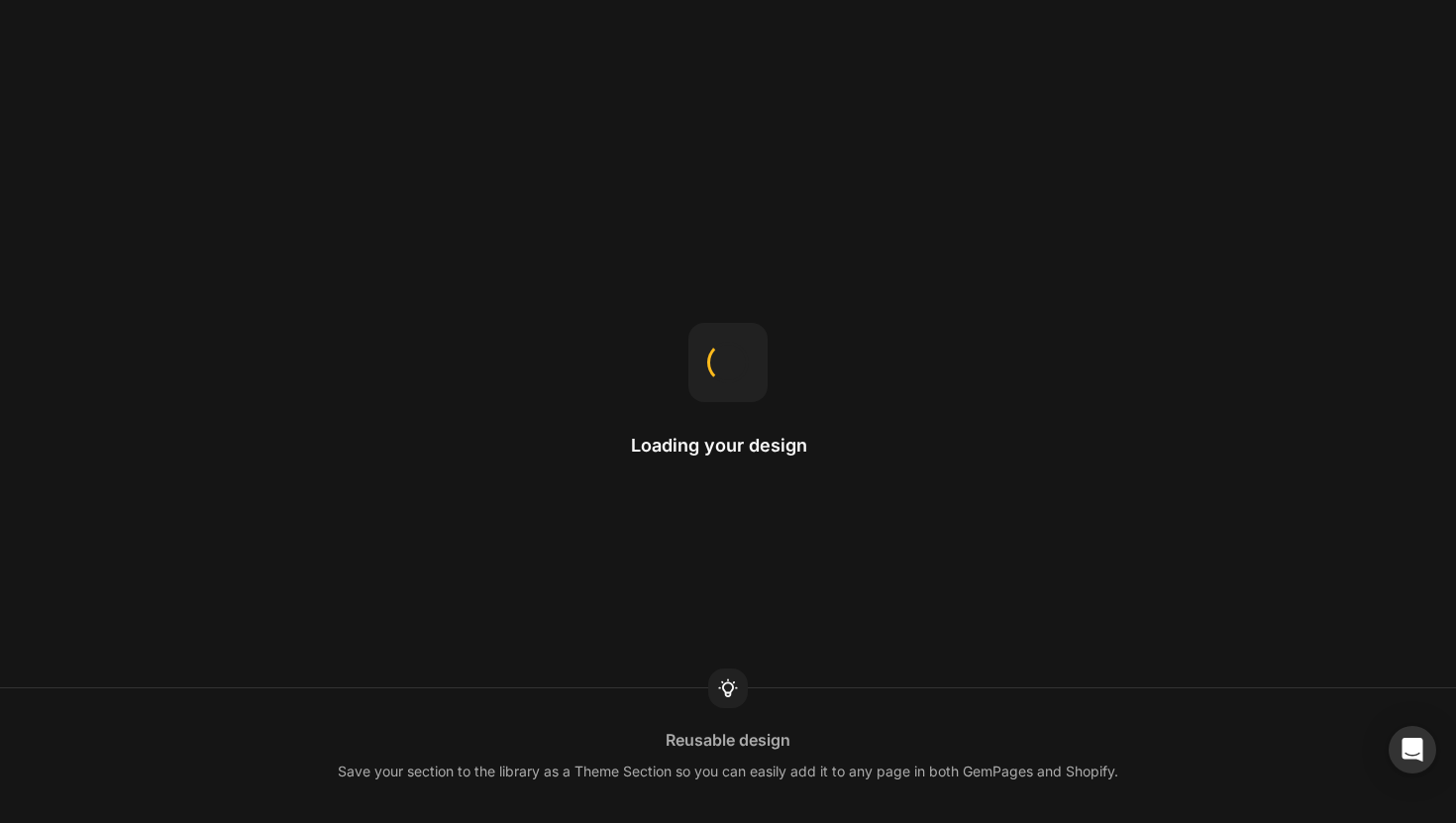 scroll, scrollTop: 0, scrollLeft: 0, axis: both 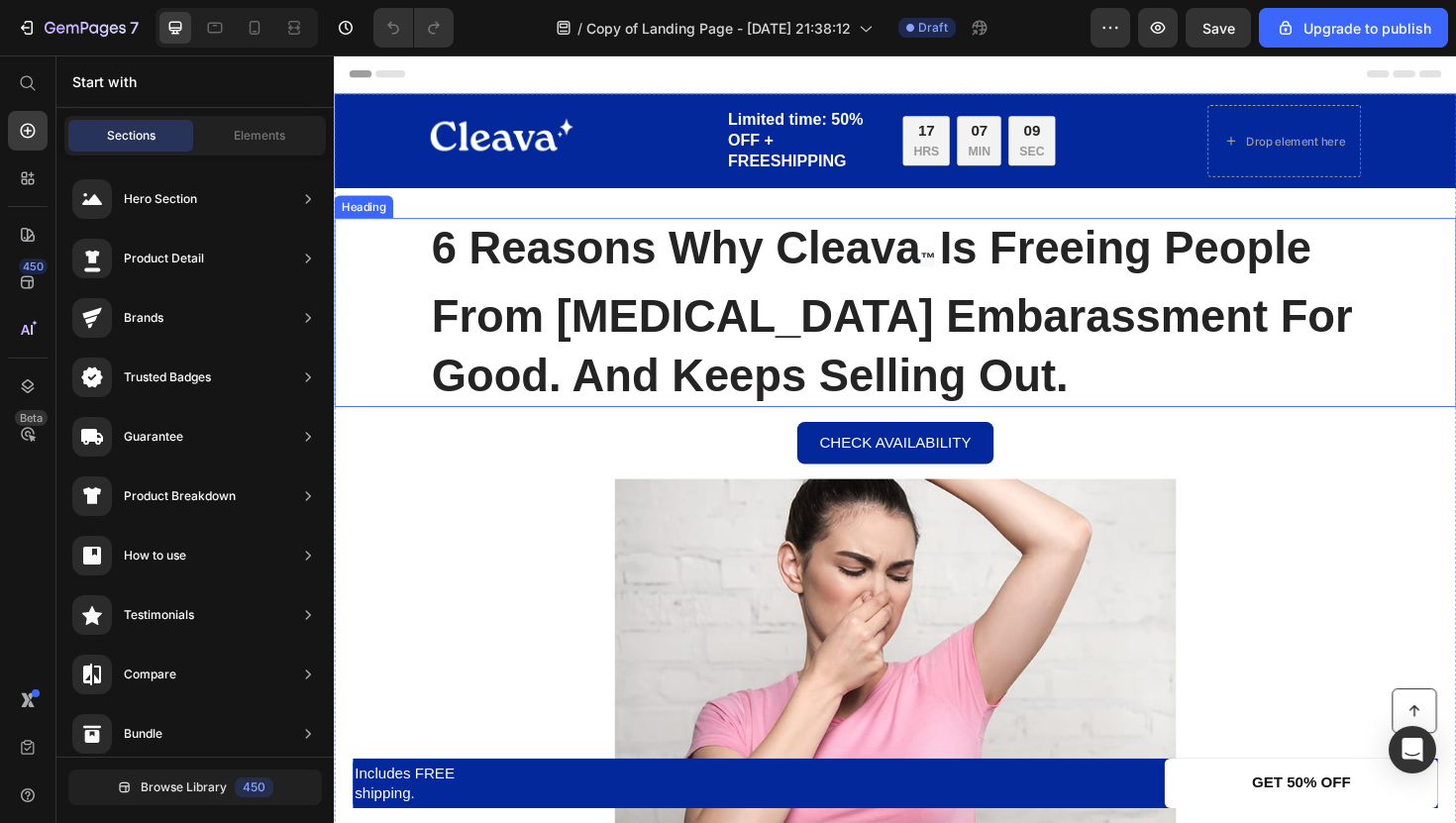 click on "6 Reasons Why Cleava ™    Is Freeing People From Body Odor Embarassment For Good. And Keeps Selling Out." at bounding box center (928, 328) 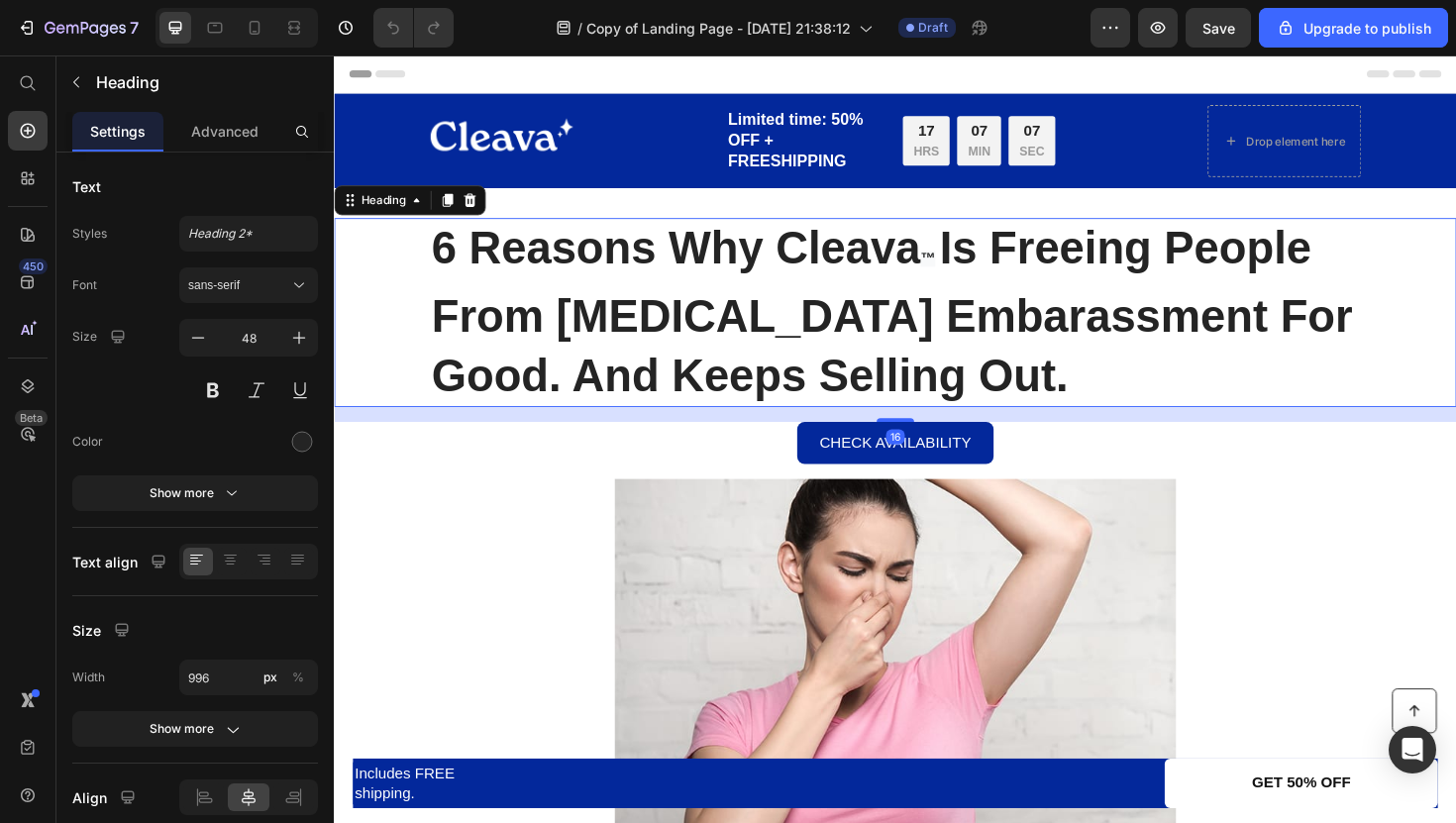 click on "6 Reasons Why Cleava ™    Is Freeing People From Body Odor Embarassment For Good. And Keeps Selling Out." at bounding box center (928, 328) 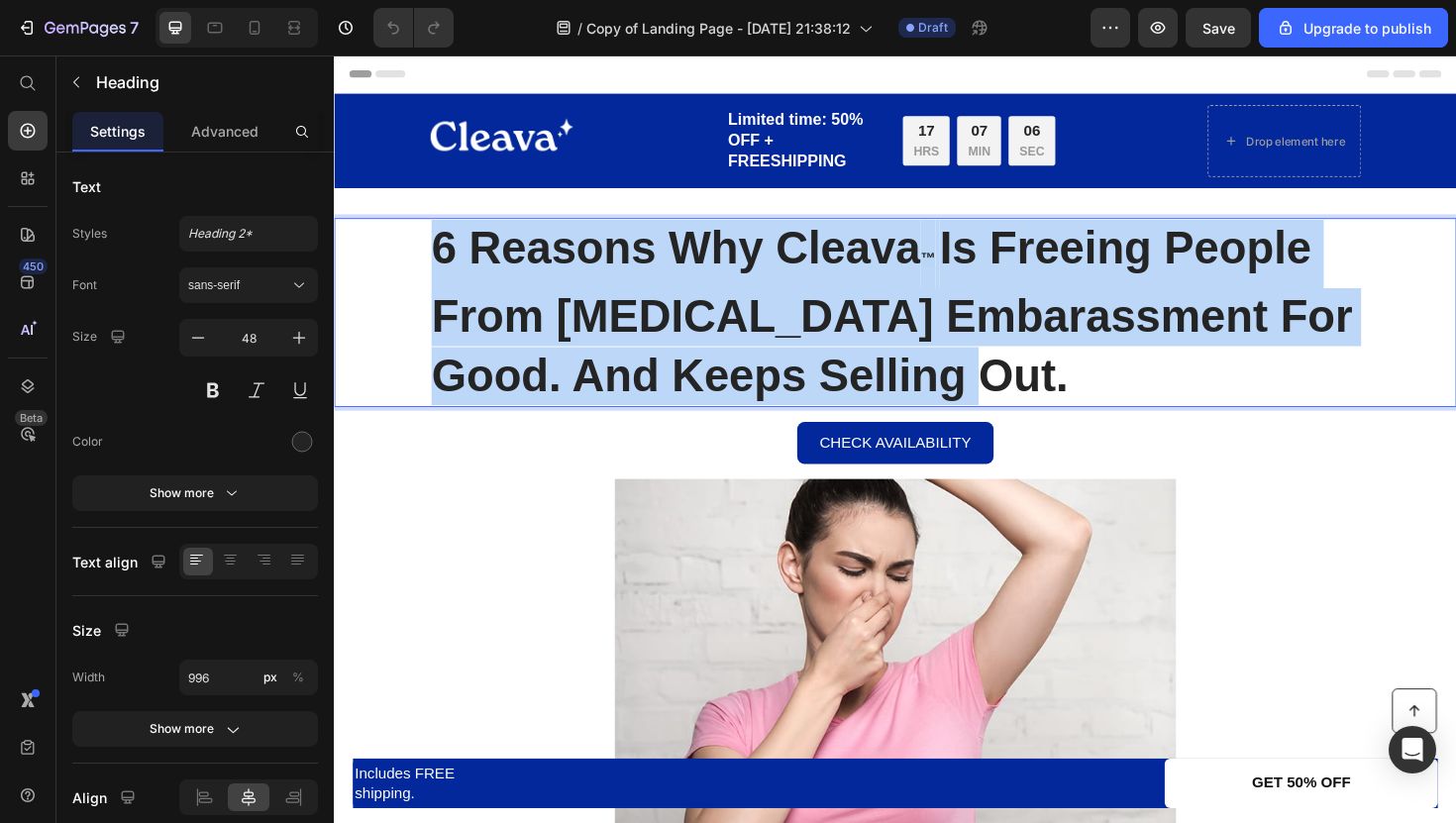 drag, startPoint x: 969, startPoint y: 393, endPoint x: 291, endPoint y: 189, distance: 708.0254 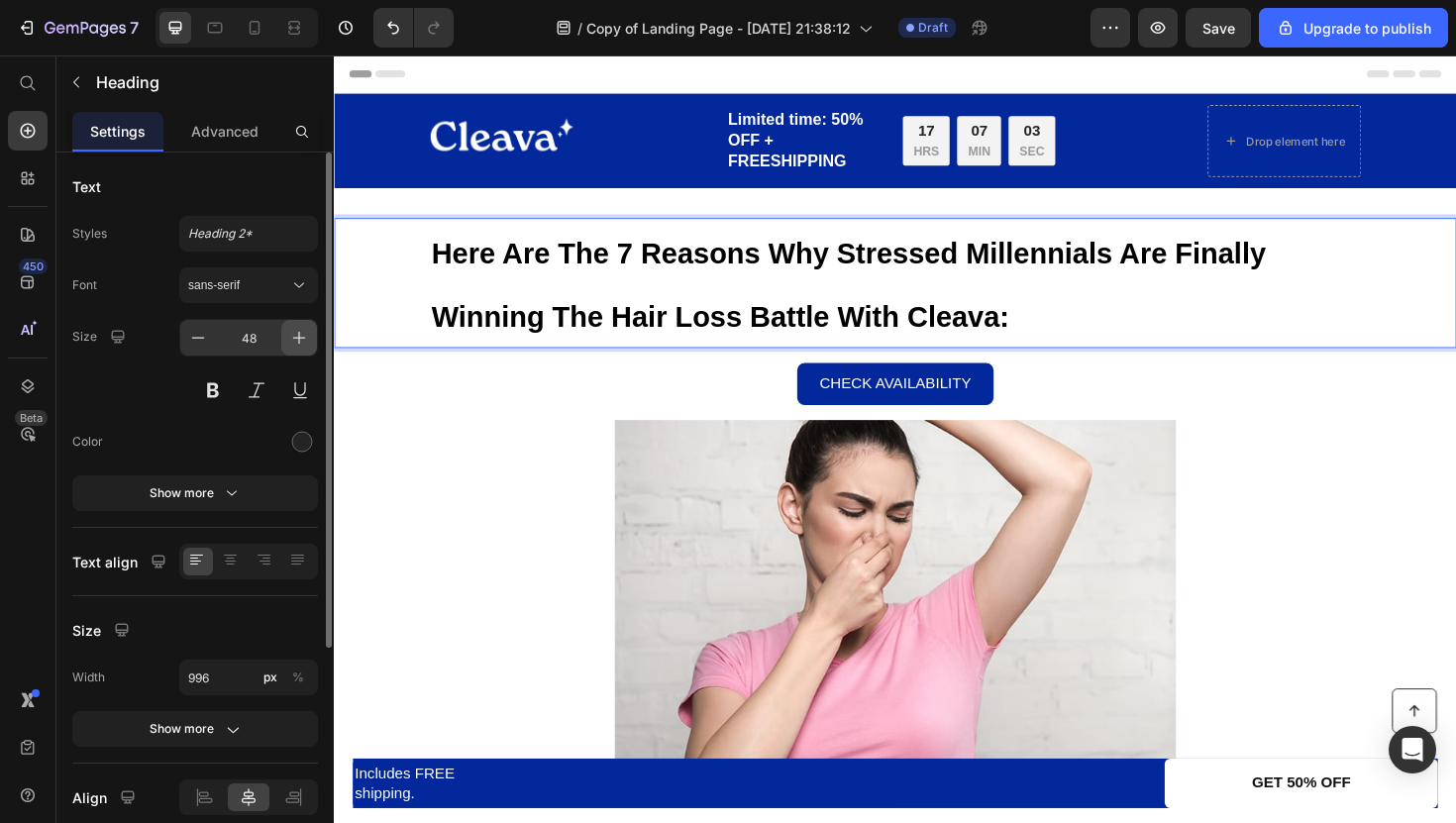 click 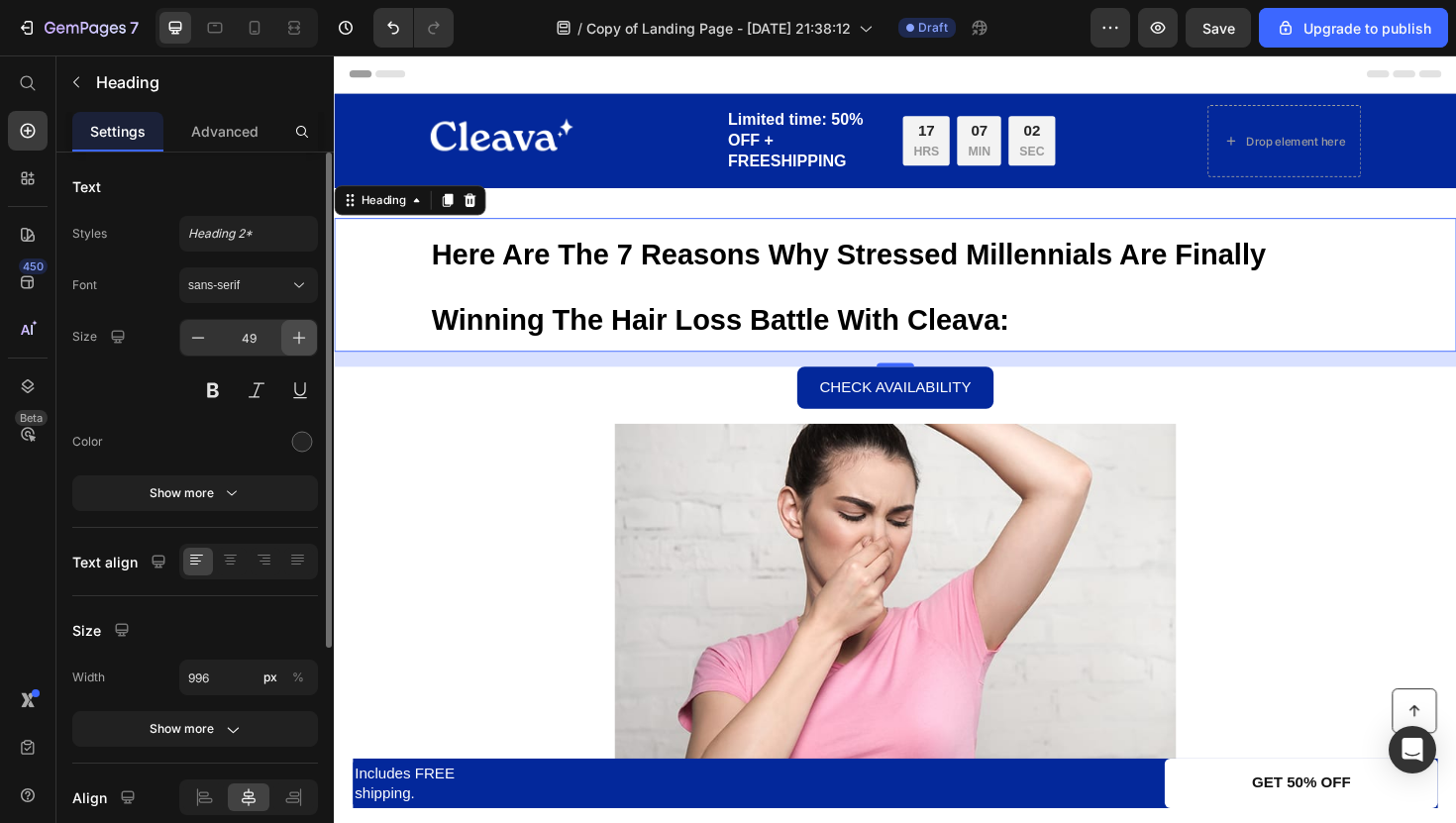 click 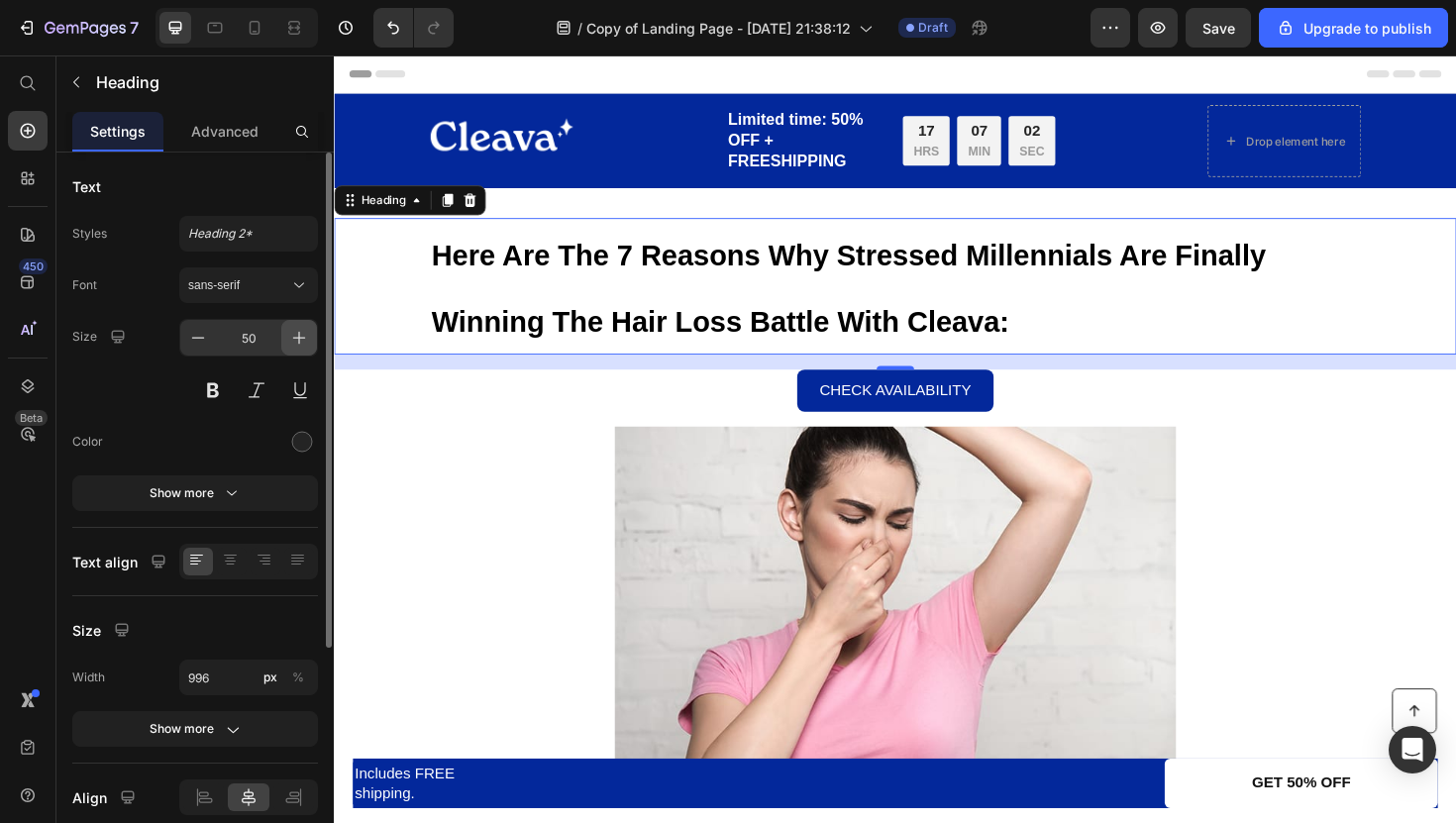 click 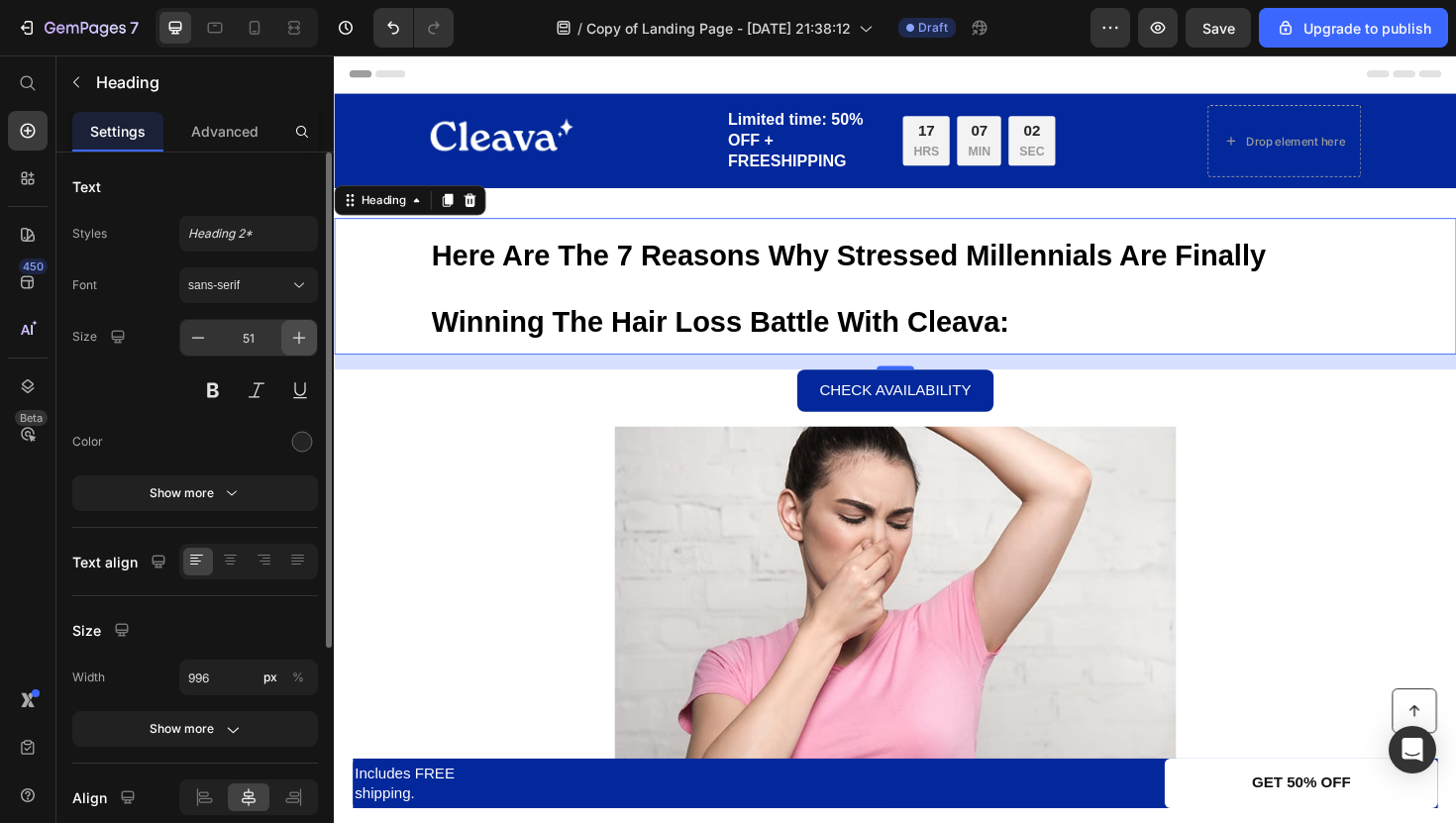 click 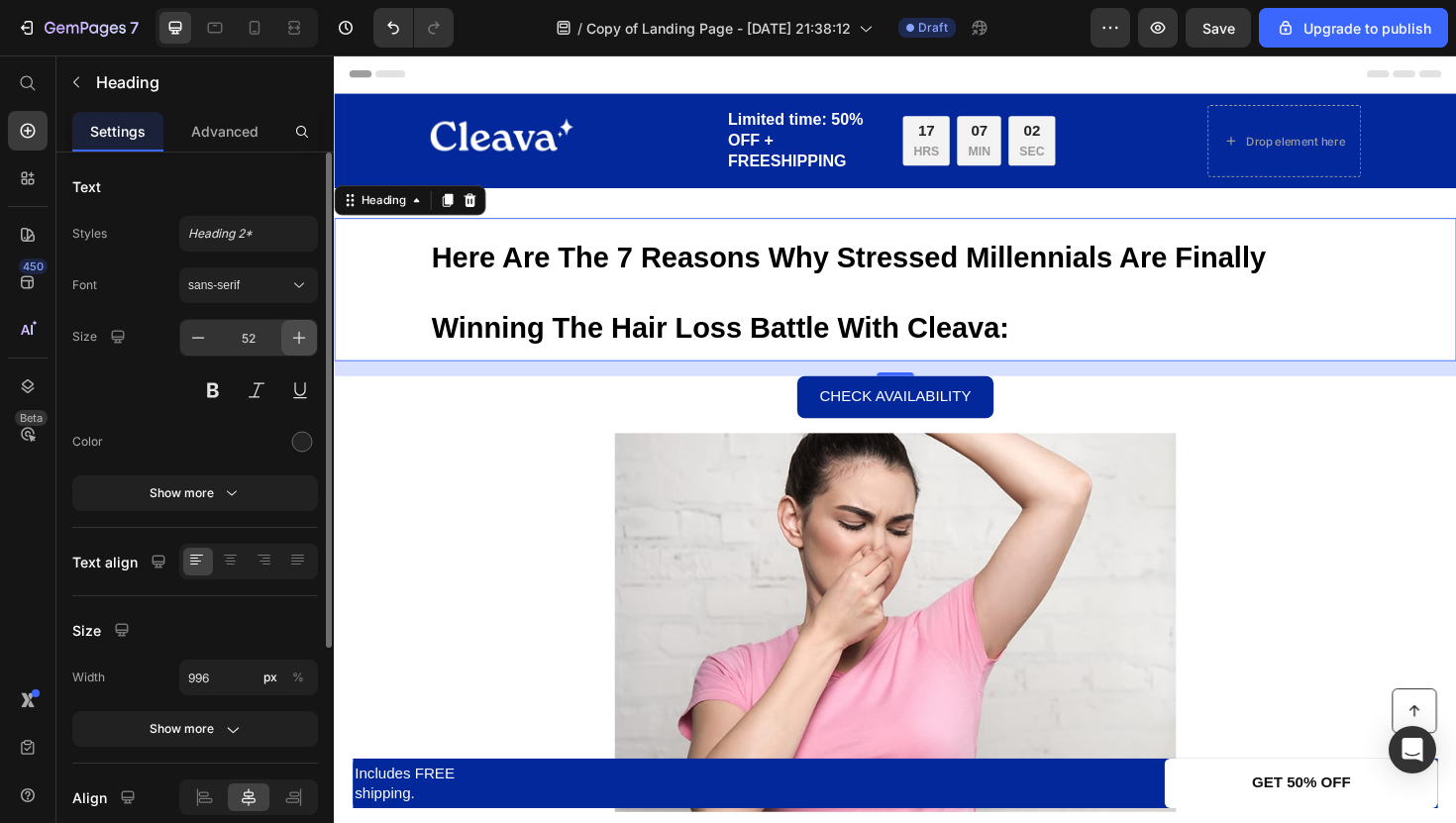 click 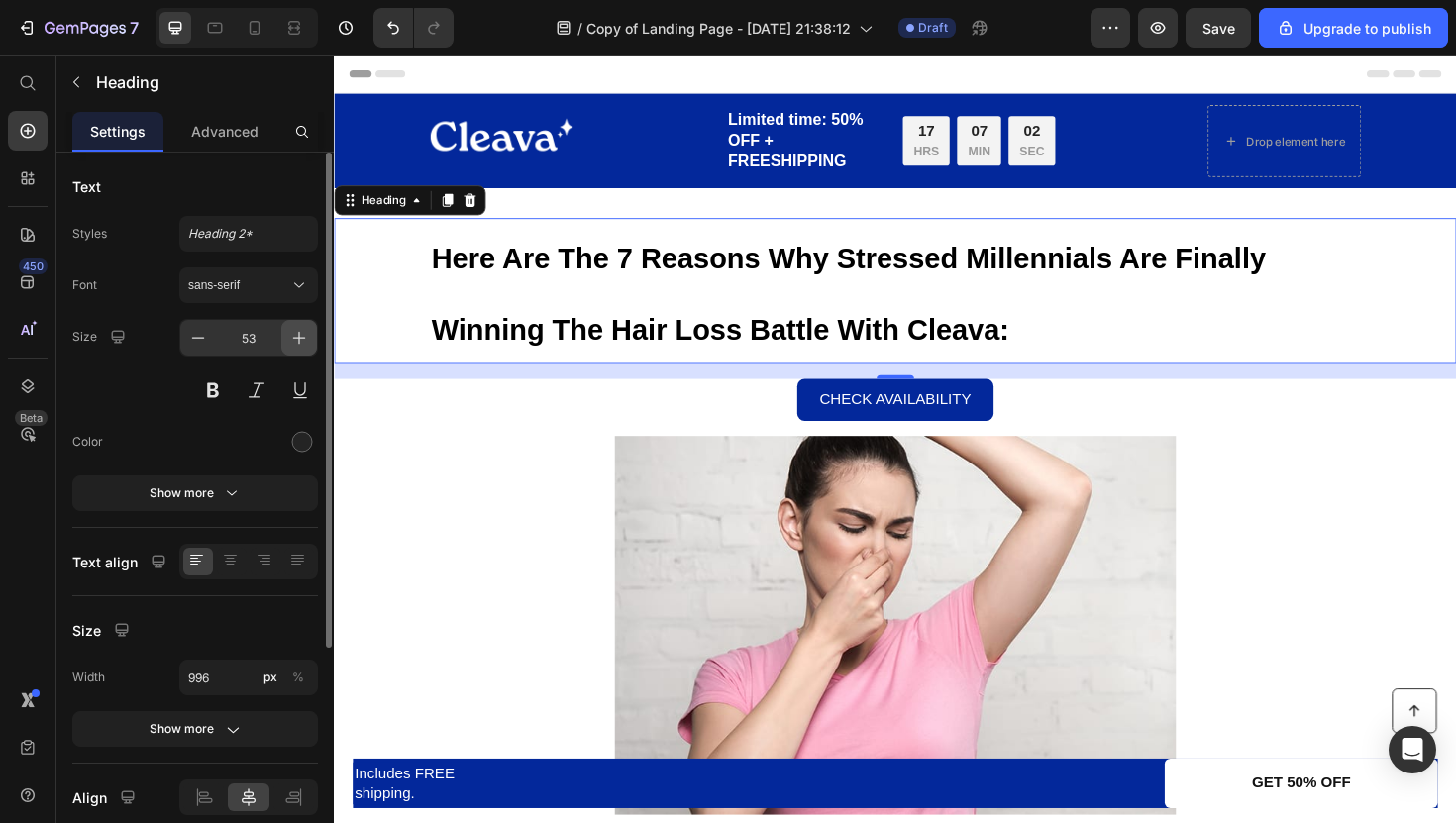 click 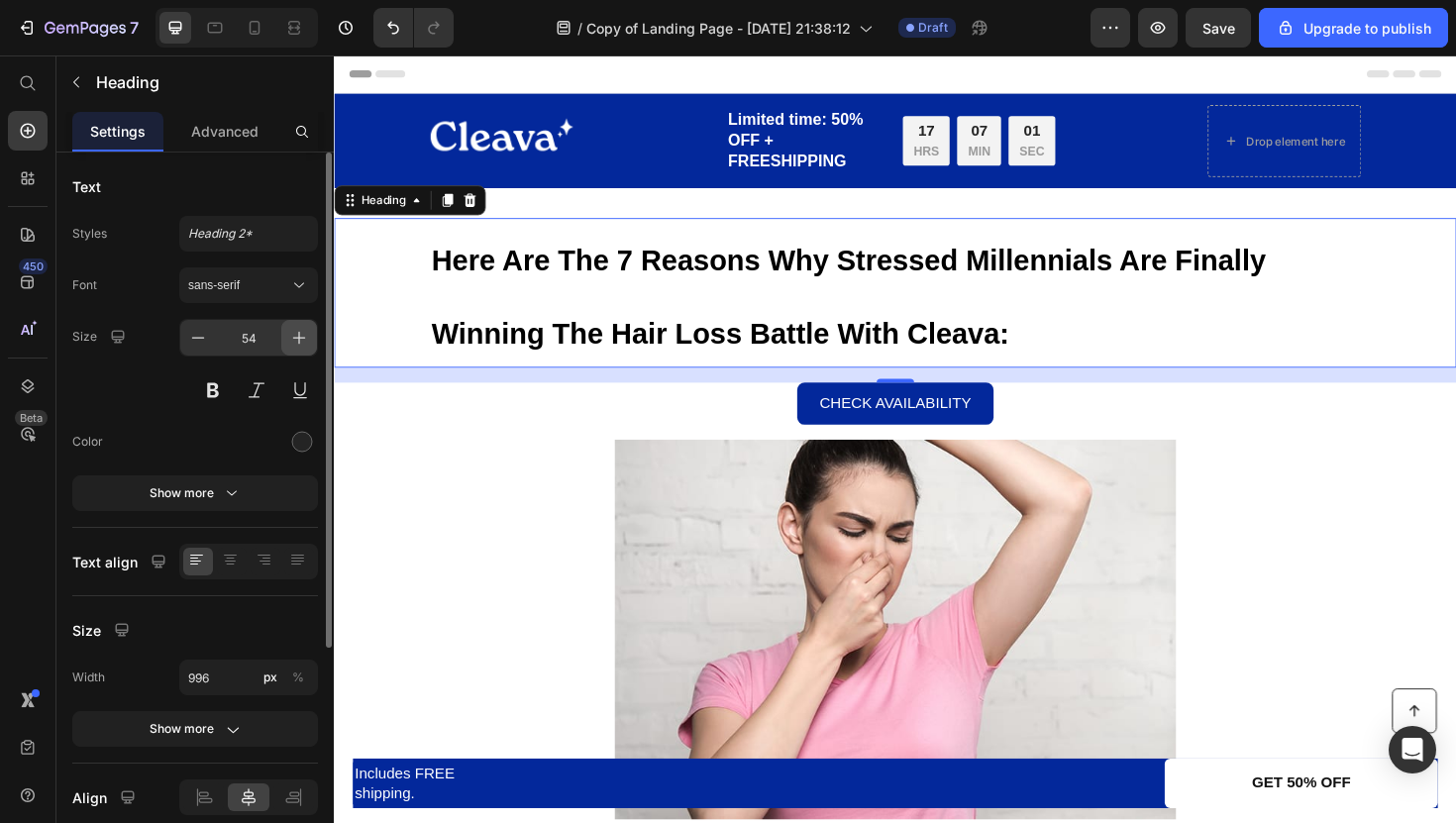 click 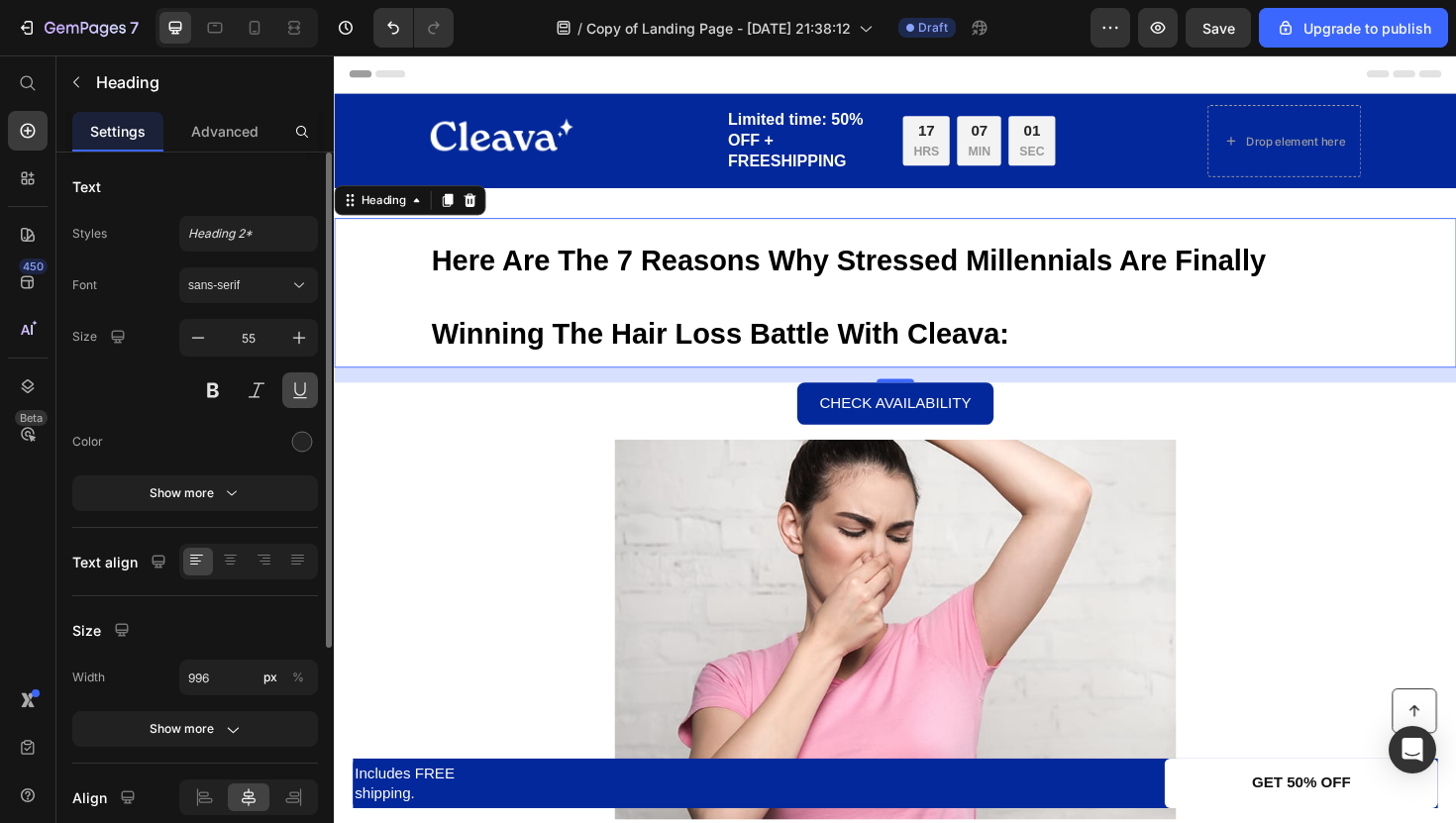 click at bounding box center (300, 390) 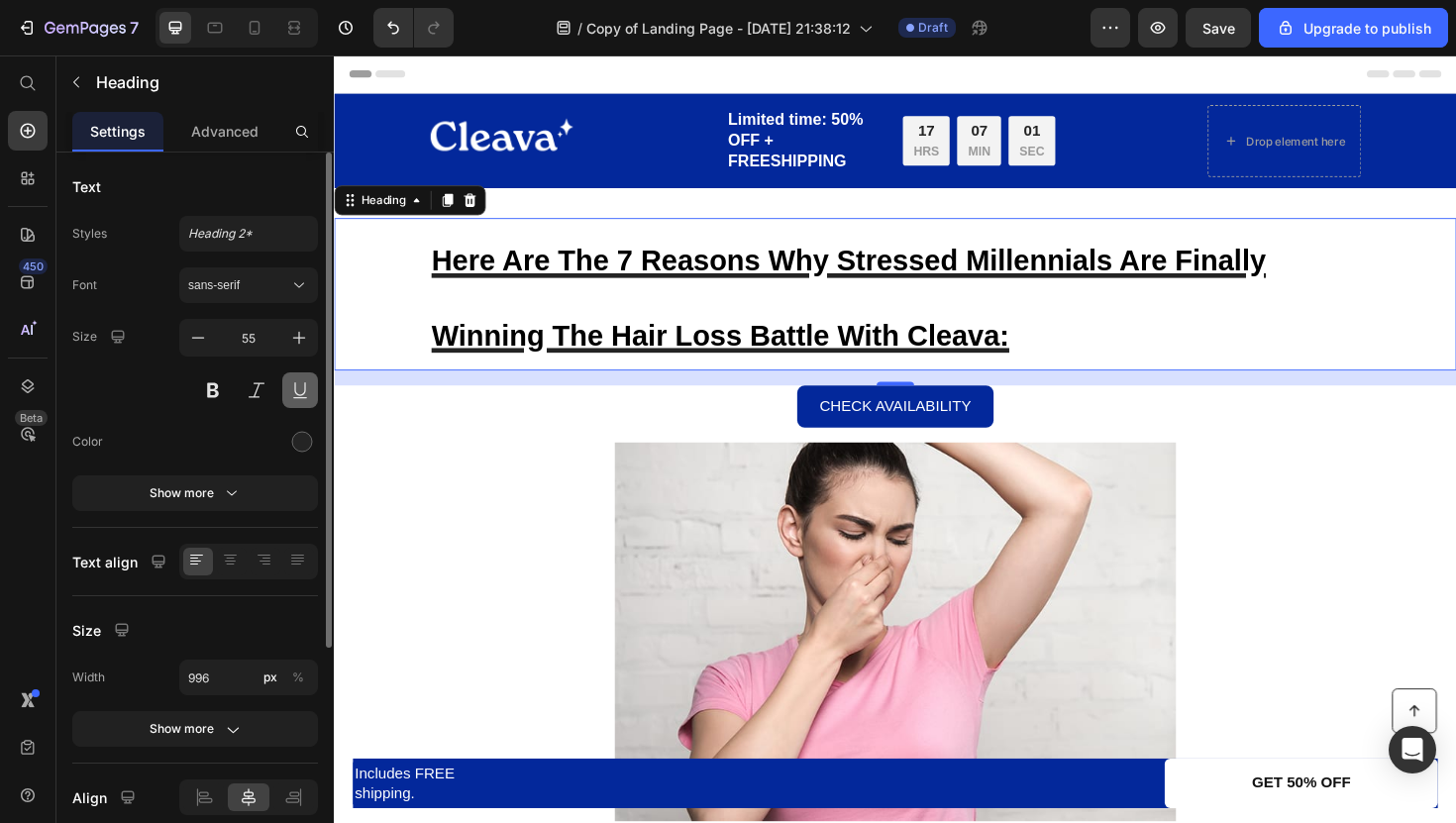 click at bounding box center [300, 390] 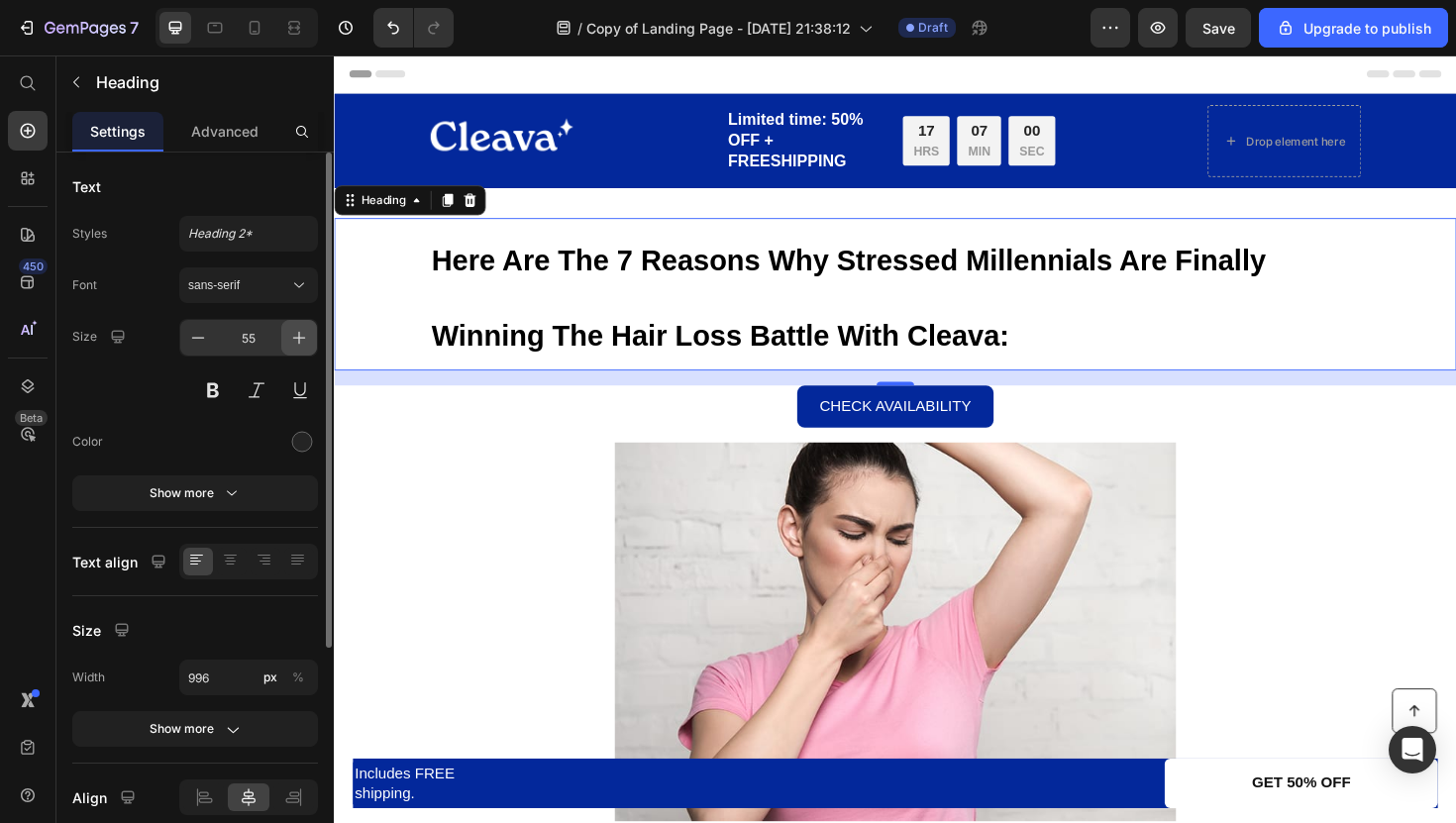 click 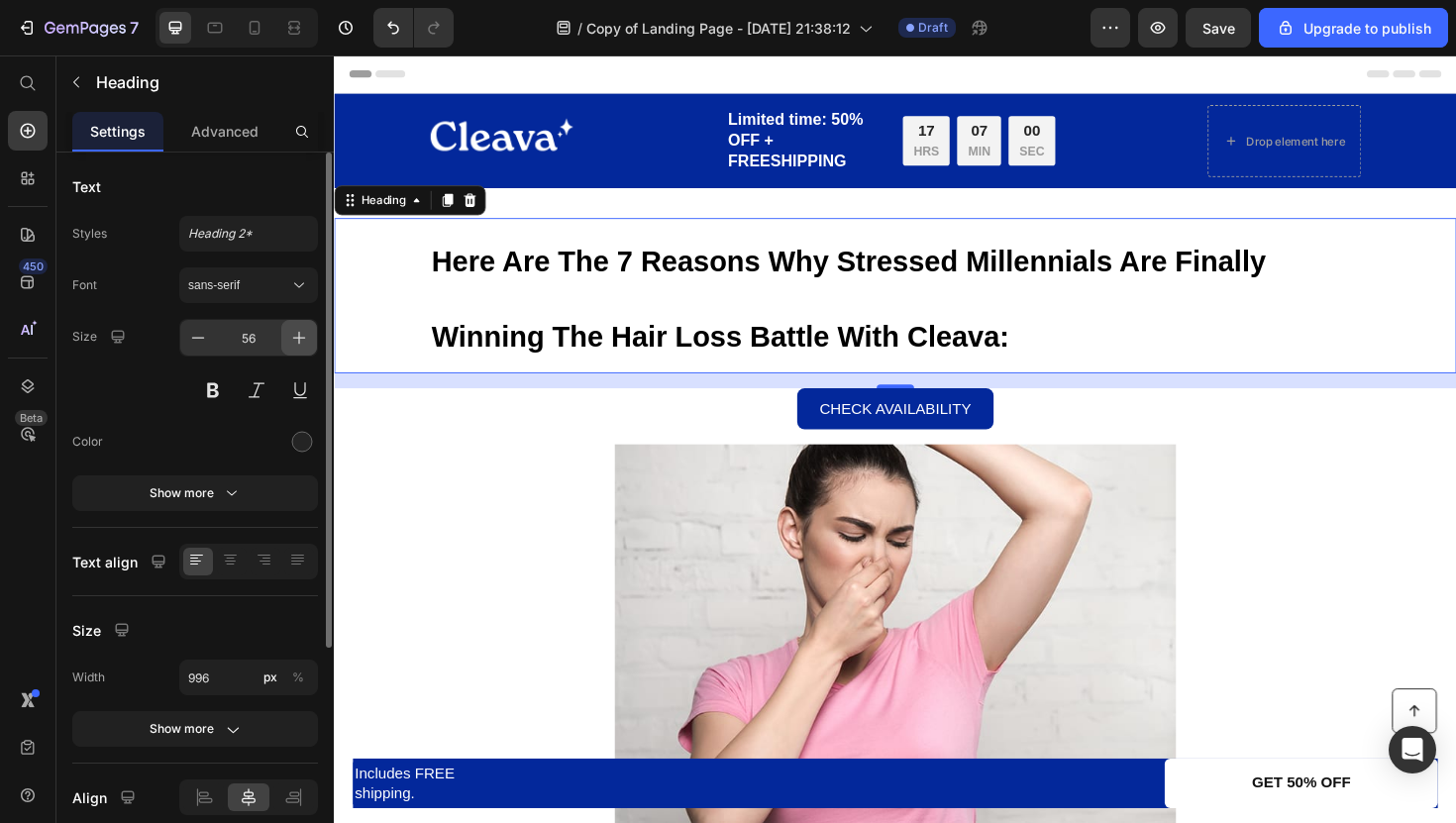 click 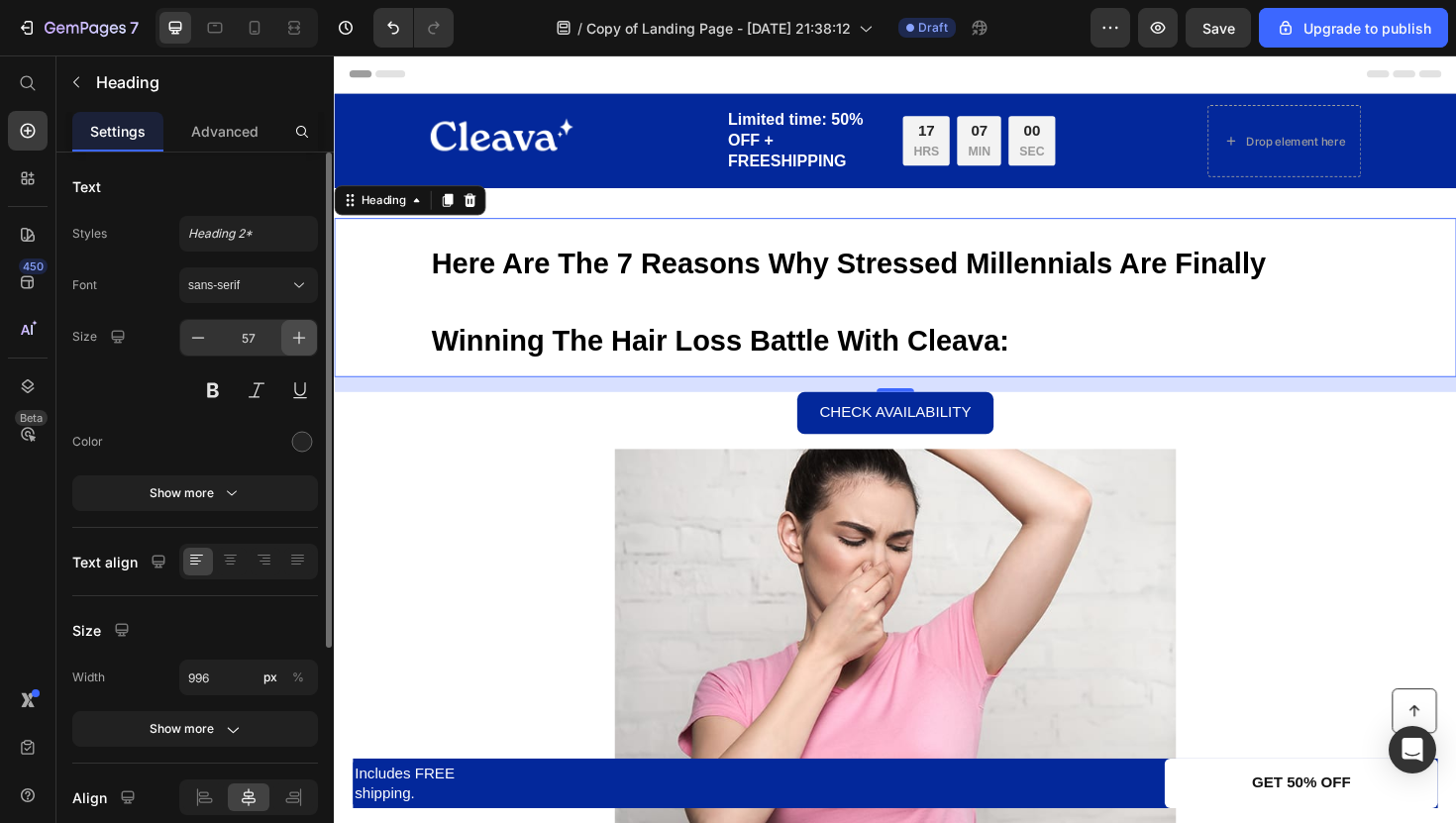 click 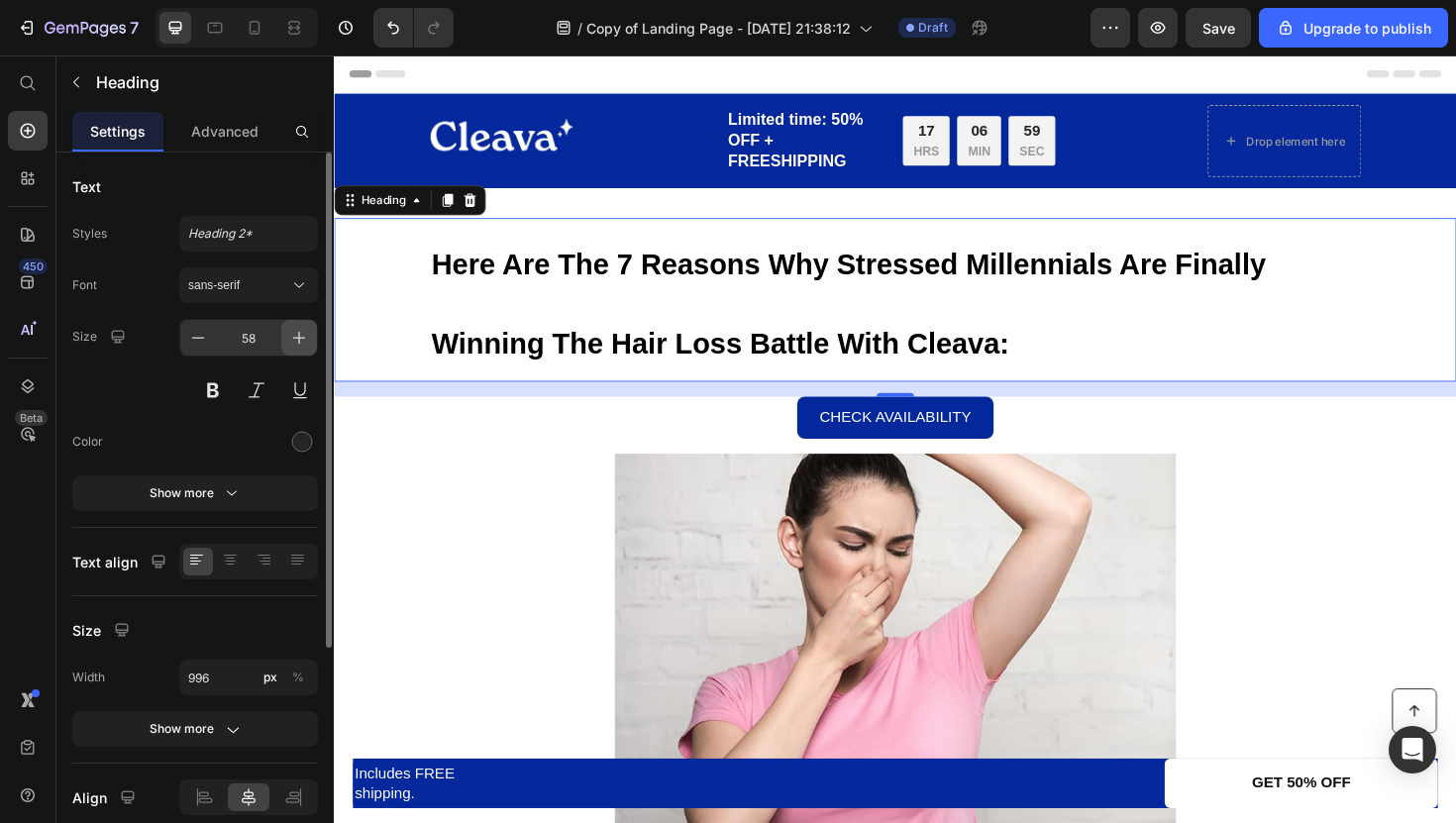 click 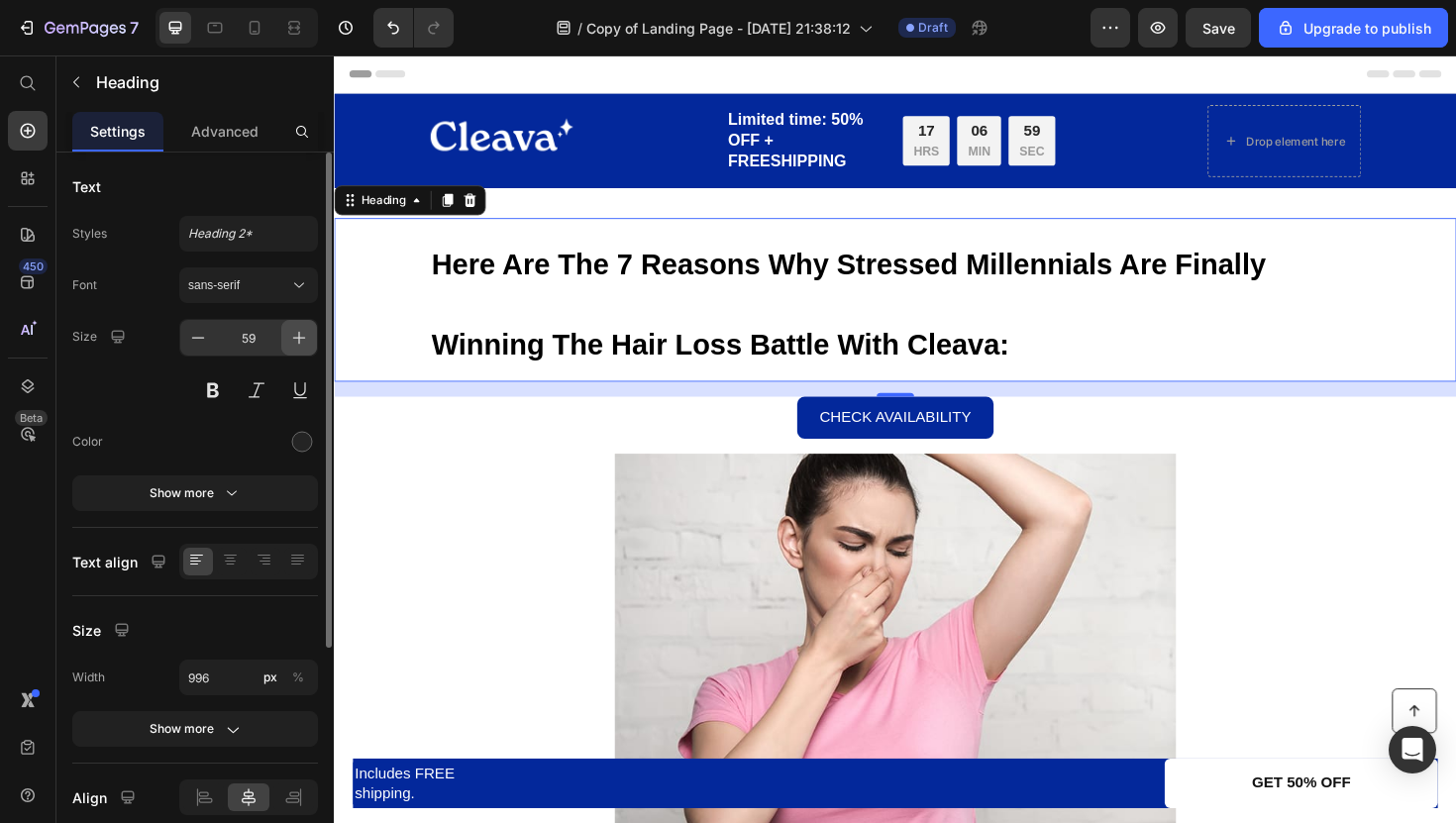 click 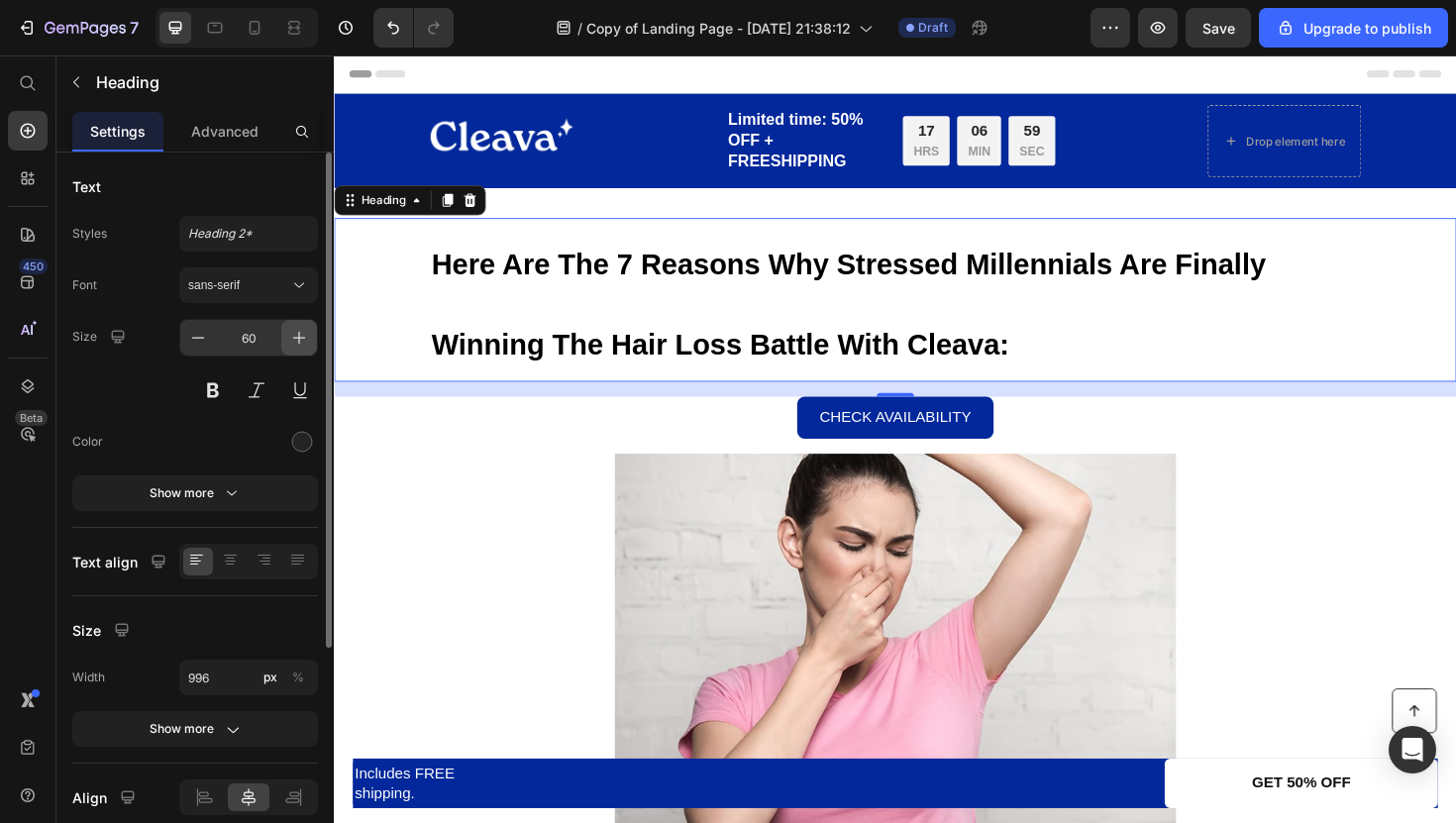 click 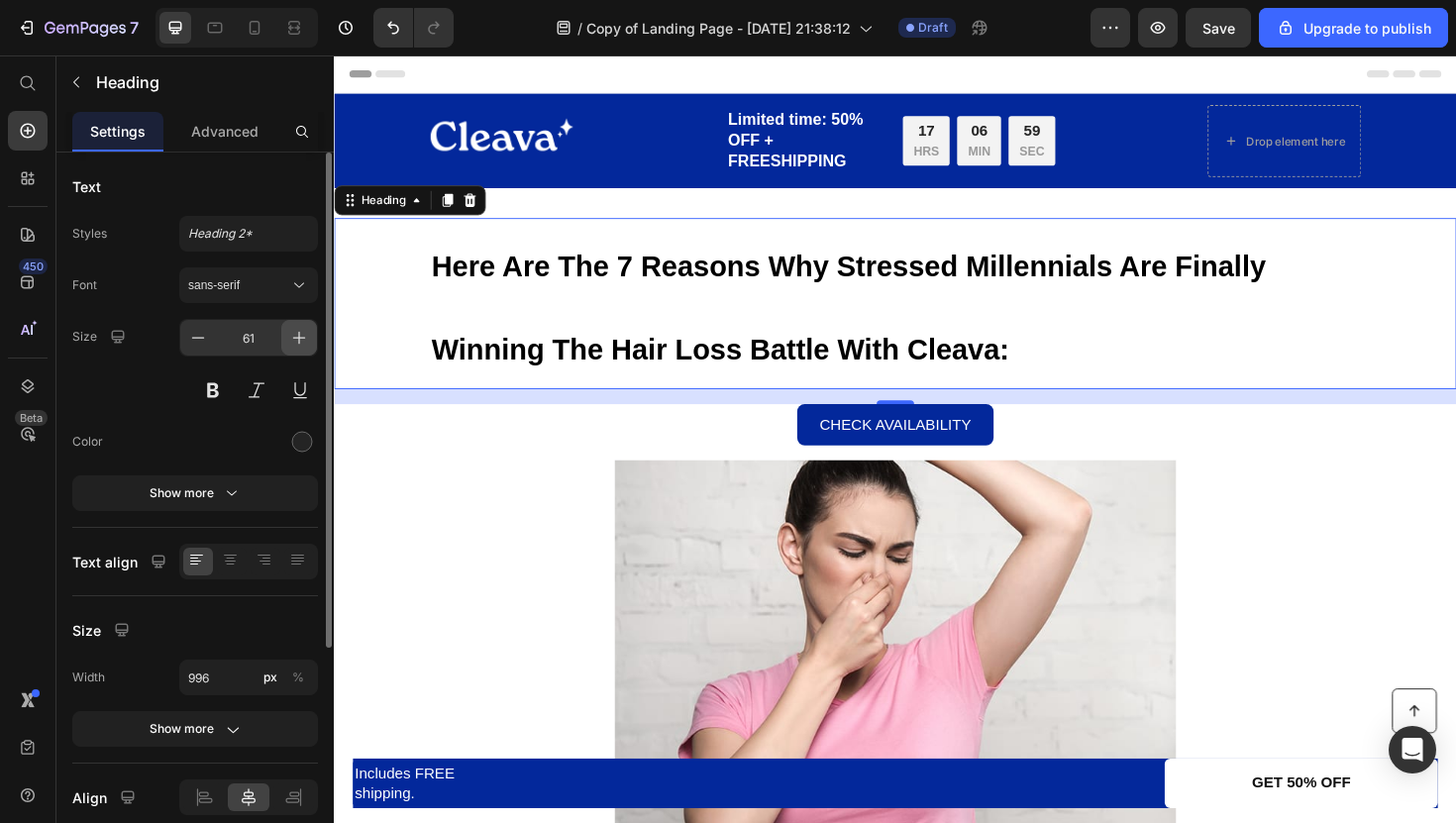 click 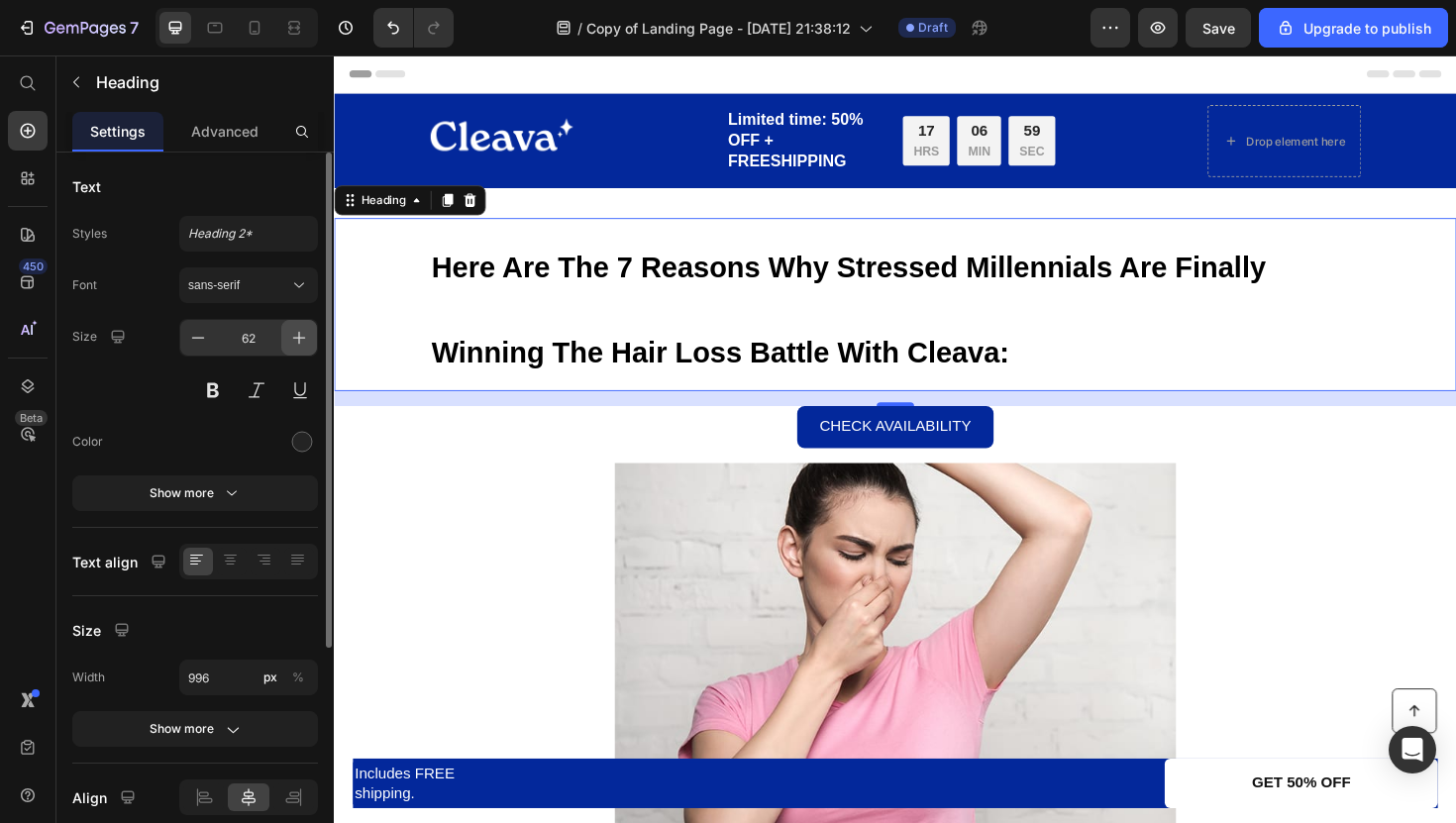 click 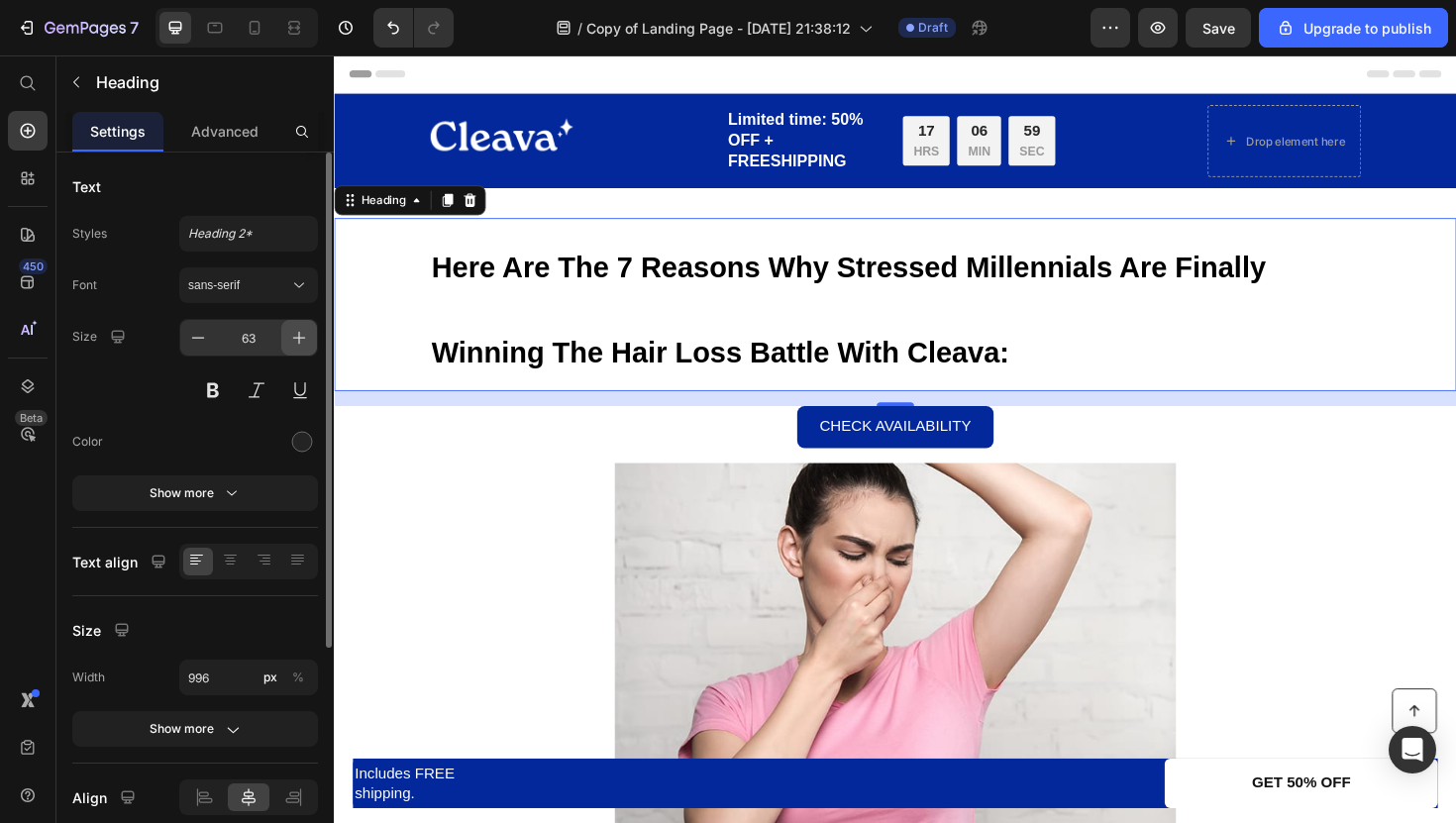 click 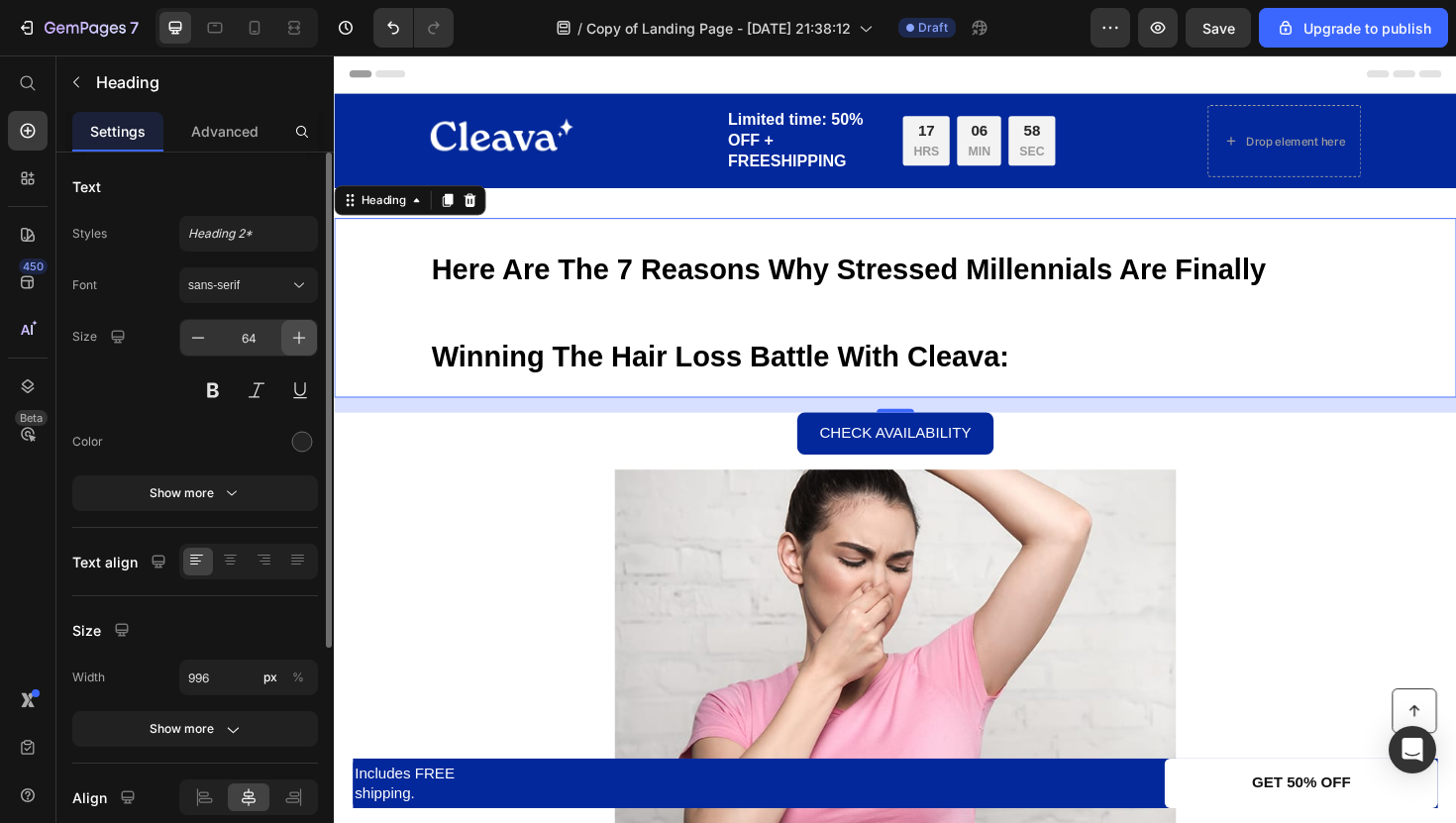 click 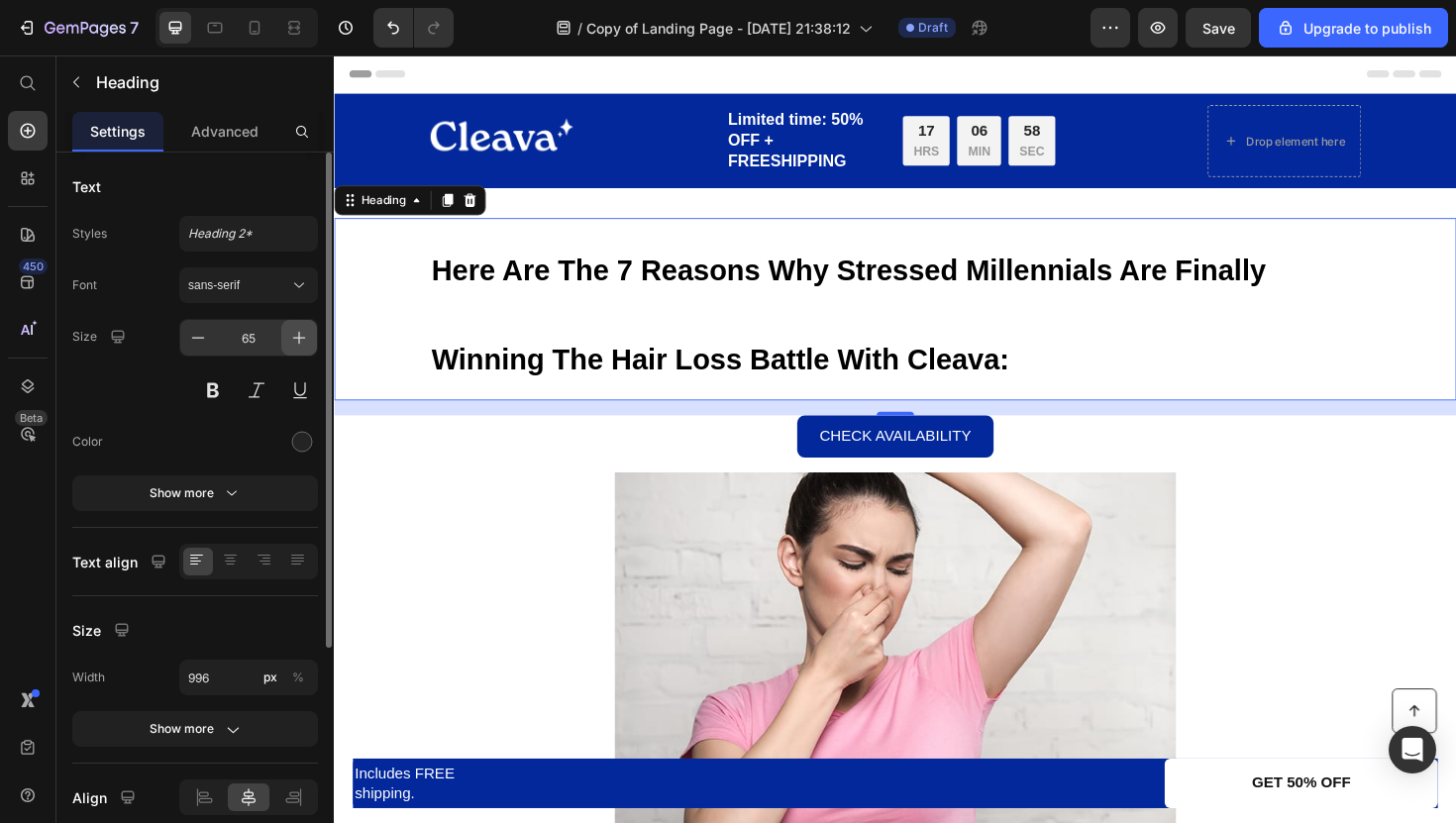 click 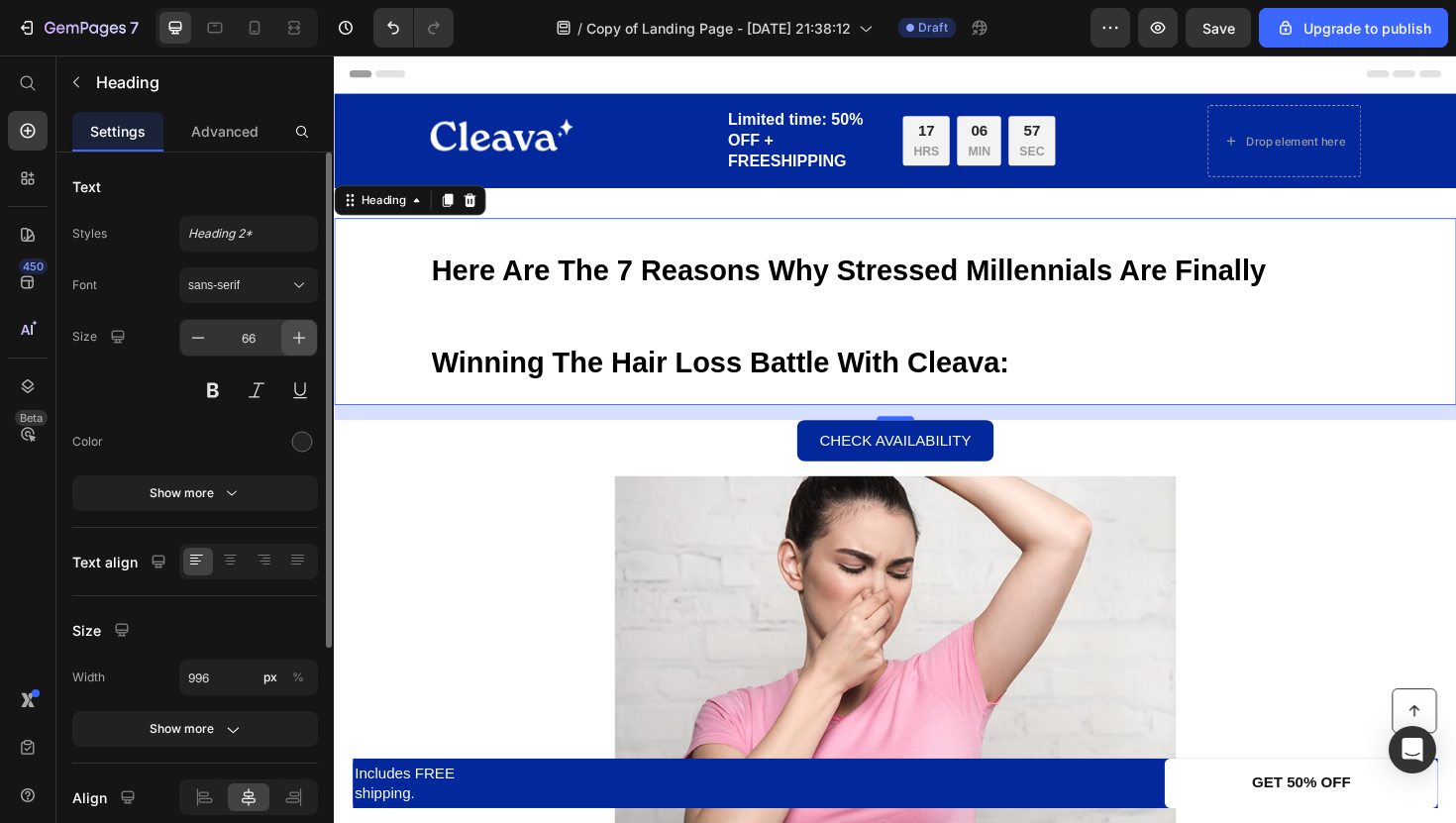 click 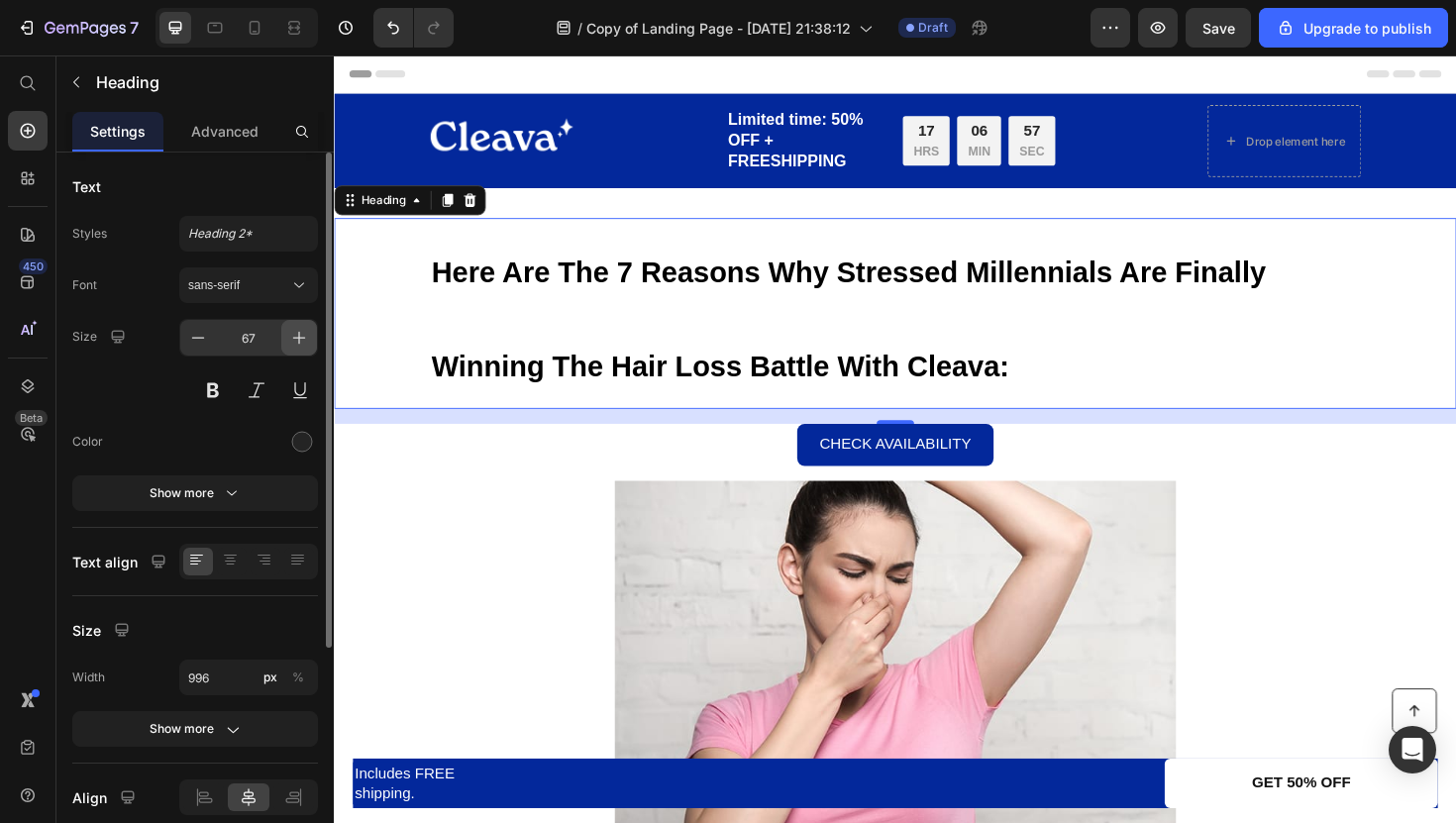 click 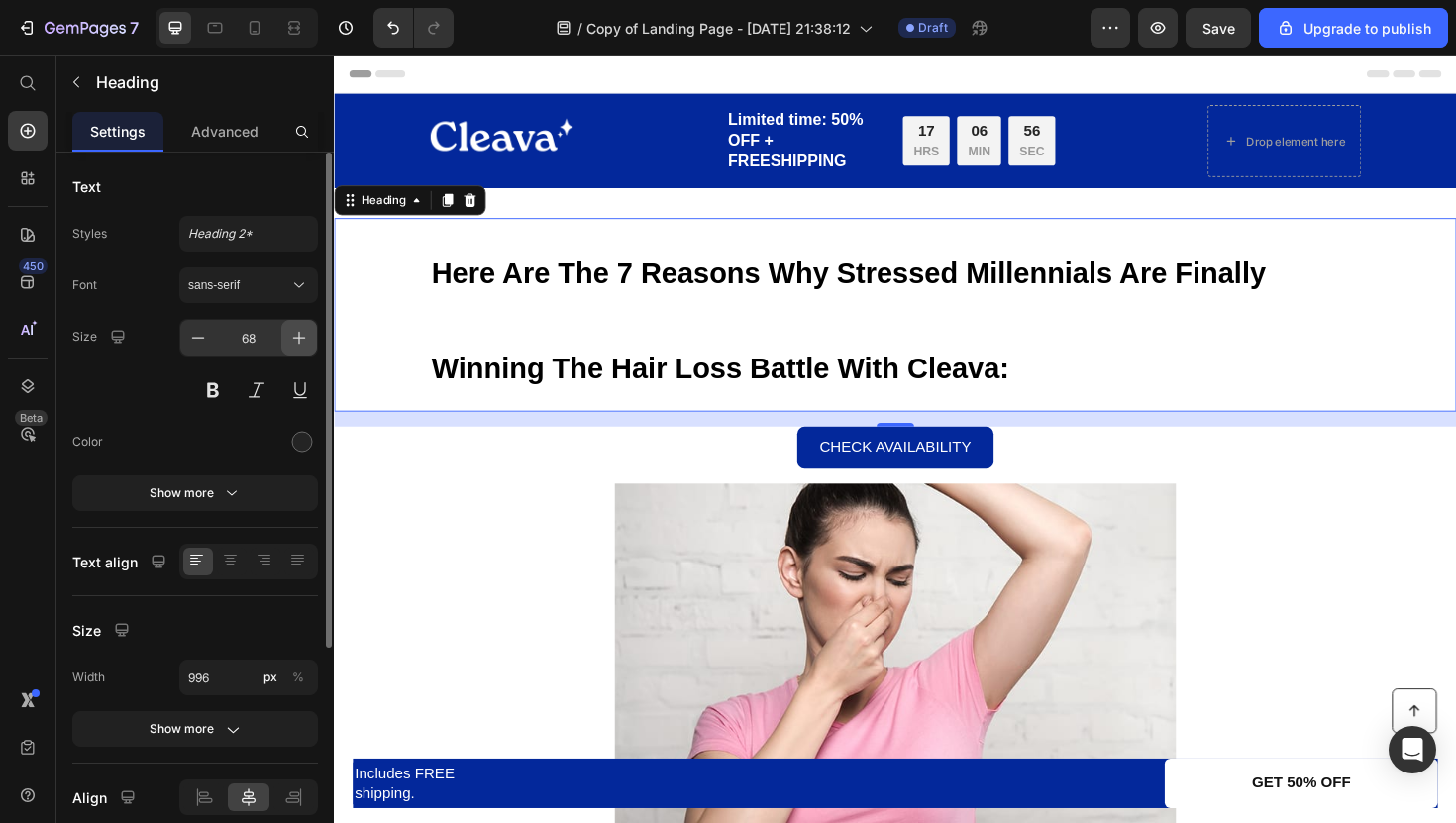 click 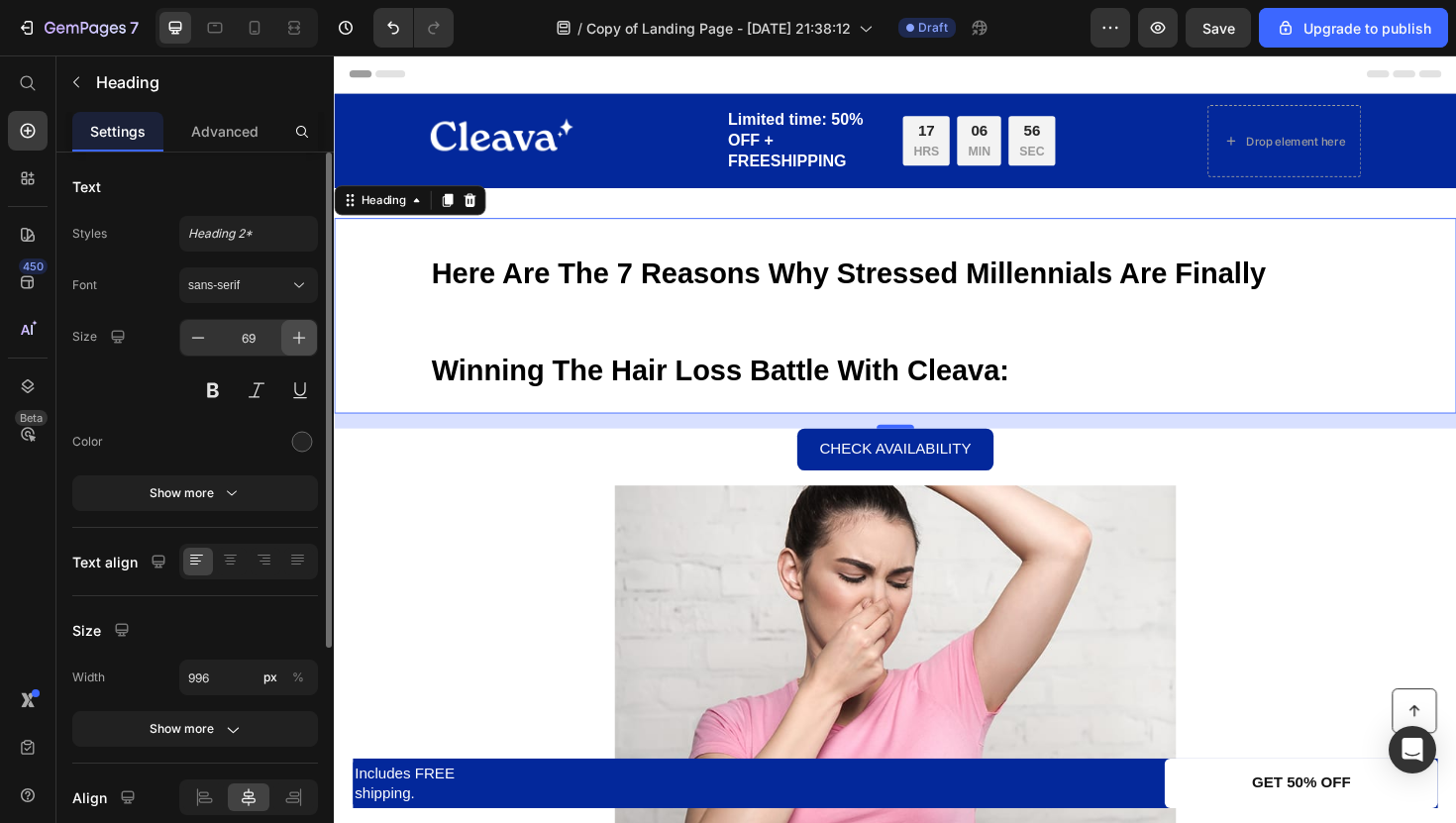 click 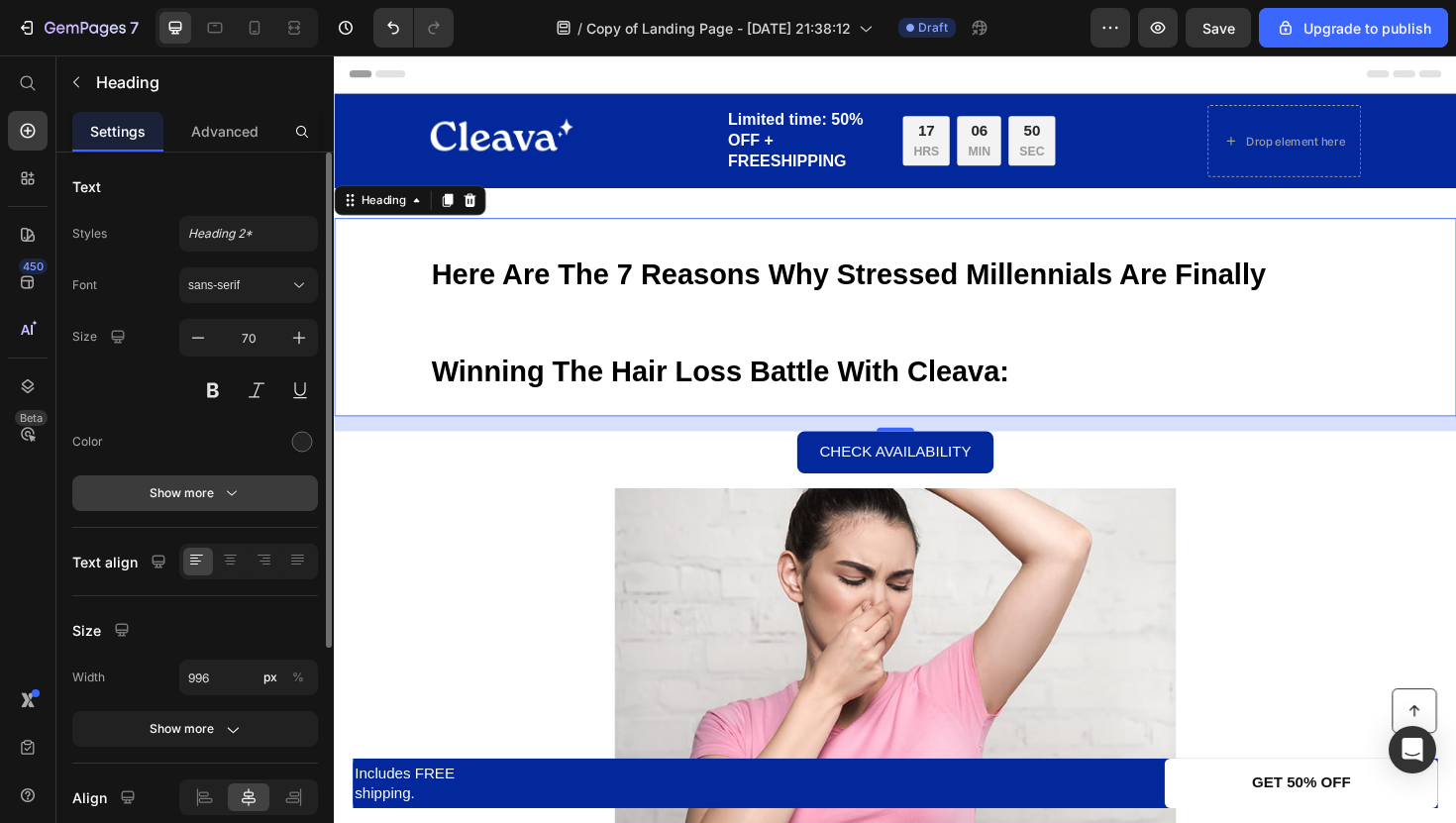 click on "Show more" at bounding box center [195, 493] 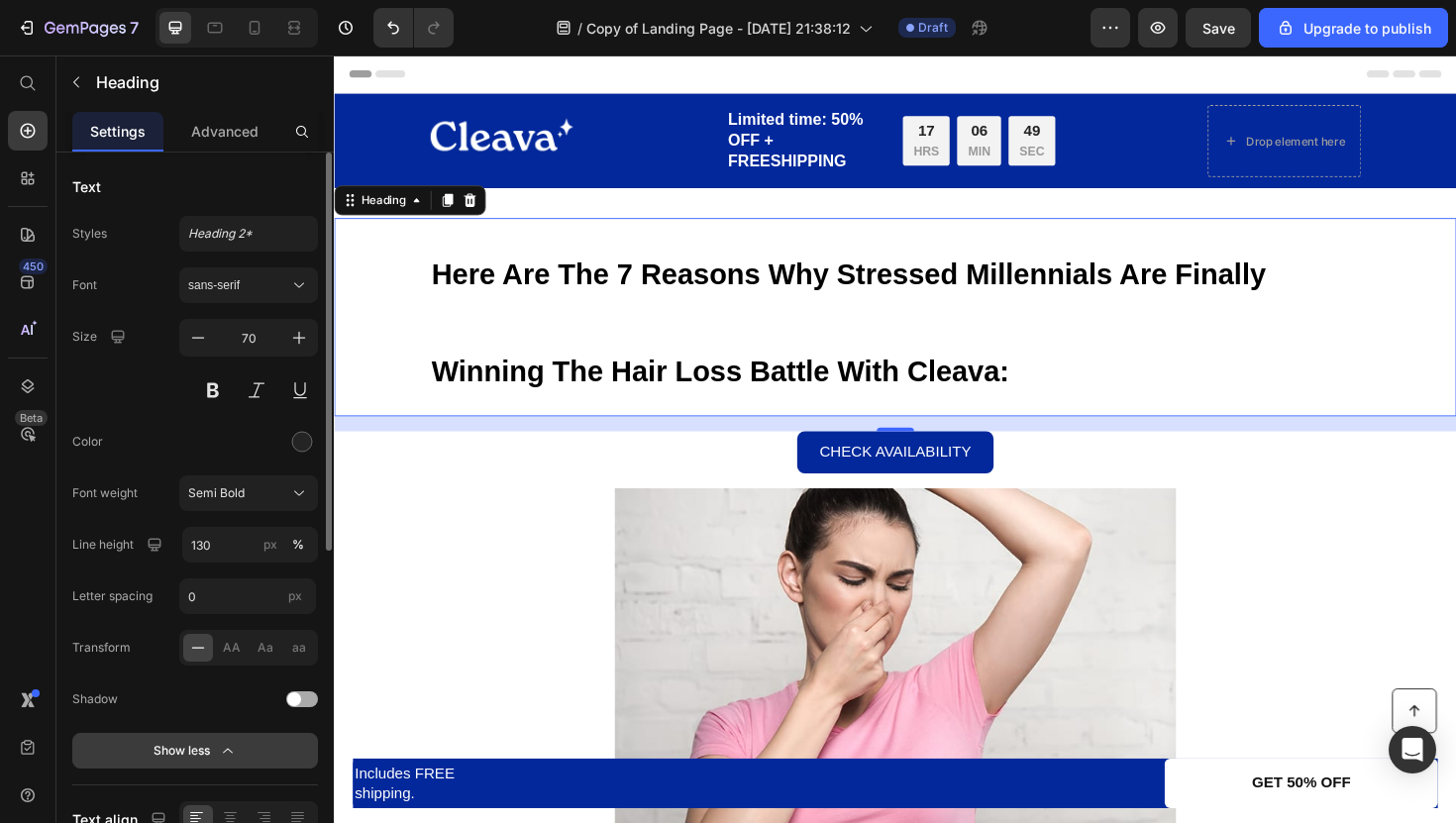 click on "Semi Bold" at bounding box center [216, 493] 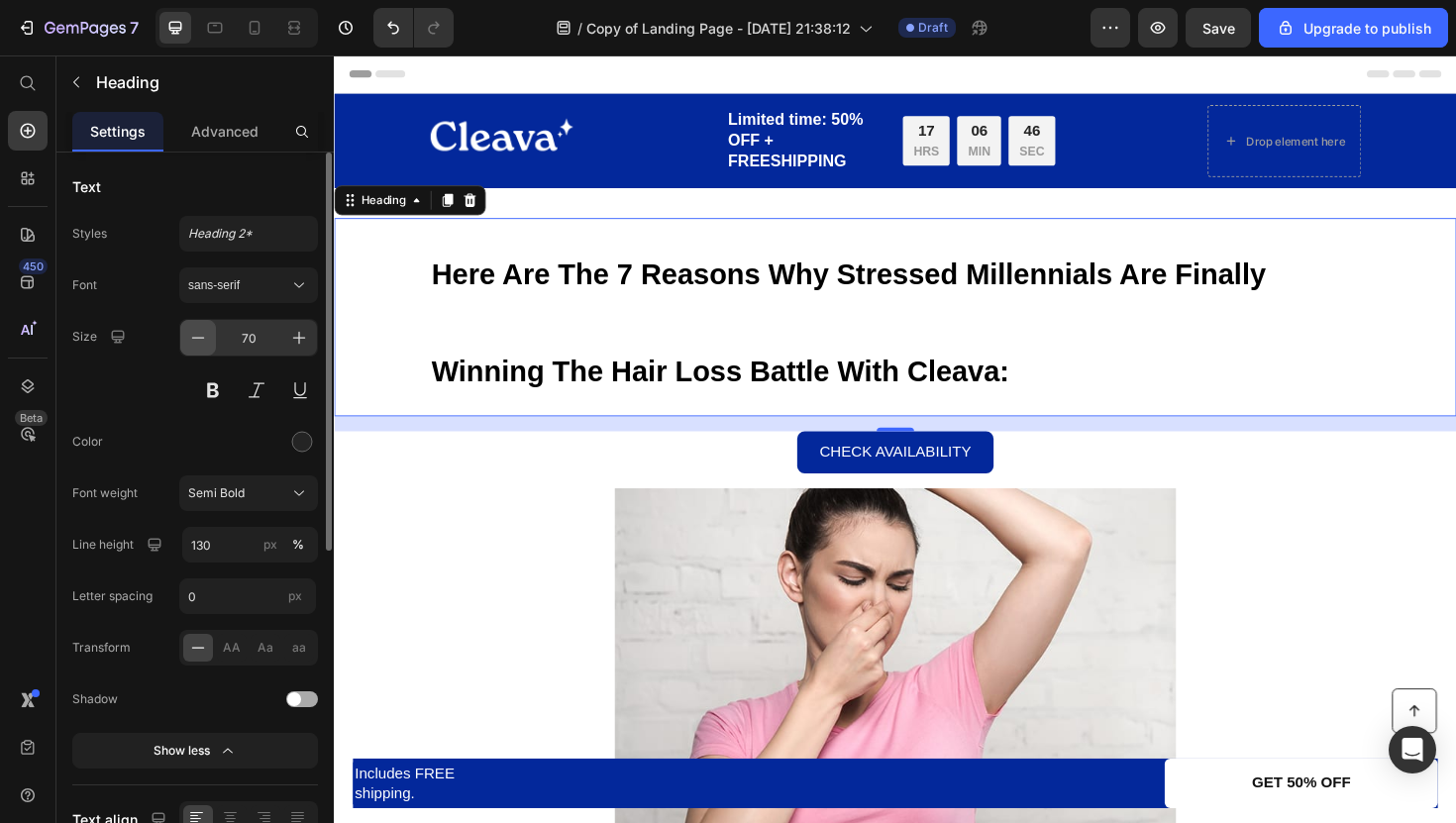 click at bounding box center [198, 338] 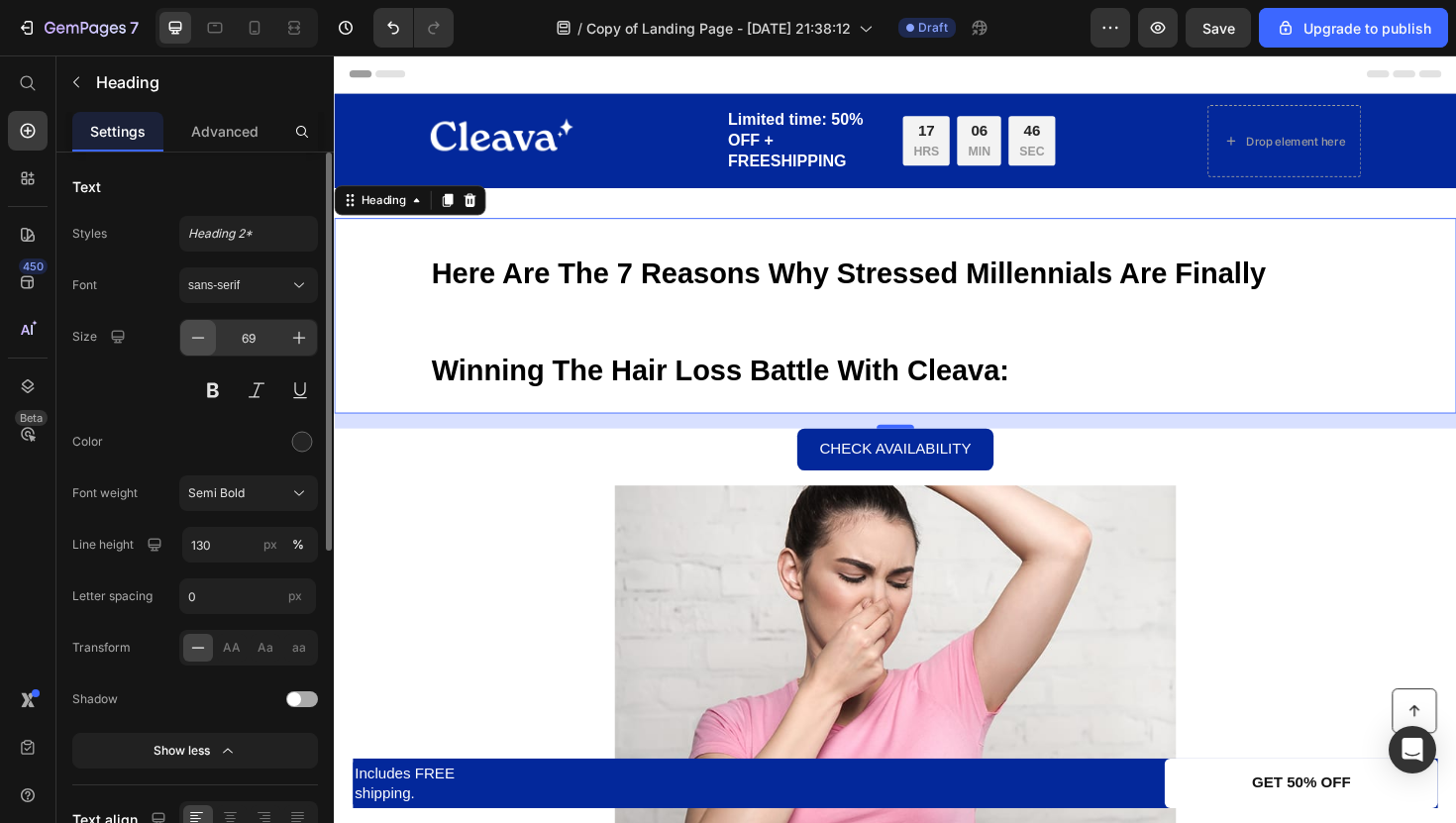 click at bounding box center [198, 338] 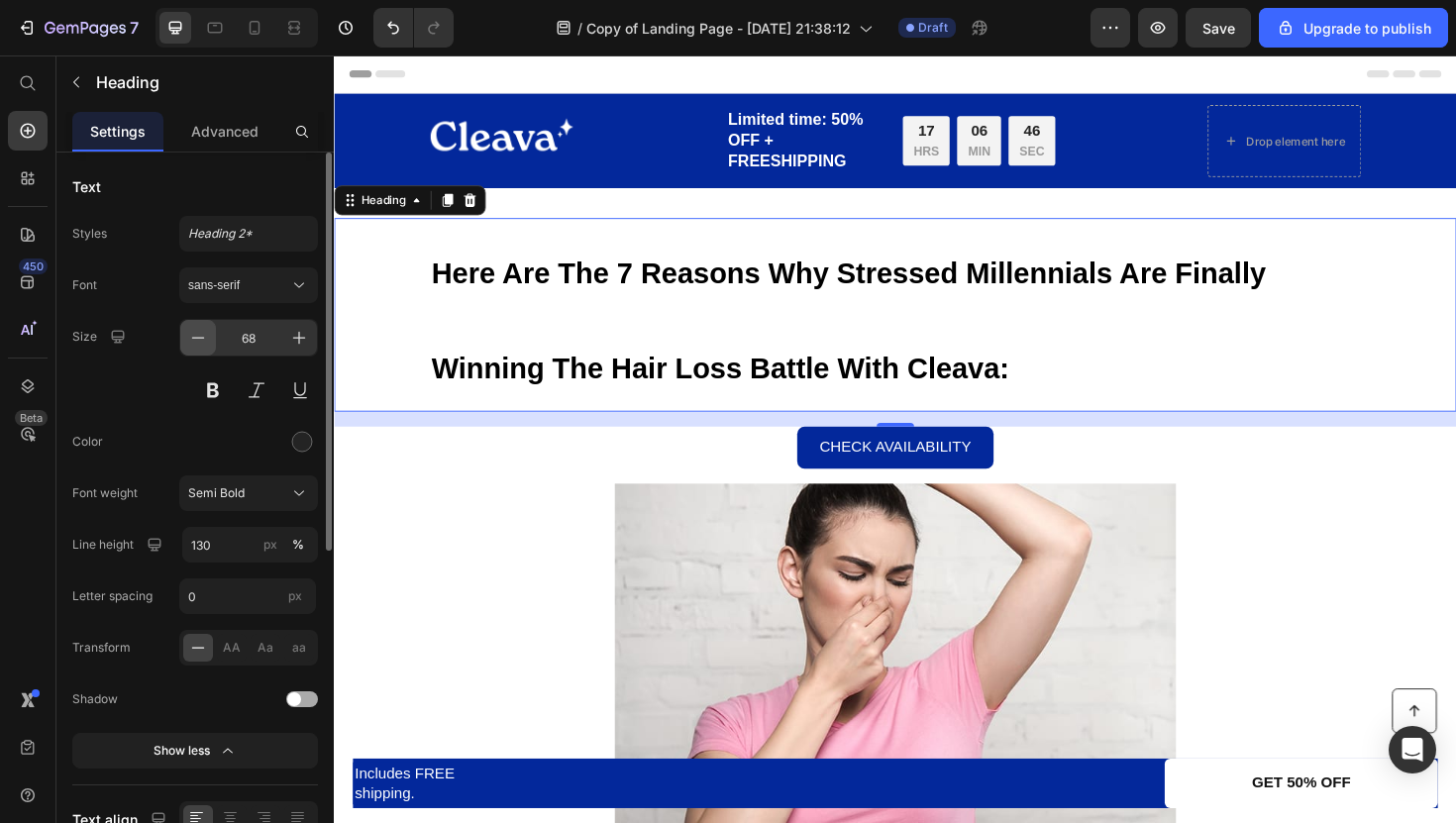 click at bounding box center (198, 338) 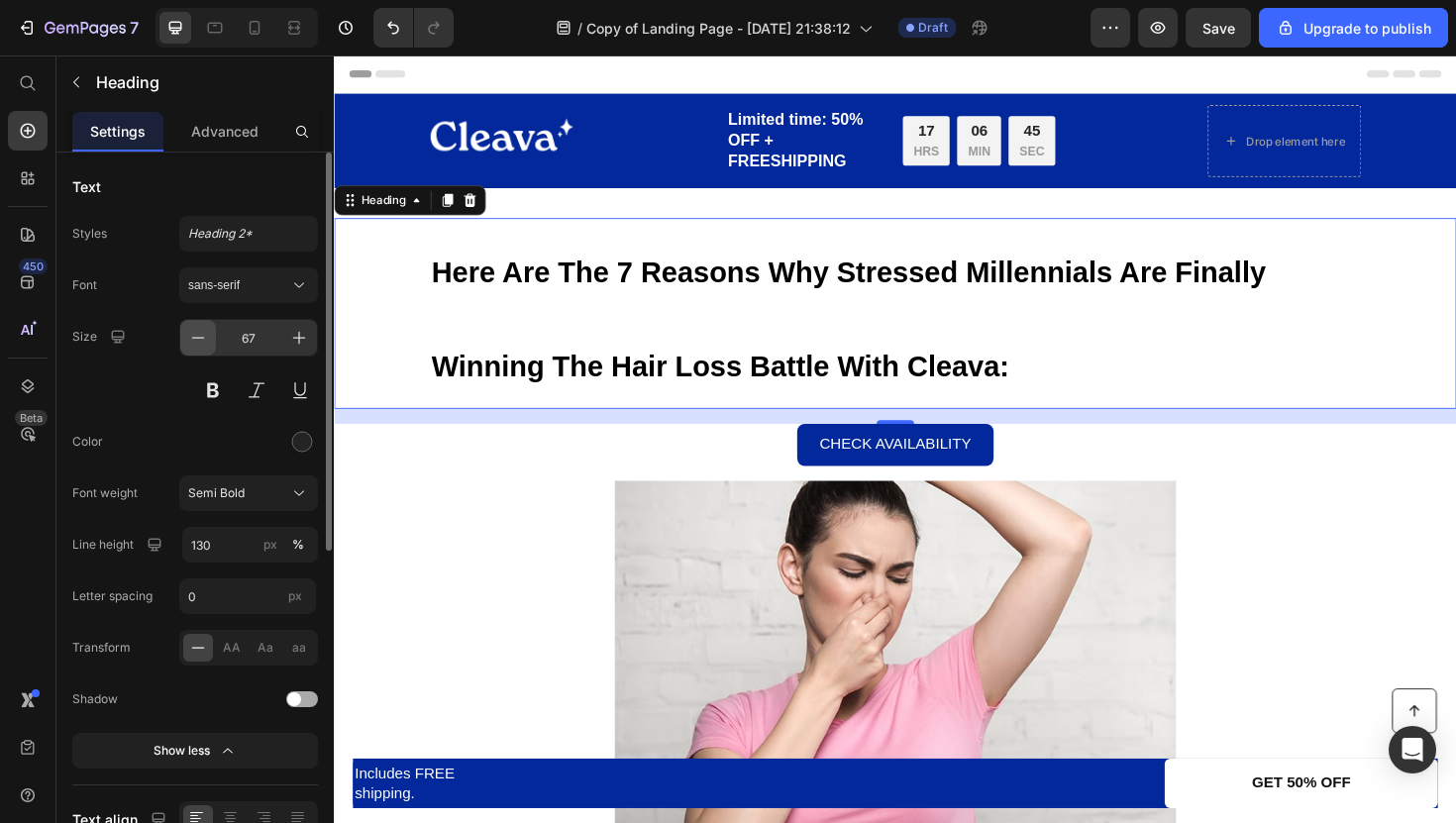 click at bounding box center [198, 338] 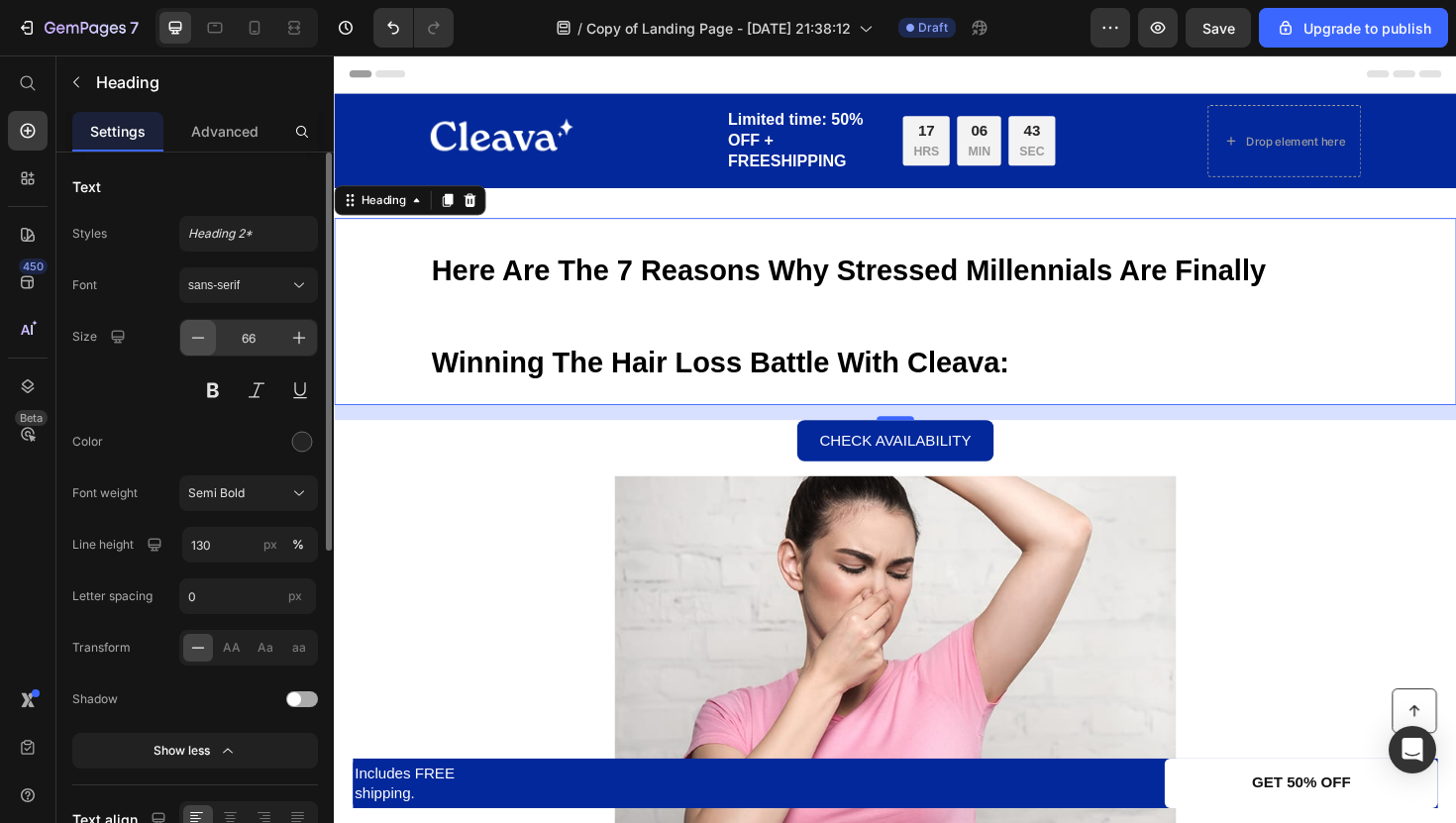 click at bounding box center (198, 338) 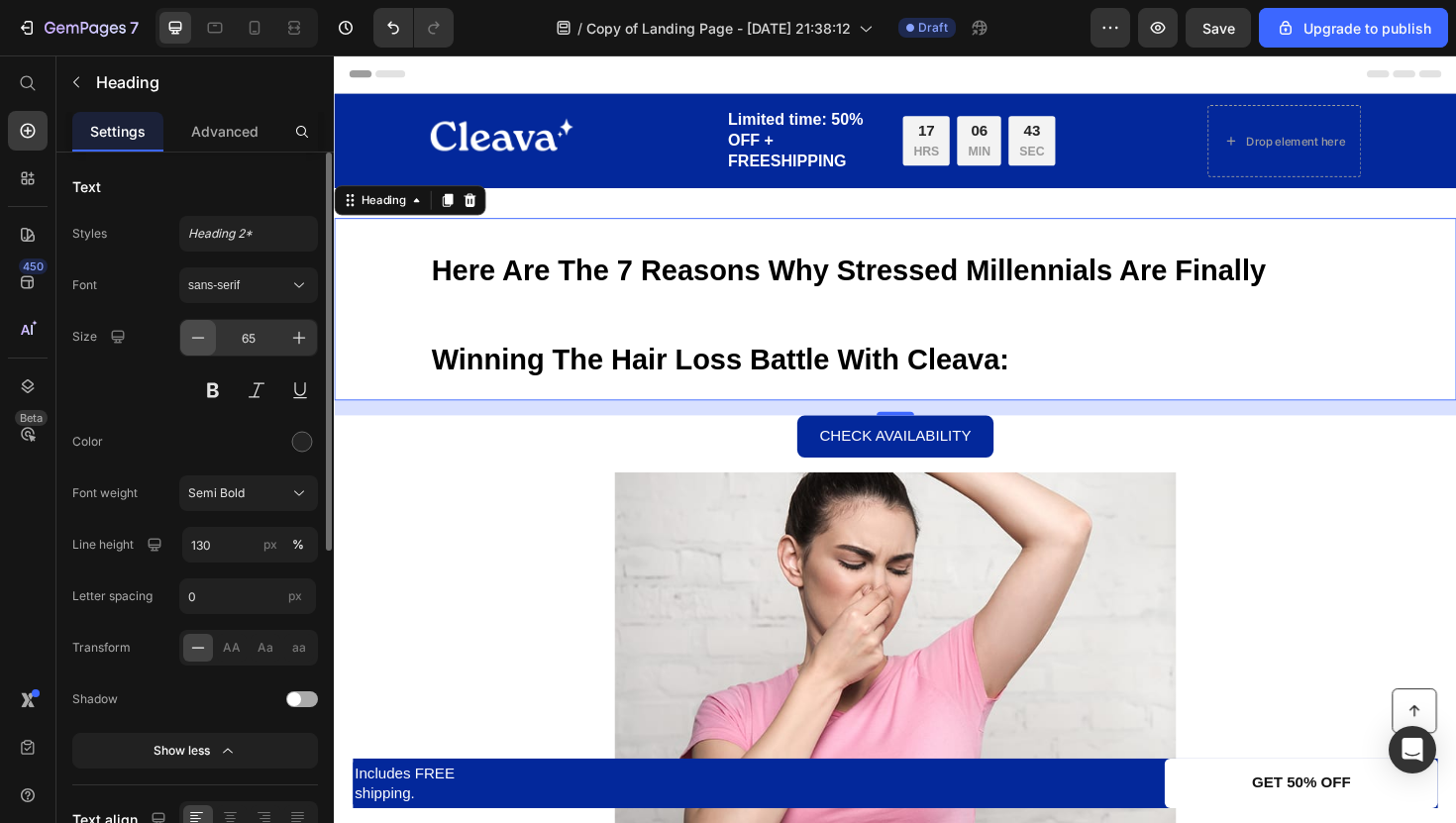 click at bounding box center [198, 338] 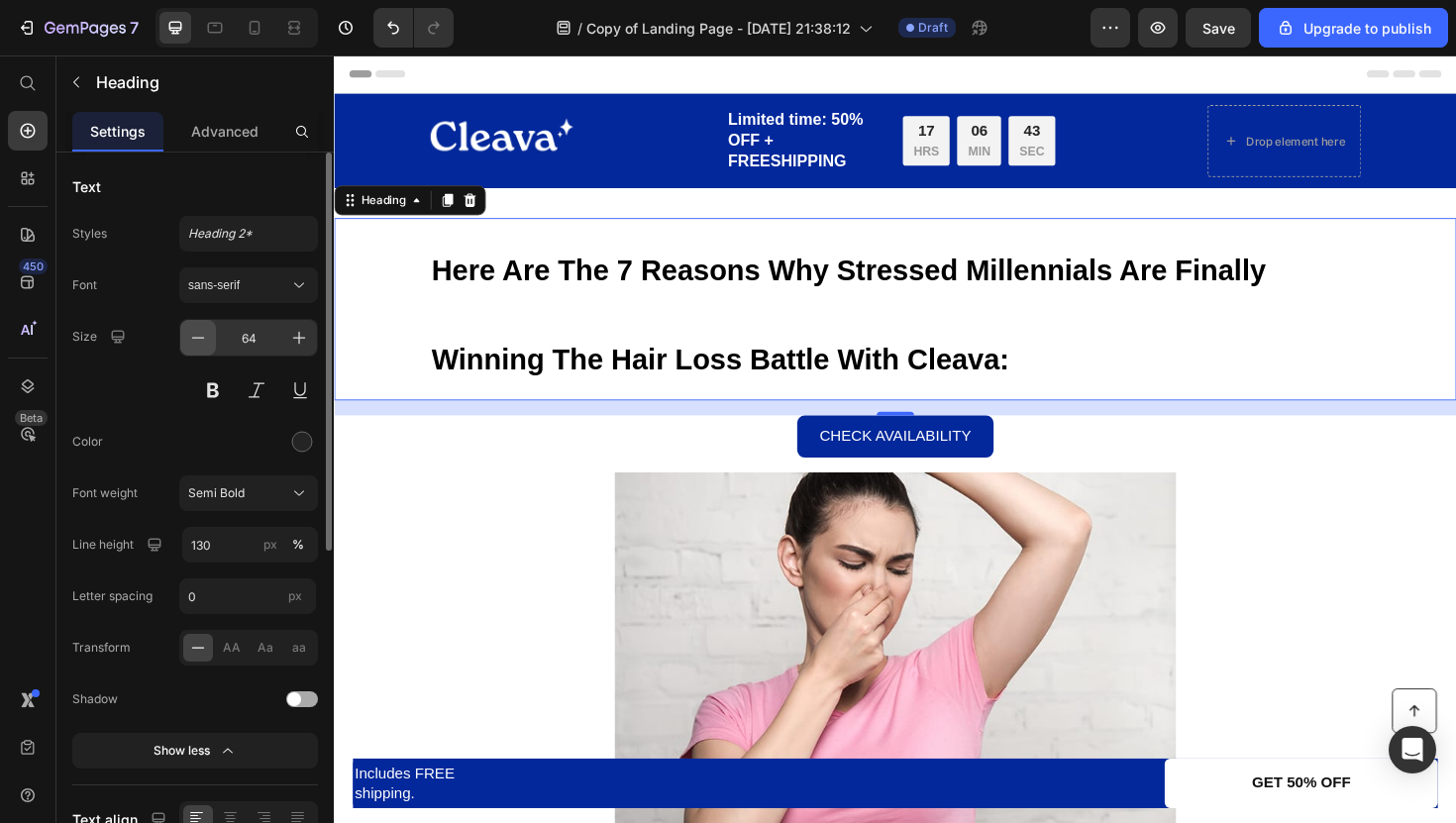 click at bounding box center [198, 338] 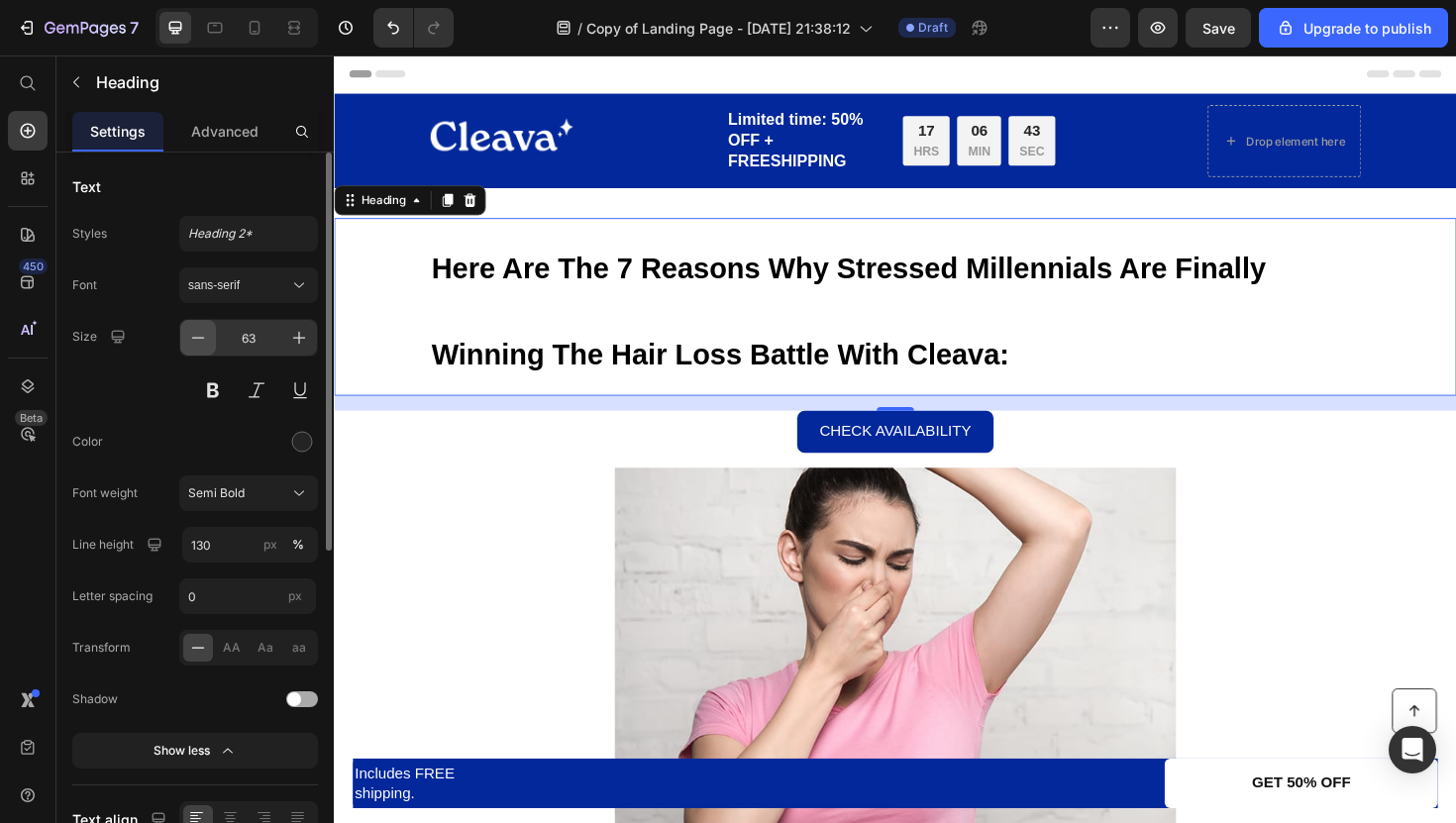 click at bounding box center [198, 338] 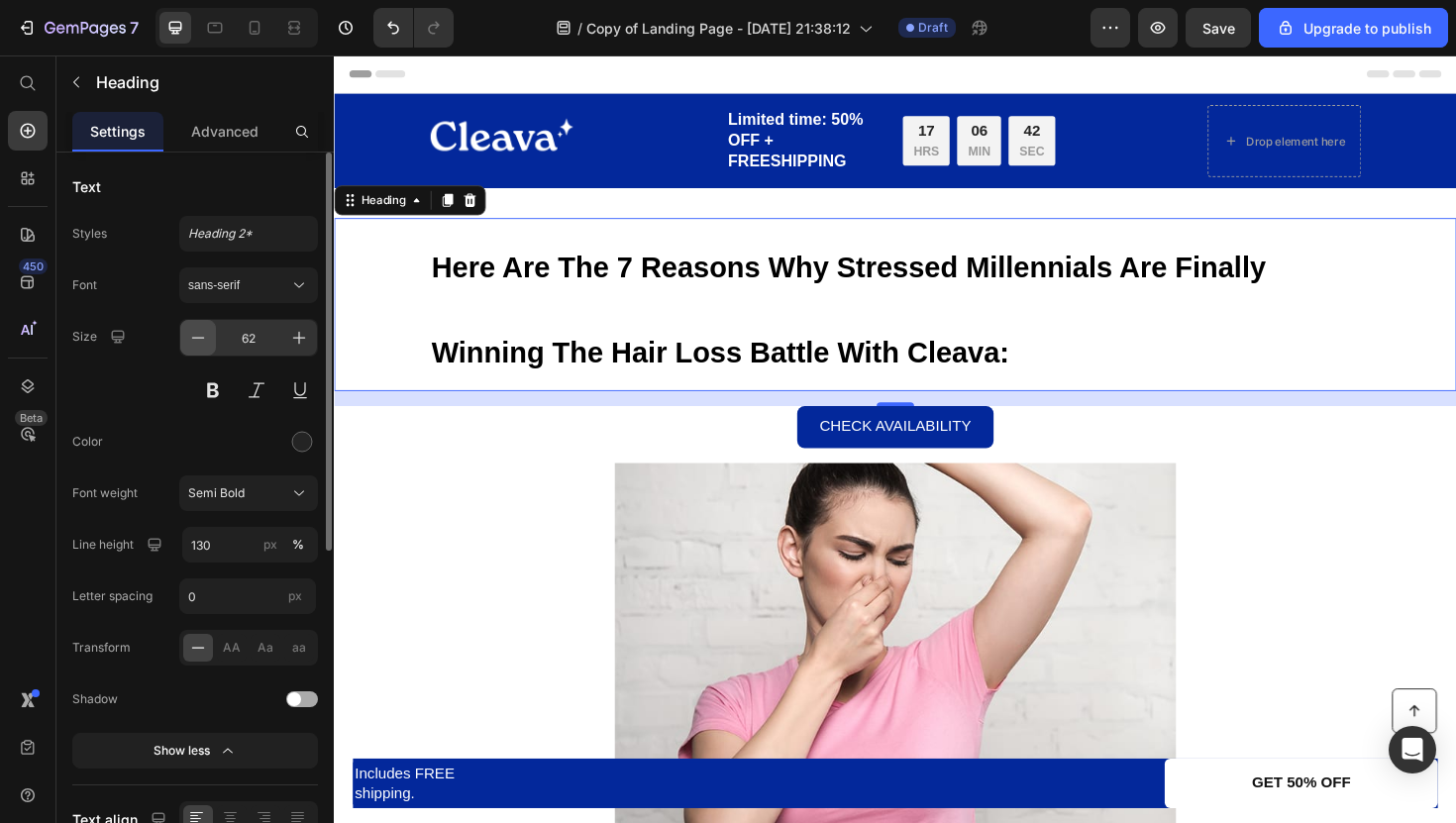 click at bounding box center (198, 338) 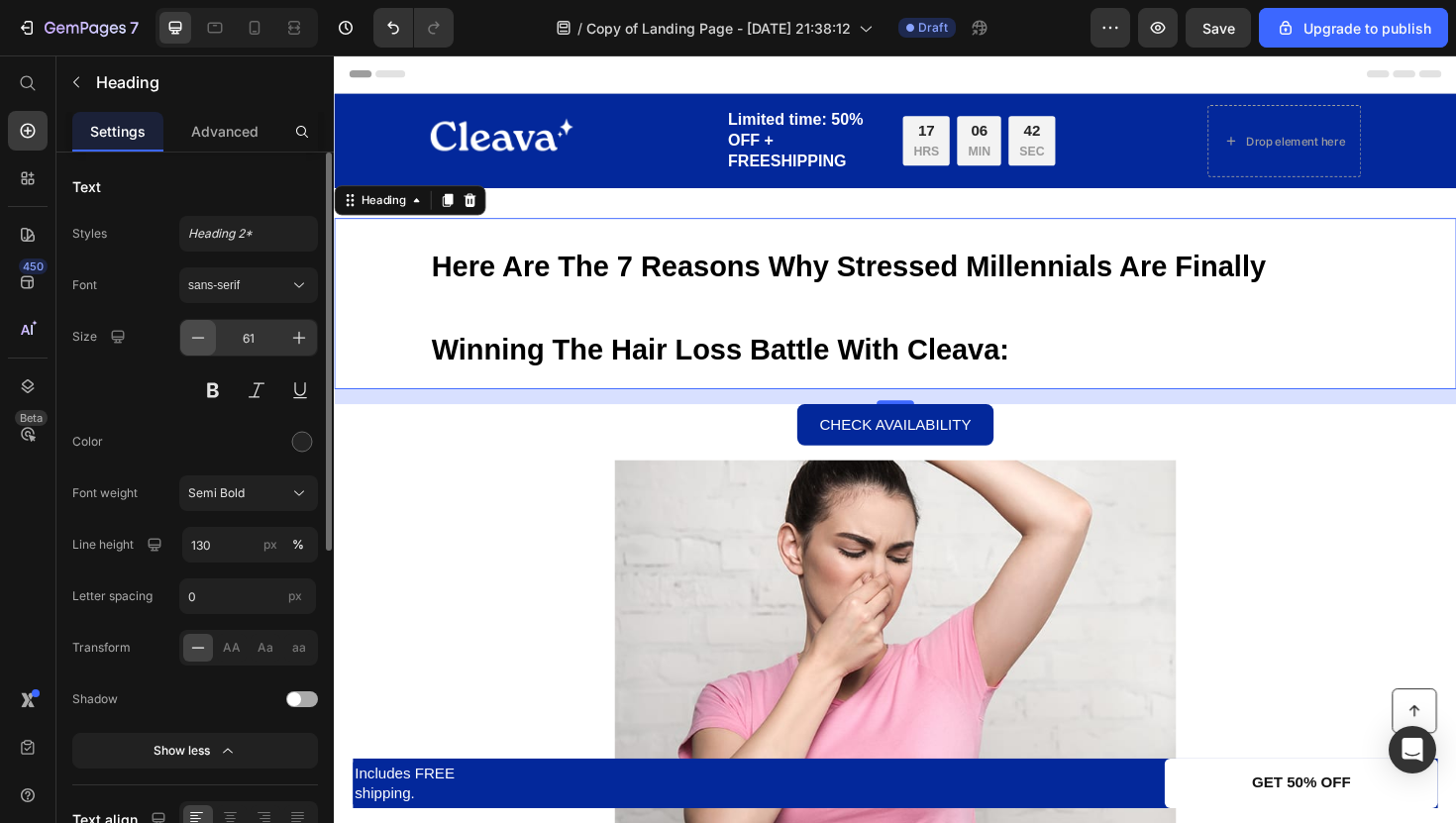 click at bounding box center [198, 338] 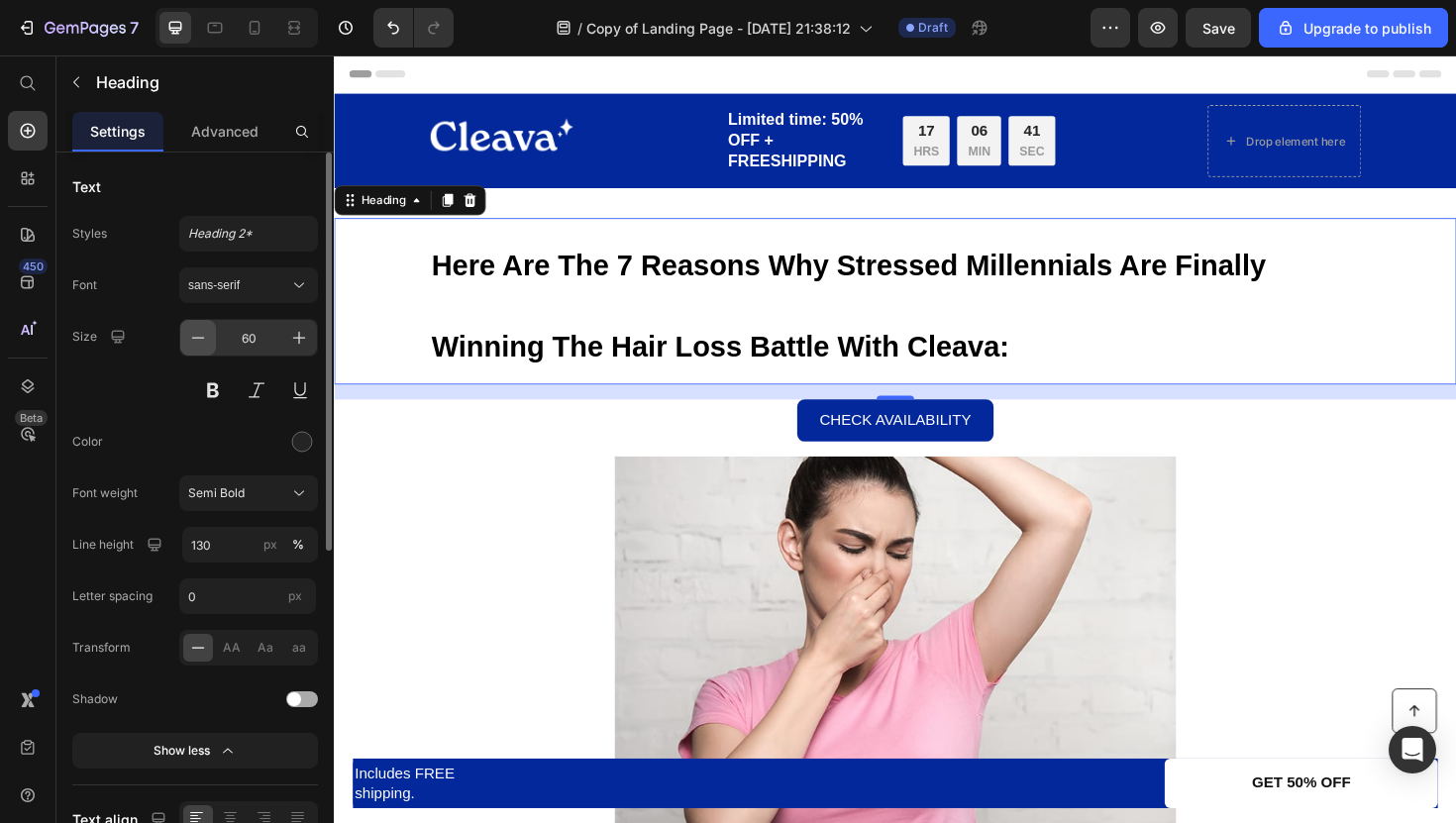 click at bounding box center [198, 338] 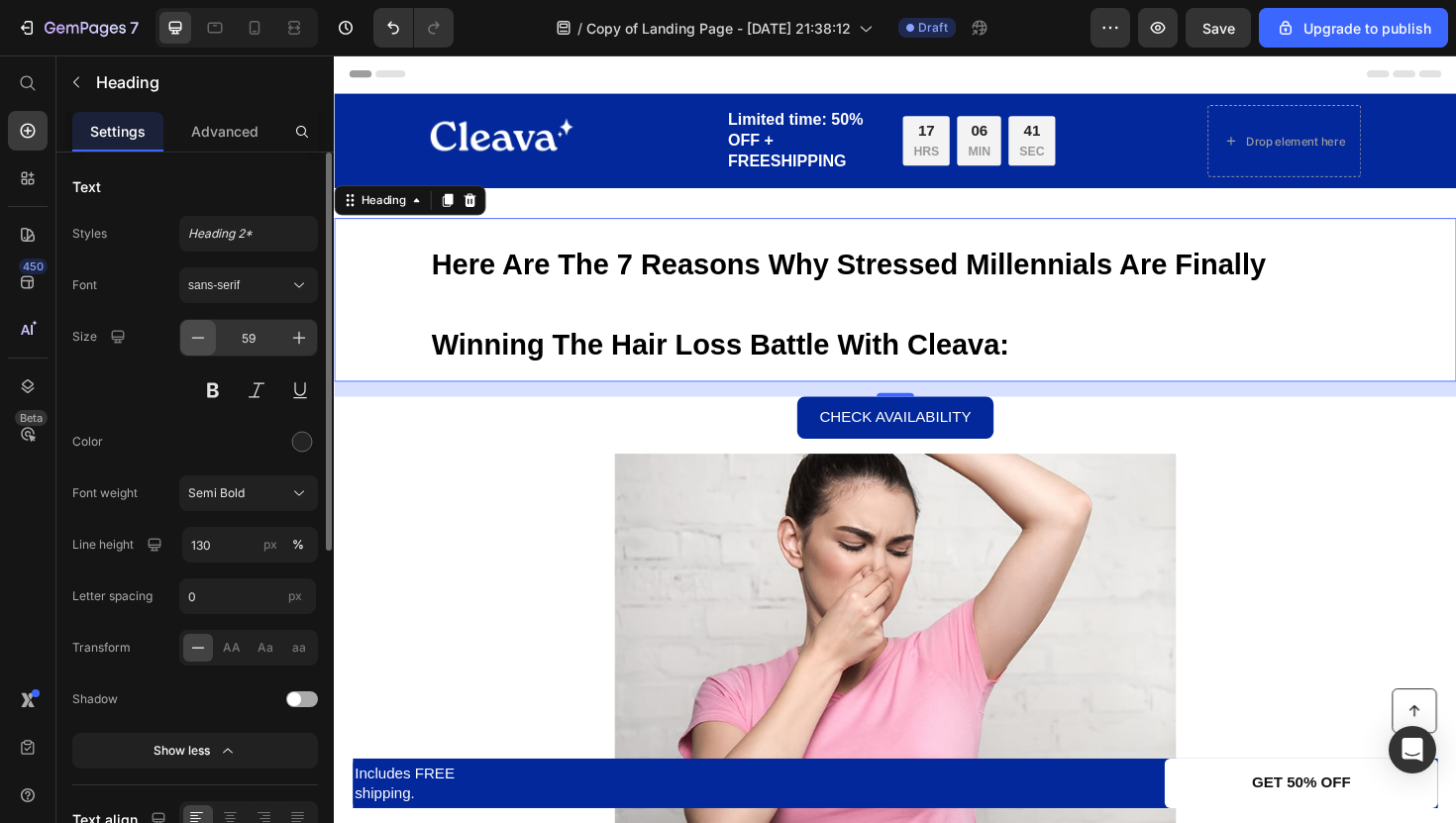 click at bounding box center [198, 338] 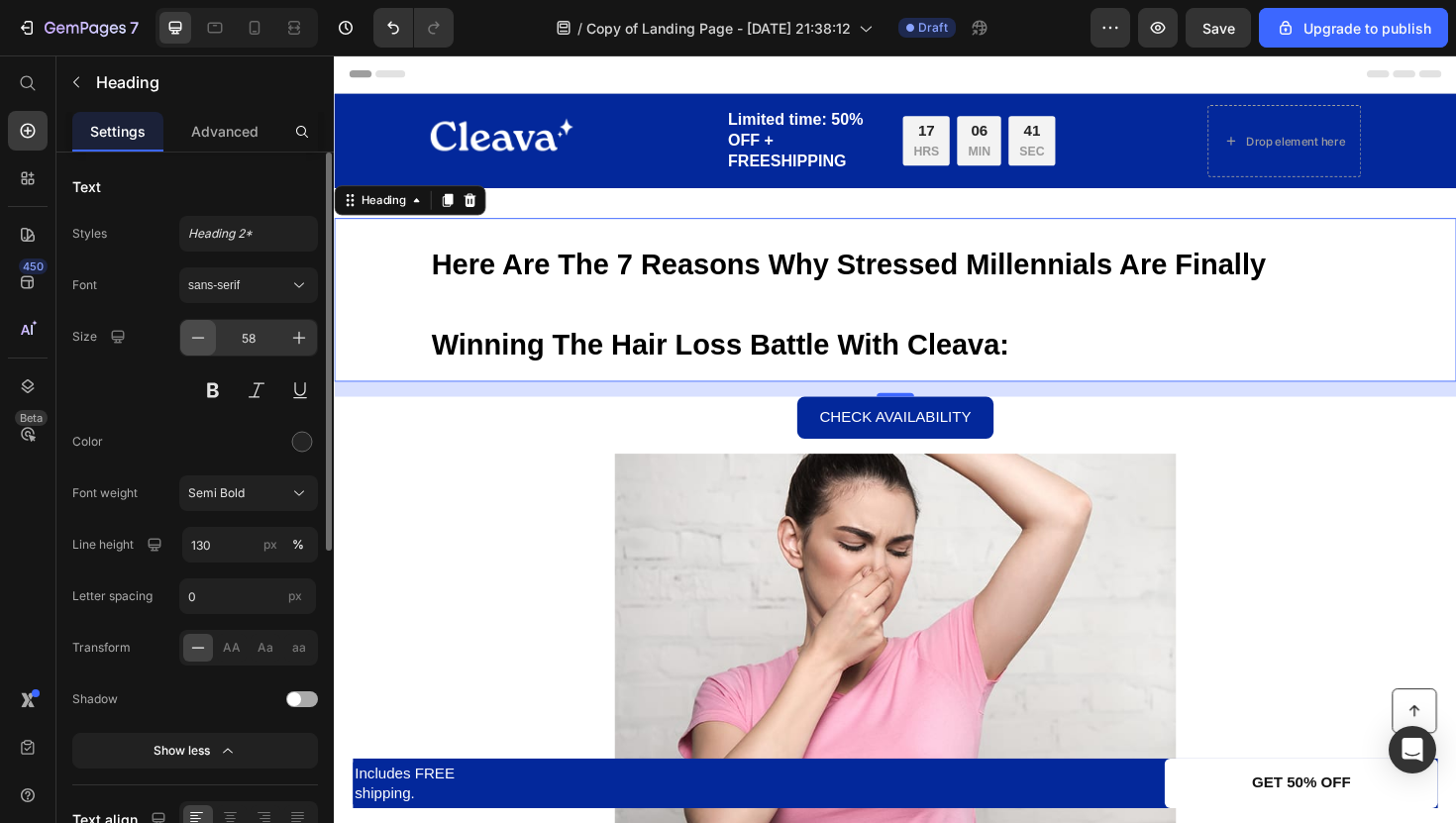 click at bounding box center [198, 338] 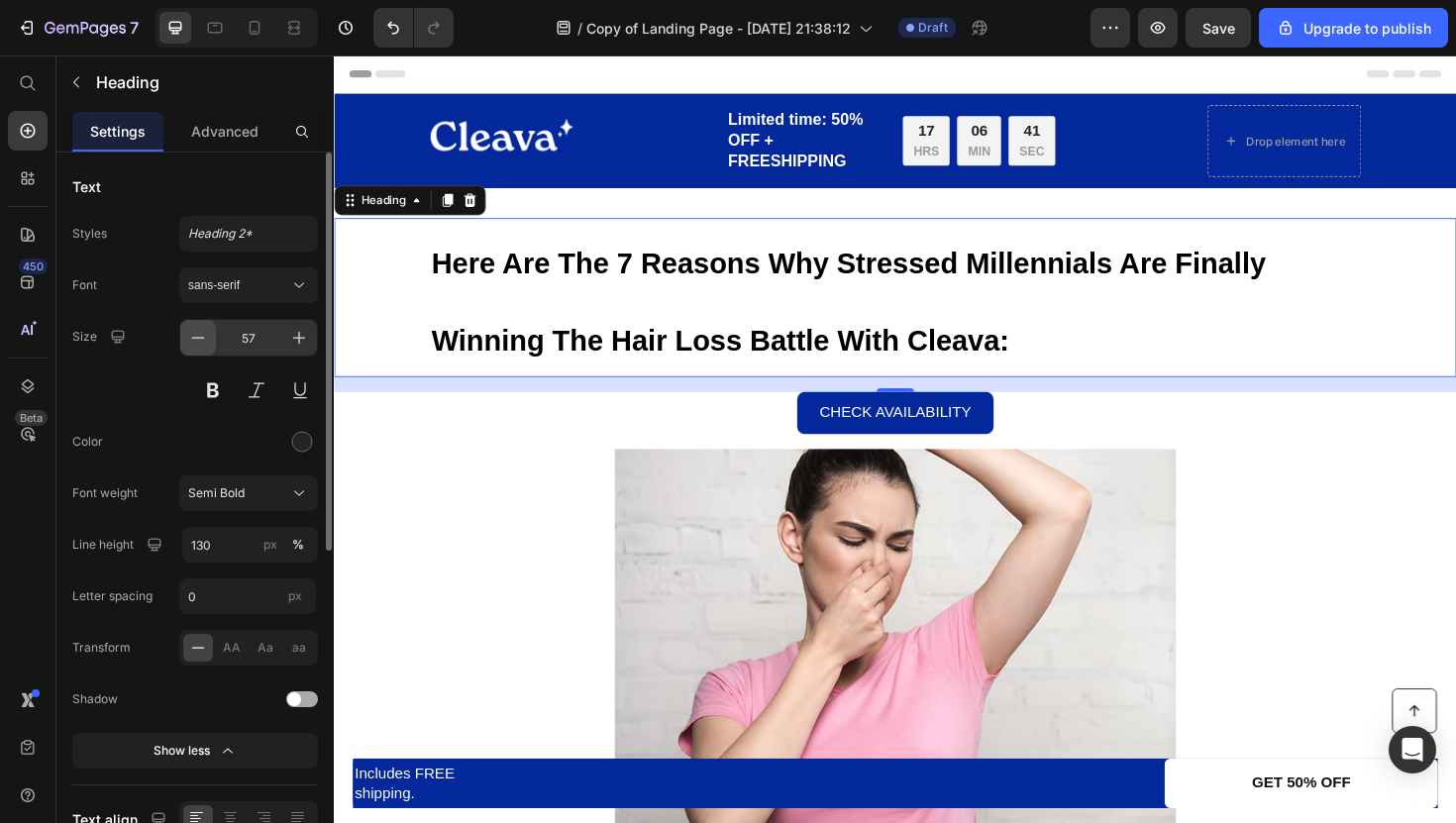 click at bounding box center (198, 338) 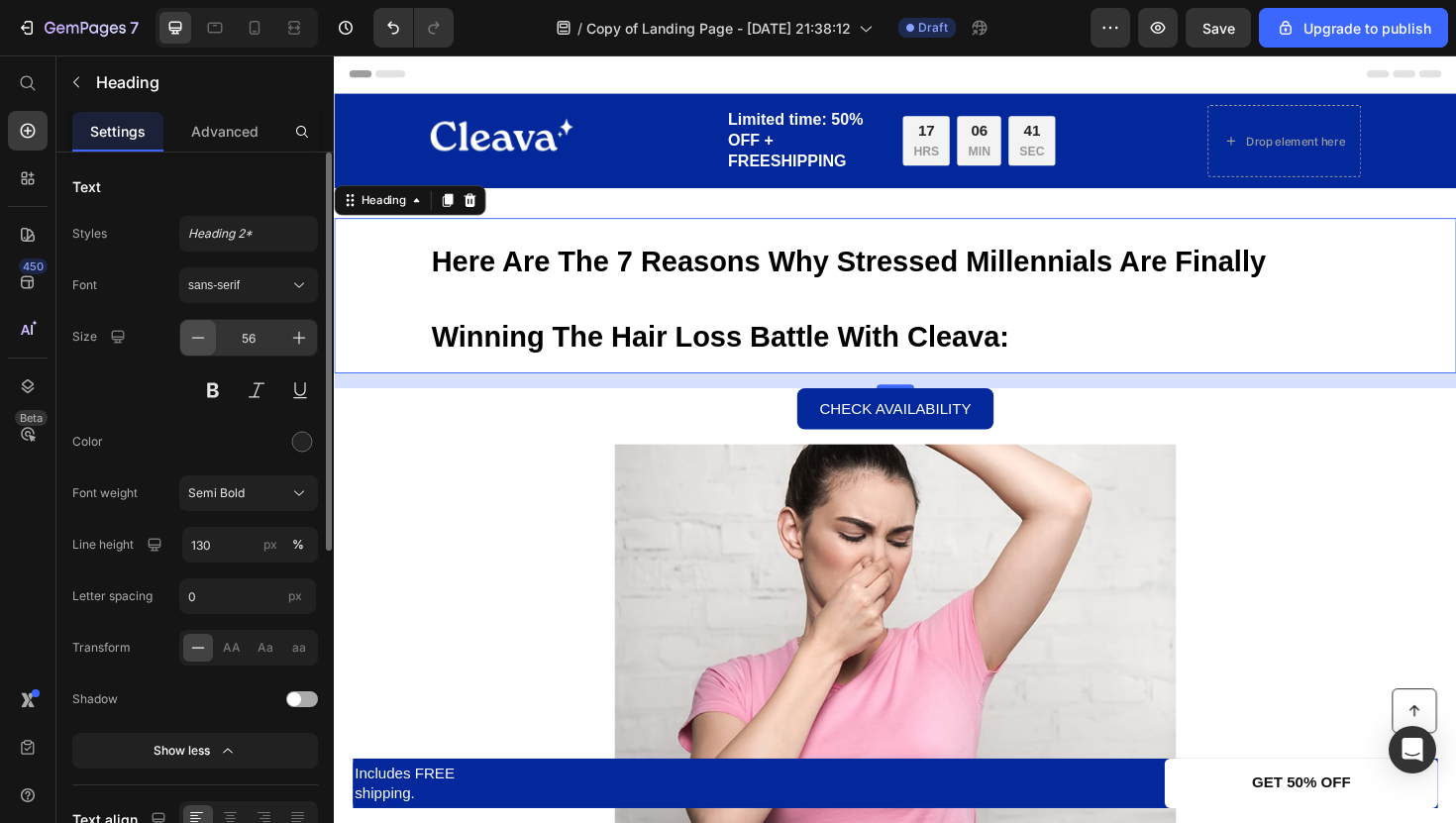 click at bounding box center (198, 338) 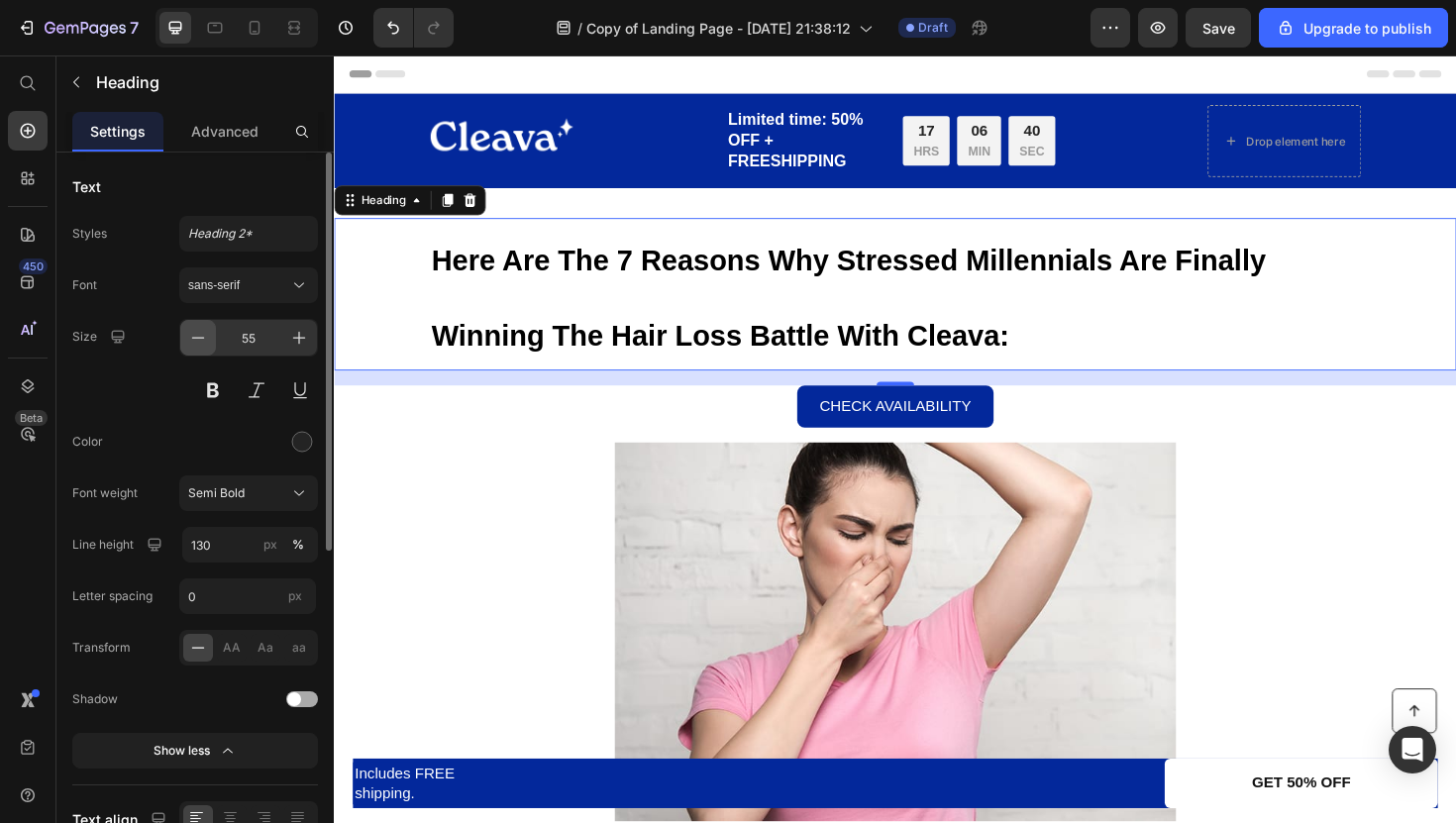 click at bounding box center [198, 338] 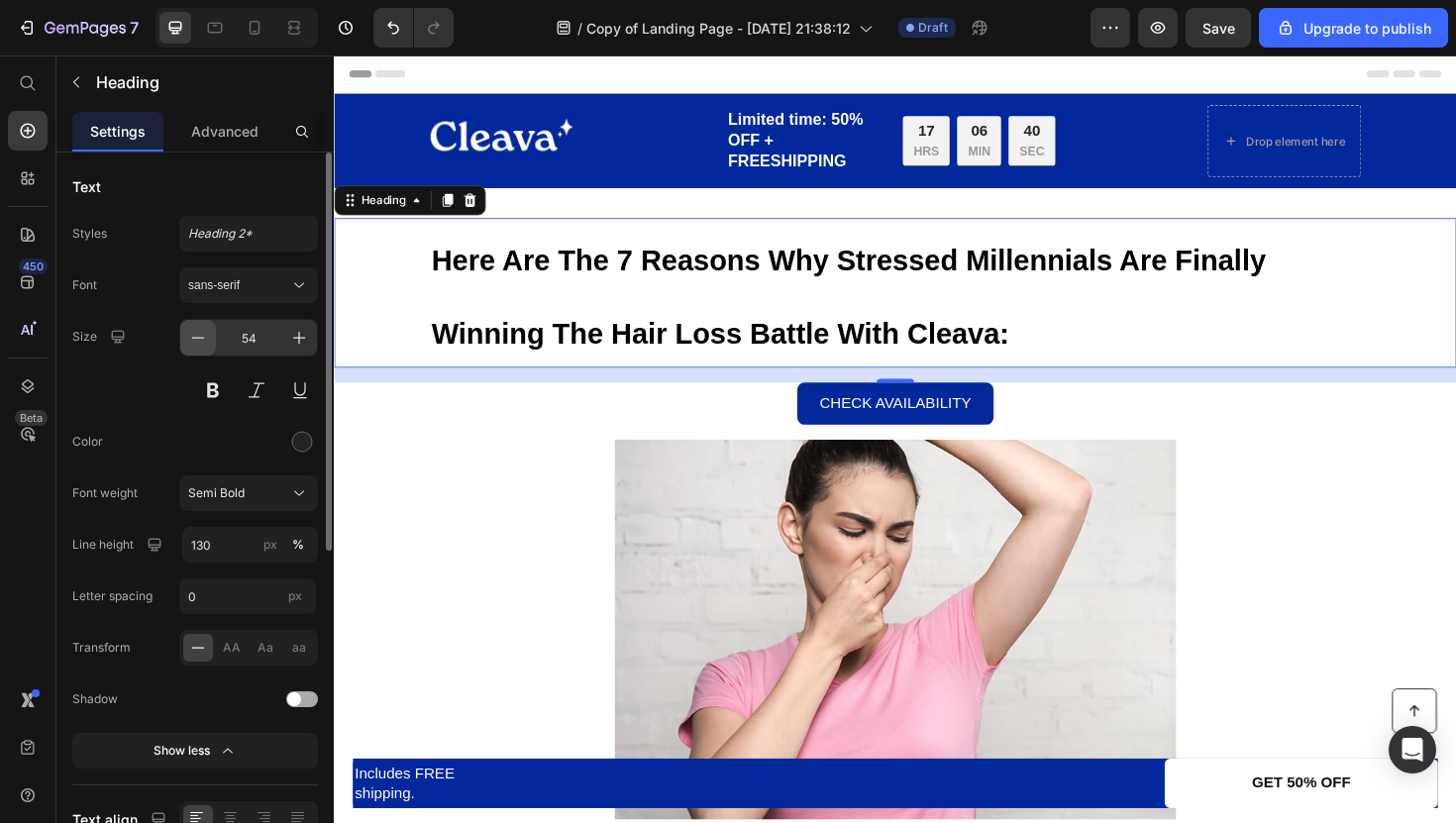 click at bounding box center [198, 338] 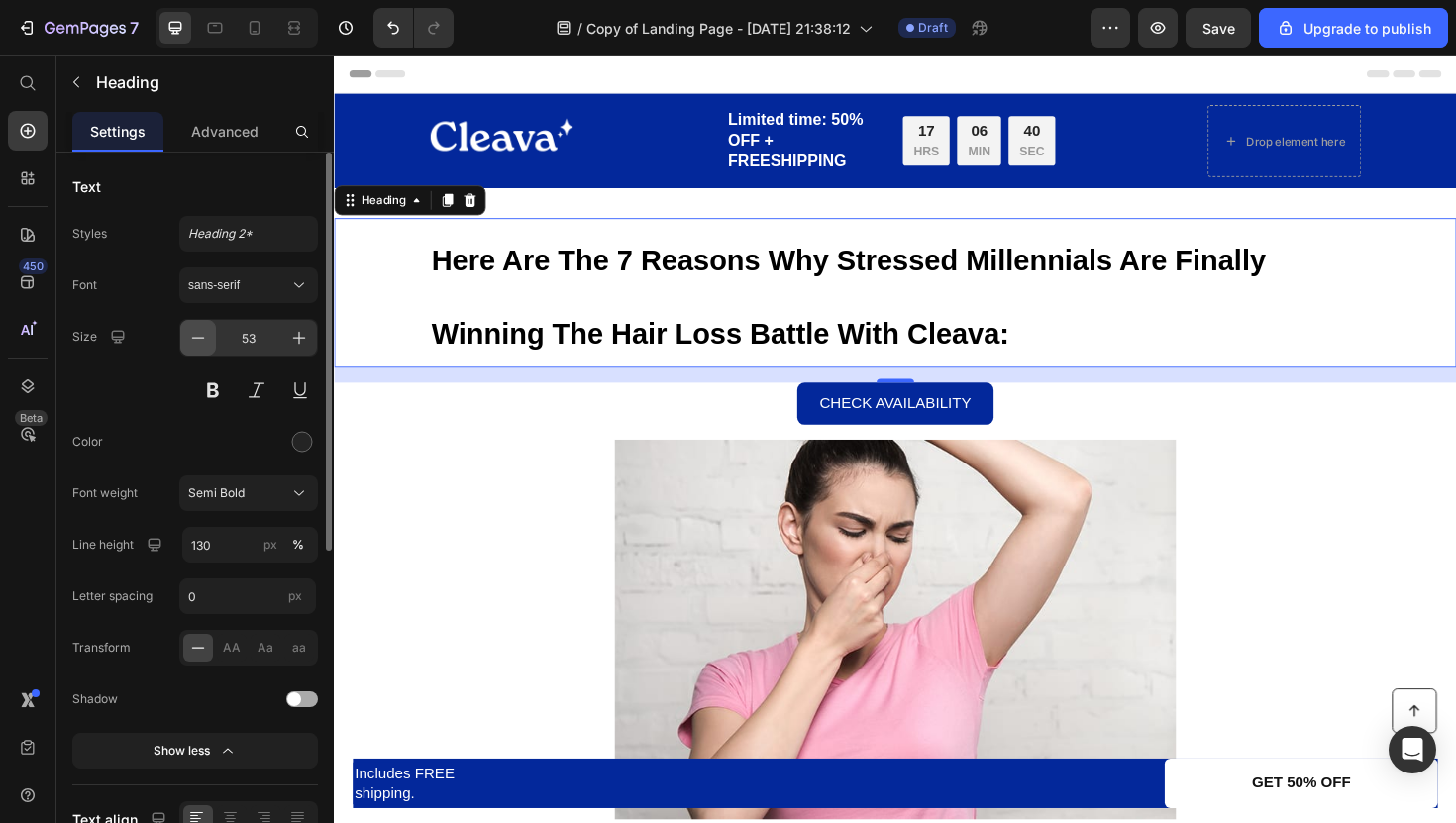 click at bounding box center [198, 338] 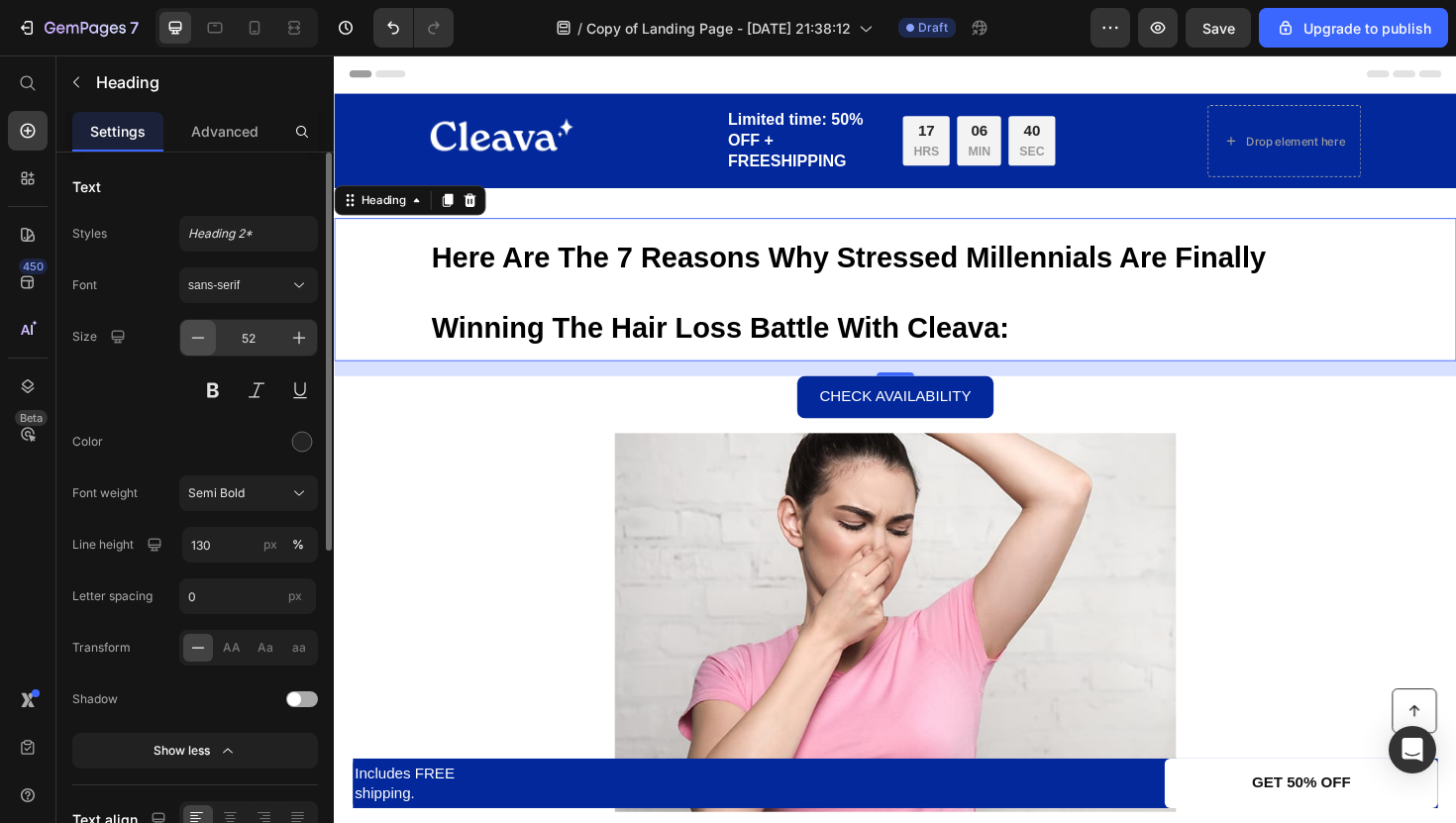 click at bounding box center (198, 338) 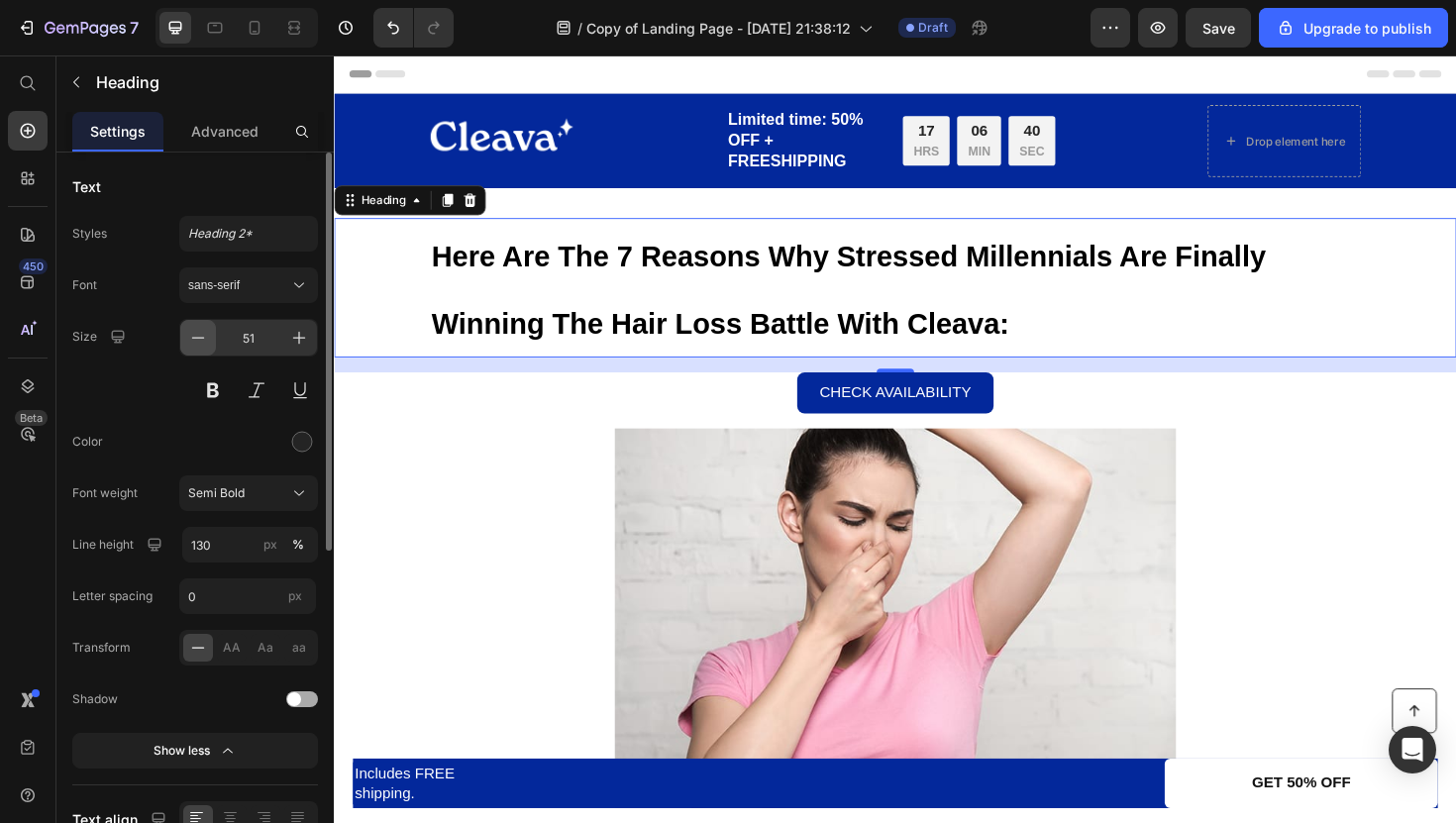 click at bounding box center [198, 338] 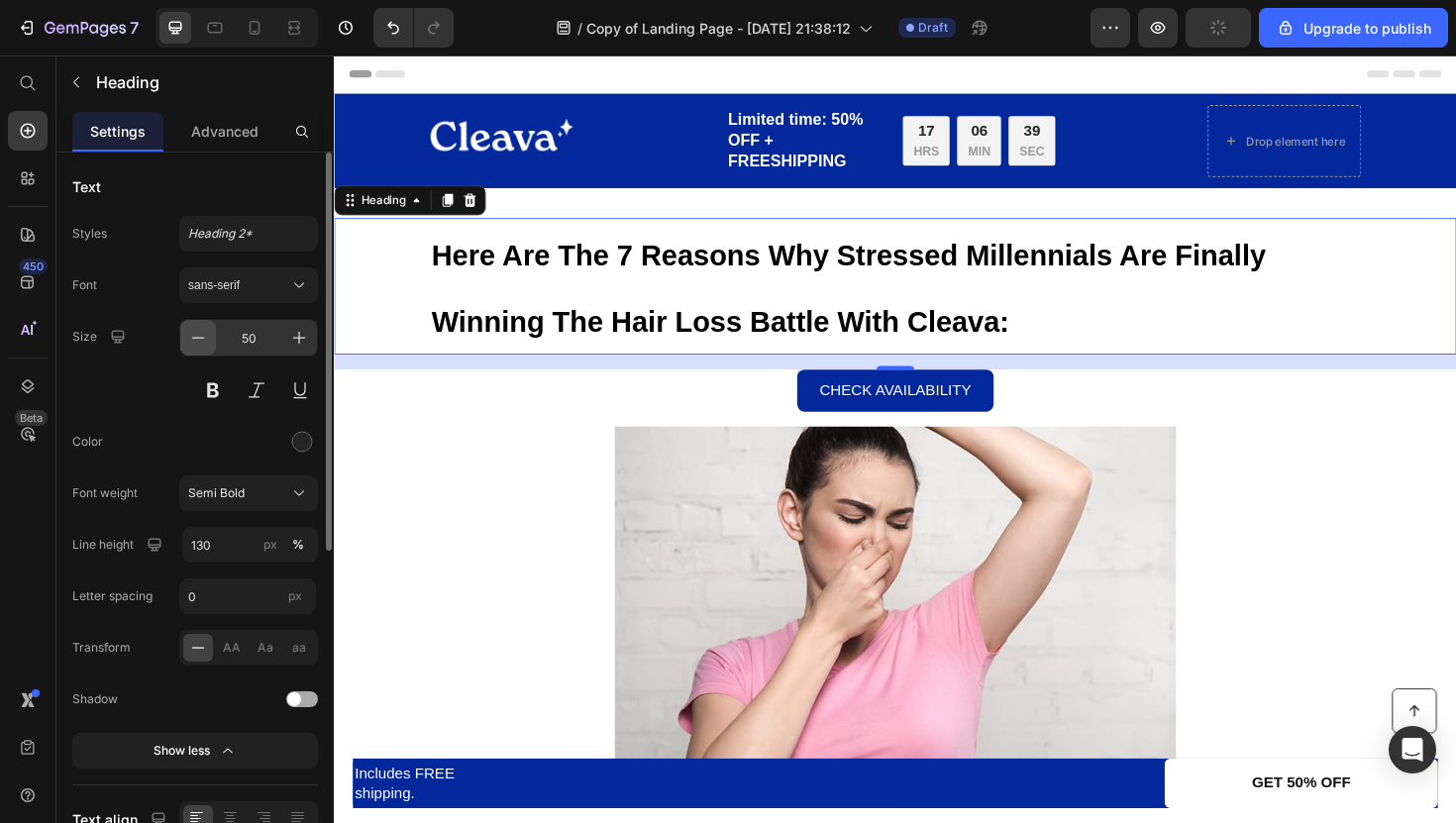click at bounding box center (198, 338) 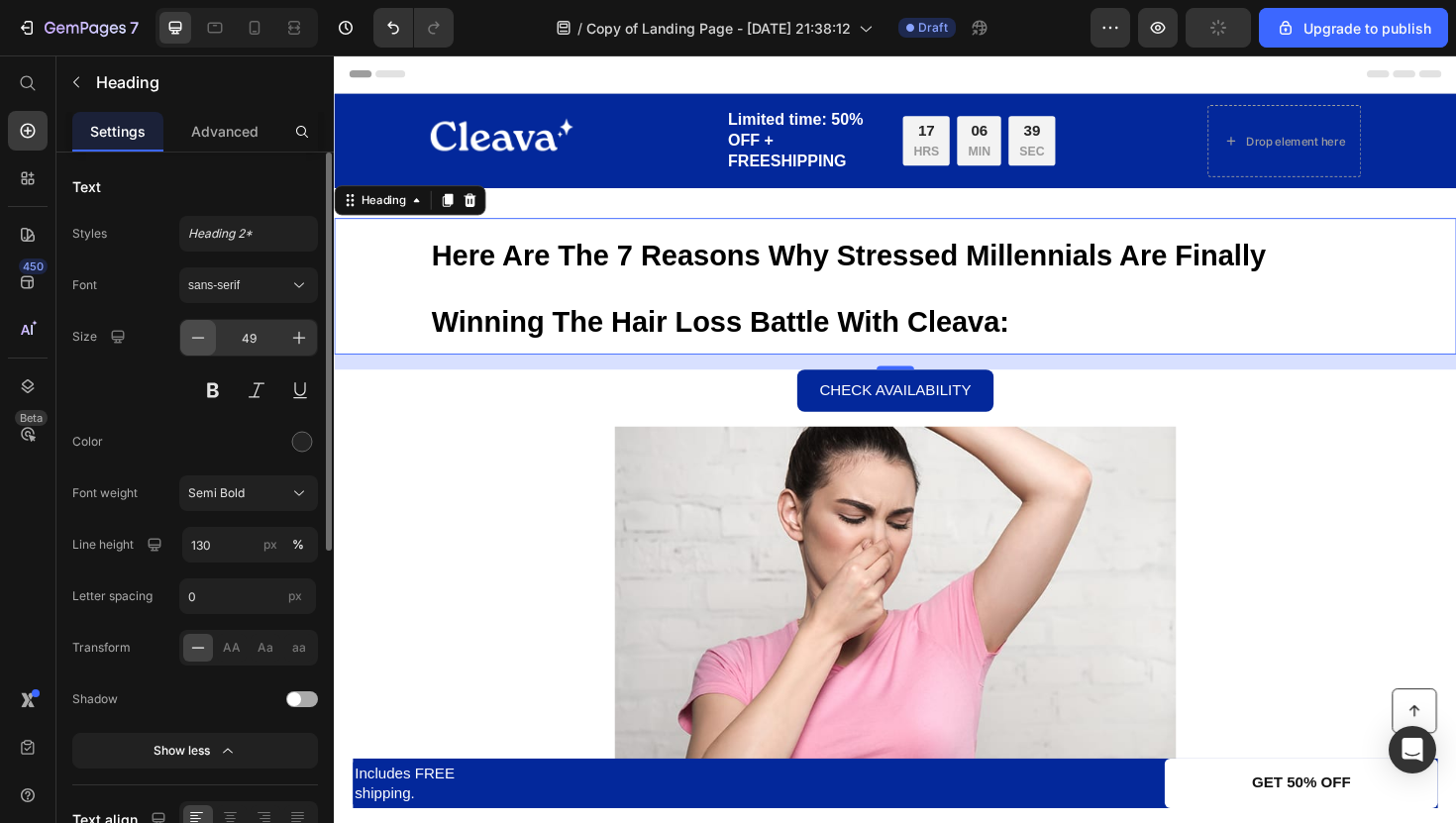 click at bounding box center (198, 338) 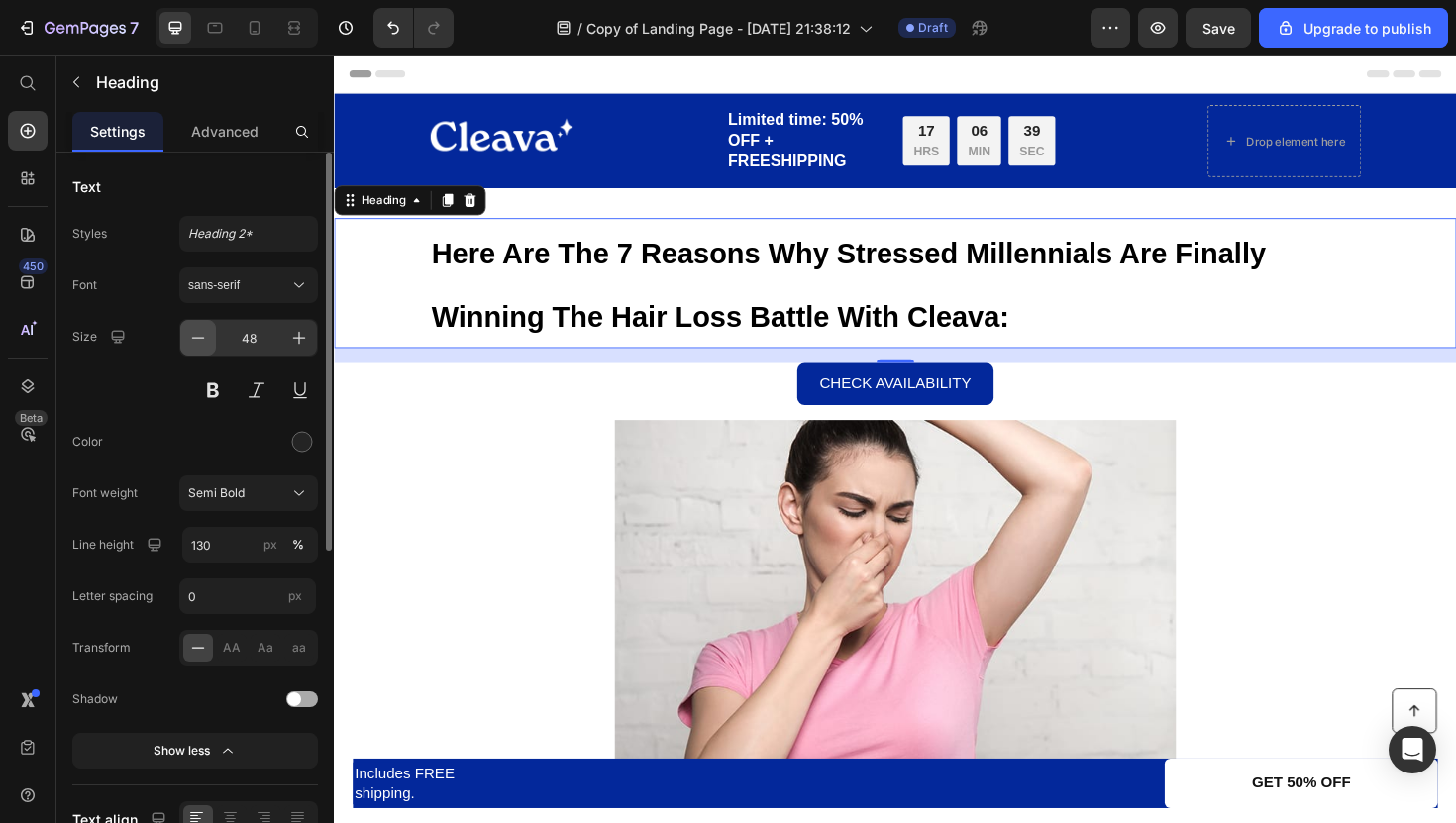 click at bounding box center (198, 338) 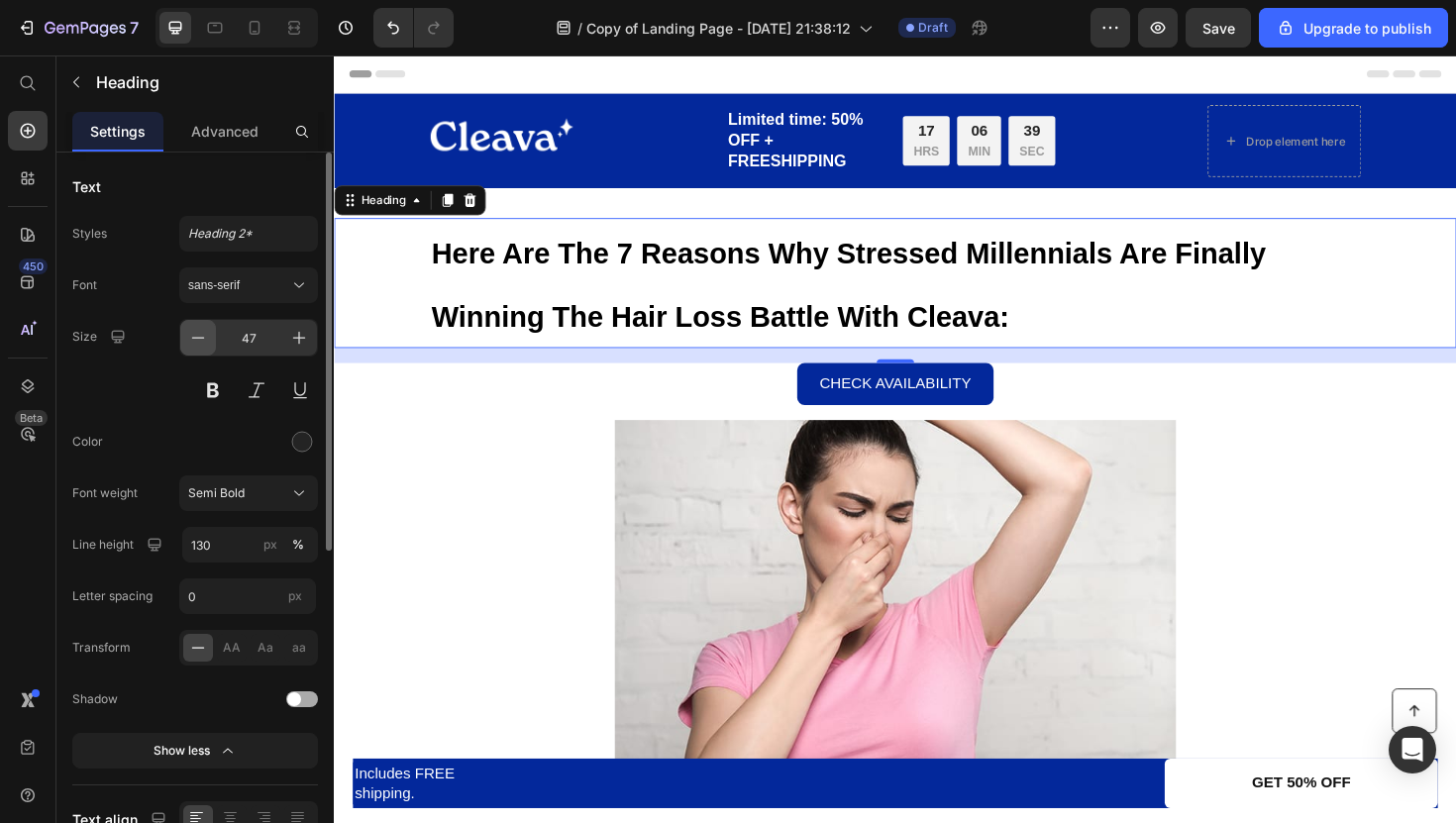 click at bounding box center (198, 338) 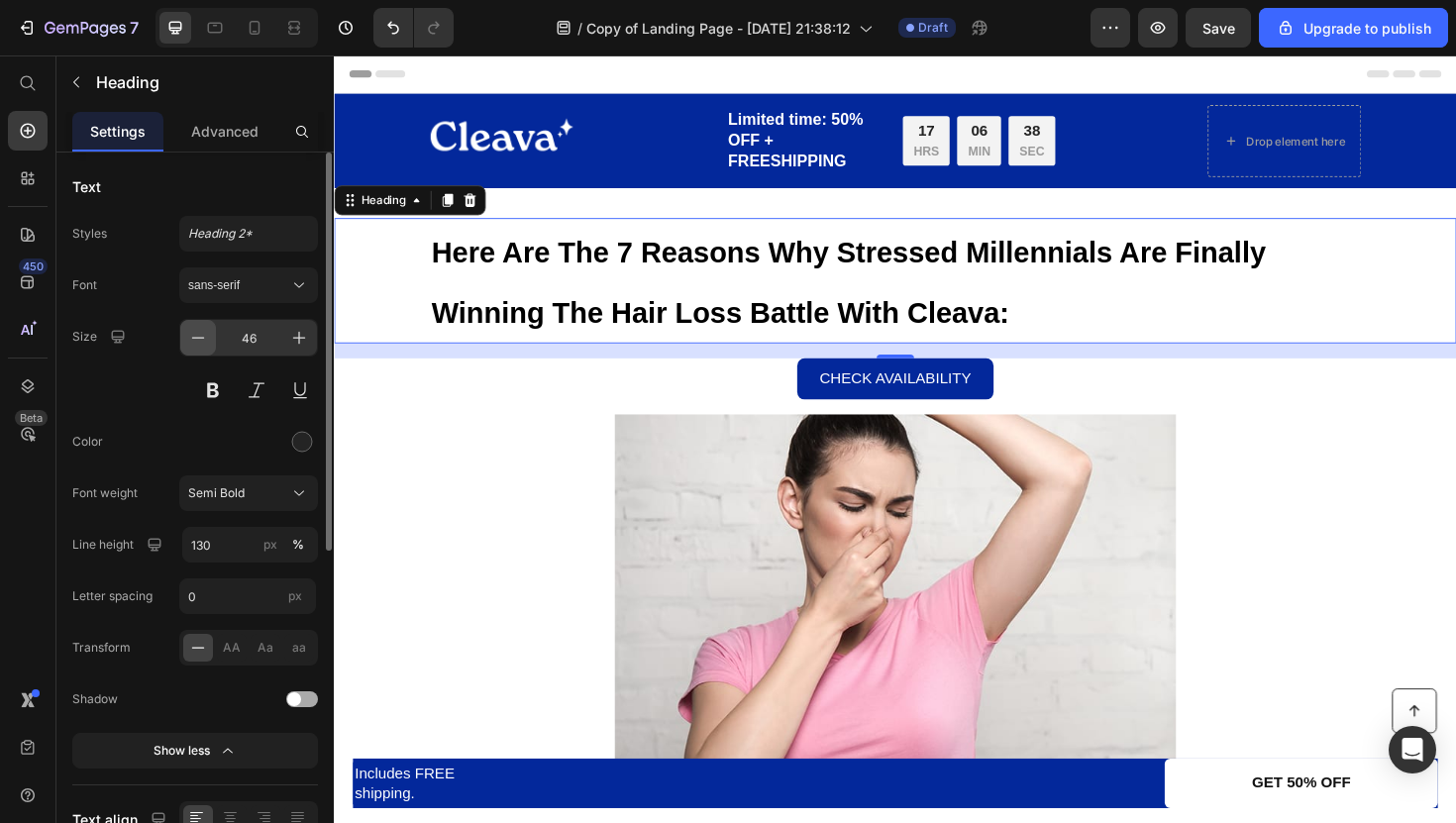 click at bounding box center [198, 338] 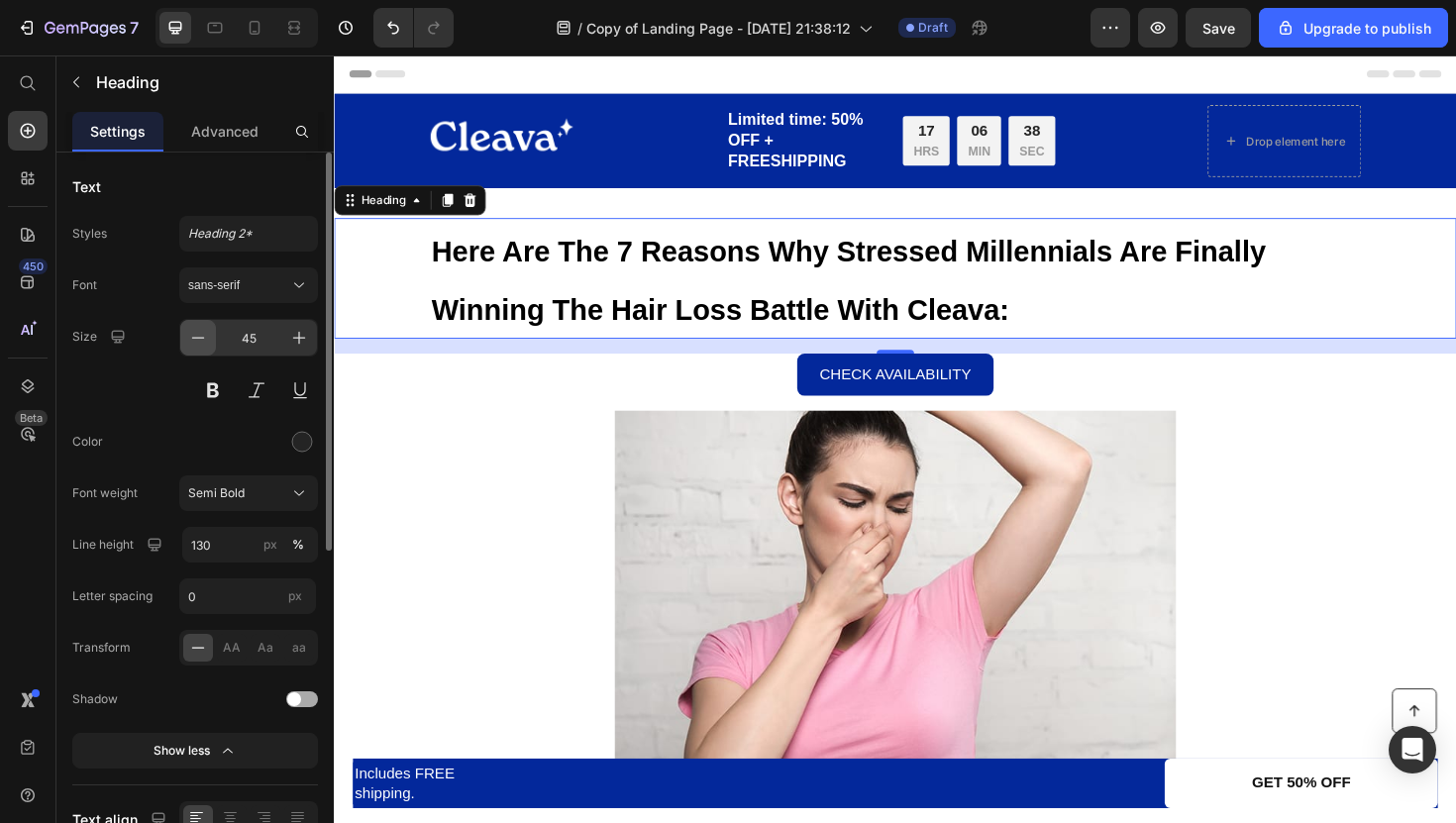 click at bounding box center [198, 338] 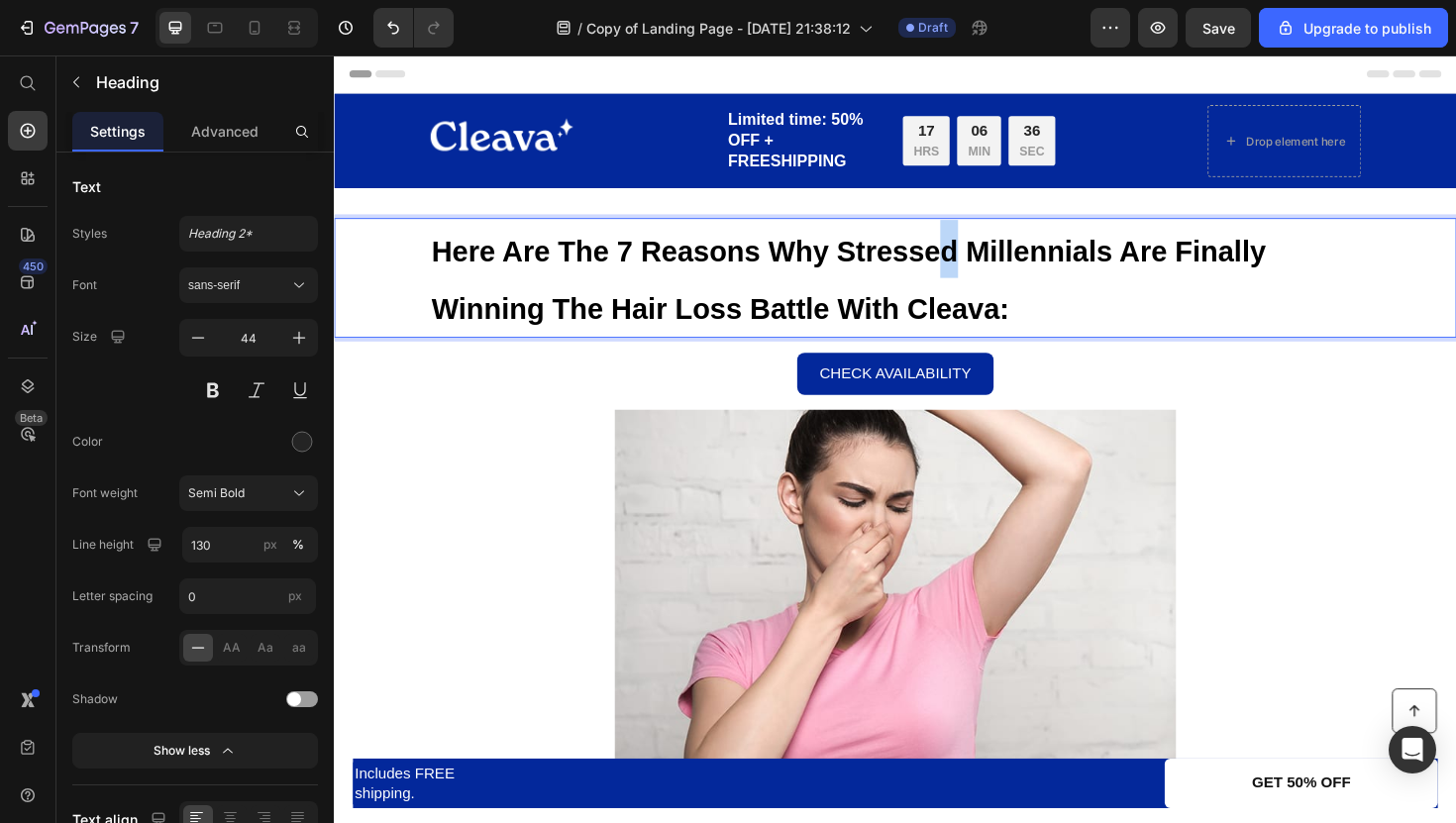 click on "Here Are The 7 Reasons Why Stressed Millennials Are Finally Winning The Hair Loss Battle With Cleava:" at bounding box center [879, 293] 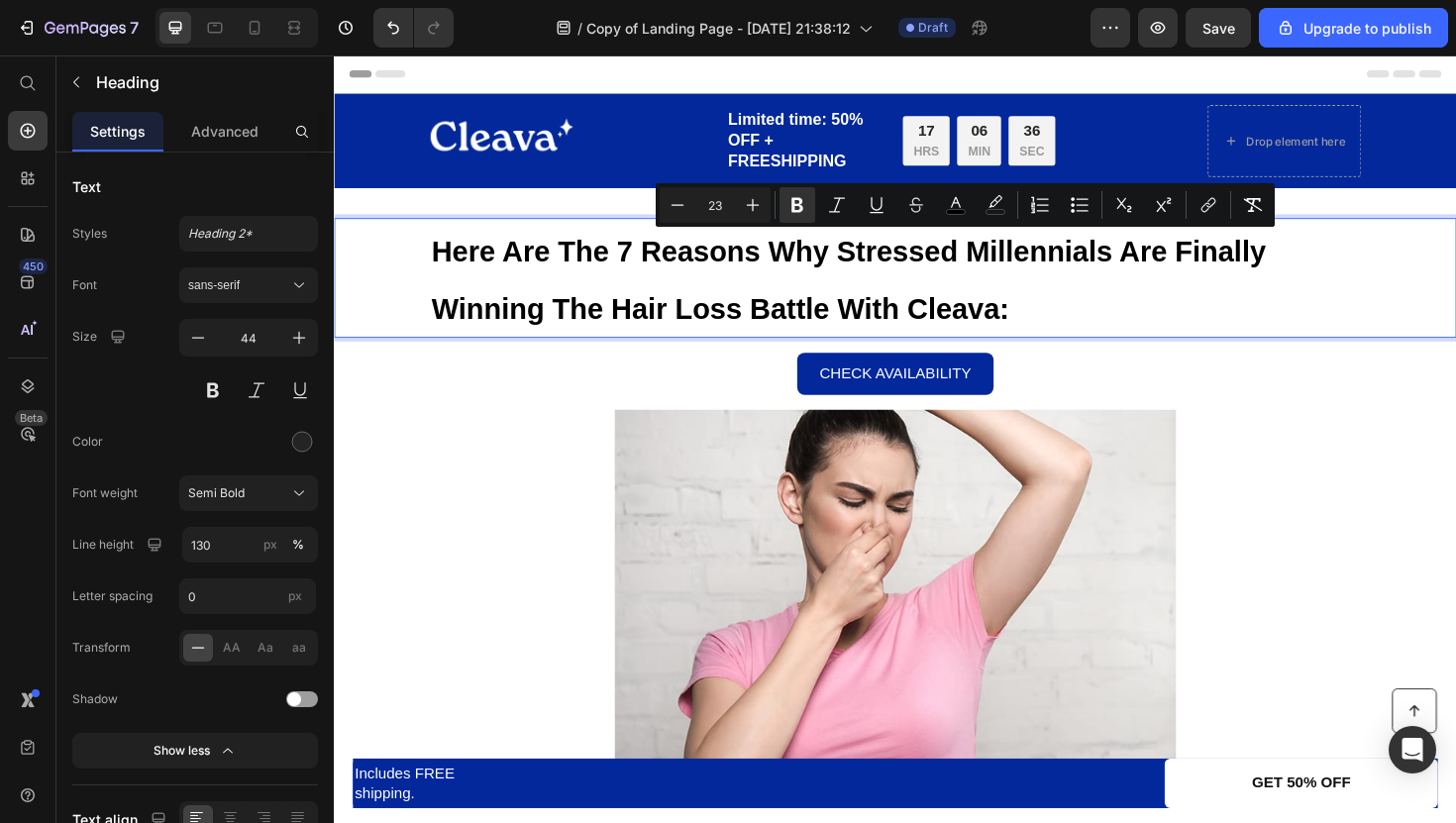 click on "Here Are The 7 Reasons Why Stressed Millennials Are Finally Winning The Hair Loss Battle With Cleava:" at bounding box center [879, 293] 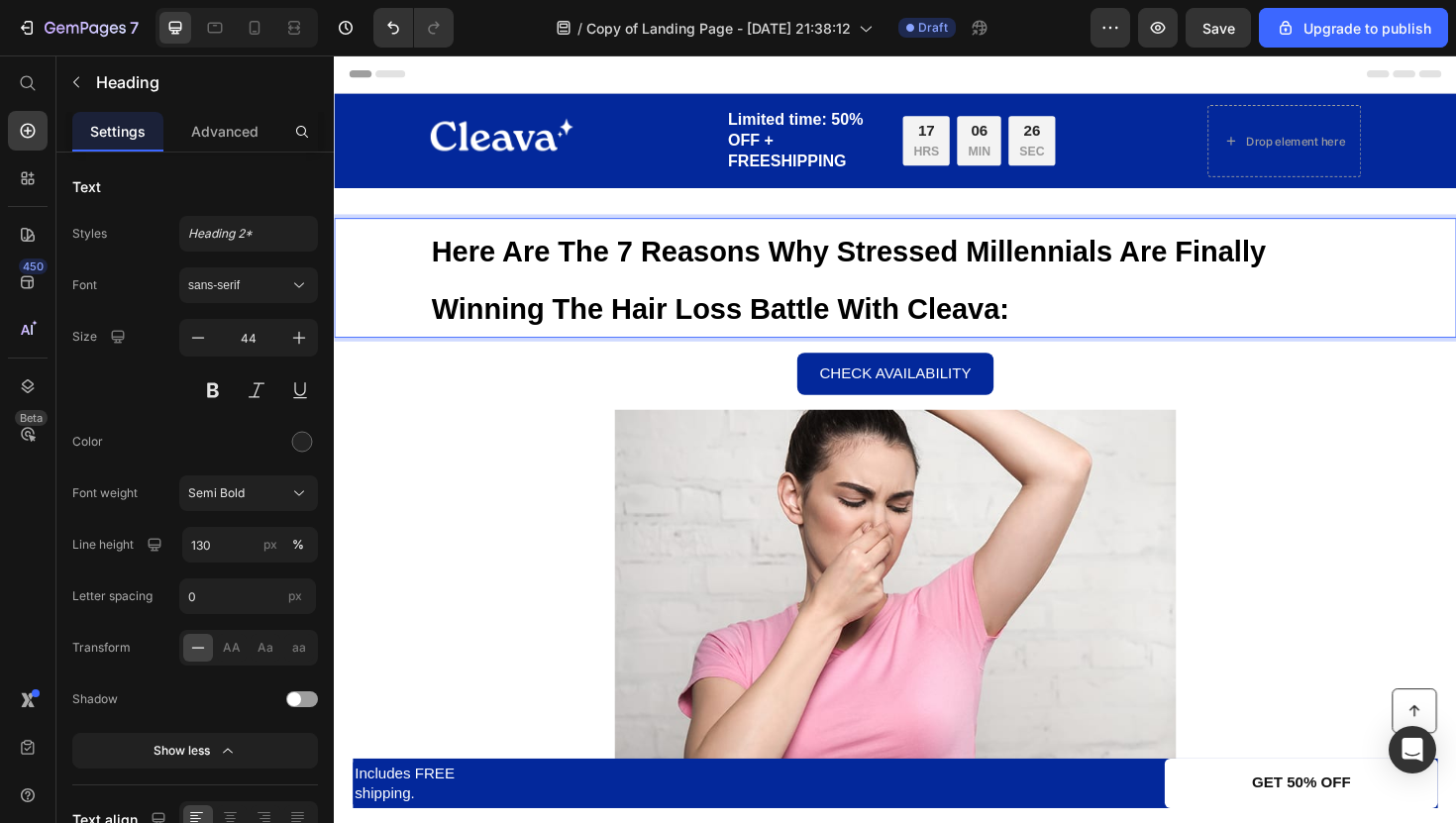 click on "Here Are The 7 Reasons Why Stressed Millennials Are Finally Winning The Hair Loss Battle With Cleava:" at bounding box center [879, 293] 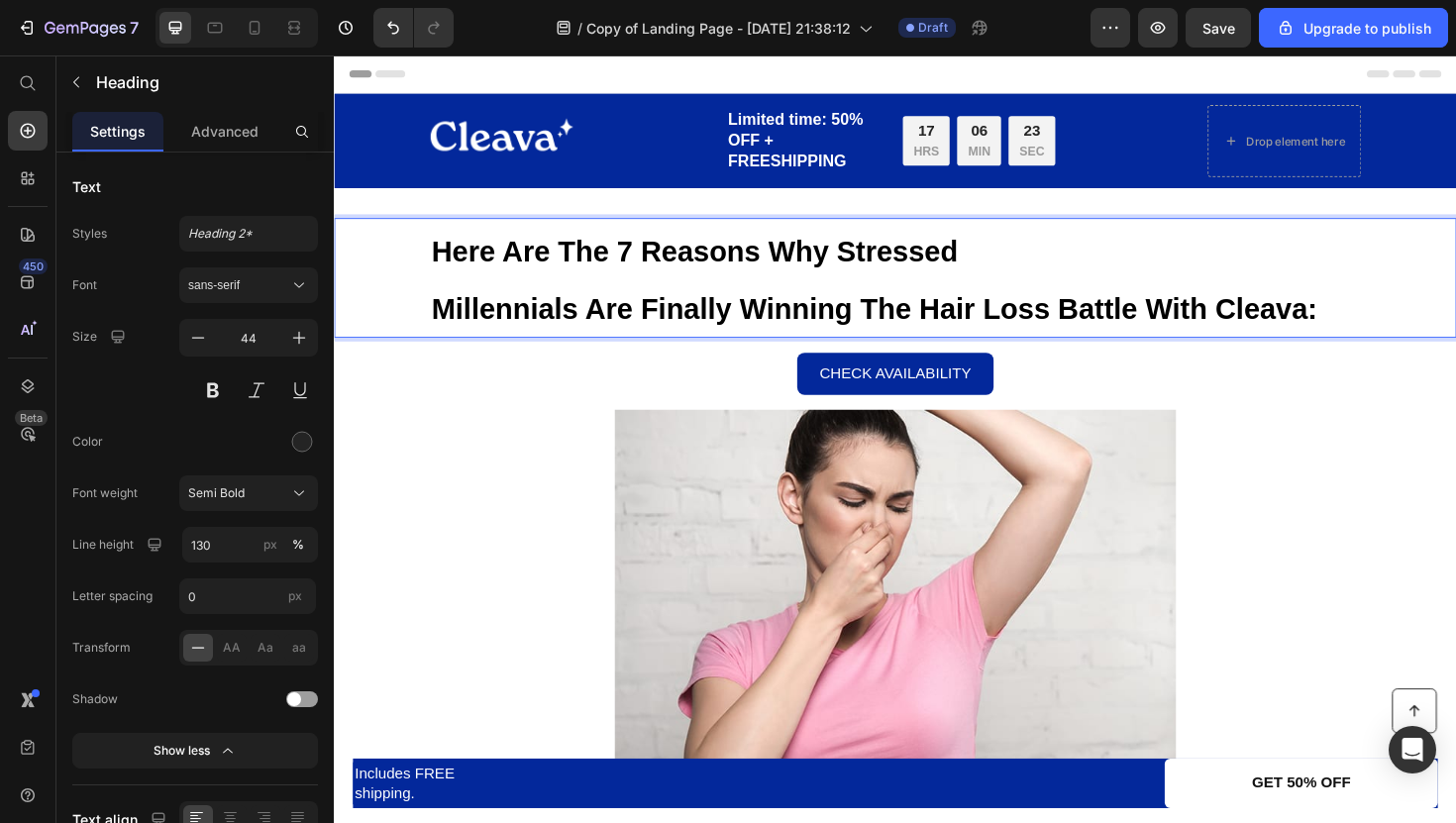 click on "Millennials Are Finally Winning The Hair Loss Battle With Cleava:" at bounding box center [905, 324] 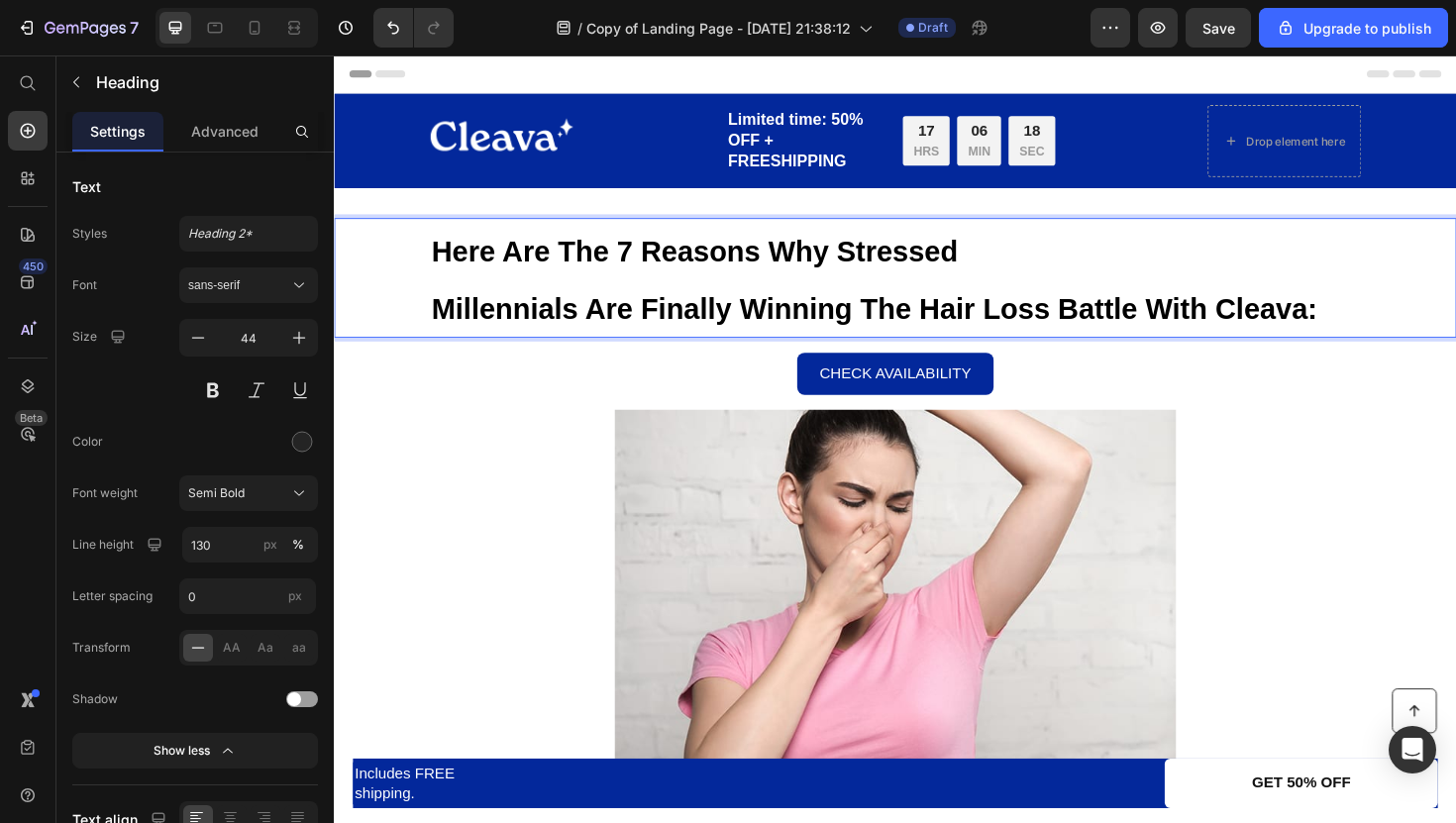 click on "Millennials Are Finally Winning The Hair Loss Battle With Cleava:" at bounding box center (905, 324) 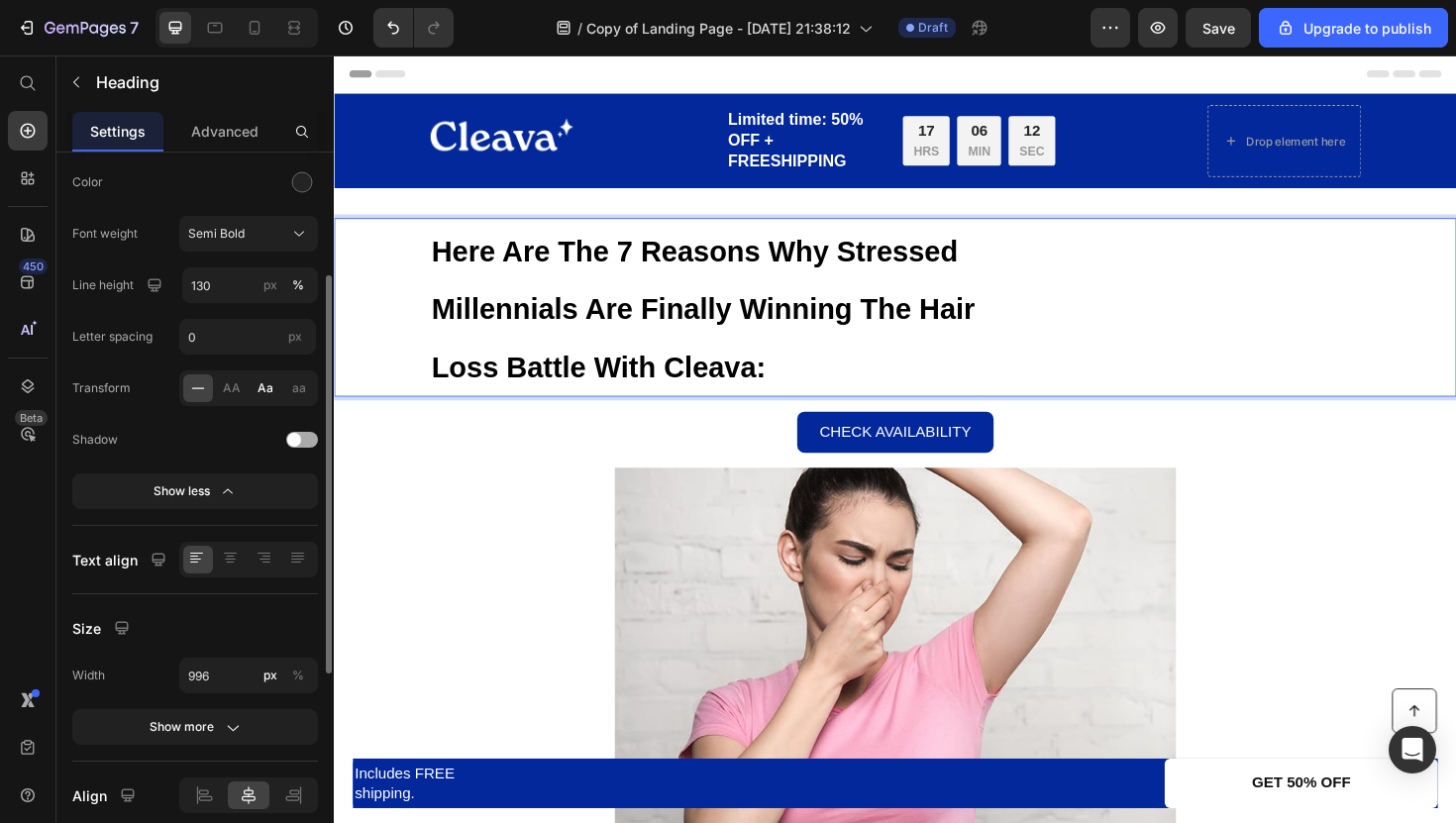 scroll, scrollTop: 264, scrollLeft: 0, axis: vertical 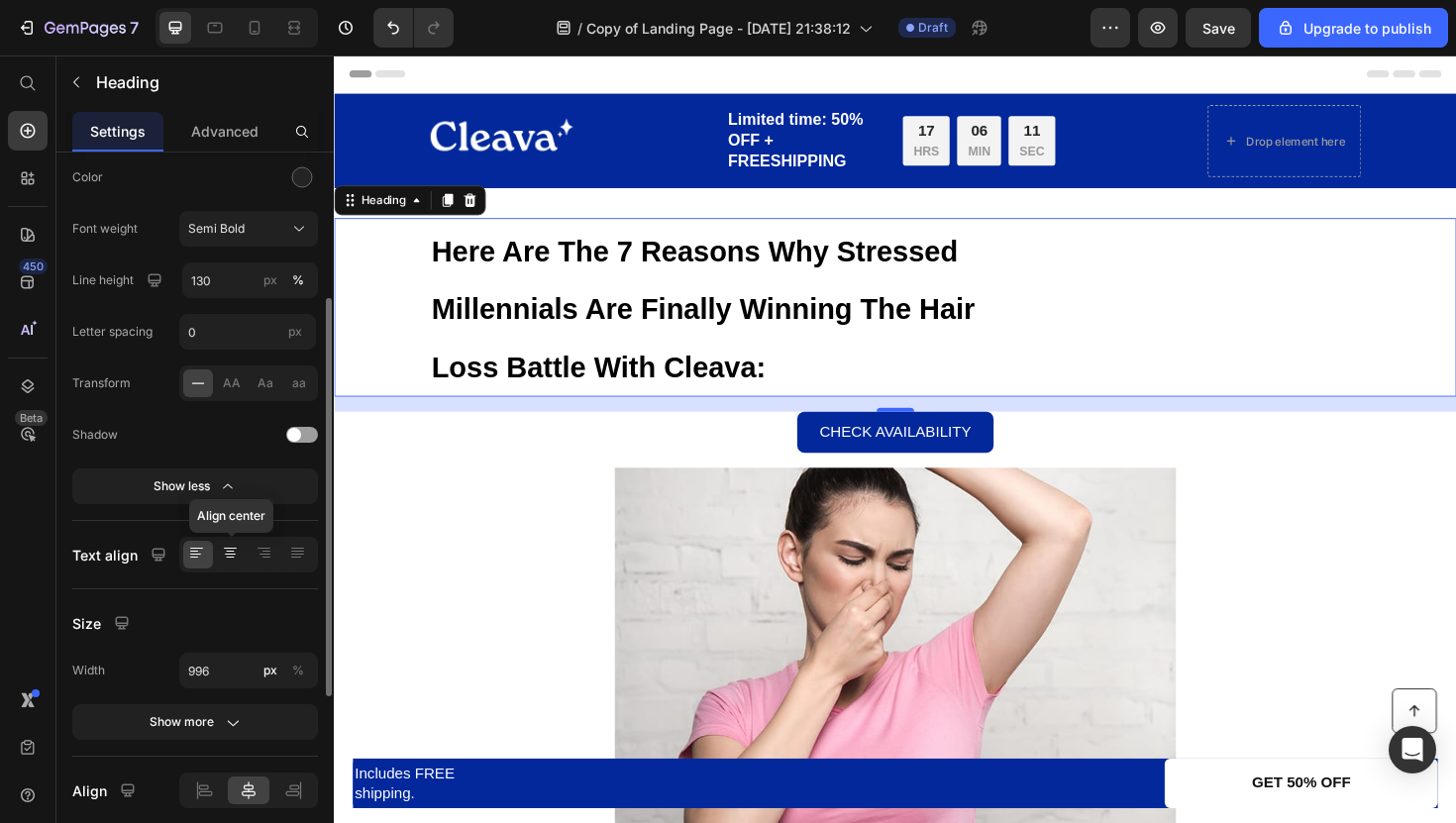 click 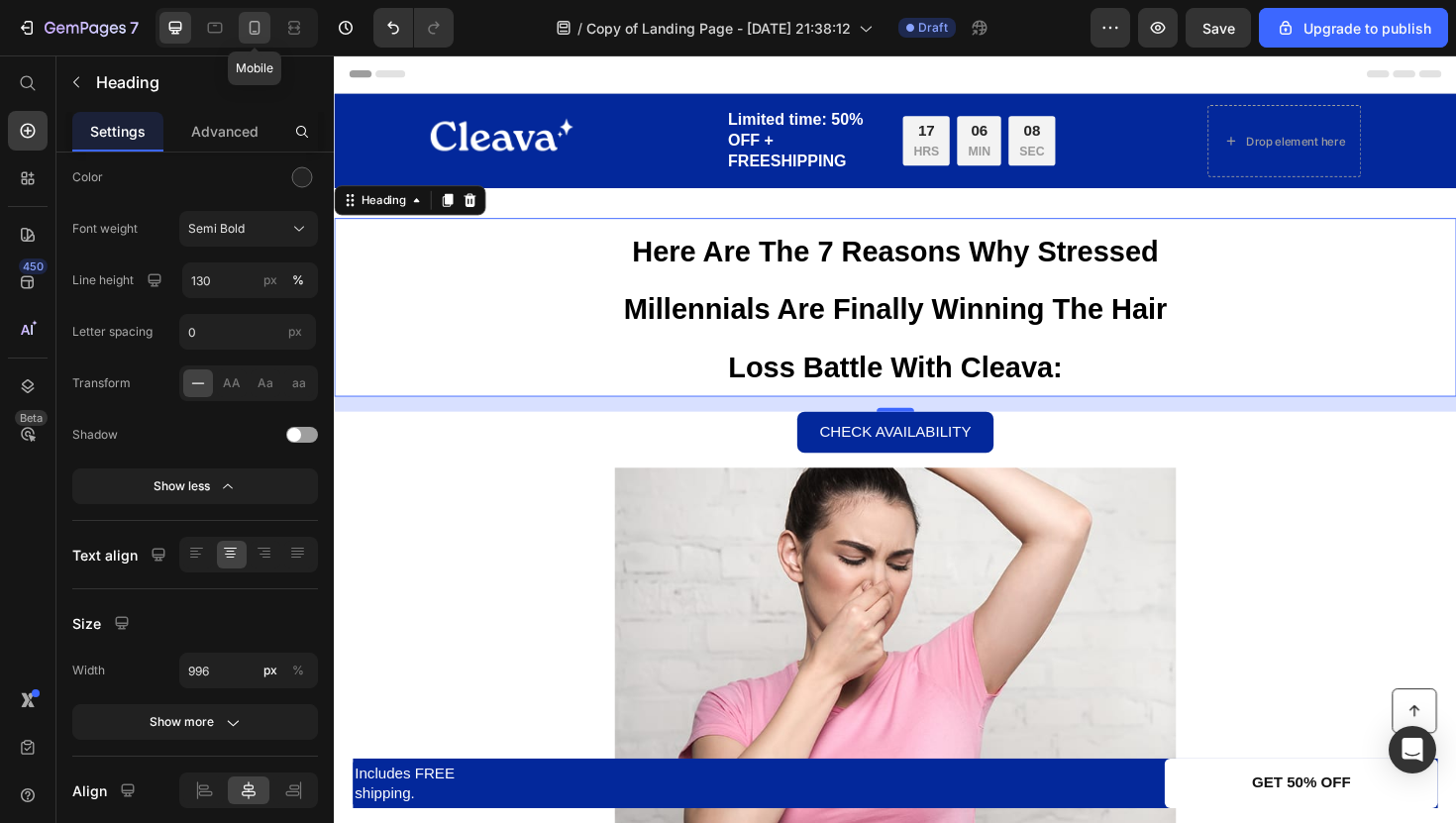 click 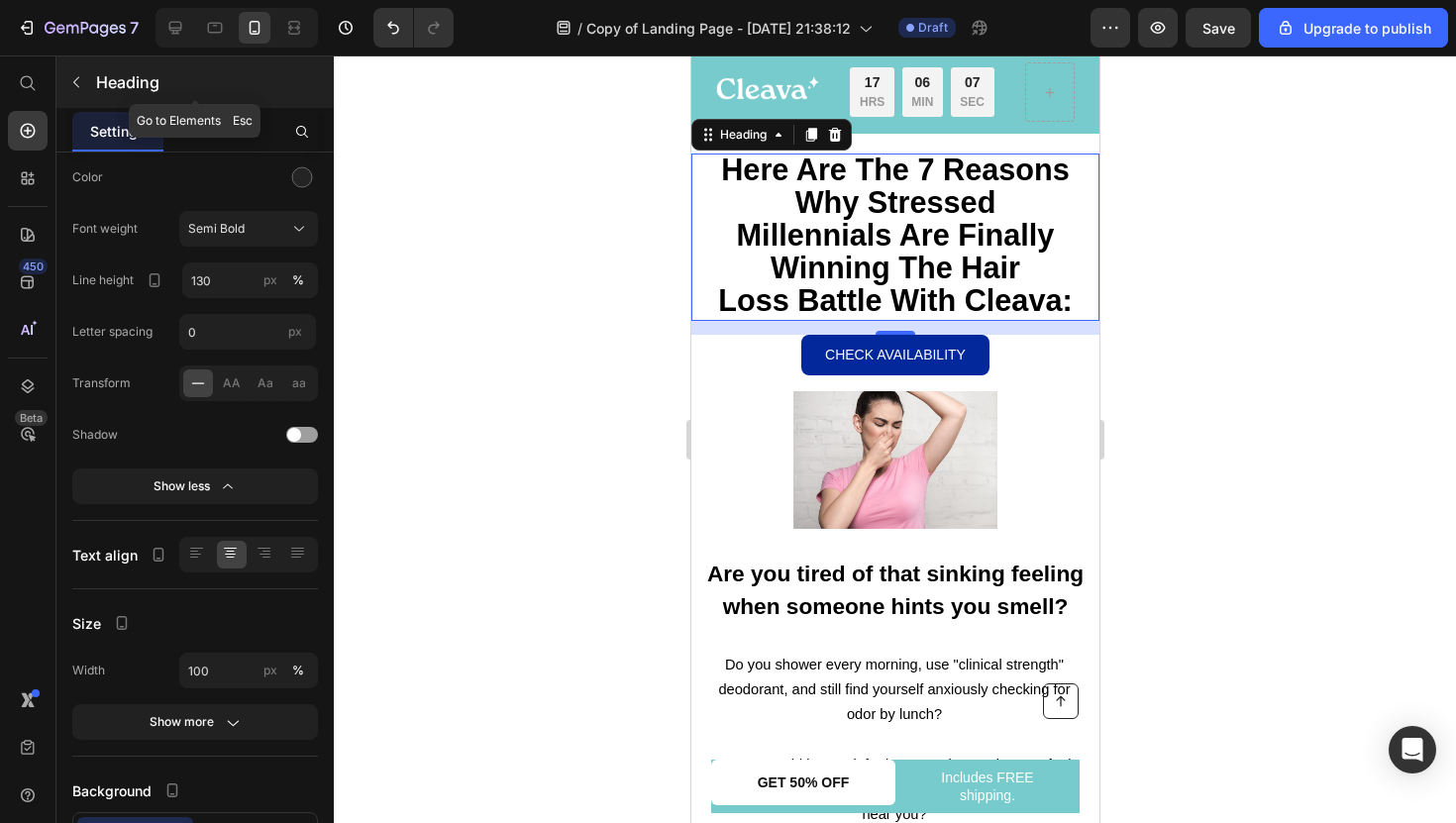 scroll, scrollTop: 74, scrollLeft: 0, axis: vertical 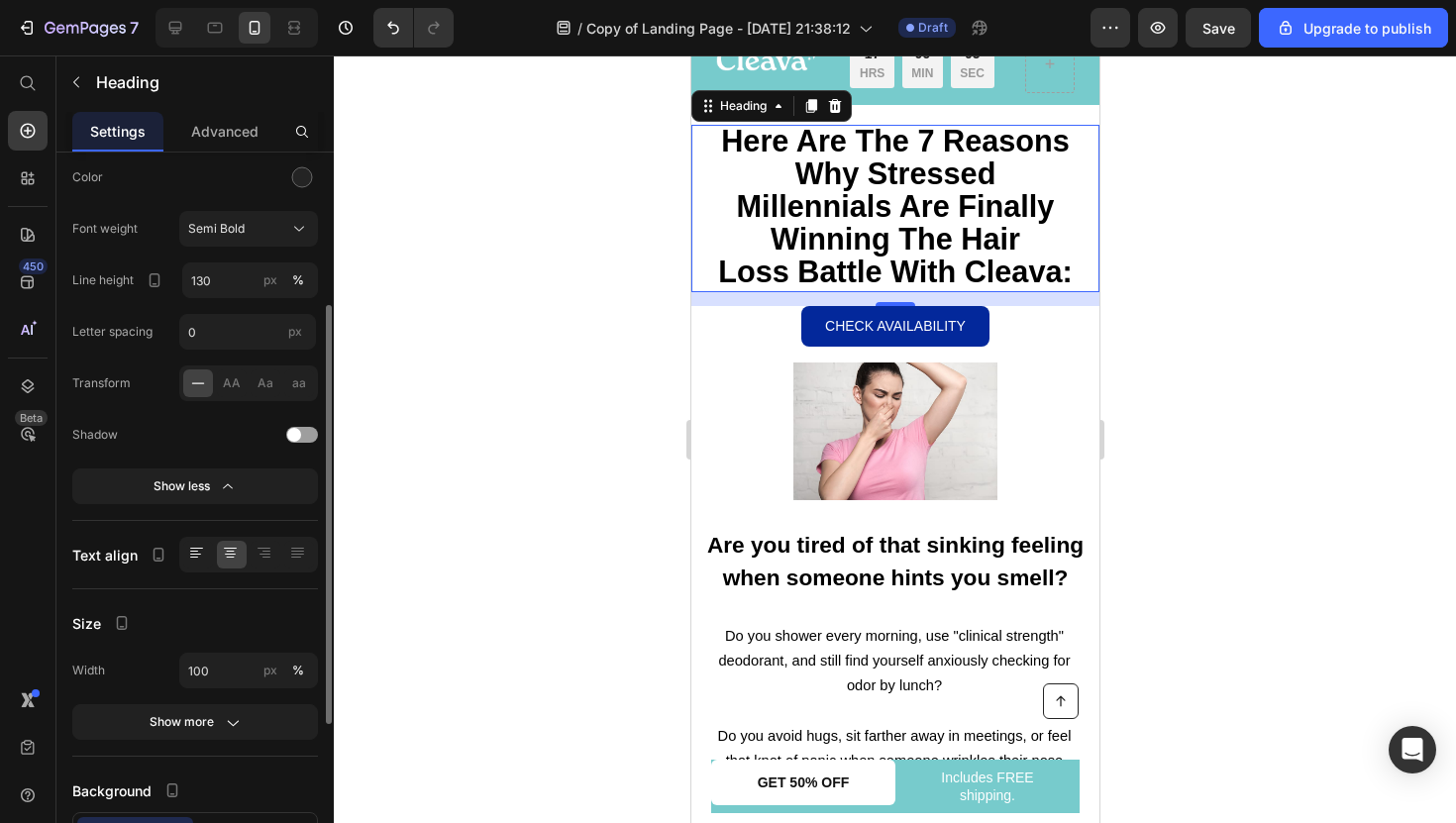click 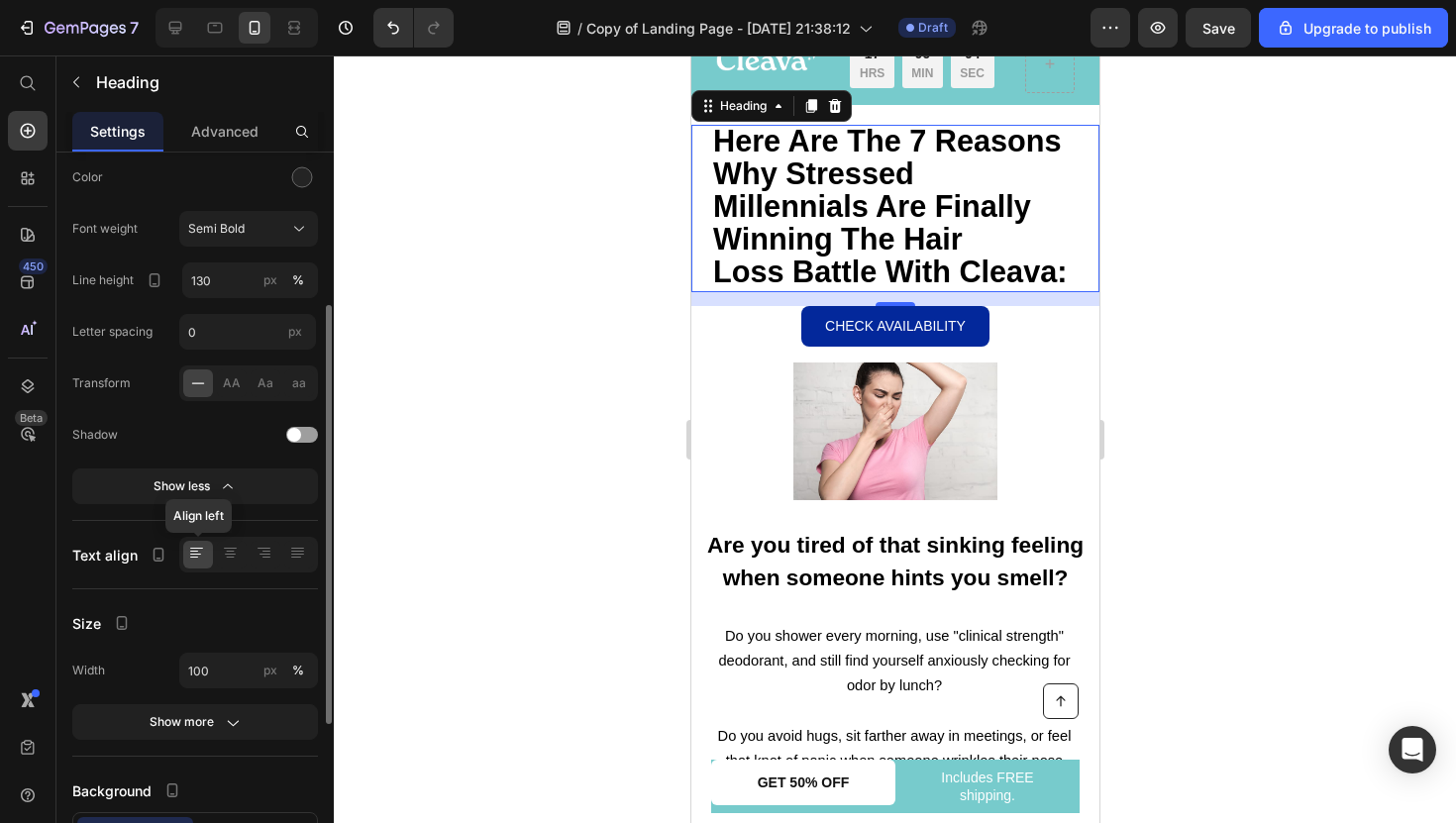 click 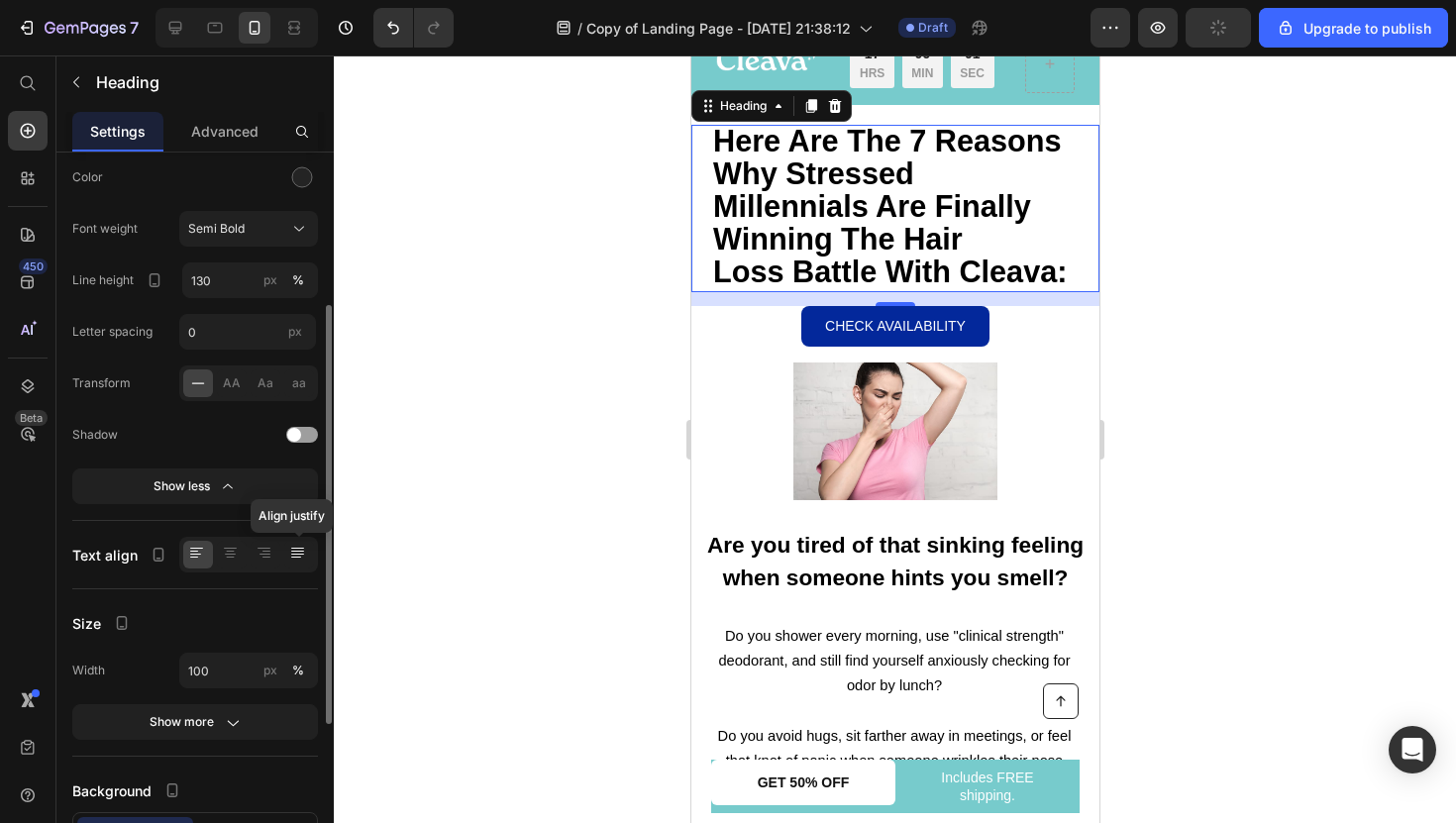 click 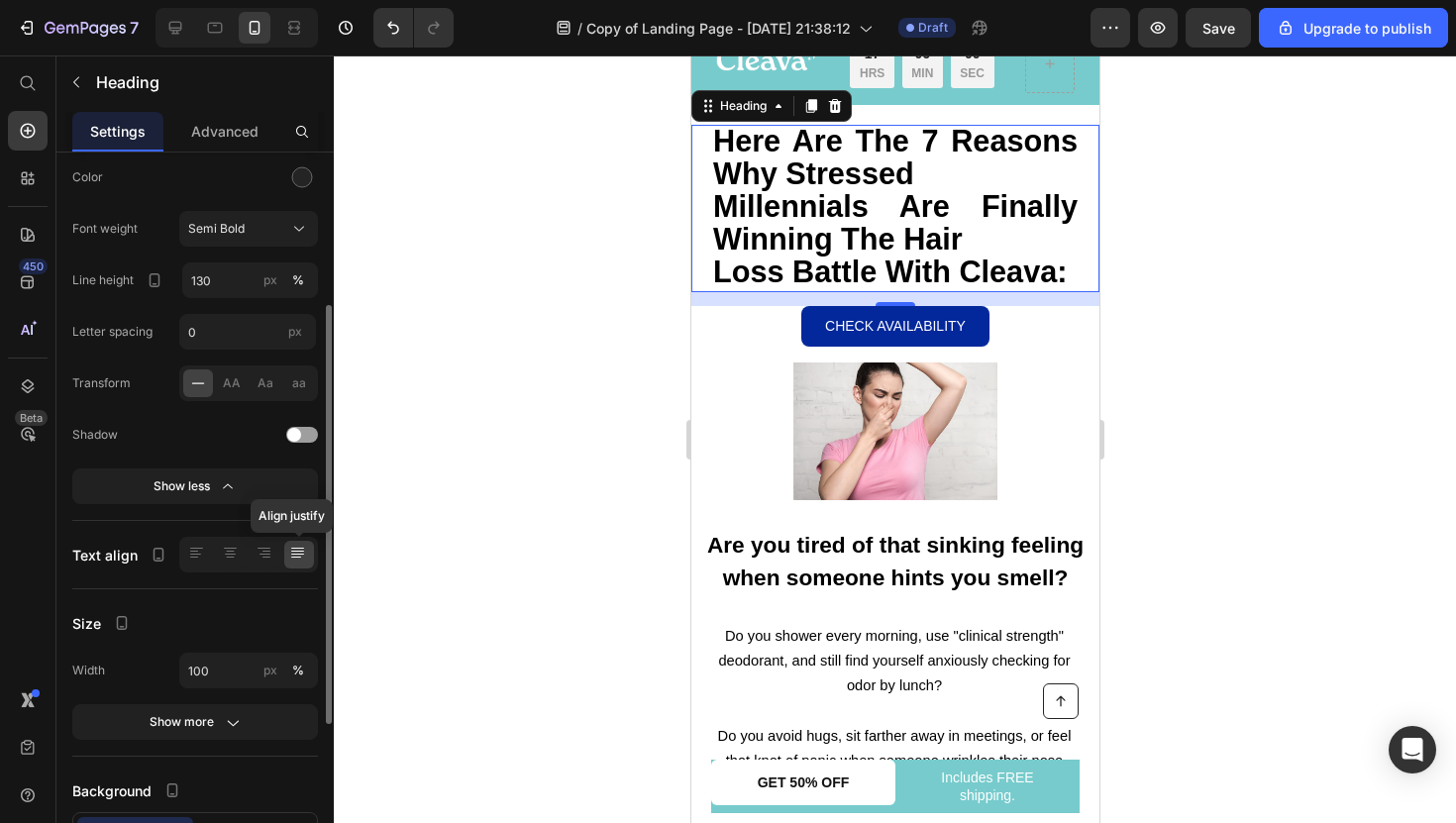 click 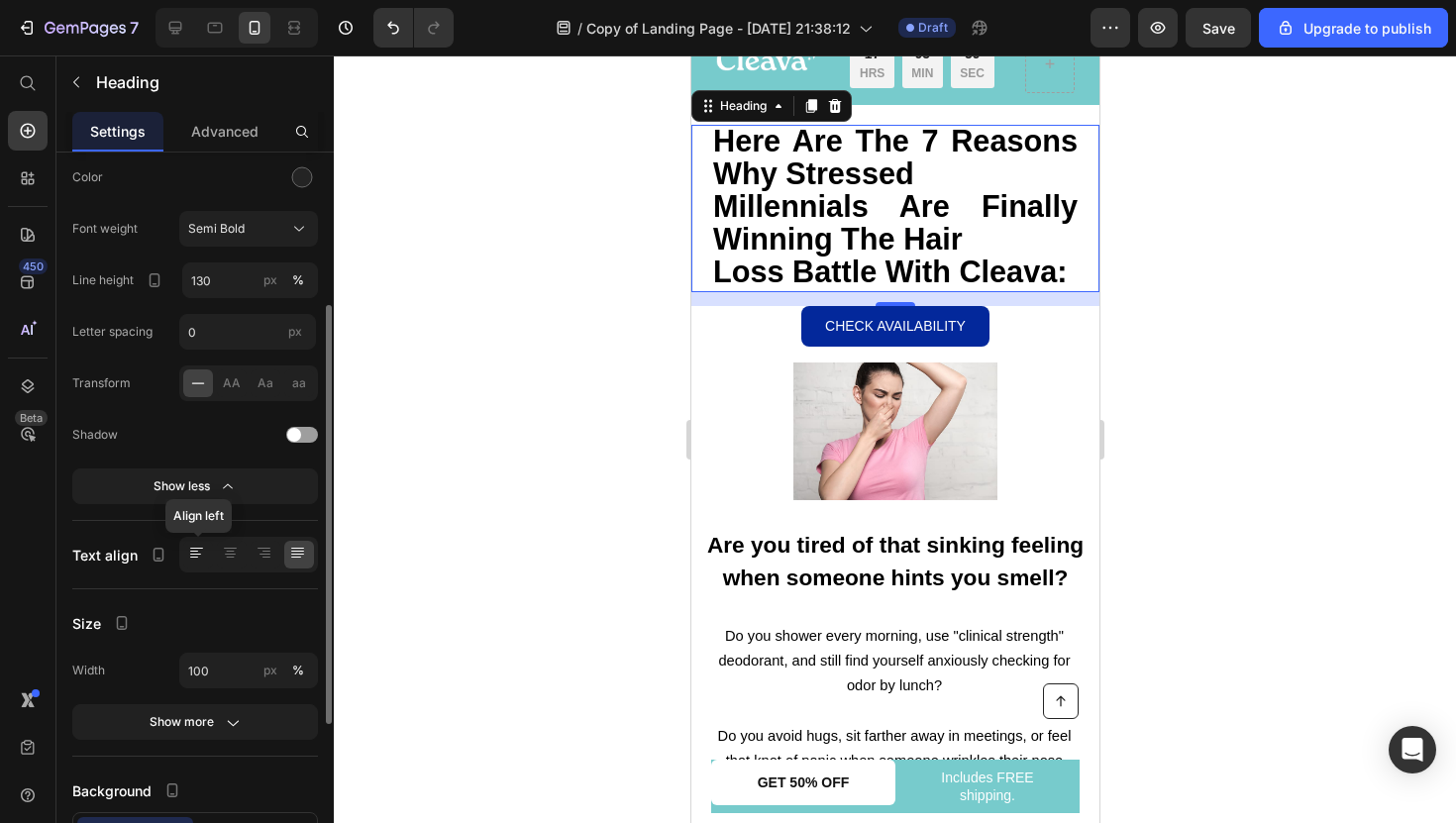 click 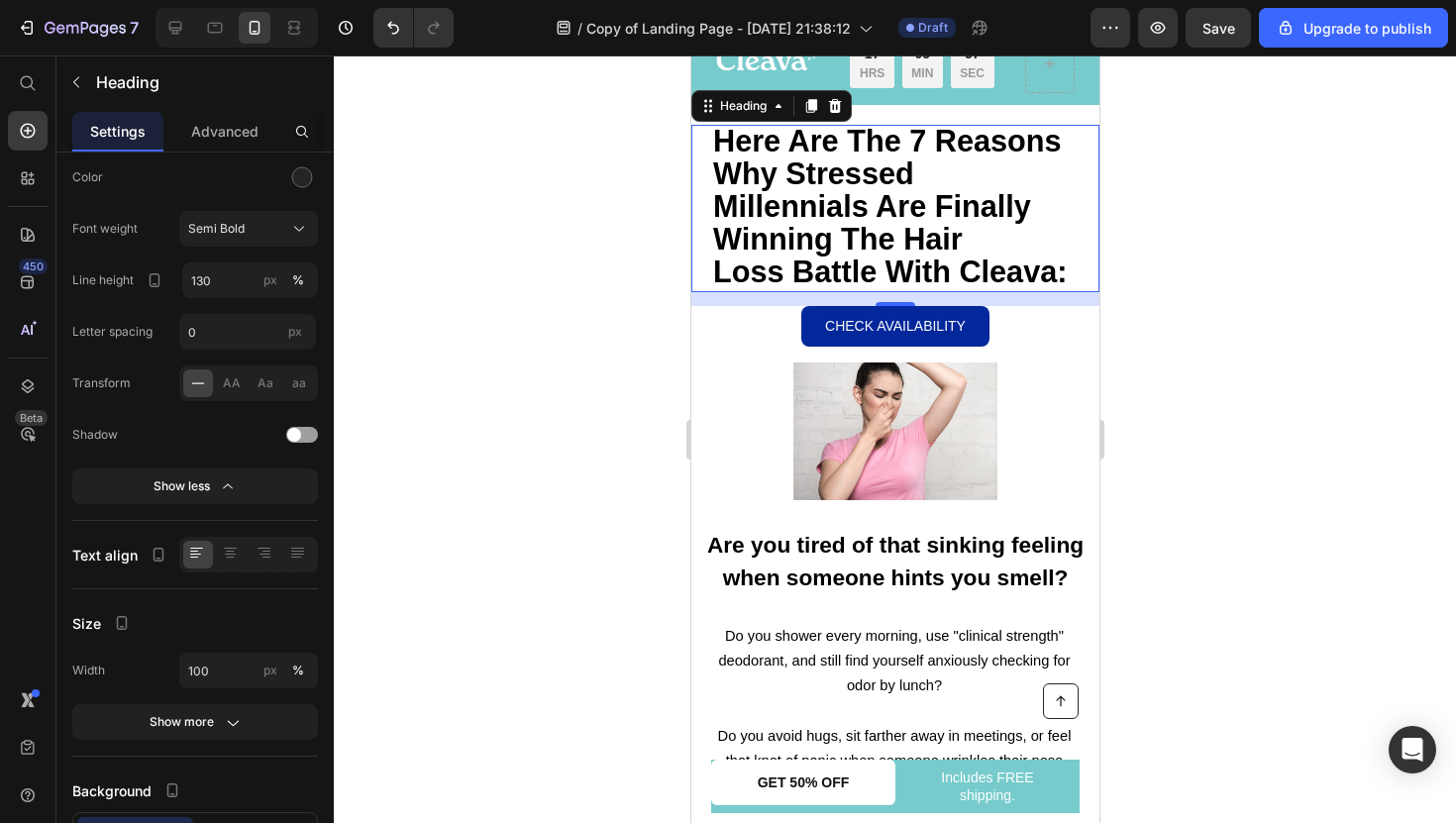 drag, startPoint x: 1086, startPoint y: 267, endPoint x: 770, endPoint y: 186, distance: 326.2162 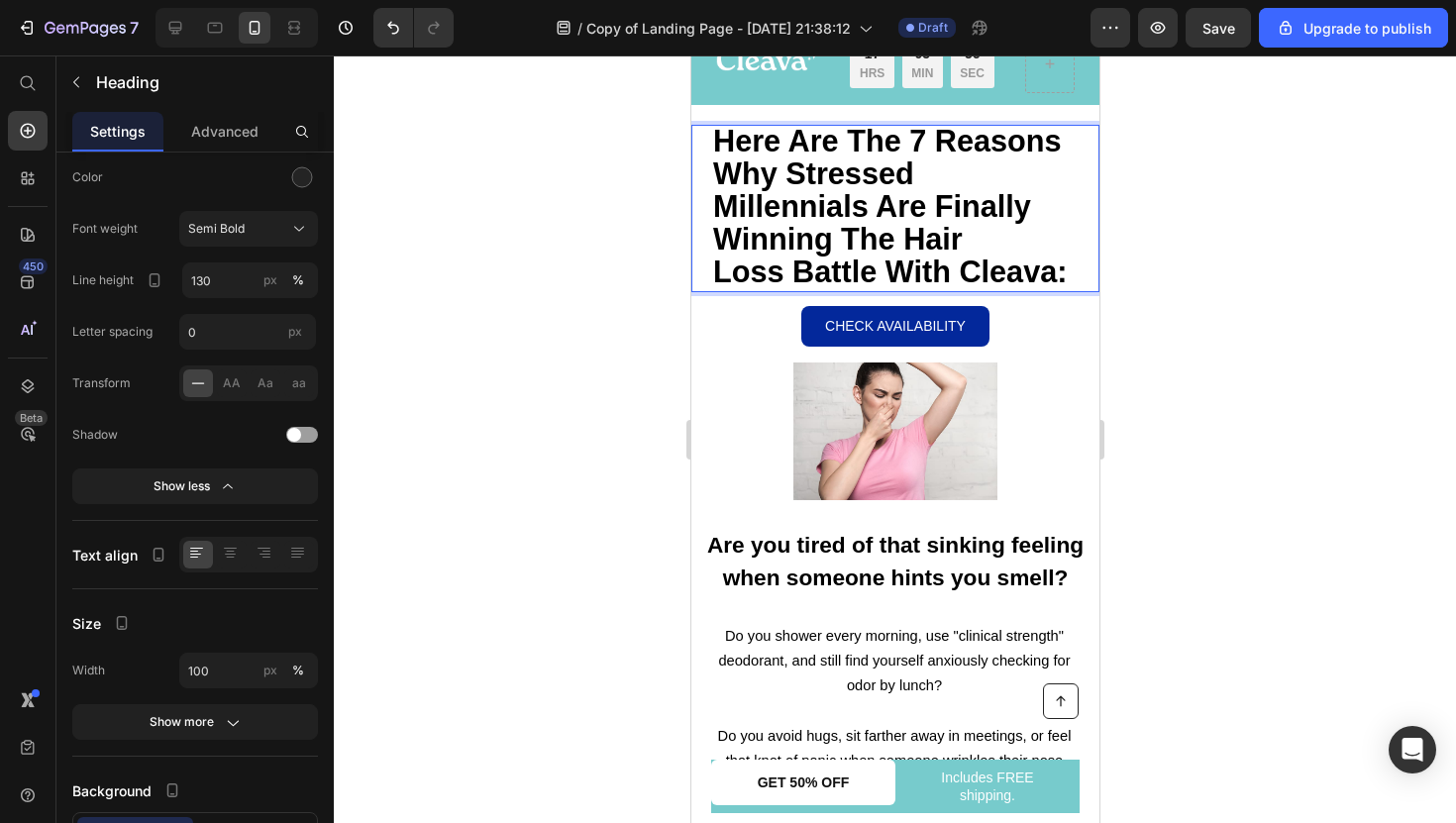 click on "Millennials Are Finally Winning The Hair" at bounding box center [871, 222] 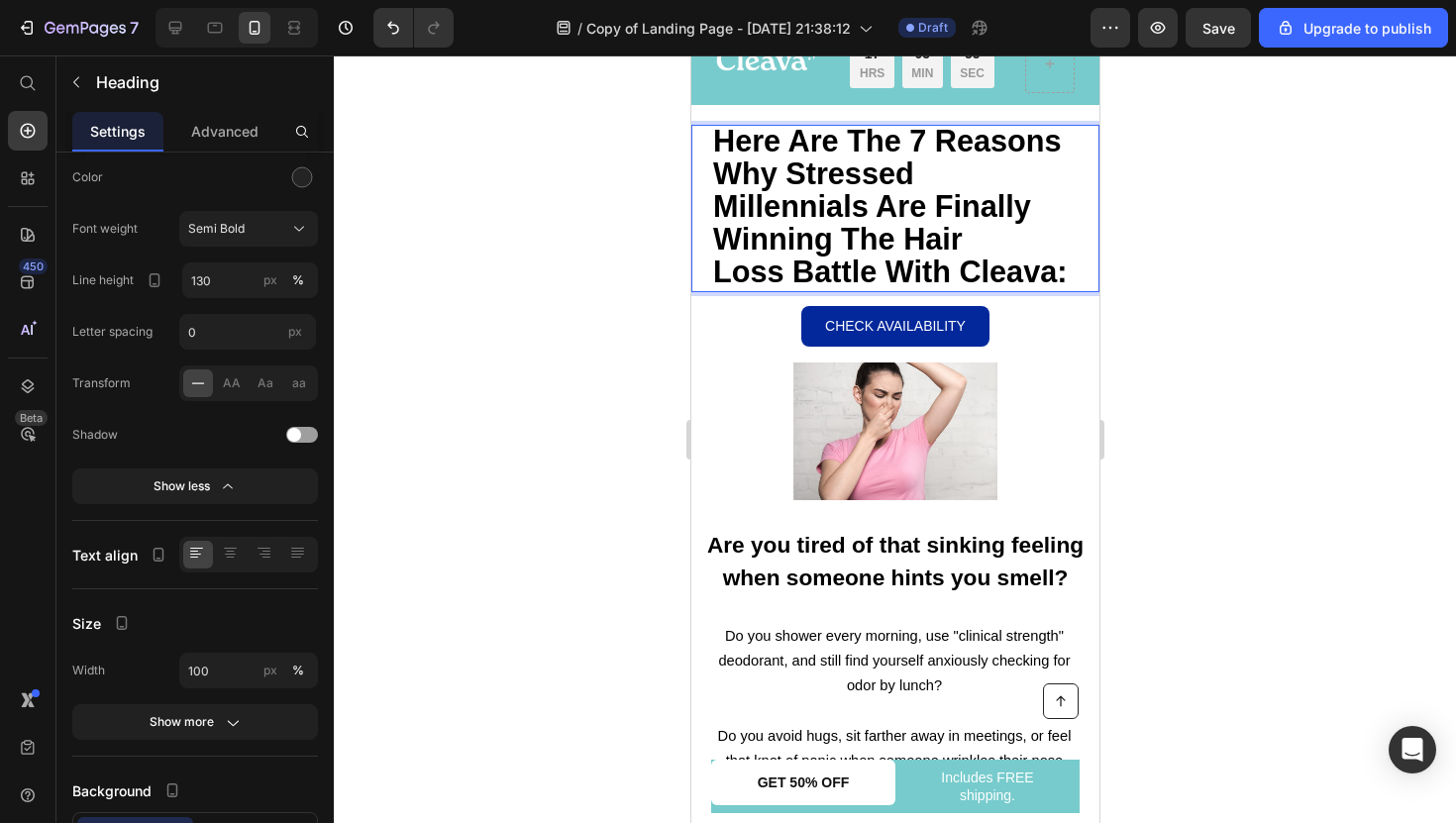 click on "Here Are The 7 Reasons Why Stressed  Millennials Are Finally Winning The Hair  Loss Battle With Cleava: Heading   16" at bounding box center [894, 208] 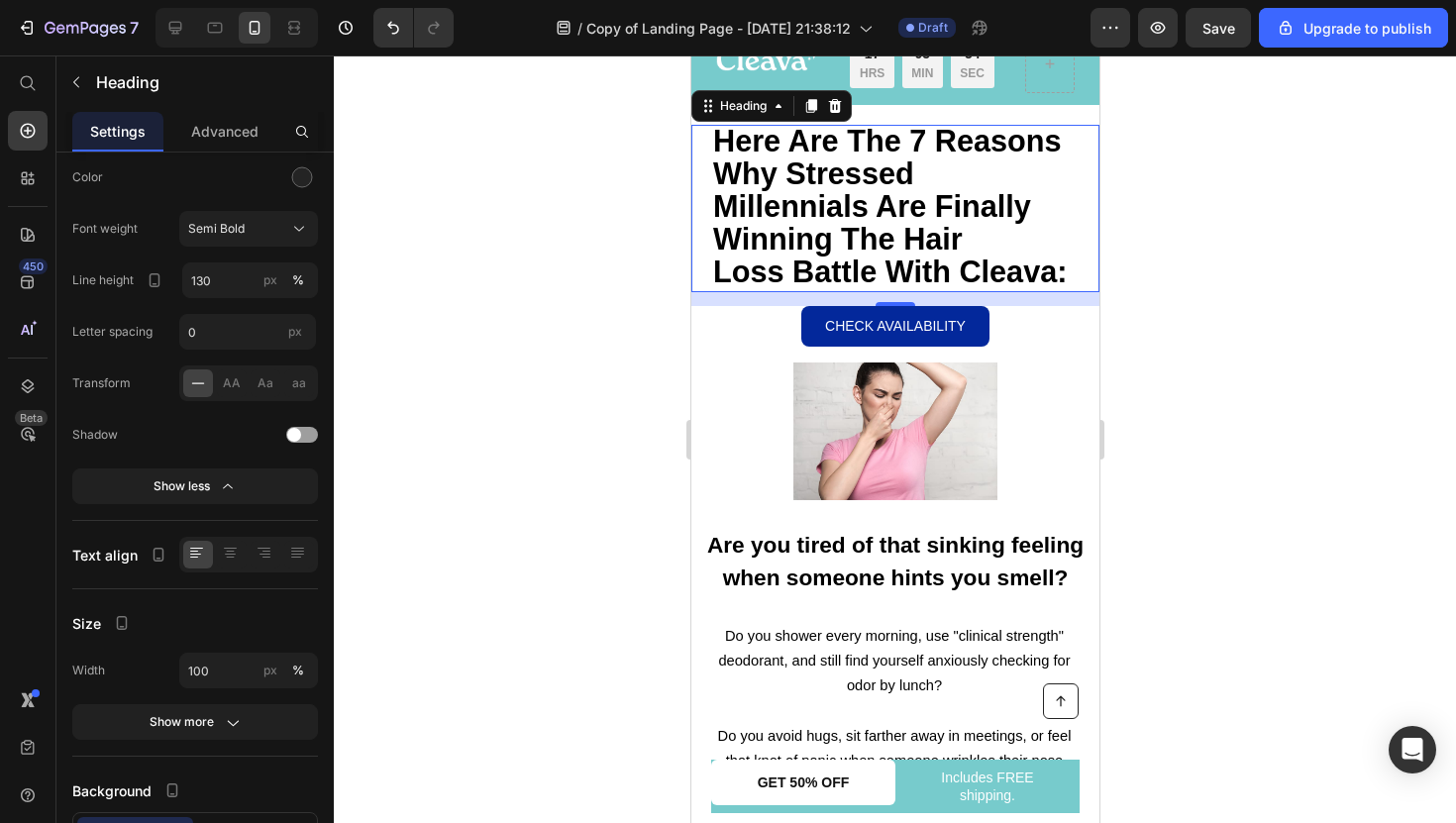 drag, startPoint x: 1080, startPoint y: 265, endPoint x: 1058, endPoint y: 265, distance: 22 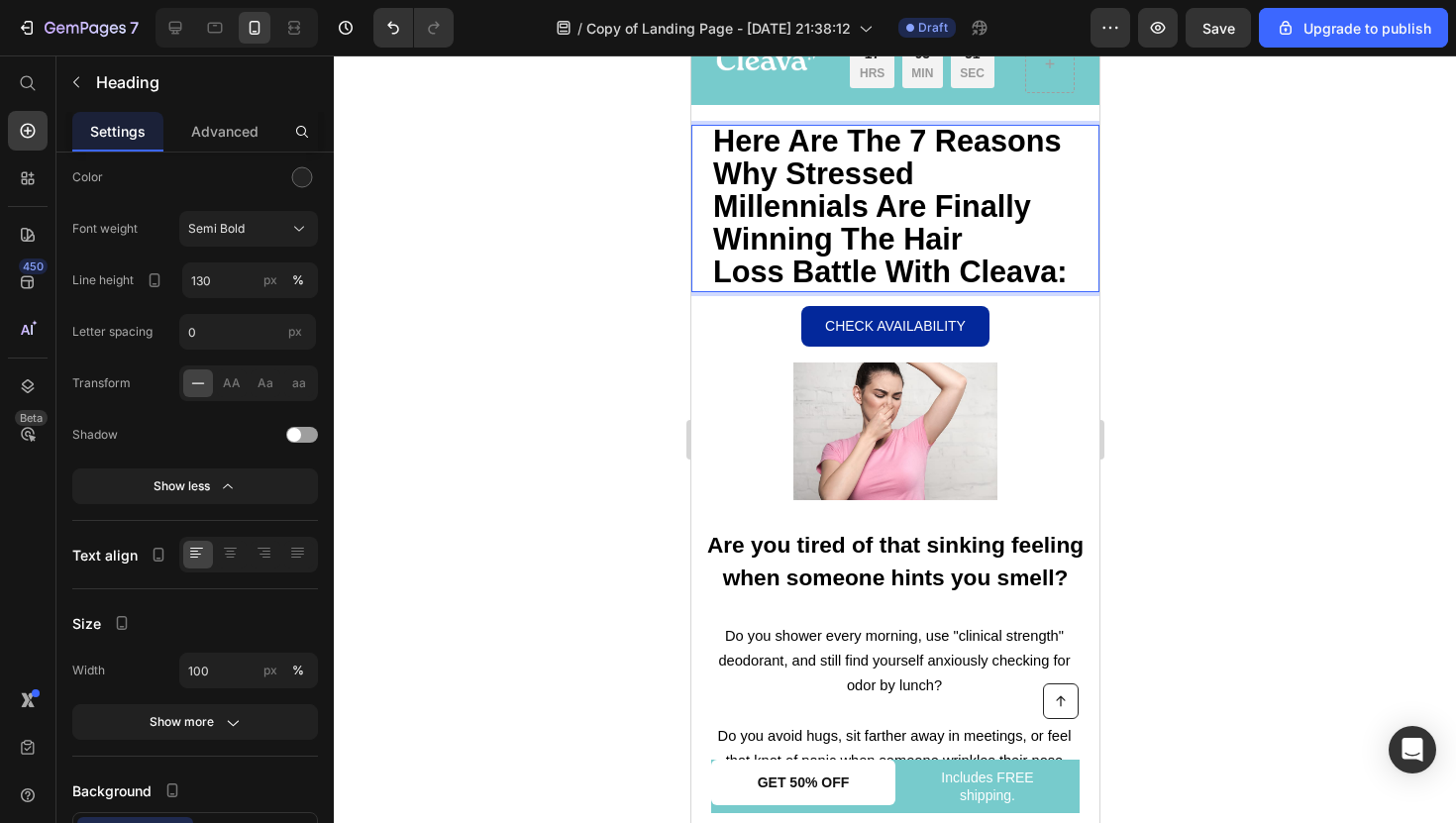drag, startPoint x: 1076, startPoint y: 265, endPoint x: 713, endPoint y: 148, distance: 381.3896 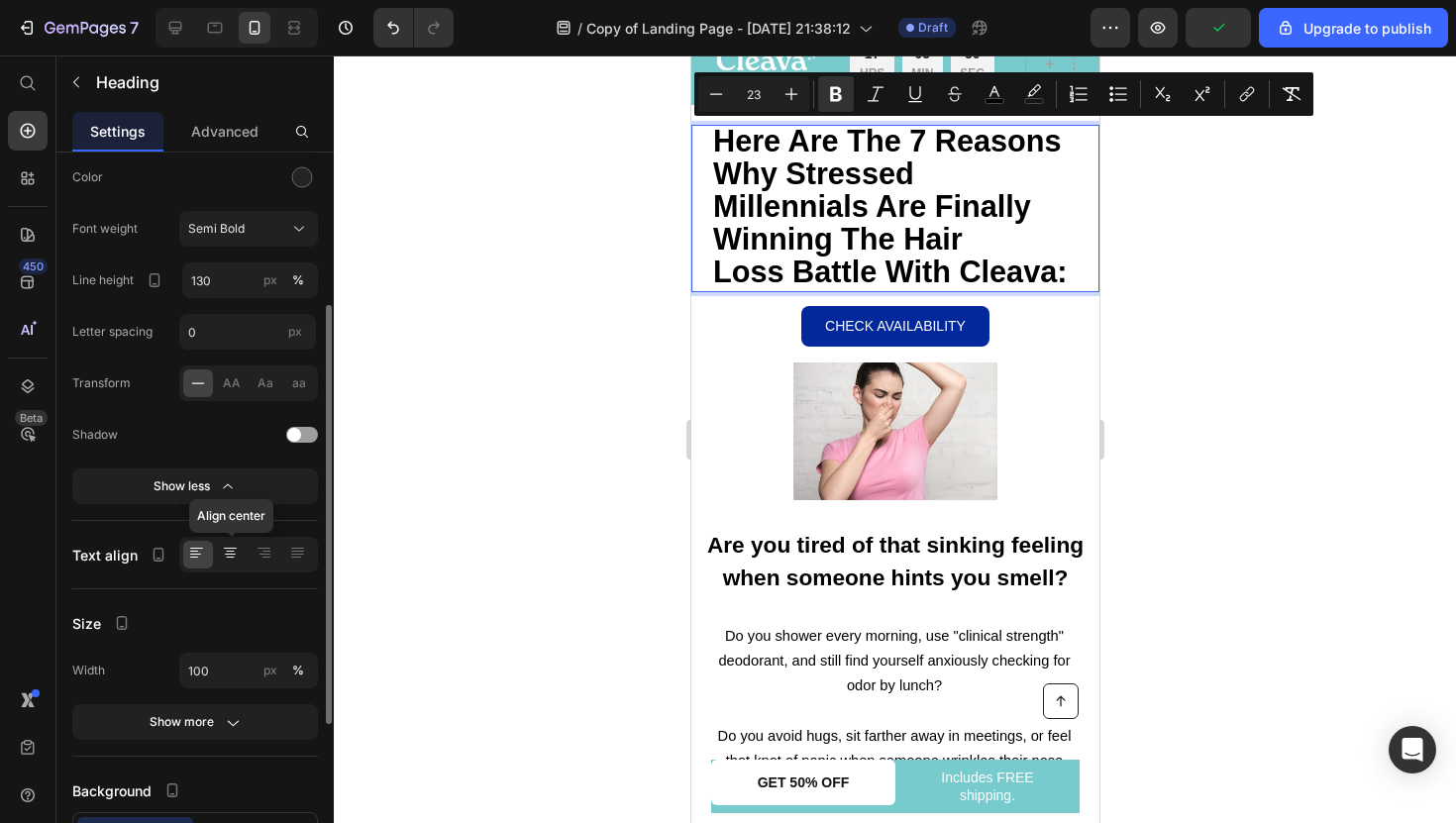 click 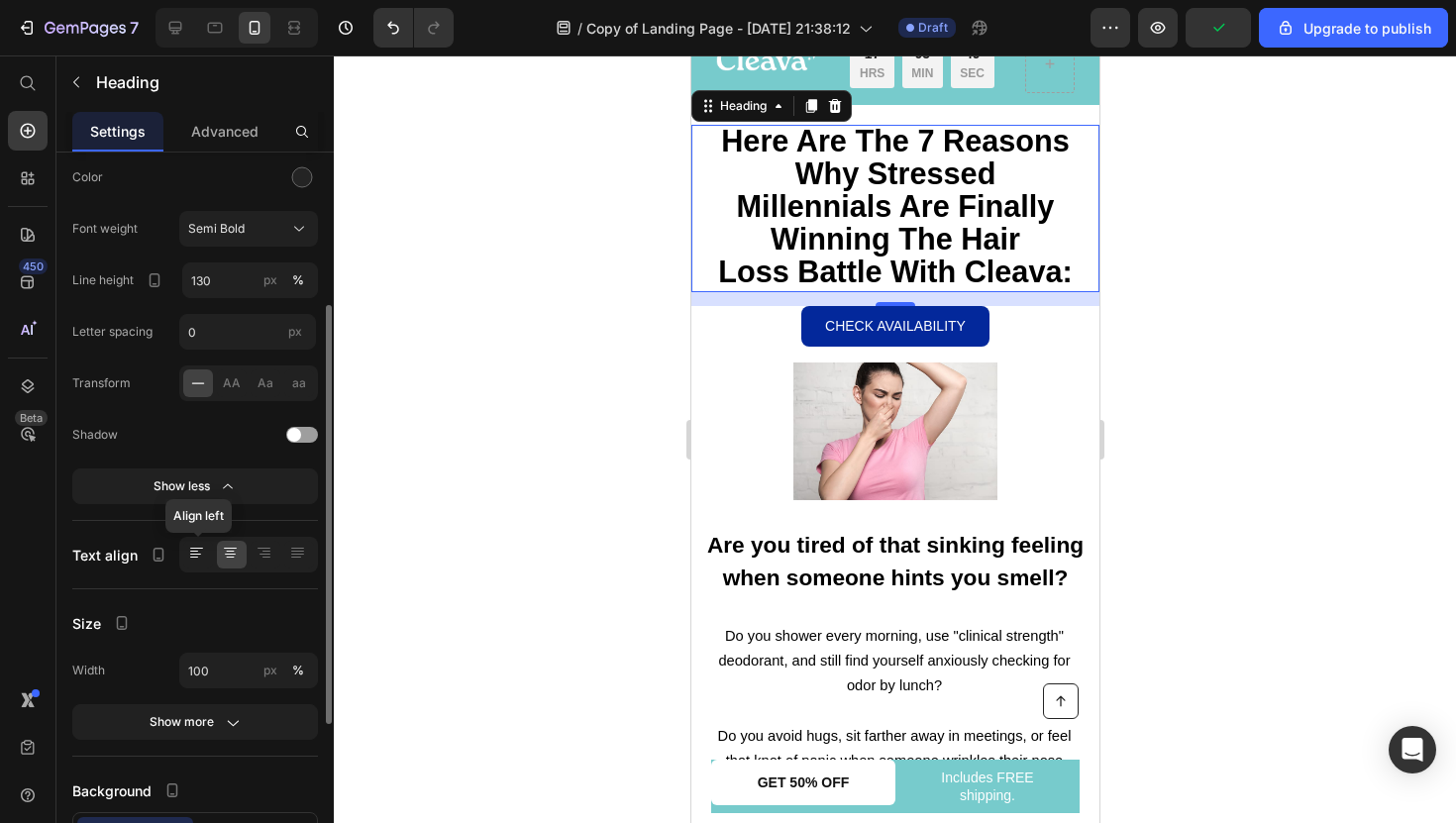 click 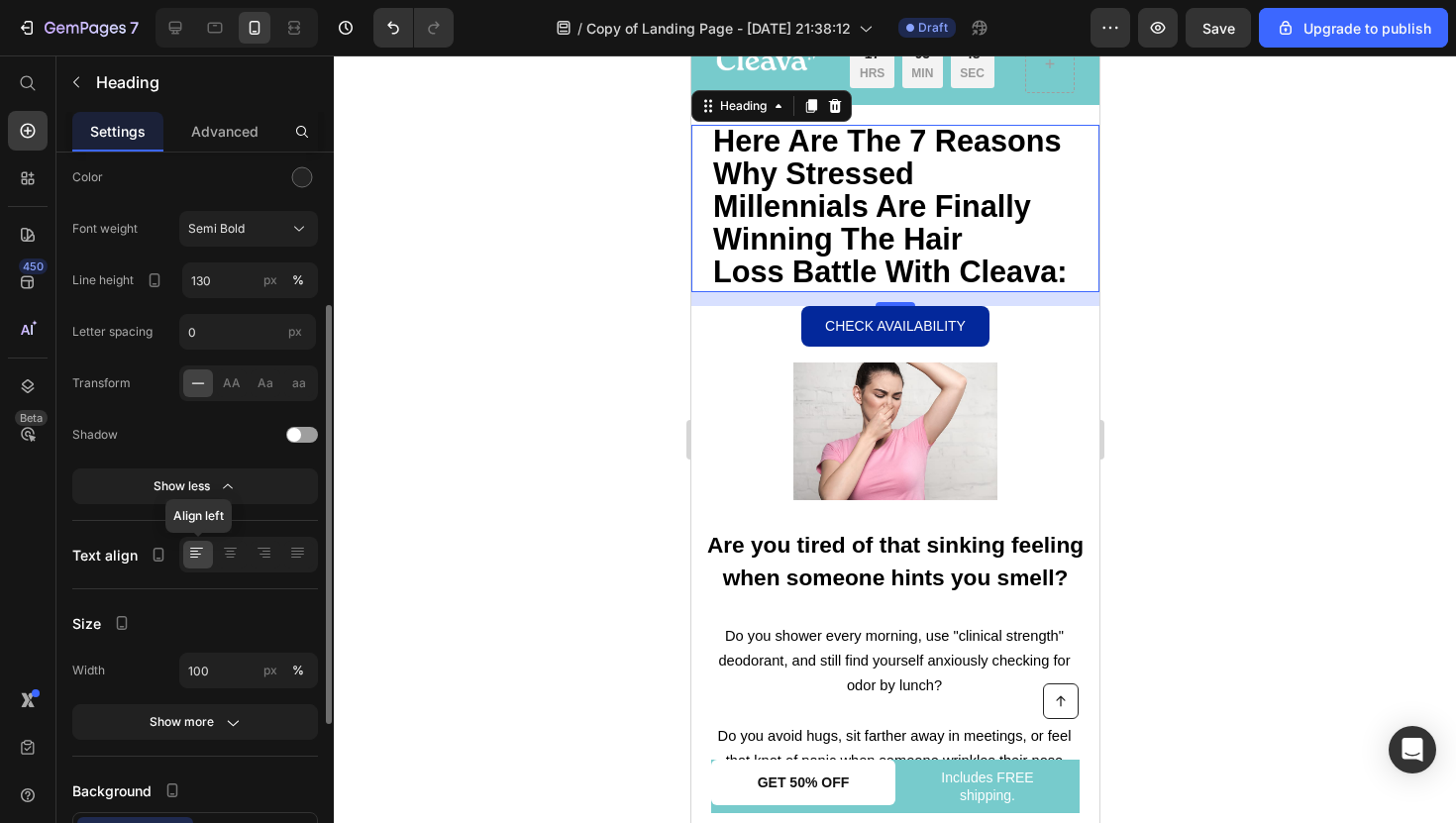 click 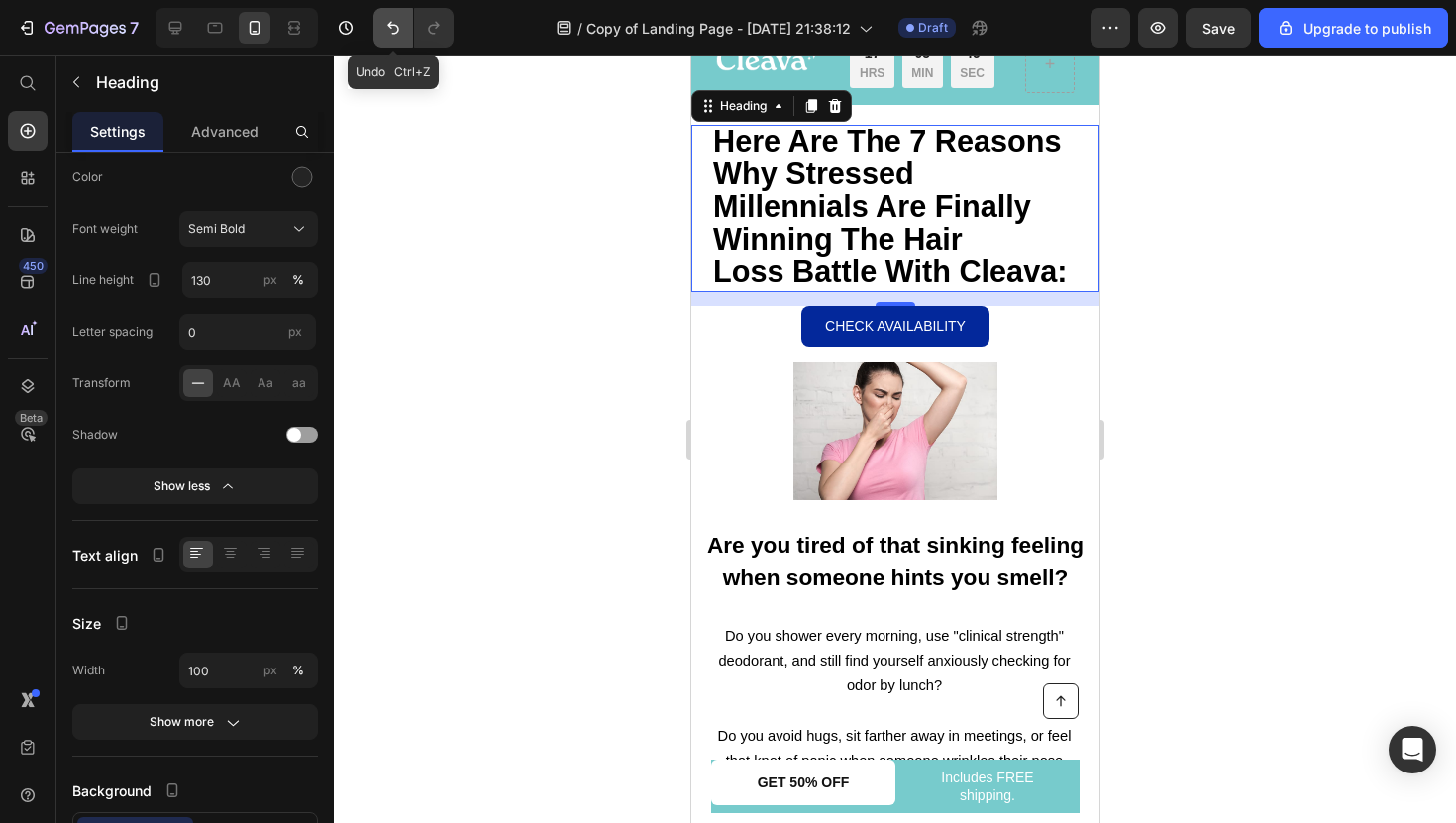 click 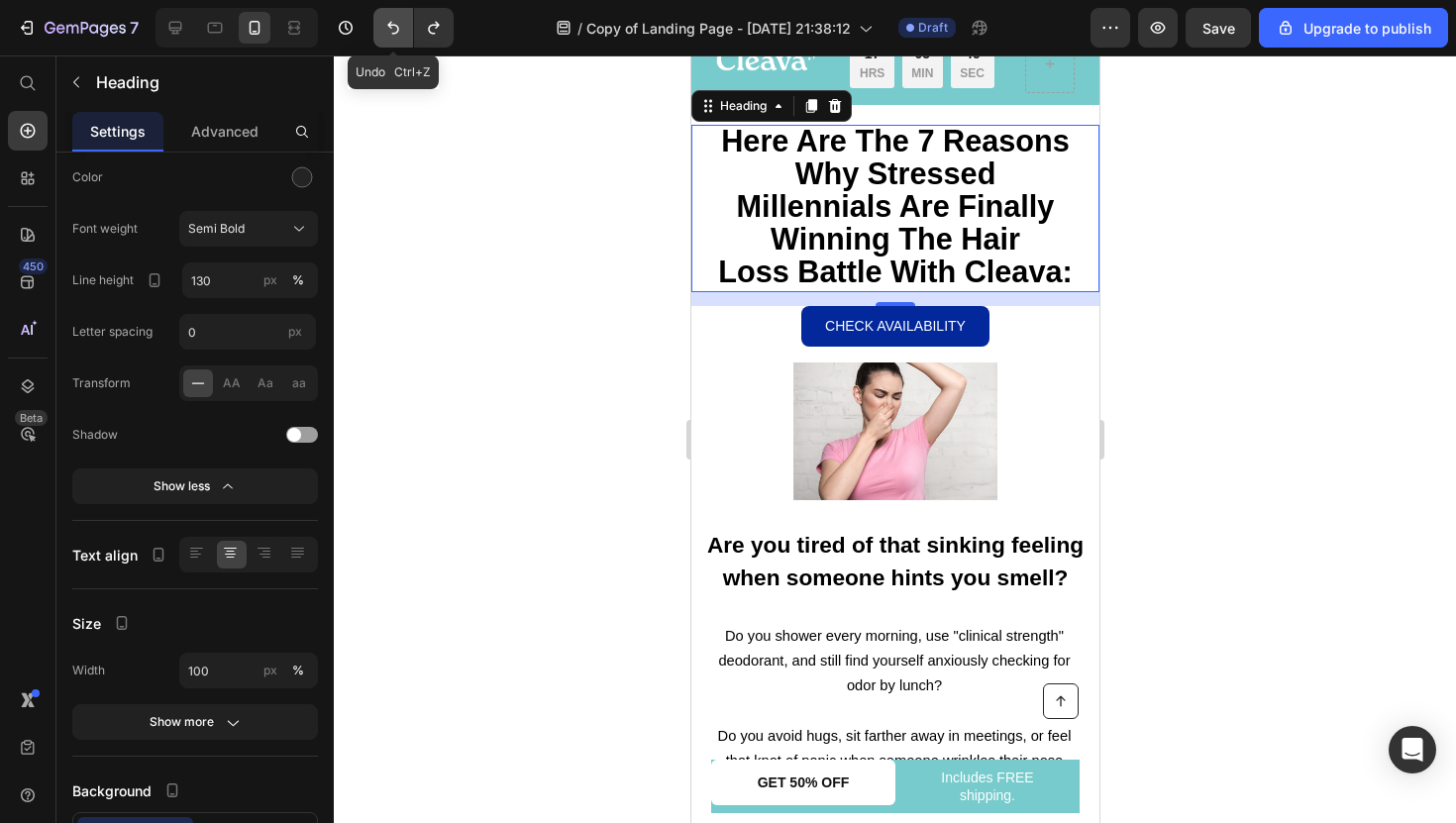 click 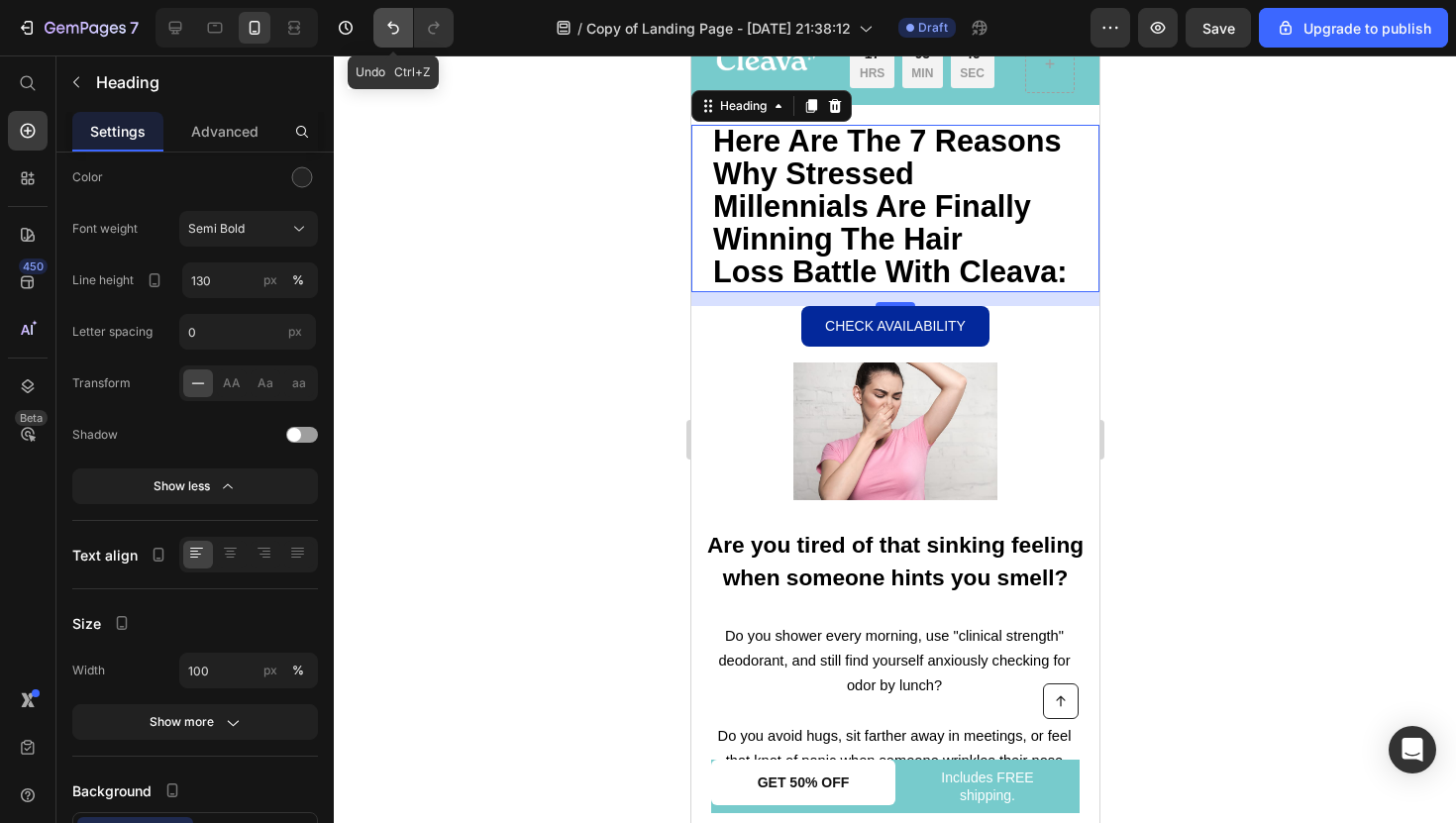 click 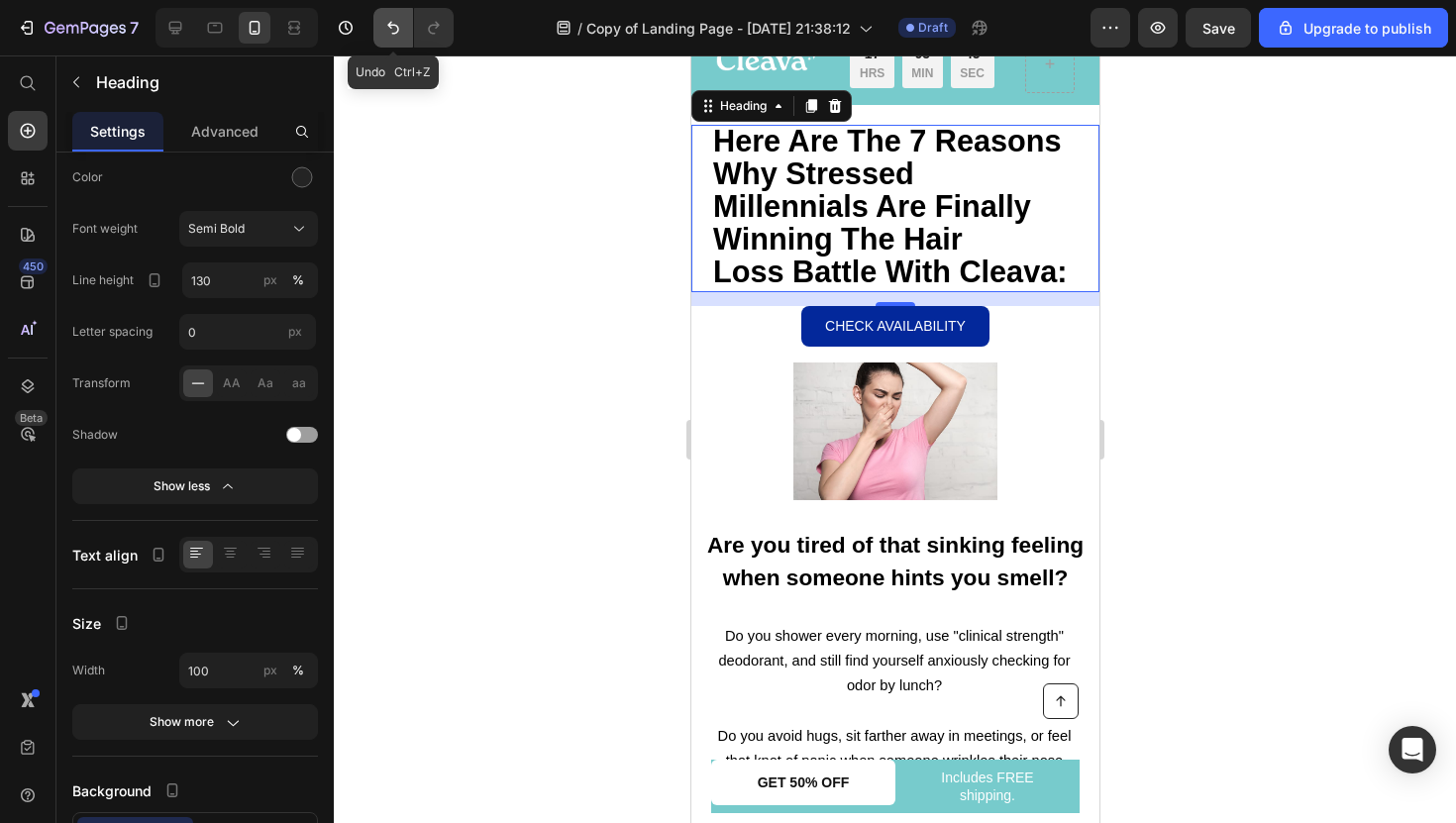 click 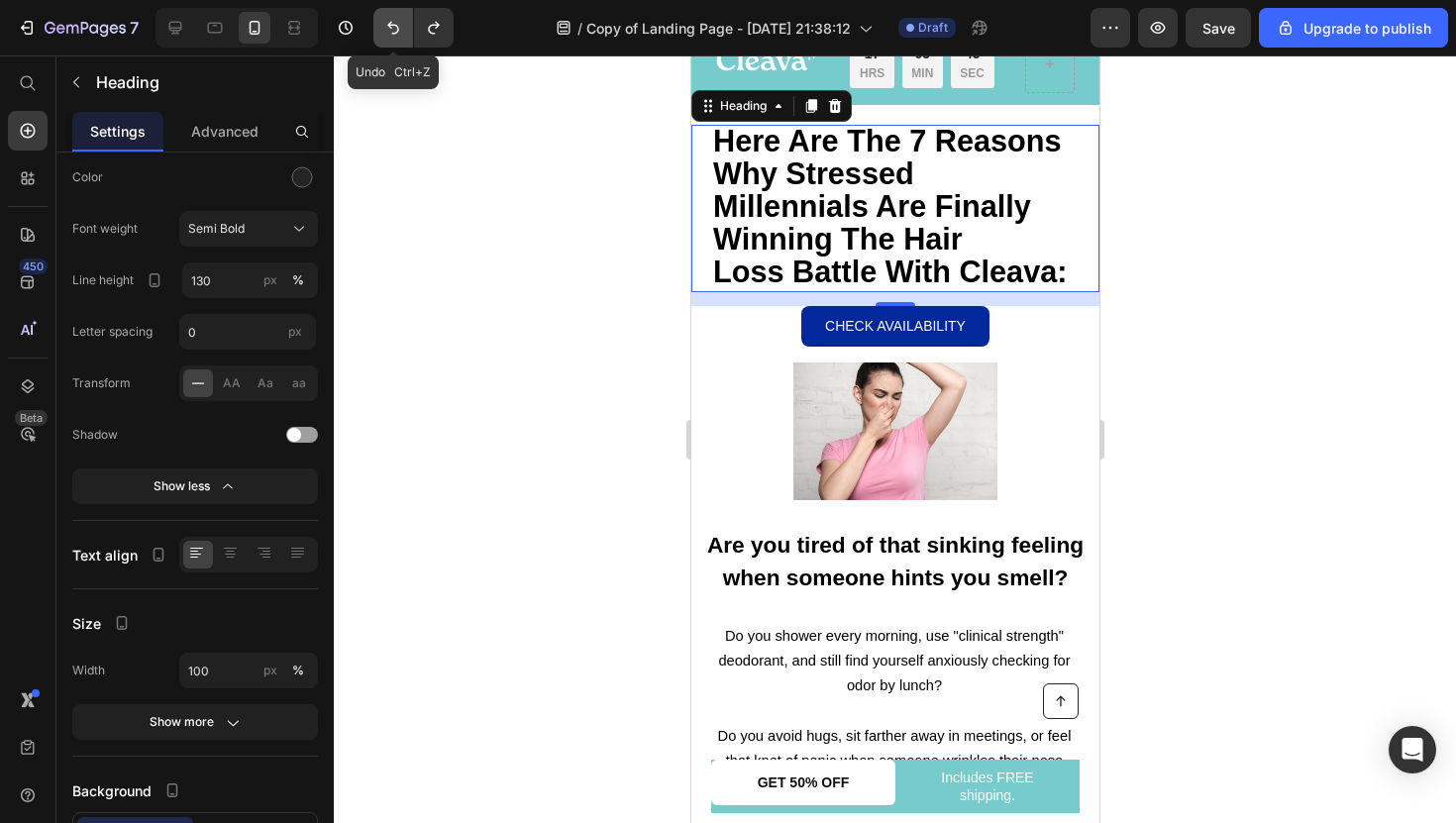 click 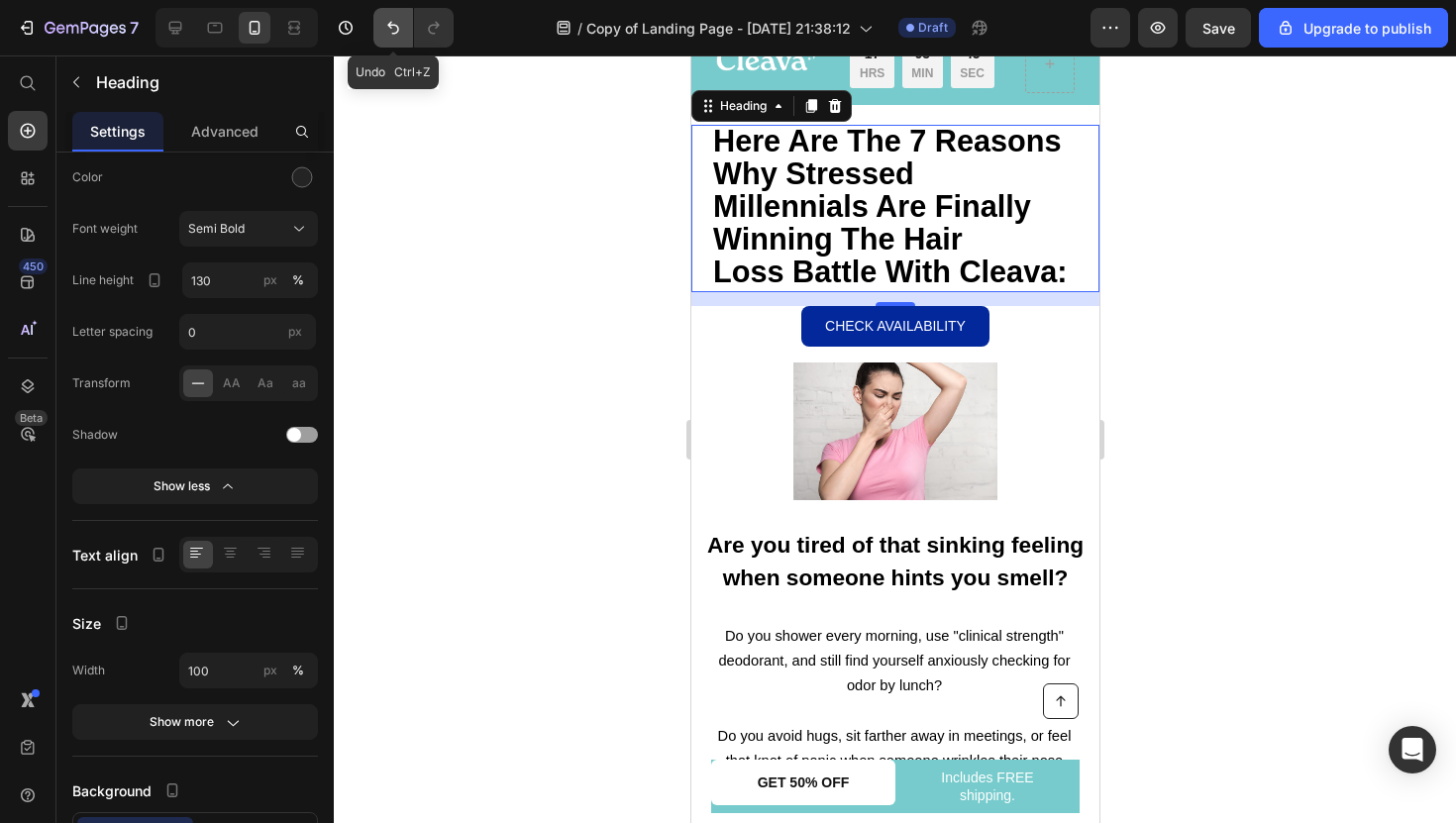 click 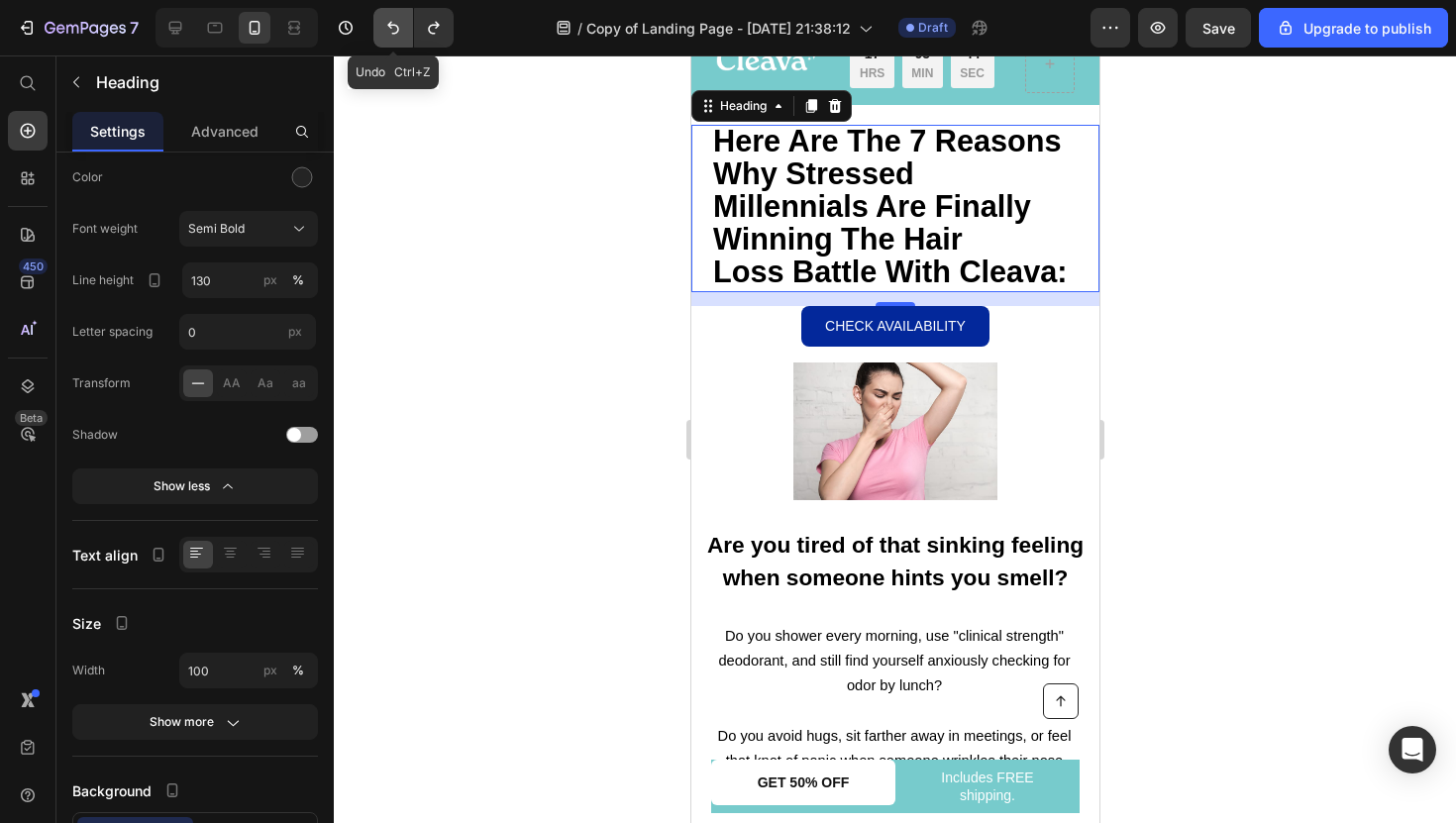 click 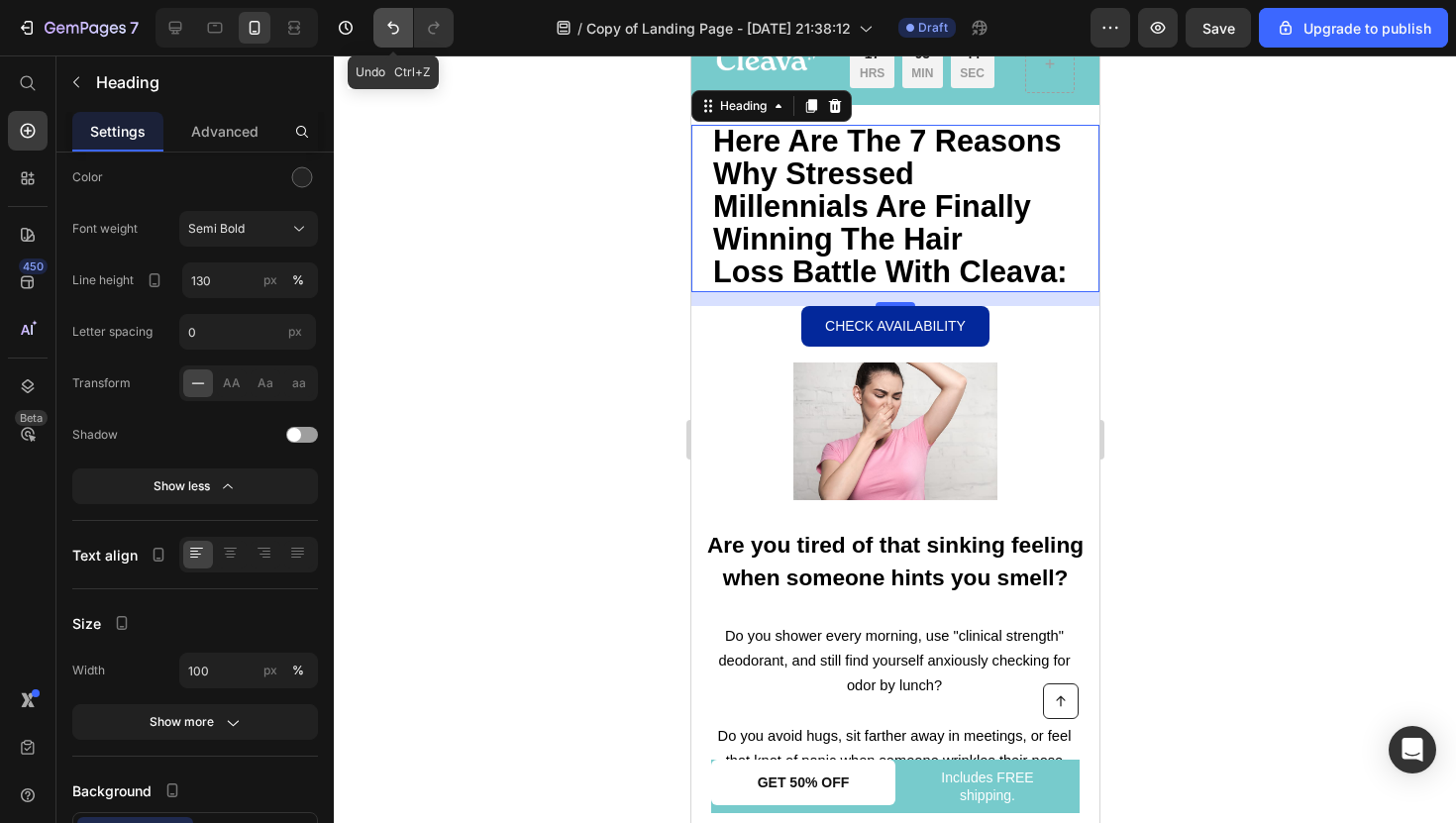 click 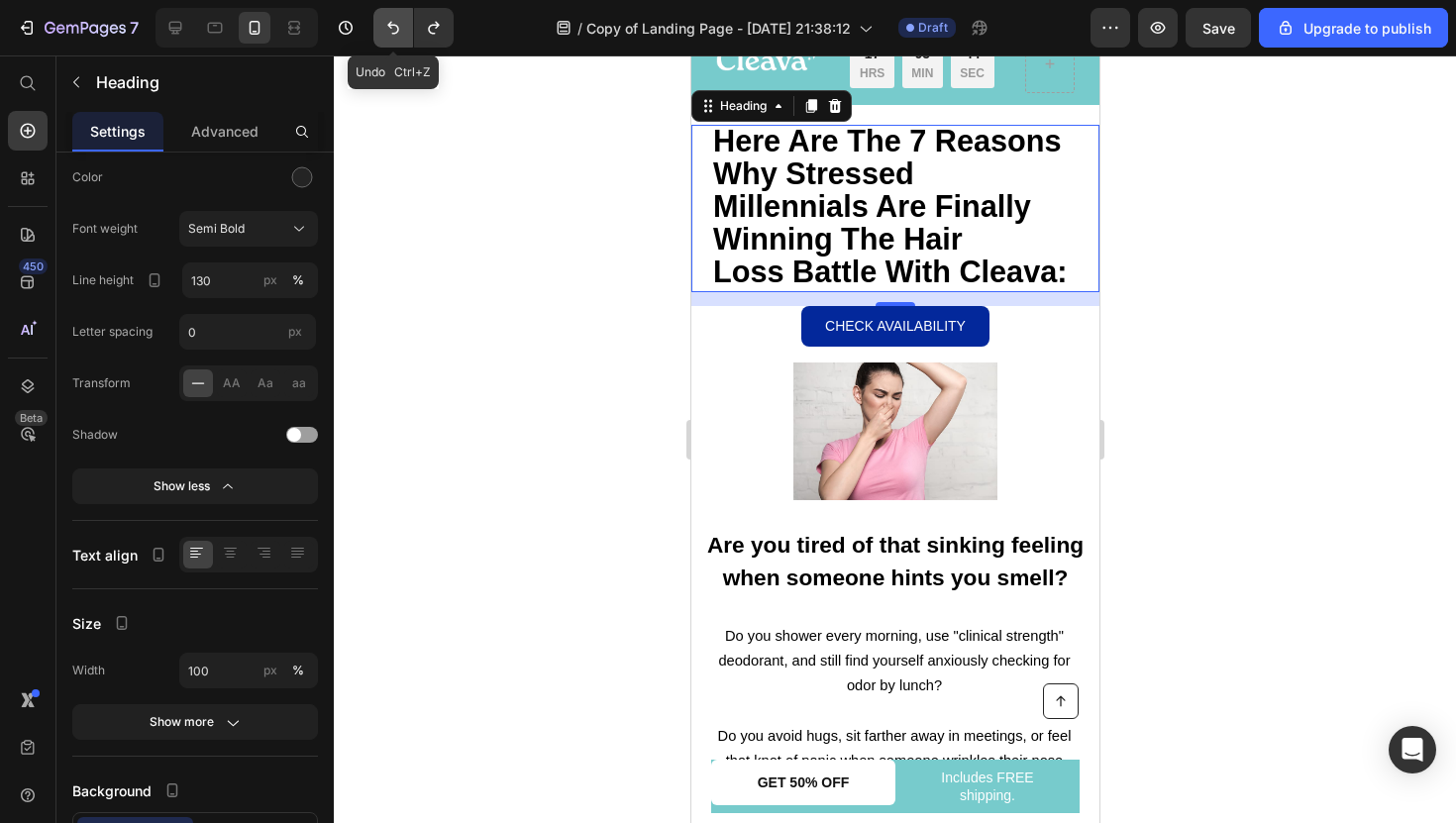 click 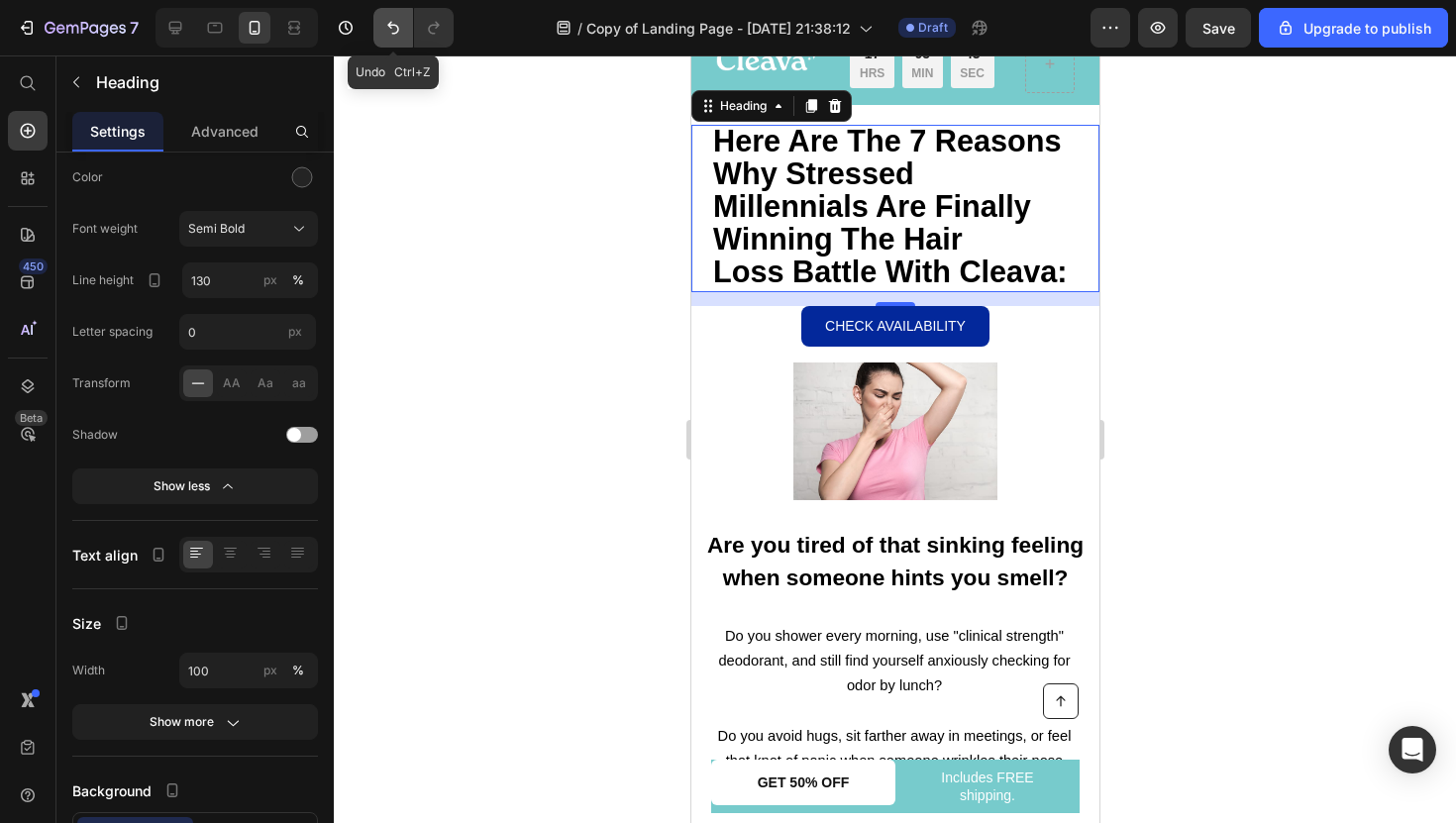 click 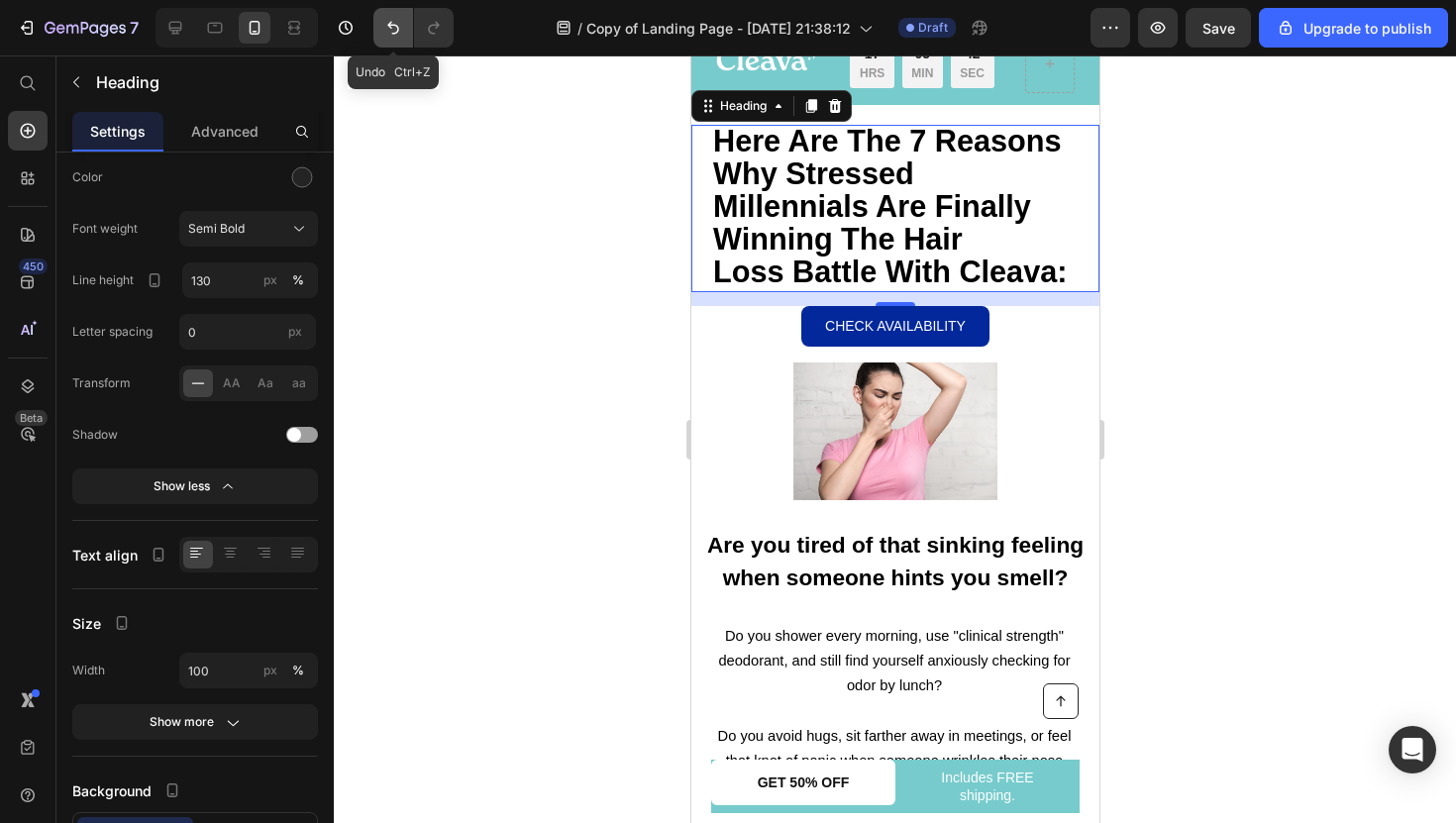 click 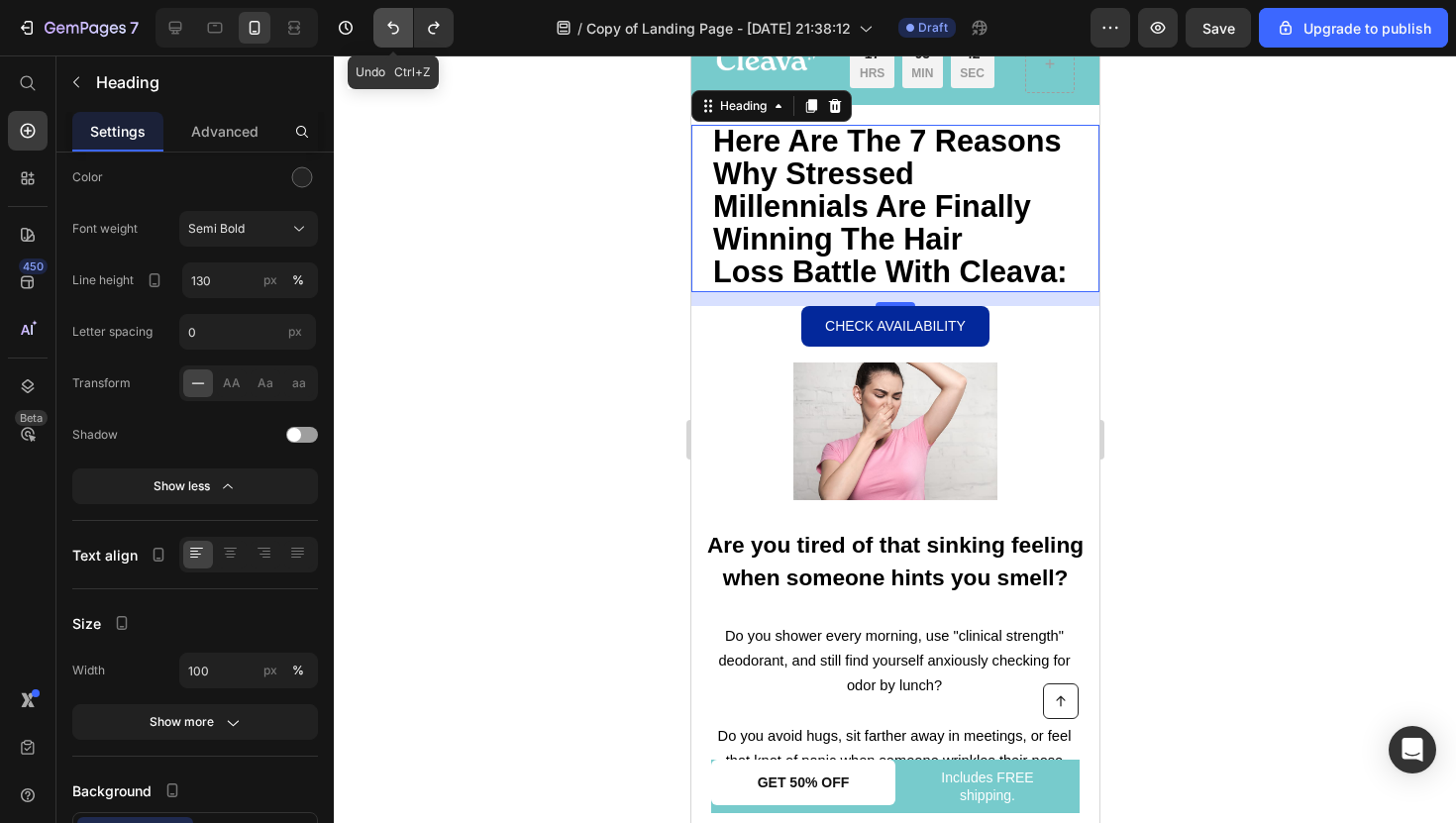 click 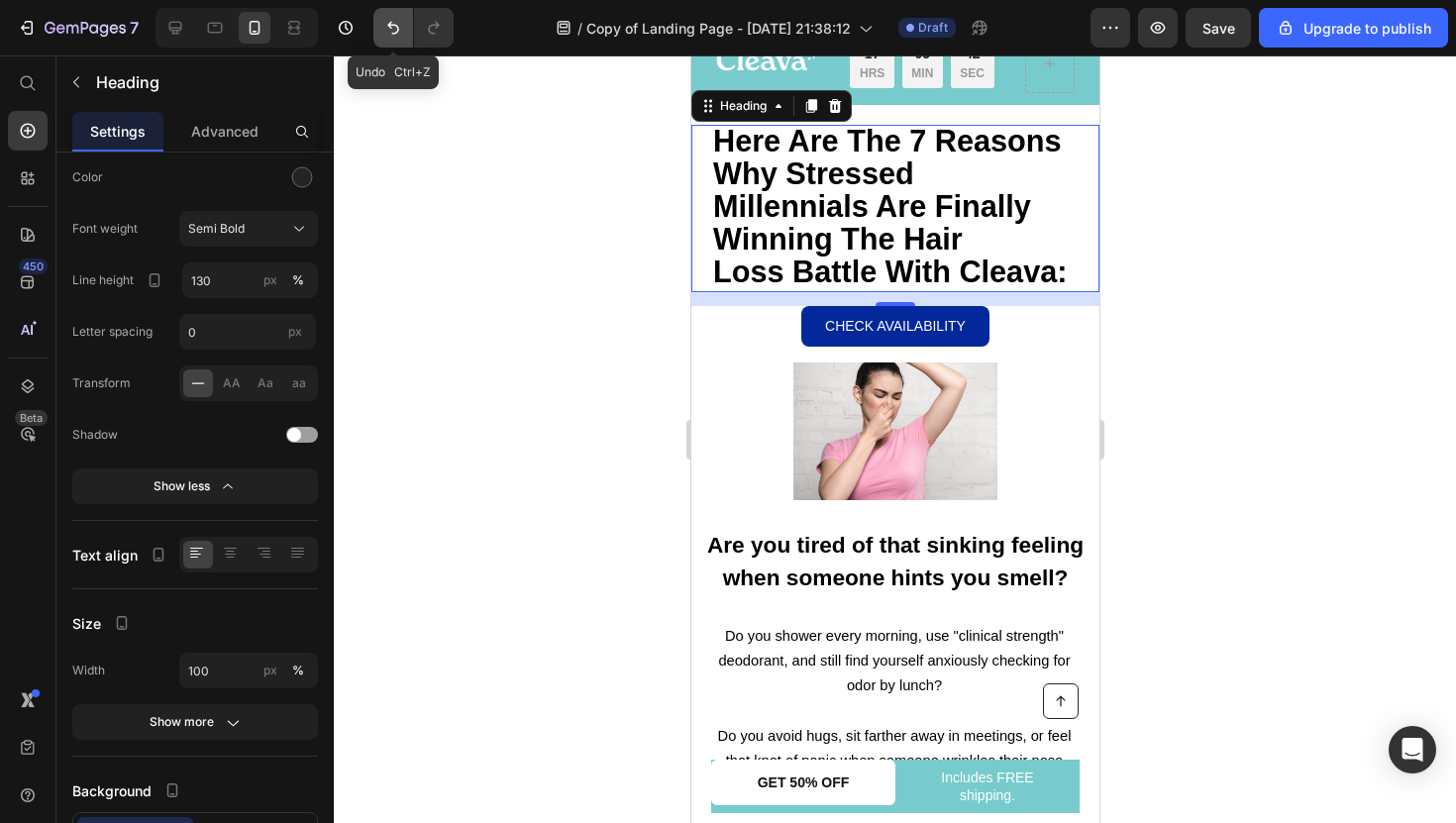 click 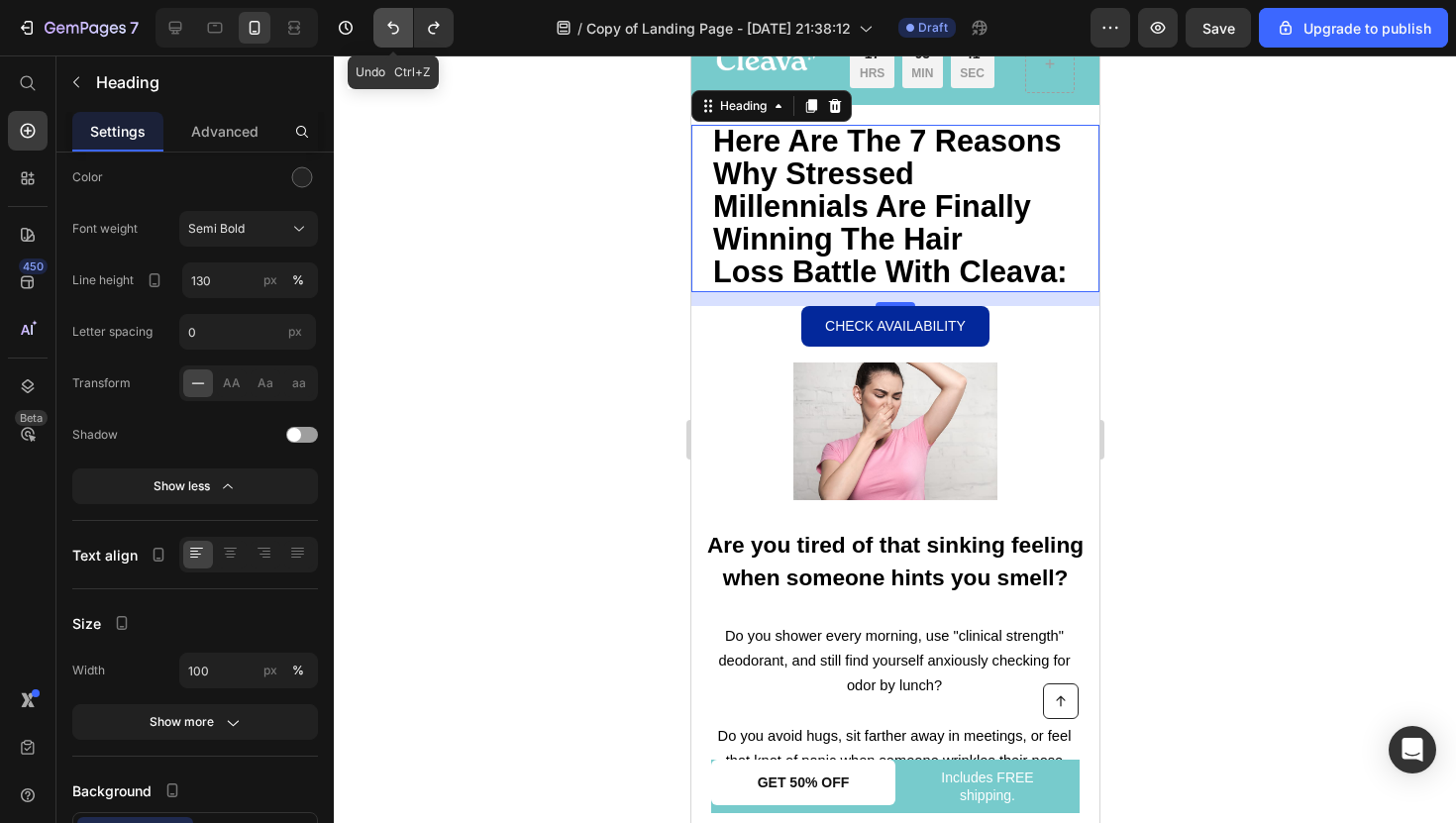 click 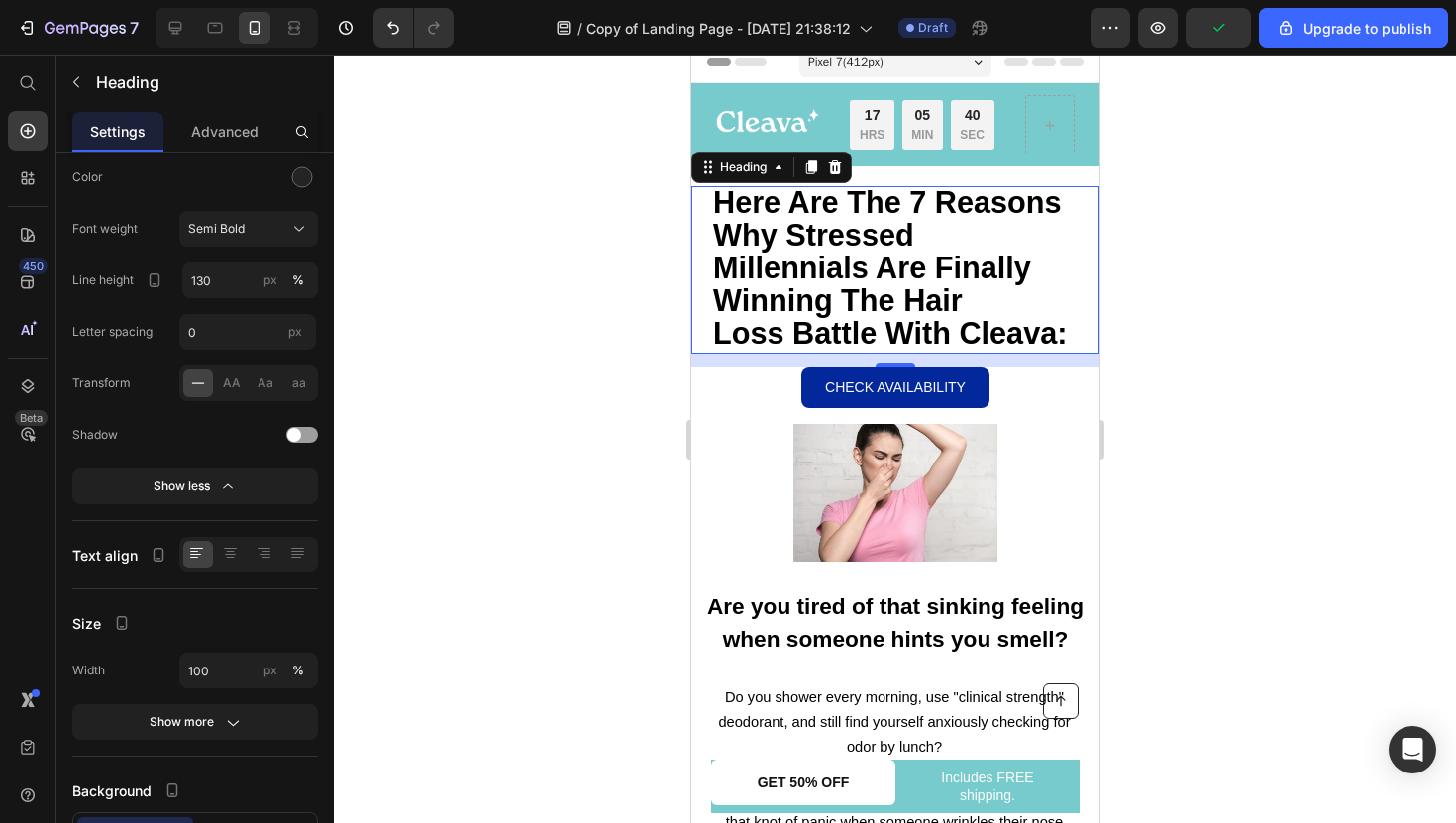 scroll, scrollTop: 0, scrollLeft: 0, axis: both 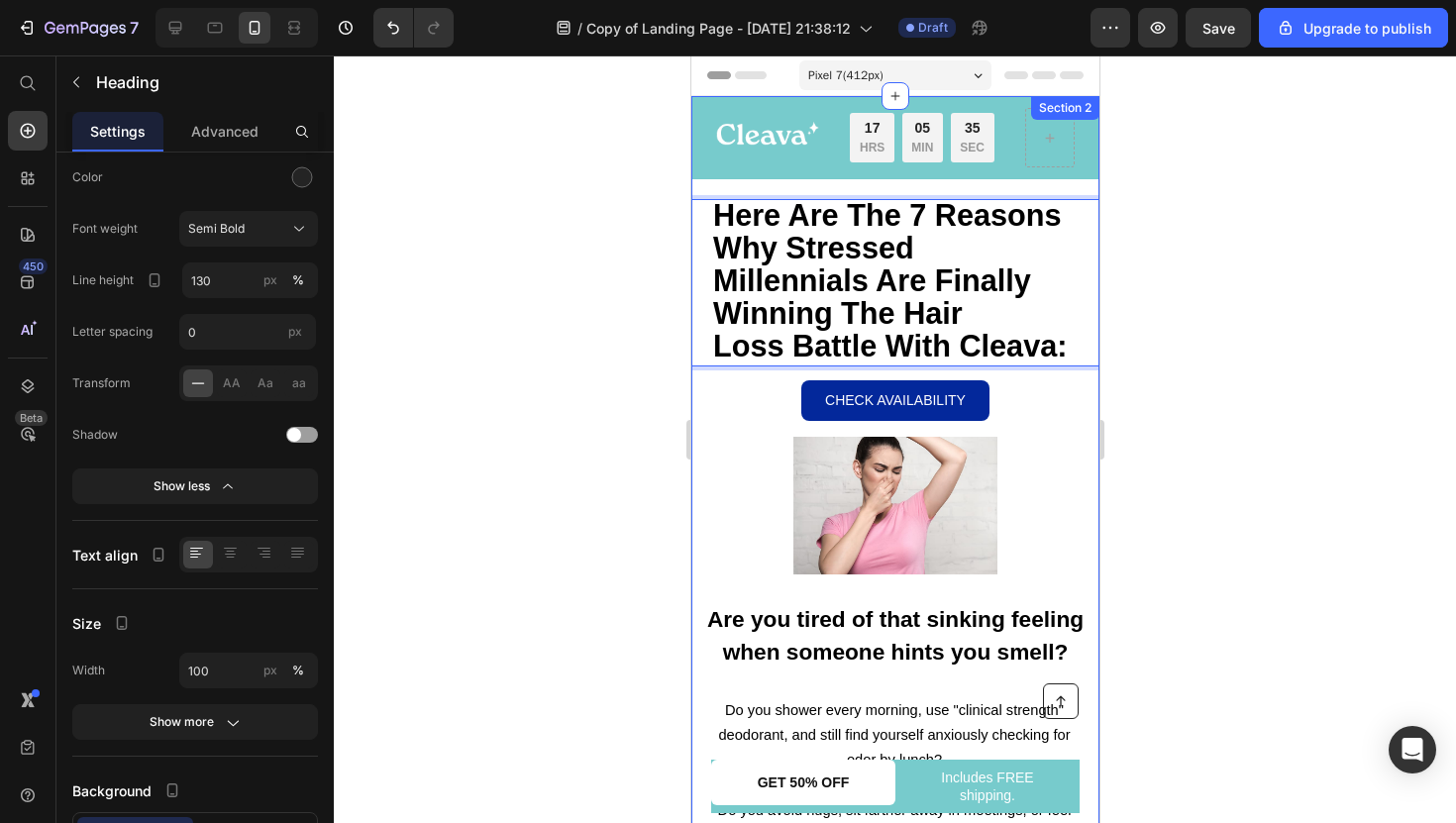 drag, startPoint x: 1075, startPoint y: 342, endPoint x: 744, endPoint y: 194, distance: 362.58103 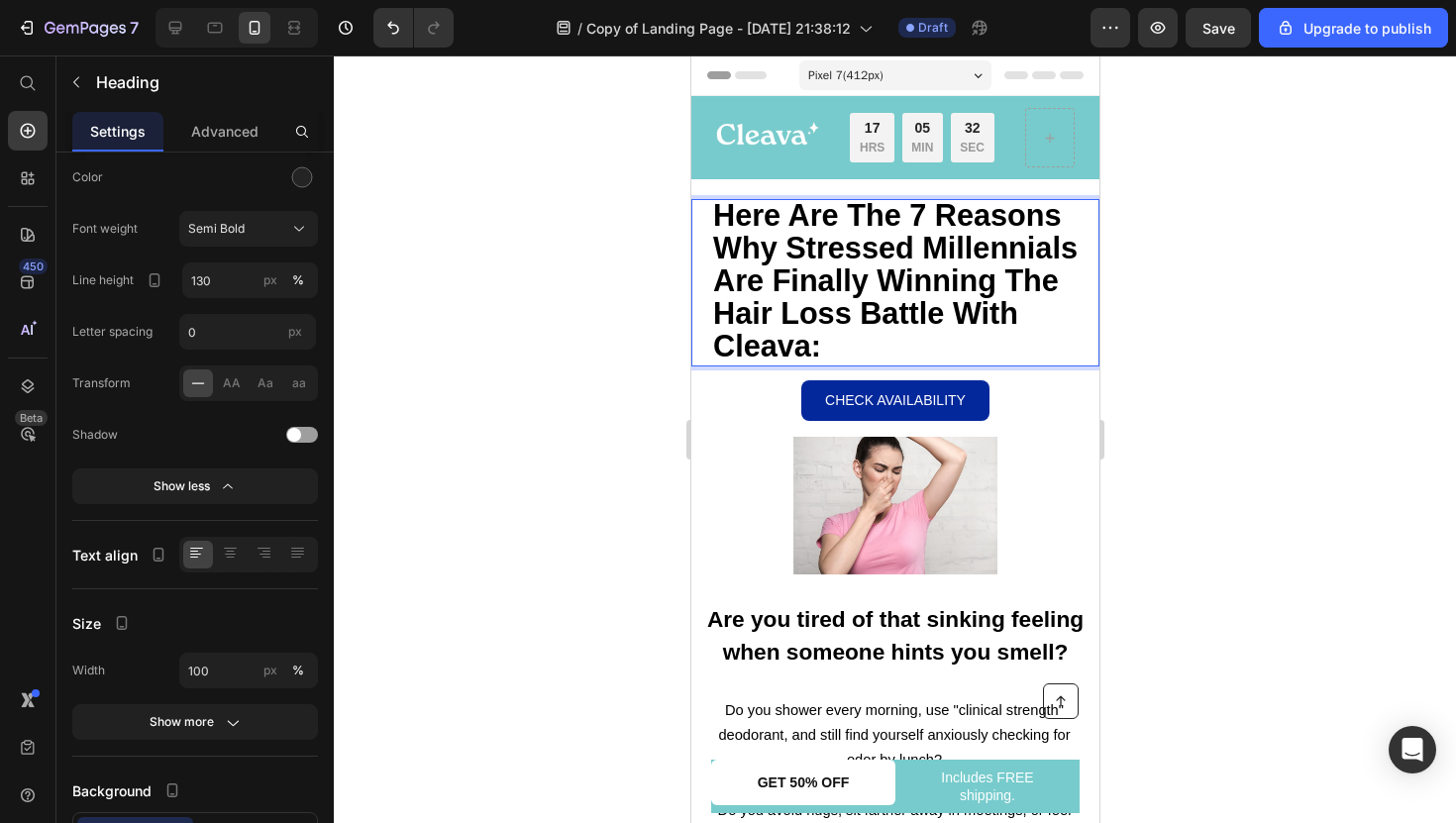 click 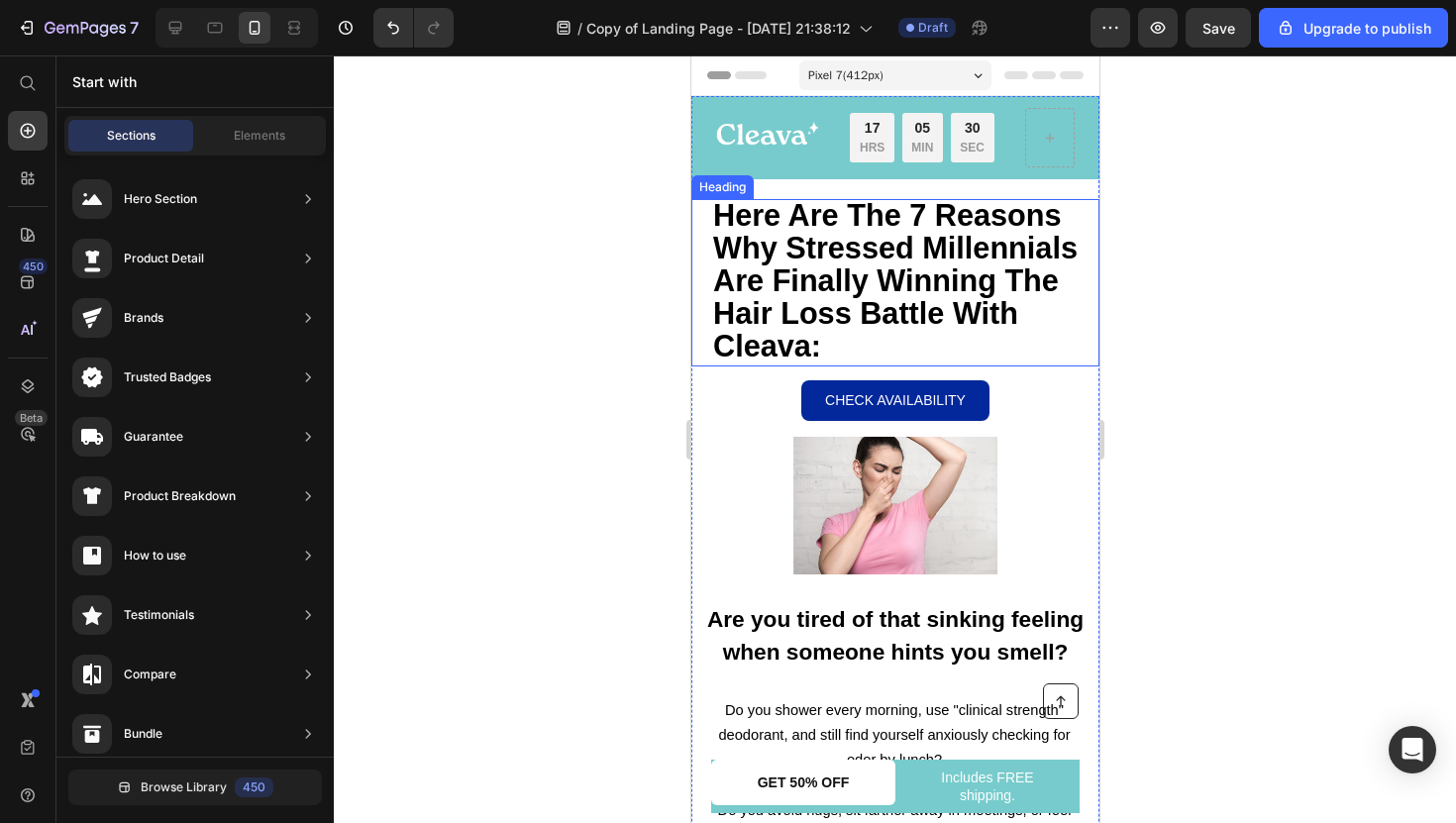 click on "Here Are The 7 Reasons Why Stressed Millennials Are Finally Winning The Hair Loss Battle With Cleava:" at bounding box center [894, 280] 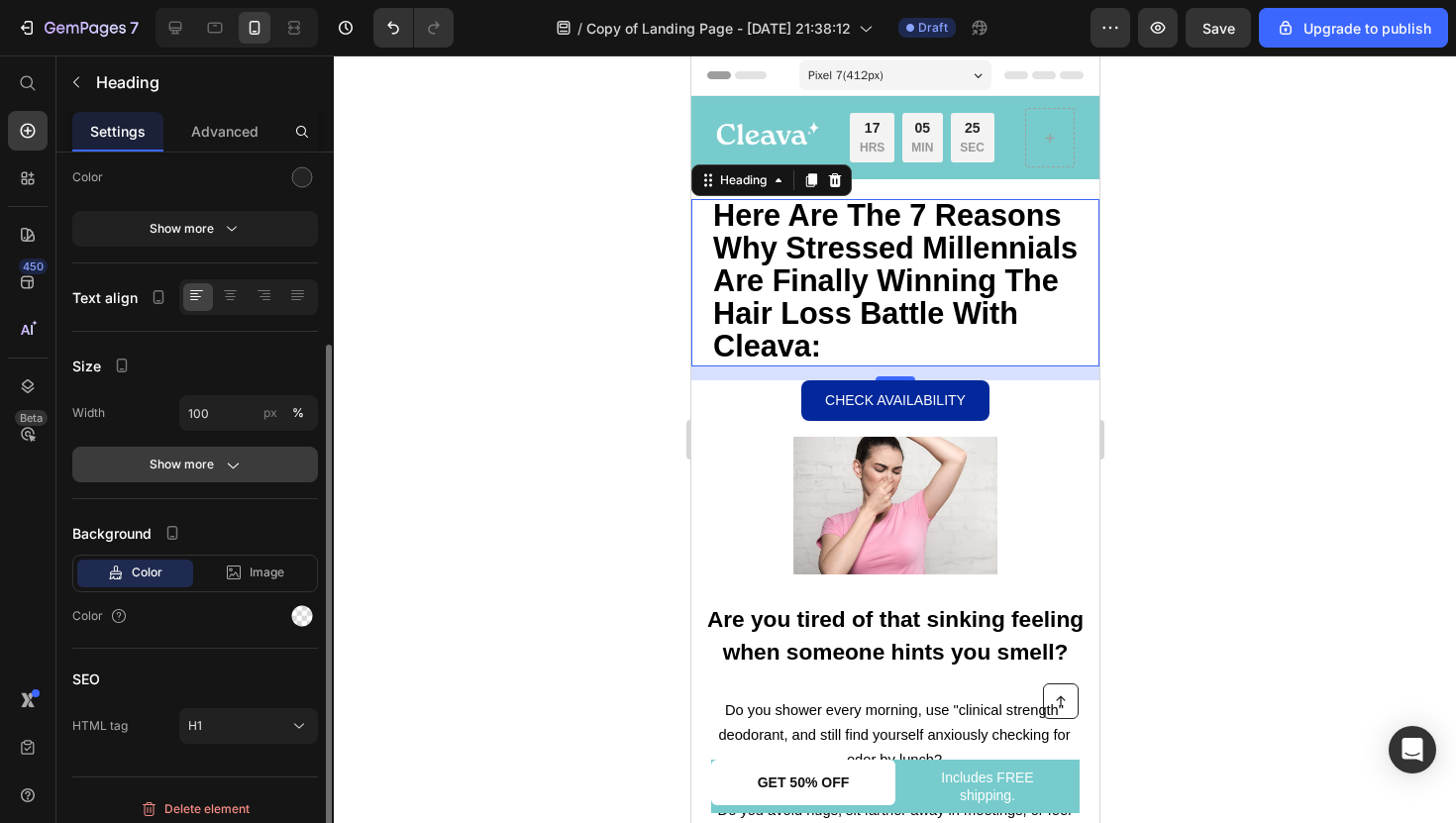 click 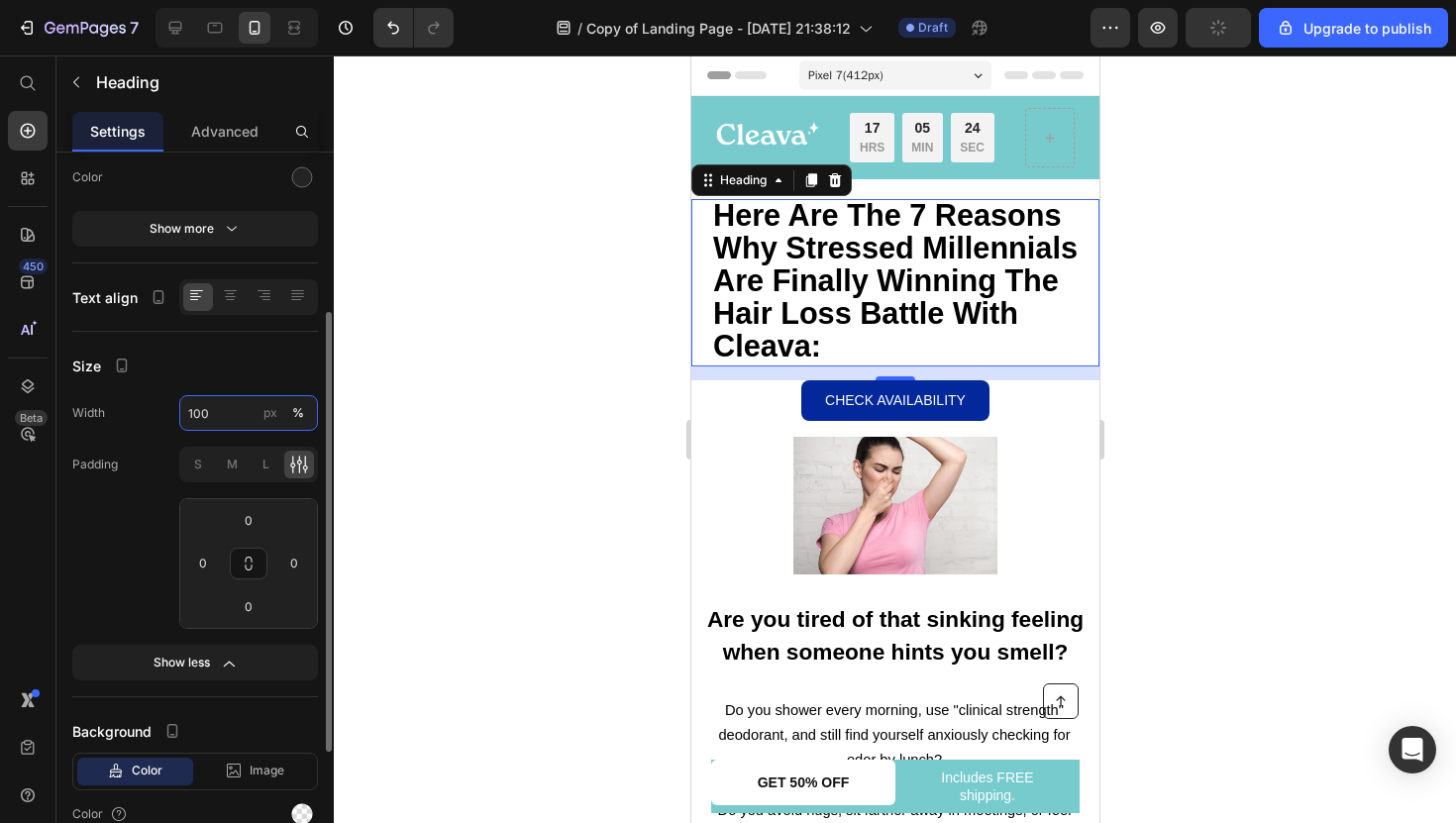 click on "100" at bounding box center [249, 413] 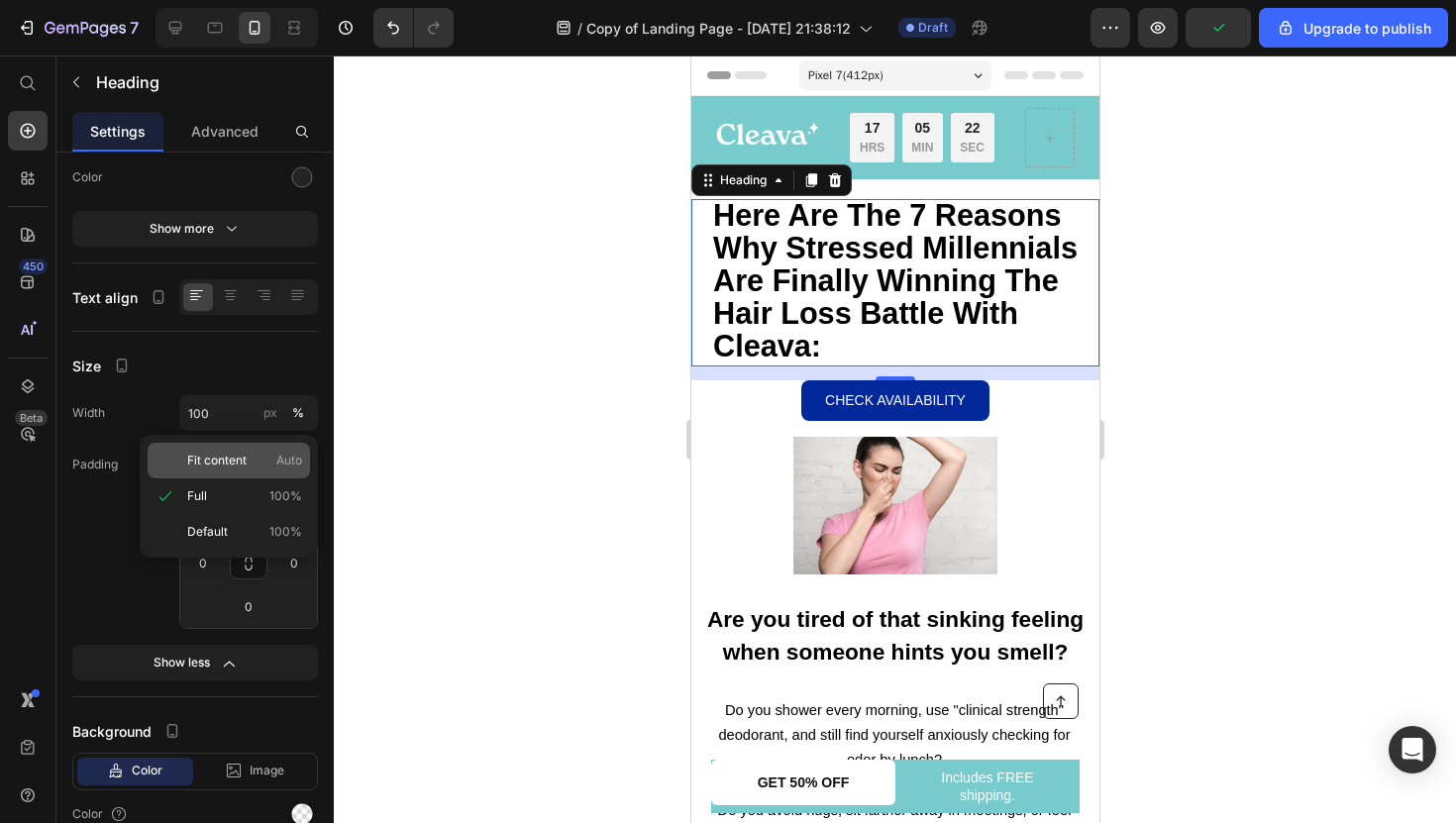 click on "Fit content" at bounding box center (217, 461) 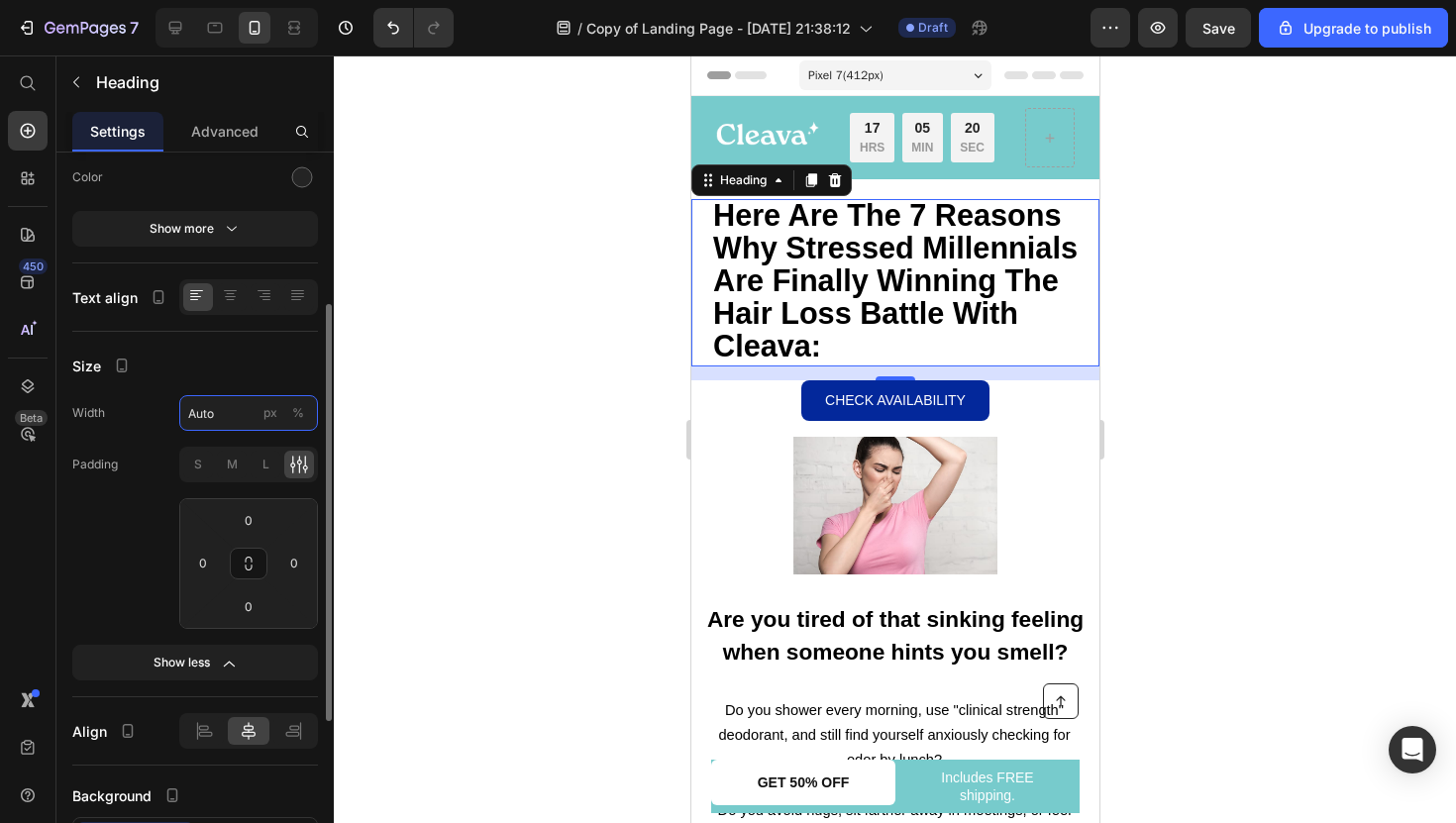 click on "Auto" at bounding box center [249, 413] 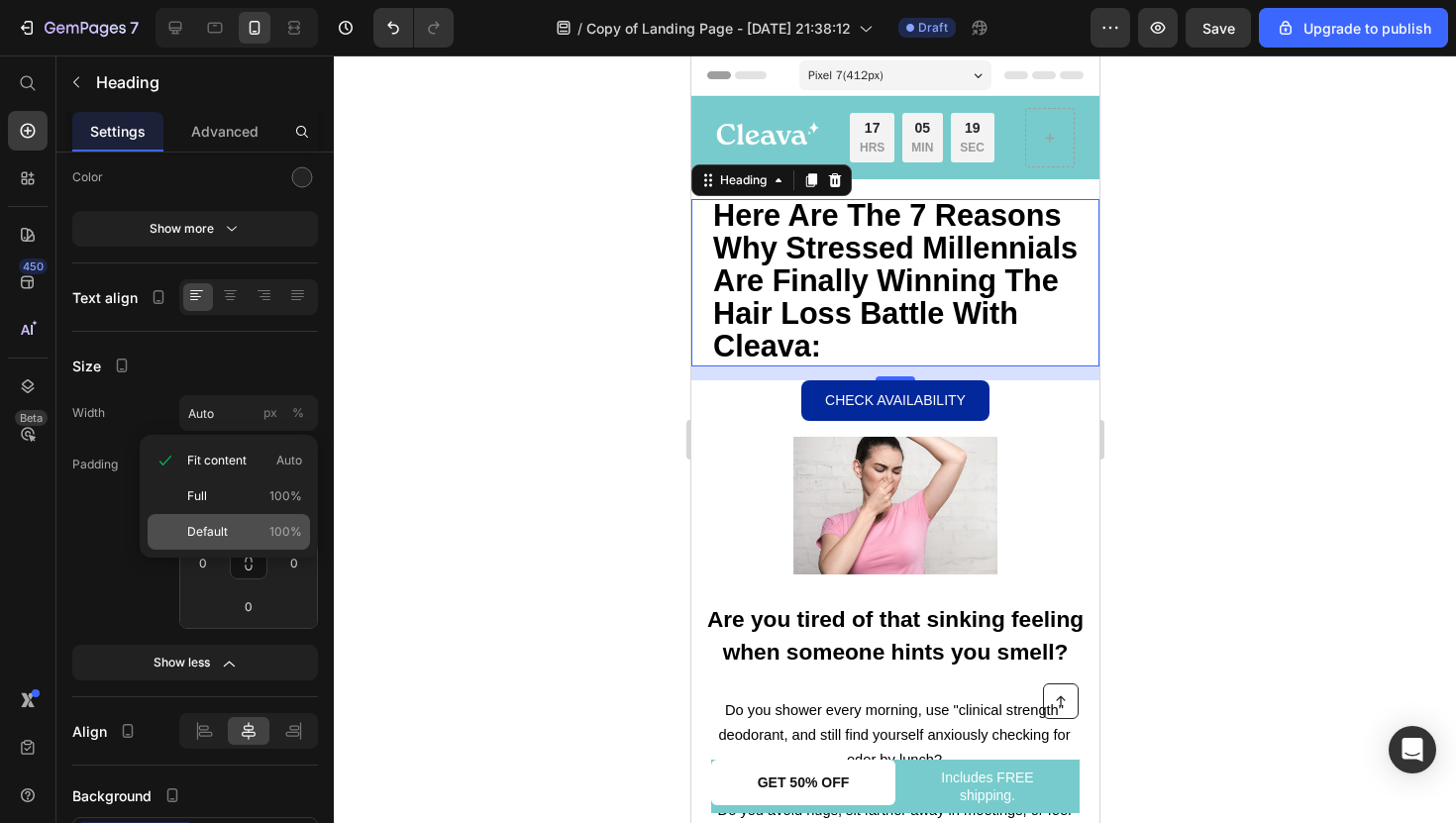 click on "Default 100%" 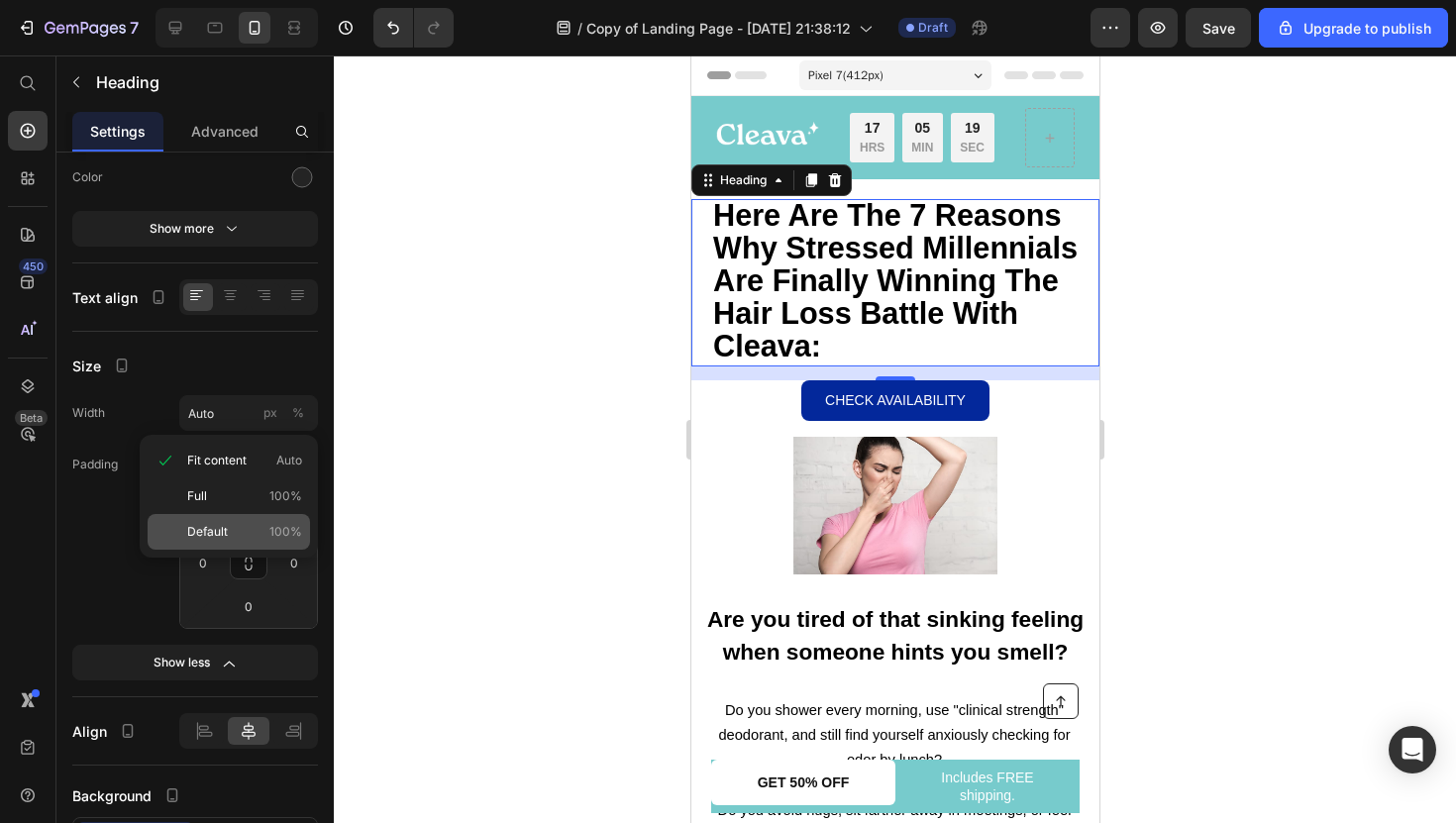 type on "100" 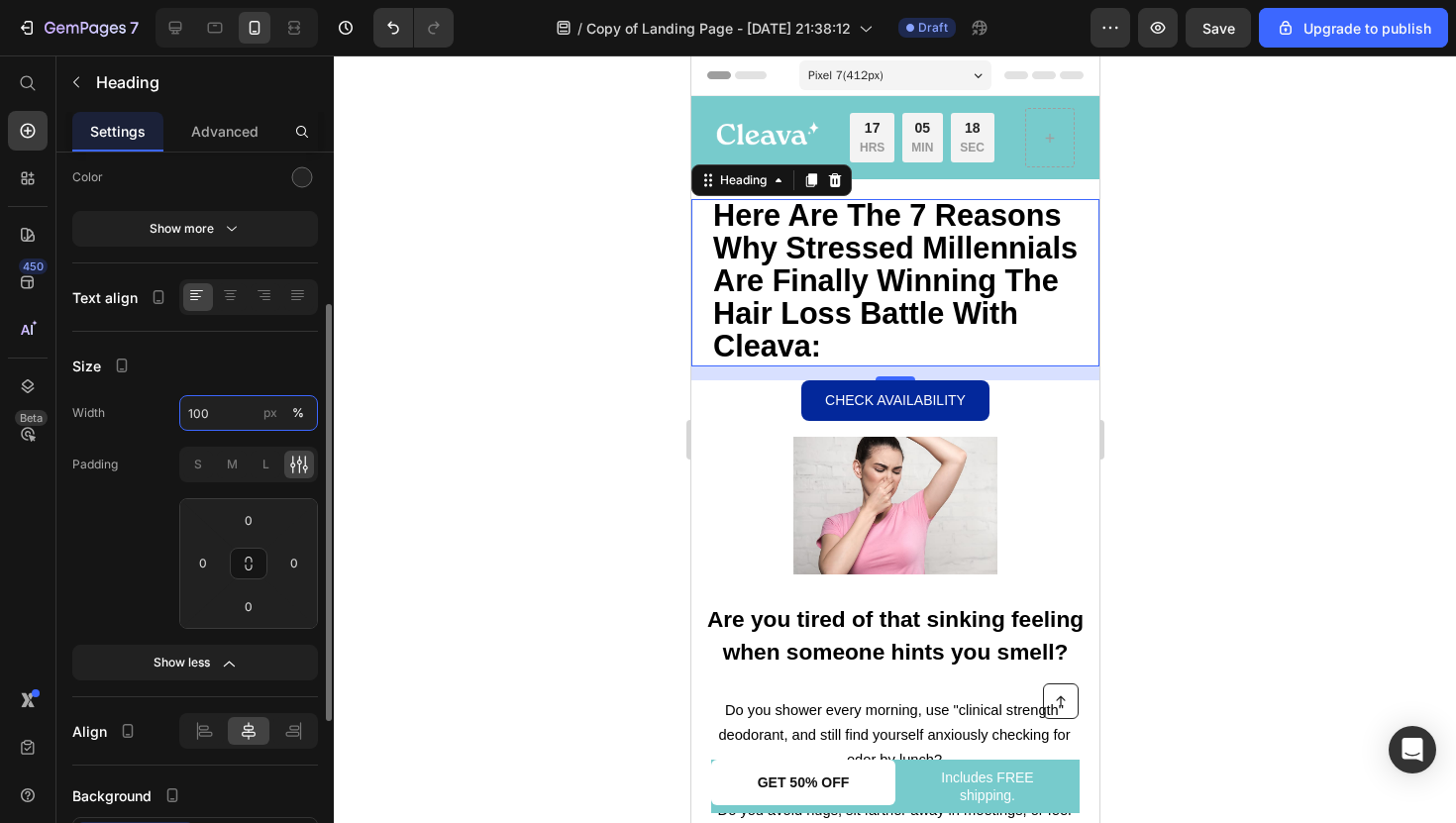 click on "100" at bounding box center (249, 413) 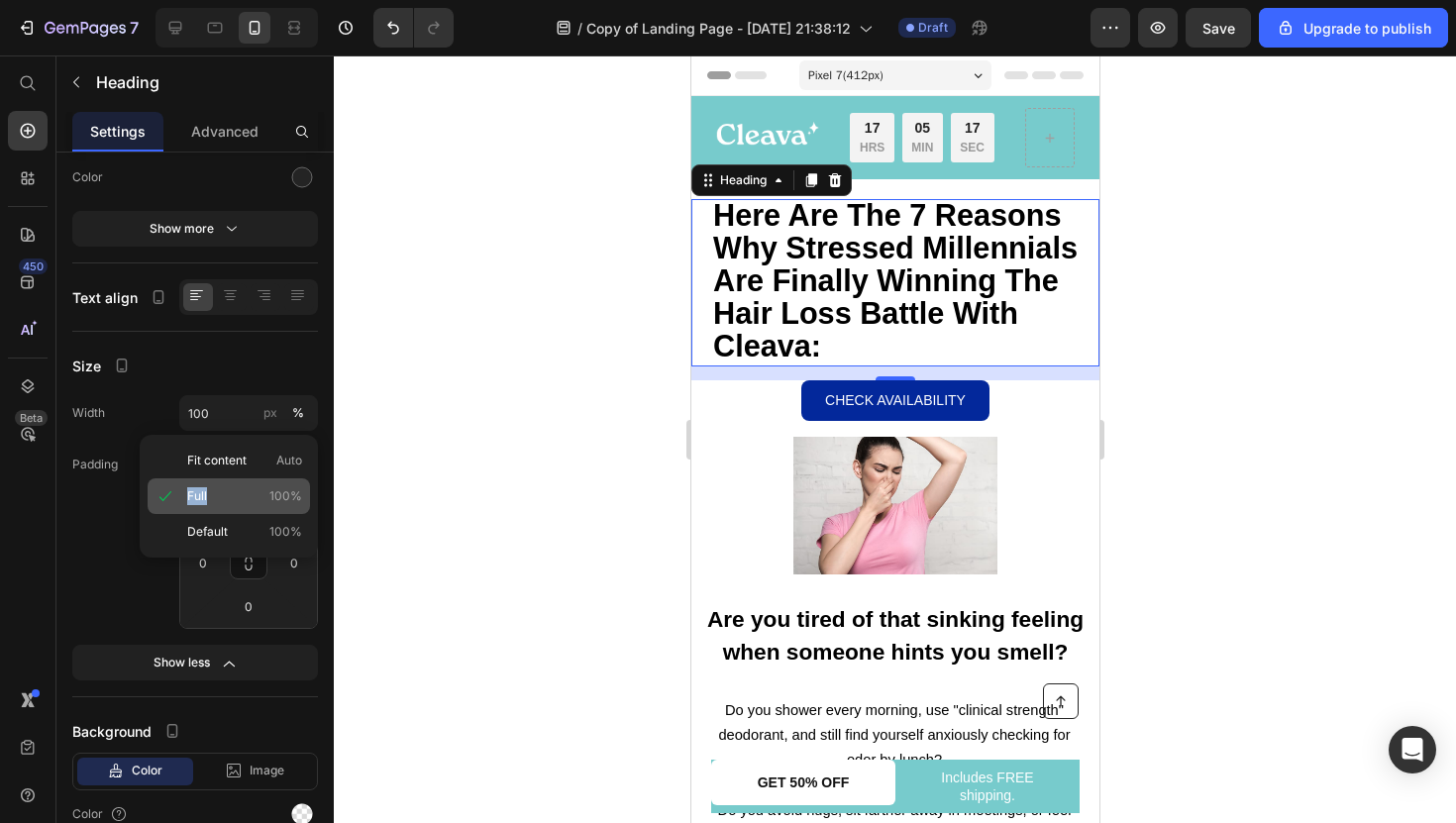 click on "Full 100%" at bounding box center (245, 496) 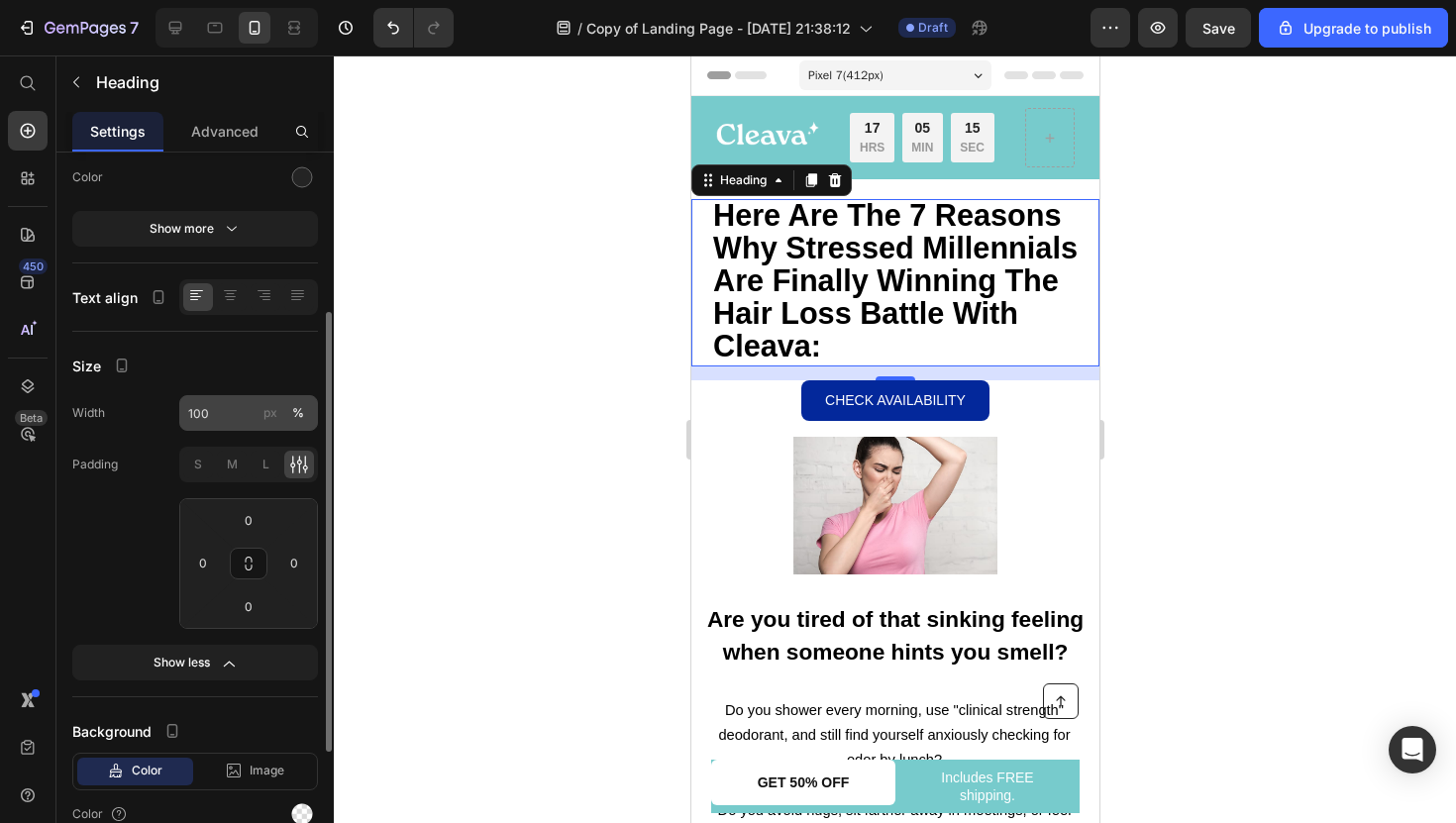 click on "px" 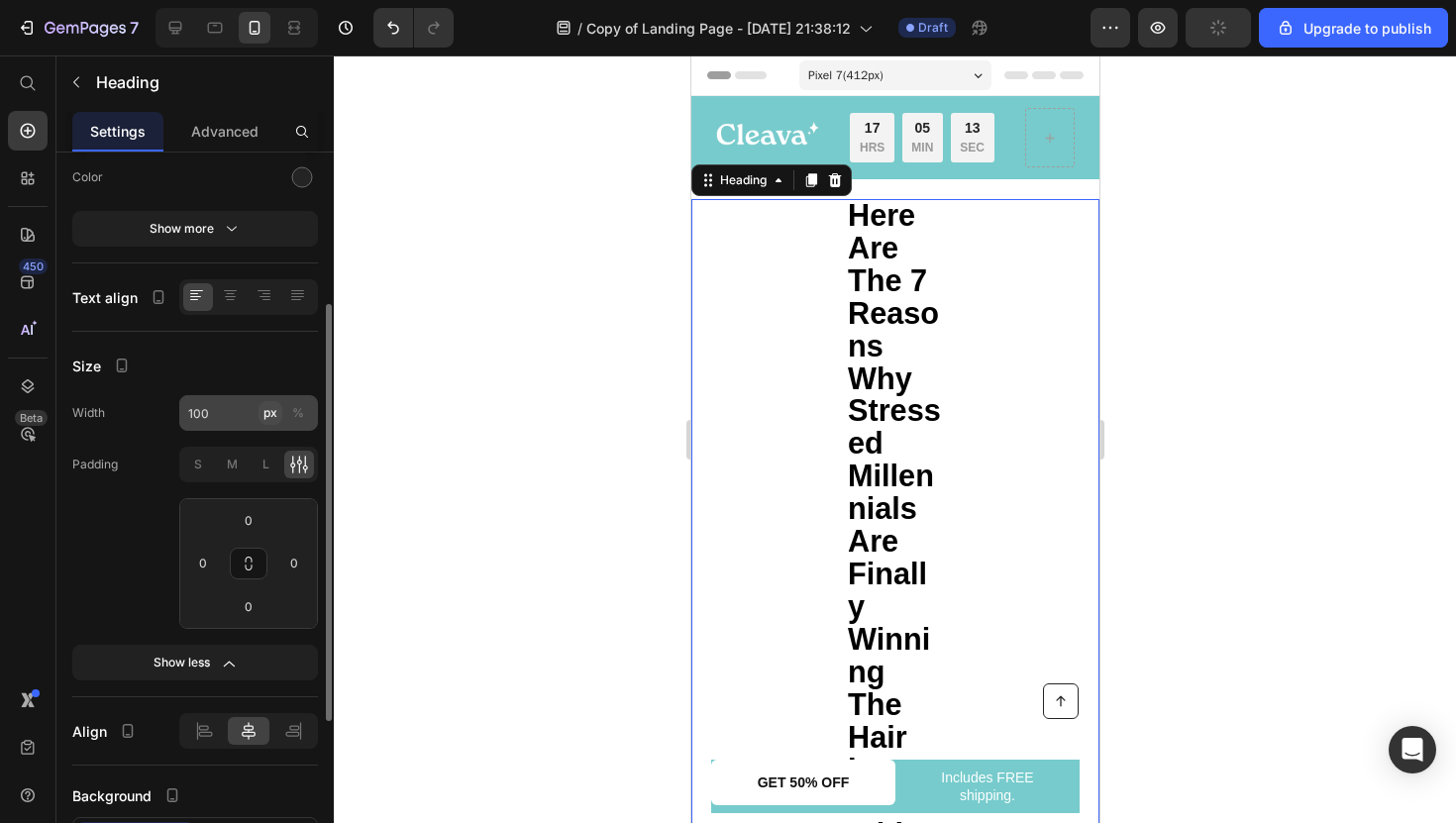 click on "px" at bounding box center [270, 413] 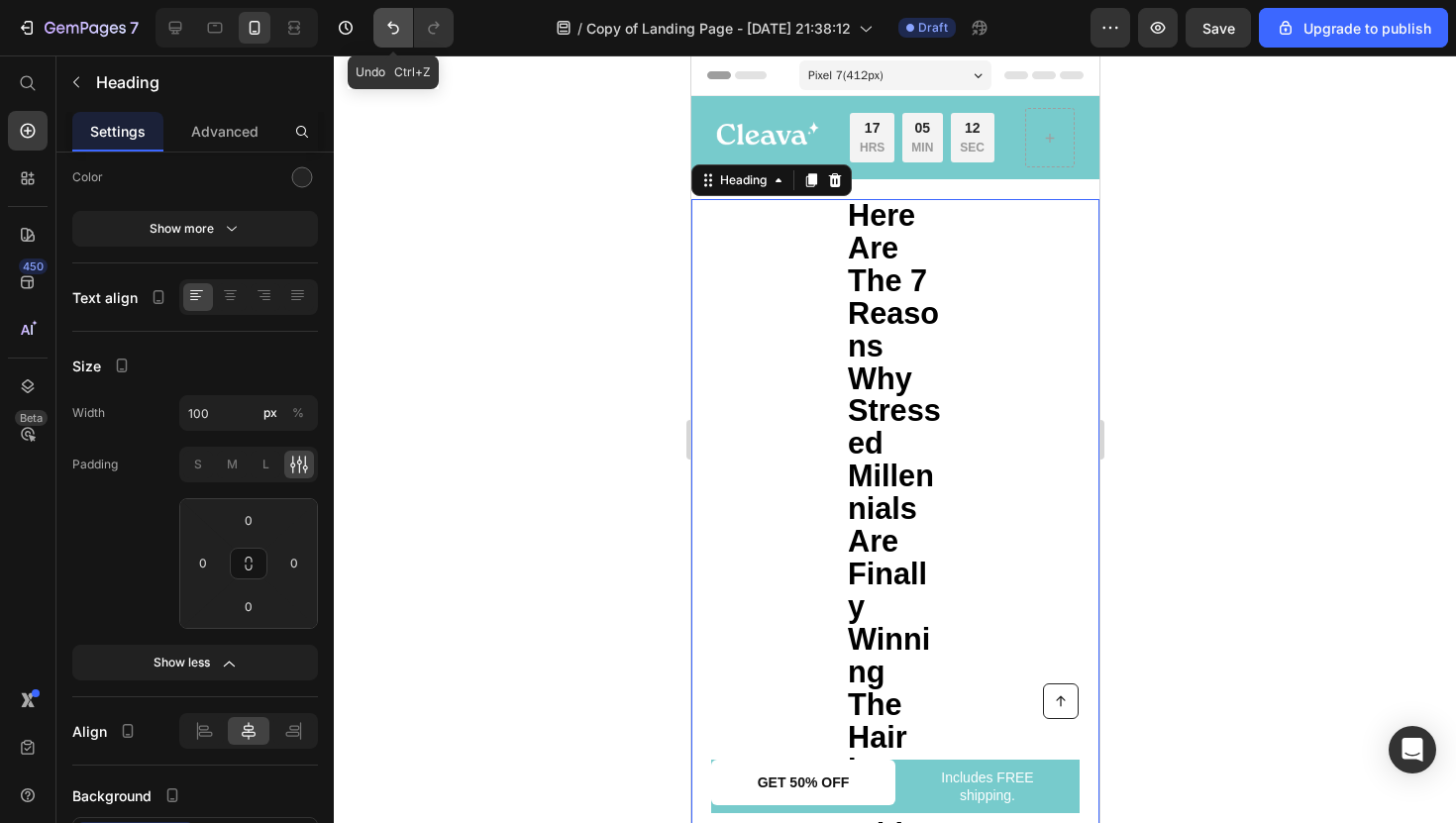 click 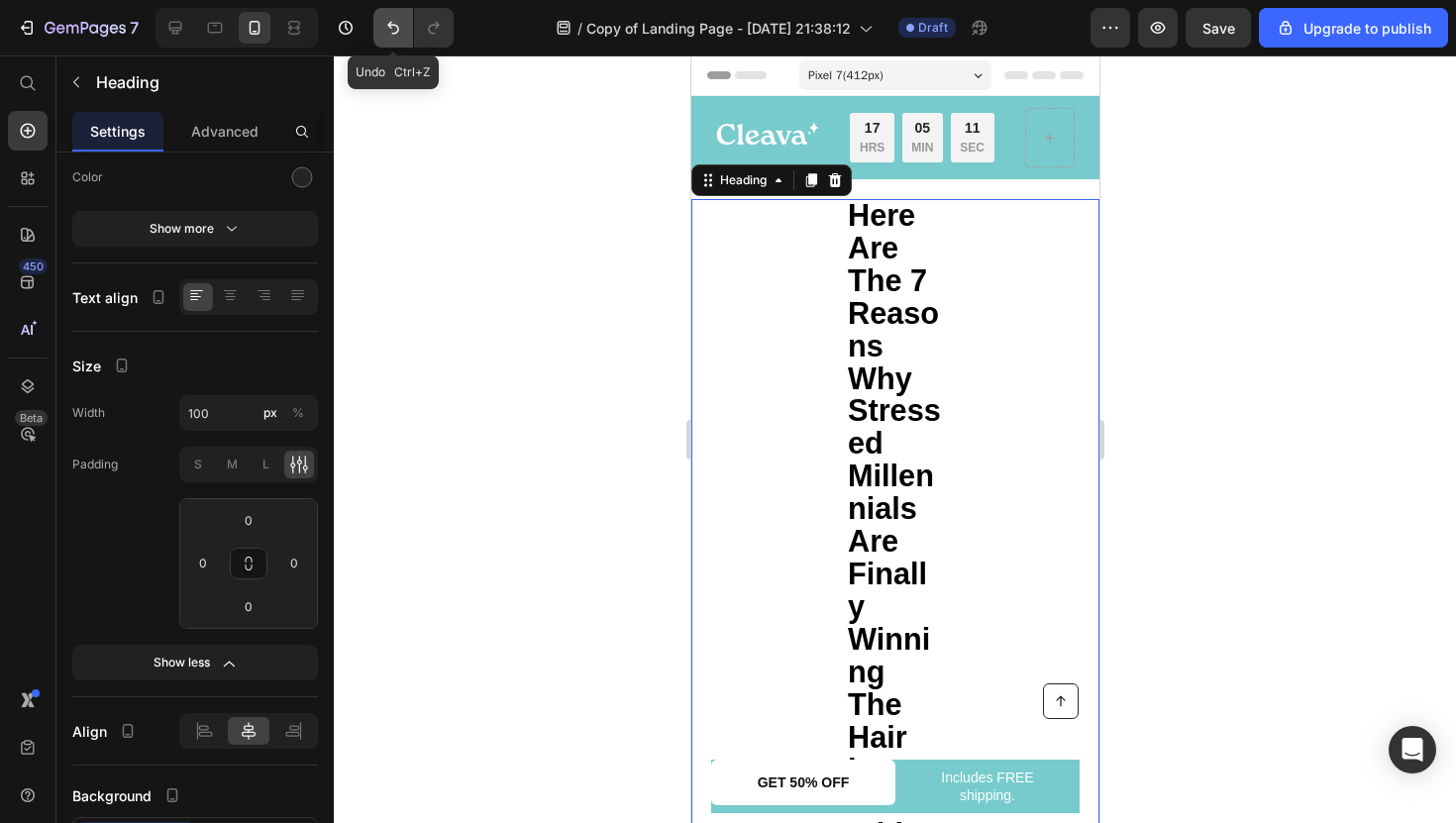 click 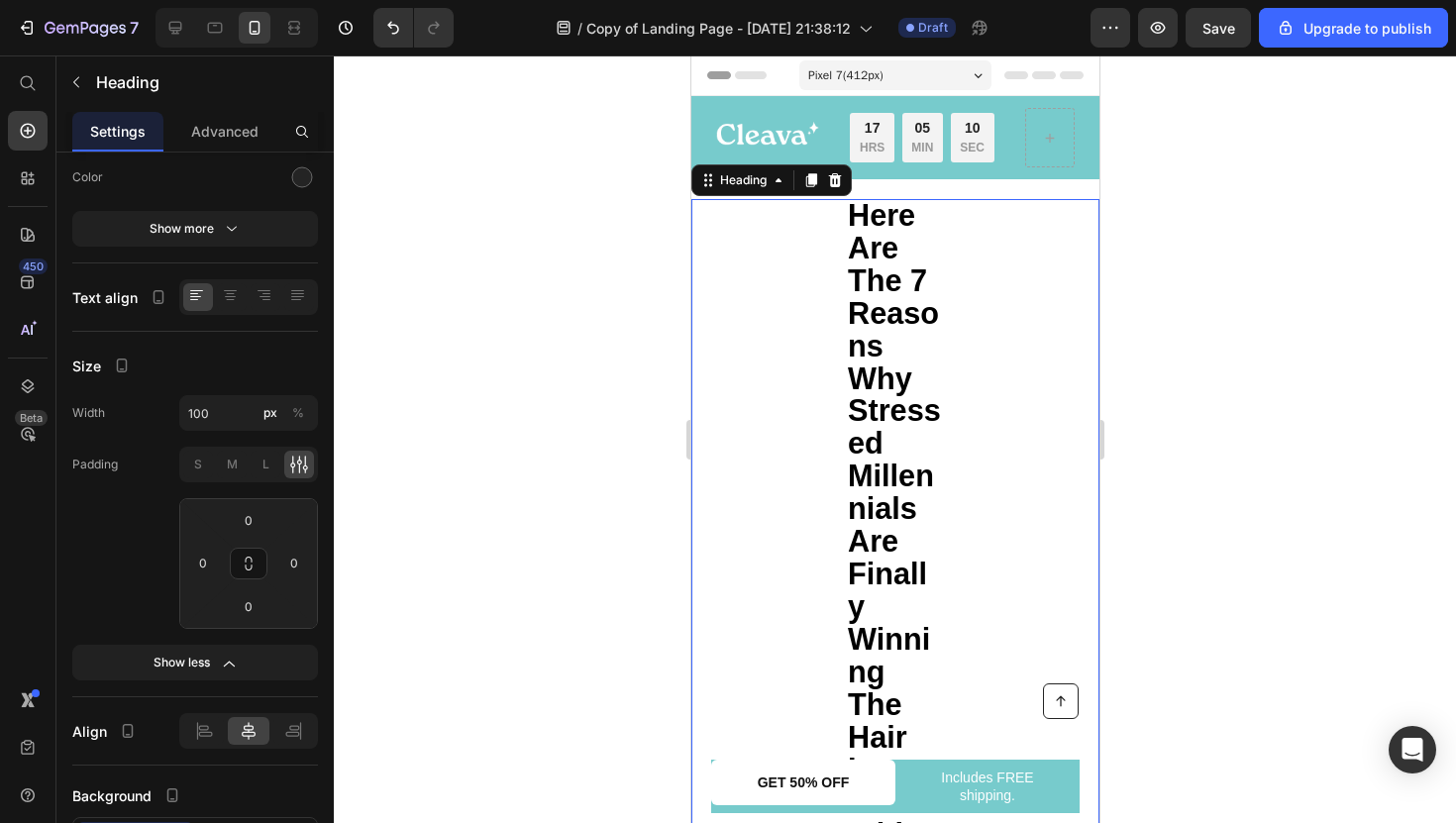 click 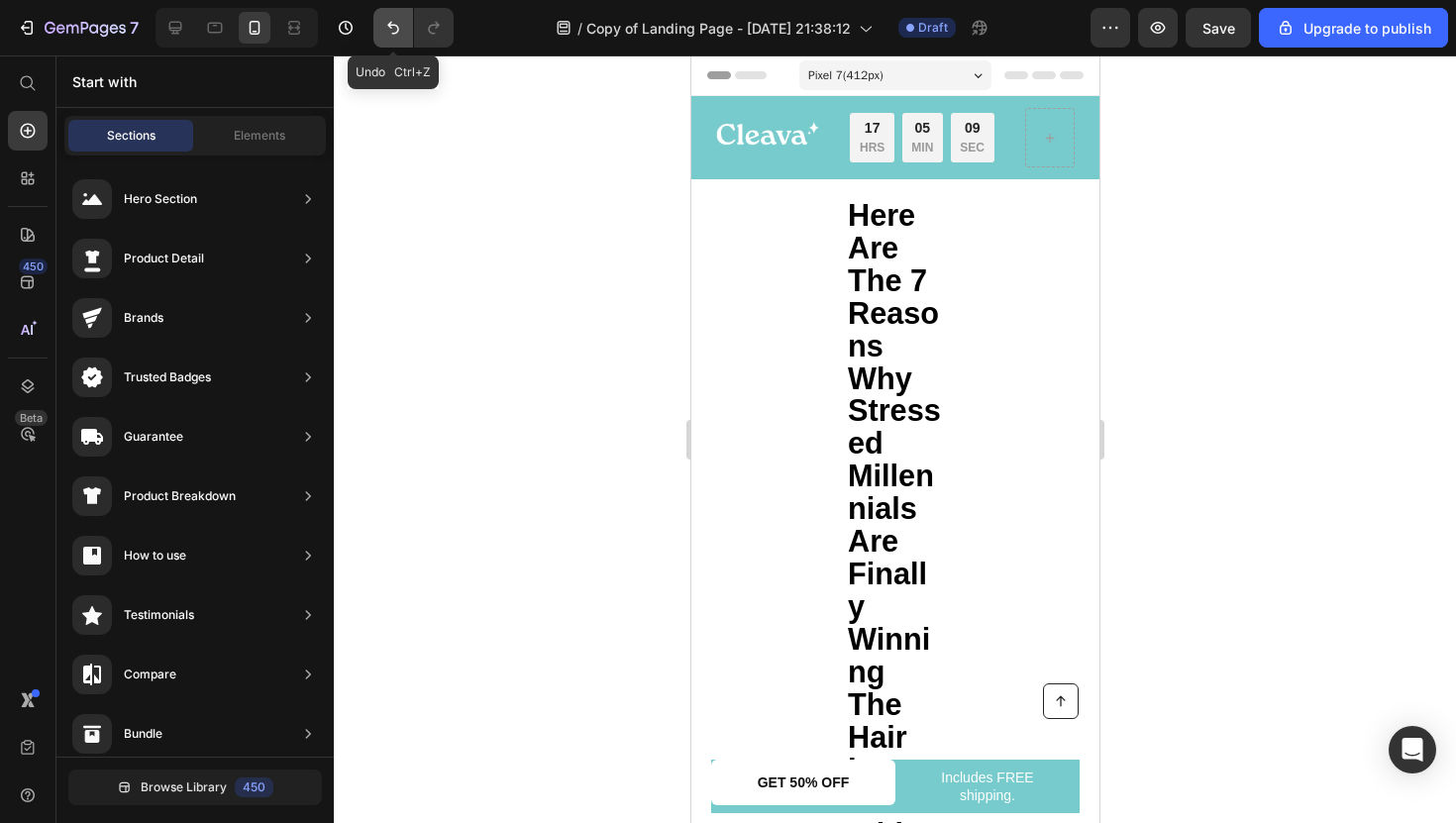click 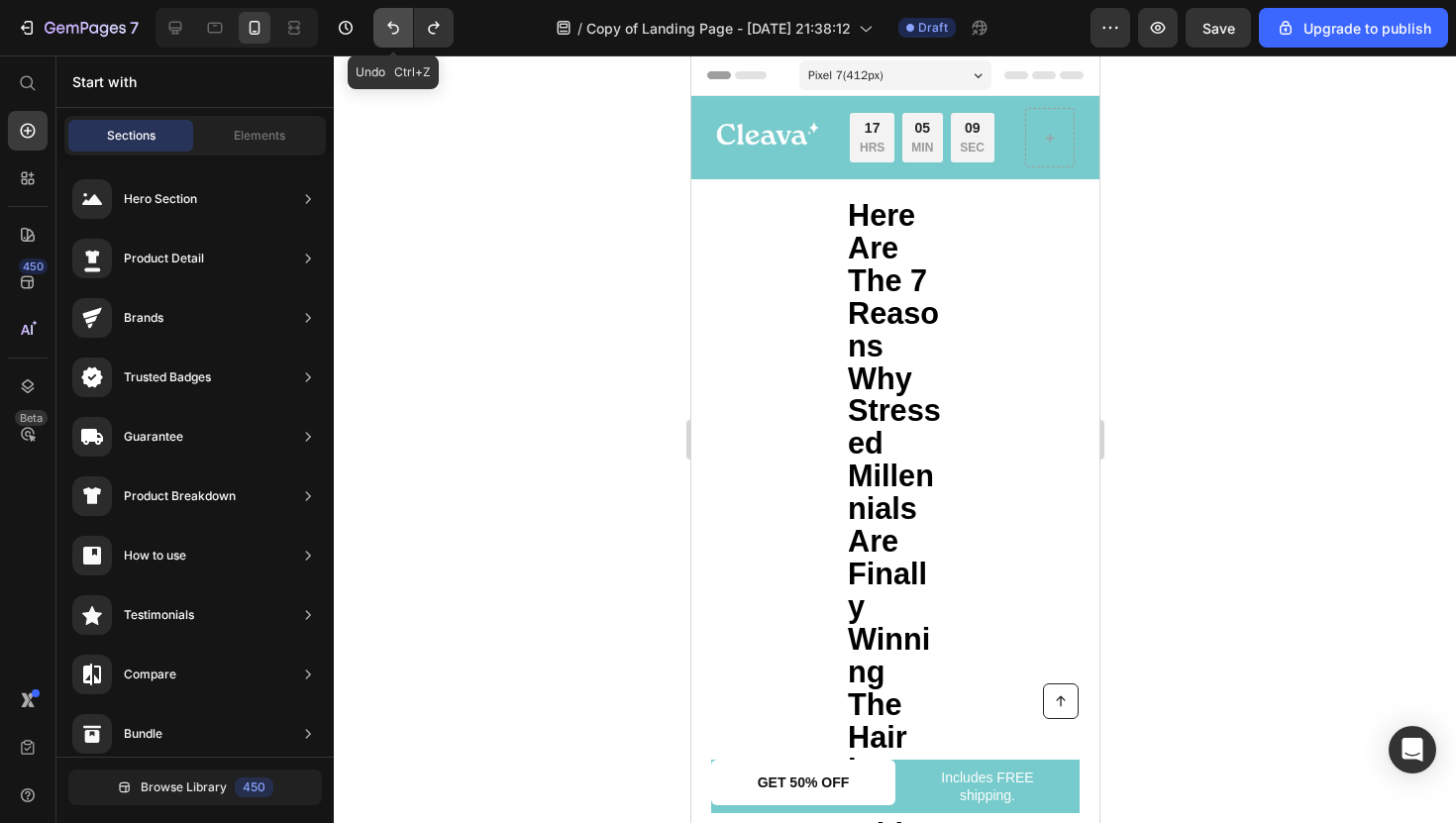 click 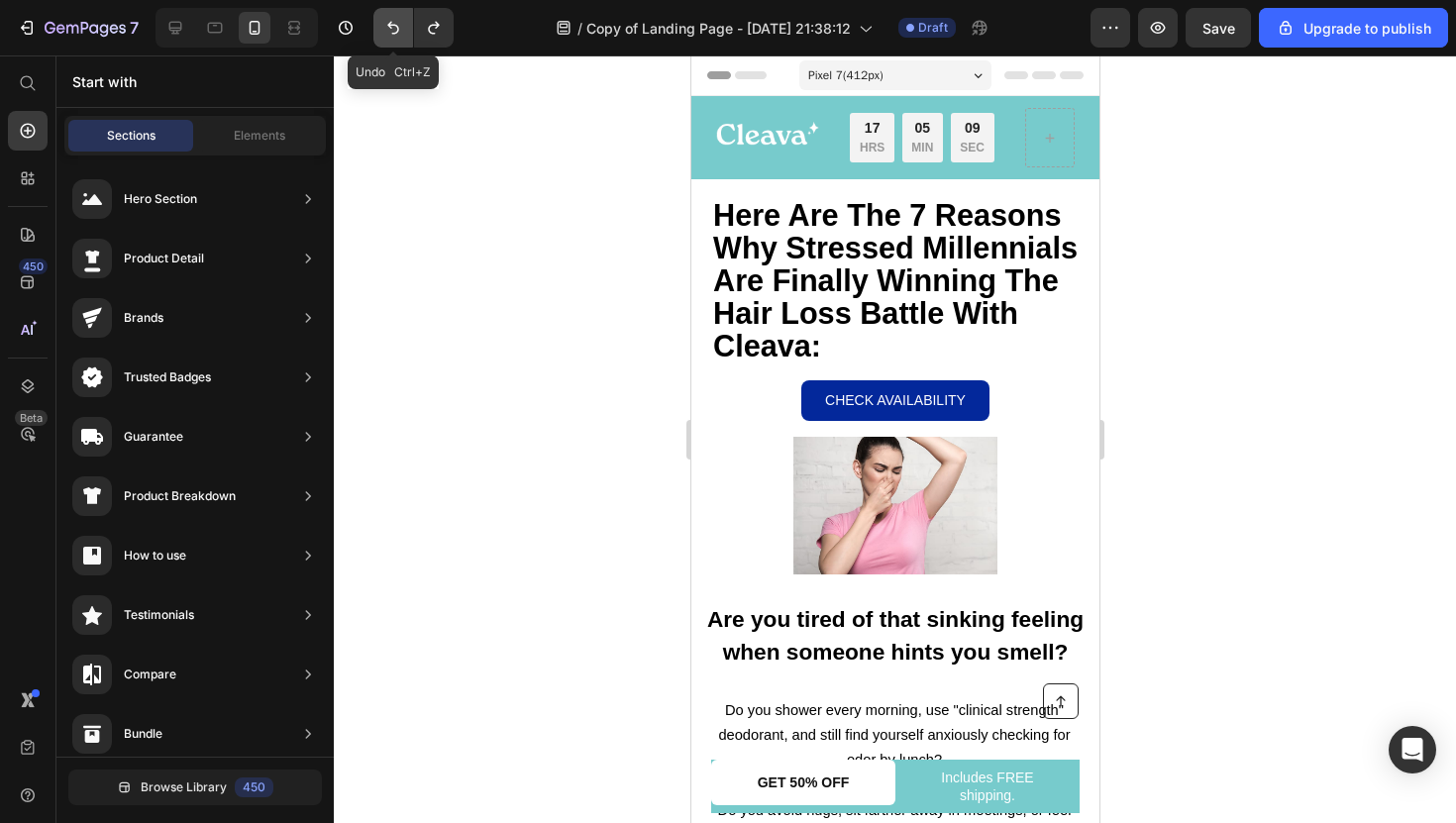click 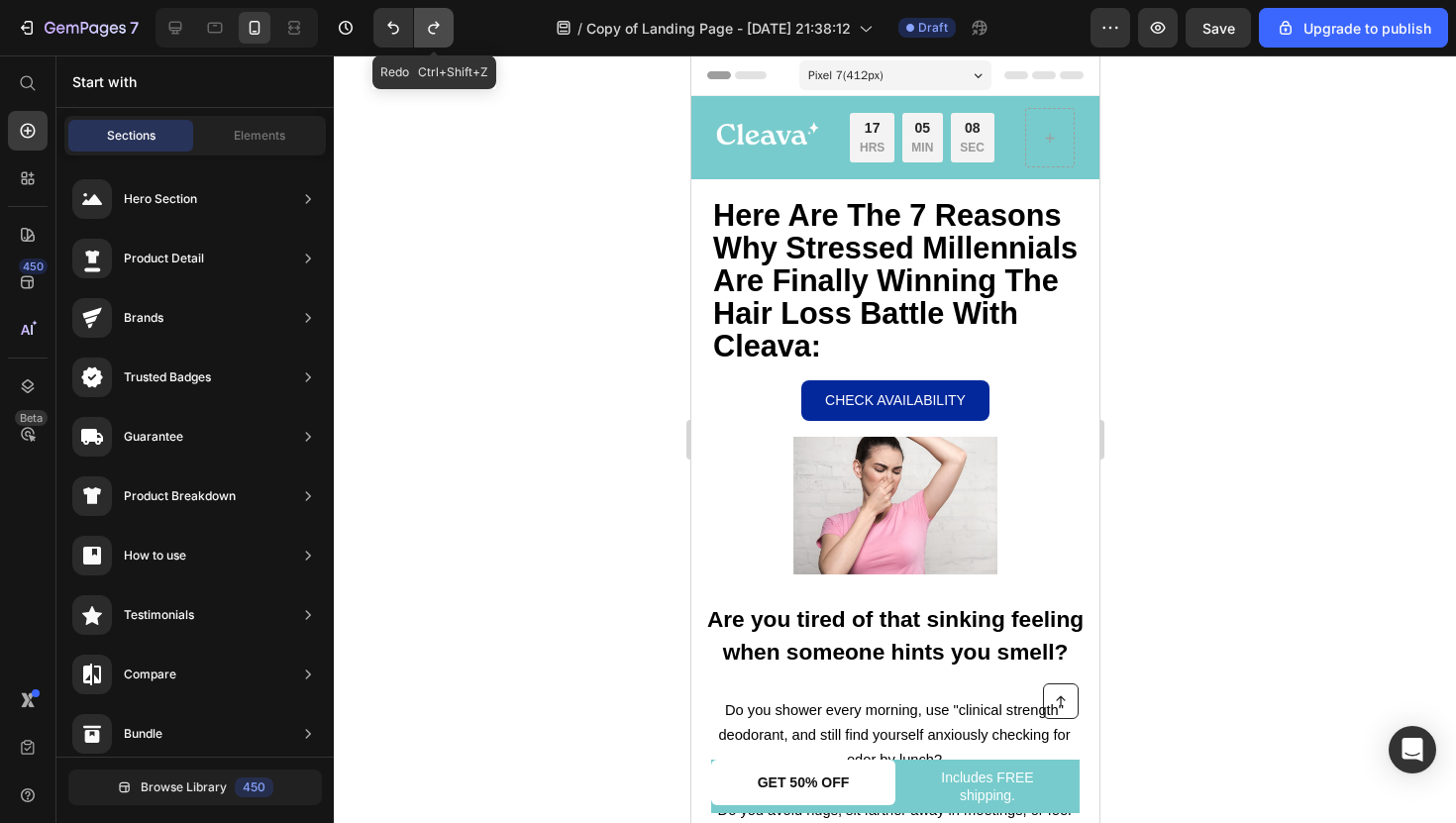 click 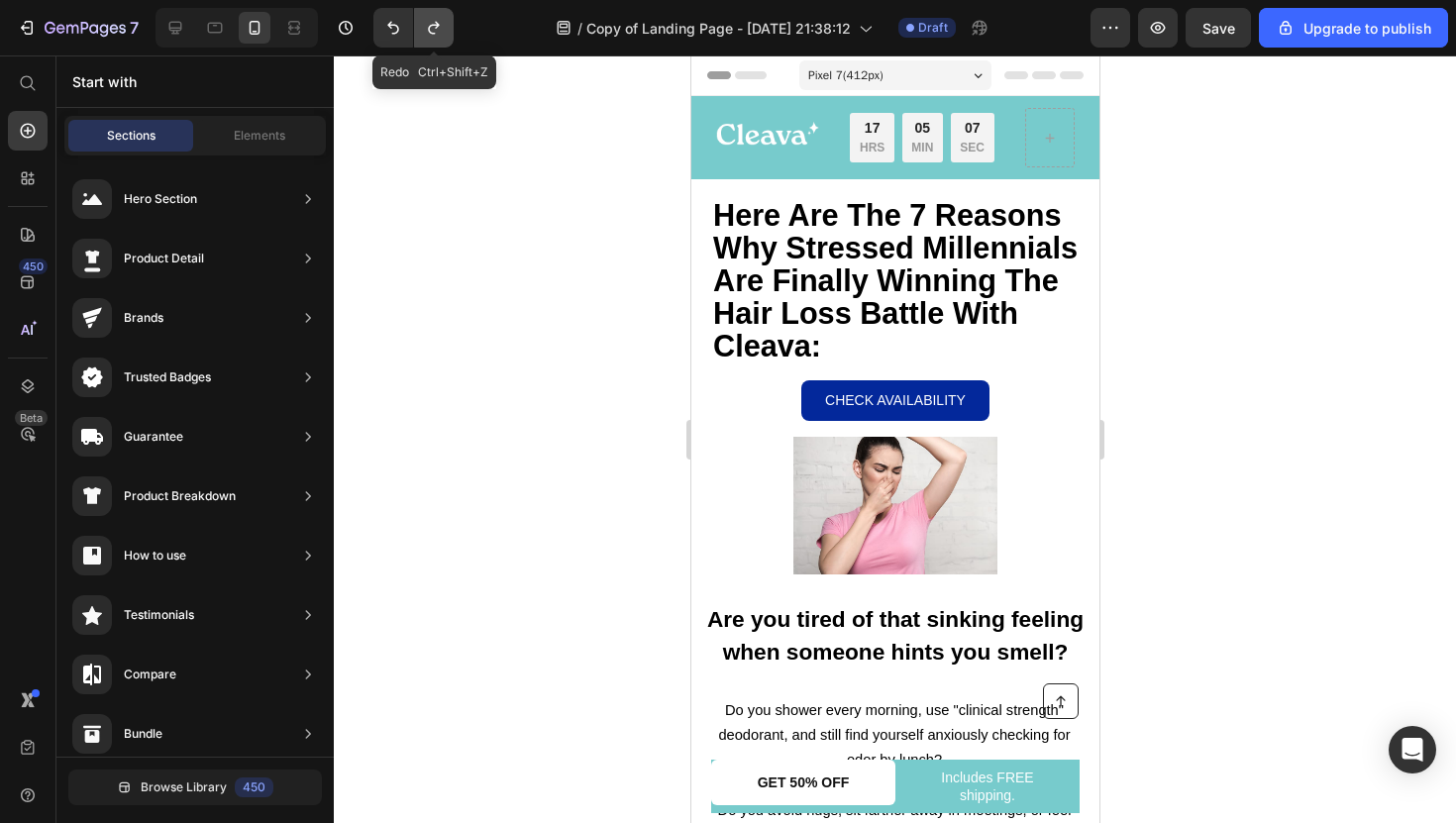 click 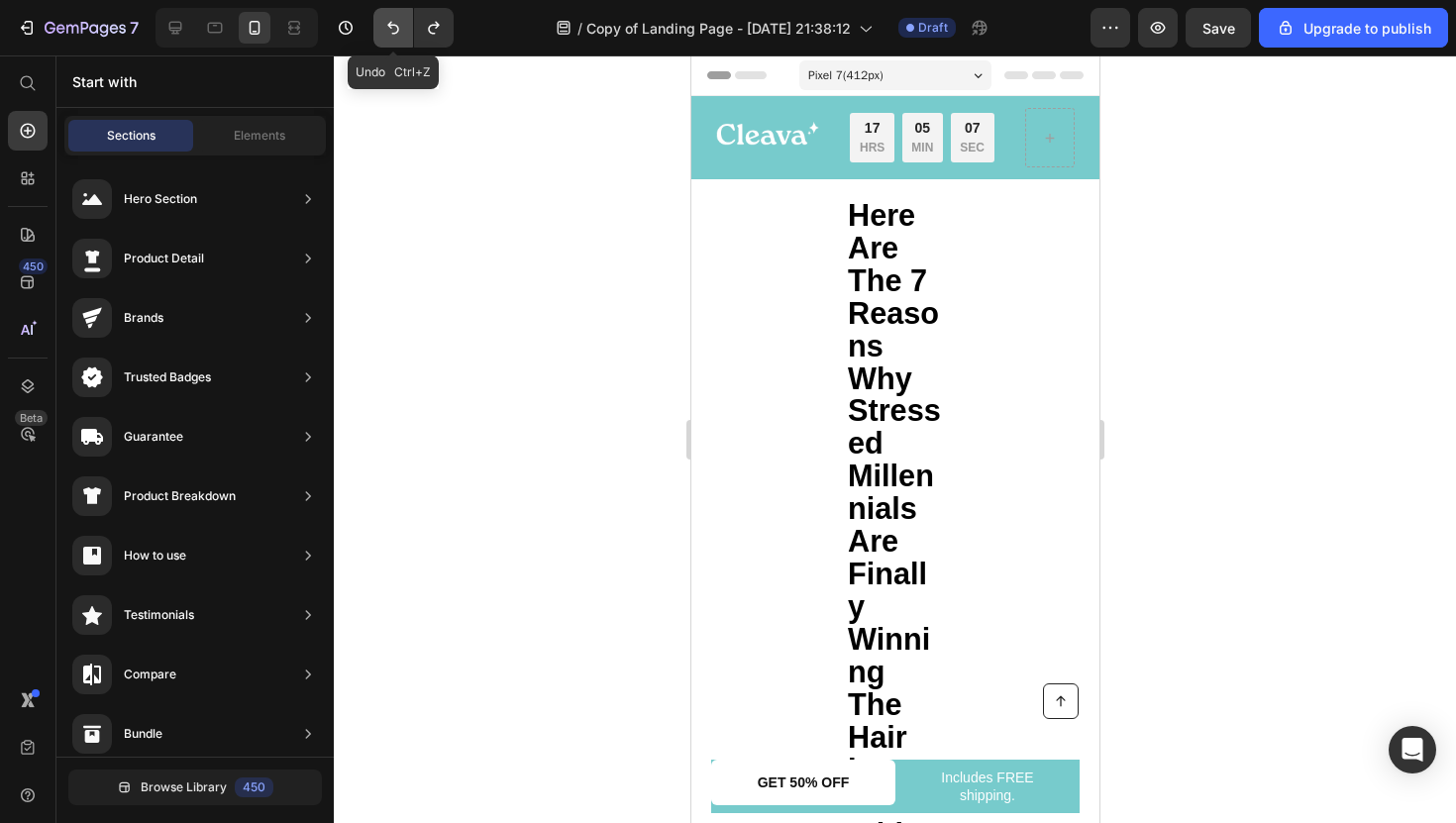 click 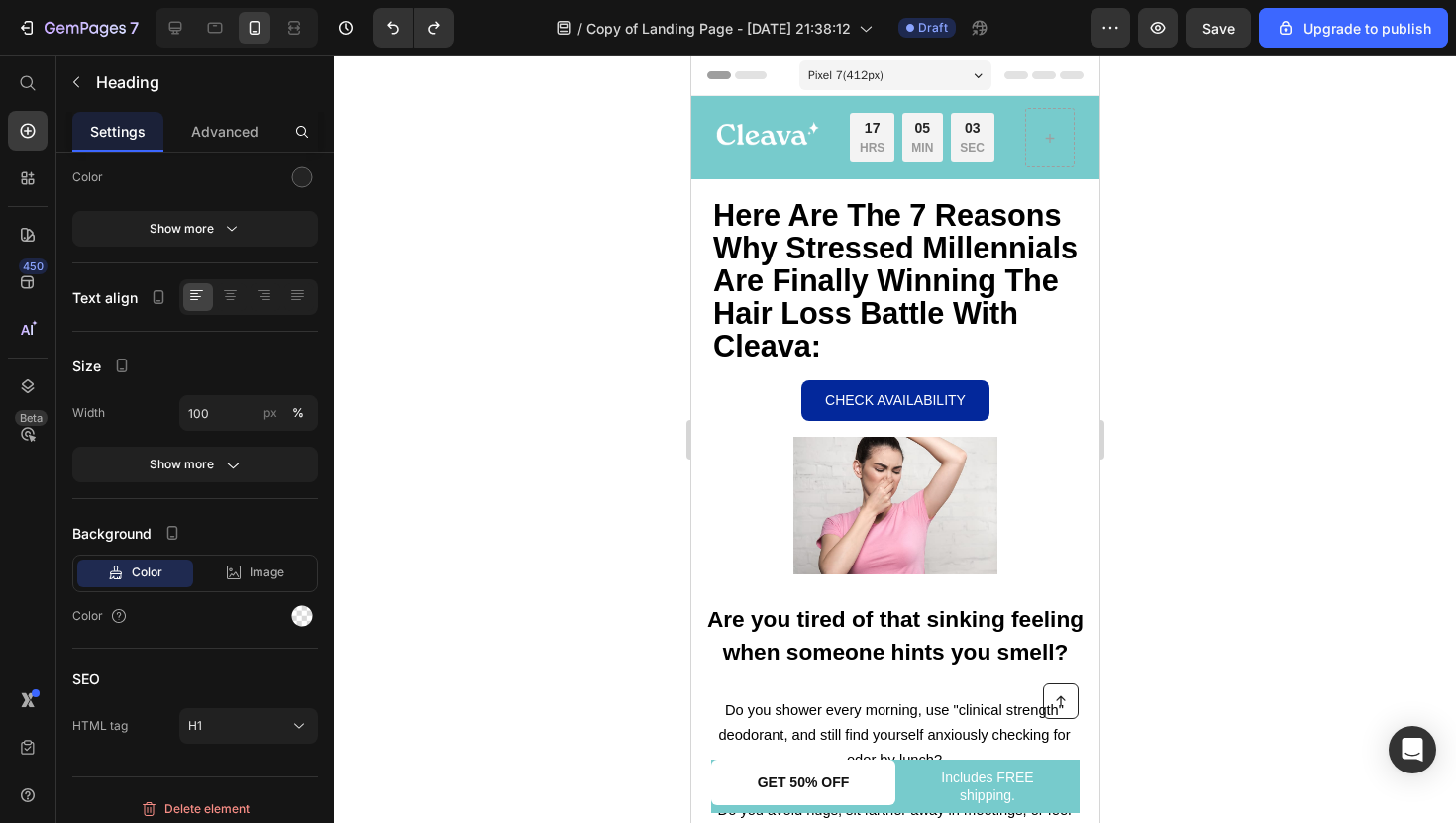 click on "Here Are The 7 Reasons Why Stressed Millennials Are Finally Winning The Hair Loss Battle With Cleava:" at bounding box center (894, 280) 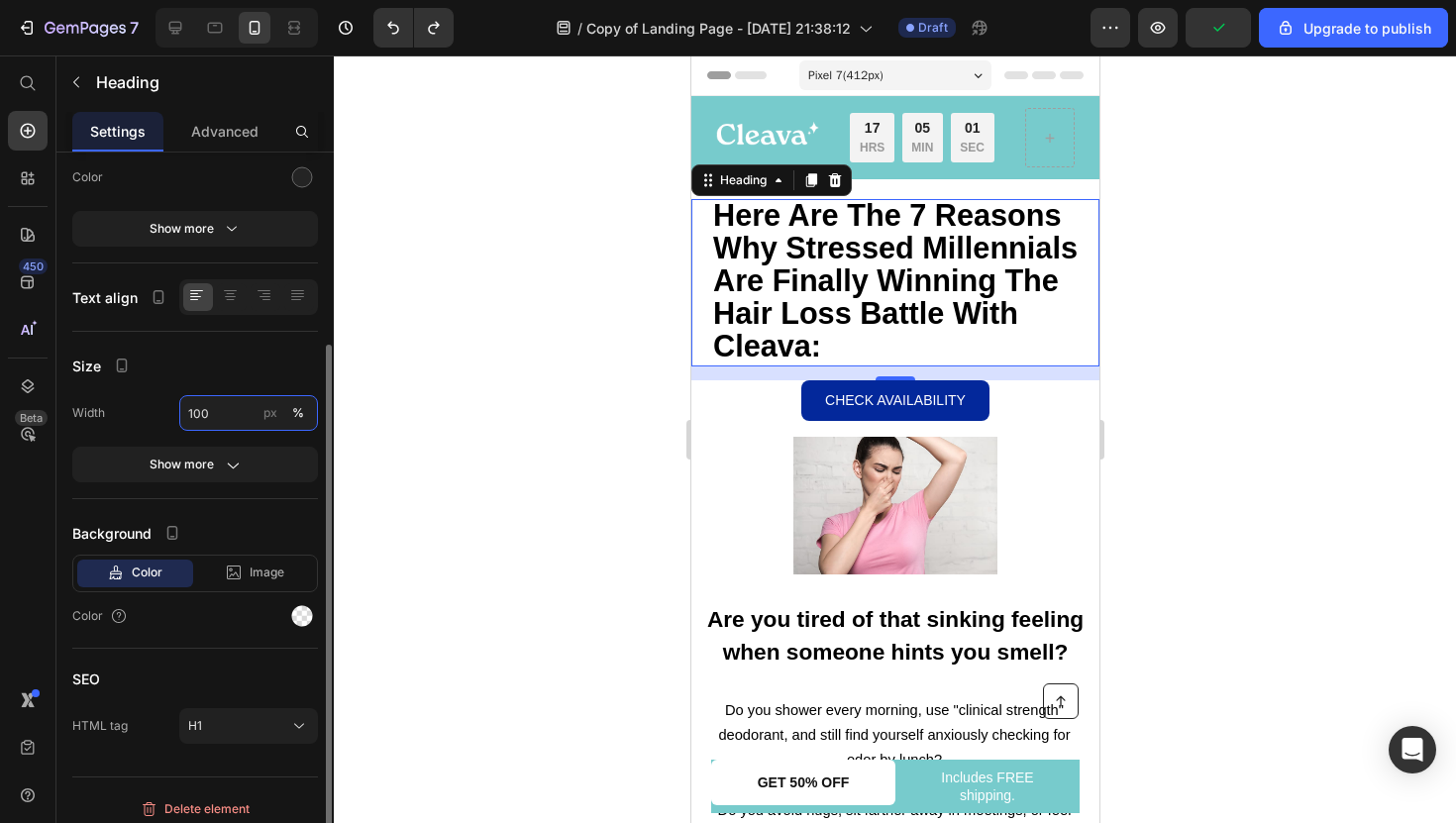 click on "100" at bounding box center (249, 413) 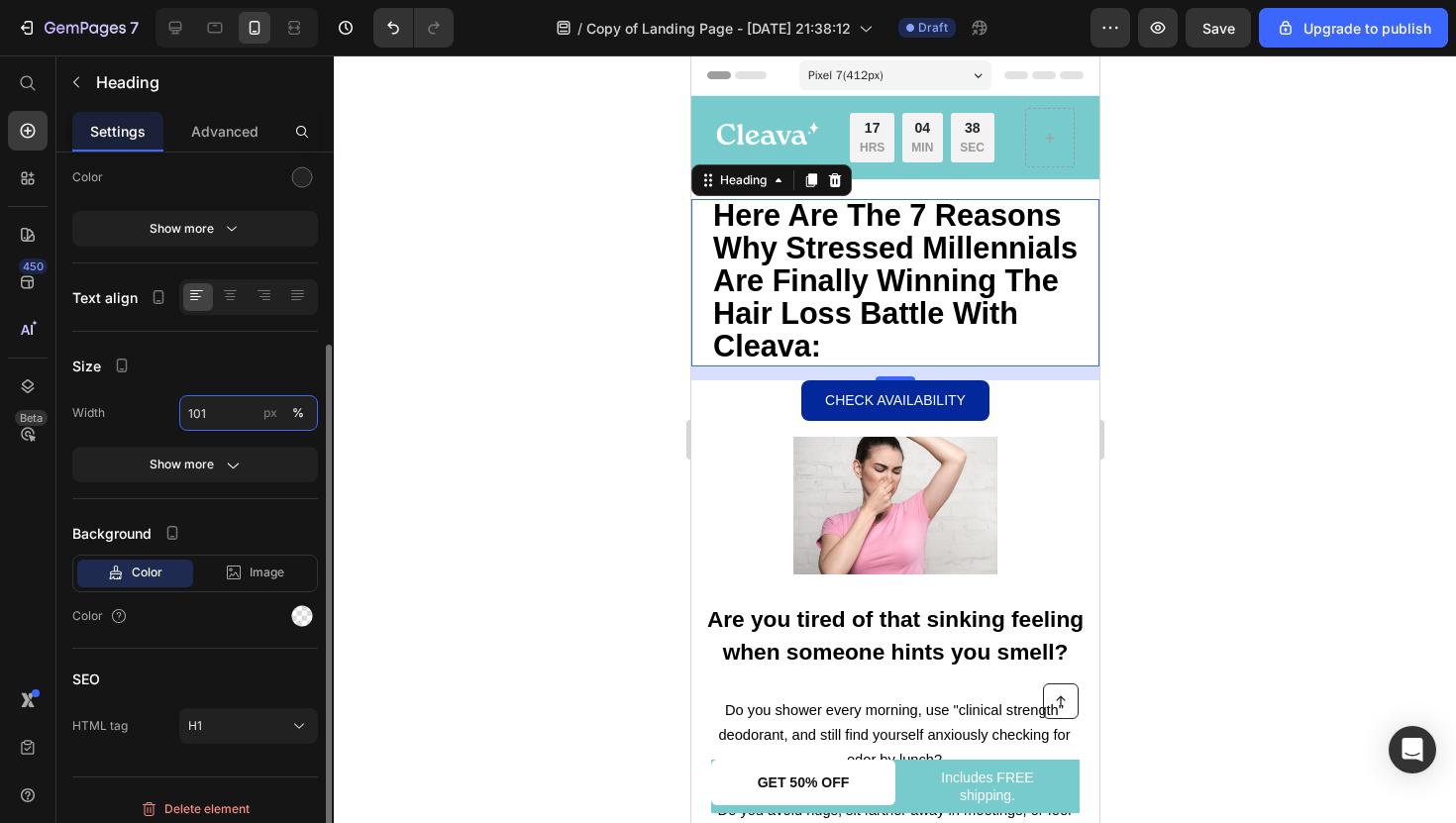 type on "100" 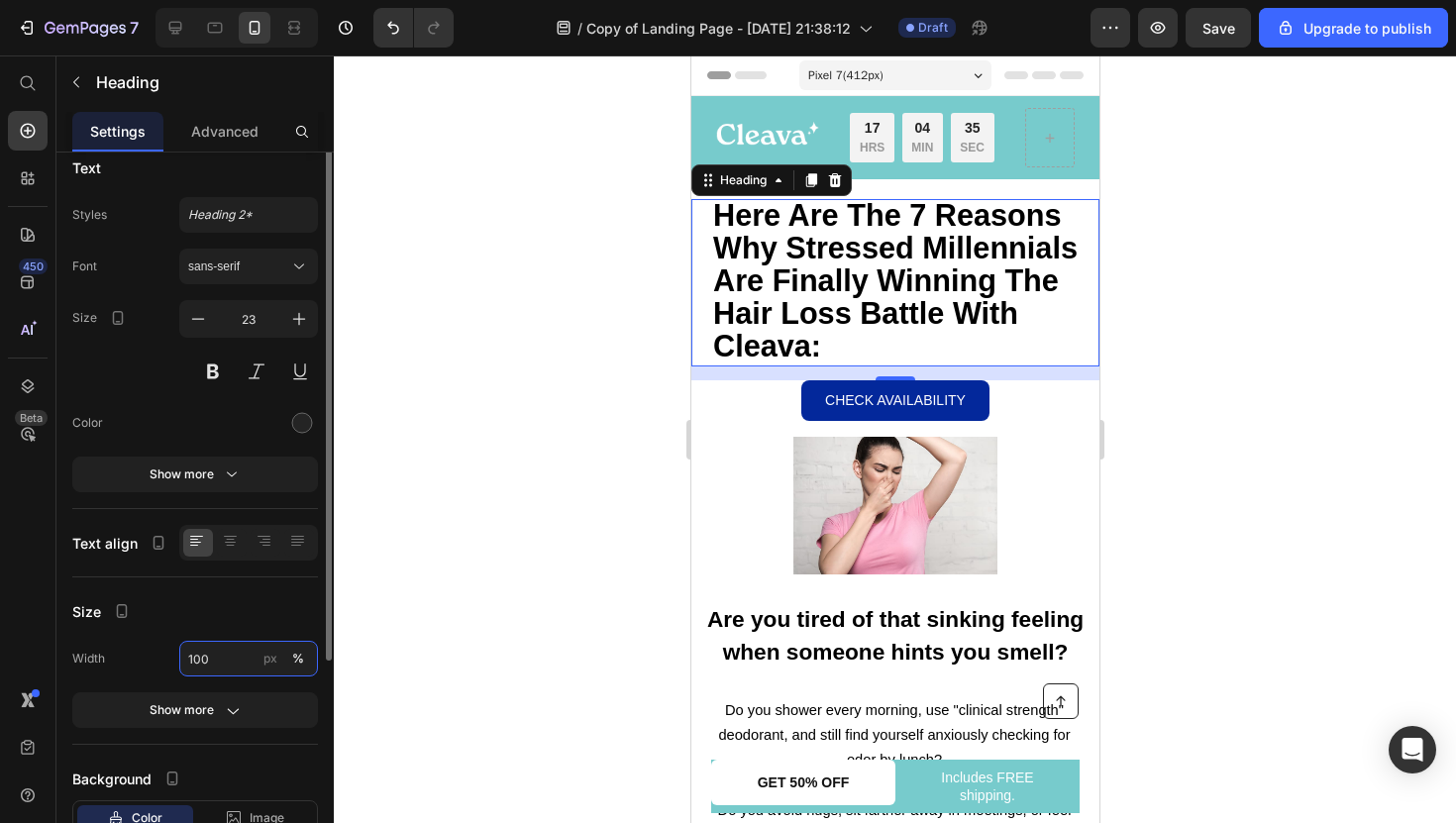 scroll, scrollTop: 0, scrollLeft: 0, axis: both 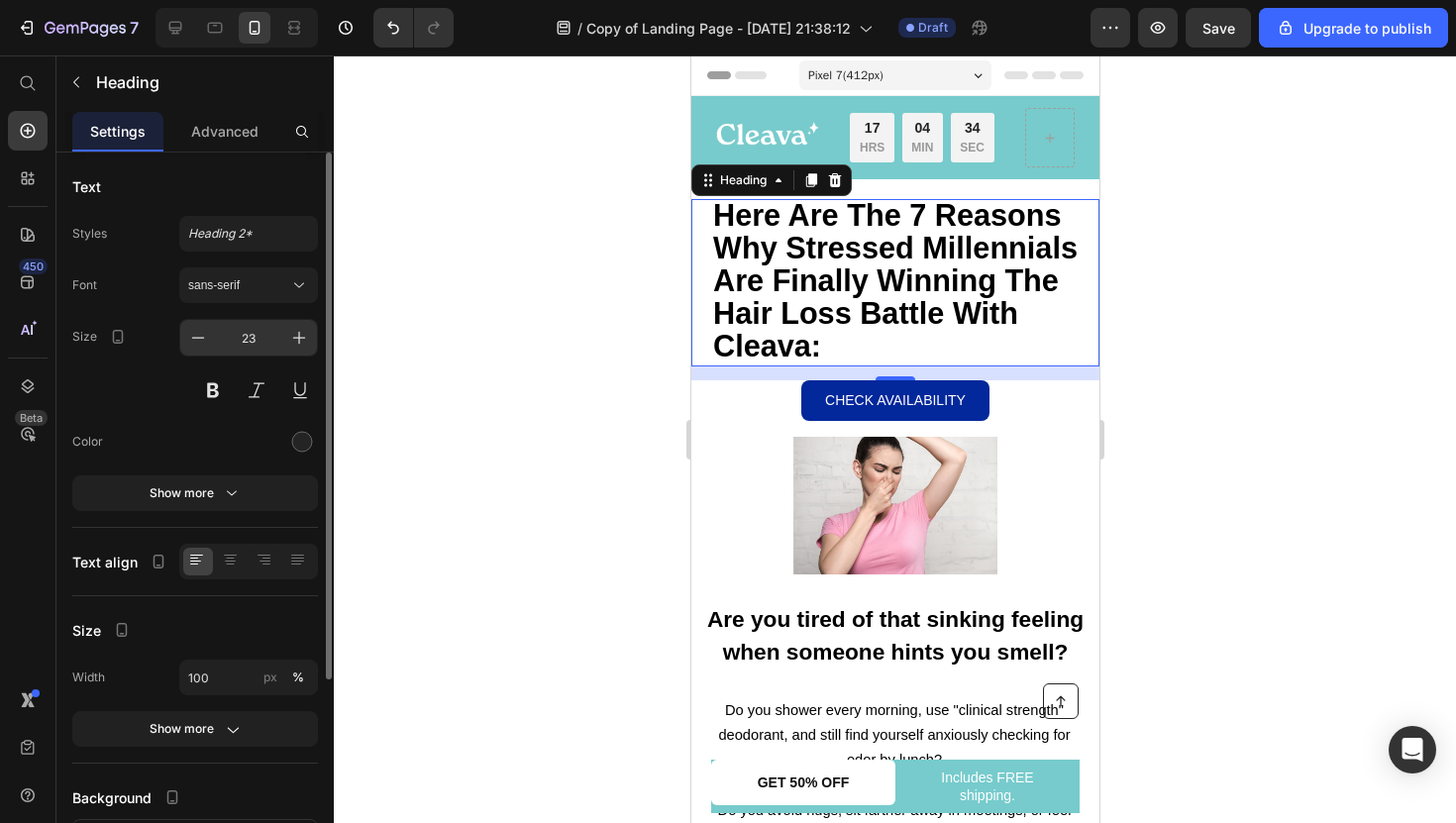click on "23" at bounding box center [249, 338] 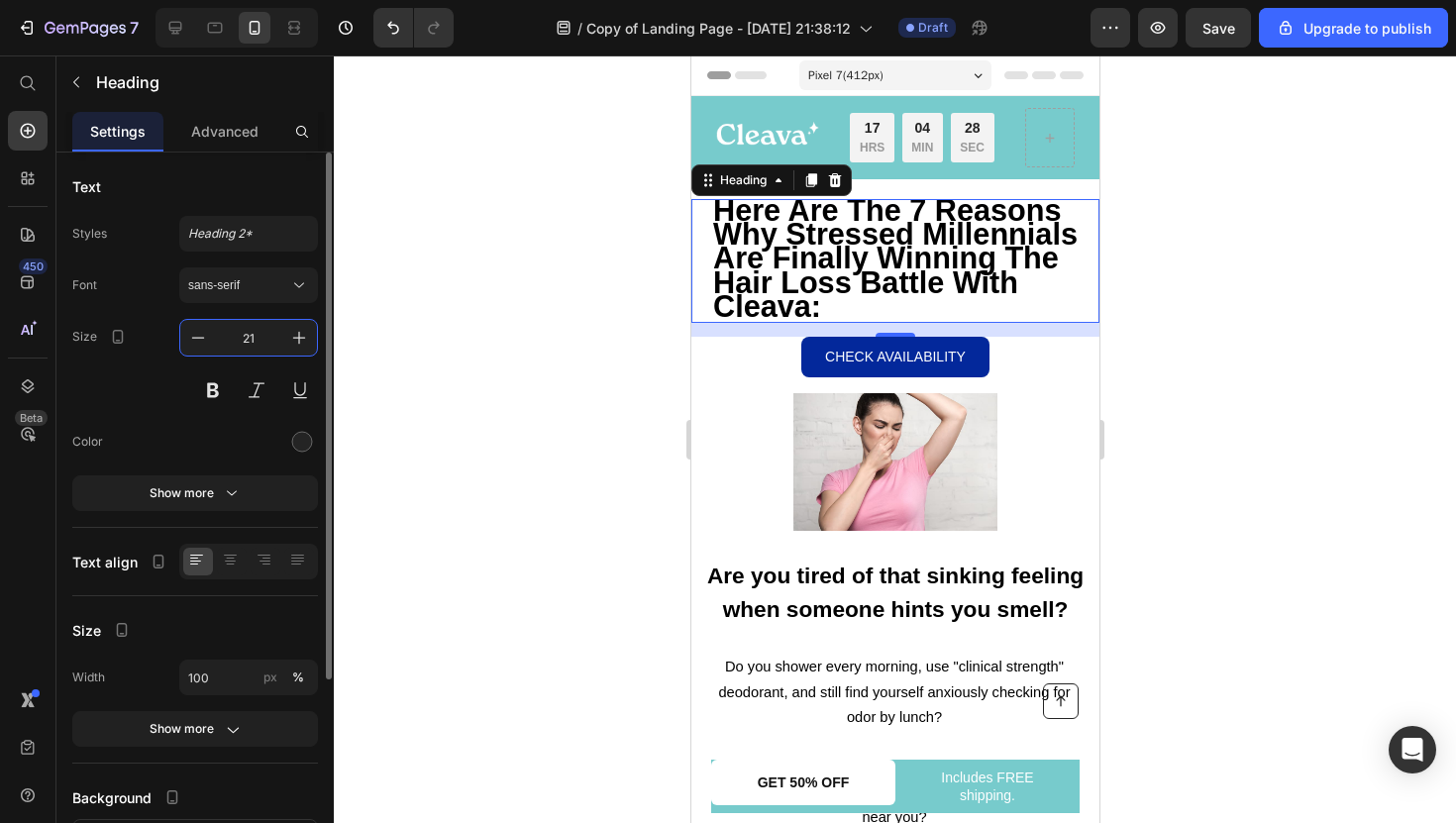 type on "22" 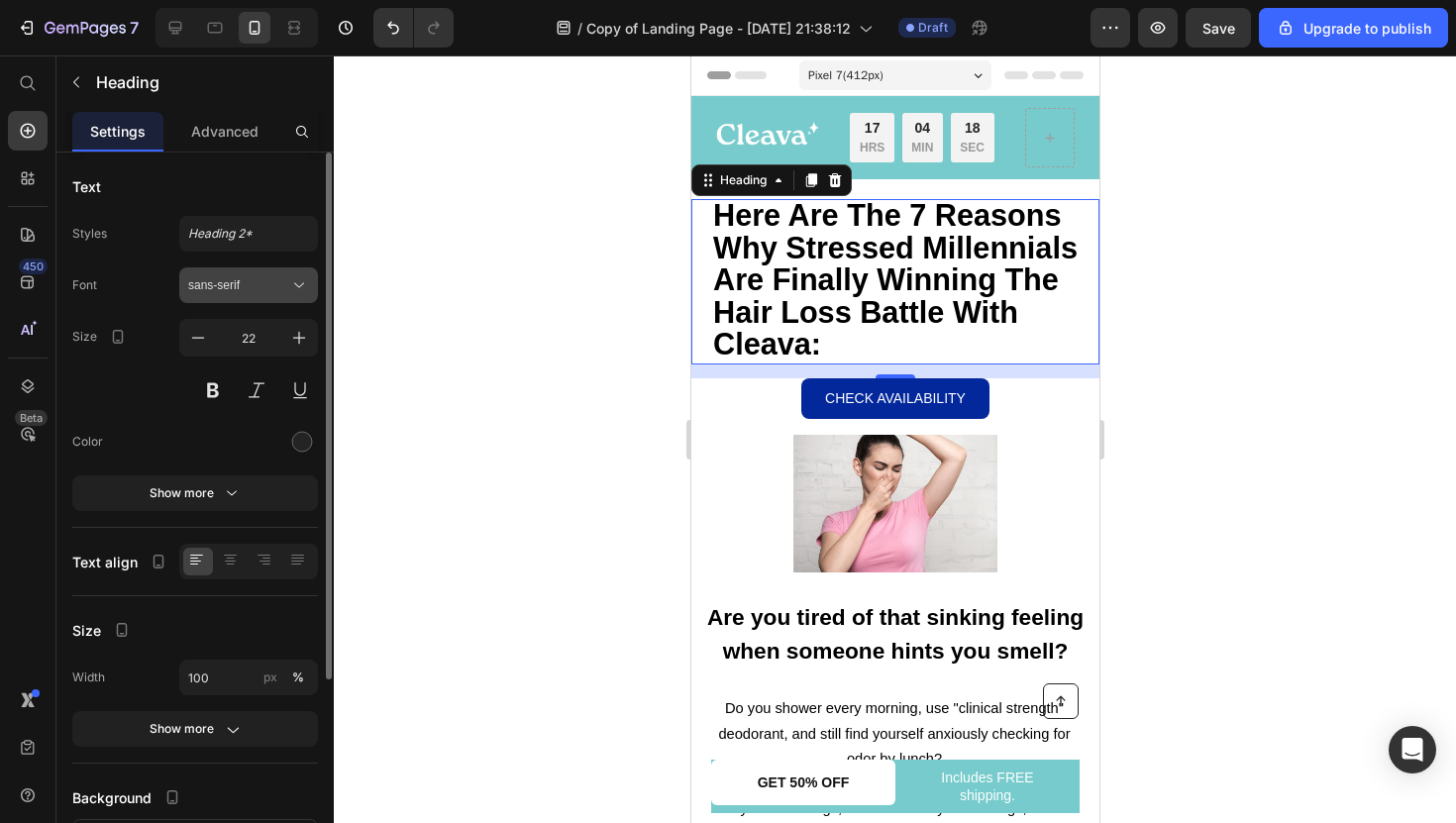 click on "sans-serif" at bounding box center [249, 285] 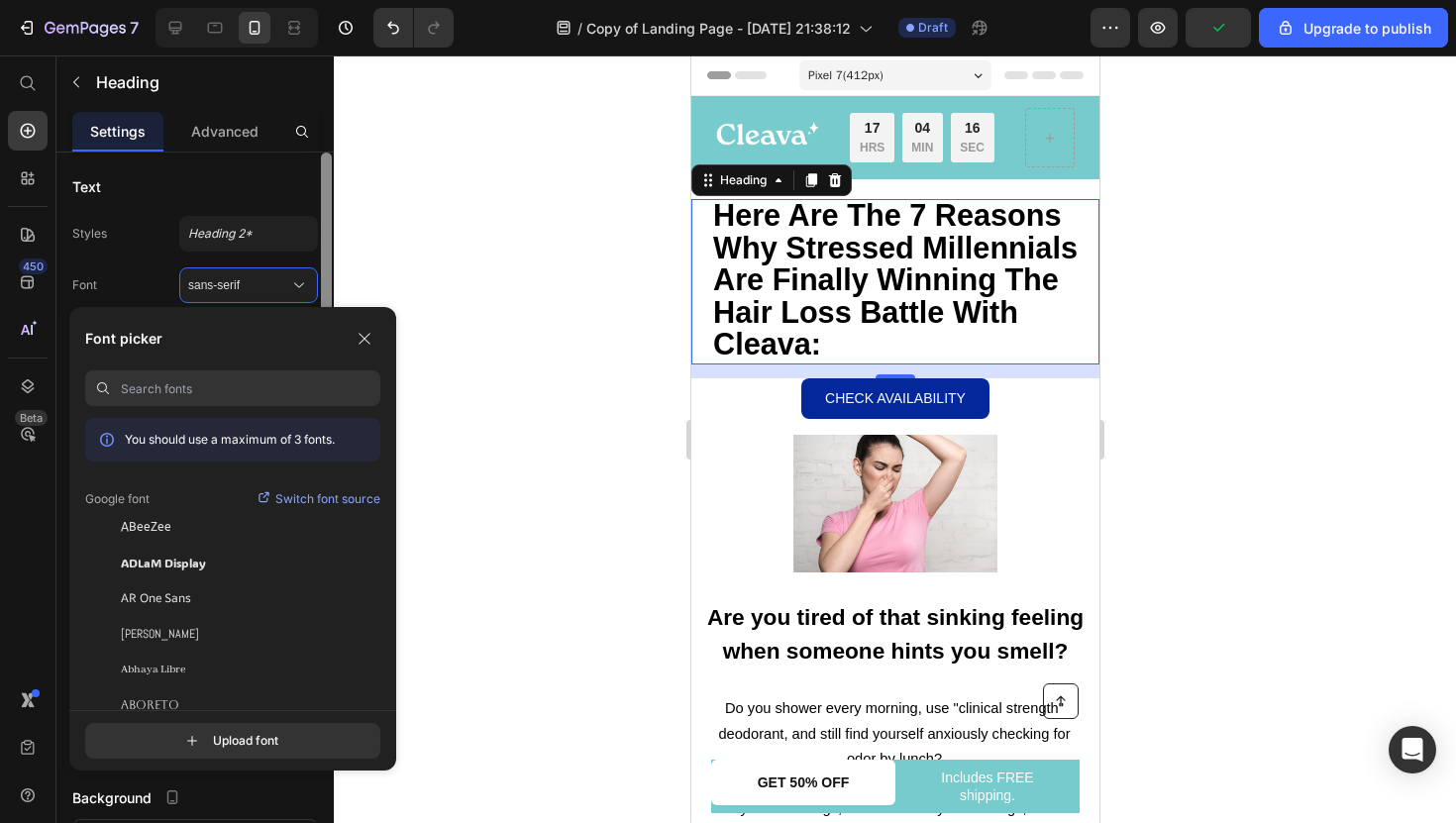 click at bounding box center [326, 416] 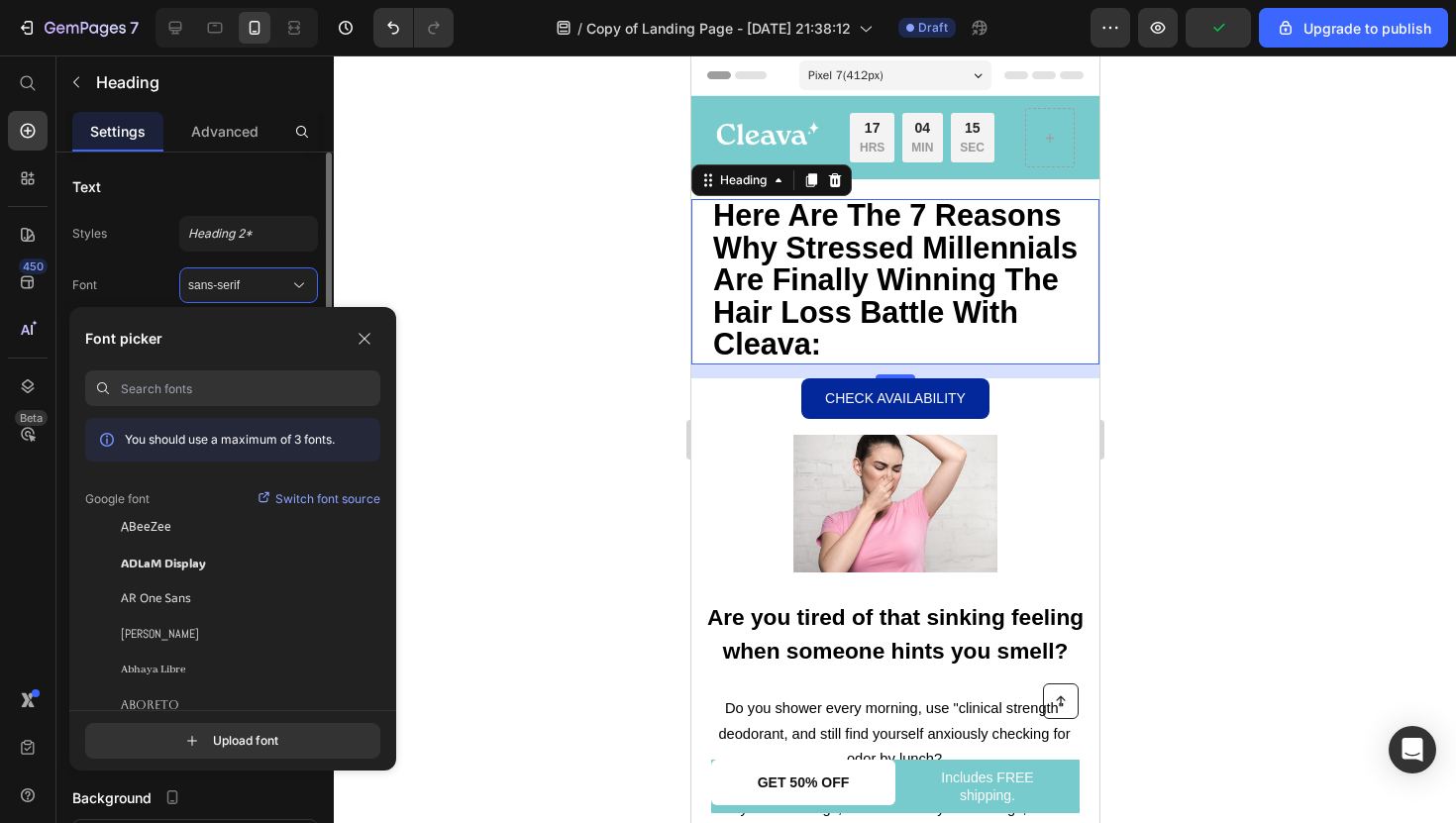 click on "Text" at bounding box center [195, 186] 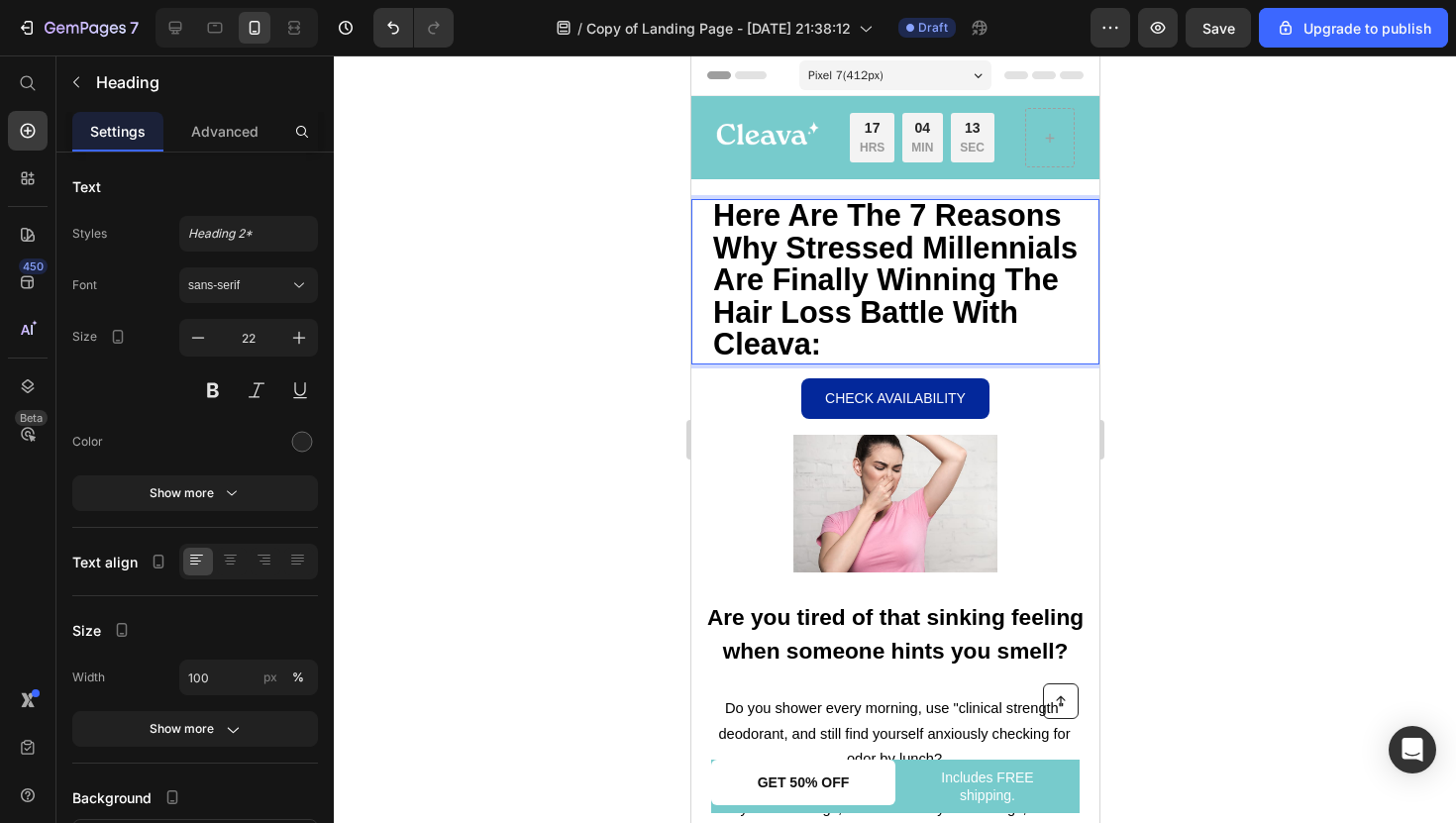 click on "Here Are The 7 Reasons Why Stressed Millennials Are Finally Winning The Hair Loss Battle With Cleava:" at bounding box center (894, 279) 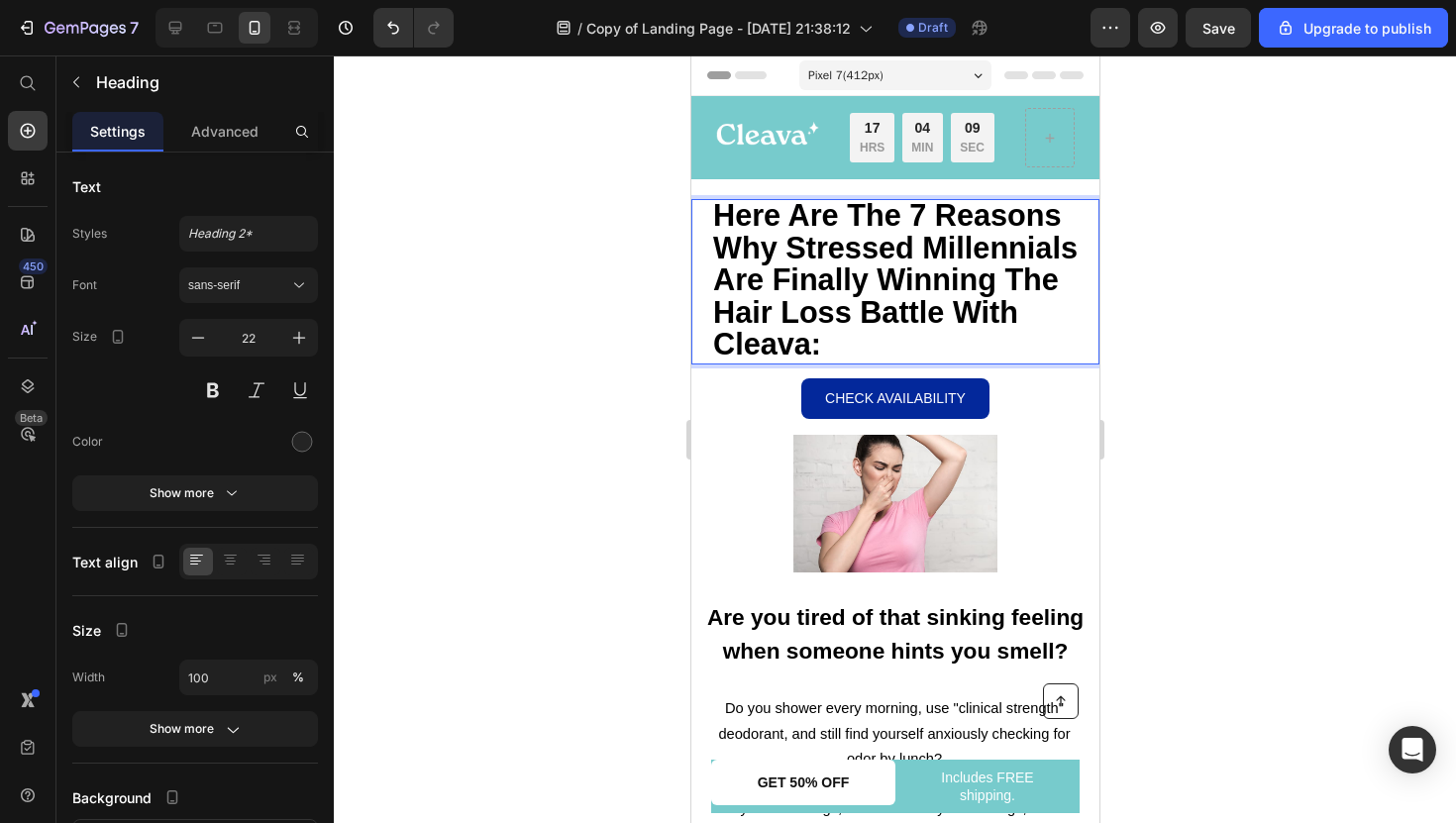 click on "Here Are The 7 Reasons Why Stressed Millennials Are Finally Winning The Hair Loss Battle With Cleava:" at bounding box center (894, 279) 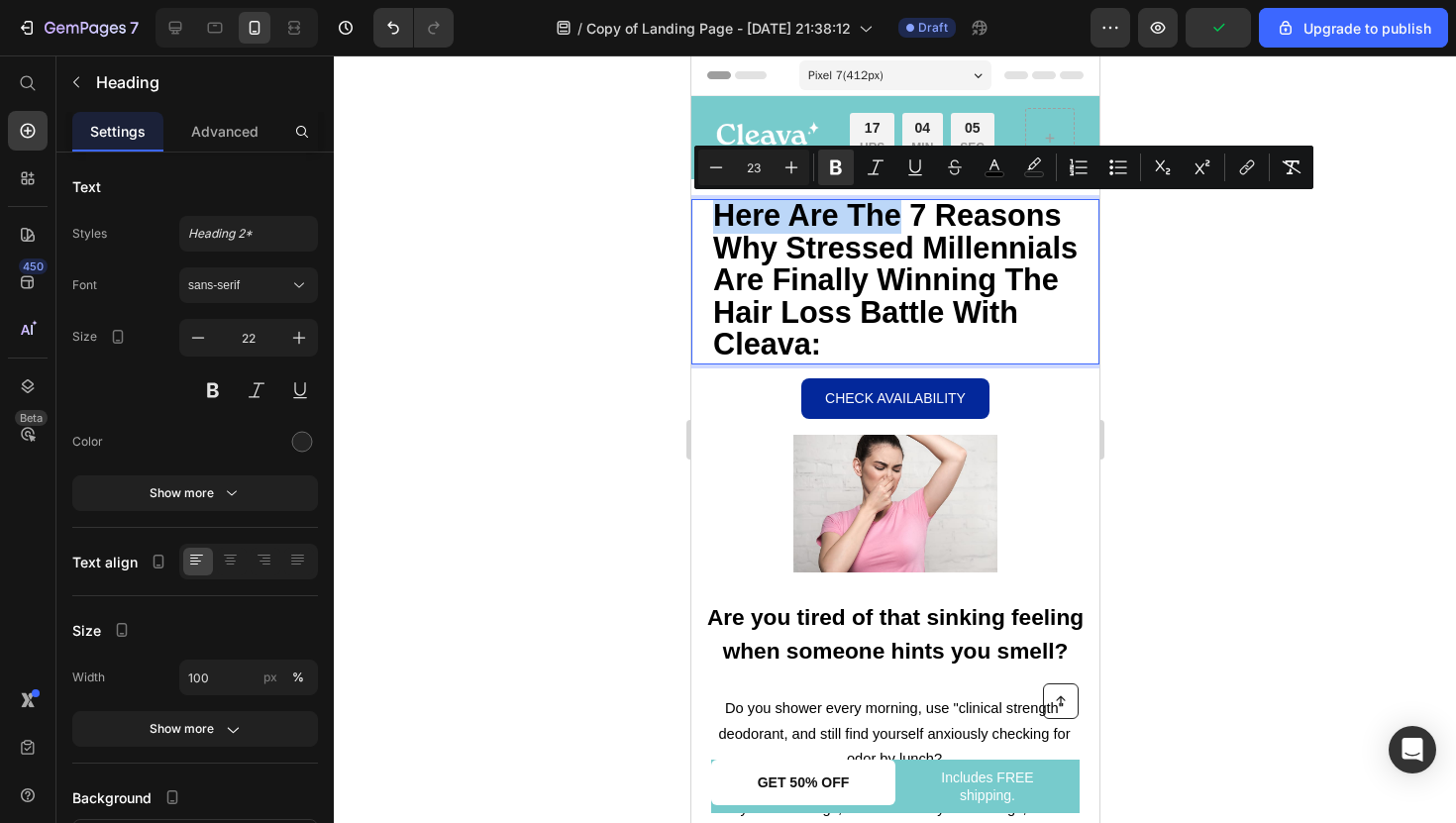 drag, startPoint x: 902, startPoint y: 215, endPoint x: 702, endPoint y: 206, distance: 200.2024 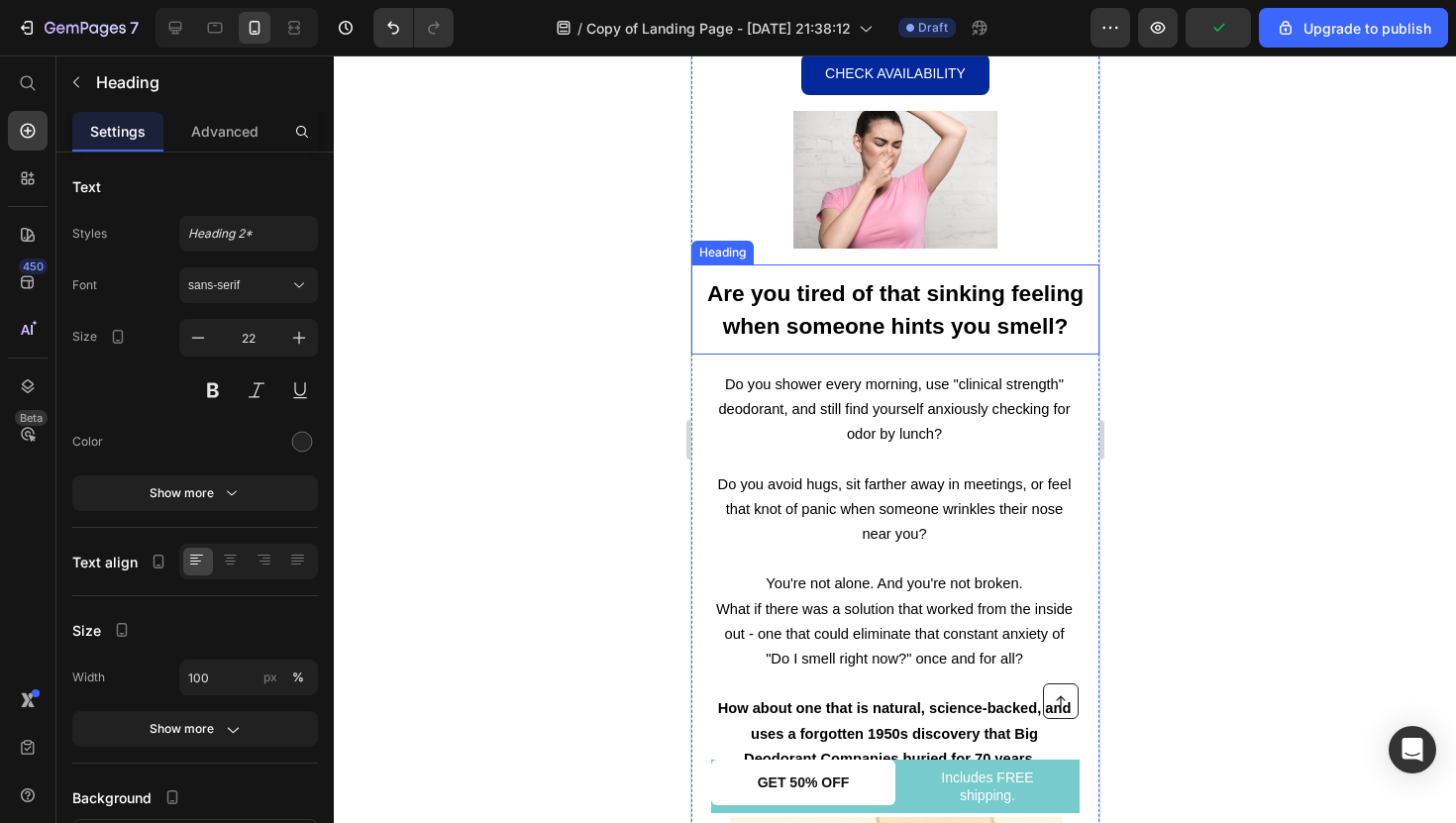 scroll, scrollTop: 290, scrollLeft: 0, axis: vertical 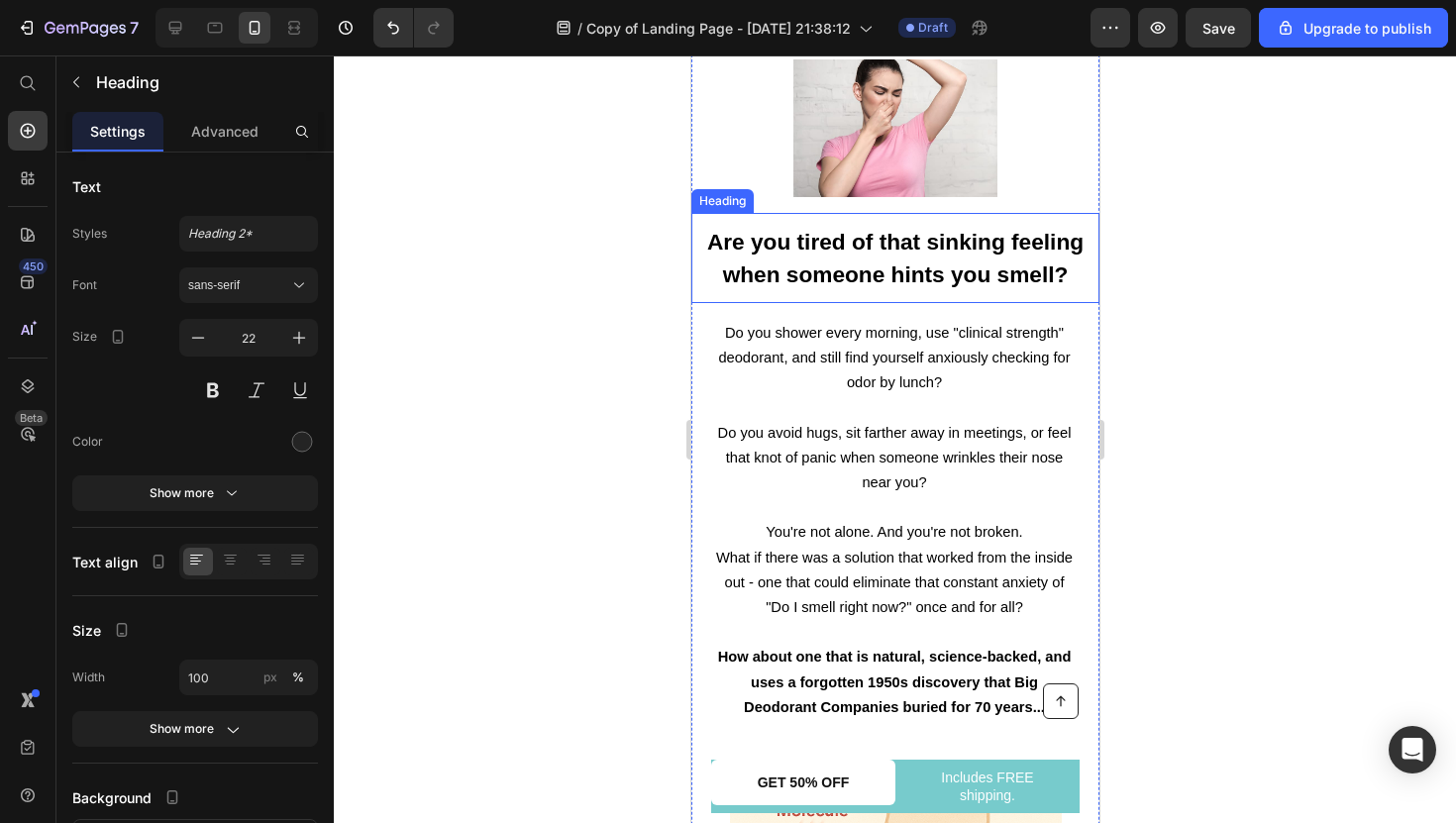 click on "Are you tired of that sinking feeling when someone hints you smell?" at bounding box center (894, 258) 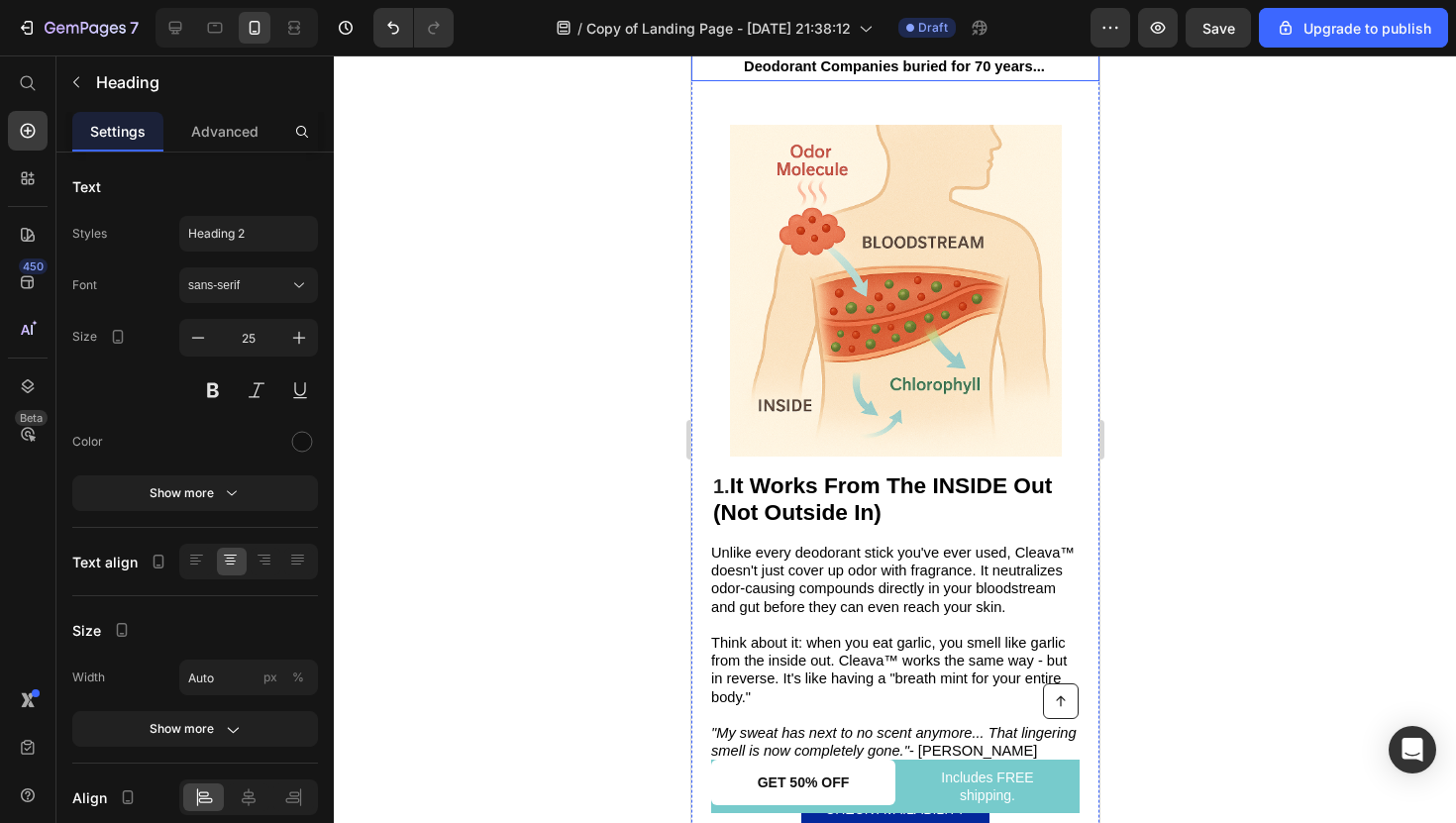 scroll, scrollTop: 985, scrollLeft: 0, axis: vertical 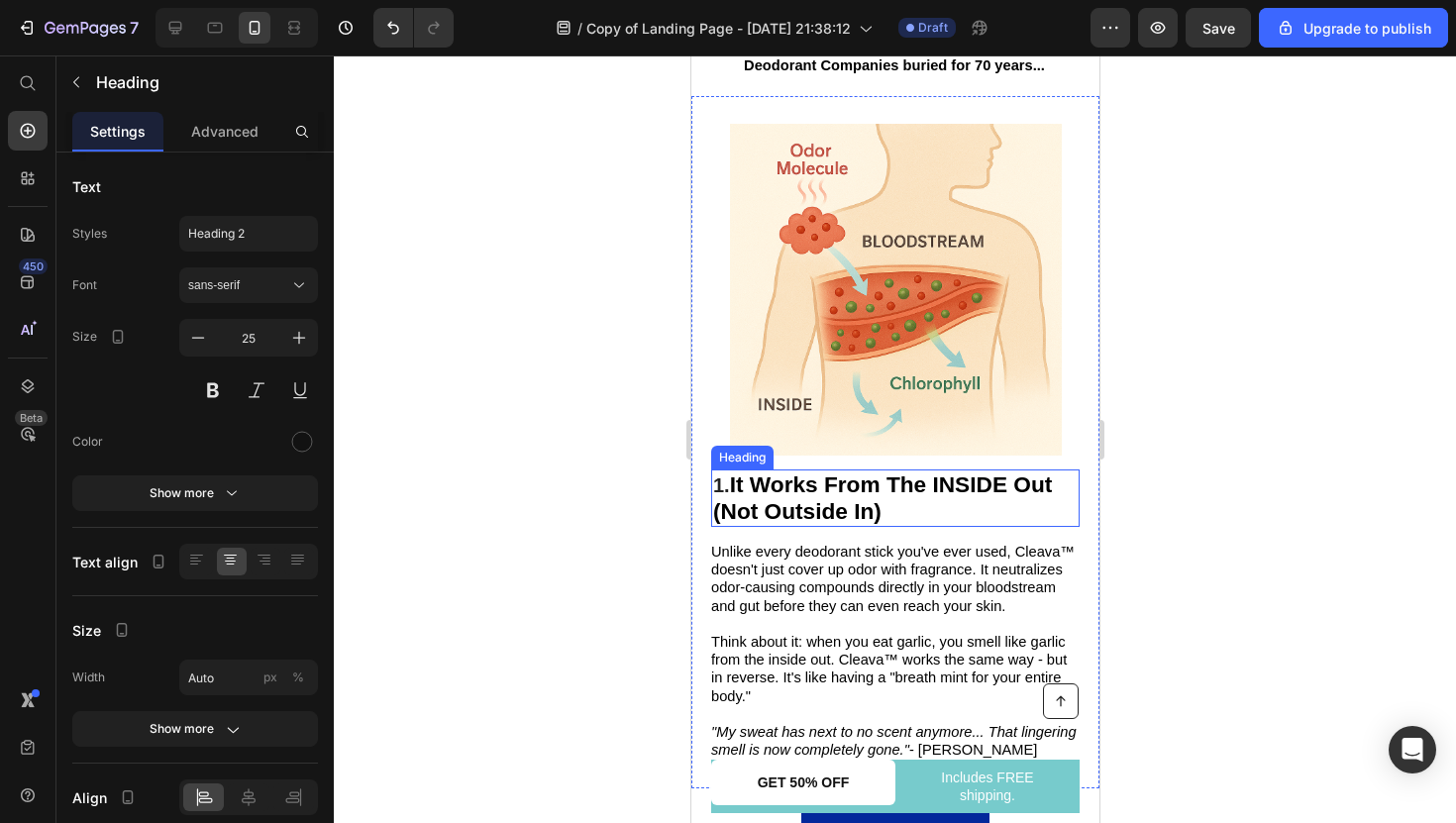 click on "It Works From The INSIDE Out (Not Outside In)" at bounding box center (882, 497) 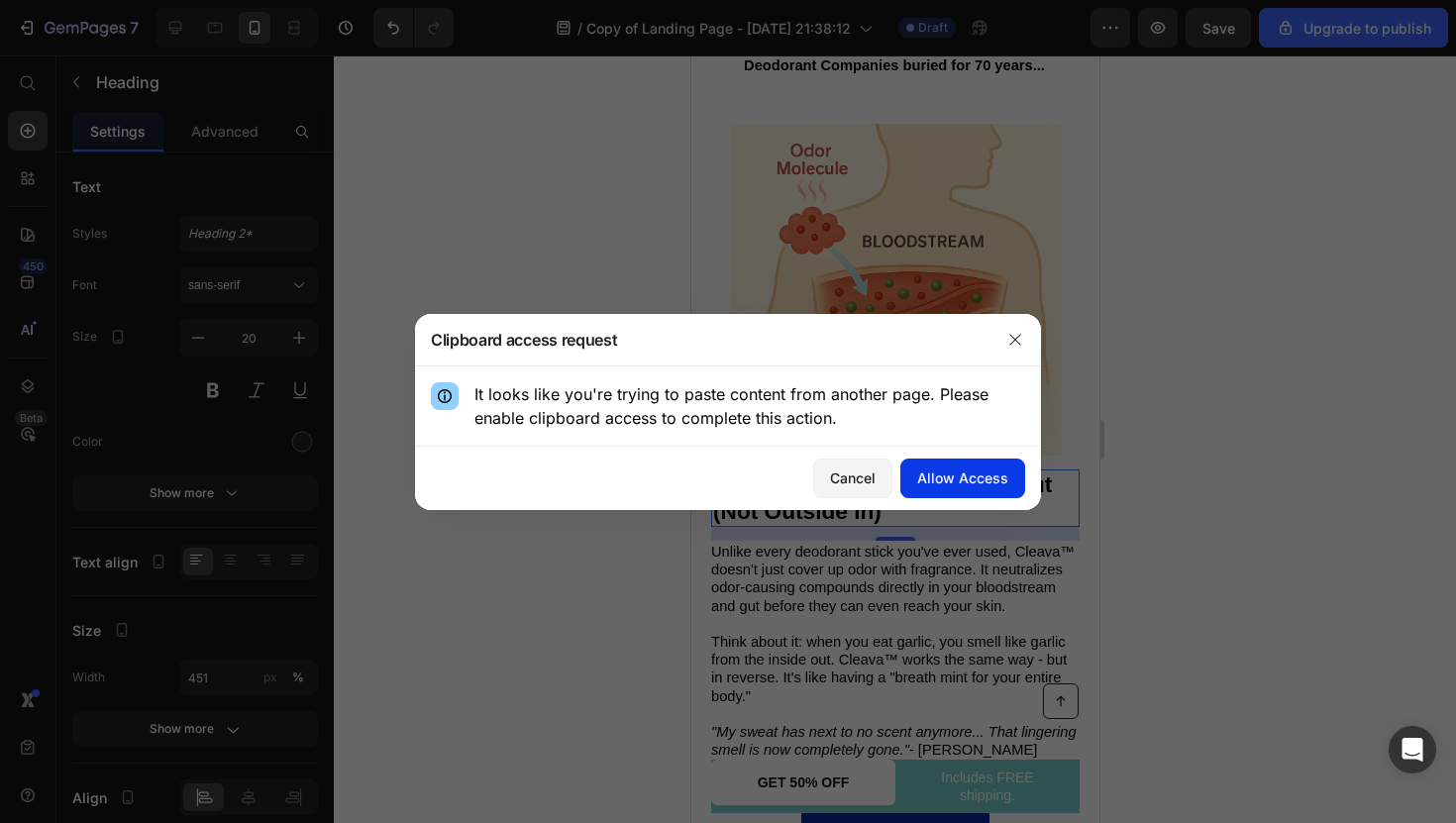 click on "Allow Access" at bounding box center [963, 477] 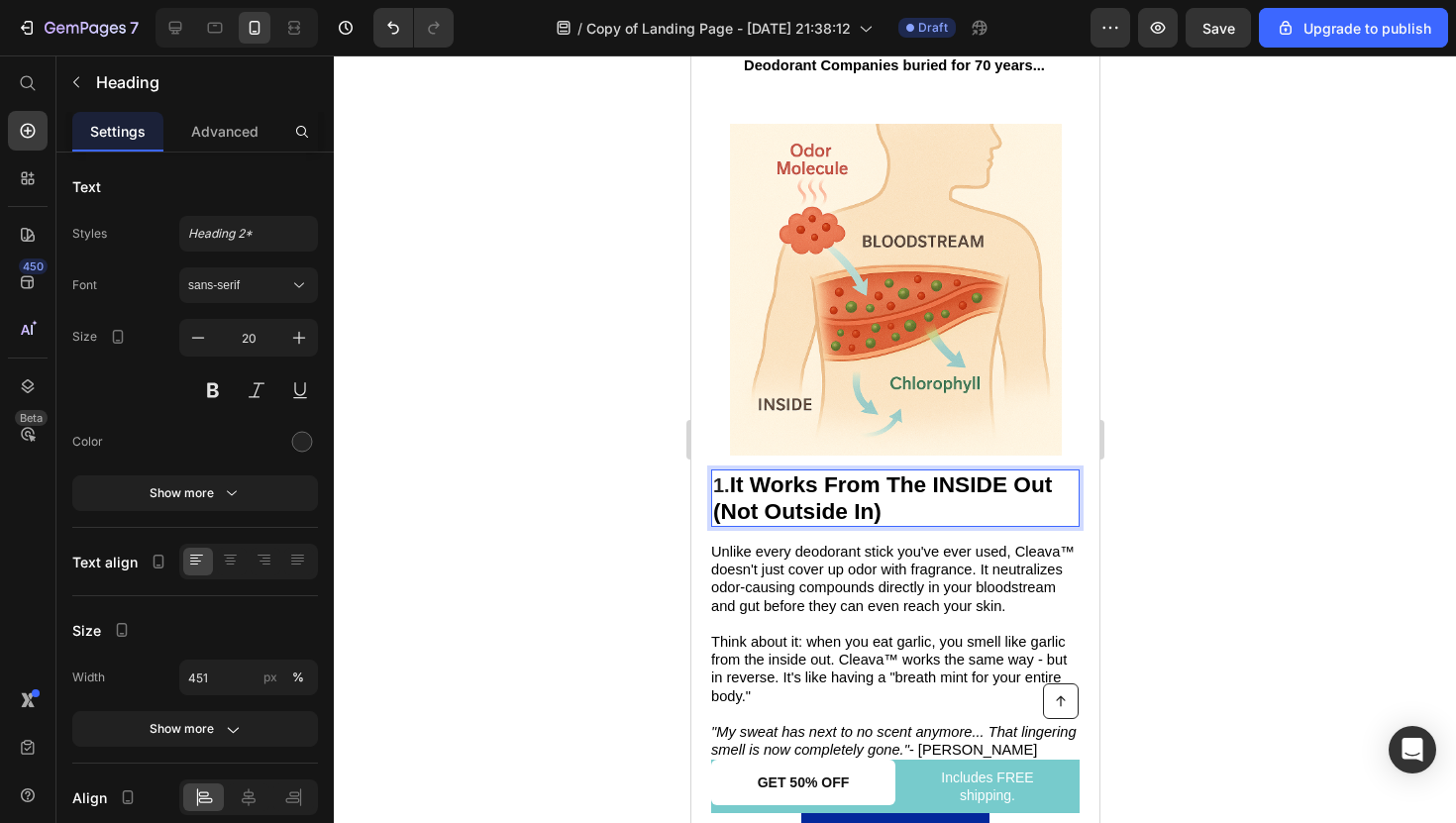 click on "1.  It Works From The INSIDE Out (Not Outside In)" at bounding box center [894, 498] 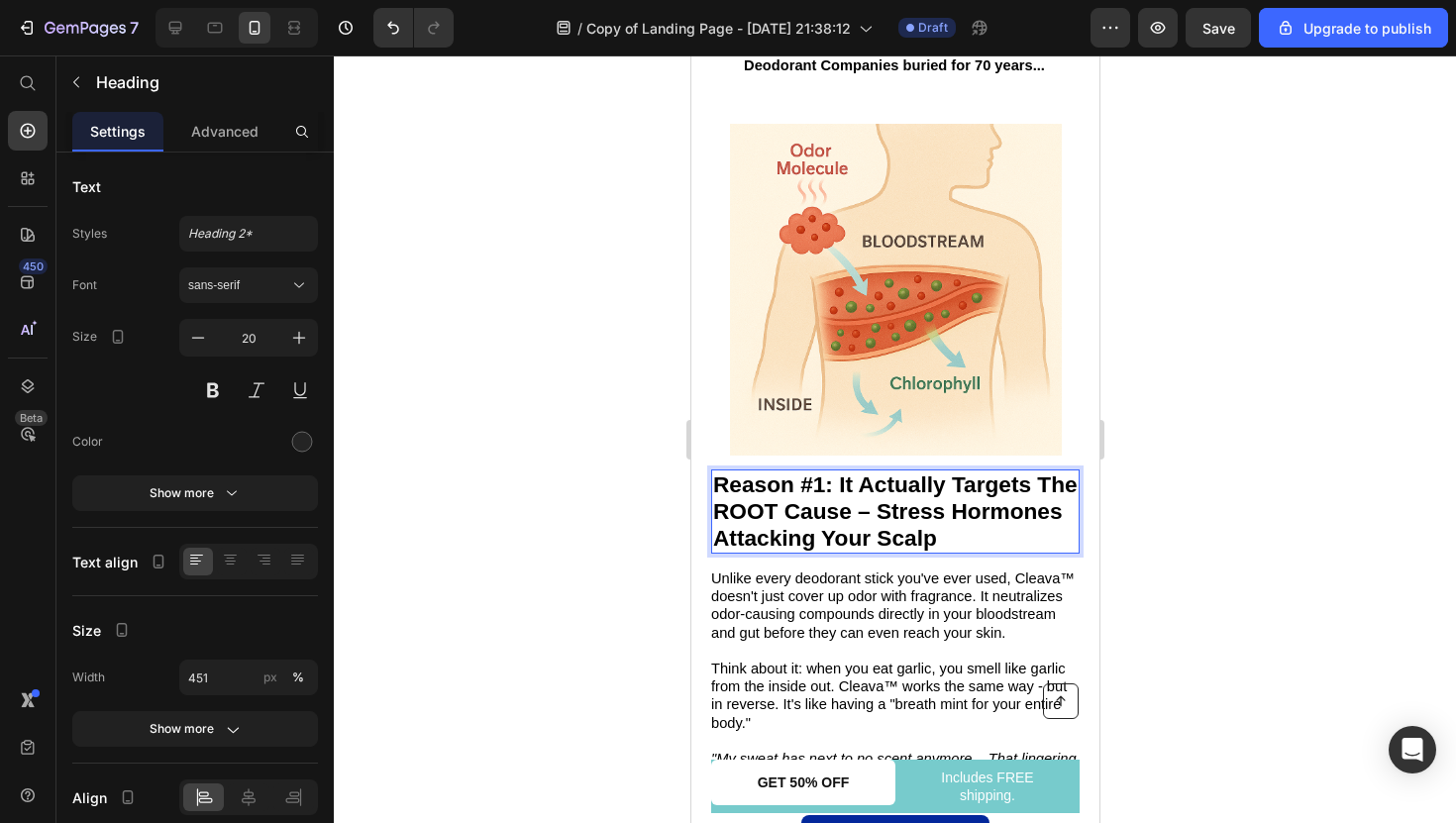click on "Reason #1: It Actually Targets The ROOT Cause – Stress Hormones Attacking Your Scalp" at bounding box center (894, 511) 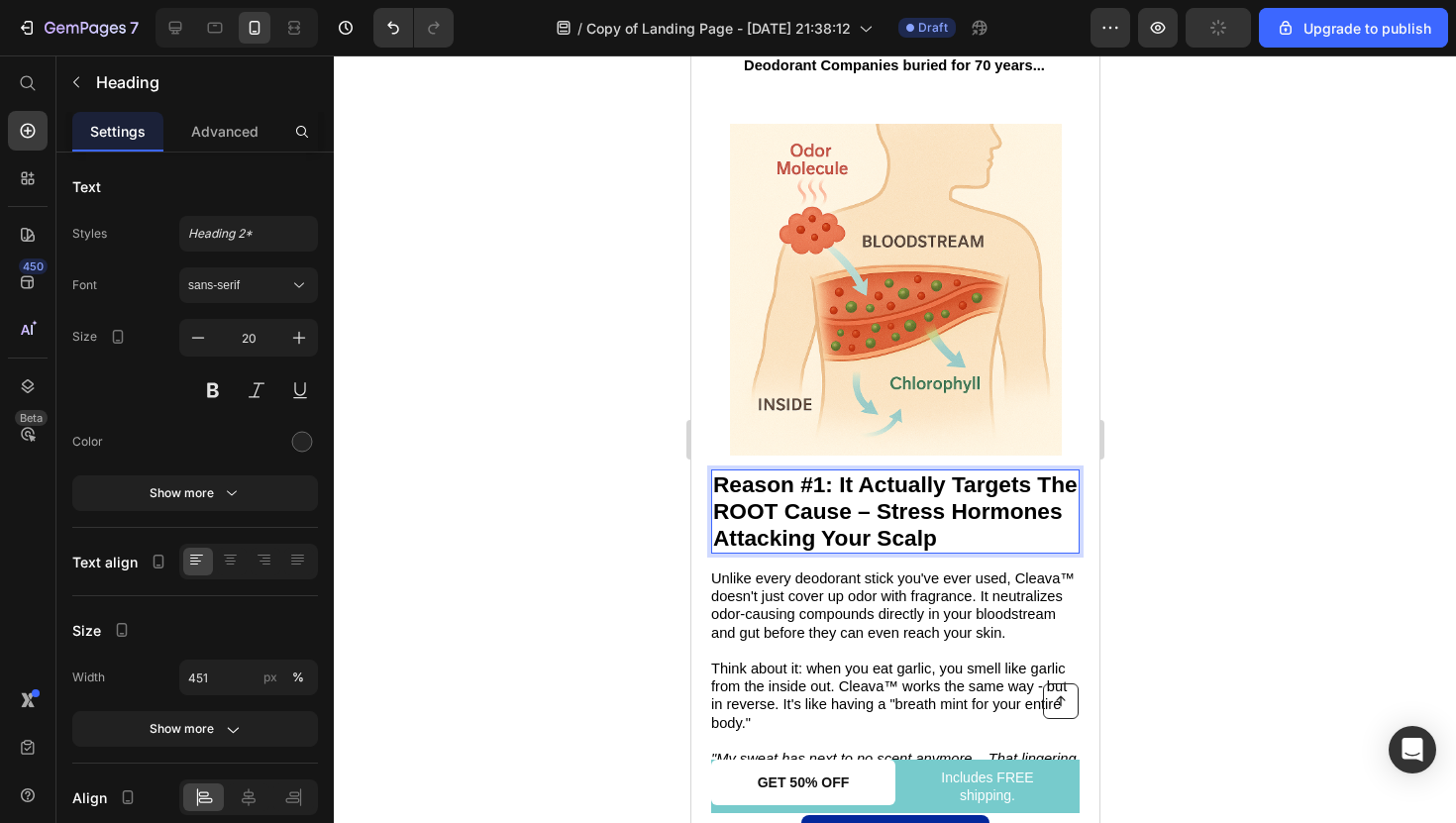 click on "Reason #1: It Actually Targets The ROOT Cause – Stress Hormones Attacking Your Scalp" at bounding box center [894, 511] 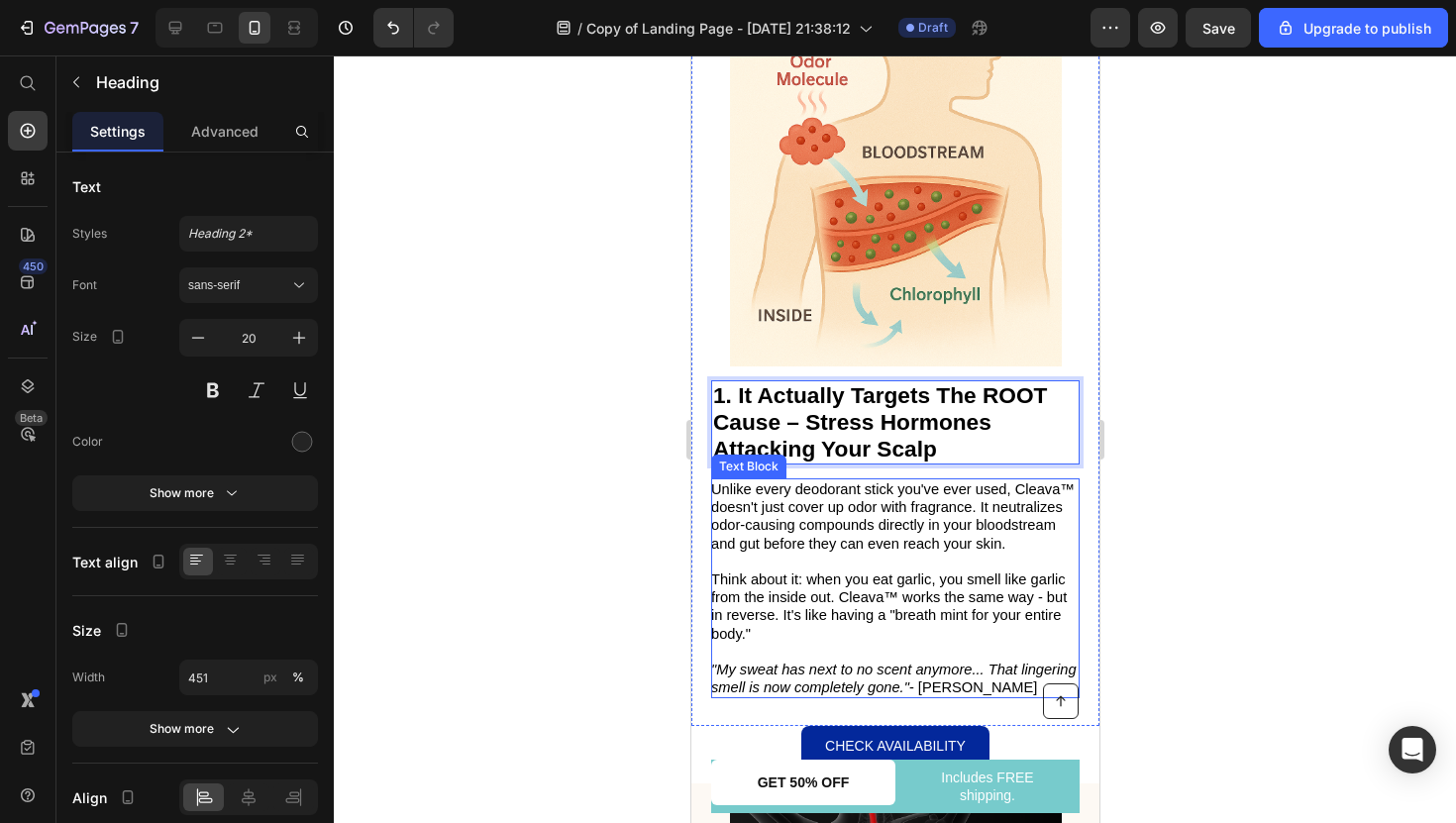 scroll, scrollTop: 1098, scrollLeft: 0, axis: vertical 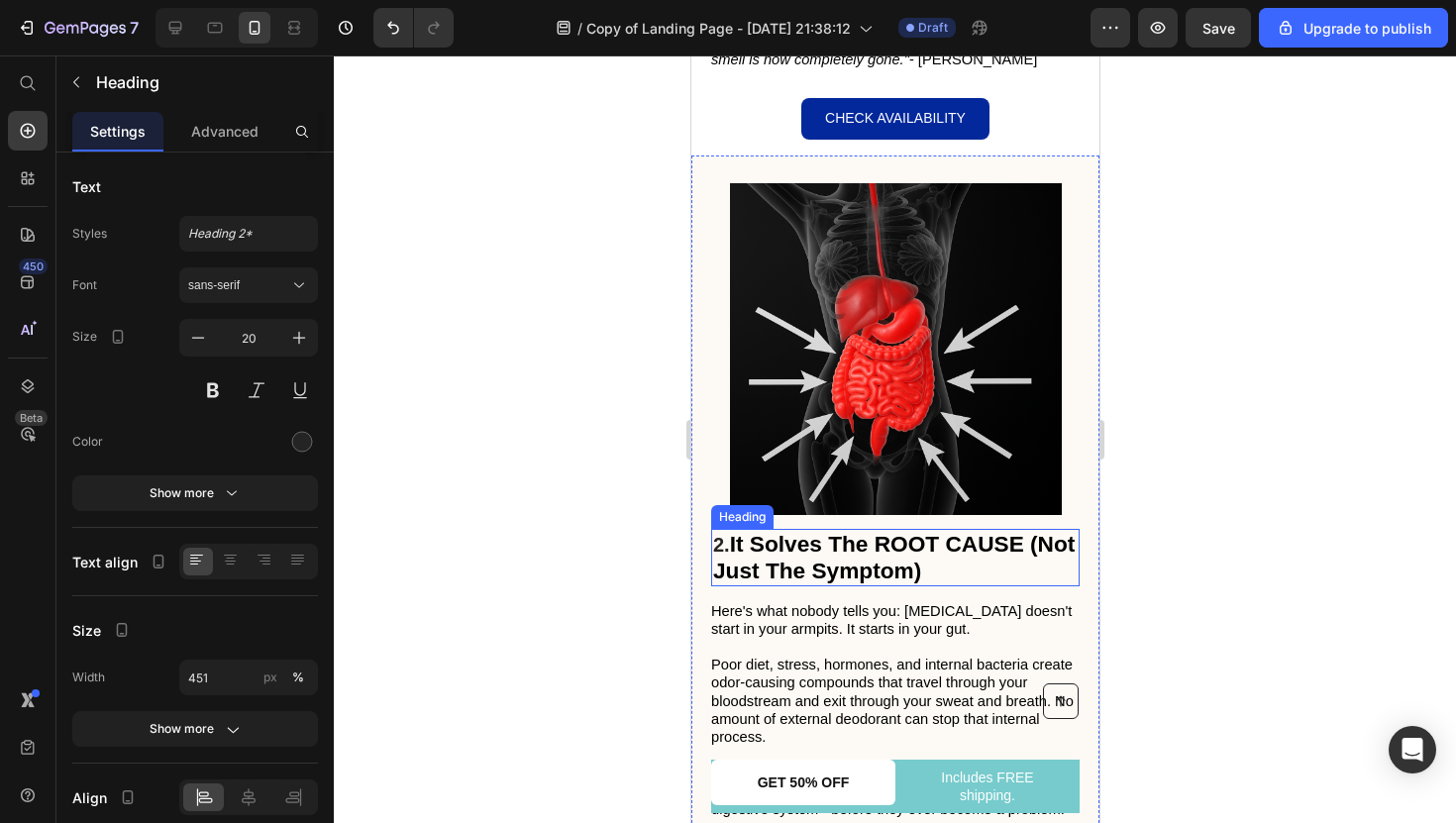 click on "2.   It Solves The ROOT CAUSE (Not Just The Symptom)" at bounding box center (894, 558) 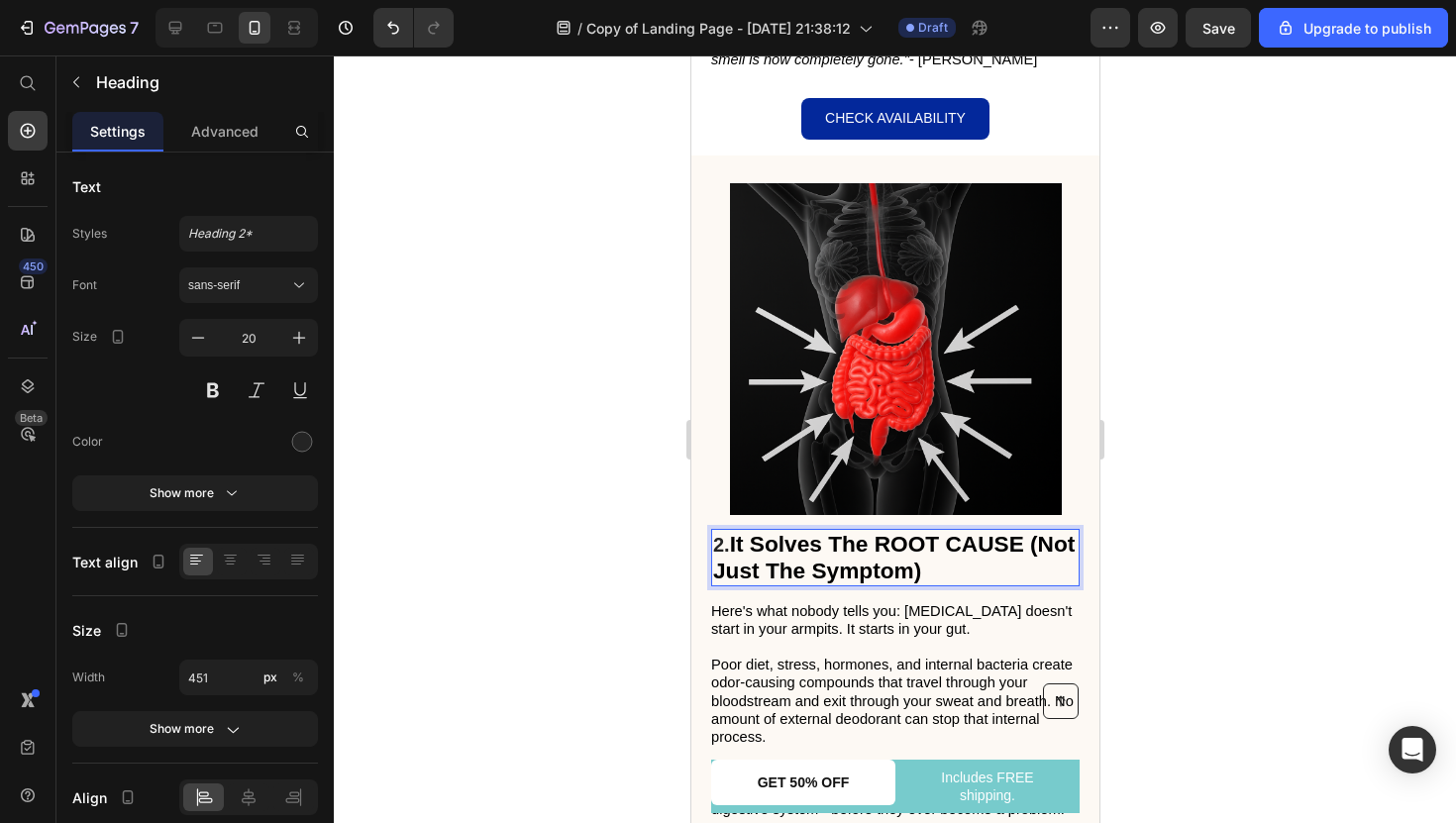 click on "2.   It Solves The ROOT CAUSE (Not Just The Symptom)" at bounding box center [894, 558] 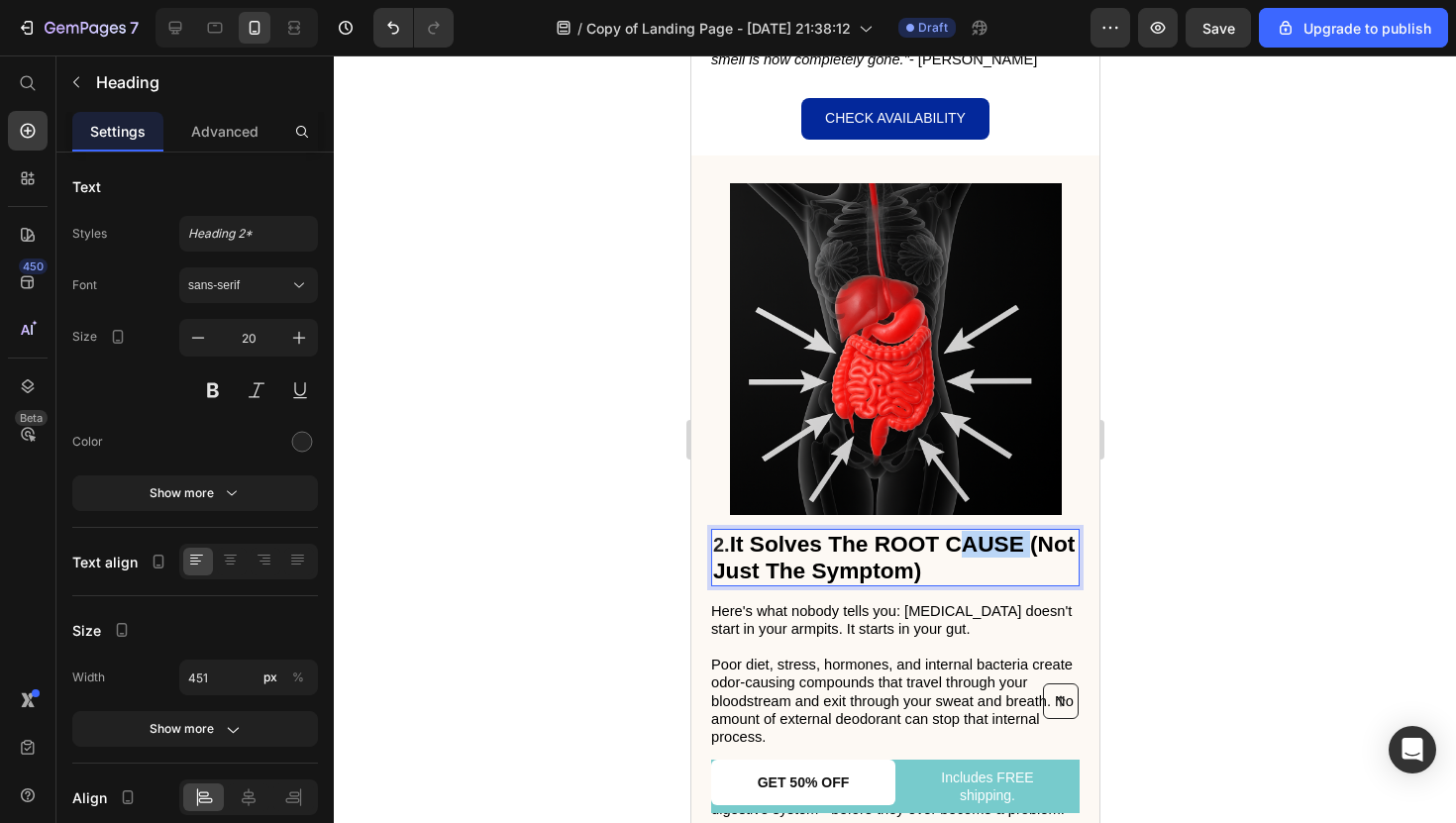 click on "It Solves The ROOT CAUSE (Not Just The Symptom)" at bounding box center [892, 557] 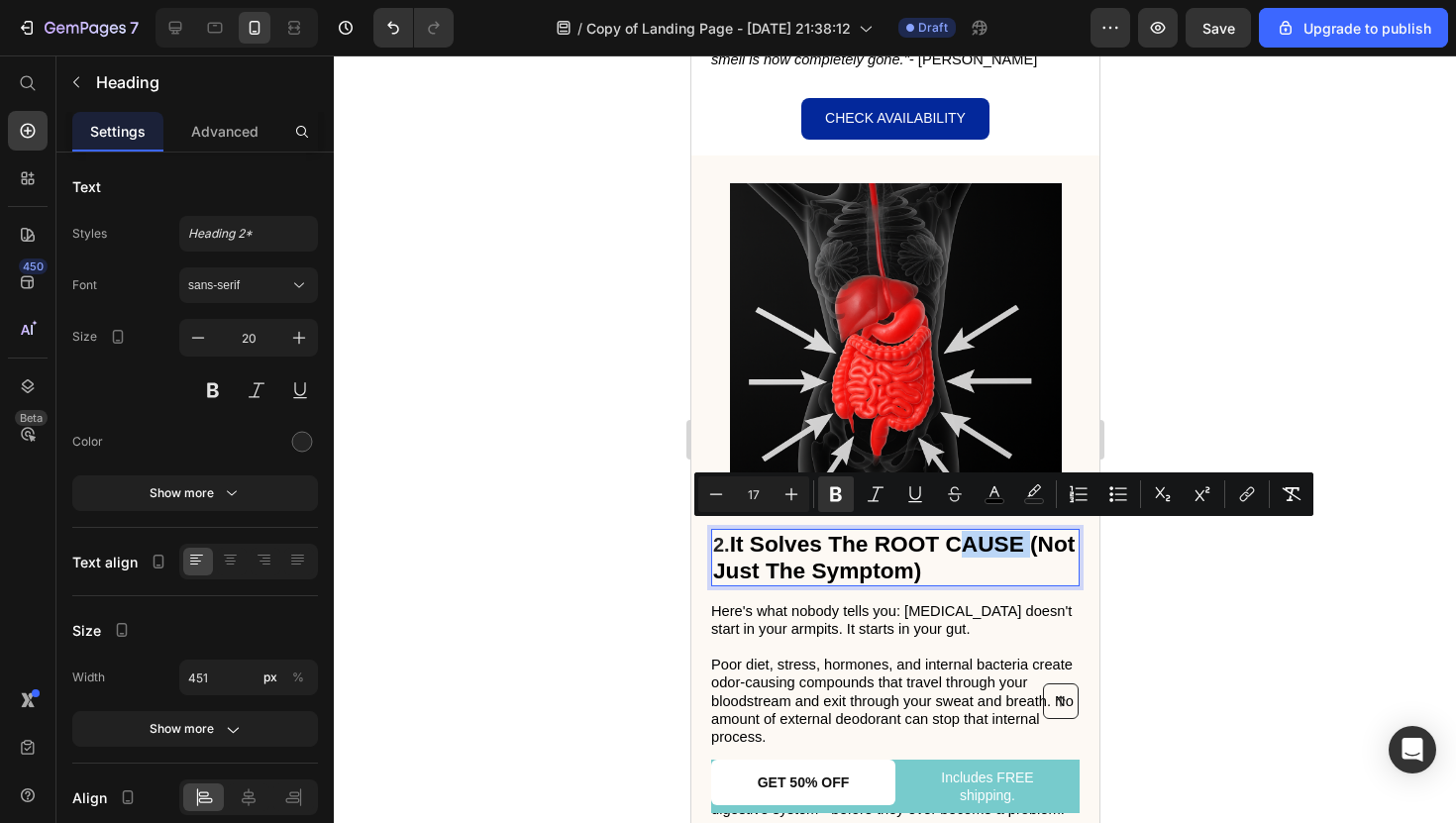 click on "It Solves The ROOT CAUSE (Not Just The Symptom)" at bounding box center (892, 557) 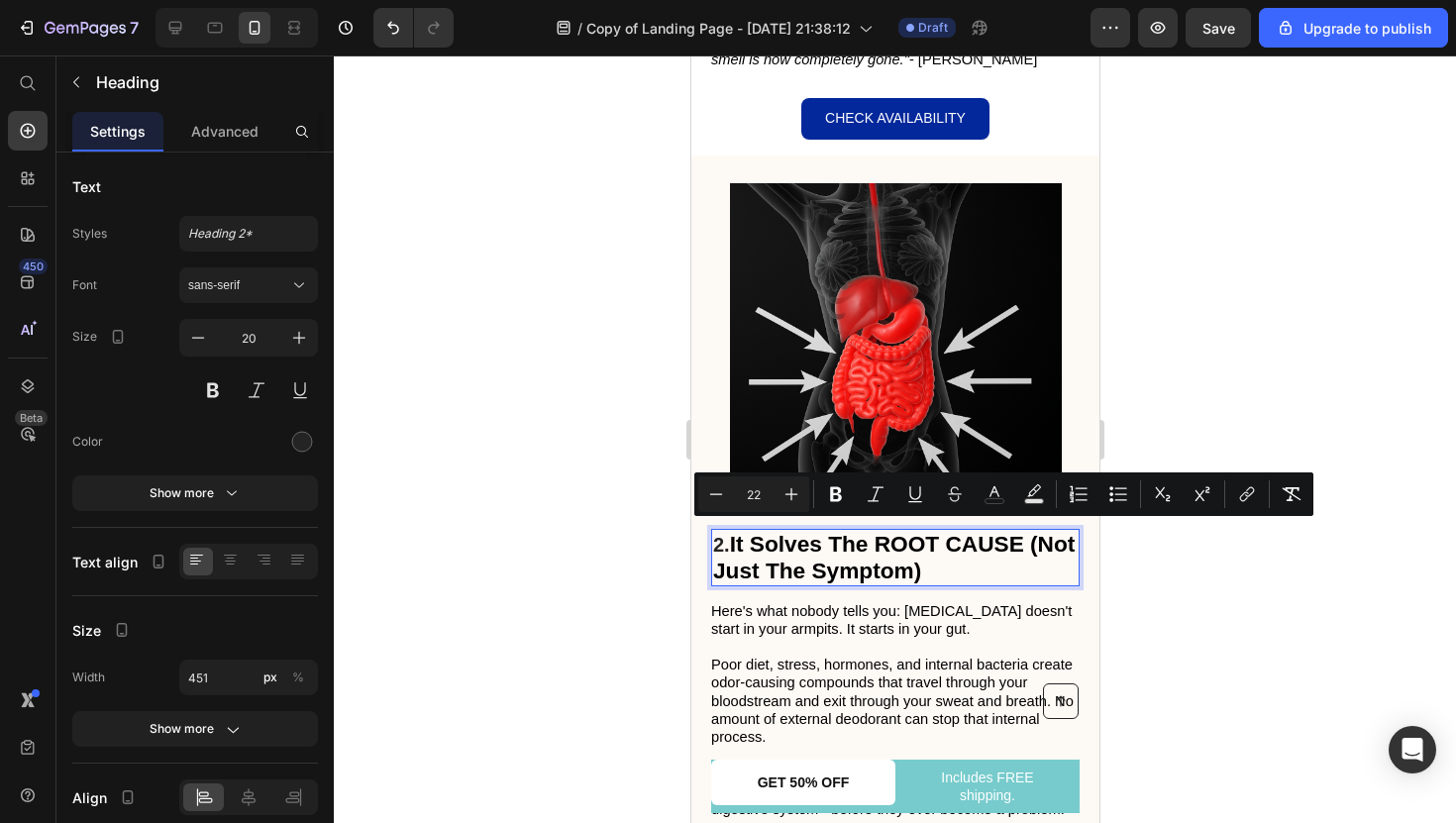 drag, startPoint x: 993, startPoint y: 553, endPoint x: 659, endPoint y: 495, distance: 338.99853 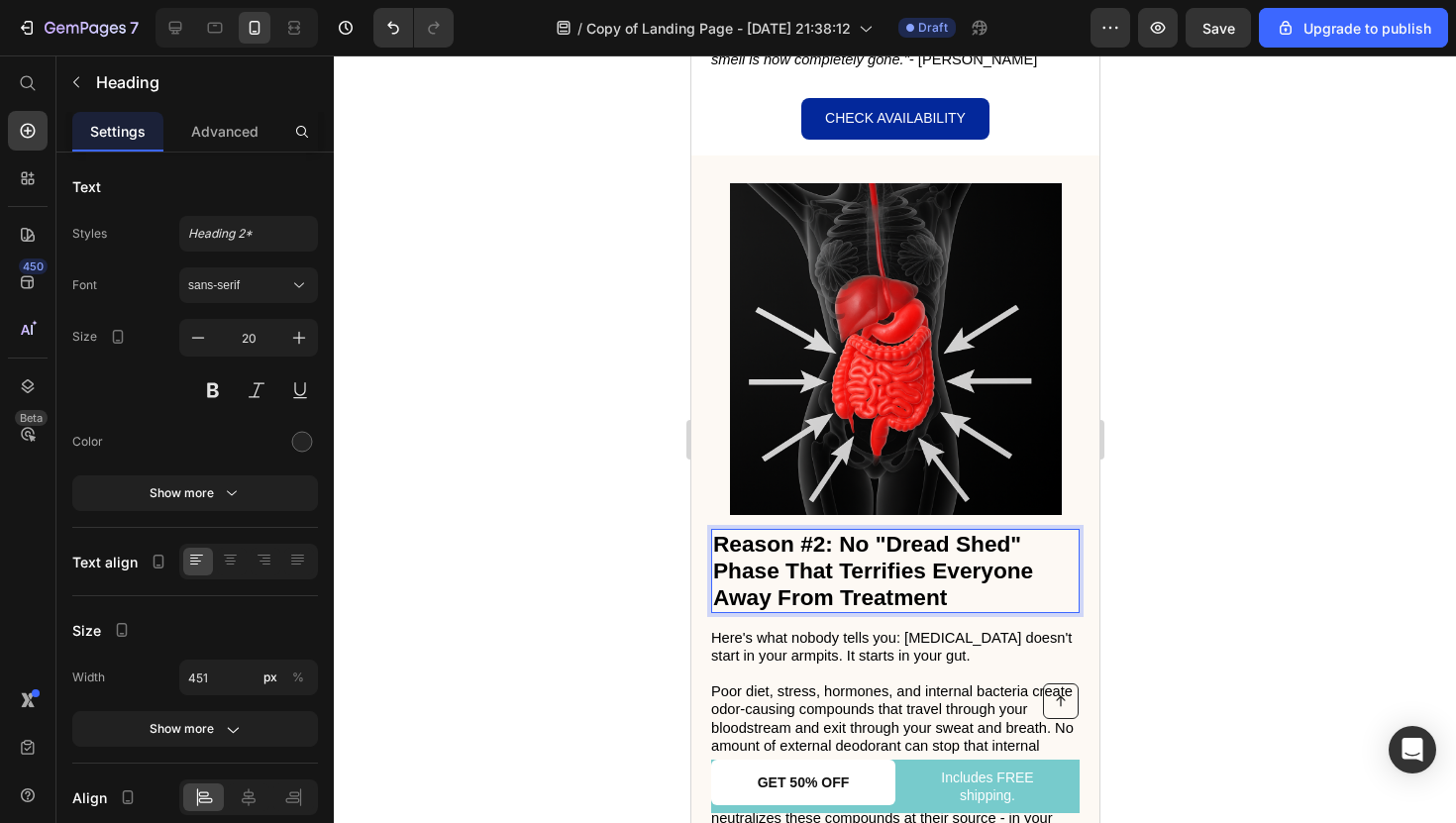 click on "Reason #2: No "Dread Shed" Phase That Terrifies Everyone Away From Treatment" at bounding box center [872, 570] 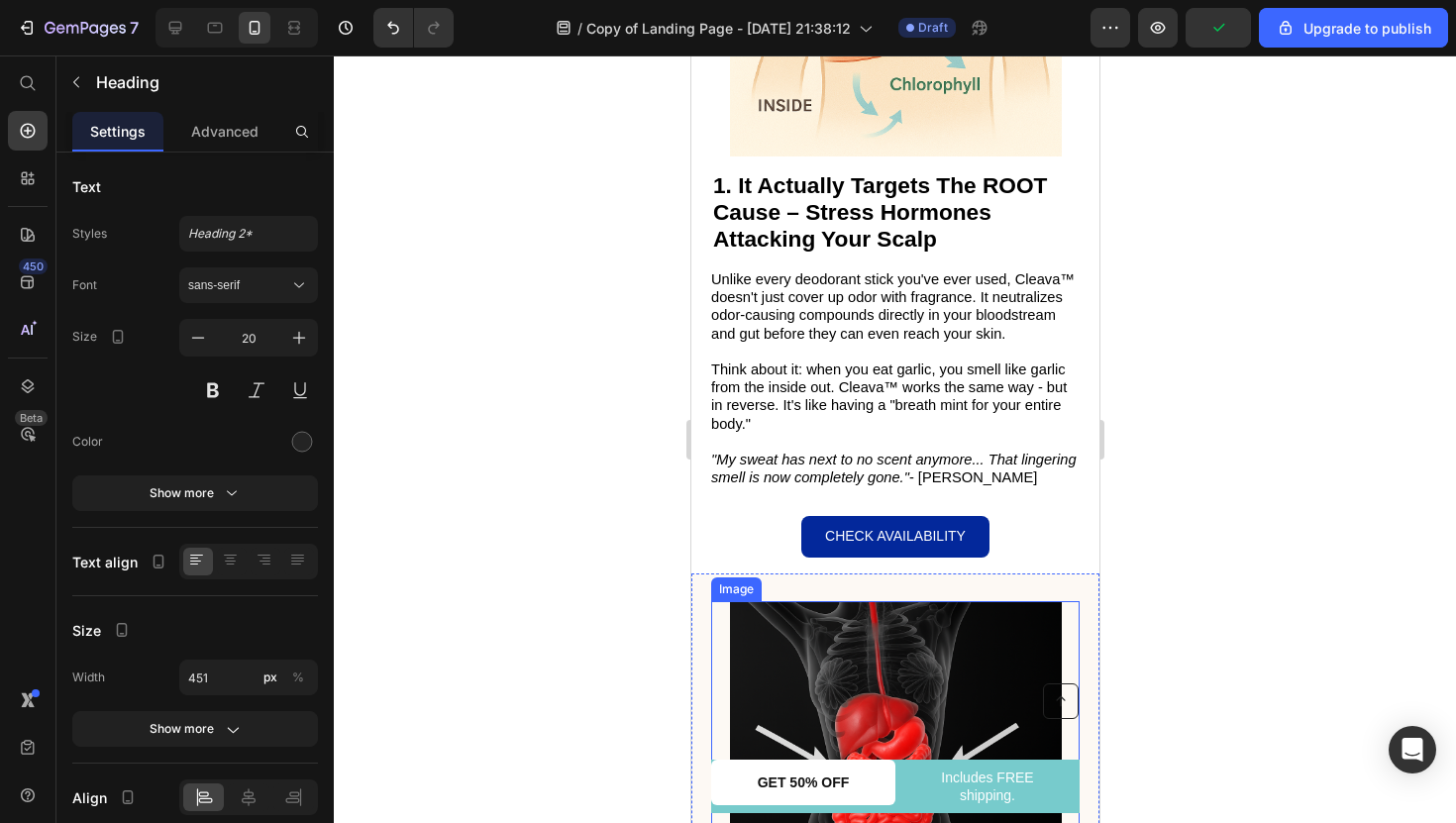 scroll, scrollTop: 1264, scrollLeft: 0, axis: vertical 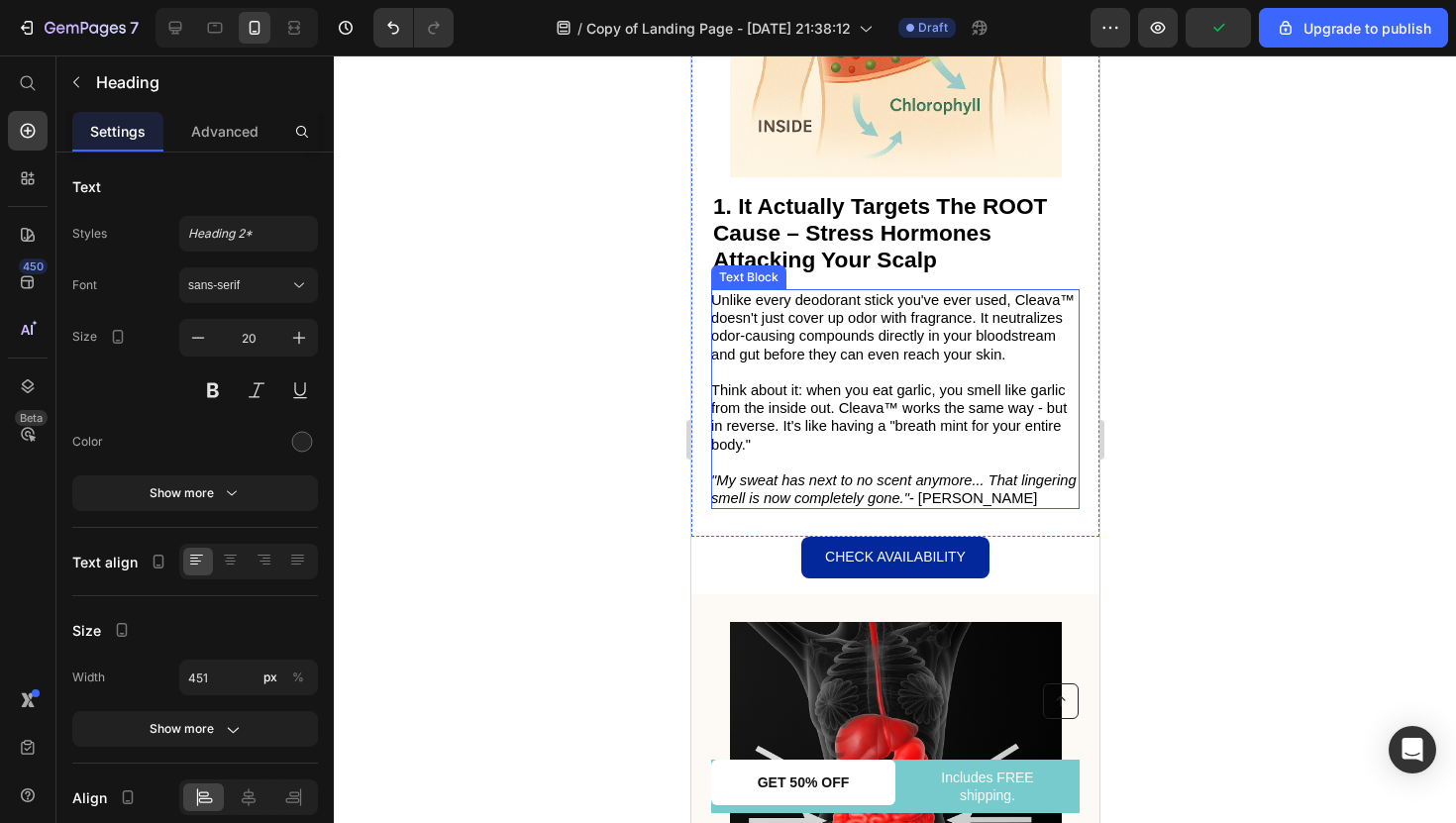 click on "Unlike every deodorant stick you've ever used, Cleava™ doesn't just cover up odor with fragrance. It neutralizes odor-causing compounds directly in your bloodstream and gut before they can even reach your skin." at bounding box center [891, 327] 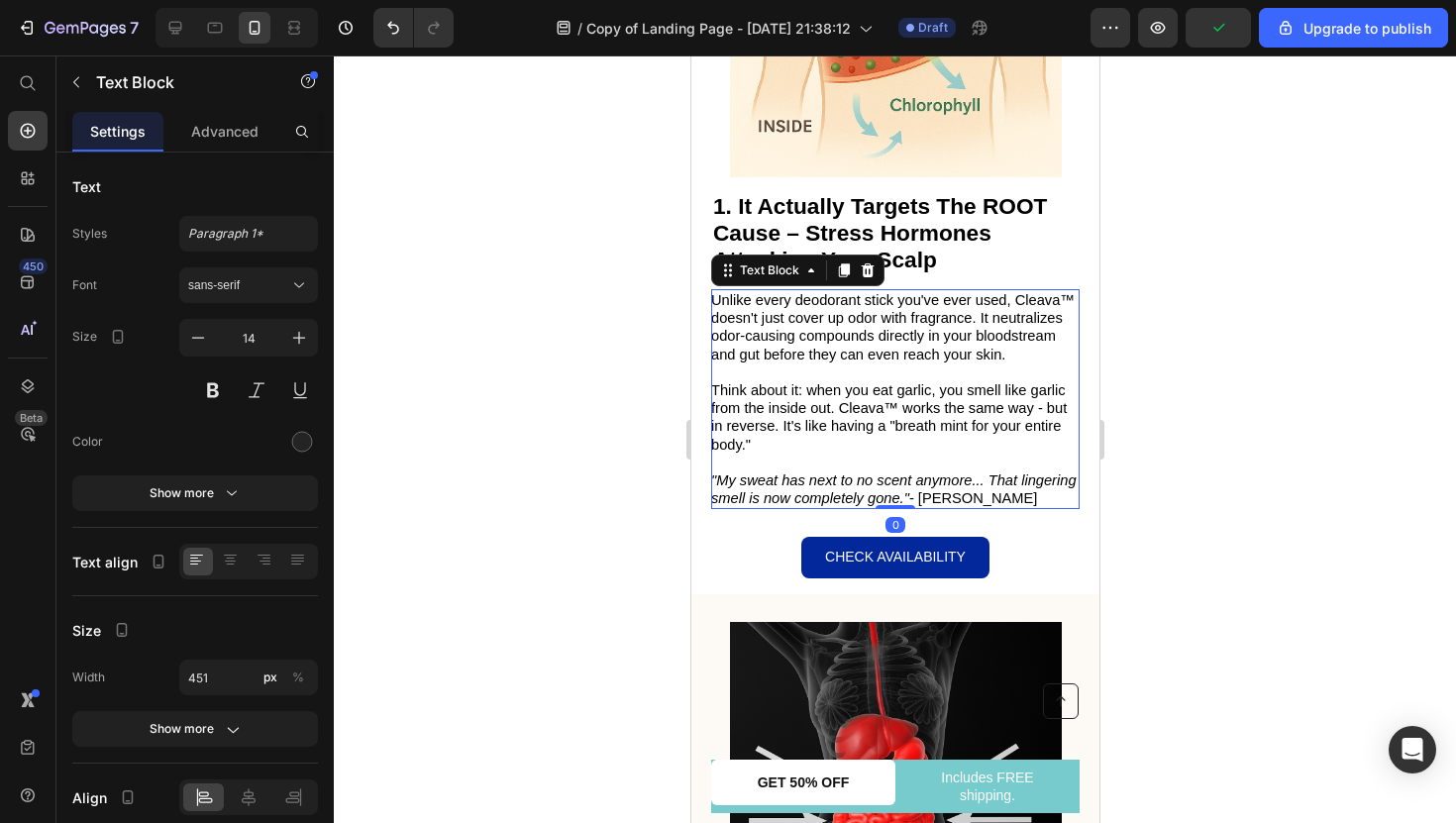 click on "Unlike every deodorant stick you've ever used, Cleava™ doesn't just cover up odor with fragrance. It neutralizes odor-causing compounds directly in your bloodstream and gut before they can even reach your skin." at bounding box center (891, 327) 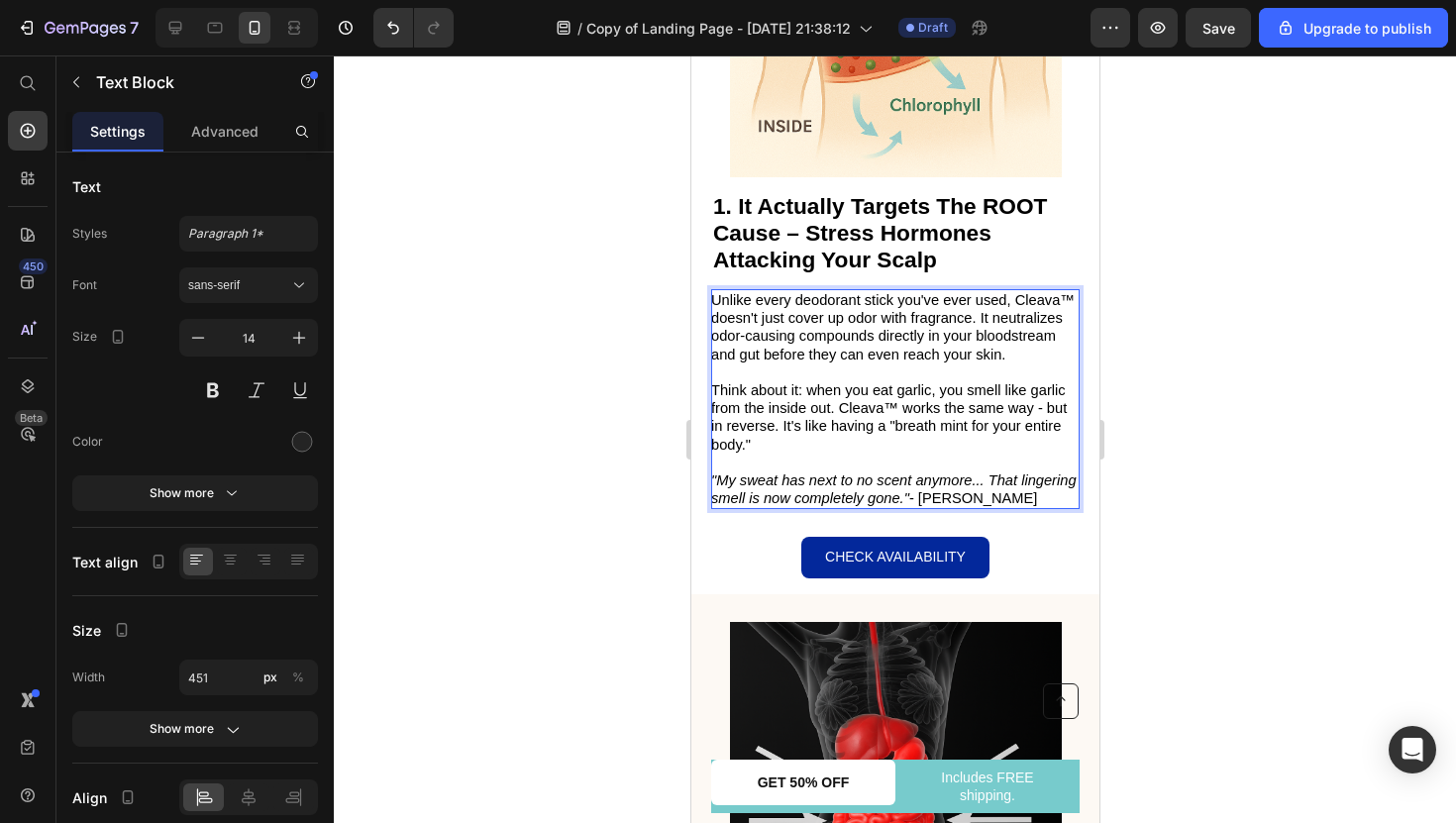 click at bounding box center (893, 372) 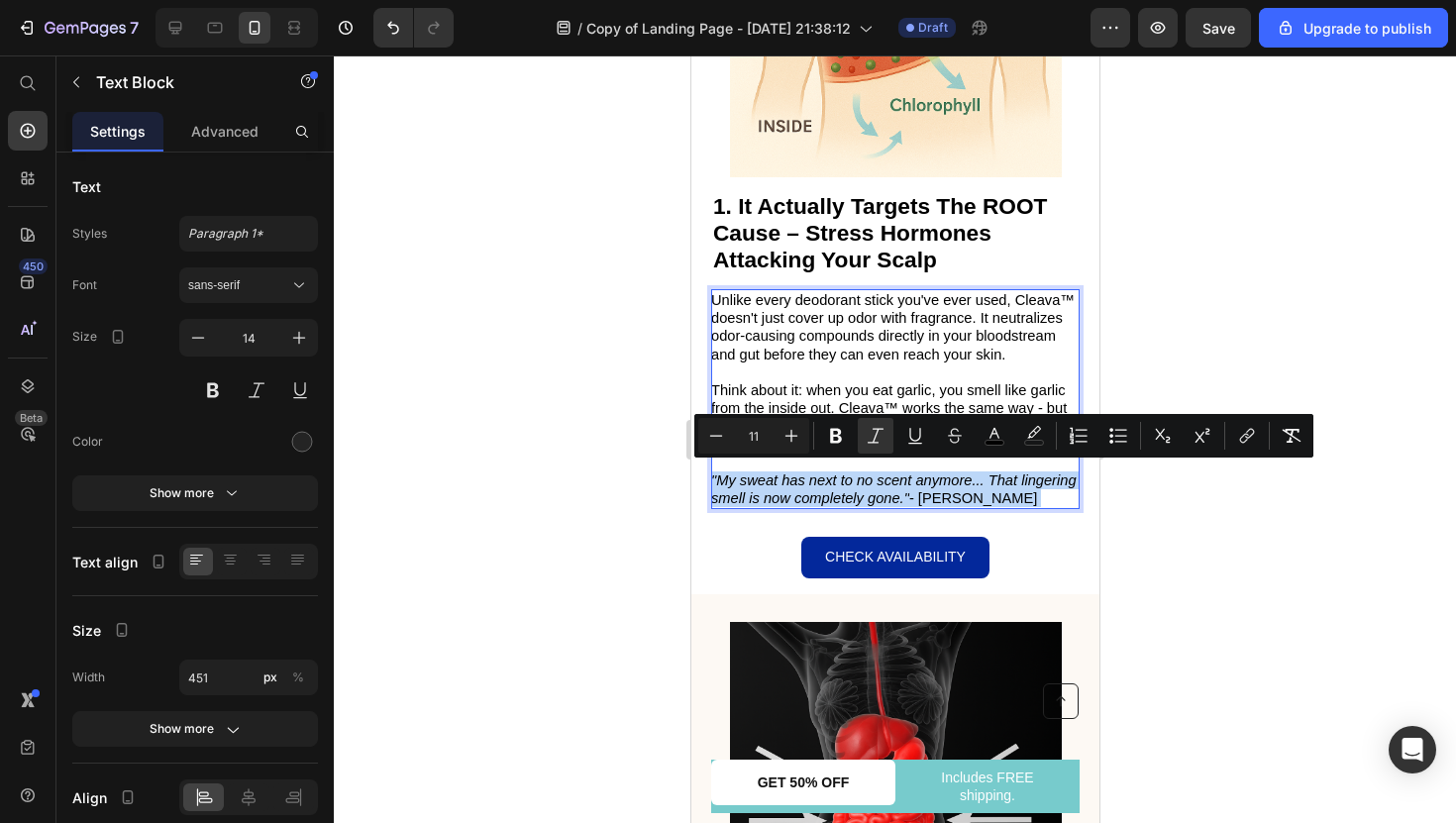 drag, startPoint x: 997, startPoint y: 493, endPoint x: 727, endPoint y: 297, distance: 333.64053 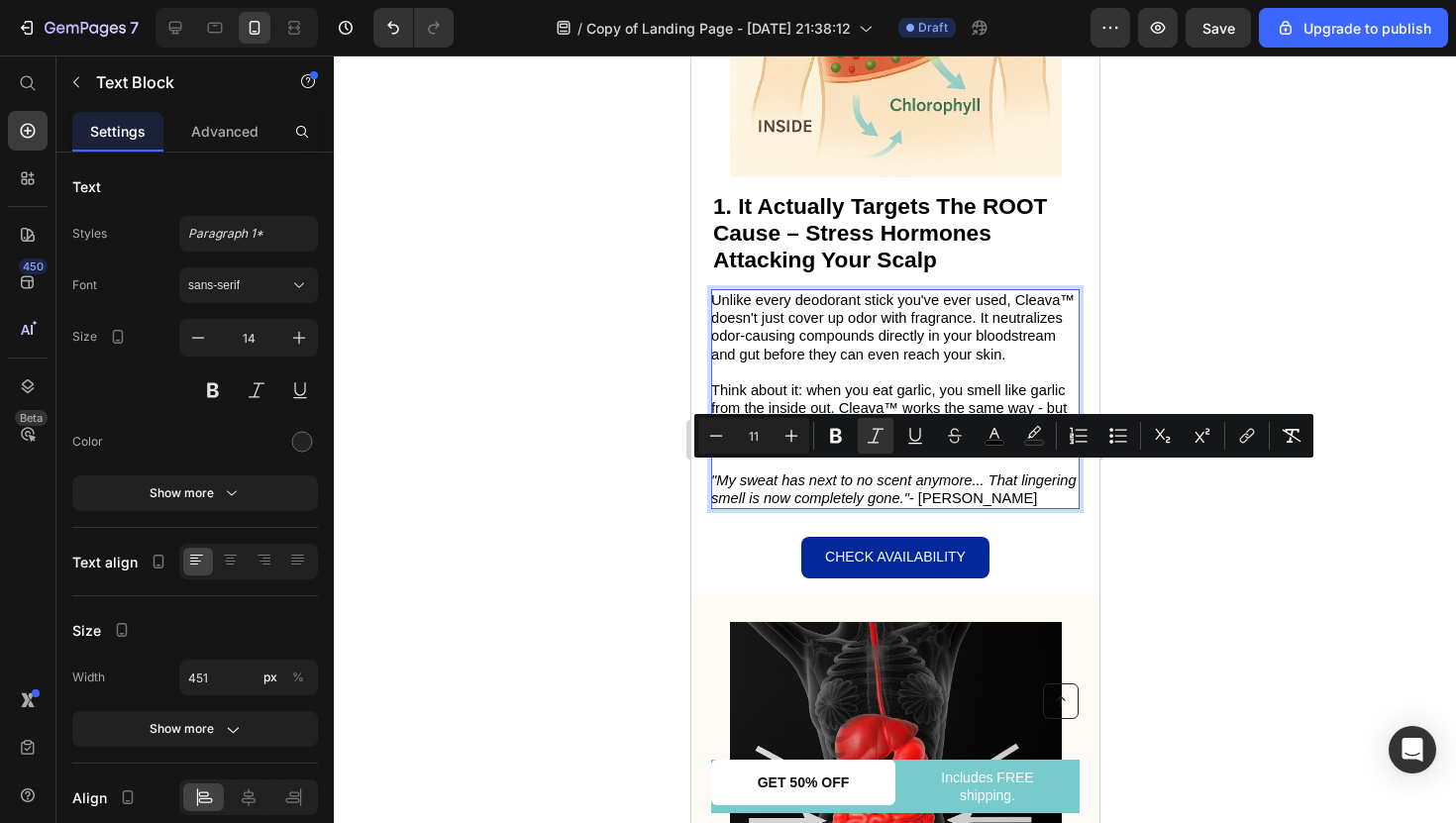 click on "Unlike every deodorant stick you've ever used, Cleava™ doesn't just cover up odor with fragrance. It neutralizes odor-causing compounds directly in your bloodstream and gut before they can even reach your skin." at bounding box center [891, 327] 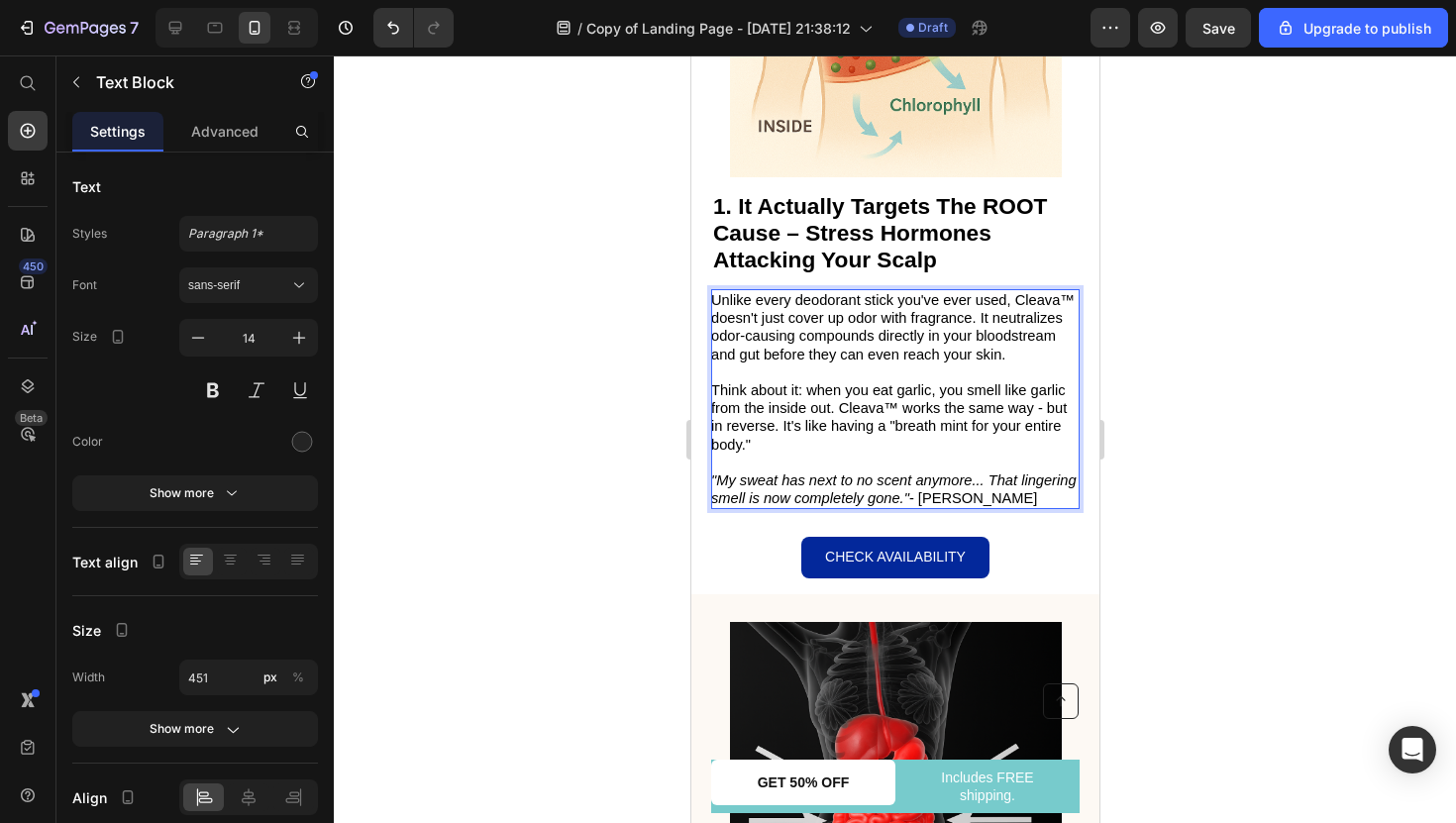 click on ""My sweat has next to no scent anymore... That lingering smell is now completely gone."" at bounding box center (892, 489) 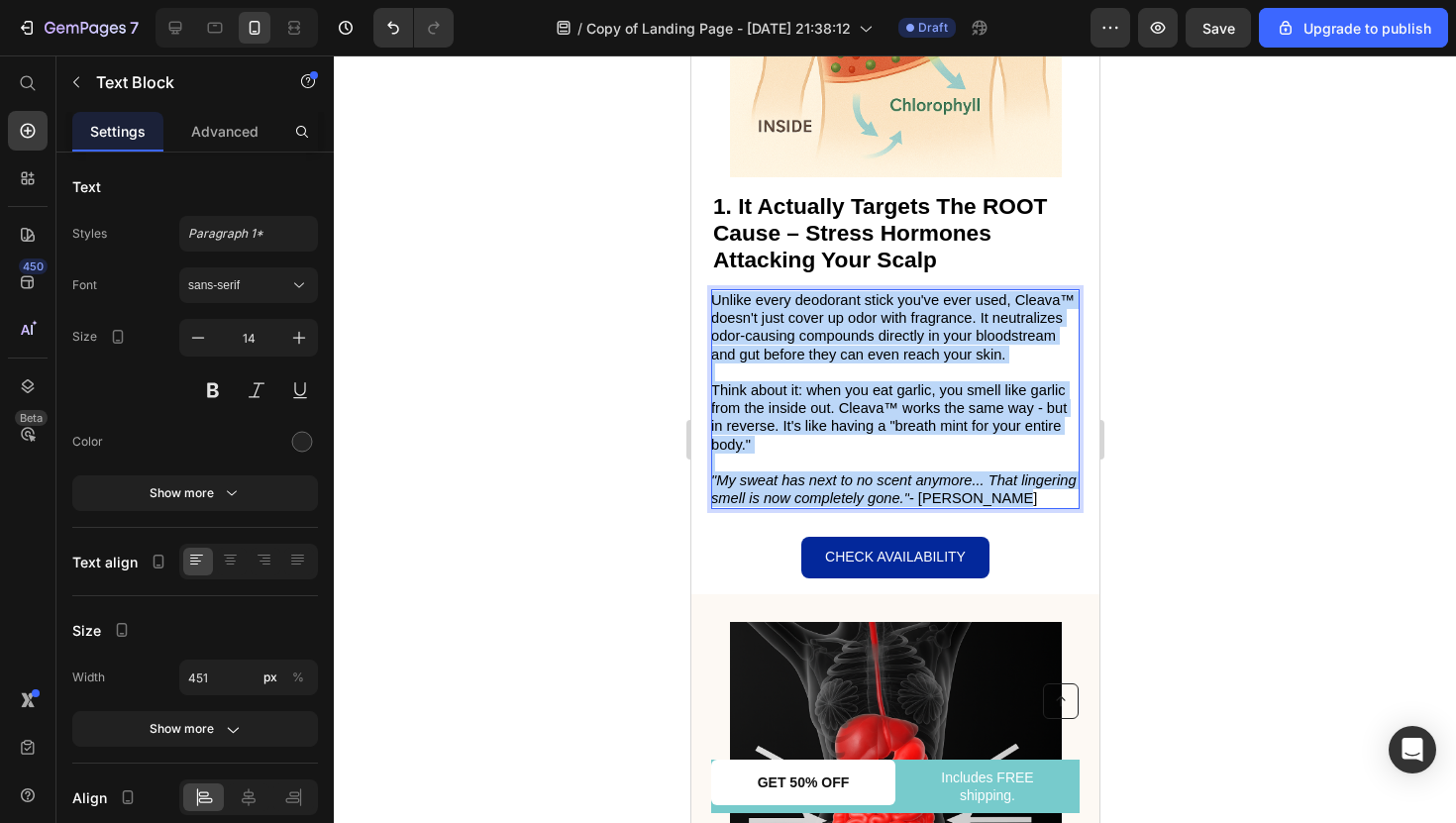 drag, startPoint x: 992, startPoint y: 492, endPoint x: 709, endPoint y: 291, distance: 347.1167 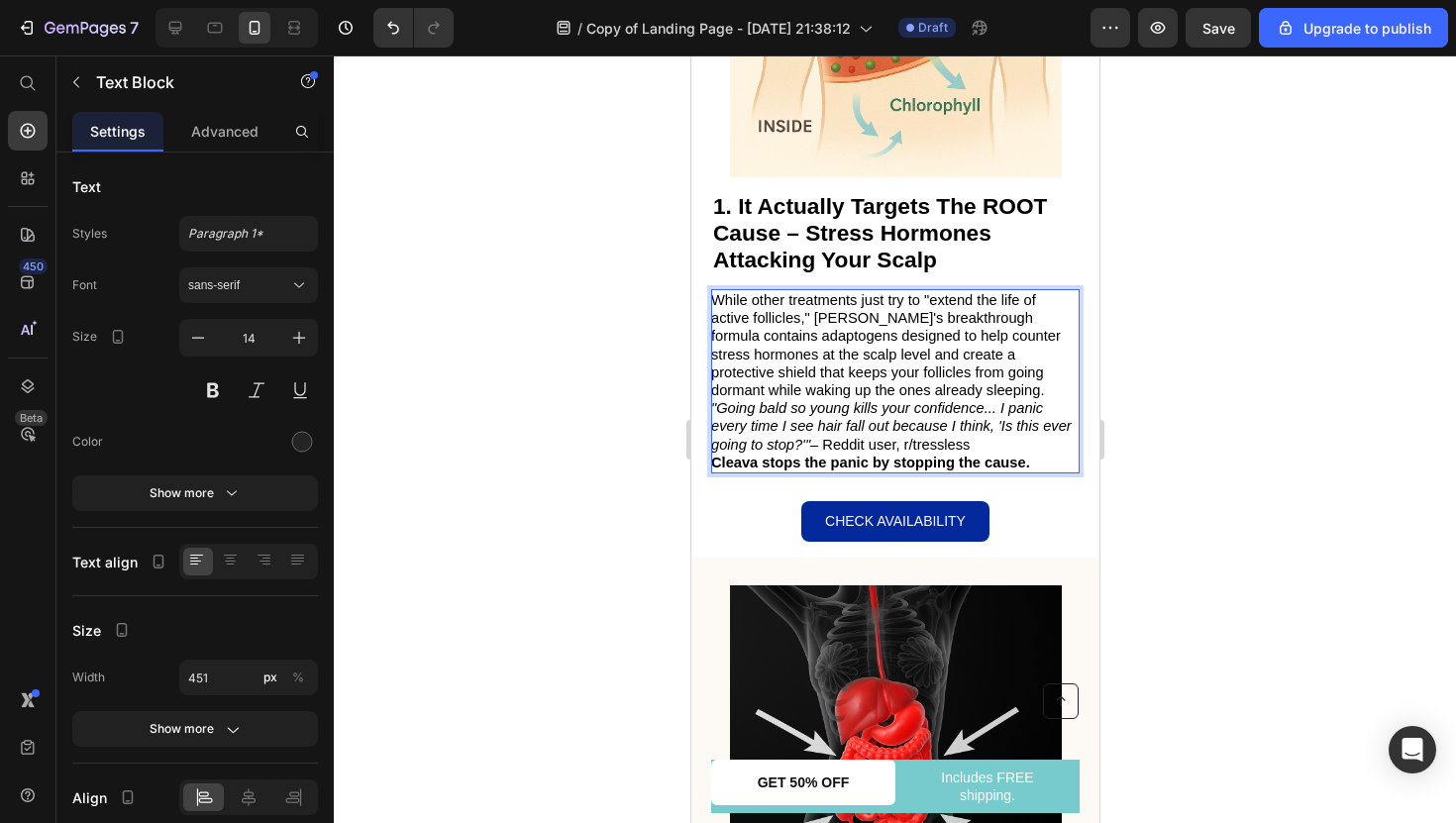 click on ""Going bald so young kills your confidence... I panic every time I see hair fall out because I think, 'Is this ever going to stop?'"  – Reddit user, r/tressless" at bounding box center [893, 426] 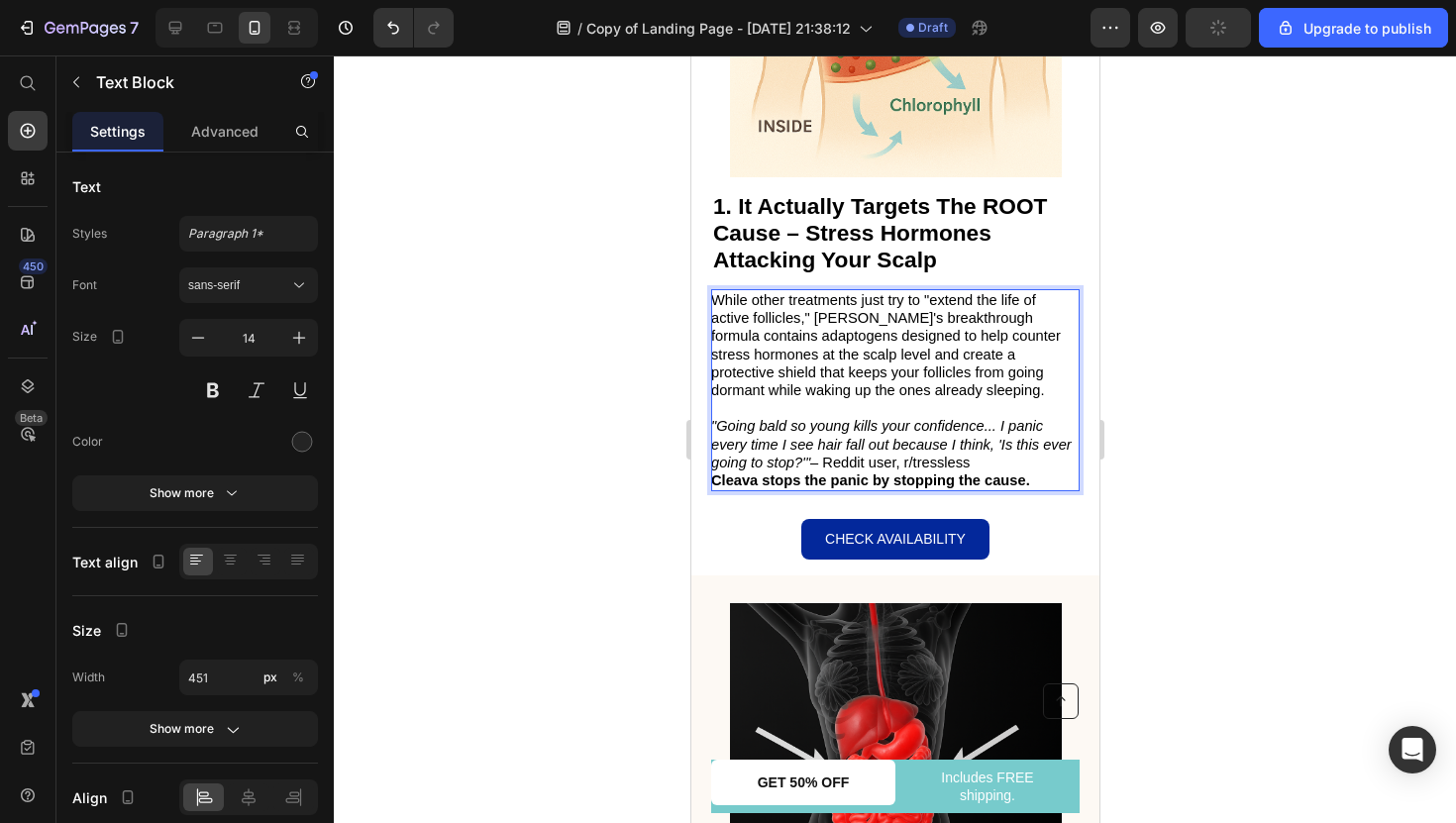 click on "While other treatments just try to "extend the life of active follicles," [PERSON_NAME]'s breakthrough formula contains adaptogens designed to help counter stress hormones at the scalp level and create a protective shield that keeps your follicles from going dormant while waking up the ones already sleeping." at bounding box center [884, 345] 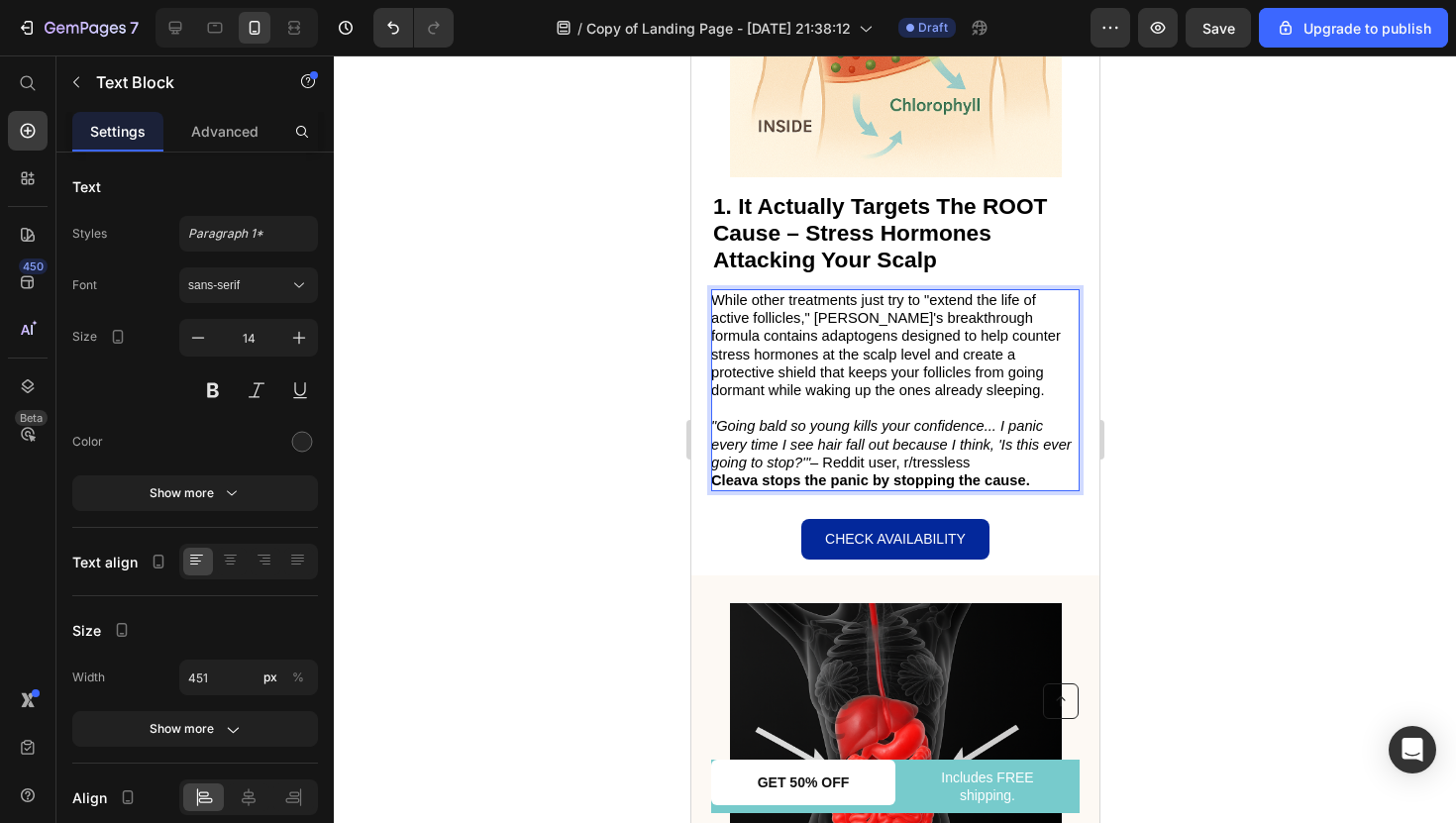 click on "Cleava stops the panic by stopping the cause." at bounding box center (870, 480) 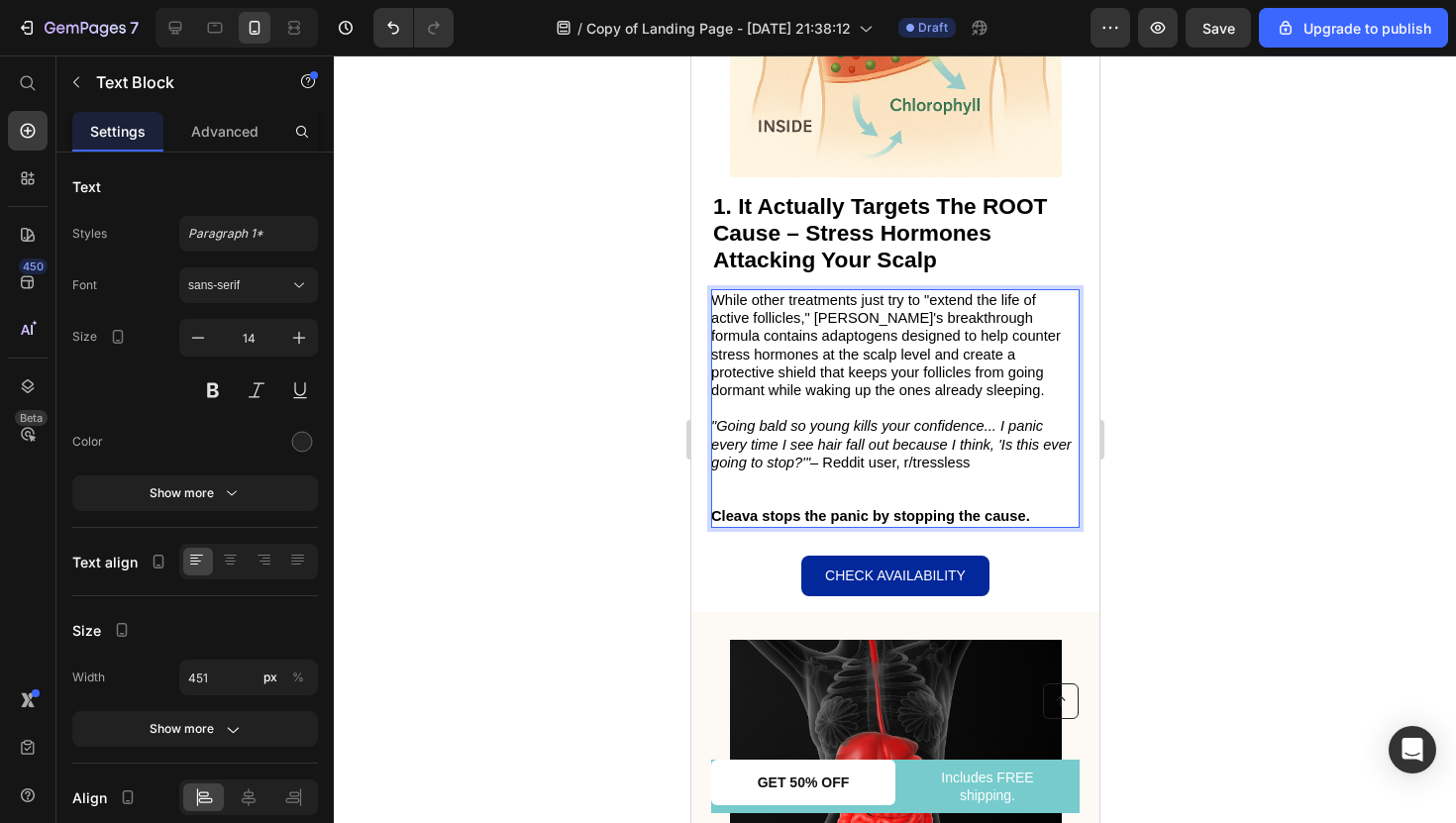 click on ""Going bald so young kills your confidence... I panic every time I see hair fall out because I think, 'Is this ever going to stop?'"" at bounding box center [890, 444] 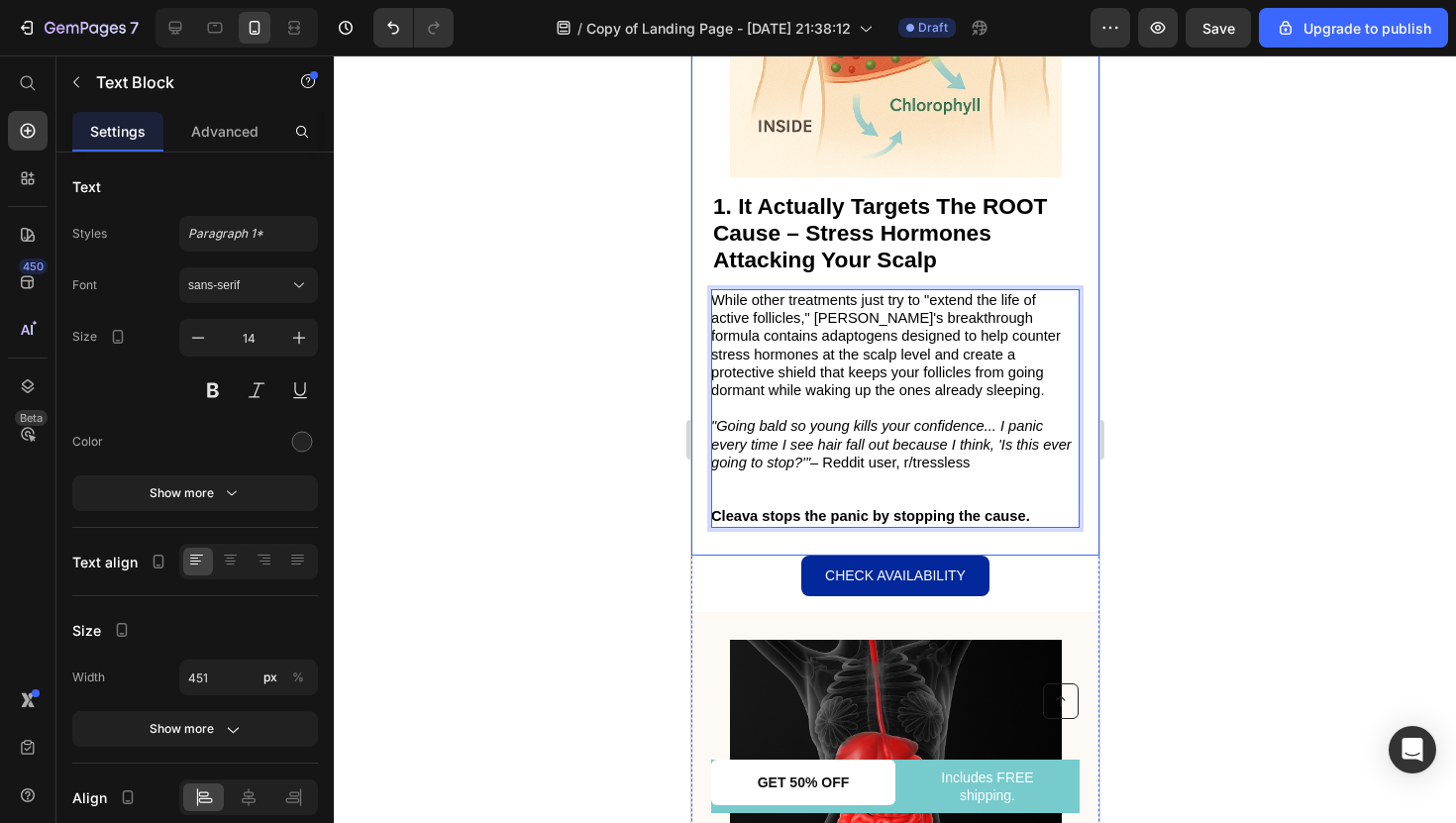 click on "Image ⁠⁠⁠⁠⁠⁠⁠ 1. It Actually Targets The ROOT Cause – Stress Hormones Attacking Your Scalp Heading While other treatments just try to "extend the life of active follicles," Cleava's breakthrough formula contains adaptogens designed to help counter stress hormones at the scalp level and create a protective shield that keeps your follicles from going dormant while waking up the ones already sleeping. "Going bald so young kills your confidence... I panic every time I see hair fall out because I think, 'Is this ever going to stop?'"  – Reddit user, r/tressless Cleava stops the panic by stopping the cause. Text Block   0 Row" at bounding box center (894, 186) 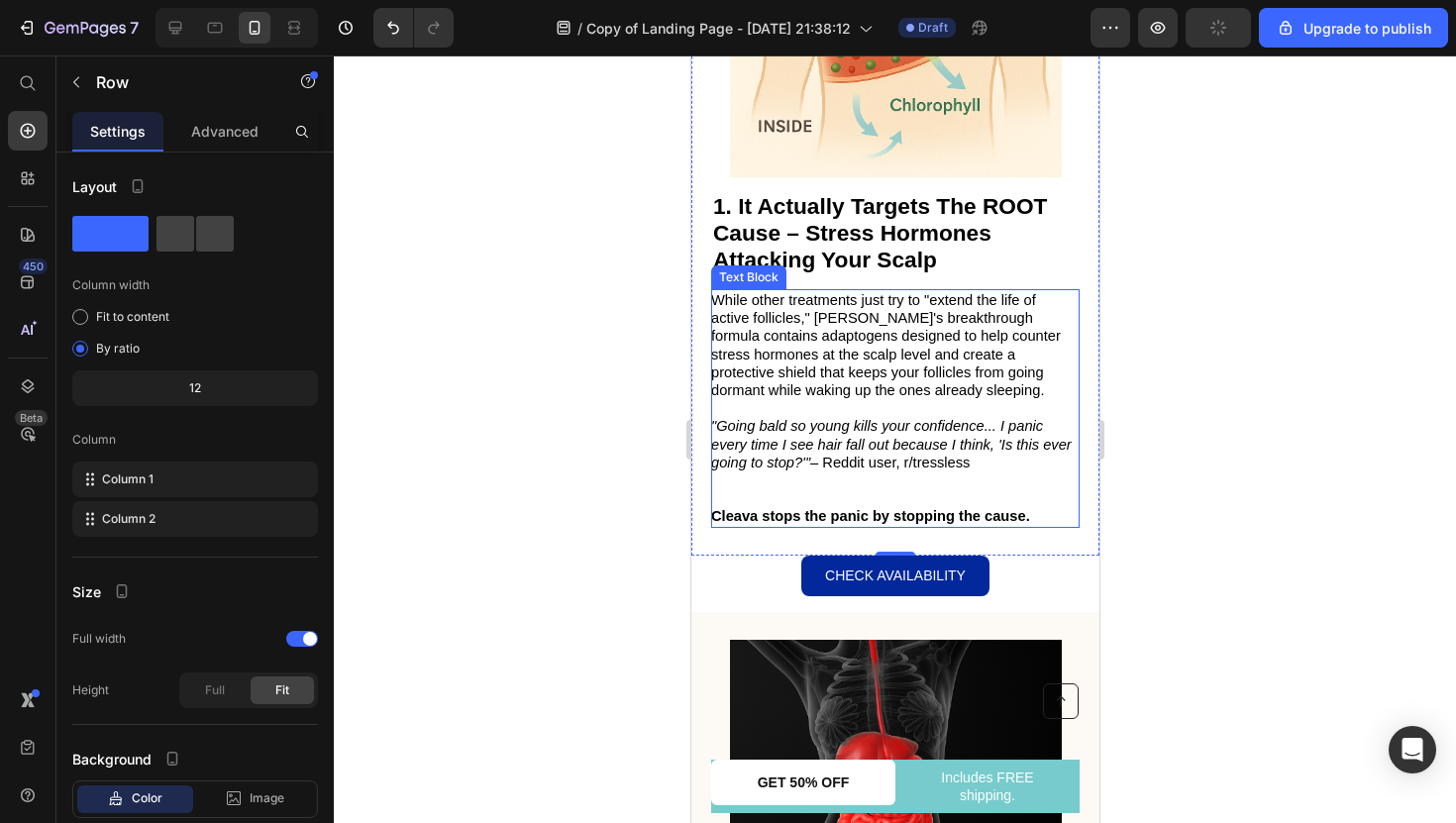 click on "Cleava stops the panic by stopping the cause." at bounding box center [893, 516] 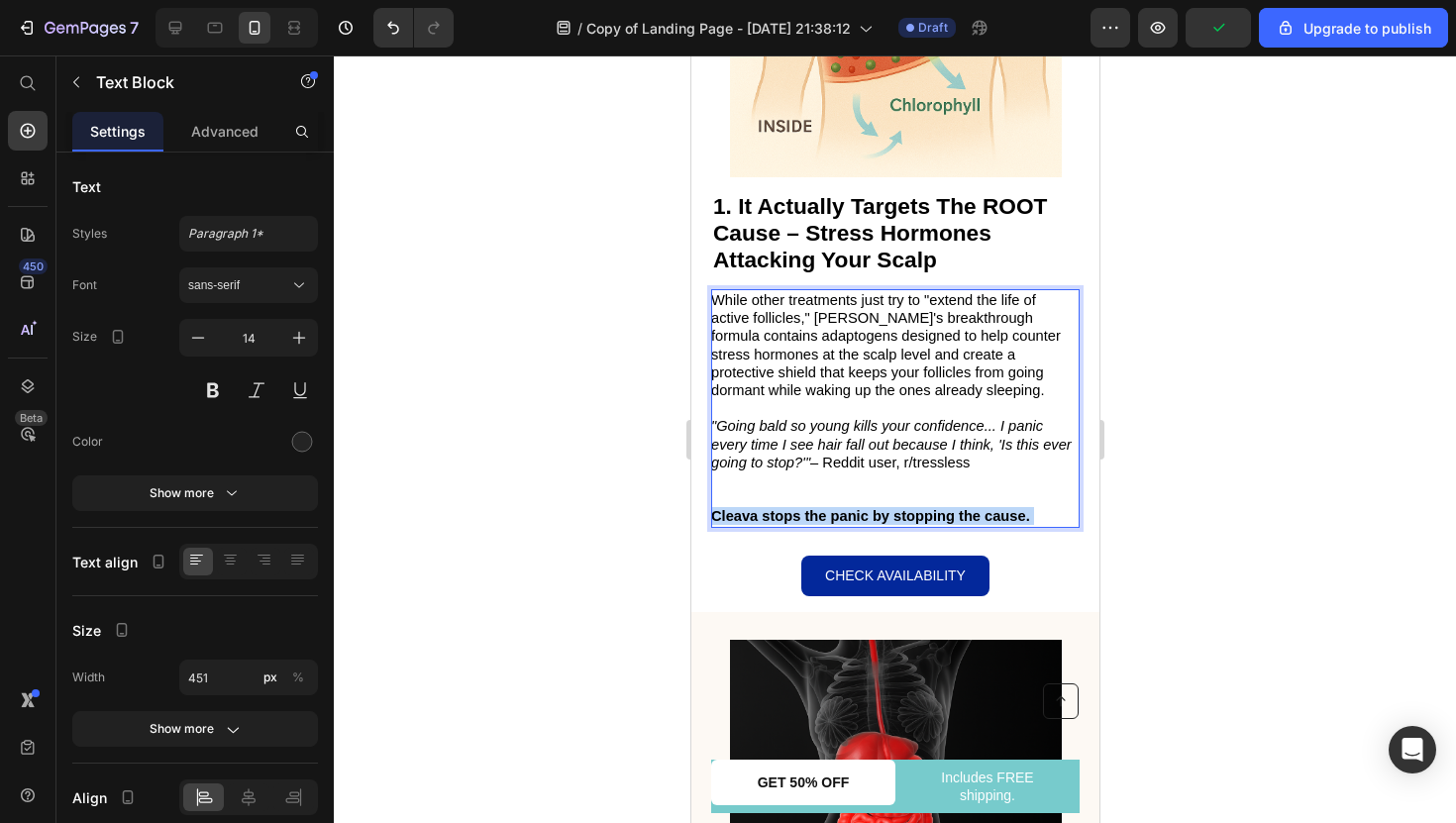 drag, startPoint x: 1029, startPoint y: 504, endPoint x: 751, endPoint y: 508, distance: 278.02878 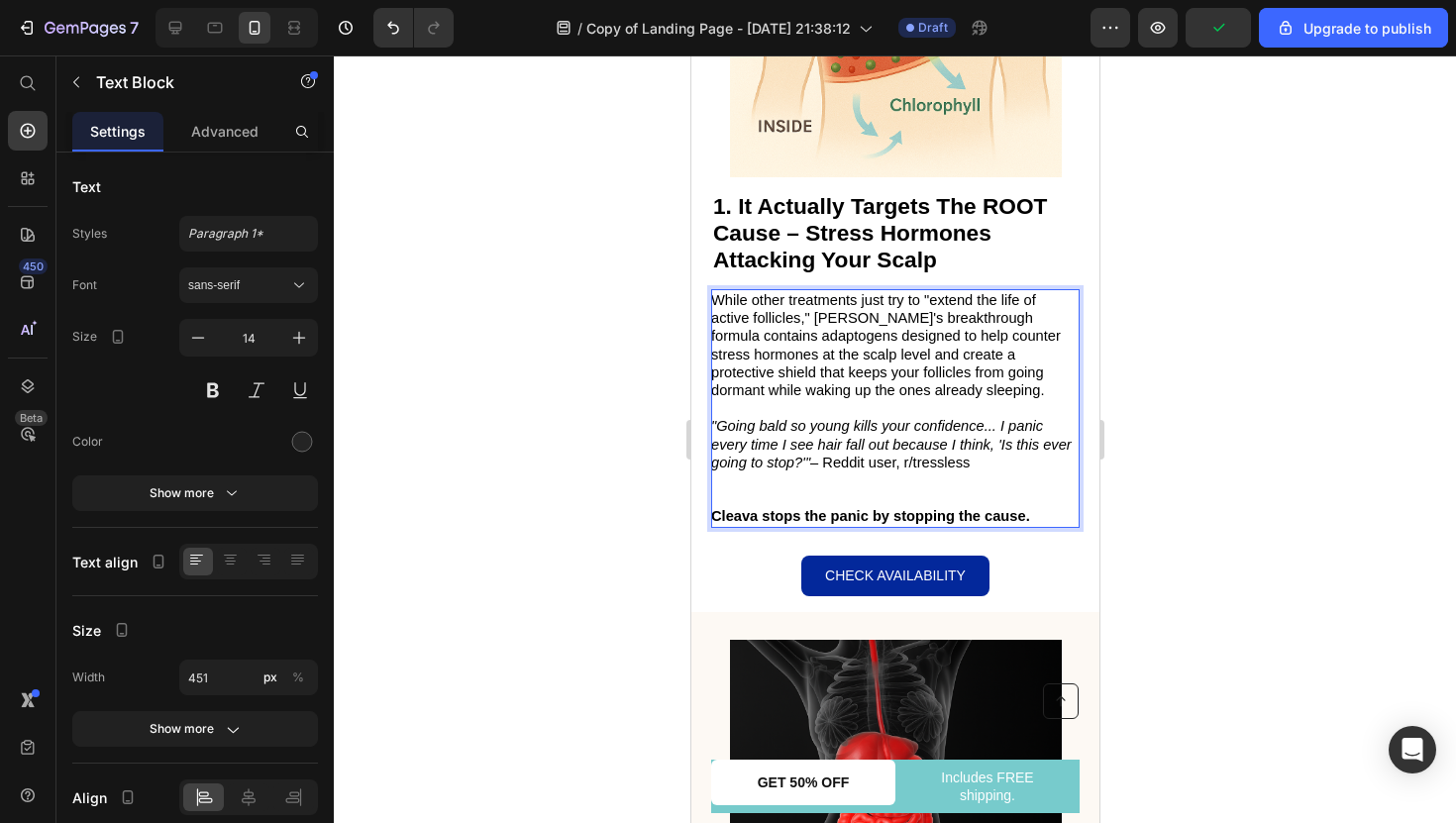click on "Cleava stops the panic by stopping the cause." at bounding box center [870, 516] 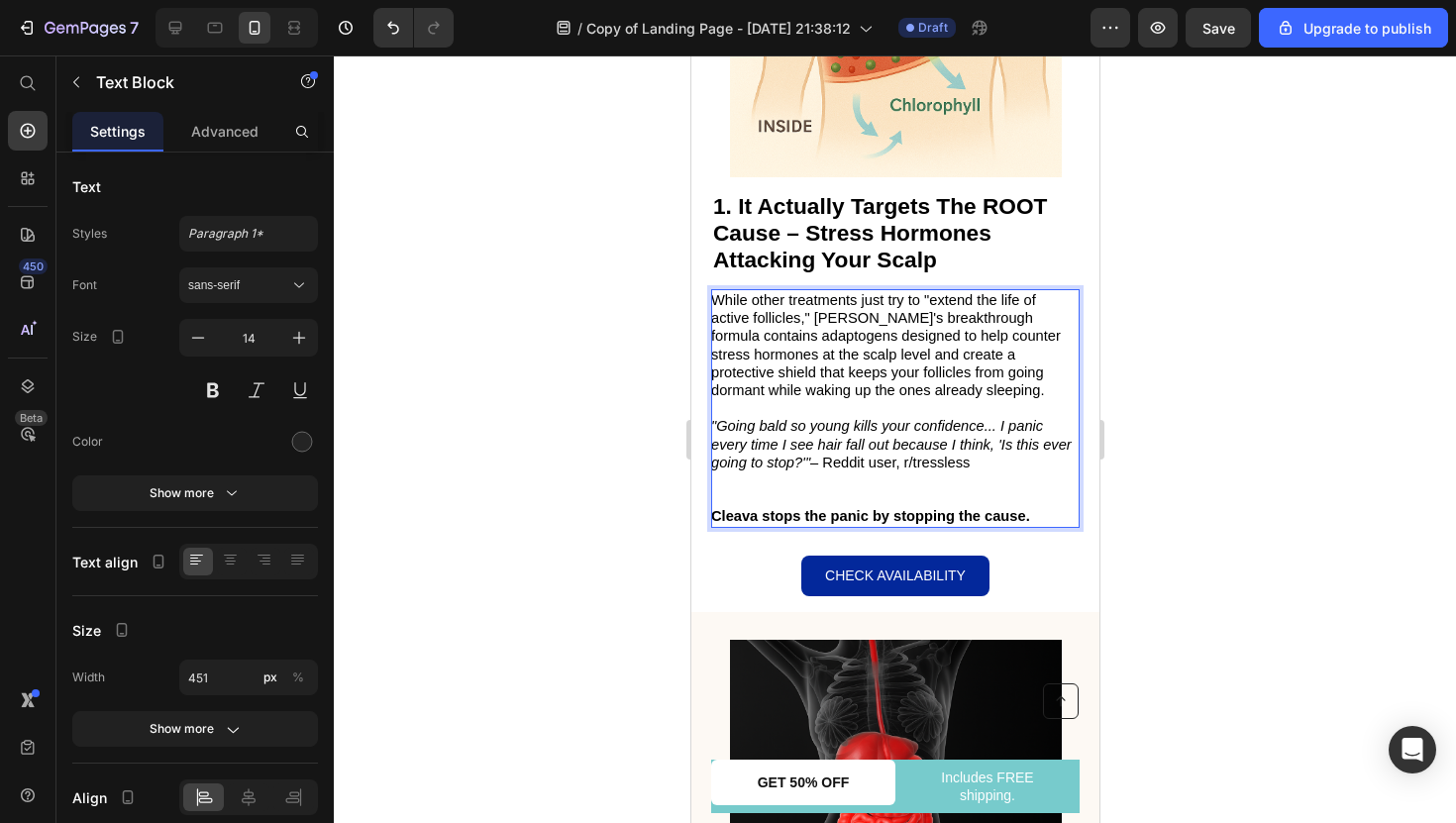 click on "Cleava stops the panic by stopping the cause." at bounding box center (870, 516) 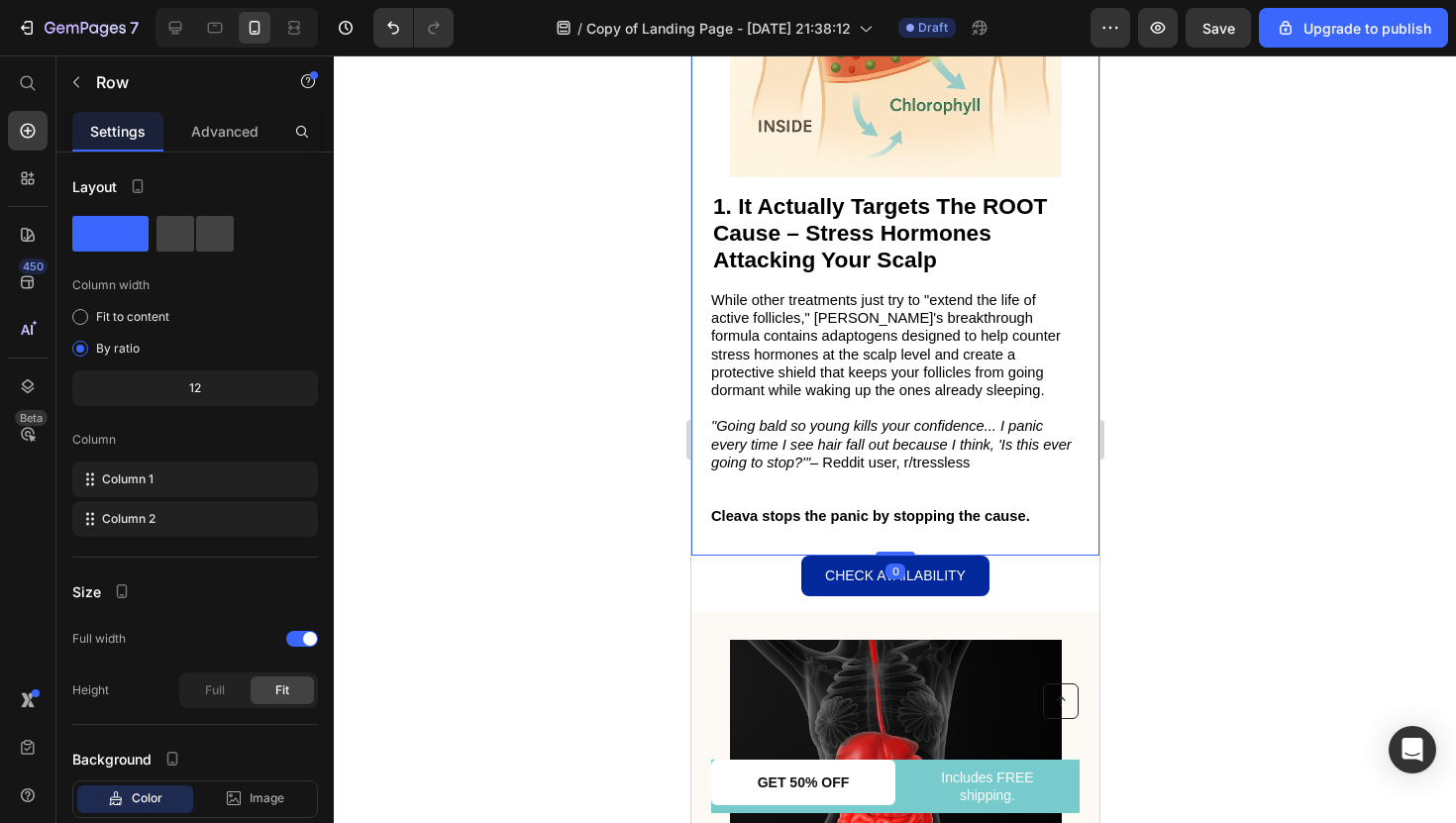 click on "Image ⁠⁠⁠⁠⁠⁠⁠ 1. It Actually Targets The ROOT Cause – Stress Hormones Attacking Your Scalp Heading While other treatments just try to "extend the life of active follicles," Cleava's breakthrough formula contains adaptogens designed to help counter stress hormones at the scalp level and create a protective shield that keeps your follicles from going dormant while waking up the ones already sleeping. "Going bald so young kills your confidence... I panic every time I see hair fall out because I think, 'Is this ever going to stop?'"  – Reddit user, r/tressless Cleava stops the panic by stopping the cause. Text Block Row   0" at bounding box center (894, 186) 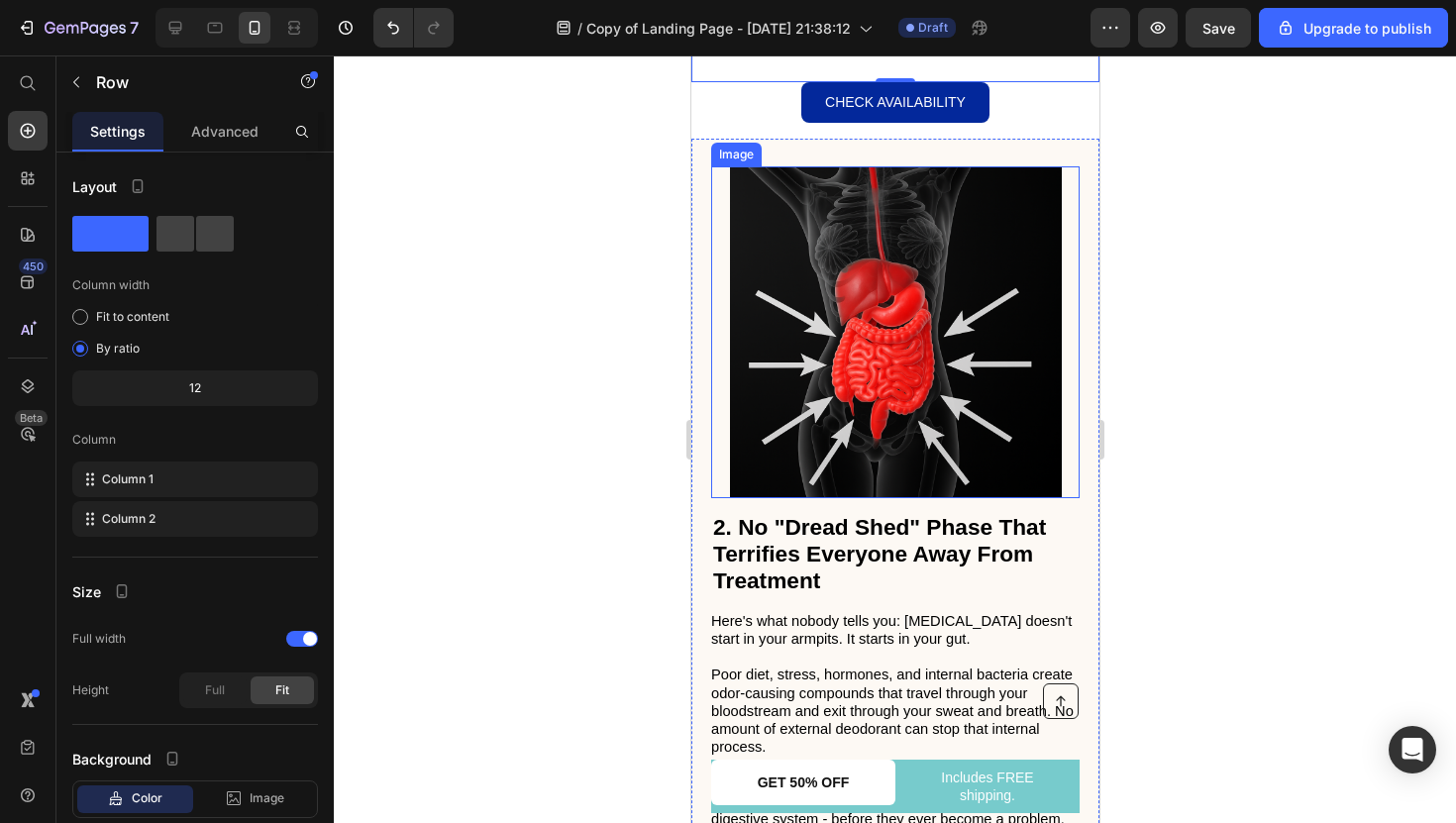 scroll, scrollTop: 1762, scrollLeft: 0, axis: vertical 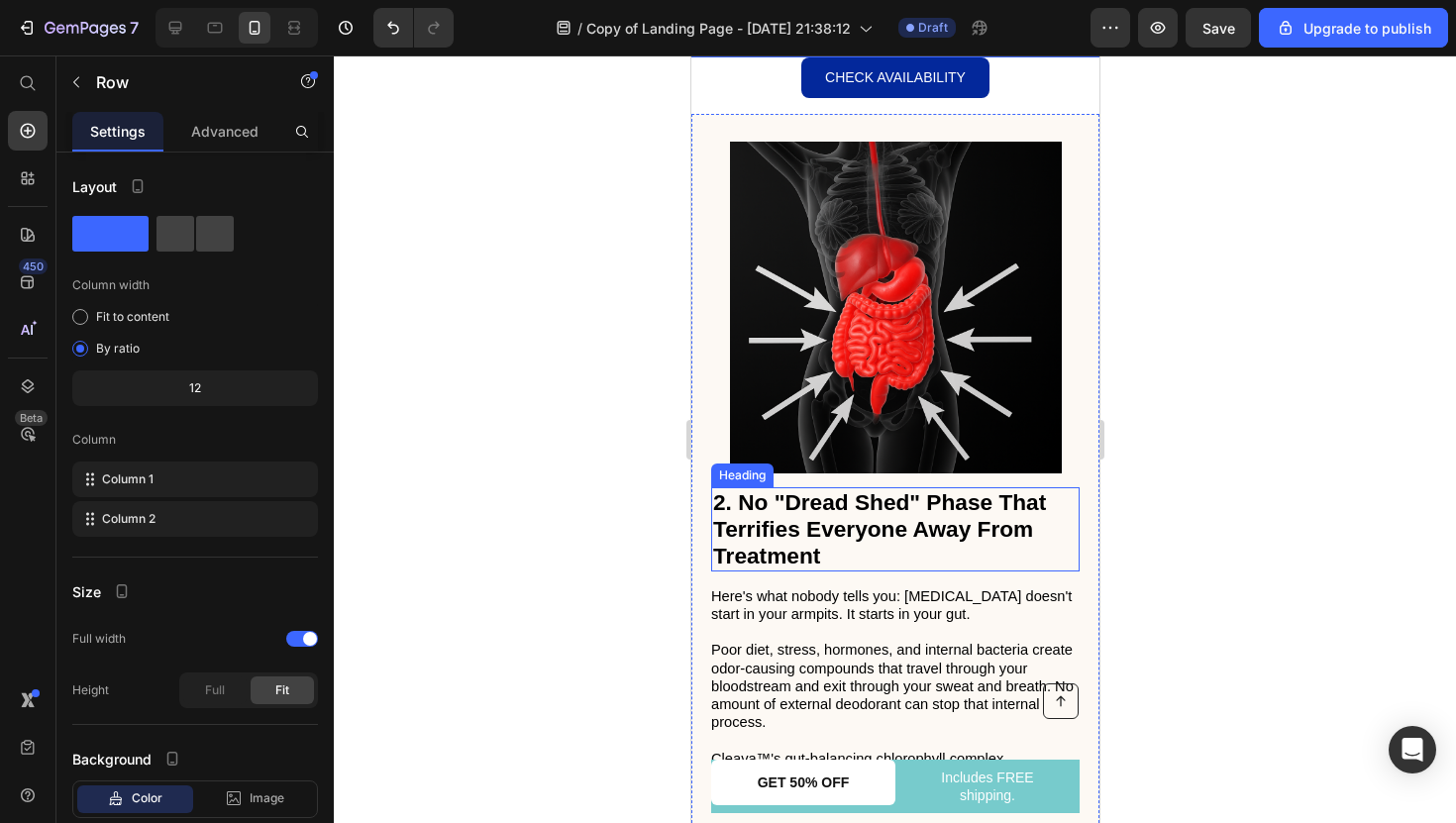 click on "2. No "Dread Shed" Phase That Terrifies Everyone Away From Treatment" at bounding box center (879, 529) 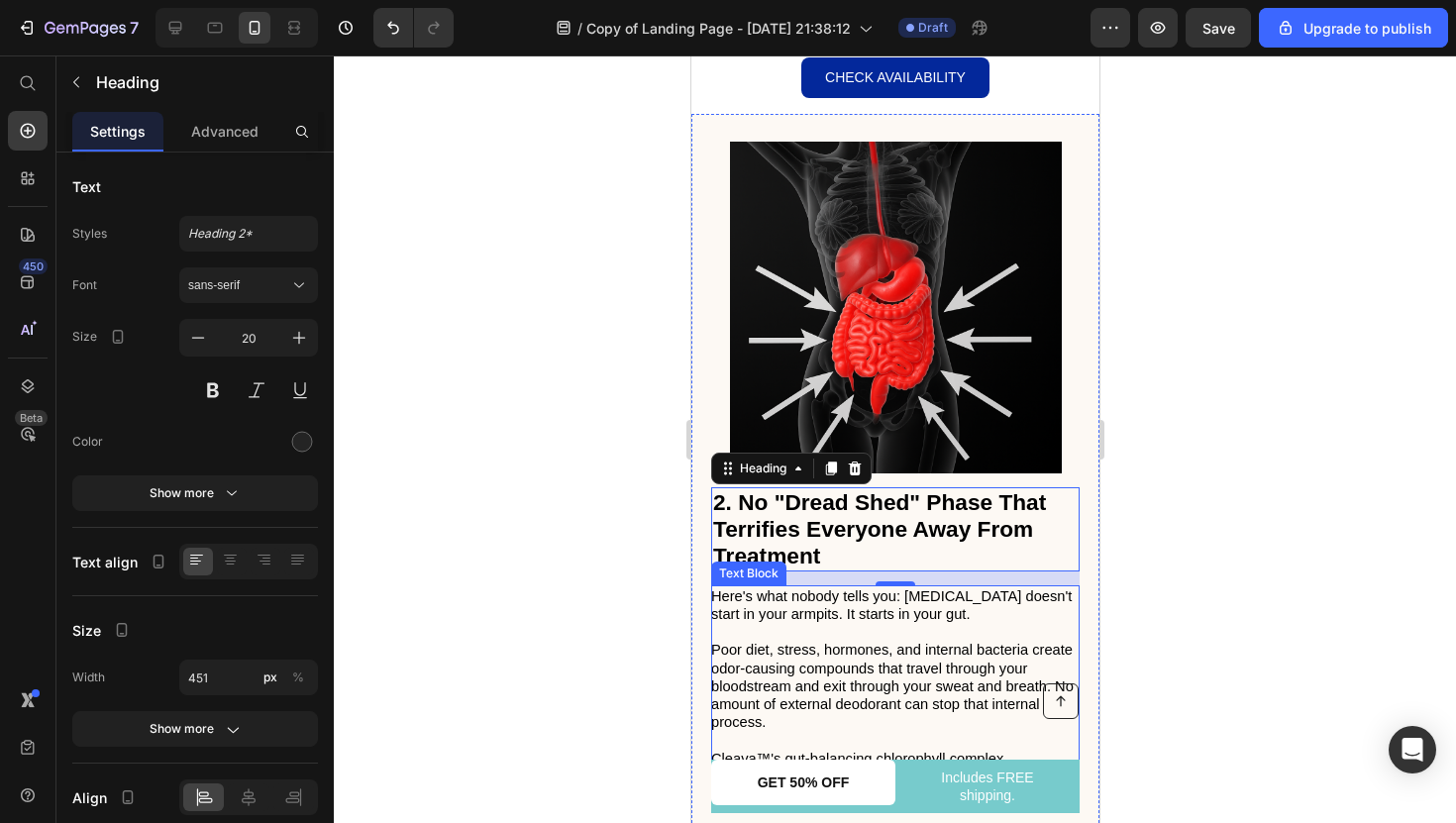 click on "Poor diet, stress, hormones, and internal bacteria create odor-causing compounds that travel through your bloodstream and exit through your sweat and breath. No amount of external deodorant can stop that internal process." at bounding box center [891, 685] 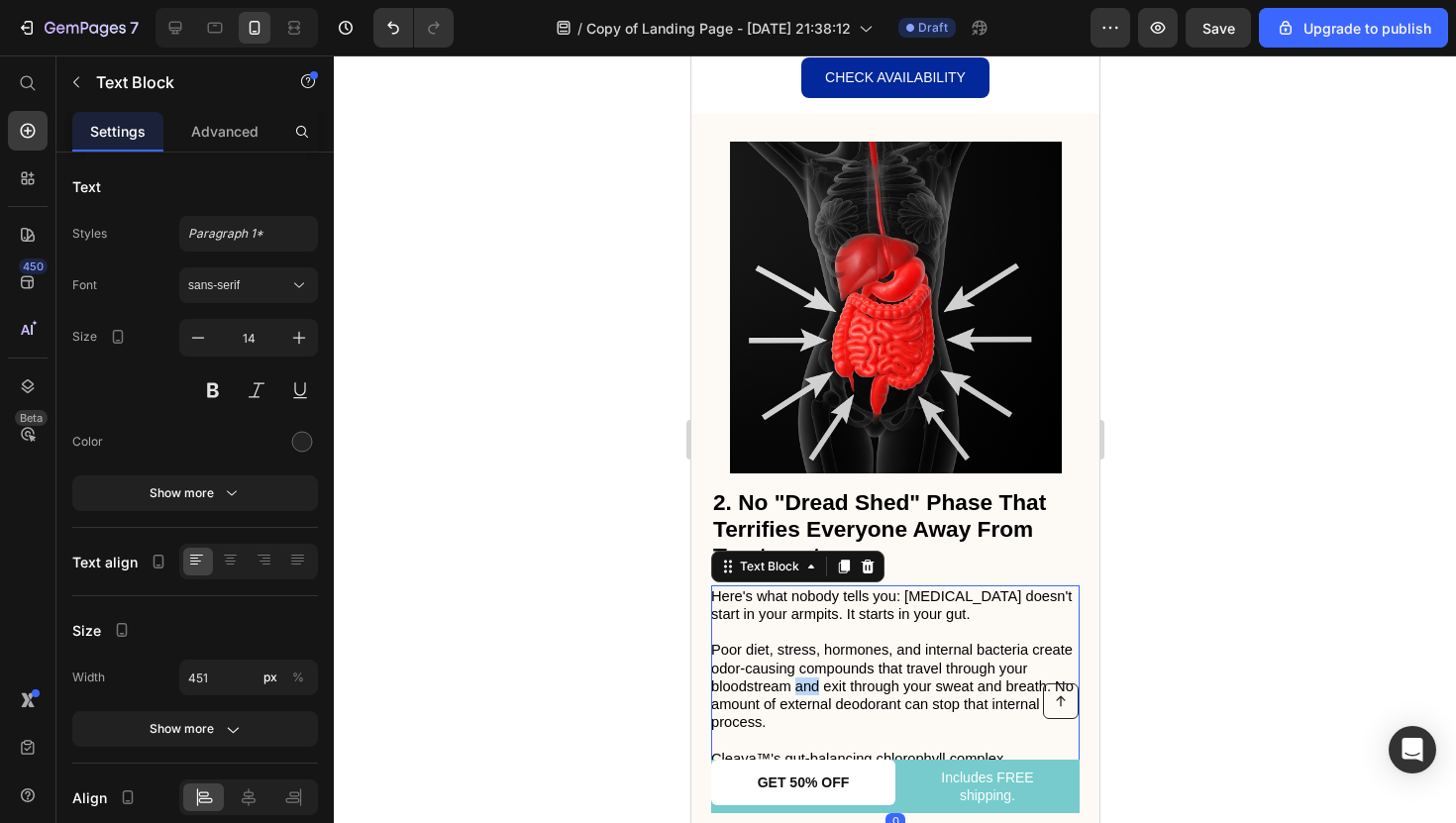 click on "Poor diet, stress, hormones, and internal bacteria create odor-causing compounds that travel through your bloodstream and exit through your sweat and breath. No amount of external deodorant can stop that internal process." at bounding box center [891, 685] 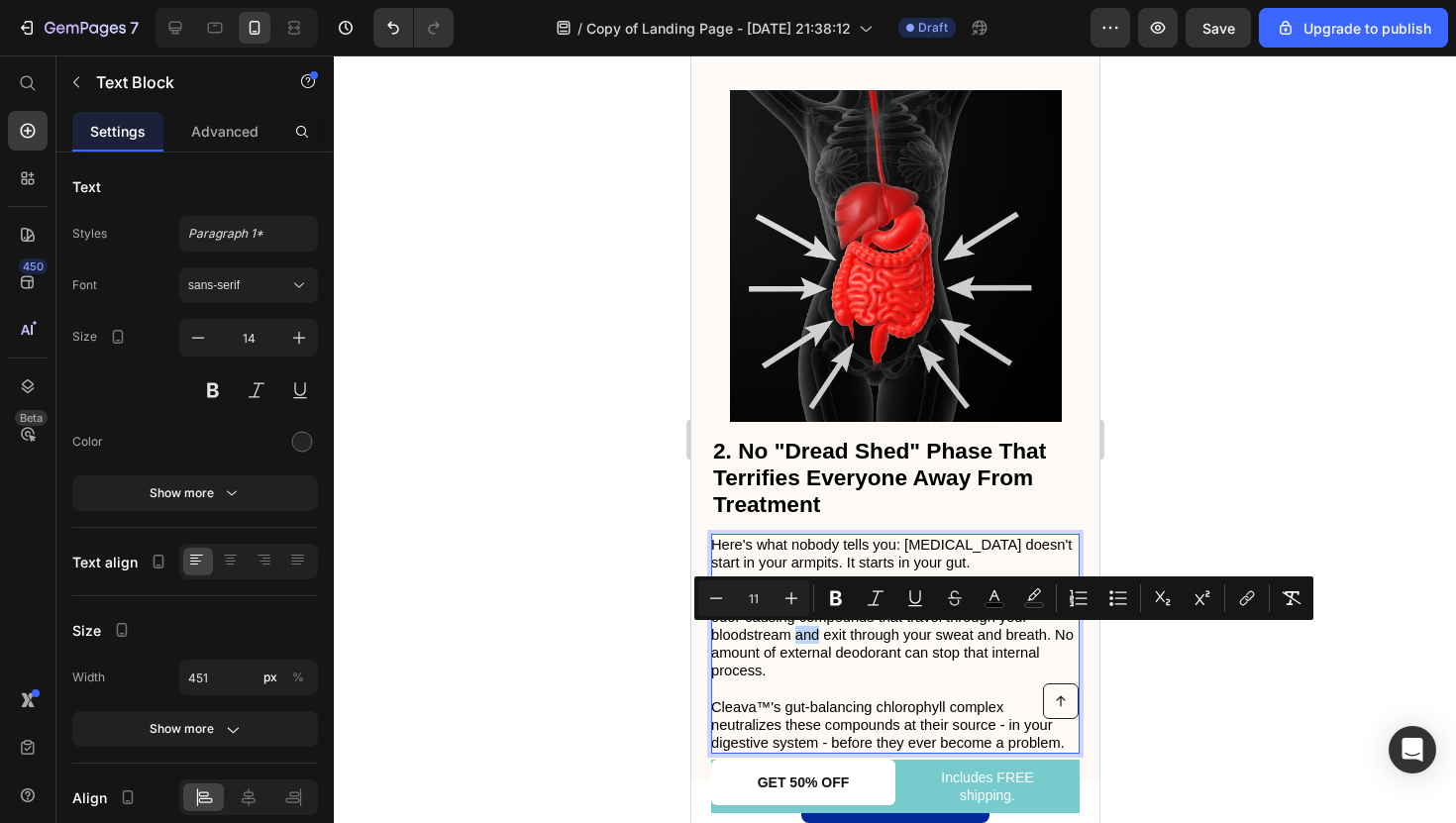 scroll, scrollTop: 1827, scrollLeft: 0, axis: vertical 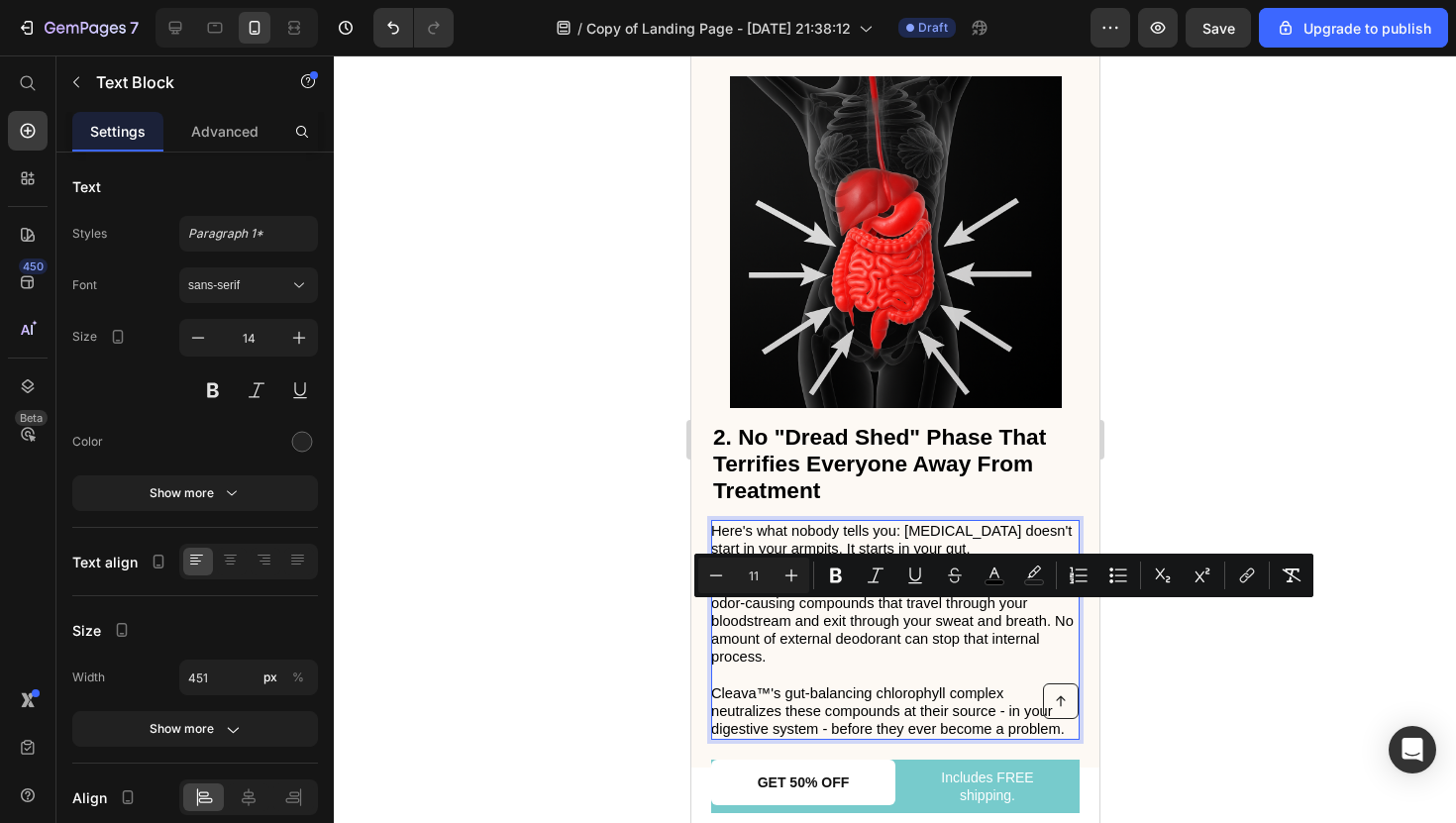 click on "Cleava™'s gut-balancing chlorophyll complex neutralizes these compounds at their source - in your digestive system - before they ever become a problem." at bounding box center (886, 711) 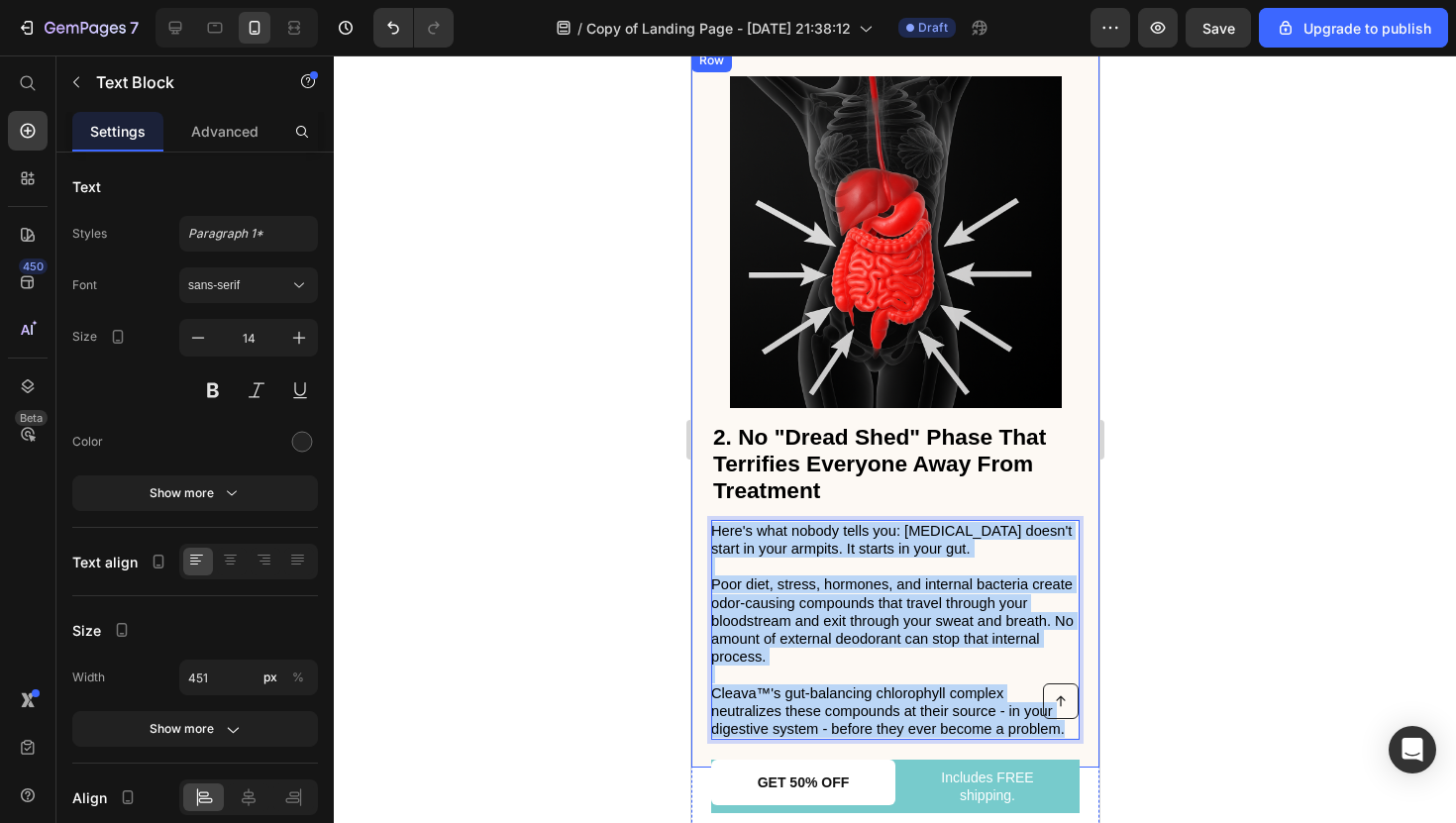 drag, startPoint x: 1065, startPoint y: 723, endPoint x: 695, endPoint y: 527, distance: 418.70754 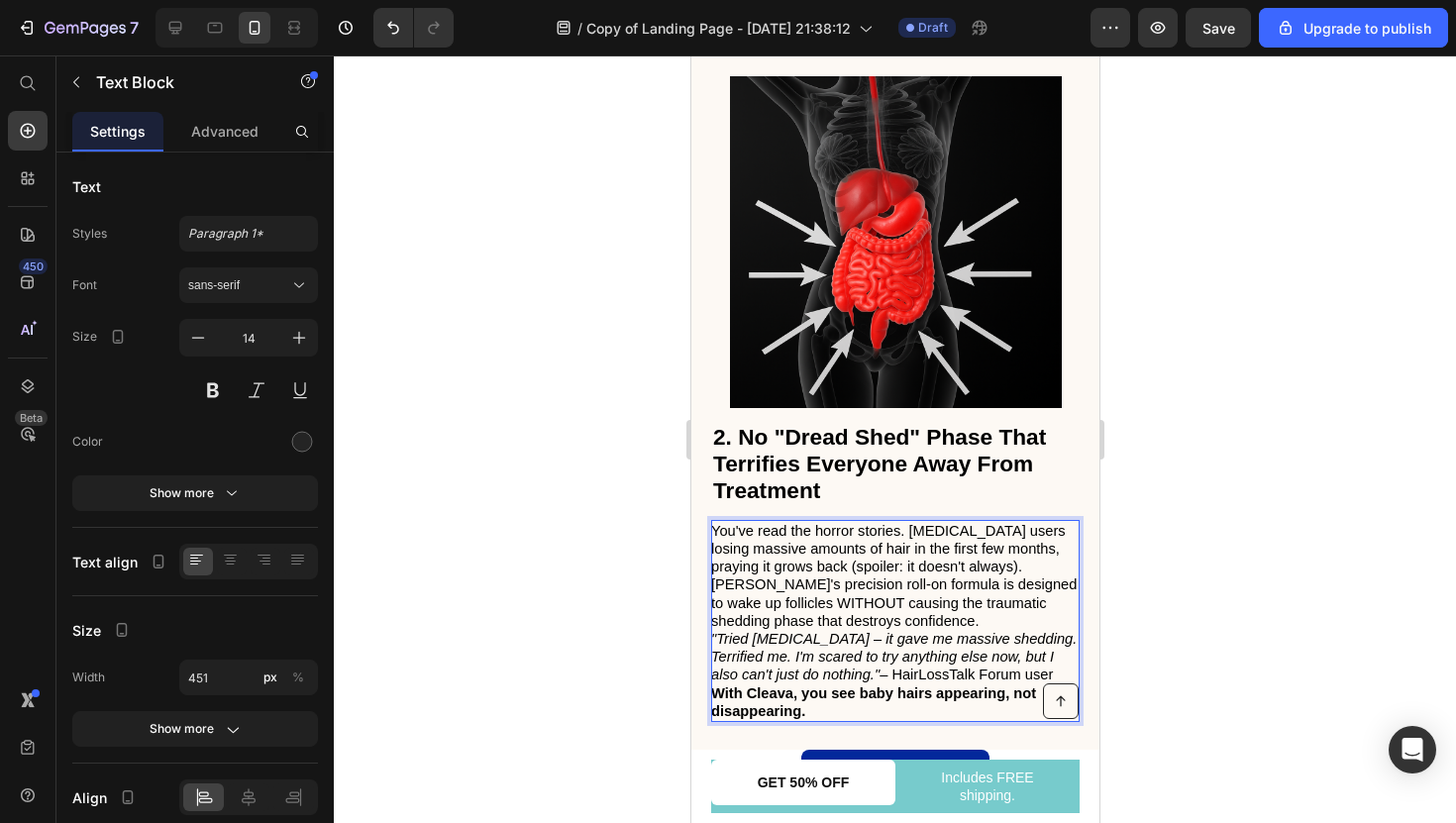 click on "You've read the horror stories. Rogaine users losing massive amounts of hair in the first few months, praying it grows back (spoiler: it doesn't always). Cleava's precision roll-on formula is designed to wake up follicles WITHOUT causing the traumatic shedding phase that destroys confidence." at bounding box center [892, 575] 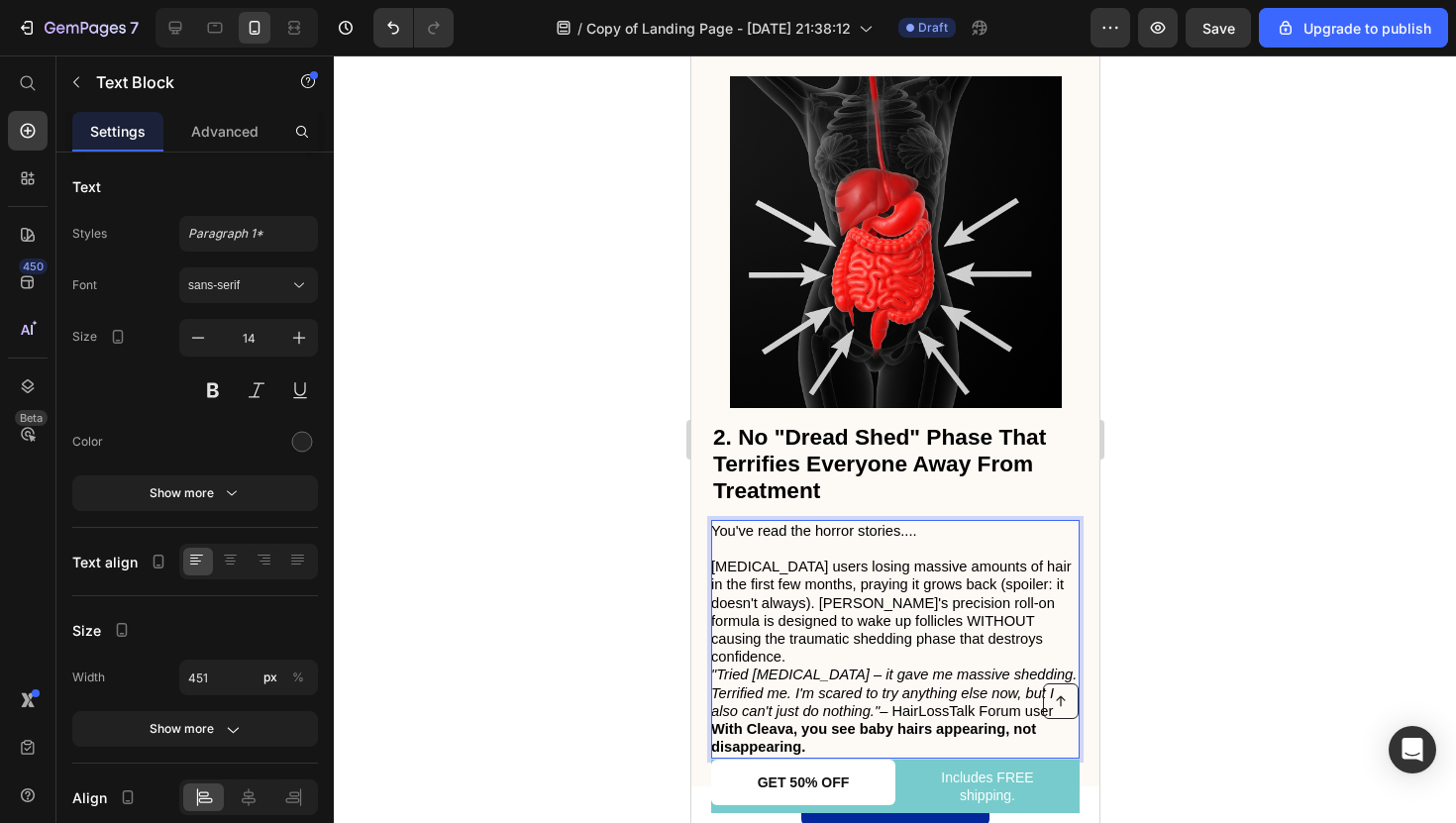 click on "Rogaine users losing massive amounts of hair in the first few months, praying it grows back (spoiler: it doesn't always). Cleava's precision roll-on formula is designed to wake up follicles WITHOUT causing the traumatic shedding phase that destroys confidence." at bounding box center [890, 611] 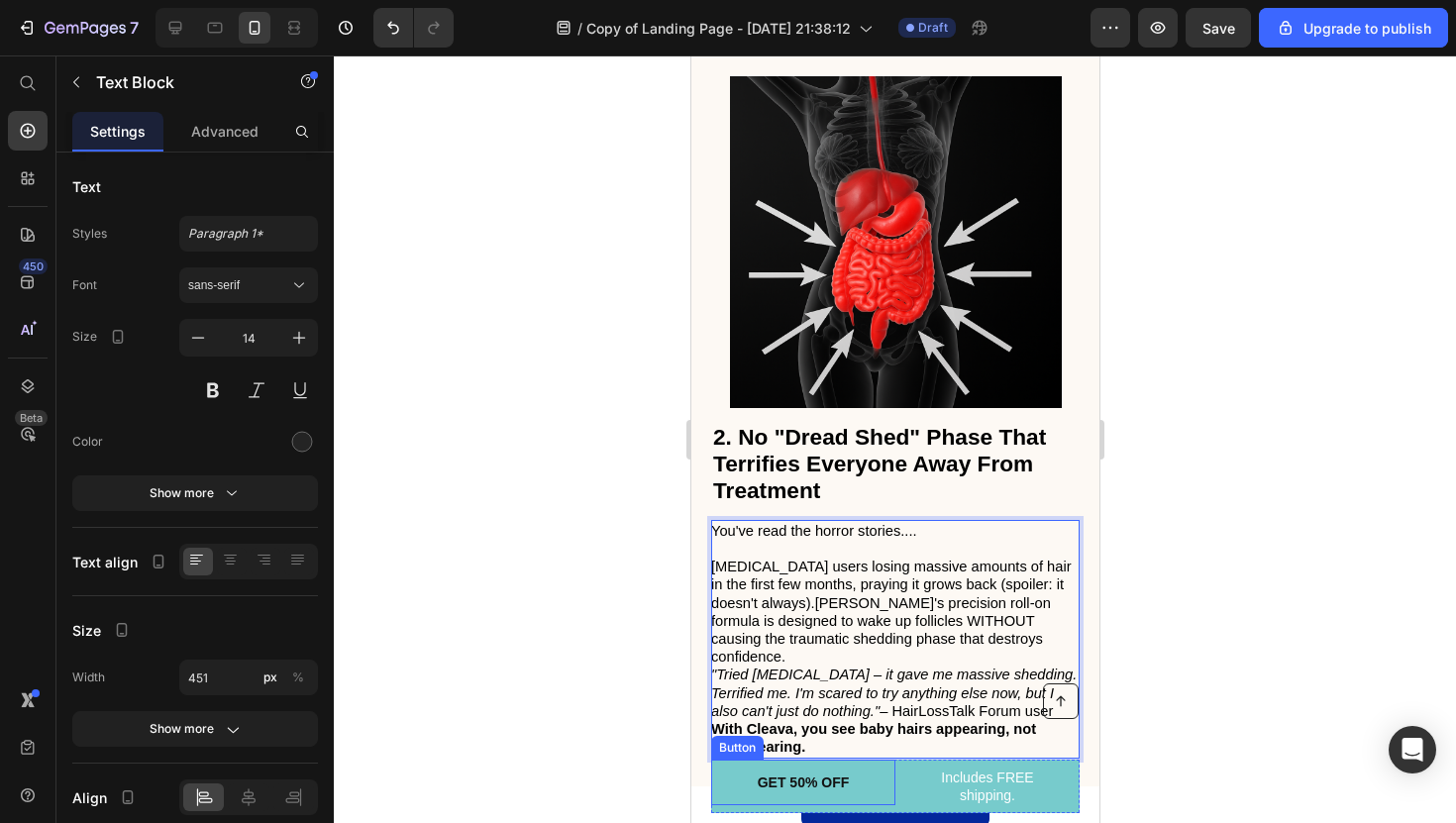 click on "GET 50% OFF" at bounding box center (802, 782) 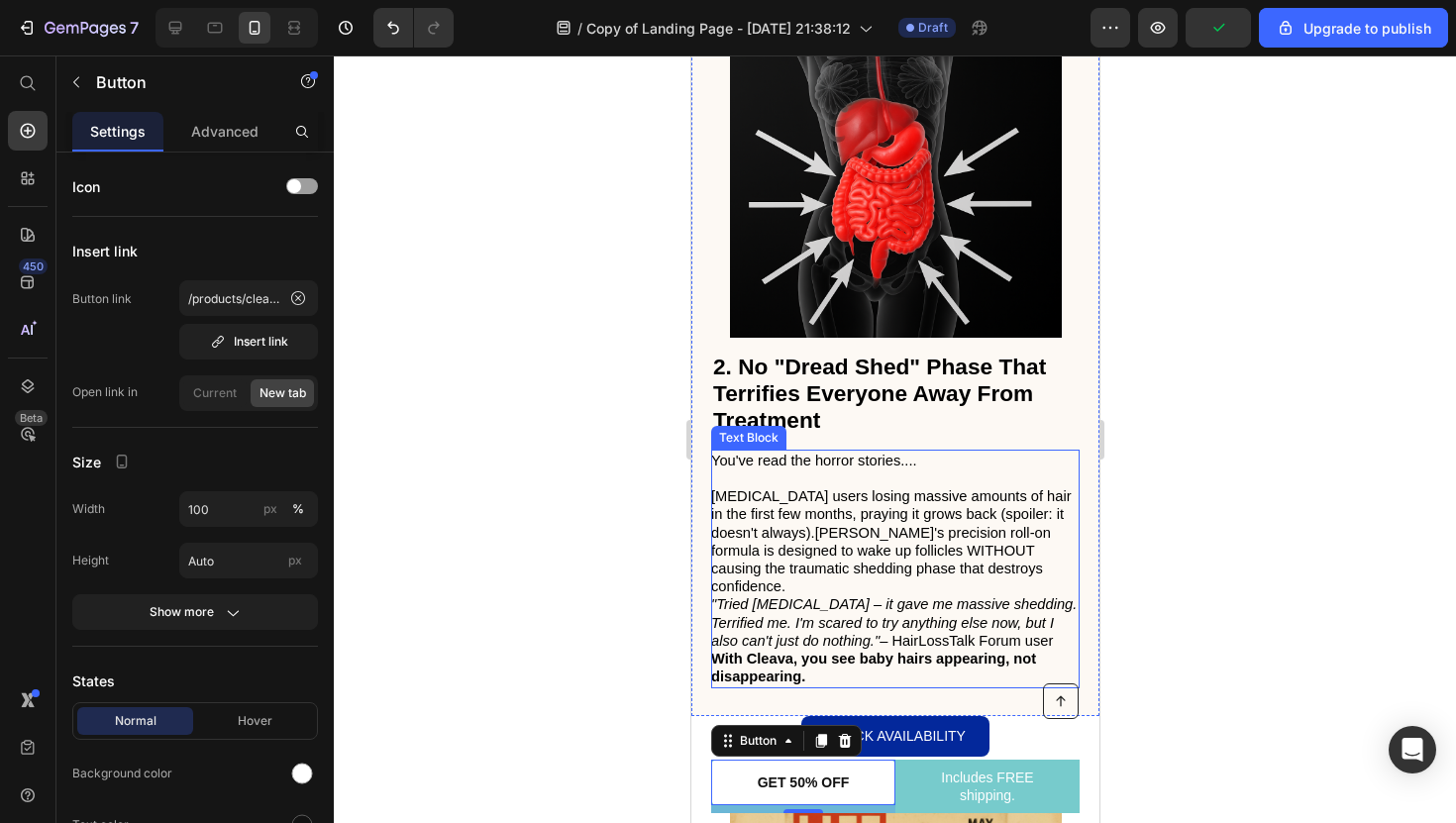 scroll, scrollTop: 1901, scrollLeft: 0, axis: vertical 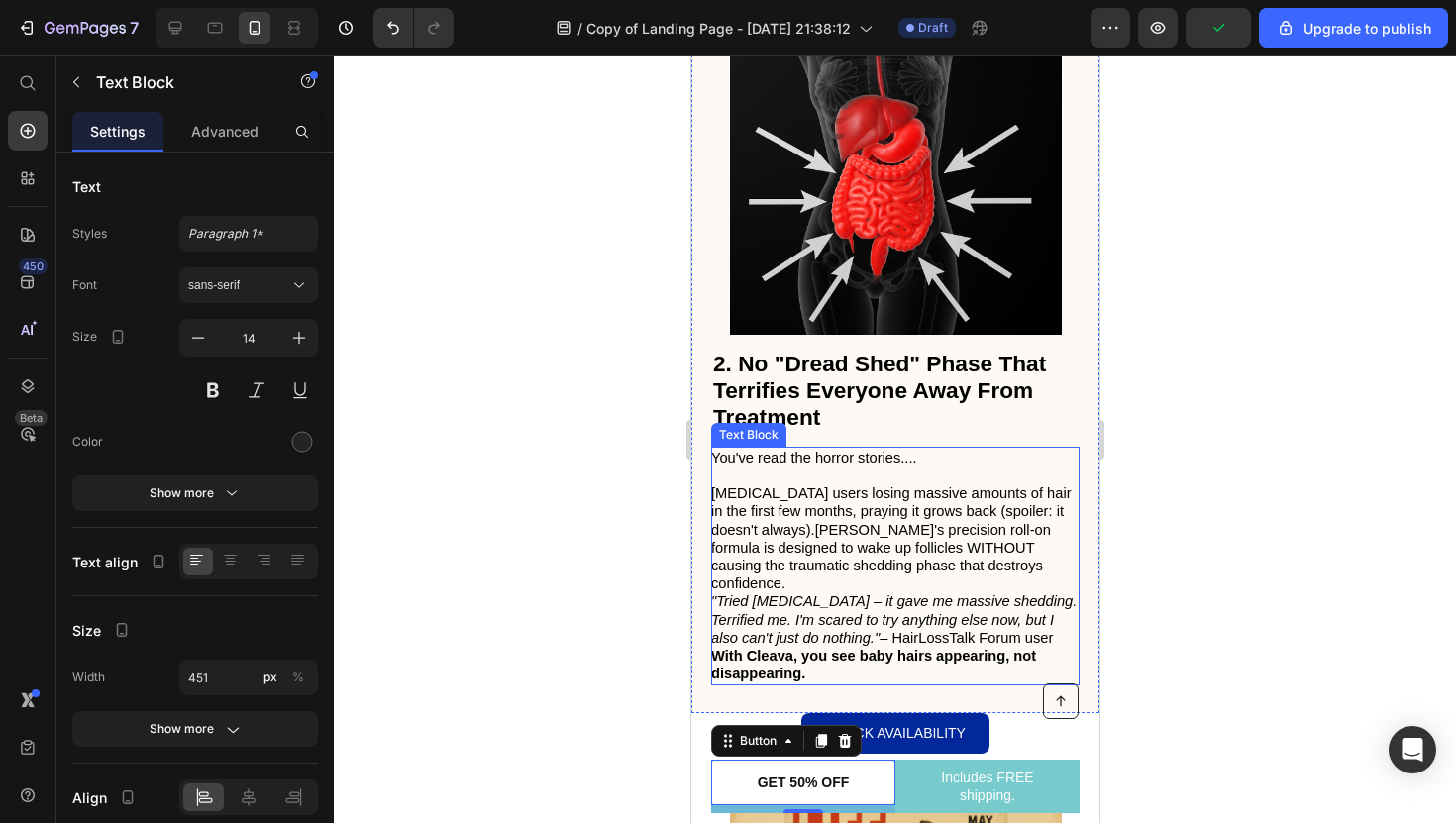 click on "[MEDICAL_DATA] users losing massive amounts of hair in the first few months, praying it grows back (spoiler: it doesn't always).[PERSON_NAME]'s precision roll-on formula is designed to wake up follicles WITHOUT causing the traumatic shedding phase that destroys confidence." at bounding box center [890, 538] 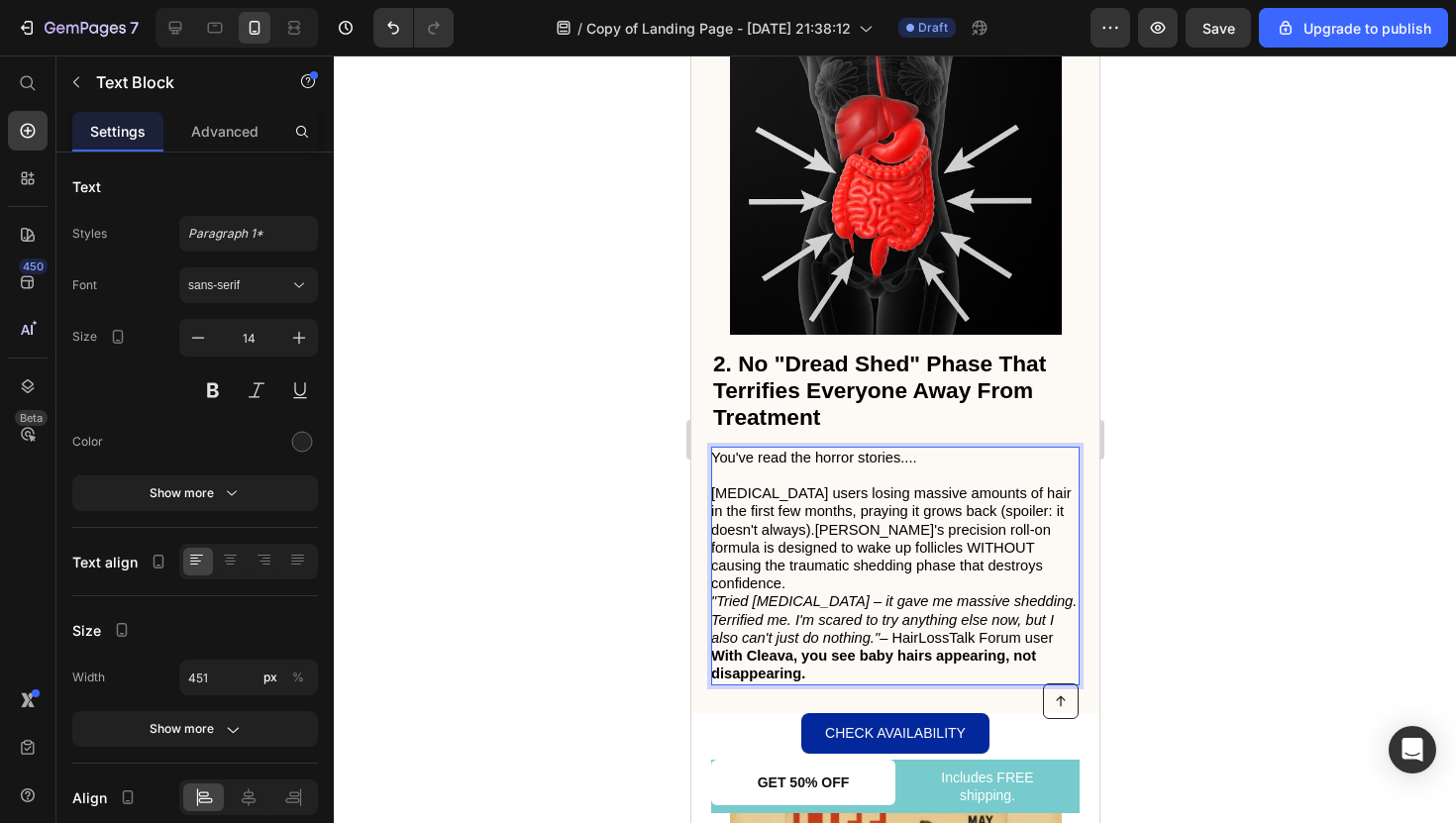 click on ""Tried [MEDICAL_DATA] – it gave me massive shedding. Terrified me. I'm scared to try anything else now, but I also can't just do nothing."" at bounding box center [892, 619] 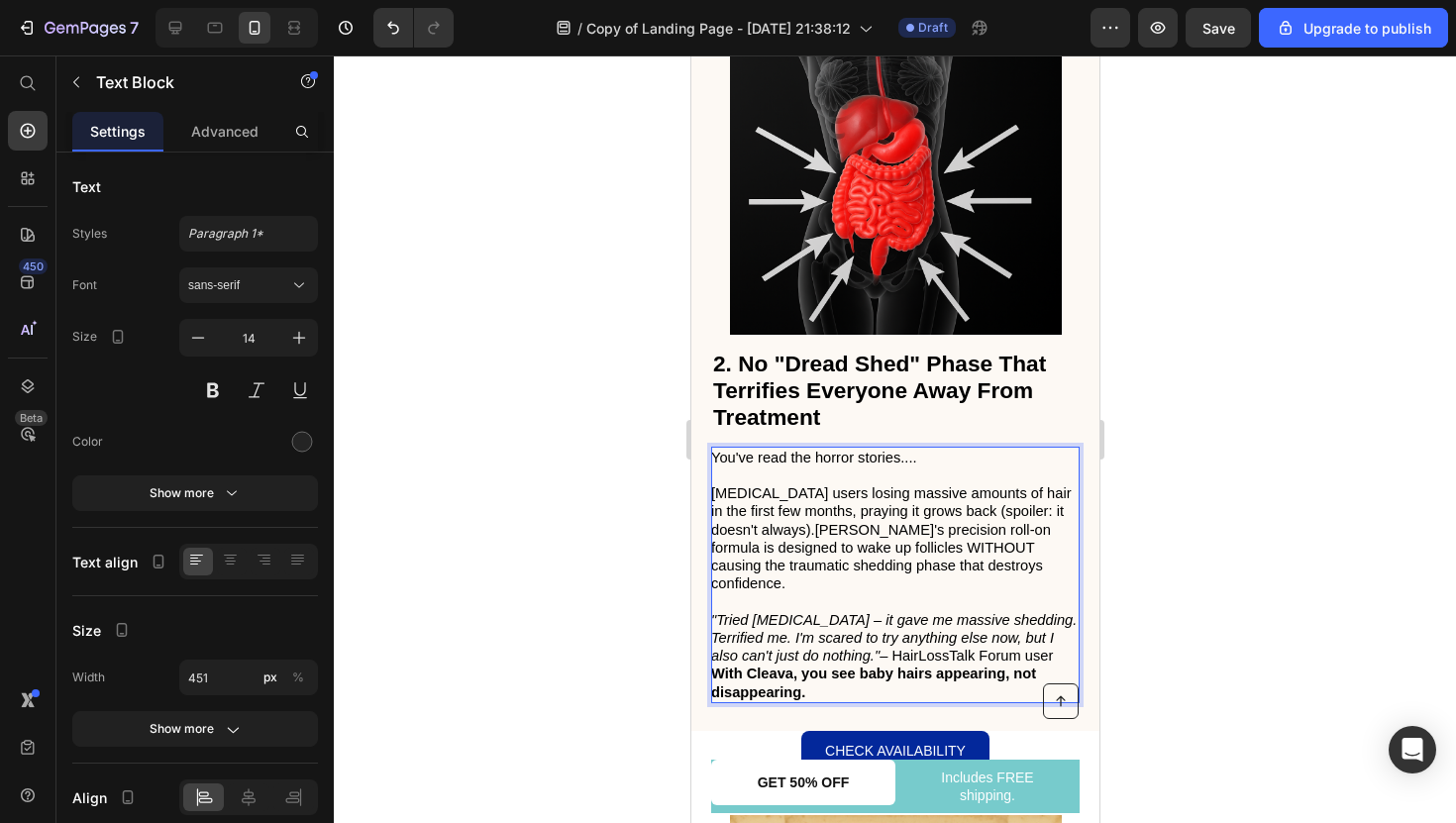click on "With Cleava, you see baby hairs appearing, not disappearing." at bounding box center (873, 682) 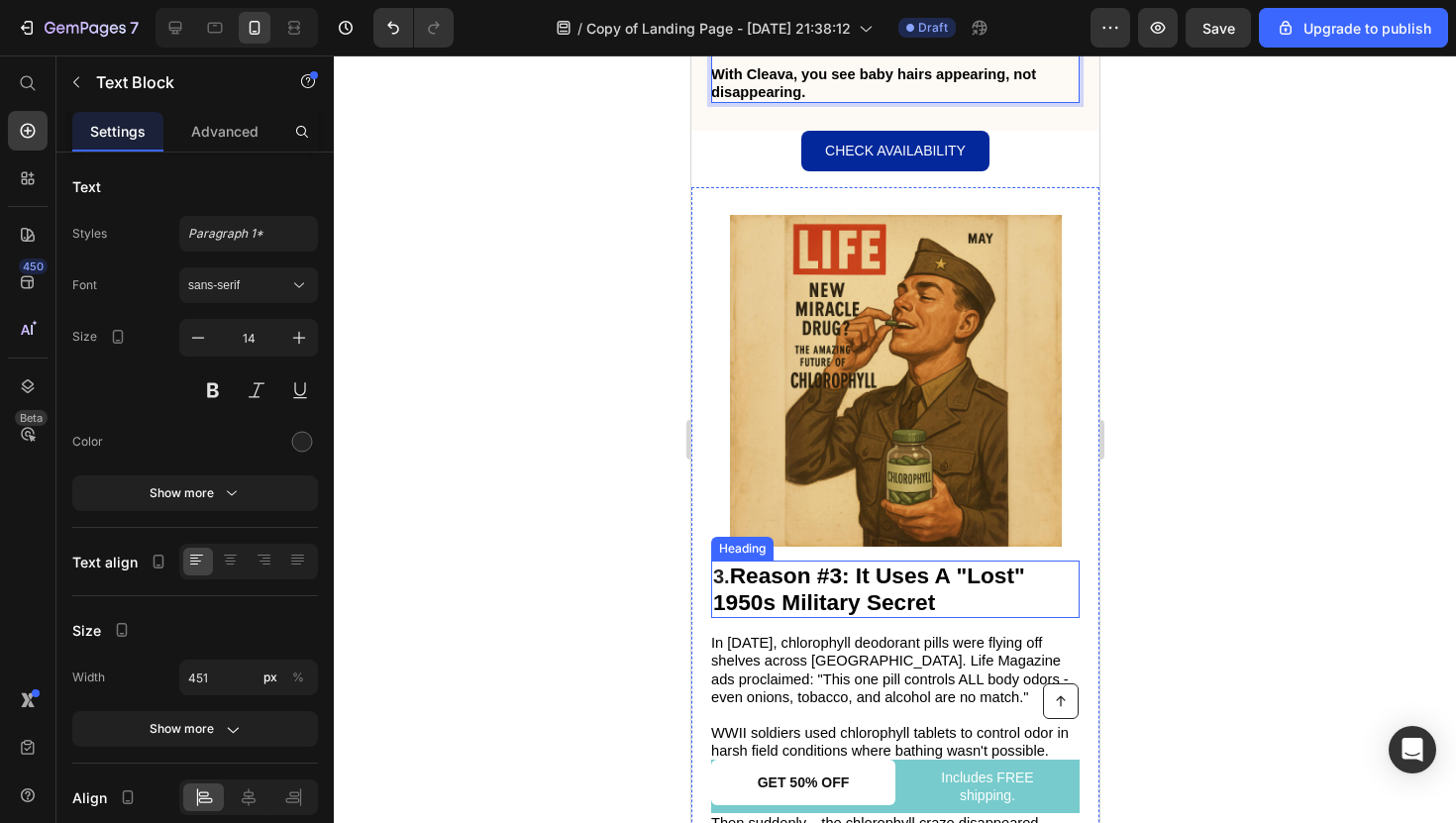 scroll, scrollTop: 2520, scrollLeft: 0, axis: vertical 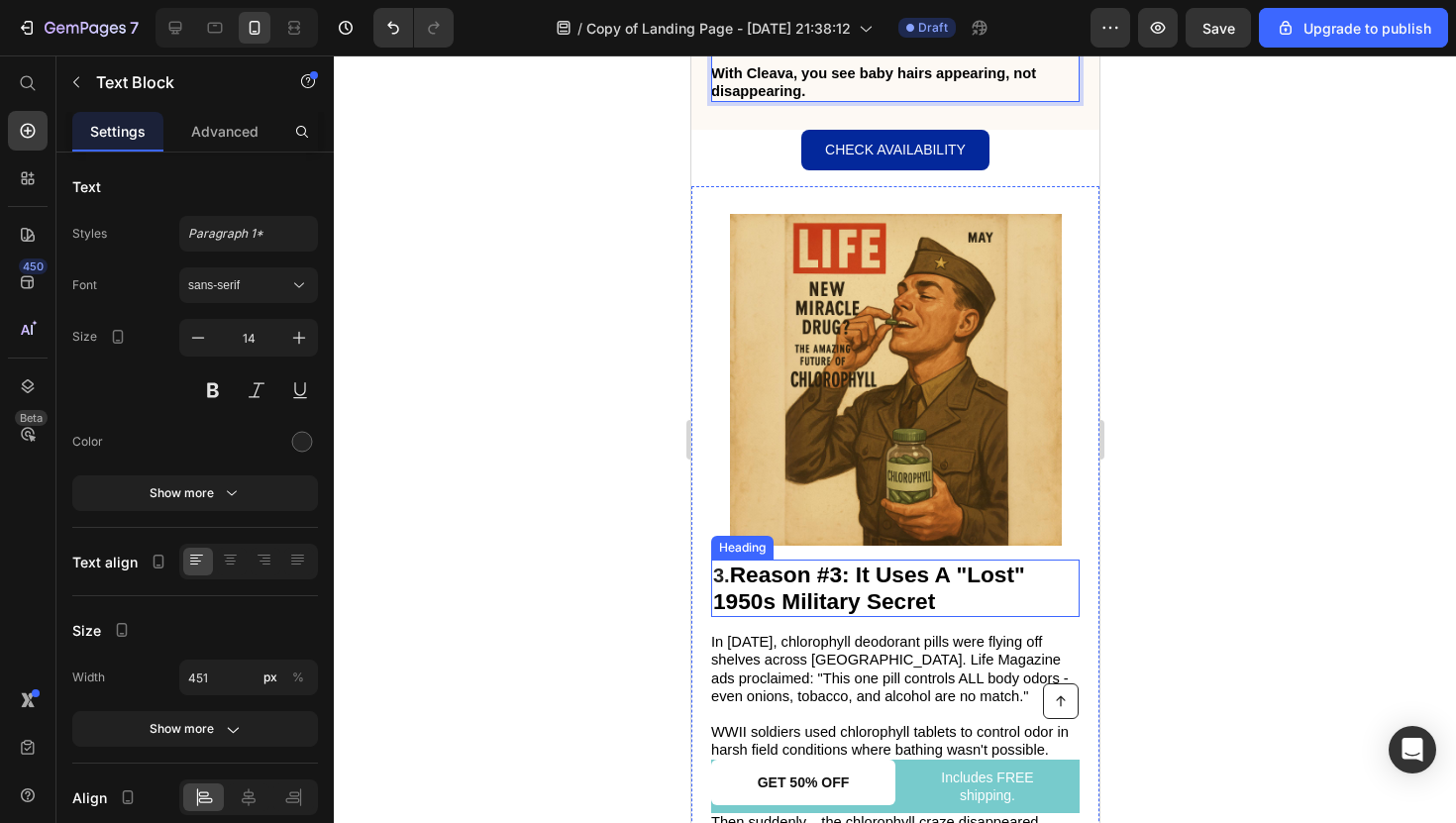 click on "Reason #3: It Uses A "Lost" 1950s Military Secret" at bounding box center (868, 587) 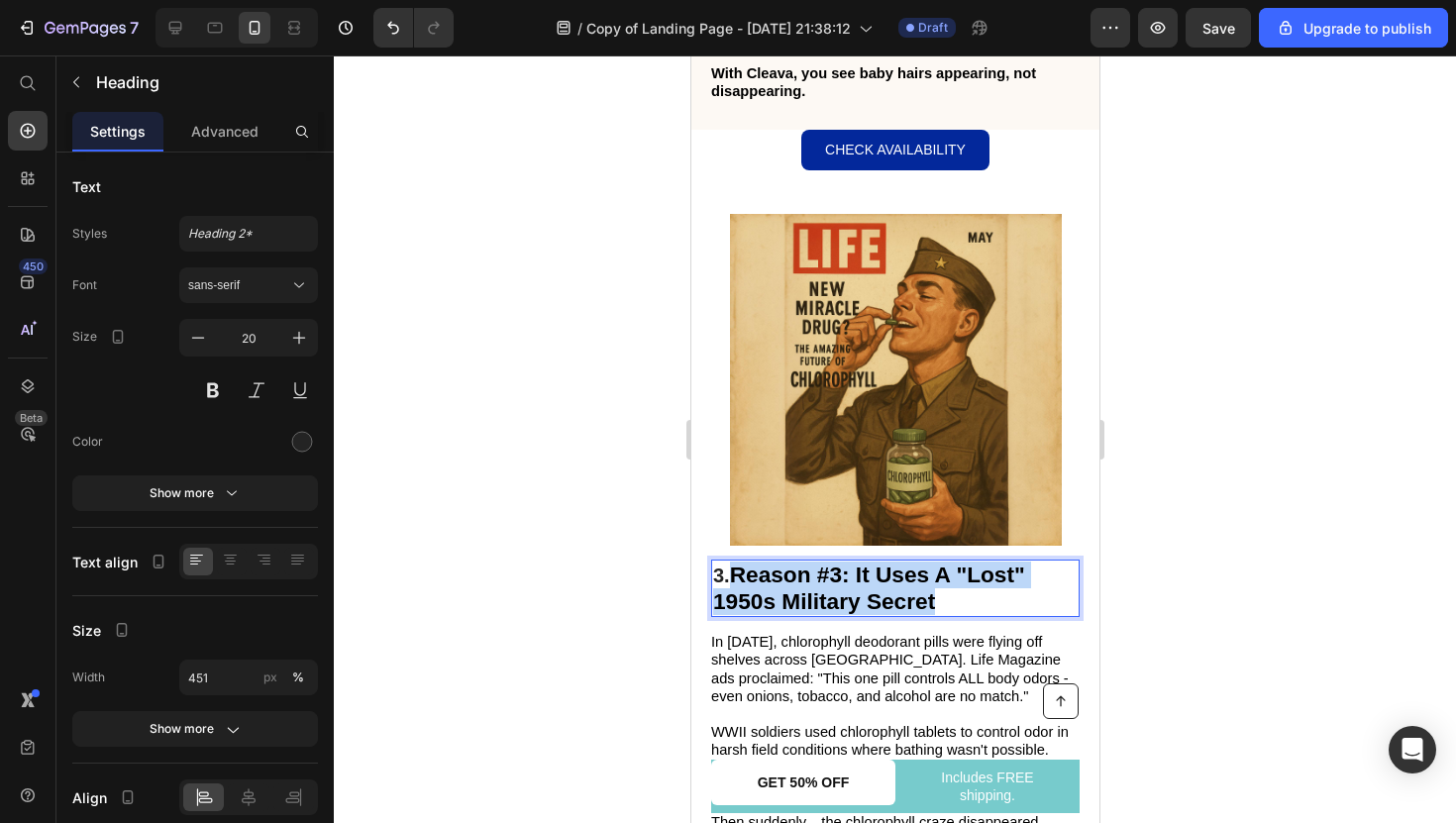 drag, startPoint x: 942, startPoint y: 575, endPoint x: 732, endPoint y: 544, distance: 212.27576 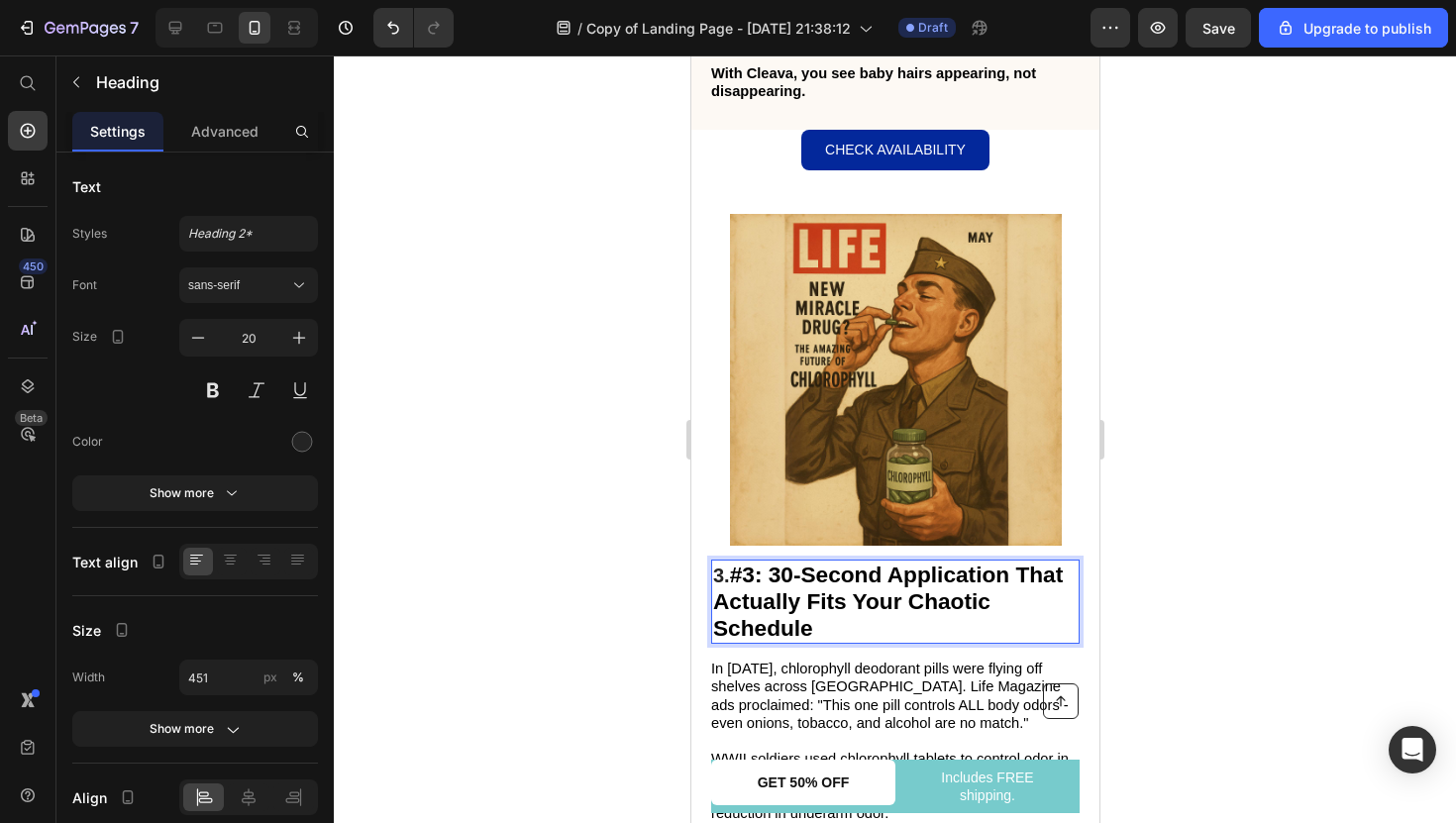 click on "#3: 30-Second Application That Actually Fits Your Chaotic Schedule" at bounding box center [886, 601] 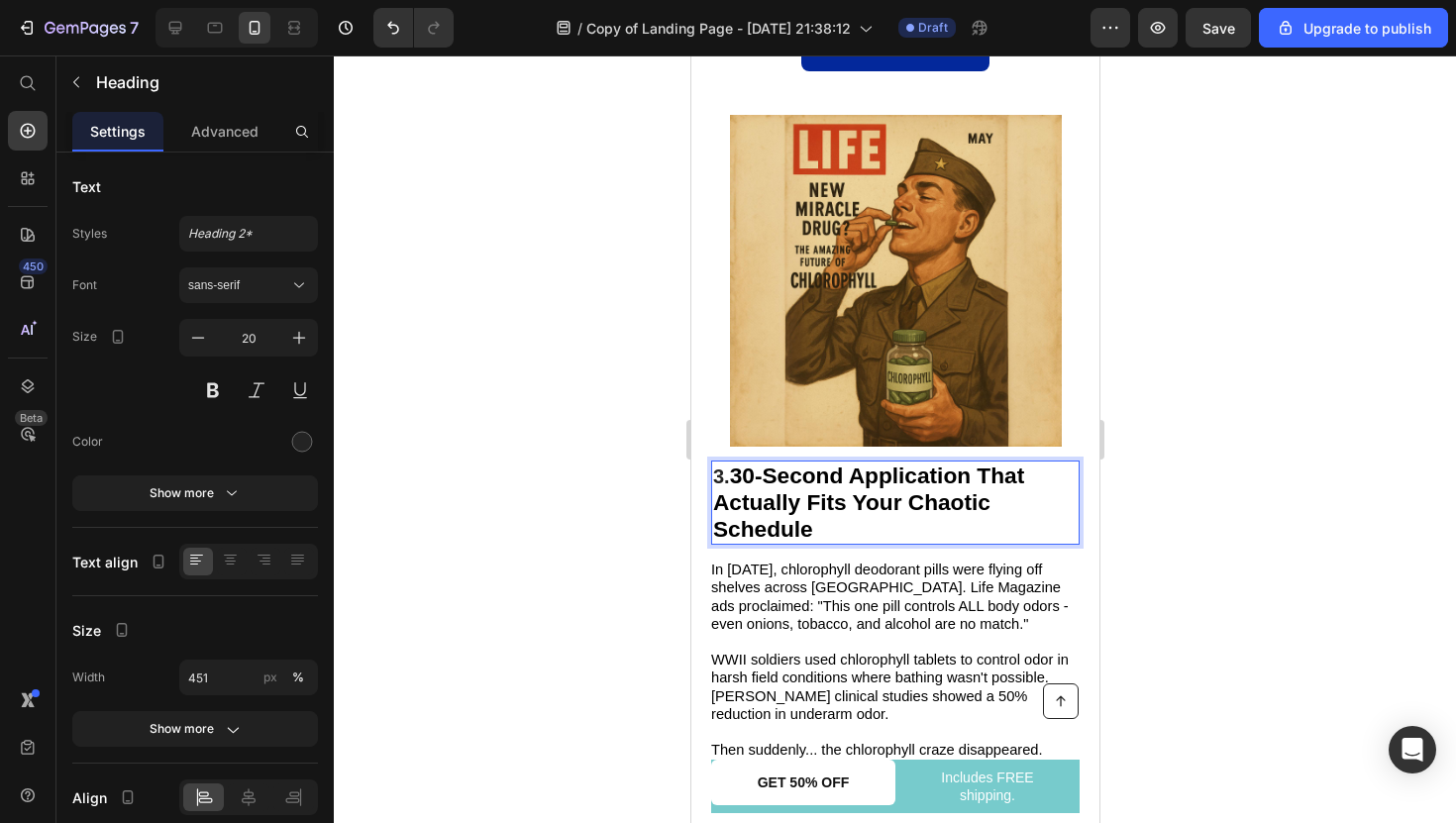 scroll, scrollTop: 2669, scrollLeft: 0, axis: vertical 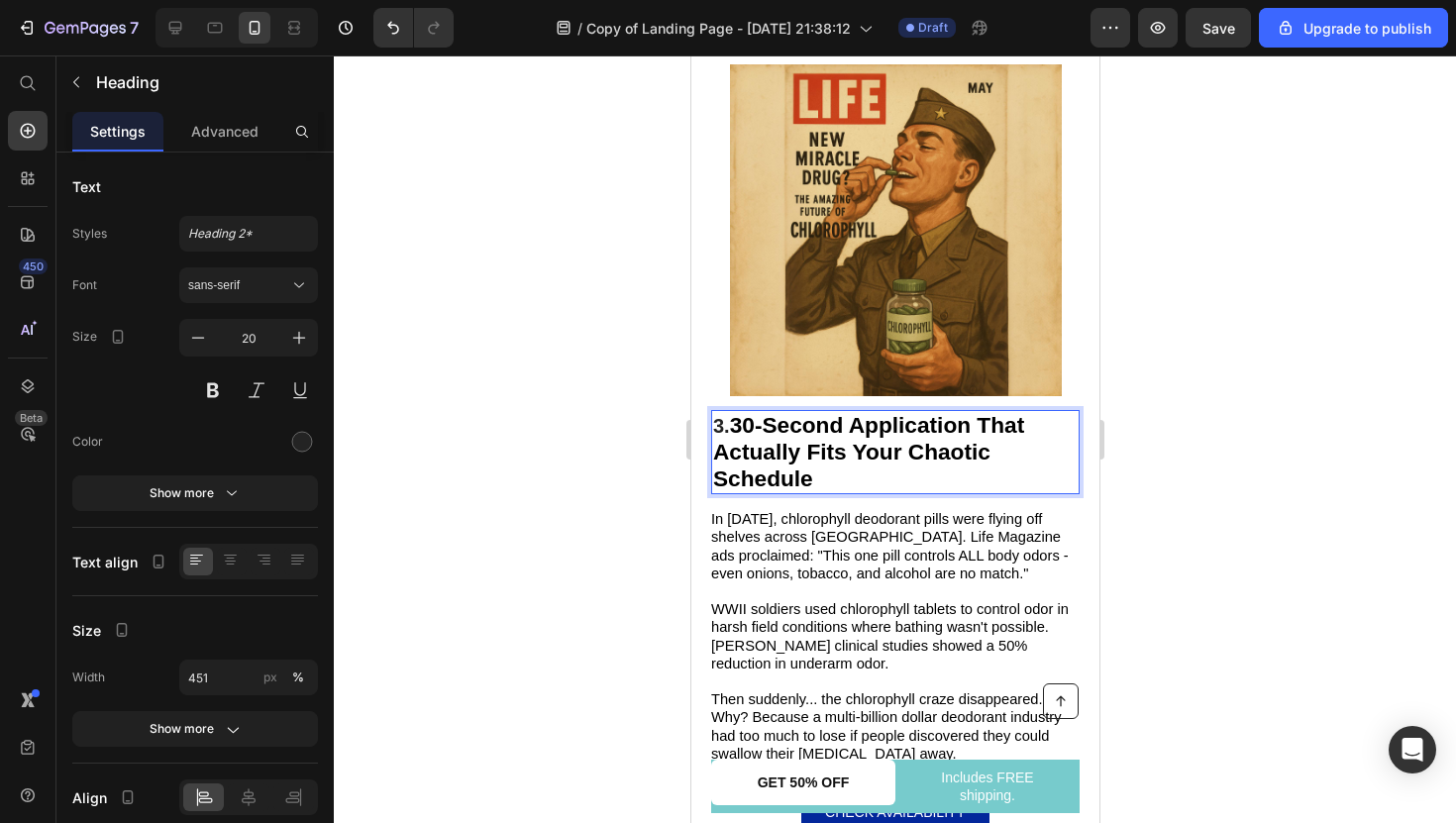 click on "WWII soldiers used chlorophyll tablets to control odor in harsh field conditions where bathing wasn't possible. Dr. Westcott's clinical studies showed a 50% reduction in underarm odor." at bounding box center [888, 636] 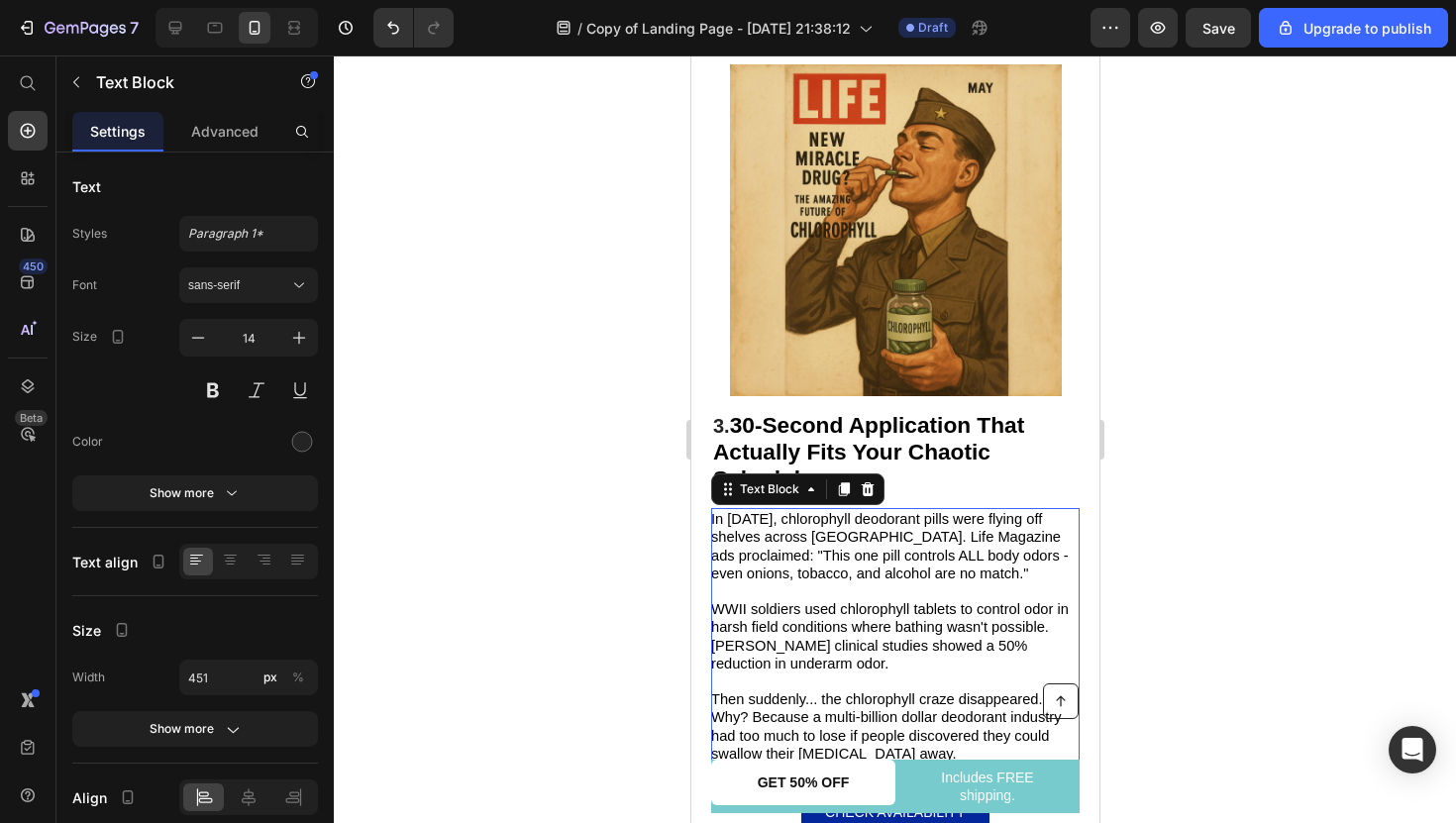 click on "WWII soldiers used chlorophyll tablets to control odor in harsh field conditions where bathing wasn't possible. Dr. Westcott's clinical studies showed a 50% reduction in underarm odor." at bounding box center (888, 636) 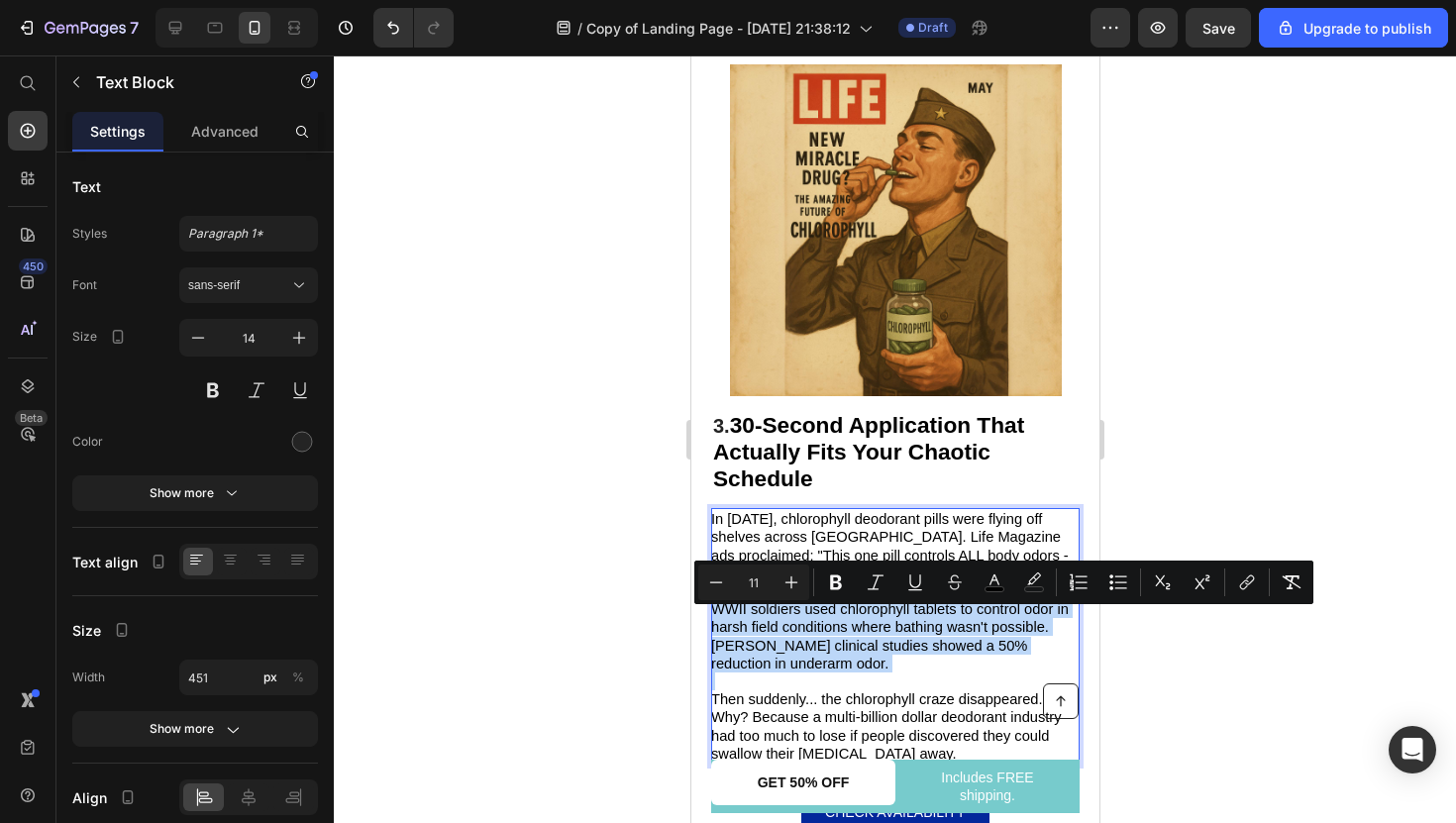 click on "WWII soldiers used chlorophyll tablets to control odor in harsh field conditions where bathing wasn't possible. Dr. Westcott's clinical studies showed a 50% reduction in underarm odor." at bounding box center [888, 636] 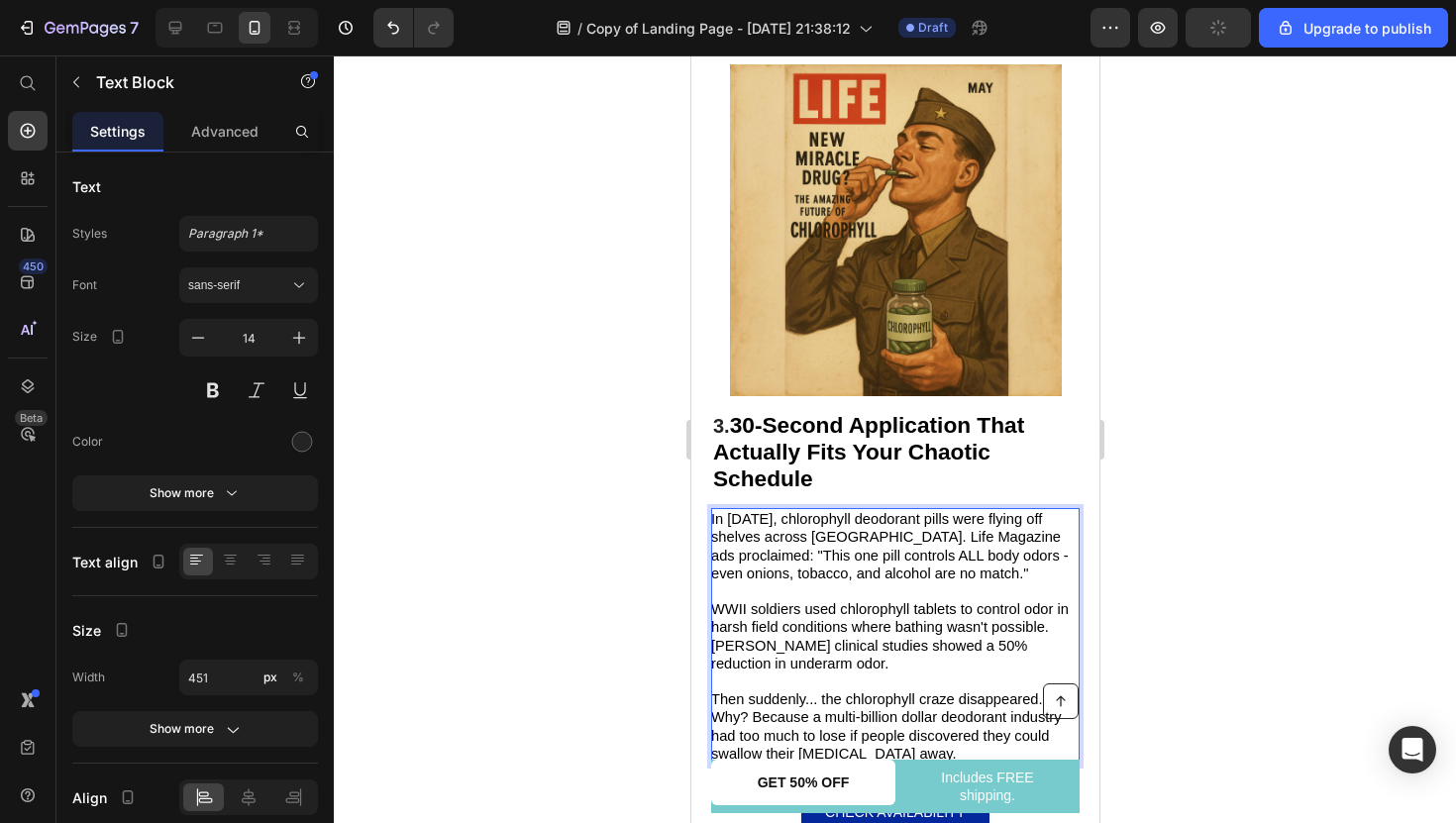 click on "Then suddenly... the chlorophyll craze disappeared. Why? Because a multi-billion dollar deodorant industry had too much to lose if people discovered they could swallow their body odor away." at bounding box center (885, 726) 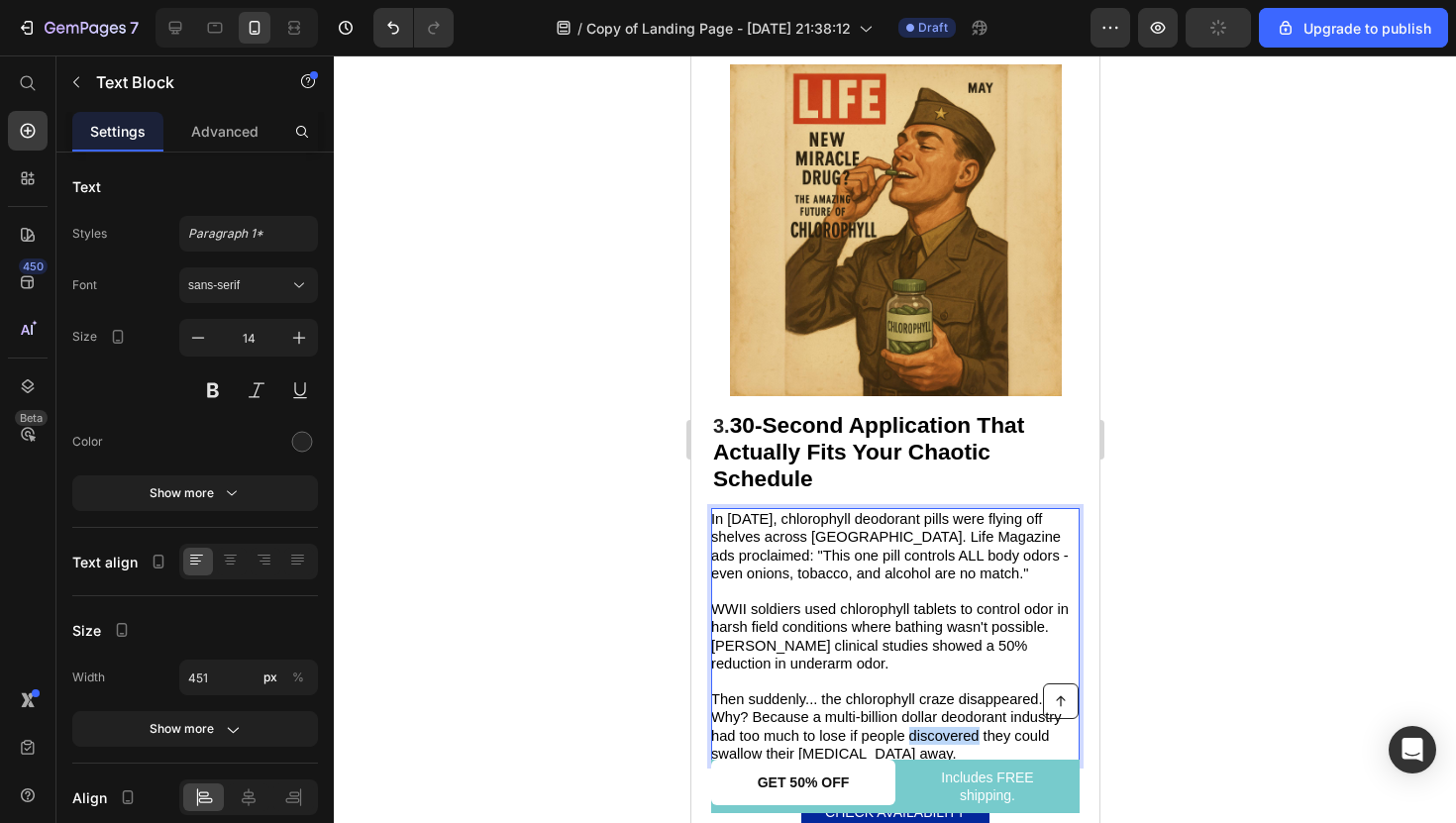 click on "Then suddenly... the chlorophyll craze disappeared. Why? Because a multi-billion dollar deodorant industry had too much to lose if people discovered they could swallow their body odor away." at bounding box center (885, 726) 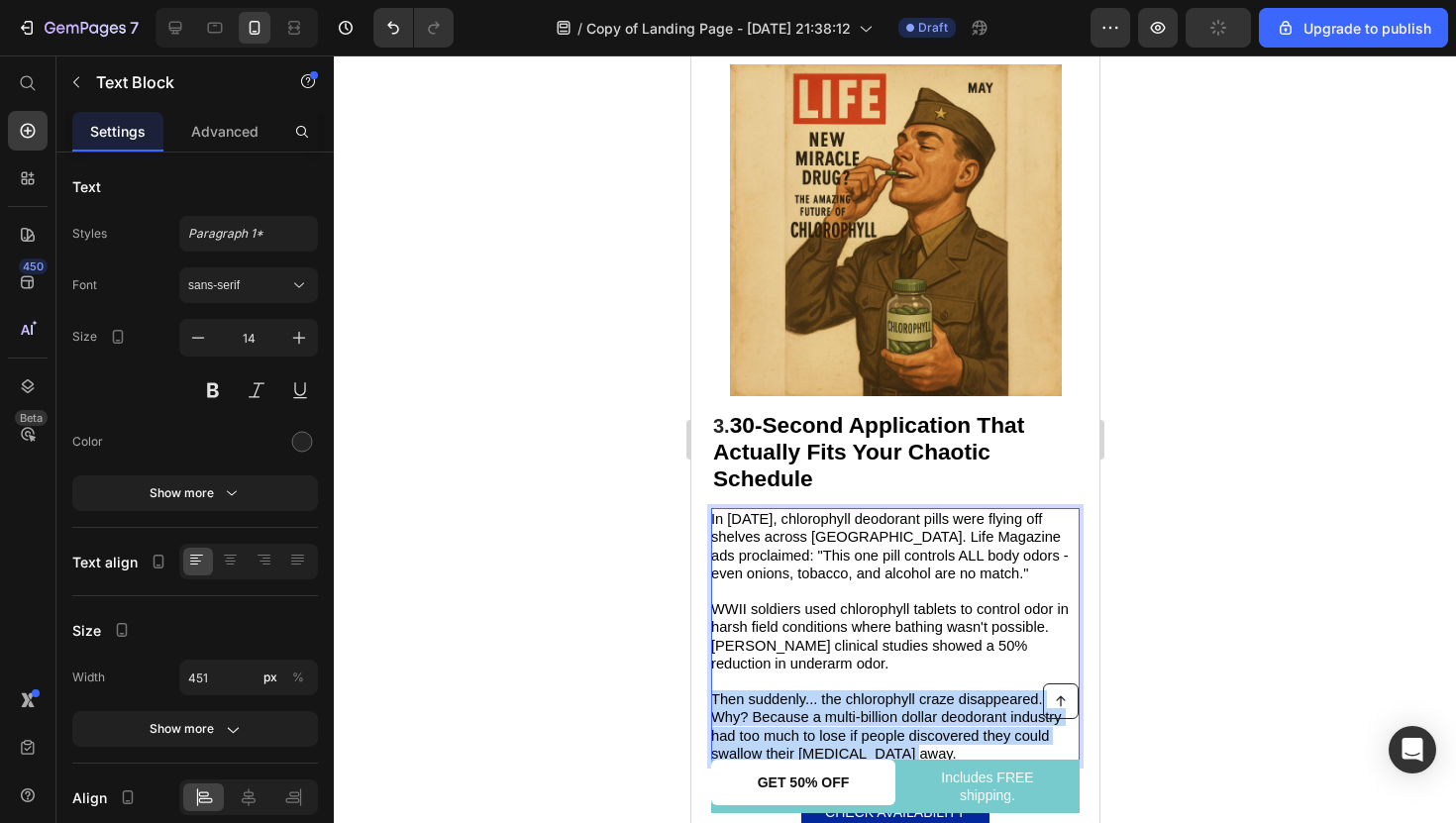 click on "Then suddenly... the chlorophyll craze disappeared. Why? Because a multi-billion dollar deodorant industry had too much to lose if people discovered they could swallow their body odor away." at bounding box center (885, 726) 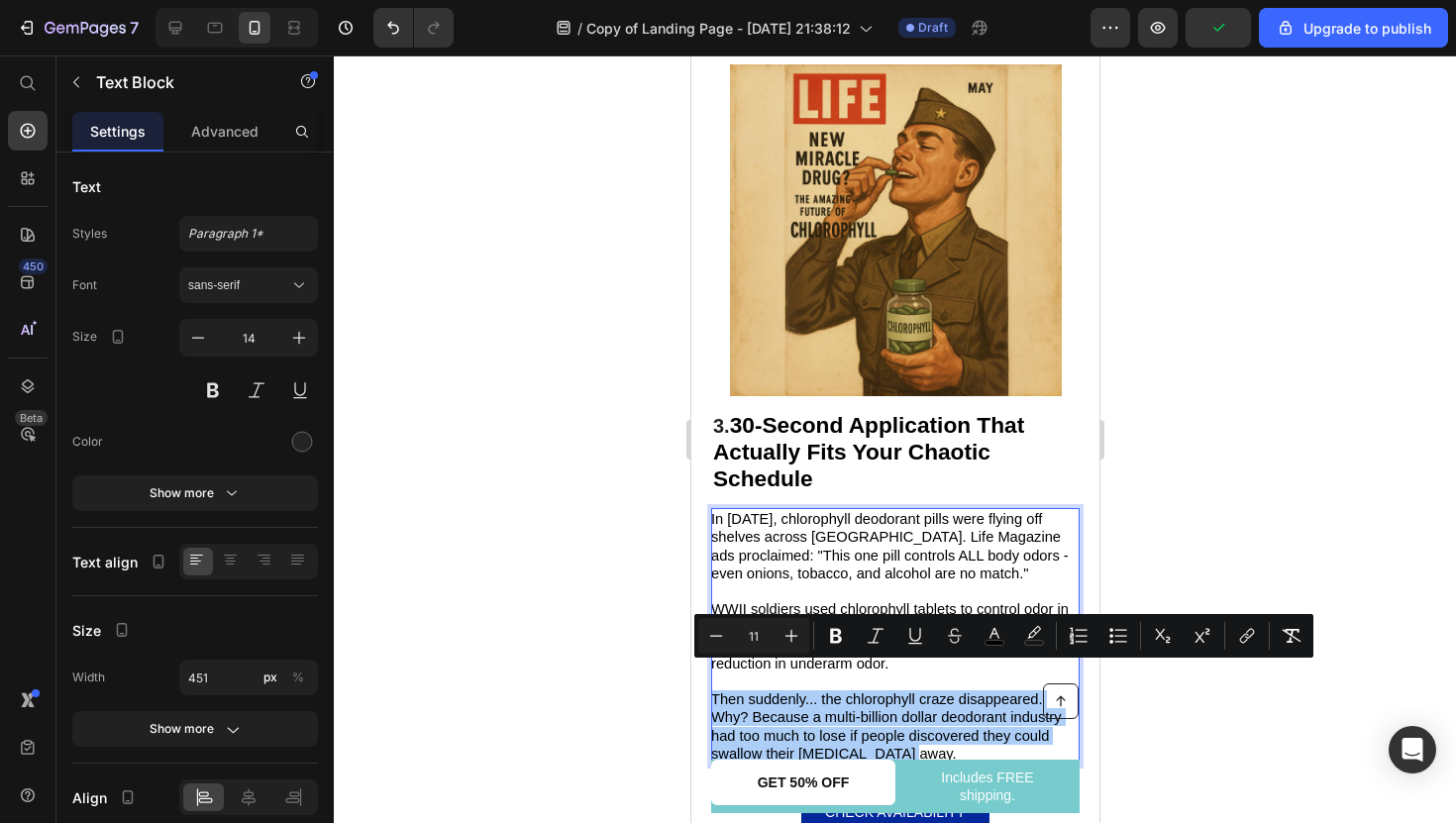 click on "Minus 11 Plus Bold Italic Underline       Strikethrough
color
color Numbered List Bulleted List Subscript Superscript       link Remove Format" at bounding box center [1003, 636] 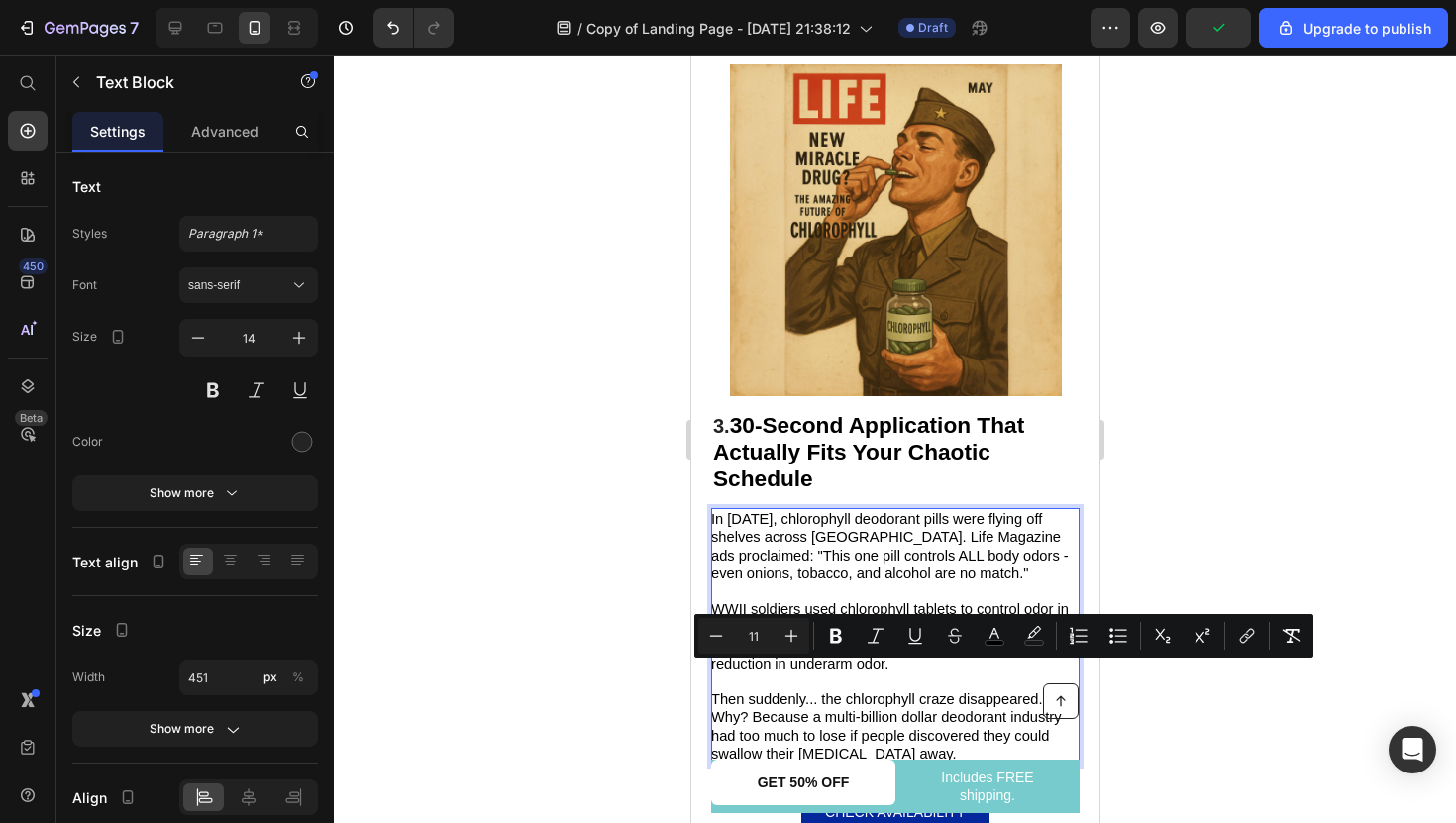 click on "WWII soldiers used chlorophyll tablets to control odor in harsh field conditions where bathing wasn't possible. Dr. Westcott's clinical studies showed a 50% reduction in underarm odor." at bounding box center [888, 636] 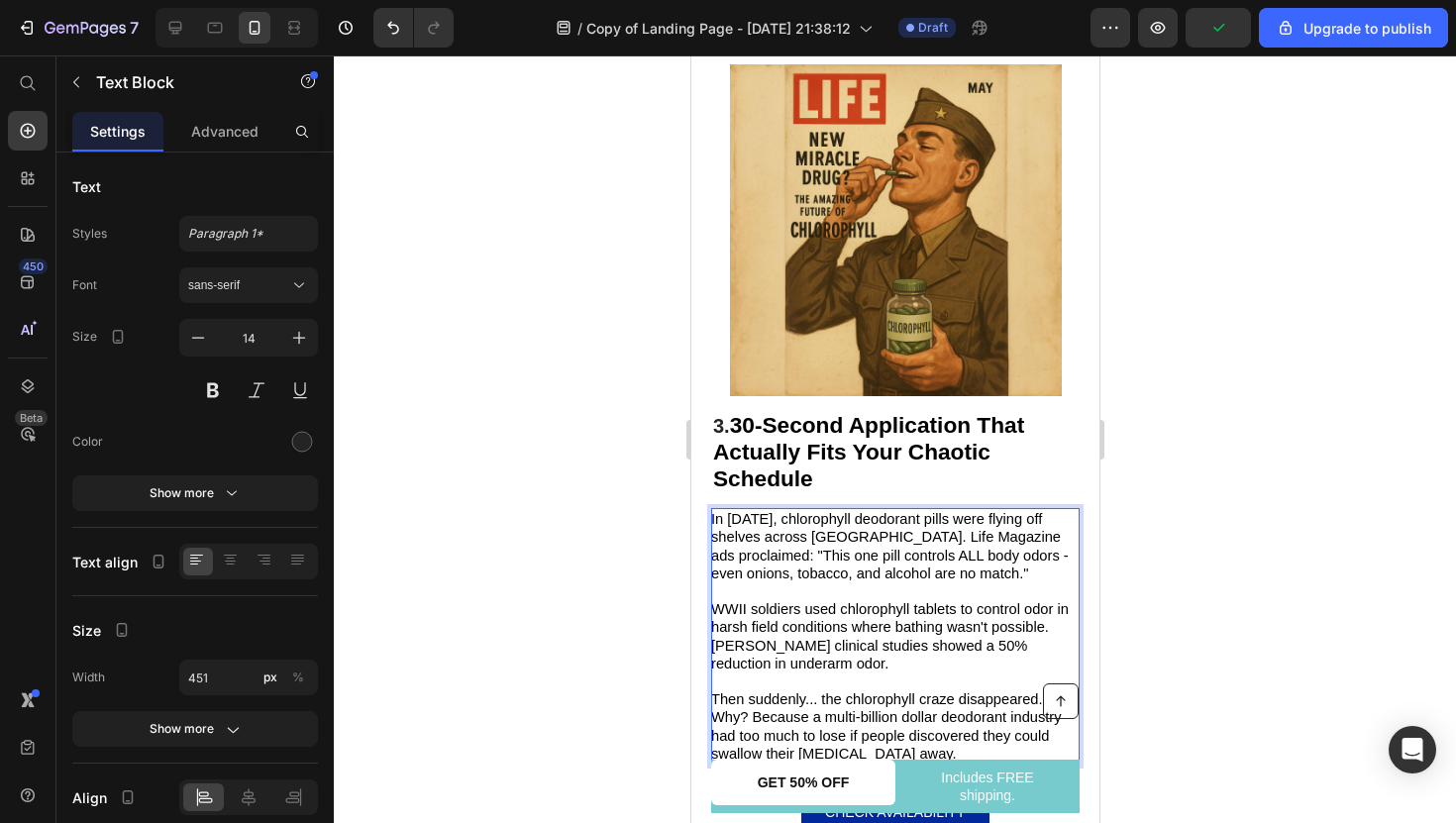 click on "Then suddenly... the chlorophyll craze disappeared. Why? Because a multi-billion dollar deodorant industry had too much to lose if people discovered they could swallow their body odor away." at bounding box center (893, 726) 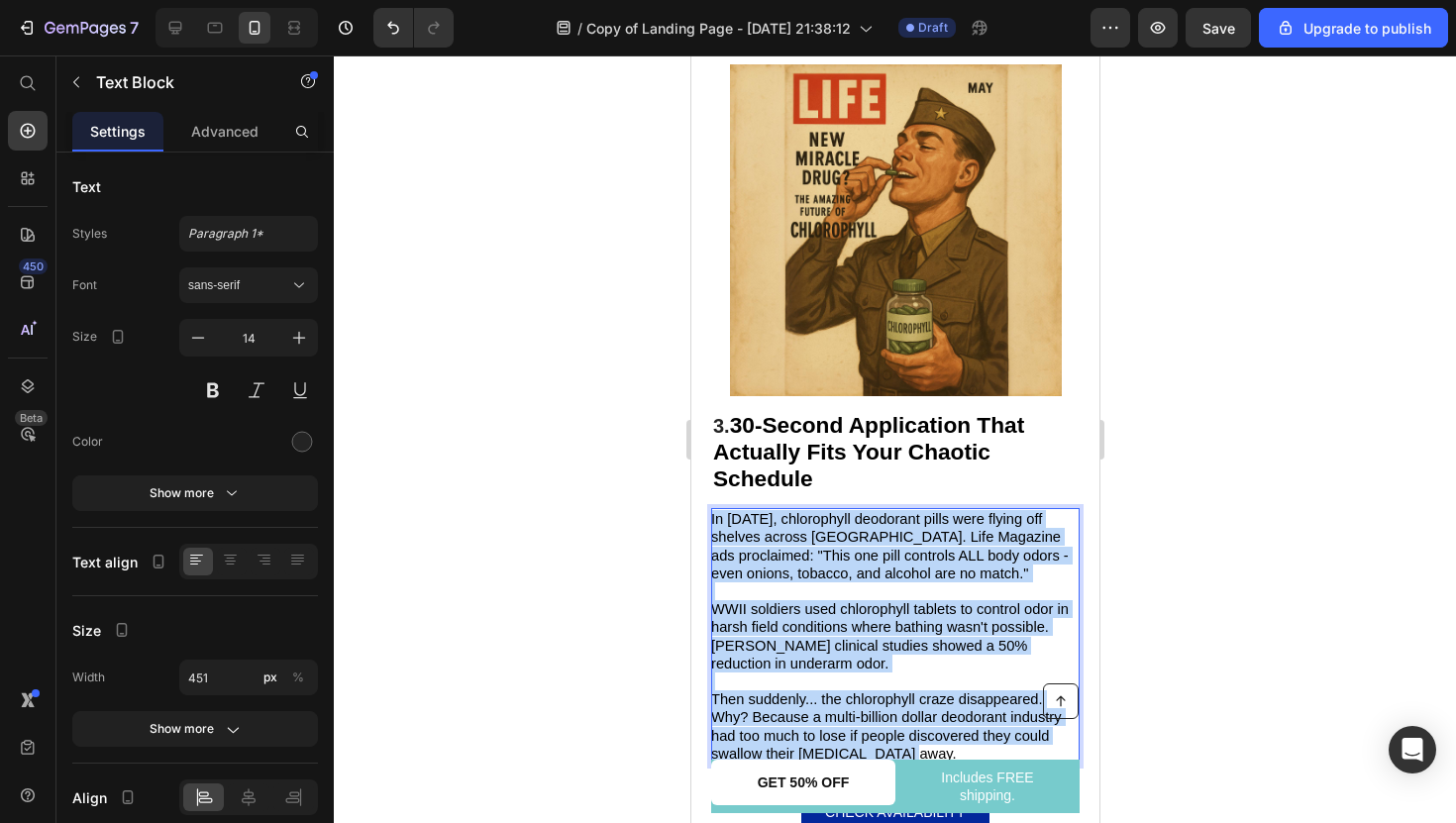 drag, startPoint x: 906, startPoint y: 728, endPoint x: 689, endPoint y: 474, distance: 334.07335 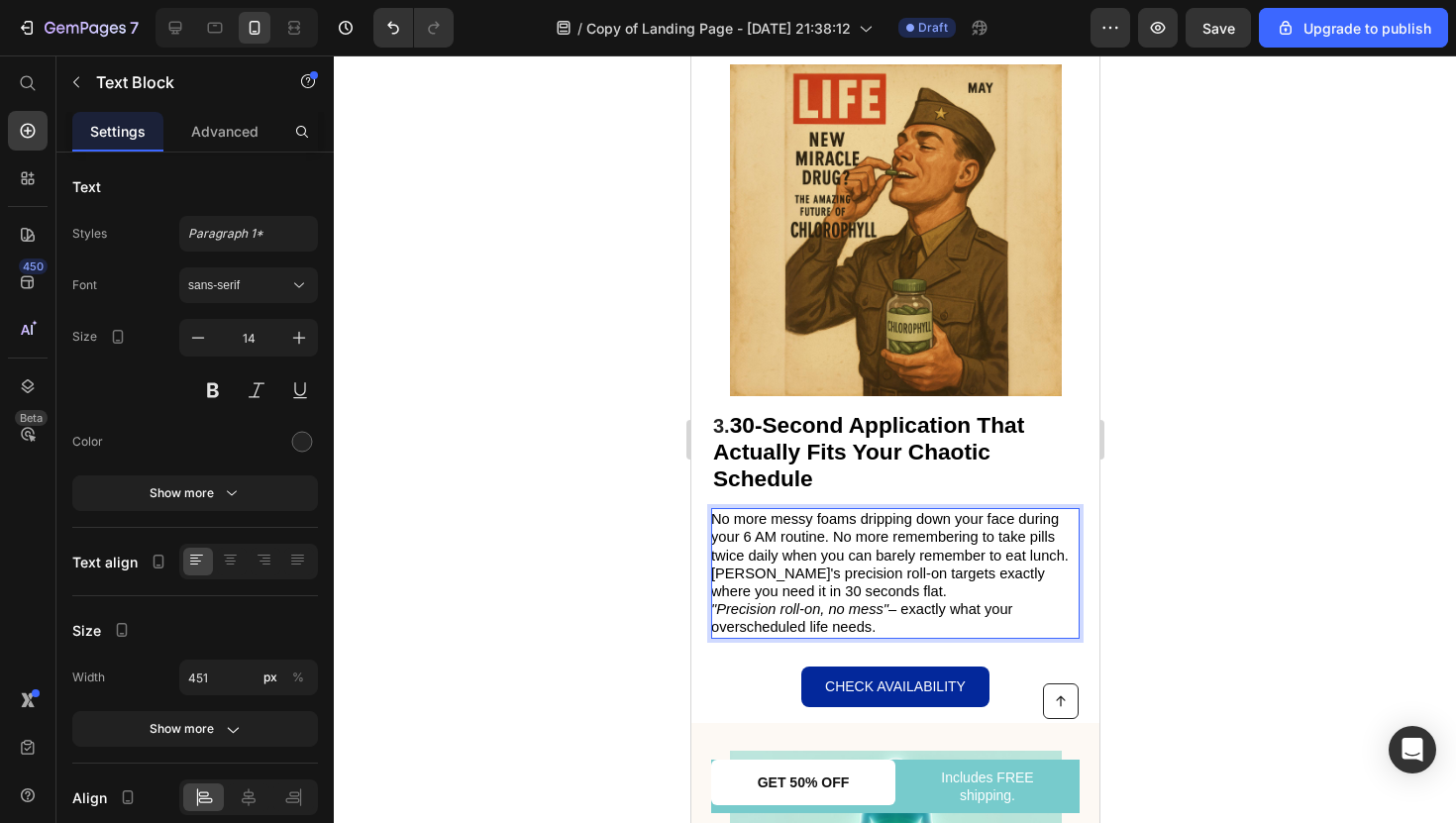 click on "No more messy foams dripping down your face during your 6 AM routine. No more remembering to take pills twice daily when you can barely remember to eat lunch. Cleava's precision roll-on targets exactly where you need it in 30 seconds flat." at bounding box center (888, 555) 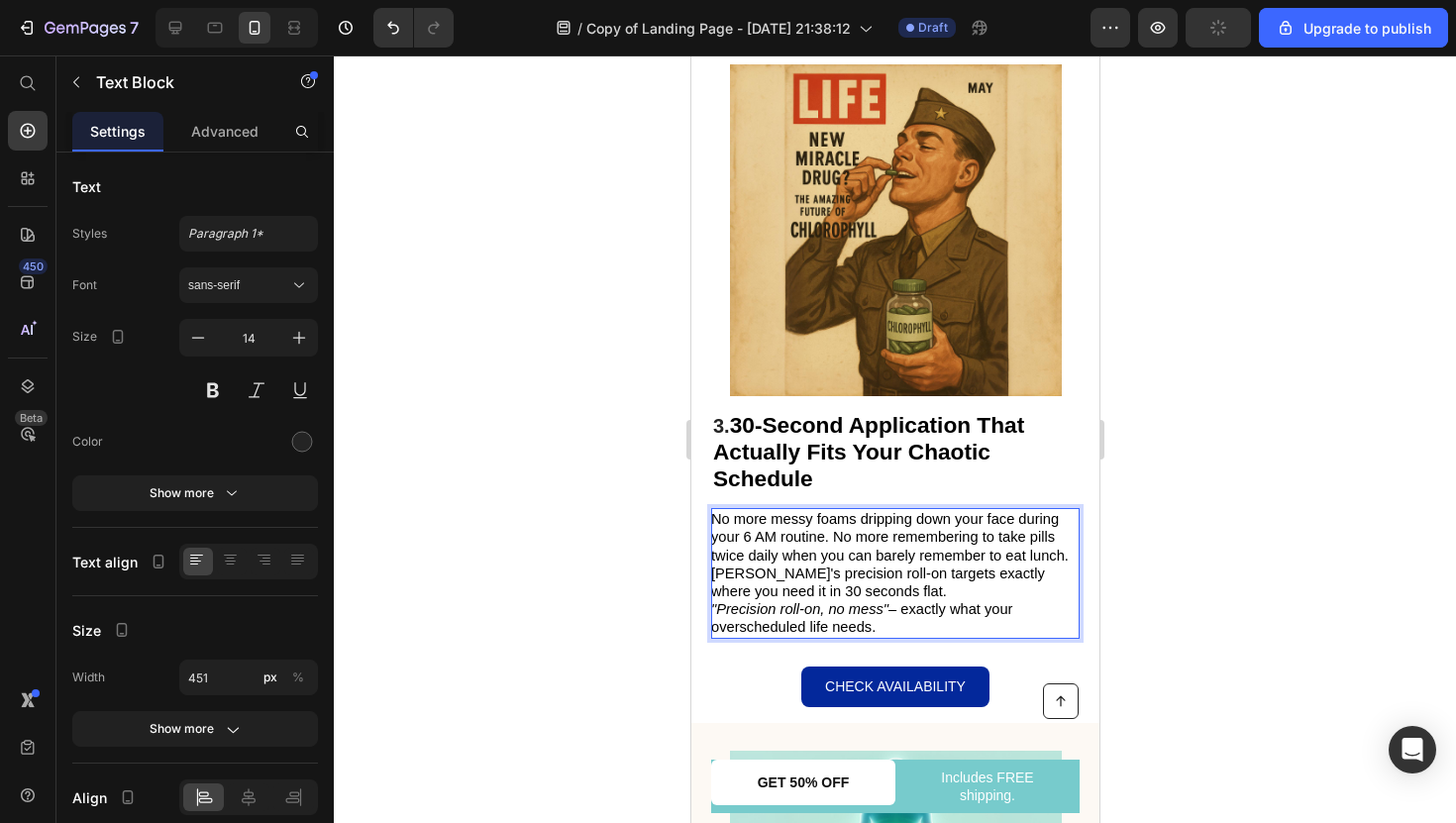click on "No more messy foams dripping down your face during your 6 AM routine. No more remembering to take pills twice daily when you can barely remember to eat lunch. Cleava's precision roll-on targets exactly where you need it in 30 seconds flat." at bounding box center (888, 555) 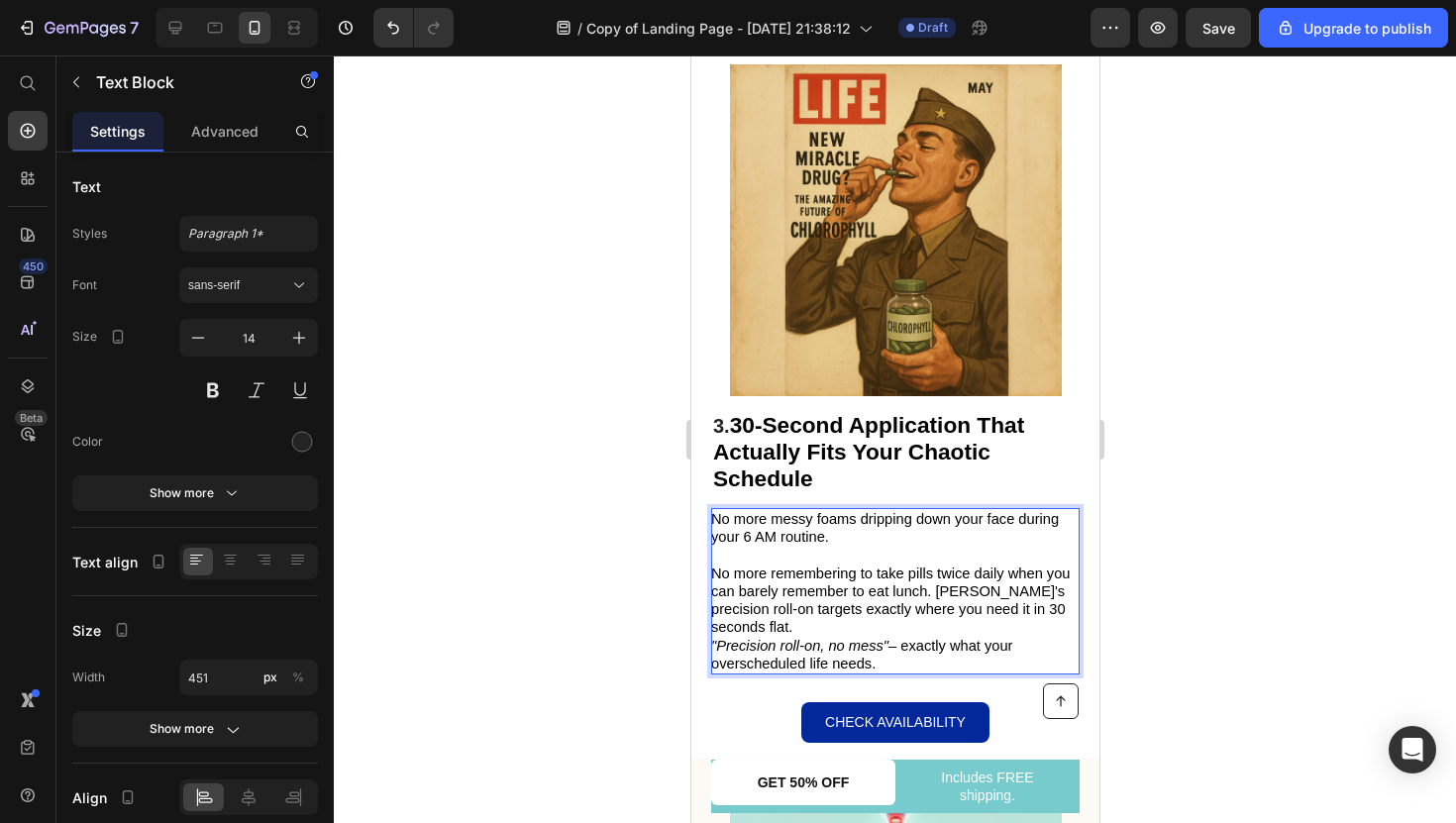 click on "No more remembering to take pills twice daily when you can barely remember to eat lunch. Cleava's precision roll-on targets exactly where you need it in 30 seconds flat." at bounding box center [889, 600] 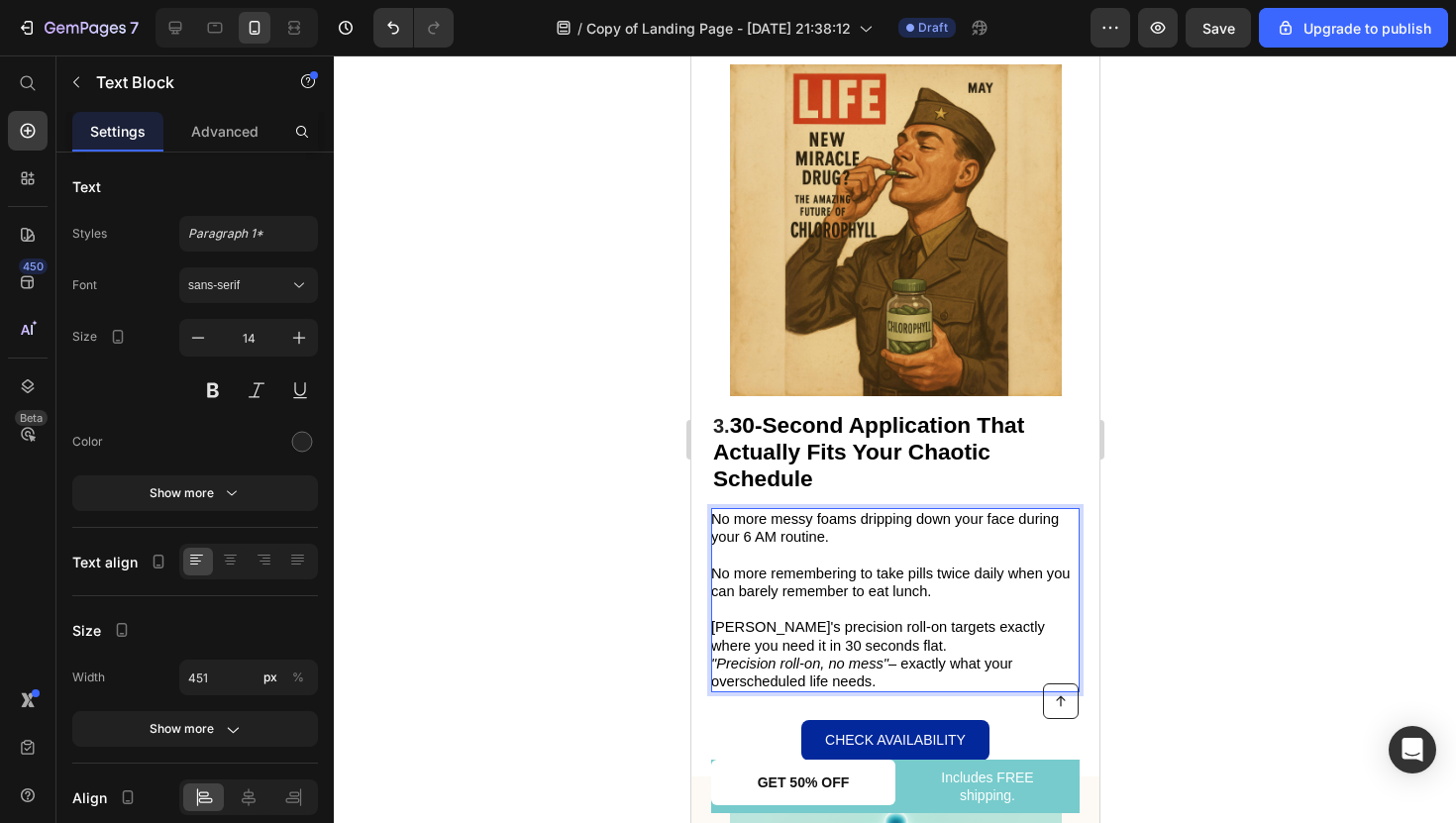 click on "[PERSON_NAME]'s precision roll-on targets exactly where you need it in 30 seconds flat." at bounding box center (877, 636) 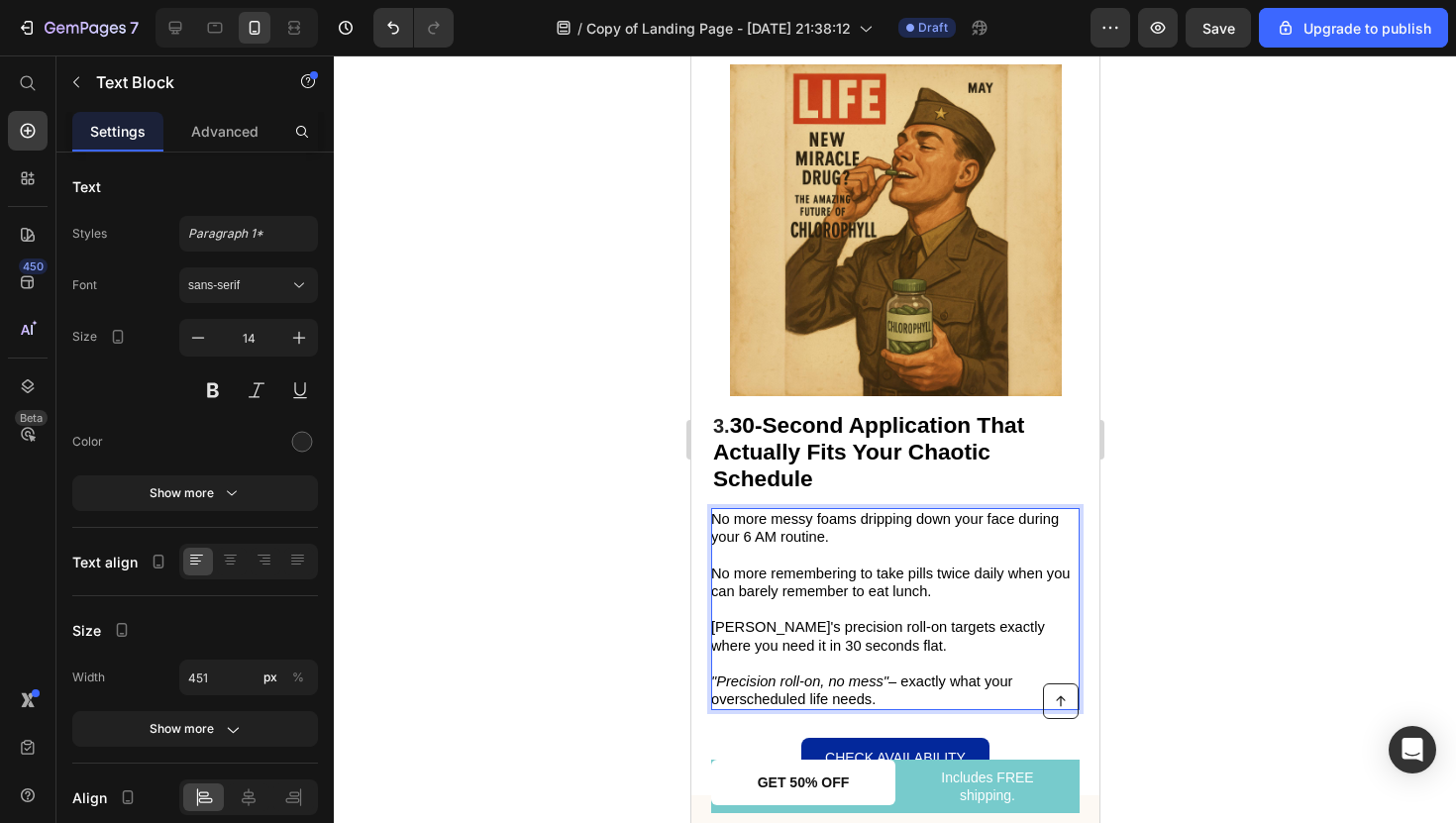 click on ""Precision roll-on, no mess"  – exactly what your overscheduled life needs." at bounding box center (861, 690) 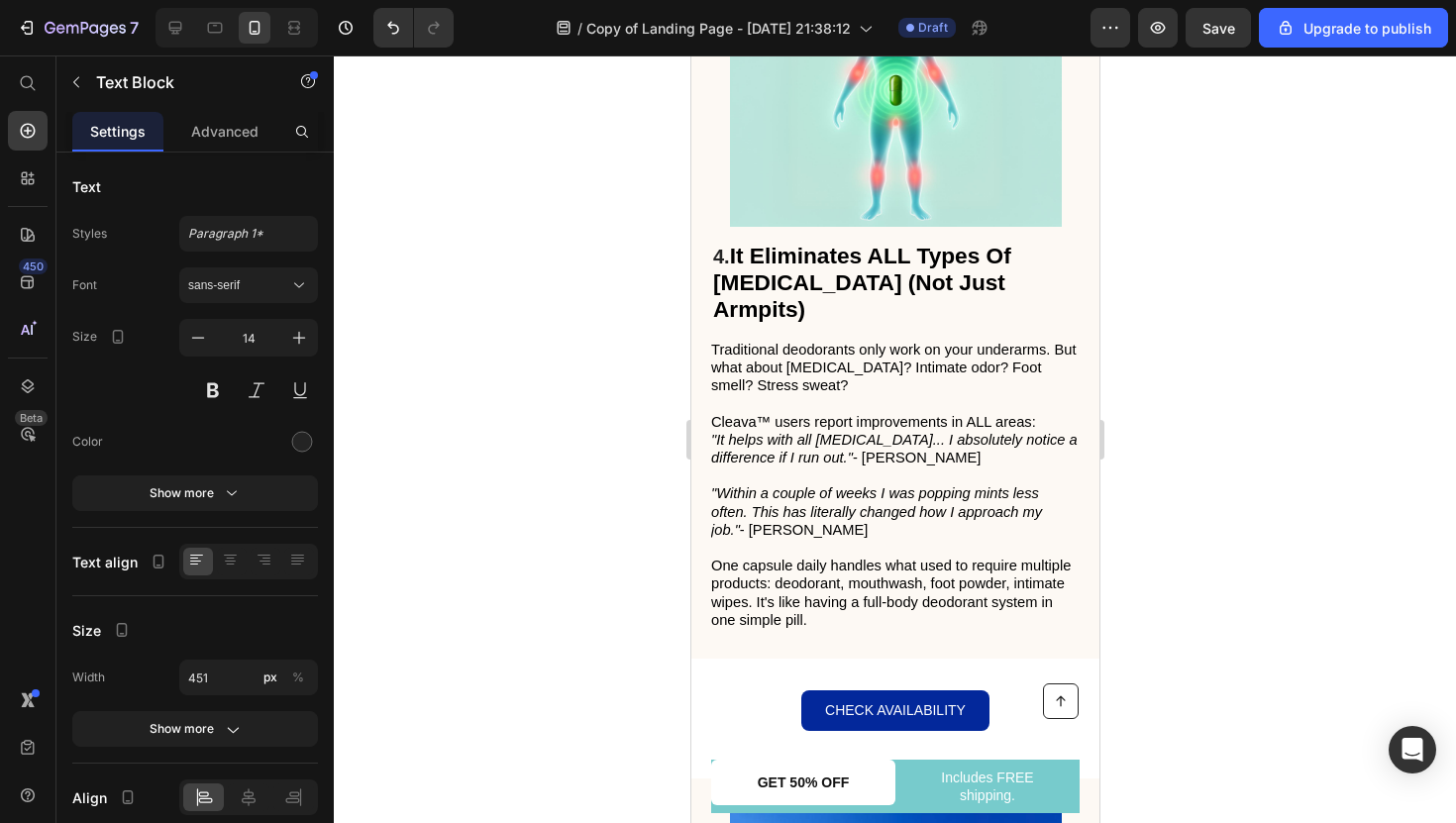 scroll, scrollTop: 3507, scrollLeft: 0, axis: vertical 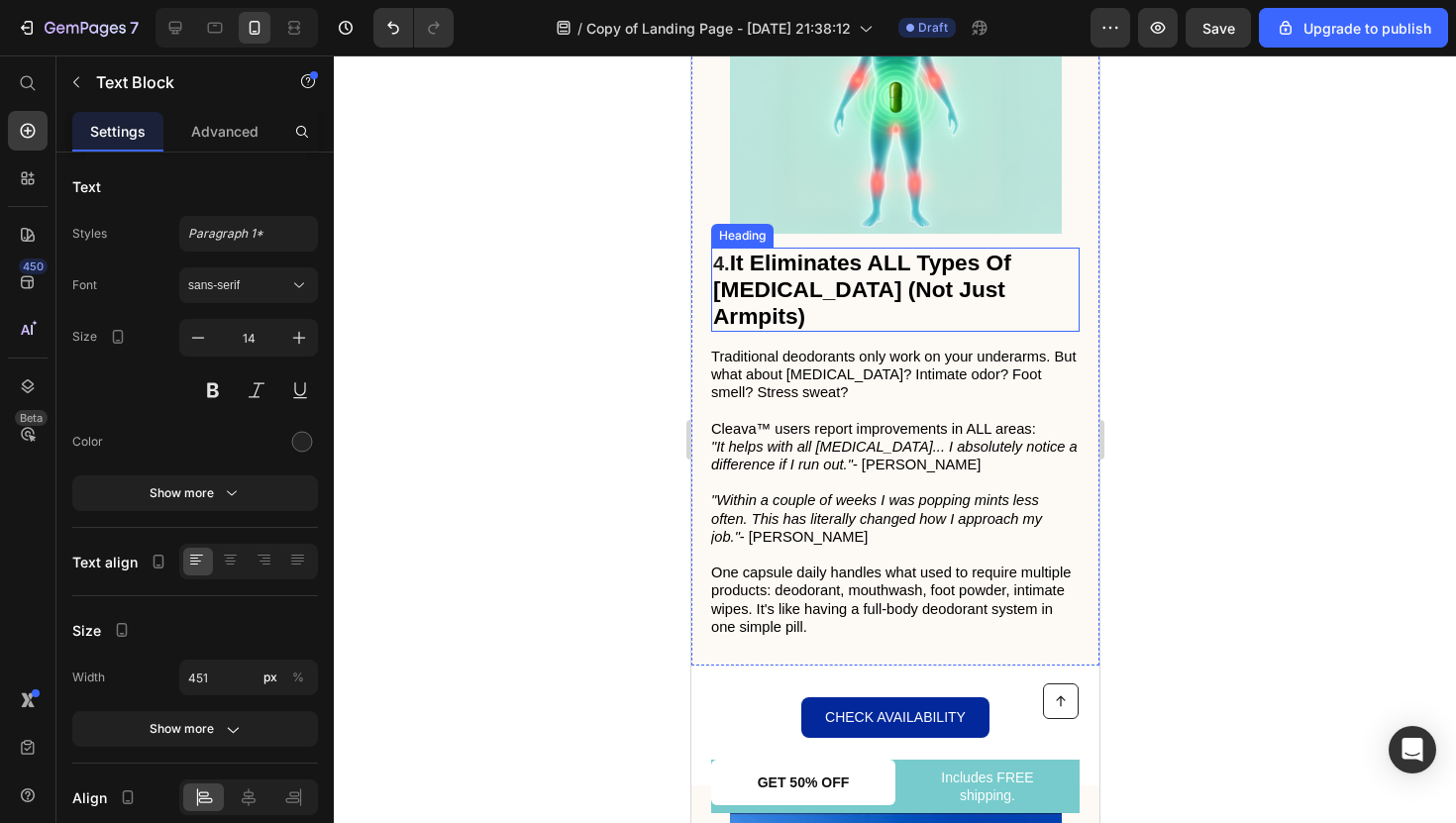 click on "It Eliminates ALL Types Of Body Odor (Not Just Armpits)" at bounding box center (861, 289) 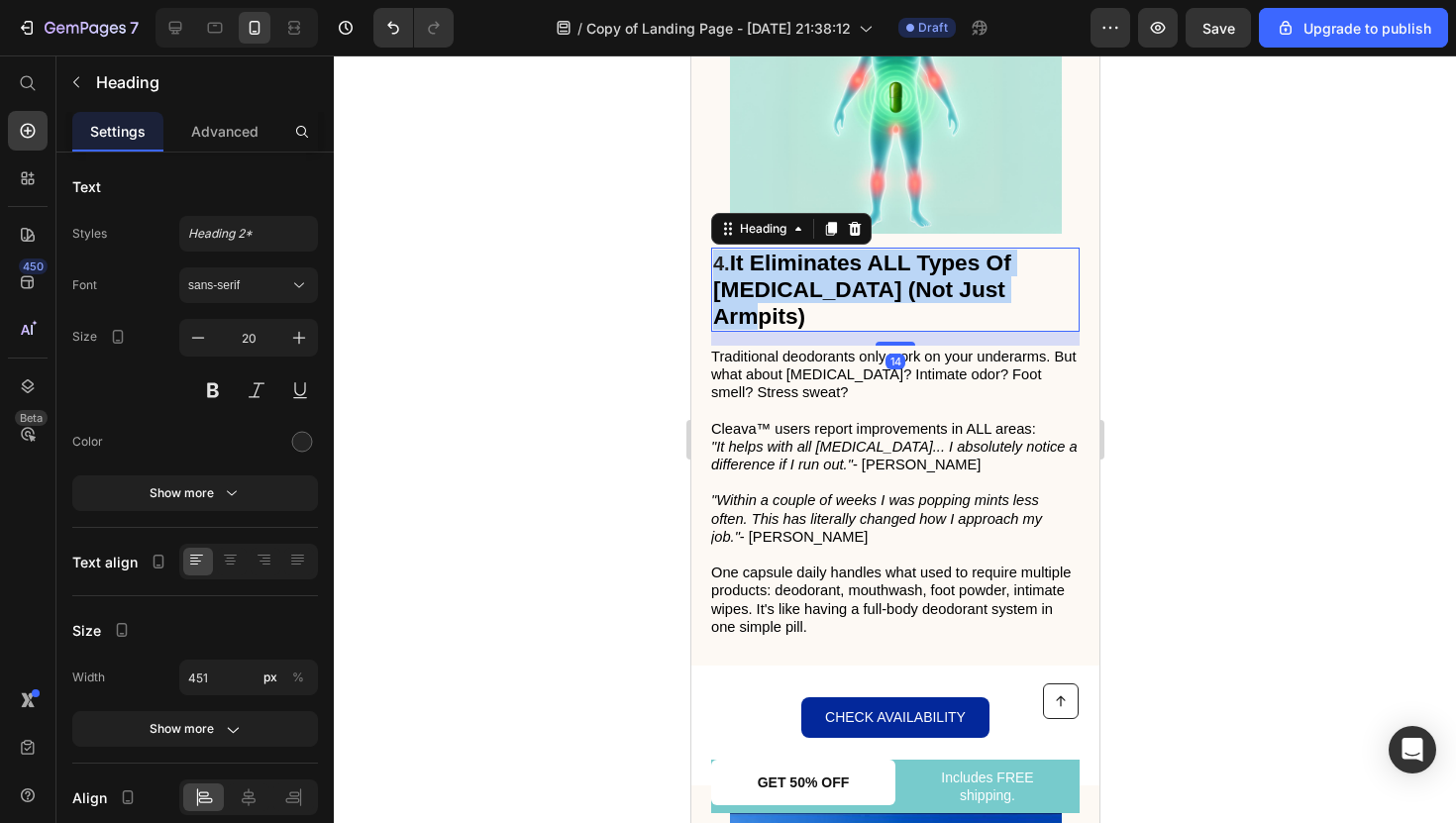click on "It Eliminates ALL Types Of Body Odor (Not Just Armpits)" at bounding box center (861, 289) 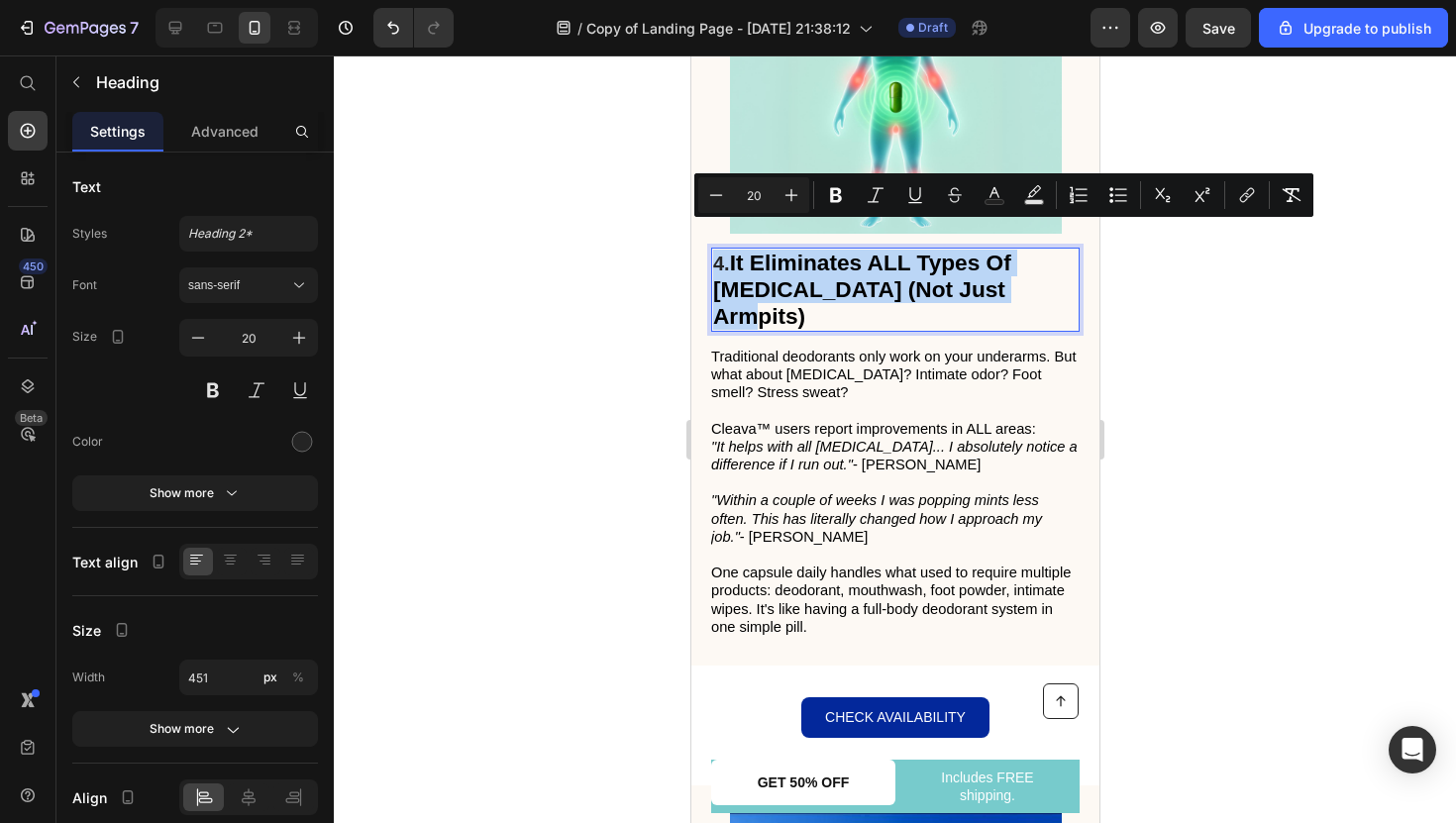 click on "It Eliminates ALL Types Of Body Odor (Not Just Armpits)" at bounding box center (861, 289) 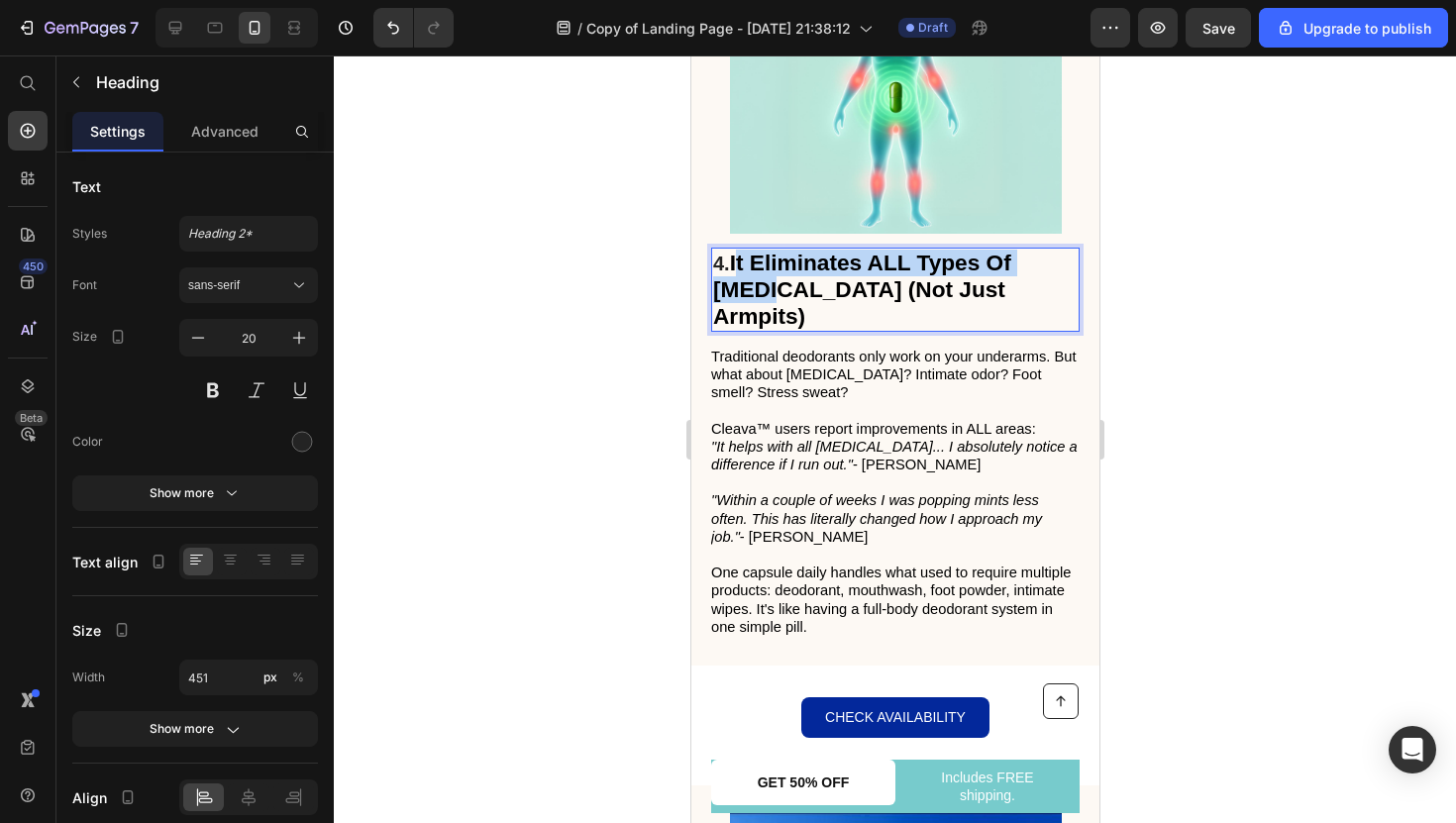 drag, startPoint x: 737, startPoint y: 239, endPoint x: 781, endPoint y: 253, distance: 46.173586 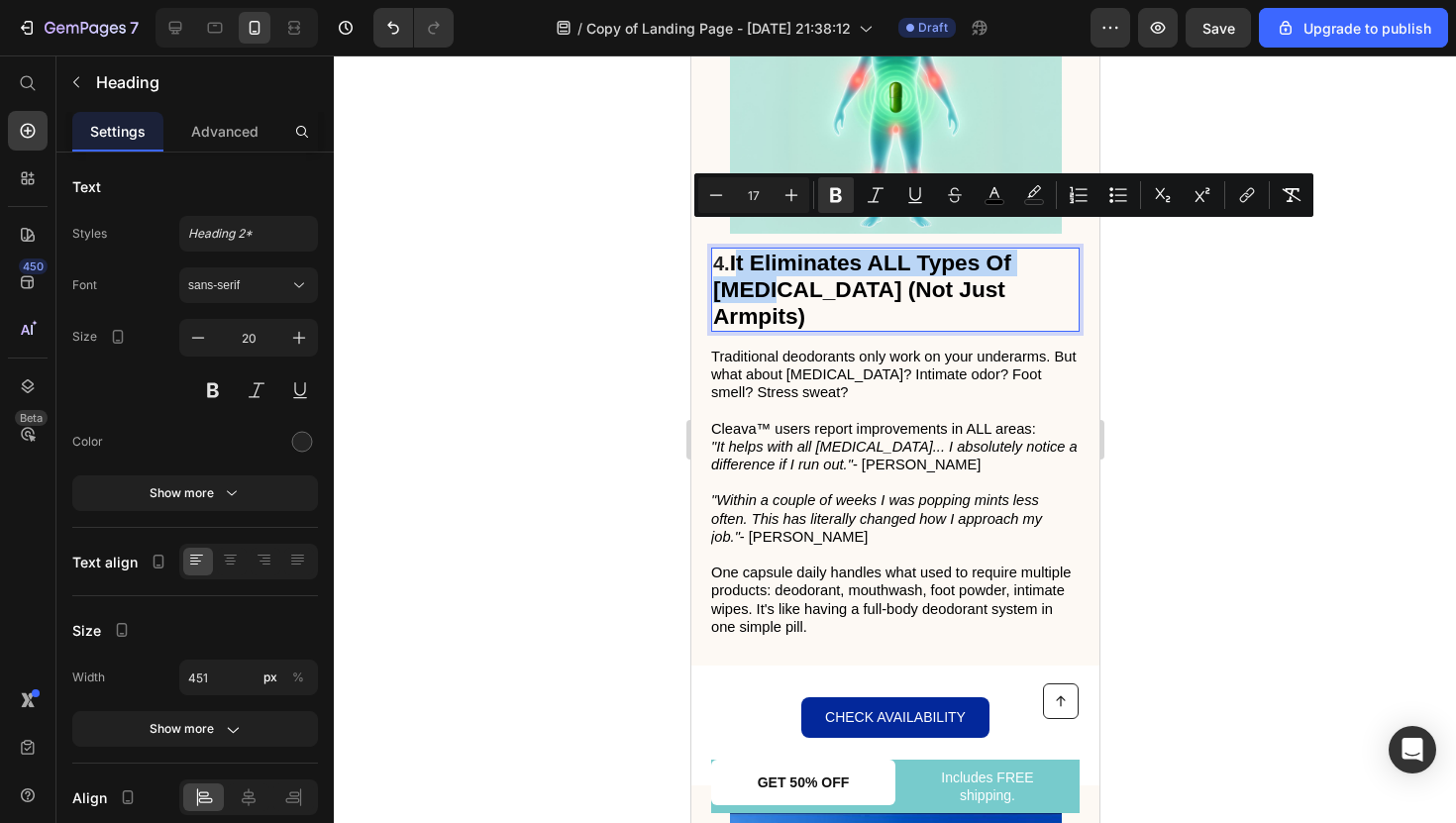 type on "20" 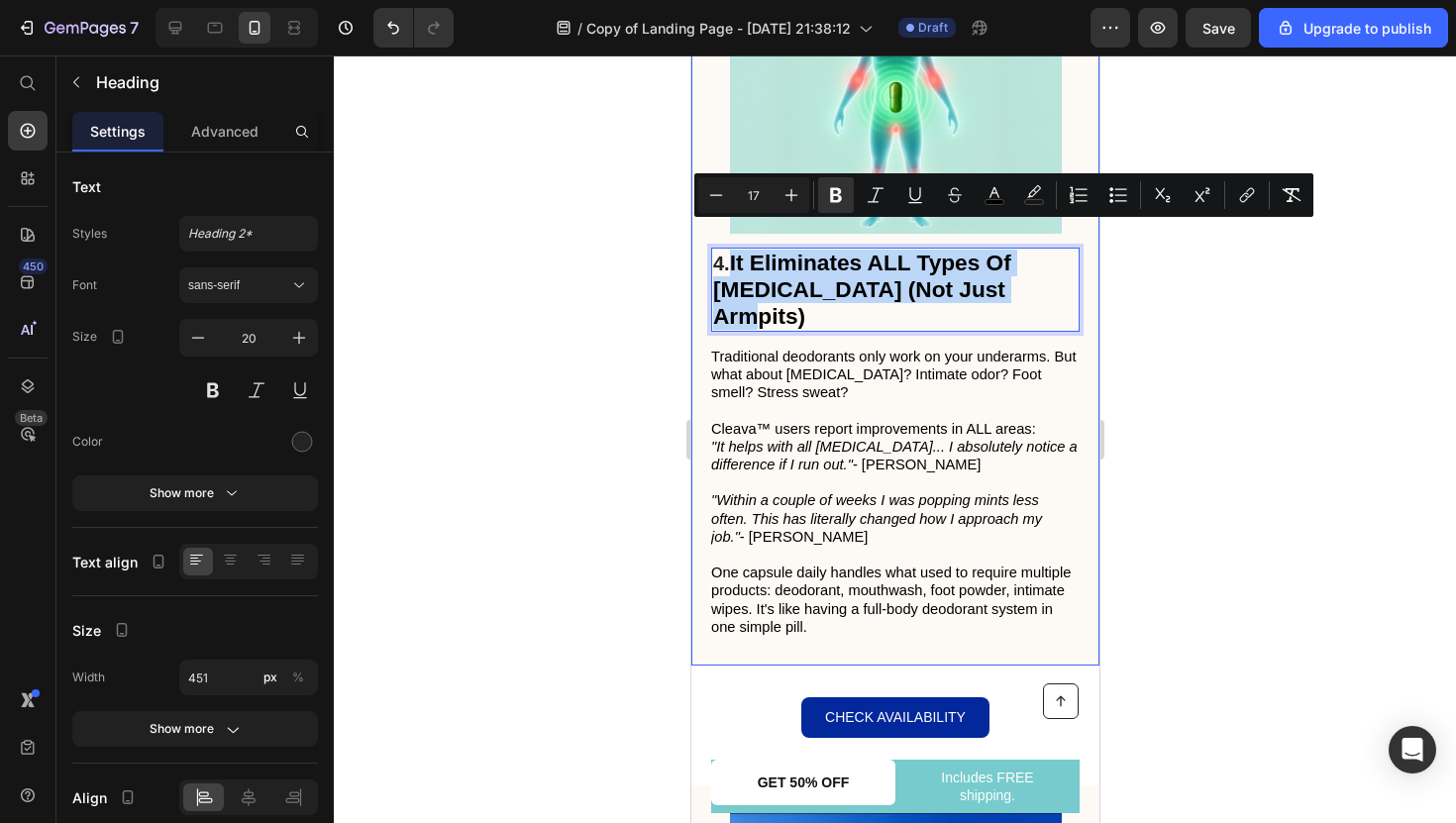 drag, startPoint x: 732, startPoint y: 236, endPoint x: 1069, endPoint y: 284, distance: 340.40123 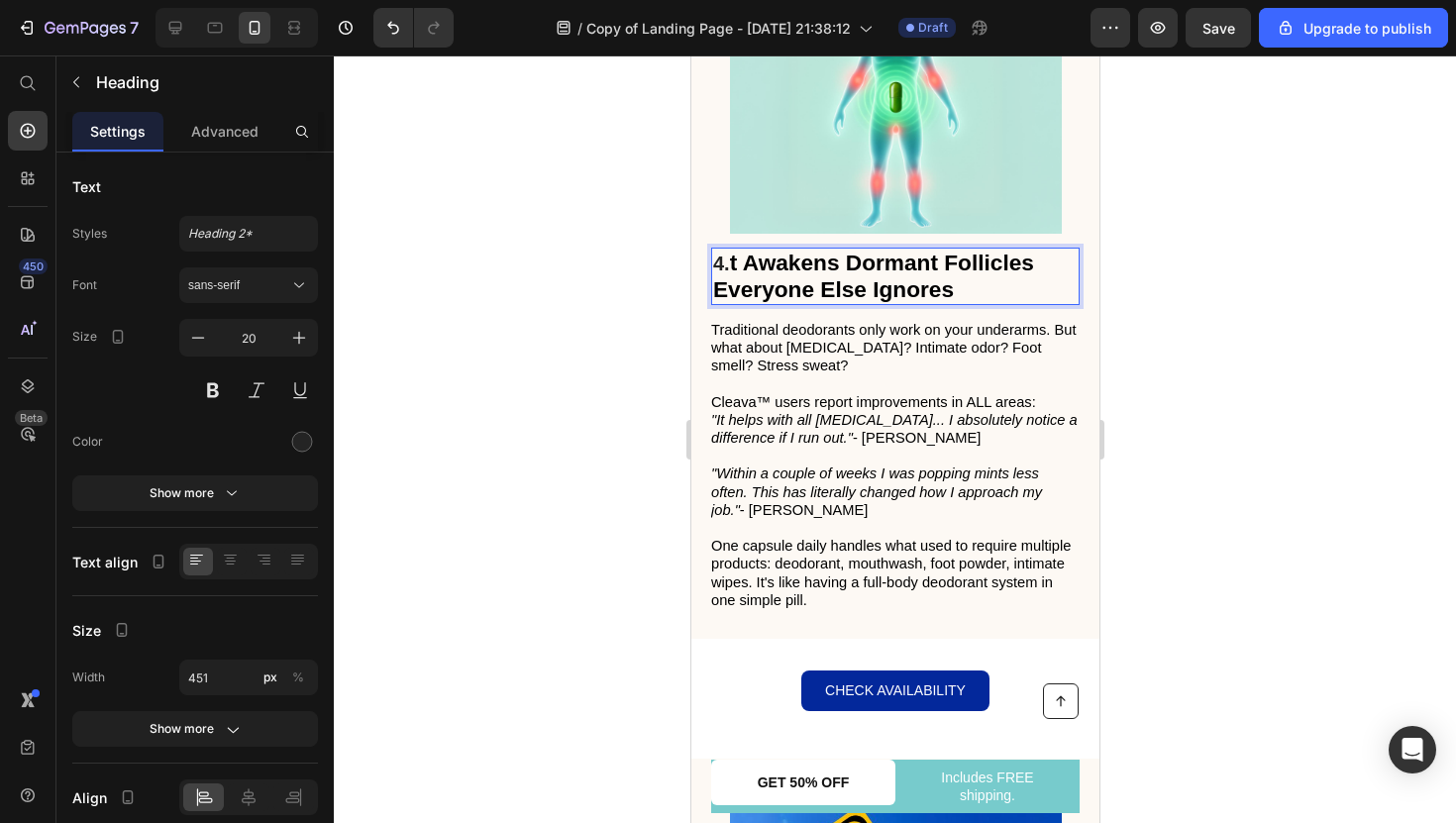 click on "4.  t Awakens Dormant Follicles Everyone Else Ignores" at bounding box center (894, 276) 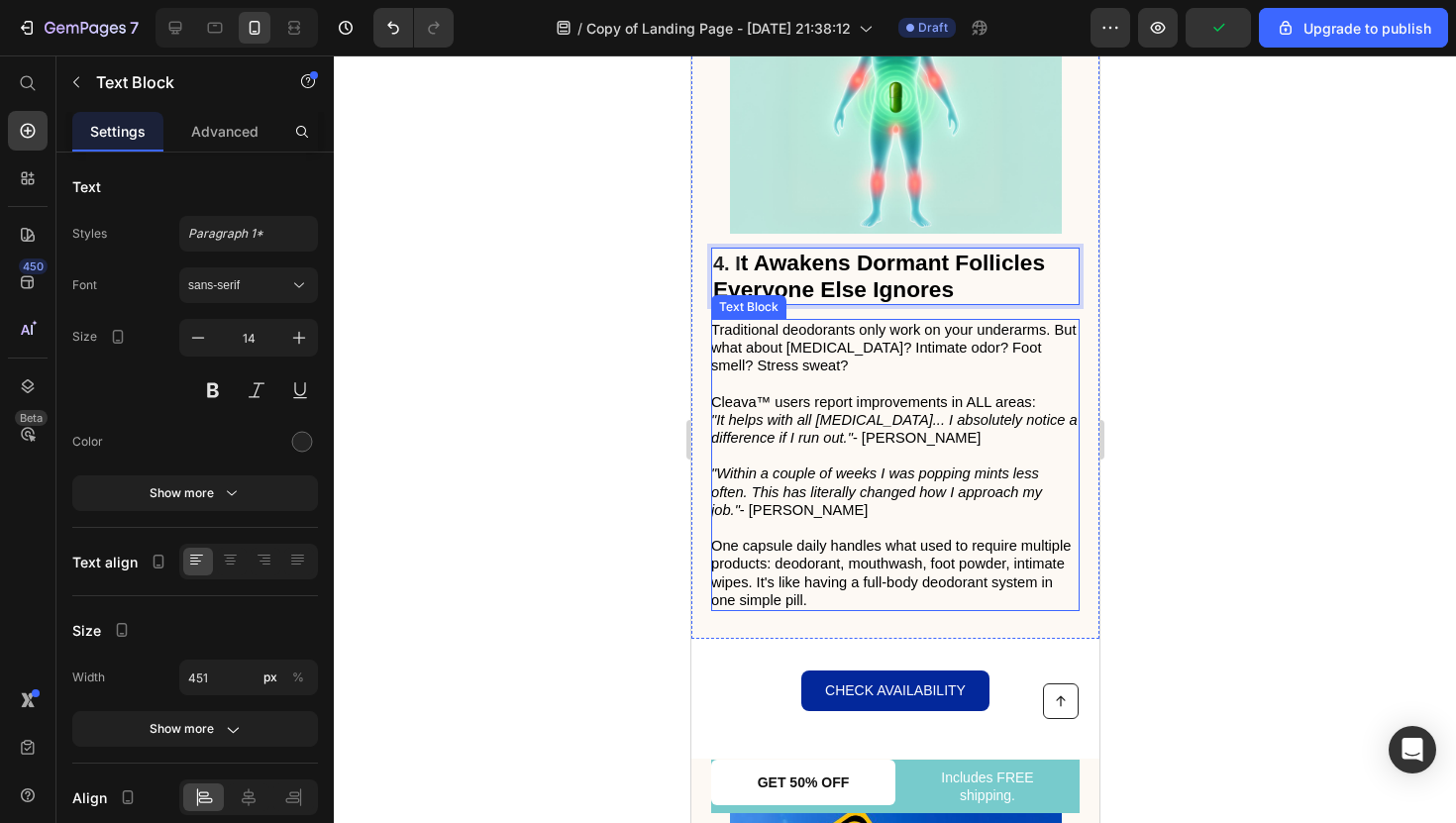 click at bounding box center (893, 383) 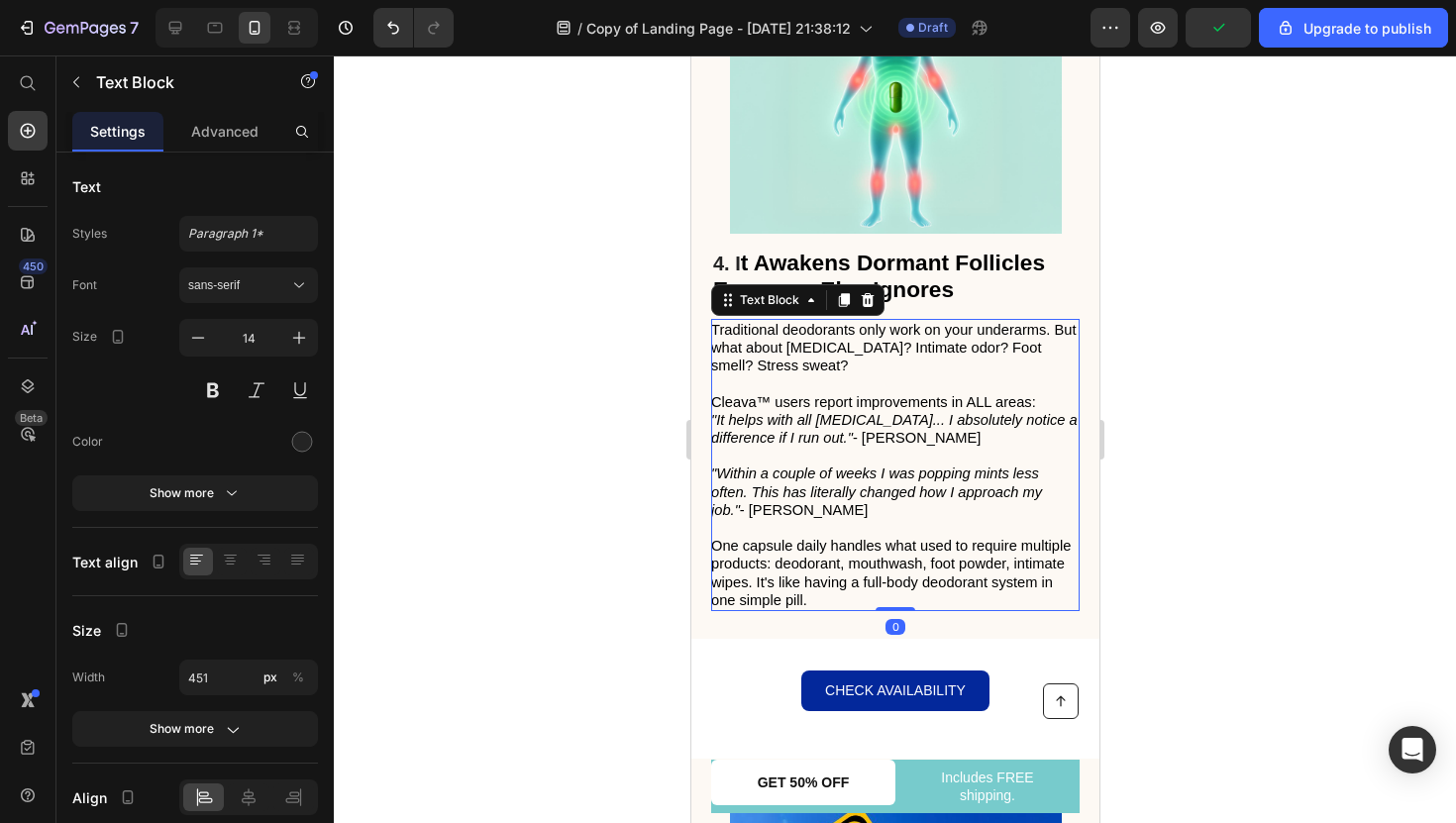click at bounding box center (893, 383) 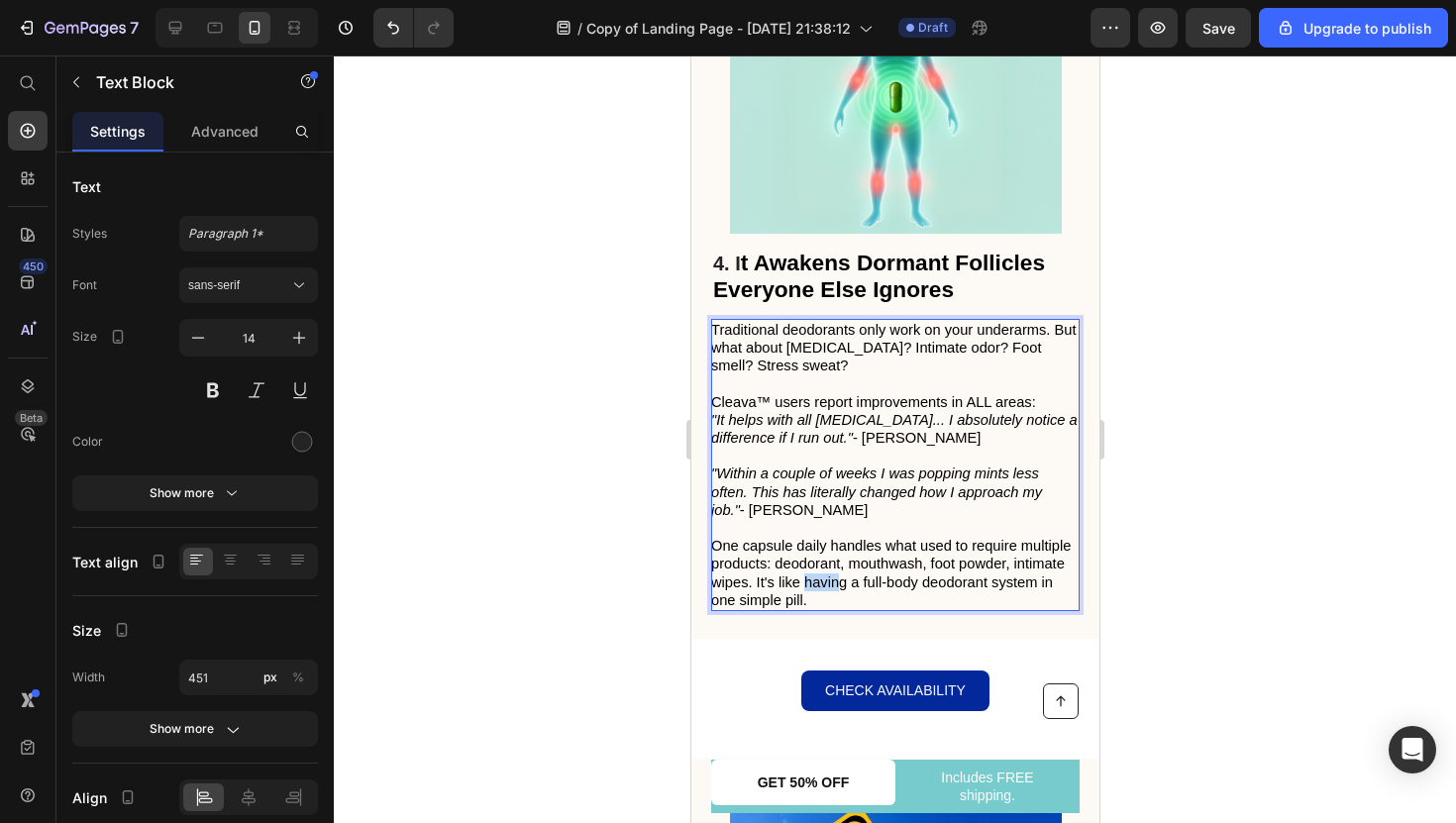 drag, startPoint x: 838, startPoint y: 561, endPoint x: 799, endPoint y: 564, distance: 39.115214 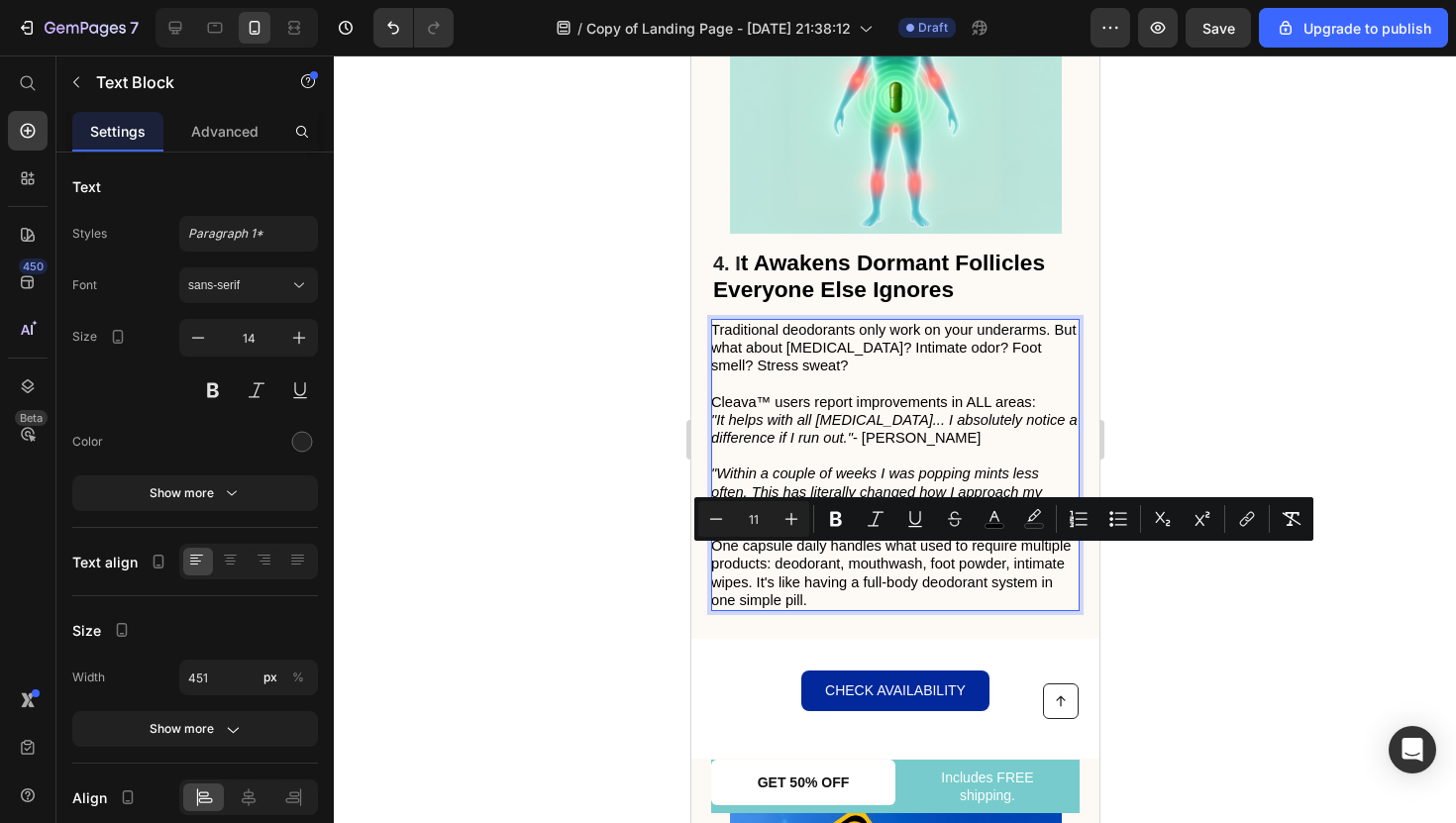 click on "One capsule daily handles what used to require multiple products: deodorant, mouthwash, foot powder, intimate wipes. It's like having a full-body deodorant system in one simple pill." at bounding box center [889, 572] 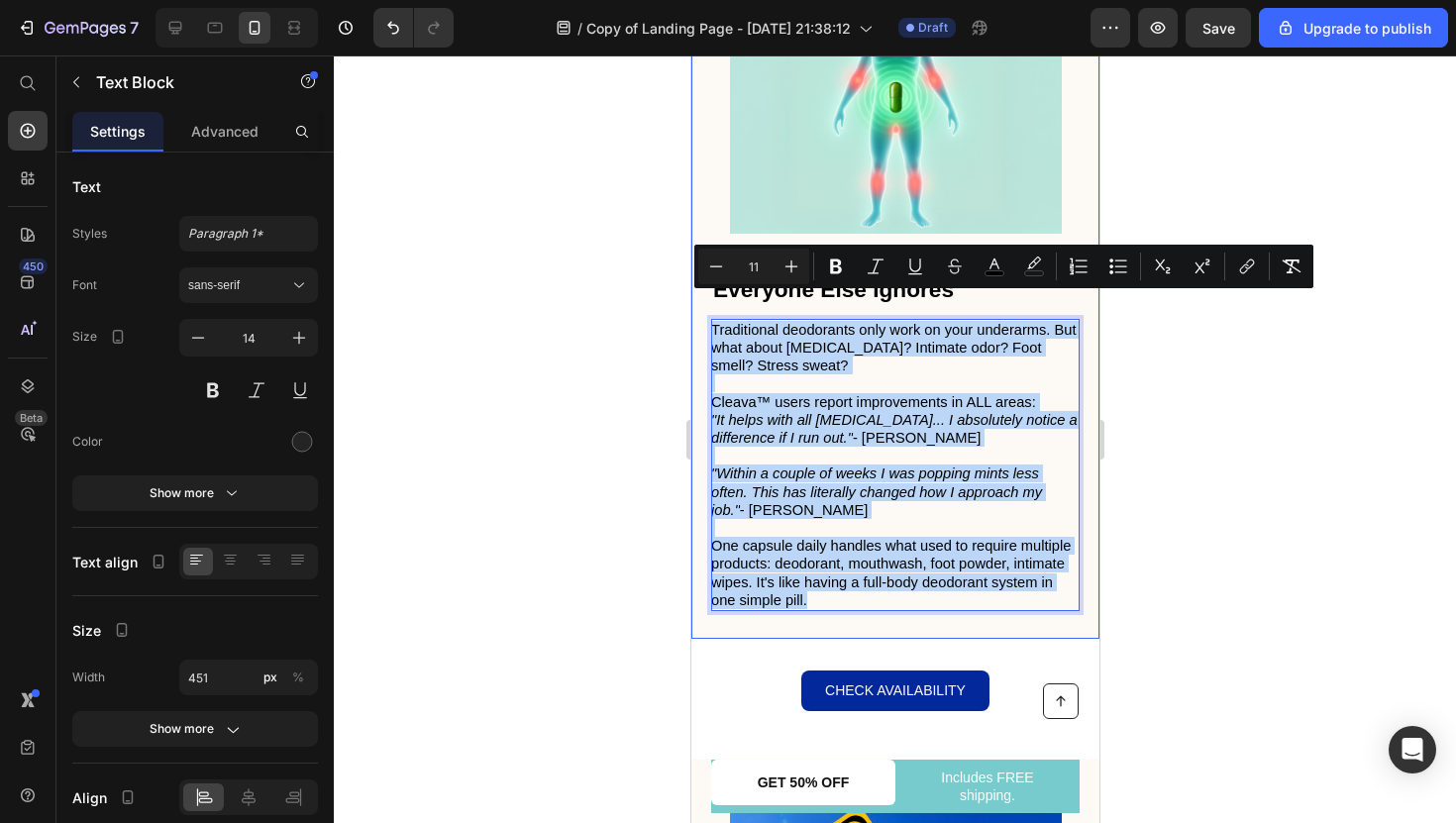 drag, startPoint x: 800, startPoint y: 574, endPoint x: 721, endPoint y: 288, distance: 296.7103 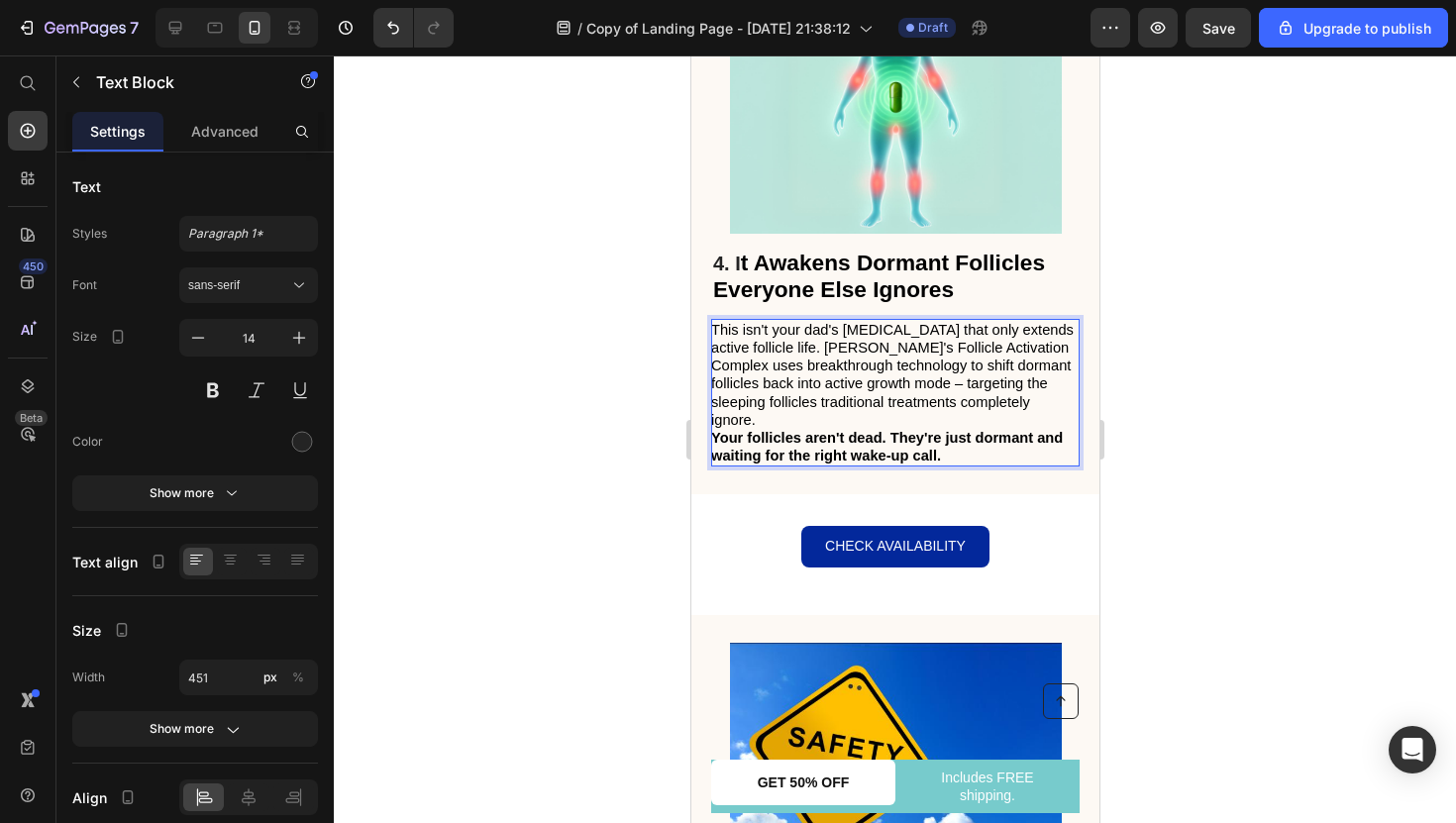 click on "This isn't your dad's [MEDICAL_DATA] that only extends active follicle life. [PERSON_NAME]'s Follicle Activation Complex uses breakthrough technology to shift dormant follicles back into active growth mode – targeting the sleeping follicles traditional treatments completely ignore." at bounding box center (893, 374) 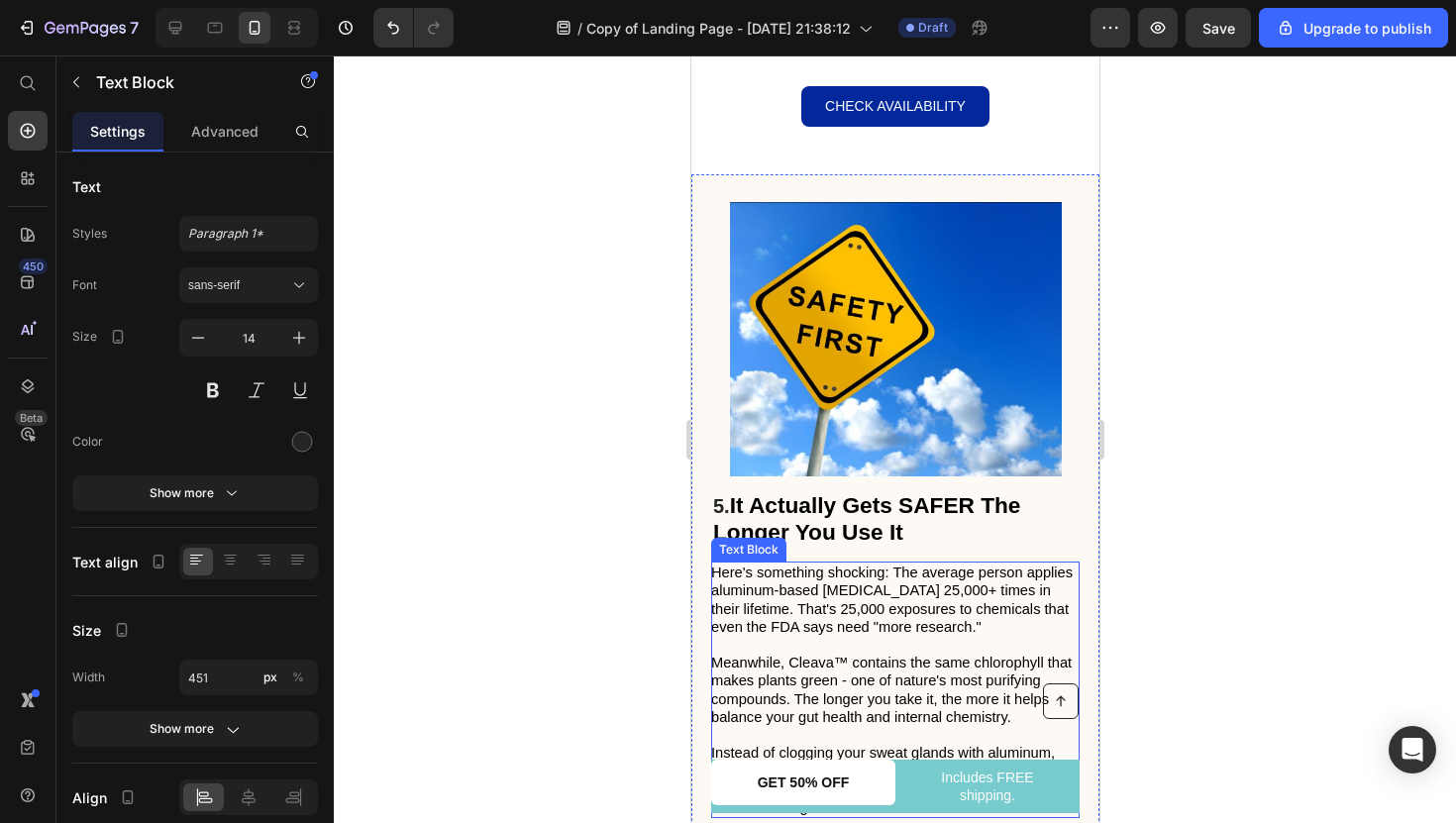 scroll, scrollTop: 3969, scrollLeft: 0, axis: vertical 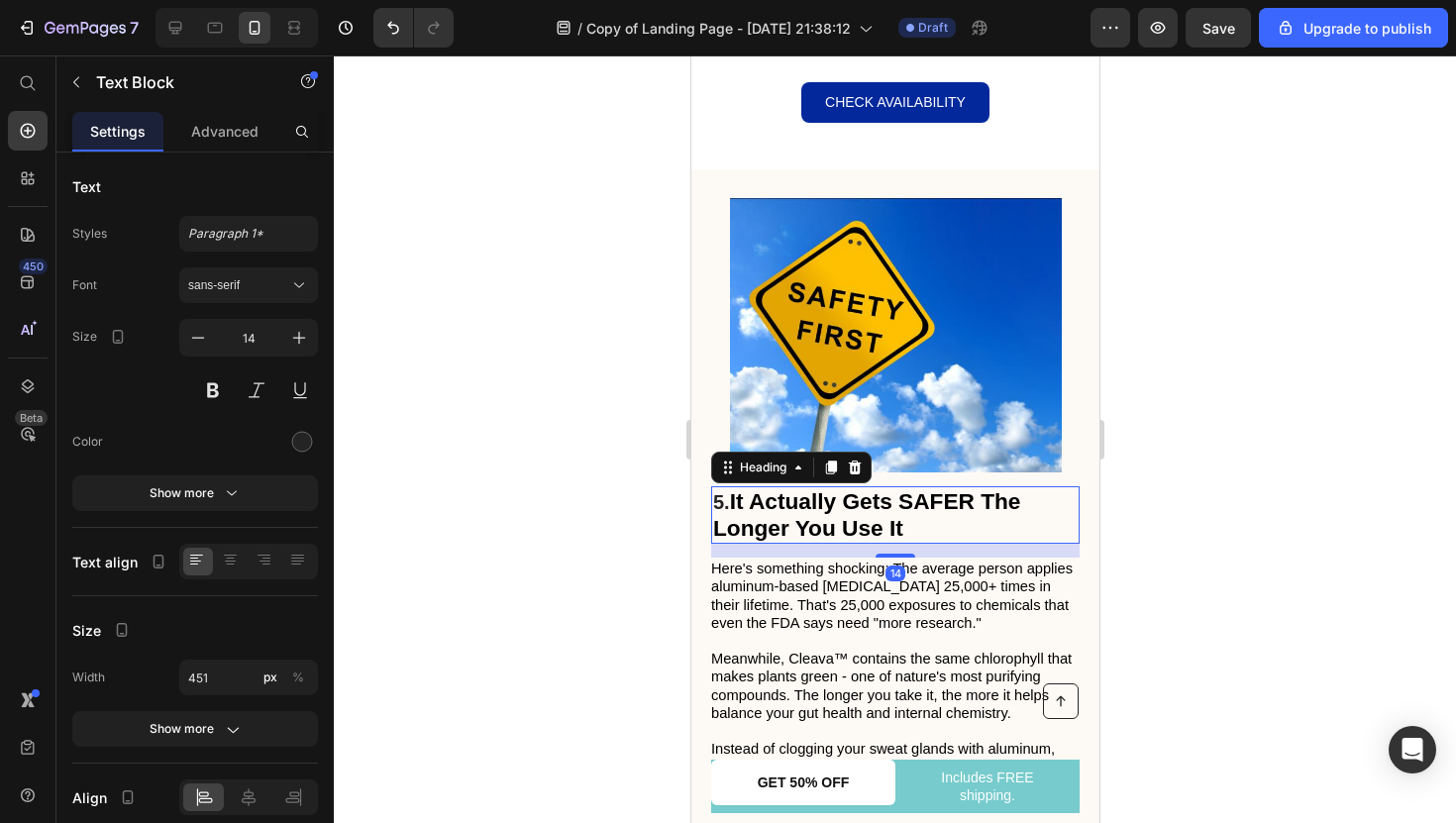 click on "5.  It Actually Gets SAFER The Longer You Use It" at bounding box center (894, 515) 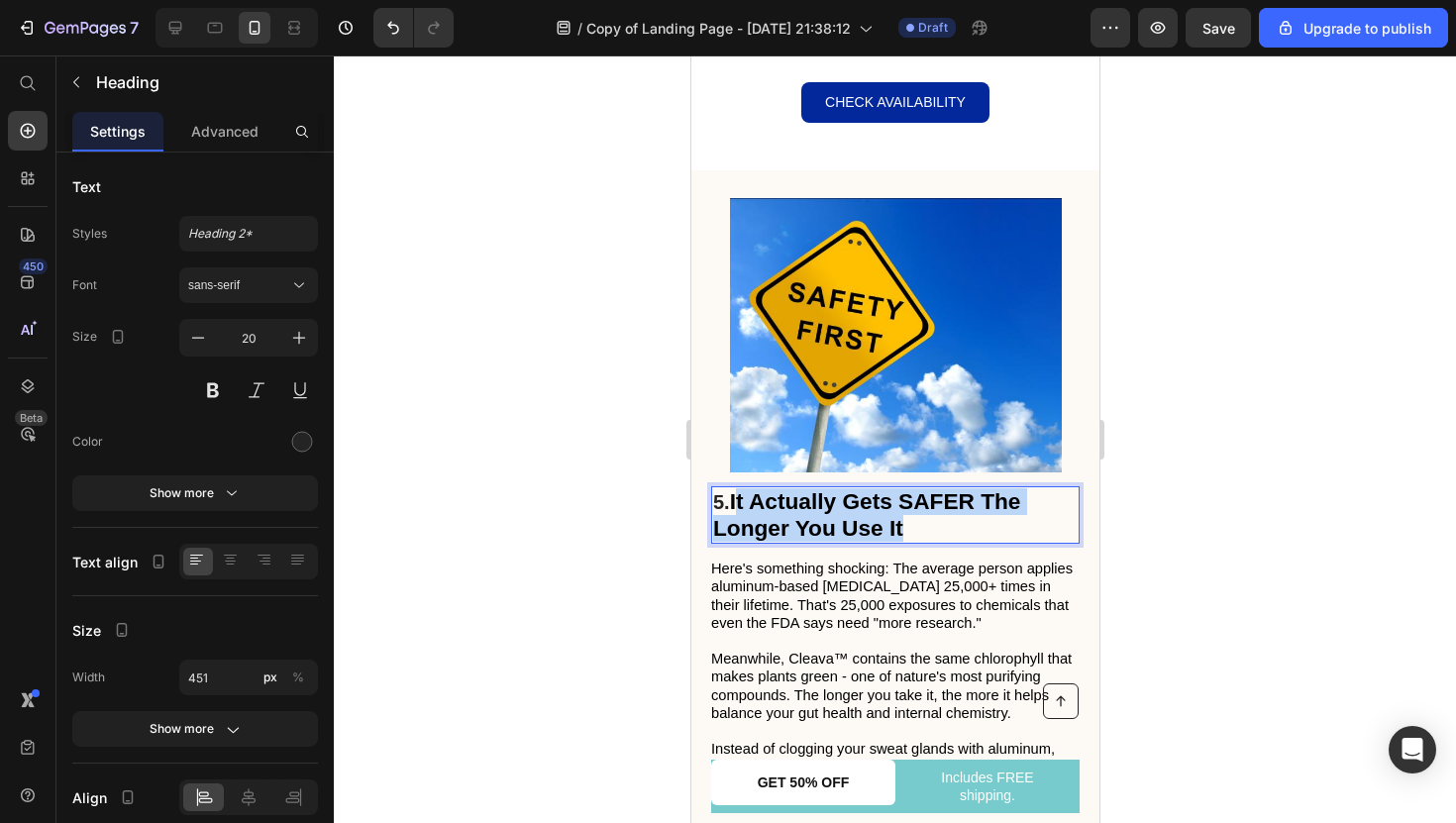 drag, startPoint x: 737, startPoint y: 454, endPoint x: 903, endPoint y: 488, distance: 169.44616 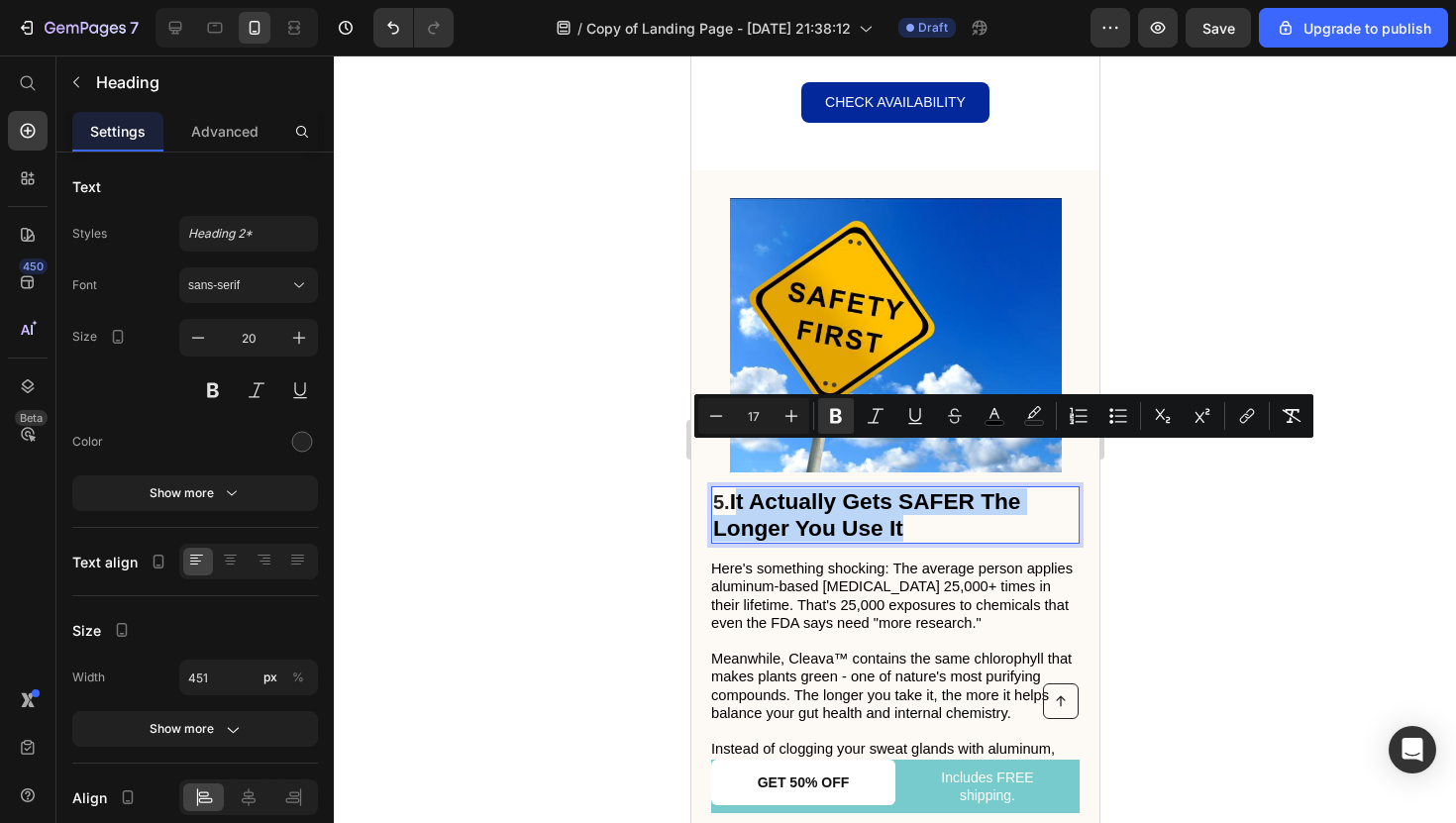 click on "5.  It Actually Gets SAFER The Longer You Use It" at bounding box center [894, 515] 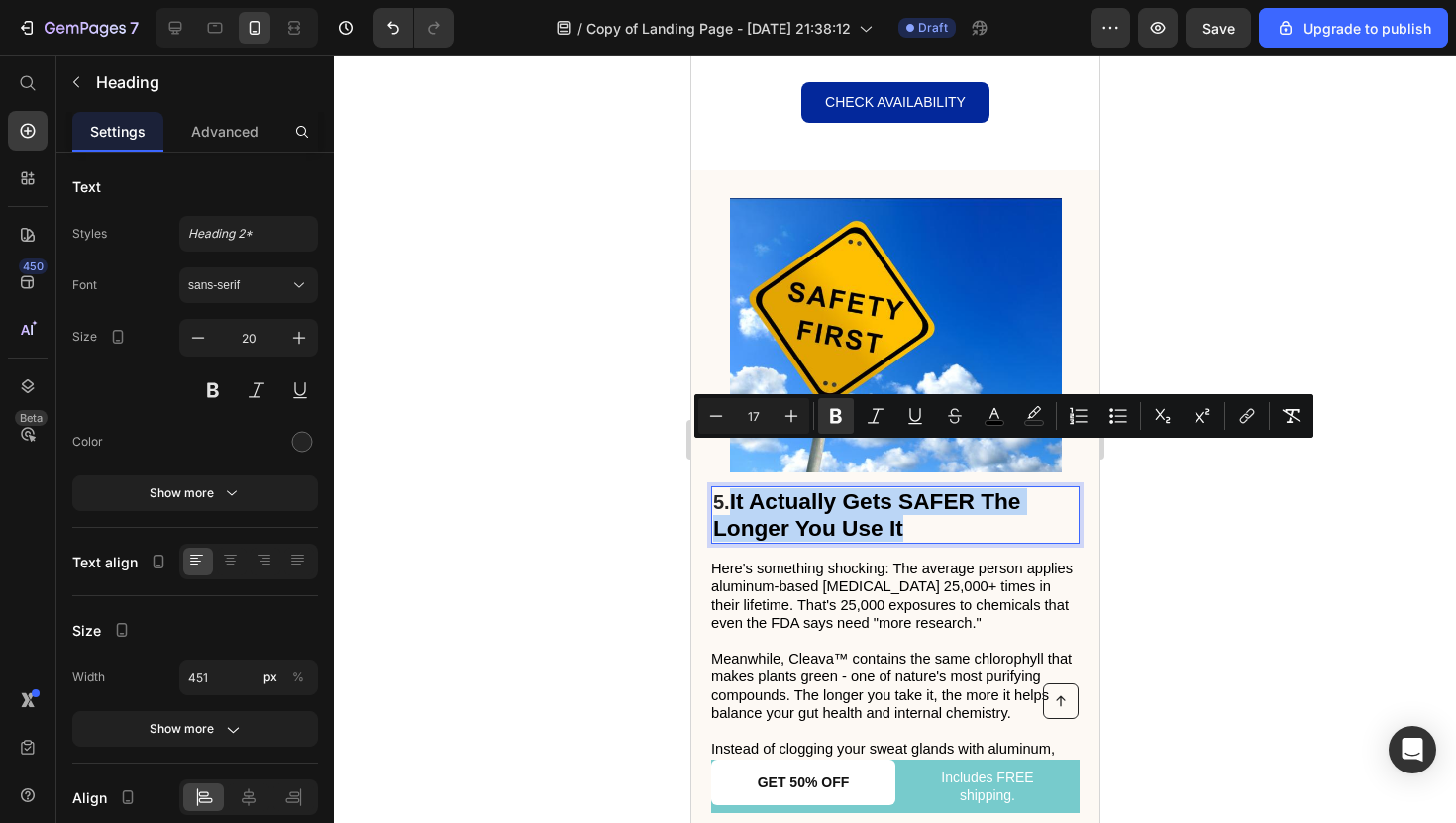 drag, startPoint x: 910, startPoint y: 488, endPoint x: 735, endPoint y: 453, distance: 178.46568 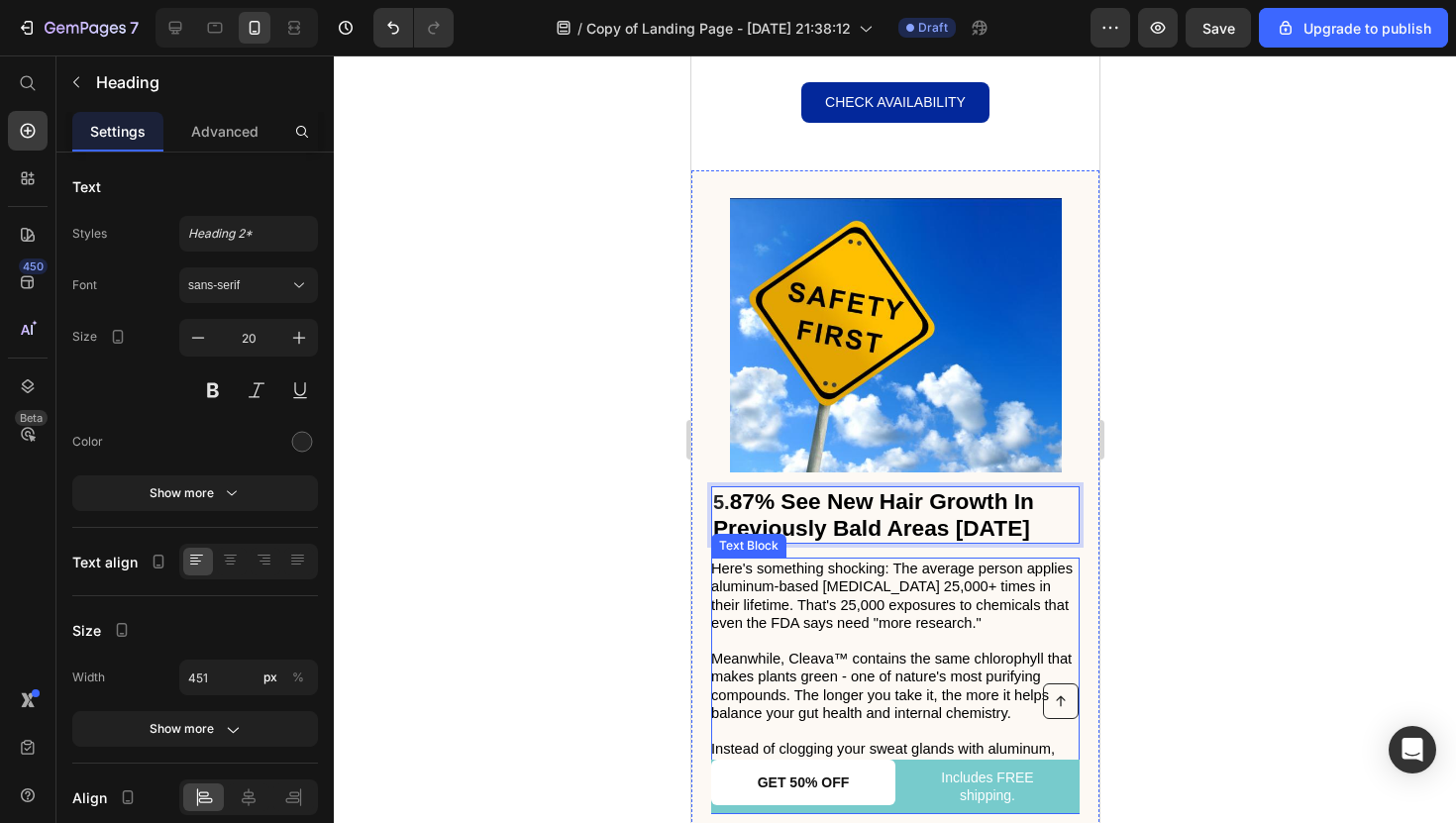 scroll, scrollTop: 4242, scrollLeft: 0, axis: vertical 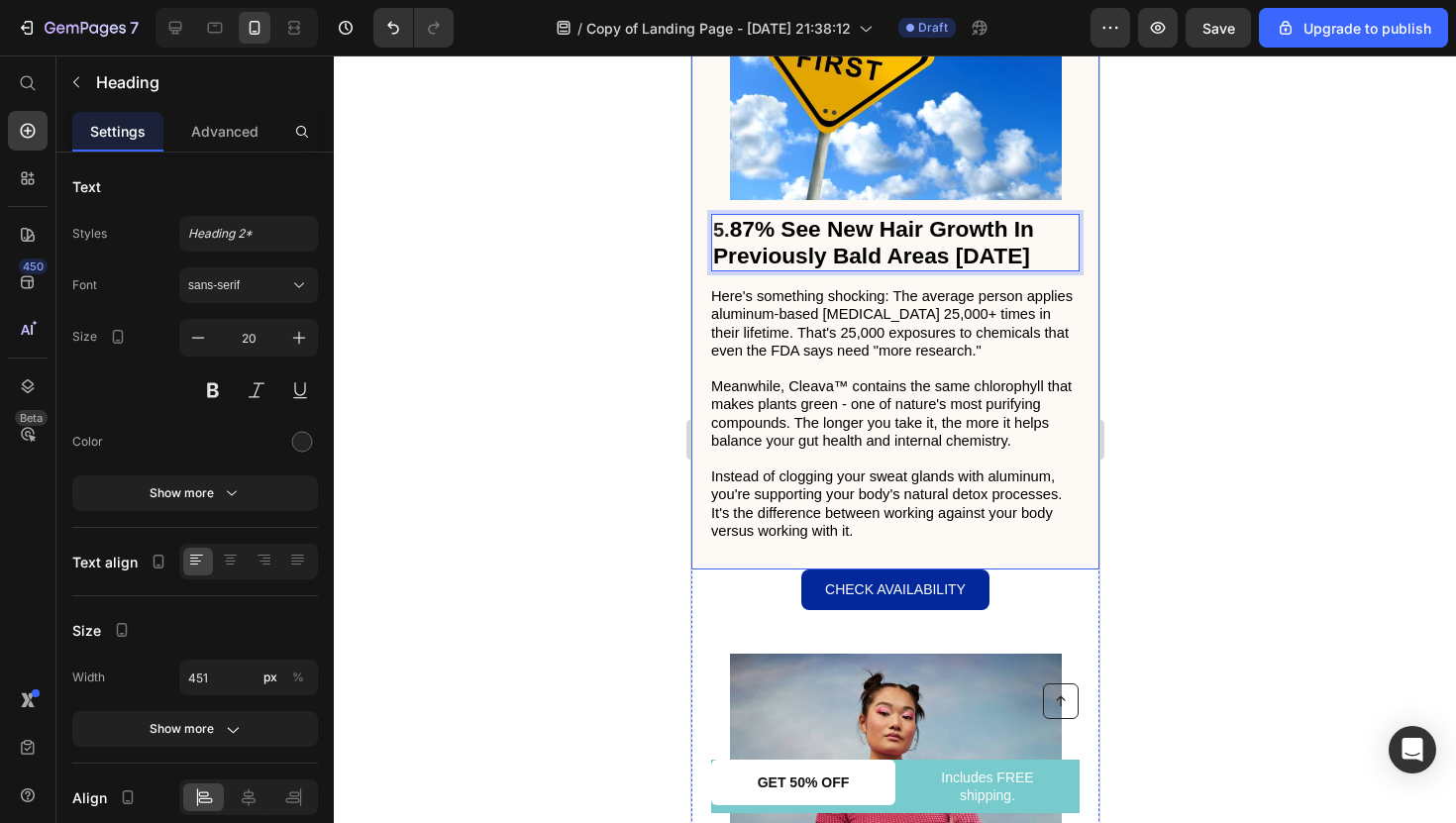 click on "Instead of clogging your sweat glands with aluminum, you're supporting your body's natural detox processes. It's the difference between working against your body versus working with it." at bounding box center (885, 503) 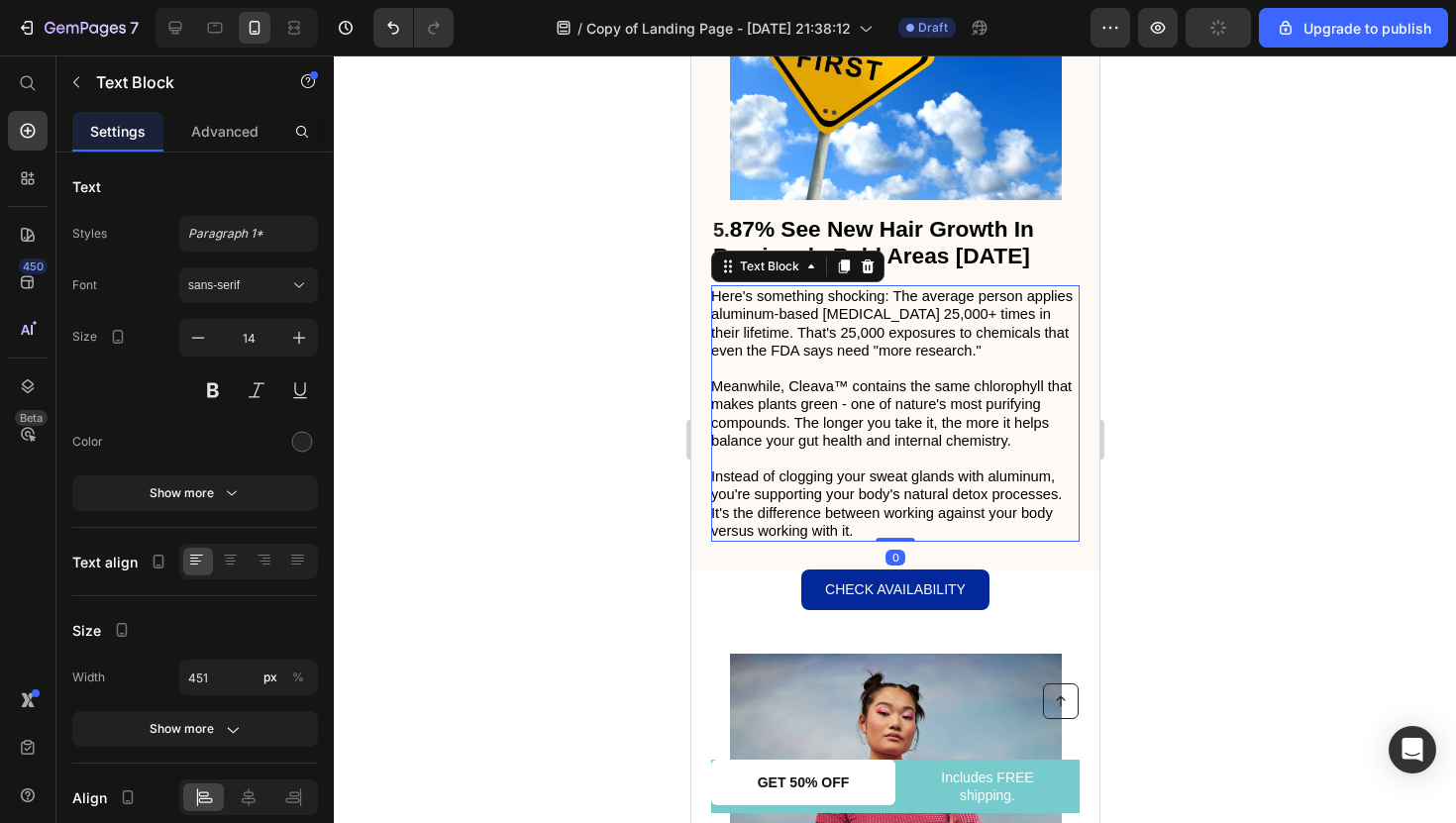 click on "Instead of clogging your sweat glands with aluminum, you're supporting your body's natural detox processes. It's the difference between working against your body versus working with it." at bounding box center (885, 503) 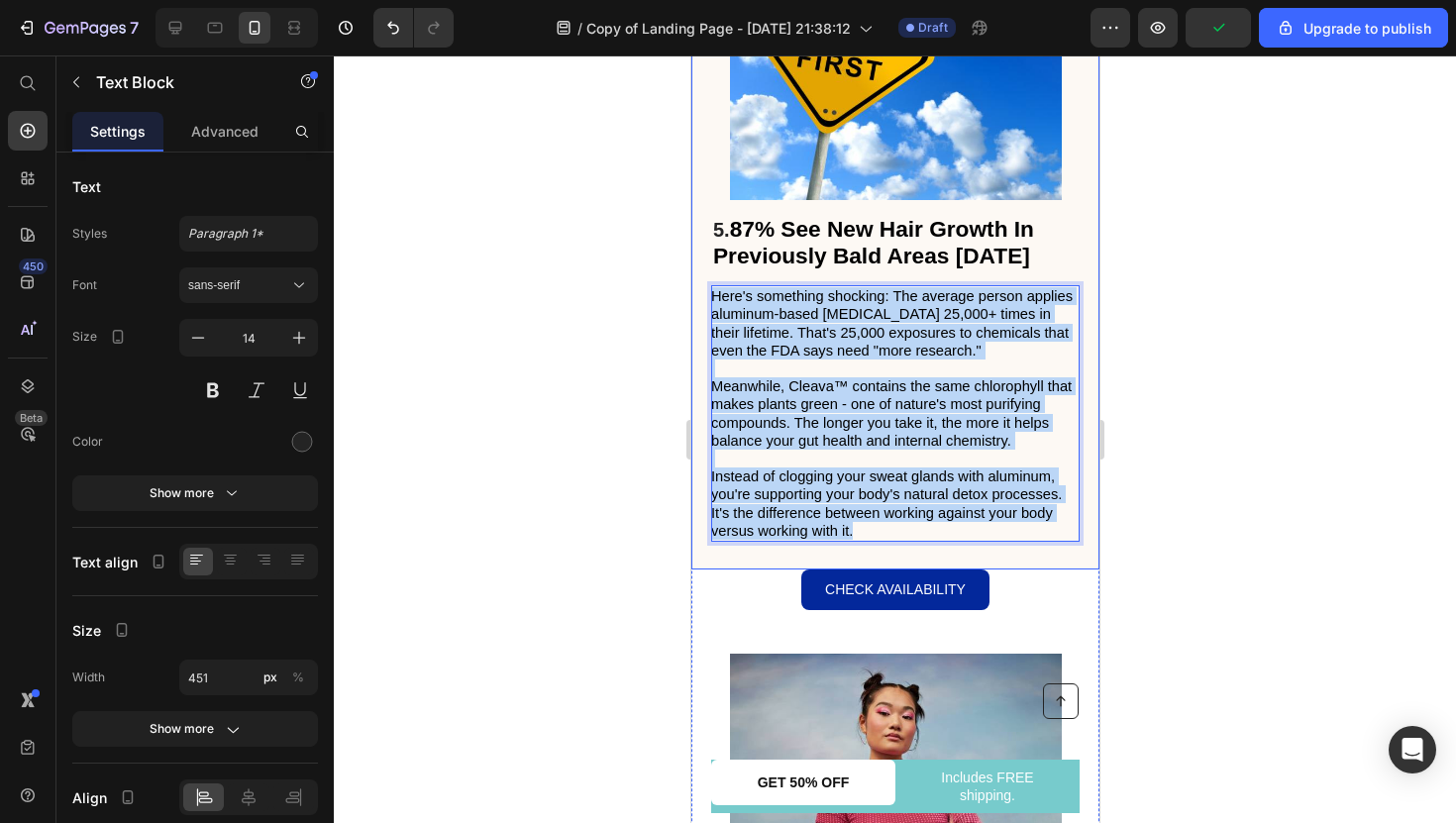 drag, startPoint x: 856, startPoint y: 516, endPoint x: 701, endPoint y: 279, distance: 283.18545 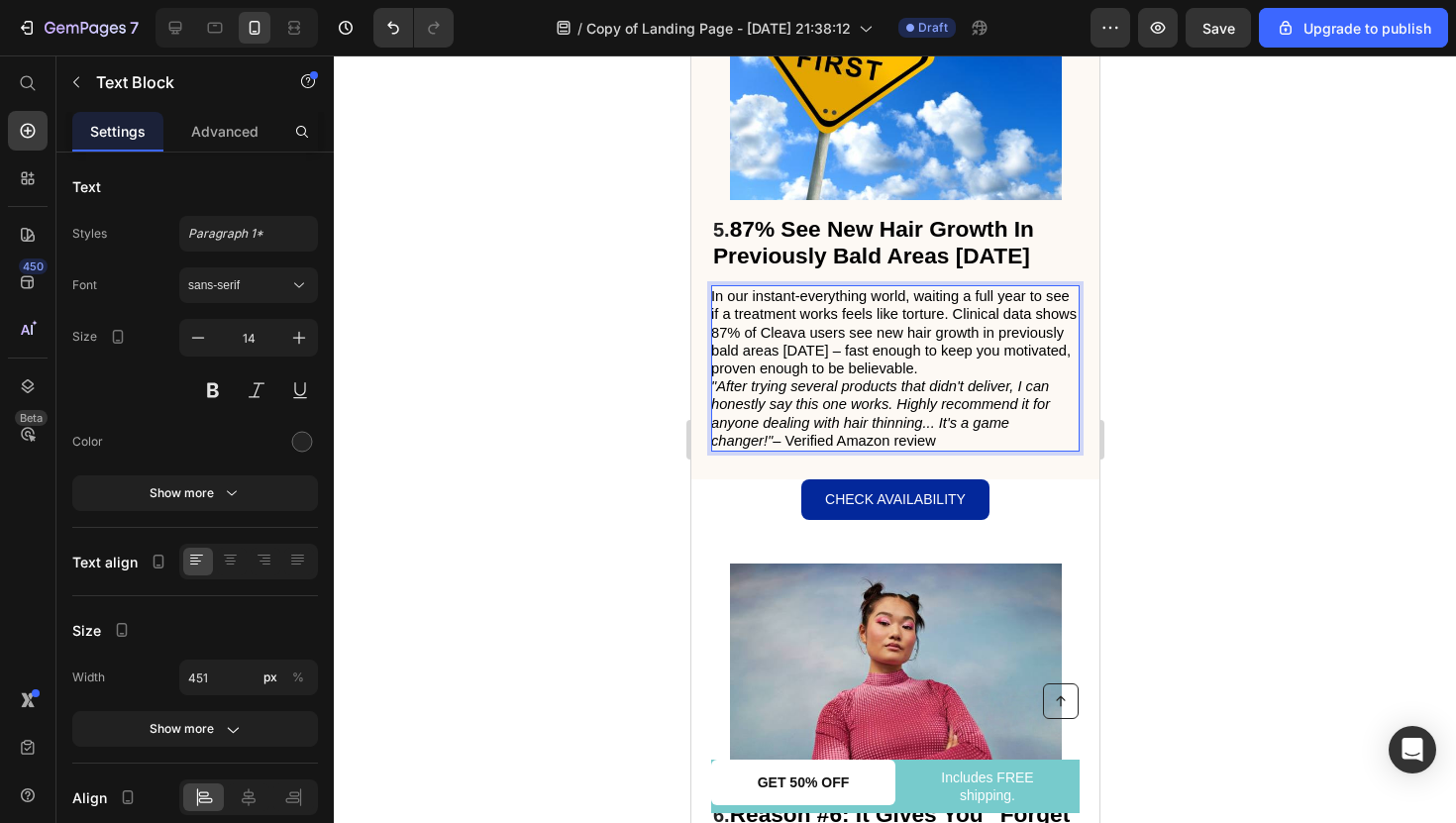 click on "In our instant-everything world, waiting a full year to see if a treatment works feels like torture. Clinical data shows 87% of Cleava users see new hair growth in previously bald areas within 12 weeks – fast enough to keep you motivated, proven enough to be believable." at bounding box center [892, 332] 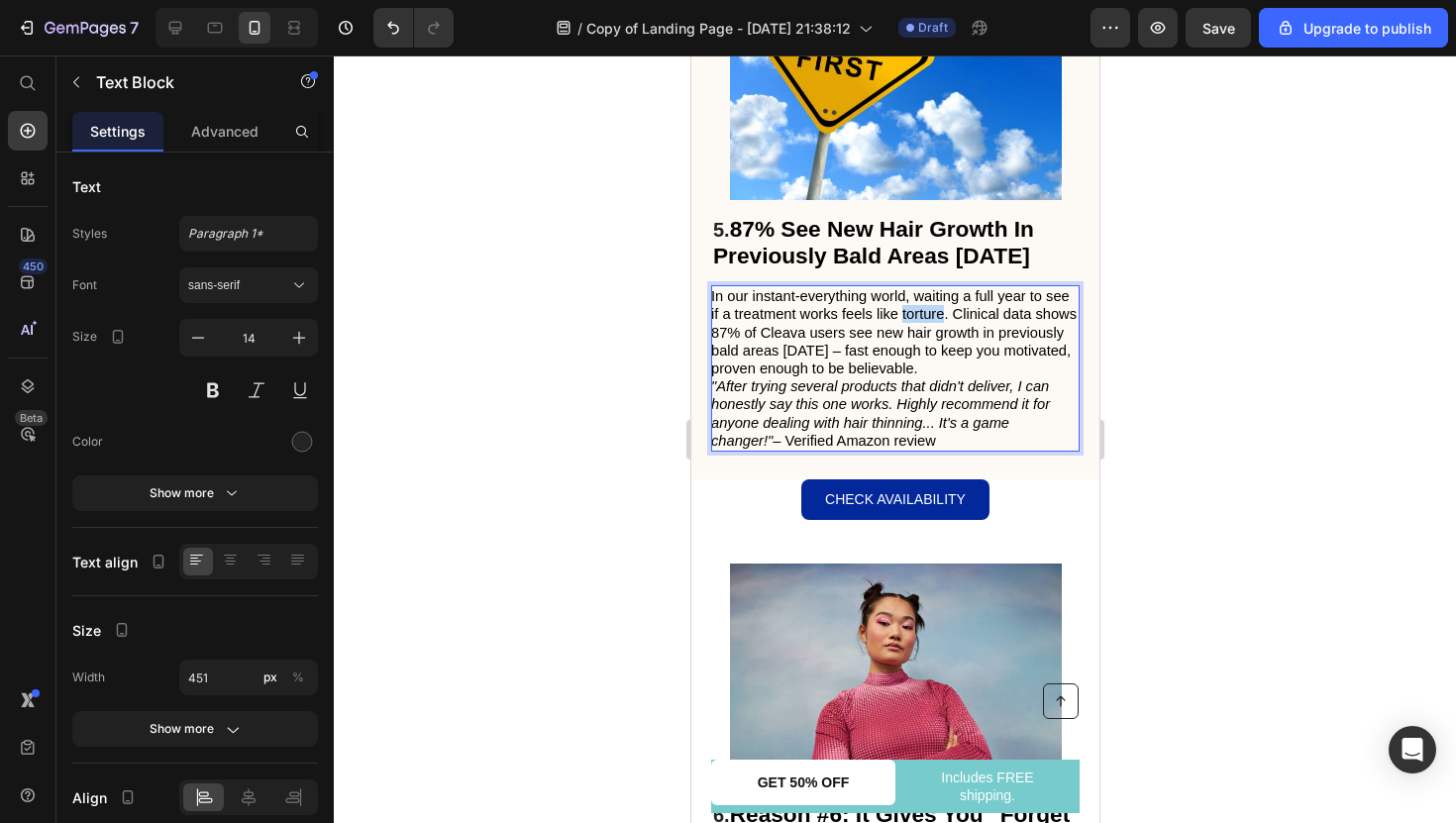 click on "In our instant-everything world, waiting a full year to see if a treatment works feels like torture. Clinical data shows 87% of Cleava users see new hair growth in previously bald areas within 12 weeks – fast enough to keep you motivated, proven enough to be believable." at bounding box center (892, 332) 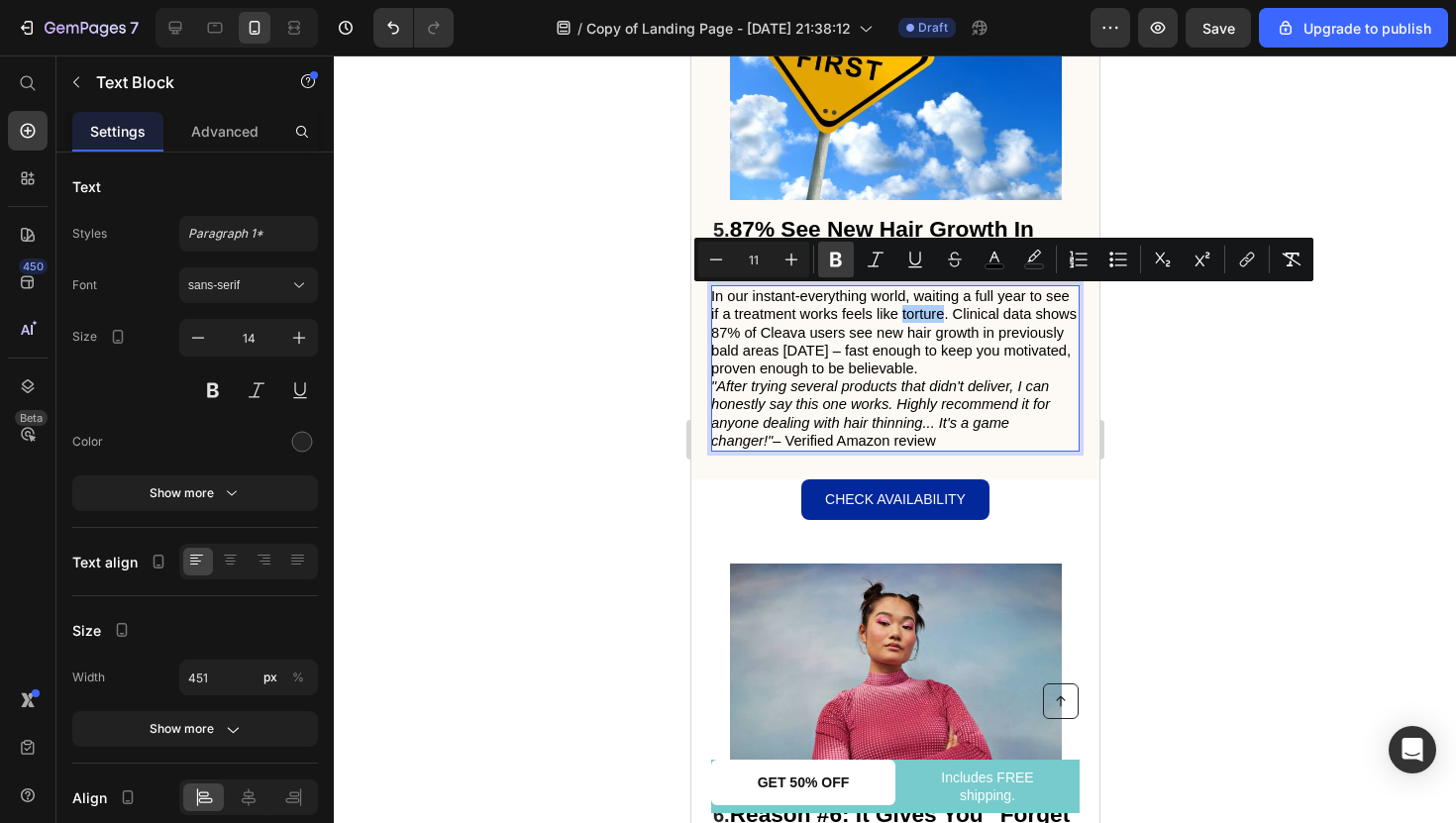 click 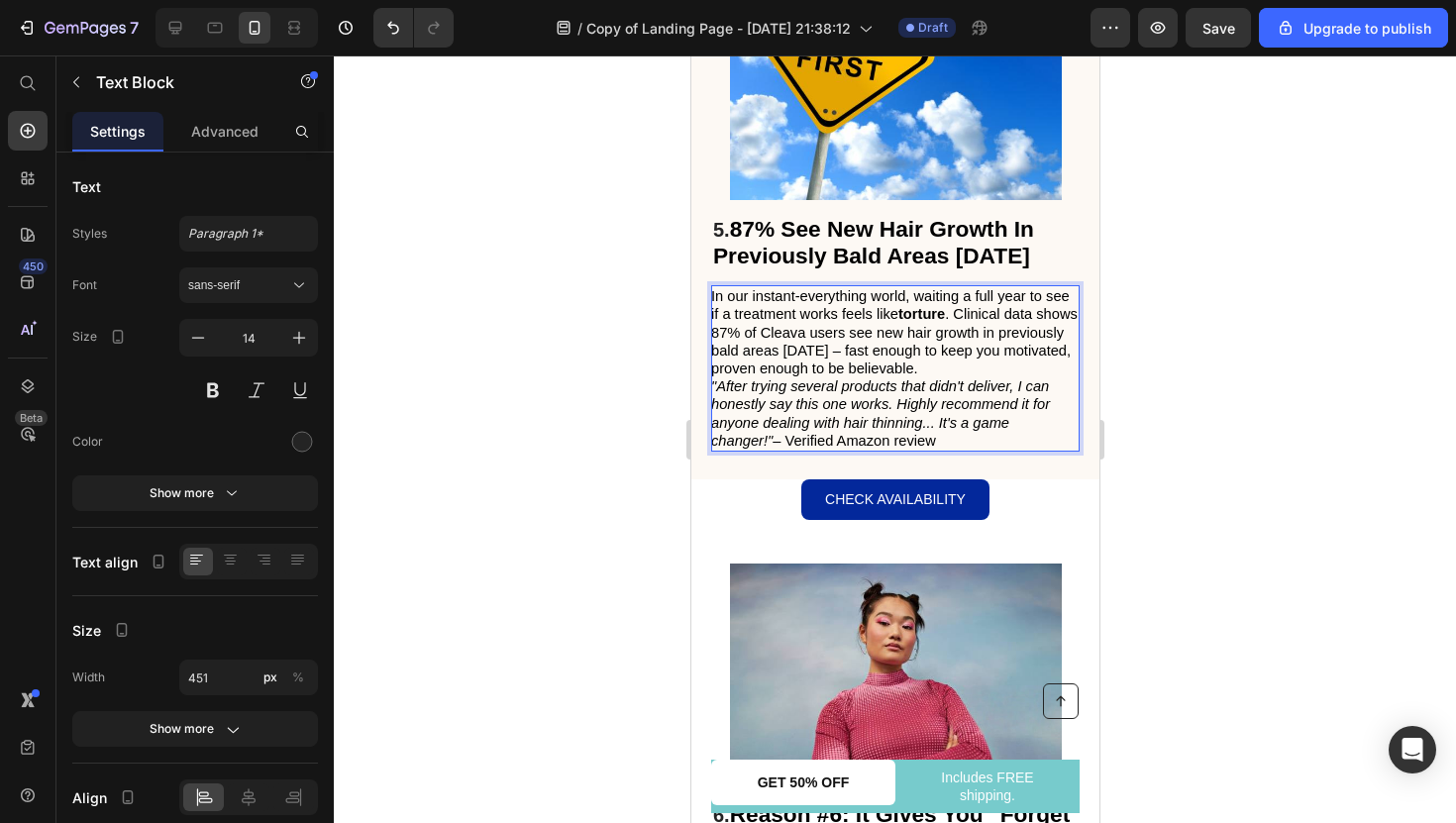 click on "In our instant-everything world, waiting a full year to see if a treatment works feels like  torture . Clinical data shows 87% of Cleava users see new hair growth in previously bald areas within 12 weeks – fast enough to keep you motivated, proven enough to be believable." at bounding box center (893, 332) 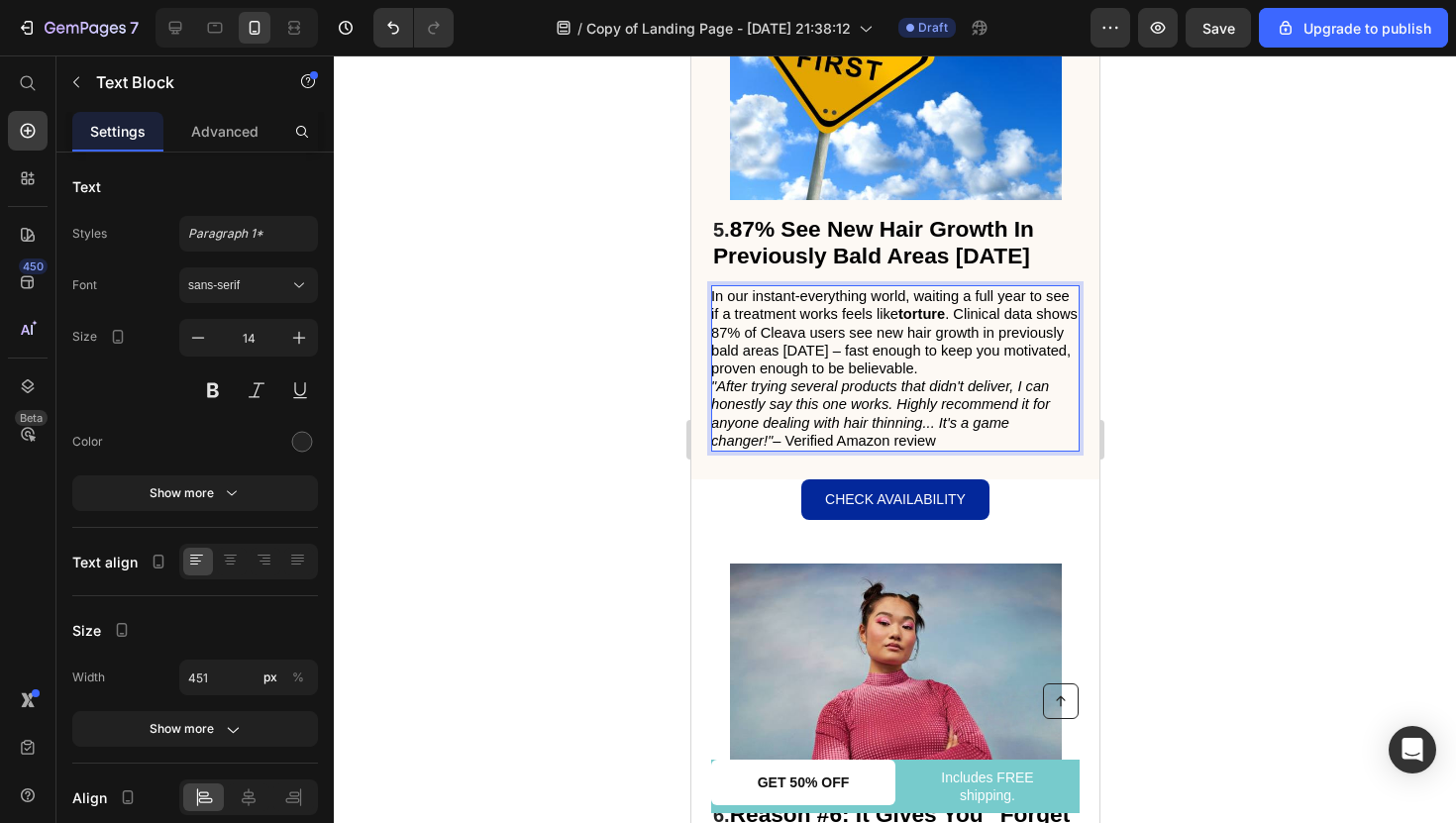 click on "In our instant-everything world, waiting a full year to see if a treatment works feels like  torture . Clinical data shows 87% of Cleava users see new hair growth in previously bald areas within 12 weeks – fast enough to keep you motivated, proven enough to be believable." at bounding box center [893, 332] 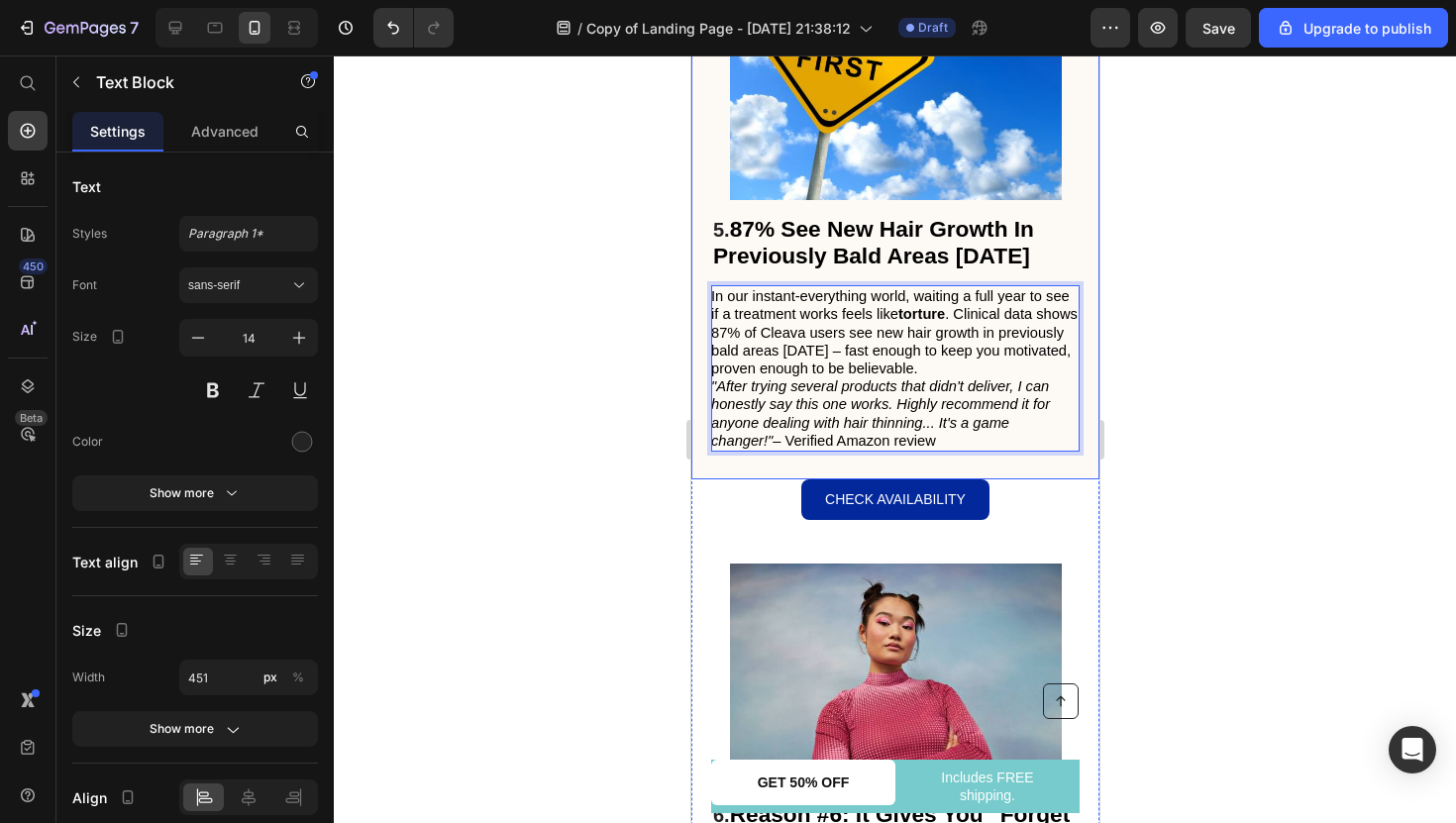 click on "5.  87% See New Hair Growth In Previously Bald Areas Within 12 Weeks Heading In our instant-everything world, waiting a full year to see if a treatment works feels like  torture . Clinical data shows 87% of Cleava users see new hair growth in previously bald areas within 12 weeks – fast enough to keep you motivated, proven enough to be believable. "After trying several products that didn't deliver, I can honestly say this one works. Highly recommend it for anyone dealing with hair thinning... It's a game changer!"  – Verified Amazon review Text Block   0 Image Row" at bounding box center (894, 188) 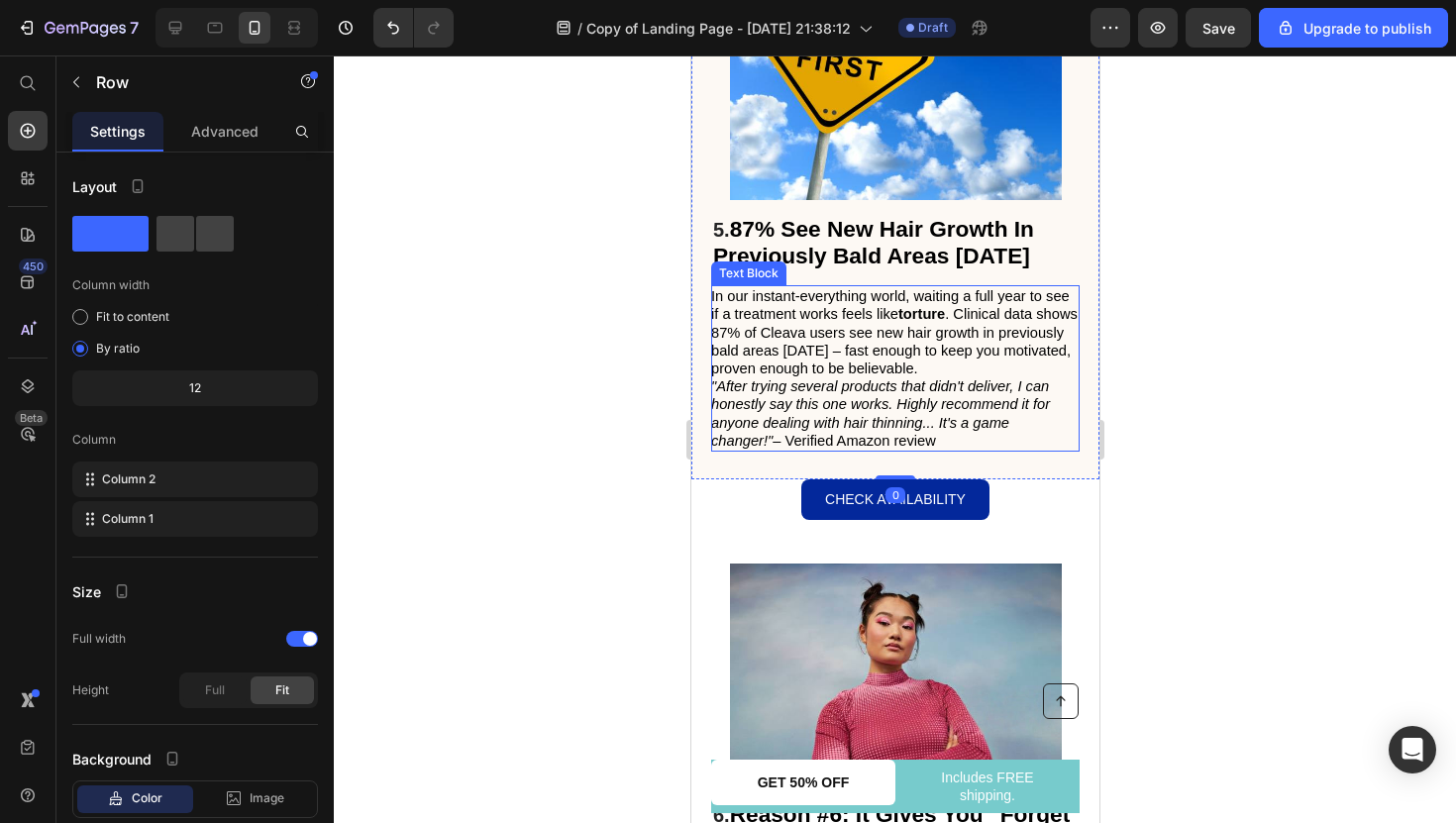 click on ""After trying several products that didn't deliver, I can honestly say this one works. Highly recommend it for anyone dealing with hair thinning... It's a game changer!"" at bounding box center (880, 413) 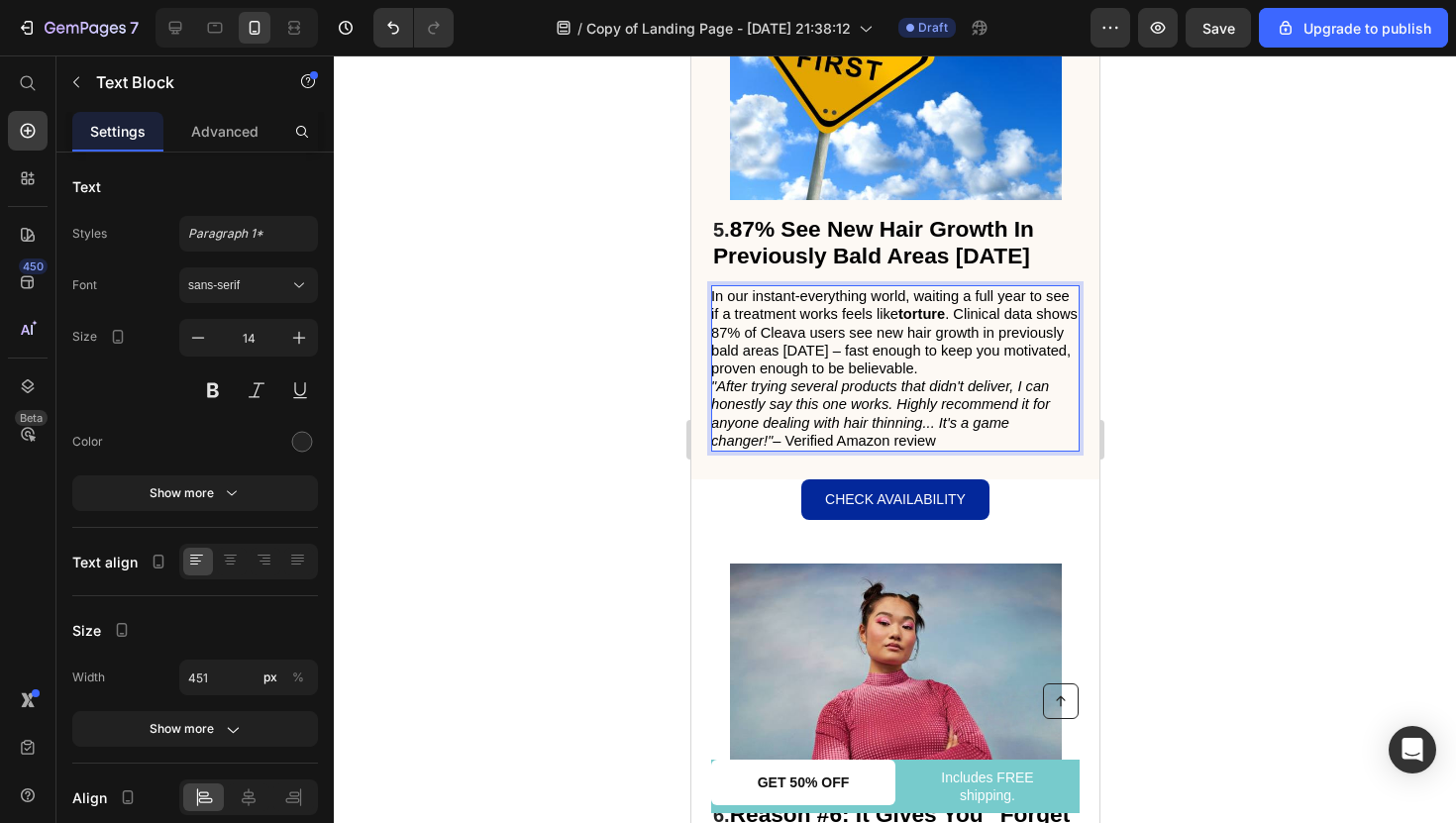 click on ""After trying several products that didn't deliver, I can honestly say this one works. Highly recommend it for anyone dealing with hair thinning... It's a game changer!"" at bounding box center [880, 413] 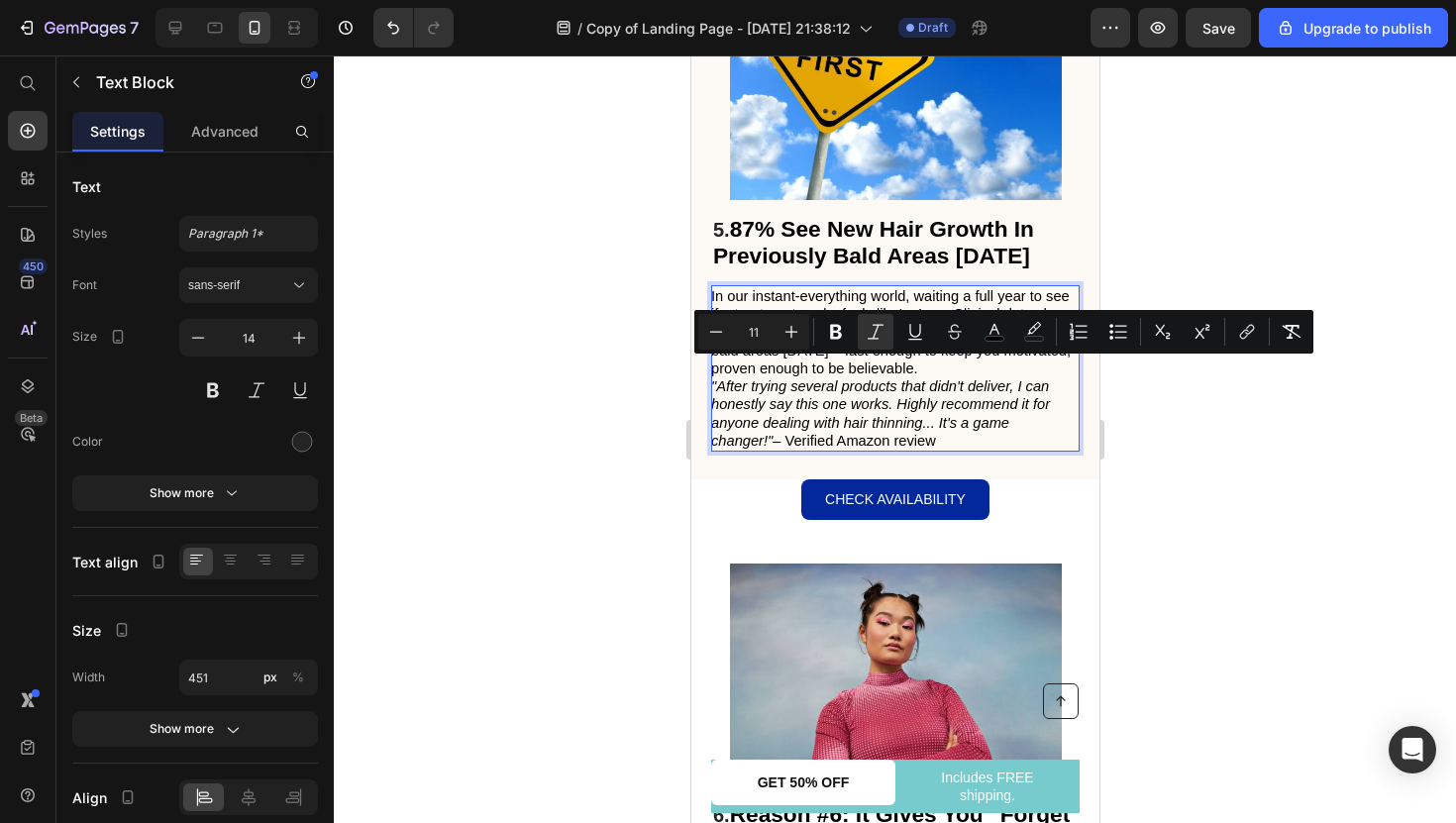 click on ""After trying several products that didn't deliver, I can honestly say this one works. Highly recommend it for anyone dealing with hair thinning... It's a game changer!"" at bounding box center [880, 413] 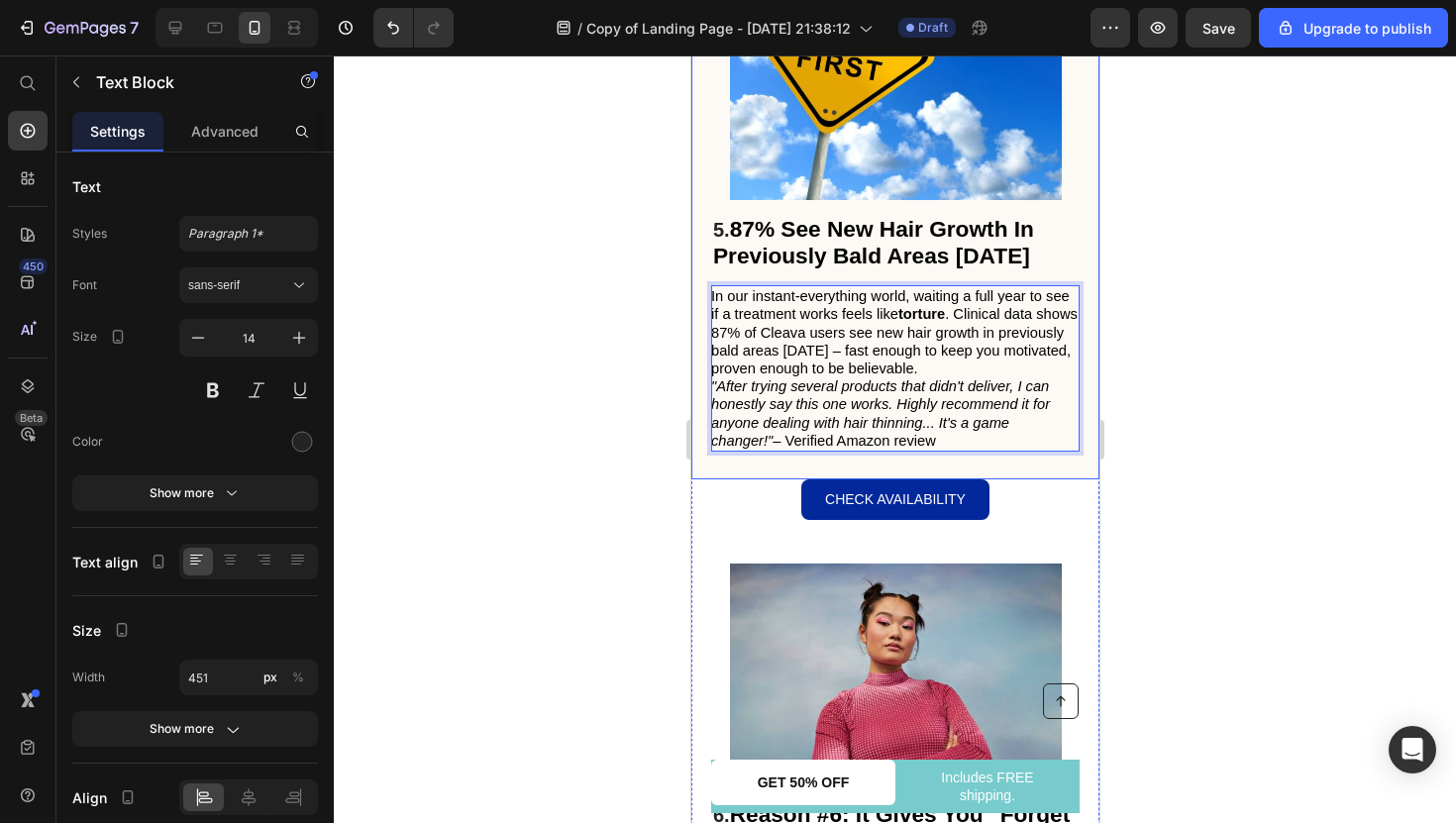 click on "5.  87% See New Hair Growth In Previously Bald Areas Within 12 Weeks Heading In our instant-everything world, waiting a full year to see if a treatment works feels like  torture . Clinical data shows 87% of Cleava users see new hair growth in previously bald areas within 12 weeks – fast enough to keep you motivated, proven enough to be believable. "After trying several products that didn't deliver, I can honestly say this one works. Highly recommend it for anyone dealing with hair thinning... It's a game changer!"  – Verified Amazon review Text Block   0 Image Row" at bounding box center (894, 188) 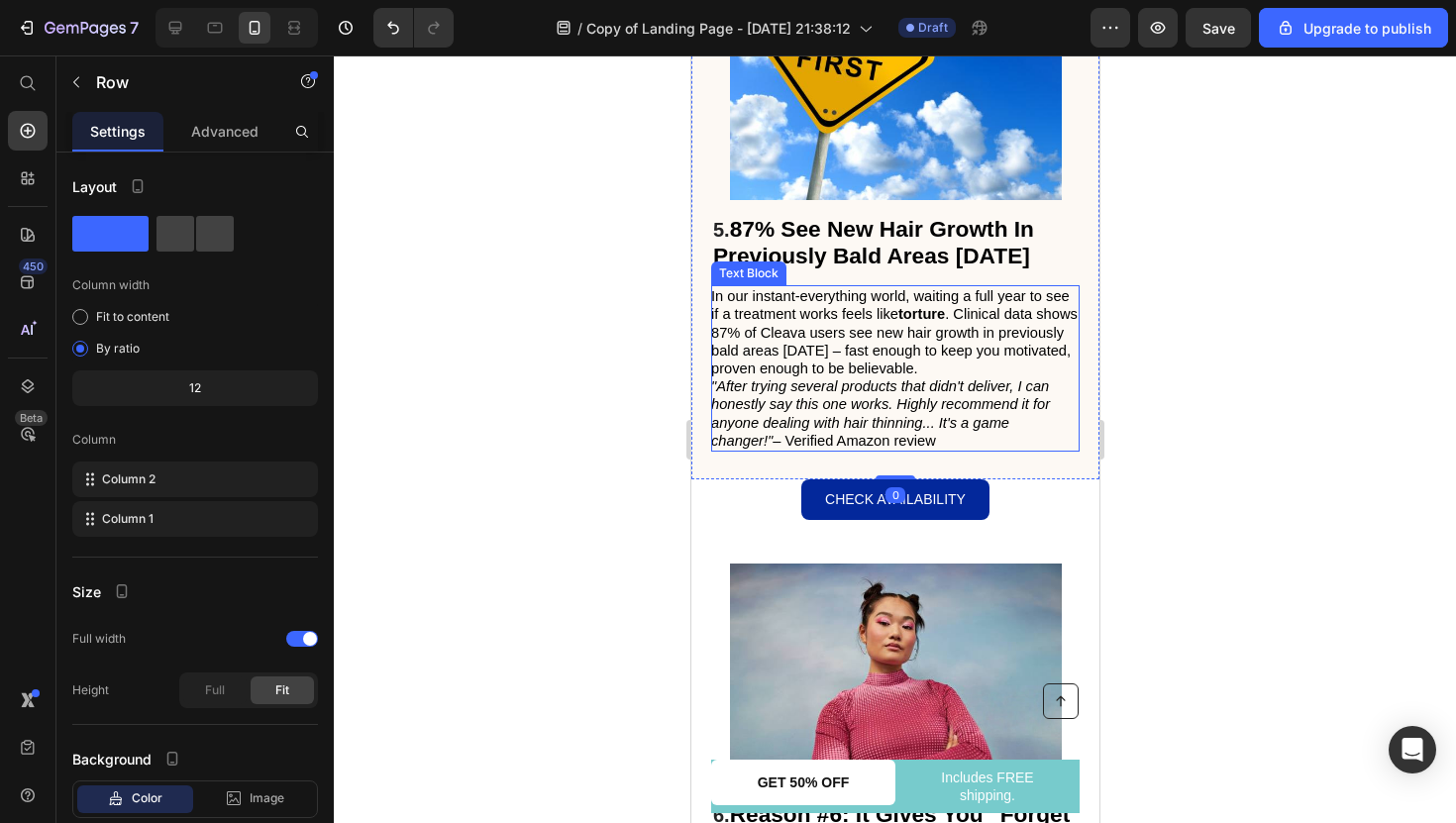 click on ""After trying several products that didn't deliver, I can honestly say this one works. Highly recommend it for anyone dealing with hair thinning... It's a game changer!"" at bounding box center [880, 413] 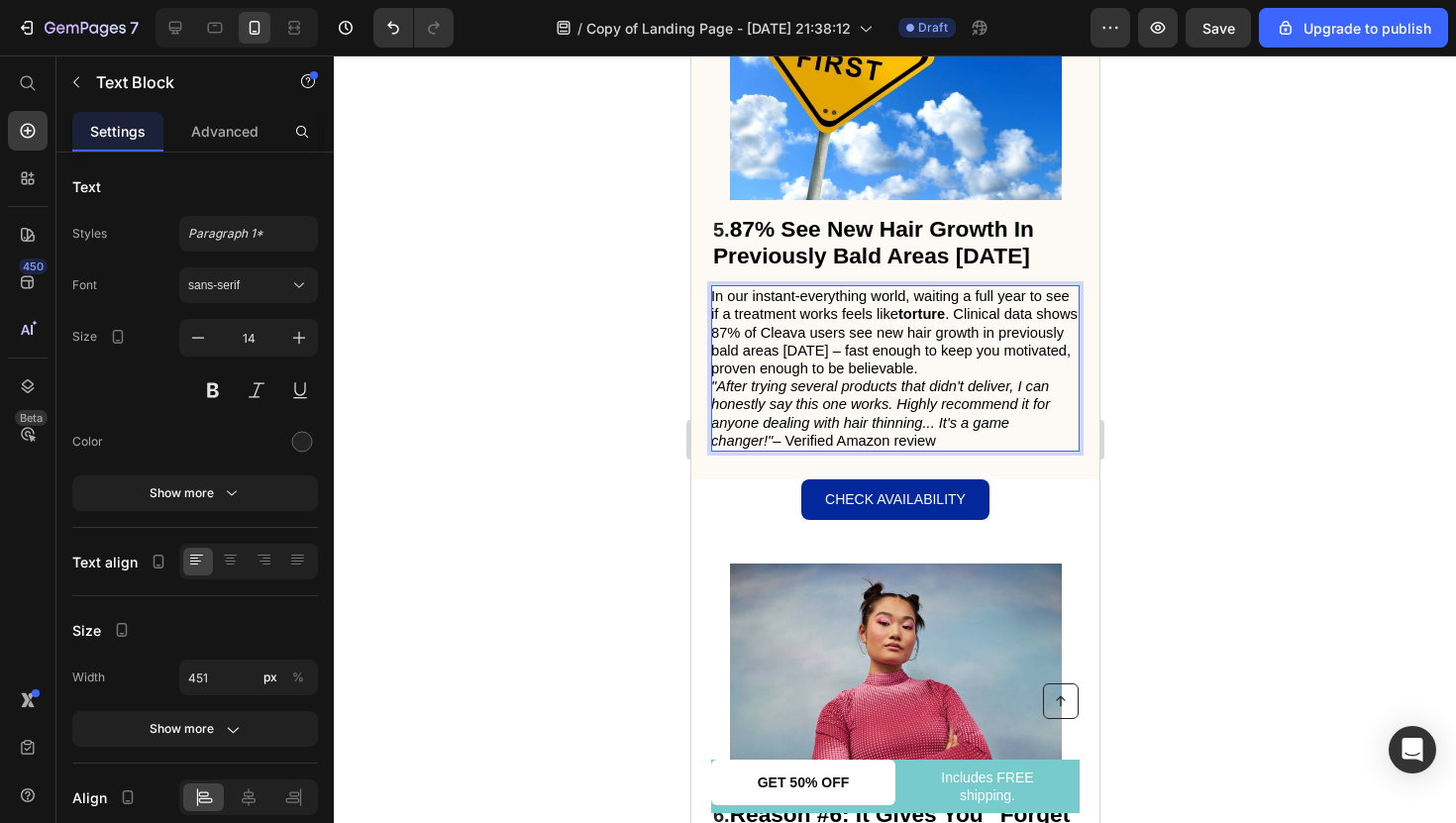 click on ""After trying several products that didn't deliver, I can honestly say this one works. Highly recommend it for anyone dealing with hair thinning... It's a game changer!"" at bounding box center [880, 413] 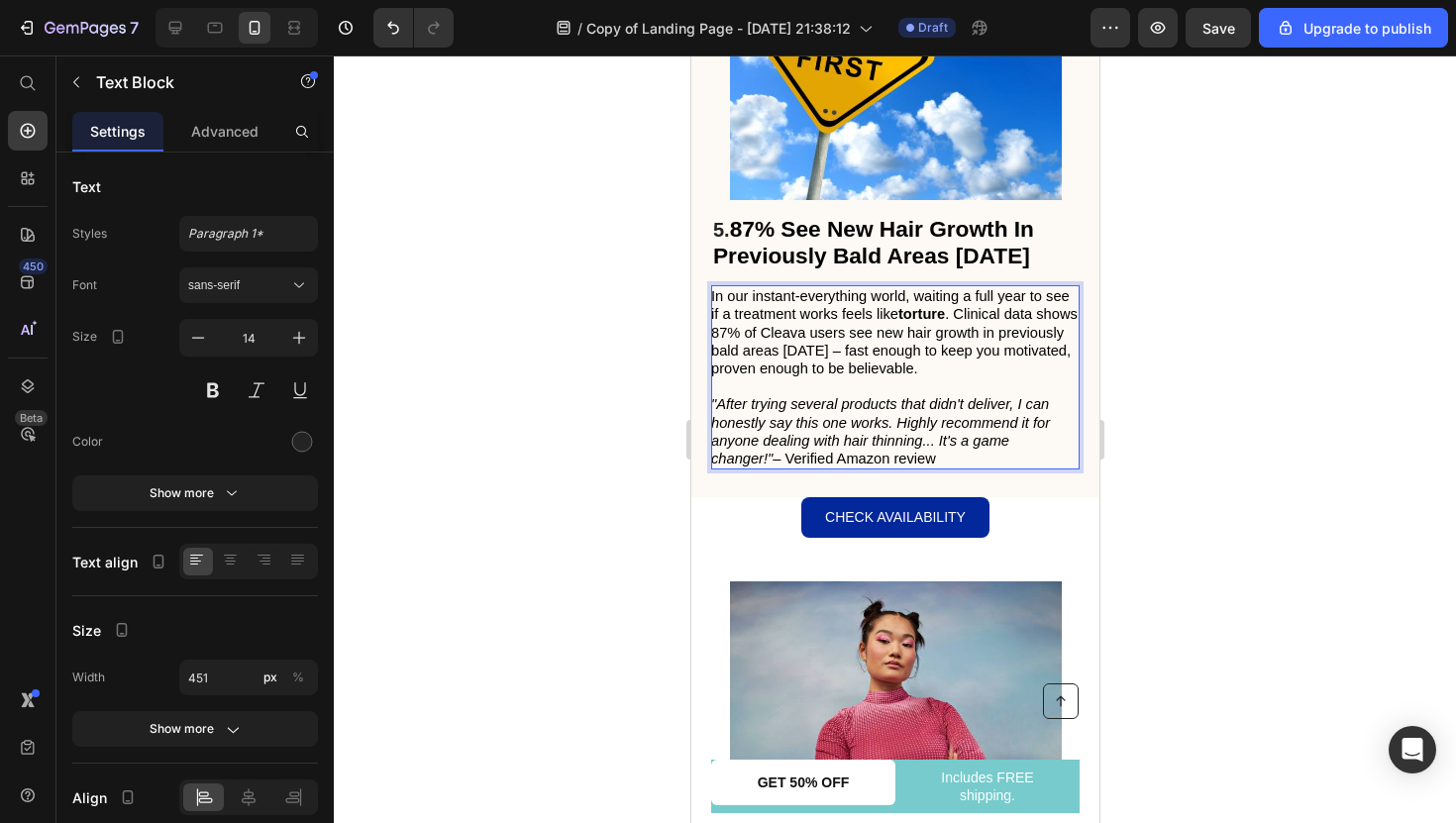 click on ""After trying several products that didn't deliver, I can honestly say this one works. Highly recommend it for anyone dealing with hair thinning... It's a game changer!"  – Verified Amazon review" at bounding box center [880, 431] 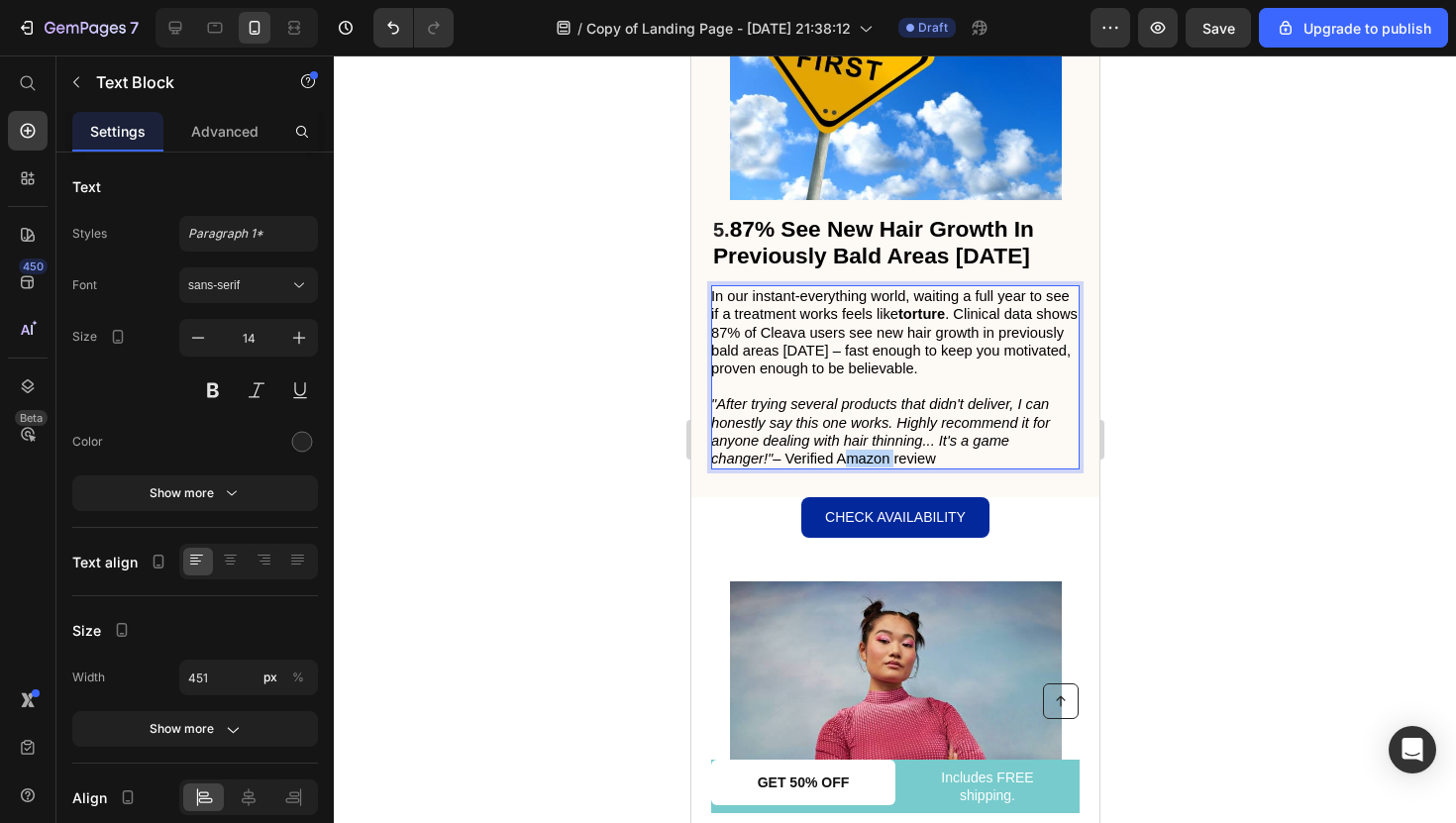click on ""After trying several products that didn't deliver, I can honestly say this one works. Highly recommend it for anyone dealing with hair thinning... It's a game changer!"  – Verified Amazon review" at bounding box center [880, 431] 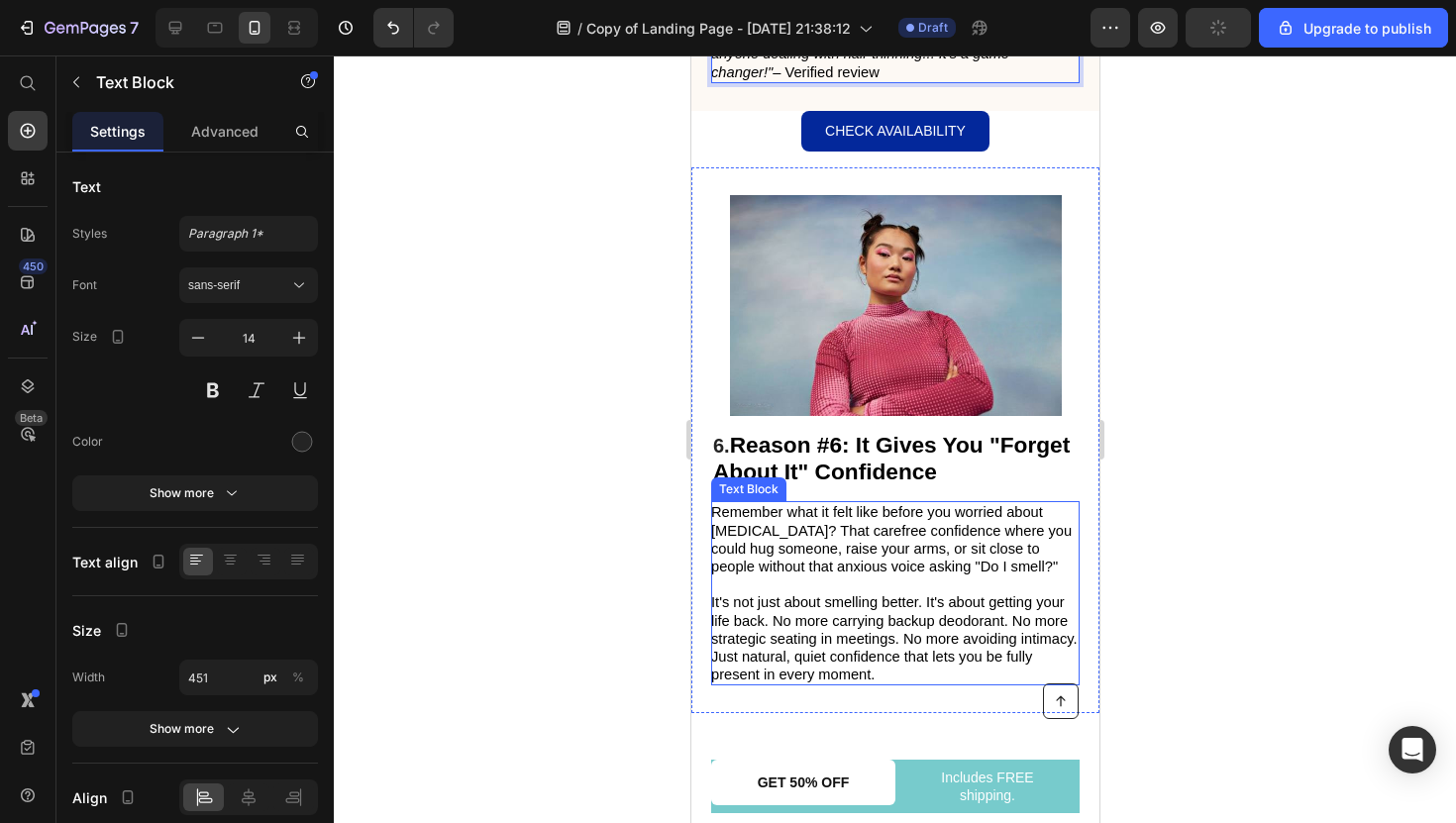 scroll, scrollTop: 4563, scrollLeft: 0, axis: vertical 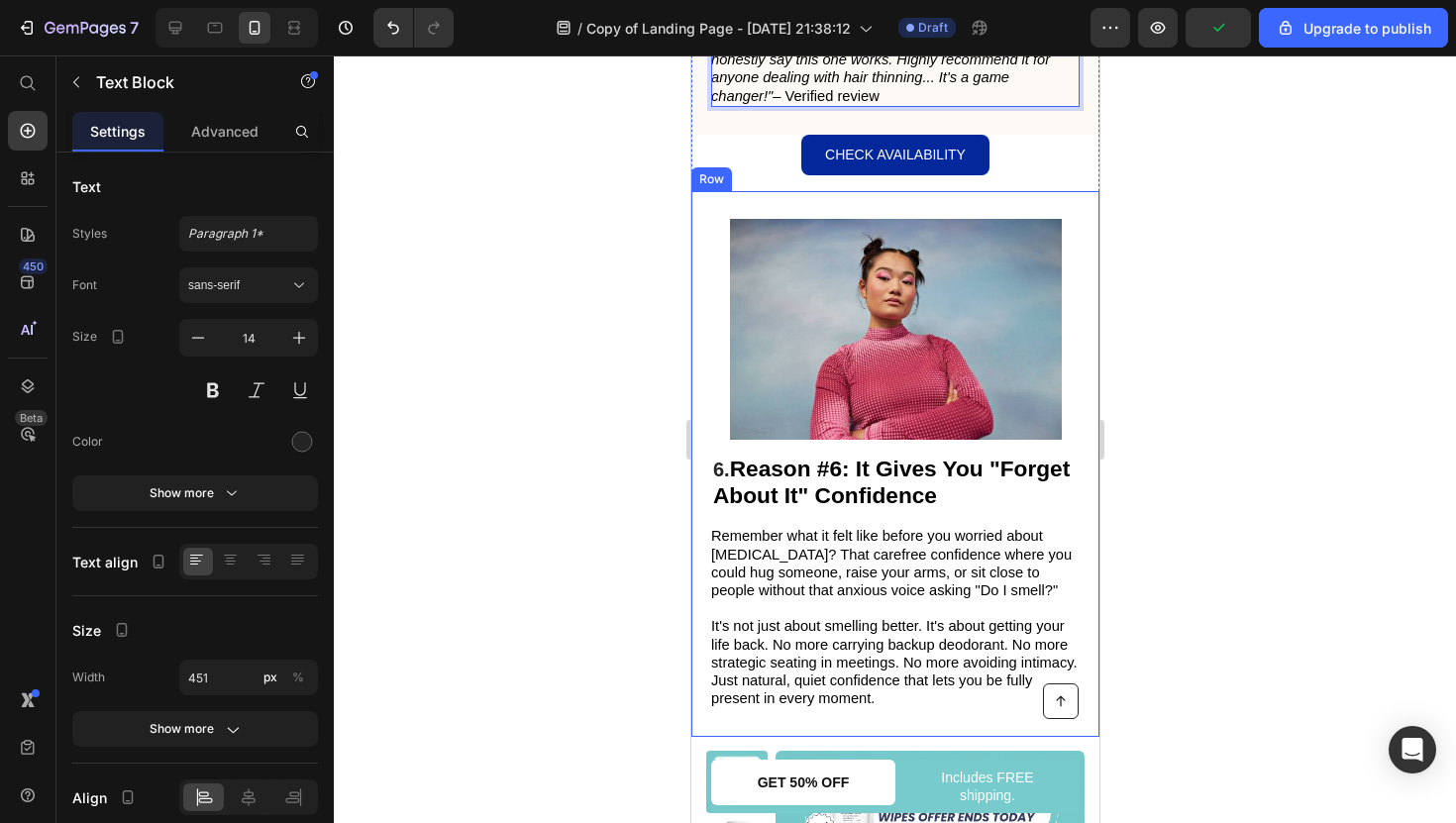 click on "Image 6.  Reason #6: It Gives You "Forget About It" Confidence Heading Remember what it felt like before you worried about body odor? That carefree confidence where you could hug someone, raise your arms, or sit close to people without that anxious voice asking "Do I smell?"   It's not just about smelling better. It's about getting your life back. No more carrying backup deodorant. No more strategic seating in meetings. No more avoiding intimacy. Just natural, quiet confidence that lets you be fully present in every moment. Text Block Row" at bounding box center (894, 463) 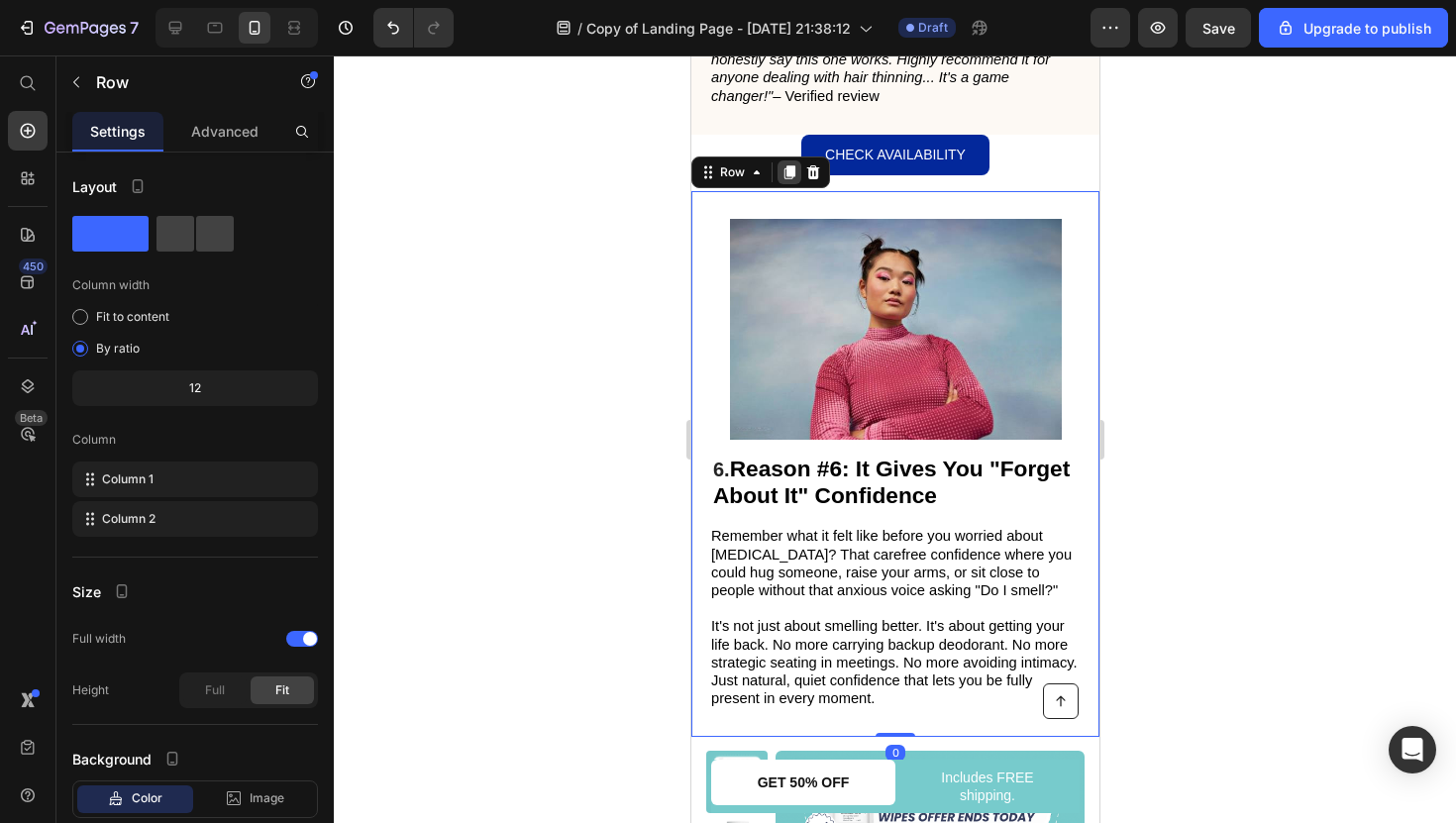 click 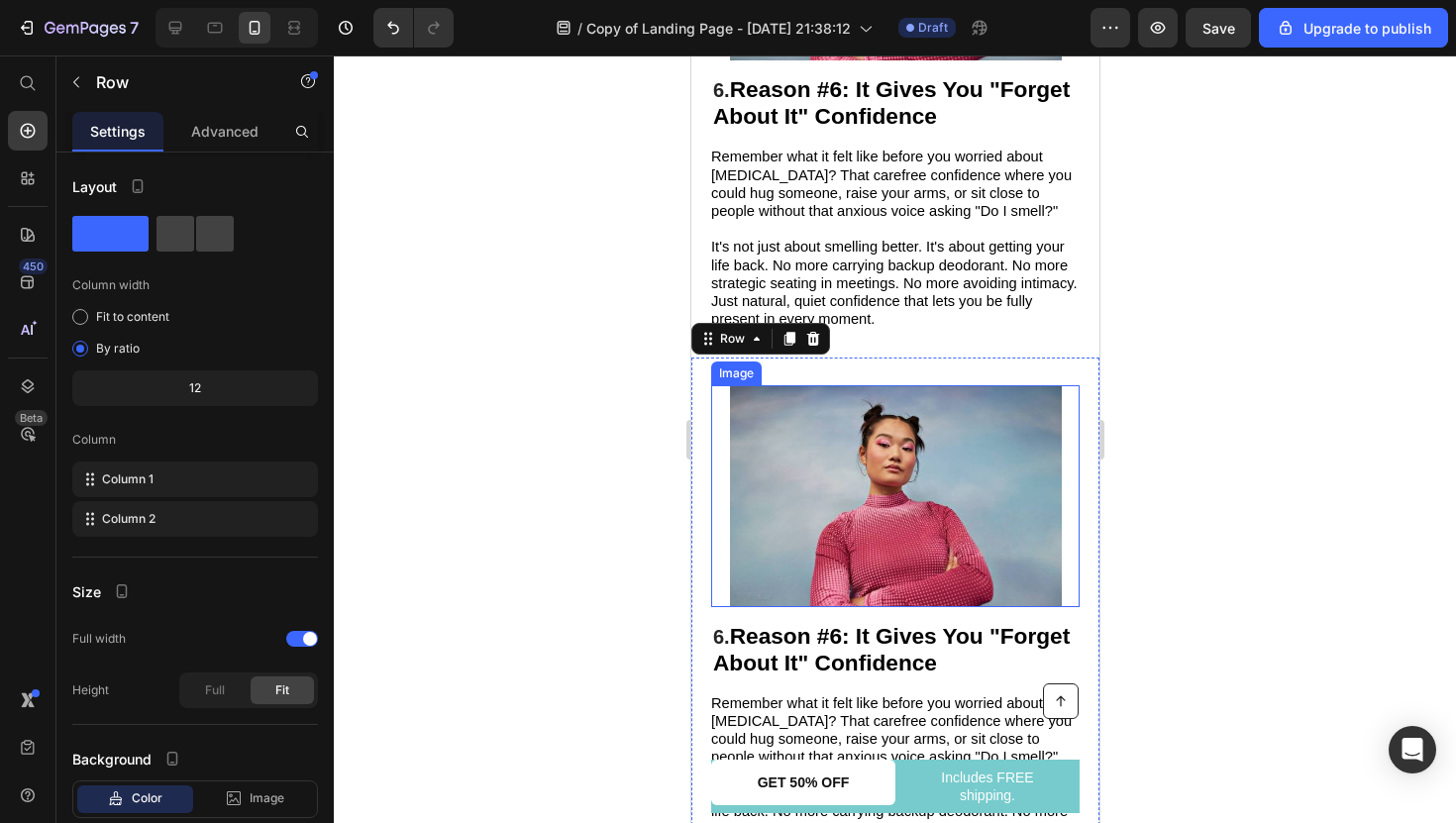 scroll, scrollTop: 4937, scrollLeft: 0, axis: vertical 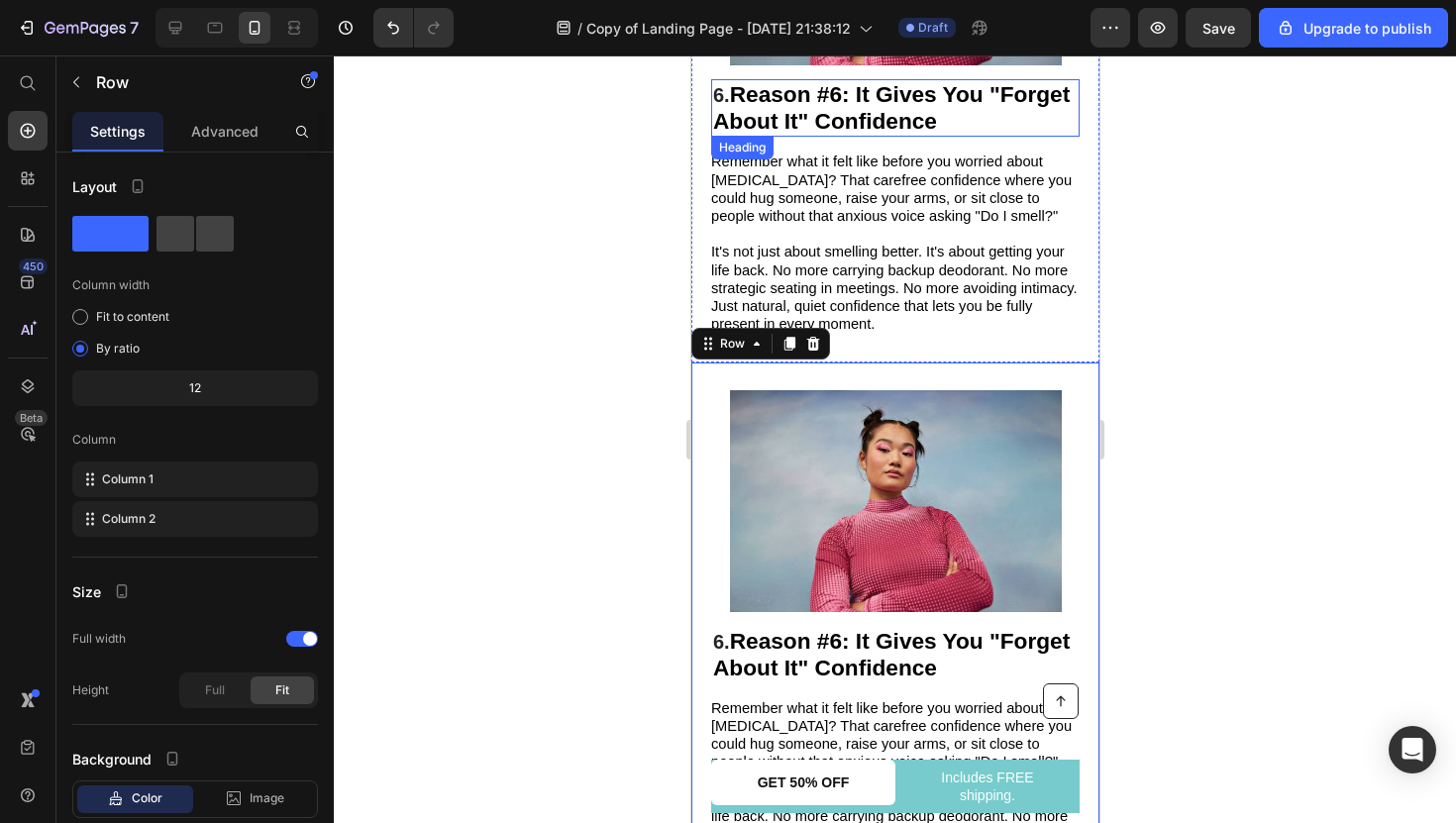 click on "Reason #6: It Gives You "Forget About It" Confidence" at bounding box center [890, 107] 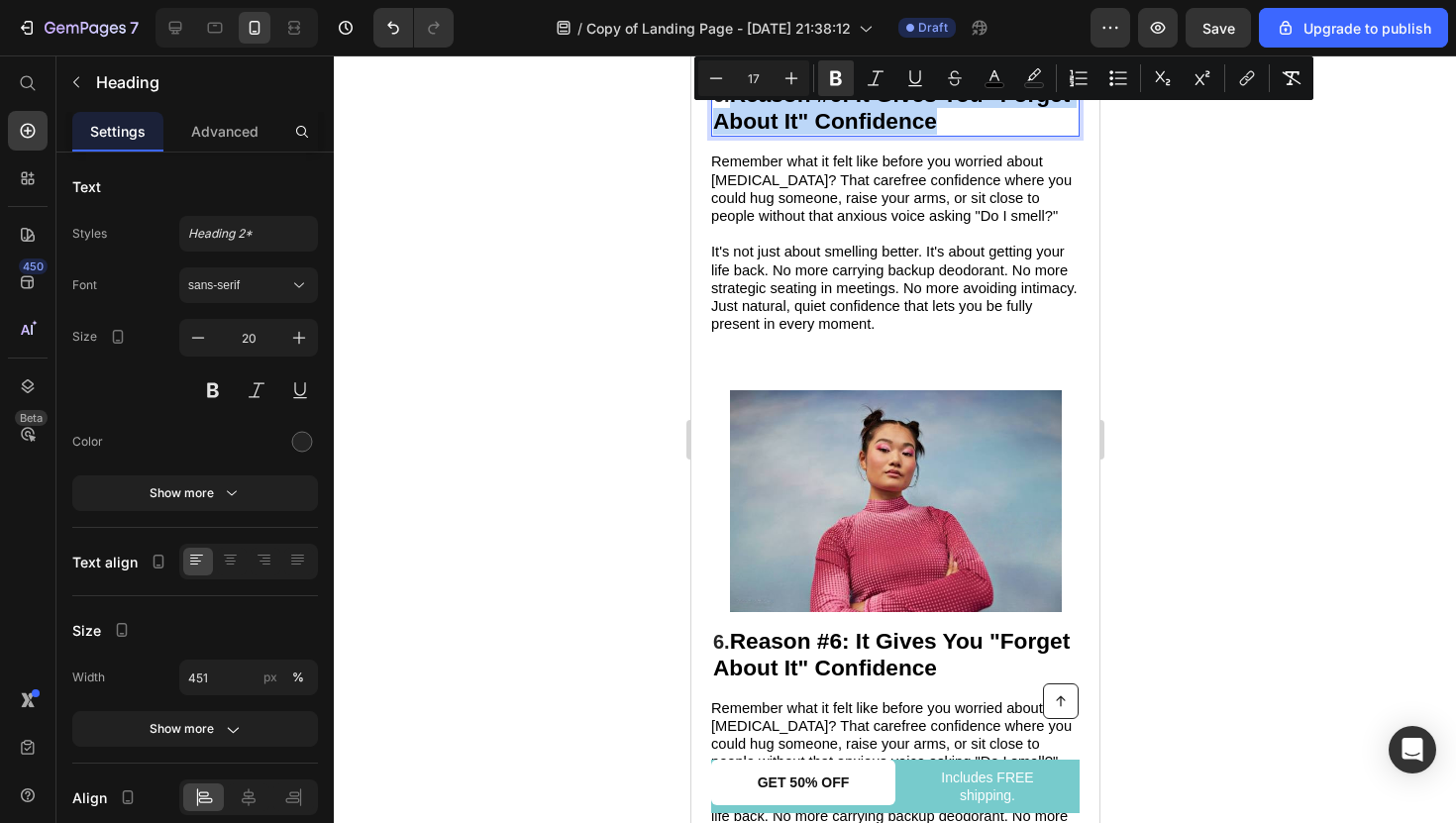 drag, startPoint x: 737, startPoint y: 112, endPoint x: 970, endPoint y: 152, distance: 236.40854 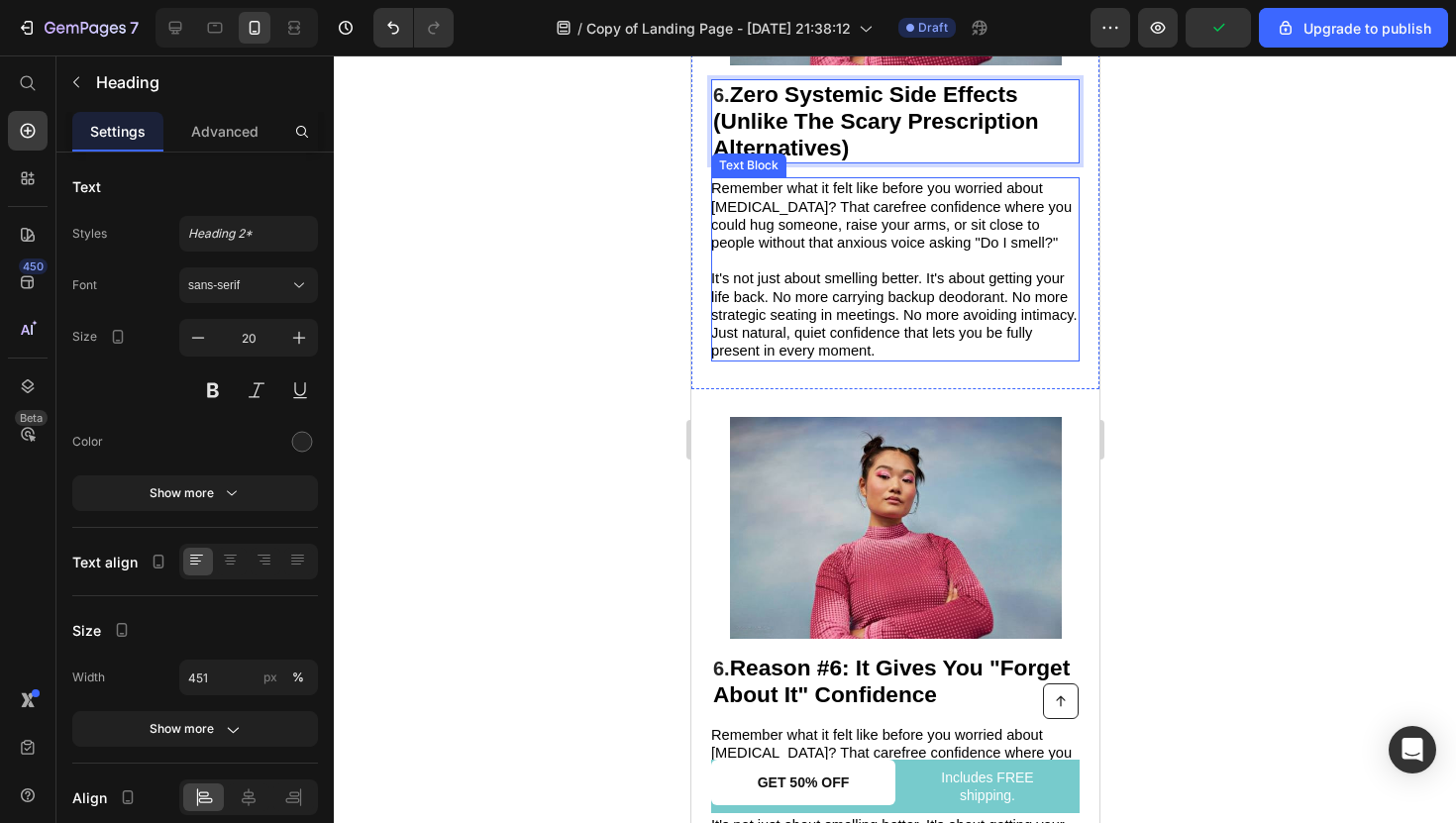 click on "It's not just about smelling better. It's about getting your life back. No more carrying backup deodorant. No more strategic seating in meetings. No more avoiding intimacy." at bounding box center [893, 296] 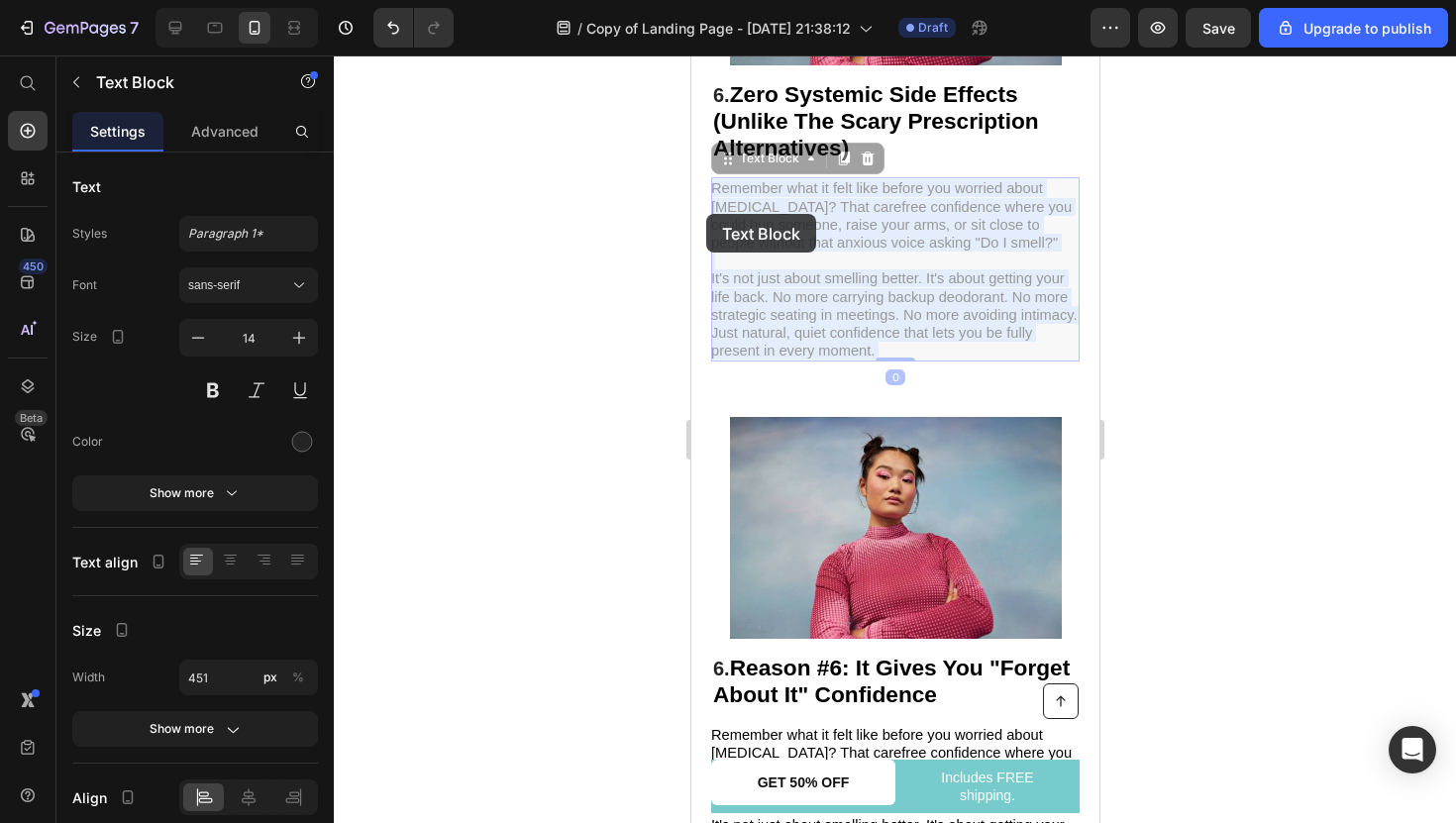 drag, startPoint x: 876, startPoint y: 365, endPoint x: 706, endPoint y: 215, distance: 226.7157 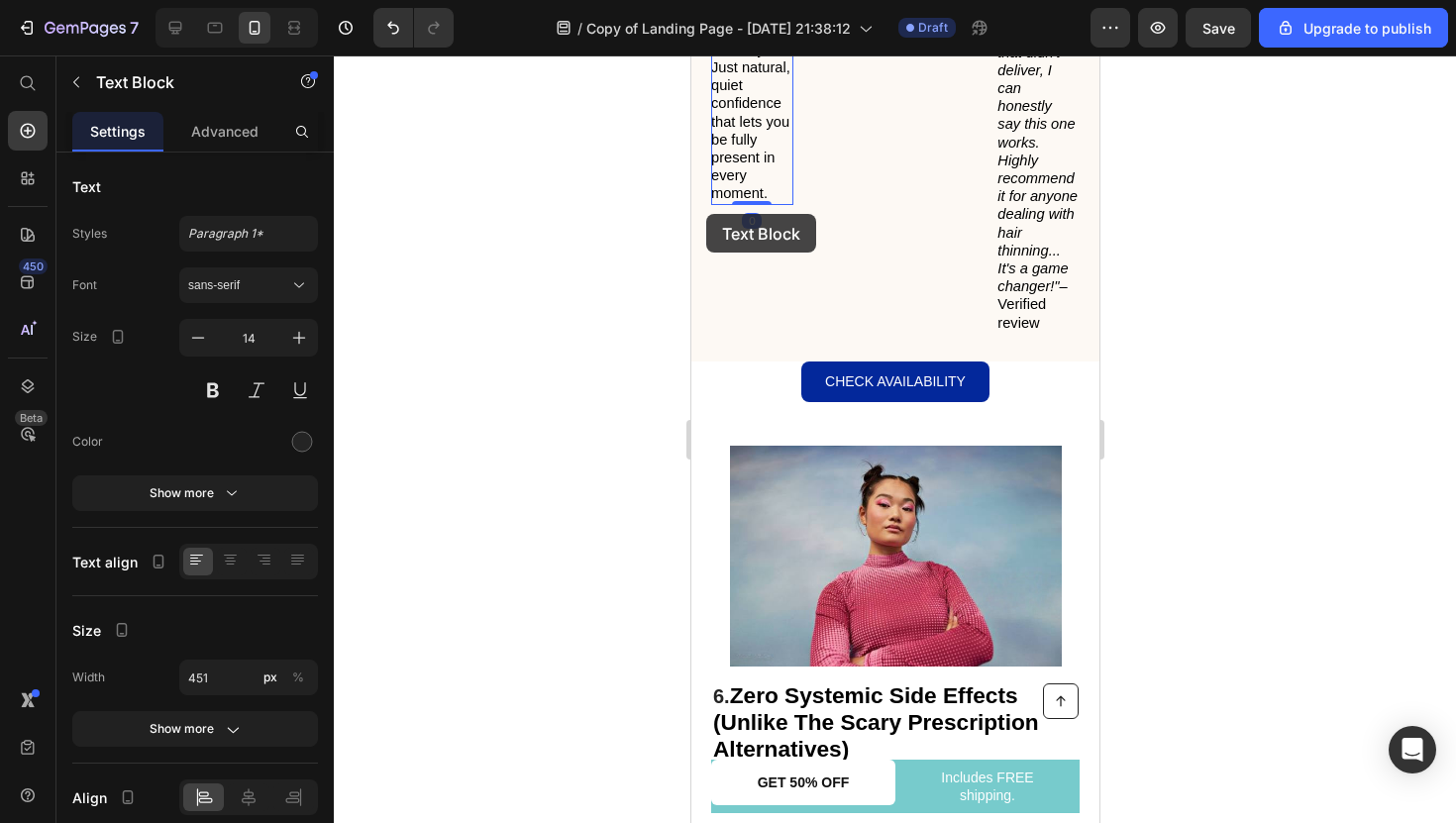 scroll, scrollTop: 5601, scrollLeft: 0, axis: vertical 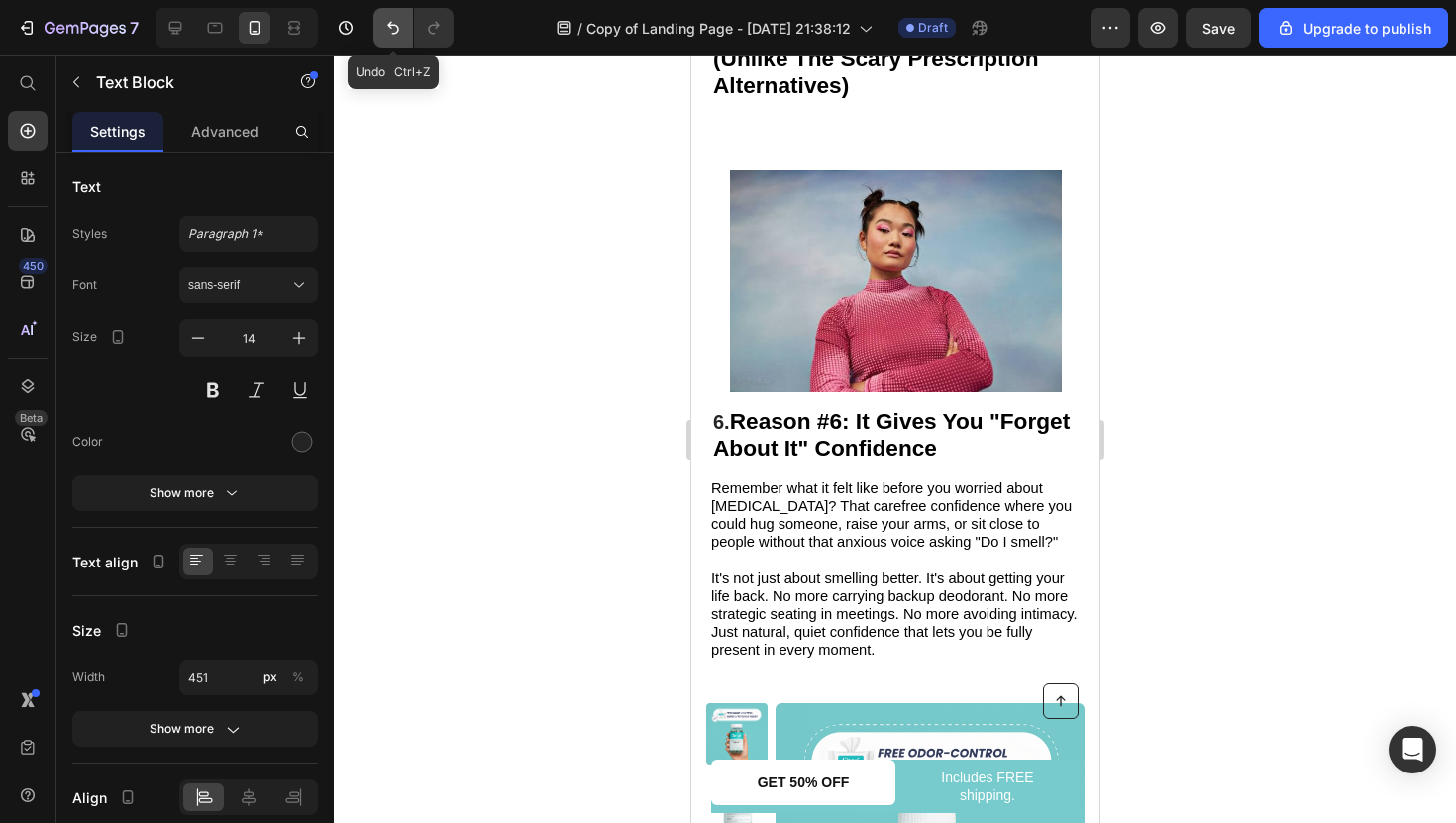 click 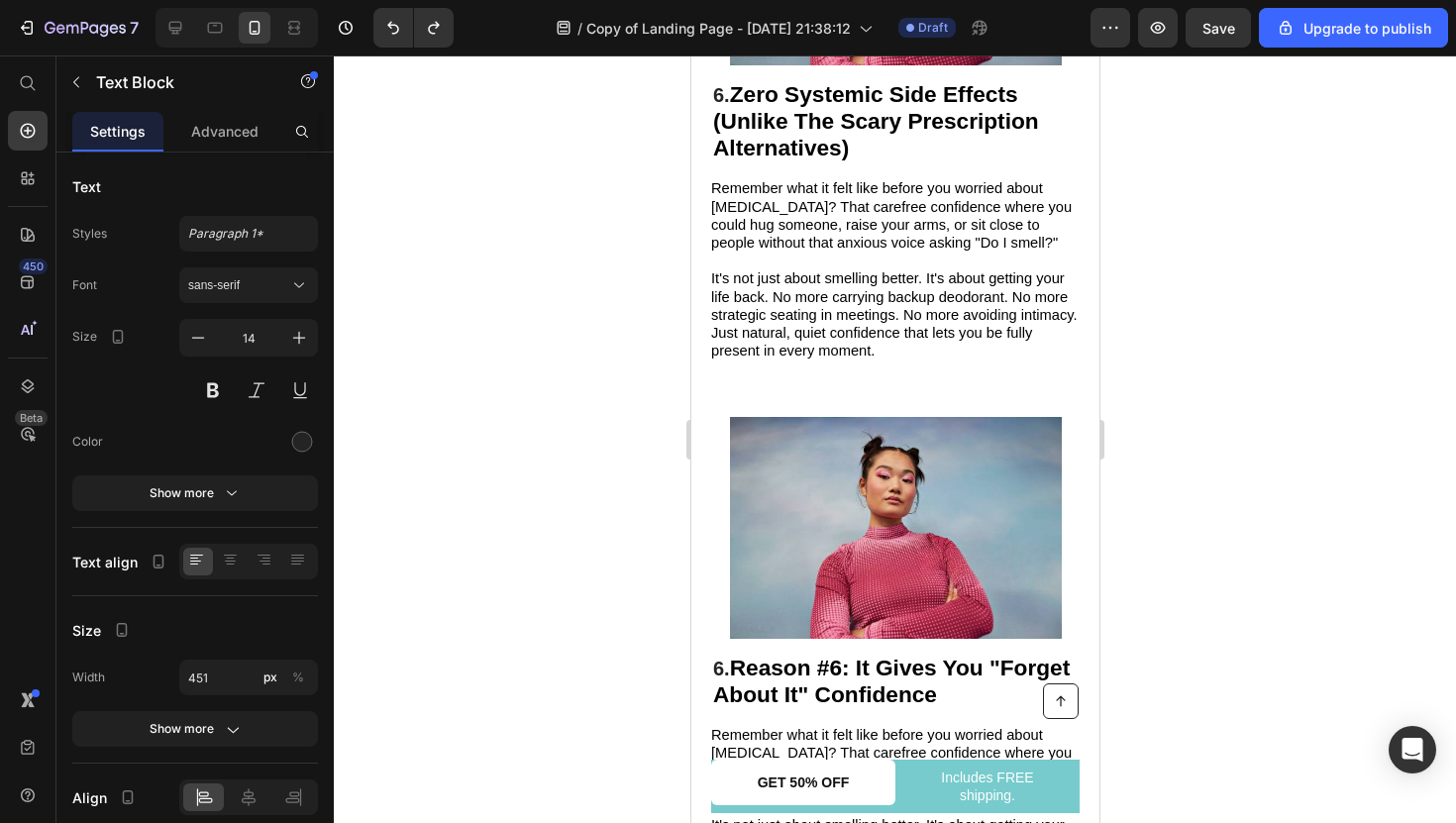 click on "Just natural, quiet confidence that lets you be fully present in every moment." at bounding box center (871, 342) 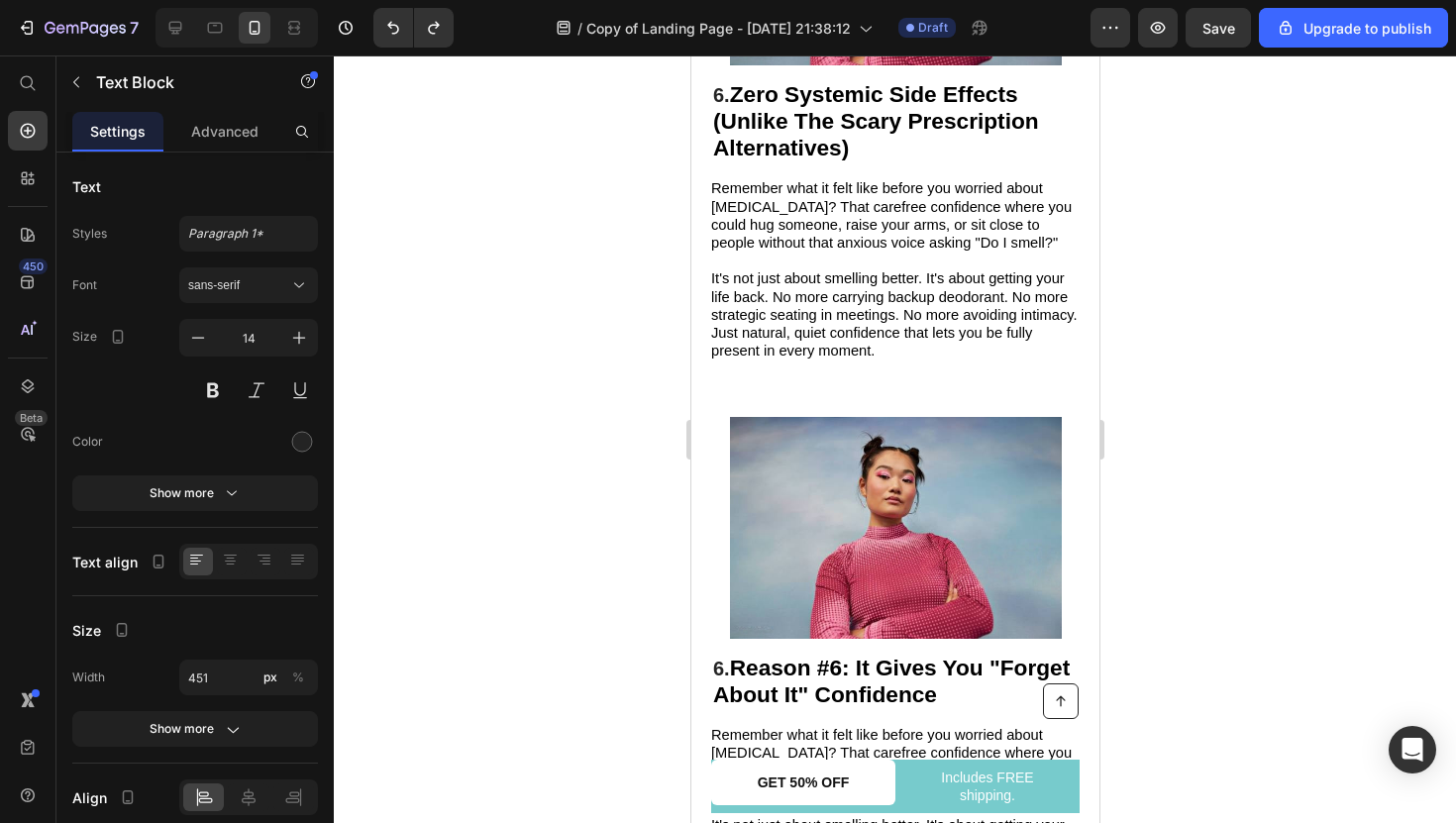 click on "Image 6.  Zero Systemic Side Effects (Unlike The Scary Prescription Alternatives) Heading Remember what it felt like before you worried about body odor? That carefree confidence where you could hug someone, raise your arms, or sit close to people without that anxious voice asking "Do I smell?" It's not just about smelling better. It's about getting your life back. No more carrying backup deodorant. No more strategic seating in meetings. No more avoiding intimacy. Just natural, quiet confidence that lets you be fully present in every moment. Text Block Row" at bounding box center [894, 103] 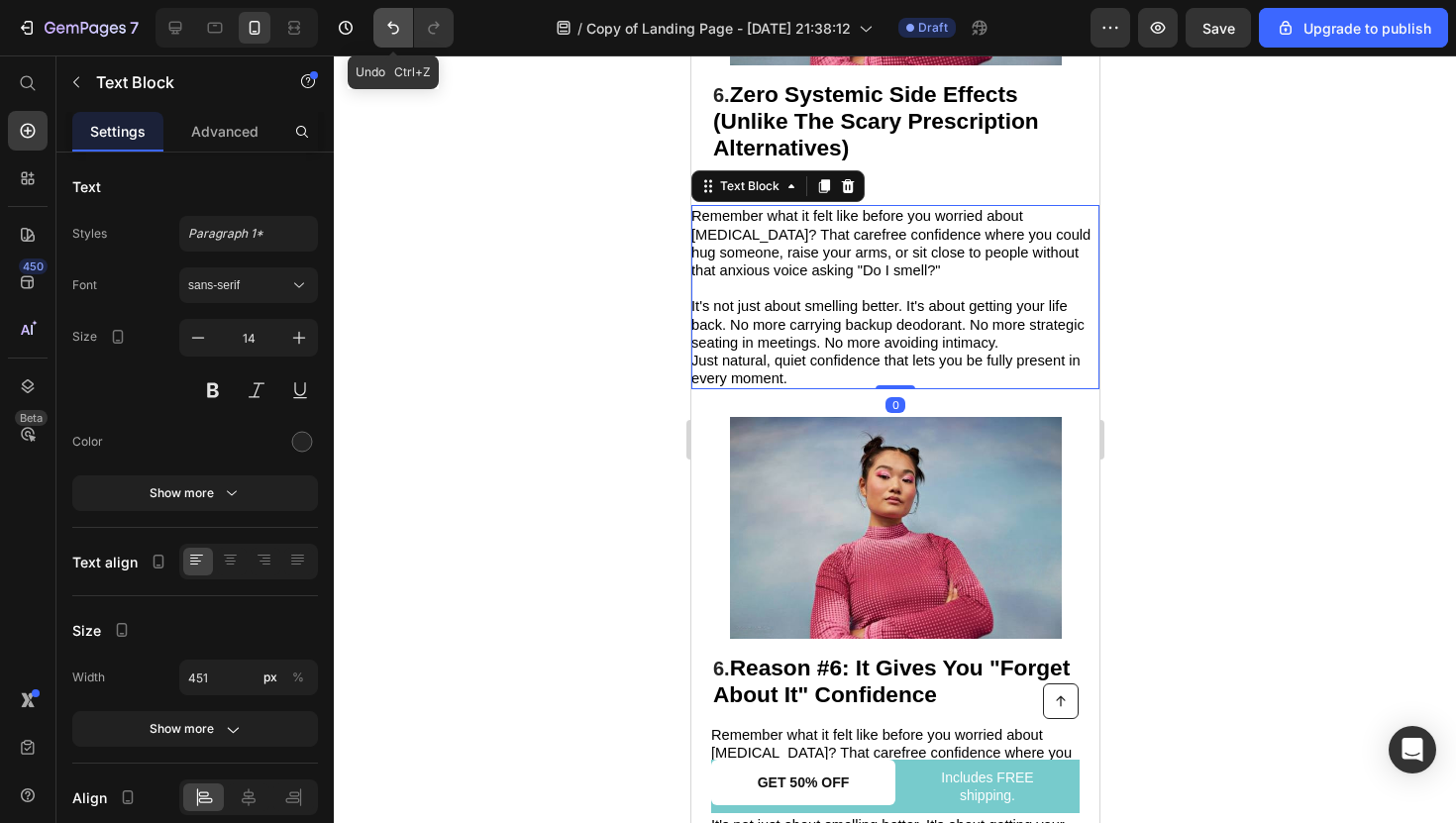 click 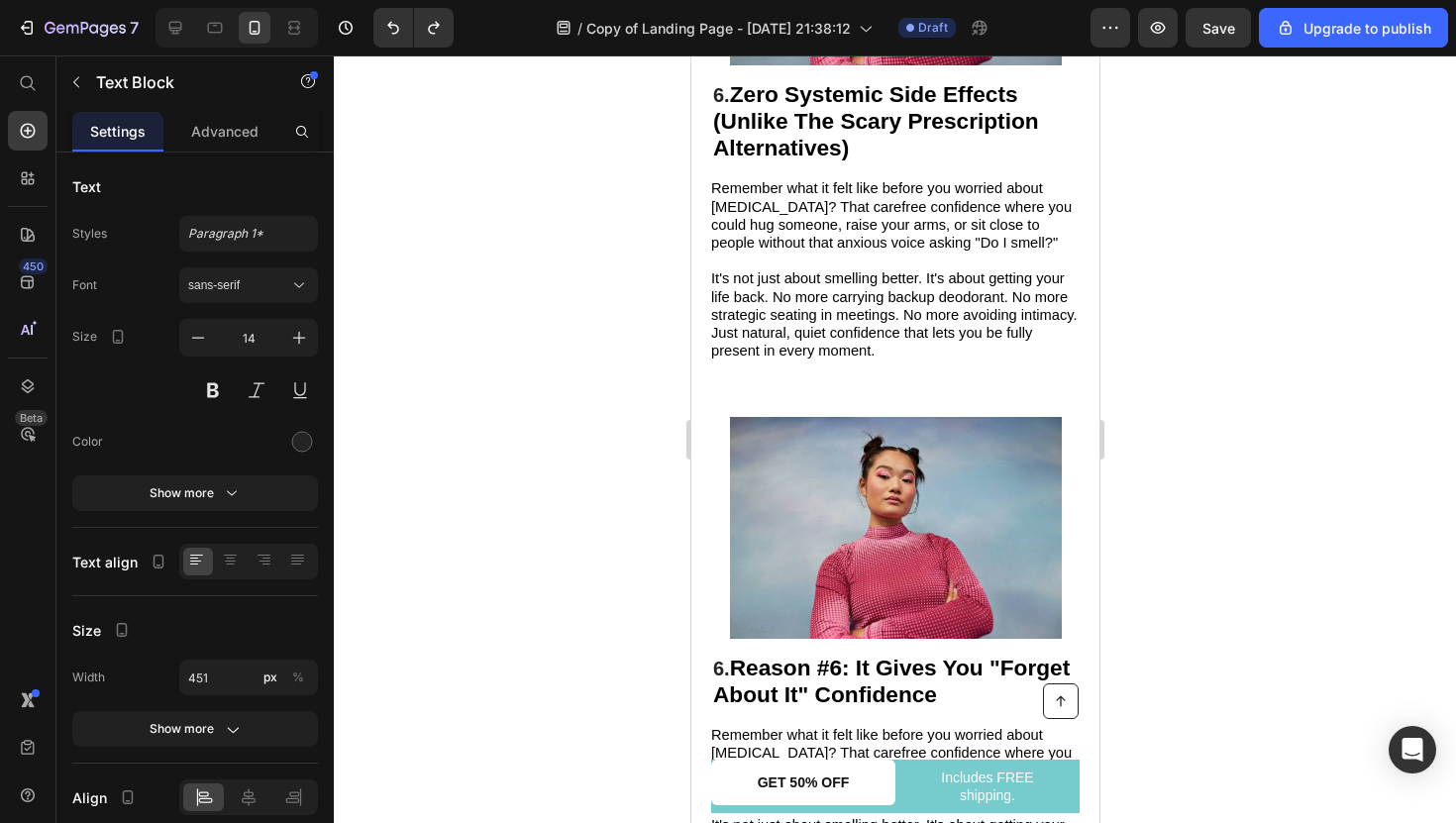 click on "It's not just about smelling better. It's about getting your life back. No more carrying backup deodorant. No more strategic seating in meetings. No more avoiding intimacy." at bounding box center [893, 296] 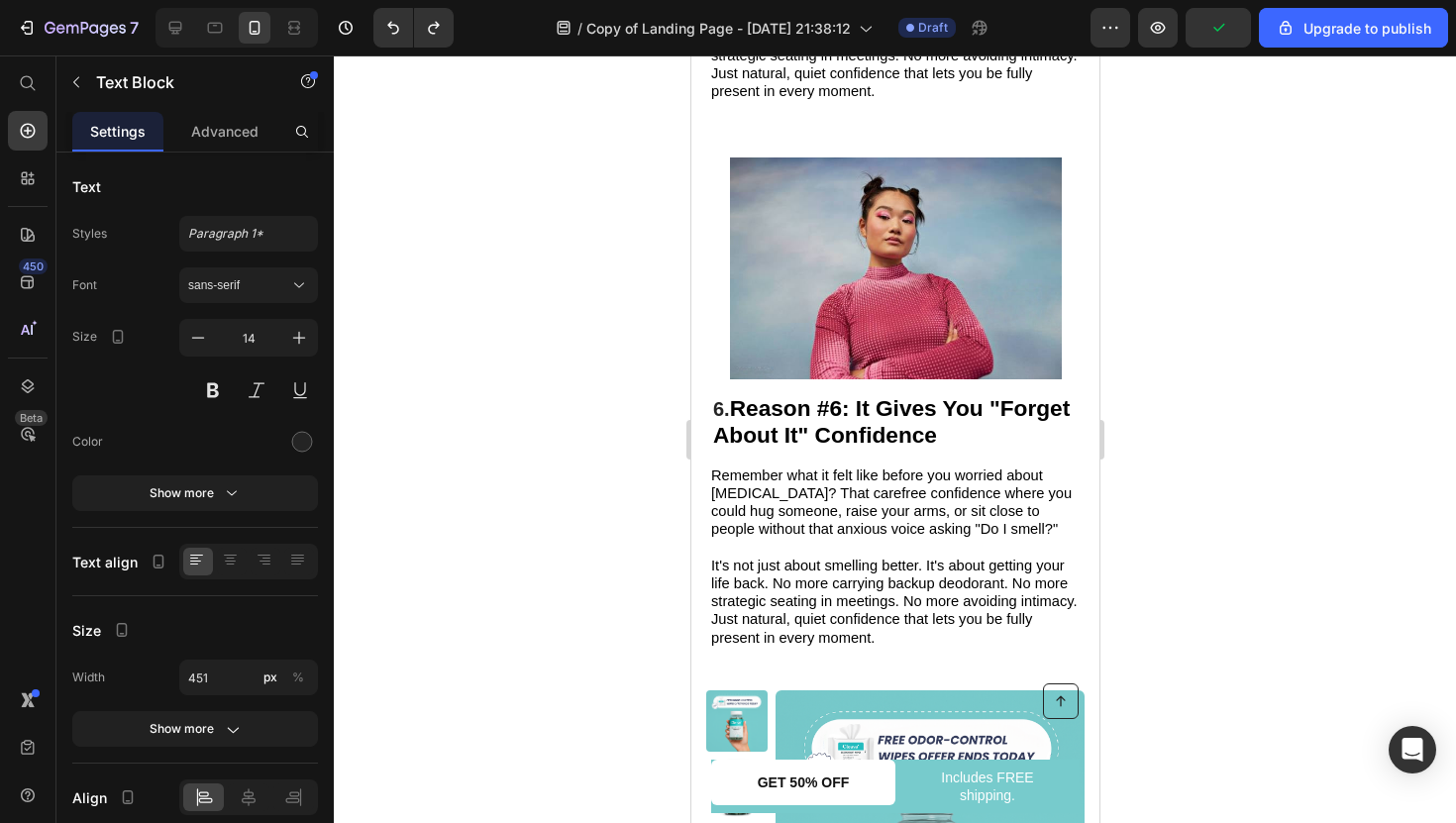 scroll, scrollTop: 4971, scrollLeft: 0, axis: vertical 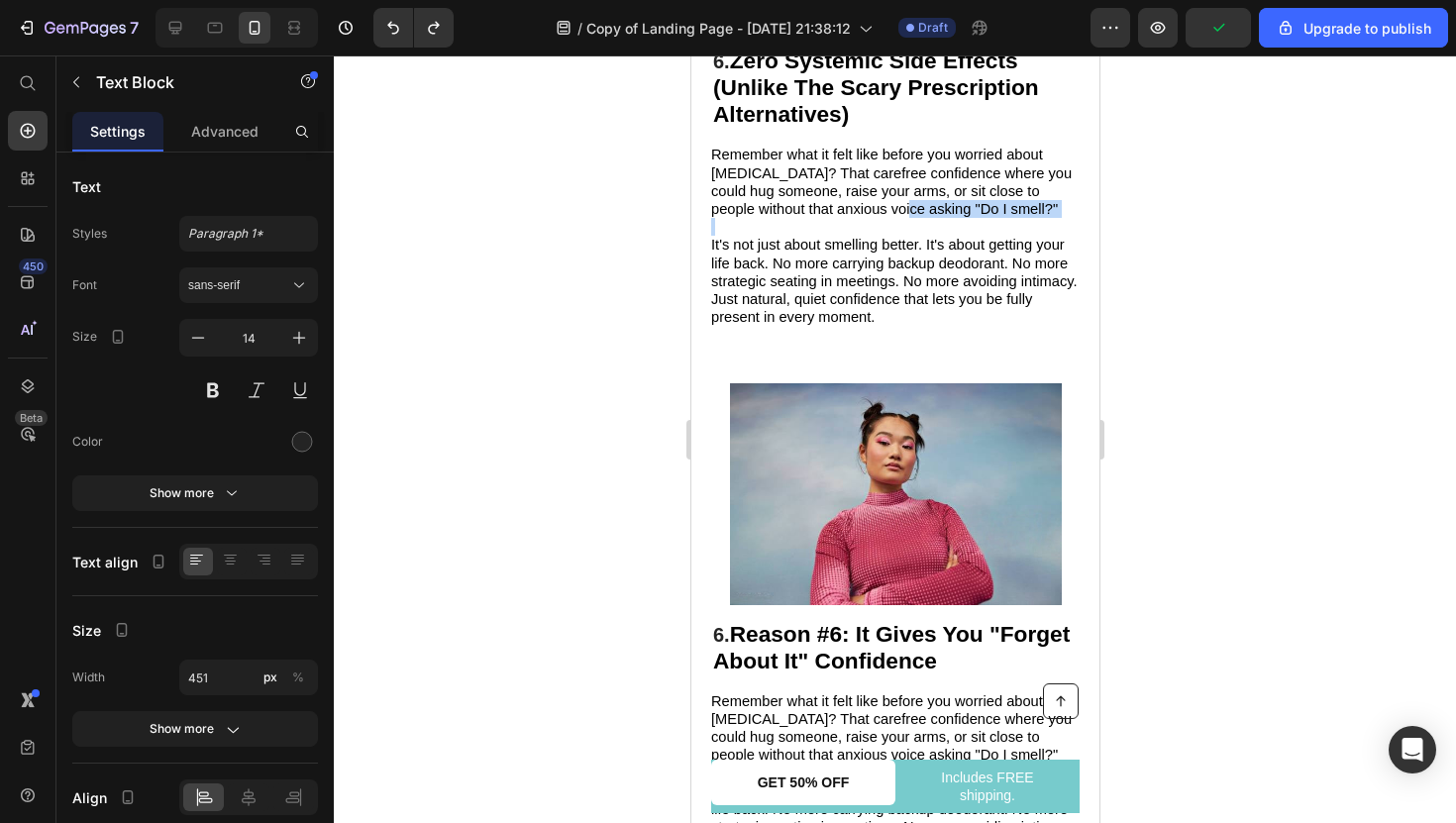 click on "Remember what it felt like before you worried about body odor? That carefree confidence where you could hug someone, raise your arms, or sit close to people without that anxious voice asking "Do I smell?" It's not just about smelling better. It's about getting your life back. No more carrying backup deodorant. No more strategic seating in meetings. No more avoiding intimacy. Just natural, quiet confidence that lets you be fully present in every moment." at bounding box center [894, 236] 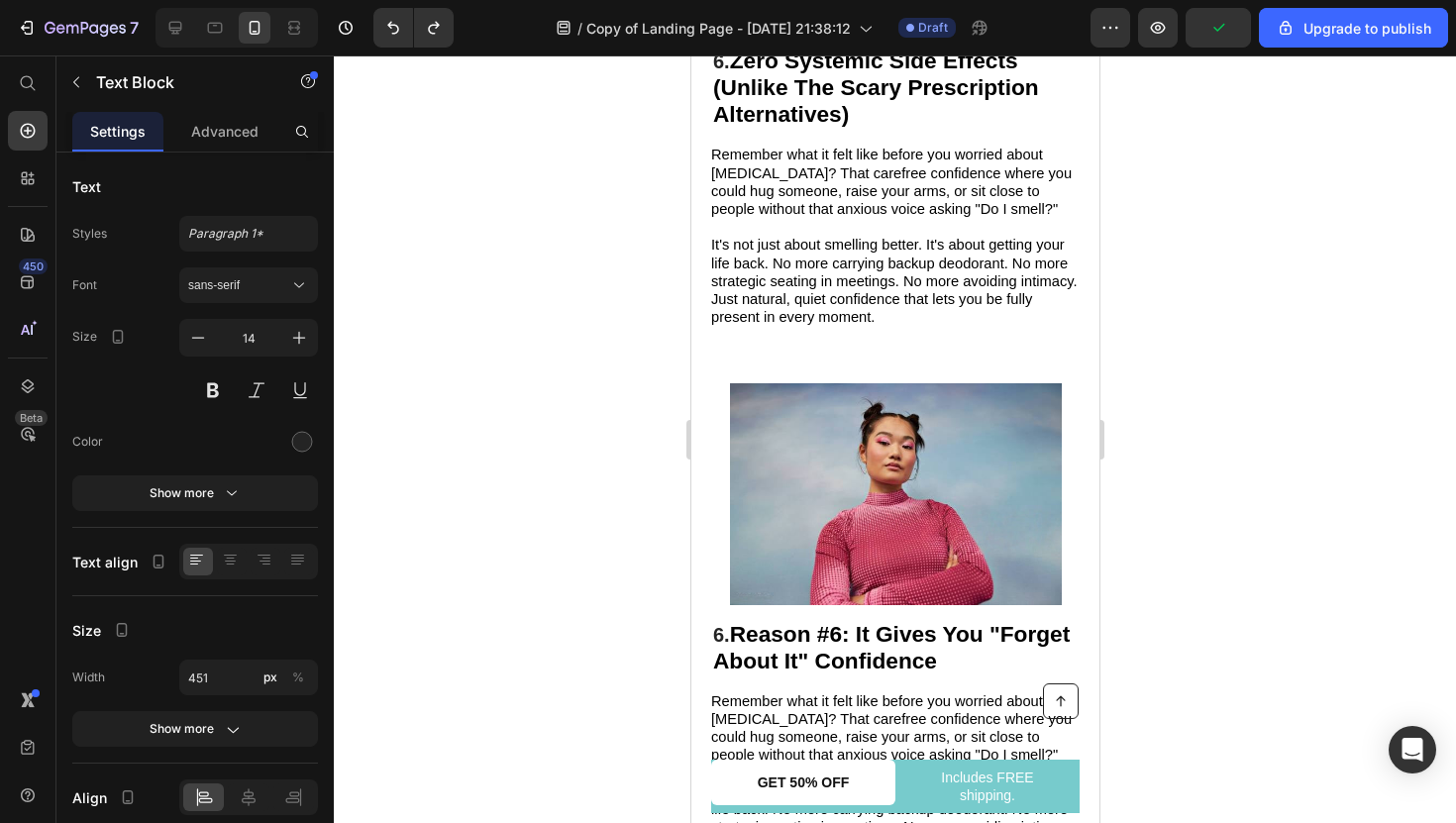 click on "Just natural, quiet confidence that lets you be fully present in every moment." at bounding box center [871, 308] 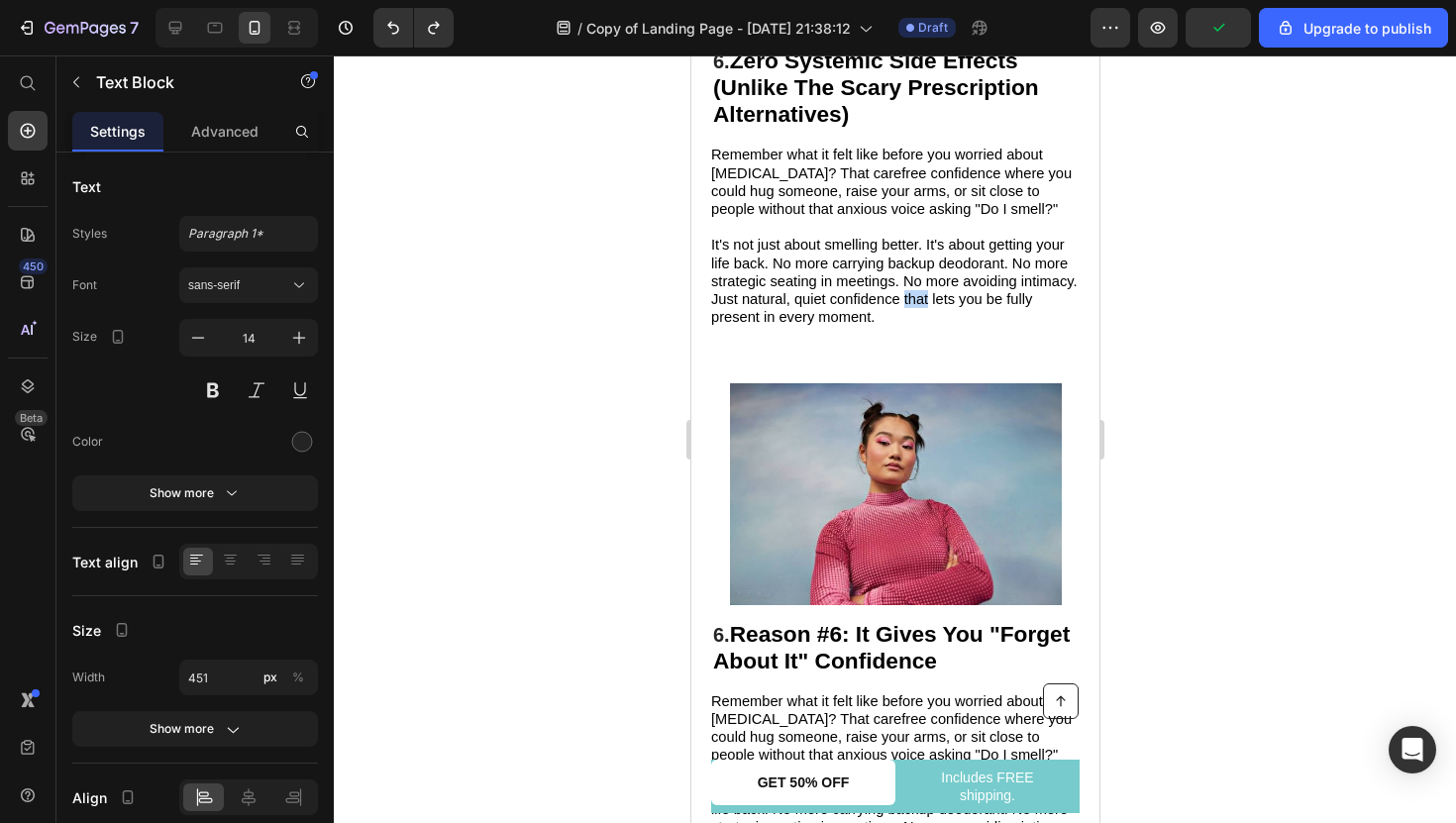 click on "Just natural, quiet confidence that lets you be fully present in every moment." at bounding box center (871, 308) 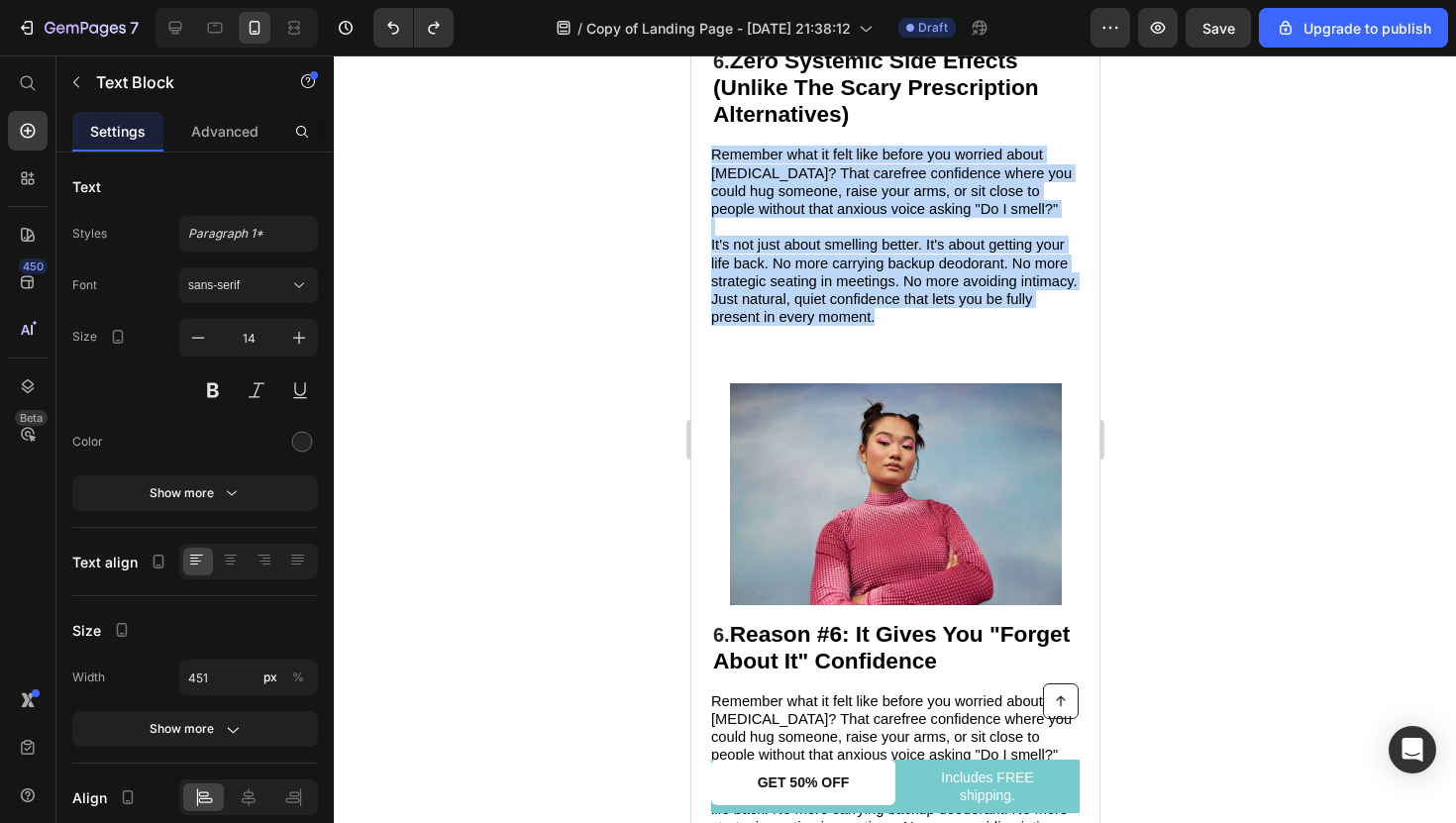 drag, startPoint x: 884, startPoint y: 342, endPoint x: 704, endPoint y: 178, distance: 243.5077 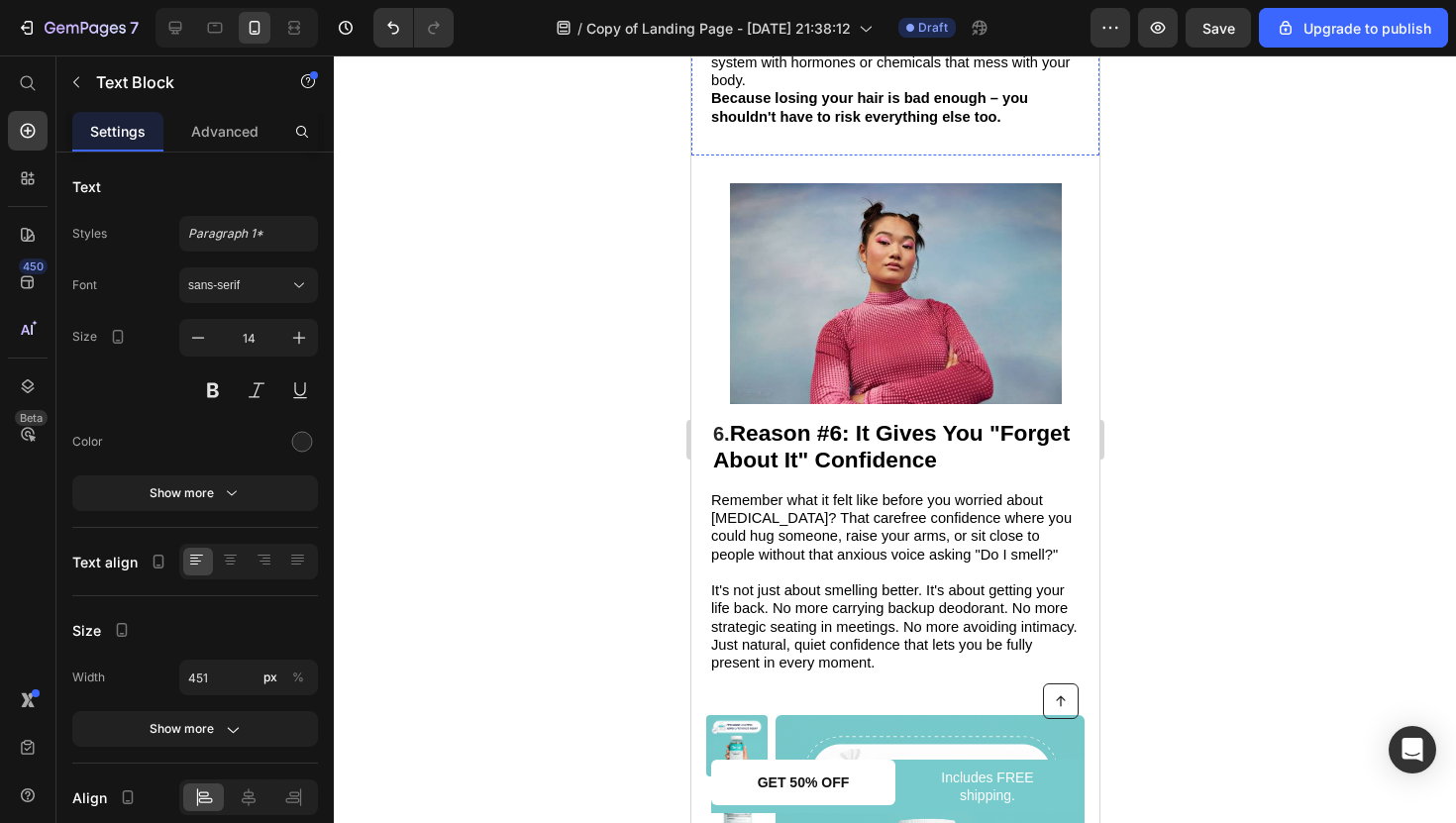 scroll, scrollTop: 5135, scrollLeft: 0, axis: vertical 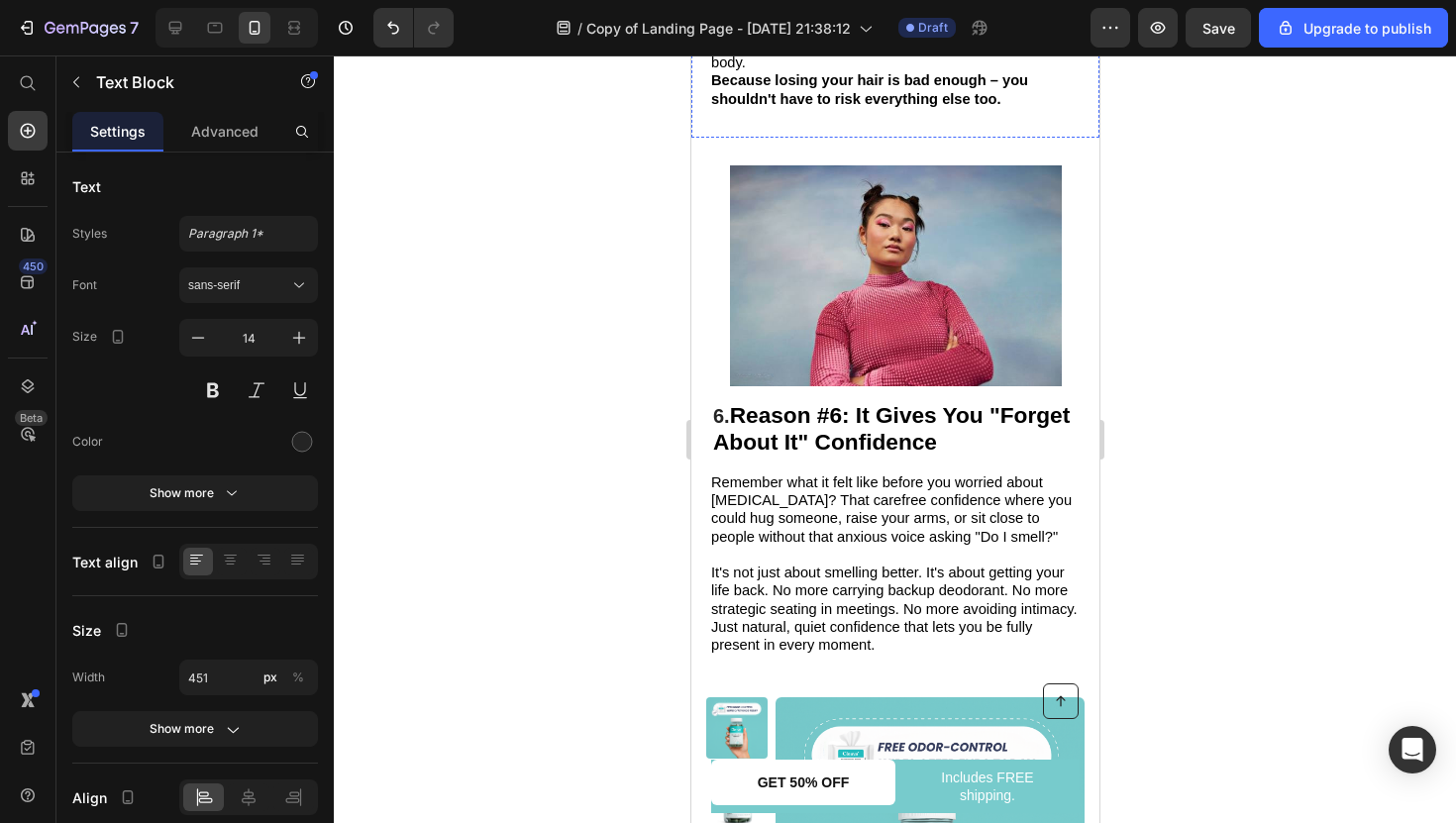 click on "Remember what it felt like before you worried about body odor? That carefree confidence where you could hug someone, raise your arms, or sit close to people without that anxious voice asking "Do I smell?"" at bounding box center [890, 509] 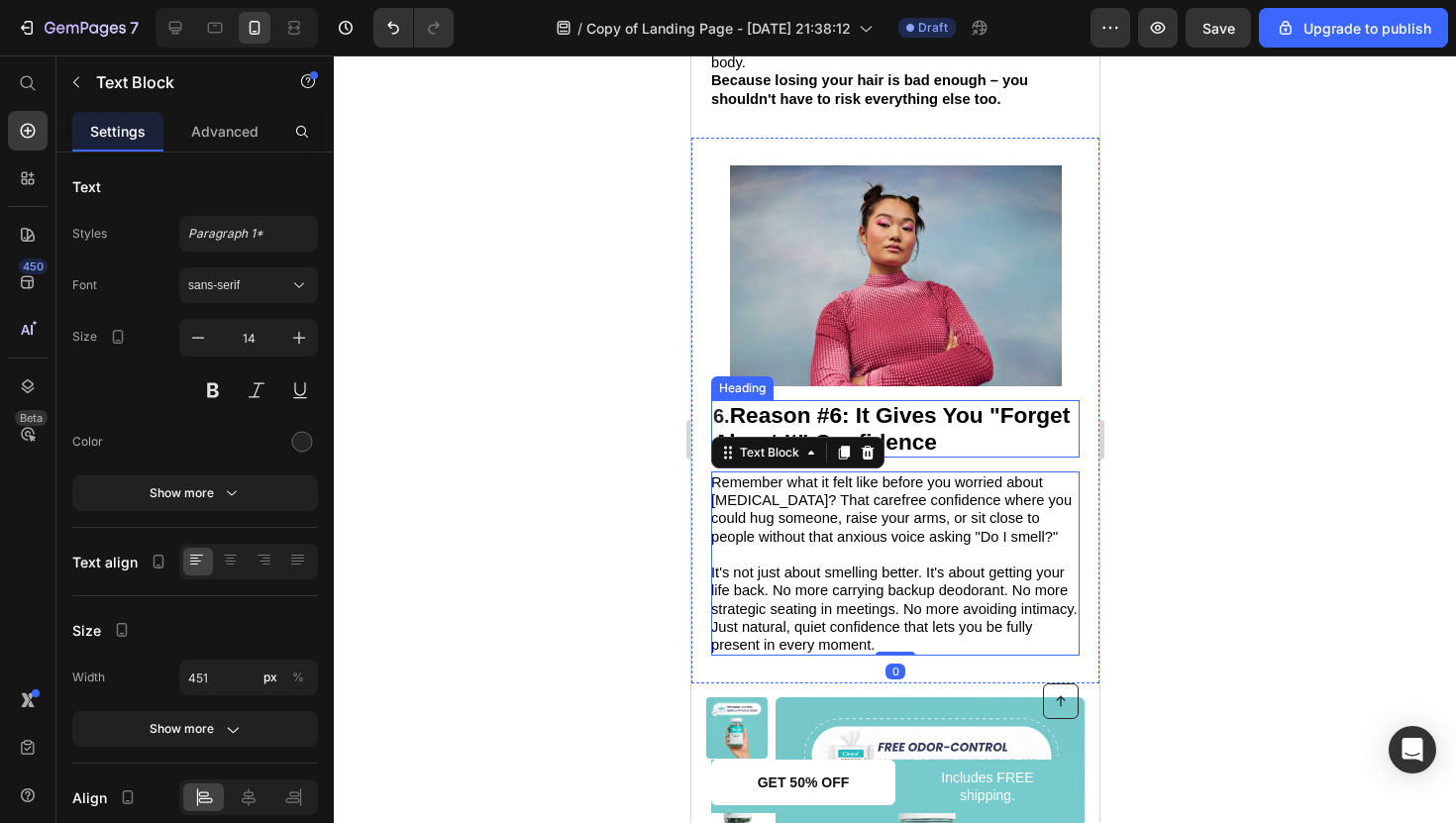 click on "Reason #6: It Gives You "Forget About It" Confidence" at bounding box center [890, 428] 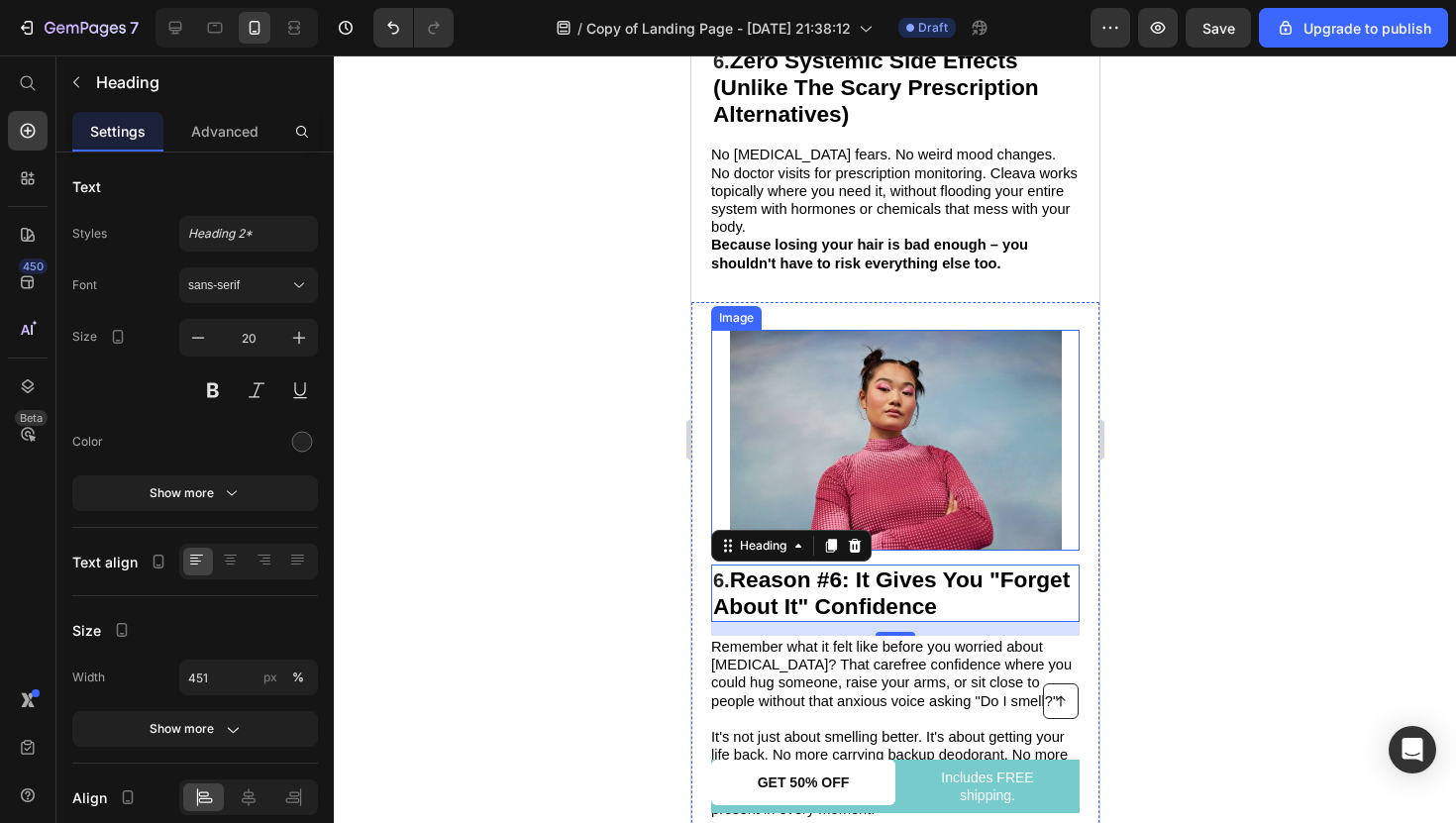 scroll, scrollTop: 4959, scrollLeft: 0, axis: vertical 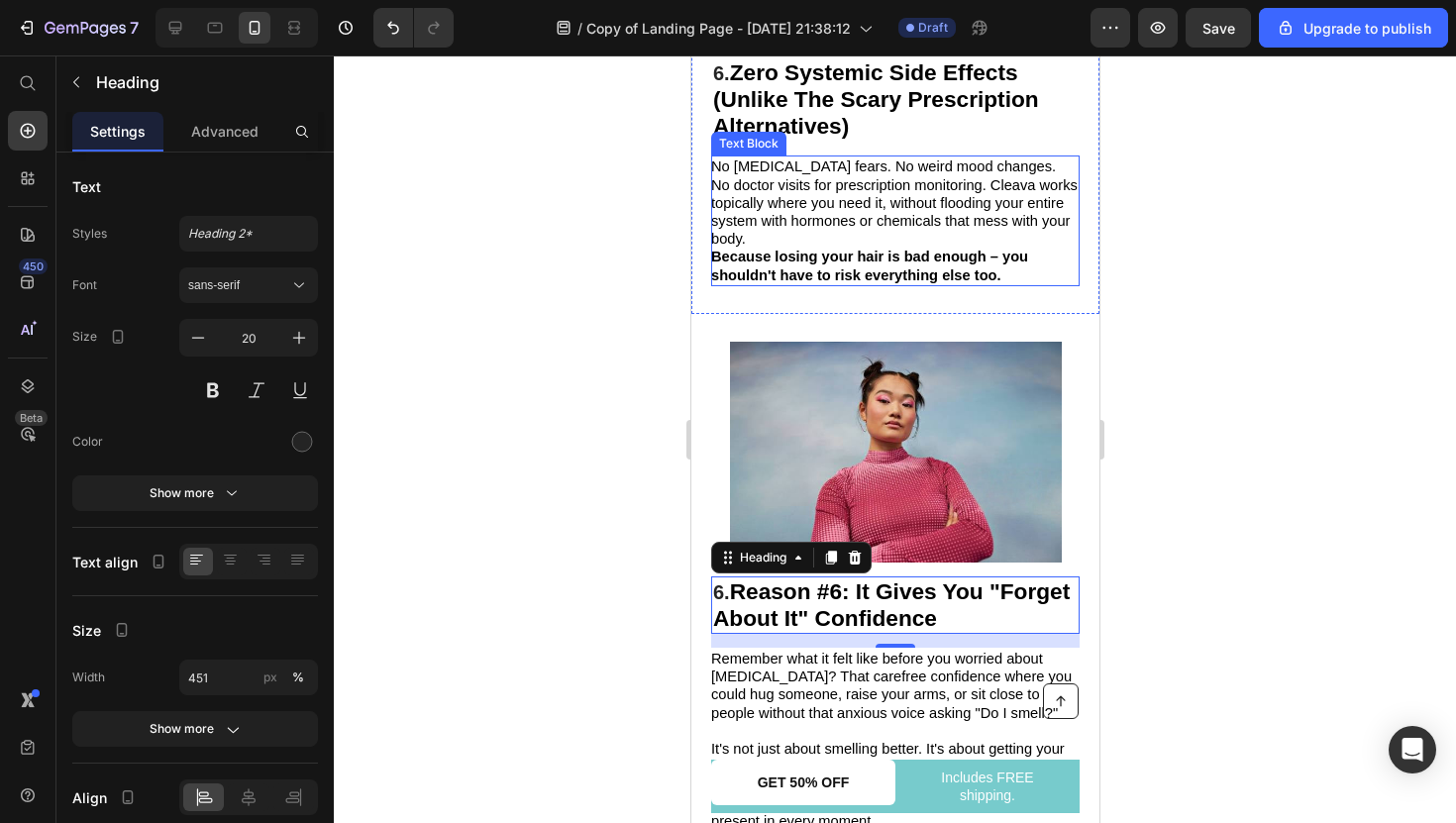 click on "Because losing your hair is bad enough – you shouldn't have to risk everything else too." at bounding box center (869, 265) 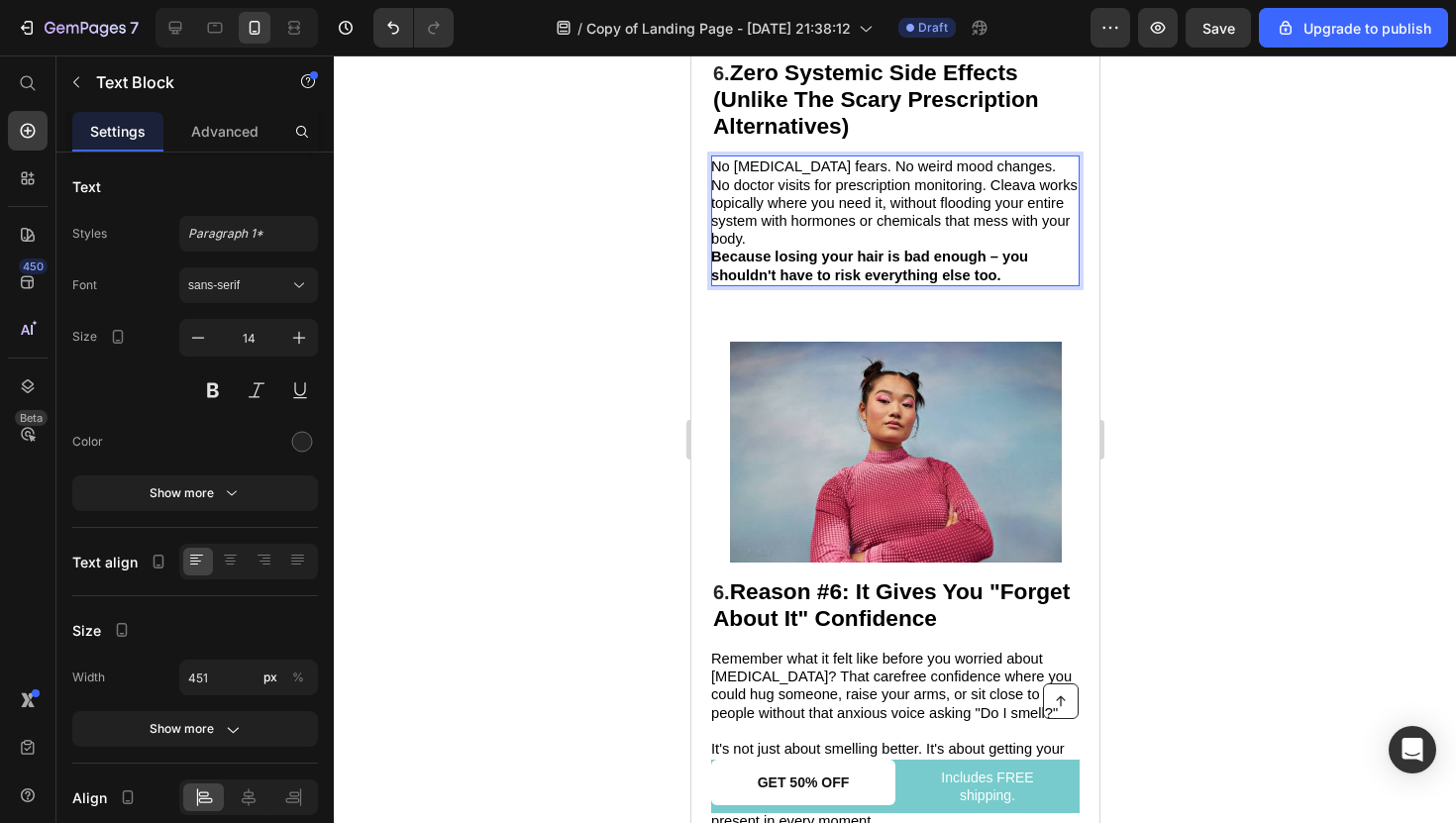 click on "Because losing your hair is bad enough – you shouldn't have to risk everything else too." at bounding box center (869, 265) 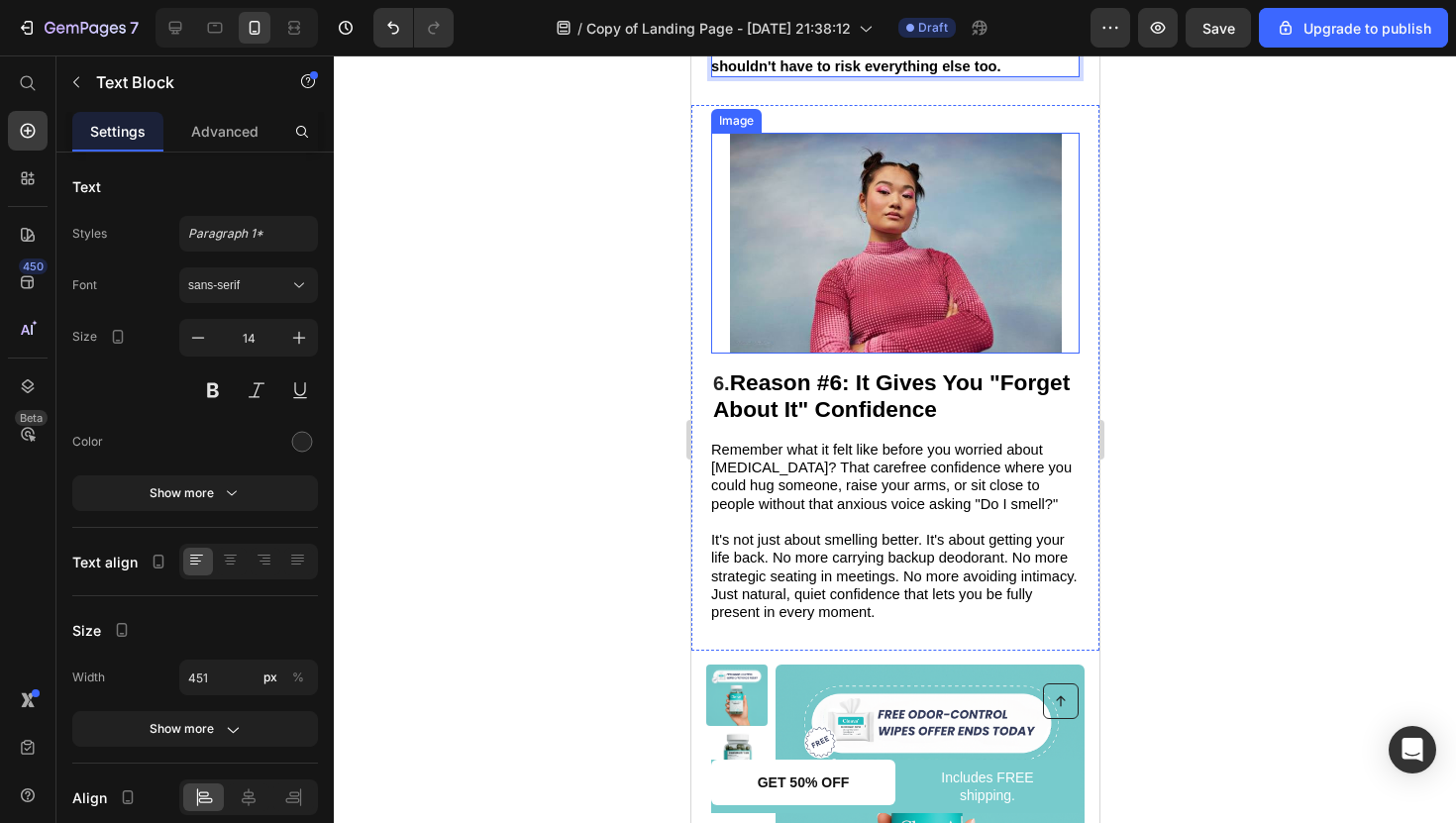 scroll, scrollTop: 5172, scrollLeft: 0, axis: vertical 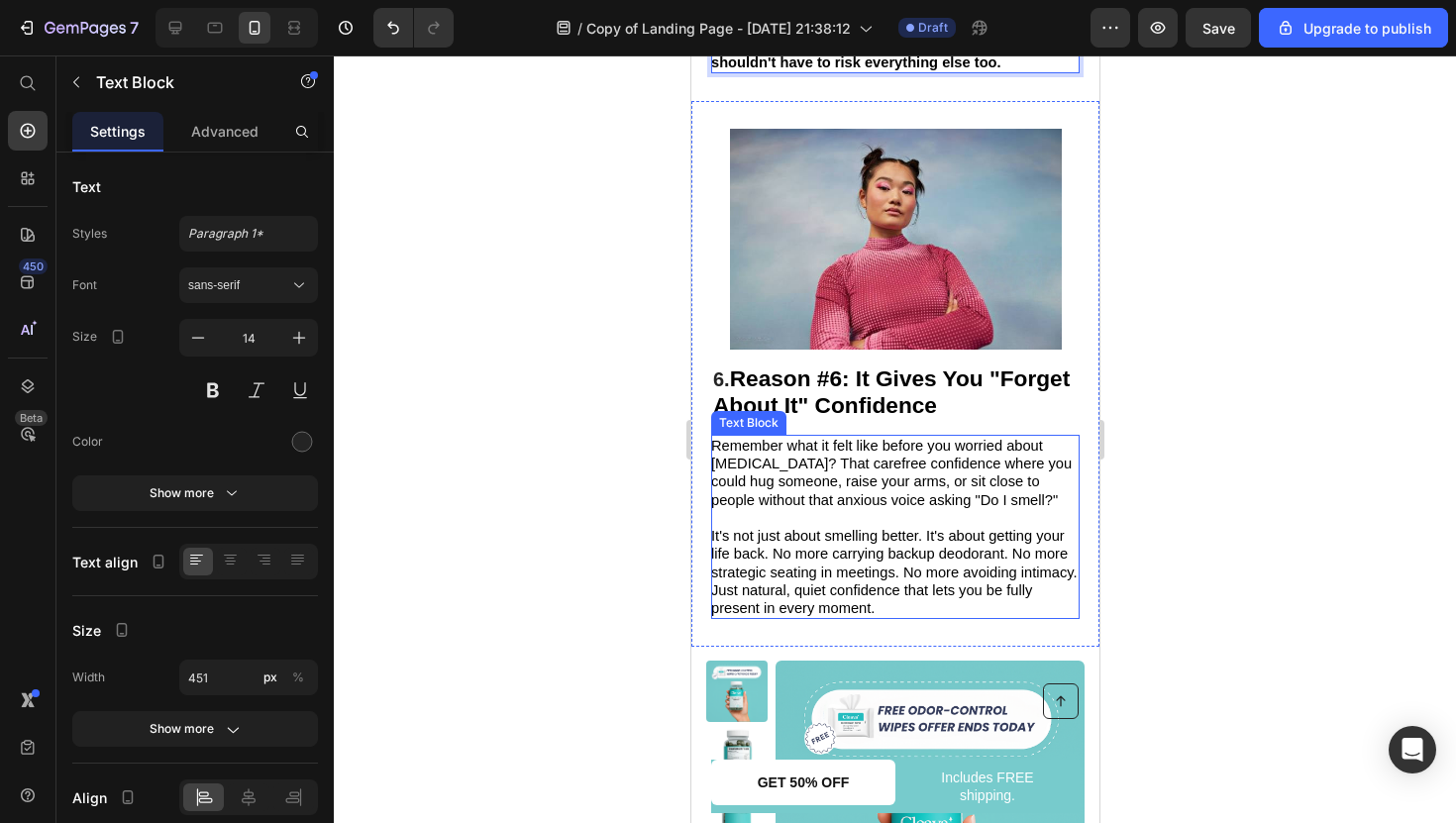 click on "It's not just about smelling better. It's about getting your life back. No more carrying backup deodorant. No more strategic seating in meetings. No more avoiding intimacy." at bounding box center (893, 554) 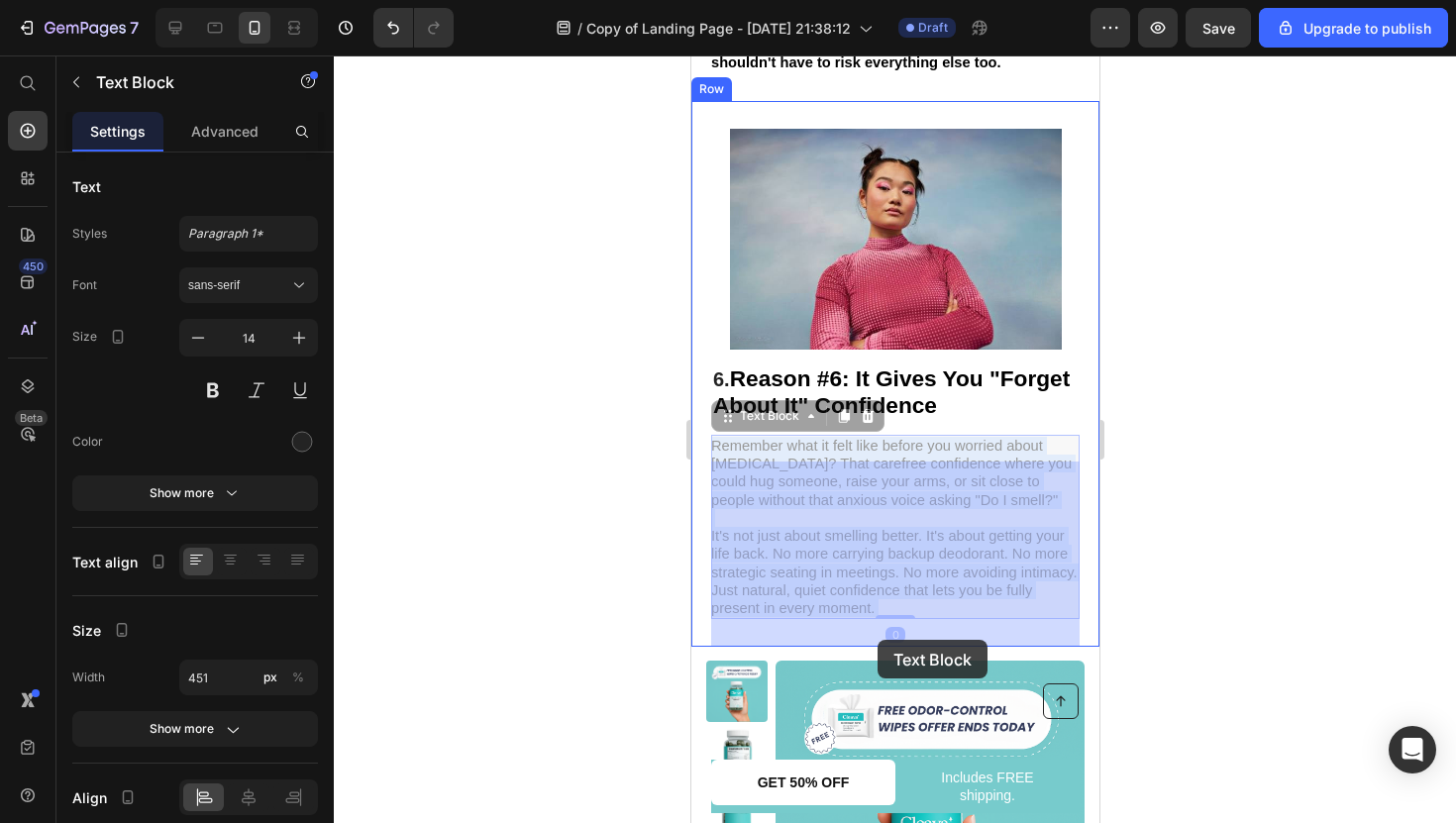 drag, startPoint x: 882, startPoint y: 625, endPoint x: 877, endPoint y: 640, distance: 15.811388 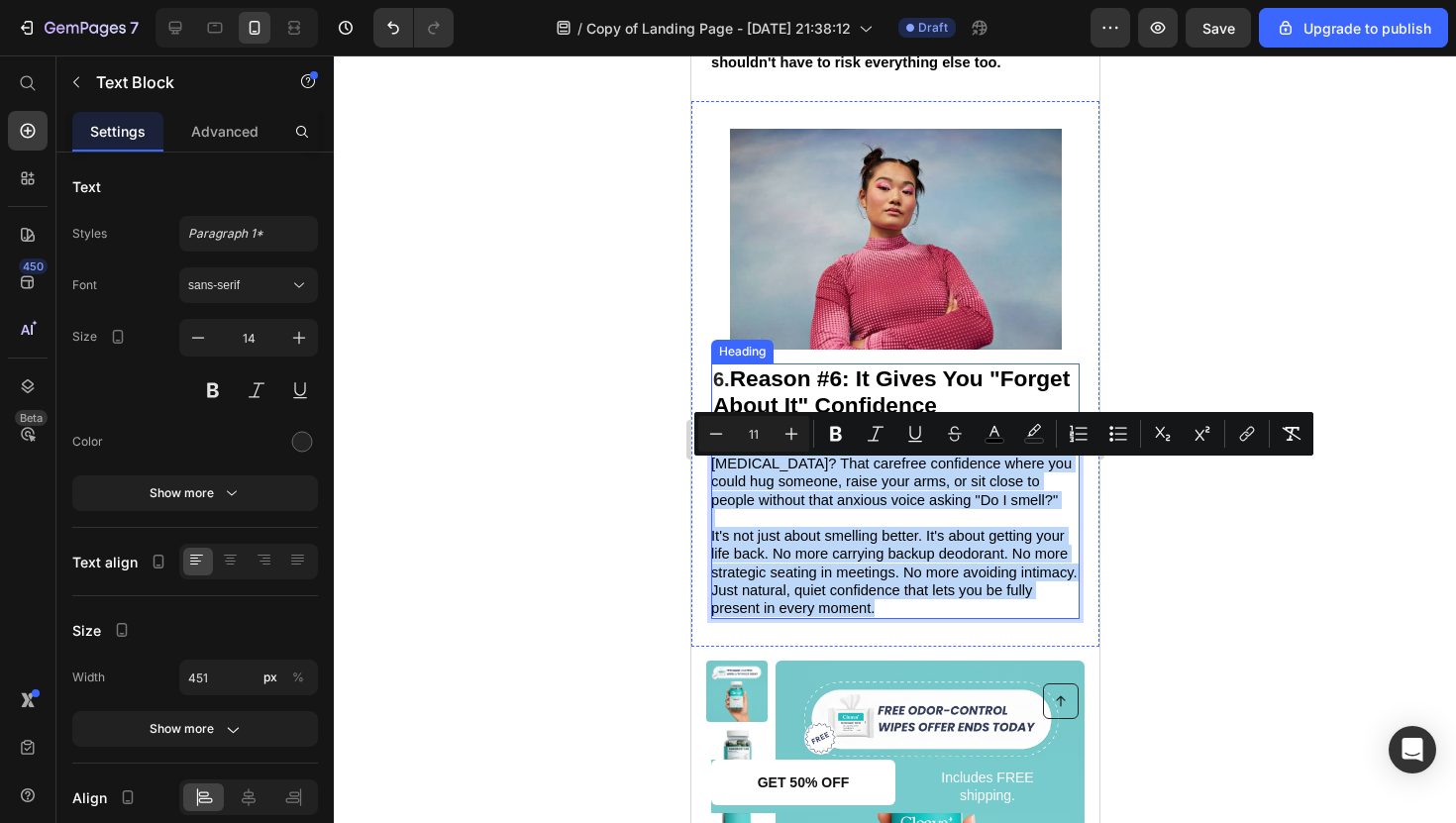 drag, startPoint x: 893, startPoint y: 633, endPoint x: 718, endPoint y: 432, distance: 266.507 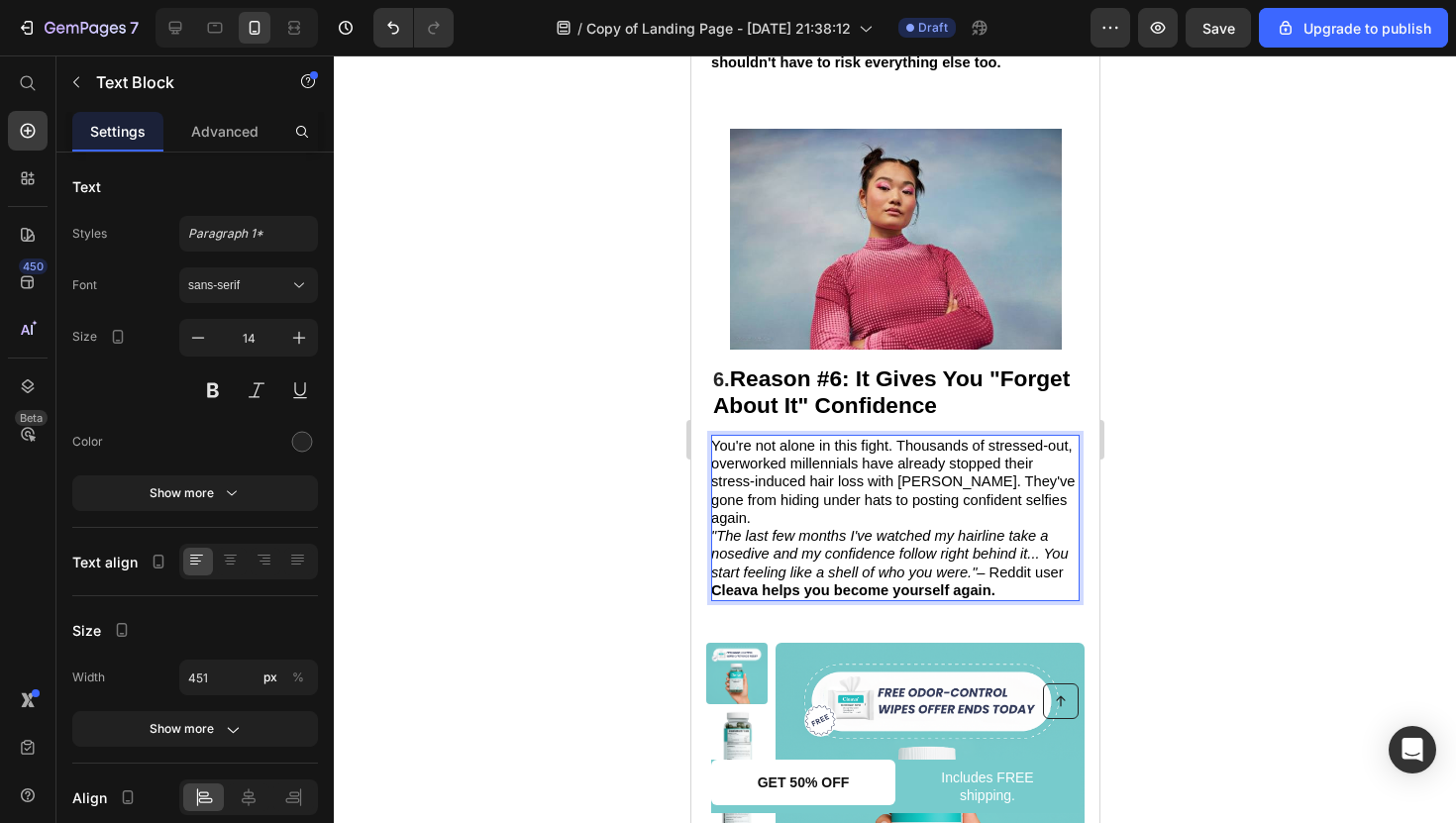 click on "You're not alone in this fight. Thousands of stressed-out, overworked millennials have already stopped their stress-induced hair loss with Cleava. They've gone from hiding under hats to posting confident selfies again." at bounding box center [891, 481] 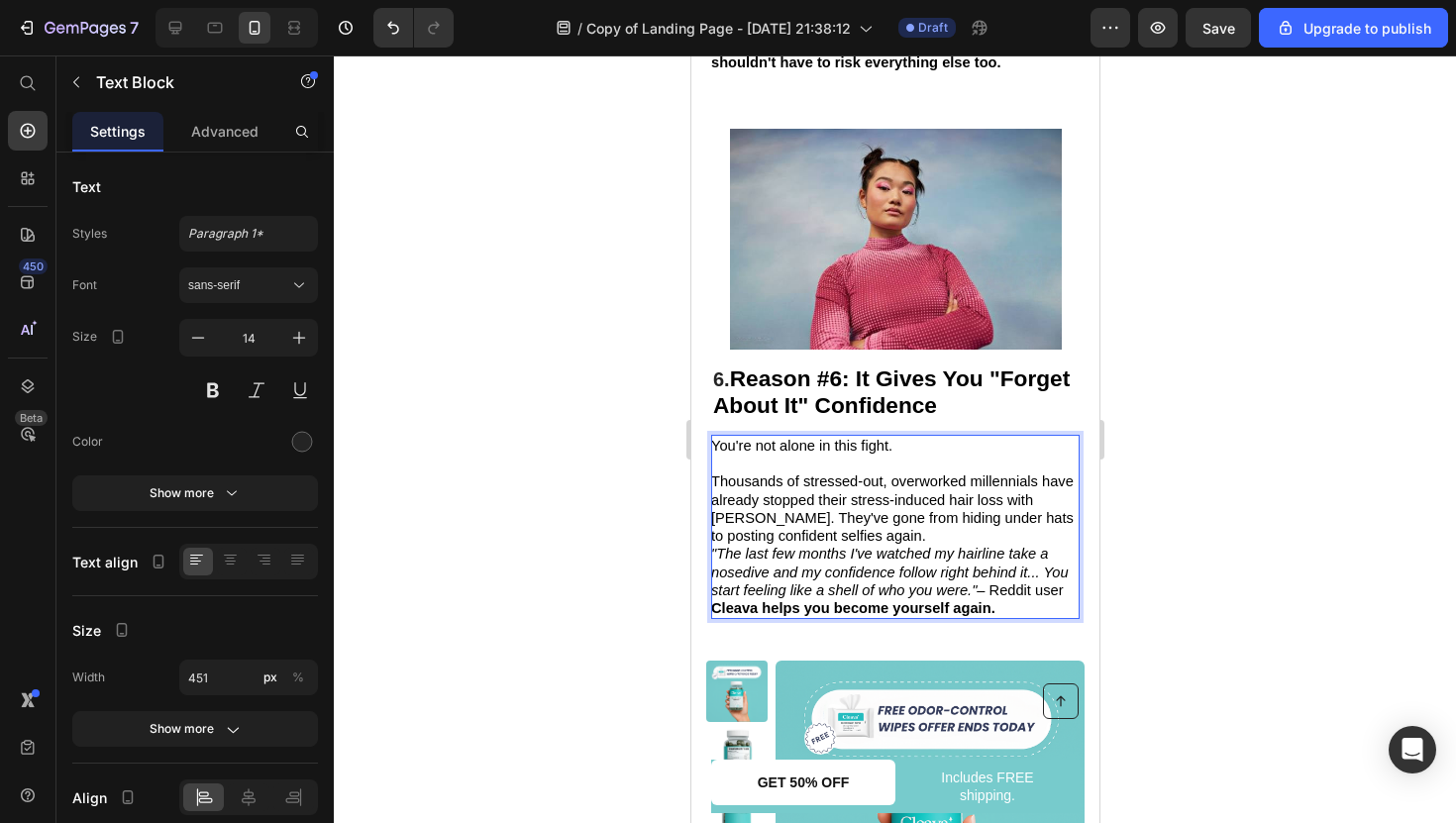 click on "Thousands of stressed-out, overworked millennials have already stopped their stress-induced hair loss with Cleava. They've gone from hiding under hats to posting confident selfies again." at bounding box center (893, 508) 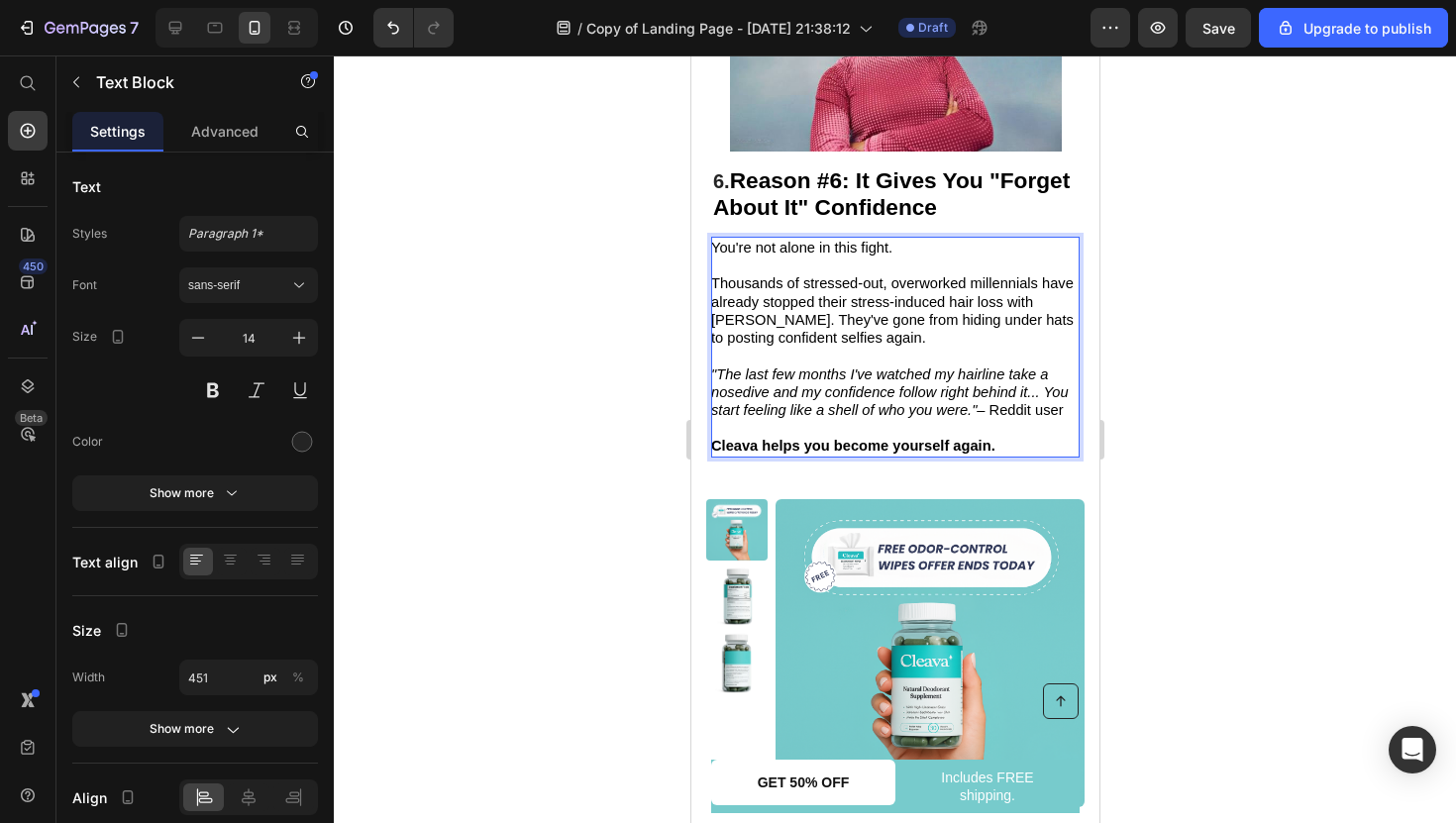 scroll, scrollTop: 5370, scrollLeft: 0, axis: vertical 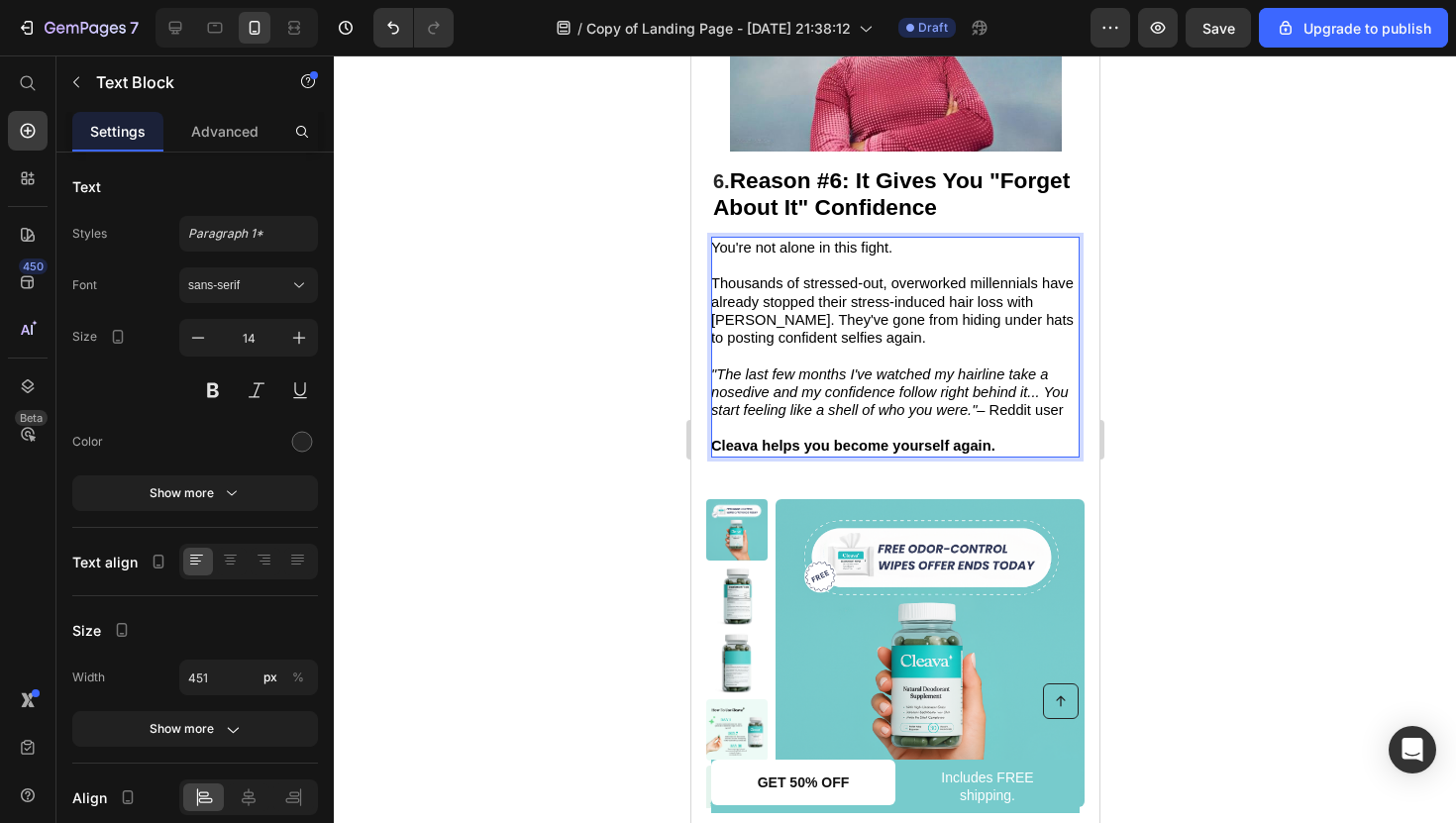 click on ""The last few months I've watched my hairline take a nosedive and my confidence follow right behind it... You start feeling like a shell of who you were."" at bounding box center (888, 392) 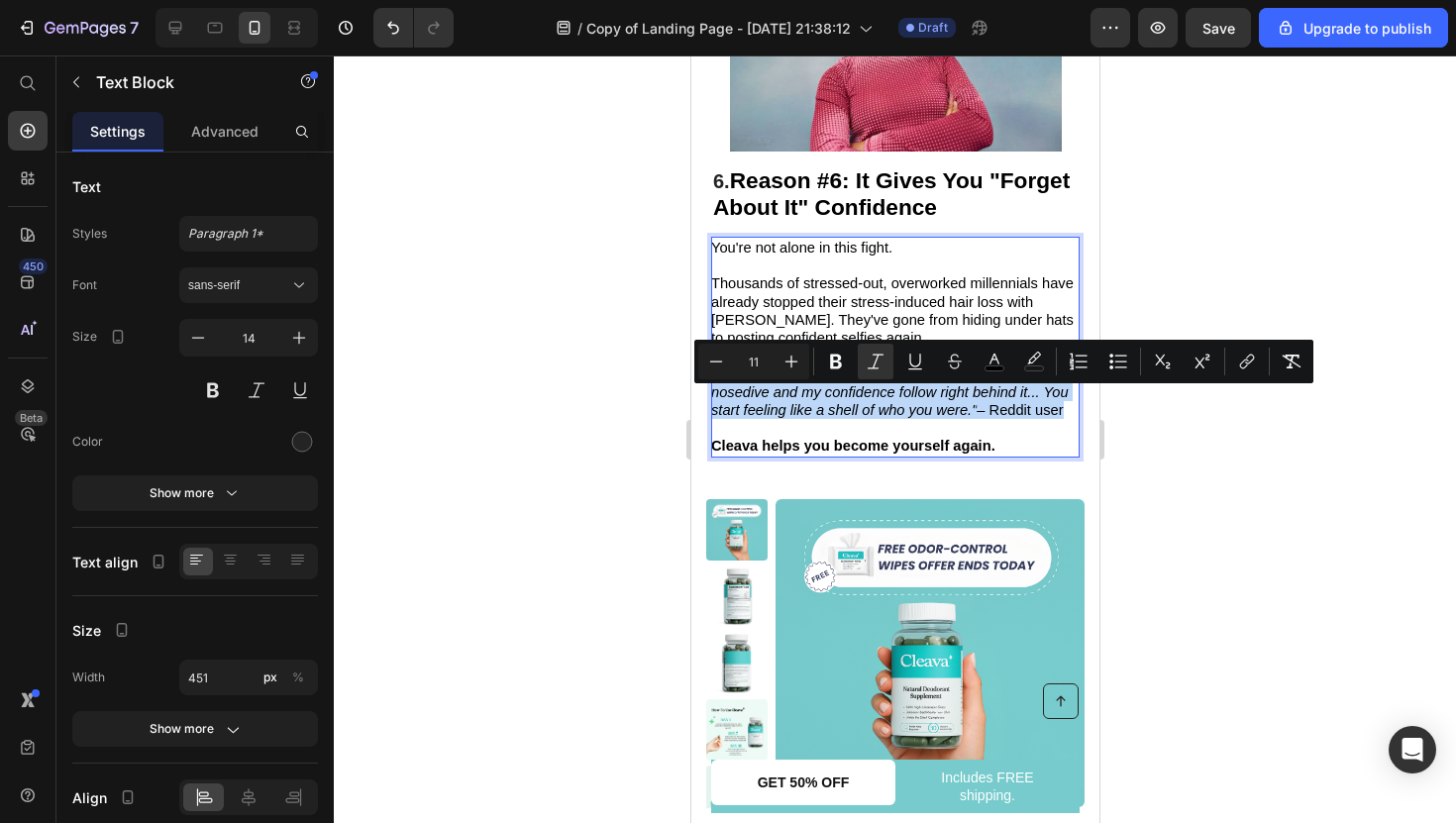 drag, startPoint x: 1058, startPoint y: 438, endPoint x: 745, endPoint y: 389, distance: 316.8122 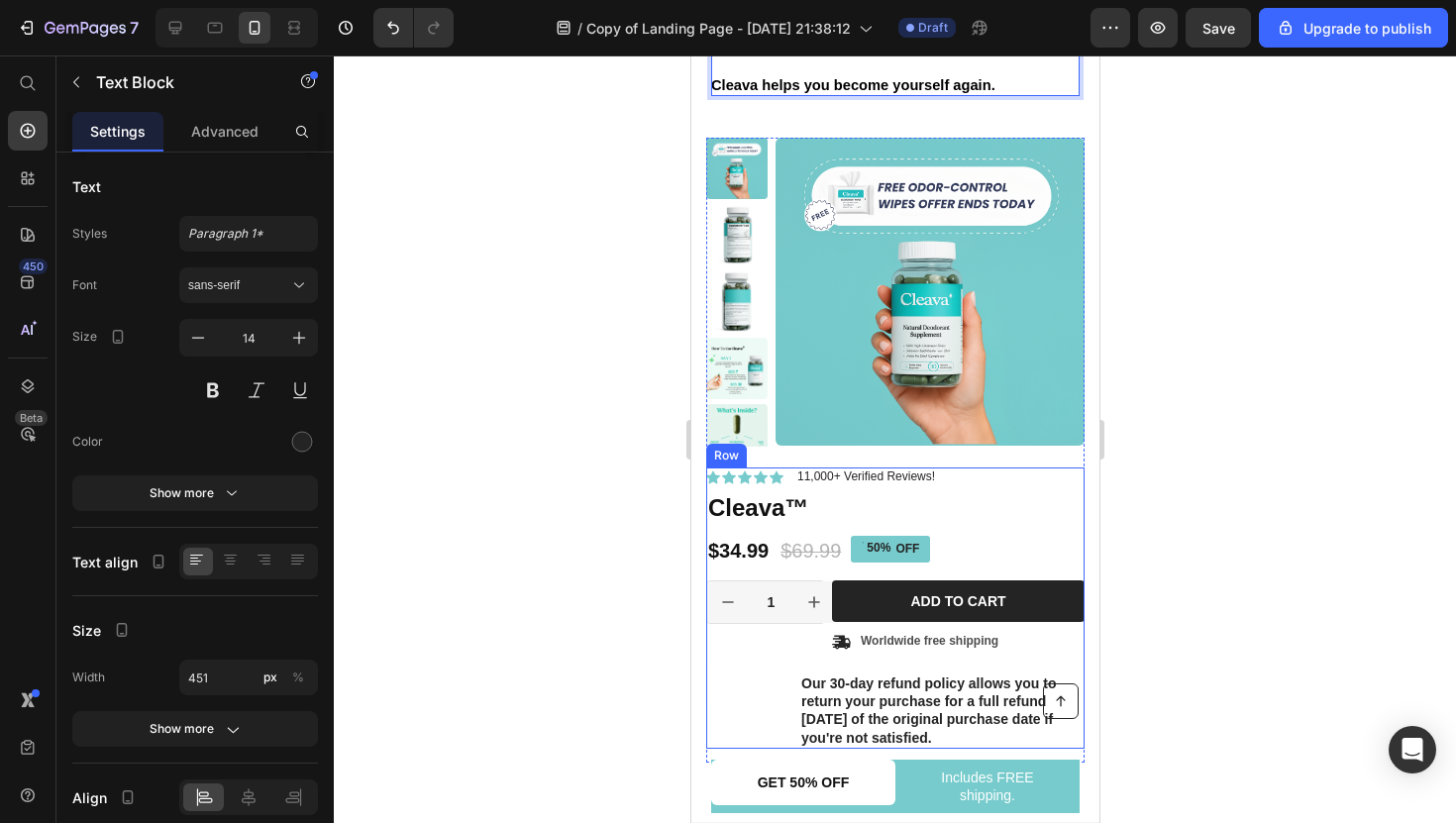 scroll, scrollTop: 5639, scrollLeft: 0, axis: vertical 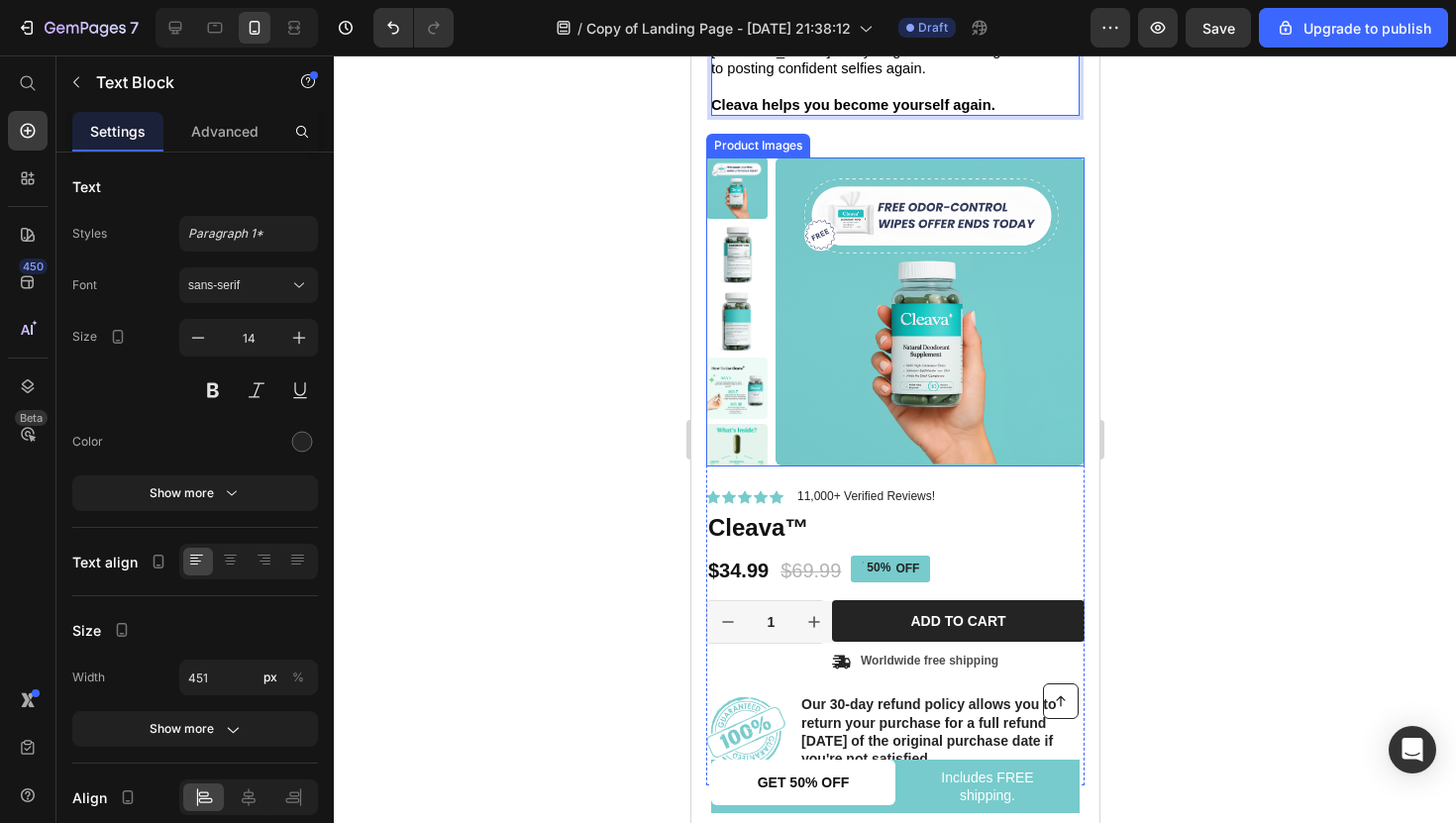 click at bounding box center (929, 312) 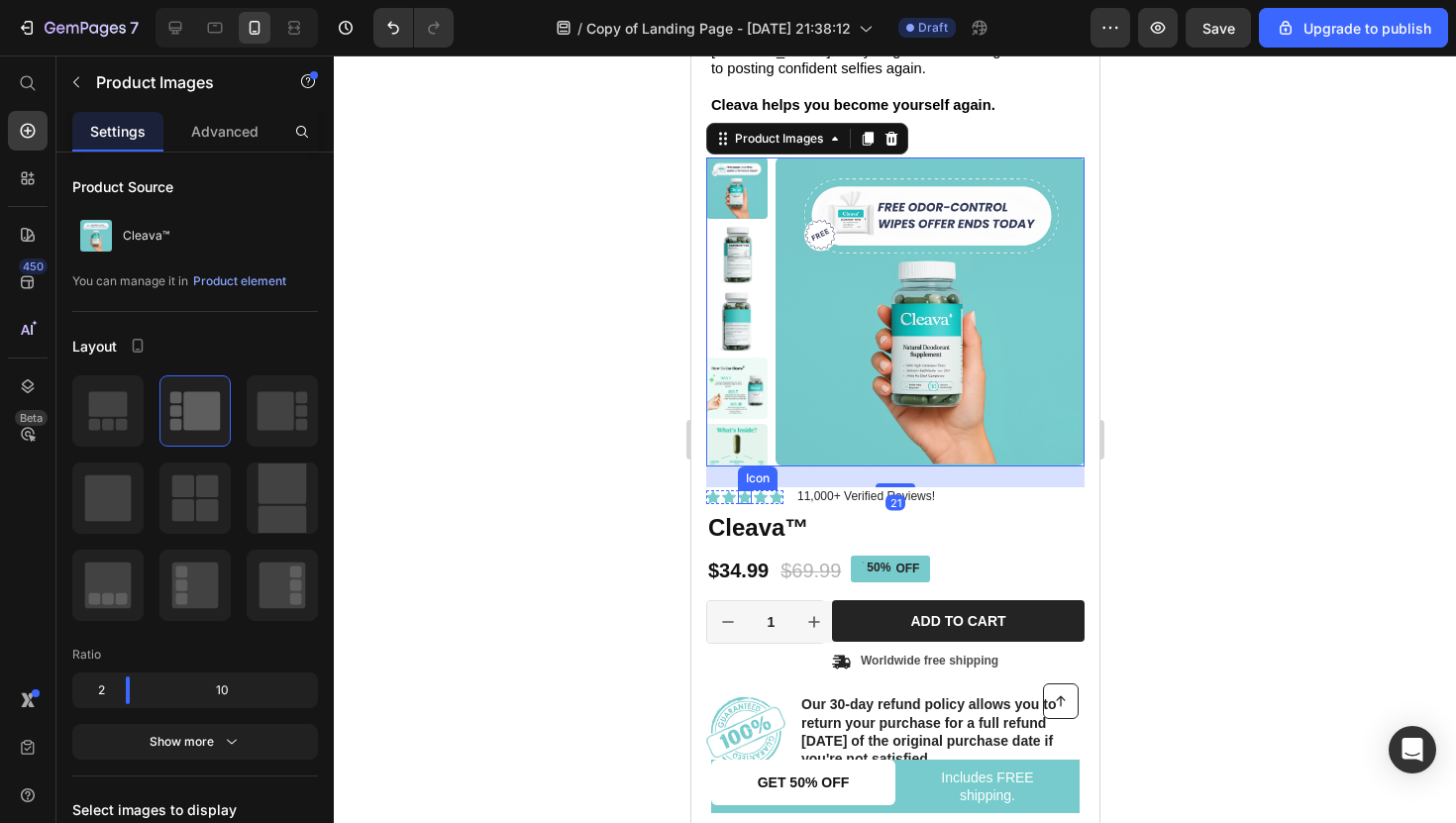 click on "Cleava™" at bounding box center [894, 527] 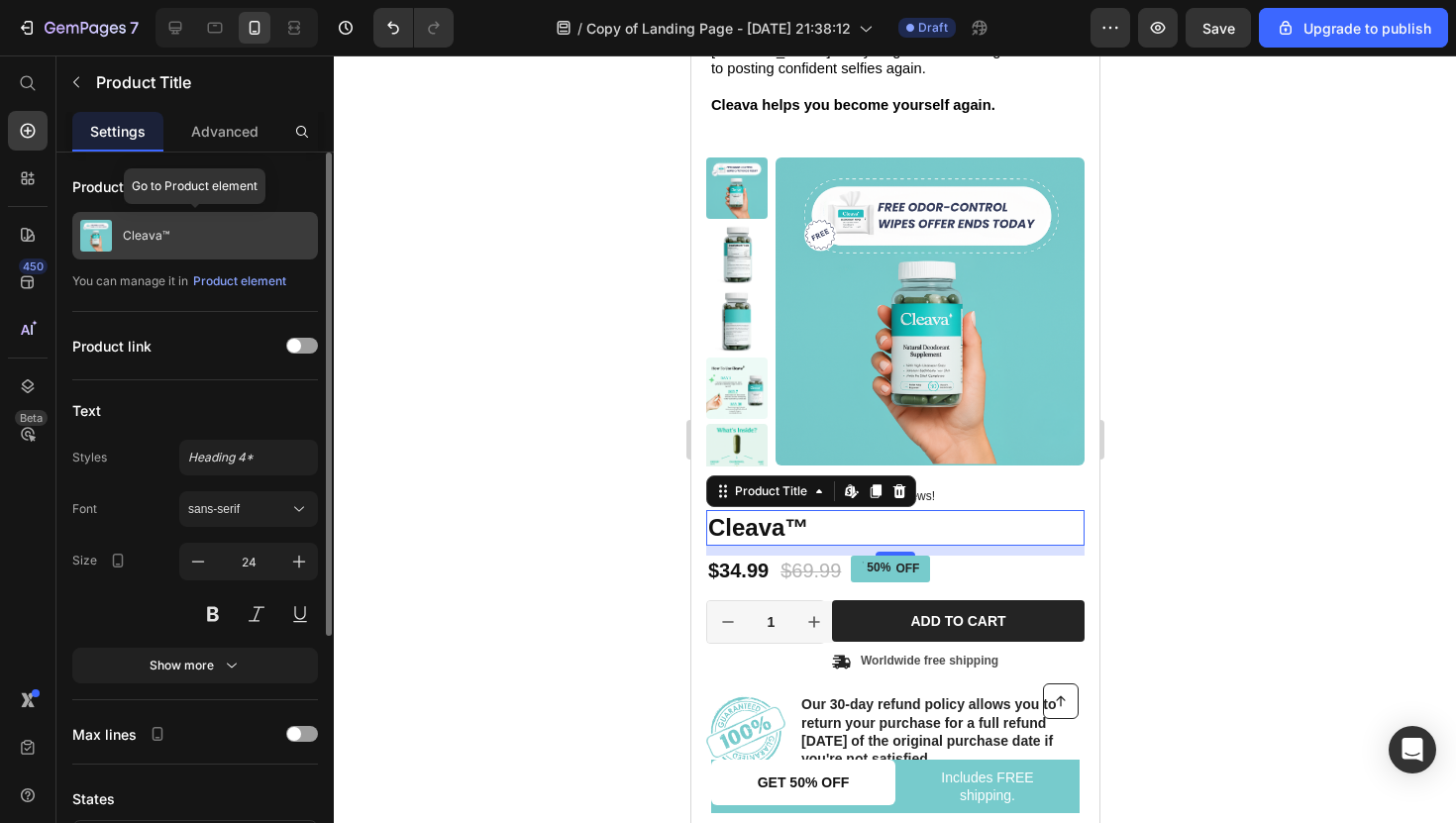 click on "Cleava™" at bounding box center (195, 236) 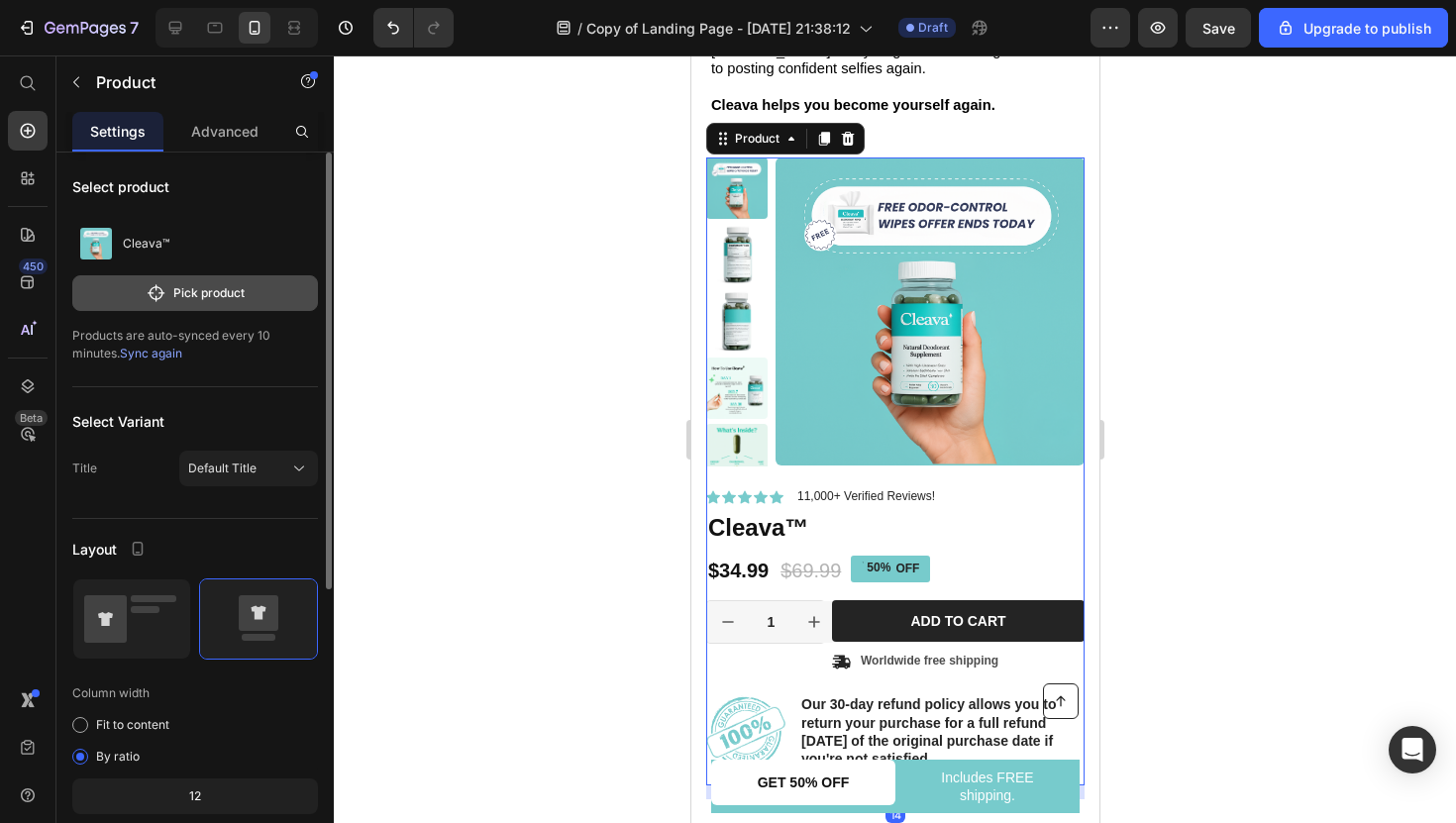 click on "Pick product" at bounding box center (195, 293) 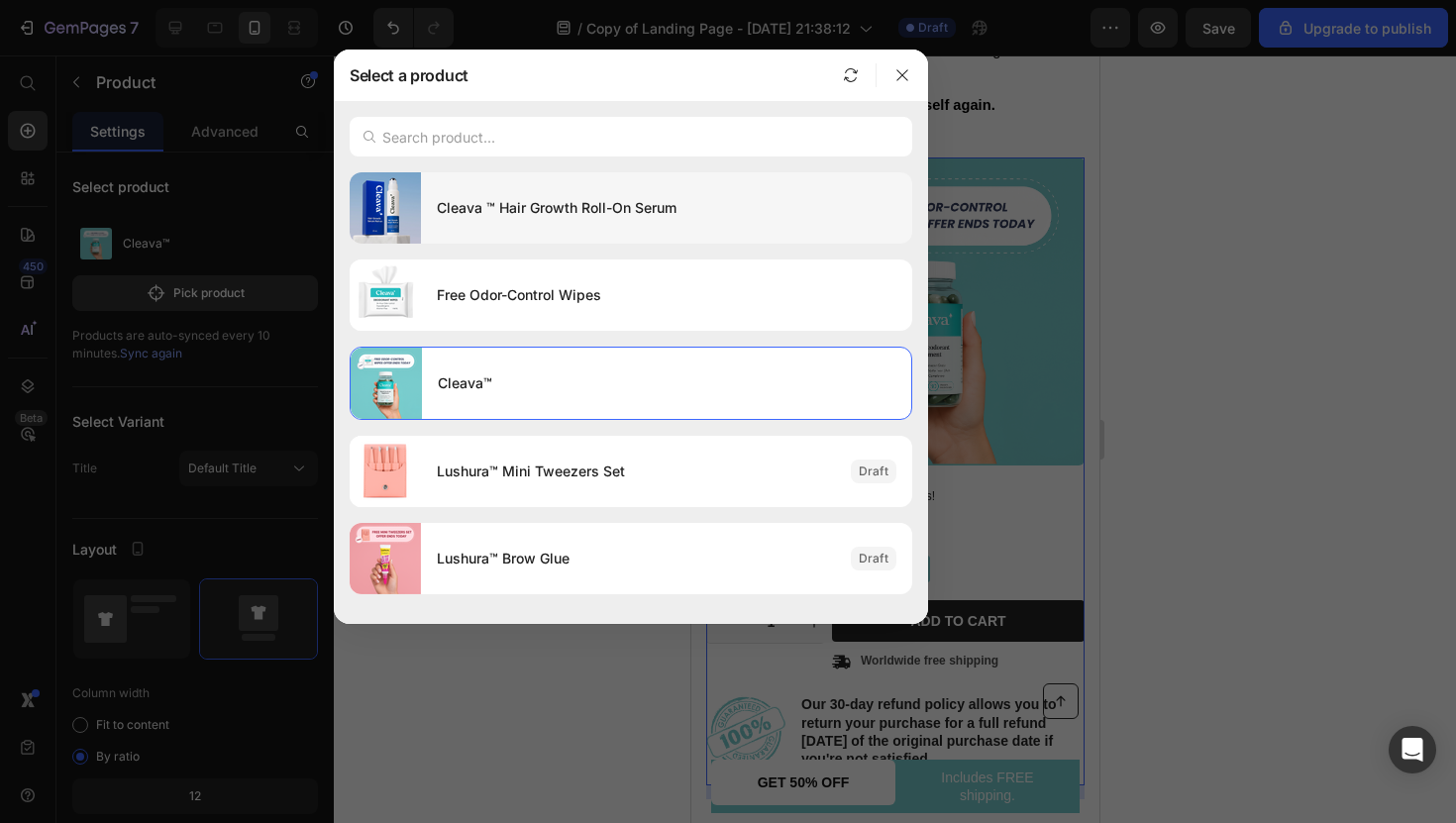 click on "Cleava ™ Hair Growth Roll-On Serum" at bounding box center (667, 208) 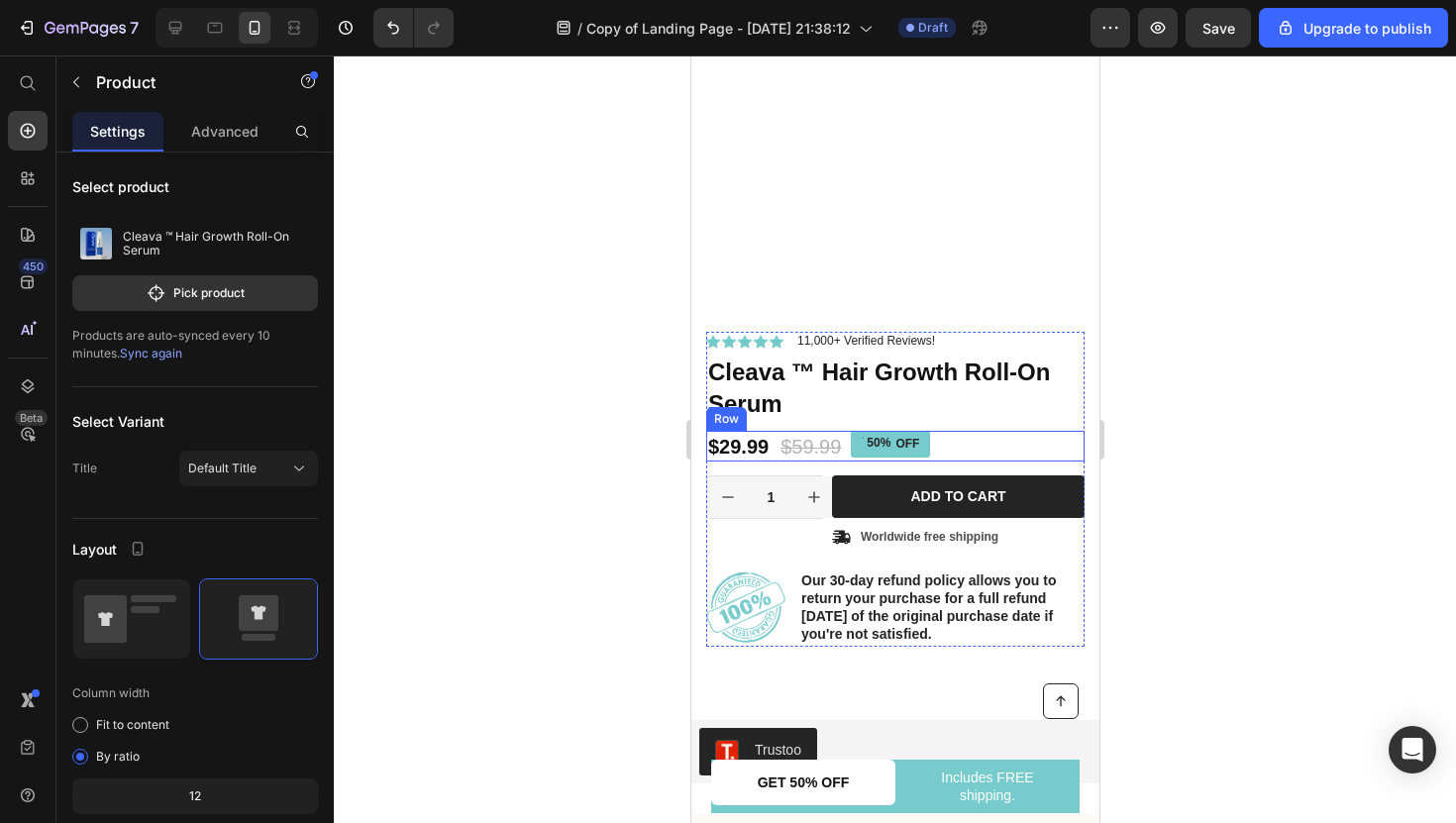 scroll, scrollTop: 5796, scrollLeft: 0, axis: vertical 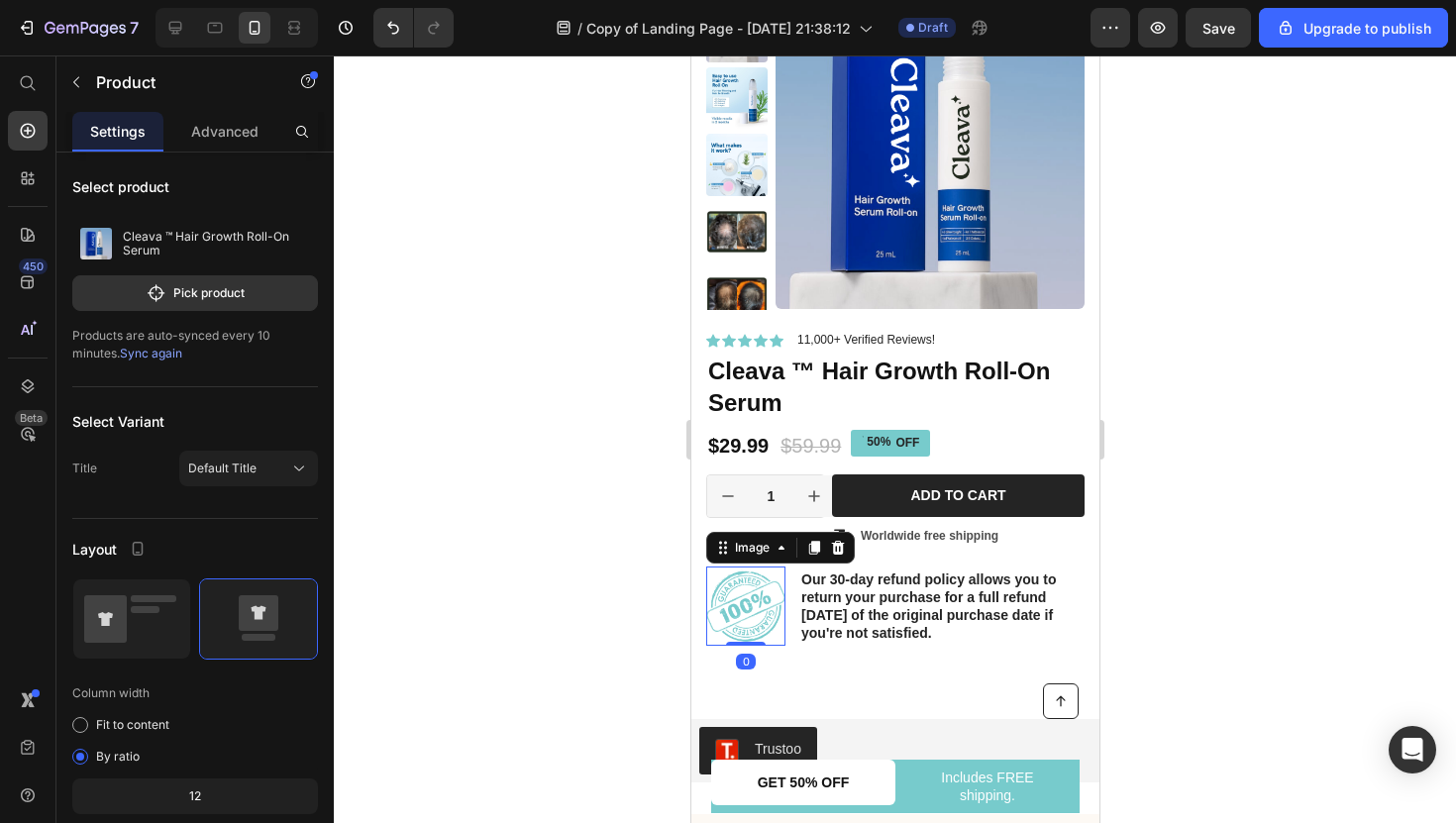 click at bounding box center [745, 606] 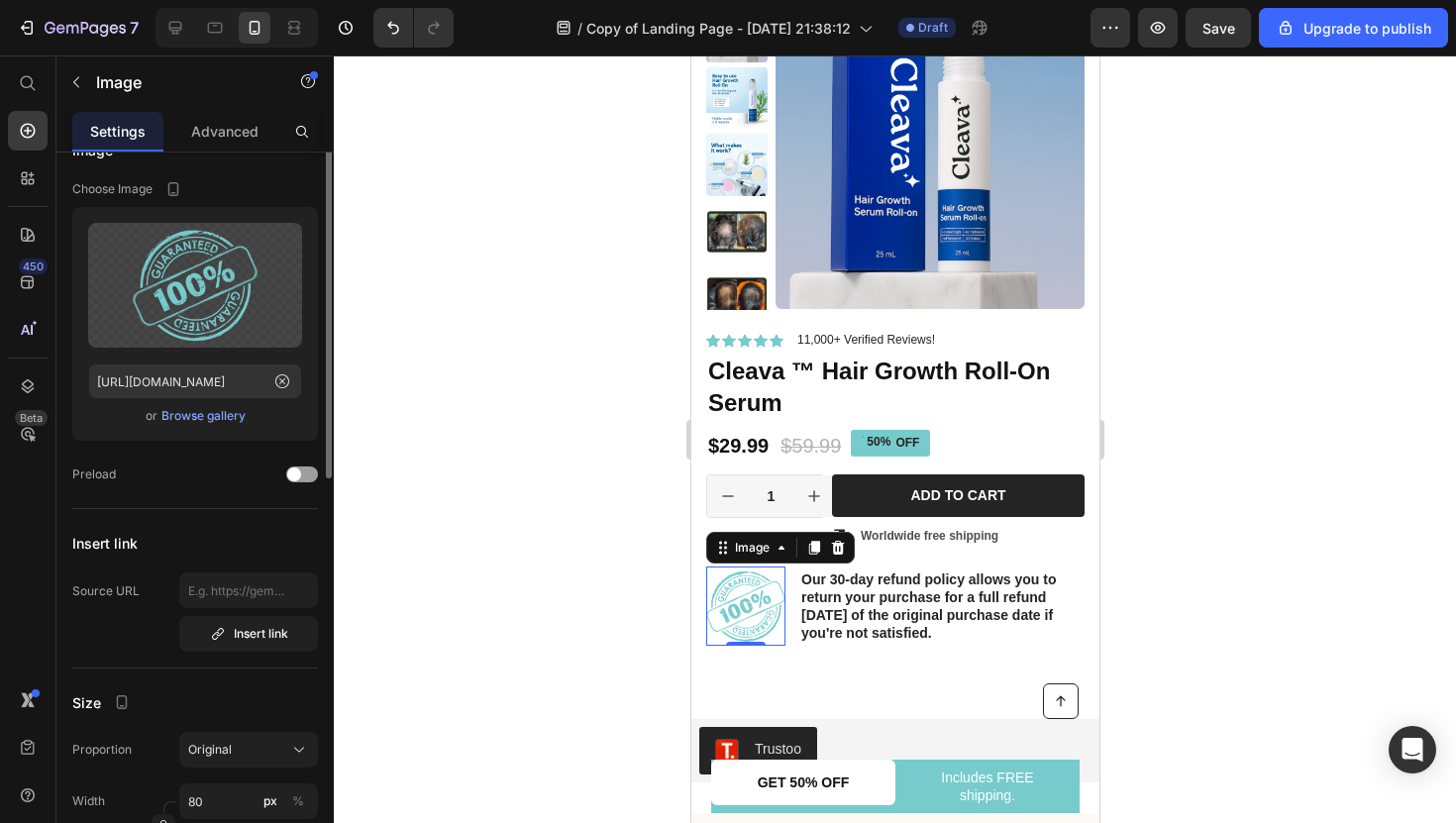 scroll, scrollTop: 0, scrollLeft: 0, axis: both 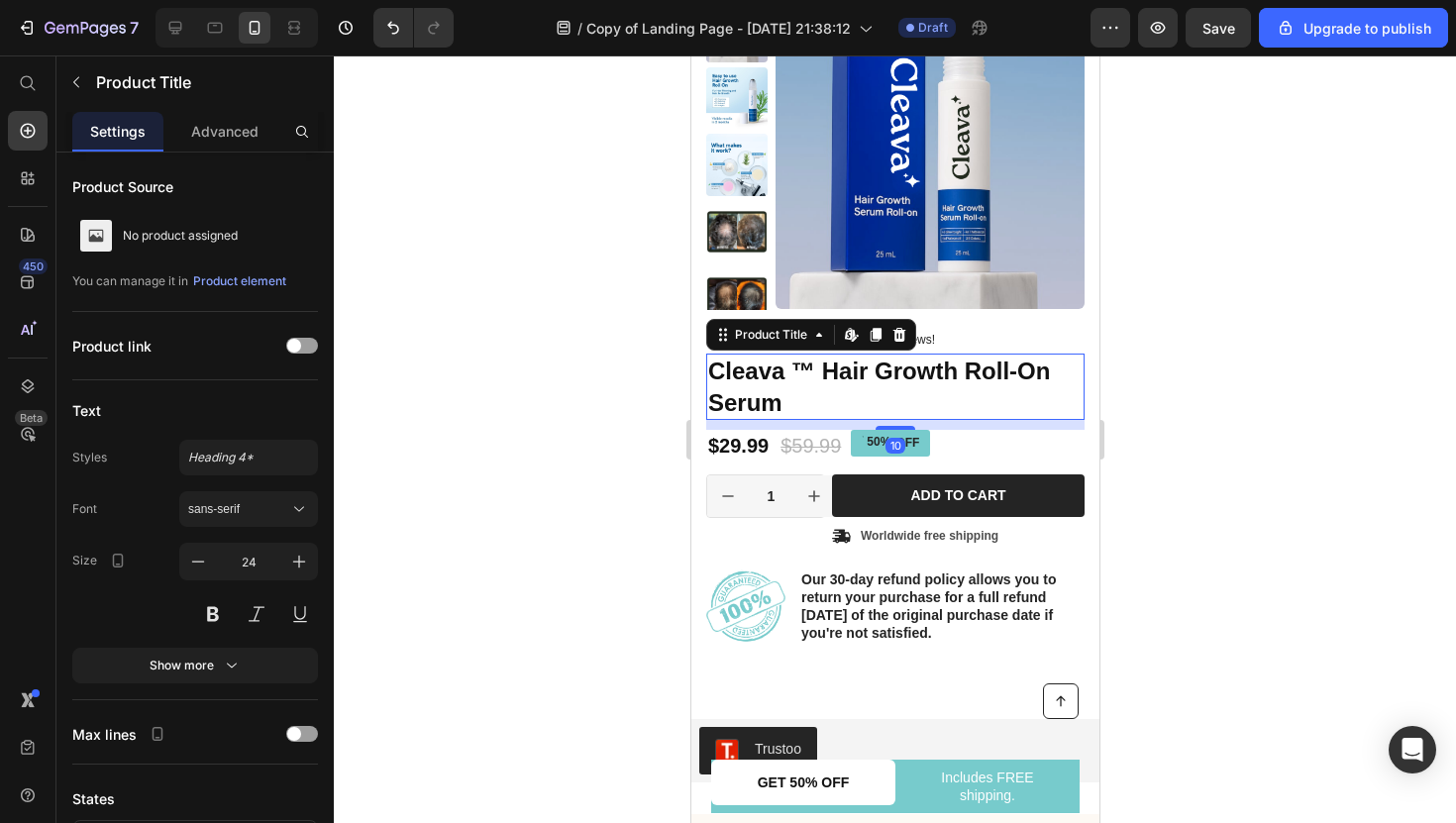 click on "Cleava ™ Hair Growth Roll-On Serum" at bounding box center [894, 386] 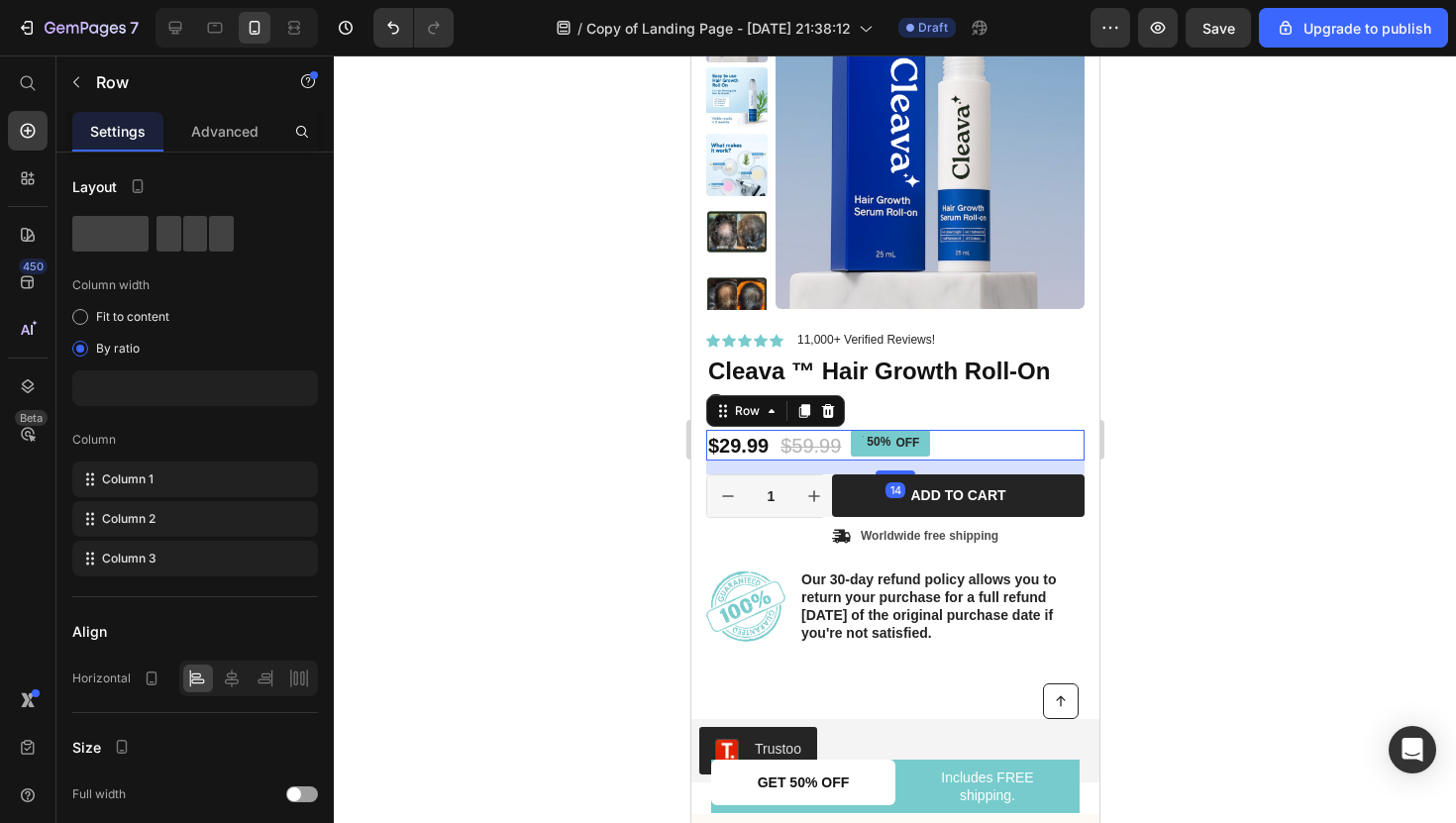 click on "$29.99 Product Price $59.99 Product Price 50% OFF Discount Tag Row   14" at bounding box center (894, 446) 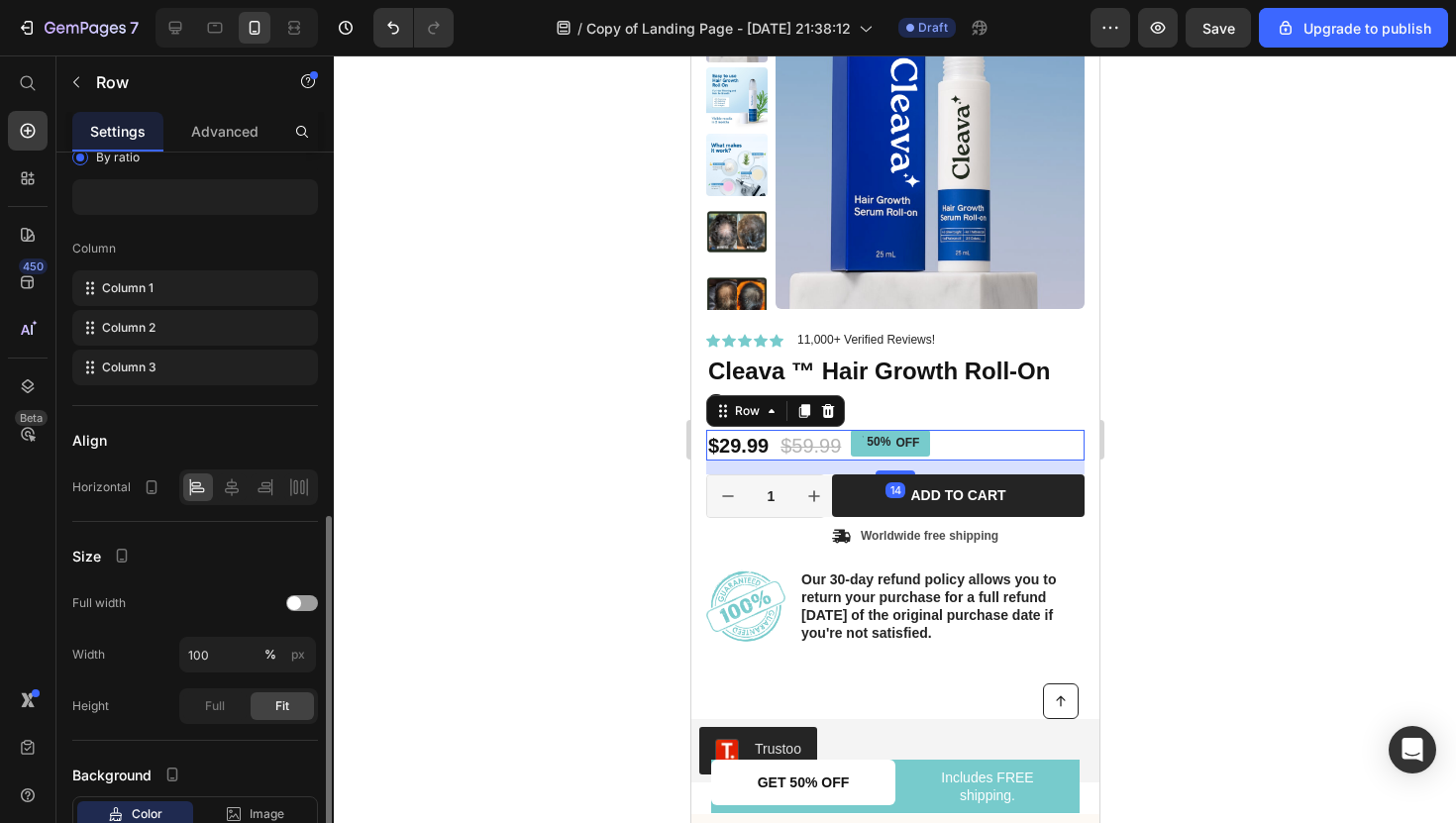 scroll, scrollTop: 328, scrollLeft: 0, axis: vertical 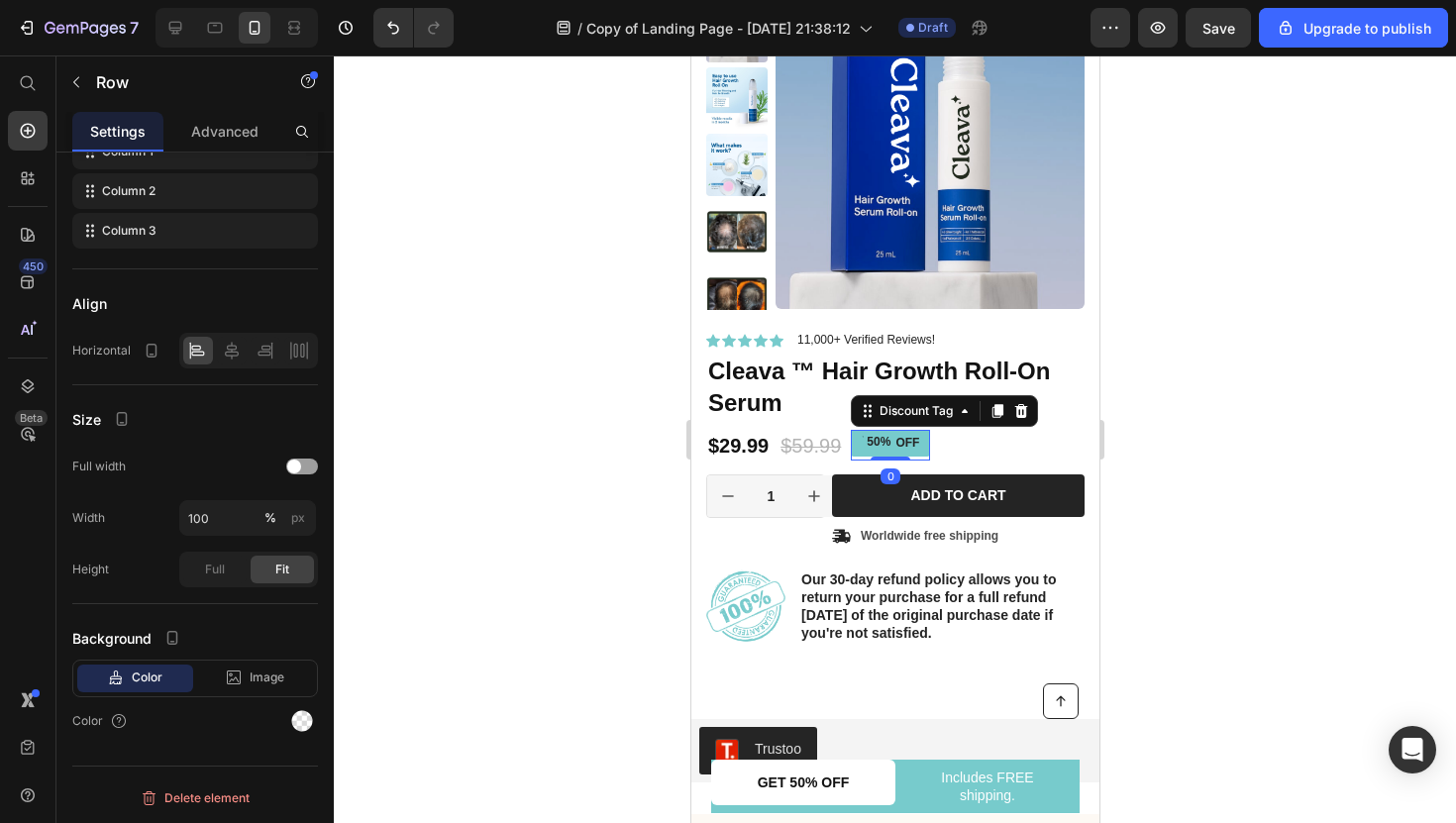 click on "OFF" at bounding box center (906, 444) 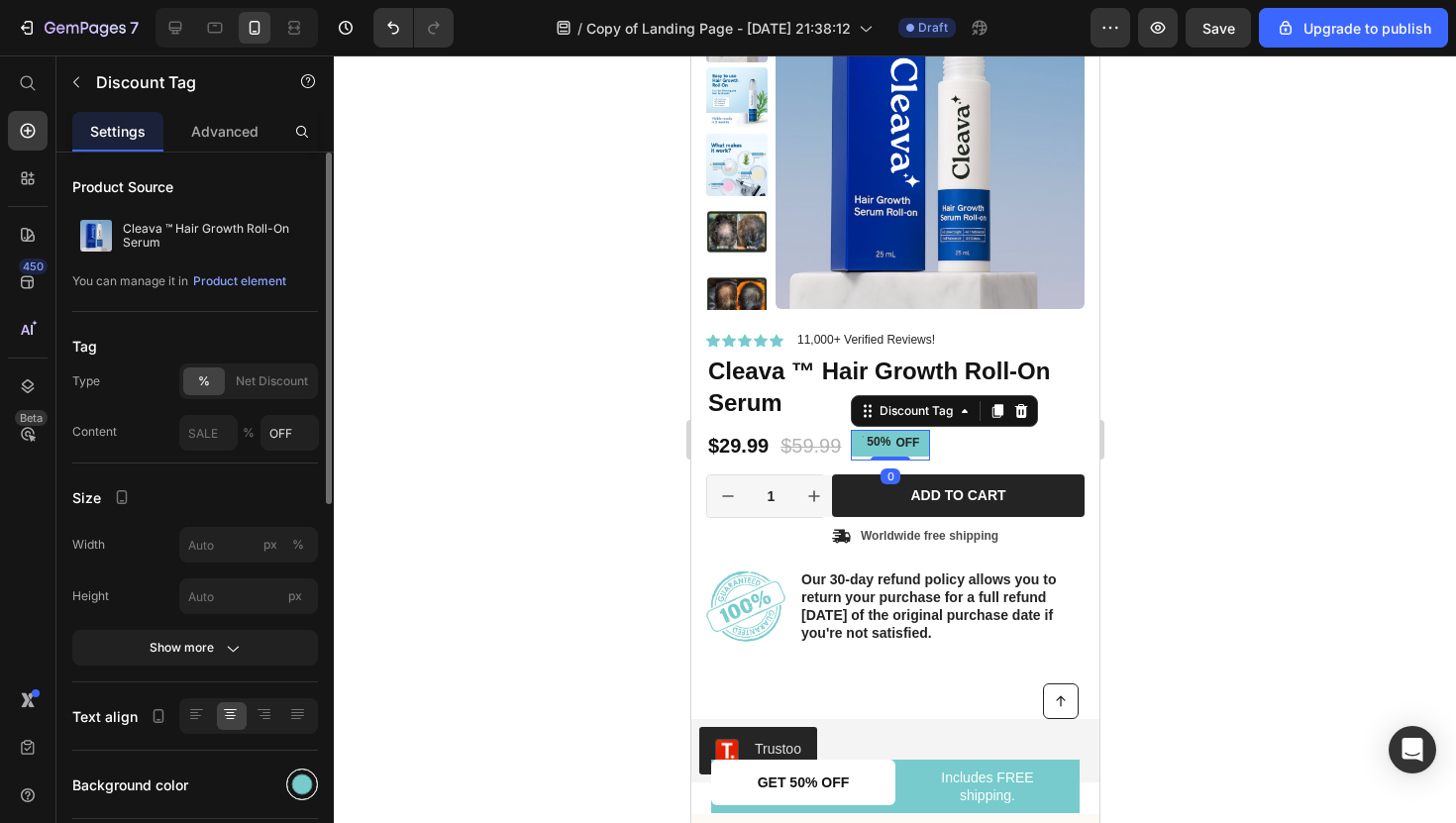 click at bounding box center (302, 784) 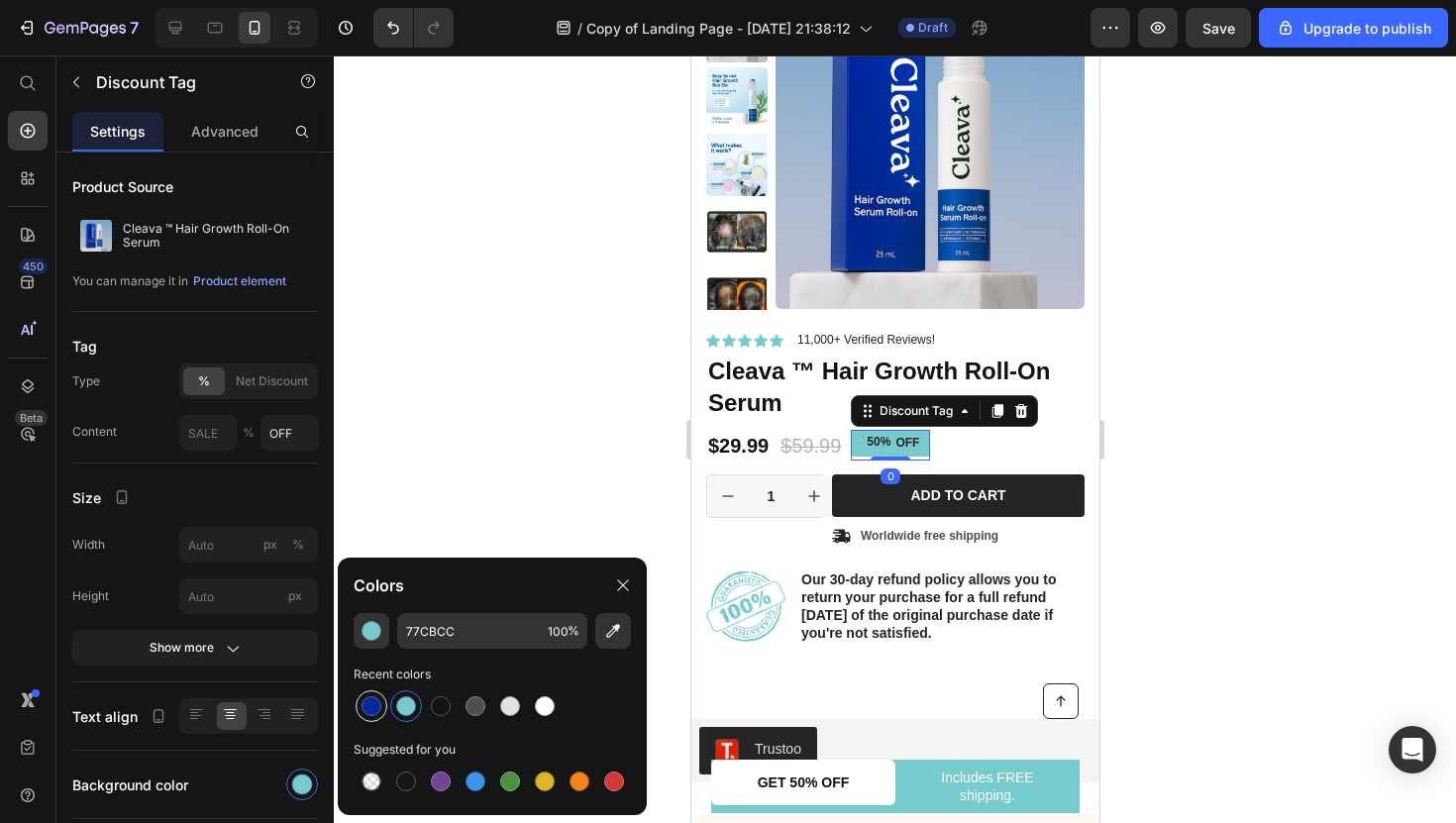click at bounding box center (371, 706) 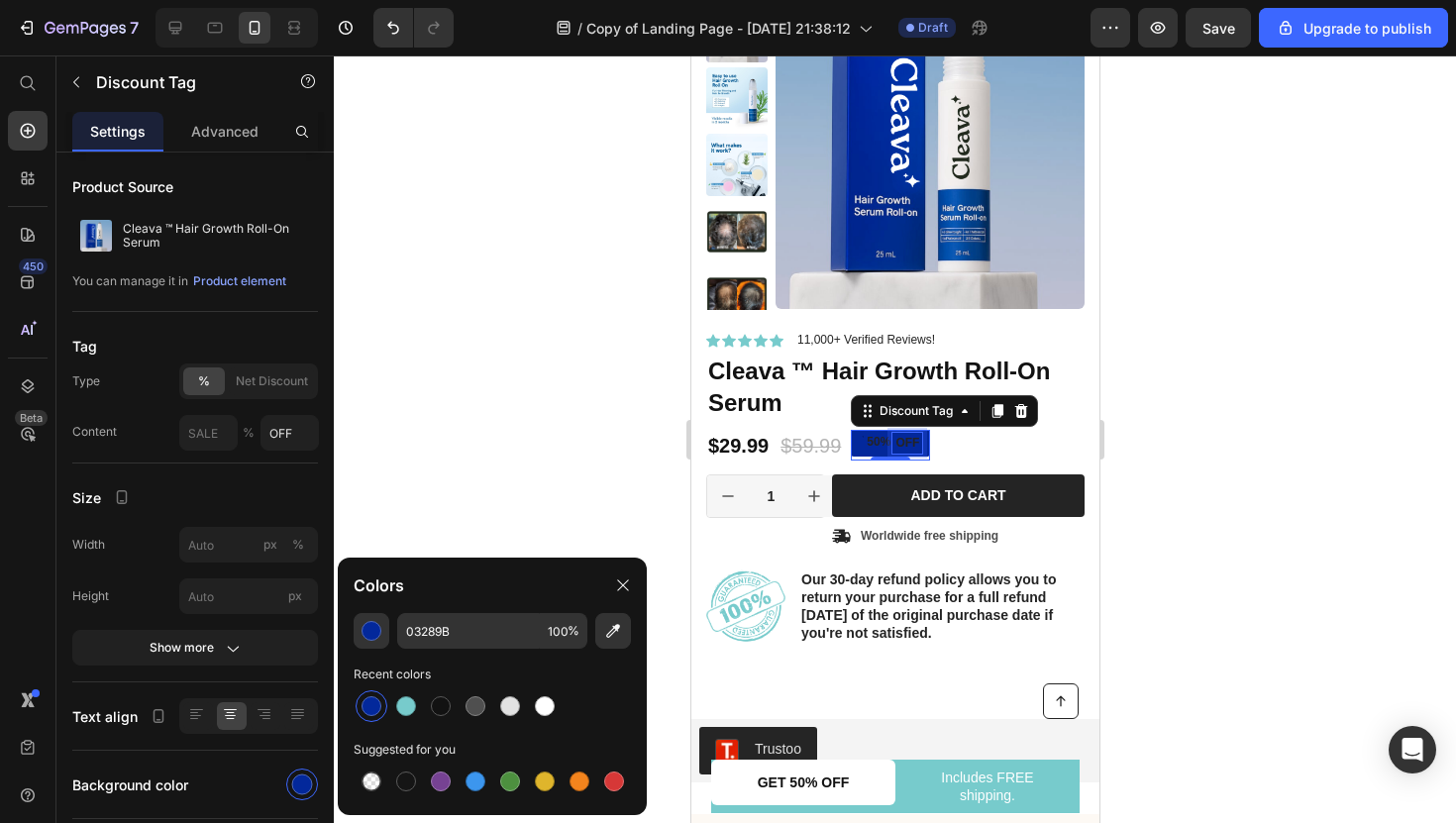 click on "OFF" at bounding box center [906, 444] 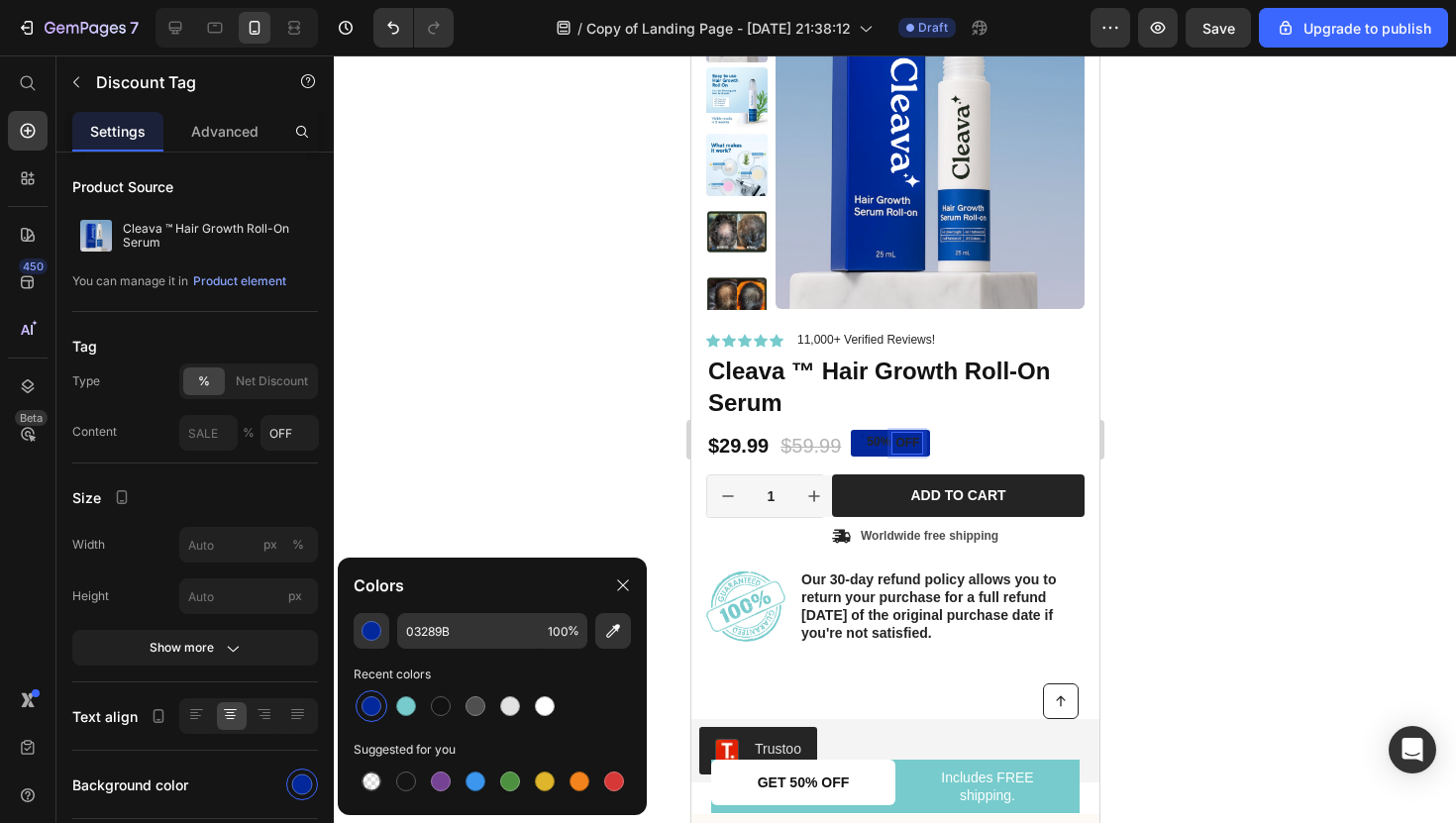 click on "50%" at bounding box center [878, 443] 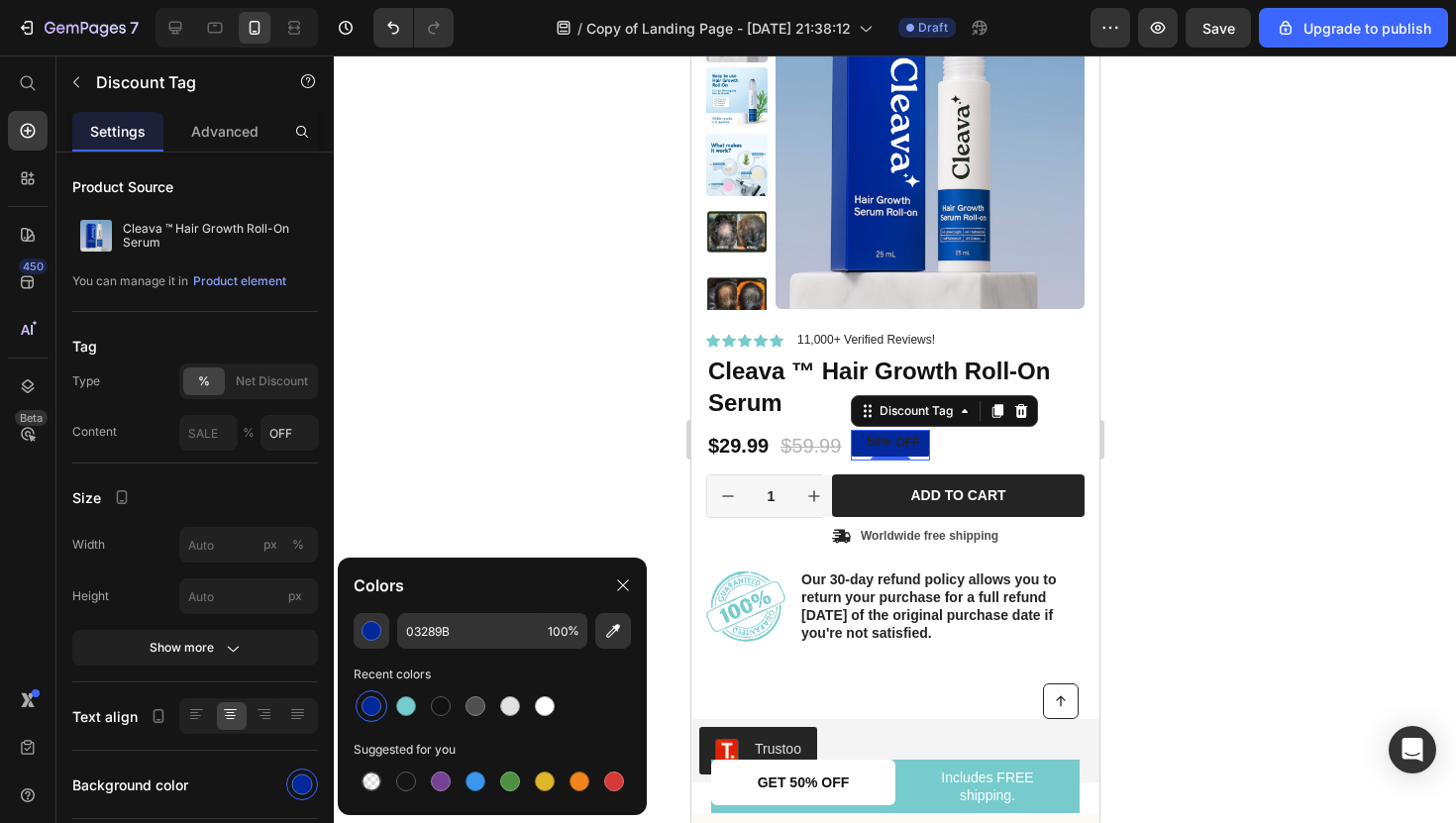 click on "50%" at bounding box center (878, 443) 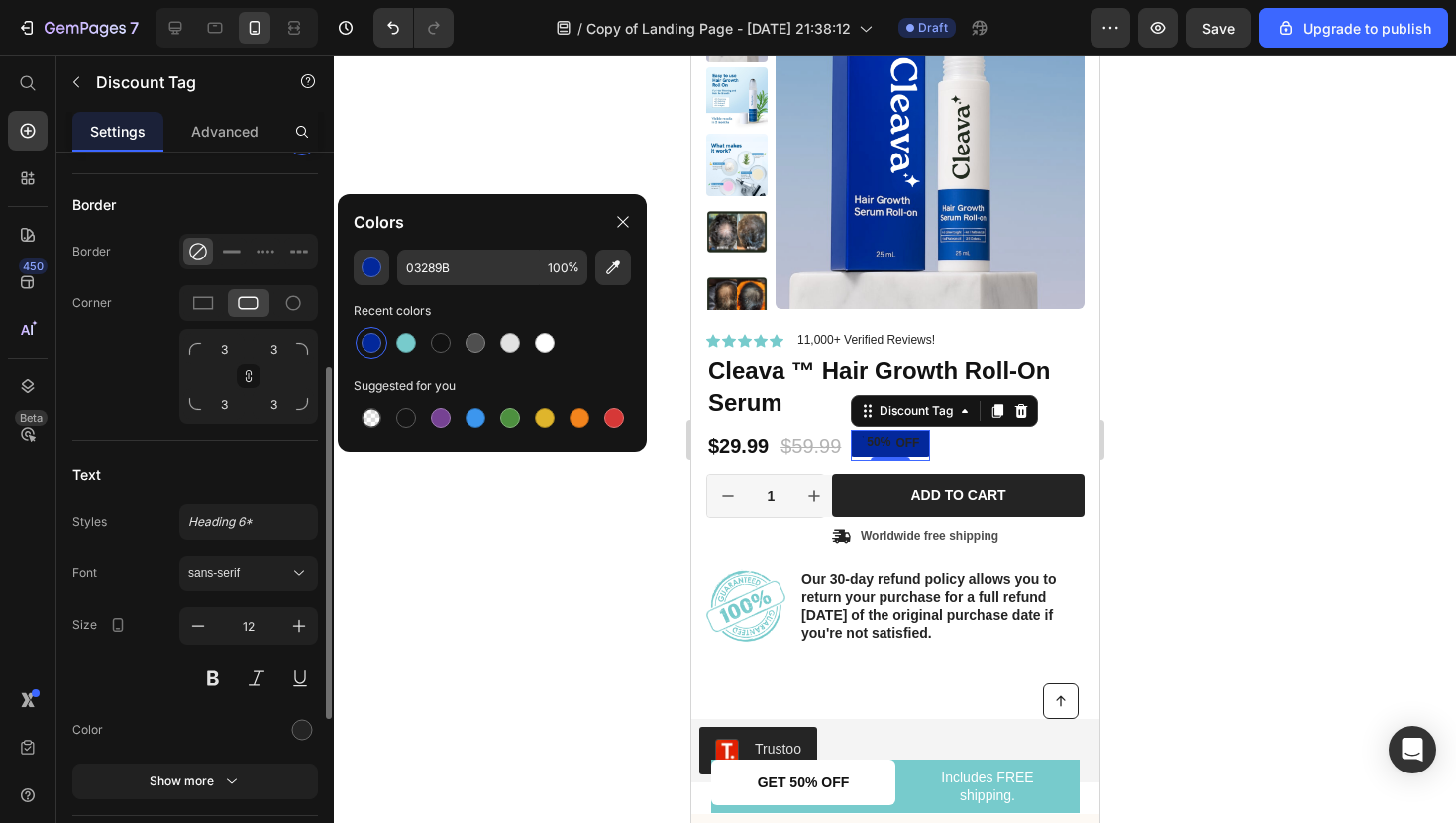 scroll, scrollTop: 775, scrollLeft: 0, axis: vertical 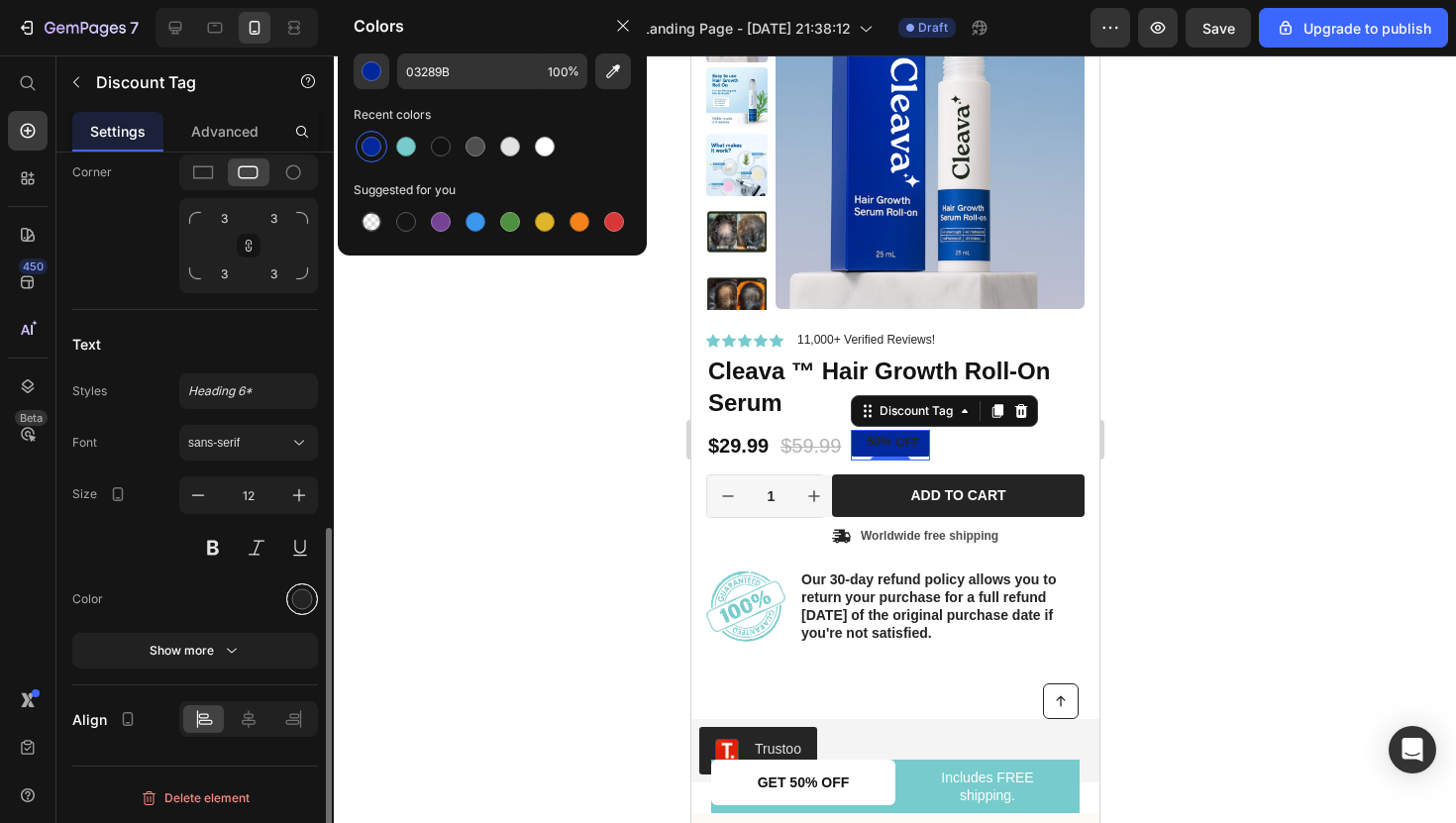 click at bounding box center (302, 599) 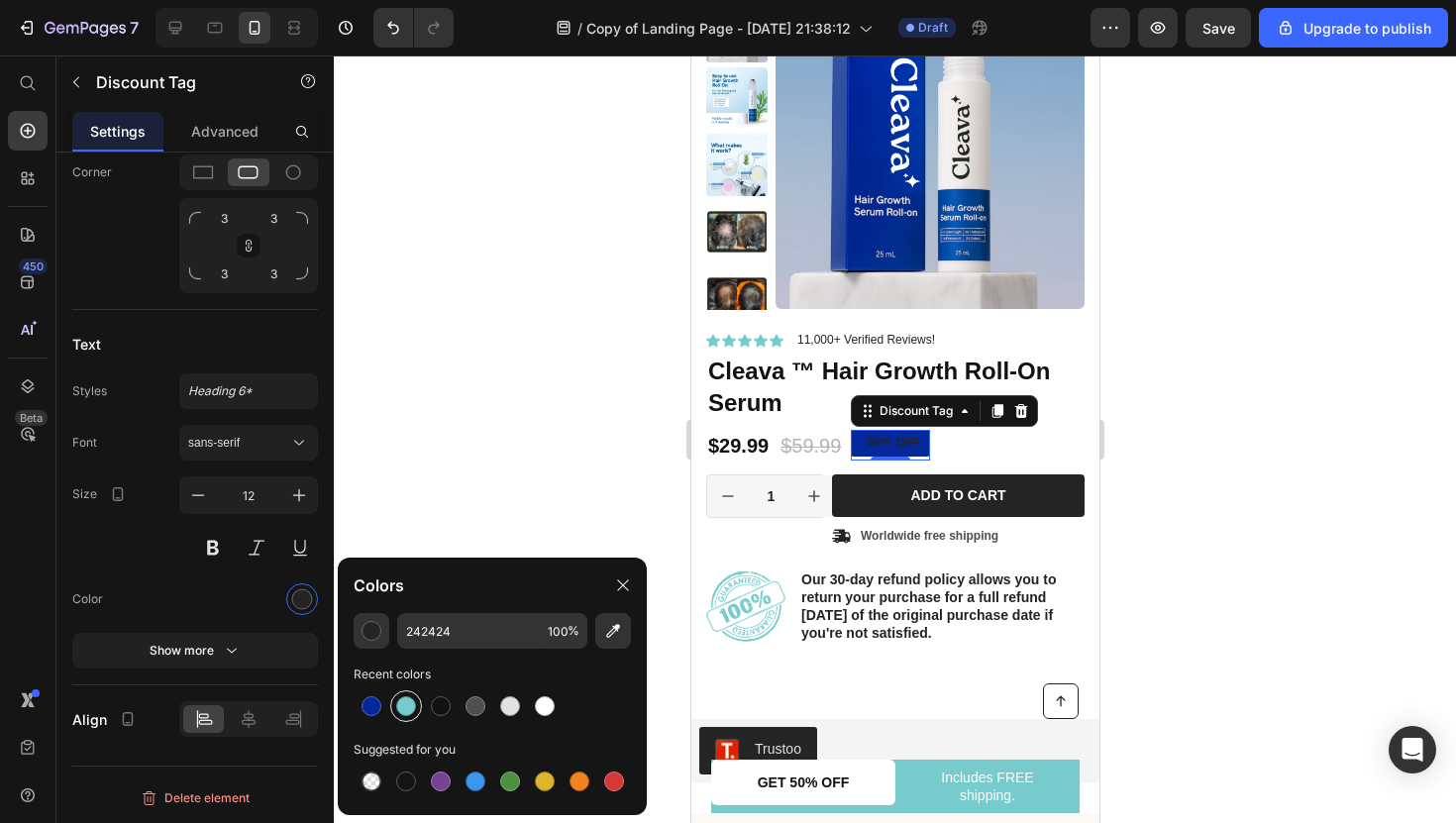 click at bounding box center (406, 706) 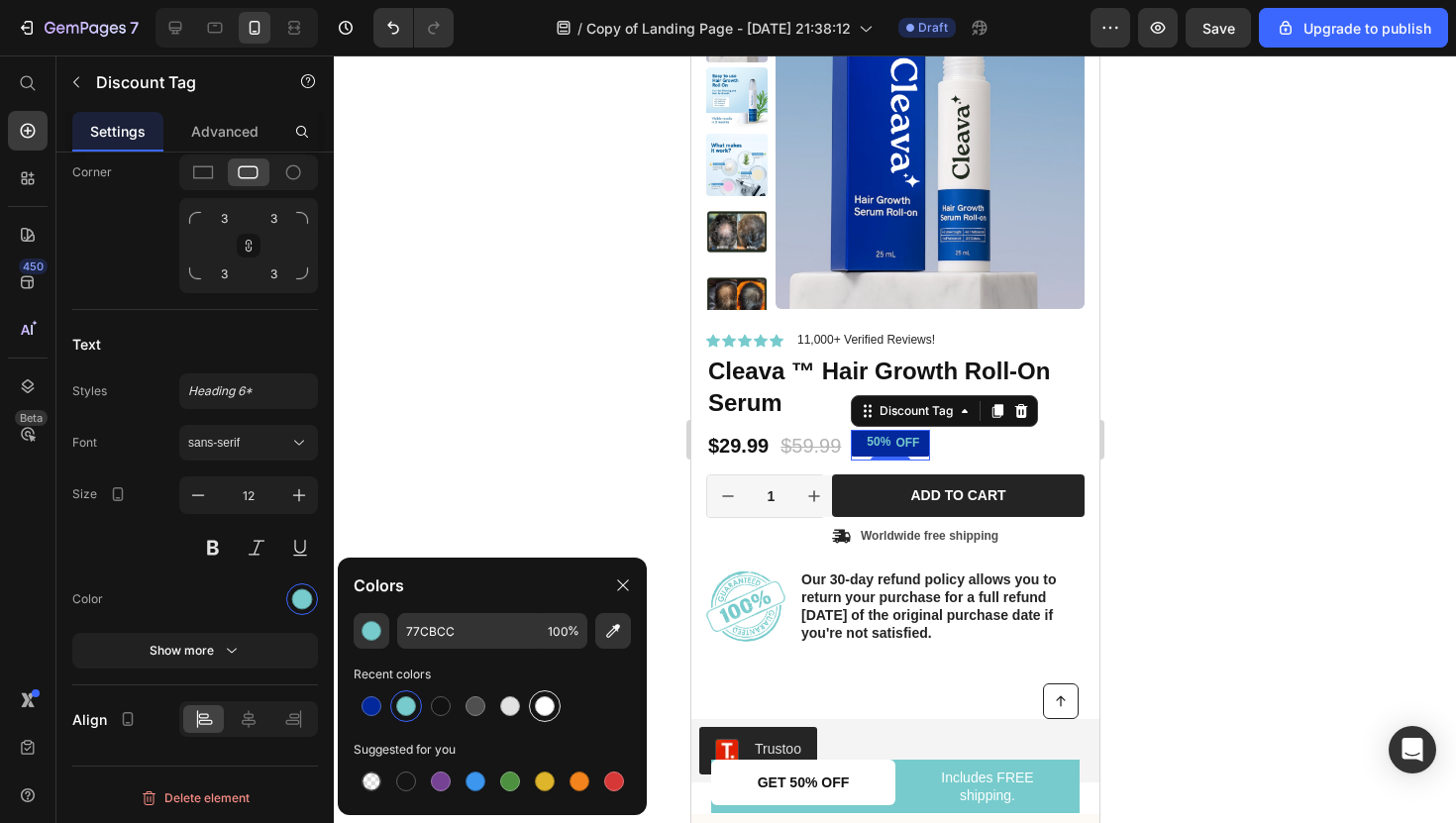 click at bounding box center [545, 706] 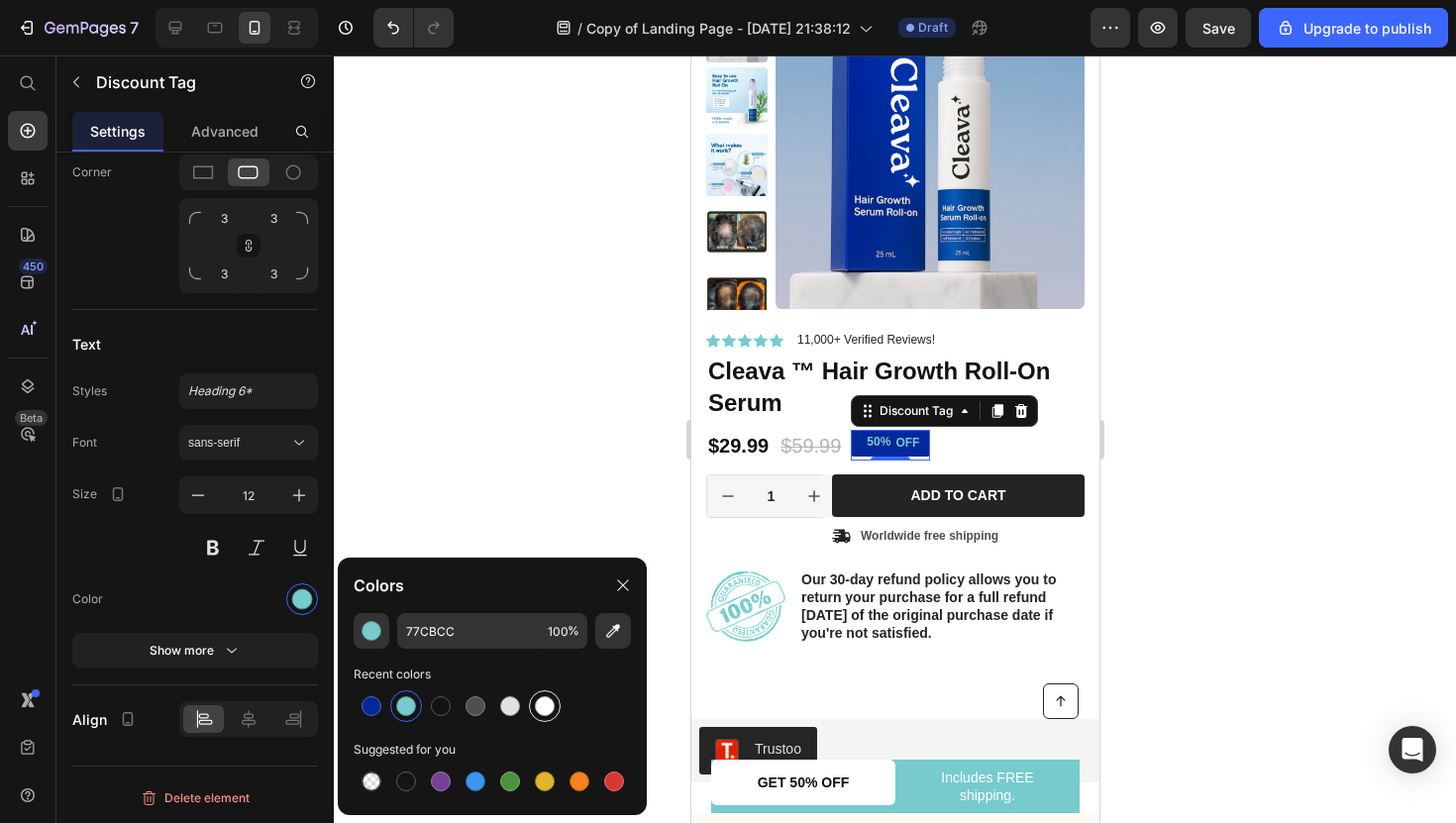 type on "FFFFFF" 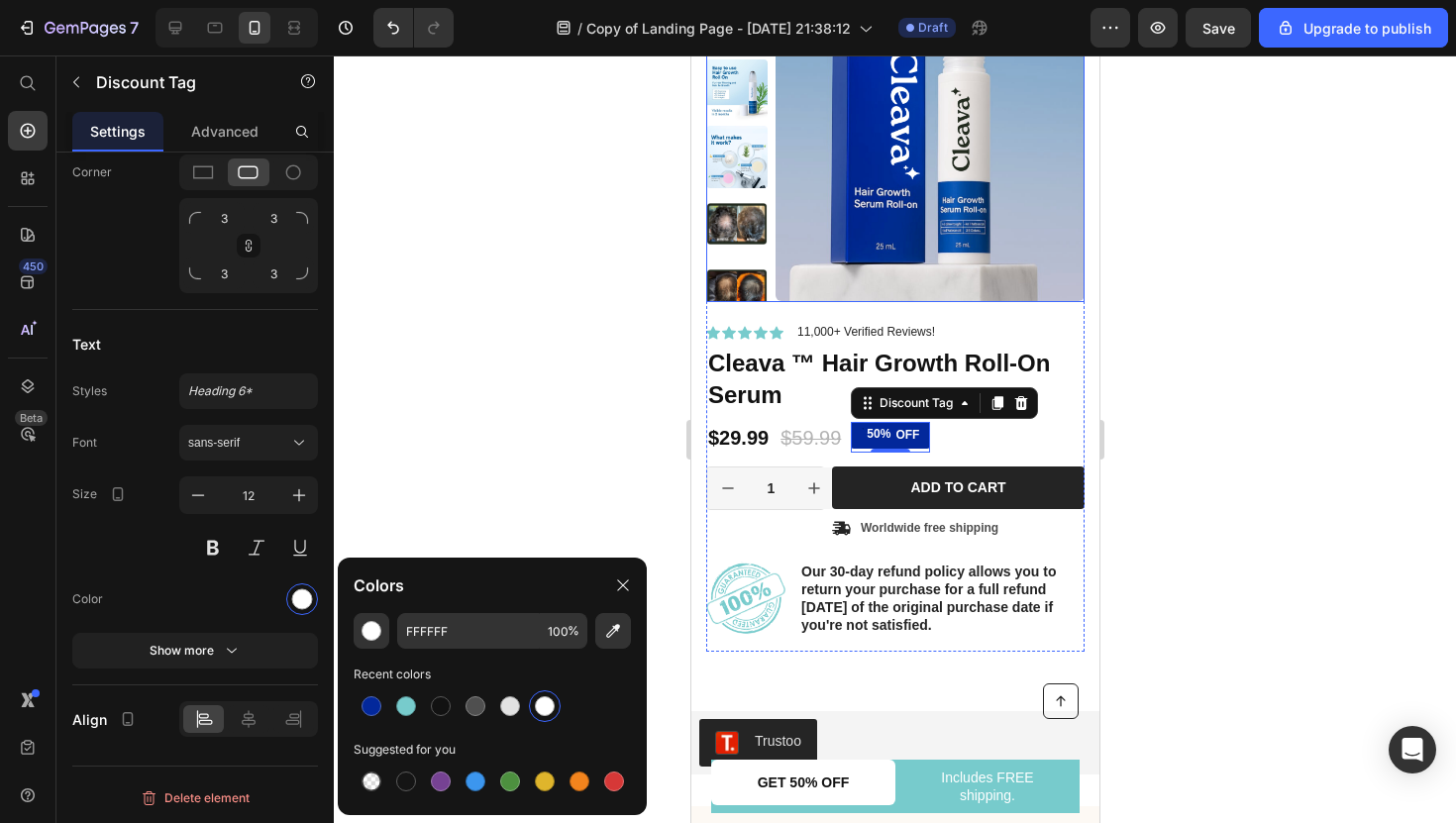 scroll, scrollTop: 5835, scrollLeft: 0, axis: vertical 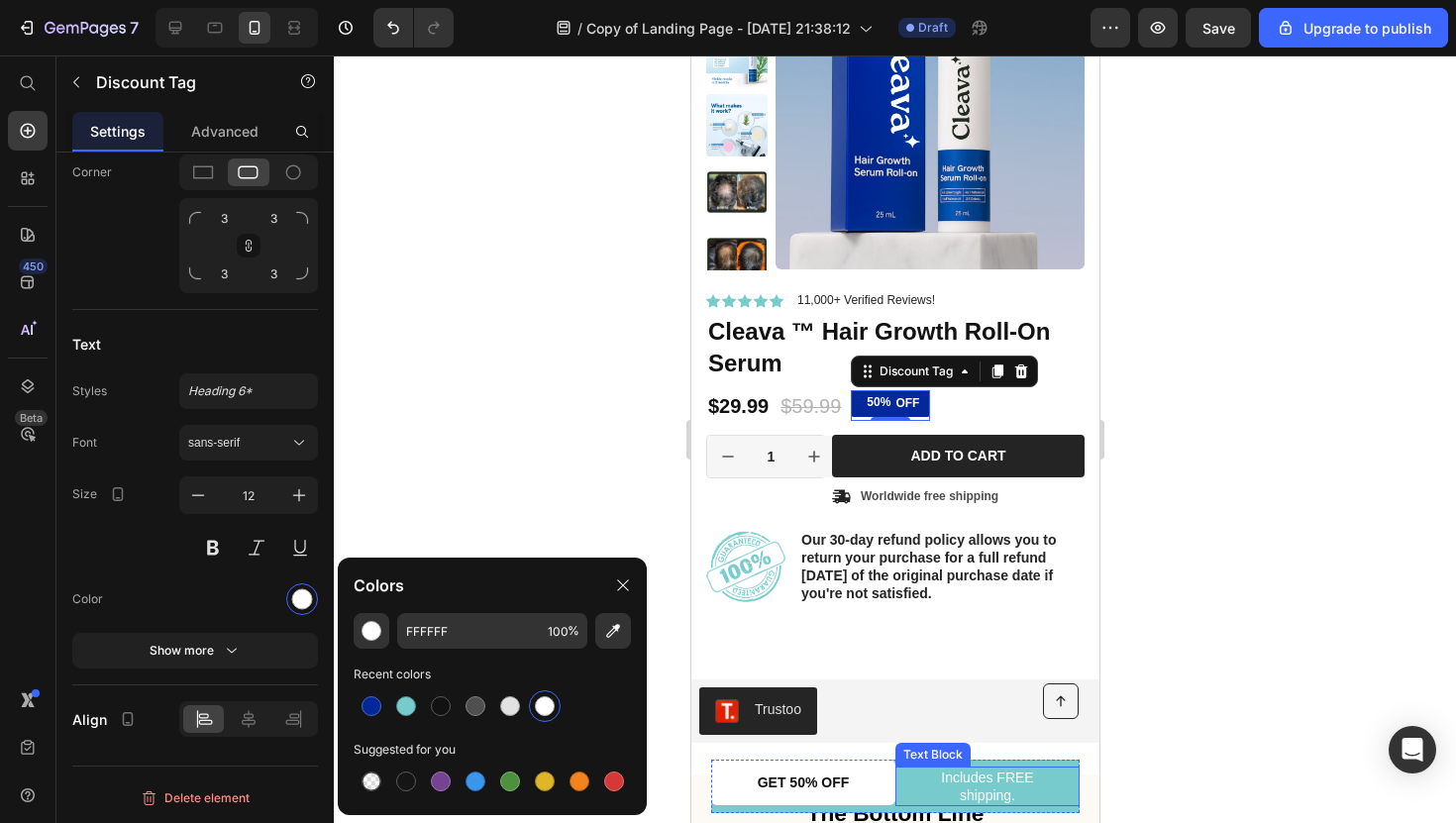 click on "Includes FREE" at bounding box center (987, 777) 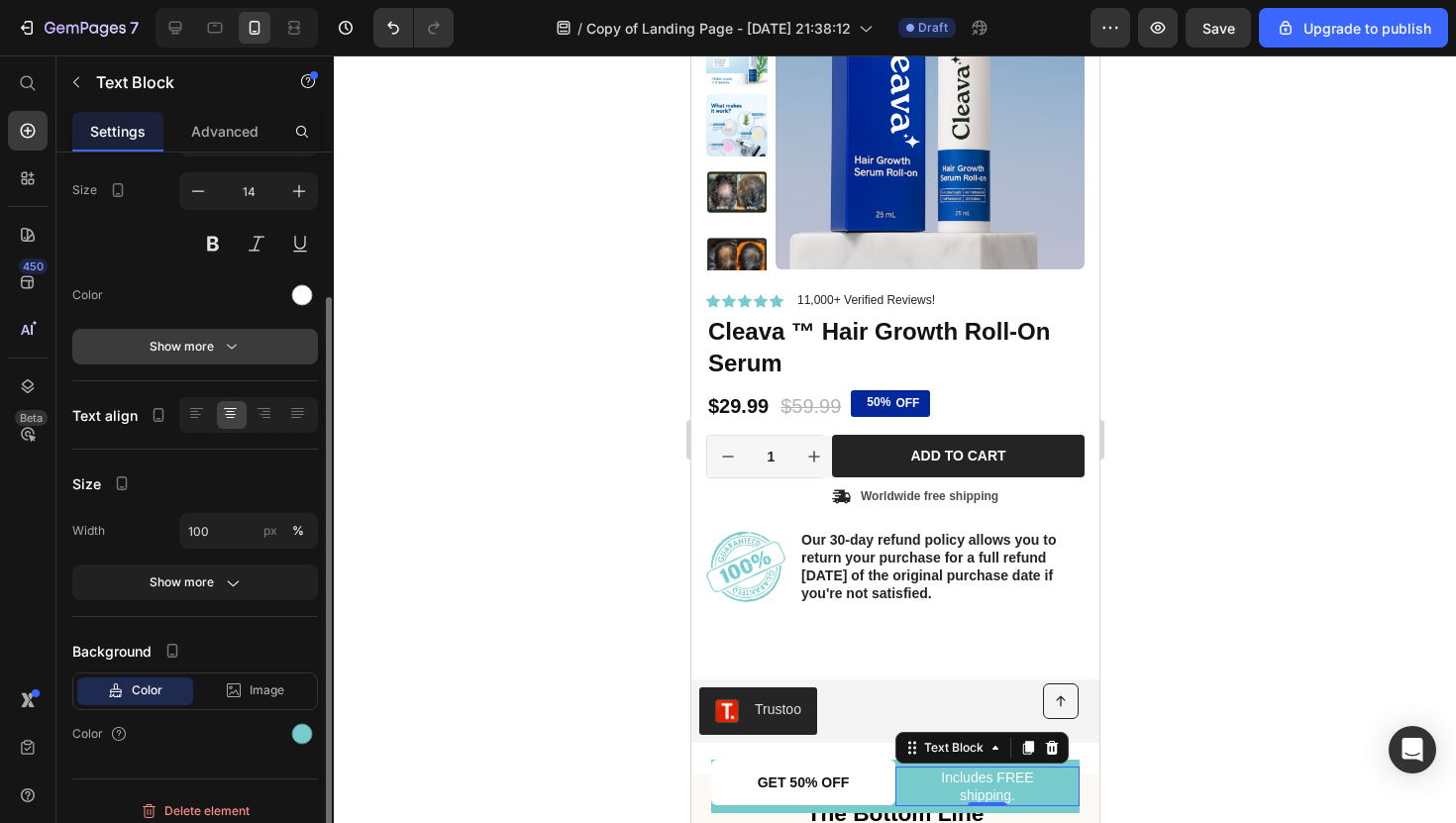 scroll, scrollTop: 159, scrollLeft: 0, axis: vertical 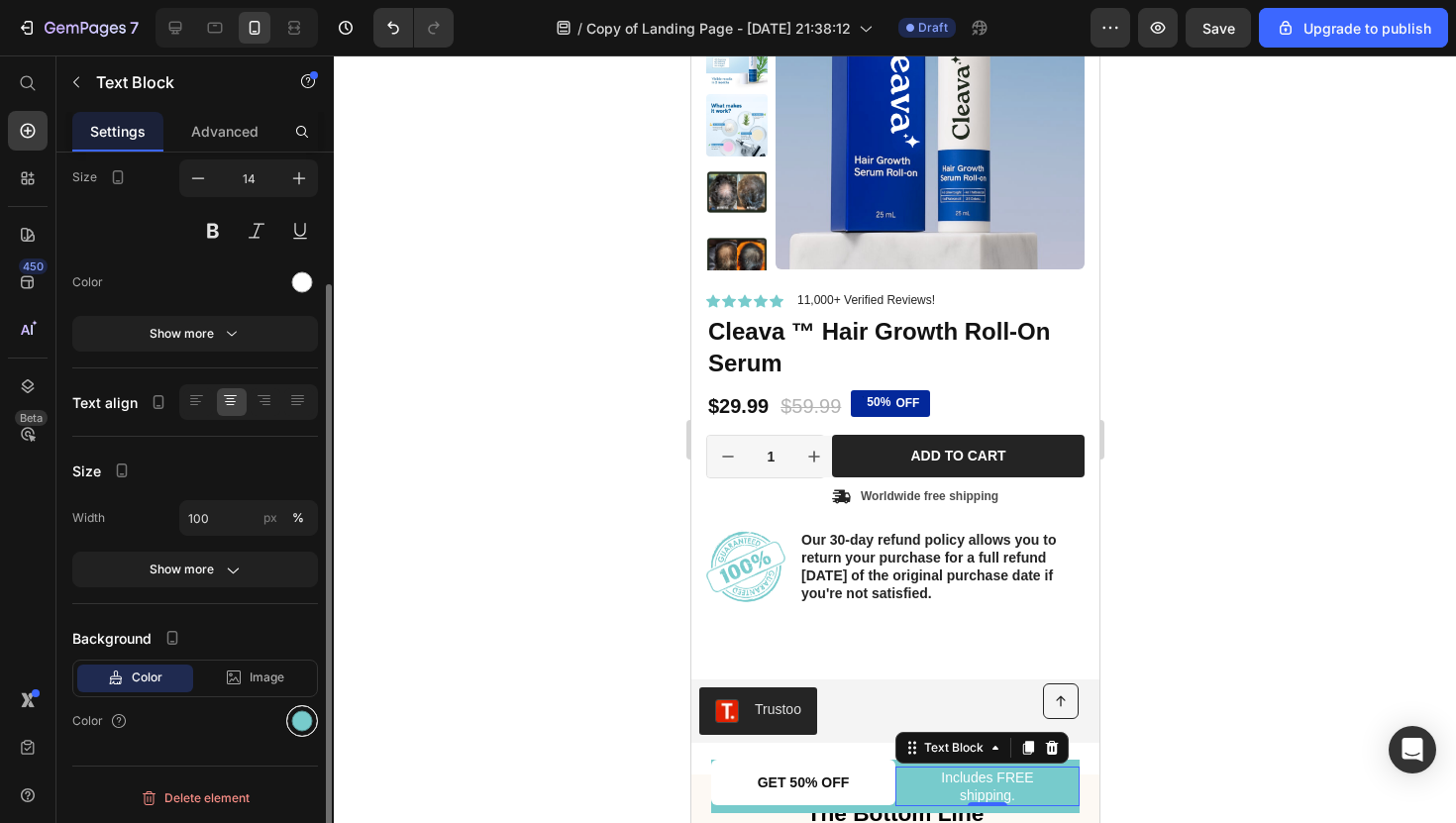 click at bounding box center [302, 721] 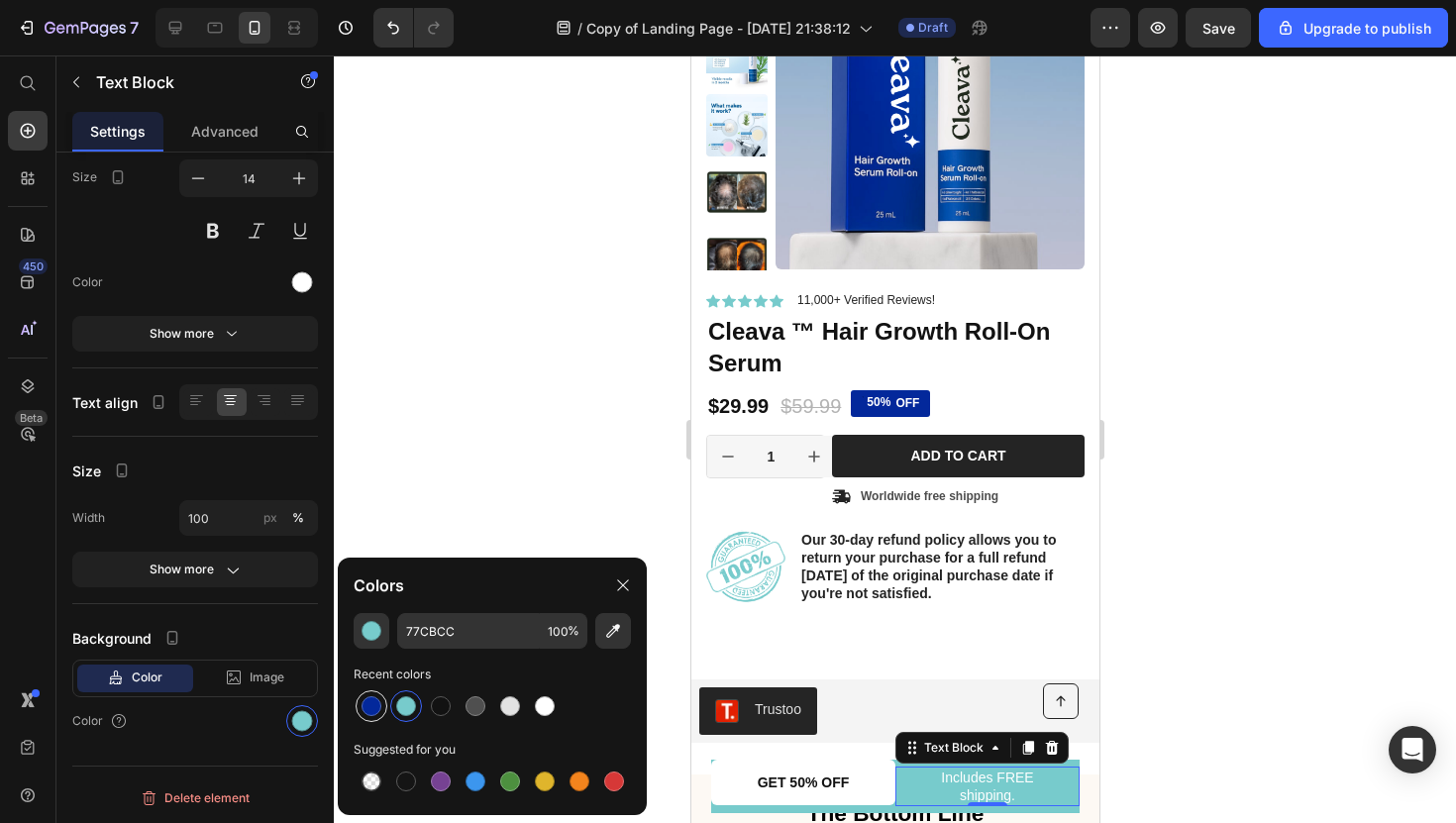 click at bounding box center [371, 706] 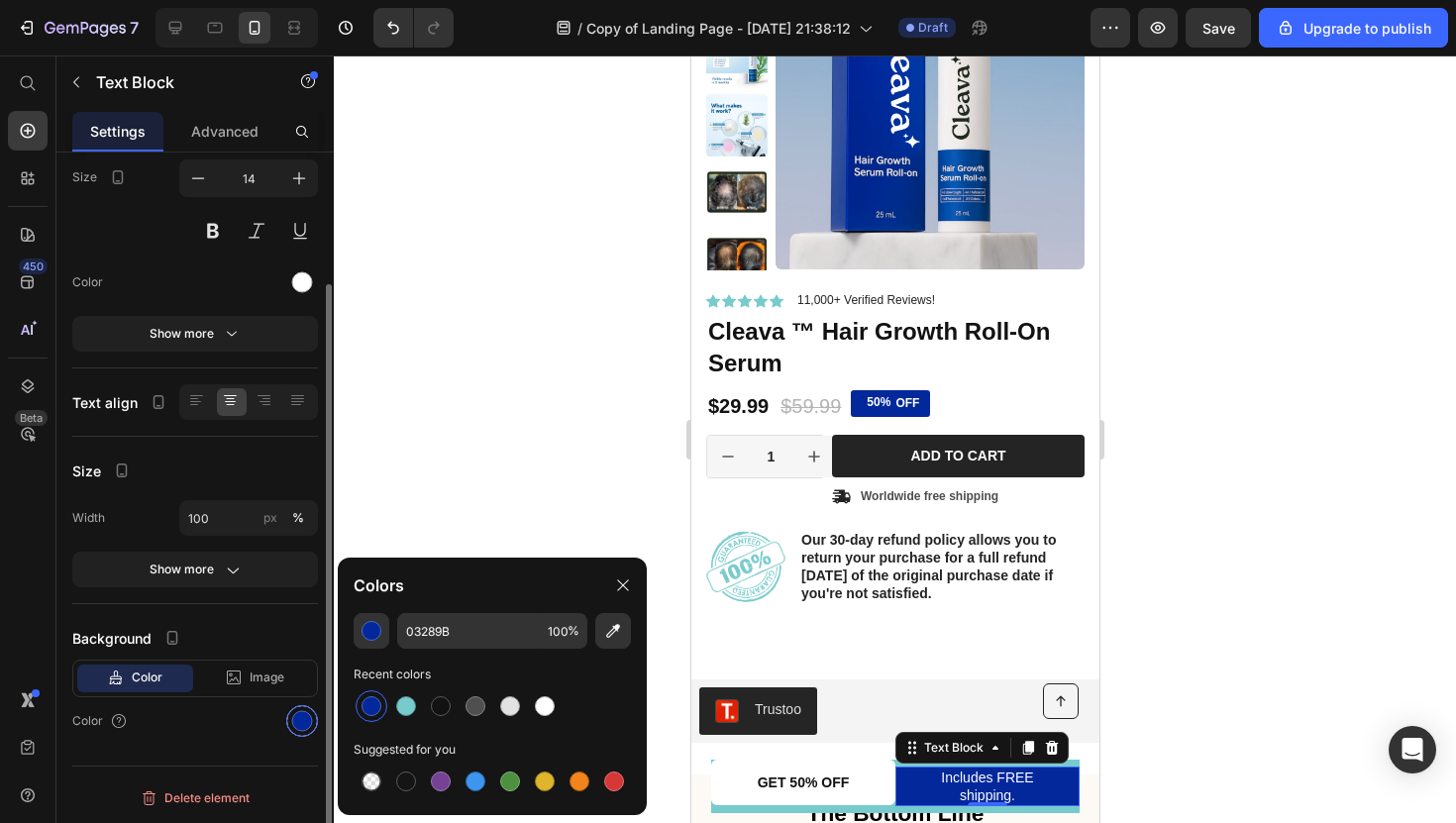 click at bounding box center [302, 721] 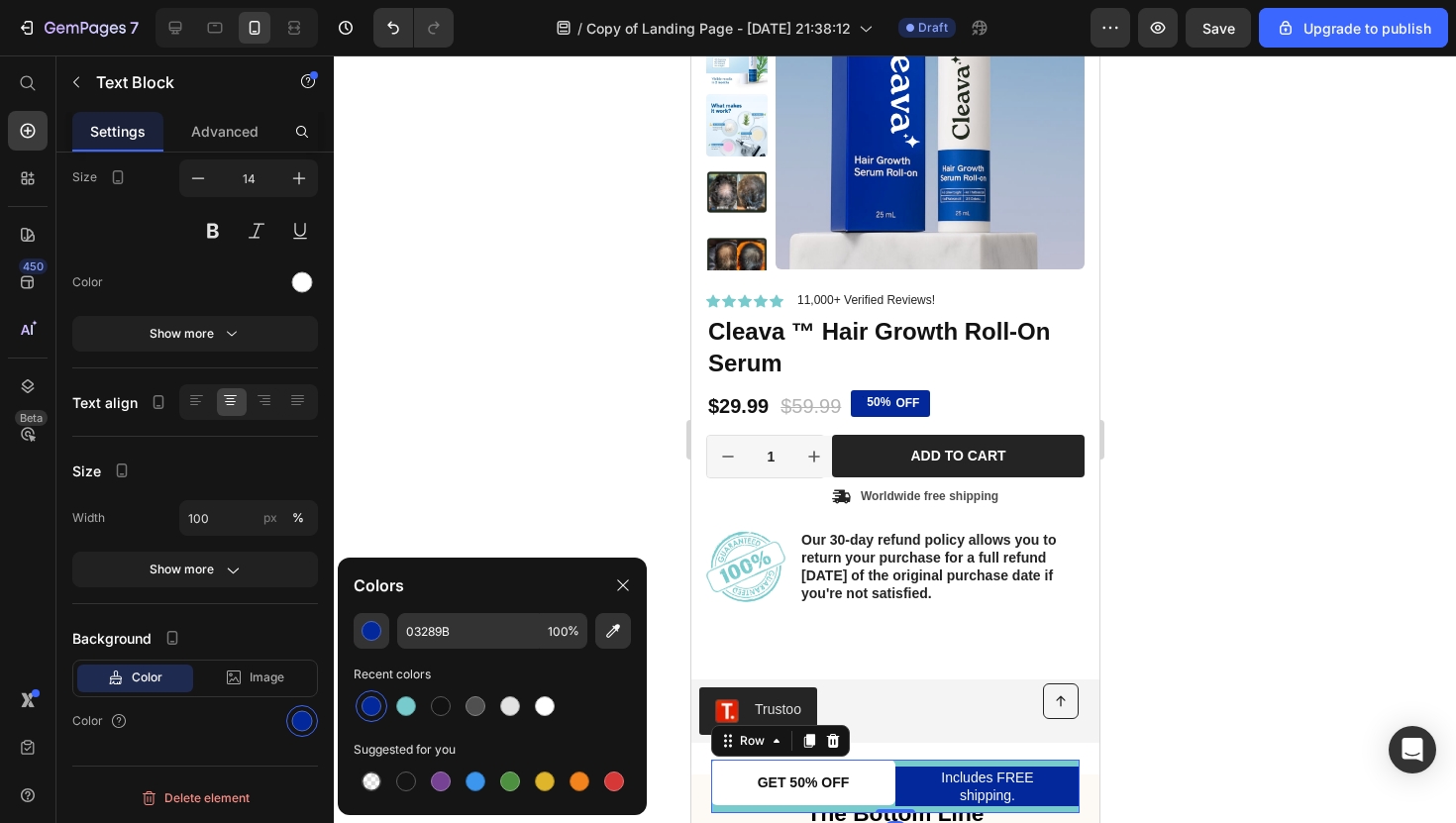 click on "GET 50% OFF Button" at bounding box center [802, 786] 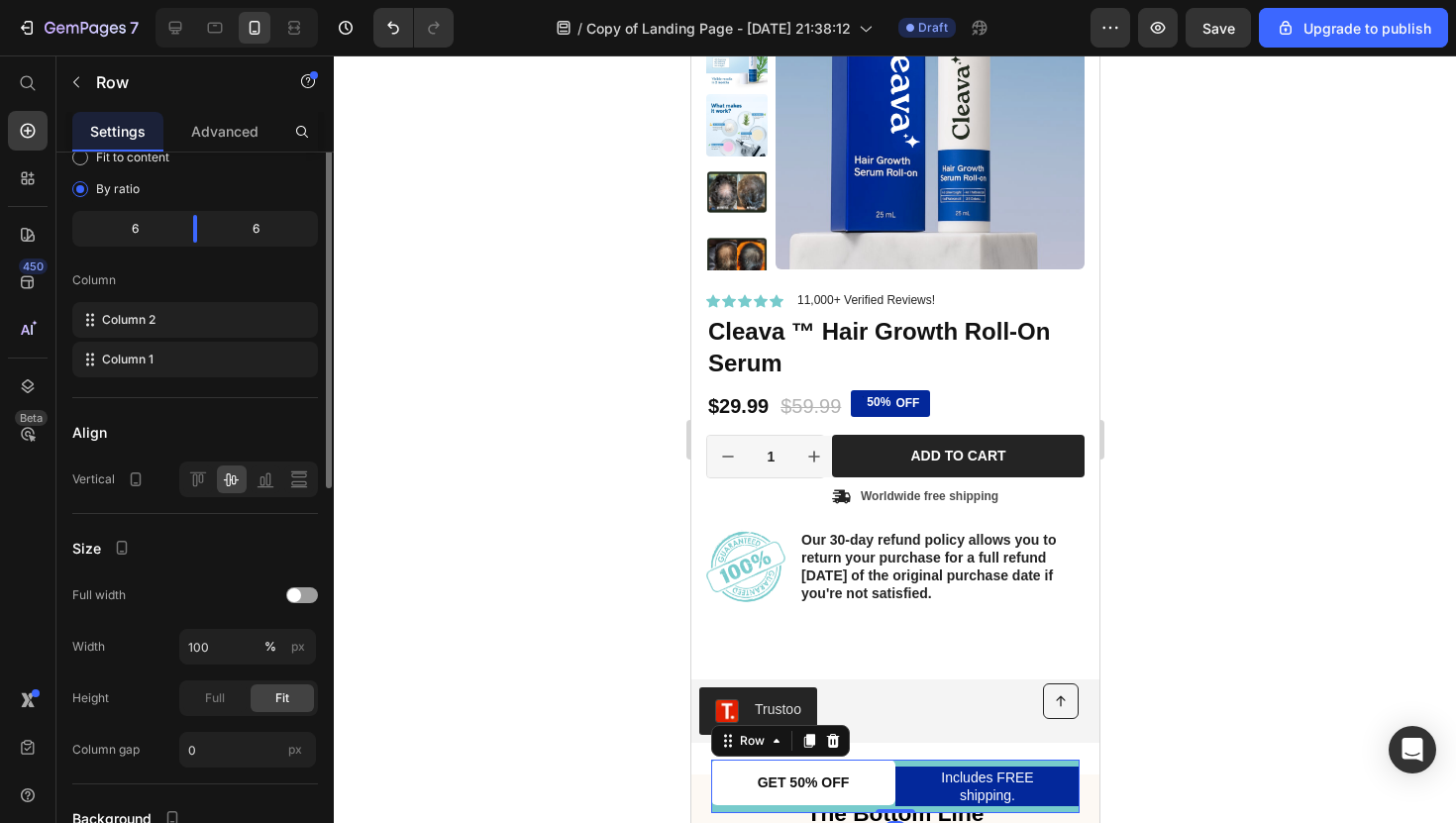 scroll, scrollTop: 0, scrollLeft: 0, axis: both 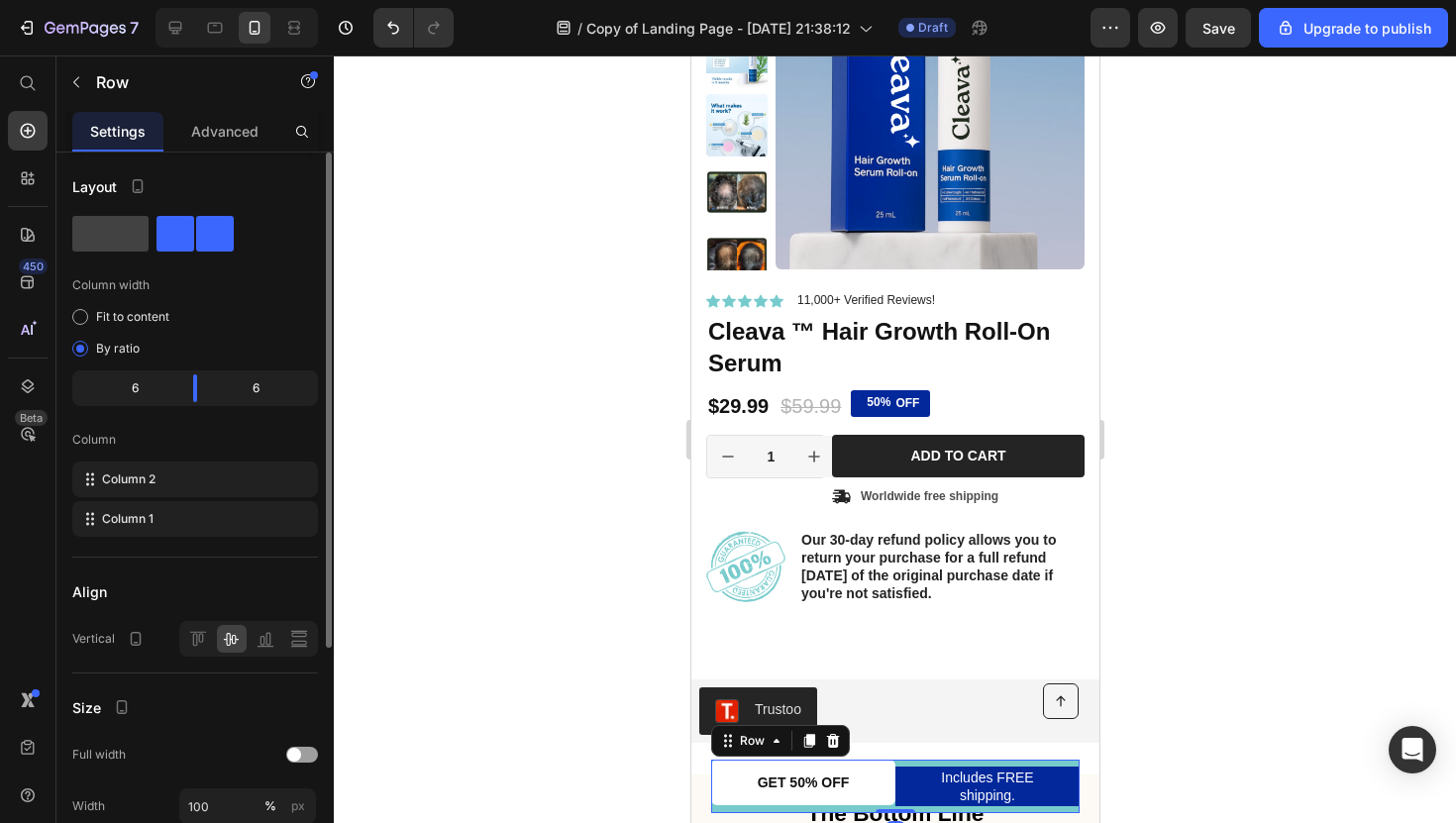 click on "GET 50% OFF Button" at bounding box center [802, 786] 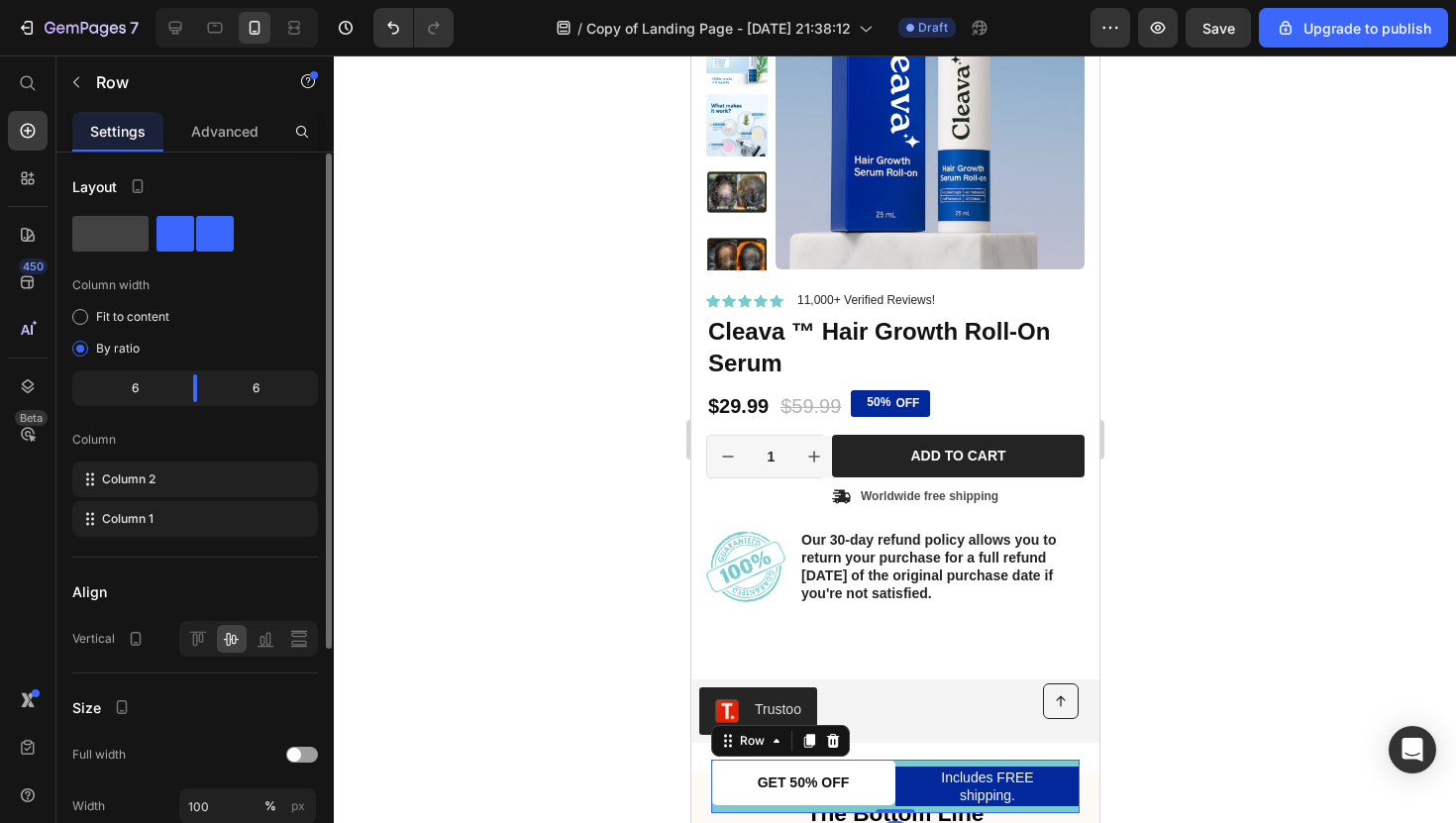 scroll, scrollTop: 340, scrollLeft: 0, axis: vertical 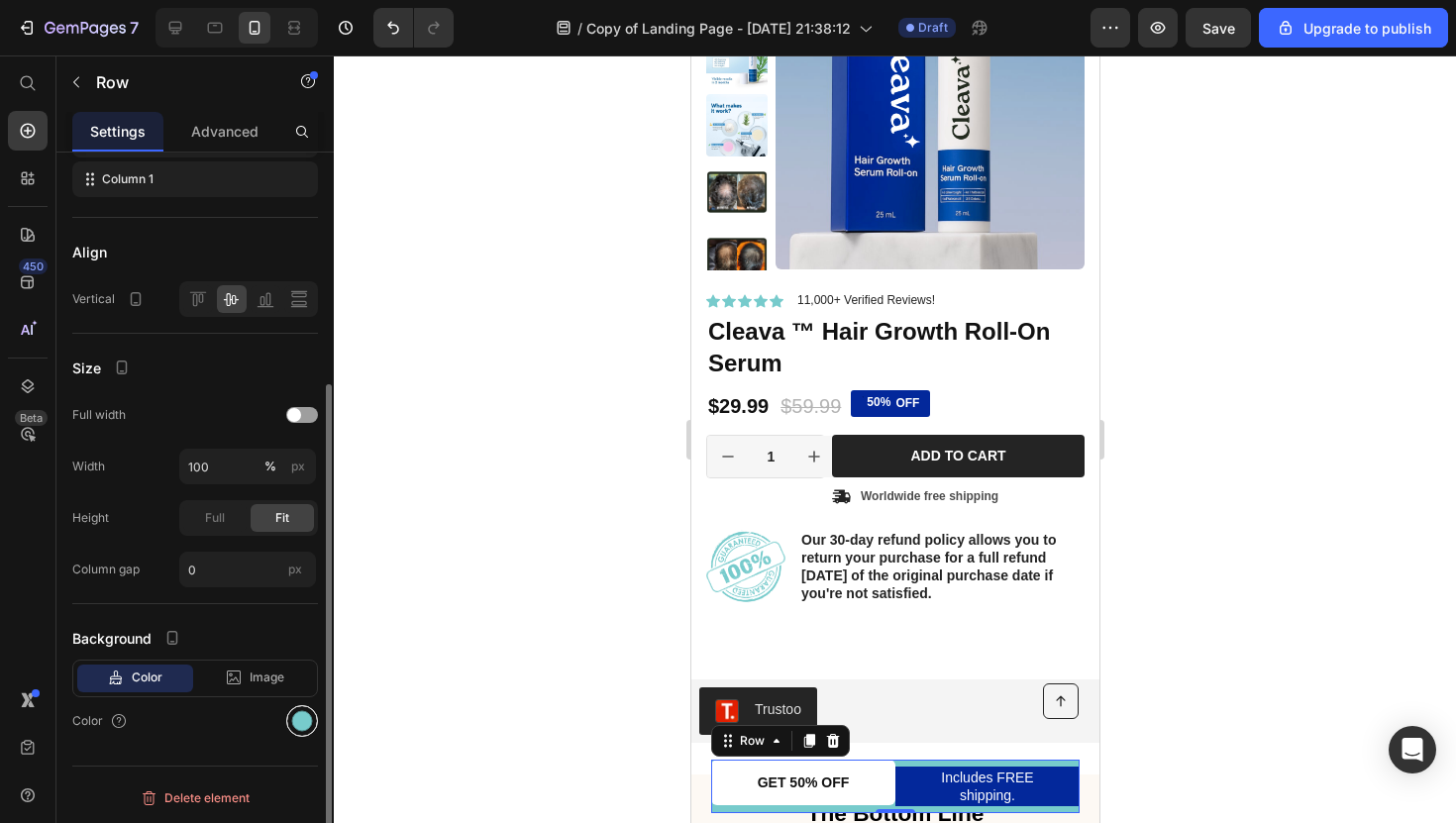 click at bounding box center [302, 721] 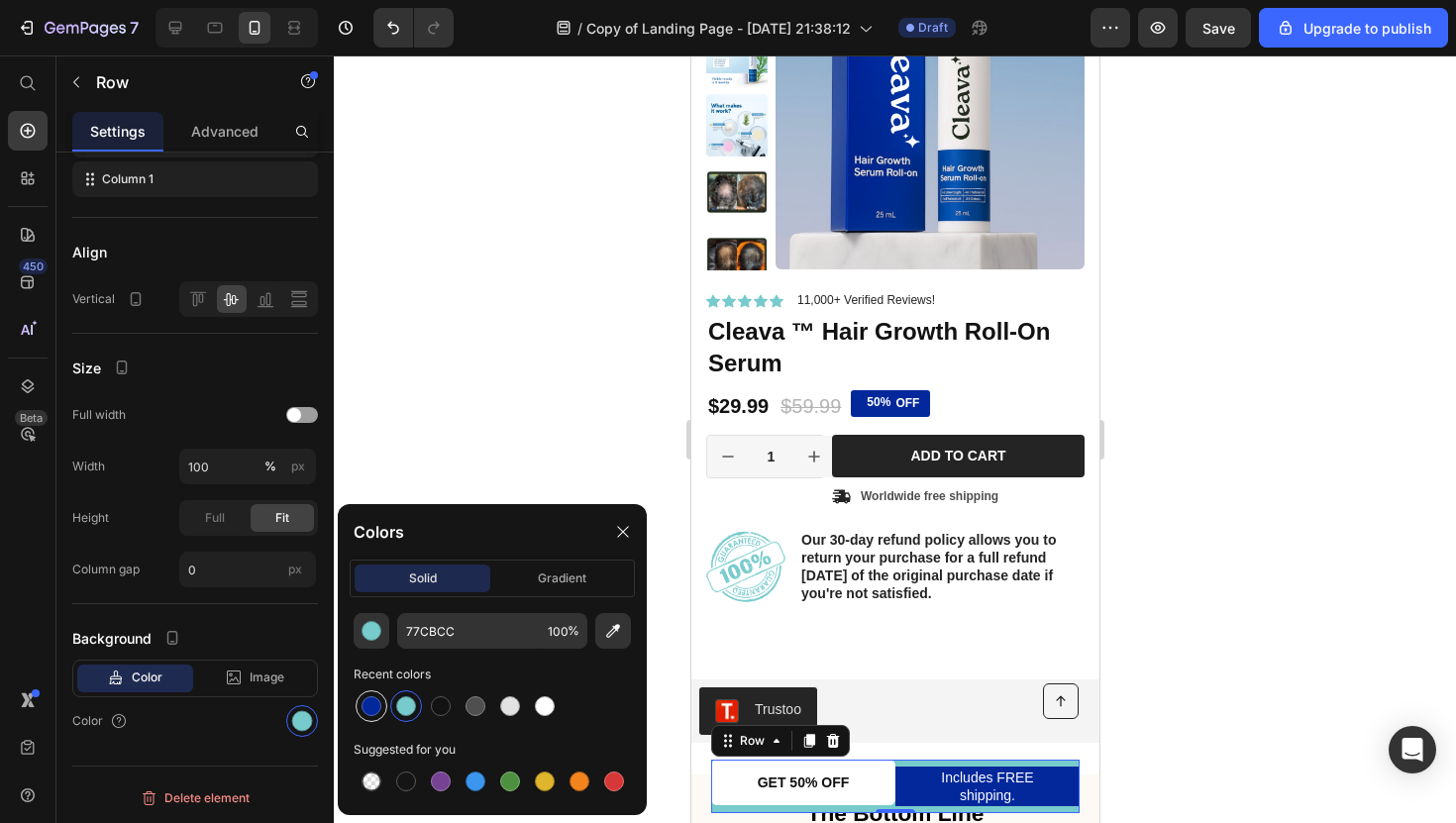 click at bounding box center (371, 706) 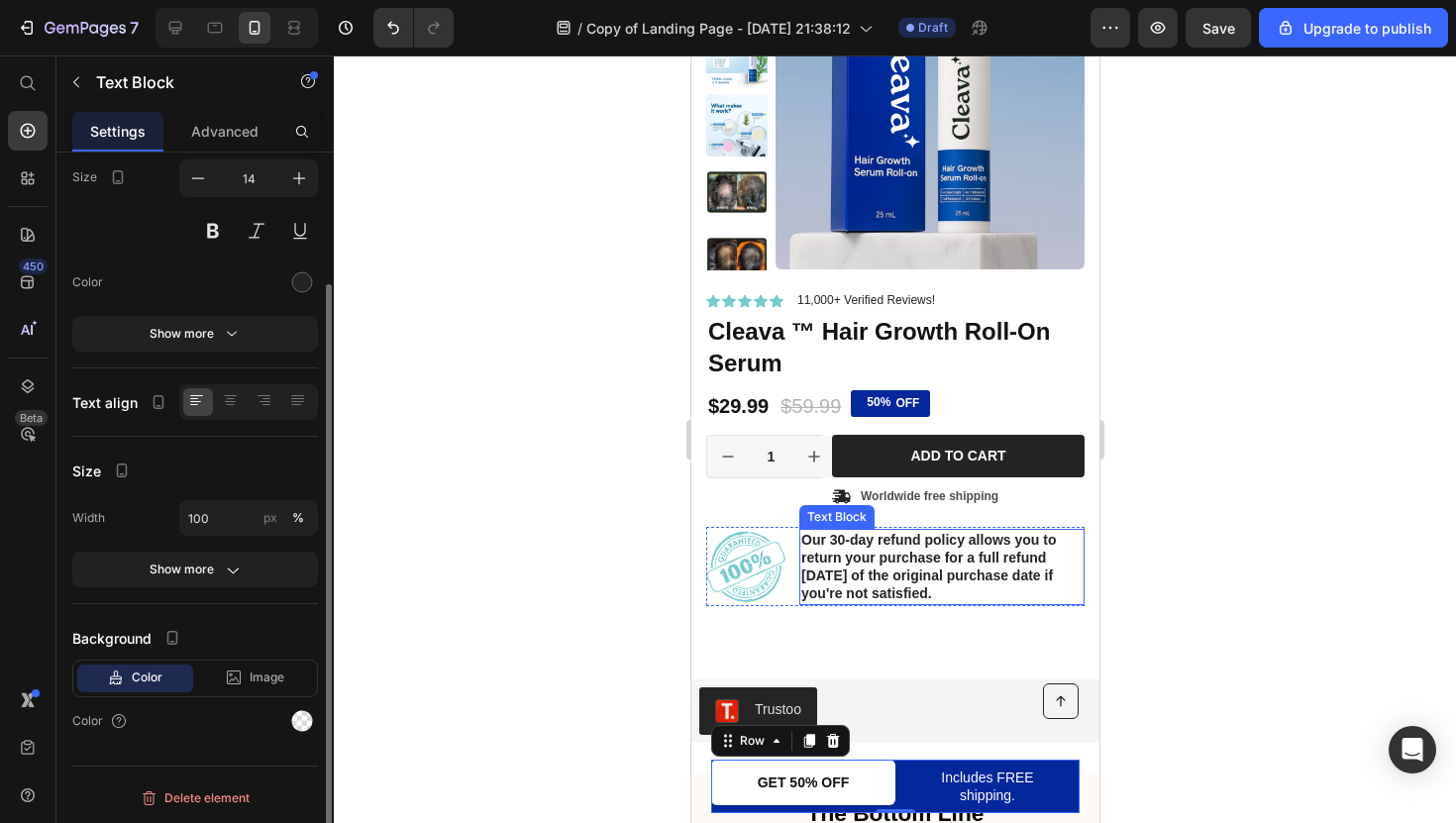 click on "Our 30-day refund policy allows you to return your purchase for a full refund within 30 days of the original purchase date if you're not satisfied." at bounding box center (941, 566) 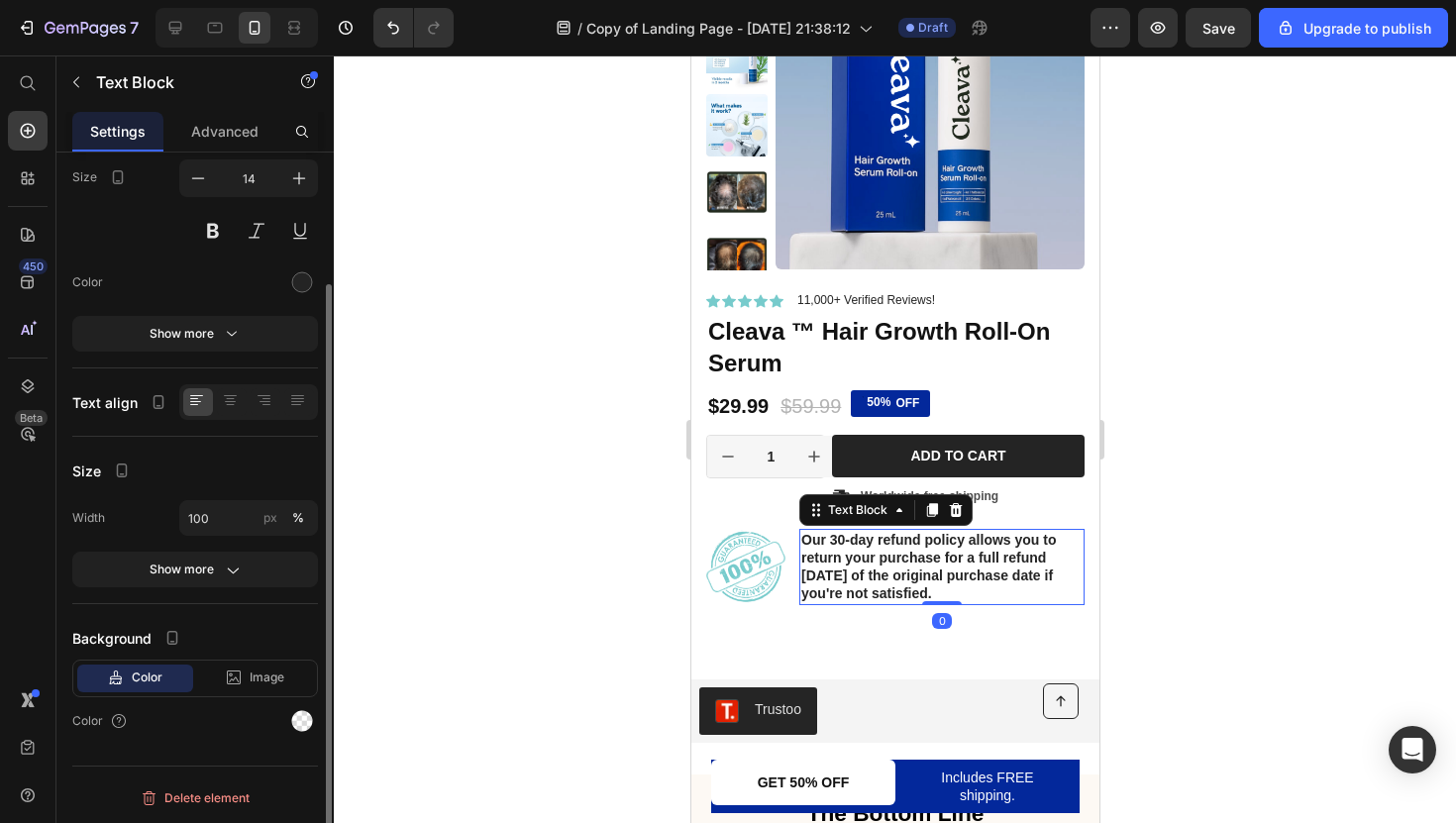scroll, scrollTop: 0, scrollLeft: 0, axis: both 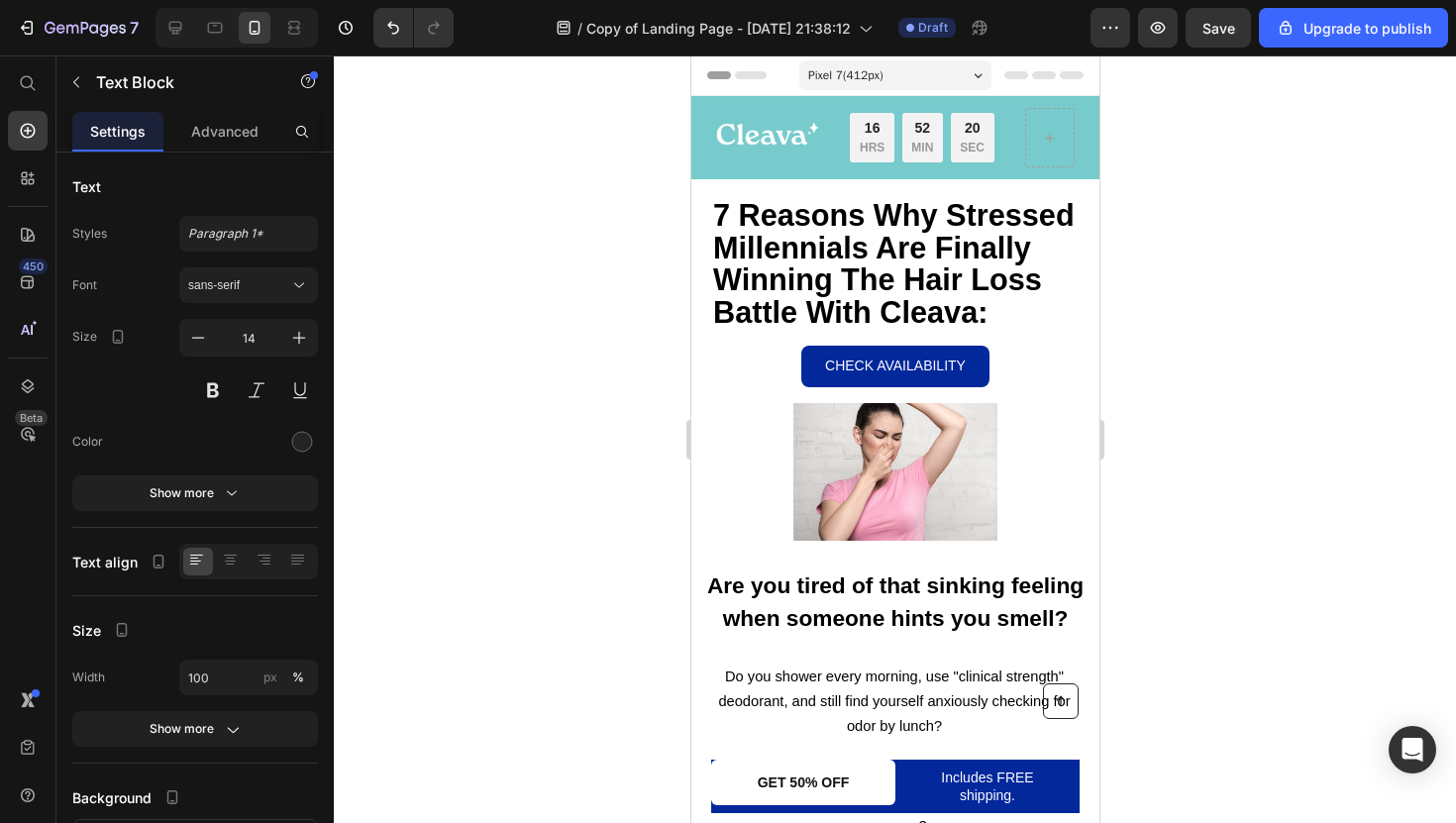 click at bounding box center (767, 138) 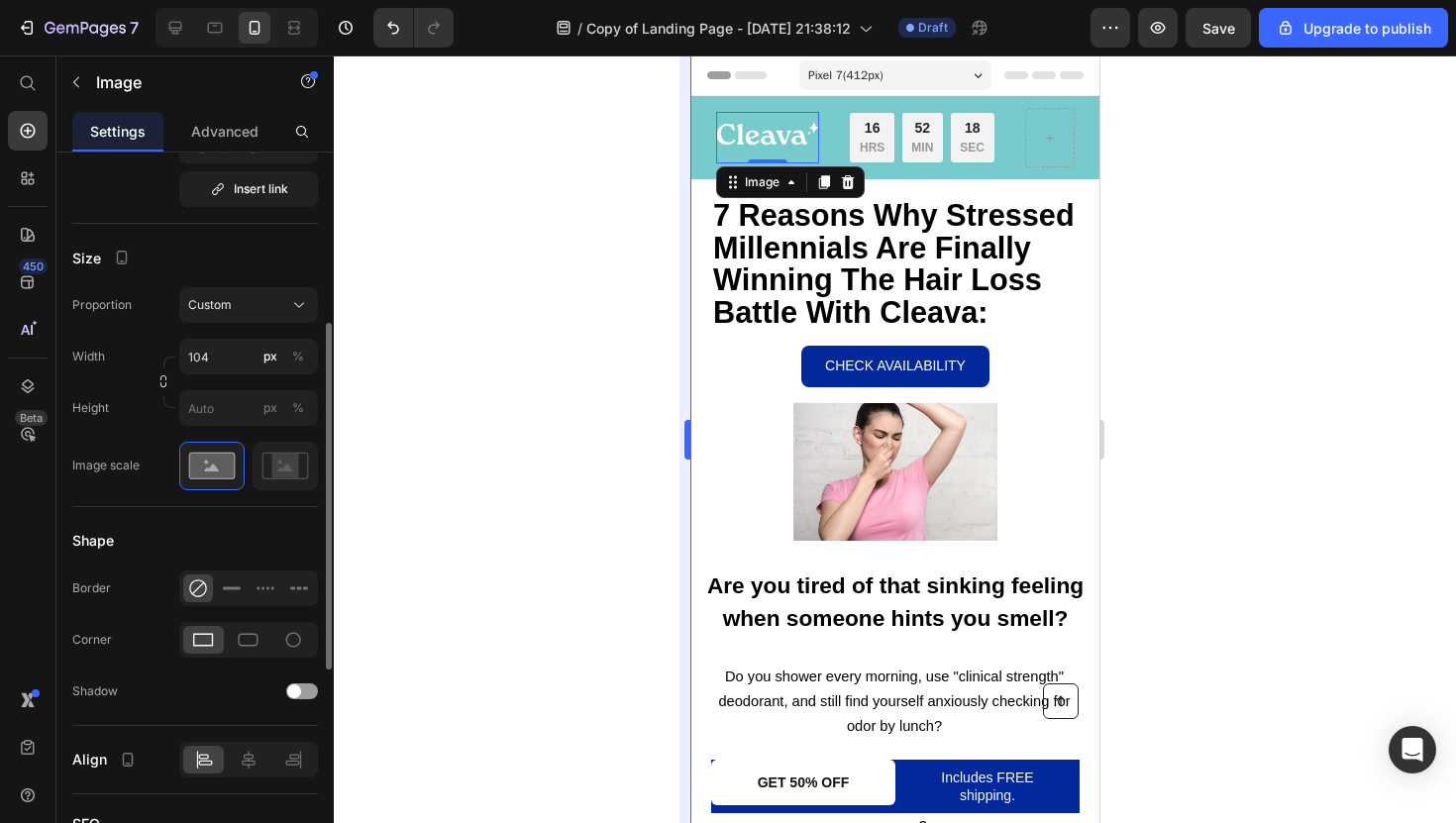 scroll, scrollTop: 441, scrollLeft: 0, axis: vertical 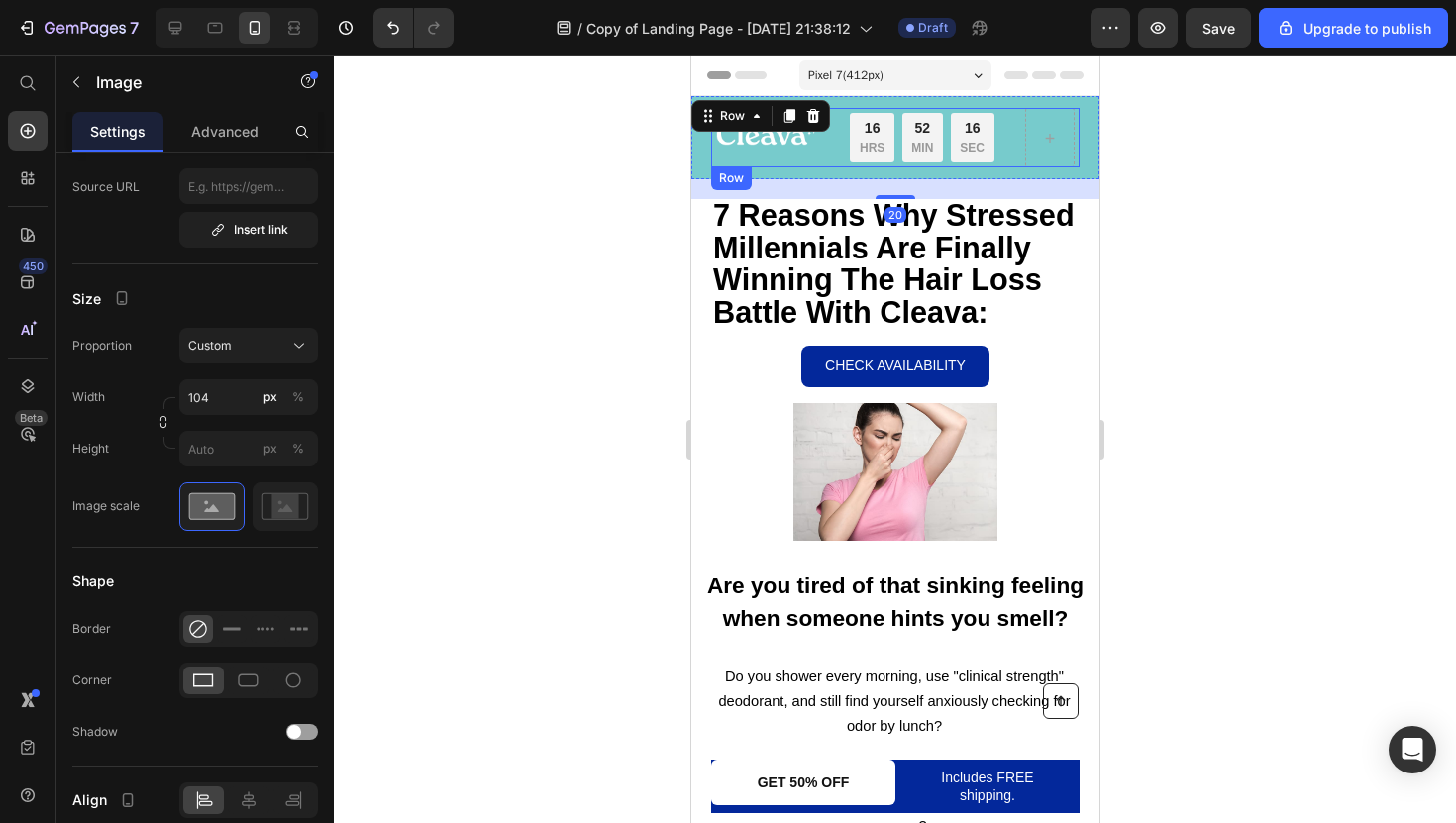 click on "Image Limited time: 50% OFF + FREESHIPPING Text Block 16 HRS 52 MIN 16 SEC Countdown Timer Row
Row Row   20" at bounding box center (894, 138) 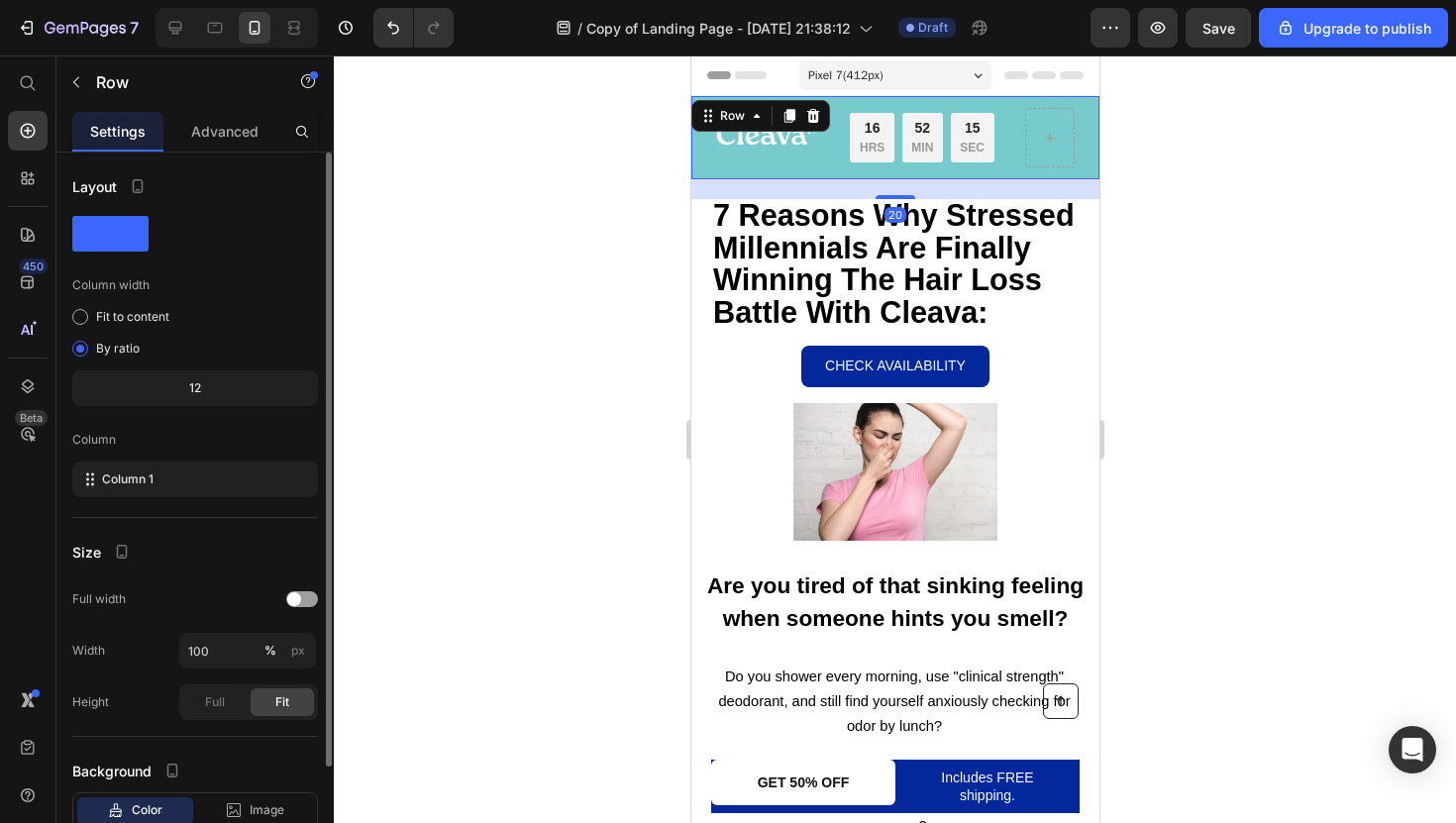 scroll, scrollTop: 133, scrollLeft: 0, axis: vertical 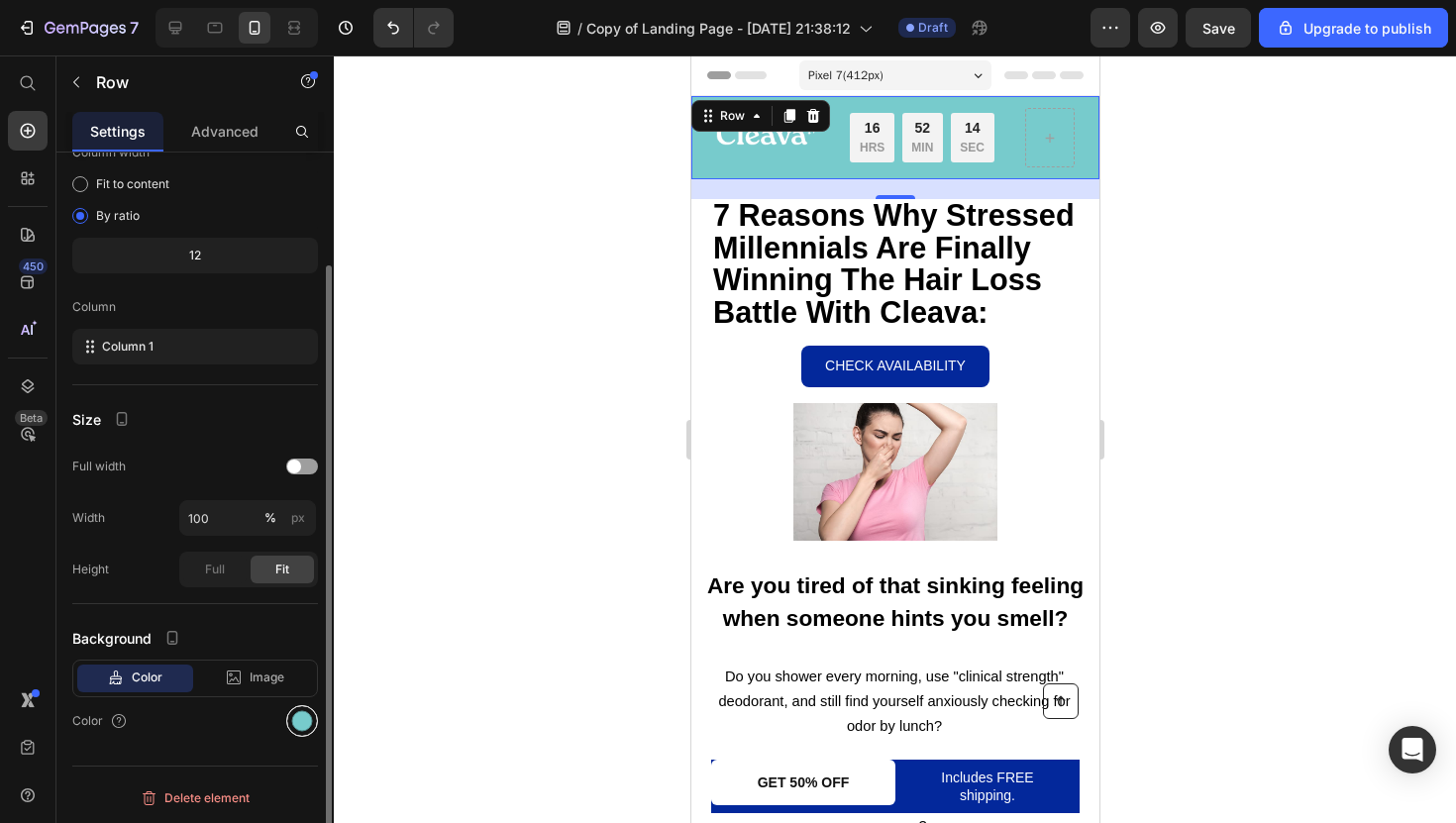 click at bounding box center [302, 721] 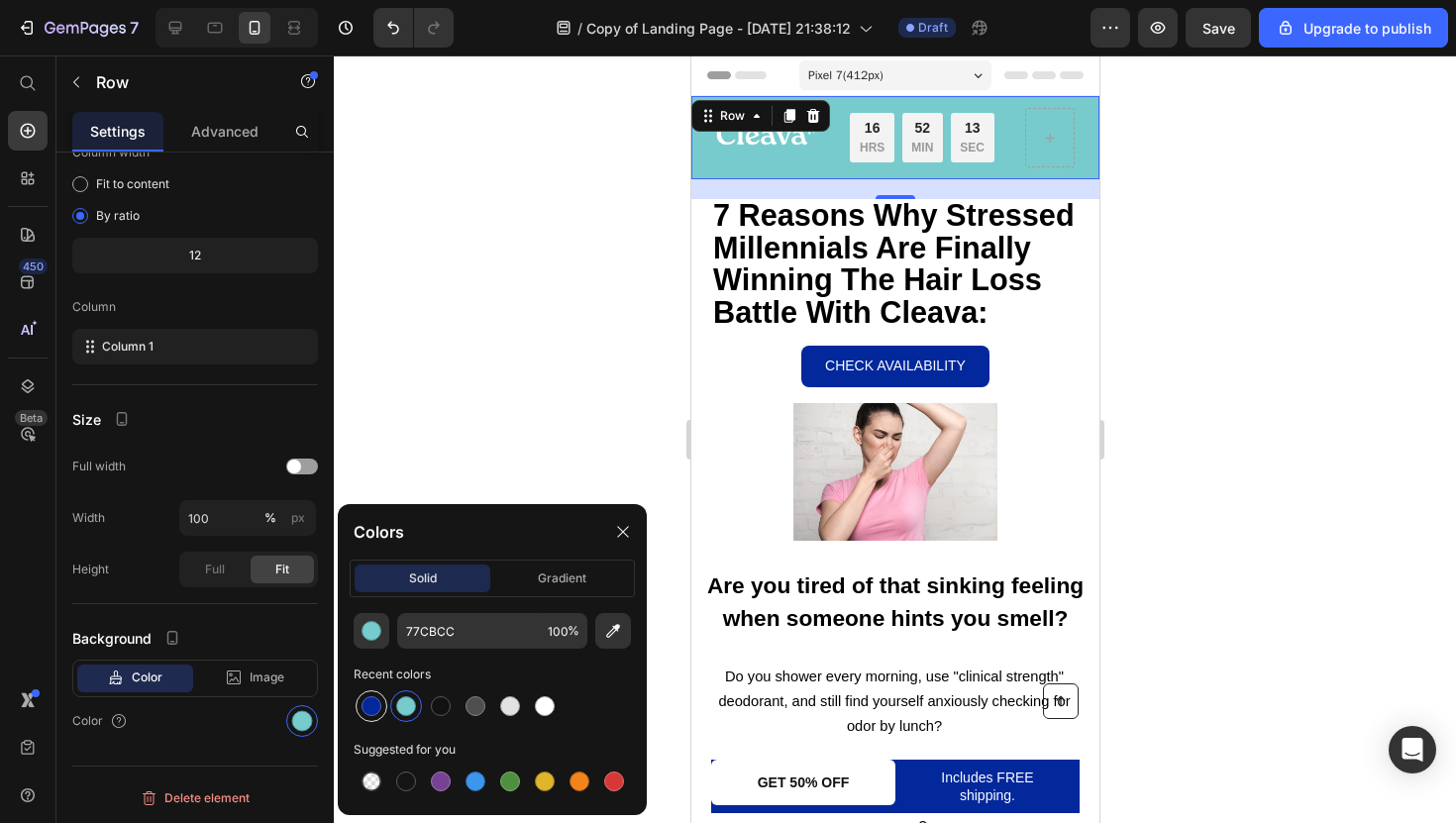 click at bounding box center [371, 706] 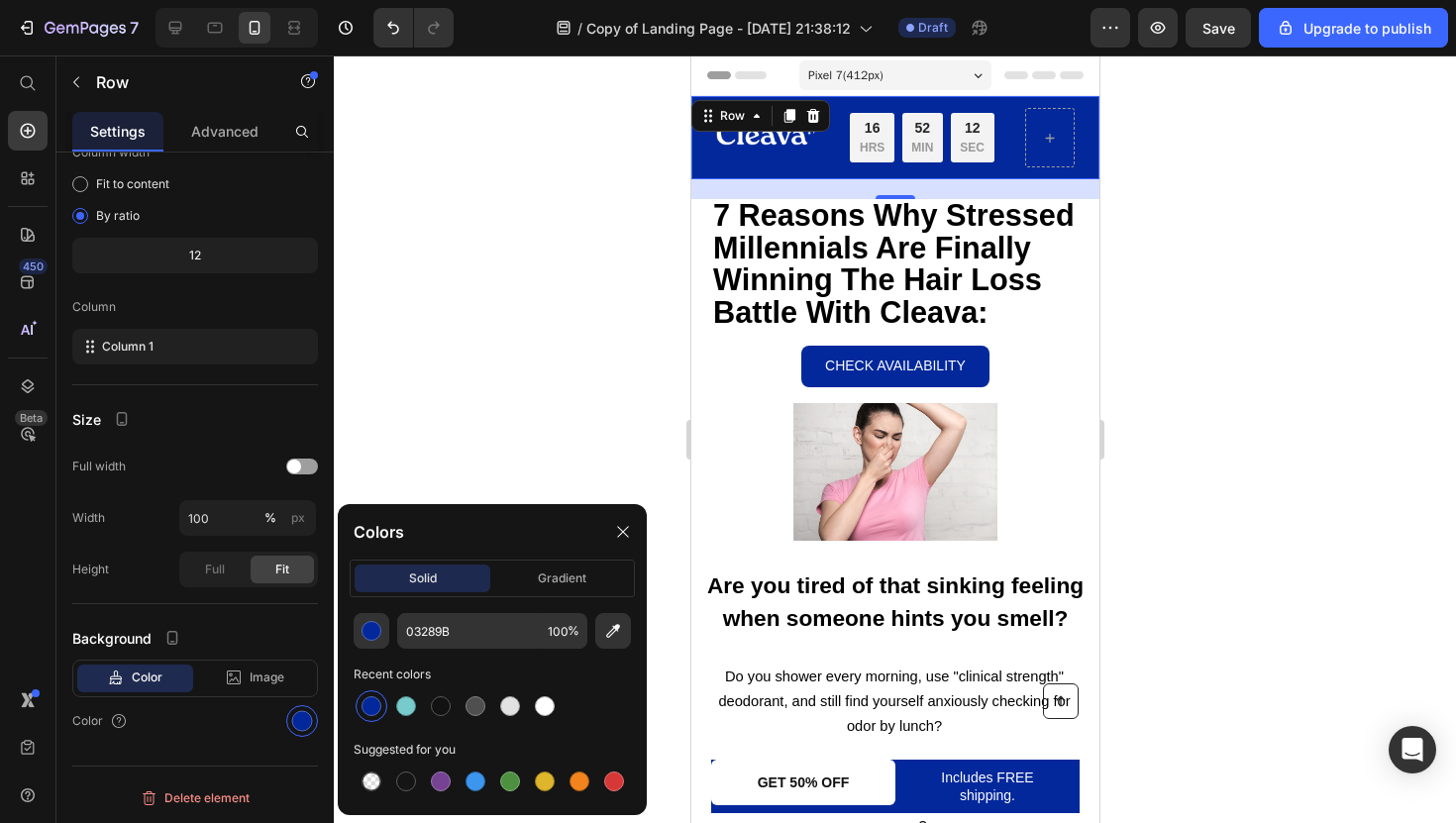 click 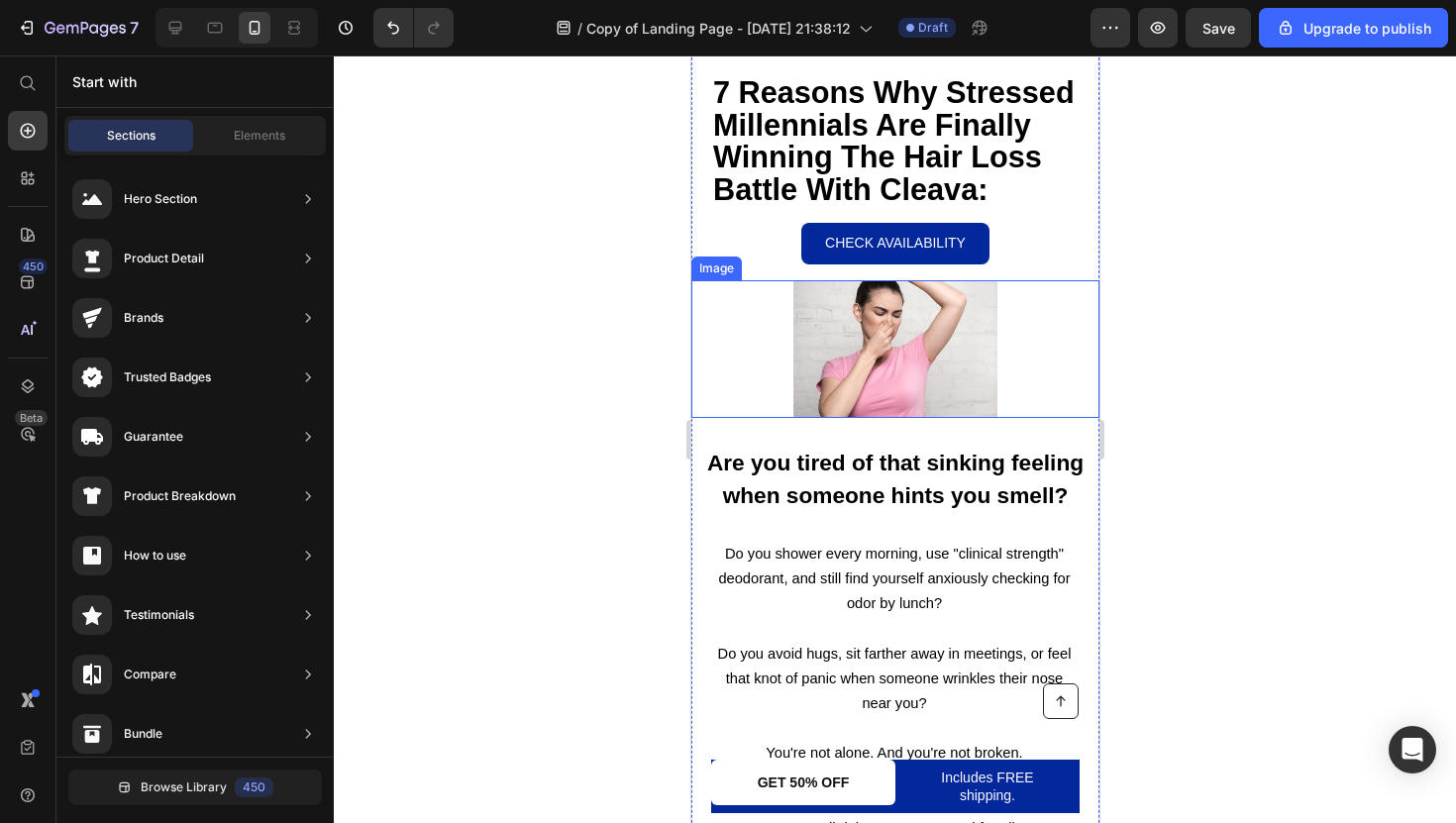 scroll, scrollTop: 0, scrollLeft: 0, axis: both 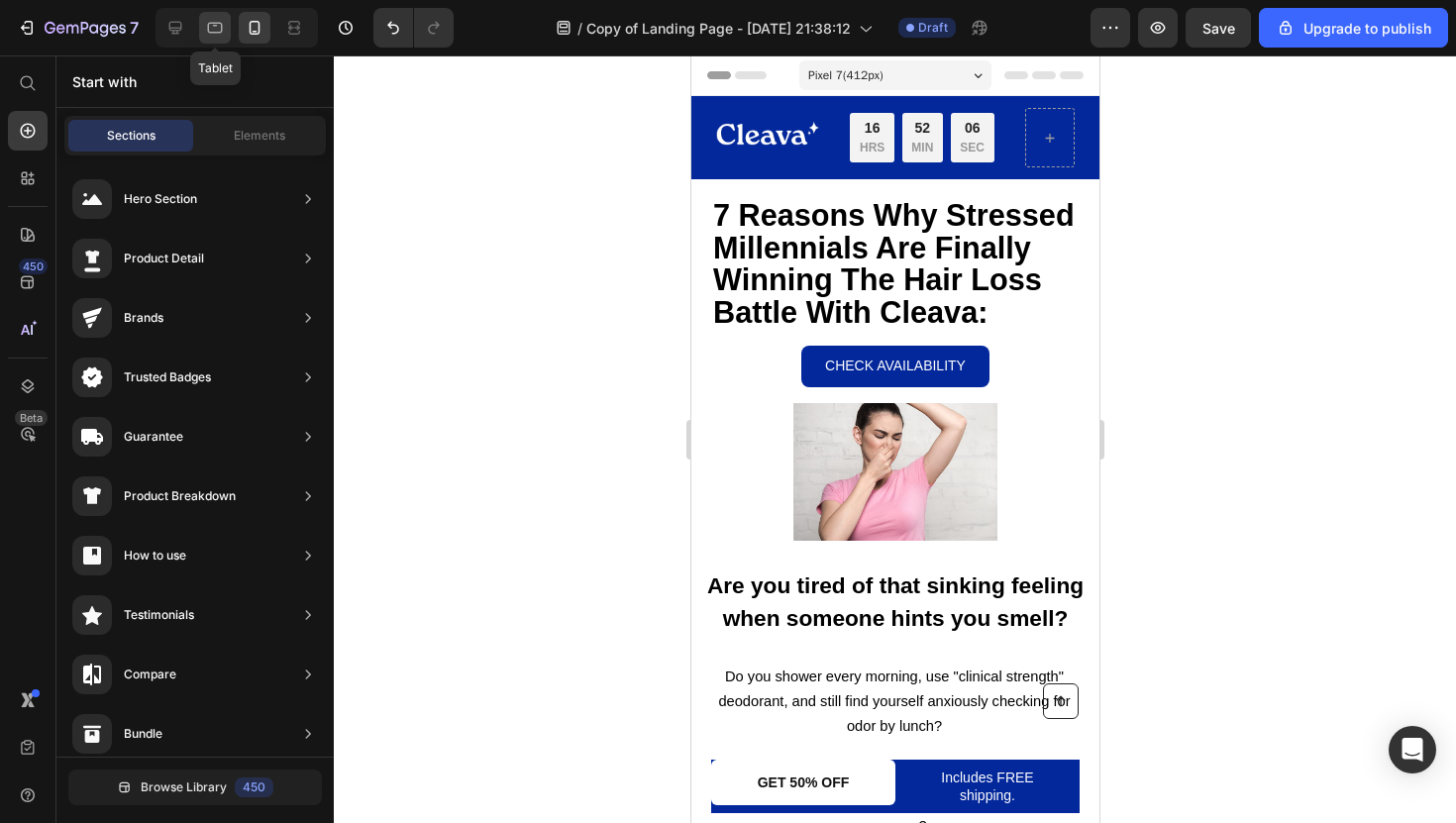 click 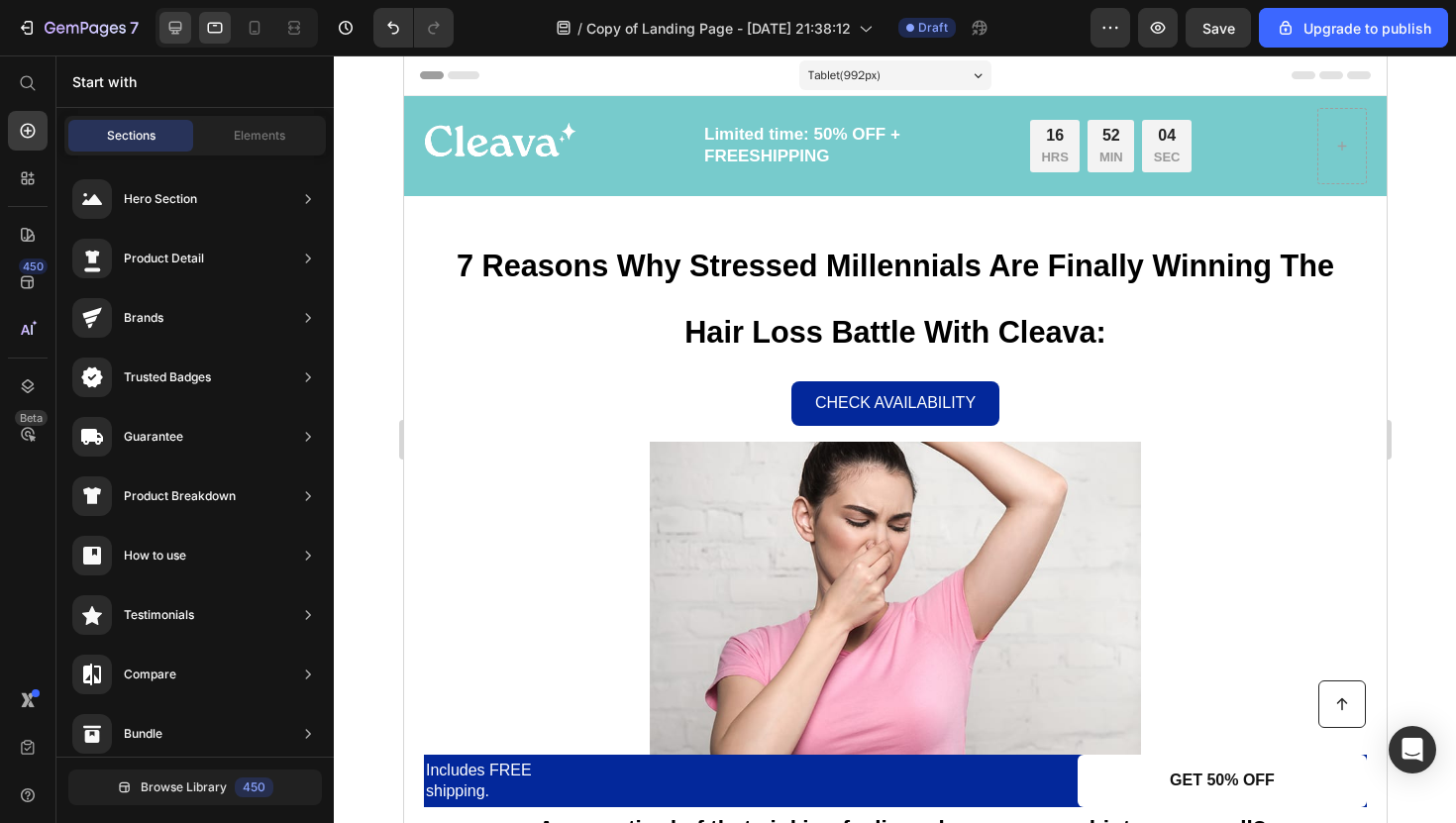 click 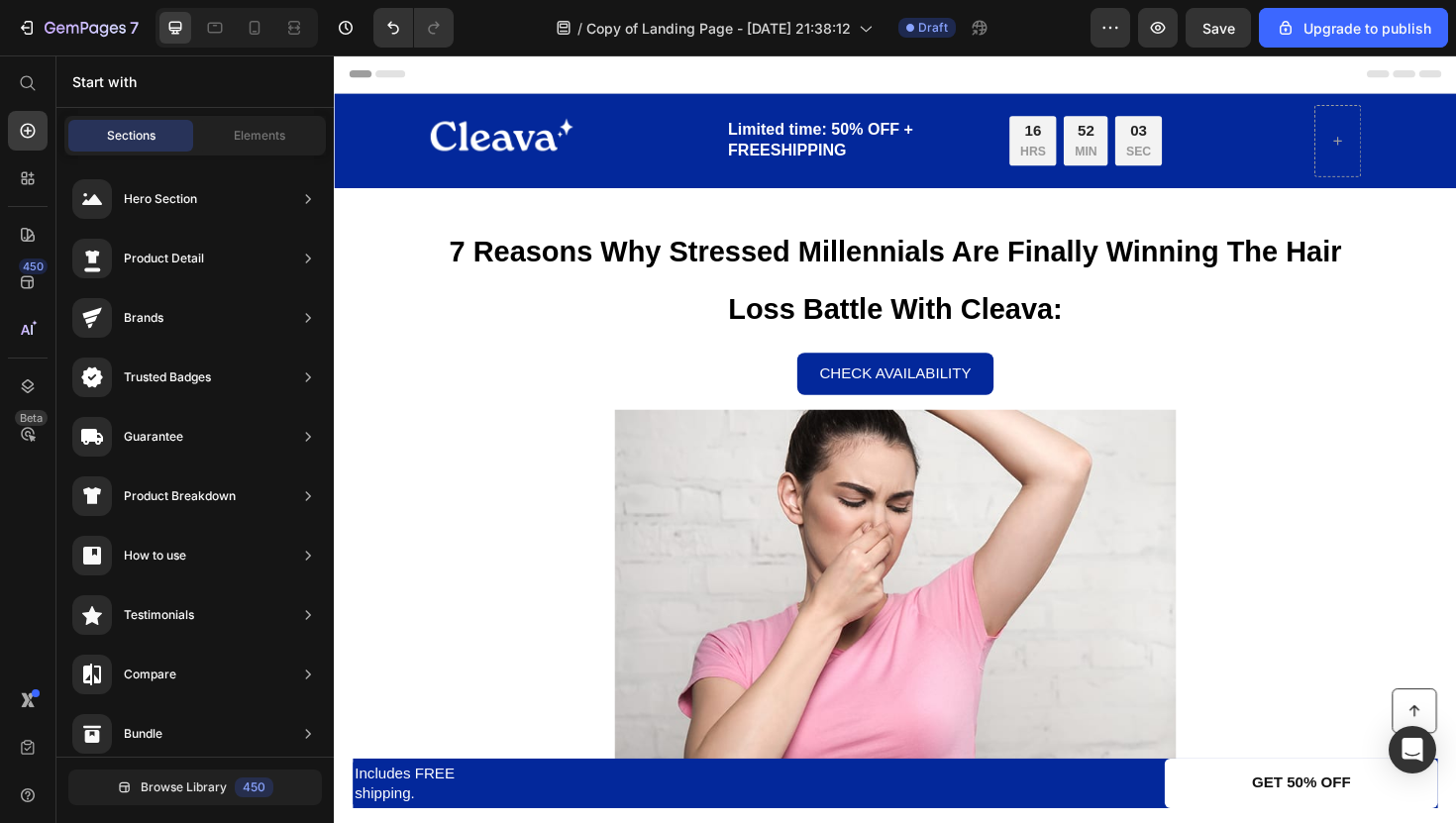 click at bounding box center [237, 28] 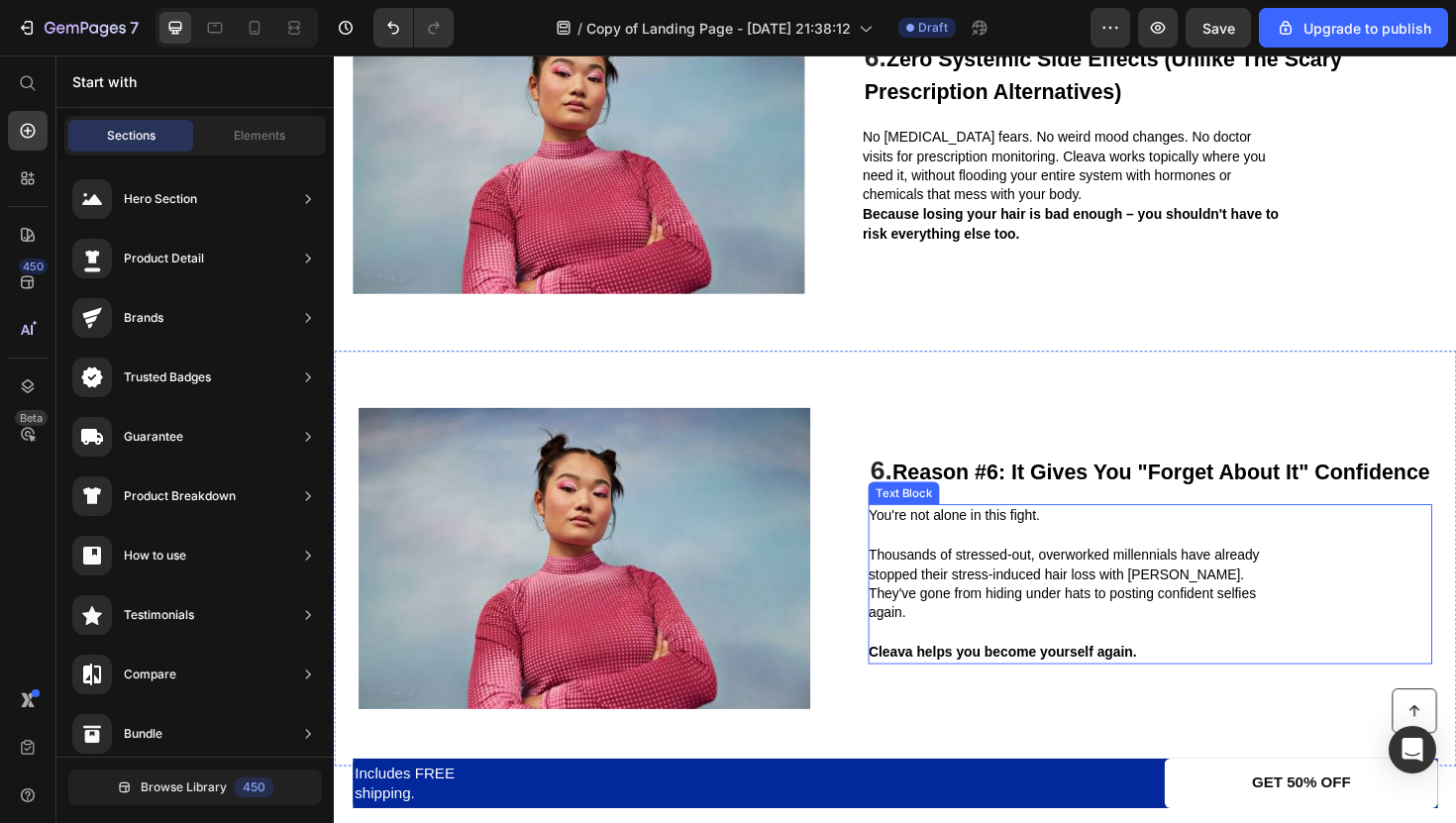 scroll, scrollTop: 3846, scrollLeft: 0, axis: vertical 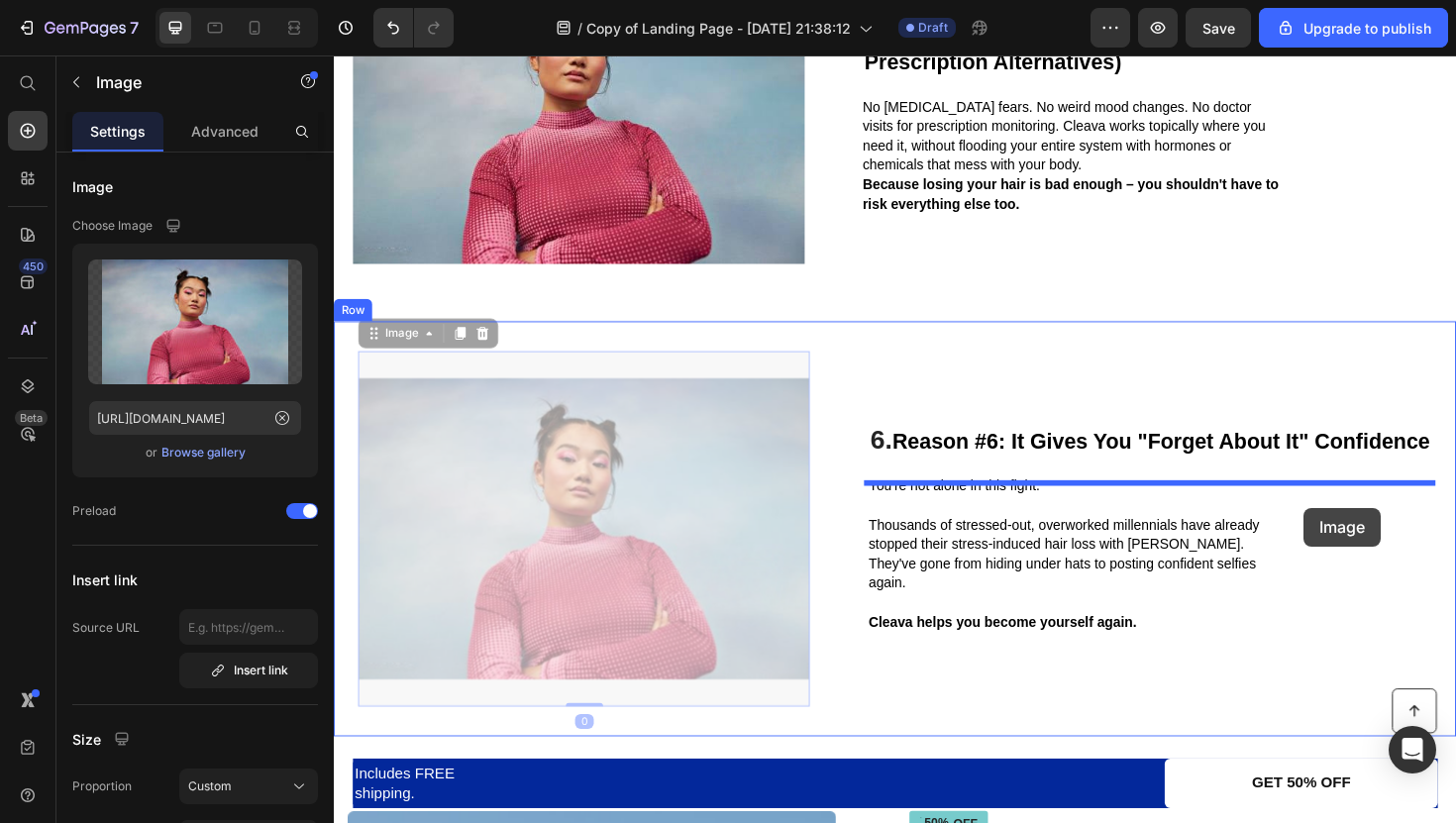 drag, startPoint x: 719, startPoint y: 529, endPoint x: 1380, endPoint y: 532, distance: 661.0068 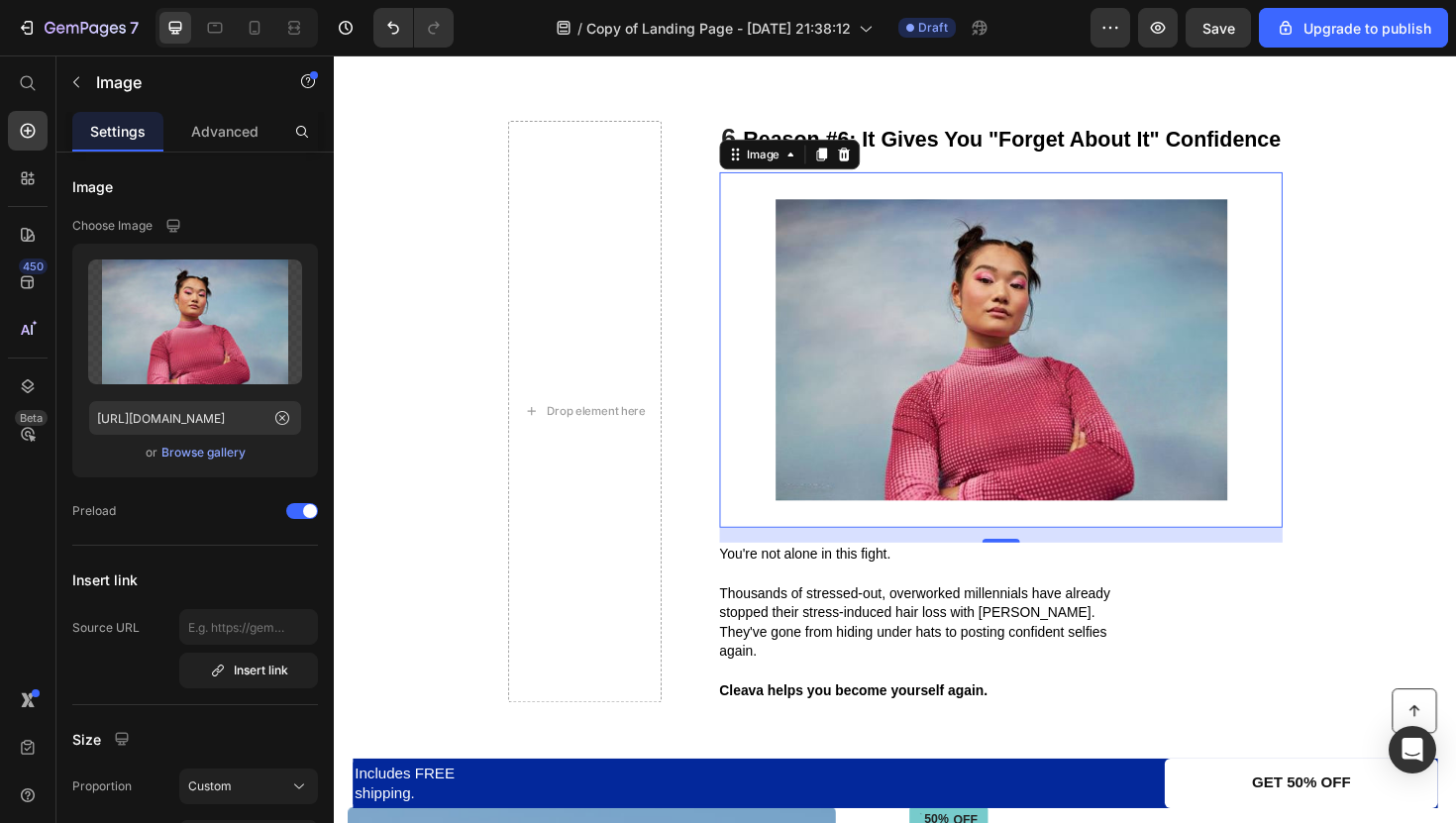 scroll, scrollTop: 4074, scrollLeft: 0, axis: vertical 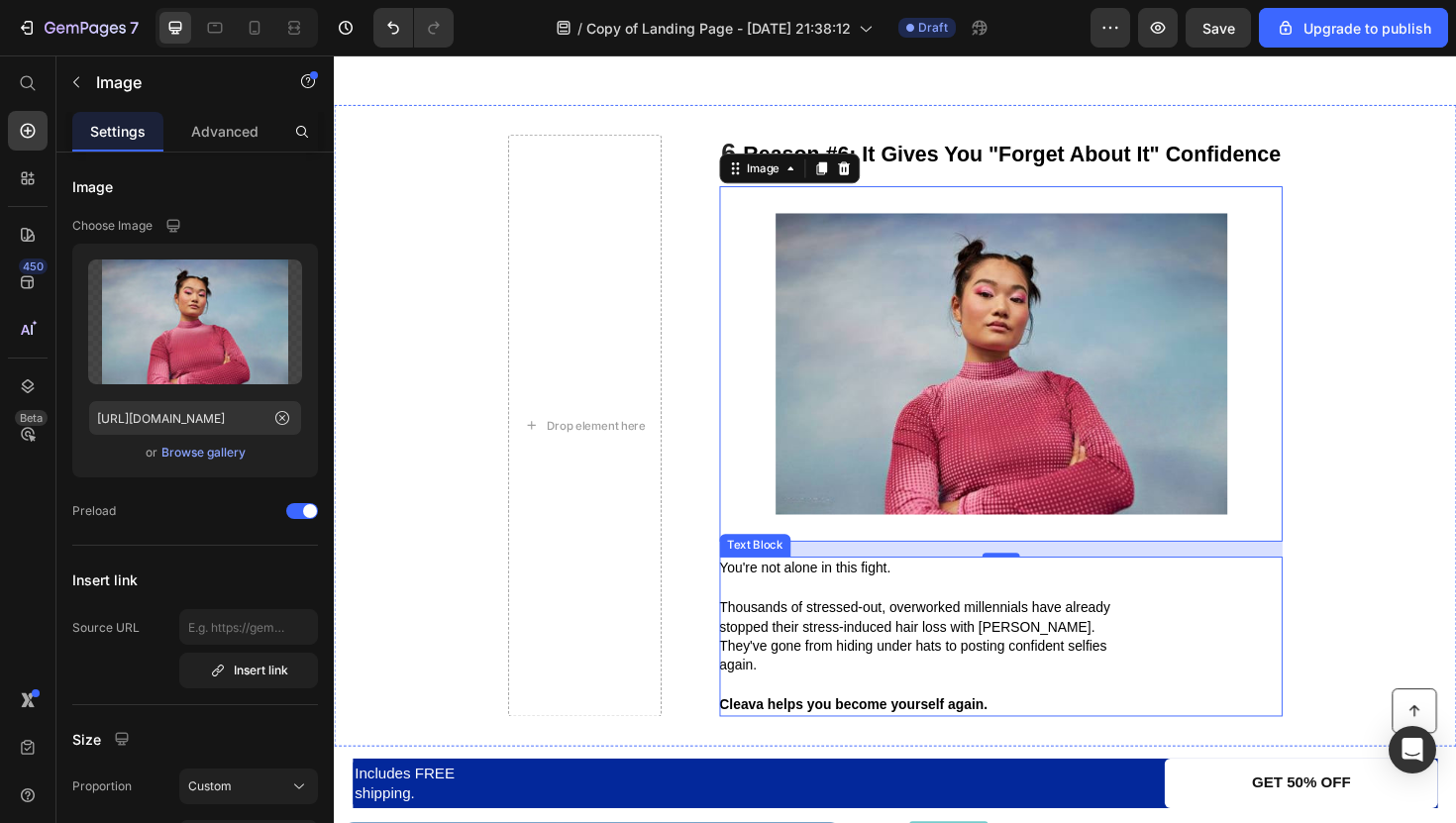click on "Thousands of stressed-out, overworked millennials have already stopped their stress-induced hair loss with [PERSON_NAME]. They've gone from hiding under hats to posting confident selfies again." at bounding box center [964, 670] 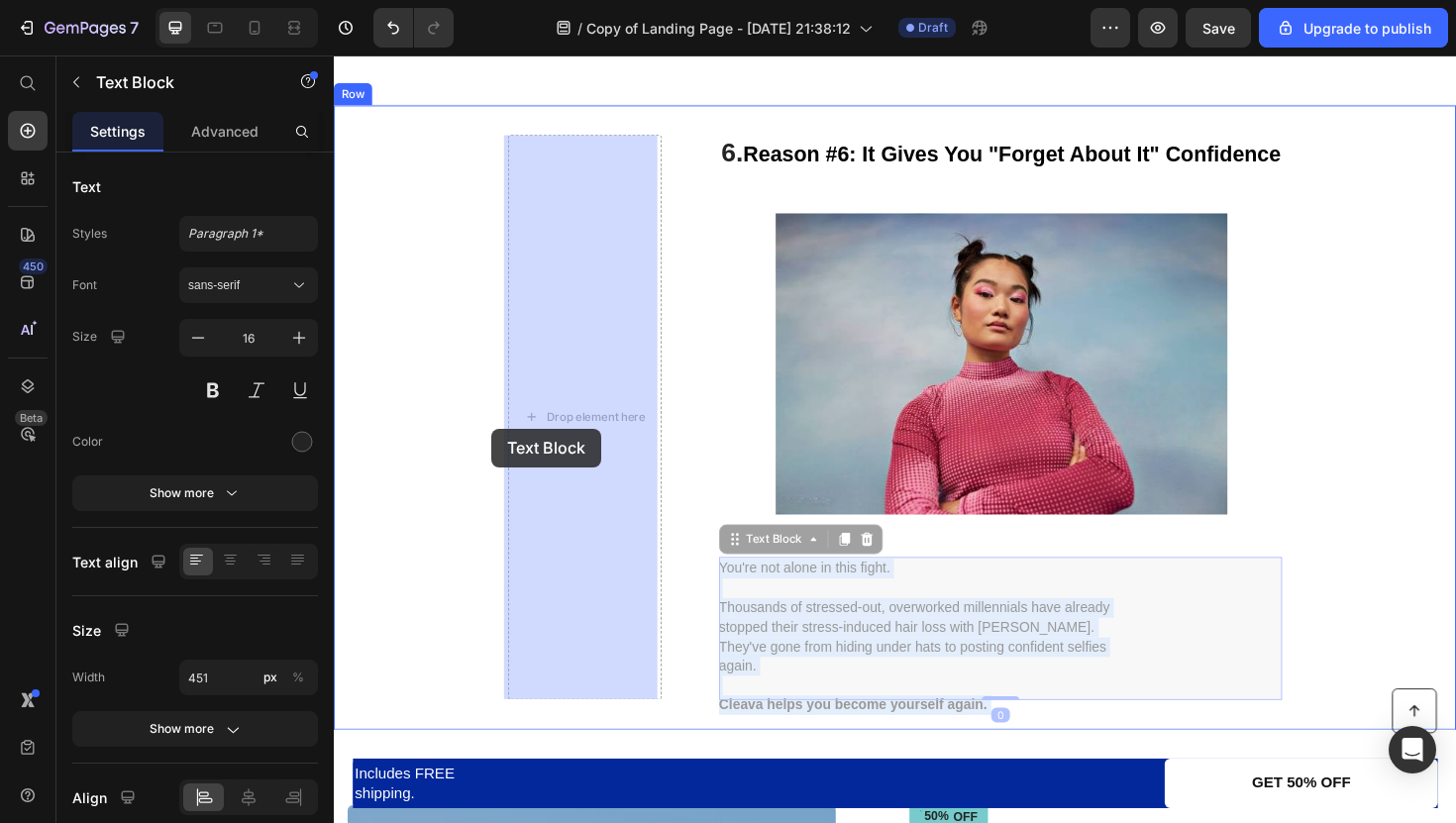 drag, startPoint x: 981, startPoint y: 652, endPoint x: 500, endPoint y: 451, distance: 521.308 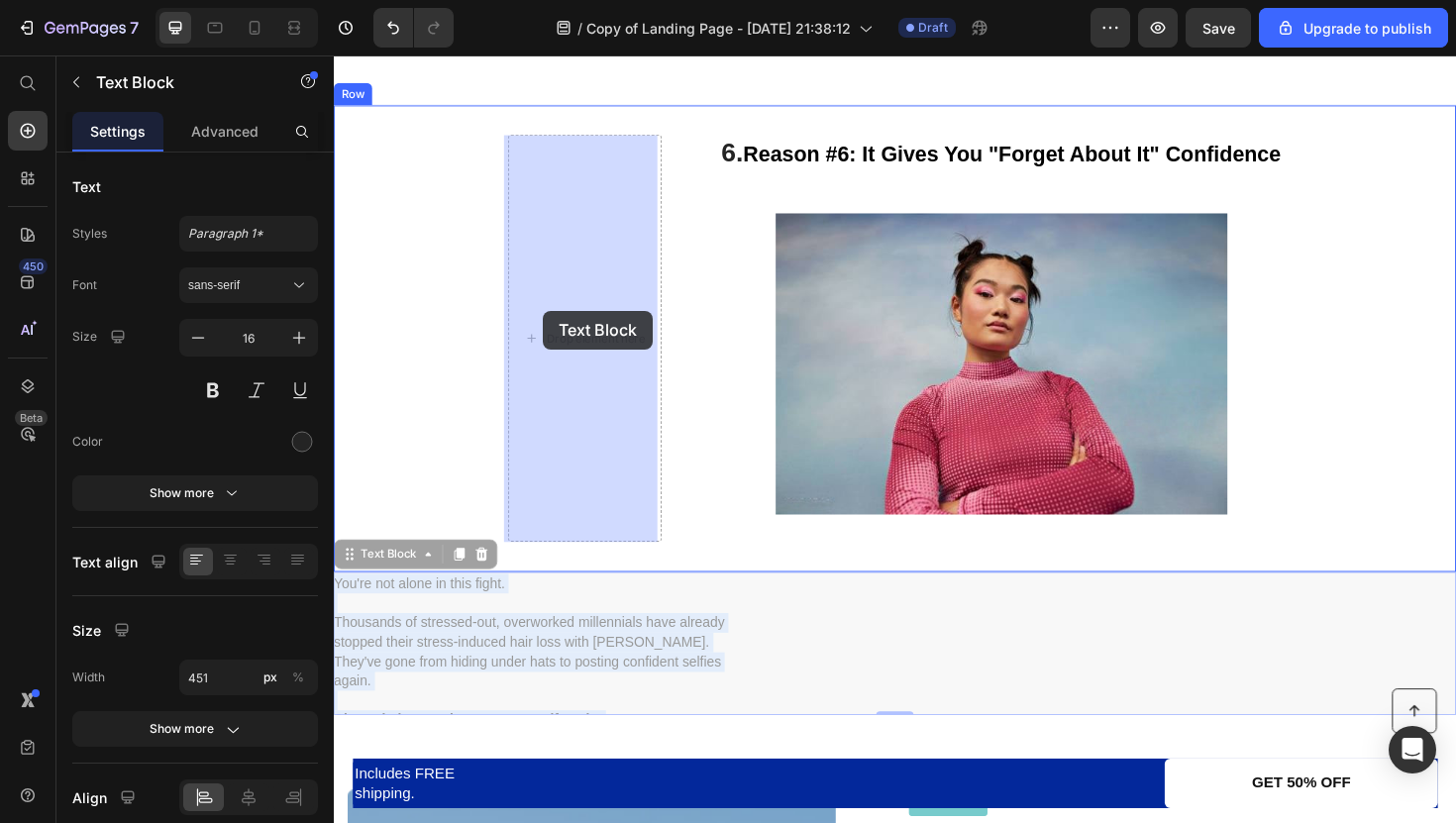 drag, startPoint x: 574, startPoint y: 688, endPoint x: 556, endPoint y: 326, distance: 362.44724 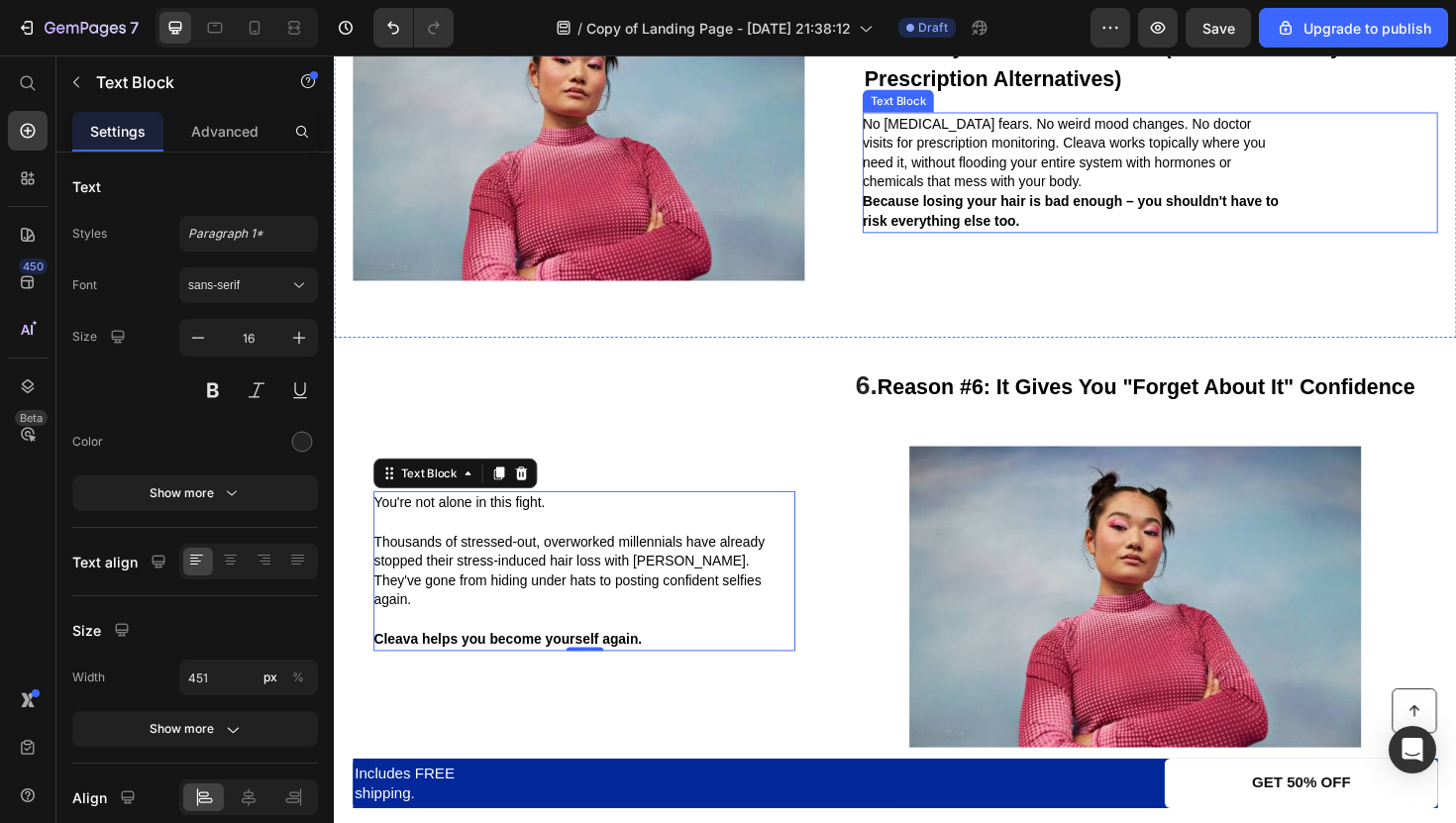 scroll, scrollTop: 3996, scrollLeft: 0, axis: vertical 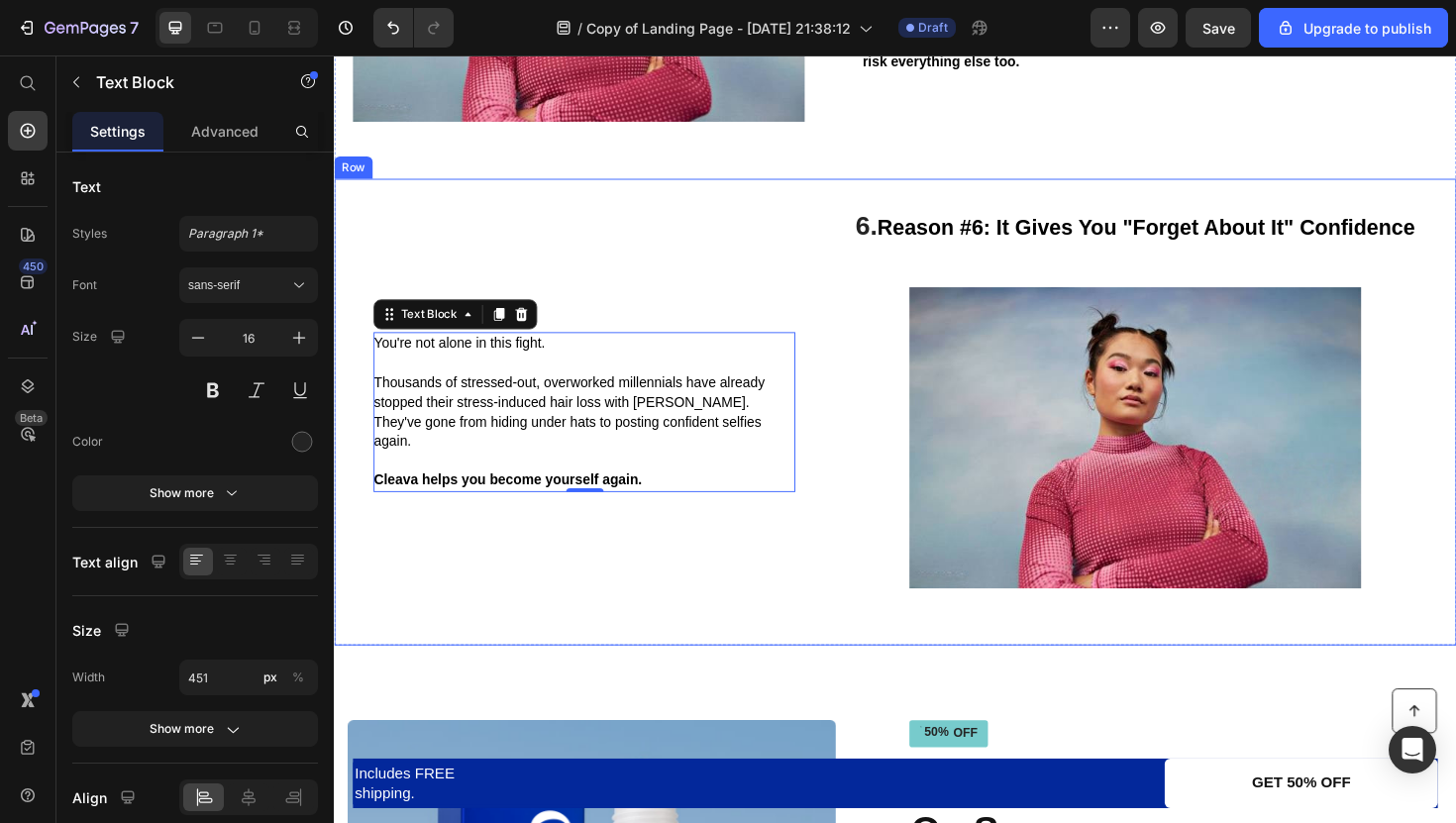 click on "6.  Reason #6: It Gives You "Forget About It" Confidence Heading" at bounding box center [1182, 238] 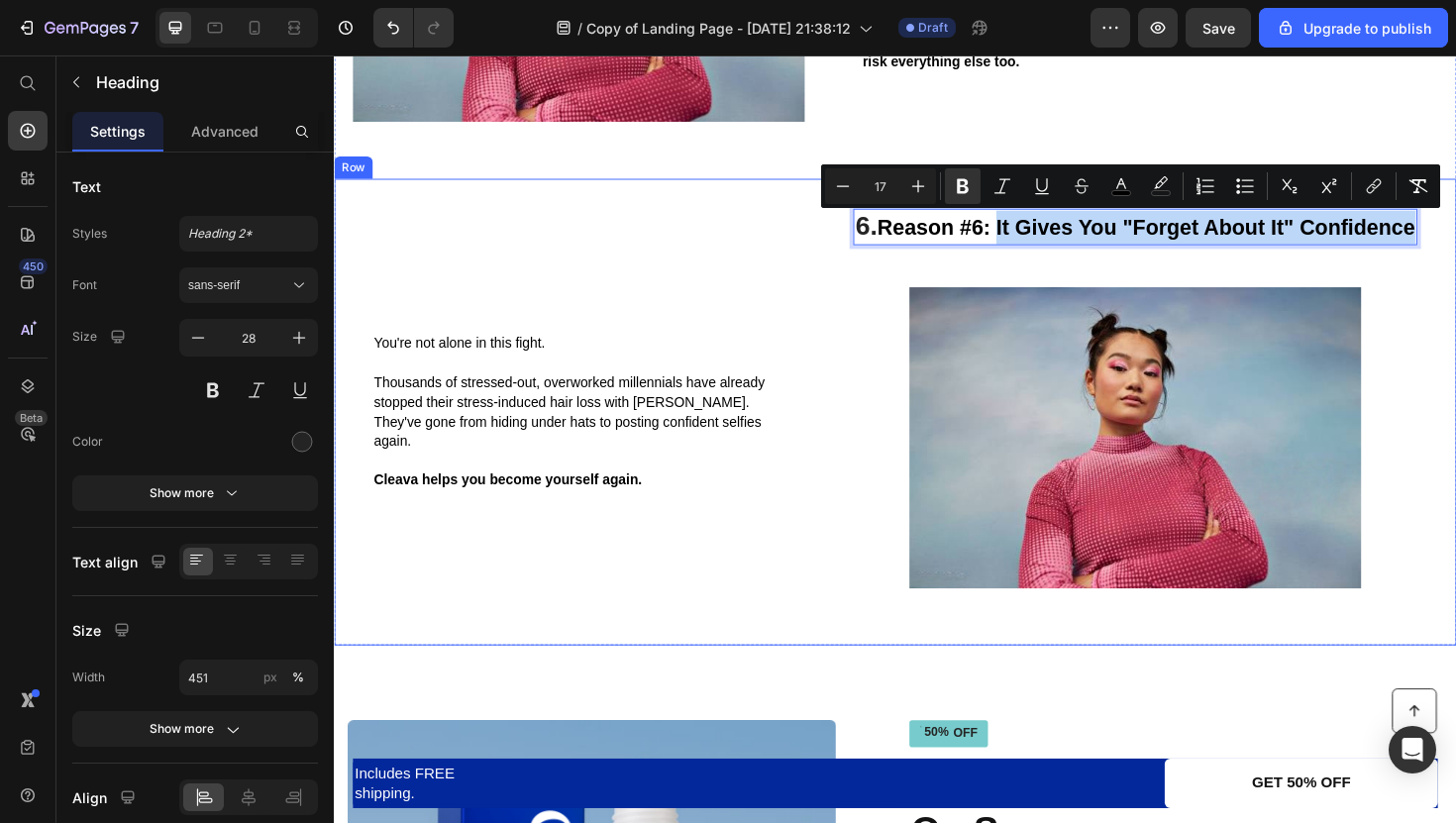 drag, startPoint x: 1038, startPoint y: 228, endPoint x: 936, endPoint y: 364, distance: 170 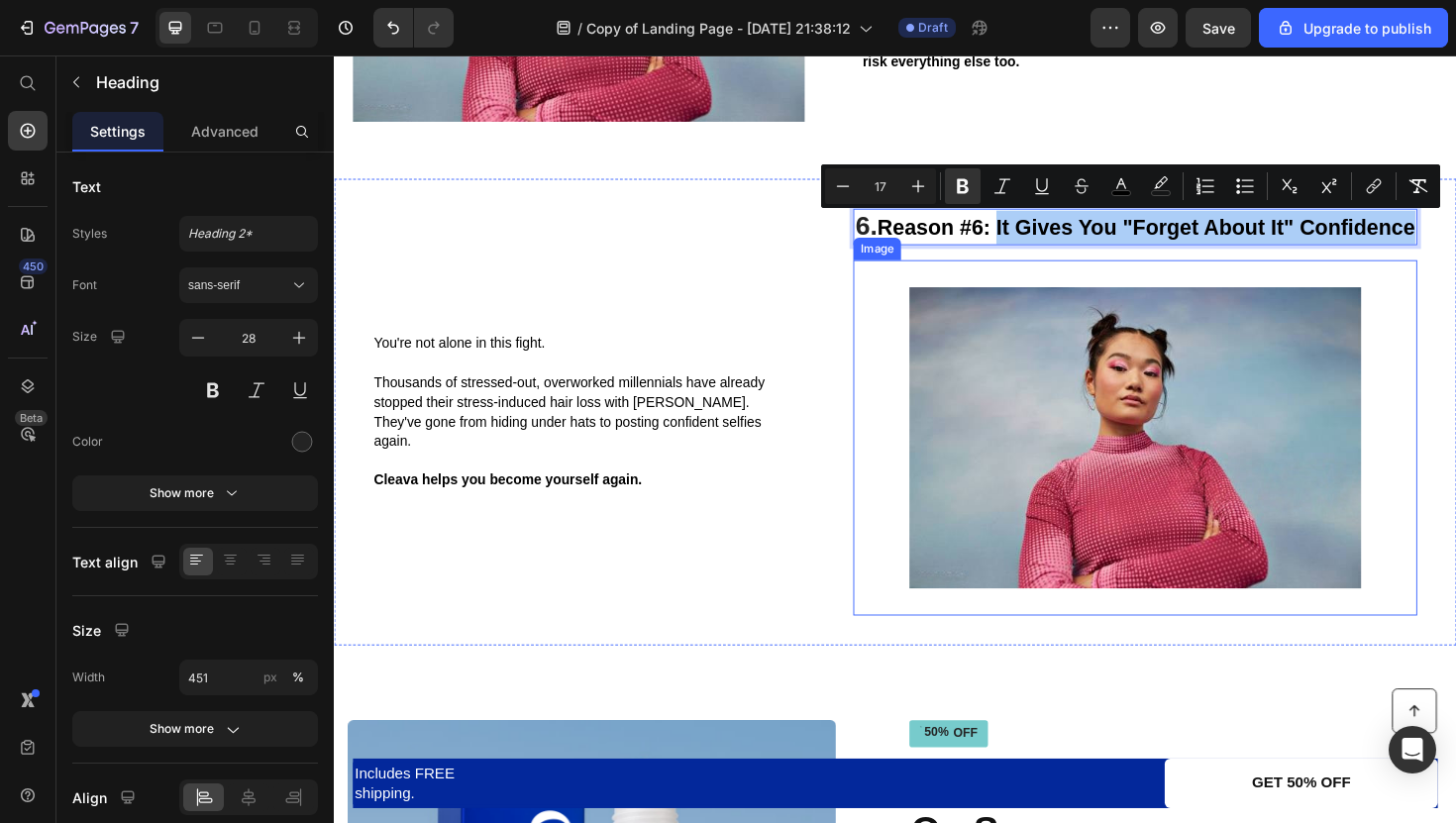 click at bounding box center [1182, 461] 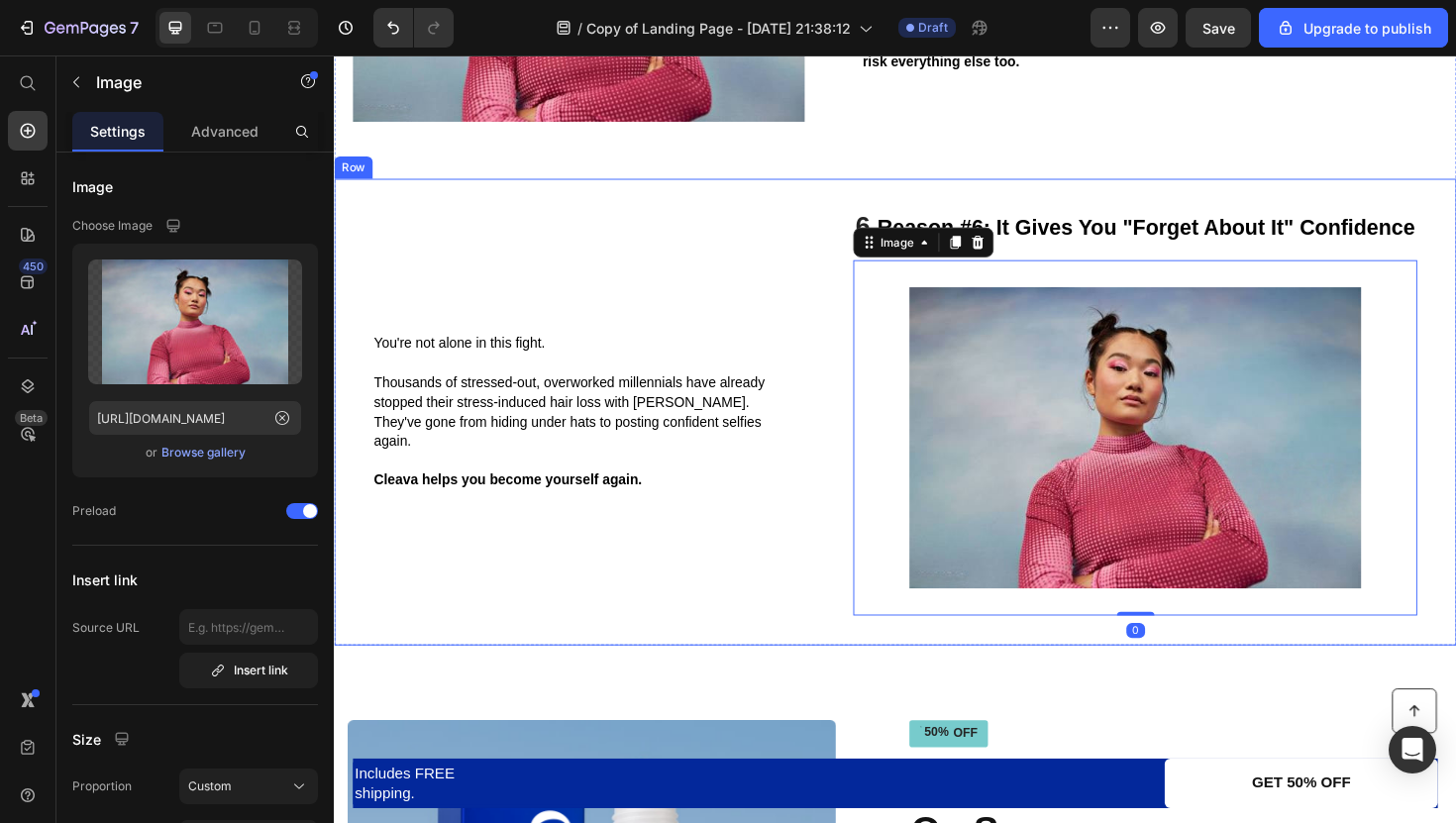 click on "You're not alone in this fight.   Thousands of stressed-out, overworked millennials have already stopped their stress-induced hair loss with Cleava. They've gone from hiding under hats to posting confident selfies again.   Cleava helps you become yourself again. Text Block 6.  Reason #6: It Gives You "Forget About It" Confidence Heading Image   0 Row" at bounding box center (928, 434) 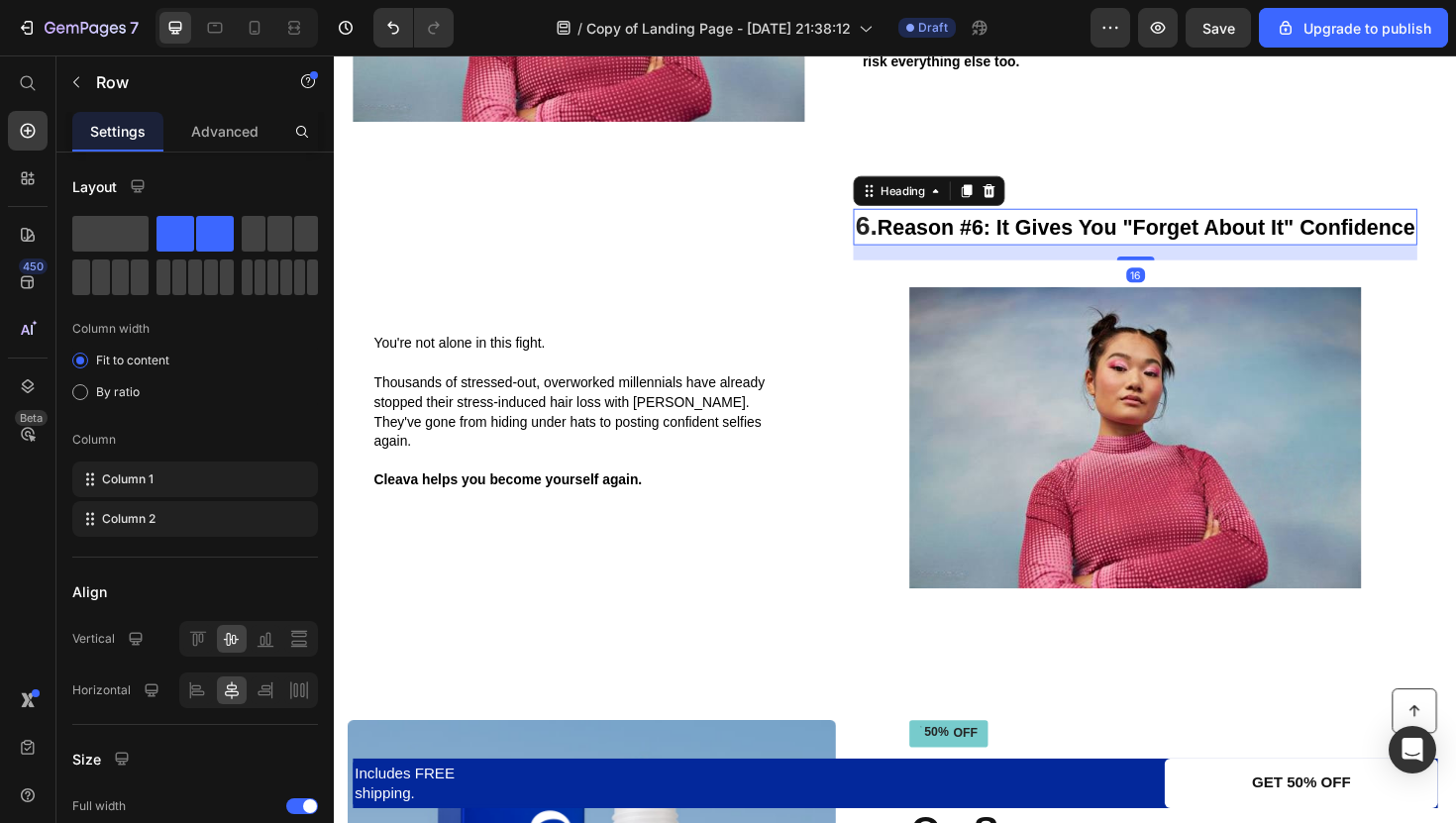 click on "Reason #6: It Gives You "Forget About It" Confidence" at bounding box center (1194, 238) 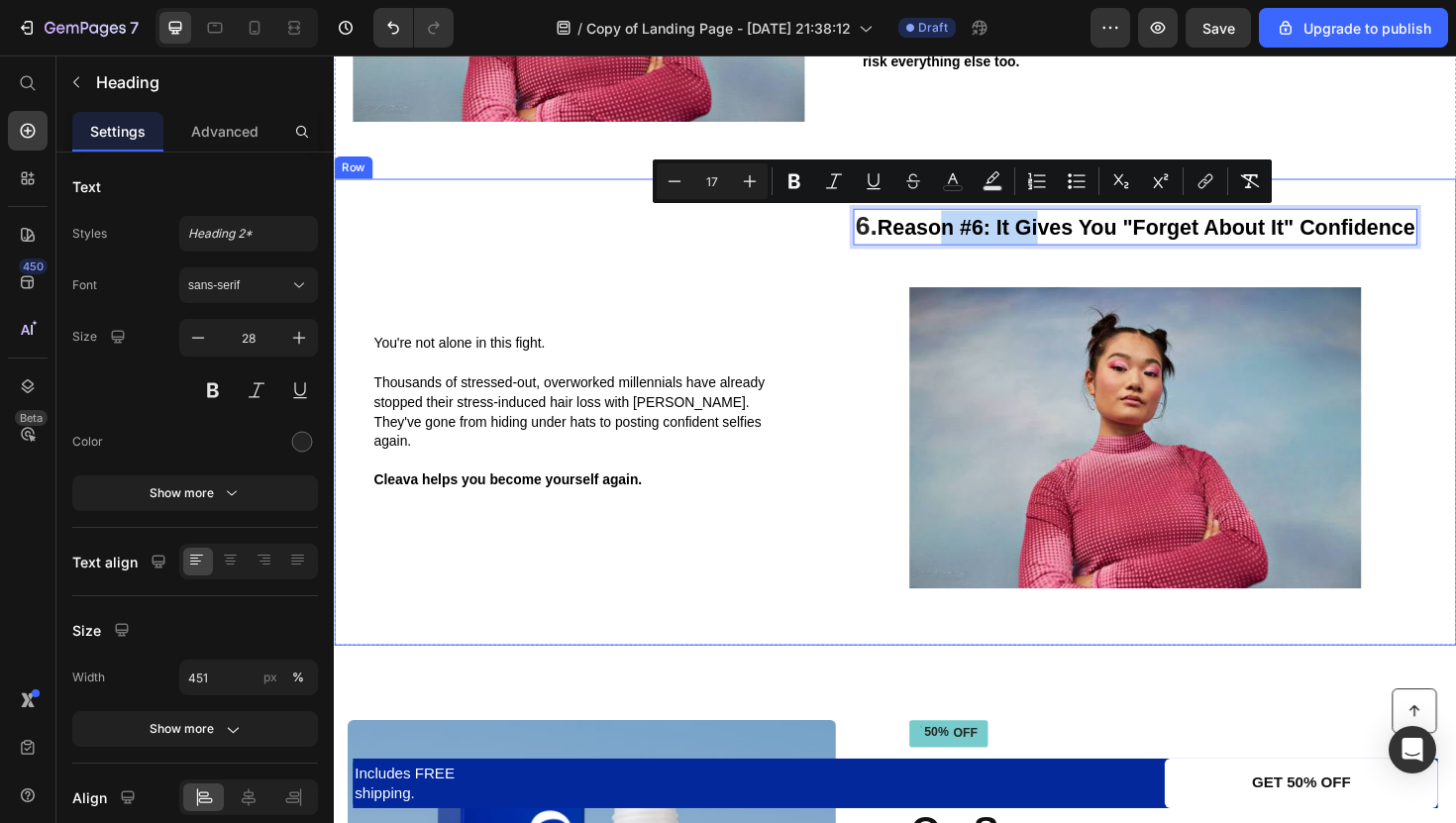 drag, startPoint x: 1089, startPoint y: 236, endPoint x: 1004, endPoint y: 244, distance: 85.37564 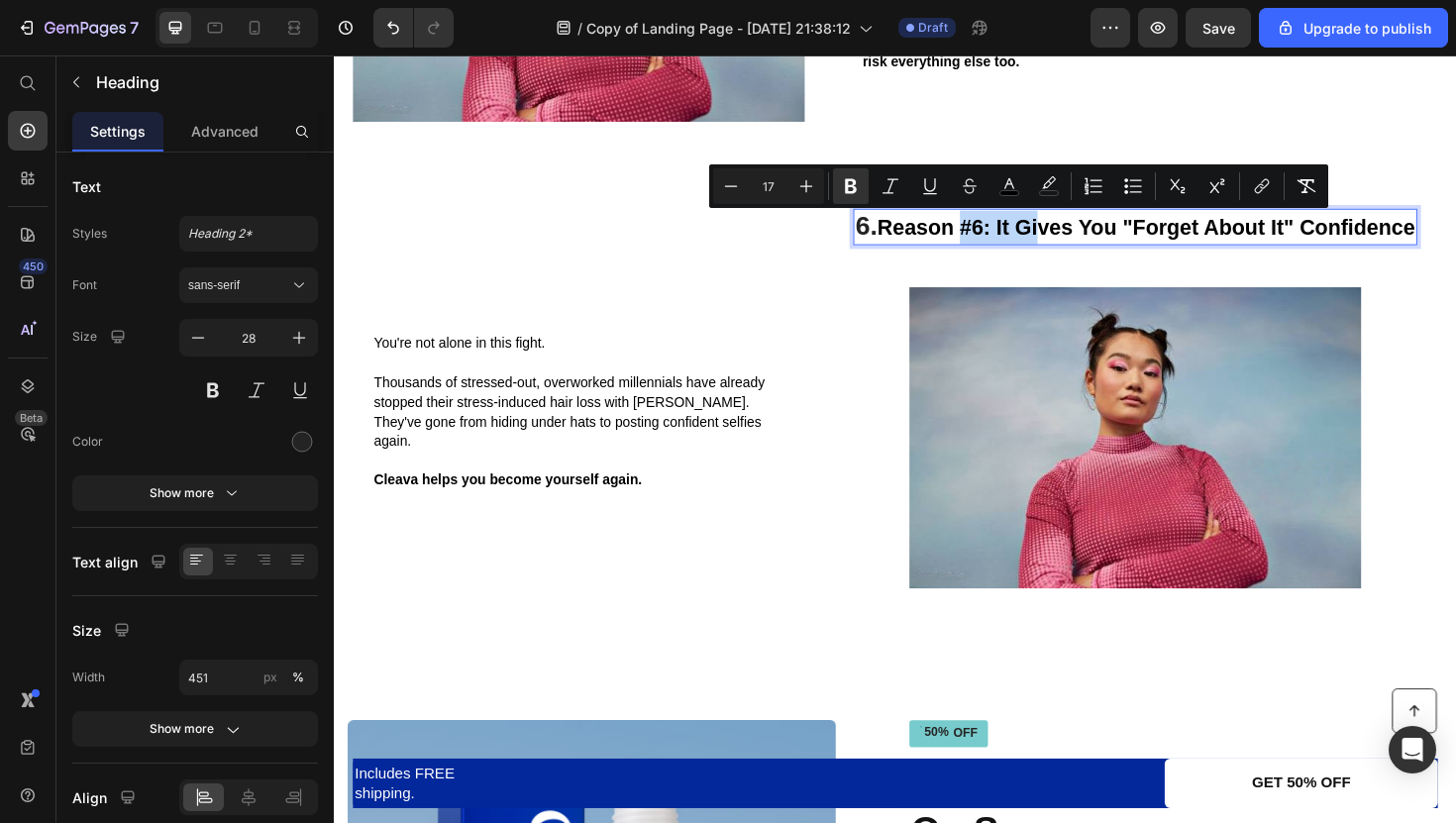 click on "Reason #6: It Gives You "Forget About It" Confidence" at bounding box center (1194, 238) 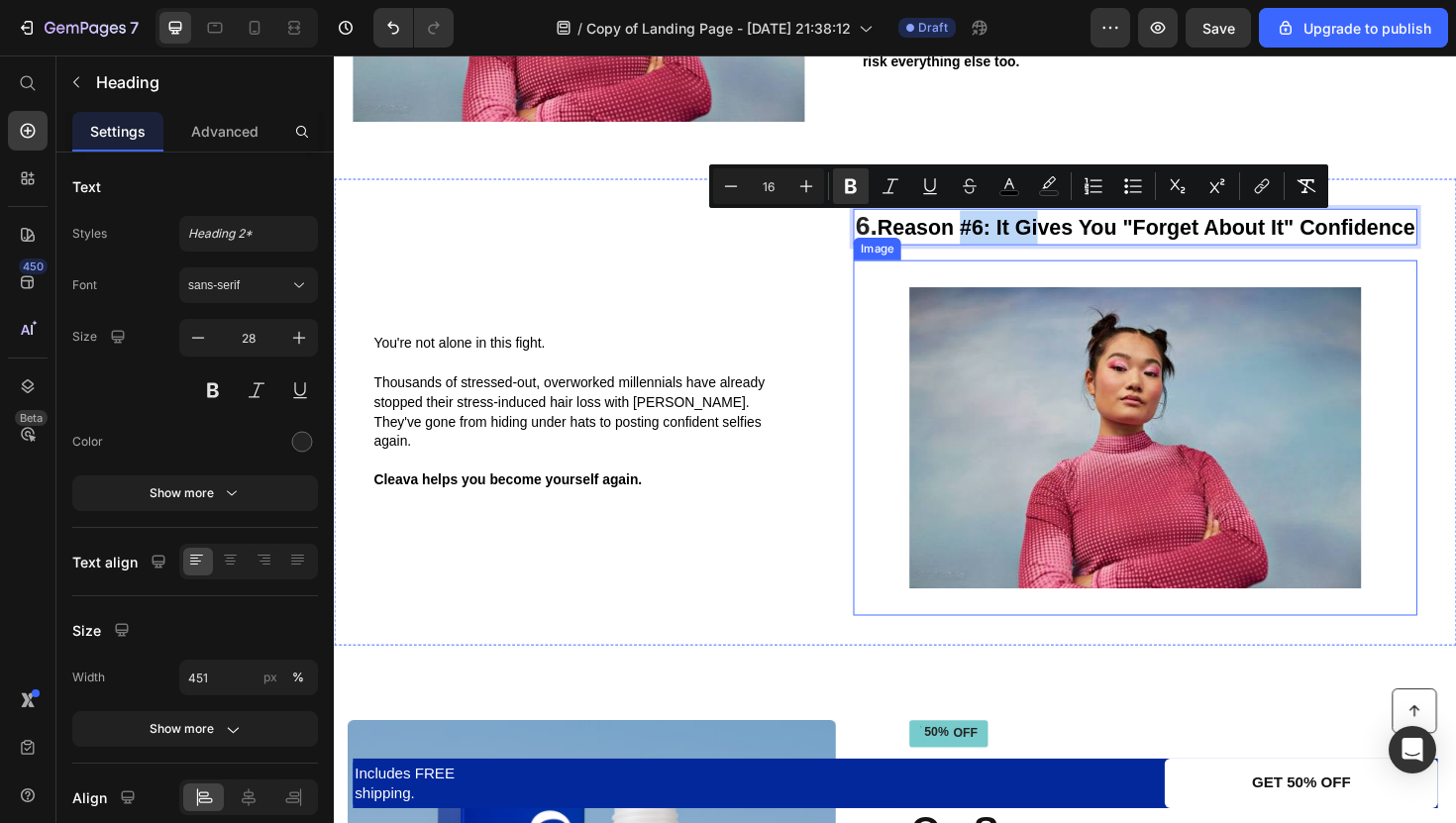 click at bounding box center [1182, 461] 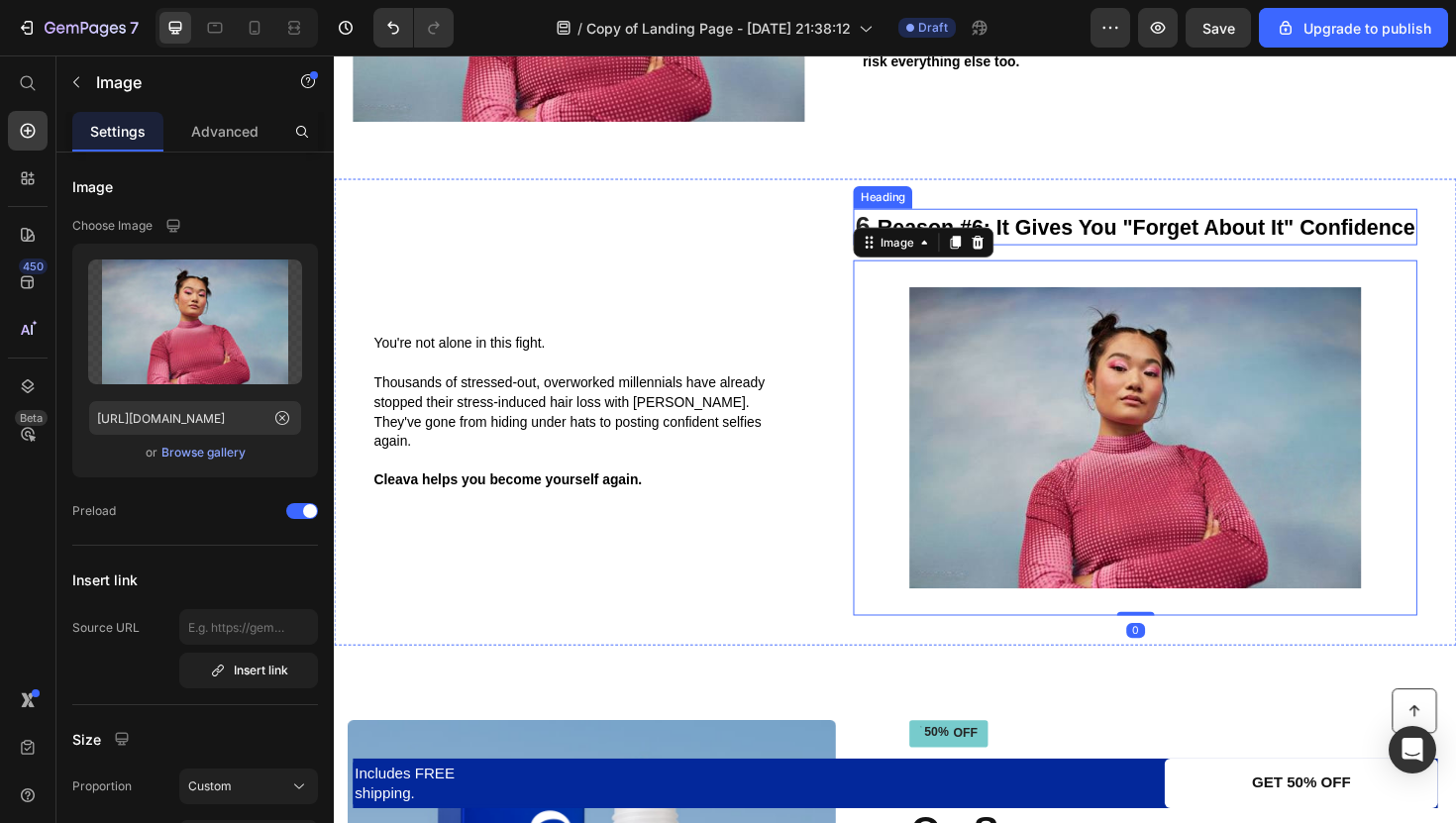 click on "Reason #6: It Gives You "Forget About It" Confidence" at bounding box center [1194, 238] 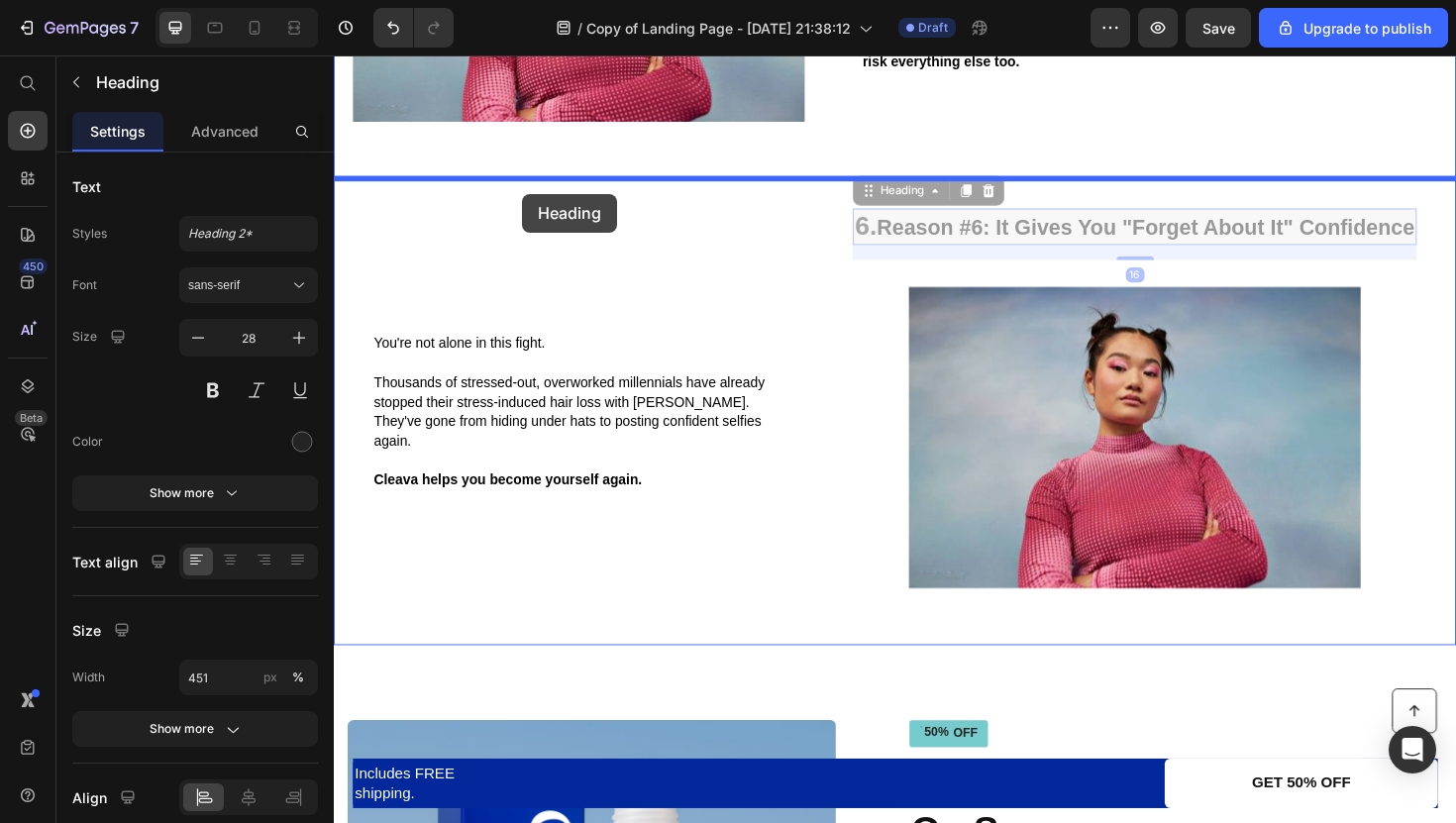 drag, startPoint x: 900, startPoint y: 194, endPoint x: 533, endPoint y: 204, distance: 367.13621 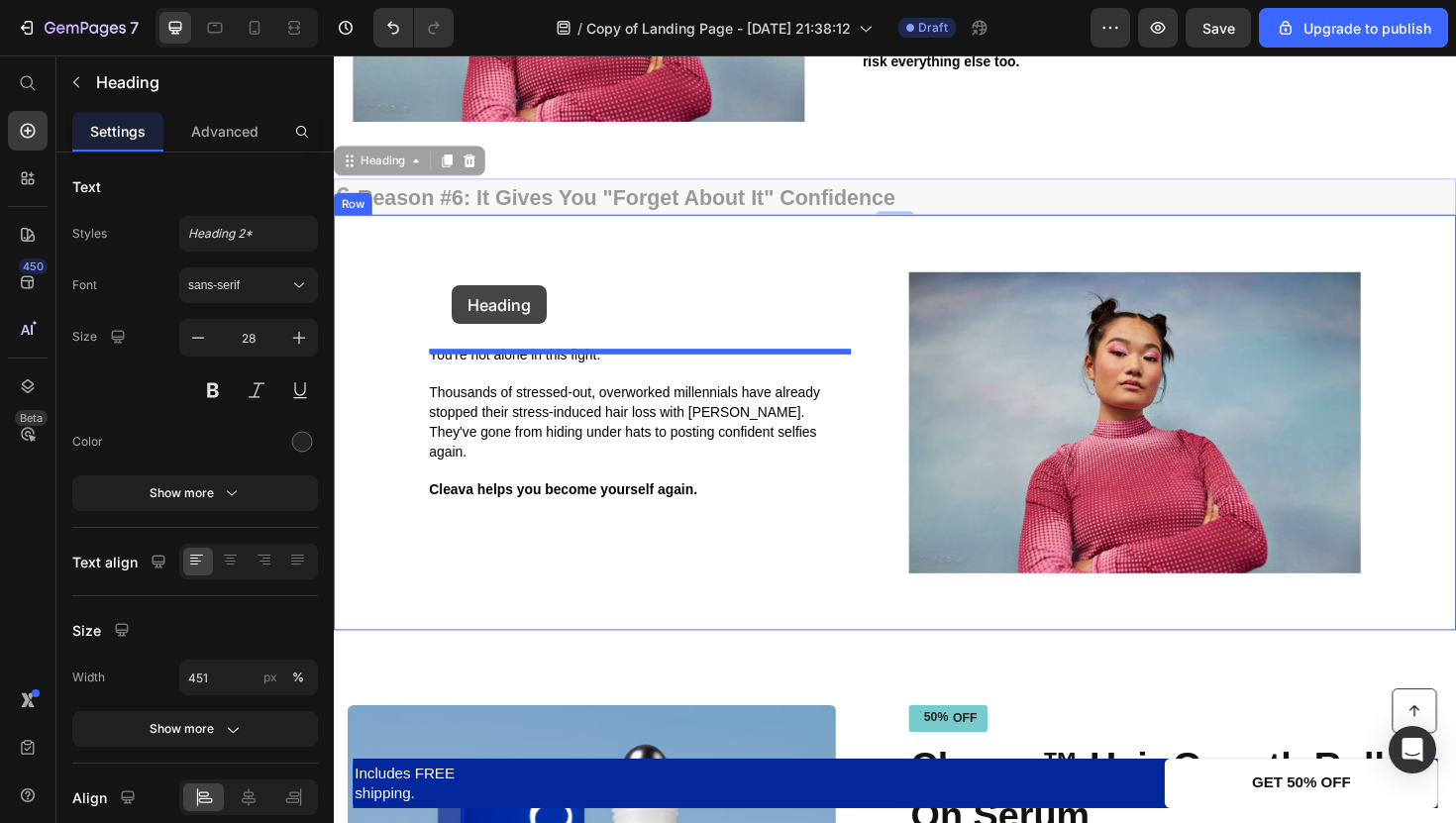 drag, startPoint x: 348, startPoint y: 165, endPoint x: 462, endPoint y: 301, distance: 177.45985 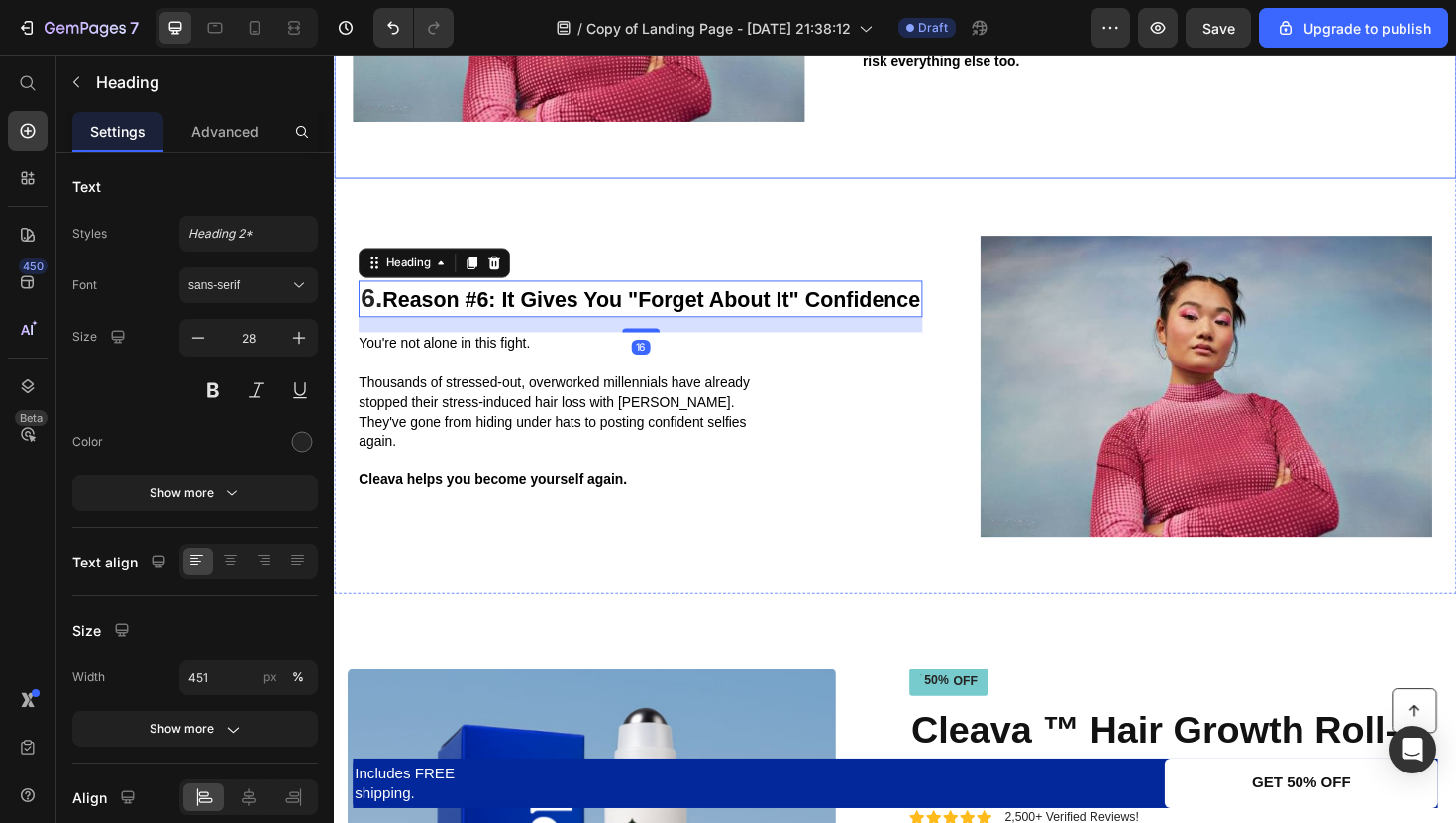 click on "Image 6.  Zero Systemic Side Effects (Unlike The Scary Prescription Alternatives) Heading No sexual dysfunction fears. No weird mood changes. No doctor visits for prescription monitoring. Cleava works topically where you need it, without flooding your entire system with hormones or chemicals that mess with your body. Because losing your hair is bad enough – you shouldn't have to risk everything else too. Text Block Row" at bounding box center (928, -34) 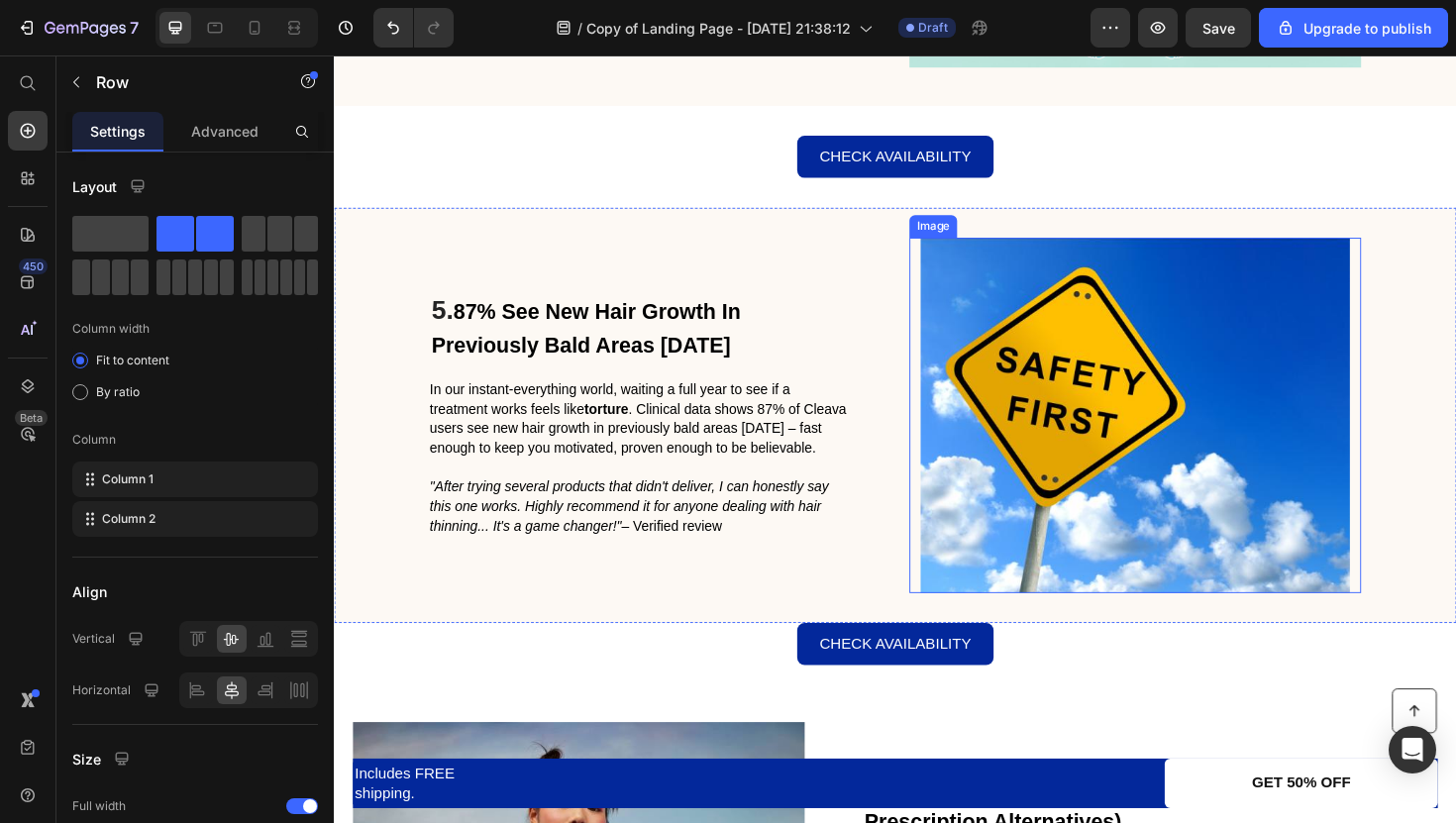 scroll, scrollTop: 3041, scrollLeft: 0, axis: vertical 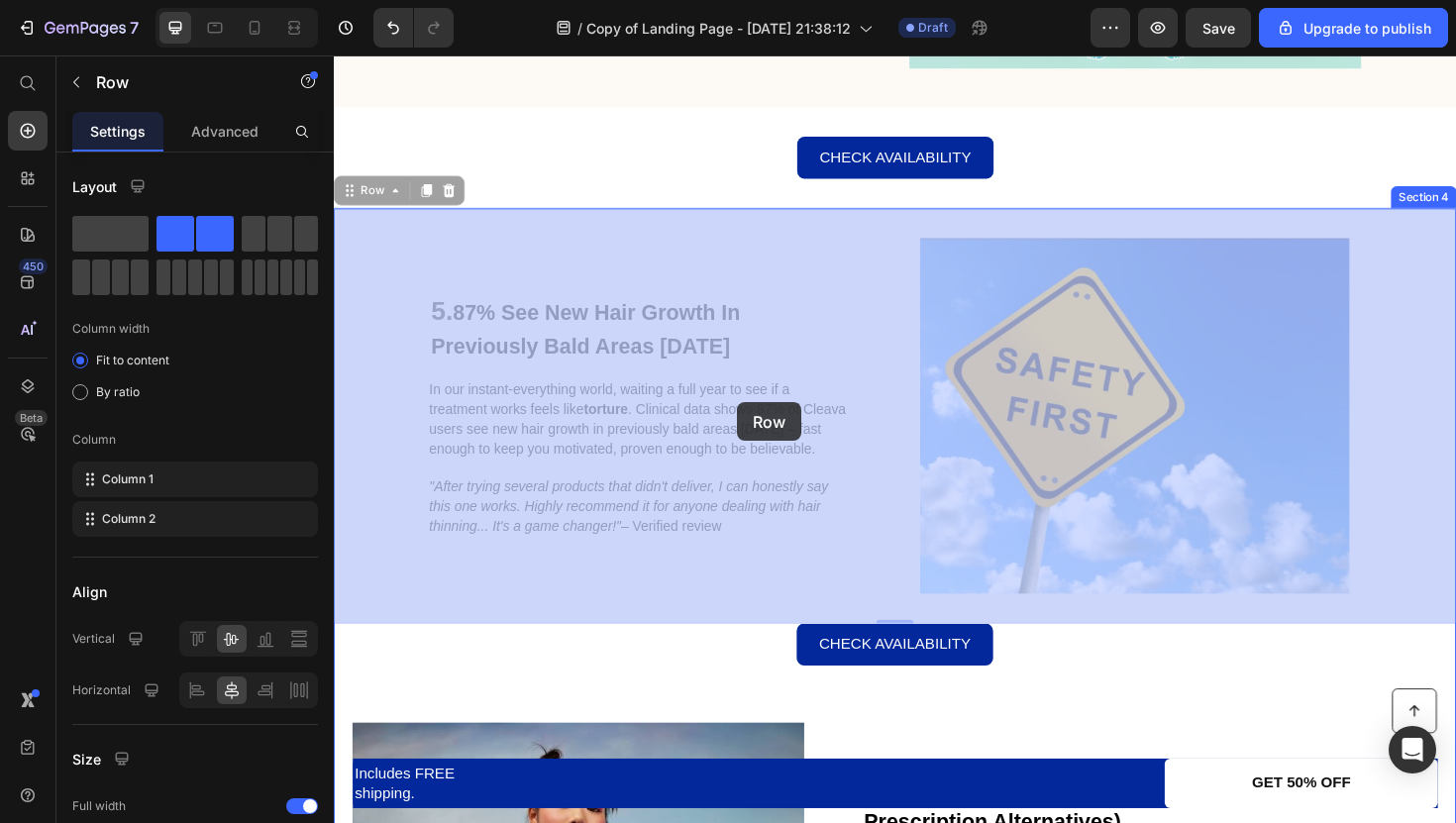 drag, startPoint x: 789, startPoint y: 284, endPoint x: 745, endPoint y: 421, distance: 143.89232 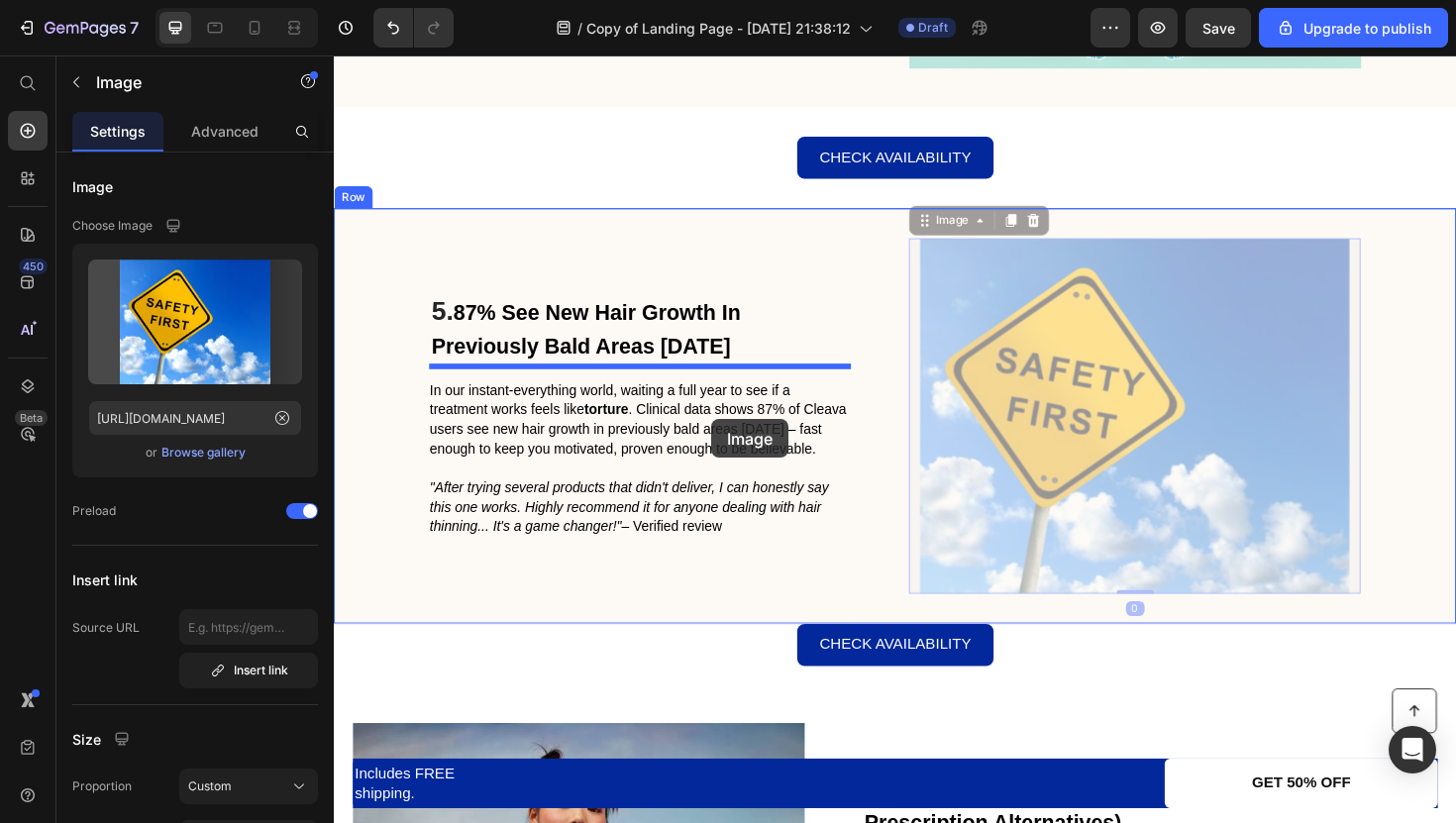 drag, startPoint x: 1128, startPoint y: 432, endPoint x: 712, endPoint y: 446, distance: 416.23551 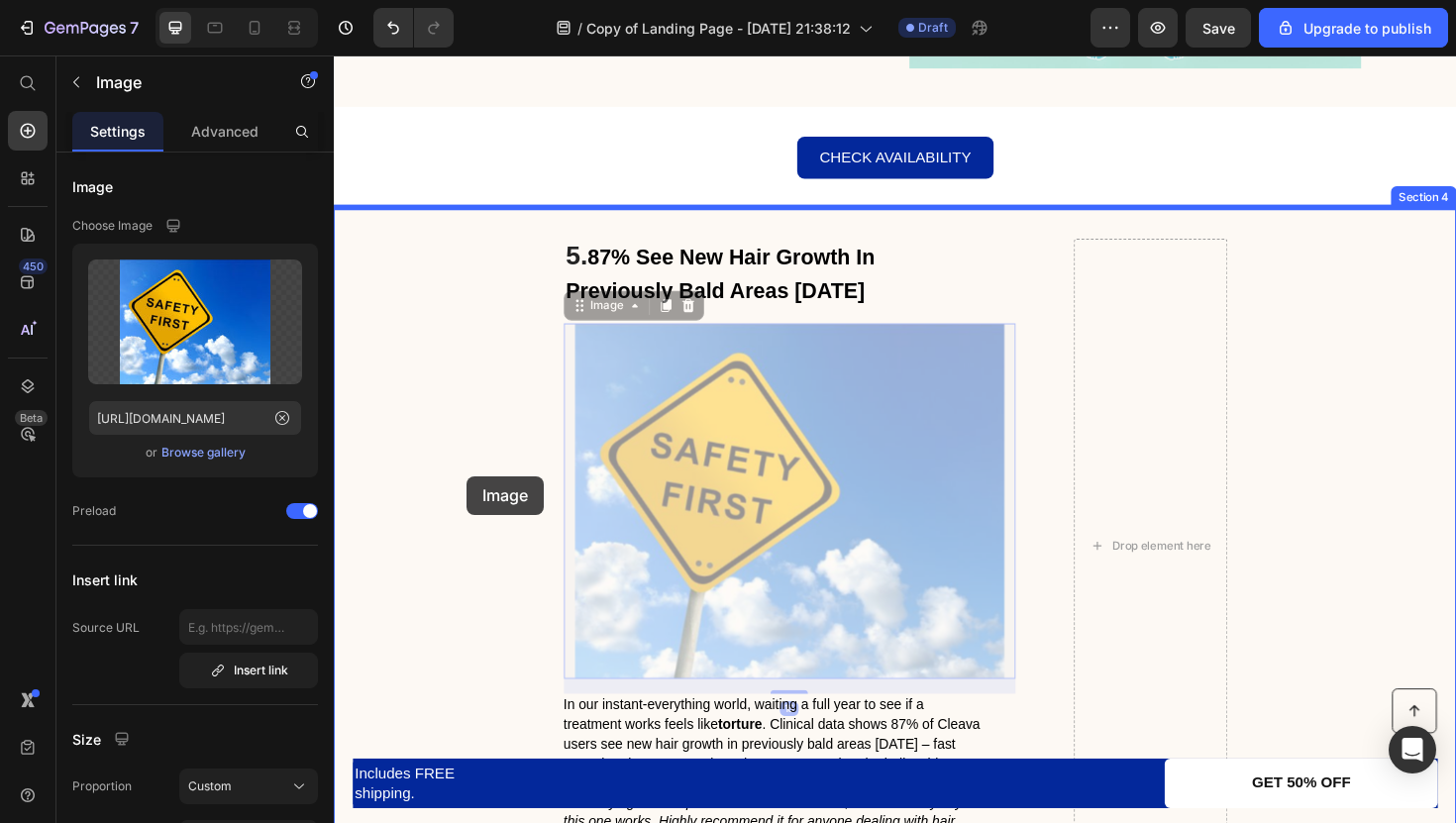 drag, startPoint x: 933, startPoint y: 489, endPoint x: 475, endPoint y: 504, distance: 458.24557 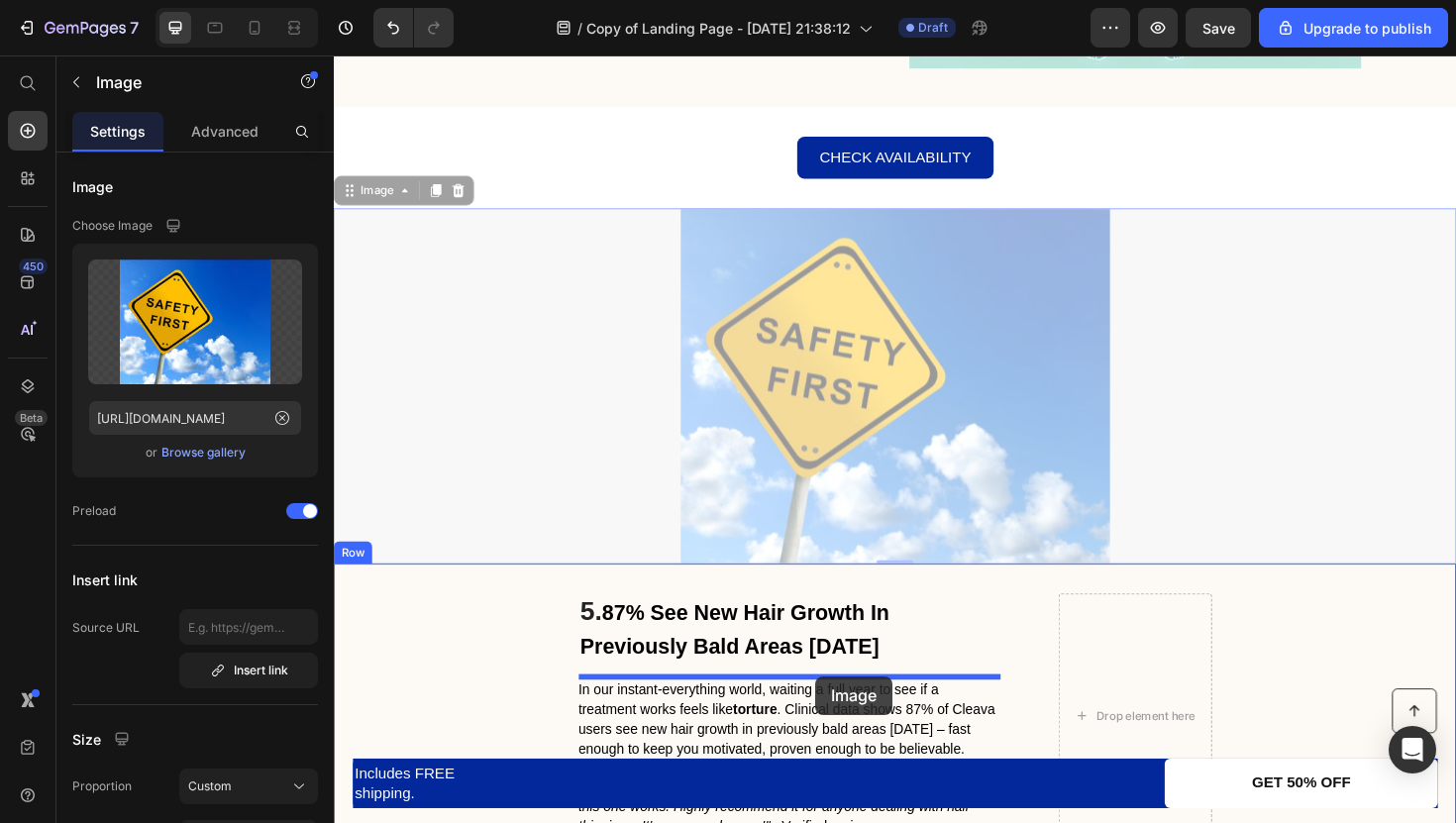 drag, startPoint x: 1008, startPoint y: 463, endPoint x: 846, endPoint y: 722, distance: 305.49141 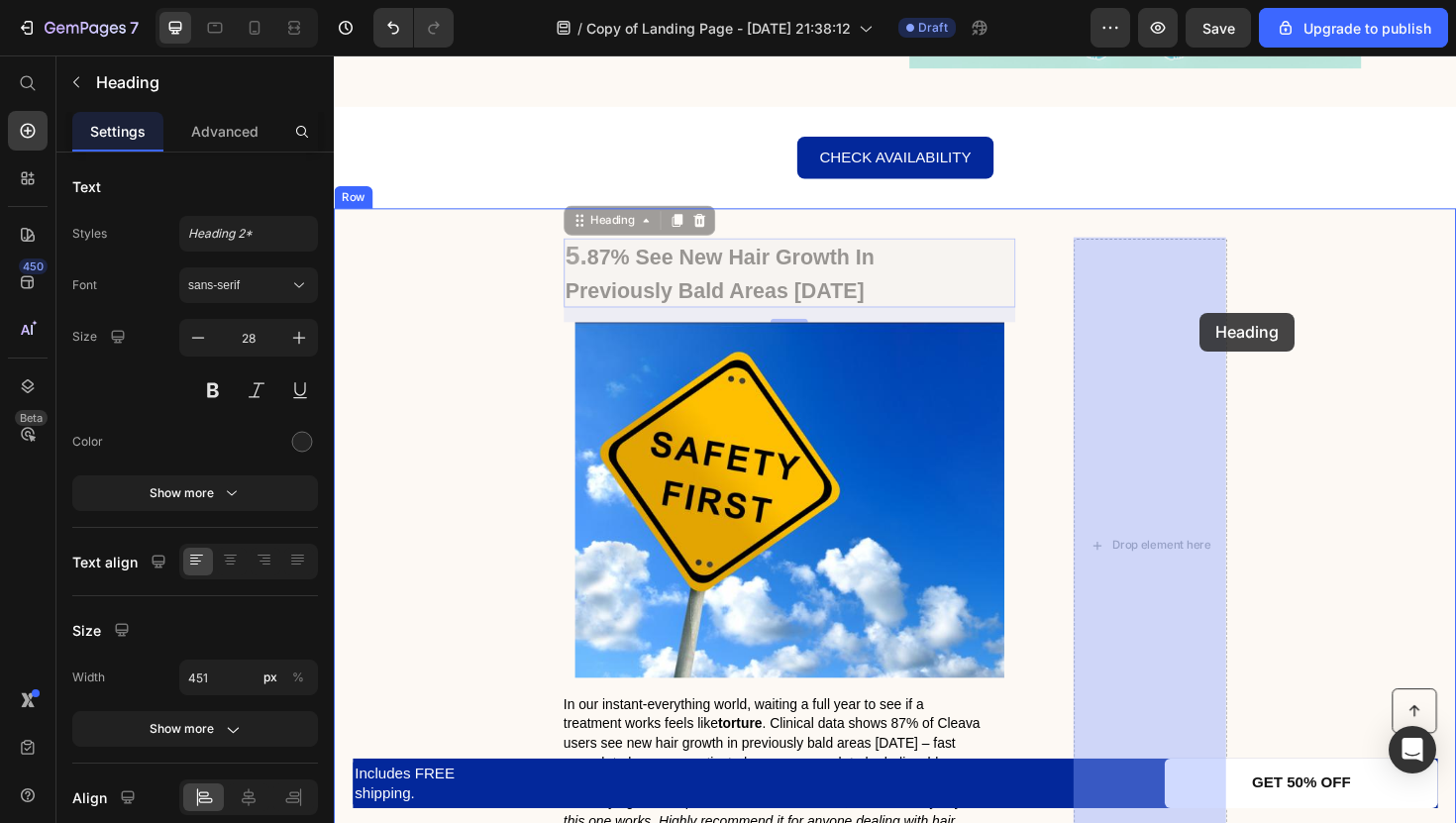 drag, startPoint x: 801, startPoint y: 283, endPoint x: 1260, endPoint y: 333, distance: 461.71528 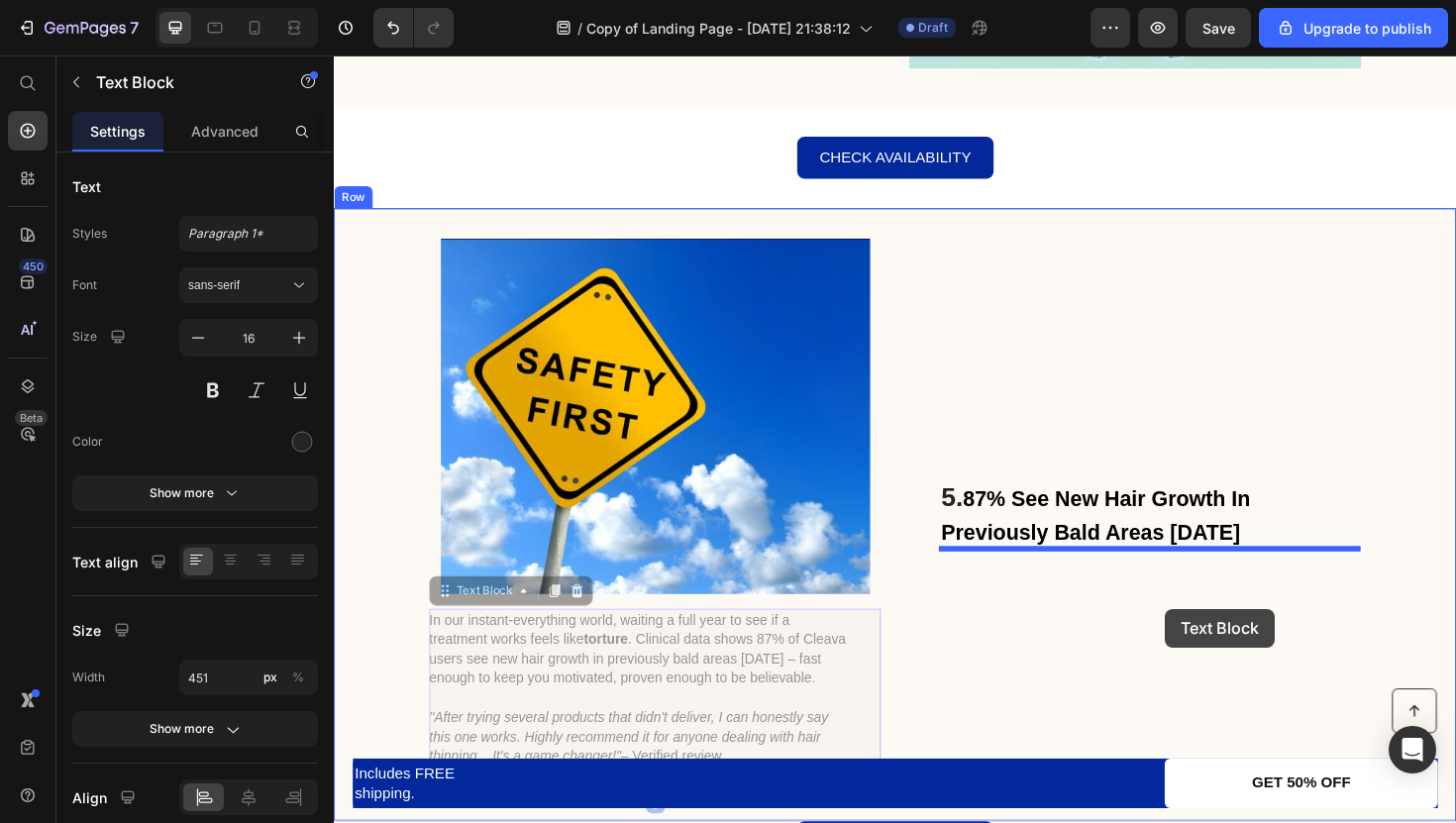 drag, startPoint x: 716, startPoint y: 688, endPoint x: 1234, endPoint y: 631, distance: 521.12666 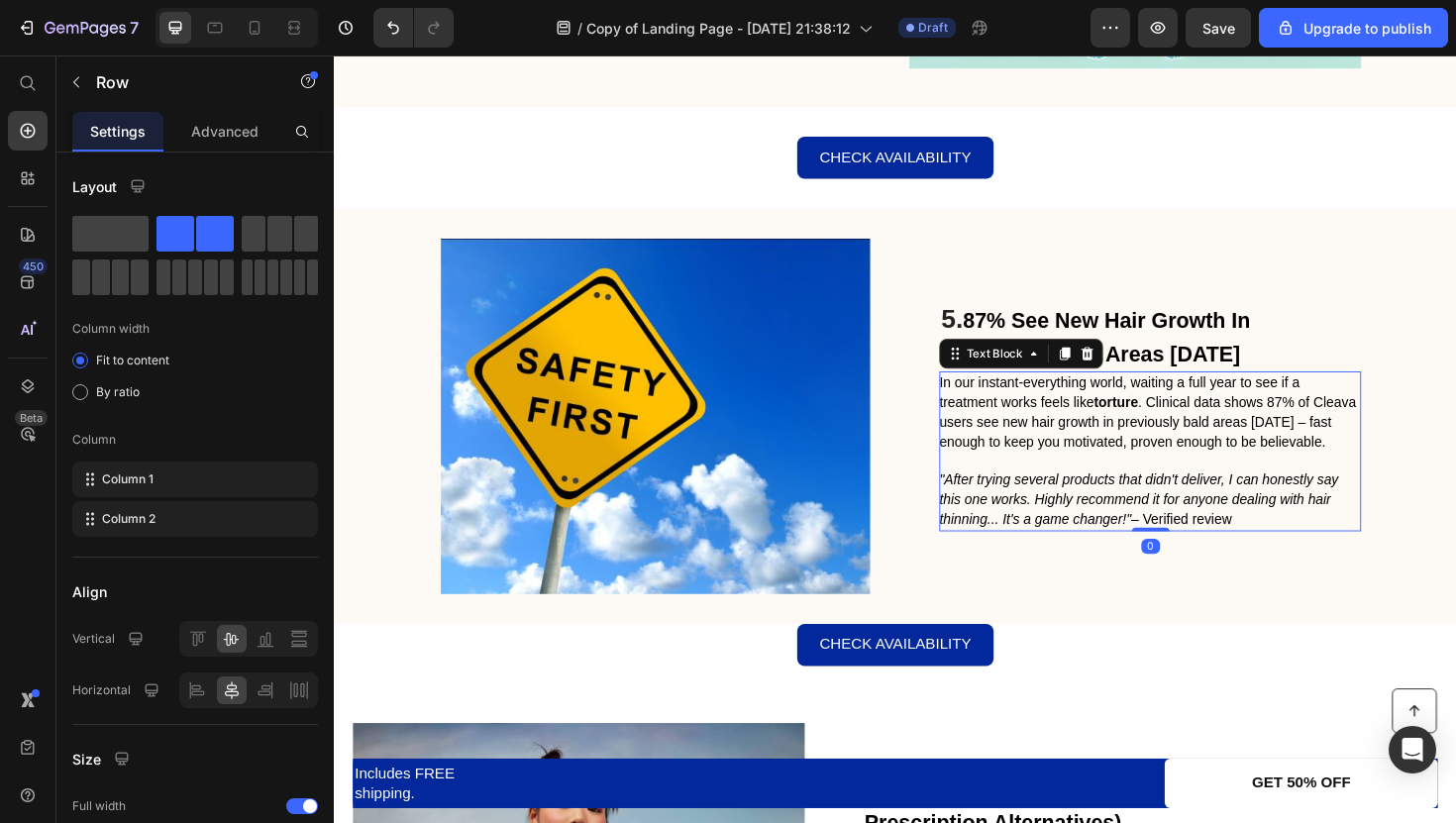 click on "Image 5.  87% See New Hair Growth In Previously Bald Areas Within 12 Weeks Heading In our instant-everything world, waiting a full year to see if a treatment works feels like  torture . Clinical data shows 87% of Cleava users see new hair growth in previously bald areas within 12 weeks – fast enough to keep you motivated, proven enough to be believable.   "After trying several products that didn't deliver, I can honestly say this one works. Highly recommend it for anyone dealing with hair thinning... It's a game changer!"  – Verified review Text Block   0 Row" at bounding box center (928, 438) 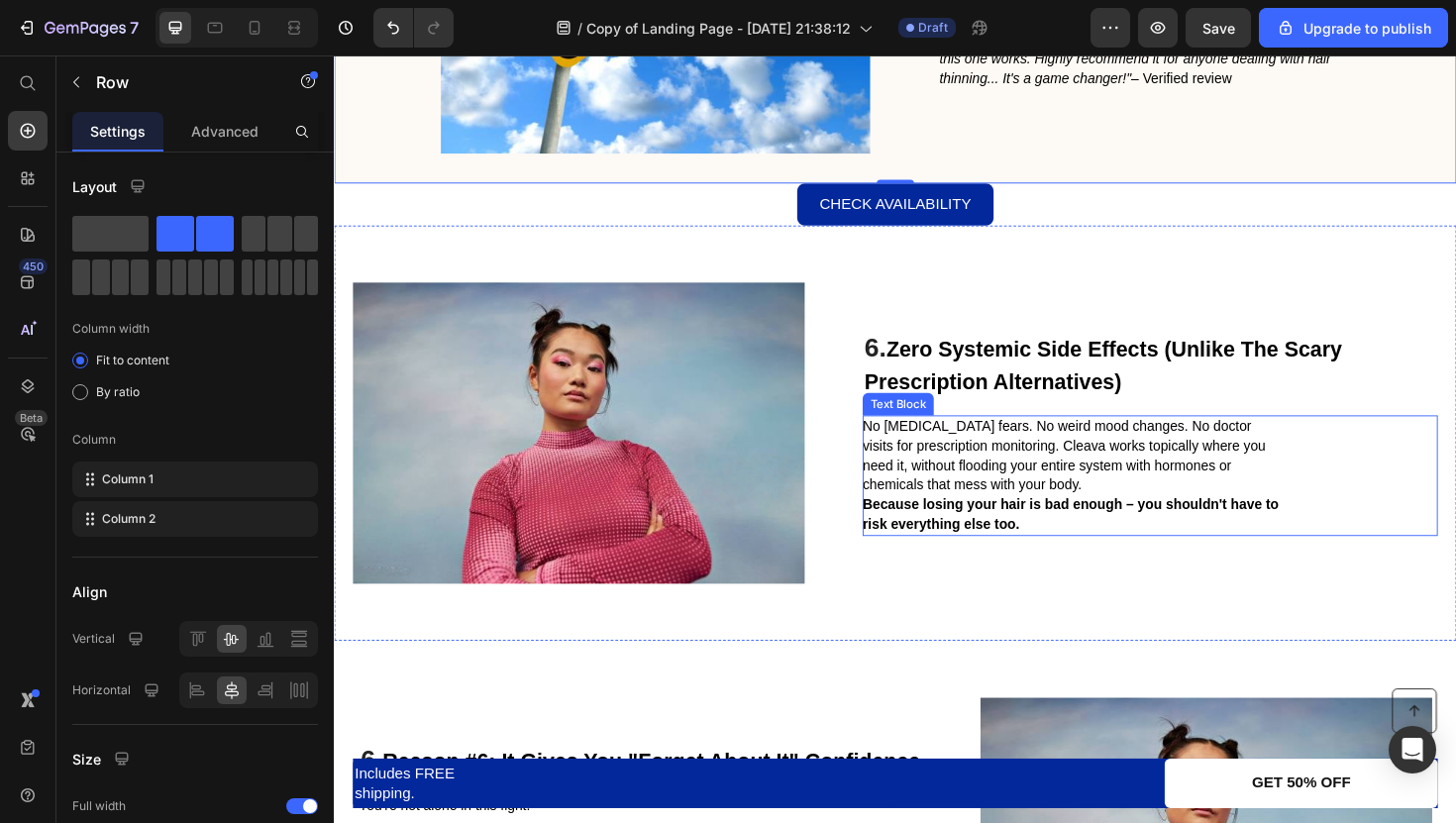 scroll, scrollTop: 3517, scrollLeft: 0, axis: vertical 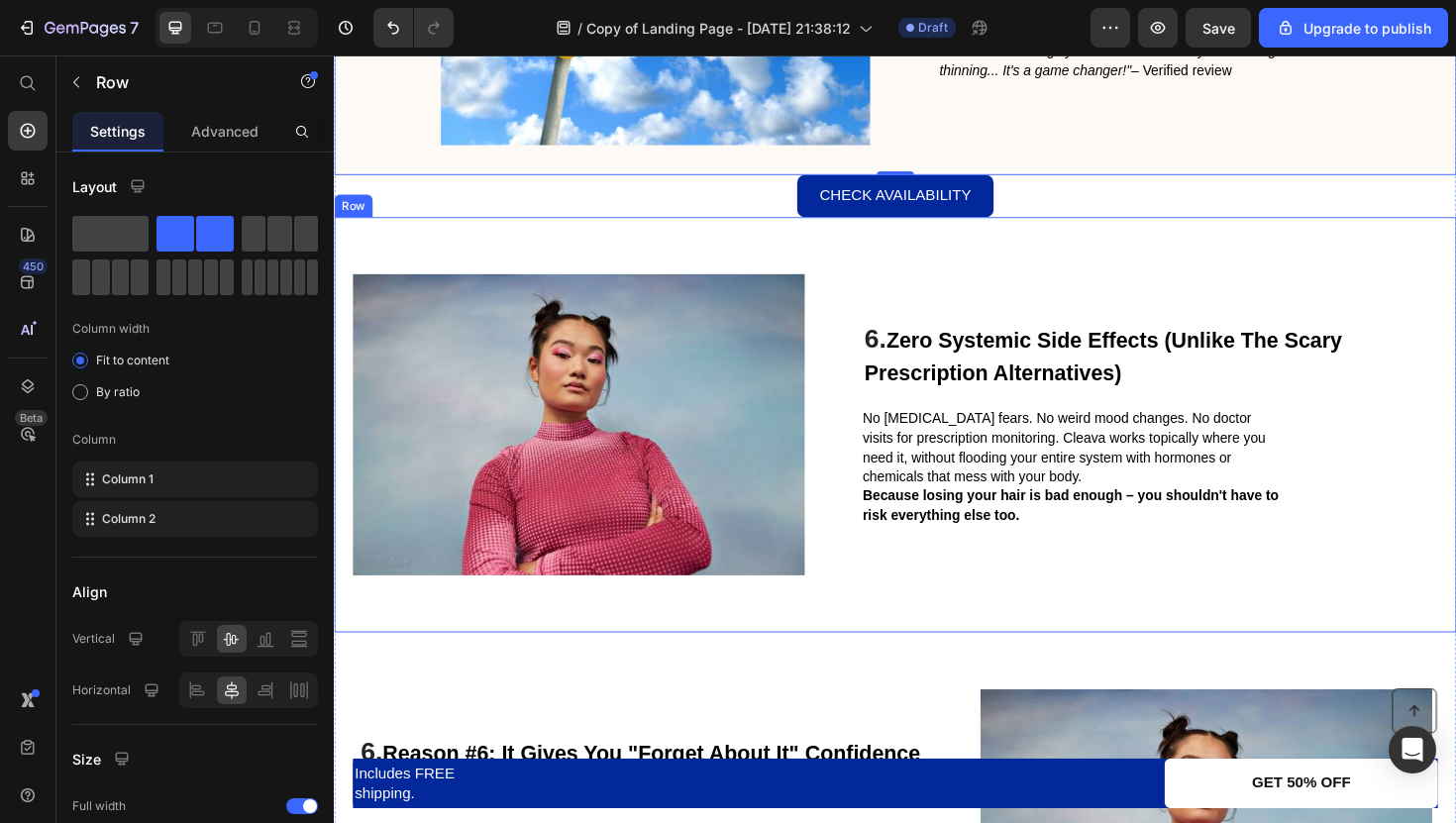 click on "Image 6.  Zero Systemic Side Effects (Unlike The Scary Prescription Alternatives) Heading No sexual dysfunction fears. No weird mood changes. No doctor visits for prescription monitoring. Cleava works topically where you need it, without flooding your entire system with hormones or chemicals that mess with your body. Because losing your hair is bad enough – you shouldn't have to risk everything else too. Text Block Row" at bounding box center (928, 447) 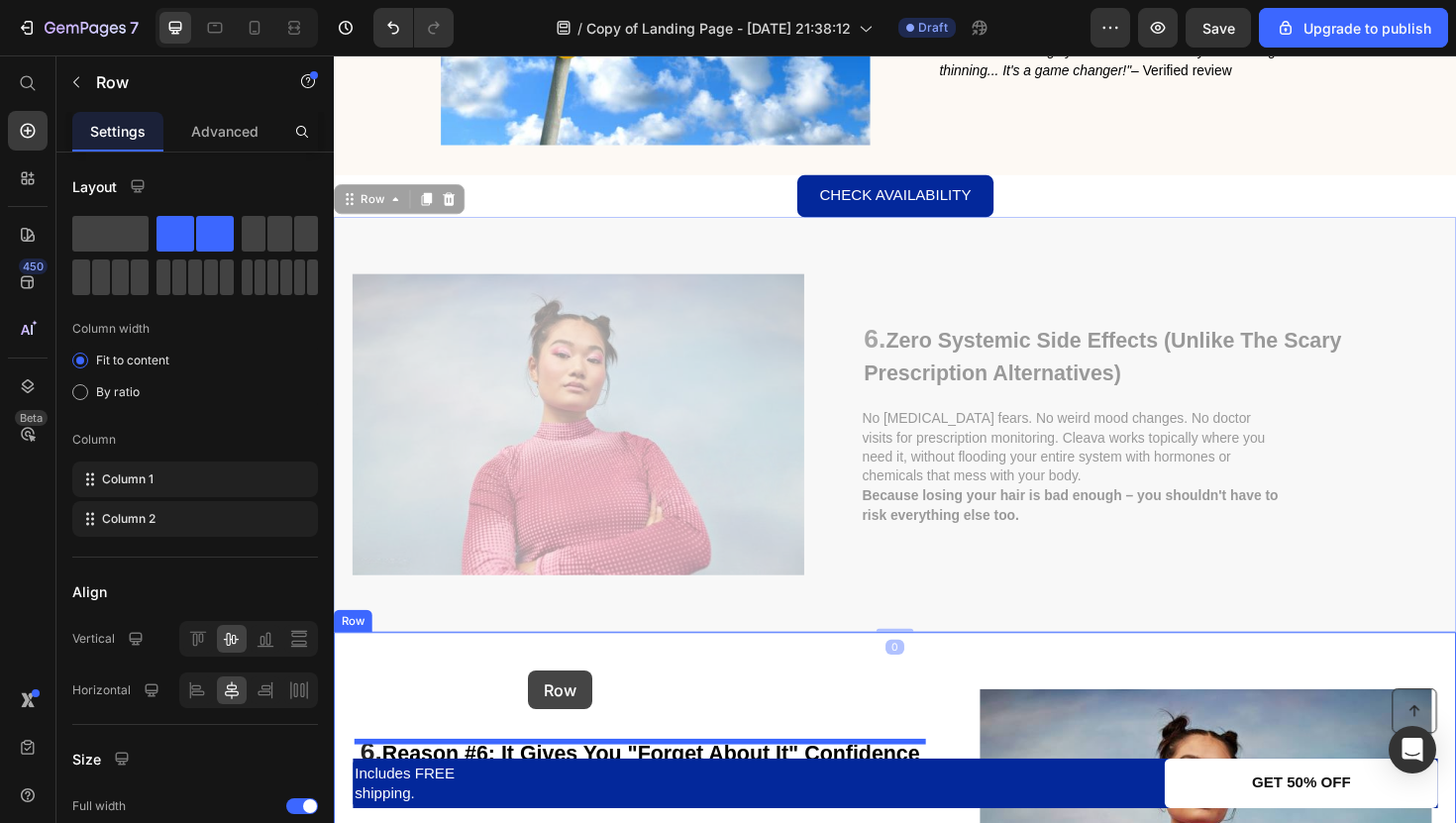 drag, startPoint x: 349, startPoint y: 200, endPoint x: 540, endPoint y: 707, distance: 541.78409 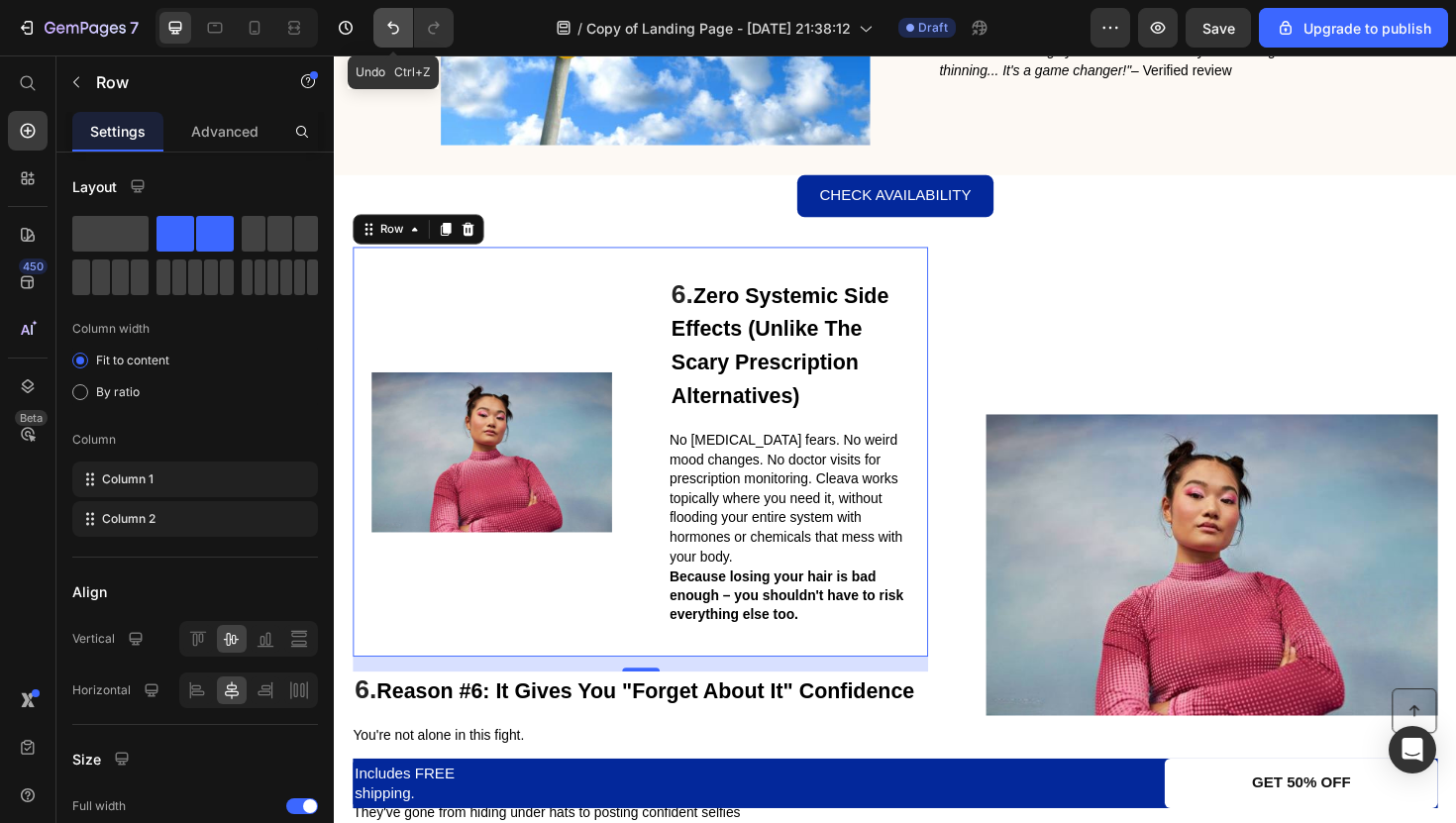 click 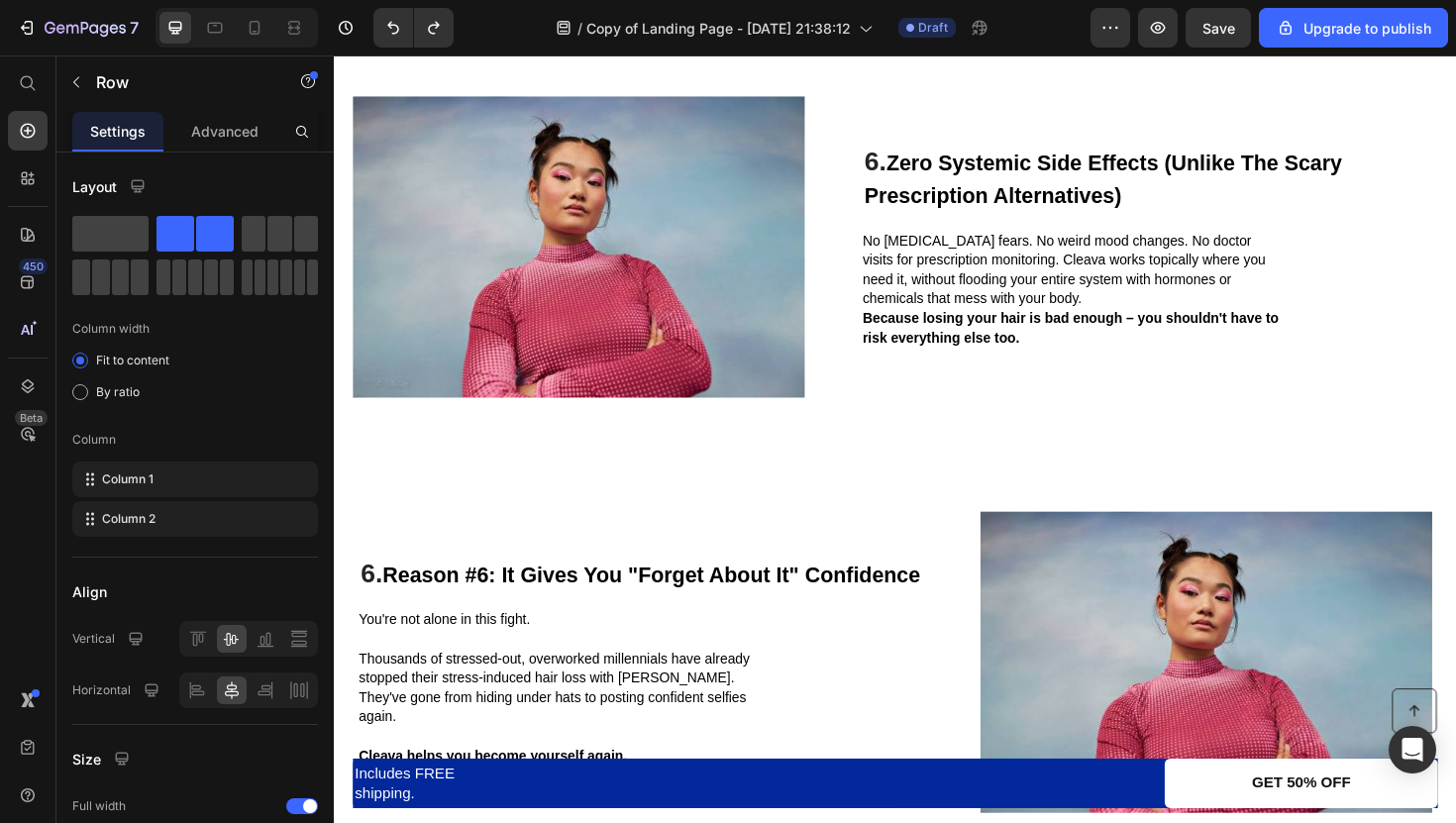scroll, scrollTop: 3747, scrollLeft: 0, axis: vertical 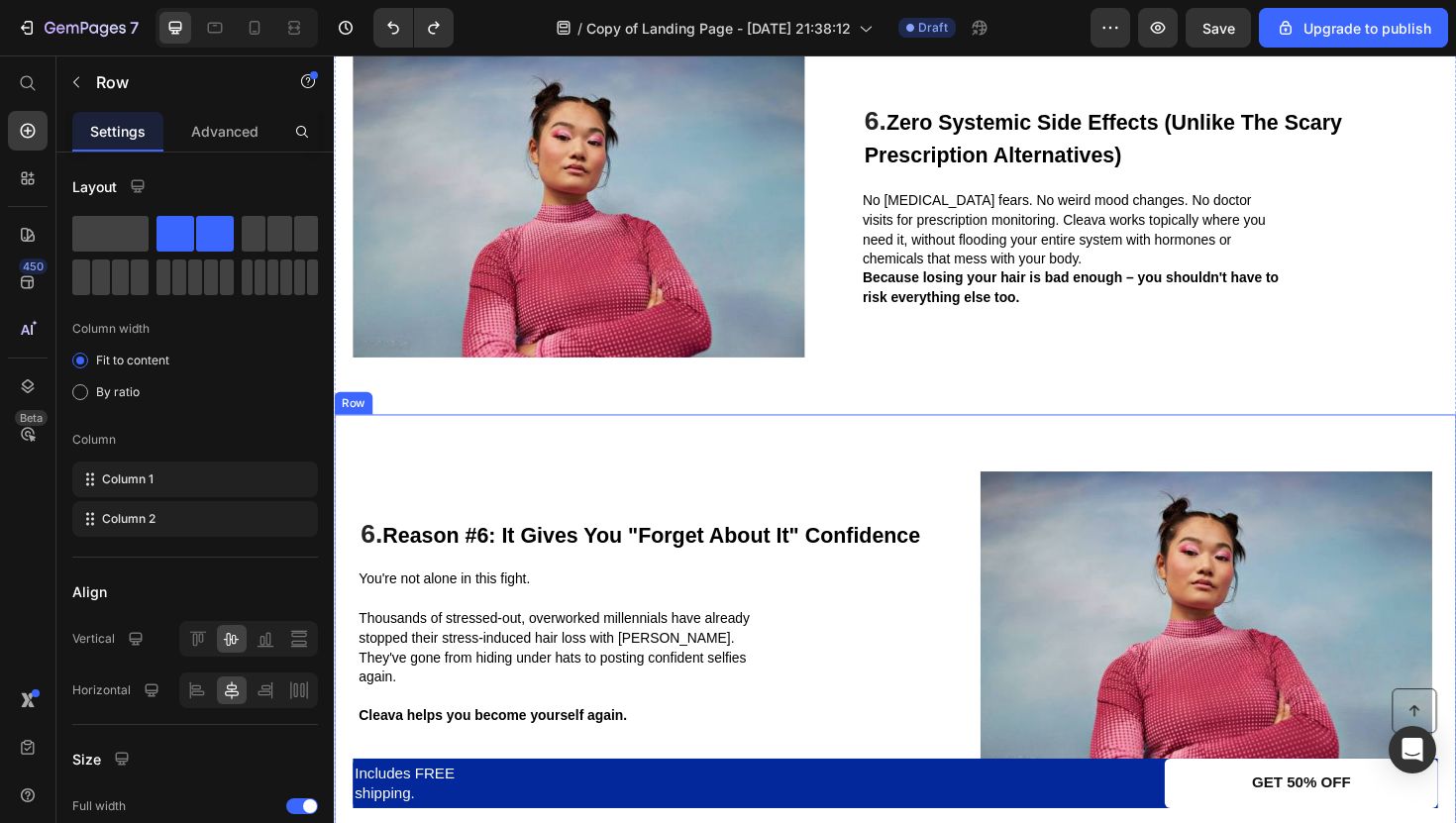 click on "6.  Reason #6: It Gives You "Forget About It" Confidence Heading You're not alone in this fight.   Thousands of stressed-out, overworked millennials have already stopped their stress-induced hair loss with Cleava. They've gone from hiding under hats to posting confident selfies again.   Cleava helps you become yourself again. Text Block" at bounding box center (658, 656) 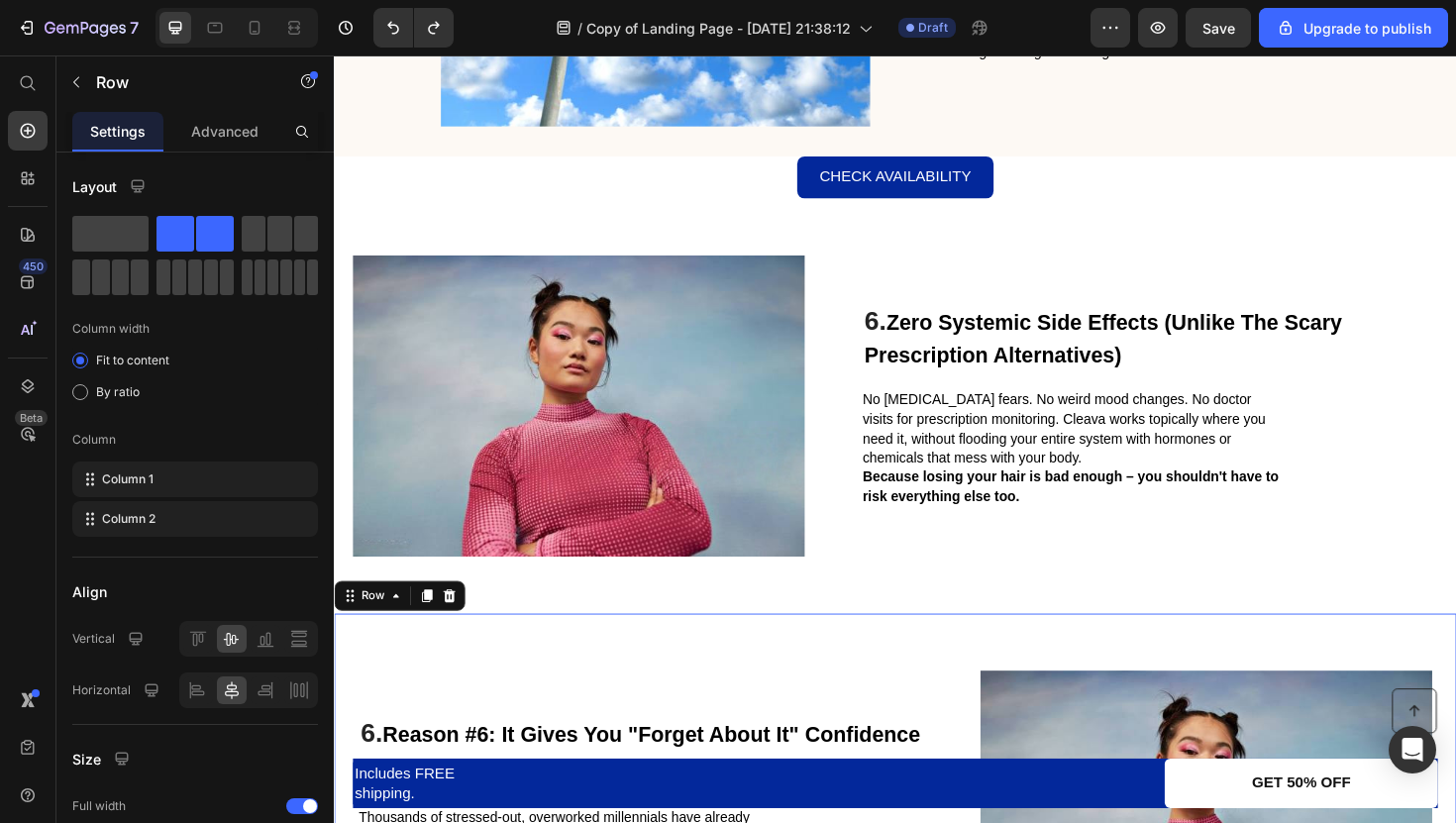 scroll, scrollTop: 3531, scrollLeft: 0, axis: vertical 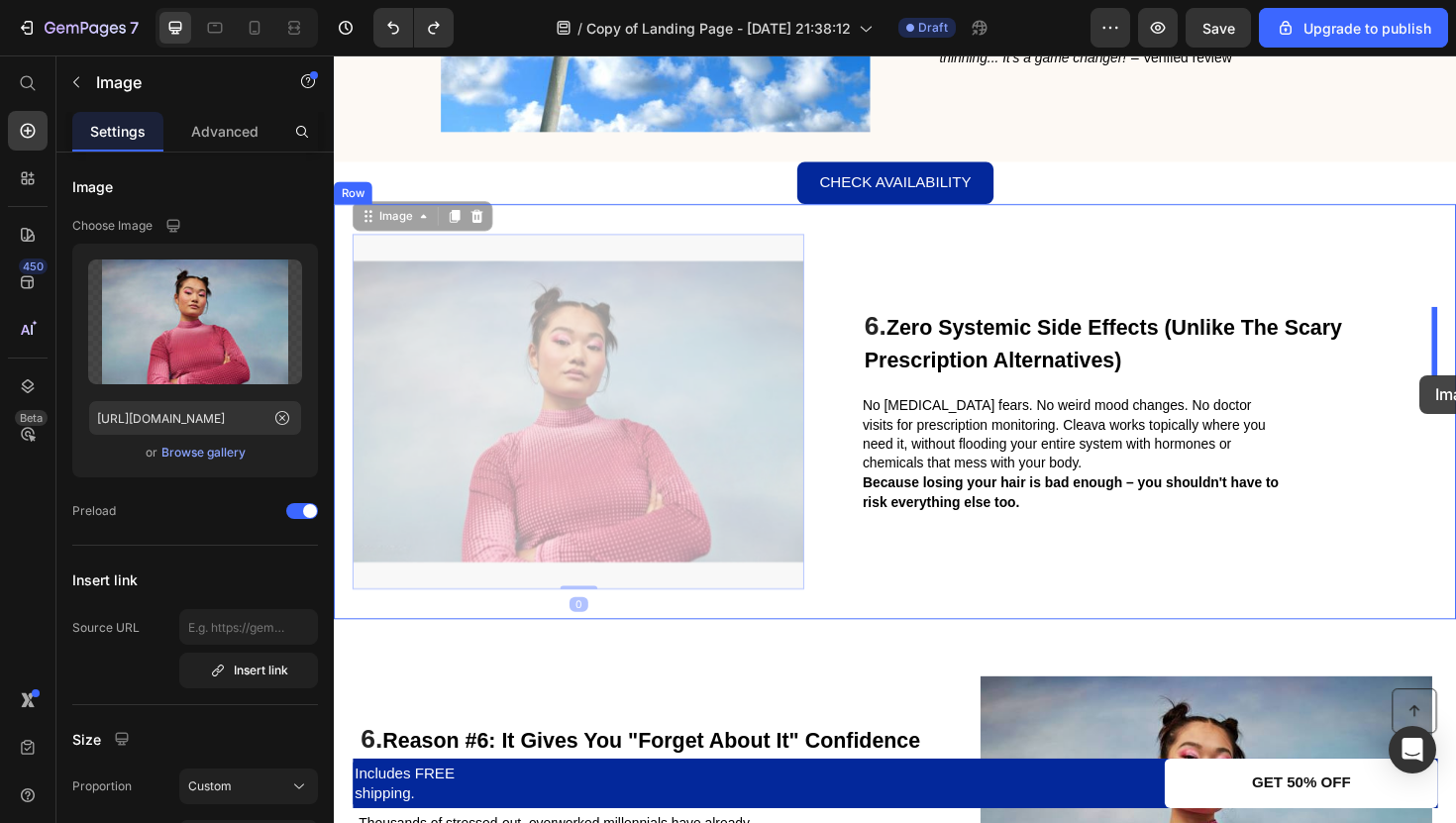 drag, startPoint x: 682, startPoint y: 341, endPoint x: 1484, endPoint y: 394, distance: 803.74934 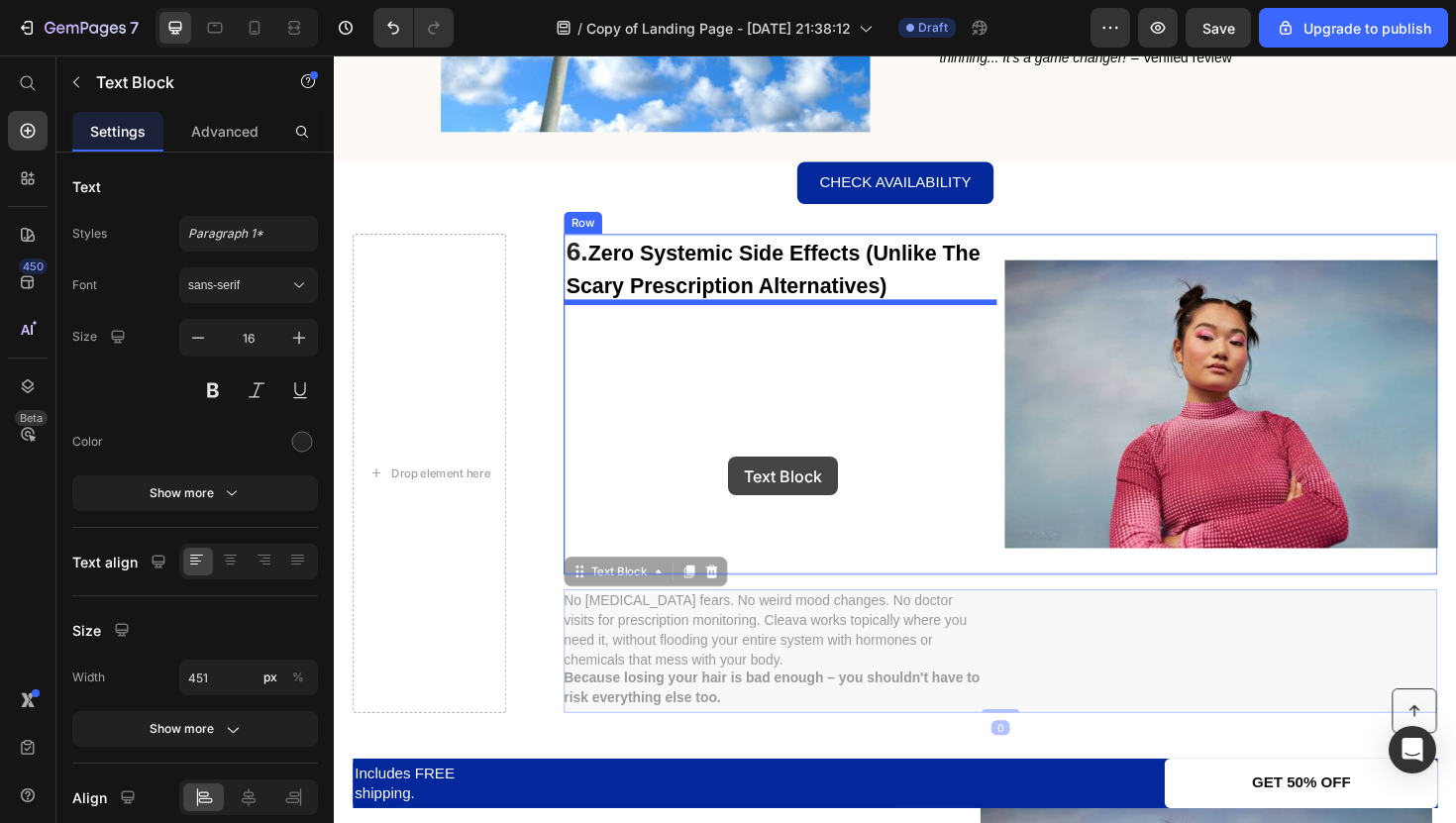 drag, startPoint x: 836, startPoint y: 676, endPoint x: 738, endPoint y: 474, distance: 224.51726 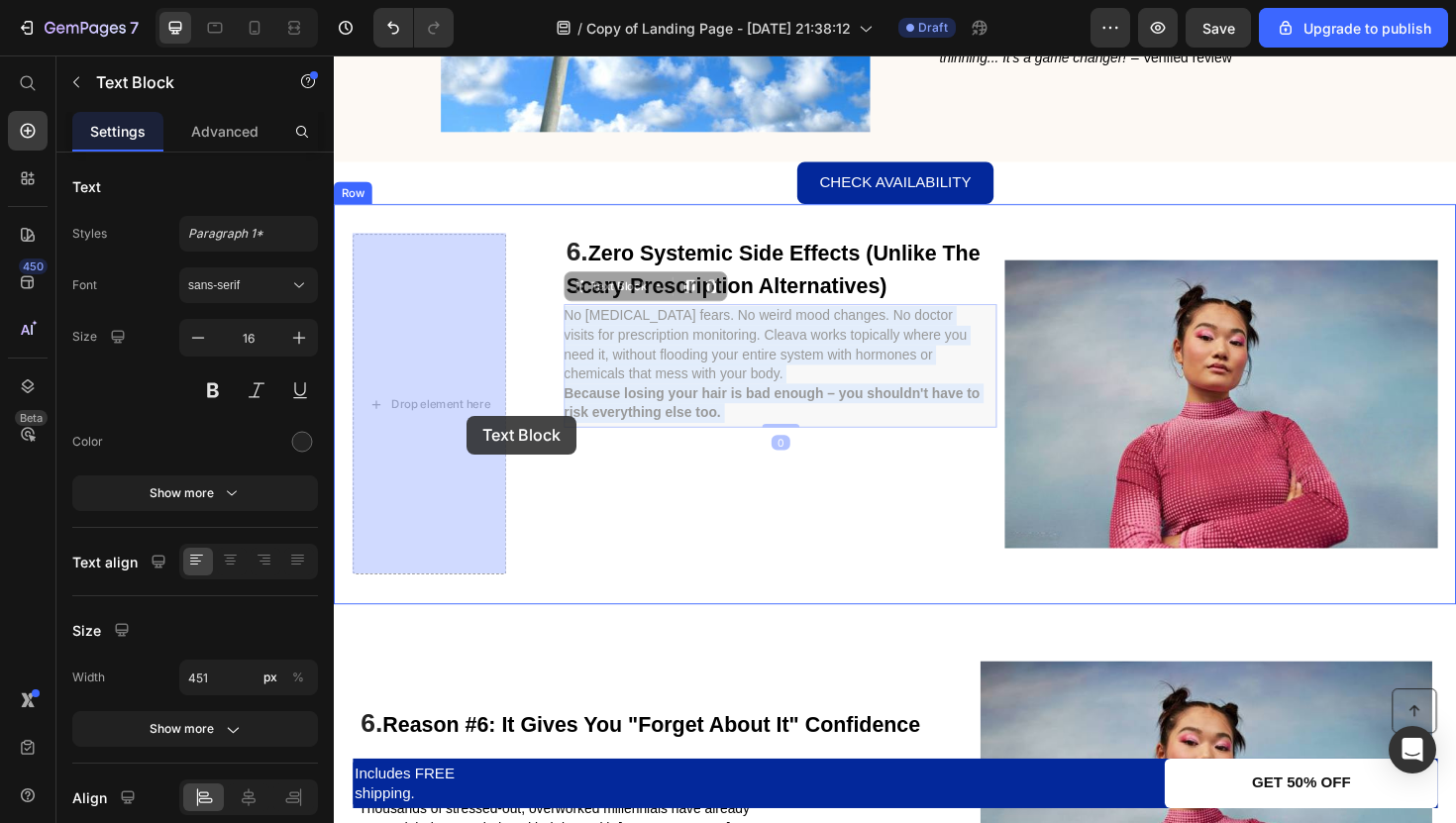 drag, startPoint x: 730, startPoint y: 380, endPoint x: 459, endPoint y: 448, distance: 279.4011 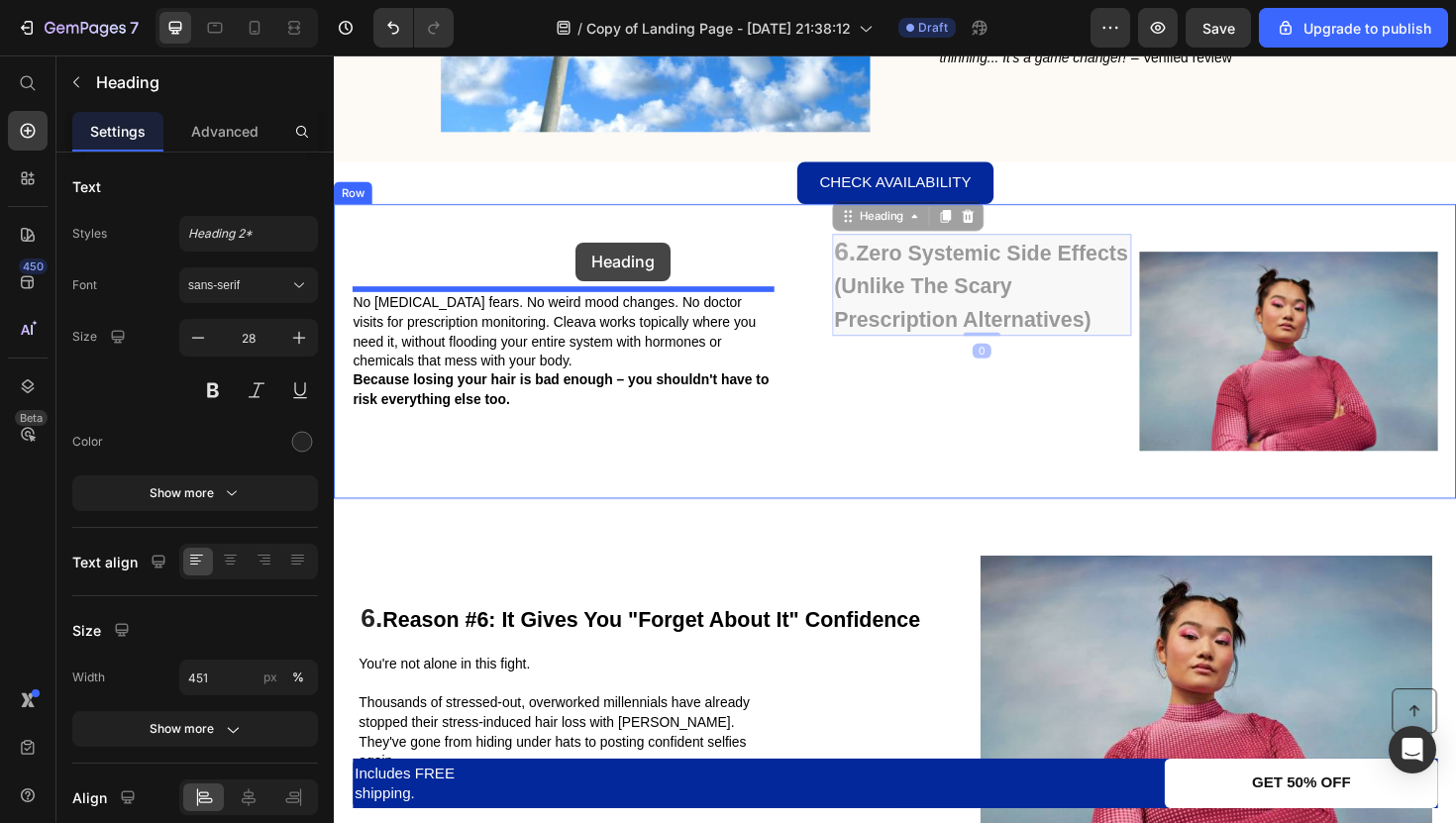 drag, startPoint x: 961, startPoint y: 297, endPoint x: 583, endPoint y: 249, distance: 381.035 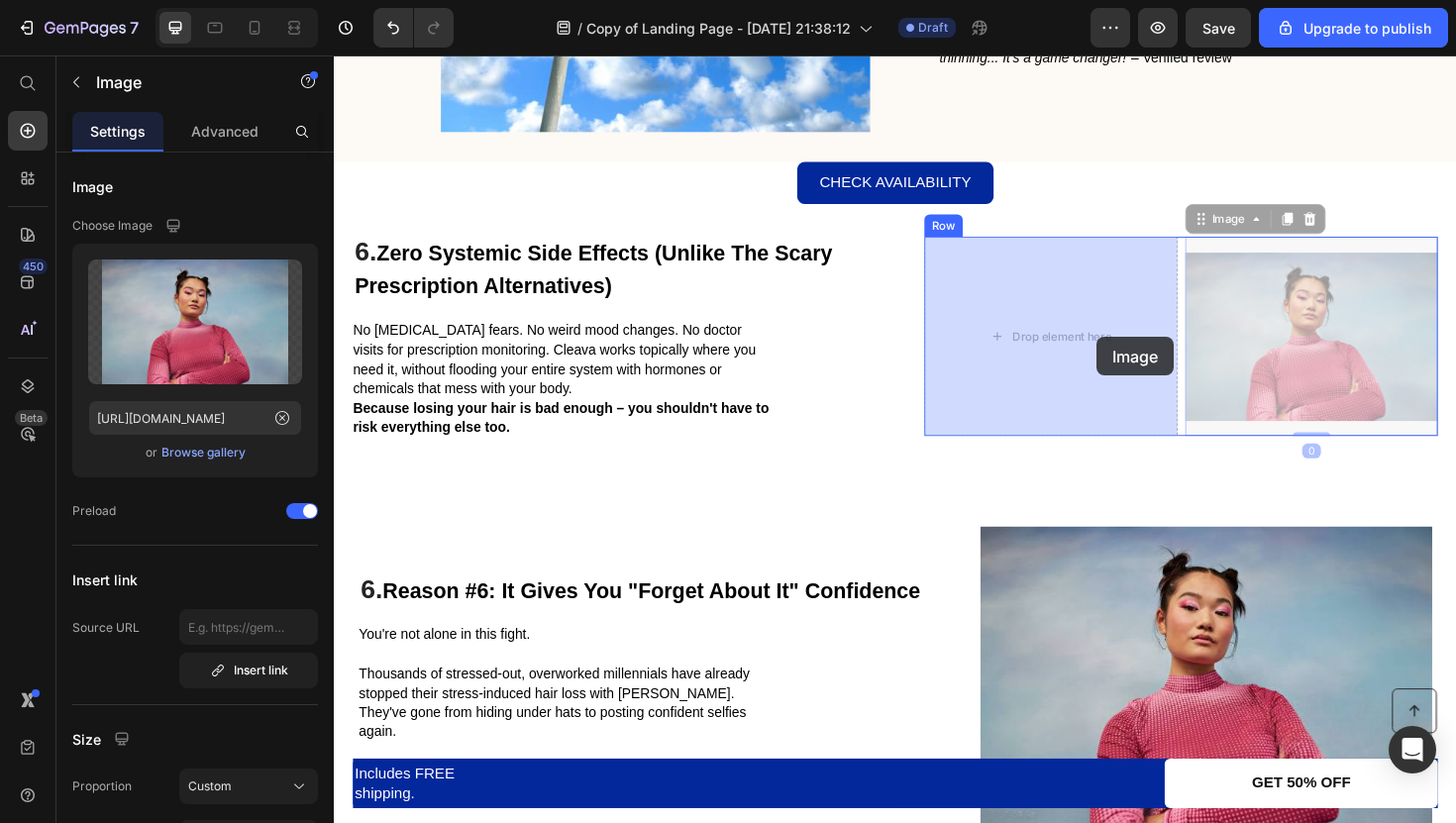 drag, startPoint x: 1305, startPoint y: 365, endPoint x: 1131, endPoint y: 352, distance: 174.48496 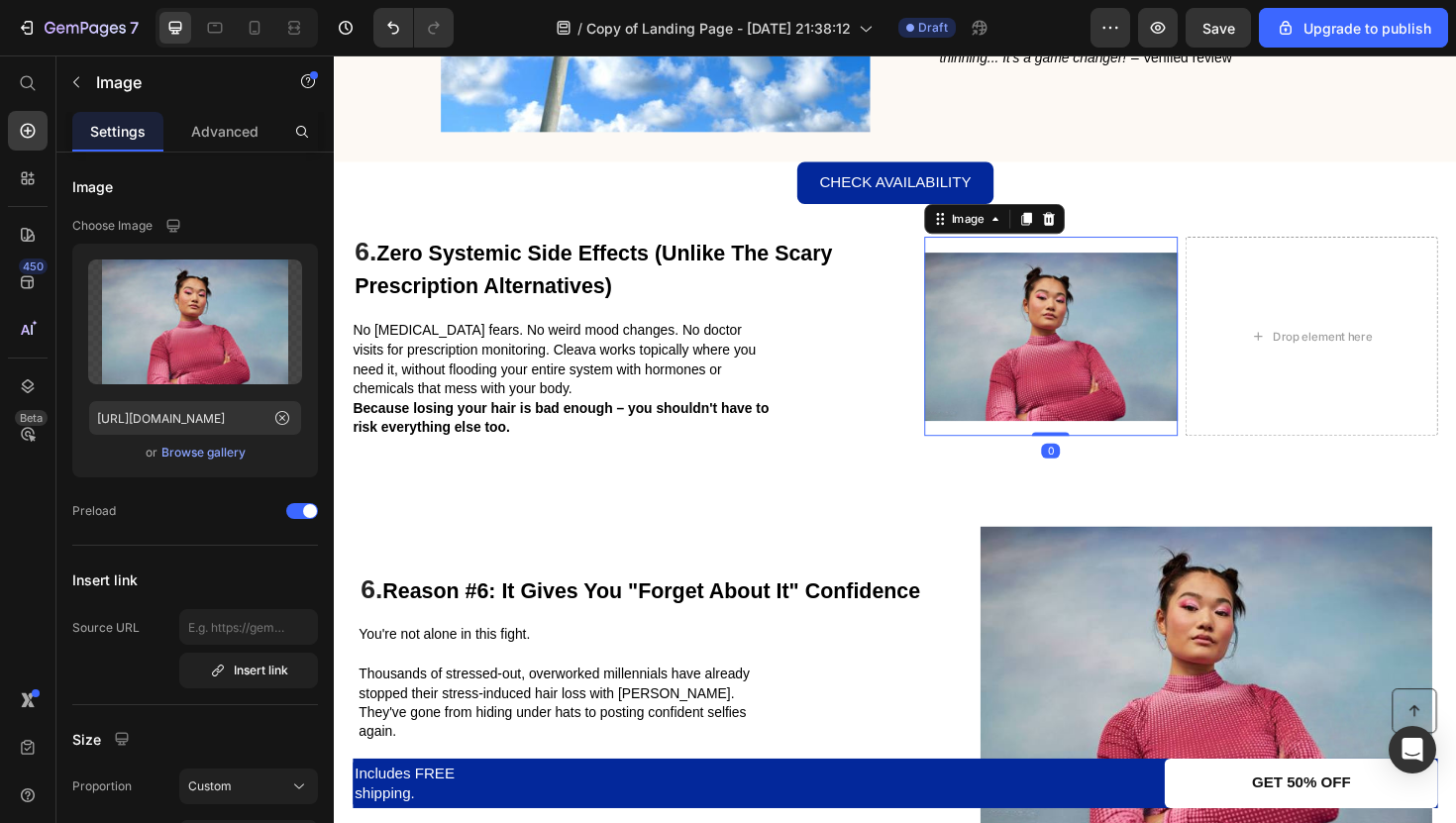 click at bounding box center (1092, 353) 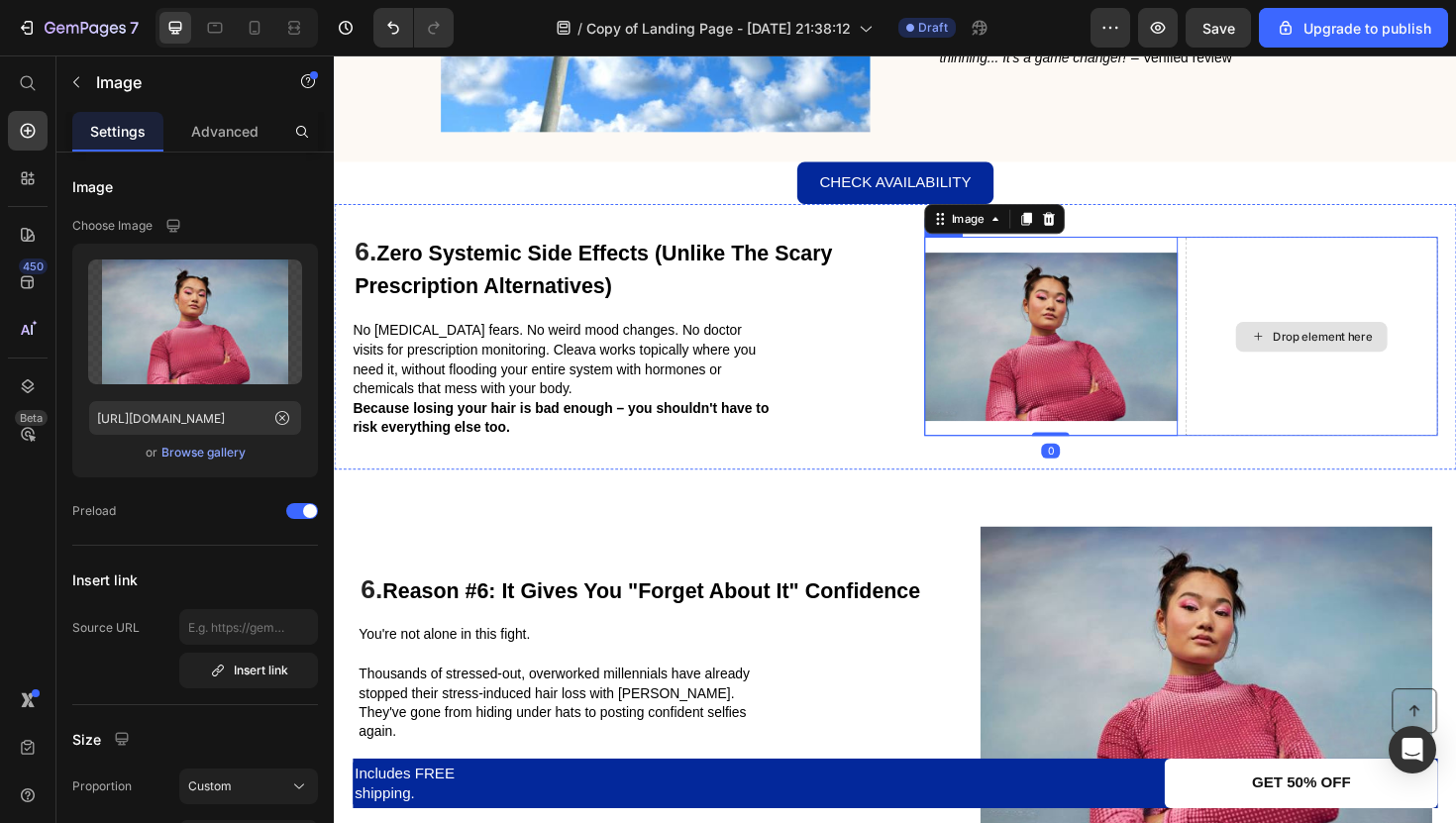 click on "Drop element here" at bounding box center [1381, 354] 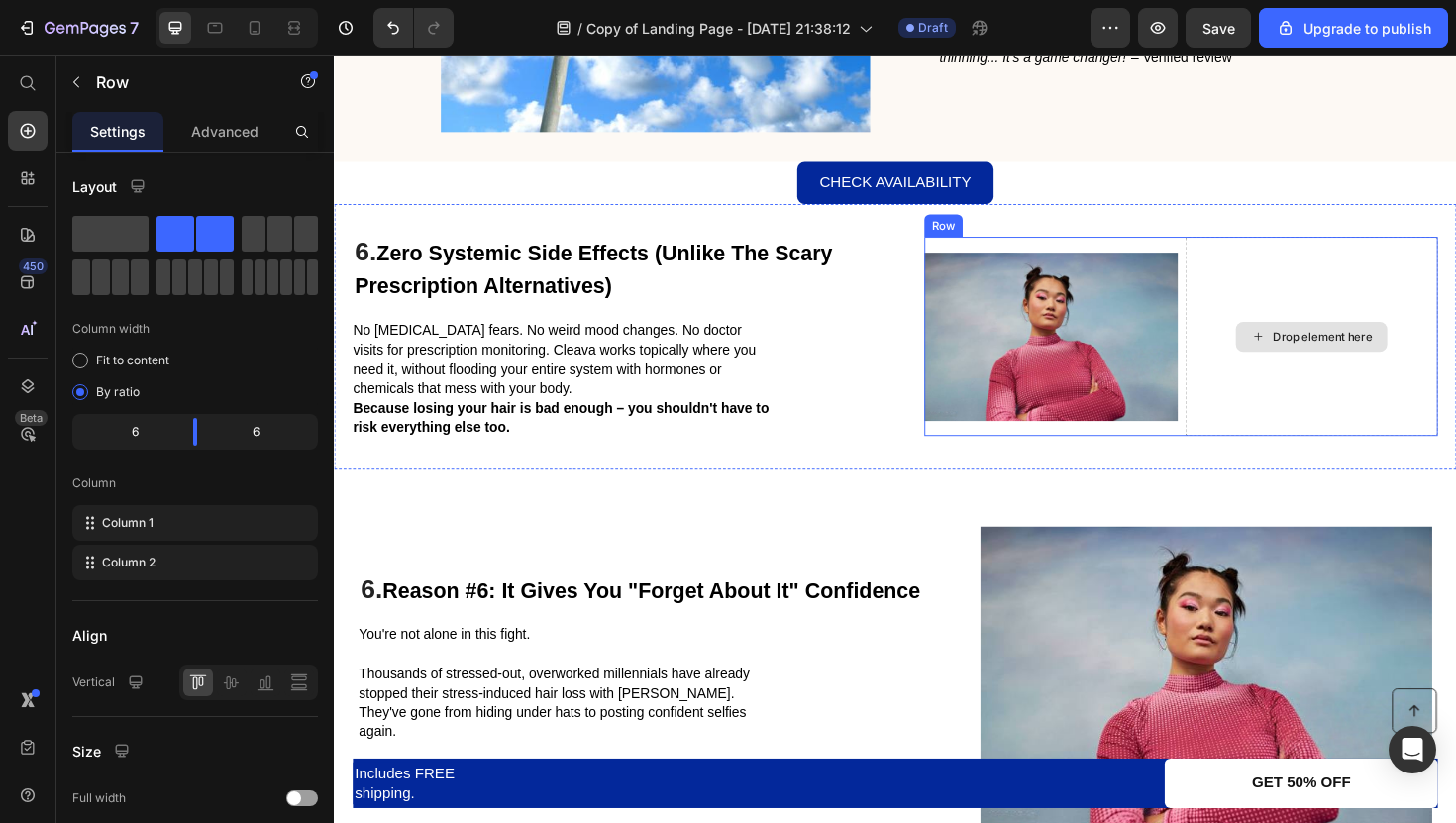 click on "Drop element here" at bounding box center (1369, 353) 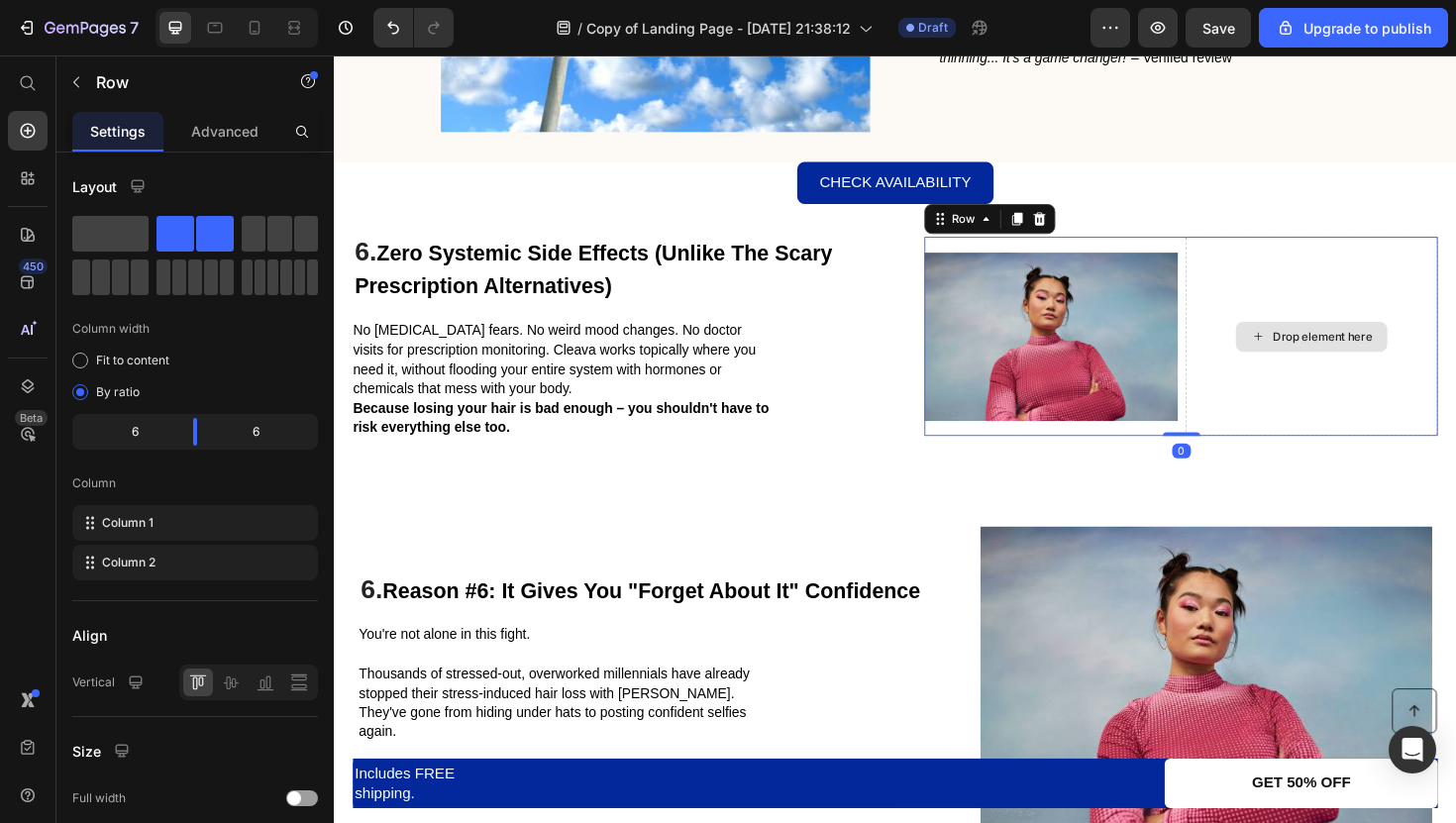 click on "Drop element here" at bounding box center [1369, 353] 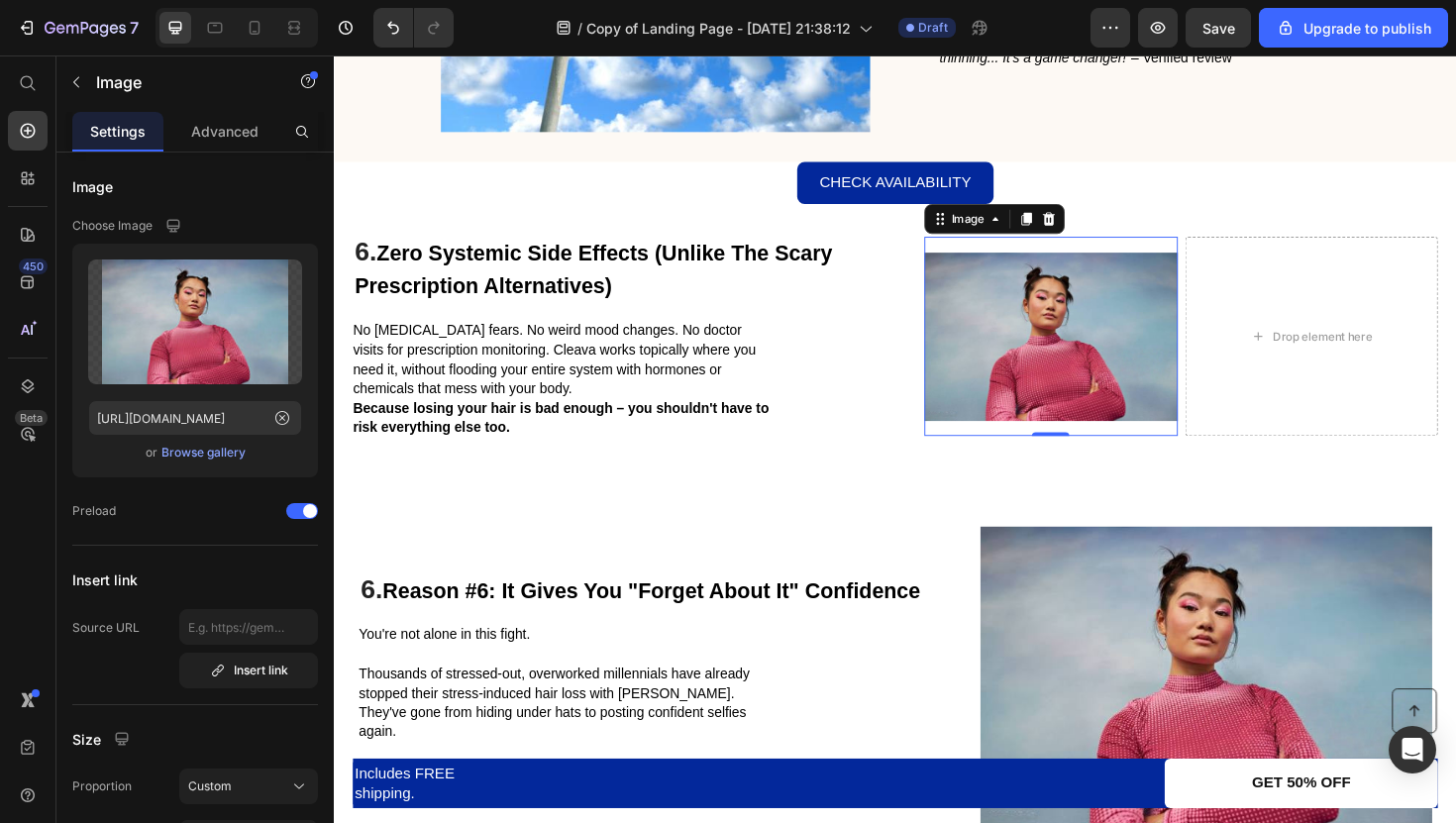 click at bounding box center (1092, 353) 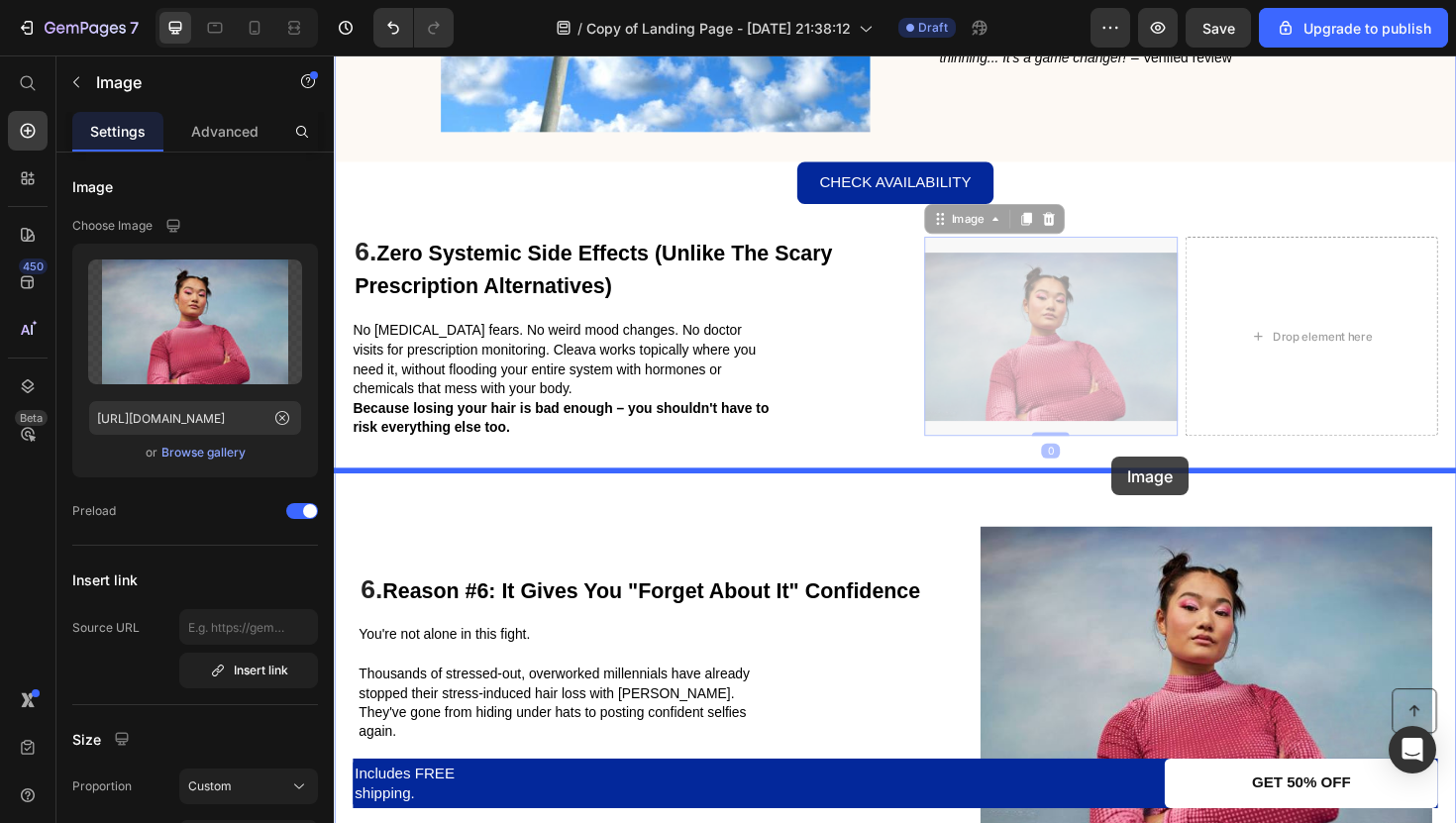 drag, startPoint x: 1132, startPoint y: 377, endPoint x: 1157, endPoint y: 480, distance: 105.99057 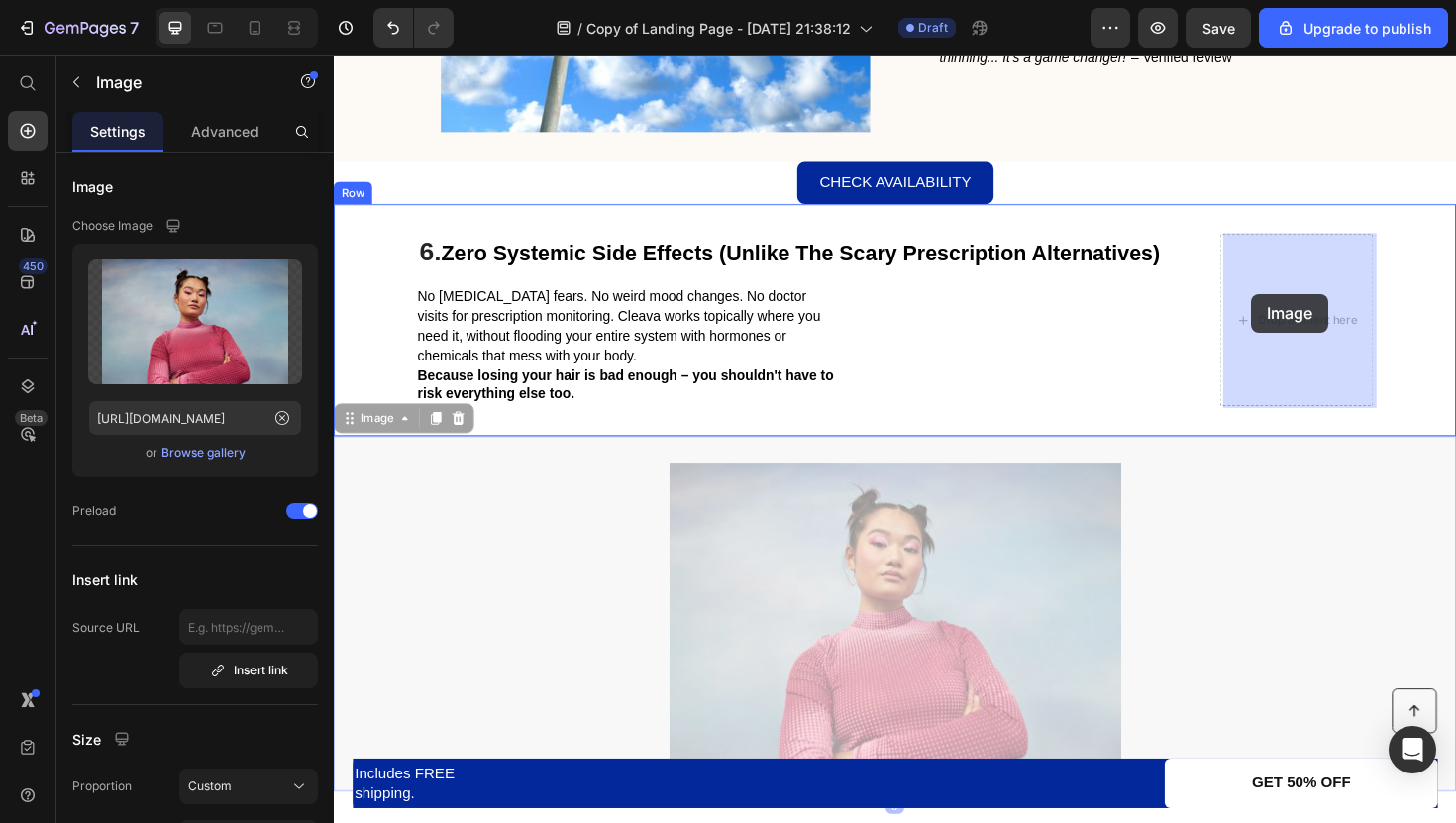 drag, startPoint x: 1054, startPoint y: 569, endPoint x: 1308, endPoint y: 259, distance: 400.76926 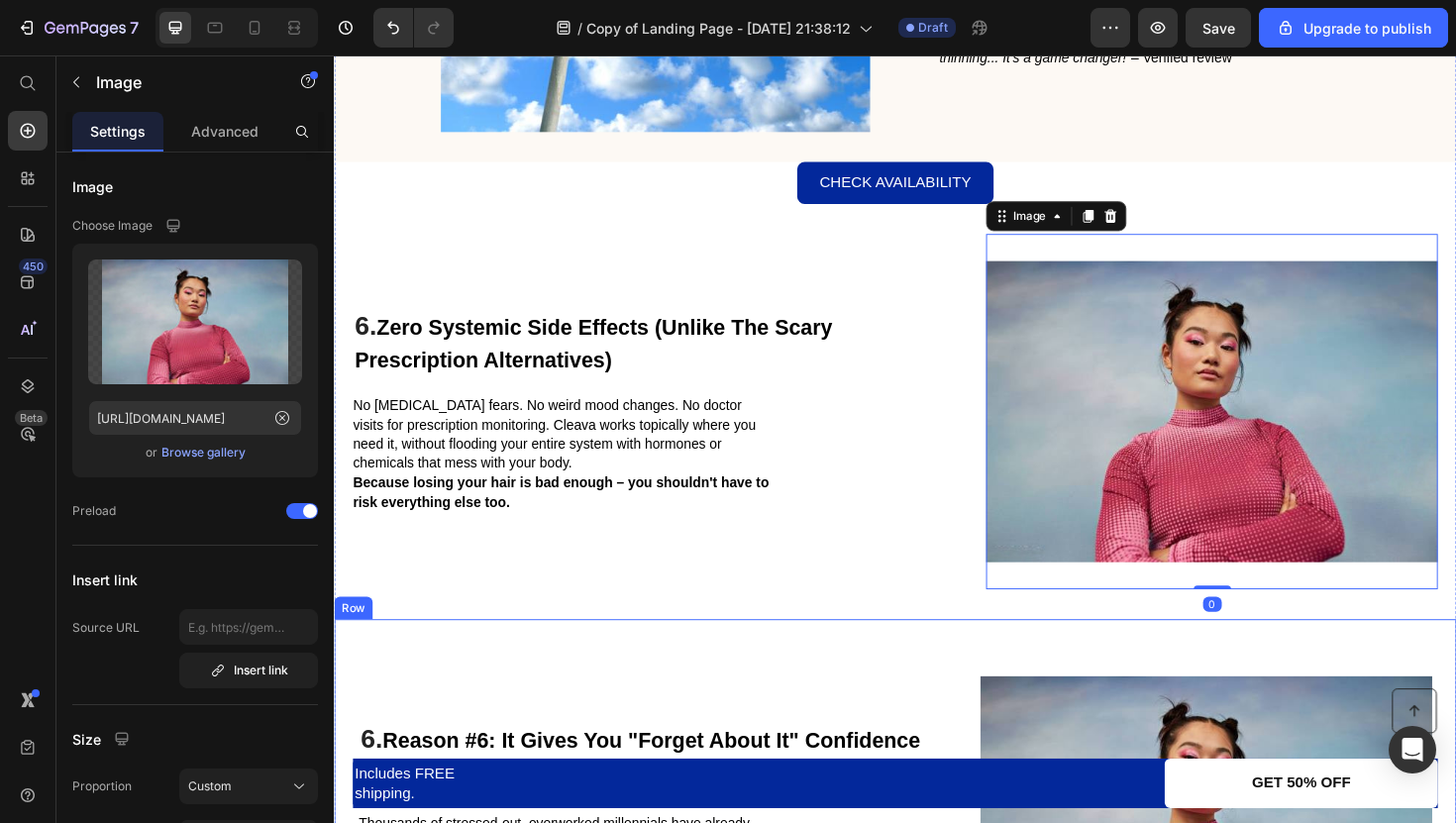 click on "6.  Reason #6: It Gives You "Forget About It" Confidence Heading You're not alone in this fight.   Thousands of stressed-out, overworked millennials have already stopped their stress-induced hair loss with Cleava. They've gone from hiding under hats to posting confident selfies again.   Cleava helps you become yourself again. Text Block Image Row" at bounding box center [928, 873] 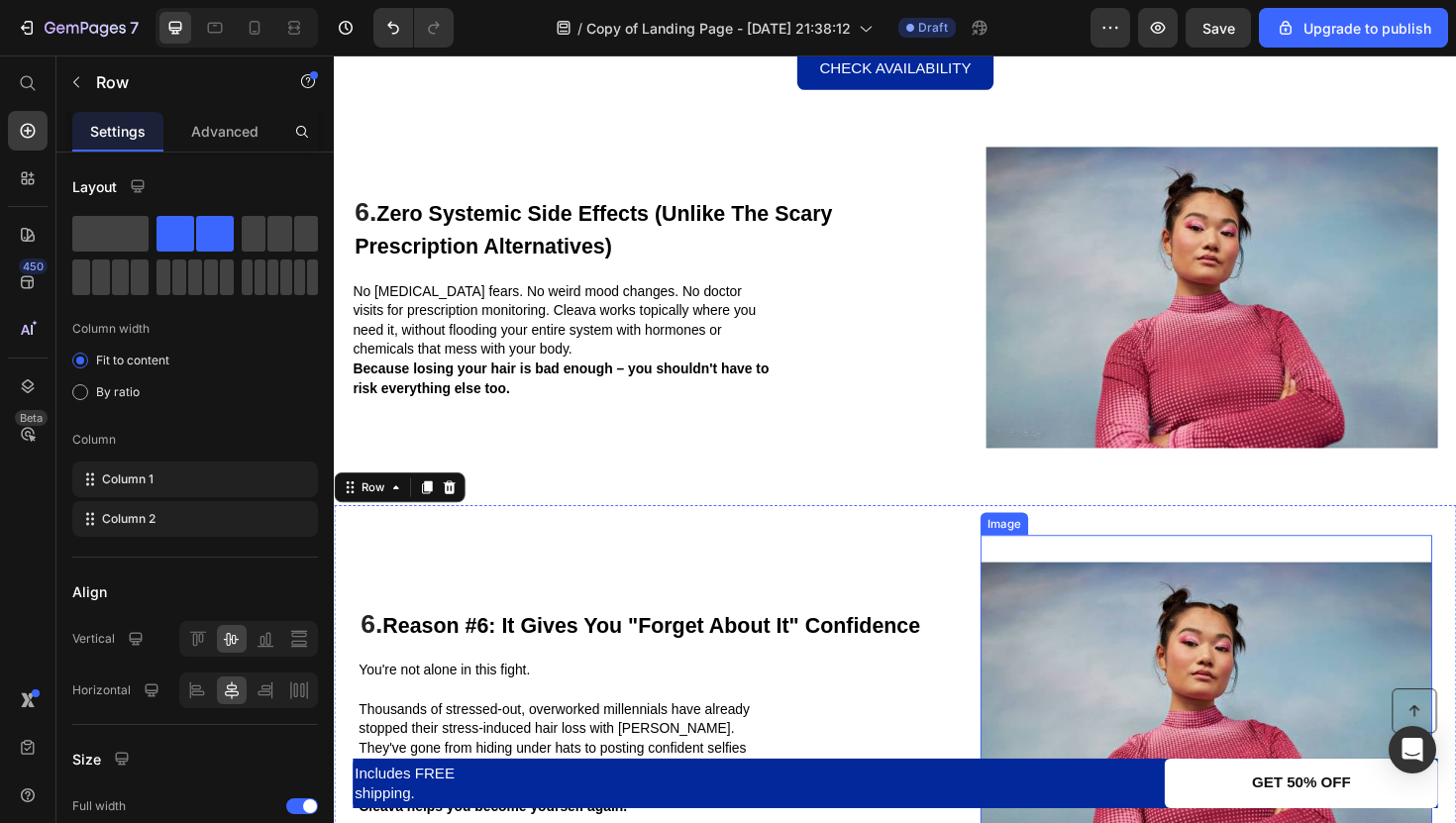 scroll, scrollTop: 4050, scrollLeft: 0, axis: vertical 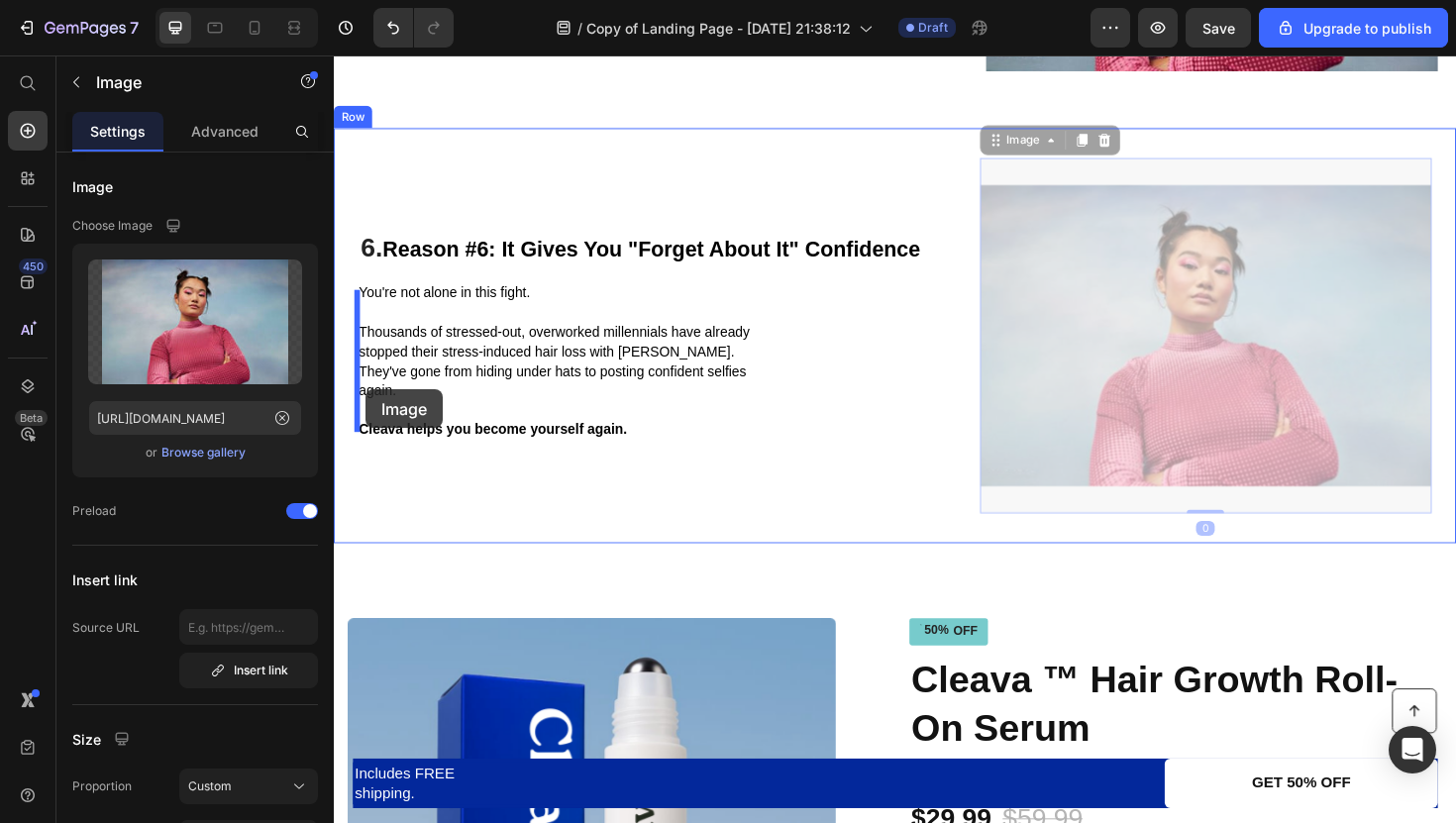 drag, startPoint x: 1223, startPoint y: 404, endPoint x: 367, endPoint y: 409, distance: 856.0146 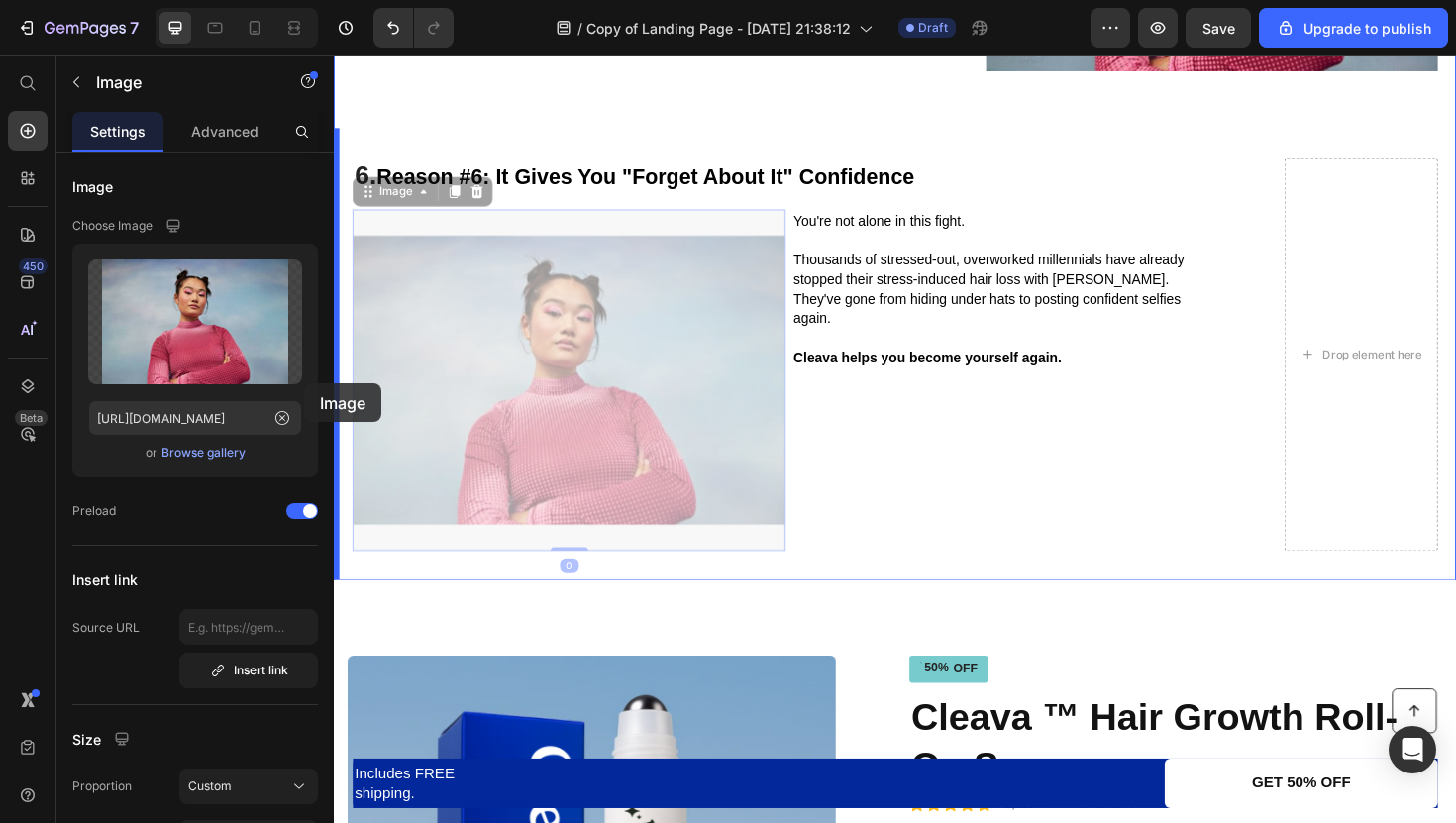 drag, startPoint x: 594, startPoint y: 405, endPoint x: 304, endPoint y: 405, distance: 290 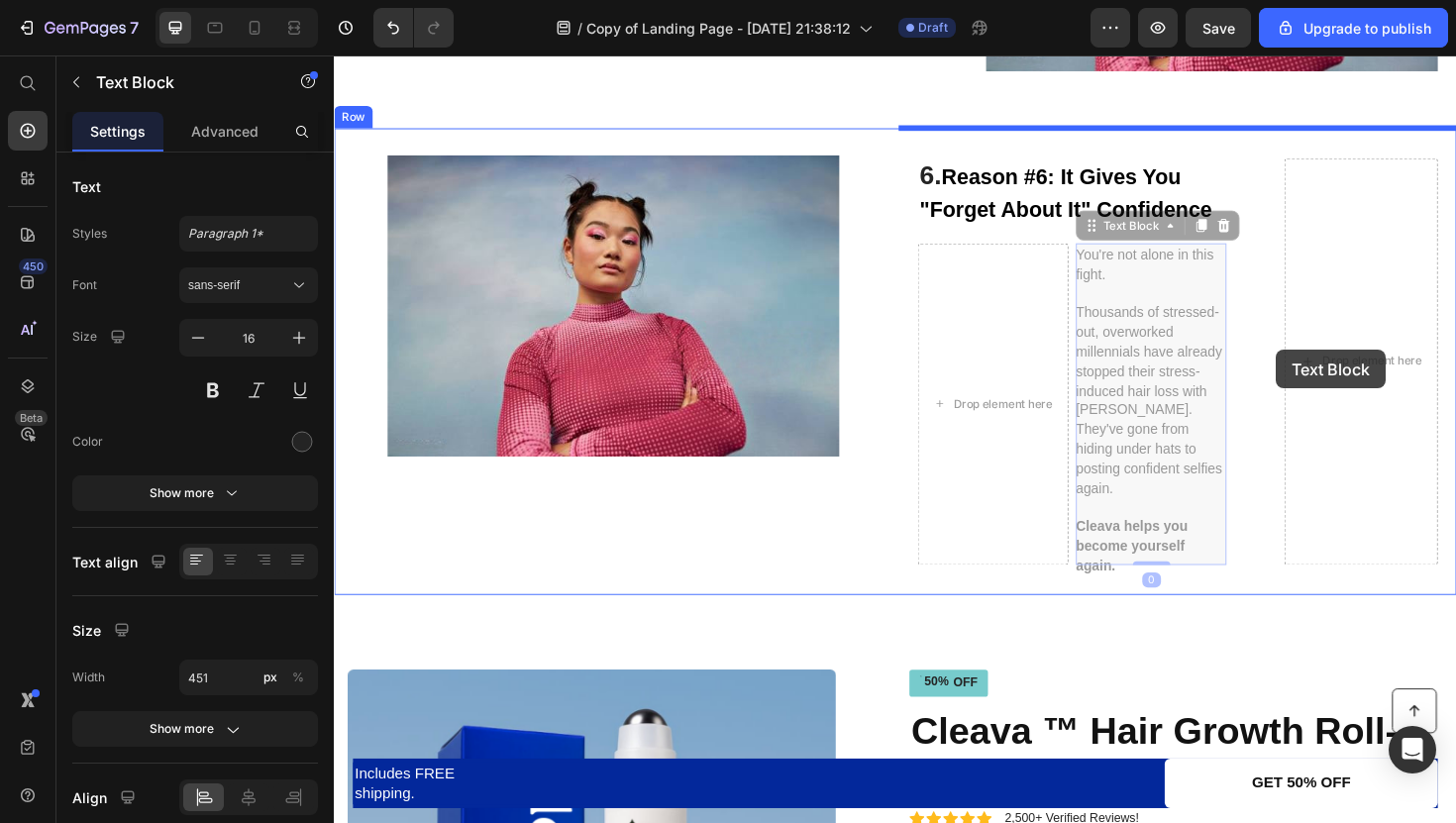 drag, startPoint x: 1189, startPoint y: 386, endPoint x: 1331, endPoint y: 367, distance: 143.26549 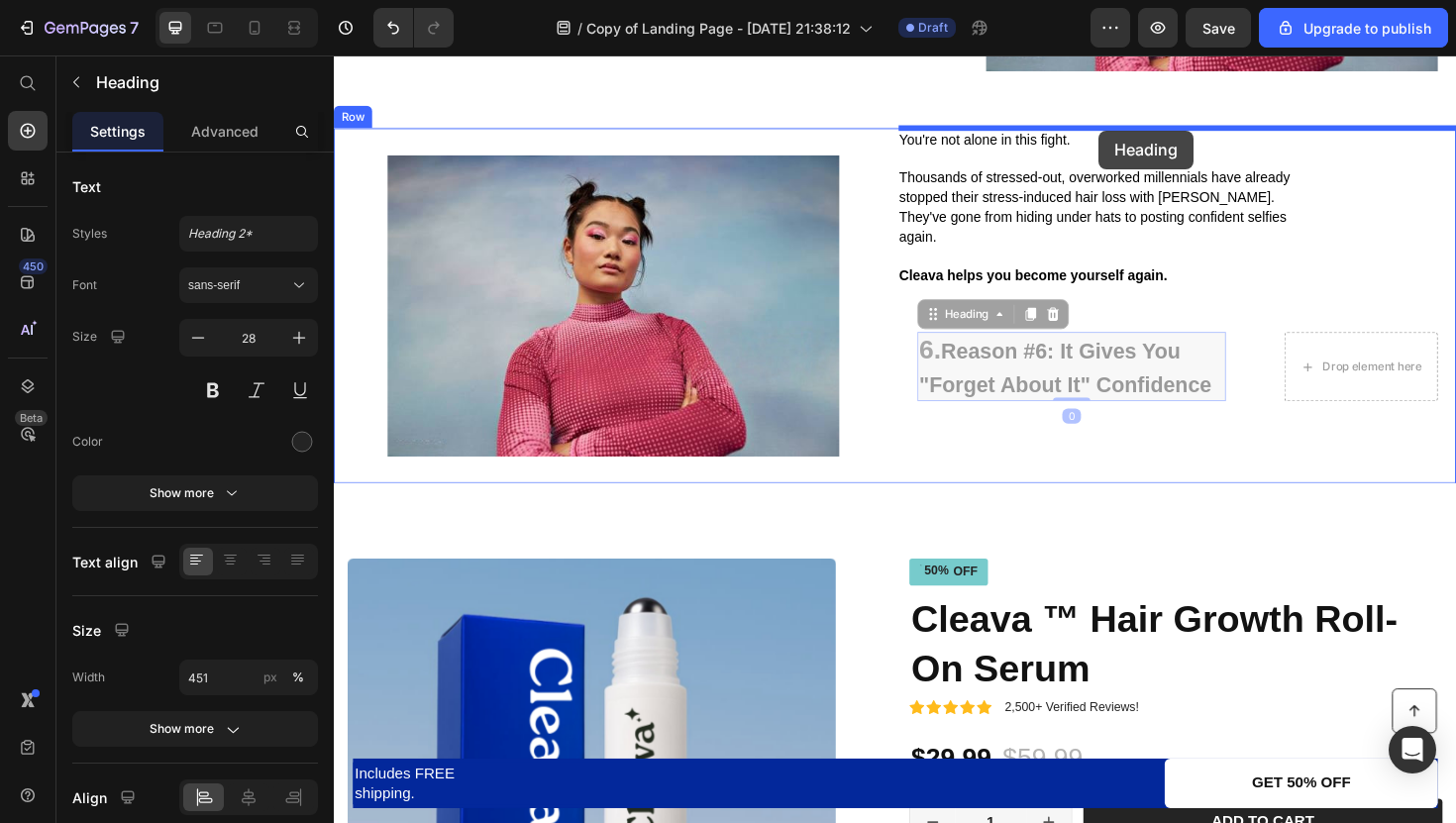 drag, startPoint x: 1159, startPoint y: 371, endPoint x: 1142, endPoint y: 132, distance: 239.60384 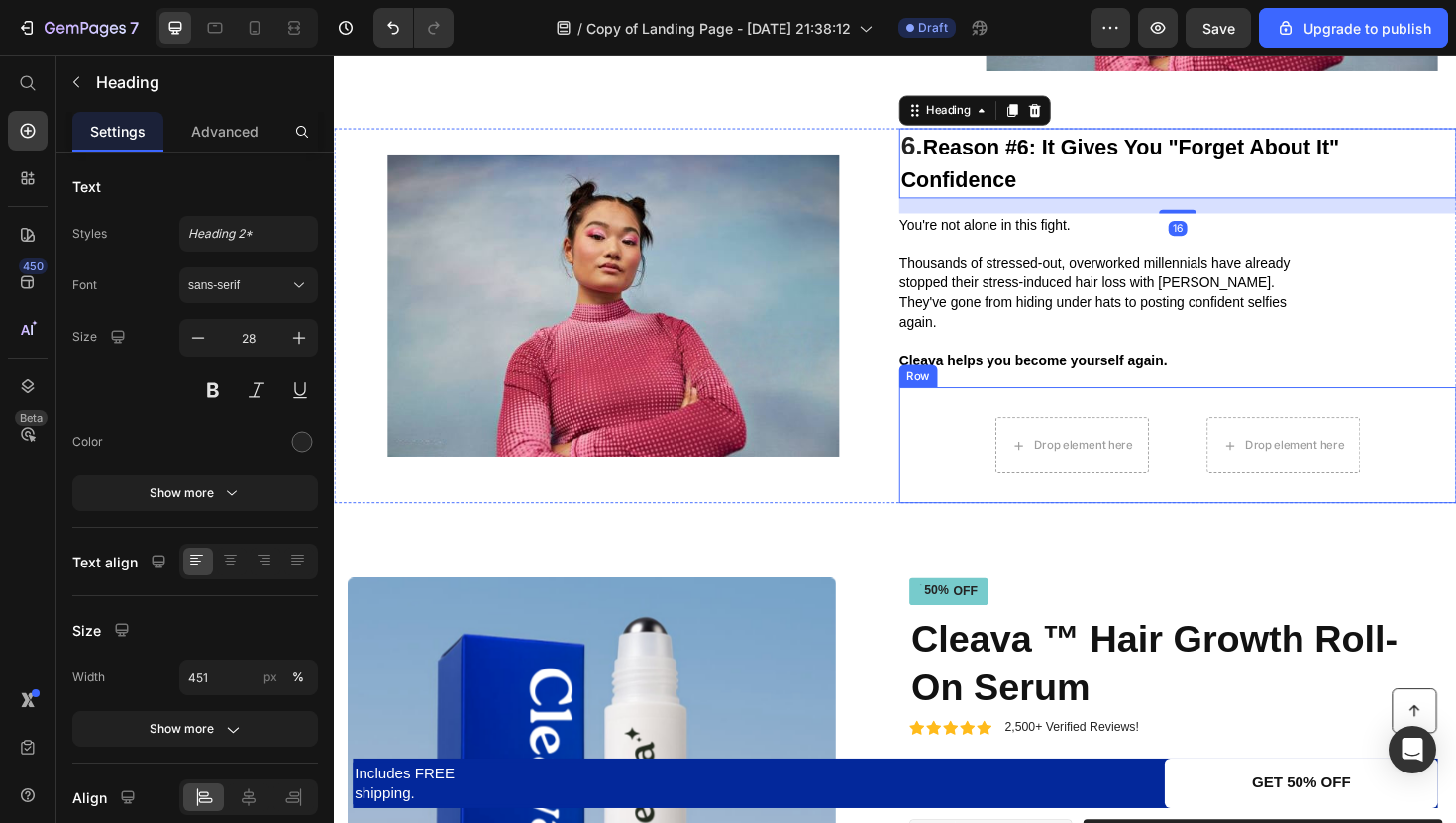 click on "Drop element here
Drop element here Row" at bounding box center [1227, 468] 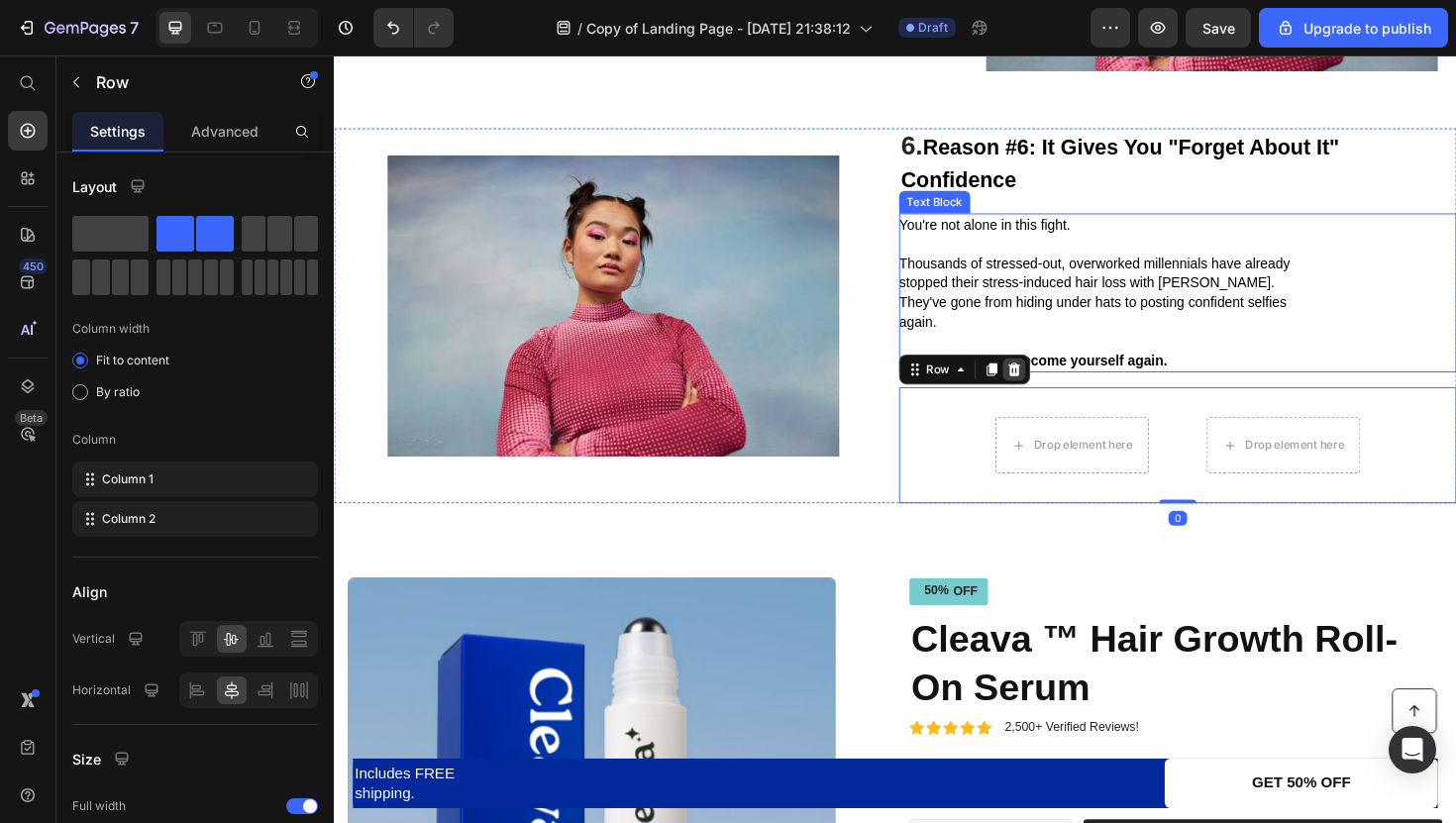 click 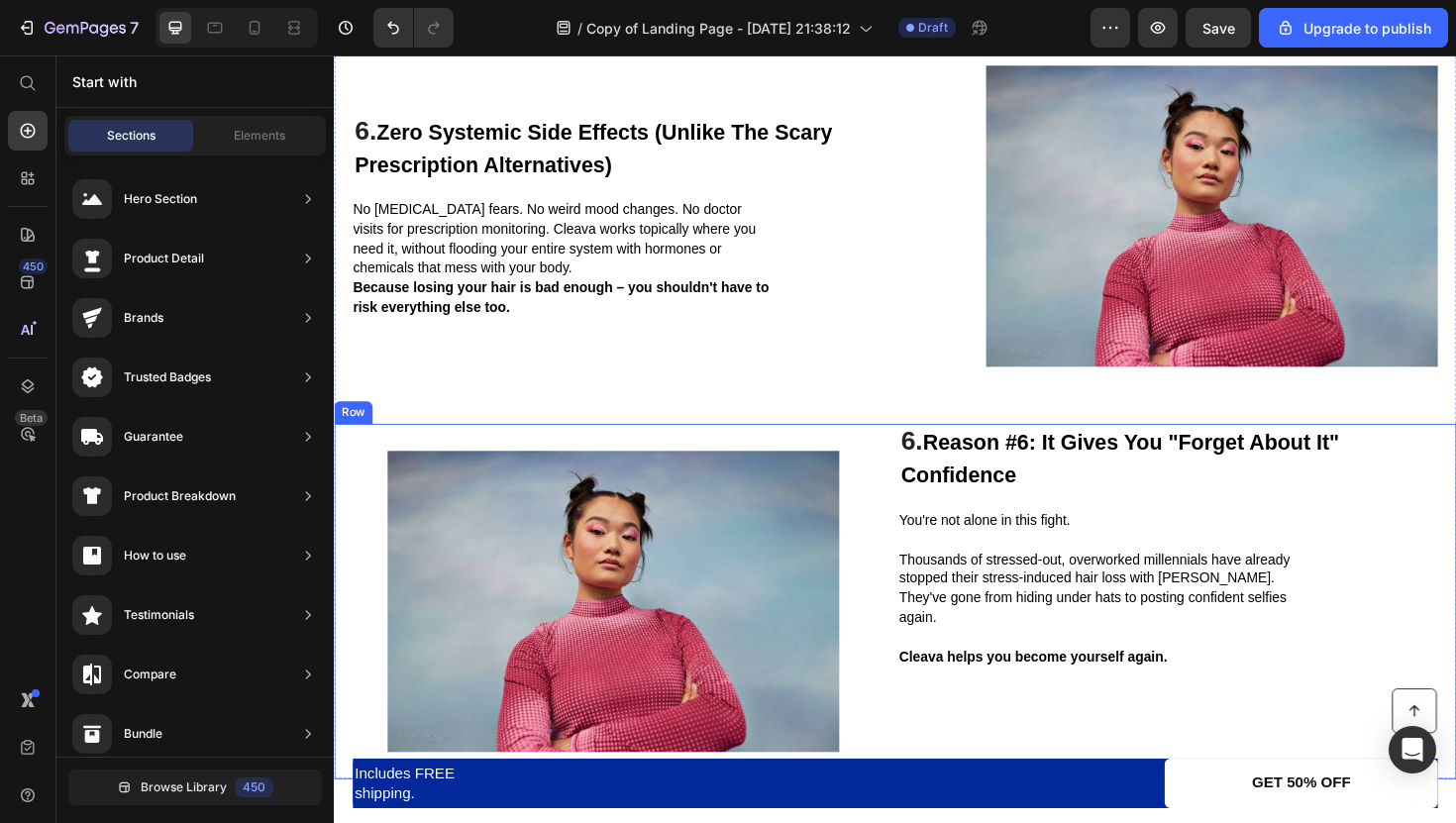 scroll, scrollTop: 3734, scrollLeft: 0, axis: vertical 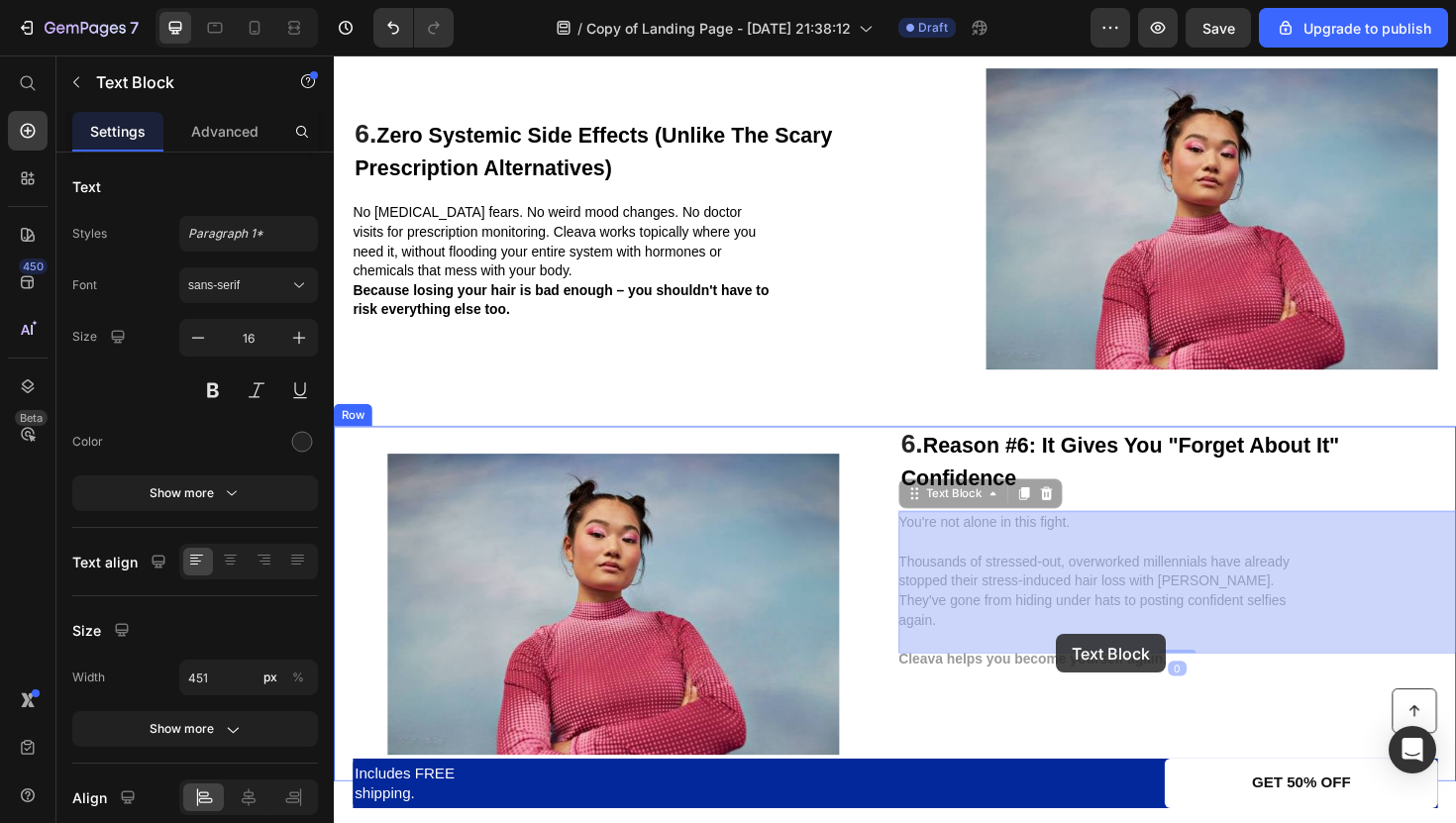 drag, startPoint x: 1075, startPoint y: 607, endPoint x: 1100, endPoint y: 671, distance: 68.70953 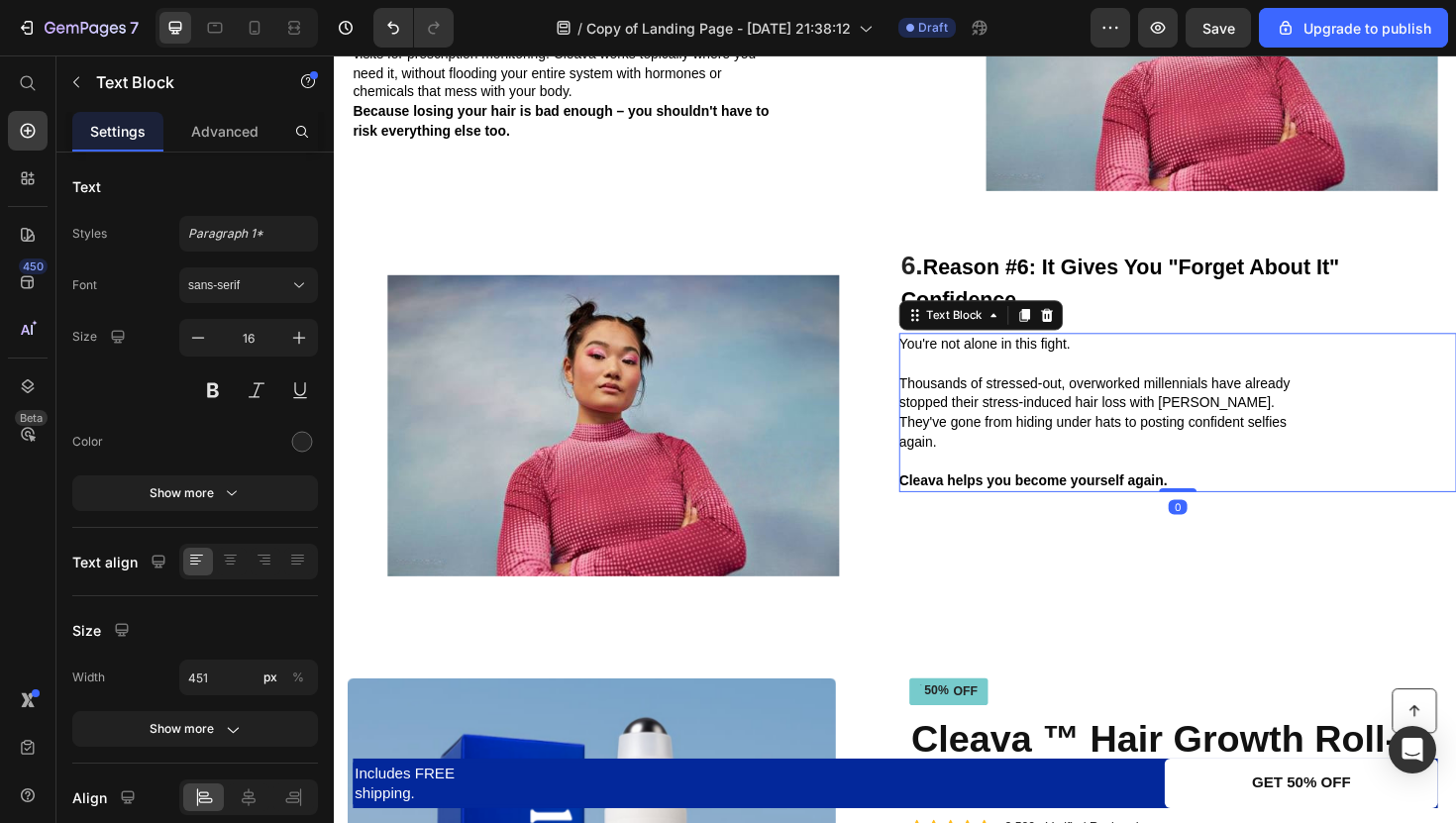 scroll, scrollTop: 3947, scrollLeft: 0, axis: vertical 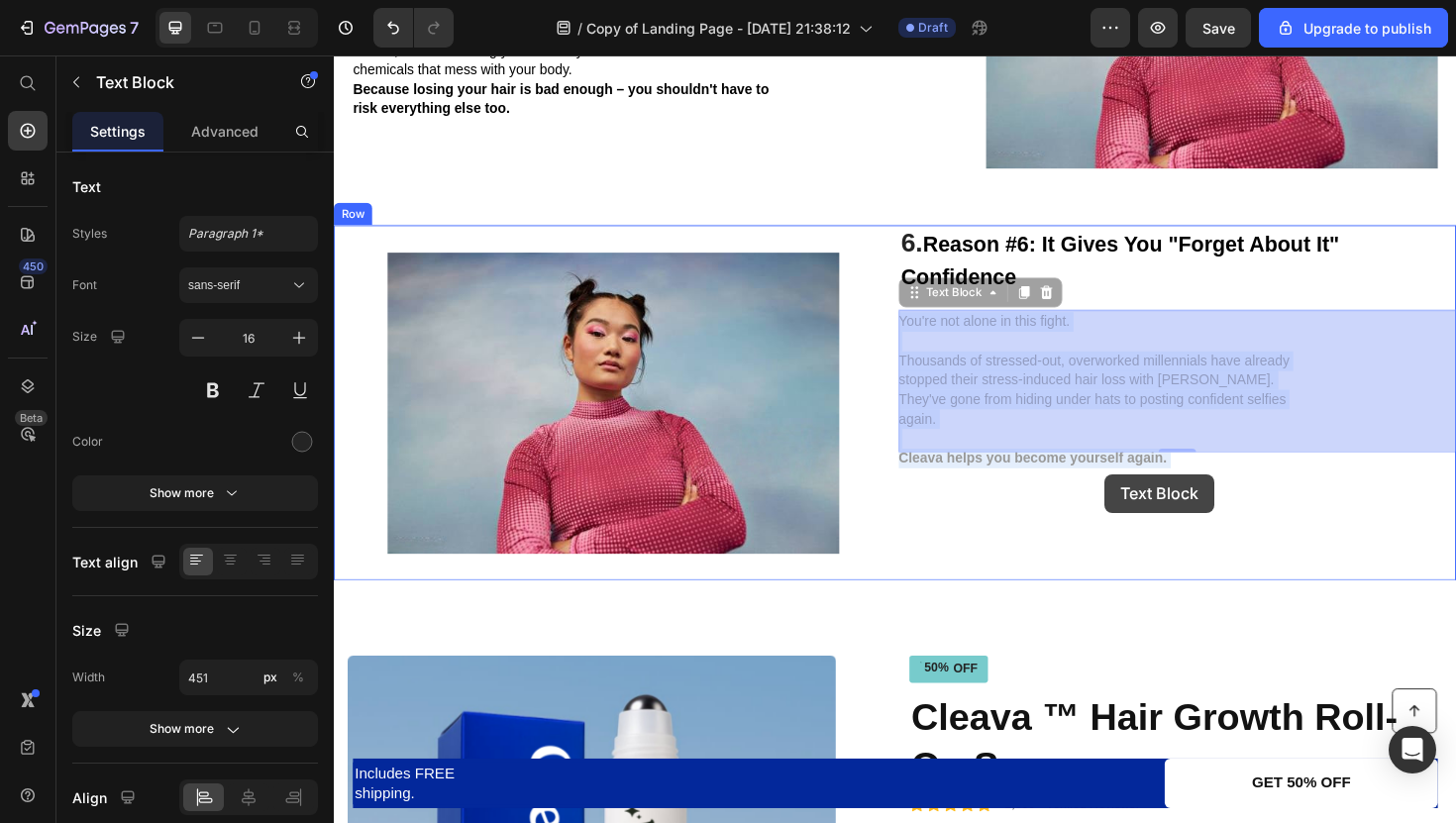 drag, startPoint x: 1150, startPoint y: 387, endPoint x: 1150, endPoint y: 499, distance: 112 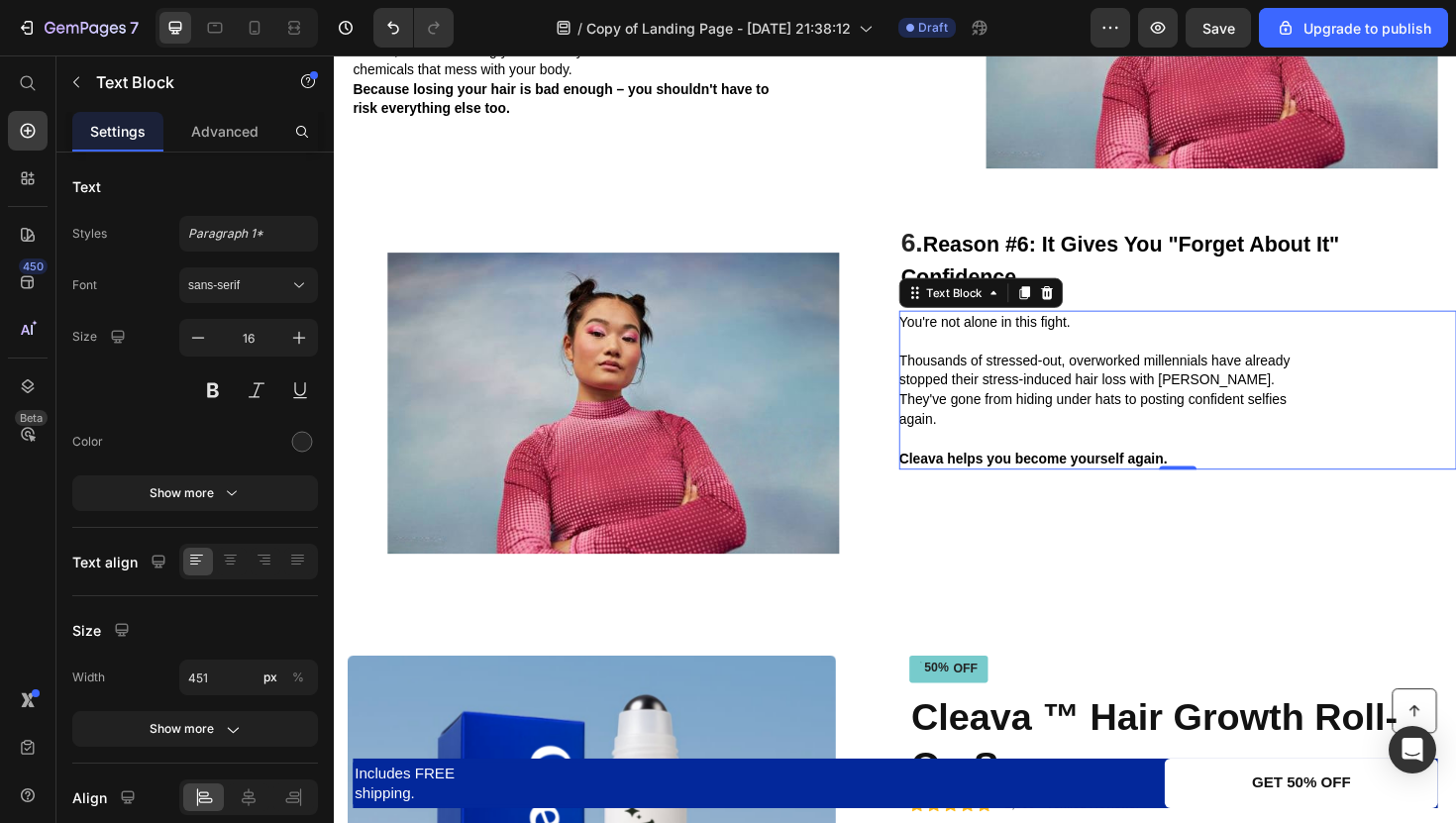click on "6.  Reason #6: It Gives You "Forget About It" Confidence Heading You're not alone in this fight. Thousands of stressed-out, overworked millennials have already stopped their stress-induced hair loss with Cleava. They've gone from hiding under hats to posting confident selfies again. Cleava helps you become yourself again. Text Block   0" at bounding box center [1227, 424] 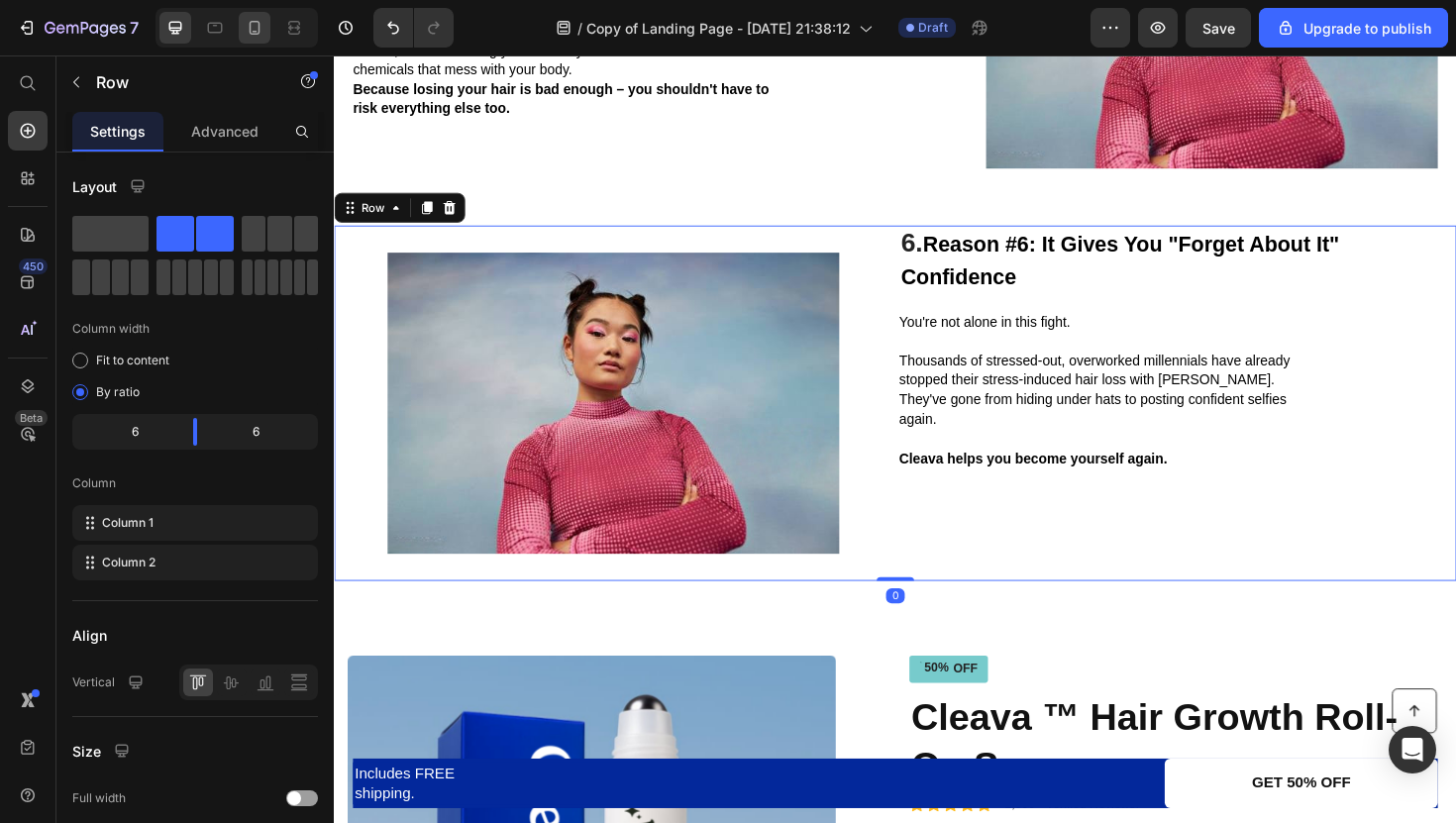 click 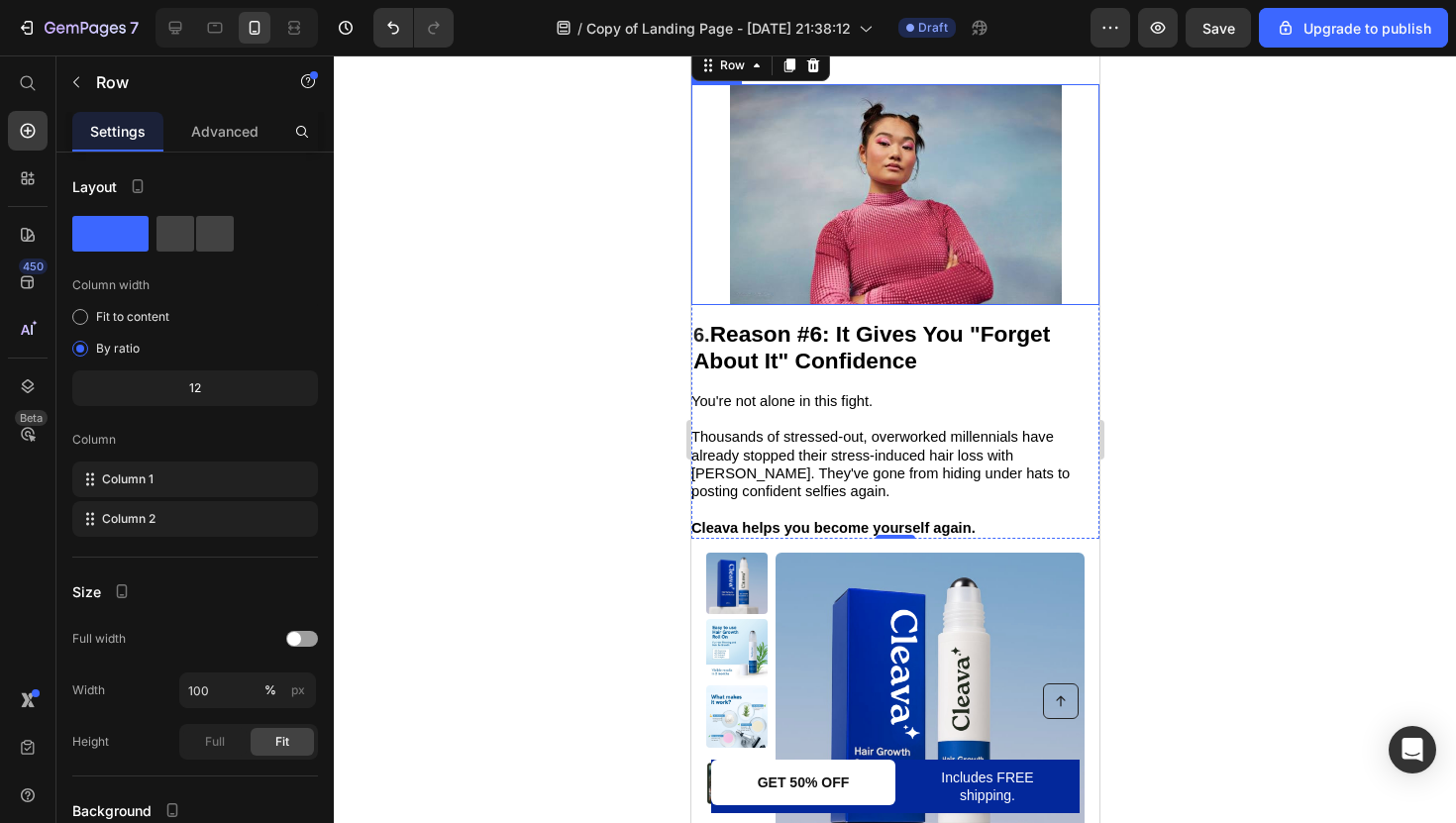 scroll, scrollTop: 5191, scrollLeft: 0, axis: vertical 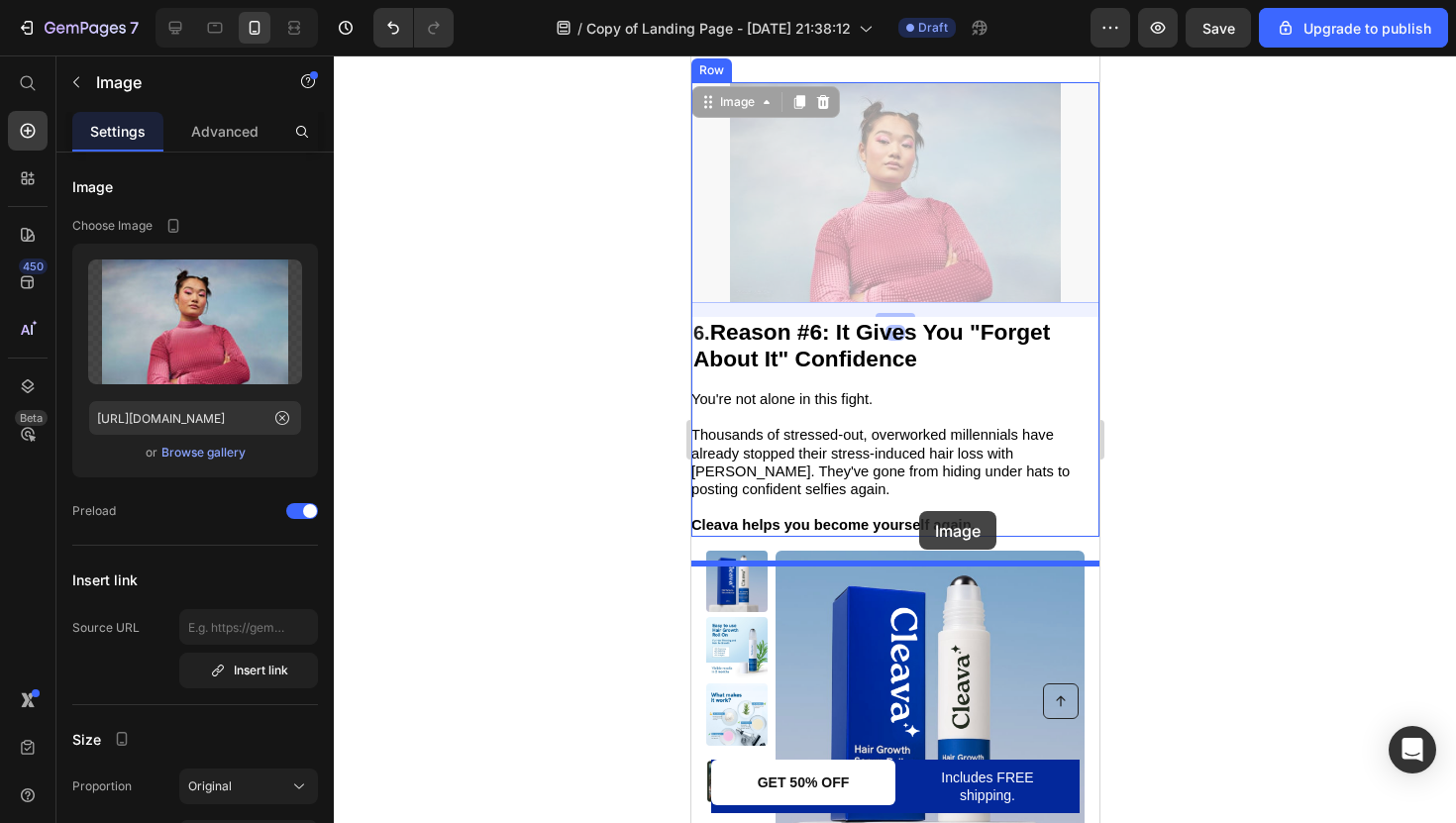 drag, startPoint x: 919, startPoint y: 286, endPoint x: 918, endPoint y: 512, distance: 226.0022 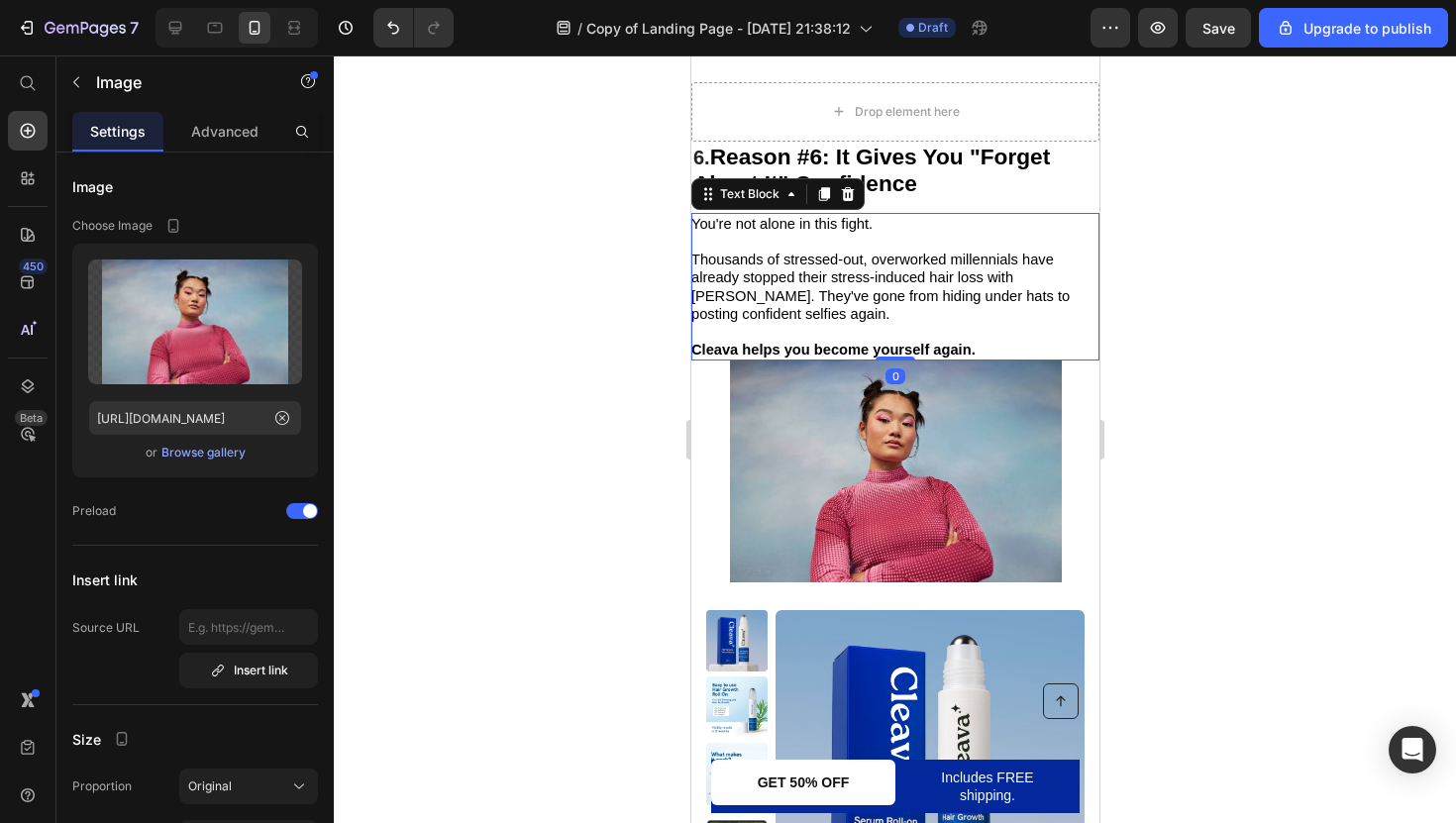 click on "Thousands of stressed-out, overworked millennials have already stopped their stress-induced hair loss with [PERSON_NAME]. They've gone from hiding under hats to posting confident selfies again." at bounding box center (893, 286) 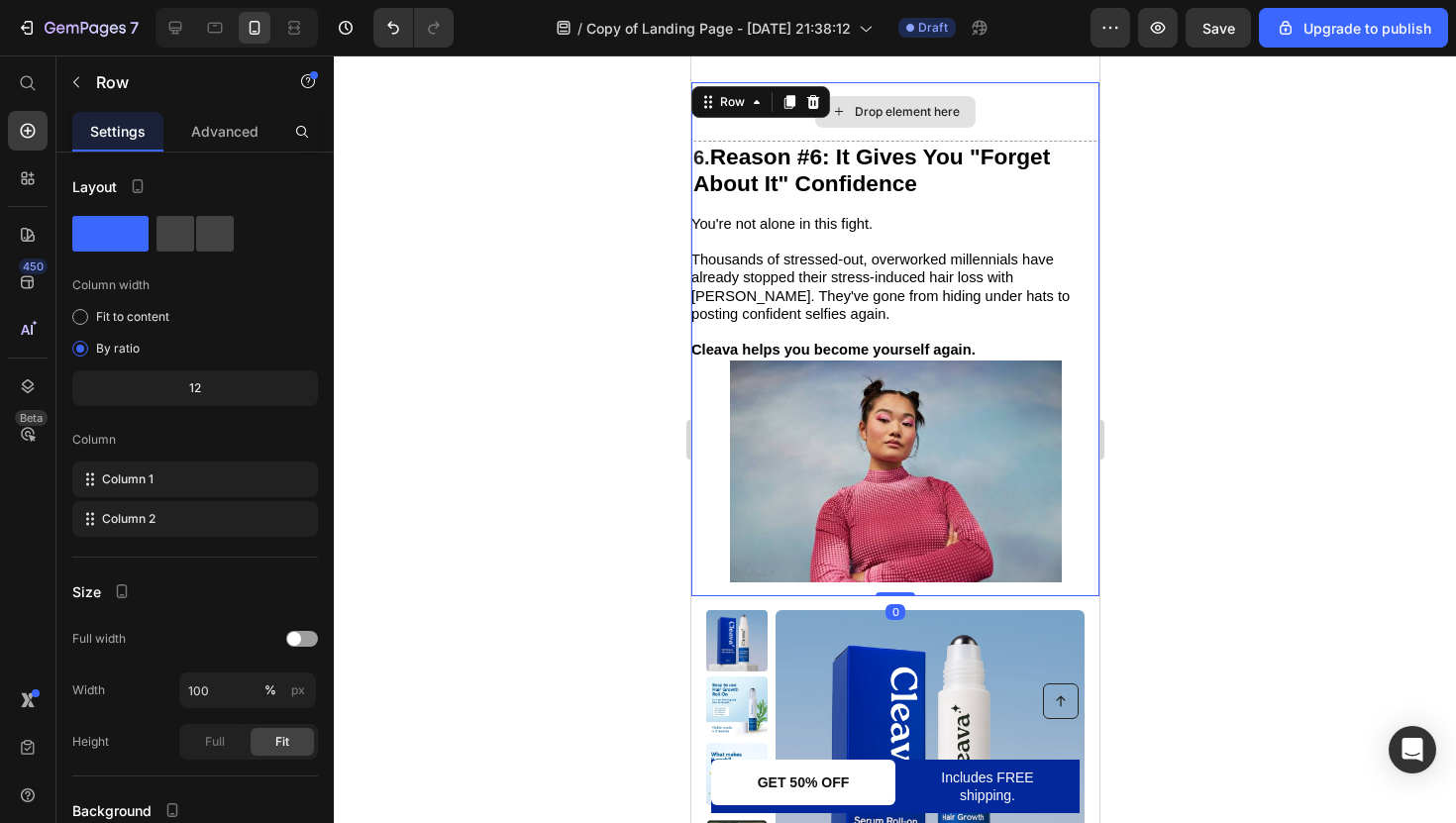 click on "Drop element here" at bounding box center [894, 112] 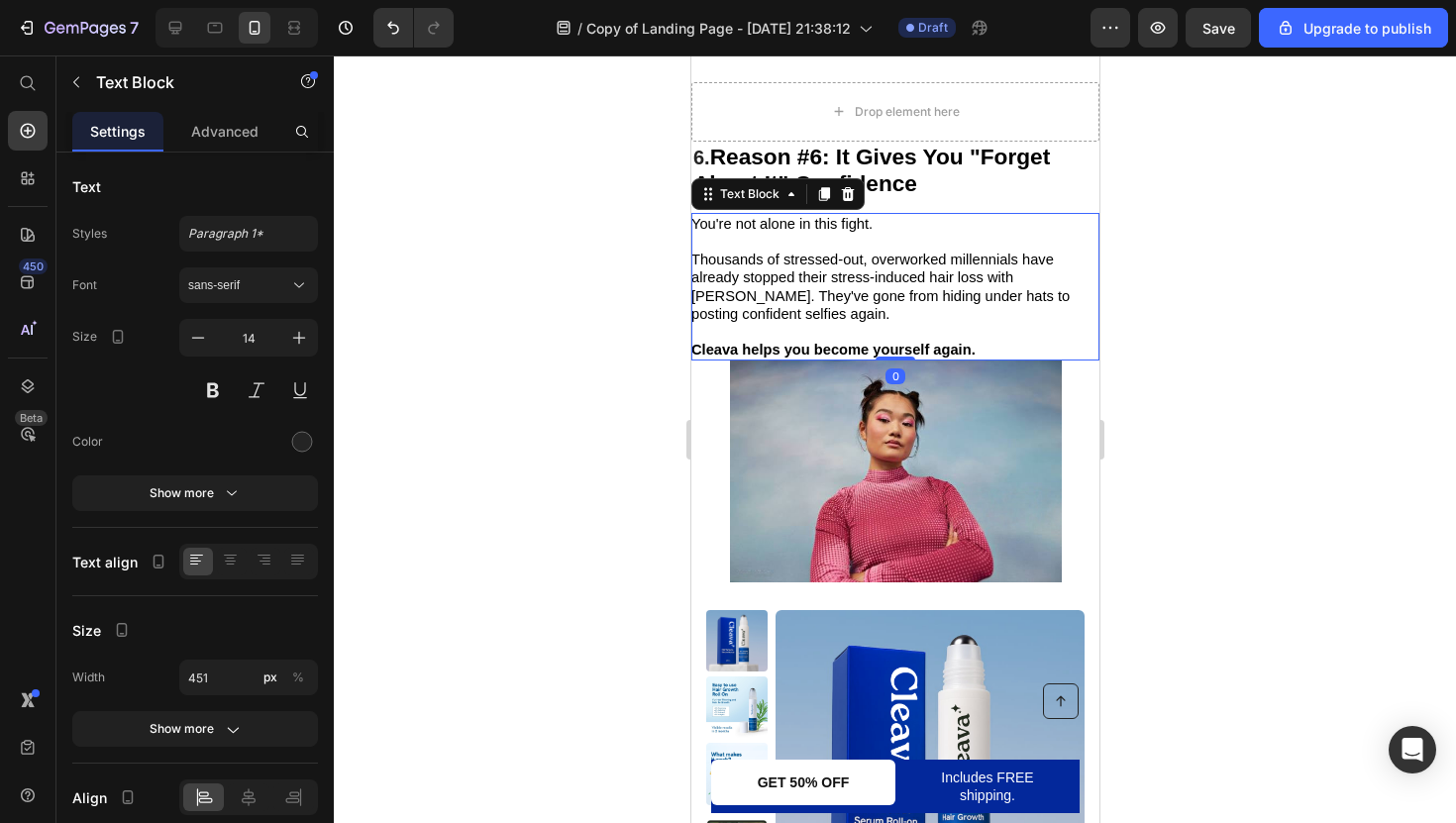 click on "You're not alone in this fight." at bounding box center [893, 224] 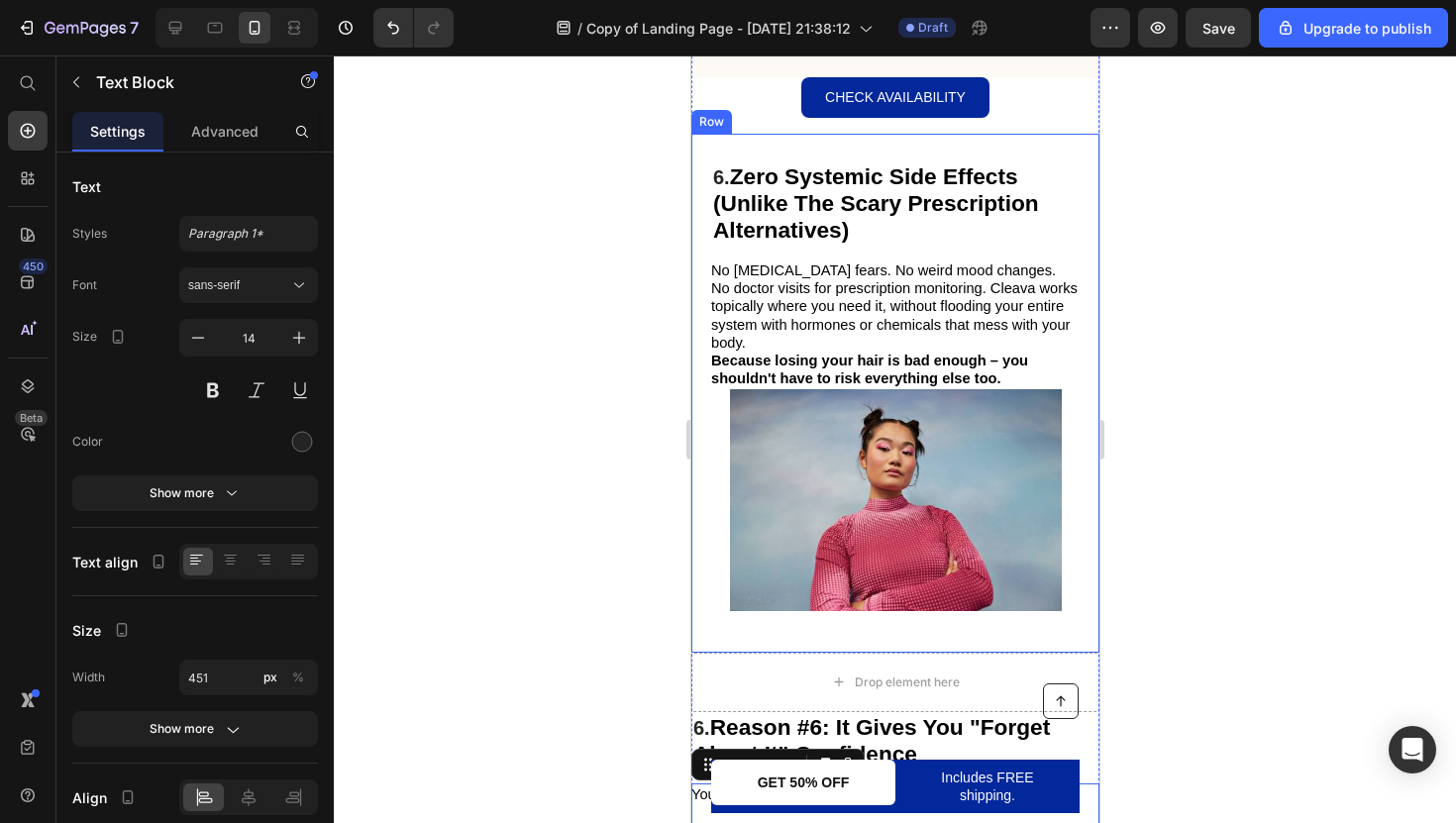scroll, scrollTop: 4619, scrollLeft: 0, axis: vertical 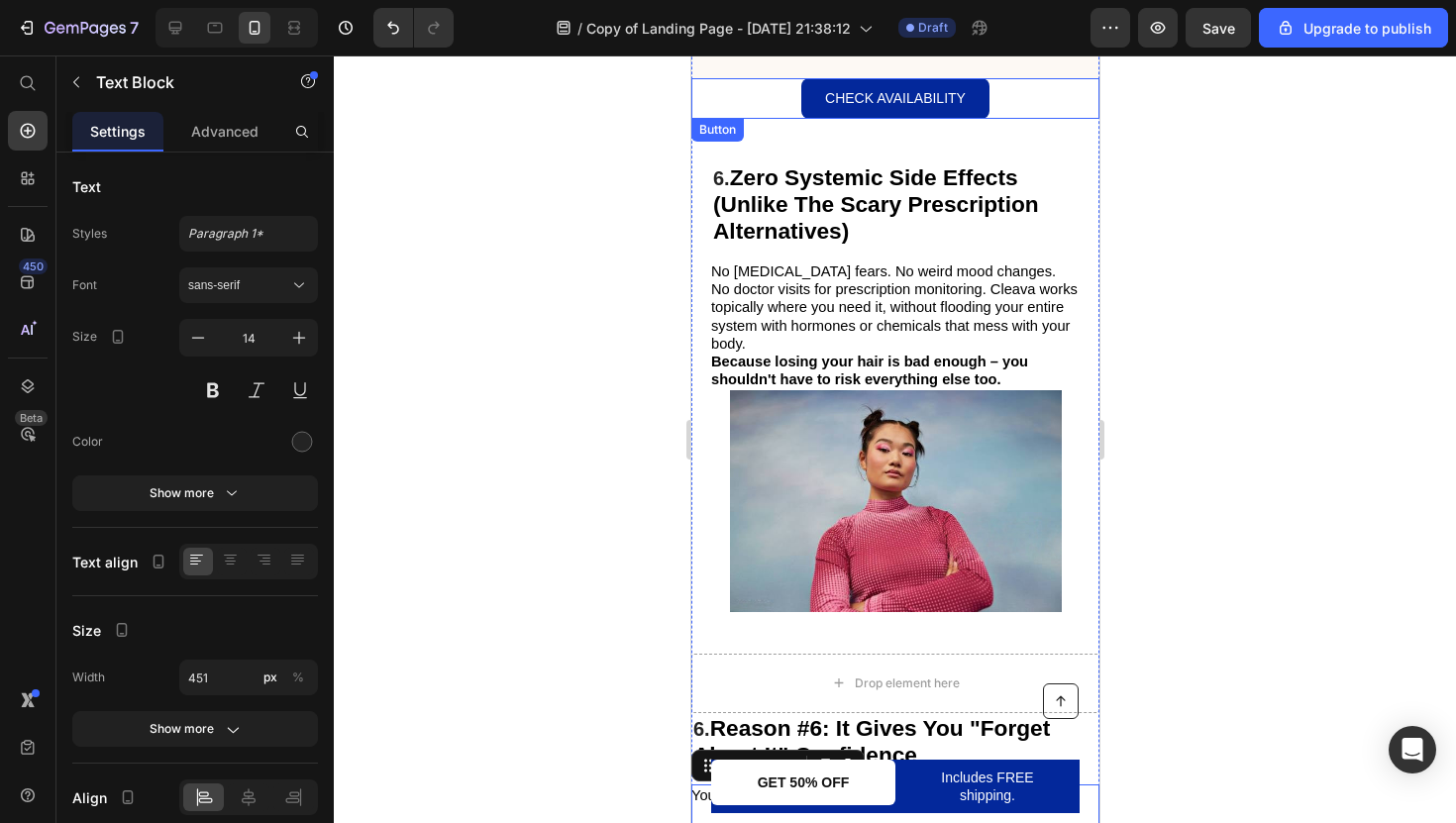 click on "Check Availability Button" at bounding box center (894, 98) 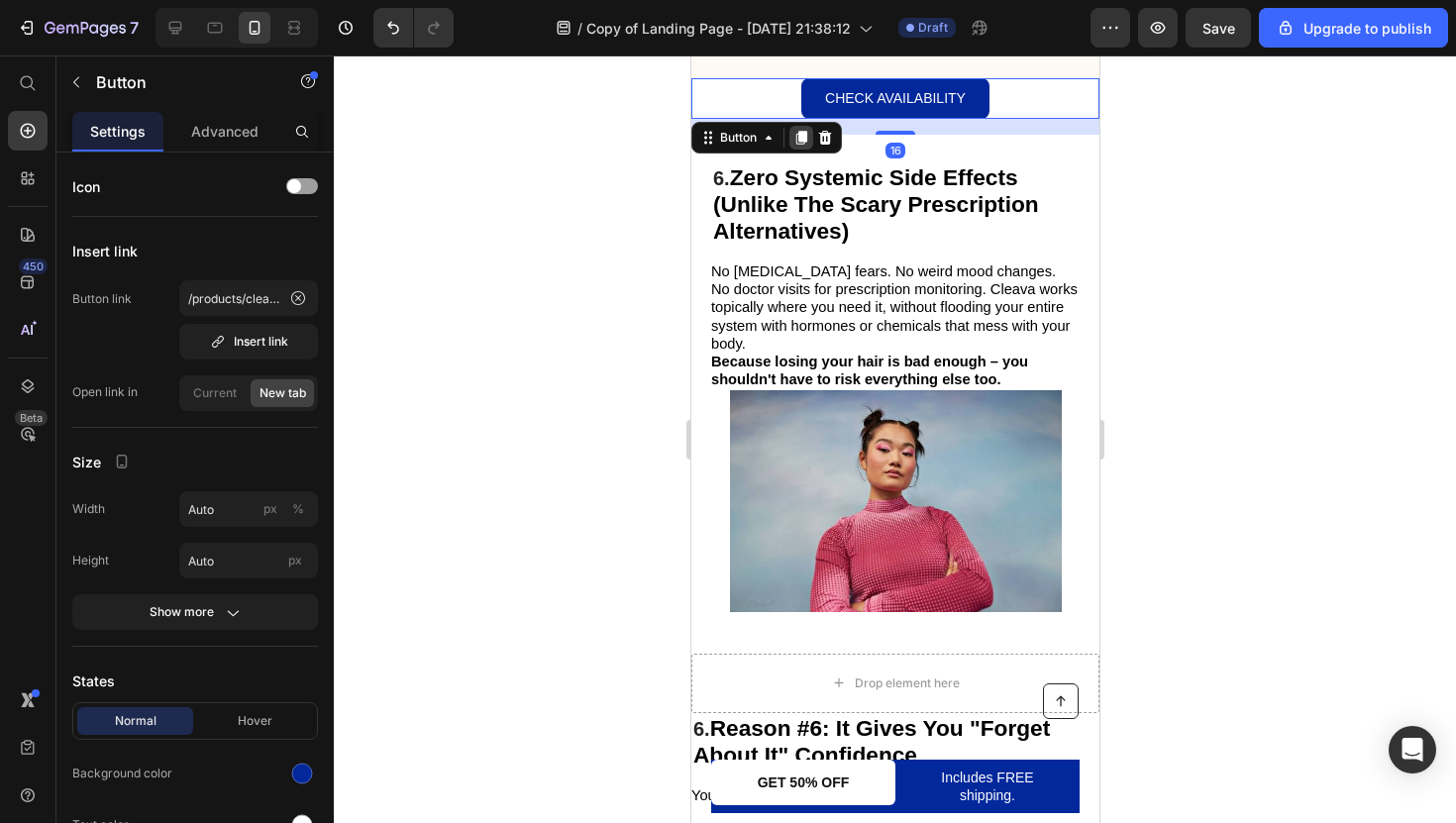 click 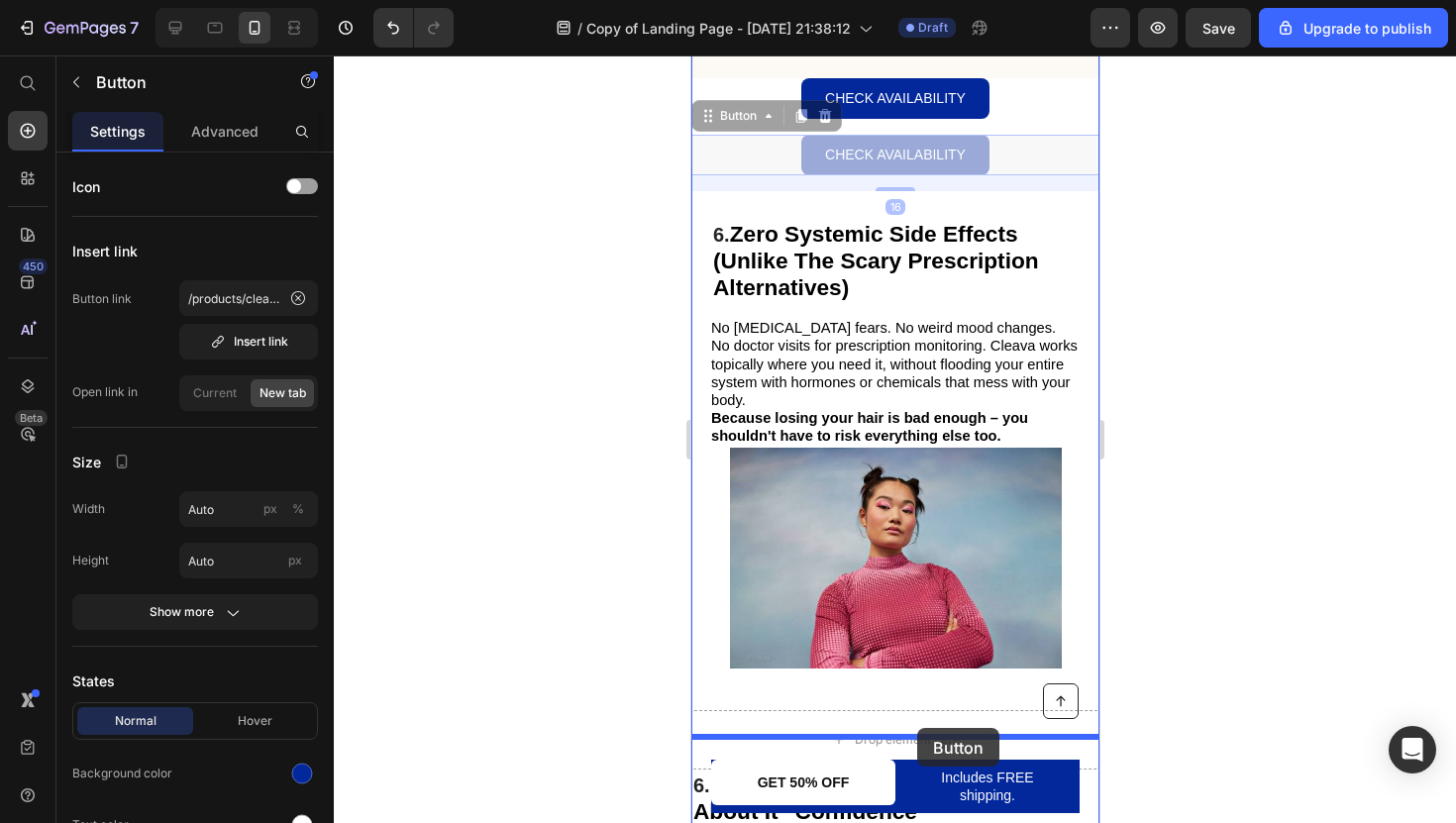 drag, startPoint x: 1005, startPoint y: 169, endPoint x: 916, endPoint y: 738, distance: 575.9184 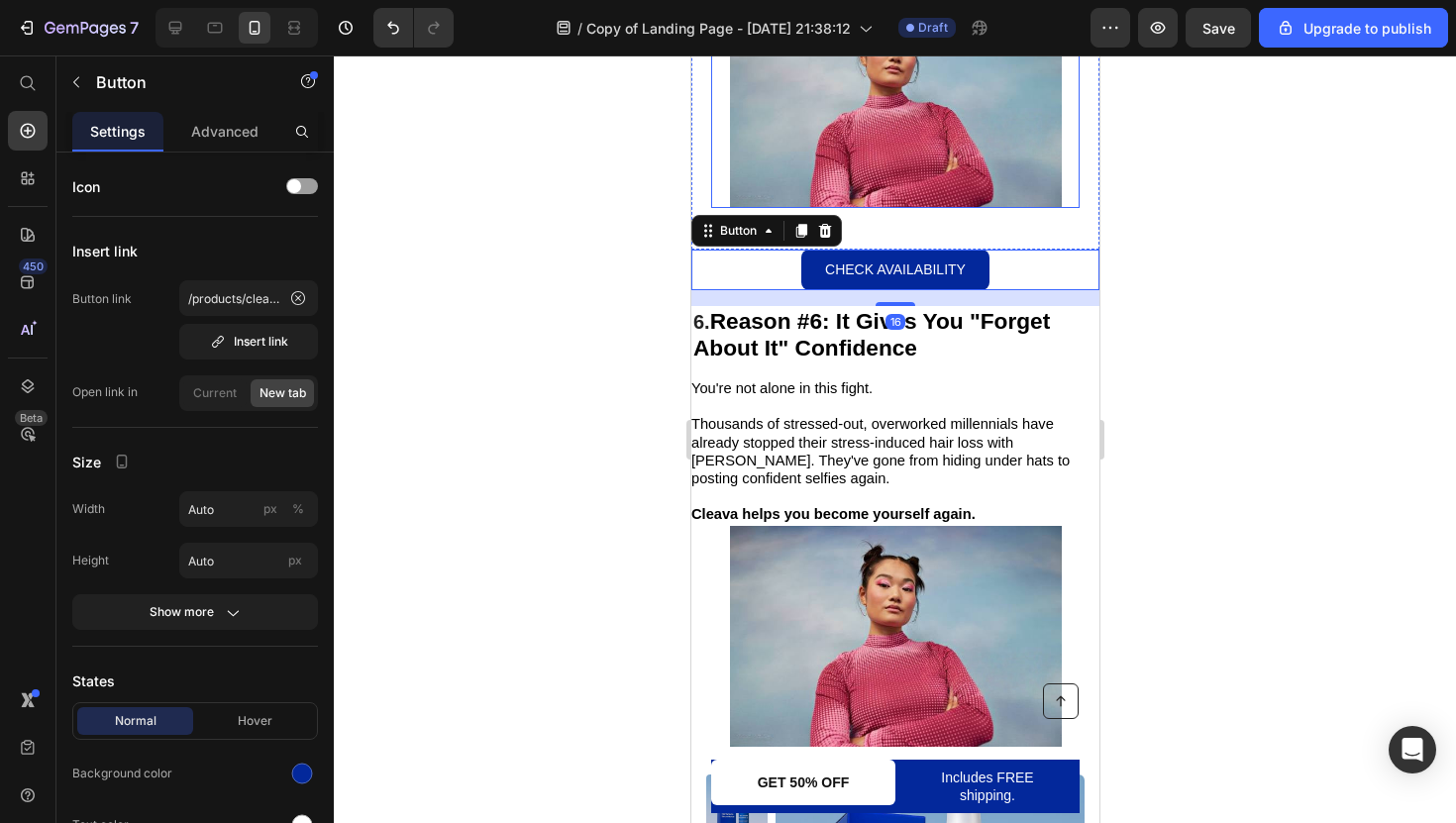 scroll, scrollTop: 5048, scrollLeft: 0, axis: vertical 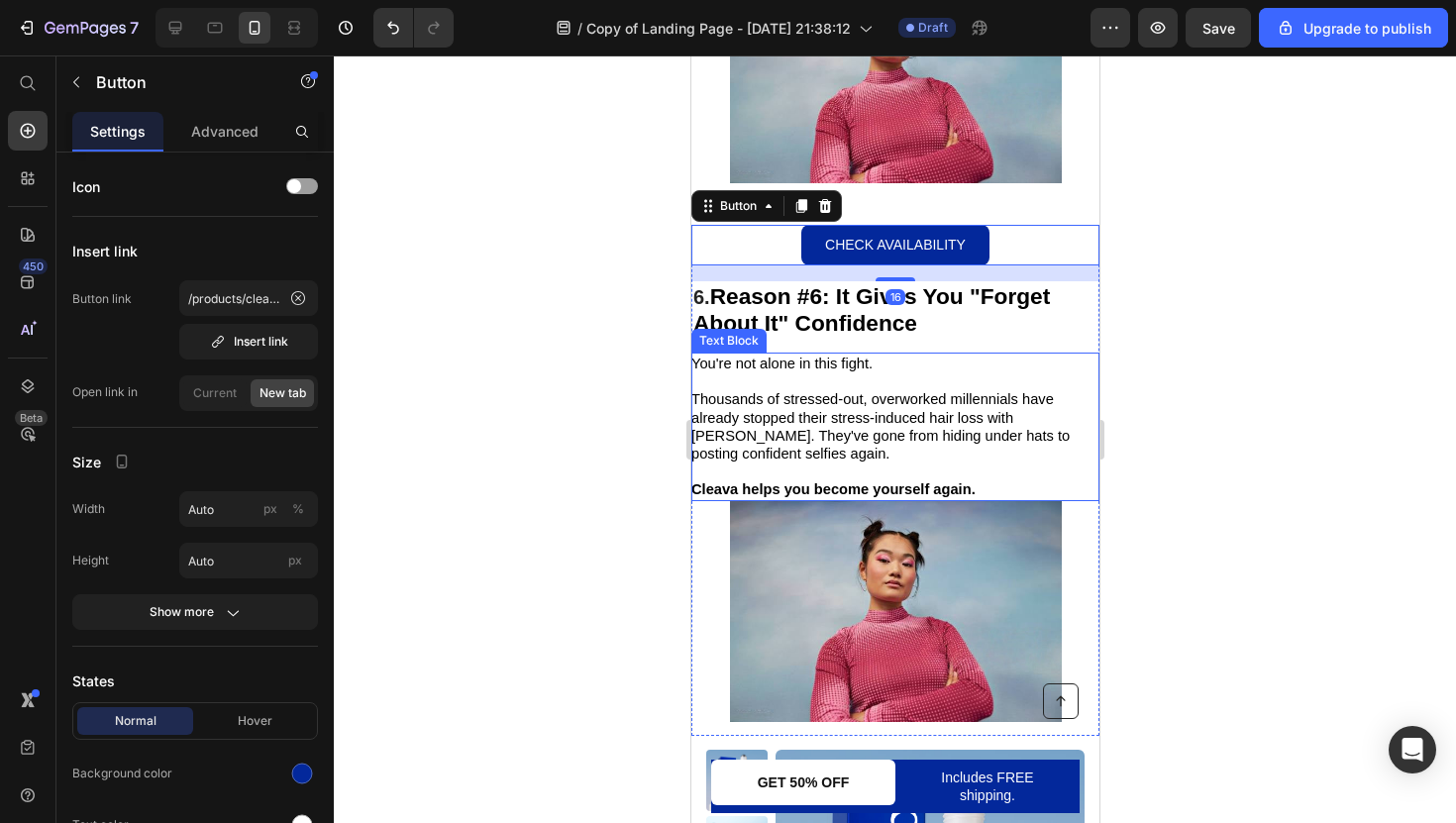 click 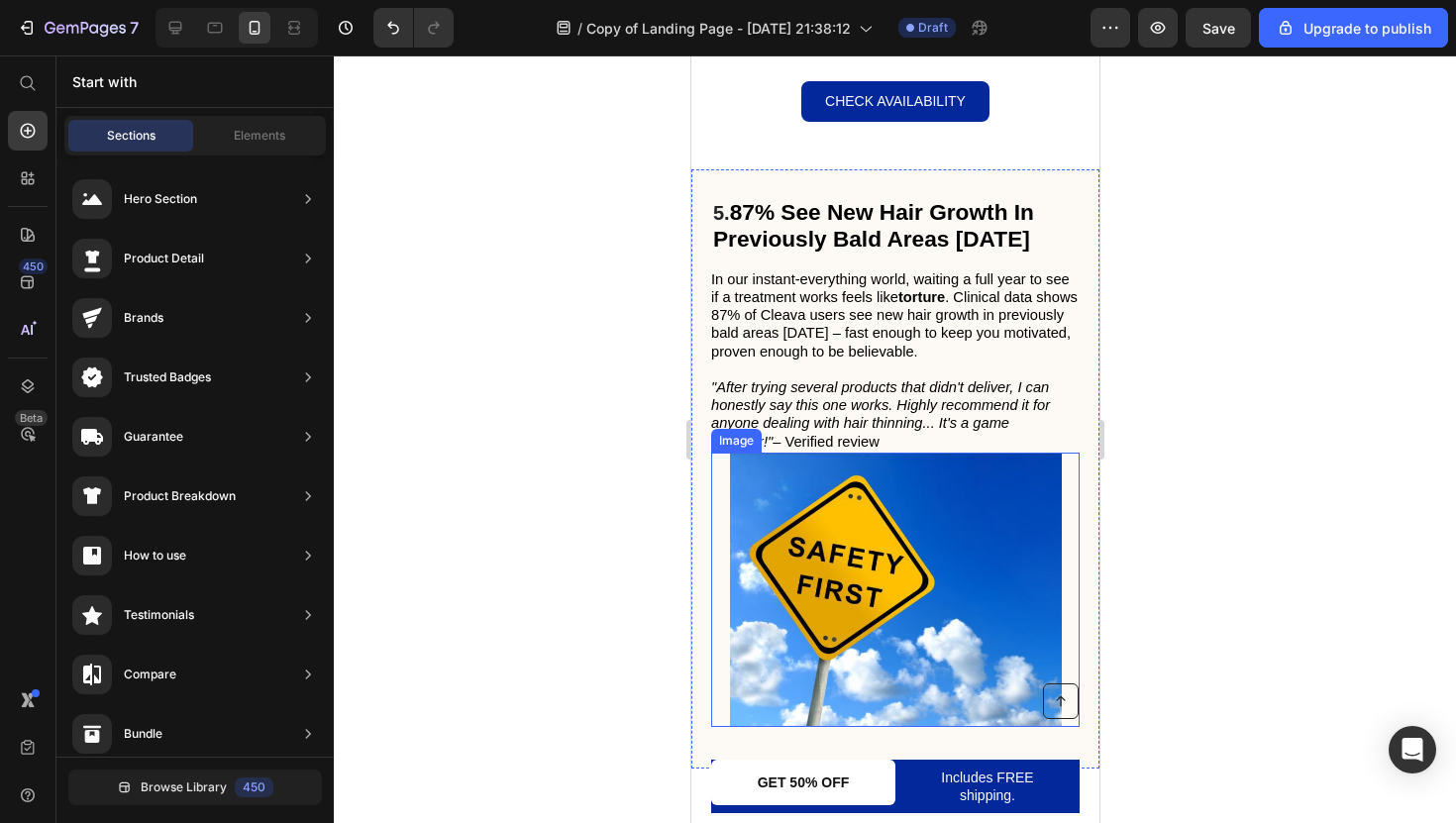 scroll, scrollTop: 3953, scrollLeft: 0, axis: vertical 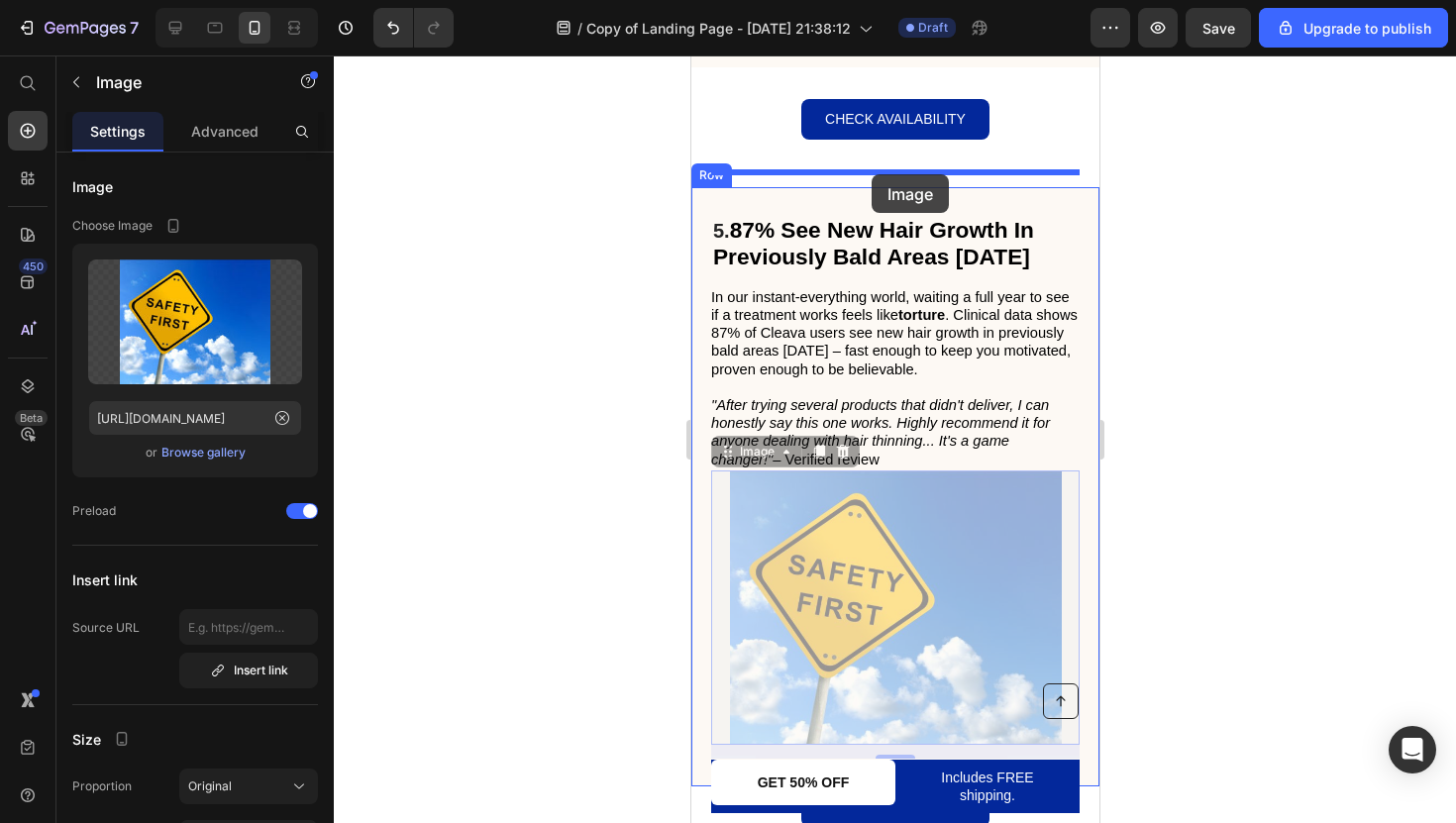 drag, startPoint x: 894, startPoint y: 565, endPoint x: 871, endPoint y: 174, distance: 391.6759 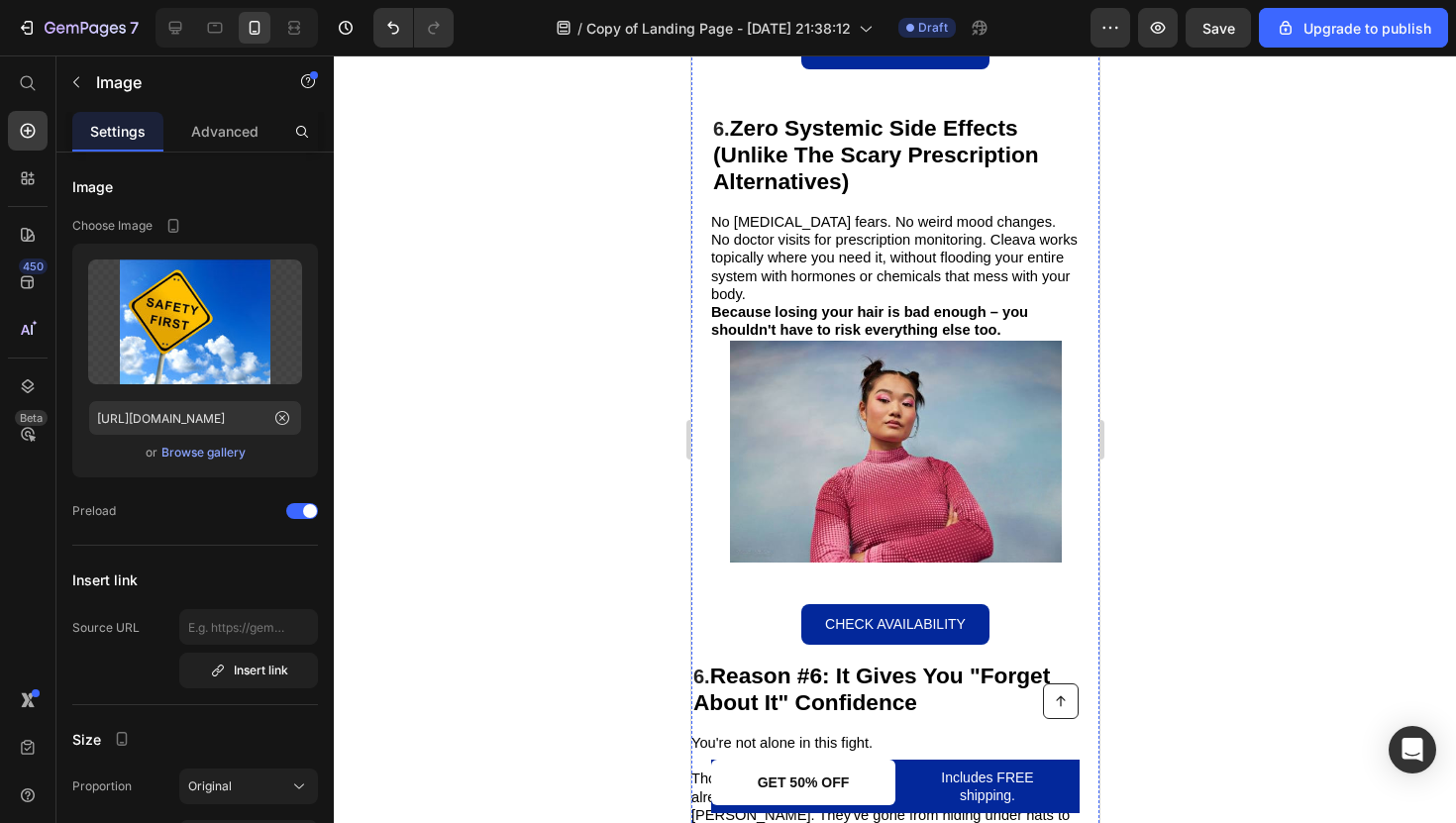 scroll, scrollTop: 4738, scrollLeft: 0, axis: vertical 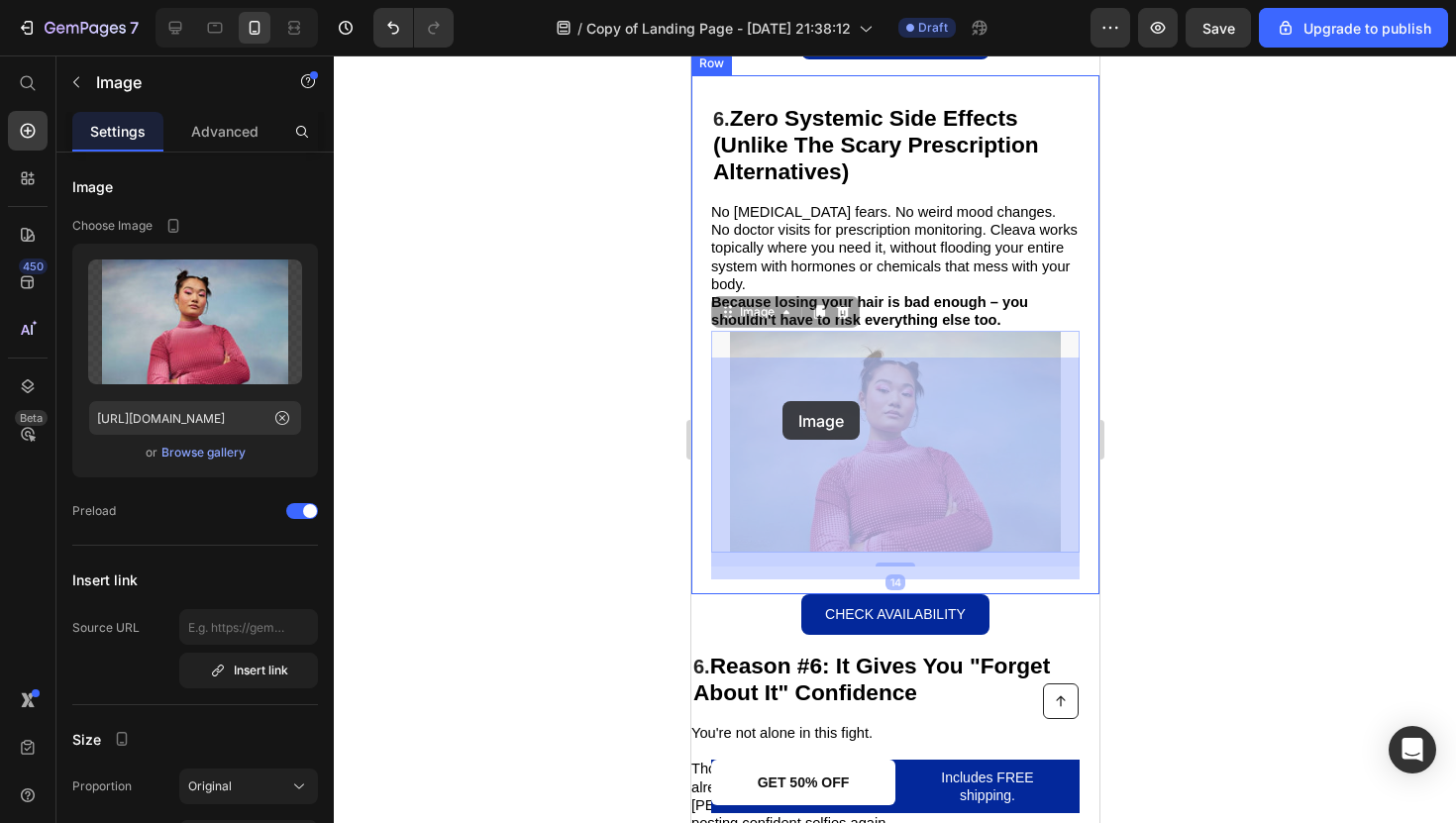 drag, startPoint x: 944, startPoint y: 514, endPoint x: 798, endPoint y: 416, distance: 175.84084 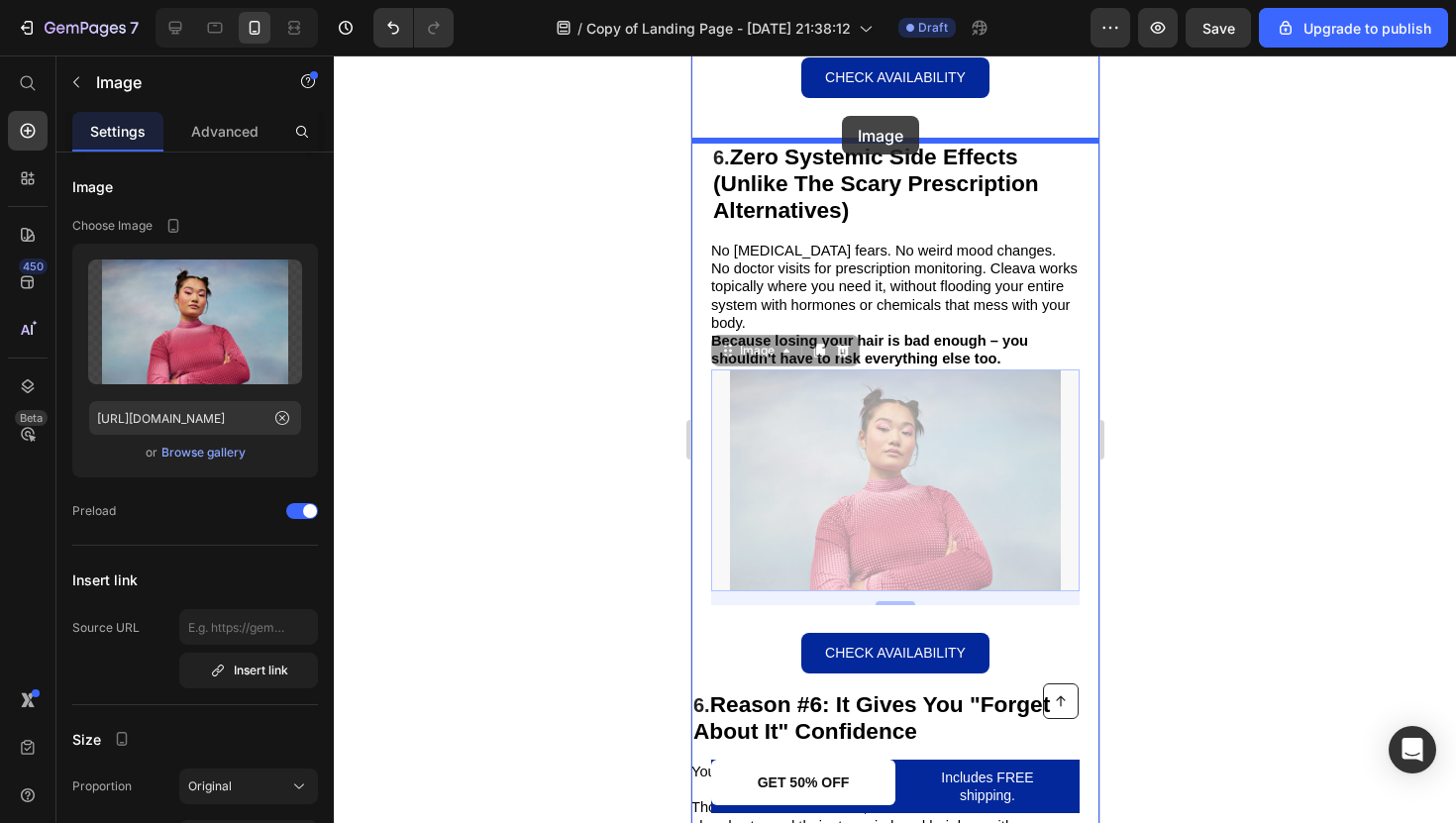 drag, startPoint x: 809, startPoint y: 427, endPoint x: 841, endPoint y: 116, distance: 312.64197 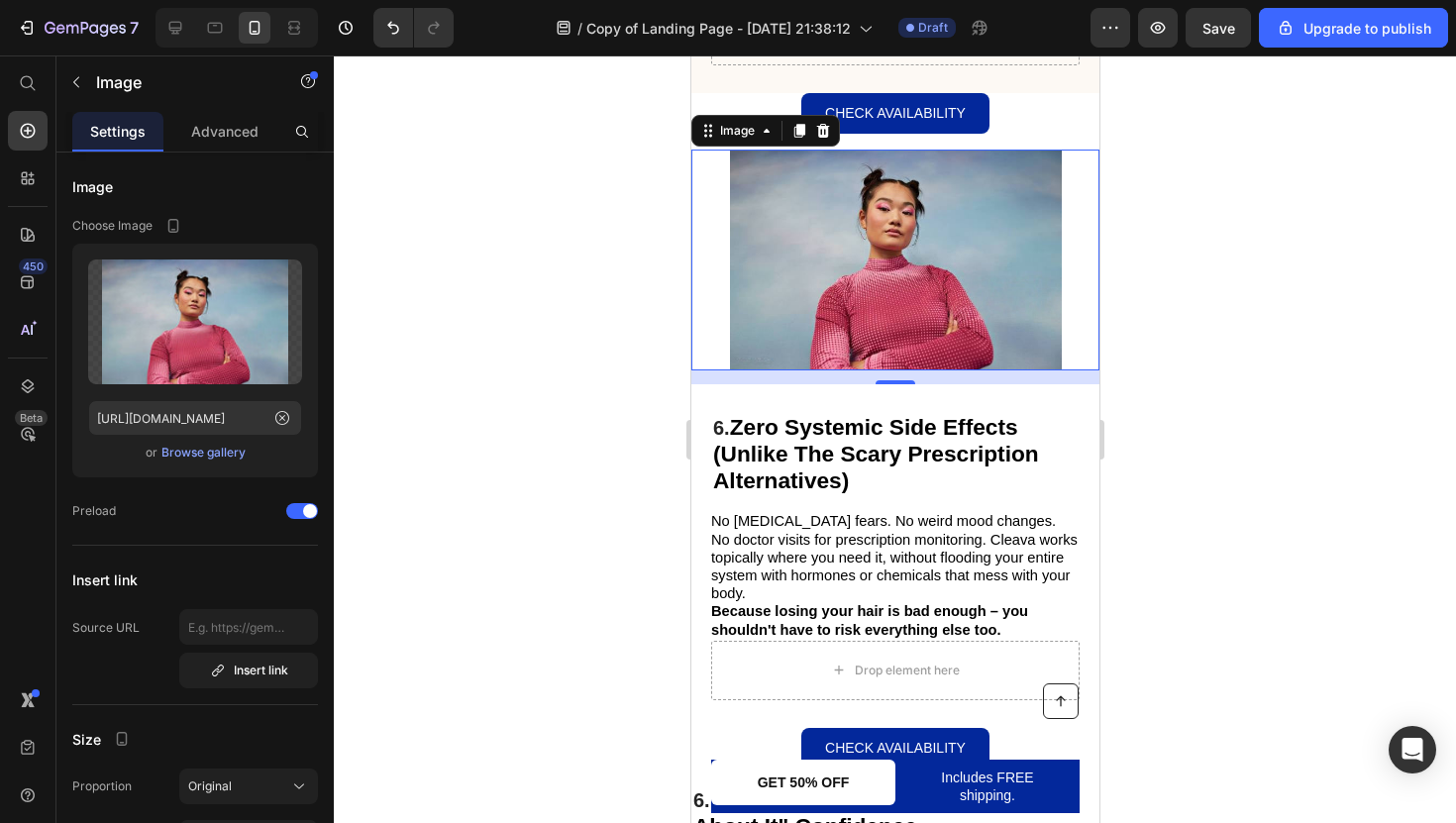 click at bounding box center (894, 259) 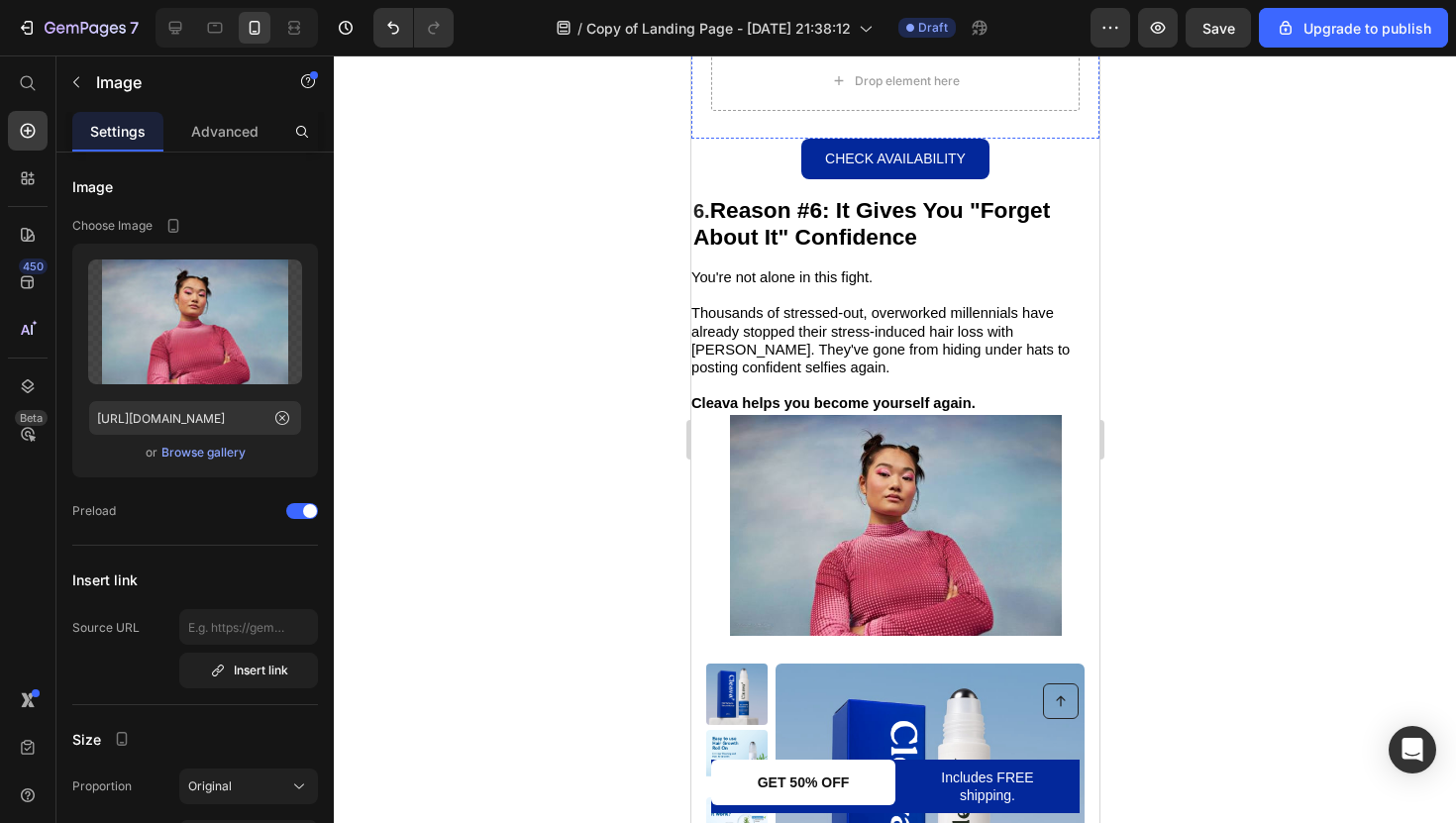 scroll, scrollTop: 5249, scrollLeft: 0, axis: vertical 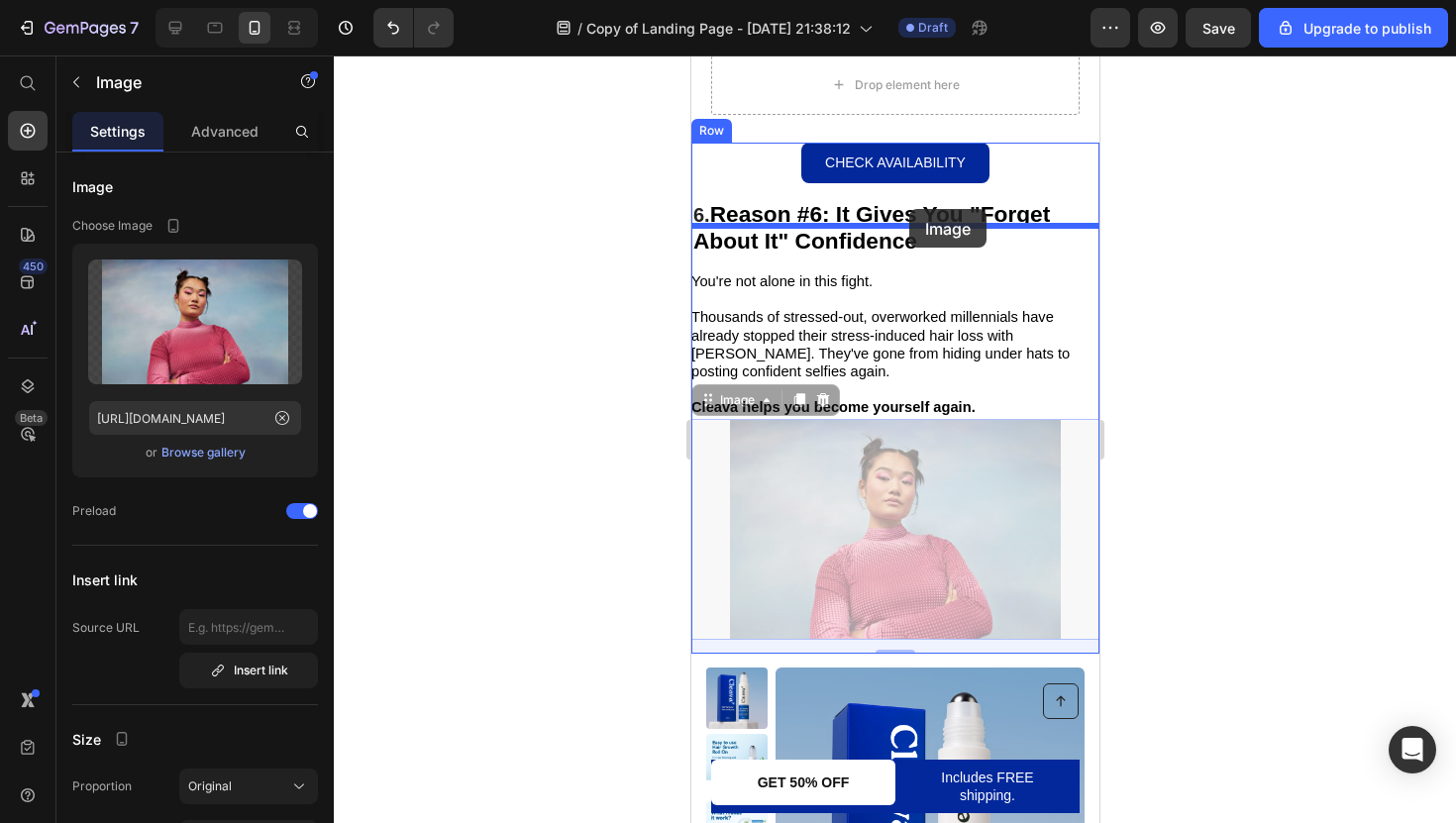 drag, startPoint x: 943, startPoint y: 512, endPoint x: 908, endPoint y: 209, distance: 305.01475 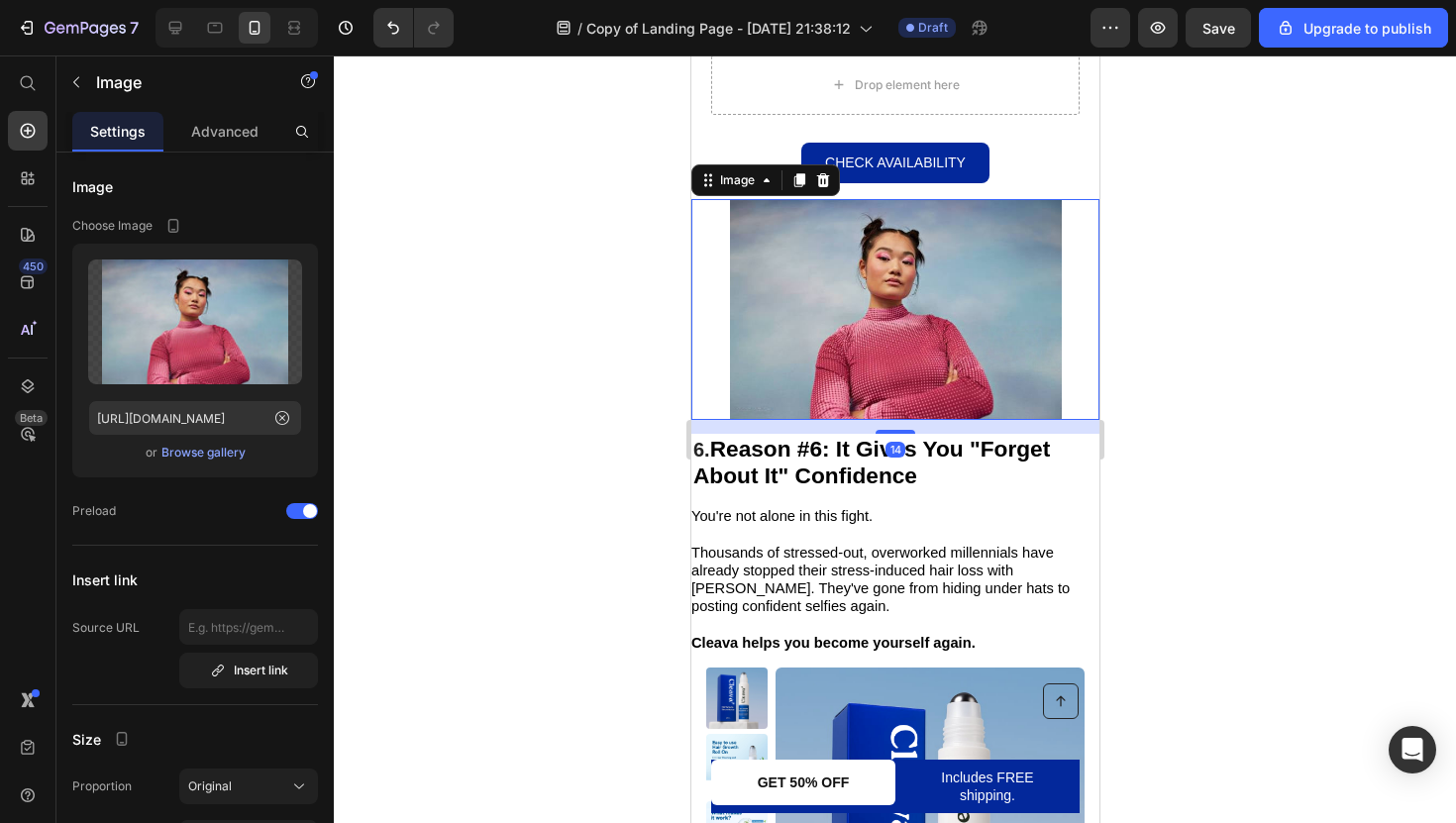 click 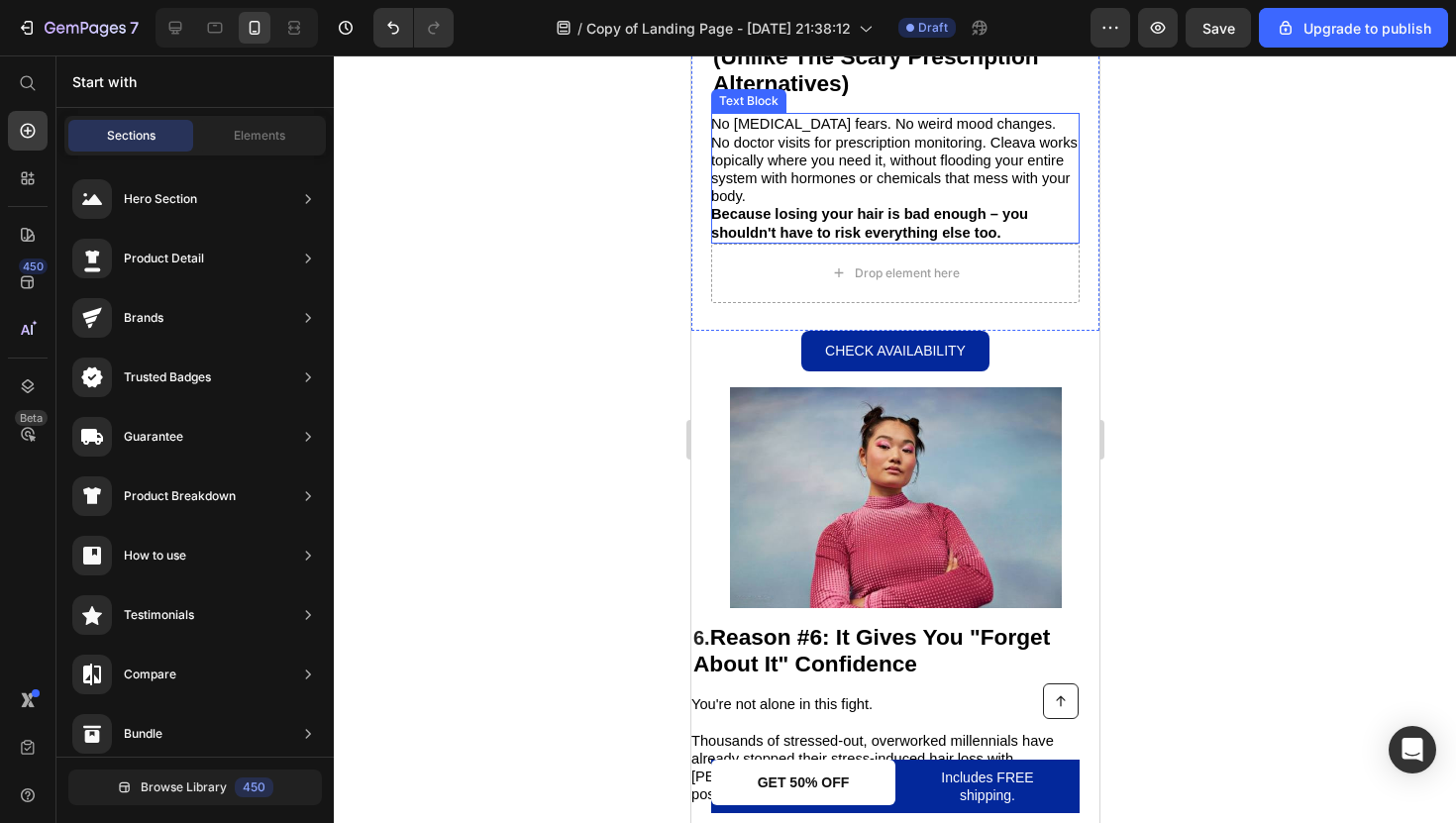 scroll, scrollTop: 5026, scrollLeft: 0, axis: vertical 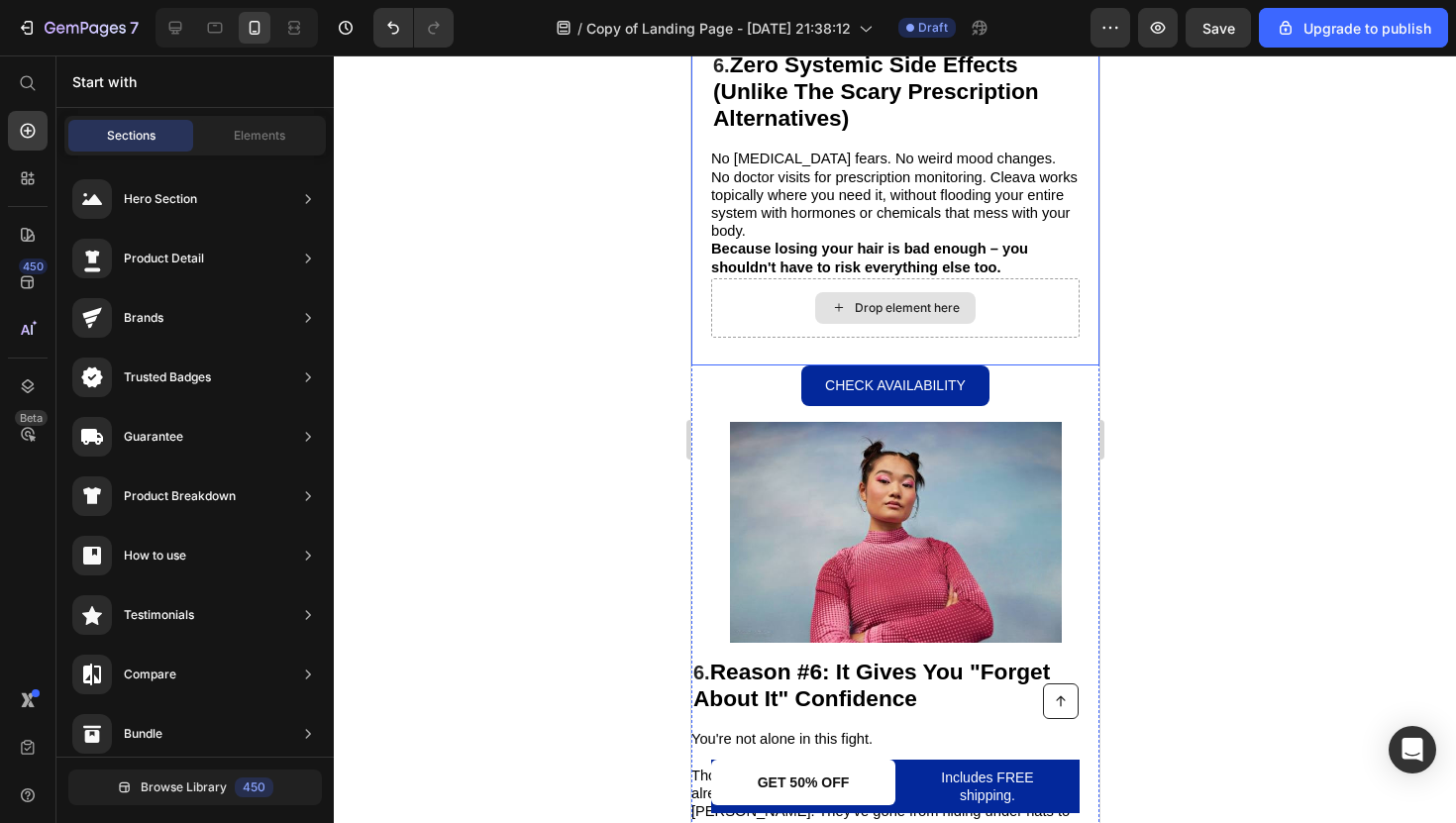 click on "Drop element here" at bounding box center [894, 308] 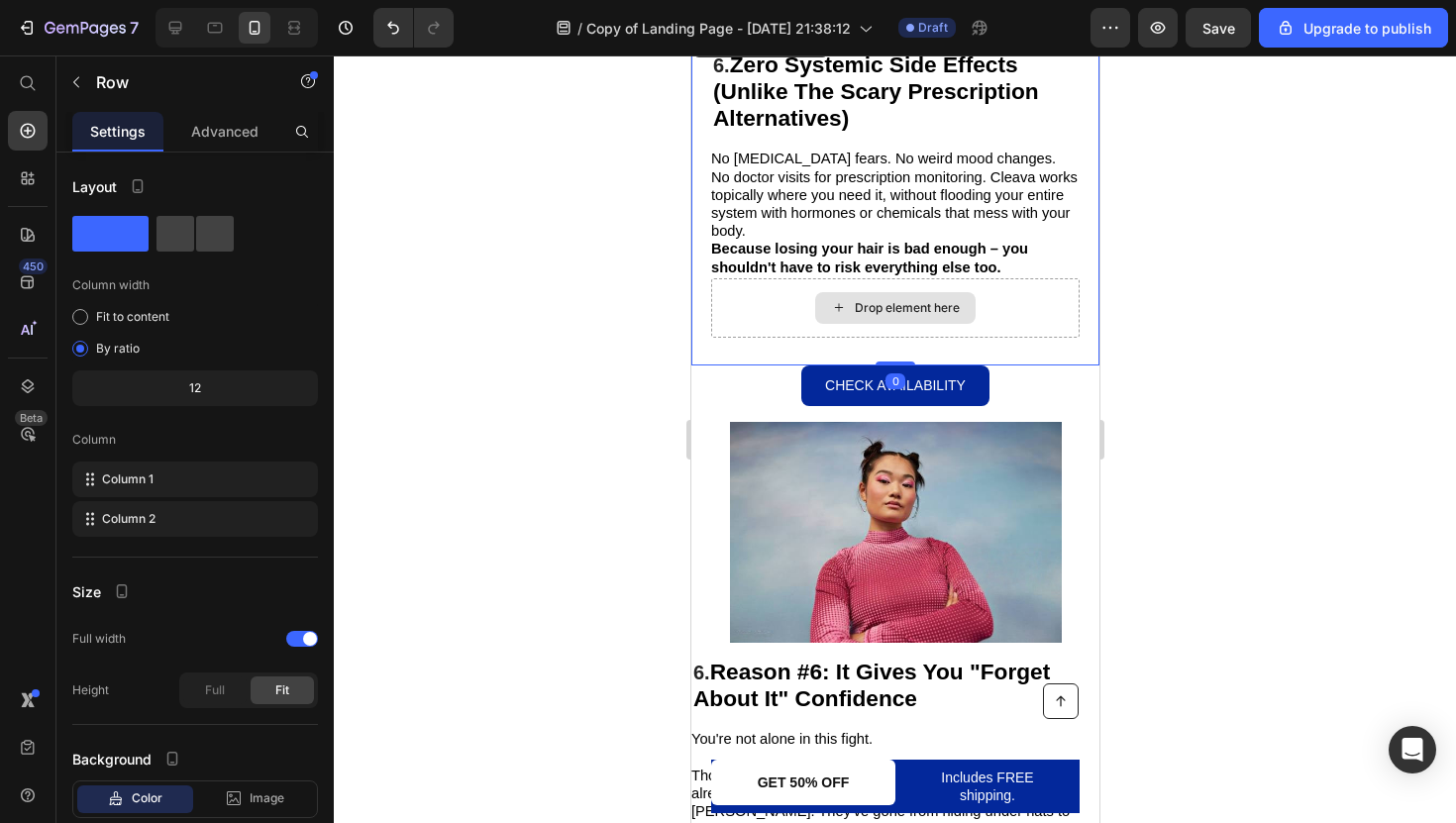 click on "Drop element here" at bounding box center (894, 308) 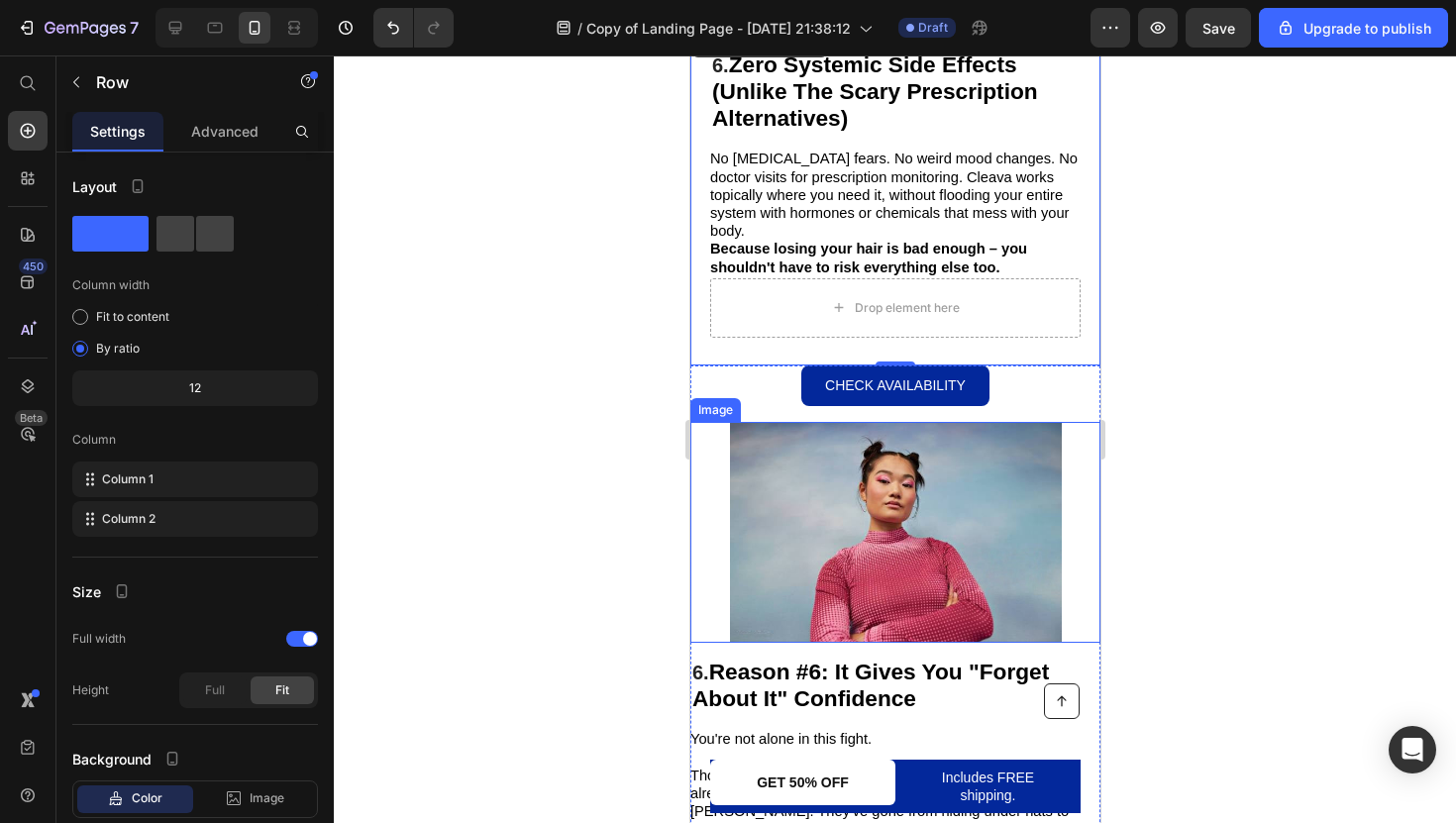 click at bounding box center (894, 532) 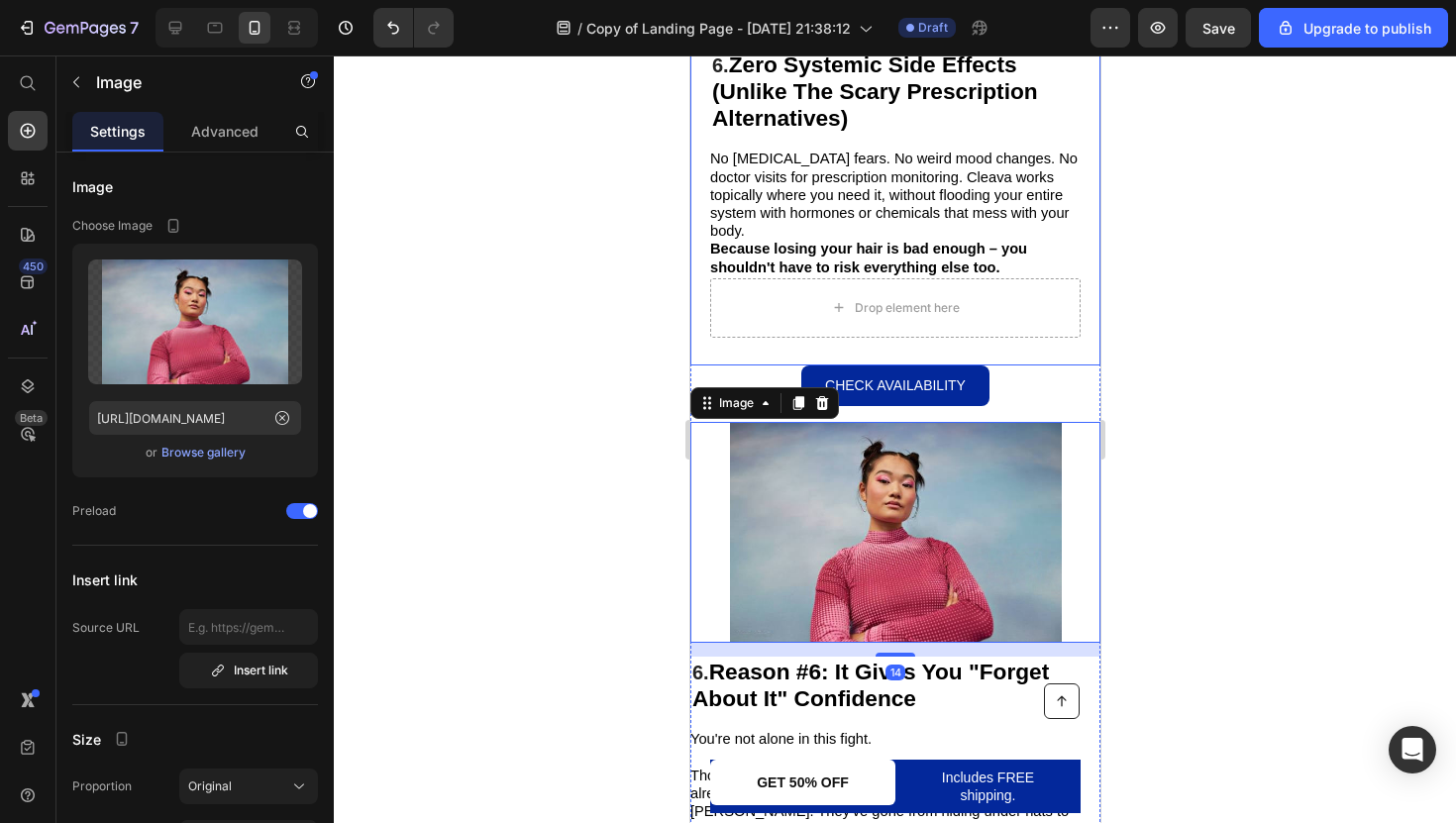 click on "Drop element here" at bounding box center (894, 308) 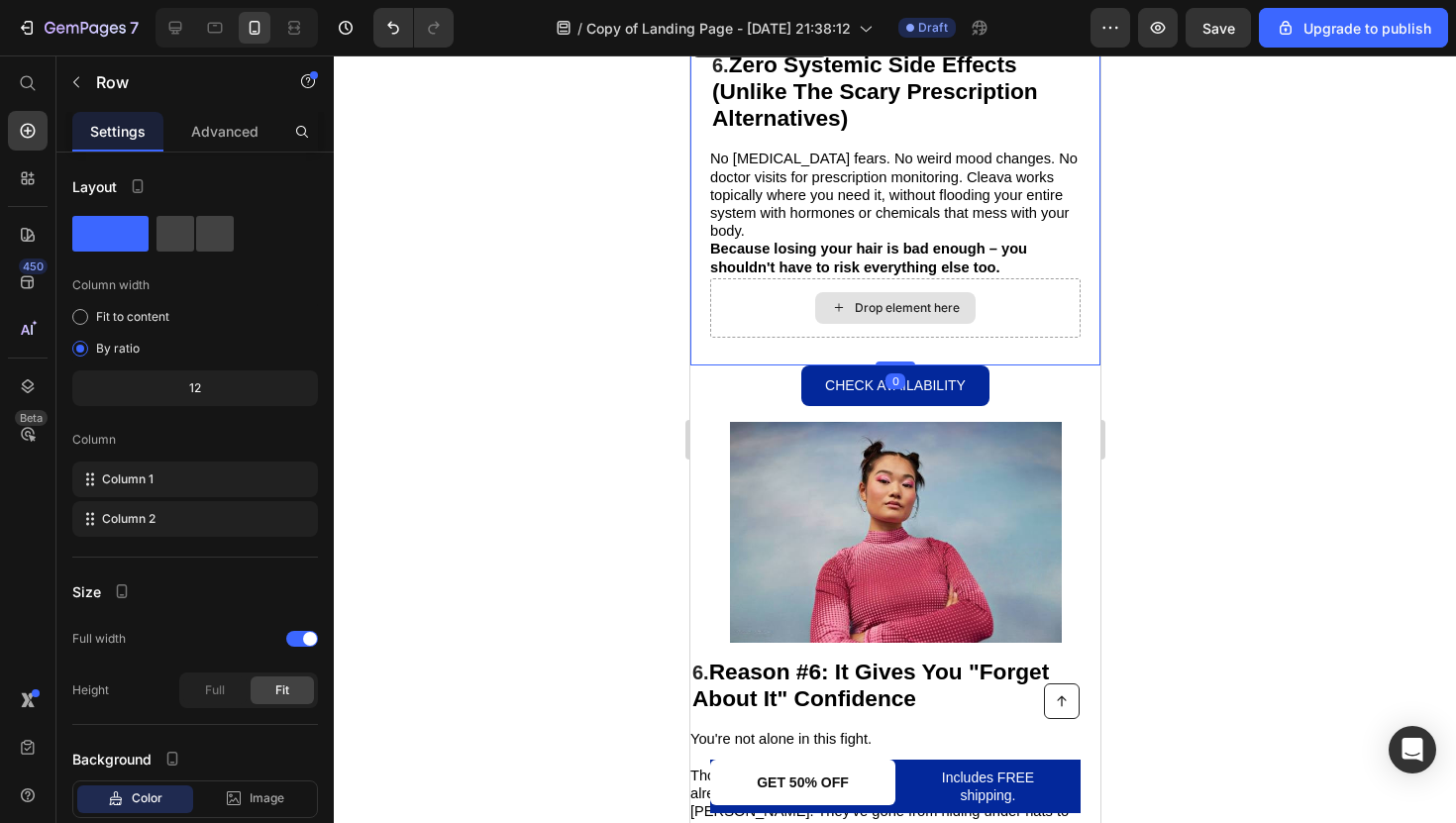 click on "Drop element here" at bounding box center [894, 308] 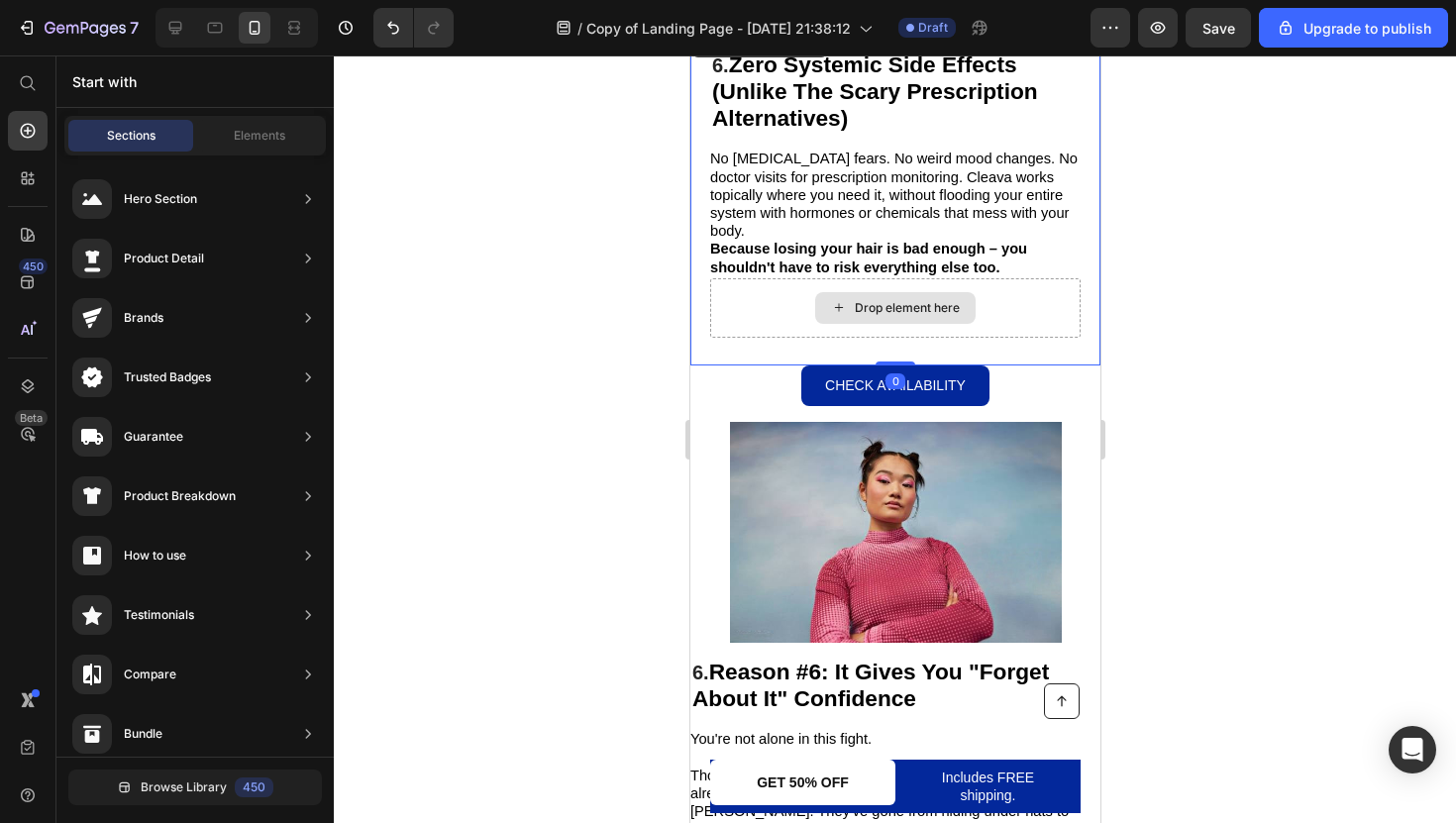 click on "Drop element here" at bounding box center (894, 308) 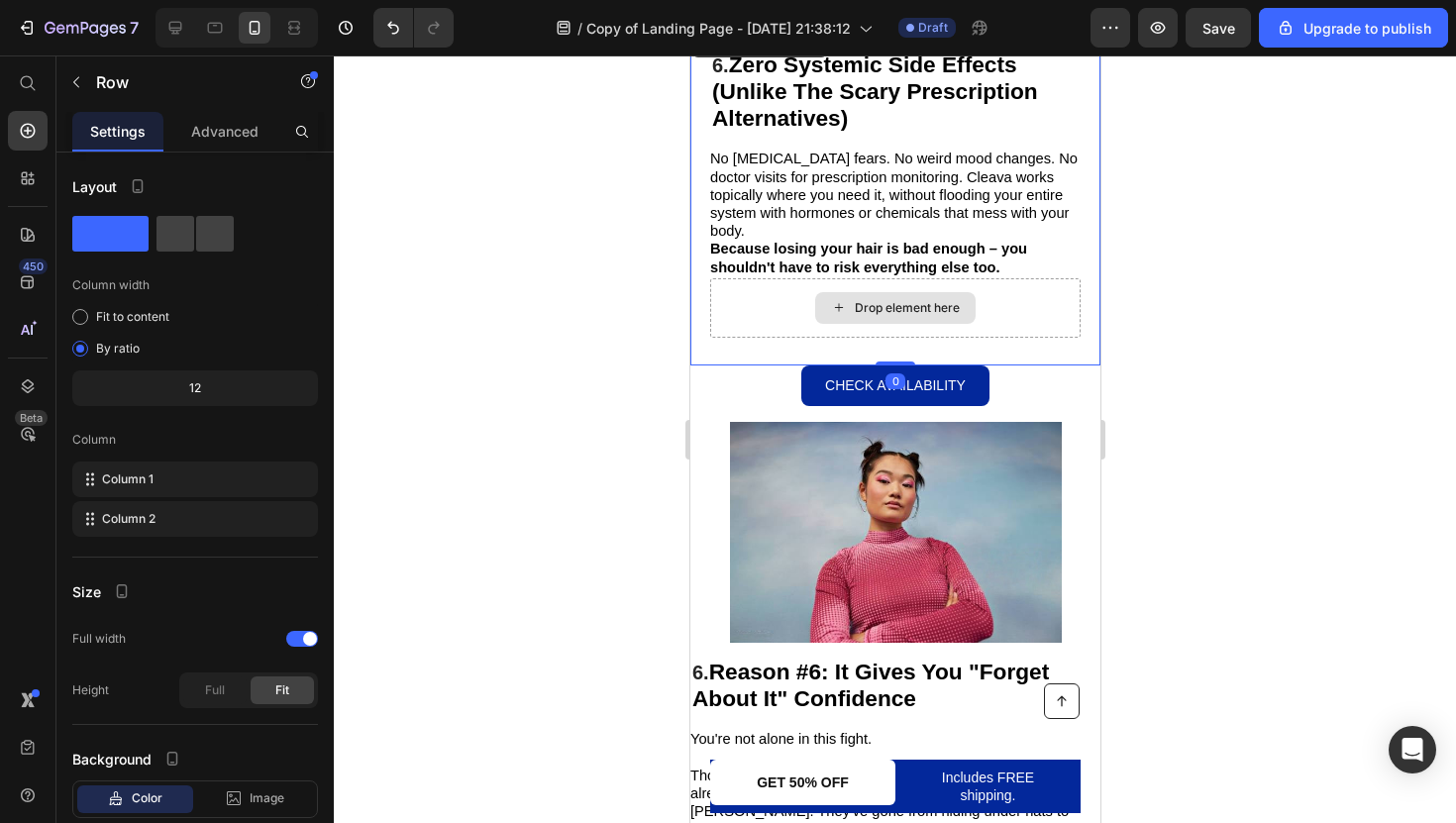click on "Drop element here" at bounding box center [894, 308] 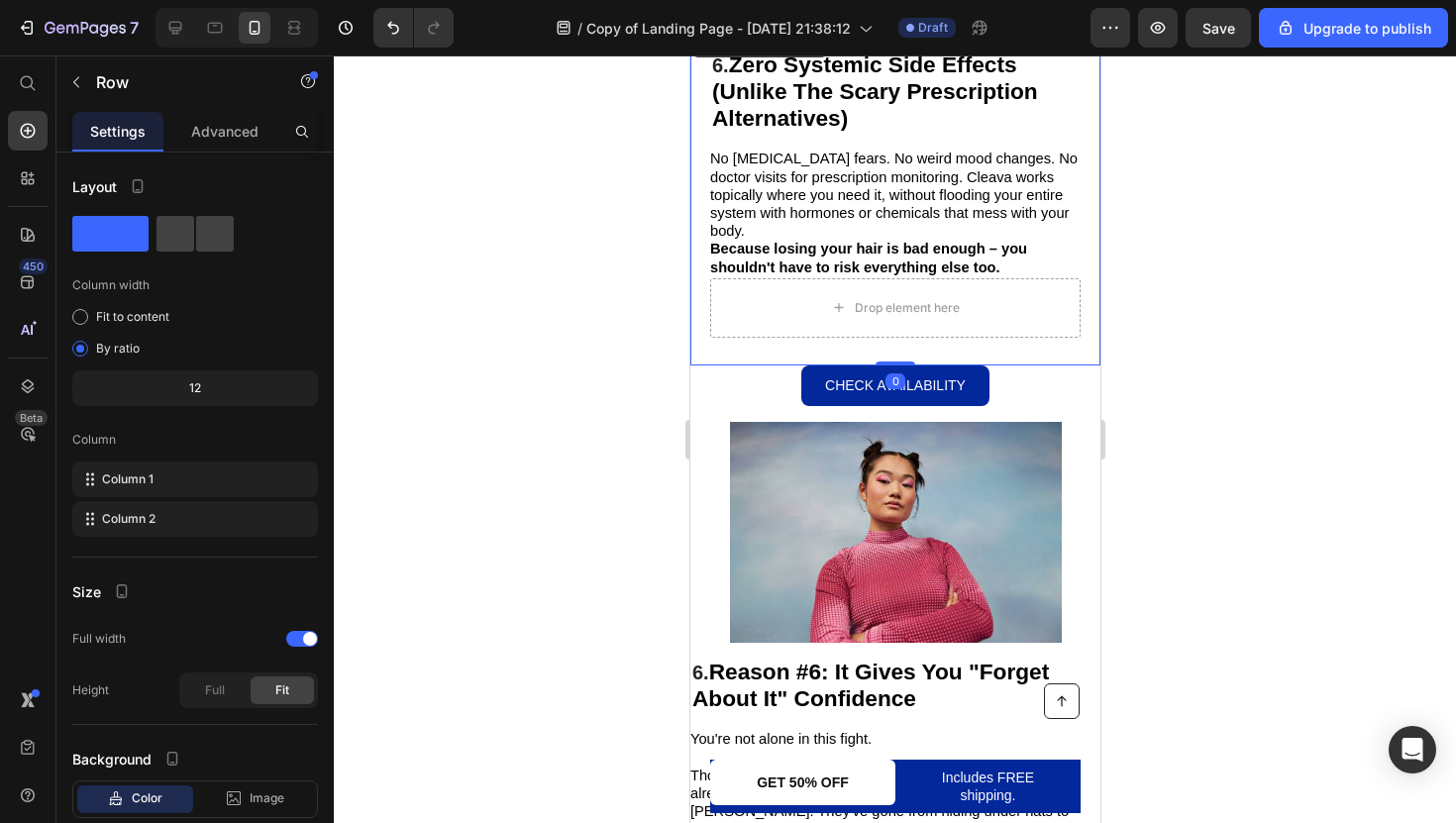 click 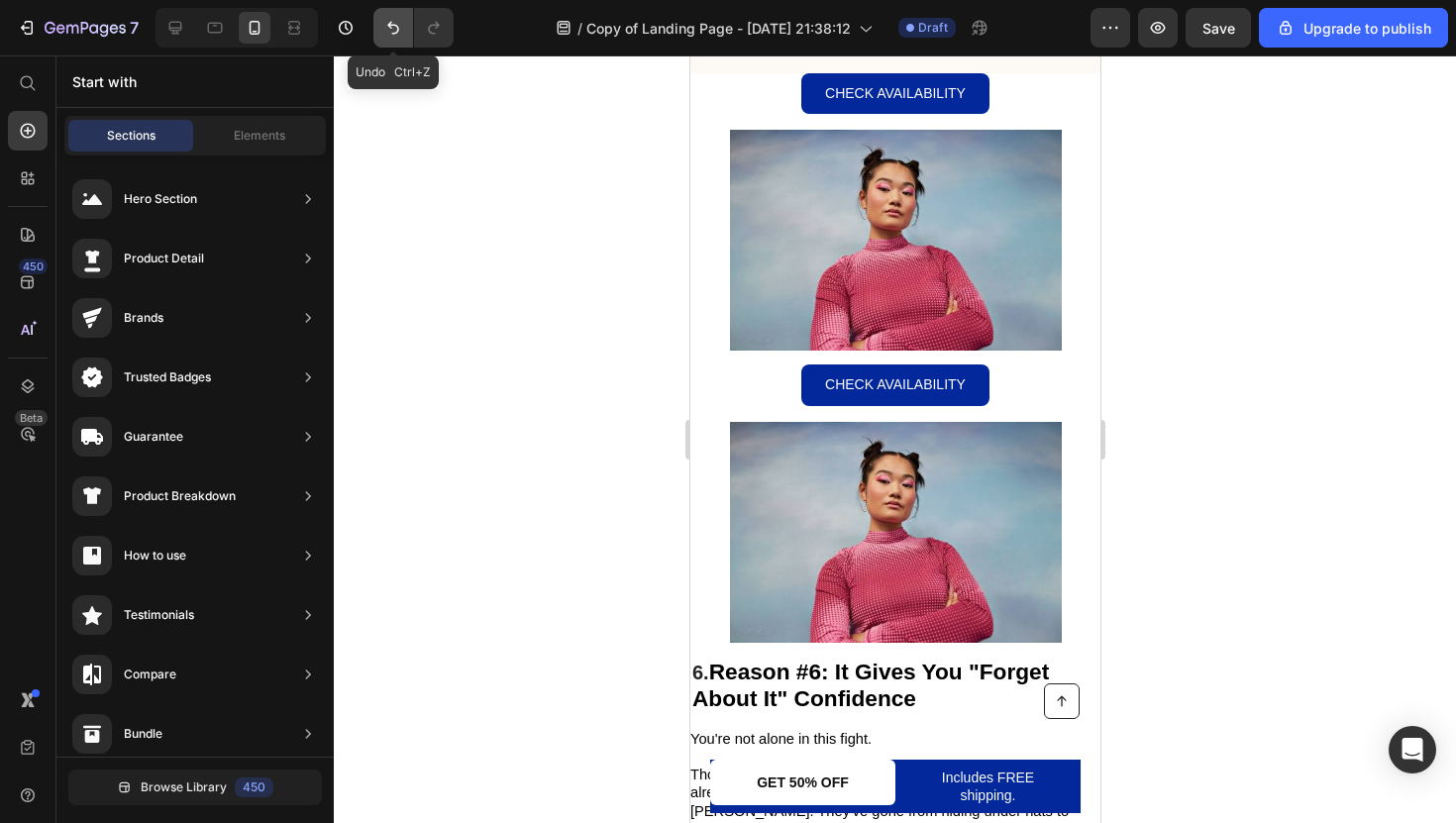 click 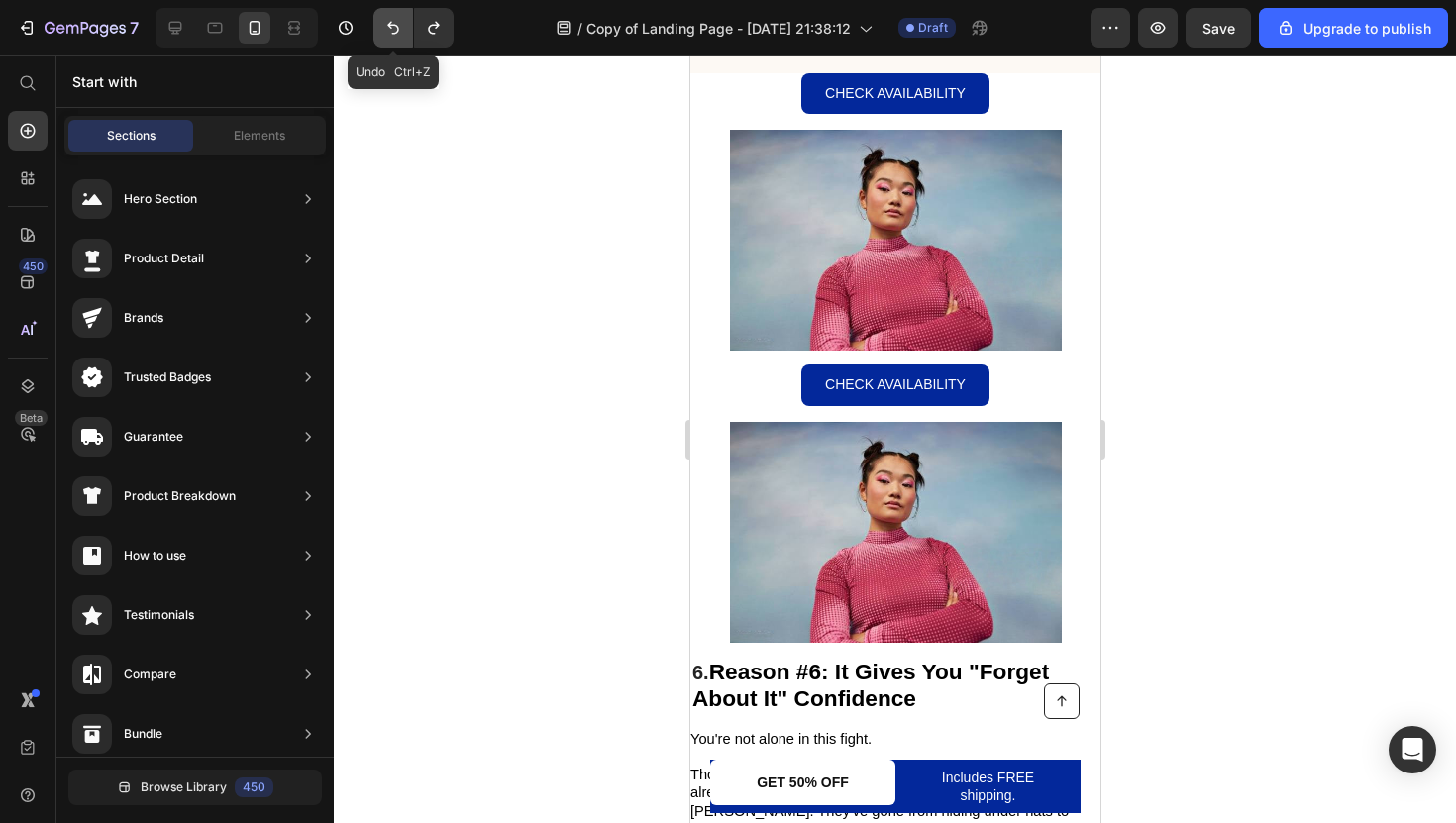 scroll, scrollTop: 5026, scrollLeft: 0, axis: vertical 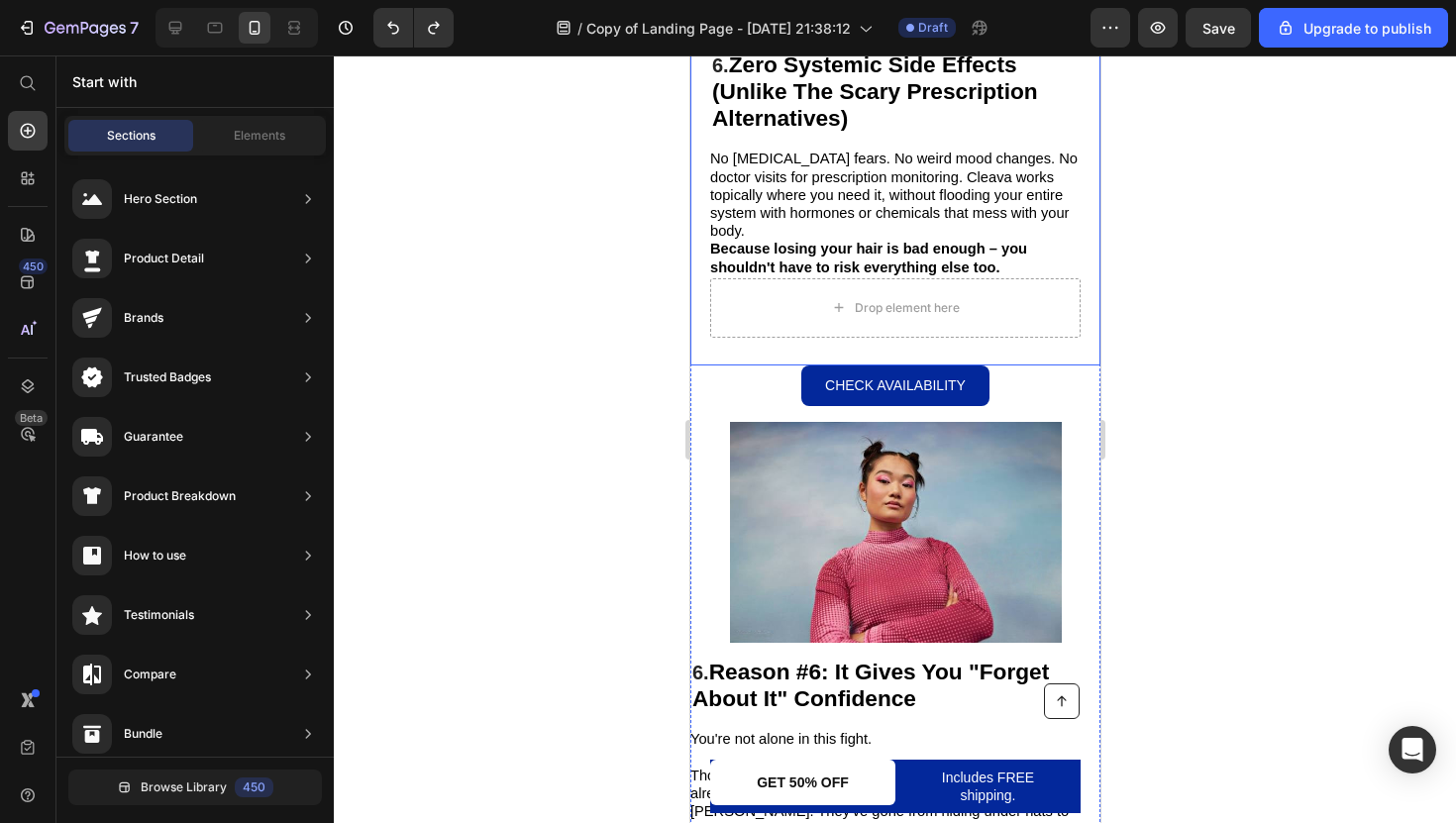 click on "6.  Zero Systemic Side Effects (Unlike The Scary Prescription Alternatives) Heading No sexual dysfunction fears. No weird mood changes. No doctor visits for prescription monitoring. Cleava works topically where you need it, without flooding your entire system with hormones or chemicals that mess with your body. Because losing your hair is bad enough – you shouldn't have to risk everything else too. Text Block
Drop element here Row" at bounding box center [894, 193] 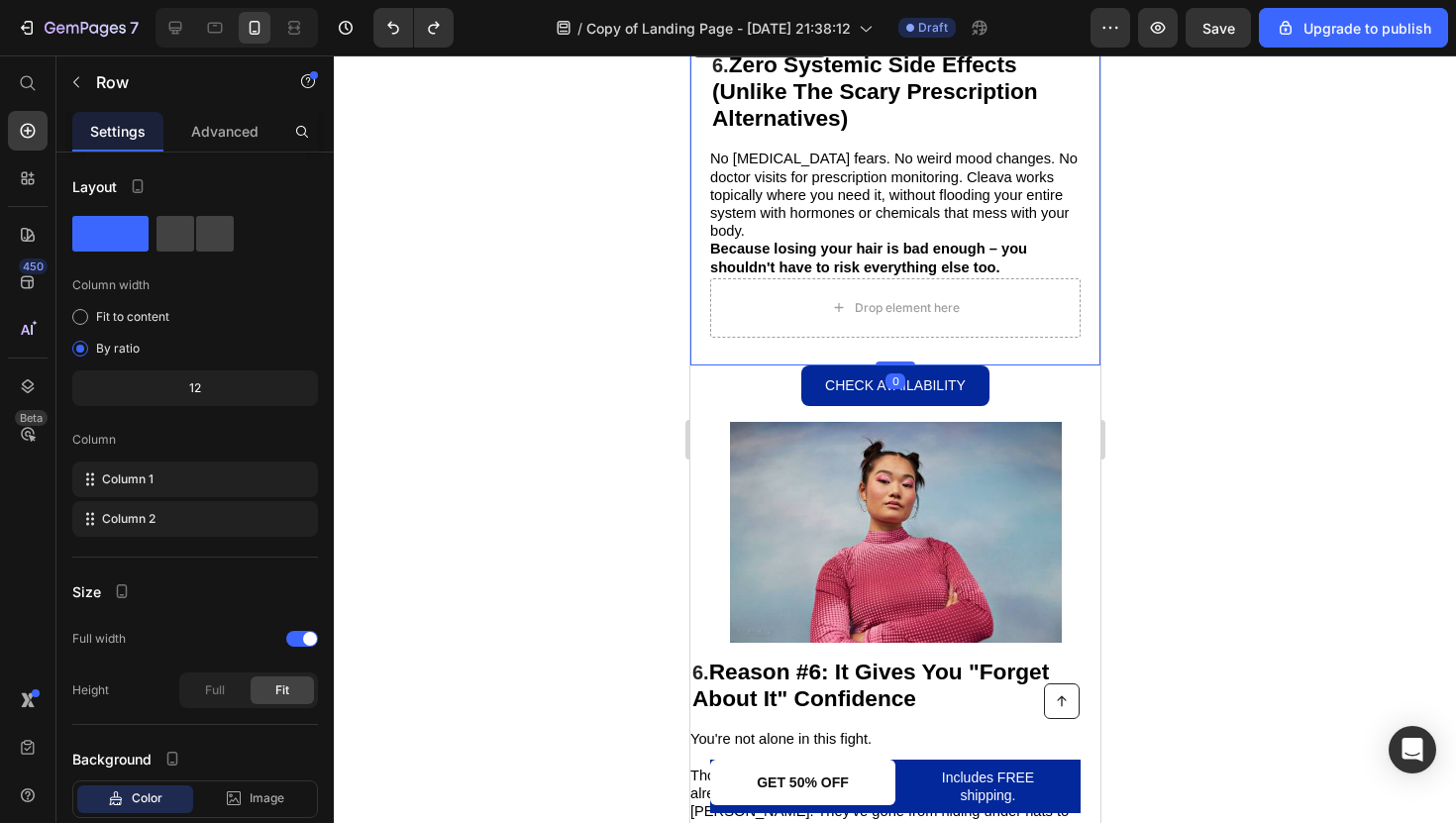 click 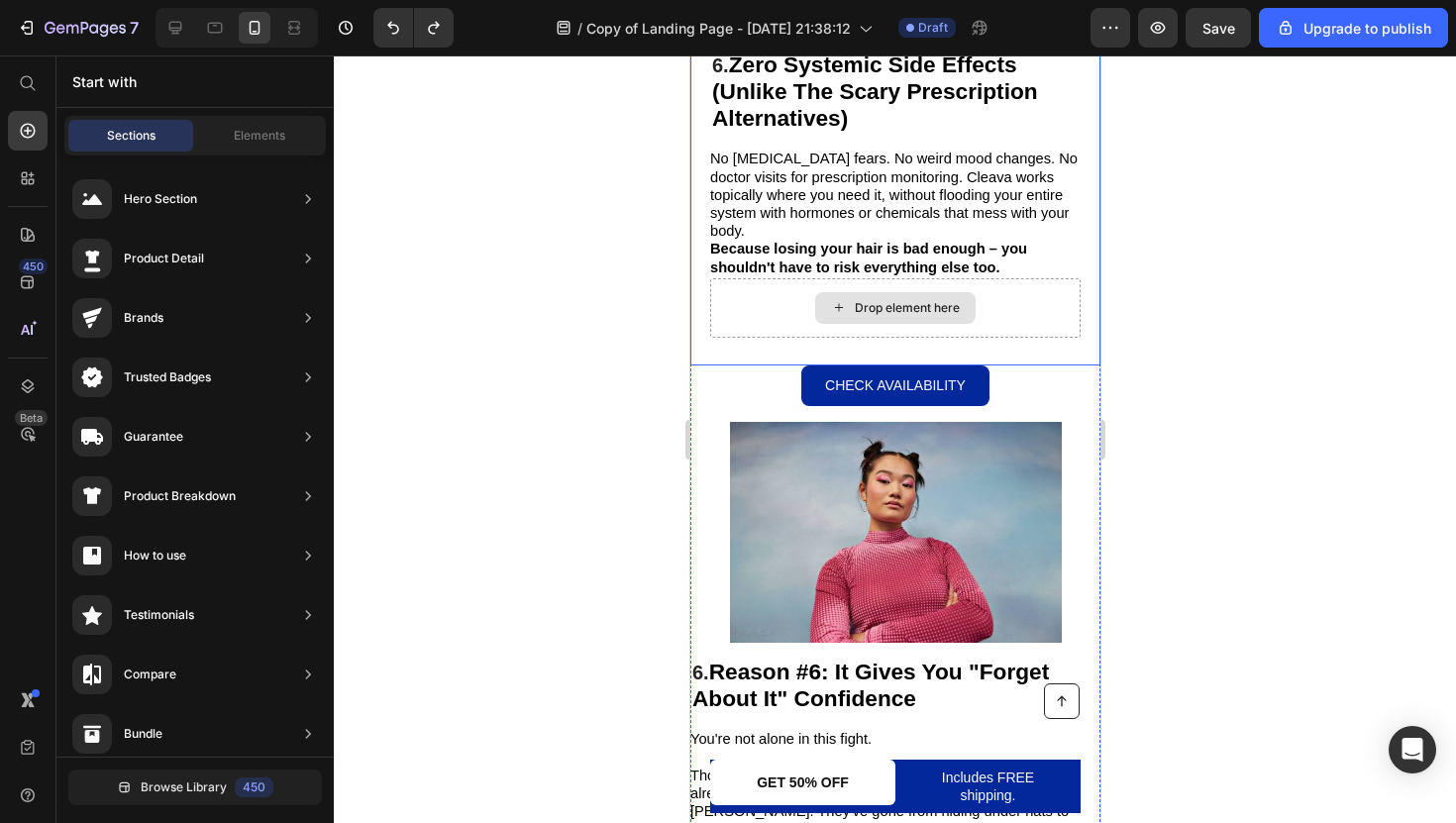 click on "Drop element here" at bounding box center [894, 308] 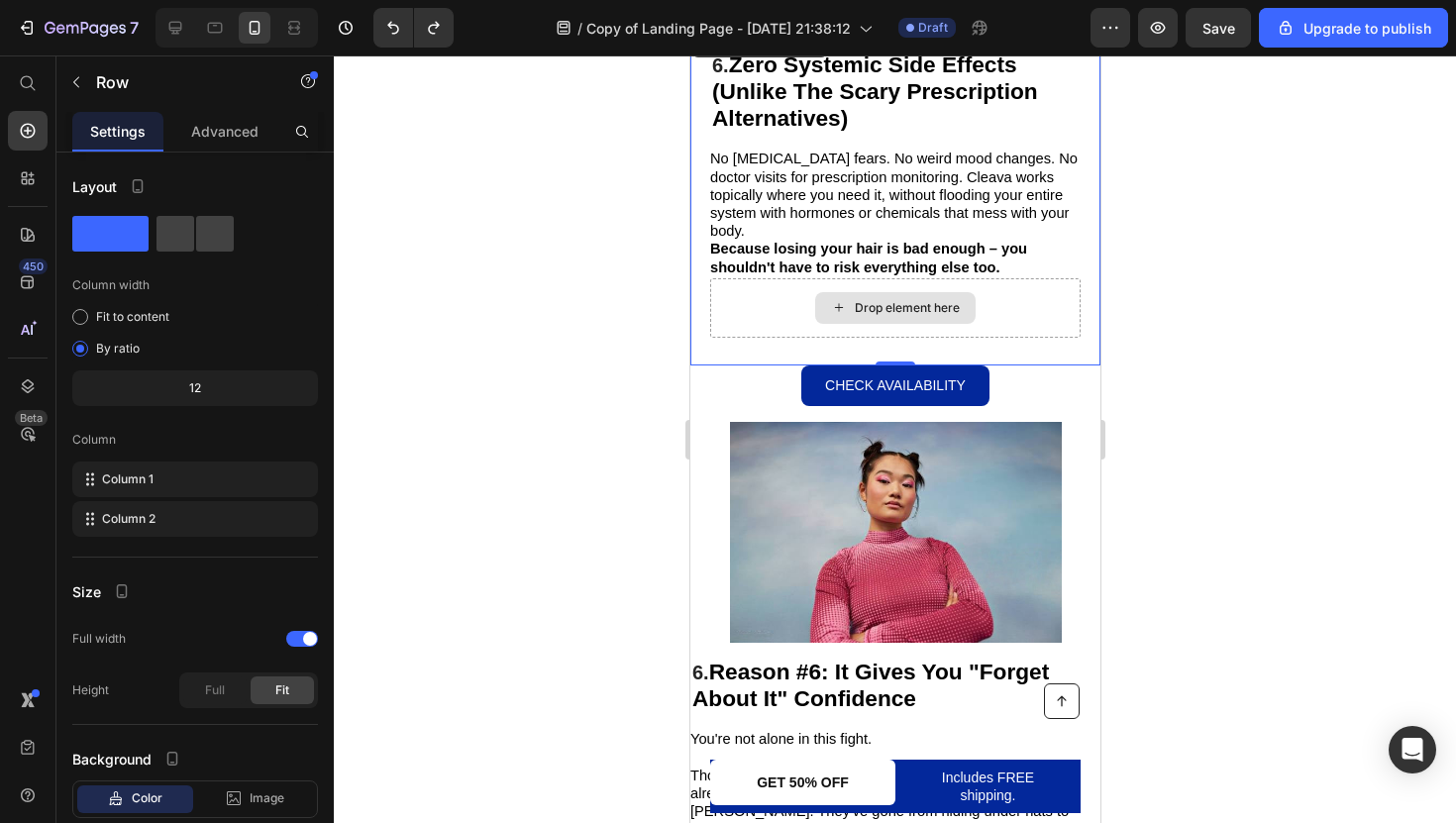 click on "Drop element here" at bounding box center (894, 308) 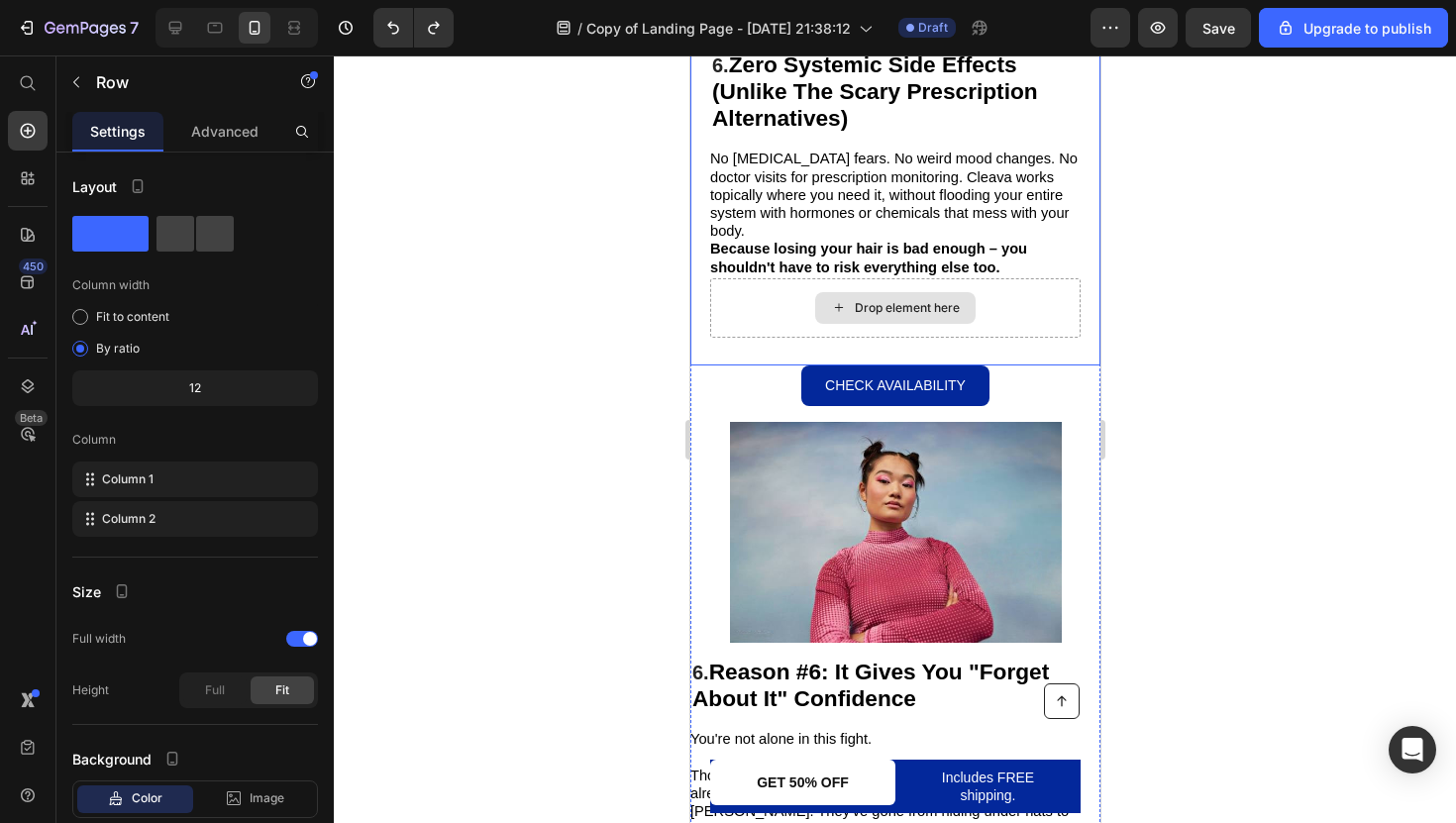 click on "Drop element here" at bounding box center (894, 308) 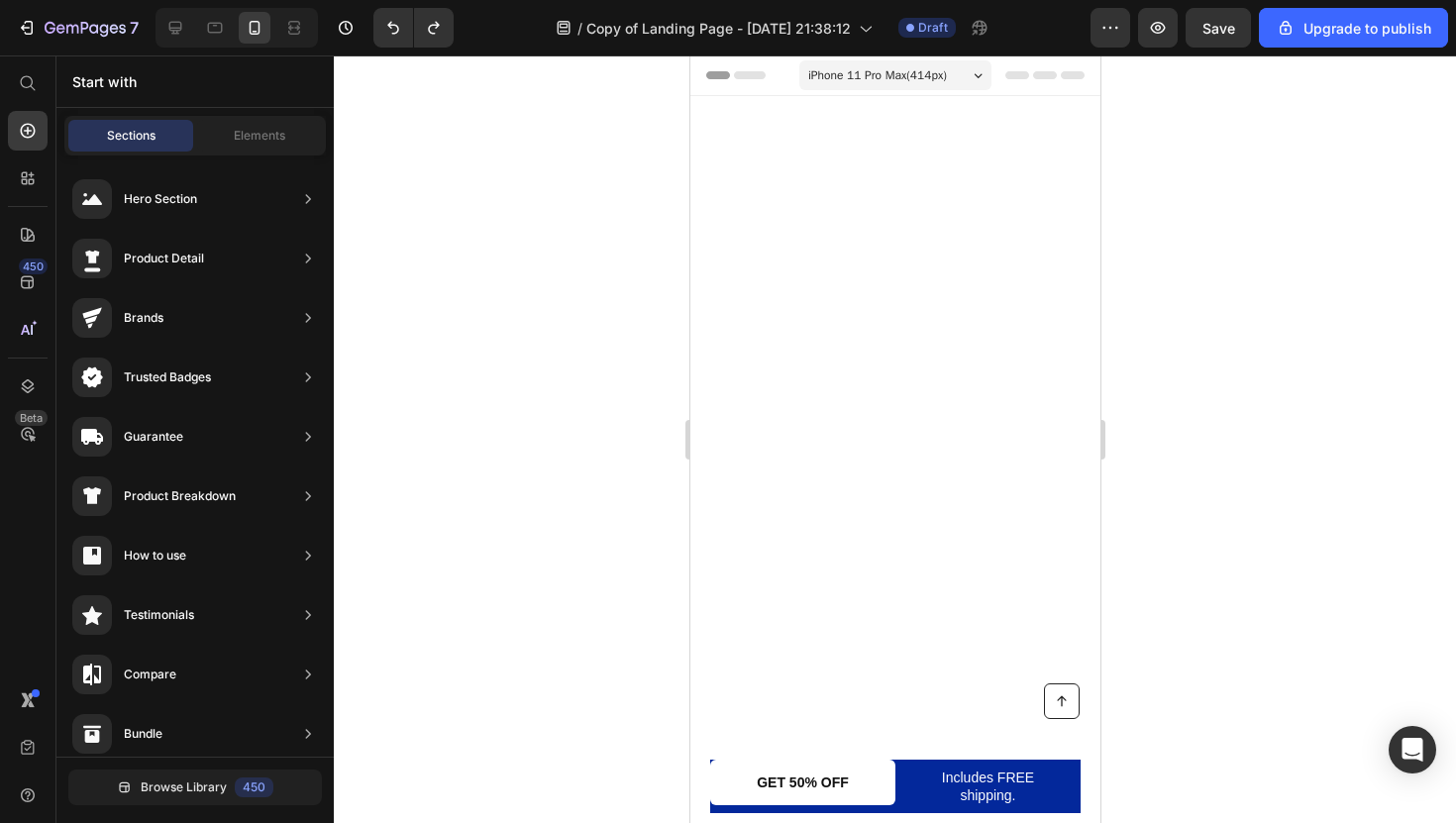 scroll, scrollTop: 5026, scrollLeft: 0, axis: vertical 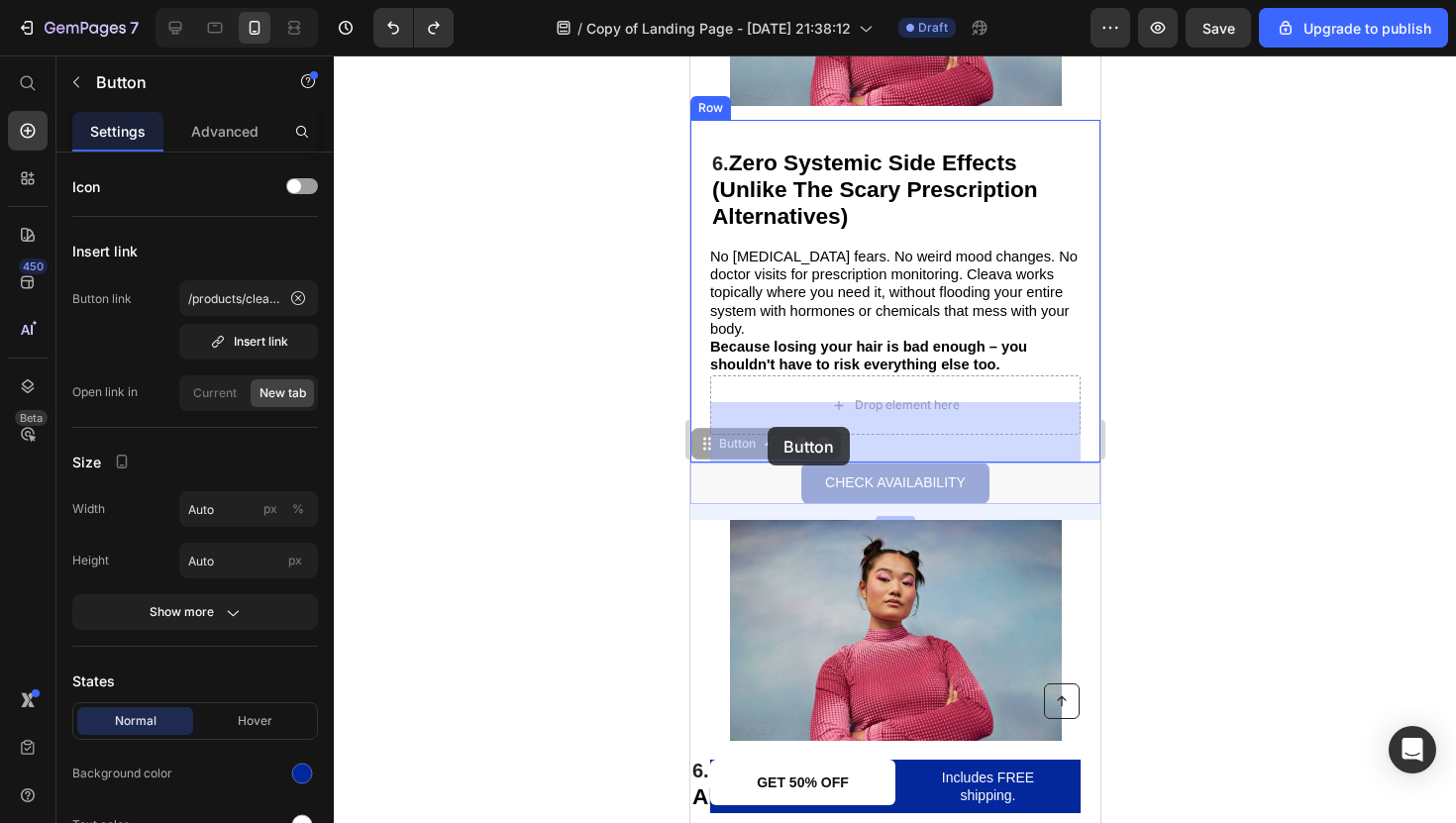 drag, startPoint x: 758, startPoint y: 512, endPoint x: 767, endPoint y: 429, distance: 83.48653 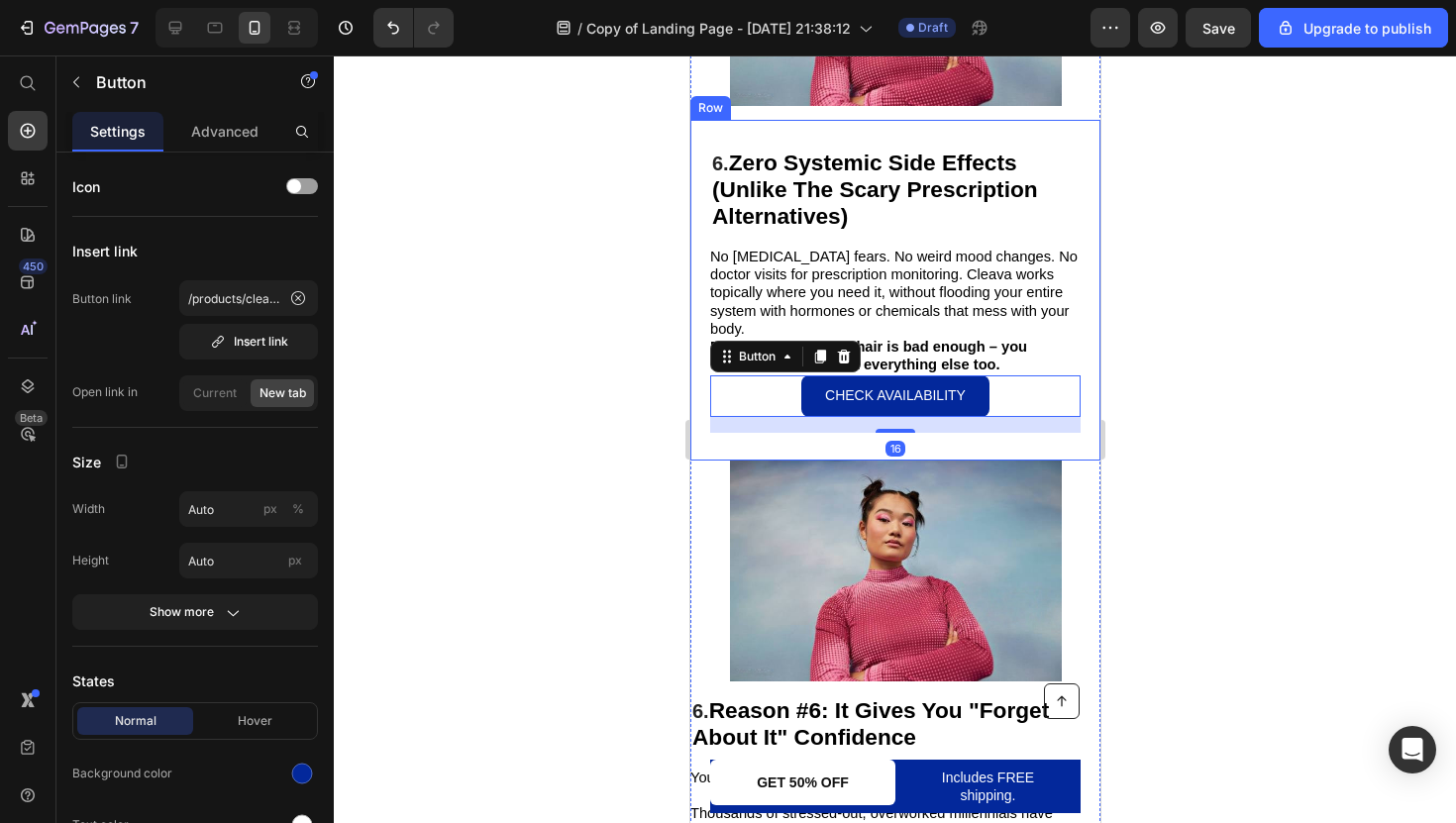 click on "6.  Zero Systemic Side Effects (Unlike The Scary Prescription Alternatives) Heading No sexual dysfunction fears. No weird mood changes. No doctor visits for prescription monitoring. Cleava works topically where you need it, without flooding your entire system with hormones or chemicals that mess with your body. Because losing your hair is bad enough – you shouldn't have to risk everything else too. Text Block Check Availability Button   16 Row" at bounding box center [894, 290] 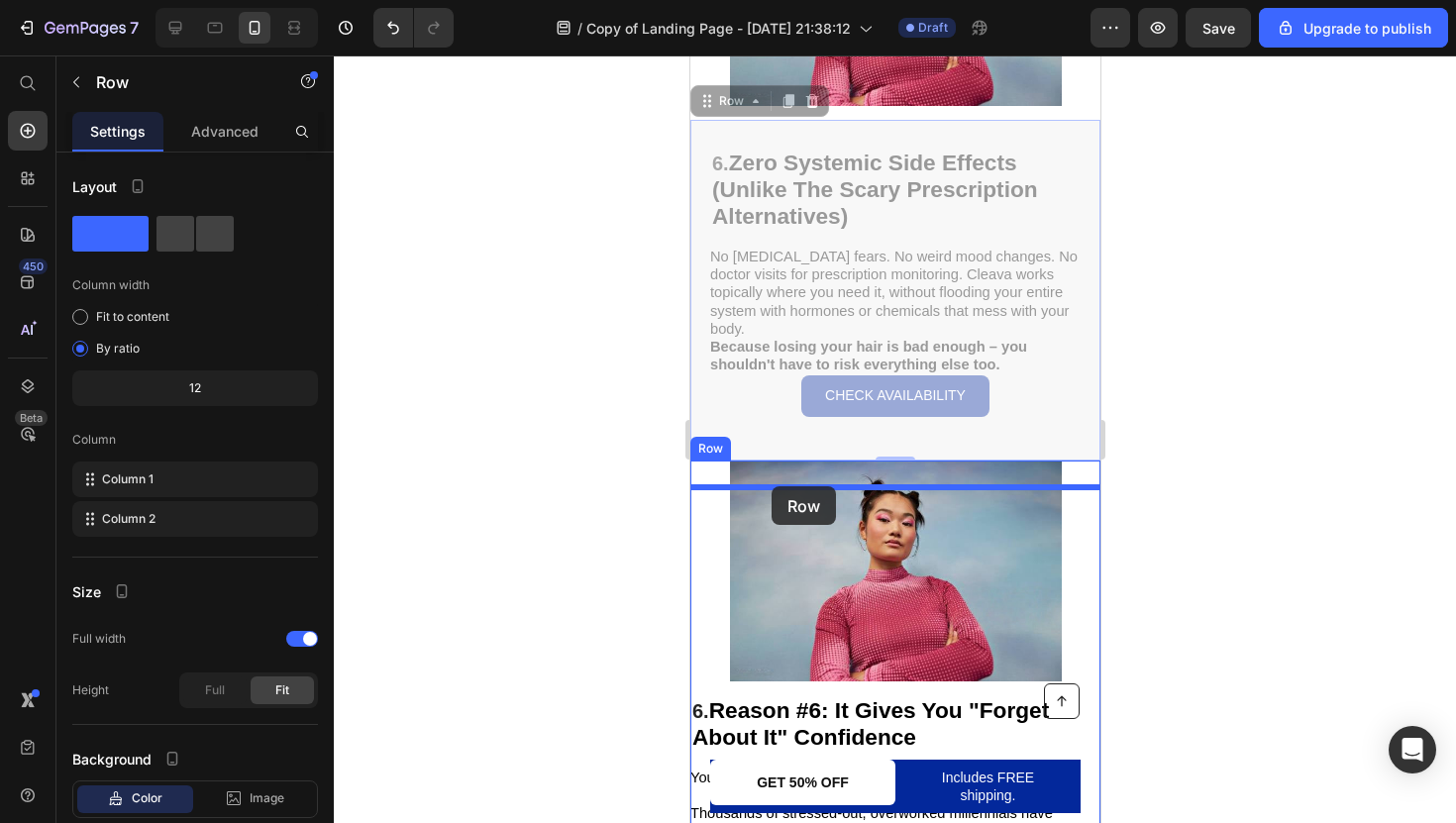 drag, startPoint x: 754, startPoint y: 450, endPoint x: 771, endPoint y: 485, distance: 38.910153 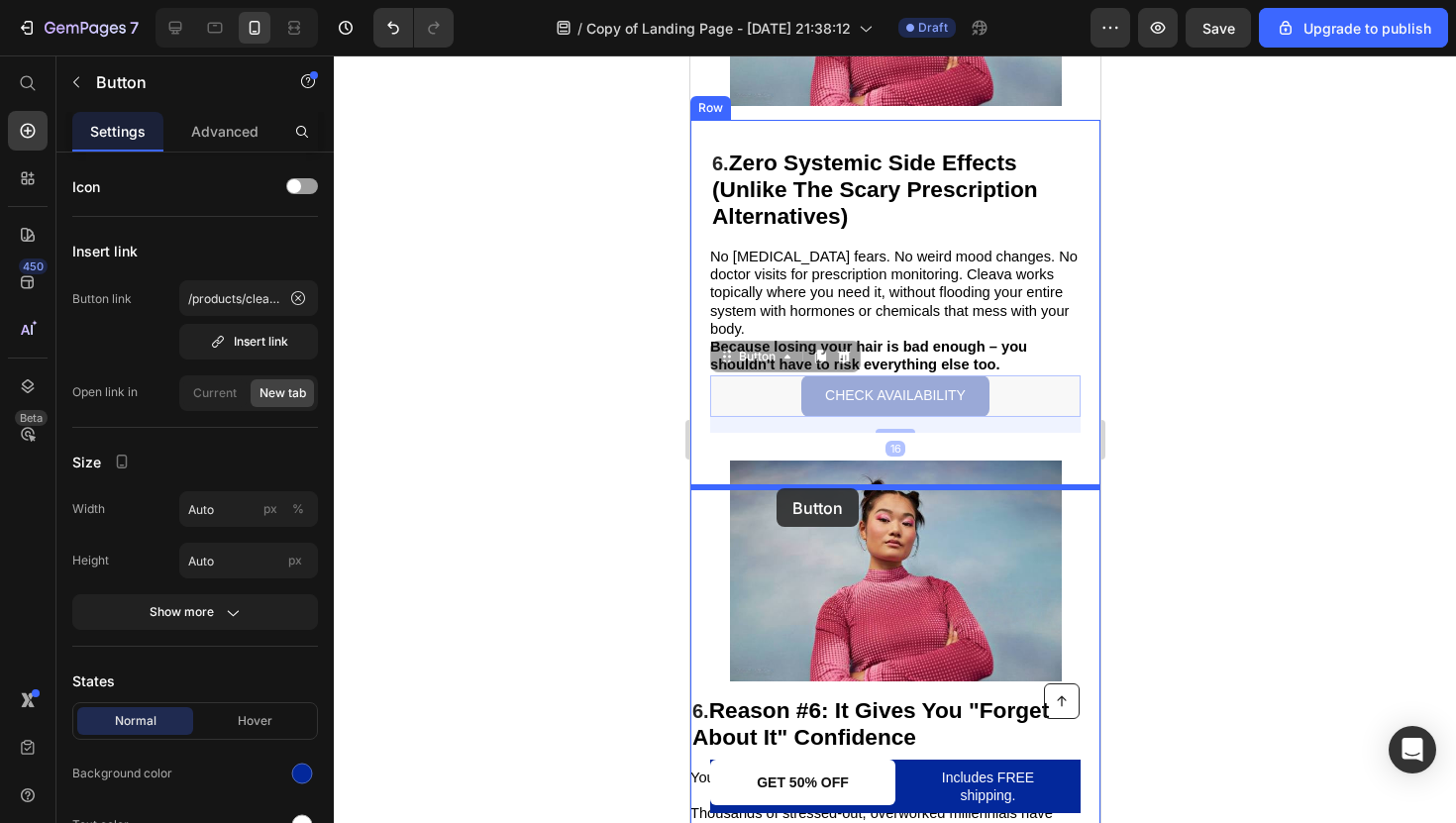 drag, startPoint x: 767, startPoint y: 421, endPoint x: 776, endPoint y: 488, distance: 67.602 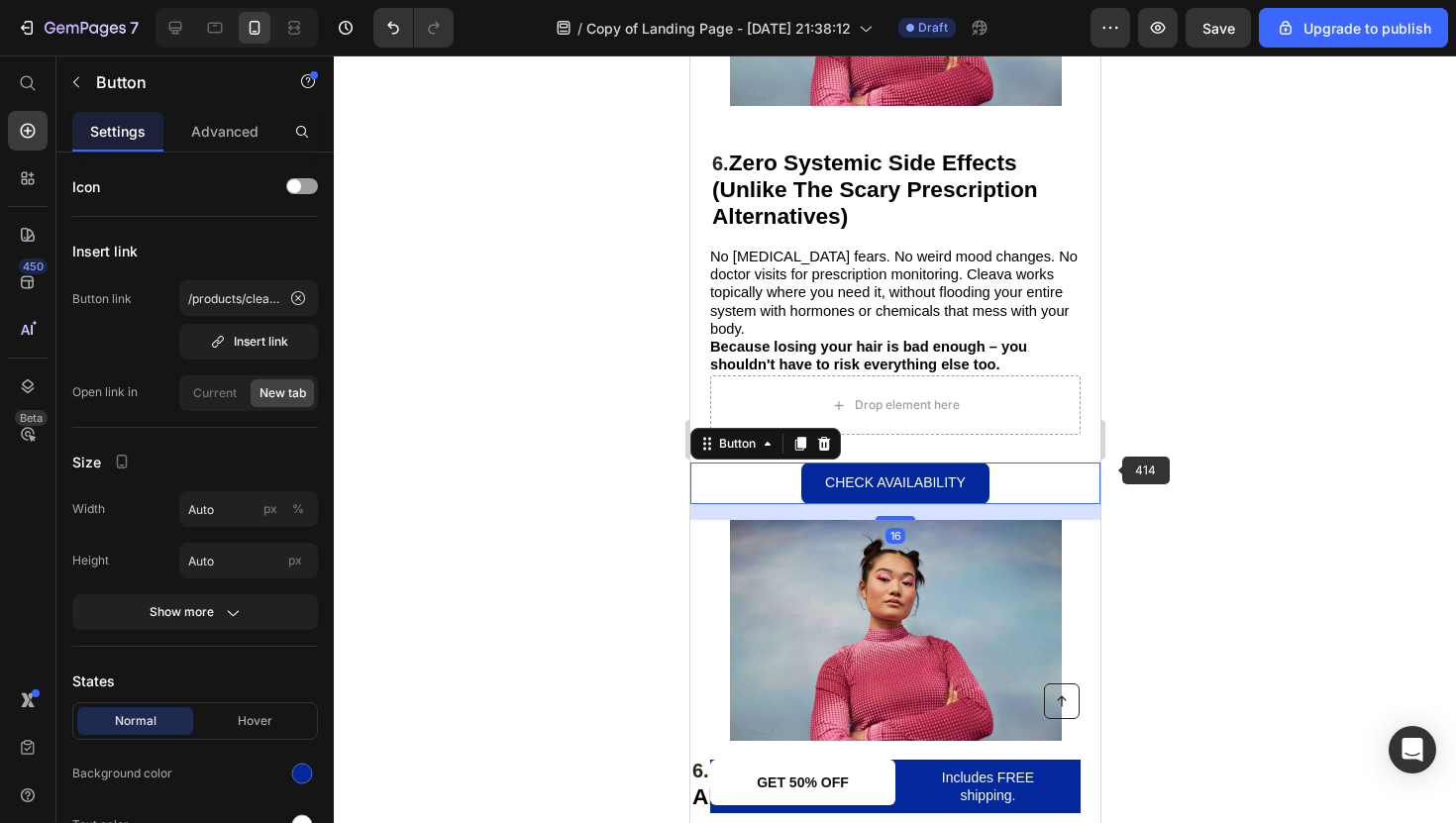 click 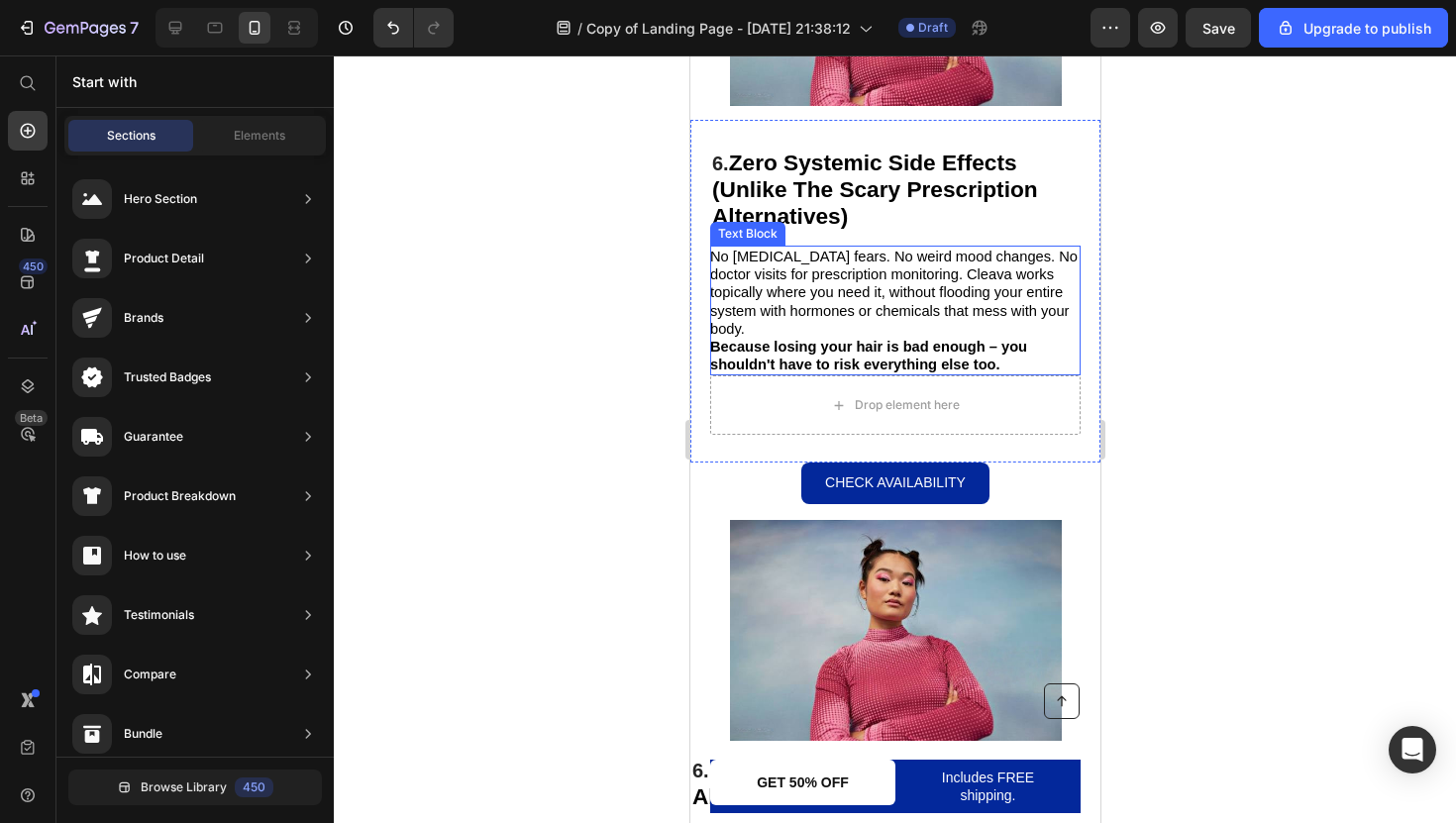 click on "Because losing your hair is bad enough – you shouldn't have to risk everything else too." at bounding box center (868, 356) 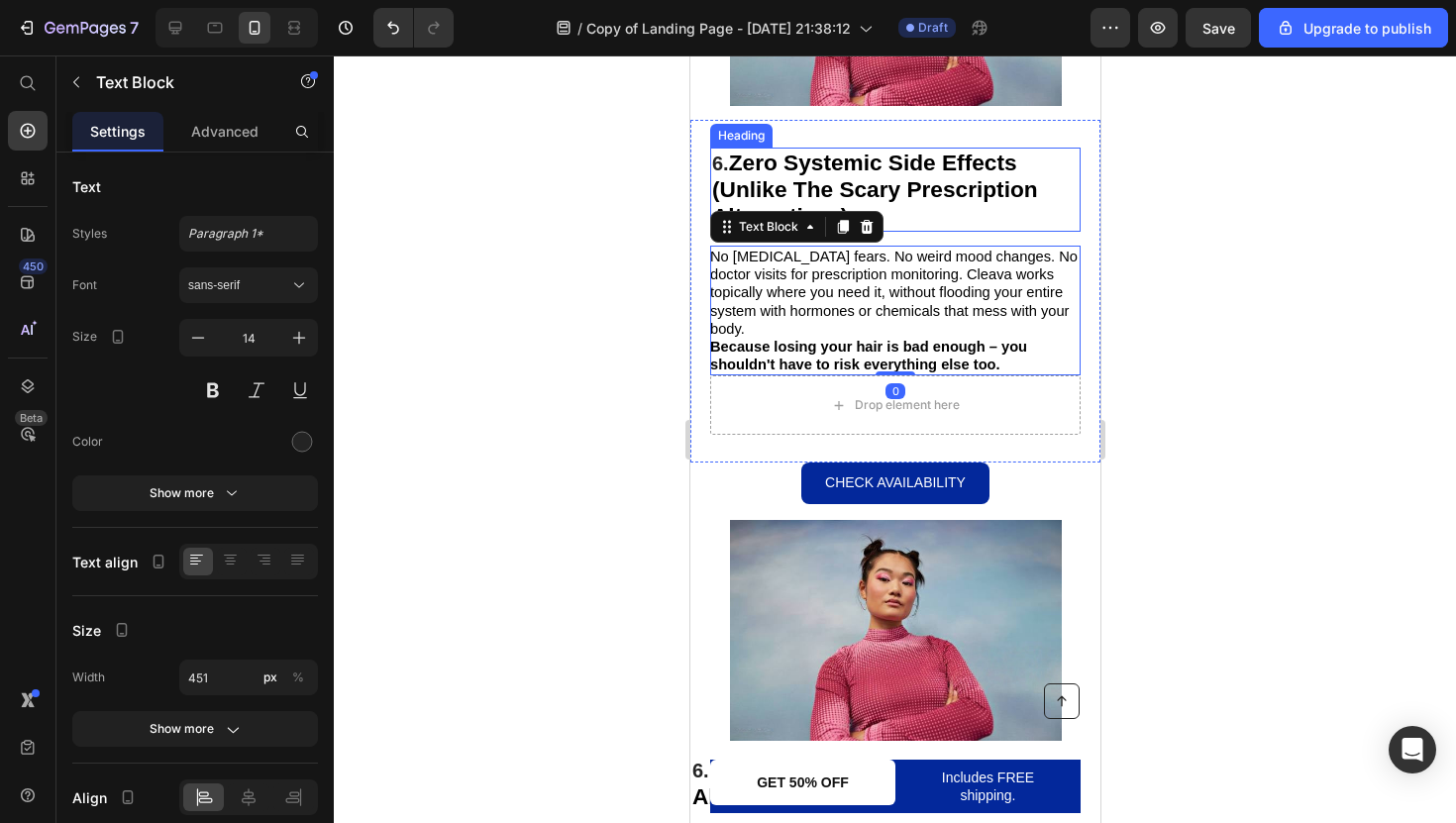 click on "6.  Zero Systemic Side Effects (Unlike The Scary Prescription Alternatives)" at bounding box center (894, 189) 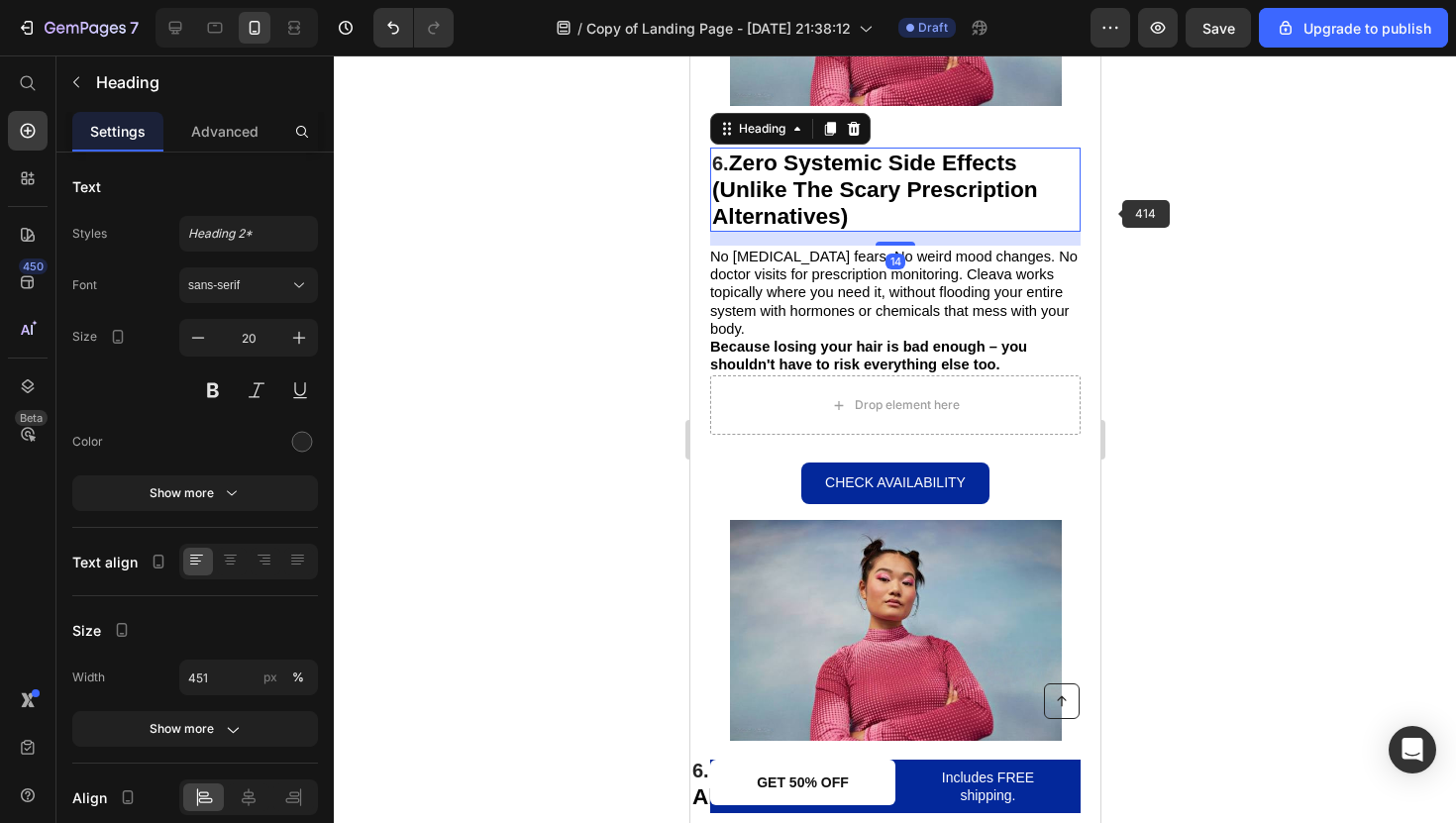 click 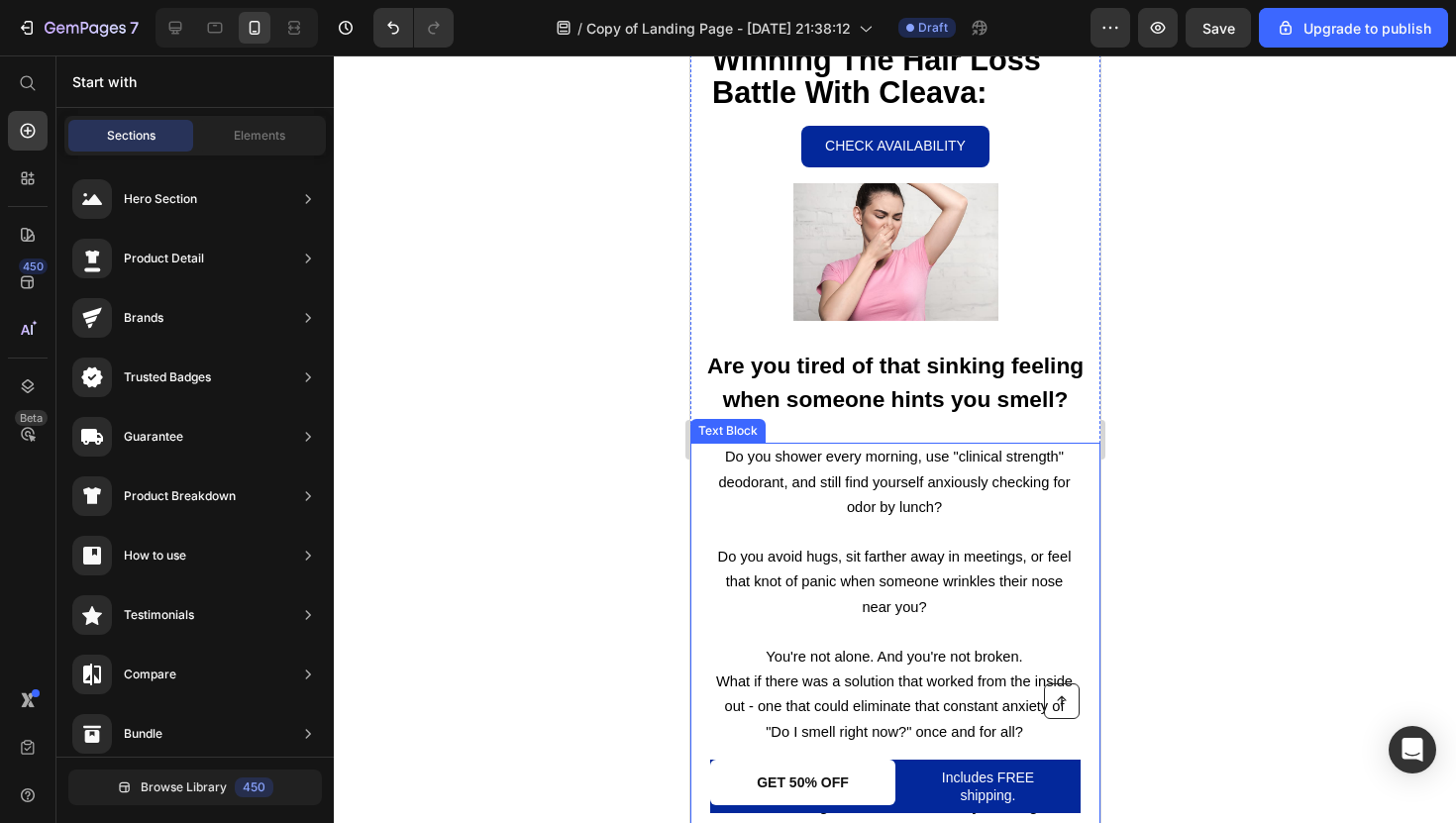 scroll, scrollTop: 232, scrollLeft: 0, axis: vertical 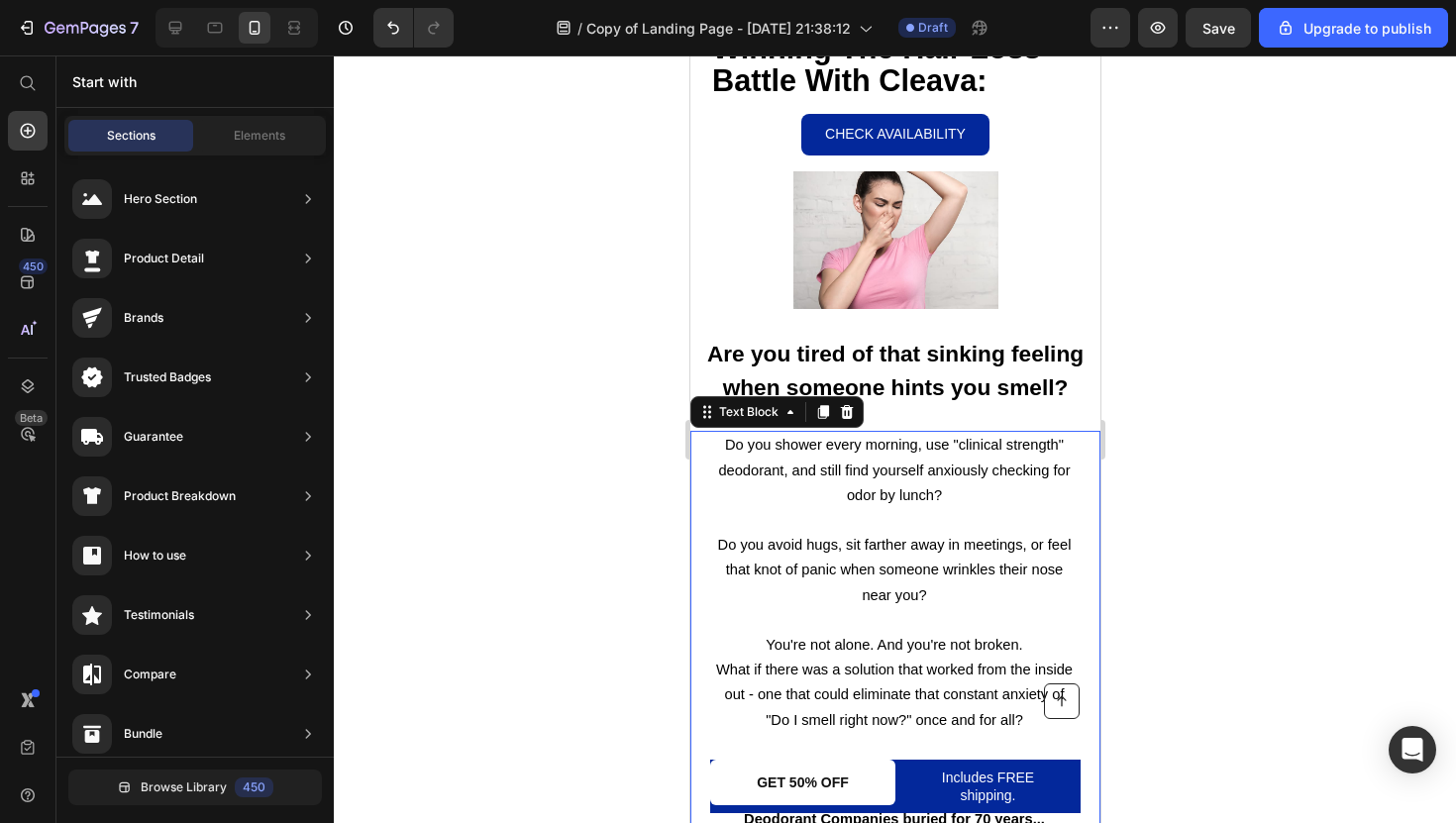click on "Do you avoid hugs, sit farther away in meetings, or feel that knot of panic when someone wrinkles their nose near you?" at bounding box center [893, 569] 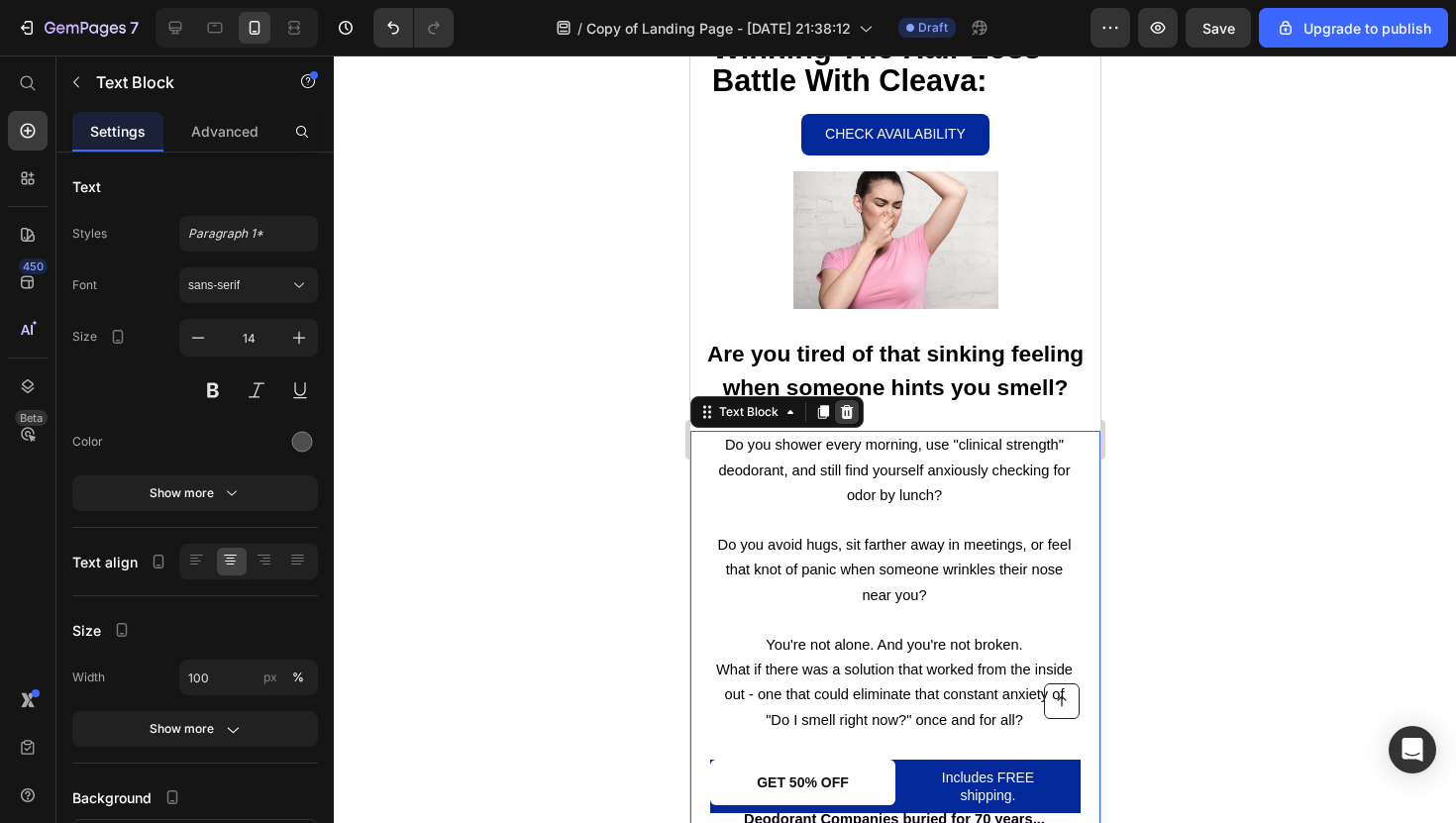 click at bounding box center [846, 412] 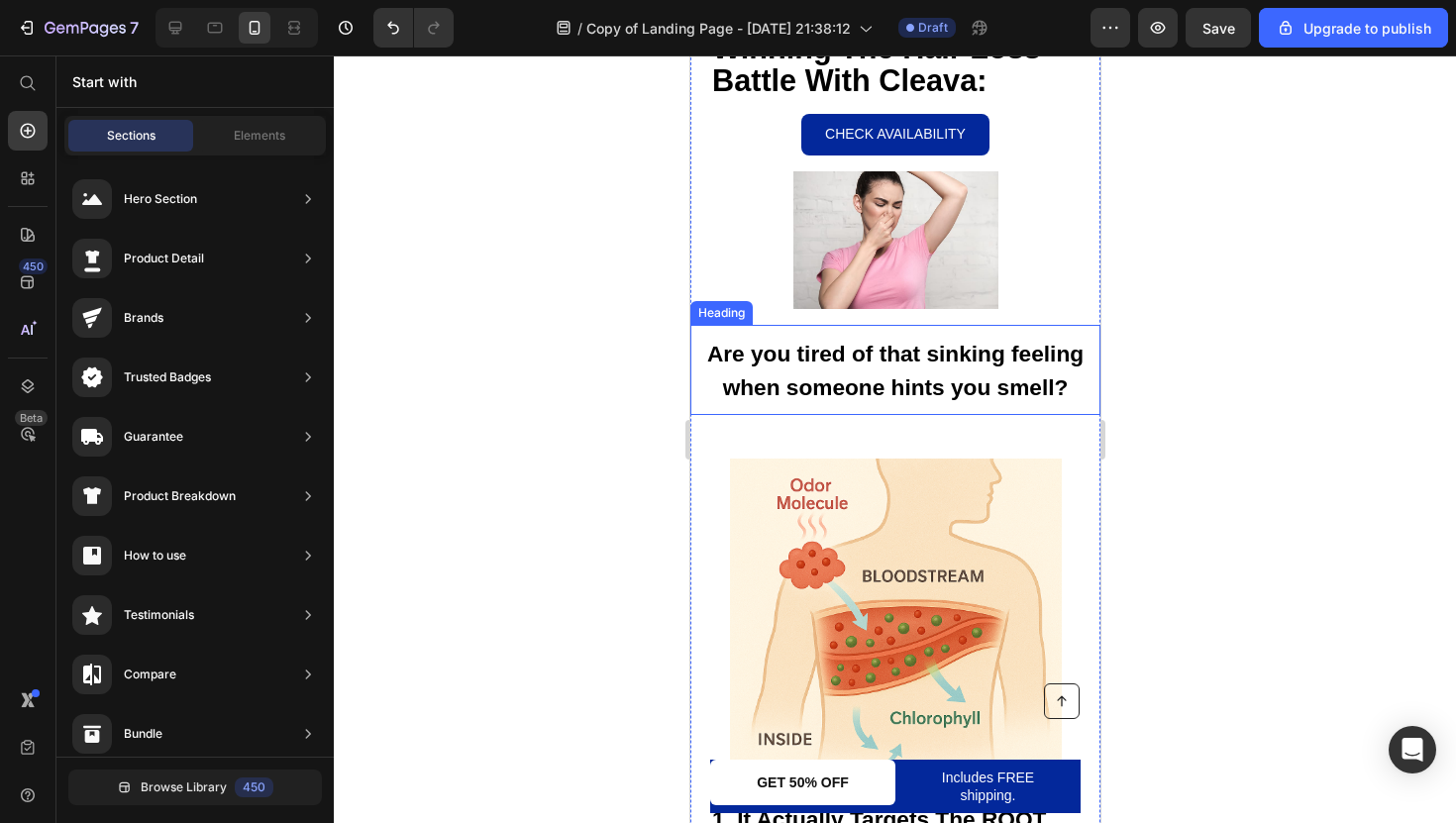 click on "Are you tired of that sinking feeling when someone hints you smell?" at bounding box center (894, 370) 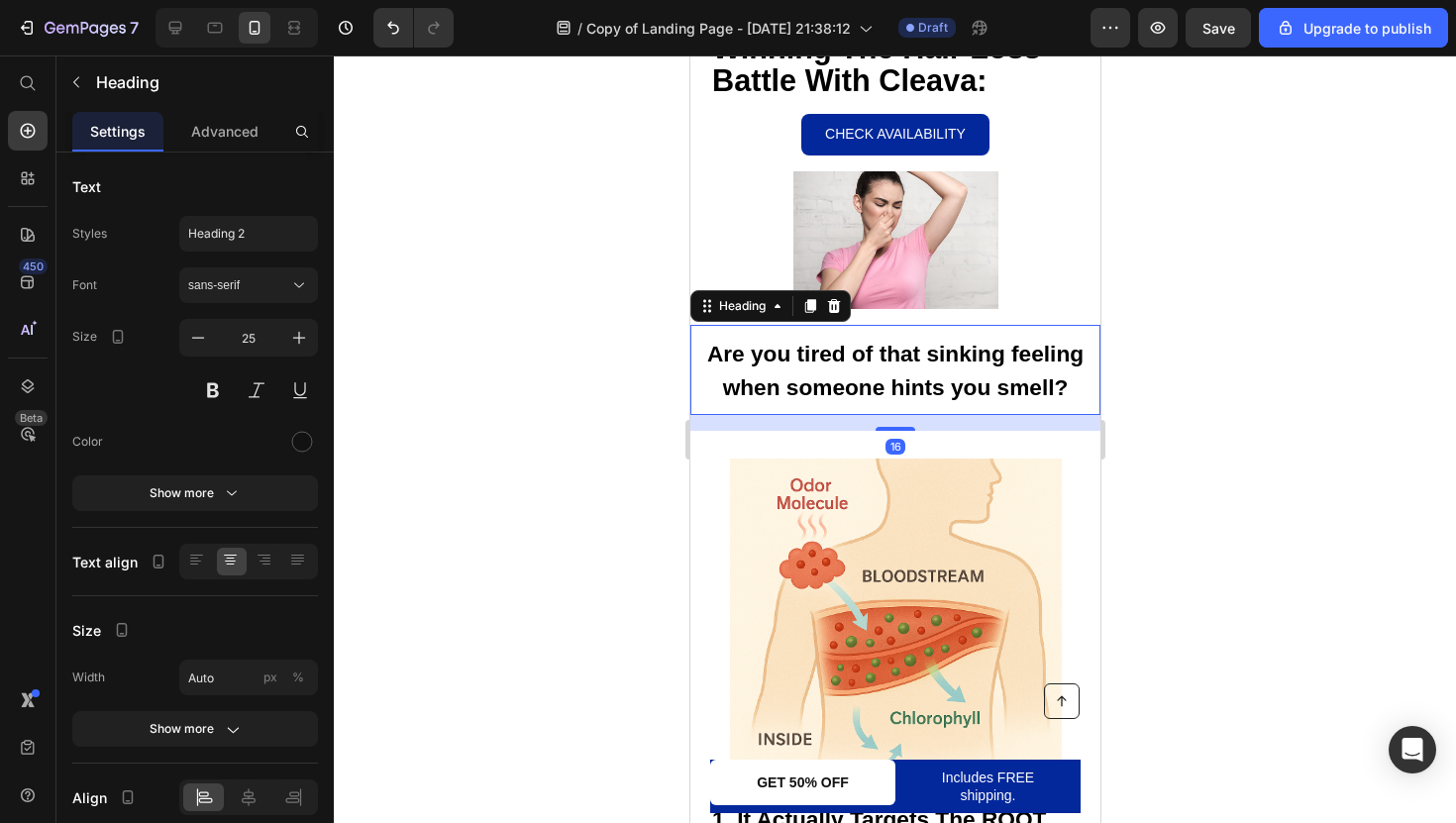 click on "Heading" at bounding box center [770, 306] 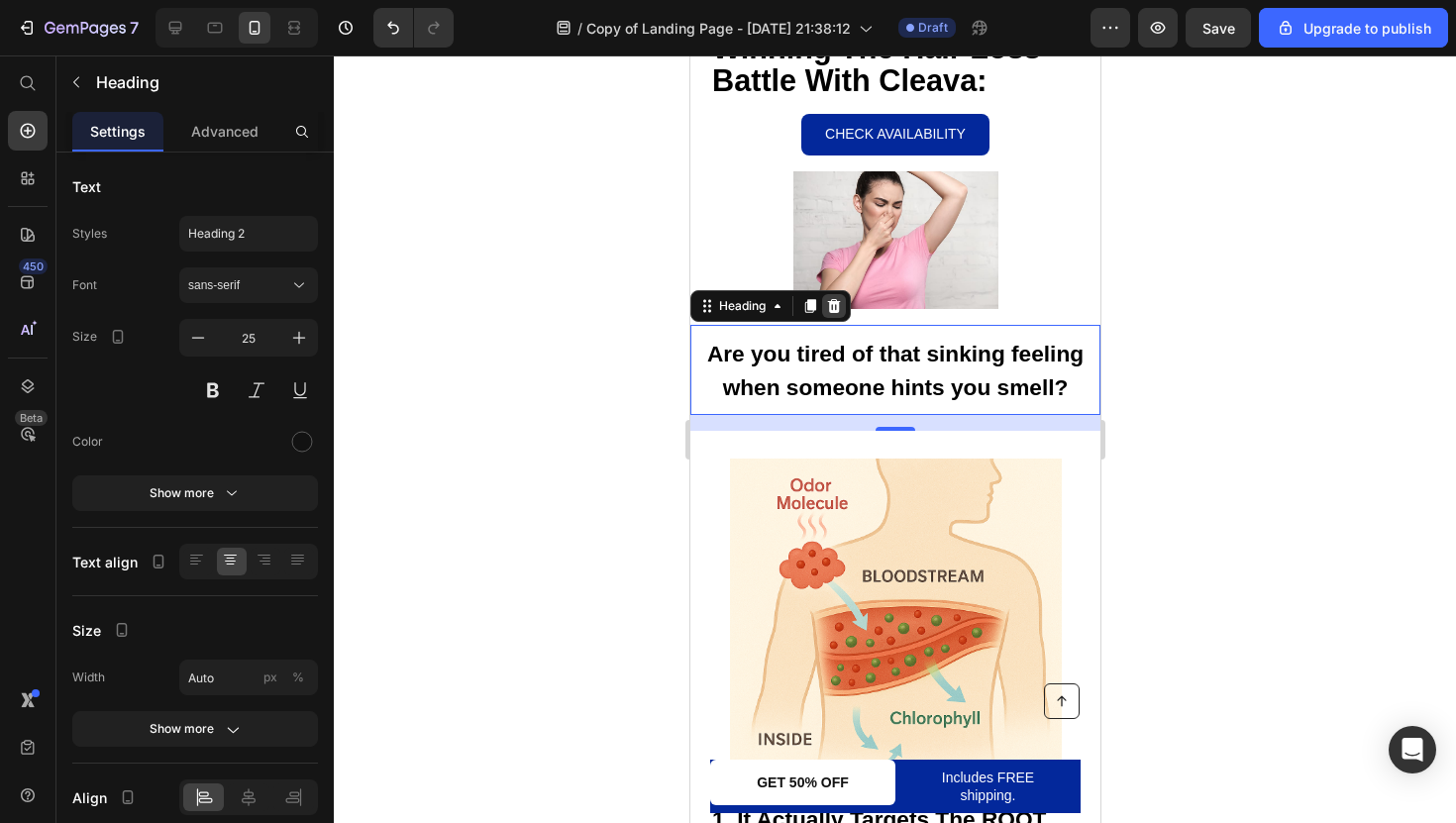 click 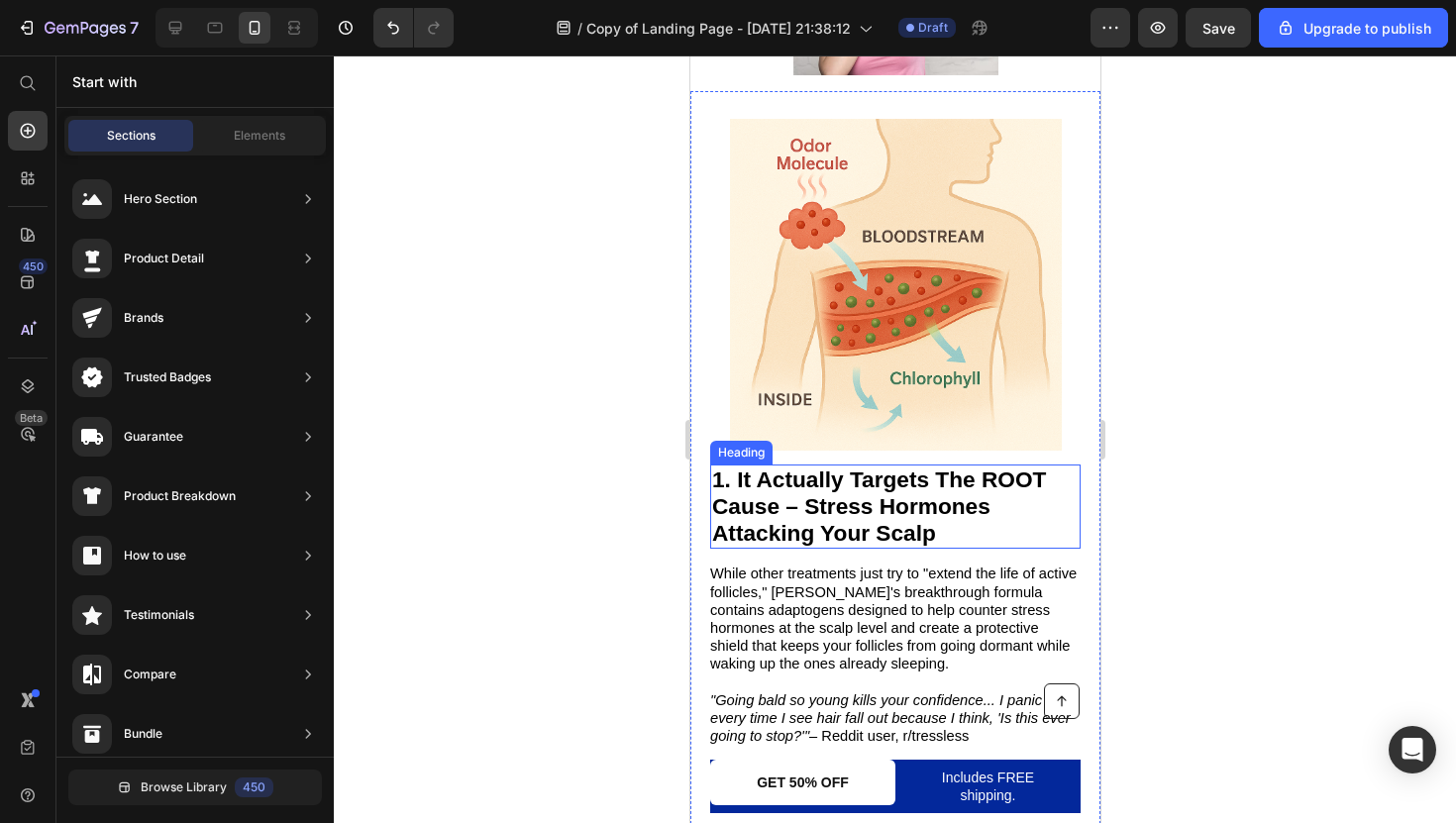 scroll, scrollTop: 655, scrollLeft: 0, axis: vertical 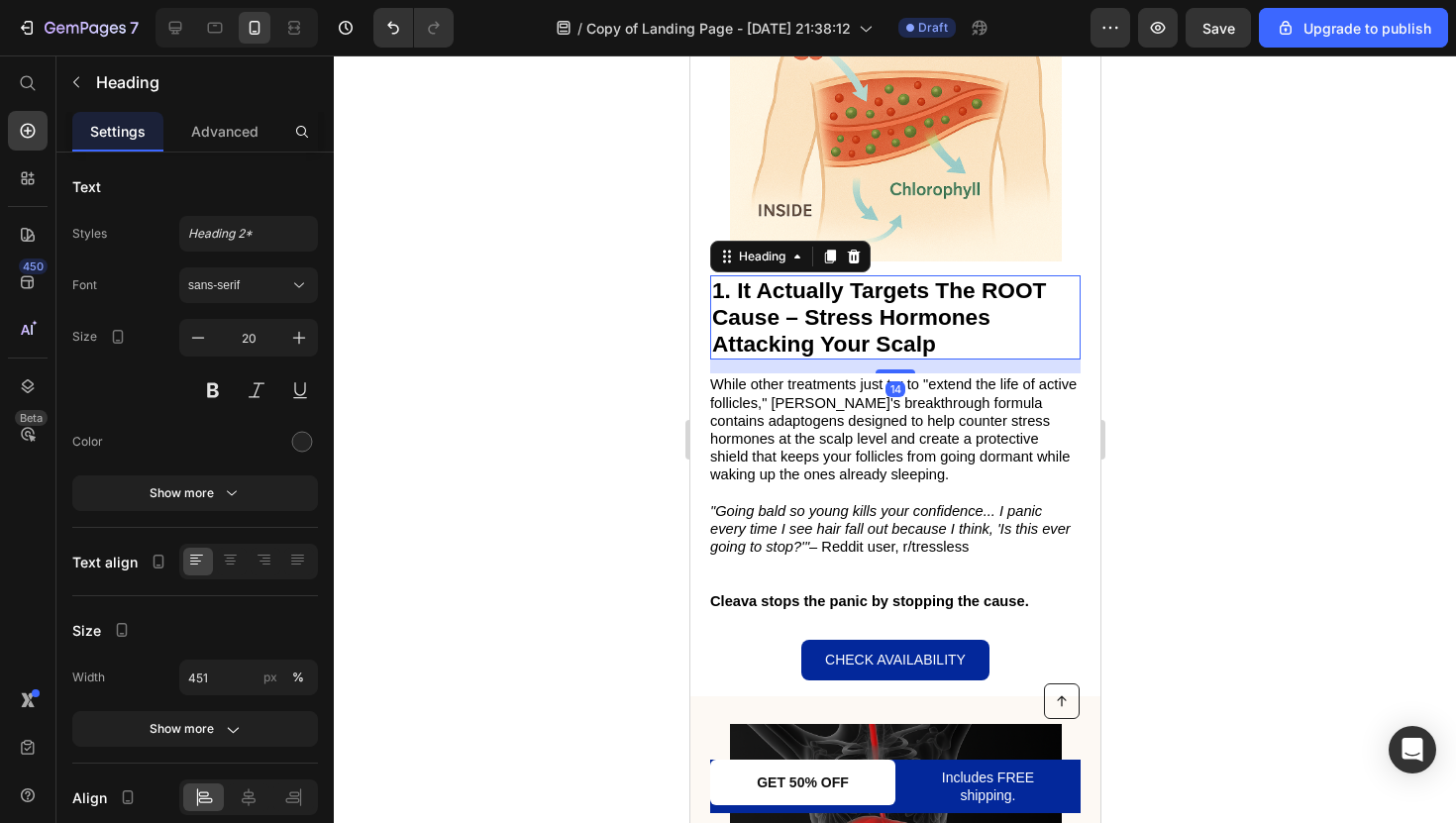 click on "1. It Actually Targets The ROOT Cause – Stress Hormones Attacking Your Scalp" at bounding box center (878, 317) 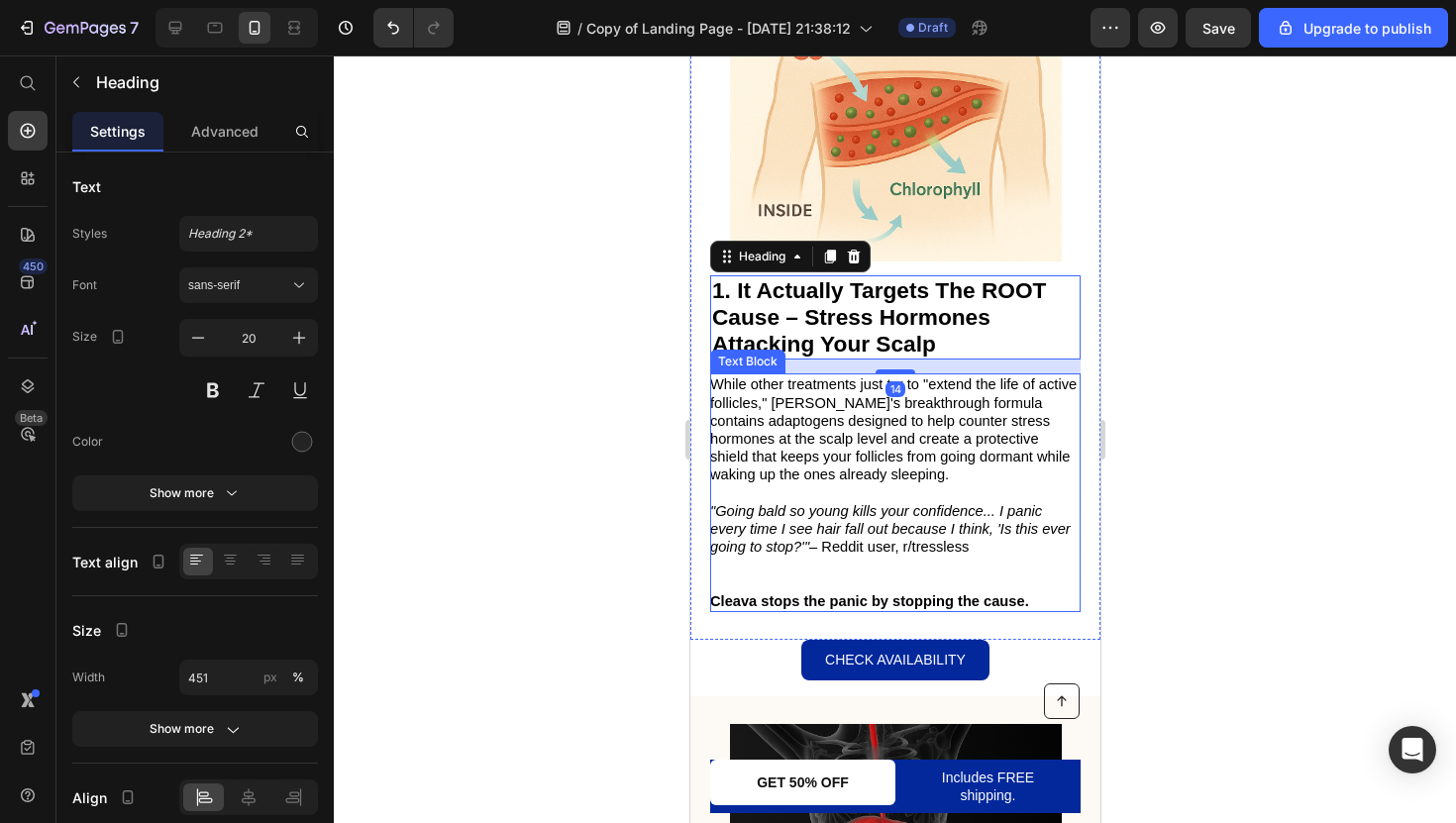 click on "While other treatments just try to "extend the life of active follicles," [PERSON_NAME]'s breakthrough formula contains adaptogens designed to help counter stress hormones at the scalp level and create a protective shield that keeps your follicles from going dormant while waking up the ones already sleeping." at bounding box center [892, 429] 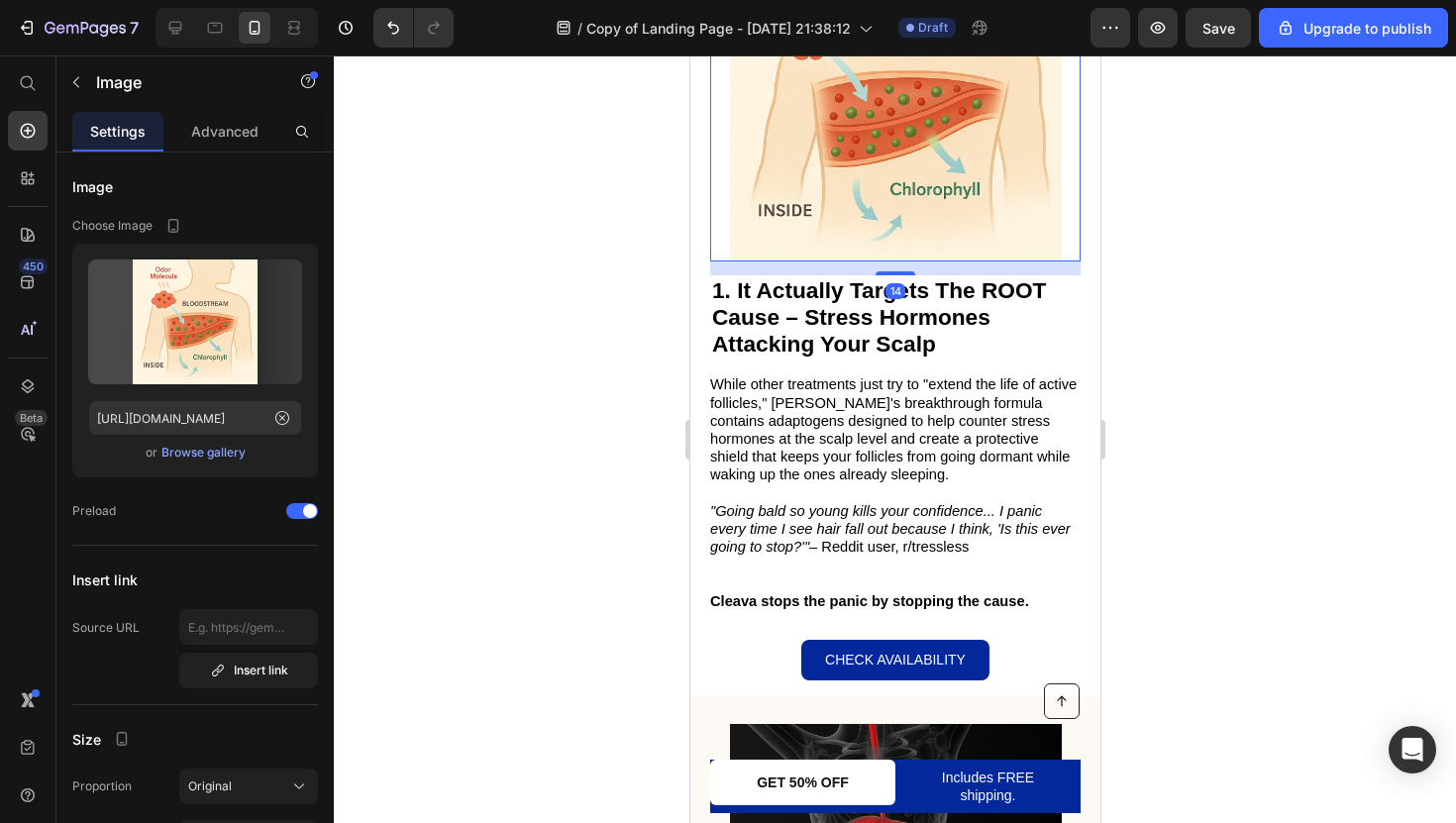 click at bounding box center (894, 95) 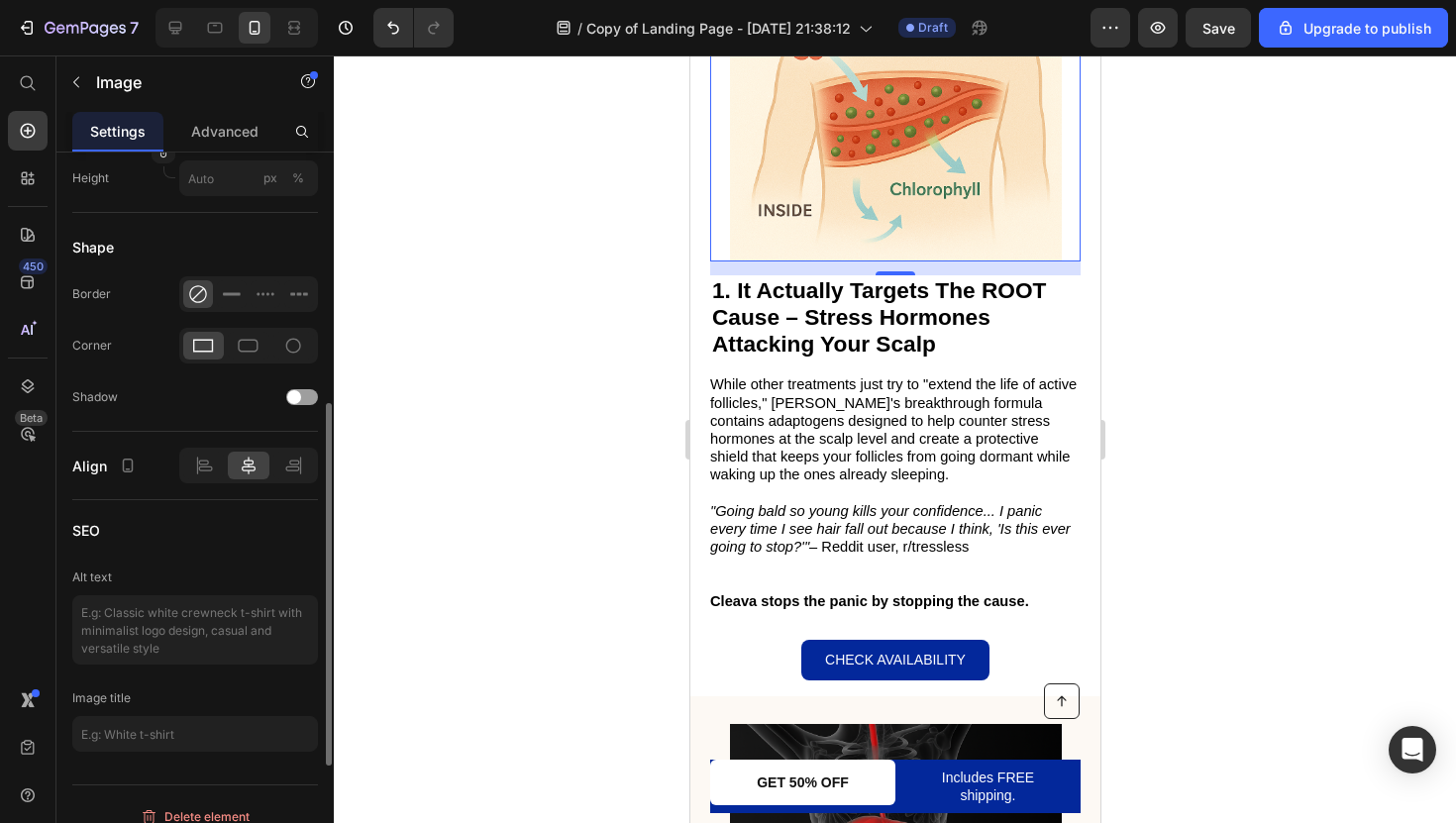 scroll, scrollTop: 730, scrollLeft: 0, axis: vertical 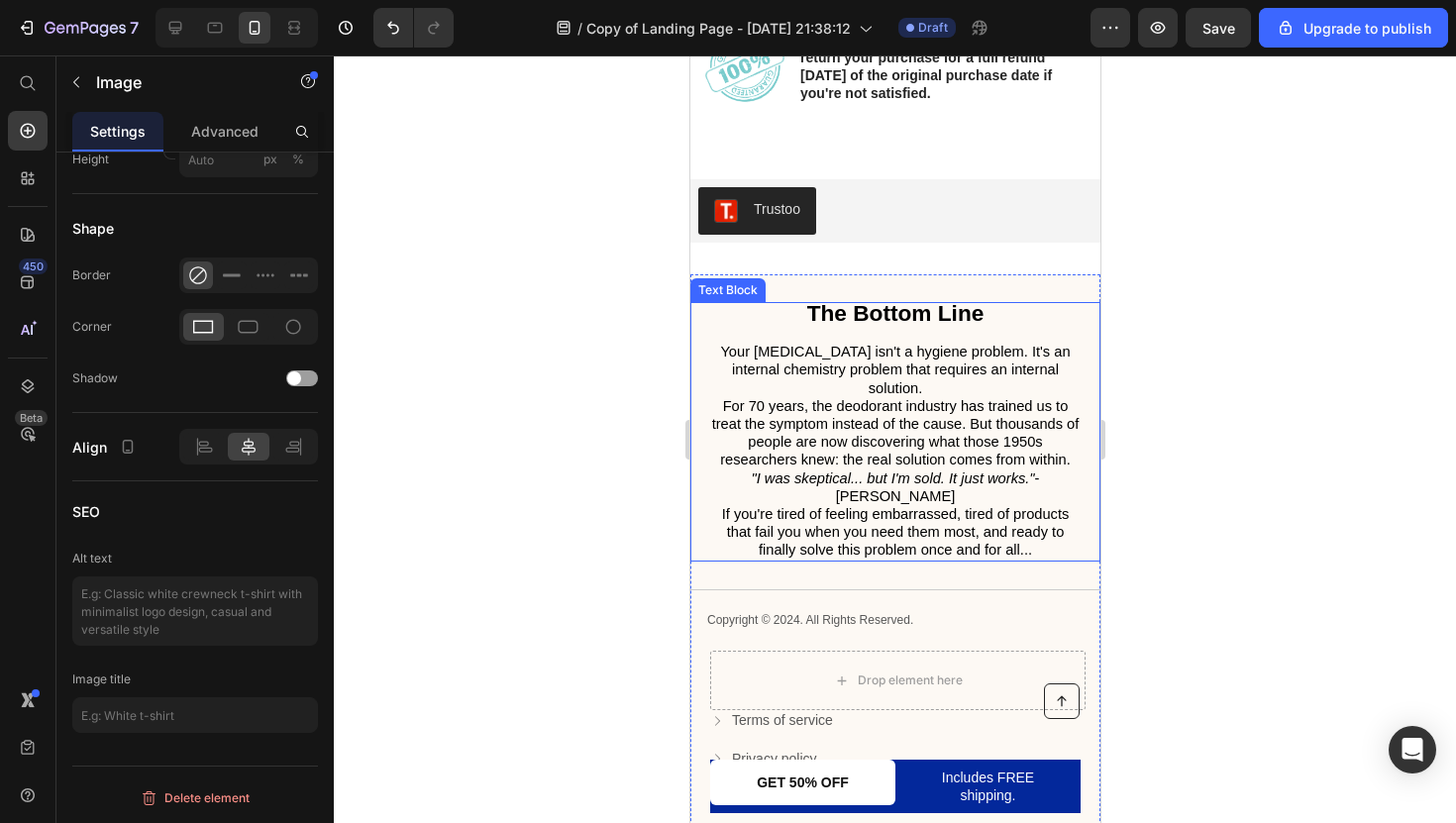click on "For 70 years, the deodorant industry has trained us to treat the symptom instead of the cause. But thousands of people are now discovering what those 1950s researchers knew: the real solution comes from within." at bounding box center (894, 433) 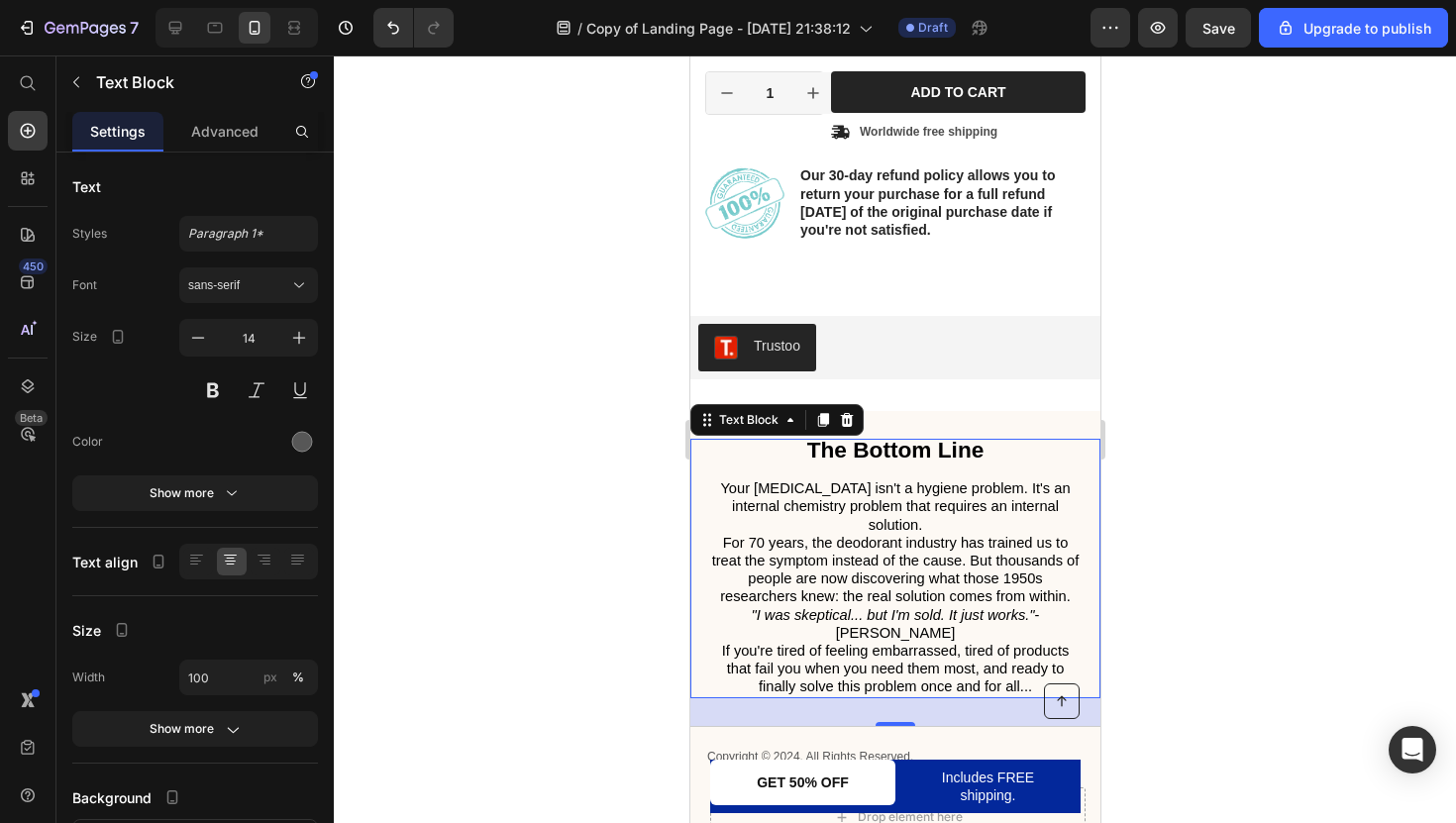 scroll, scrollTop: 5786, scrollLeft: 0, axis: vertical 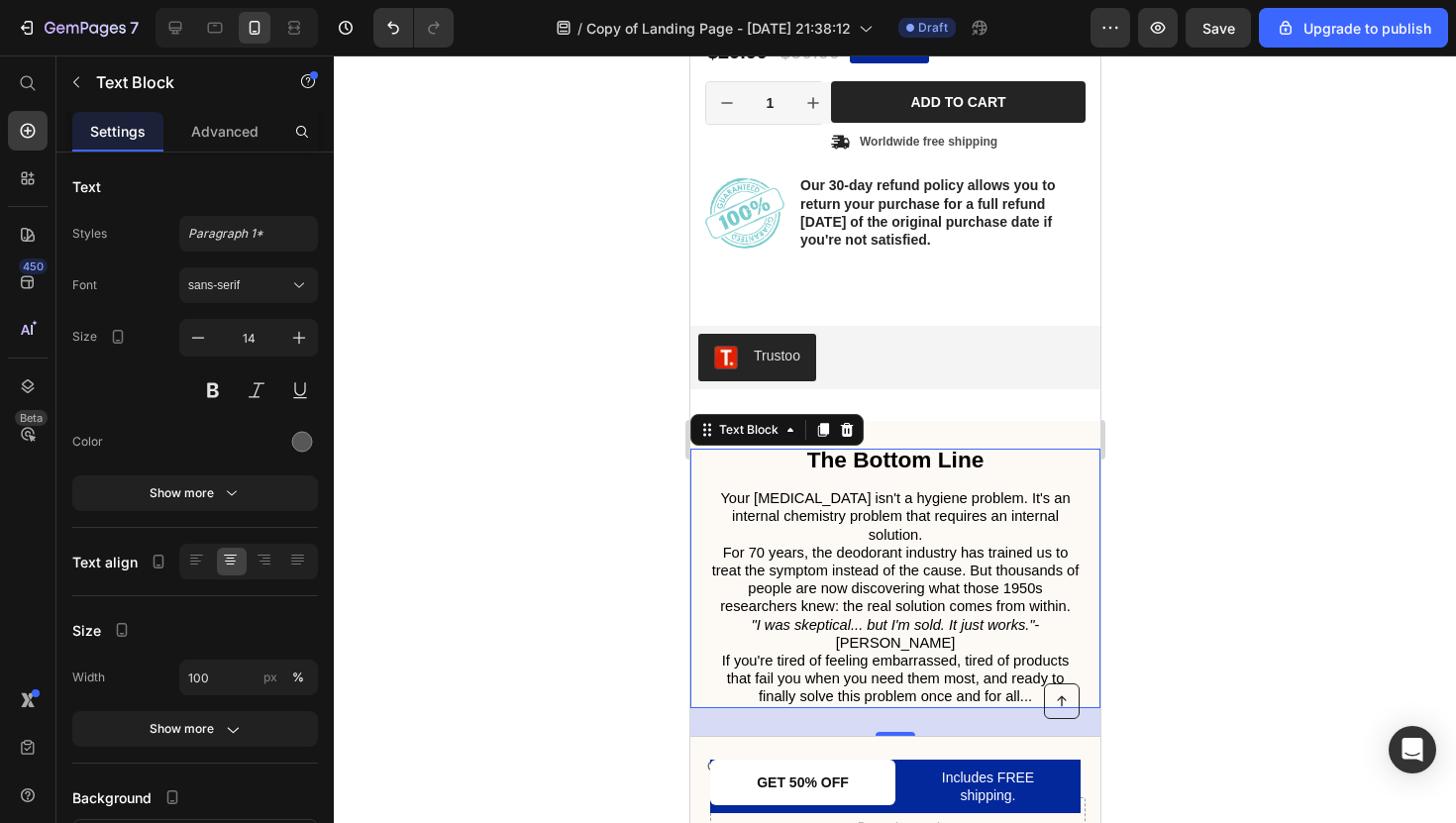 click on ""I was skeptical... but I'm sold. It just works."" at bounding box center (892, 625) 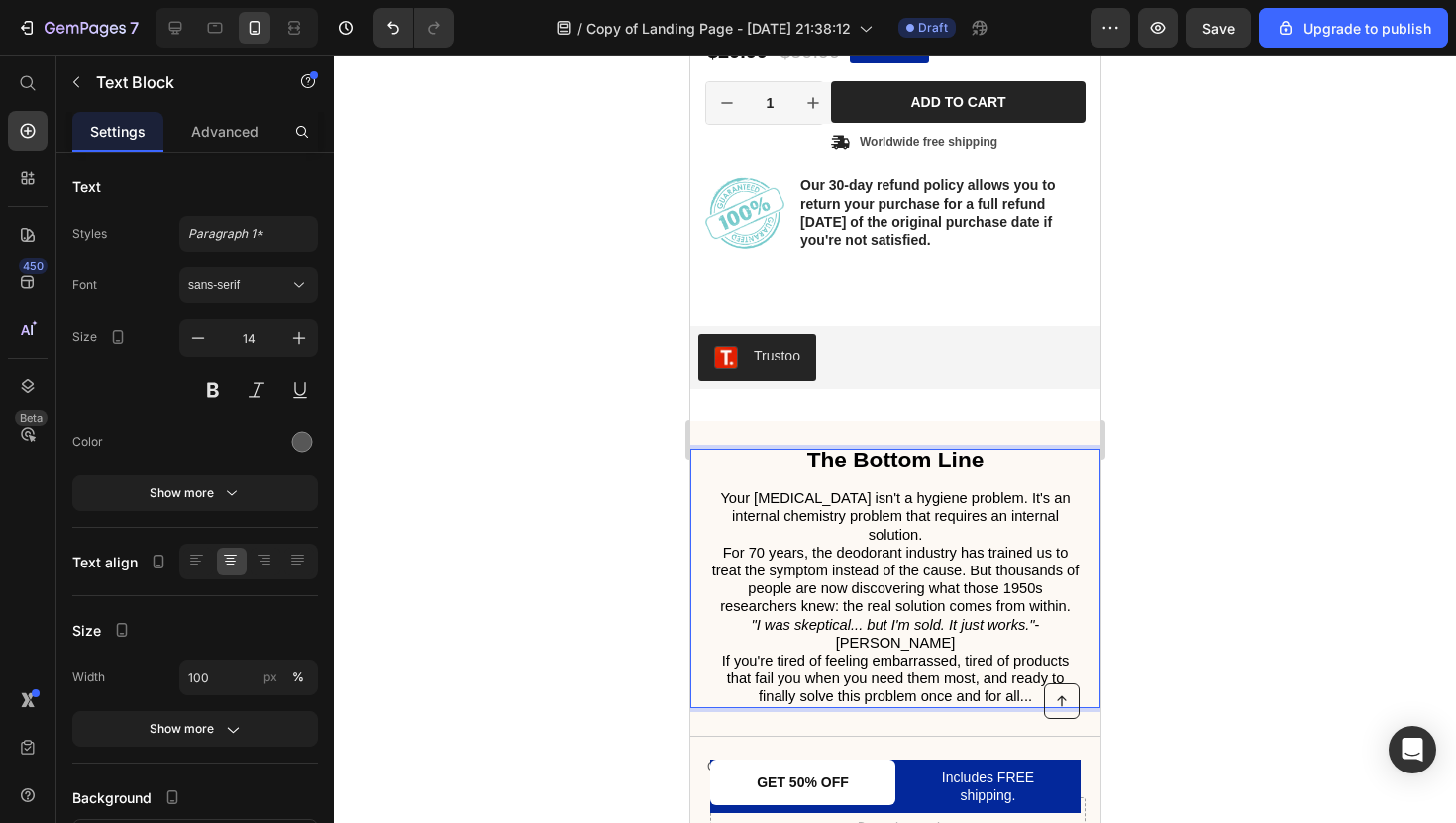 click on ""I was skeptical... but I'm sold. It just works."" at bounding box center (892, 625) 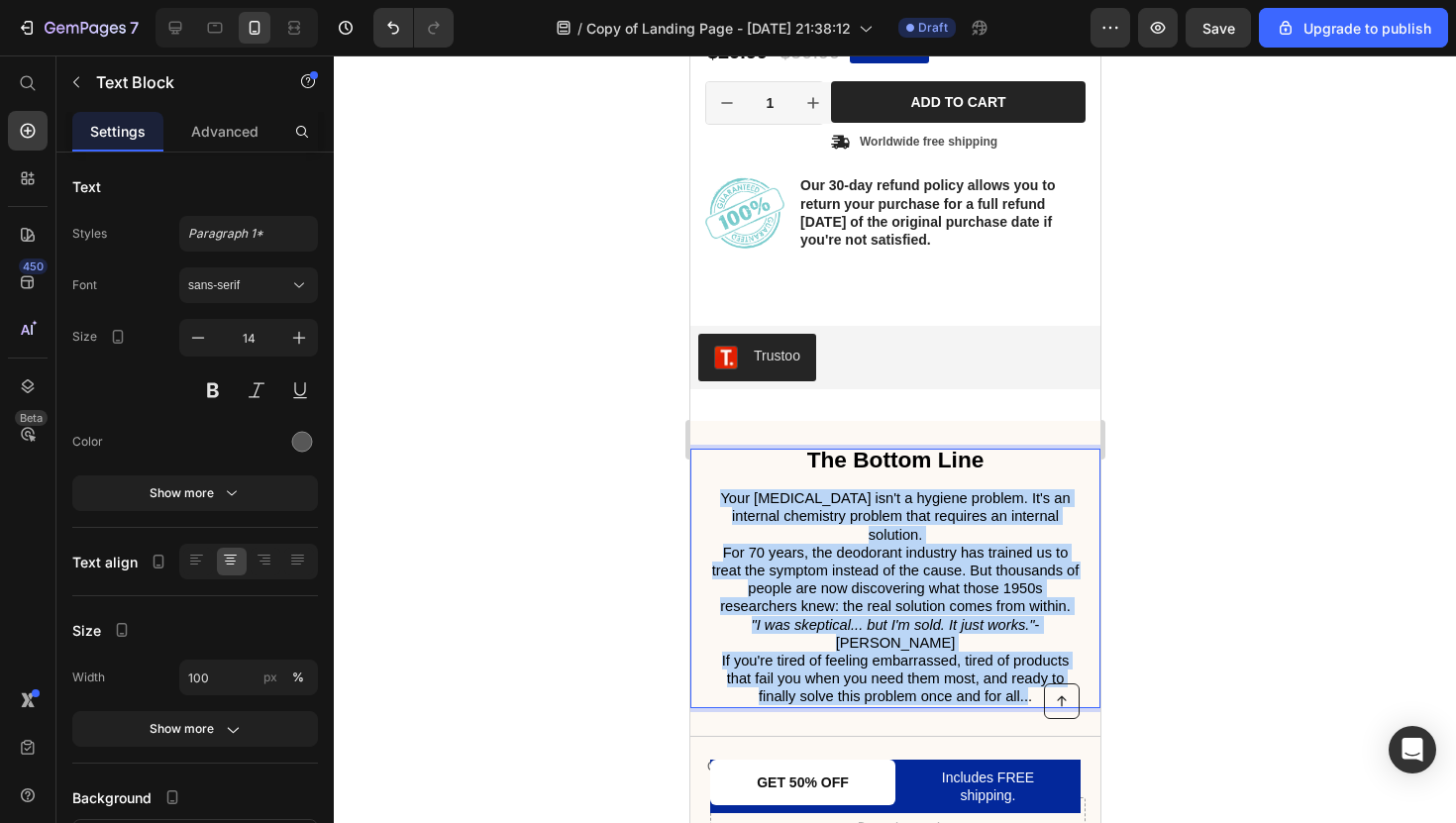 drag, startPoint x: 716, startPoint y: 527, endPoint x: 1029, endPoint y: 681, distance: 348.83377 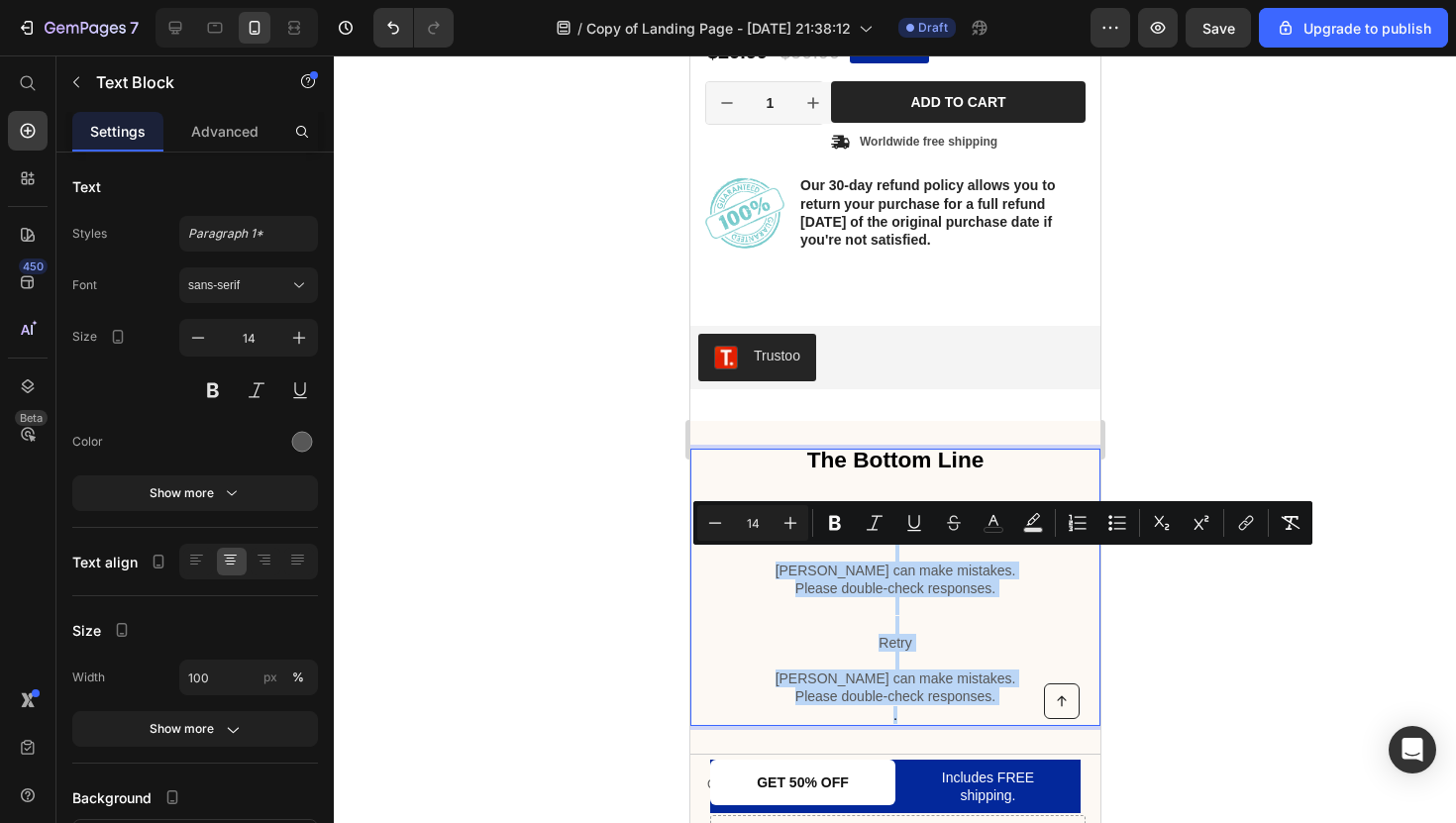 drag, startPoint x: 909, startPoint y: 734, endPoint x: 846, endPoint y: 560, distance: 185.05405 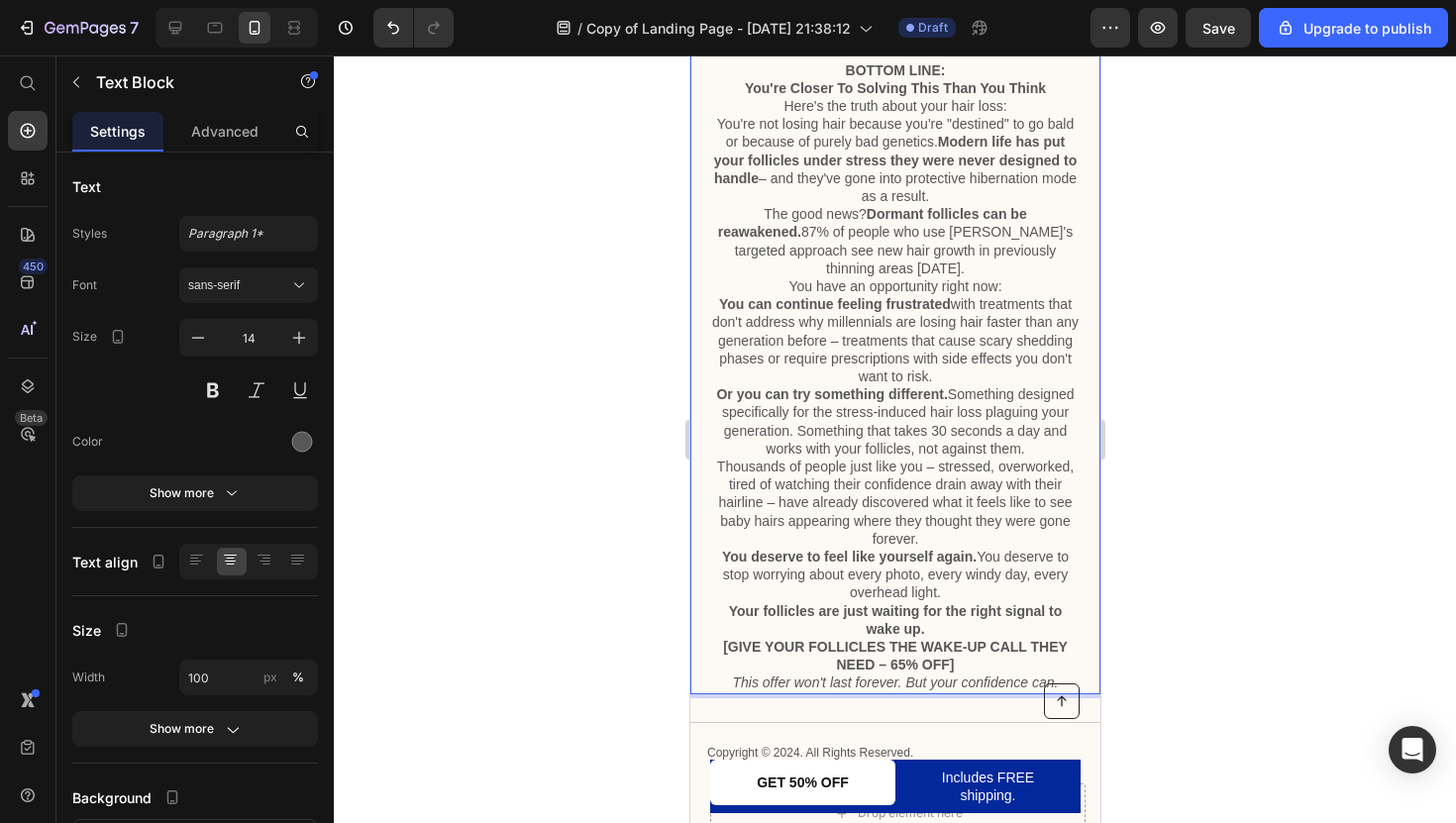 scroll, scrollTop: 6285, scrollLeft: 0, axis: vertical 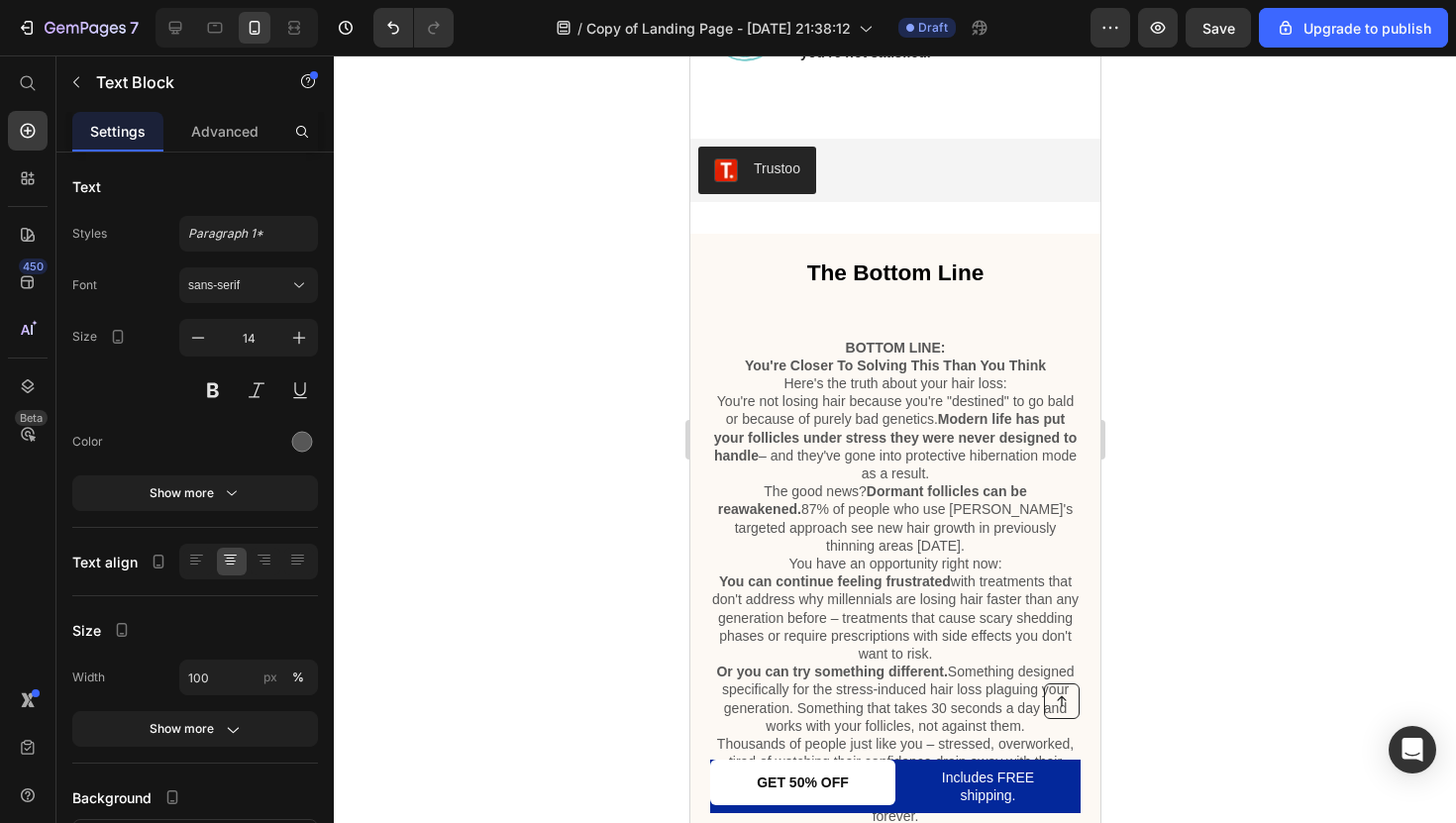 click on "BOTTOM LINE:" at bounding box center (894, 348) 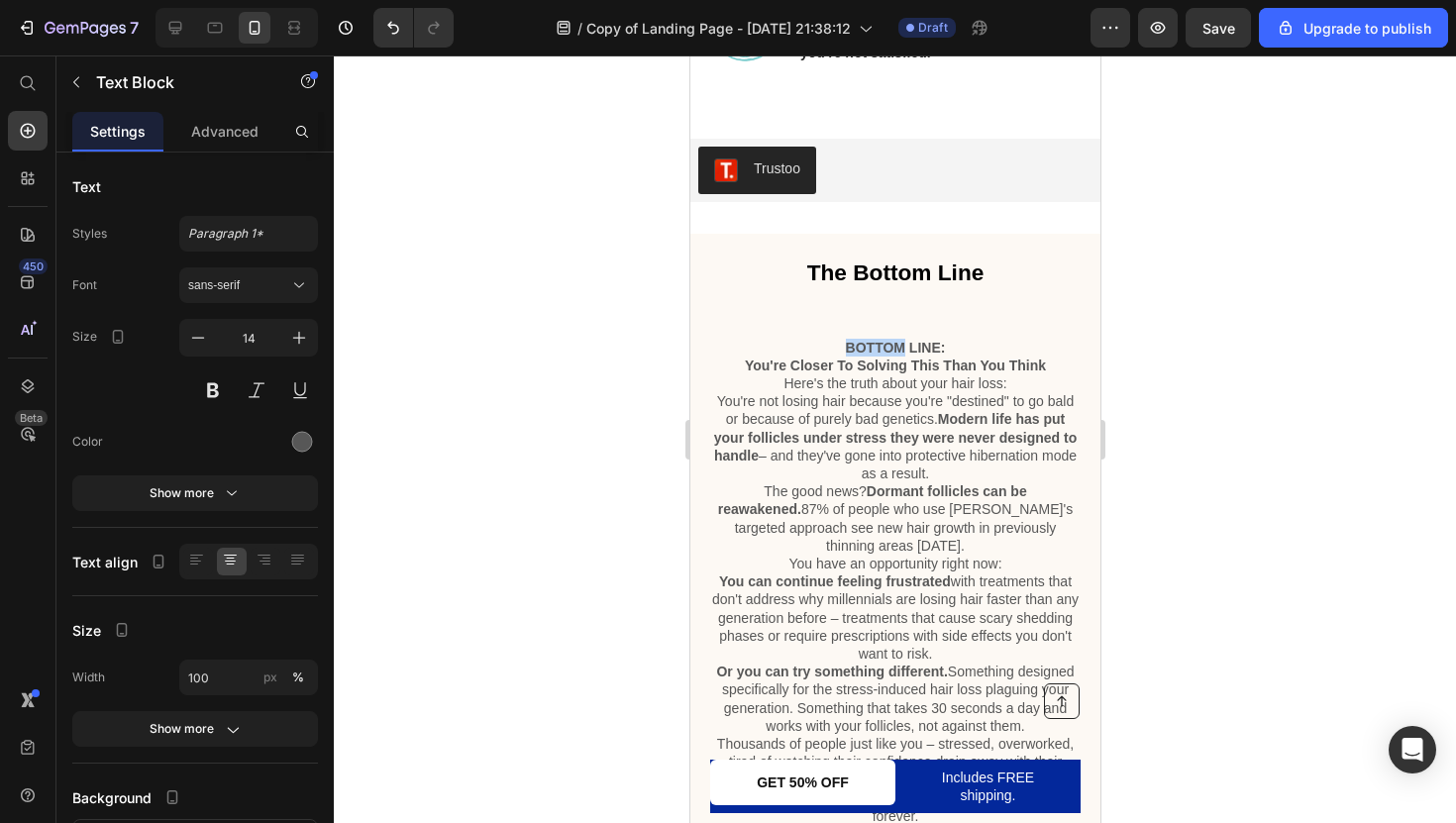 click on "BOTTOM LINE:" at bounding box center (894, 348) 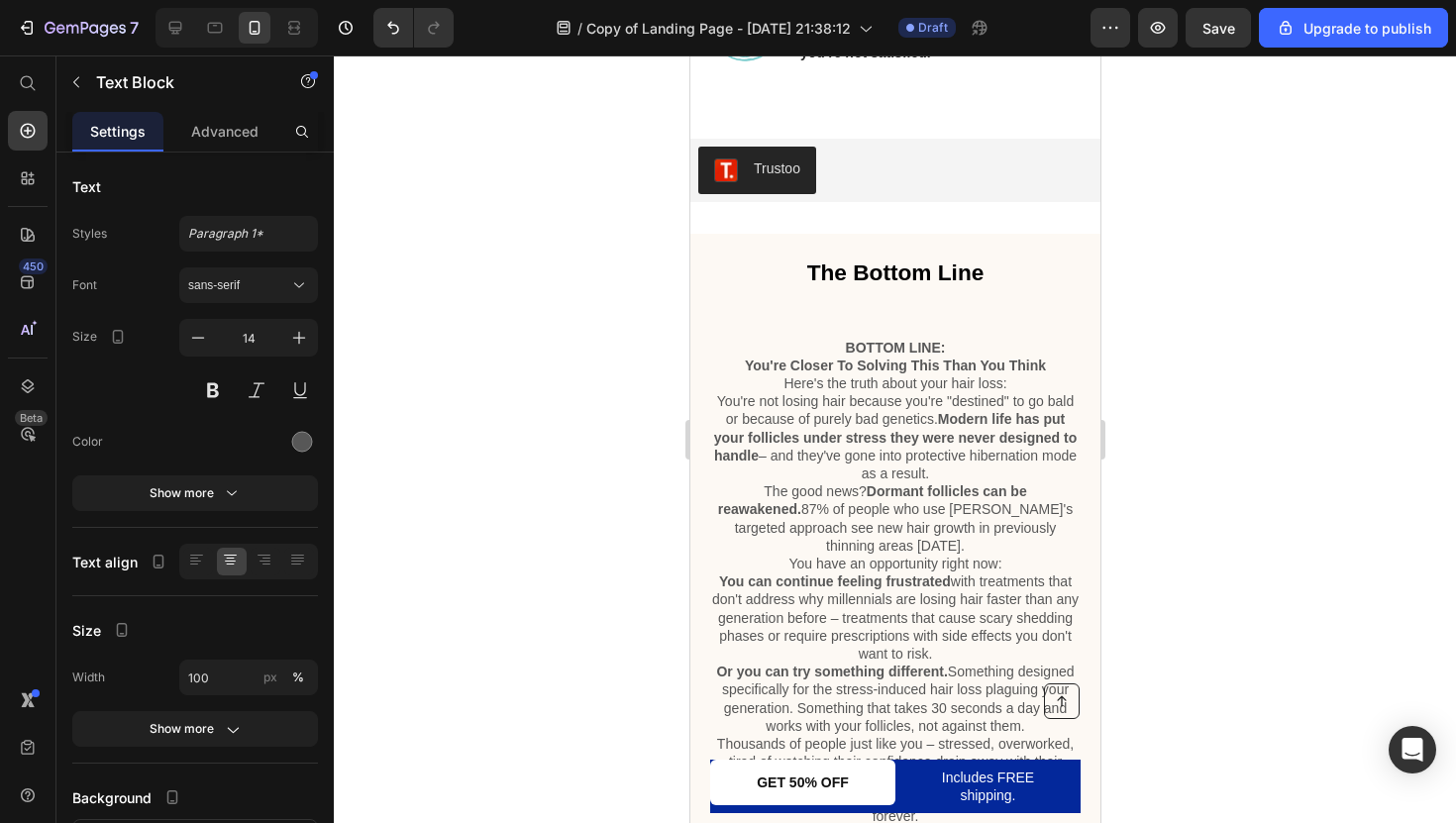click on "BOTTOM LINE:" at bounding box center (894, 348) 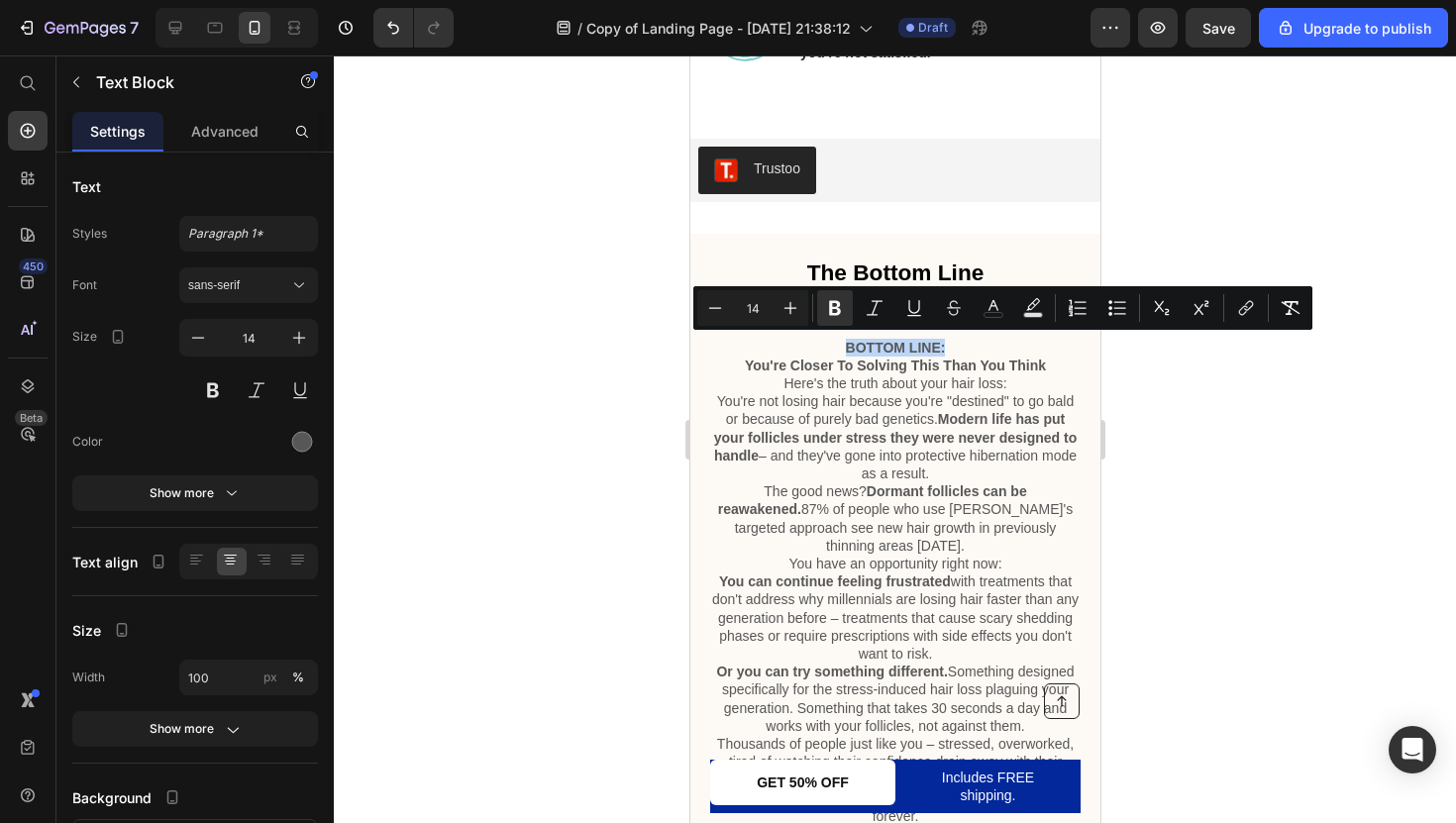 drag, startPoint x: 943, startPoint y: 342, endPoint x: 849, endPoint y: 340, distance: 94.02127 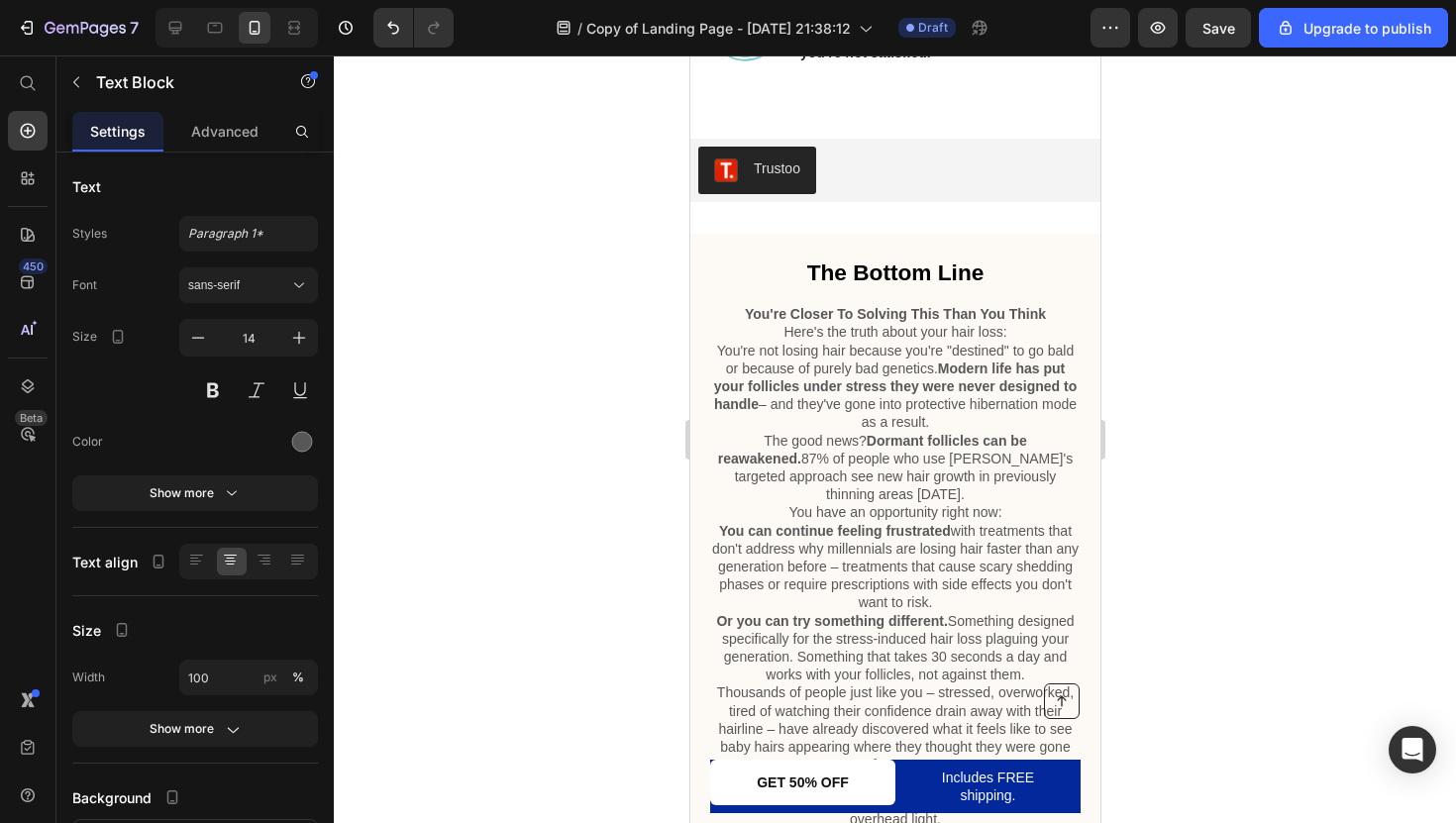 click on "The Bottom Line" at bounding box center (894, 272) 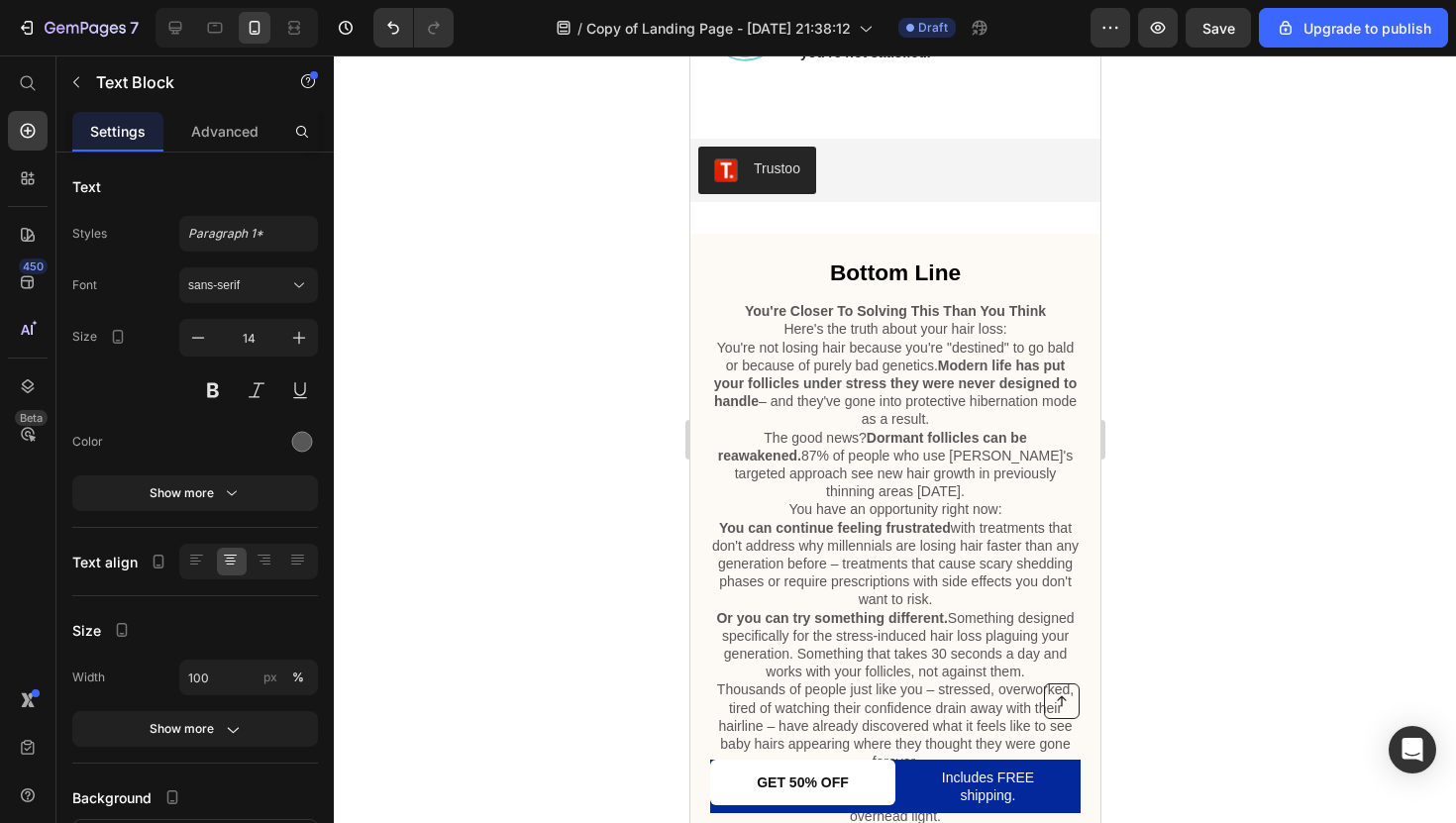 click on "Bottom Line" at bounding box center [894, 273] 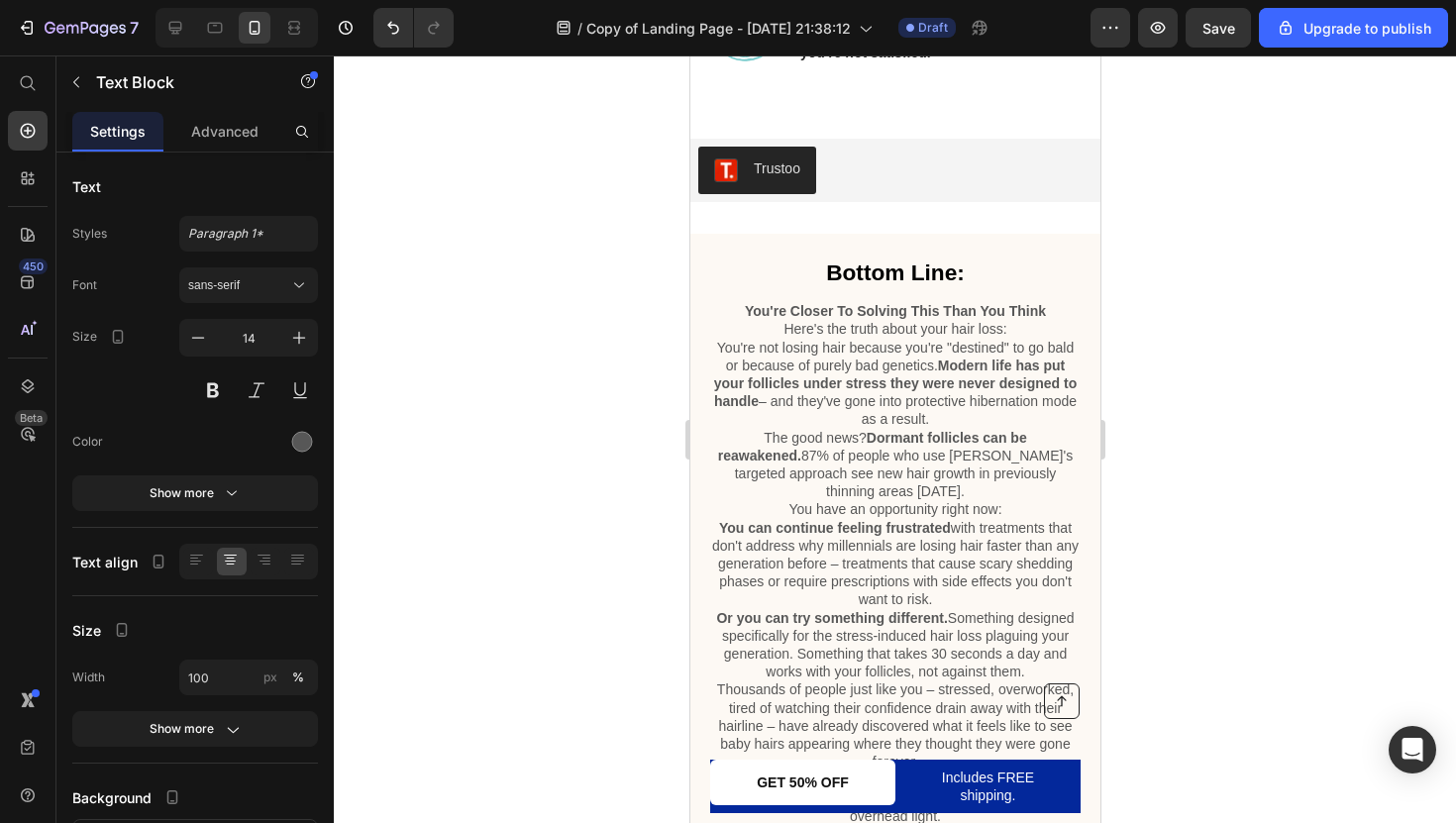click on "Here's the truth about your hair loss:" at bounding box center (894, 329) 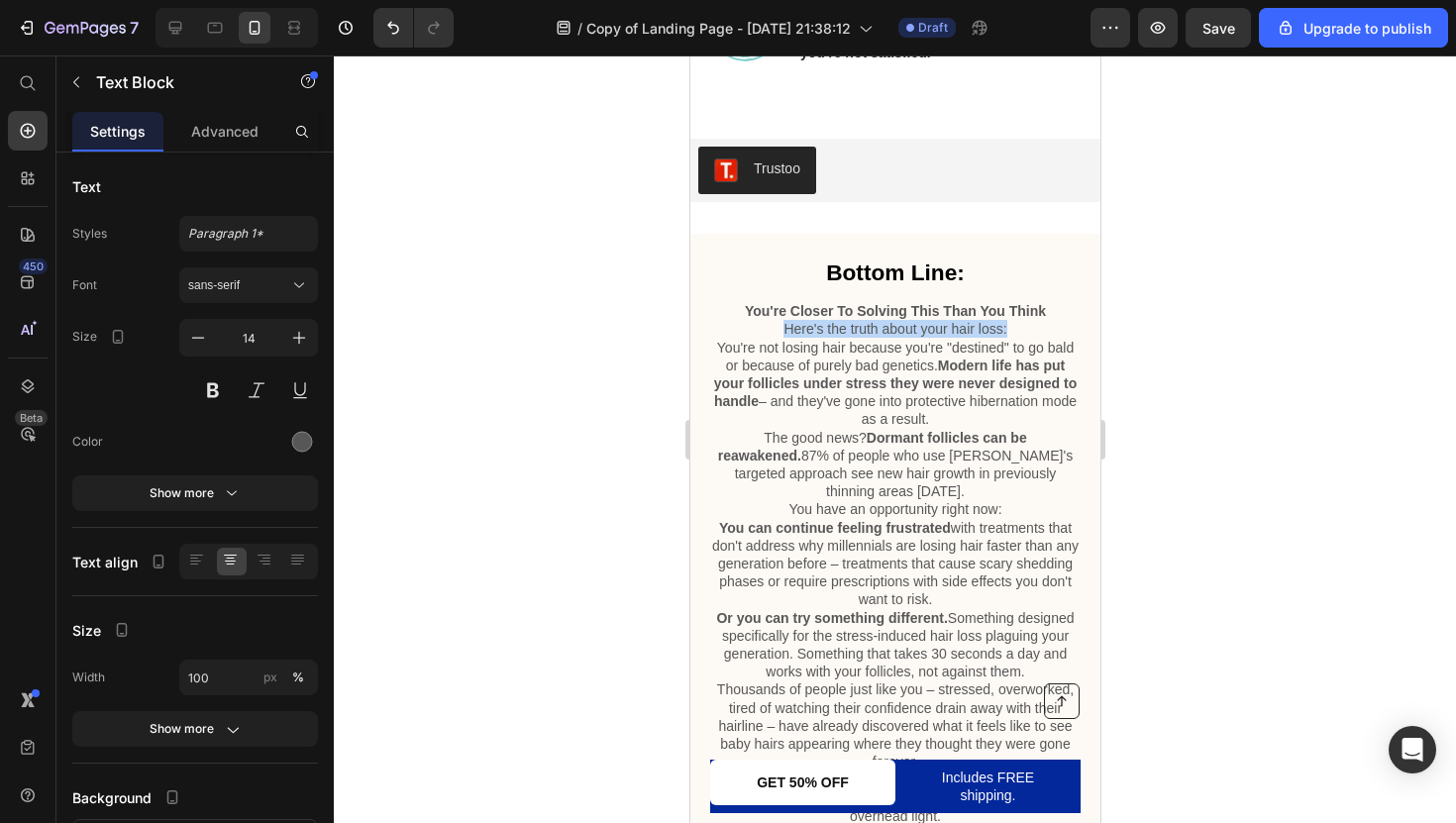 drag, startPoint x: 779, startPoint y: 329, endPoint x: 1006, endPoint y: 322, distance: 227.1079 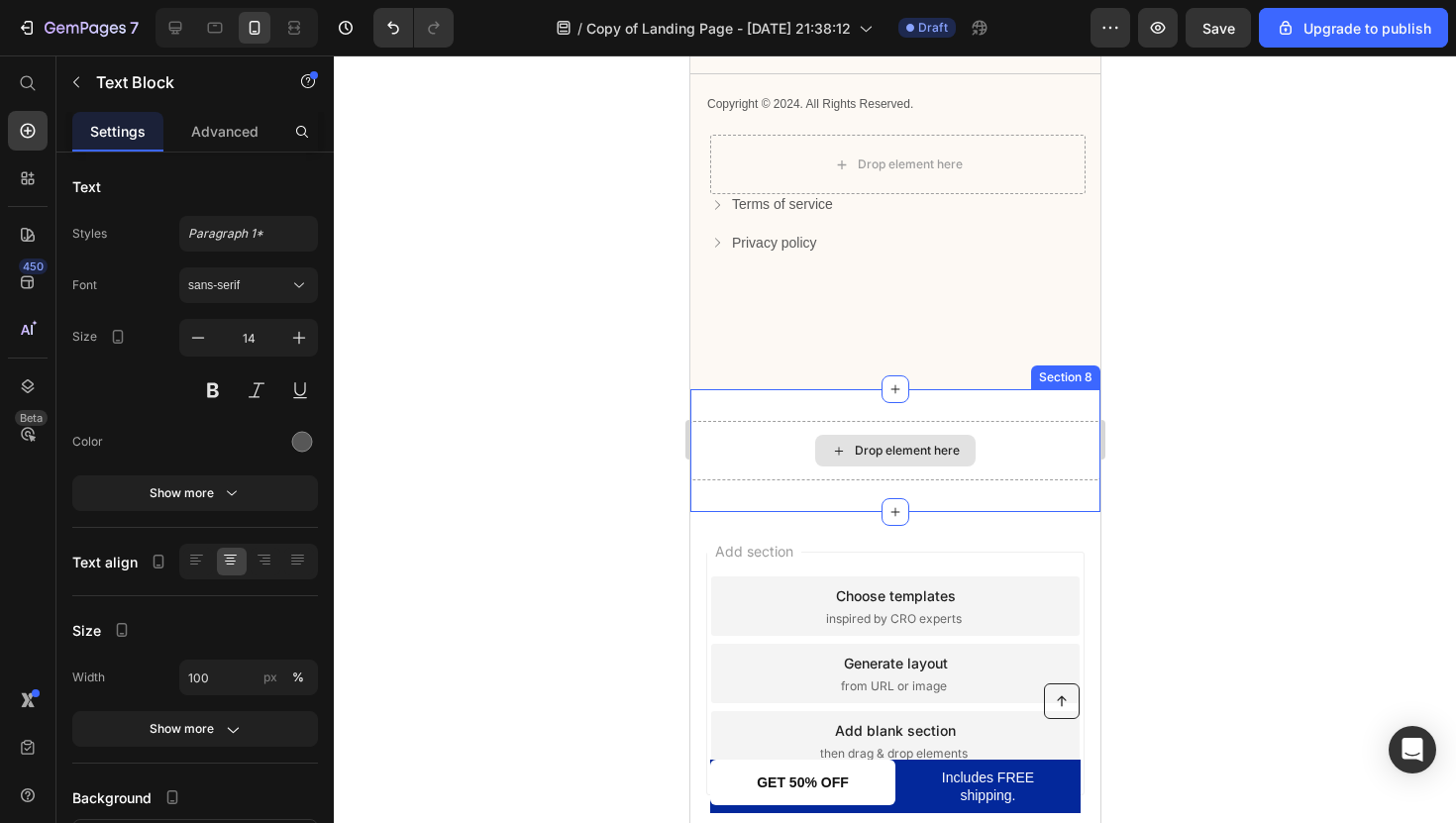 scroll, scrollTop: 6863, scrollLeft: 0, axis: vertical 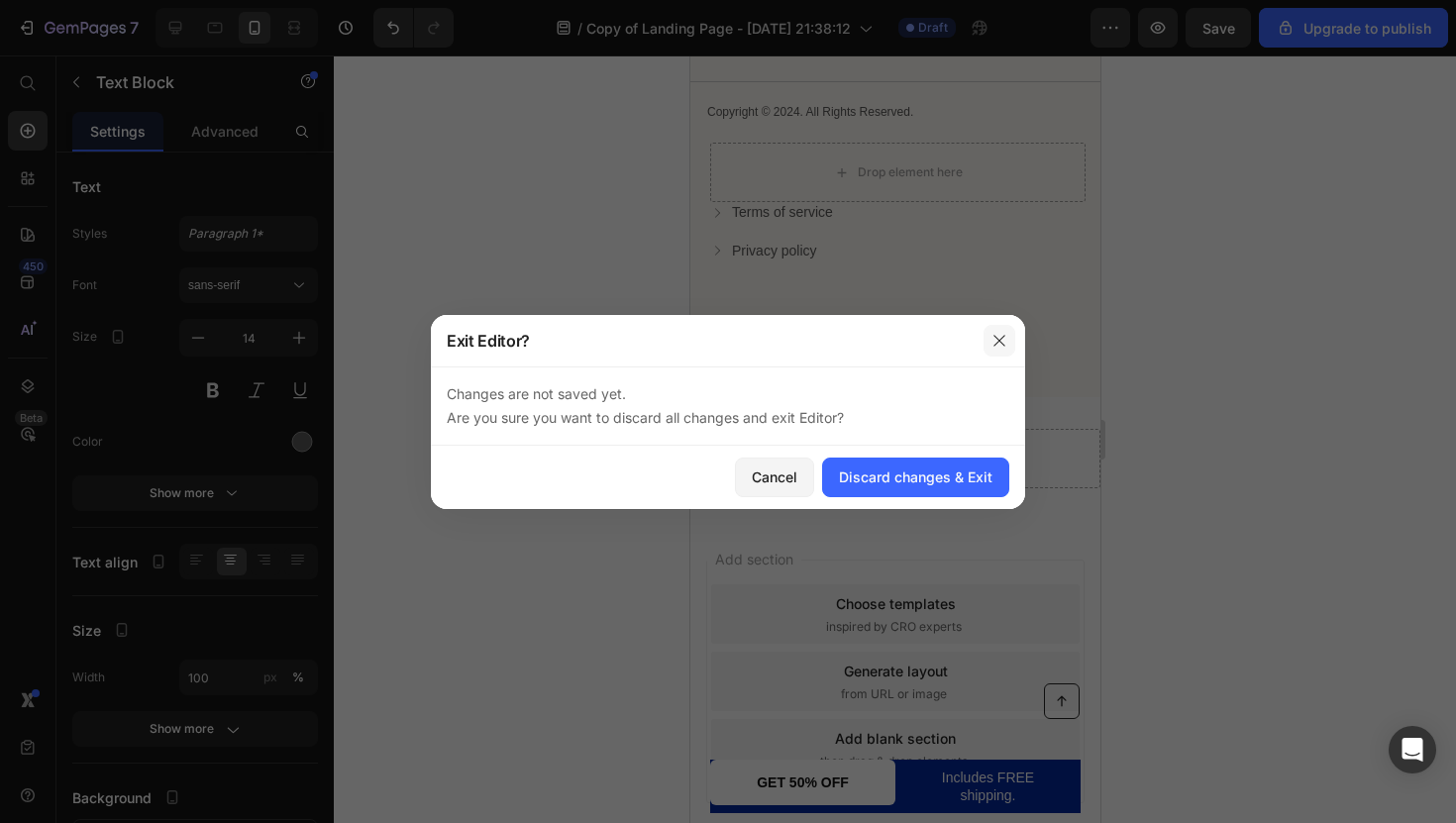 click 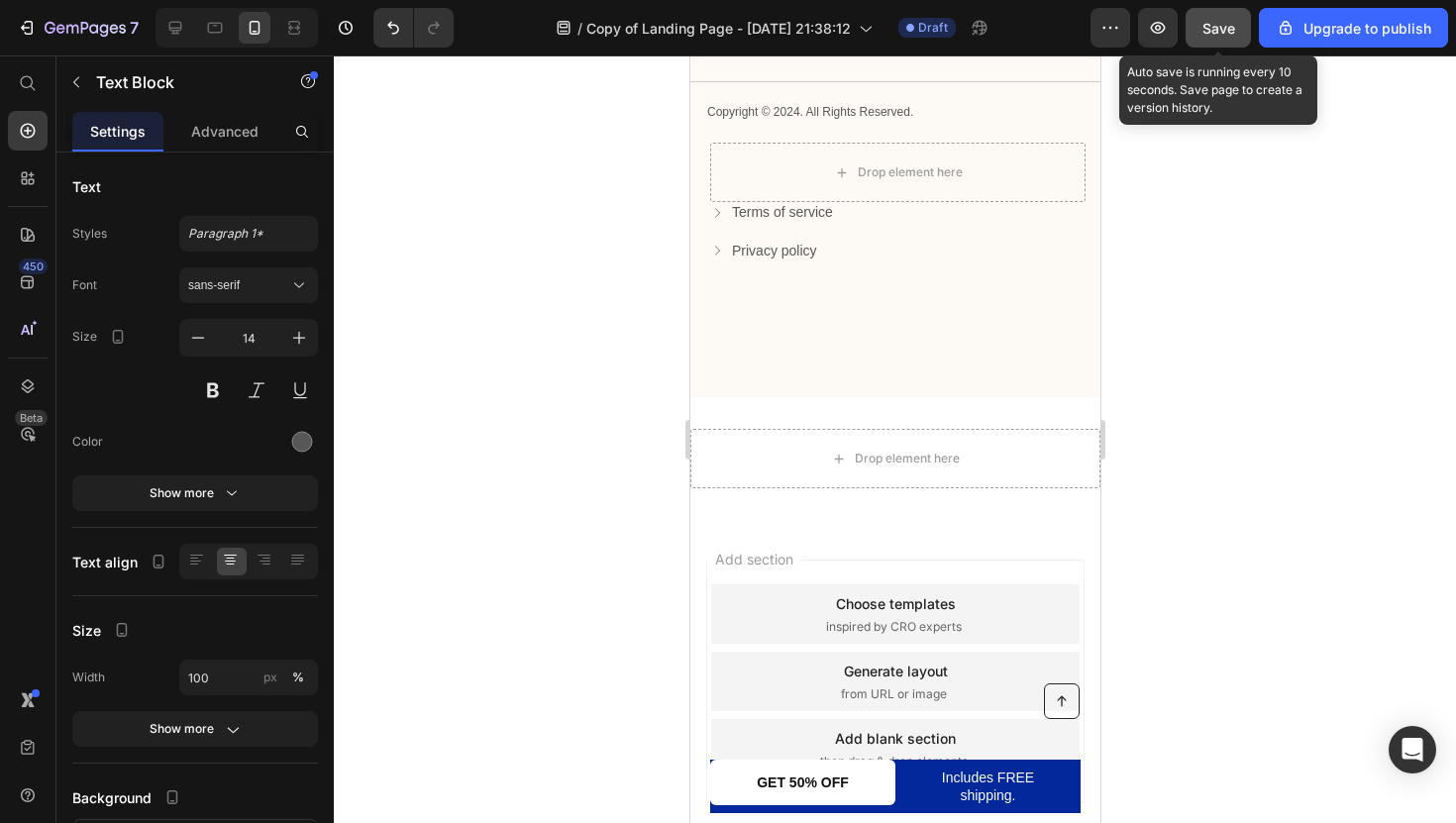 click on "Save" at bounding box center [1218, 28] 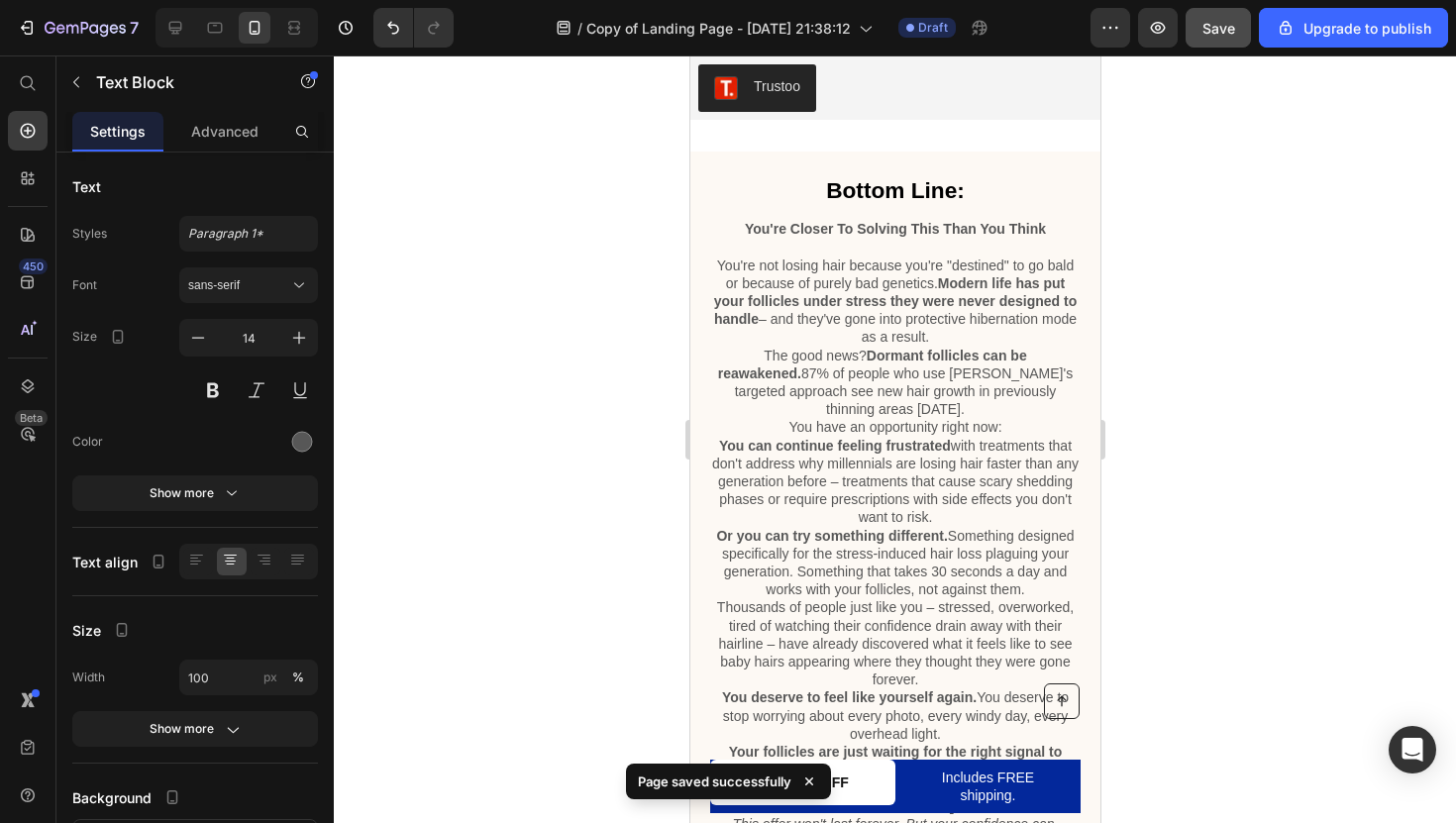 scroll, scrollTop: 6095, scrollLeft: 0, axis: vertical 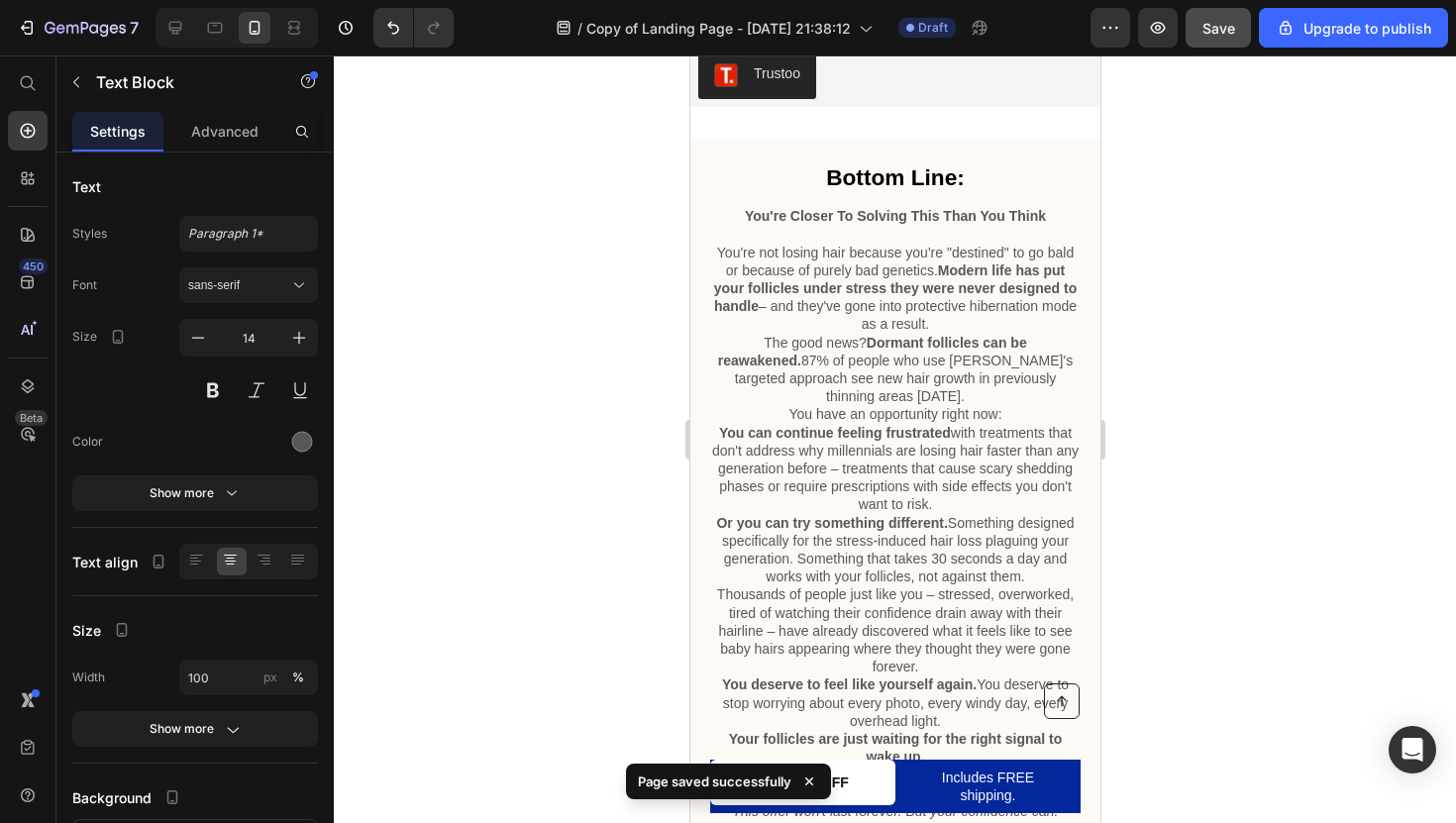 click on "You're not losing hair because you're "destined" to go bald or because of purely bad genetics.  Modern life has put your follicles under stress they were never designed to handle  – and they've gone into protective hibernation mode as a result." at bounding box center [894, 288] 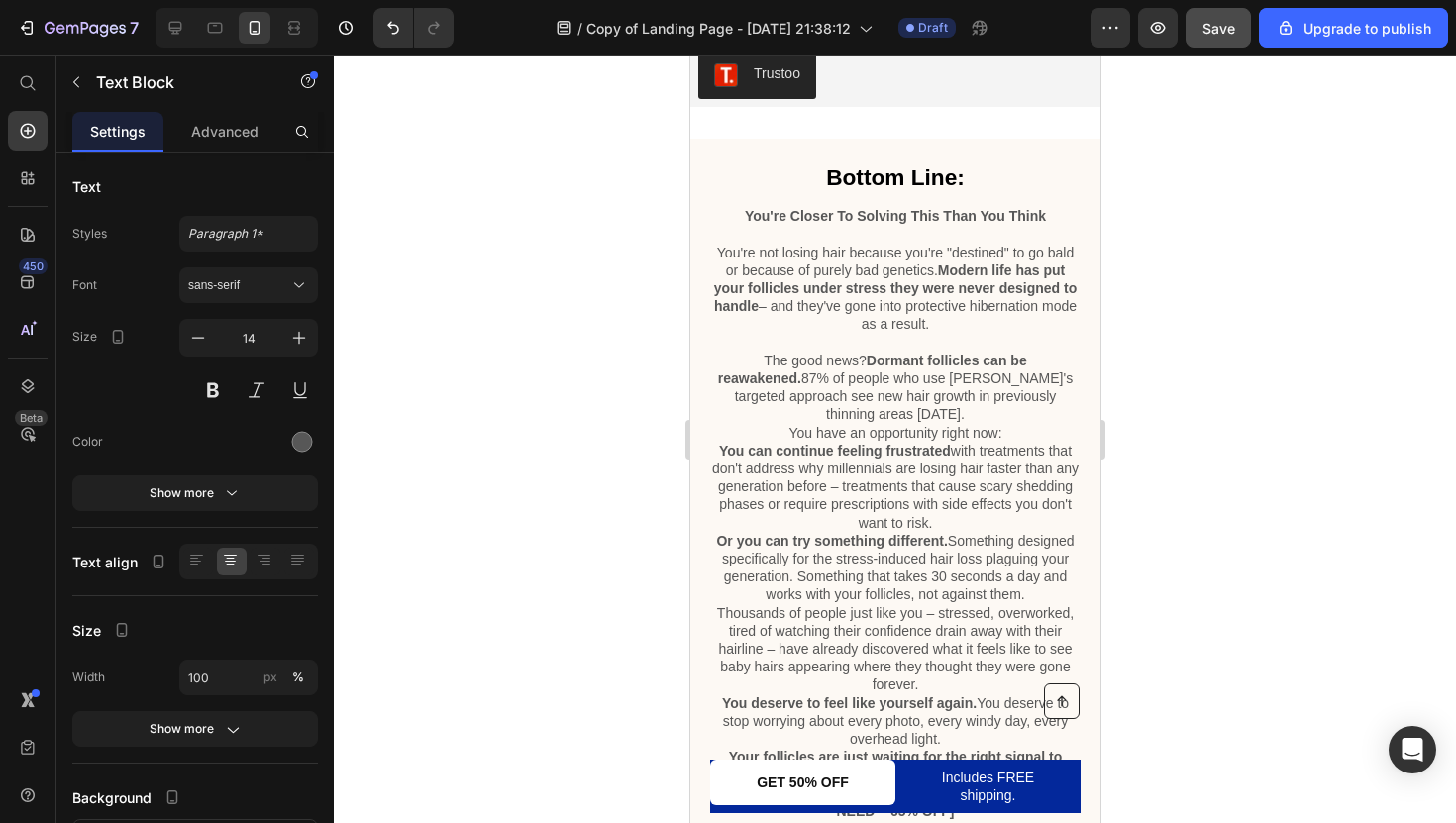 click on "The good news?  Dormant follicles can be reawakened.  87% of people who use Cleava's targeted approach see new hair growth in previously thinning areas within 12 weeks." at bounding box center (894, 387) 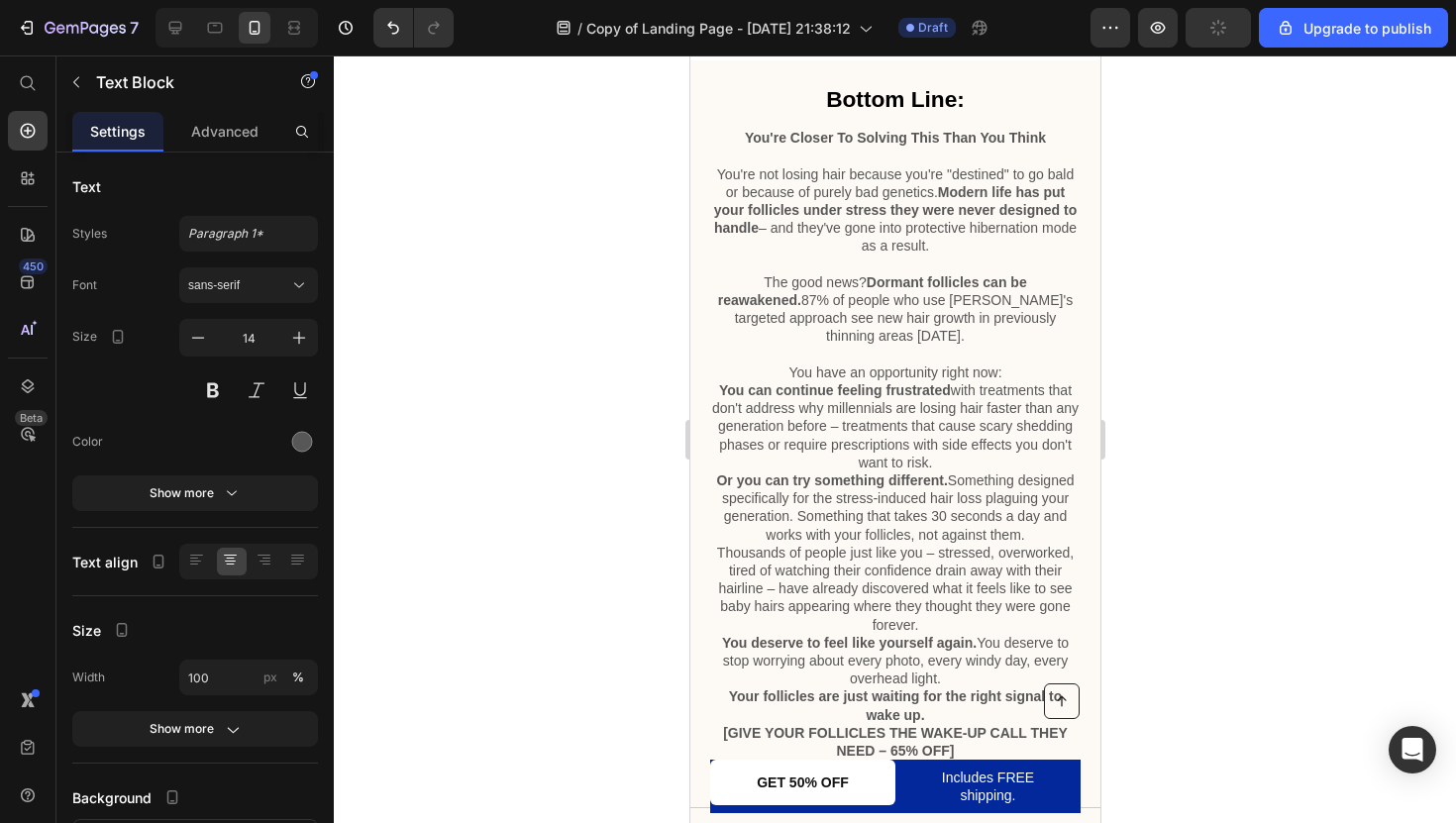 scroll, scrollTop: 6193, scrollLeft: 0, axis: vertical 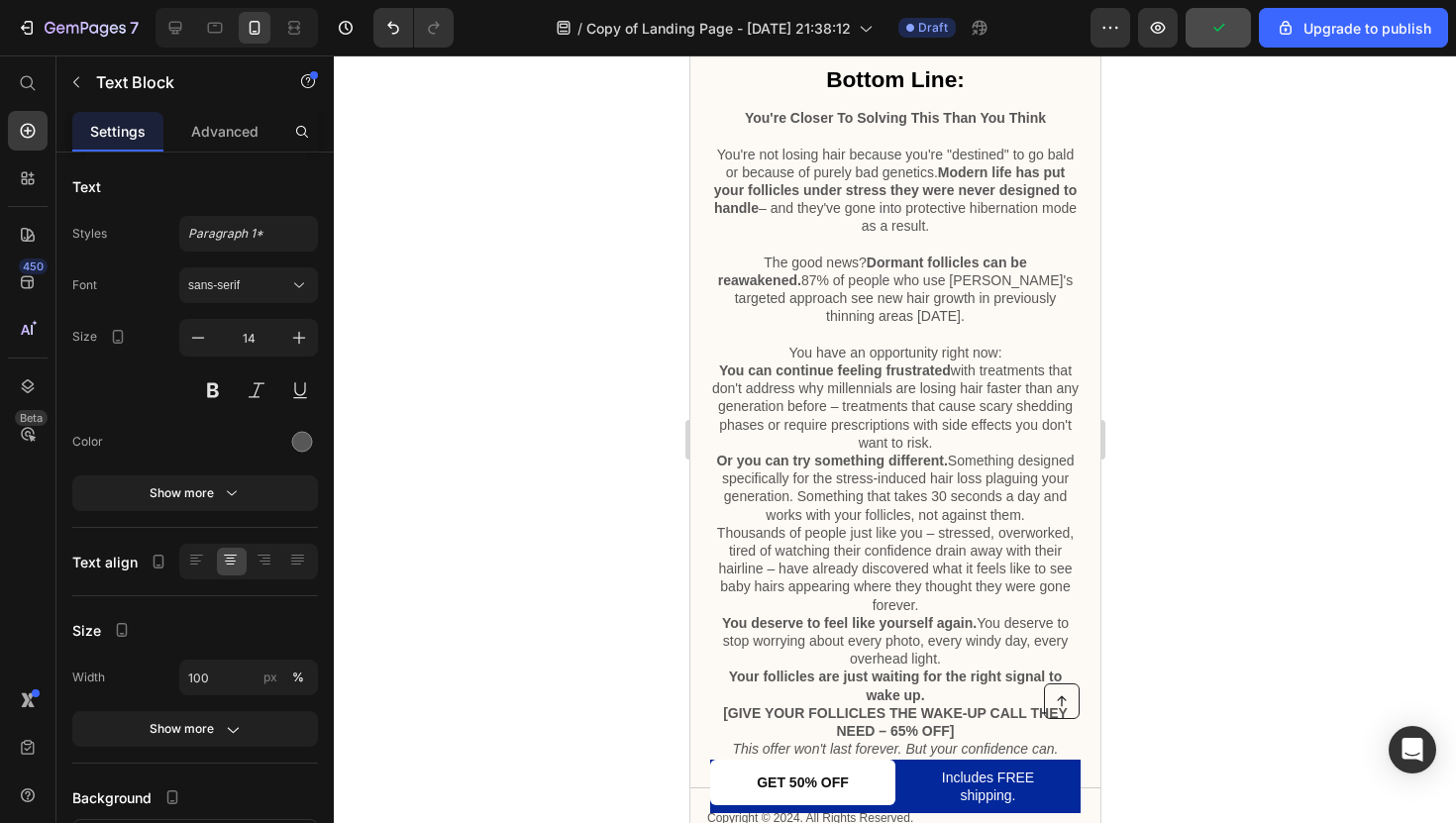click on "You can continue feeling frustrated  with treatments that don't address why millennials are losing hair faster than any generation before – treatments that cause scary shedding phases or require prescriptions with side effects you don't want to risk." at bounding box center (894, 406) 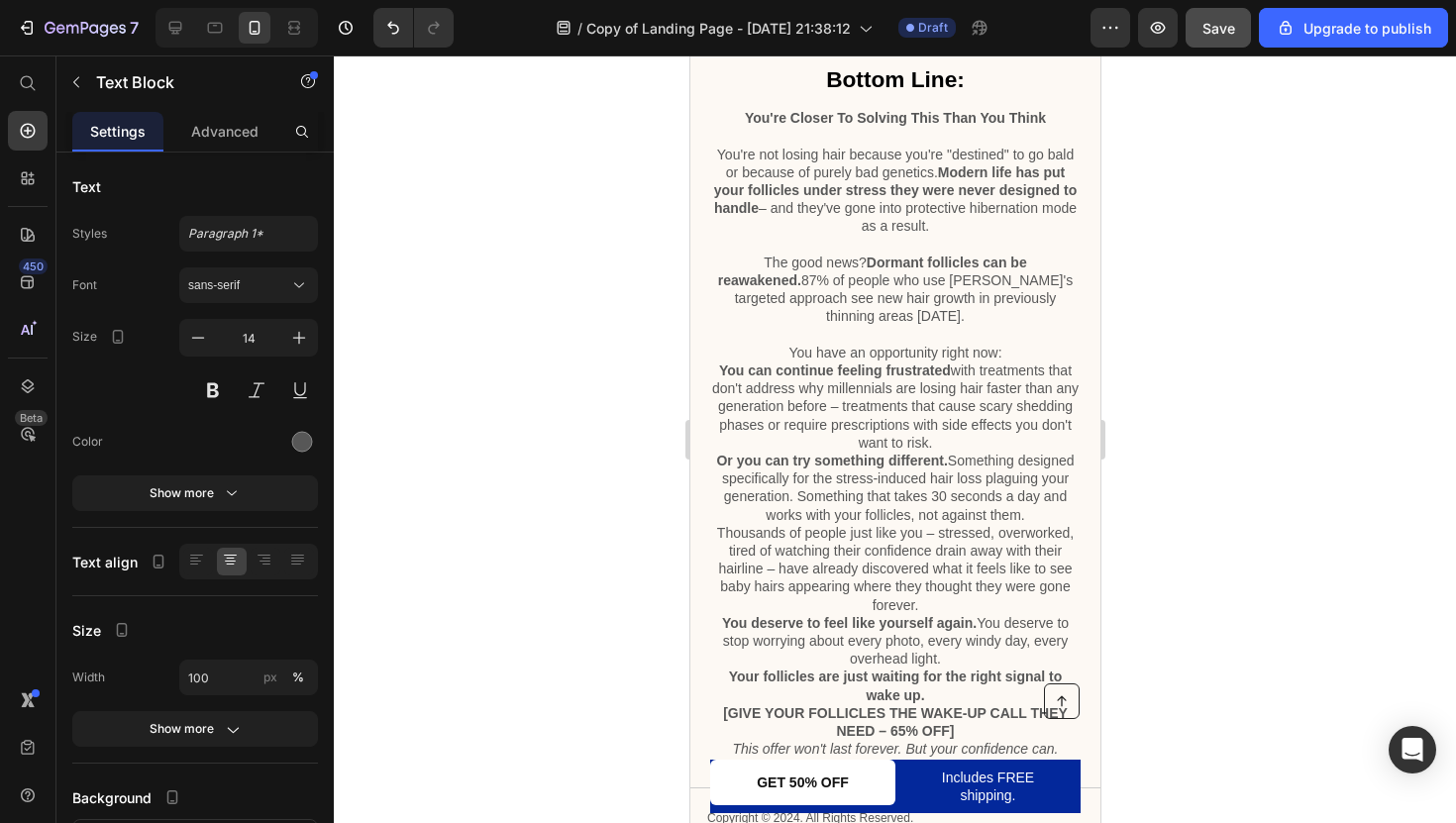 click on "Or you can try something different.  Something designed specifically for the stress-induced hair loss plaguing your generation. Something that takes 30 seconds a day and works with your follicles, not against them." at bounding box center [894, 487] 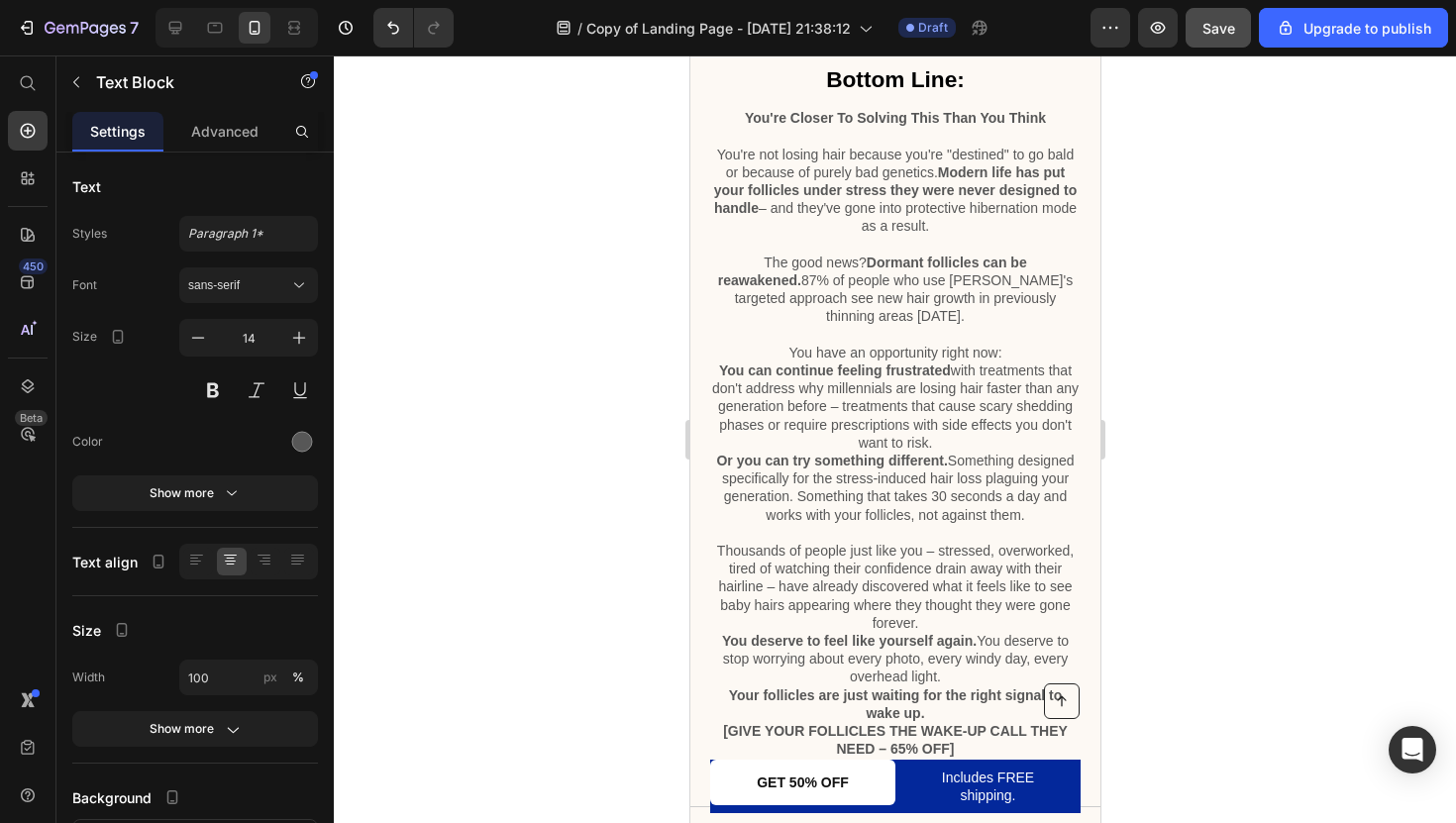 click on "Thousands of people just like you – stressed, overworked, tired of watching their confidence drain away with their hairline – have already discovered what it feels like to see baby hairs appearing where they thought they were gone forever." at bounding box center (894, 586) 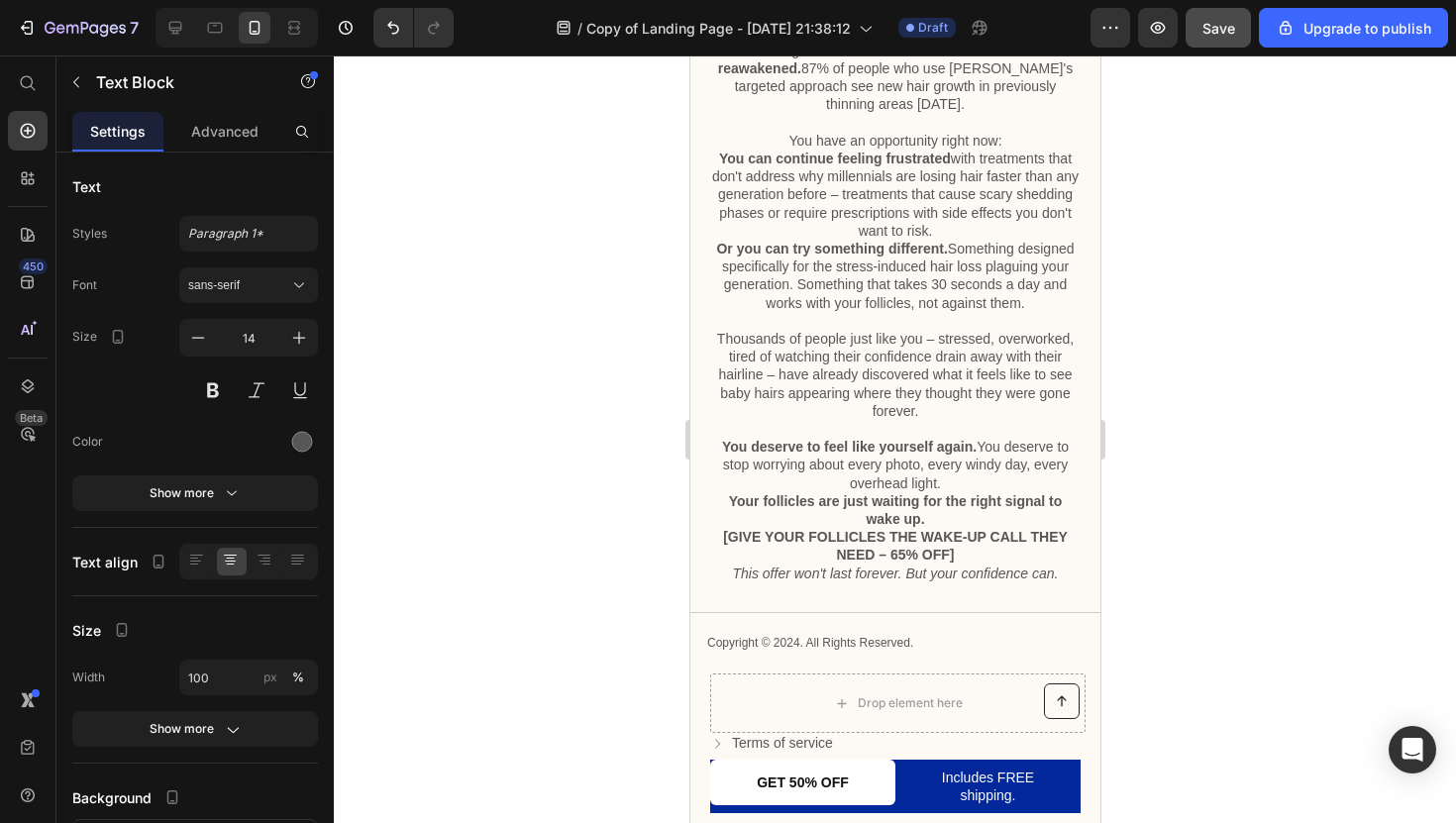 scroll, scrollTop: 6412, scrollLeft: 0, axis: vertical 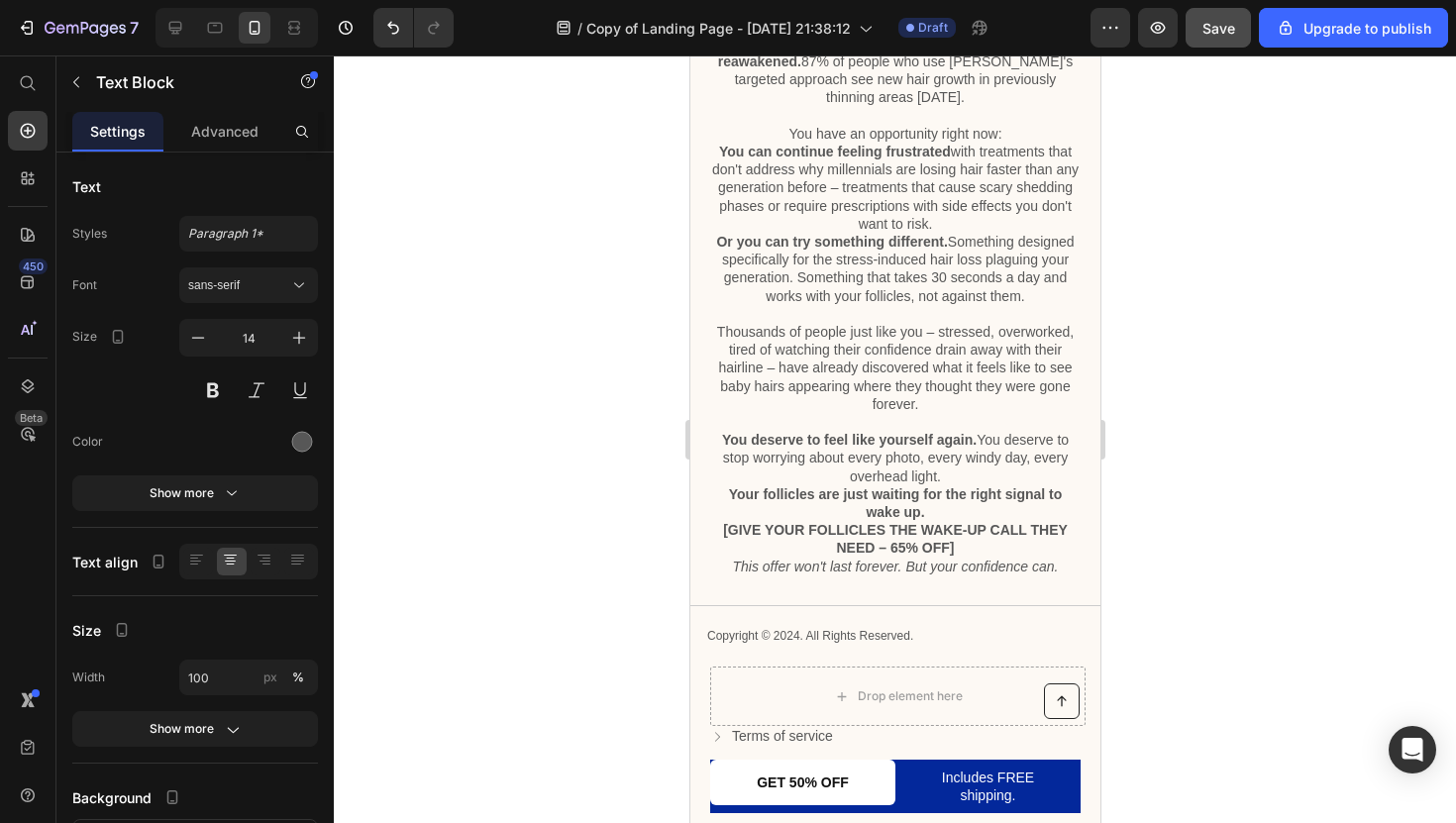 click on "You deserve to feel like yourself again.  You deserve to stop worrying about every photo, every windy day, every overhead light." at bounding box center [894, 458] 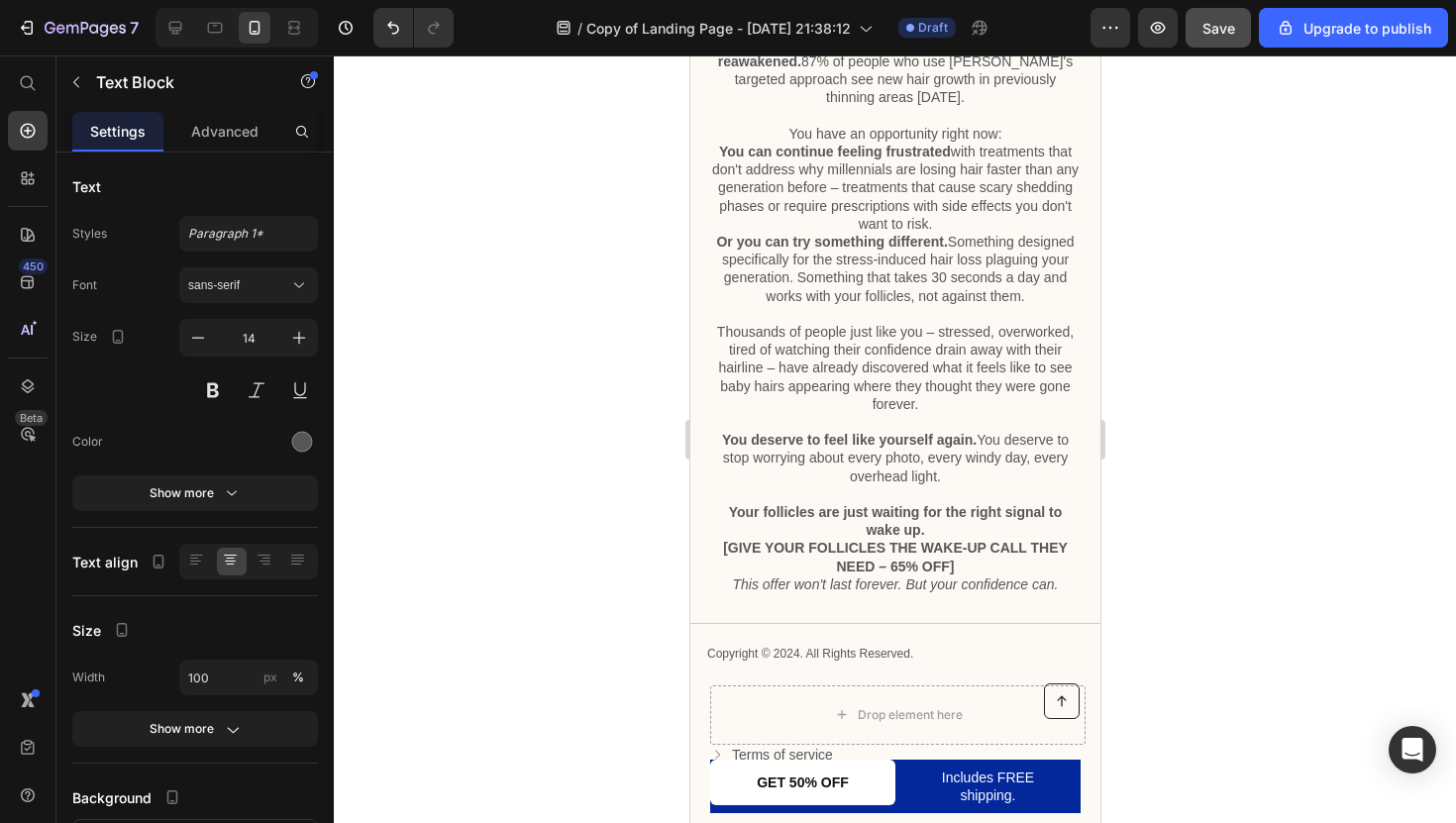 click on "Your follicles are just waiting for the right signal to wake up." at bounding box center (894, 521) 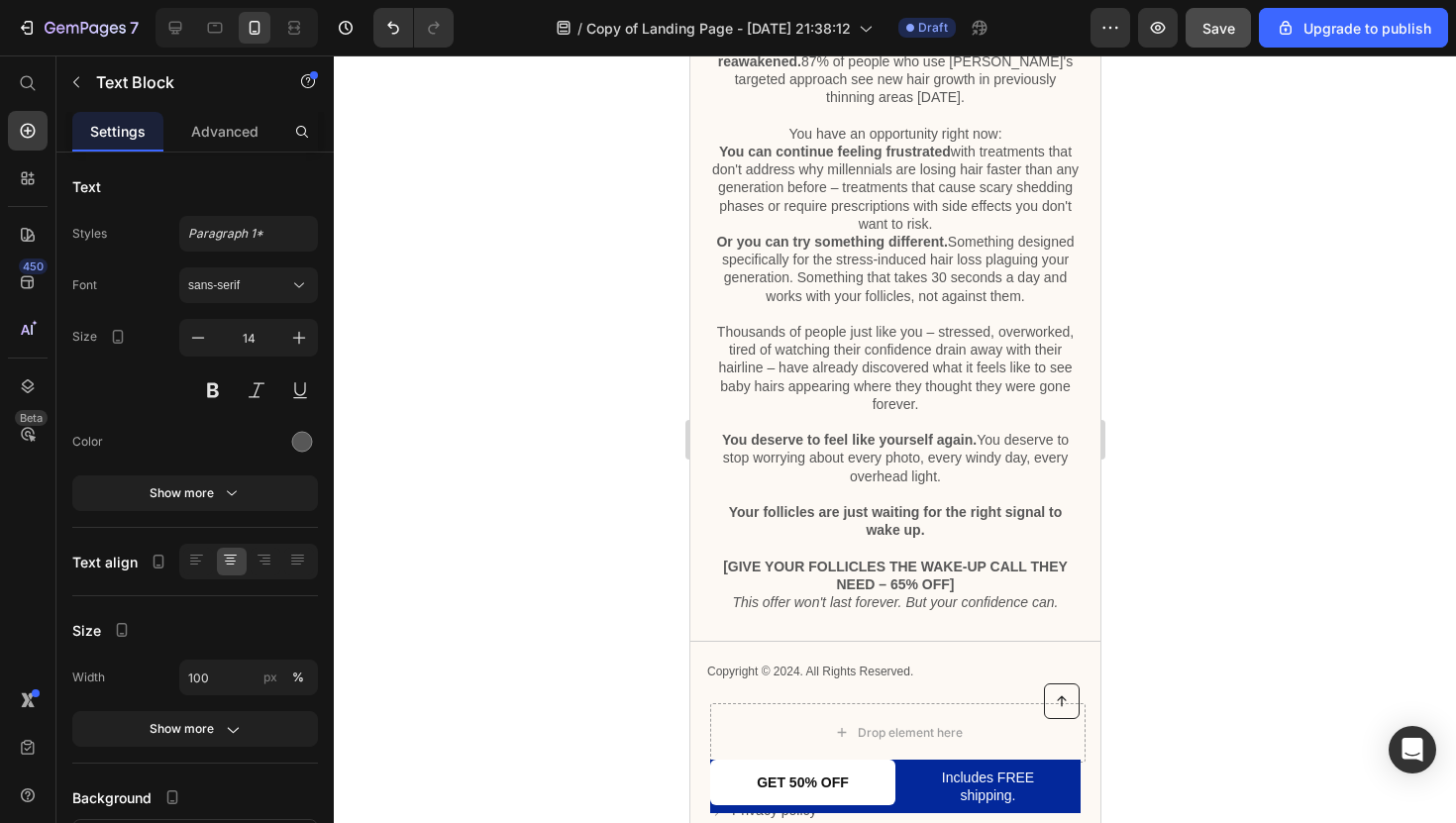 click on "[GIVE YOUR FOLLICLES THE WAKE-UP CALL THEY NEED – 65% OFF]" at bounding box center [894, 575] 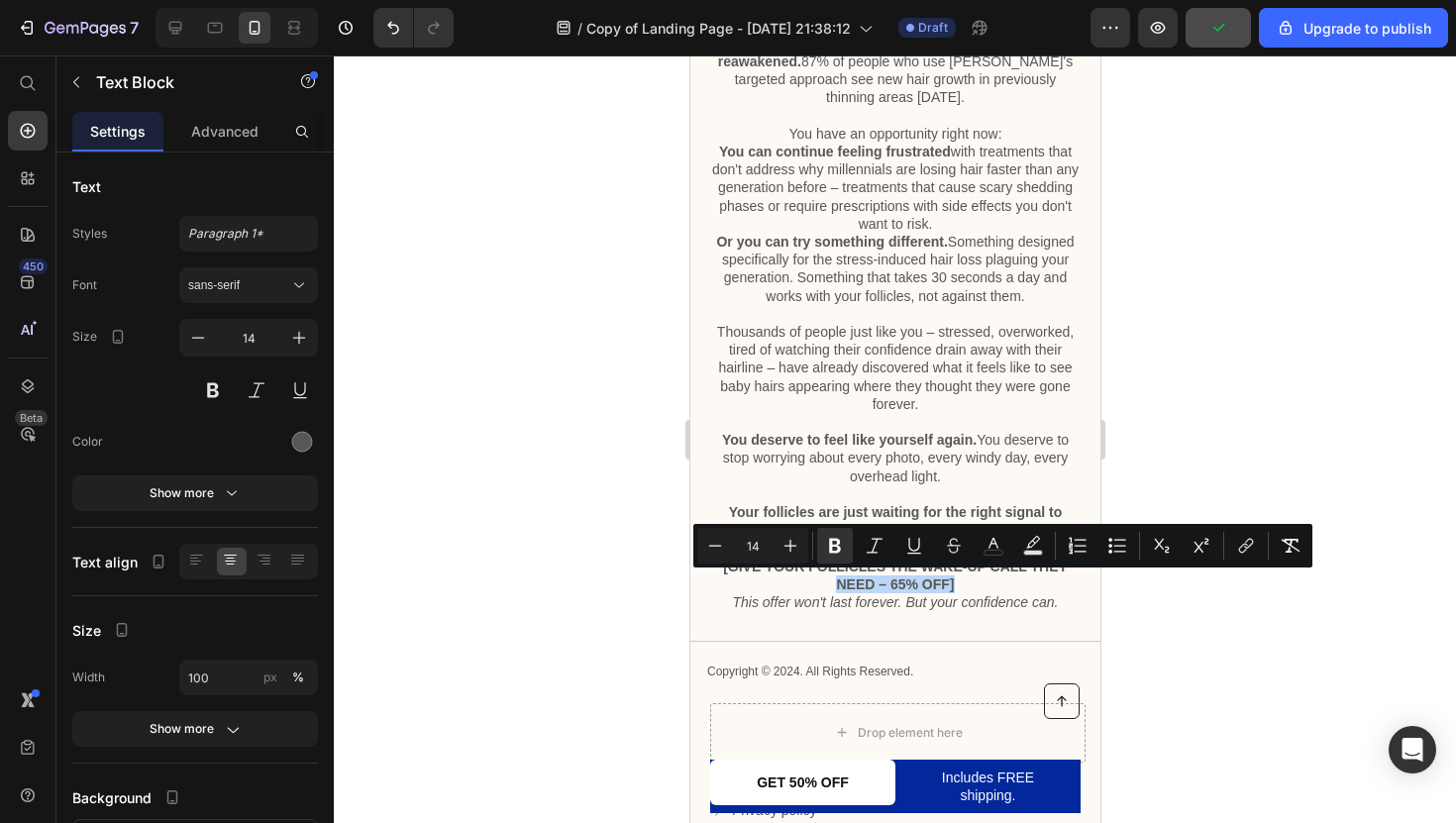 drag, startPoint x: 964, startPoint y: 583, endPoint x: 787, endPoint y: 586, distance: 177.02542 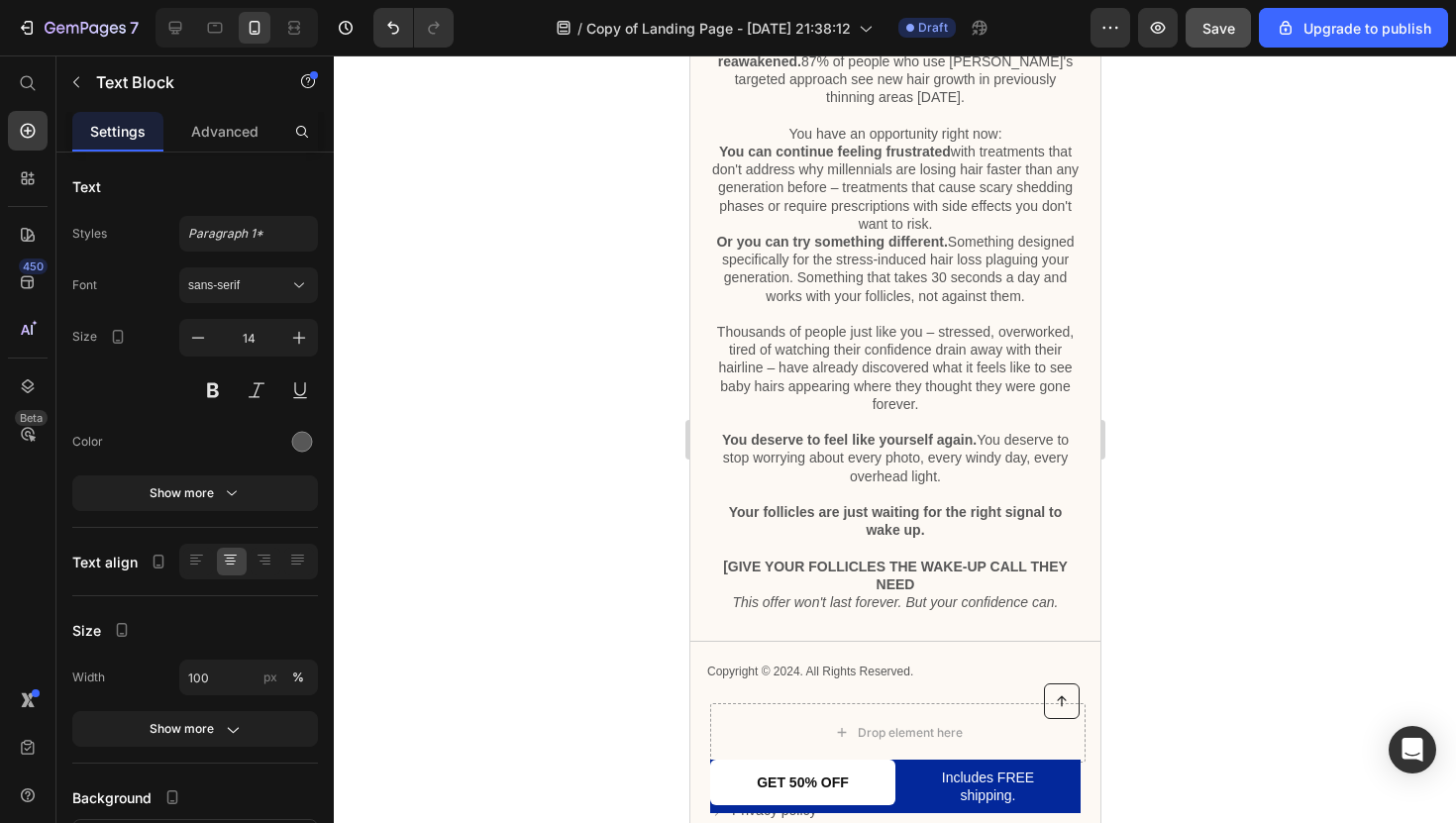click on "[GIVE YOUR FOLLICLES THE WAKE-UP CALL THEY NEED" at bounding box center (894, 575) 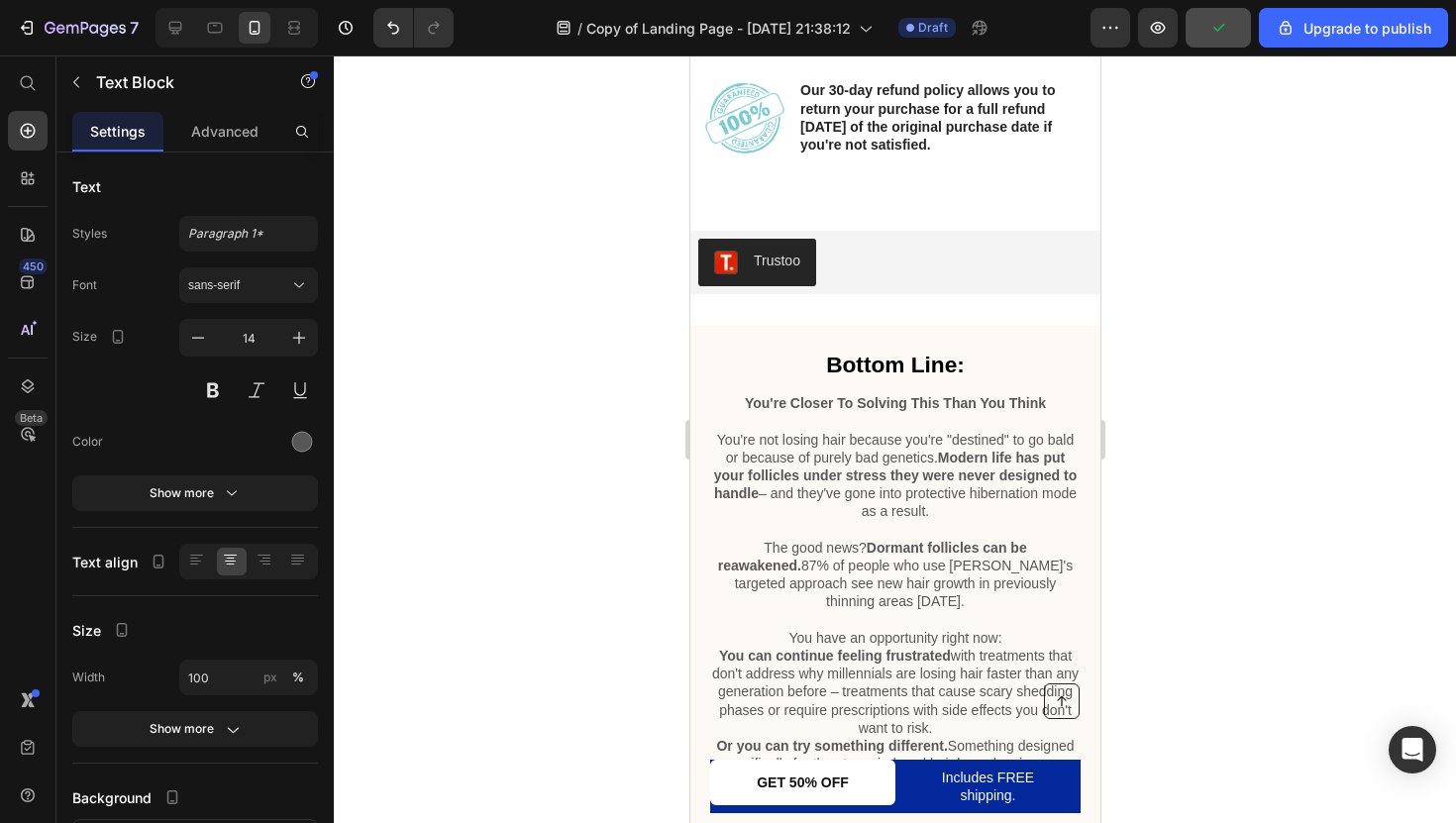 scroll, scrollTop: 5907, scrollLeft: 0, axis: vertical 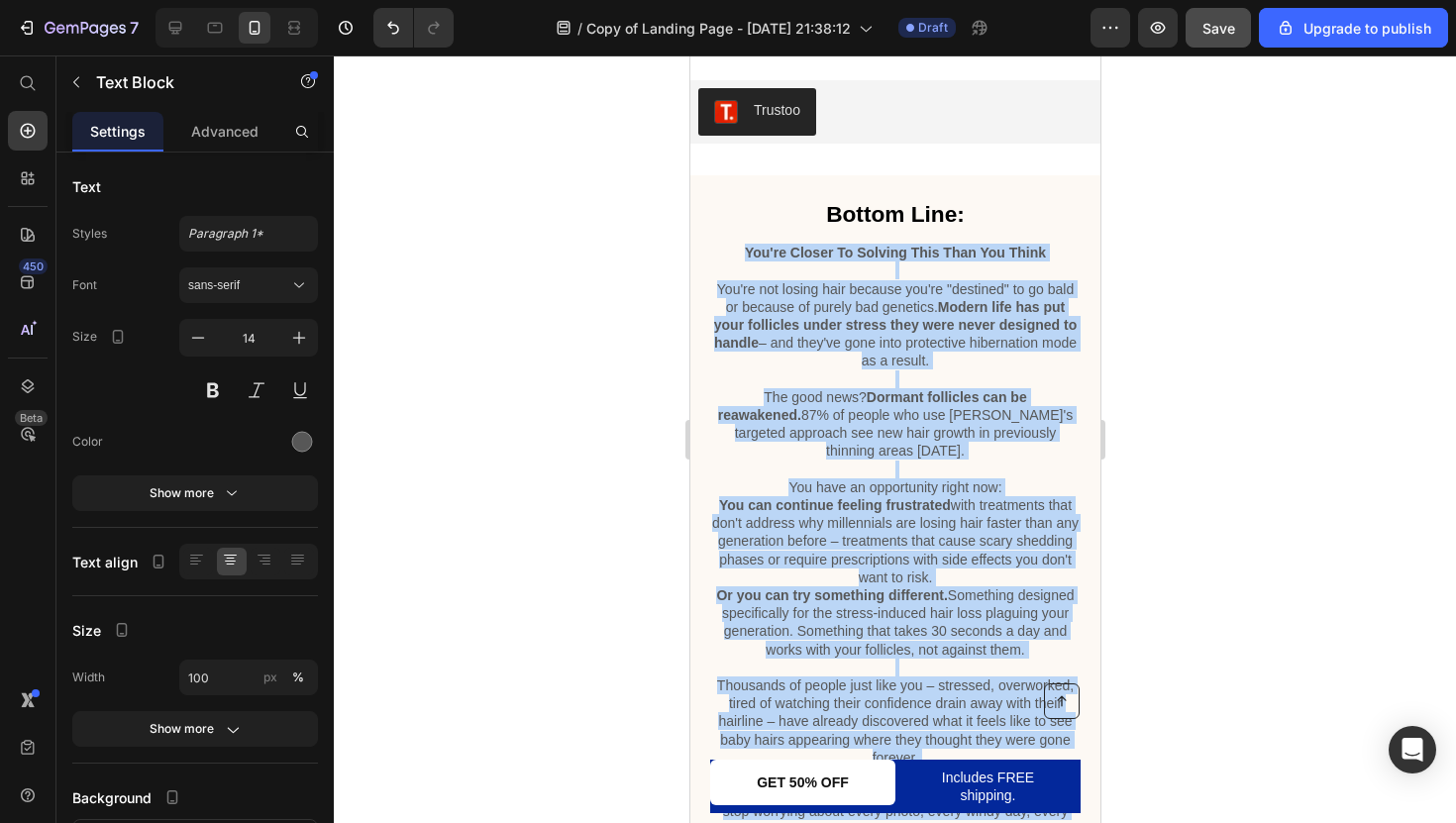 drag, startPoint x: 740, startPoint y: 405, endPoint x: 991, endPoint y: 822, distance: 486.7135 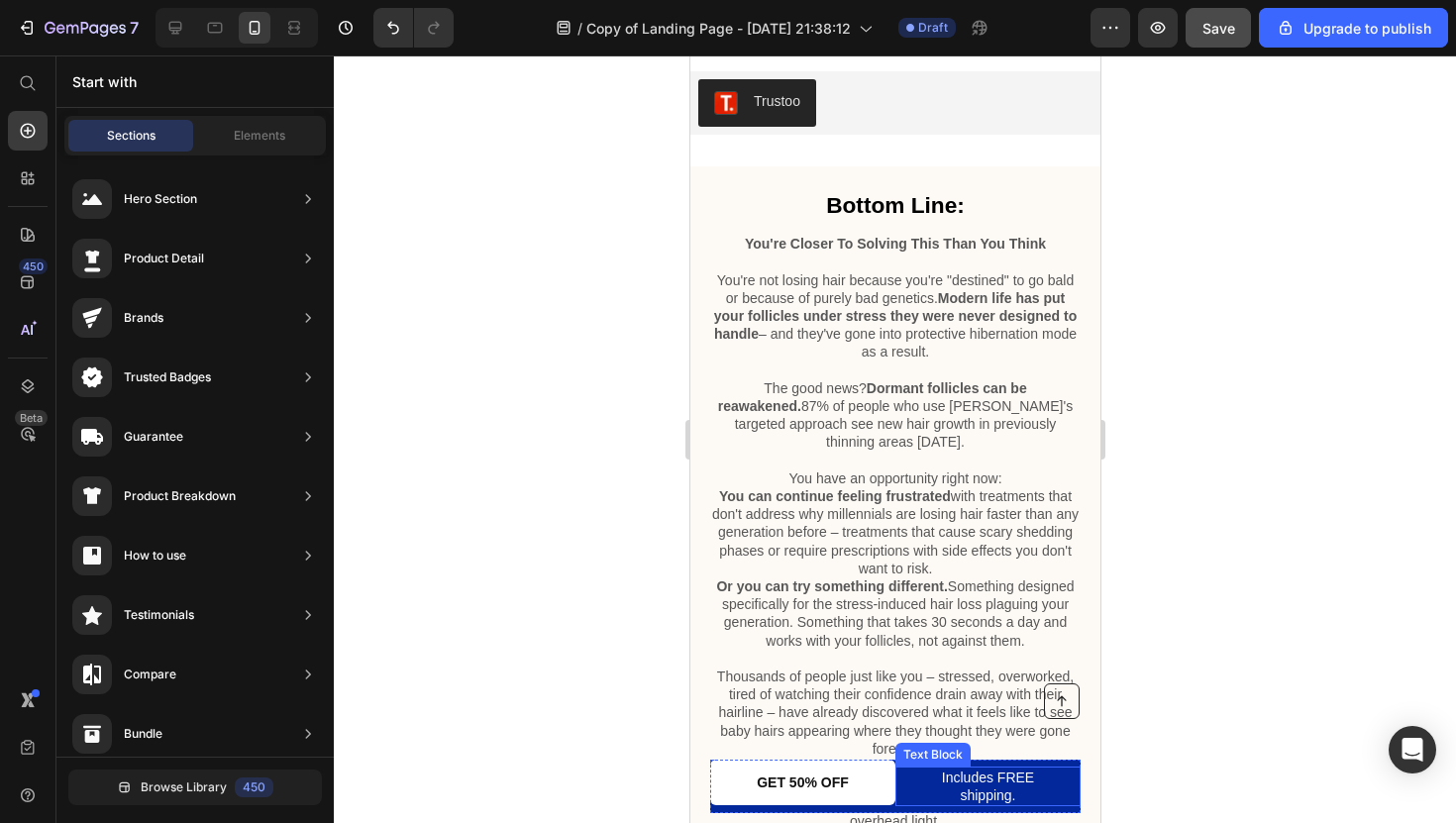 drag, startPoint x: 993, startPoint y: 815, endPoint x: 993, endPoint y: 774, distance: 41 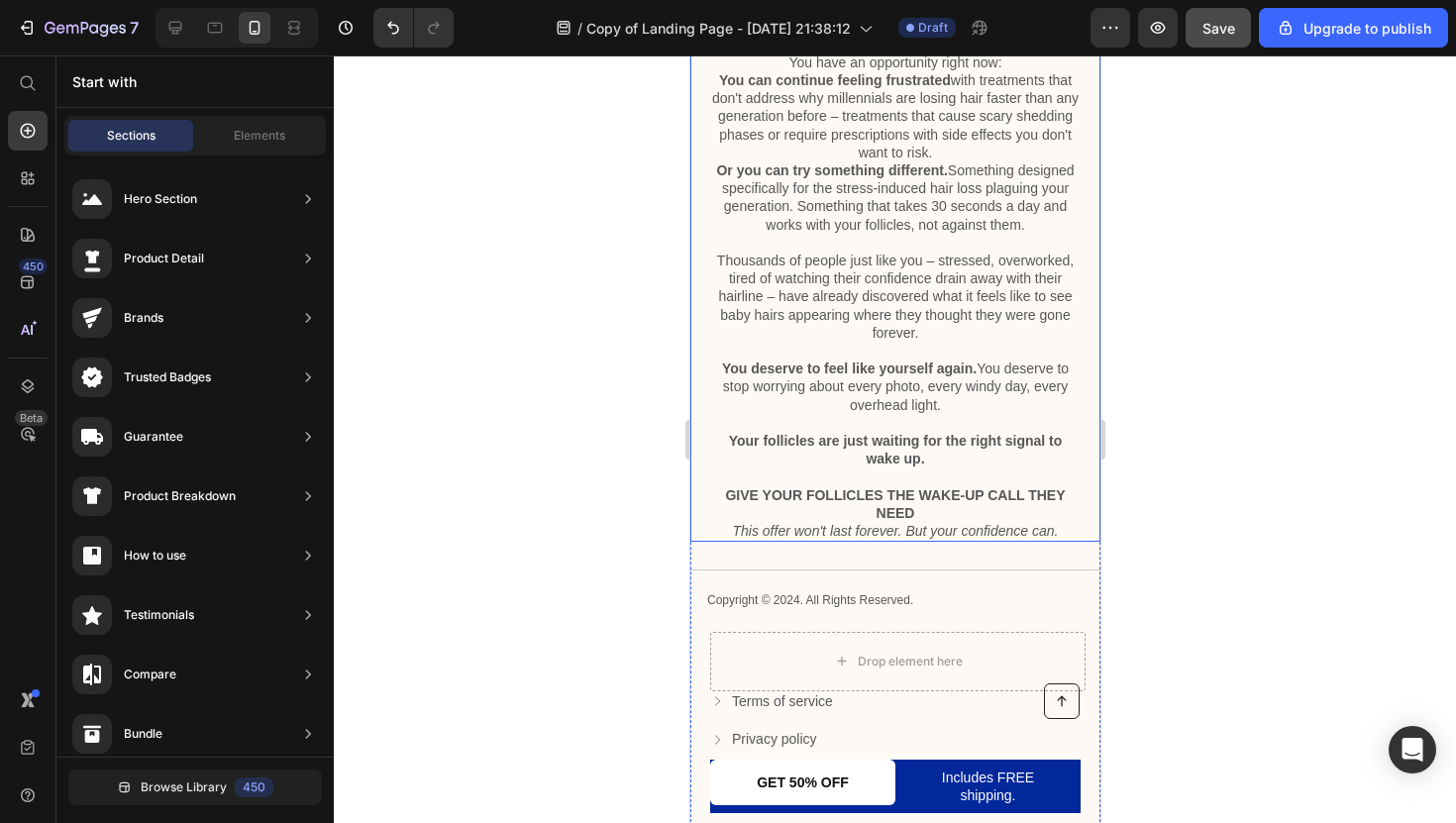 scroll, scrollTop: 6592, scrollLeft: 0, axis: vertical 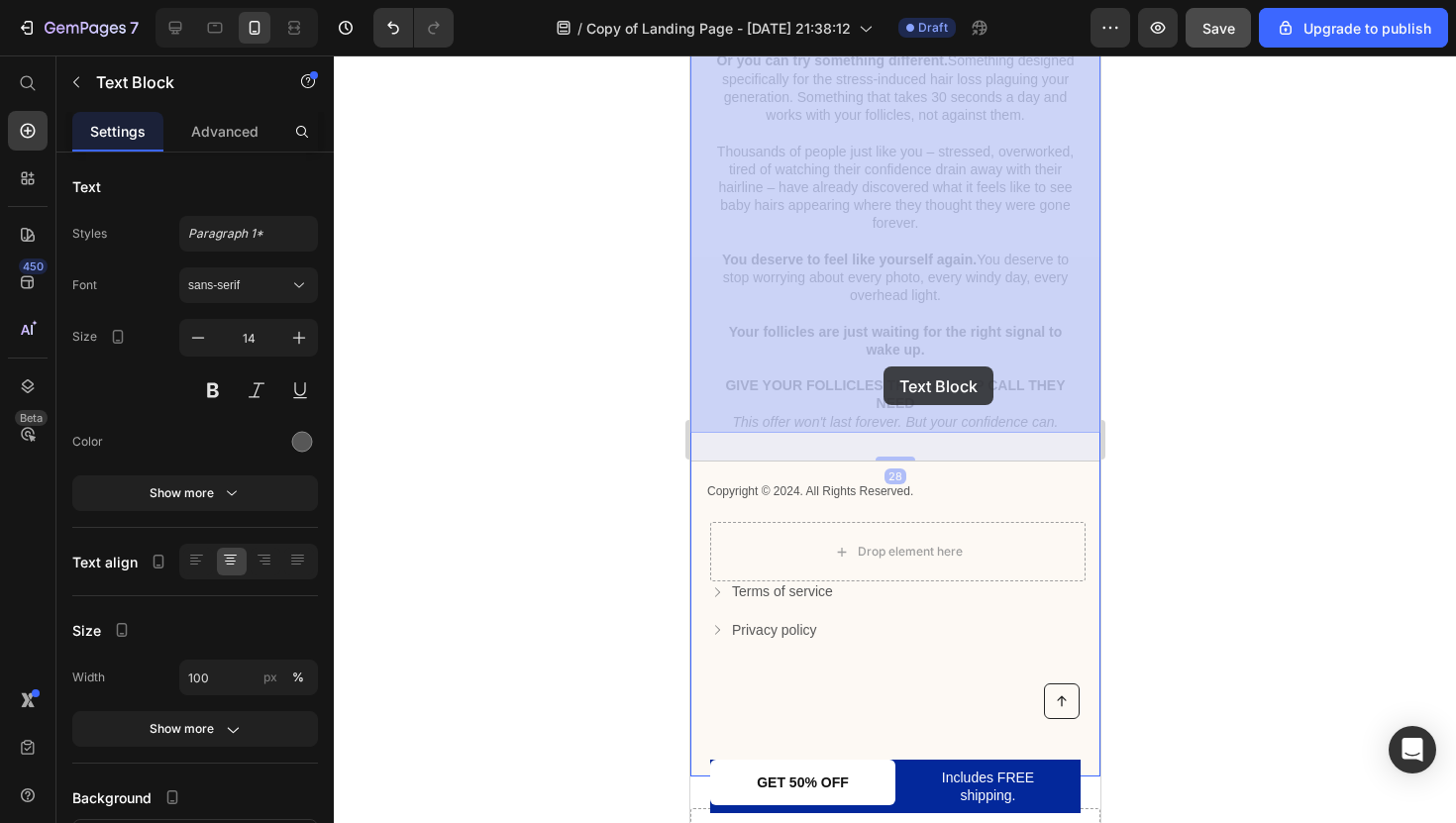 drag, startPoint x: 935, startPoint y: 409, endPoint x: 903, endPoint y: 379, distance: 43.863424 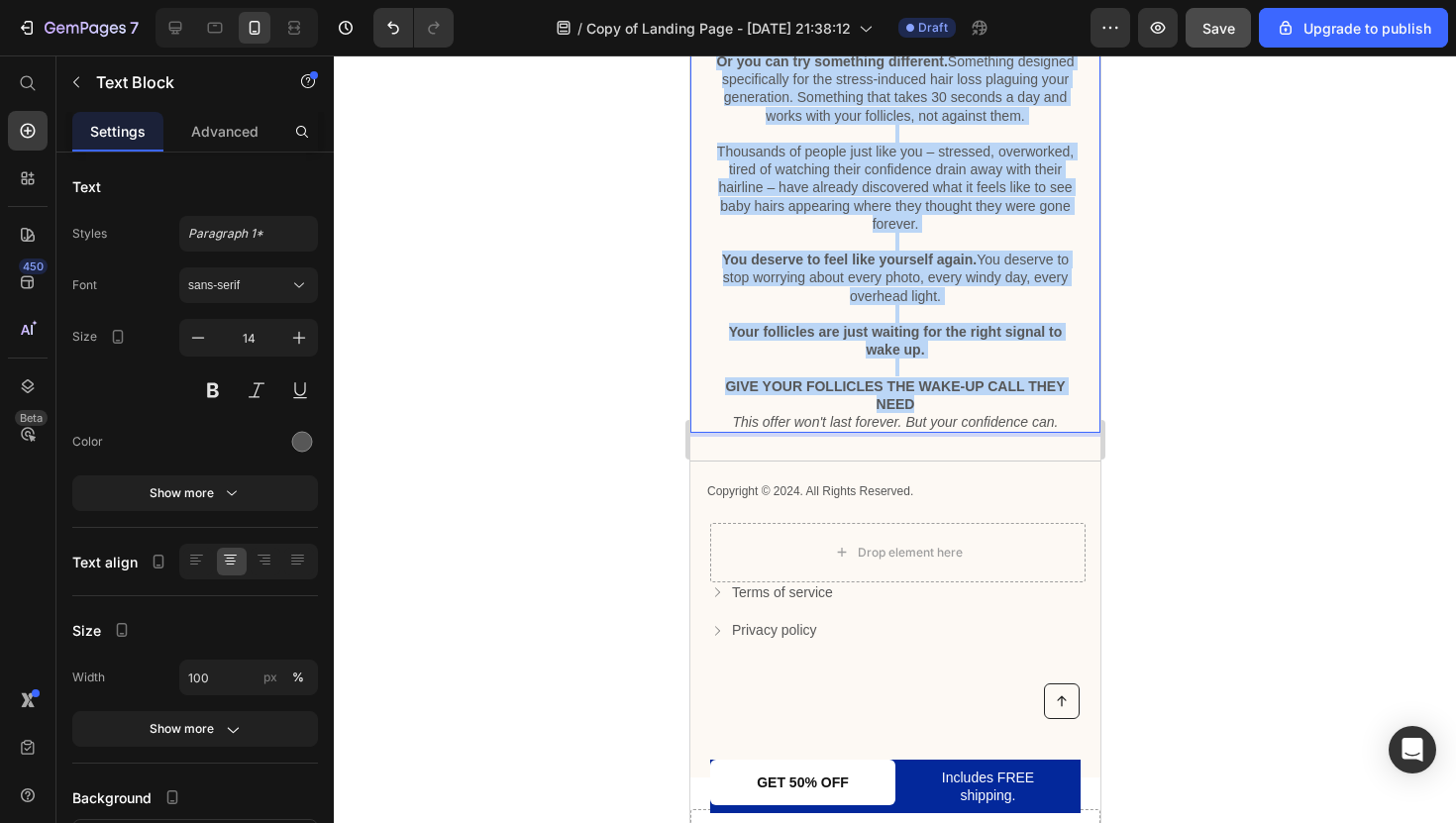 scroll, scrollTop: 6155, scrollLeft: 0, axis: vertical 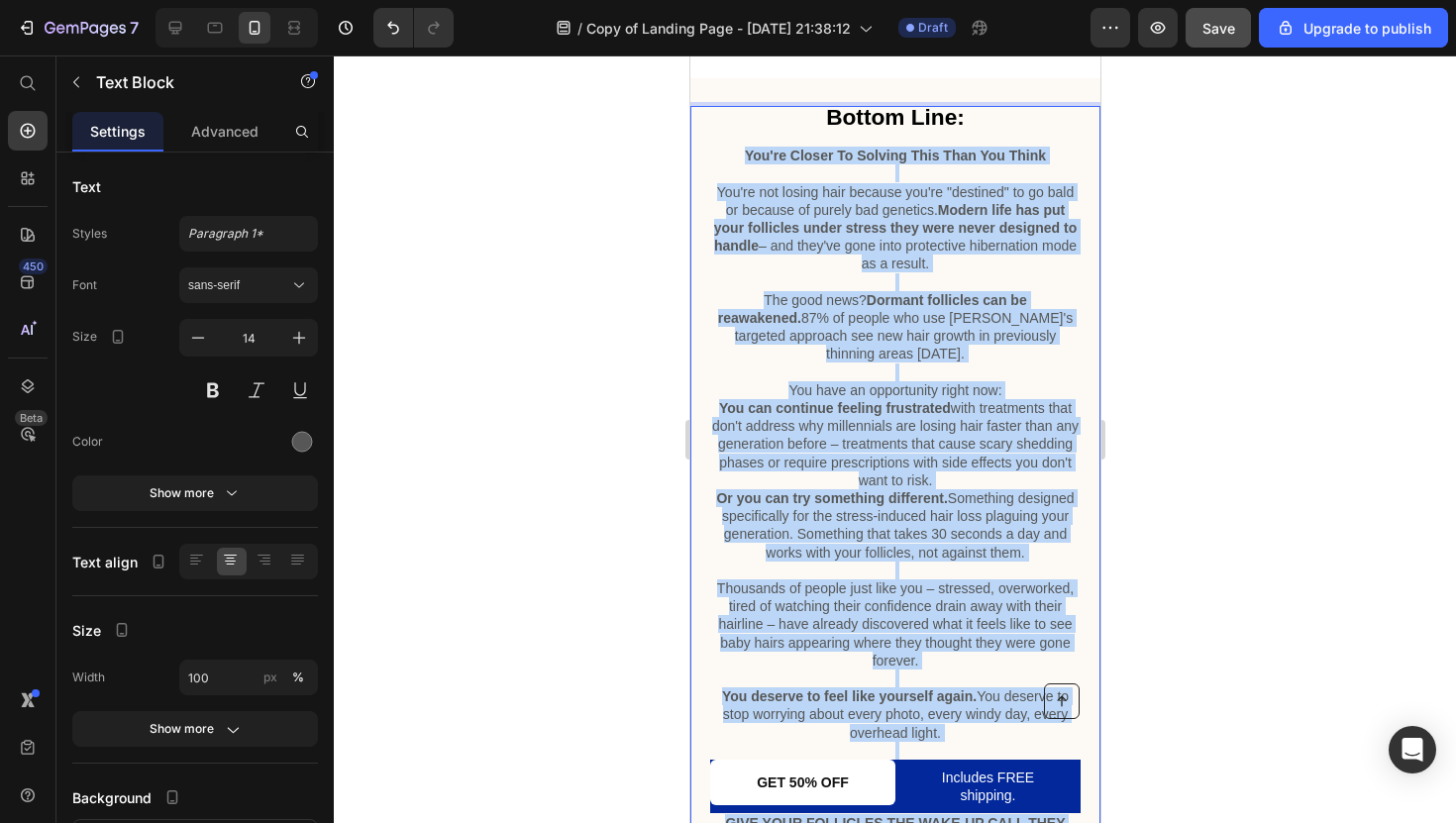 drag, startPoint x: 925, startPoint y: 400, endPoint x: 751, endPoint y: 152, distance: 302.95214 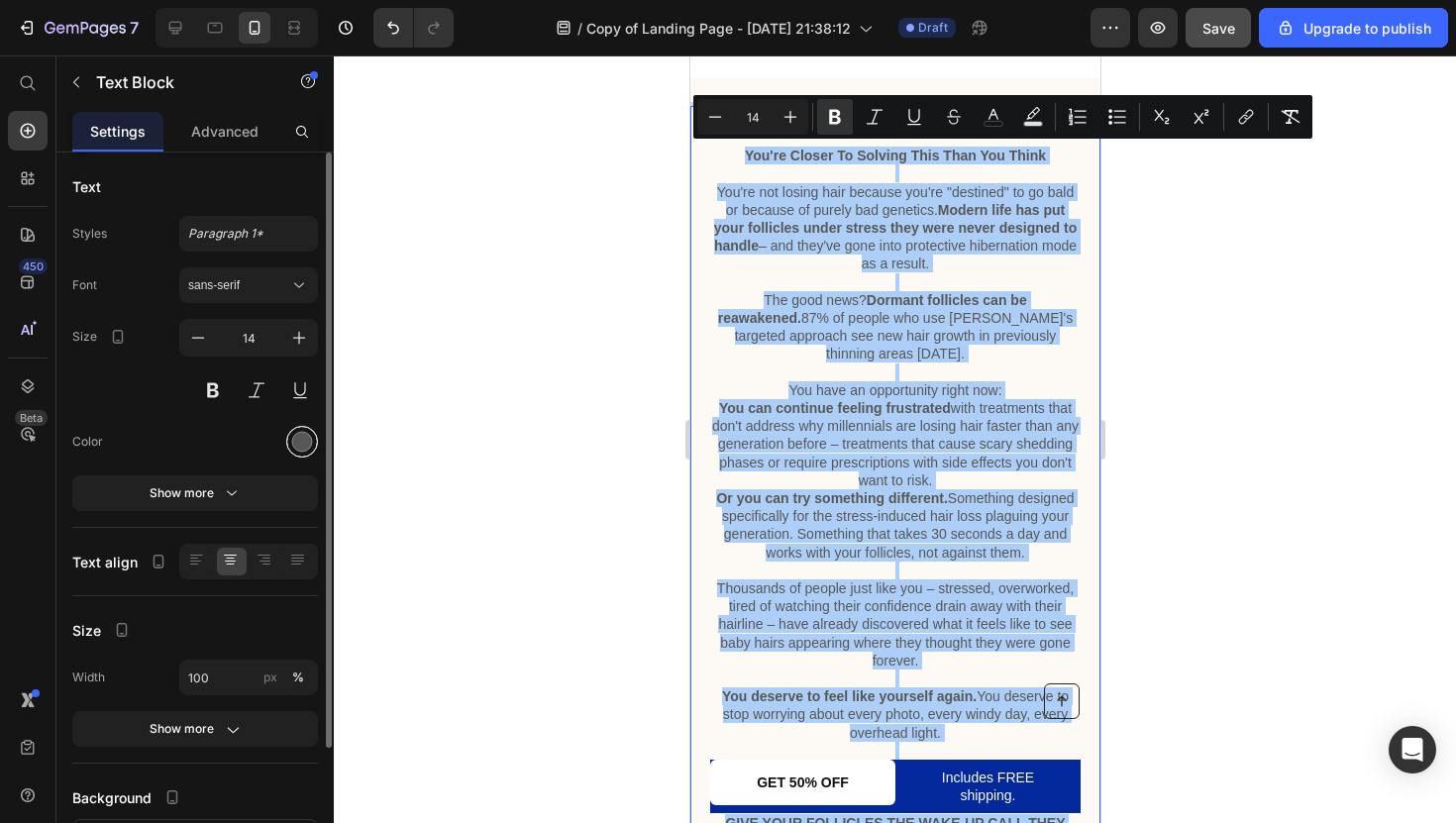 click at bounding box center [302, 442] 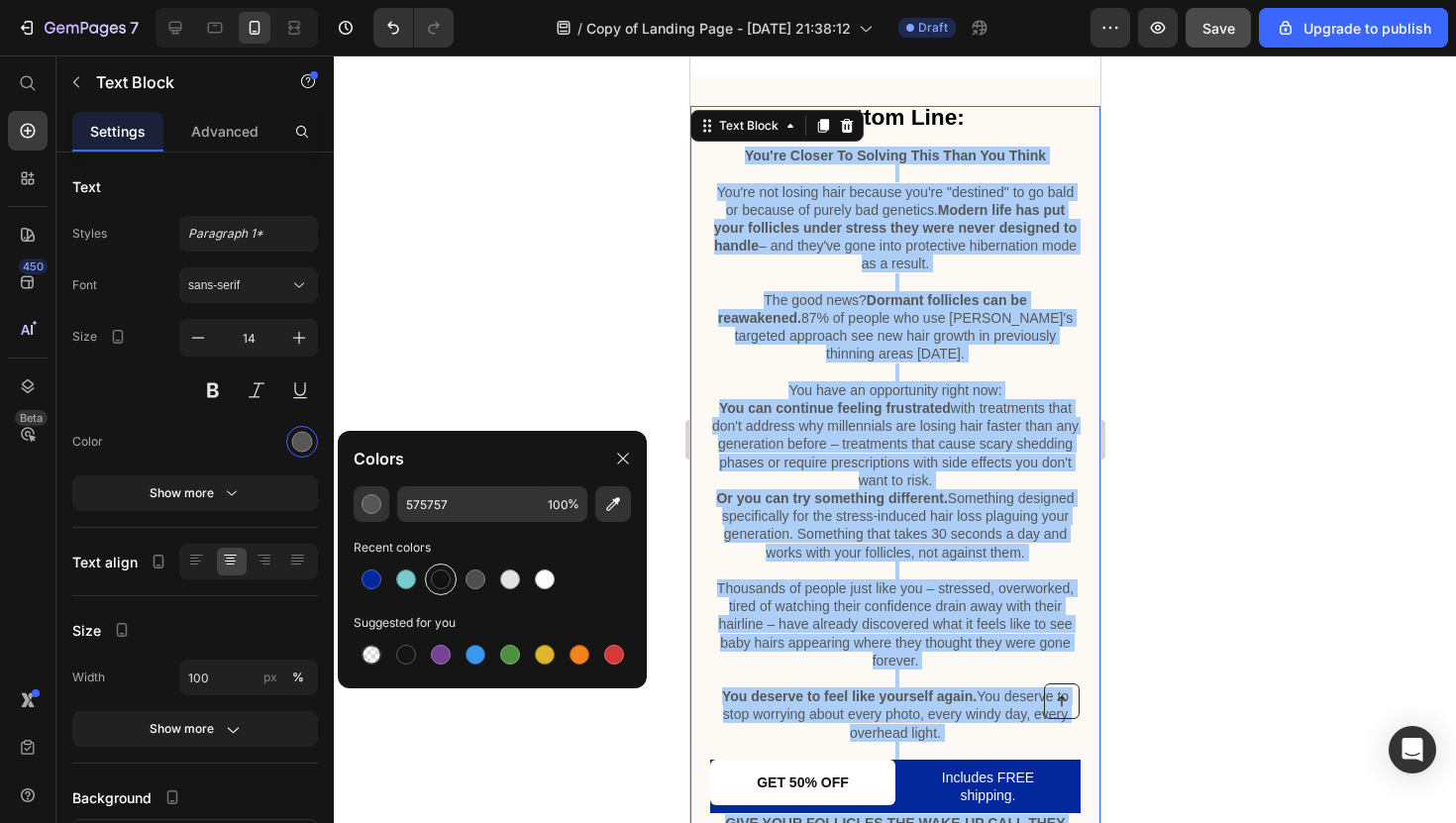 click at bounding box center [441, 579] 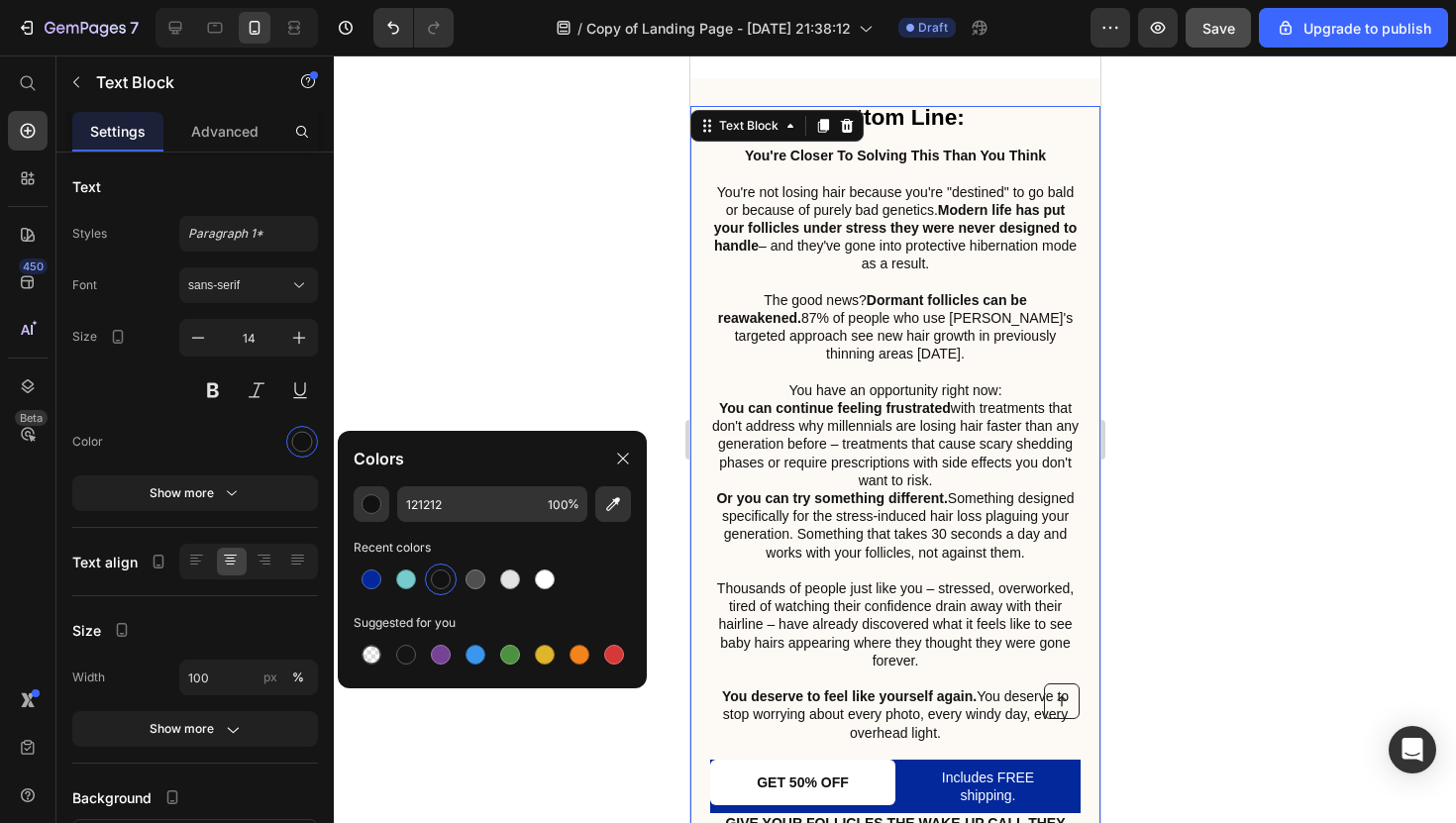 click on "The good news?  Dormant follicles can be reawakened.  87% of people who use Cleava's targeted approach see new hair growth in previously thinning areas within 12 weeks." at bounding box center (894, 327) 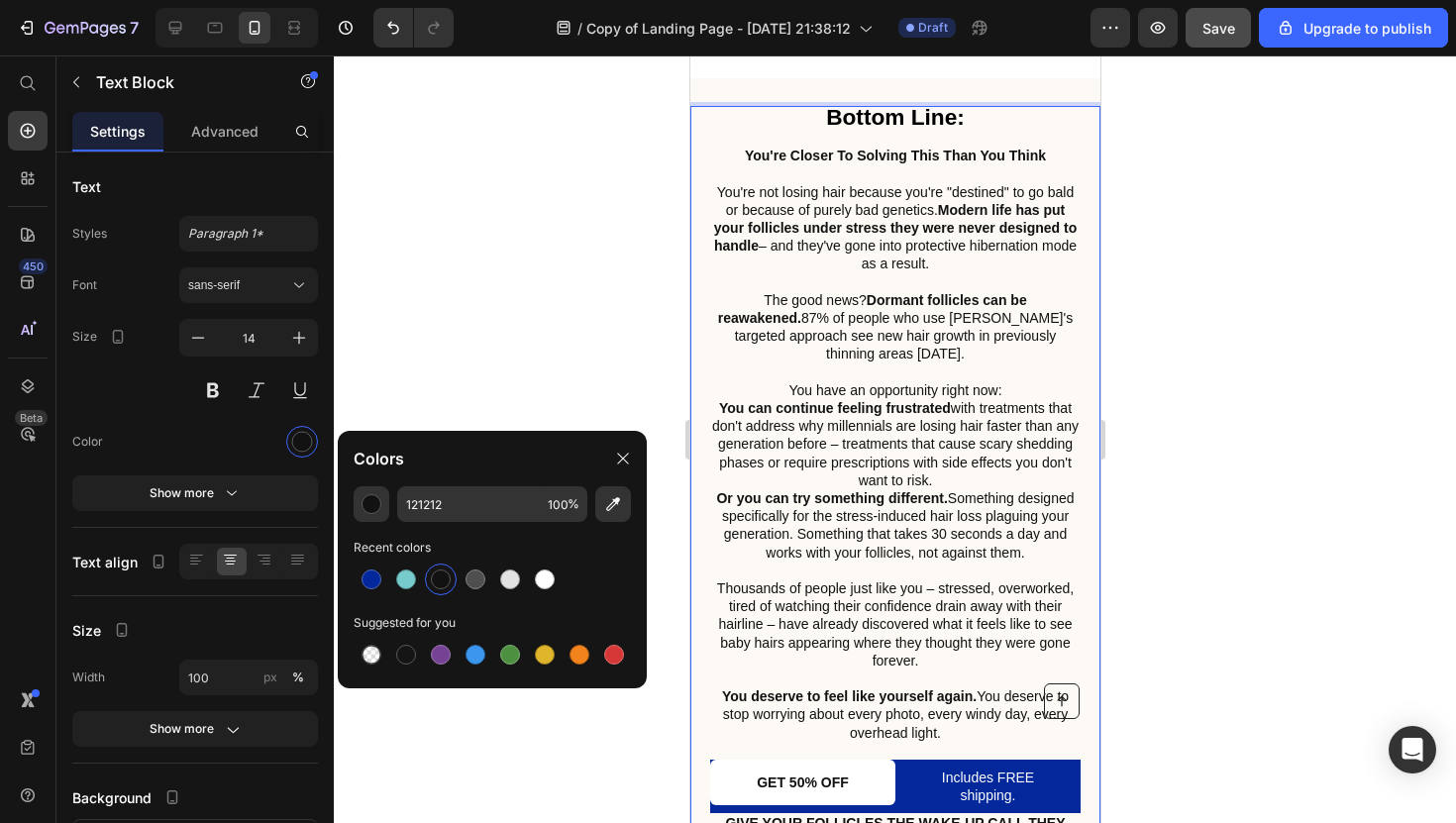 click on "You have an opportunity right now:" at bounding box center (894, 390) 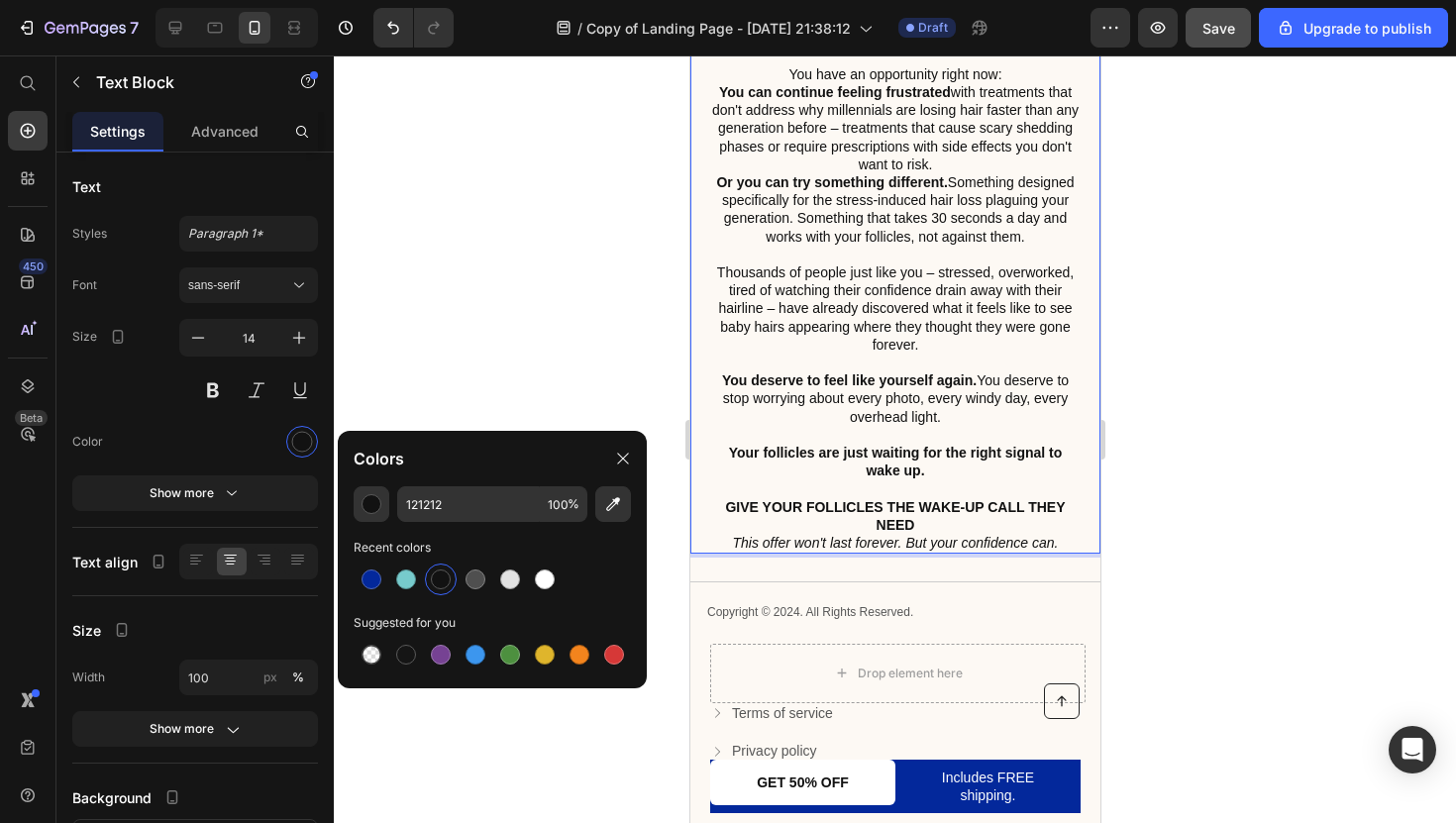 scroll, scrollTop: 6488, scrollLeft: 0, axis: vertical 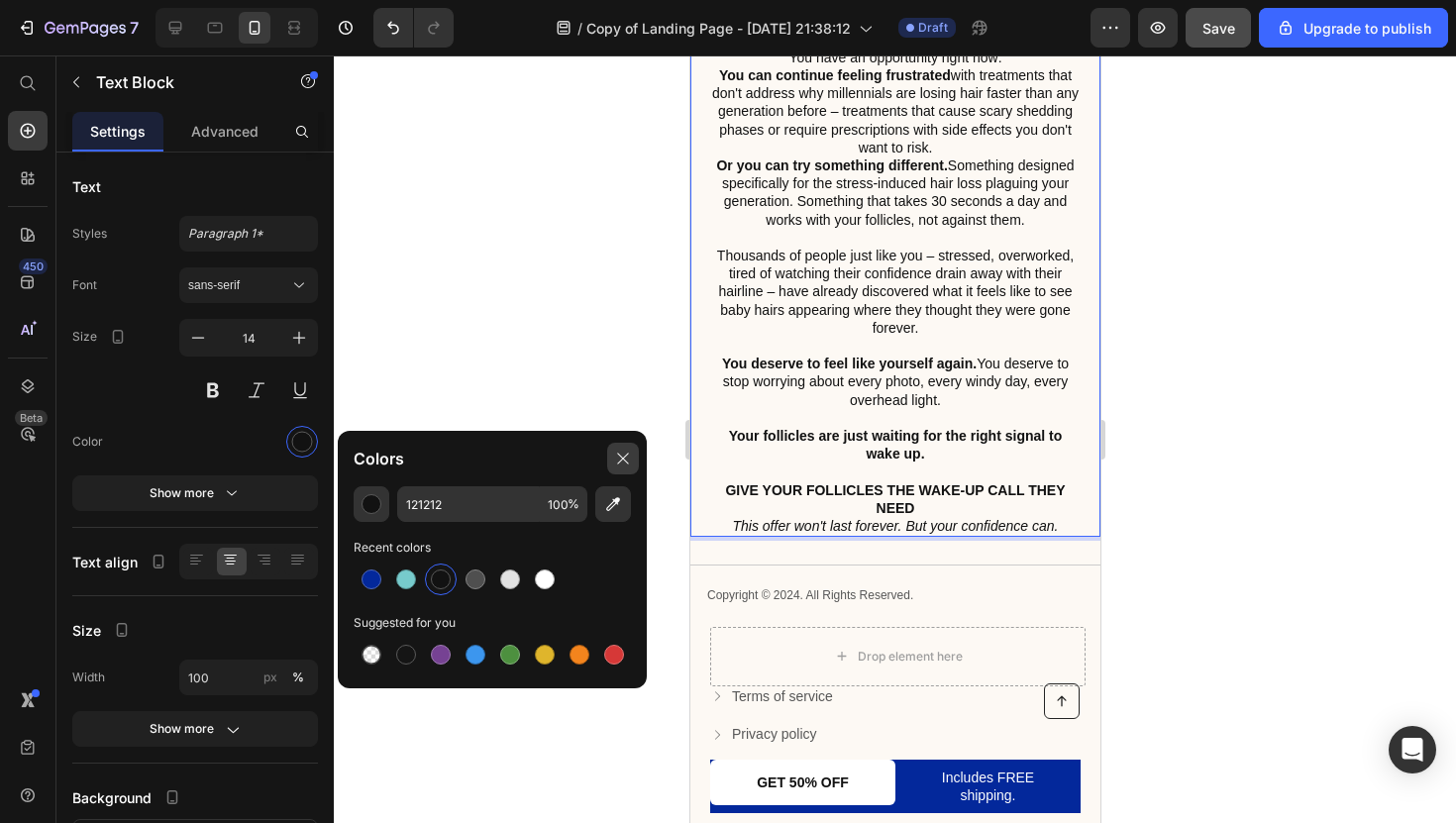 click at bounding box center (623, 459) 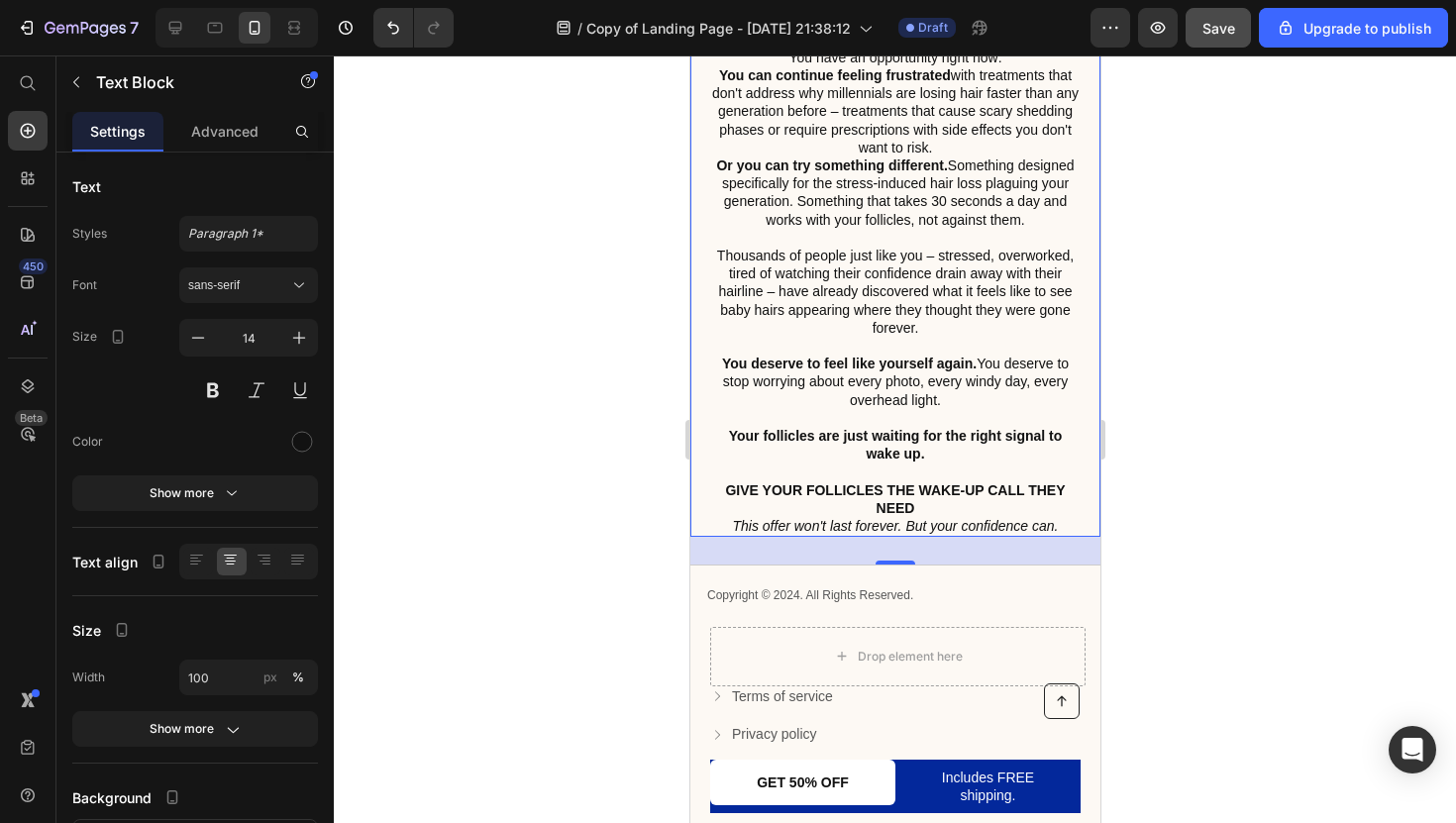 click on "This offer won't last forever. But your confidence can." at bounding box center (894, 526) 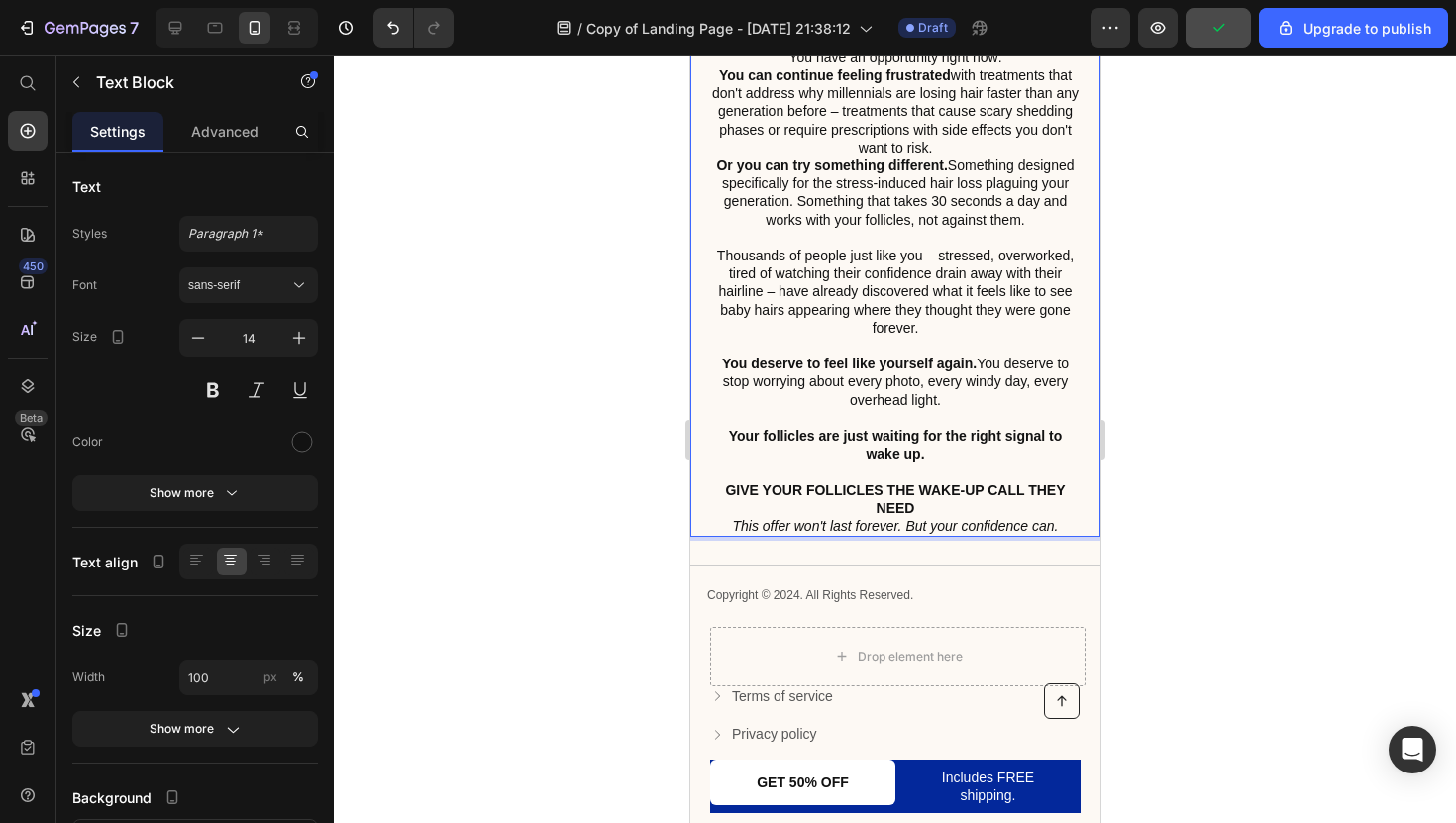 drag, startPoint x: 735, startPoint y: 516, endPoint x: 1045, endPoint y: 507, distance: 310.13062 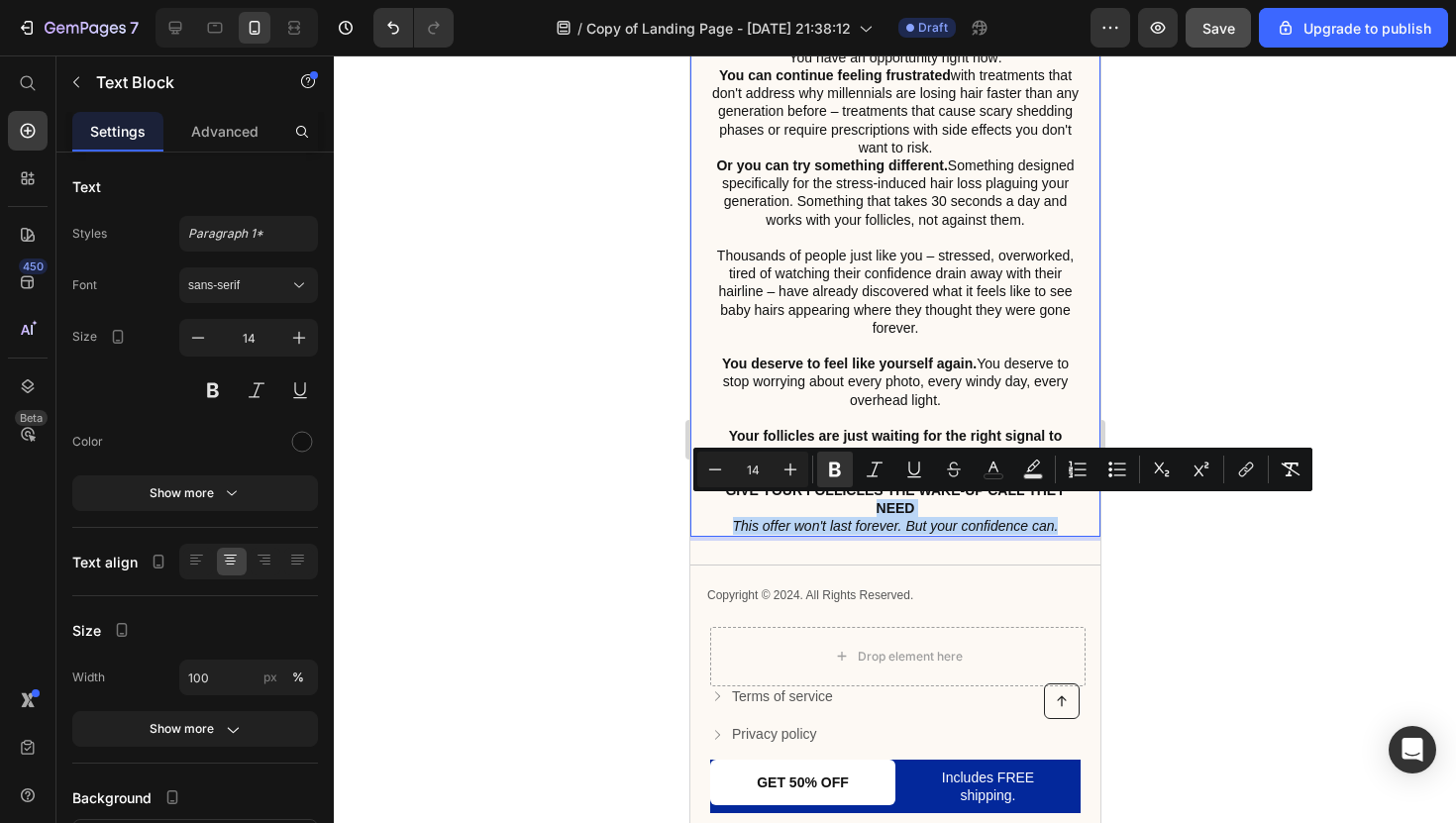 drag, startPoint x: 1064, startPoint y: 524, endPoint x: 737, endPoint y: 516, distance: 327.09784 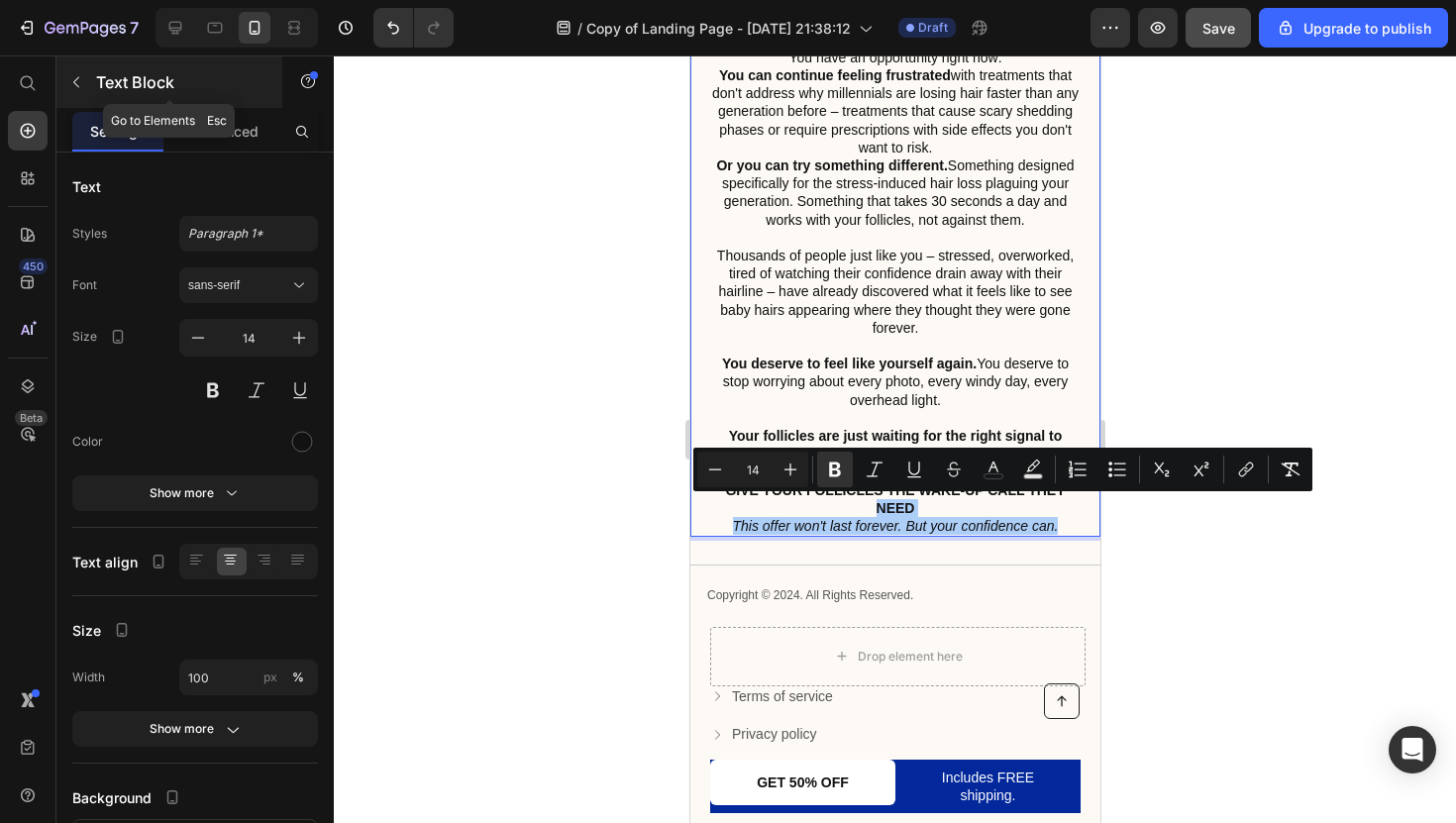 click at bounding box center [76, 82] 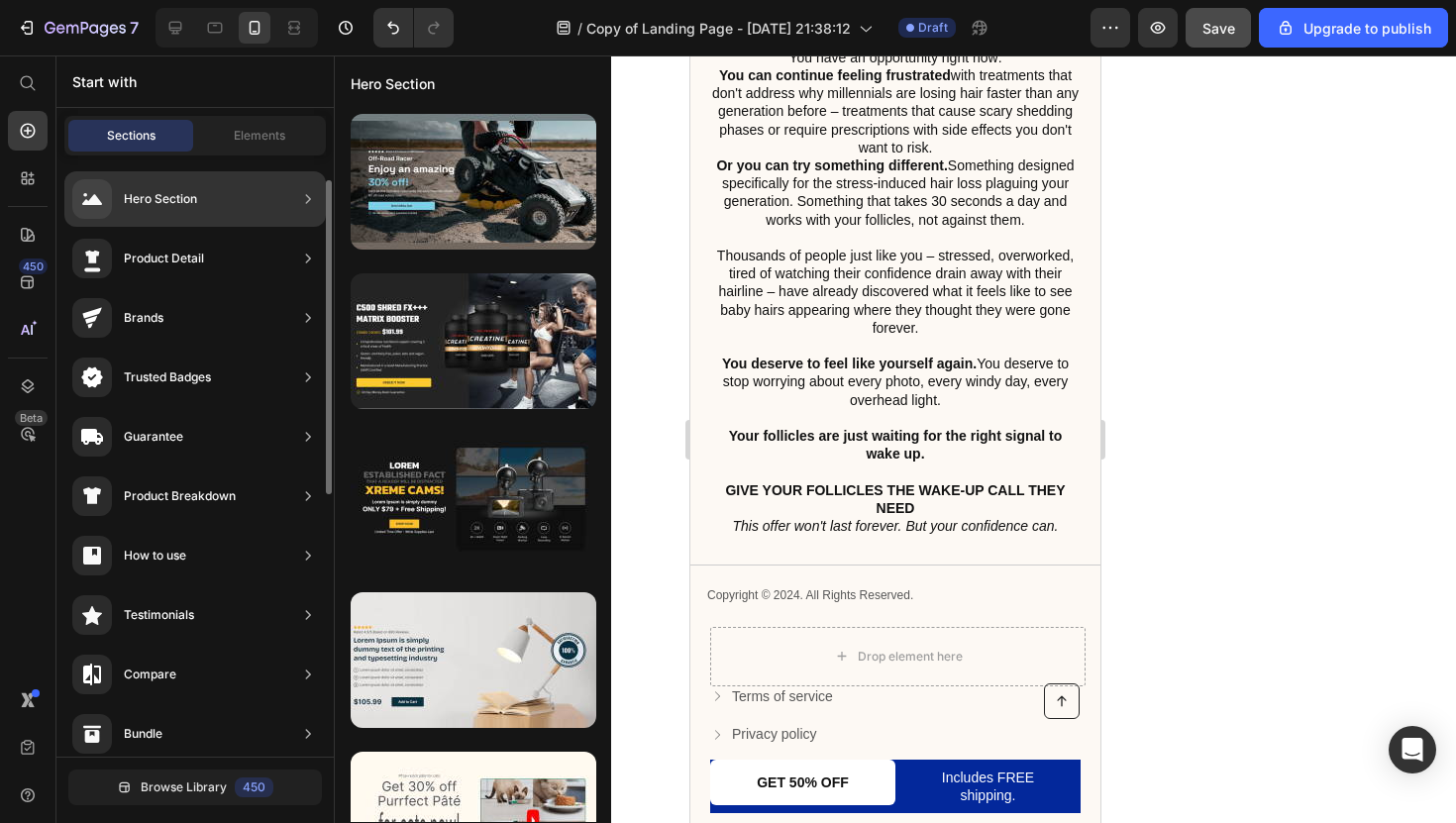 scroll, scrollTop: 68, scrollLeft: 0, axis: vertical 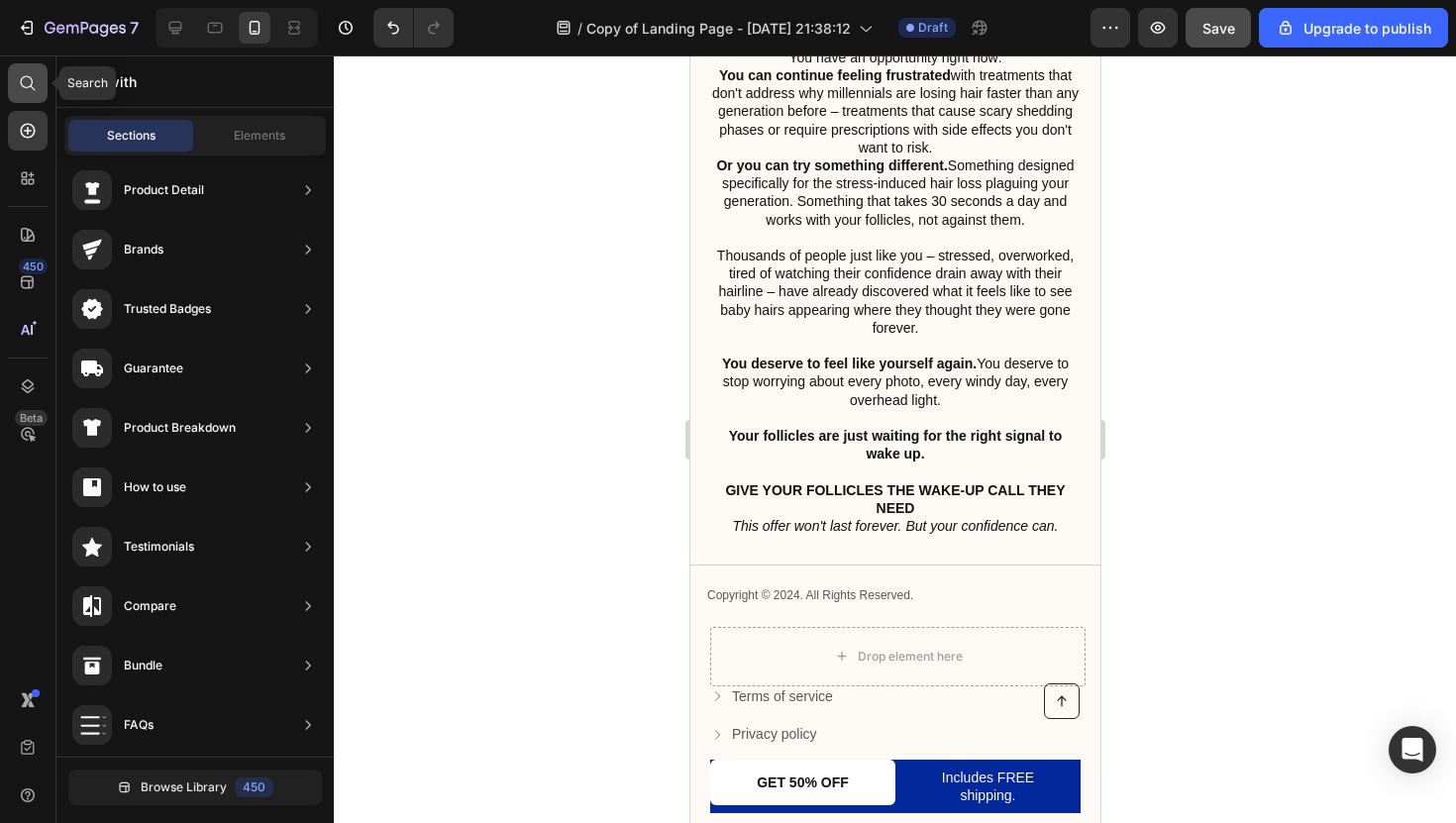 click 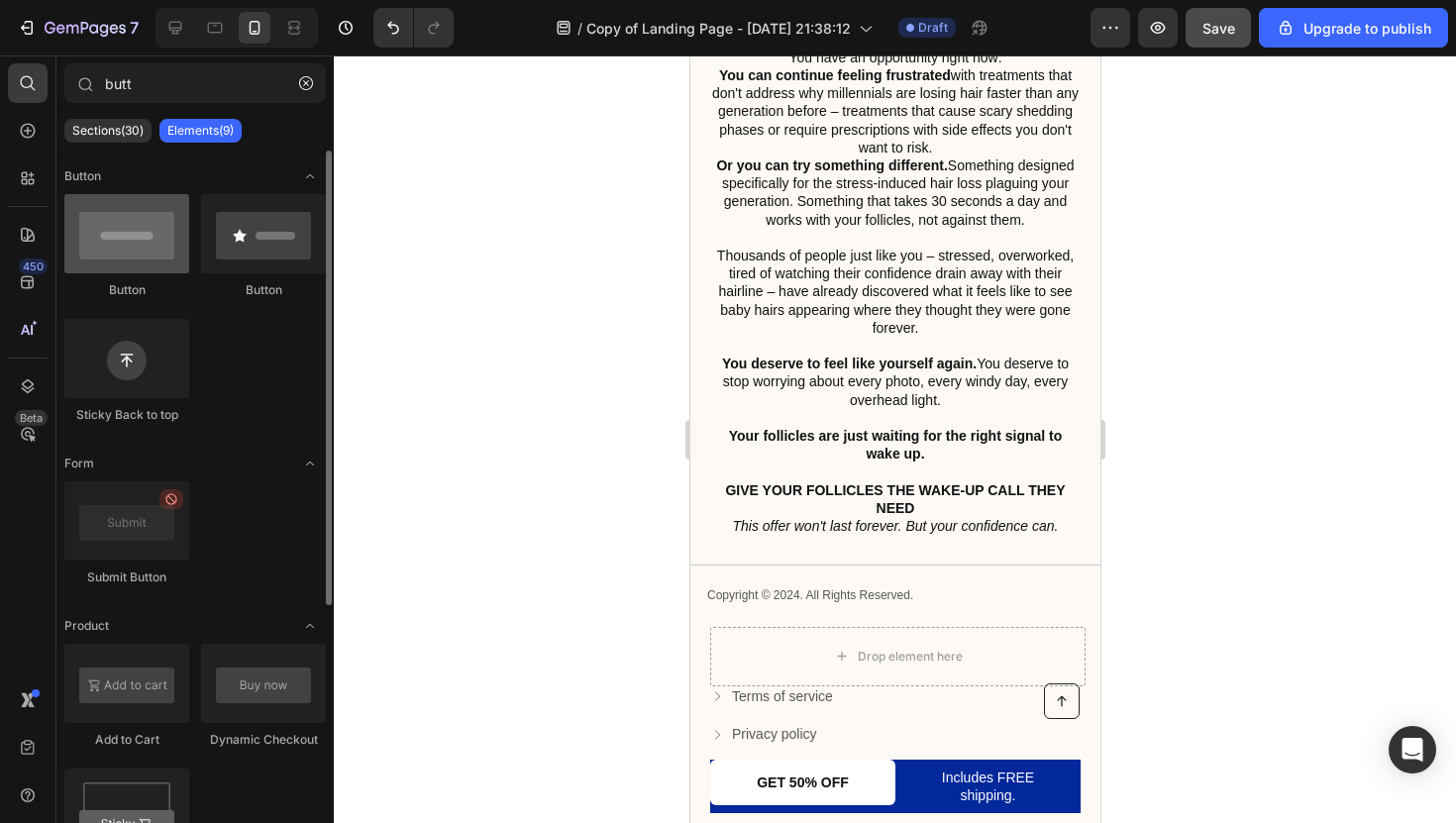 type on "butt" 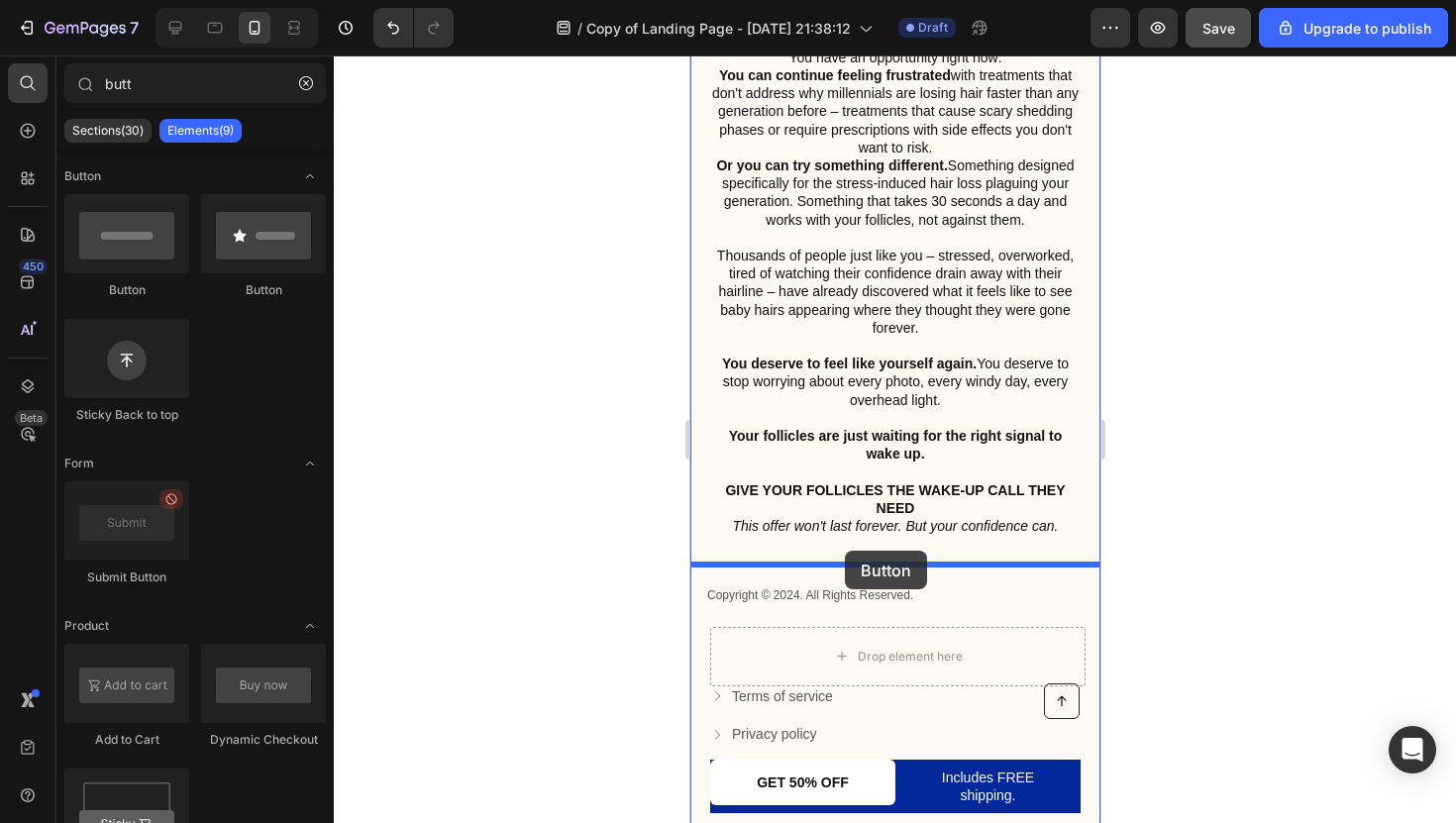 drag, startPoint x: 838, startPoint y: 299, endPoint x: 844, endPoint y: 554, distance: 255.07058 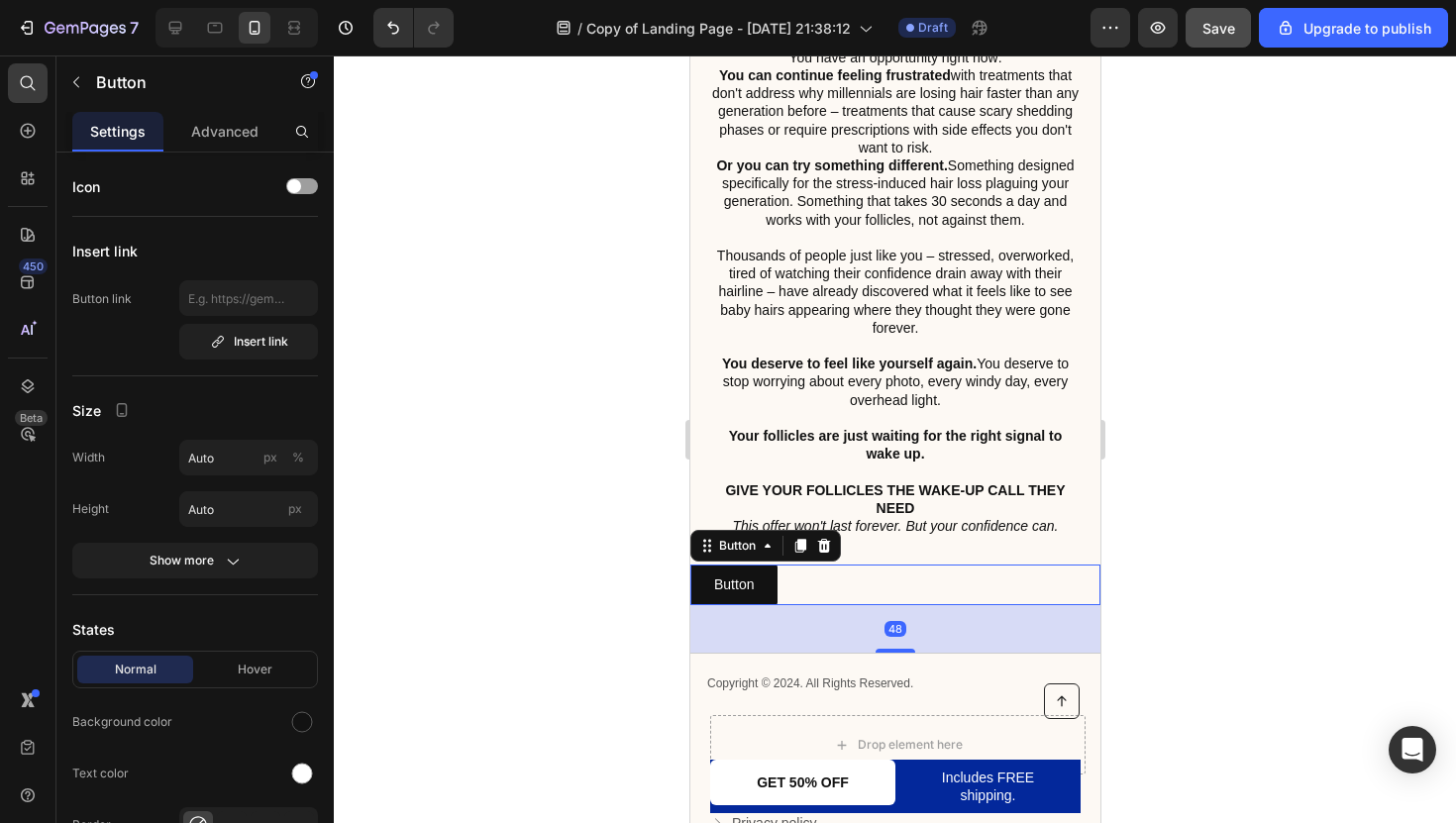 click on "Button Button   48" at bounding box center (894, 584) 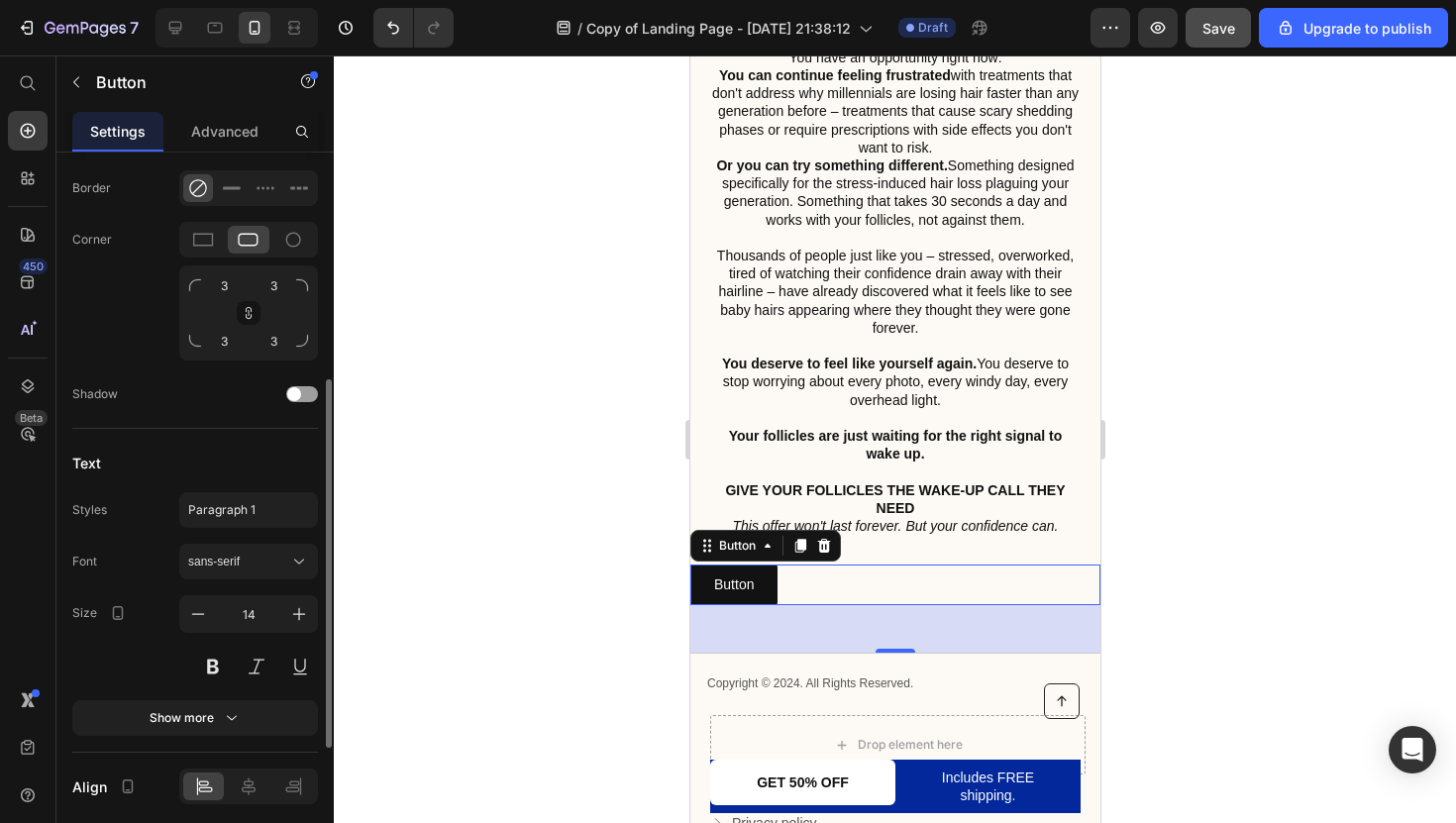 scroll, scrollTop: 538, scrollLeft: 0, axis: vertical 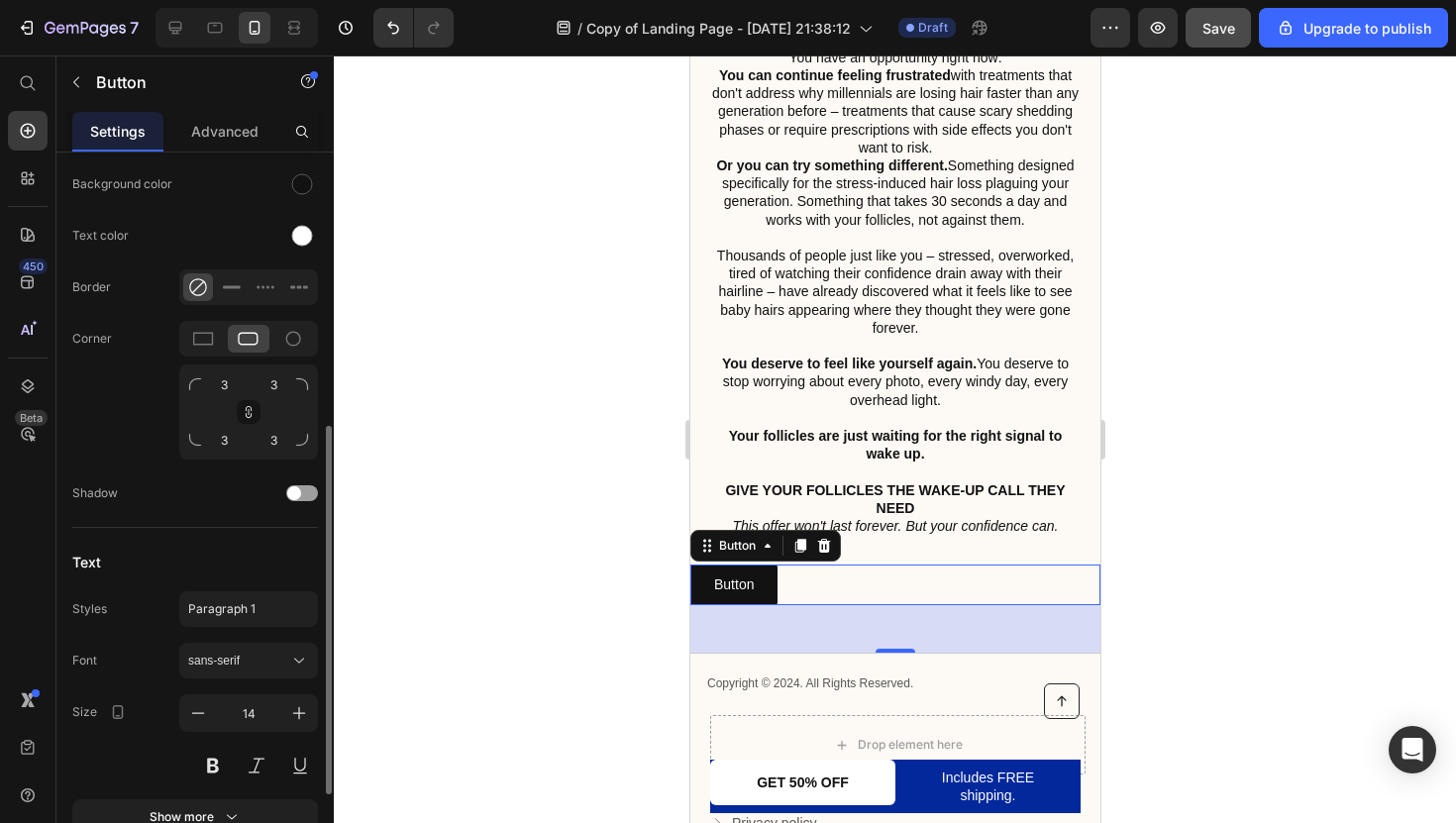 click on "Button" at bounding box center (765, 546) 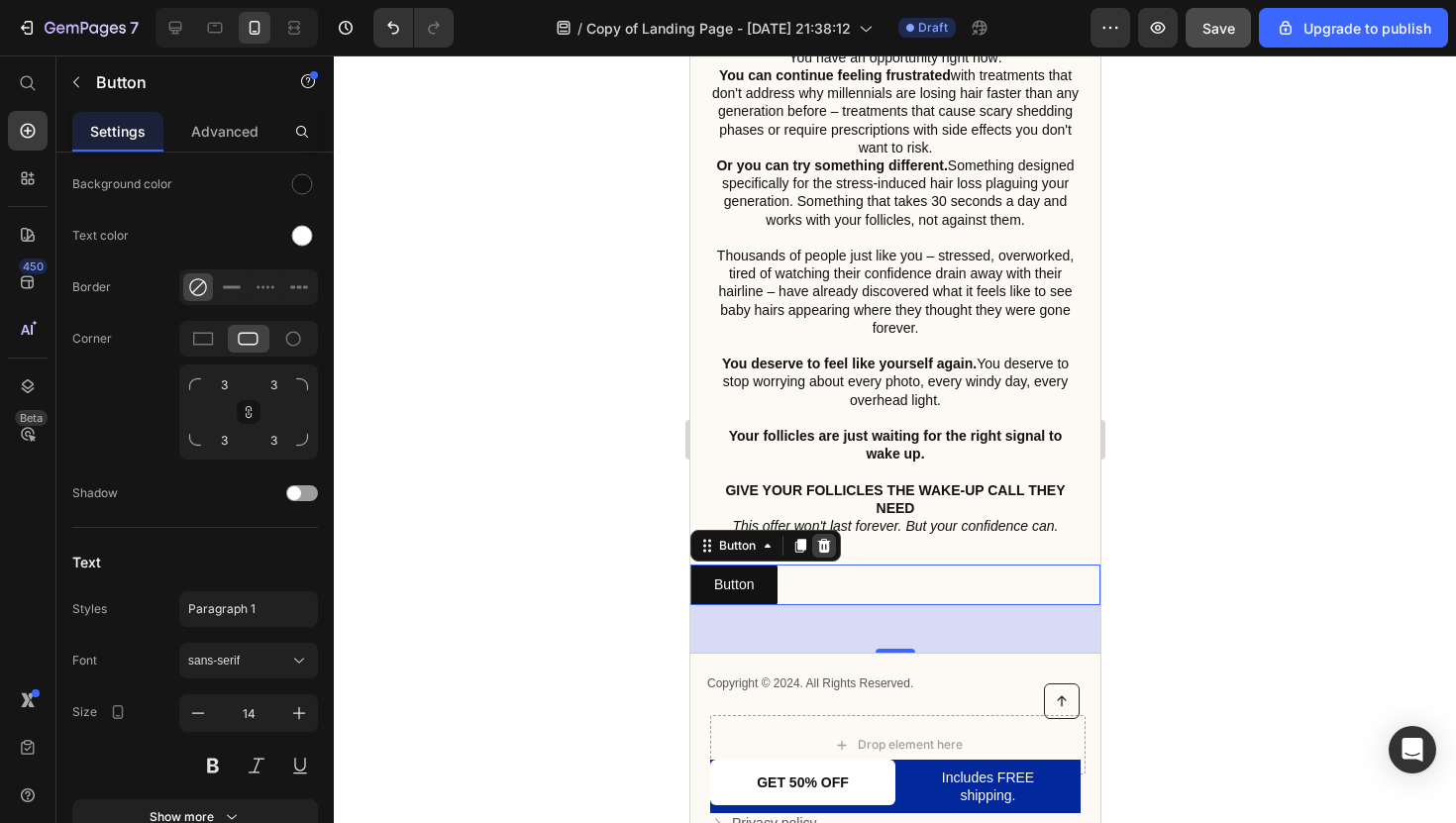 click 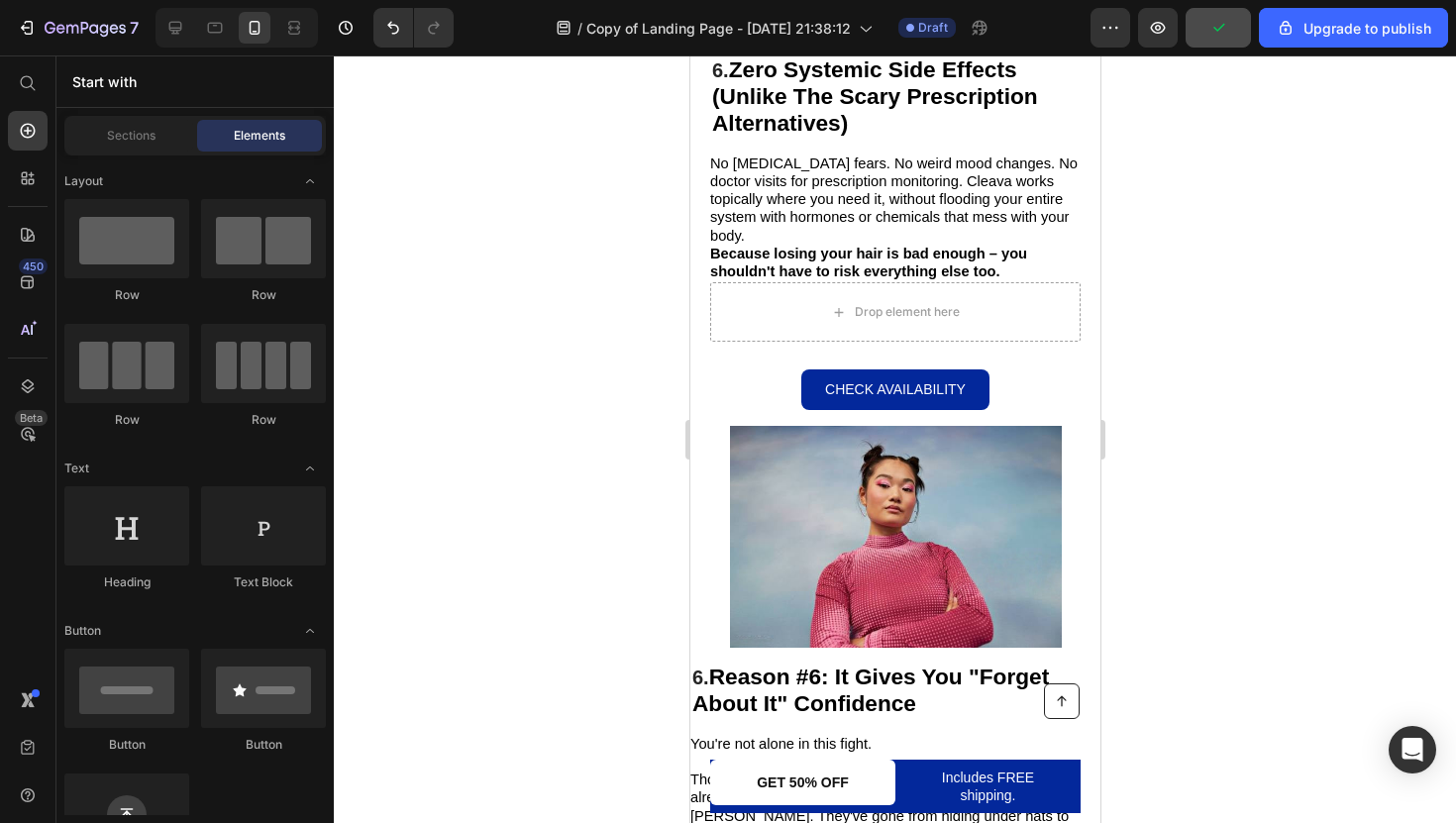 scroll, scrollTop: 4463, scrollLeft: 0, axis: vertical 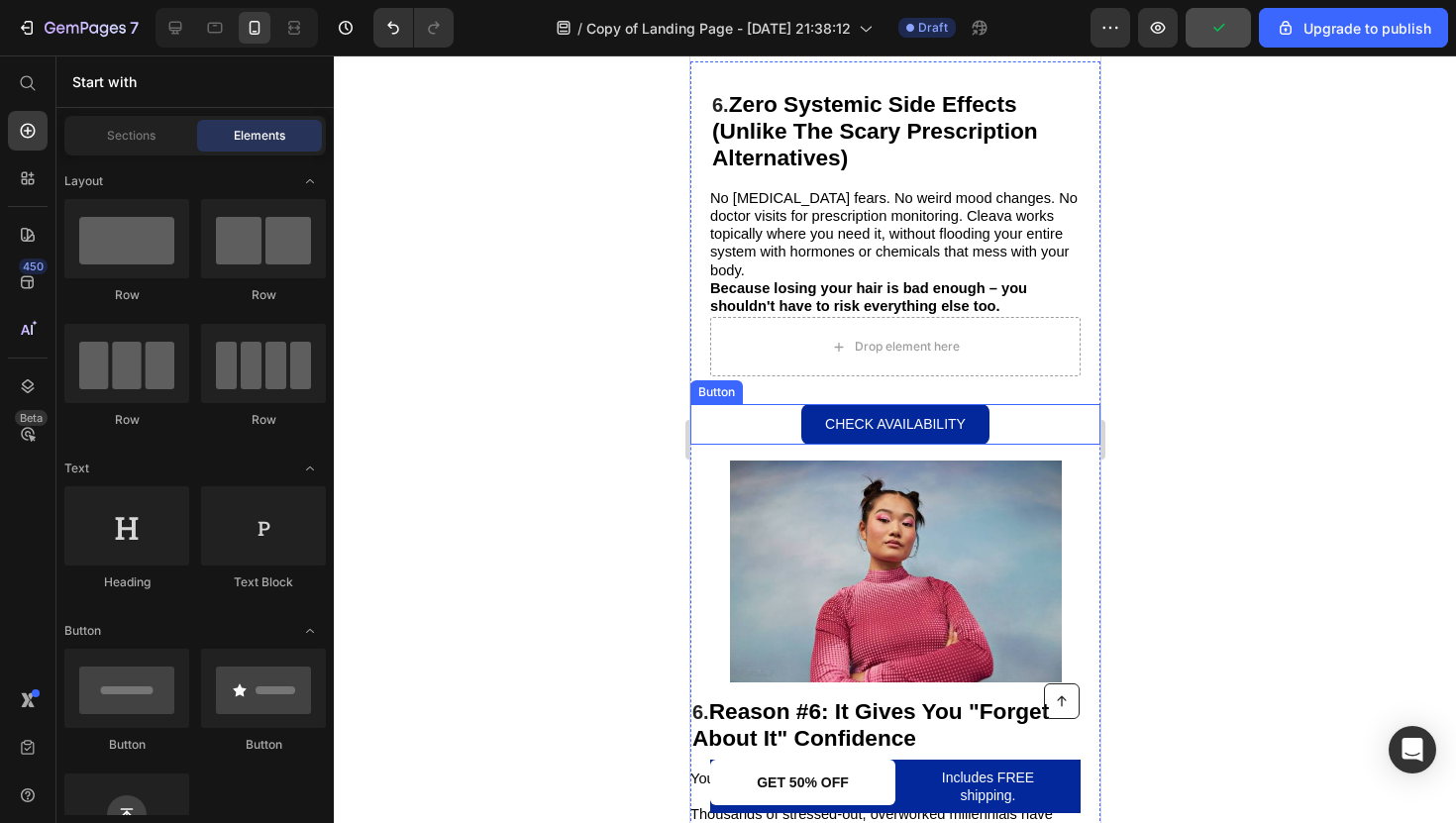 click on "Check Availability Button" at bounding box center (894, 424) 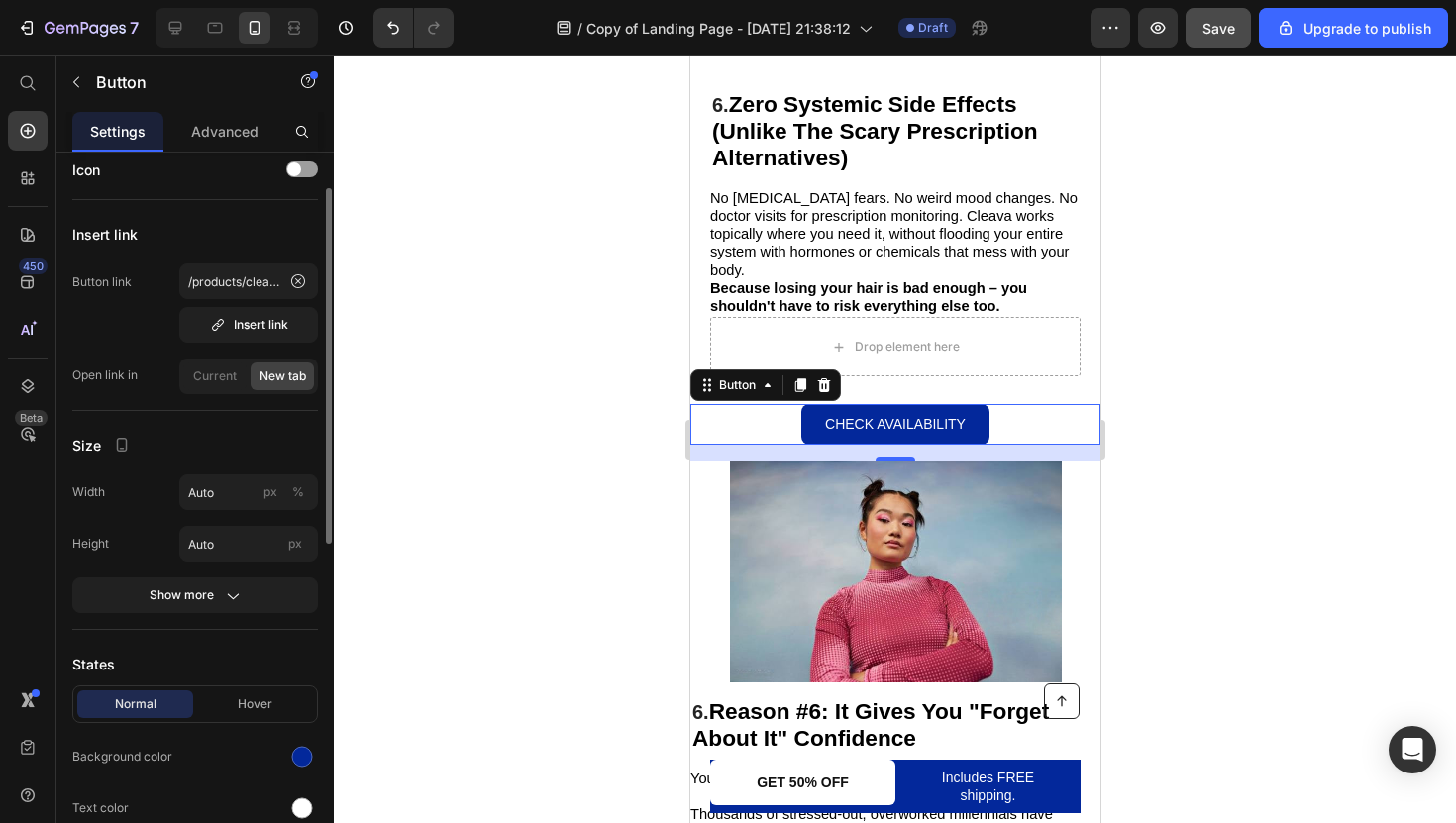 scroll, scrollTop: 0, scrollLeft: 0, axis: both 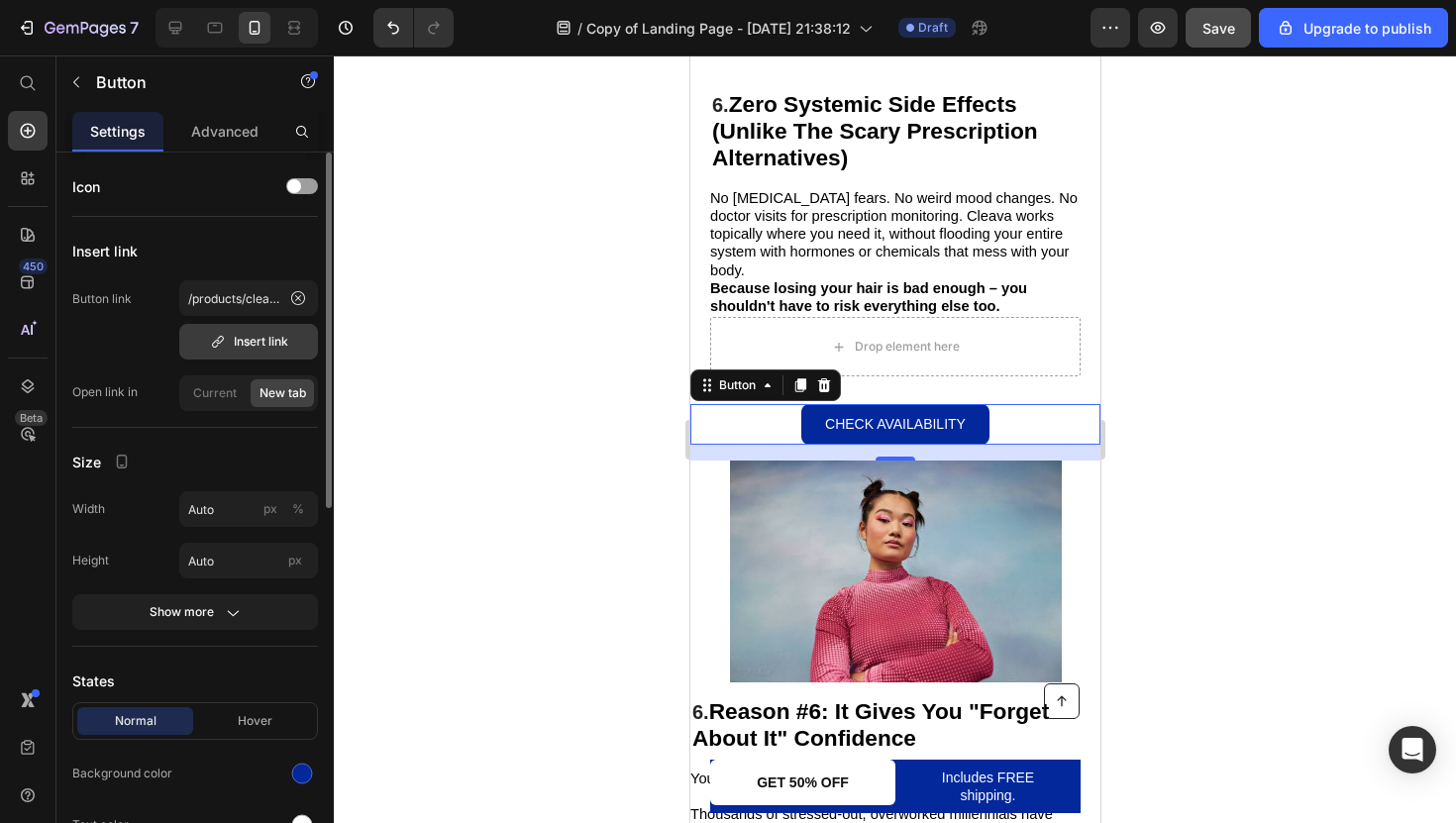 click on "Insert link" at bounding box center [249, 342] 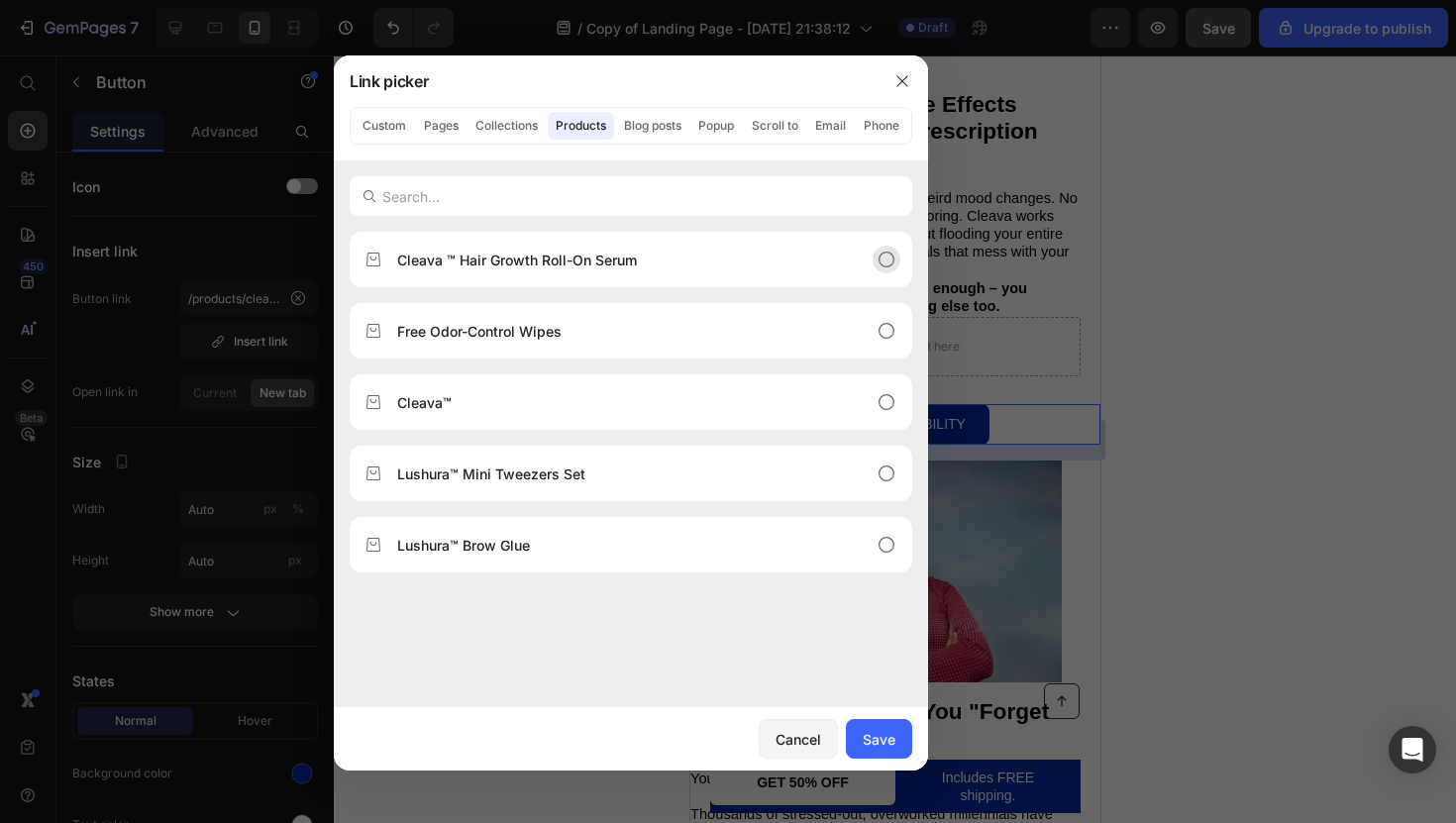 click on "Cleava ™ Hair Growth Roll-On Serum" at bounding box center [517, 259] 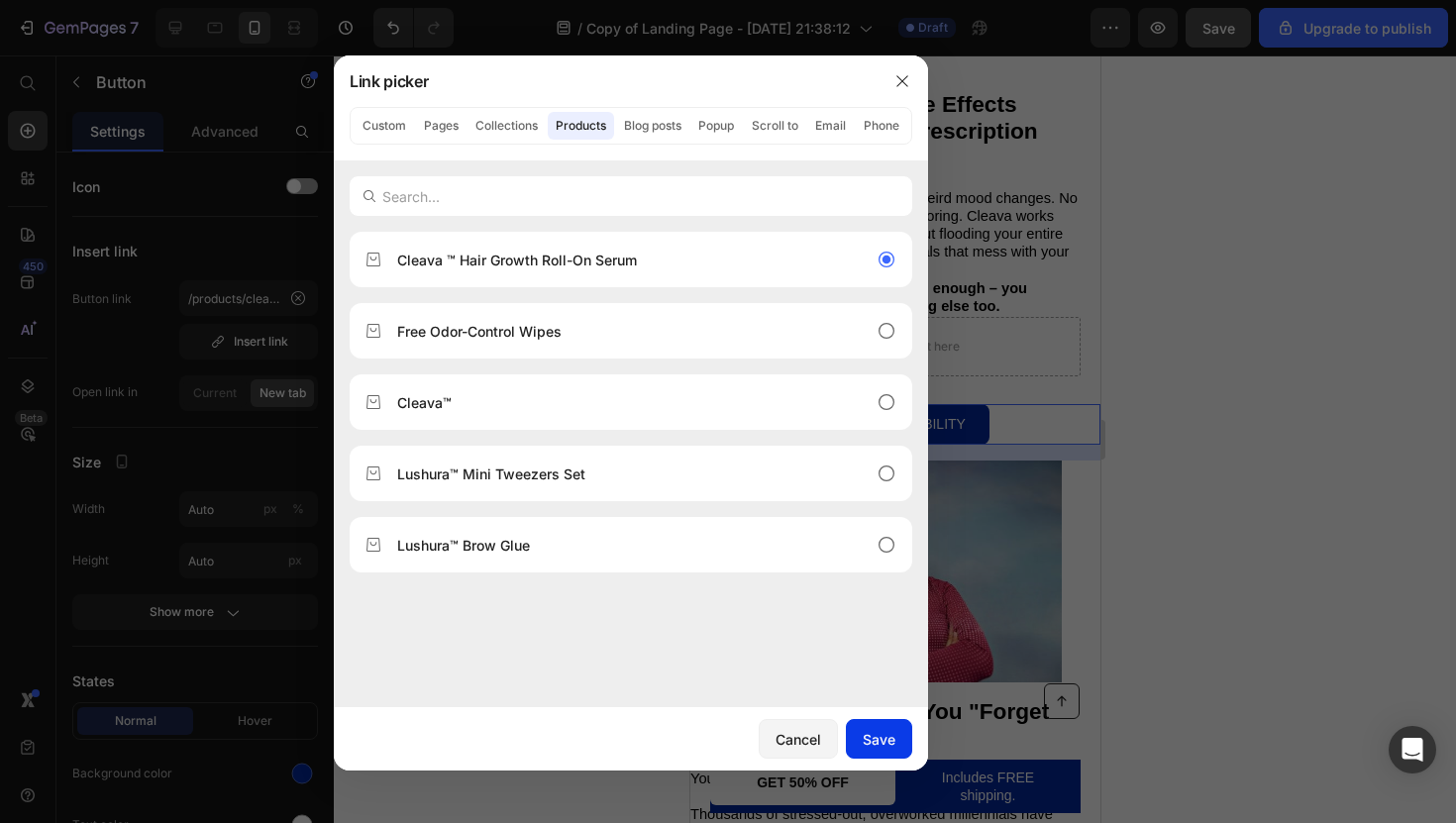 click on "Save" at bounding box center (879, 739) 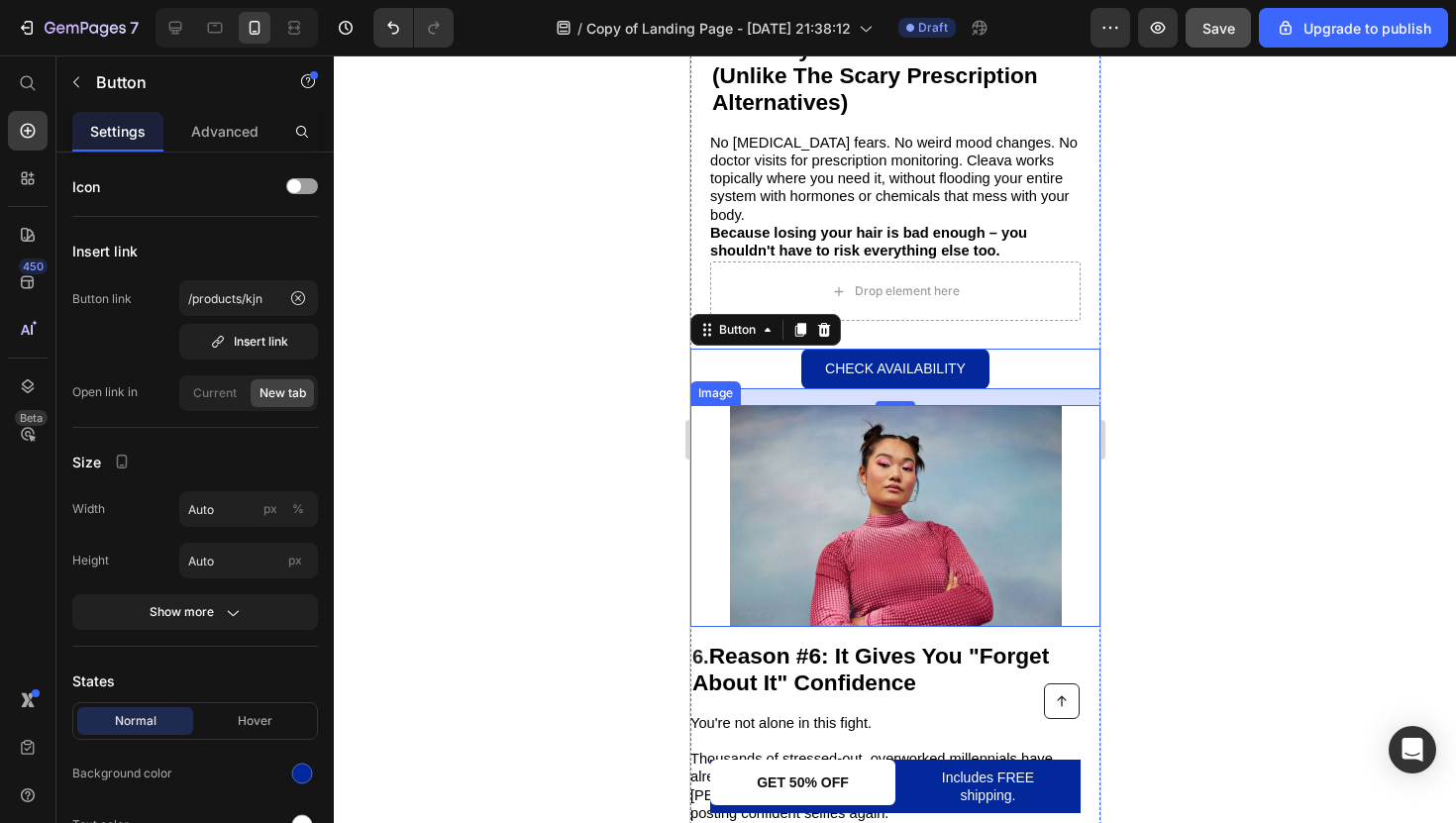 scroll, scrollTop: 4525, scrollLeft: 0, axis: vertical 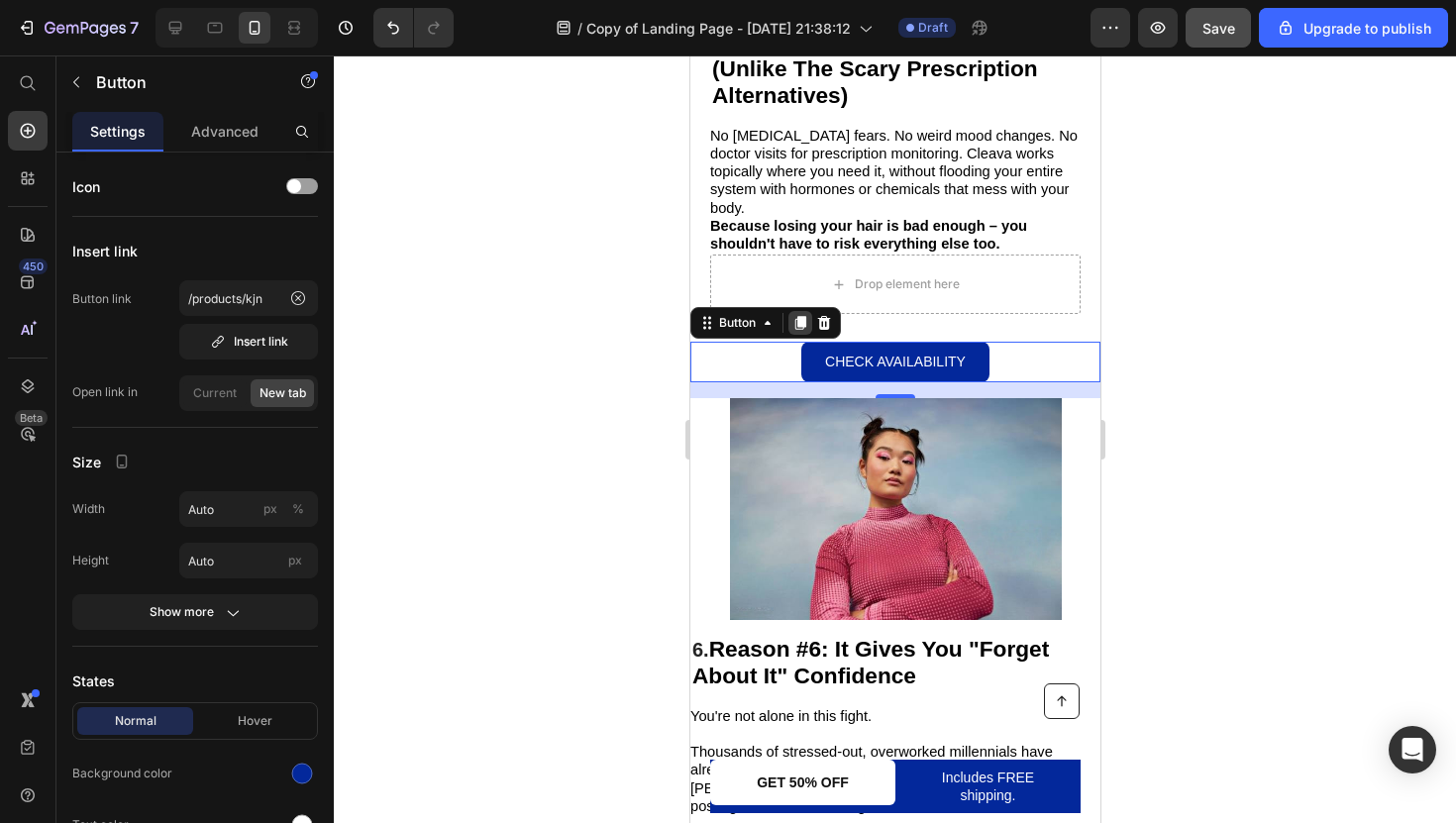 click at bounding box center [799, 323] 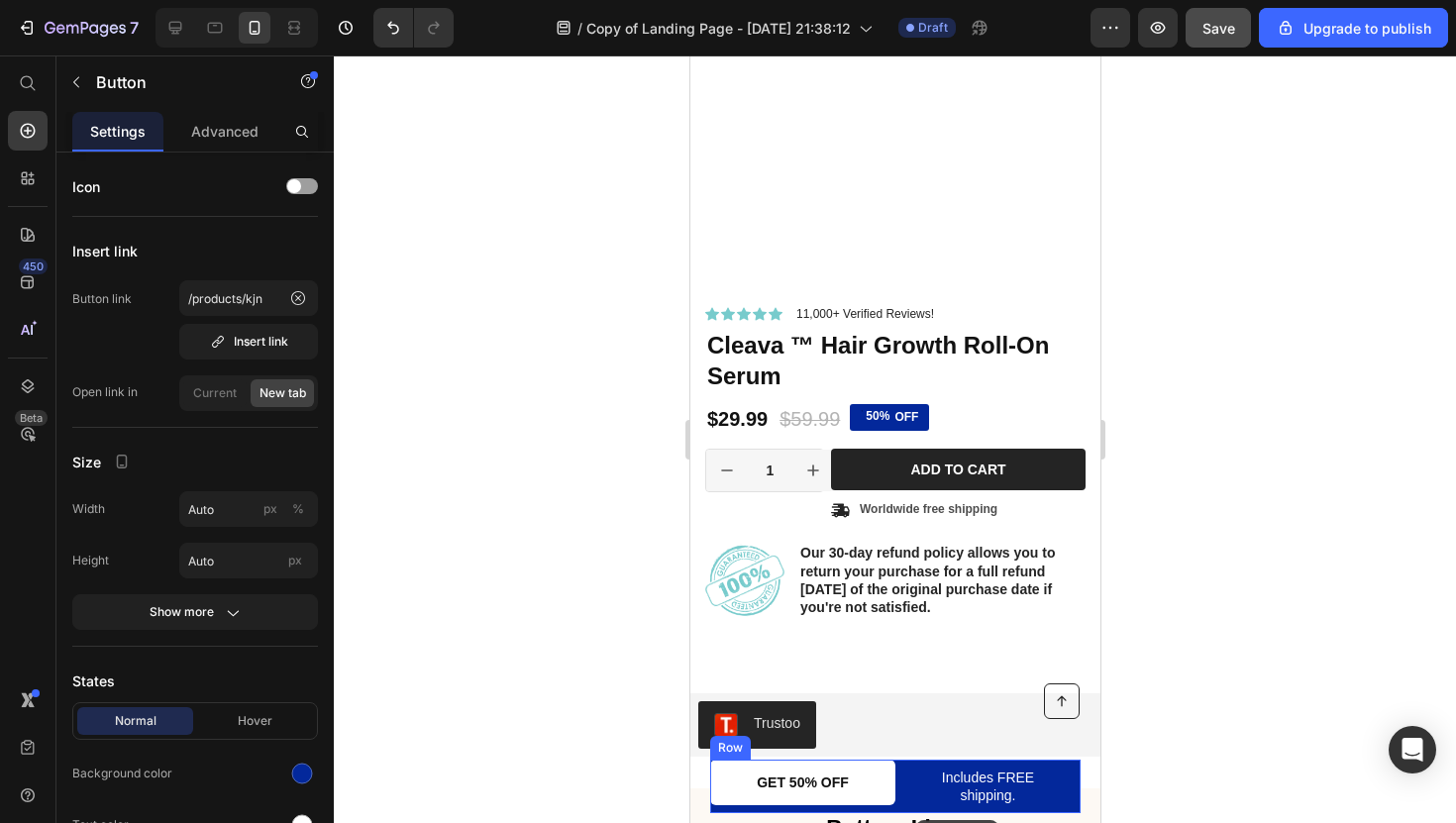 scroll, scrollTop: 5568, scrollLeft: 0, axis: vertical 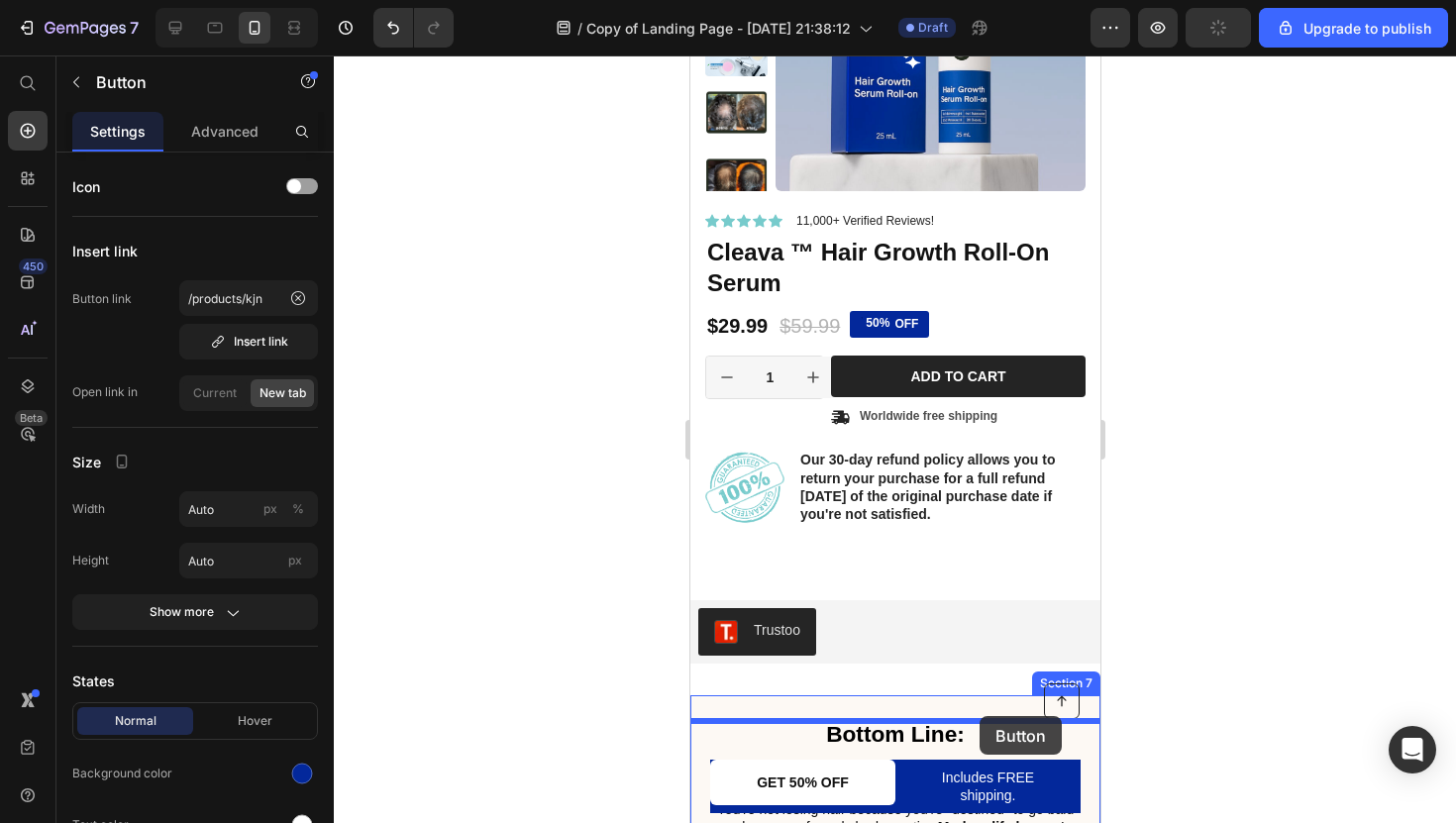 drag, startPoint x: 767, startPoint y: 436, endPoint x: 979, endPoint y: 716, distance: 351.20364 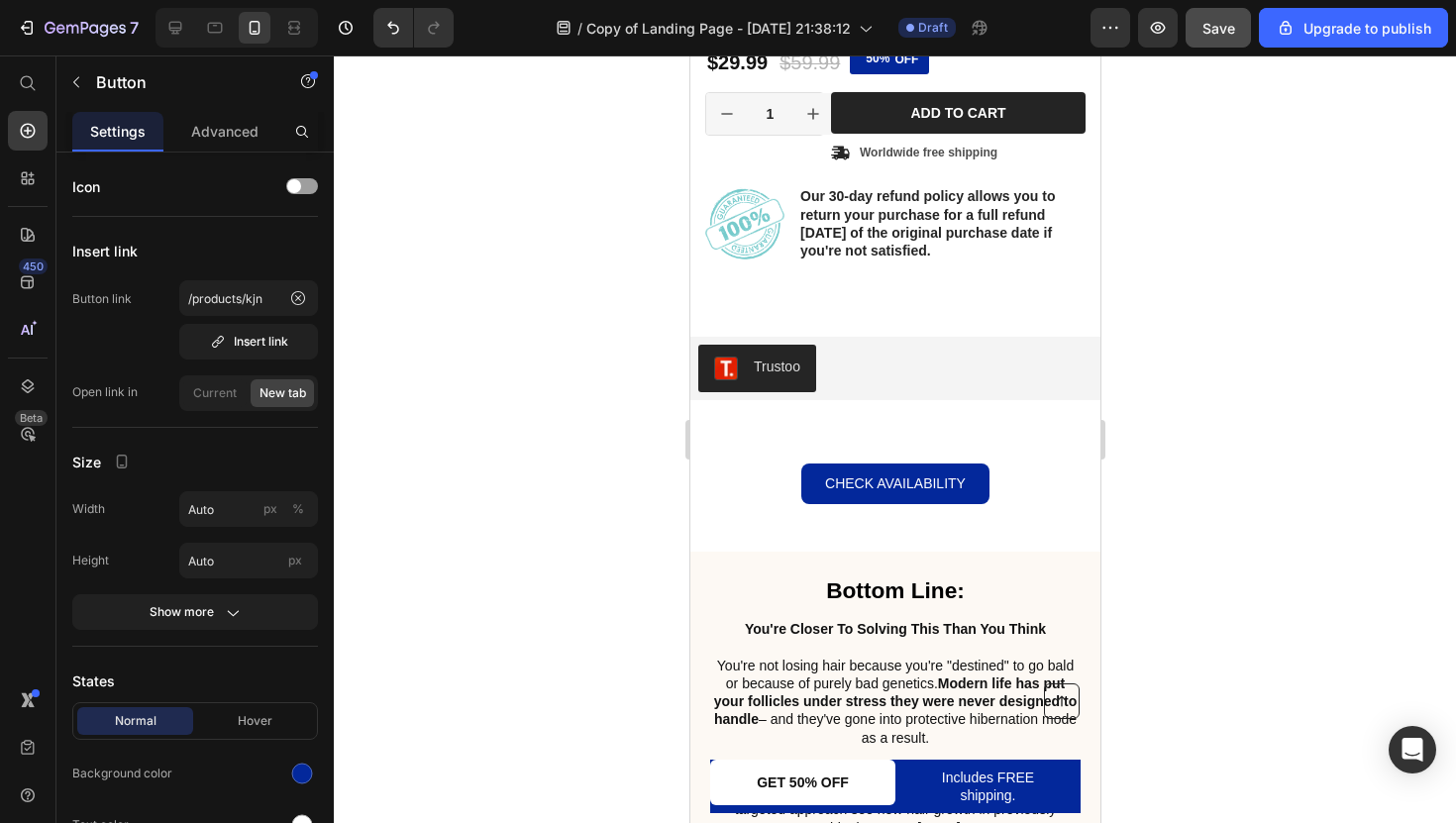 scroll, scrollTop: 5777, scrollLeft: 0, axis: vertical 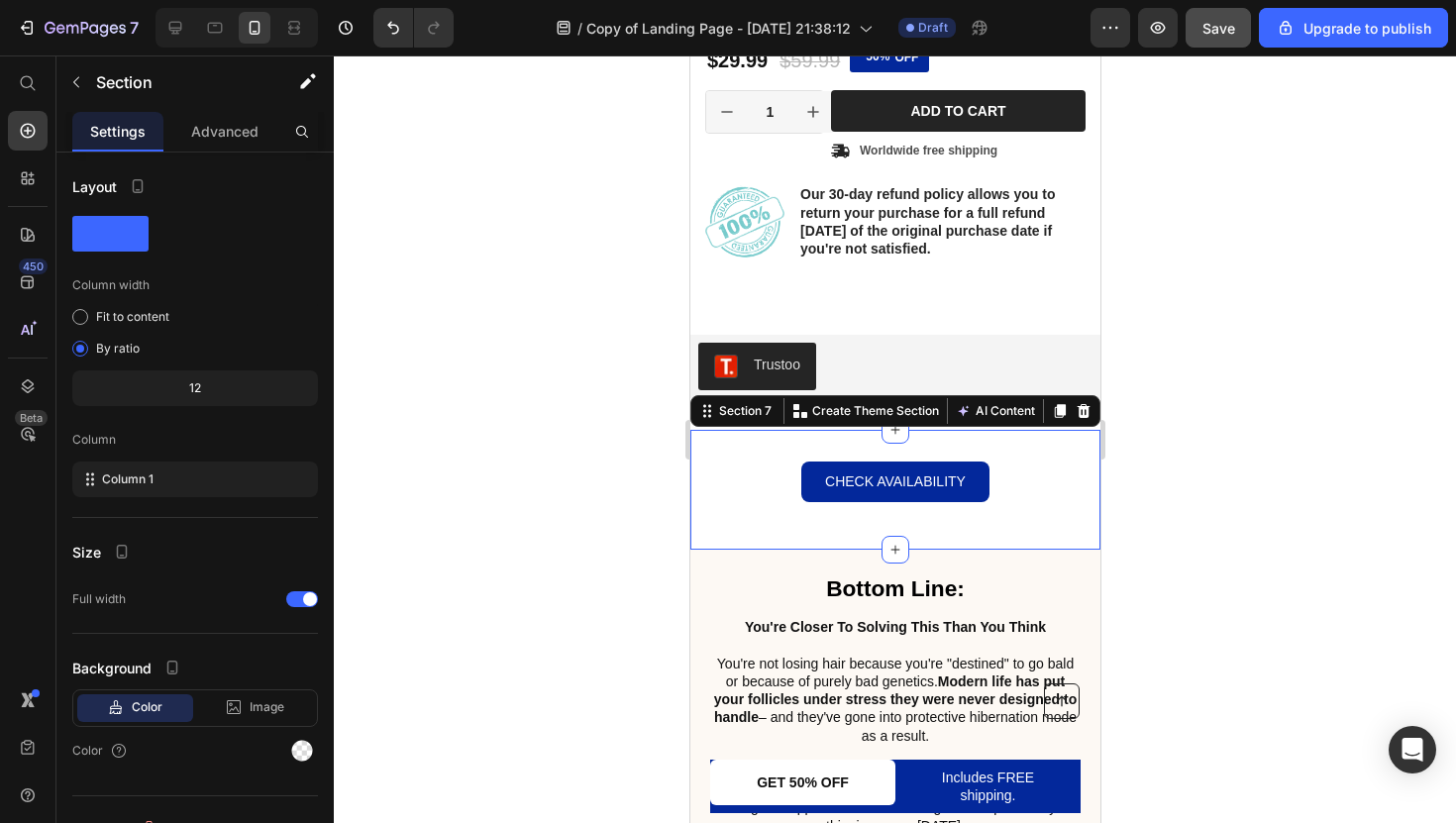 click on "Check Availability Button" at bounding box center [894, 489] 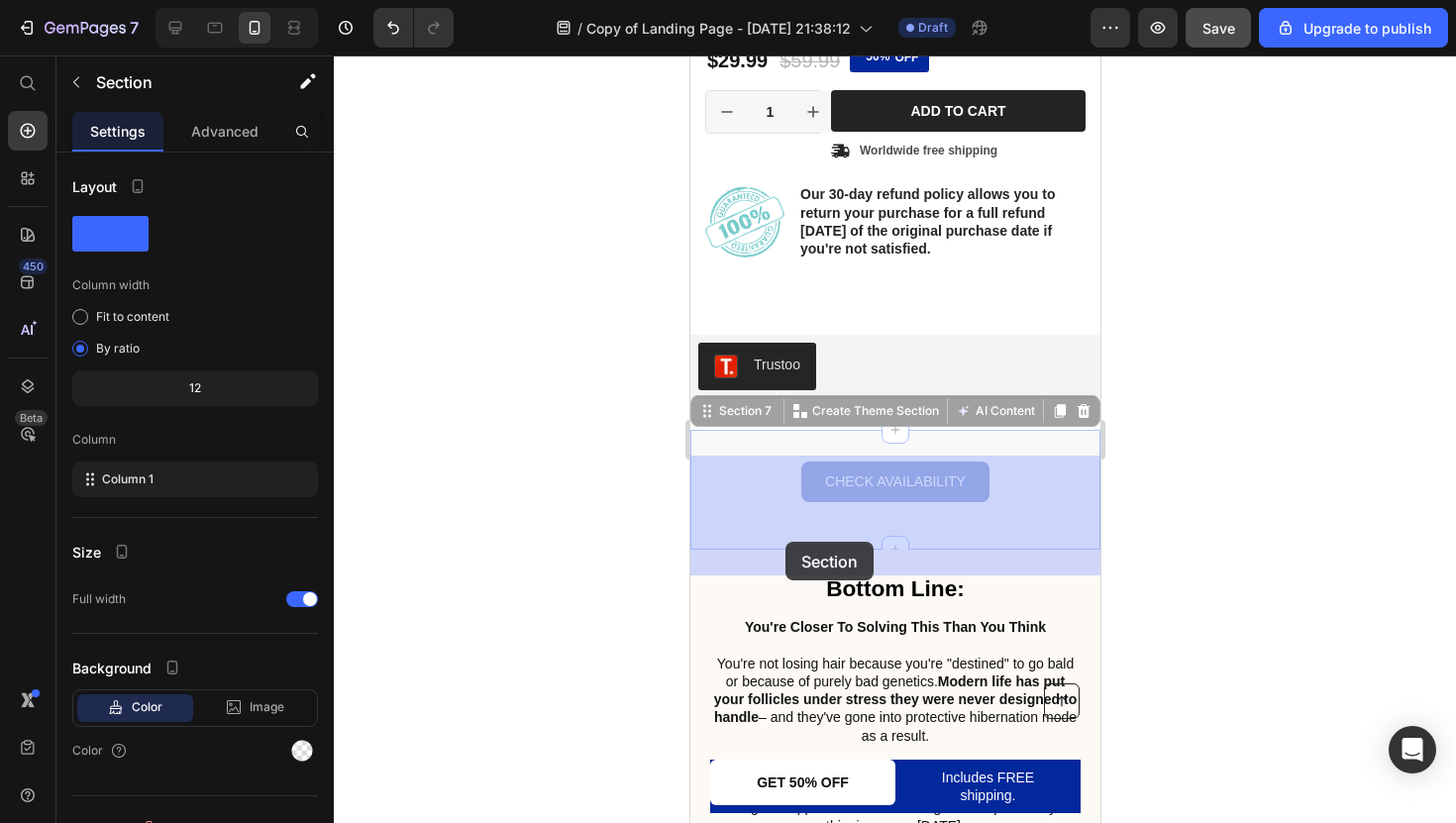 drag, startPoint x: 766, startPoint y: 530, endPoint x: 781, endPoint y: 539, distance: 17.49286 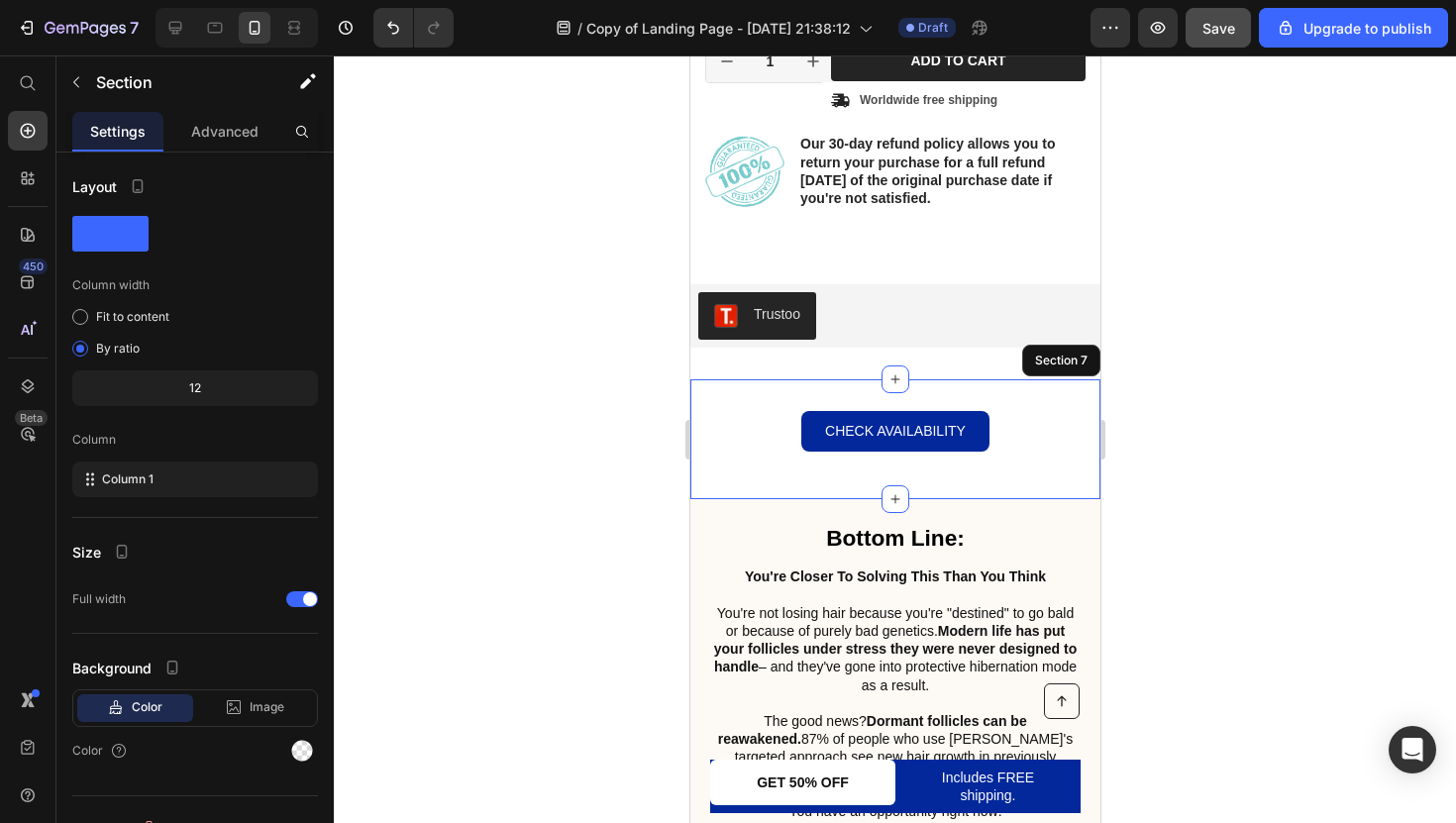 scroll, scrollTop: 5752, scrollLeft: 0, axis: vertical 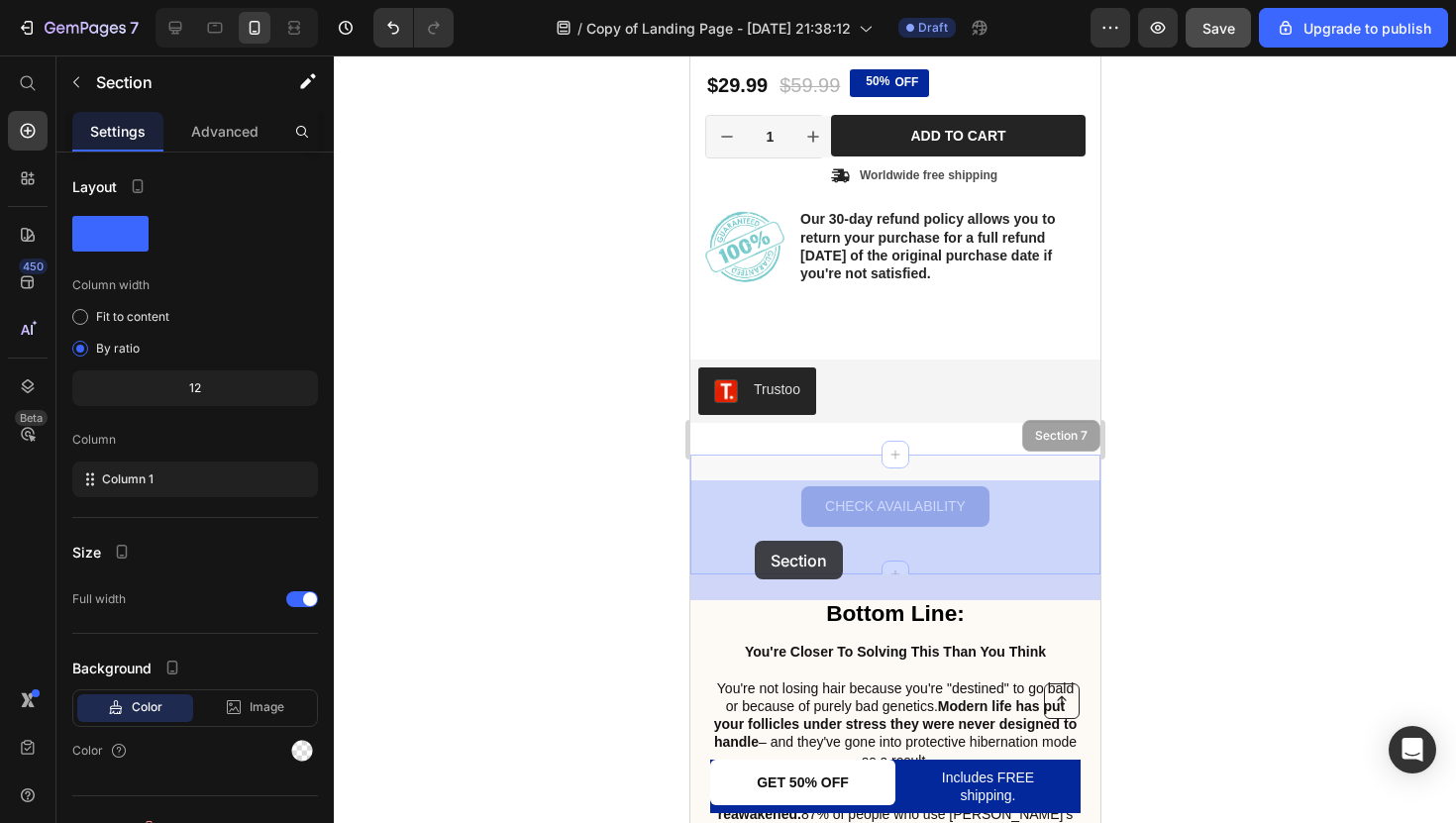 drag, startPoint x: 1038, startPoint y: 555, endPoint x: 748, endPoint y: 539, distance: 290.44104 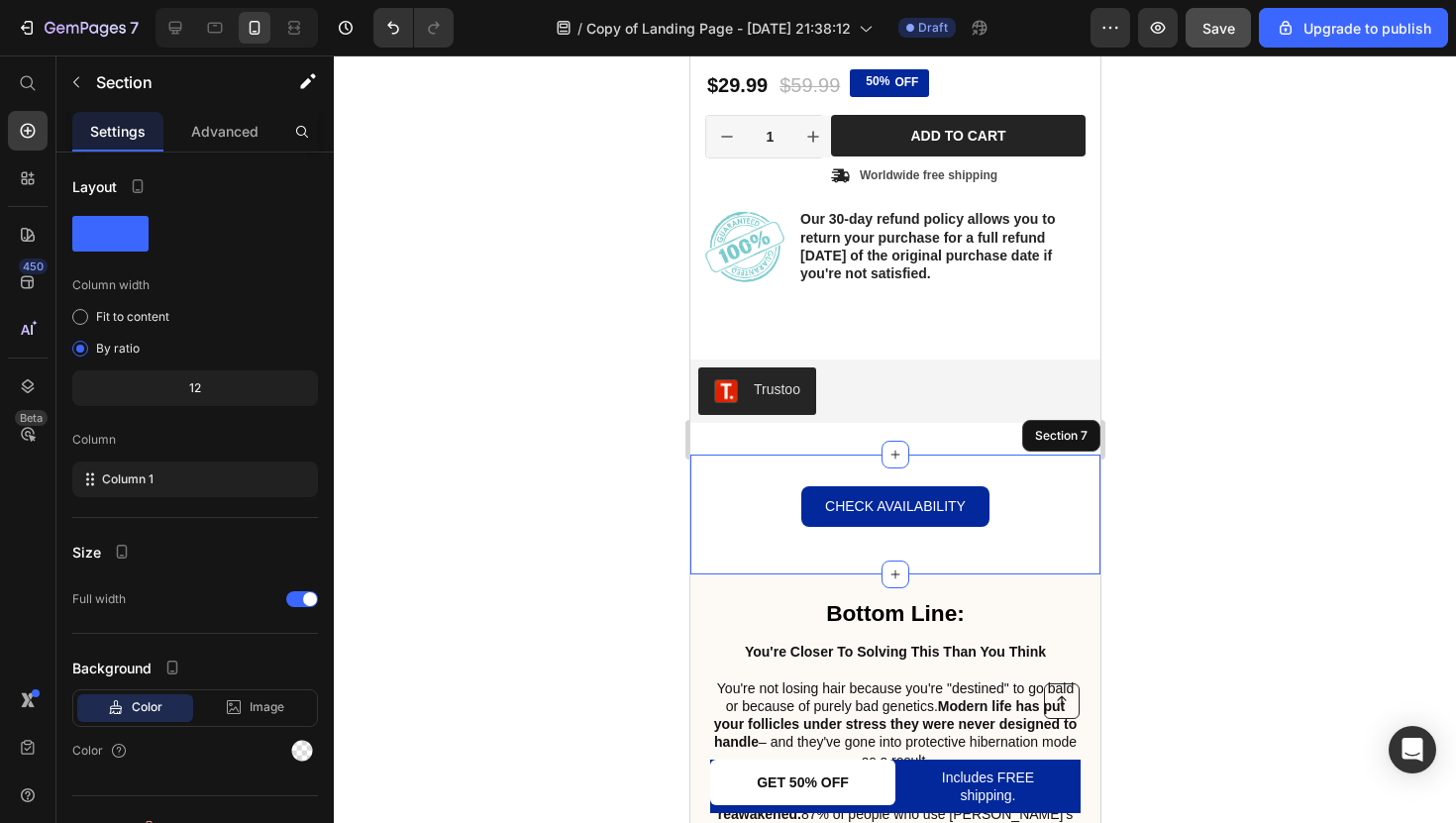 click on "Check Availability Button" at bounding box center [894, 514] 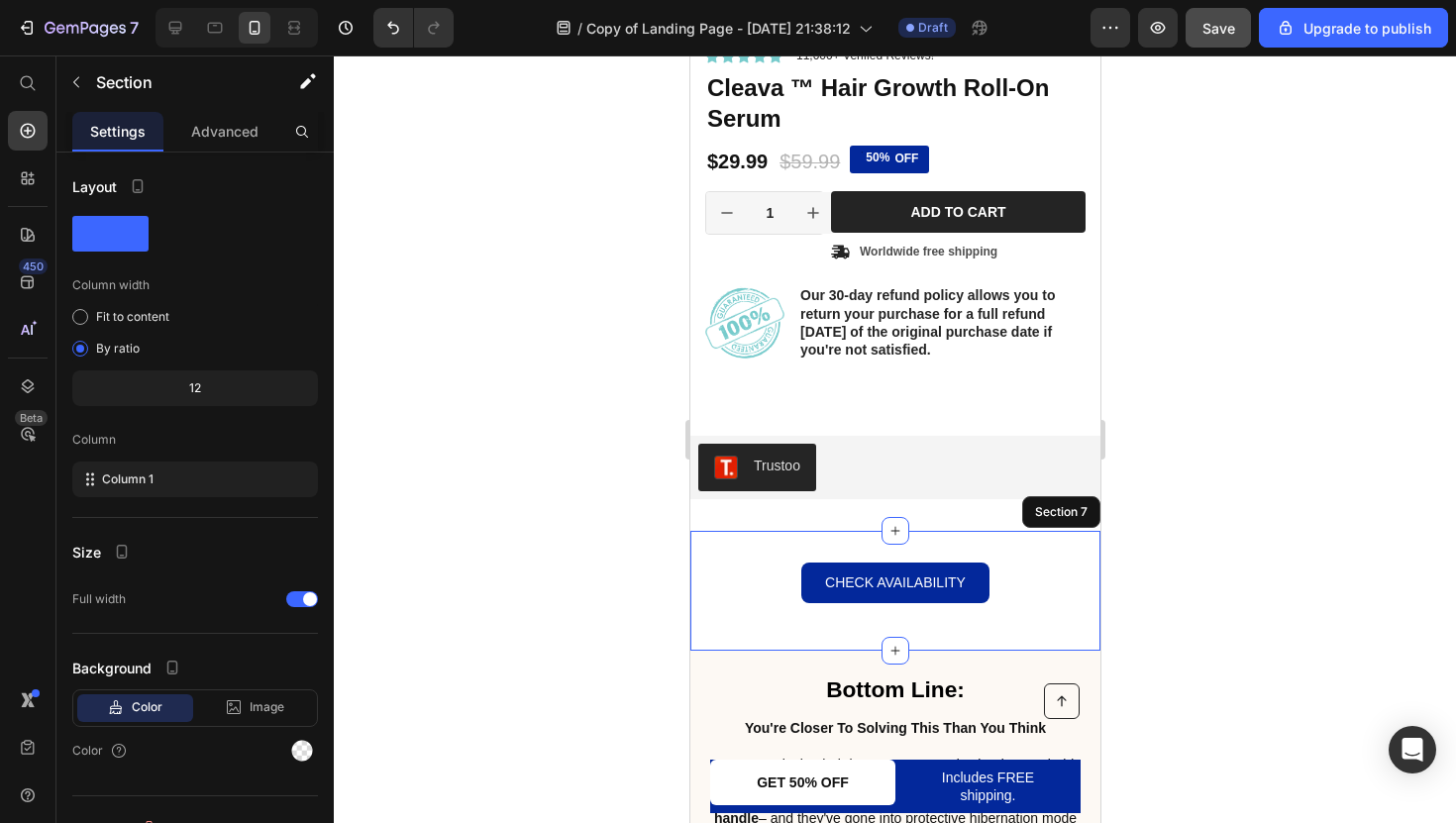scroll, scrollTop: 5671, scrollLeft: 0, axis: vertical 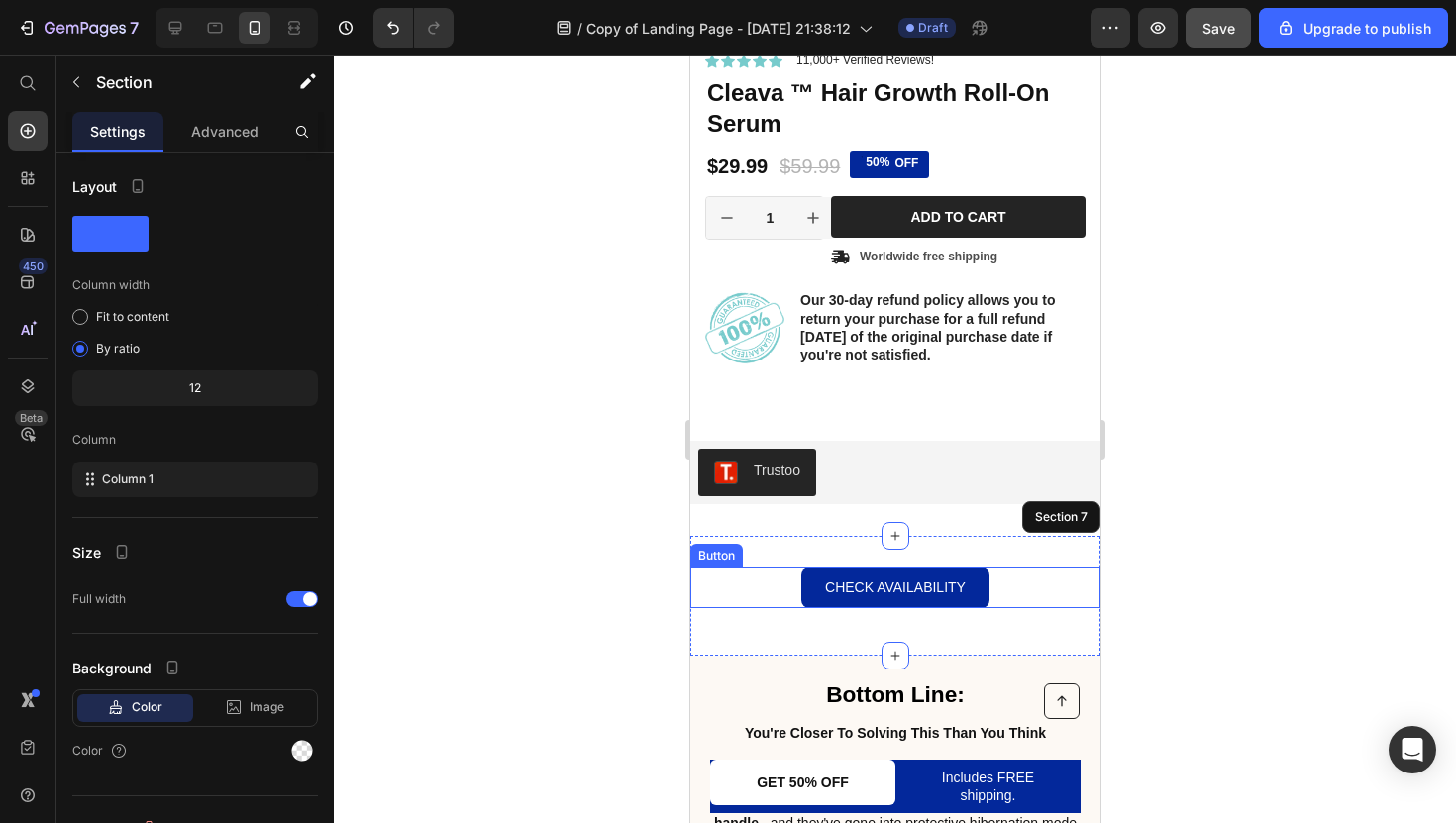 click on "Check Availability Button" at bounding box center (894, 587) 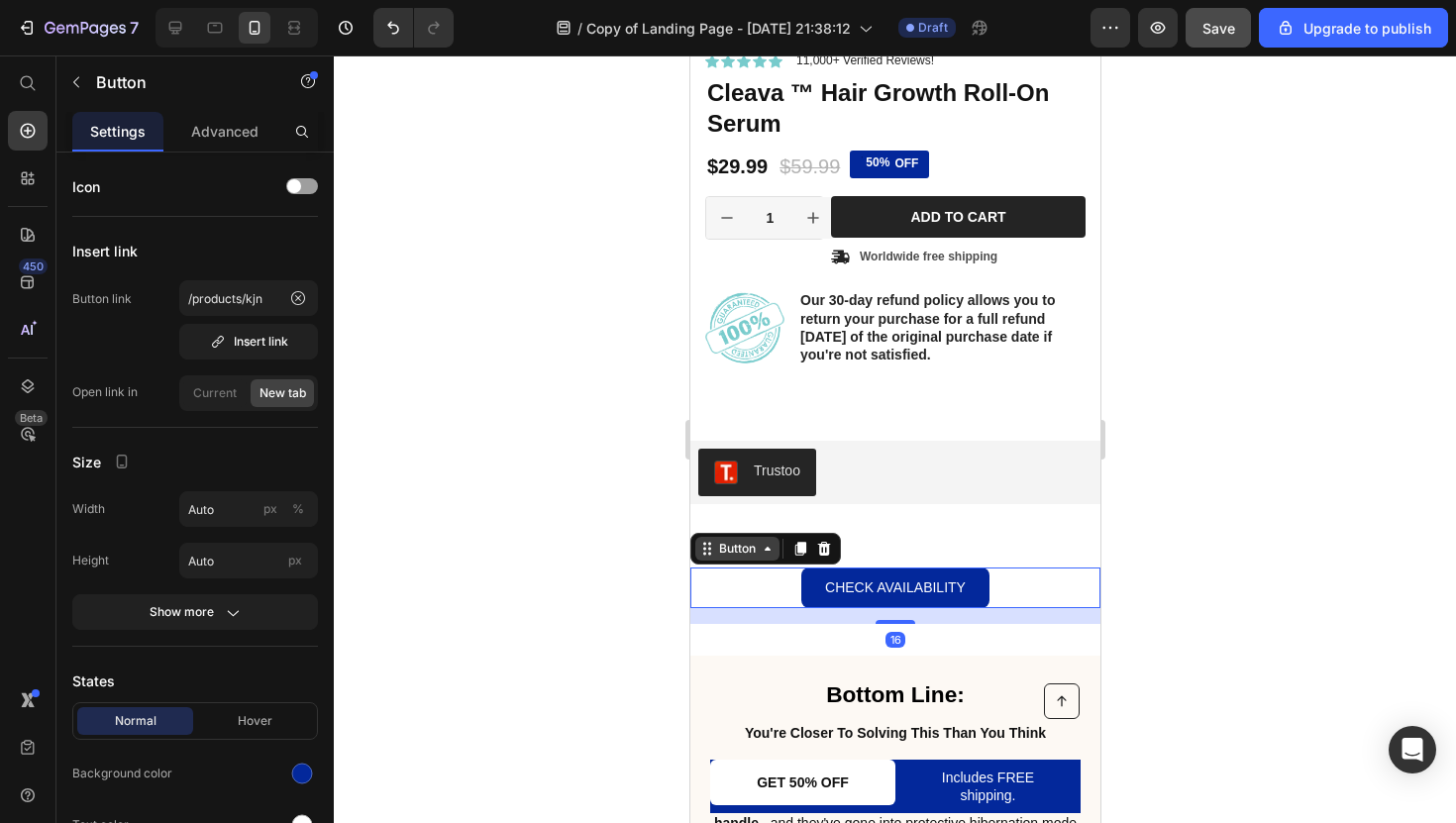click 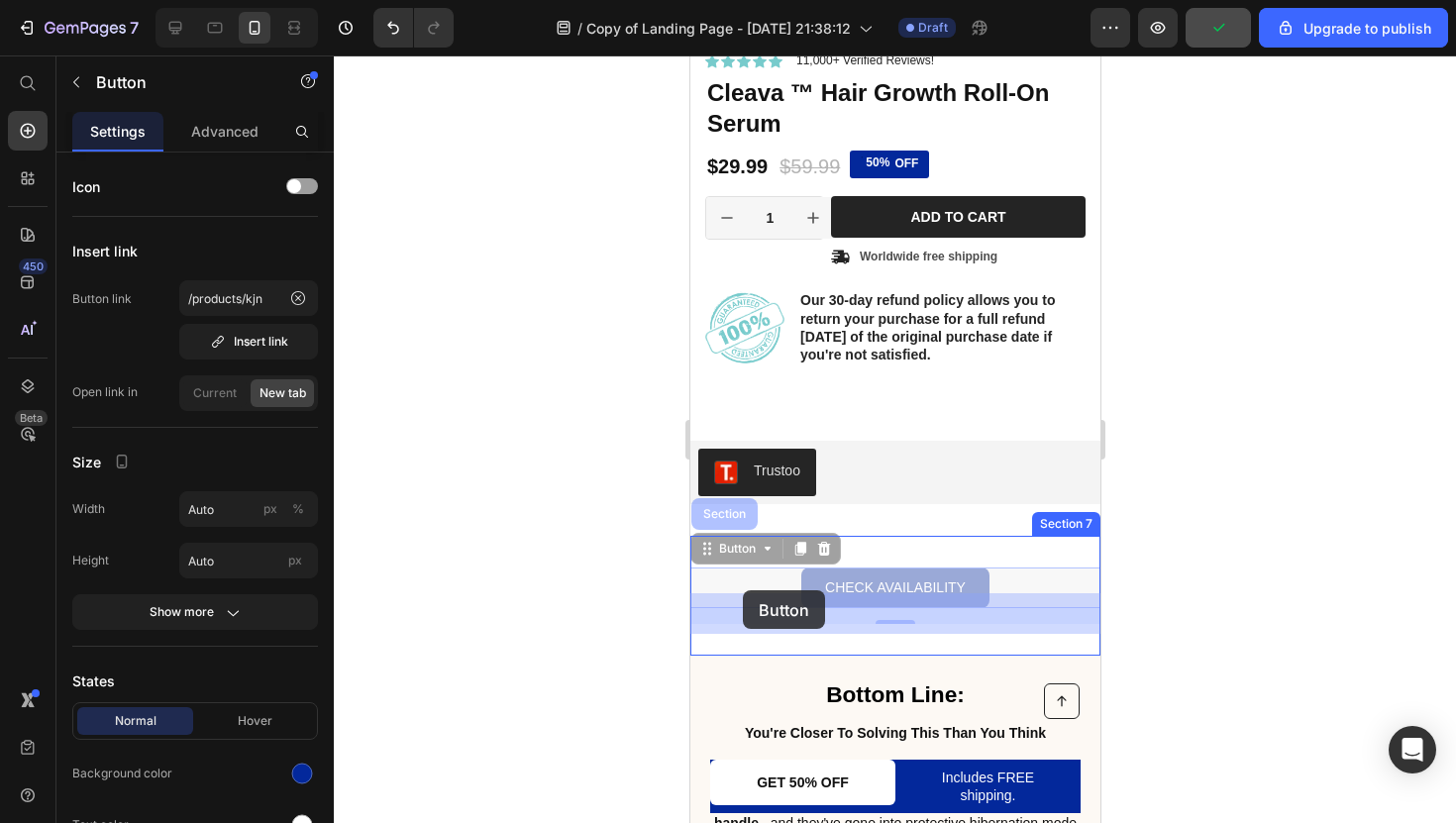 drag, startPoint x: 766, startPoint y: 574, endPoint x: 742, endPoint y: 592, distance: 30 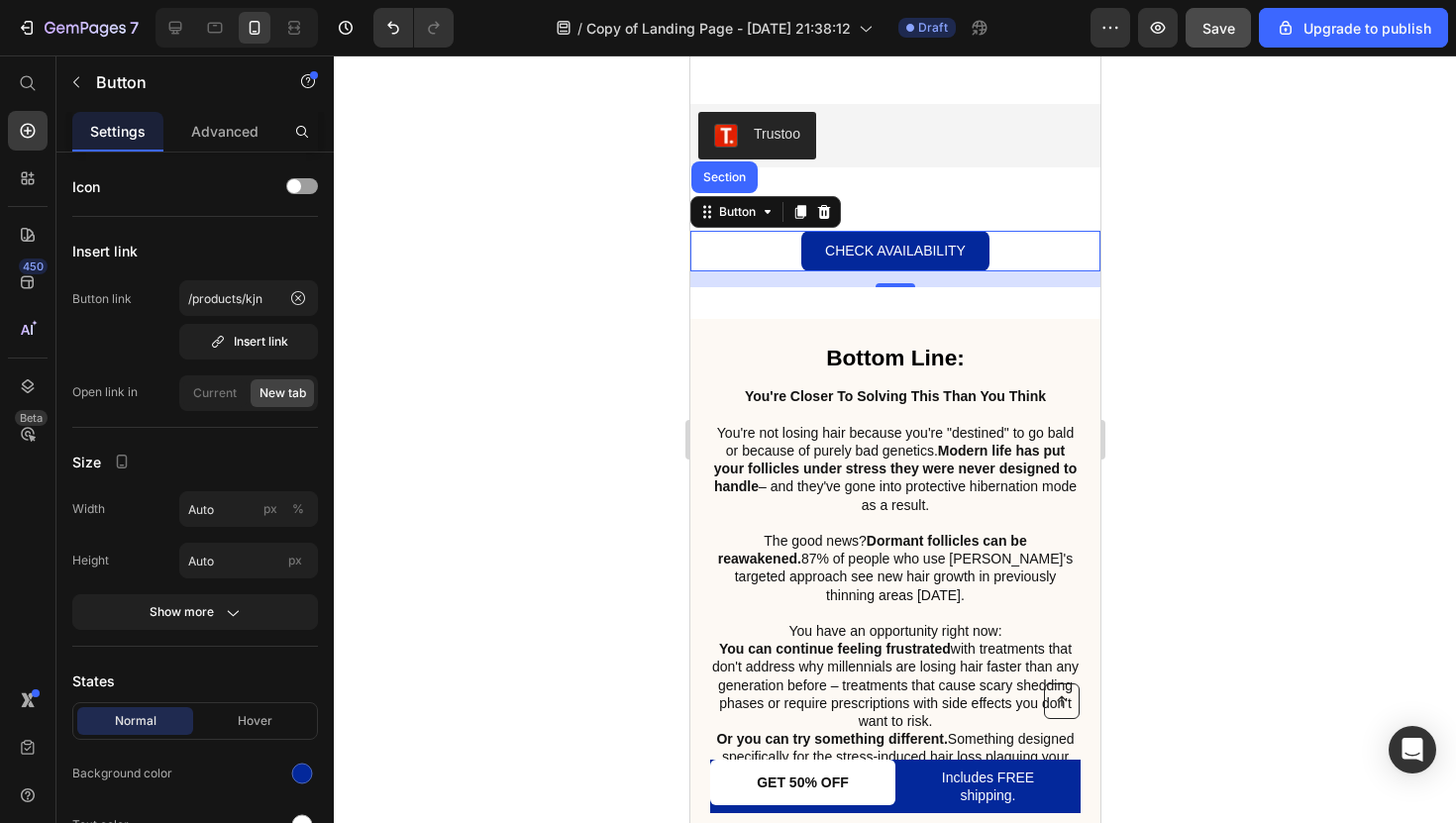 scroll, scrollTop: 5950, scrollLeft: 0, axis: vertical 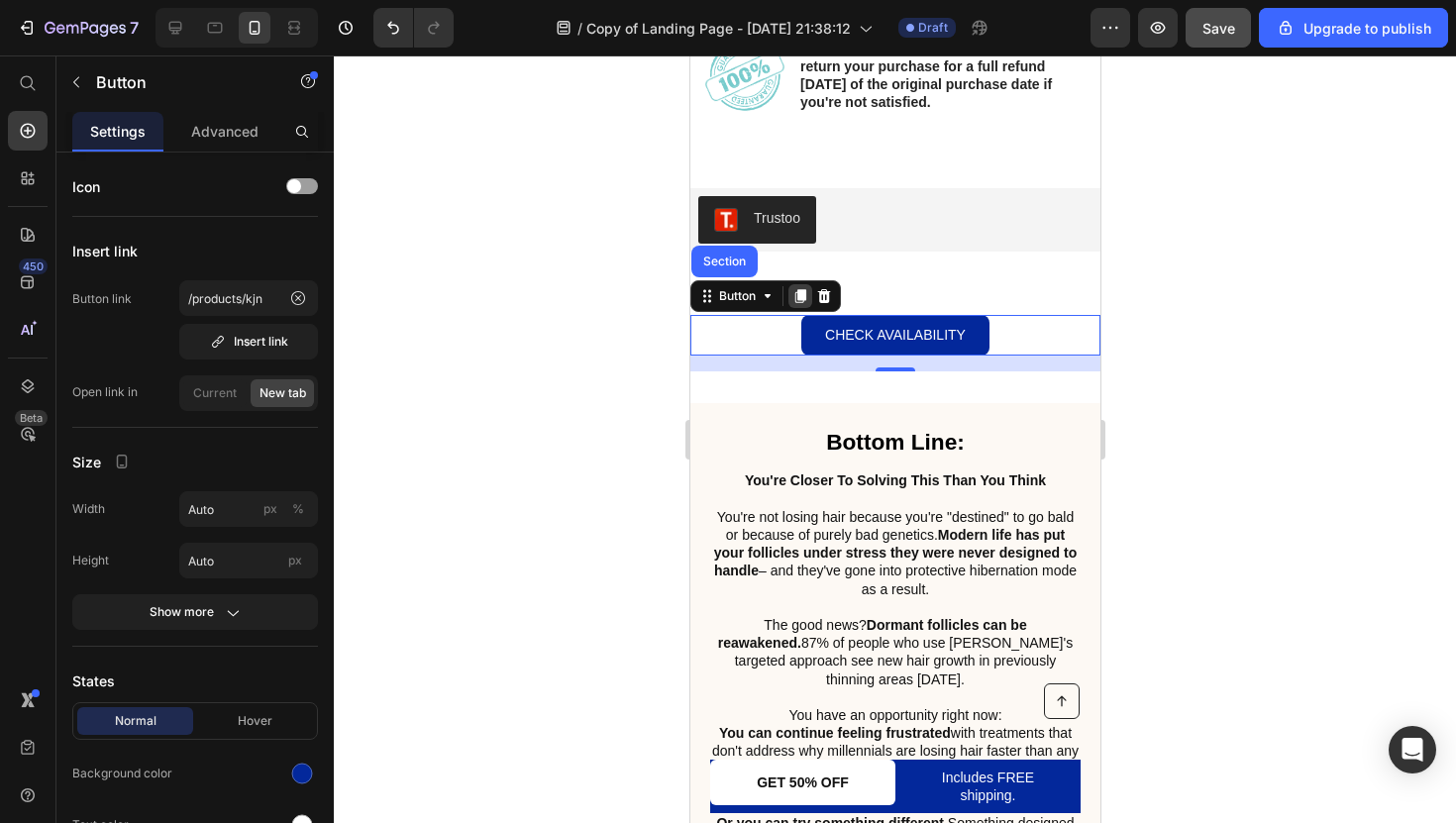 click 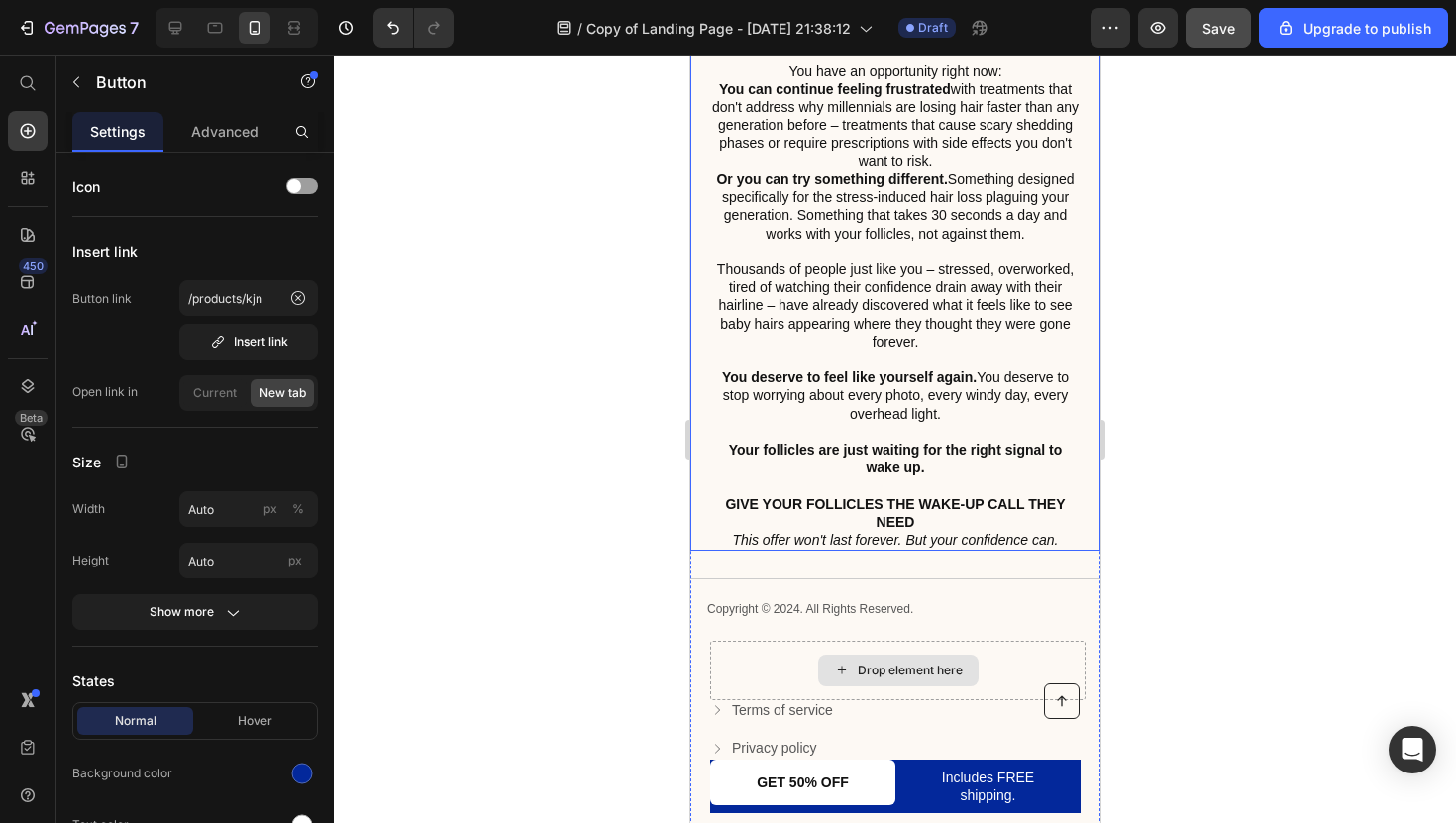 scroll, scrollTop: 6631, scrollLeft: 0, axis: vertical 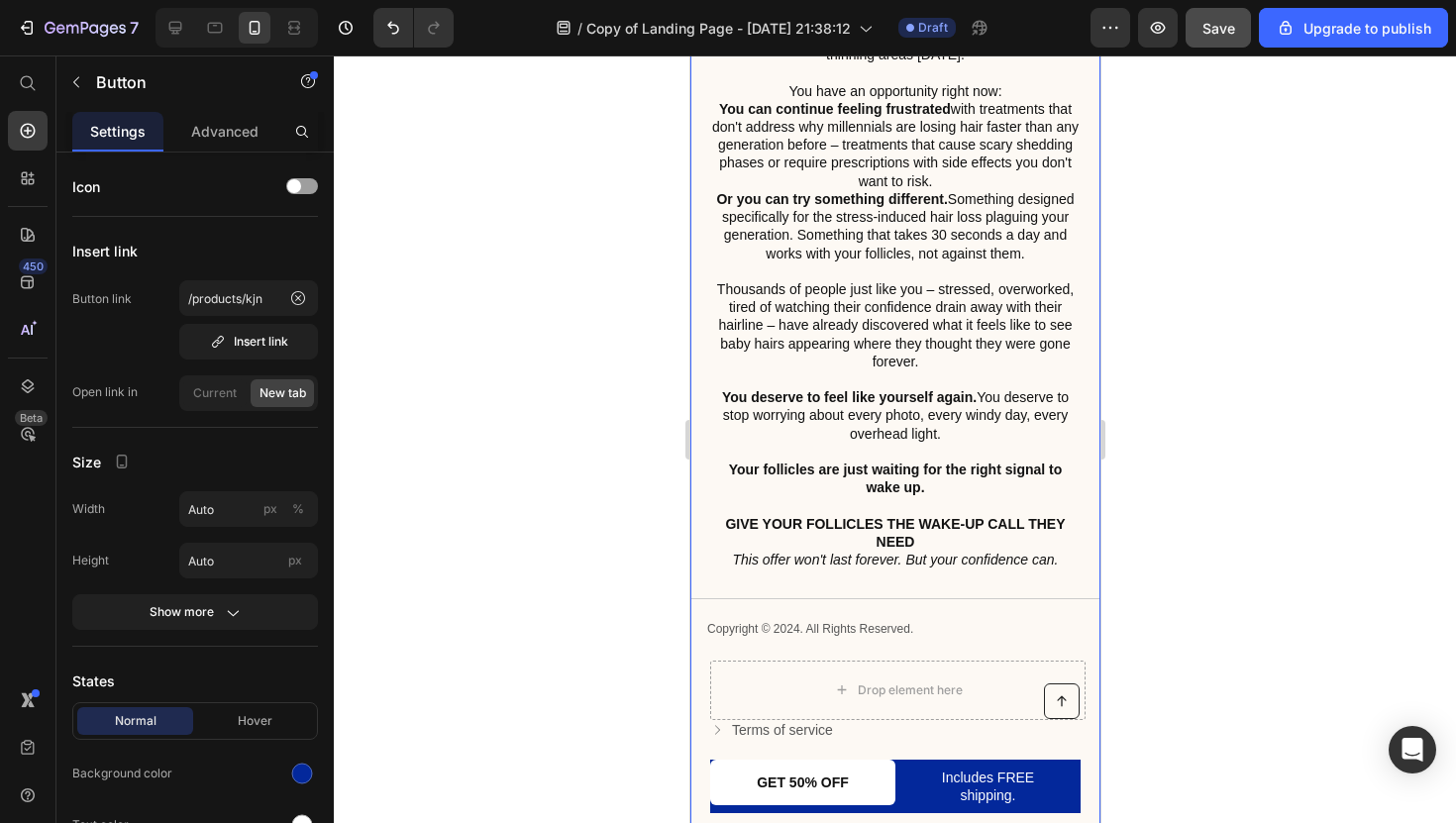 click on "Bottom Line:   You're Closer To Solving This Than You Think   You're not losing hair because you're "destined" to go bald or because of purely bad genetics.  Modern life has put your follicles under stress they were never designed to handle  – and they've gone into protective hibernation mode as a result.   The good news?  Dormant follicles can be reawakened.  87% of people who use Cleava's targeted approach see new hair growth in previously thinning areas within 12 weeks.   You have an opportunity right now: You can continue feeling frustrated  with treatments that don't address why millennials are losing hair faster than any generation before – treatments that cause scary shedding phases or require prescriptions with side effects you don't want to risk. Or you can try something different.  Something designed specifically for the stress-induced hair loss plaguing your generation. Something that takes 30 seconds a day and works with your follicles, not against them.         Text Block Title Line" at bounding box center [894, 305] 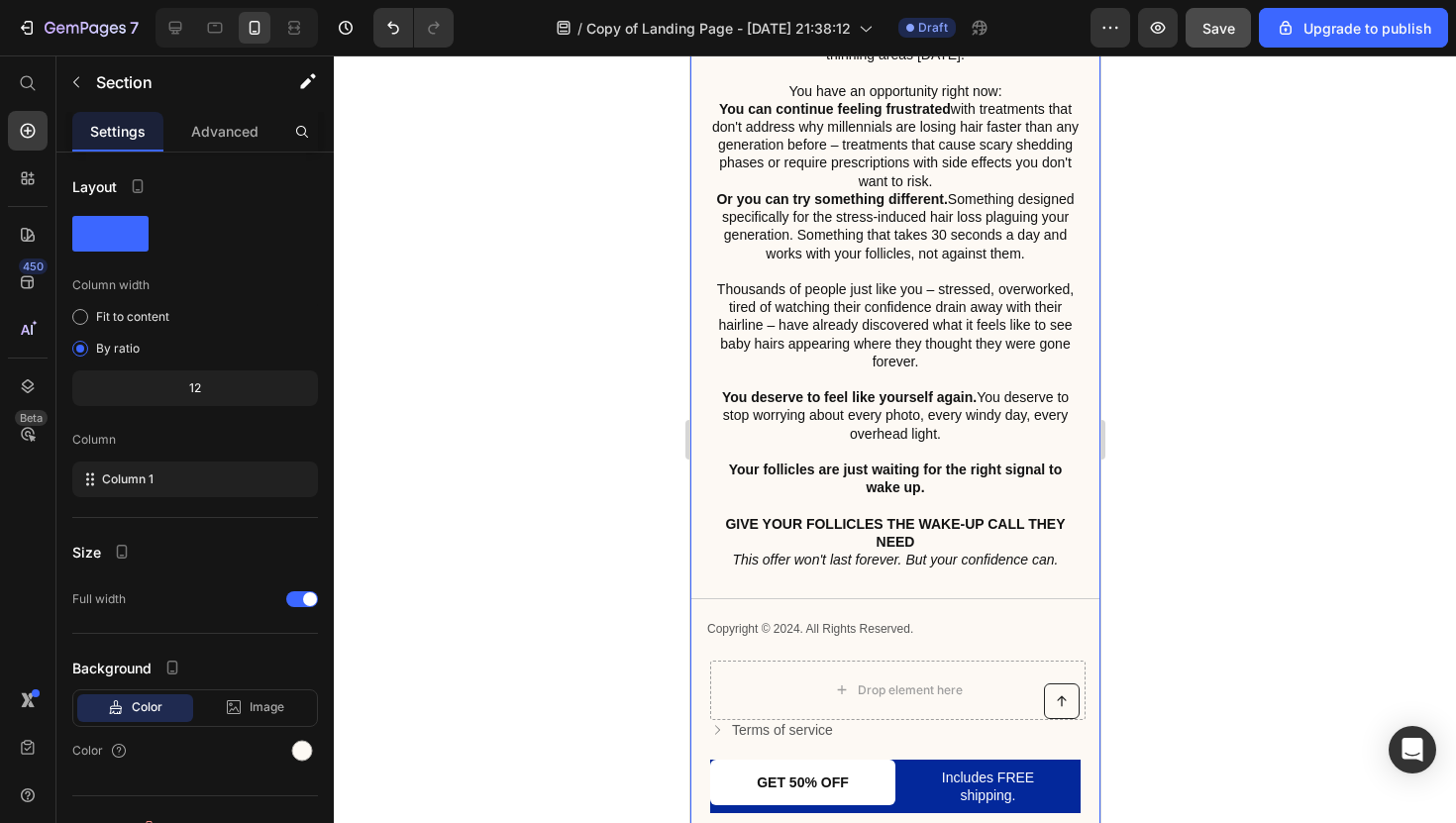 click on "Bottom Line:   You're Closer To Solving This Than You Think   You're not losing hair because you're "destined" to go bald or because of purely bad genetics.  Modern life has put your follicles under stress they were never designed to handle  – and they've gone into protective hibernation mode as a result.   The good news?  Dormant follicles can be reawakened.  87% of people who use Cleava's targeted approach see new hair growth in previously thinning areas within 12 weeks.   You have an opportunity right now: You can continue feeling frustrated  with treatments that don't address why millennials are losing hair faster than any generation before – treatments that cause scary shedding phases or require prescriptions with side effects you don't want to risk. Or you can try something different.  Something designed specifically for the stress-induced hair loss plaguing your generation. Something that takes 30 seconds a day and works with your follicles, not against them.         Text Block Title Line" at bounding box center (894, 305) 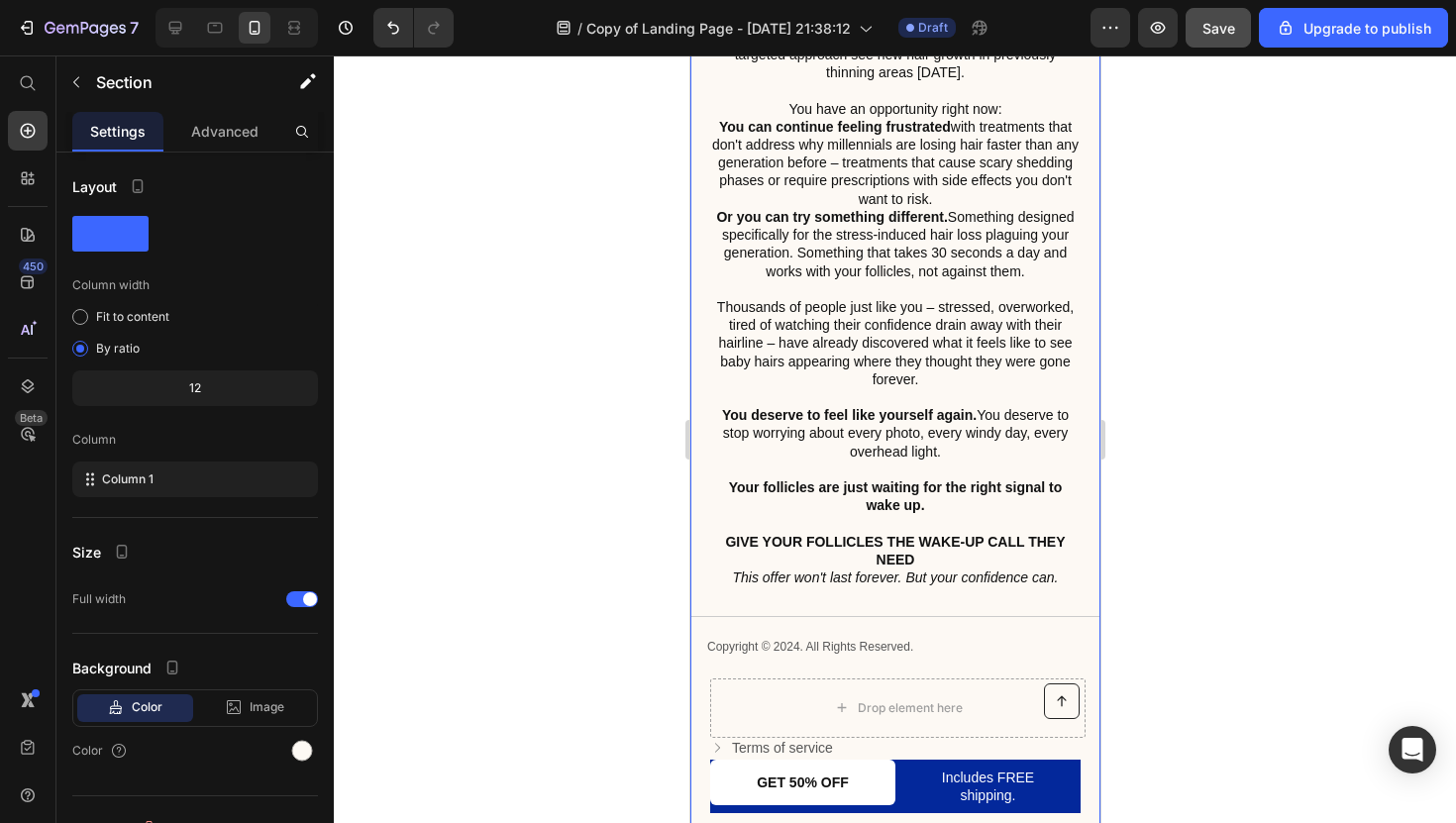 scroll, scrollTop: 6612, scrollLeft: 0, axis: vertical 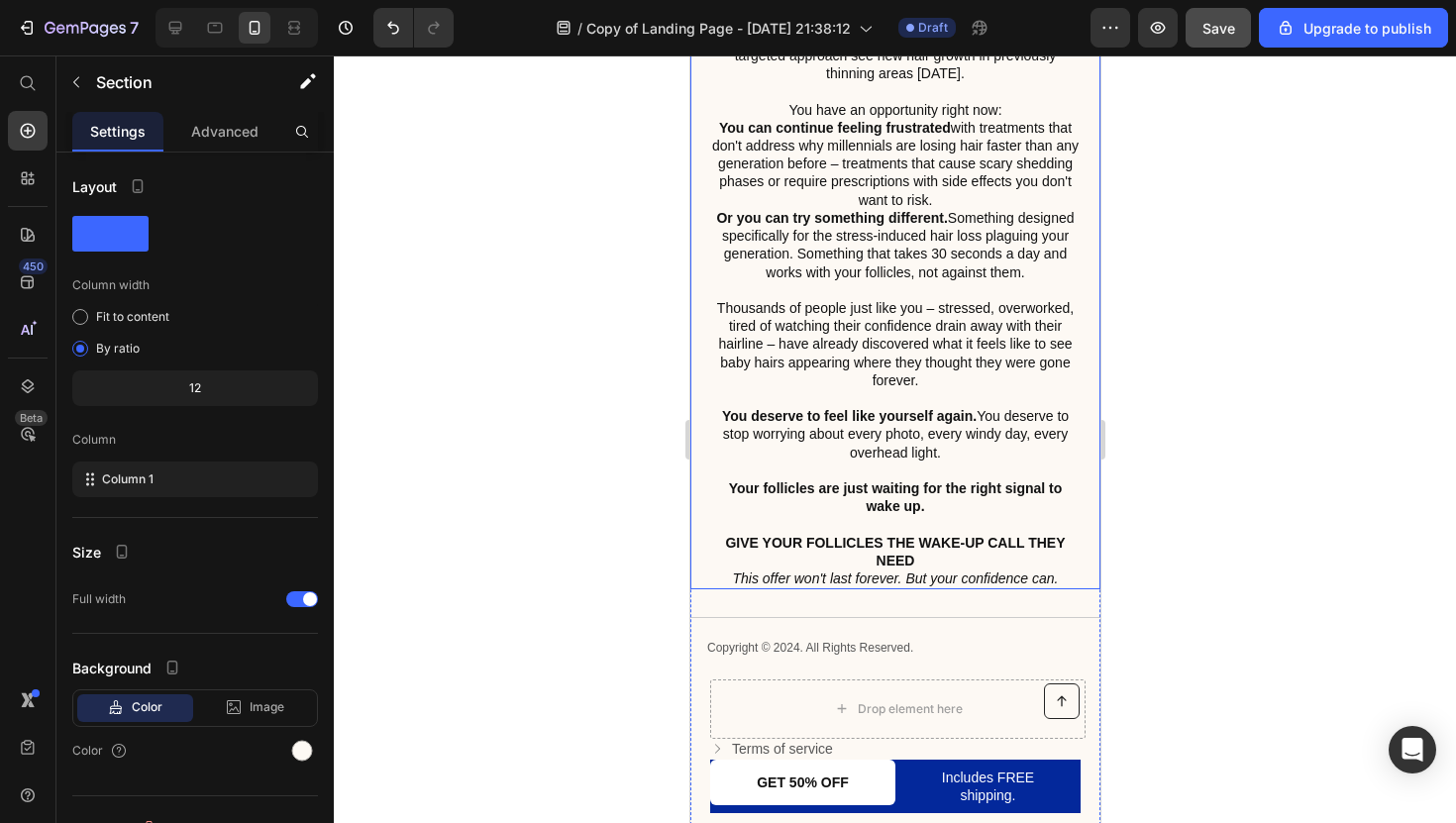 click on "GIVE YOUR FOLLICLES THE WAKE-UP CALL THEY NEED" at bounding box center (894, 552) 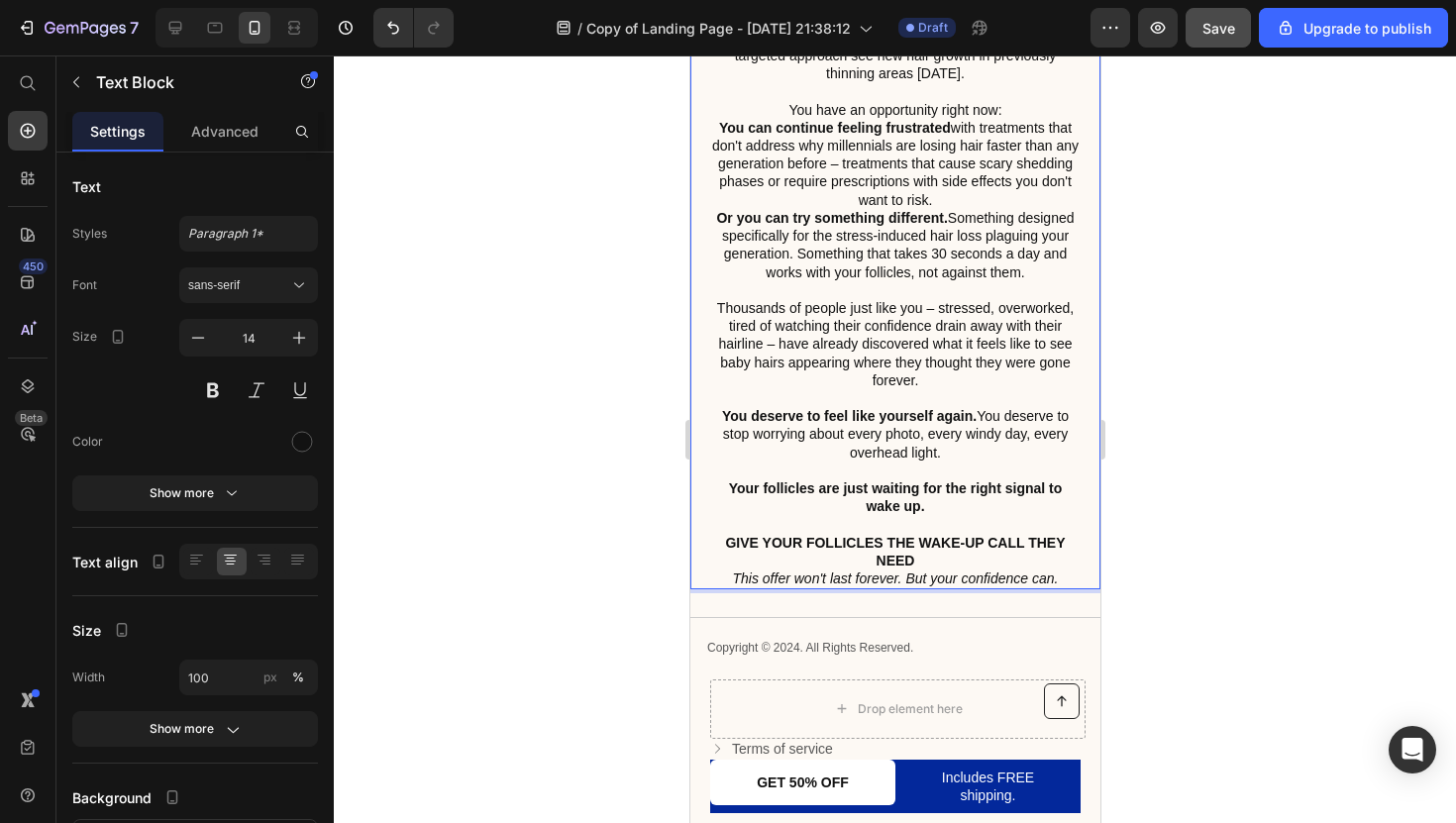 click on "GIVE YOUR FOLLICLES THE WAKE-UP CALL THEY NEED" at bounding box center (893, 552) 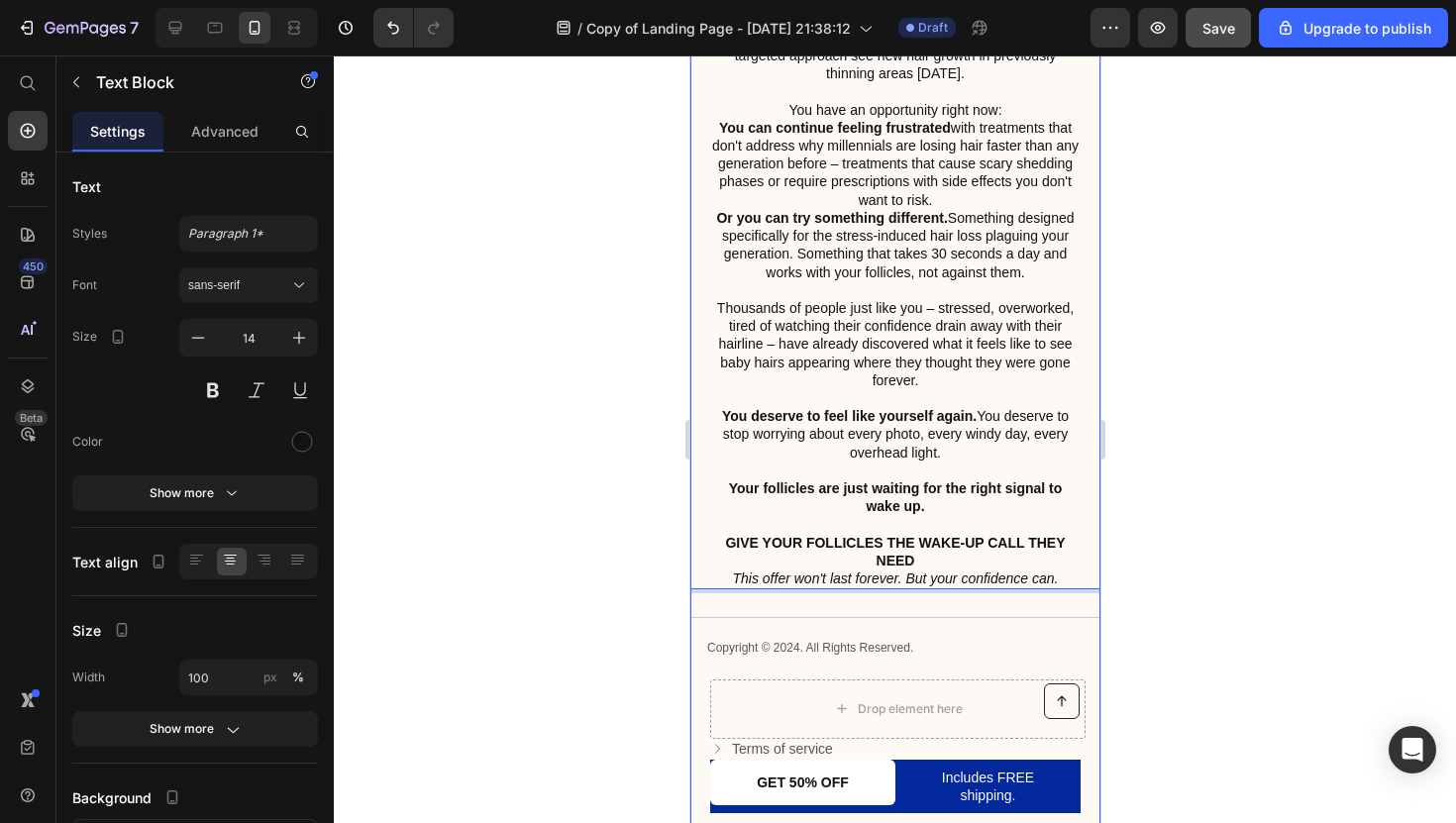 click on "Bottom Line: You're Closer To Solving This Than You Think You're not losing hair because you're "destined" to go bald or because of purely bad genetics.  Modern life has put your follicles under stress they were never designed to handle  – and they've gone into protective hibernation mode as a result. The good news?  Dormant follicles can be reawakened.  87% of people who use Cleava's targeted approach see new hair growth in previously thinning areas within 12 weeks. You have an opportunity right now: You can continue feeling frustrated  with treatments that don't address why millennials are losing hair faster than any generation before – treatments that cause scary shedding phases or require prescriptions with side effects you don't want to risk. Or you can try something different.  Something designed specifically for the stress-induced hair loss plaguing your generation. Something that takes 30 seconds a day and works with your follicles, not against them. You deserve to feel like yourself again.   28" at bounding box center (894, 324) 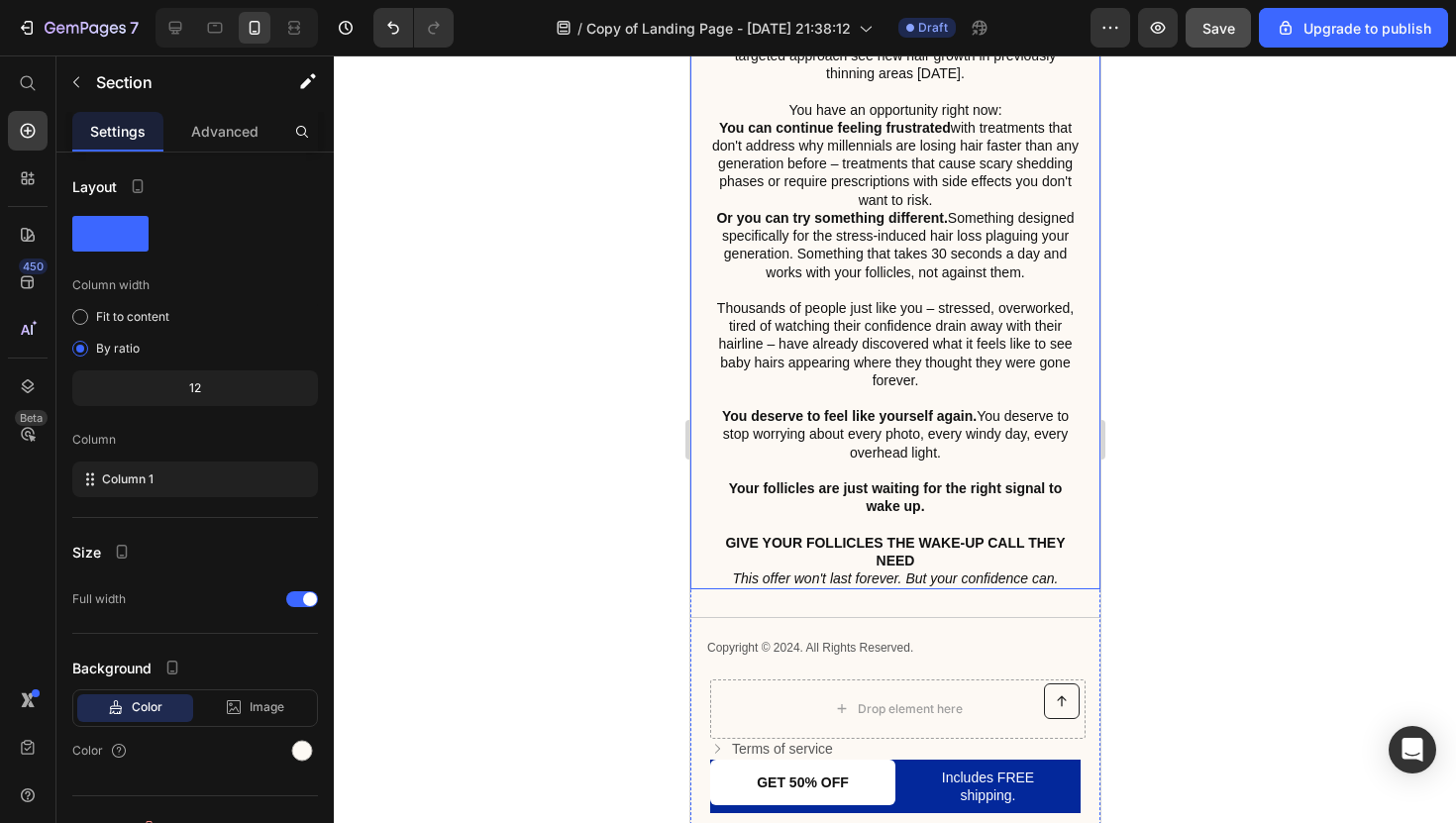 click on "GIVE YOUR FOLLICLES THE WAKE-UP CALL THEY NEED" at bounding box center [893, 552] 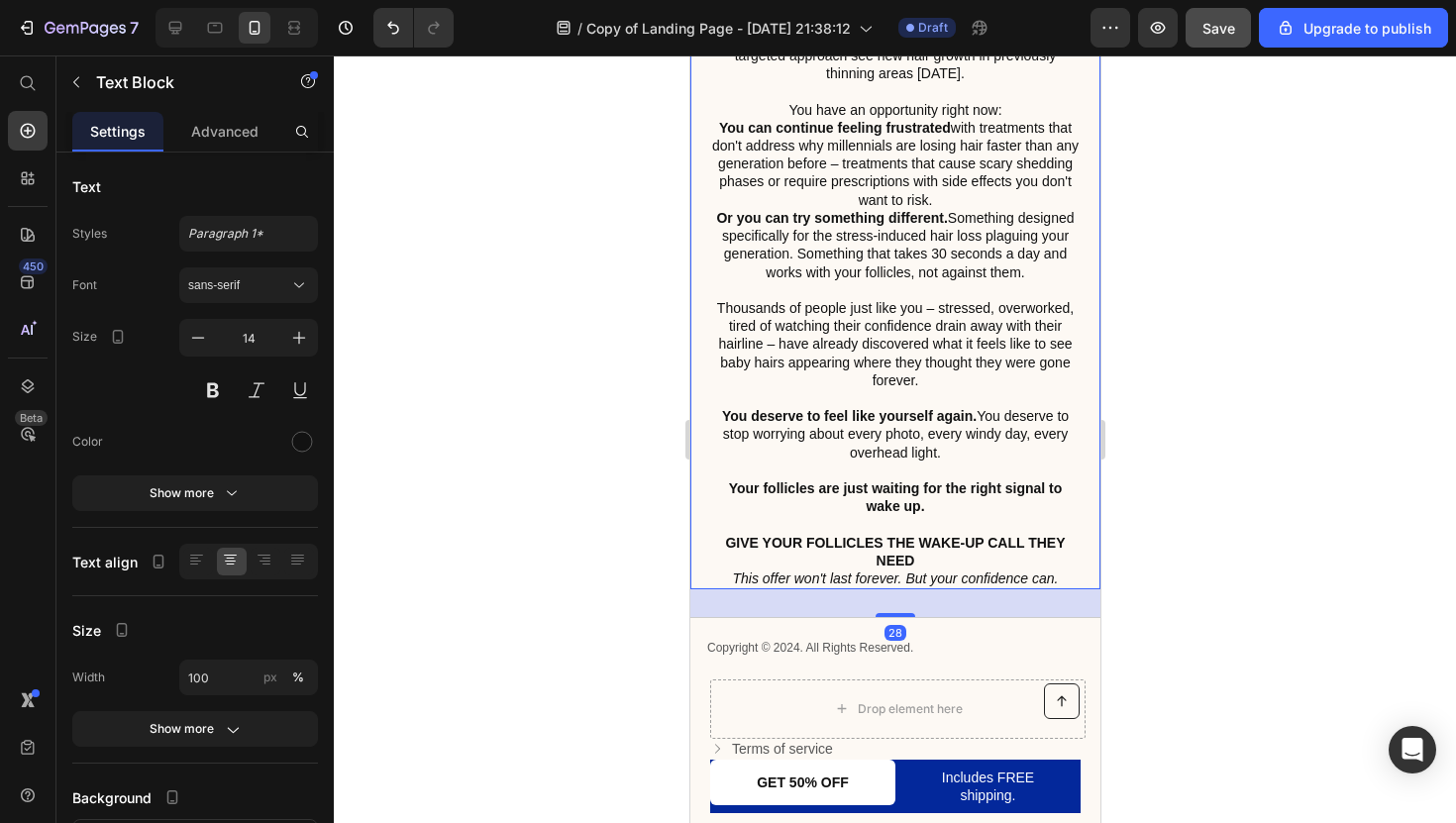 click on "28" at bounding box center [894, 603] 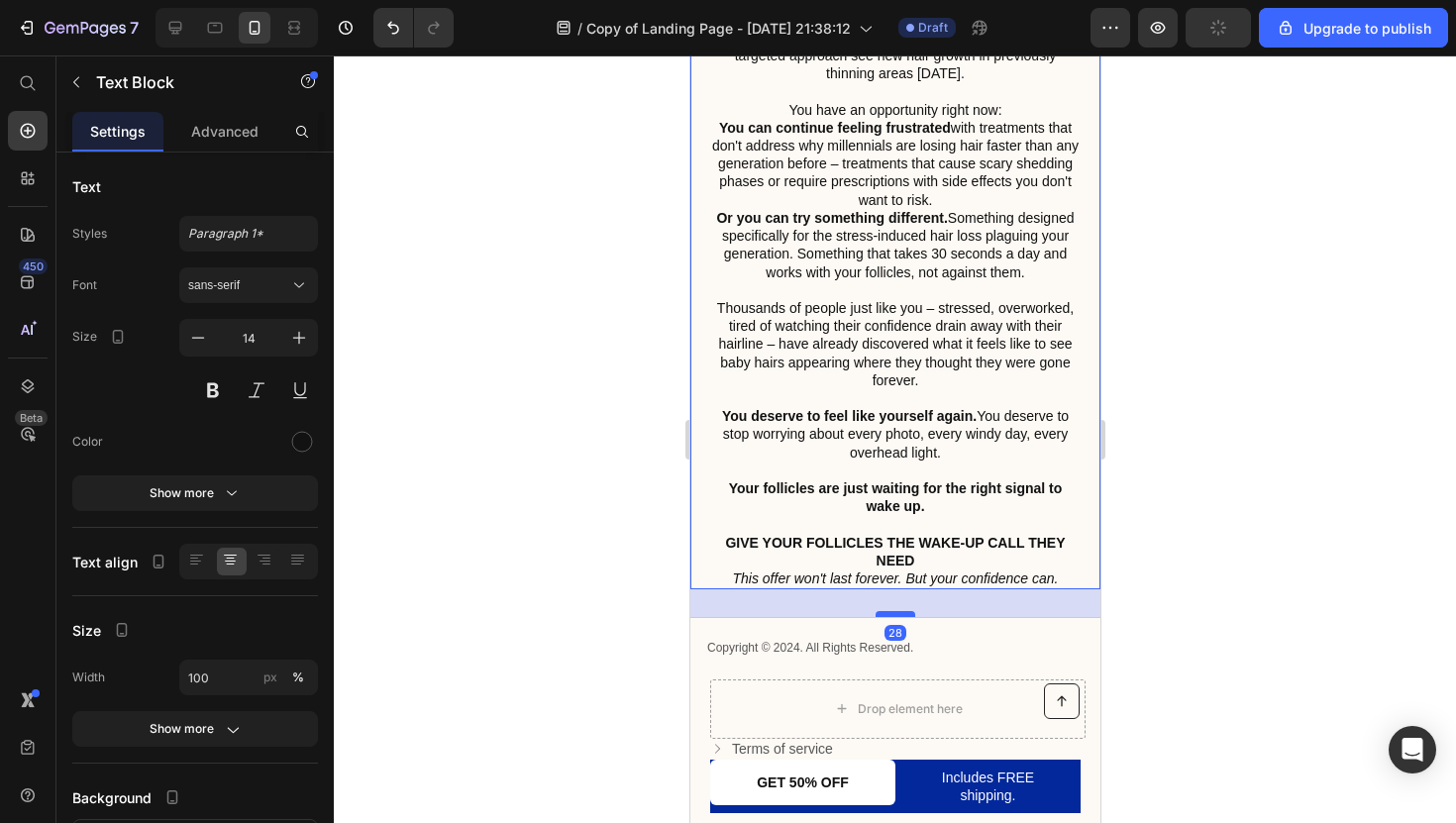 click at bounding box center [894, 614] 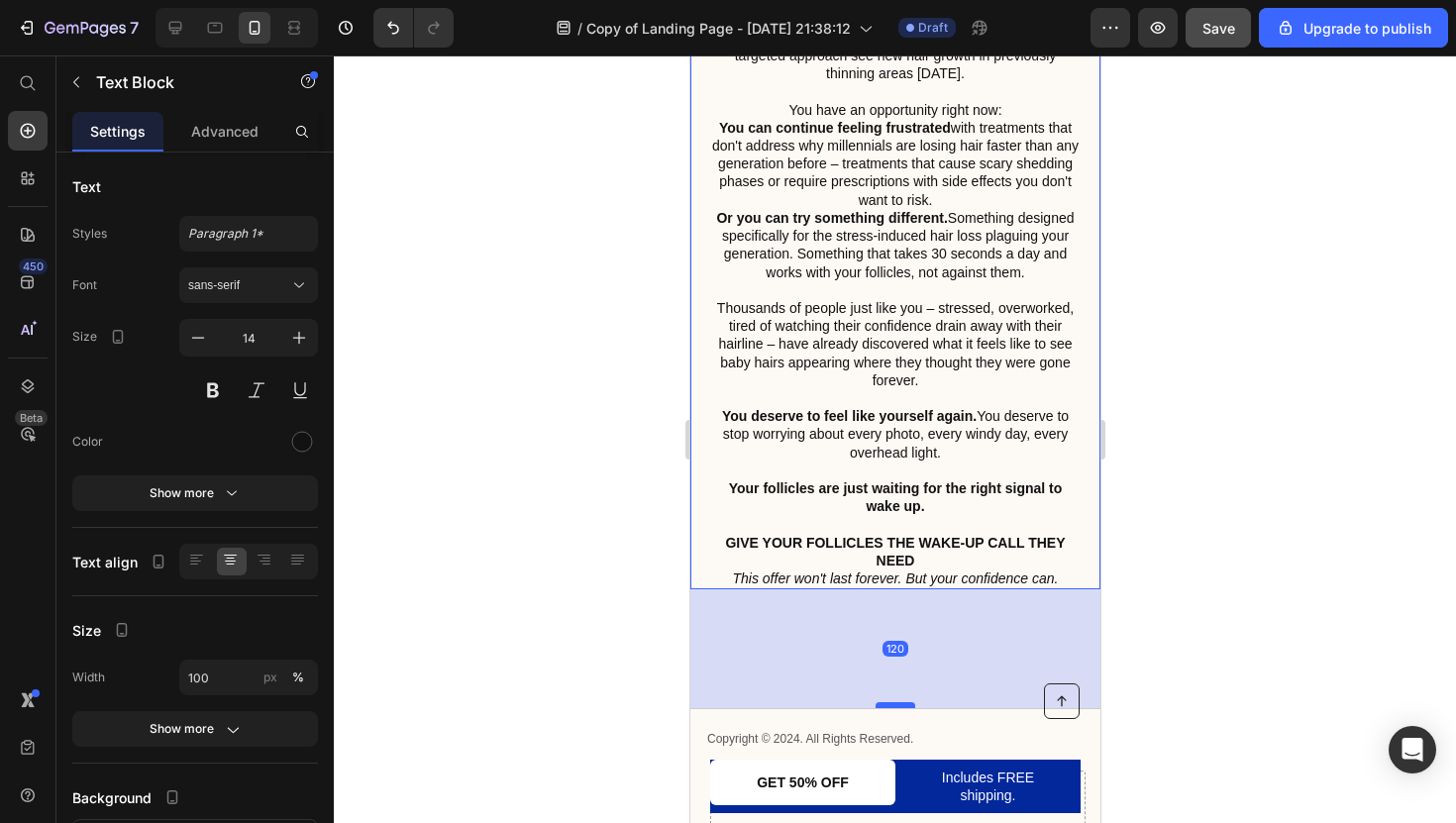 drag, startPoint x: 884, startPoint y: 615, endPoint x: 885, endPoint y: 723, distance: 108.00463 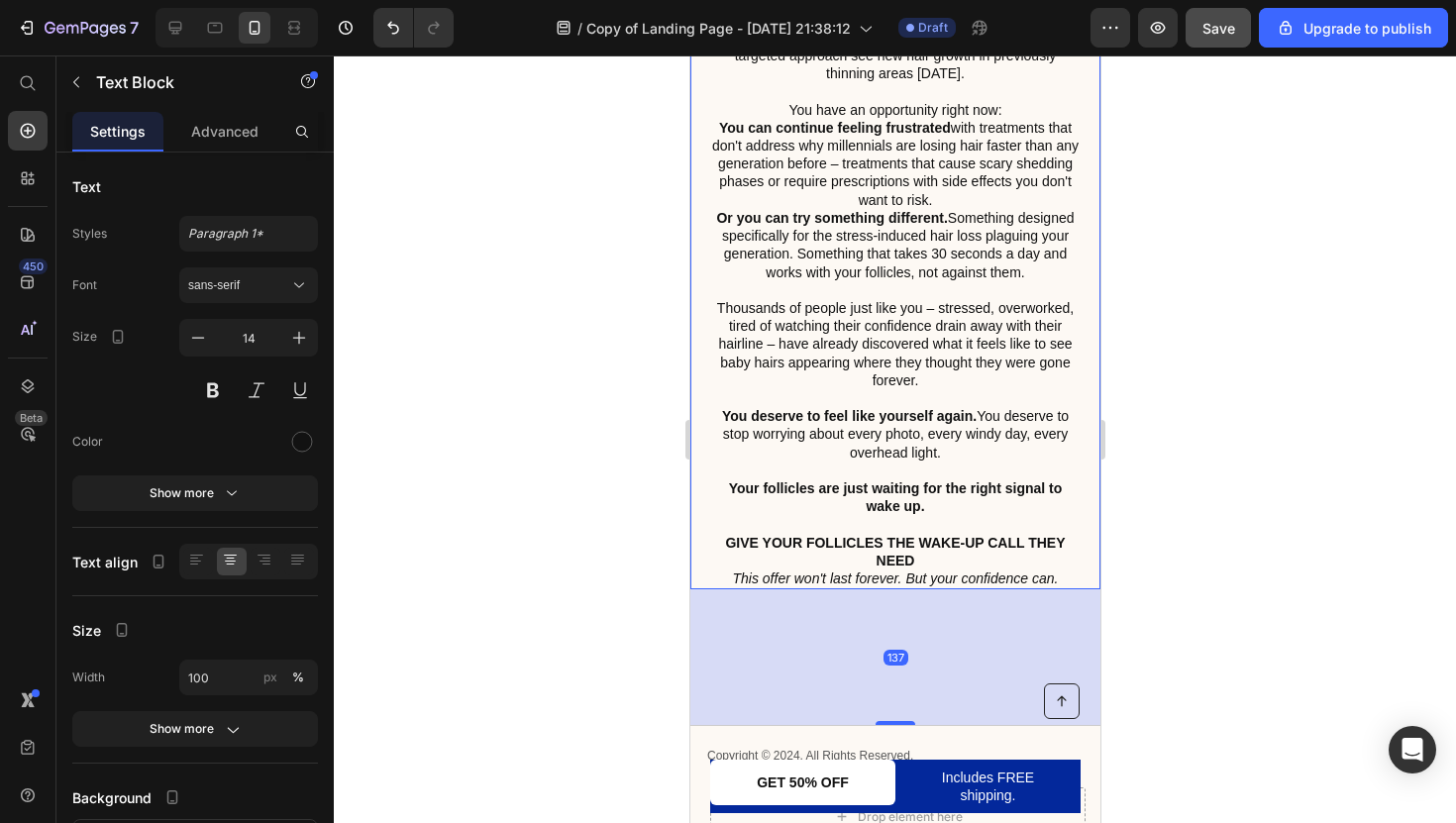 click on "137" at bounding box center [894, 657] 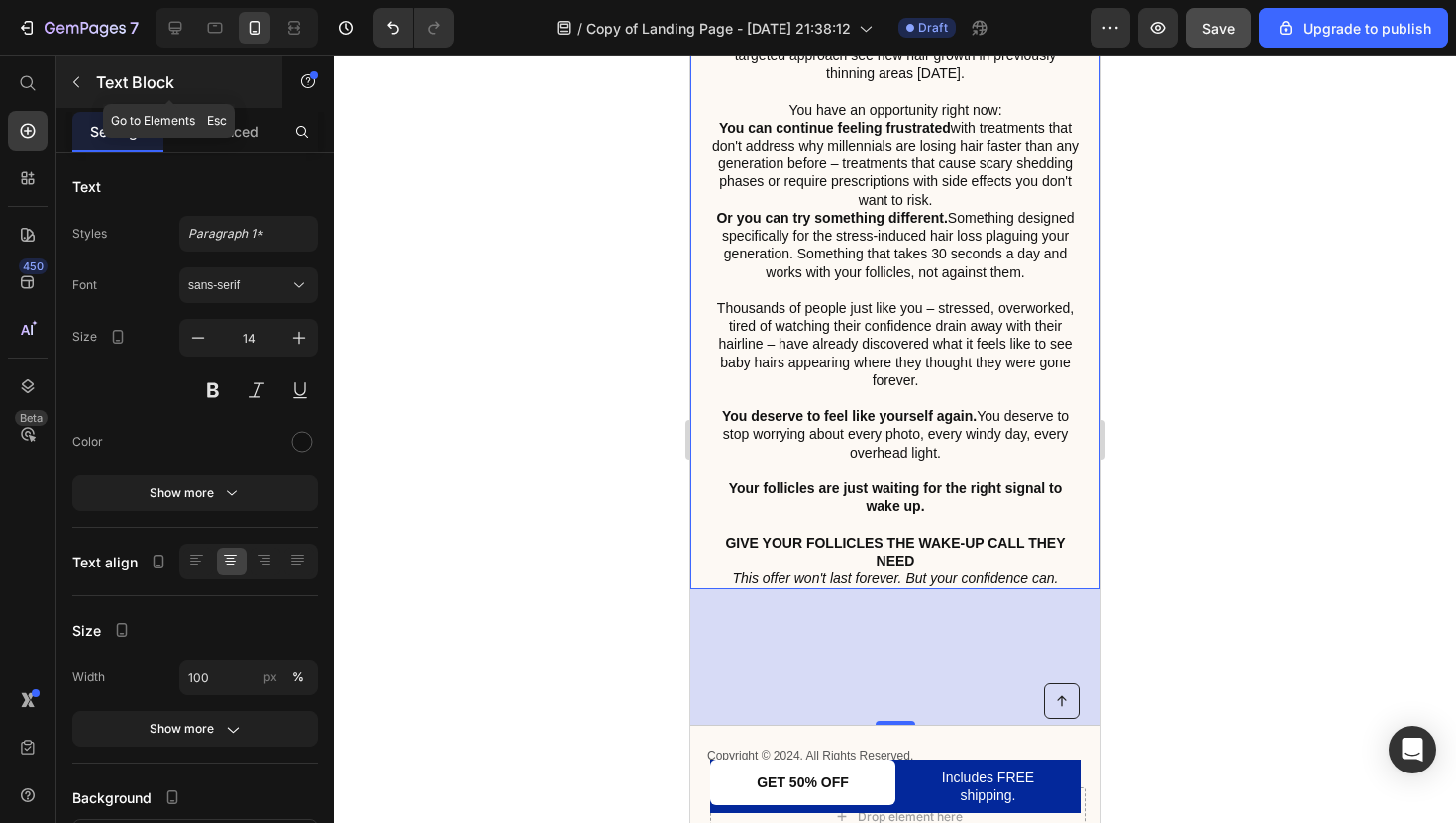 click at bounding box center [76, 82] 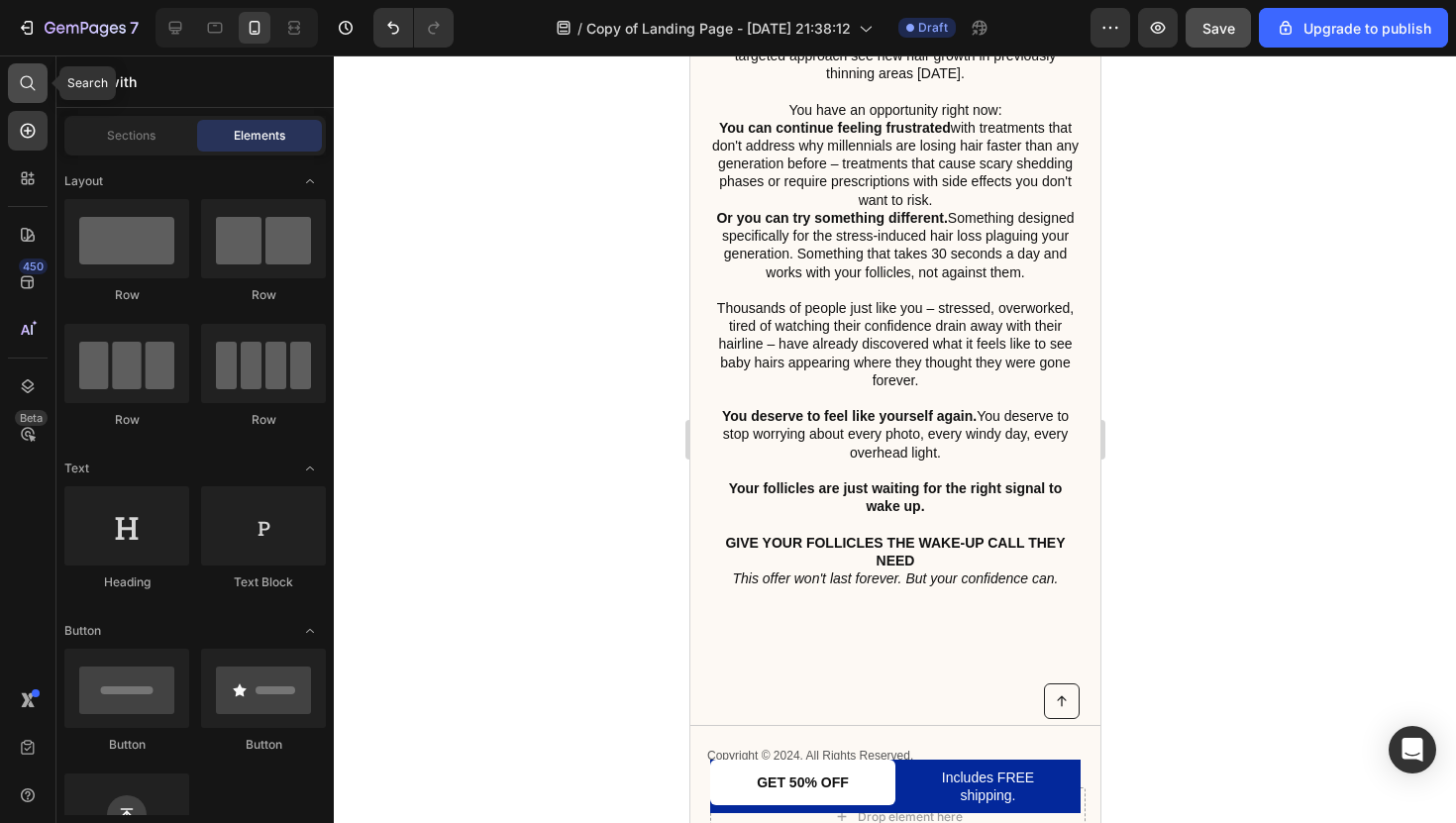 click 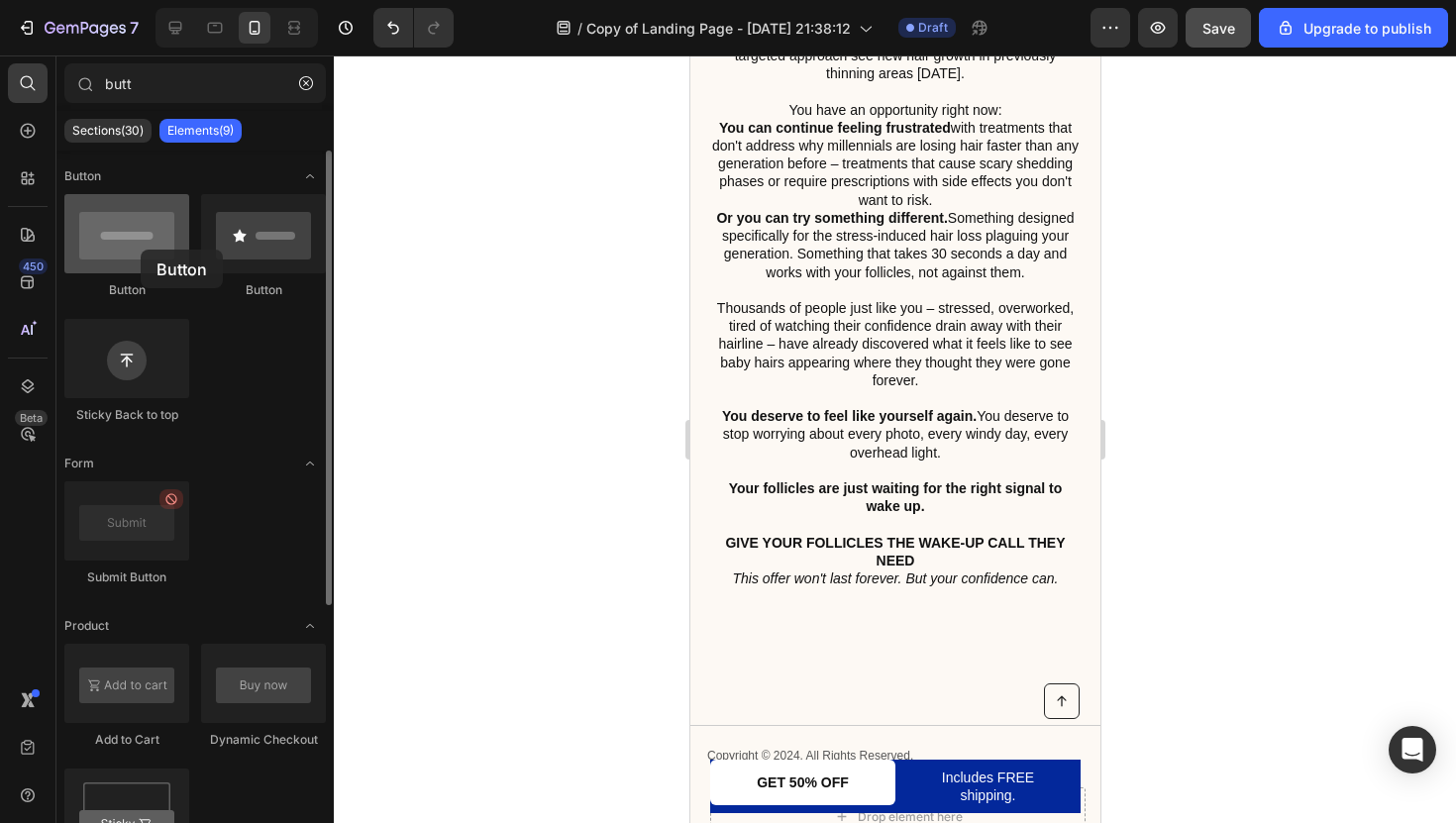 click at bounding box center (127, 234) 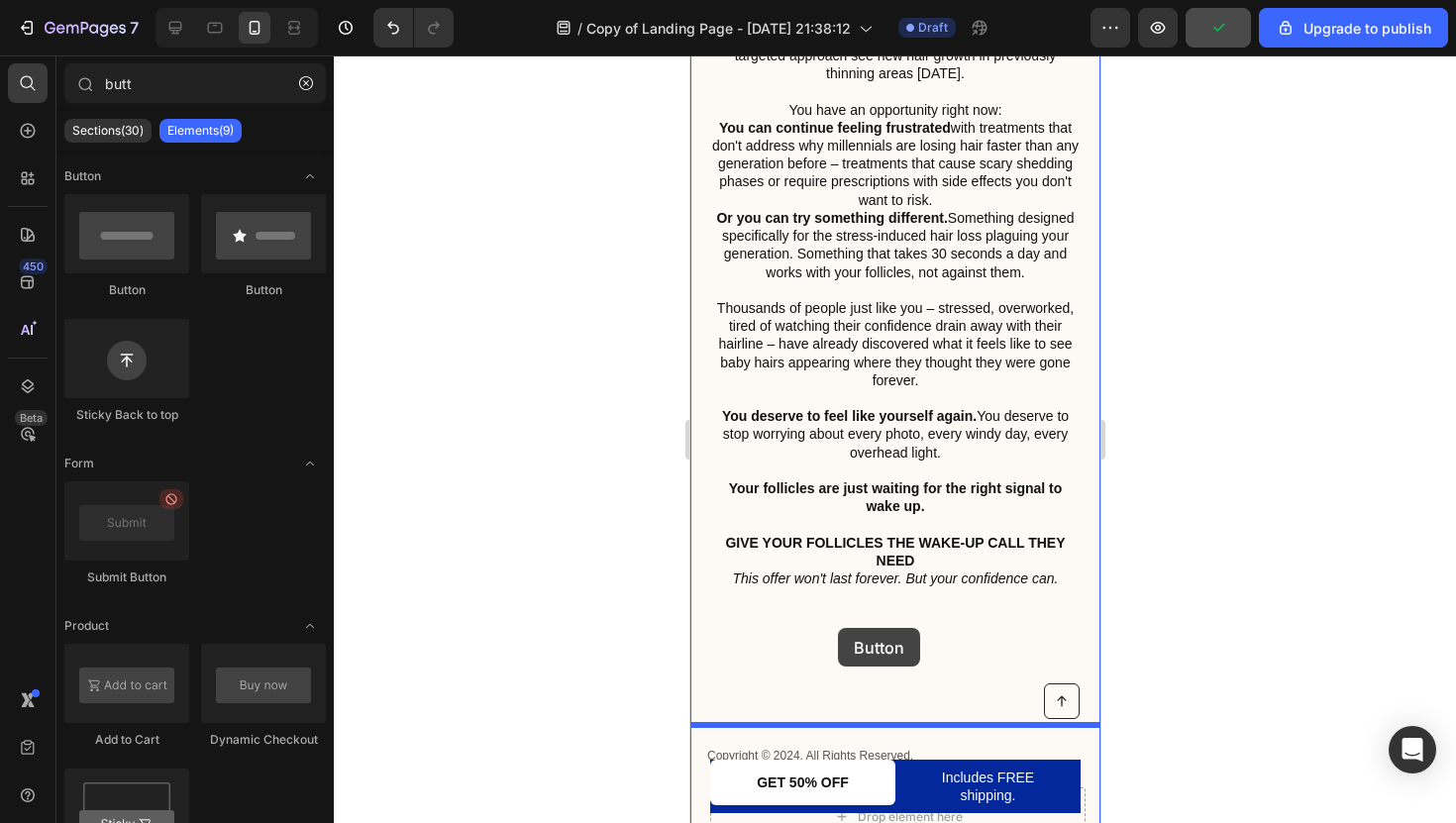 drag, startPoint x: 827, startPoint y: 303, endPoint x: 837, endPoint y: 628, distance: 325.1538 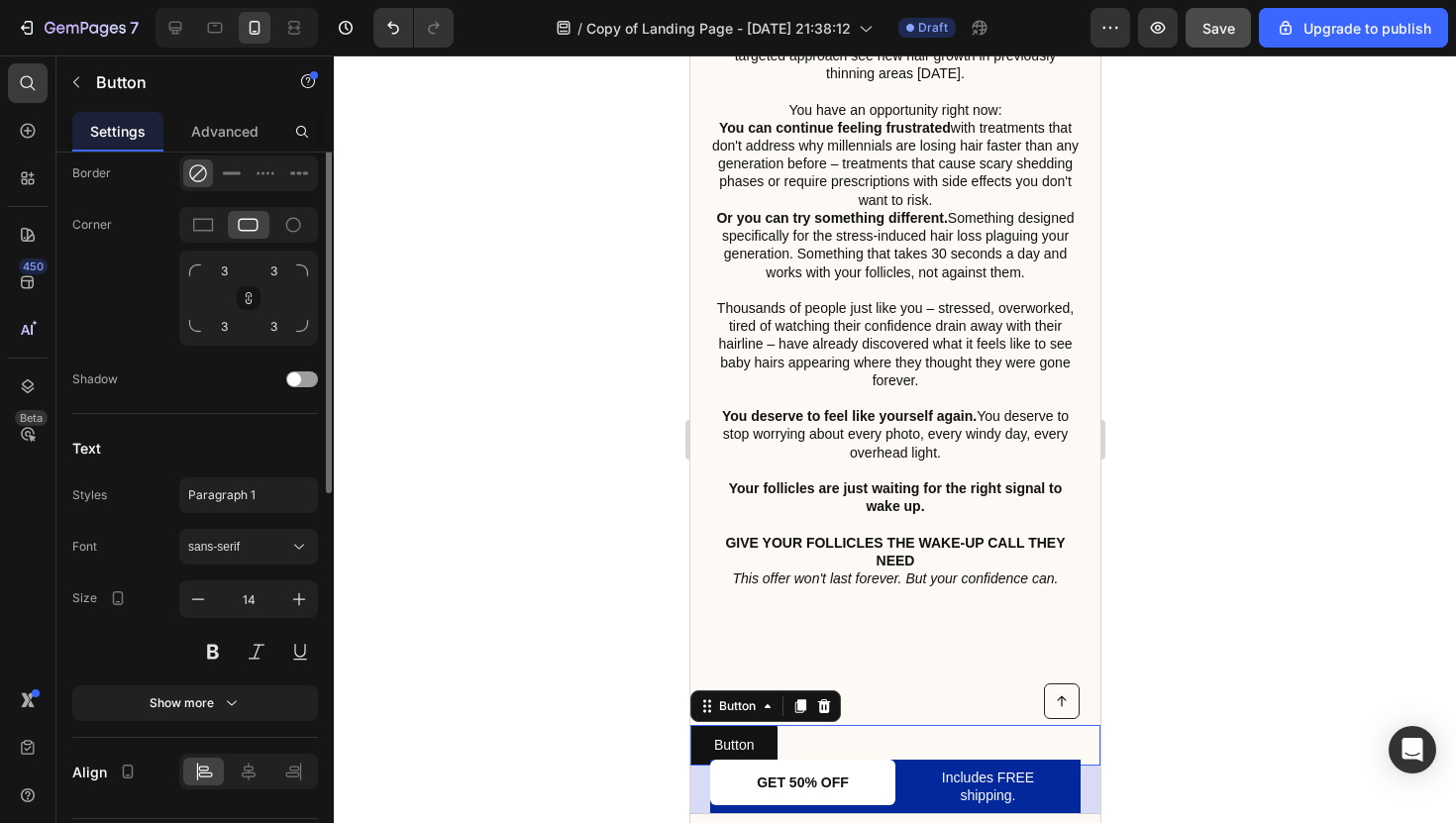 scroll, scrollTop: 704, scrollLeft: 0, axis: vertical 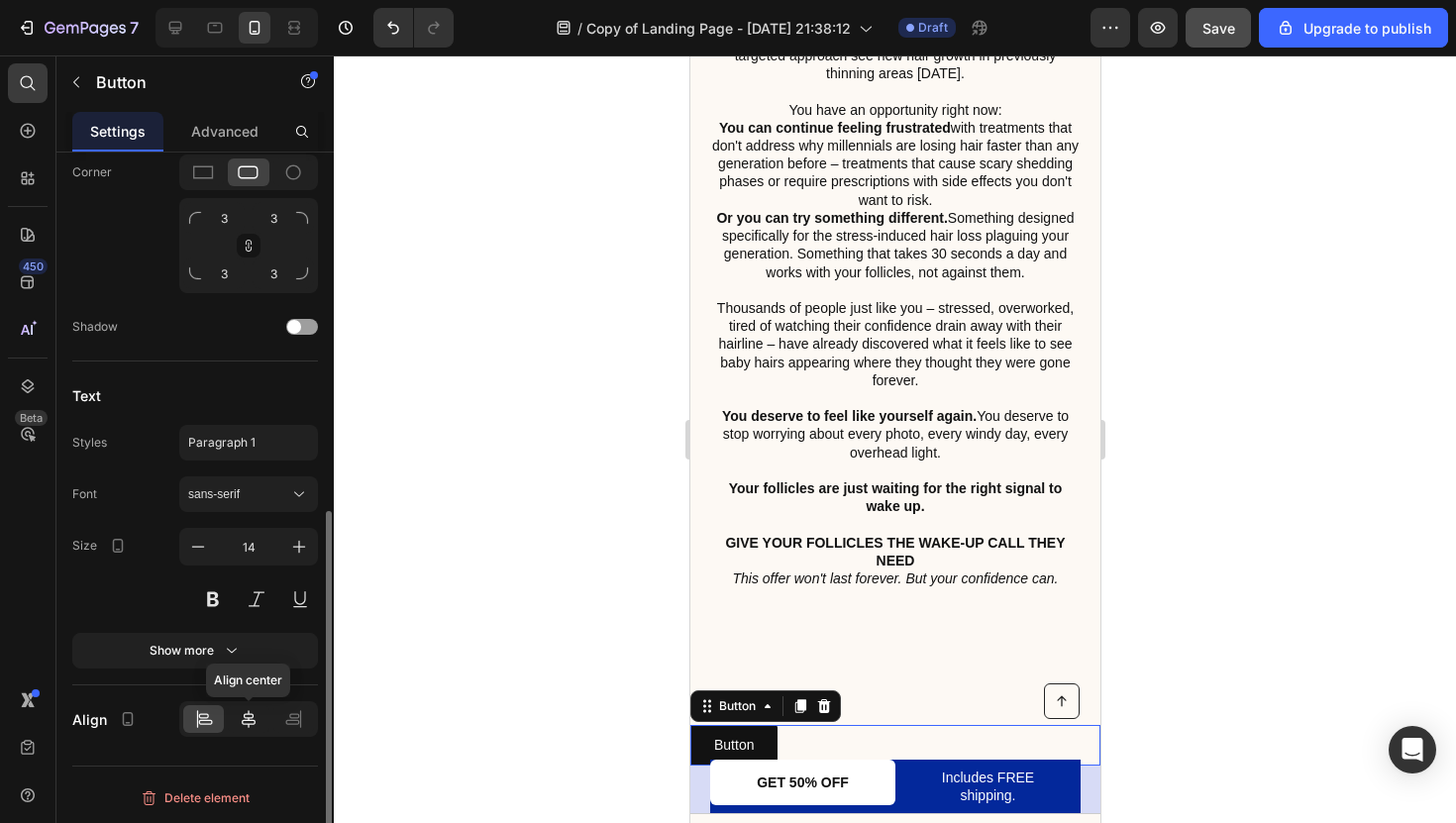 click 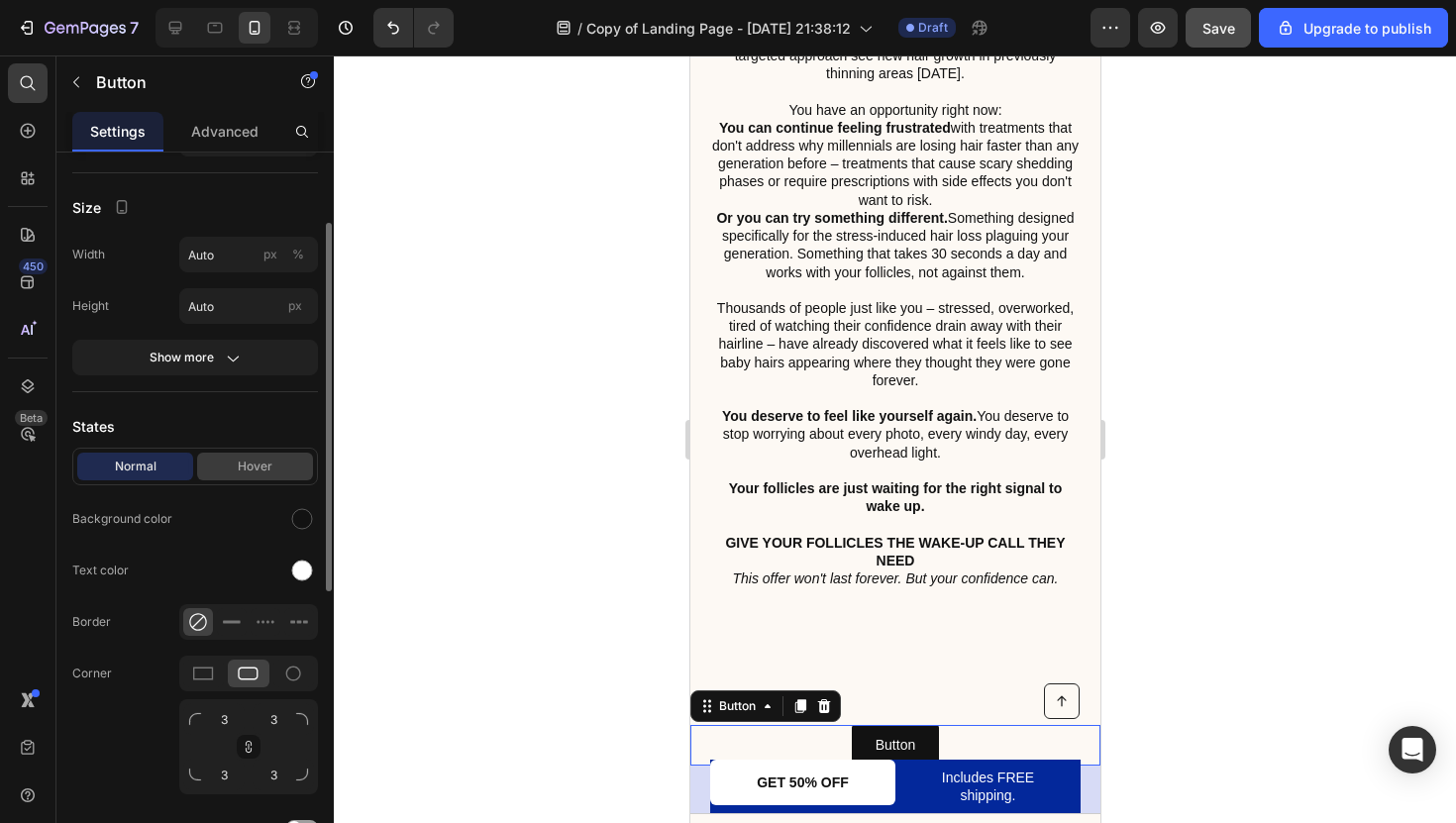 scroll, scrollTop: 145, scrollLeft: 0, axis: vertical 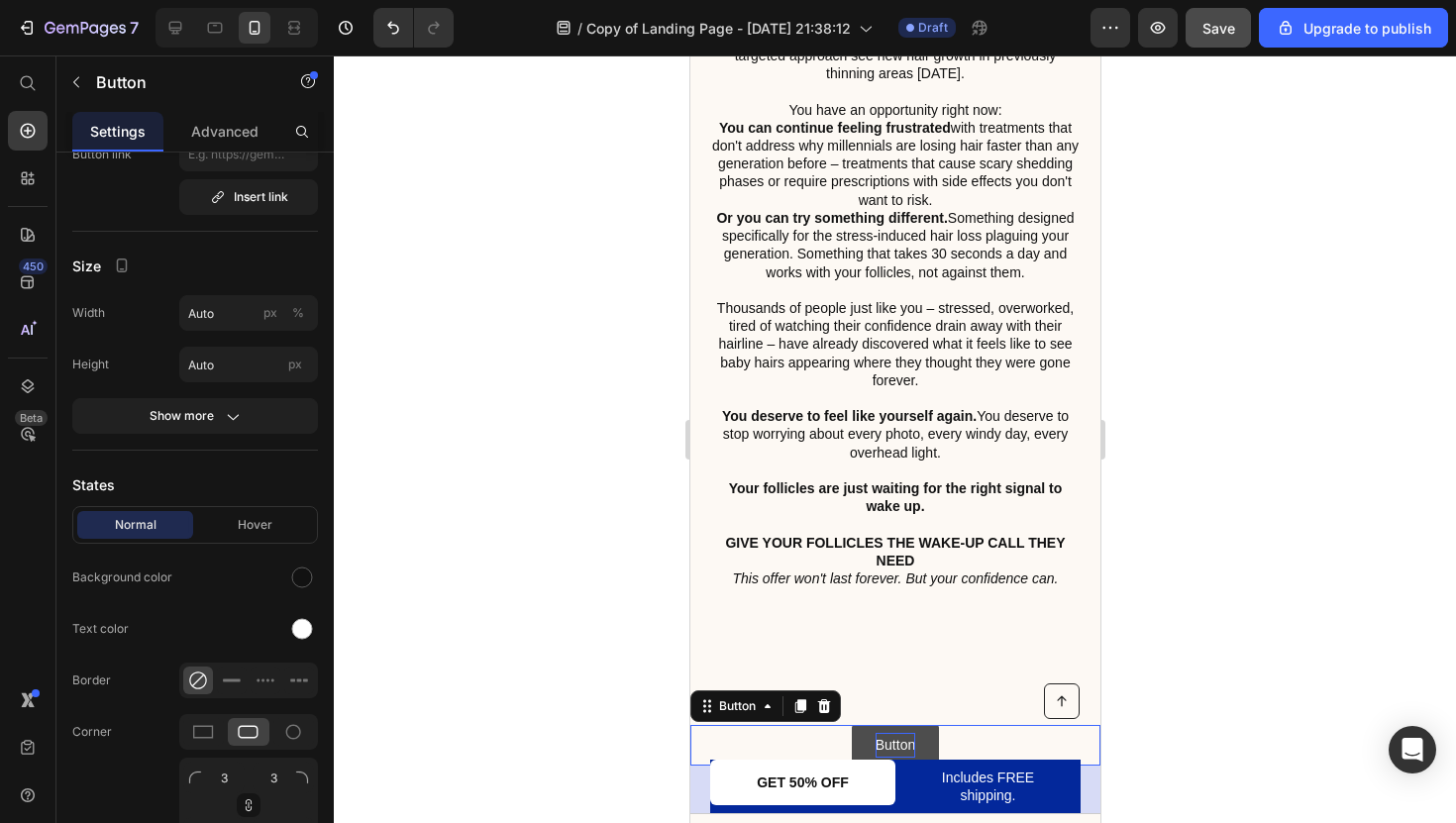 click on "Button" at bounding box center [894, 745] 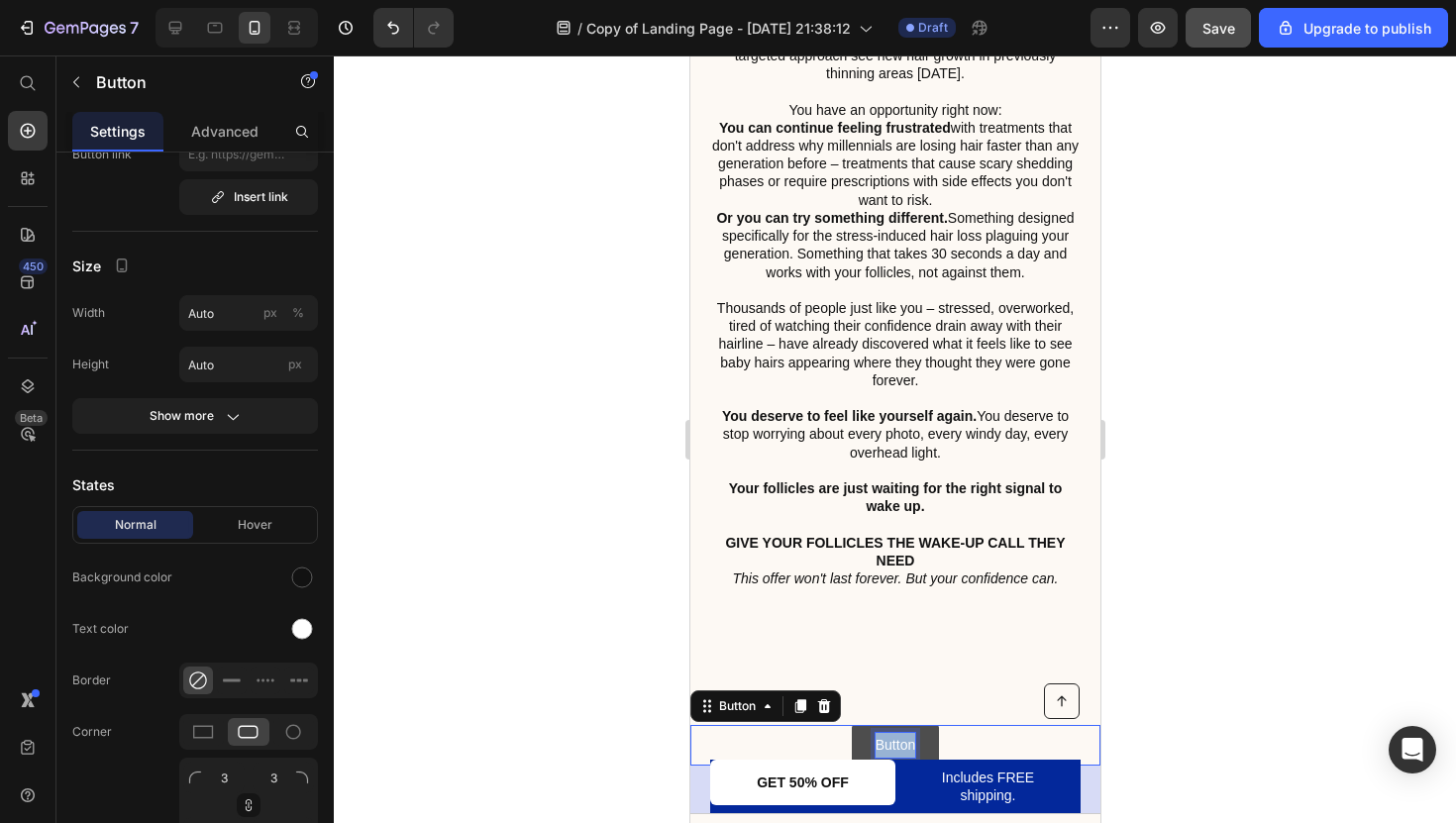 click on "Button" at bounding box center [894, 745] 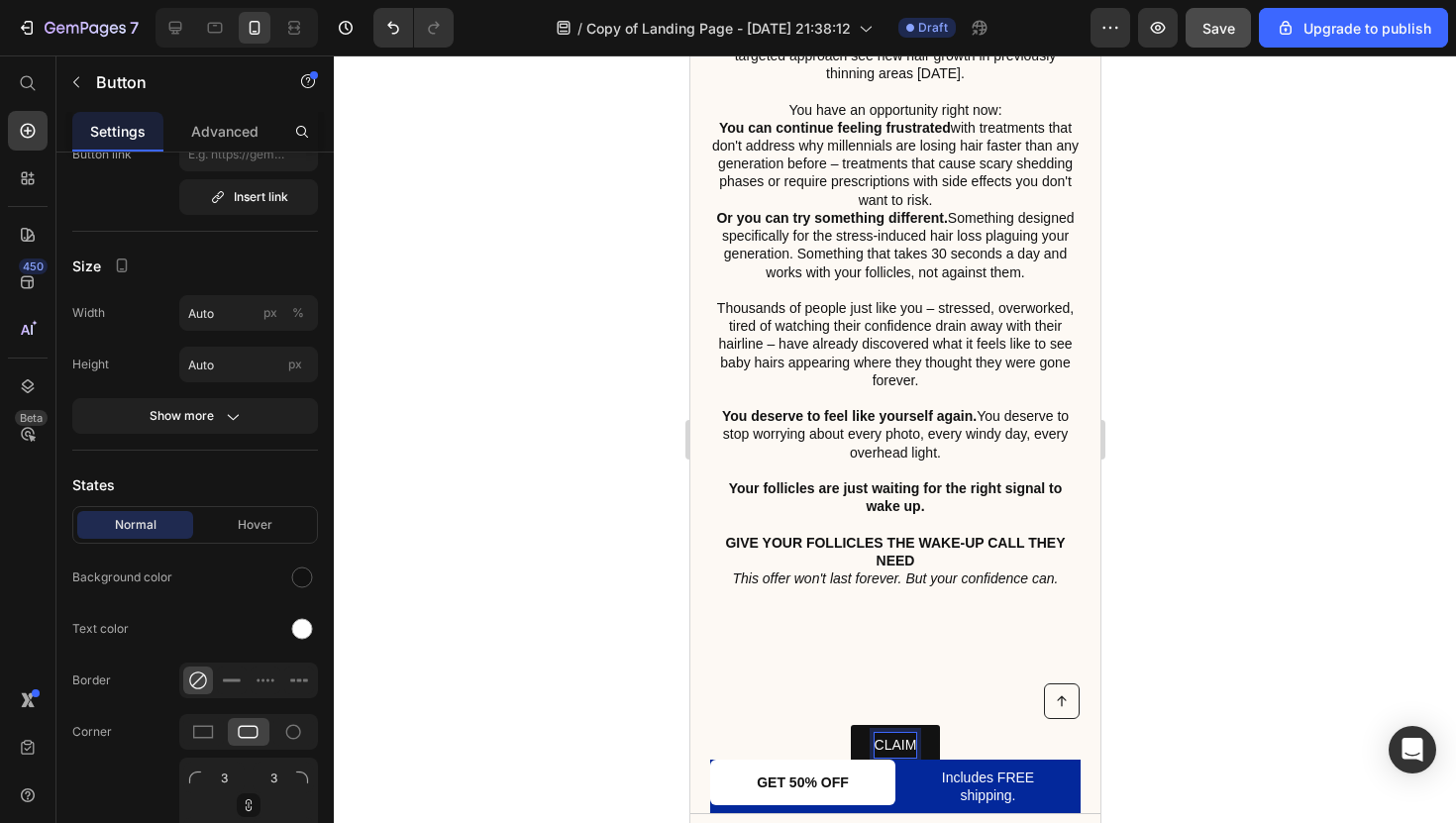 click on "CLAIM" at bounding box center [894, 745] 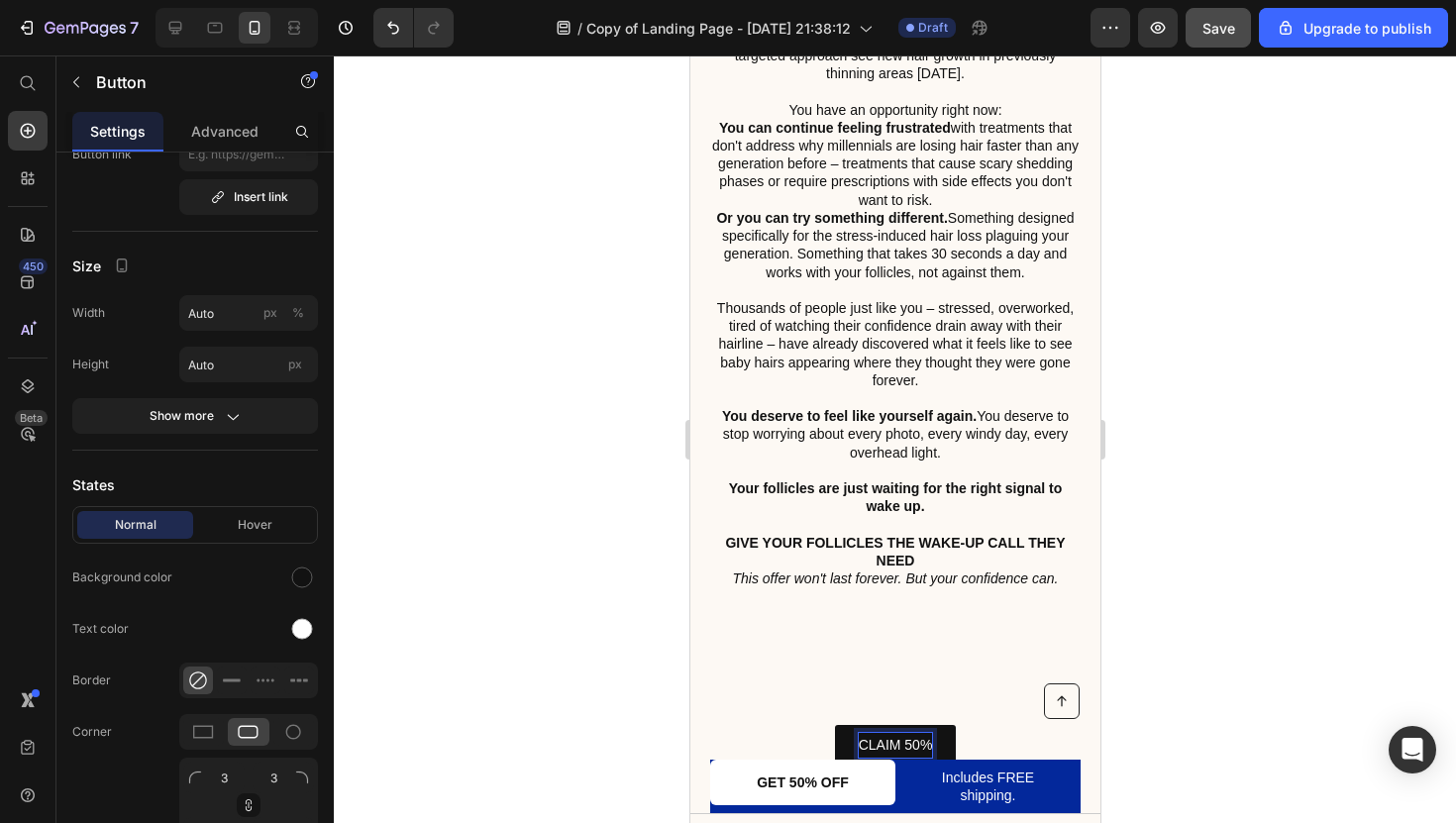 click on "CLAIM 50%" at bounding box center [894, 745] 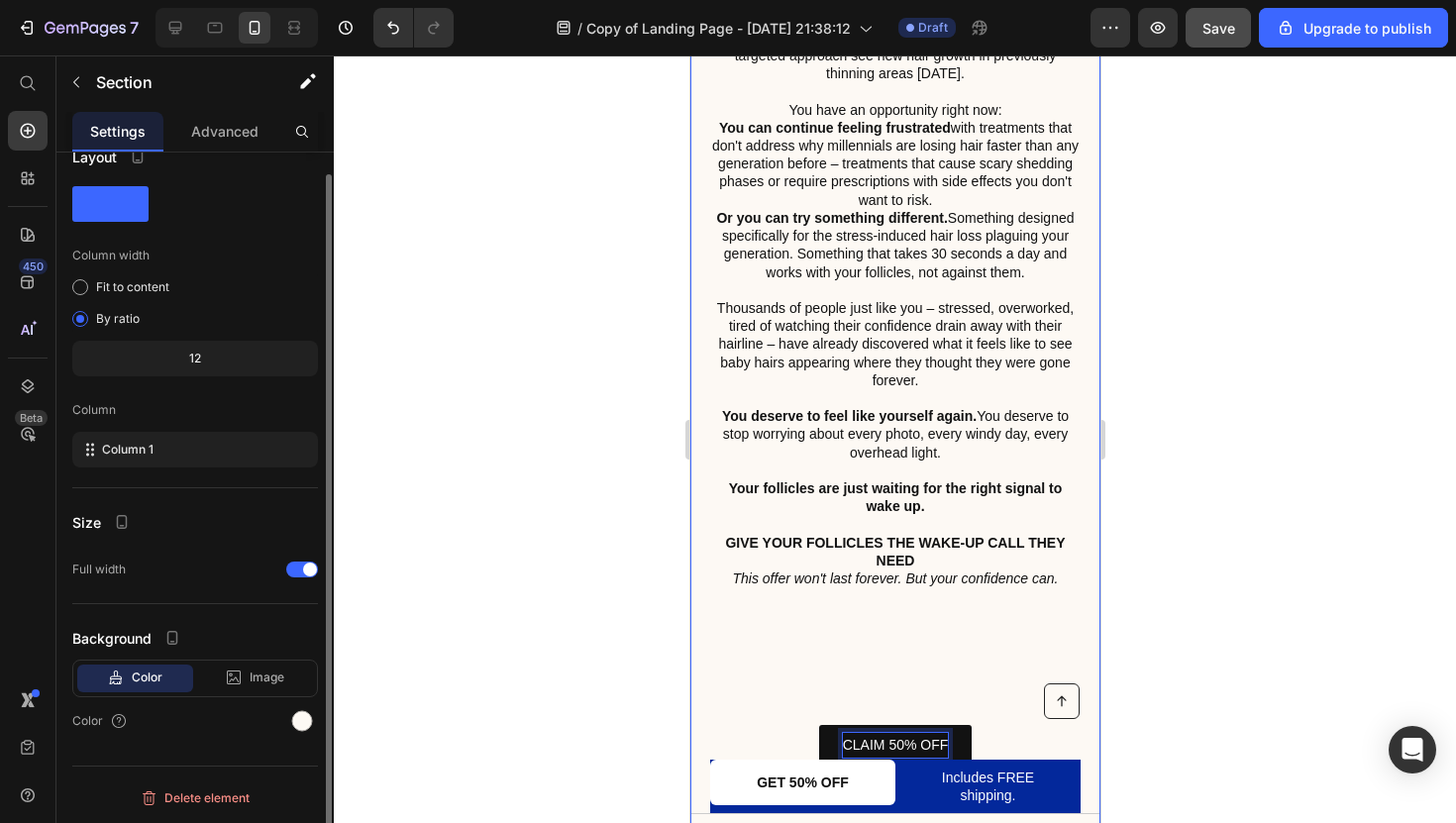 click on "Bottom Line: You're Closer To Solving This Than You Think You're not losing hair because you're "destined" to go bald or because of purely bad genetics.  Modern life has put your follicles under stress they were never designed to handle  – and they've gone into protective hibernation mode as a result. The good news?  Dormant follicles can be reawakened.  87% of people who use Cleava's targeted approach see new hair growth in previously thinning areas within 12 weeks. You have an opportunity right now: You can continue feeling frustrated  with treatments that don't address why millennials are losing hair faster than any generation before – treatments that cause scary shedding phases or require prescriptions with side effects you don't want to risk. Or you can try something different.  Something designed specifically for the stress-induced hair loss plaguing your generation. Something that takes 30 seconds a day and works with your follicles, not against them. You deserve to feel like yourself again. Button" at bounding box center [894, 422] 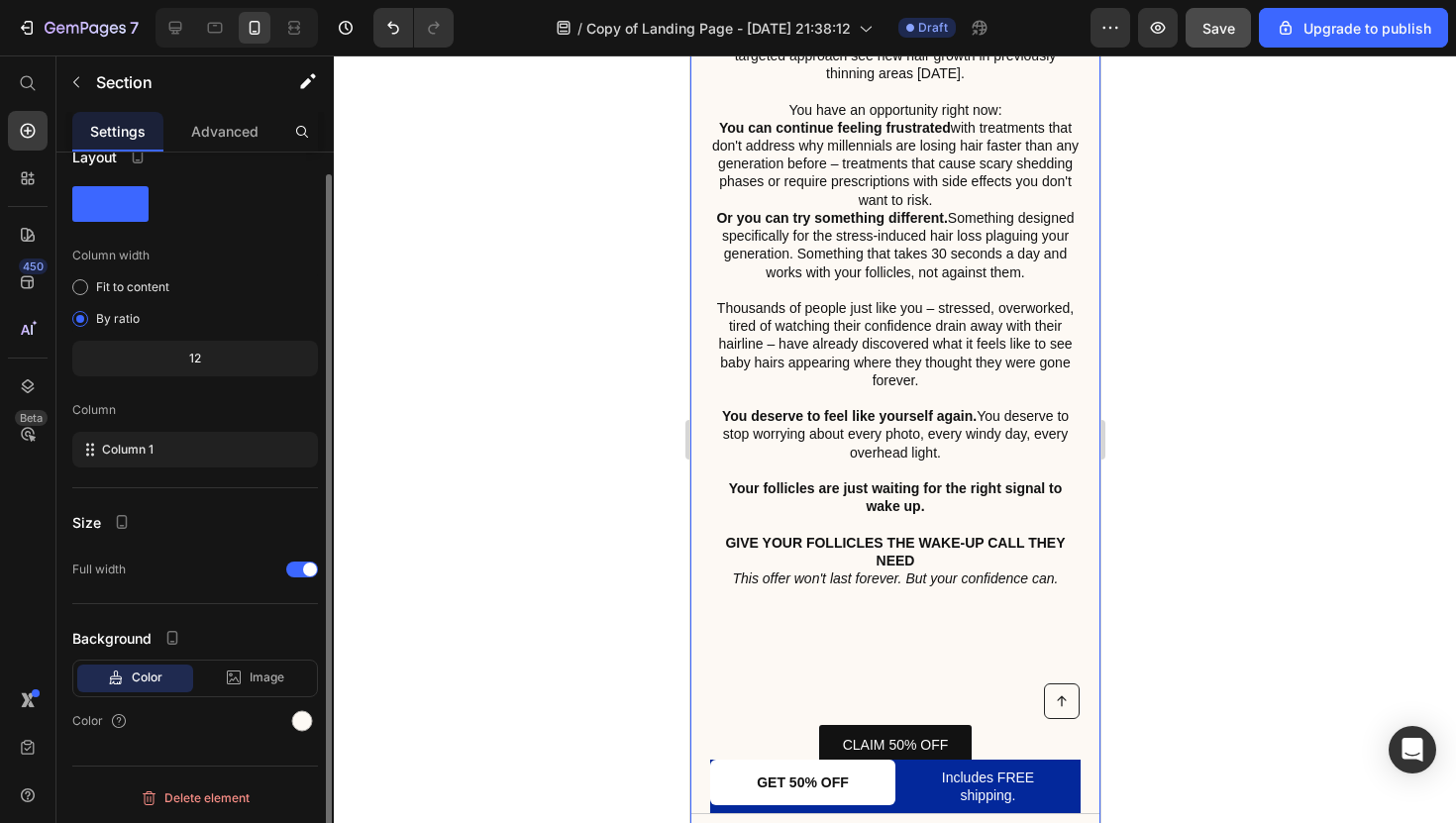 scroll, scrollTop: 0, scrollLeft: 0, axis: both 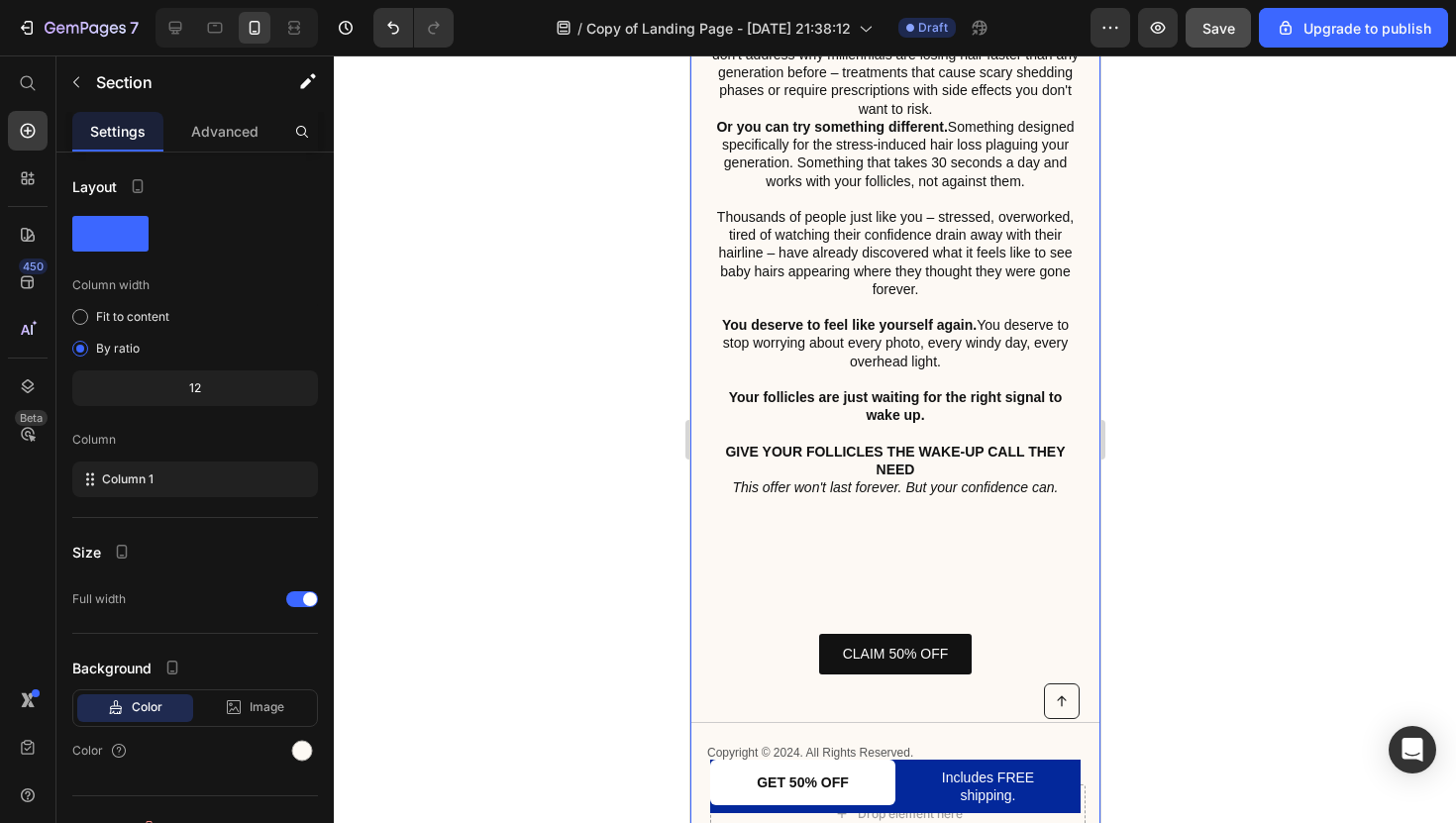 click on "Bottom Line: You're Closer To Solving This Than You Think You're not losing hair because you're "destined" to go bald or because of purely bad genetics.  Modern life has put your follicles under stress they were never designed to handle  – and they've gone into protective hibernation mode as a result. The good news?  Dormant follicles can be reawakened.  87% of people who use Cleava's targeted approach see new hair growth in previously thinning areas within 12 weeks. You have an opportunity right now: You can continue feeling frustrated  with treatments that don't address why millennials are losing hair faster than any generation before – treatments that cause scary shedding phases or require prescriptions with side effects you don't want to risk. Or you can try something different.  Something designed specifically for the stress-induced hair loss plaguing your generation. Something that takes 30 seconds a day and works with your follicles, not against them. You deserve to feel like yourself again. Button" at bounding box center [894, 331] 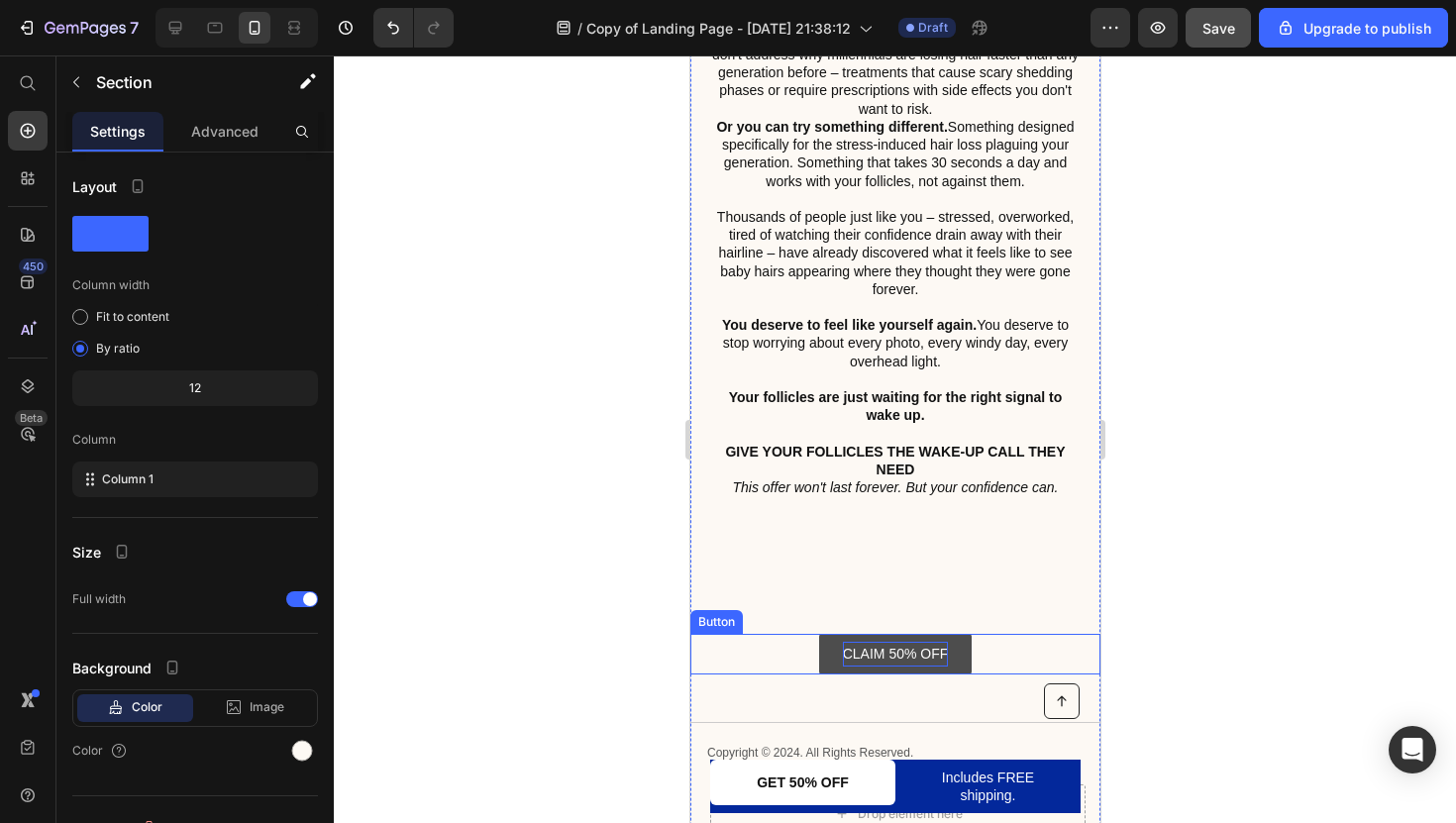 click on "CLAIM 50% OFF" at bounding box center (894, 654) 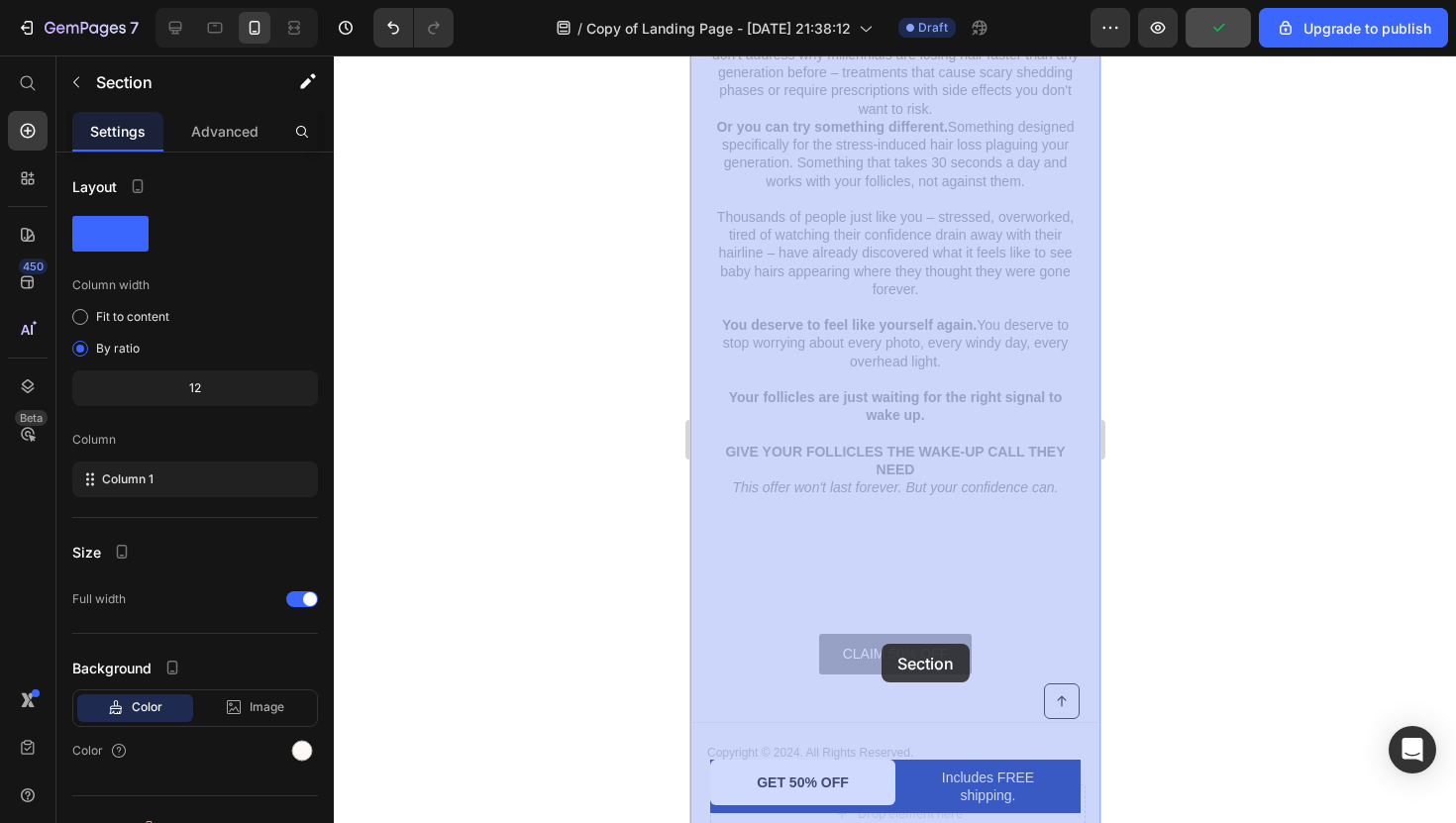 drag, startPoint x: 889, startPoint y: 632, endPoint x: 881, endPoint y: 644, distance: 14 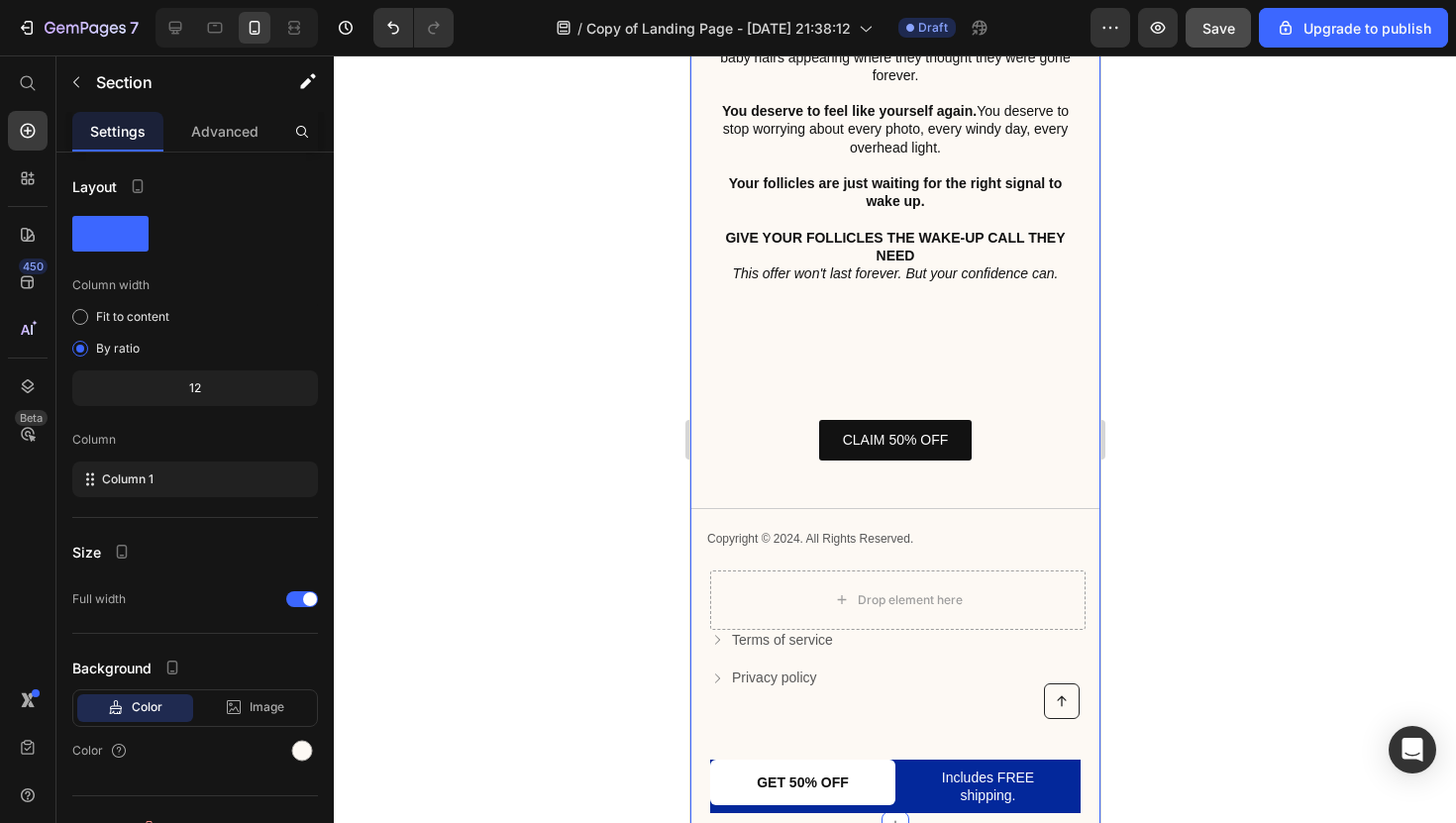 click on "Bottom Line:   You're Closer To Solving This Than You Think   You're not losing hair because you're "destined" to go bald or because of purely bad genetics.  Modern life has put your follicles under stress they were never designed to handle  – and they've gone into protective hibernation mode as a result.   The good news?  Dormant follicles can be reawakened.  87% of people who use Cleava's targeted approach see new hair growth in previously thinning areas within 12 weeks.   You have an opportunity right now: You can continue feeling frustrated  with treatments that don't address why millennials are losing hair faster than any generation before – treatments that cause scary shedding phases or require prescriptions with side effects you don't want to risk. Or you can try something different.  Something designed specifically for the stress-induced hair loss plaguing your generation. Something that takes 30 seconds a day and works with your follicles, not against them.         Text Block Button Title" at bounding box center [894, 117] 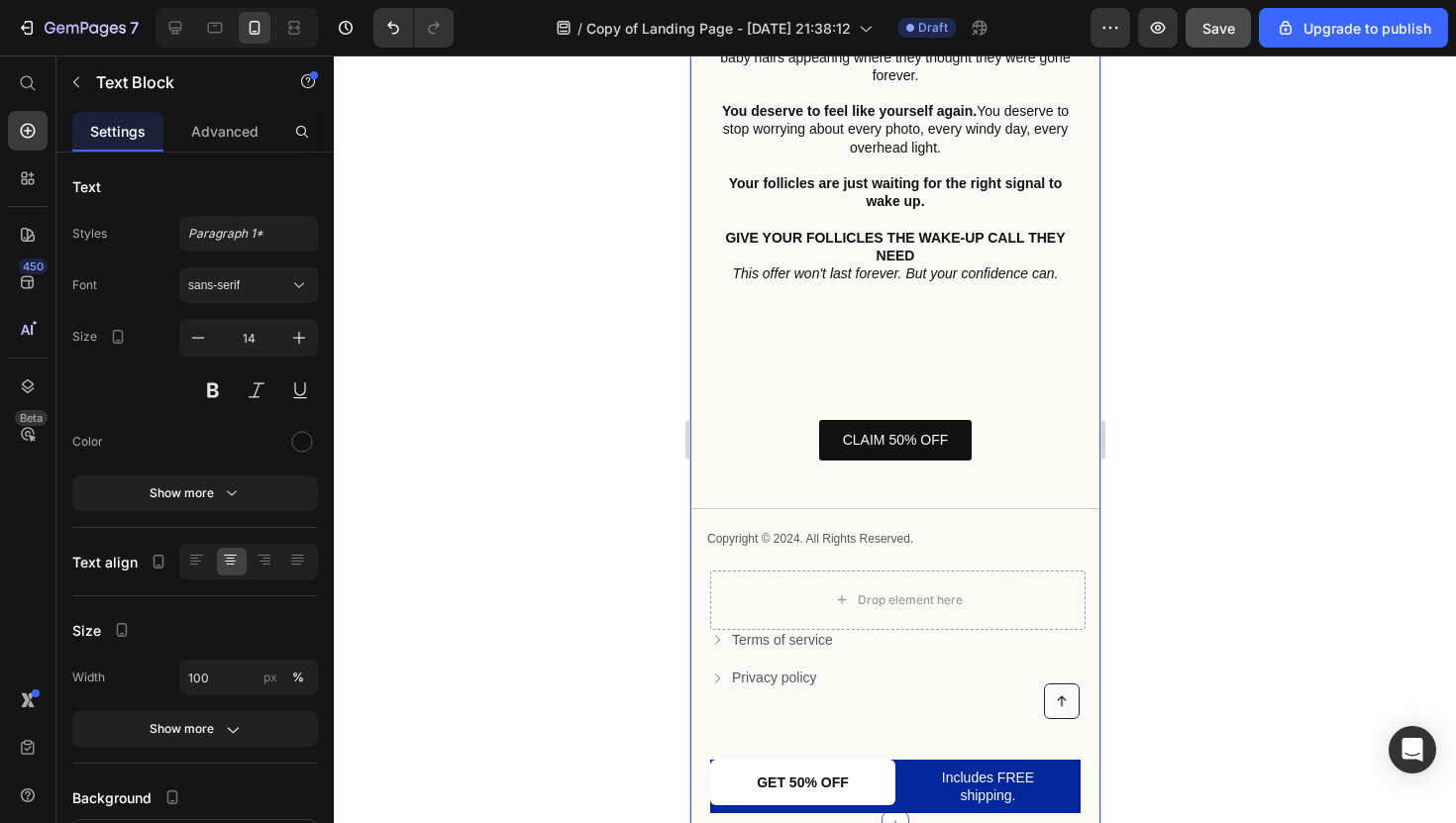 click on "This offer won't last forever. But your confidence can." at bounding box center [894, 273] 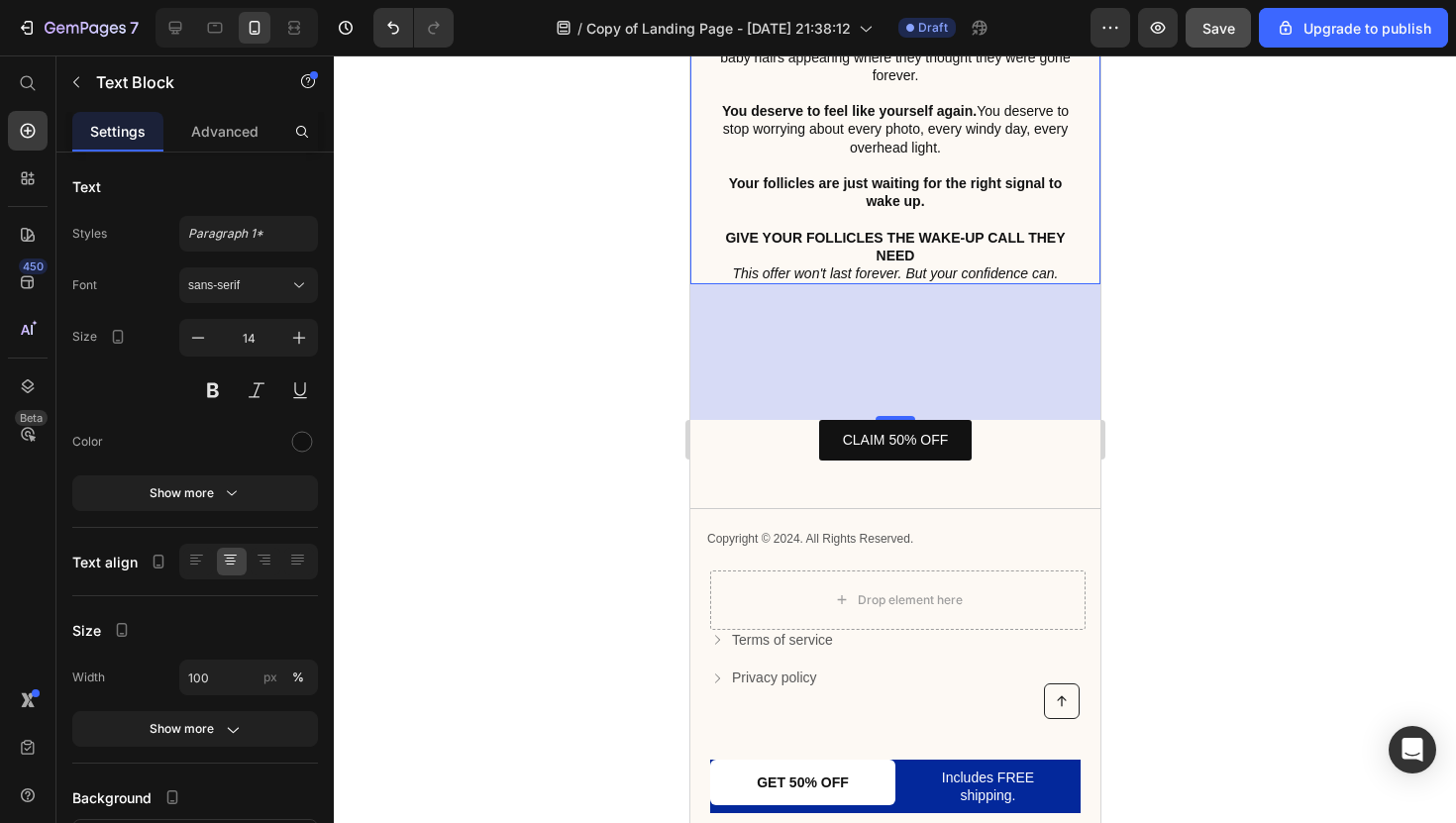 drag, startPoint x: 888, startPoint y: 412, endPoint x: 900, endPoint y: 319, distance: 93.771 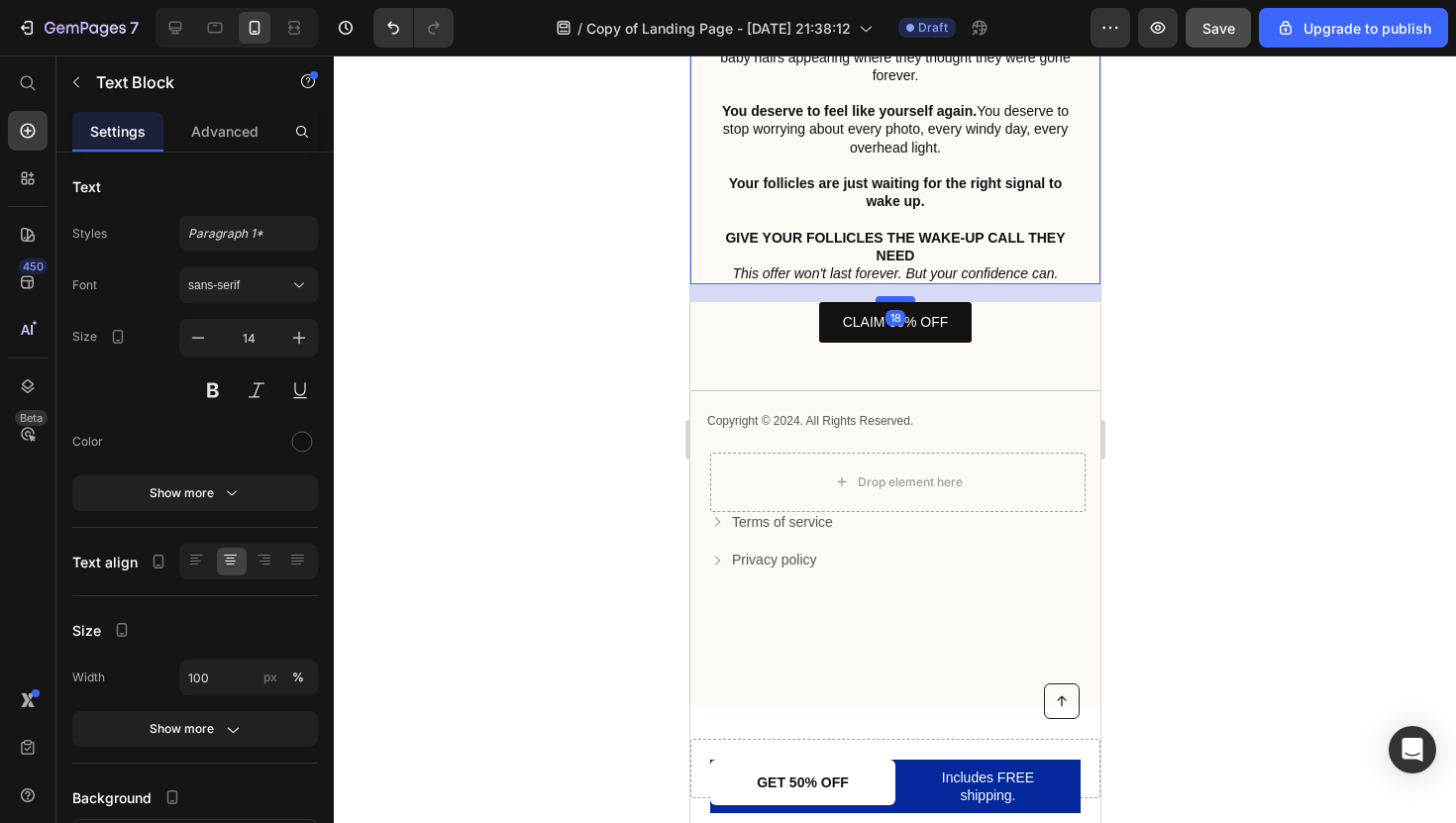 drag, startPoint x: 890, startPoint y: 419, endPoint x: 913, endPoint y: 301, distance: 120.22063 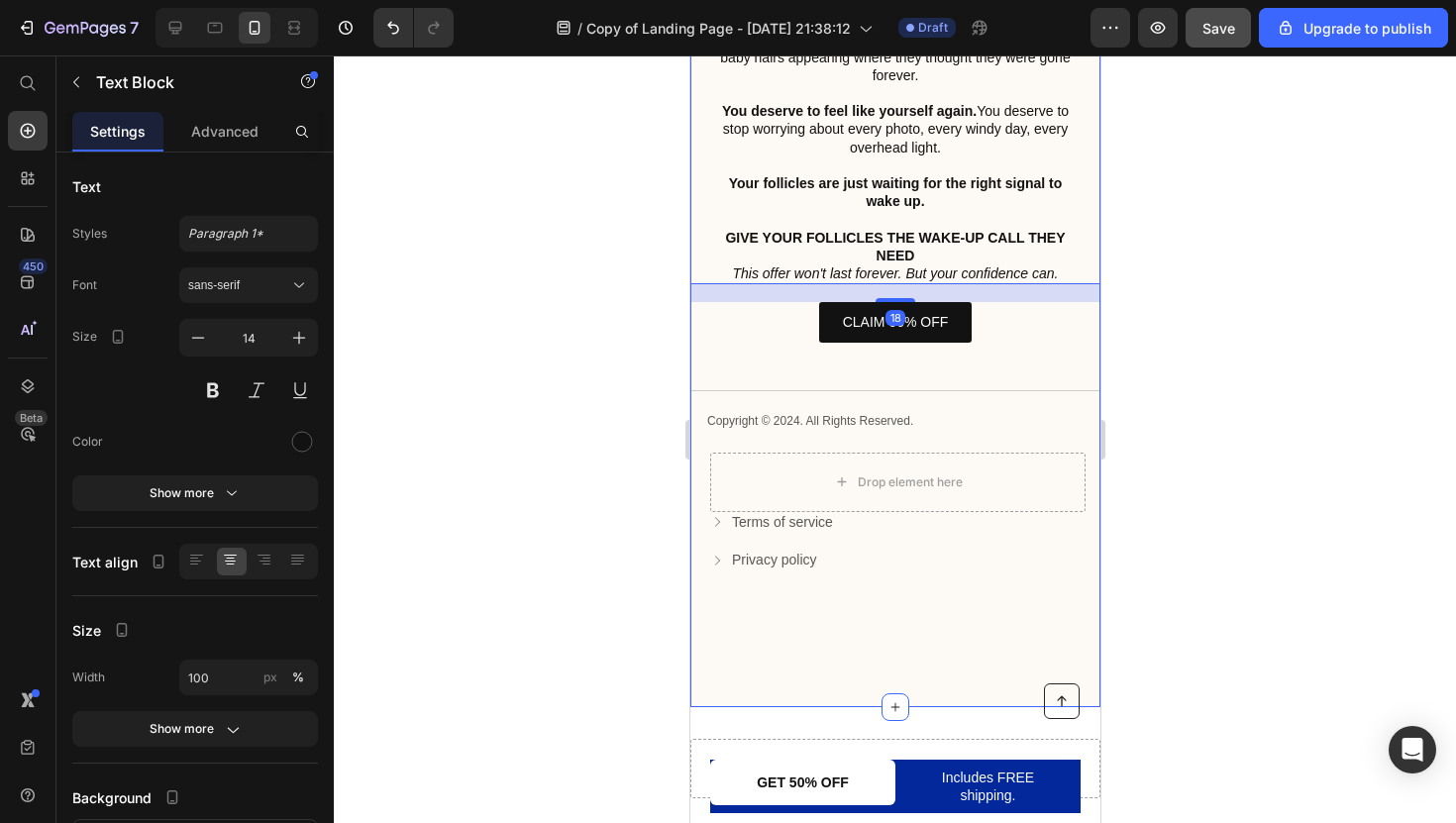 click on "Bottom Line:   You're Closer To Solving This Than You Think   You're not losing hair because you're "destined" to go bald or because of purely bad genetics.  Modern life has put your follicles under stress they were never designed to handle  – and they've gone into protective hibernation mode as a result.   The good news?  Dormant follicles can be reawakened.  87% of people who use Cleava's targeted approach see new hair growth in previously thinning areas within 12 weeks.   You have an opportunity right now: You can continue feeling frustrated  with treatments that don't address why millennials are losing hair faster than any generation before – treatments that cause scary shedding phases or require prescriptions with side effects you don't want to risk. Or you can try something different.  Something designed specifically for the stress-induced hair loss plaguing your generation. Something that takes 30 seconds a day and works with your follicles, not against them.         Text Block   18 Button" at bounding box center [894, 57] 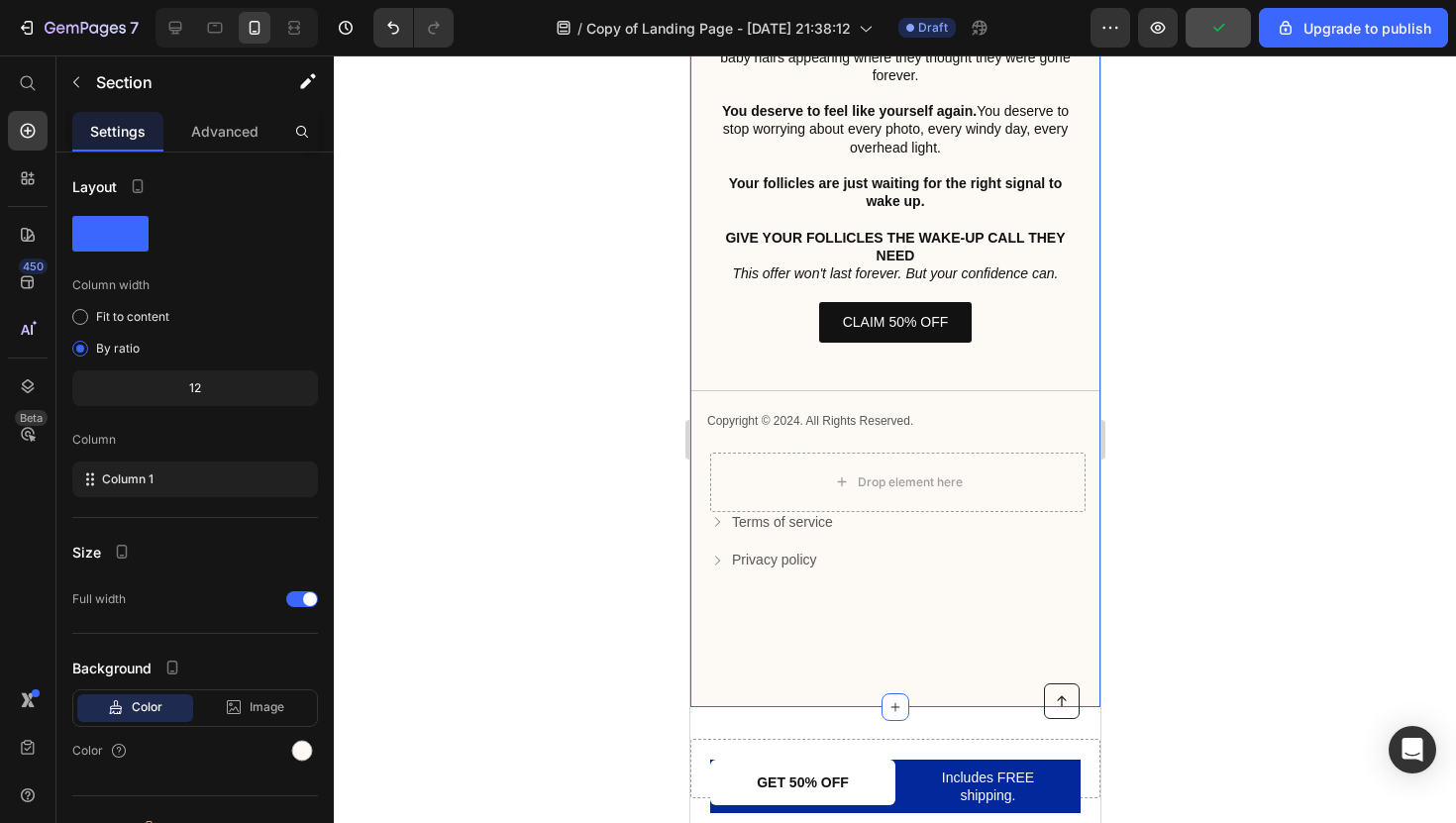click on "Bottom Line:   You're Closer To Solving This Than You Think   You're not losing hair because you're "destined" to go bald or because of purely bad genetics.  Modern life has put your follicles under stress they were never designed to handle  – and they've gone into protective hibernation mode as a result.   The good news?  Dormant follicles can be reawakened.  87% of people who use Cleava's targeted approach see new hair growth in previously thinning areas within 12 weeks.   You have an opportunity right now: You can continue feeling frustrated  with treatments that don't address why millennials are losing hair faster than any generation before – treatments that cause scary shedding phases or require prescriptions with side effects you don't want to risk. Or you can try something different.  Something designed specifically for the stress-induced hair loss plaguing your generation. Something that takes 30 seconds a day and works with your follicles, not against them.         Text Block Button Title" at bounding box center [894, 57] 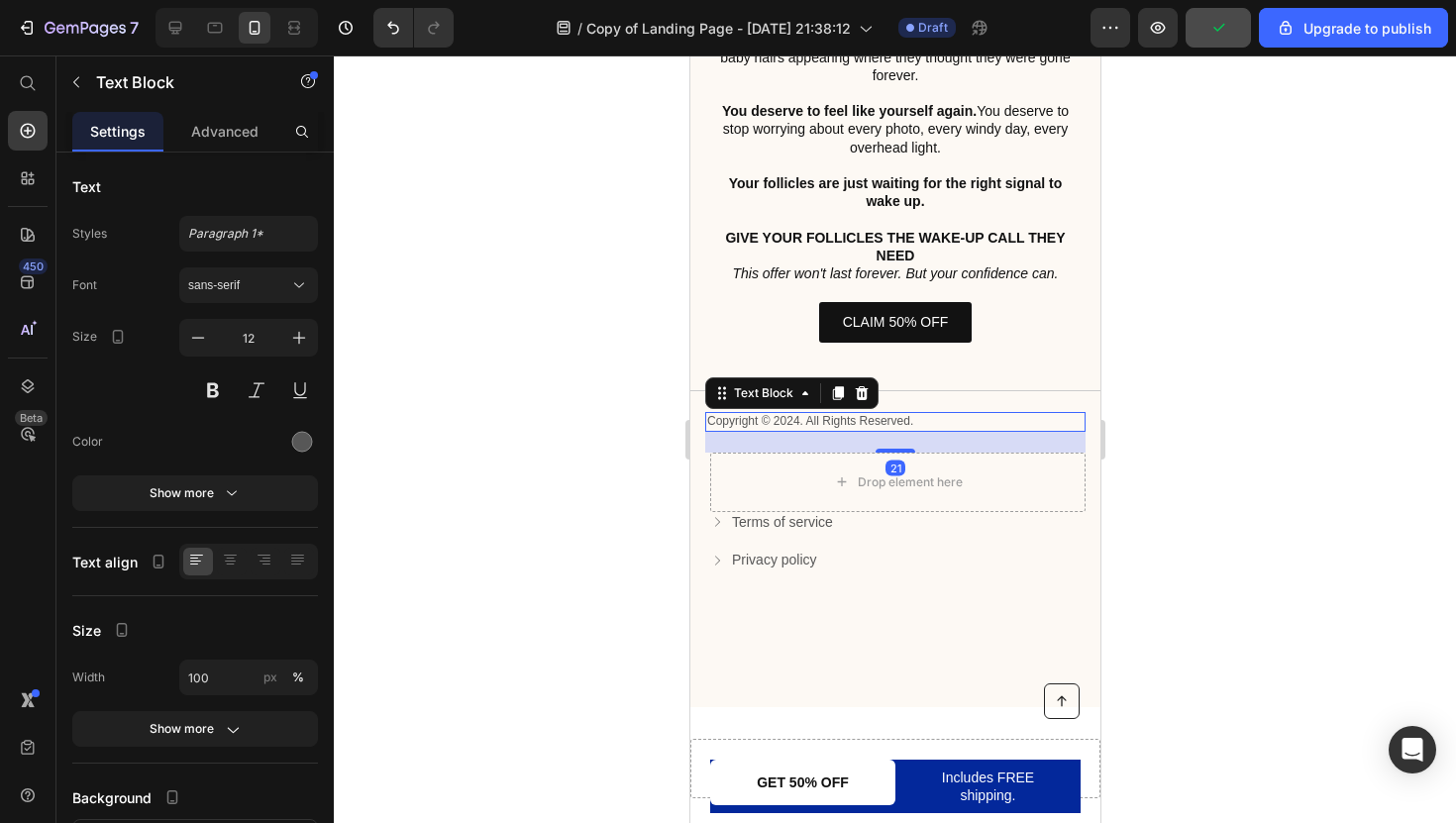 click on "Copyright © 2024. All Rights Reserved." at bounding box center [894, 422] 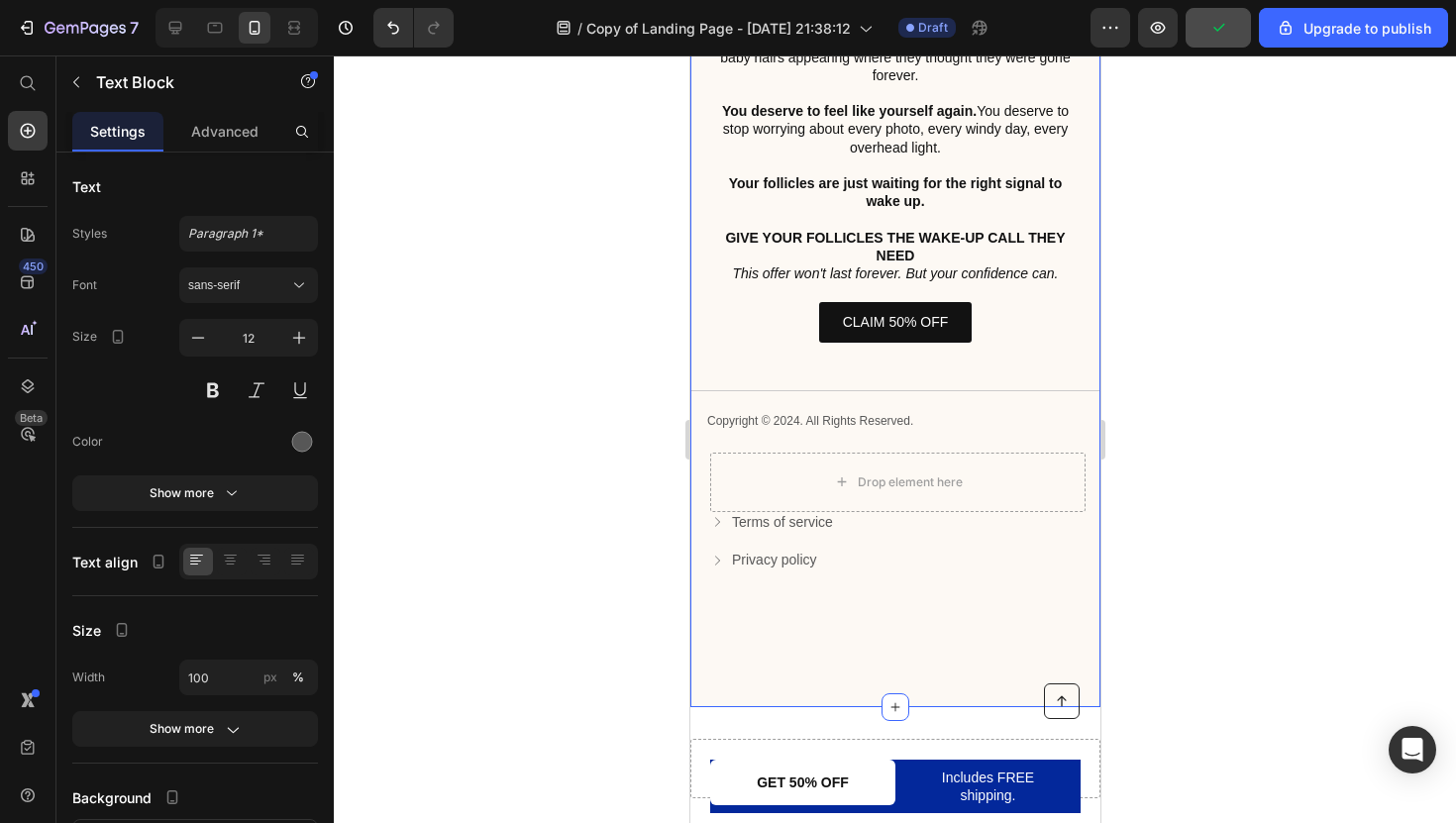 click on "Bottom Line:   You're Closer To Solving This Than You Think   You're not losing hair because you're "destined" to go bald or because of purely bad genetics.  Modern life has put your follicles under stress they were never designed to handle  – and they've gone into protective hibernation mode as a result.   The good news?  Dormant follicles can be reawakened.  87% of people who use Cleava's targeted approach see new hair growth in previously thinning areas within 12 weeks.   You have an opportunity right now: You can continue feeling frustrated  with treatments that don't address why millennials are losing hair faster than any generation before – treatments that cause scary shedding phases or require prescriptions with side effects you don't want to risk. Or you can try something different.  Something designed specifically for the stress-induced hair loss plaguing your generation. Something that takes 30 seconds a day and works with your follicles, not against them.         Text Block Button Title" at bounding box center (894, 57) 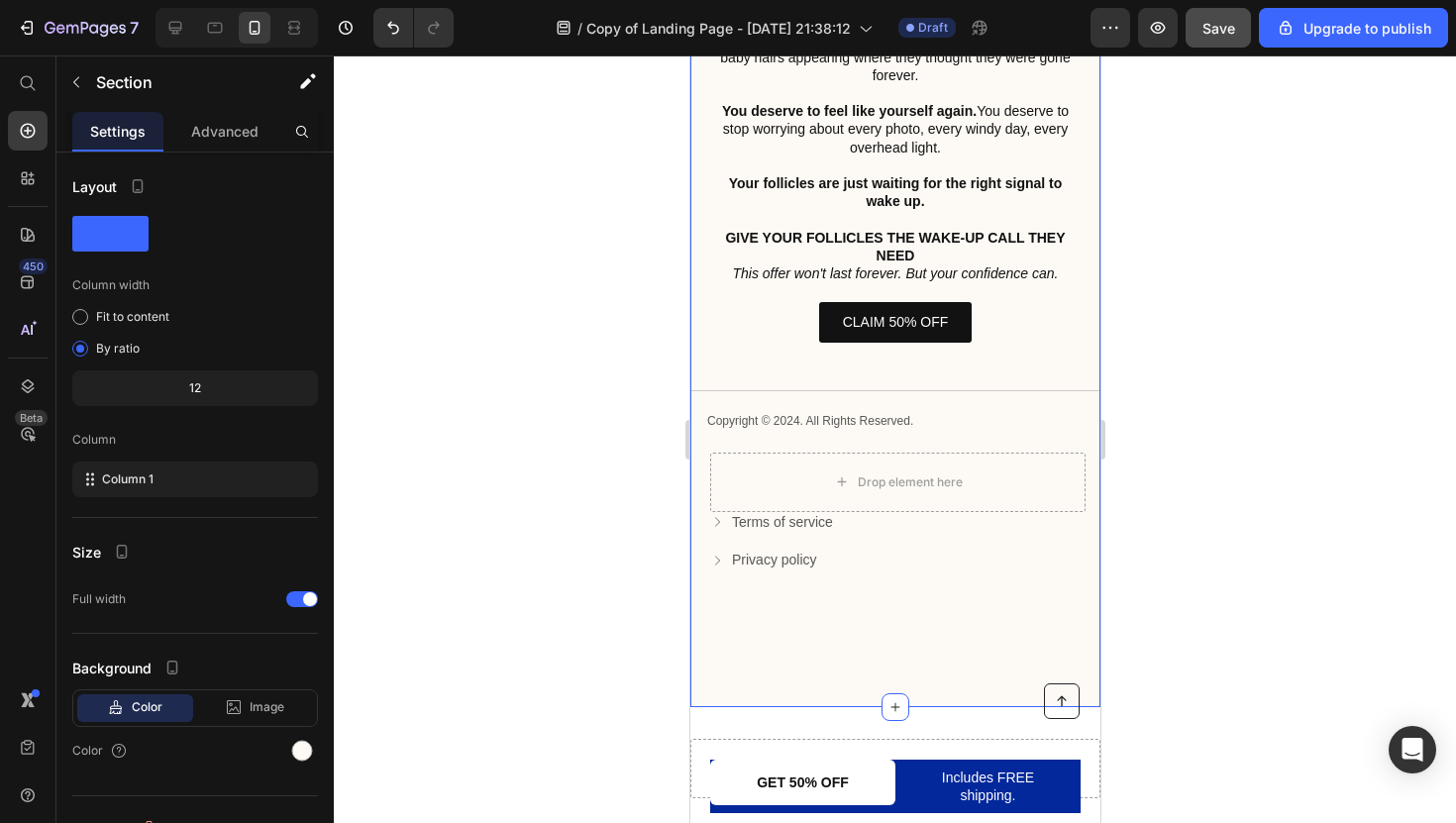 click on "Bottom Line:   You're Closer To Solving This Than You Think   You're not losing hair because you're "destined" to go bald or because of purely bad genetics.  Modern life has put your follicles under stress they were never designed to handle  – and they've gone into protective hibernation mode as a result.   The good news?  Dormant follicles can be reawakened.  87% of people who use Cleava's targeted approach see new hair growth in previously thinning areas within 12 weeks.   You have an opportunity right now: You can continue feeling frustrated  with treatments that don't address why millennials are losing hair faster than any generation before – treatments that cause scary shedding phases or require prescriptions with side effects you don't want to risk. Or you can try something different.  Something designed specifically for the stress-induced hair loss plaguing your generation. Something that takes 30 seconds a day and works with your follicles, not against them.         Text Block Button Title" at bounding box center (894, 57) 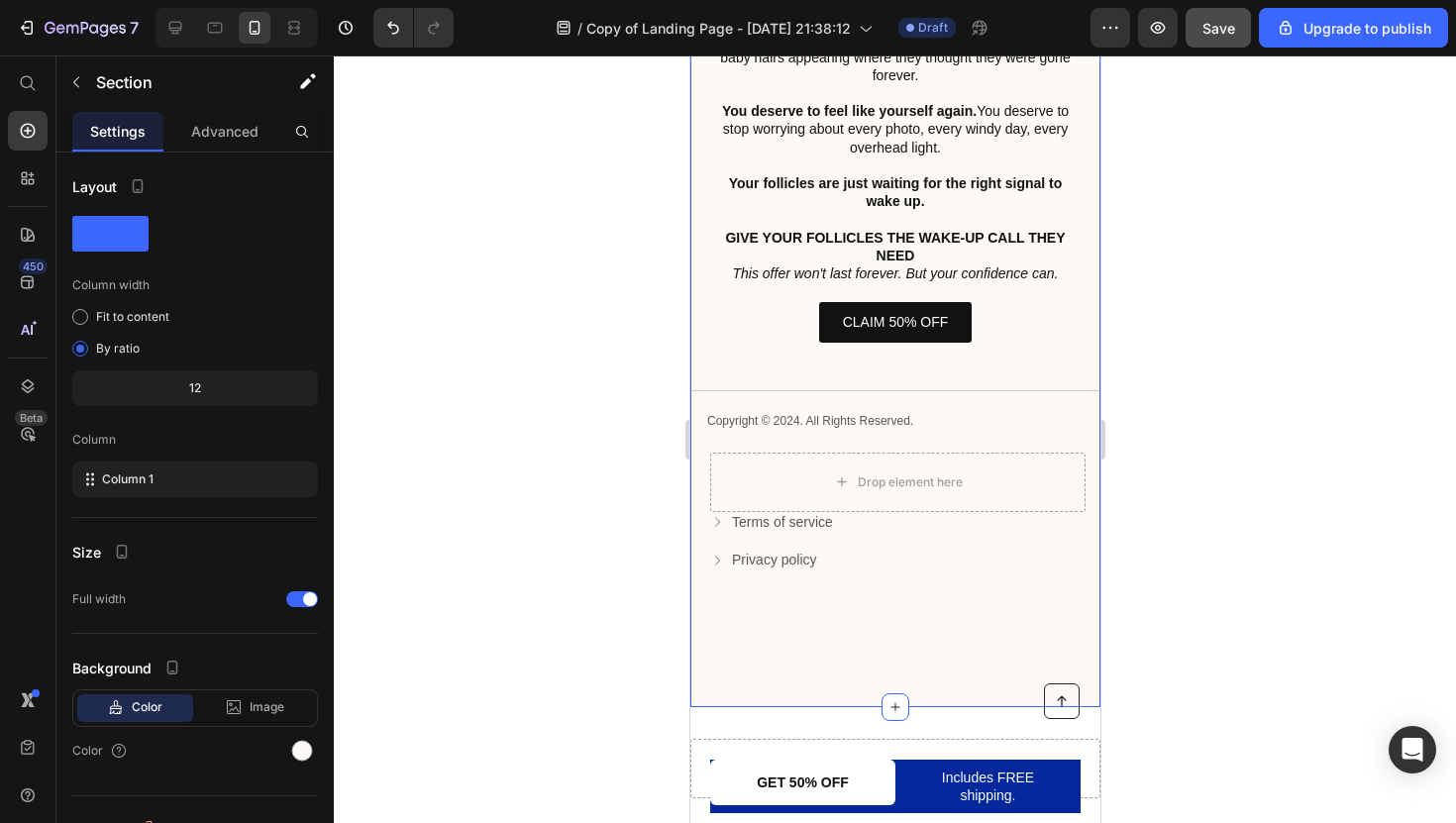 click on "Bottom Line:   You're Closer To Solving This Than You Think   You're not losing hair because you're "destined" to go bald or because of purely bad genetics.  Modern life has put your follicles under stress they were never designed to handle  – and they've gone into protective hibernation mode as a result.   The good news?  Dormant follicles can be reawakened.  87% of people who use Cleava's targeted approach see new hair growth in previously thinning areas within 12 weeks.   You have an opportunity right now: You can continue feeling frustrated  with treatments that don't address why millennials are losing hair faster than any generation before – treatments that cause scary shedding phases or require prescriptions with side effects you don't want to risk. Or you can try something different.  Something designed specifically for the stress-induced hair loss plaguing your generation. Something that takes 30 seconds a day and works with your follicles, not against them.         Text Block Button Title" at bounding box center [894, 57] 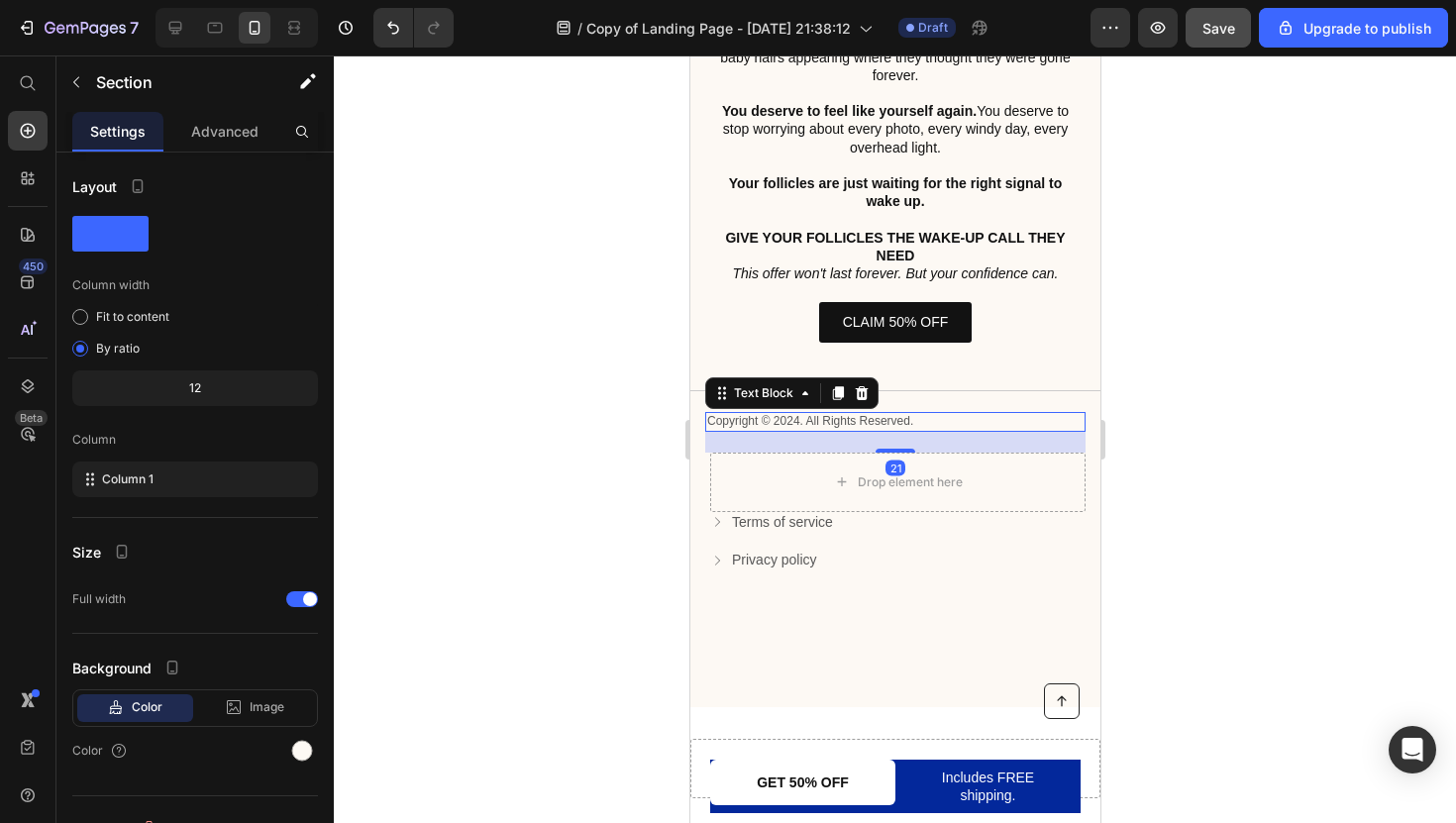 click on "Copyright © 2024. All Rights Reserved." at bounding box center [894, 422] 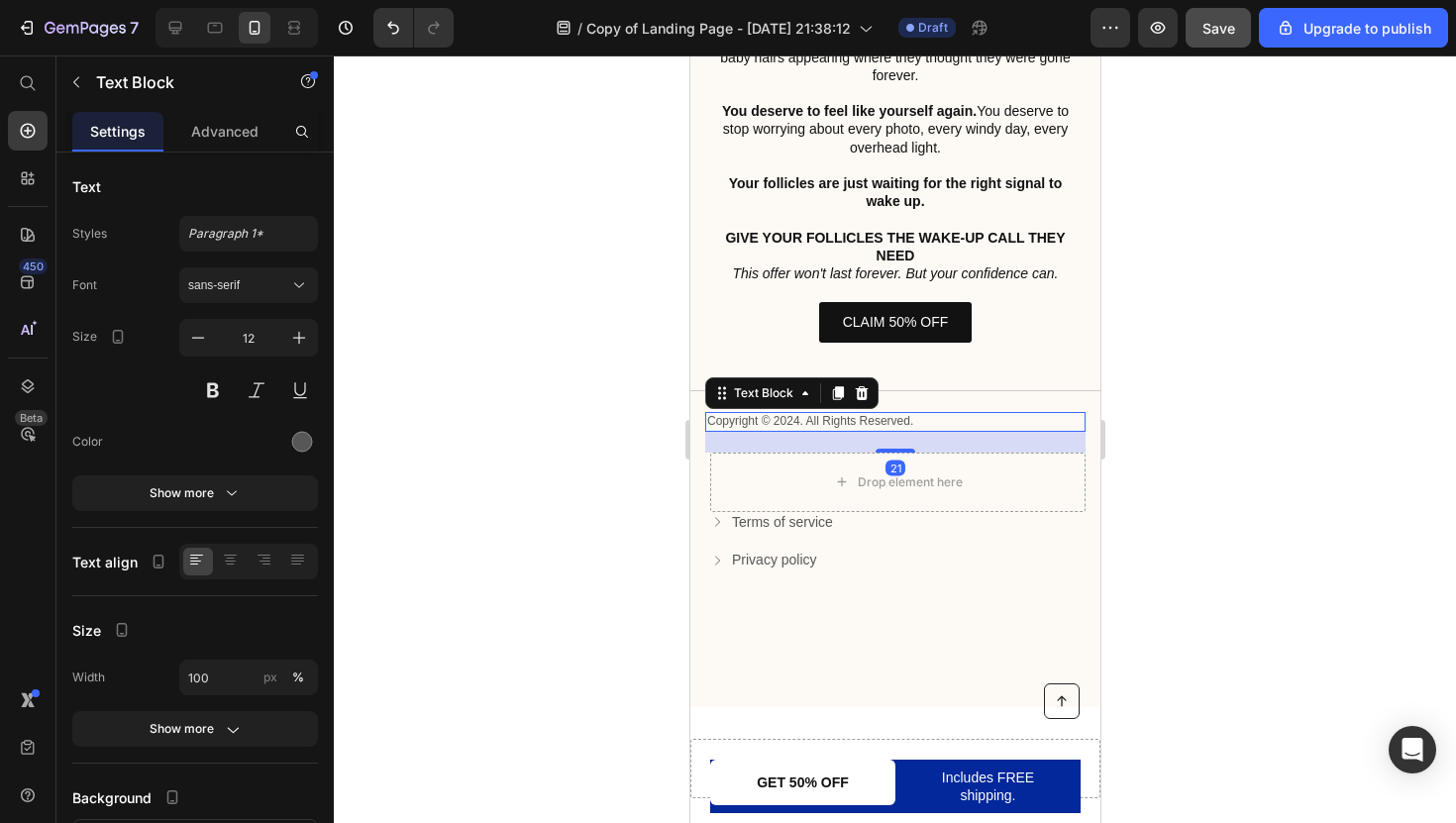 click on "Copyright © 2024. All Rights Reserved." at bounding box center [894, 422] 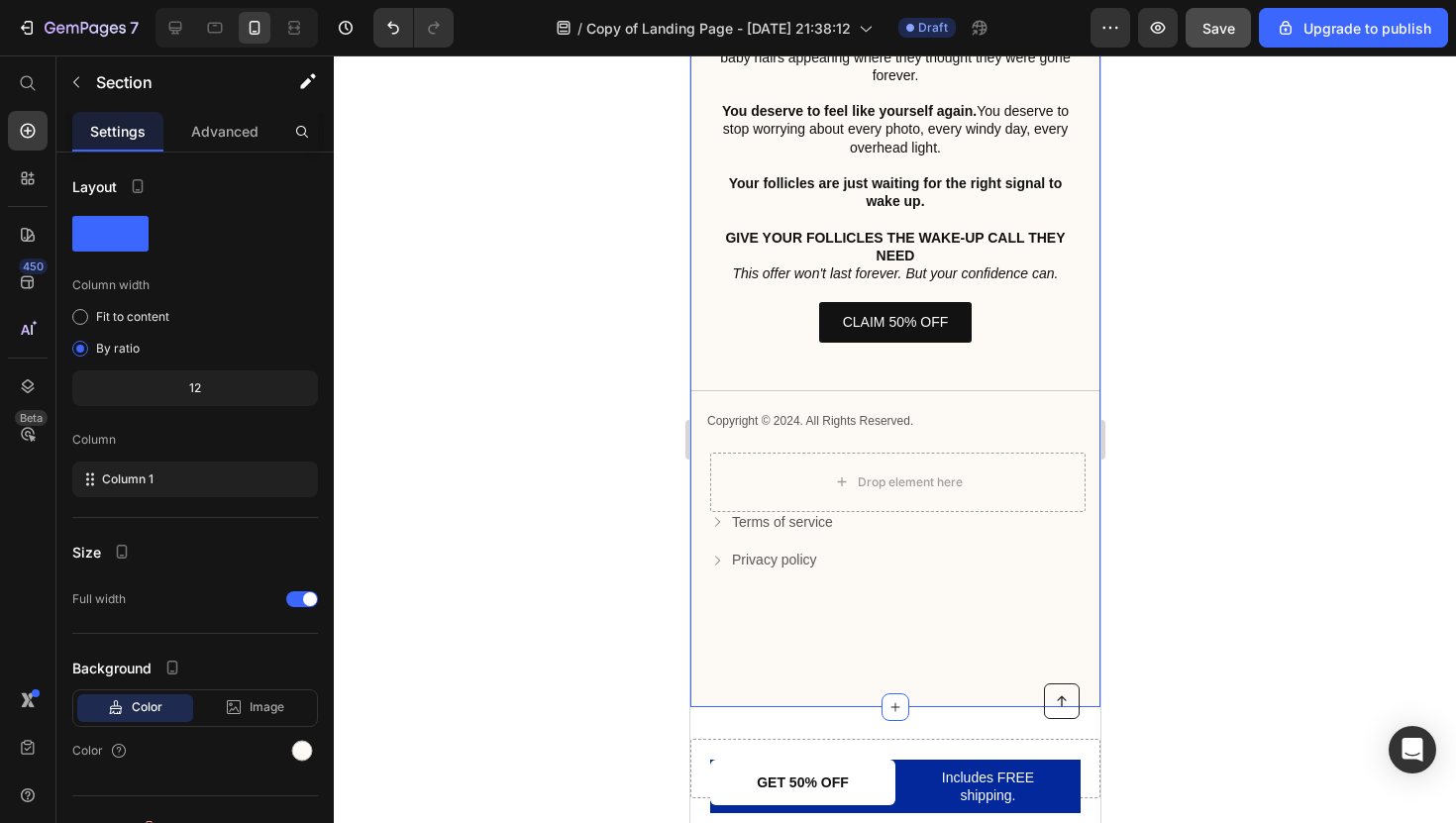click on "Bottom Line:   You're Closer To Solving This Than You Think   You're not losing hair because you're "destined" to go bald or because of purely bad genetics.  Modern life has put your follicles under stress they were never designed to handle  – and they've gone into protective hibernation mode as a result.   The good news?  Dormant follicles can be reawakened.  87% of people who use Cleava's targeted approach see new hair growth in previously thinning areas within 12 weeks.   You have an opportunity right now: You can continue feeling frustrated  with treatments that don't address why millennials are losing hair faster than any generation before – treatments that cause scary shedding phases or require prescriptions with side effects you don't want to risk. Or you can try something different.  Something designed specifically for the stress-induced hair loss plaguing your generation. Something that takes 30 seconds a day and works with your follicles, not against them.         Text Block Button Title" at bounding box center [894, 57] 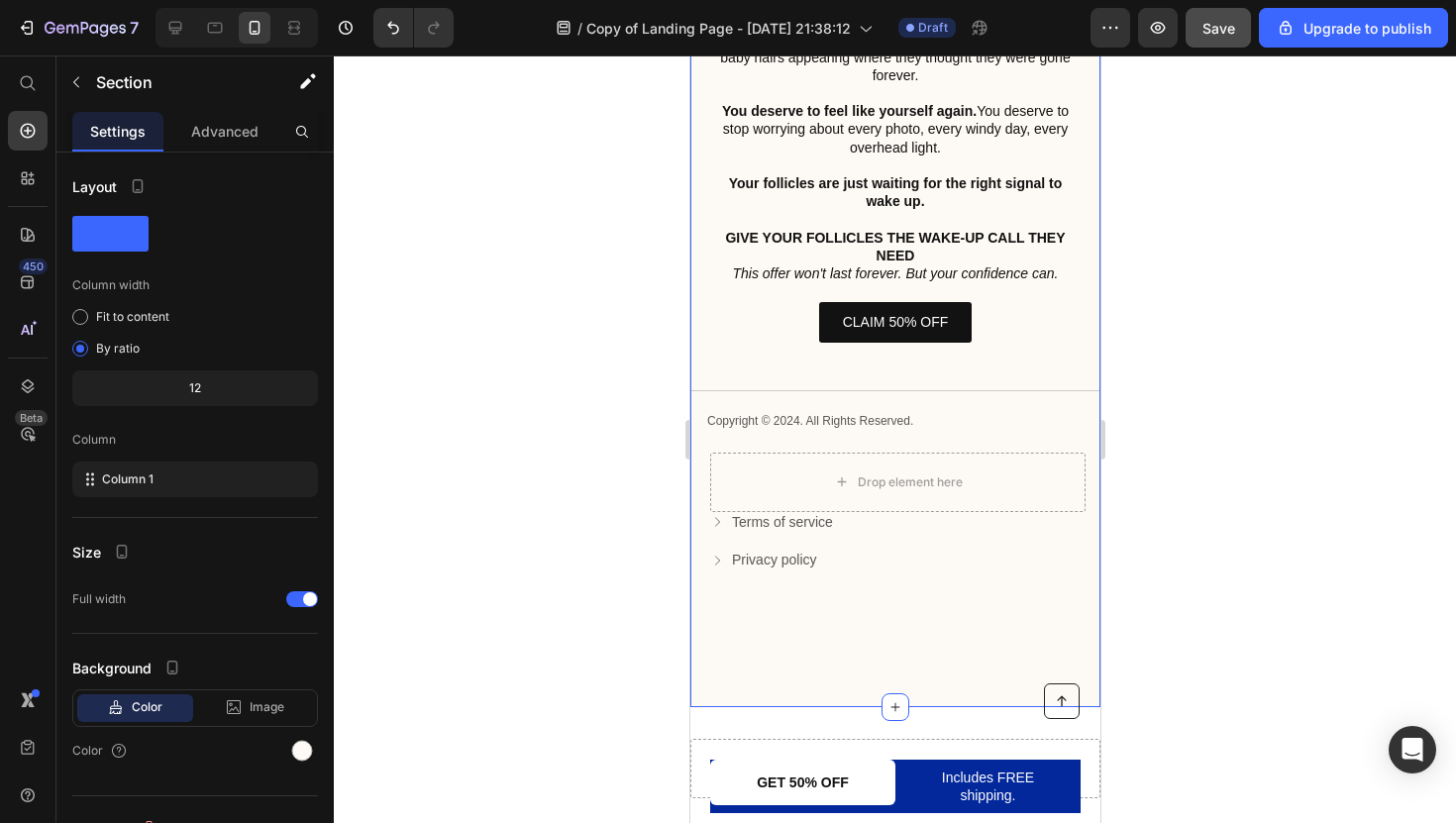 click on "Bottom Line:   You're Closer To Solving This Than You Think   You're not losing hair because you're "destined" to go bald or because of purely bad genetics.  Modern life has put your follicles under stress they were never designed to handle  – and they've gone into protective hibernation mode as a result.   The good news?  Dormant follicles can be reawakened.  87% of people who use Cleava's targeted approach see new hair growth in previously thinning areas within 12 weeks.   You have an opportunity right now: You can continue feeling frustrated  with treatments that don't address why millennials are losing hair faster than any generation before – treatments that cause scary shedding phases or require prescriptions with side effects you don't want to risk. Or you can try something different.  Something designed specifically for the stress-induced hair loss plaguing your generation. Something that takes 30 seconds a day and works with your follicles, not against them.         Text Block Button Title" at bounding box center [894, 57] 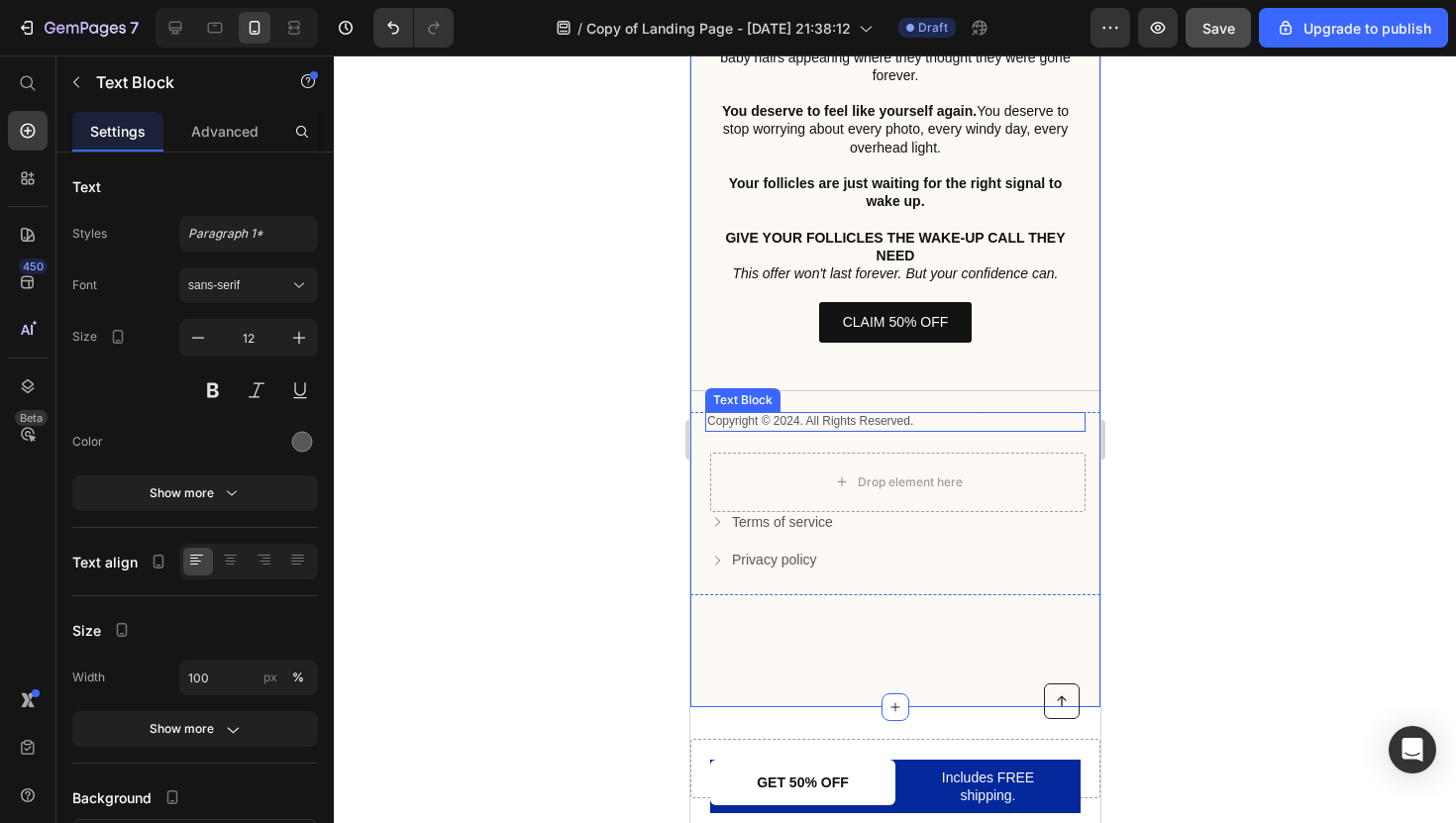 click on "Copyright © 2024. All Rights Reserved." at bounding box center [894, 422] 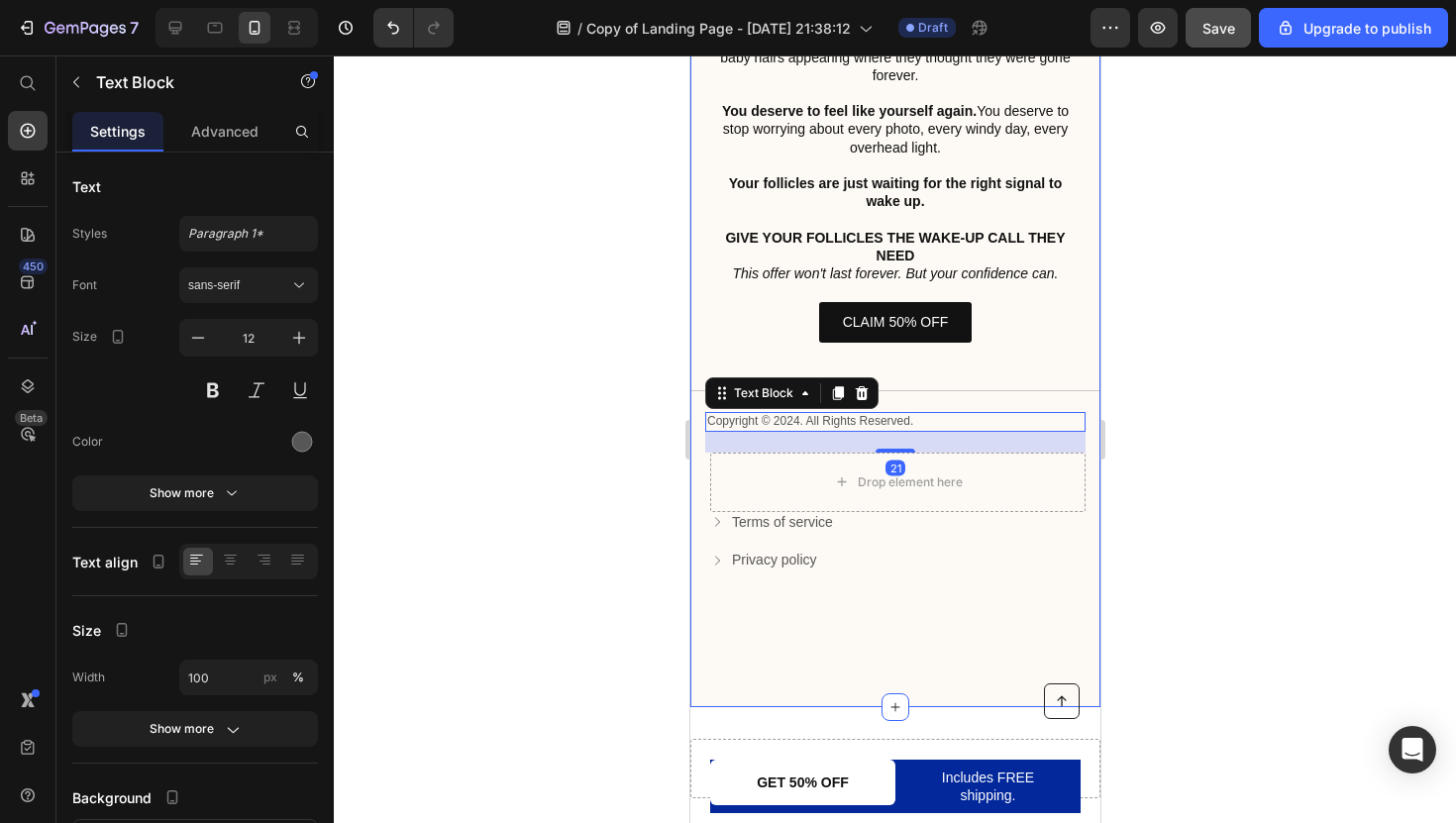 click on "Bottom Line:   You're Closer To Solving This Than You Think   You're not losing hair because you're "destined" to go bald or because of purely bad genetics.  Modern life has put your follicles under stress they were never designed to handle  – and they've gone into protective hibernation mode as a result.   The good news?  Dormant follicles can be reawakened.  87% of people who use Cleava's targeted approach see new hair growth in previously thinning areas within 12 weeks.   You have an opportunity right now: You can continue feeling frustrated  with treatments that don't address why millennials are losing hair faster than any generation before – treatments that cause scary shedding phases or require prescriptions with side effects you don't want to risk. Or you can try something different.  Something designed specifically for the stress-induced hair loss plaguing your generation. Something that takes 30 seconds a day and works with your follicles, not against them.         Text Block Button Title" at bounding box center (894, 57) 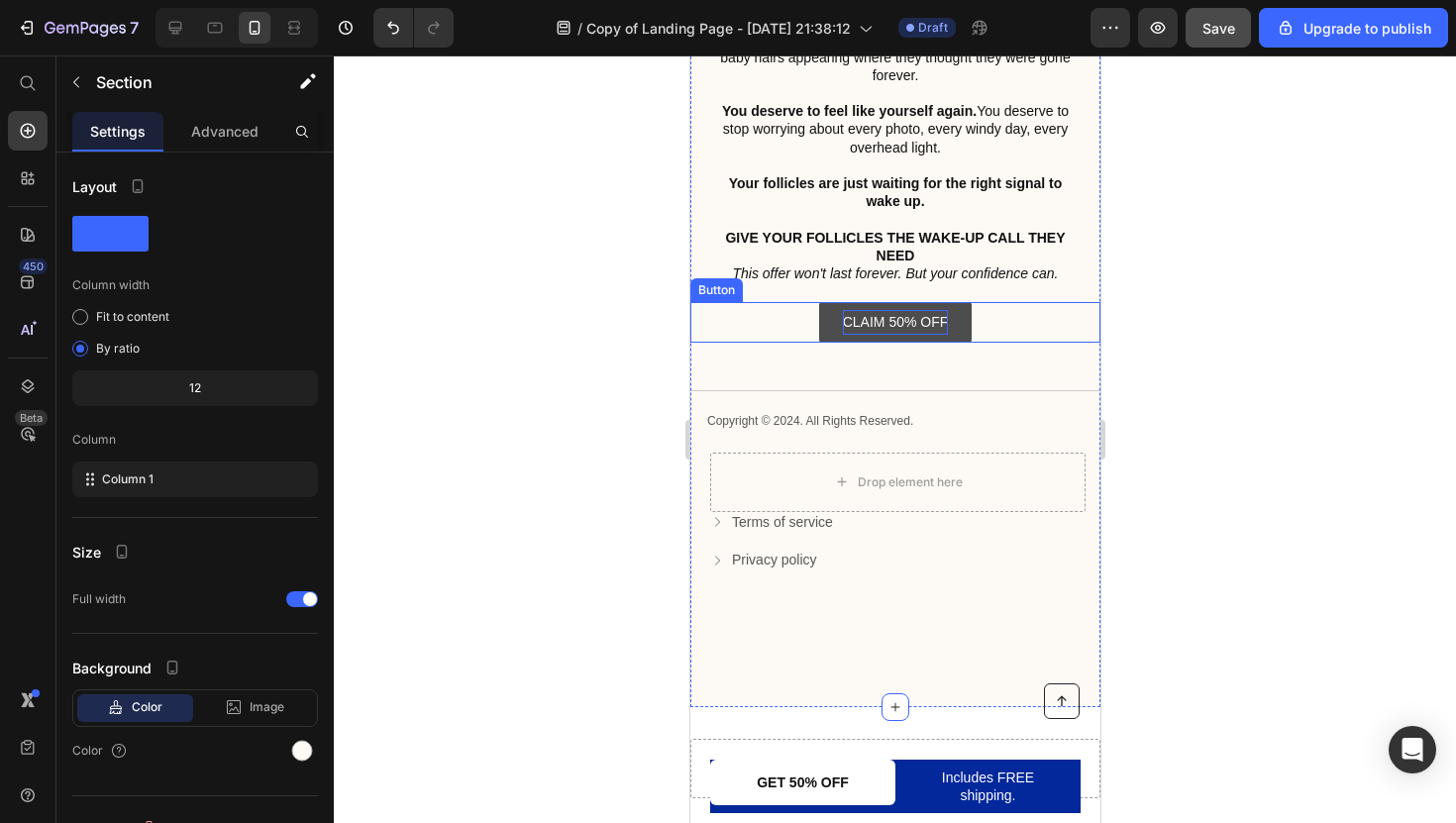 click on "CLAIM 50% OFF" at bounding box center [894, 322] 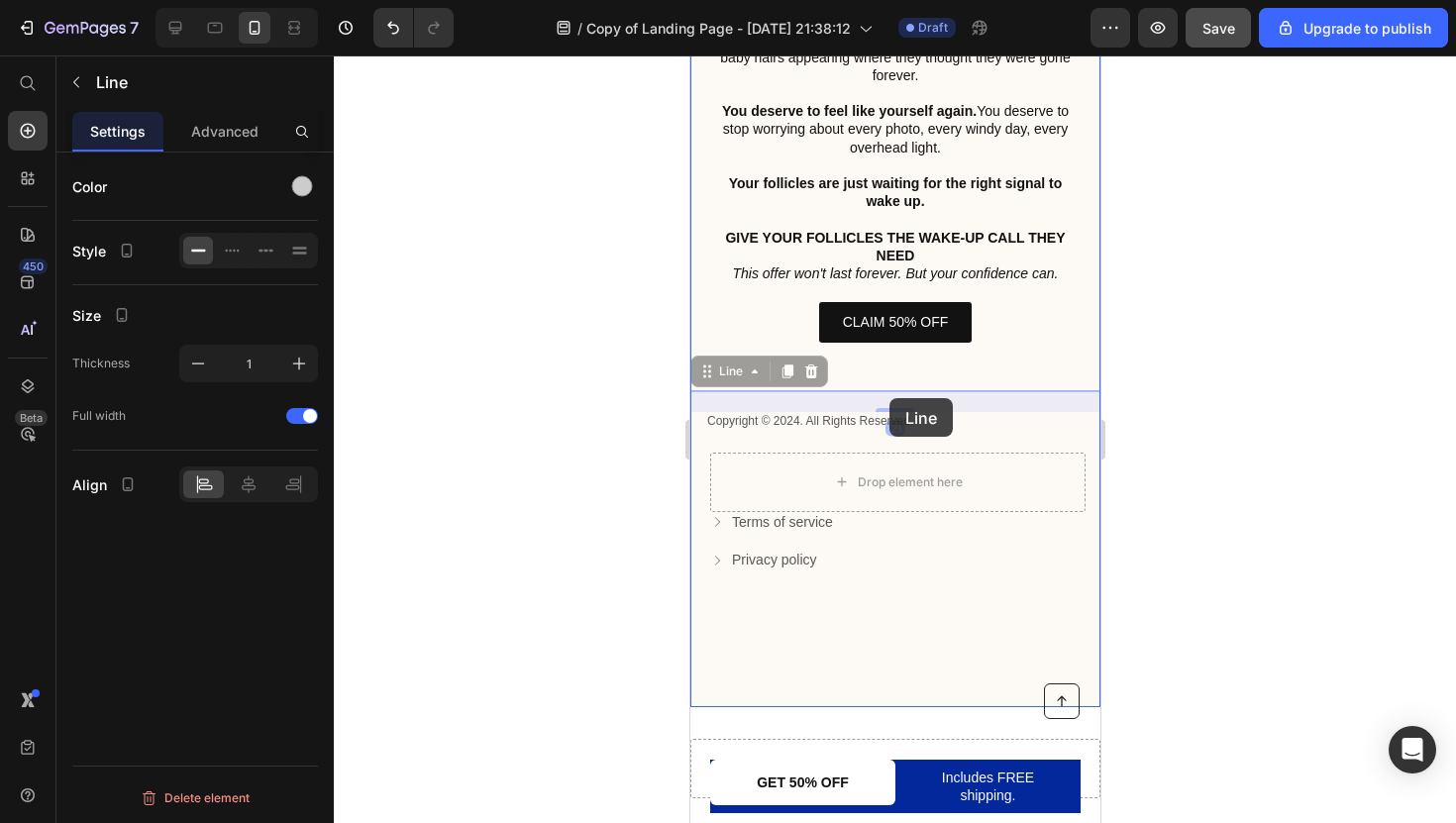 click on "iPhone 11 Pro Max  ( 414 px) iPhone 13 Mini iPhone 13 Pro iPhone 11 Pro Max iPhone 15 Pro Max Pixel 7 Galaxy S8+ Galaxy S20 Ultra iPad Mini iPad Air iPad Pro Header
Button Includes FREE  shipping. Text Block GET 50% OFF Button Row Sticky Check Availability Button Check Availability Button Section 7 Bottom Line:   You're Closer To Solving This Than You Think   You're not losing hair because you're "destined" to go bald or because of purely bad genetics.  Modern life has put your follicles under stress they were never designed to handle  – and they've gone into protective hibernation mode as a result.   The good news?  Dormant follicles can be reawakened.  87% of people who use Cleava's targeted approach see new hair growth in previously thinning areas within 12 weeks.   You have an opportunity right now: You can continue feeling frustrated Or you can try something different.     You deserve to feel like yourself again.   Your follicles are just waiting for the right signal to wake up." at bounding box center (894, -2699) 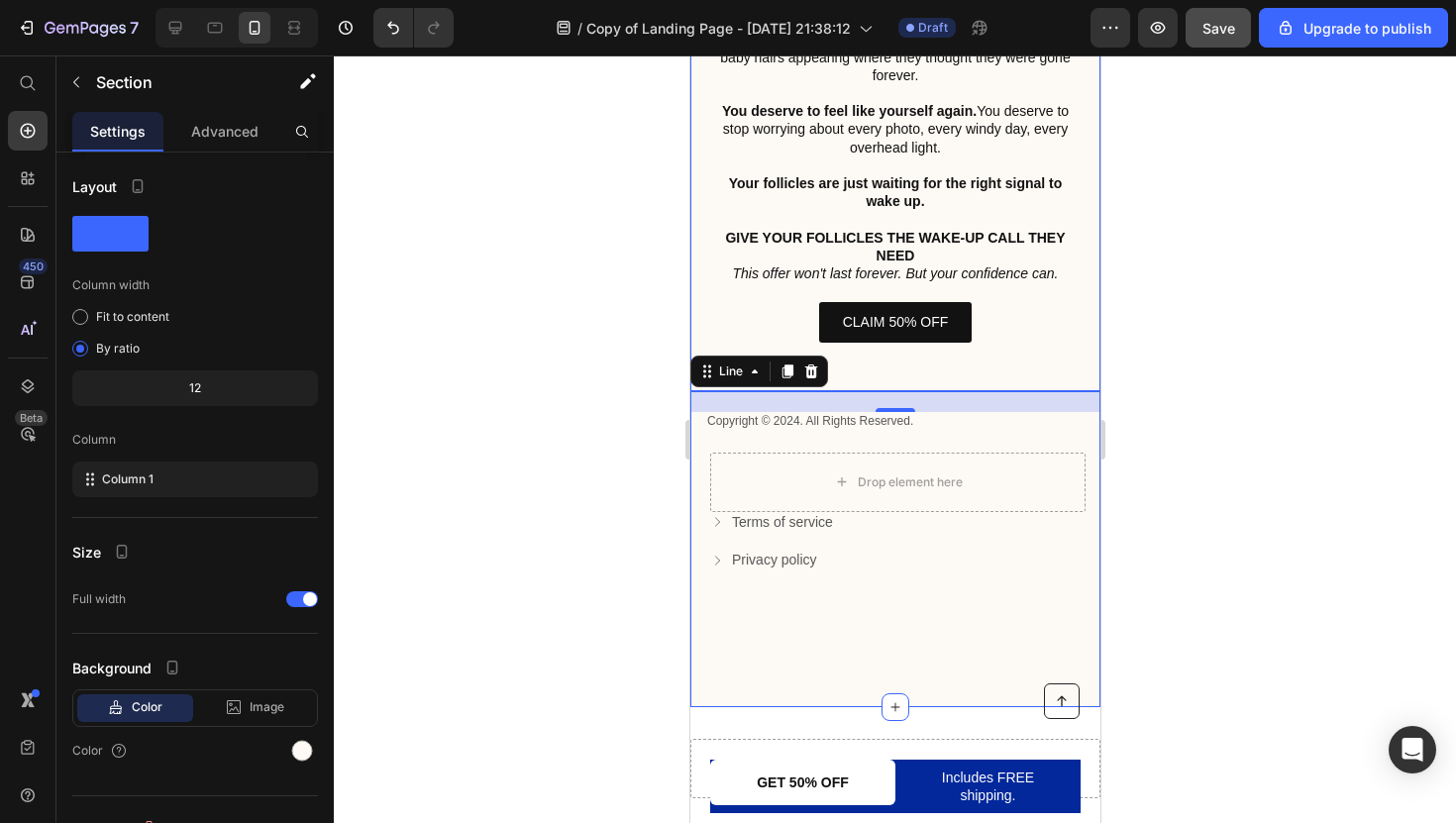 click on "Bottom Line:   You're Closer To Solving This Than You Think   You're not losing hair because you're "destined" to go bald or because of purely bad genetics.  Modern life has put your follicles under stress they were never designed to handle  – and they've gone into protective hibernation mode as a result.   The good news?  Dormant follicles can be reawakened.  87% of people who use Cleava's targeted approach see new hair growth in previously thinning areas within 12 weeks.   You have an opportunity right now: You can continue feeling frustrated  with treatments that don't address why millennials are losing hair faster than any generation before – treatments that cause scary shedding phases or require prescriptions with side effects you don't want to risk. Or you can try something different.  Something designed specifically for the stress-induced hair loss plaguing your generation. Something that takes 30 seconds a day and works with your follicles, not against them.         Text Block Button Title" at bounding box center [894, 57] 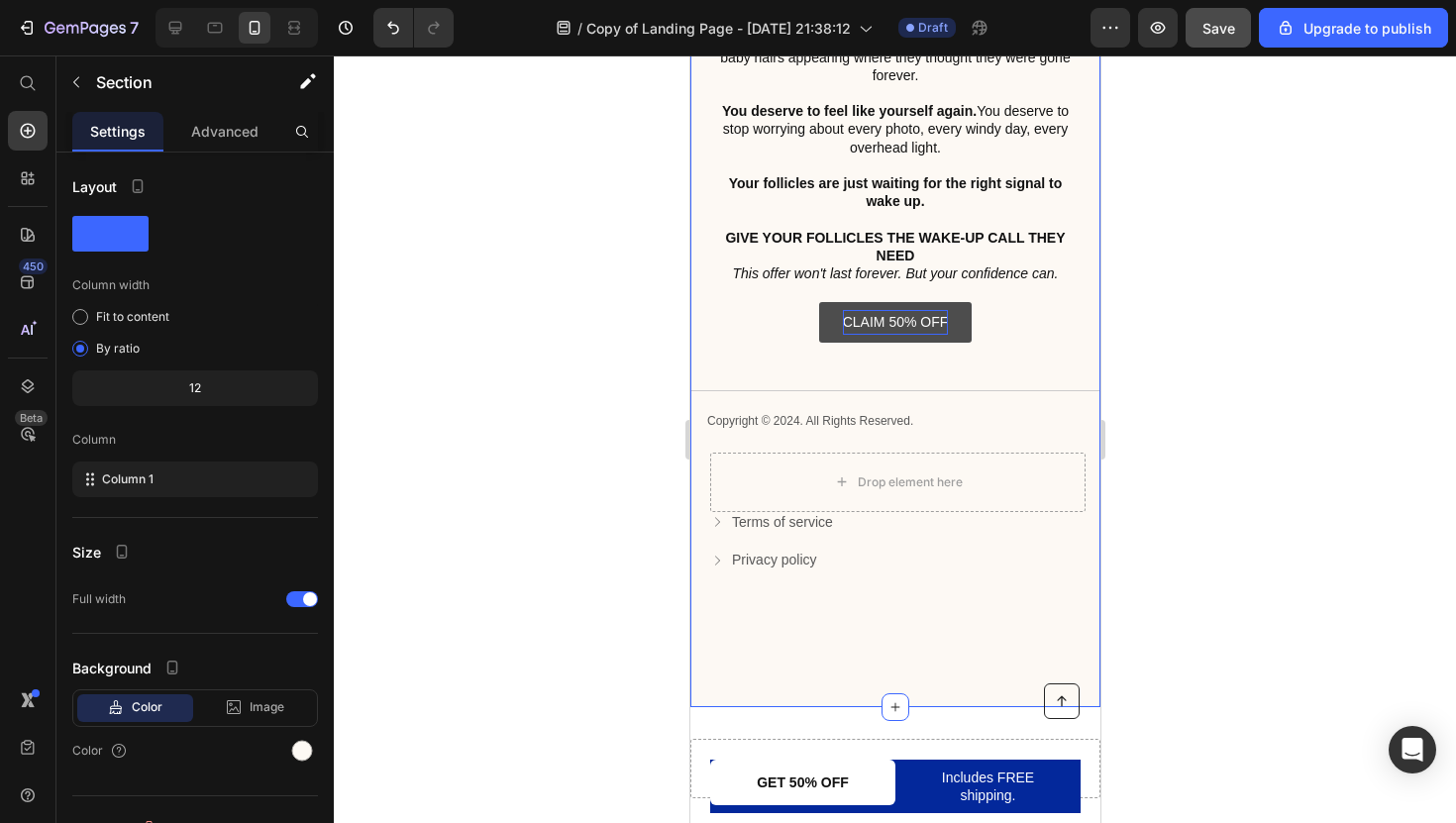 click on "CLAIM 50% OFF" at bounding box center (894, 322) 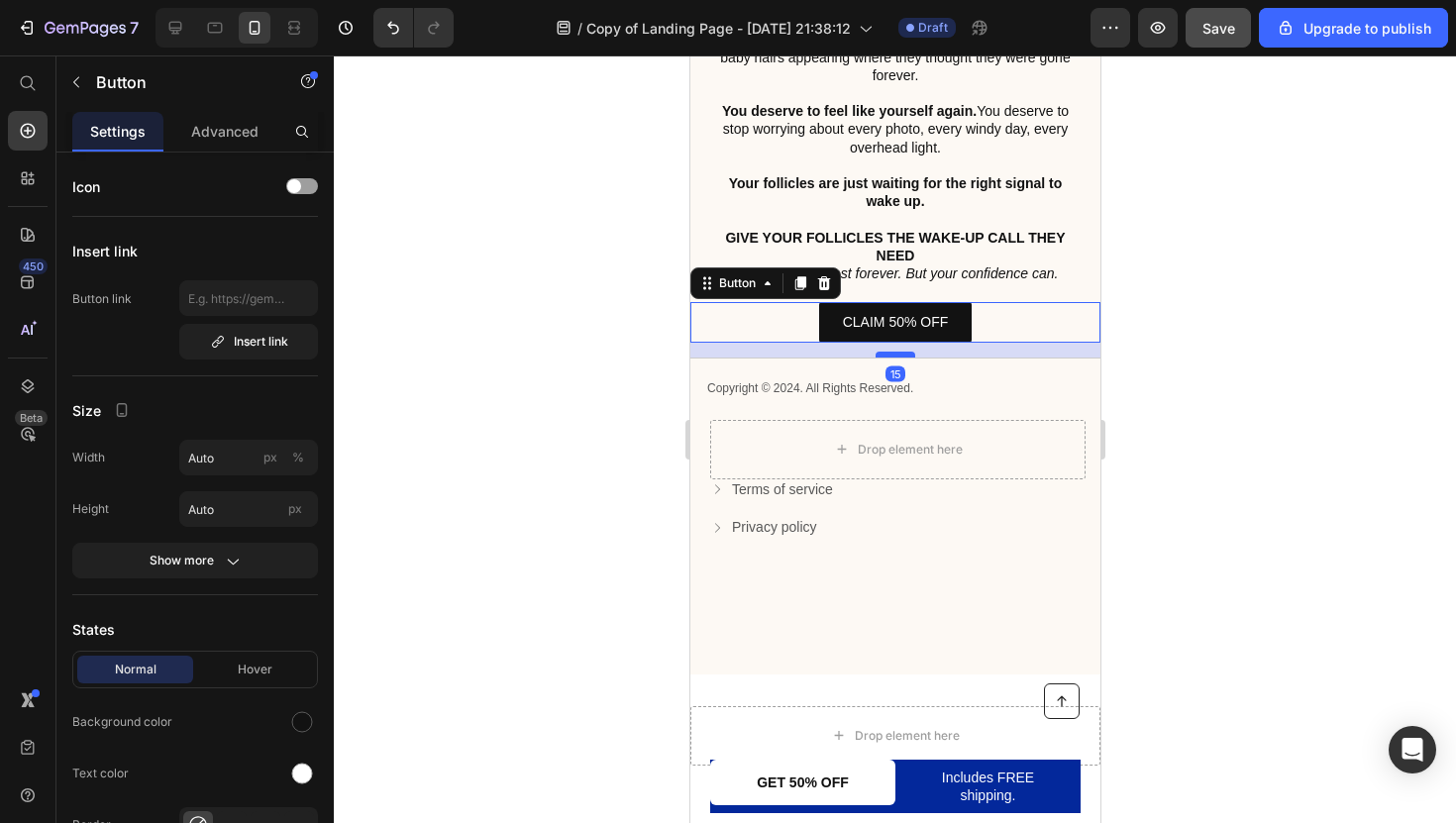 drag, startPoint x: 891, startPoint y: 388, endPoint x: 891, endPoint y: 356, distance: 32 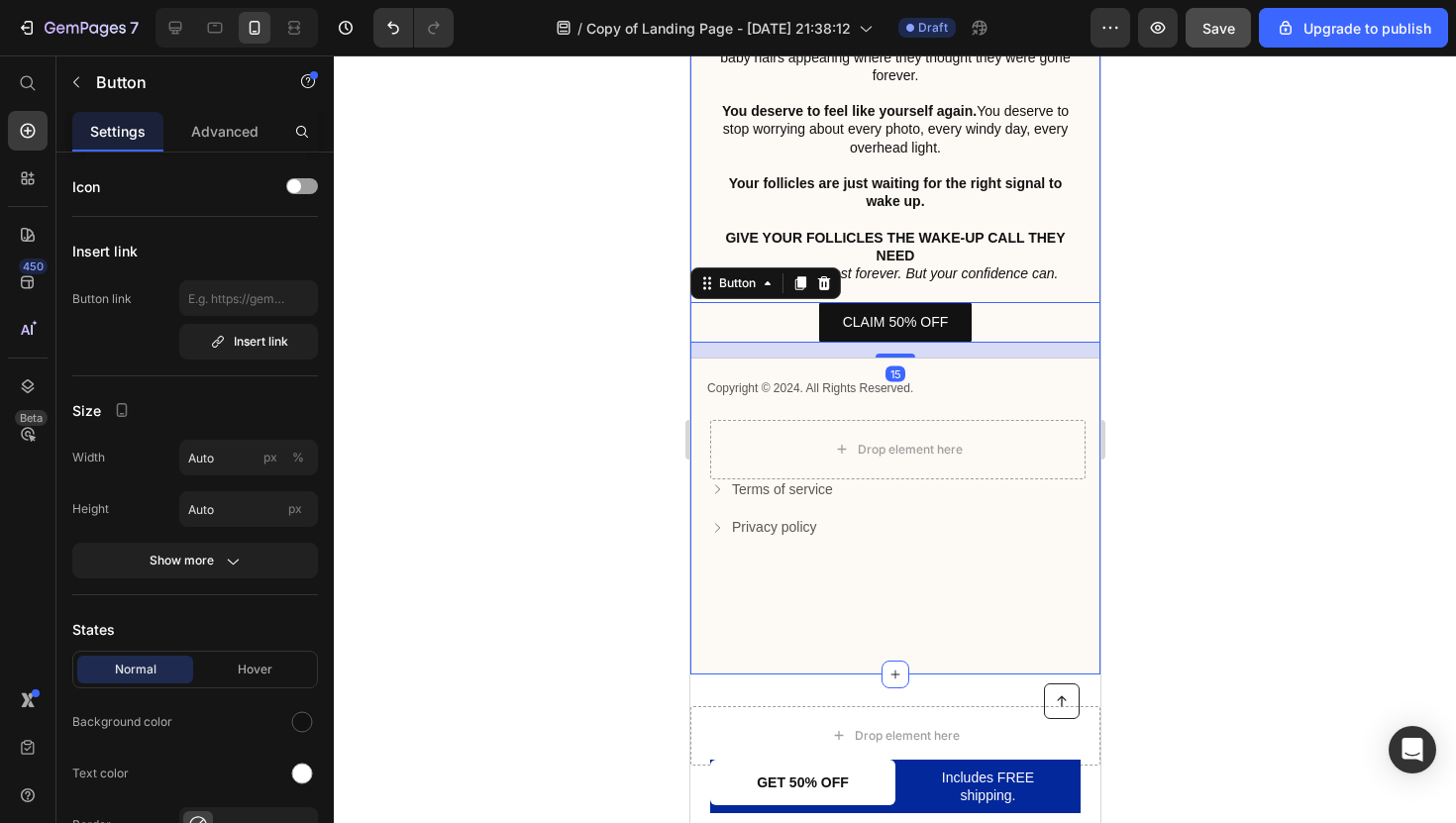 click on "Bottom Line:   You're Closer To Solving This Than You Think   You're not losing hair because you're "destined" to go bald or because of purely bad genetics.  Modern life has put your follicles under stress they were never designed to handle  – and they've gone into protective hibernation mode as a result.   The good news?  Dormant follicles can be reawakened.  87% of people who use Cleava's targeted approach see new hair growth in previously thinning areas within 12 weeks.   You have an opportunity right now: You can continue feeling frustrated  with treatments that don't address why millennials are losing hair faster than any generation before – treatments that cause scary shedding phases or require prescriptions with side effects you don't want to risk. Or you can try something different.  Something designed specifically for the stress-induced hair loss plaguing your generation. Something that takes 30 seconds a day and works with your follicles, not against them.         Text Block Button   15" at bounding box center [894, 42] 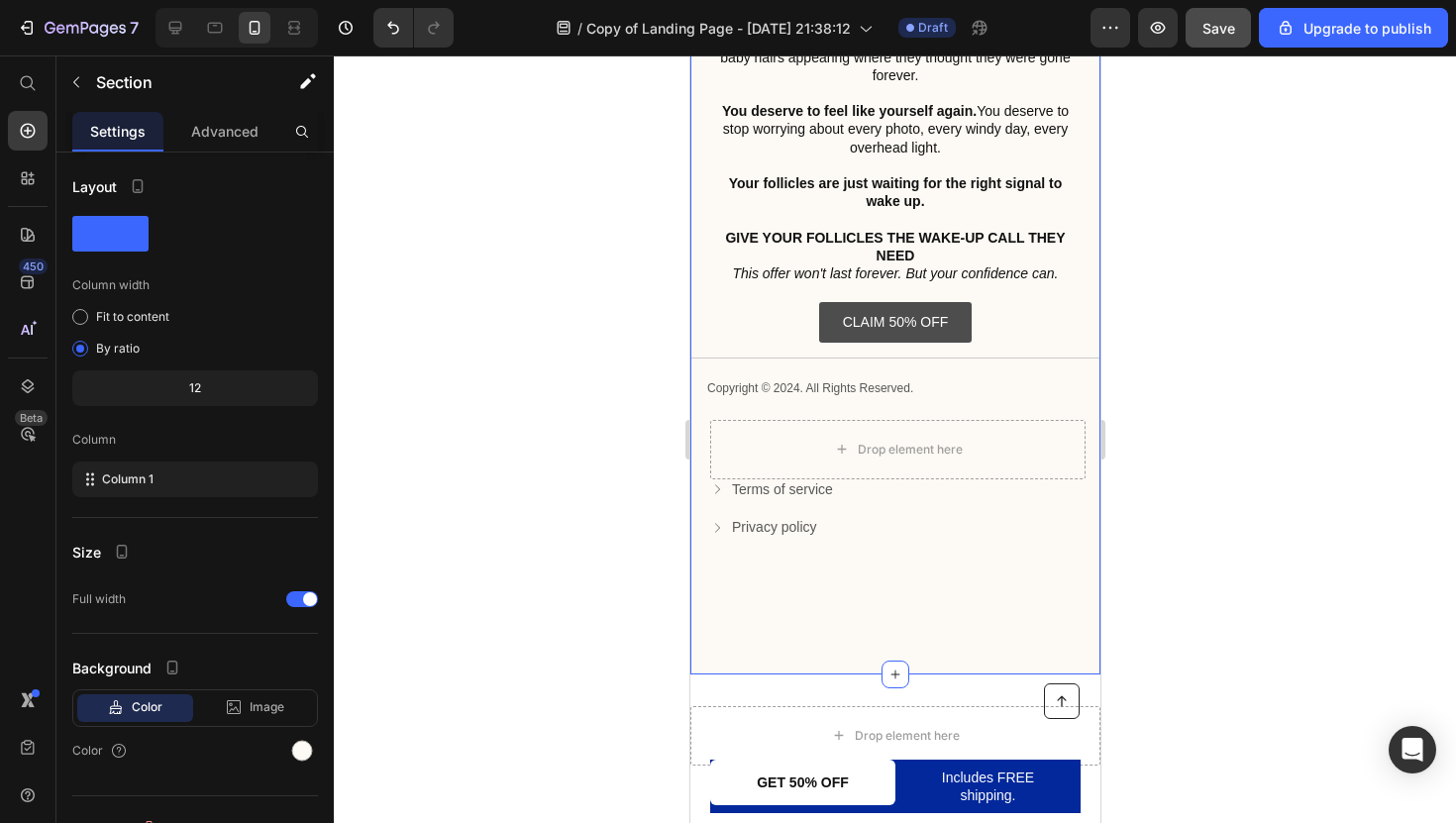 click on "CLAIM 50% OFF" at bounding box center (894, 322) 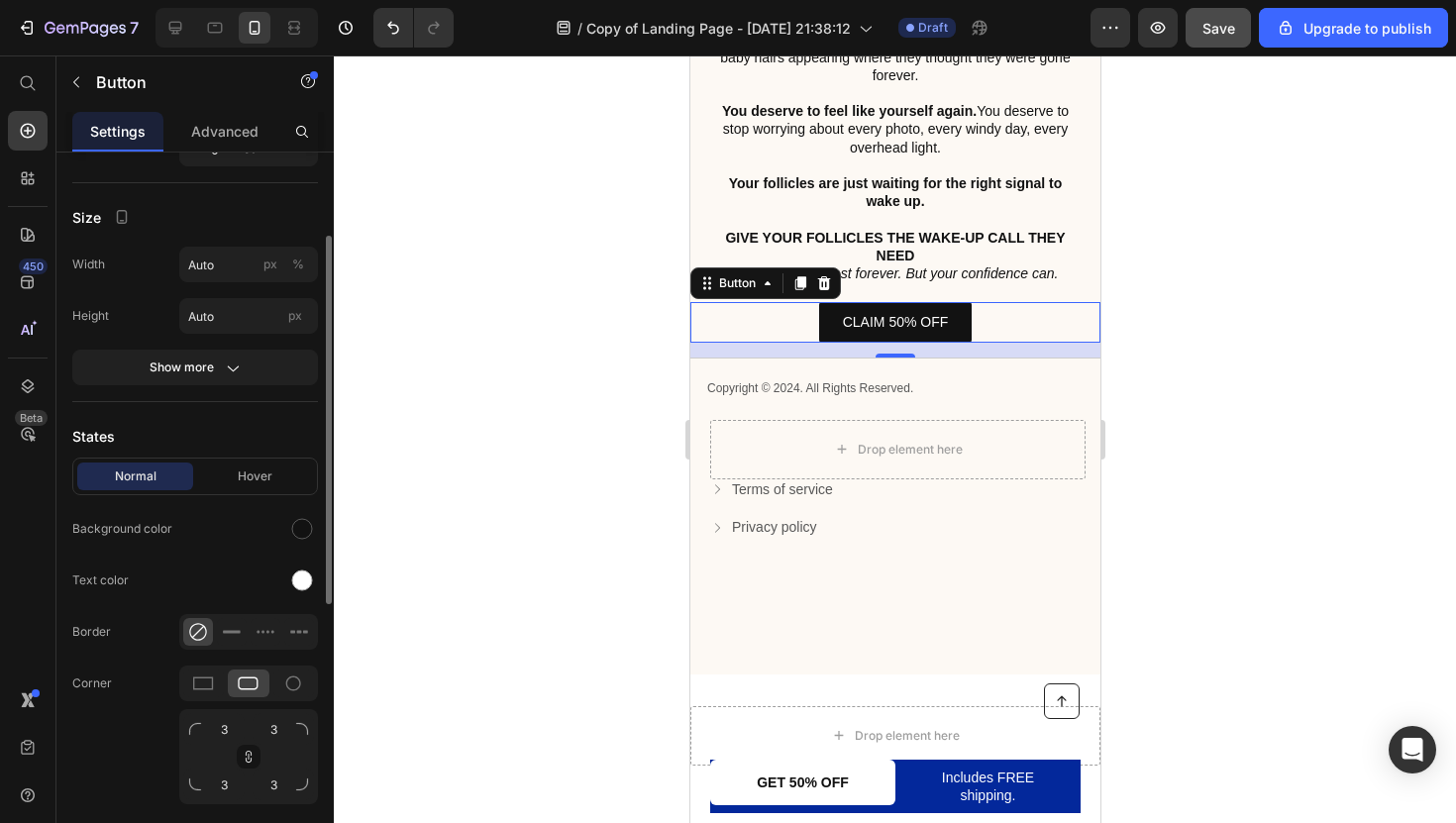scroll, scrollTop: 208, scrollLeft: 0, axis: vertical 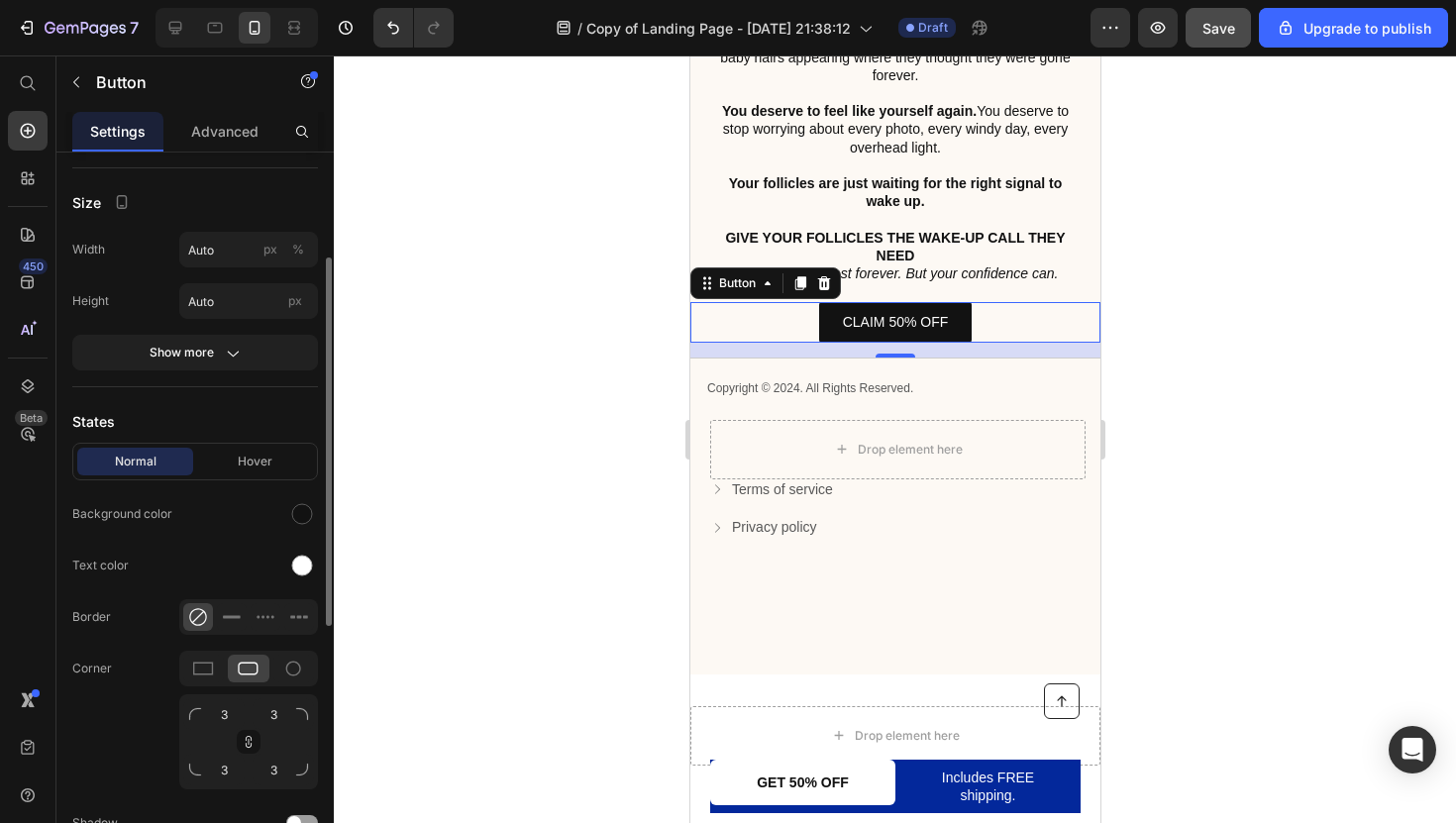 click 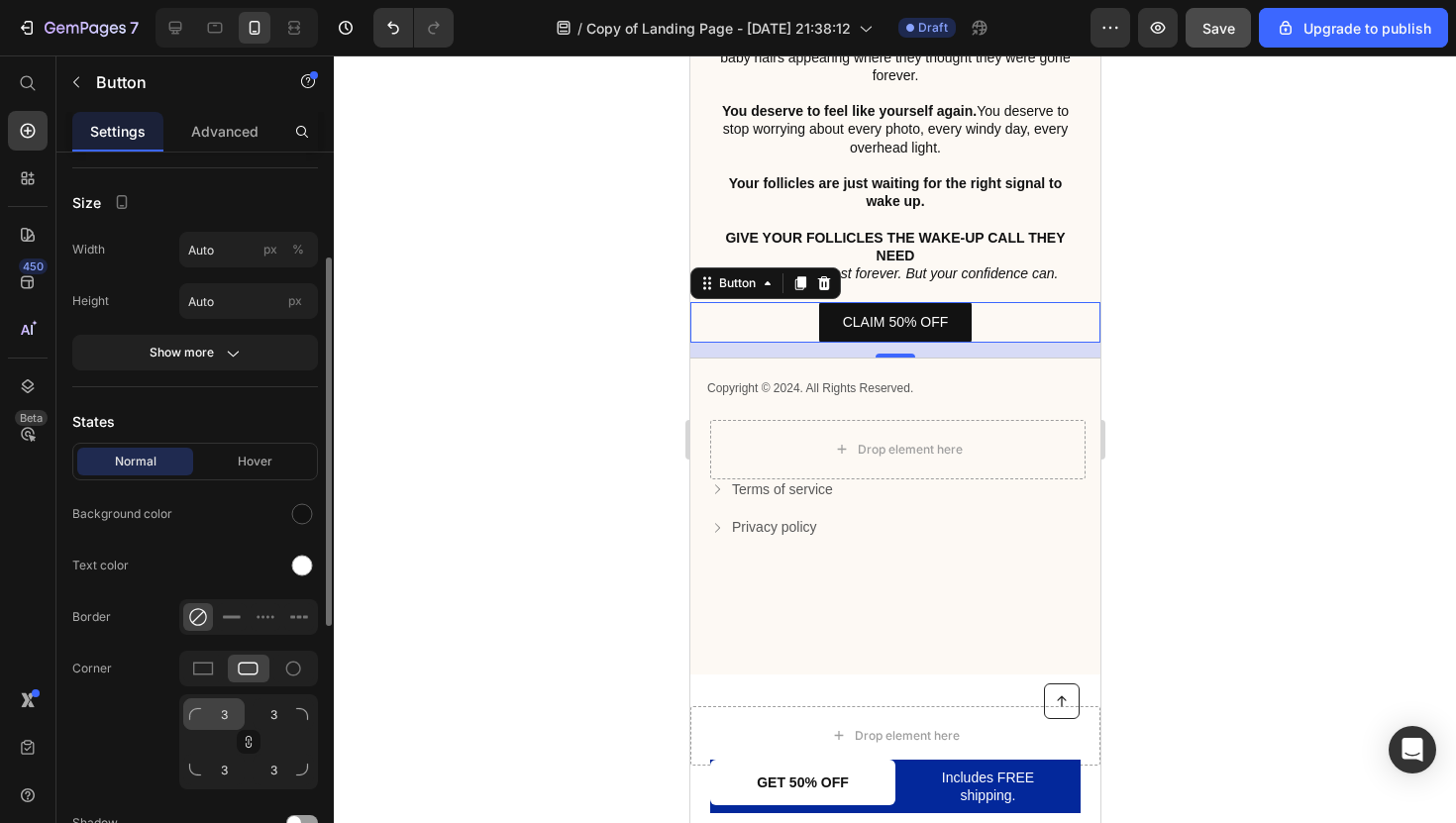 drag, startPoint x: 251, startPoint y: 738, endPoint x: 203, endPoint y: 705, distance: 58.249464 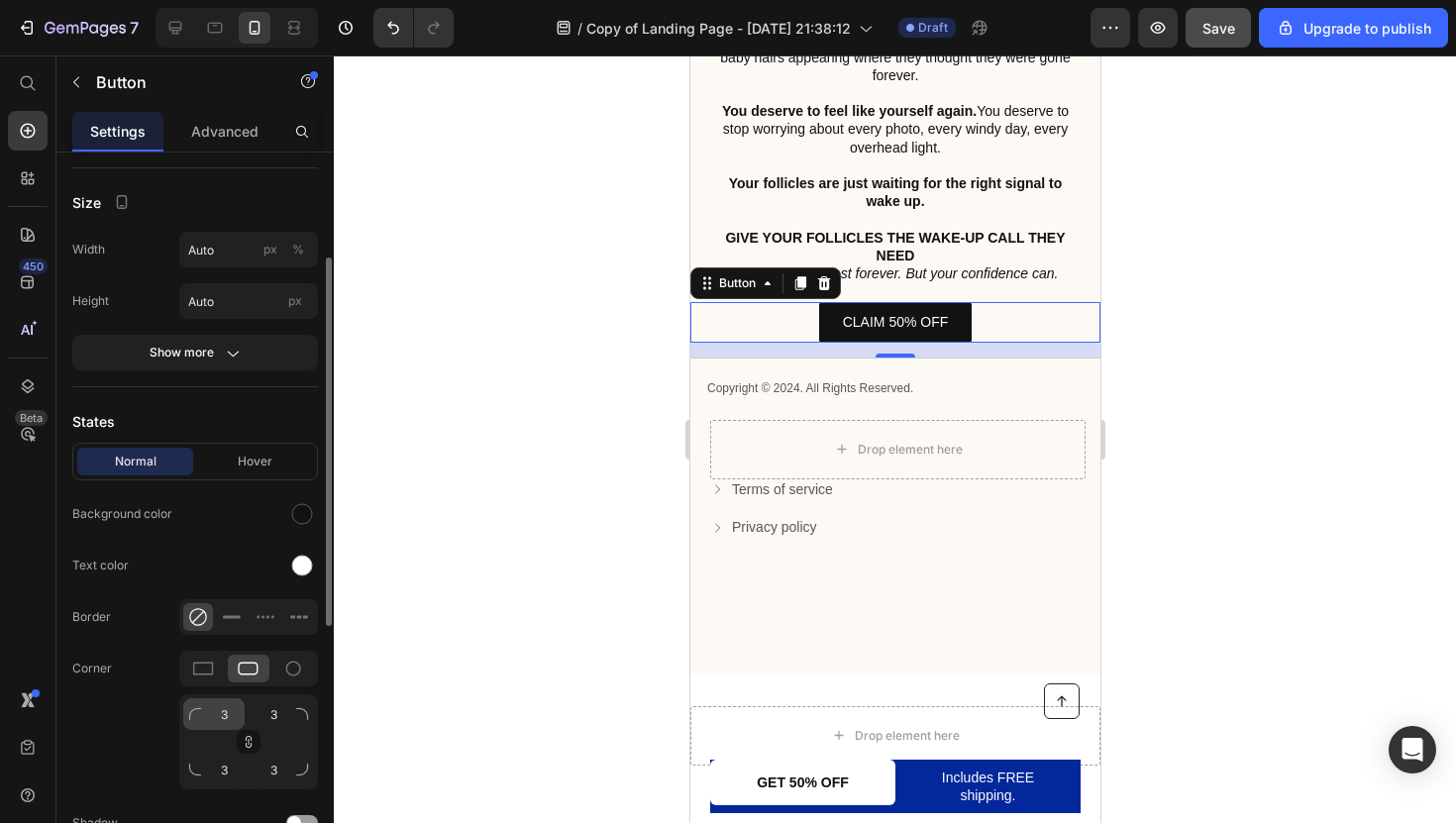 drag, startPoint x: 196, startPoint y: 710, endPoint x: 238, endPoint y: 711, distance: 42.0119 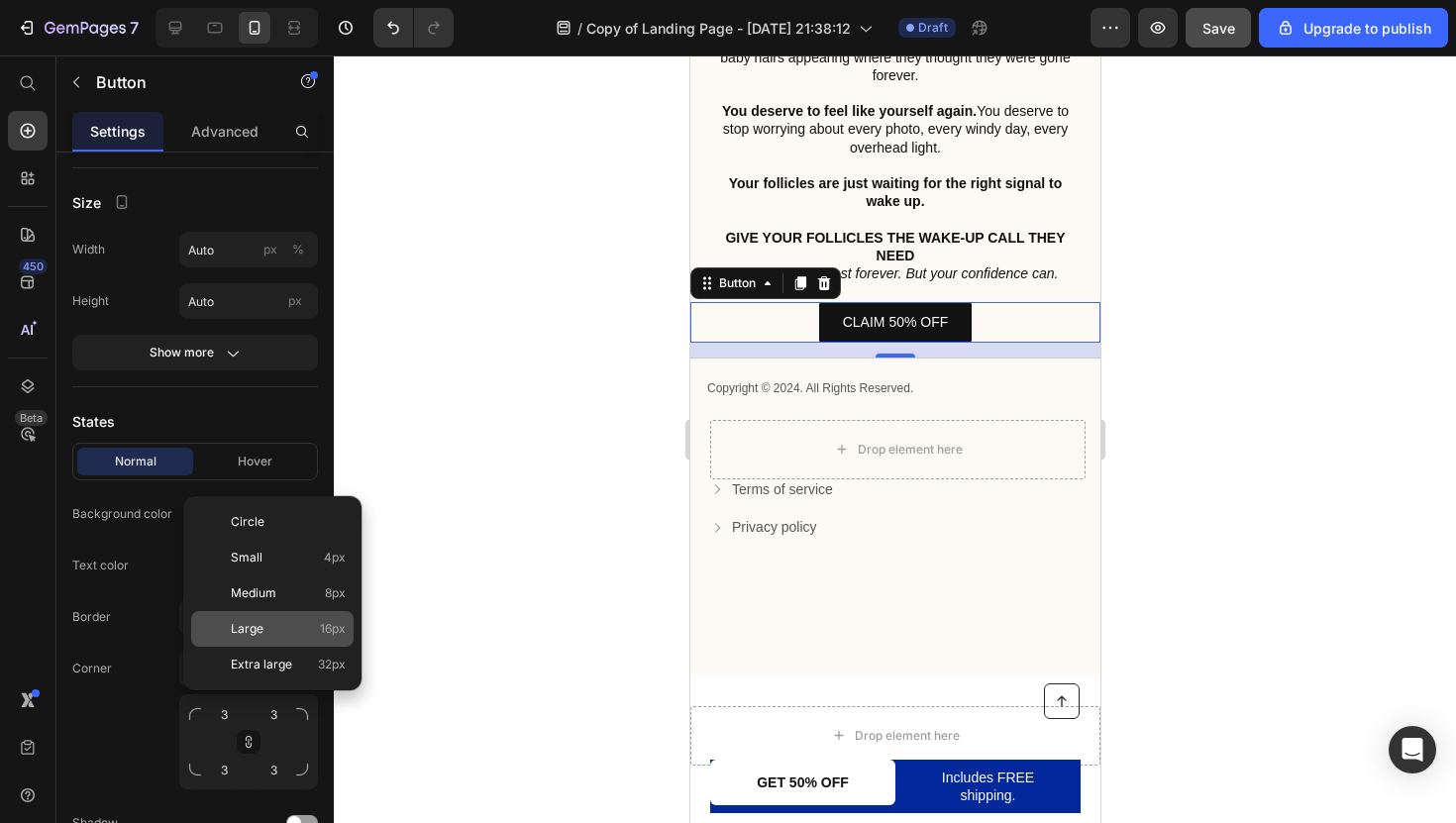 click on "Large" at bounding box center (247, 629) 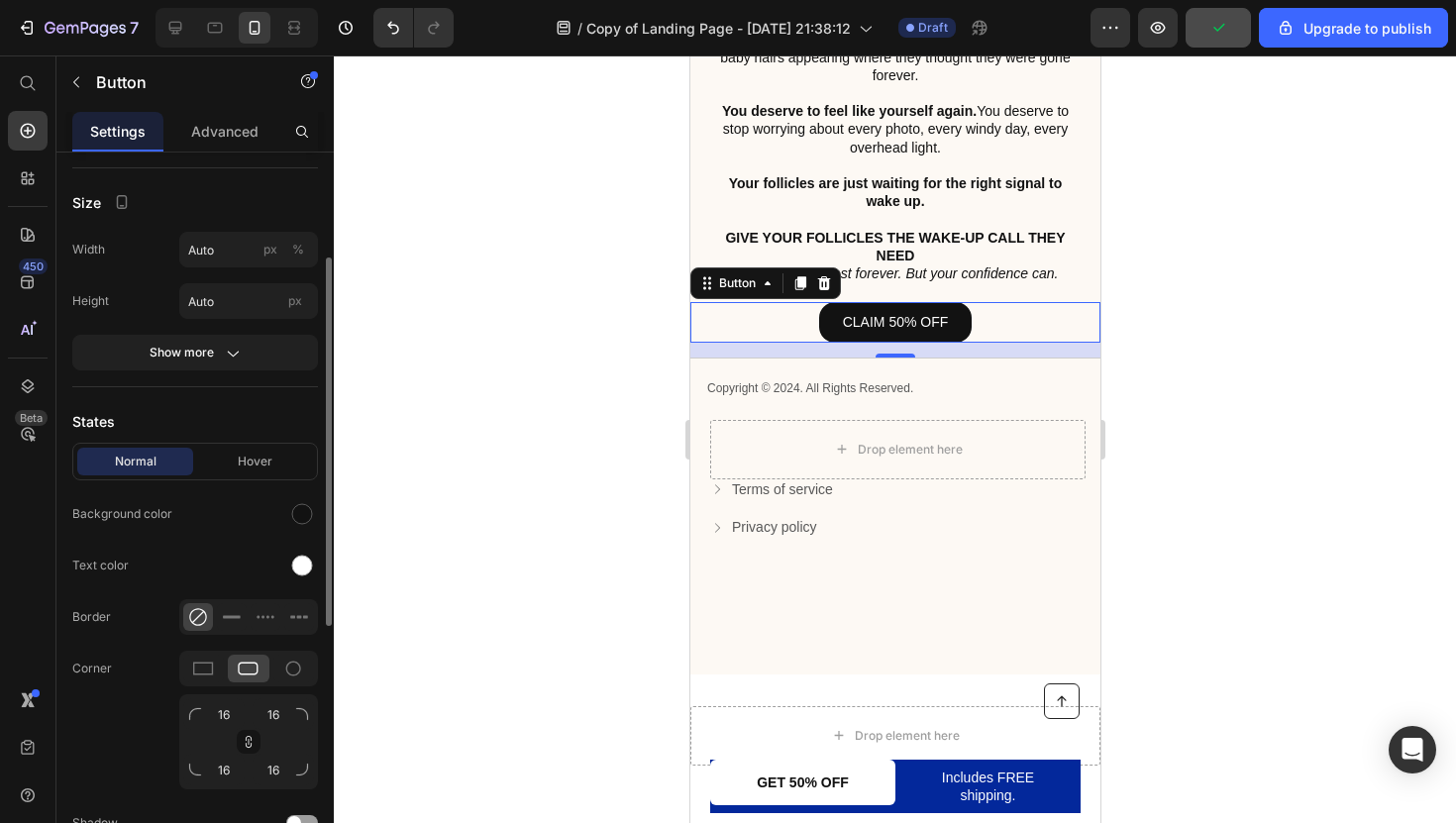 click 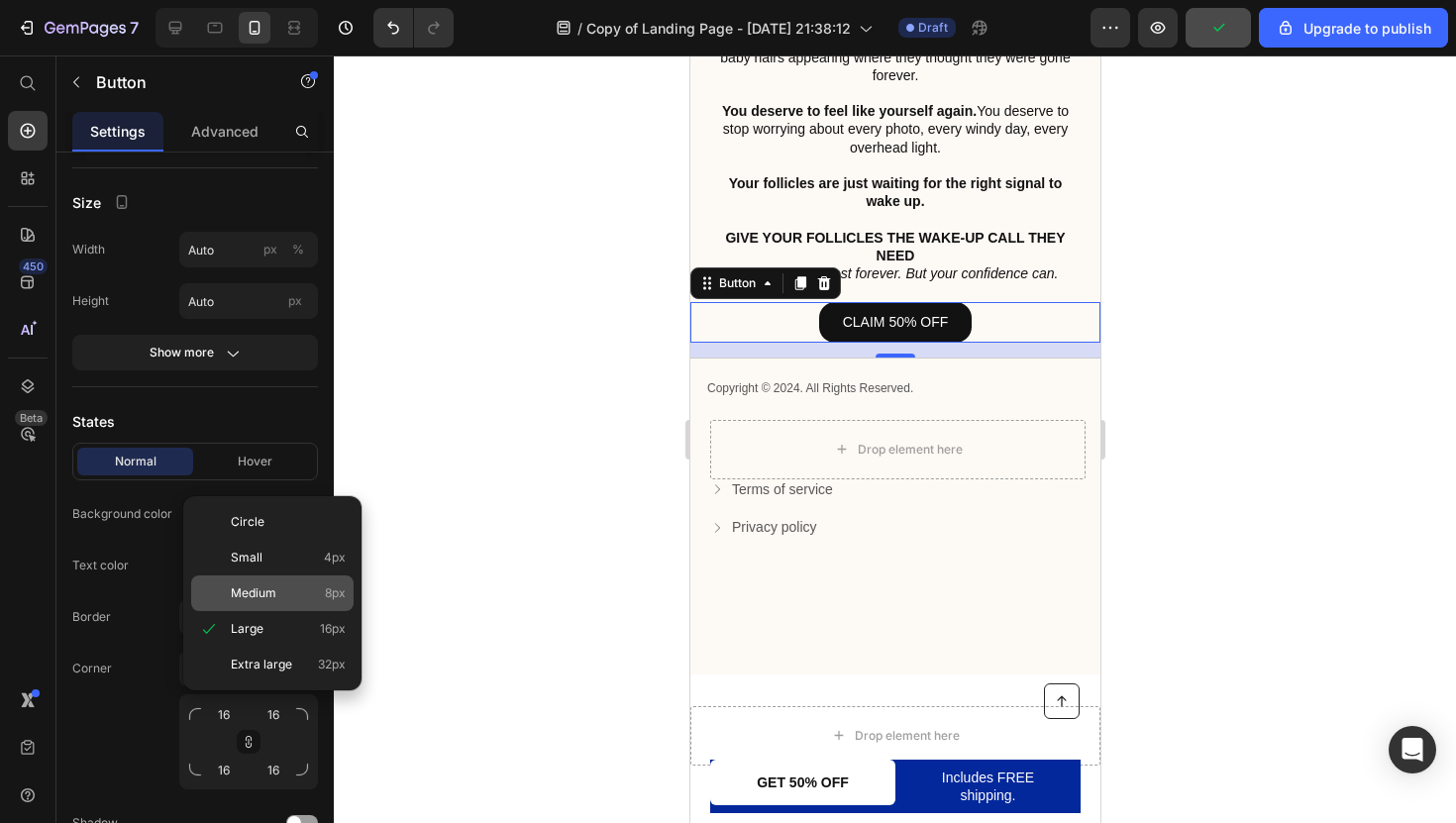 click on "Medium" at bounding box center (254, 593) 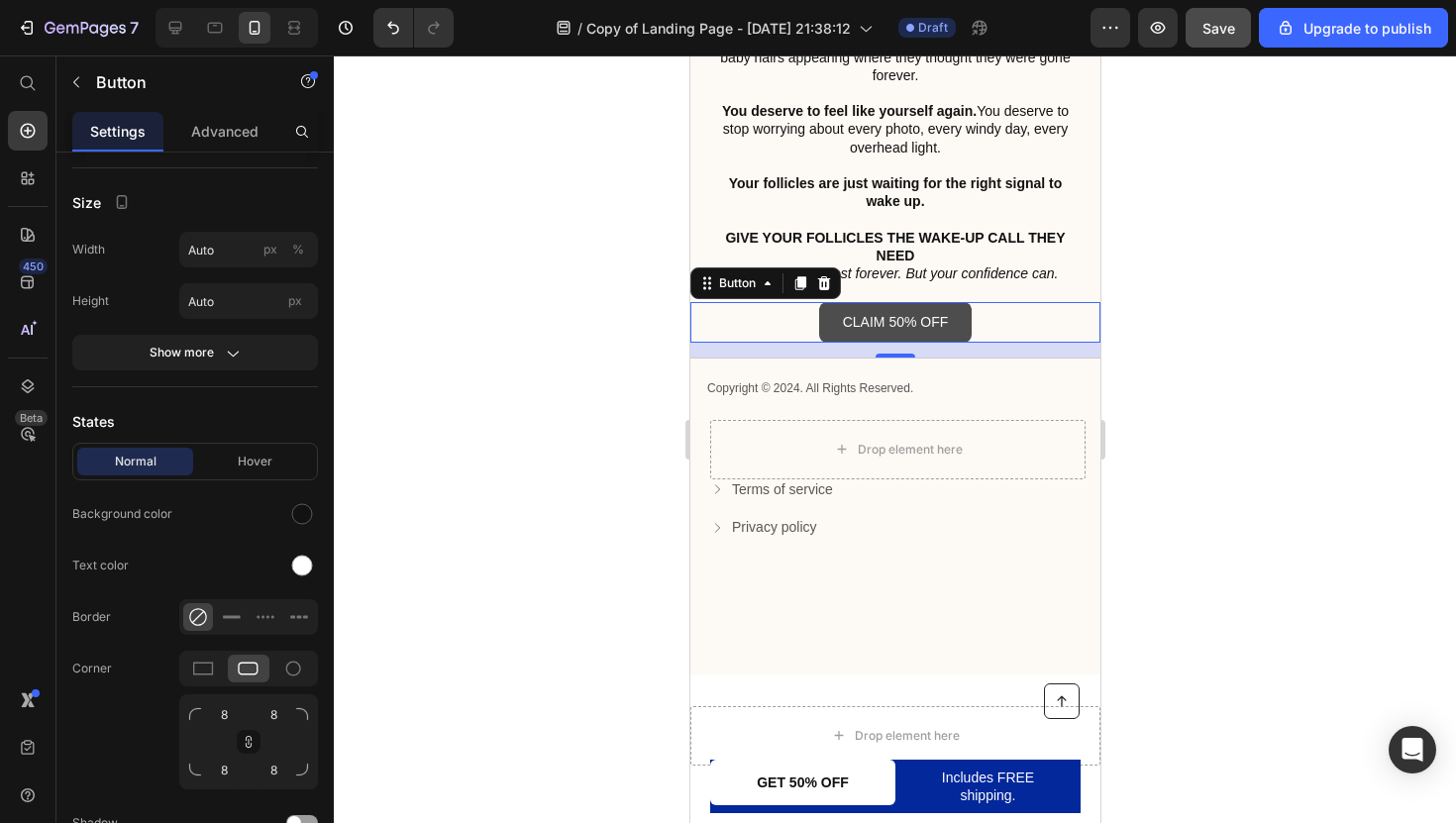 click on "CLAIM 50% OFF" at bounding box center [894, 322] 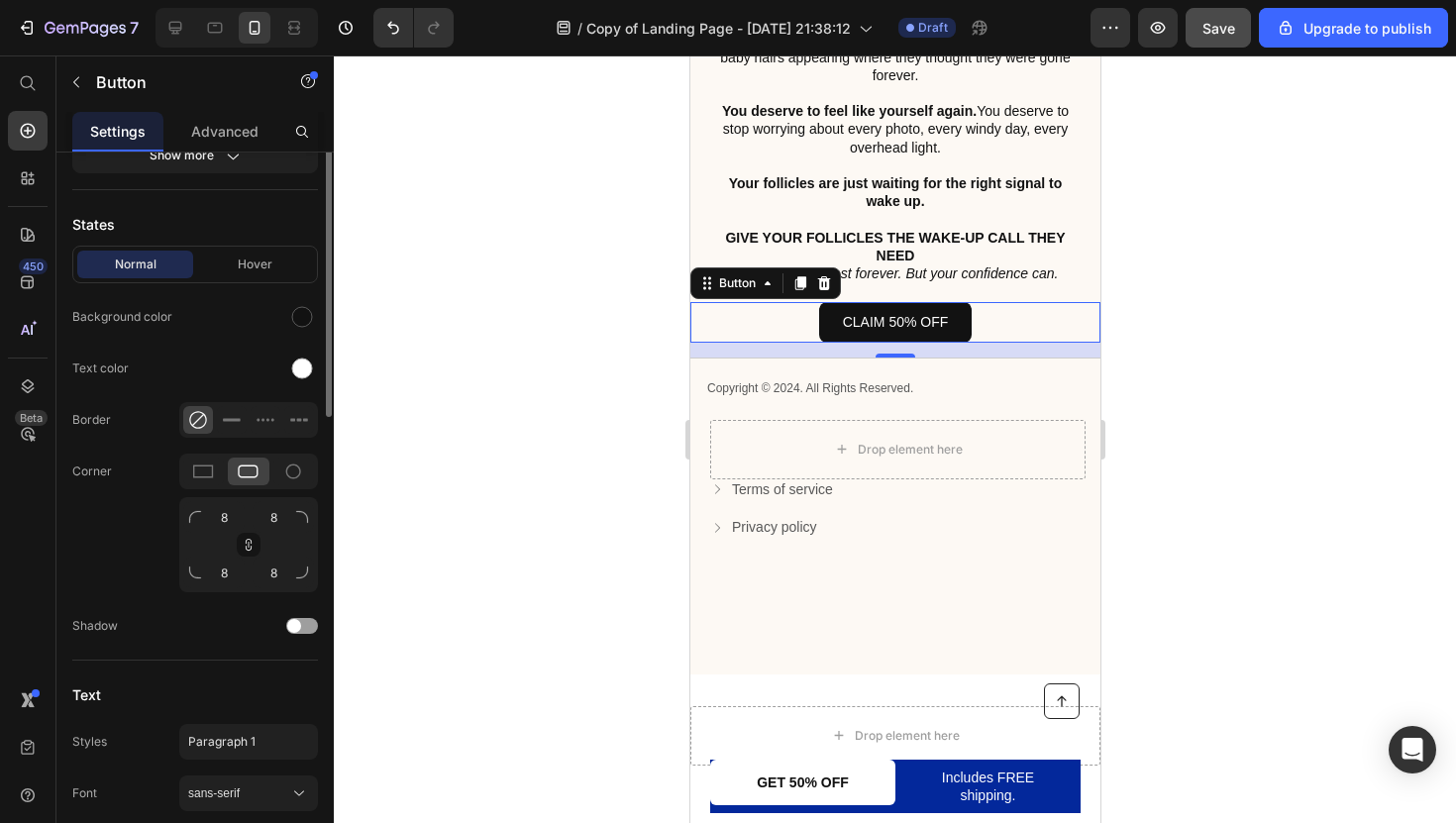 scroll, scrollTop: 0, scrollLeft: 0, axis: both 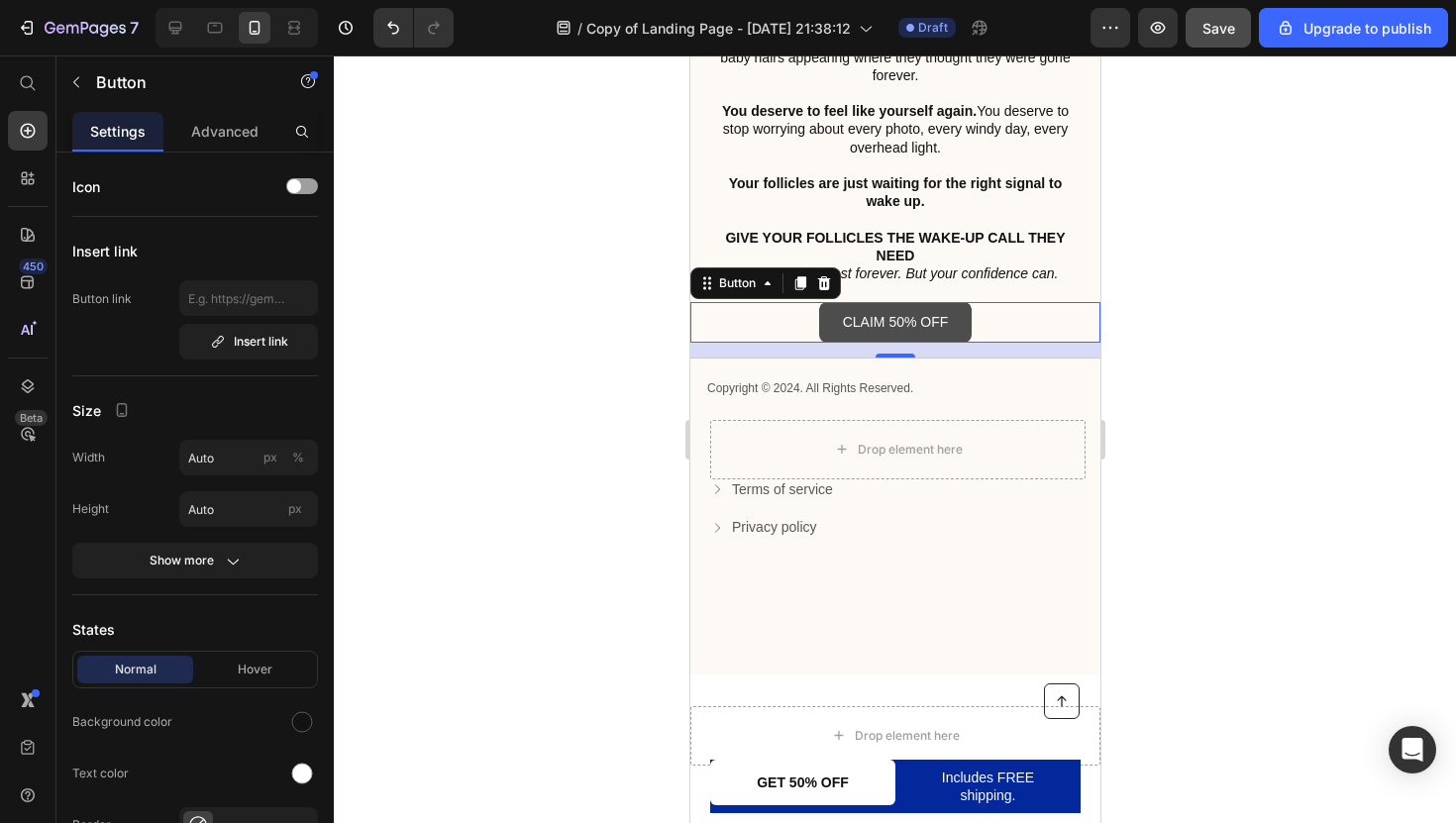 click on "CLAIM 50% OFF" at bounding box center [894, 322] 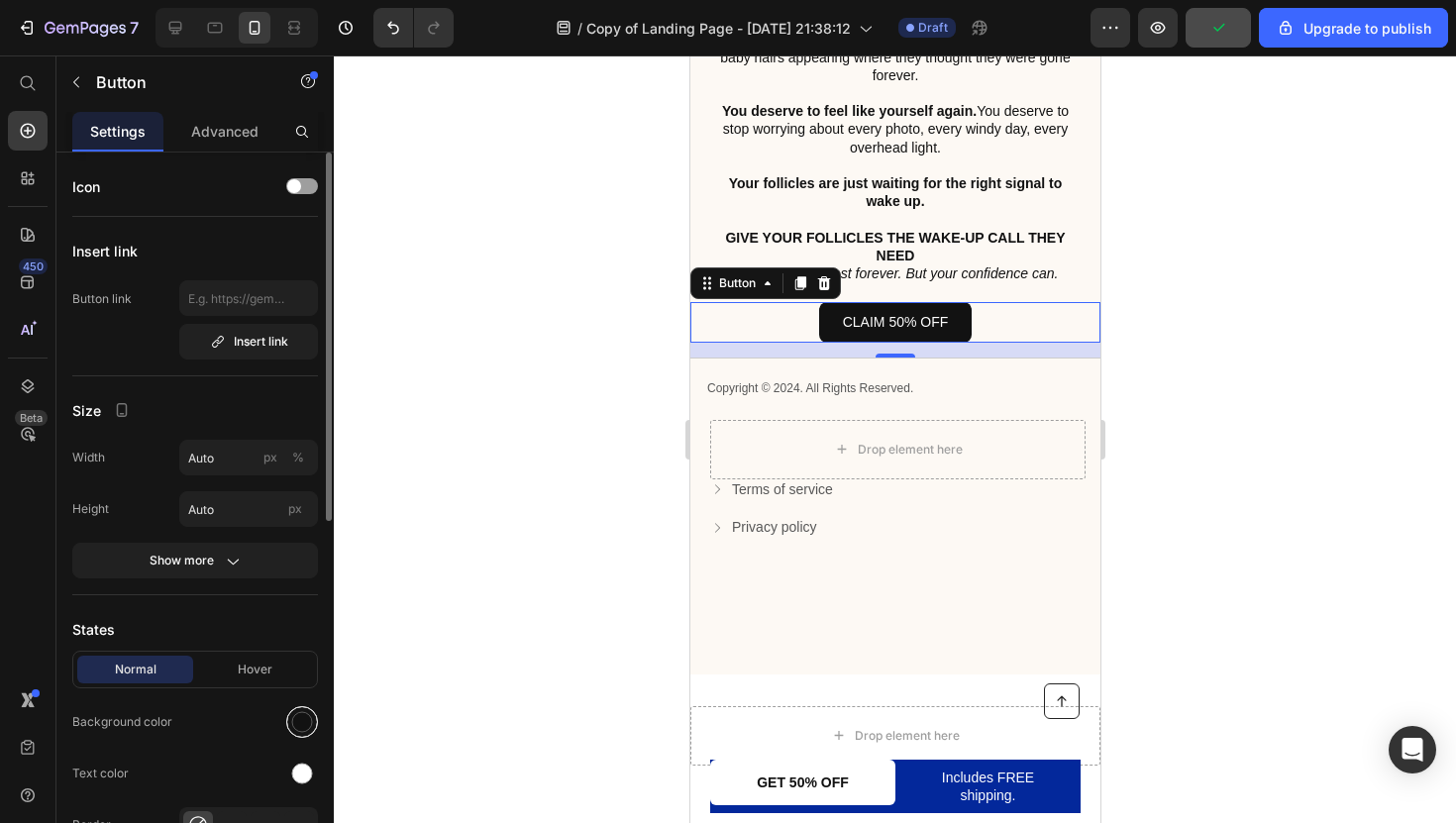 click at bounding box center [302, 722] 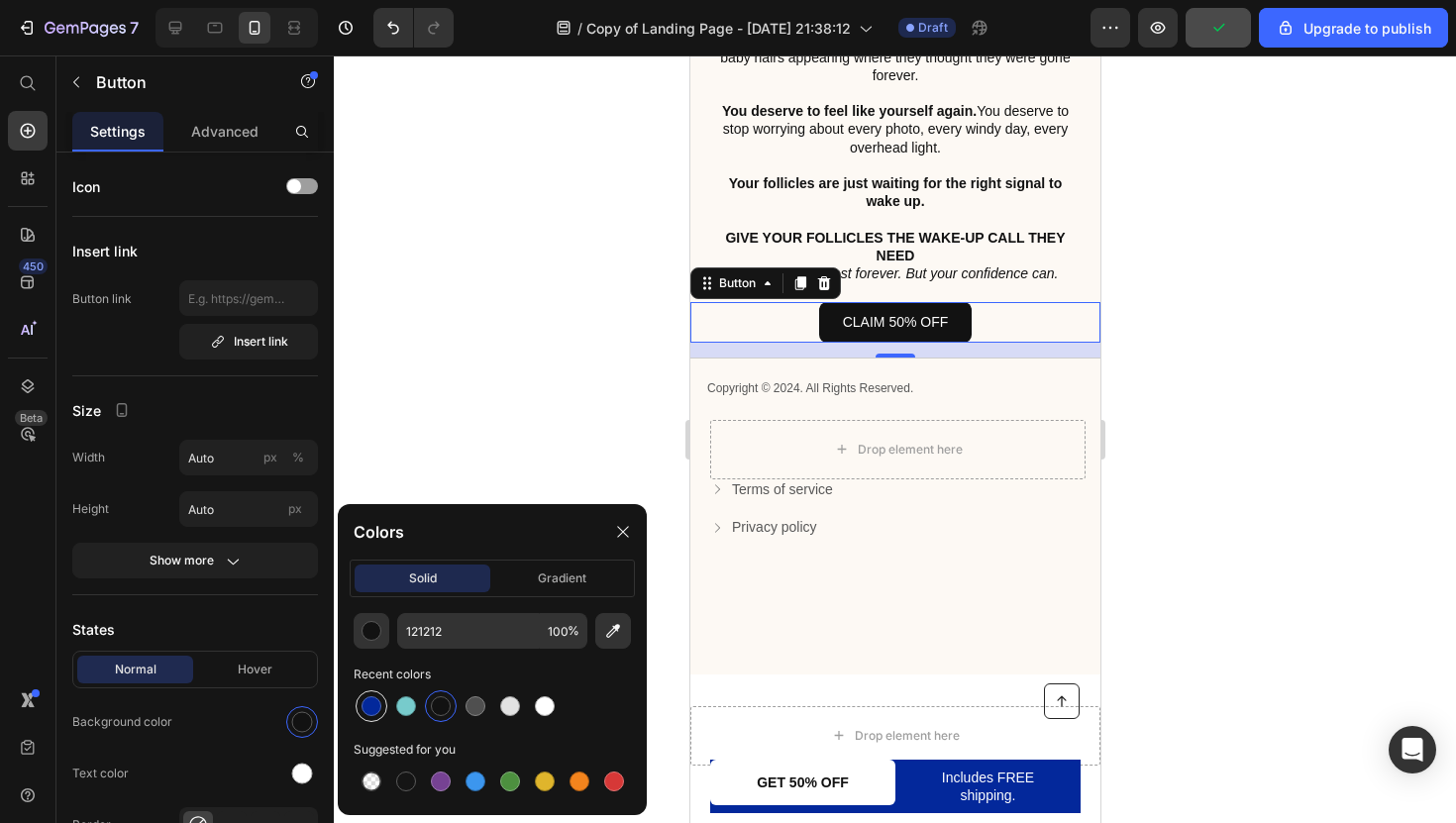 click at bounding box center [371, 706] 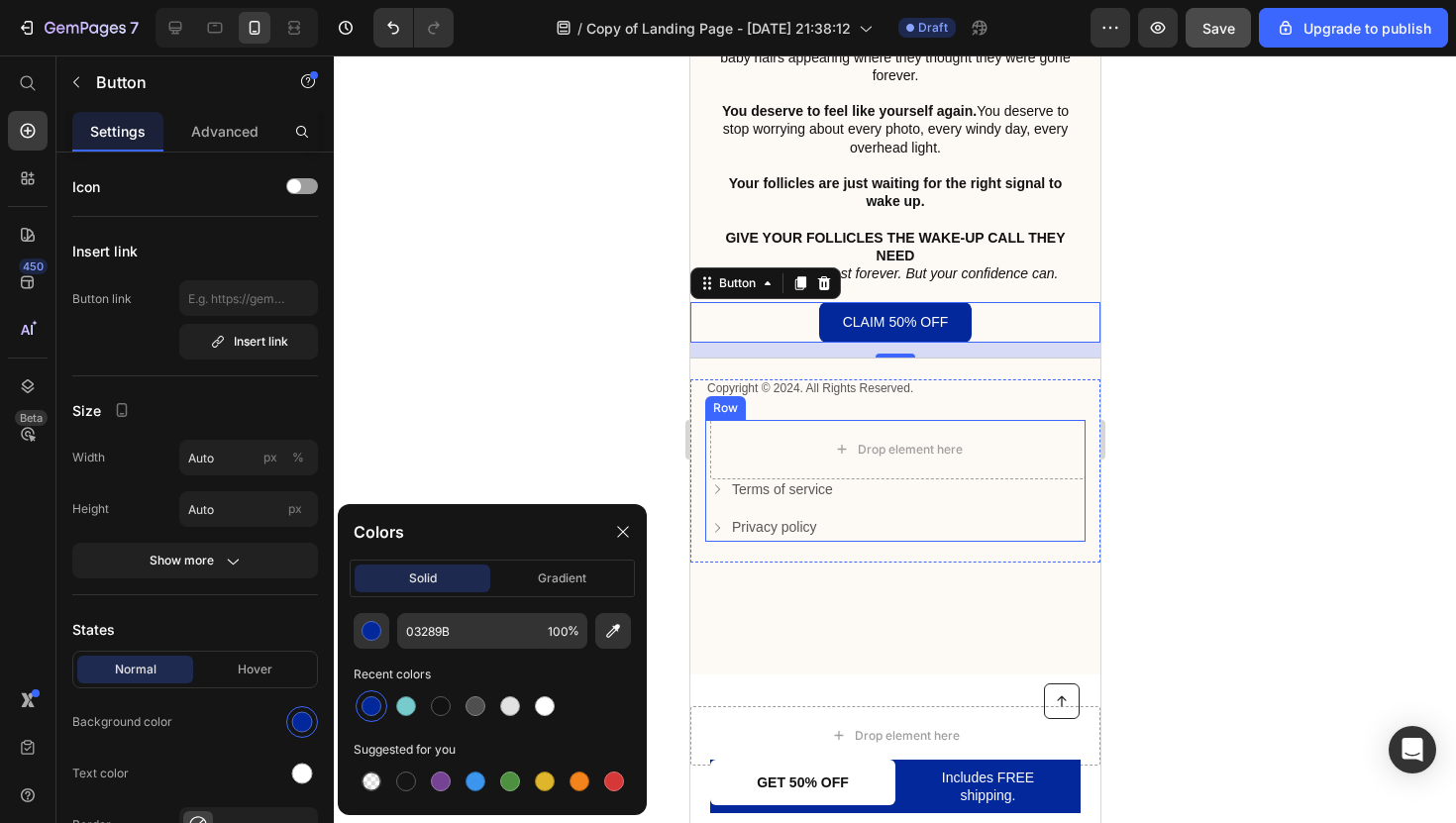 click on "Privacy policy Button" at bounding box center [896, 529] 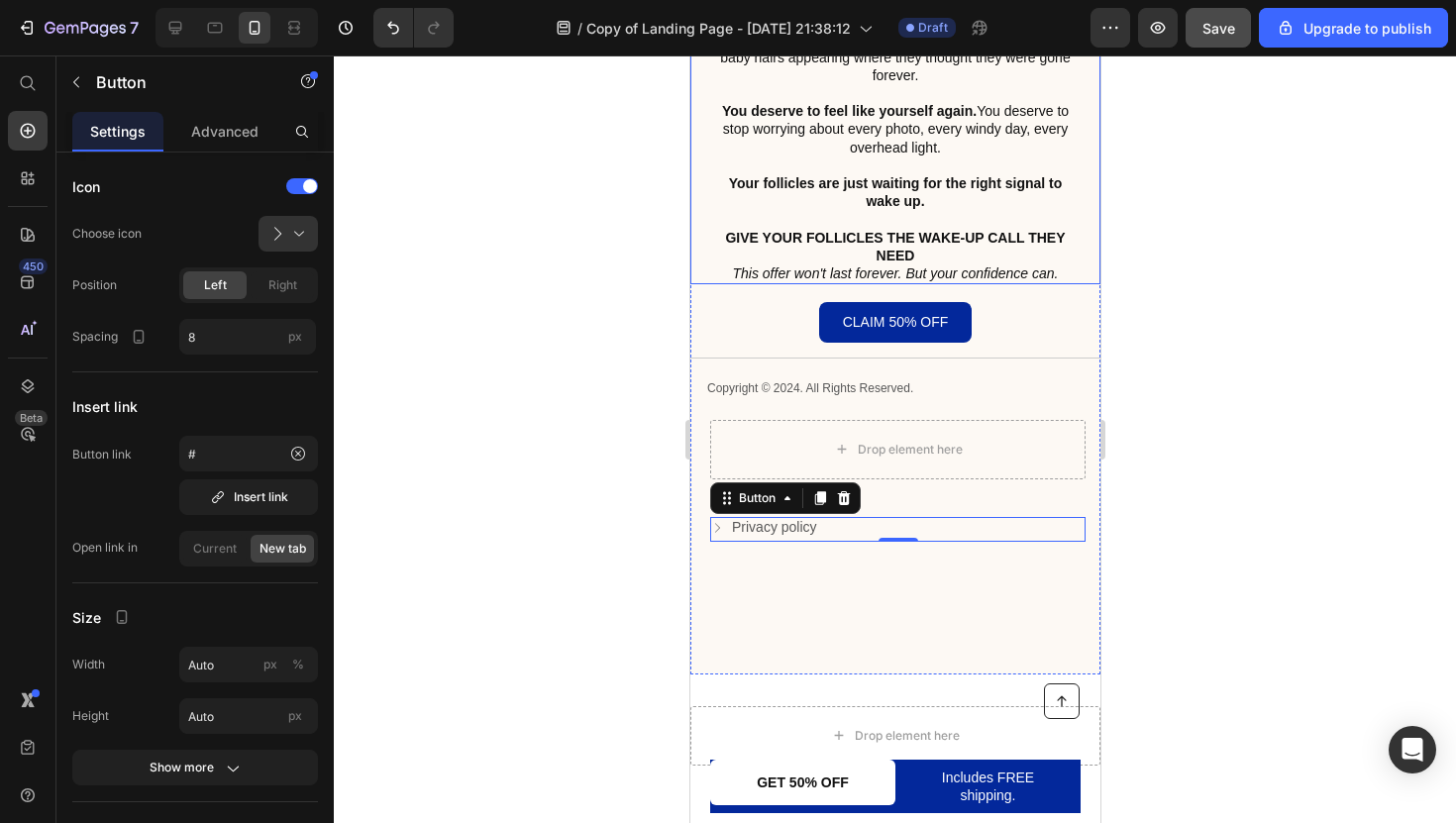 click on "This offer won't last forever. But your confidence can." at bounding box center (894, 273) 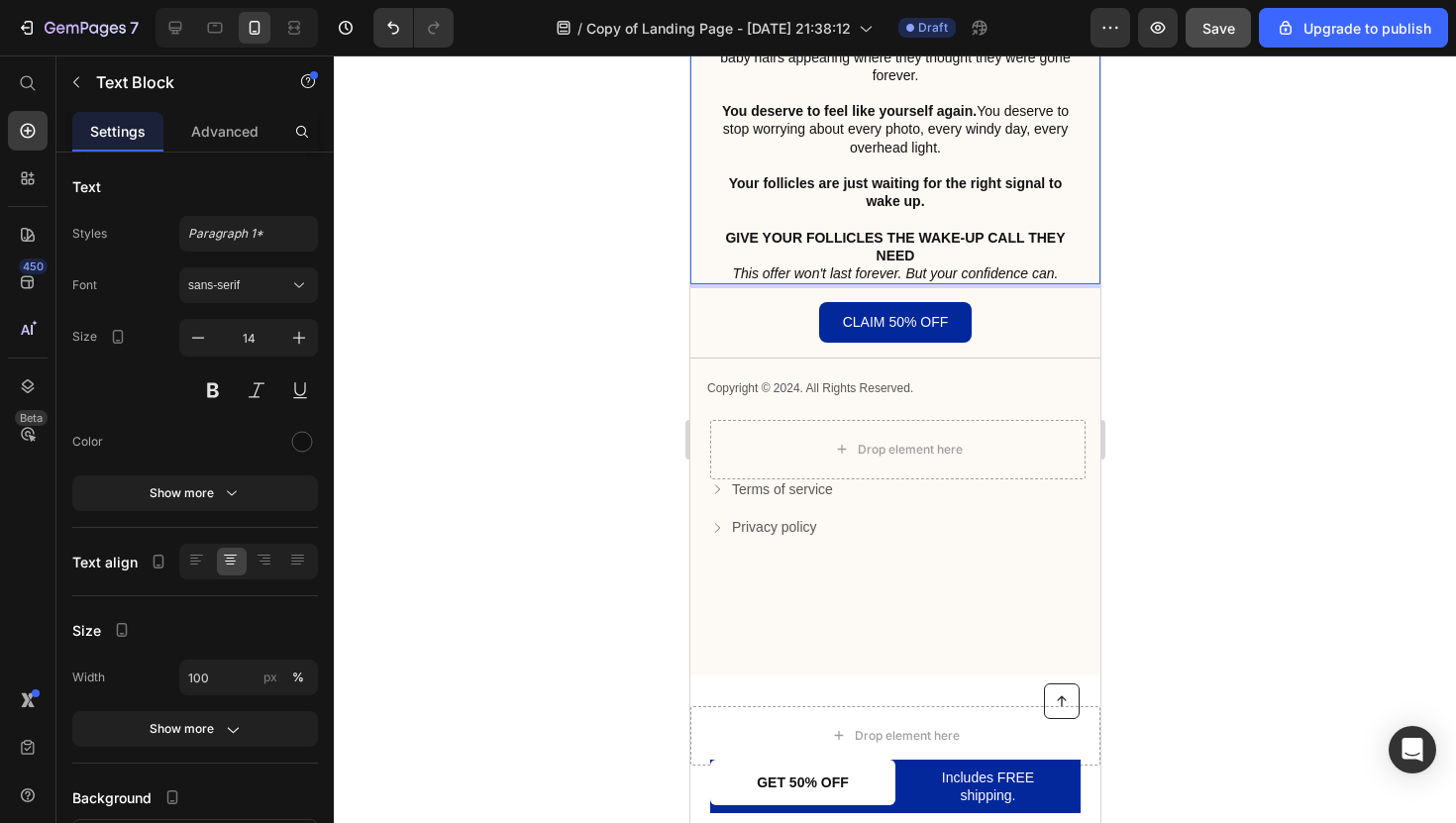 click on "This offer won't last forever. But your confidence can." at bounding box center (894, 273) 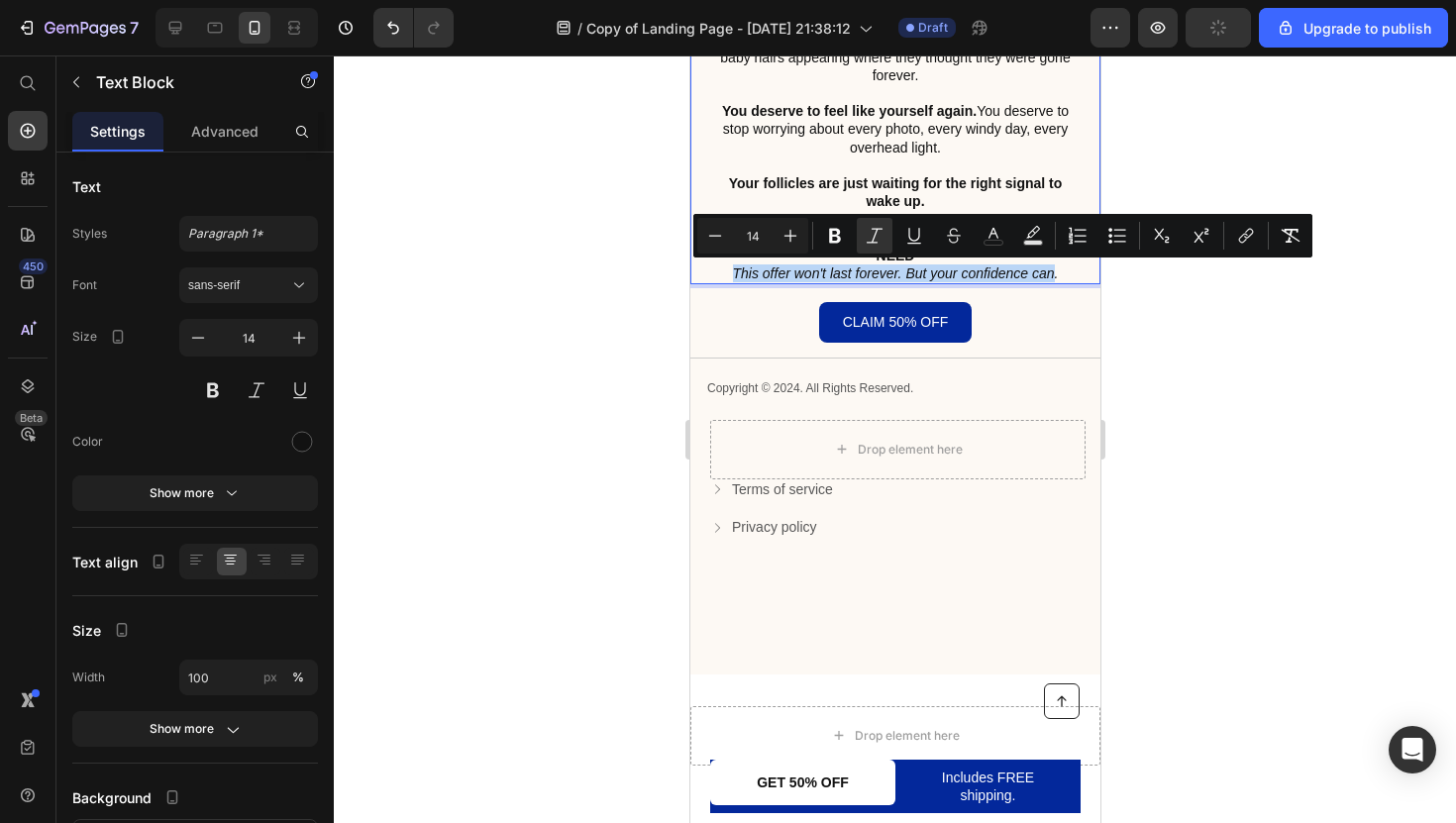 drag, startPoint x: 735, startPoint y: 275, endPoint x: 1053, endPoint y: 266, distance: 318.12733 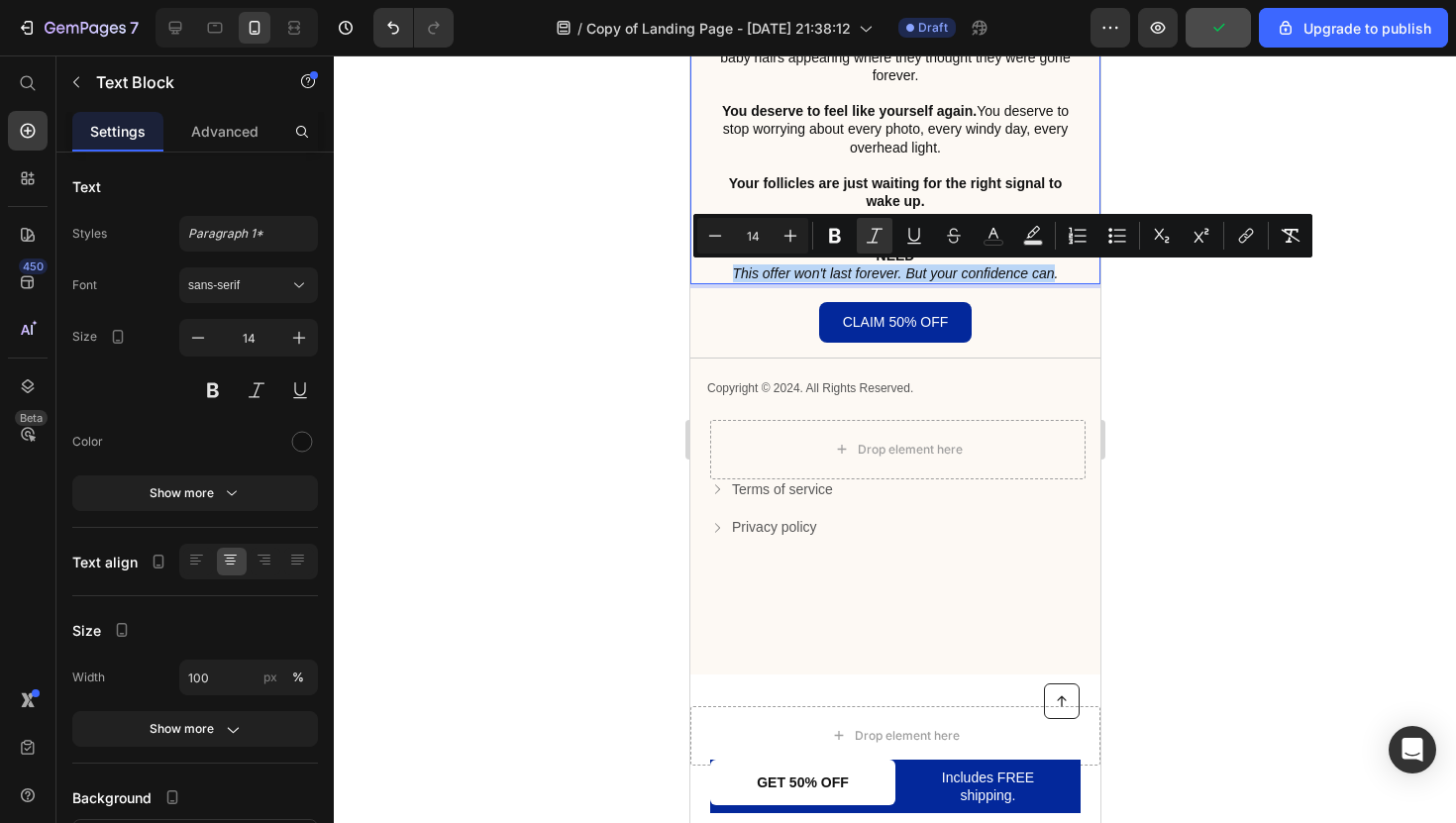 copy on "This offer won't last forever. But your confidence can" 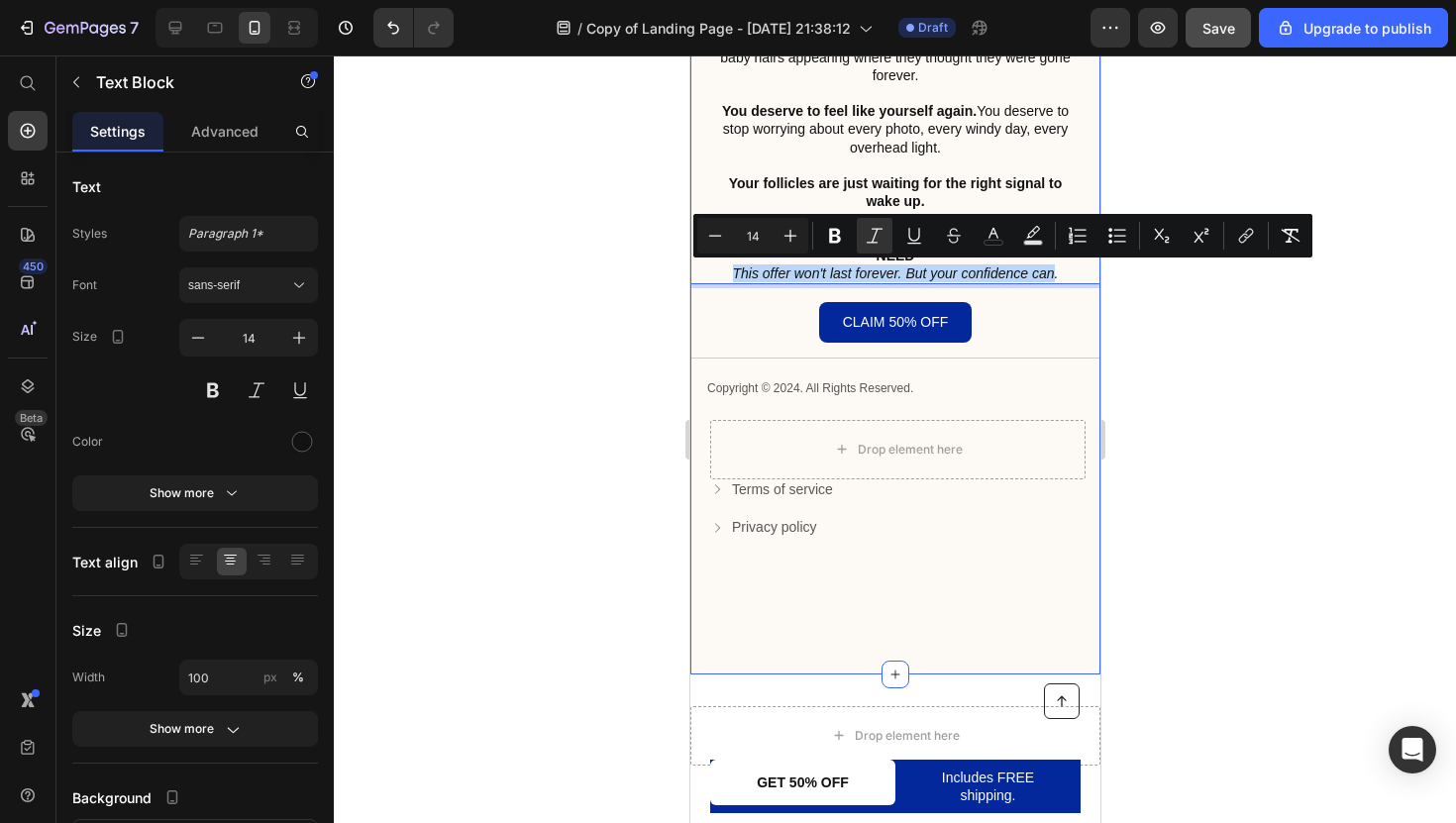 click on "Bottom Line: You're Closer To Solving This Than You Think You're not losing hair because you're "destined" to go bald or because of purely bad genetics.  Modern life has put your follicles under stress they were never designed to handle  – and they've gone into protective hibernation mode as a result. The good news?  Dormant follicles can be reawakened.  87% of people who use Cleava's targeted approach see new hair growth in previously thinning areas within 12 weeks. You have an opportunity right now: You can continue feeling frustrated  with treatments that don't address why millennials are losing hair faster than any generation before – treatments that cause scary shedding phases or require prescriptions with side effects you don't want to risk. Or you can try something different.  Something designed specifically for the stress-induced hair loss plaguing your generation. Something that takes 30 seconds a day and works with your follicles, not against them. You deserve to feel like yourself again.   18" at bounding box center [894, 42] 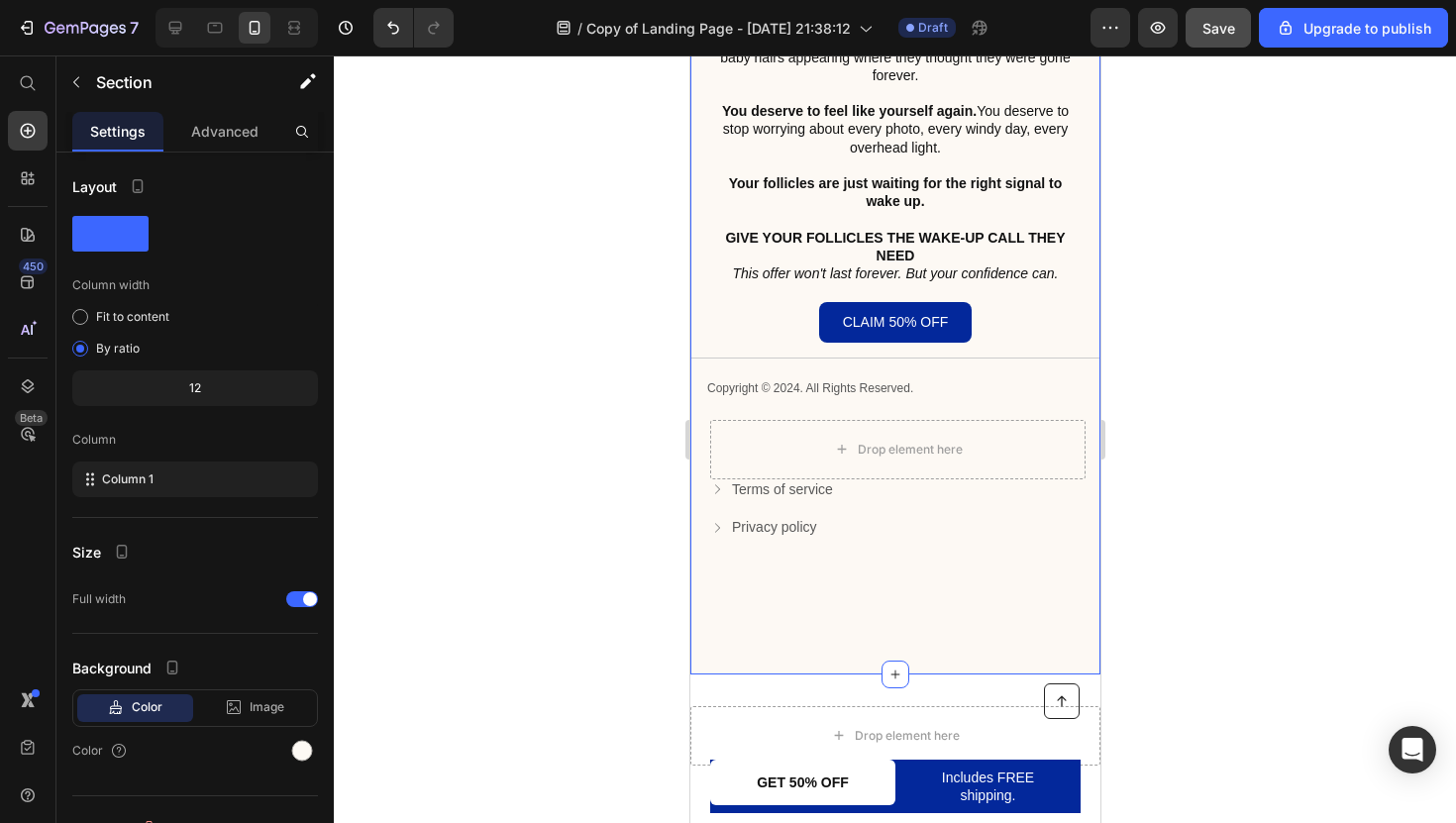 click on "Bottom Line: You're Closer To Solving This Than You Think You're not losing hair because you're "destined" to go bald or because of purely bad genetics.  Modern life has put your follicles under stress they were never designed to handle  – and they've gone into protective hibernation mode as a result. The good news?  Dormant follicles can be reawakened.  87% of people who use Cleava's targeted approach see new hair growth in previously thinning areas within 12 weeks. You have an opportunity right now: You can continue feeling frustrated  with treatments that don't address why millennials are losing hair faster than any generation before – treatments that cause scary shedding phases or require prescriptions with side effects you don't want to risk. Or you can try something different.  Something designed specifically for the stress-induced hair loss plaguing your generation. Something that takes 30 seconds a day and works with your follicles, not against them. You deserve to feel like yourself again. Button" at bounding box center (894, 42) 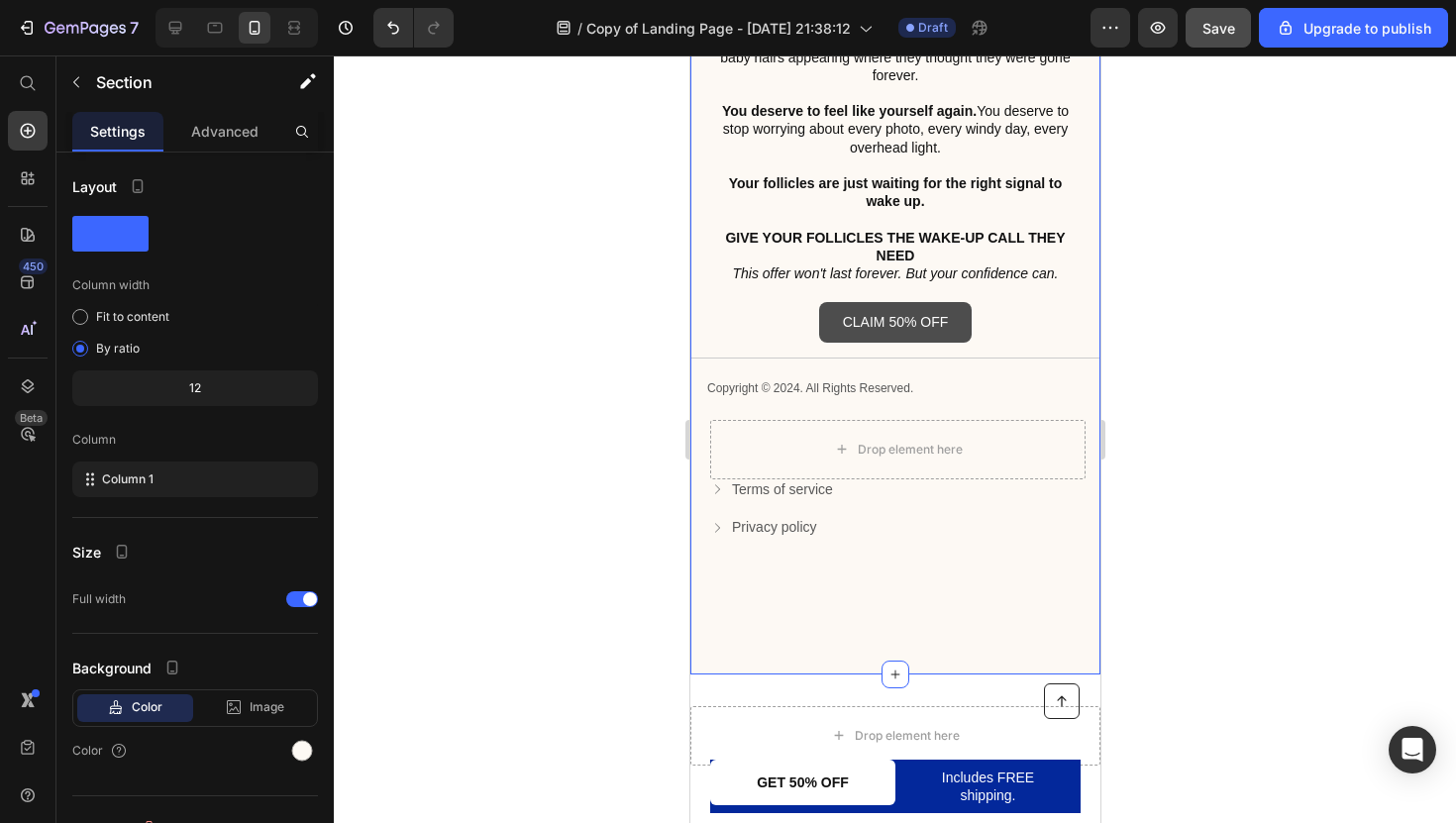 click on "CLAIM 50% OFF" at bounding box center (894, 322) 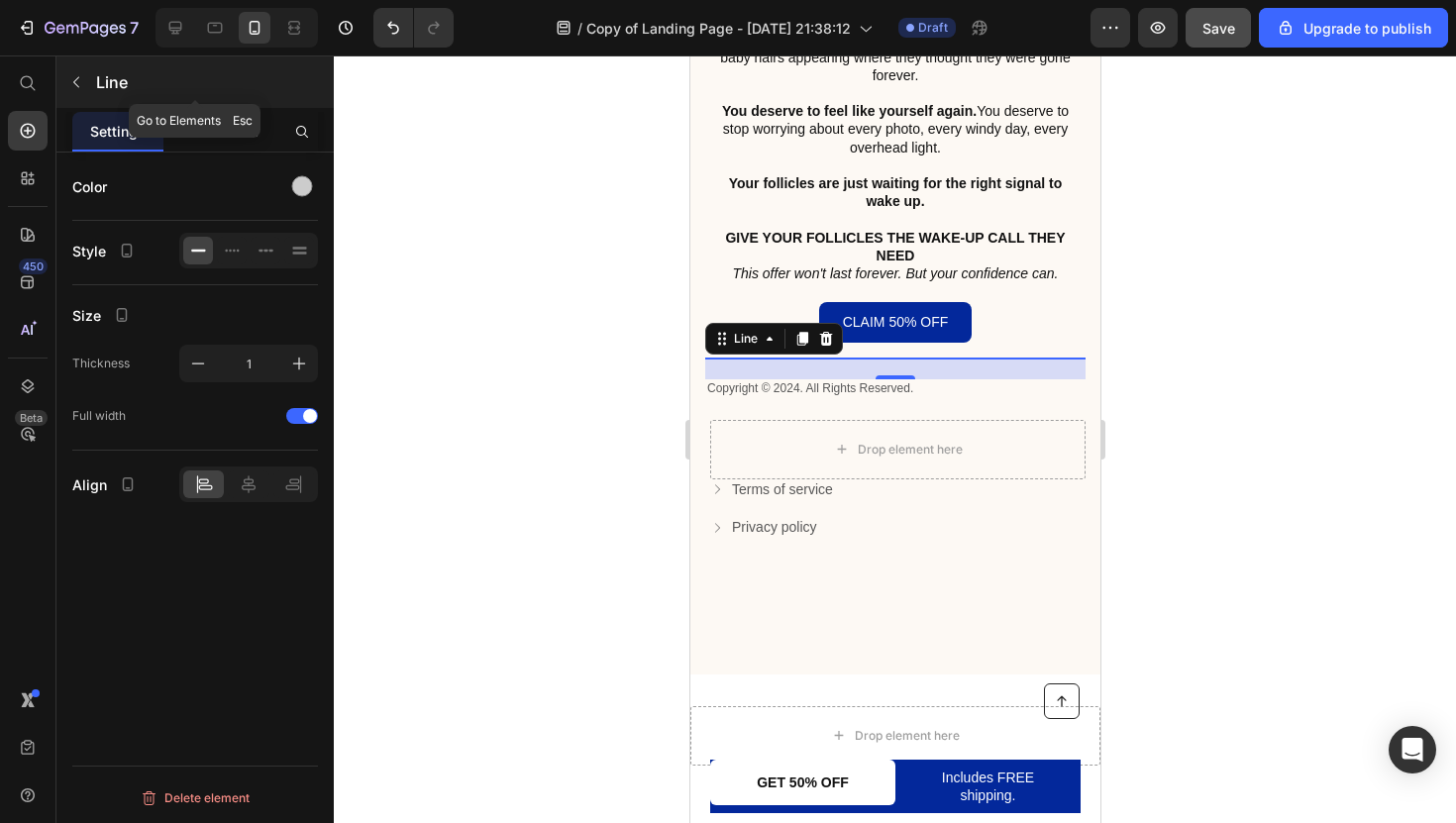 click 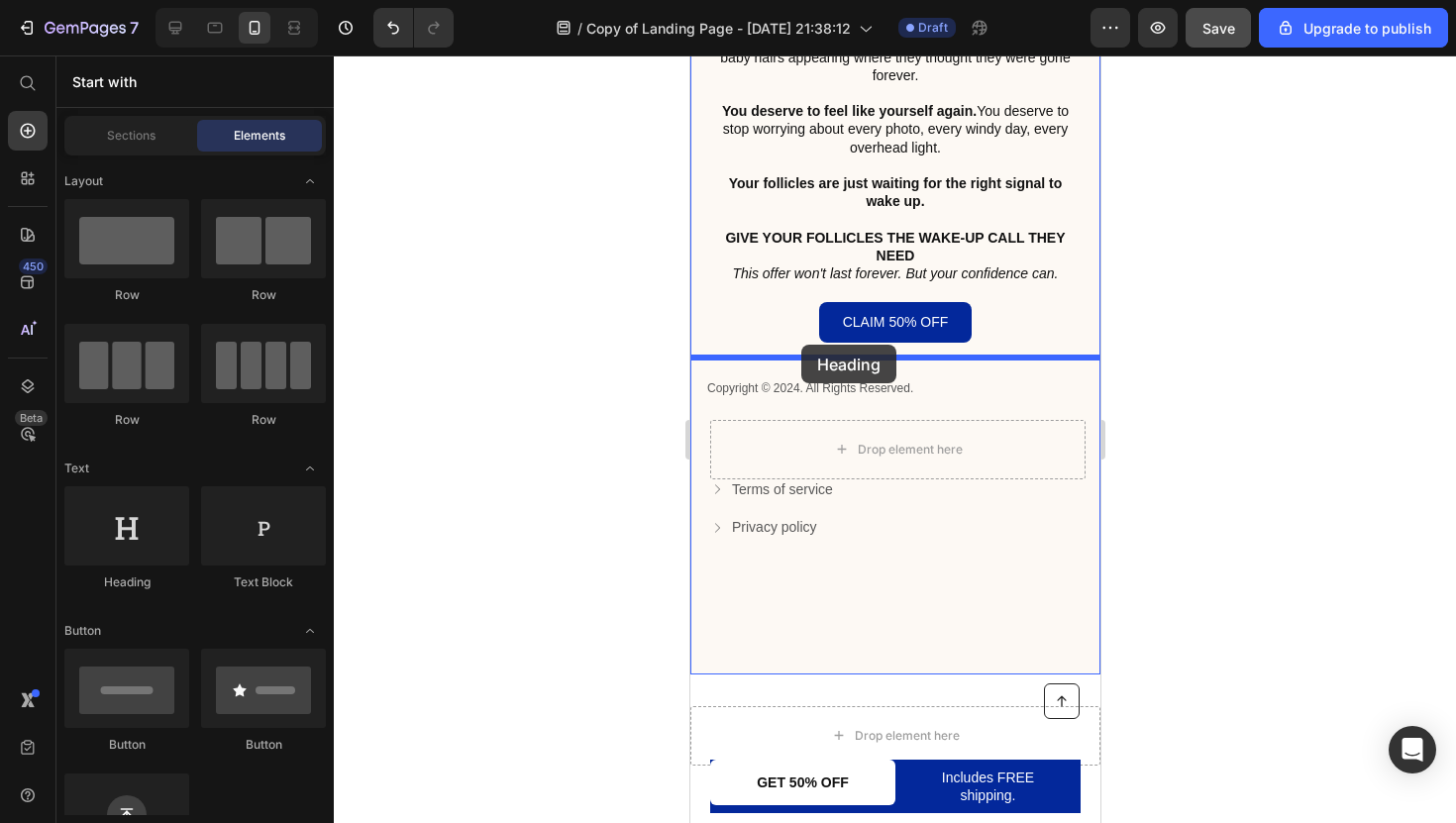 drag, startPoint x: 797, startPoint y: 588, endPoint x: 800, endPoint y: 345, distance: 243.0185 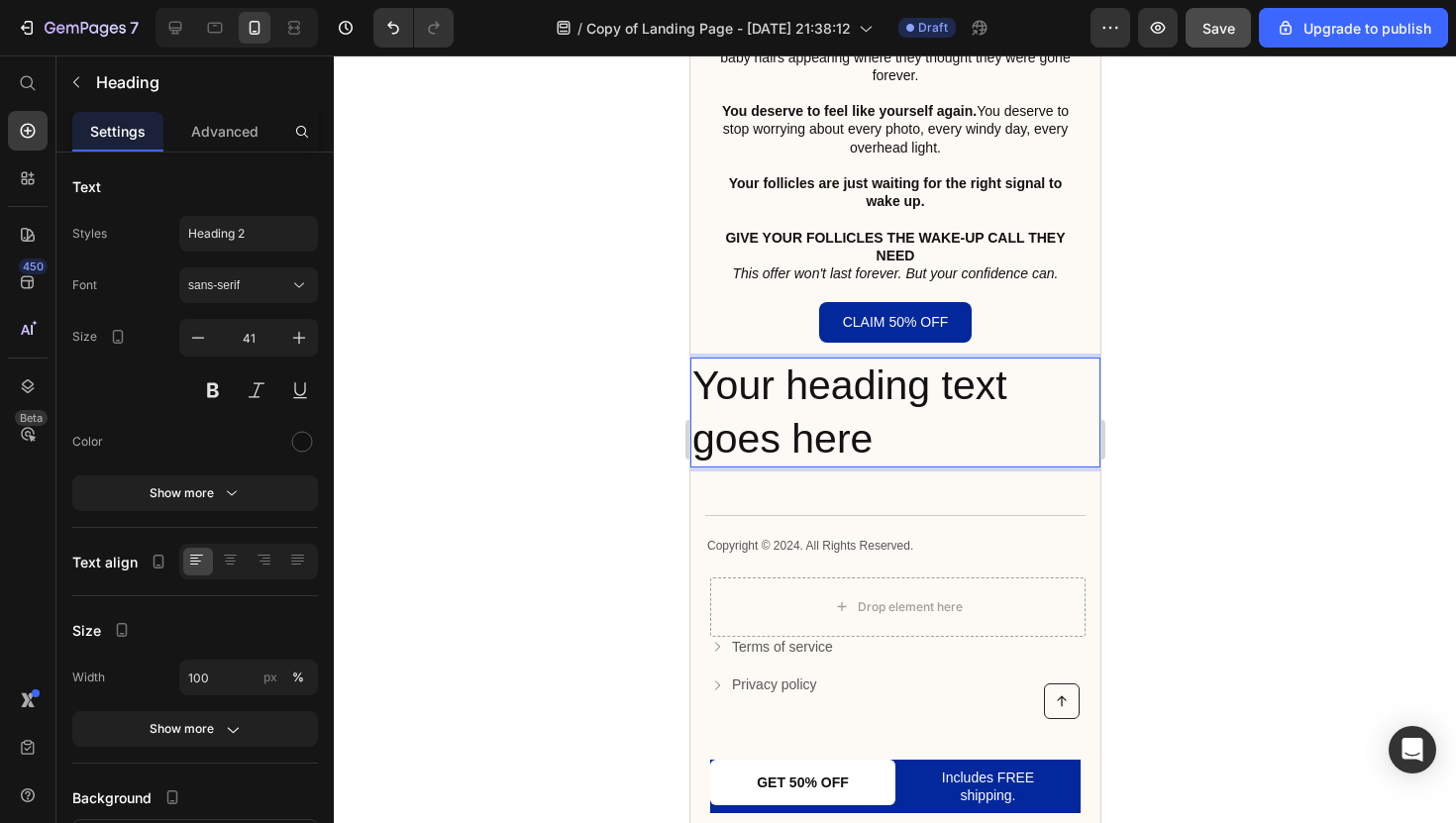 click on "Your heading text goes here" at bounding box center (894, 412) 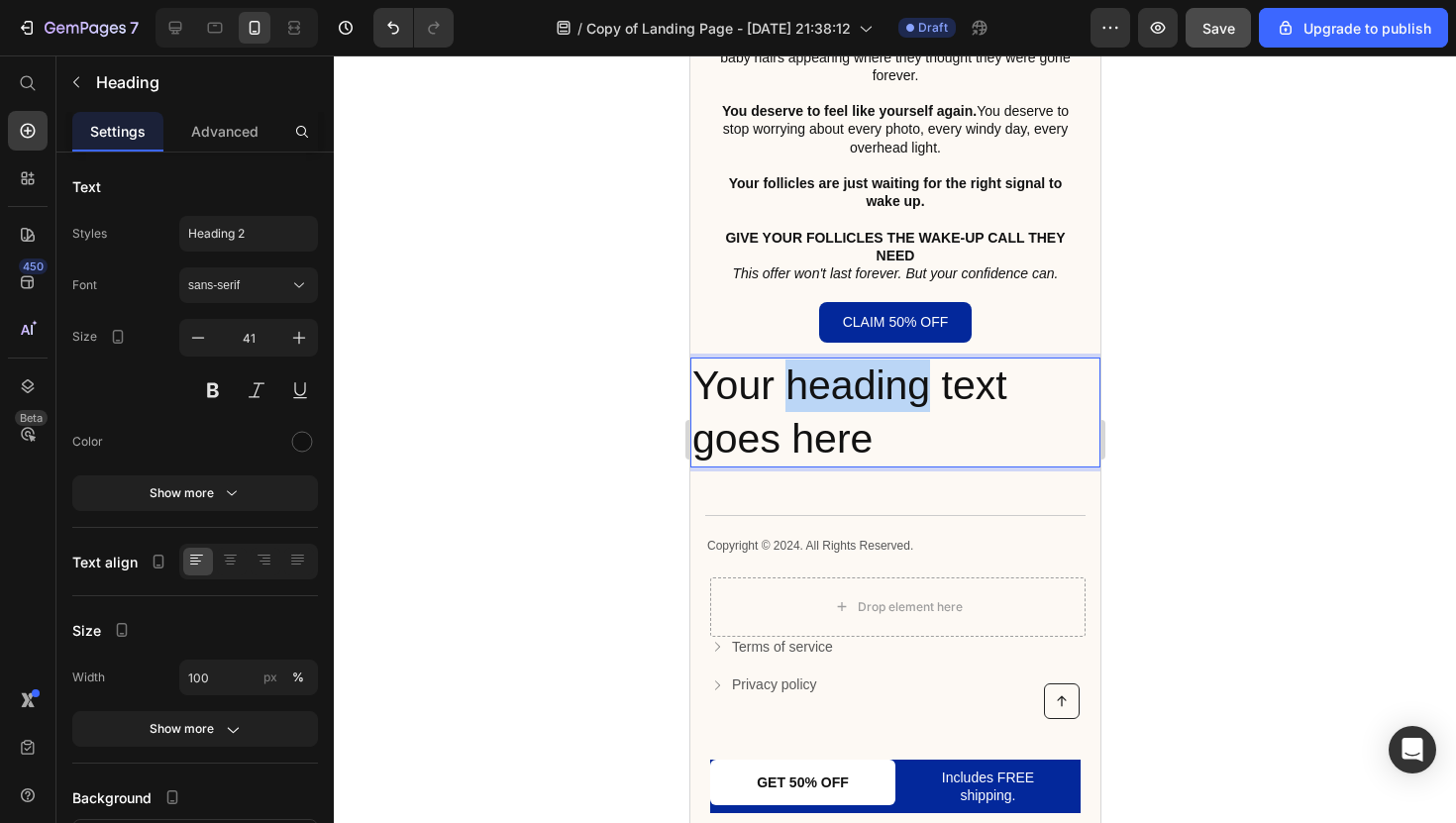 click on "Your heading text goes here" at bounding box center (894, 412) 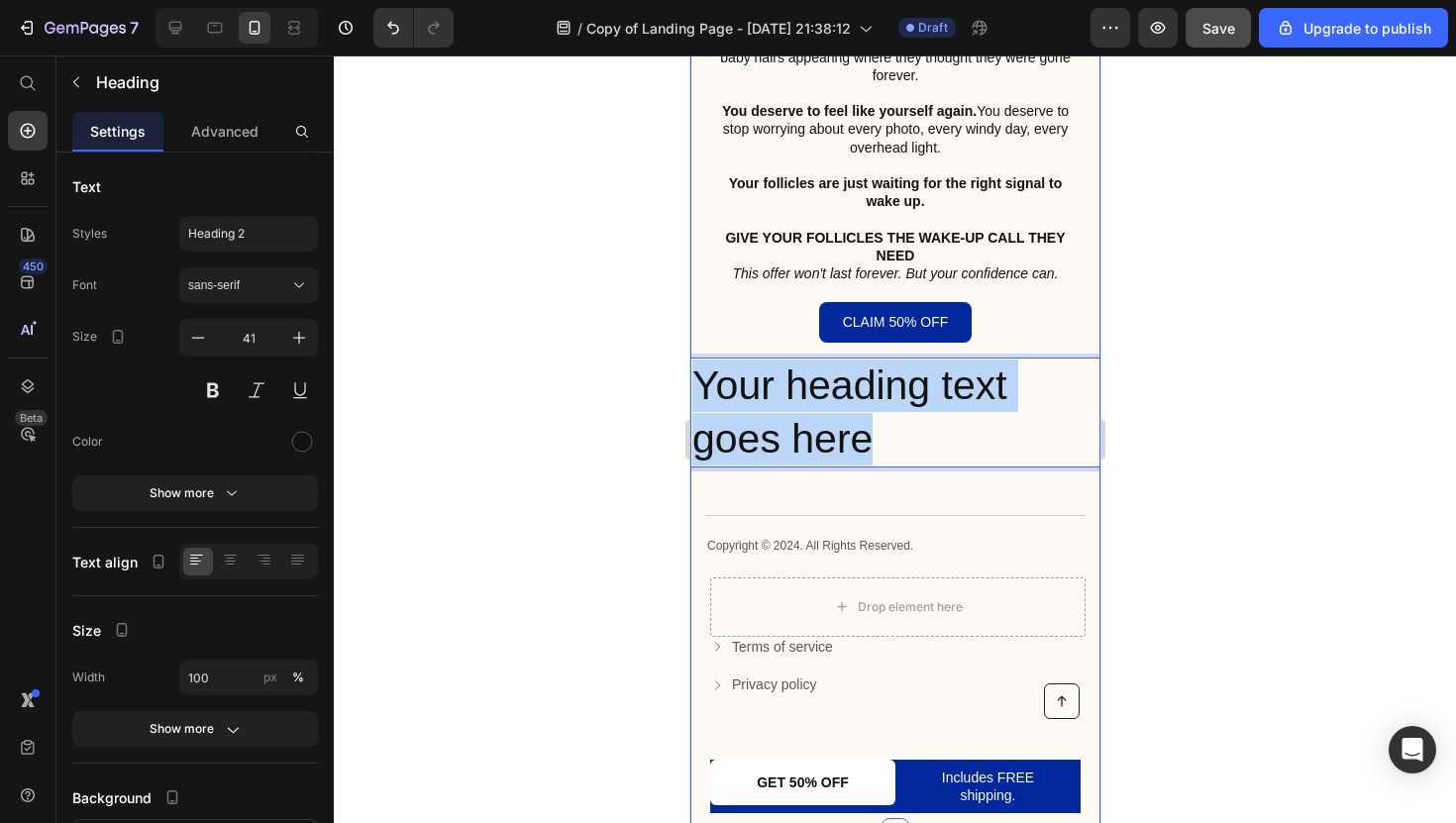 drag, startPoint x: 914, startPoint y: 433, endPoint x: 686, endPoint y: 342, distance: 245.48931 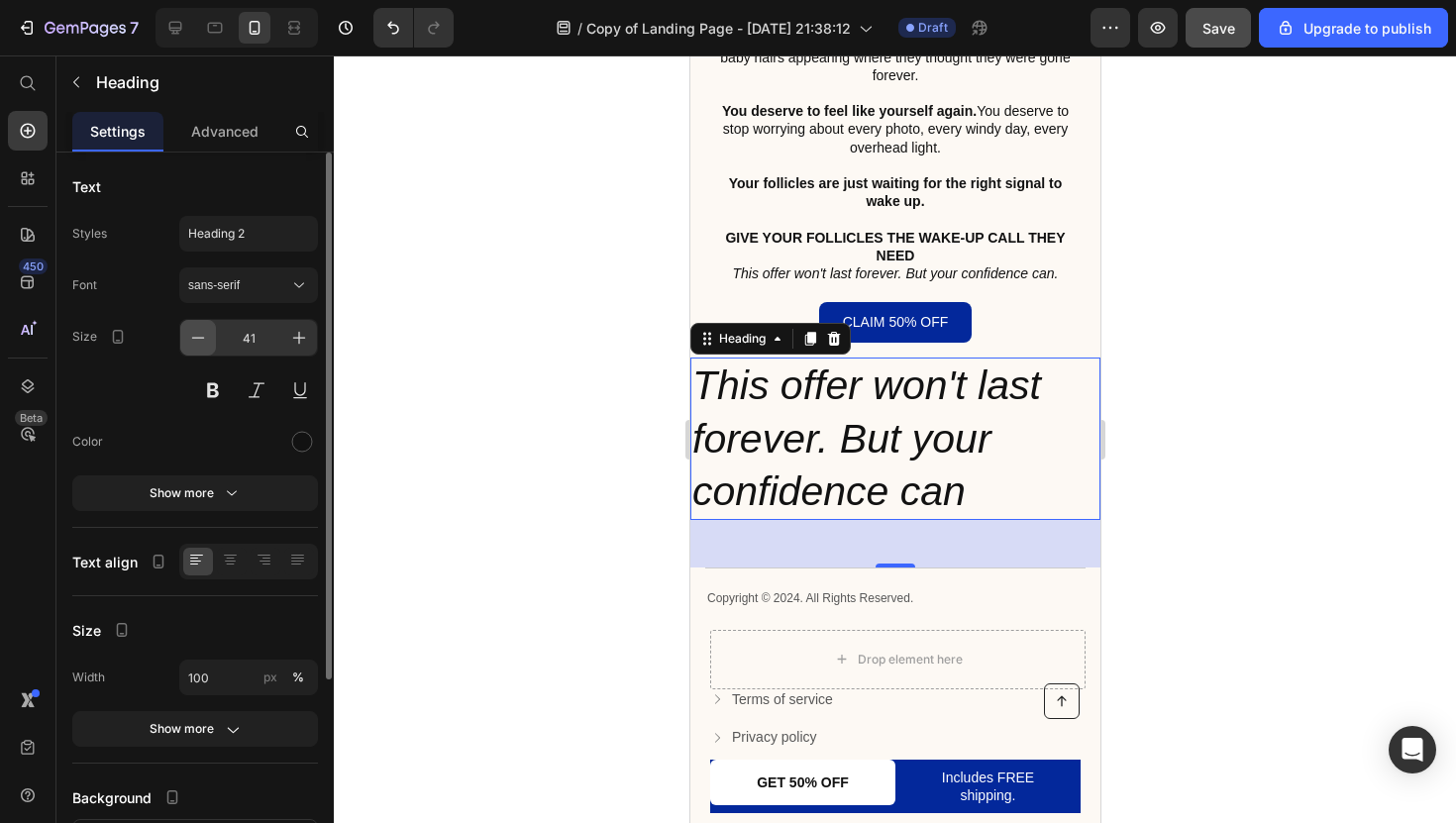 click at bounding box center (198, 338) 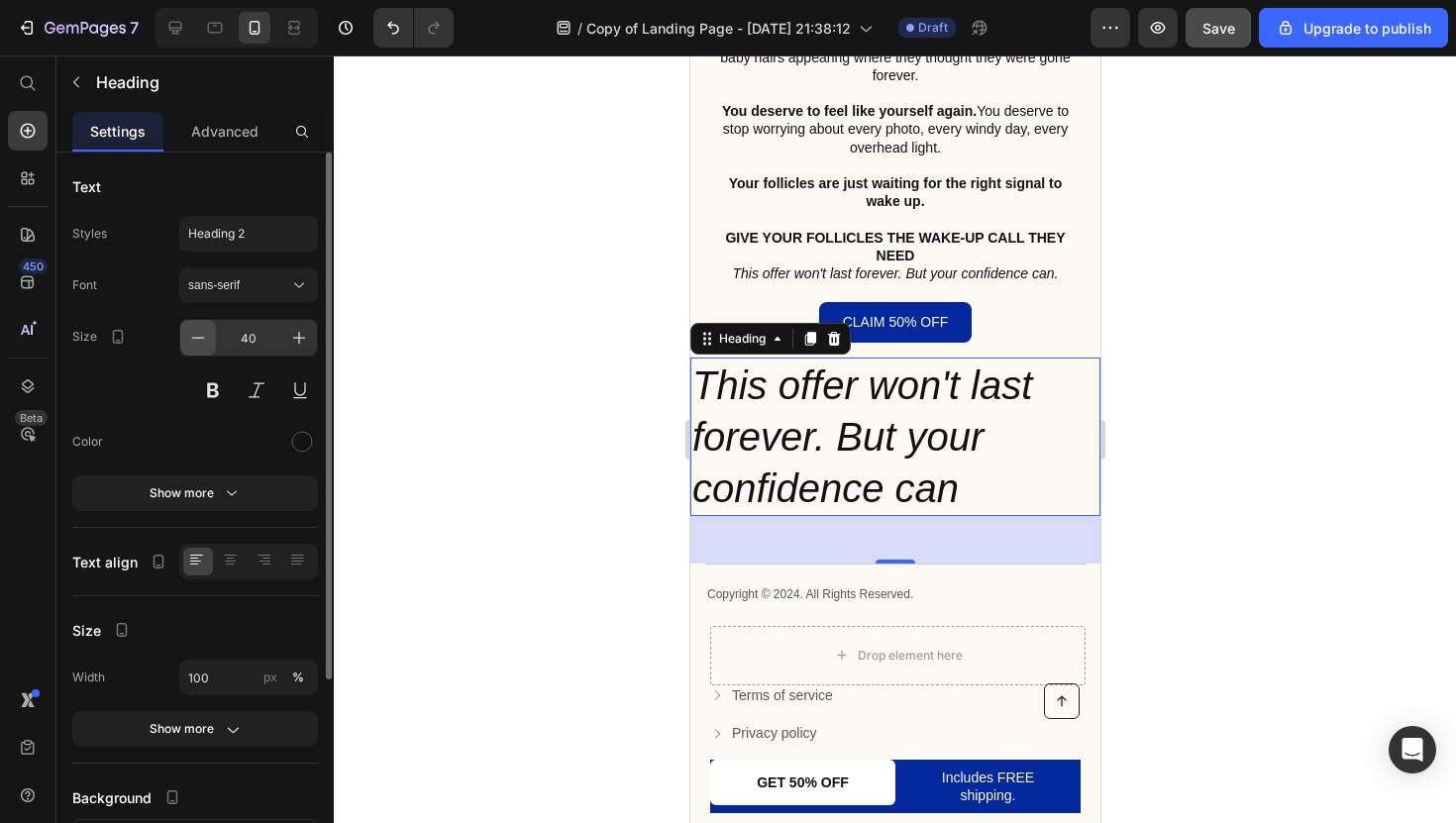 click at bounding box center [198, 338] 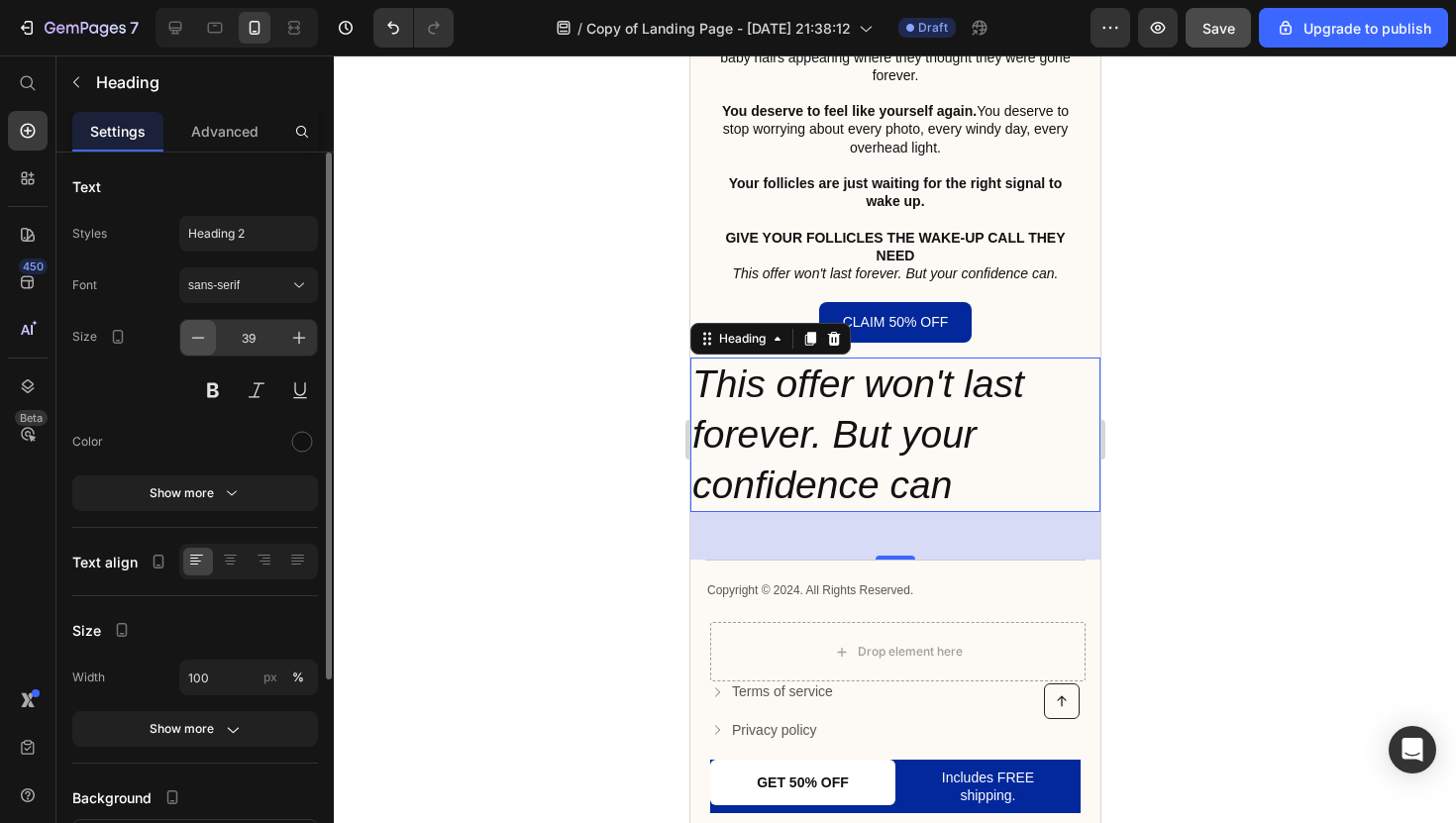 click at bounding box center (198, 338) 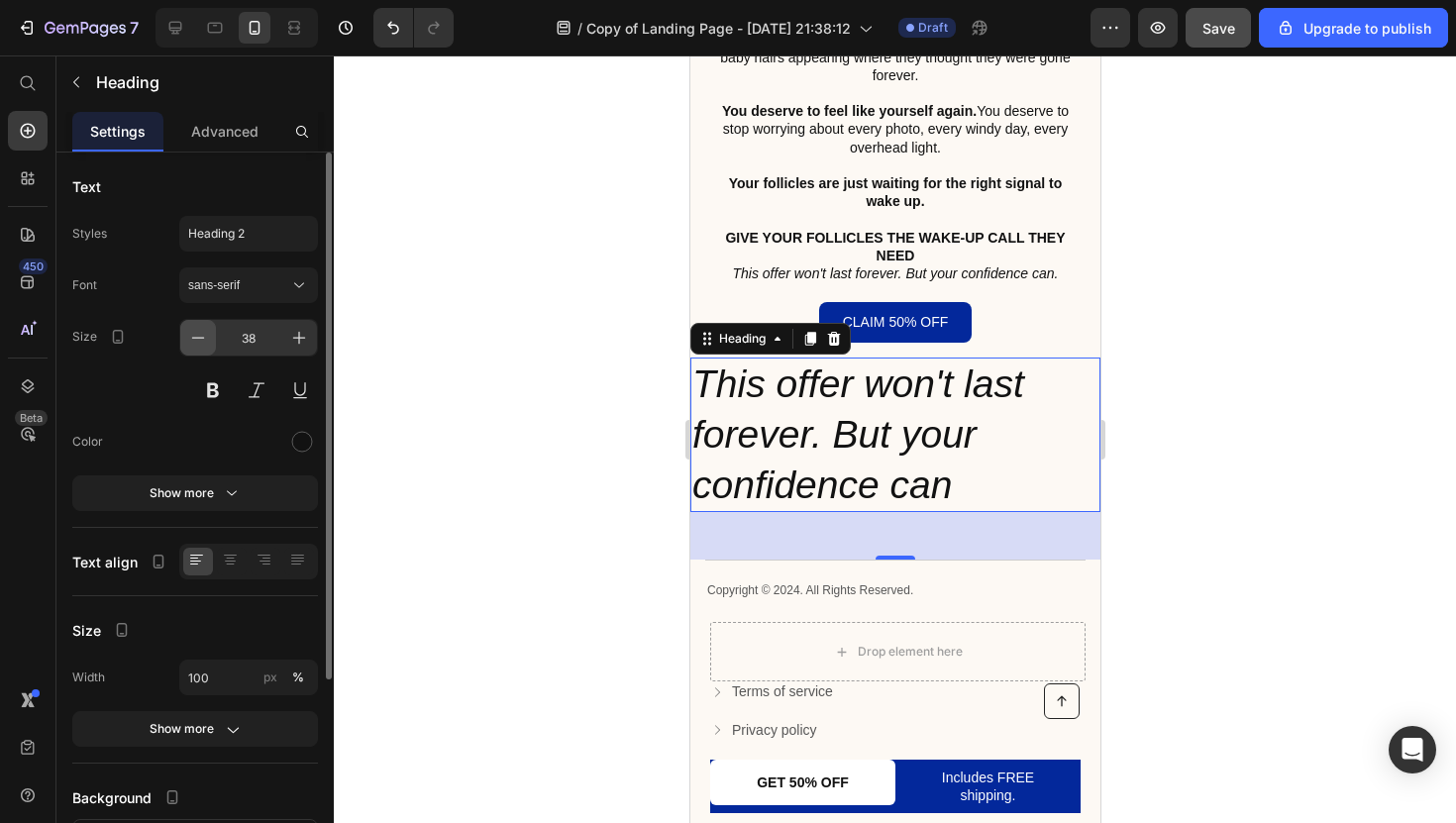 click at bounding box center (198, 338) 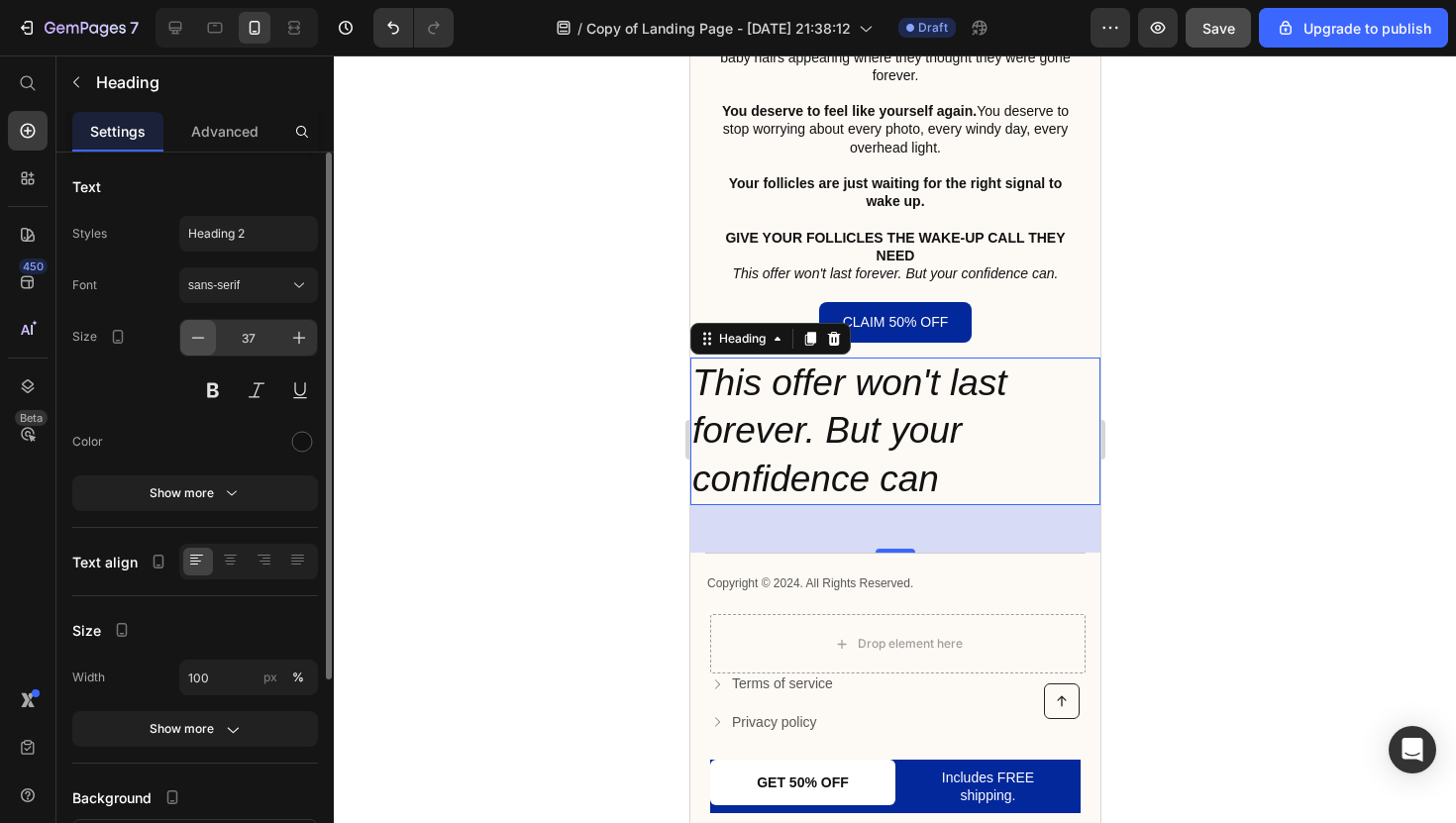click at bounding box center [198, 338] 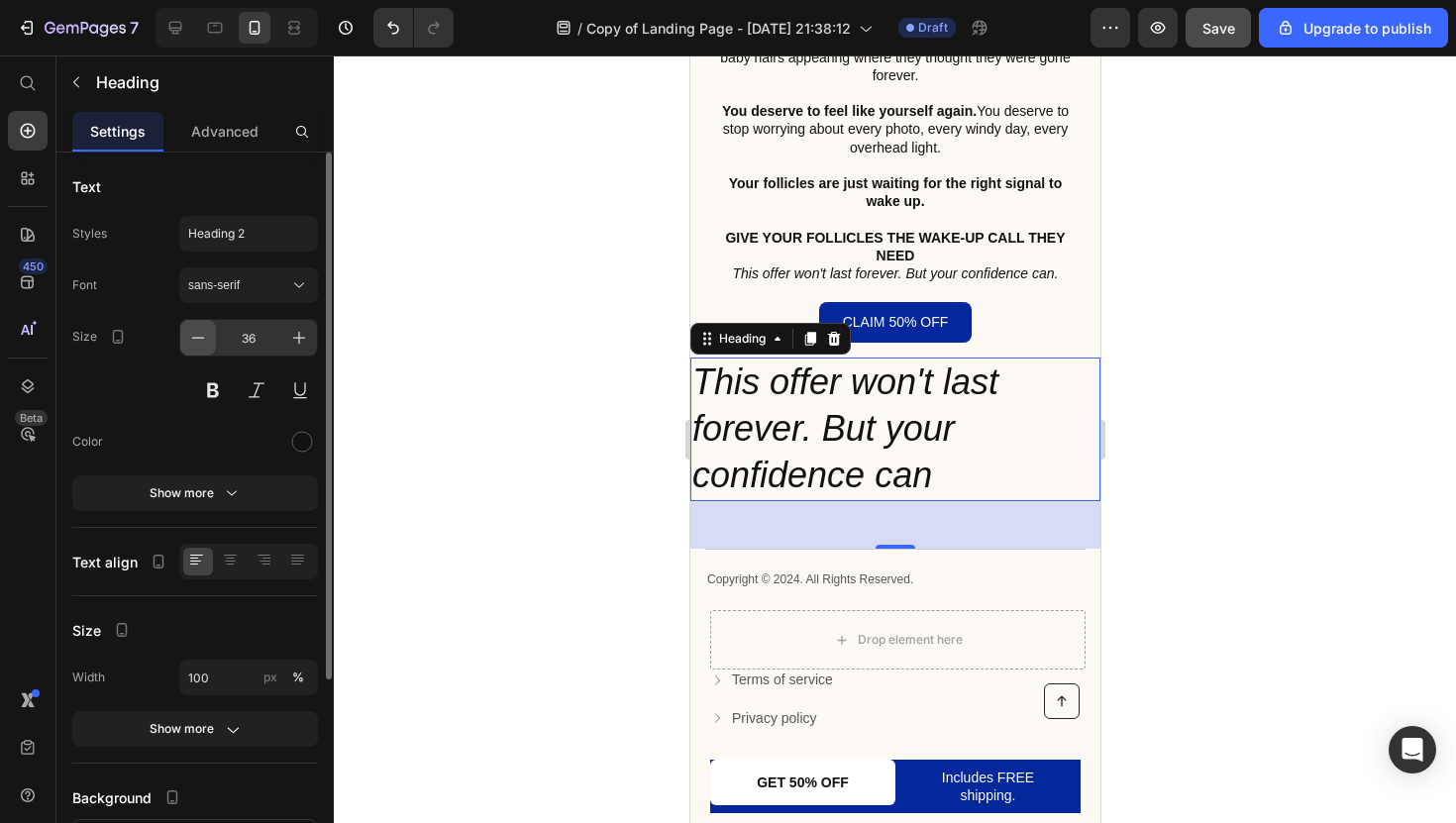 click at bounding box center (198, 338) 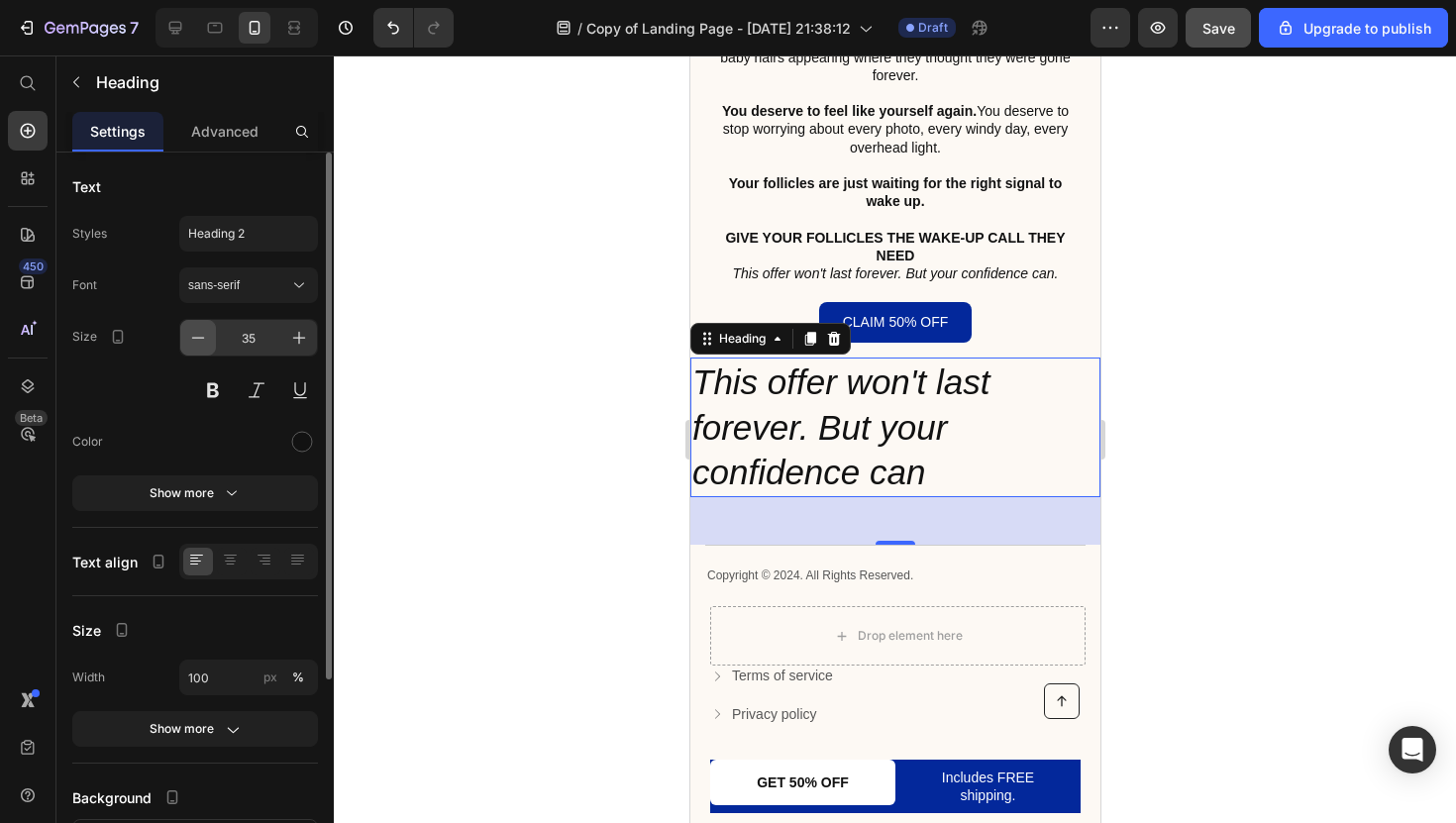 click at bounding box center [198, 338] 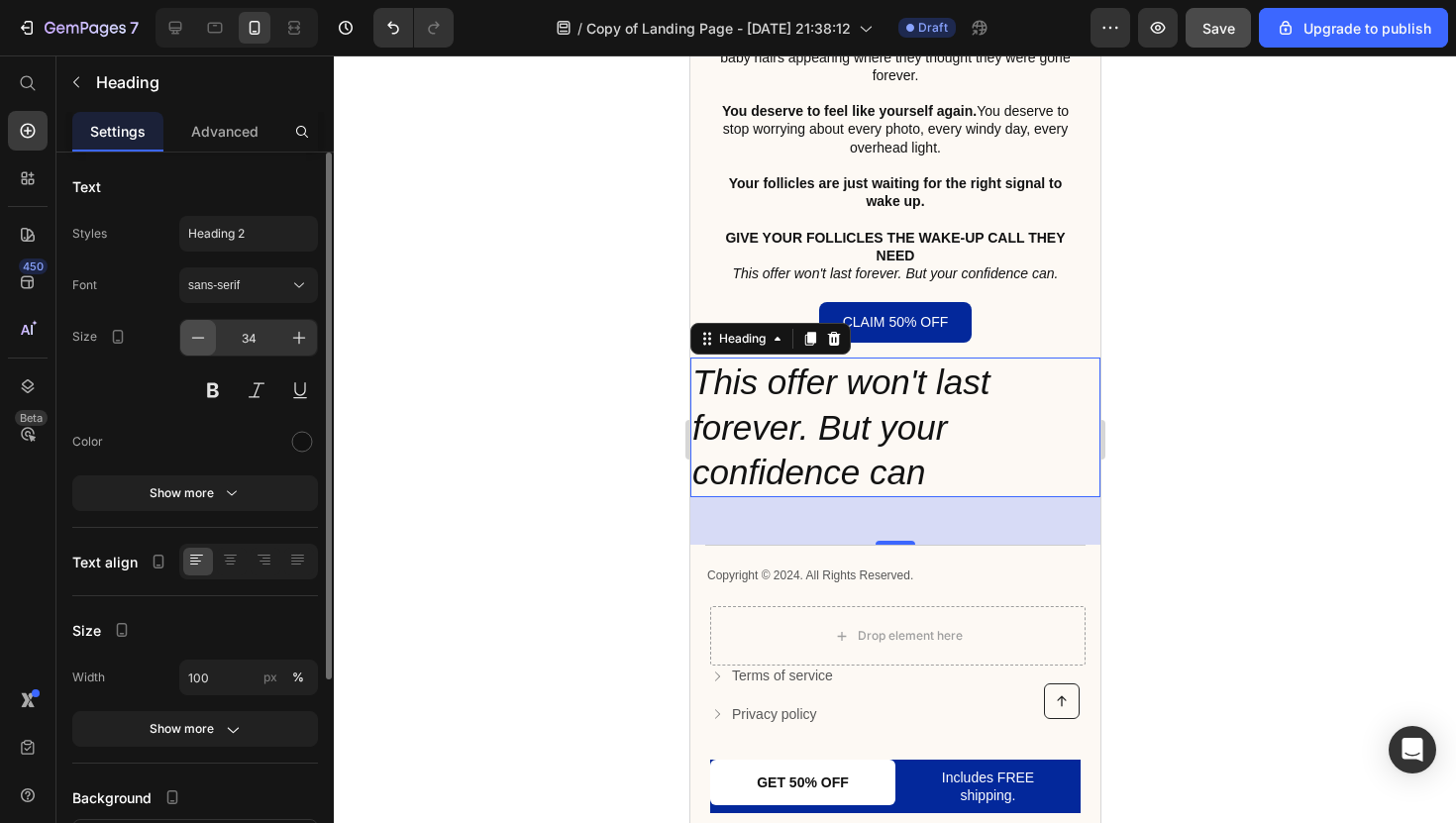click at bounding box center [198, 338] 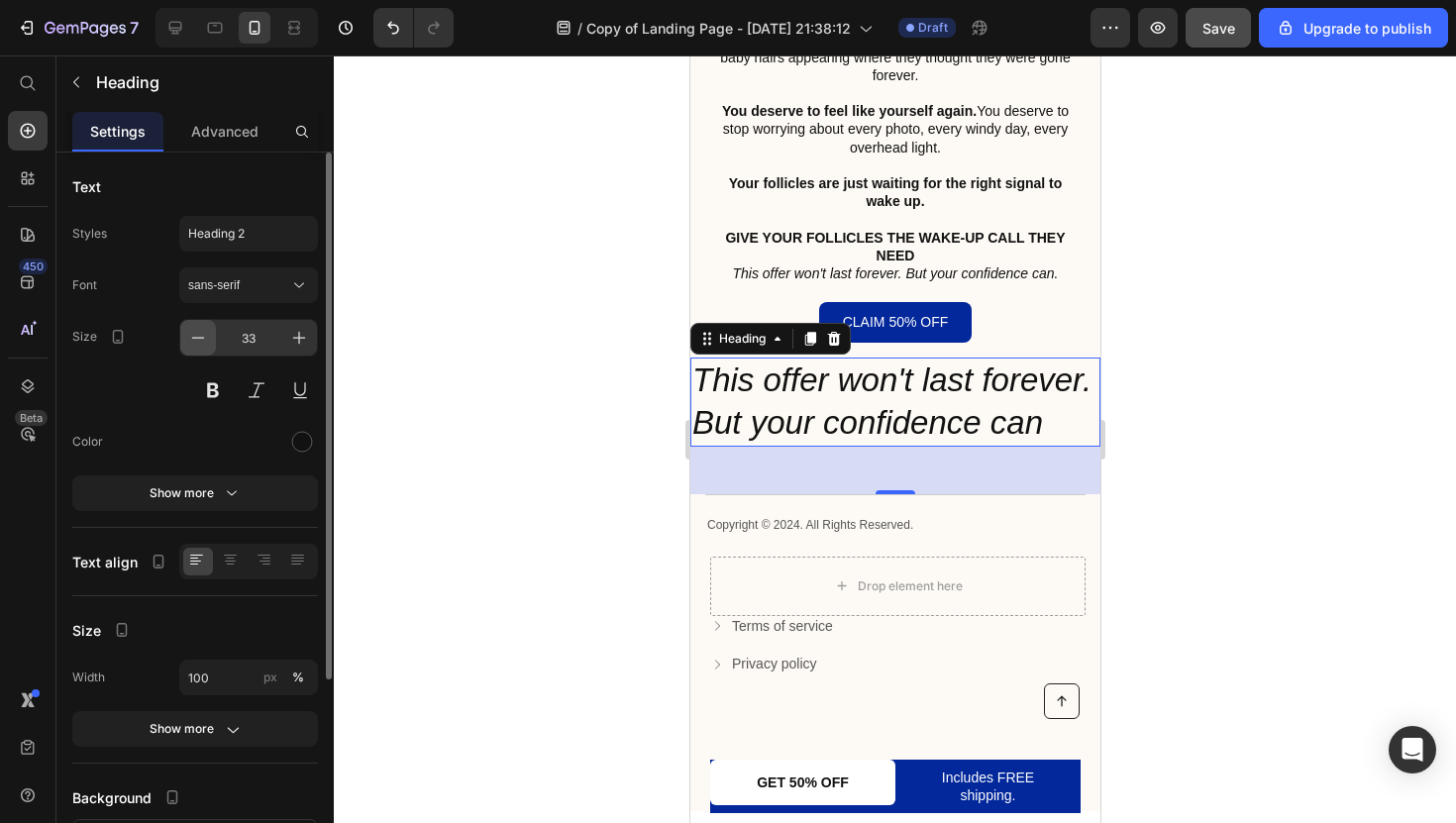 click at bounding box center [198, 338] 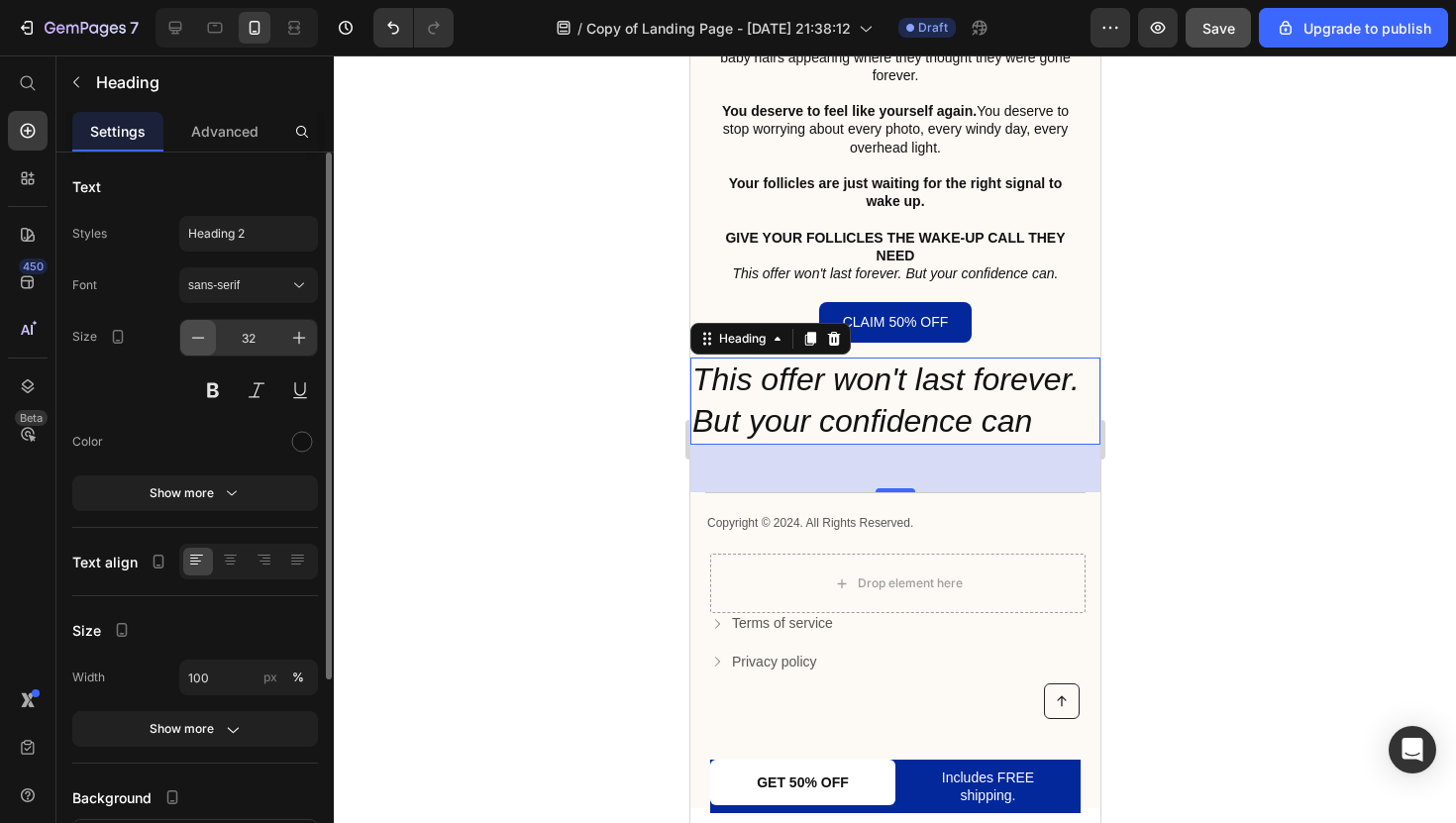 click at bounding box center [198, 338] 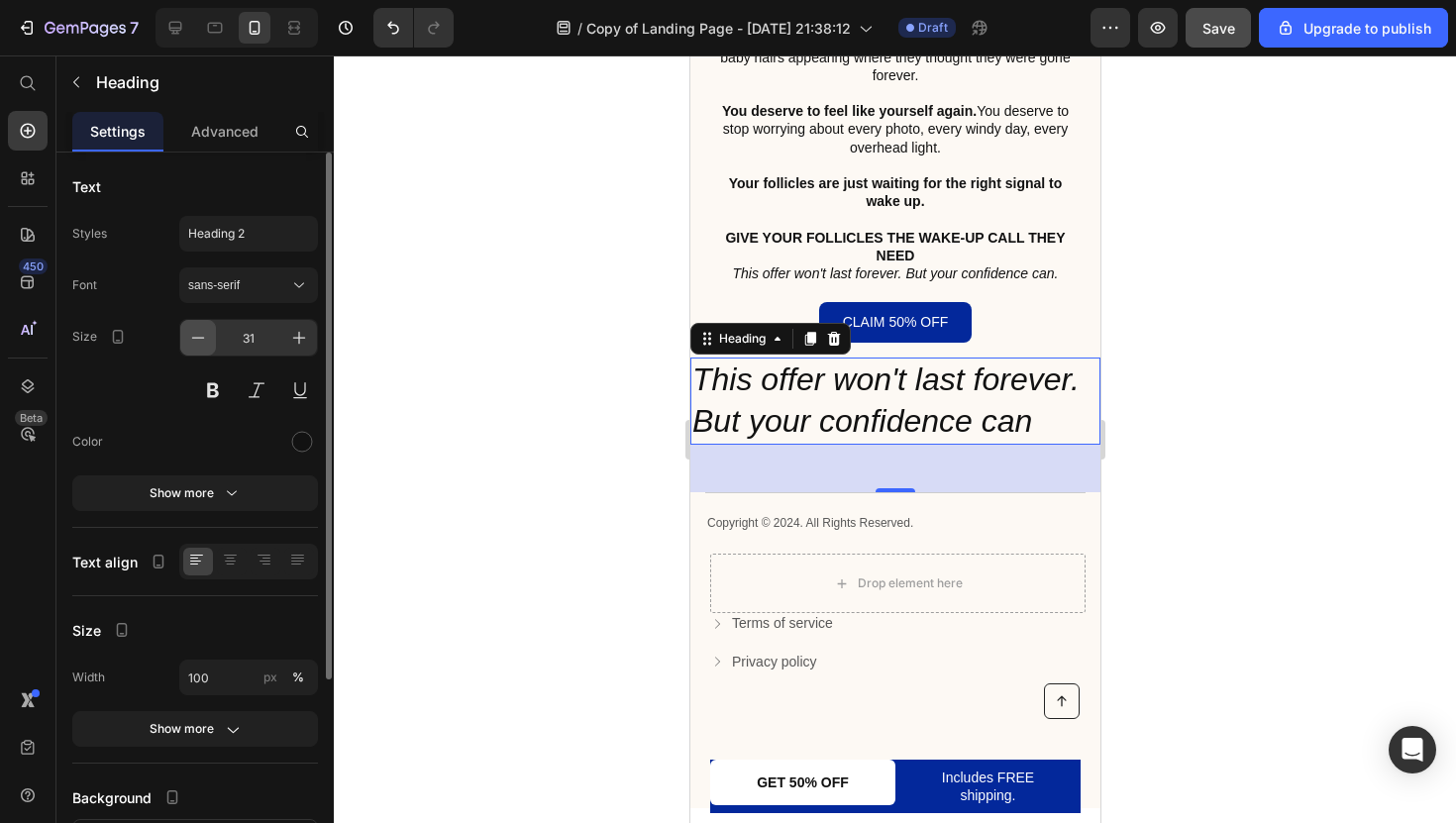 click at bounding box center (198, 338) 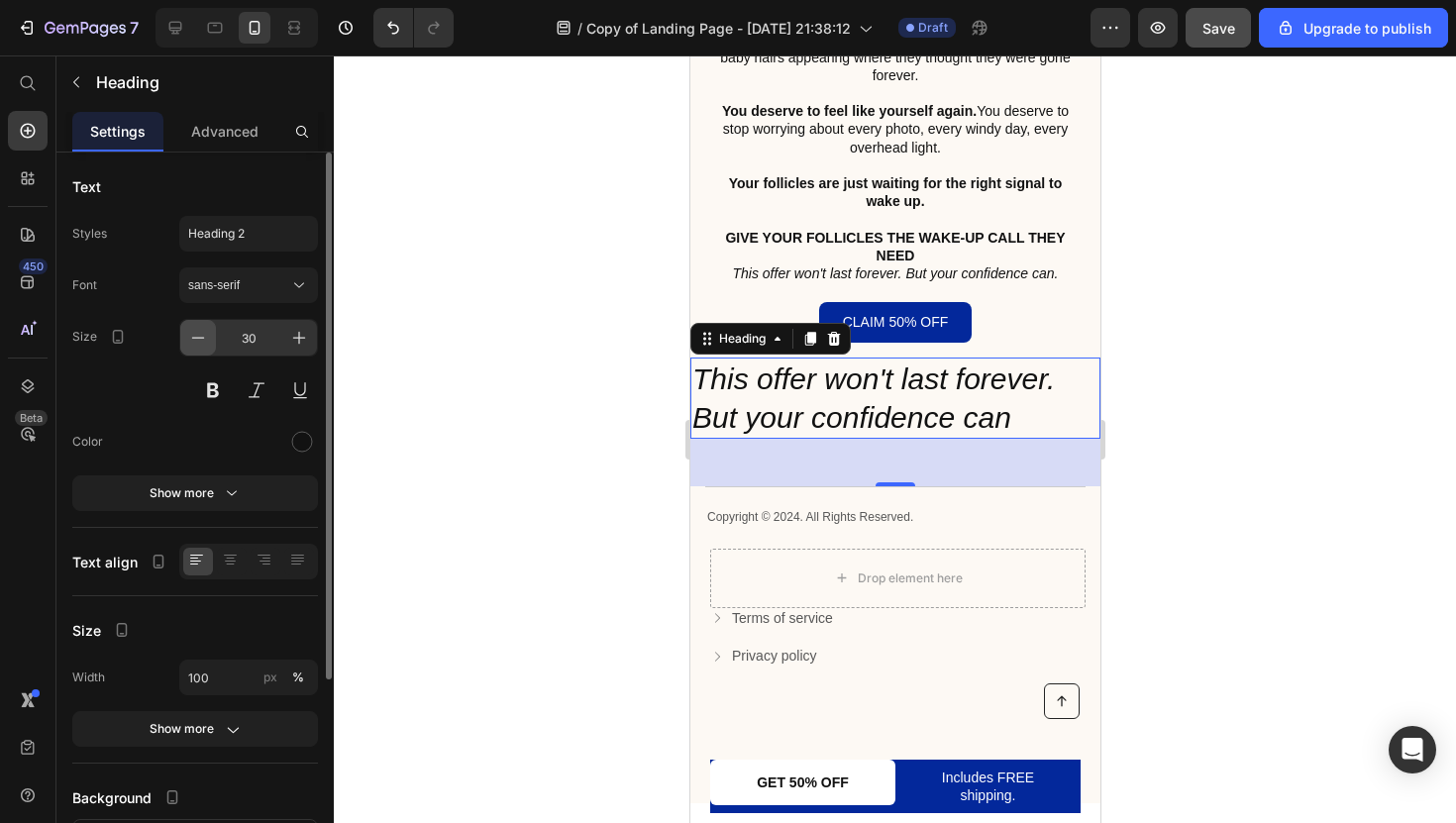 click at bounding box center [198, 338] 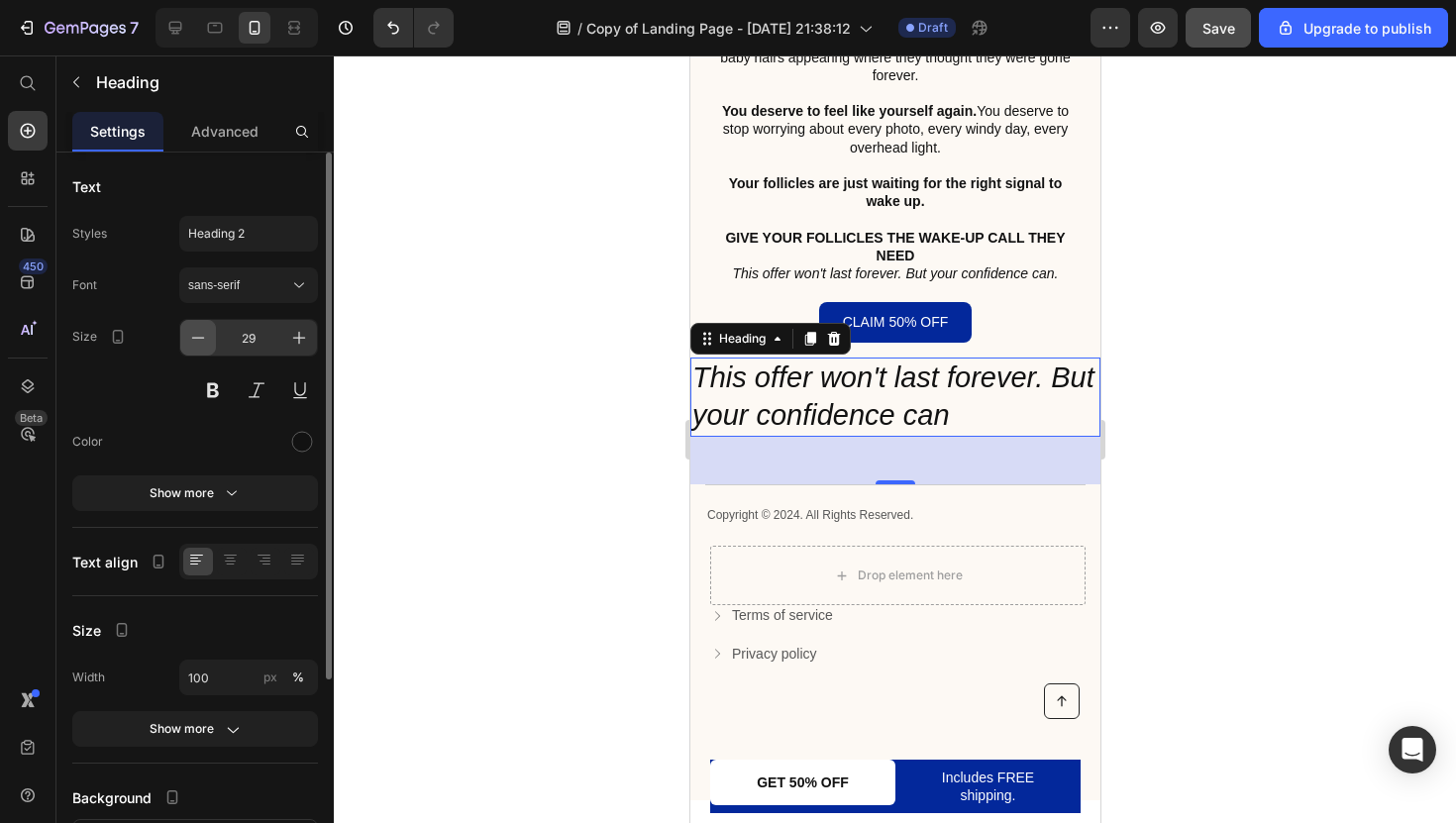 click at bounding box center [198, 338] 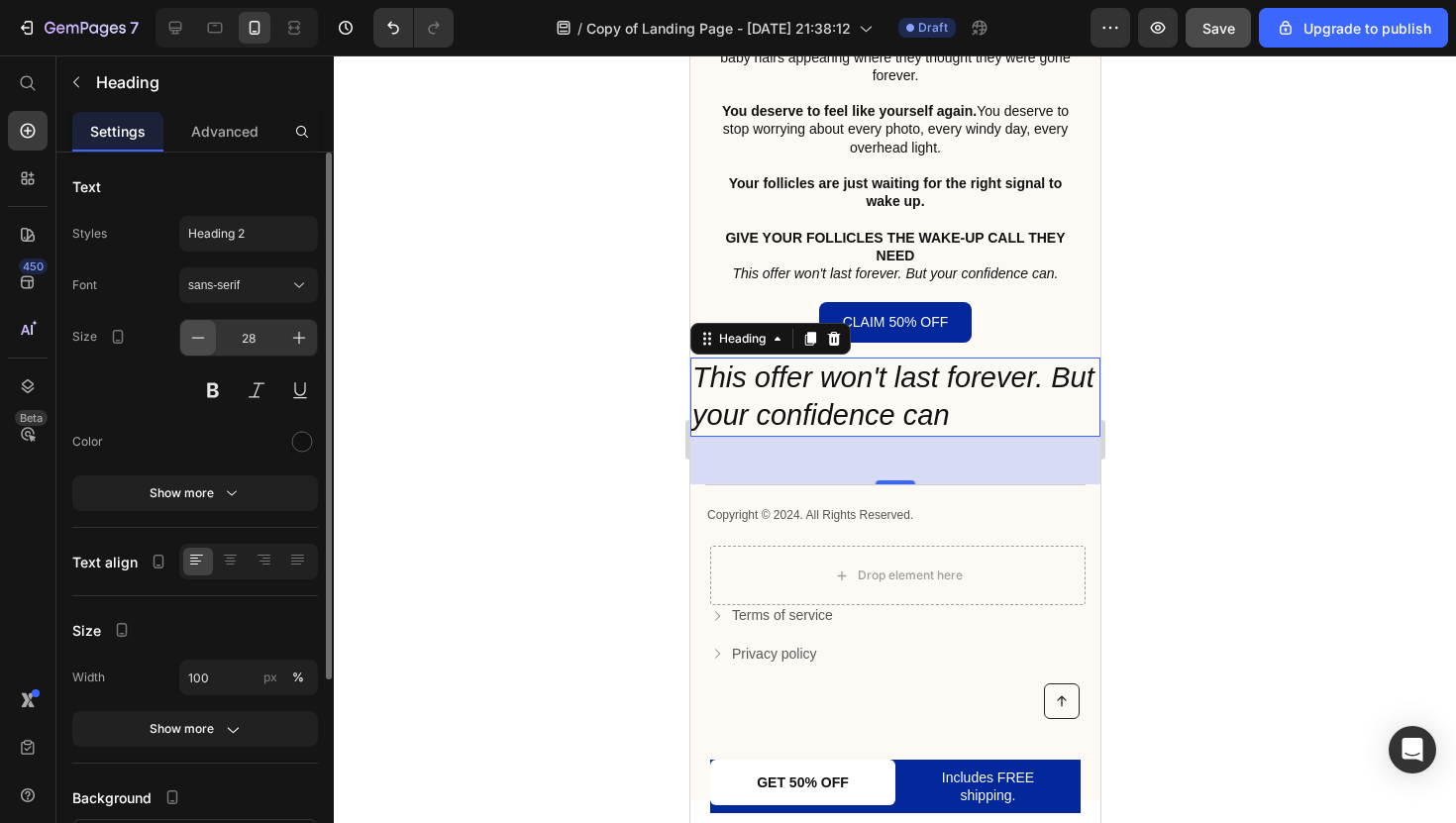 click at bounding box center [198, 338] 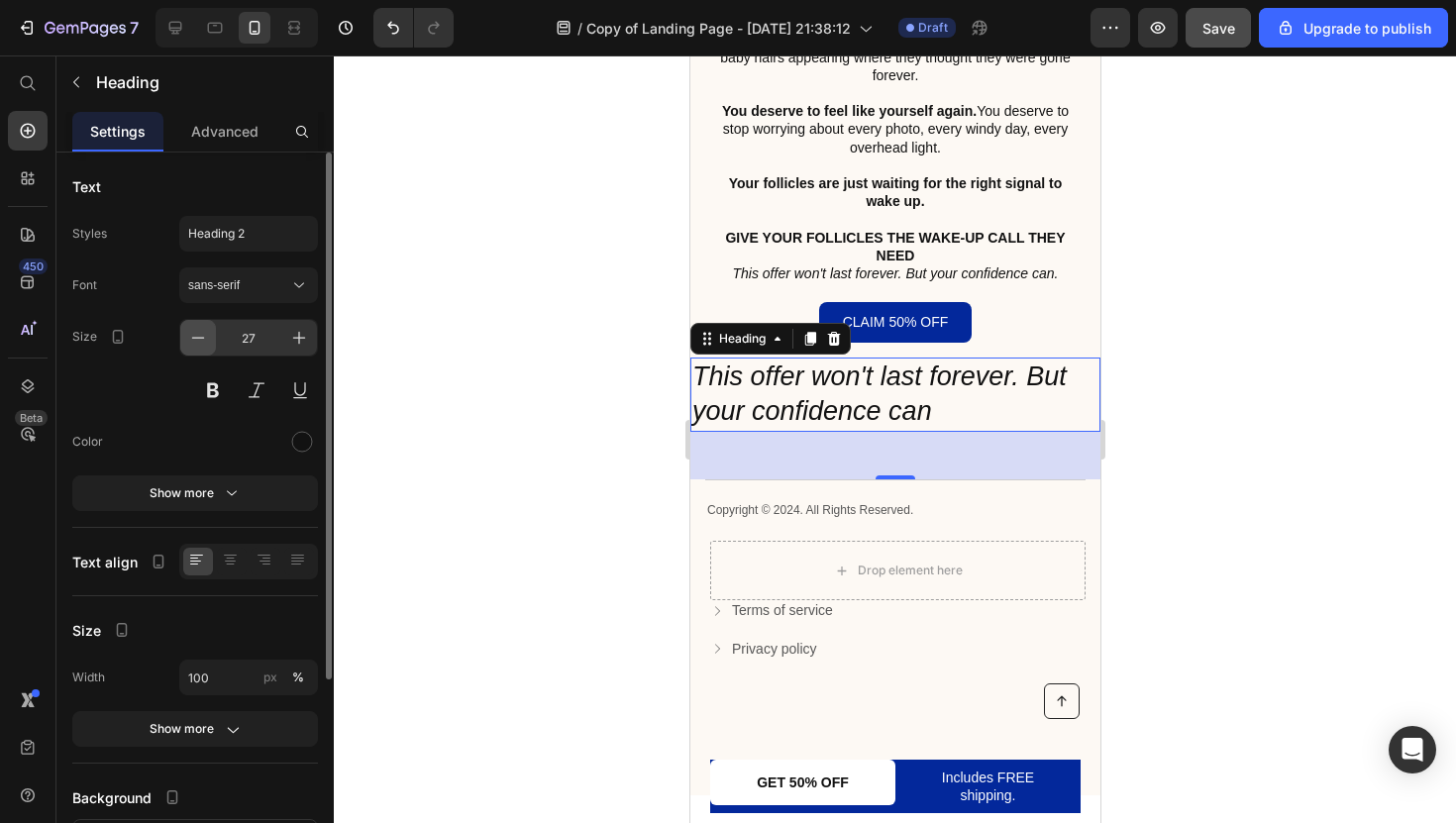 click at bounding box center (198, 338) 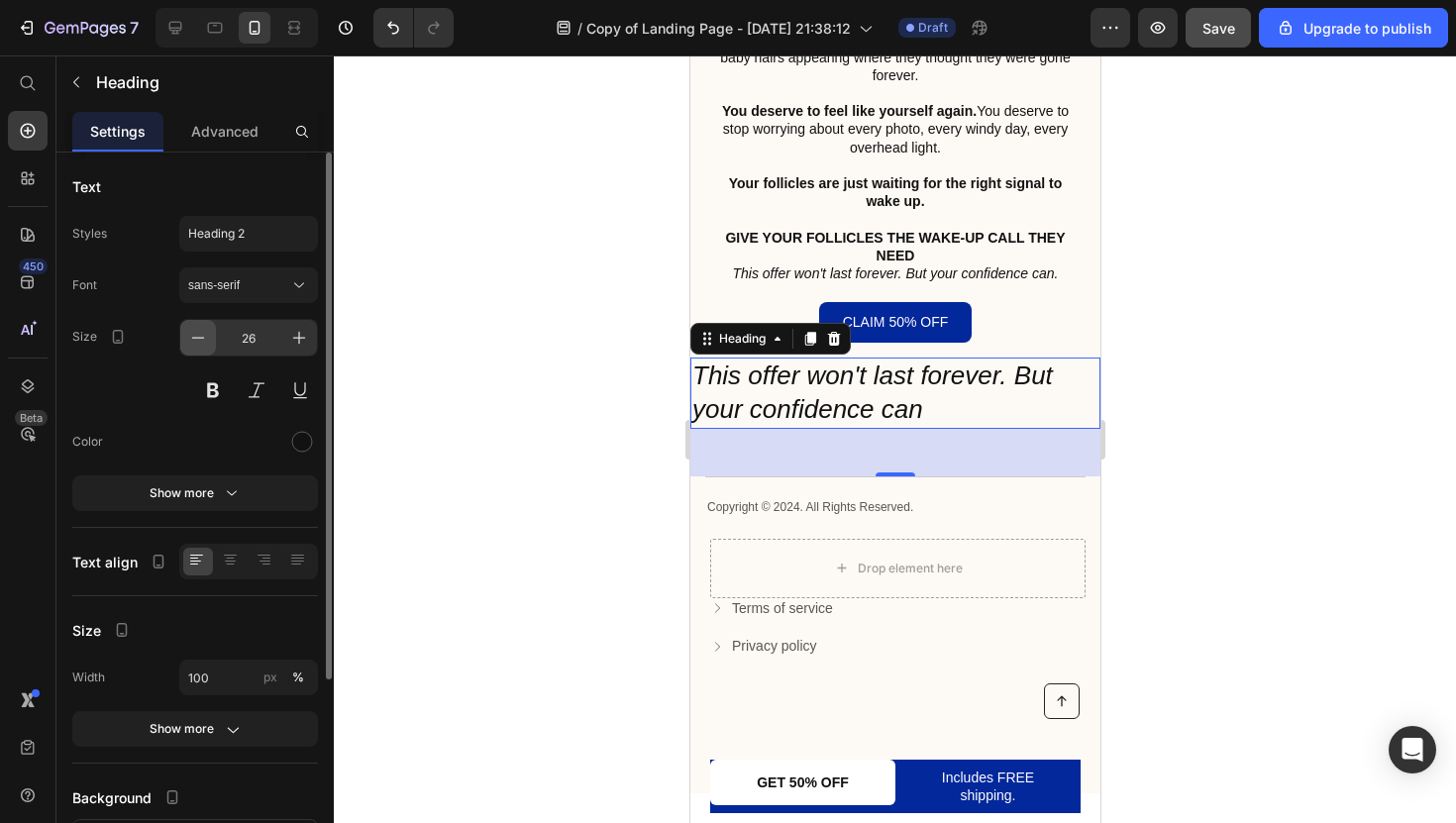 click at bounding box center [198, 338] 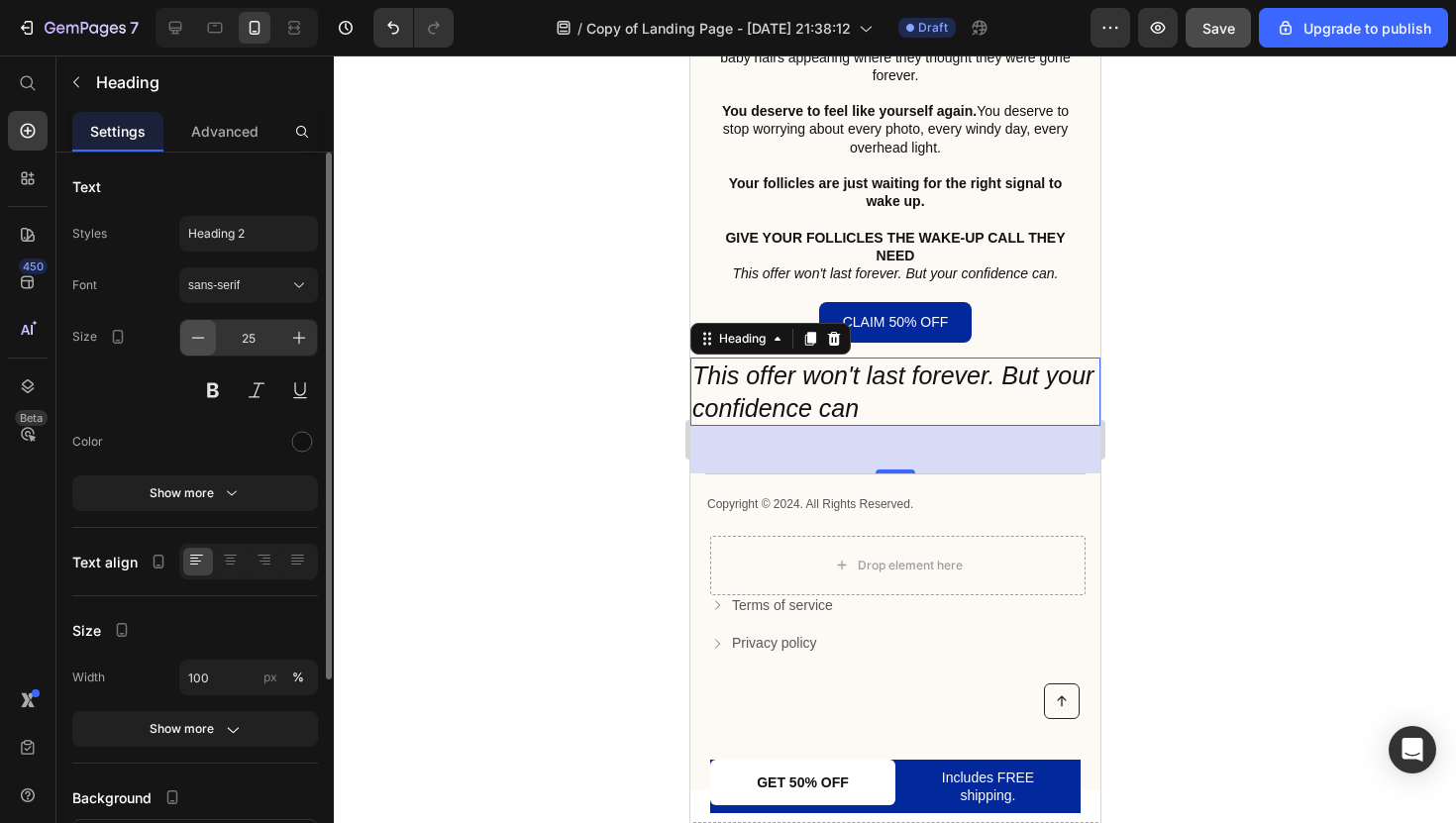 click at bounding box center [198, 338] 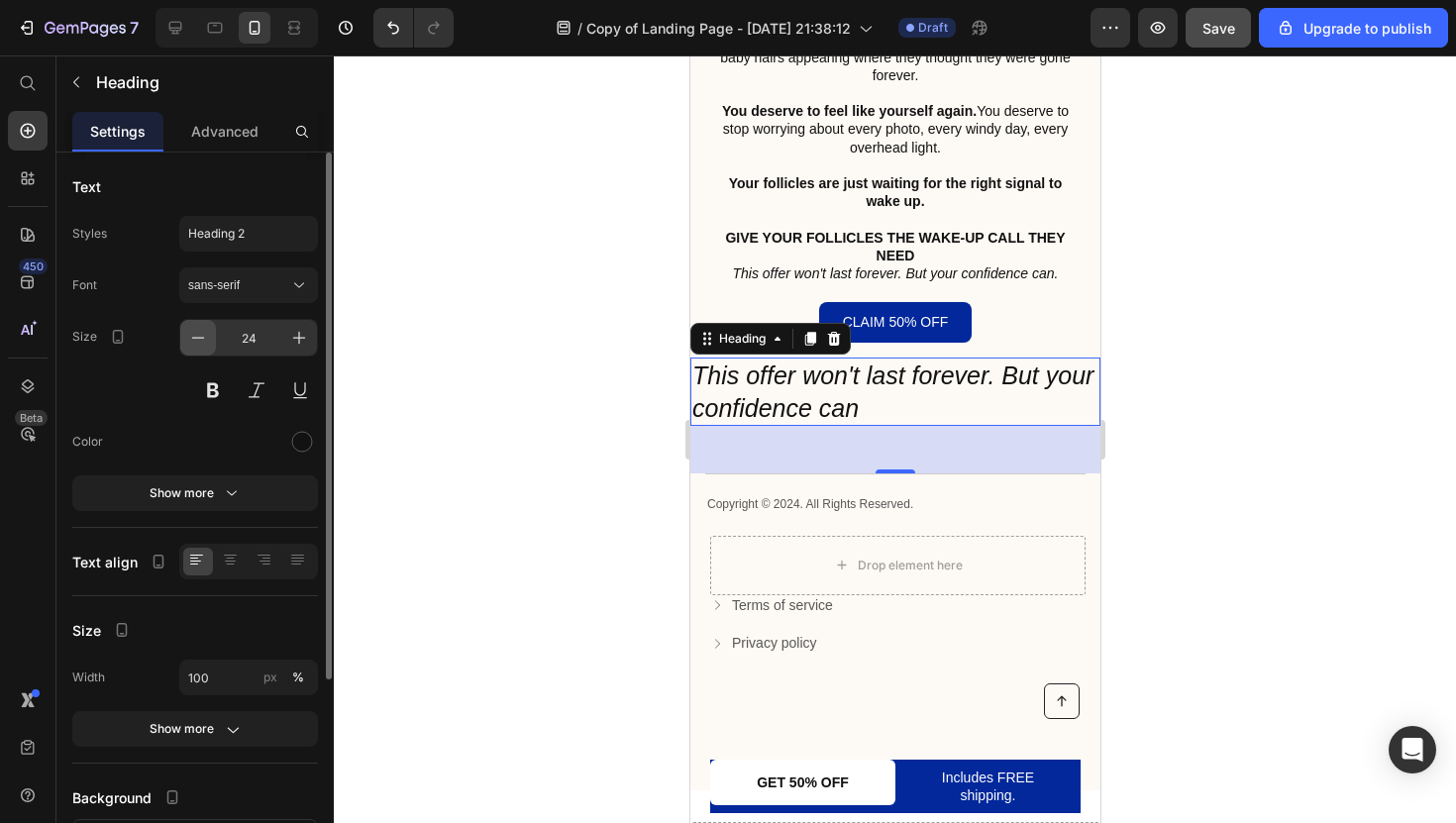 click at bounding box center [198, 338] 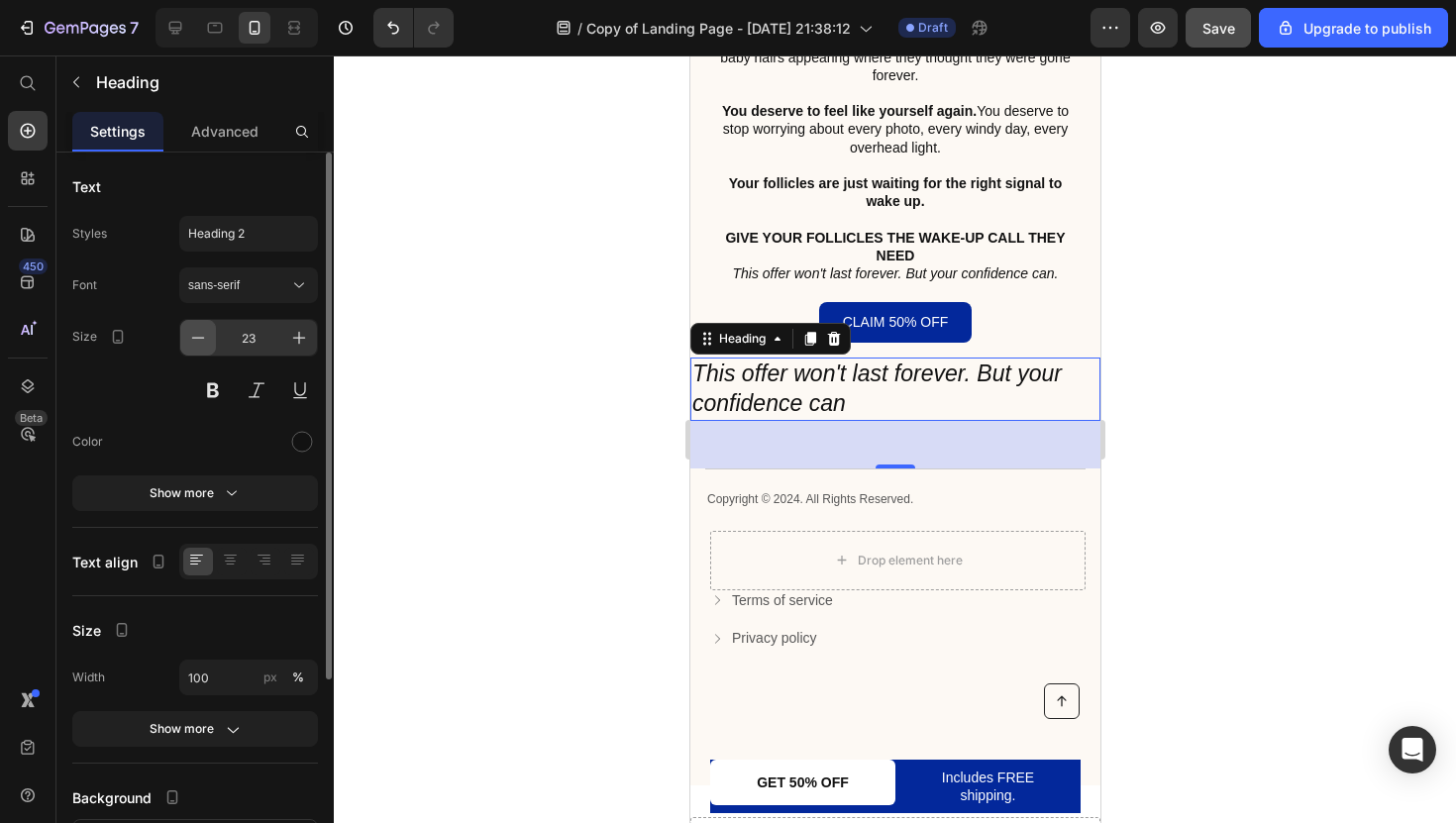 click at bounding box center [198, 338] 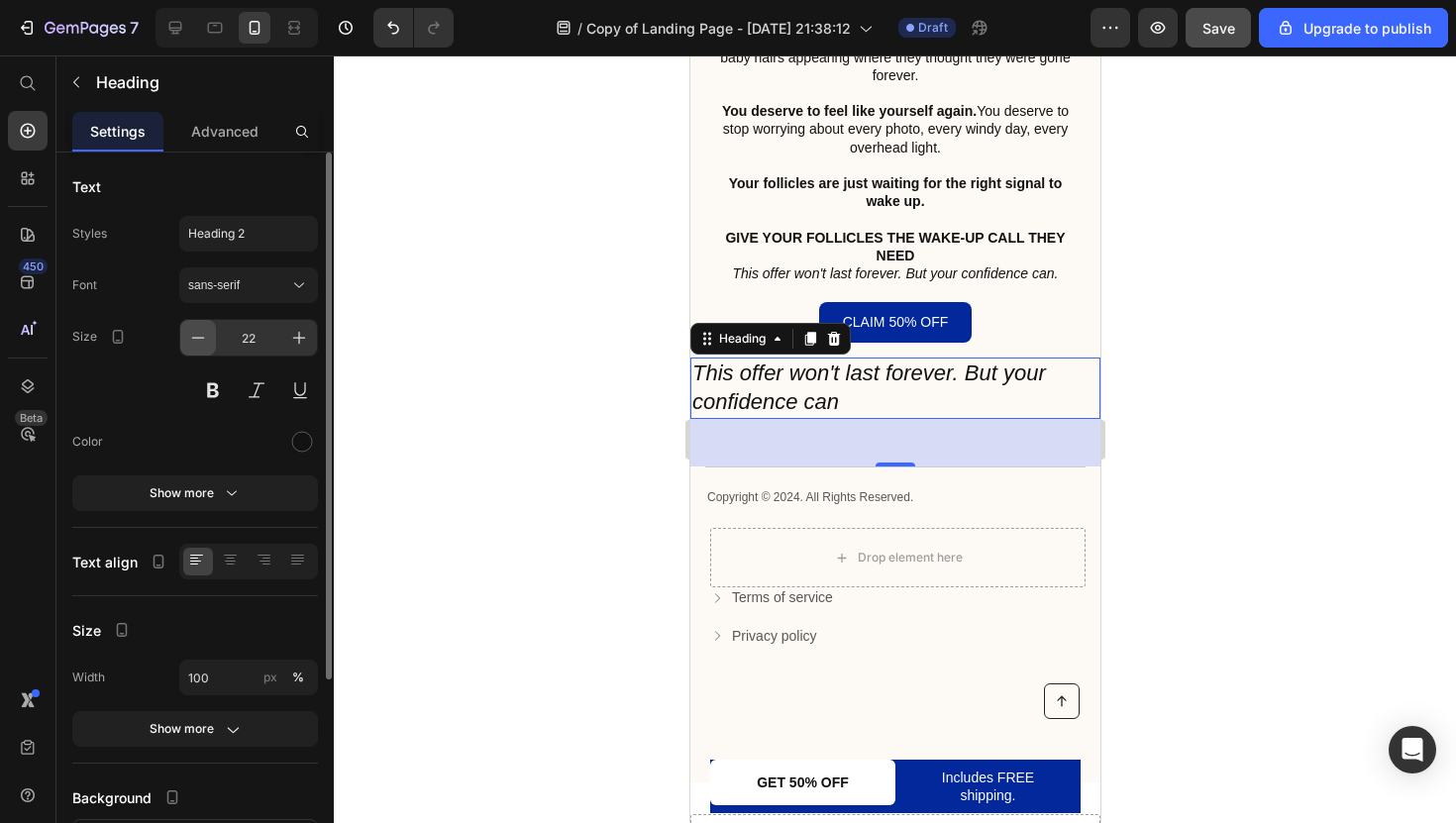 click at bounding box center (198, 338) 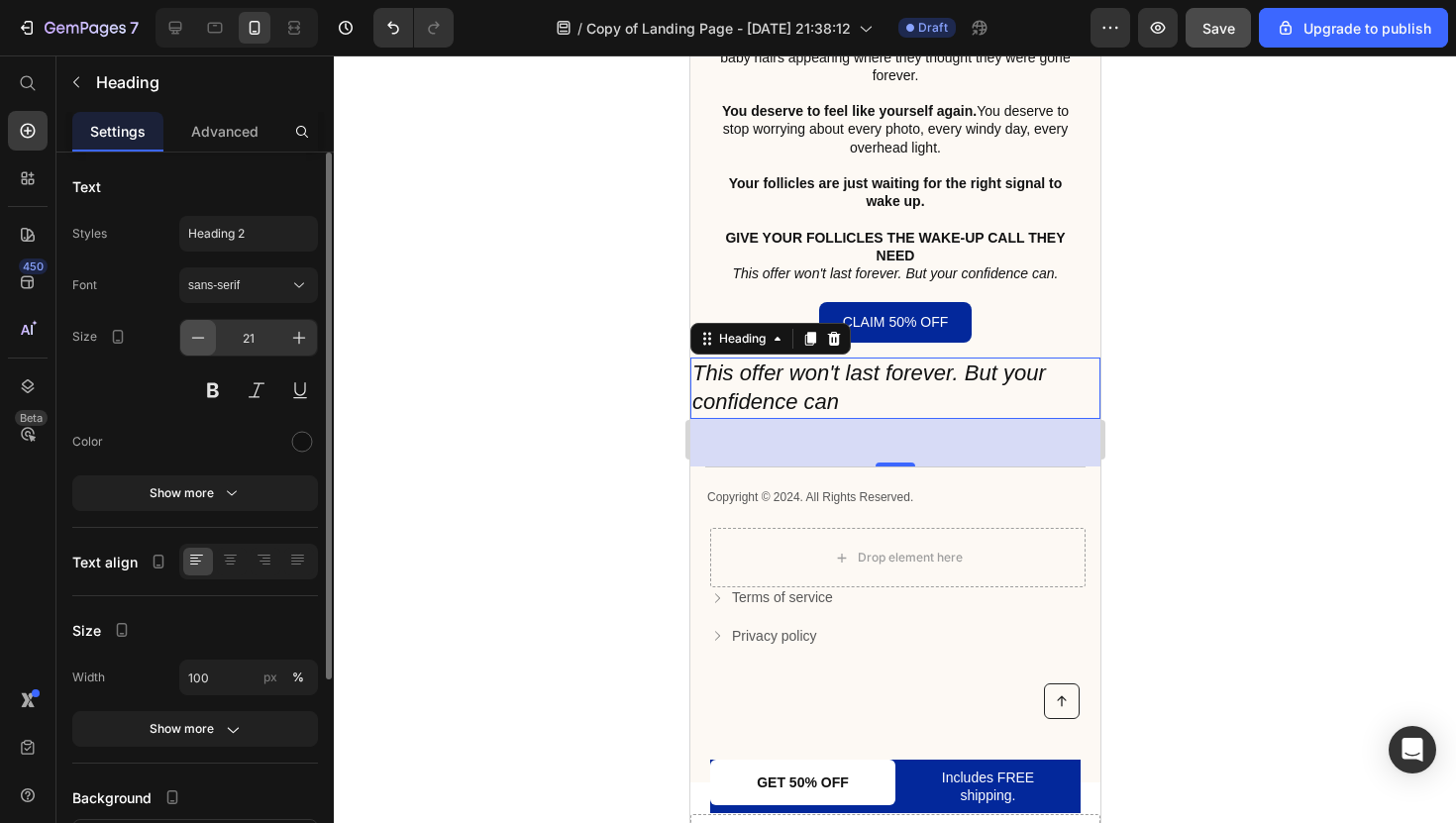 click at bounding box center [198, 338] 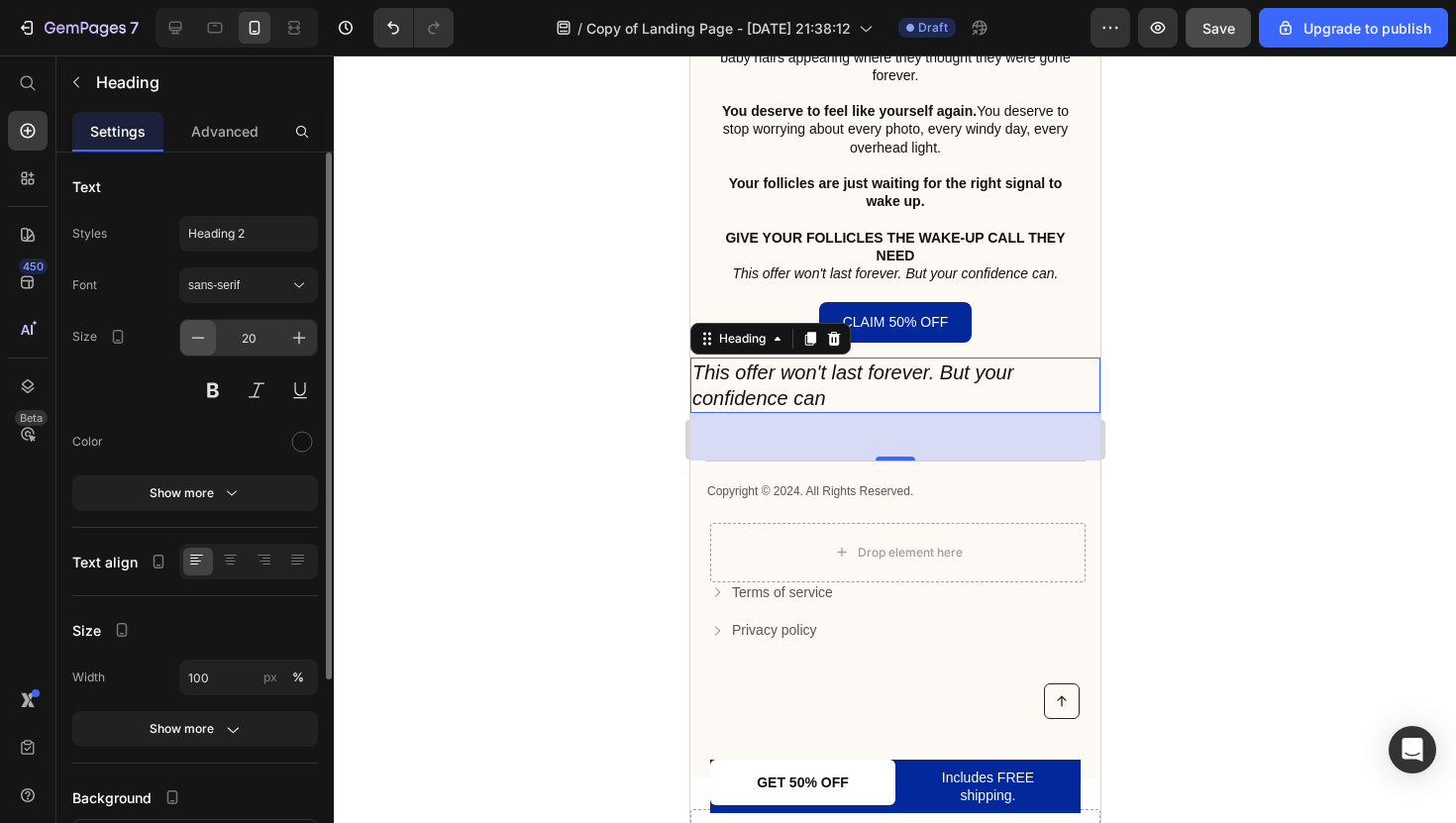 click at bounding box center [198, 338] 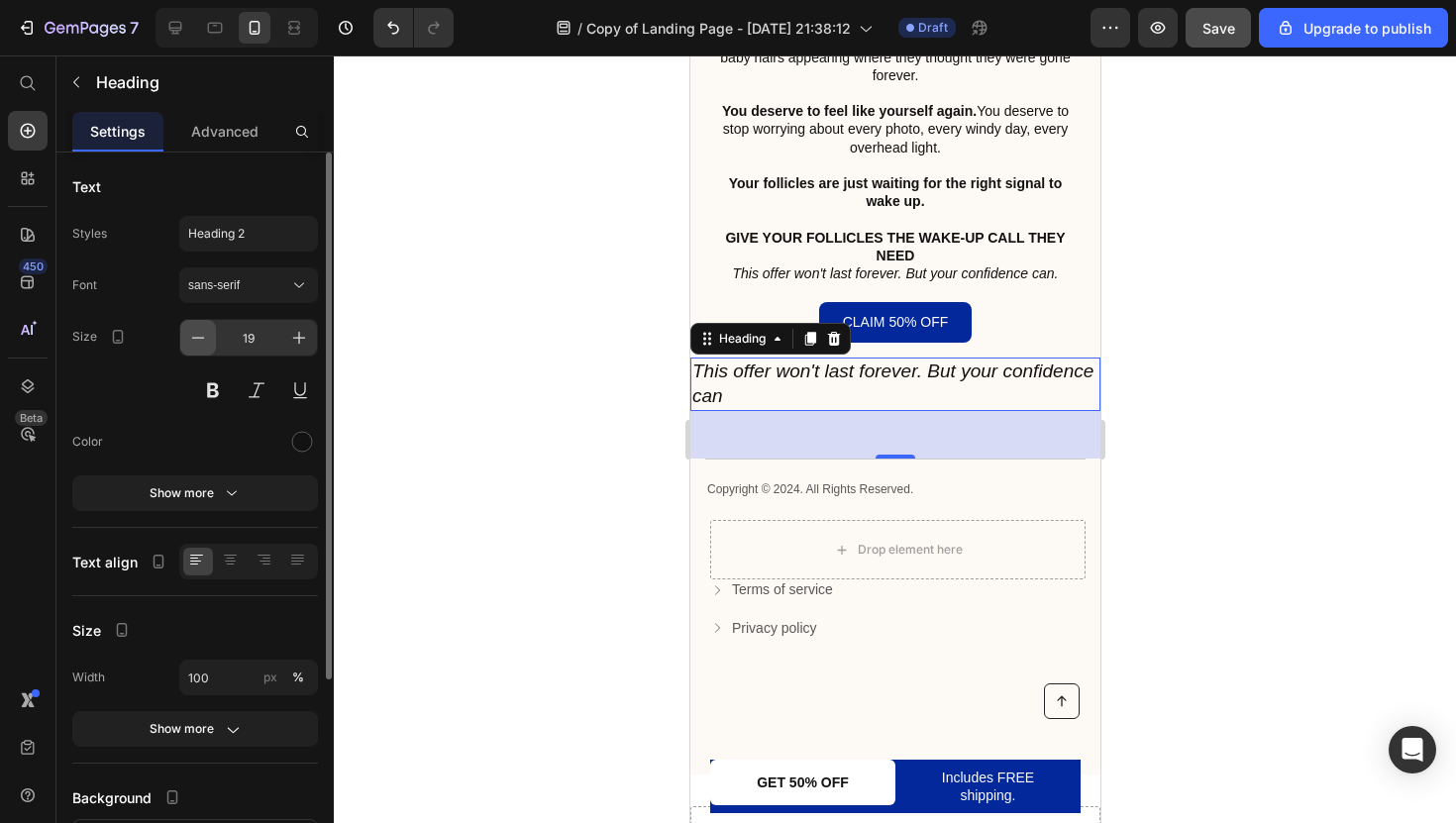 click at bounding box center [198, 338] 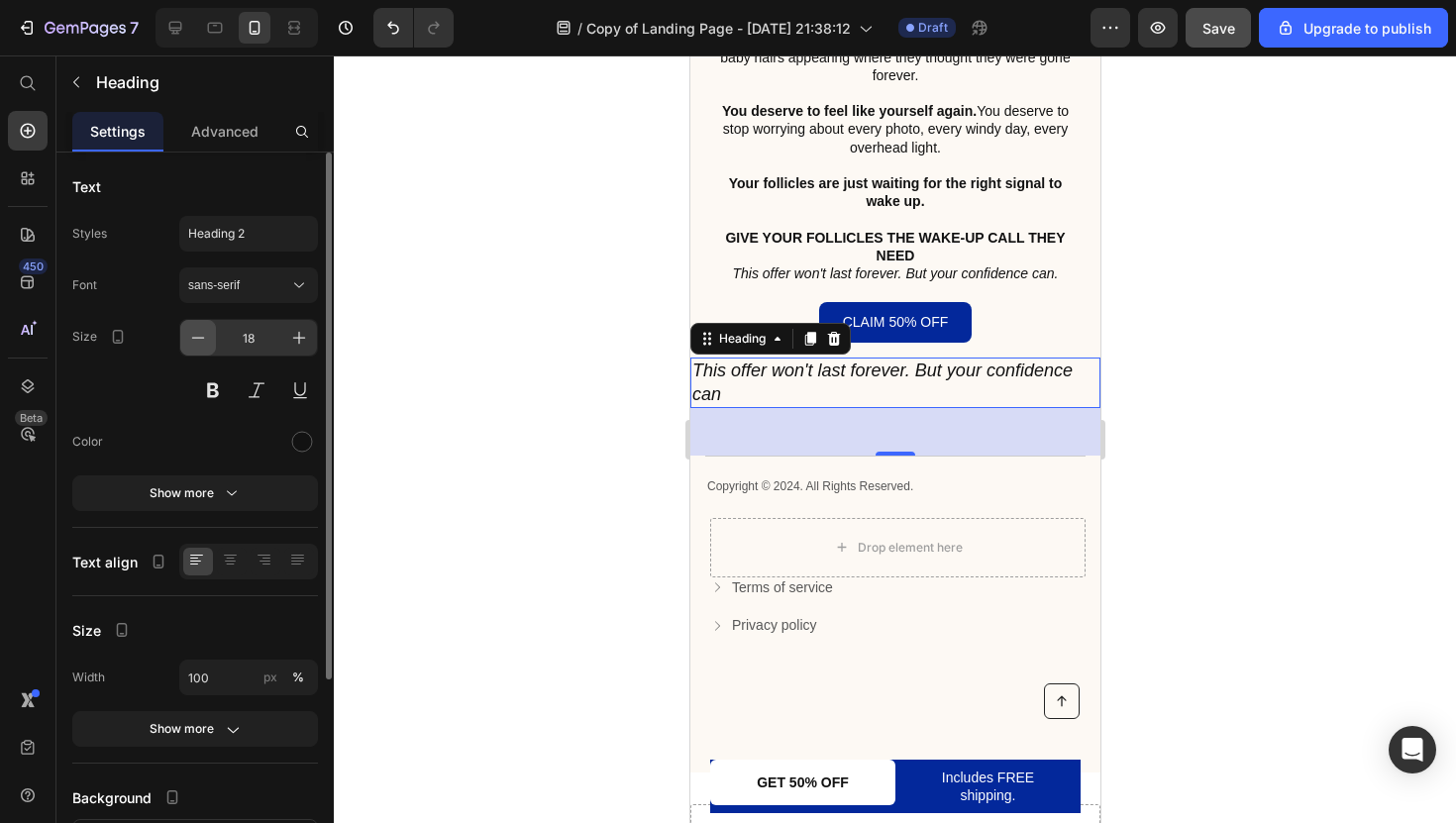 click at bounding box center [198, 338] 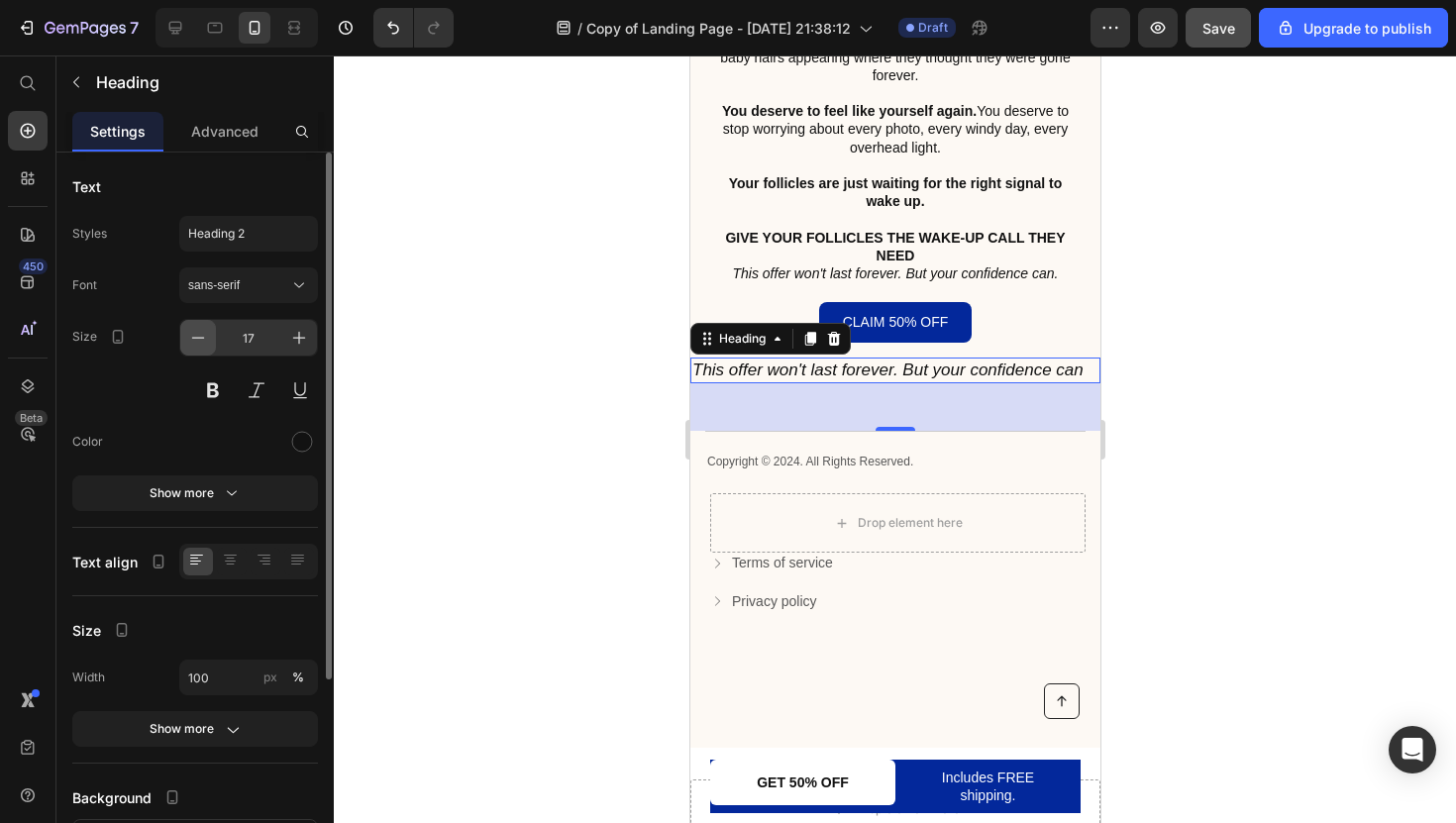 click at bounding box center (198, 338) 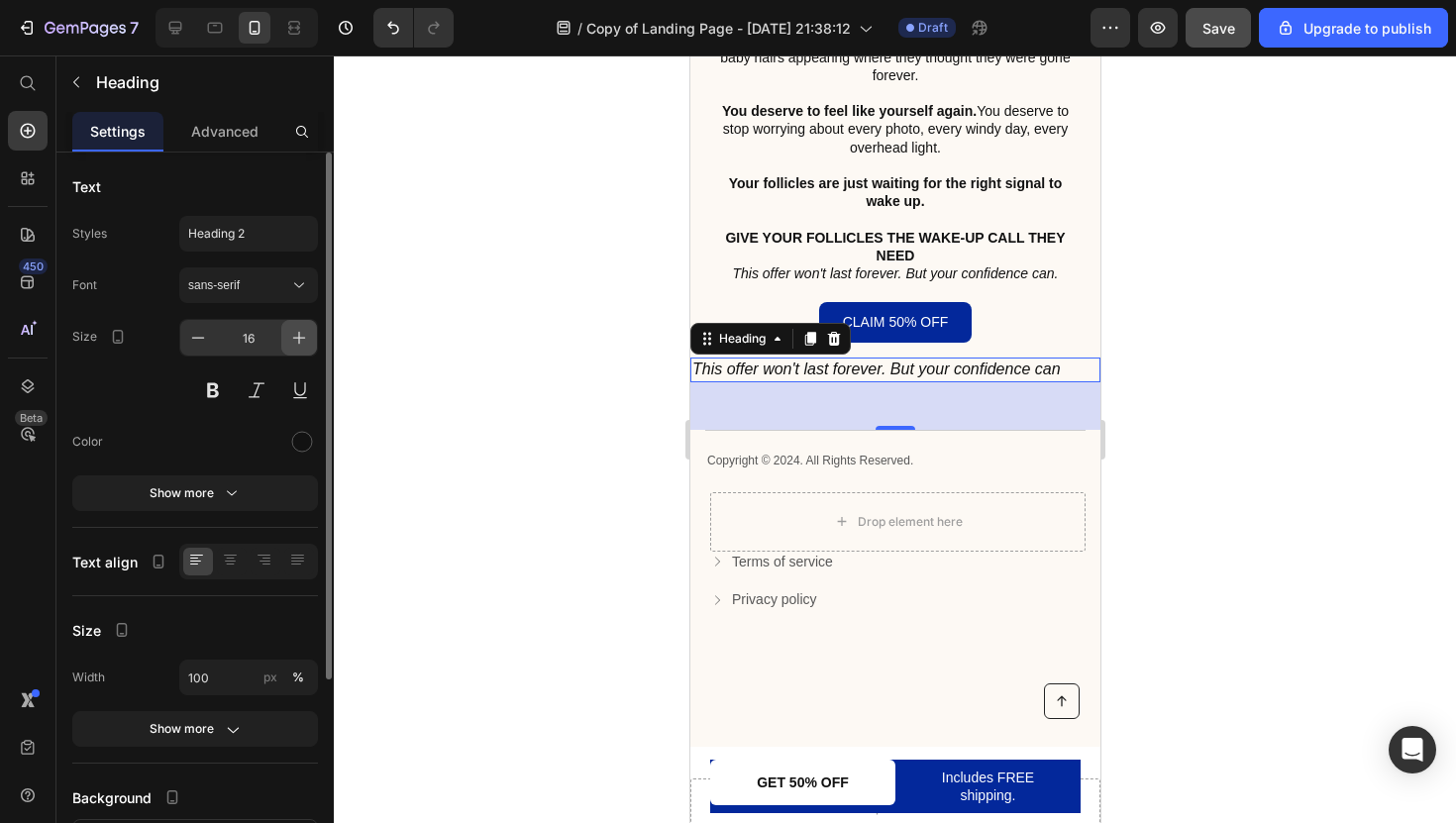 click 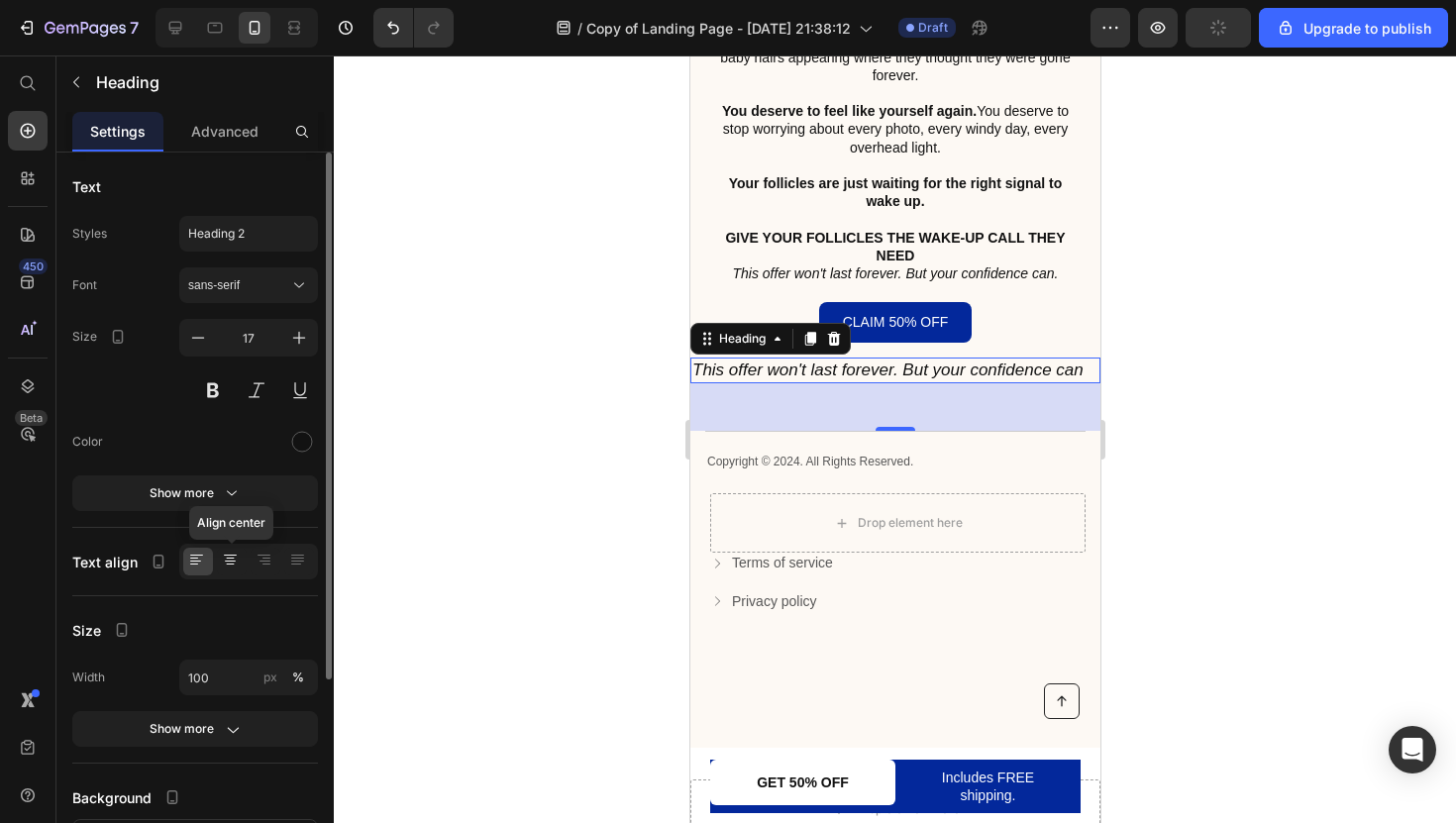 click 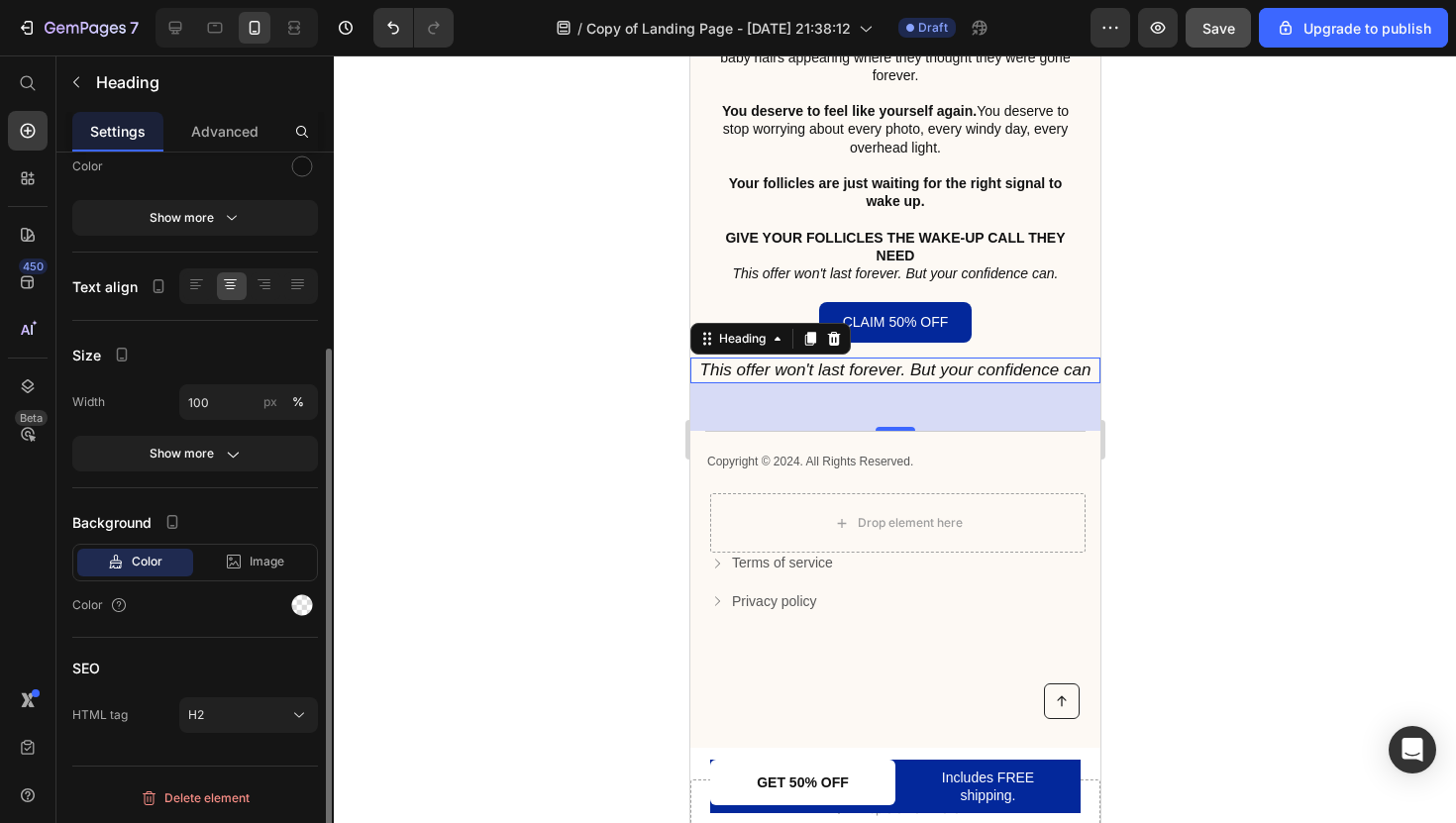 scroll, scrollTop: 272, scrollLeft: 0, axis: vertical 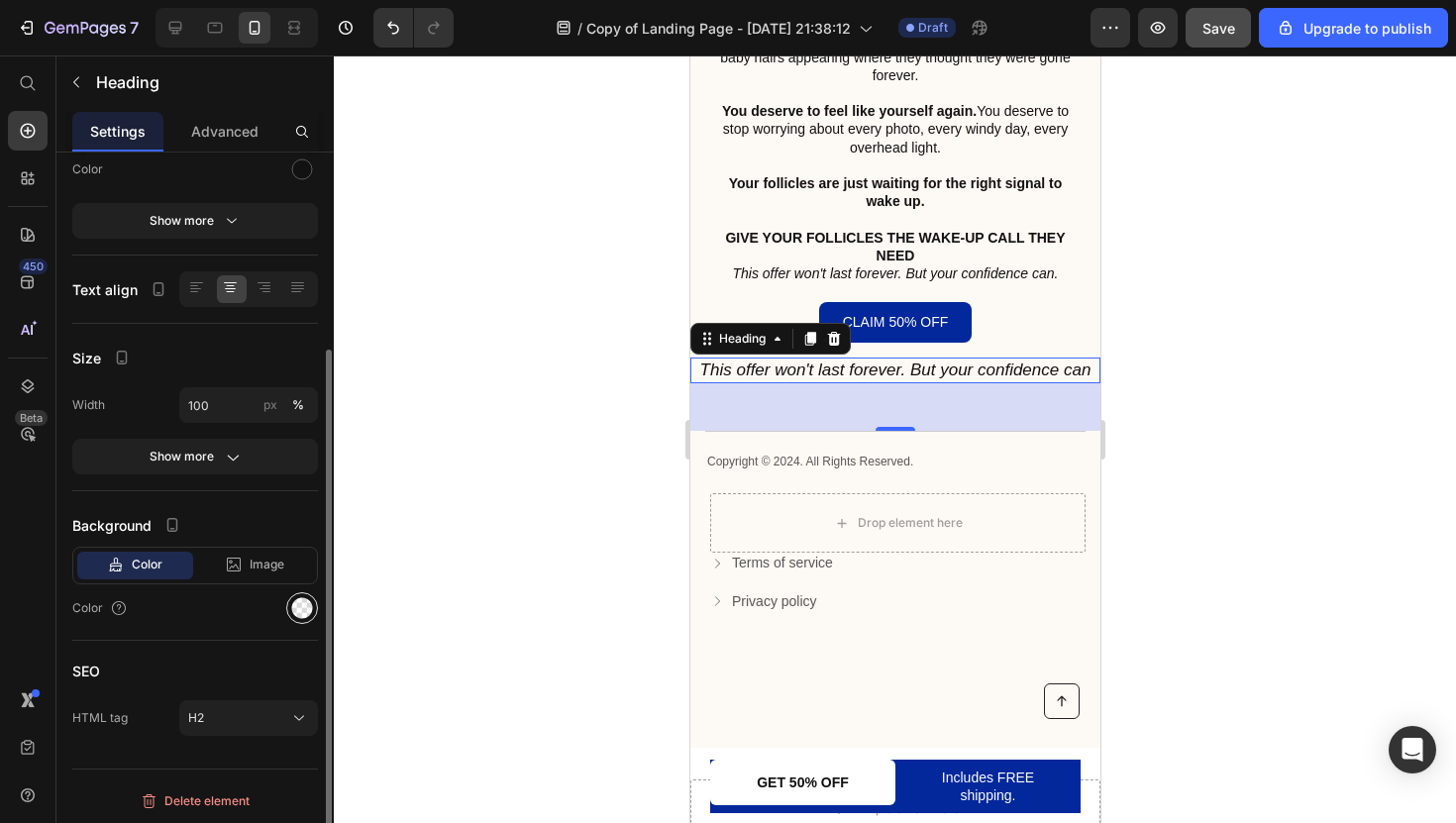 click at bounding box center (302, 608) 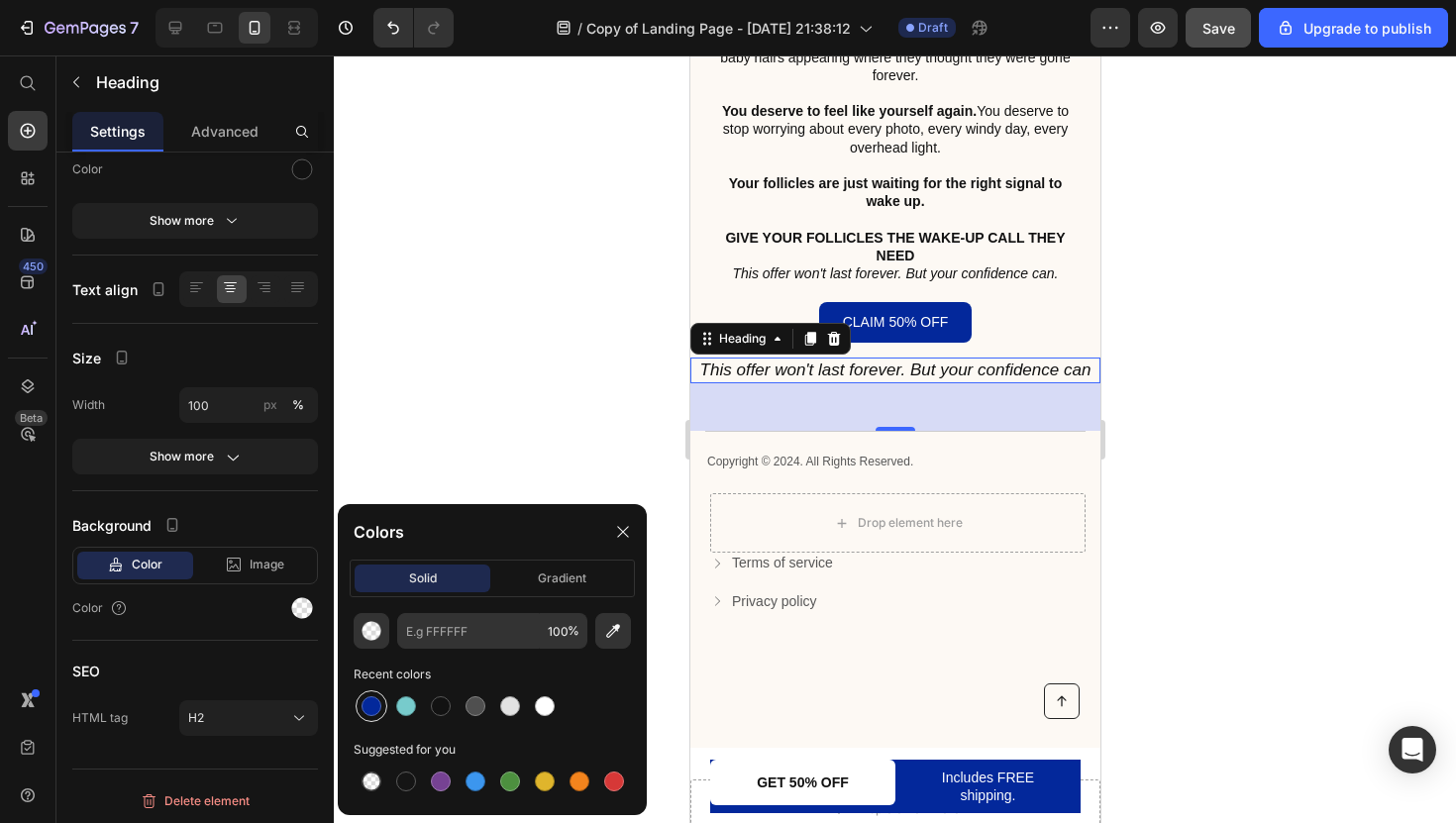 click at bounding box center (371, 706) 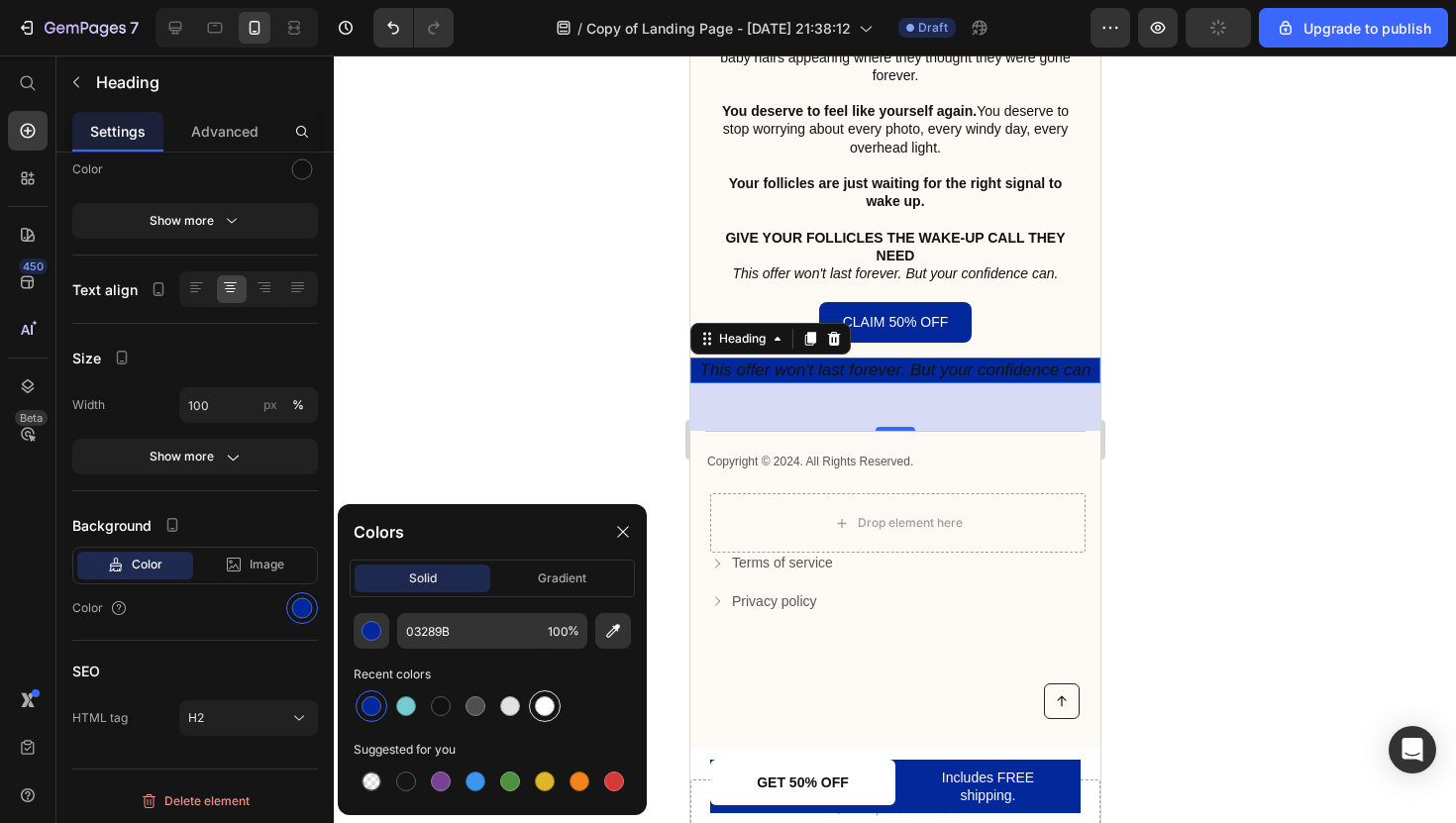 click at bounding box center (545, 706) 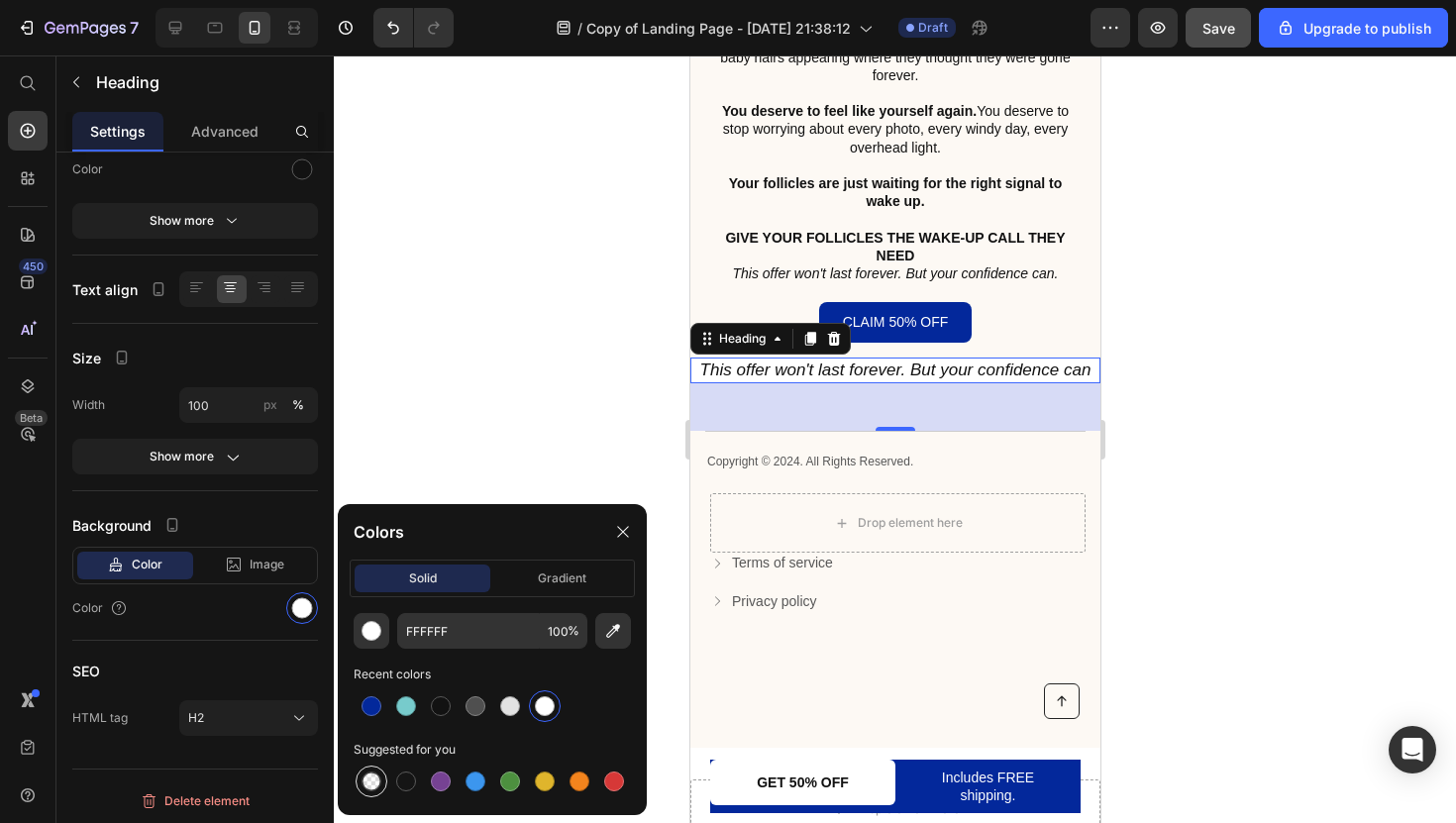 click at bounding box center (371, 781) 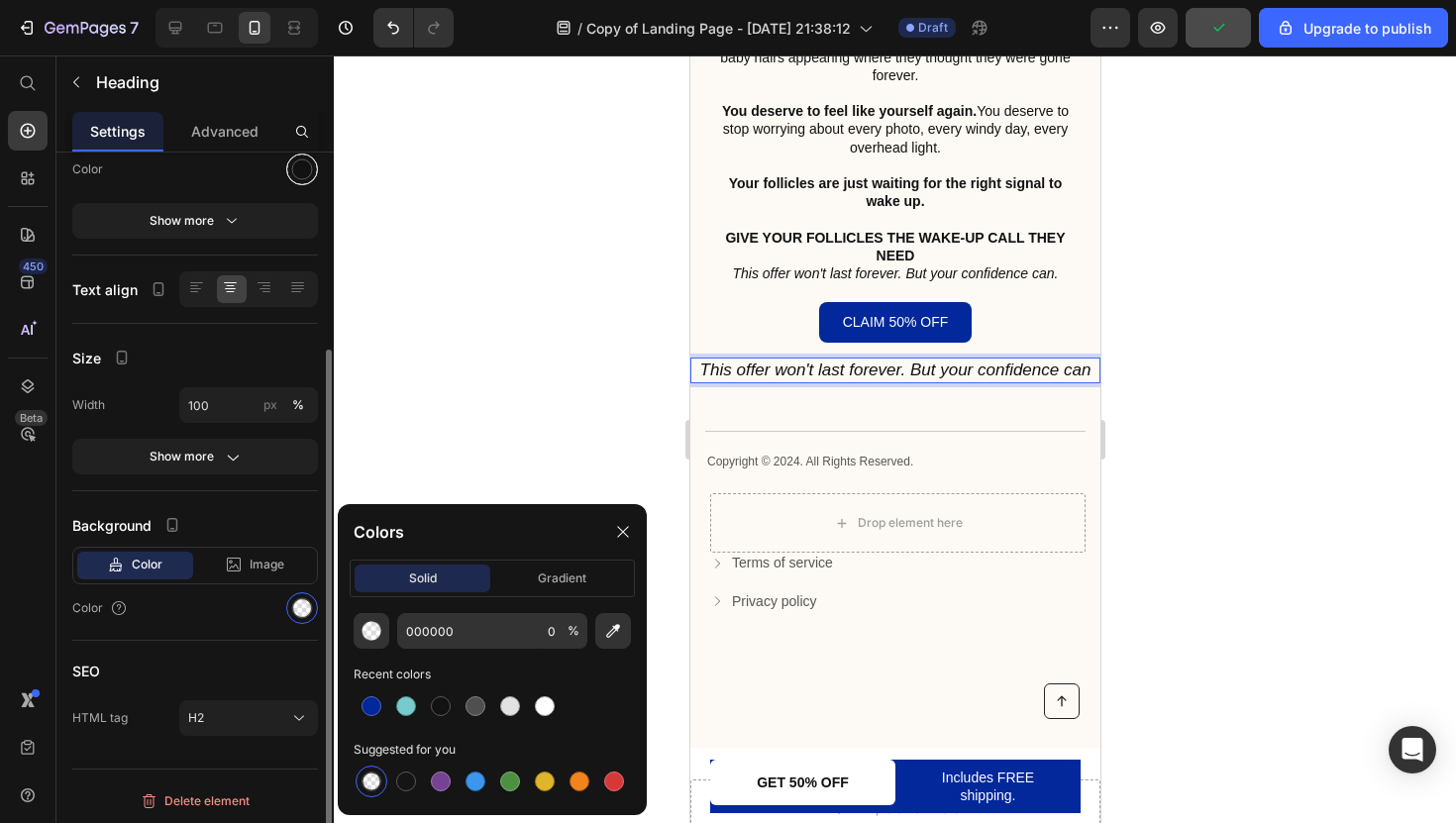click at bounding box center (302, 169) 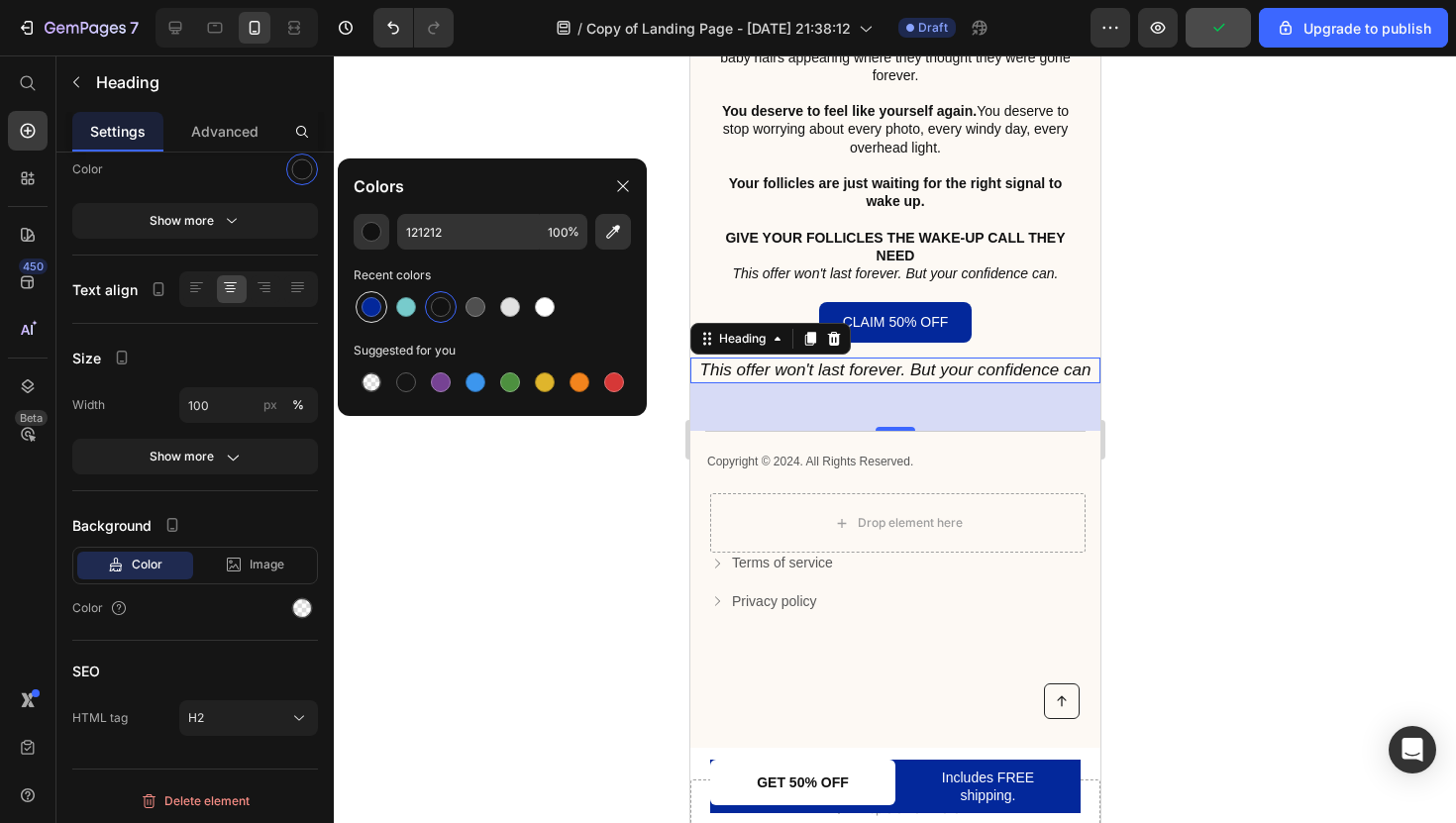 click at bounding box center [371, 307] 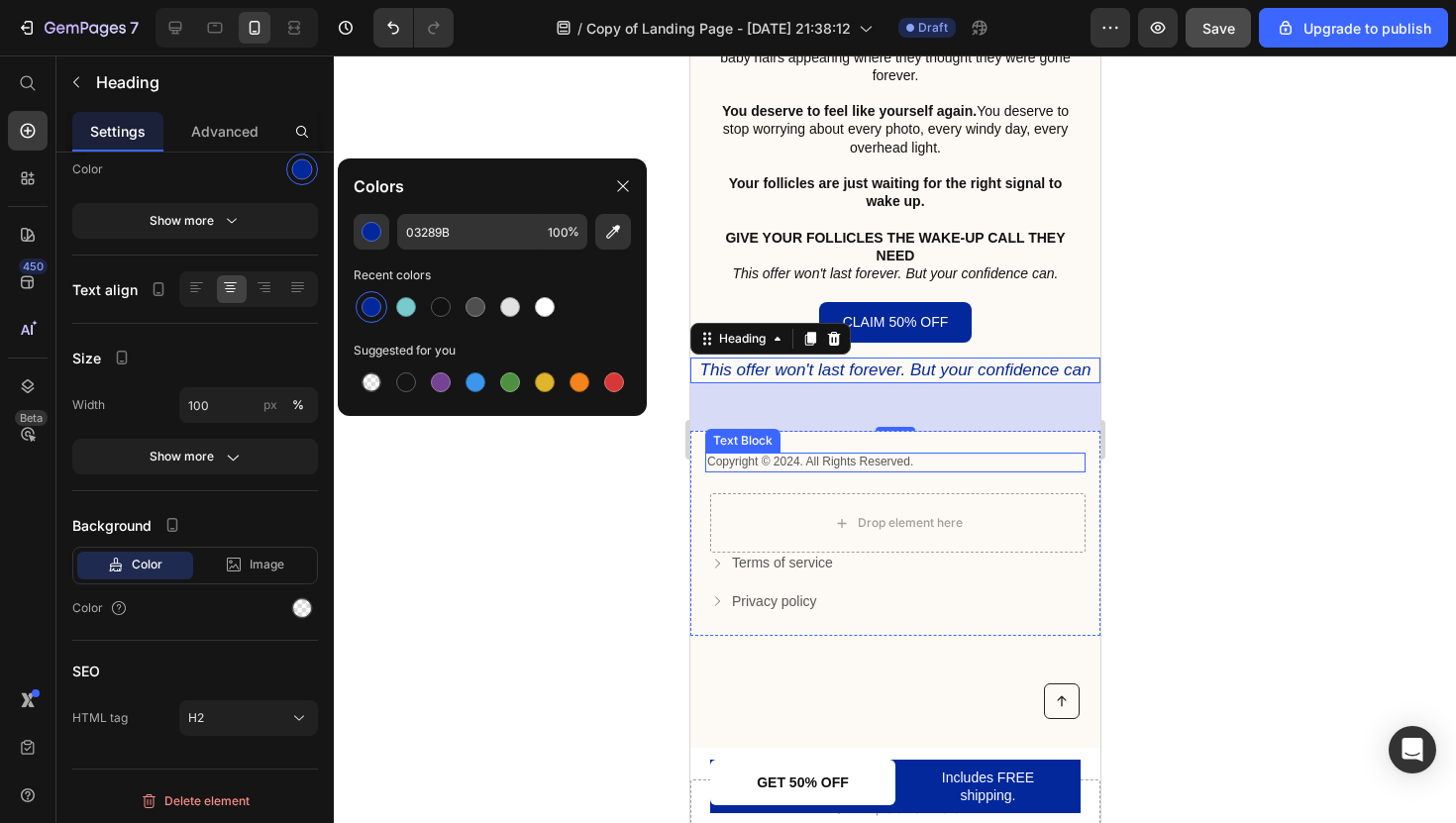 click on "Copyright © 2024. All Rights Reserved." at bounding box center (894, 463) 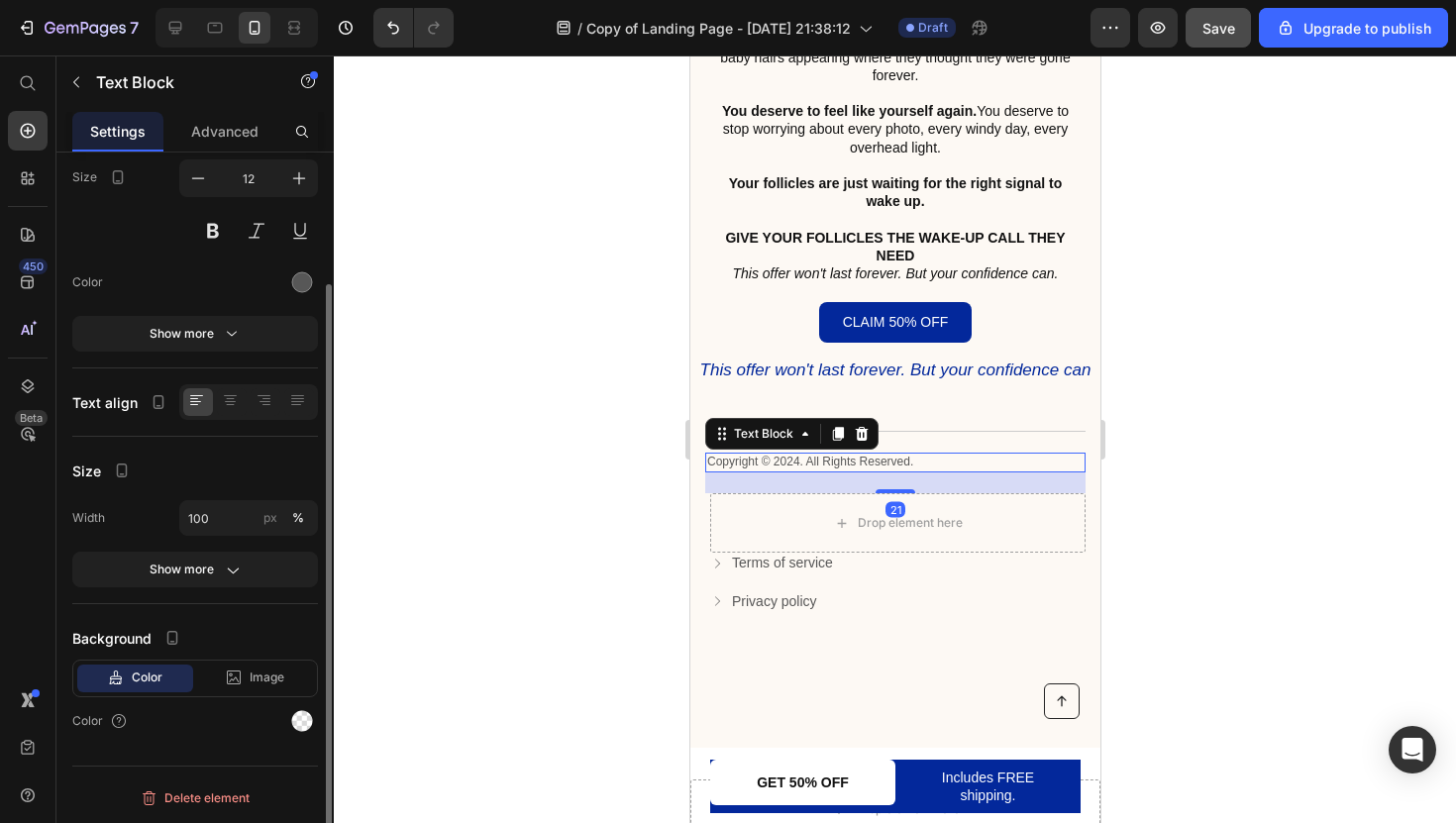 scroll, scrollTop: 0, scrollLeft: 0, axis: both 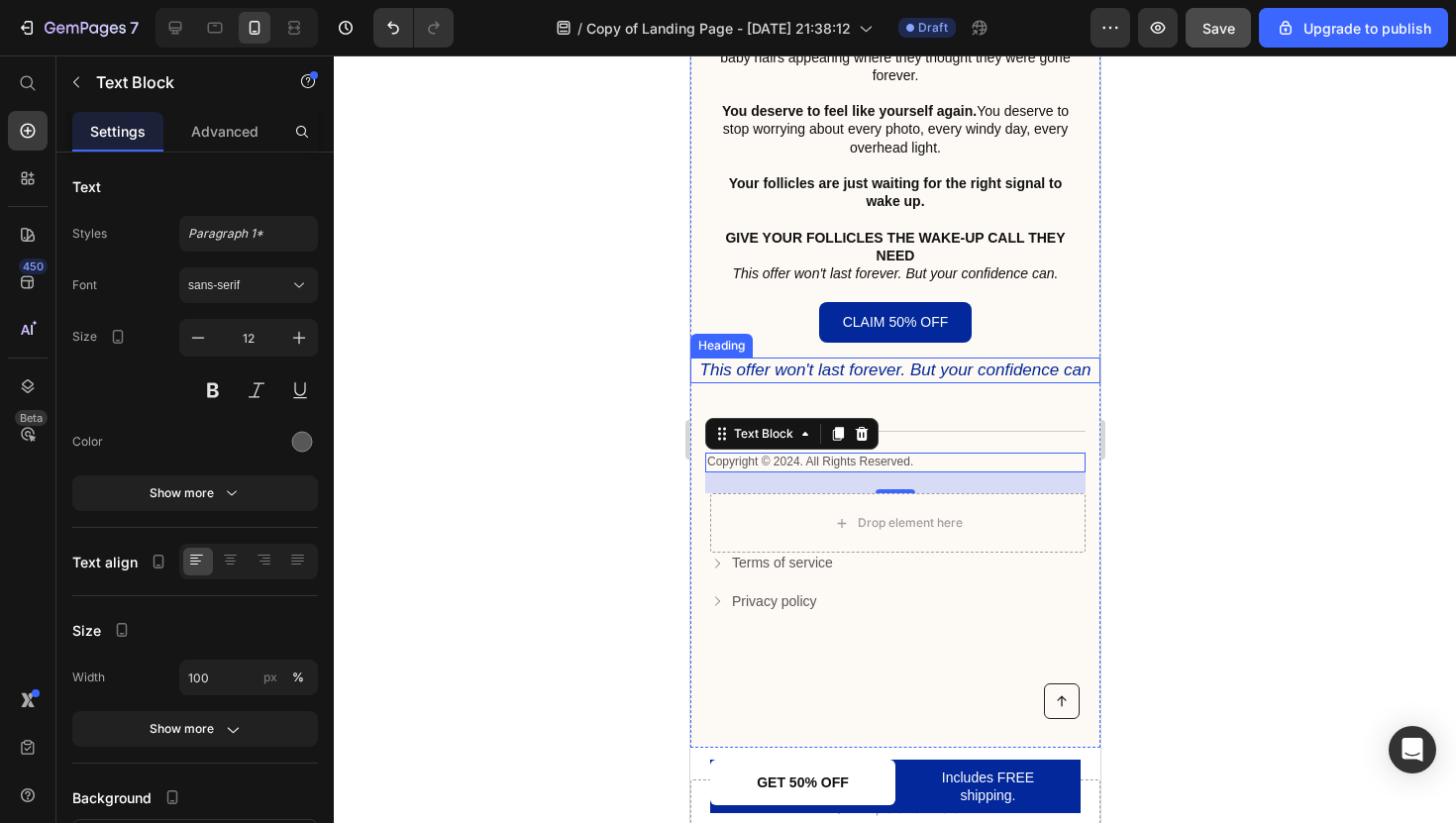 click on "This offer won't last forever. But your confidence can" at bounding box center (894, 369) 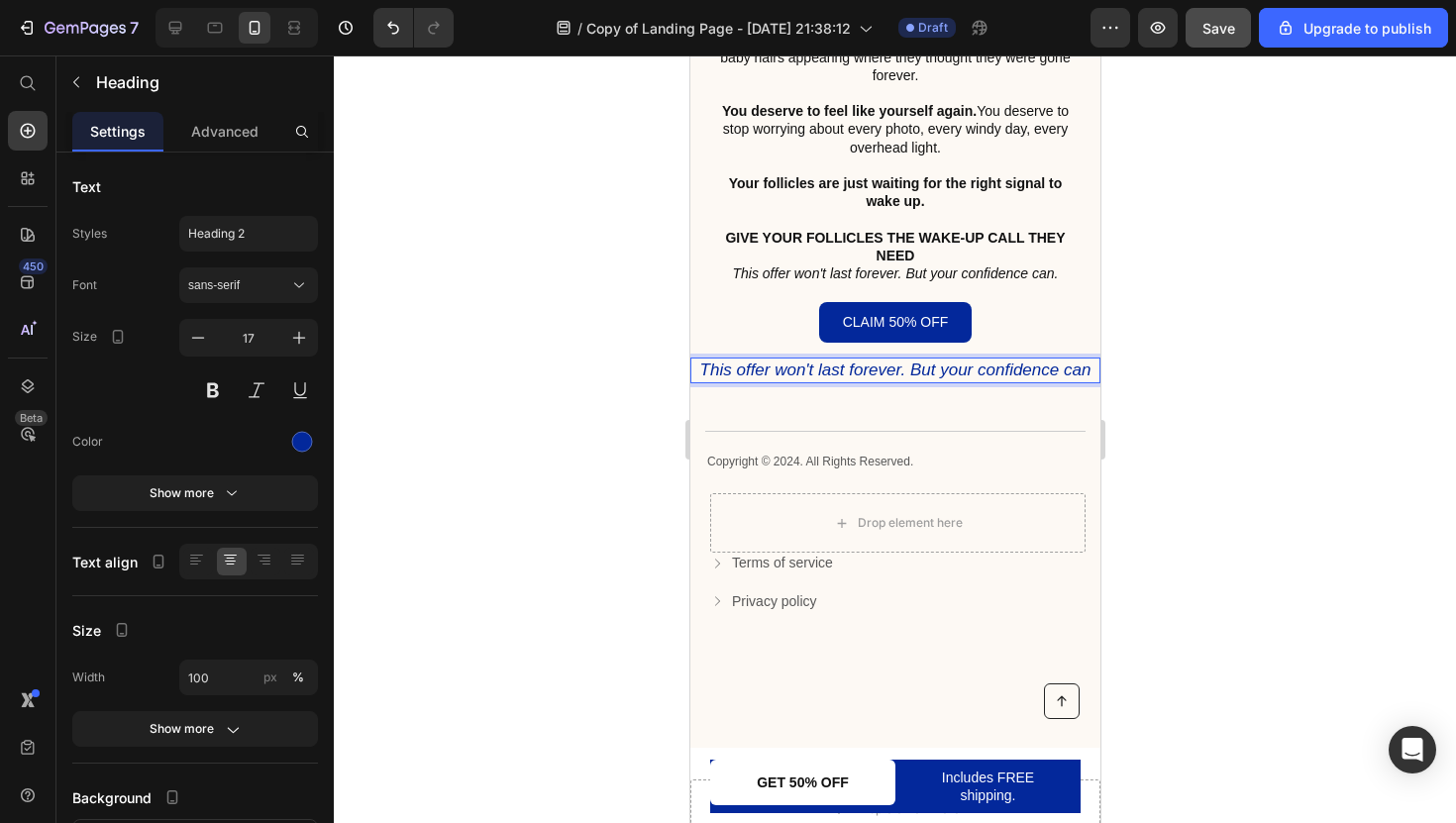 click on "This offer won't last forever. But your confidence can" at bounding box center [894, 369] 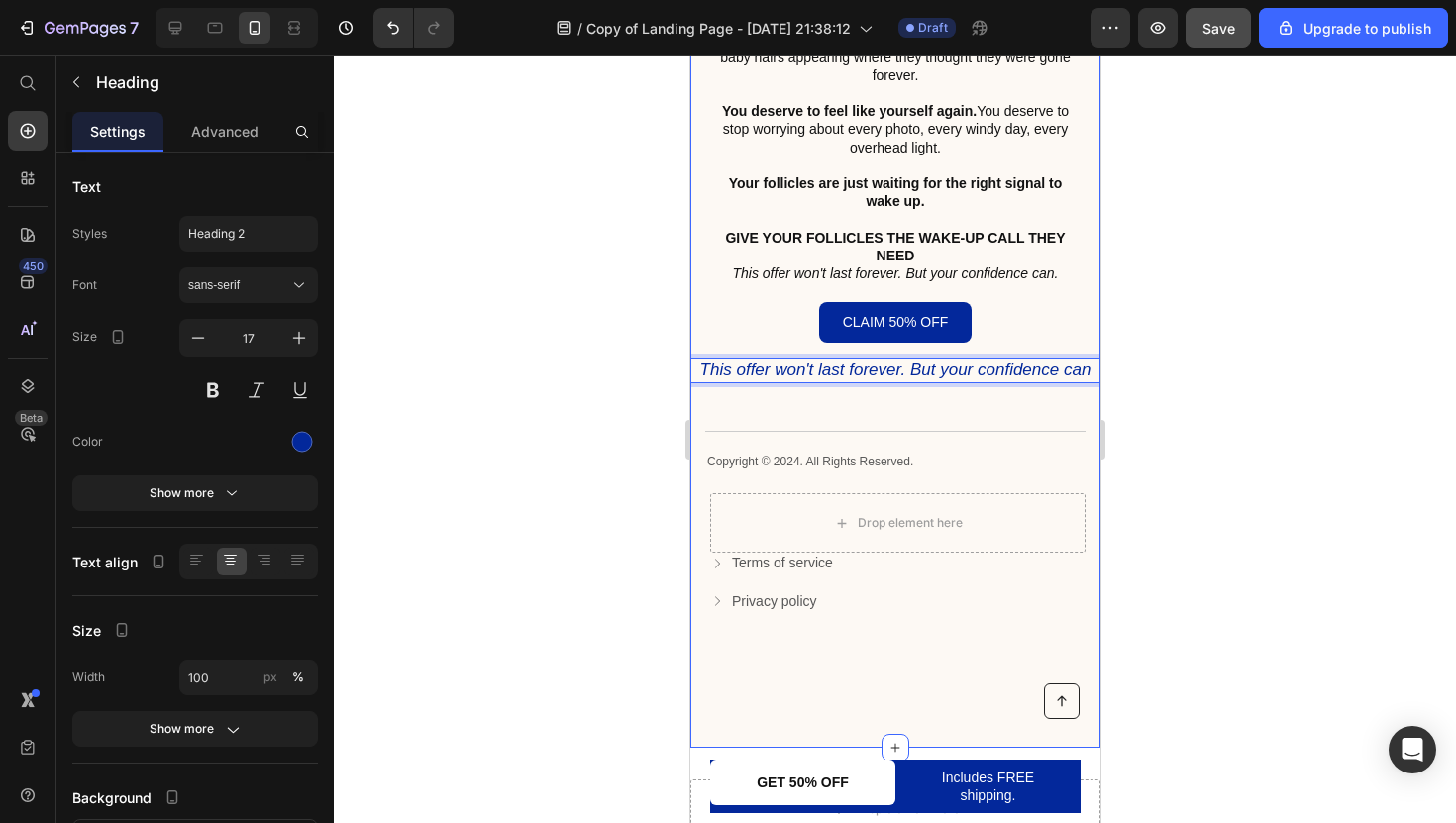 click on "Bottom Line: You're Closer To Solving This Than You Think You're not losing hair because you're "destined" to go bald or because of purely bad genetics.  Modern life has put your follicles under stress they were never designed to handle  – and they've gone into protective hibernation mode as a result. The good news?  Dormant follicles can be reawakened.  87% of people who use Cleava's targeted approach see new hair growth in previously thinning areas within 12 weeks. You have an opportunity right now: You can continue feeling frustrated  with treatments that don't address why millennials are losing hair faster than any generation before – treatments that cause scary shedding phases or require prescriptions with side effects you don't want to risk. Or you can try something different.  Something designed specifically for the stress-induced hair loss plaguing your generation. Something that takes 30 seconds a day and works with your follicles, not against them. You deserve to feel like yourself again. Button" at bounding box center (894, 78) 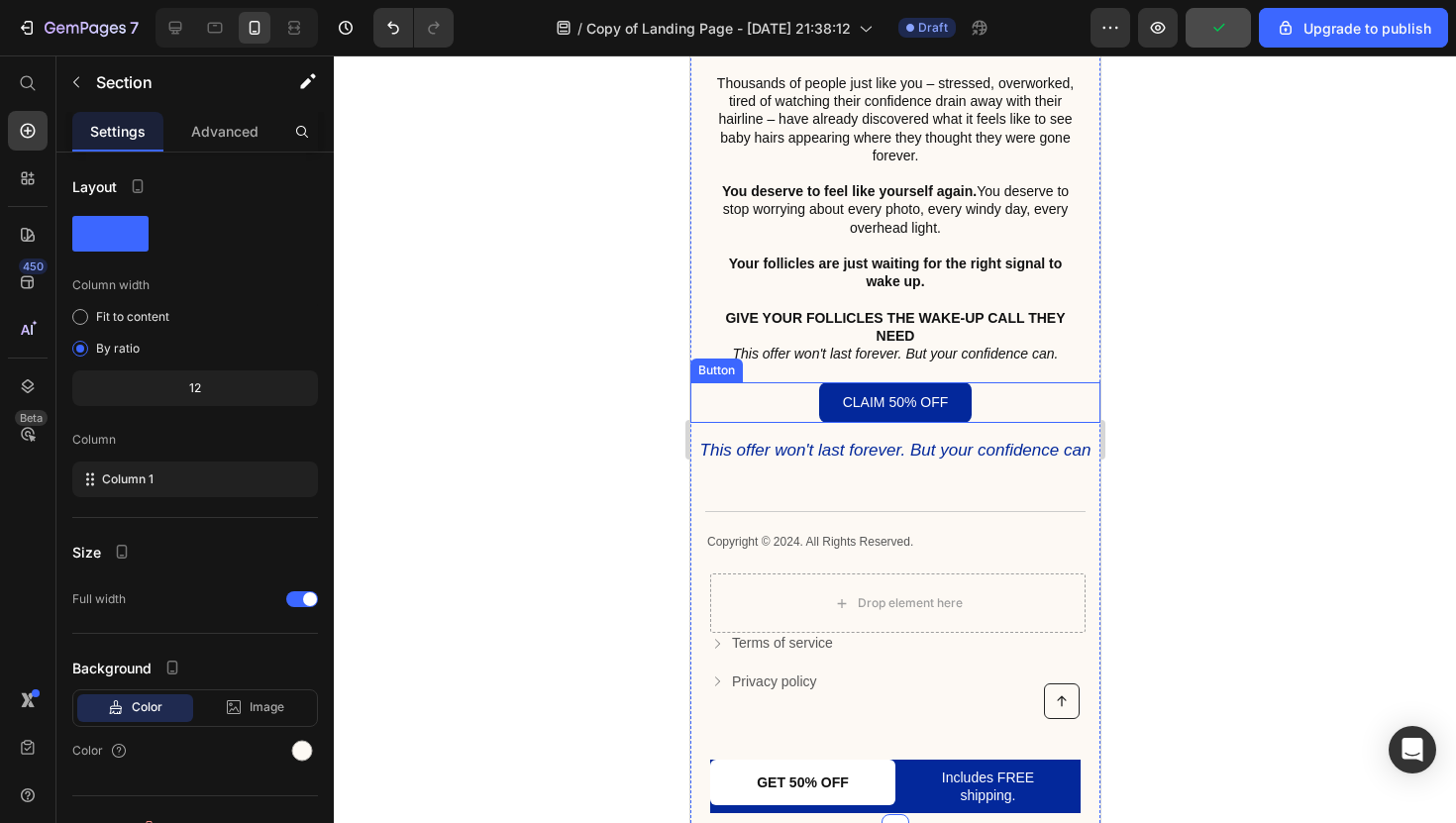 scroll, scrollTop: 6615, scrollLeft: 0, axis: vertical 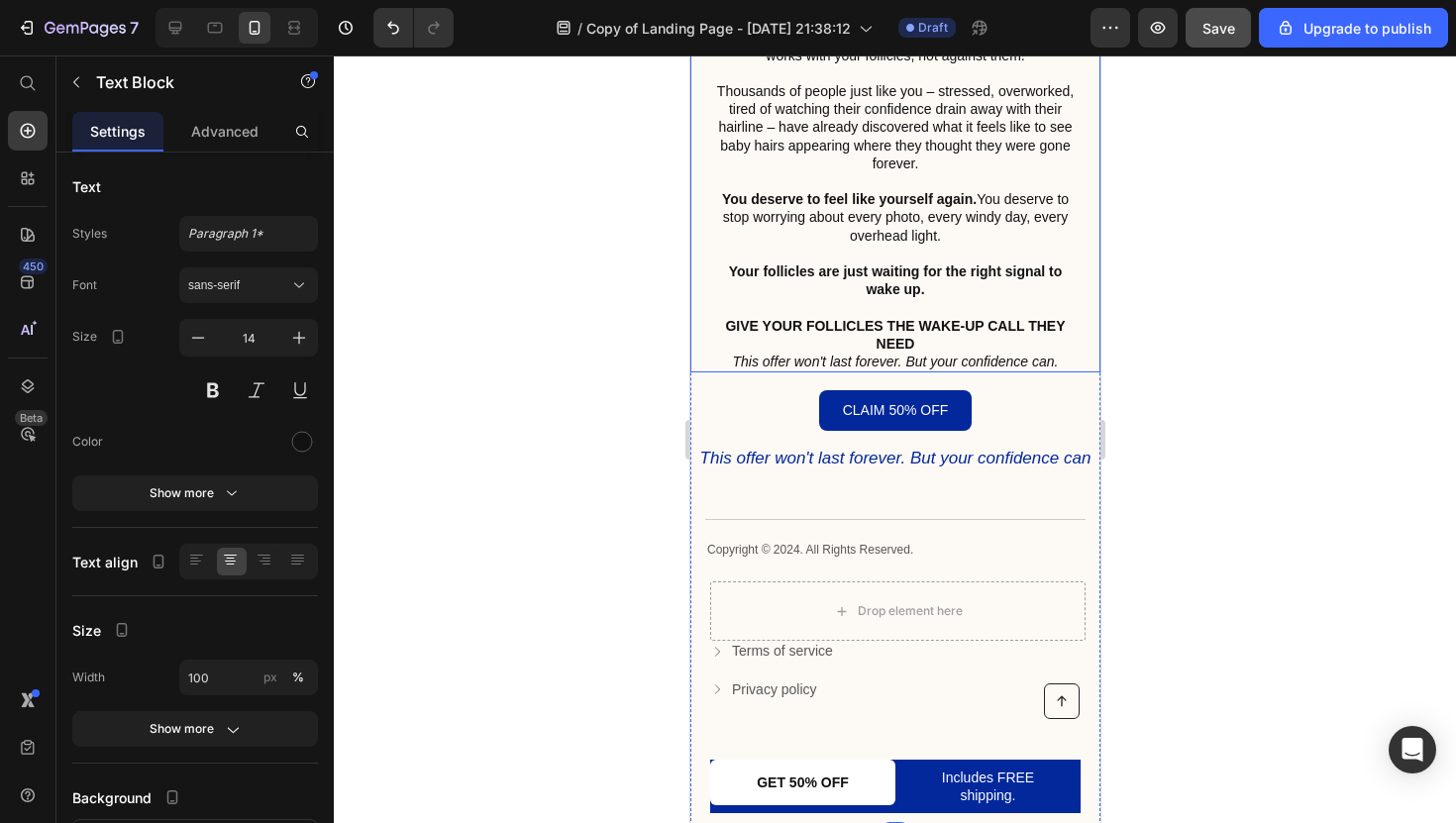 click on "This offer won't last forever. But your confidence can." at bounding box center (894, 361) 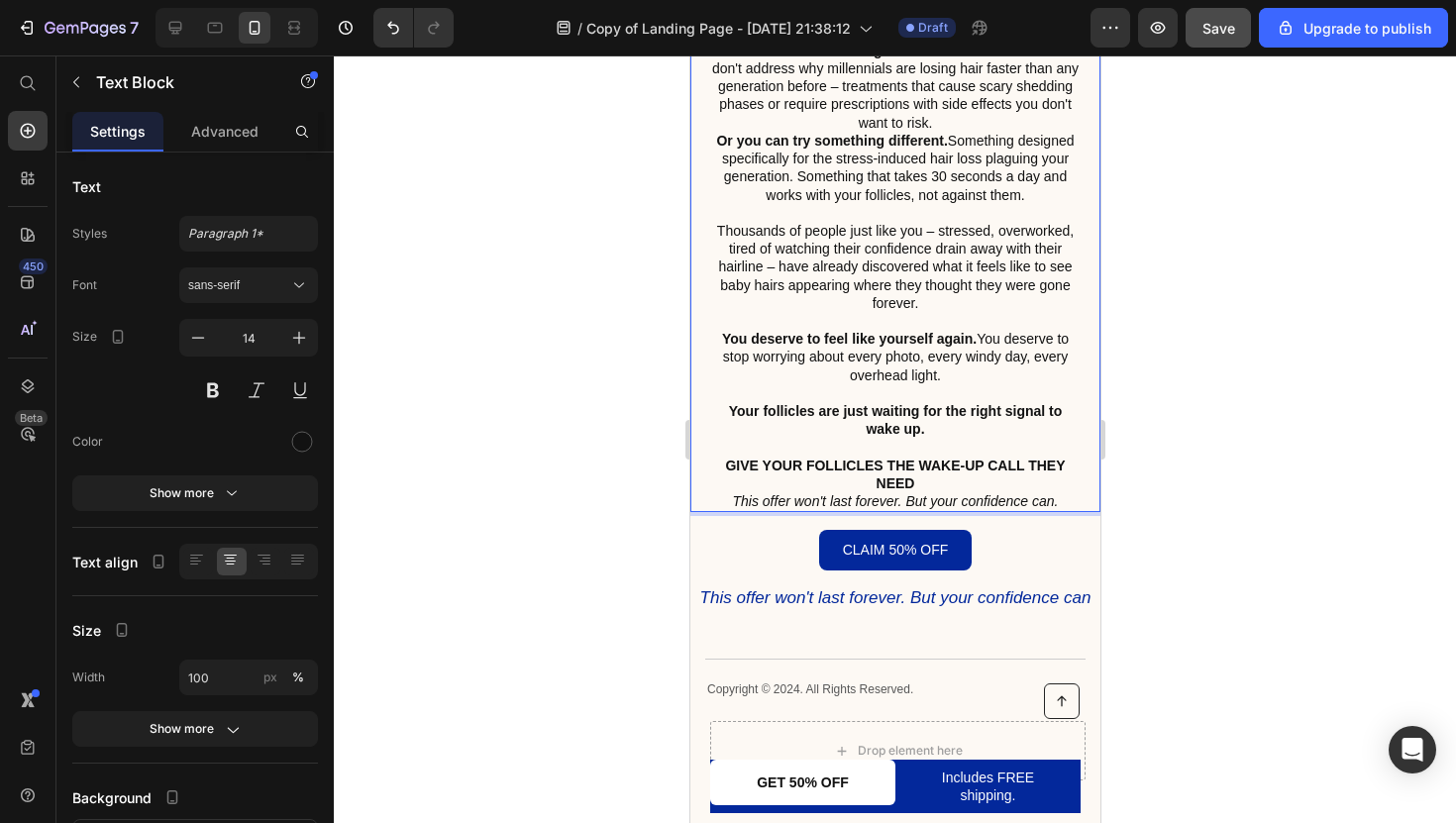 scroll, scrollTop: 6787, scrollLeft: 0, axis: vertical 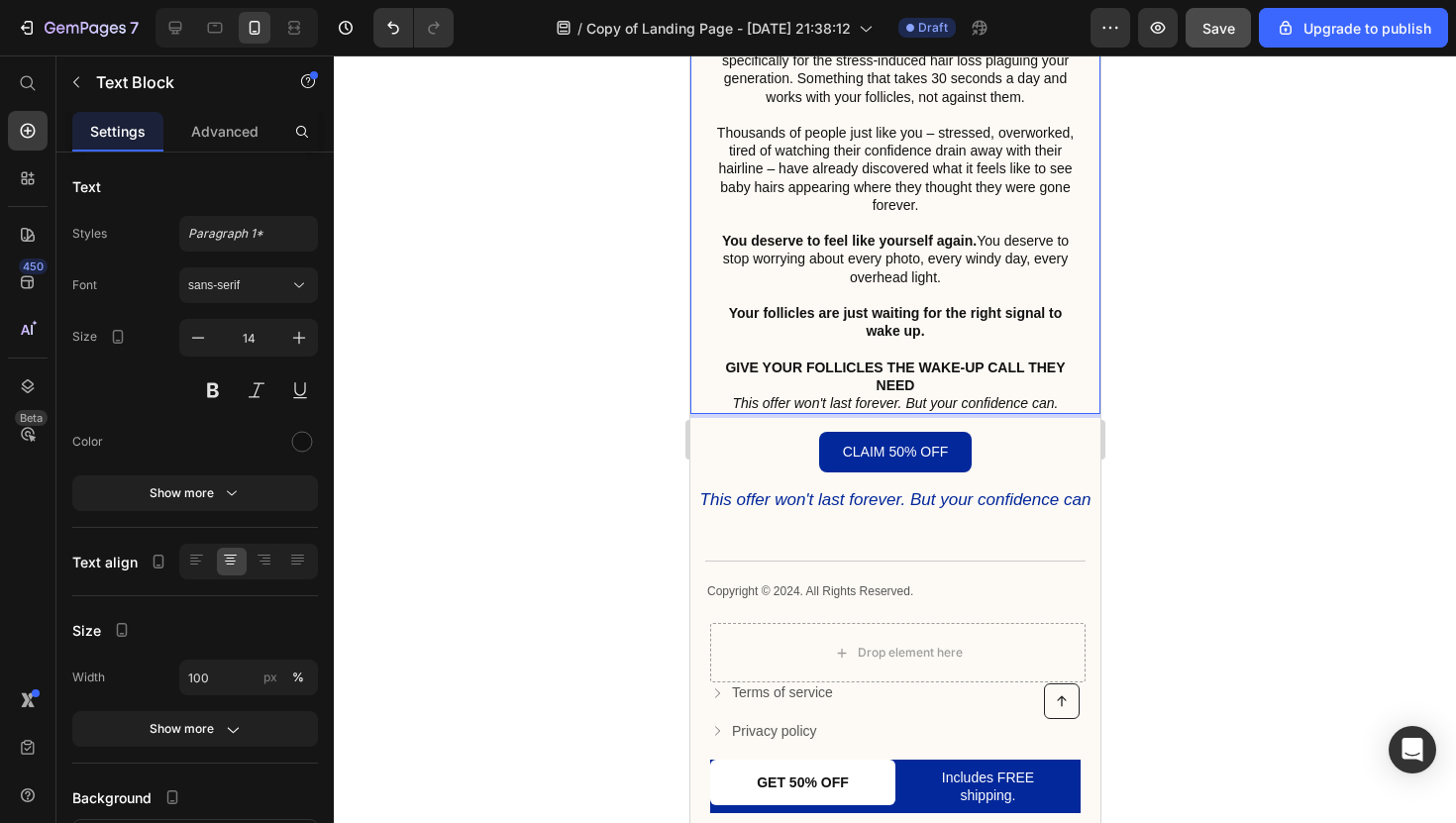 click on "This offer won't last forever. But your confidence can." at bounding box center (894, 403) 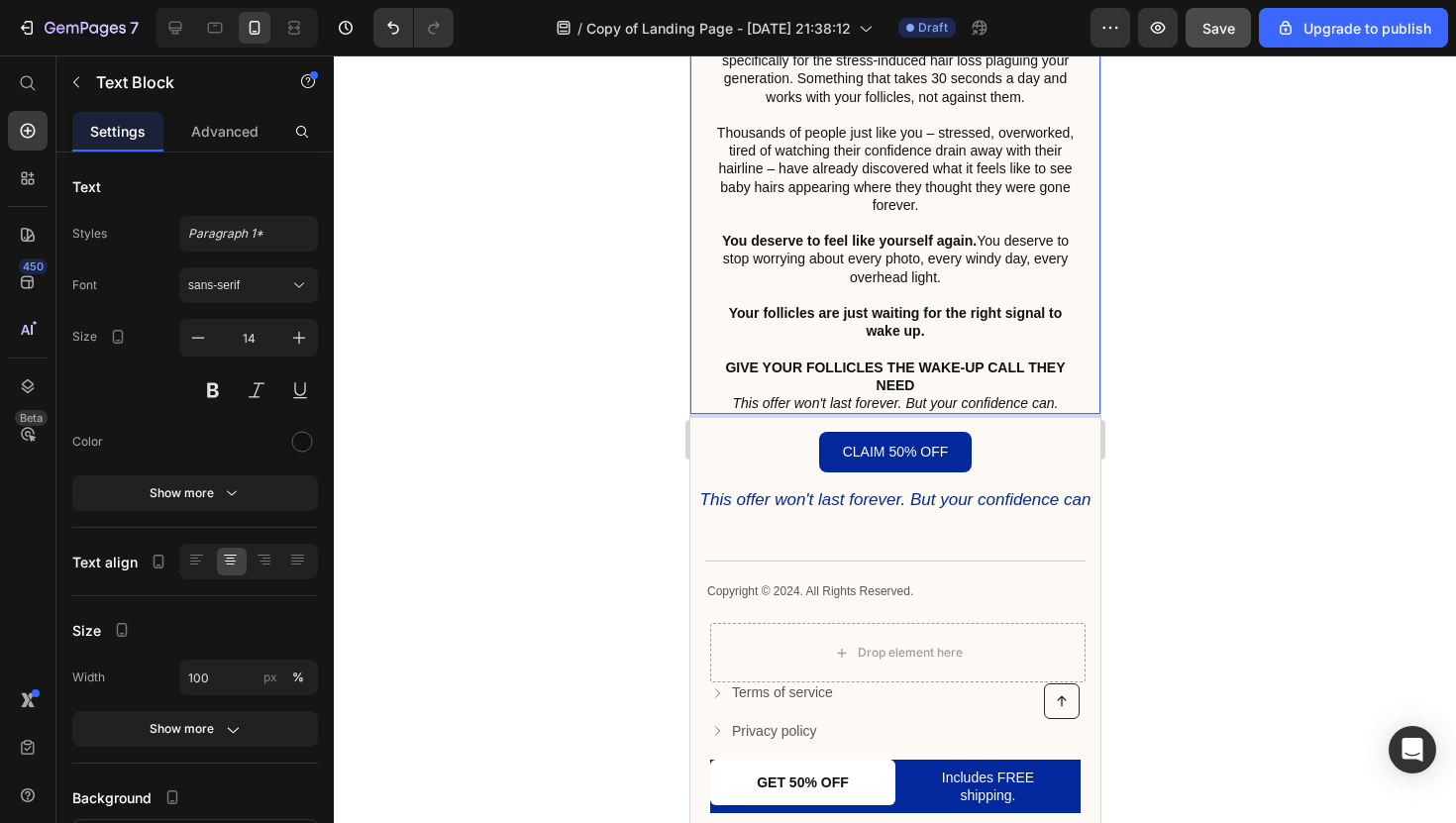 click on "This offer won't last forever. But your confidence can." at bounding box center [894, 403] 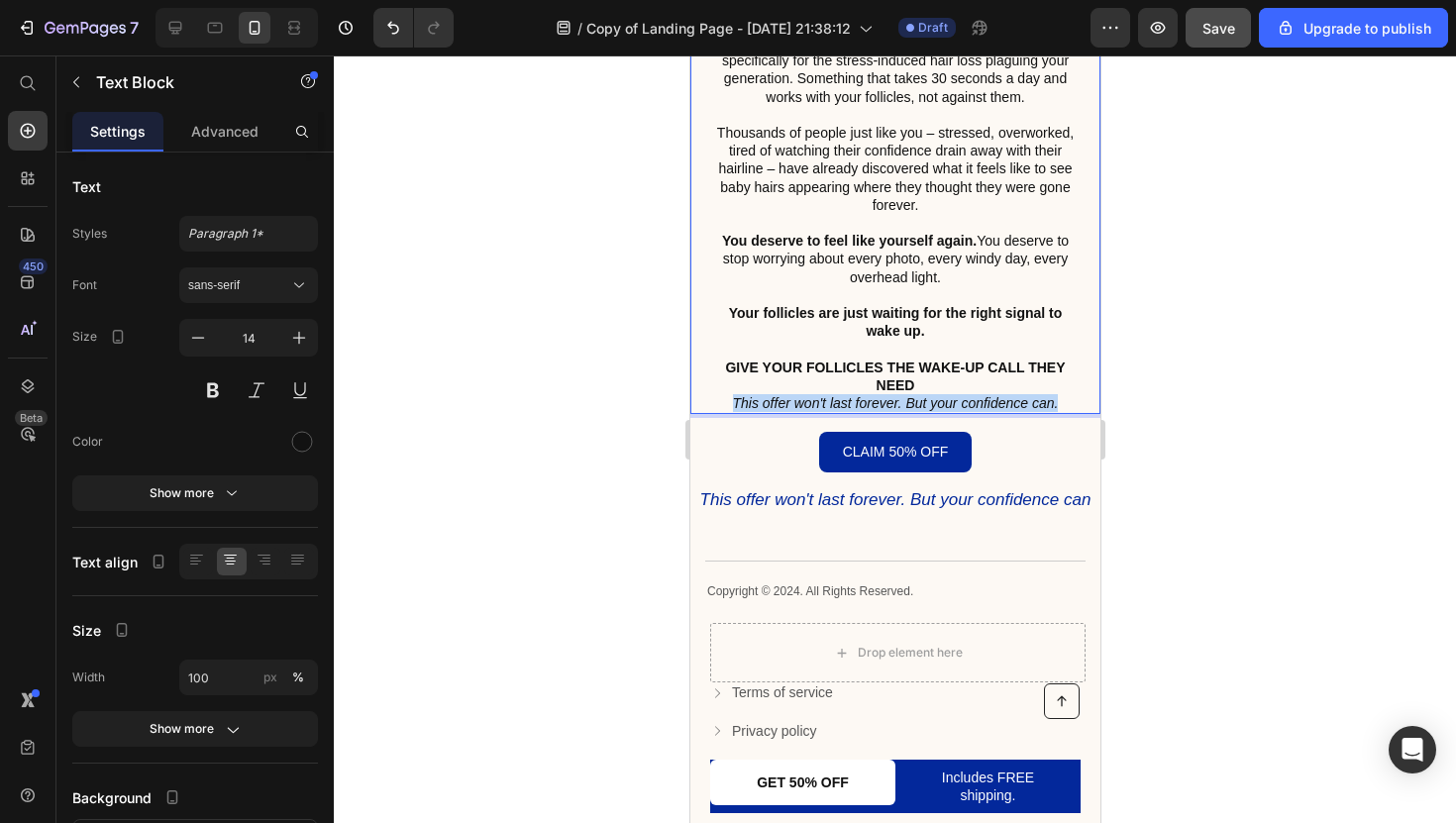 drag, startPoint x: 1058, startPoint y: 400, endPoint x: 730, endPoint y: 402, distance: 328.0061 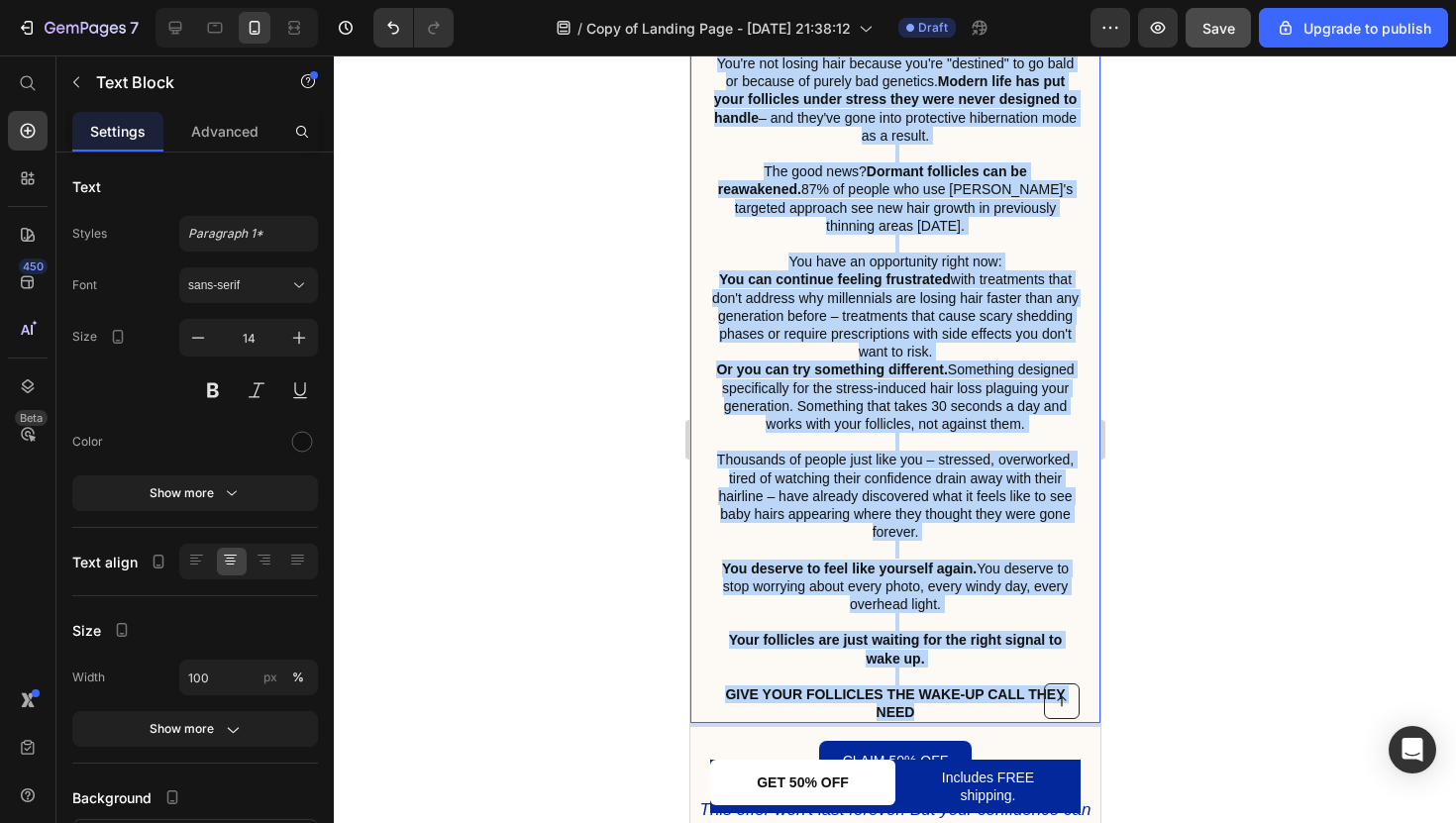 scroll, scrollTop: 6472, scrollLeft: 0, axis: vertical 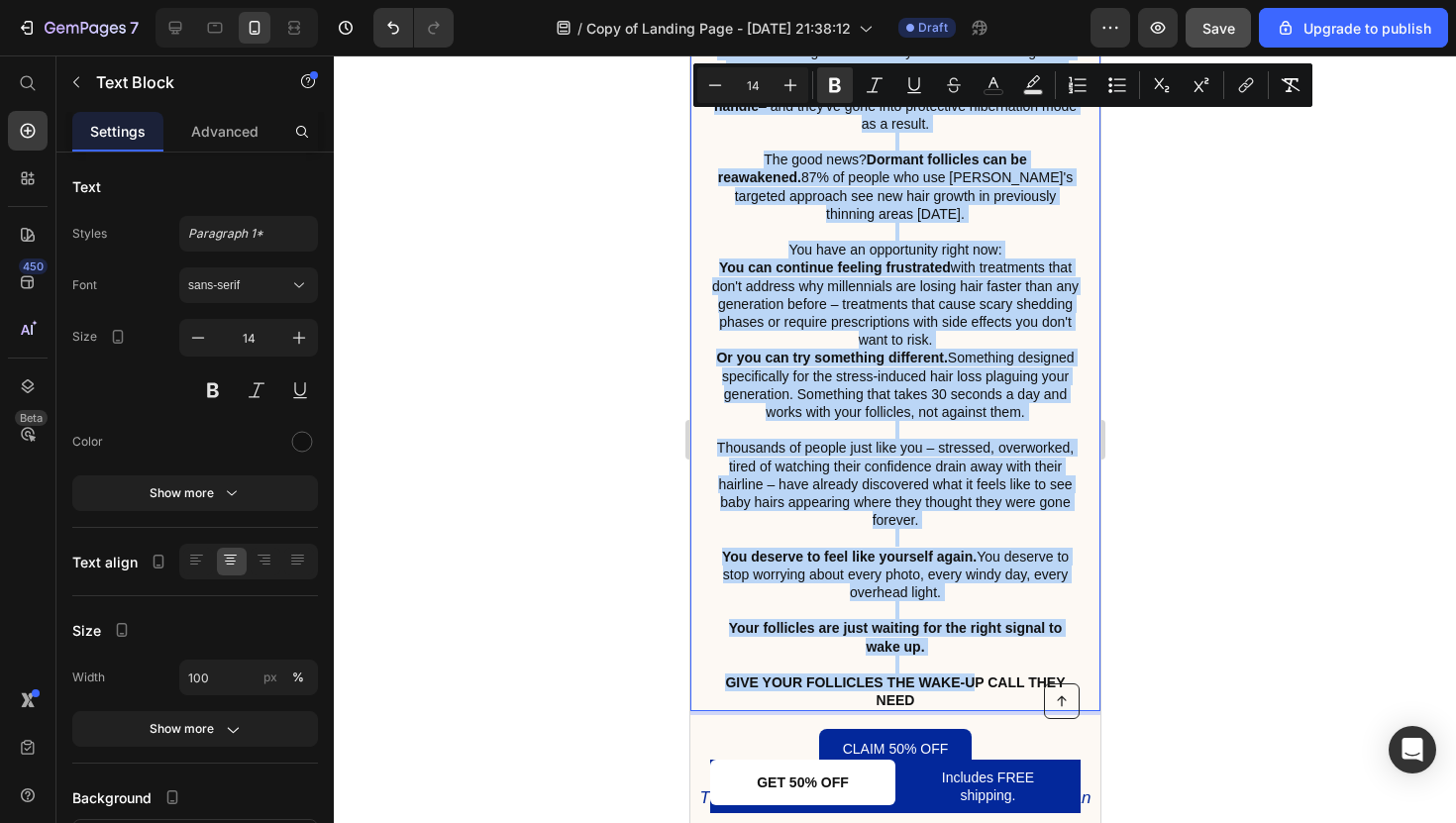 drag, startPoint x: 737, startPoint y: 331, endPoint x: 975, endPoint y: 689, distance: 429.89301 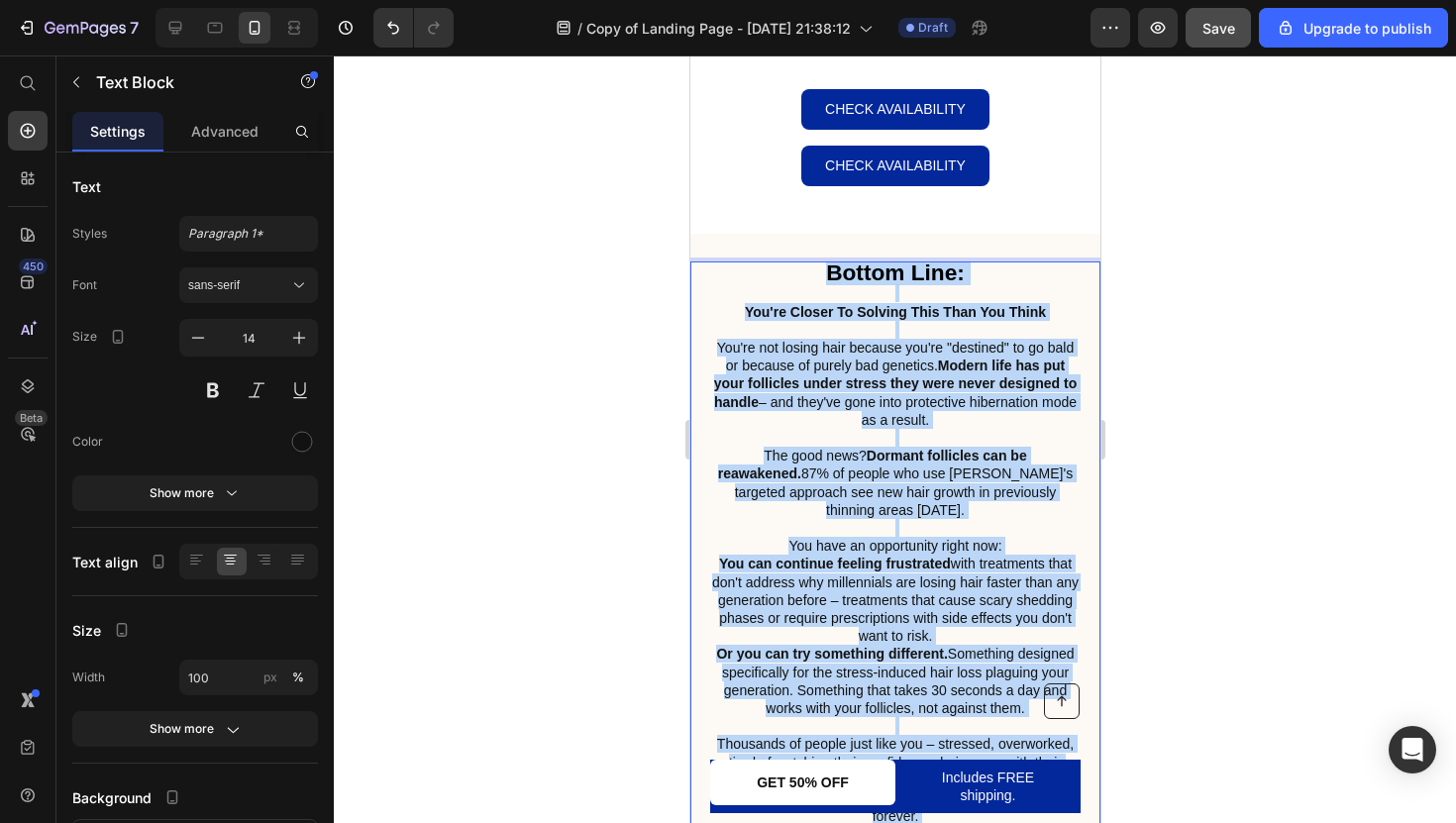 scroll, scrollTop: 5812, scrollLeft: 0, axis: vertical 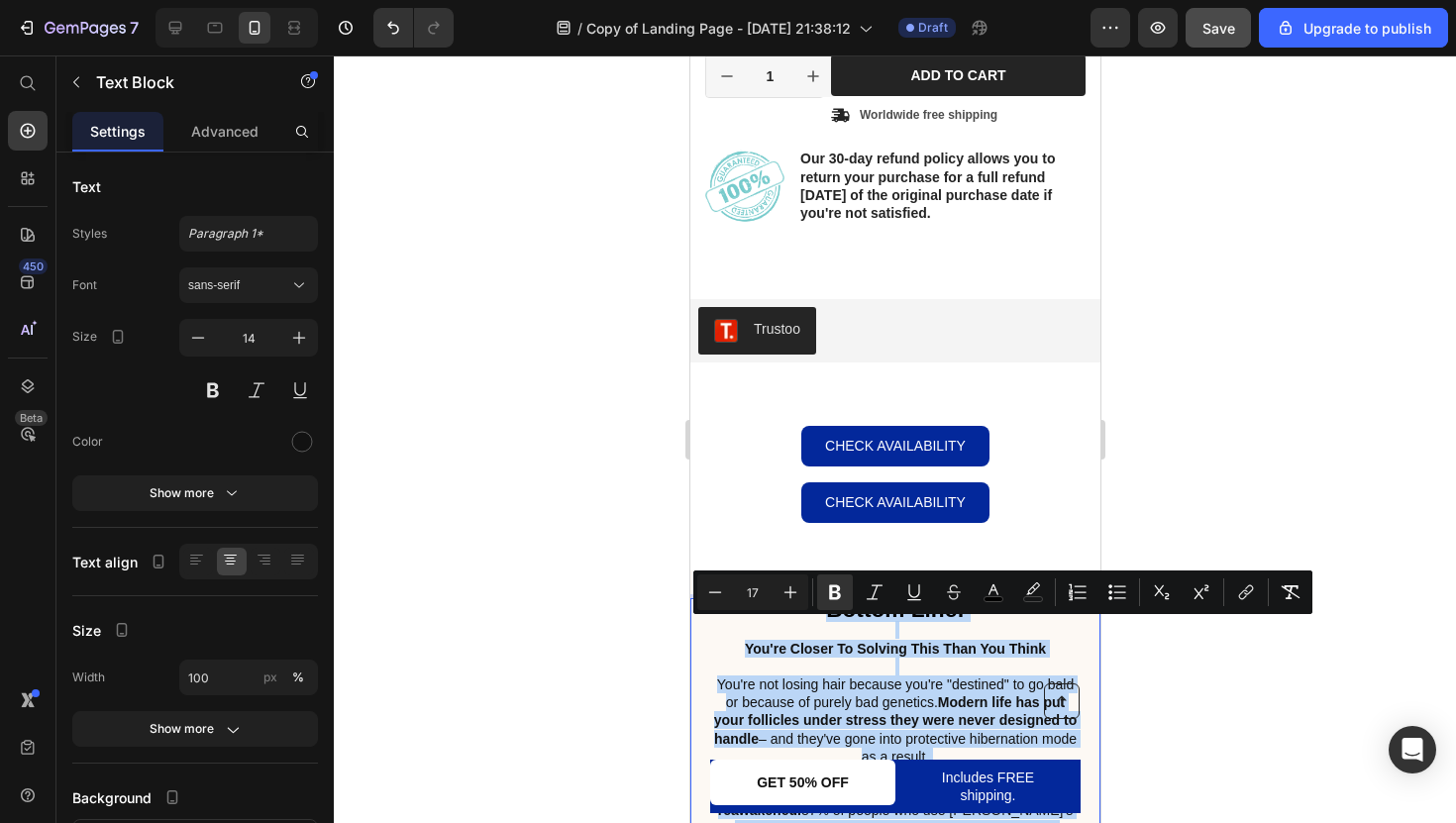 drag, startPoint x: 953, startPoint y: 696, endPoint x: 805, endPoint y: 638, distance: 158.95911 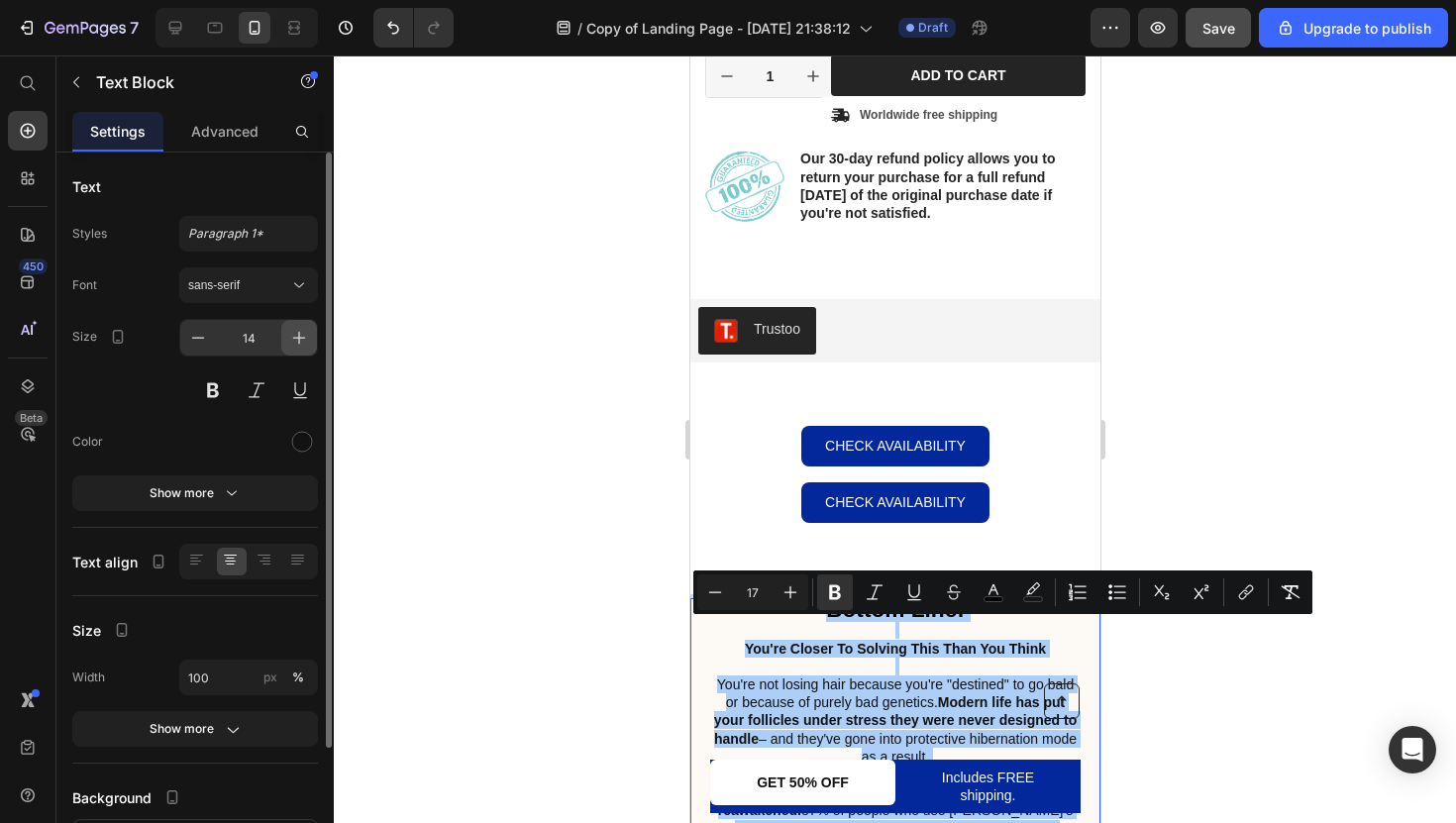 click 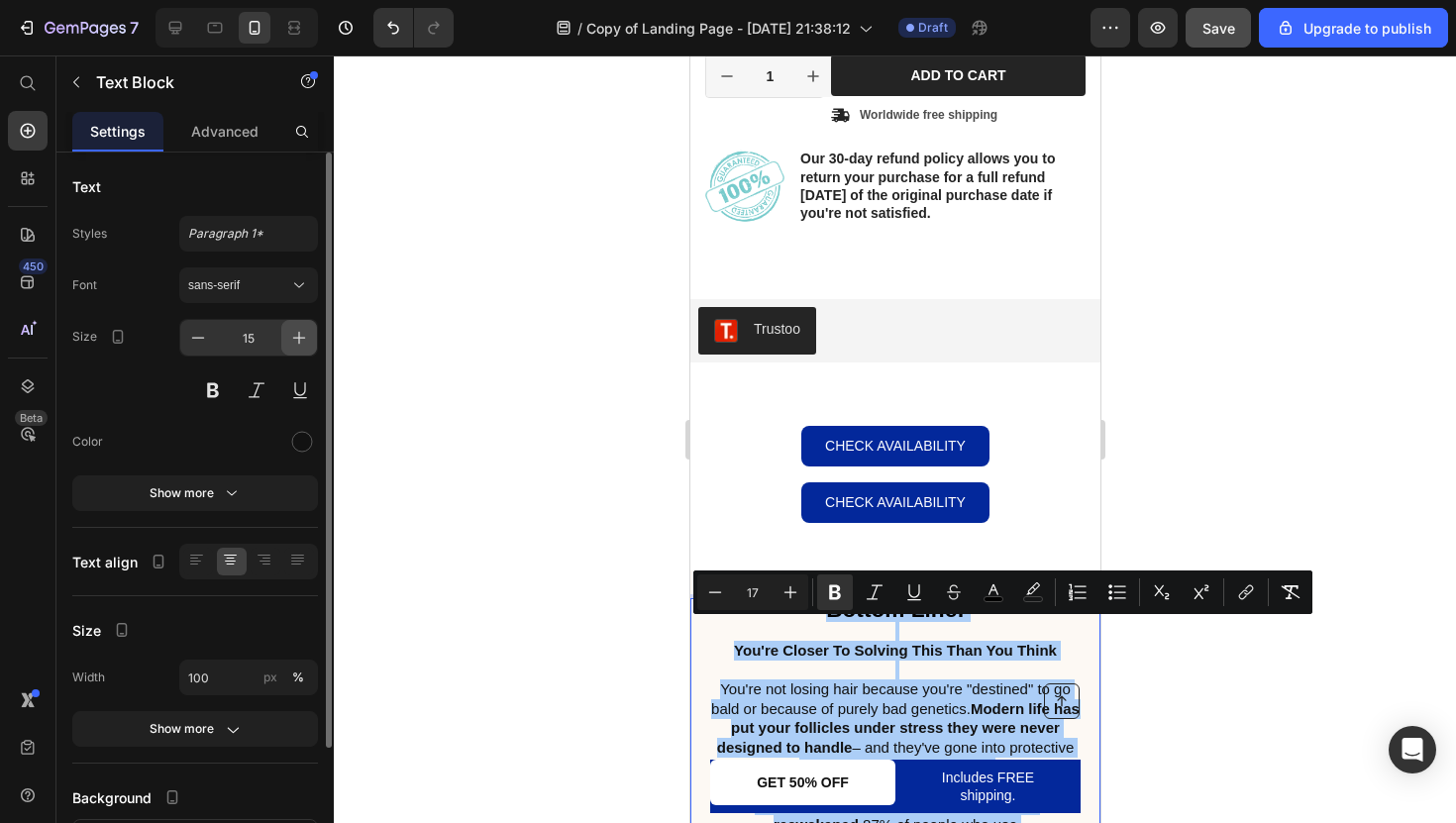 click 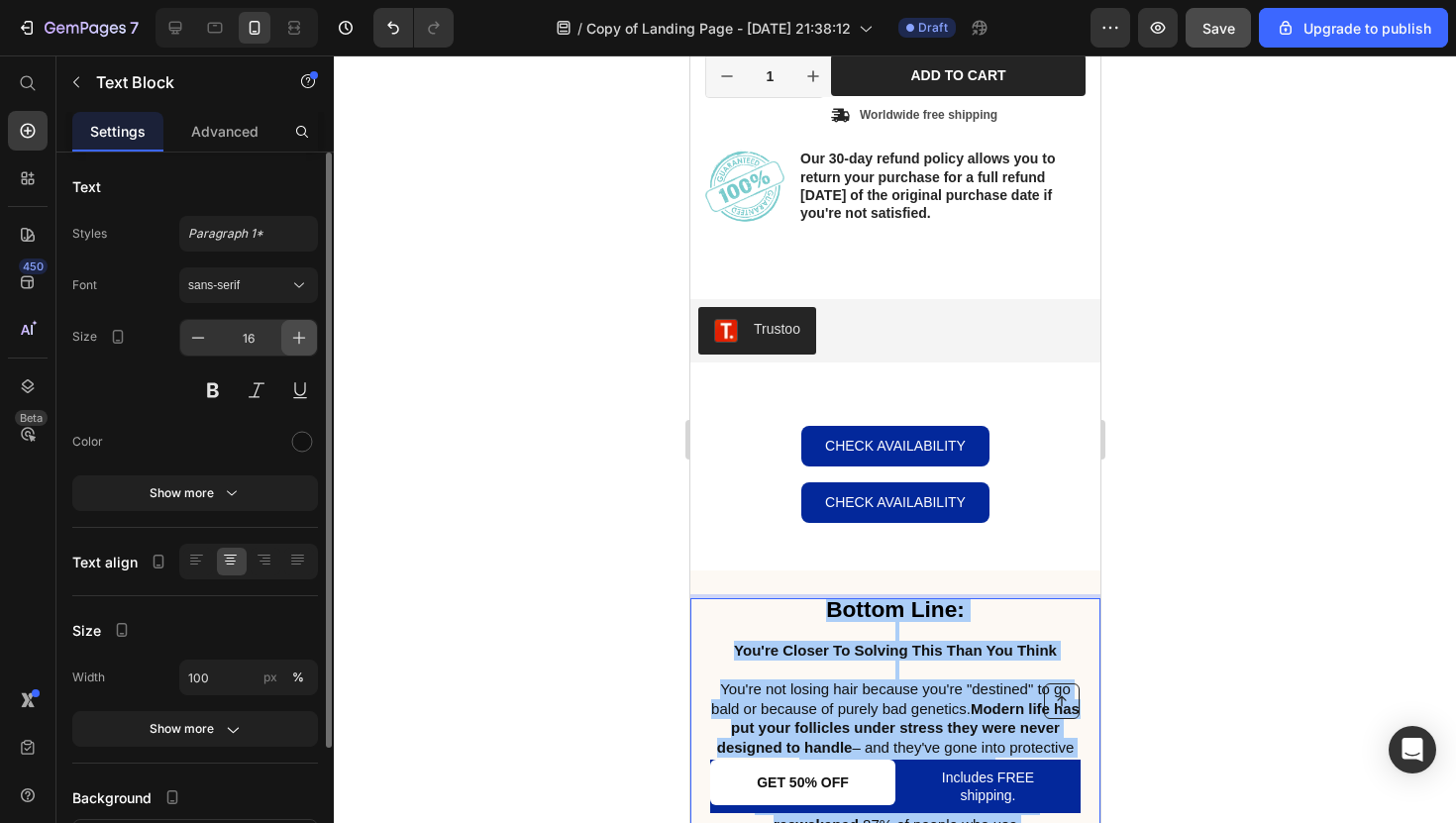 click 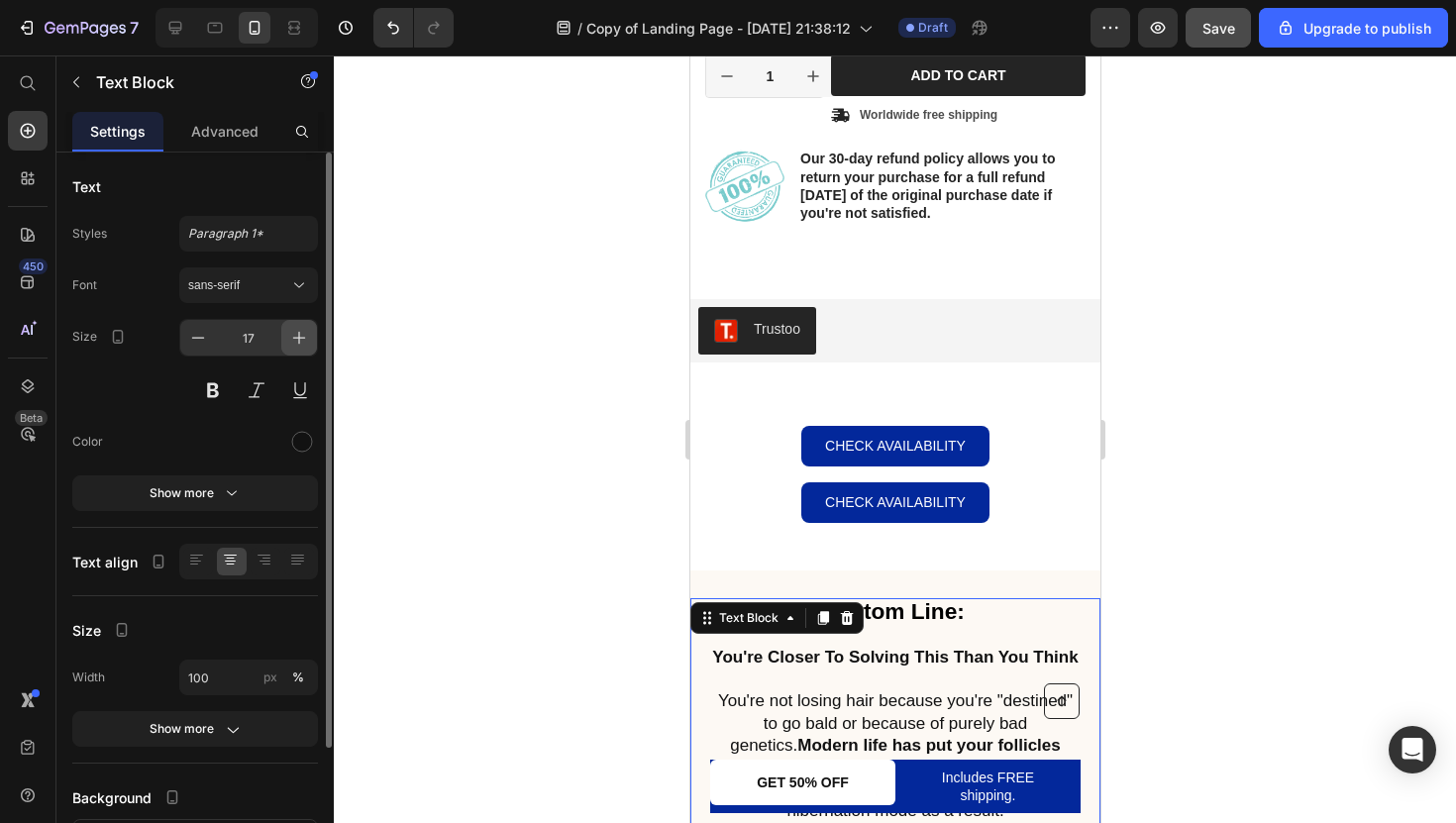 click 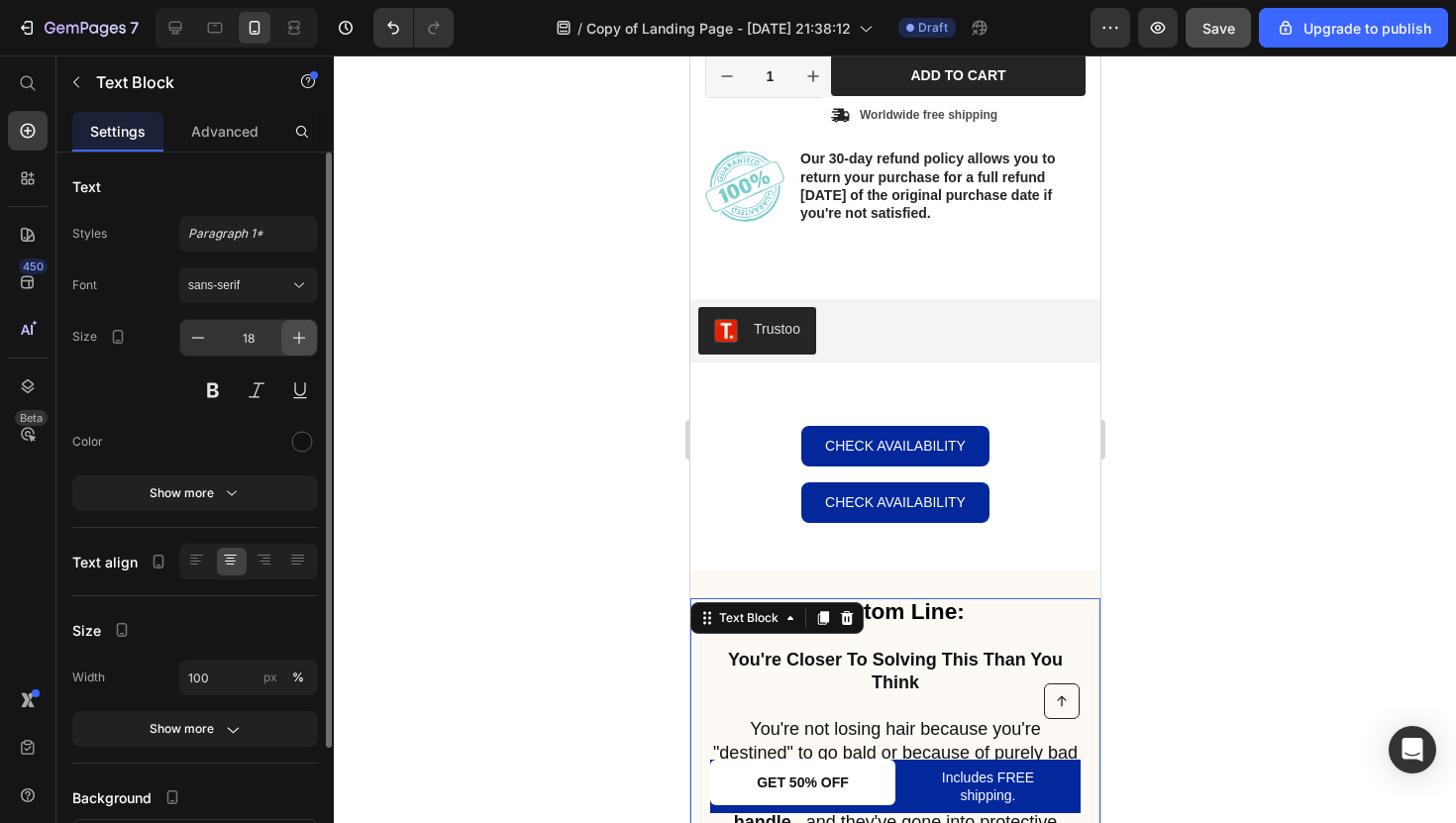 click 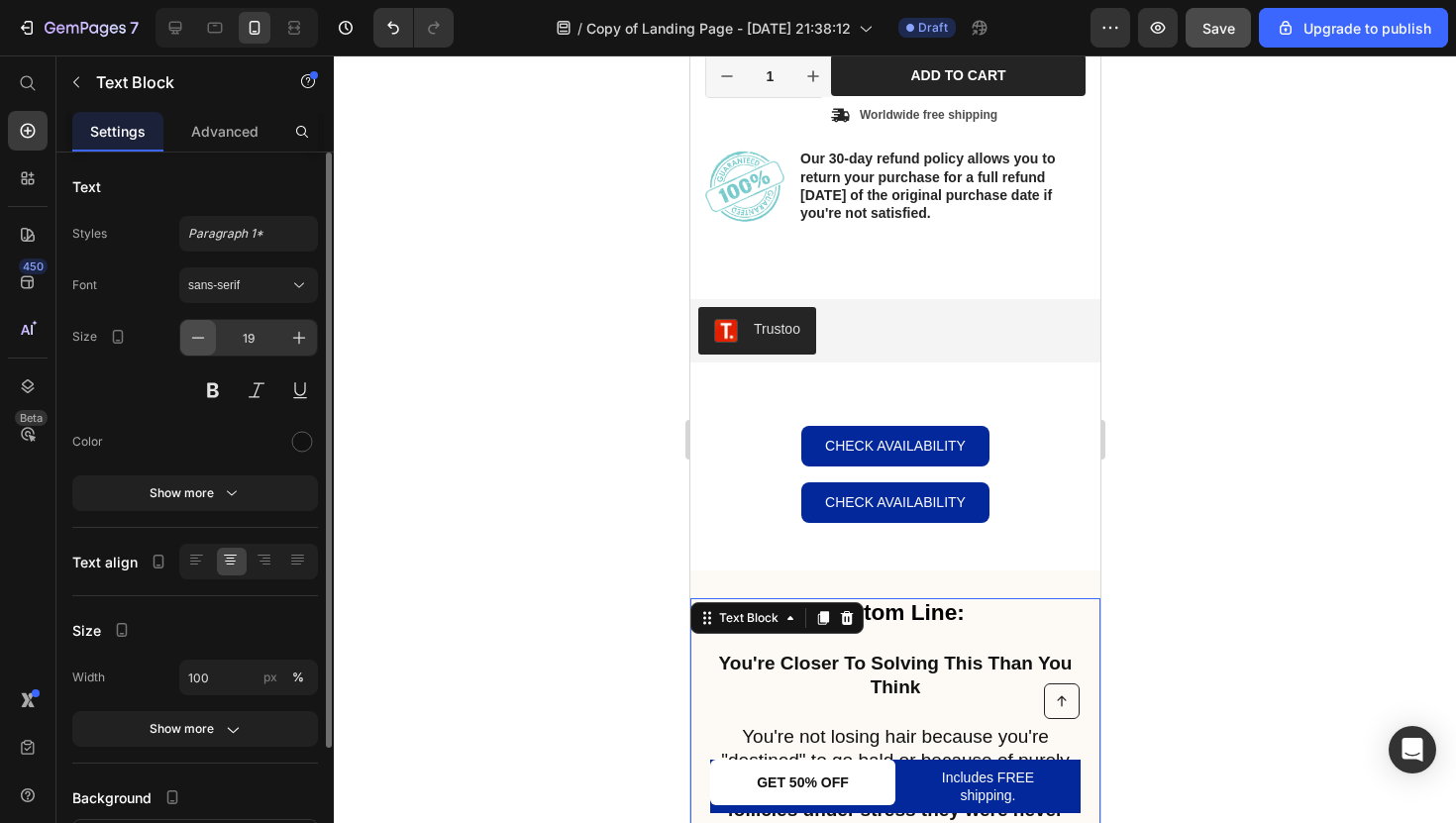 click at bounding box center (198, 338) 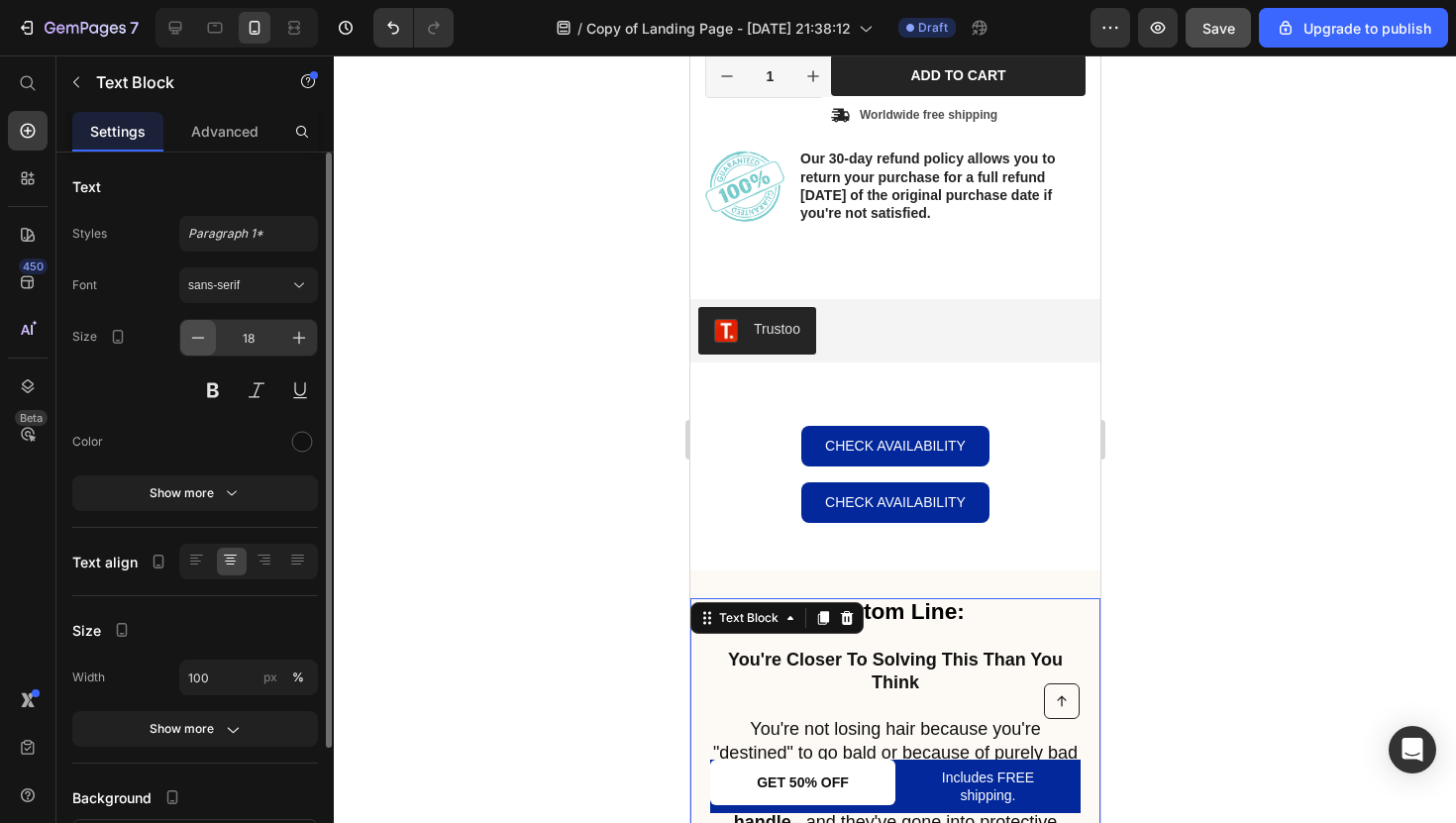 click at bounding box center [198, 338] 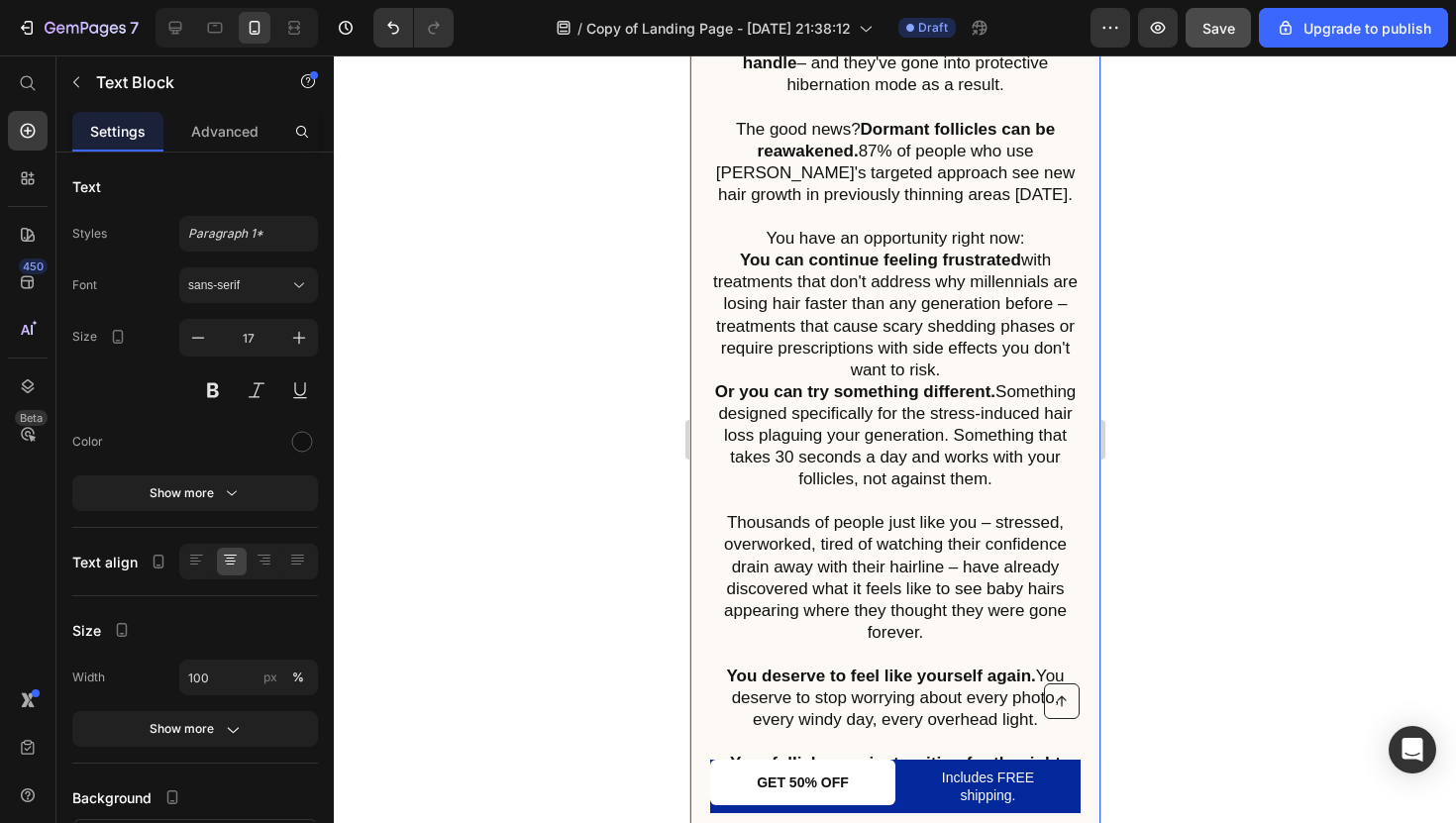 scroll, scrollTop: 6602, scrollLeft: 0, axis: vertical 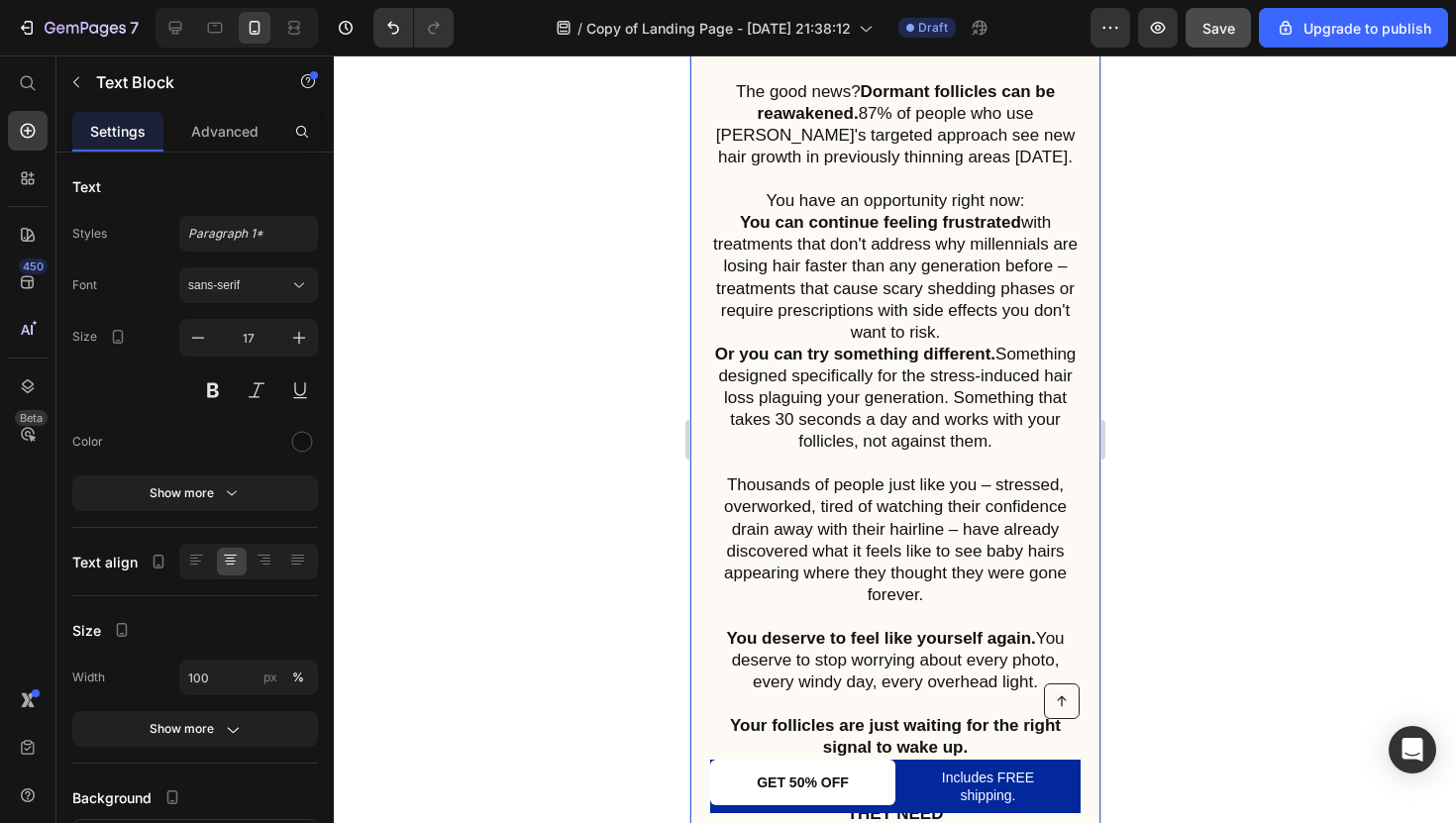click 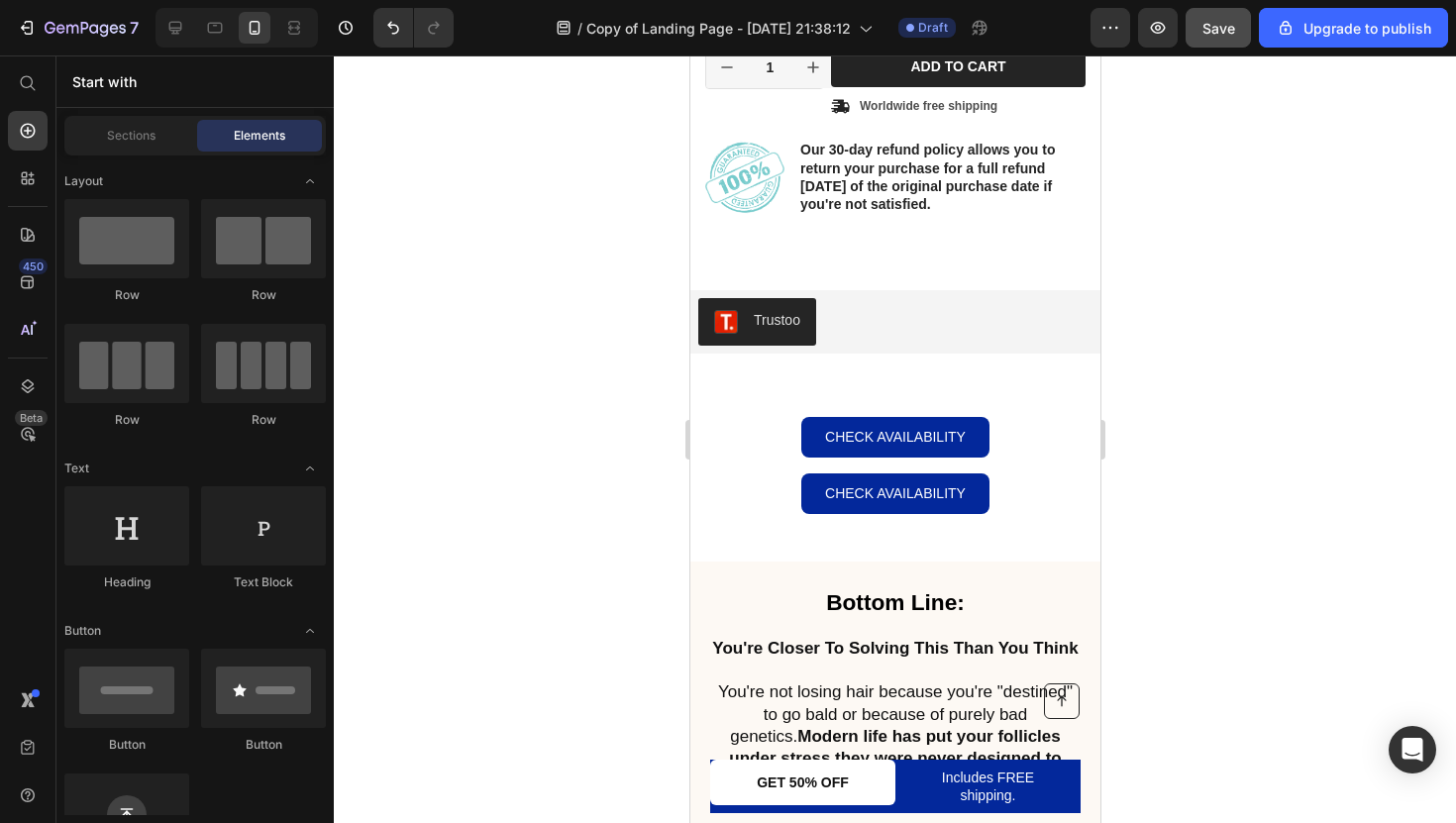 scroll, scrollTop: 5720, scrollLeft: 0, axis: vertical 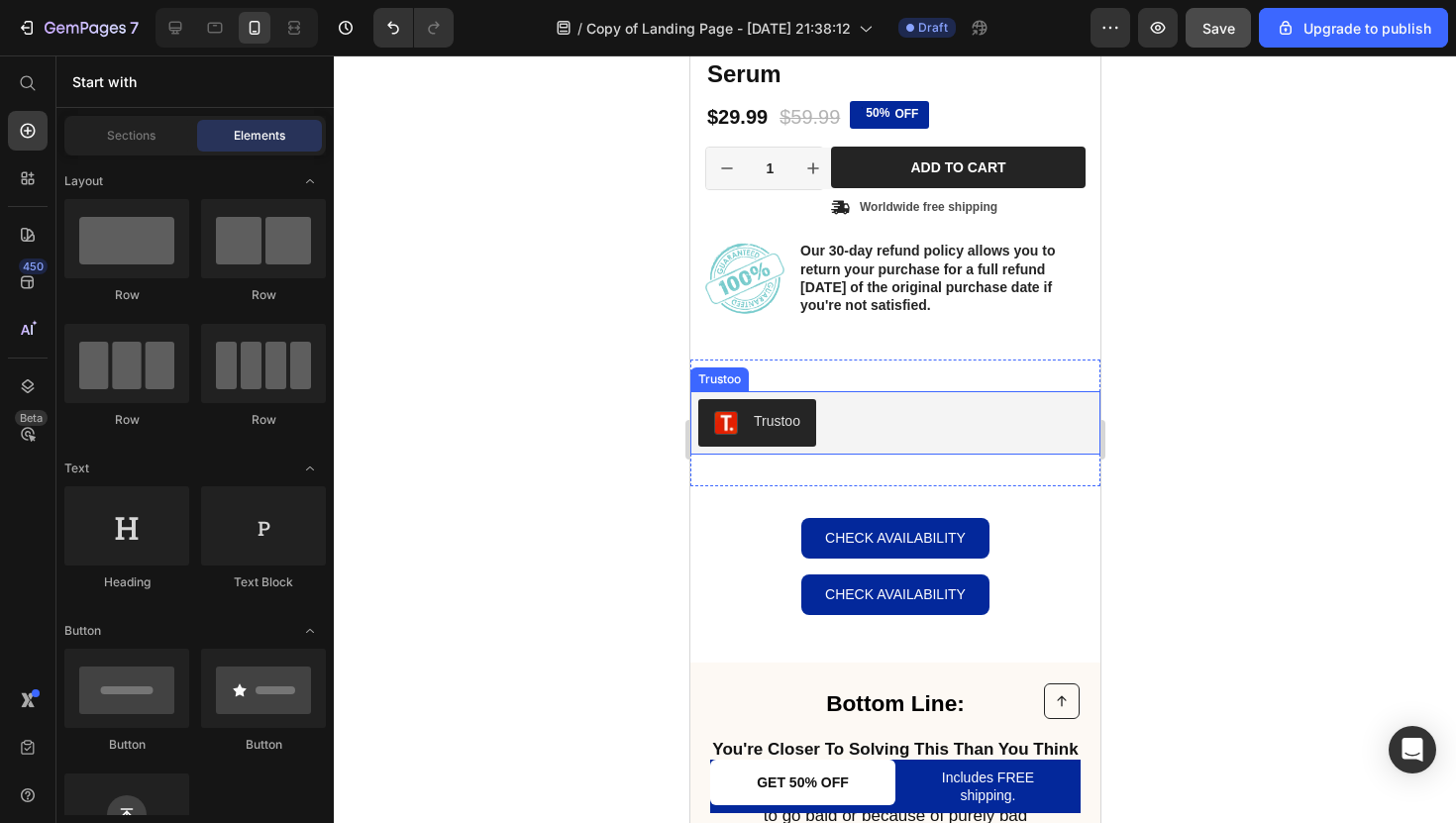 click on "Trustoo" at bounding box center [894, 423] 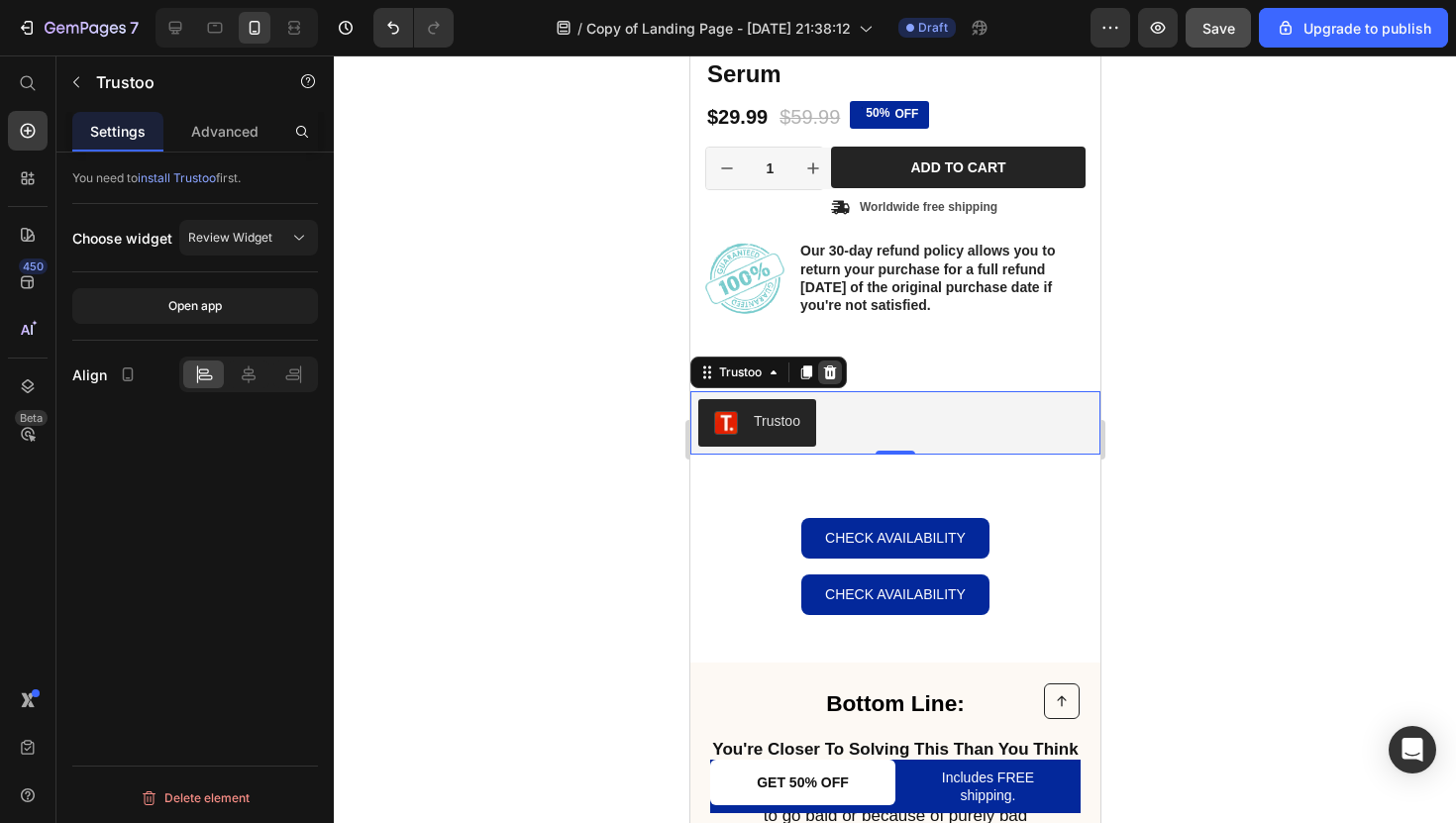 click 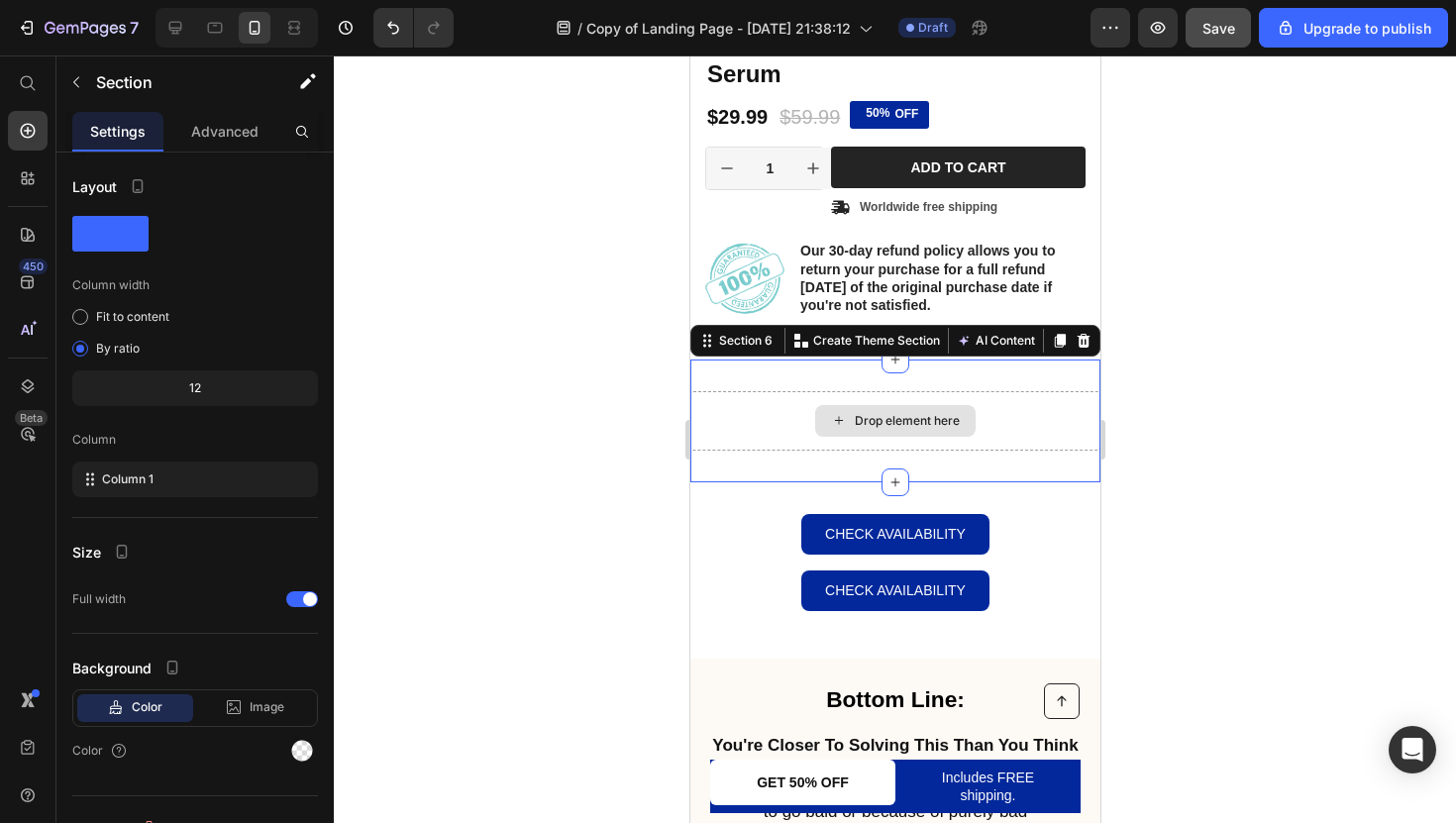 click on "Drop element here" at bounding box center (894, 421) 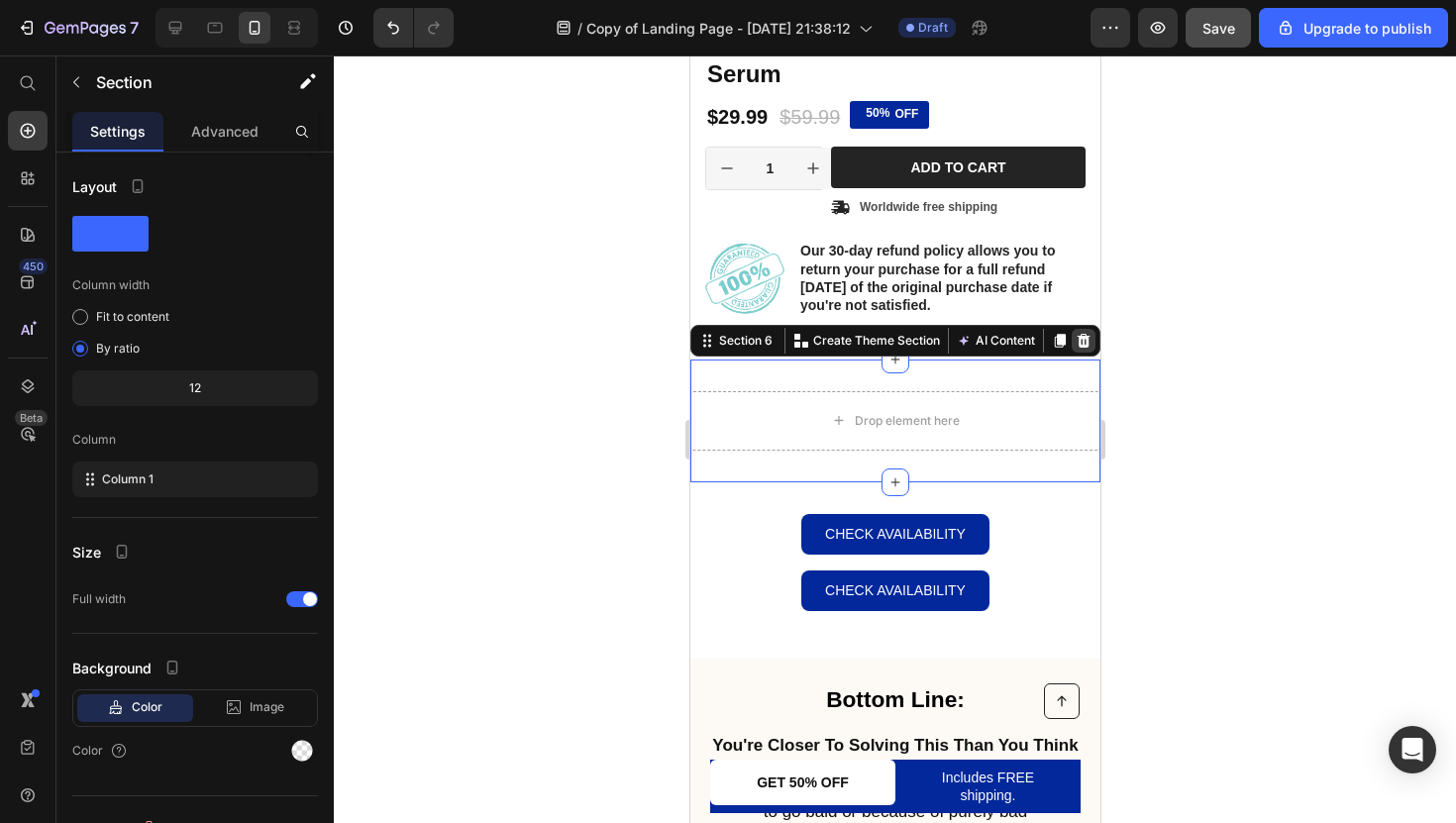 click 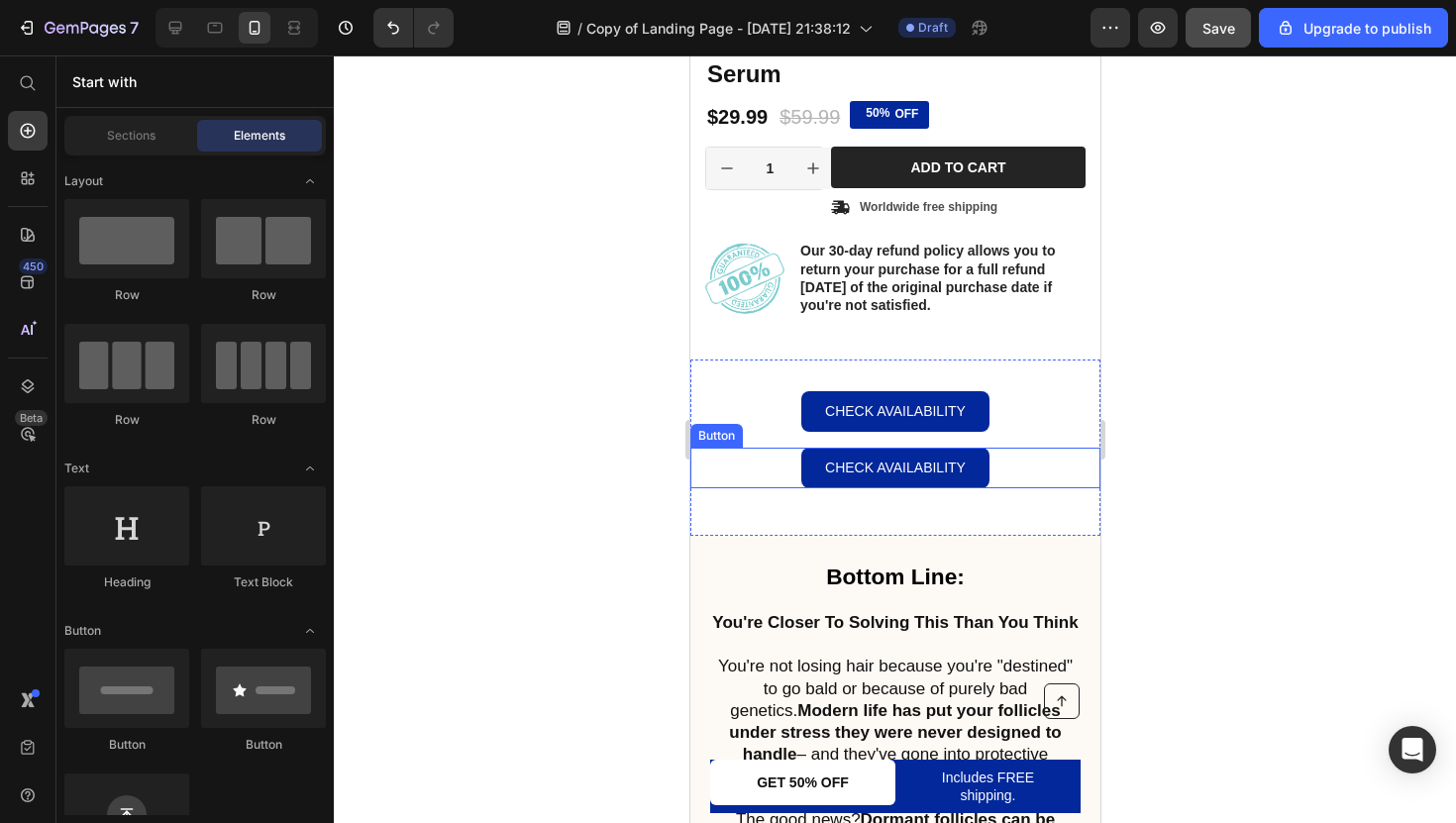 click on "Check Availability Button" at bounding box center (894, 467) 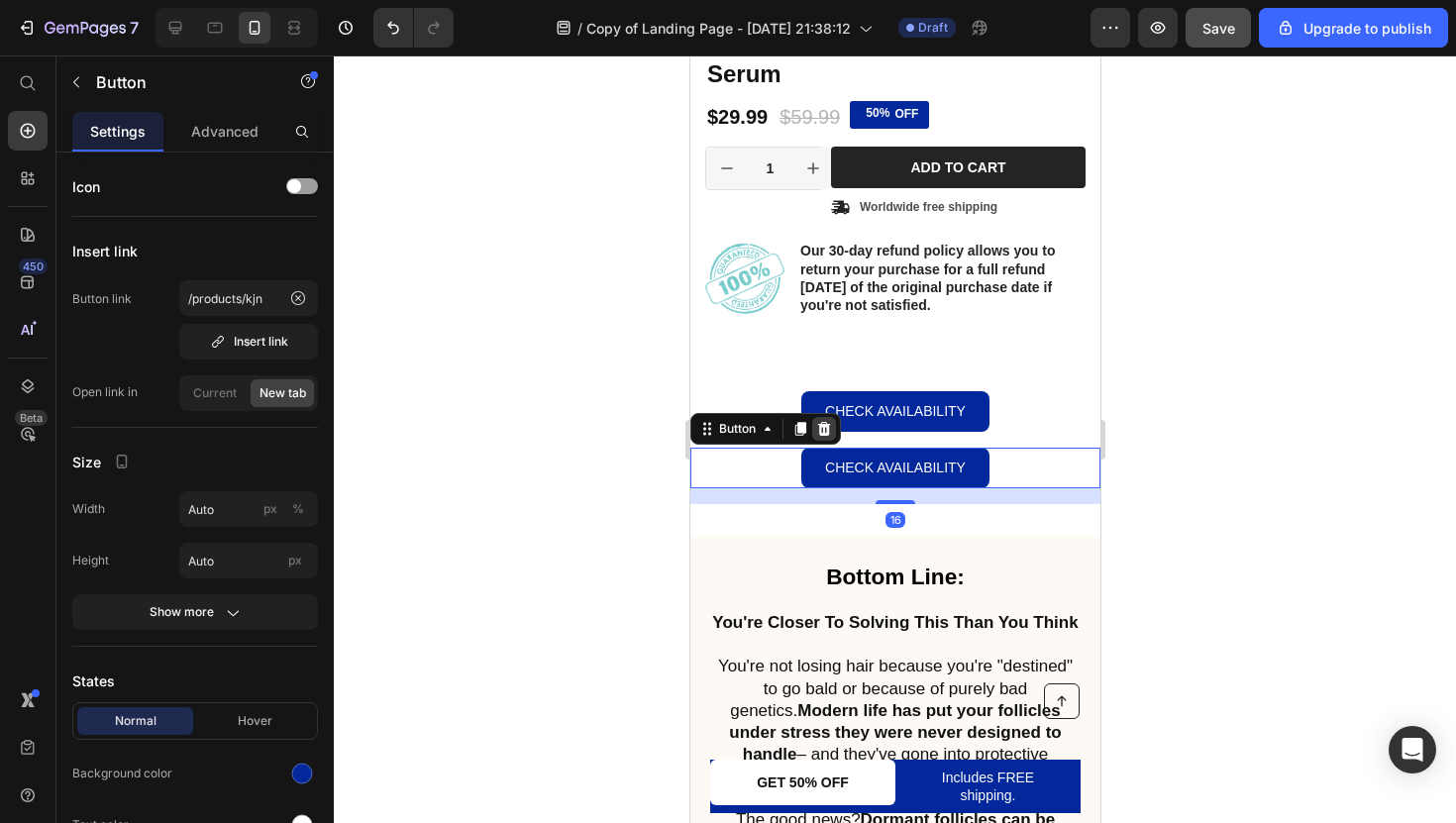 click 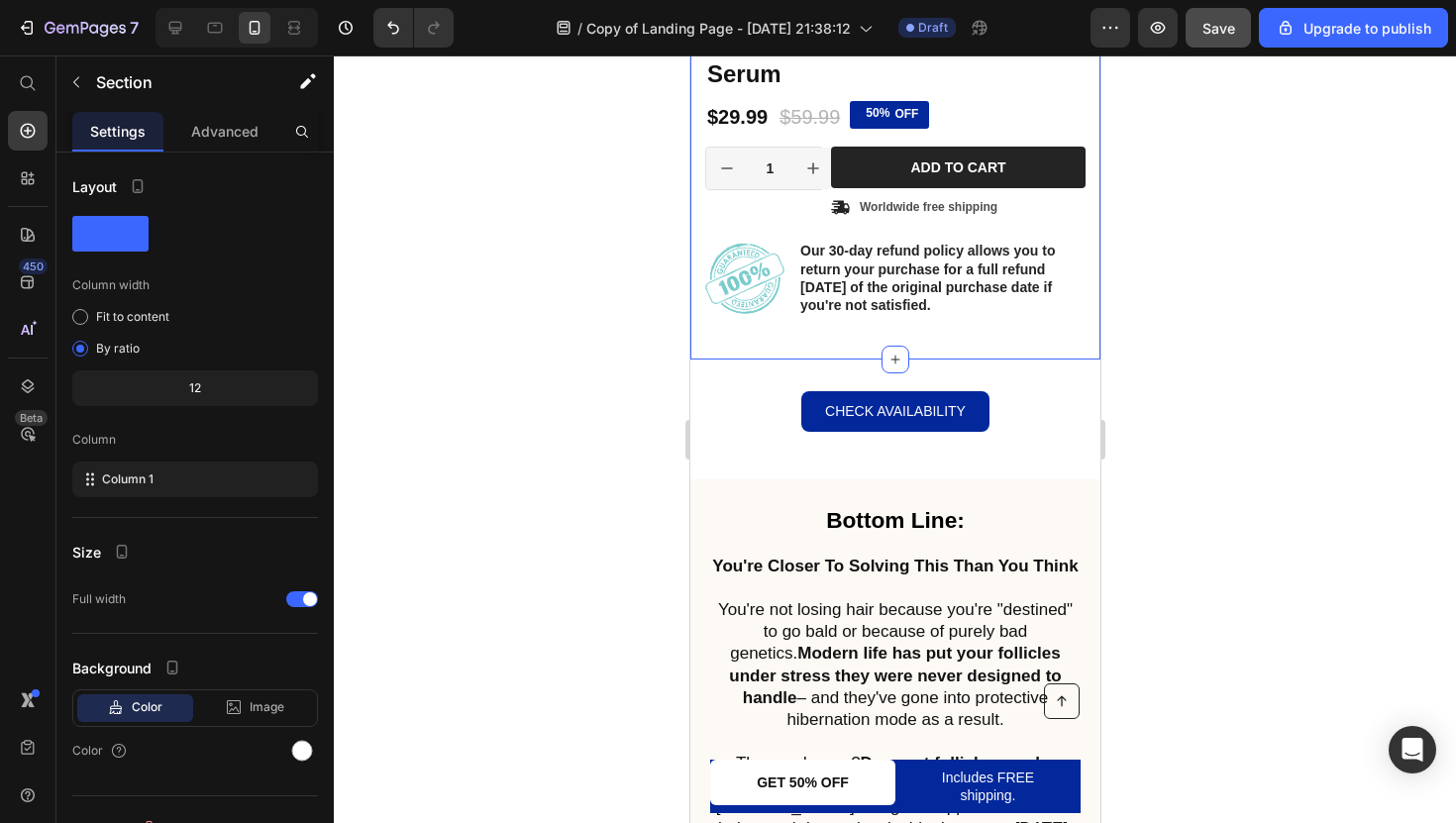 click on "Product Images Icon Icon Icon Icon Icon Icon List 11,000+ Verified Reviews! Text Block Row 50% OFF Discount Tag Cleava ™ Hair Growth Roll-On Serum Product Title Icon Icon Icon Icon Icon Icon List 2,500+ Verified Reviews! Text Block Row $29.99 Product Price $59.99 Product Price 50% OFF Discount Tag Row 1 Product Quantity Row Add to cart Add to Cart
Icon Worldwide free shipping Text Block Row Row Image Our 30-day refund policy allows you to return your purchase for a full refund within 30 days of the original purchase date if you're not satisfied. Text Block Row Row Product" at bounding box center [894, 8] 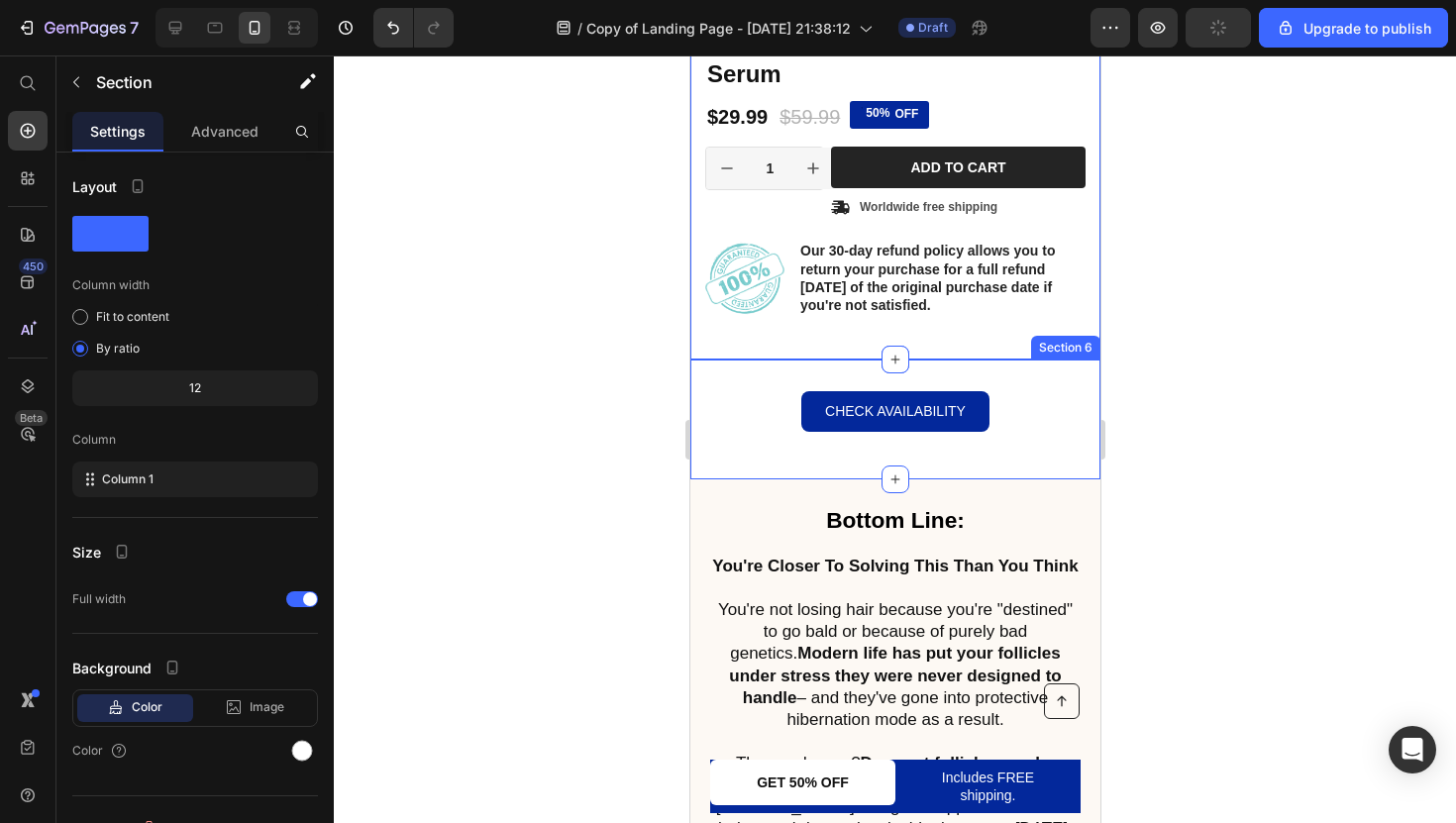 click on "Check Availability Button Section 6" at bounding box center (894, 419) 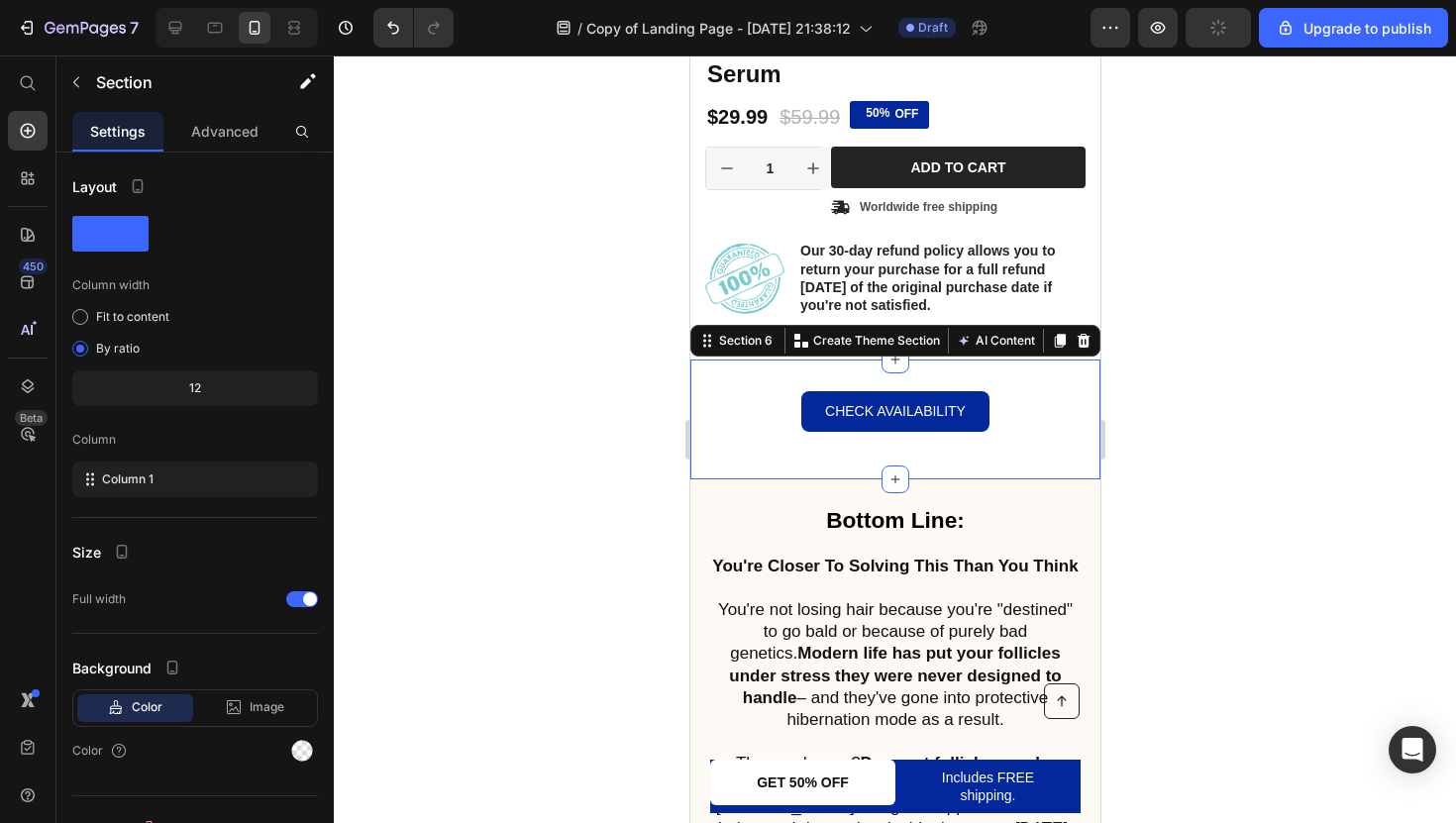 click on "Check Availability Button Section 6   You can create reusable sections Create Theme Section AI Content Write with GemAI What would you like to describe here? Tone and Voice Persuasive Product Cleava ™ Hair Growth Roll-On Serum Show more Generate" at bounding box center (894, 419) 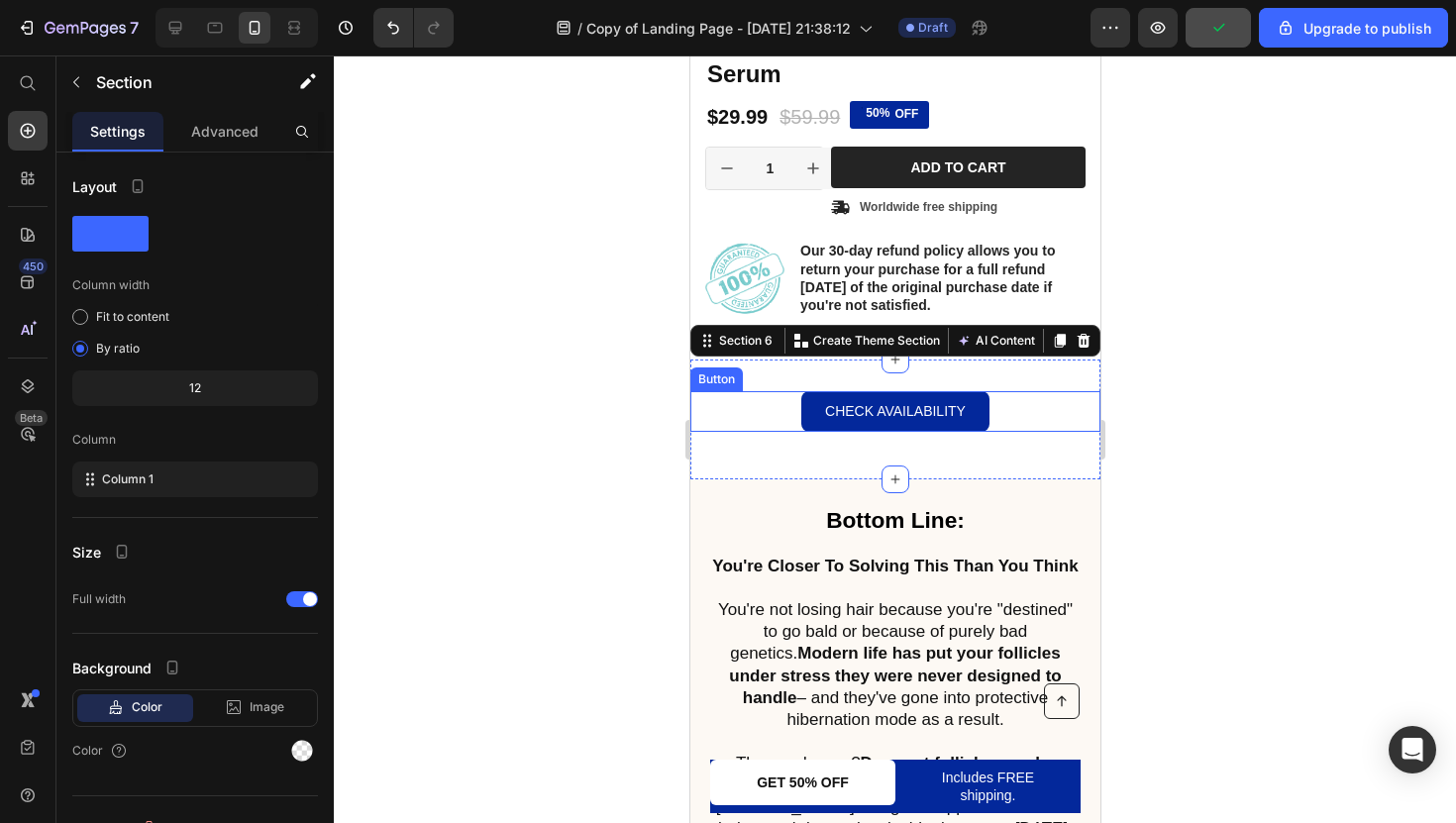 click on "Check Availability Button" at bounding box center [894, 411] 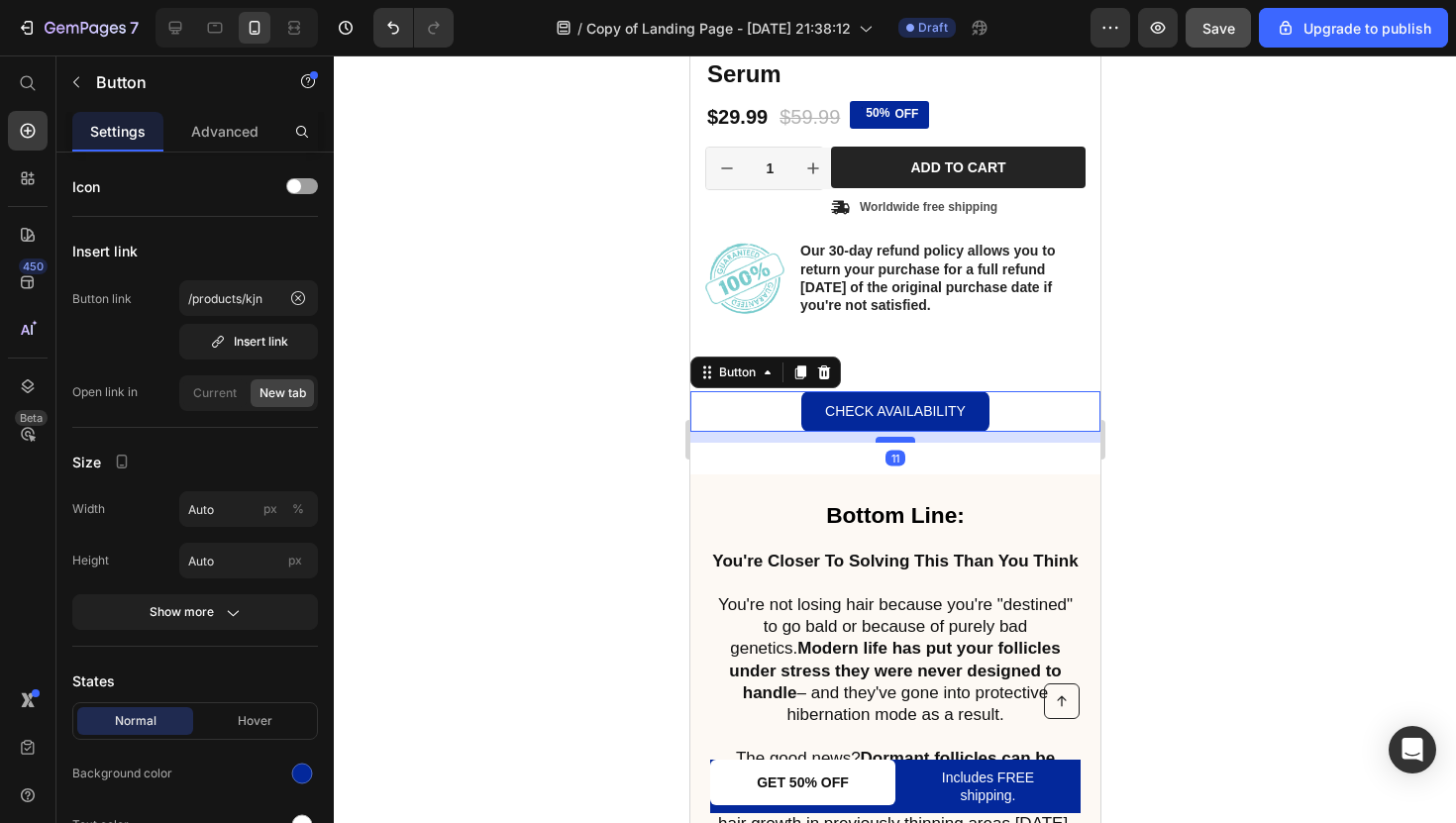 drag, startPoint x: 897, startPoint y: 471, endPoint x: 899, endPoint y: 461, distance: 10.19804 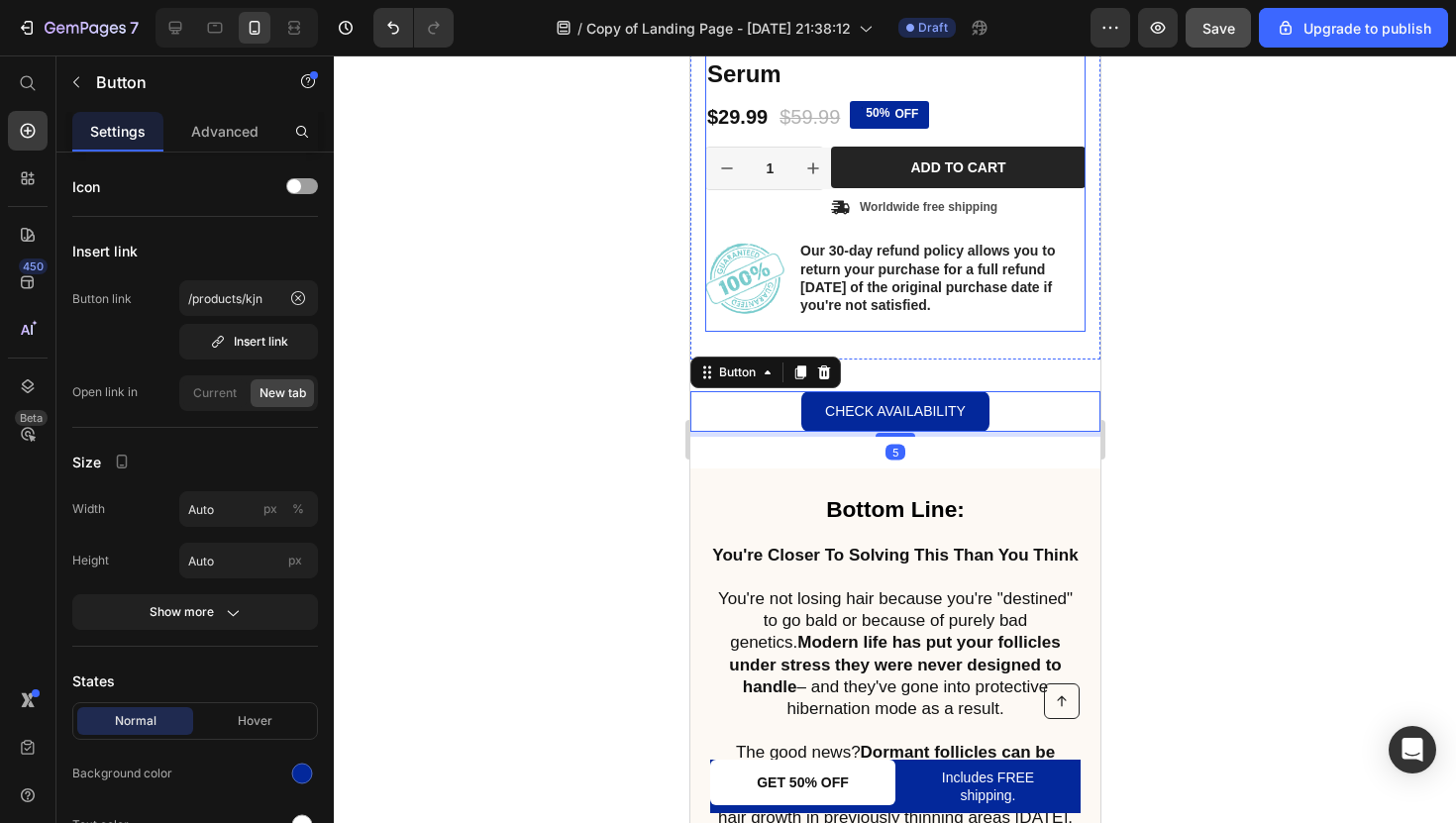 click on "Icon Icon Icon Icon Icon Icon List 11,000+ Verified Reviews! Text Block Row 50% OFF Discount Tag Cleava ™ Hair Growth Roll-On Serum Product Title Icon Icon Icon Icon Icon Icon List 2,500+ Verified Reviews! Text Block Row $29.99 Product Price $59.99 Product Price 50% OFF Discount Tag Row 1 Product Quantity Row Add to cart Add to Cart
Icon Worldwide free shipping Text Block Row Row Image Our 30-day refund policy allows you to return your purchase for a full refund within 30 days of the original purchase date if you're not satisfied. Text Block Row Row" at bounding box center (894, 166) 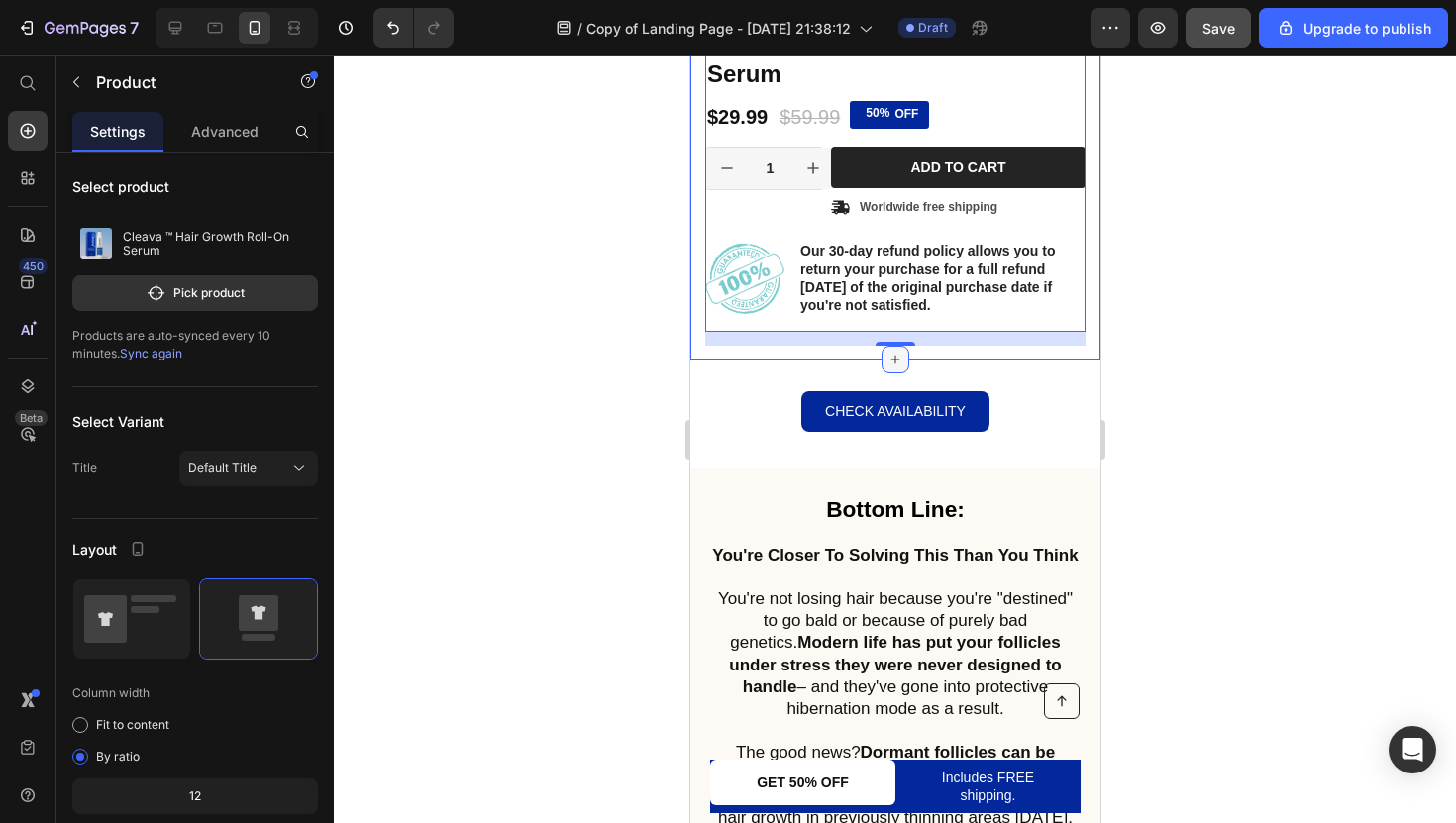 click 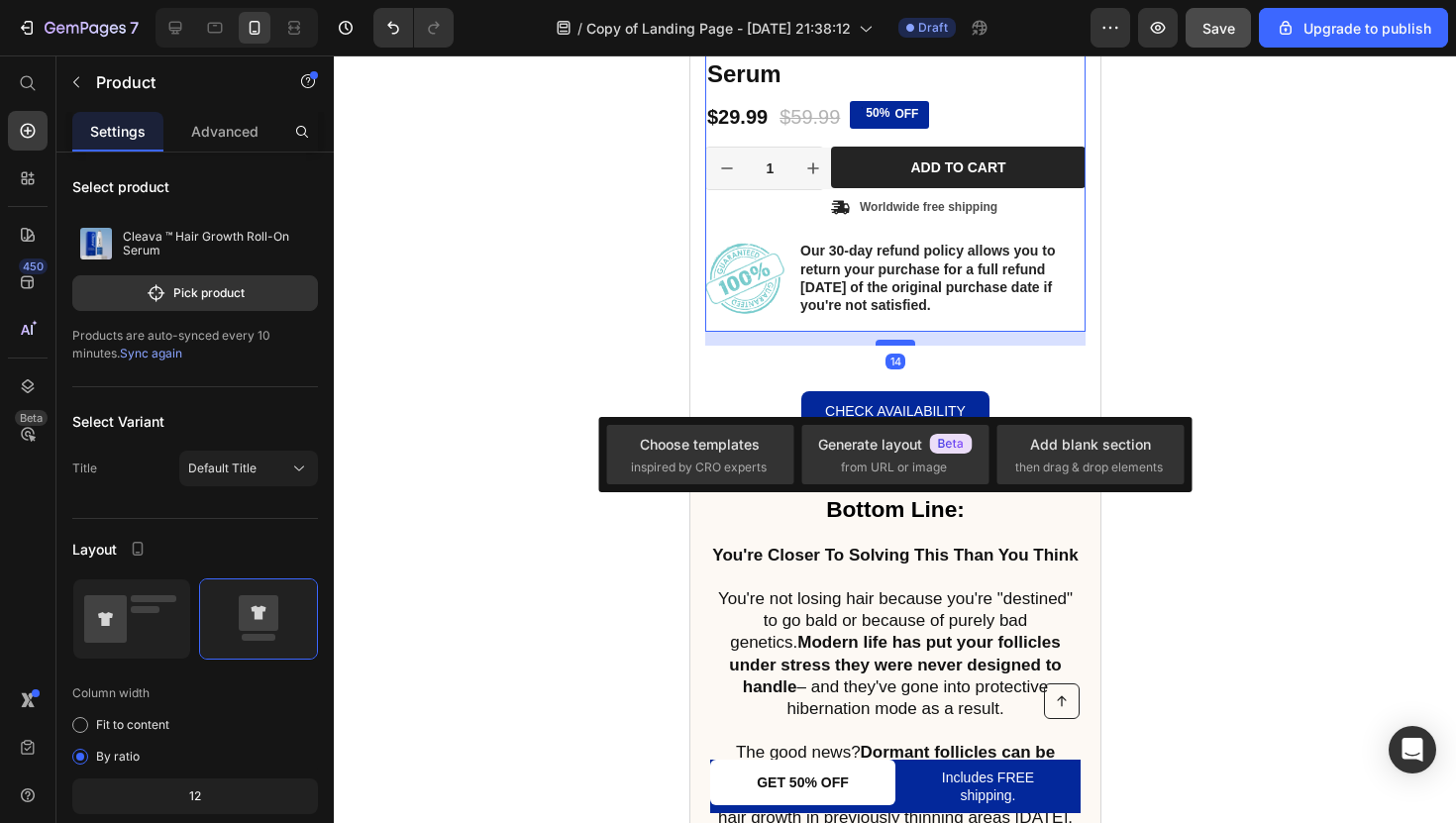 click at bounding box center (894, 343) 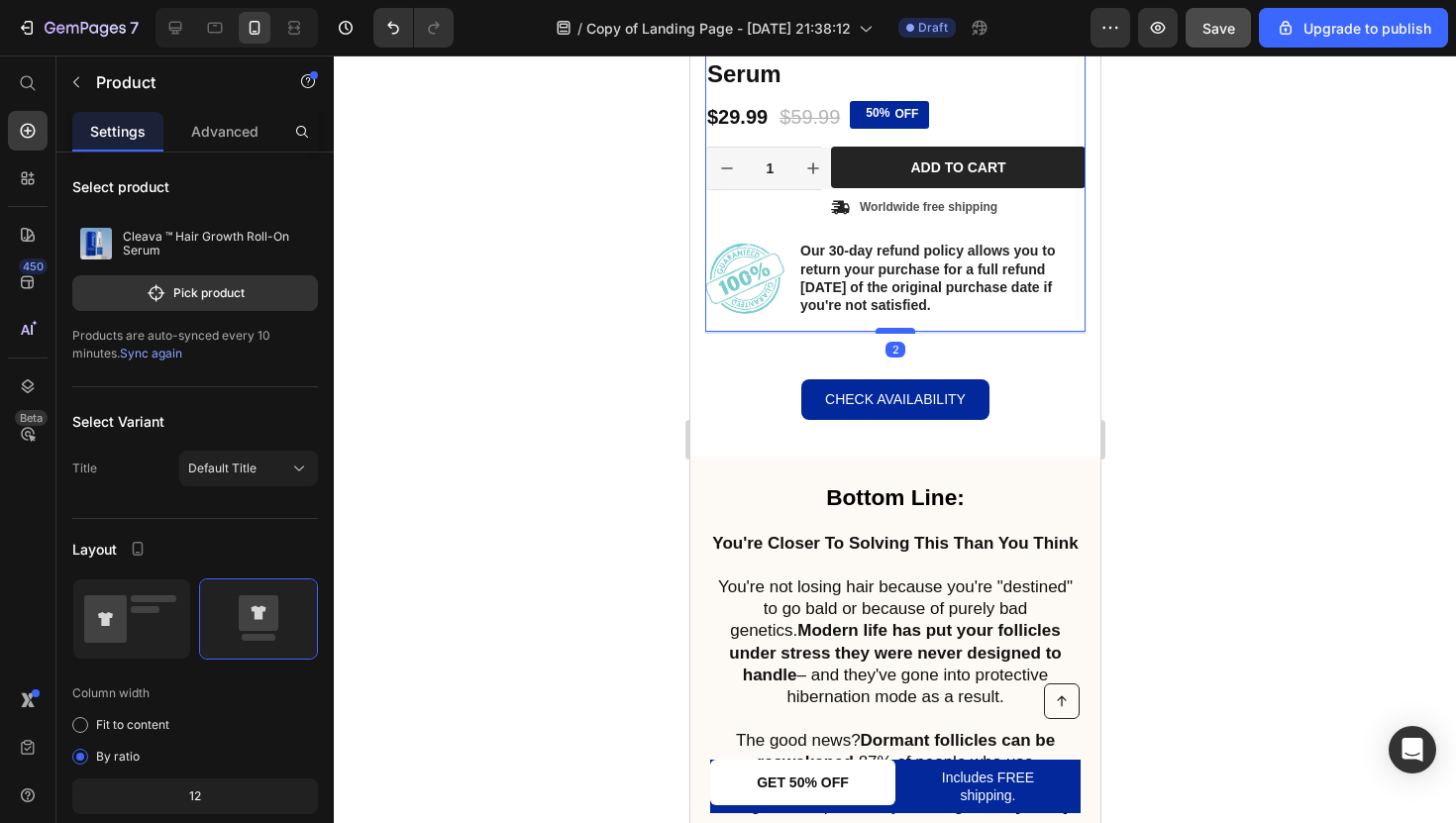 drag, startPoint x: 906, startPoint y: 366, endPoint x: 902, endPoint y: 352, distance: 14.56022 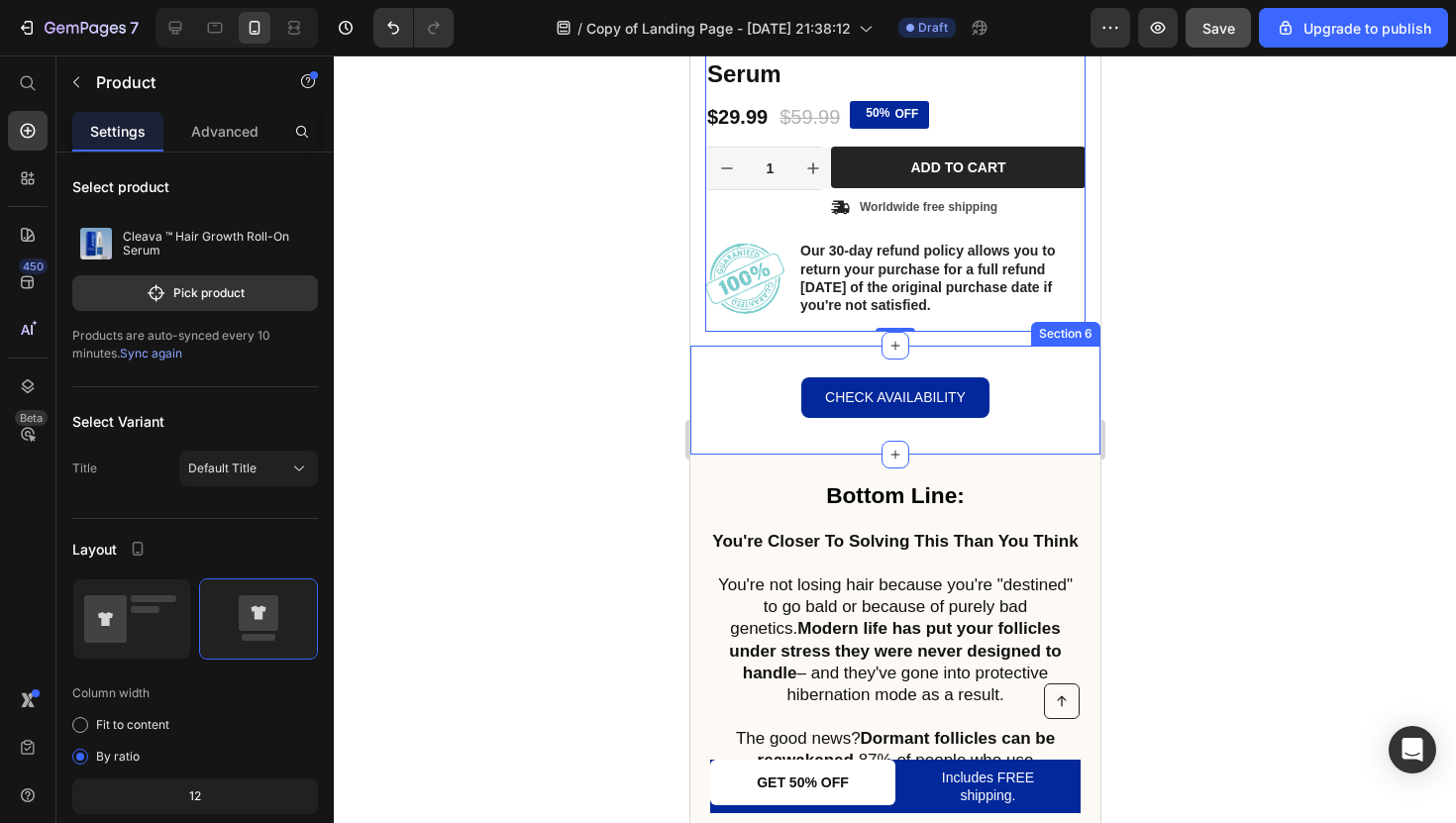 click on "Check Availability Button Section 6" at bounding box center [894, 400] 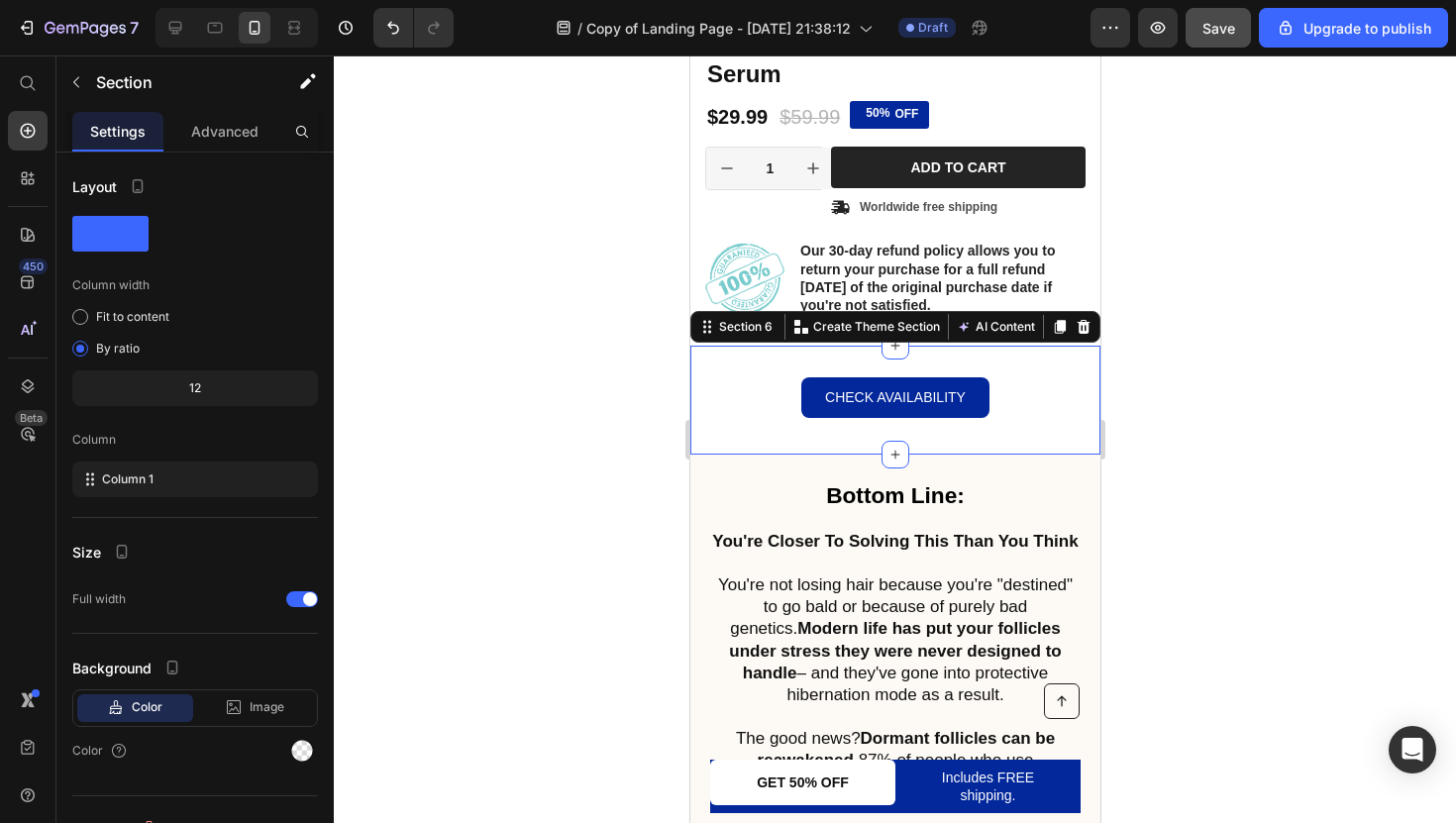 click on "Check Availability Button Section 6   You can create reusable sections Create Theme Section AI Content Write with GemAI What would you like to describe here? Tone and Voice Persuasive Product Cleava ™ Hair Growth Roll-On Serum Show more Generate" at bounding box center (894, 400) 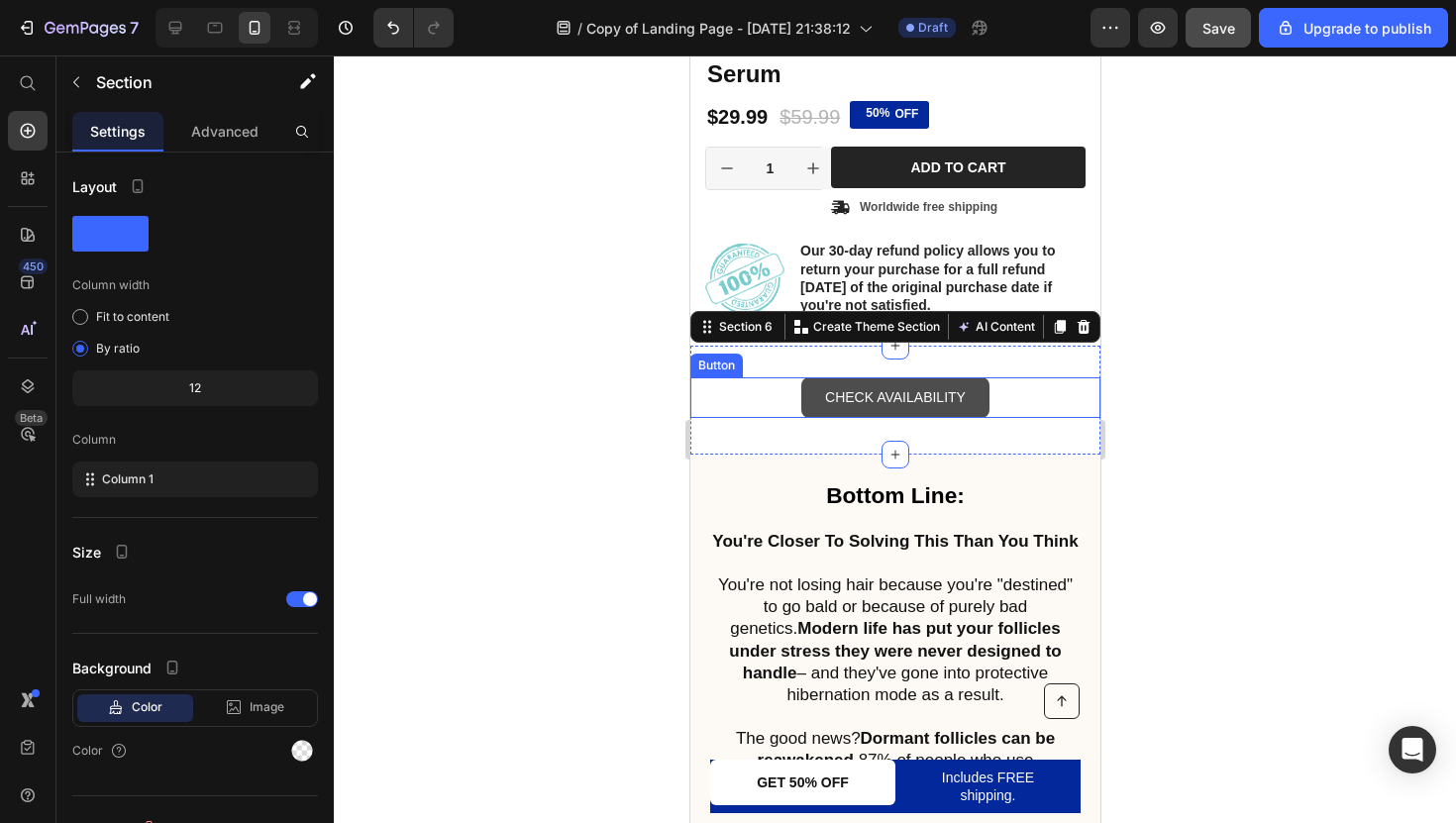 click on "Check Availability" at bounding box center [894, 397] 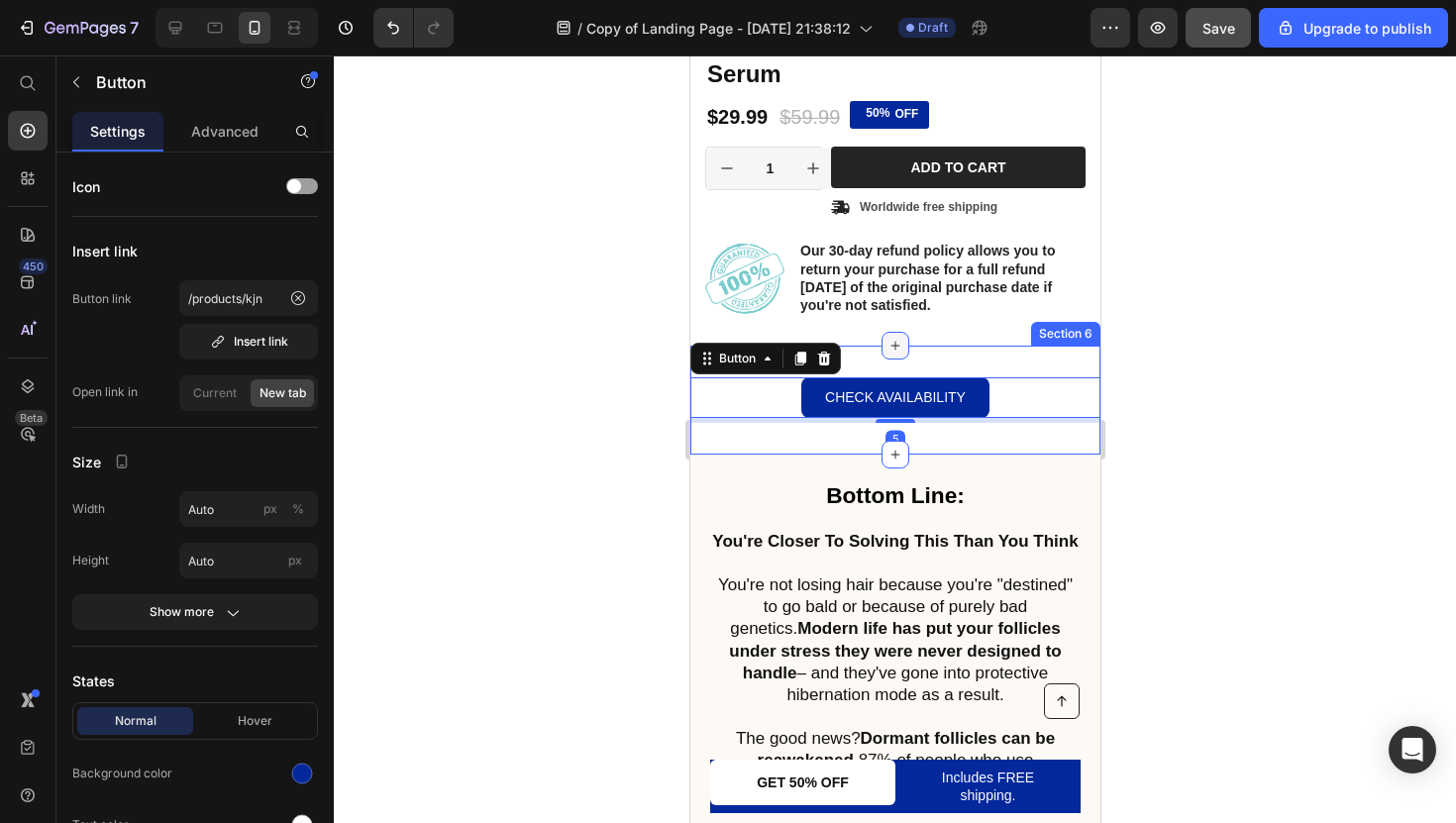 click 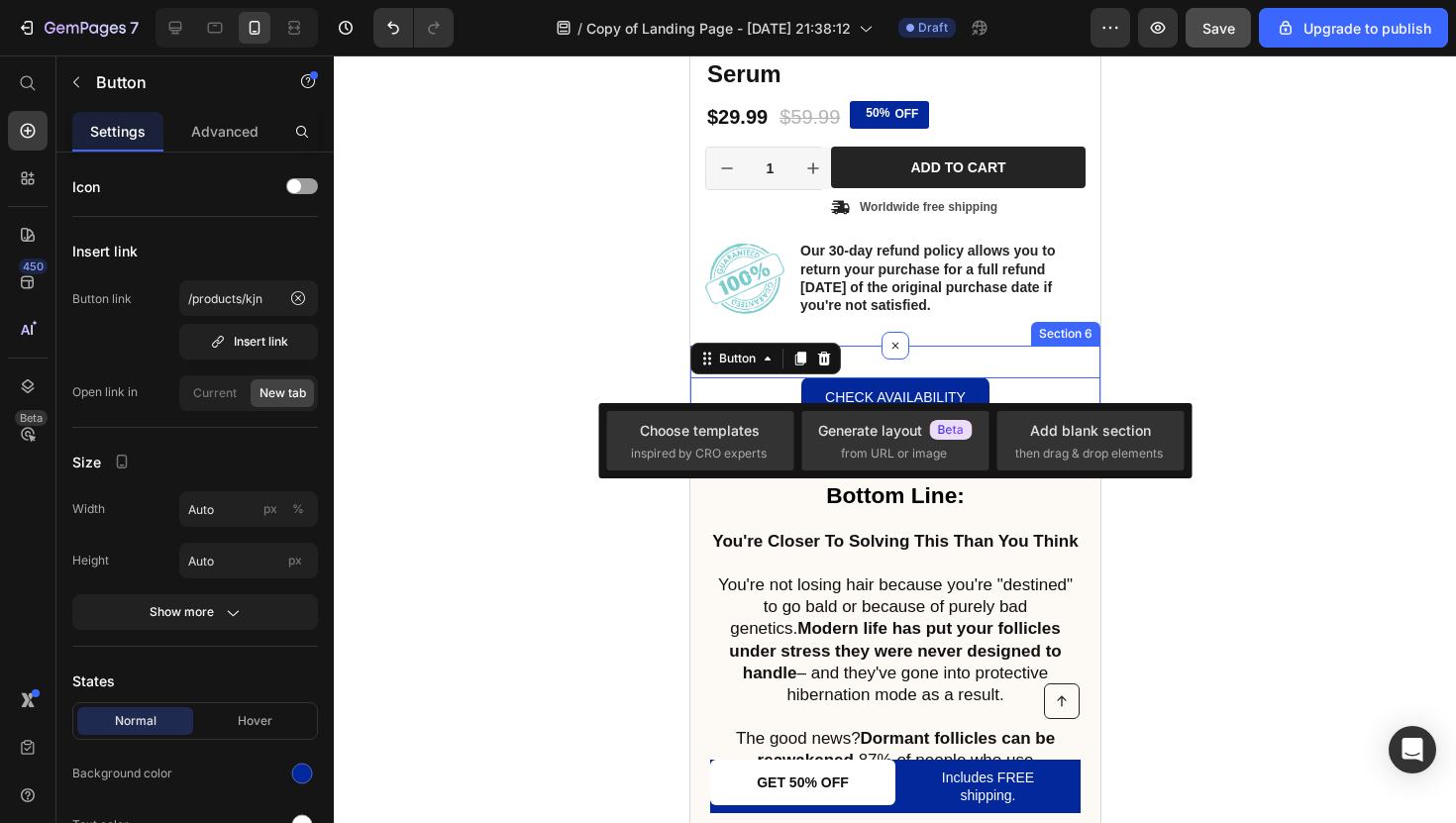 click on "Check Availability Button   5 Section 6" at bounding box center (894, 400) 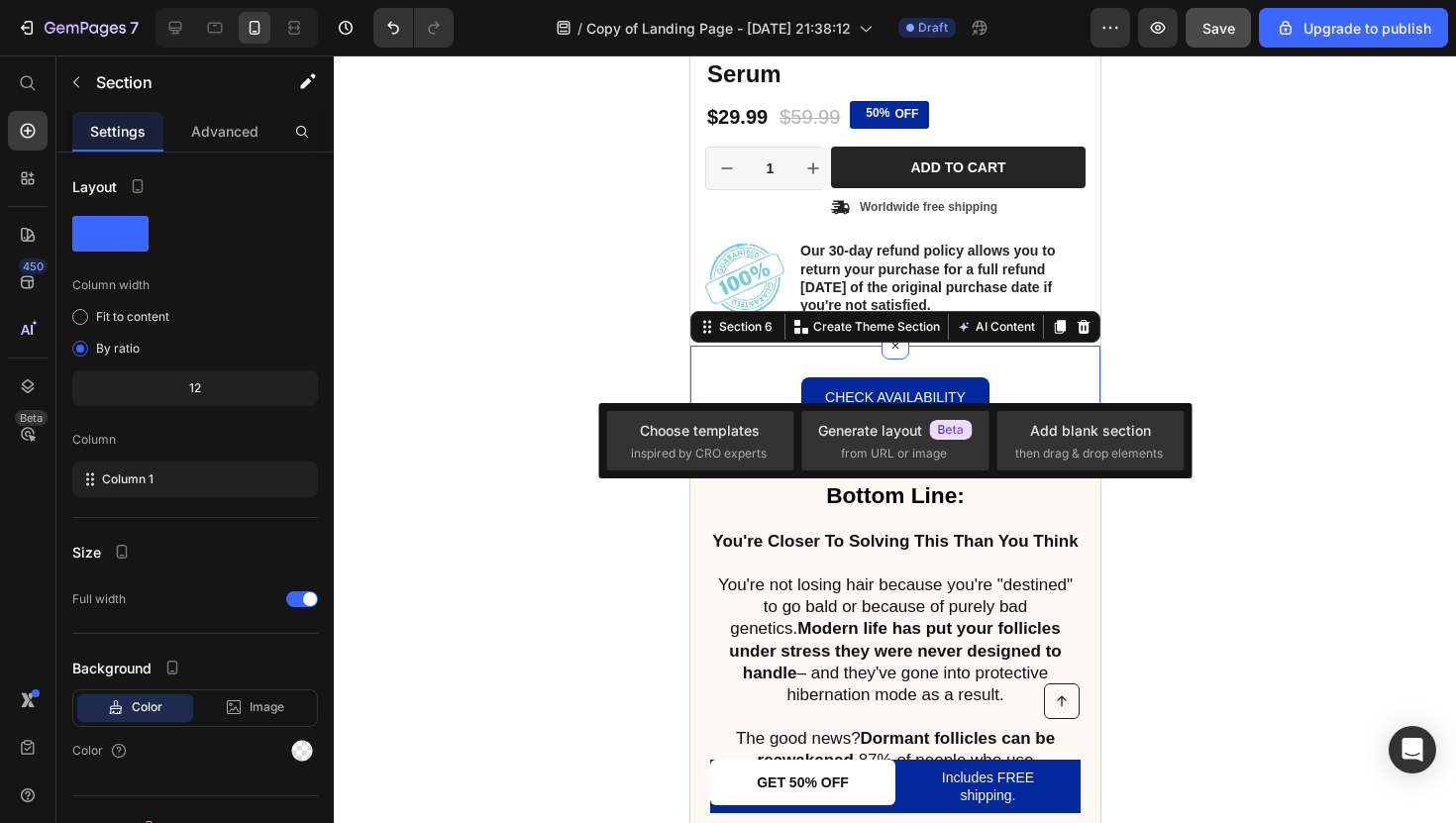 click on "Choose templates  inspired by CRO experts Generate layout  from URL or image Add blank section  then drag & drop elements" at bounding box center (894, 441) 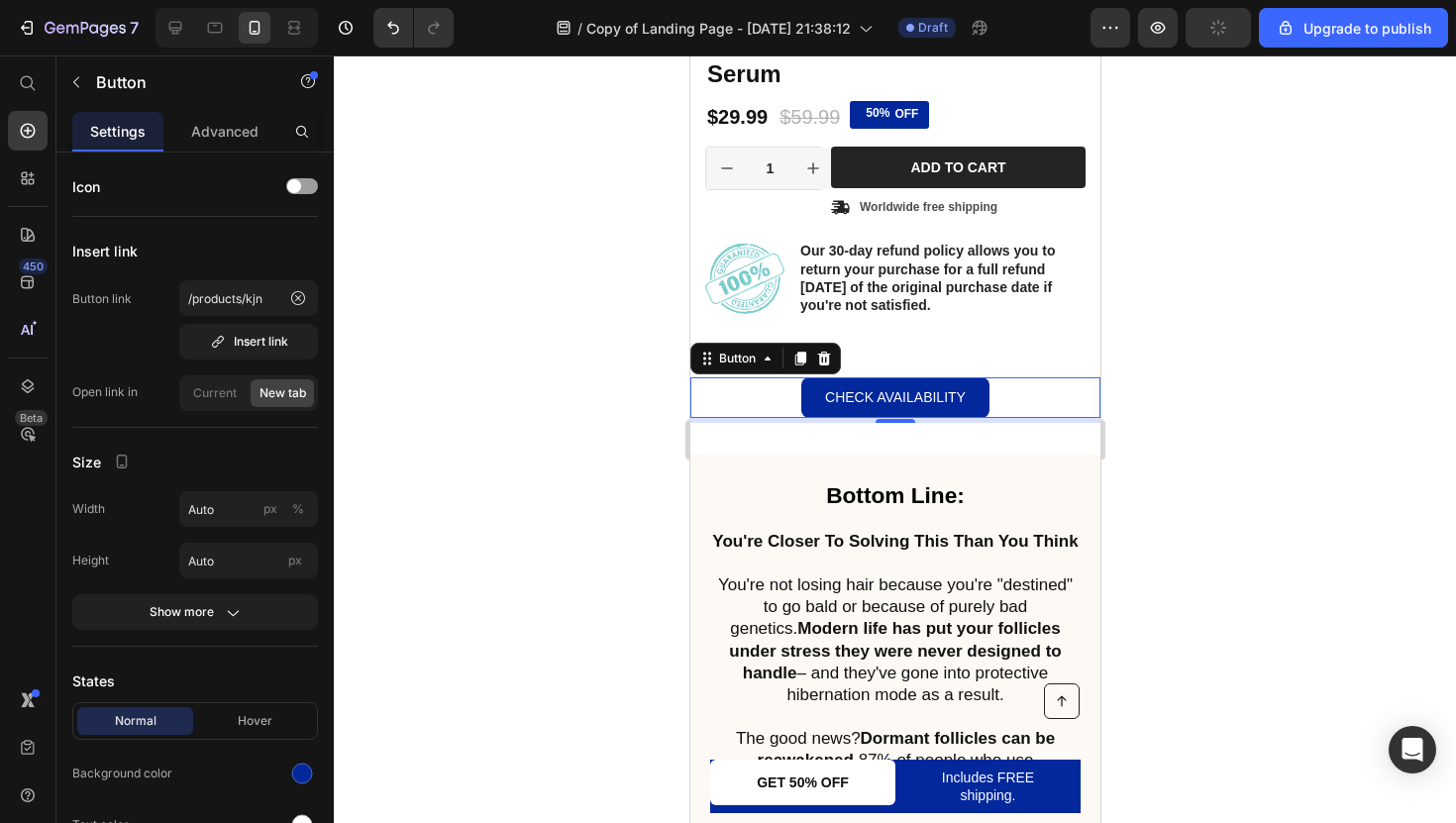 click on "Check Availability Button   0" at bounding box center (894, 397) 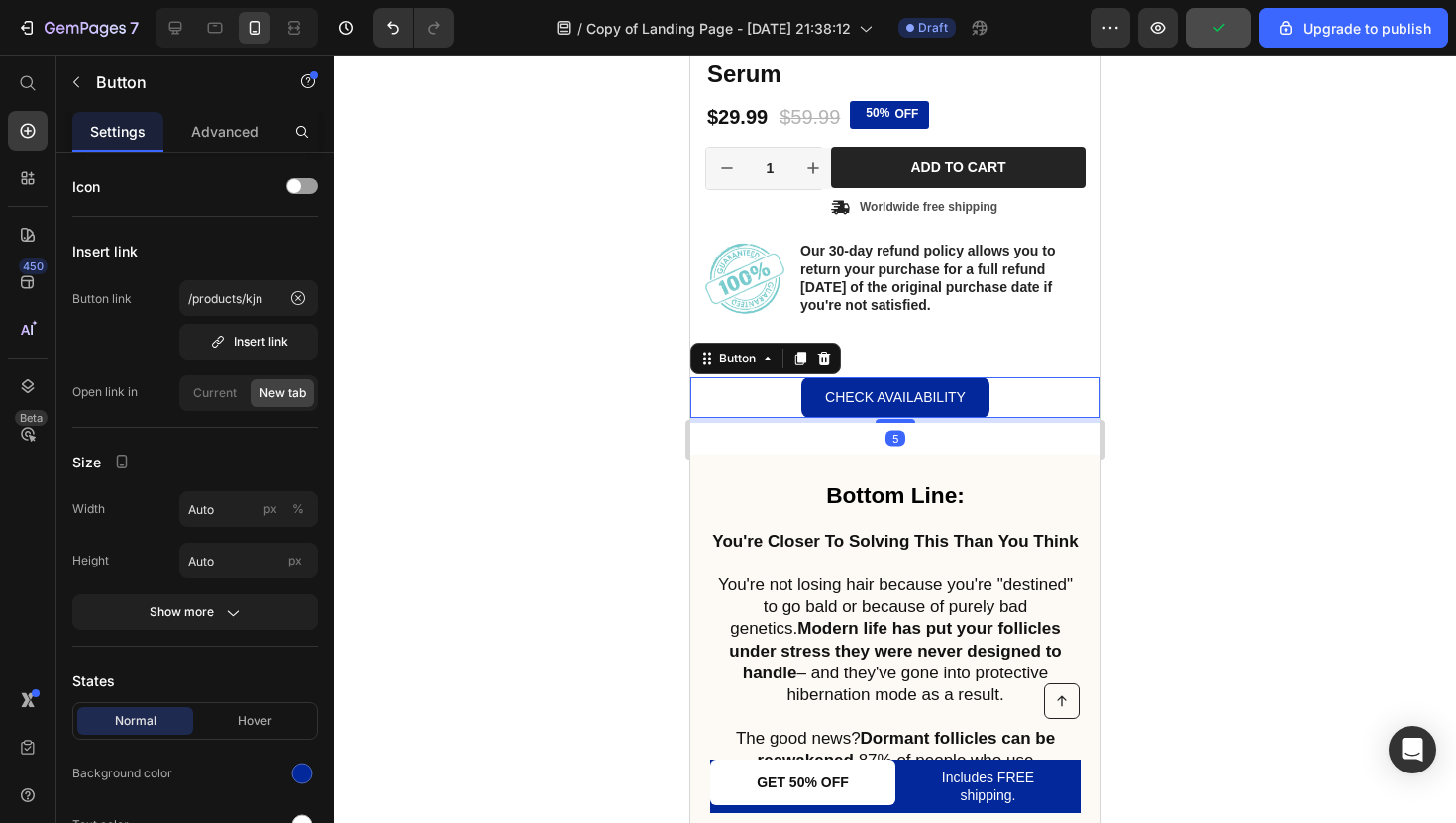click 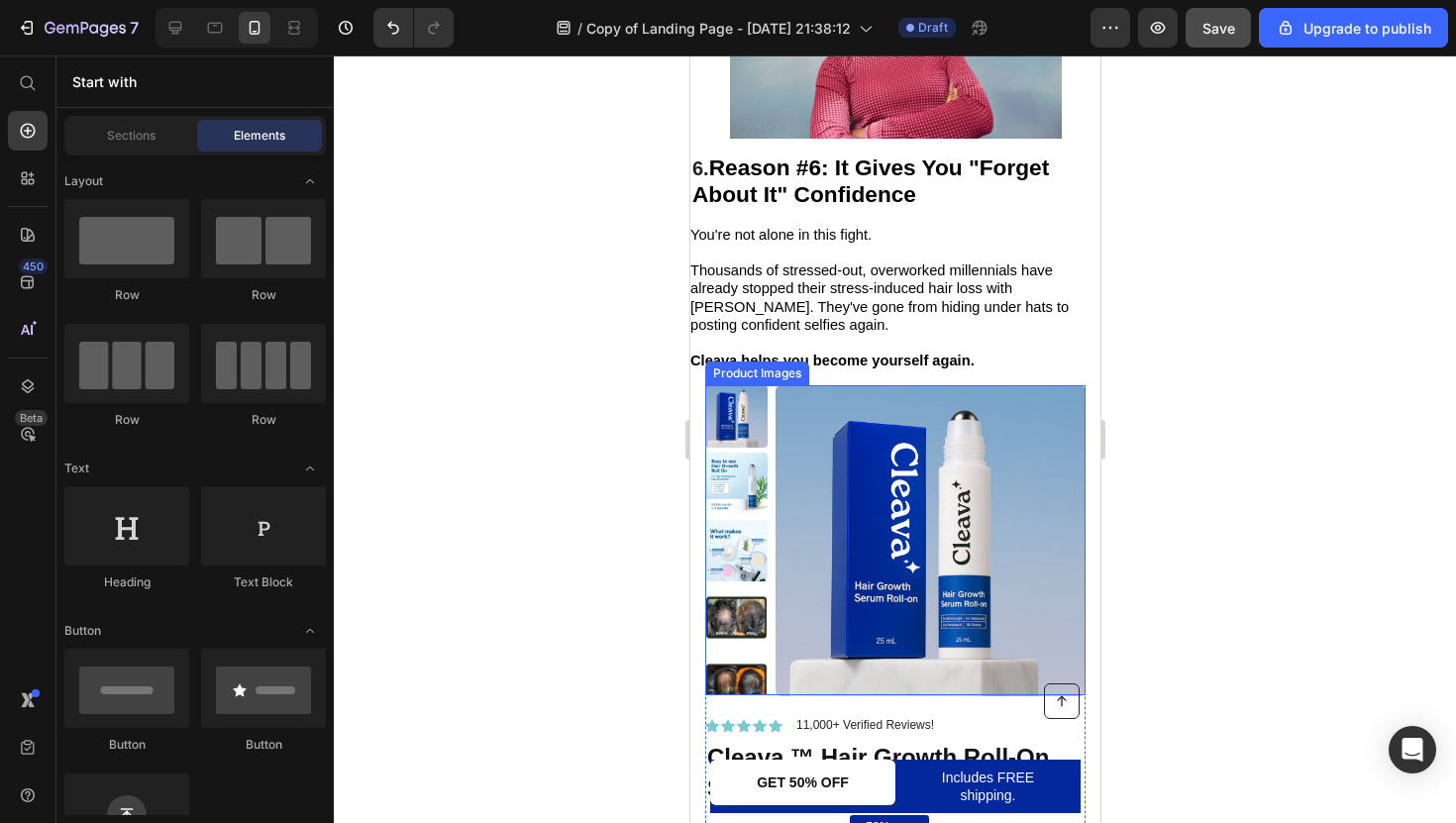 scroll, scrollTop: 5195, scrollLeft: 0, axis: vertical 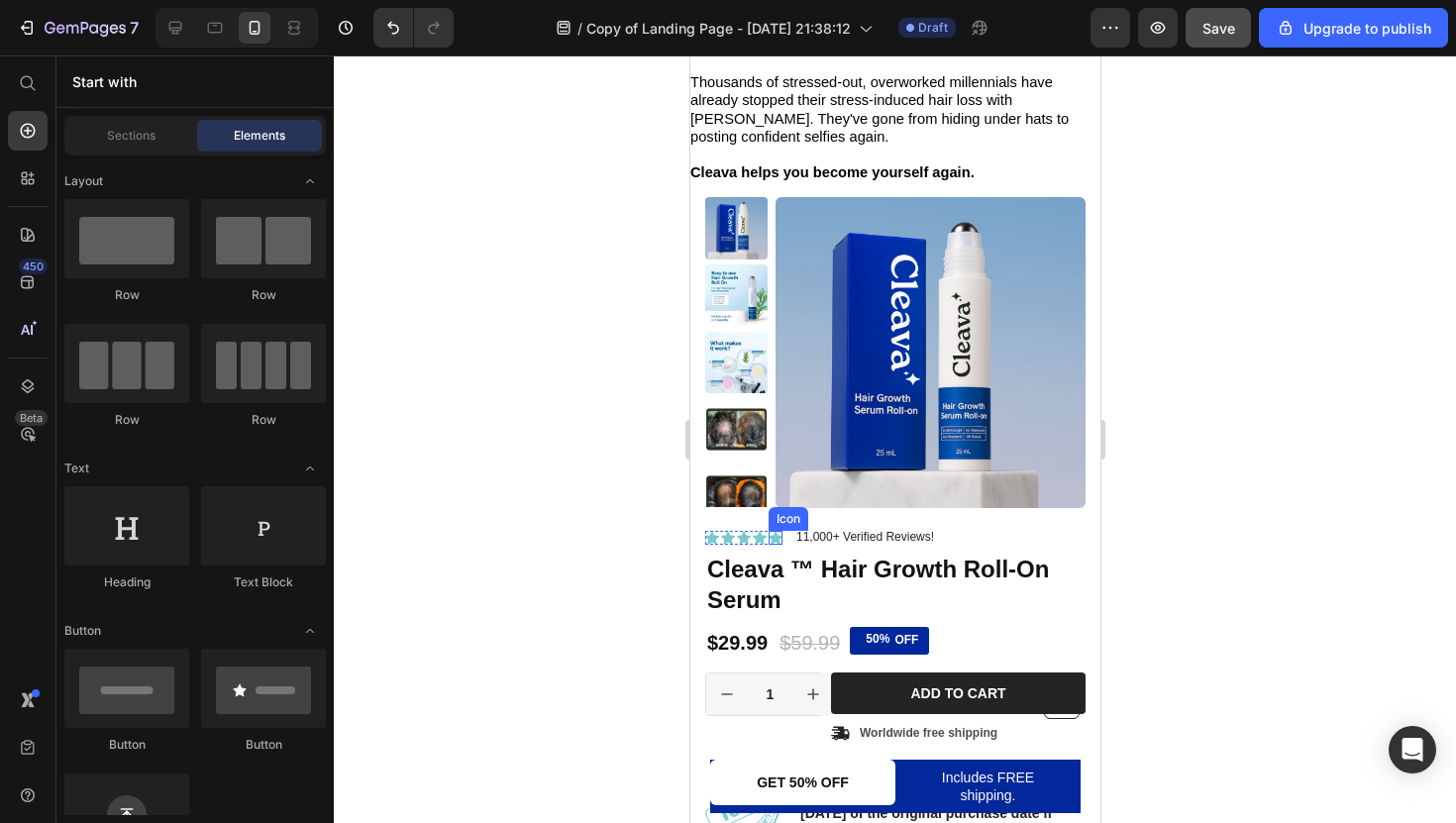 click on "Icon Icon Icon Icon Icon Icon List" at bounding box center (743, 538) 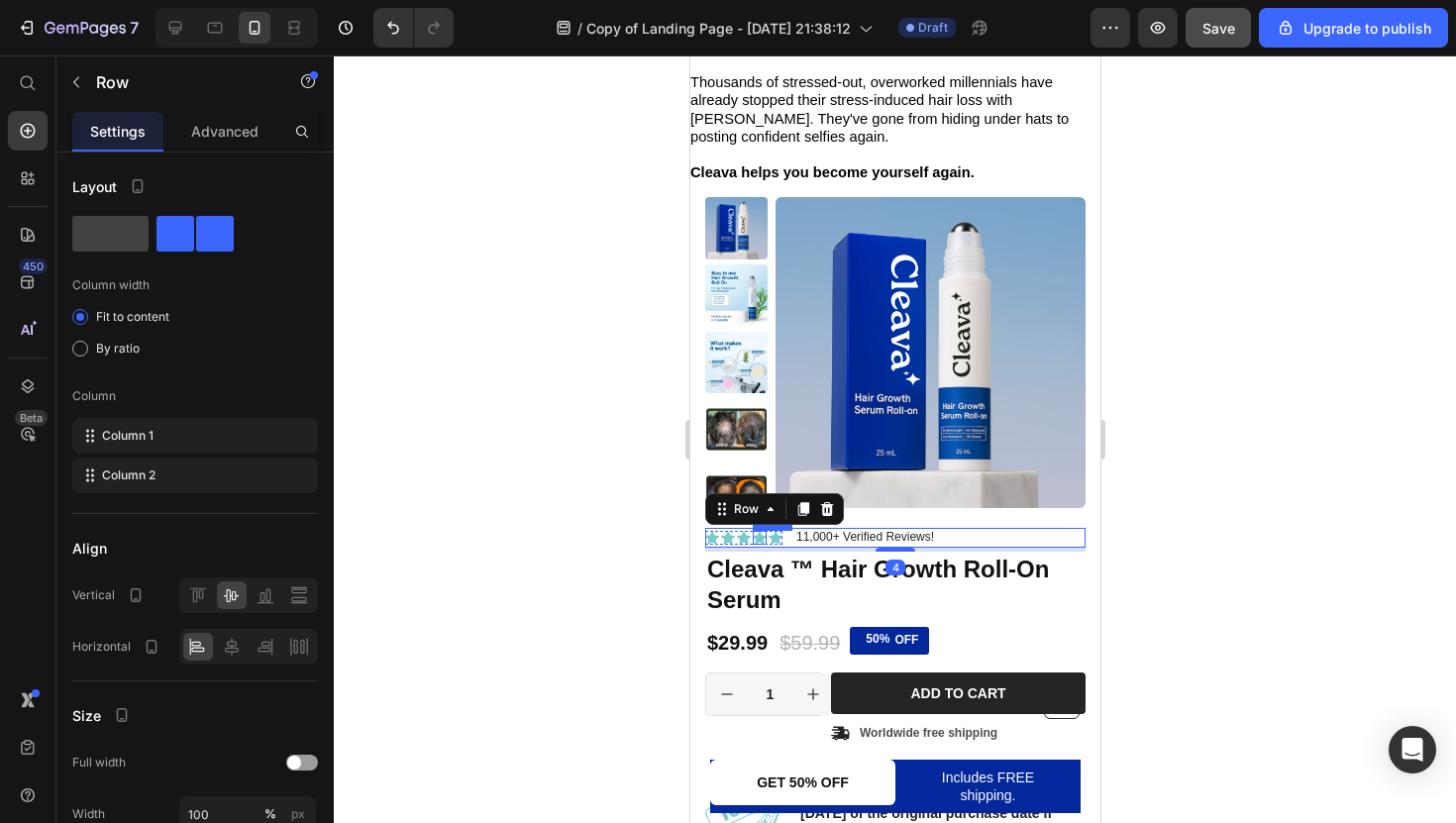 click 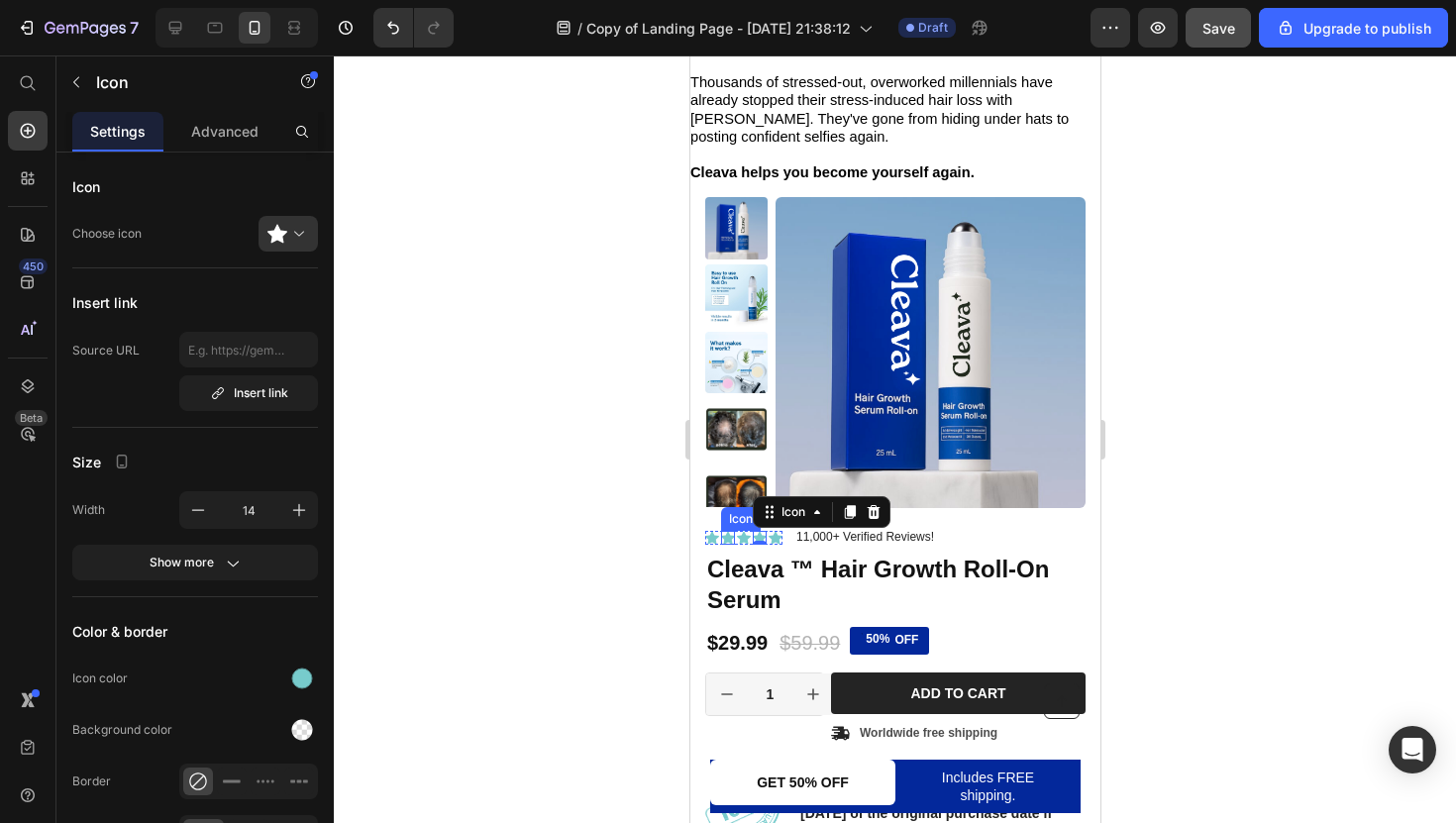 click 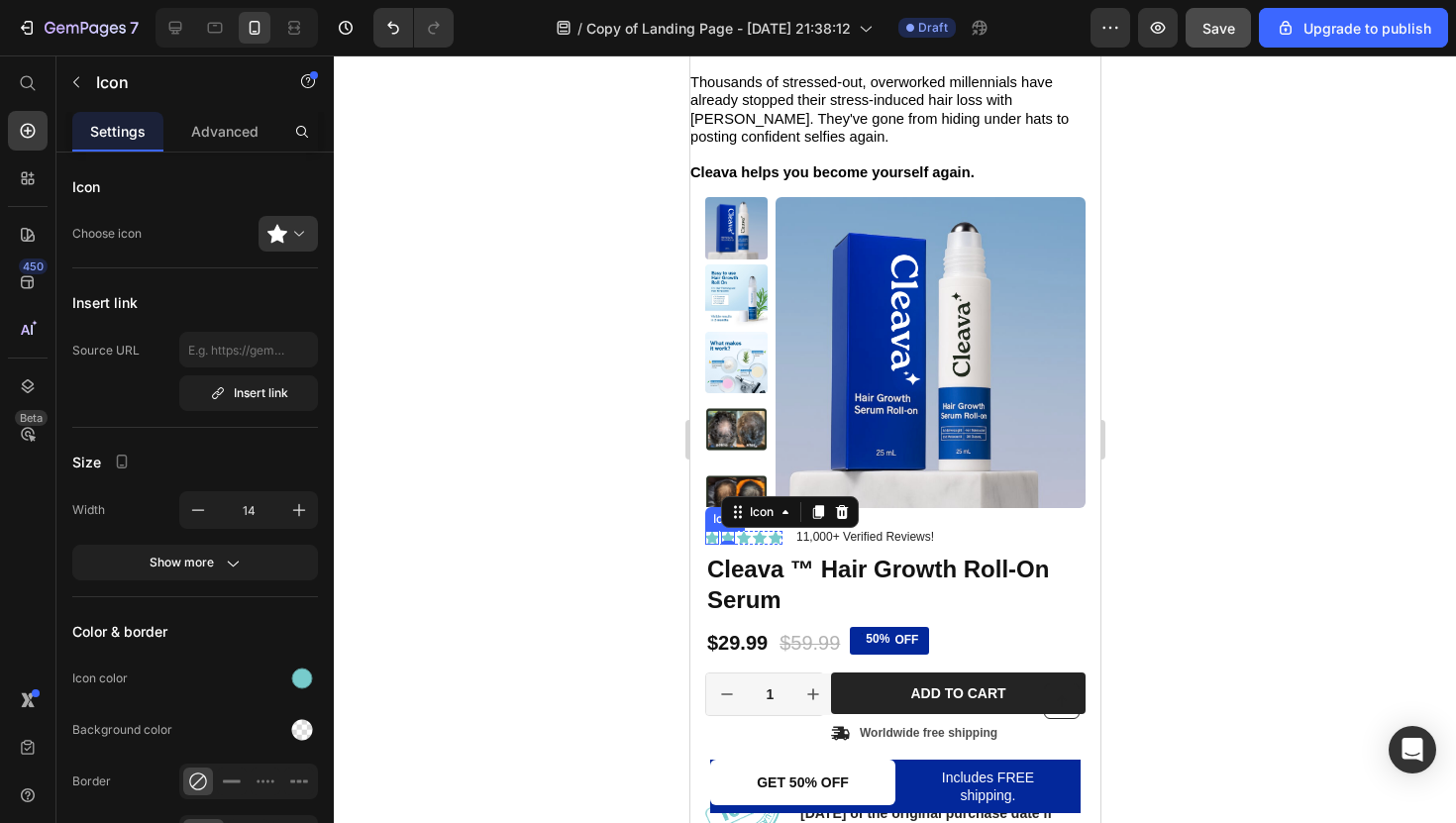 click 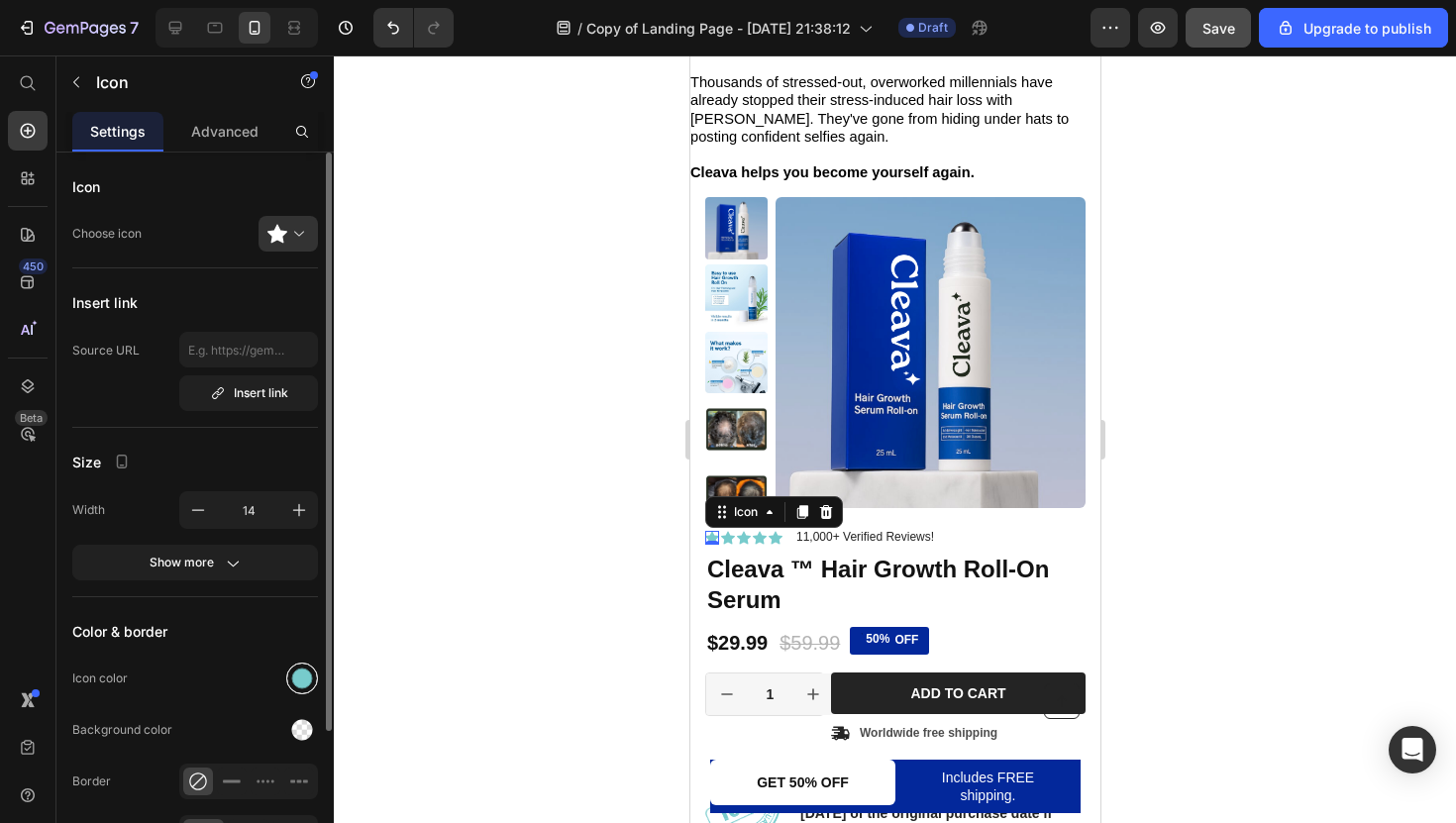 click at bounding box center [302, 678] 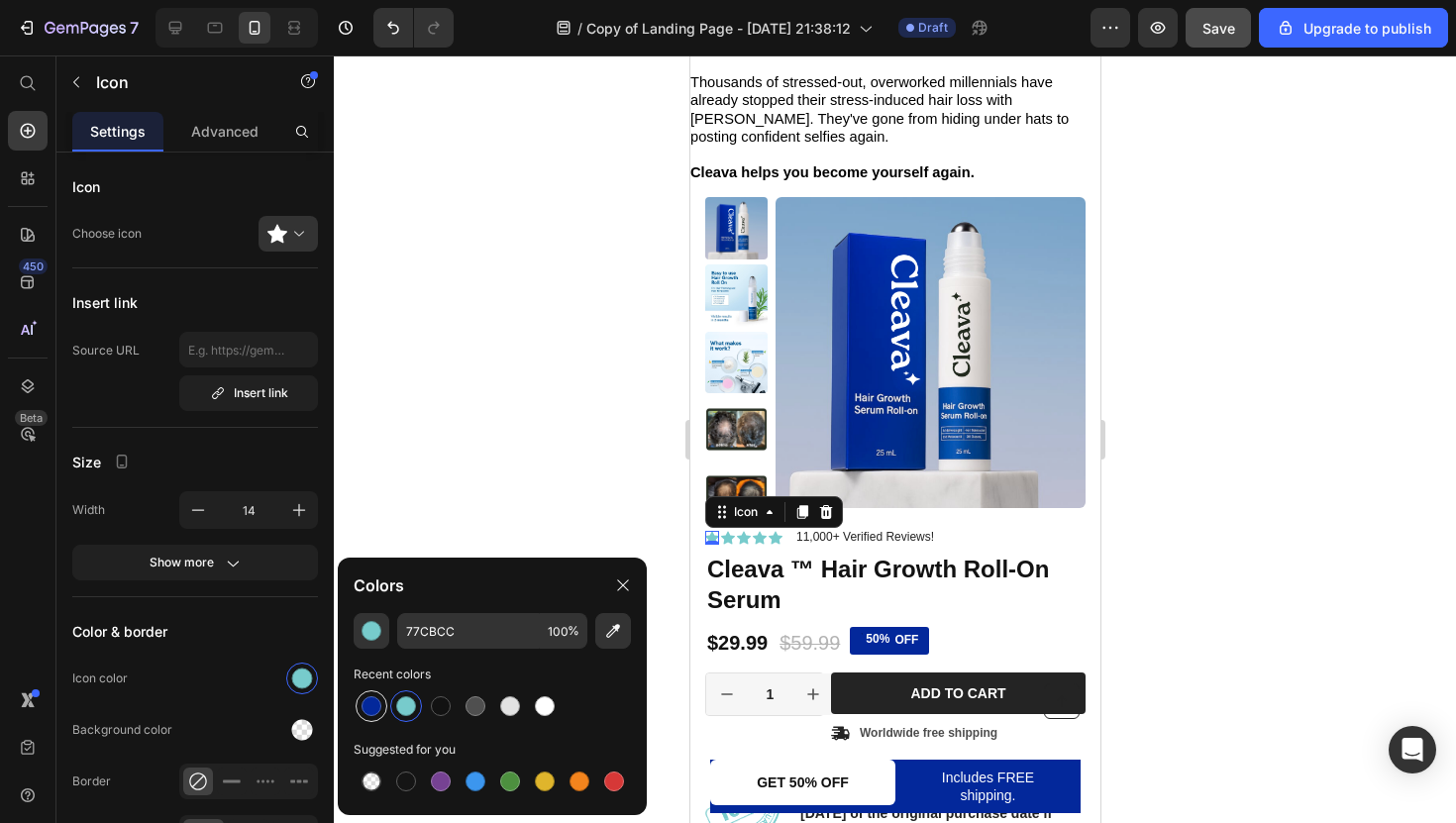click at bounding box center (371, 706) 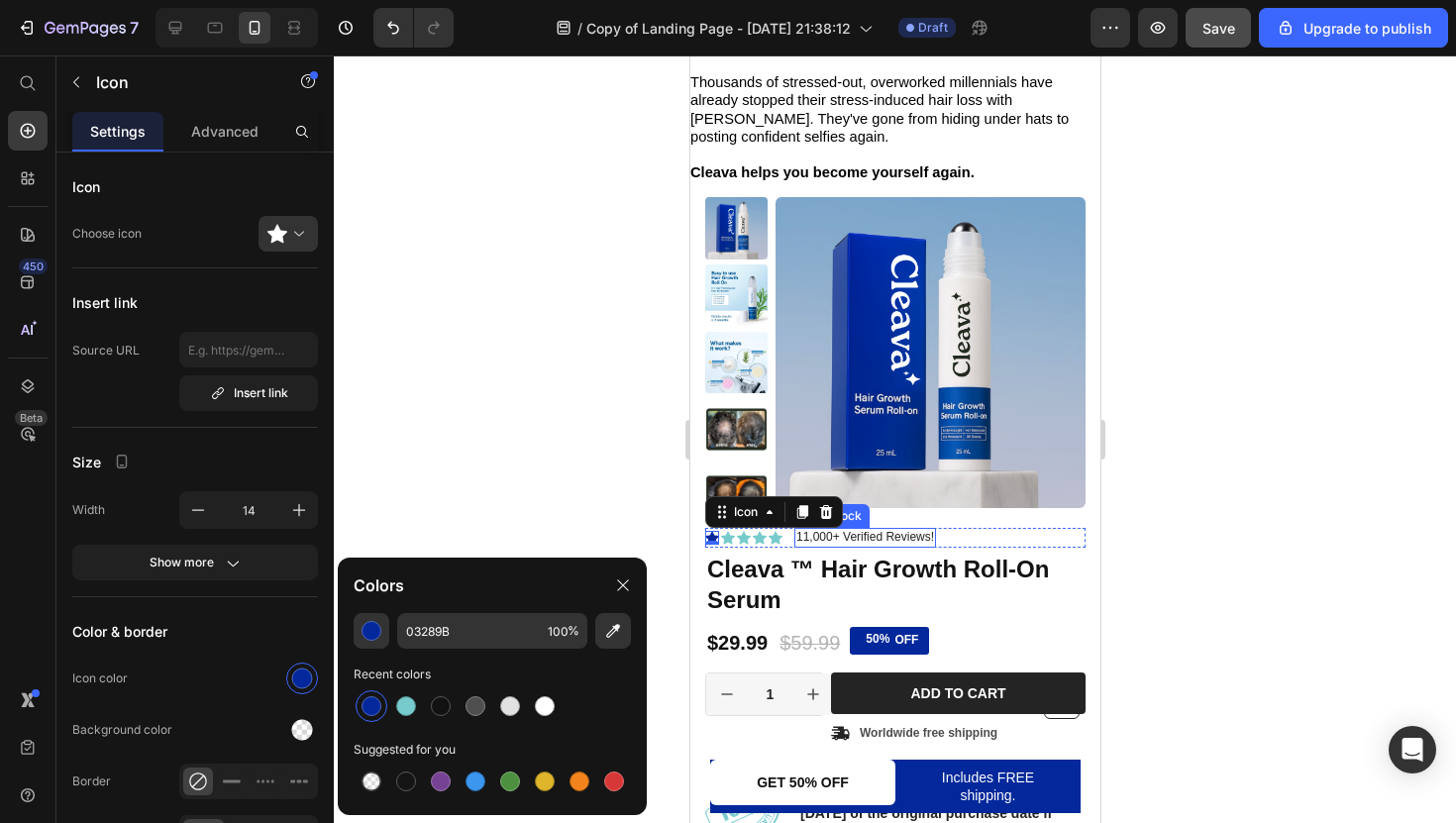 click on "11,000+ Verified Reviews!" at bounding box center (864, 538) 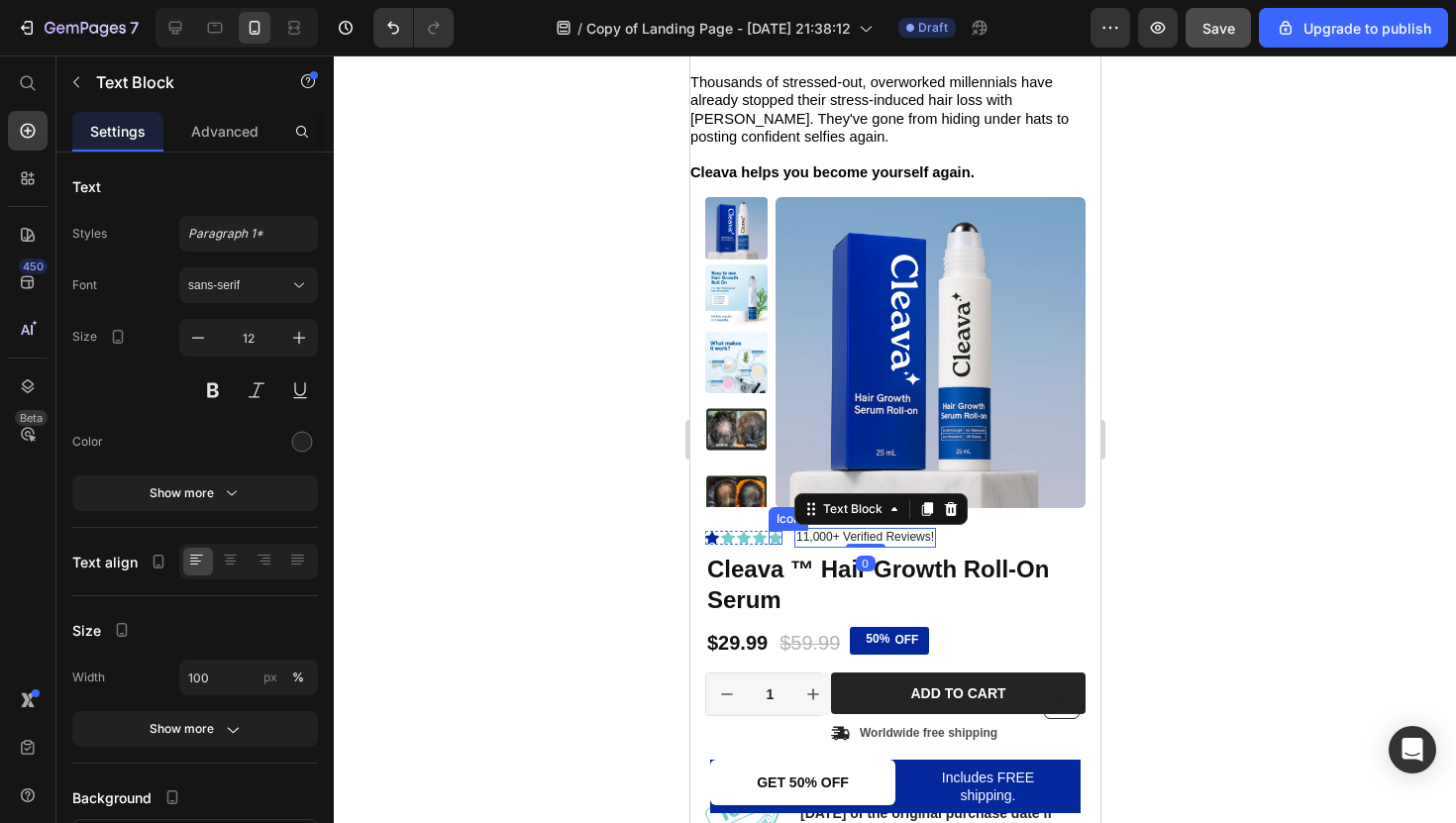 click on "Icon" at bounding box center (775, 538) 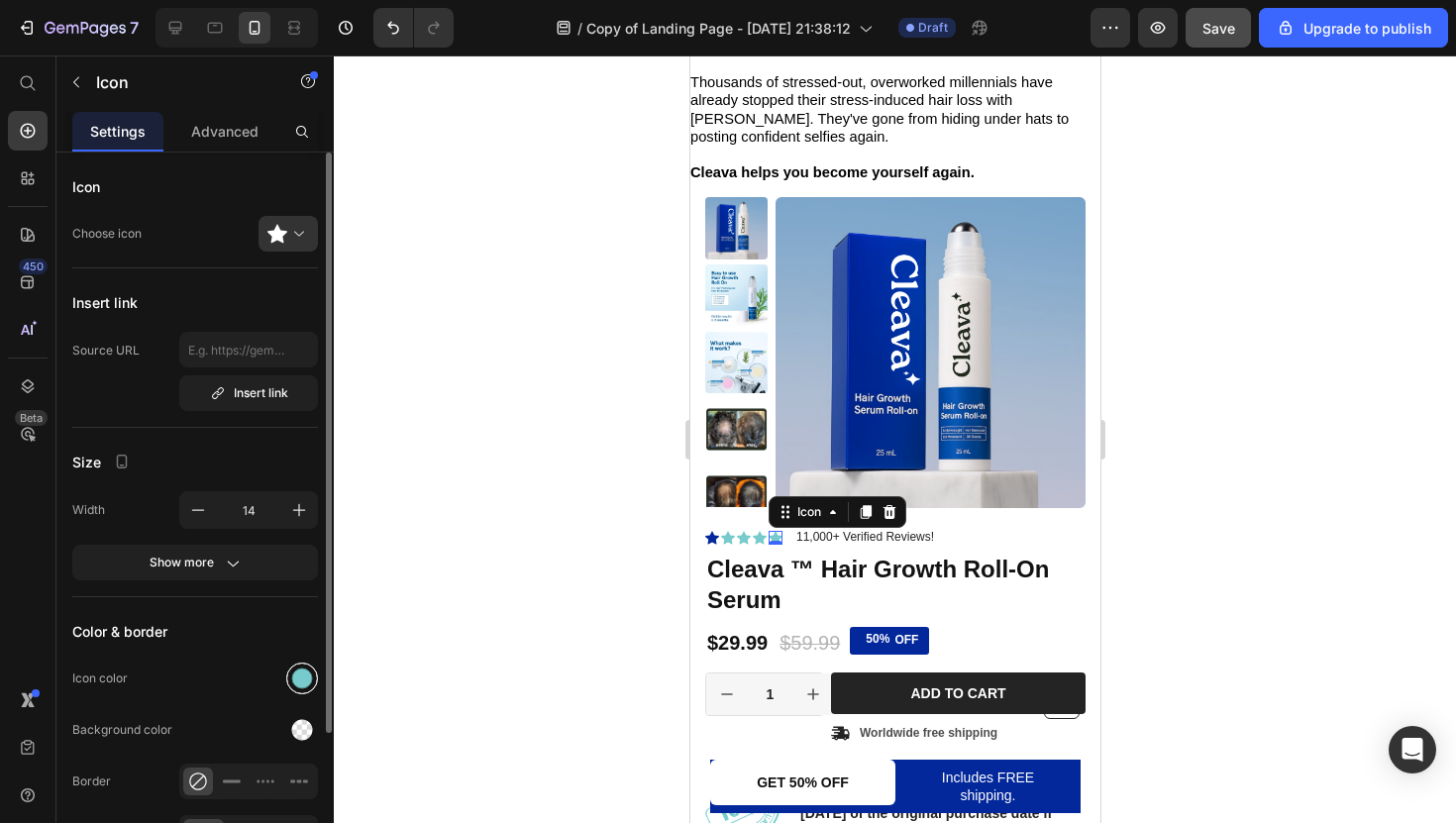 click at bounding box center (302, 678) 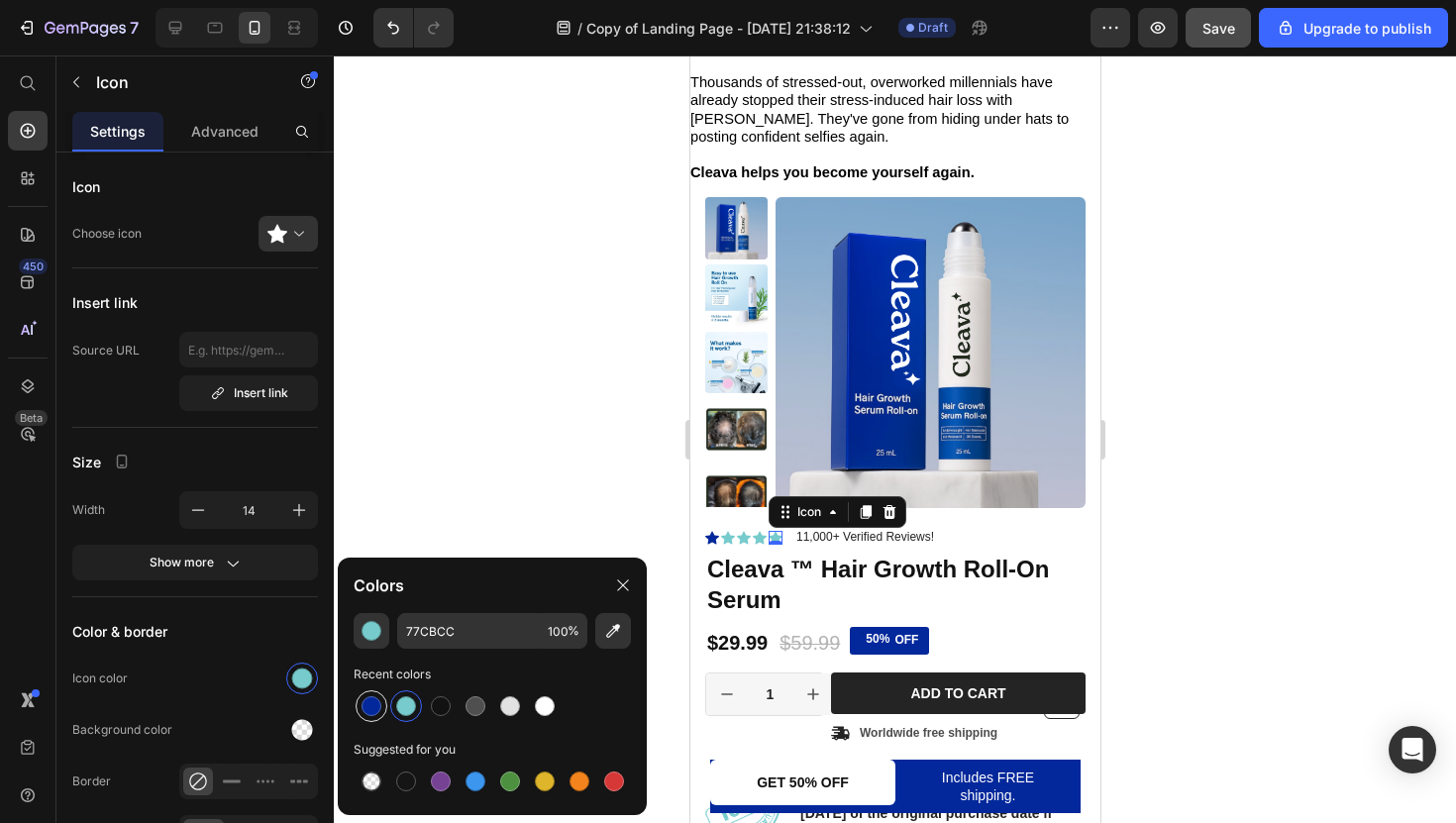 click at bounding box center [371, 706] 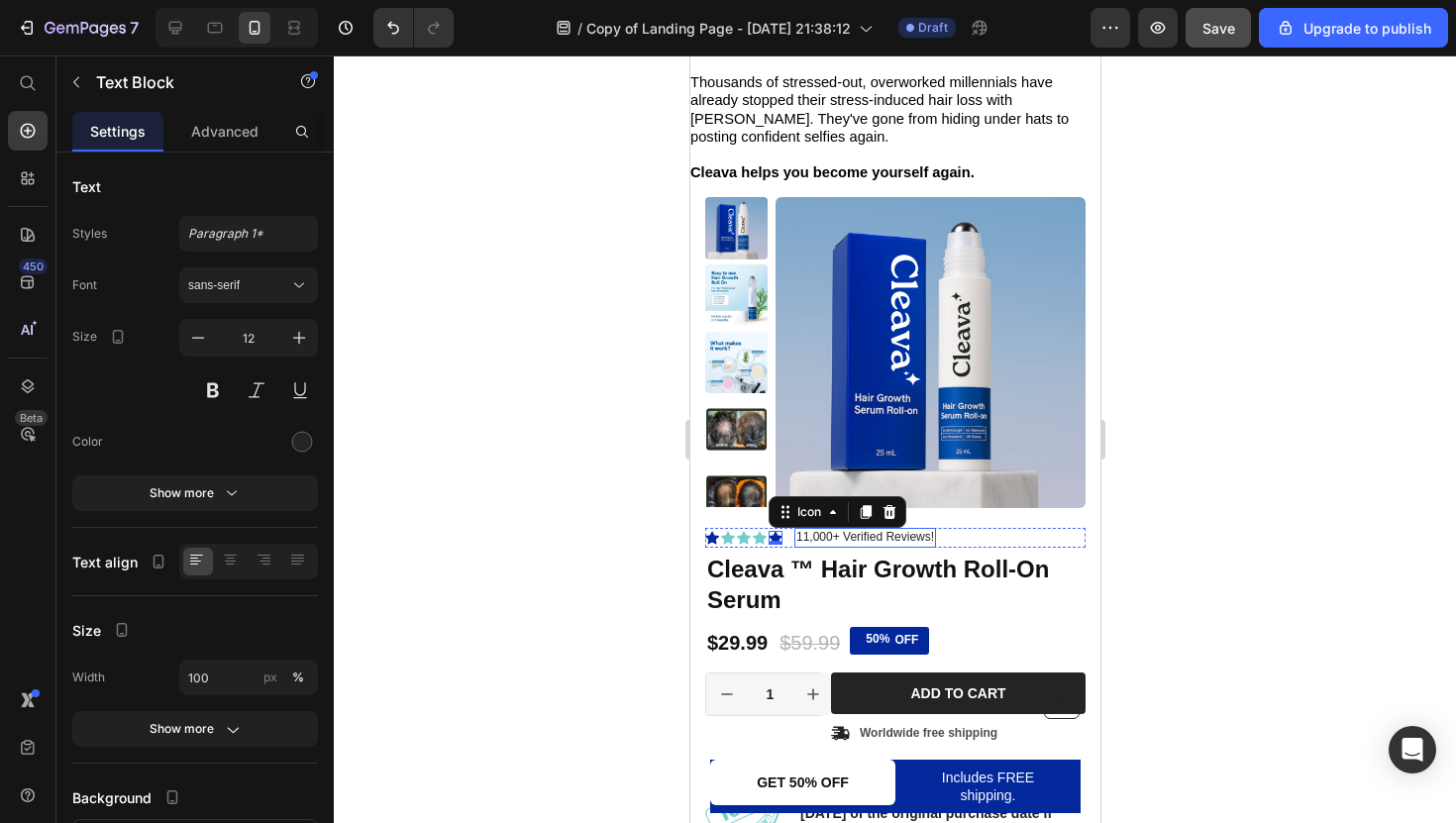 click on "11,000+ Verified Reviews!" at bounding box center [864, 538] 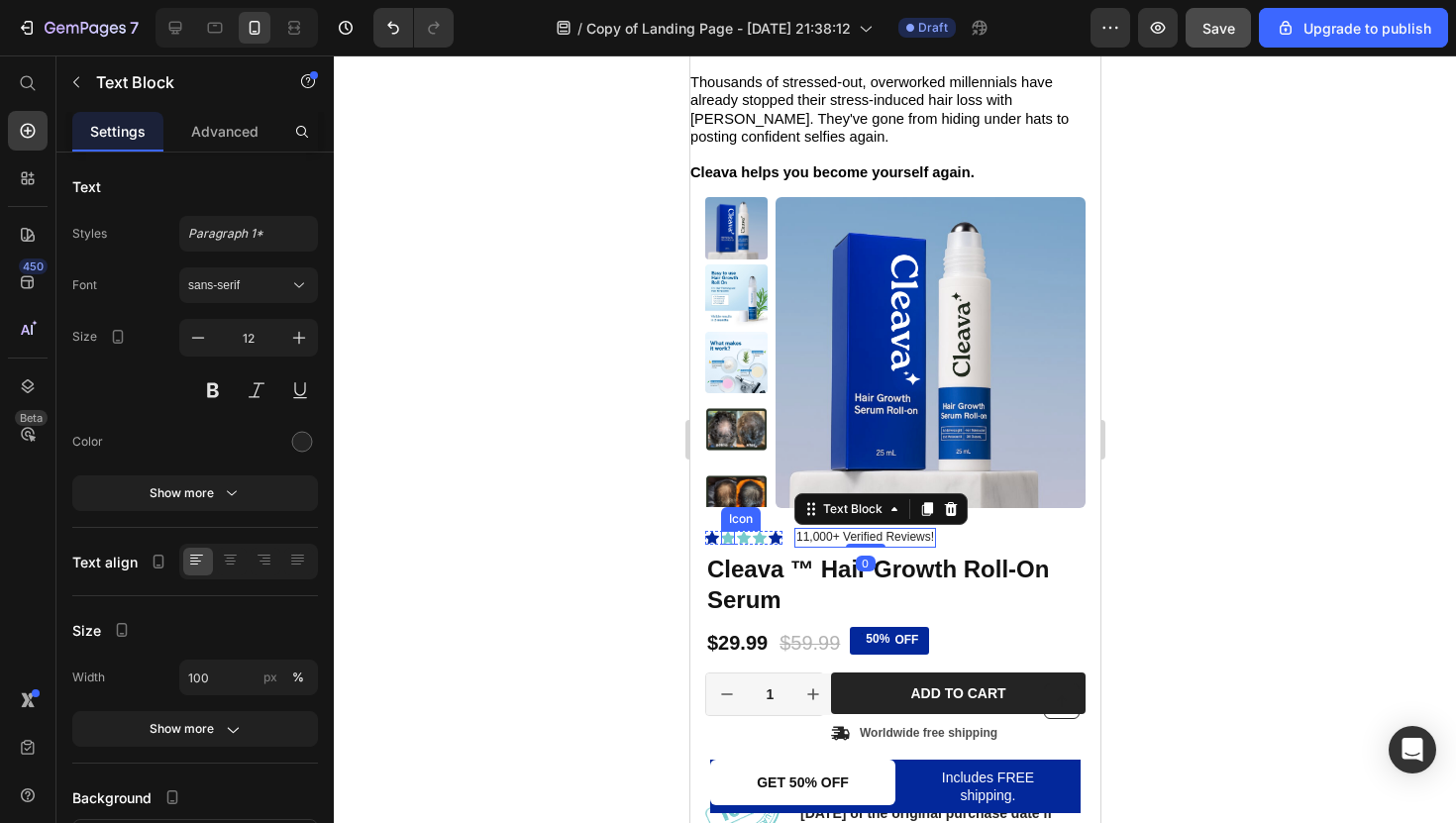 click on "Icon" at bounding box center (727, 538) 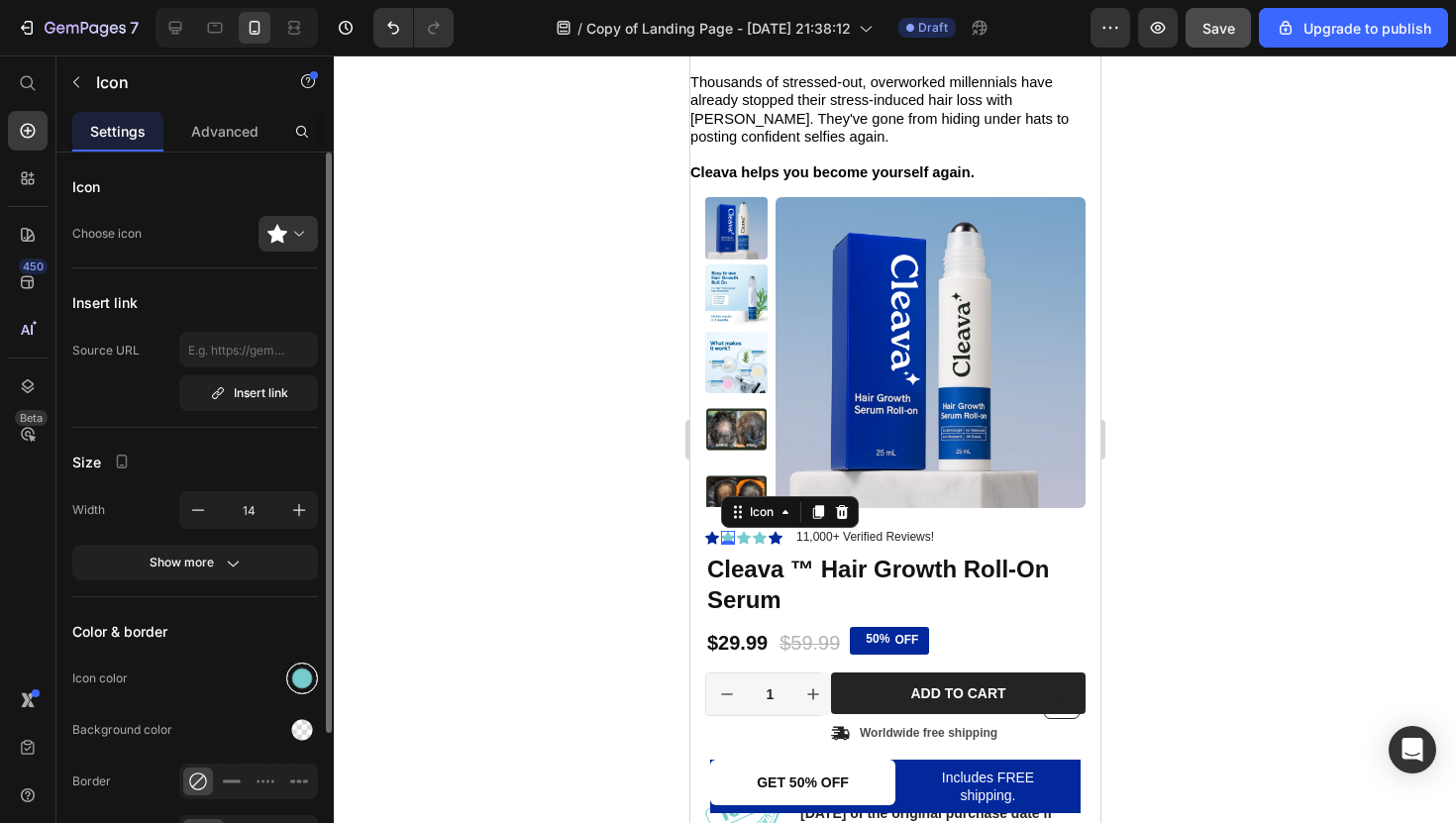 click at bounding box center [302, 678] 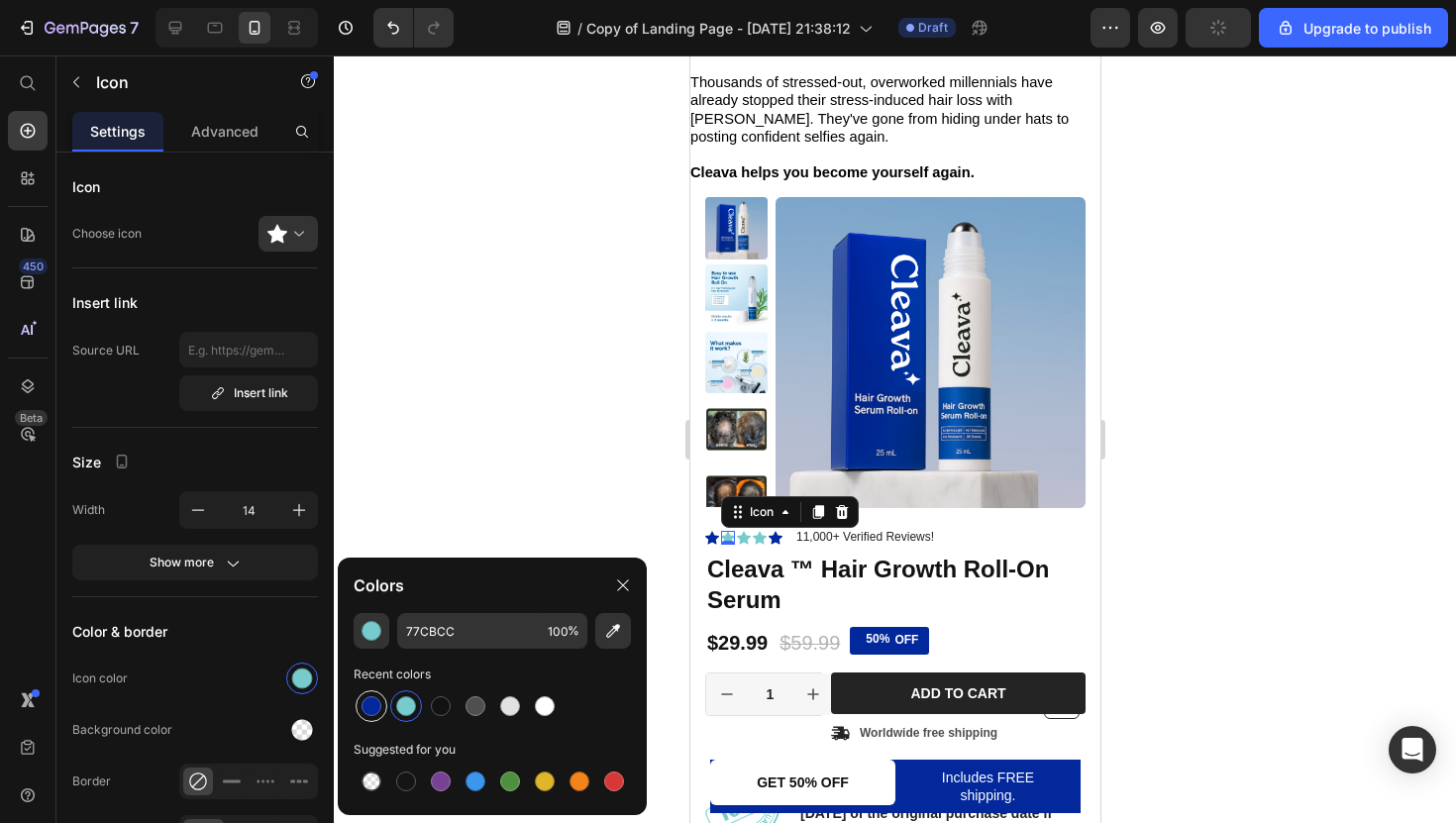 click at bounding box center [371, 706] 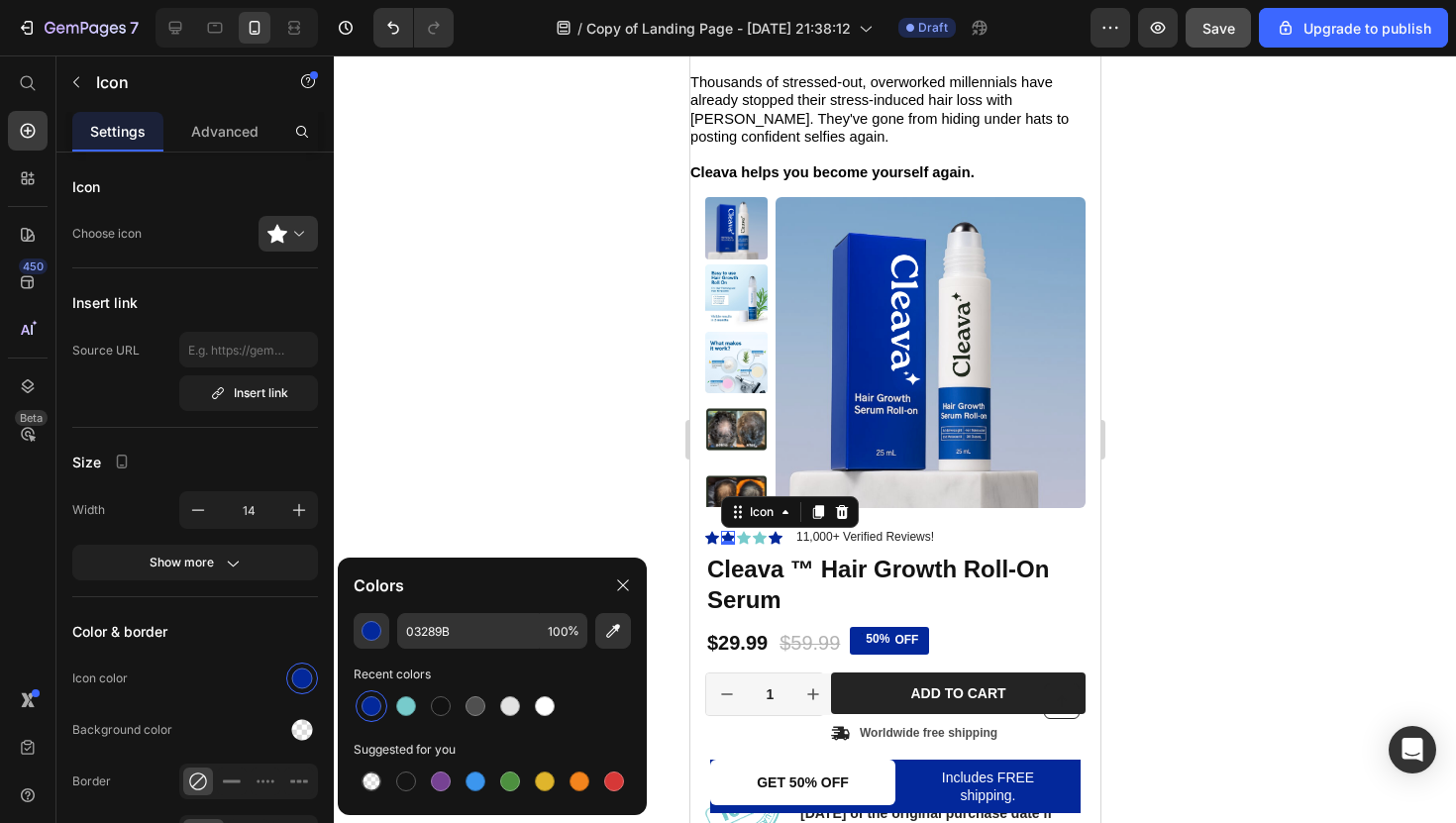 click on "0" at bounding box center [727, 545] 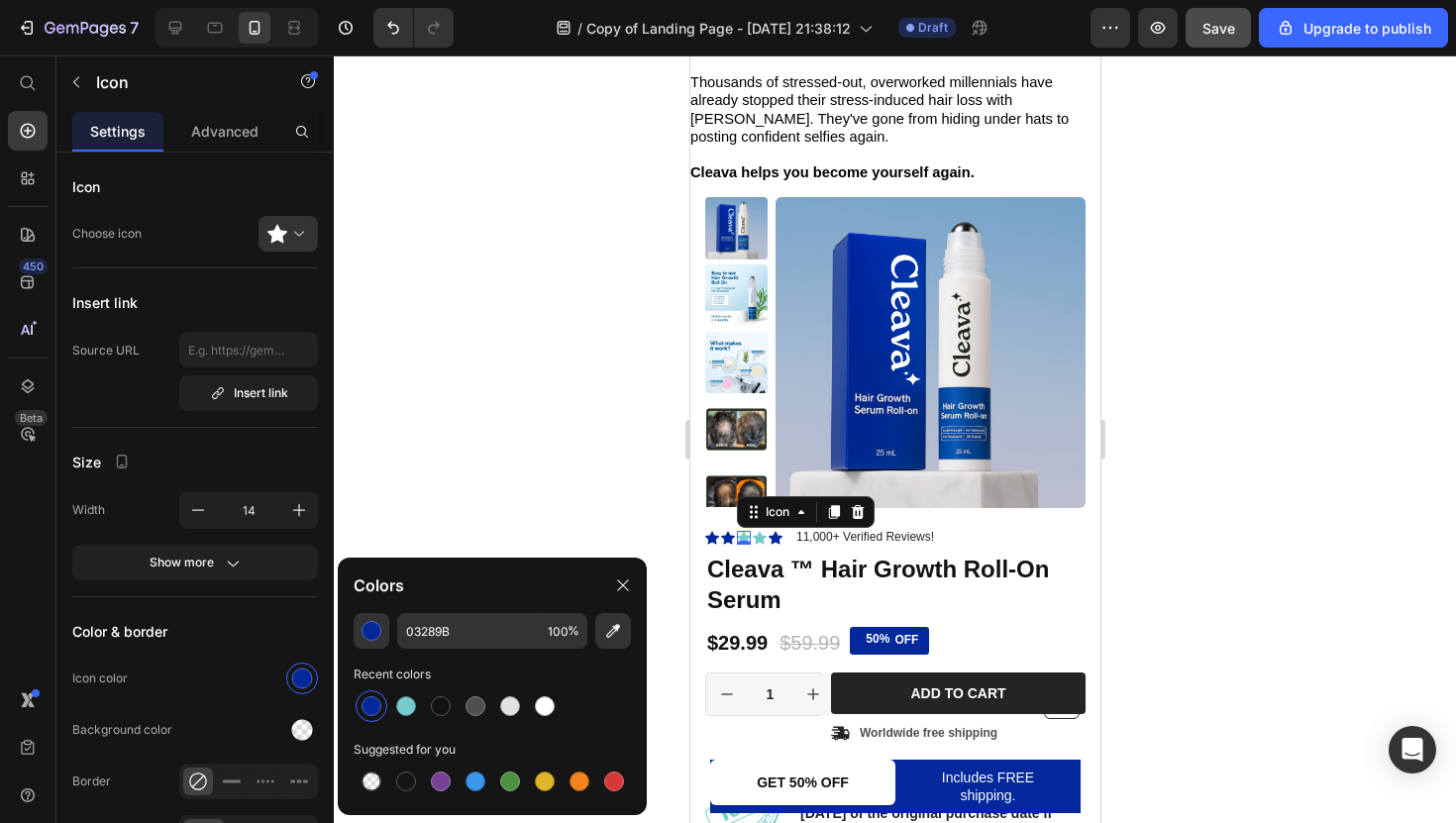 click on "Icon   0" at bounding box center (743, 538) 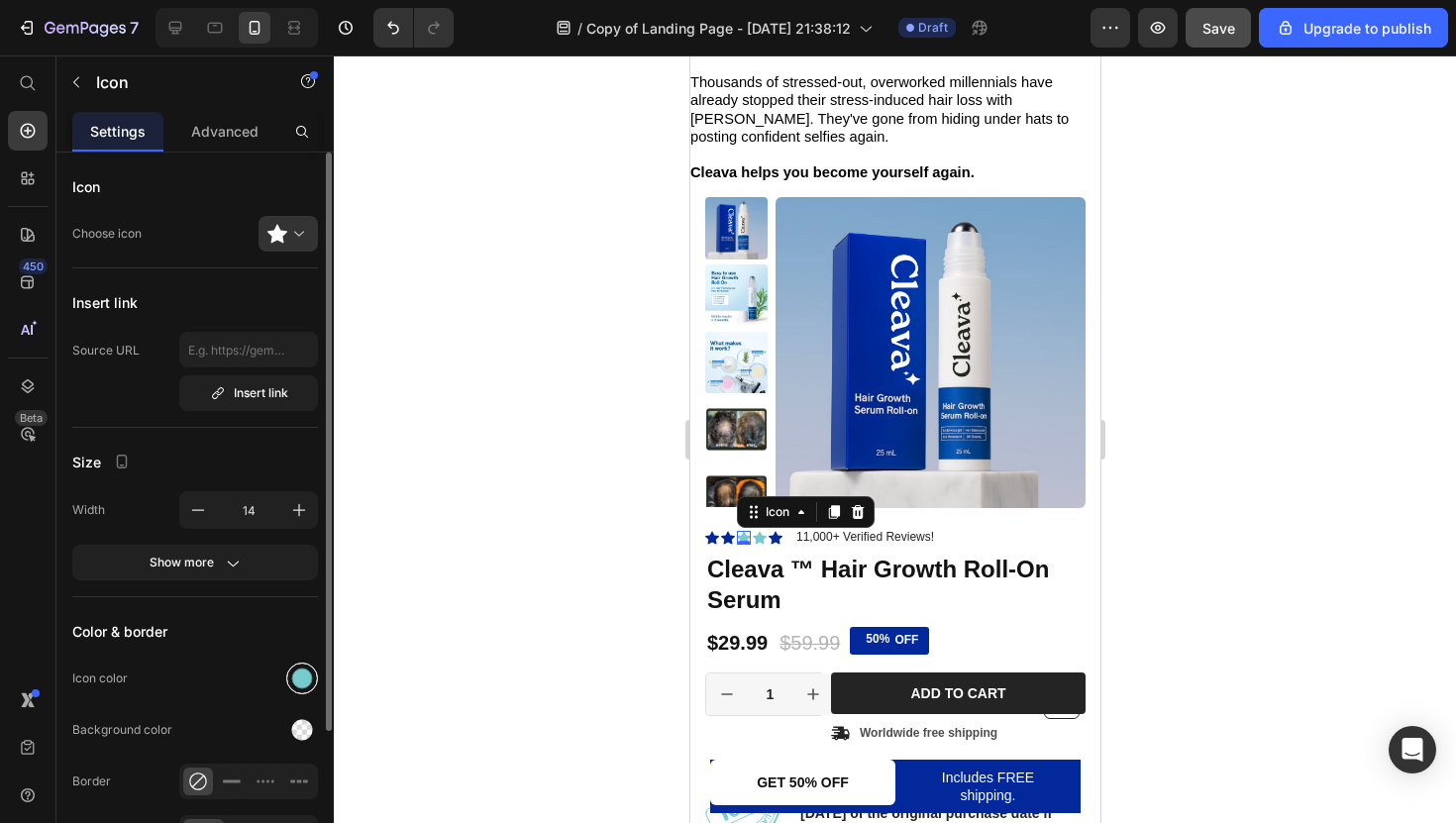 click at bounding box center [302, 678] 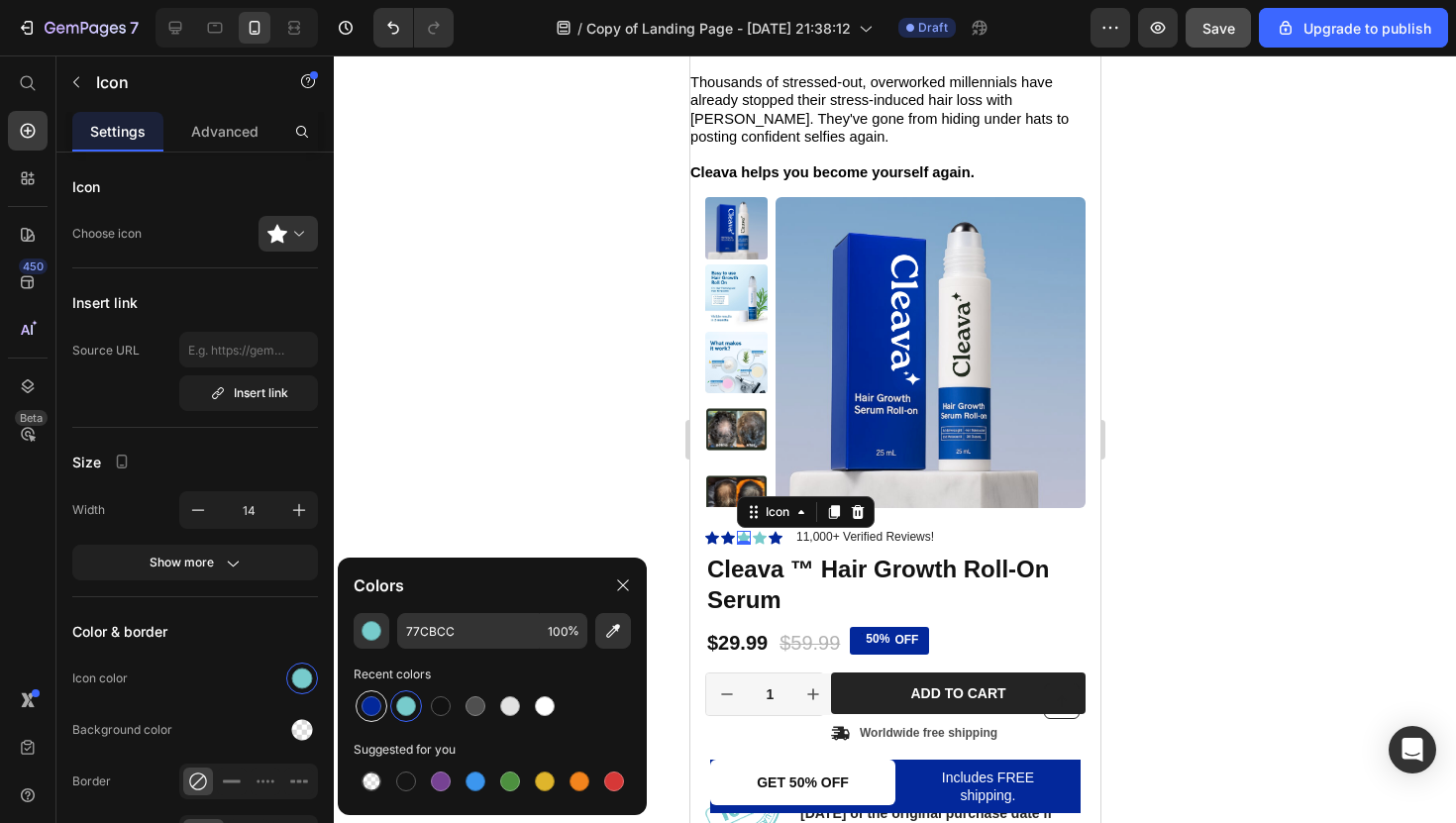 click at bounding box center (371, 706) 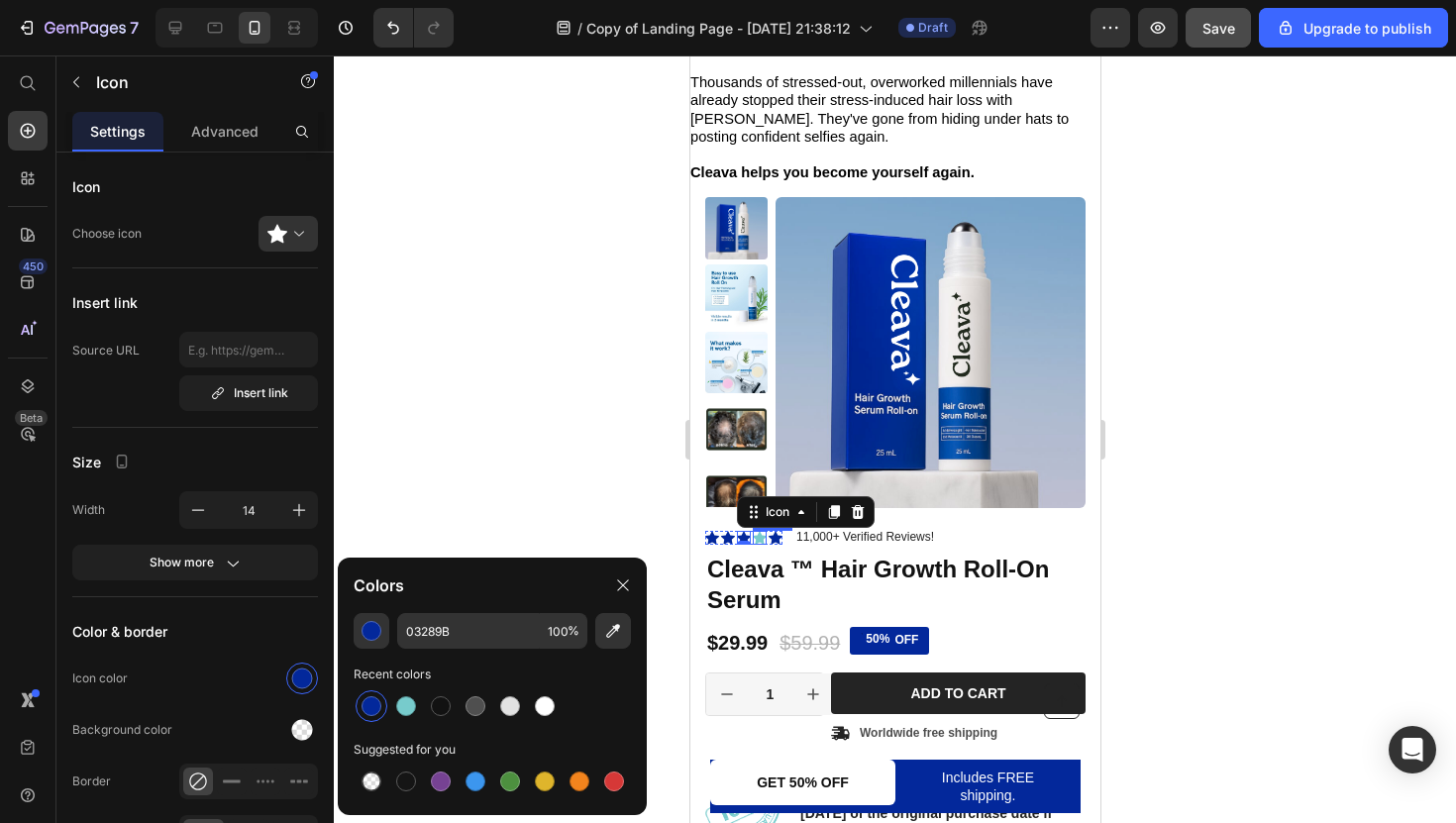 click on "Icon" at bounding box center [759, 538] 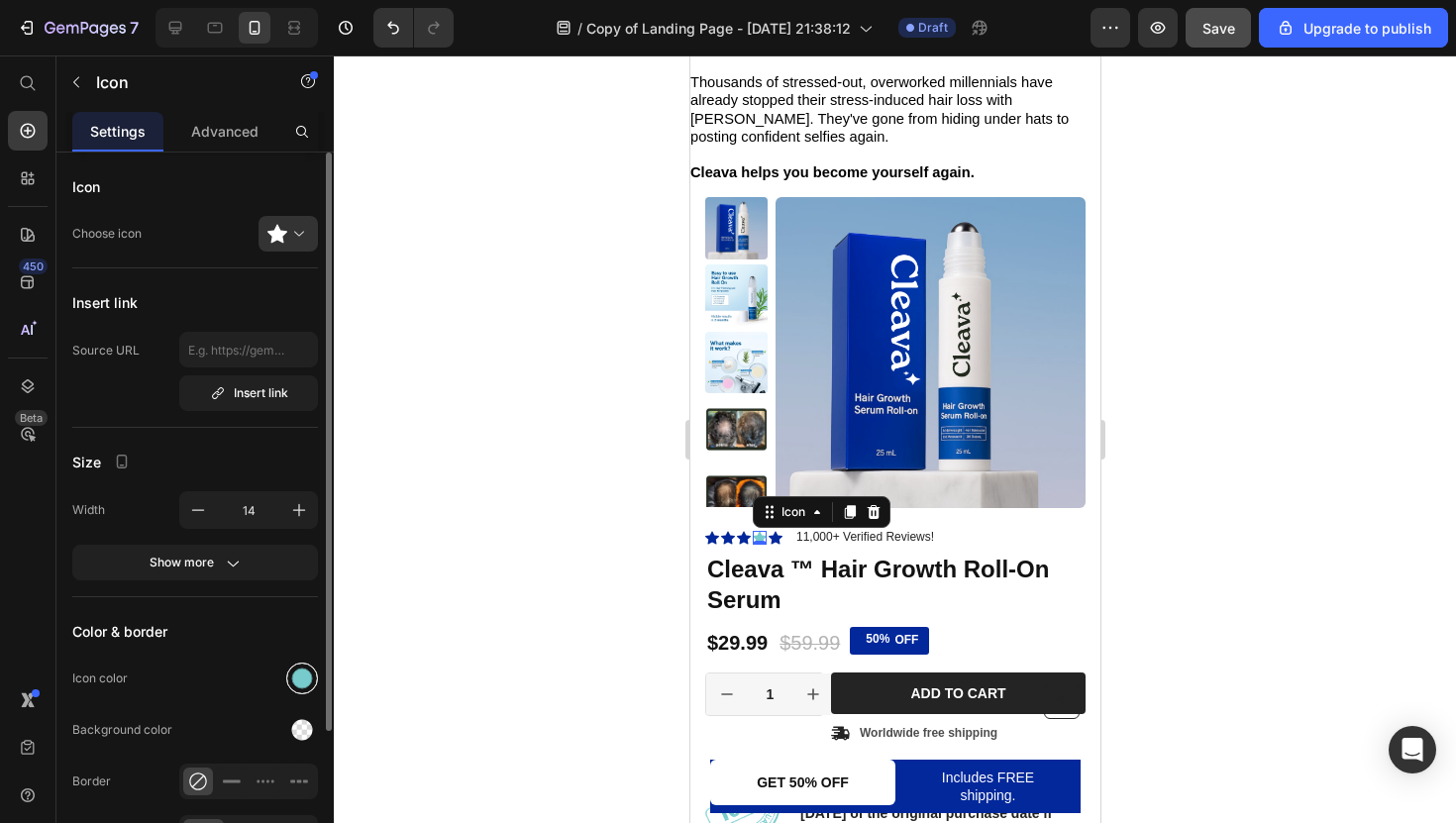 click at bounding box center [302, 678] 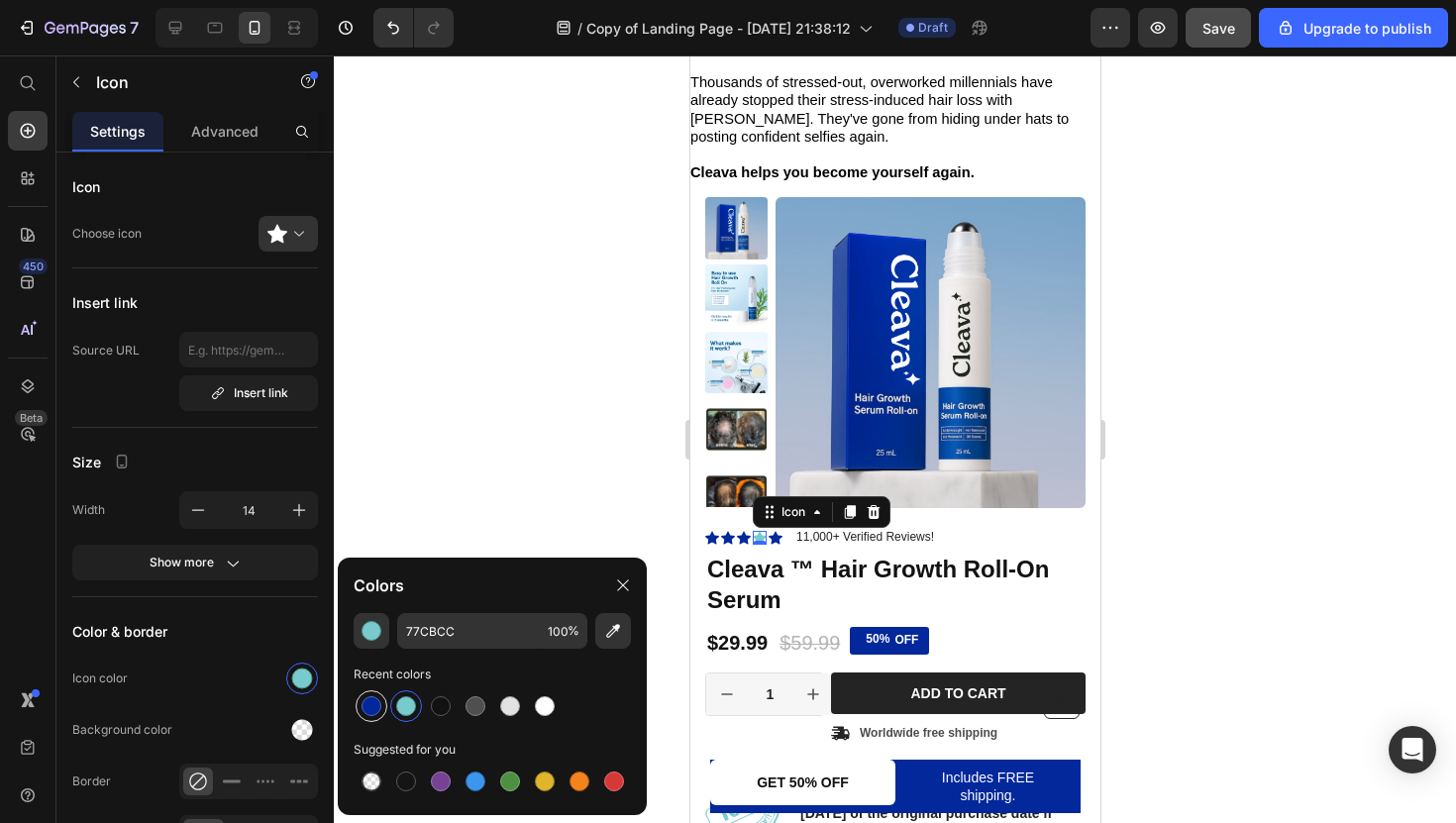 click at bounding box center (371, 706) 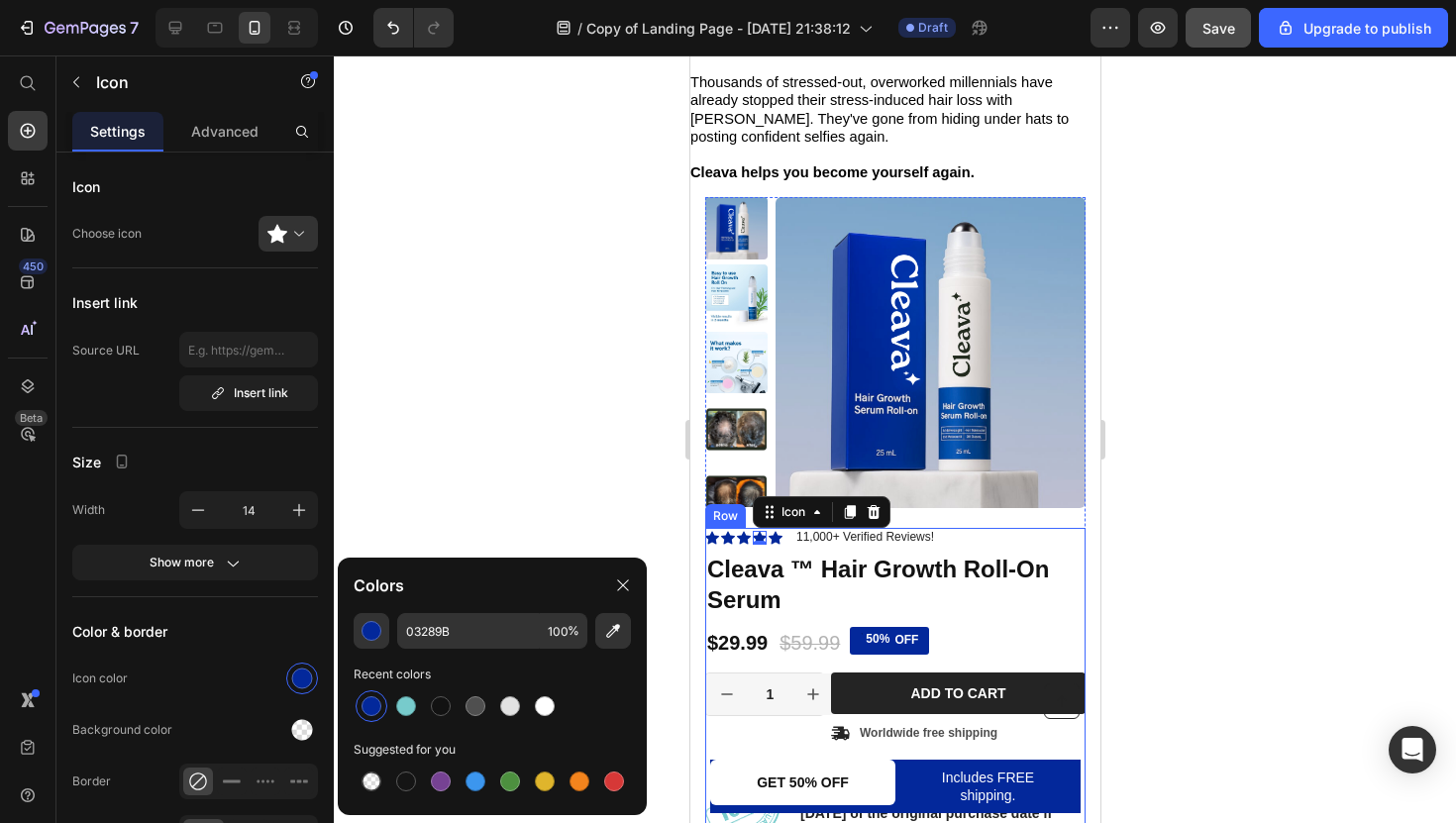 click on "Icon Icon Icon Icon   0 Icon Icon List 11,000+ Verified Reviews! Text Block Row 50% OFF Discount Tag Cleava ™ Hair Growth Roll-On Serum Product Title Icon Icon Icon Icon Icon Icon List 2,500+ Verified Reviews! Text Block Row $29.99 Product Price $59.99 Product Price 50% OFF Discount Tag Row 1 Product Quantity Row Add to cart Add to Cart
Icon Worldwide free shipping Text Block Row Row Image Our 30-day refund policy allows you to return your purchase for a full refund within 30 days of the original purchase date if you're not satisfied. Text Block Row" at bounding box center [894, 685] 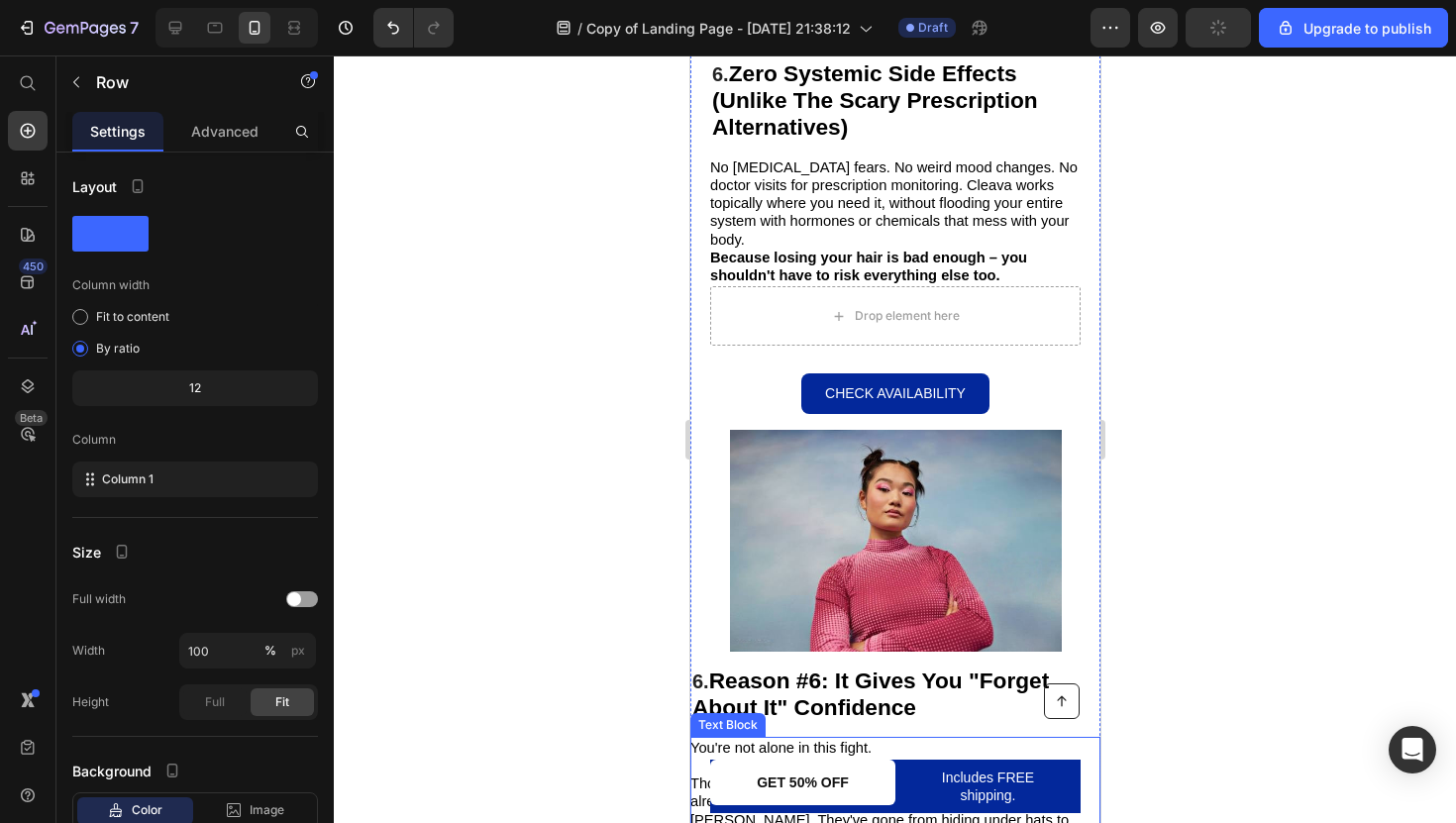 scroll, scrollTop: 4475, scrollLeft: 0, axis: vertical 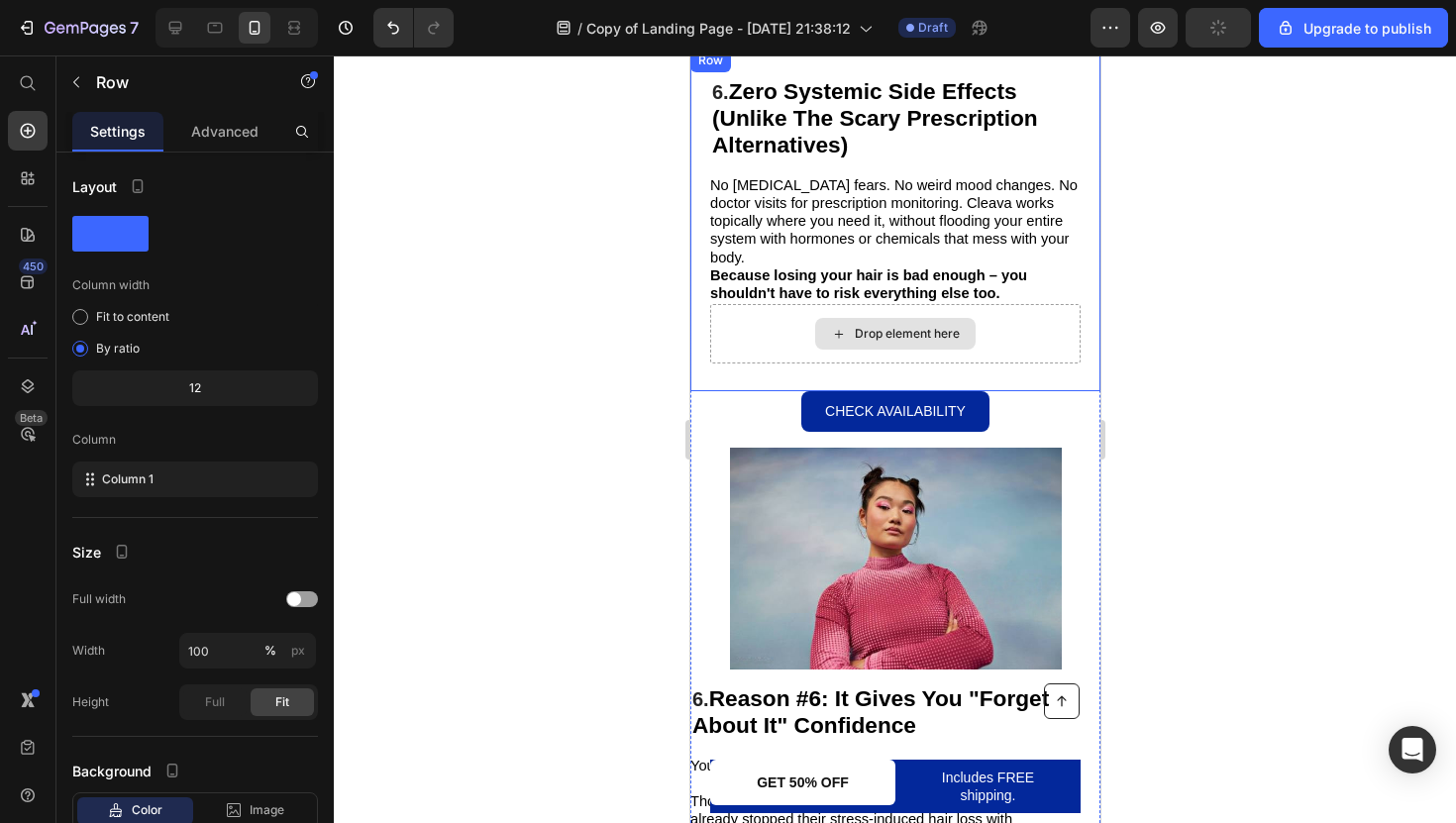 click on "Drop element here" at bounding box center (894, 334) 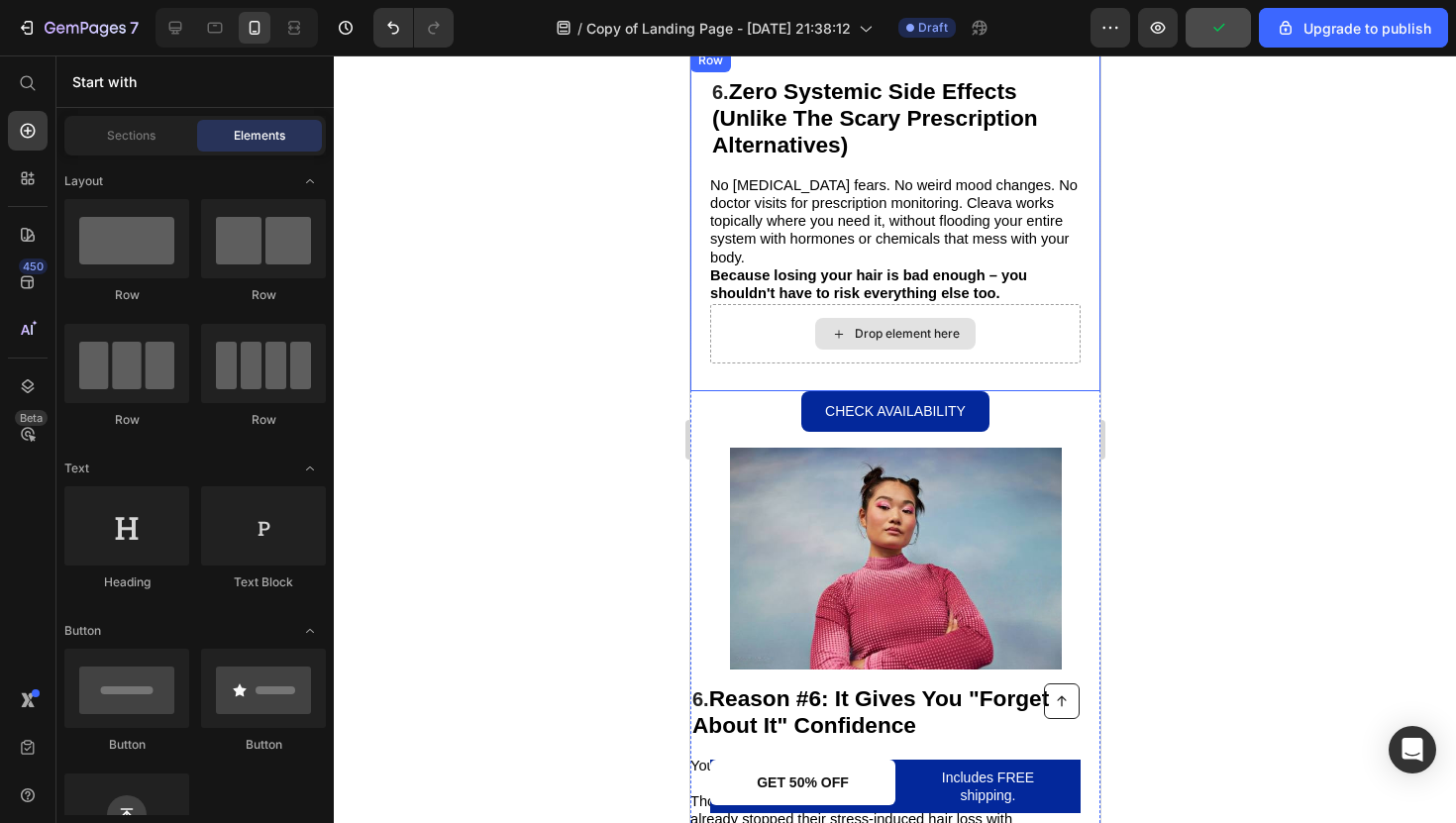 click on "Drop element here" at bounding box center [894, 334] 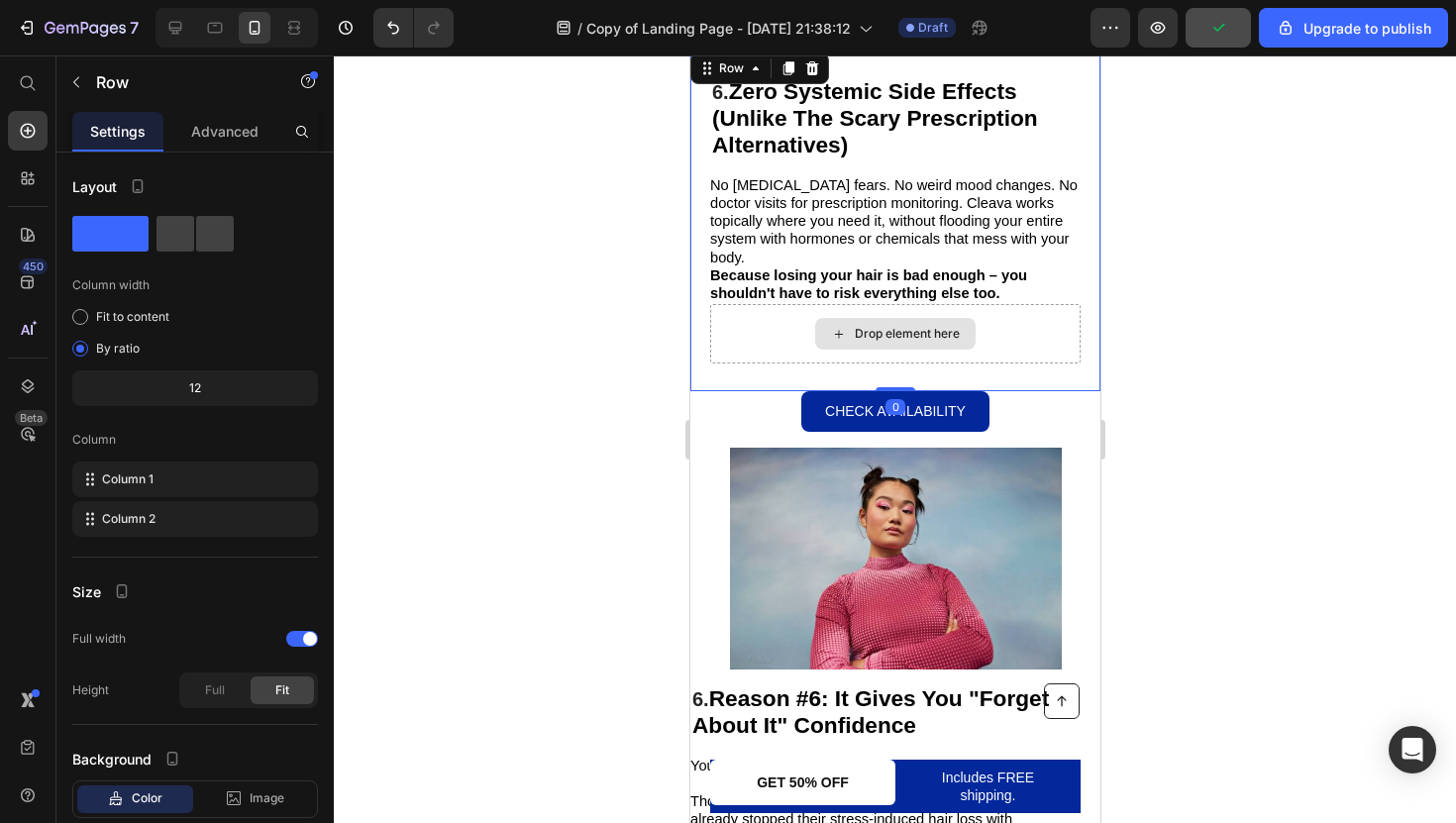 click on "Drop element here" at bounding box center (894, 334) 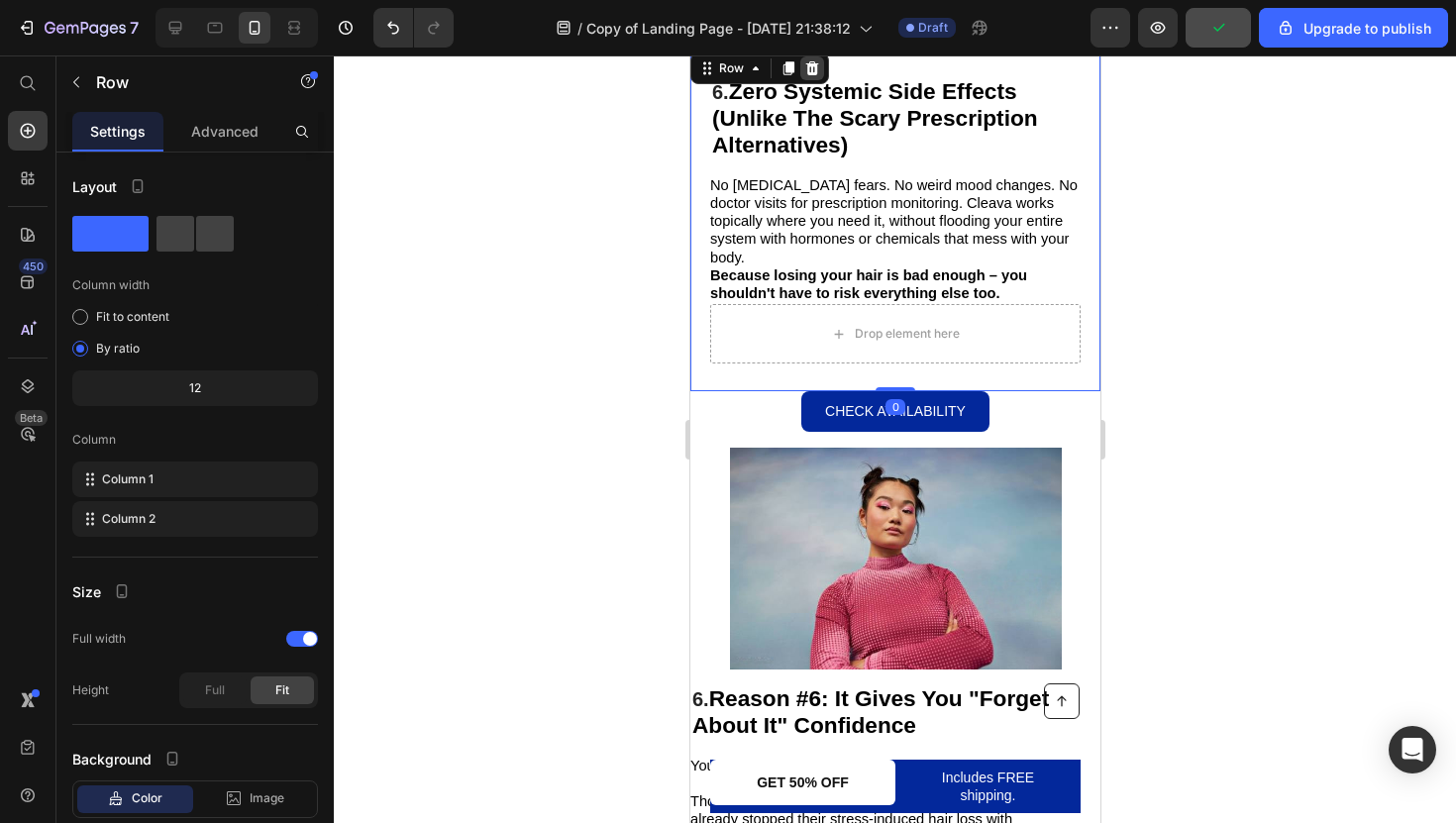 click 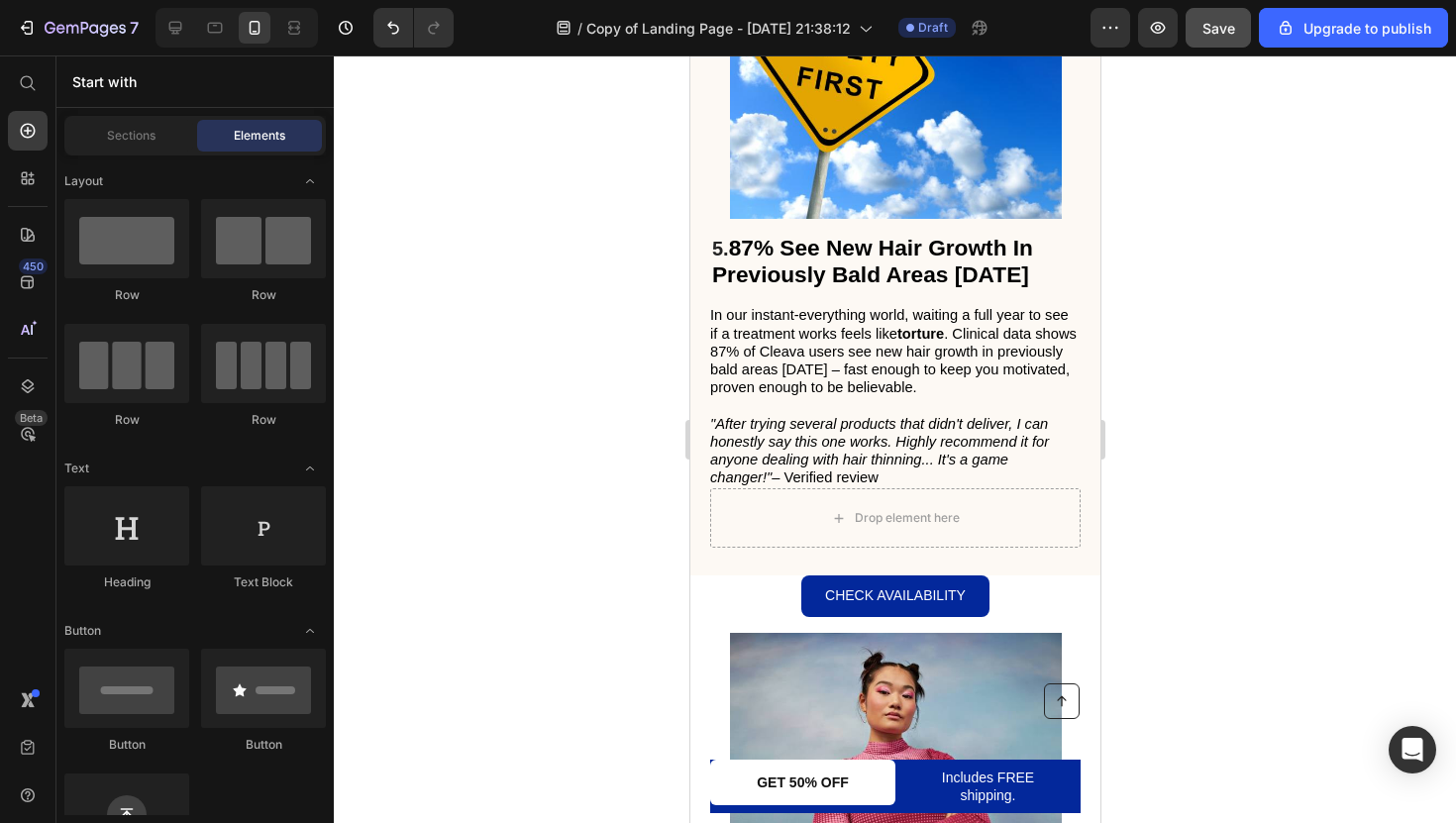 scroll, scrollTop: 3681, scrollLeft: 0, axis: vertical 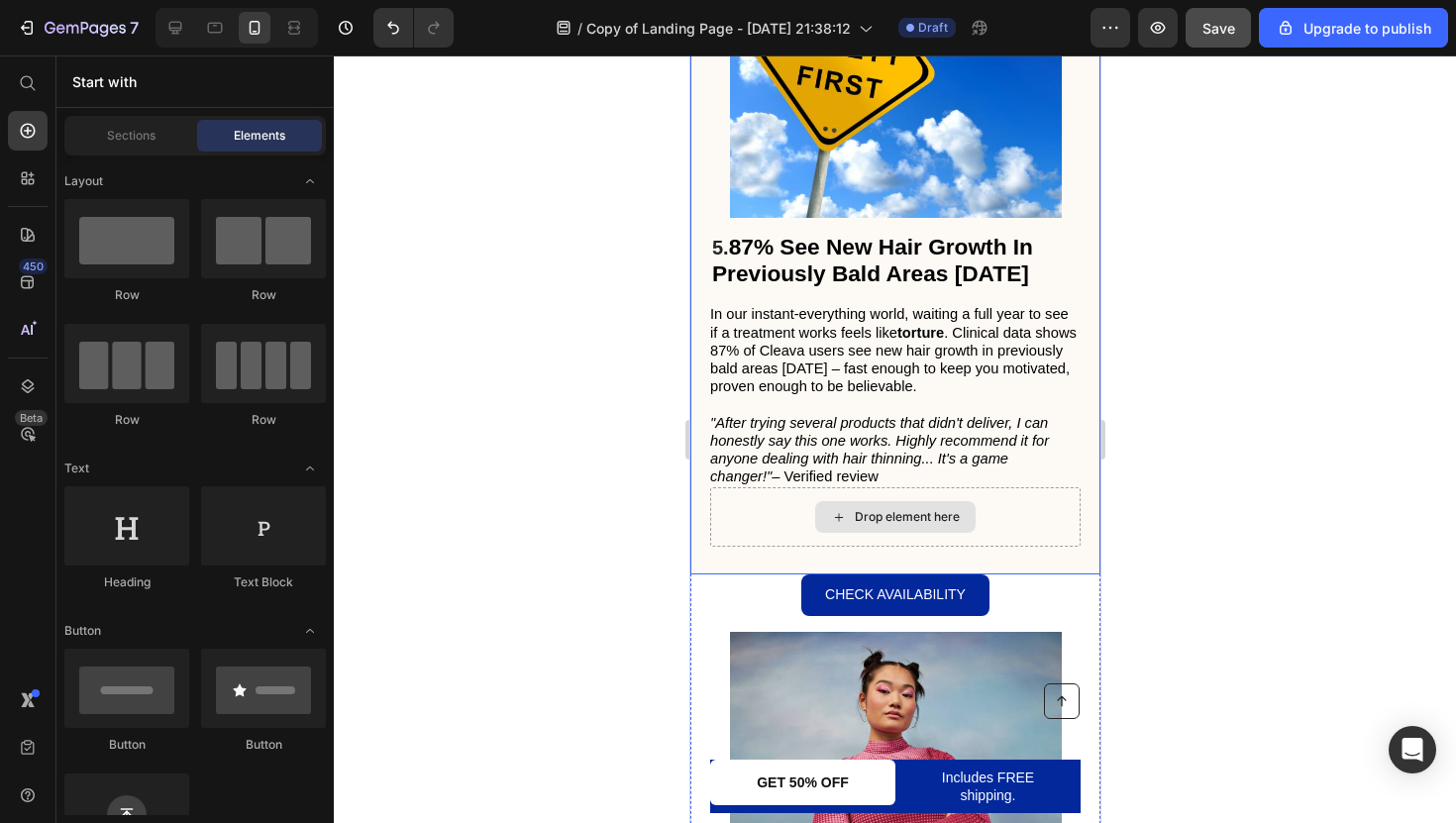 click on "Drop element here" at bounding box center [894, 517] 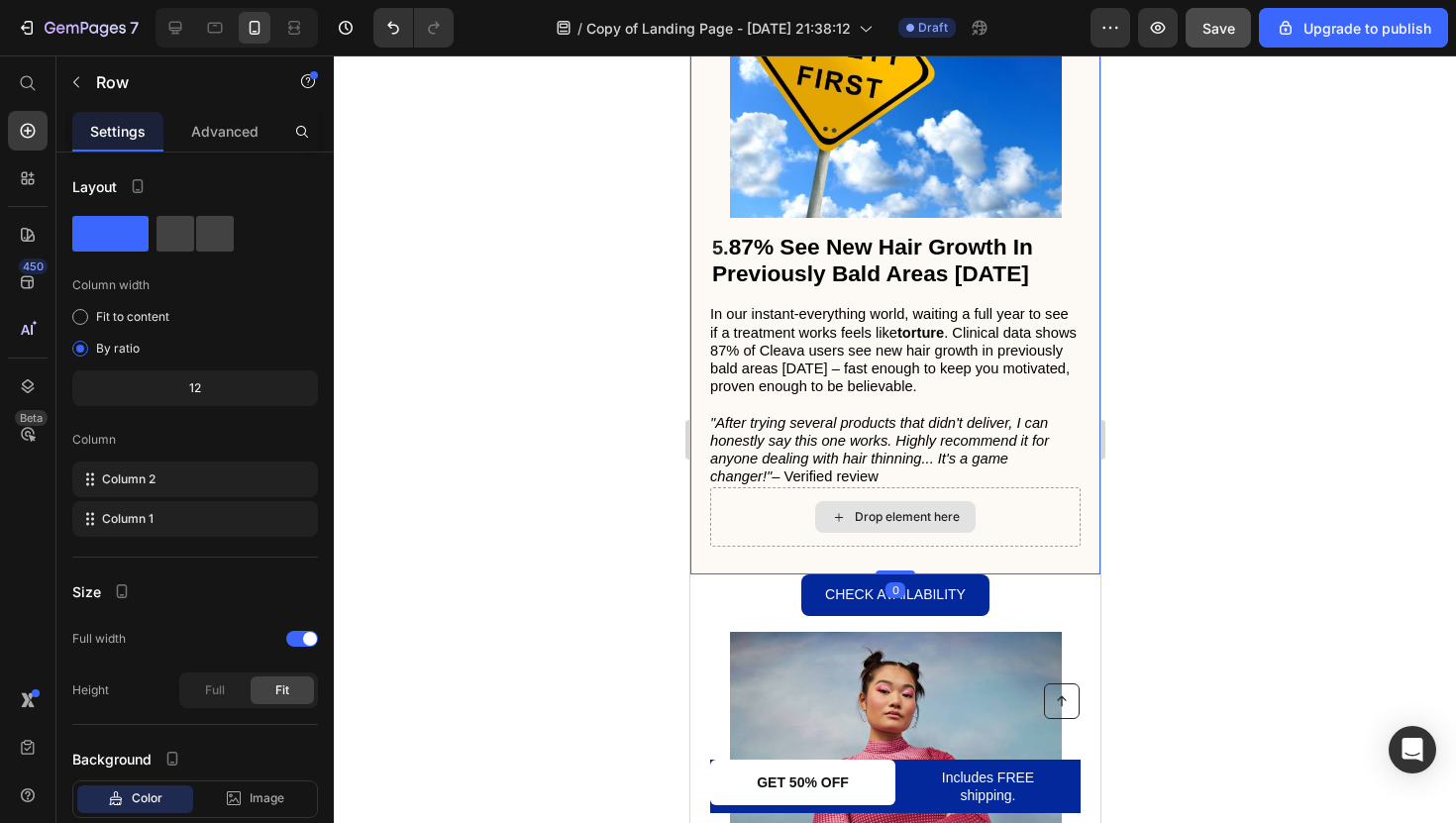 click on "Drop element here" at bounding box center [894, 517] 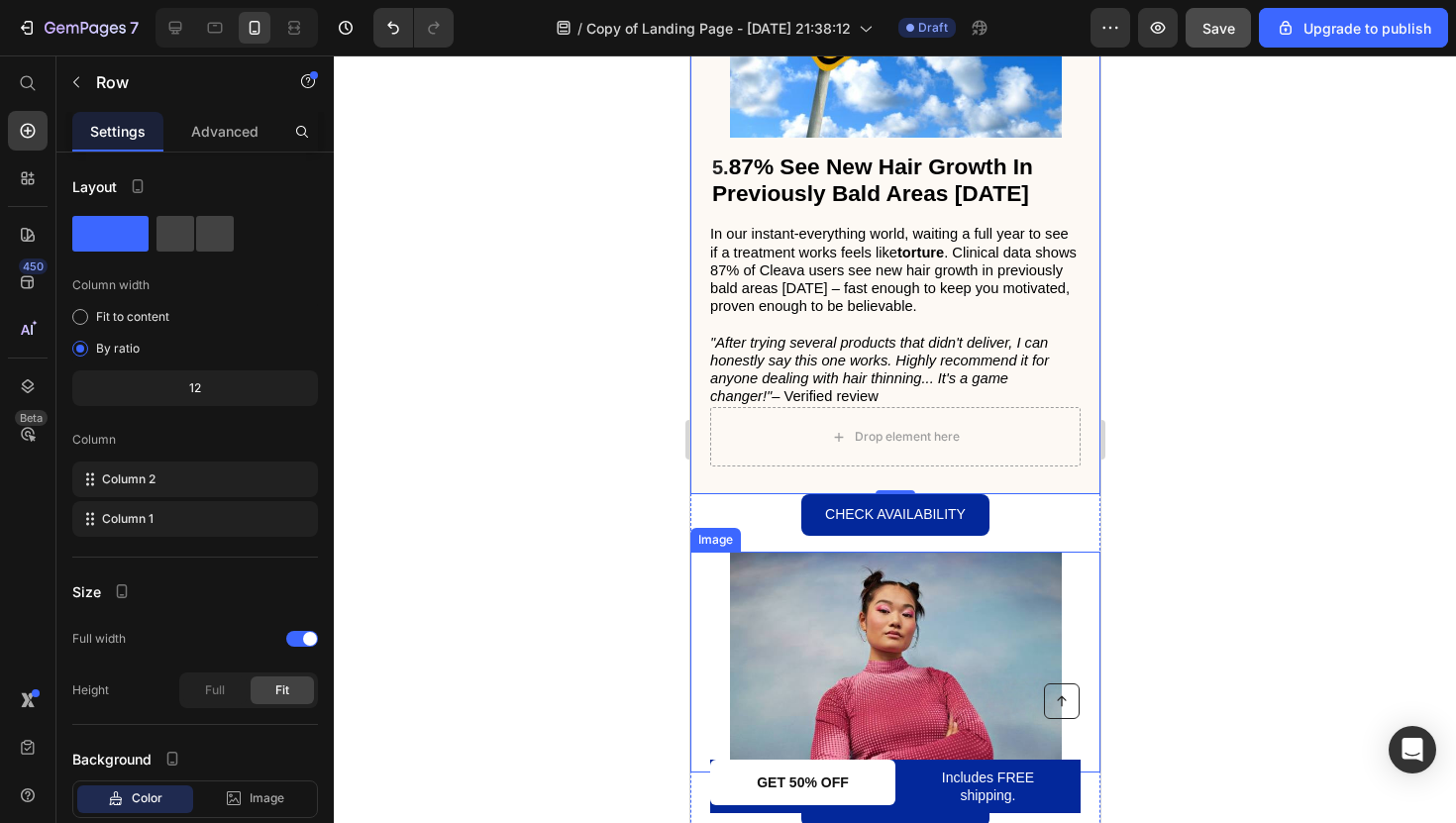 scroll, scrollTop: 3780, scrollLeft: 0, axis: vertical 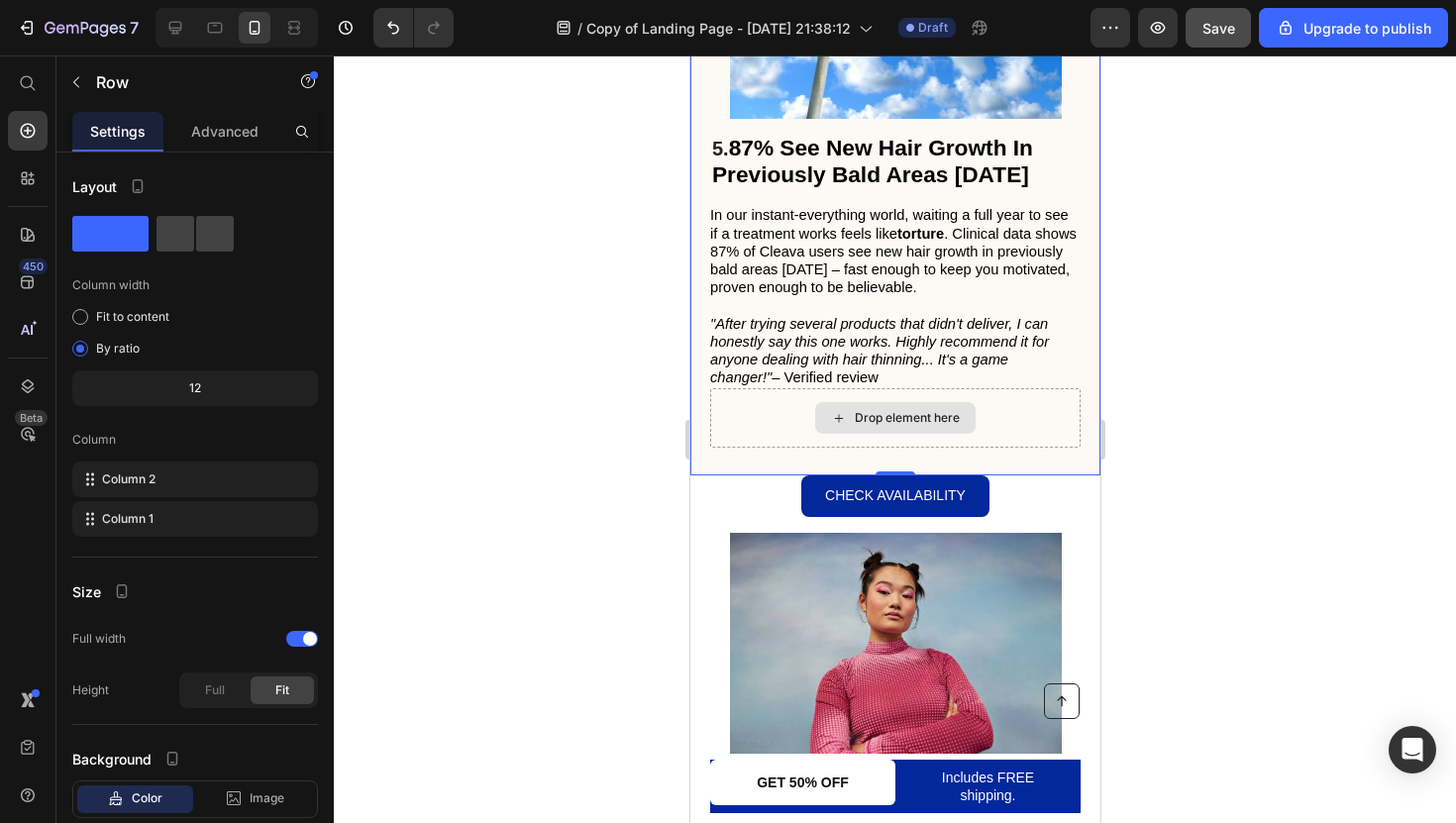 click on "Drop element here" at bounding box center [894, 418] 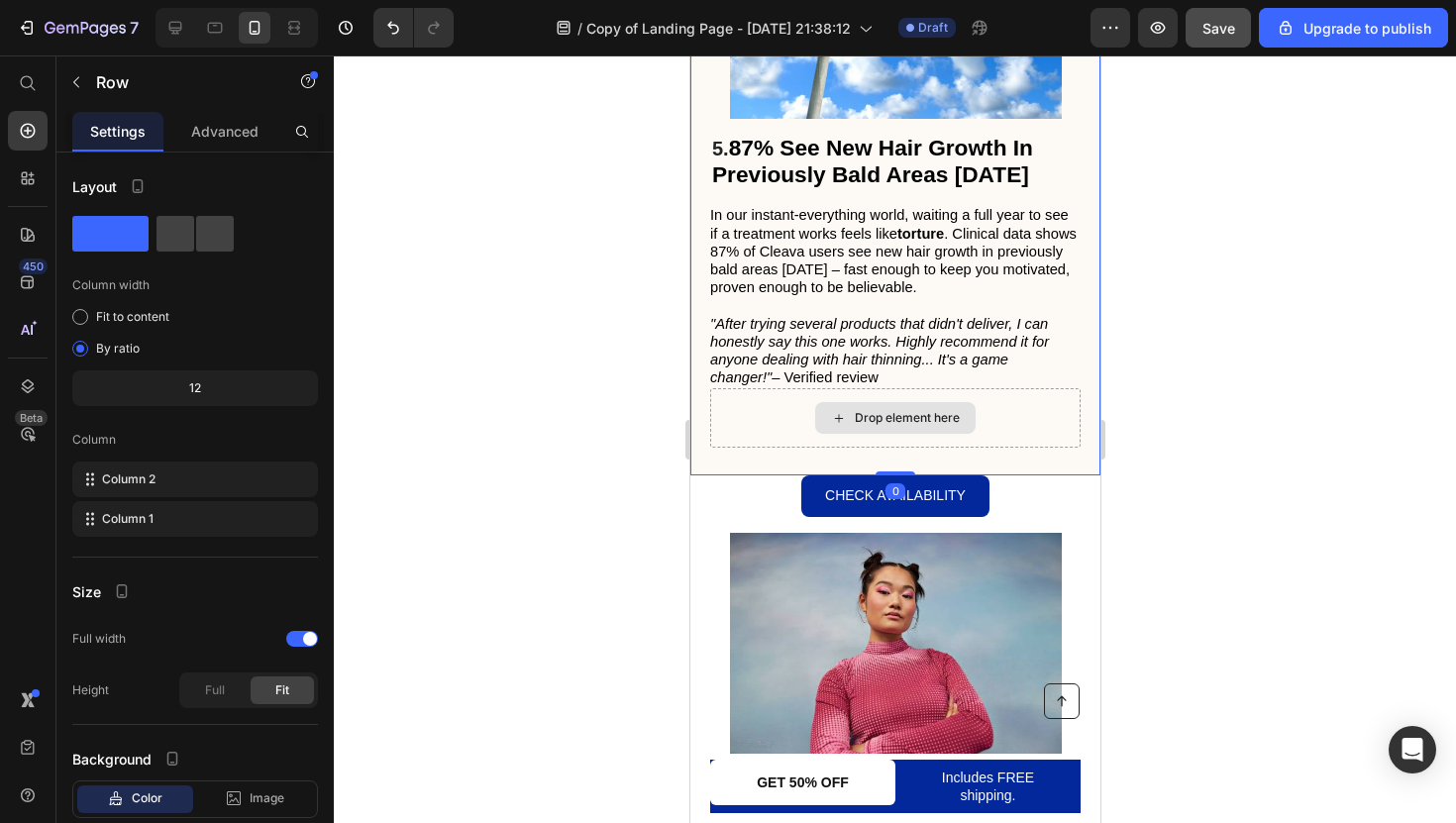 click on "Drop element here" at bounding box center (894, 418) 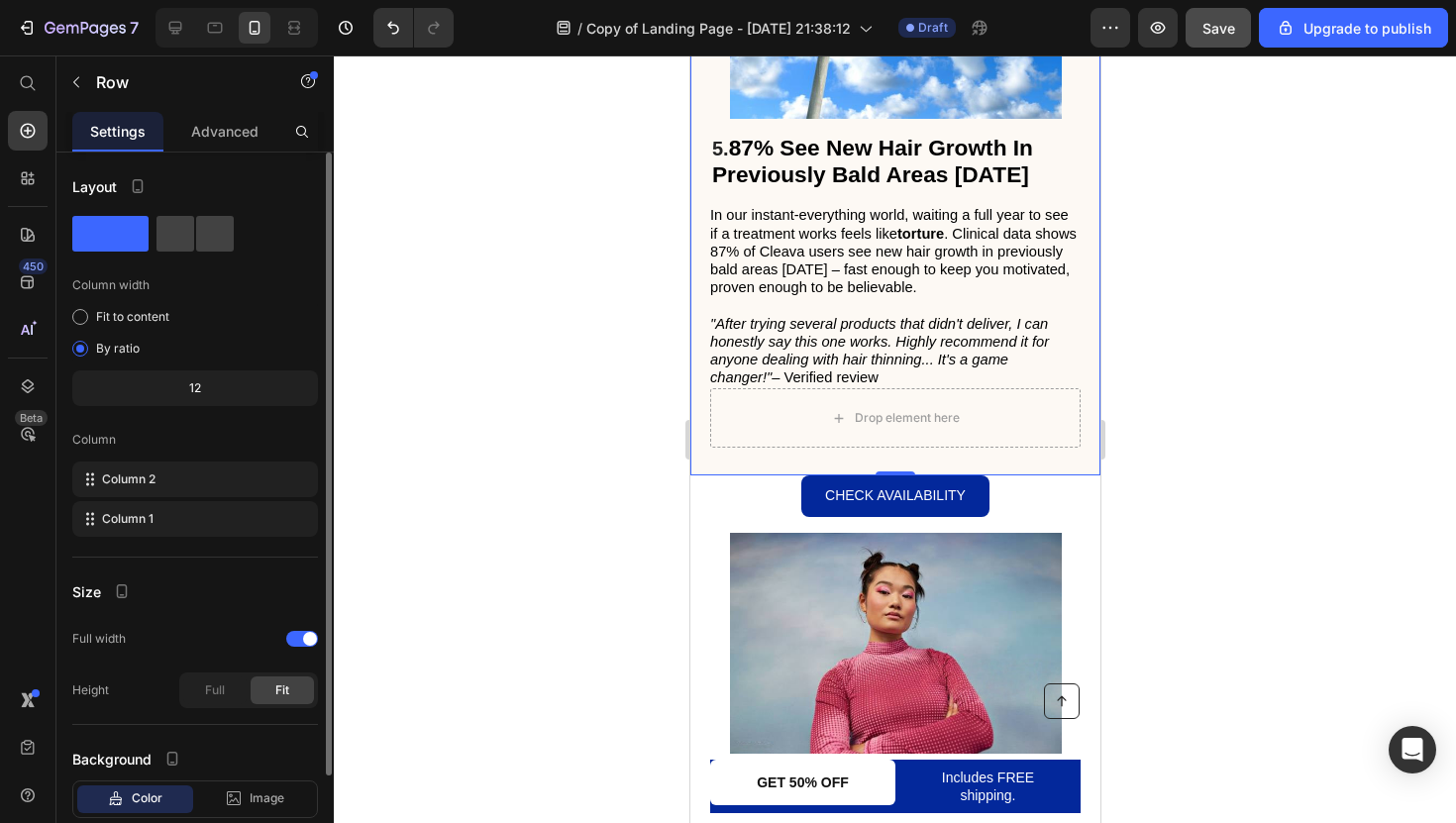 scroll, scrollTop: 121, scrollLeft: 0, axis: vertical 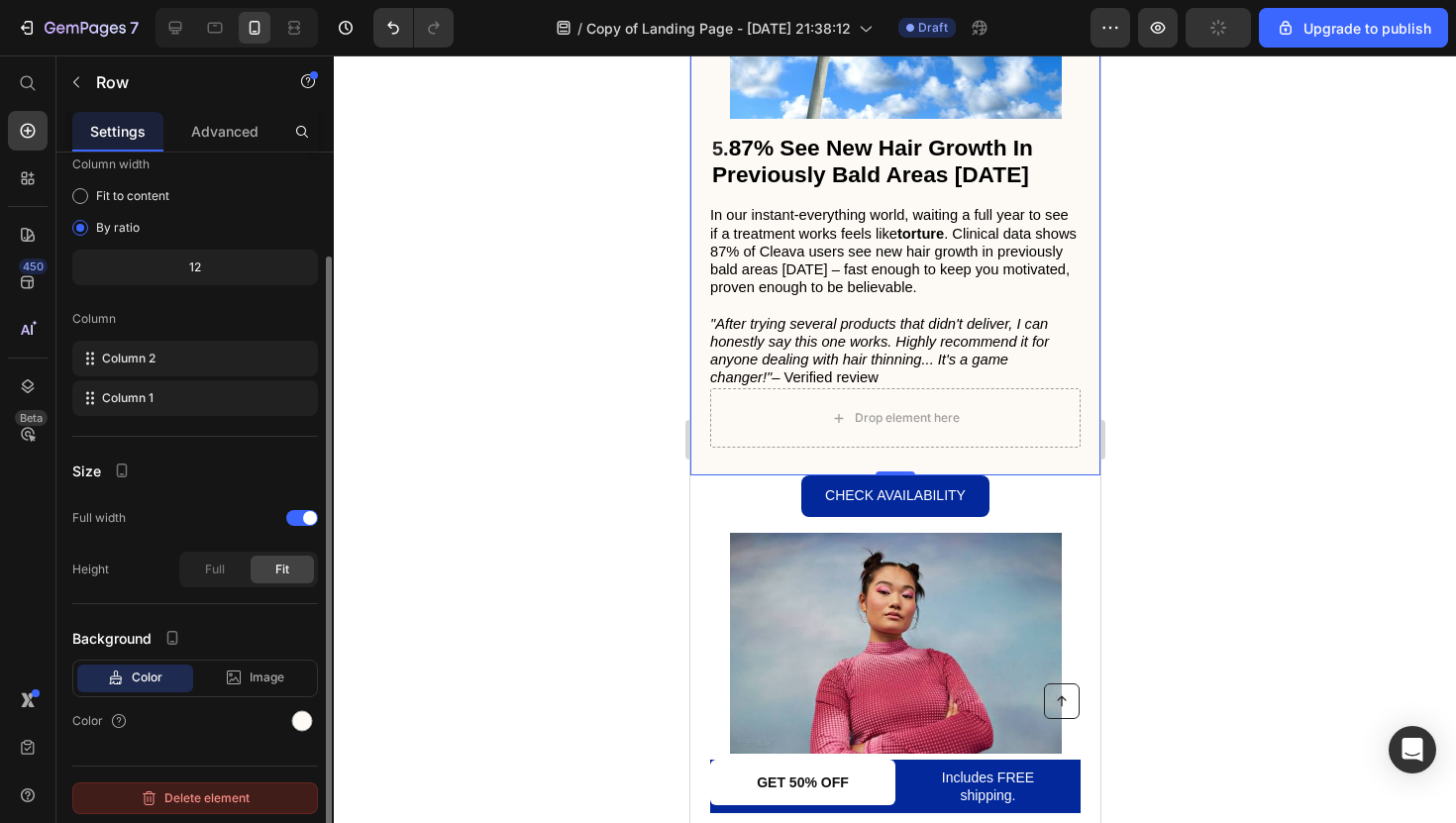 click on "Delete element" at bounding box center (195, 798) 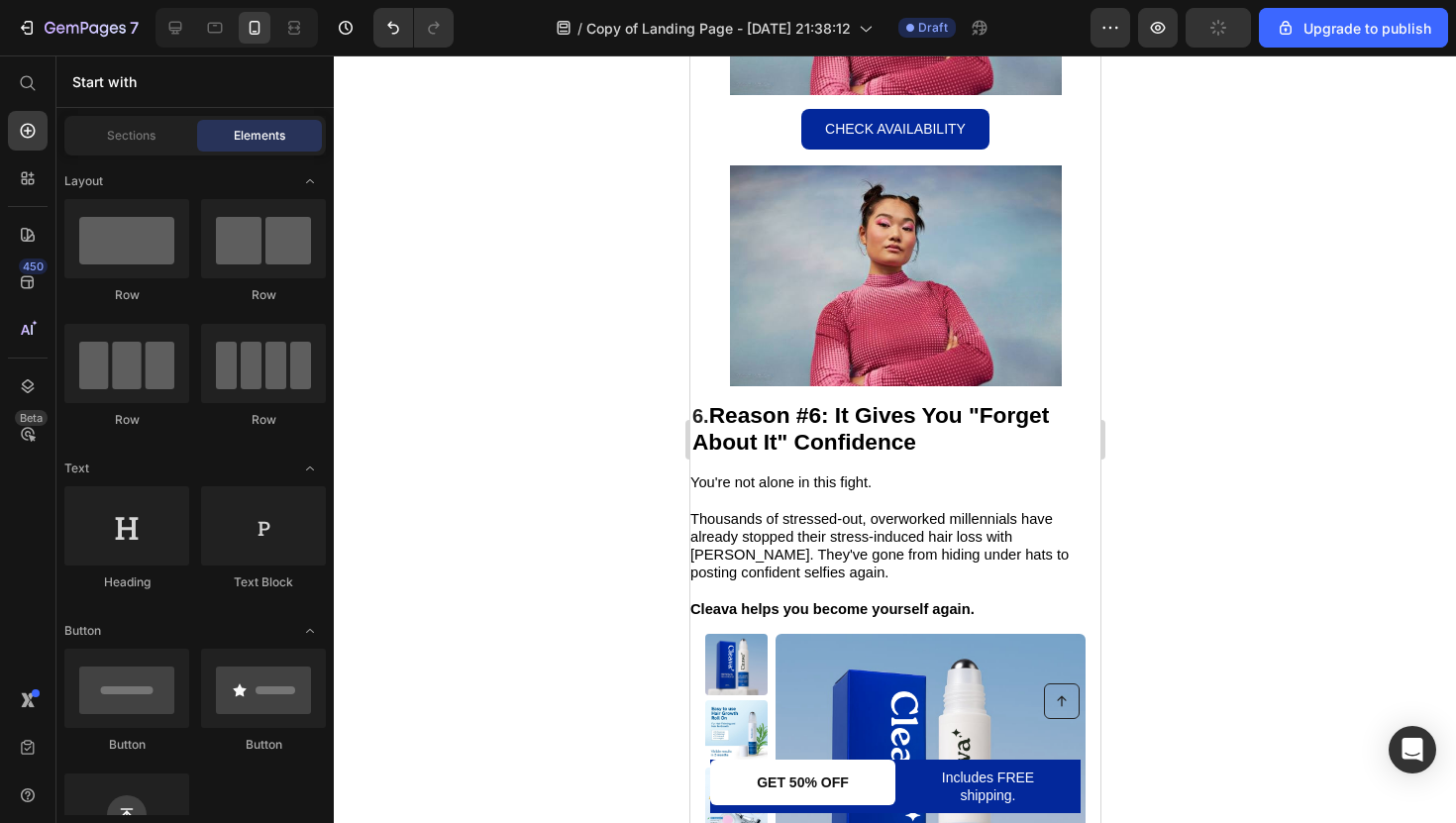 scroll, scrollTop: 3095, scrollLeft: 0, axis: vertical 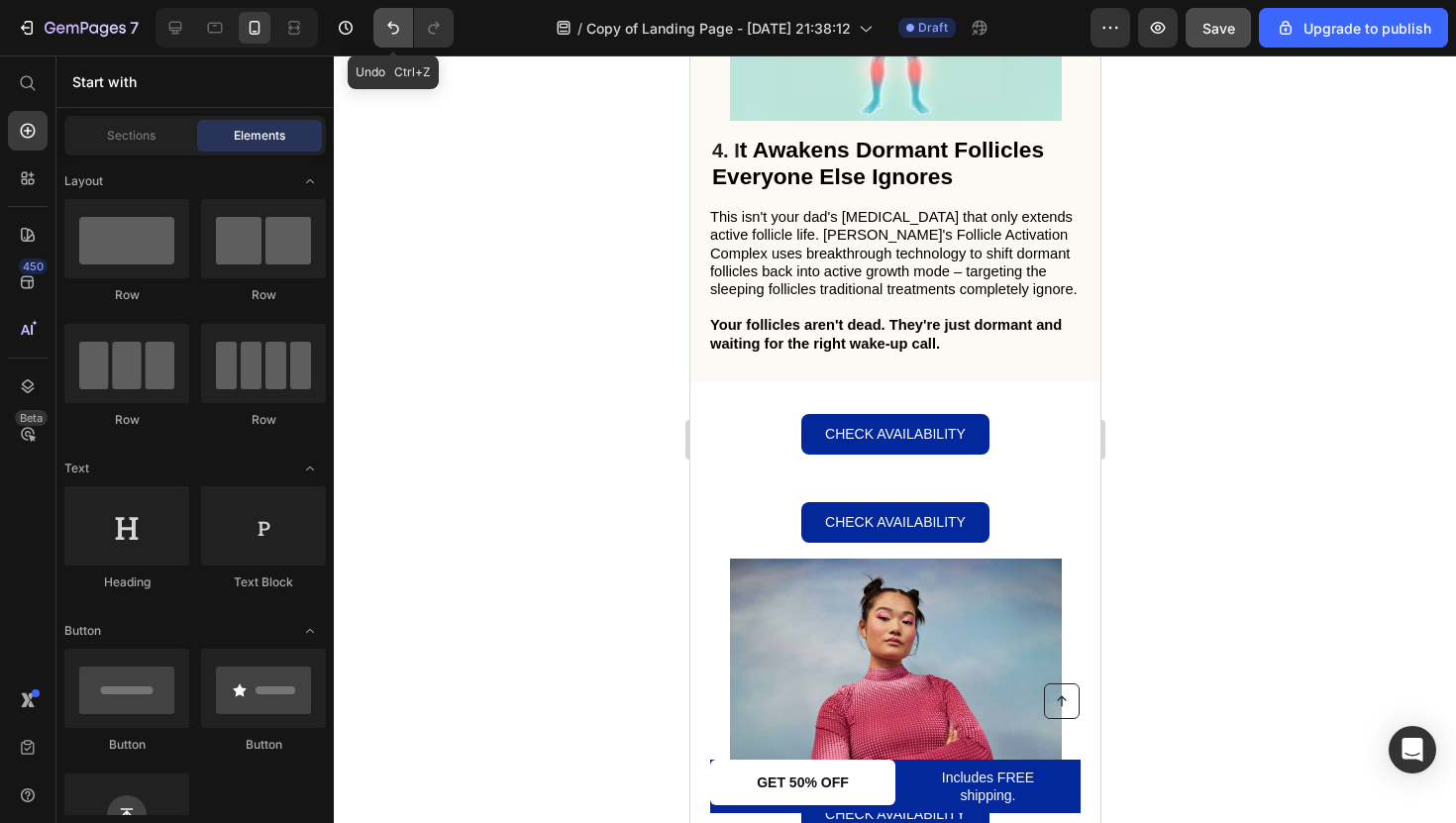 click 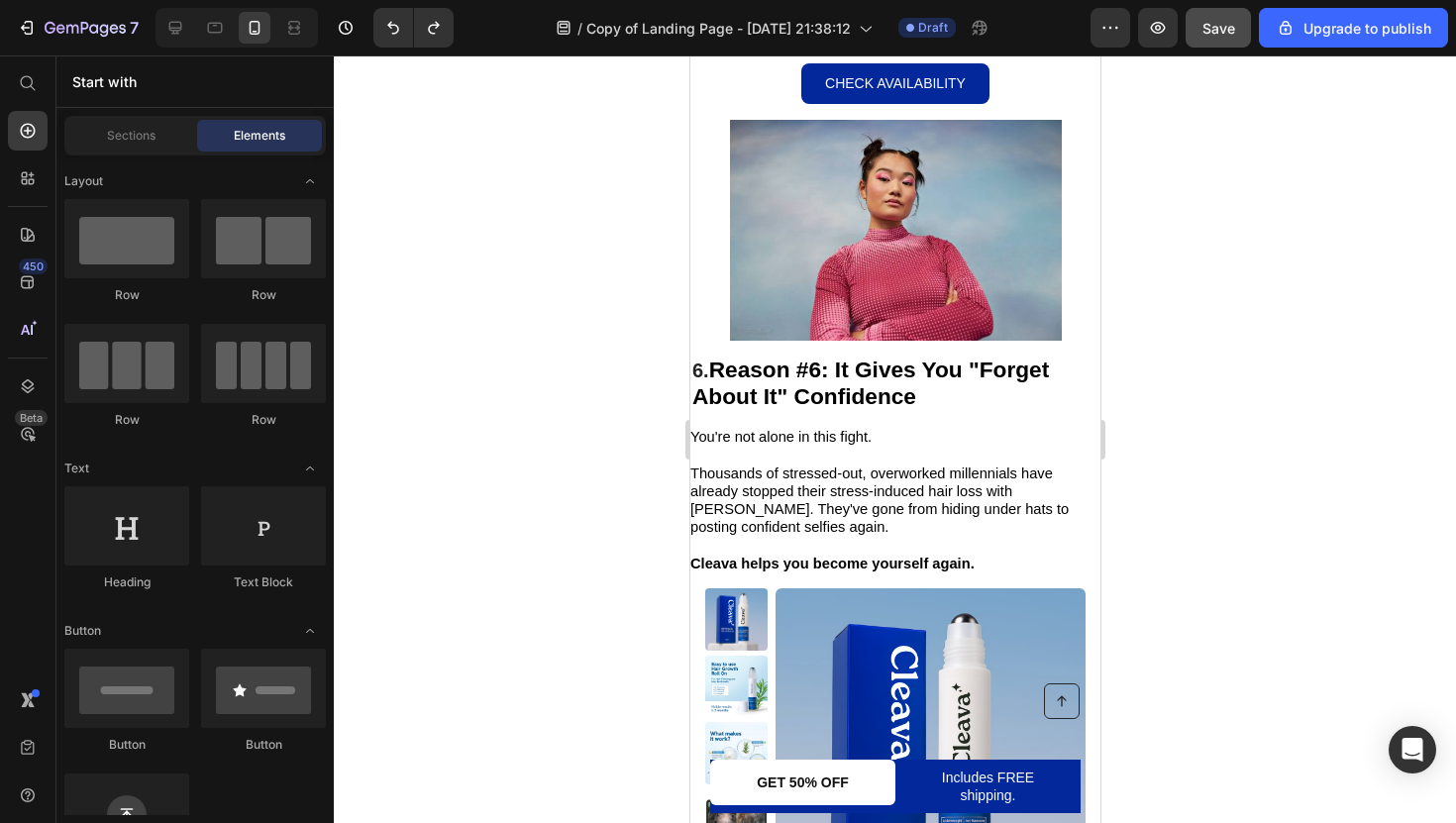 scroll, scrollTop: 4469, scrollLeft: 0, axis: vertical 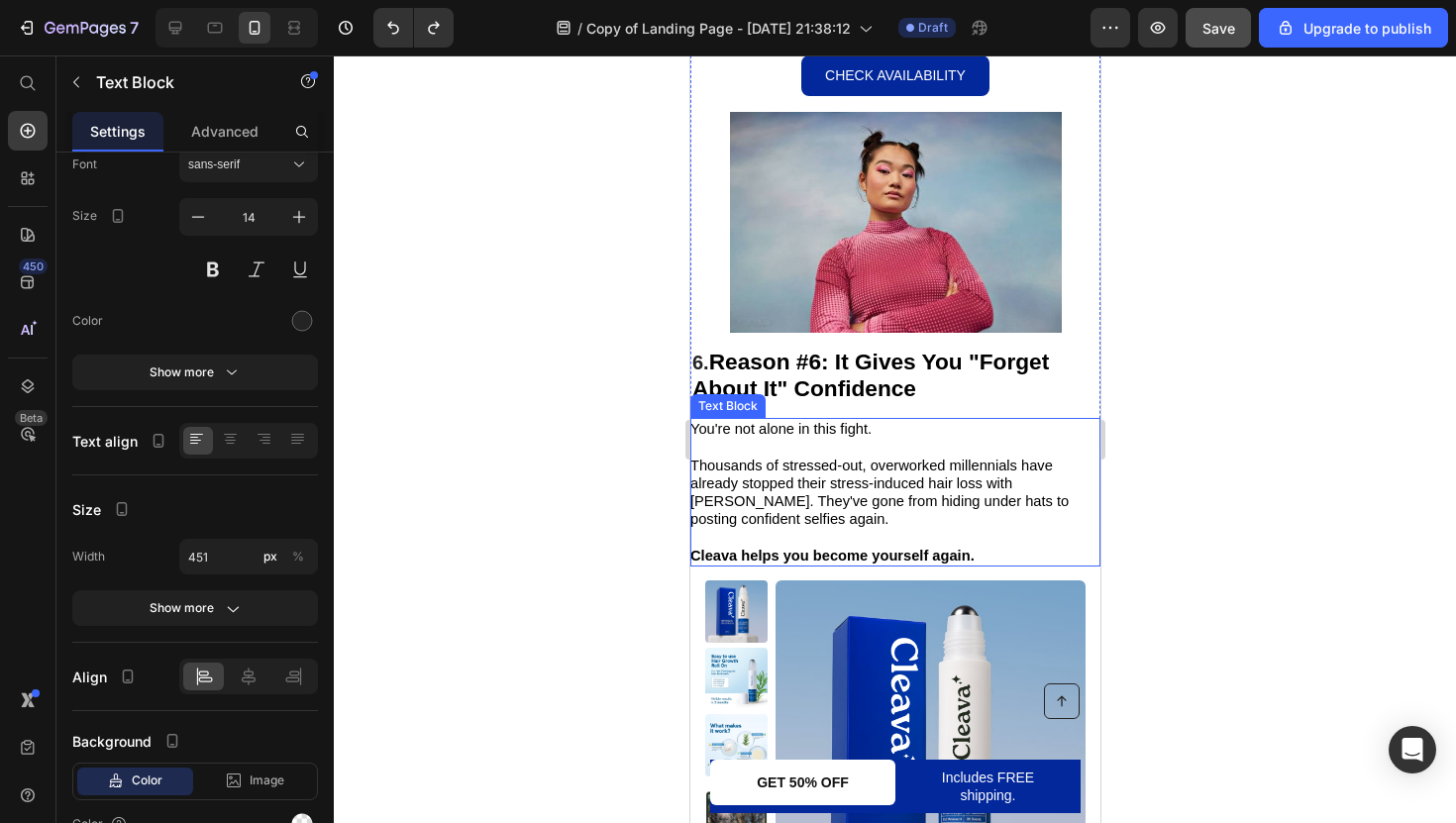 click at bounding box center (893, 537) 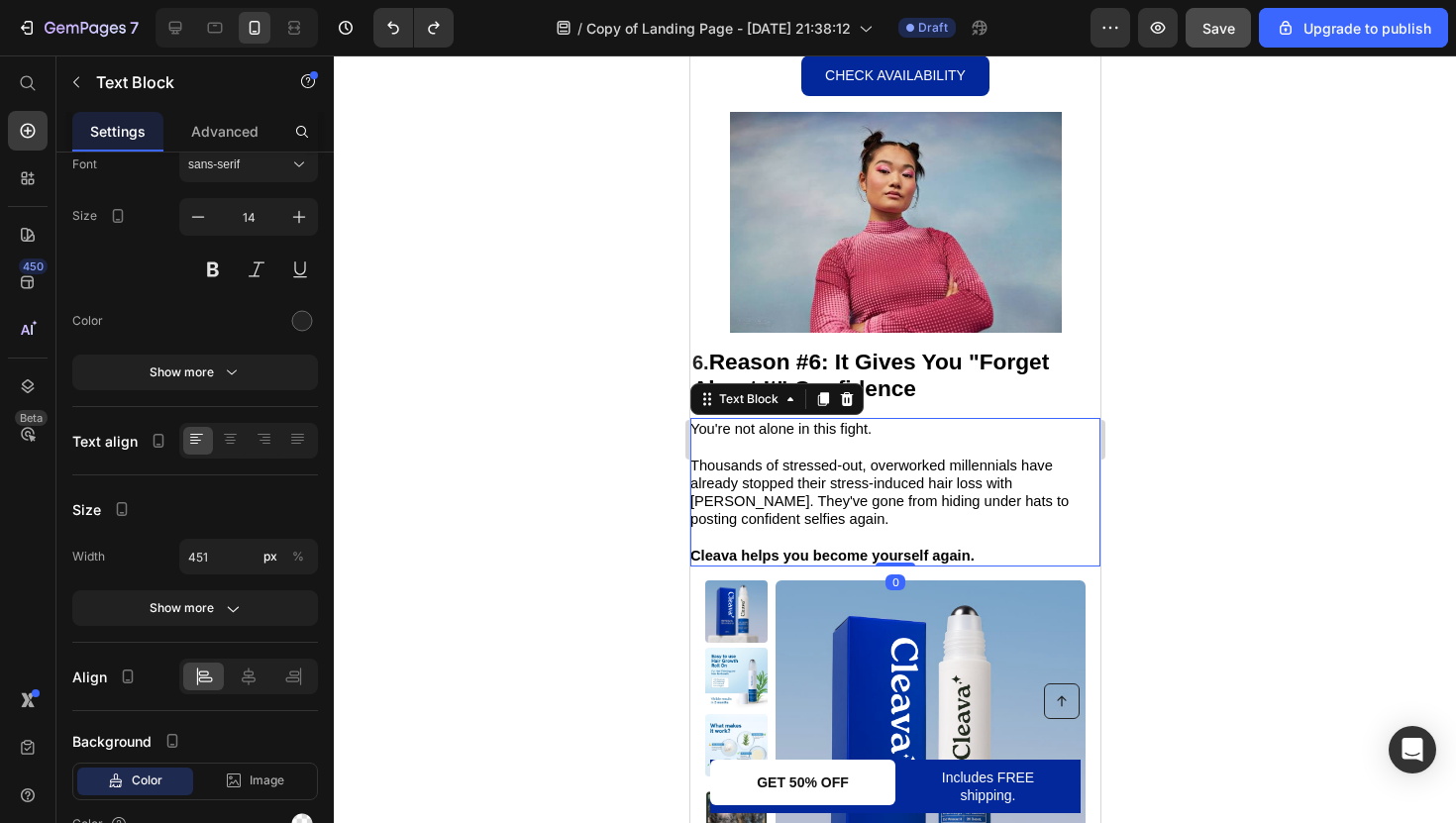 scroll, scrollTop: 0, scrollLeft: 0, axis: both 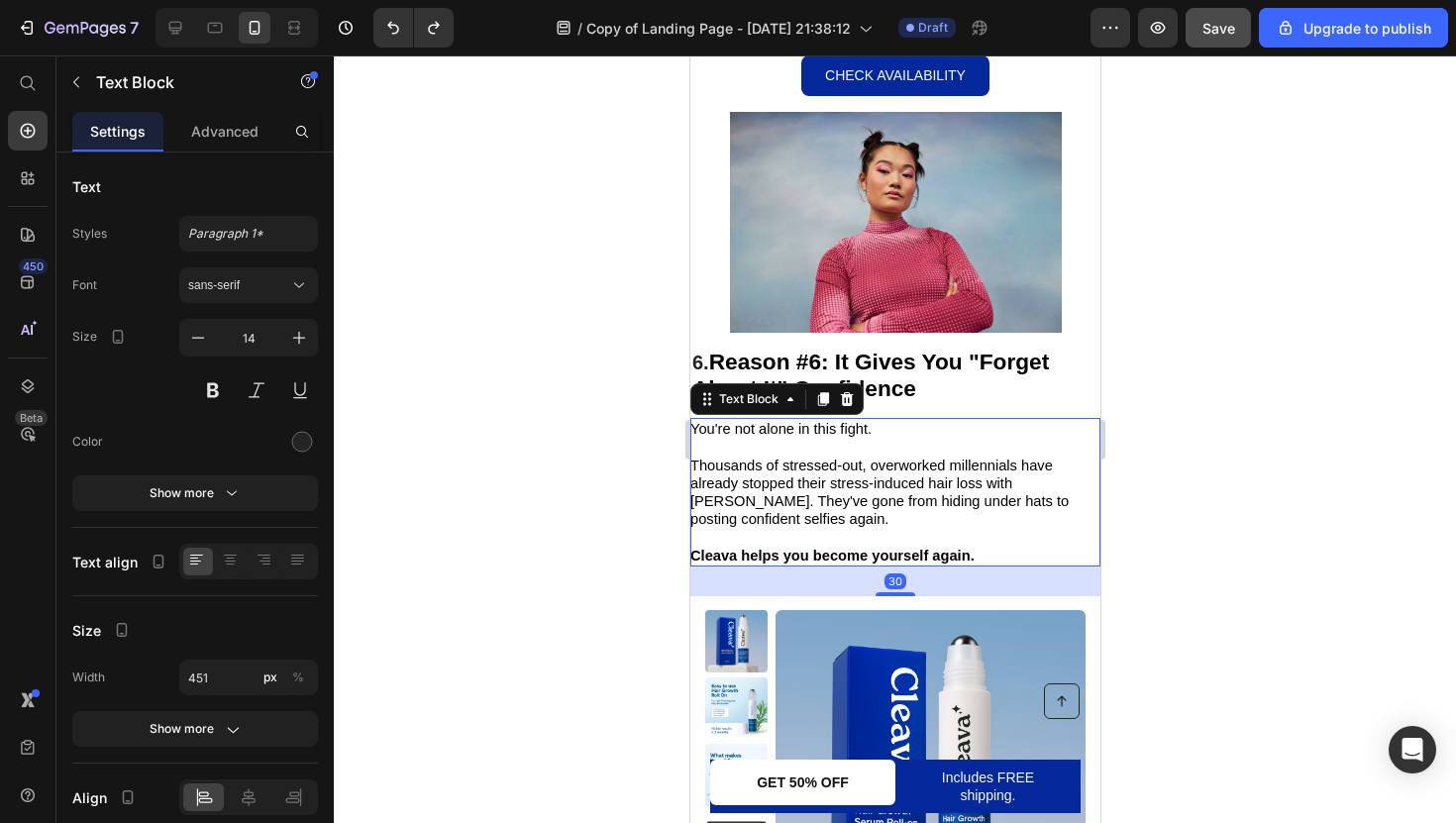 drag, startPoint x: 901, startPoint y: 592, endPoint x: 916, endPoint y: 618, distance: 30.016662 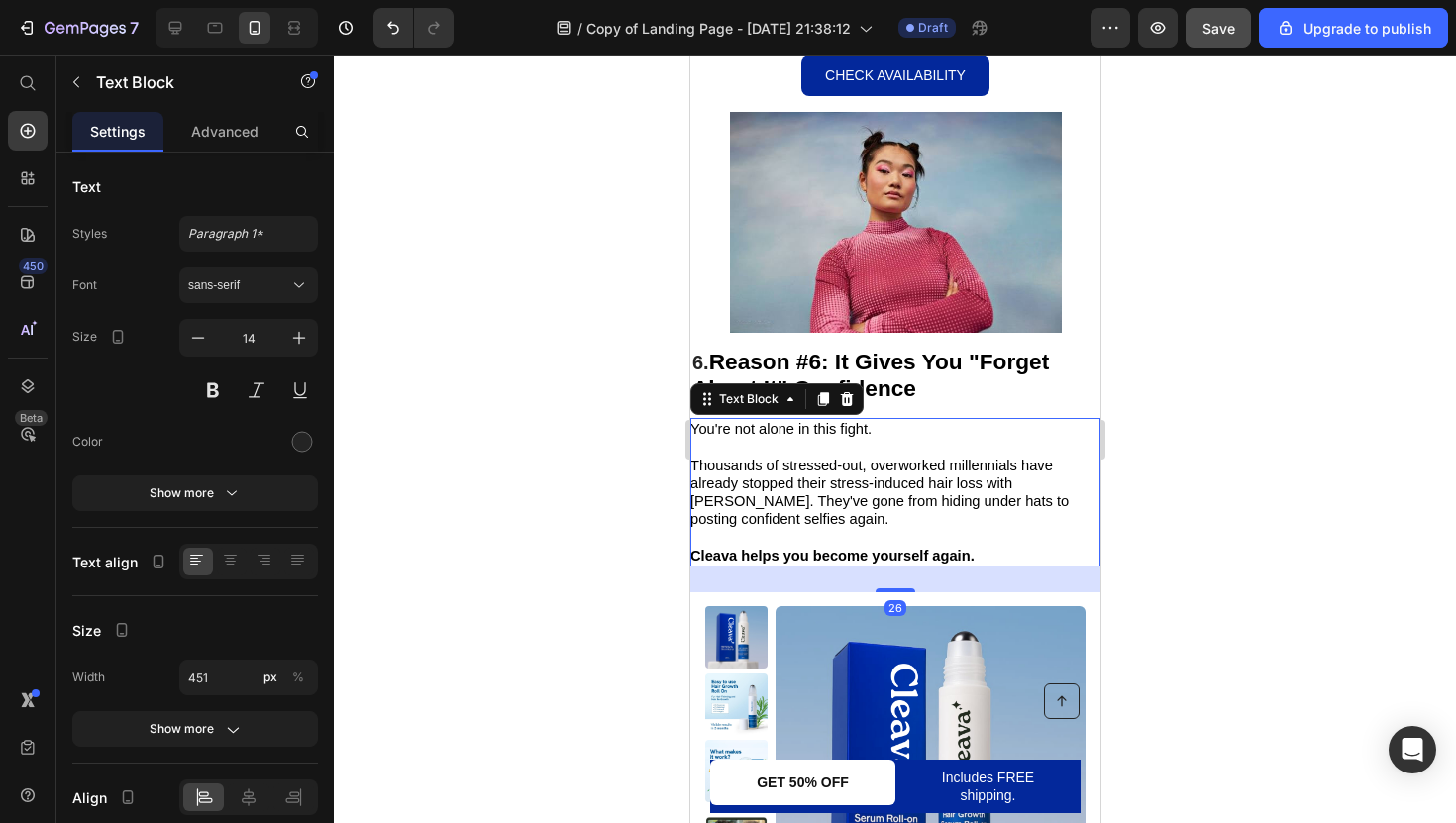 click on "Thousands of stressed-out, overworked millennials have already stopped their stress-induced hair loss with [PERSON_NAME]. They've gone from hiding under hats to posting confident selfies again." at bounding box center [893, 492] 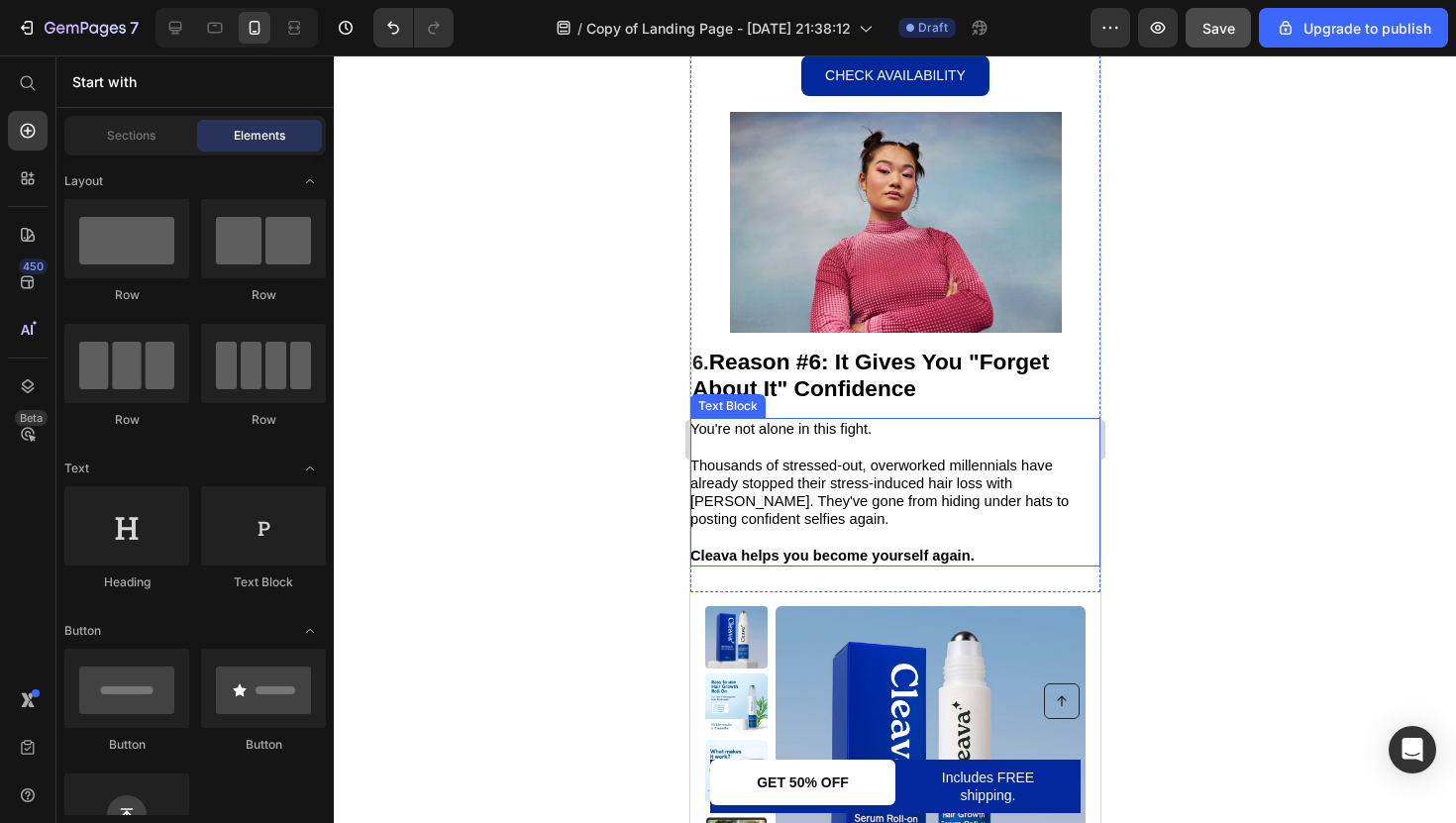 click on "Thousands of stressed-out, overworked millennials have already stopped their stress-induced hair loss with [PERSON_NAME]. They've gone from hiding under hats to posting confident selfies again." at bounding box center (893, 492) 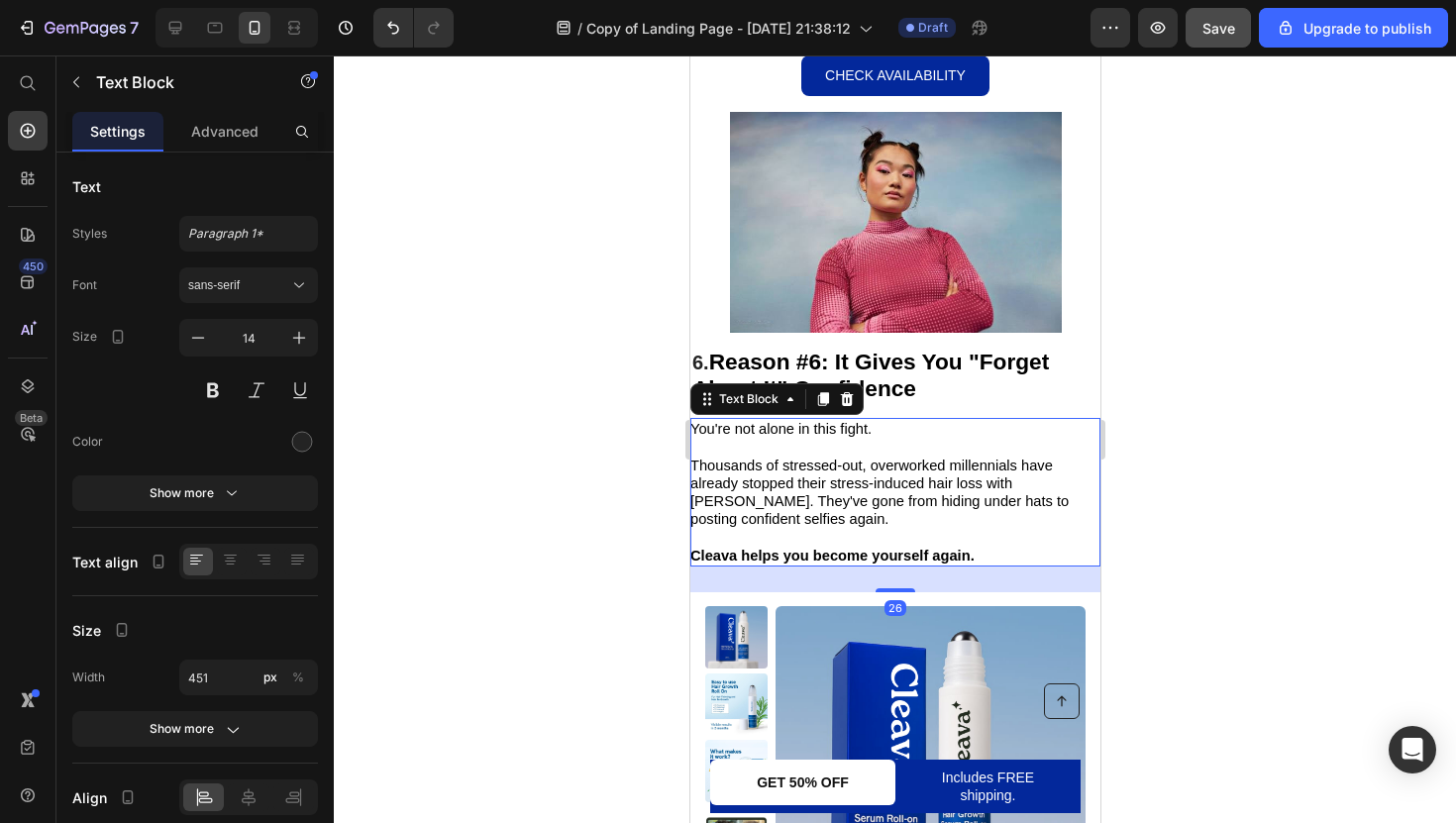 click 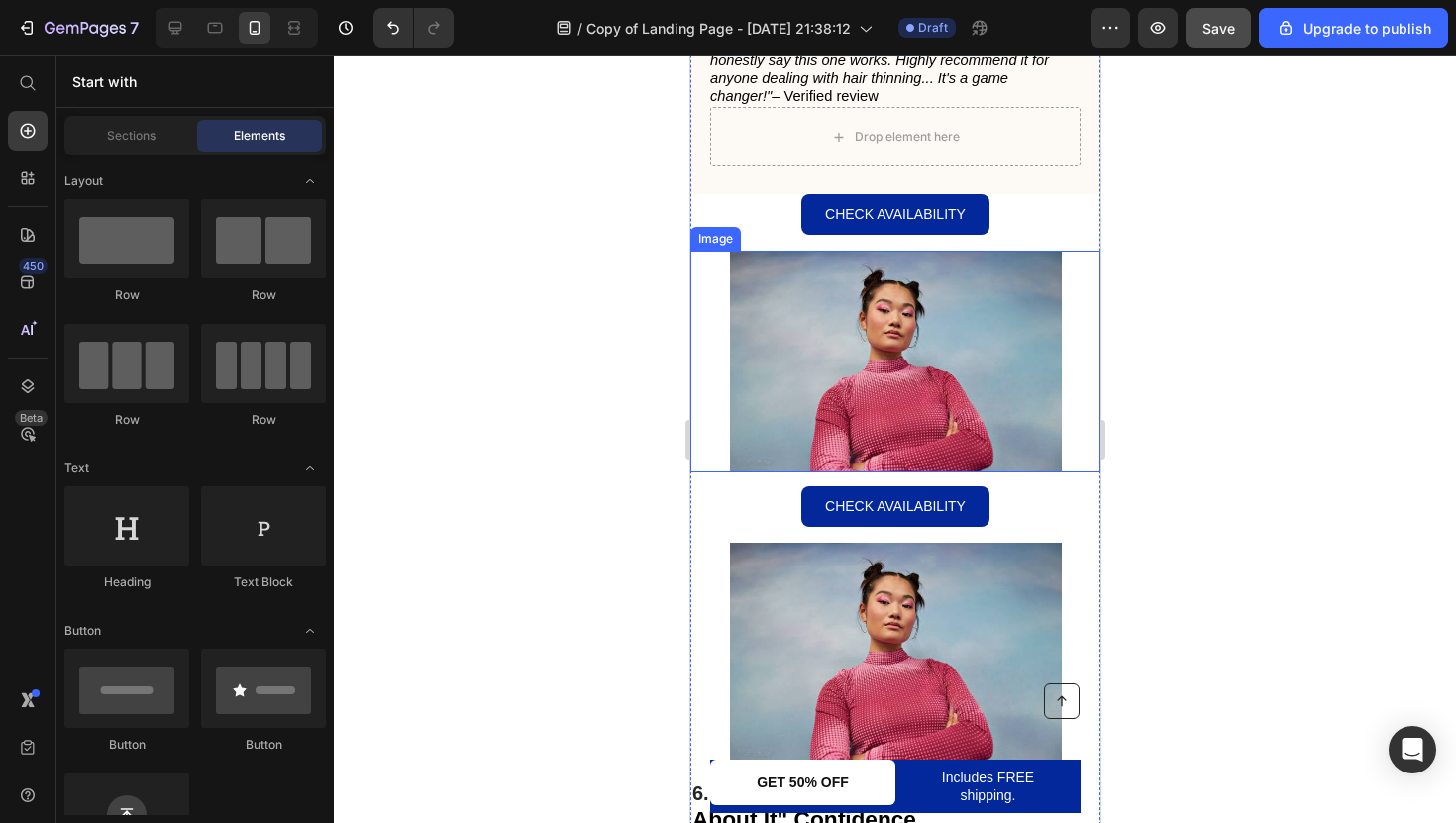 scroll, scrollTop: 4040, scrollLeft: 0, axis: vertical 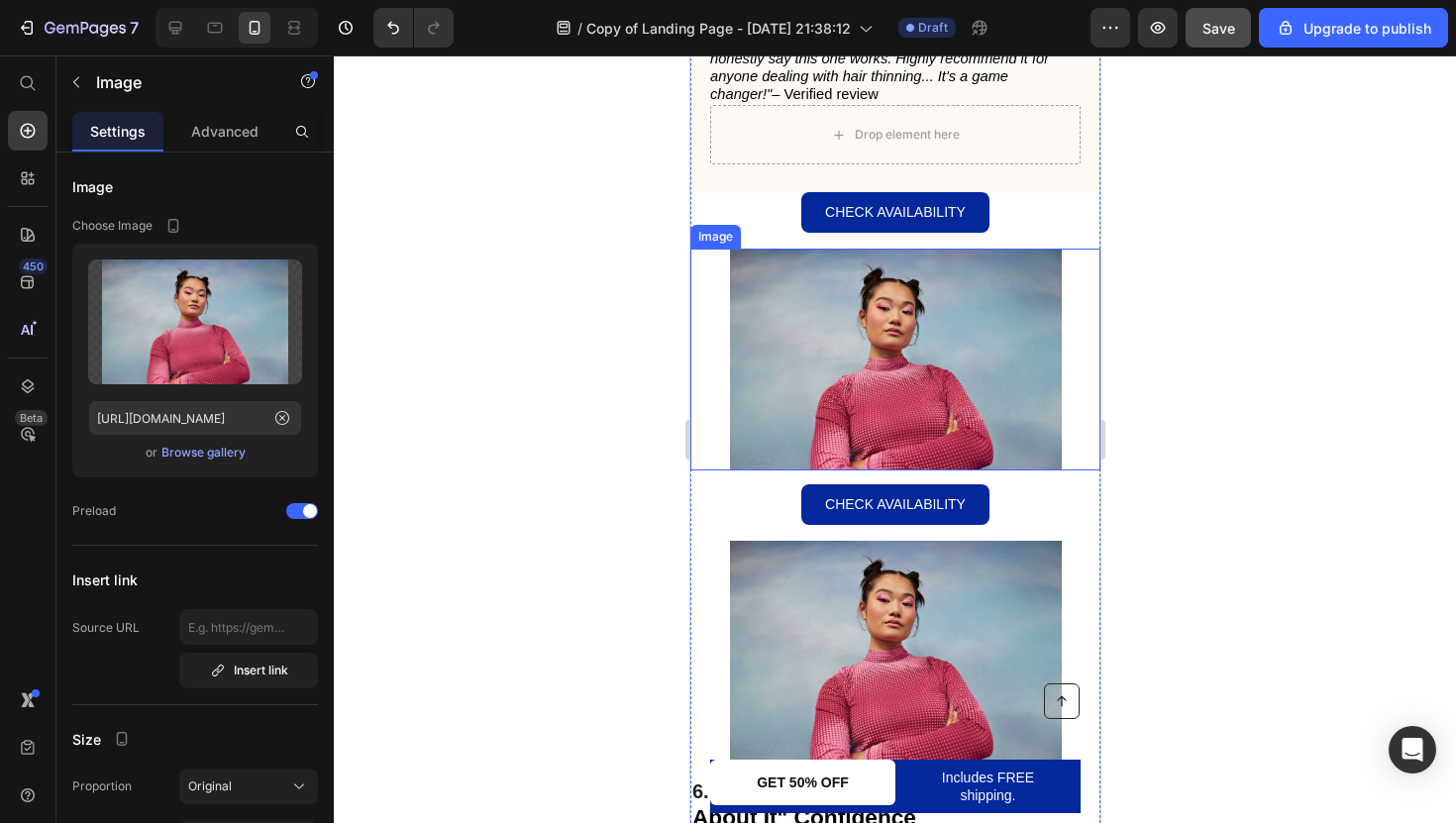 click at bounding box center [894, 359] 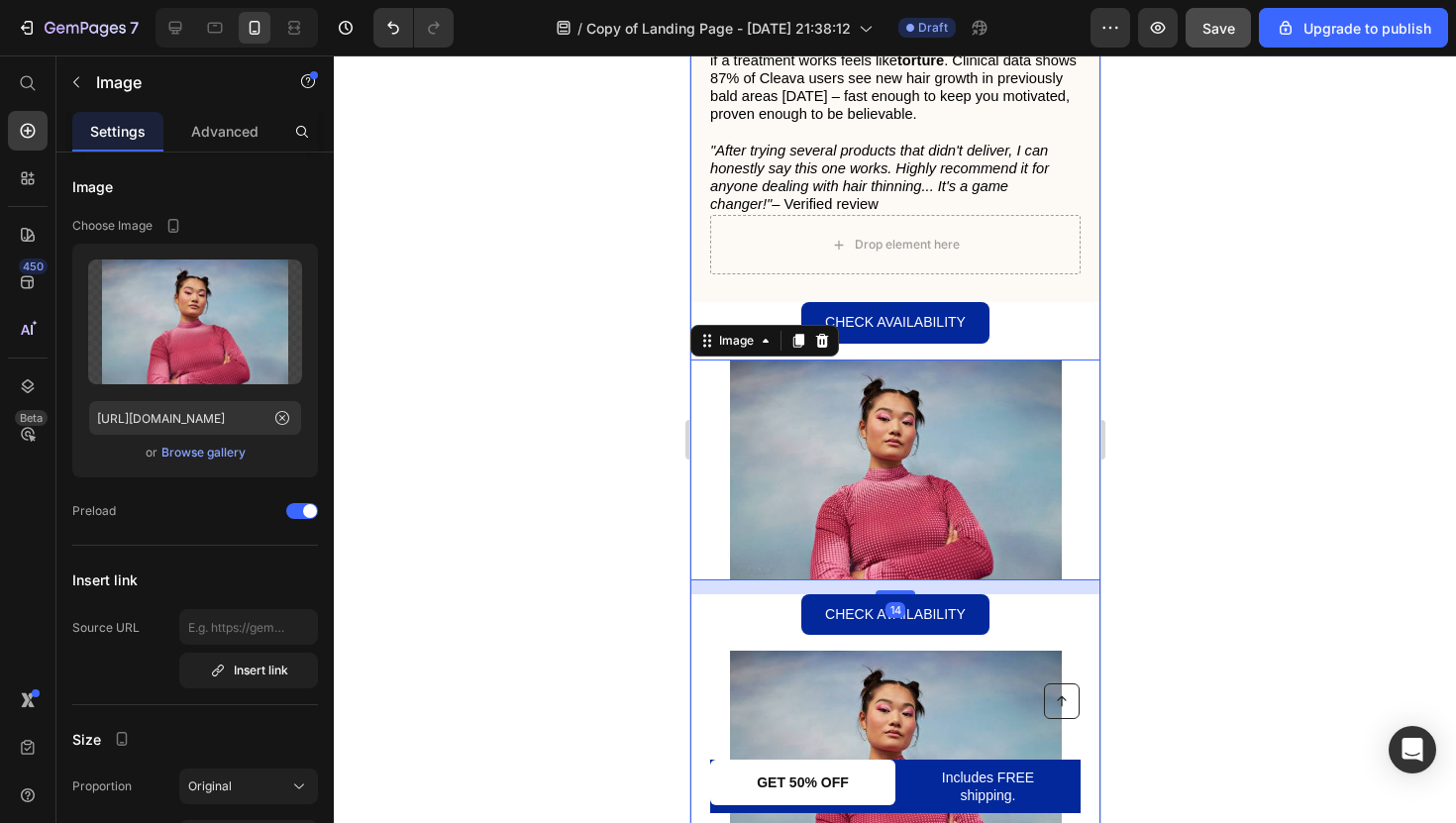 scroll, scrollTop: 3894, scrollLeft: 0, axis: vertical 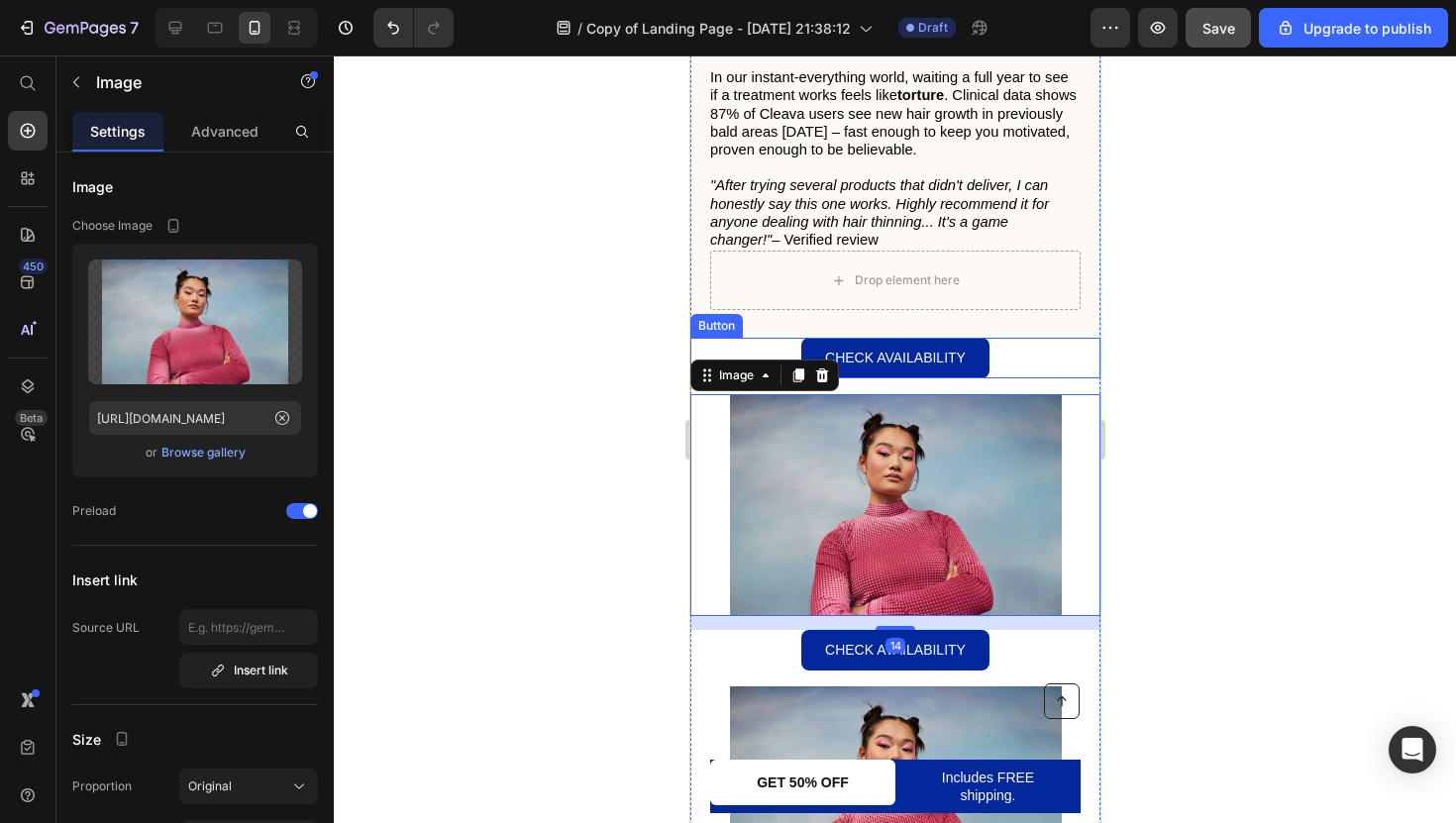 click on "Drop element here Image 5.  87% See New Hair Growth In Previously Bald Areas Within 12 Weeks Heading In our instant-everything world, waiting a full year to see if a treatment works feels like  torture . Clinical data shows 87% of Cleava users see new hair growth in previously bald areas within 12 weeks – fast enough to keep you motivated, proven enough to be believable.   "After trying several products that didn't deliver, I can honestly say this one works. Highly recommend it for anyone dealing with hair thinning... It's a game changer!"  – Verified review Text Block Row Check Availability Button Image   14 Check Availability Button Image 6.  Reason #6: It Gives You "Forget About It" Confidence Heading You're not alone in this fight. Thousands of stressed-out, overworked millennials have already stopped their stress-induced hair loss with Cleava. They've gone from hiding under hats to posting confident selfies again. Cleava helps you become yourself again. Text Block Row" at bounding box center (894, 423) 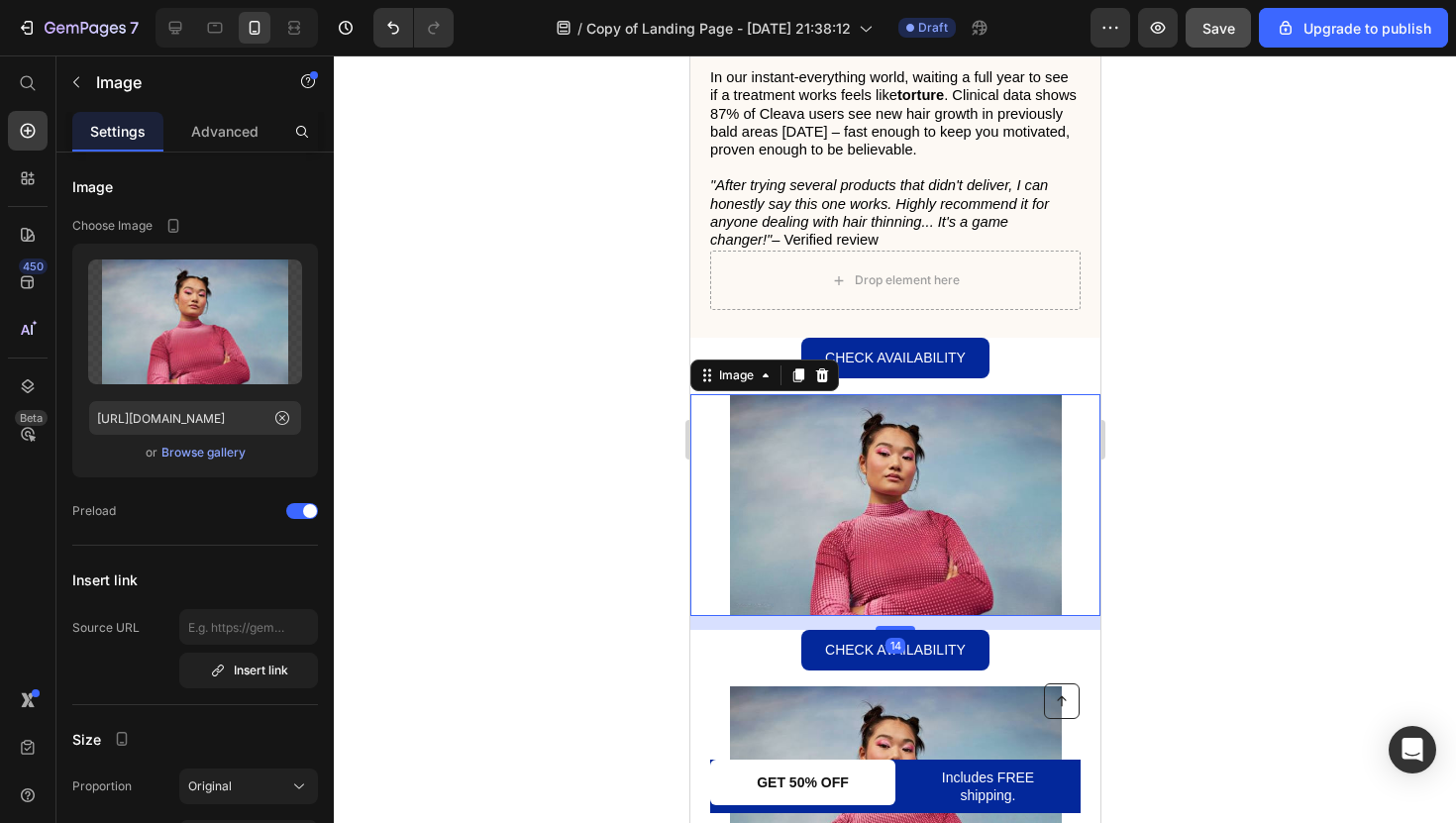 click at bounding box center [894, 504] 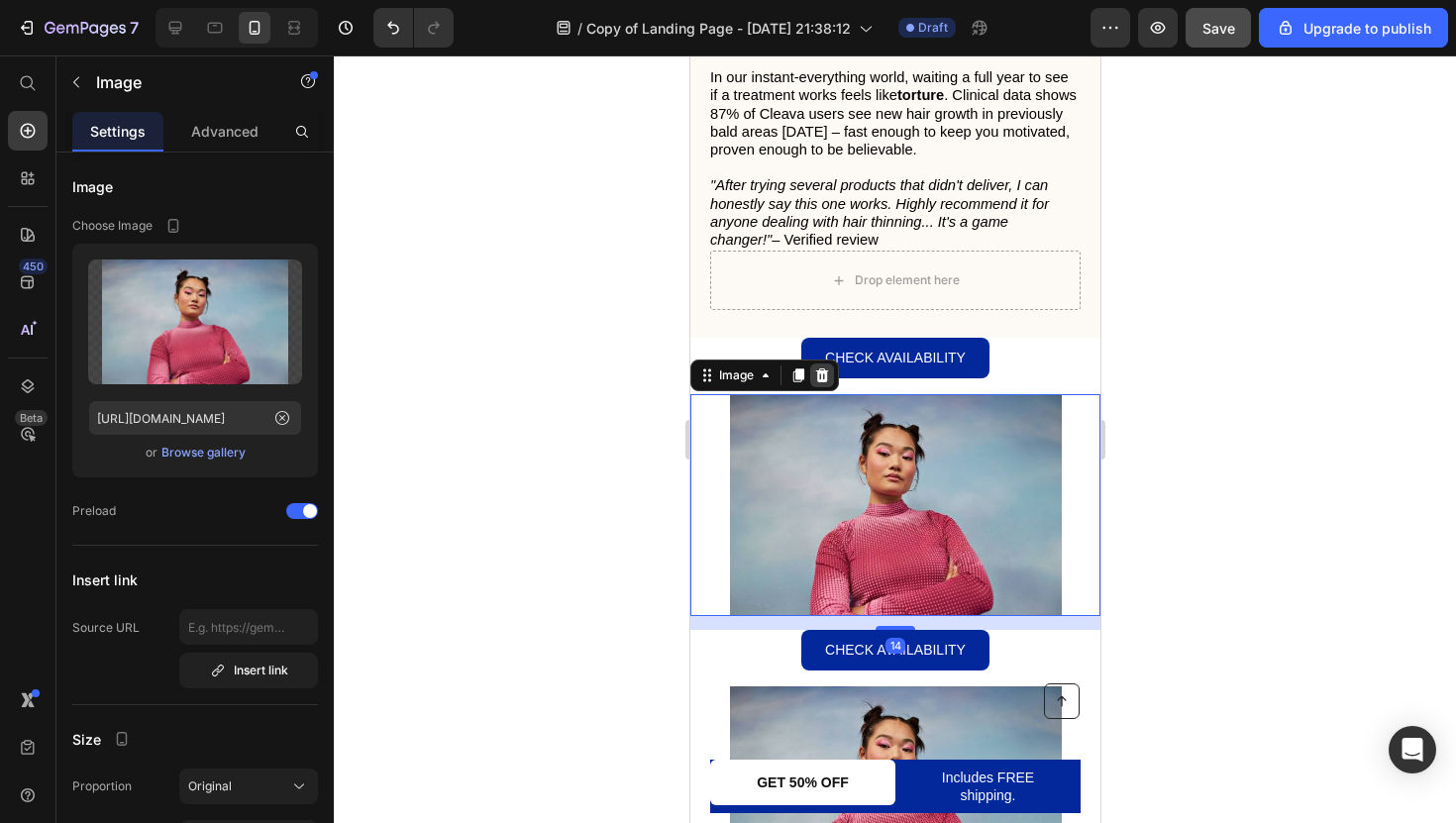 click 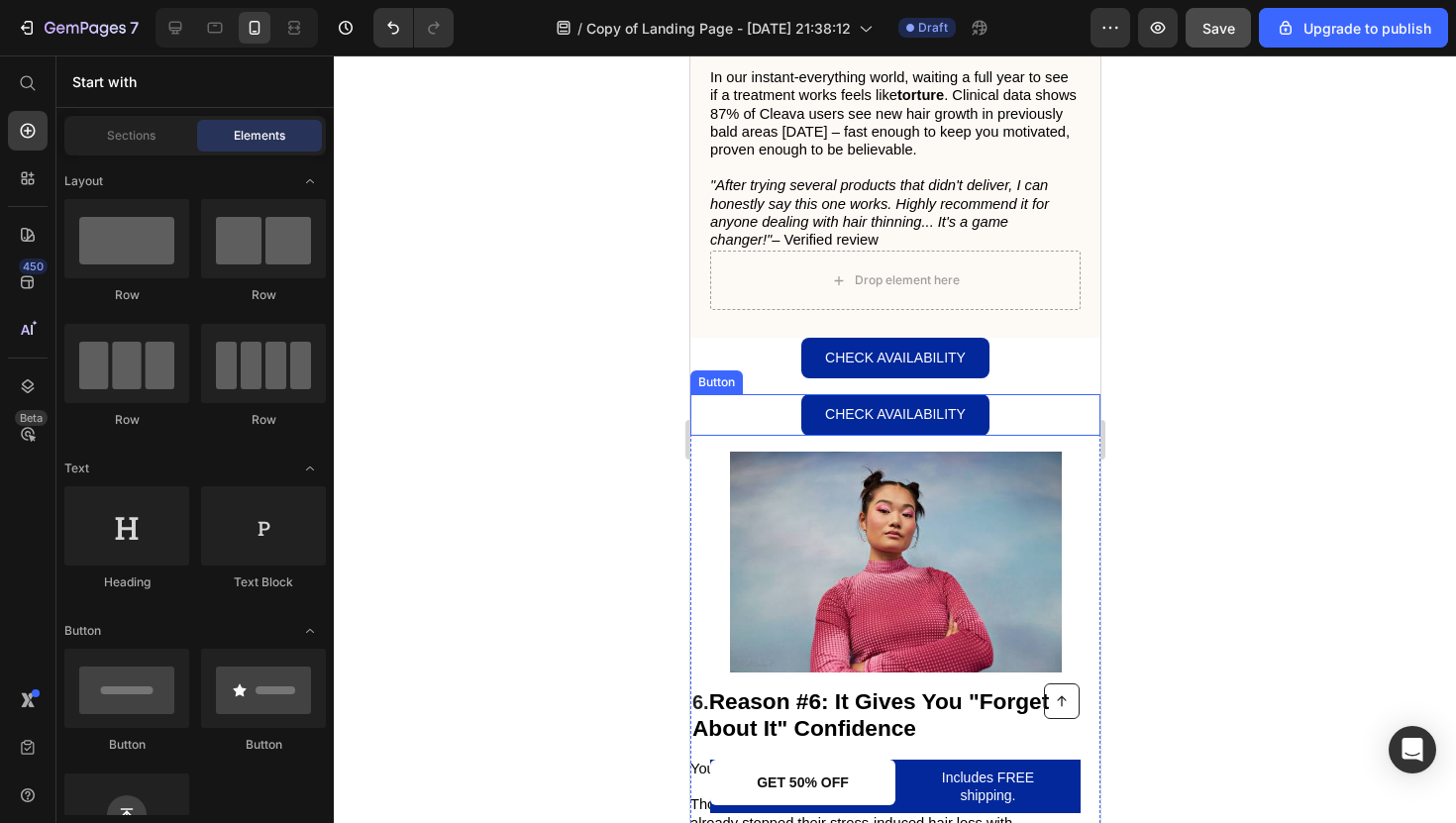 click on "Check Availability Button" at bounding box center [894, 414] 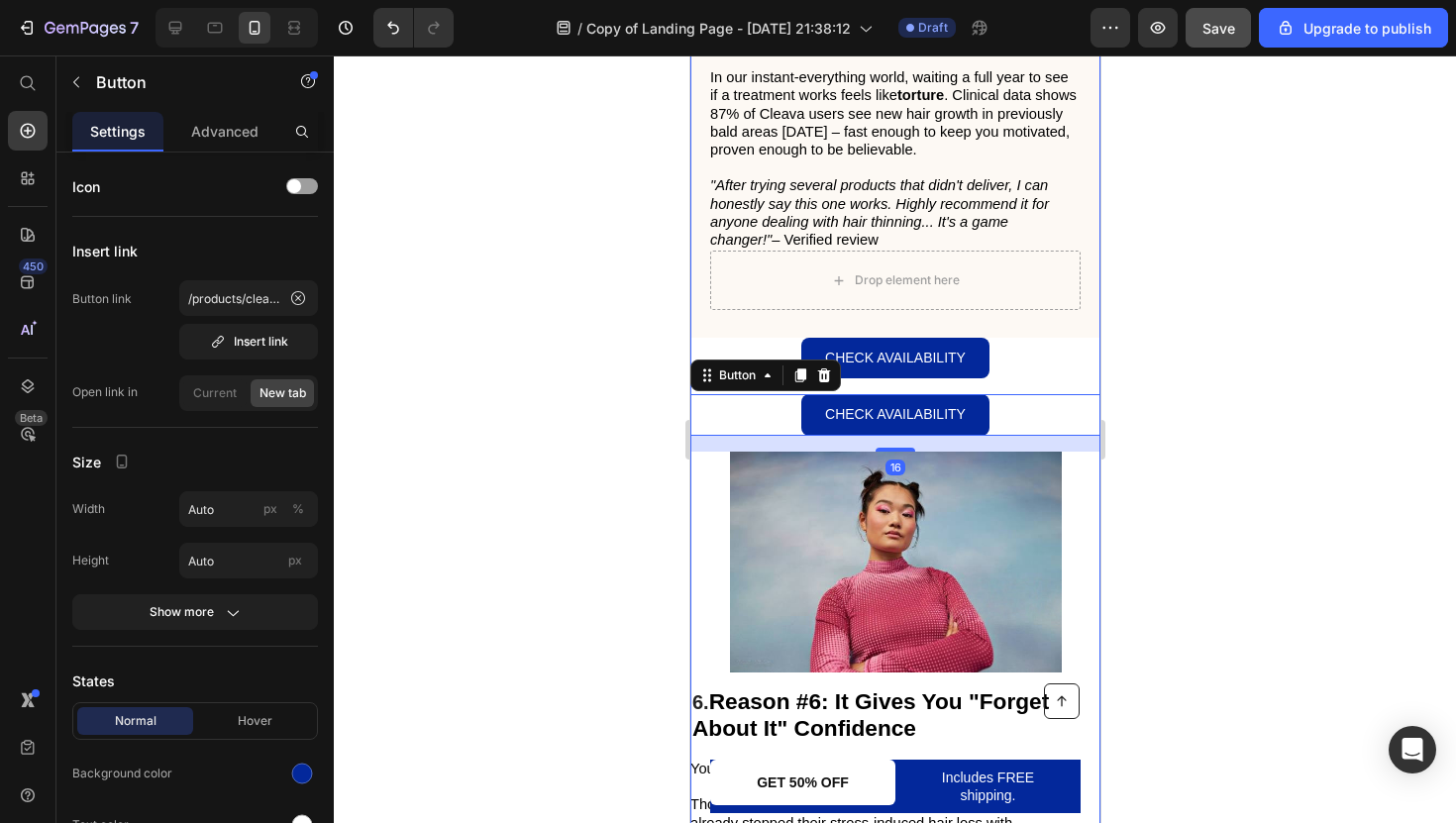 click on "Check Availability Button" at bounding box center [894, 358] 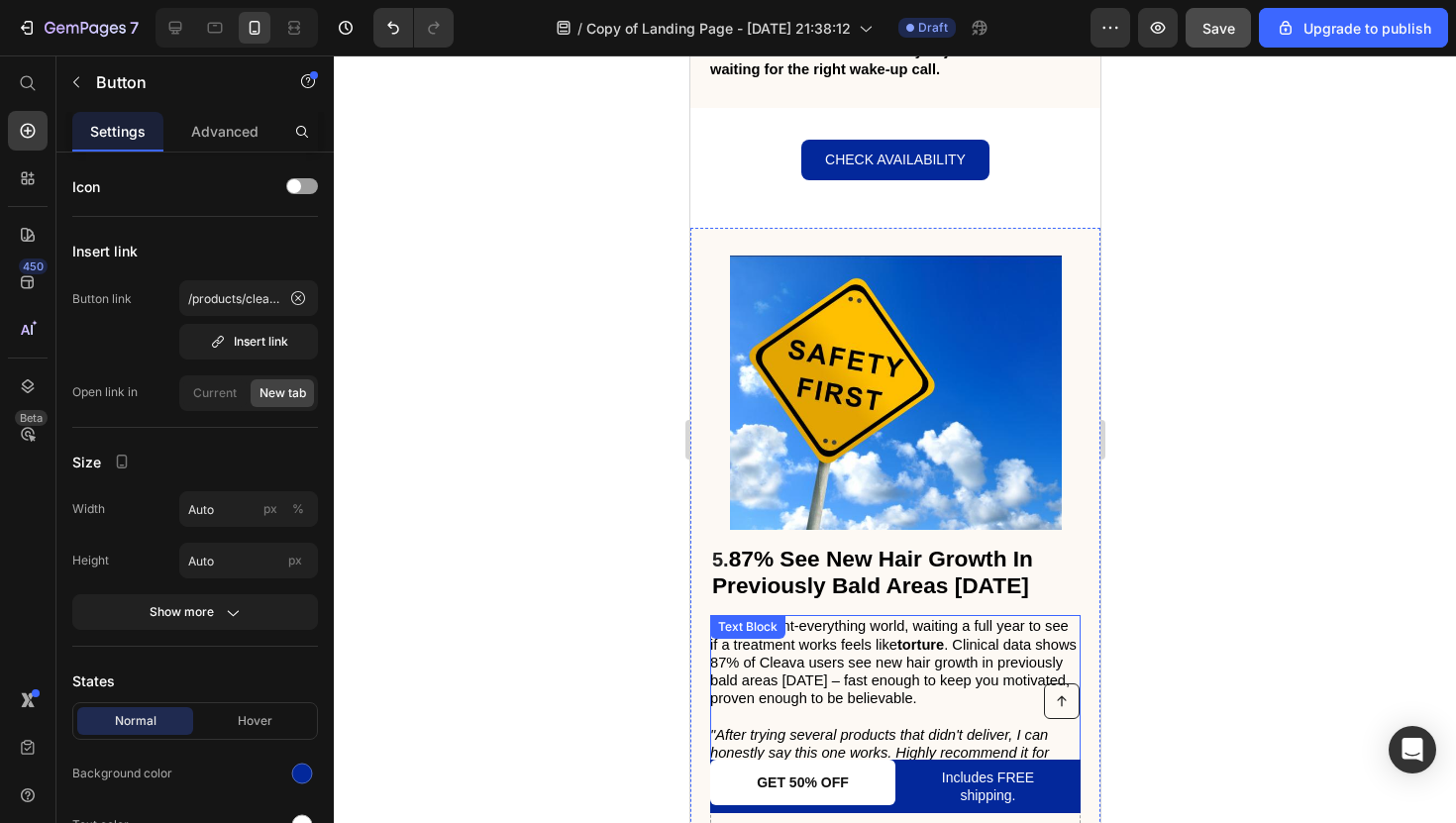 scroll, scrollTop: 3353, scrollLeft: 0, axis: vertical 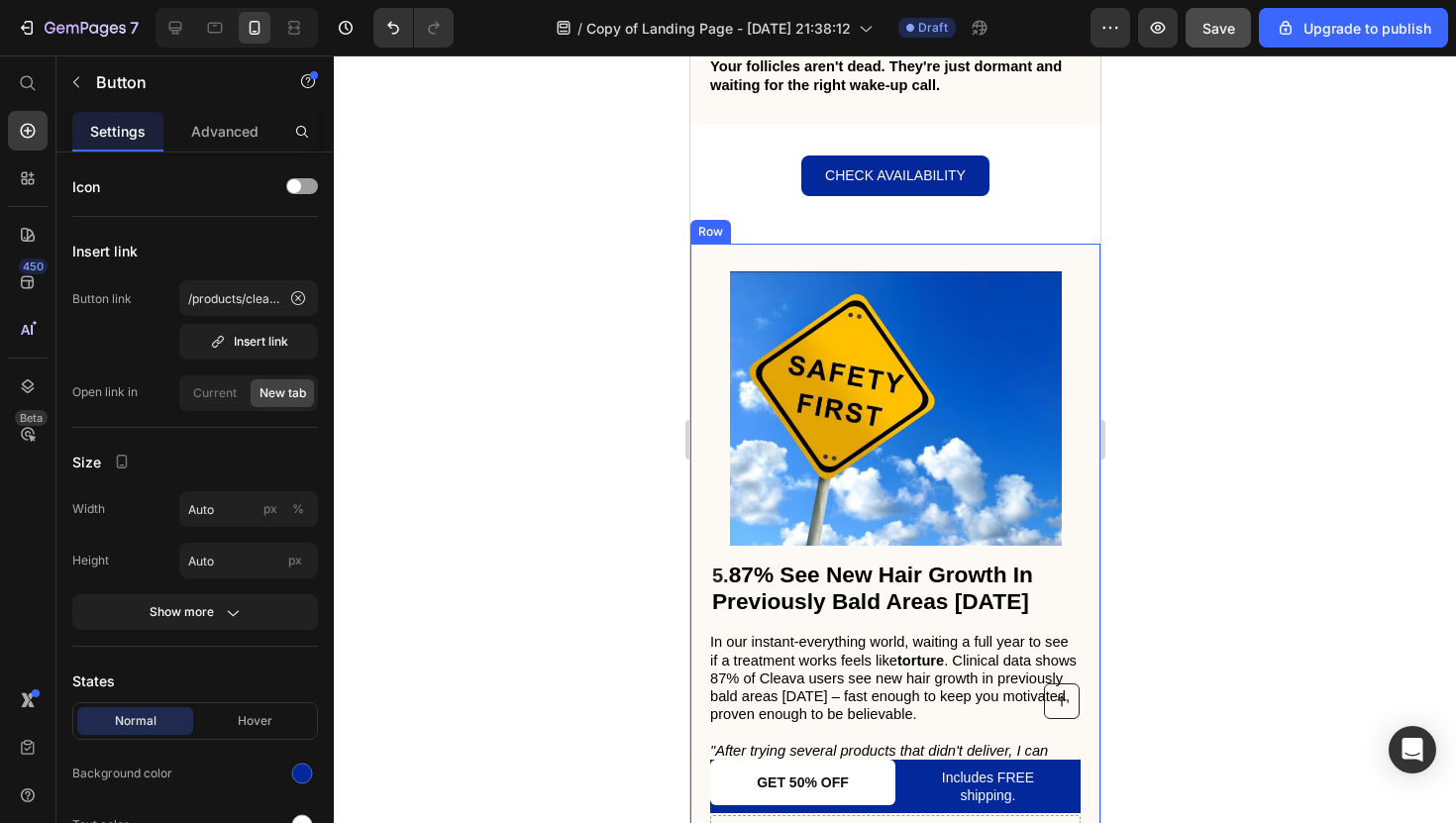 click on "Drop element here Image 5.  87% See New Hair Growth In Previously Bald Areas Within 12 Weeks Heading In our instant-everything world, waiting a full year to see if a treatment works feels like  torture . Clinical data shows 87% of Cleava users see new hair growth in previously bald areas within 12 weeks – fast enough to keep you motivated, proven enough to be believable.   "After trying several products that didn't deliver, I can honestly say this one works. Highly recommend it for anyone dealing with hair thinning... It's a game changer!"  – Verified review Text Block Row" at bounding box center (894, 572) 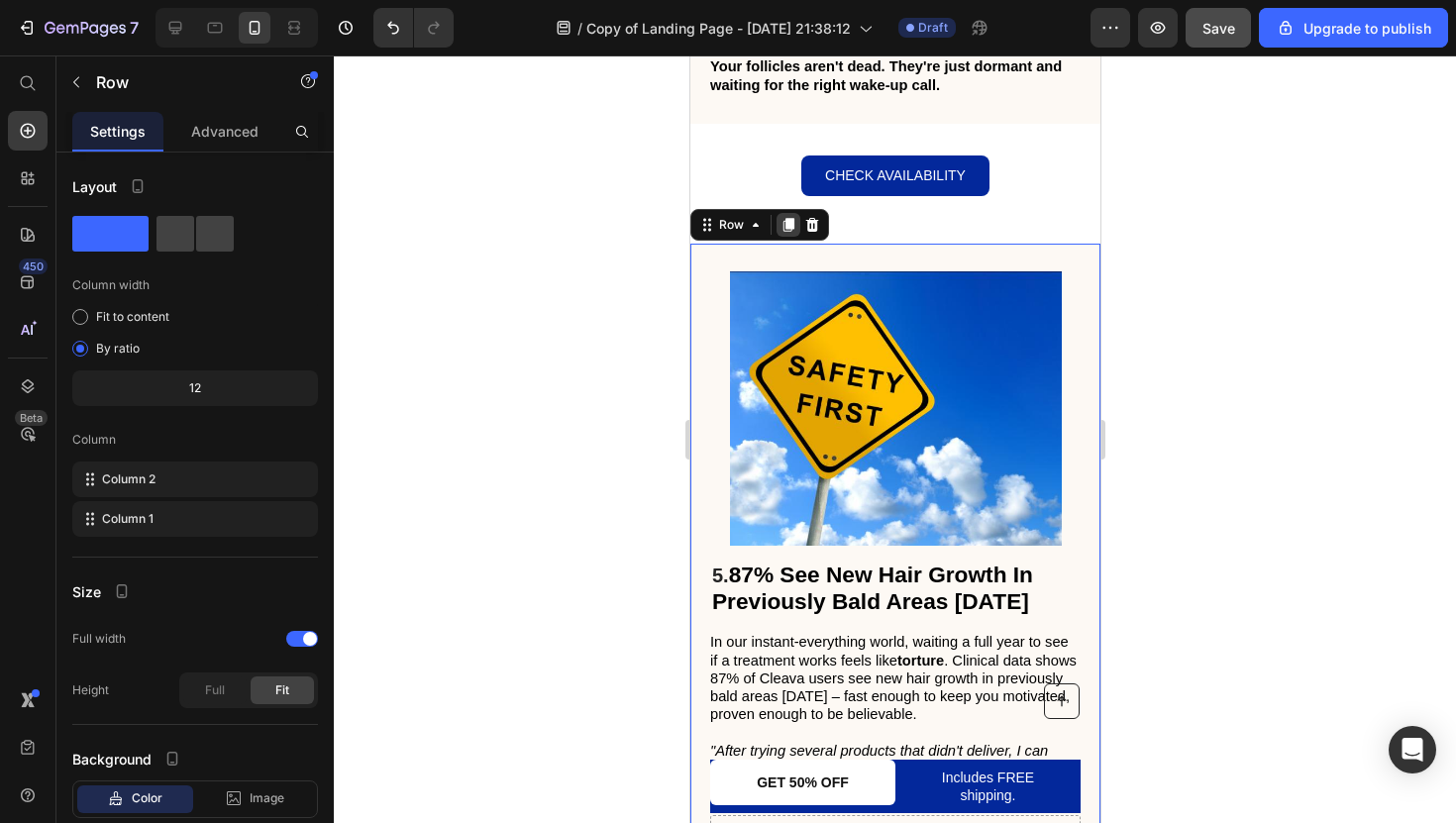 click 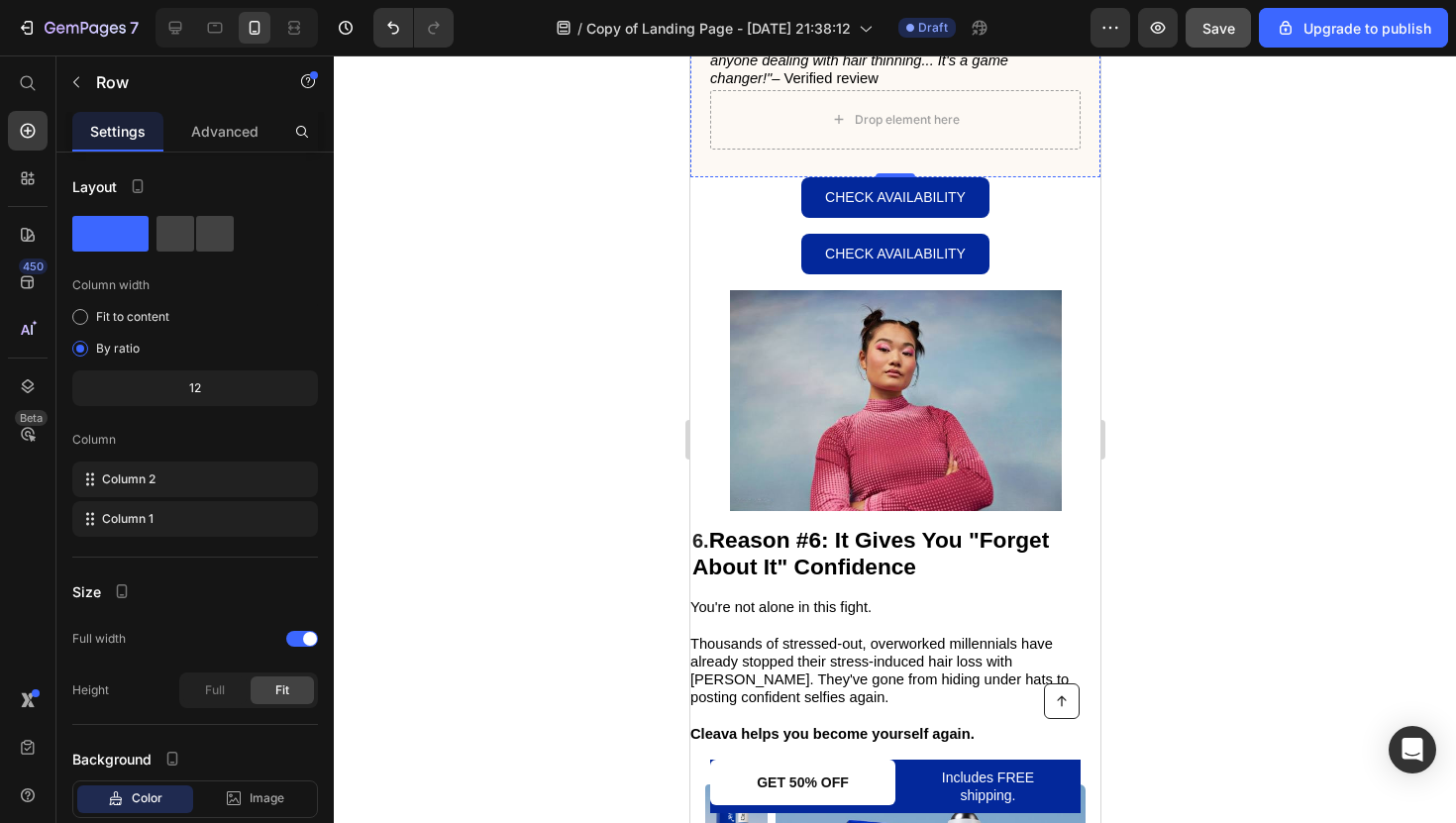 scroll, scrollTop: 4745, scrollLeft: 0, axis: vertical 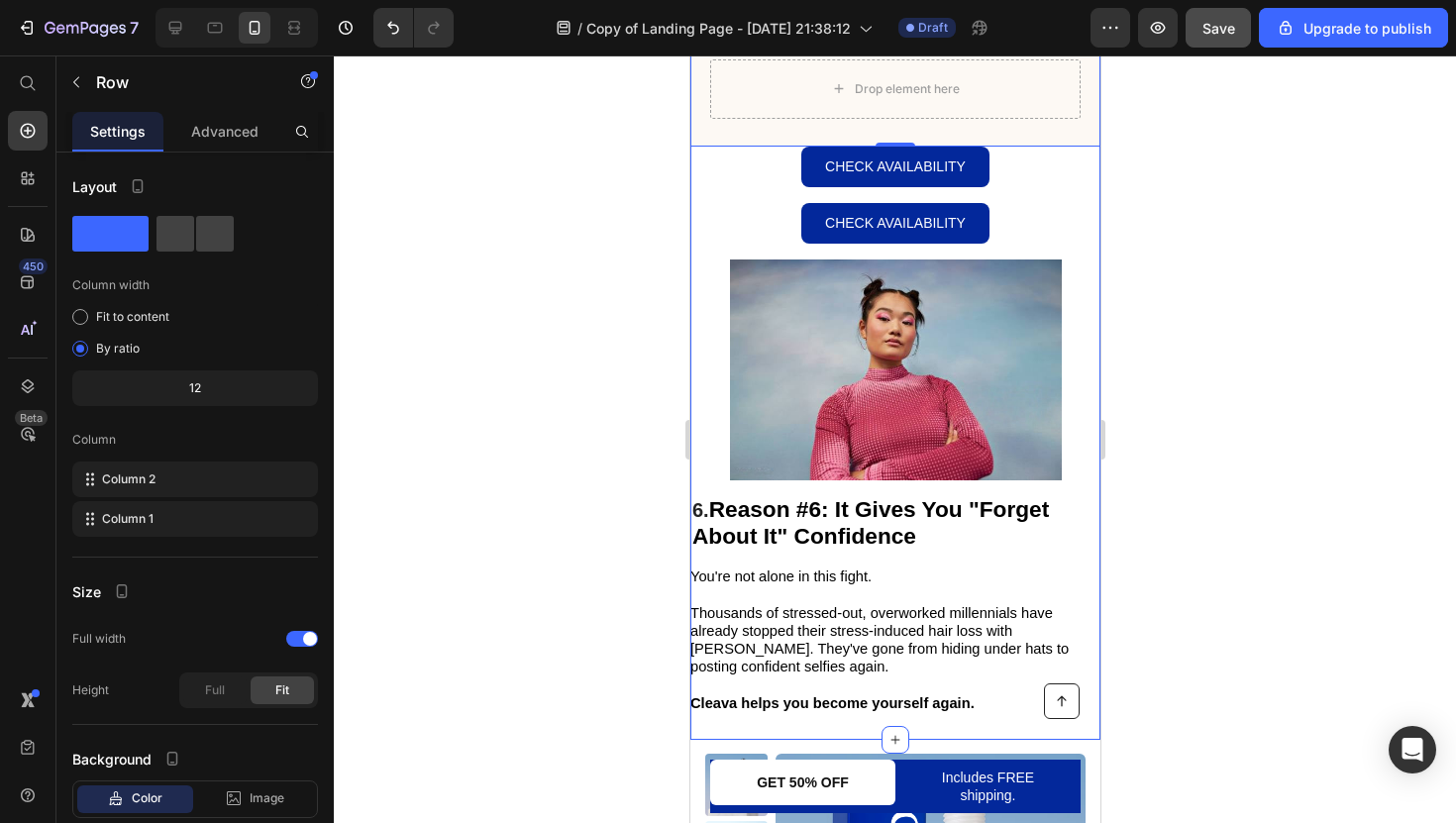 click on "Check Availability Button" at bounding box center [894, 166] 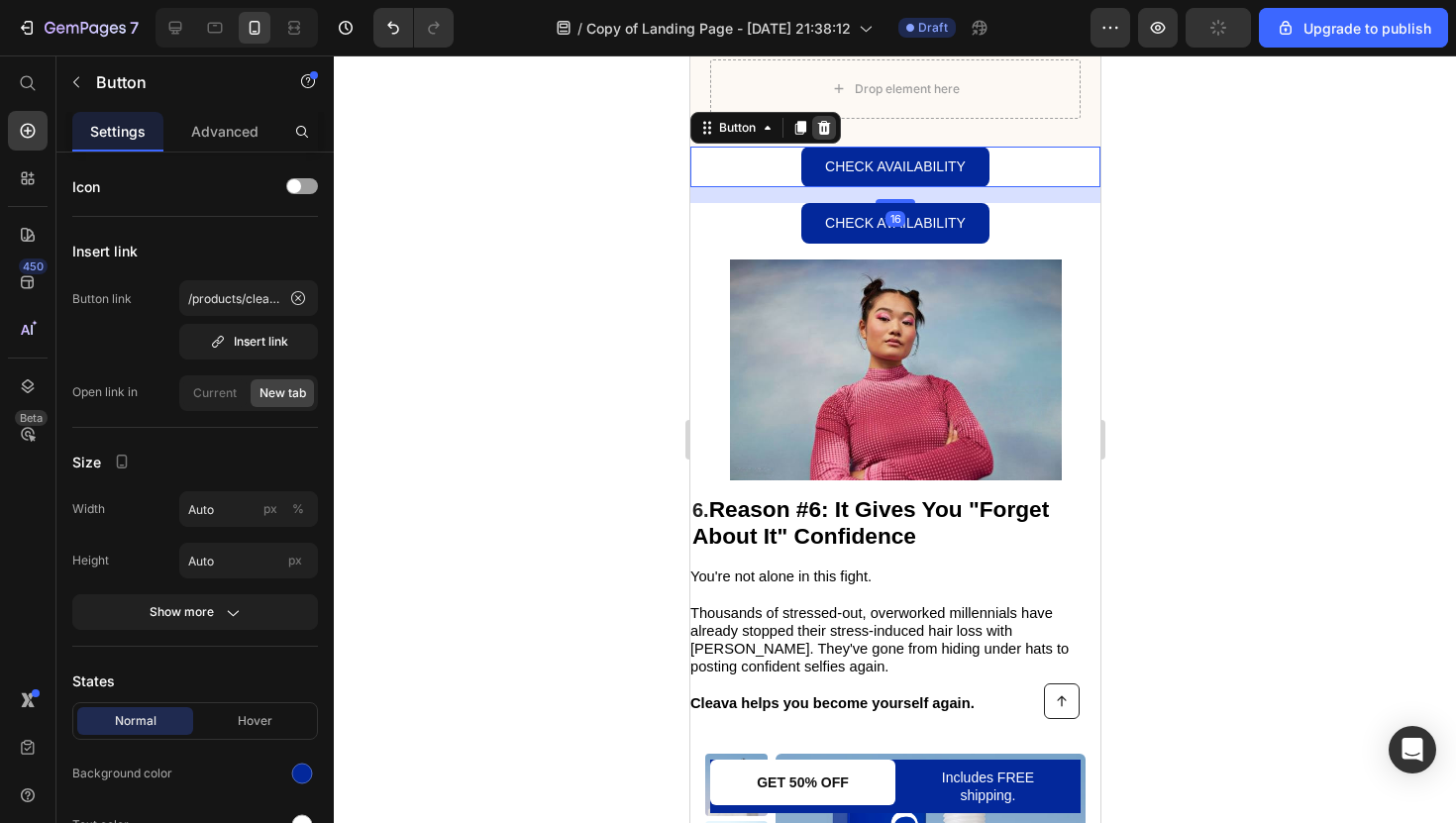 click 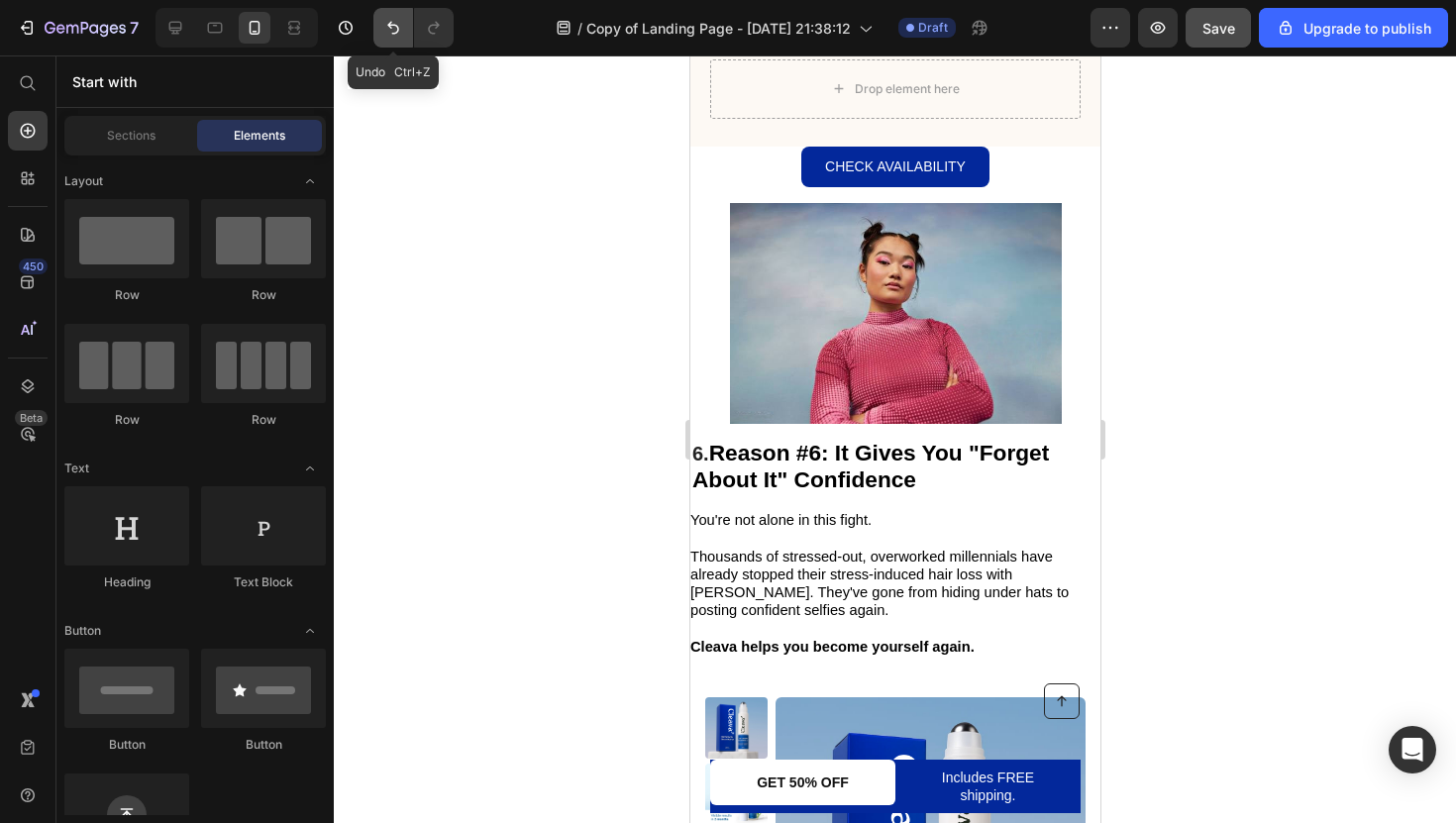 click 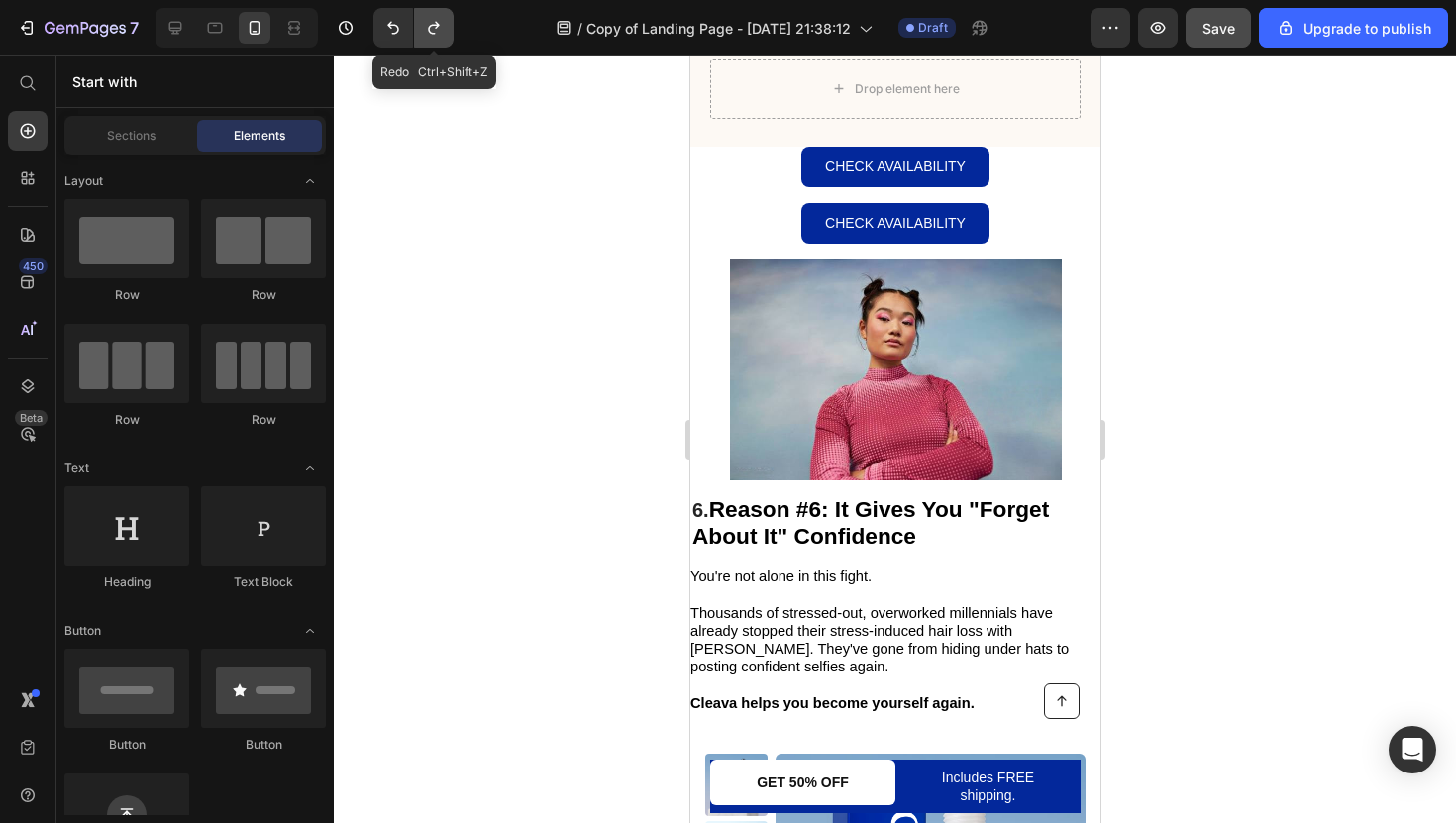 click 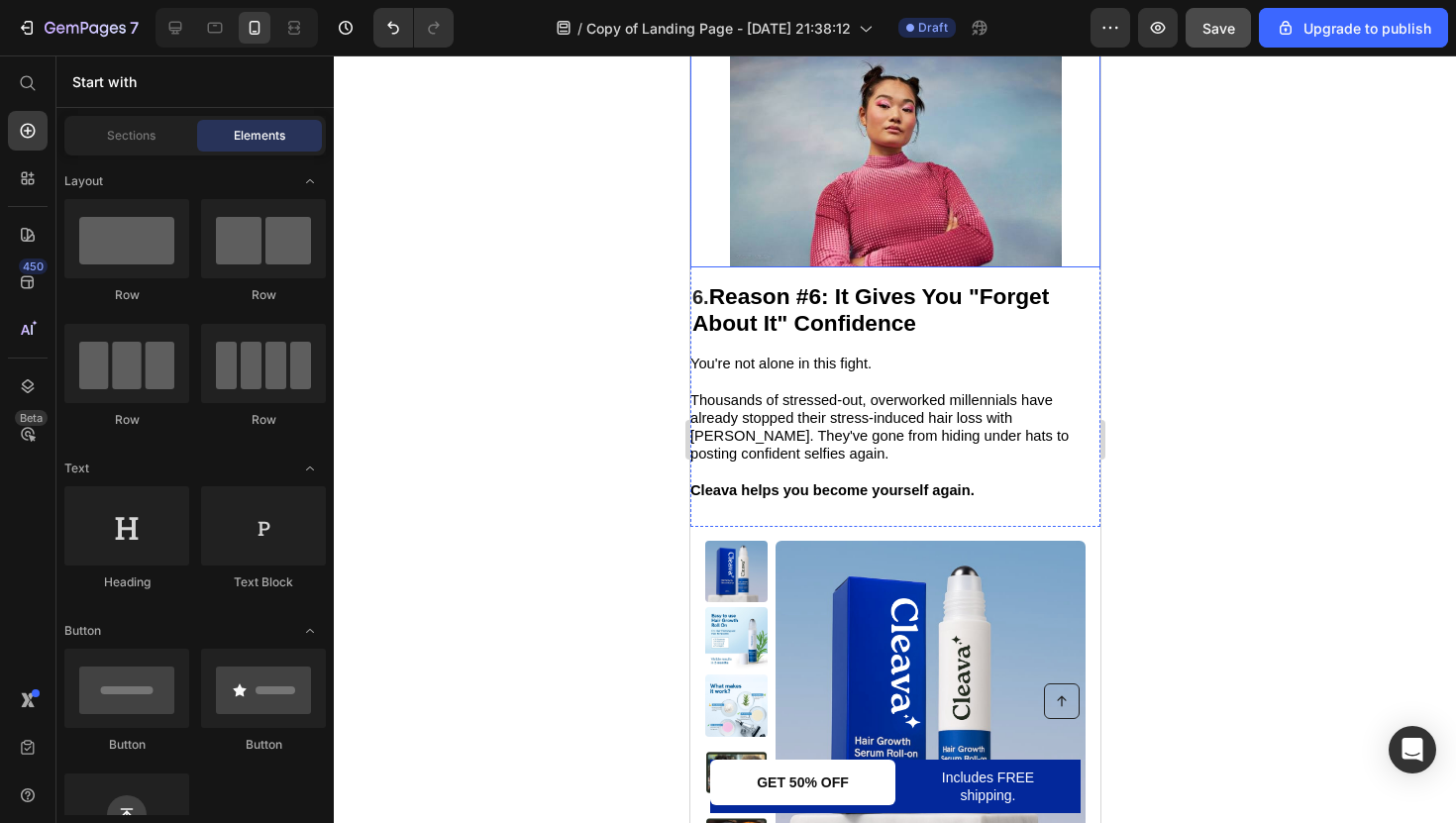 scroll, scrollTop: 4900, scrollLeft: 0, axis: vertical 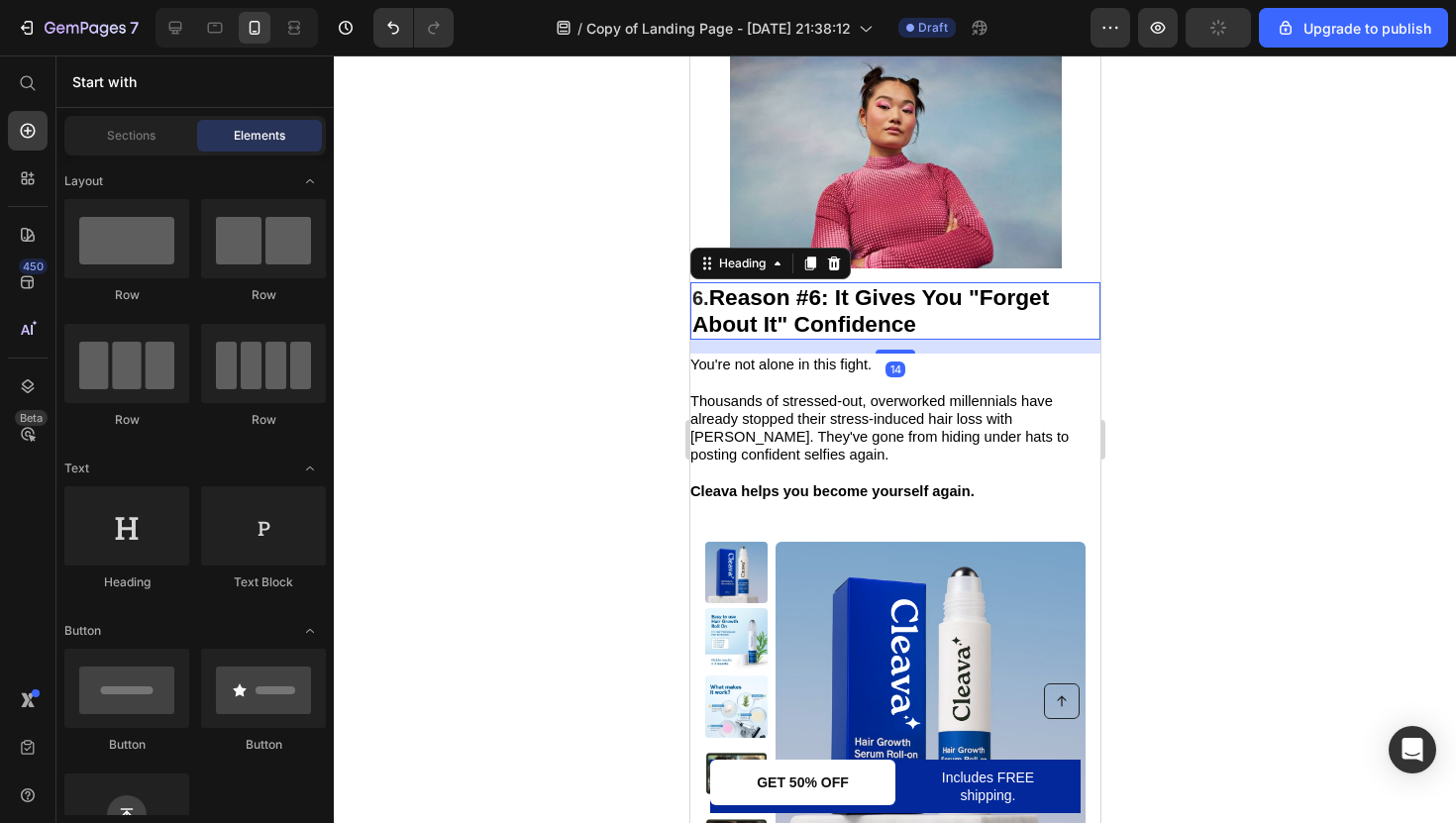 click on "Reason #6: It Gives You "Forget About It" Confidence" at bounding box center (870, 310) 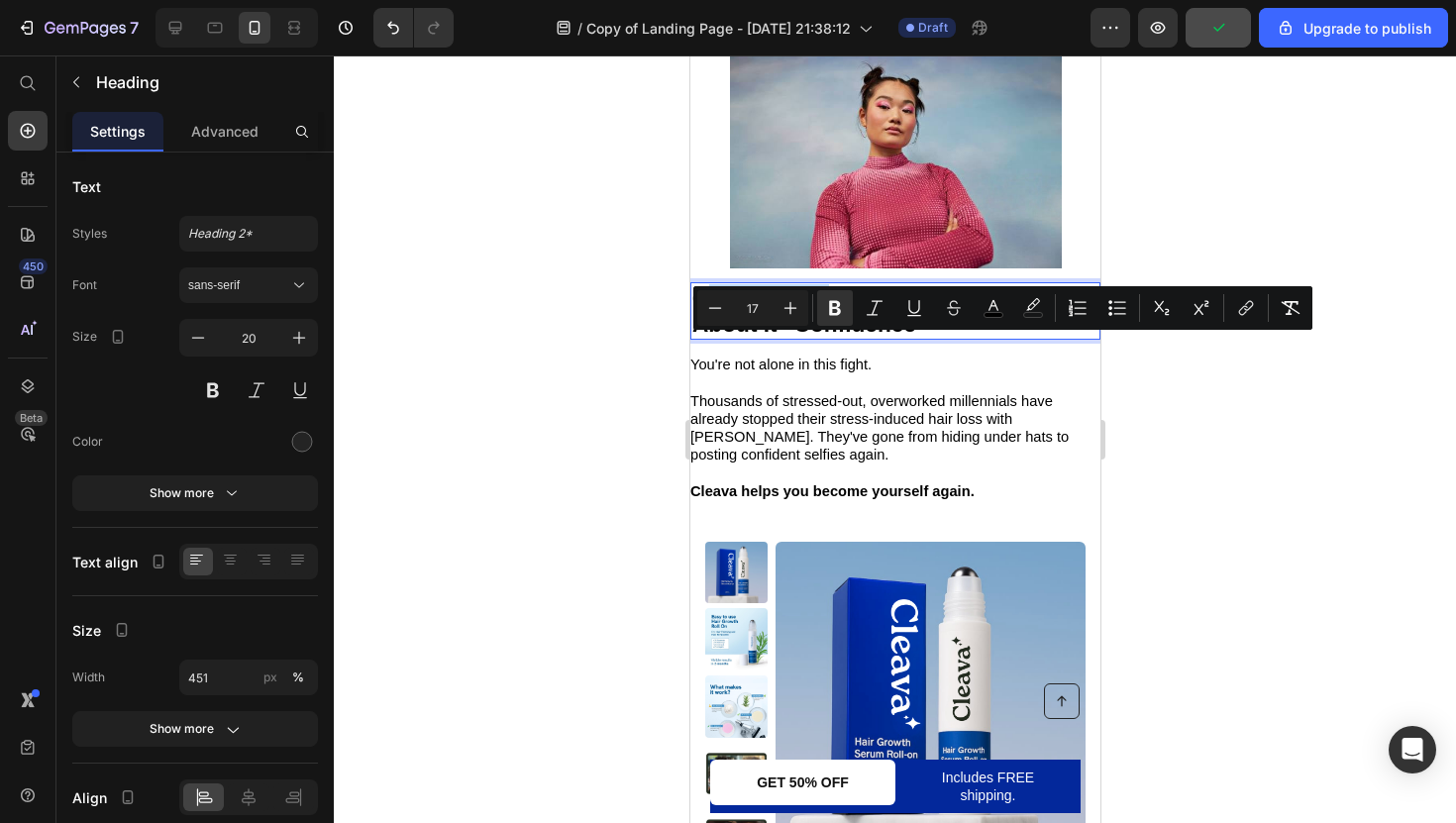 drag, startPoint x: 831, startPoint y: 351, endPoint x: 715, endPoint y: 352, distance: 116.00431 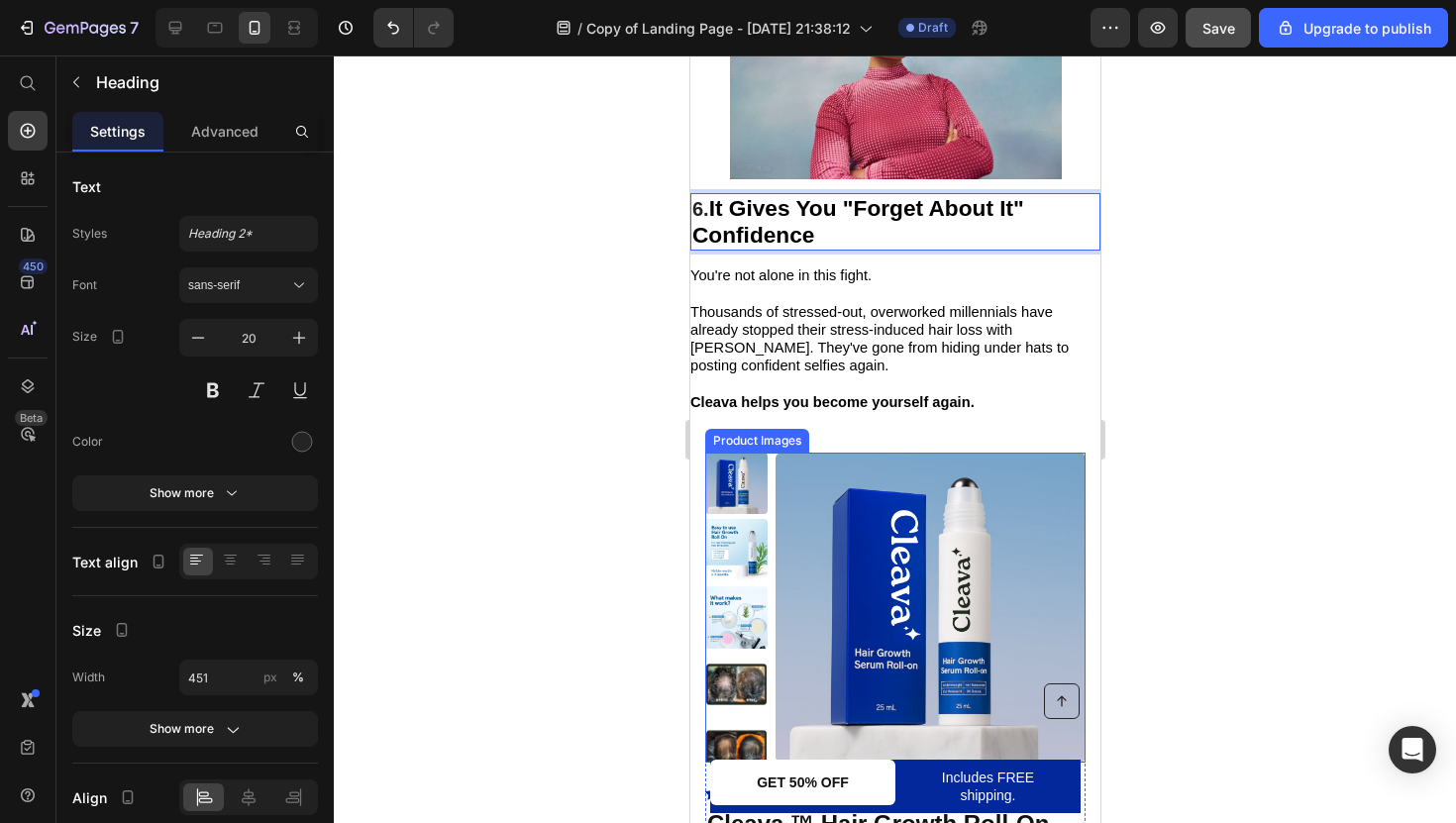 scroll, scrollTop: 4989, scrollLeft: 0, axis: vertical 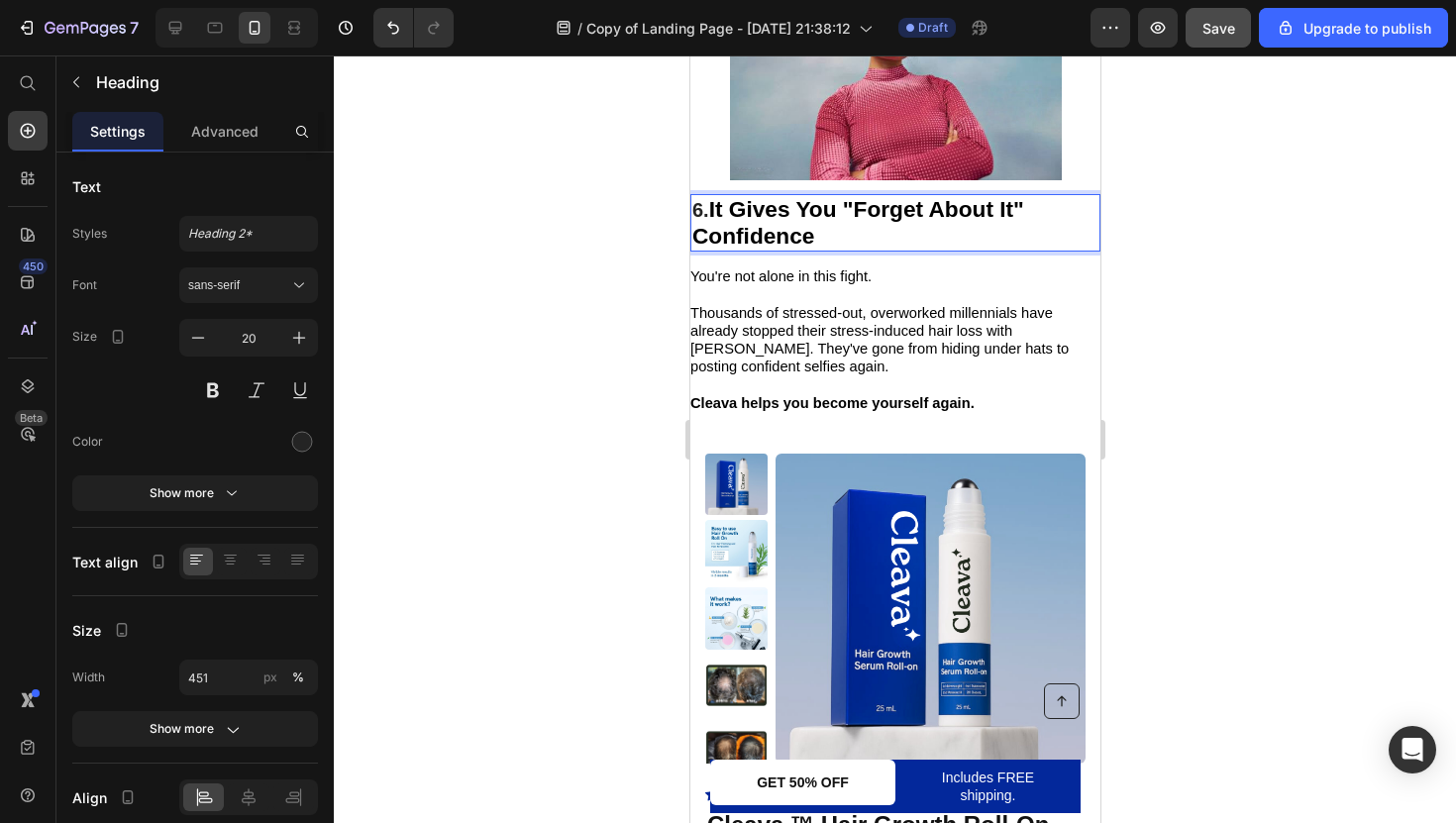 click on "6.  It Gives You "Forget About It" Confidence" at bounding box center [894, 223] 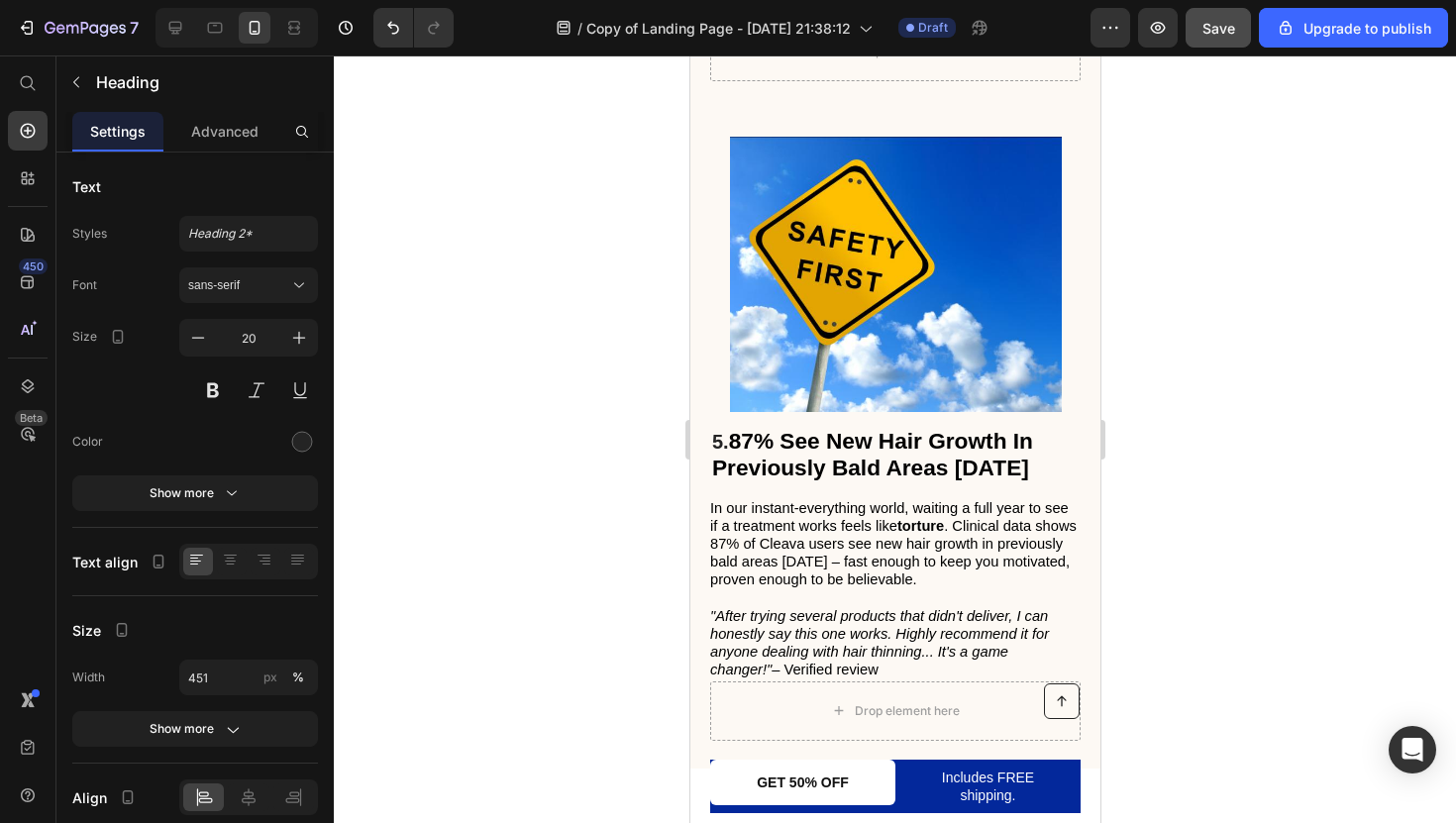 scroll, scrollTop: 4115, scrollLeft: 0, axis: vertical 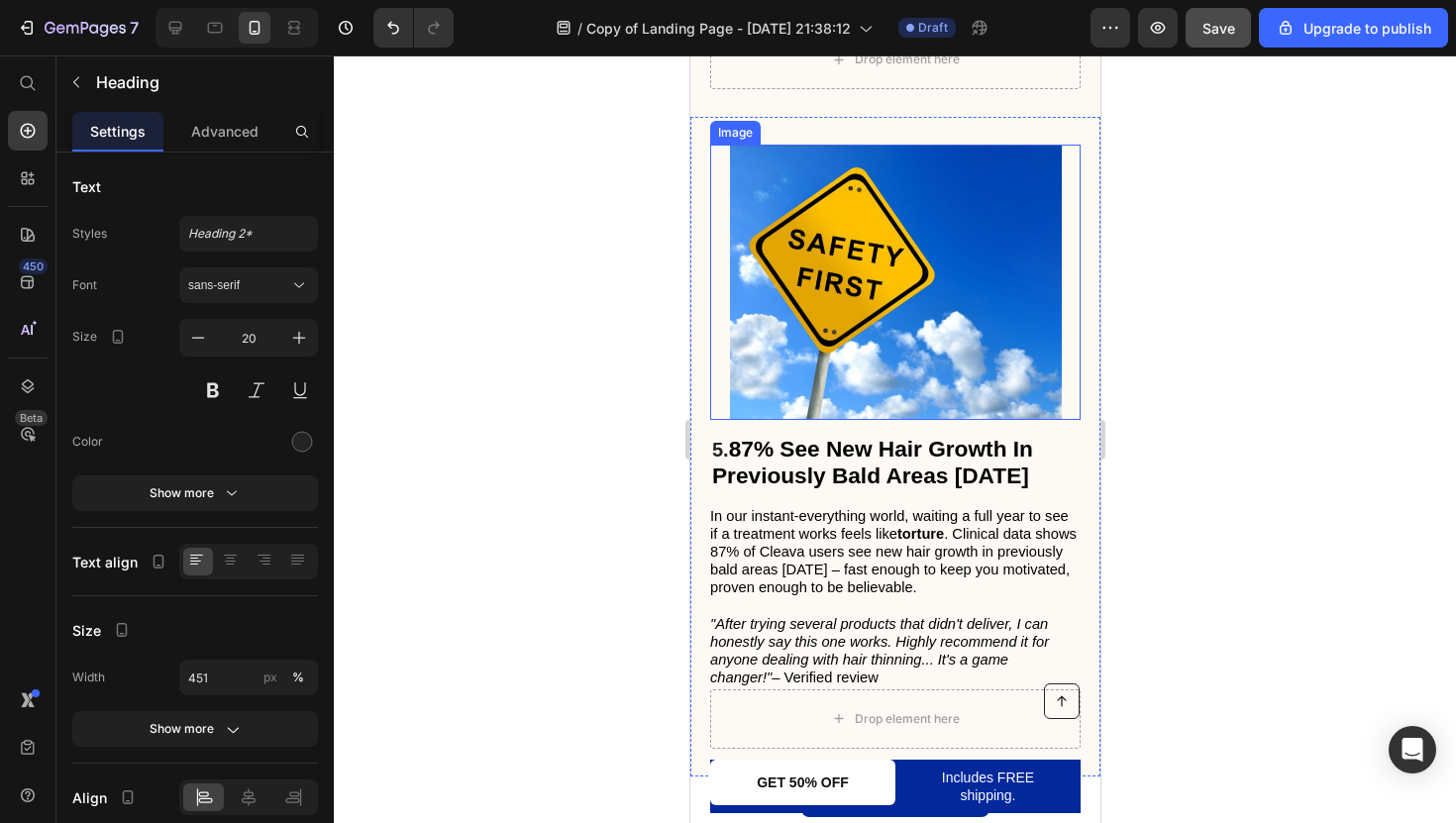 click on "5.  87% See New Hair Growth In Previously Bald Areas Within 12 Weeks" at bounding box center [894, 463] 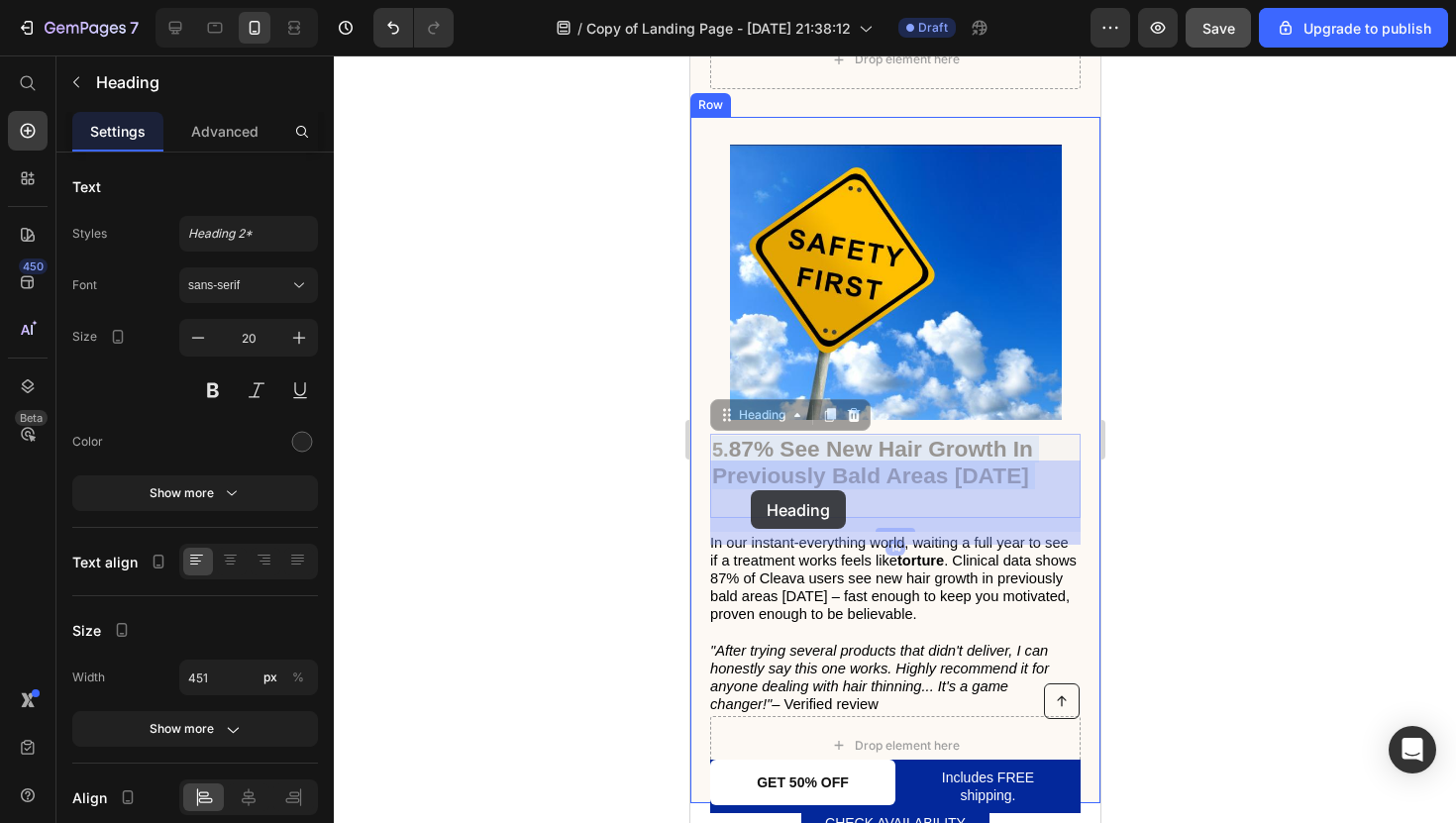 drag, startPoint x: 785, startPoint y: 525, endPoint x: 752, endPoint y: 496, distance: 43.931765 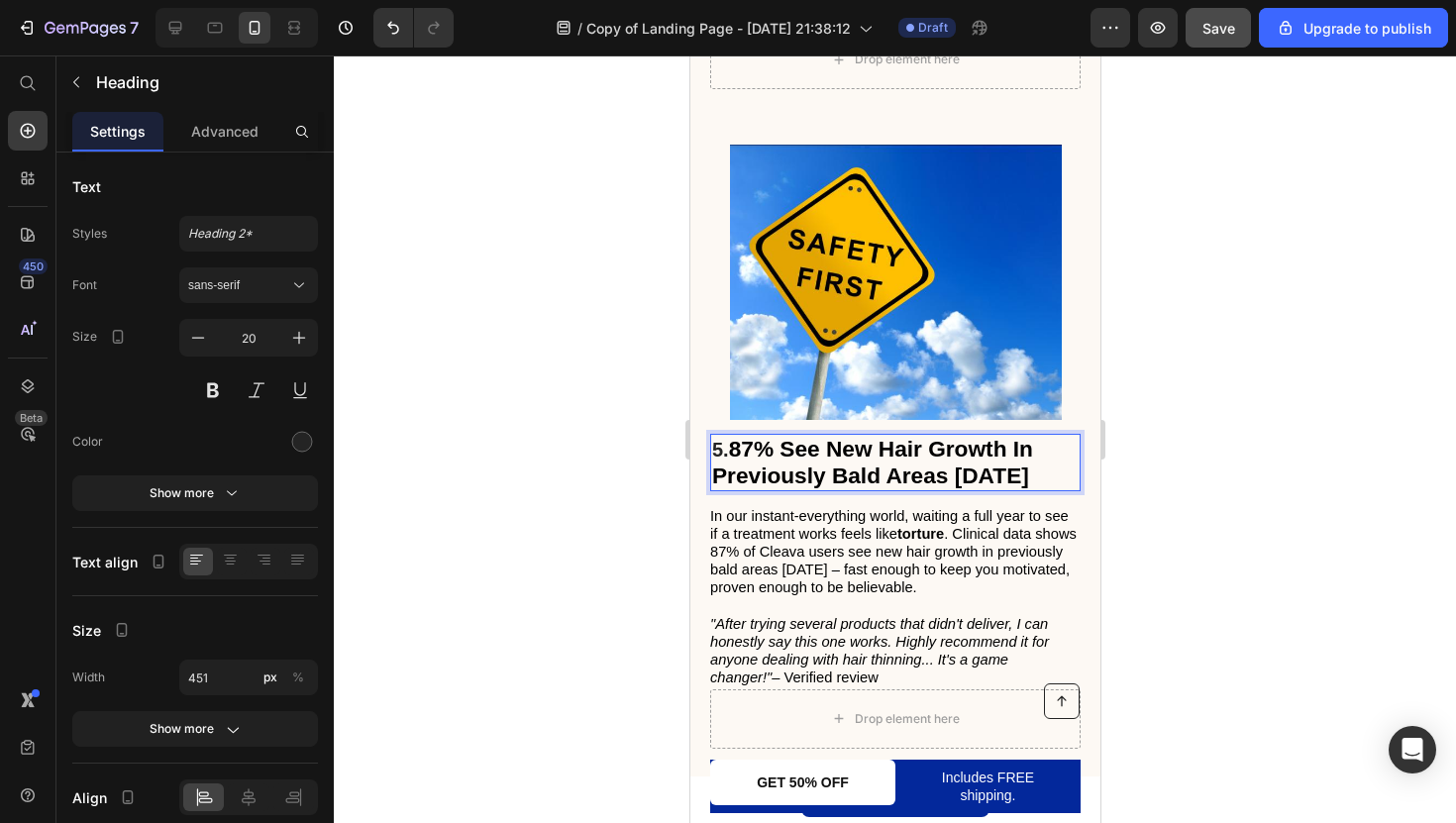 click on "5.  87% See New Hair Growth In Previously Bald Areas Within 12 Weeks" at bounding box center (894, 463) 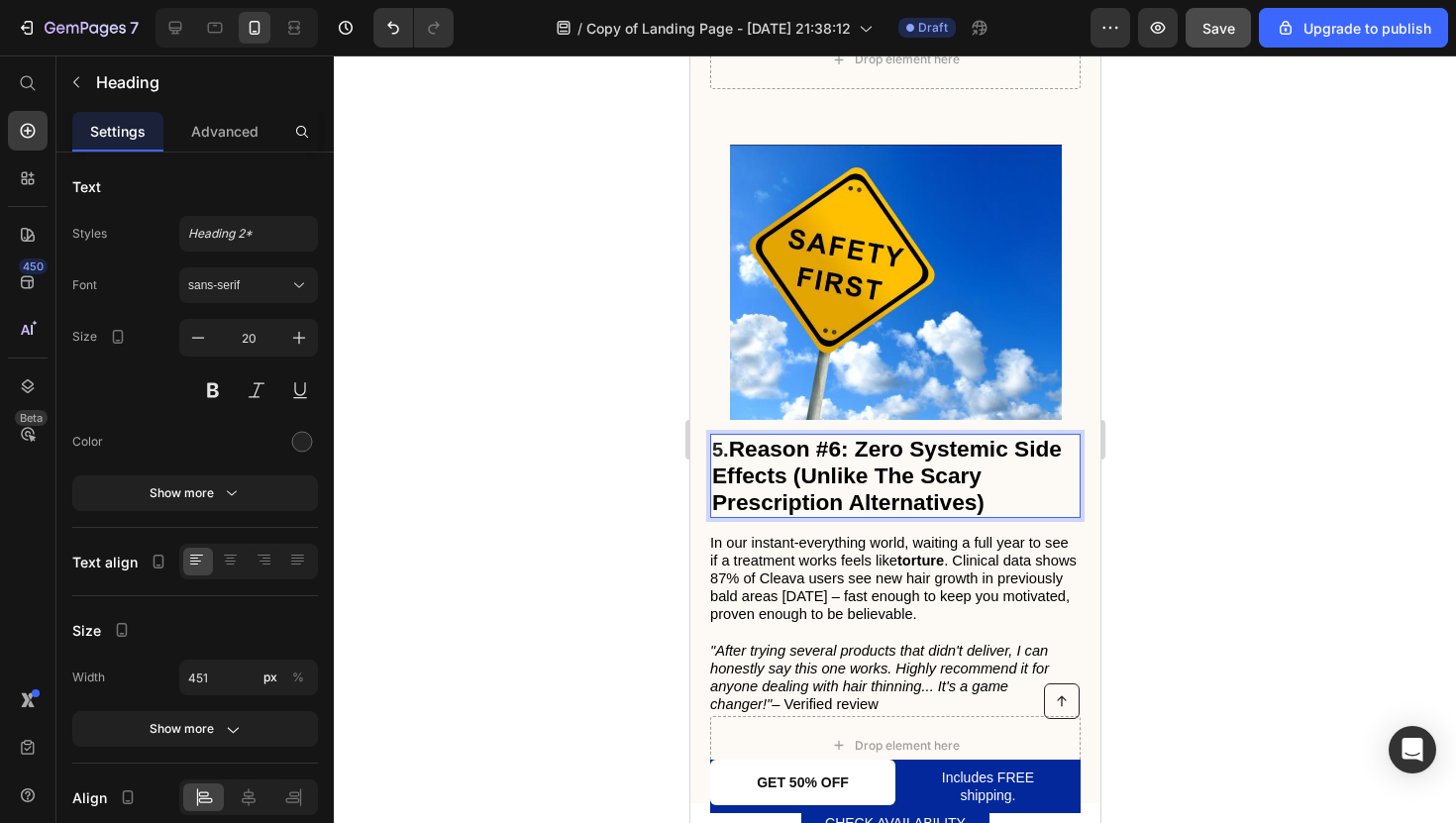 click on "5.  Reason #6: Zero Systemic Side Effects (Unlike The Scary Prescription Alternatives)" at bounding box center [894, 475] 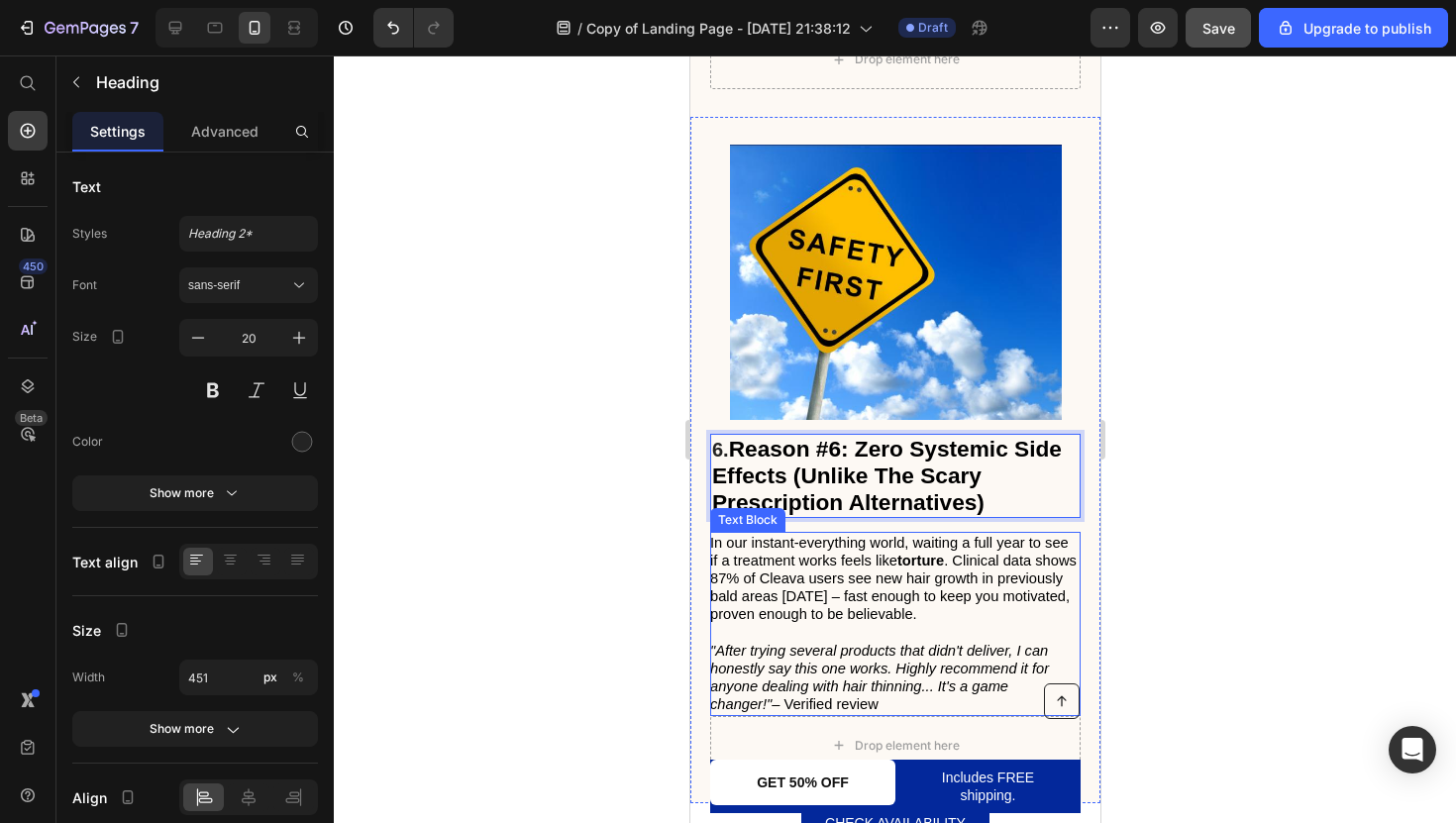 click on "In our instant-everything world, waiting a full year to see if a treatment works feels like  torture . Clinical data shows 87% of Cleava users see new hair growth in previously bald areas within 12 weeks – fast enough to keep you motivated, proven enough to be believable." at bounding box center (892, 578) 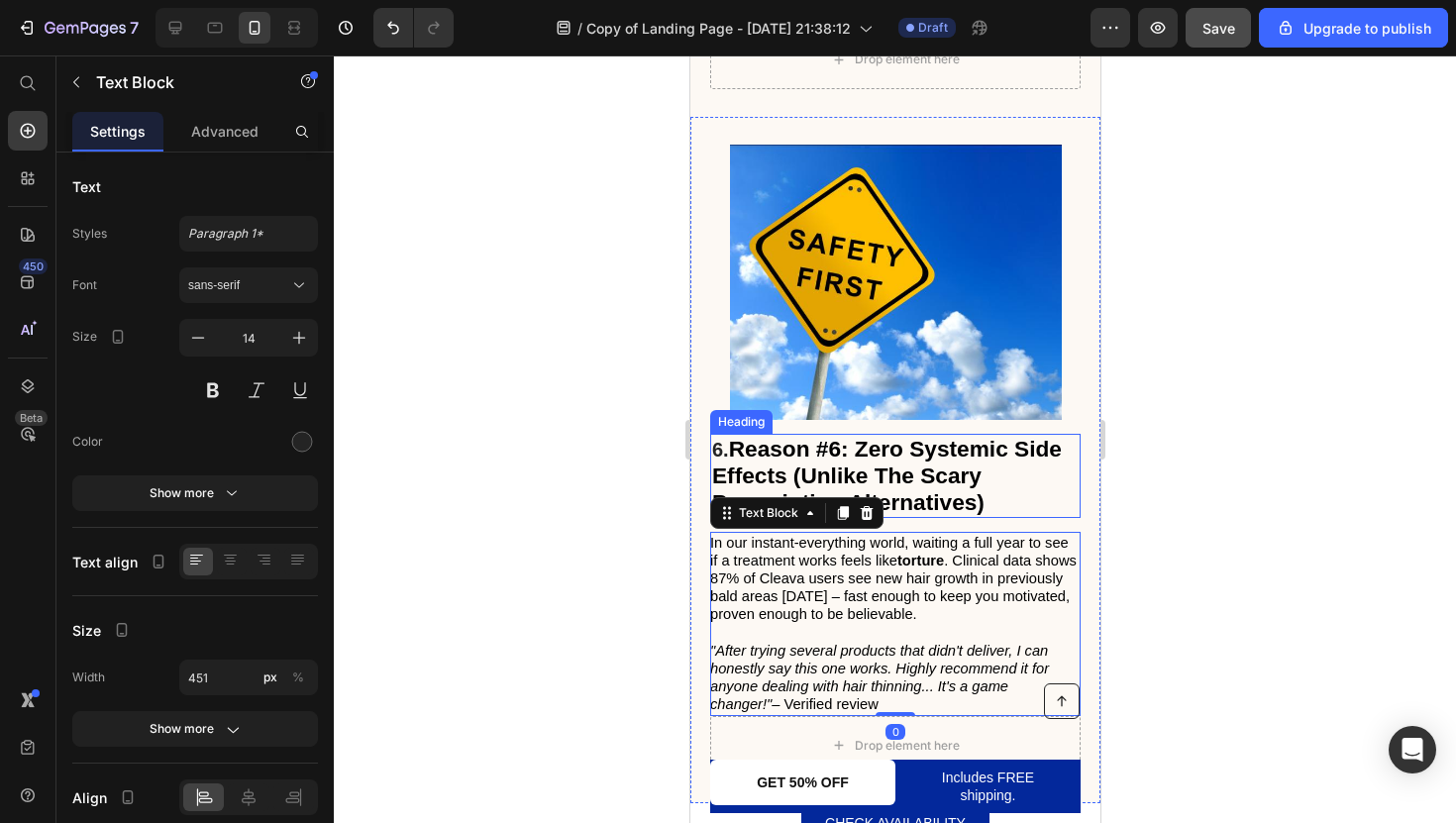click on "Reason #6: Zero Systemic Side Effects (Unlike The Scary Prescription Alternatives)" at bounding box center (885, 475) 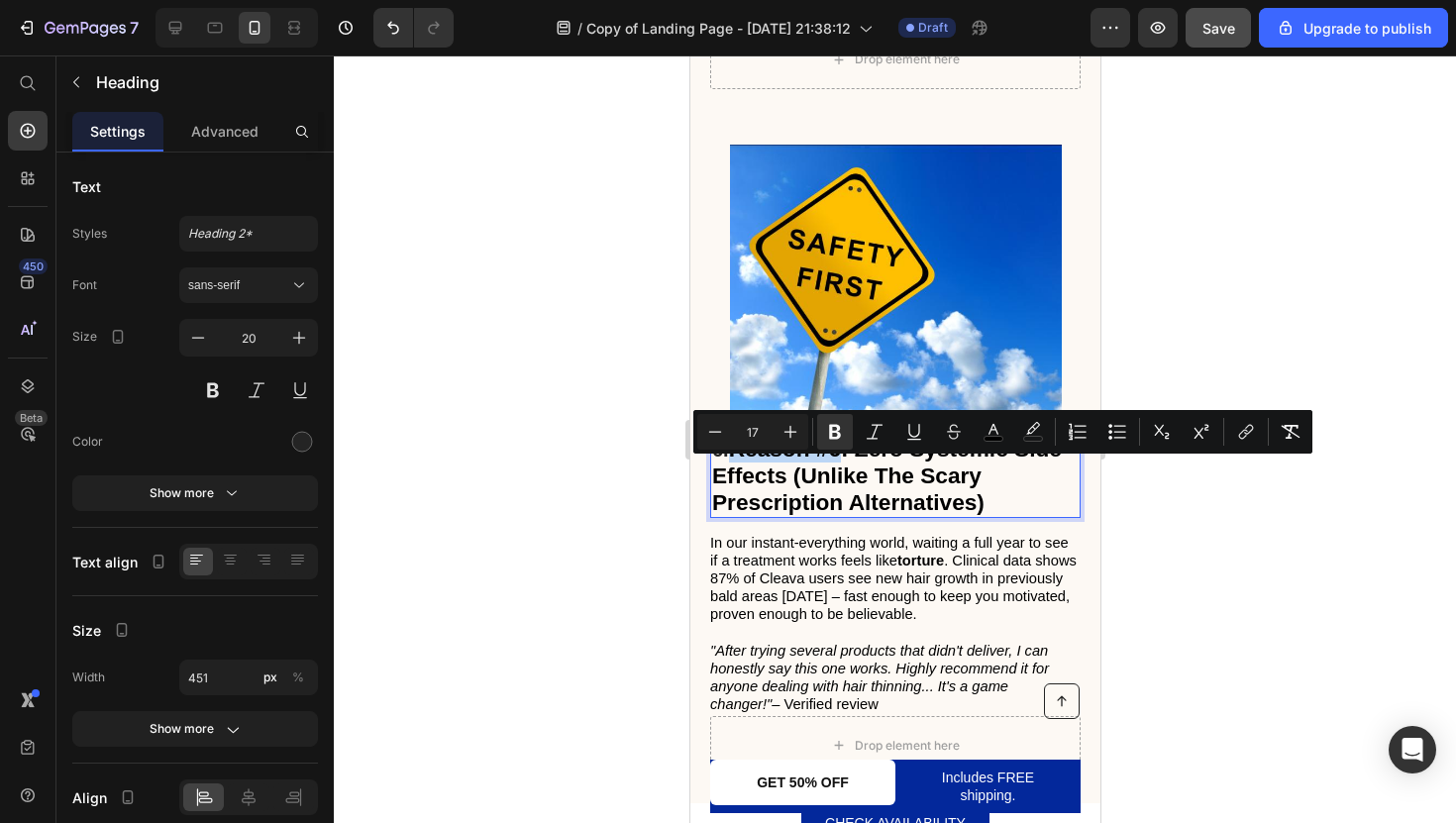 drag, startPoint x: 845, startPoint y: 479, endPoint x: 737, endPoint y: 481, distance: 108.01852 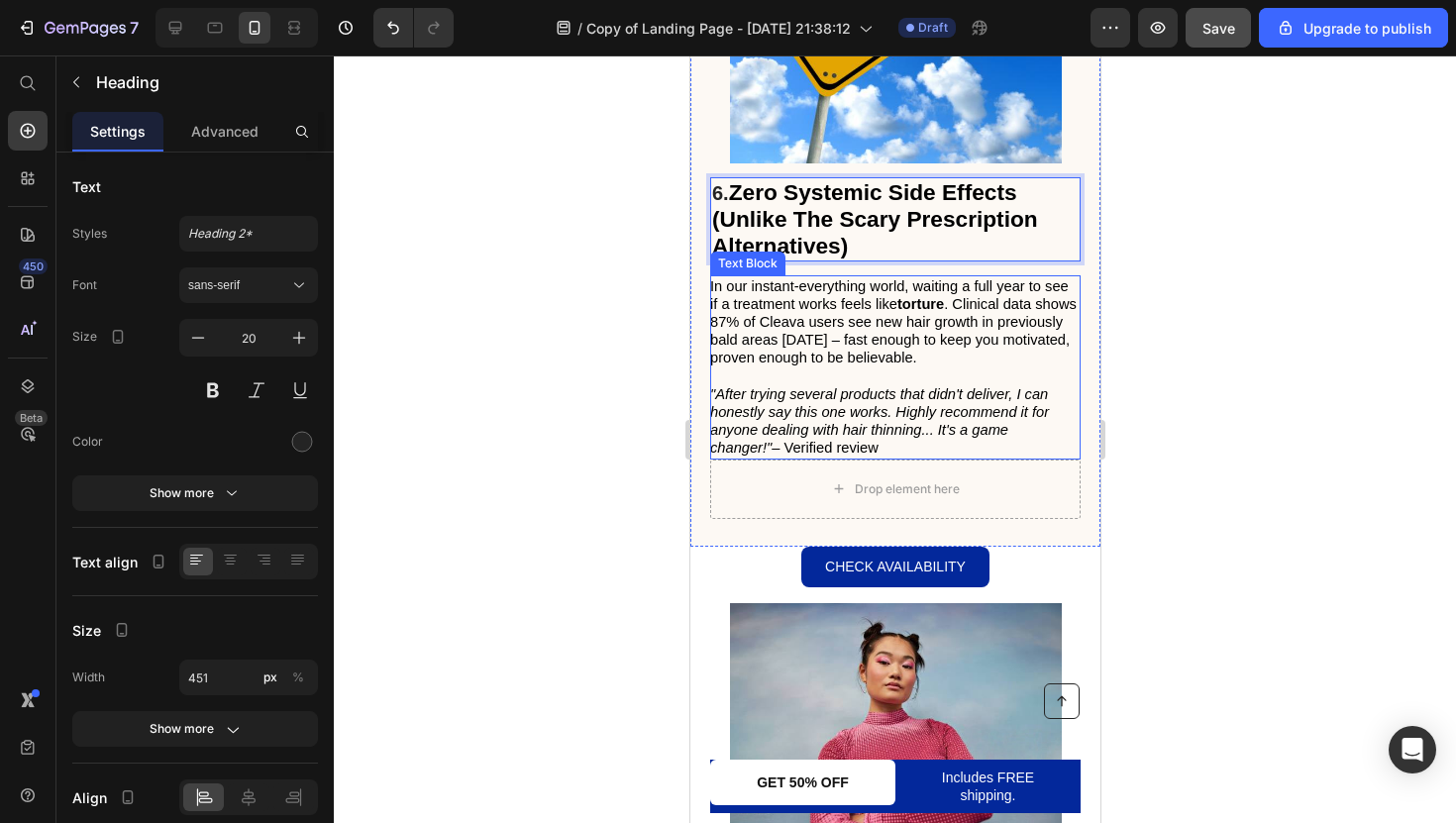 scroll, scrollTop: 4367, scrollLeft: 0, axis: vertical 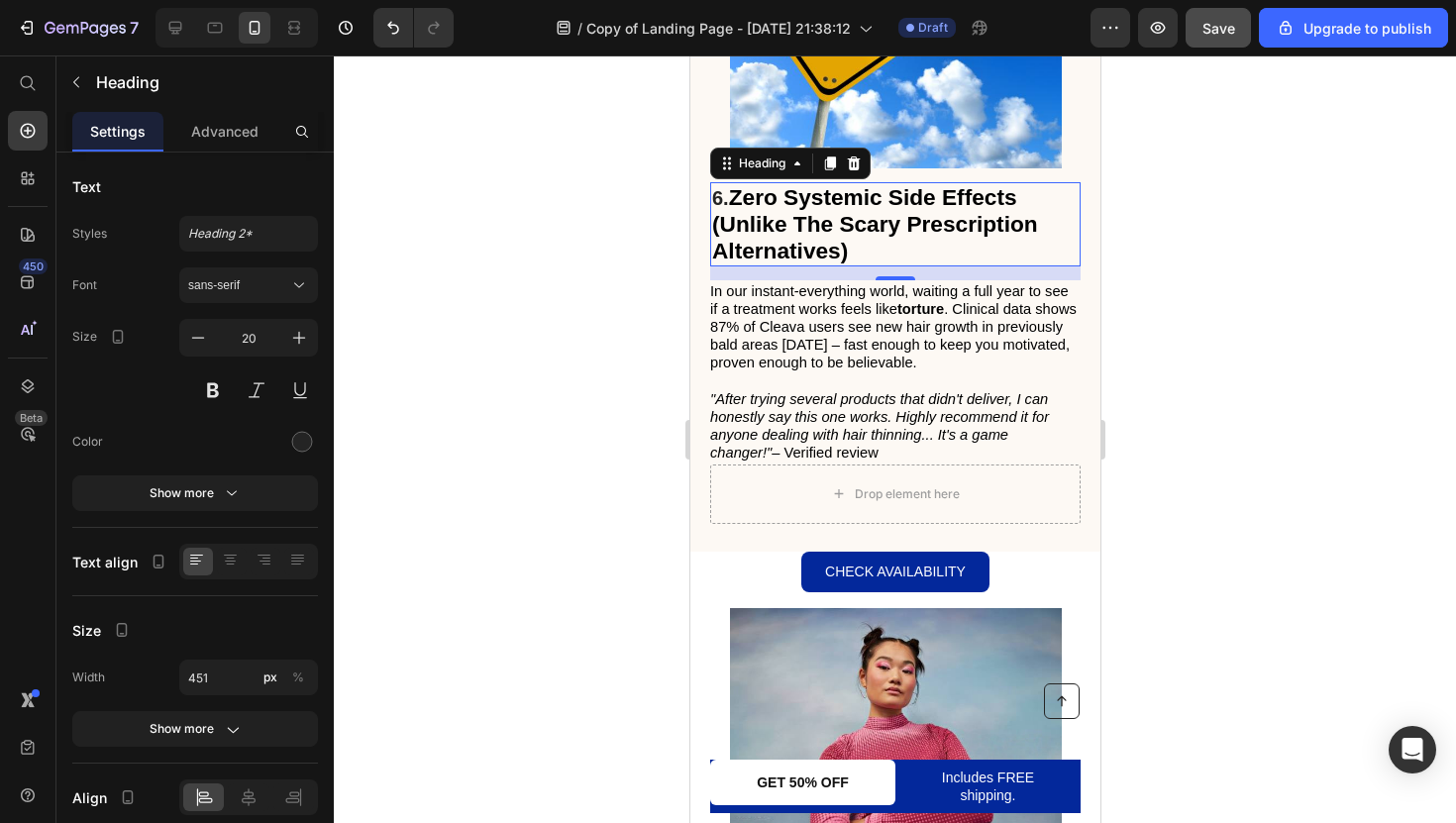 click on "In our instant-everything world, waiting a full year to see if a treatment works feels like  torture . Clinical data shows 87% of Cleava users see new hair growth in previously bald areas within 12 weeks – fast enough to keep you motivated, proven enough to be believable." at bounding box center [892, 327] 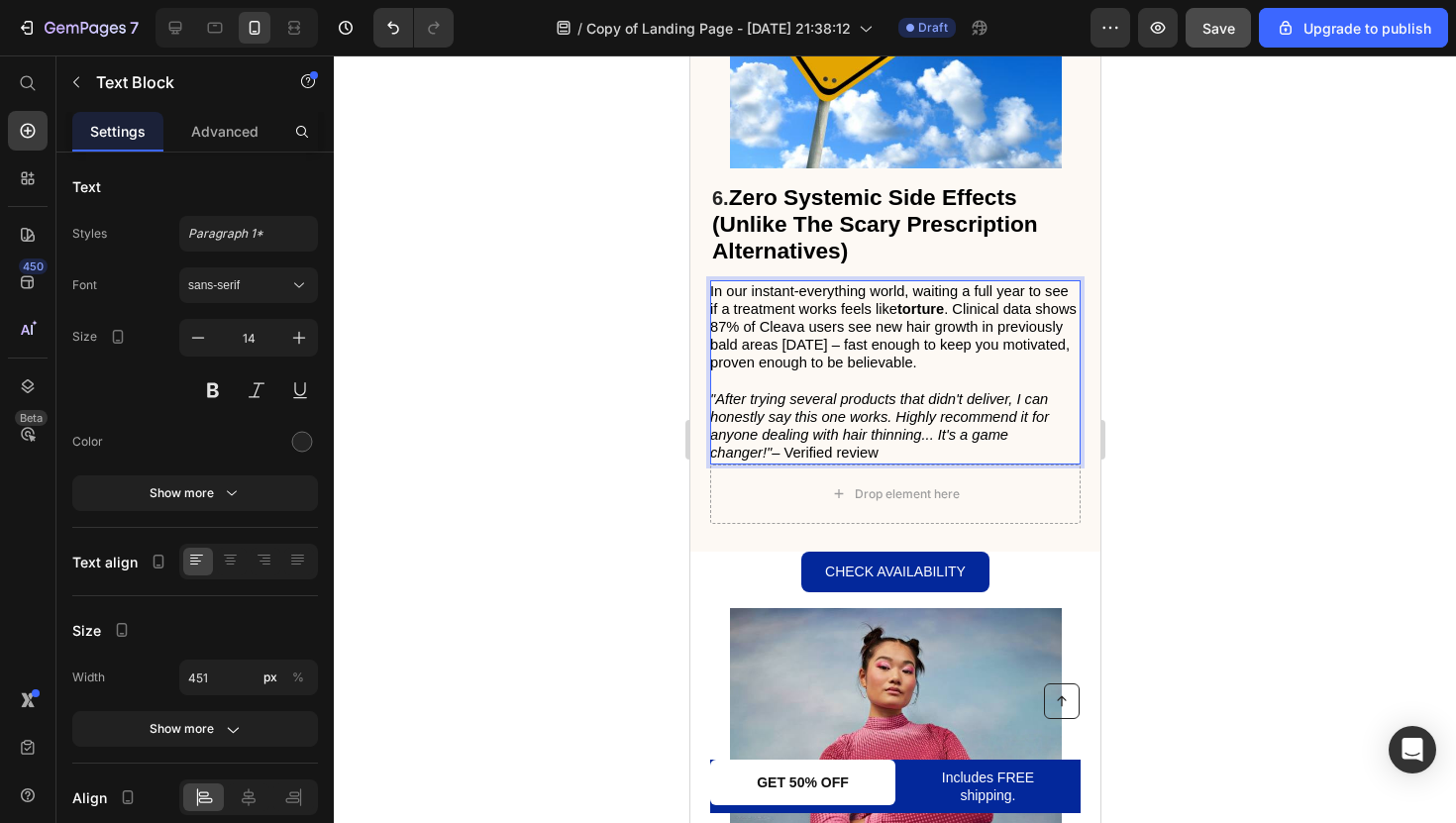 click on ""After trying several products that didn't deliver, I can honestly say this one works. Highly recommend it for anyone dealing with hair thinning... It's a game changer!"  – Verified review" at bounding box center (879, 426) 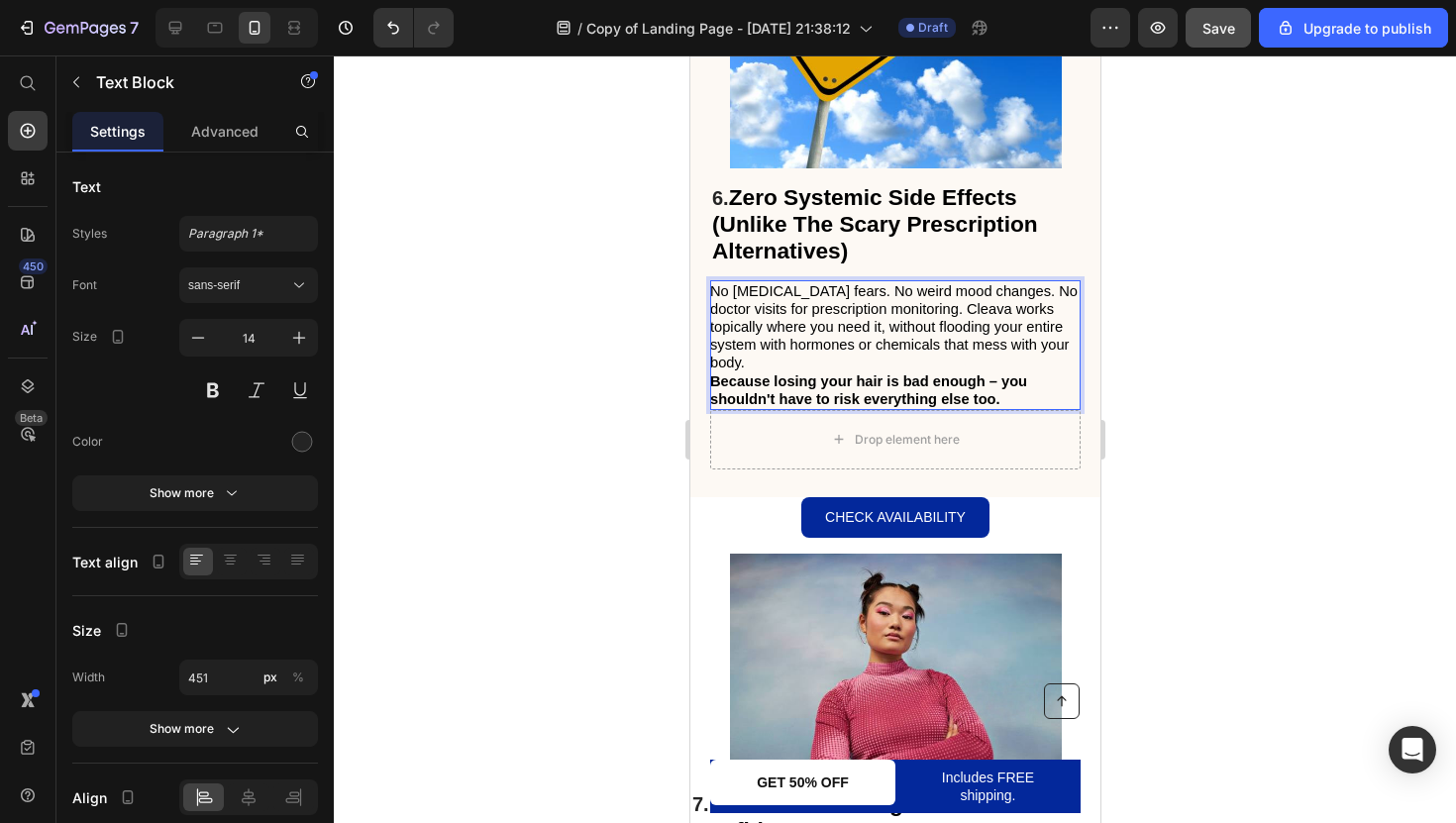 scroll, scrollTop: 4408, scrollLeft: 0, axis: vertical 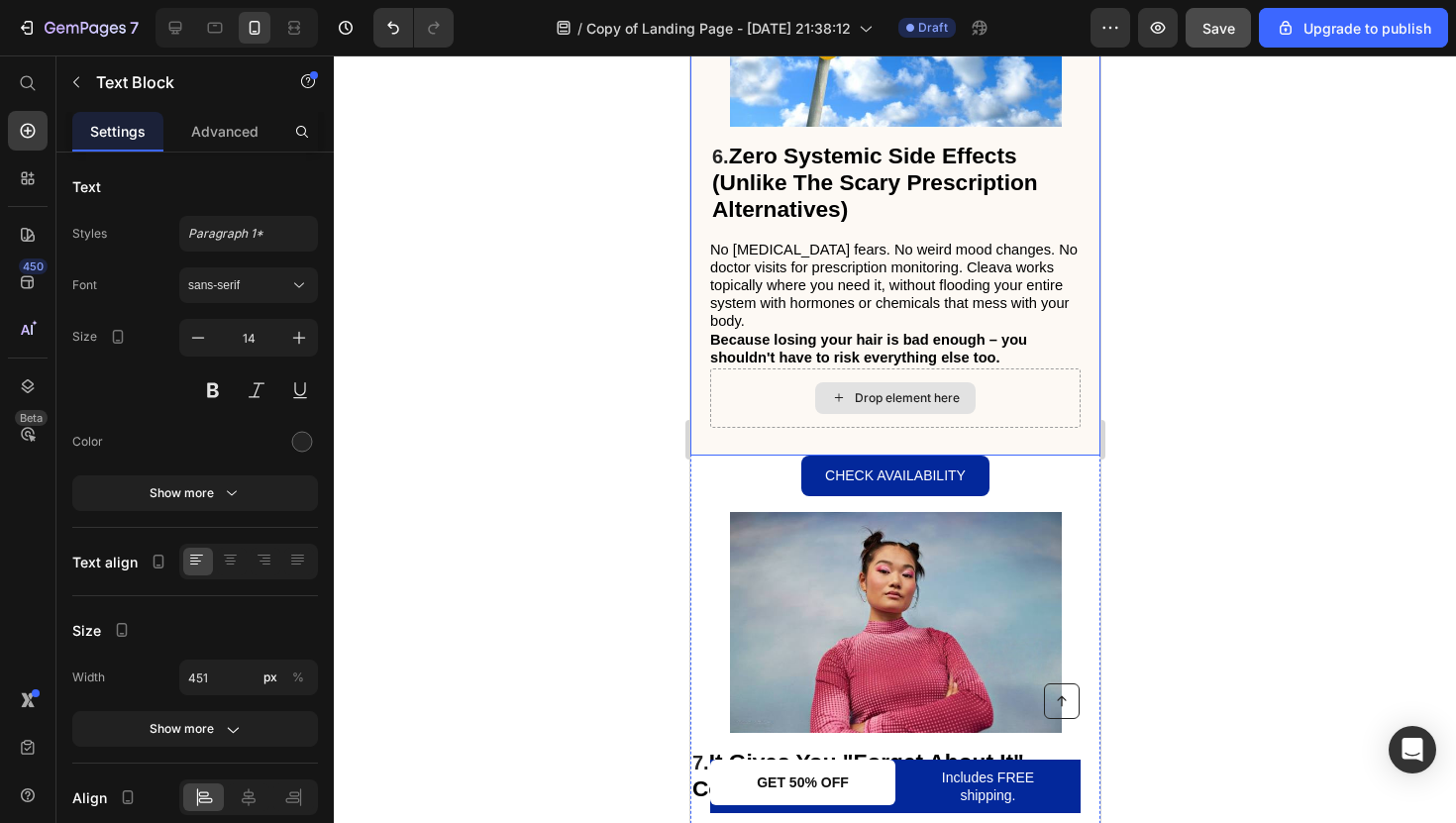 click on "Drop element here" at bounding box center [894, 398] 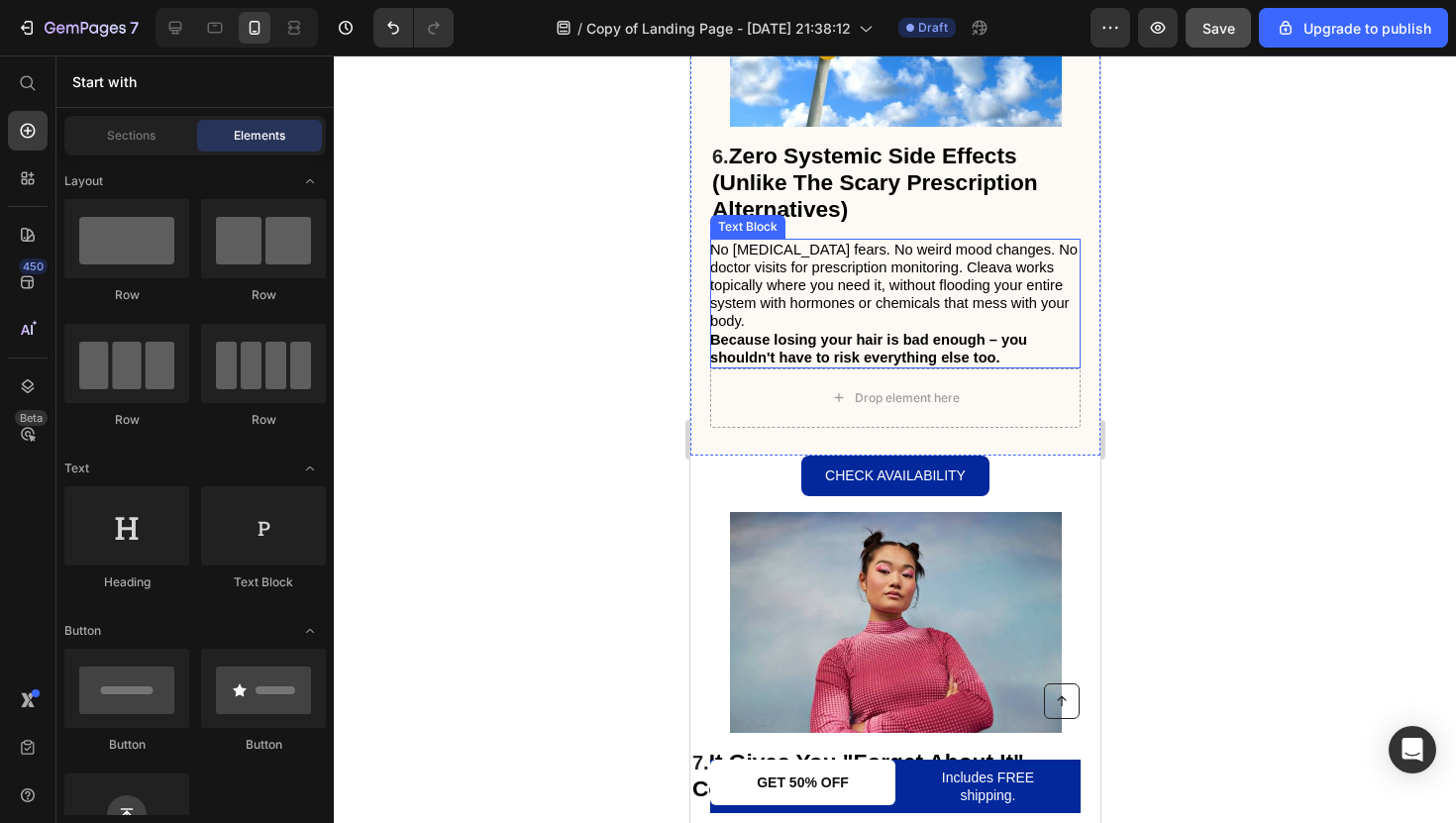 click on "No [MEDICAL_DATA] fears. No weird mood changes. No doctor visits for prescription monitoring. Cleava works topically where you need it, without flooding your entire system with hormones or chemicals that mess with your body." at bounding box center (893, 285) 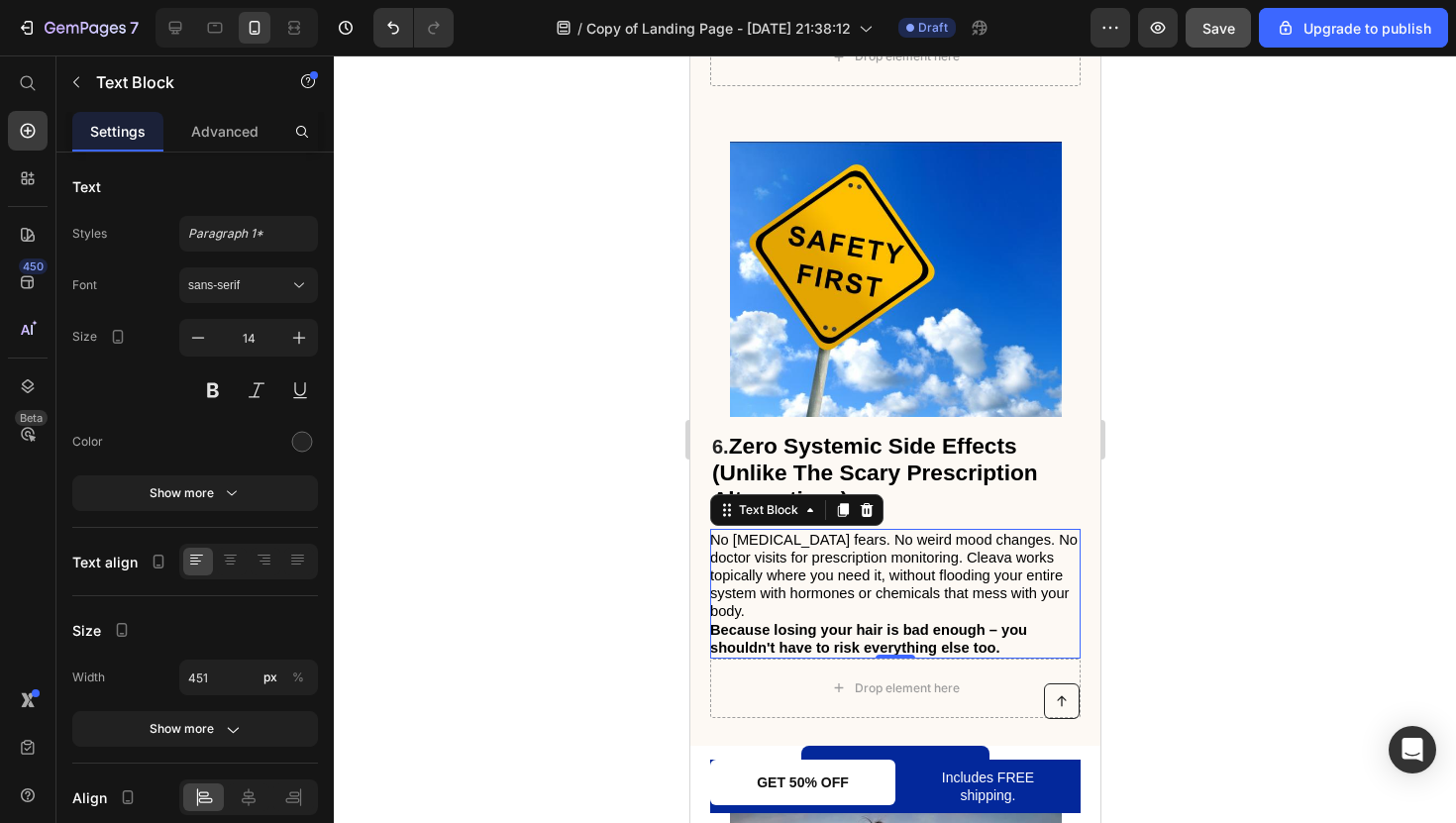 scroll, scrollTop: 4418, scrollLeft: 0, axis: vertical 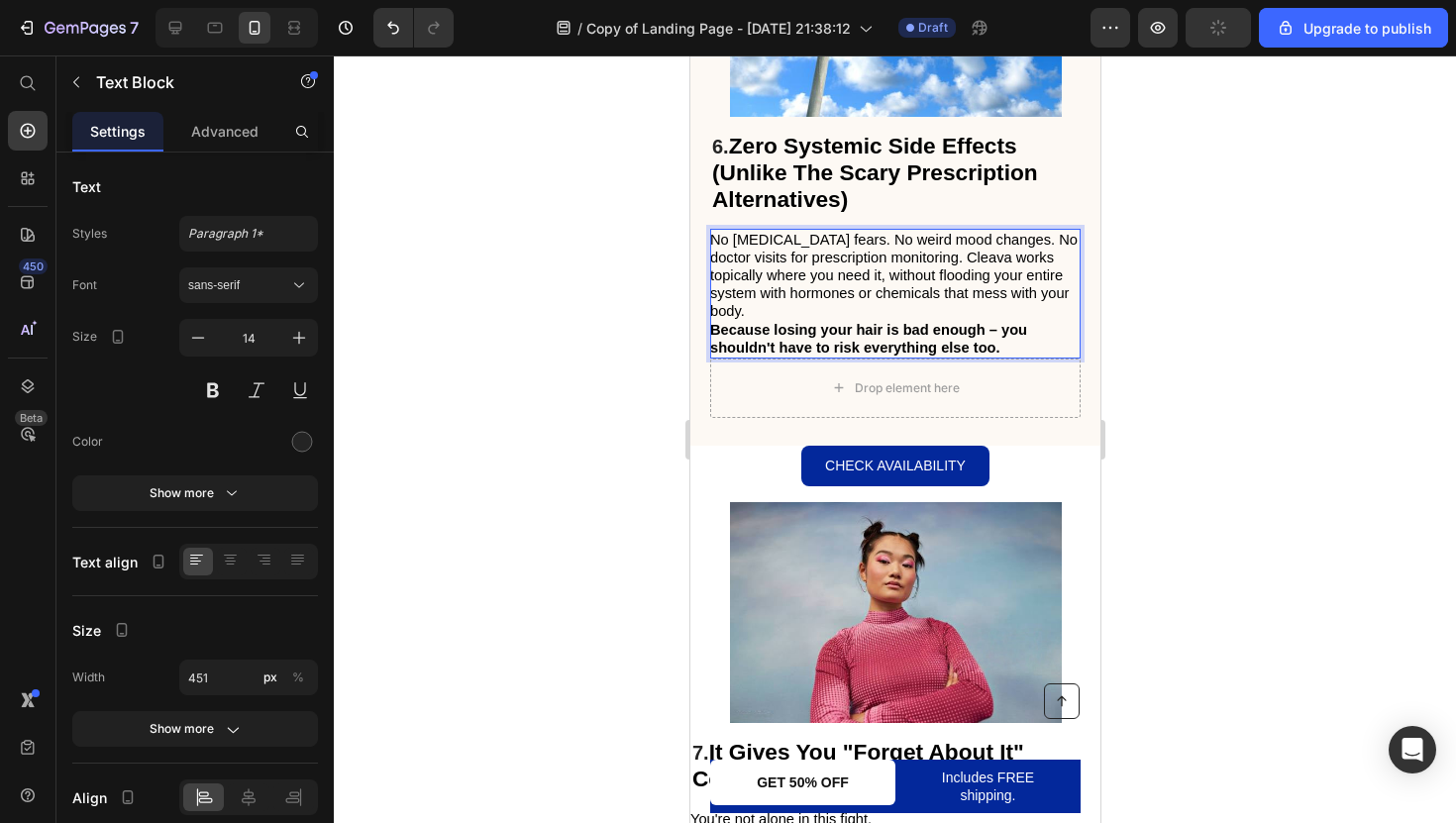 click on "Because losing your hair is bad enough – you shouldn't have to risk everything else too." at bounding box center [868, 339] 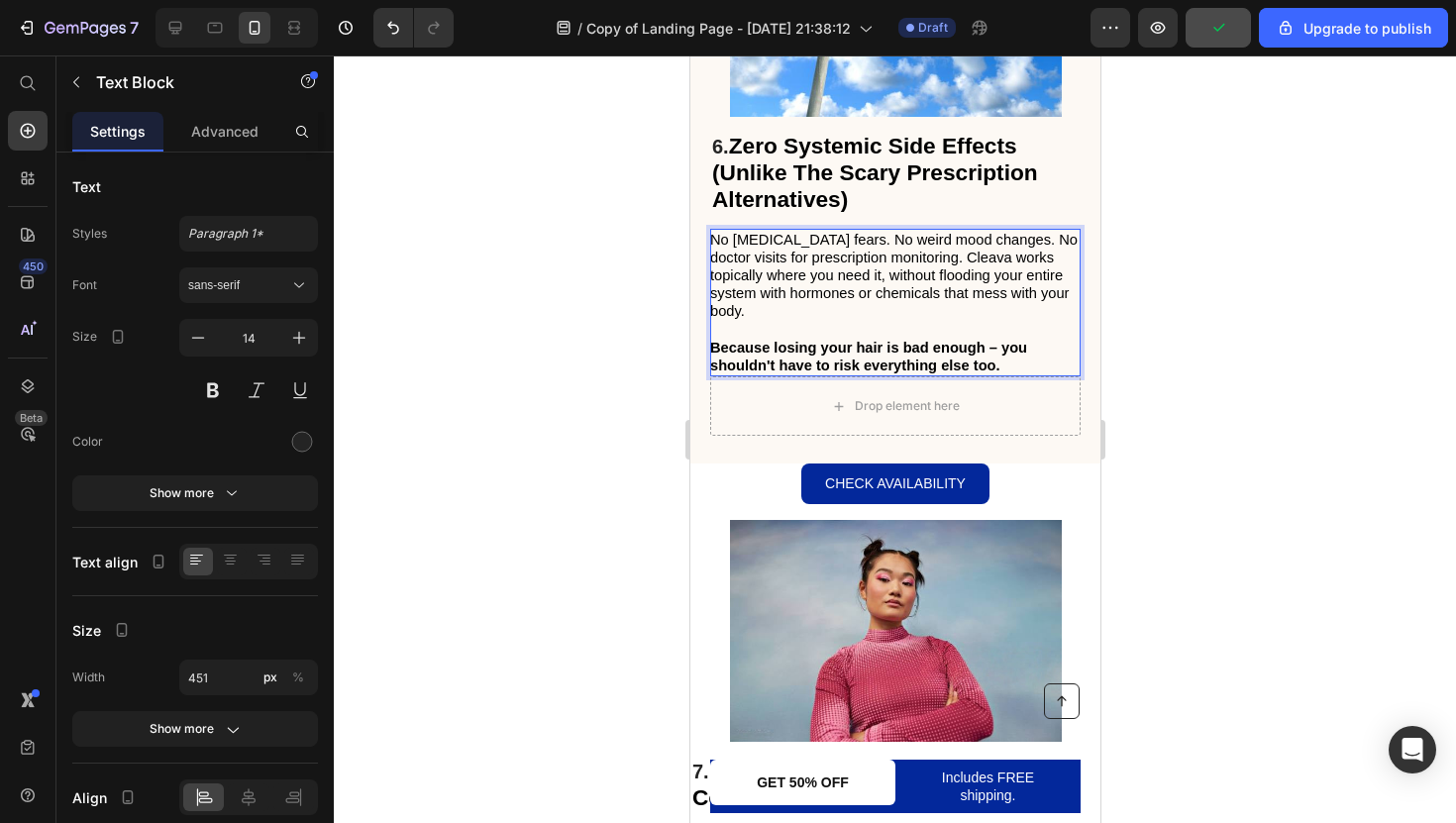 click on "No [MEDICAL_DATA] fears. No weird mood changes. No doctor visits for prescription monitoring. Cleava works topically where you need it, without flooding your entire system with hormones or chemicals that mess with your body." at bounding box center [893, 275] 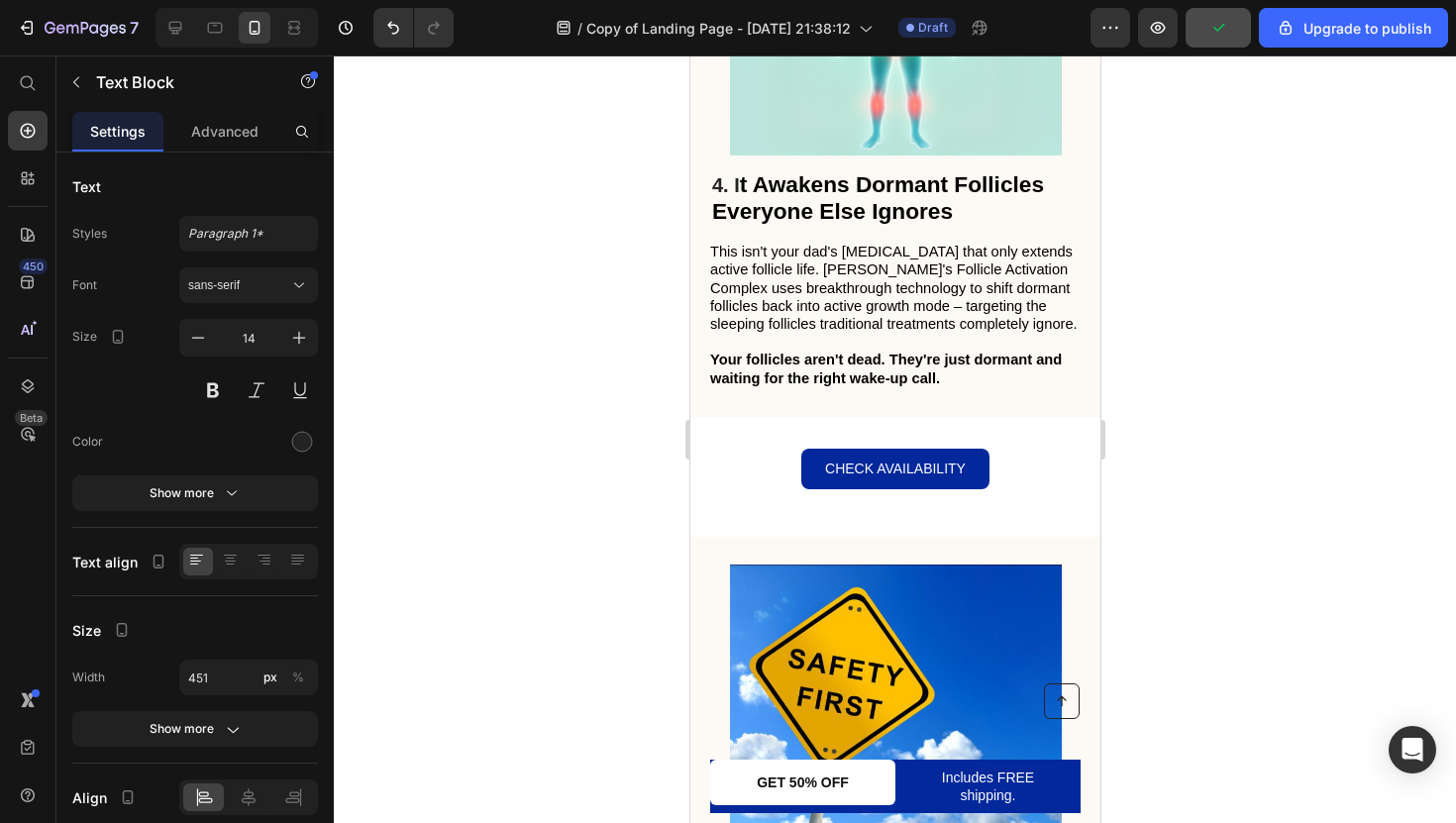 scroll, scrollTop: 3012, scrollLeft: 0, axis: vertical 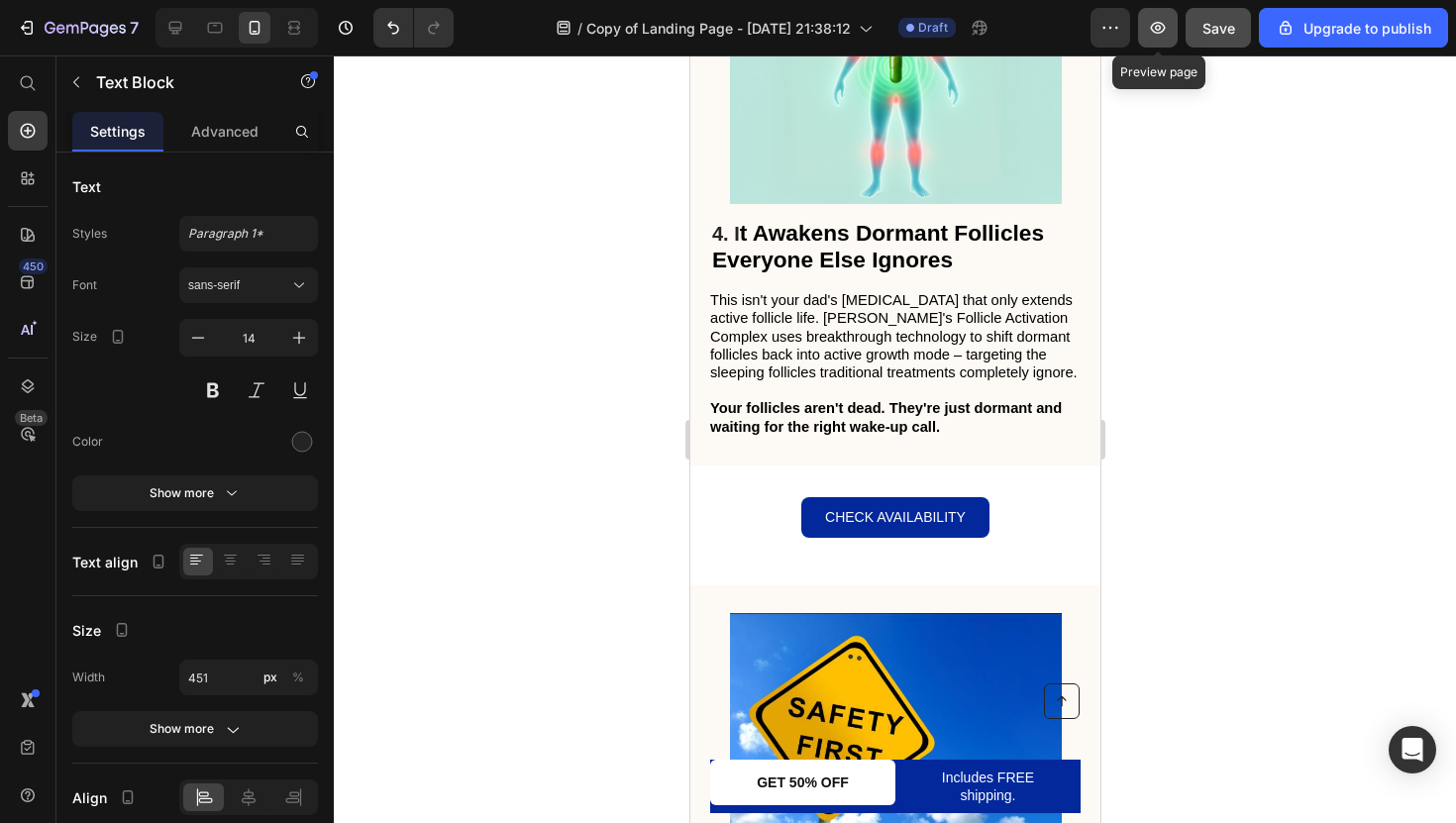 click 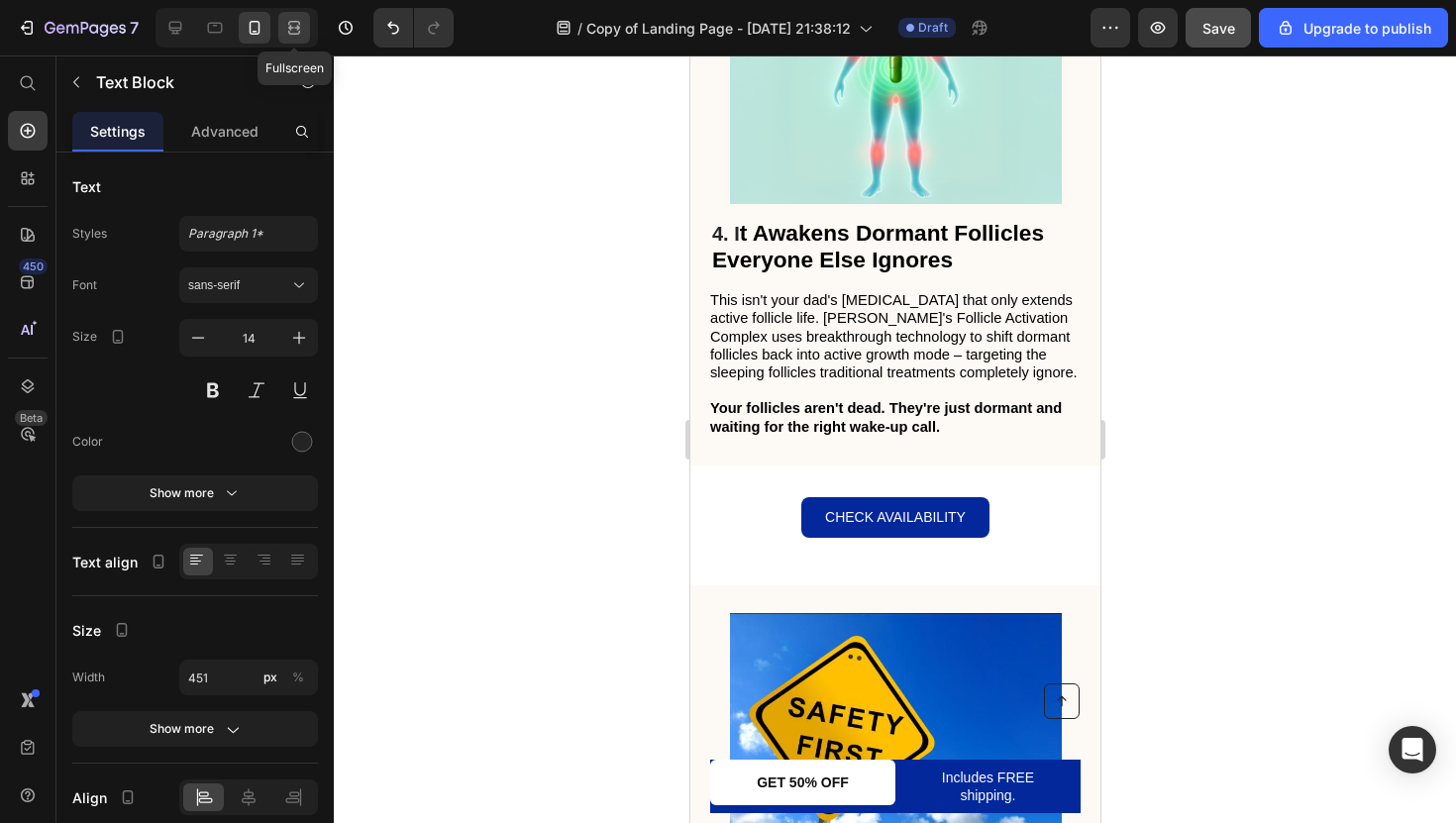 click 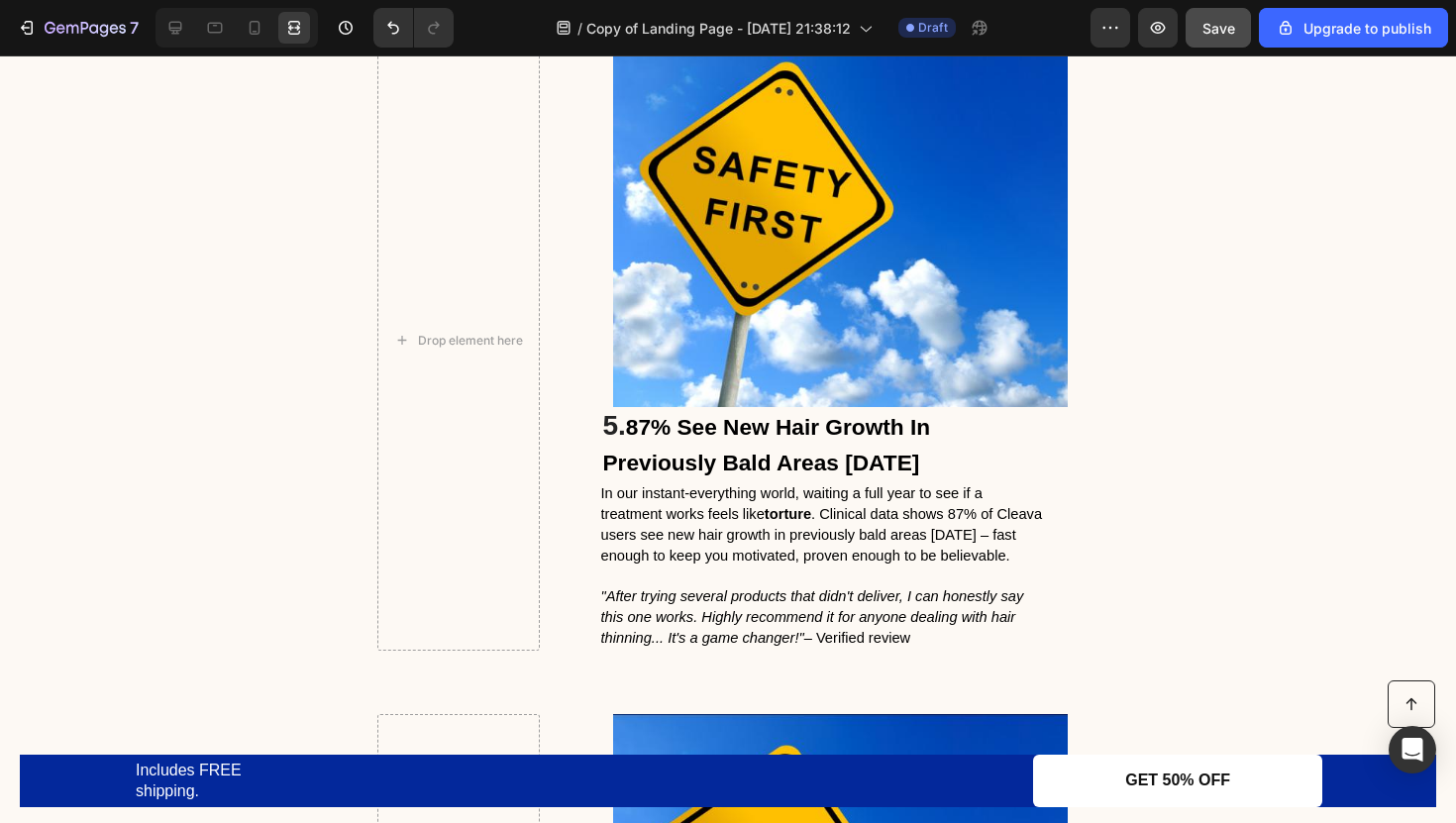 scroll, scrollTop: 2981, scrollLeft: 0, axis: vertical 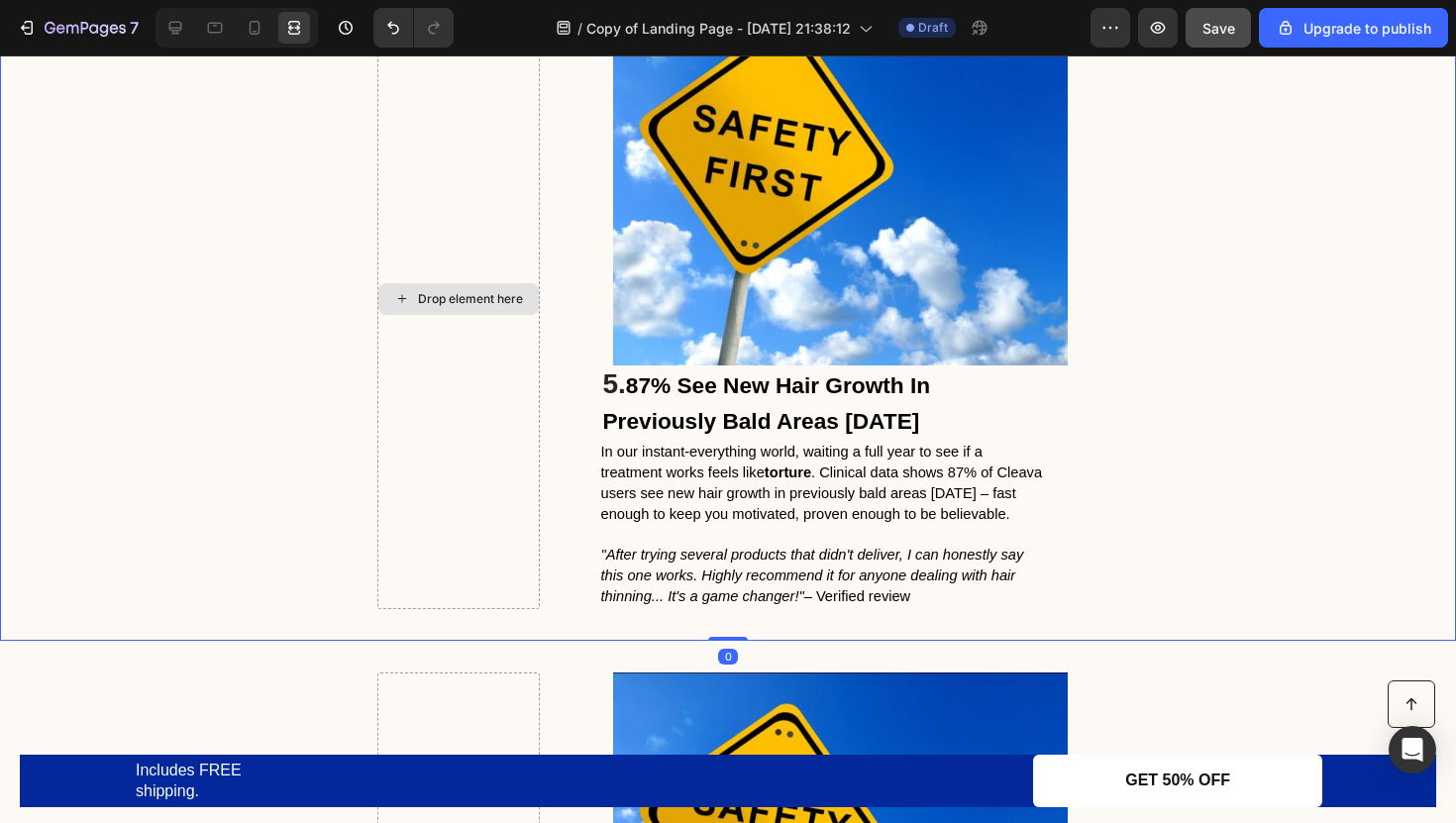 click on "Drop element here" at bounding box center [459, 299] 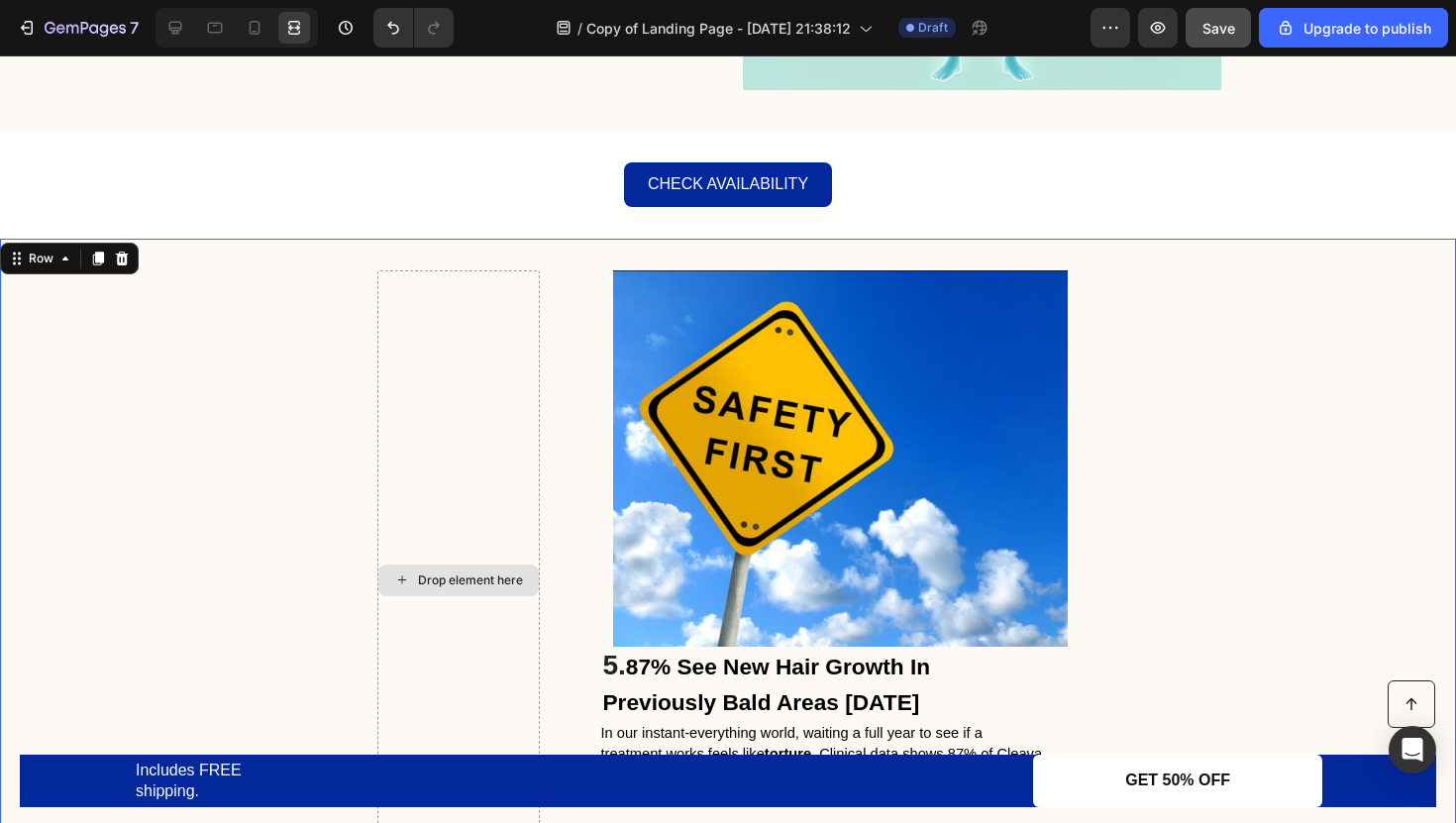 scroll, scrollTop: 2675, scrollLeft: 0, axis: vertical 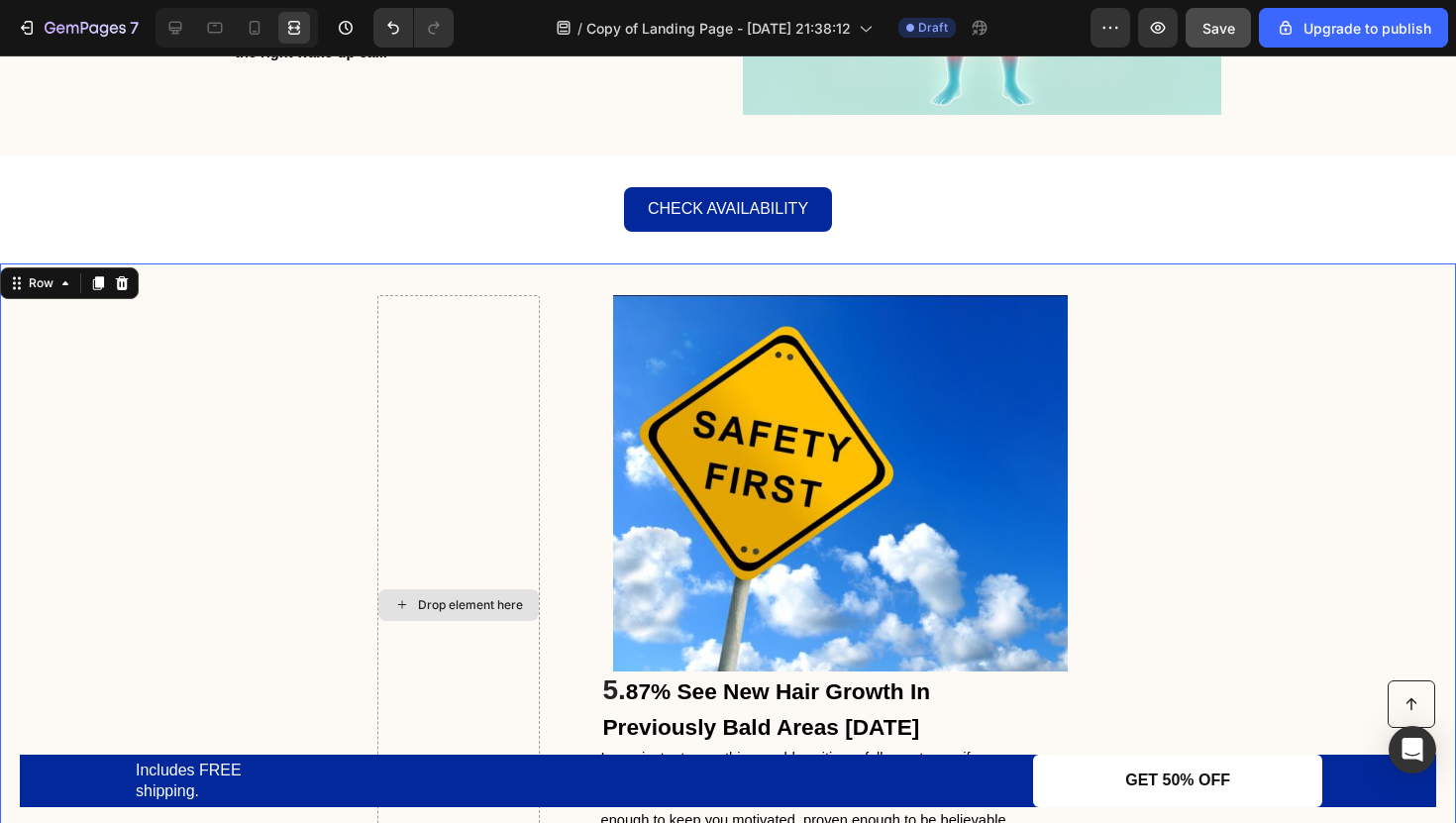 click on "Drop element here" at bounding box center (459, 605) 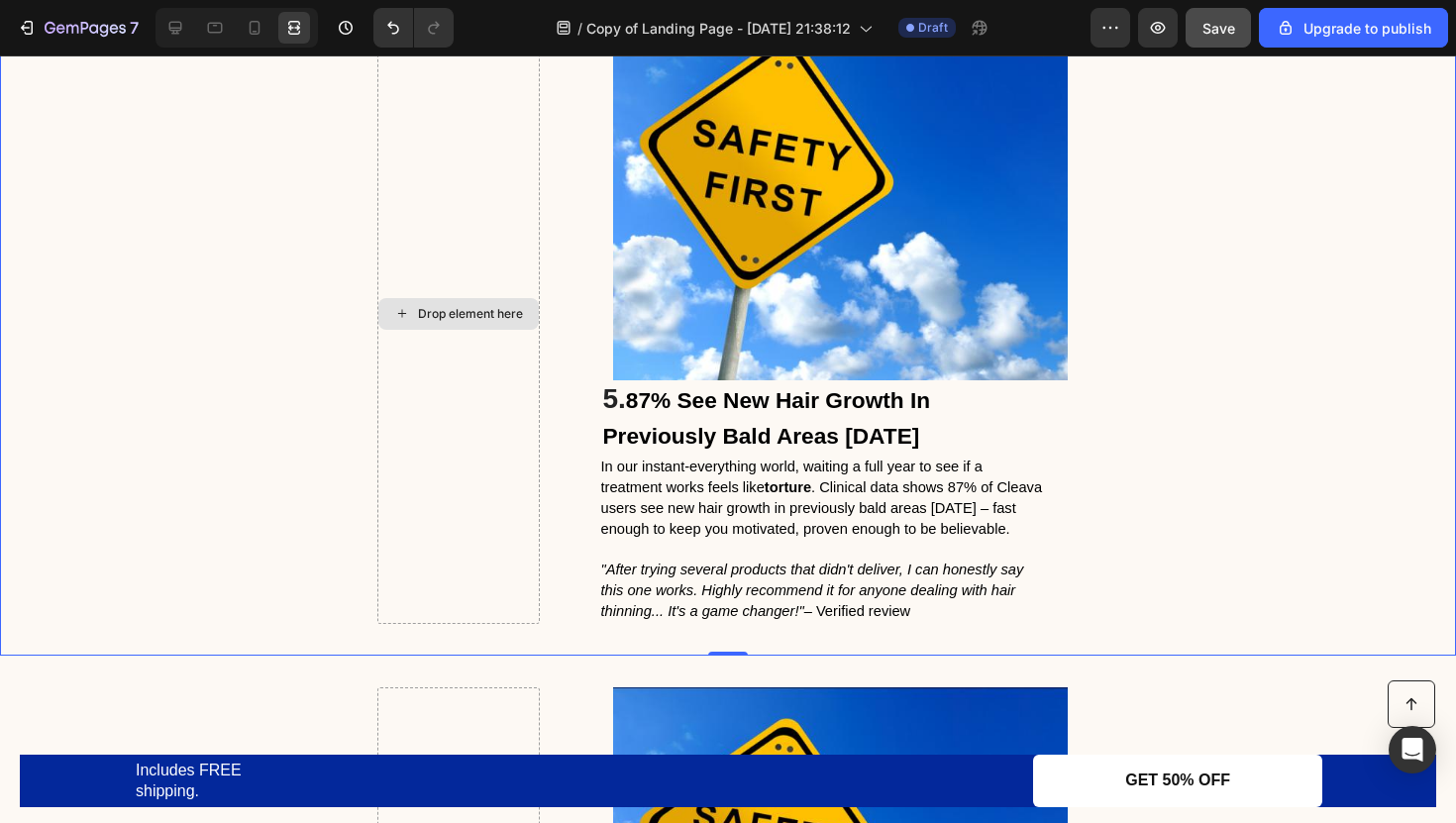 scroll, scrollTop: 3034, scrollLeft: 0, axis: vertical 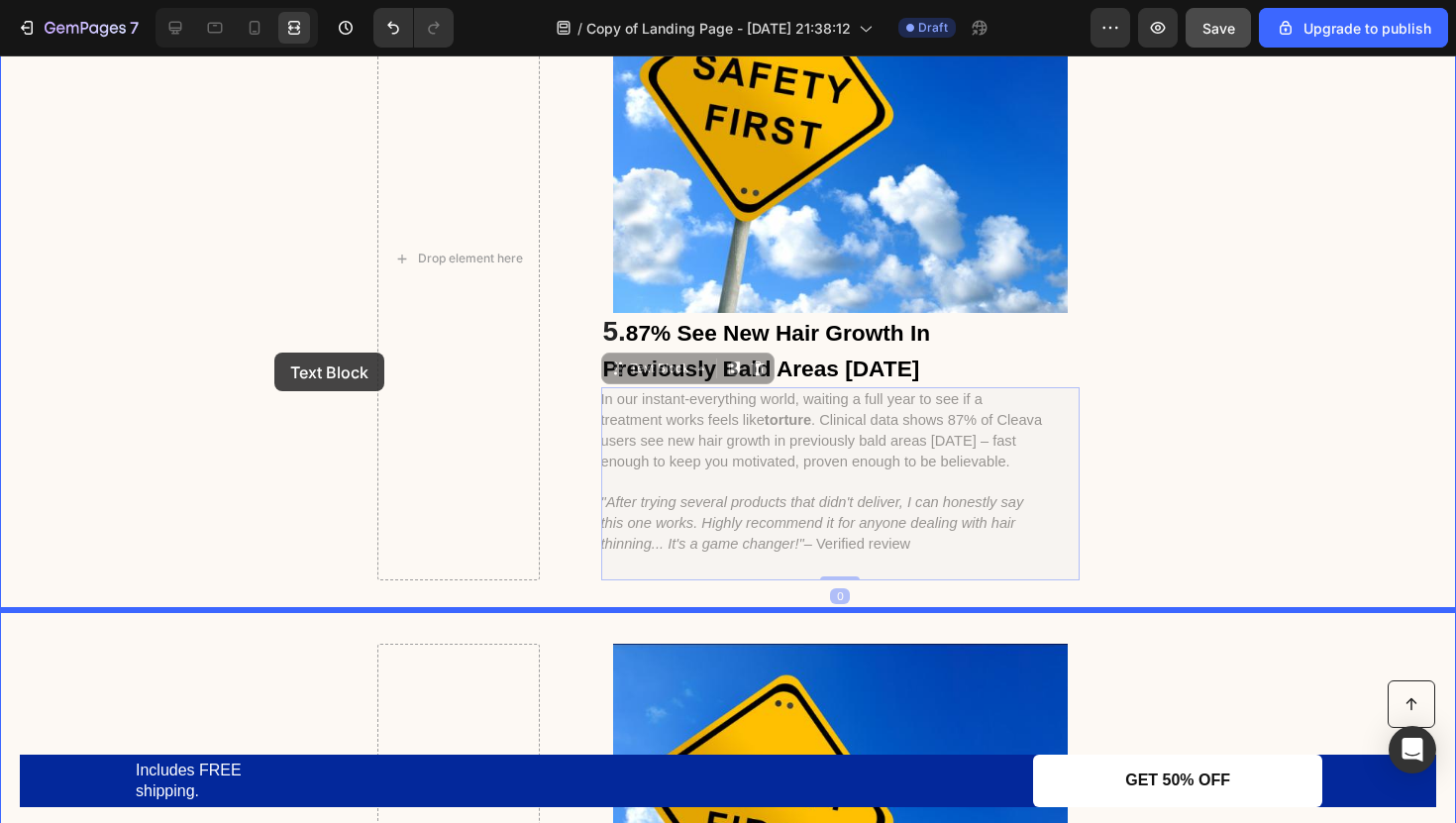 drag, startPoint x: 771, startPoint y: 433, endPoint x: 274, endPoint y: 351, distance: 503.7192 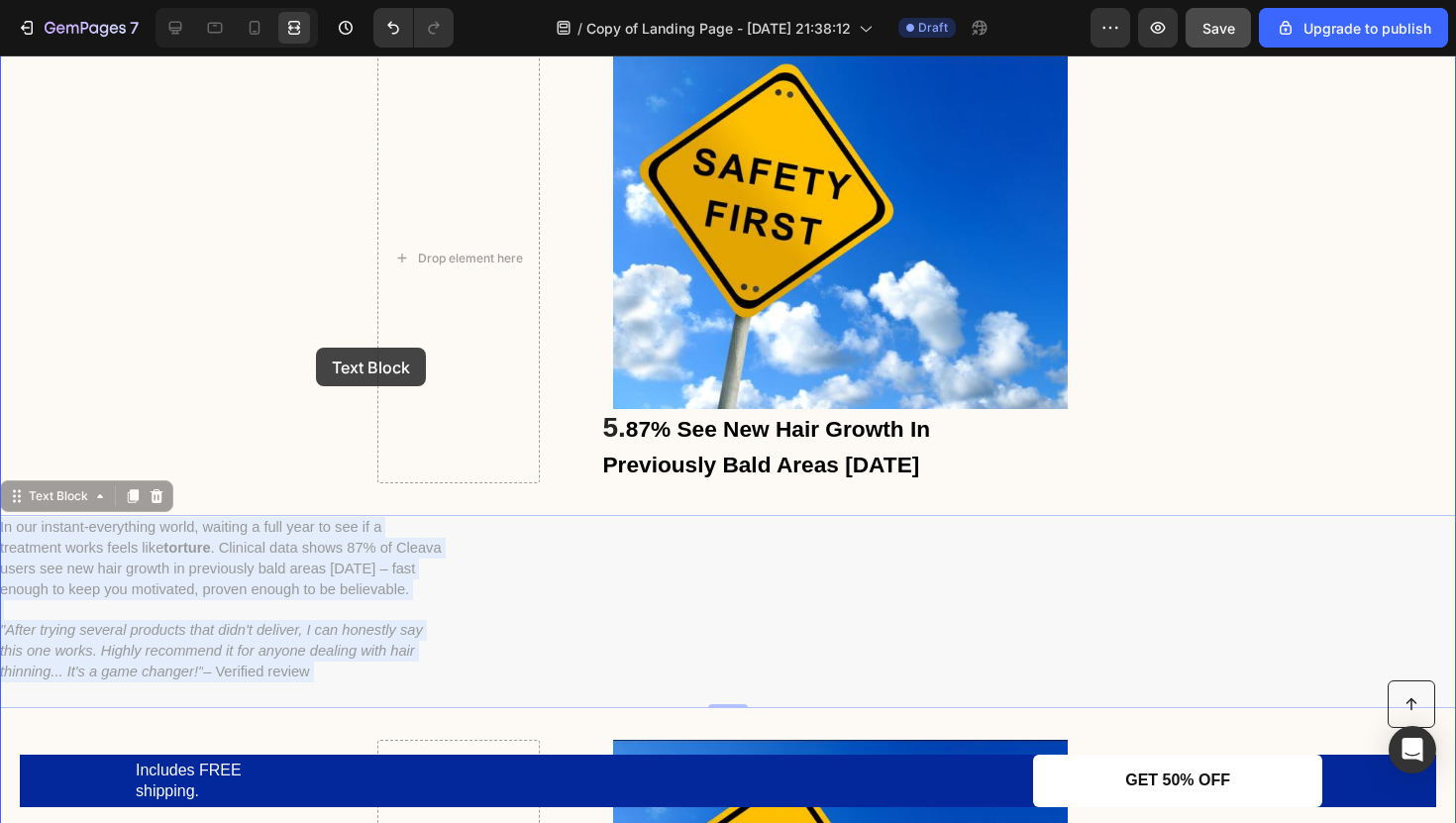 drag, startPoint x: 275, startPoint y: 601, endPoint x: 308, endPoint y: 330, distance: 273.00183 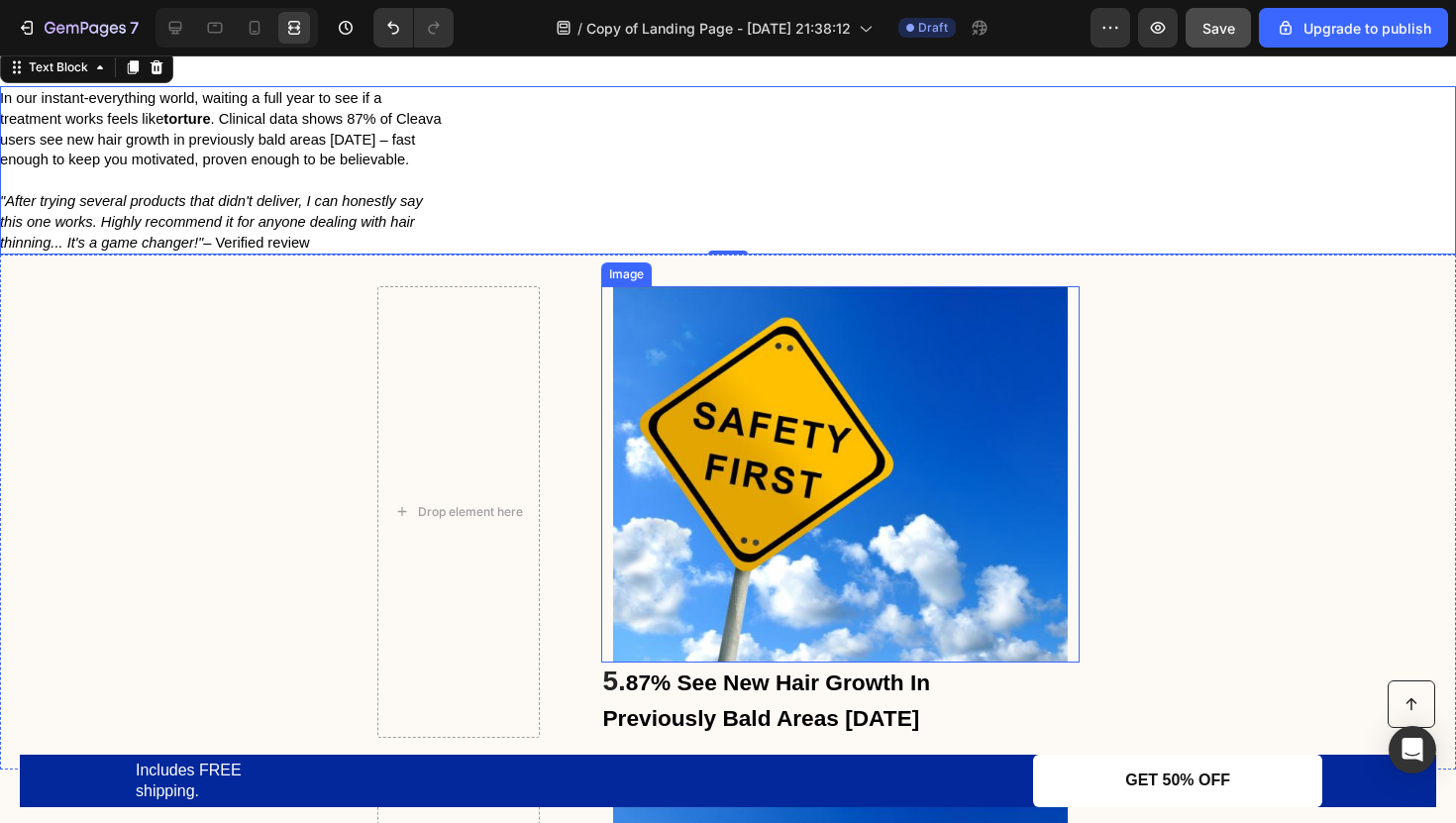 scroll, scrollTop: 2770, scrollLeft: 0, axis: vertical 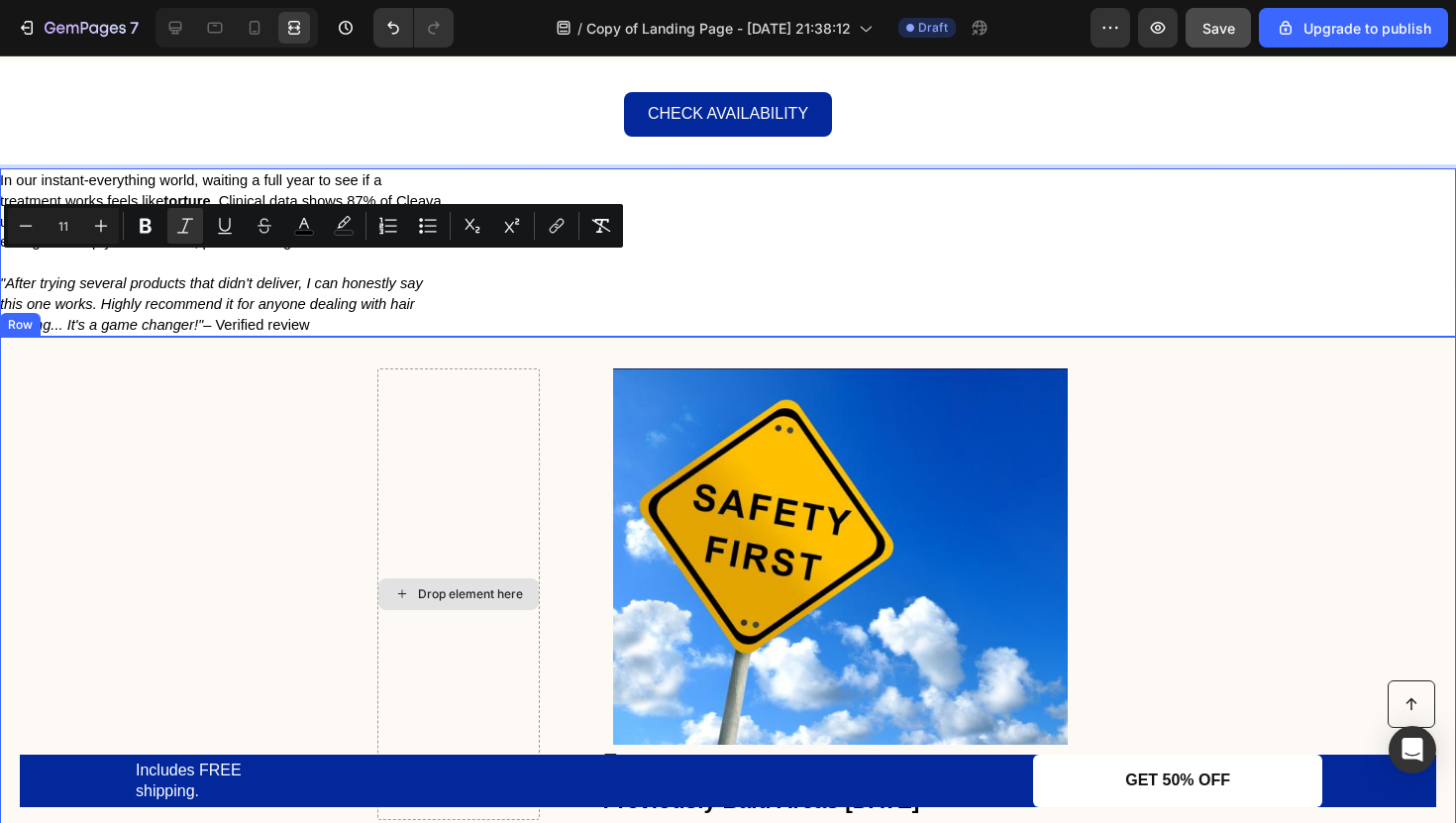 drag, startPoint x: 338, startPoint y: 267, endPoint x: 396, endPoint y: 527, distance: 266.39069 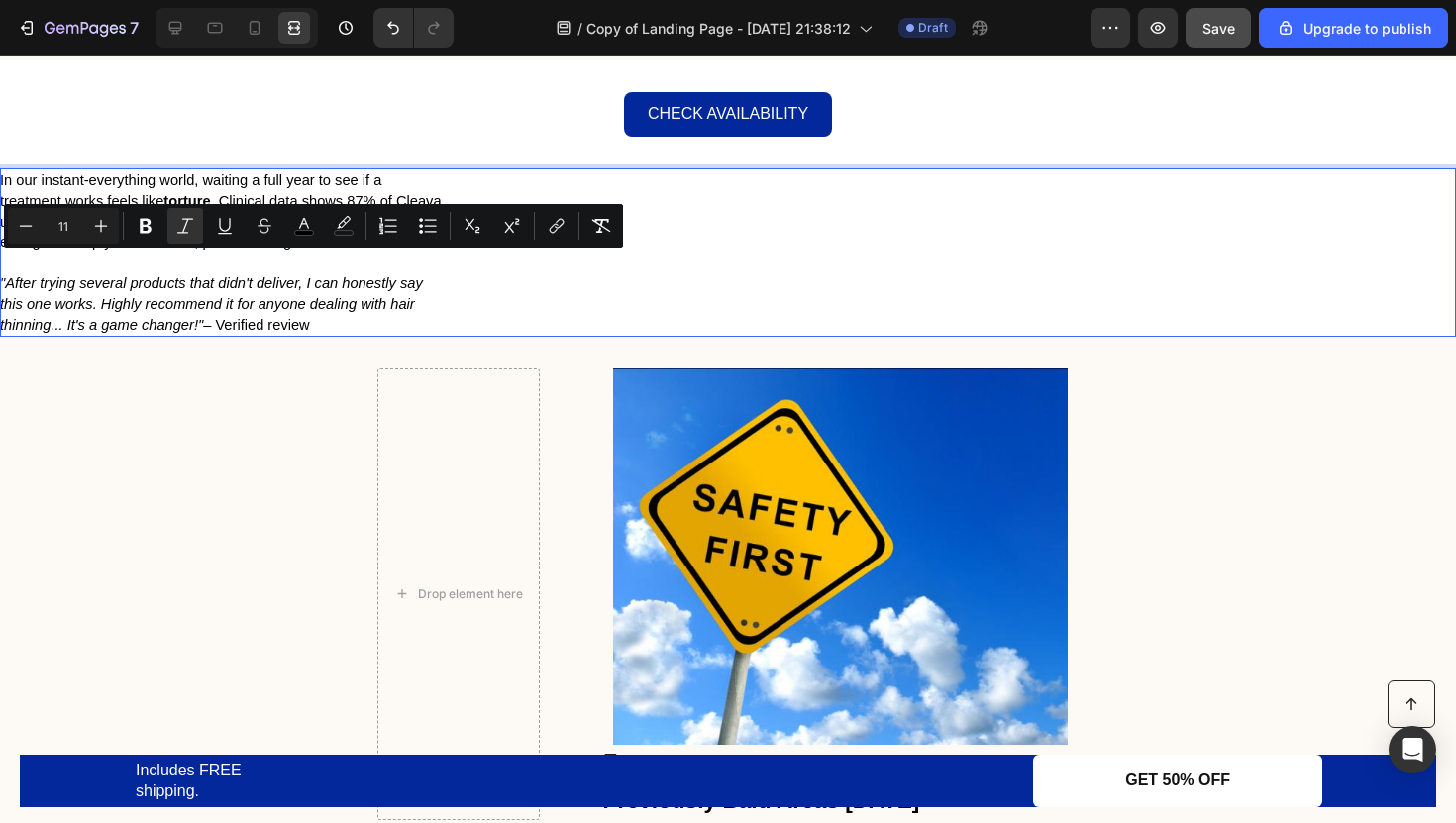 click on "In our instant-everything world, waiting a full year to see if a treatment works feels like  torture . Clinical data shows 87% of Cleava users see new hair growth in previously bald areas within 12 weeks – fast enough to keep you motivated, proven enough to be believable. "After trying several products that didn't deliver, I can honestly say this one works. Highly recommend it for anyone dealing with hair thinning... It's a game changer!"  – Verified review" at bounding box center [728, 253] 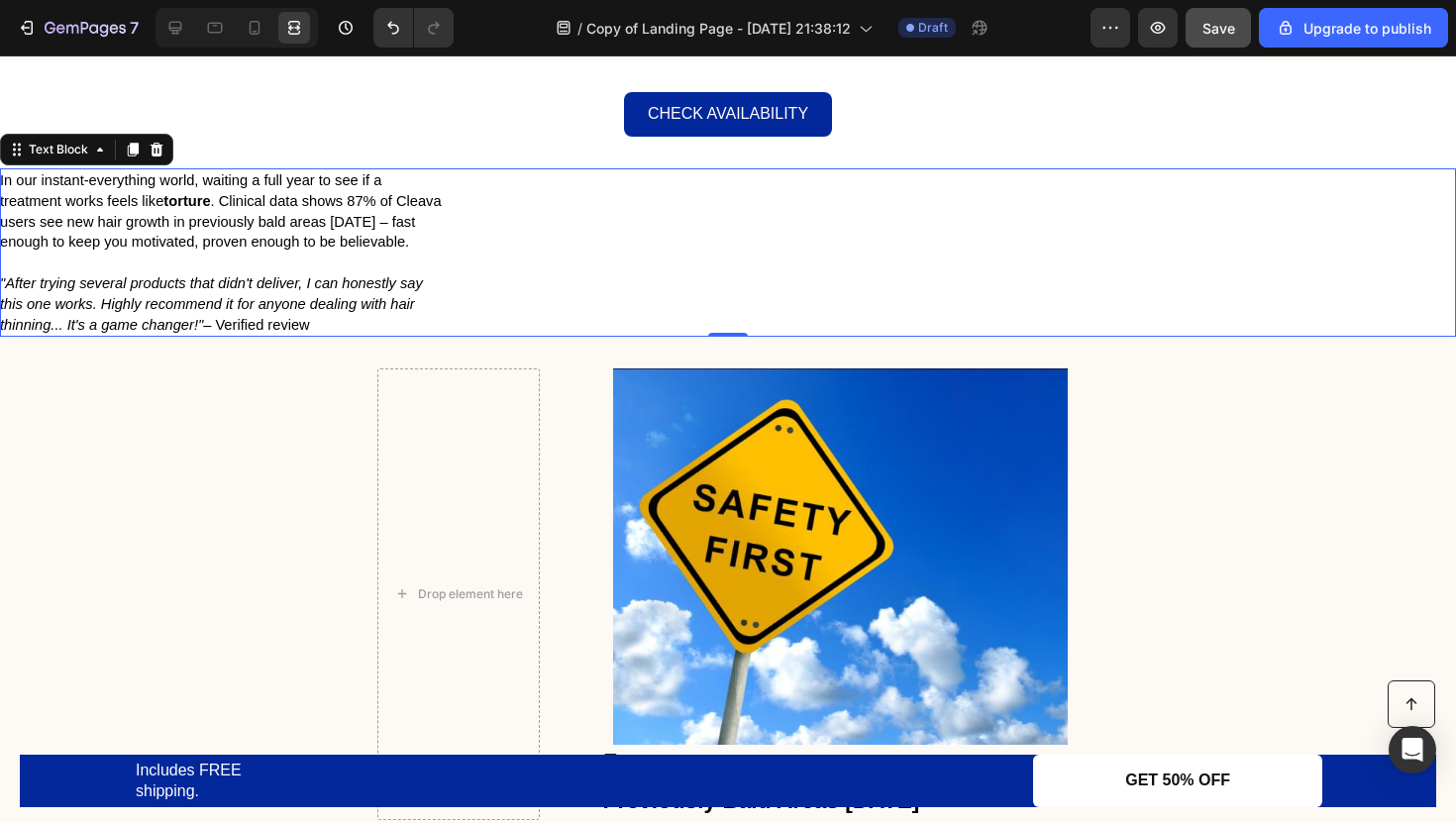 click on "In our instant-everything world, waiting a full year to see if a treatment works feels like  torture . Clinical data shows 87% of Cleava users see new hair growth in previously bald areas within 12 weeks – fast enough to keep you motivated, proven enough to be believable." at bounding box center [222, 211] 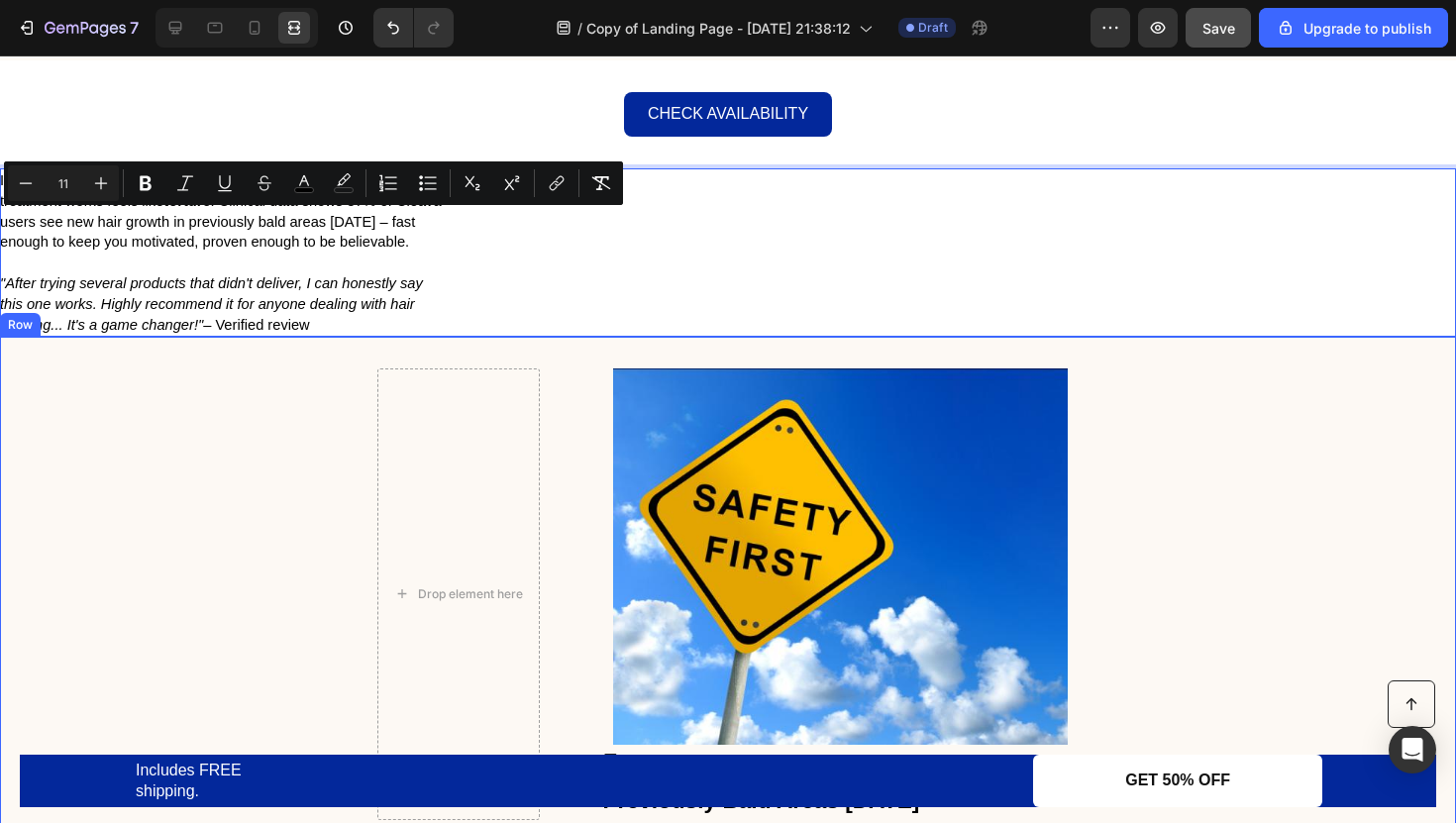 drag, startPoint x: 426, startPoint y: 207, endPoint x: 368, endPoint y: 621, distance: 418.04306 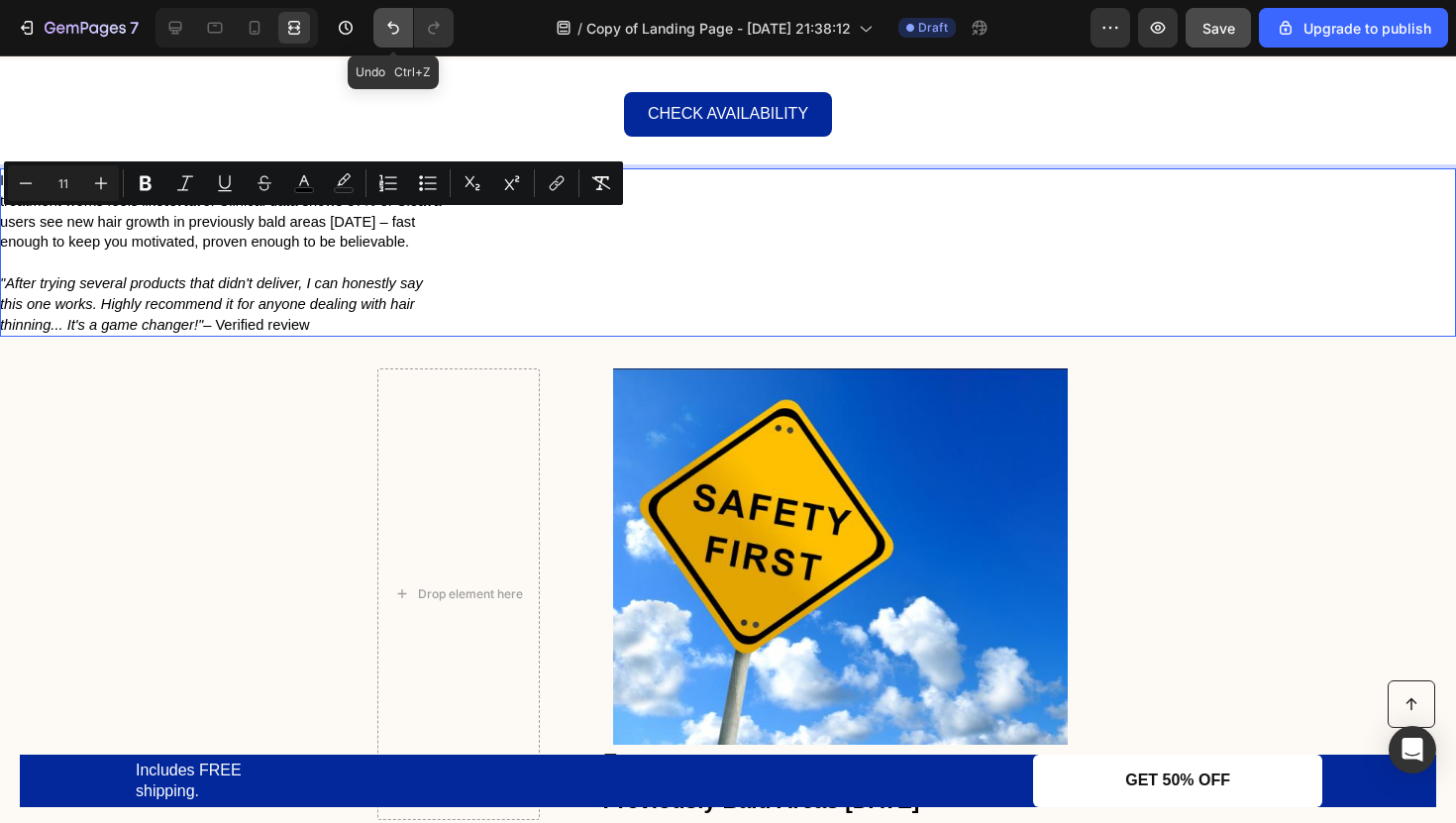 click 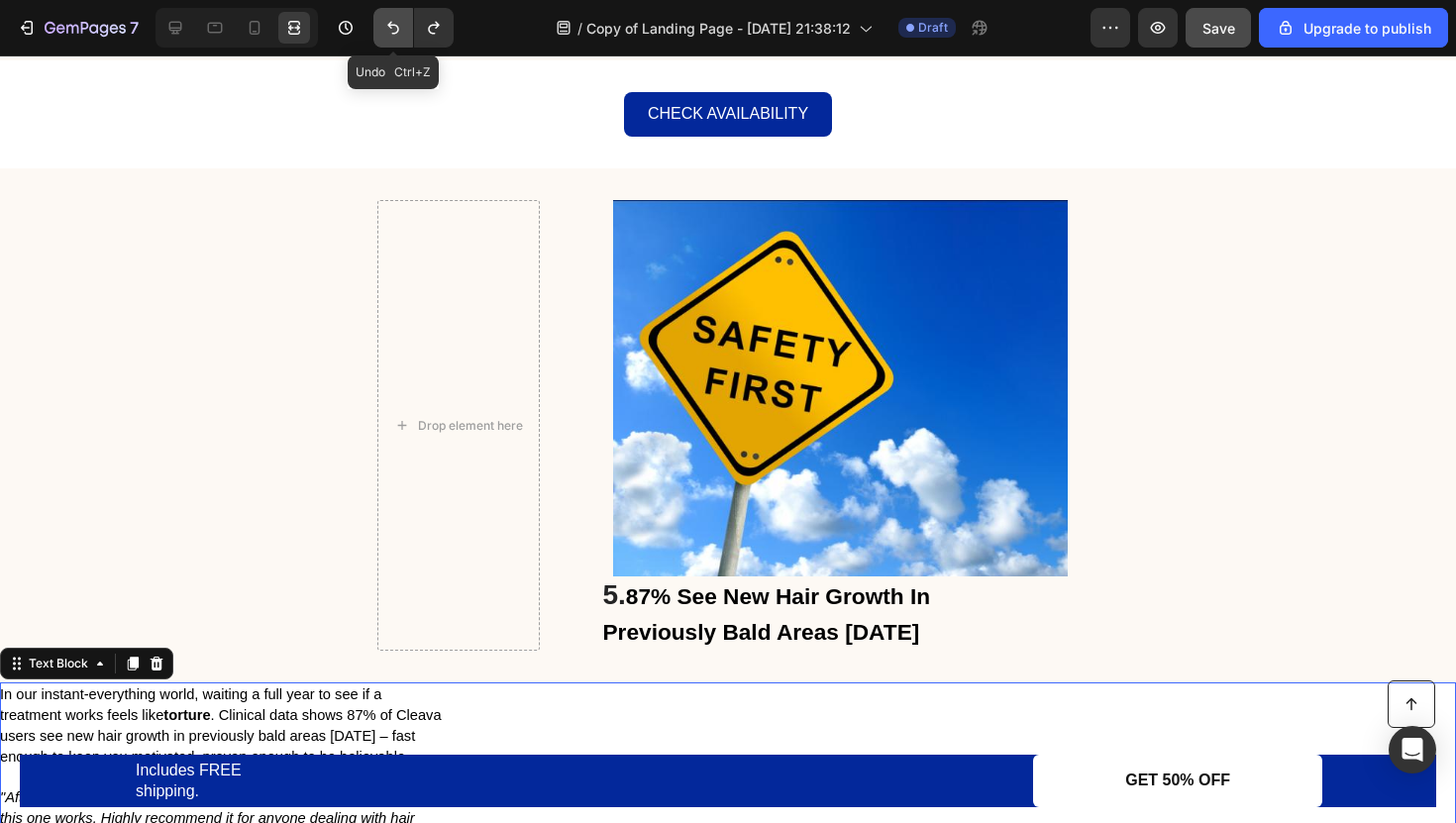 click 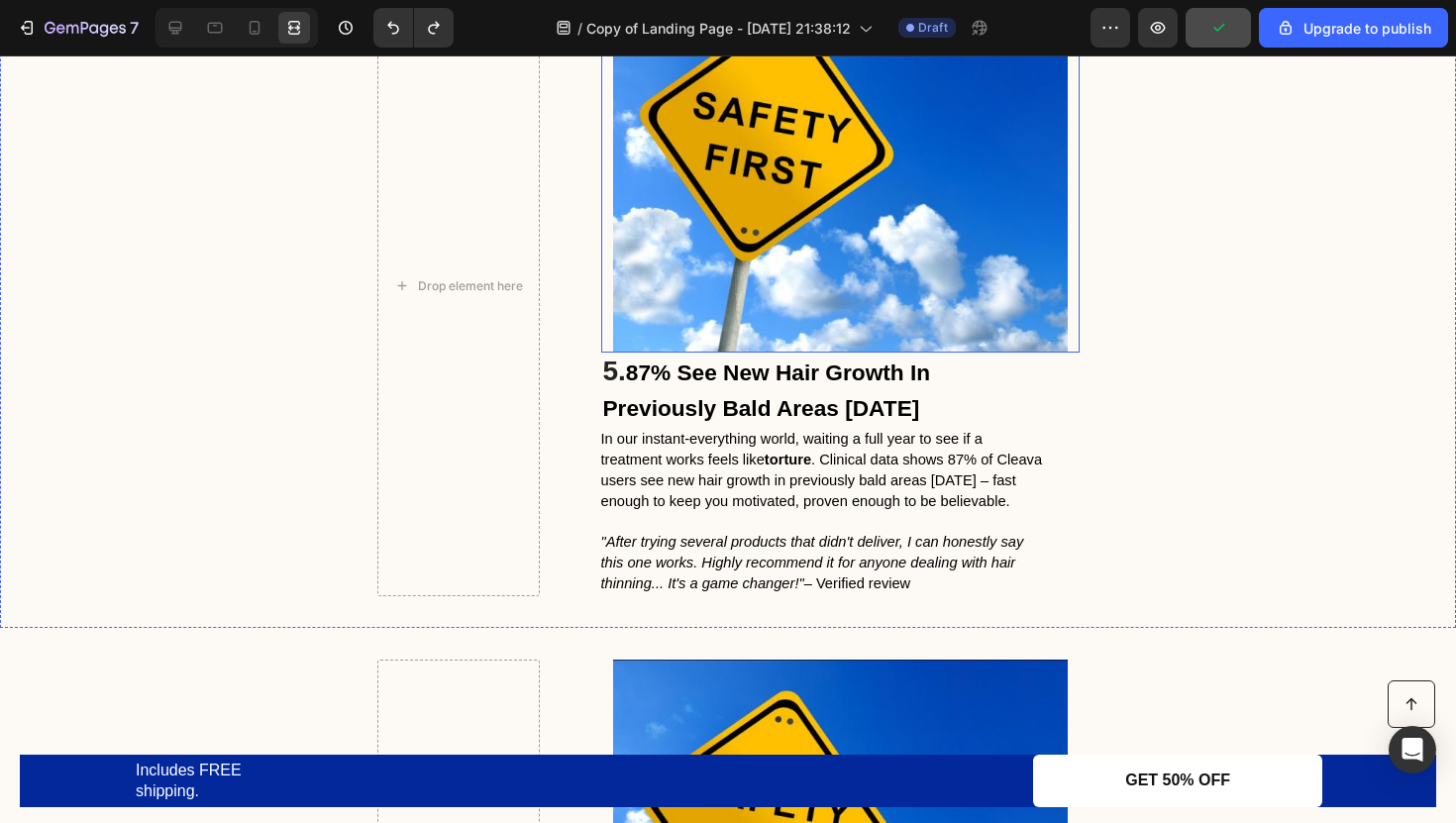 scroll, scrollTop: 3023, scrollLeft: 0, axis: vertical 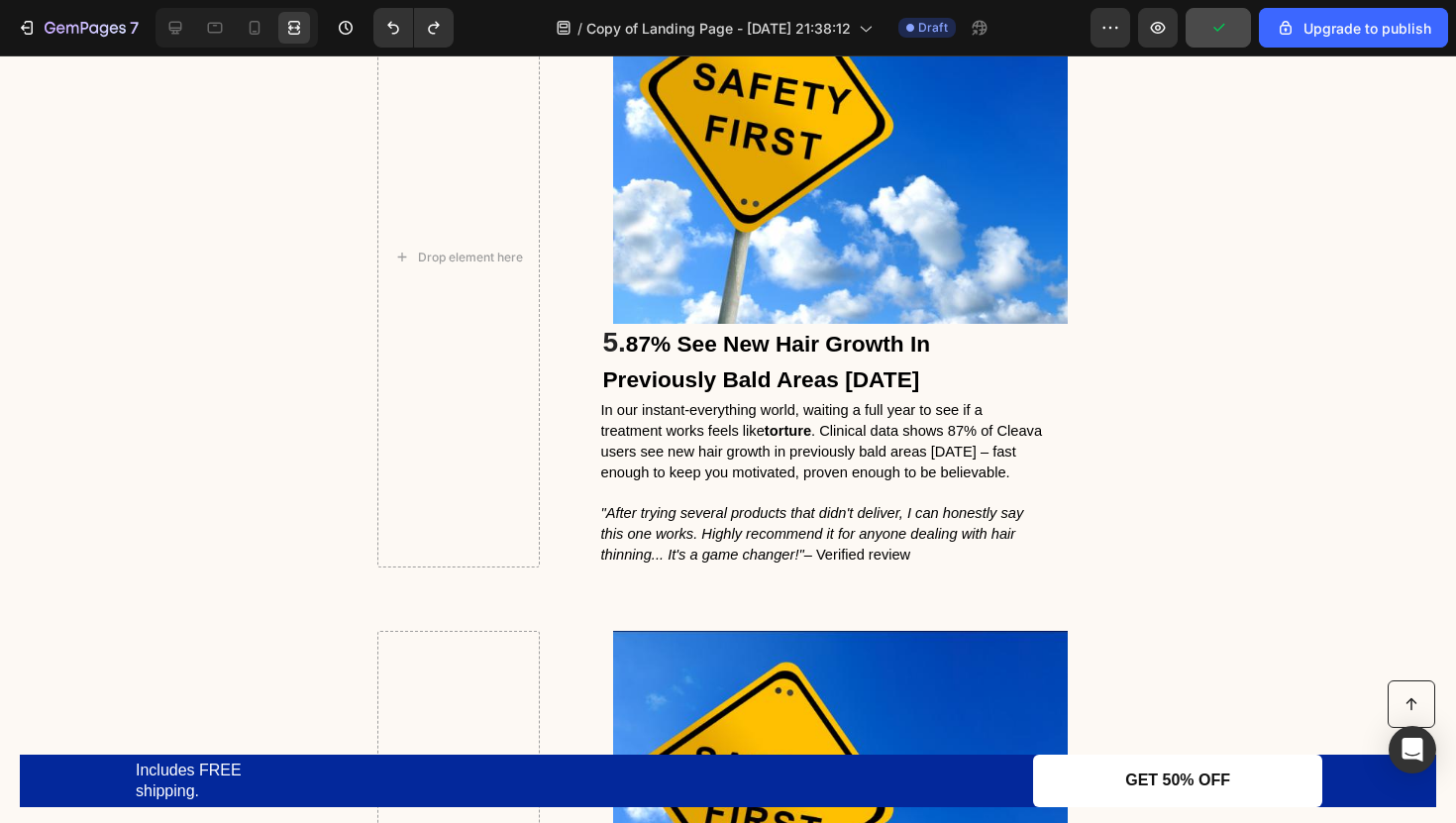 click at bounding box center [823, 492] 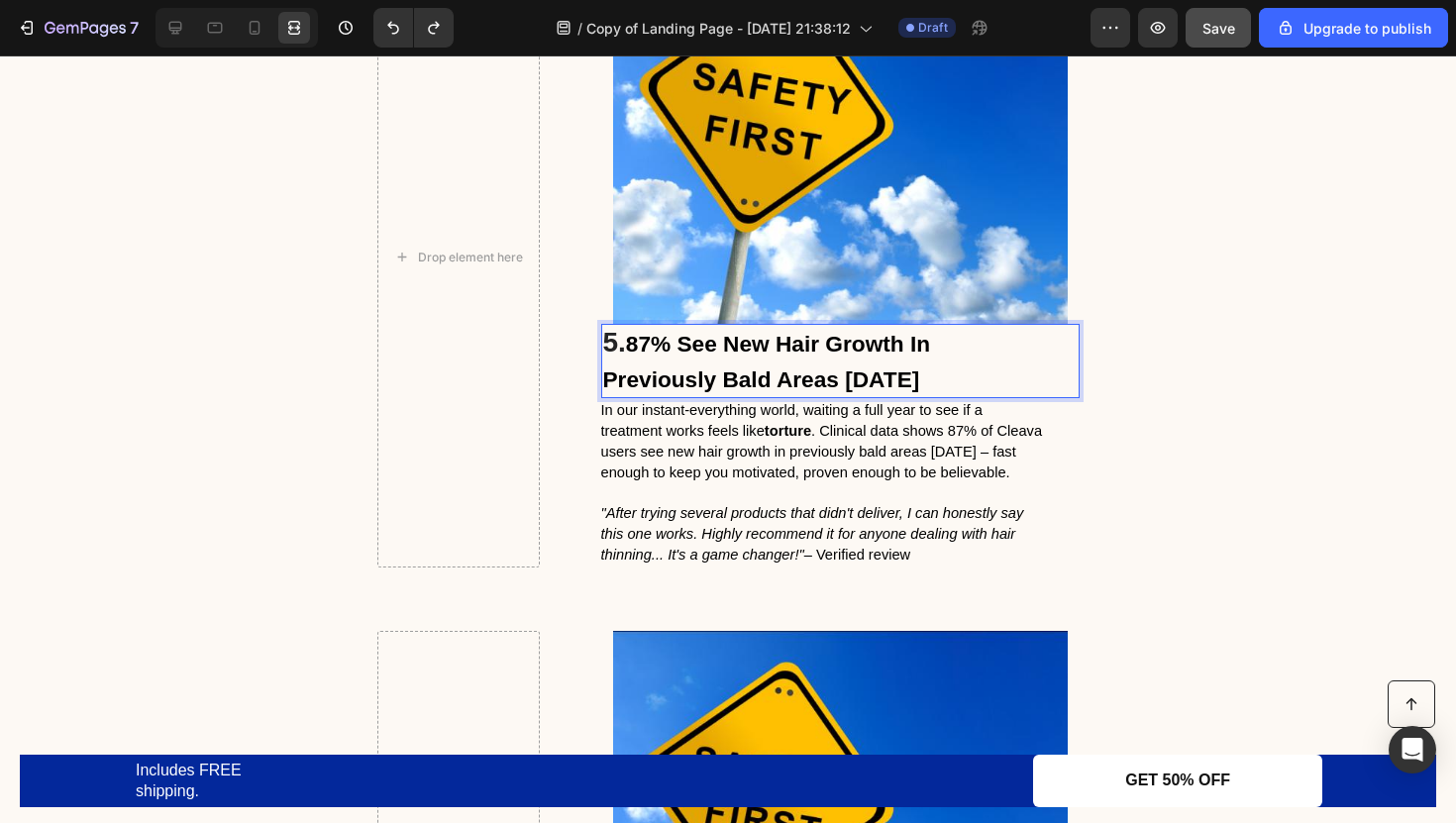 click on "87% See New Hair Growth In Previously Bald Areas Within 12 Weeks" at bounding box center [767, 361] 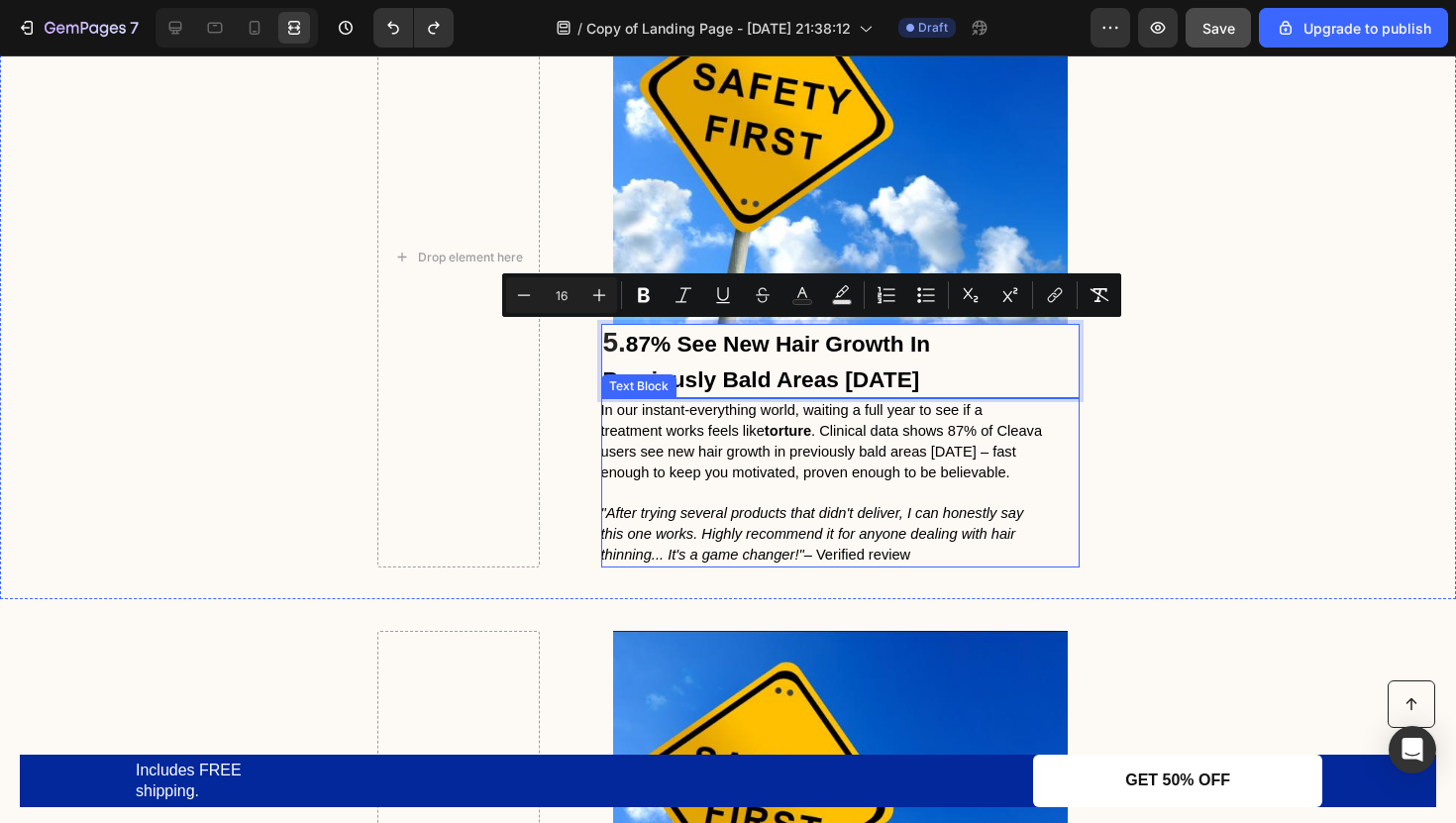 click on "In our instant-everything world, waiting a full year to see if a treatment works feels like  torture . Clinical data shows 87% of Cleava users see new hair growth in previously bald areas within 12 weeks – fast enough to keep you motivated, proven enough to be believable." at bounding box center (822, 441) 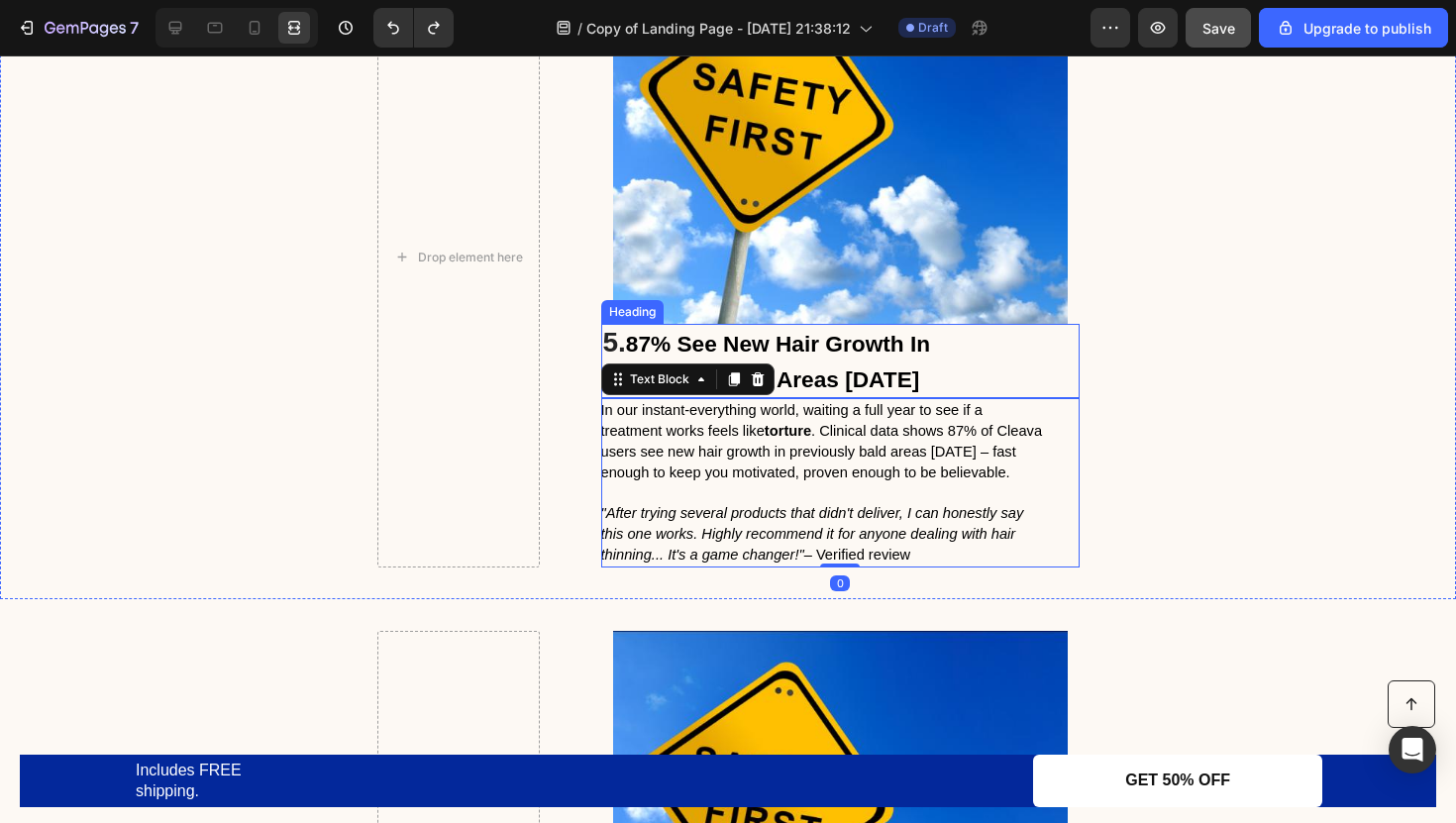 click on "87% See New Hair Growth In Previously Bald Areas Within 12 Weeks" at bounding box center [767, 361] 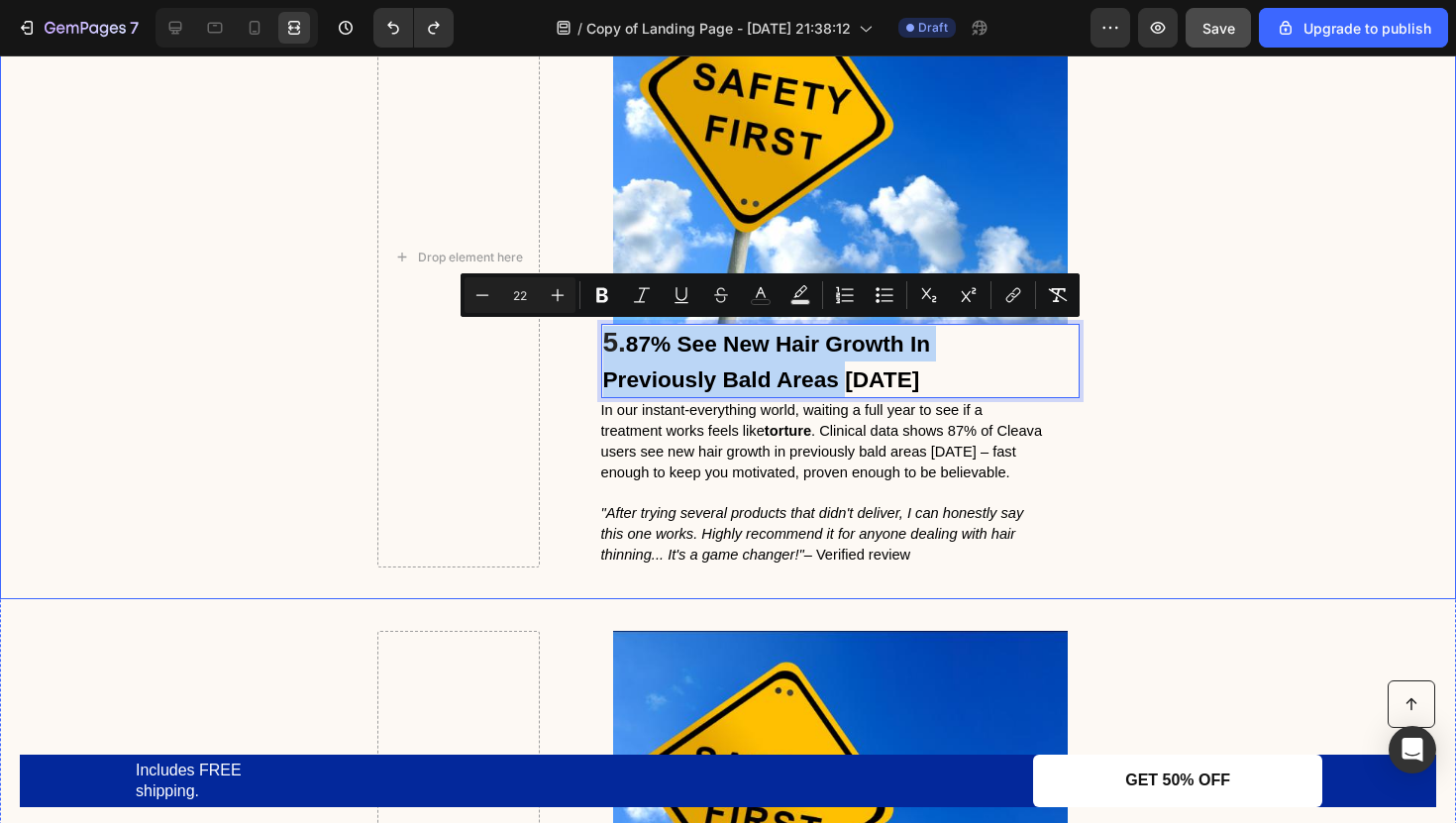 drag, startPoint x: 844, startPoint y: 367, endPoint x: 298, endPoint y: 166, distance: 581.82214 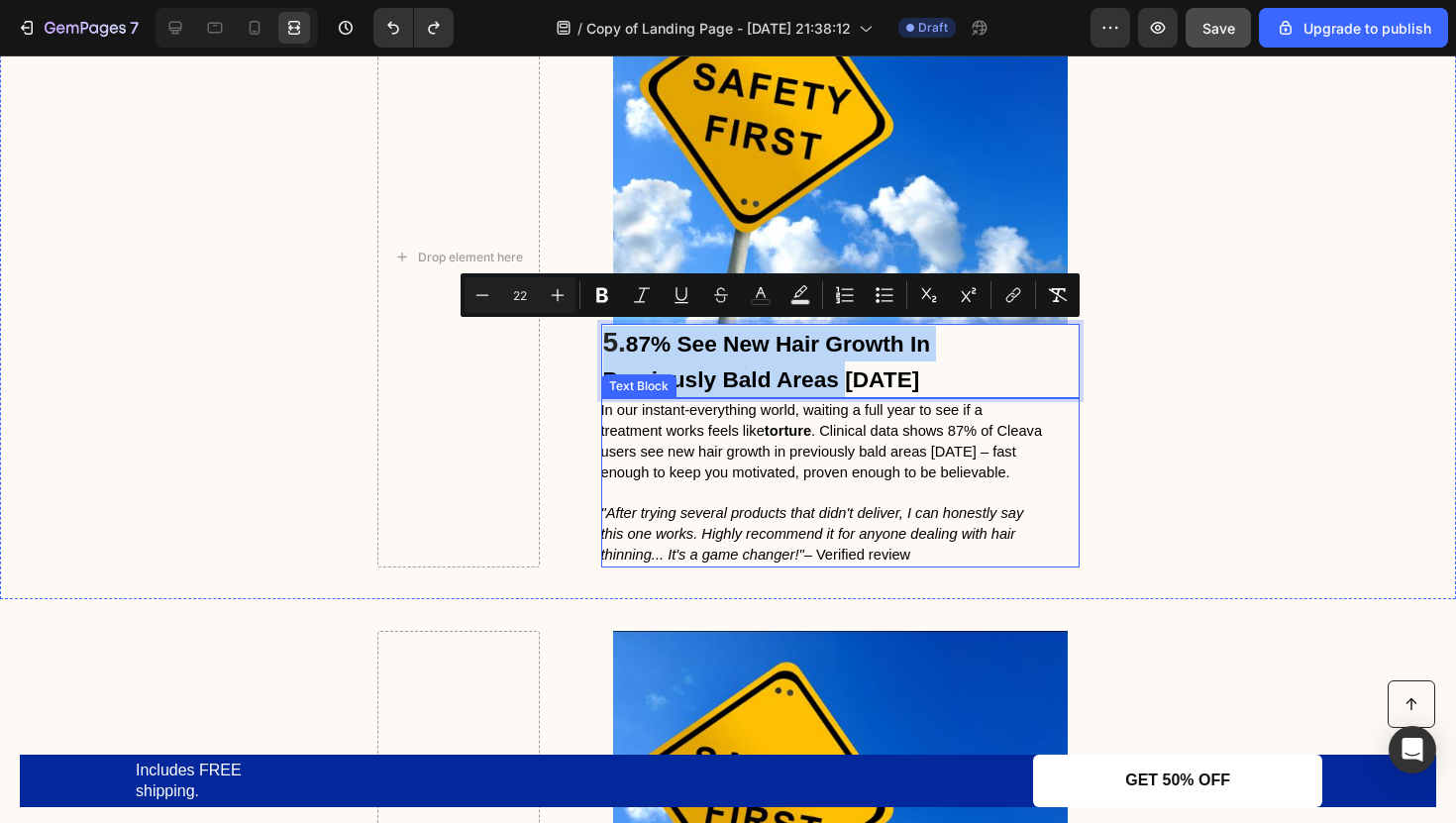 click on ""After trying several products that didn't deliver, I can honestly say this one works. Highly recommend it for anyone dealing with hair thinning... It's a game changer!"  – Verified review" at bounding box center (823, 534) 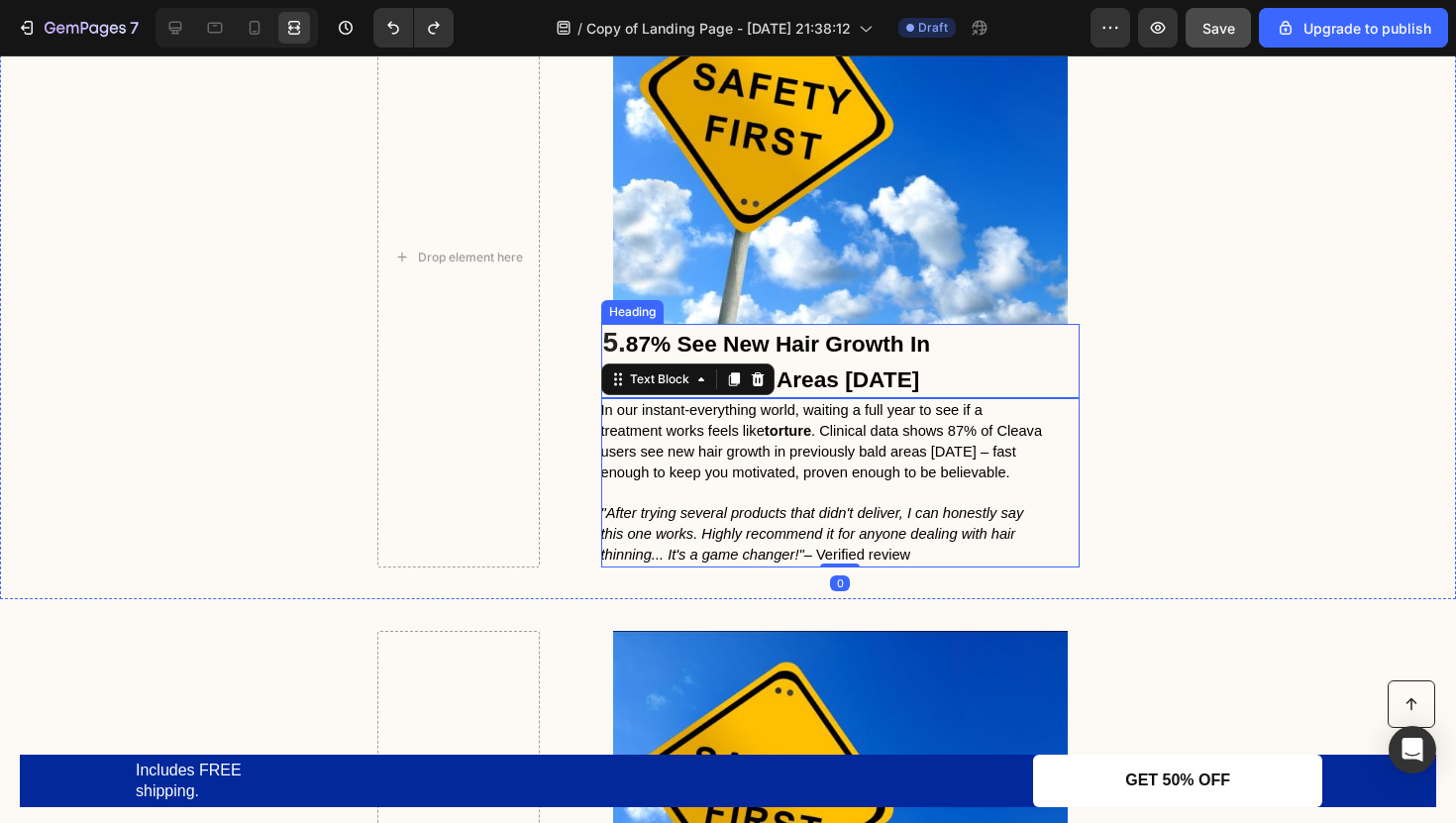 click on "87% See New Hair Growth In Previously Bald Areas Within 12 Weeks" at bounding box center (767, 361) 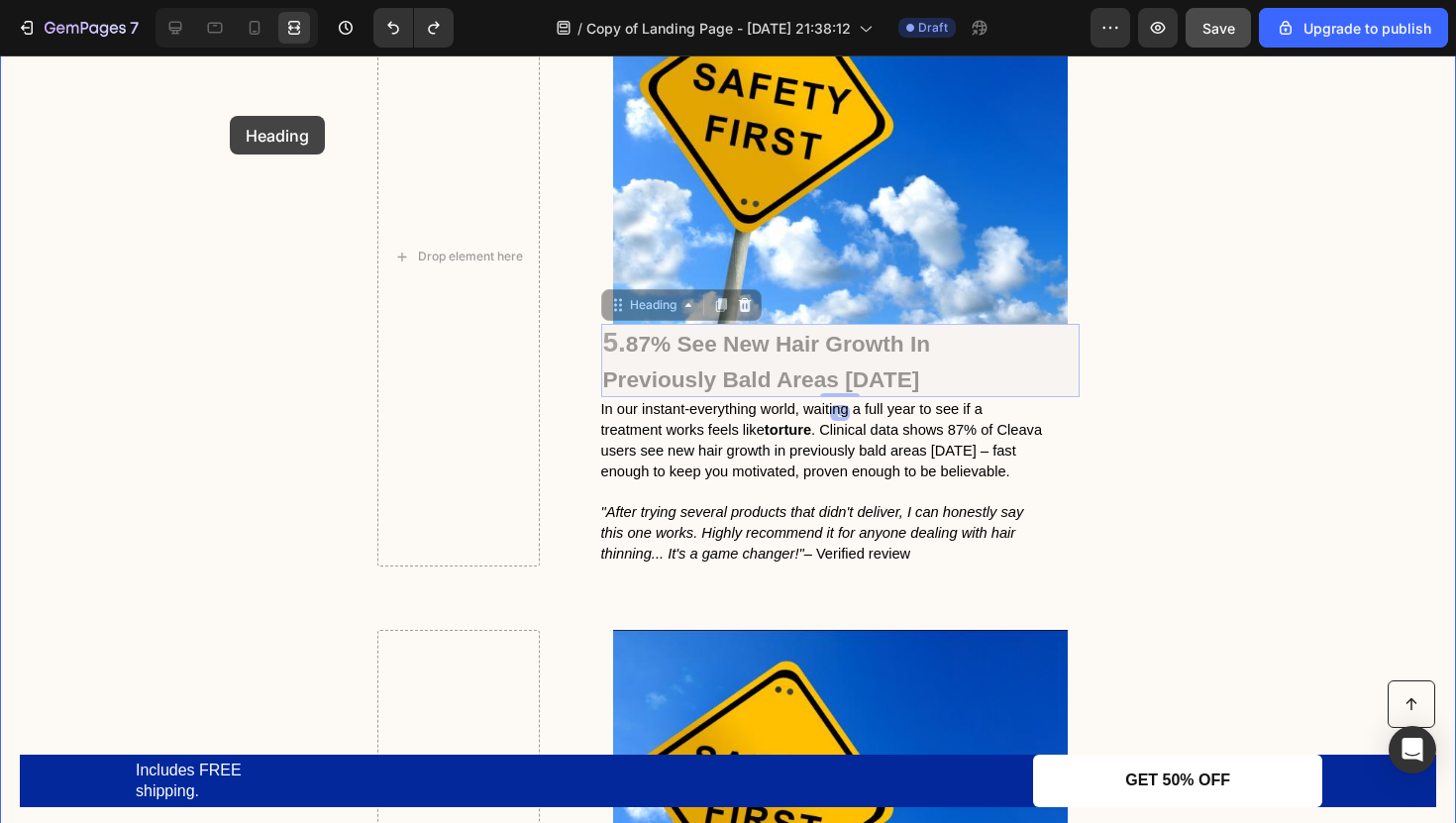 drag, startPoint x: 607, startPoint y: 297, endPoint x: 234, endPoint y: 117, distance: 414.1606 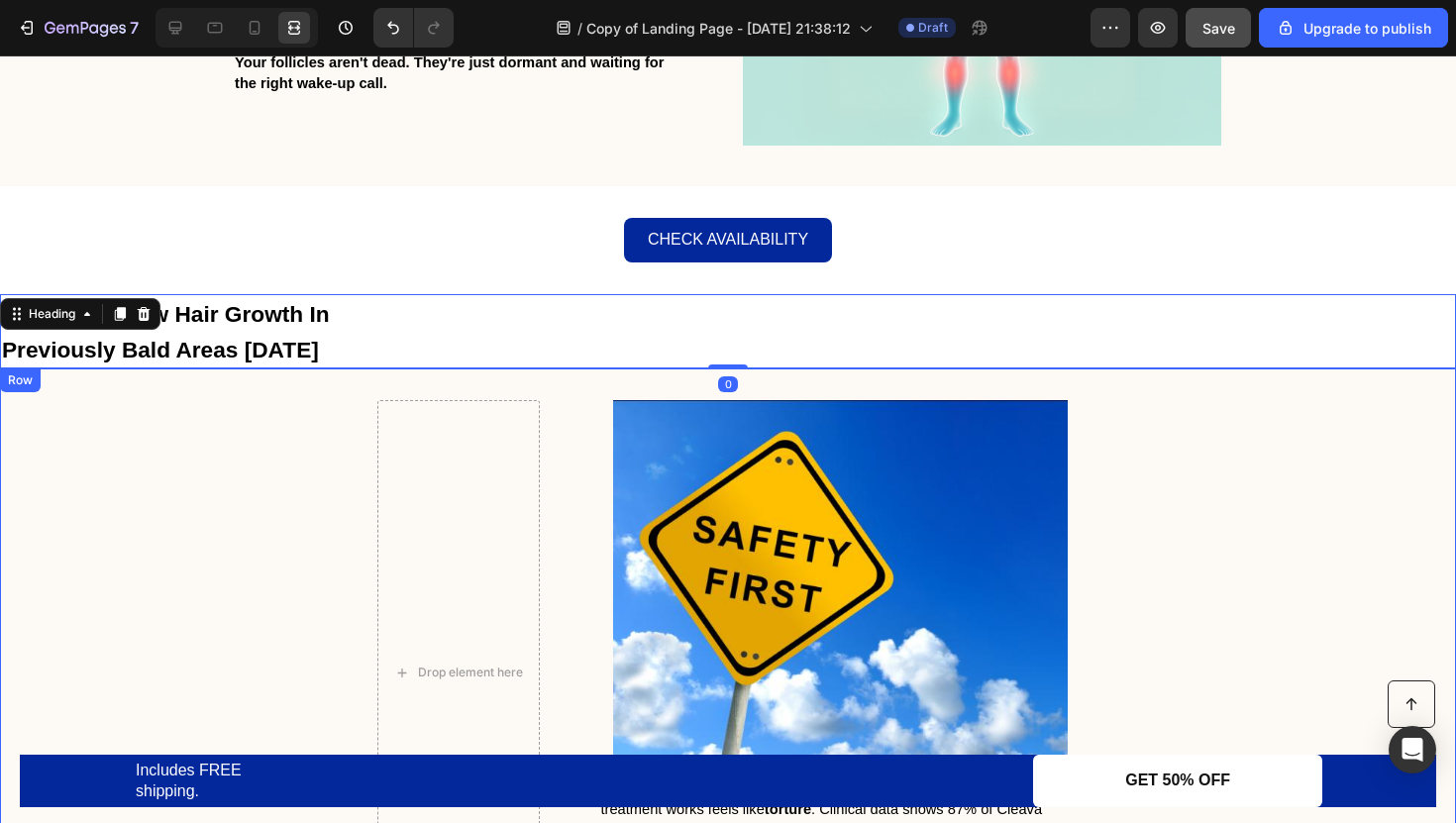 scroll, scrollTop: 2643, scrollLeft: 0, axis: vertical 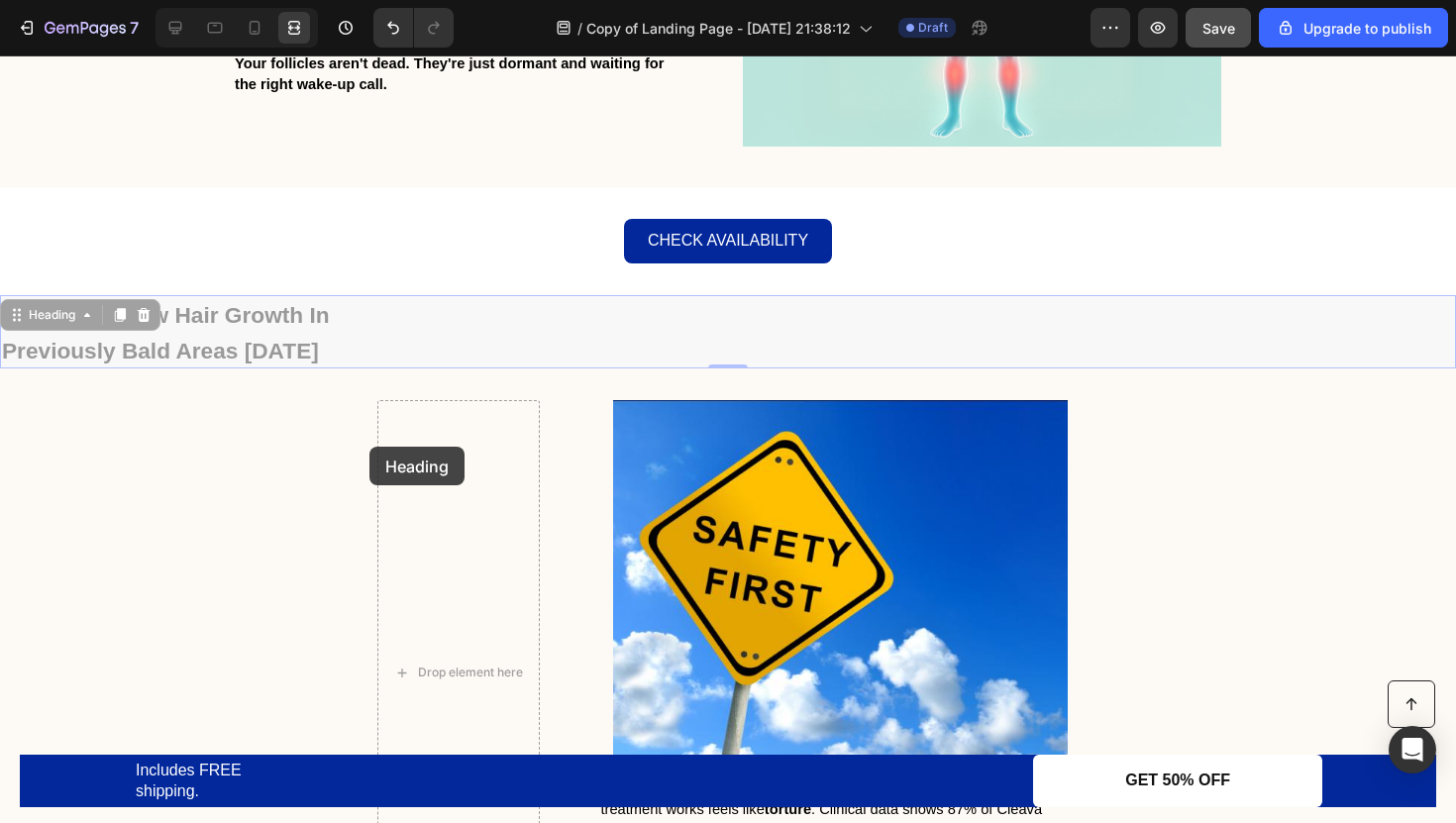 drag, startPoint x: 11, startPoint y: 321, endPoint x: 375, endPoint y: 445, distance: 384.54129 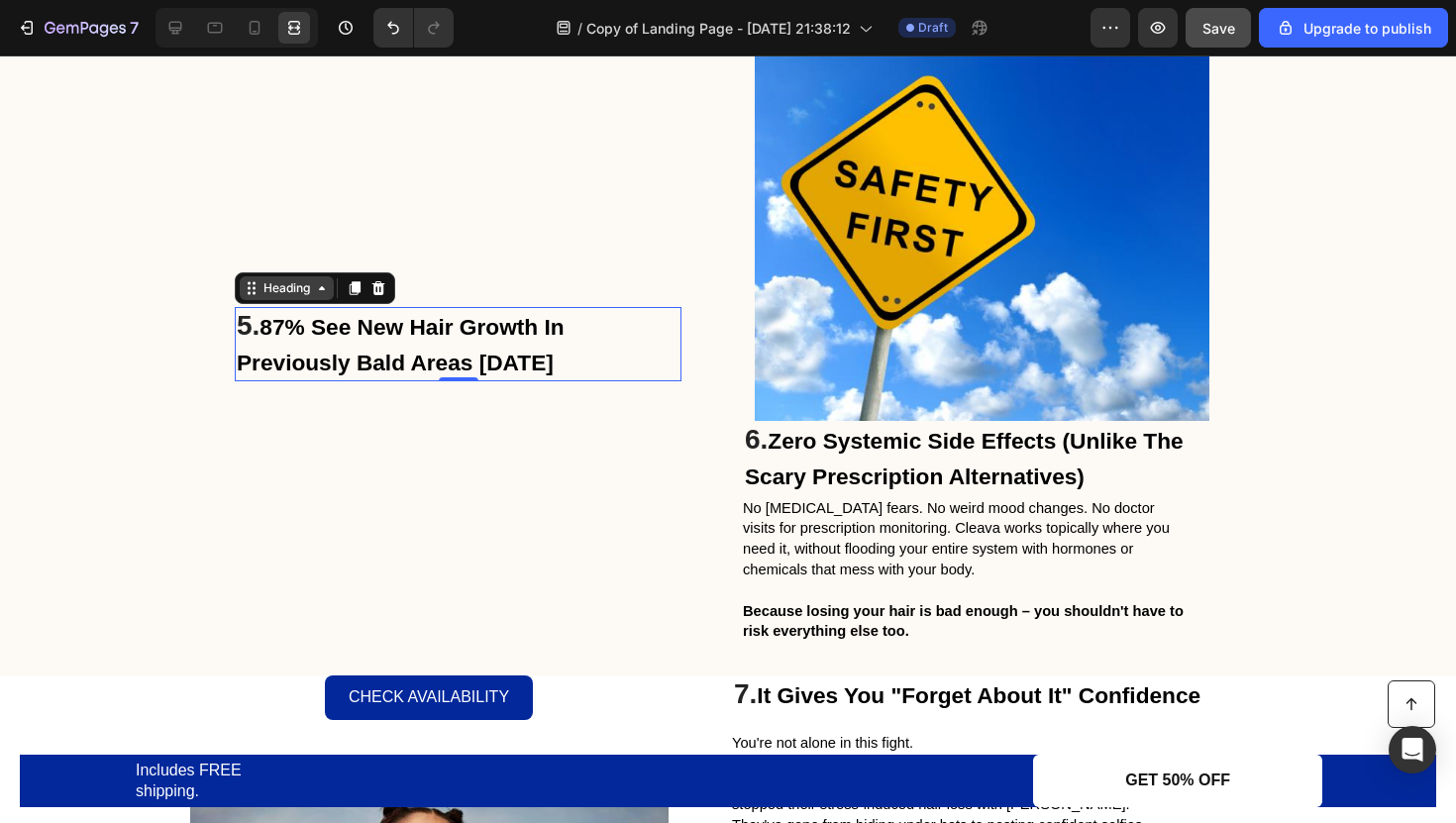 scroll, scrollTop: 3454, scrollLeft: 0, axis: vertical 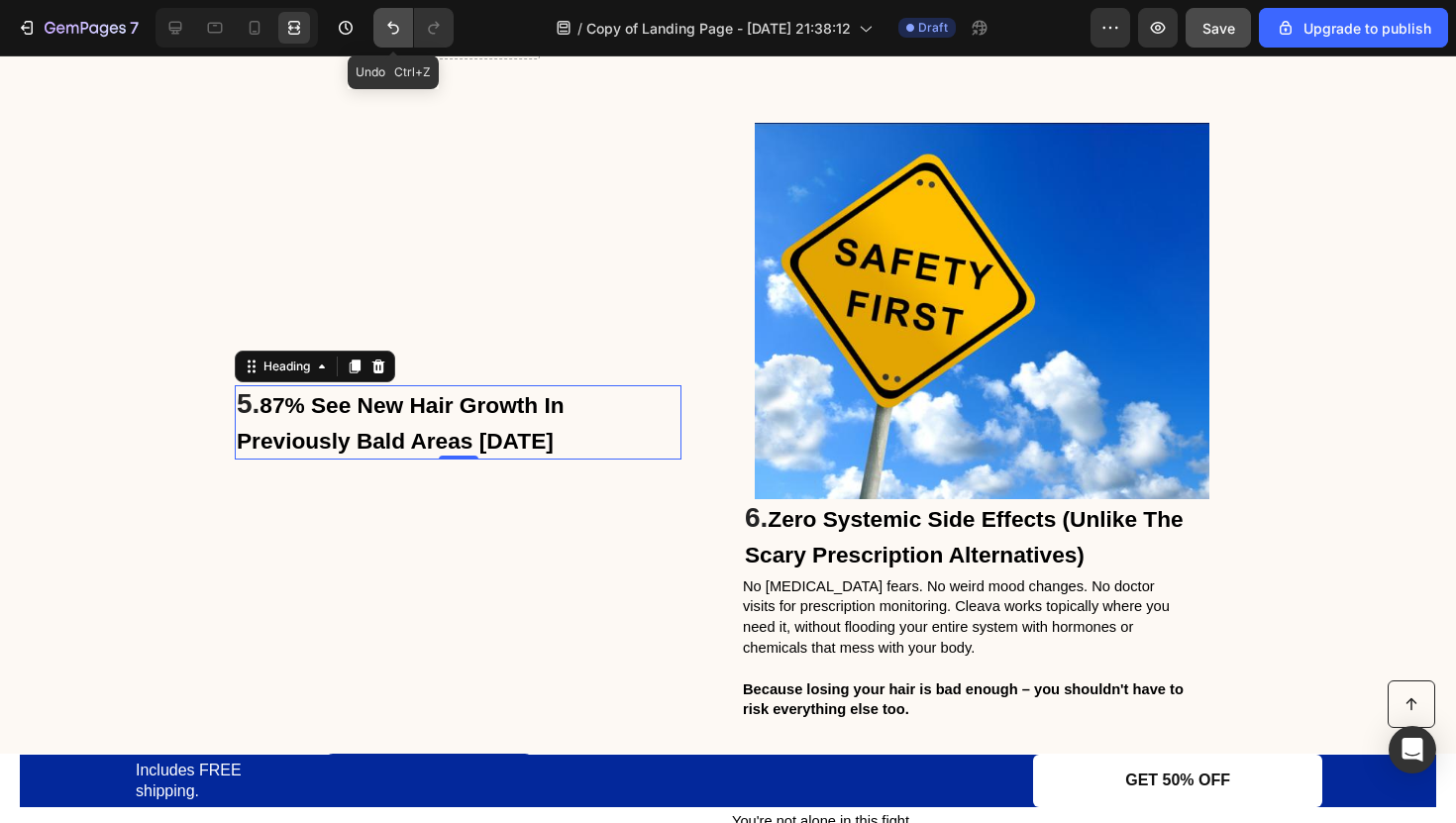 click 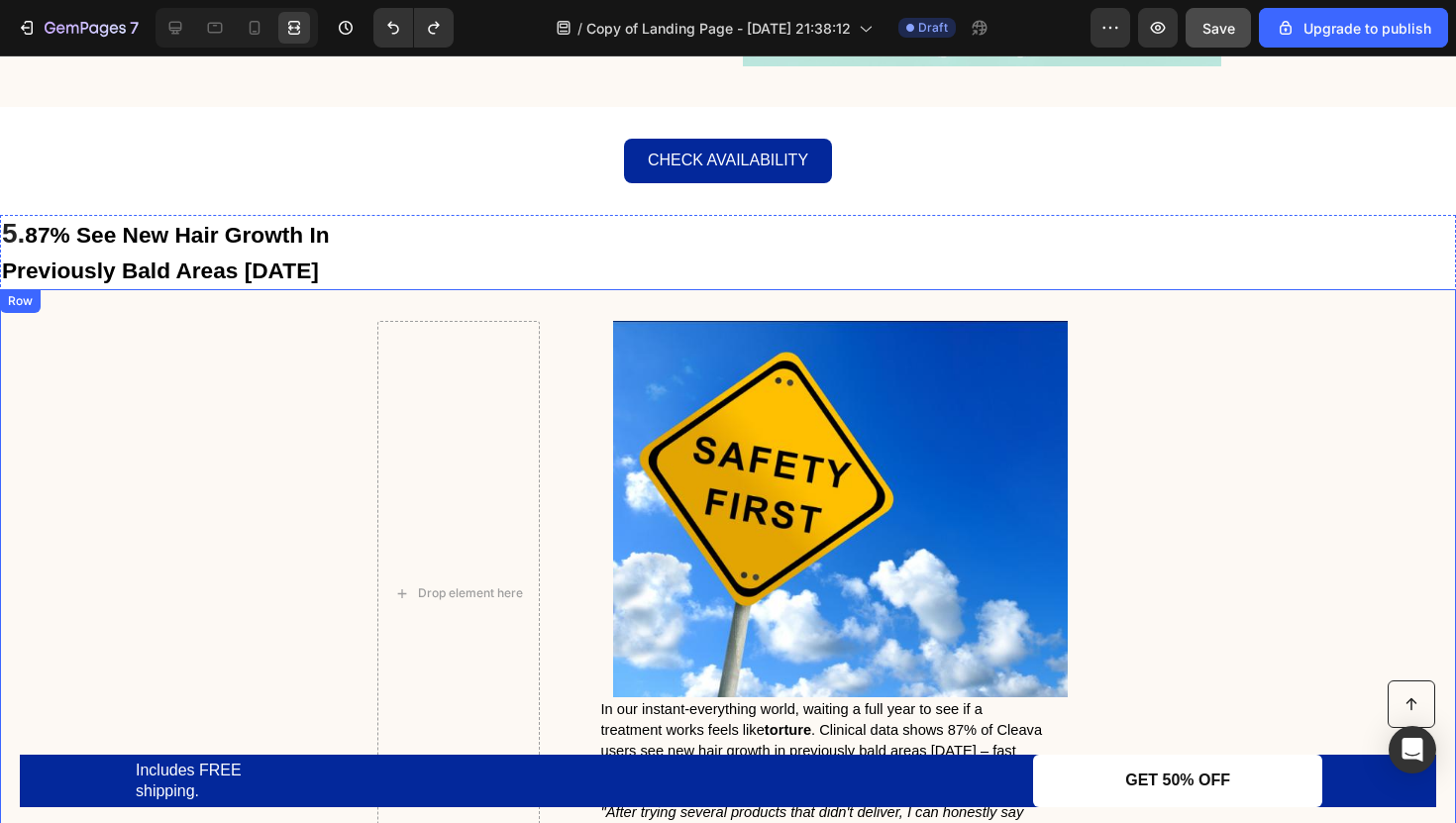scroll, scrollTop: 2713, scrollLeft: 0, axis: vertical 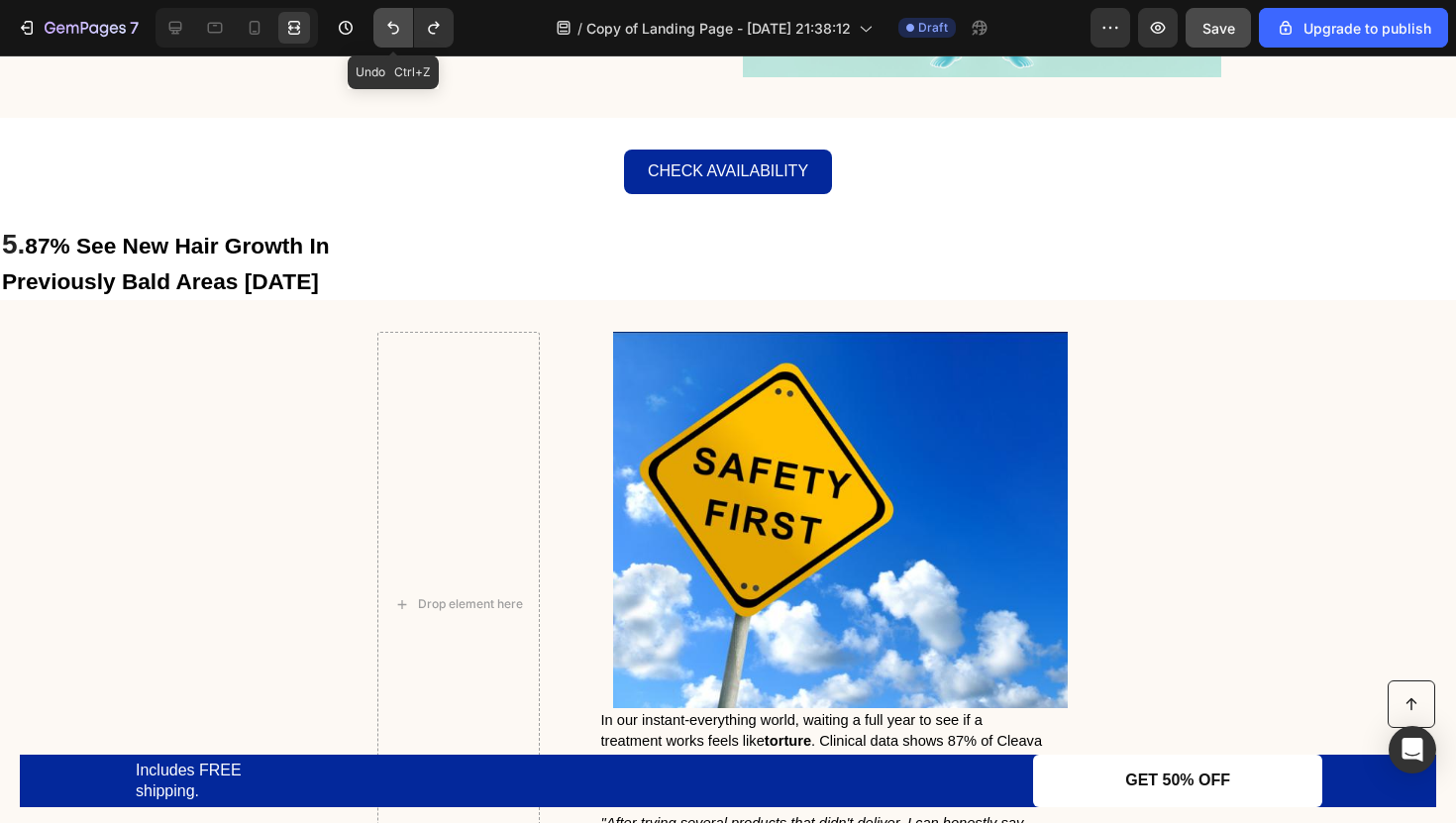 click 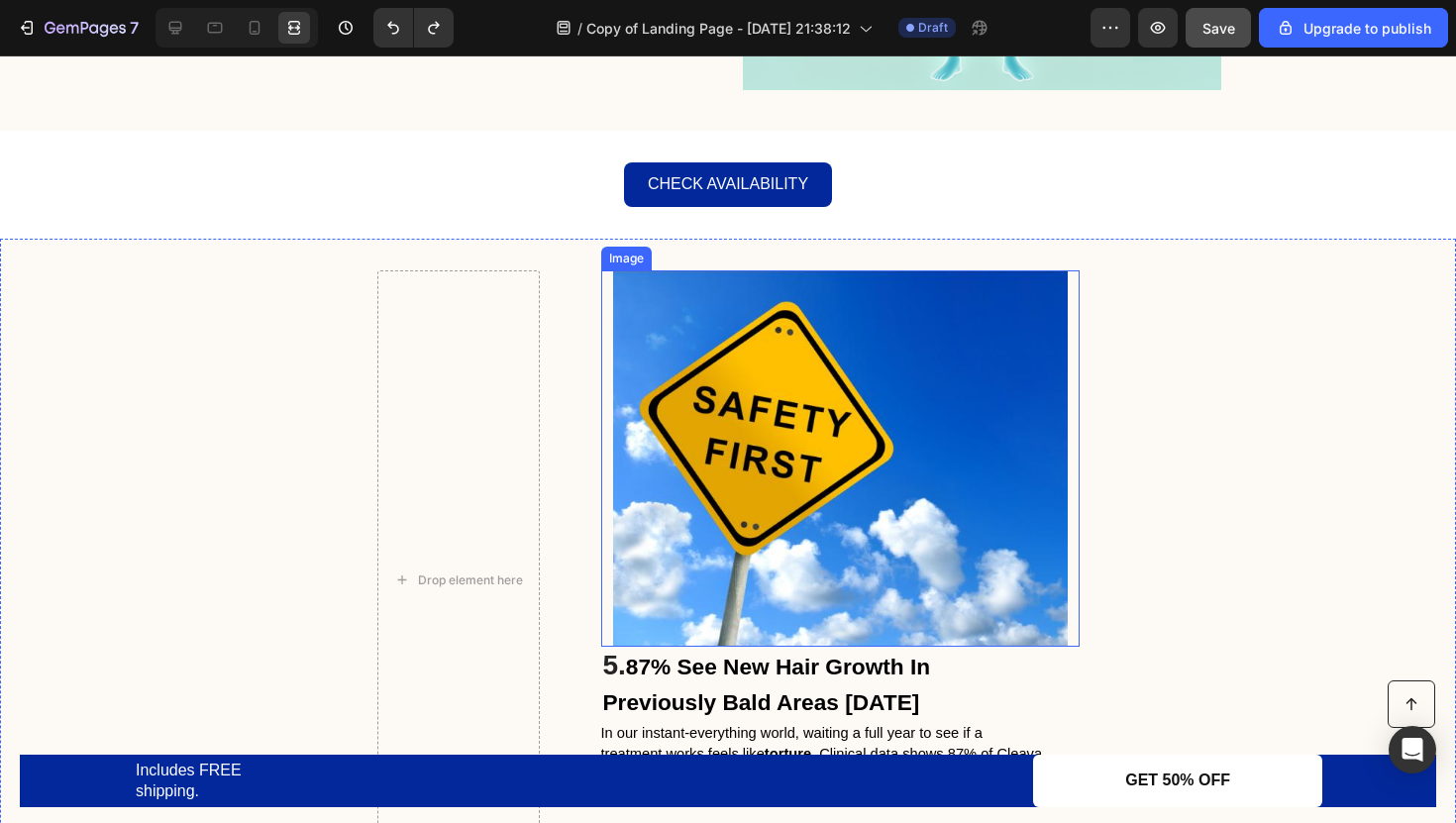 scroll, scrollTop: 2707, scrollLeft: 0, axis: vertical 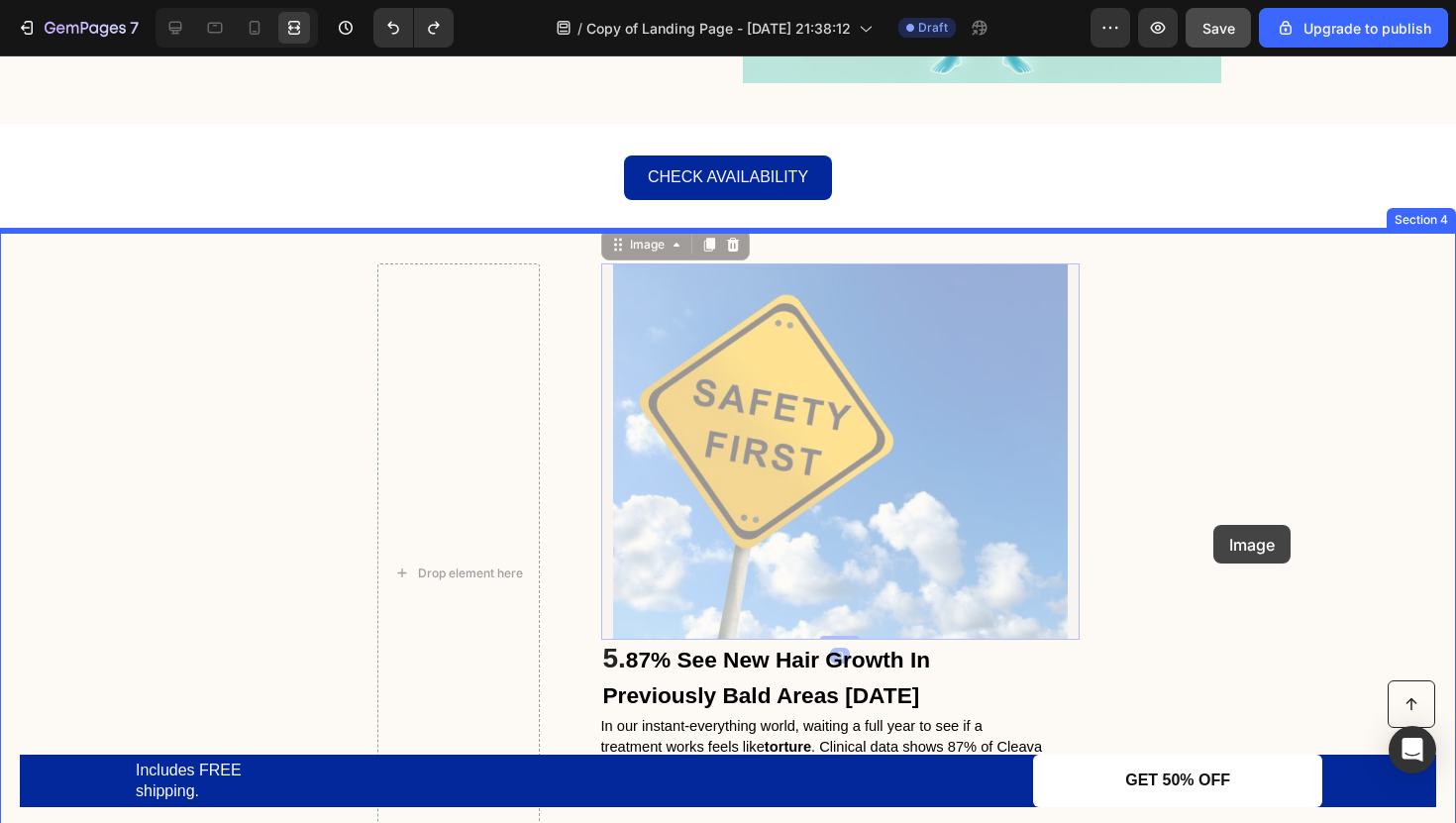 drag, startPoint x: 781, startPoint y: 428, endPoint x: 1213, endPoint y: 527, distance: 443.1986 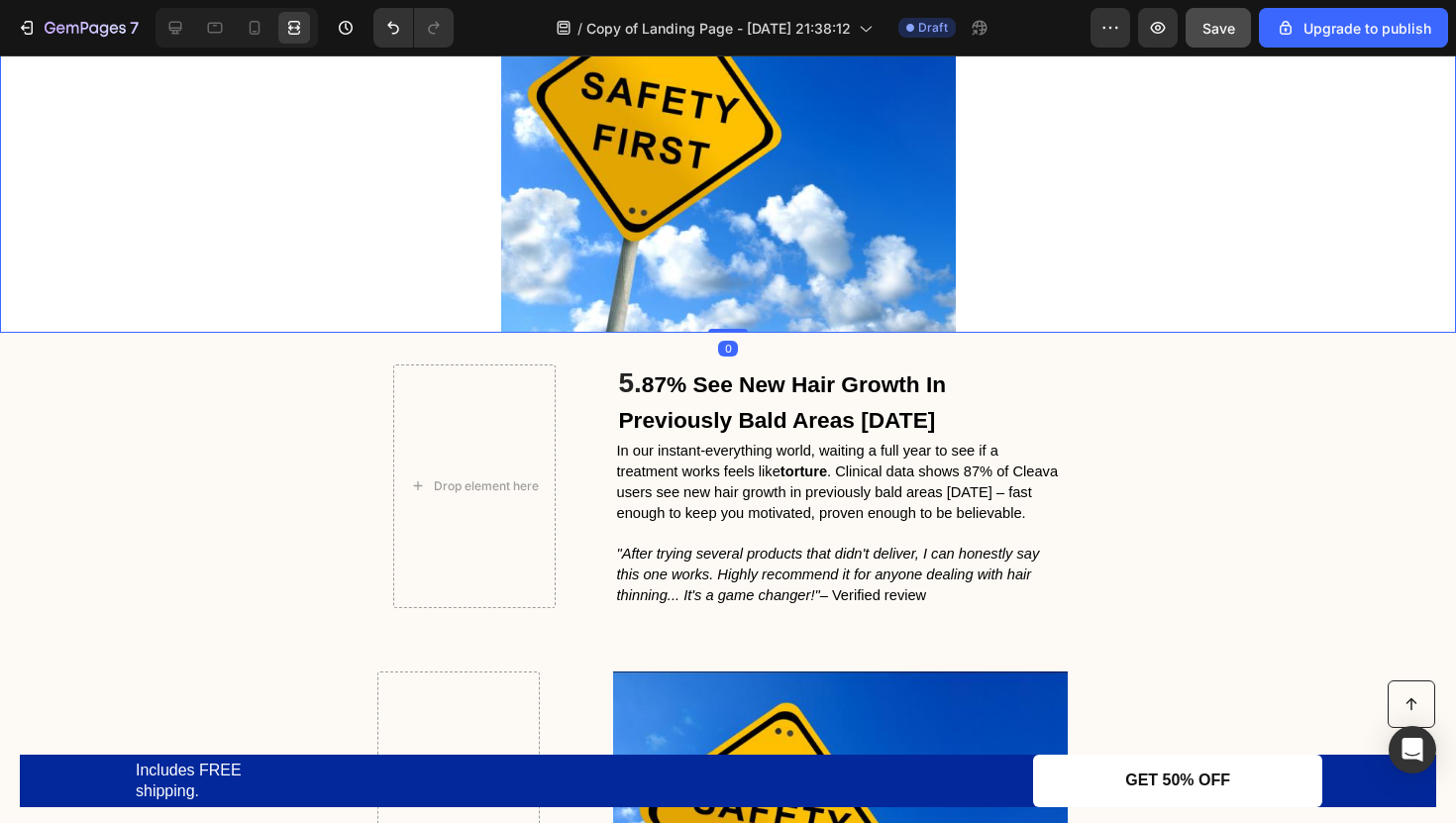 scroll, scrollTop: 2981, scrollLeft: 0, axis: vertical 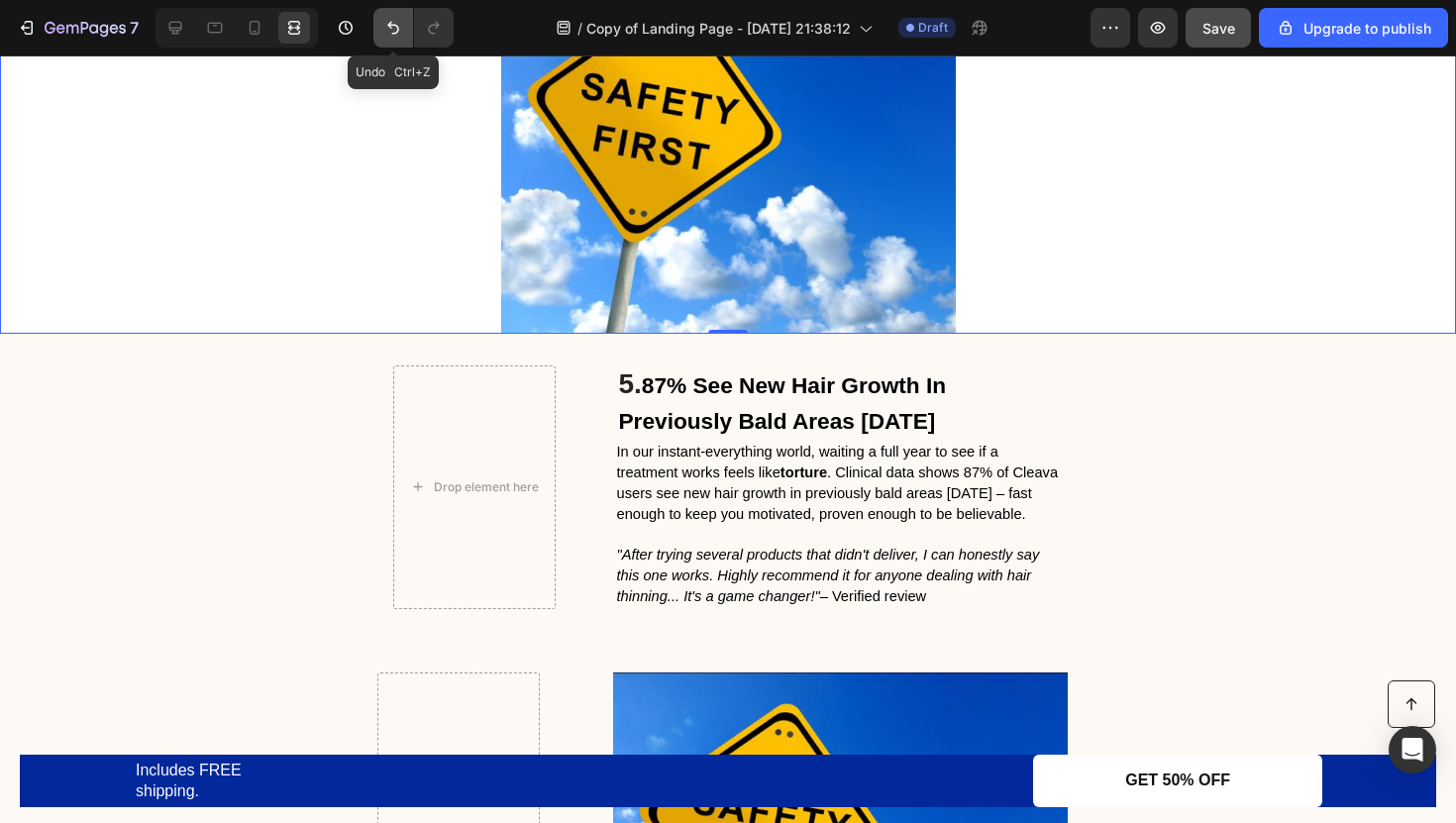 click 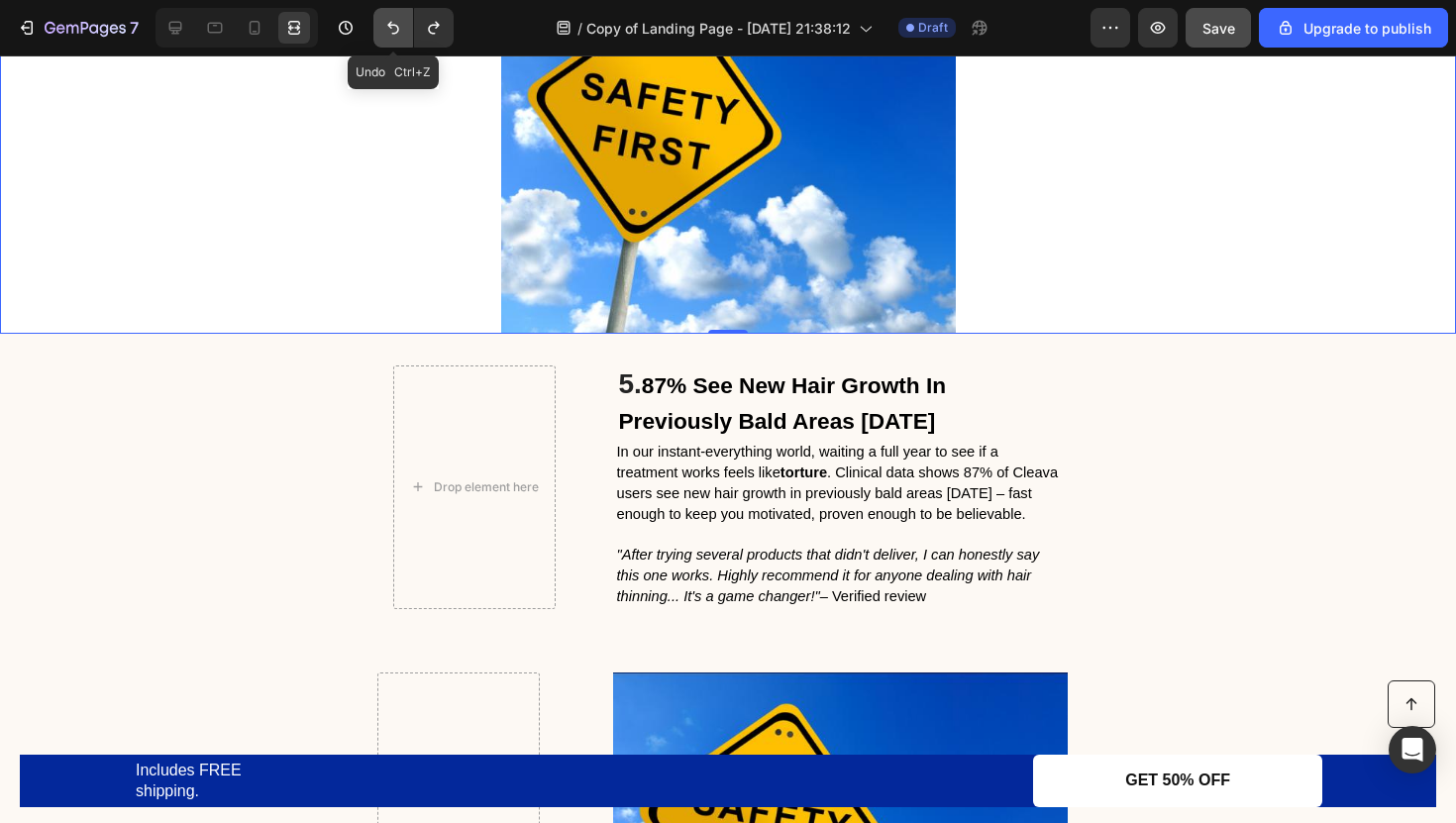 scroll, scrollTop: 2605, scrollLeft: 0, axis: vertical 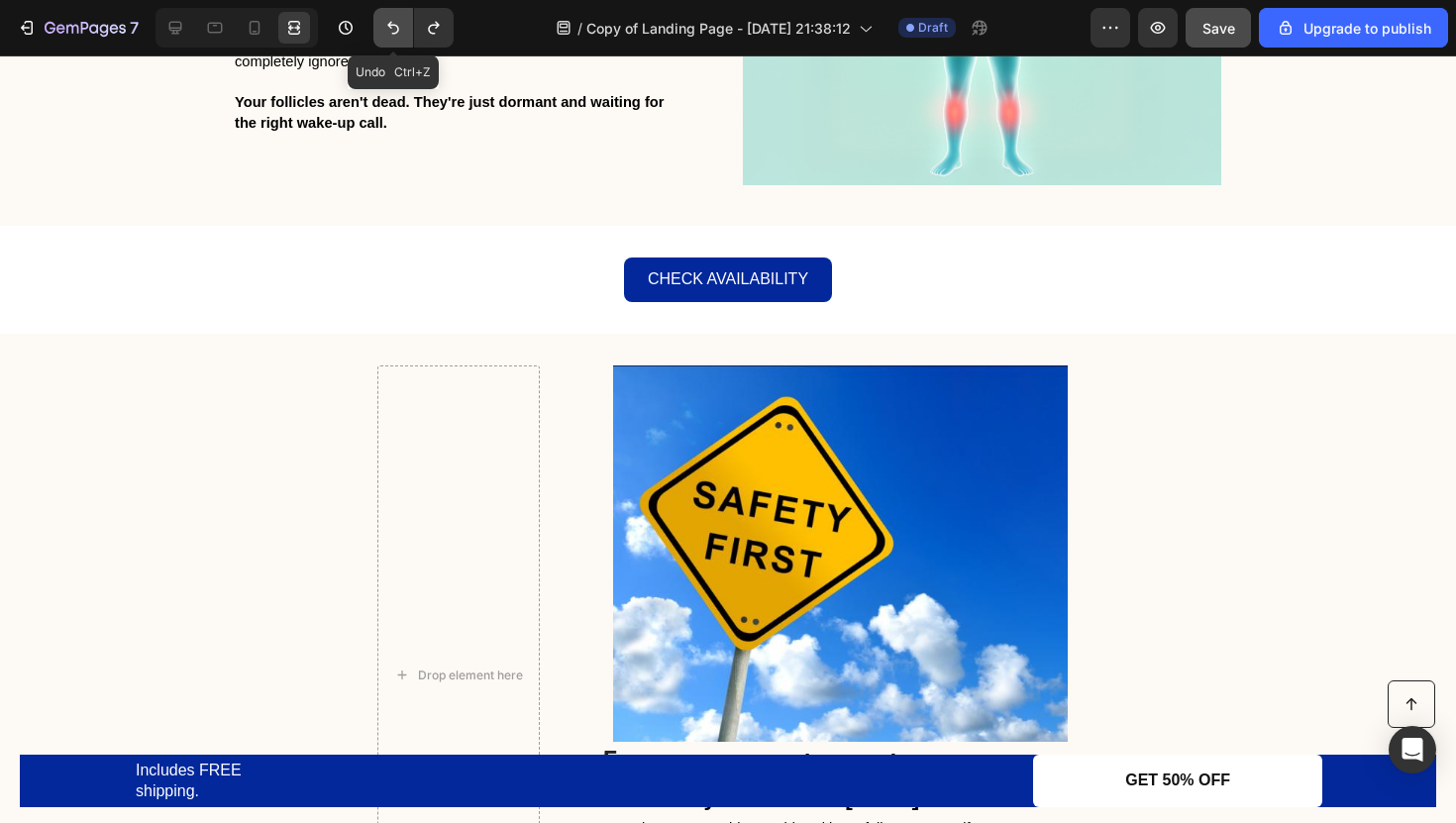 click 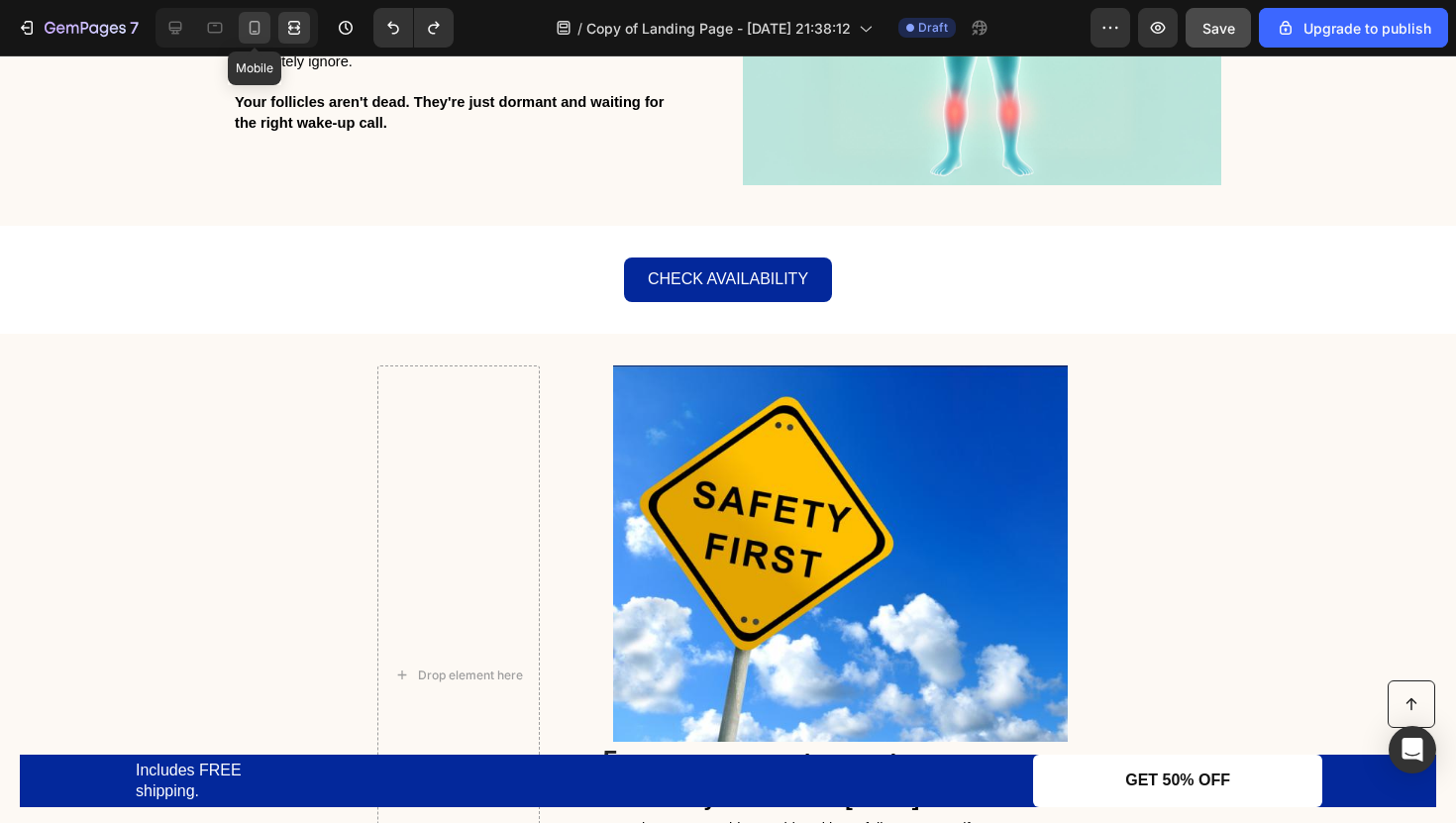 click 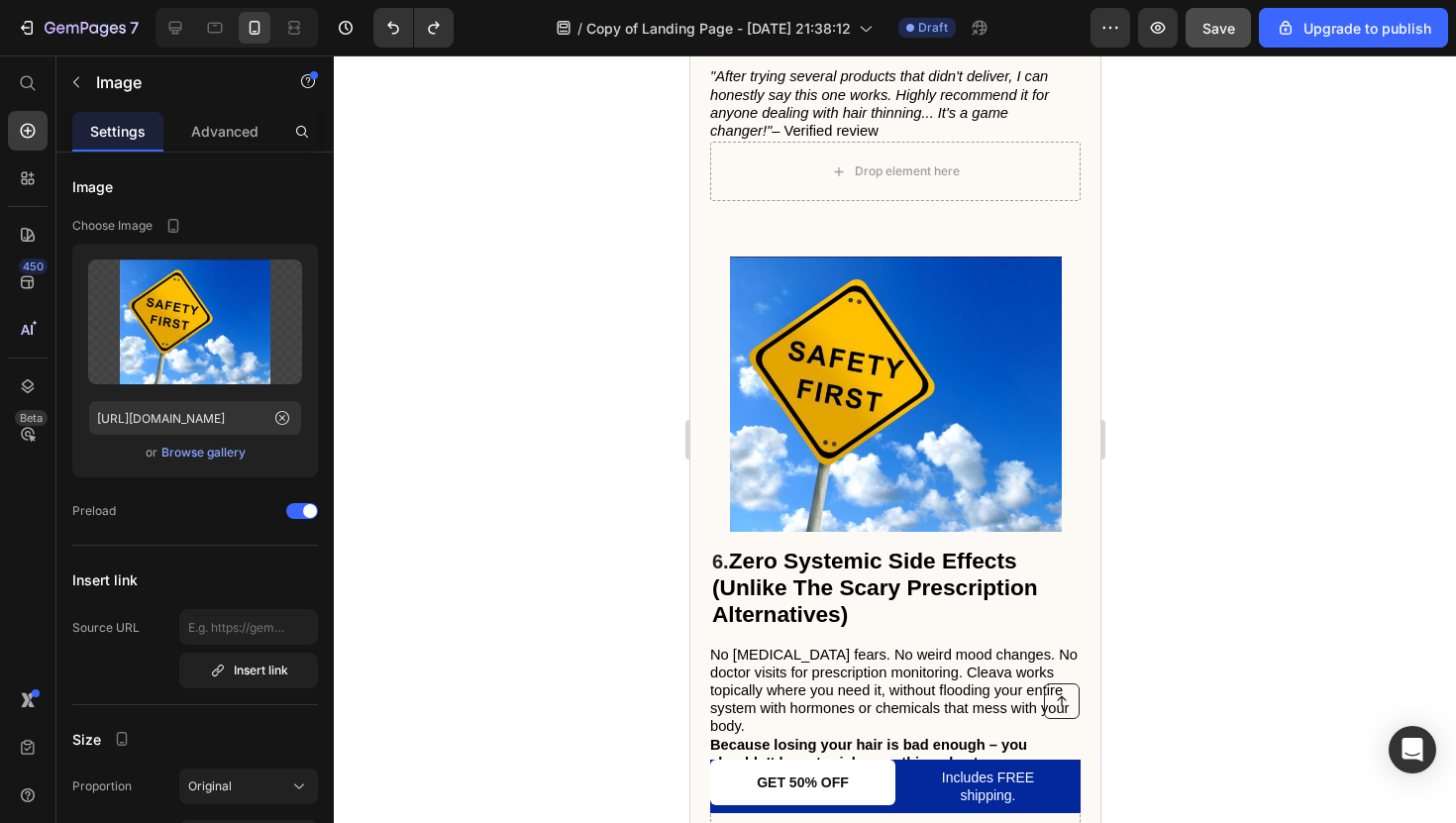 scroll, scrollTop: 3968, scrollLeft: 0, axis: vertical 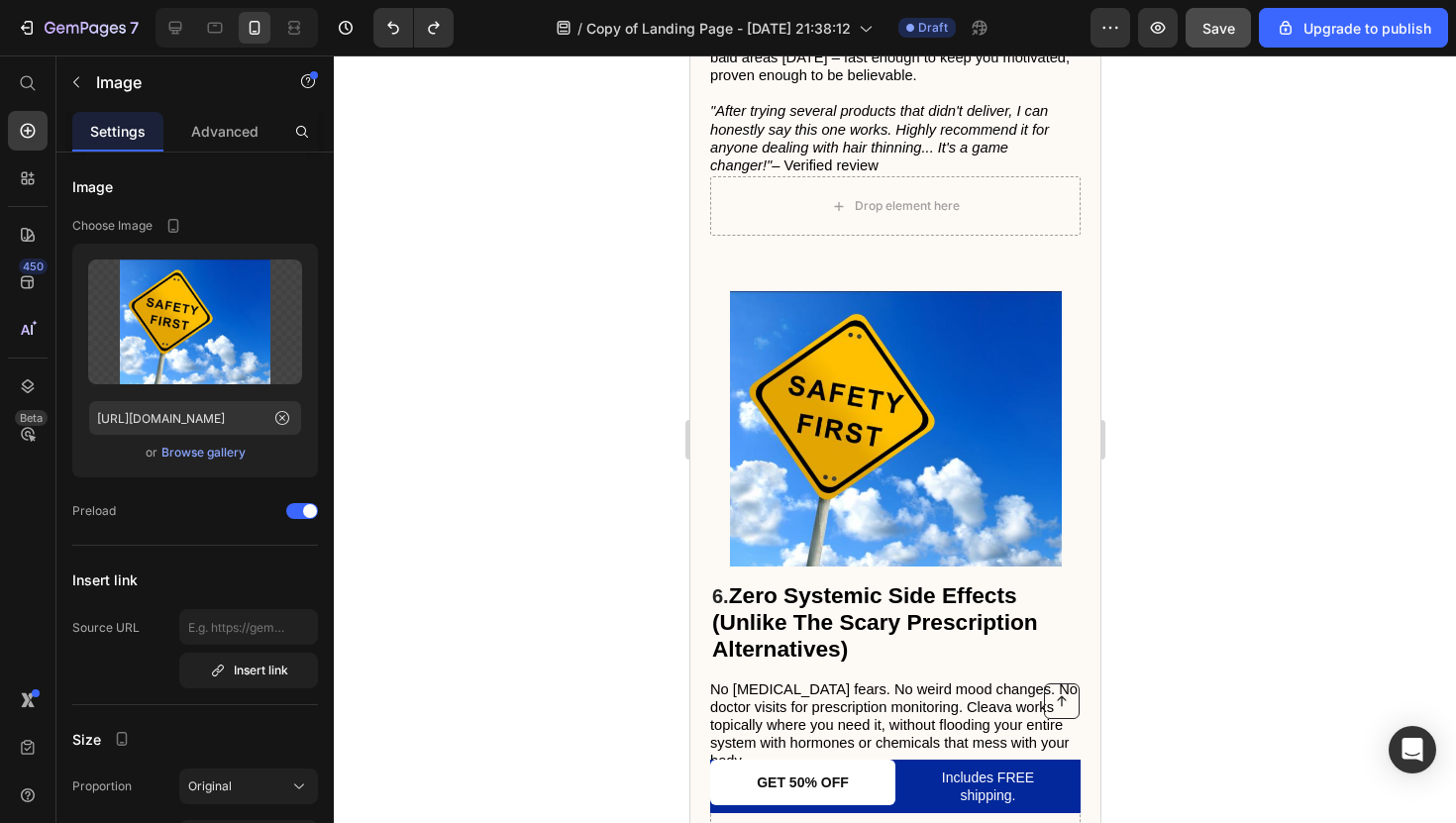 click at bounding box center (233, 28) 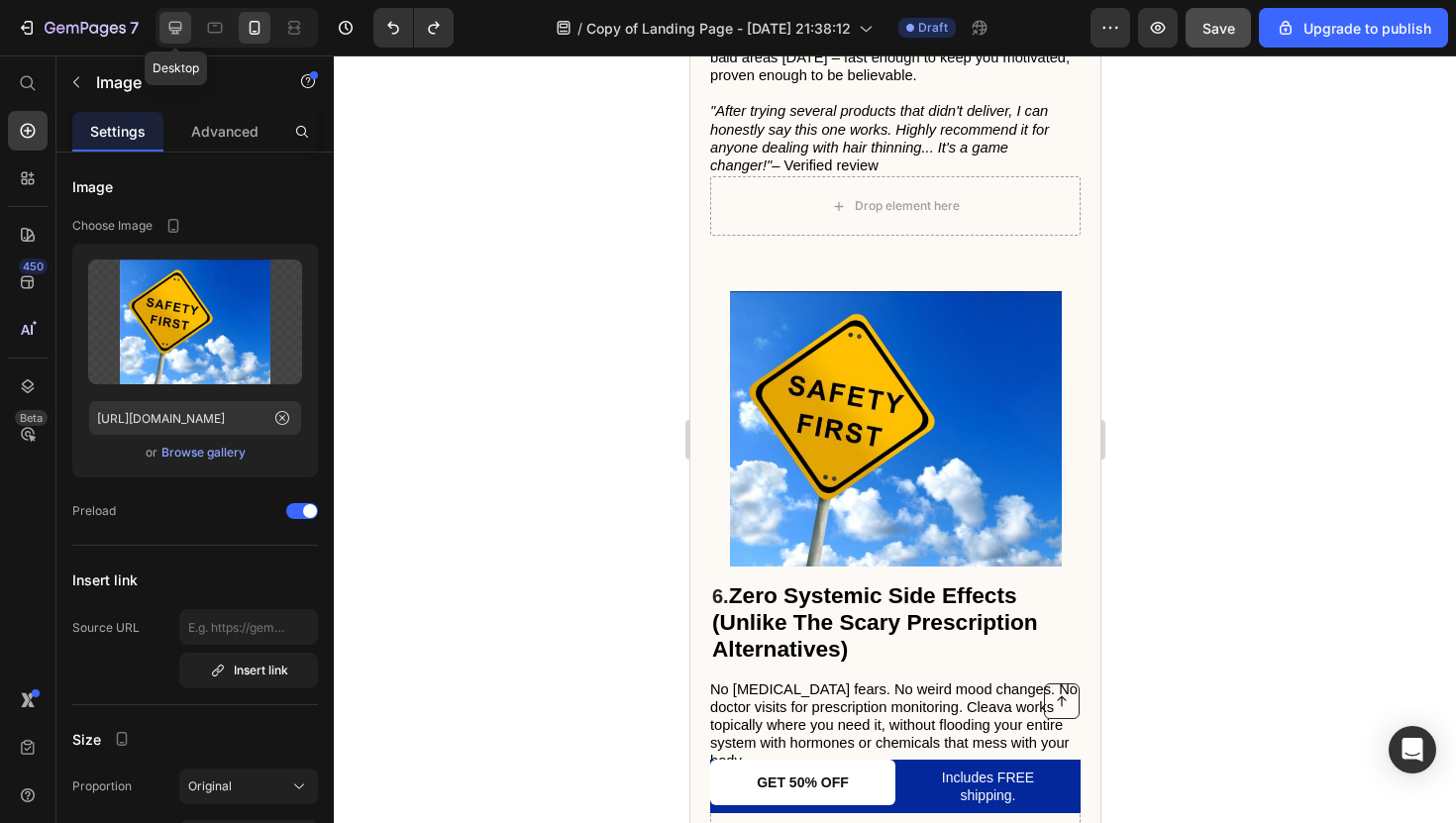 click 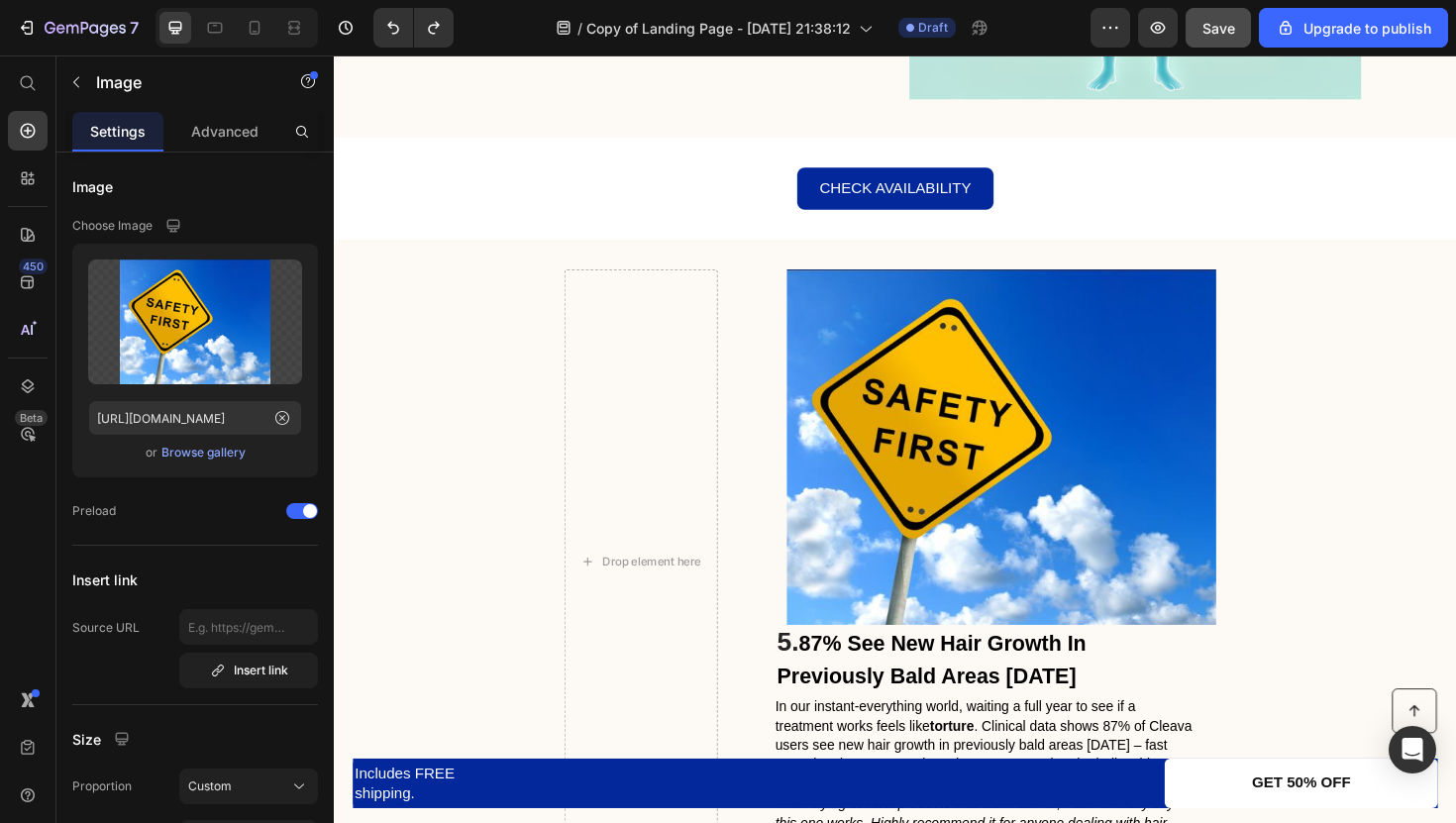 scroll, scrollTop: 2733, scrollLeft: 0, axis: vertical 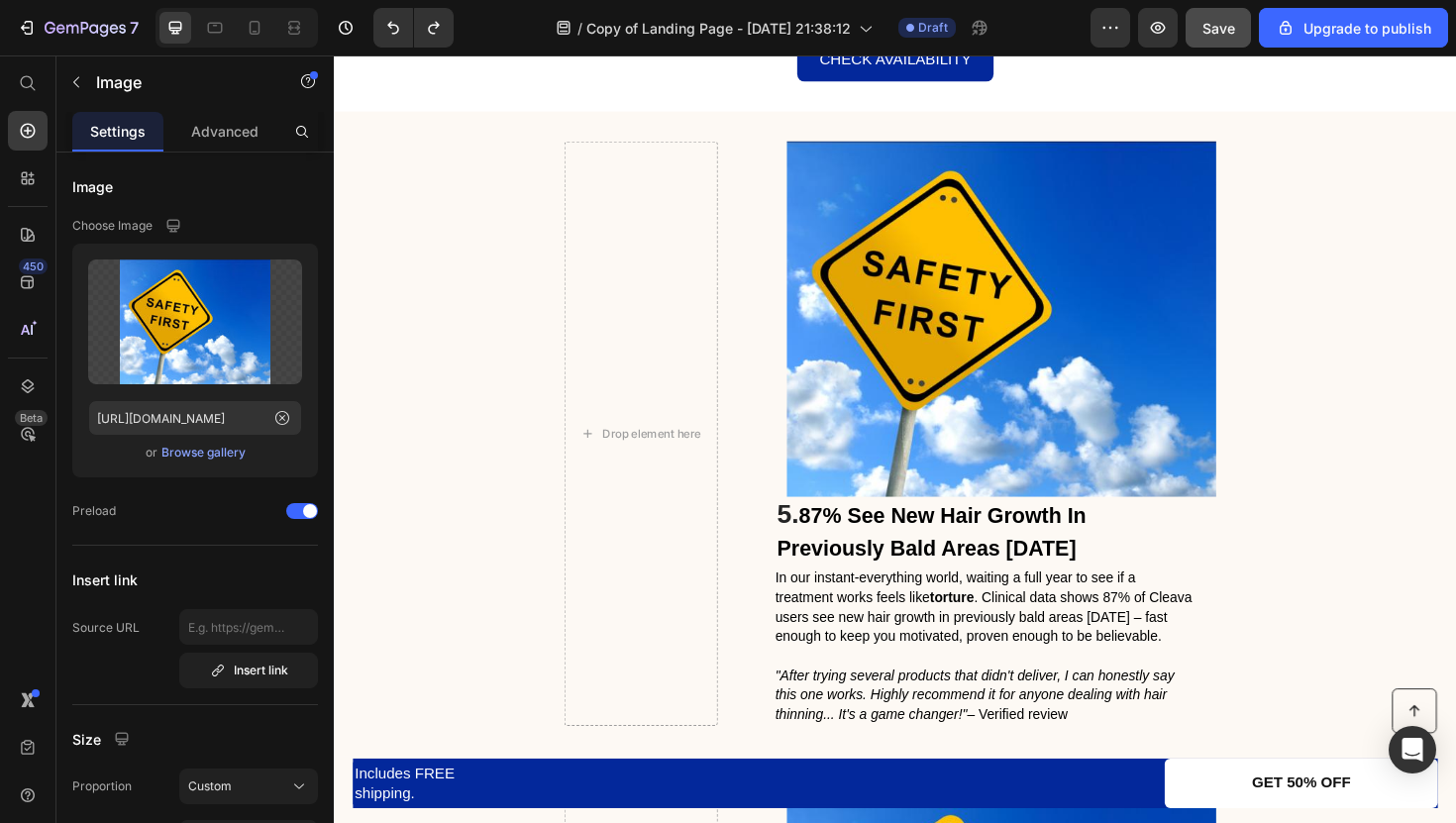 click at bounding box center [1040, 335] 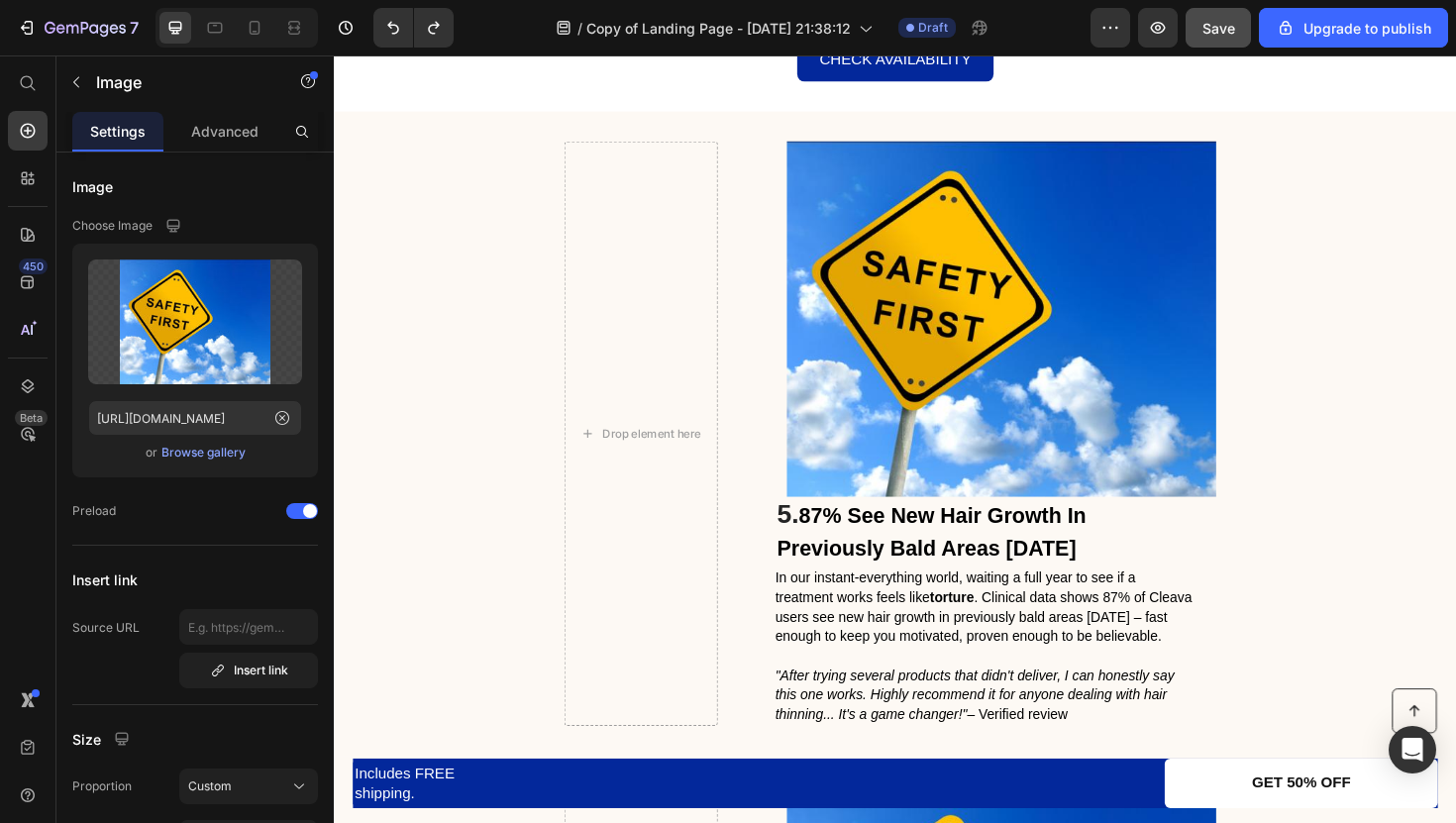 click at bounding box center (1040, 335) 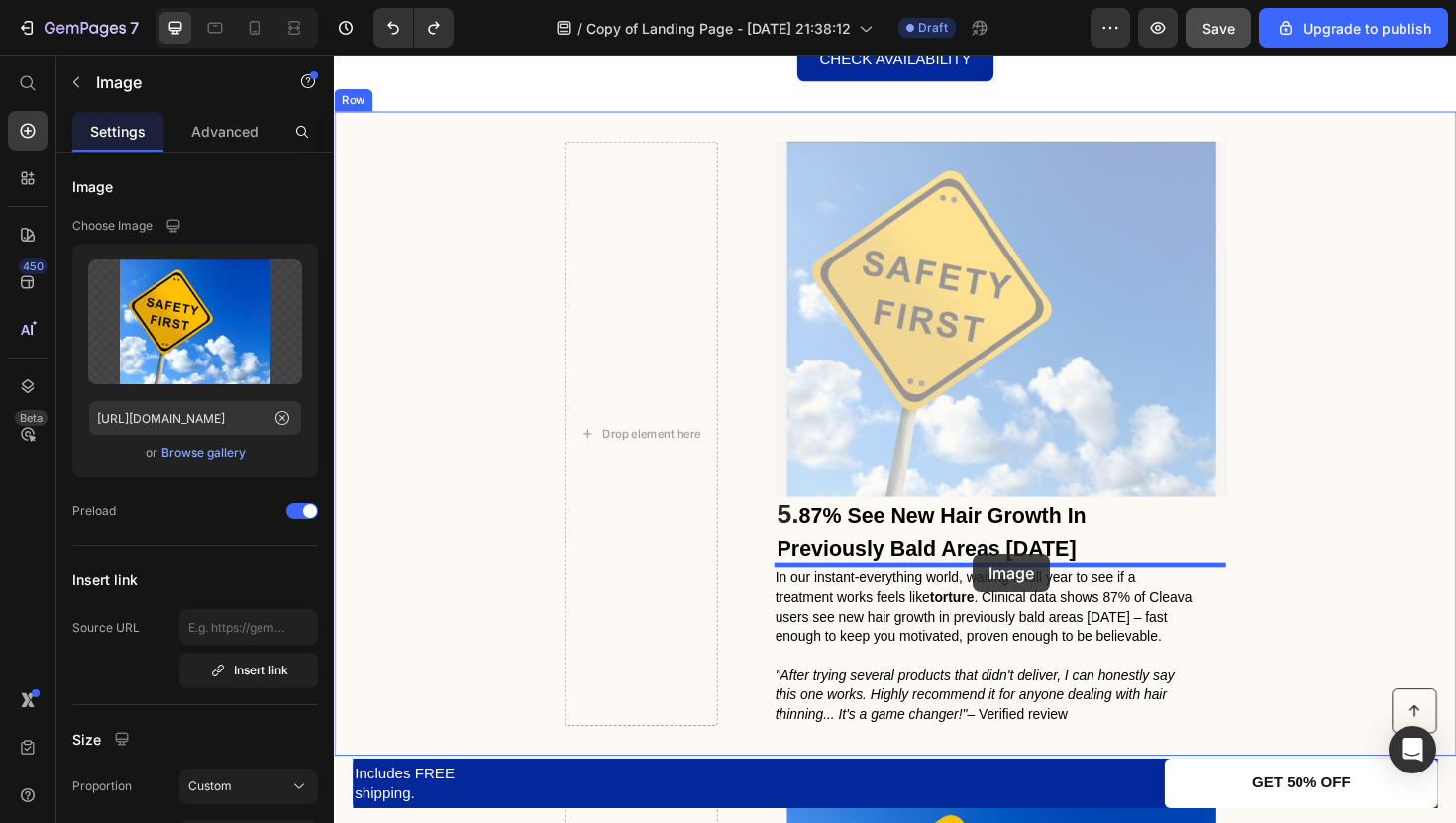 drag, startPoint x: 945, startPoint y: 392, endPoint x: 1010, endPoint y: 583, distance: 201.75728 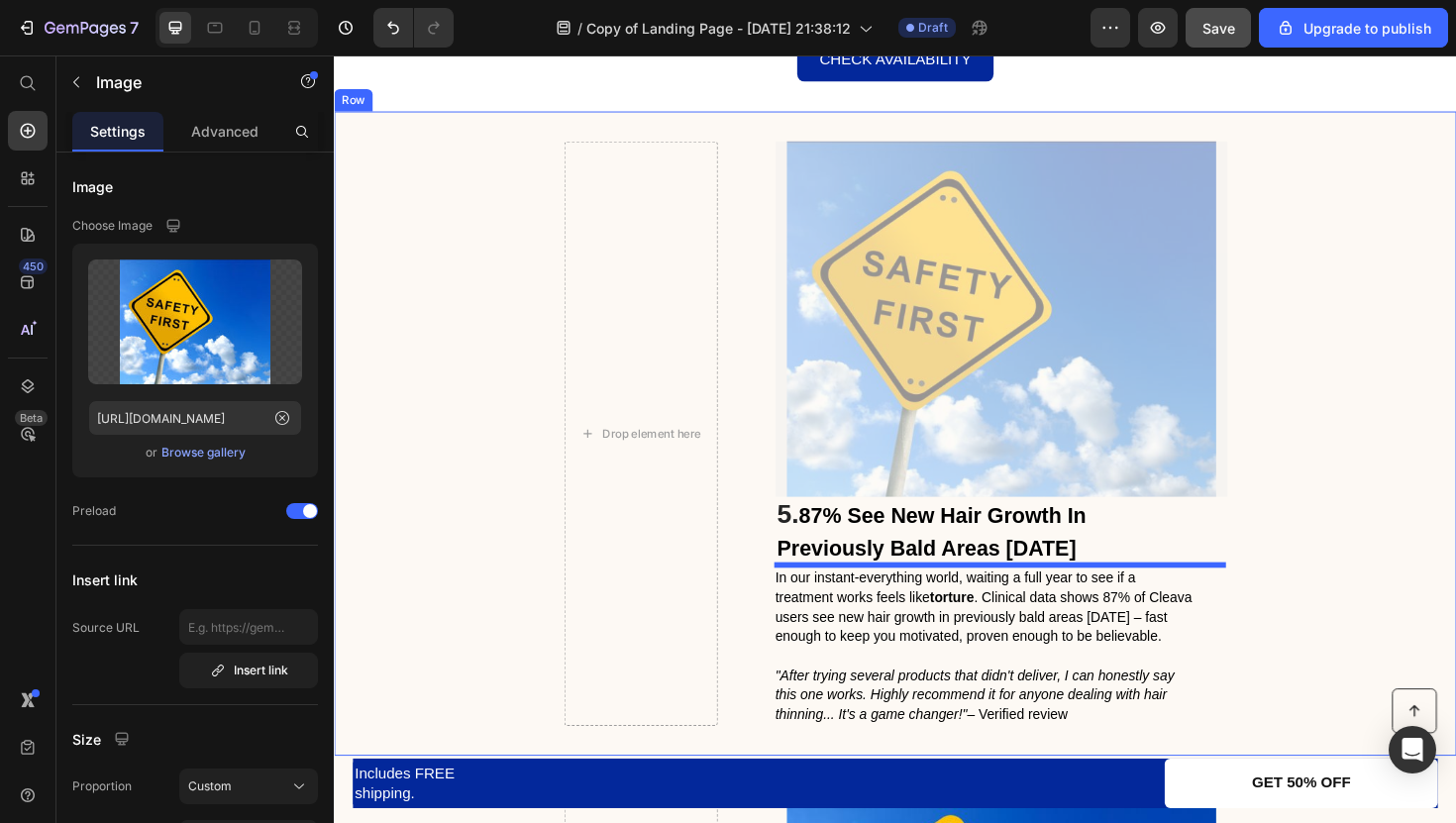 click at bounding box center [334, 55] 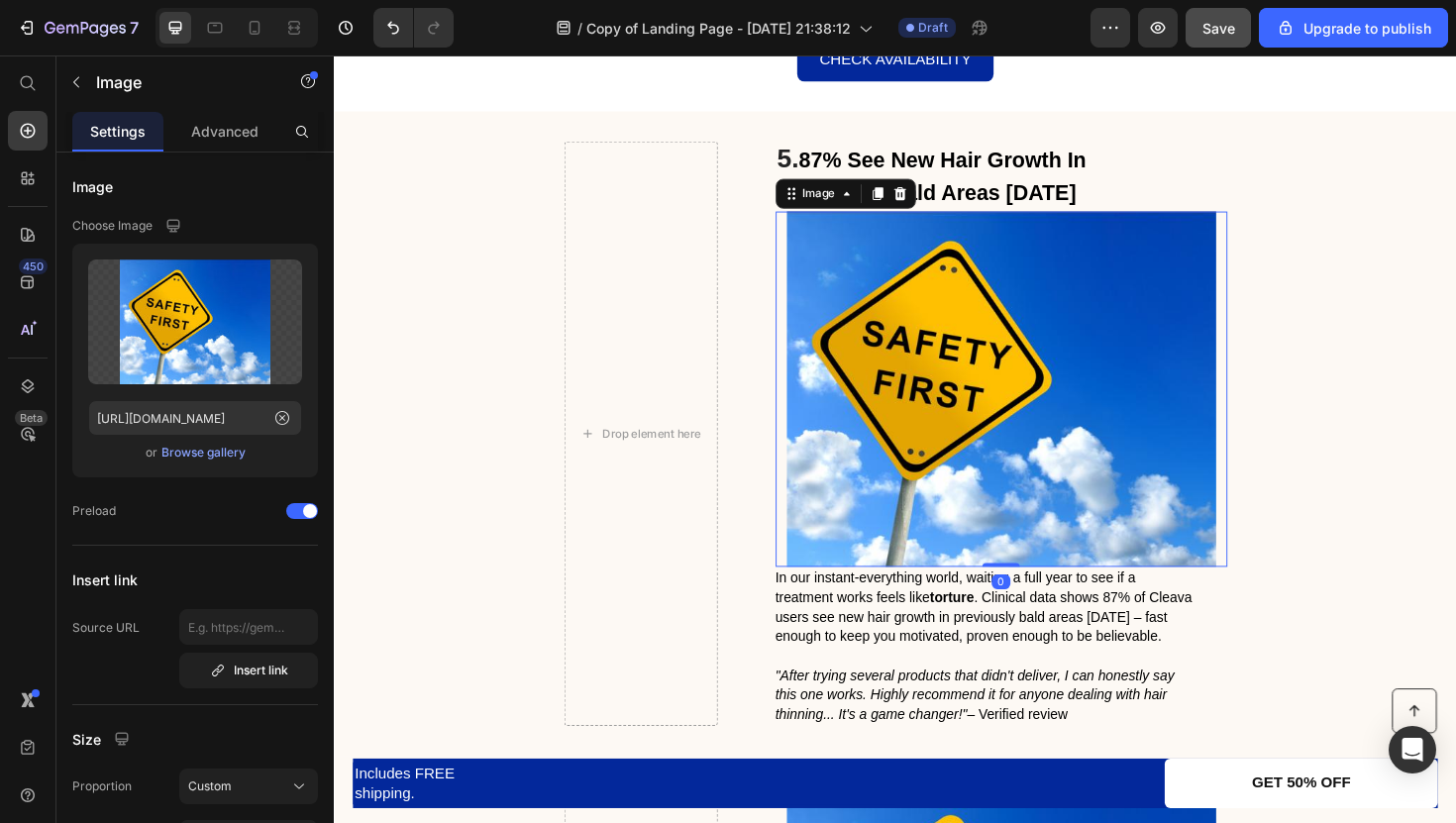 click at bounding box center [1040, 409] 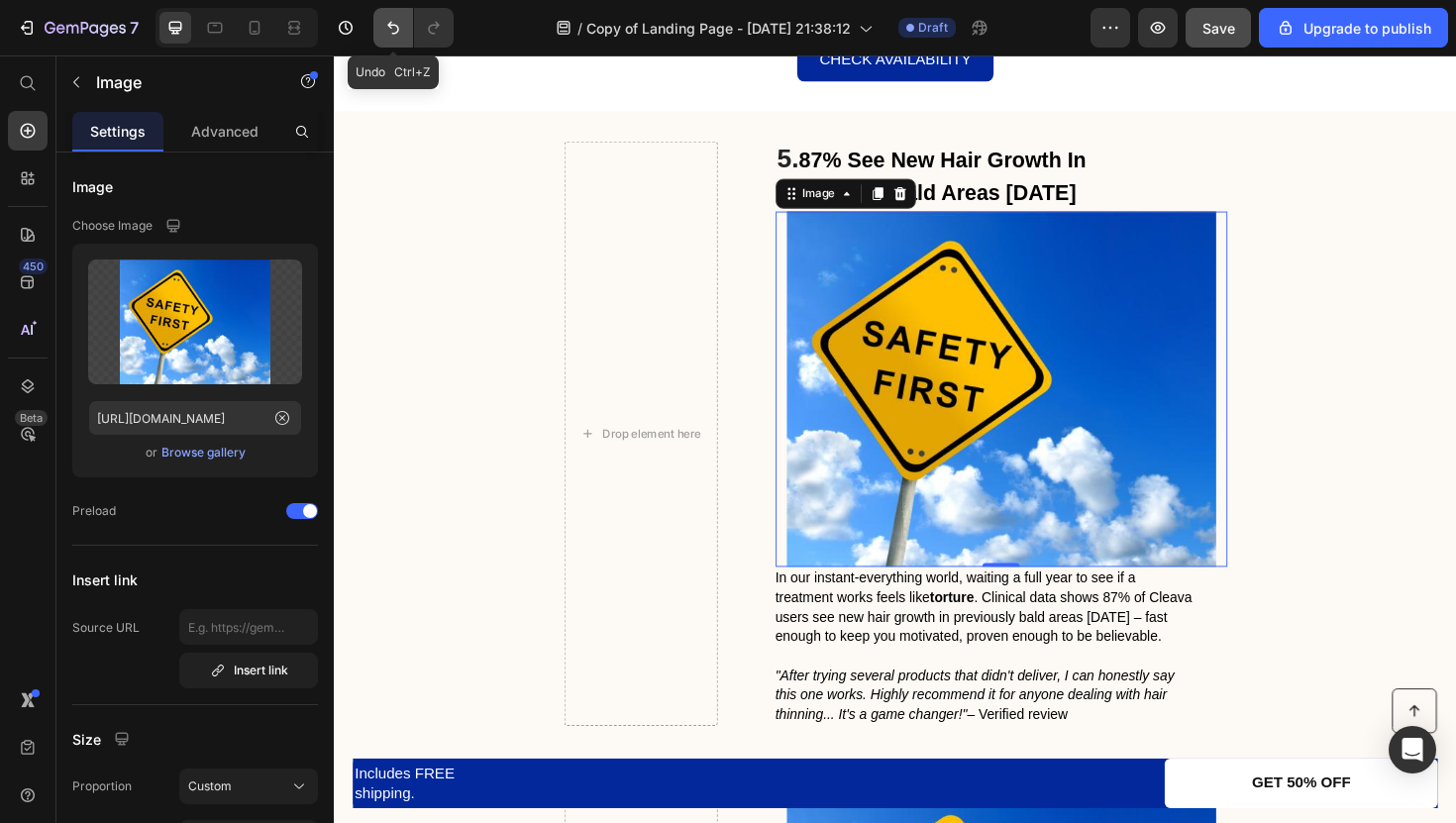 click 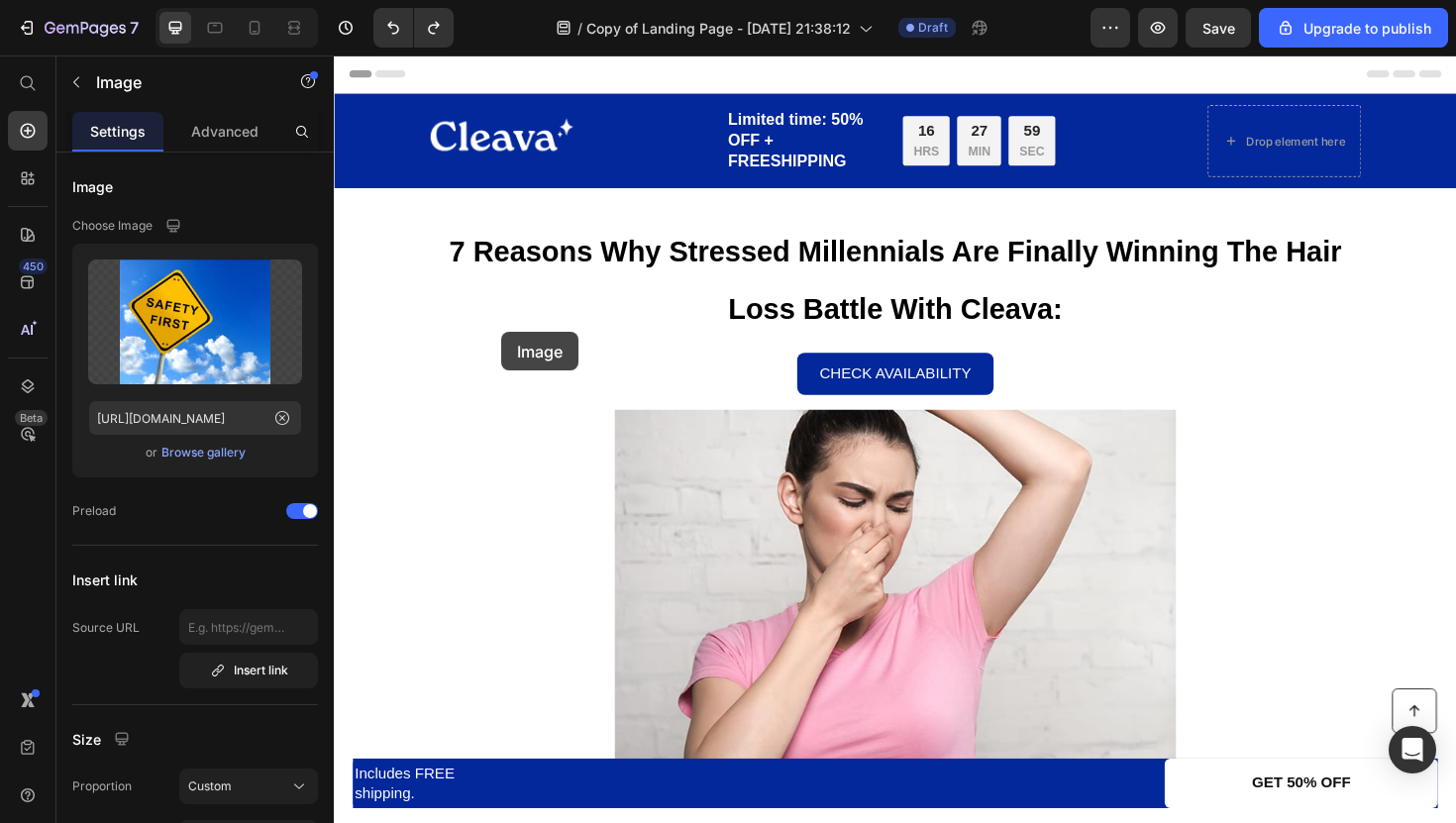 scroll, scrollTop: 2733, scrollLeft: 0, axis: vertical 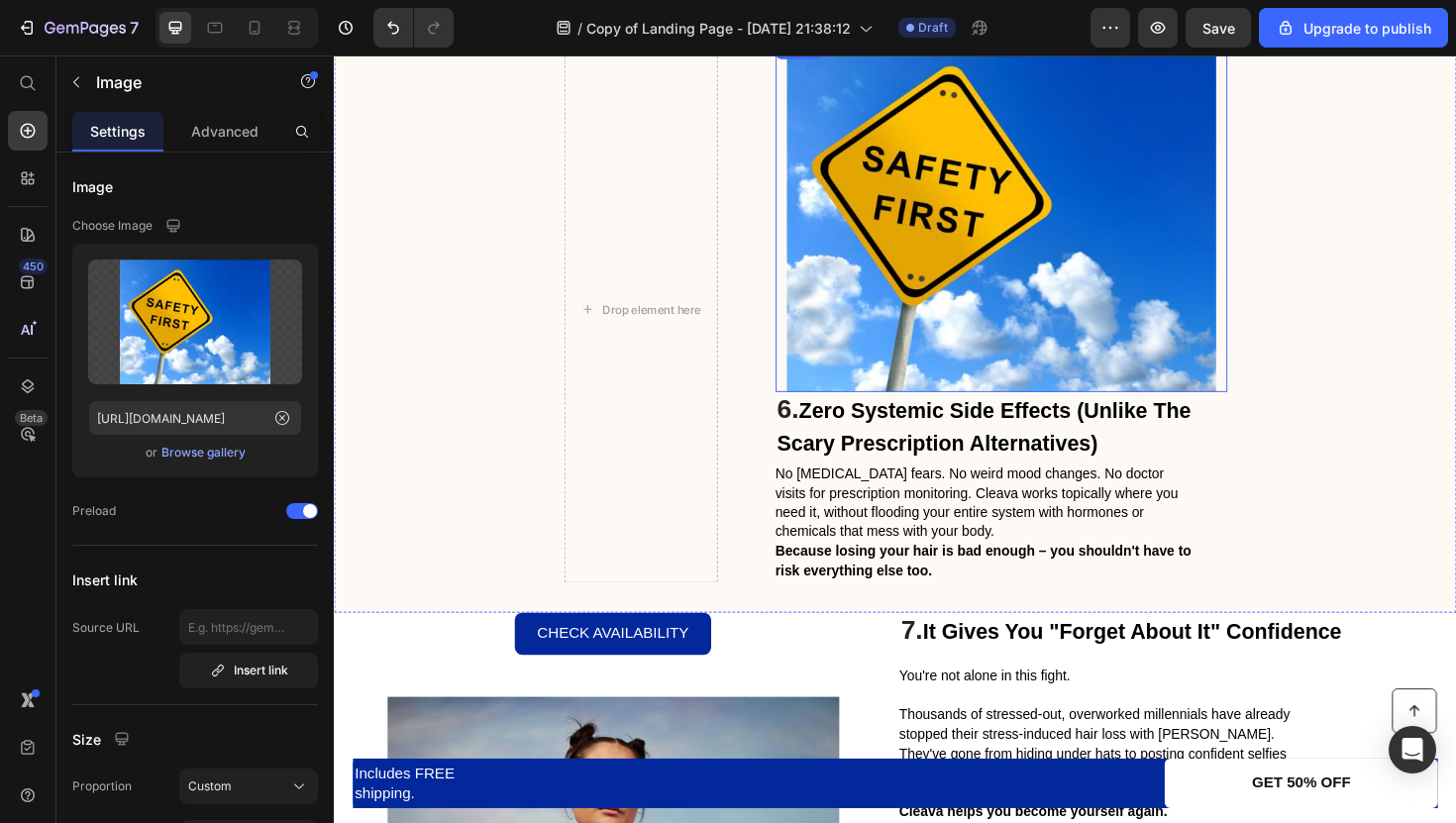 click at bounding box center [1040, 224] 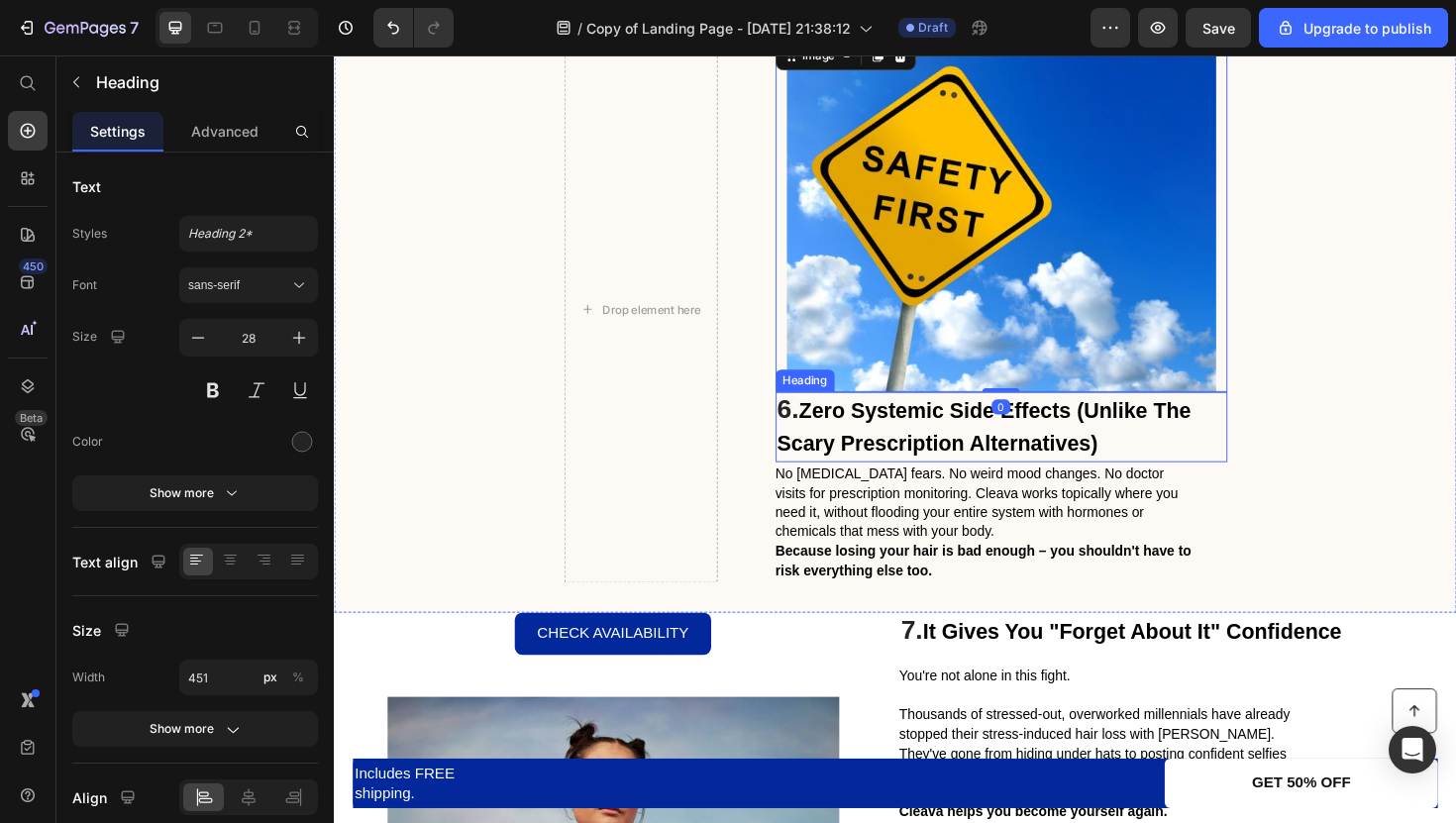 click on "Zero Systemic Side Effects (Unlike The Scary Prescription Alternatives)" at bounding box center (1022, 450) 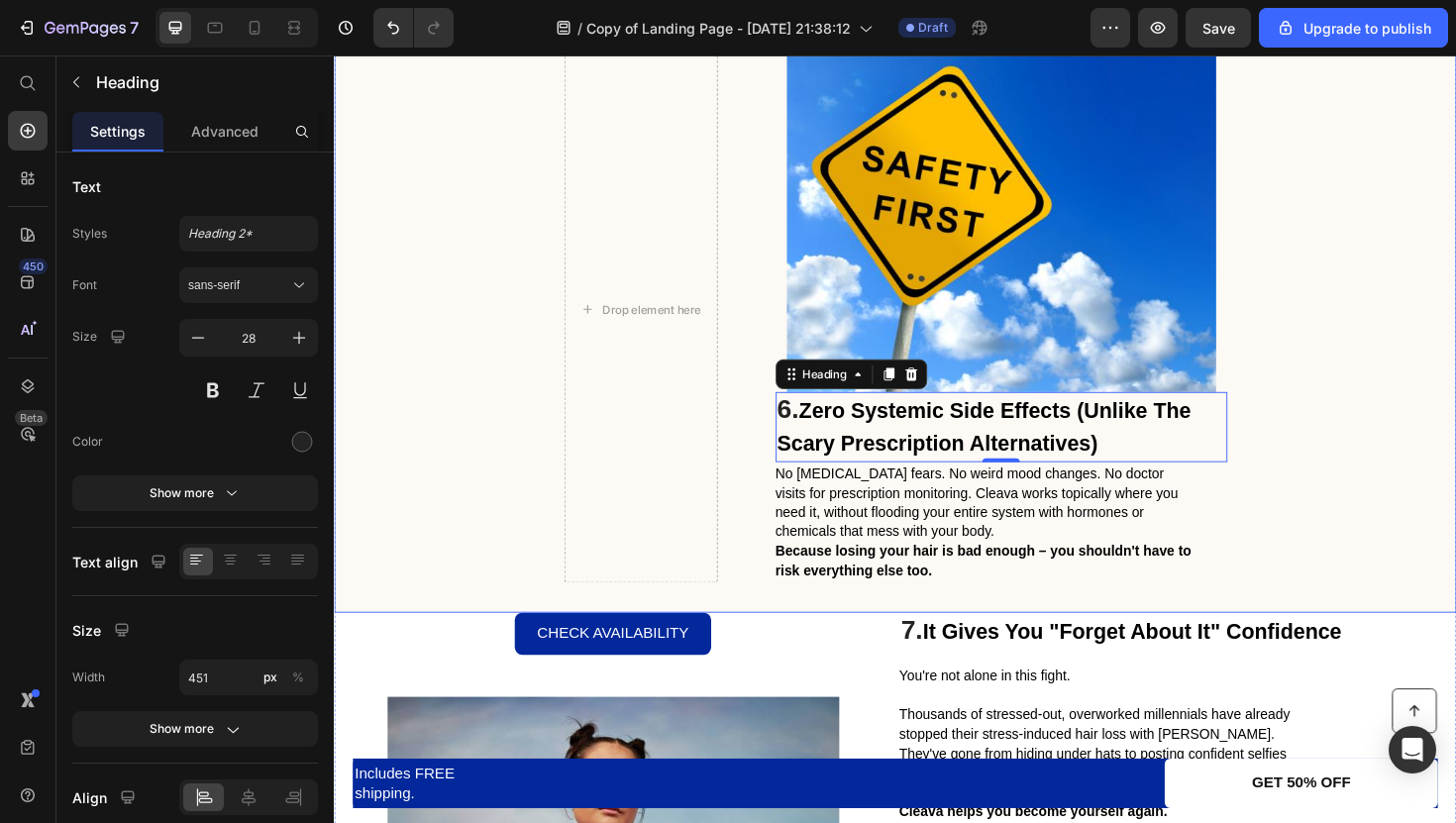 click on "Drop element here Image 6.  Zero Systemic Side Effects (Unlike The Scary Prescription Alternatives) Heading   0 No sexual dysfunction fears. No weird mood changes. No doctor visits for prescription monitoring. Cleava works topically where you need it, without flooding your entire system with hormones or chemicals that mess with your body. Because losing your hair is bad enough – you shouldn't have to risk everything else too. Text Block Row" at bounding box center [928, 325] 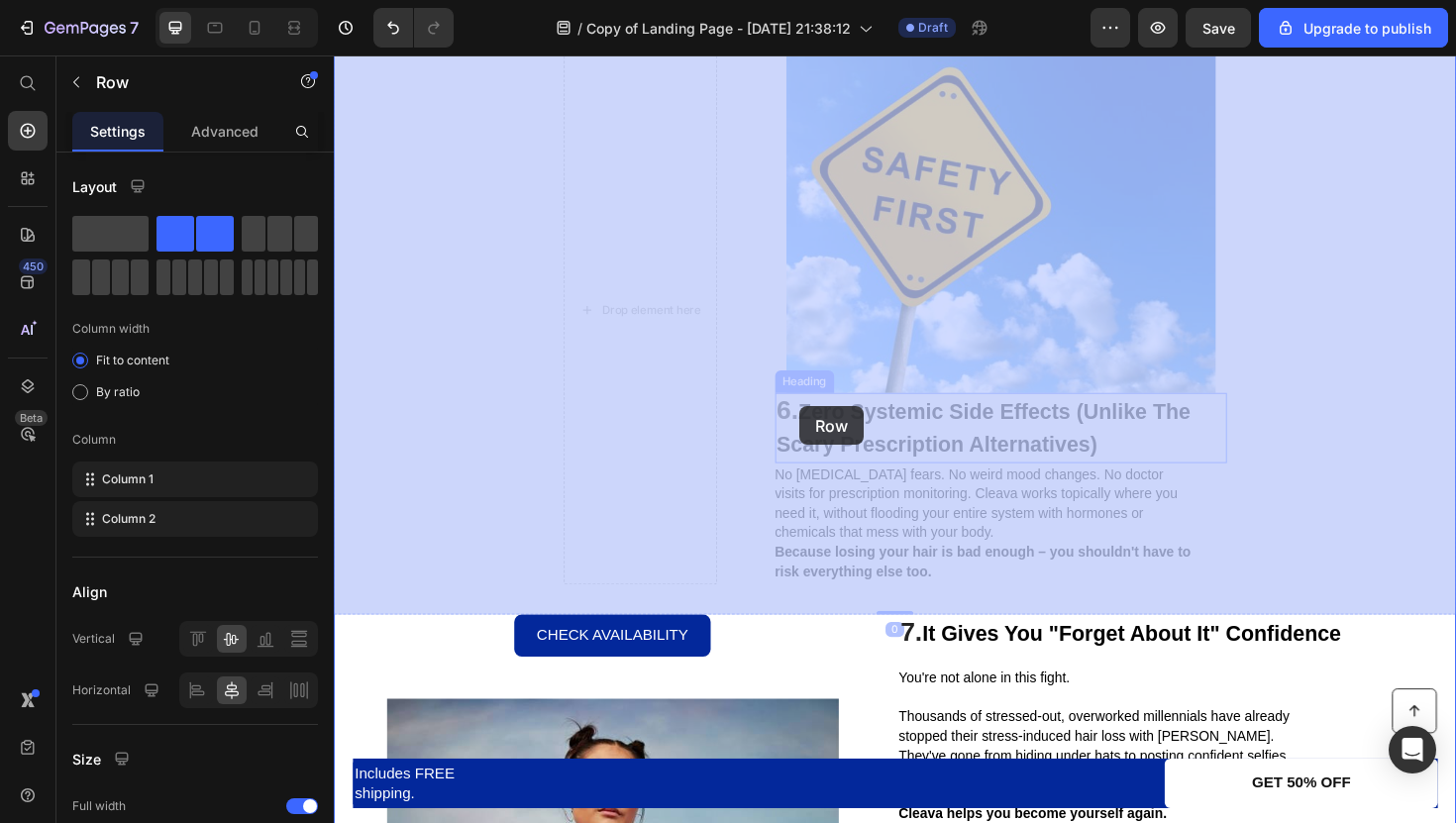 drag, startPoint x: 765, startPoint y: 423, endPoint x: 826, endPoint y: 427, distance: 61.131 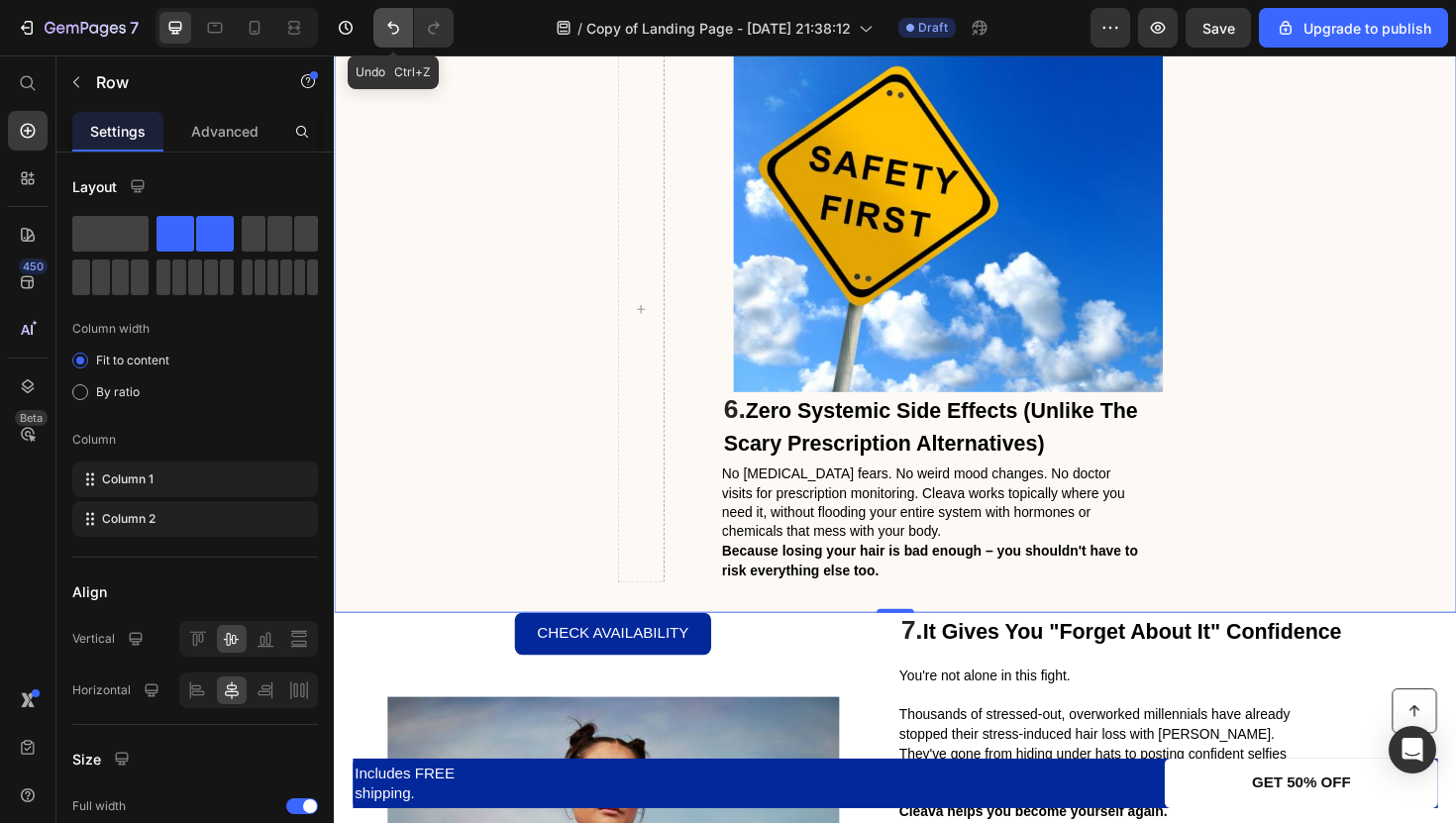 click 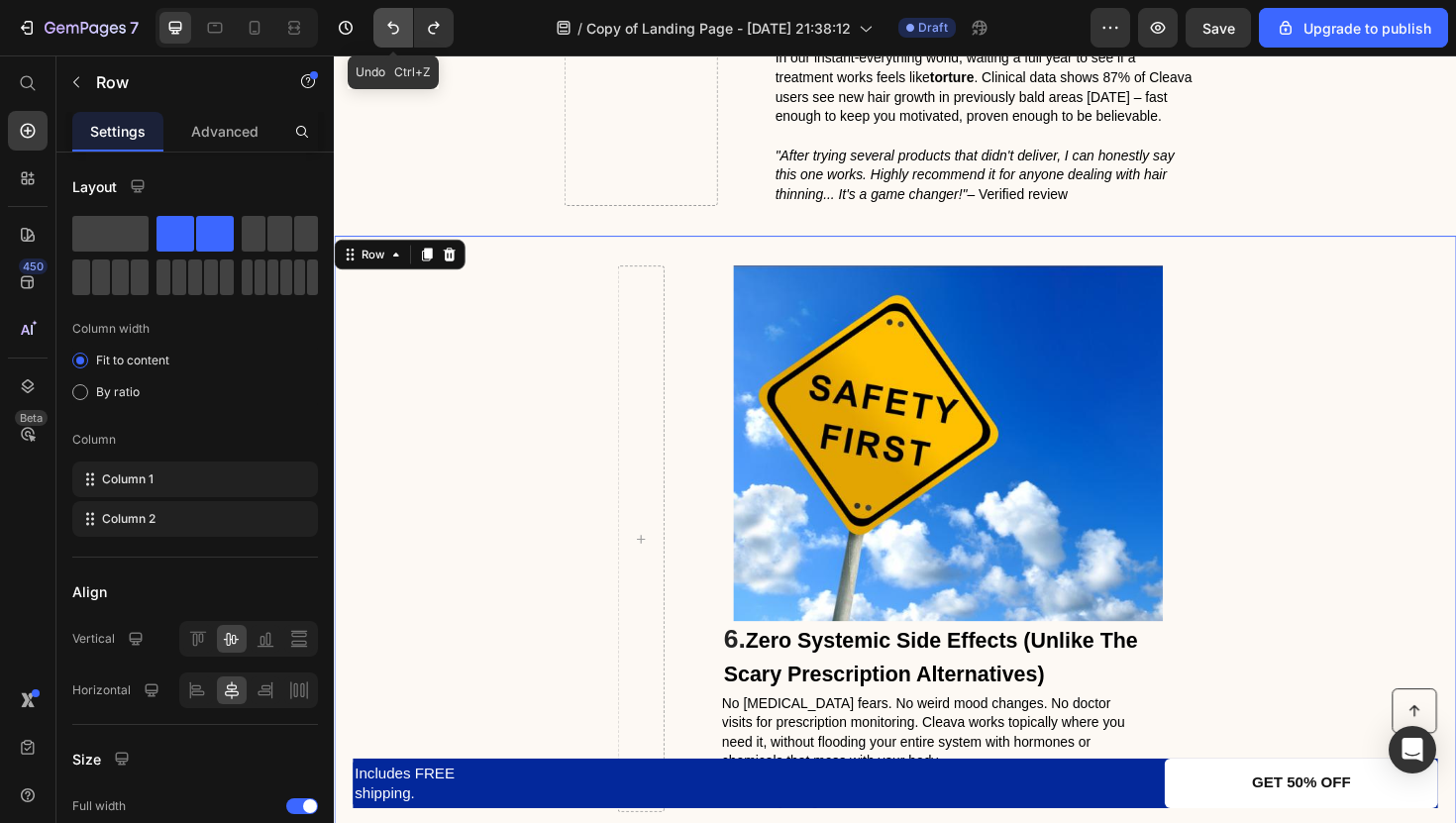 scroll, scrollTop: 3549, scrollLeft: 0, axis: vertical 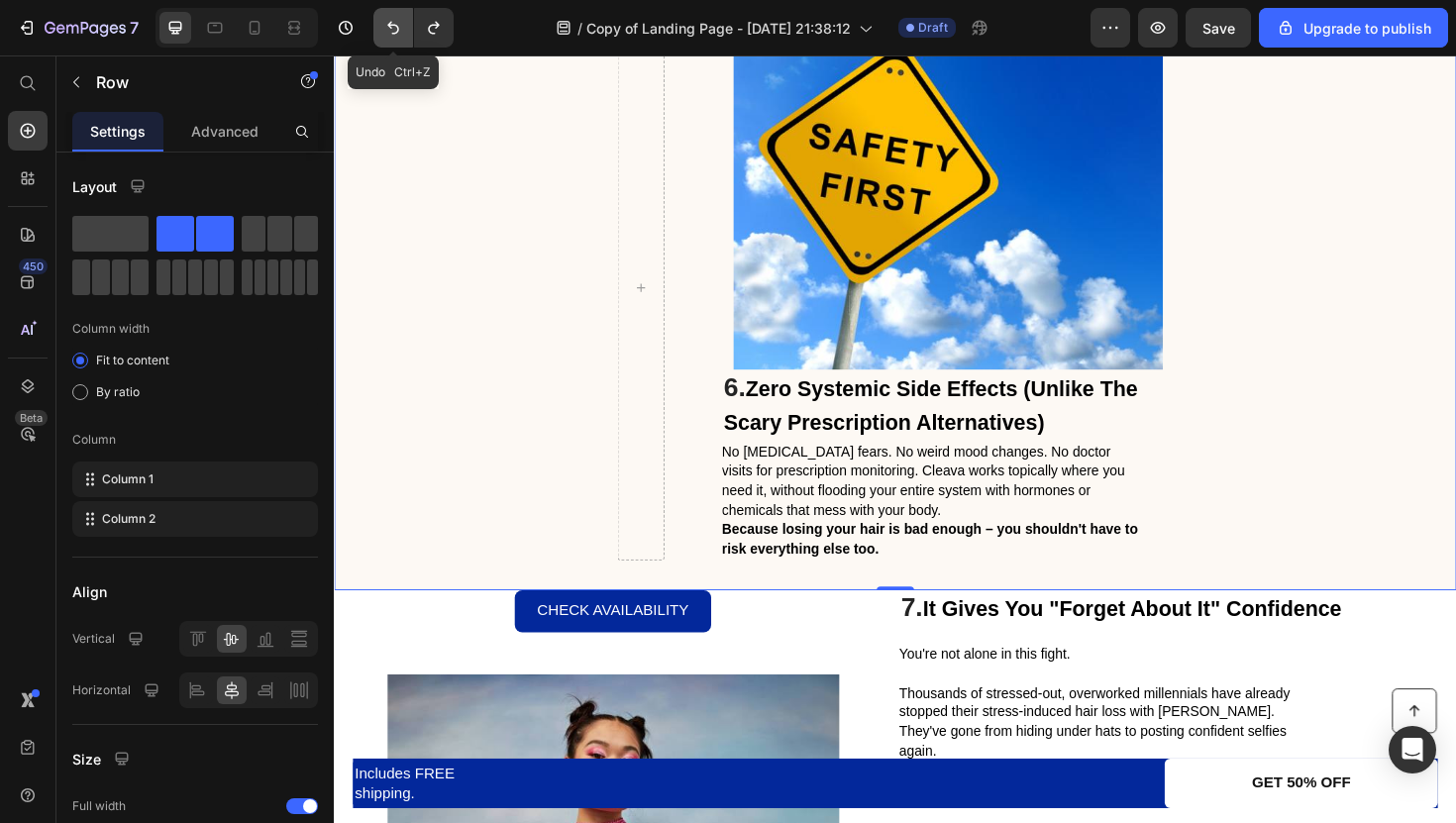 click 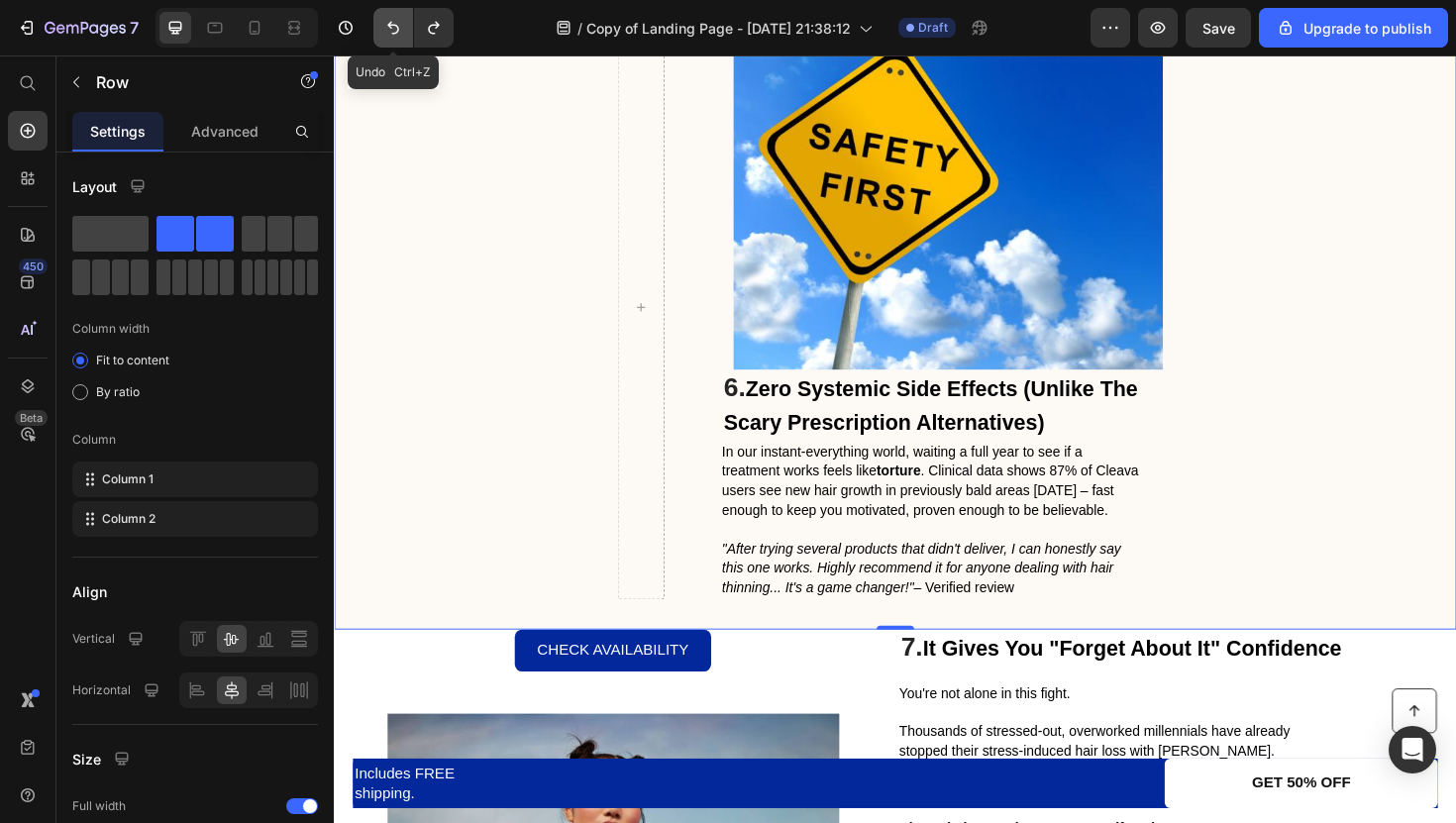 scroll, scrollTop: 3612, scrollLeft: 0, axis: vertical 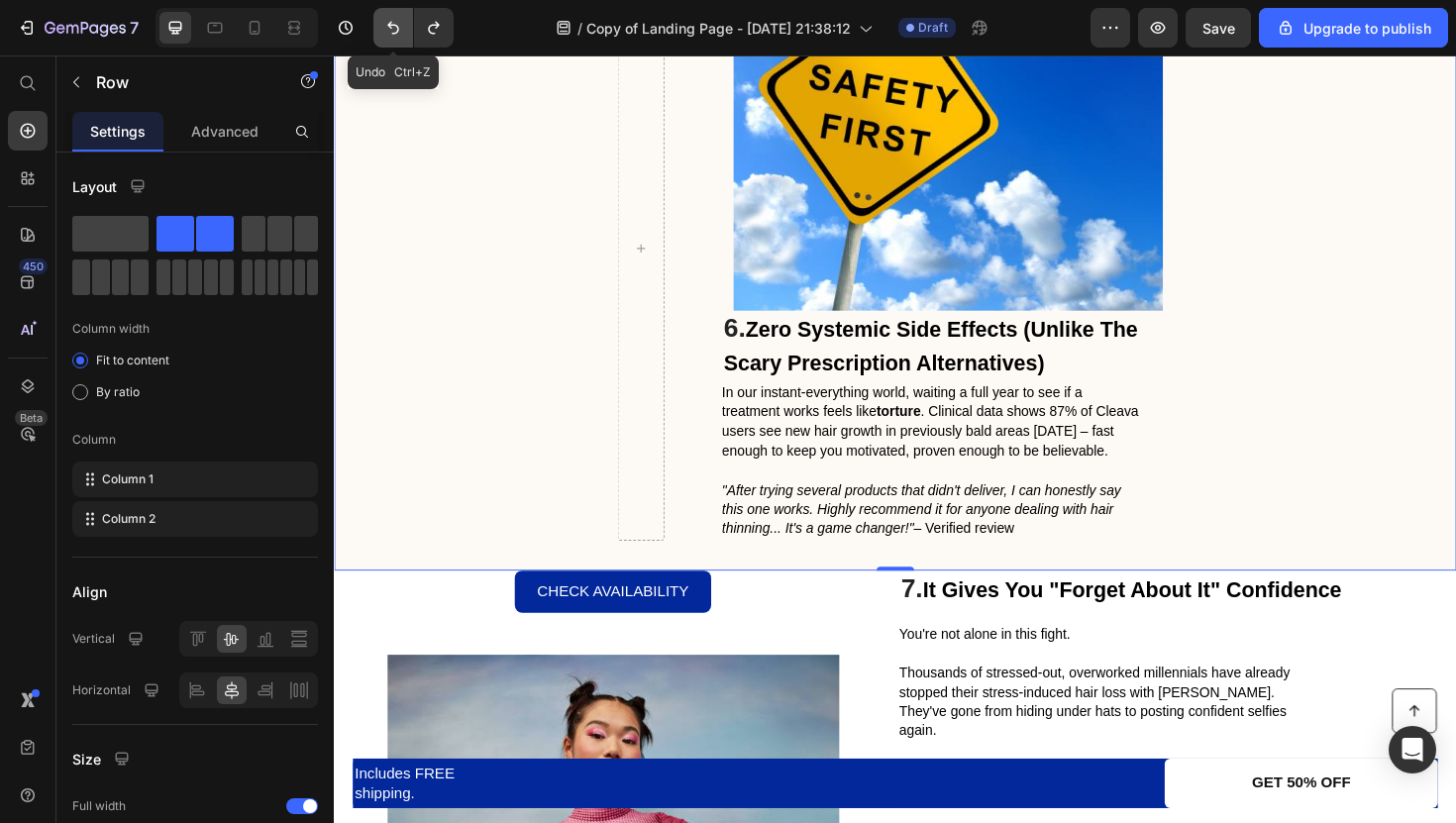 click 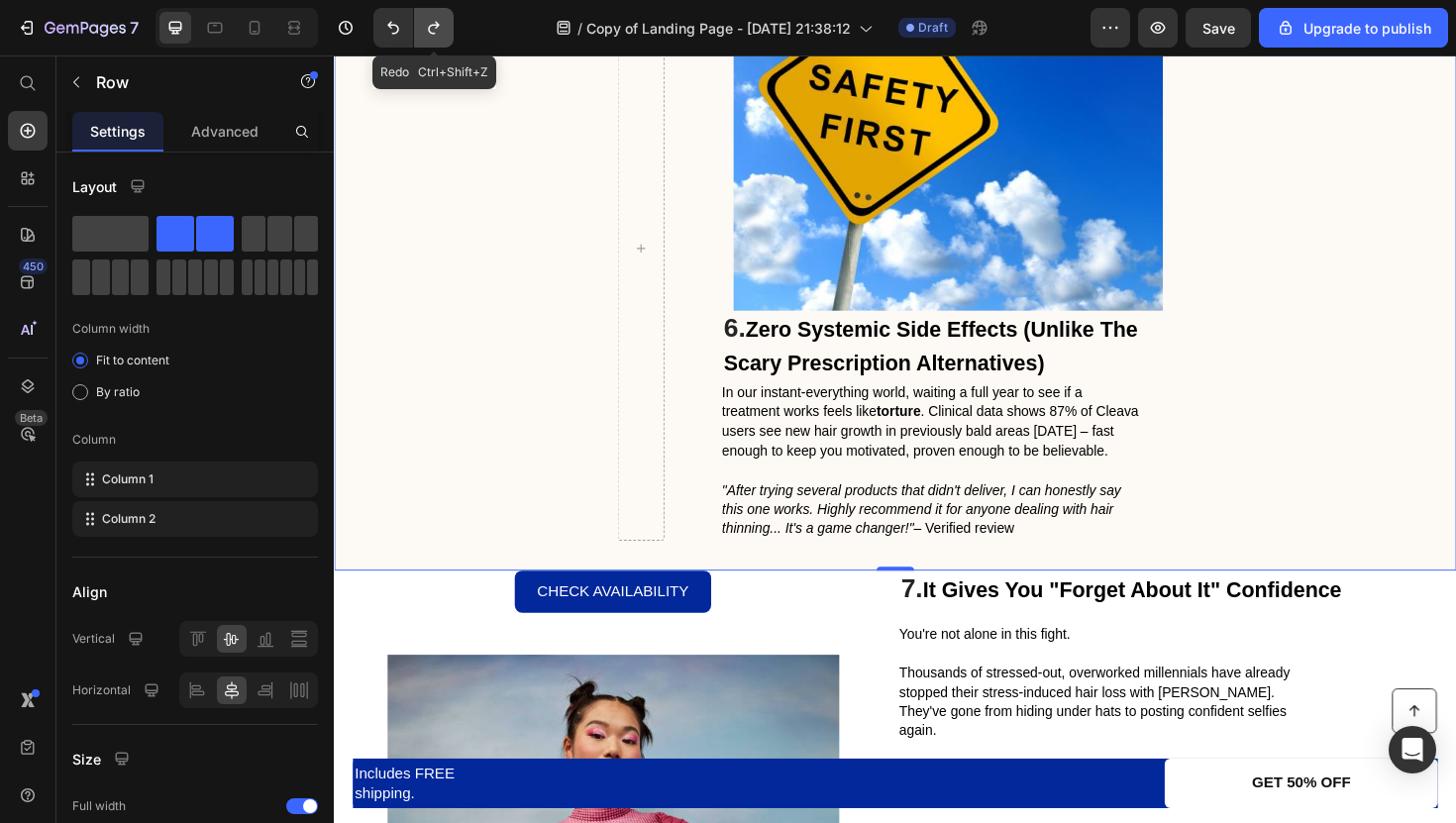 click 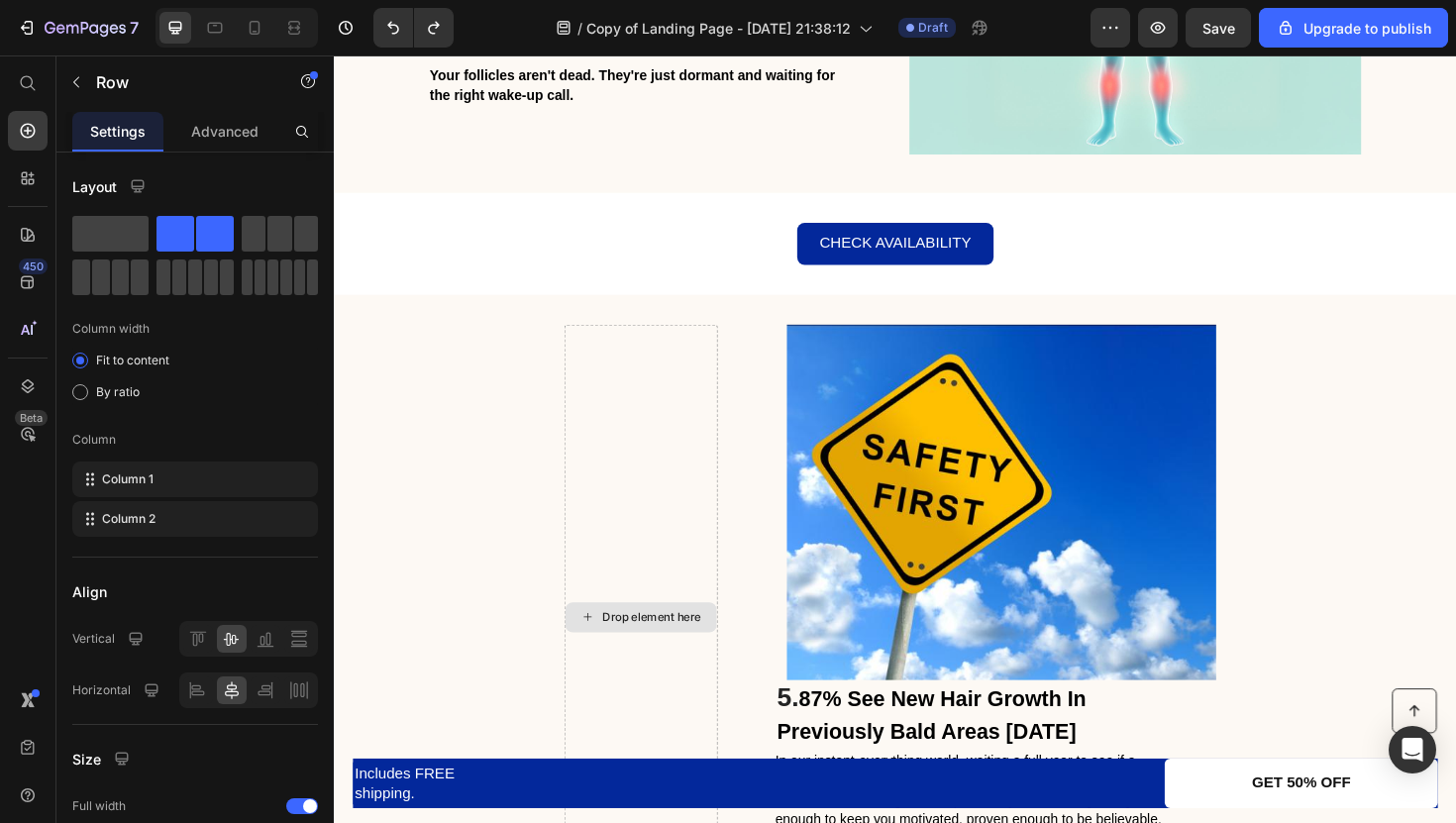 scroll, scrollTop: 2529, scrollLeft: 0, axis: vertical 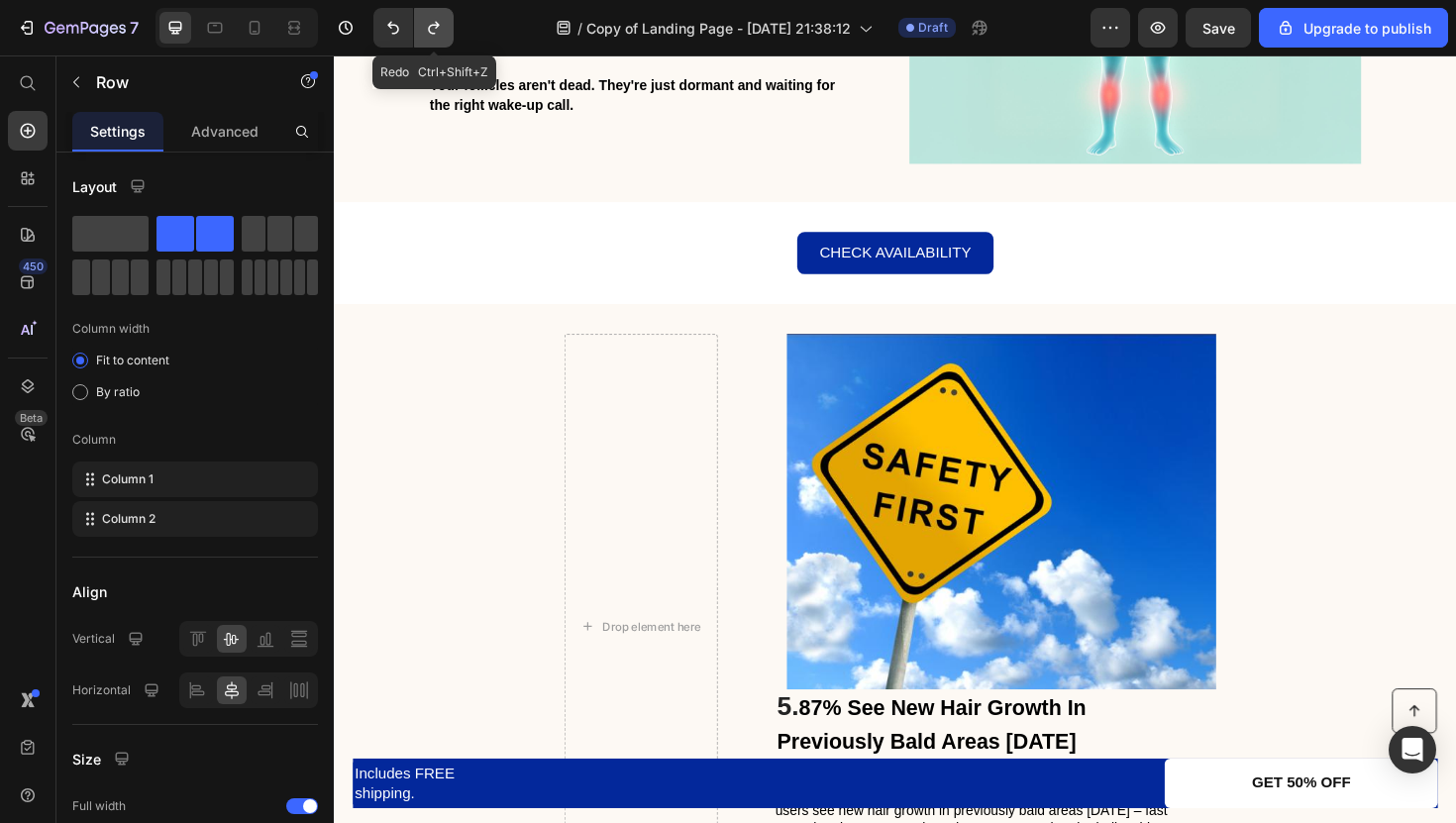 click 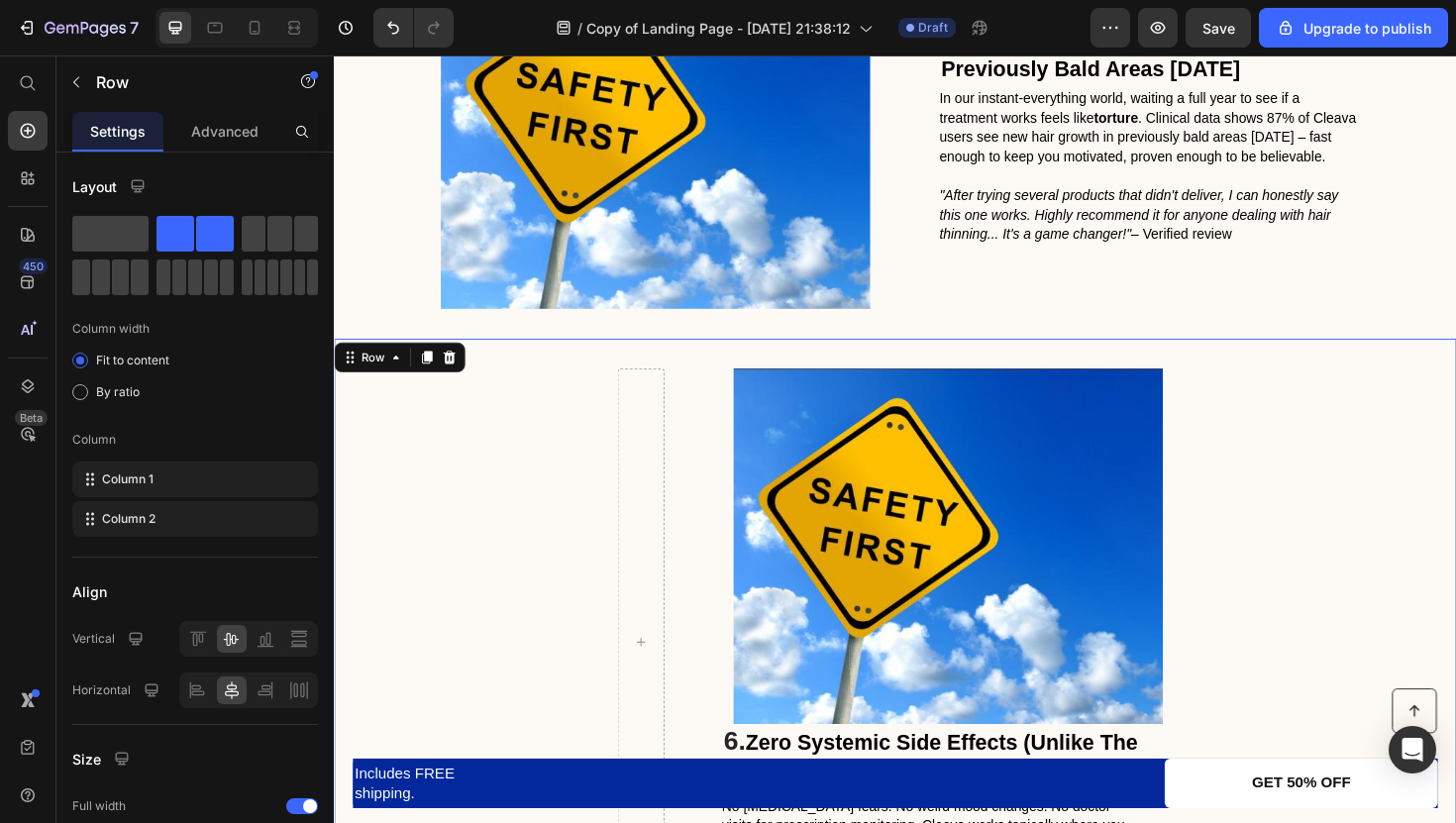 scroll, scrollTop: 2847, scrollLeft: 0, axis: vertical 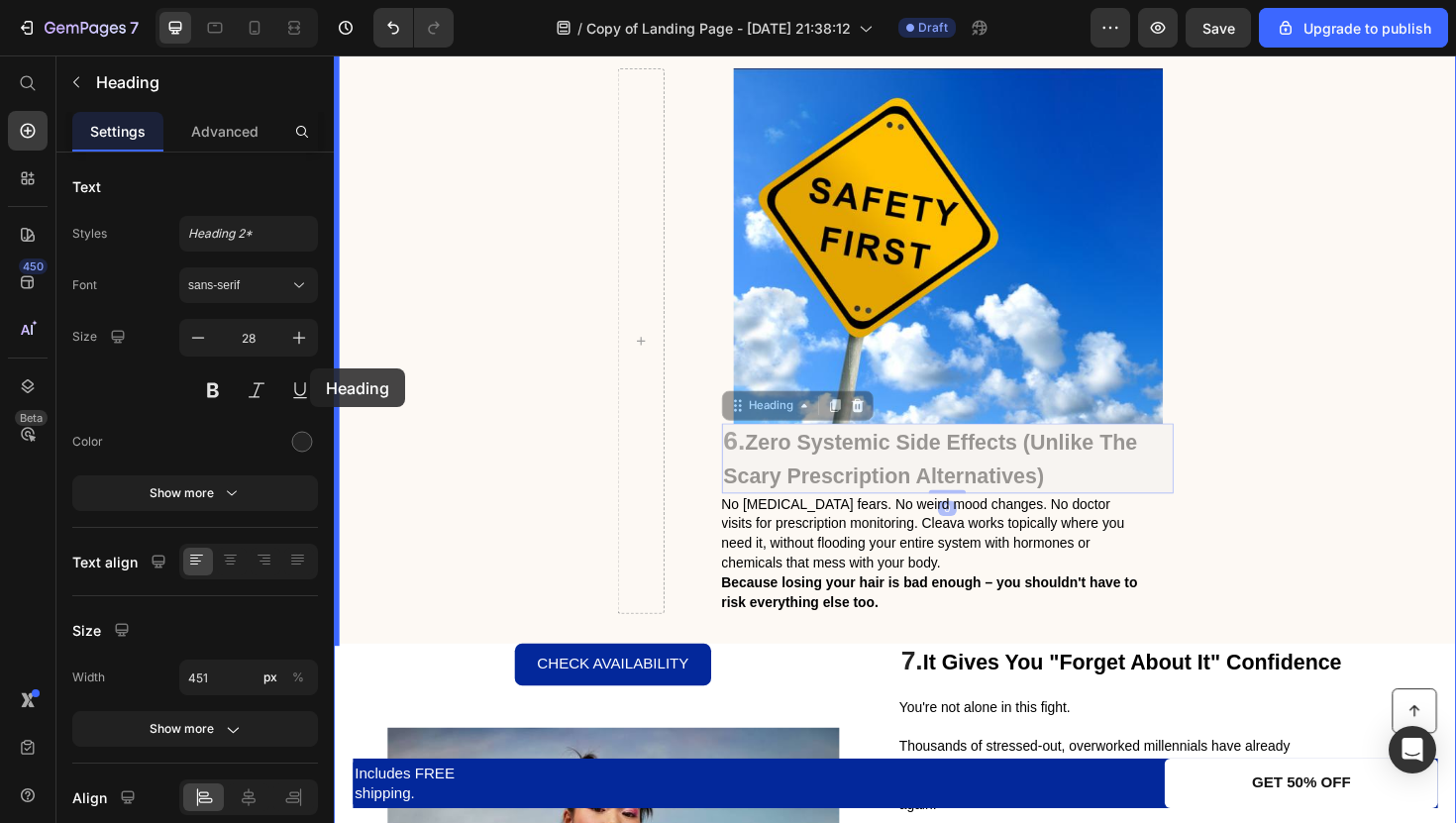 drag, startPoint x: 799, startPoint y: 482, endPoint x: 301, endPoint y: 389, distance: 506.60932 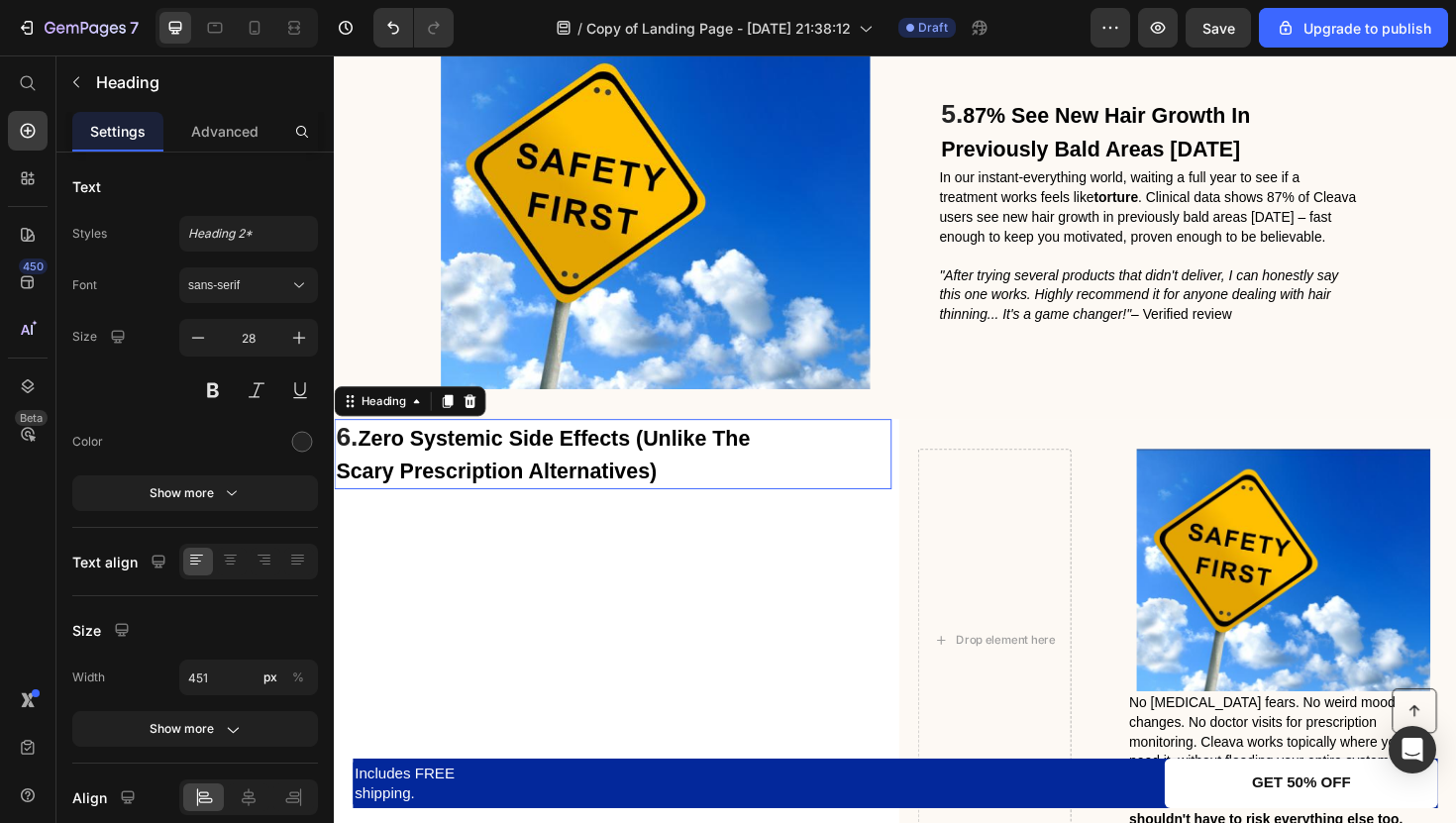 scroll, scrollTop: 2675, scrollLeft: 0, axis: vertical 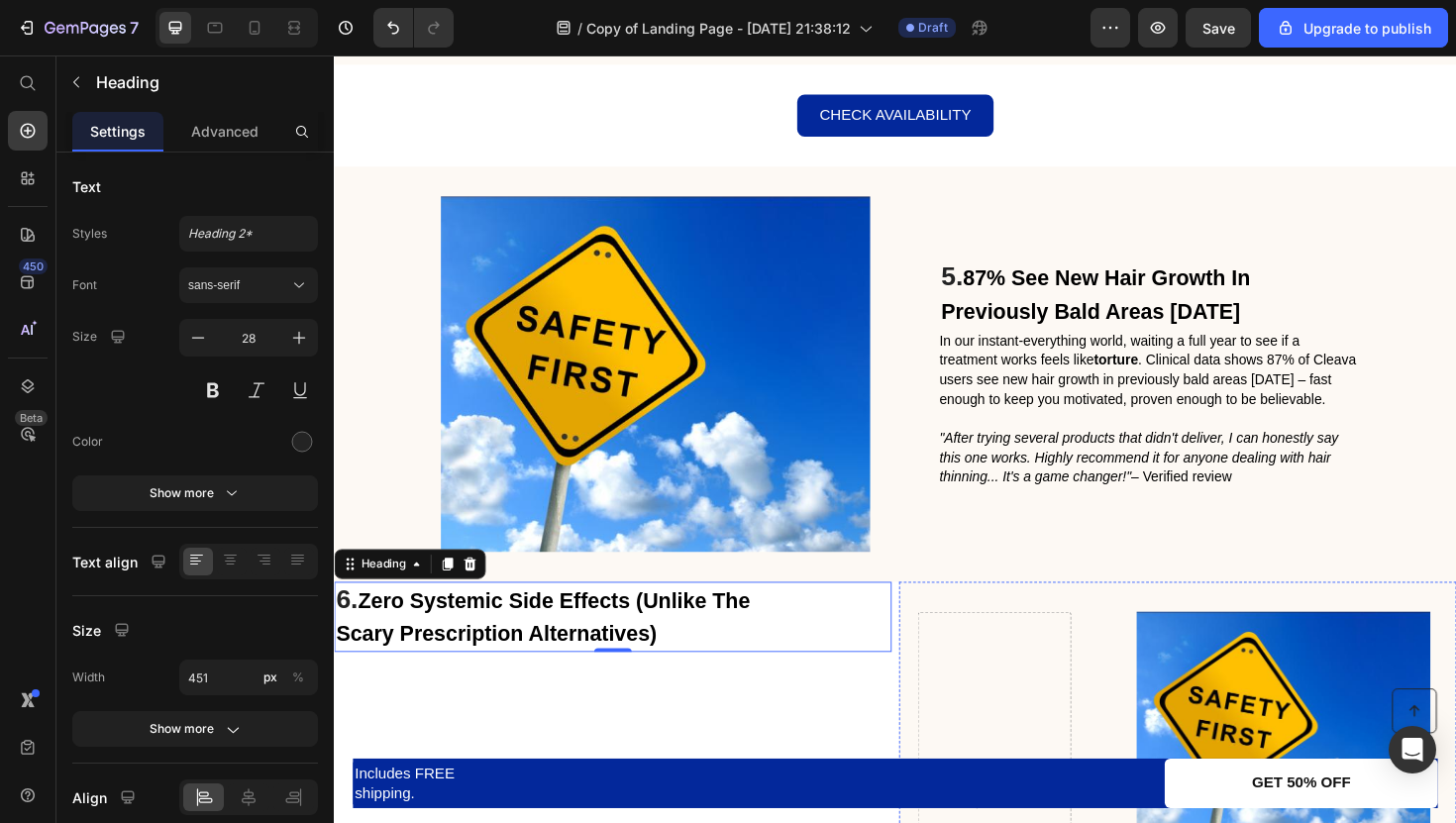 click on "No [MEDICAL_DATA] fears. No weird mood changes. No doctor visits for prescription monitoring. Cleava works topically where you need it, without flooding your entire system with hormones or chemicals that mess with your body." at bounding box center [1334, 954] 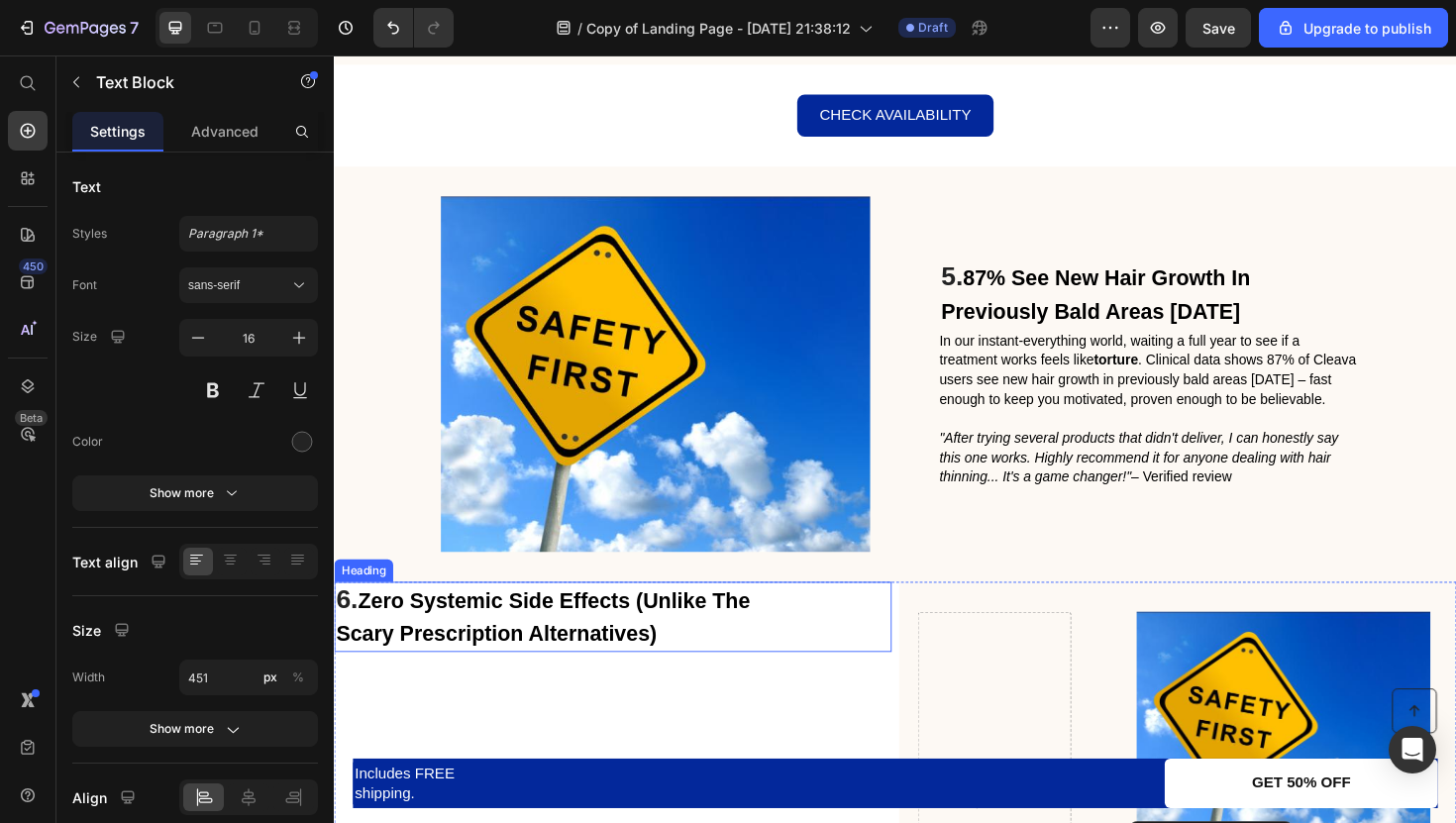 click on "Zero Systemic Side Effects (Unlike The Scary Prescription Alternatives)" at bounding box center [555, 651] 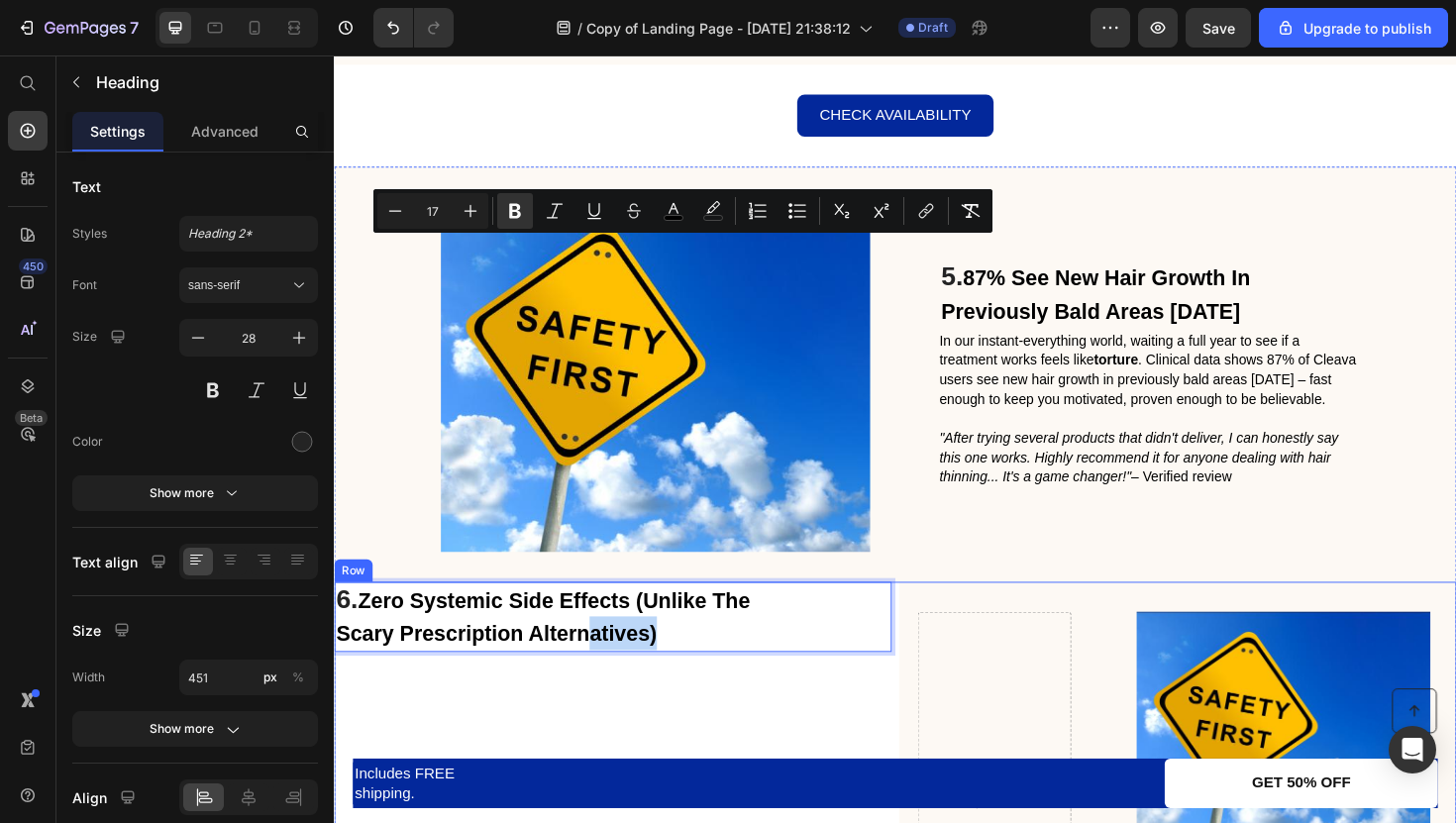 drag, startPoint x: 656, startPoint y: 267, endPoint x: 674, endPoint y: 423, distance: 157.03503 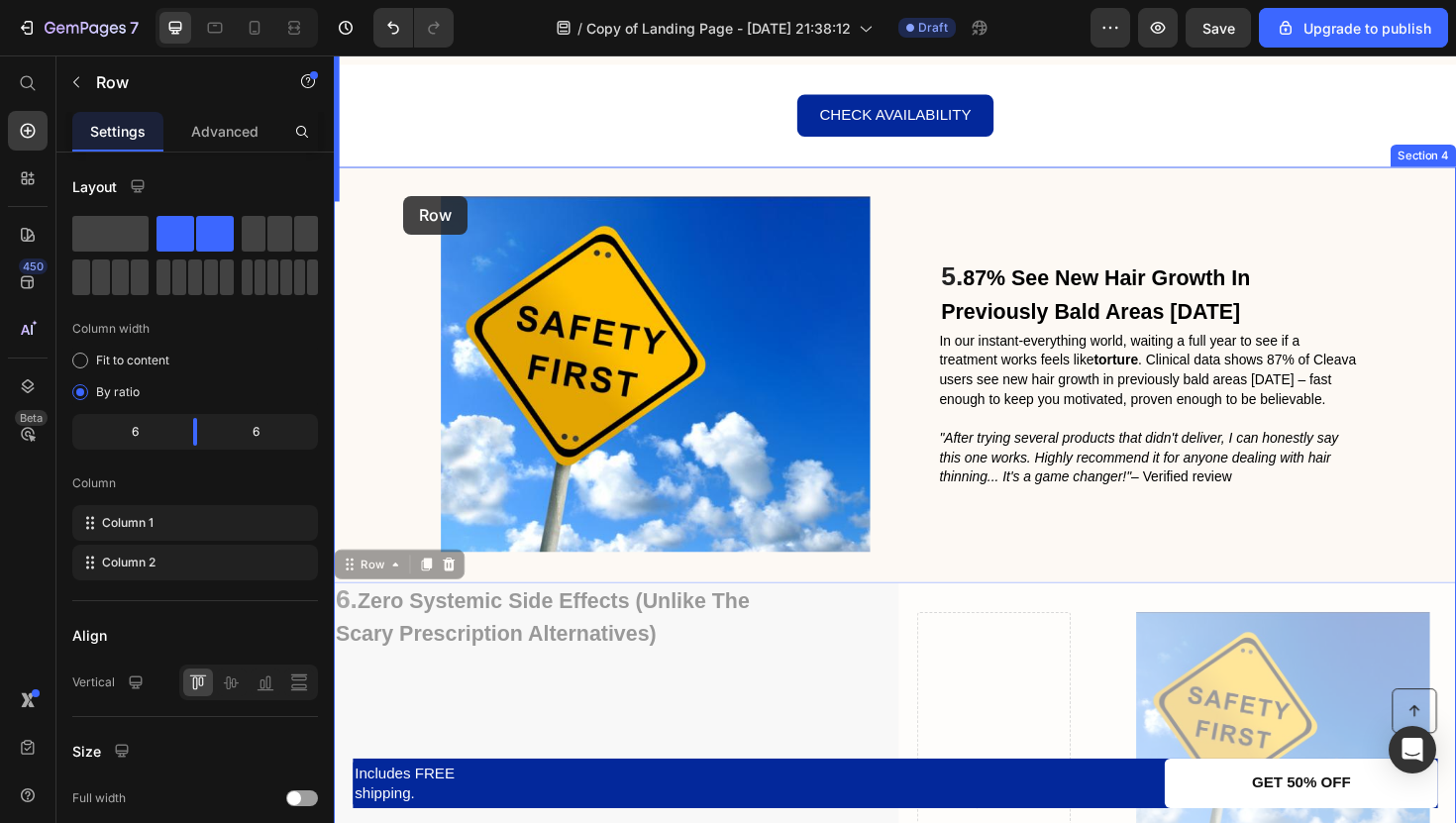 drag, startPoint x: 350, startPoint y: 190, endPoint x: 406, endPoint y: 204, distance: 57.723479 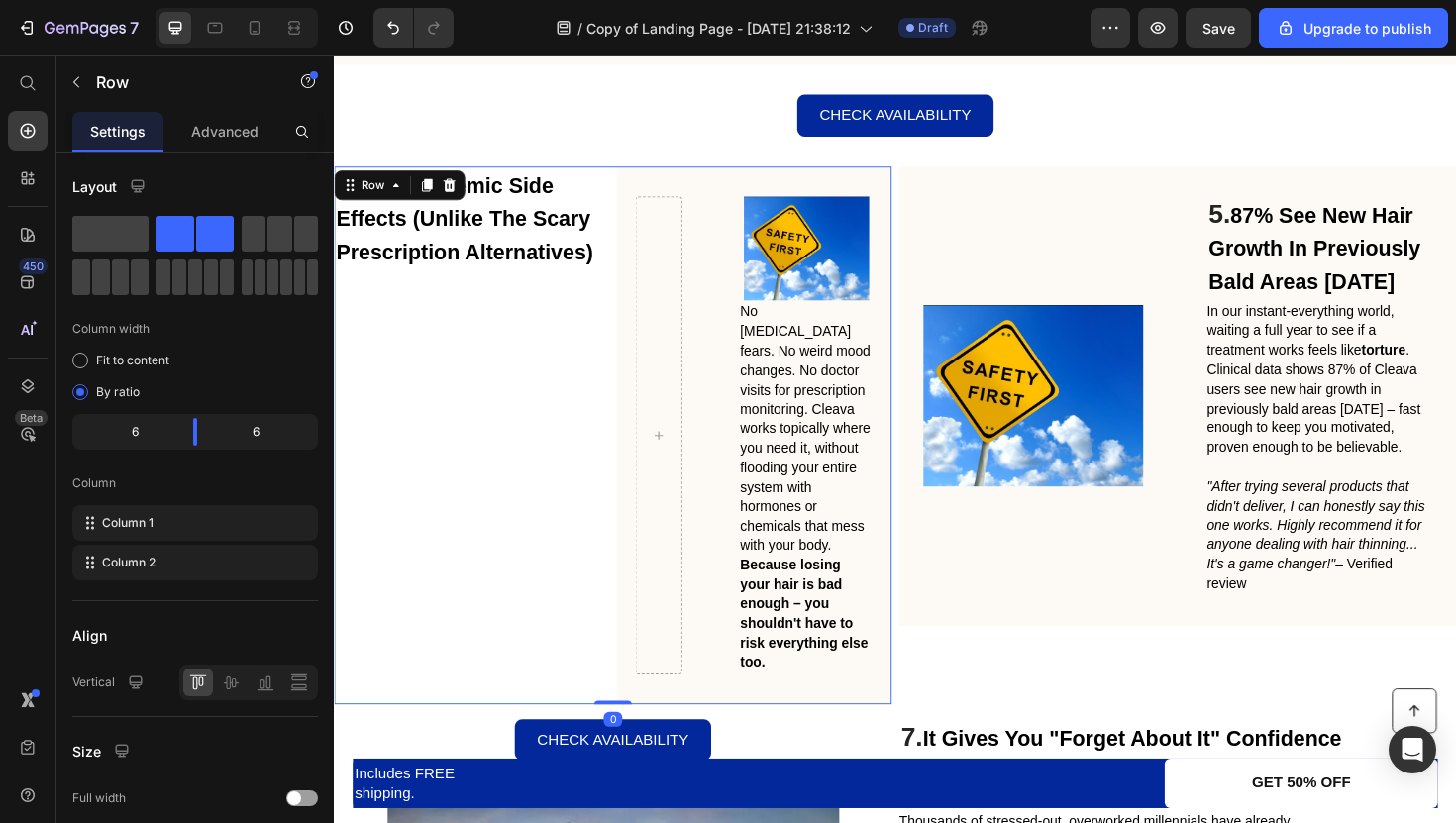 scroll, scrollTop: 2290, scrollLeft: 0, axis: vertical 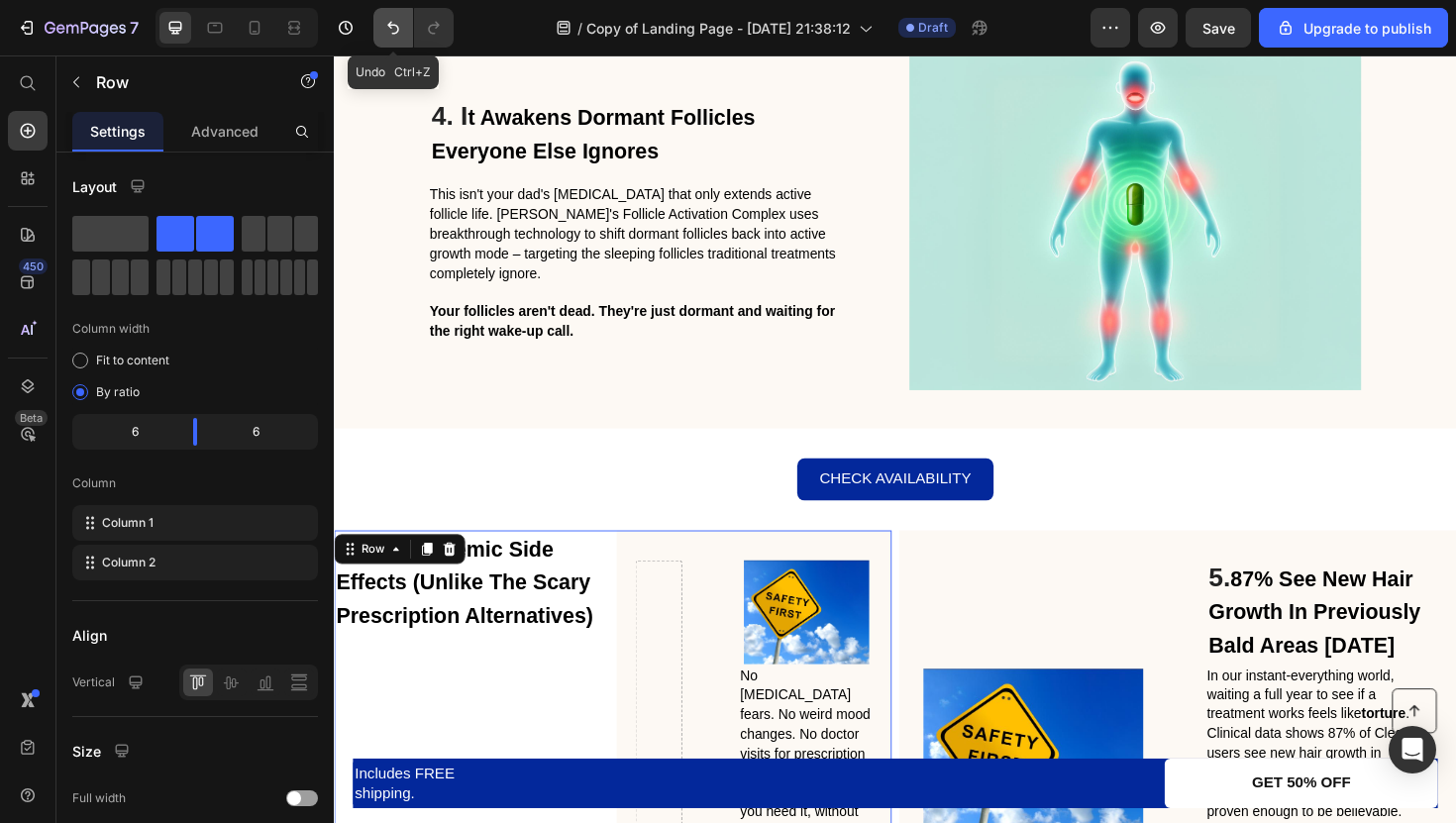 click 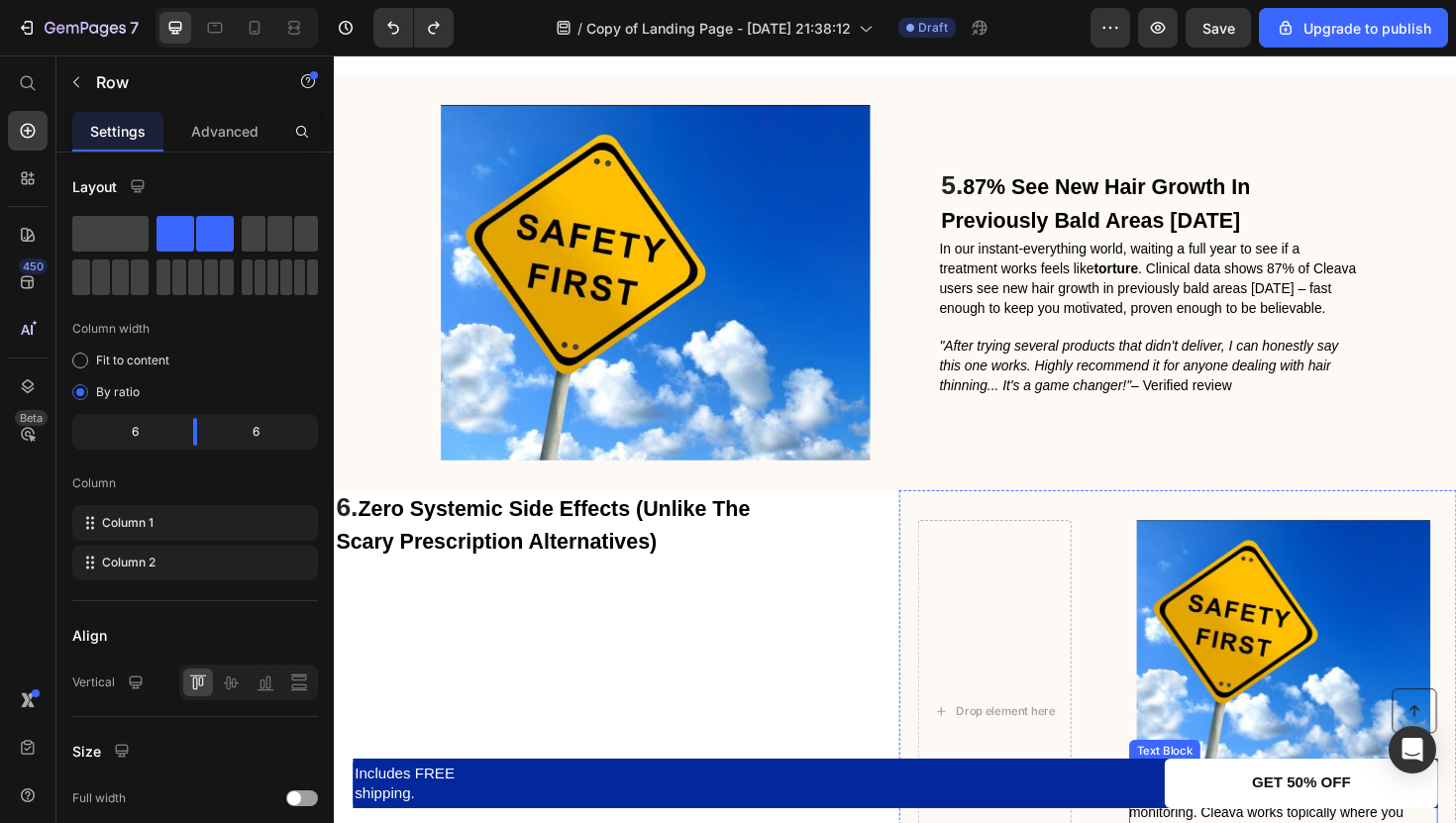 scroll, scrollTop: 2776, scrollLeft: 0, axis: vertical 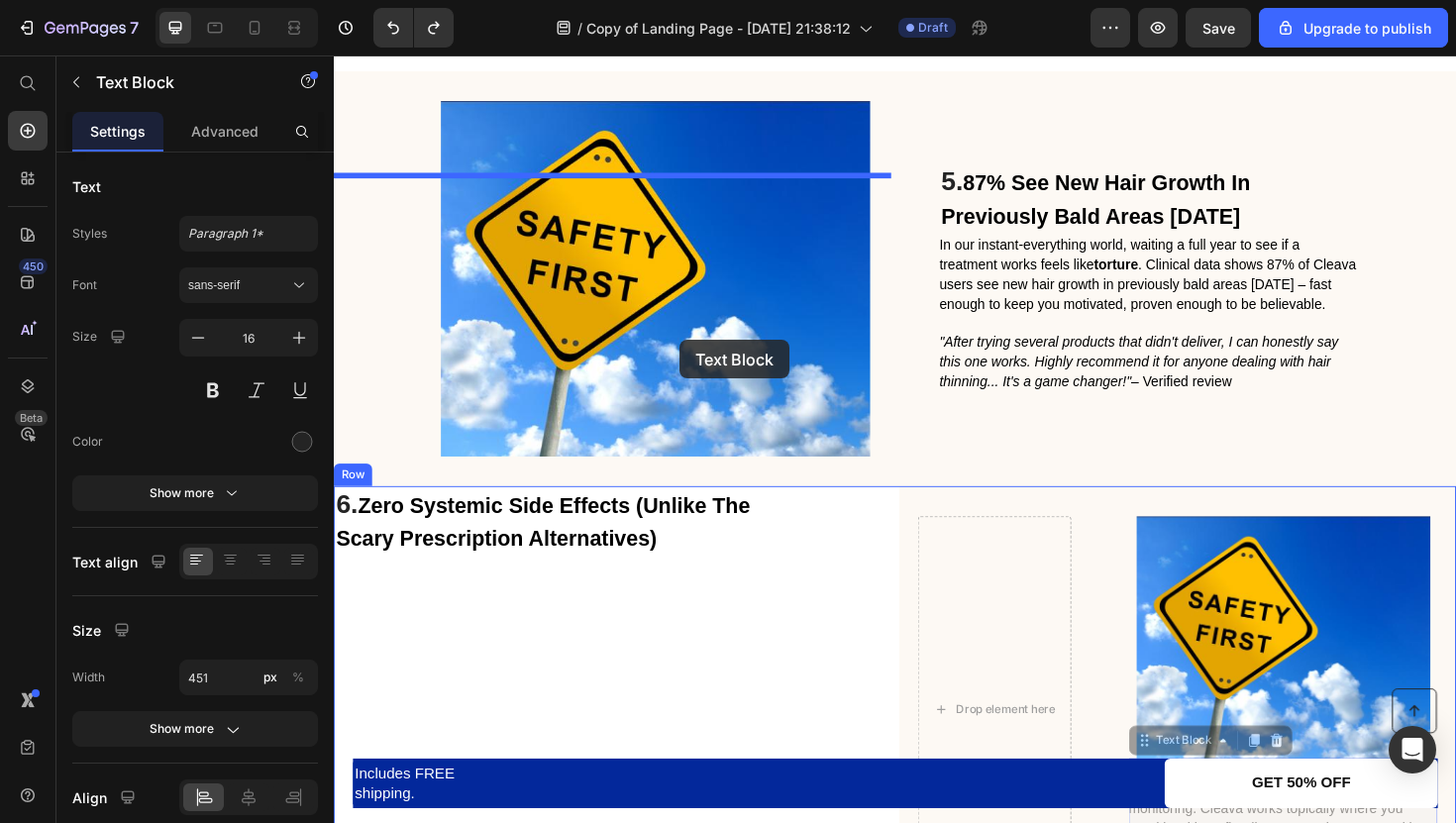 drag, startPoint x: 1255, startPoint y: 470, endPoint x: 700, endPoint y: 358, distance: 566.1881 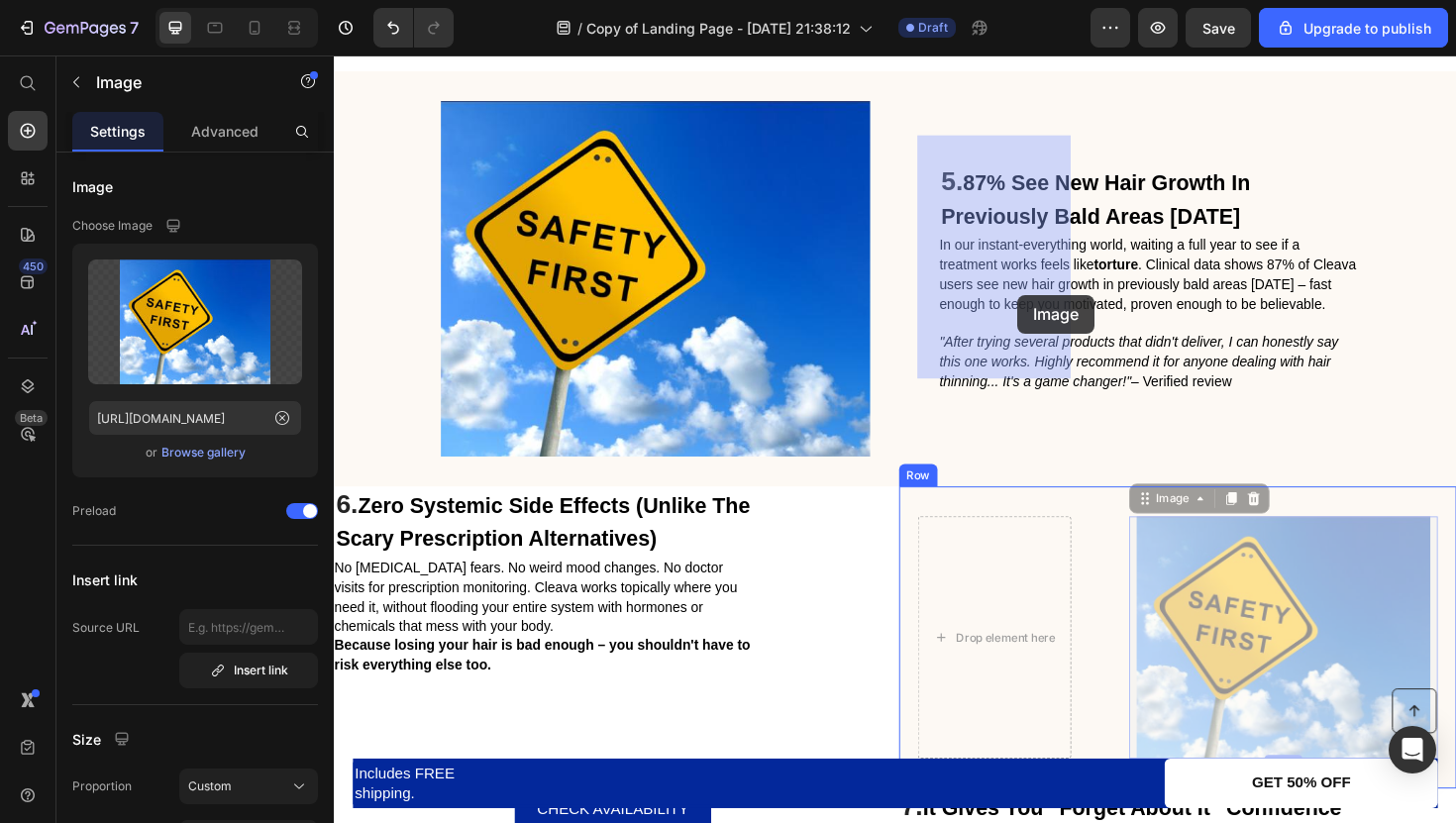 drag, startPoint x: 1271, startPoint y: 321, endPoint x: 1051, endPoint y: 307, distance: 220.445 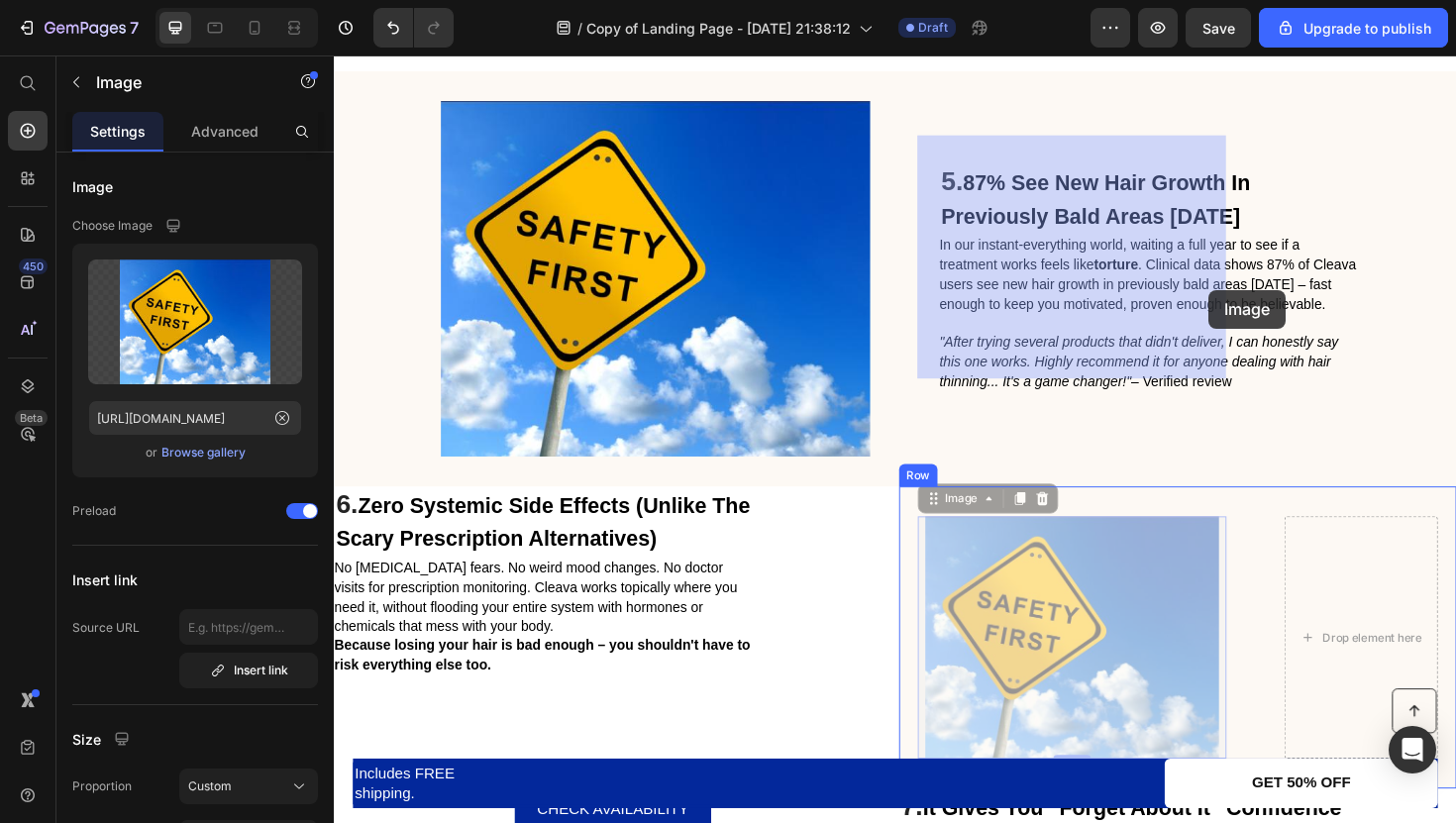 drag, startPoint x: 1186, startPoint y: 303, endPoint x: 1243, endPoint y: 307, distance: 57.140179 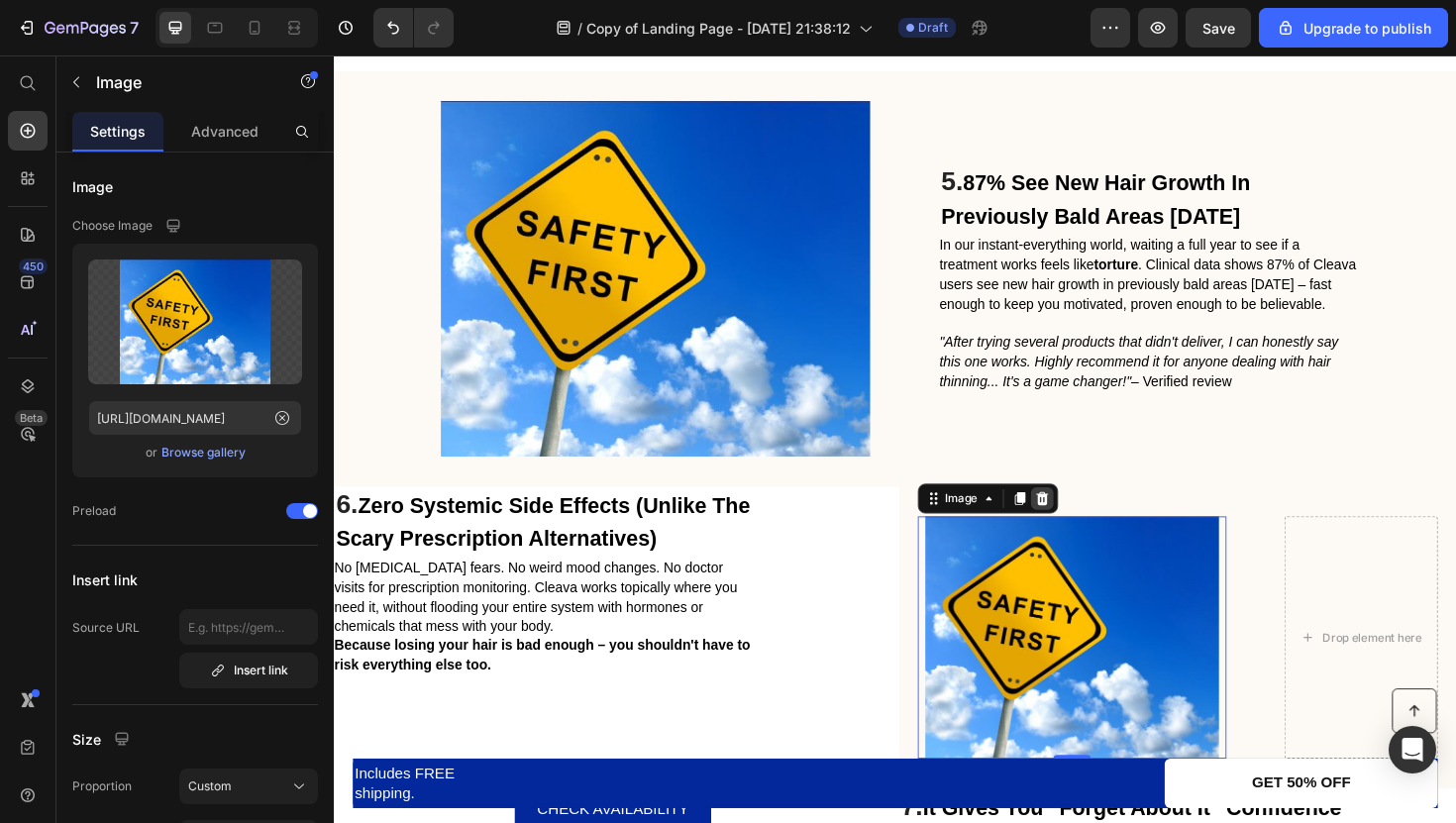click 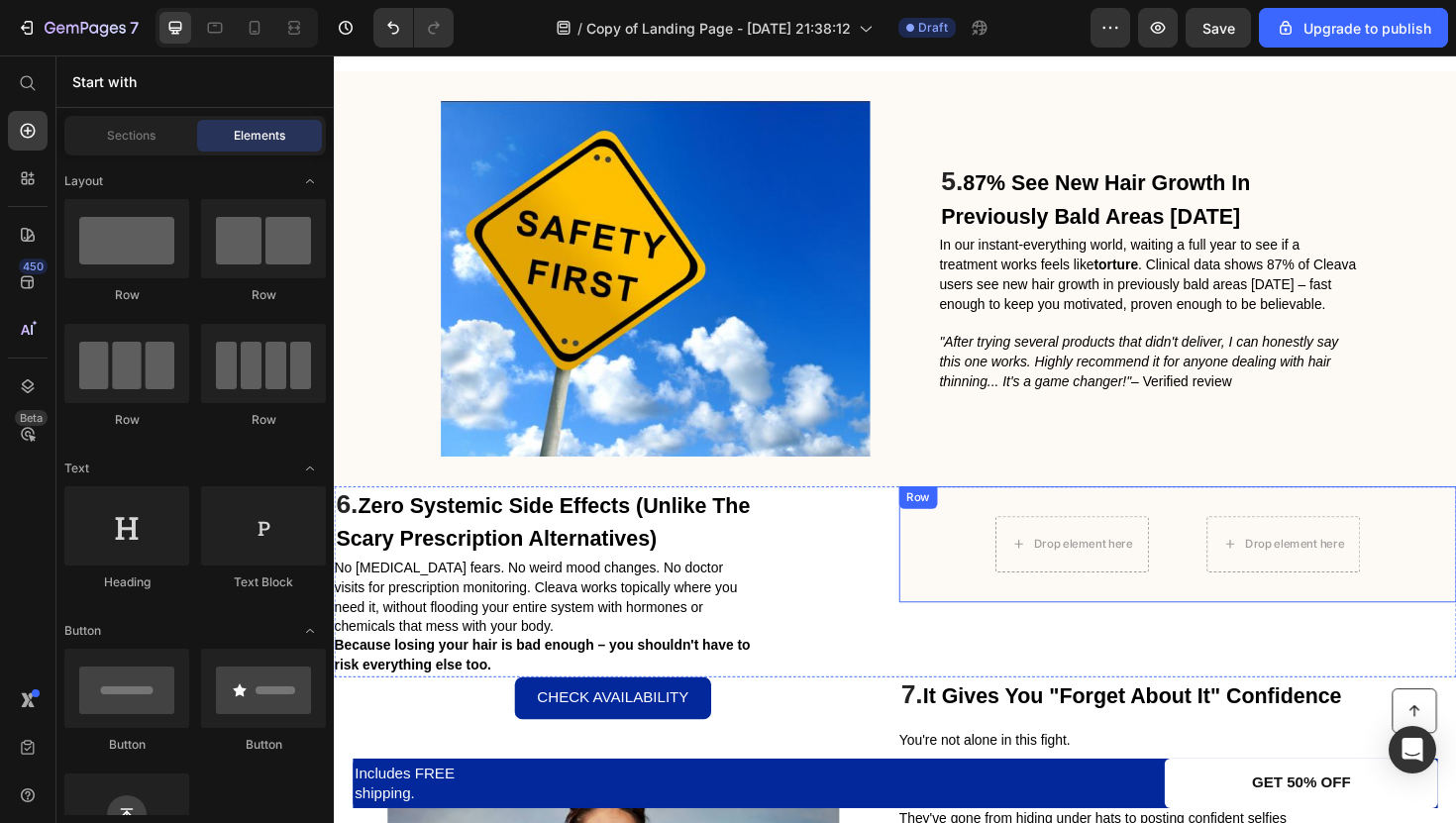 click on "Drop element here" at bounding box center (1339, 573) 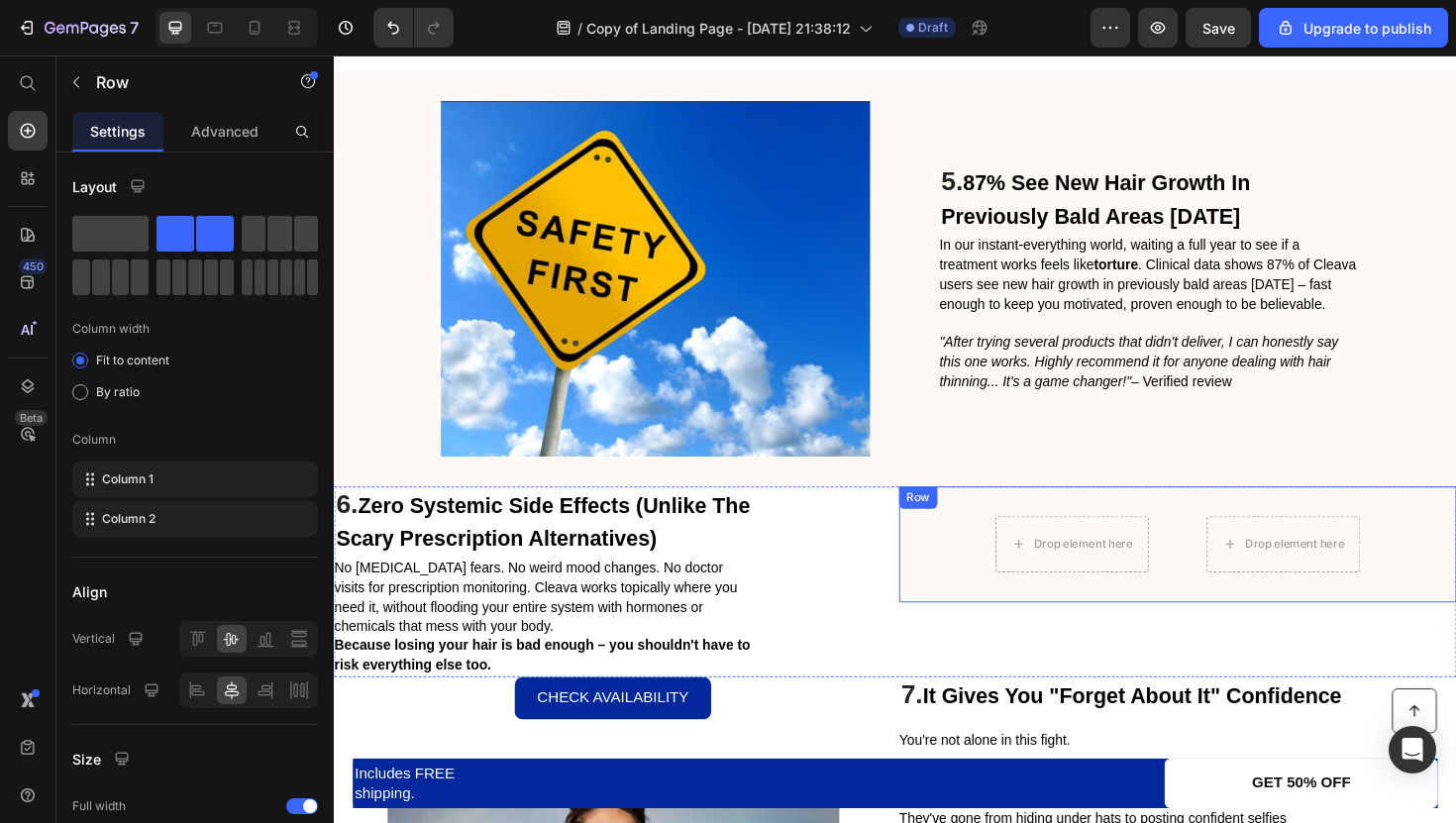 click on "Drop element here
Drop element here Row" at bounding box center [1227, 573] 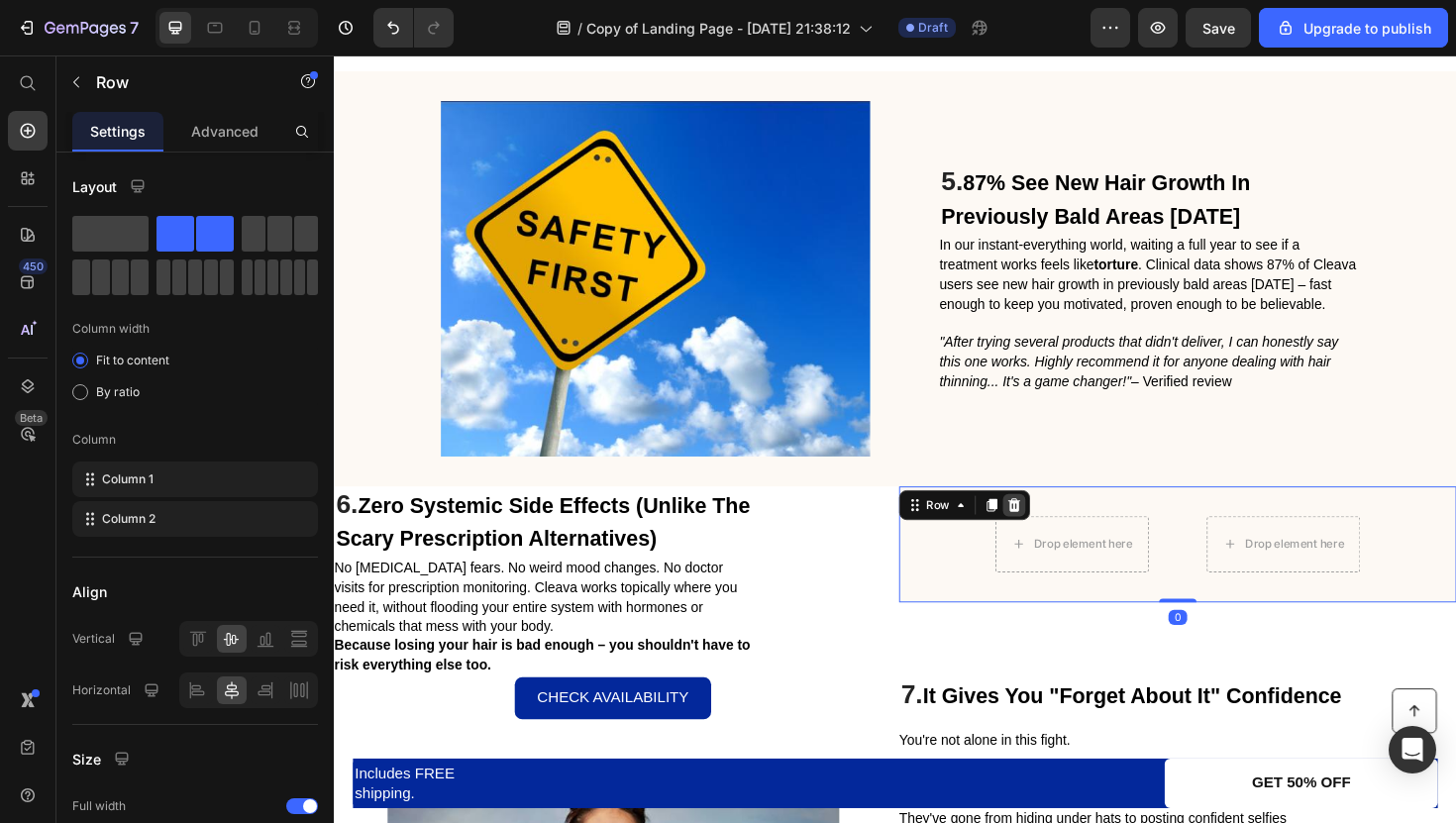 click 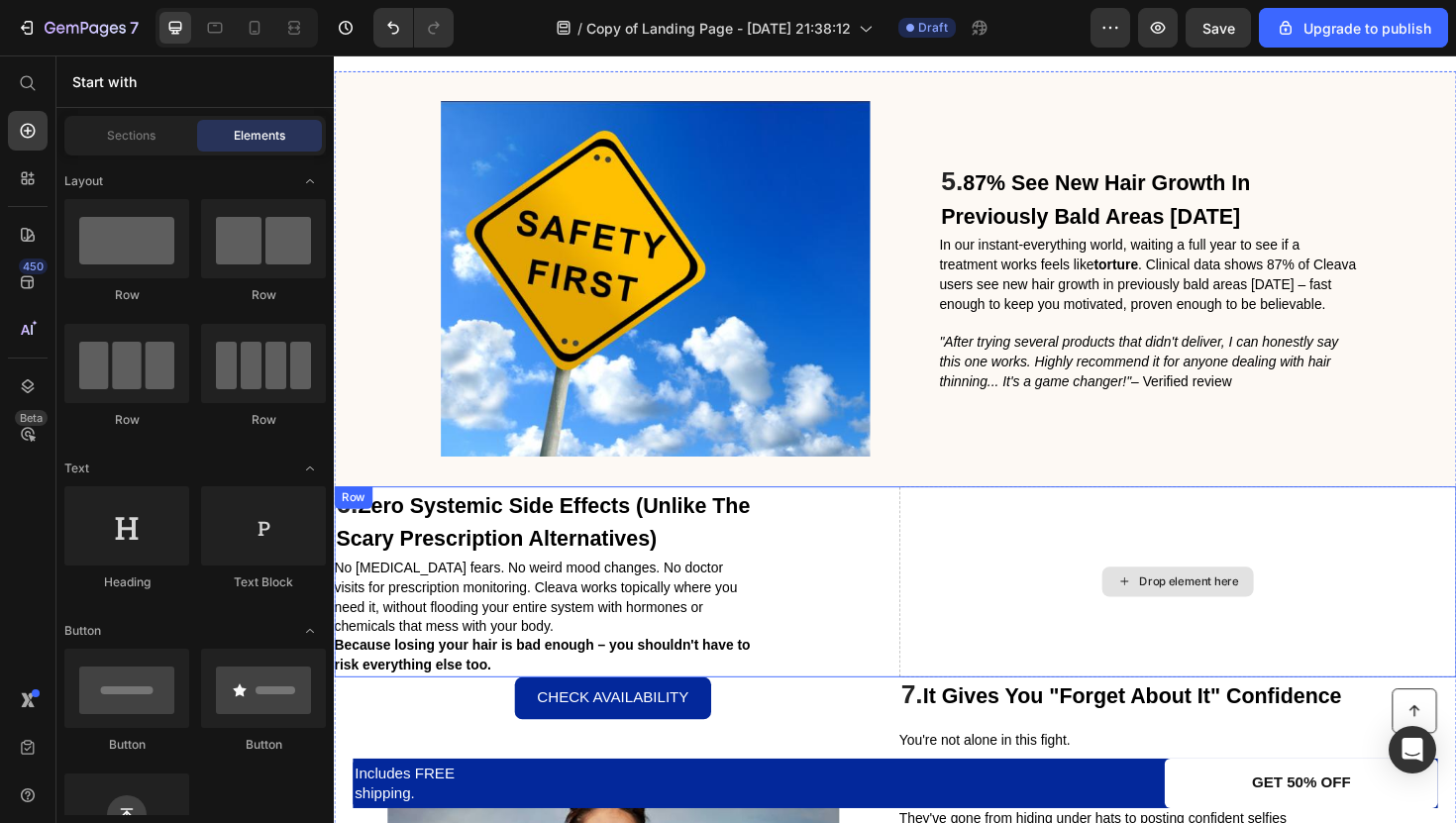 click on "Drop element here" at bounding box center (1239, 613) 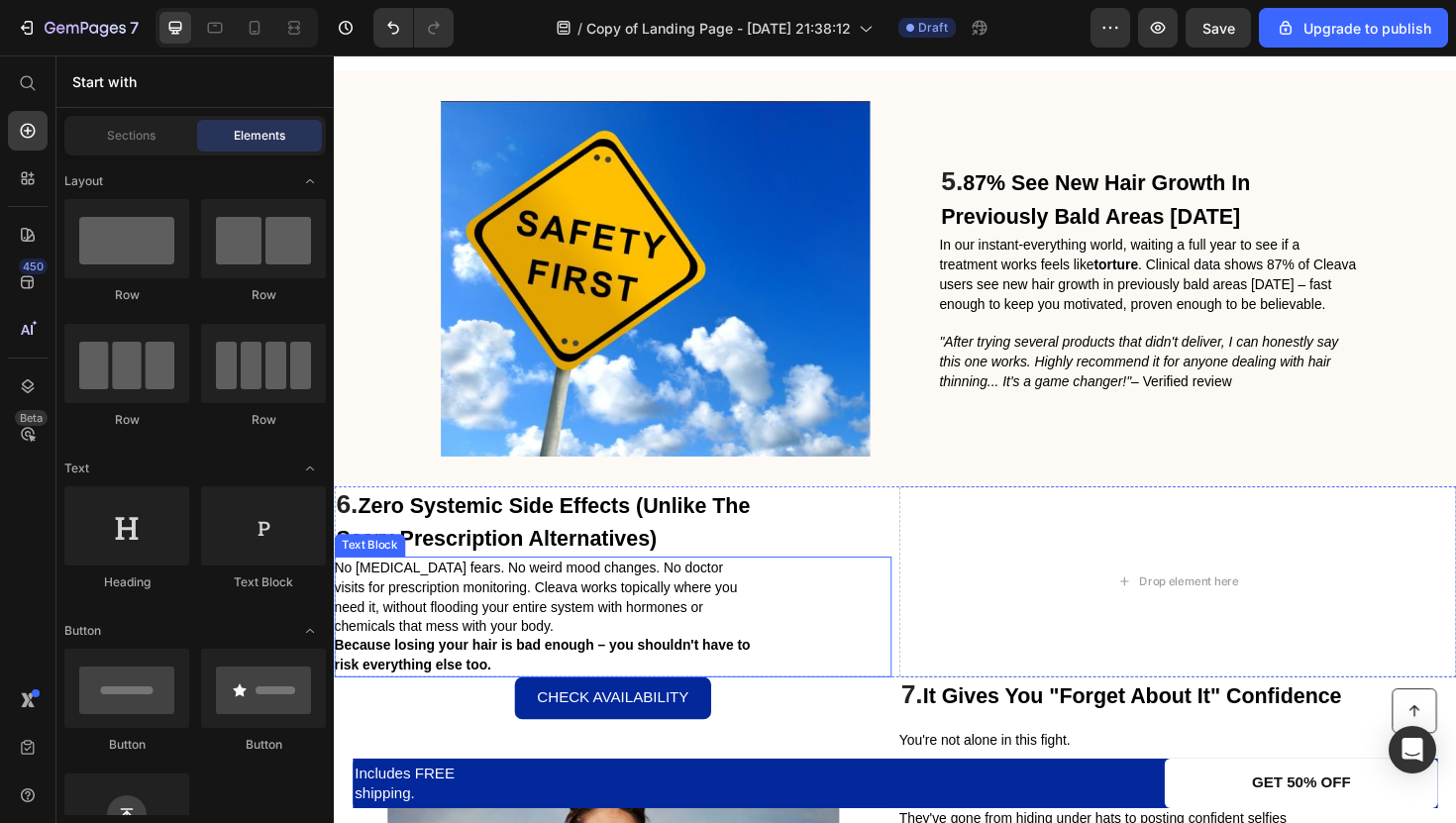 click on "No [MEDICAL_DATA] fears. No weird mood changes. No doctor visits for prescription monitoring. Cleava works topically where you need it, without flooding your entire system with hormones or chemicals that mess with your body." at bounding box center (547, 629) 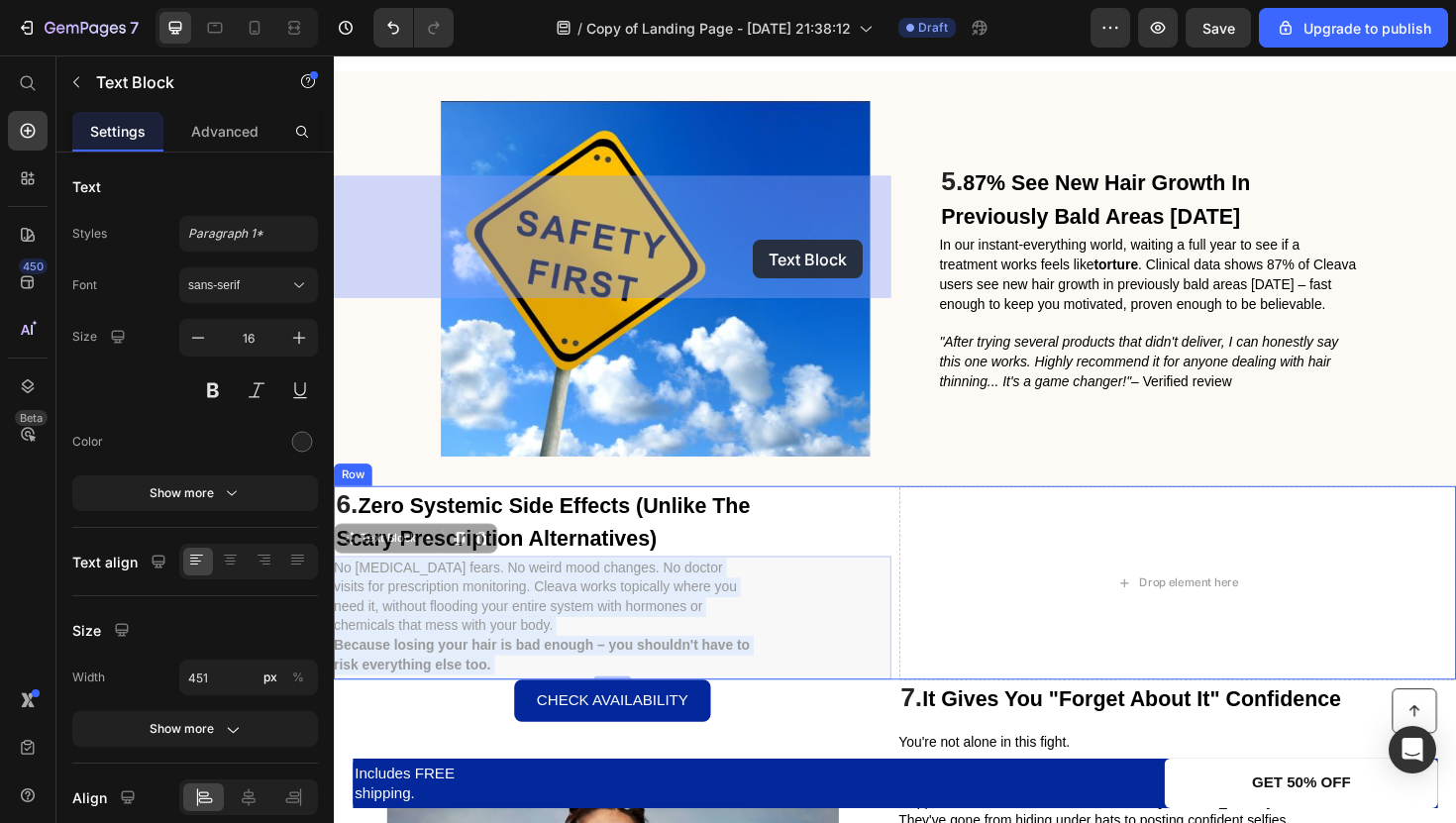 drag, startPoint x: 592, startPoint y: 250, endPoint x: 778, endPoint y: 251, distance: 186.00269 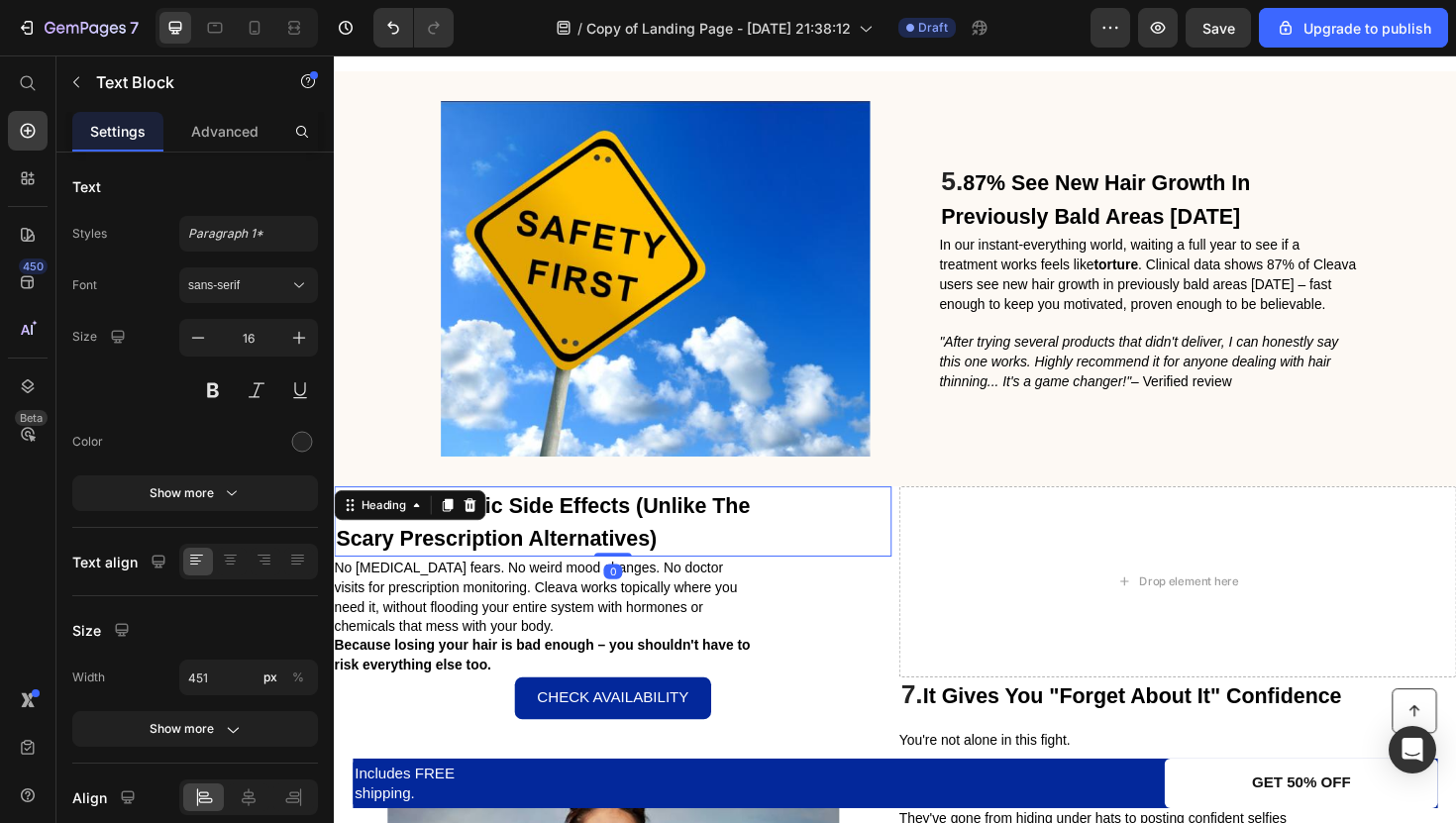 click on "Zero Systemic Side Effects (Unlike The Scary Prescription Alternatives)" at bounding box center [555, 550] 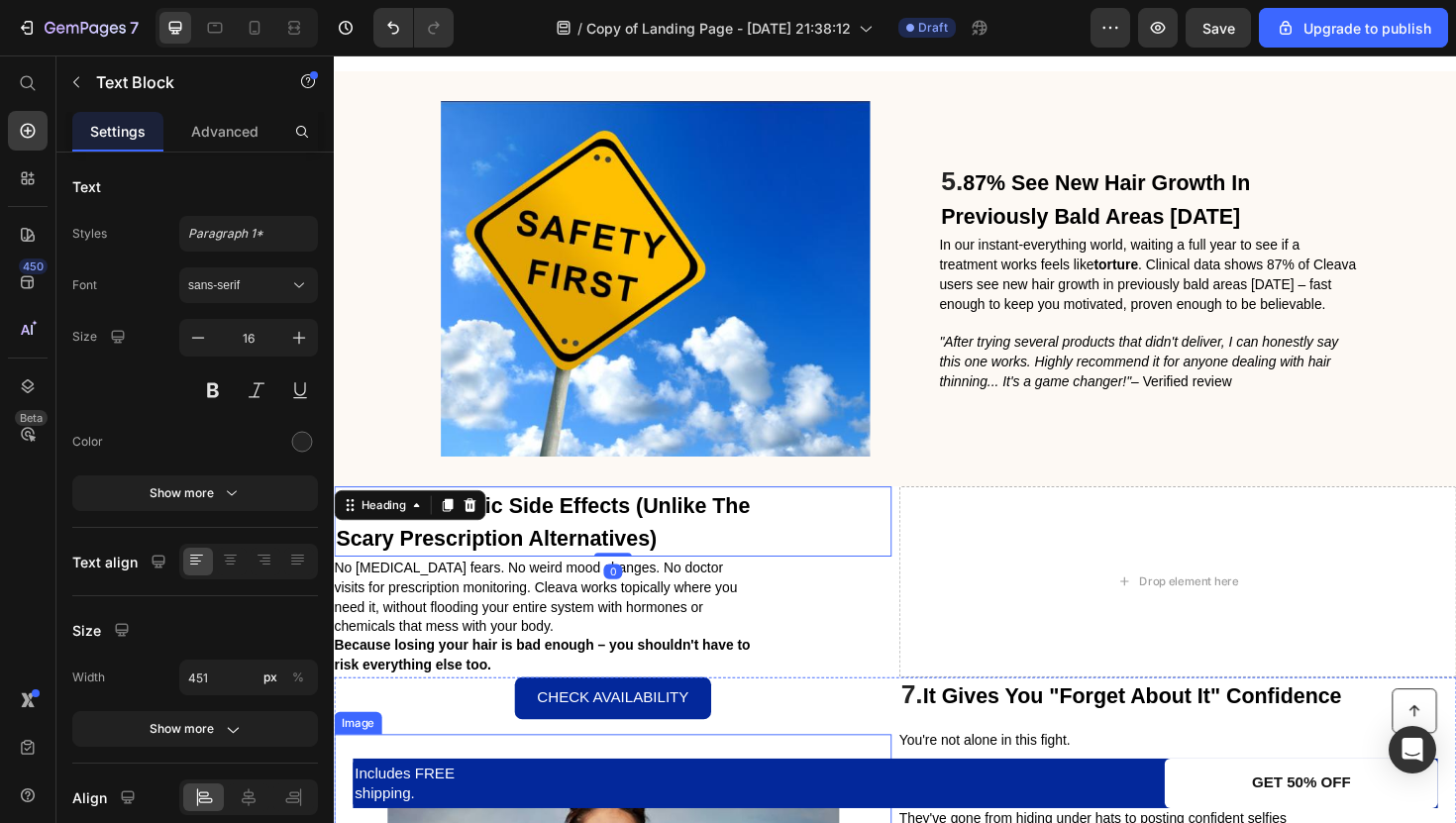 click on "You're not alone in this fight." at bounding box center (1022, 780) 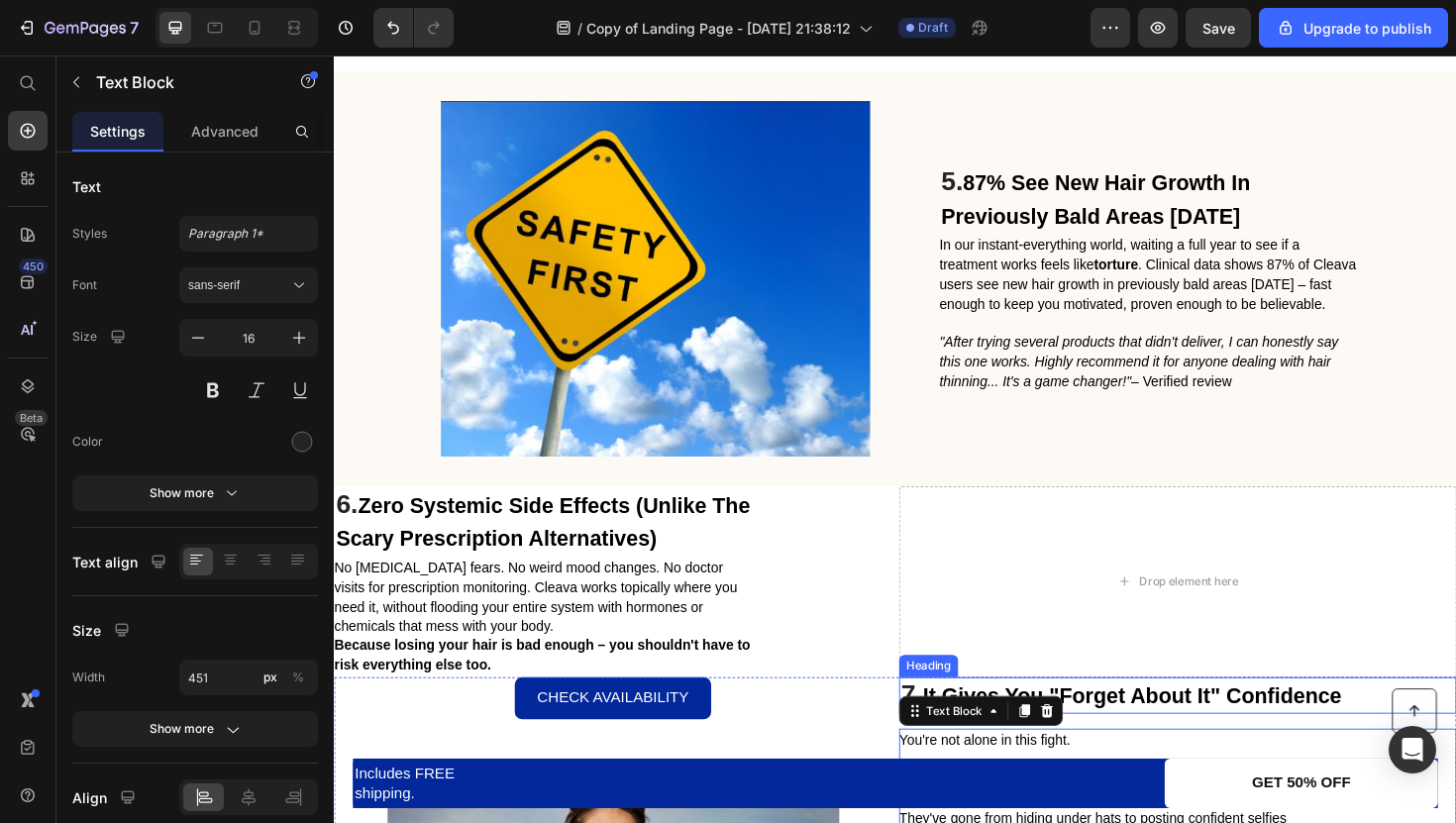 click on "7.  It Gives You "Forget About It" Confidence" at bounding box center [1227, 734] 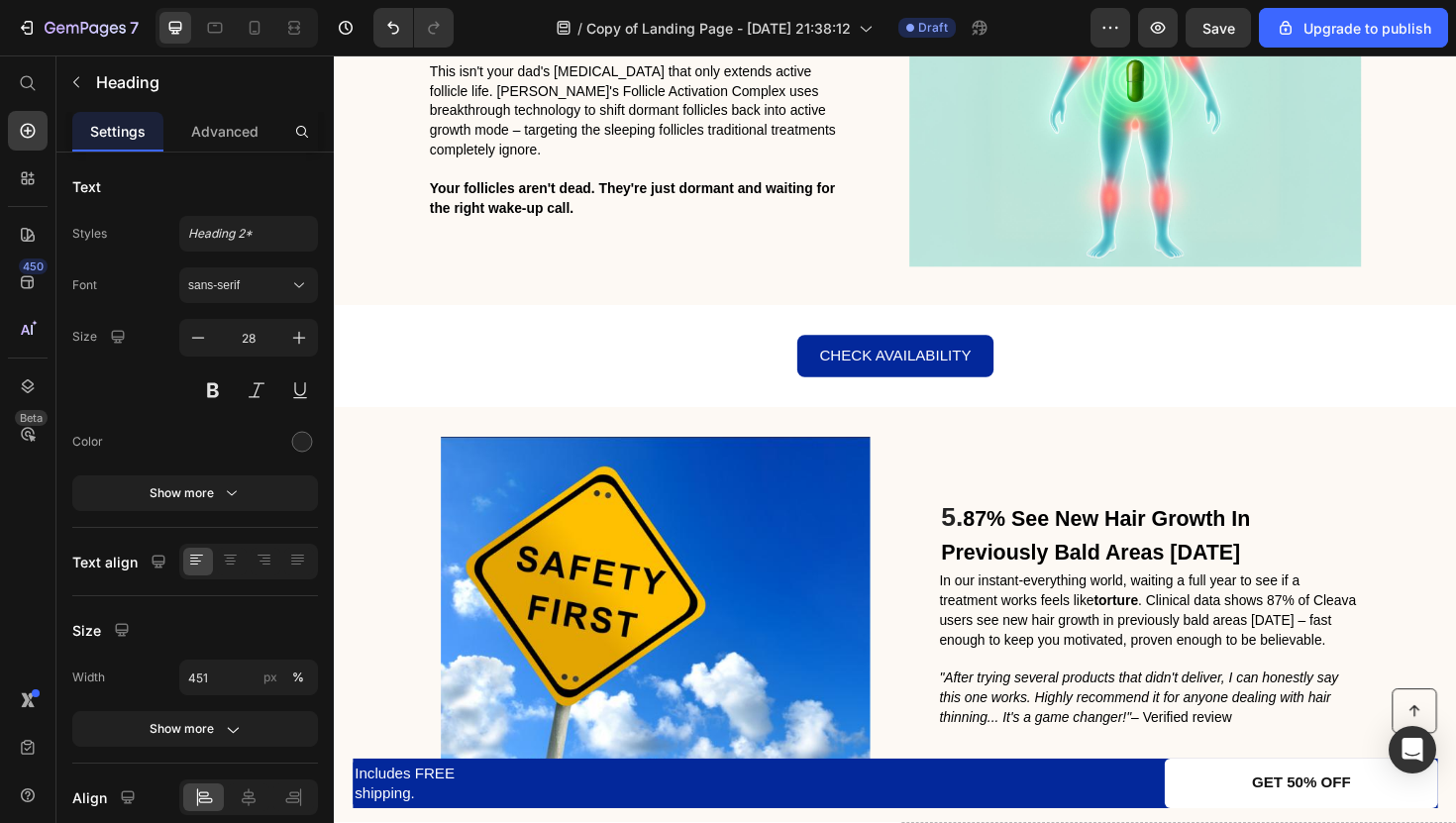scroll, scrollTop: 2418, scrollLeft: 0, axis: vertical 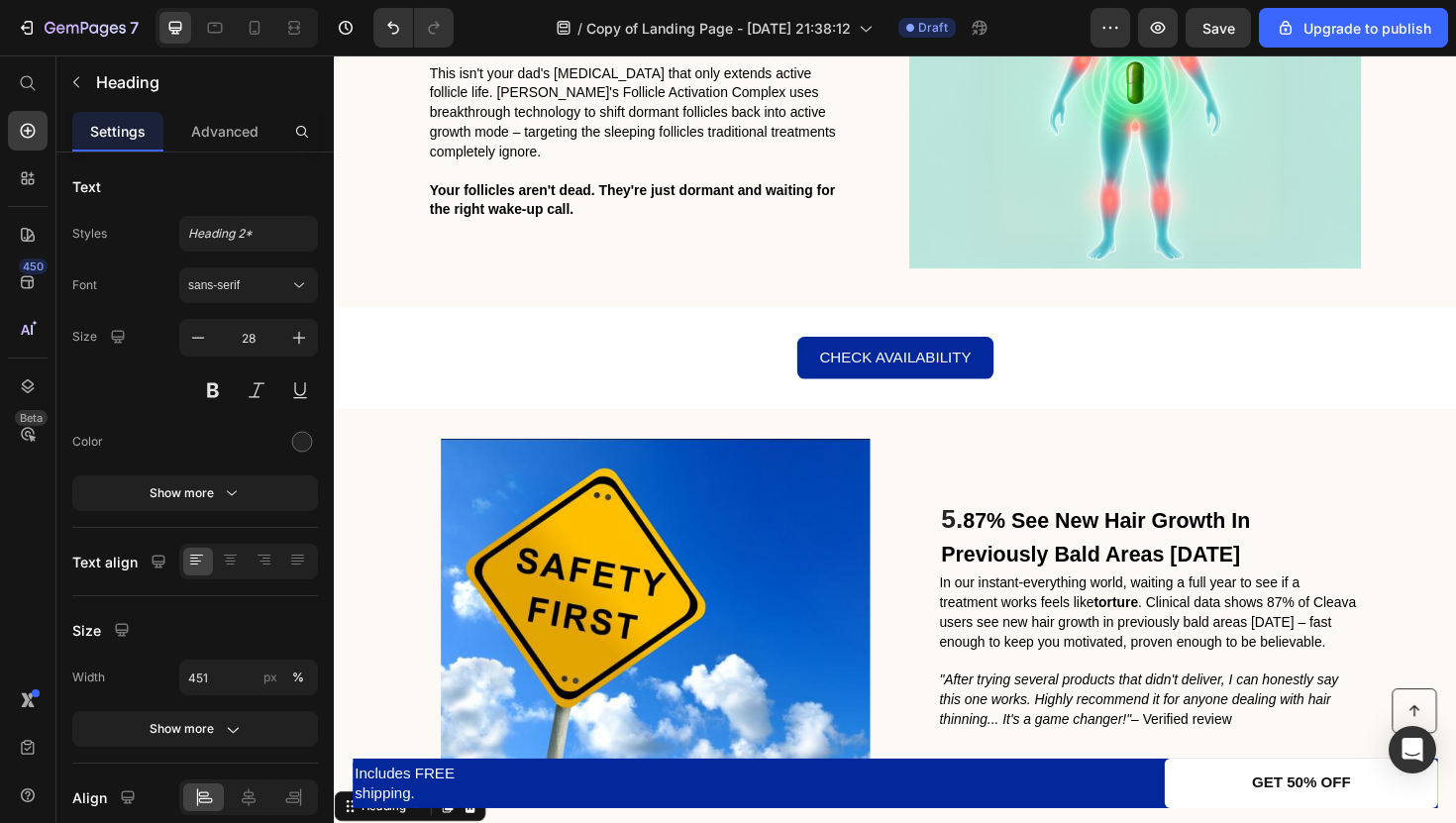 click on "Zero Systemic Side Effects (Unlike The Scary Prescription Alternatives)" at bounding box center [555, 907] 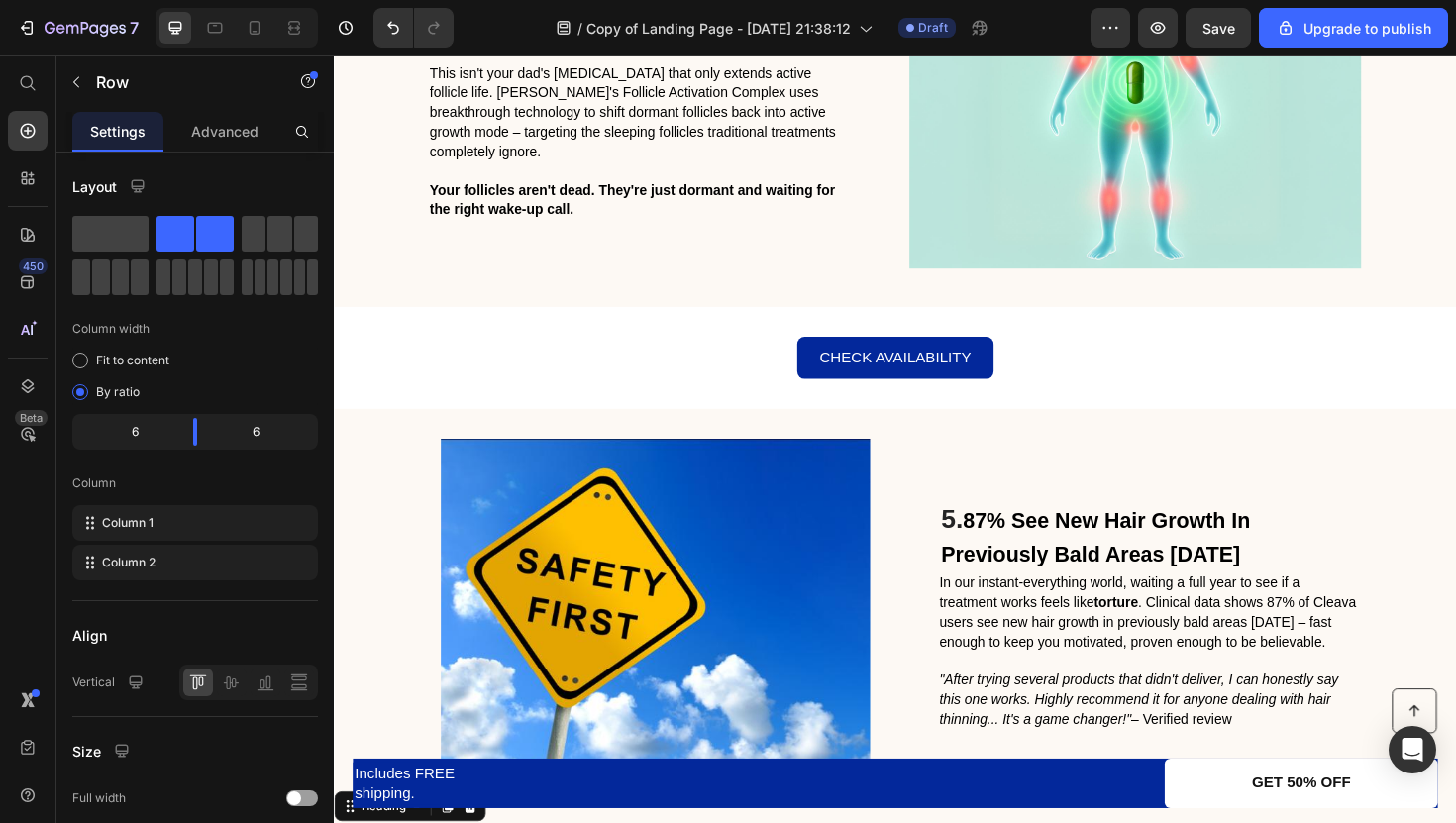 click on "Drop element here" at bounding box center [1227, 971] 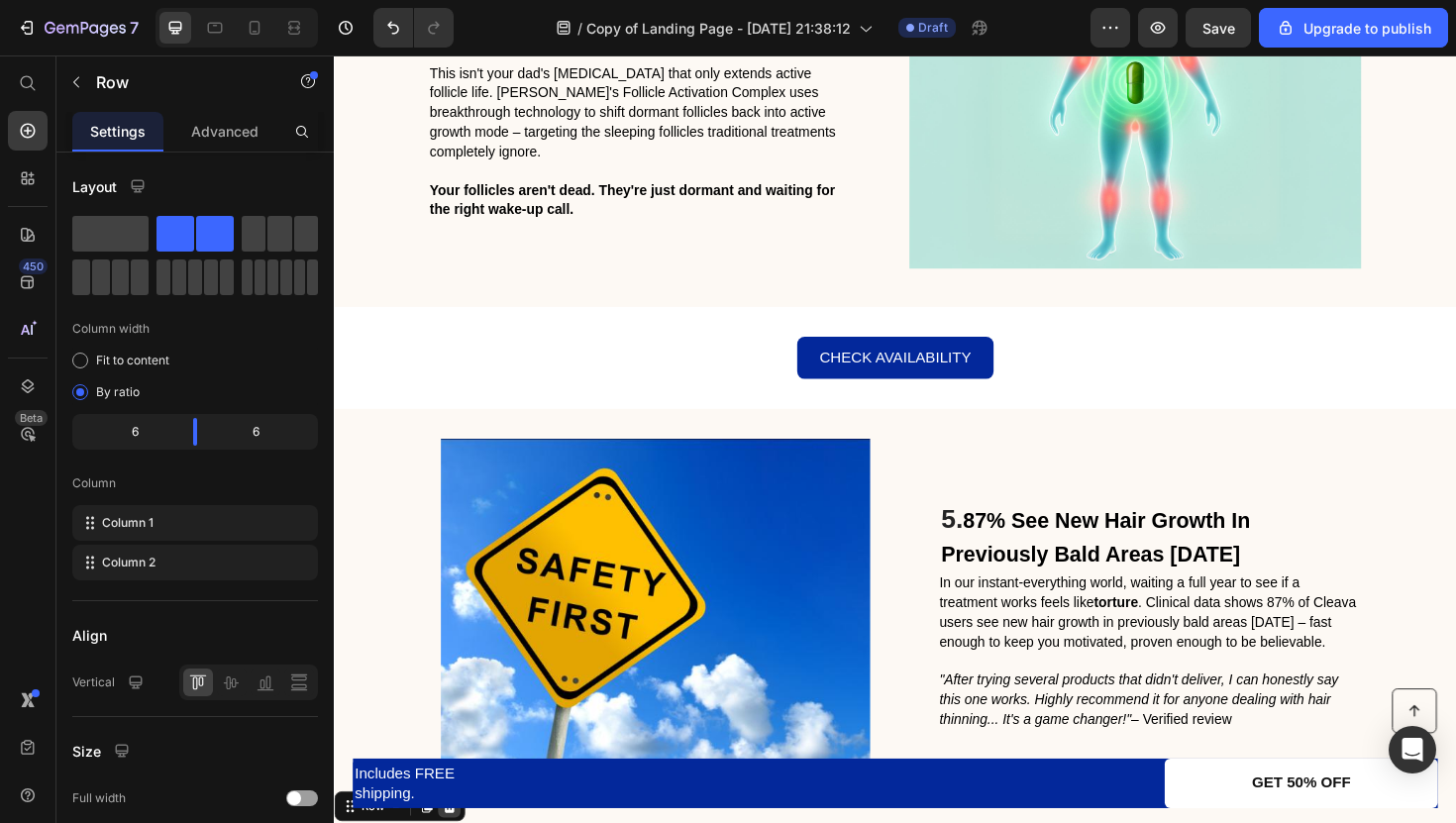 click 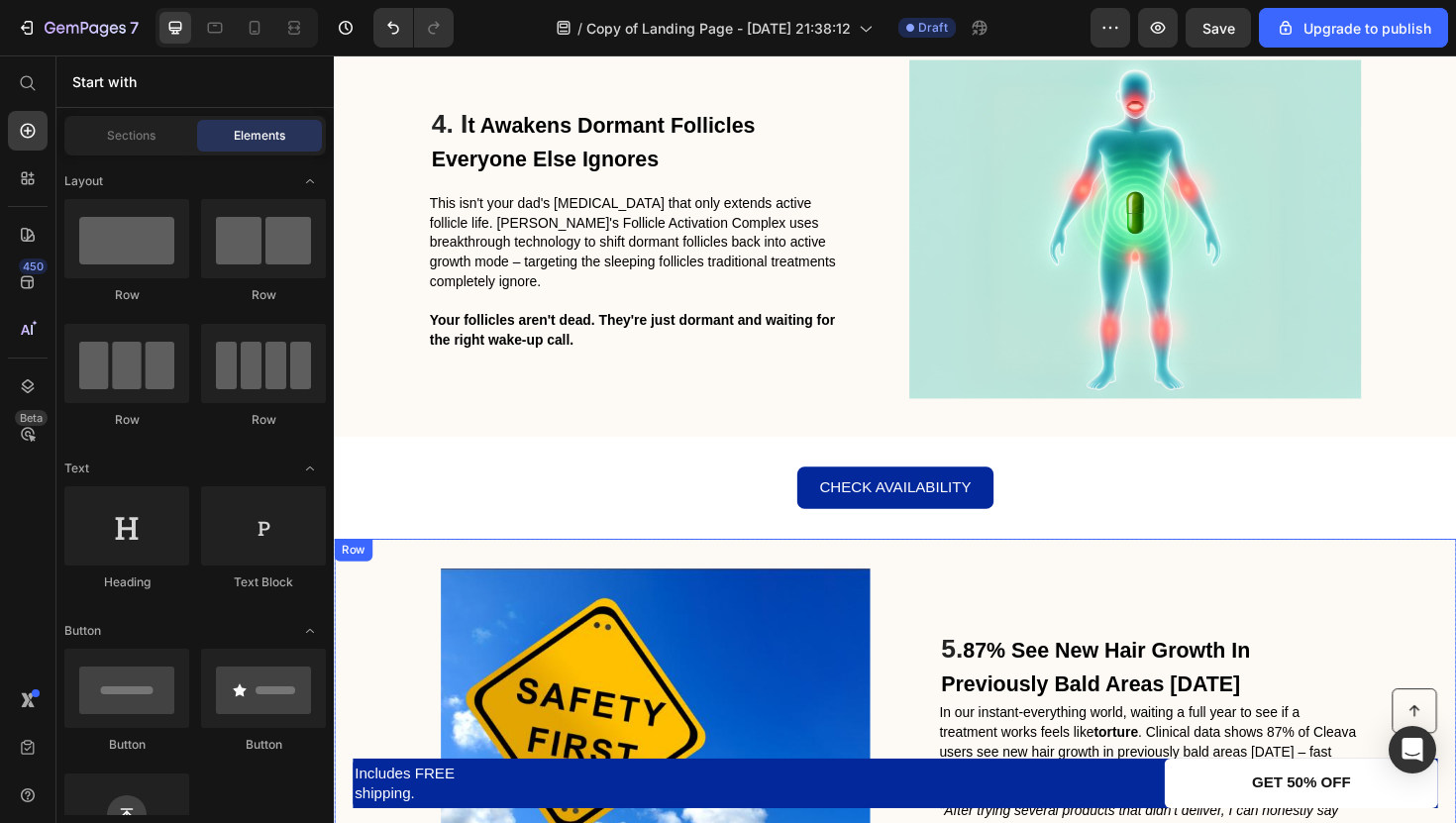 scroll, scrollTop: 2125, scrollLeft: 0, axis: vertical 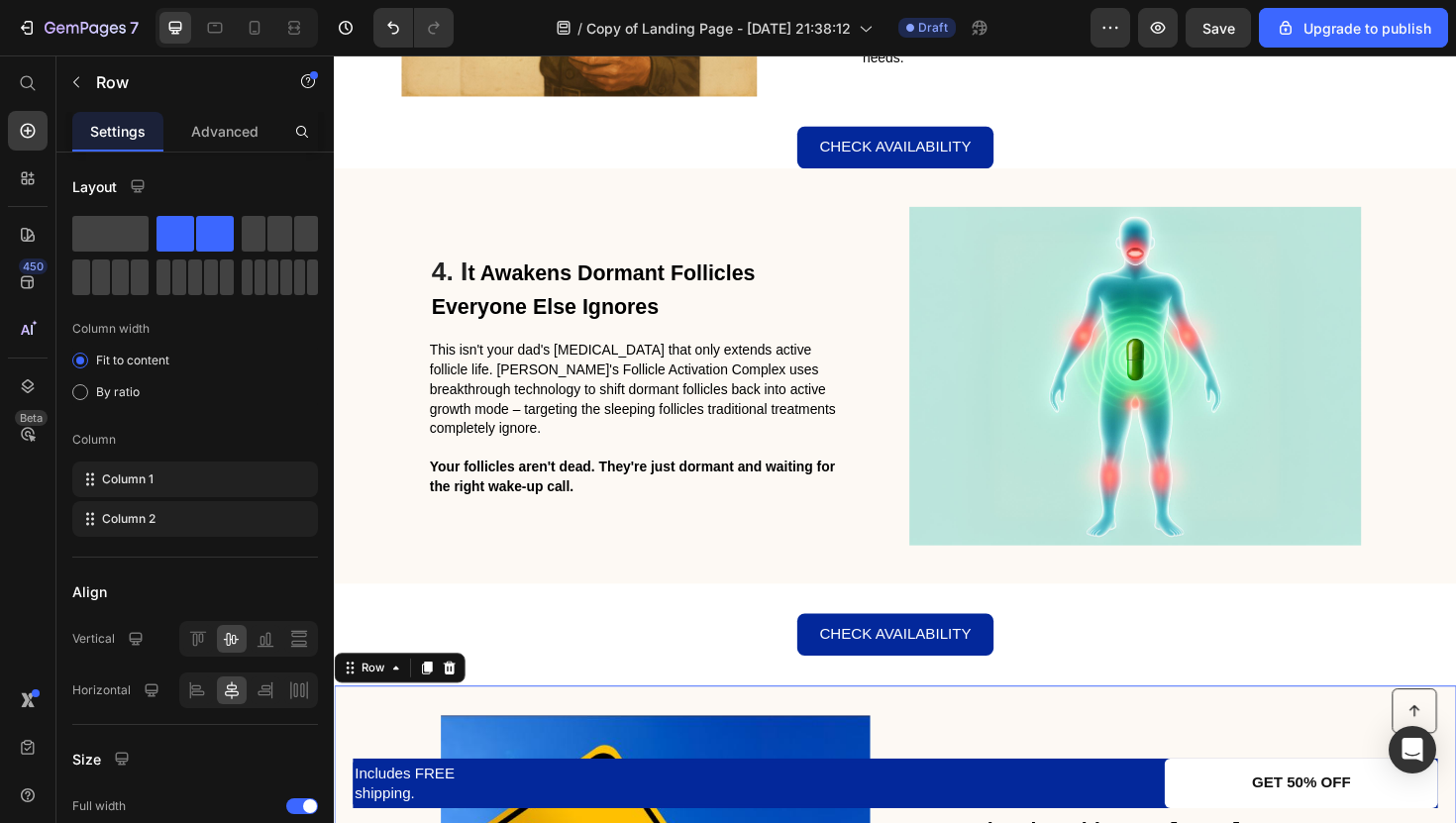 click on "5.  87% See New Hair Growth In Previously Bald Areas Within 12 Weeks Heading In our instant-everything world, waiting a full year to see if a treatment works feels like  torture . Clinical data shows 87% of Cleava users see new hair growth in previously bald areas within 12 weeks – fast enough to keep you motivated, proven enough to be believable.   "After trying several products that didn't deliver, I can honestly say this one works. Highly recommend it for anyone dealing with hair thinning... It's a game changer!"  – Verified review Text Block" at bounding box center (1197, 943) 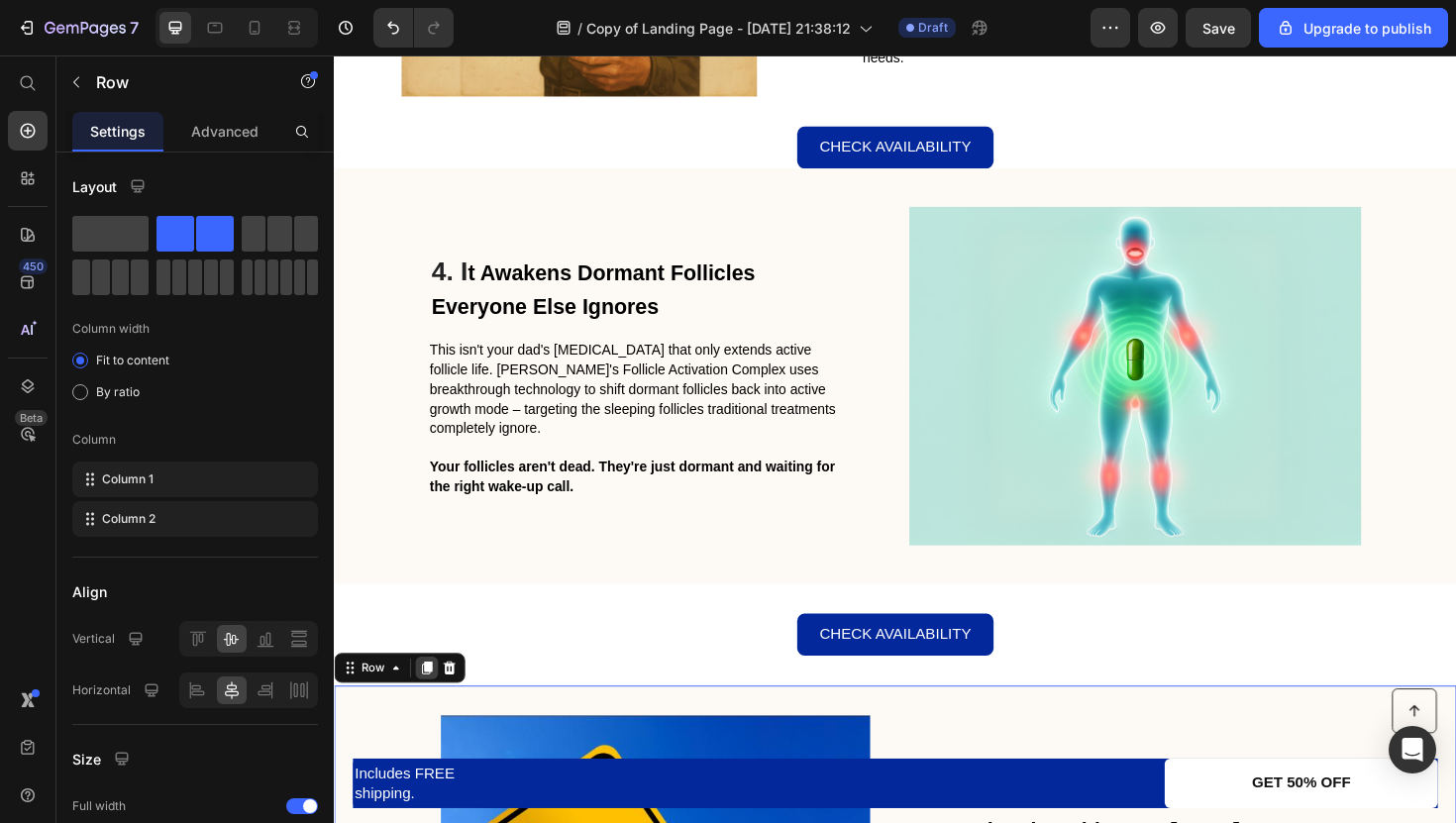 click 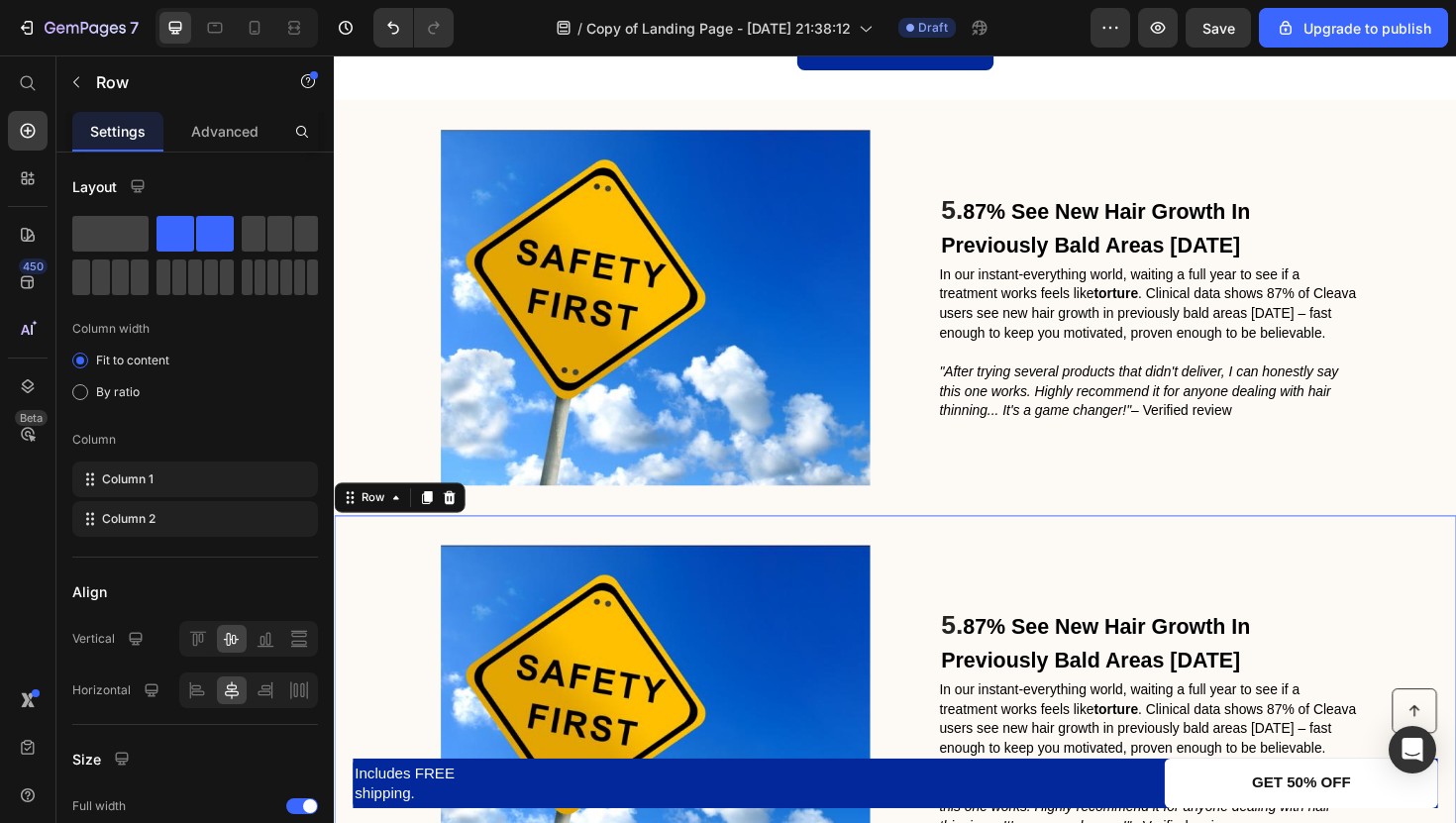 scroll, scrollTop: 2760, scrollLeft: 0, axis: vertical 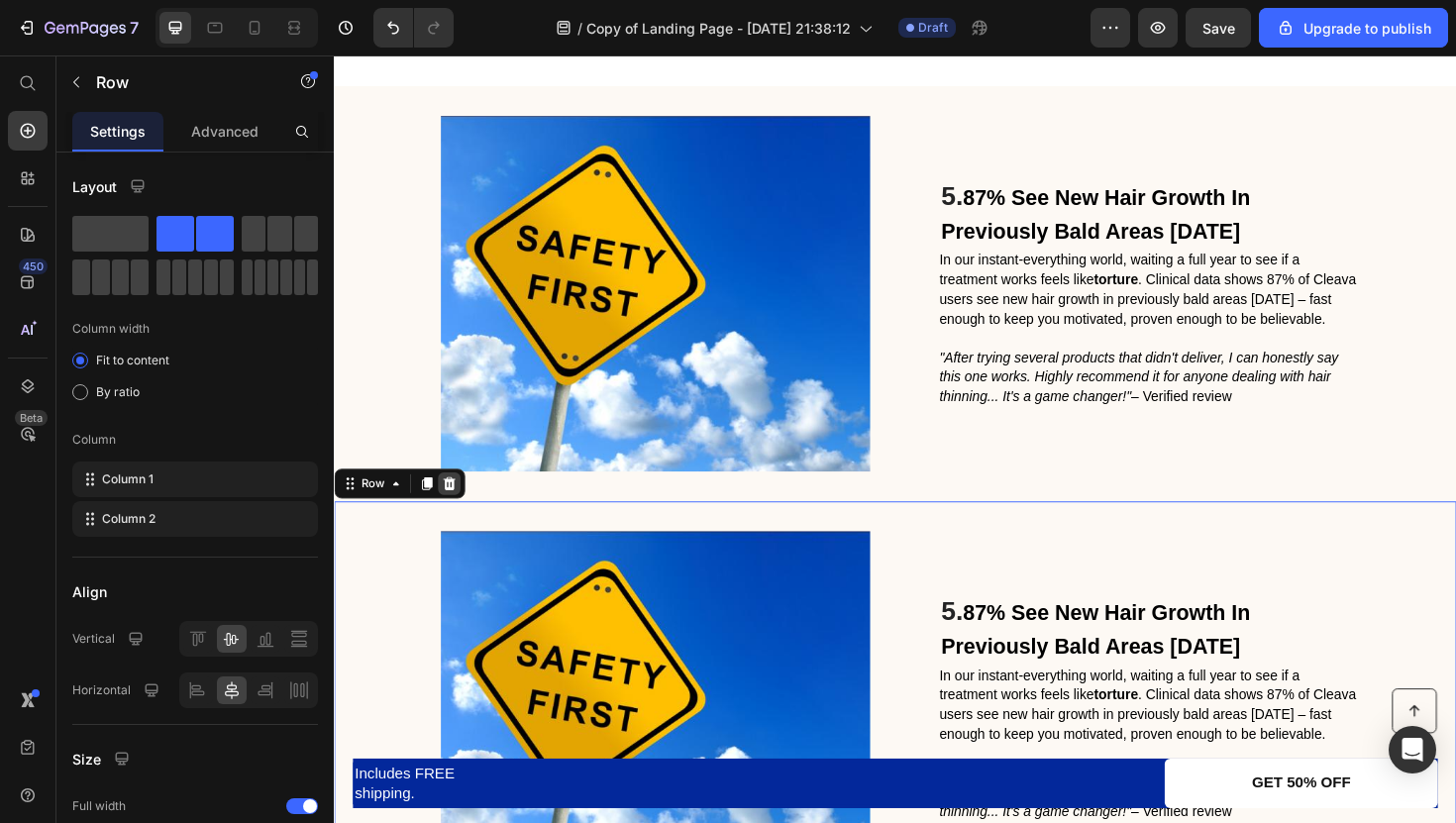 click 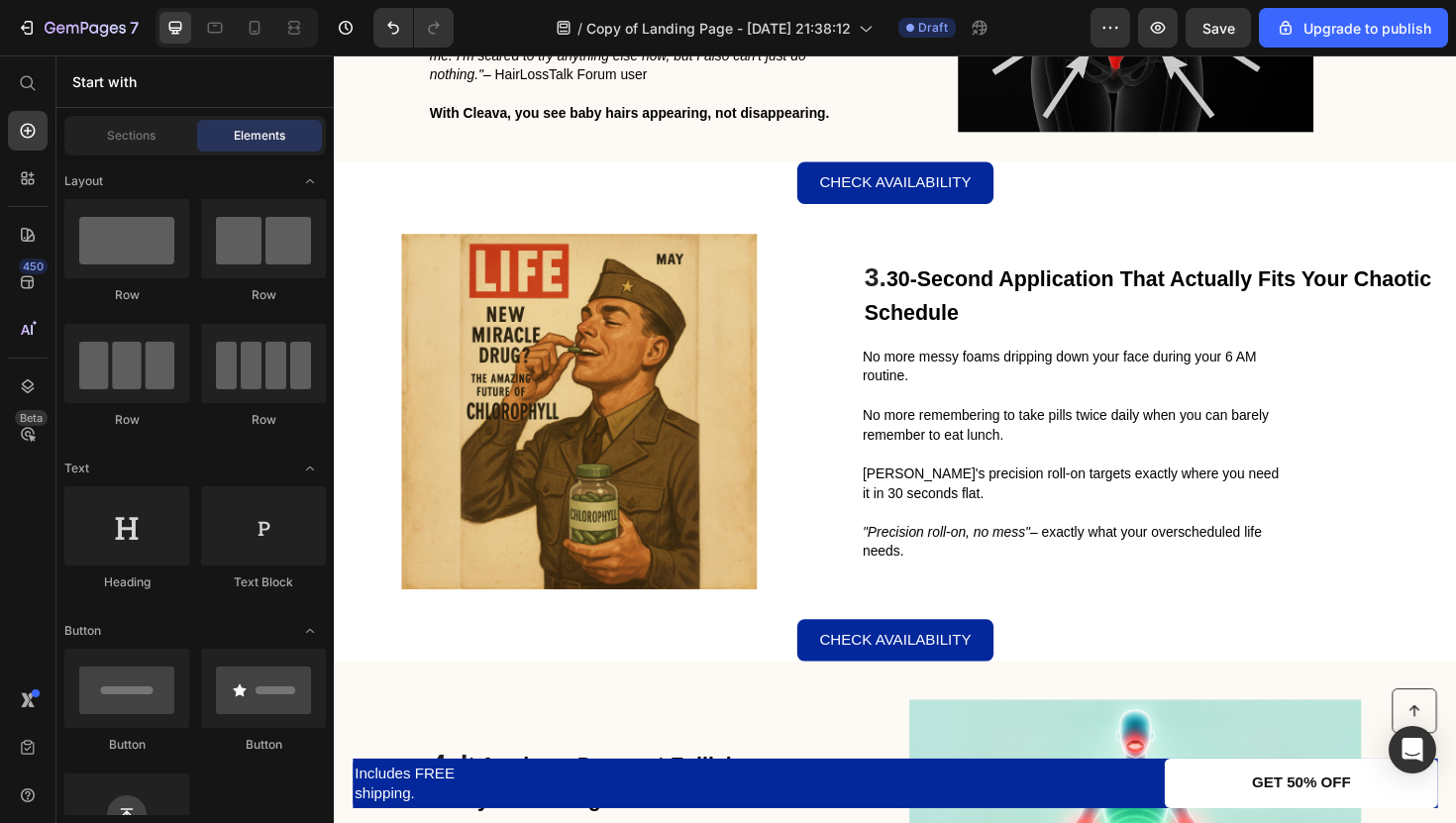scroll, scrollTop: 1940, scrollLeft: 0, axis: vertical 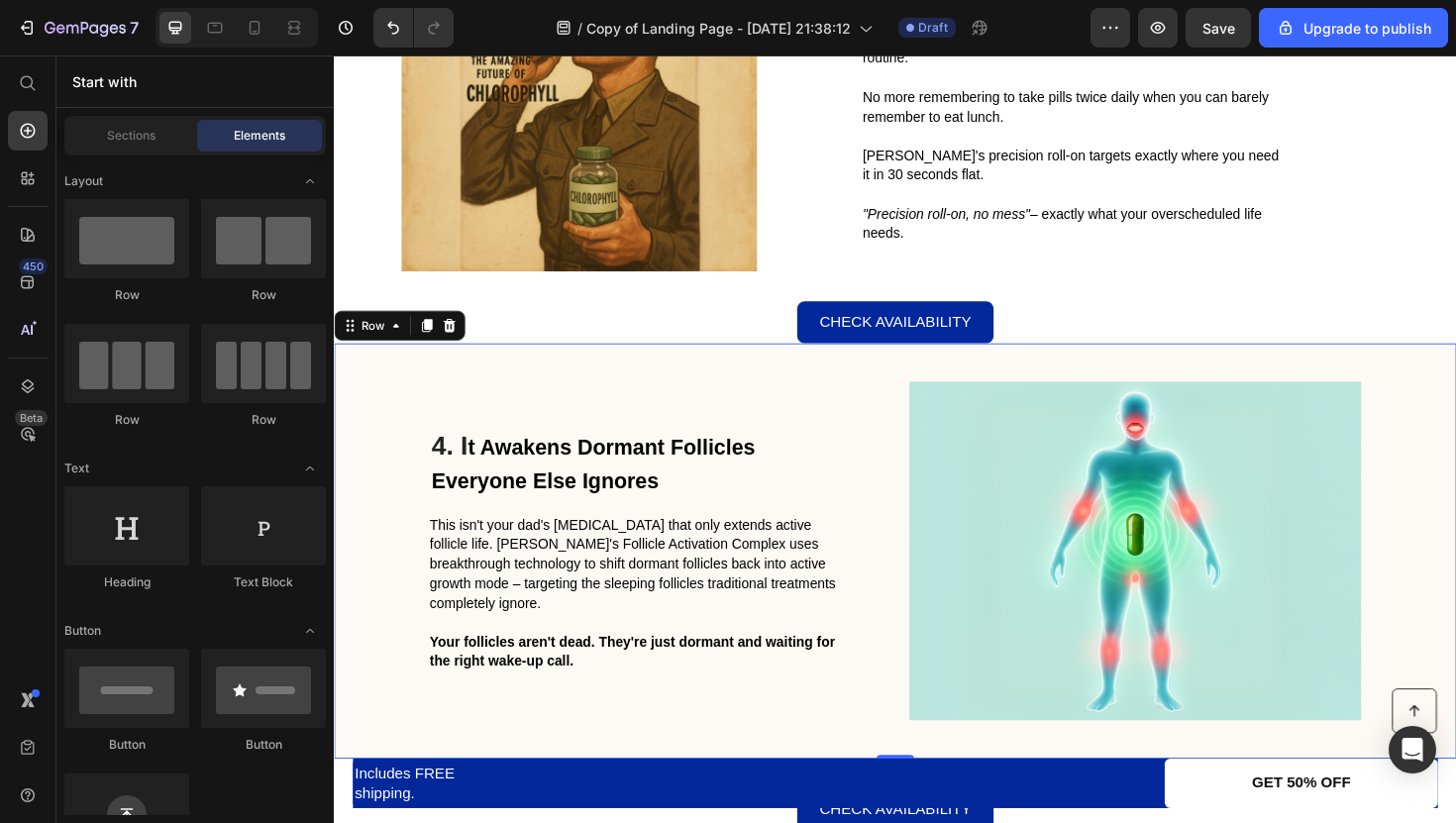 click on "4. I t Awakens Dormant Follicles Everyone Else Ignores Heading This isn't your dad's Rogaine that only extends active follicle life. Cleava's Follicle Activation Complex uses breakthrough technology to shift dormant follicles back into active growth mode – targeting the sleeping follicles traditional treatments completely ignore.   Your follicles aren't dead. They're just dormant and waiting for the right wake-up call. Text Block" at bounding box center [658, 580] 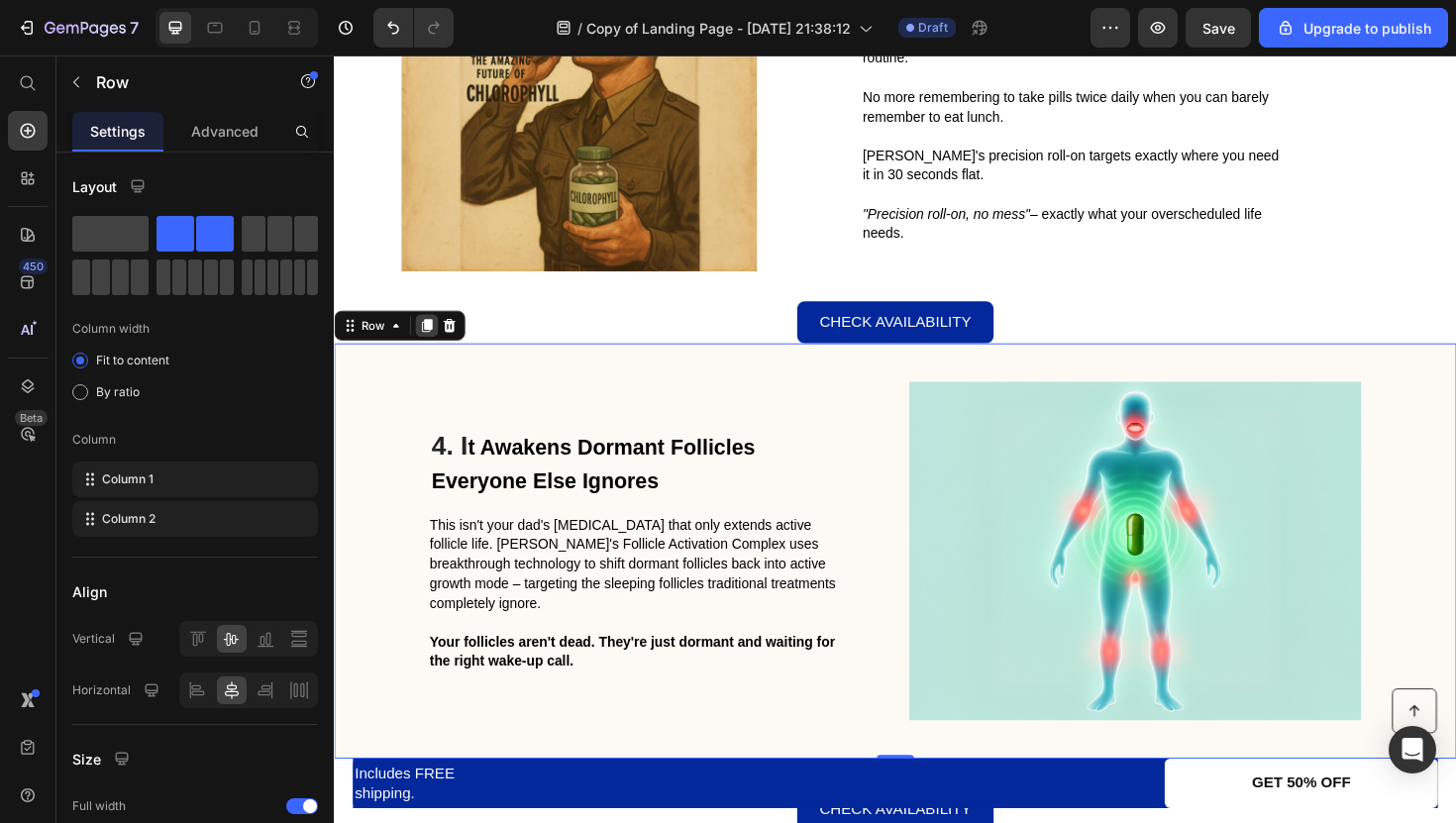 click 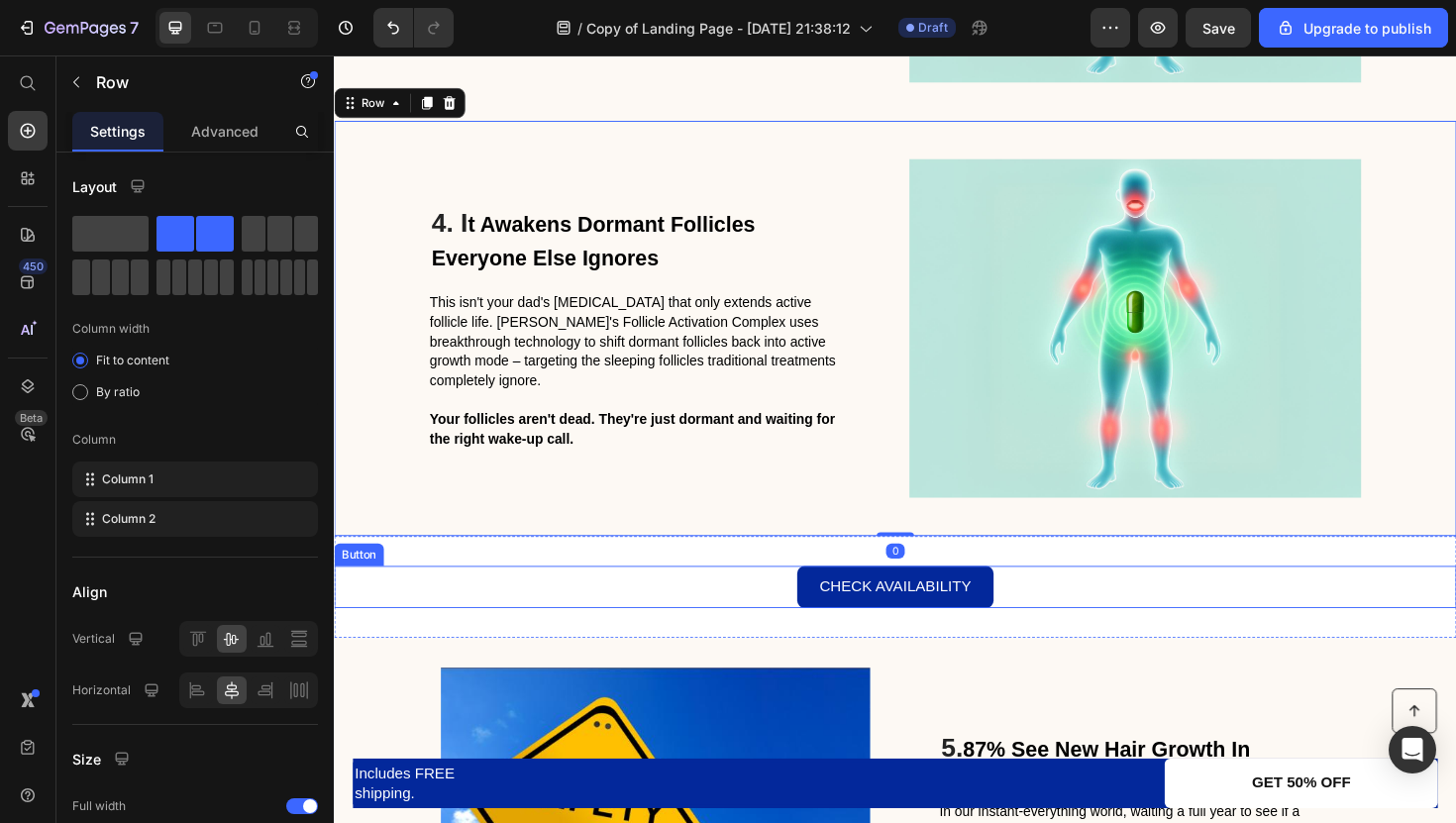 scroll, scrollTop: 2446, scrollLeft: 0, axis: vertical 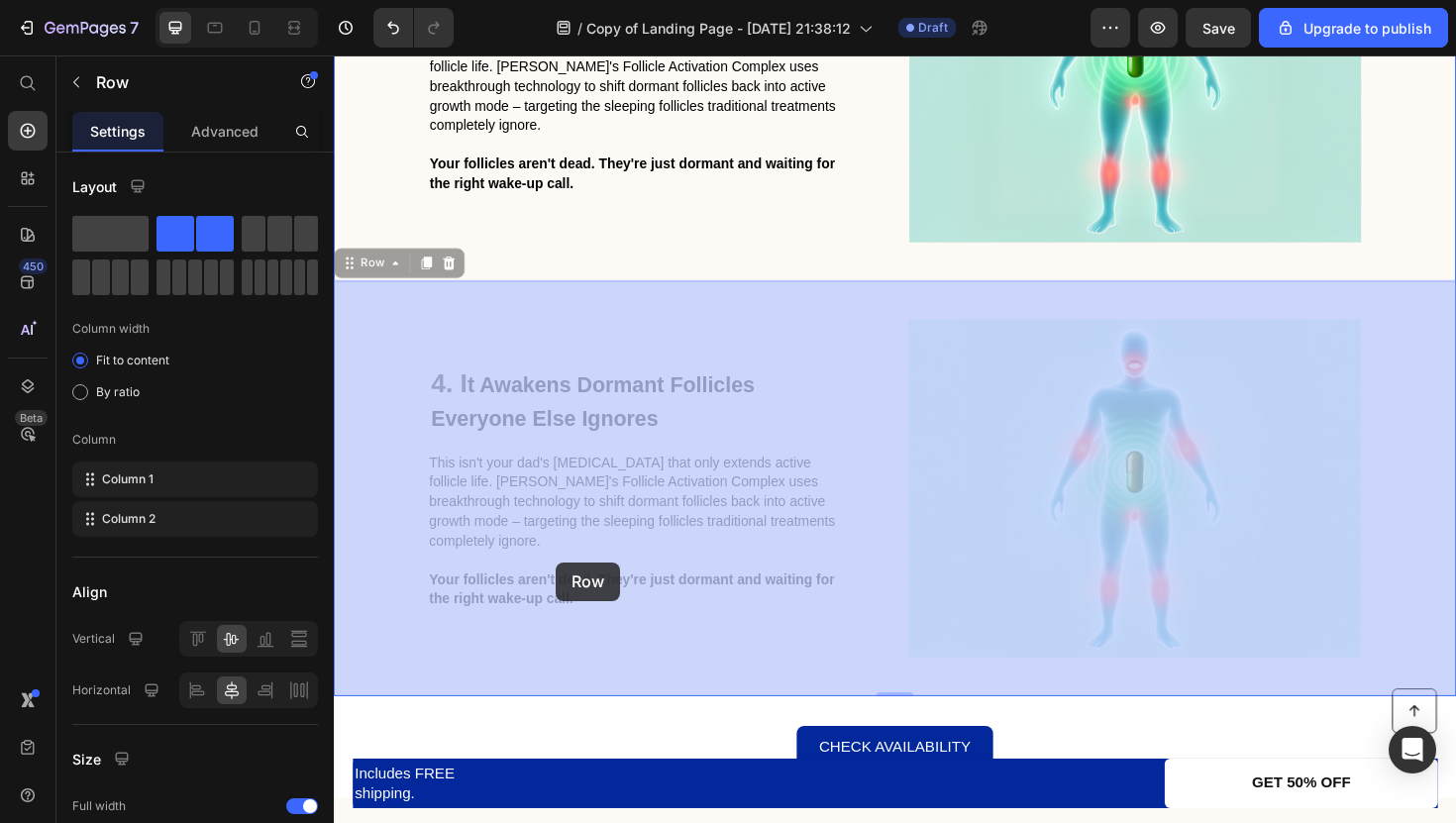 drag, startPoint x: 364, startPoint y: 277, endPoint x: 569, endPoint y: 592, distance: 375.83241 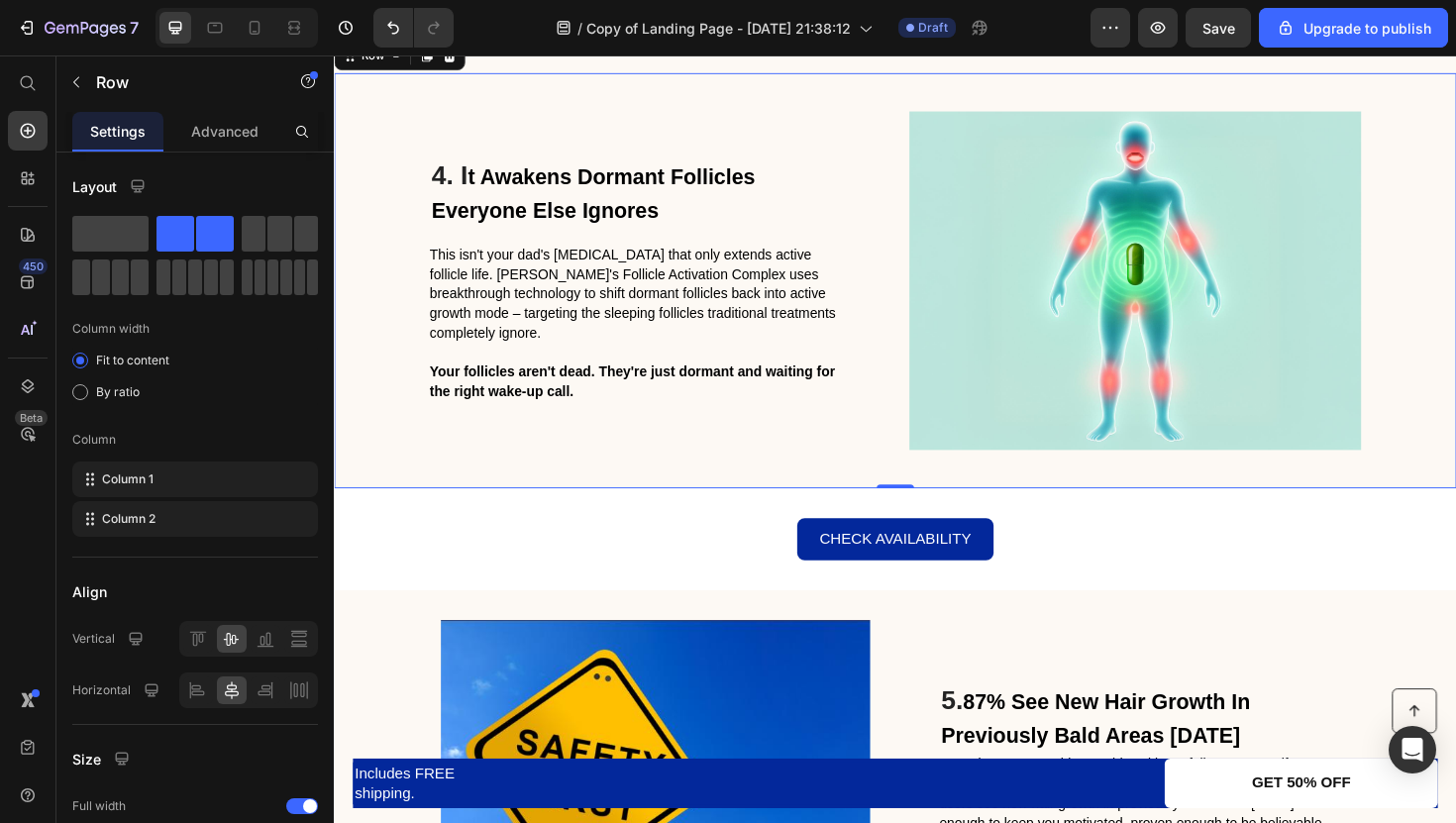 scroll, scrollTop: 2506, scrollLeft: 0, axis: vertical 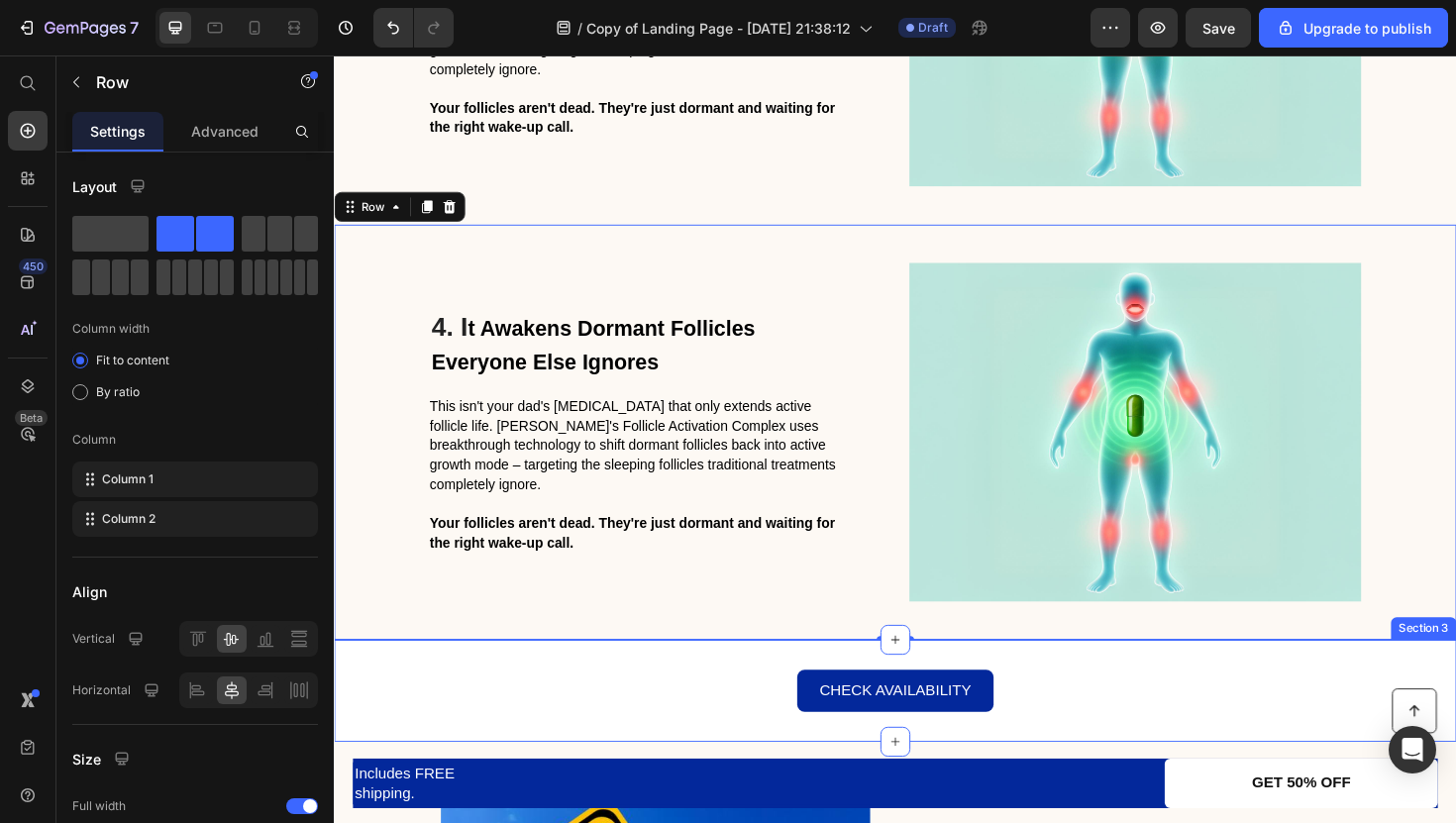 drag, startPoint x: 435, startPoint y: 209, endPoint x: 623, endPoint y: 682, distance: 508.9921 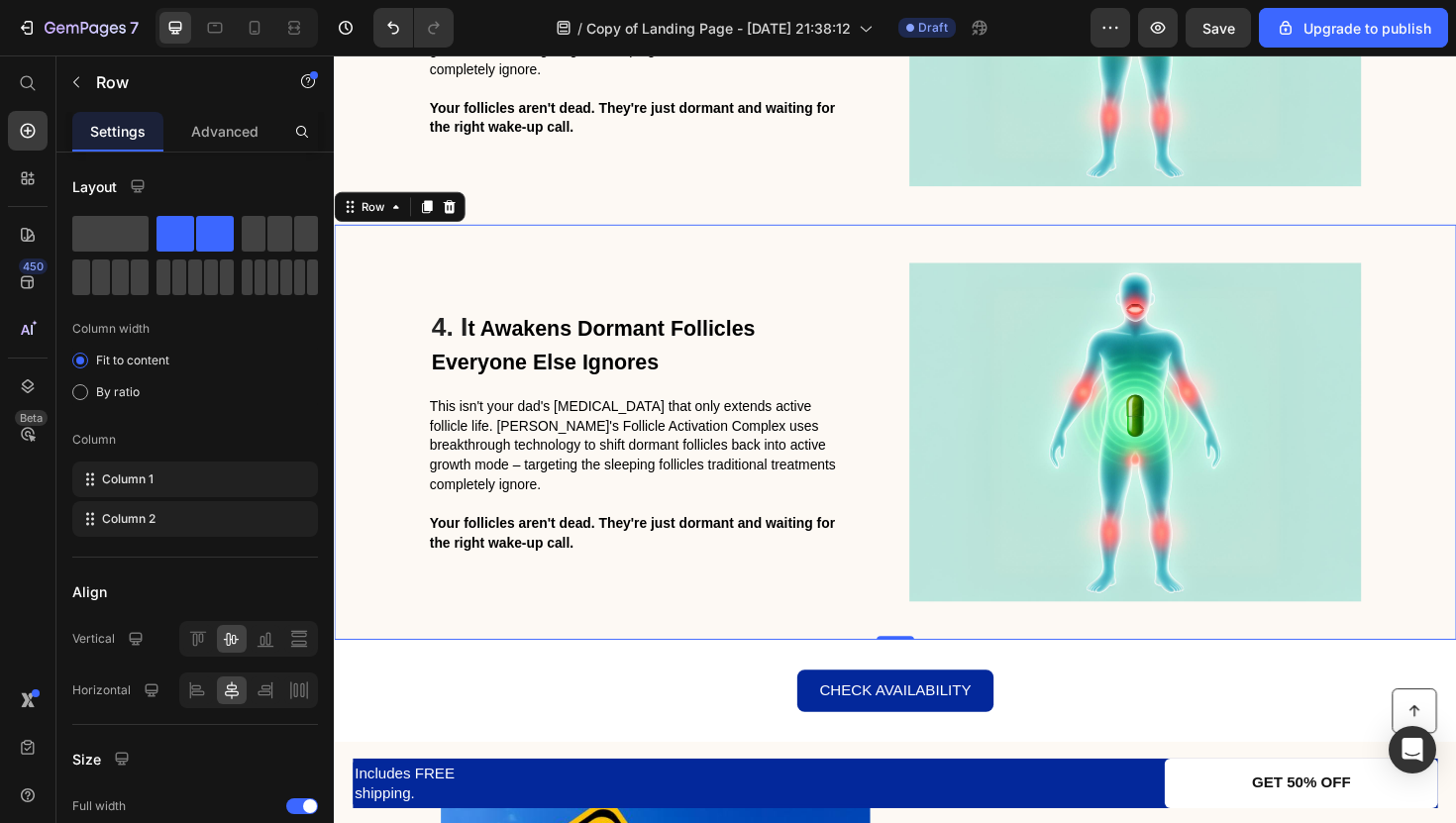 drag, startPoint x: 434, startPoint y: 211, endPoint x: 601, endPoint y: 635, distance: 455.7028 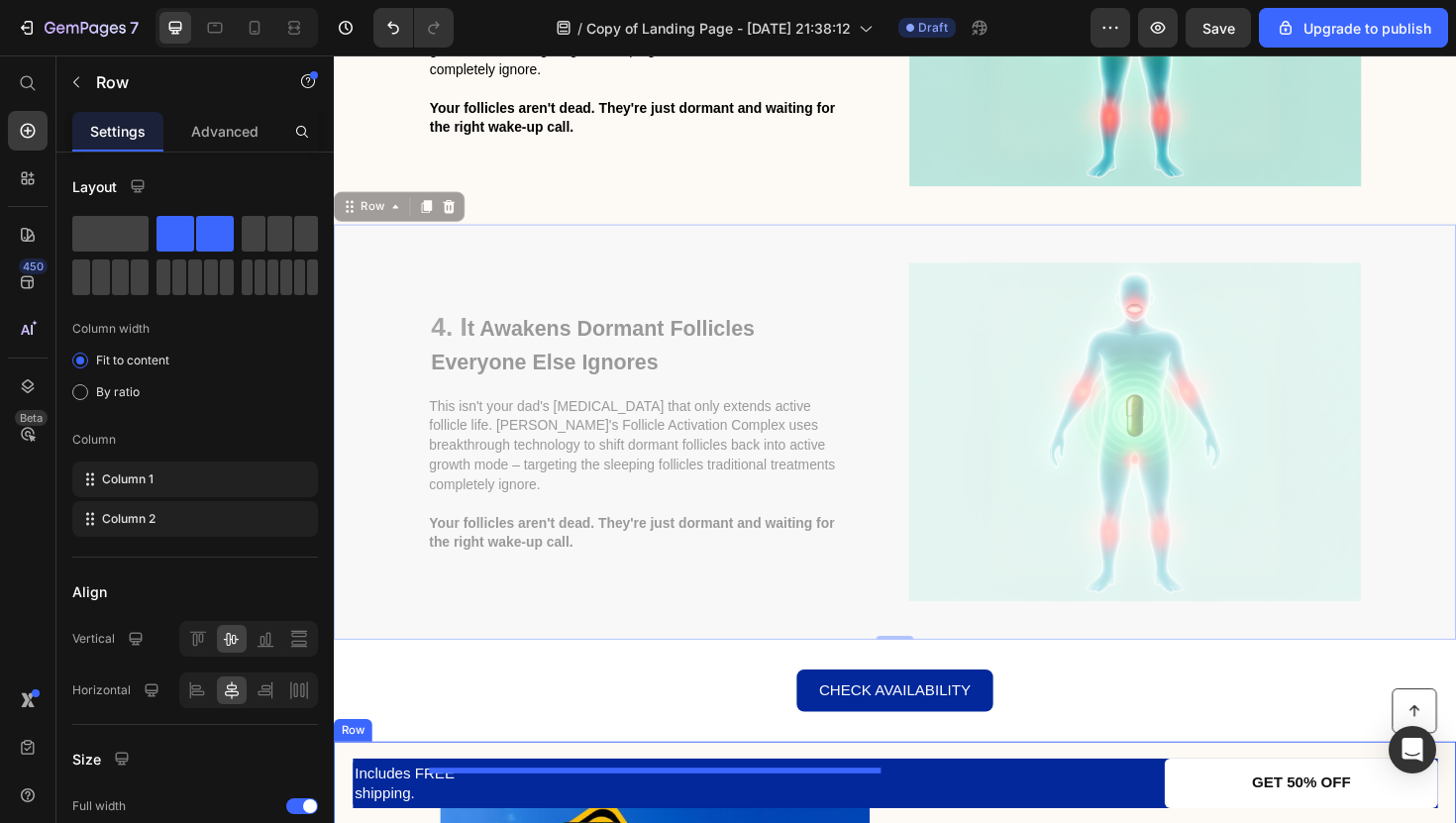 drag, startPoint x: 373, startPoint y: 213, endPoint x: 572, endPoint y: 868, distance: 684.56263 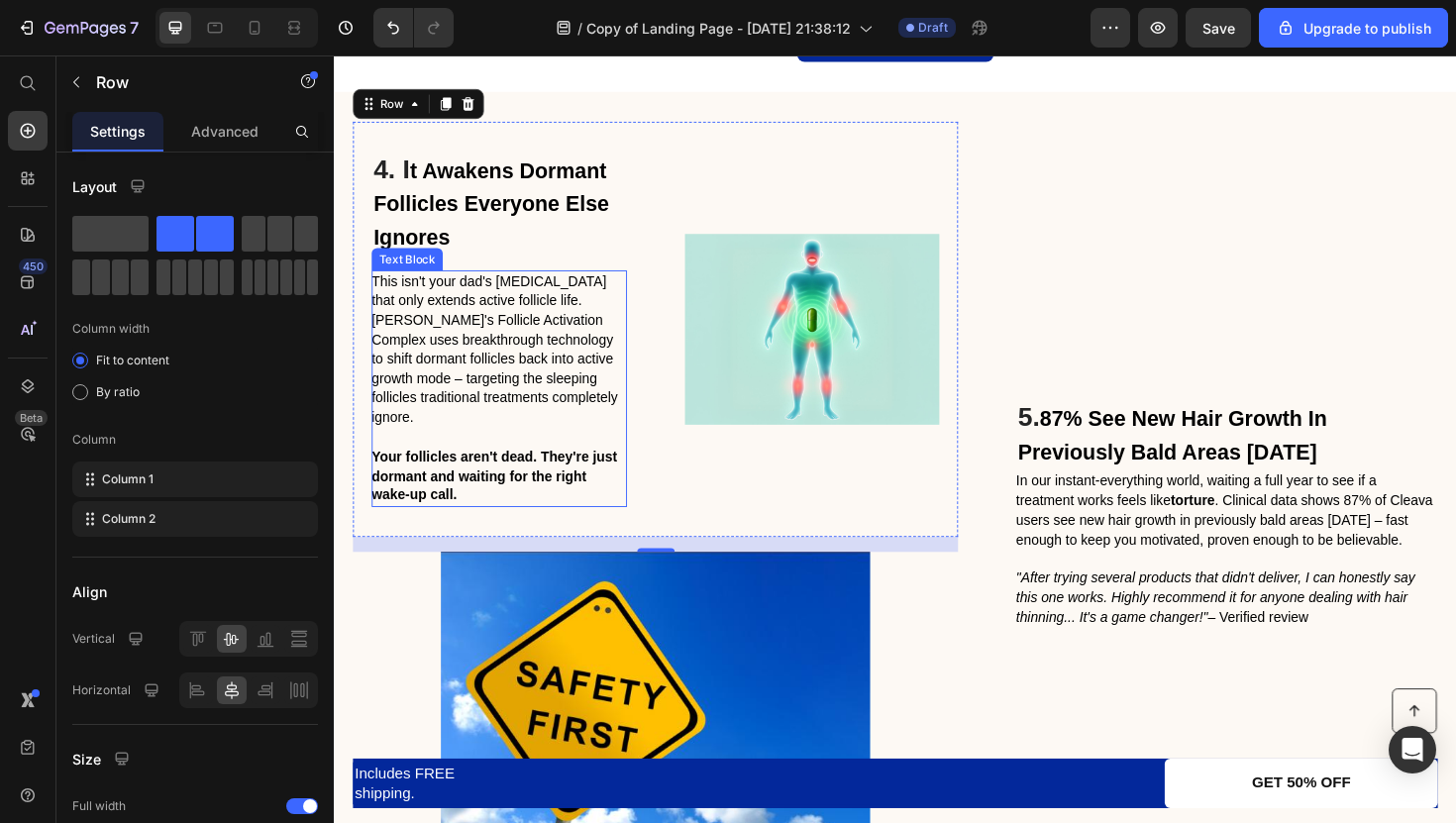 scroll, scrollTop: 2753, scrollLeft: 0, axis: vertical 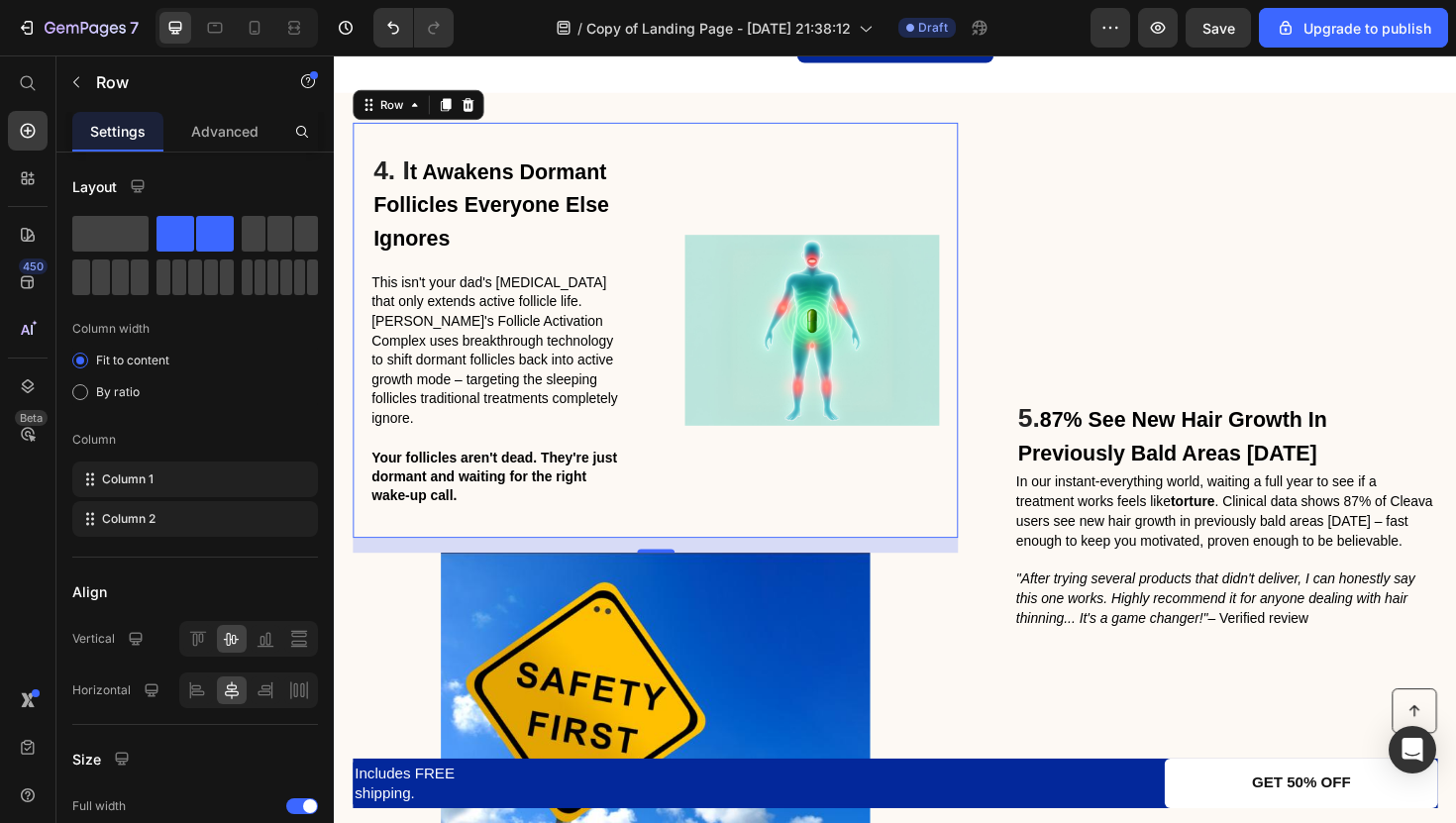 drag, startPoint x: 445, startPoint y: 108, endPoint x: 729, endPoint y: 548, distance: 523.6946 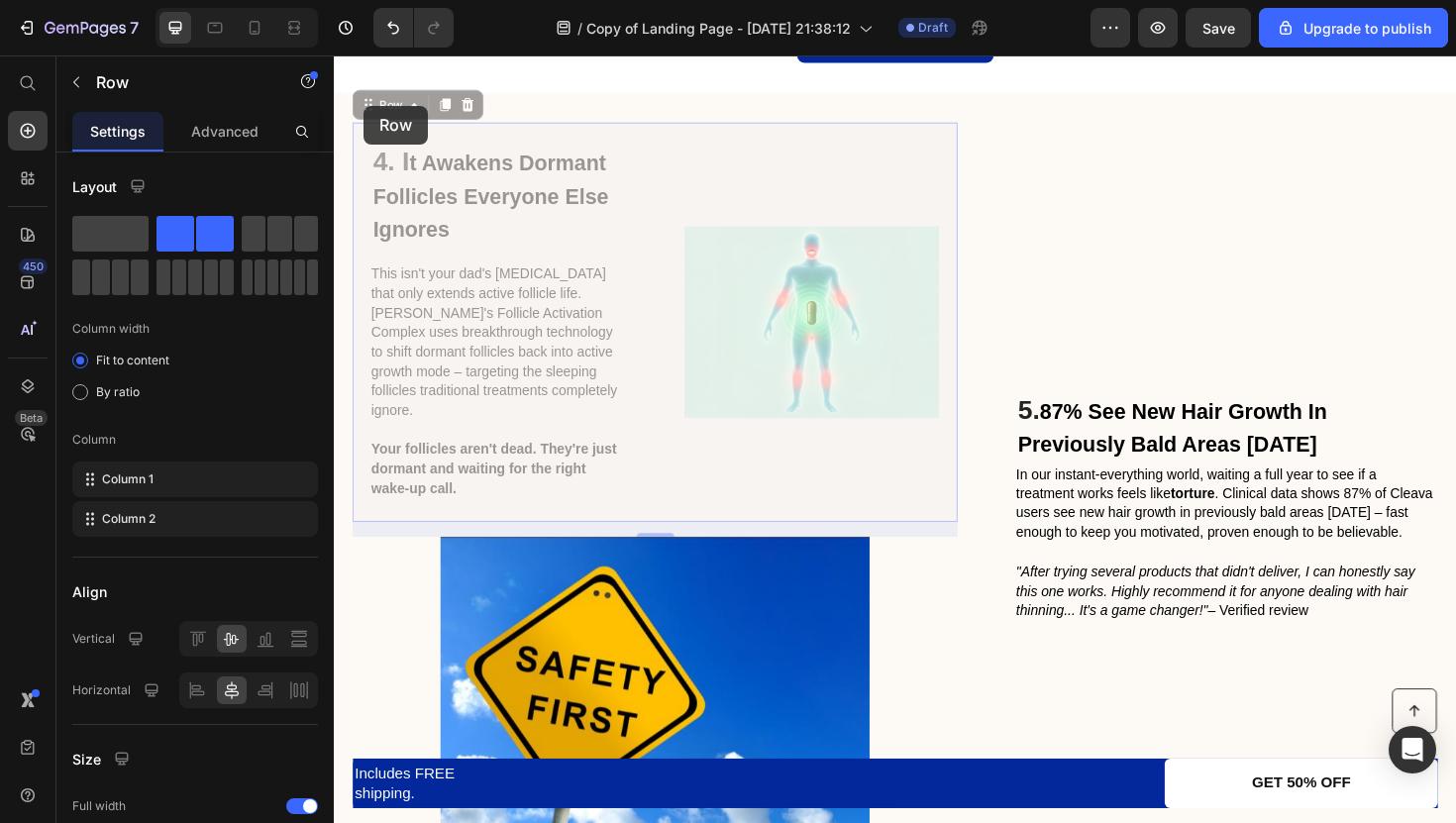 scroll, scrollTop: 2714, scrollLeft: 0, axis: vertical 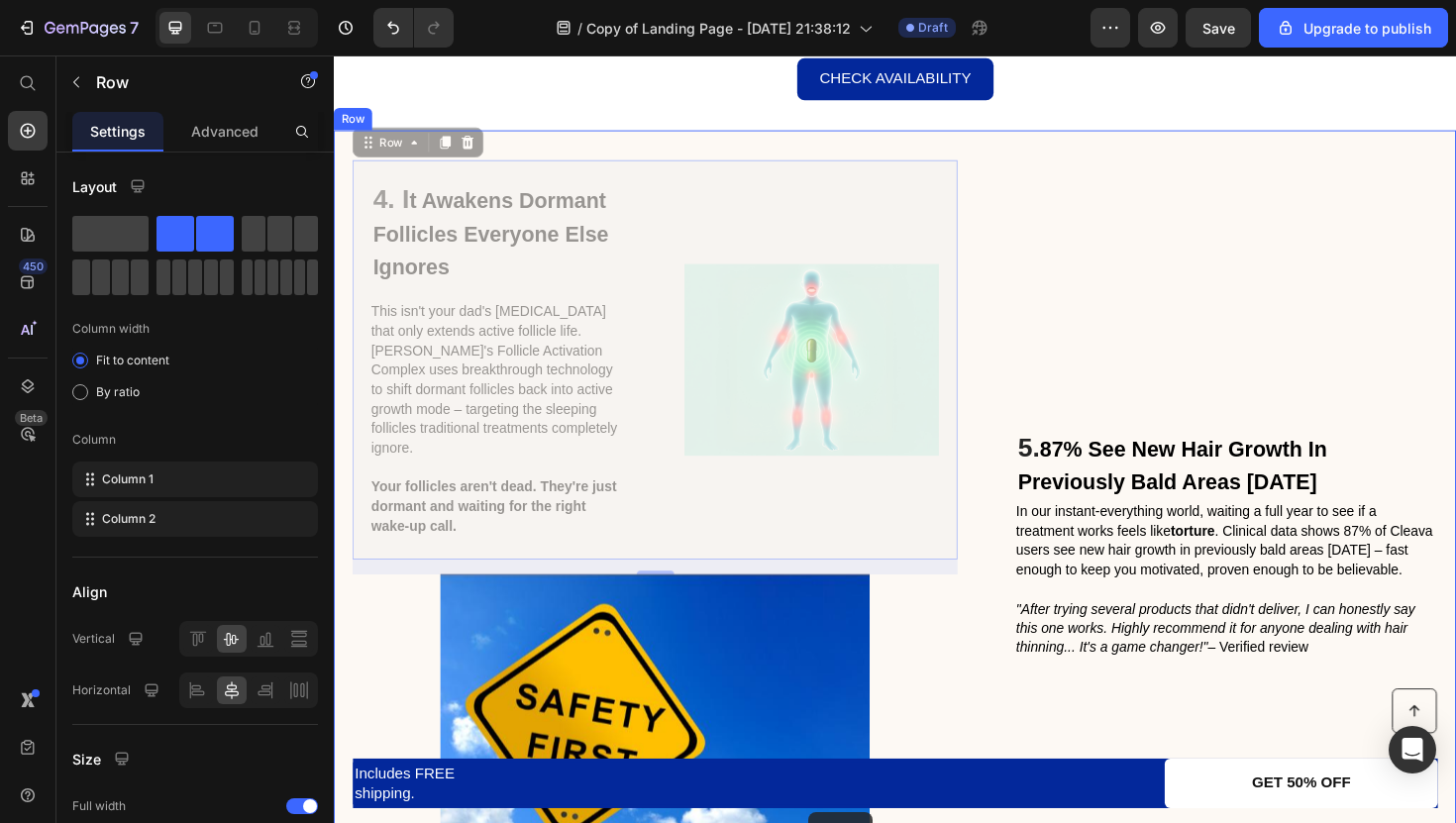 drag, startPoint x: 365, startPoint y: 109, endPoint x: 836, endPoint y: 858, distance: 884.78359 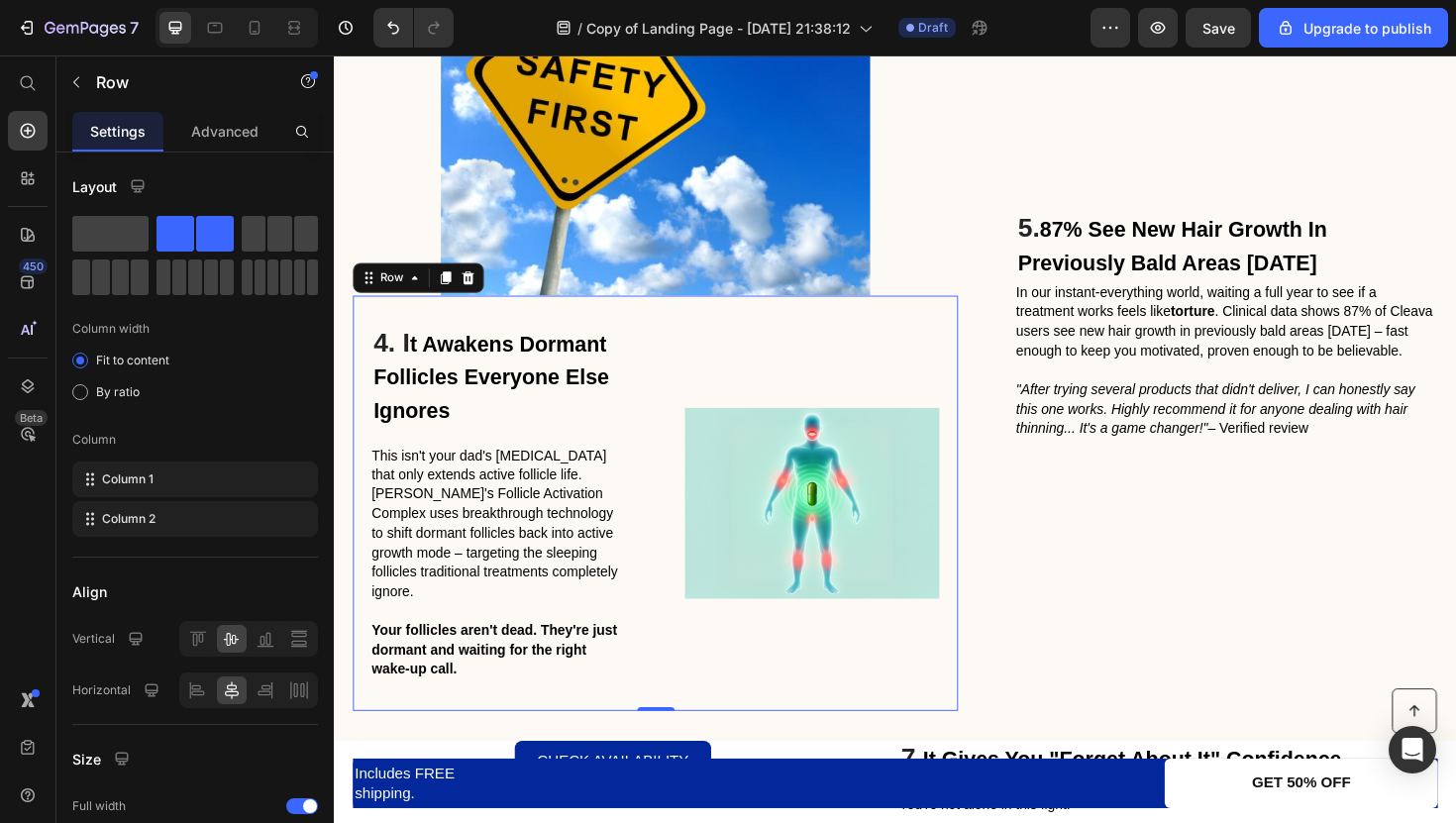 scroll, scrollTop: 2987, scrollLeft: 0, axis: vertical 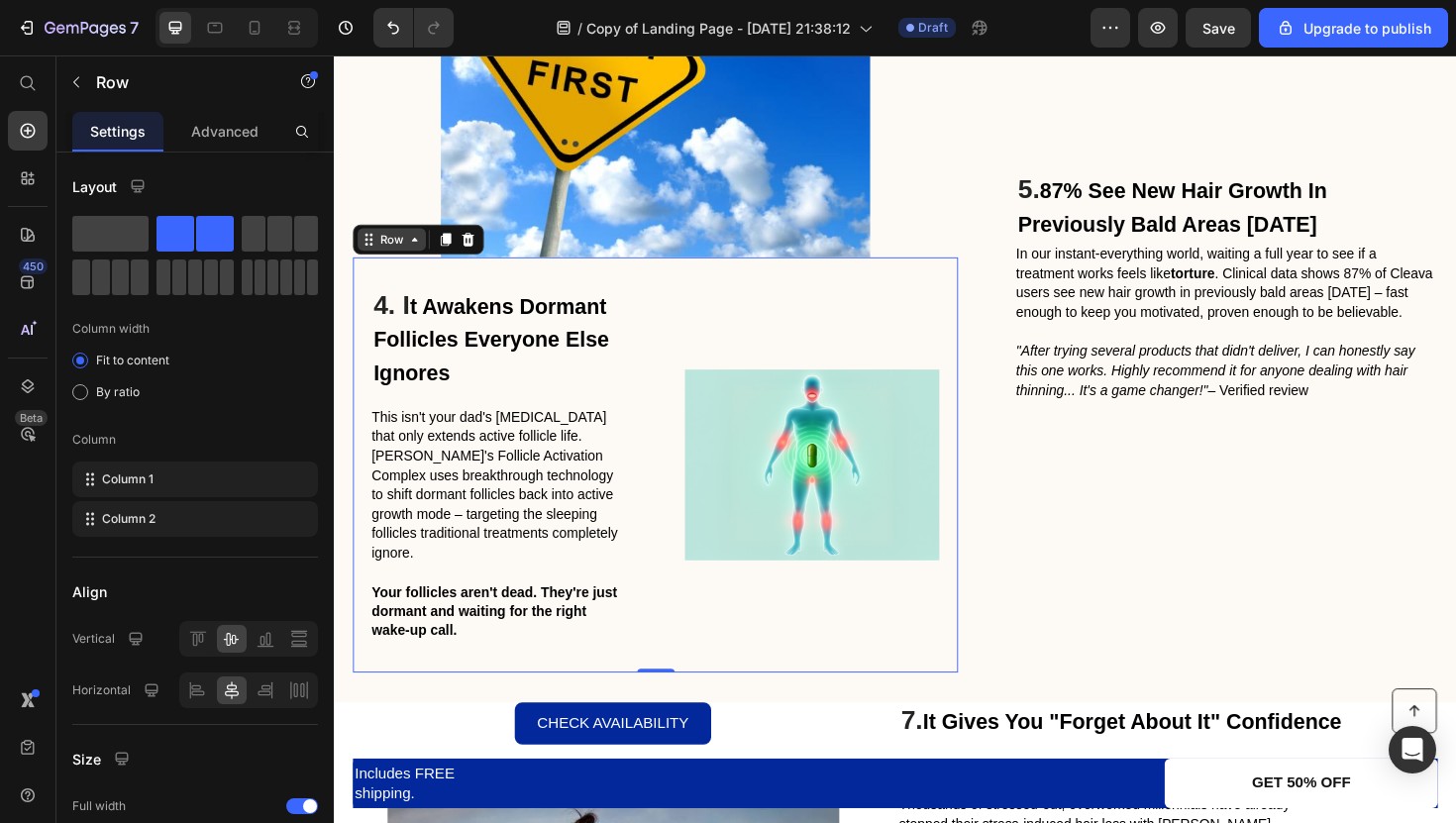click 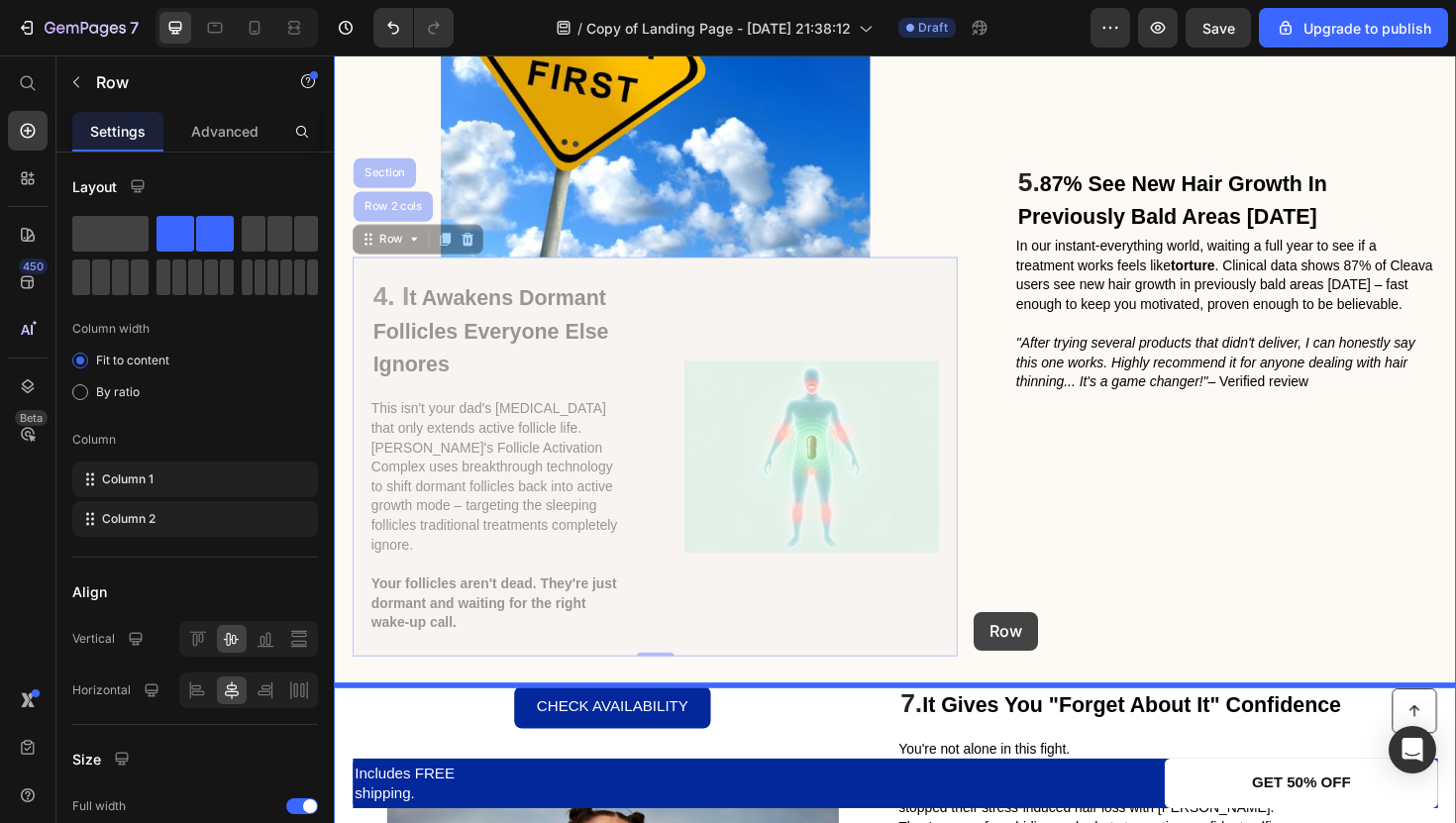 drag, startPoint x: 370, startPoint y: 250, endPoint x: 1010, endPoint y: 646, distance: 752.6061 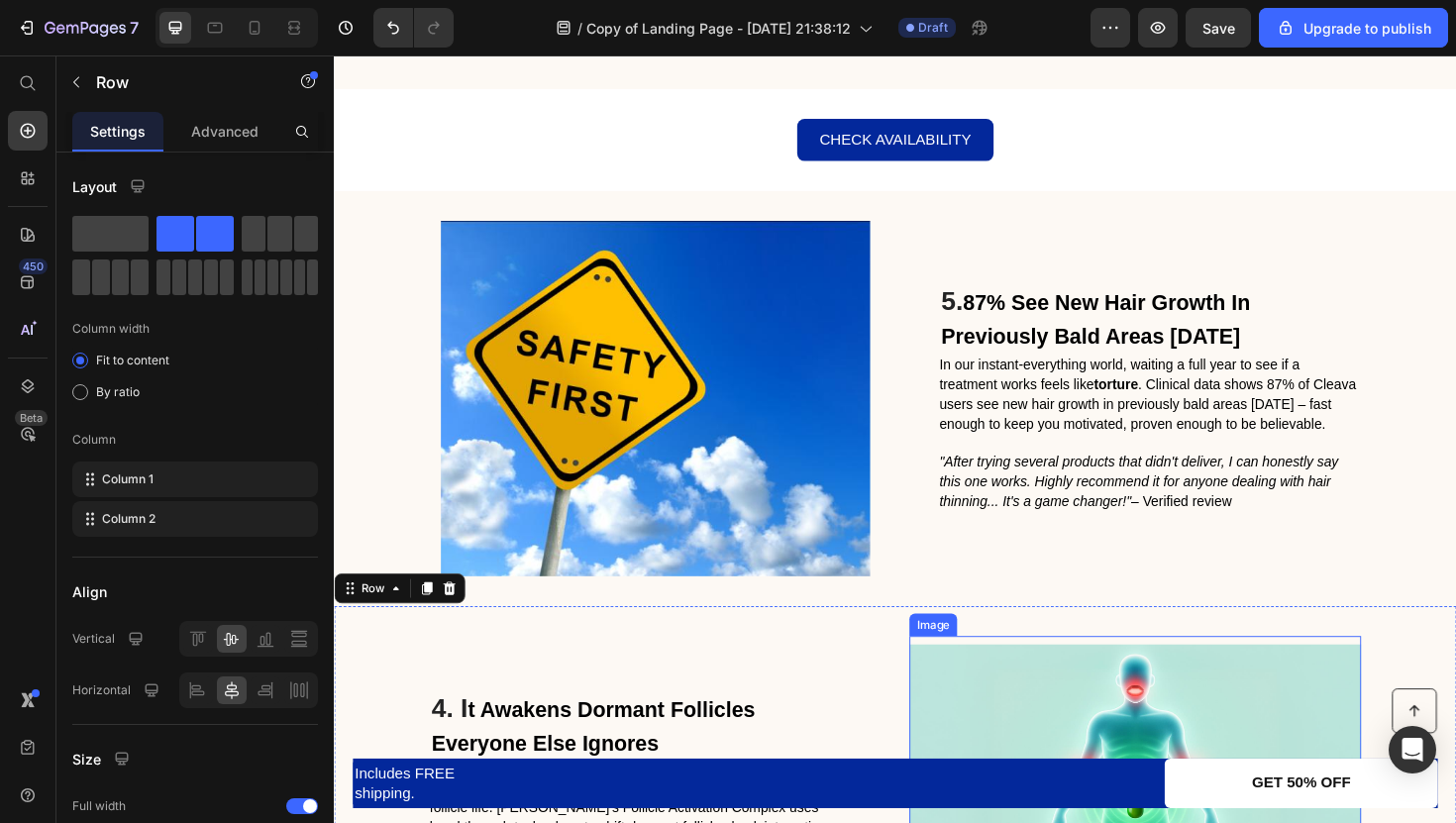 scroll, scrollTop: 3074, scrollLeft: 0, axis: vertical 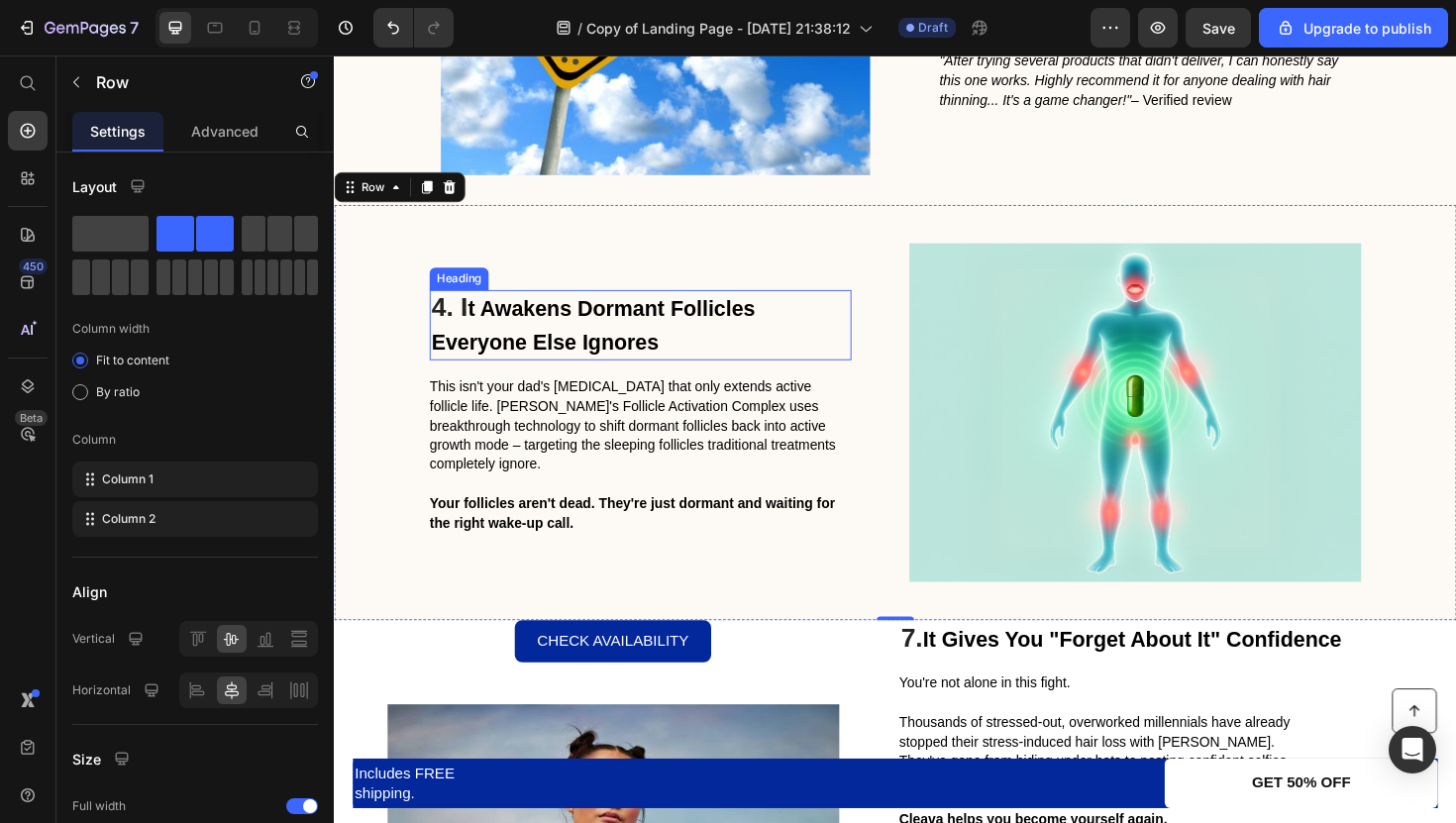 click on "4. I t Awakens Dormant Follicles Everyone Else Ignores Heading This isn't your dad's Rogaine that only extends active follicle life. Cleava's Follicle Activation Complex uses breakthrough technology to shift dormant follicles back into active growth mode – targeting the sleeping follicles traditional treatments completely ignore.   Your follicles aren't dead. They're just dormant and waiting for the right wake-up call. Text Block" at bounding box center [658, 434] 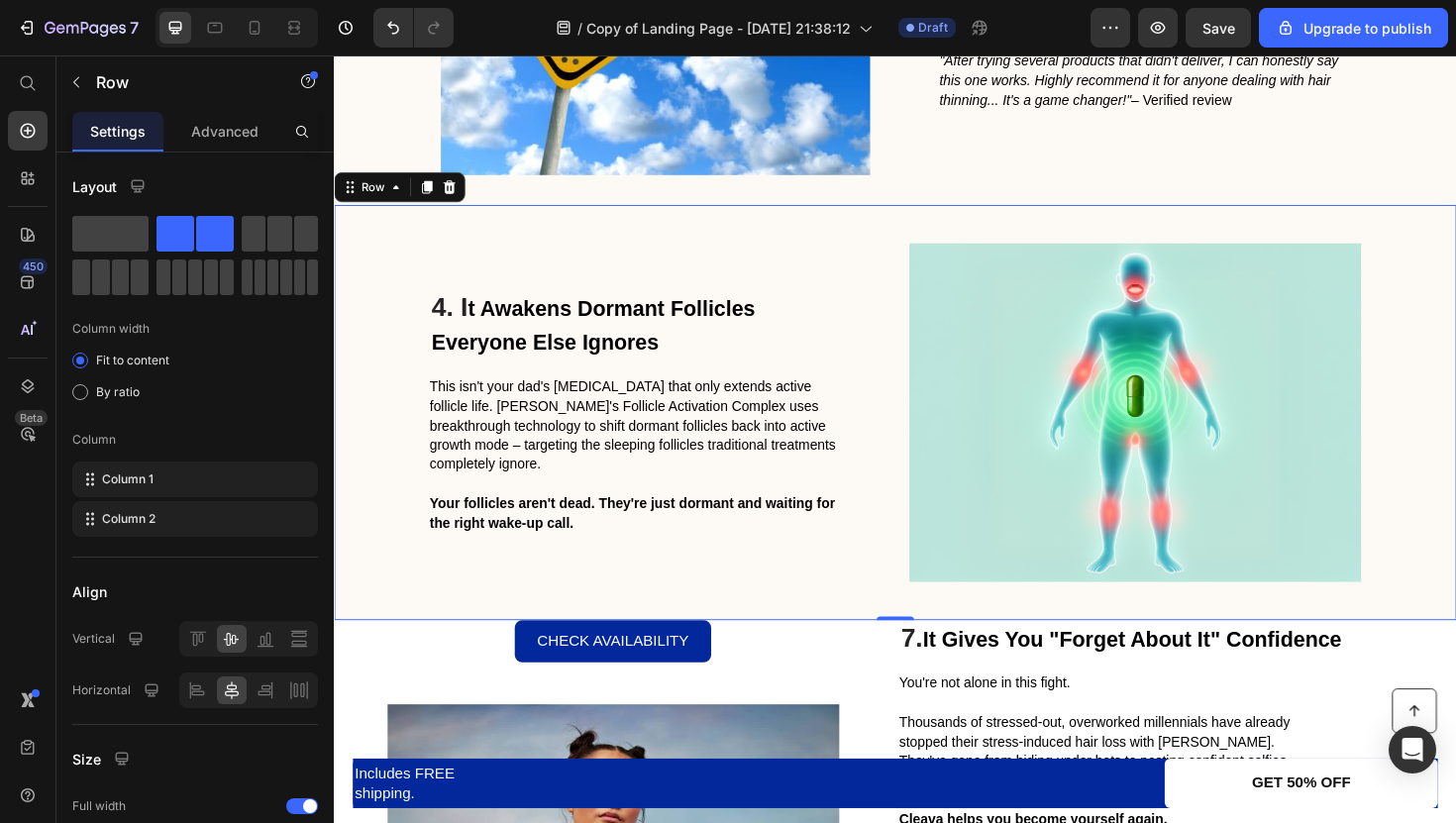 click on "t Awakens Dormant Follicles Everyone Else Ignores" at bounding box center (608, 342) 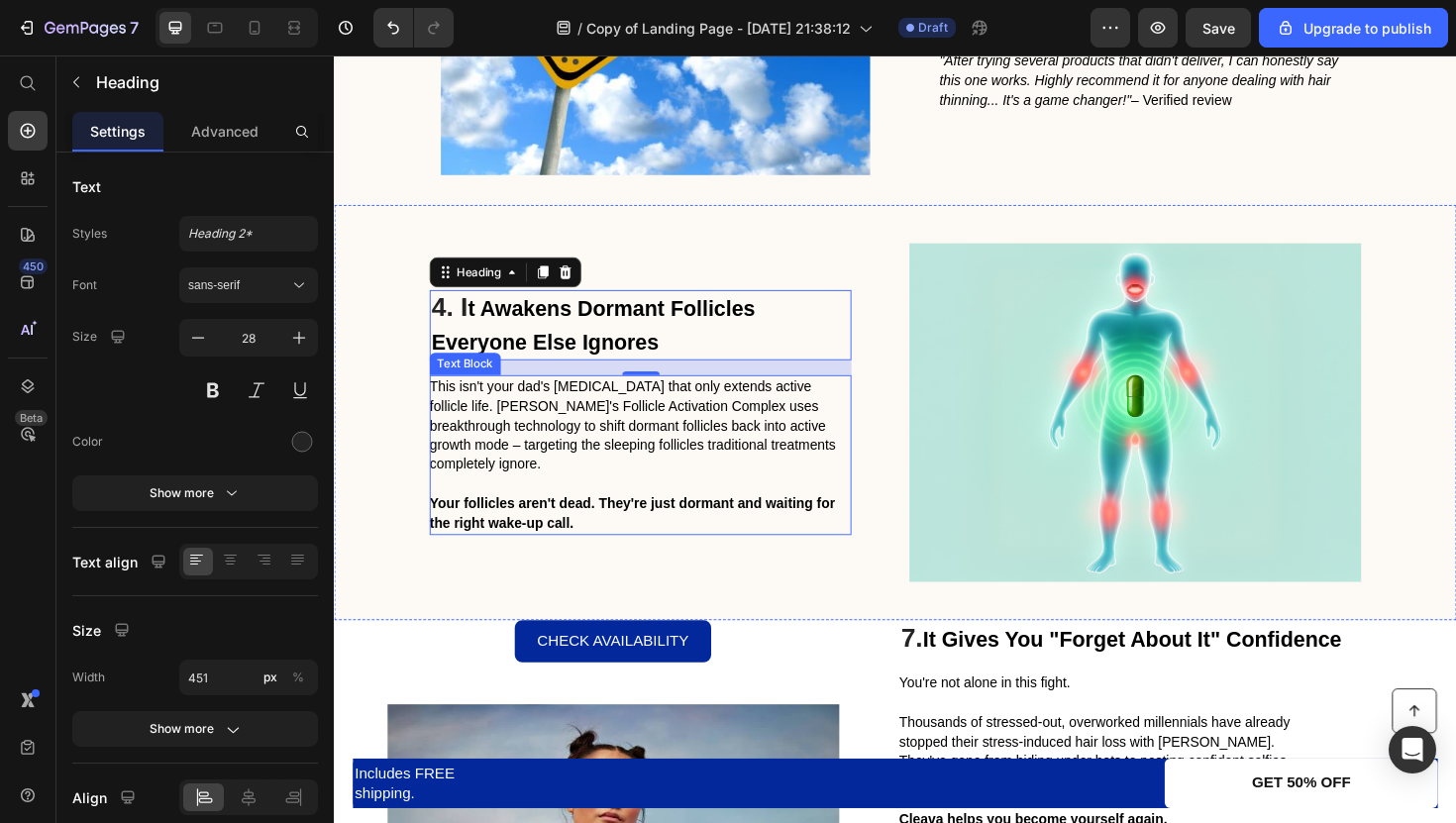 click on "This isn't your dad's [MEDICAL_DATA] that only extends active follicle life. [PERSON_NAME]'s Follicle Activation Complex uses breakthrough technology to shift dormant follicles back into active growth mode – targeting the sleeping follicles traditional treatments completely ignore." at bounding box center (650, 447) 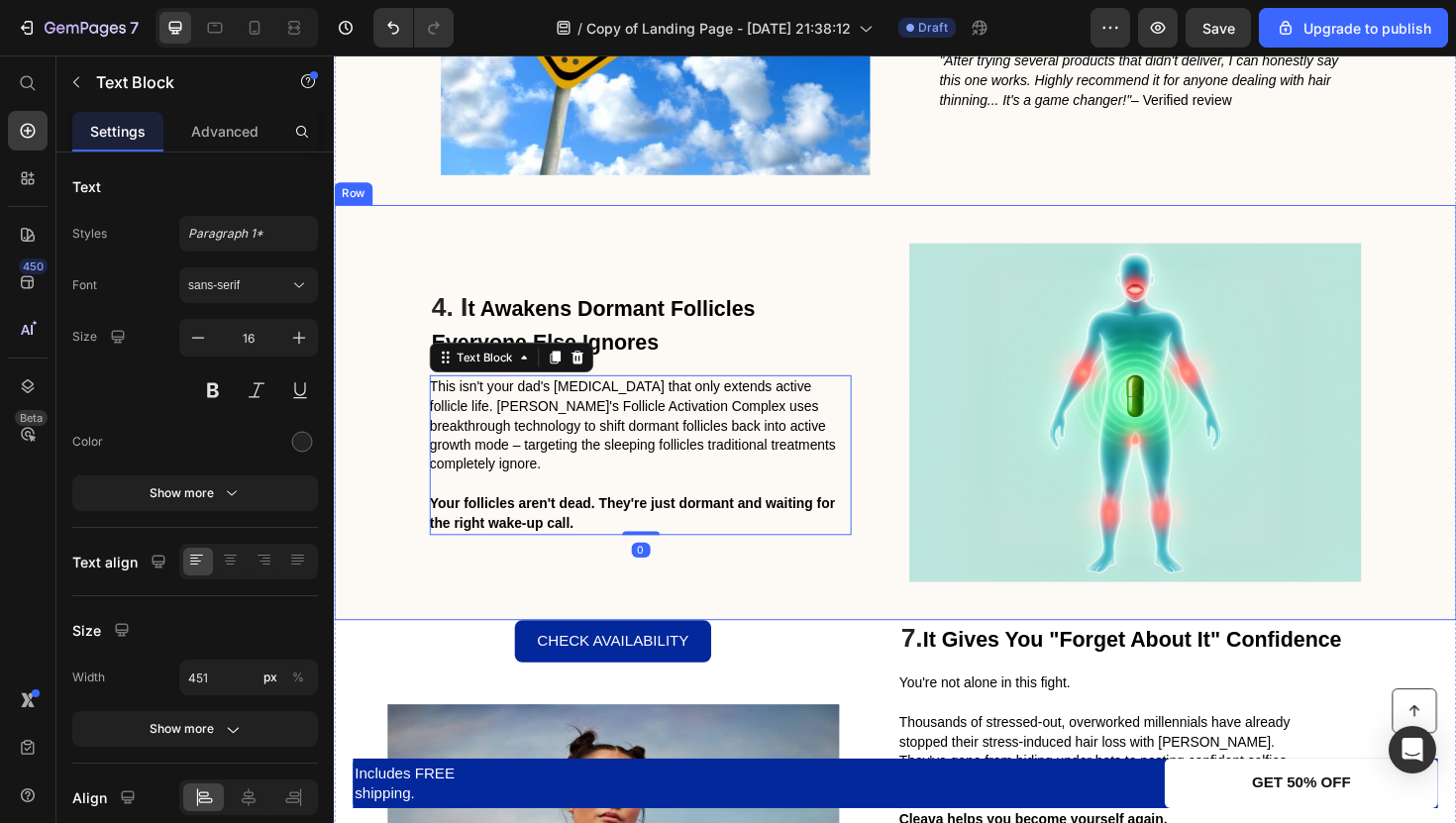click on "4. I t Awakens Dormant Follicles Everyone Else Ignores Heading This isn't your dad's Rogaine that only extends active follicle life. Cleava's Follicle Activation Complex uses breakthrough technology to shift dormant follicles back into active growth mode – targeting the sleeping follicles traditional treatments completely ignore.   Your follicles aren't dead. They're just dormant and waiting for the right wake-up call. Text Block   0" at bounding box center [658, 434] 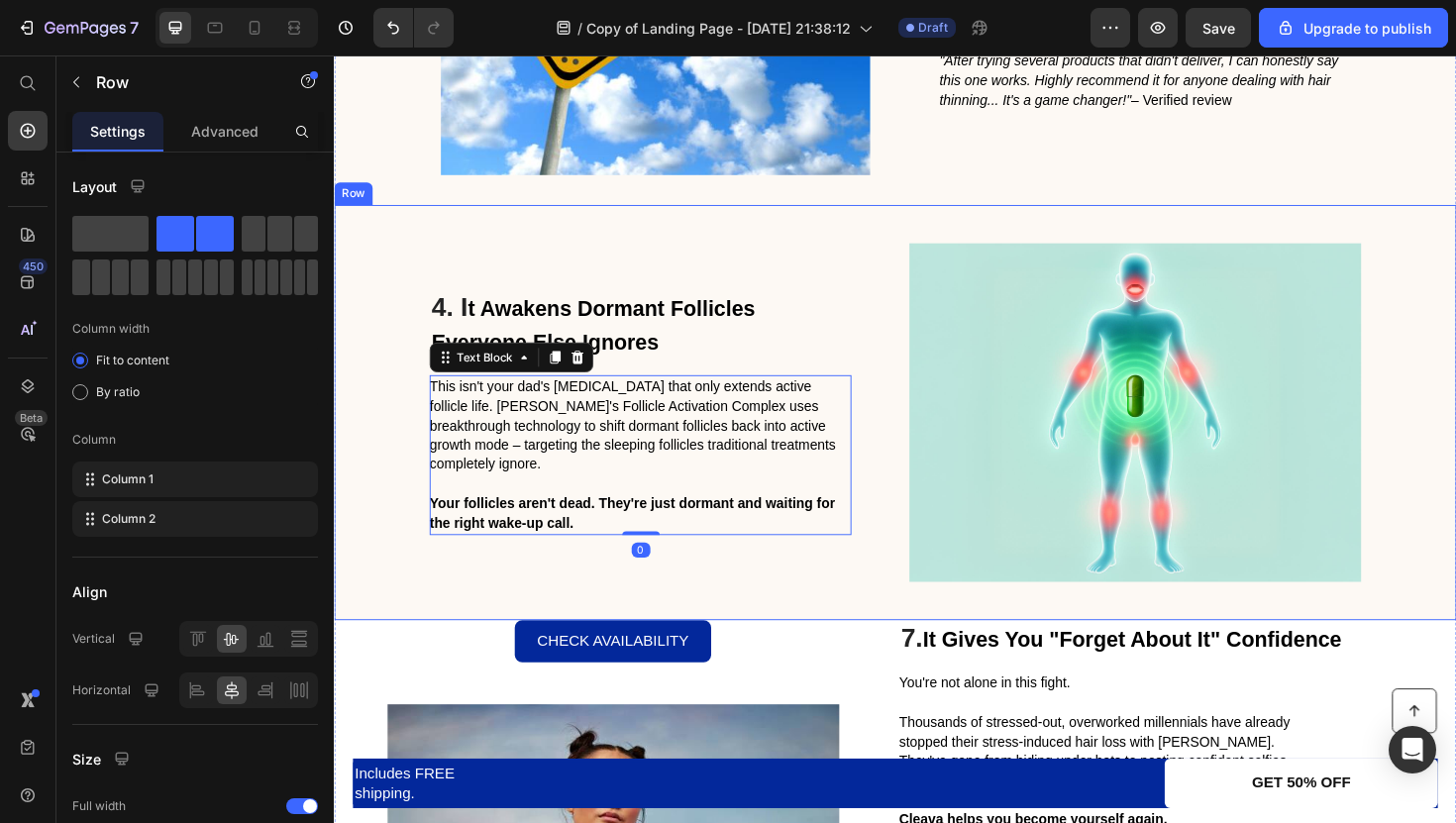 click on "4. I t Awakens Dormant Follicles Everyone Else Ignores Heading This isn't your dad's Rogaine that only extends active follicle life. Cleava's Follicle Activation Complex uses breakthrough technology to shift dormant follicles back into active growth mode – targeting the sleeping follicles traditional treatments completely ignore.   Your follicles aren't dead. They're just dormant and waiting for the right wake-up call. Text Block   0" at bounding box center [658, 434] 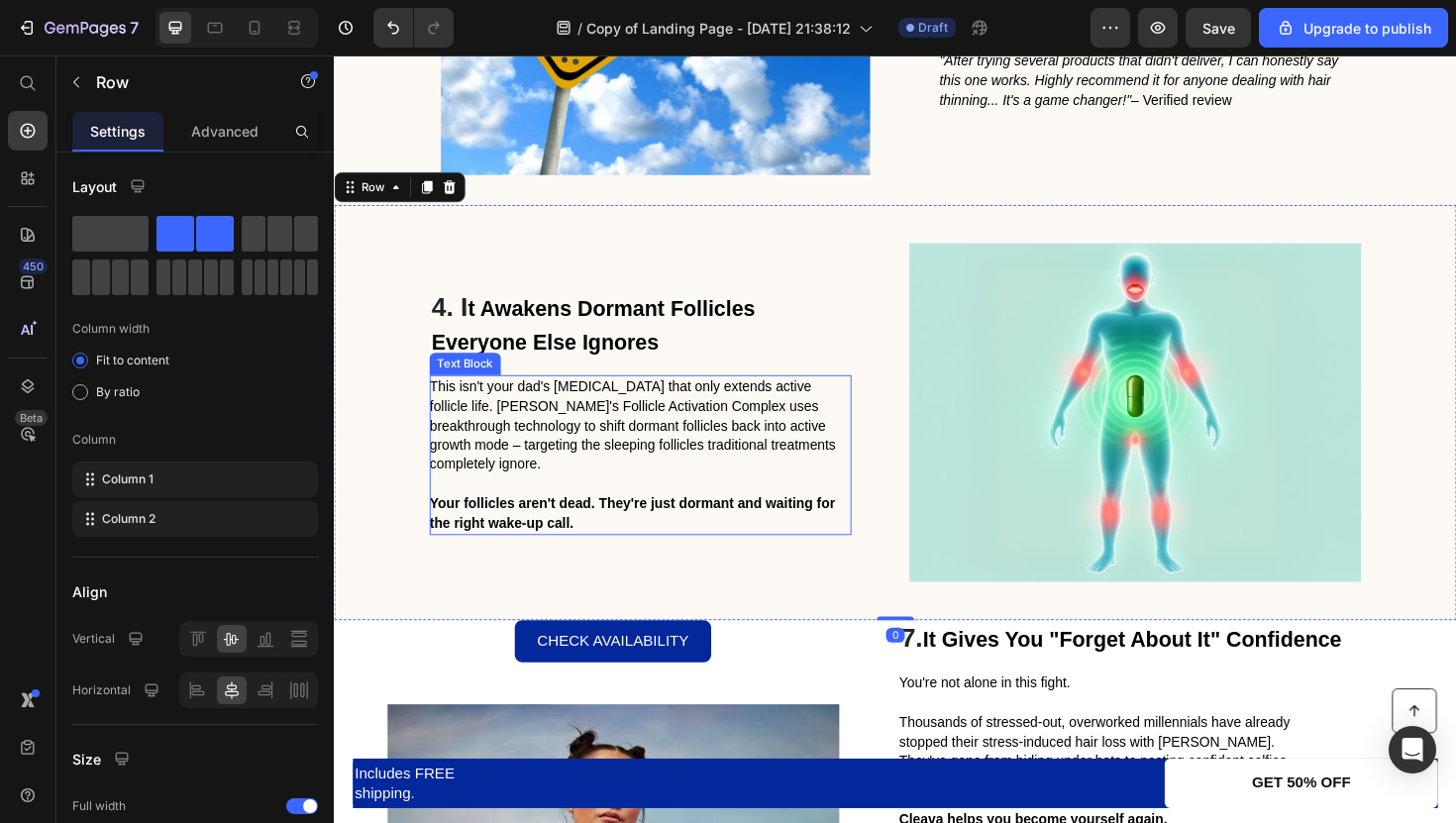 click on "Your follicles aren't dead. They're just dormant and waiting for the right wake-up call." at bounding box center [649, 540] 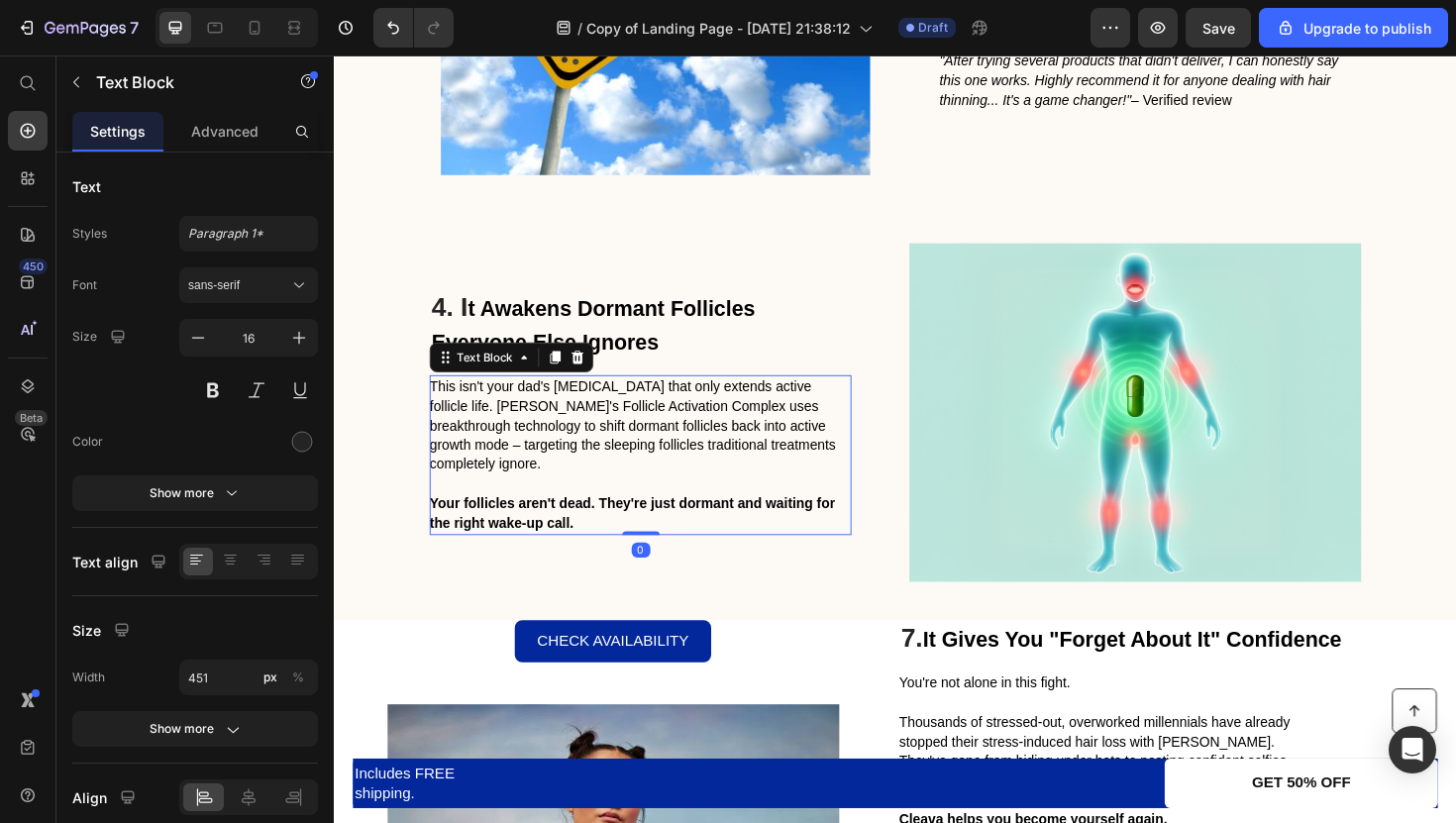 click on "Your follicles aren't dead. They're just dormant and waiting for the right wake-up call." at bounding box center [649, 540] 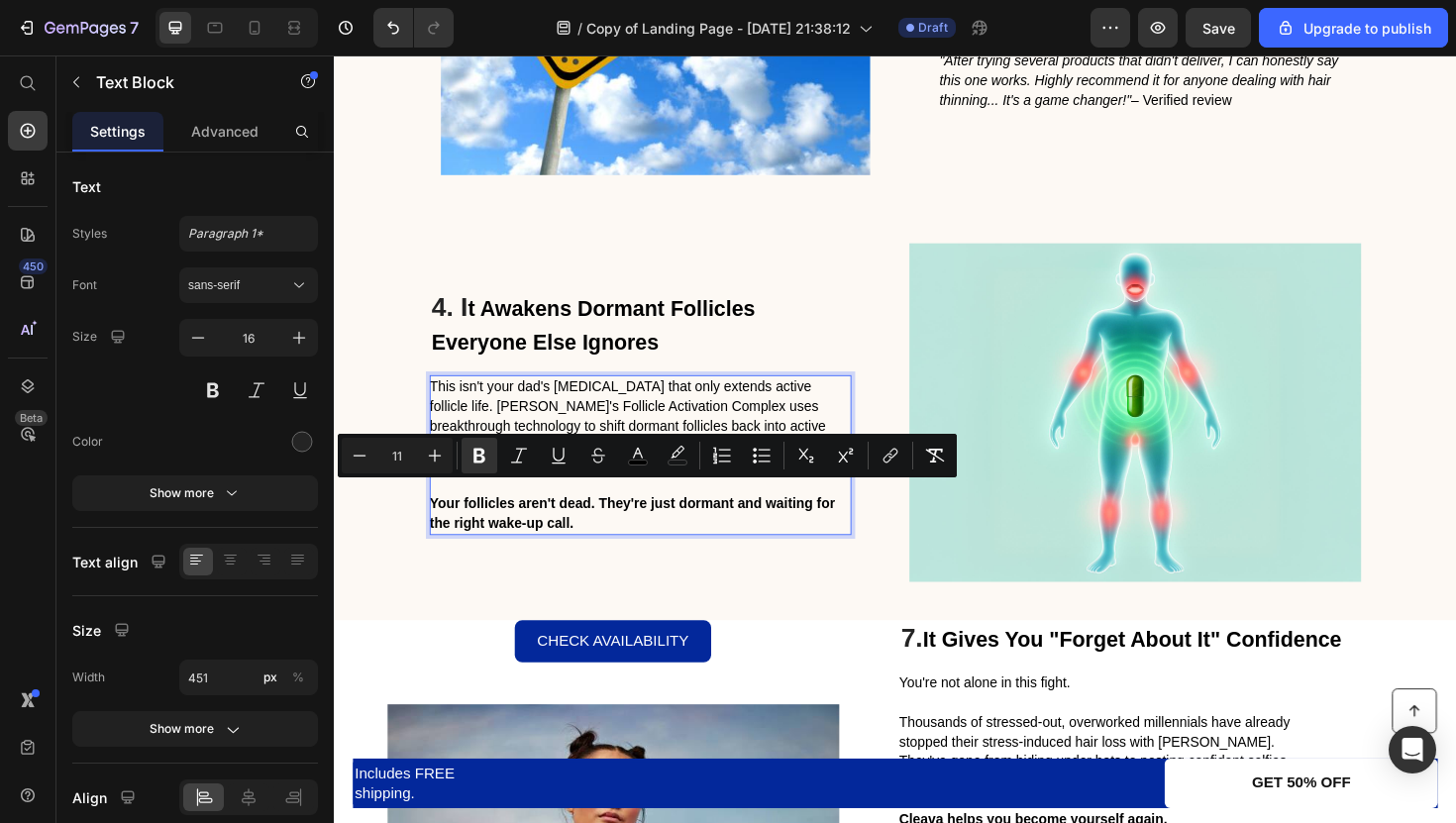 click on "Your follicles aren't dead. They're just dormant and waiting for the right wake-up call." at bounding box center (649, 540) 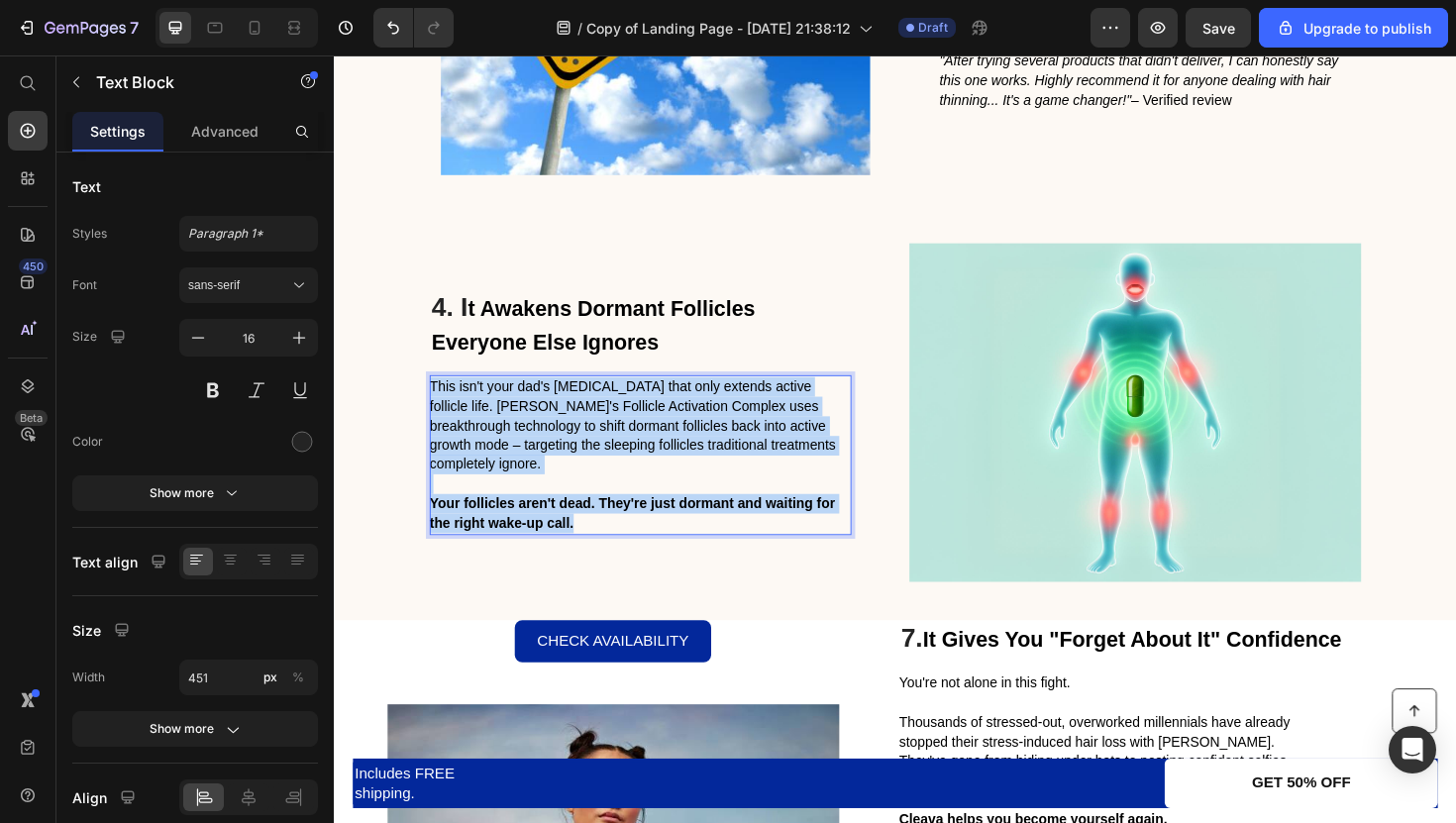 drag, startPoint x: 584, startPoint y: 536, endPoint x: 446, endPoint y: 403, distance: 191.6586 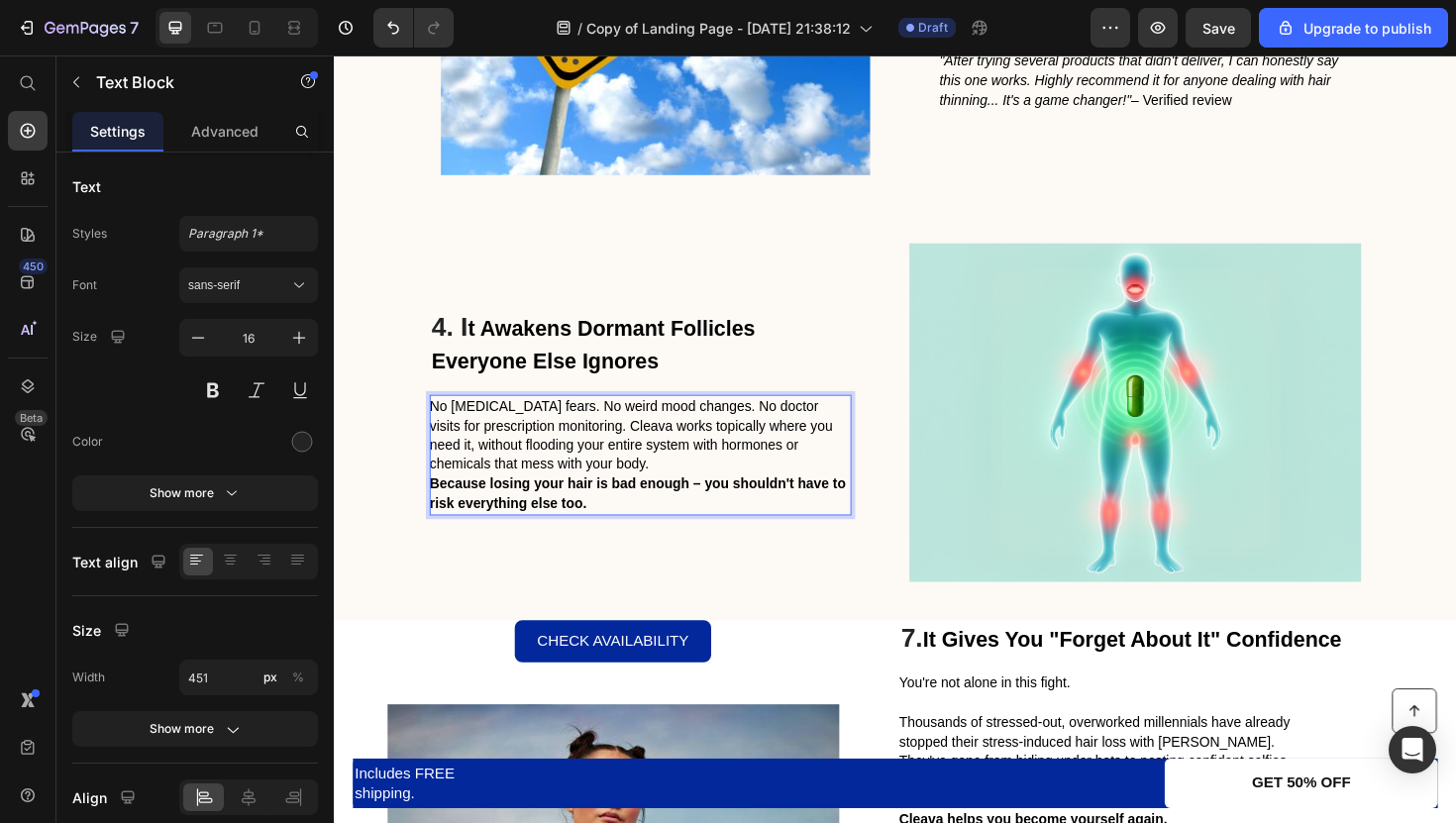scroll, scrollTop: 3085, scrollLeft: 0, axis: vertical 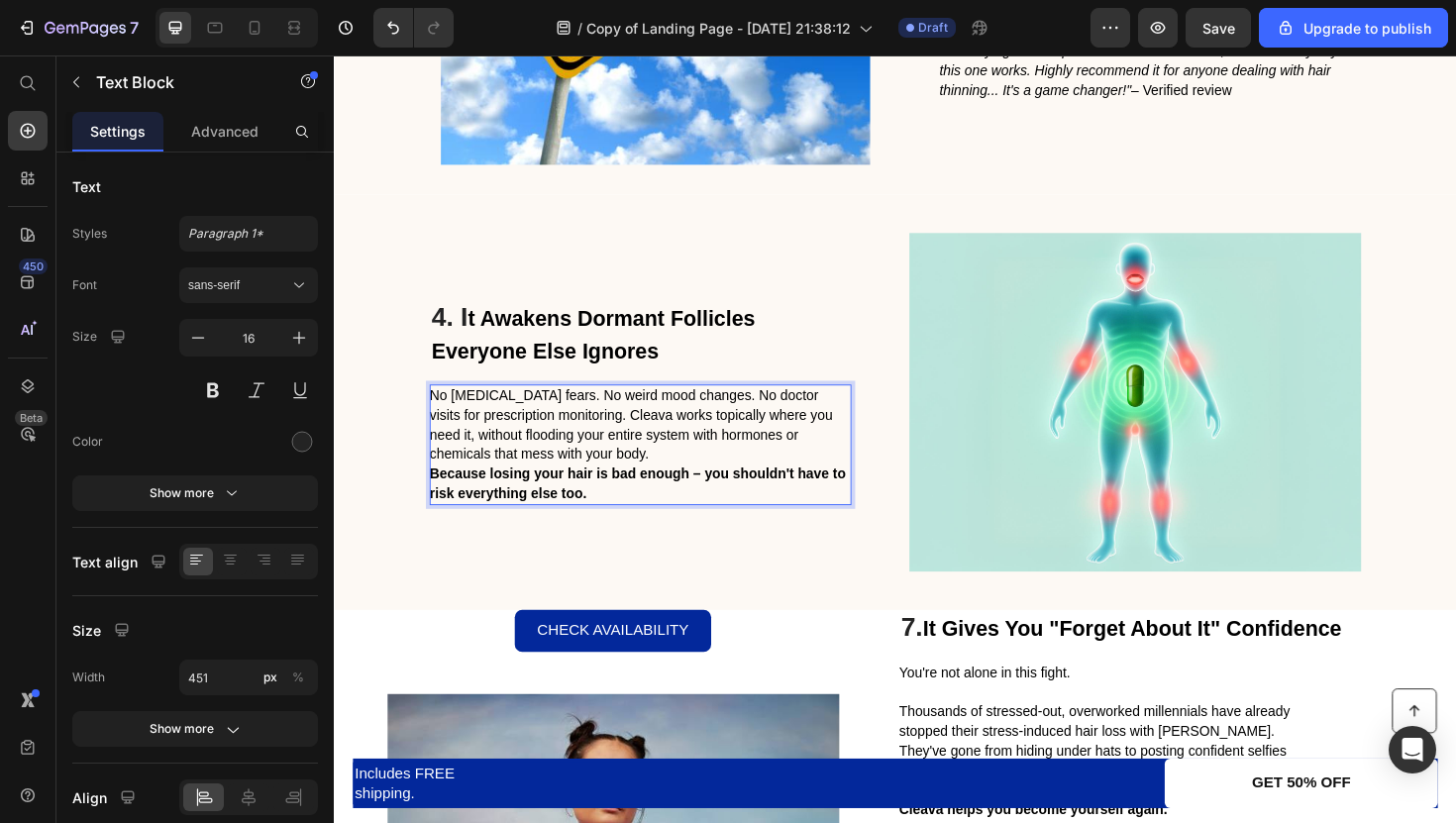 click on "Because losing your hair is bad enough – you shouldn't have to risk everything else too." at bounding box center (655, 508) 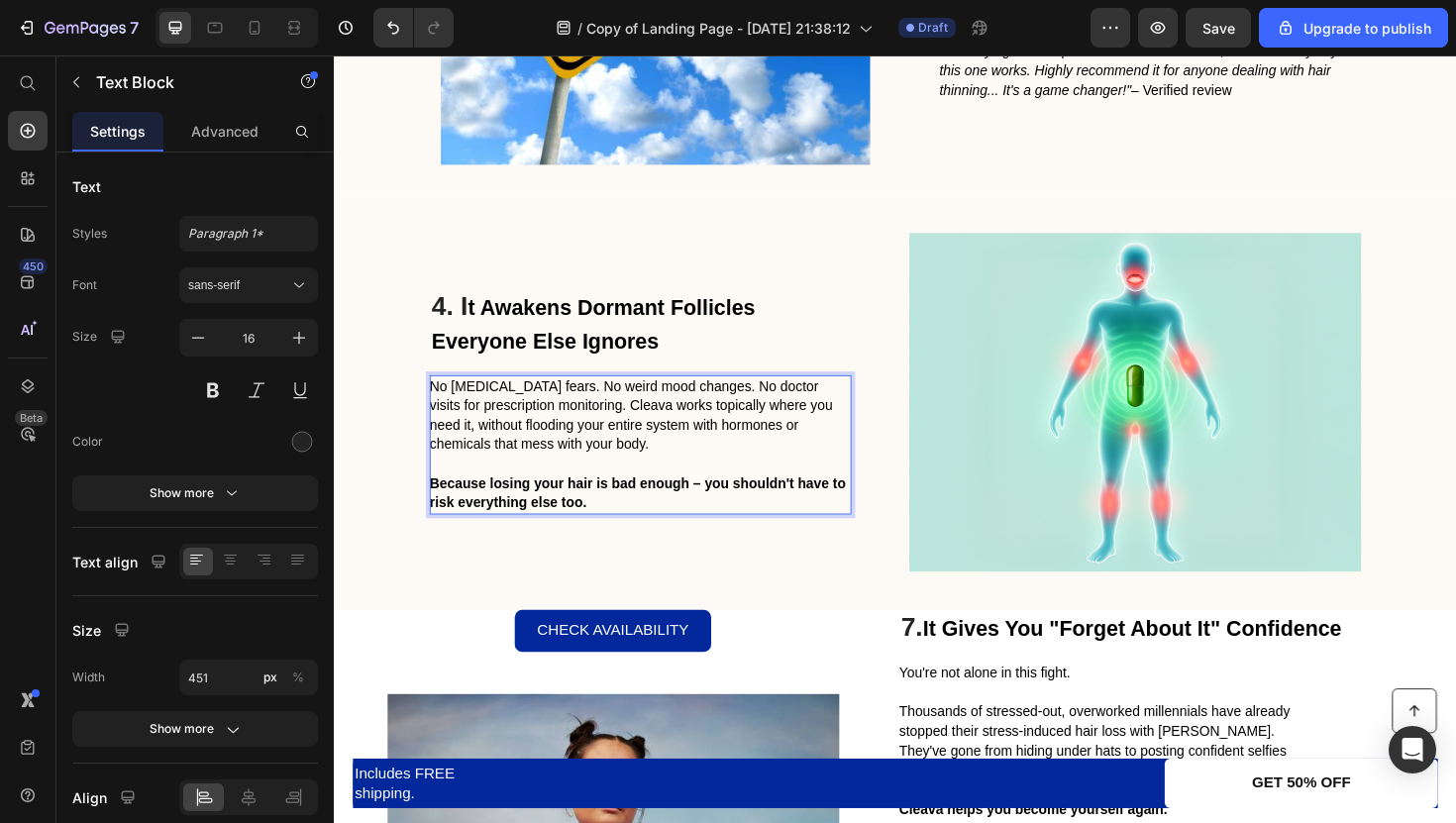 scroll, scrollTop: 3074, scrollLeft: 0, axis: vertical 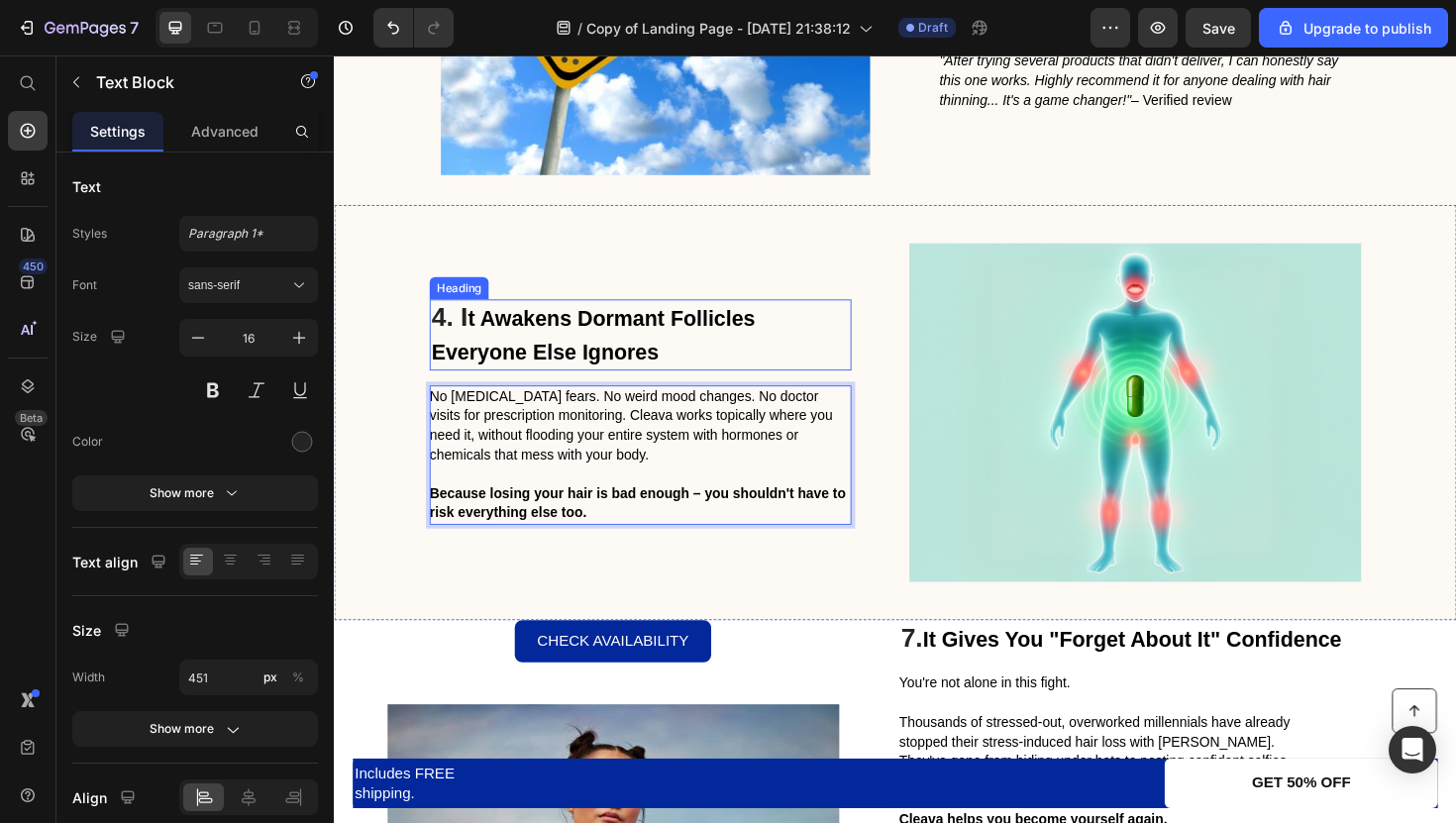 click on "t Awakens Dormant Follicles Everyone Else Ignores" at bounding box center [608, 352] 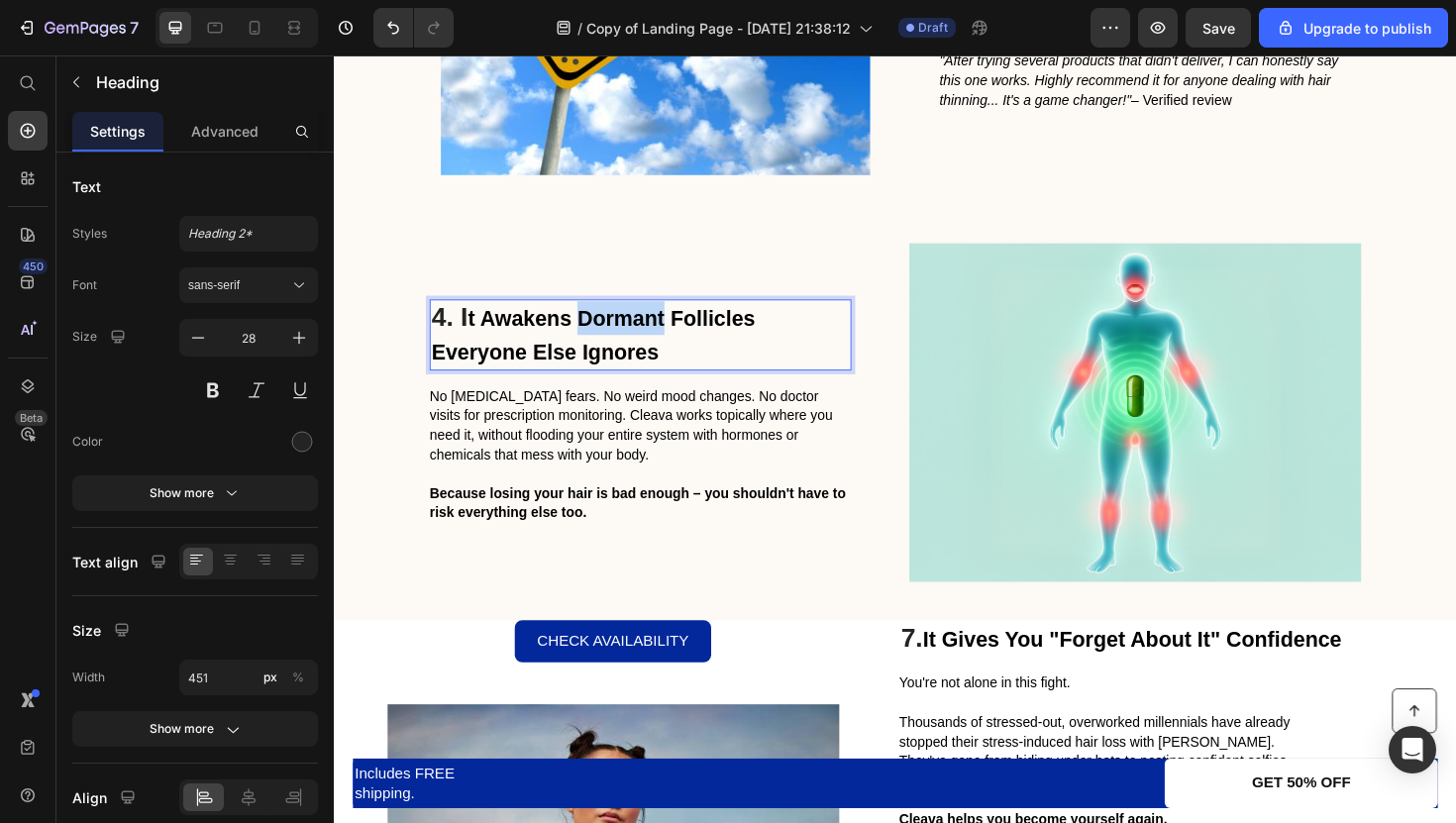 click on "t Awakens Dormant Follicles Everyone Else Ignores" at bounding box center (608, 352) 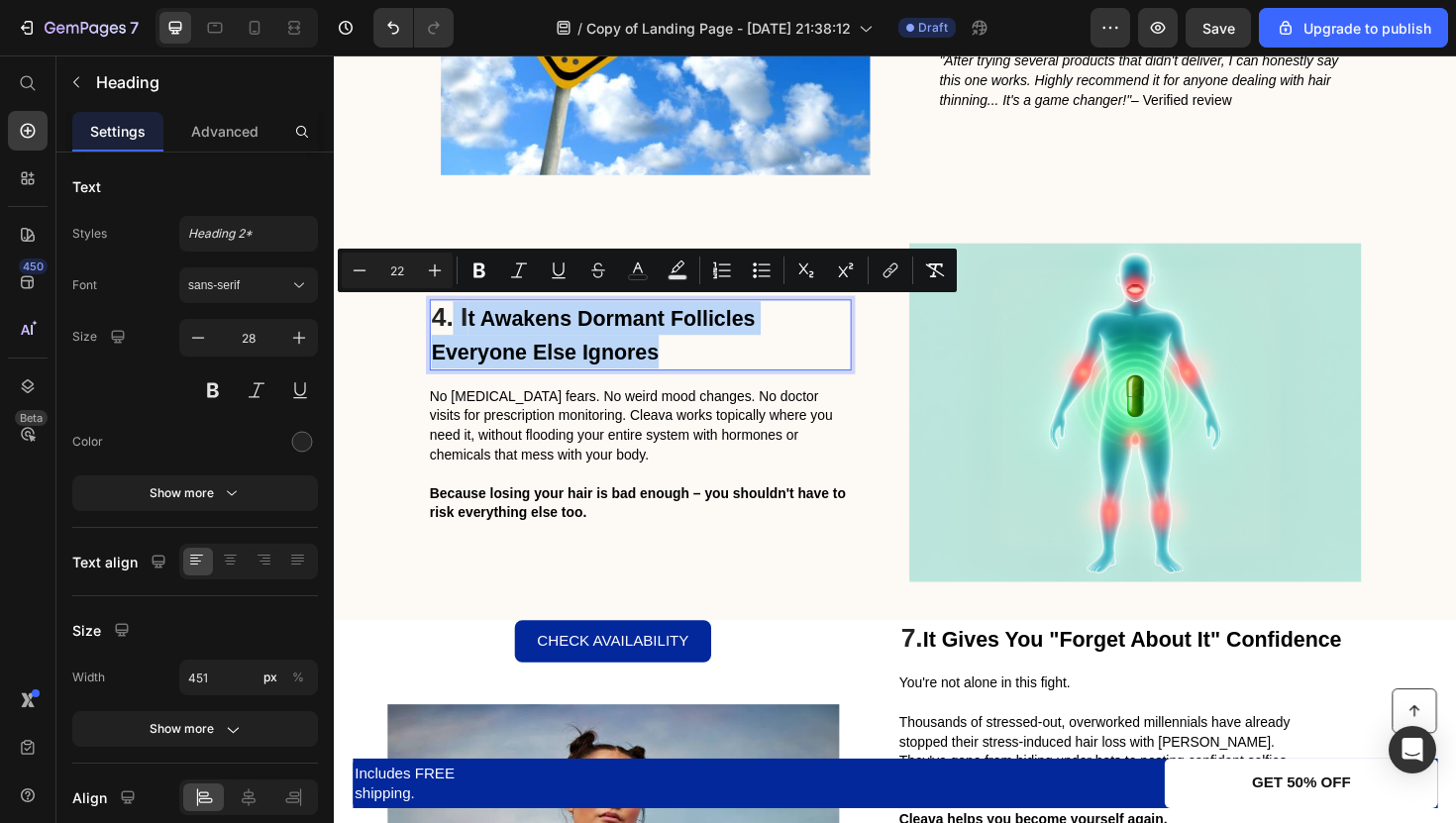 drag, startPoint x: 680, startPoint y: 362, endPoint x: 457, endPoint y: 320, distance: 226.92069 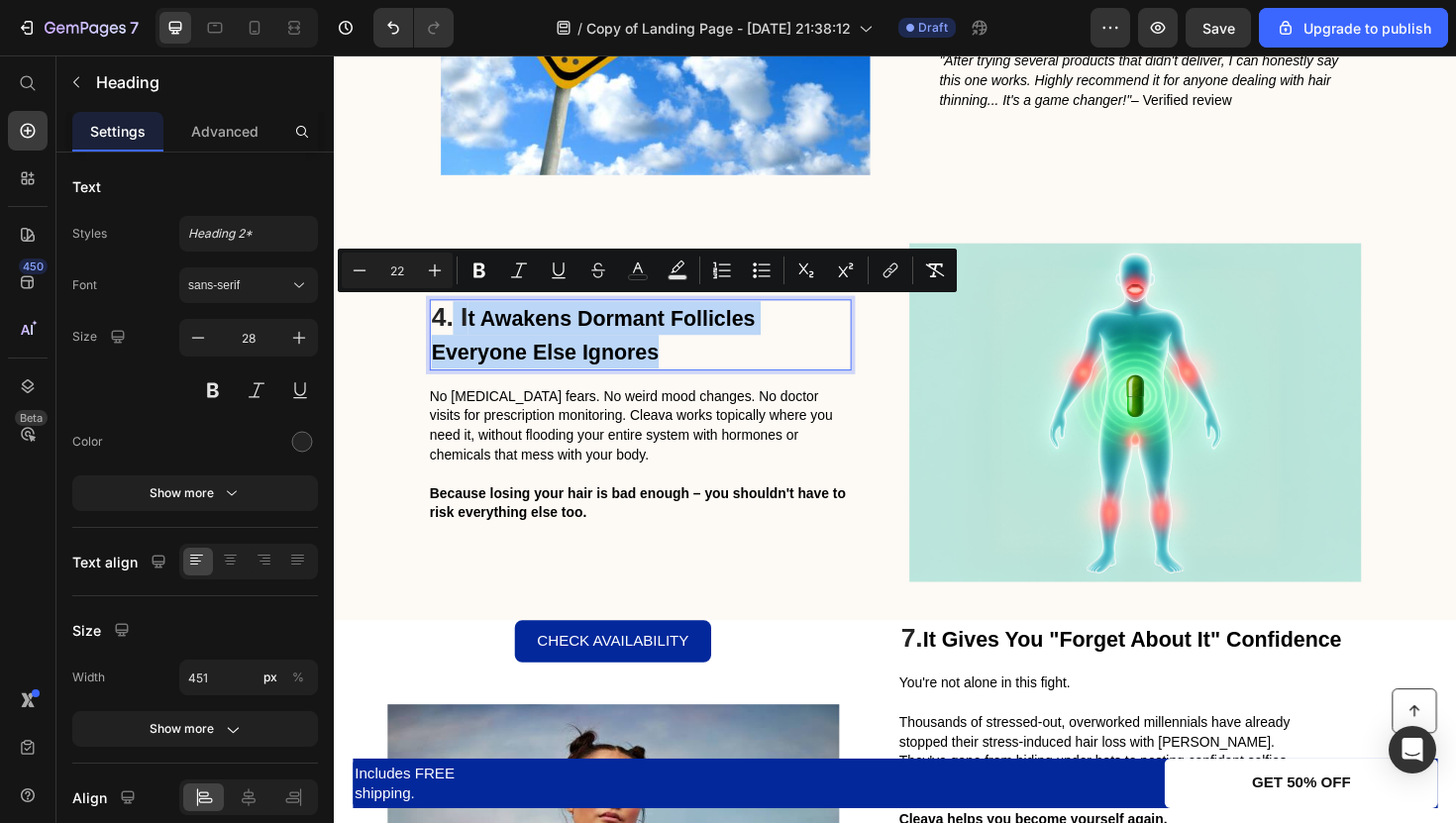 click on "4. I t Awakens Dormant Follicles Everyone Else Ignores" at bounding box center (658, 351) 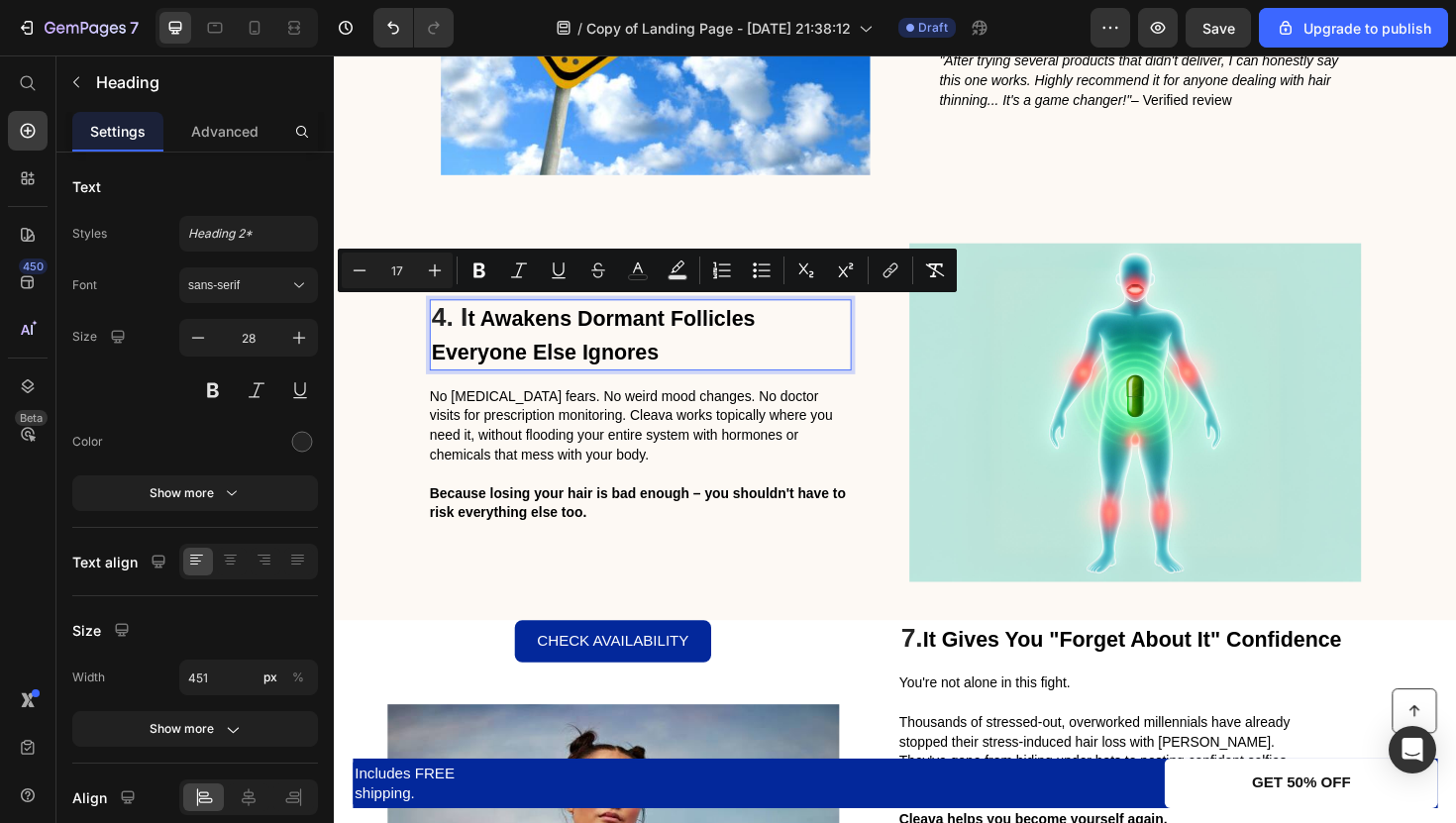 scroll, scrollTop: 3057, scrollLeft: 0, axis: vertical 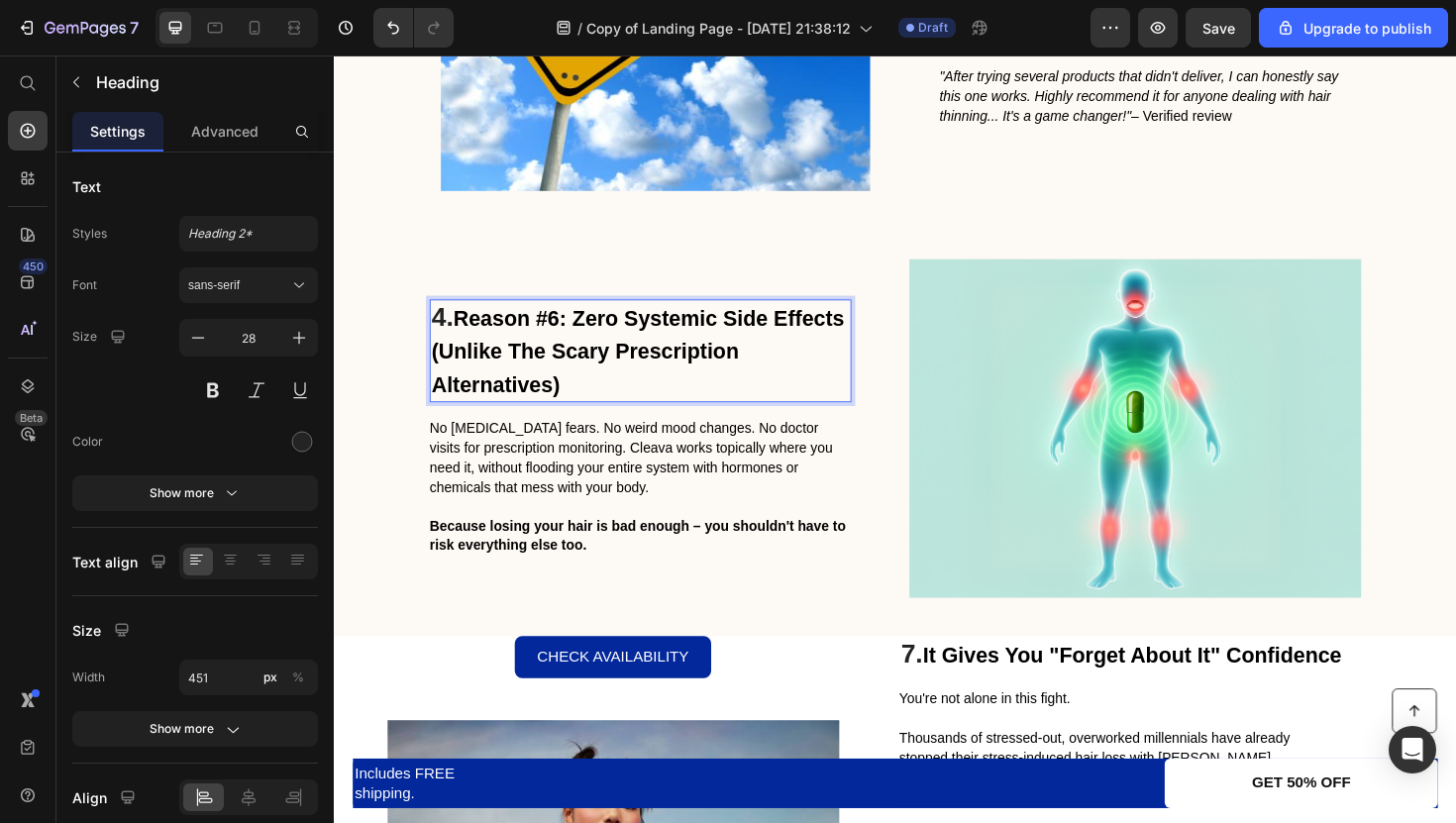 click on "Reason #6: Zero Systemic Side Effects (Unlike The Scary Prescription Alternatives)" at bounding box center (655, 368) 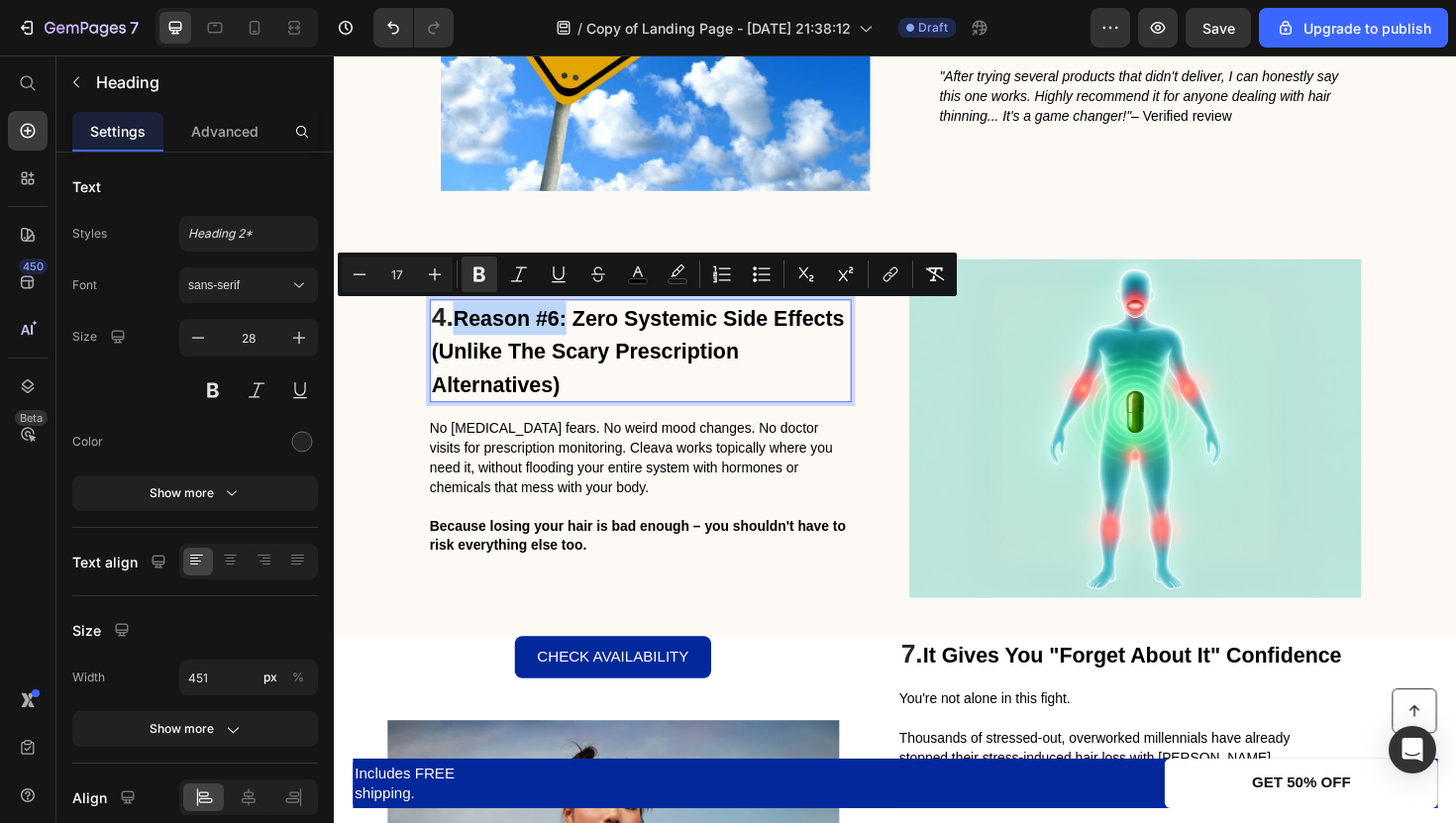 drag, startPoint x: 578, startPoint y: 335, endPoint x: 465, endPoint y: 333, distance: 113.0177 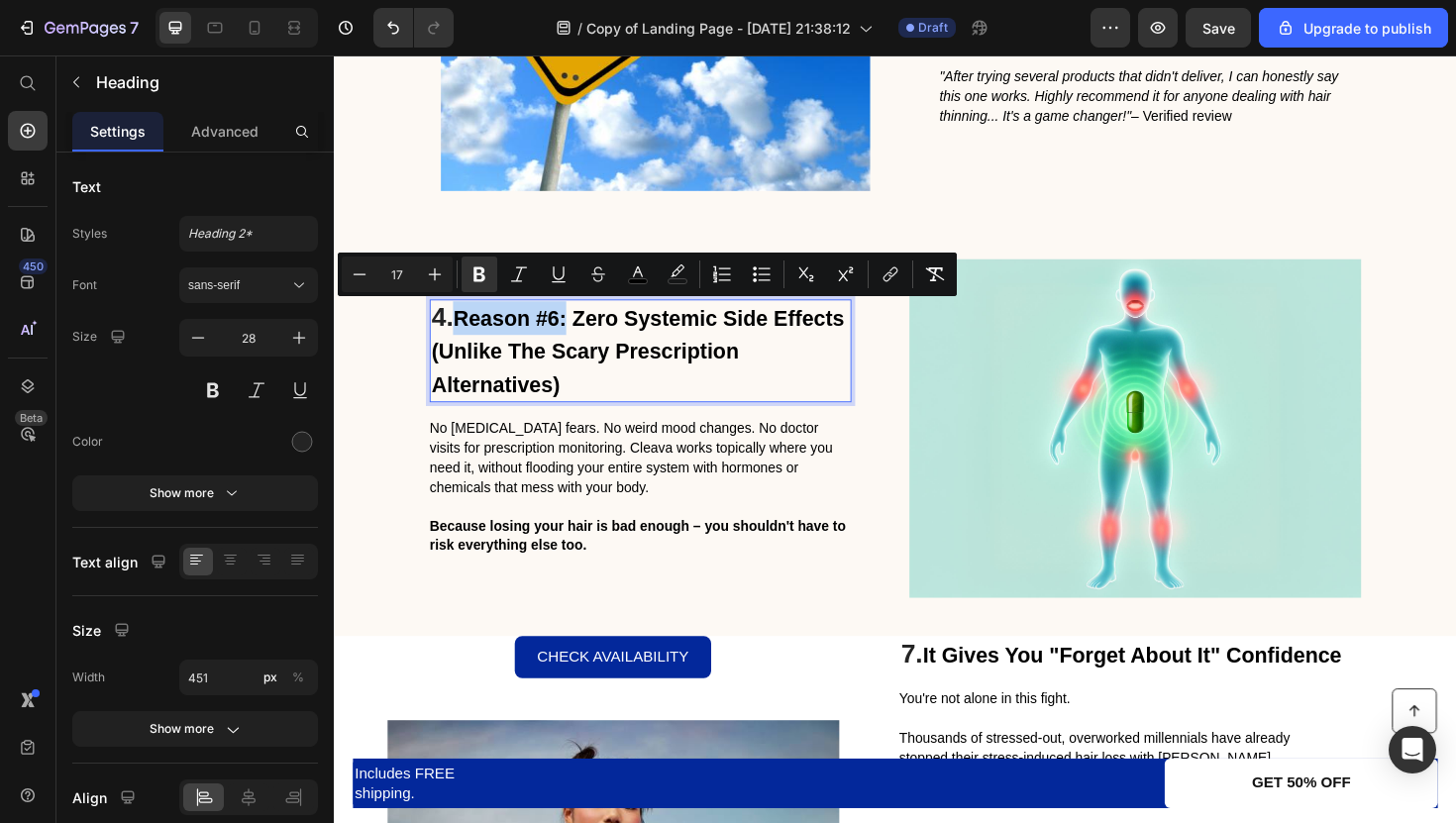 click on "Reason #6: Zero Systemic Side Effects (Unlike The Scary Prescription Alternatives)" at bounding box center (655, 368) 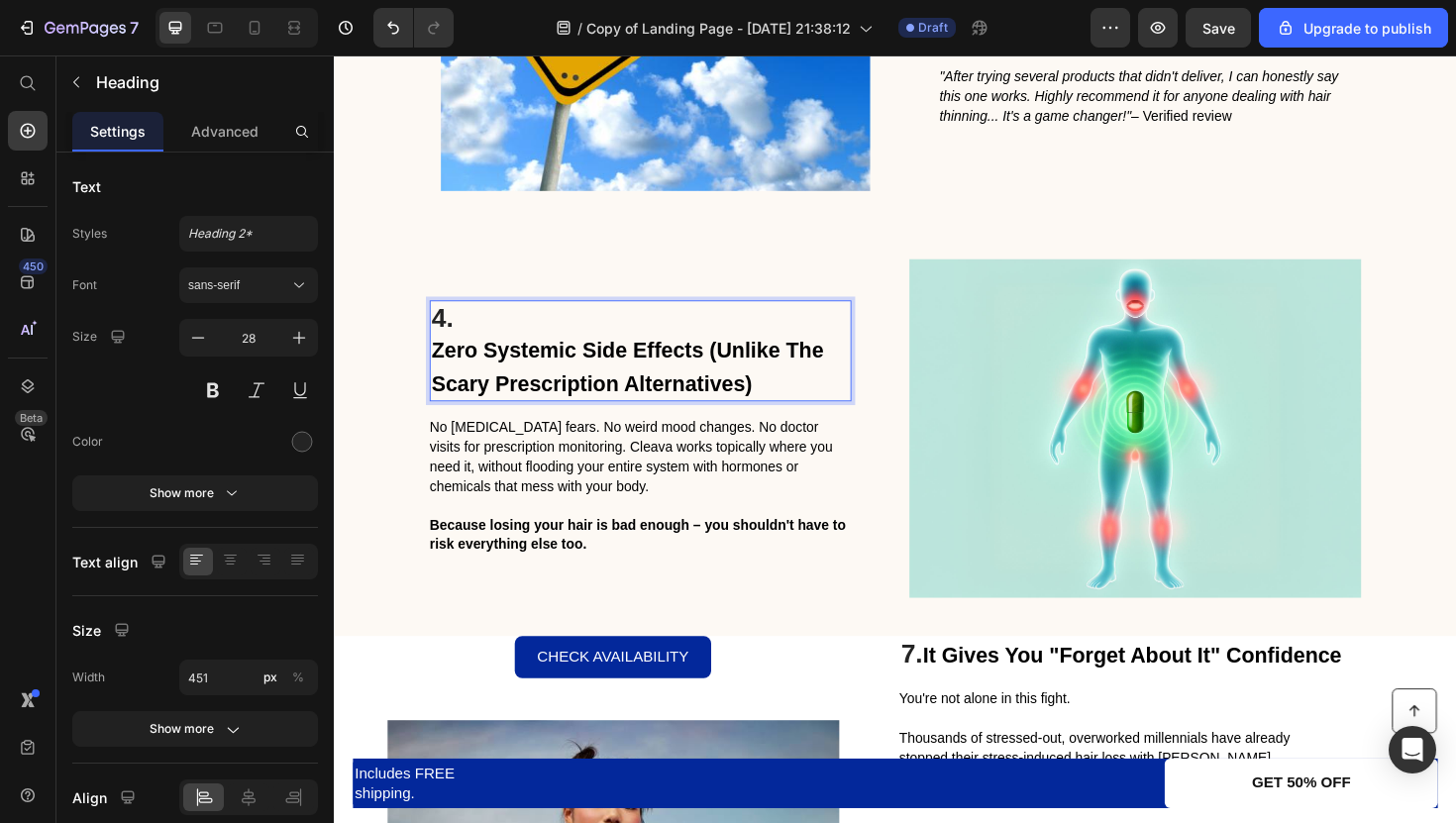 scroll, scrollTop: 3074, scrollLeft: 0, axis: vertical 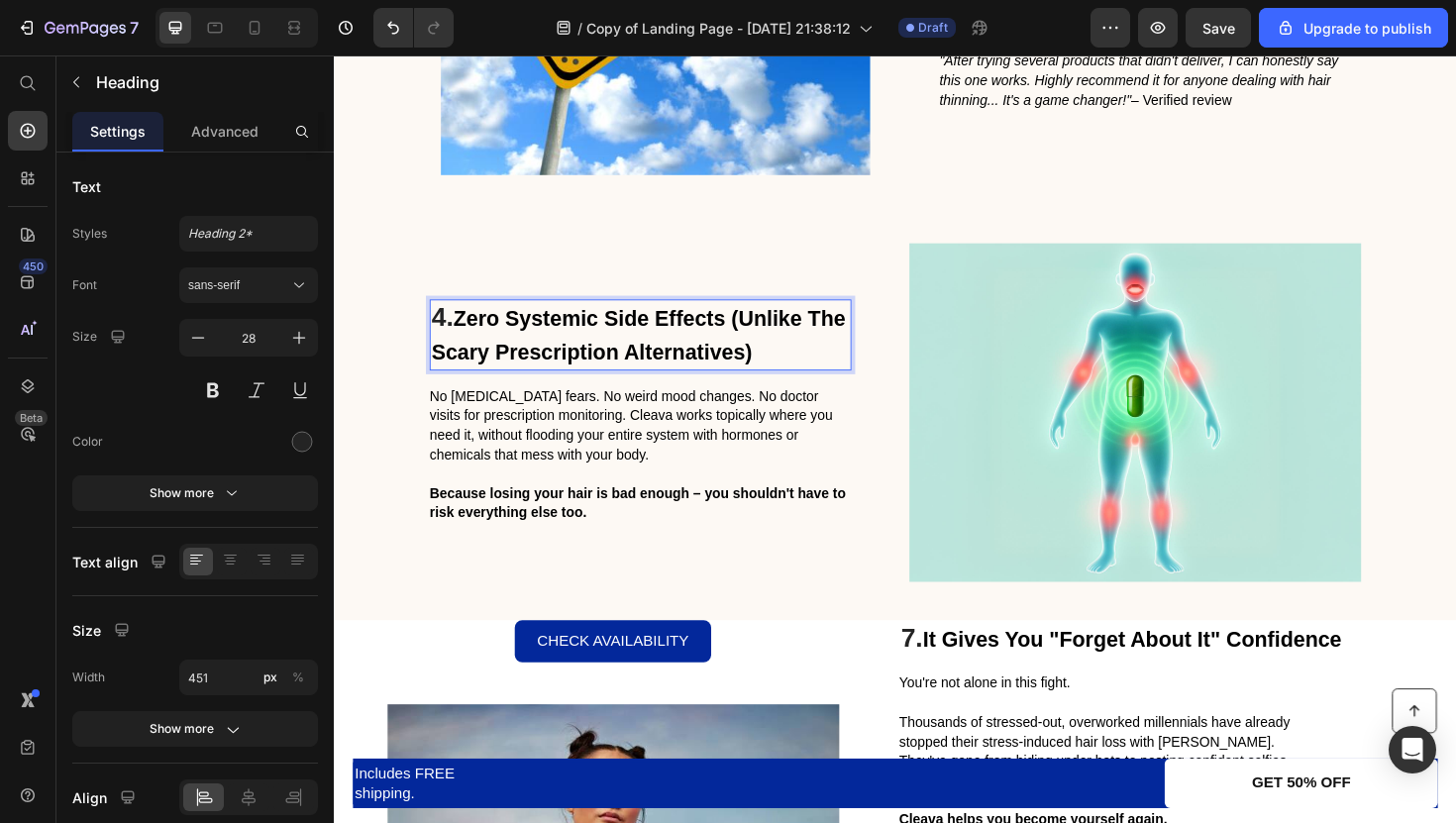 click at bounding box center [674, -6] 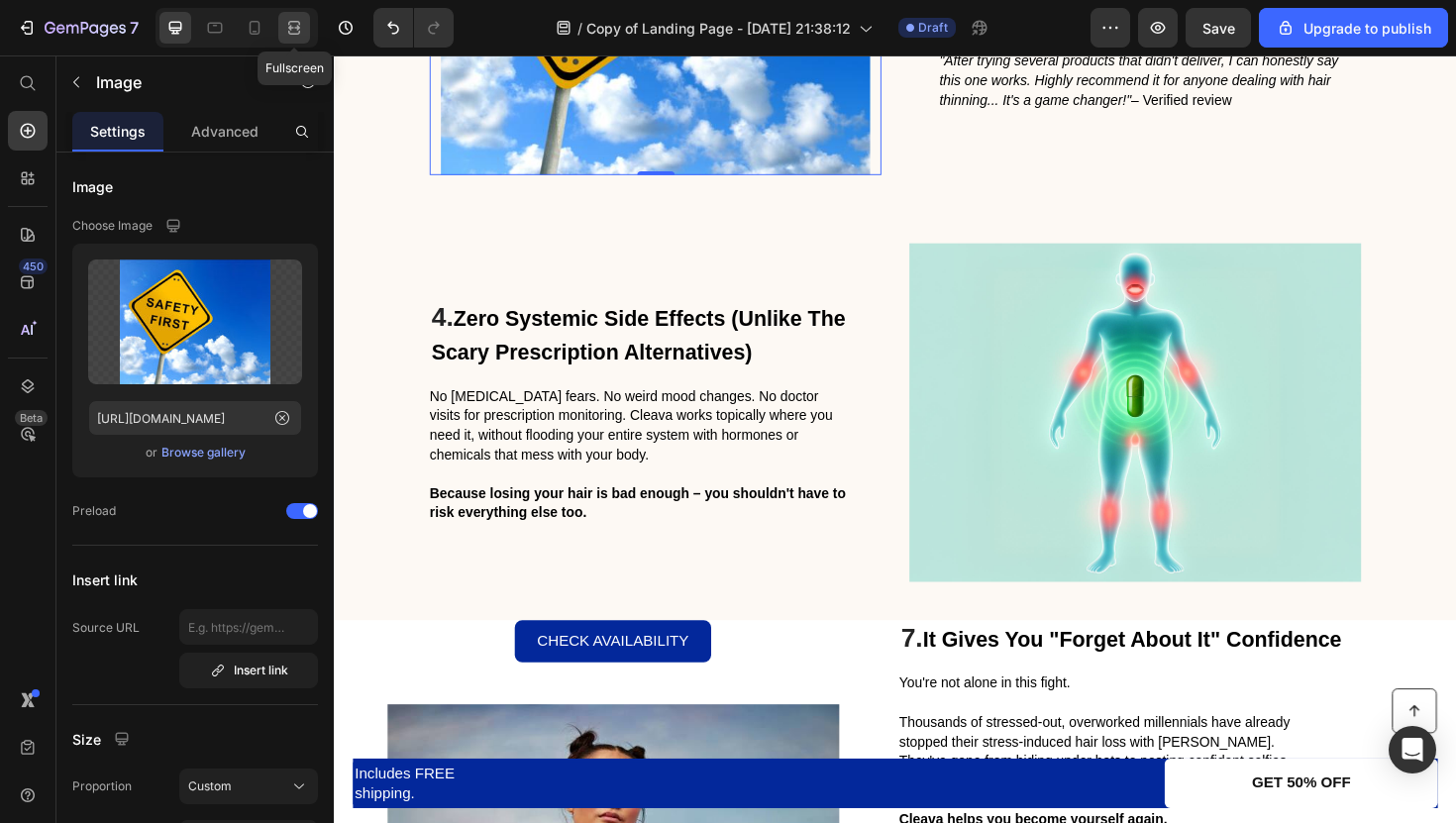 click 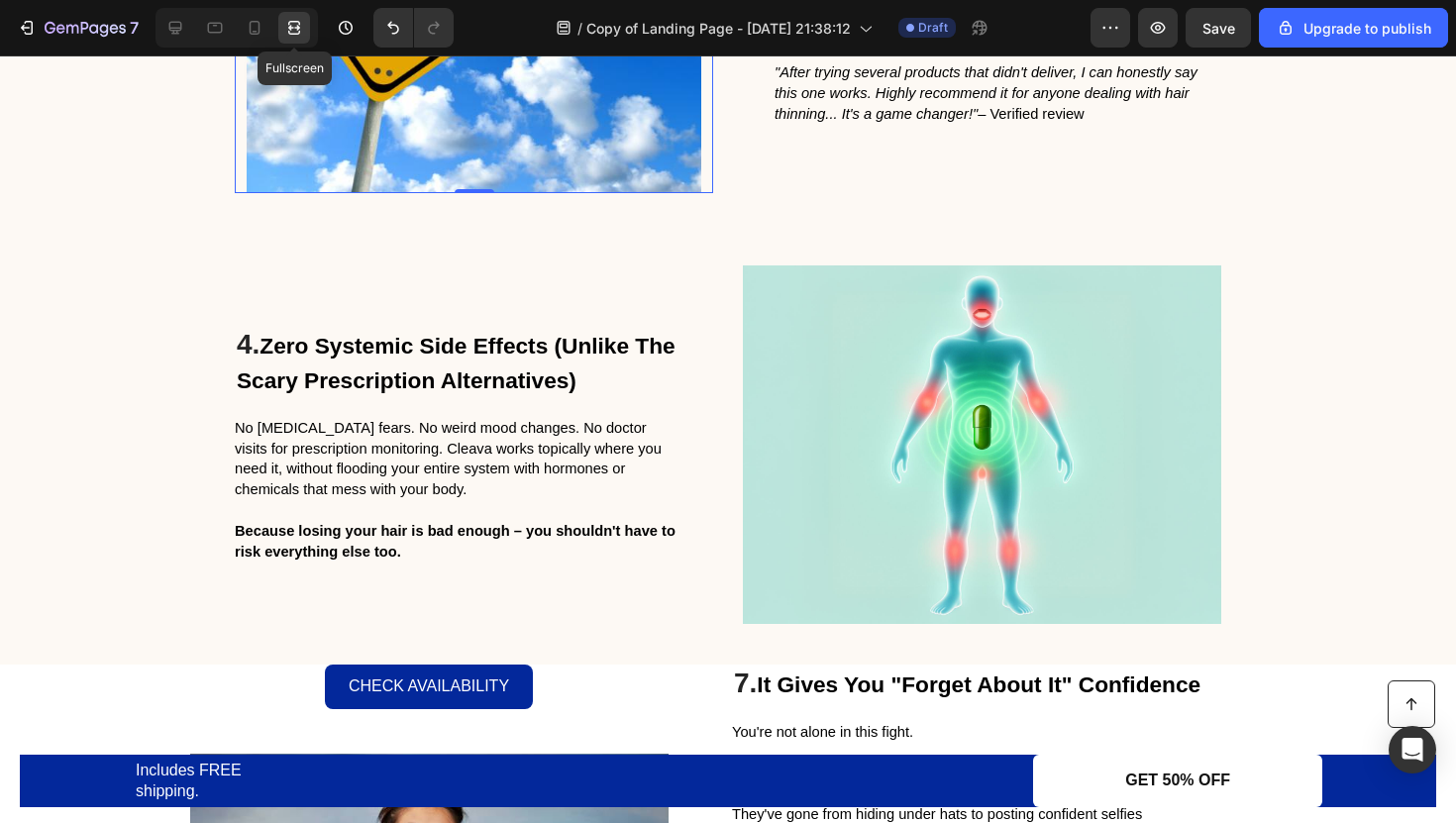 scroll, scrollTop: 3164, scrollLeft: 0, axis: vertical 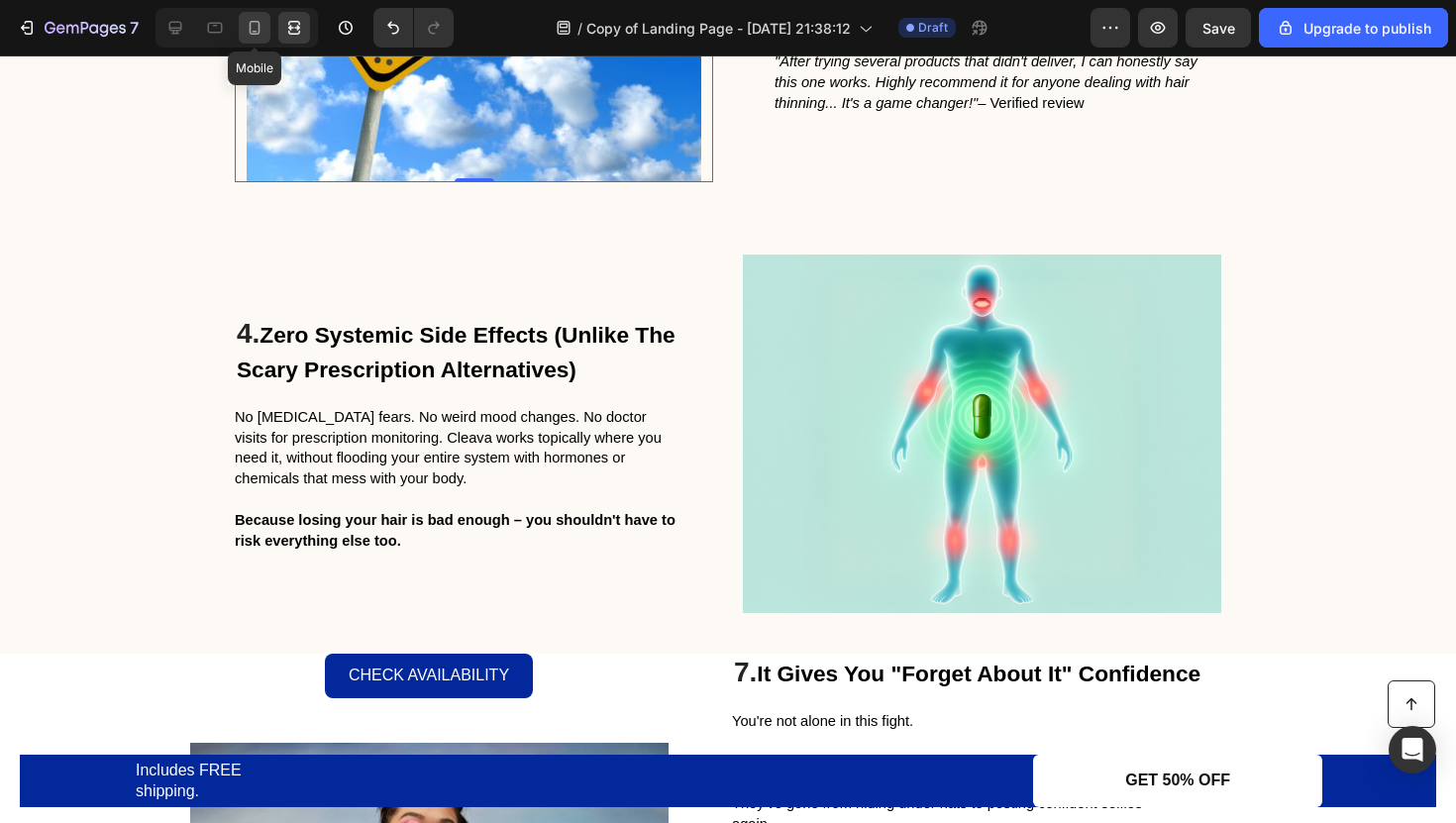 click 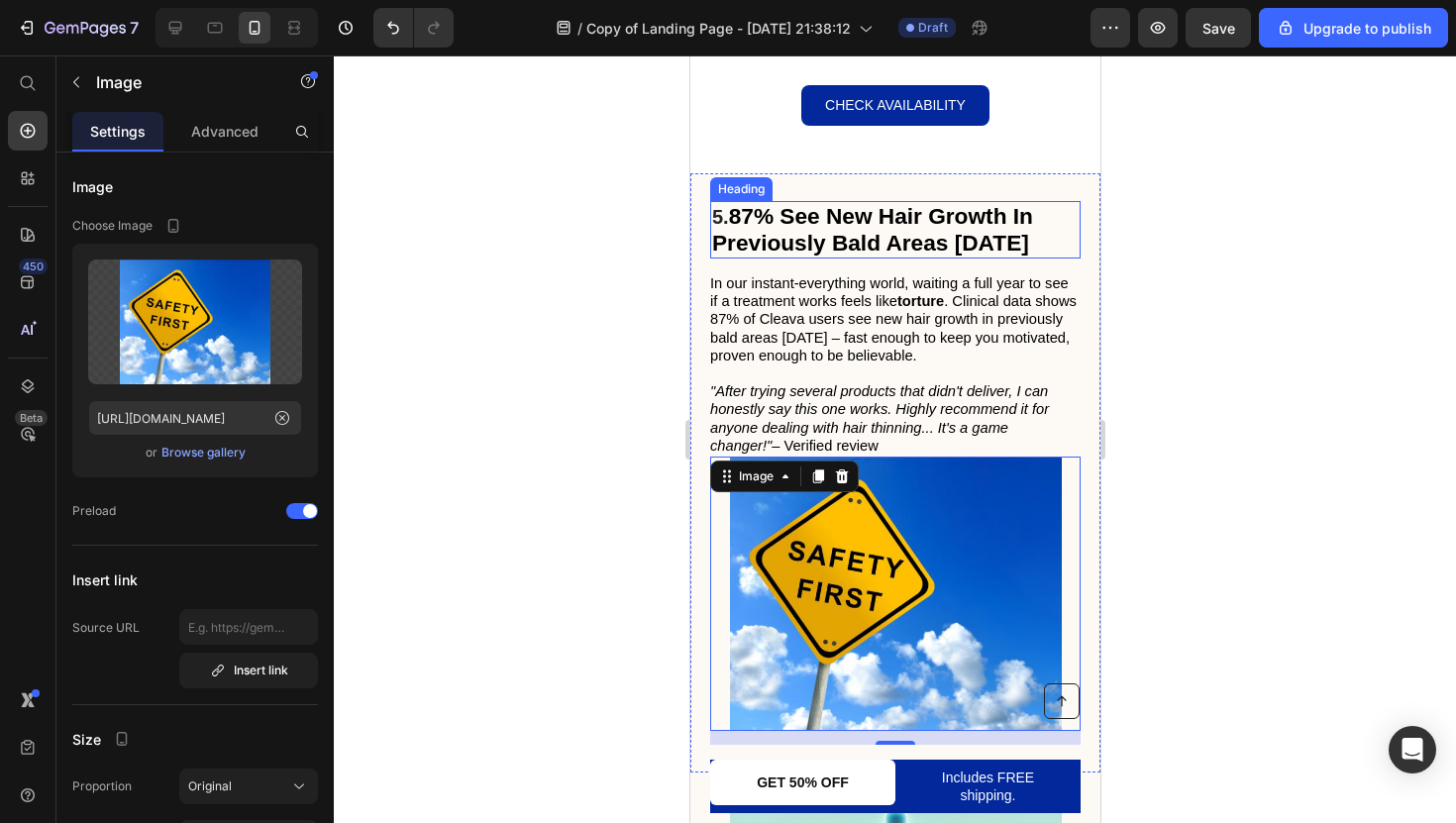 scroll, scrollTop: 3425, scrollLeft: 0, axis: vertical 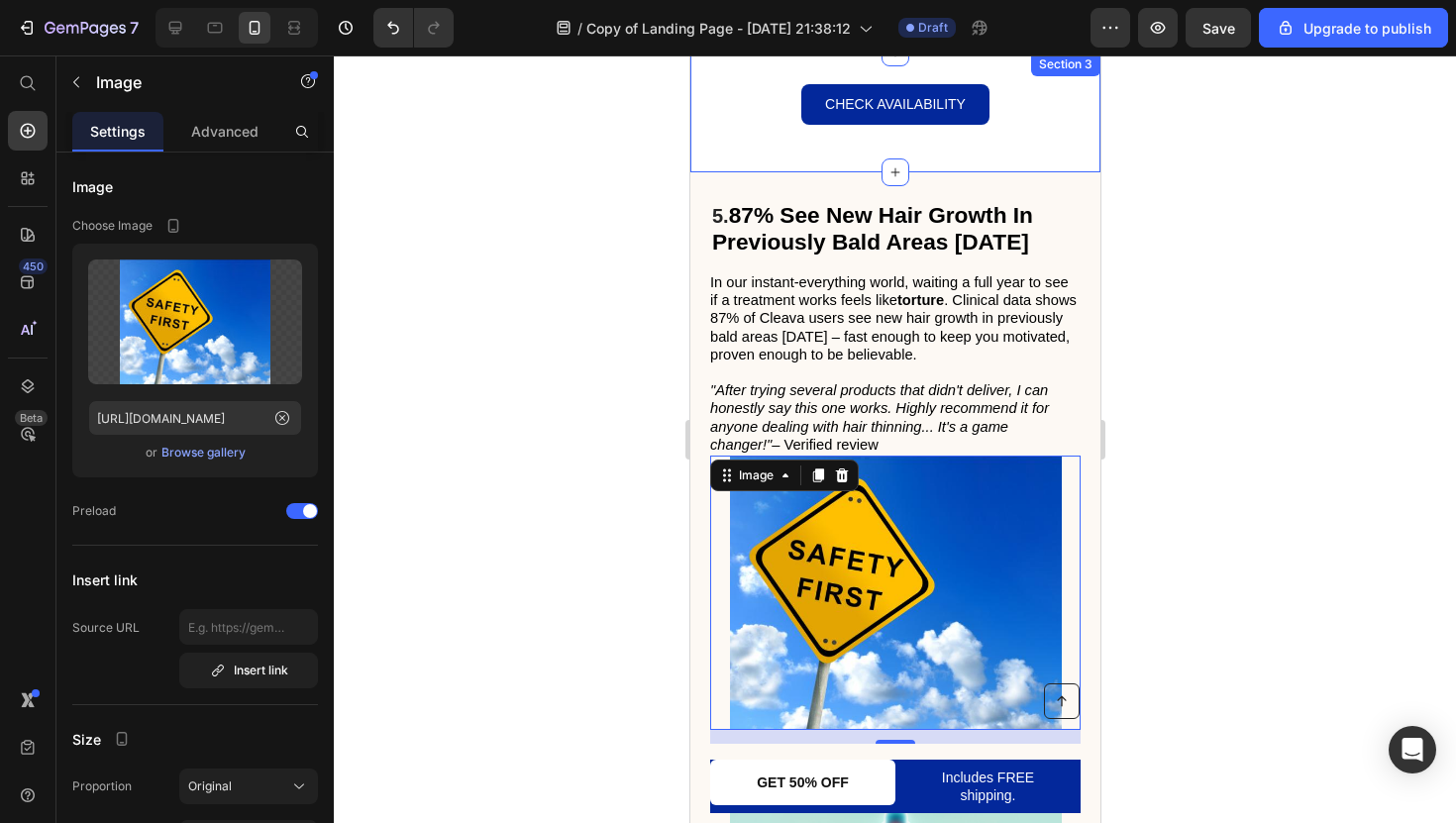 click on "Check Availability Button" at bounding box center (894, 112) 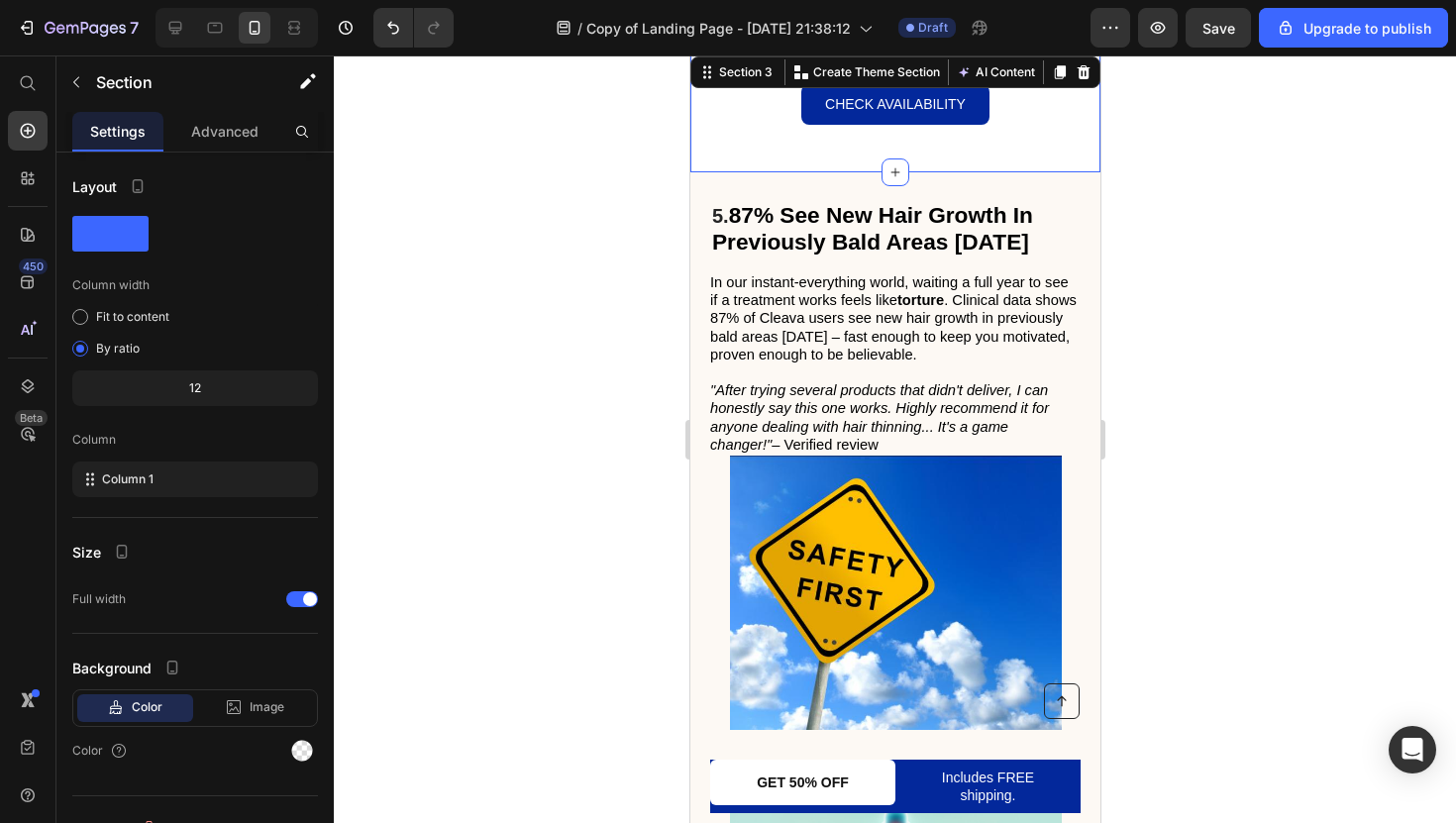 scroll, scrollTop: 3354, scrollLeft: 0, axis: vertical 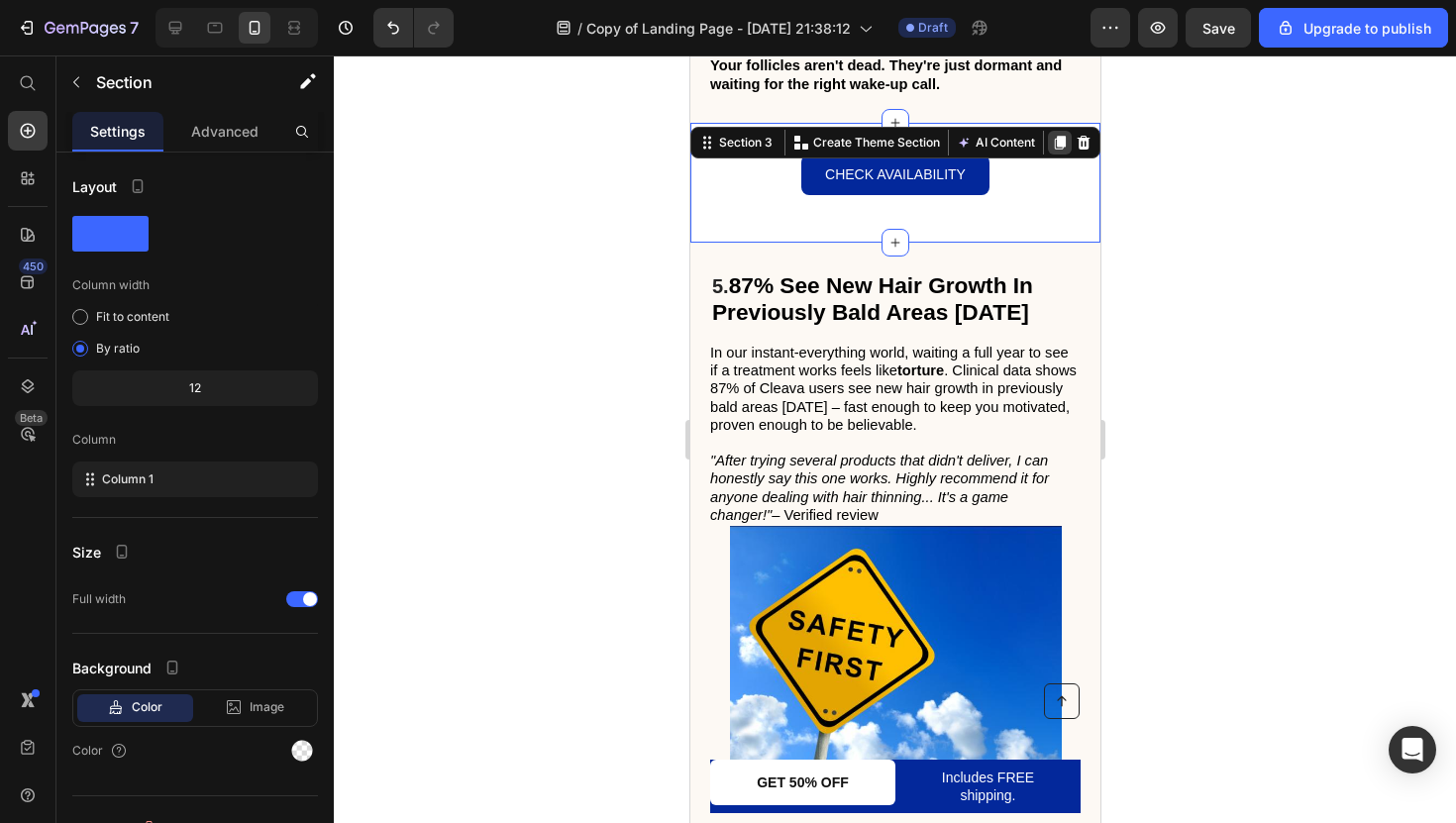 click 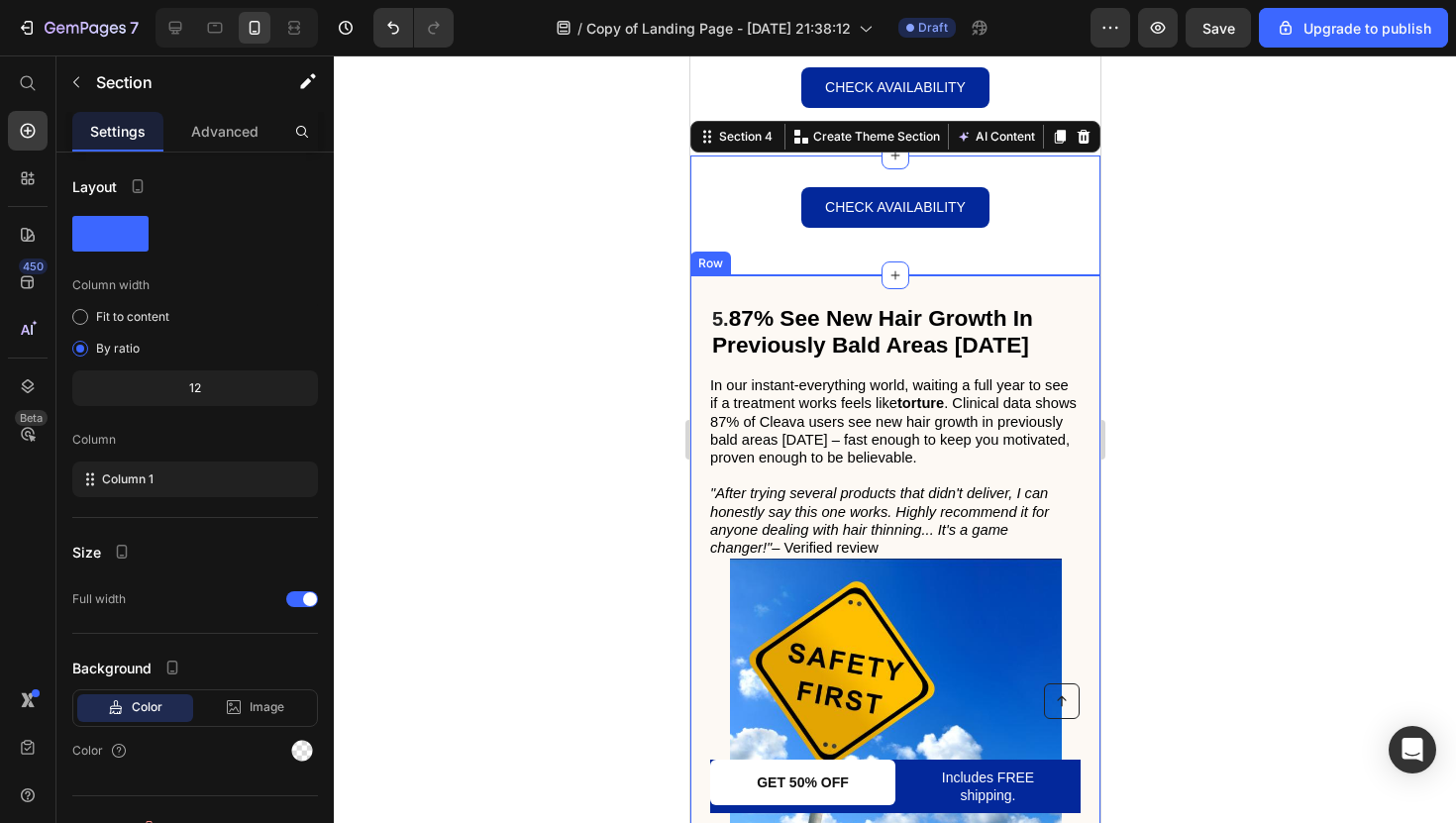 scroll, scrollTop: 3401, scrollLeft: 0, axis: vertical 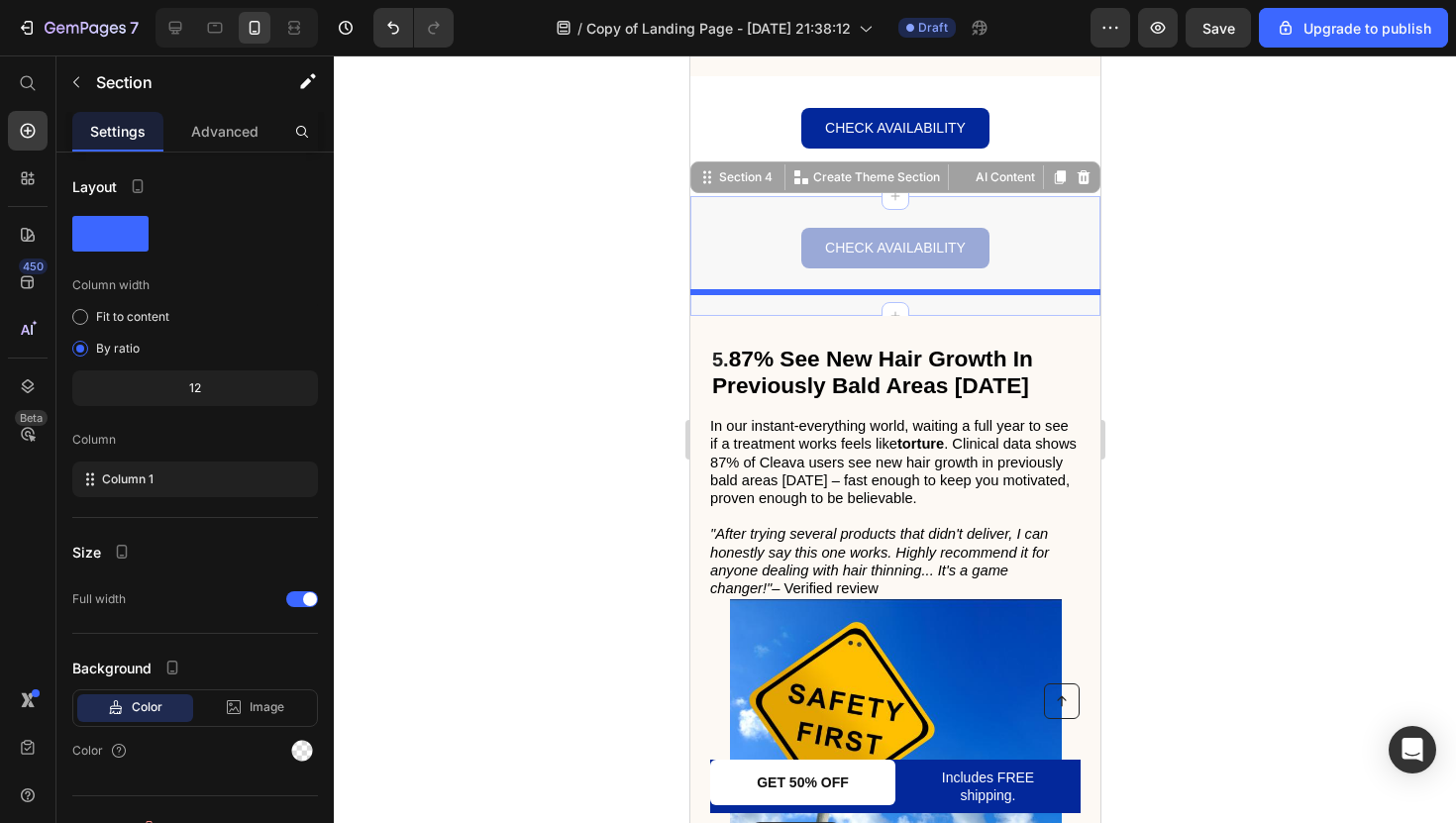 drag, startPoint x: 747, startPoint y: 156, endPoint x: 751, endPoint y: 822, distance: 666.012 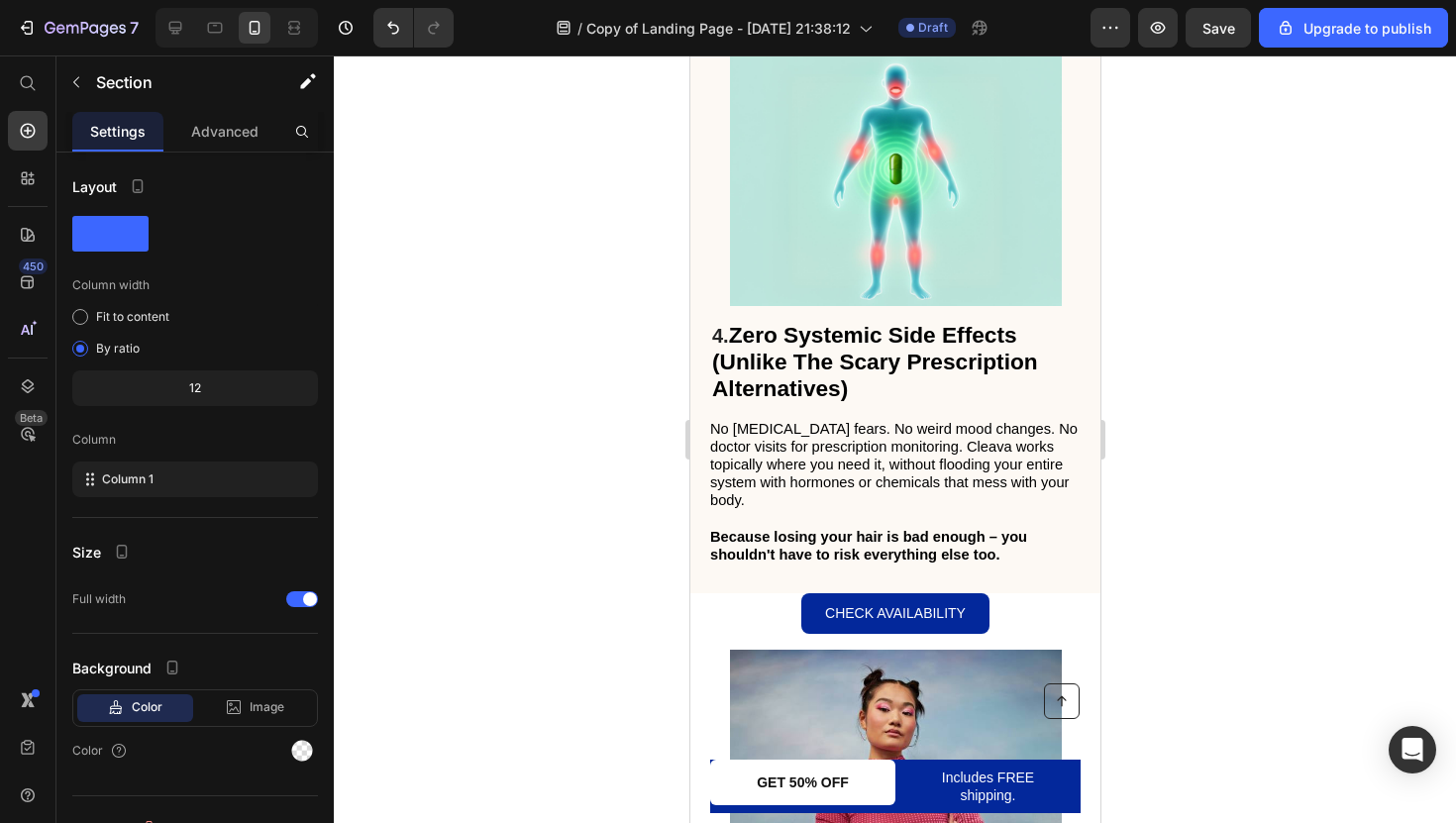 scroll, scrollTop: 4299, scrollLeft: 0, axis: vertical 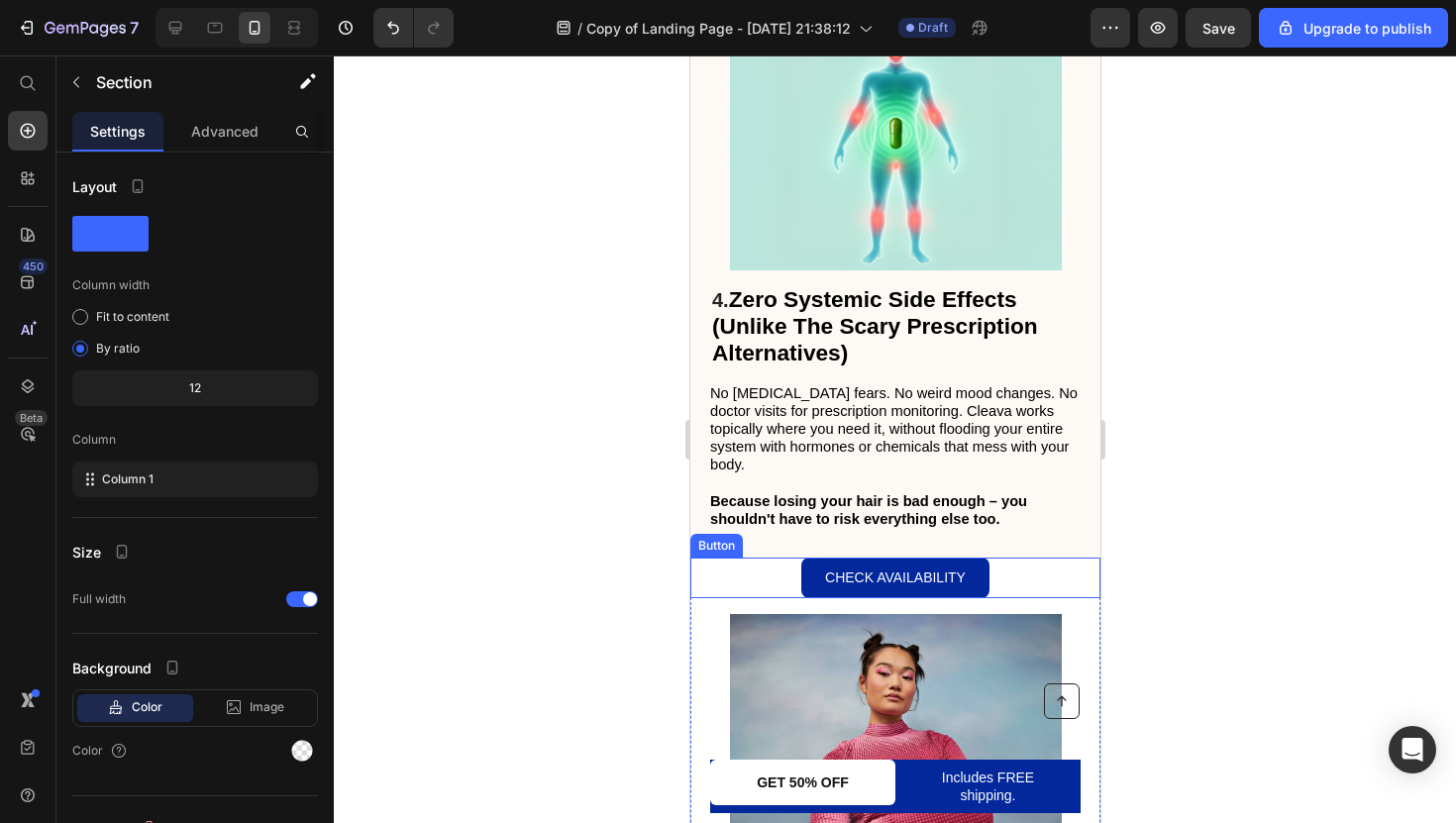 click on "Check Availability Button" at bounding box center (894, 577) 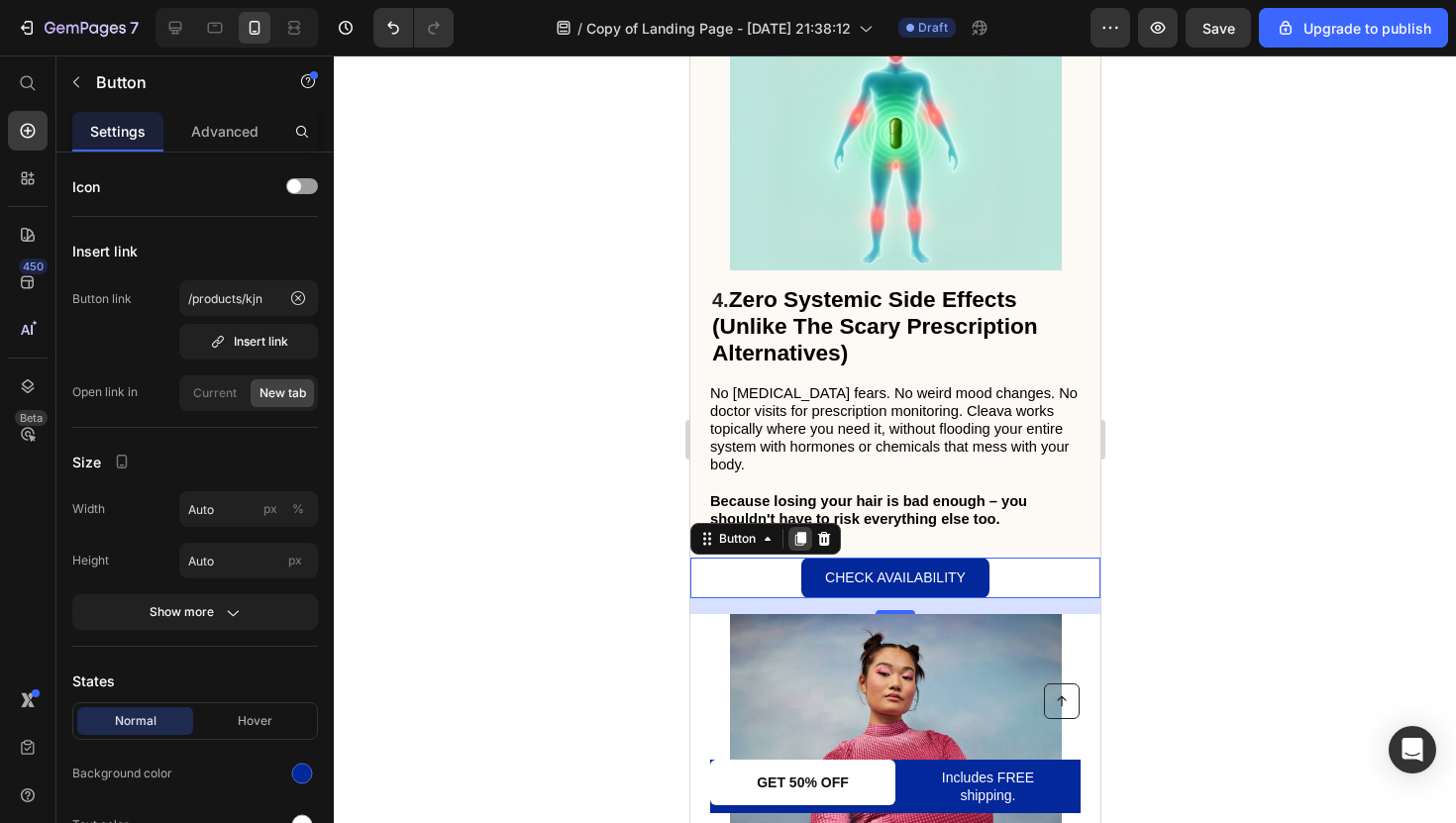 click 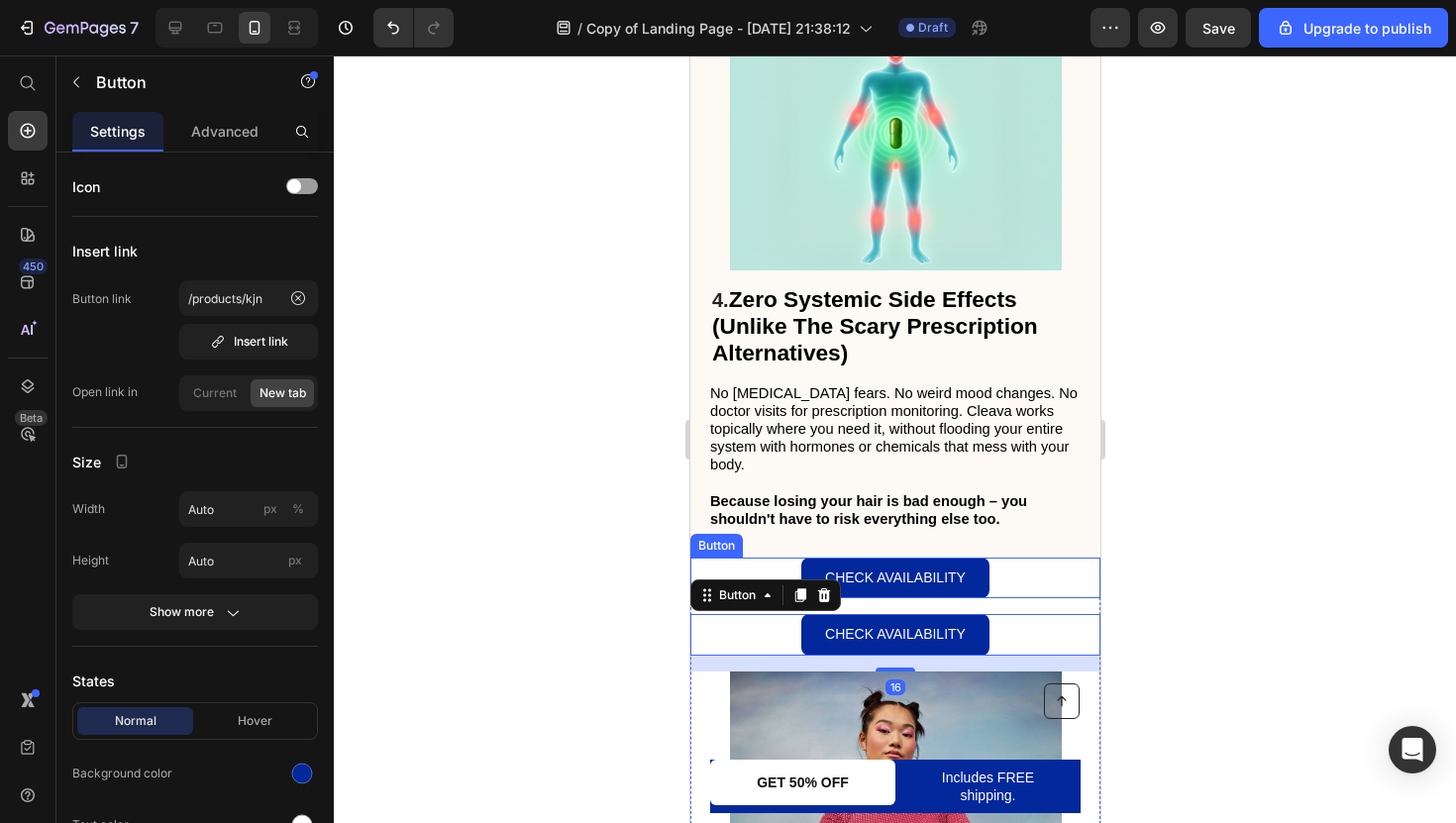 click on "Check Availability Button" at bounding box center (894, 577) 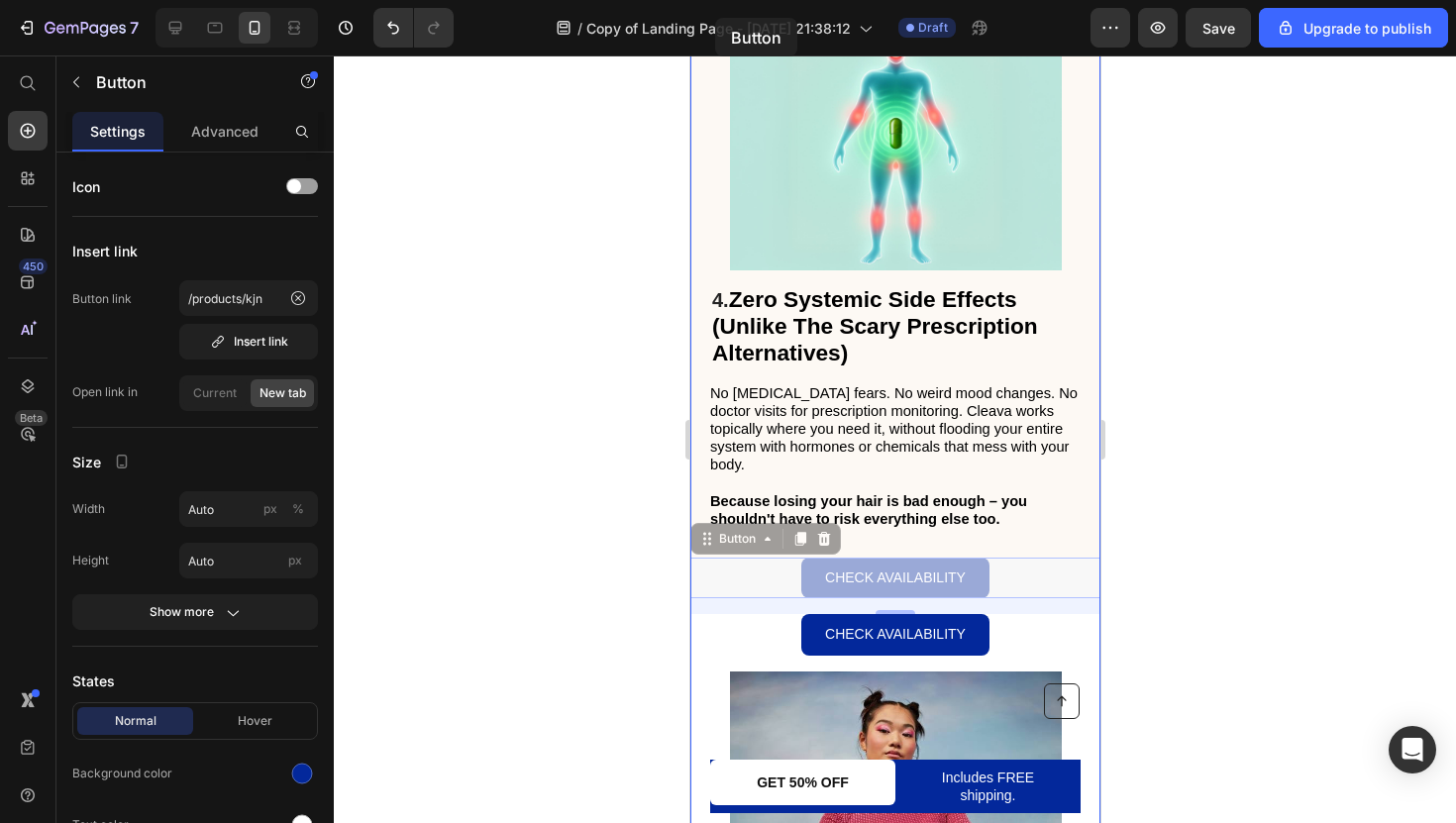 drag, startPoint x: 709, startPoint y: 572, endPoint x: 716, endPoint y: 21, distance: 551.044 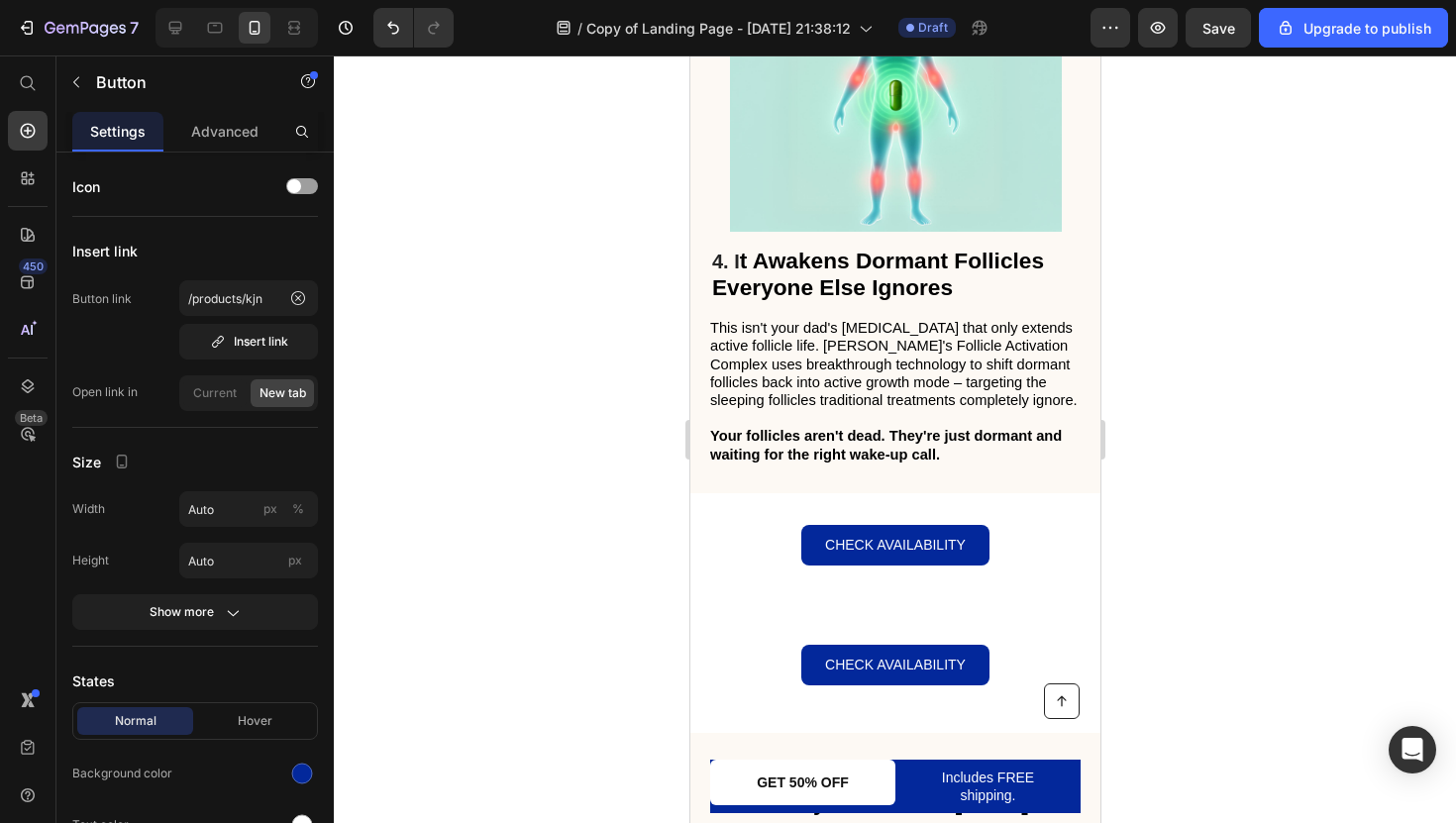 scroll, scrollTop: 2983, scrollLeft: 0, axis: vertical 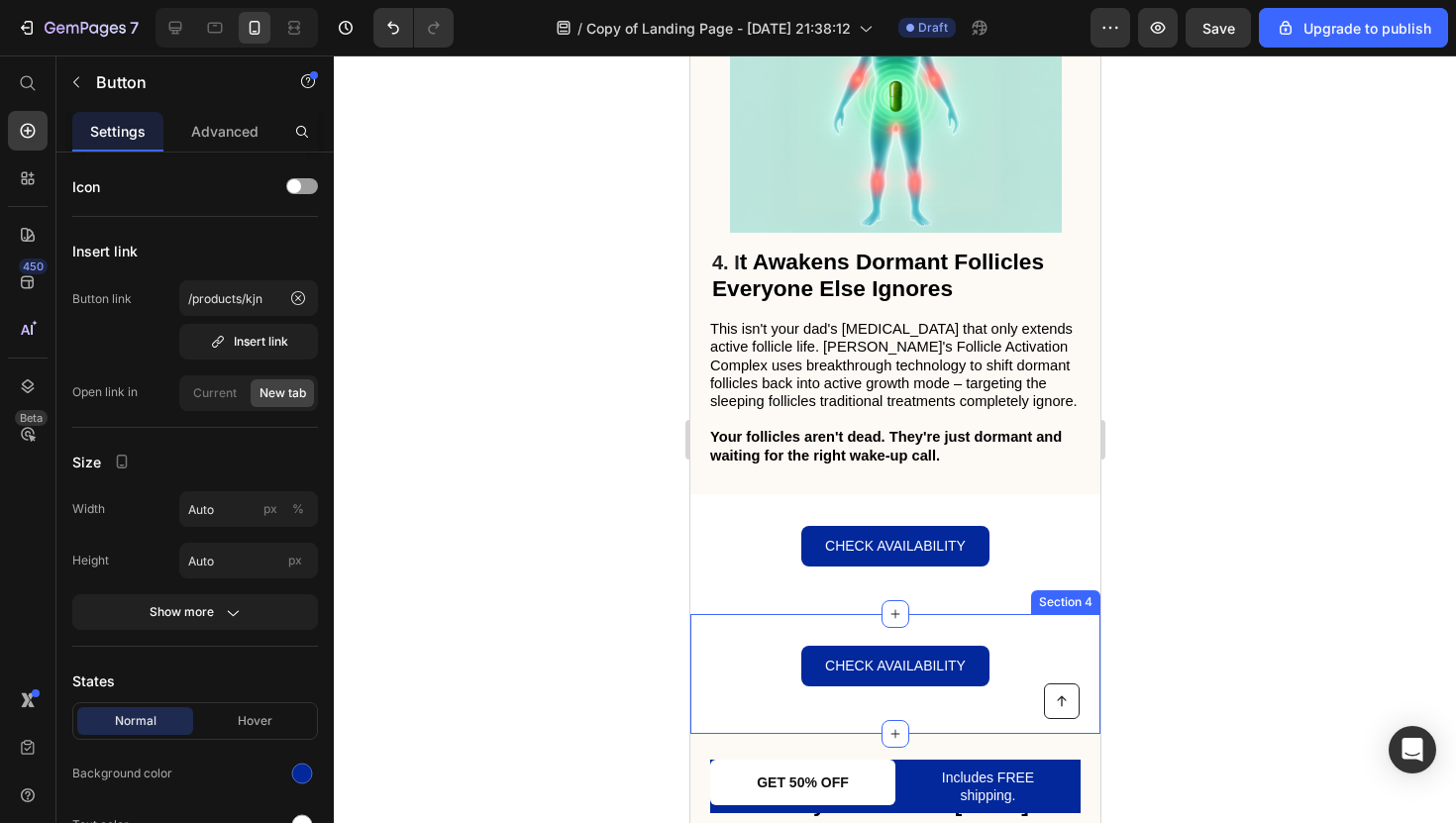click on "Check Availability Button Section 4" at bounding box center (894, 673) 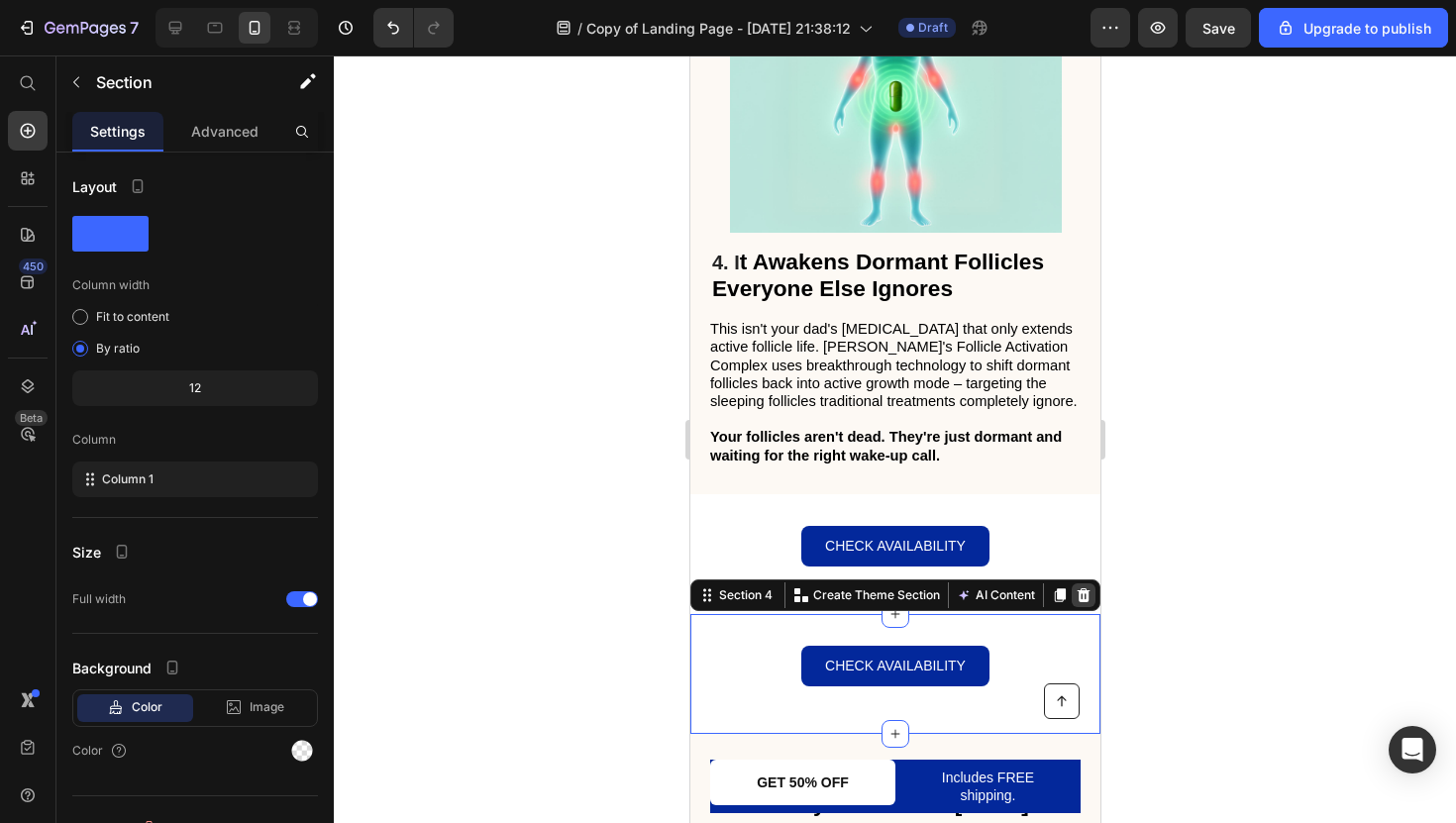 click 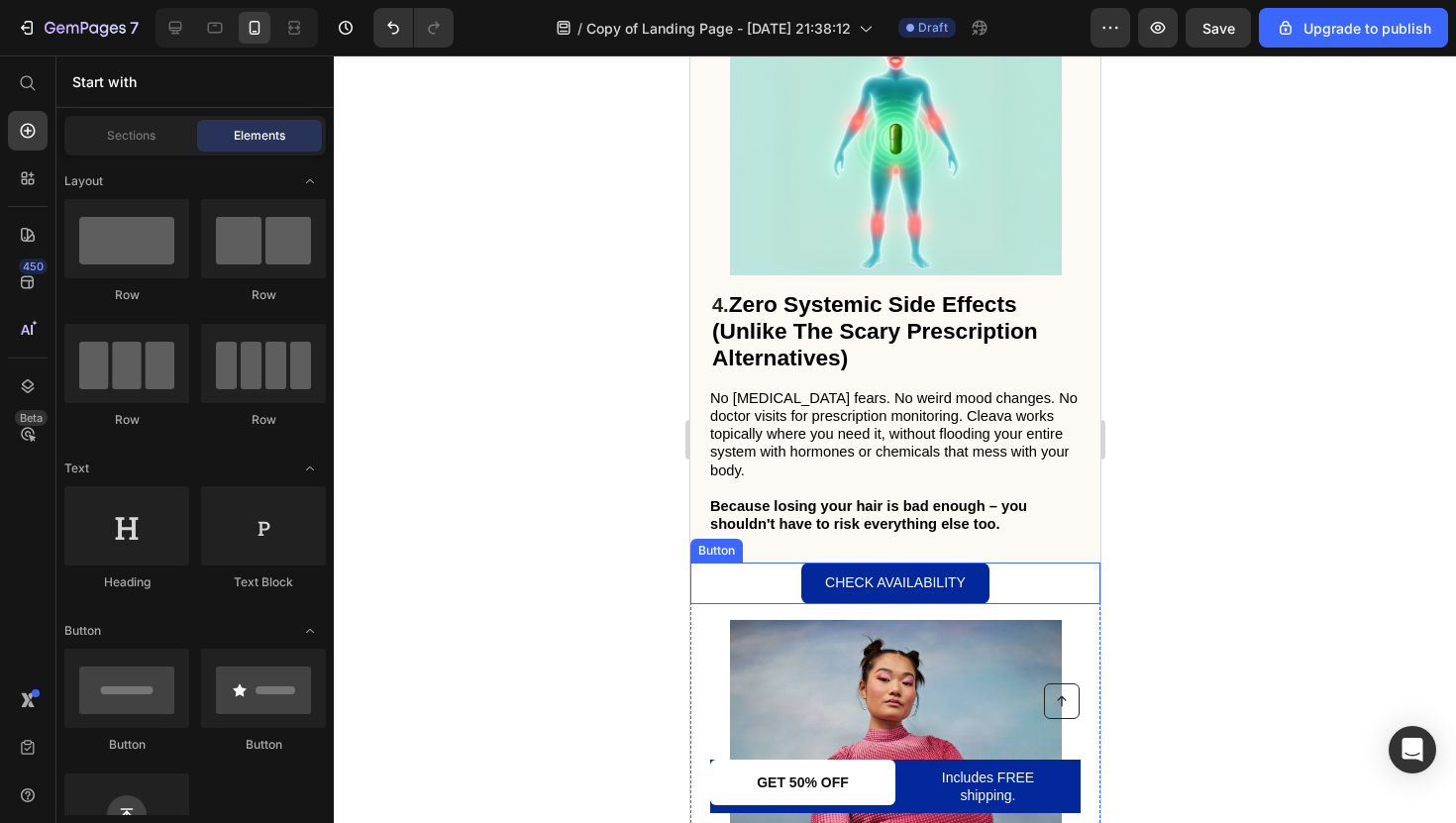 scroll, scrollTop: 4212, scrollLeft: 0, axis: vertical 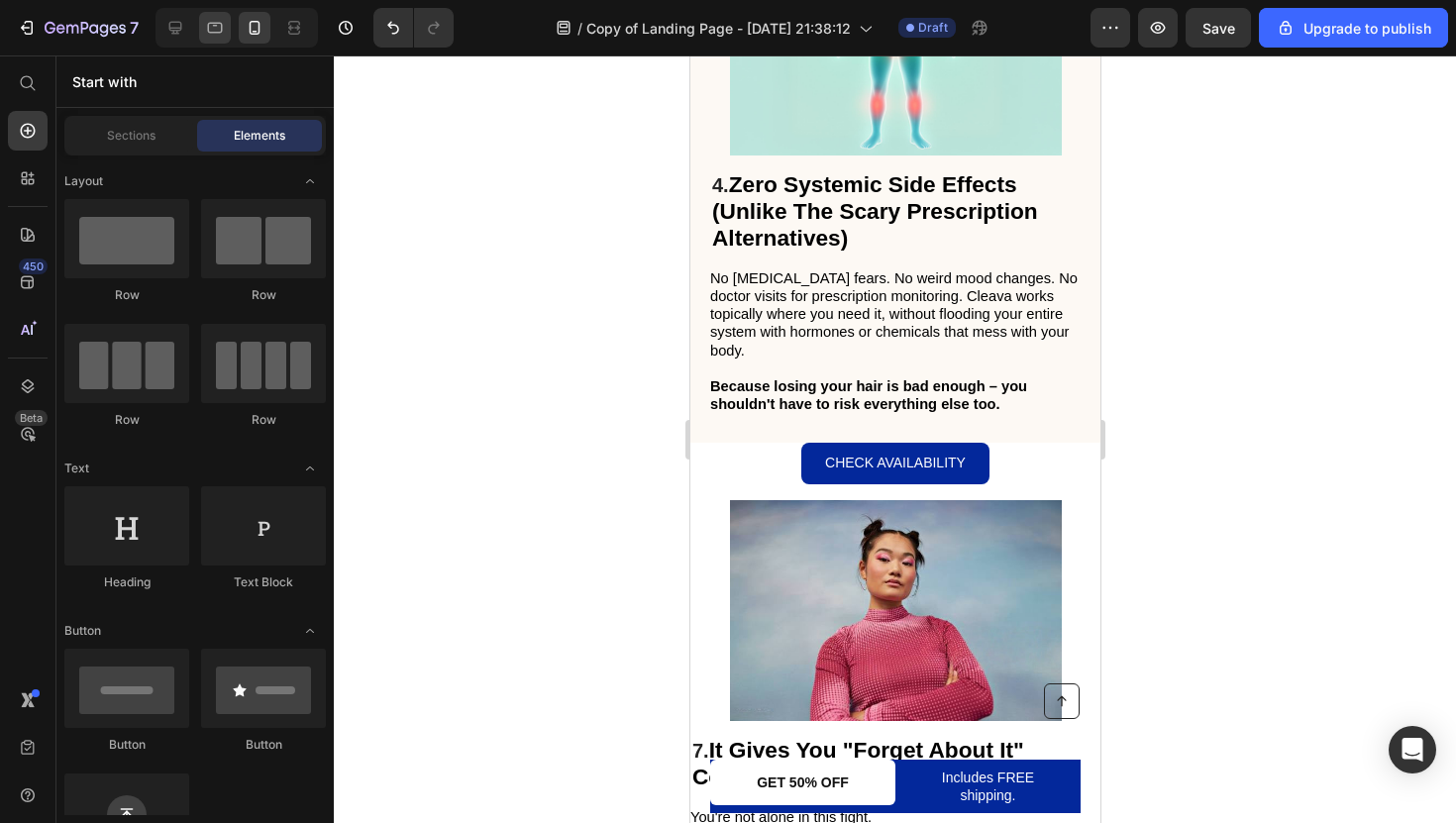 click 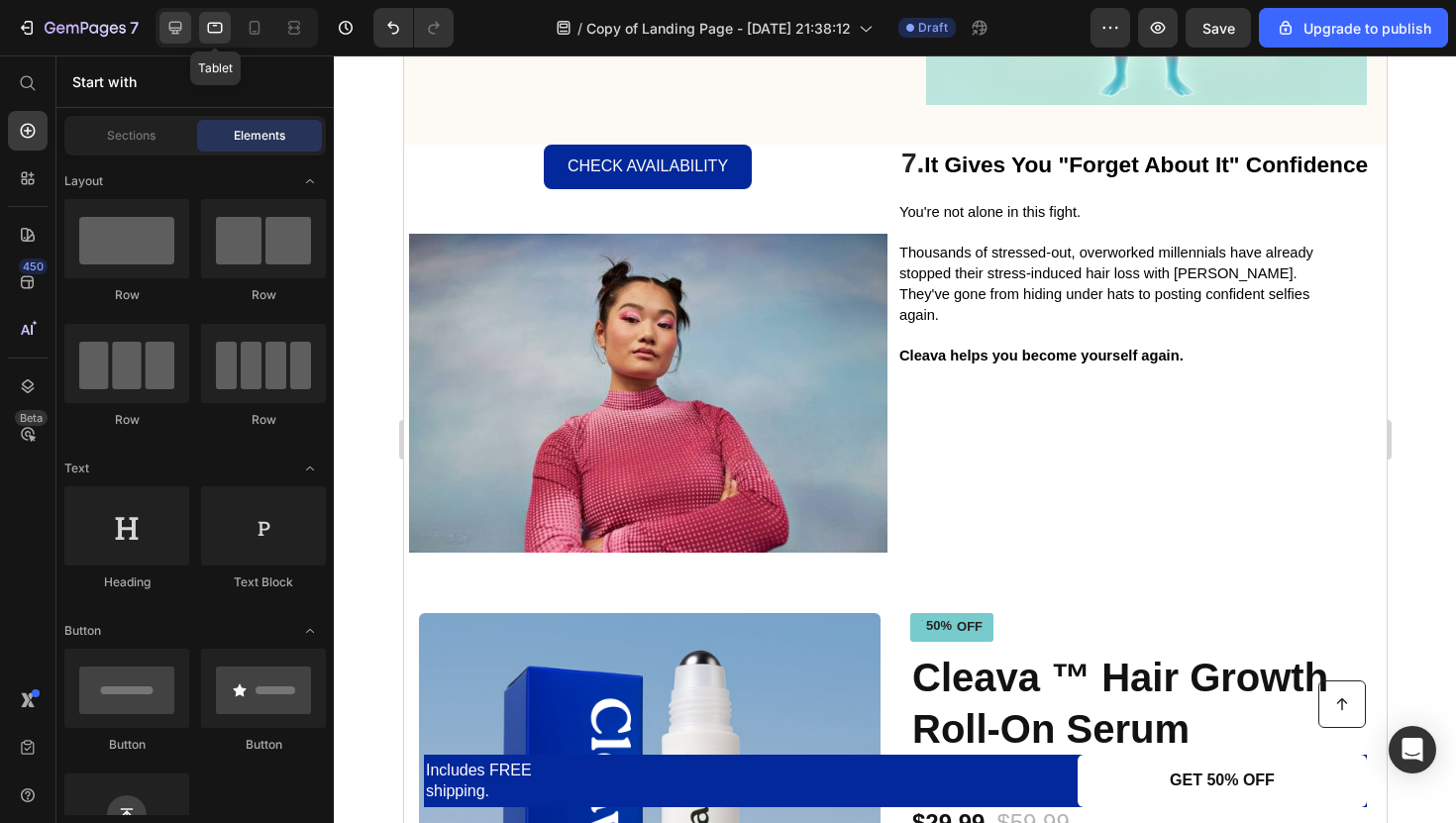 click 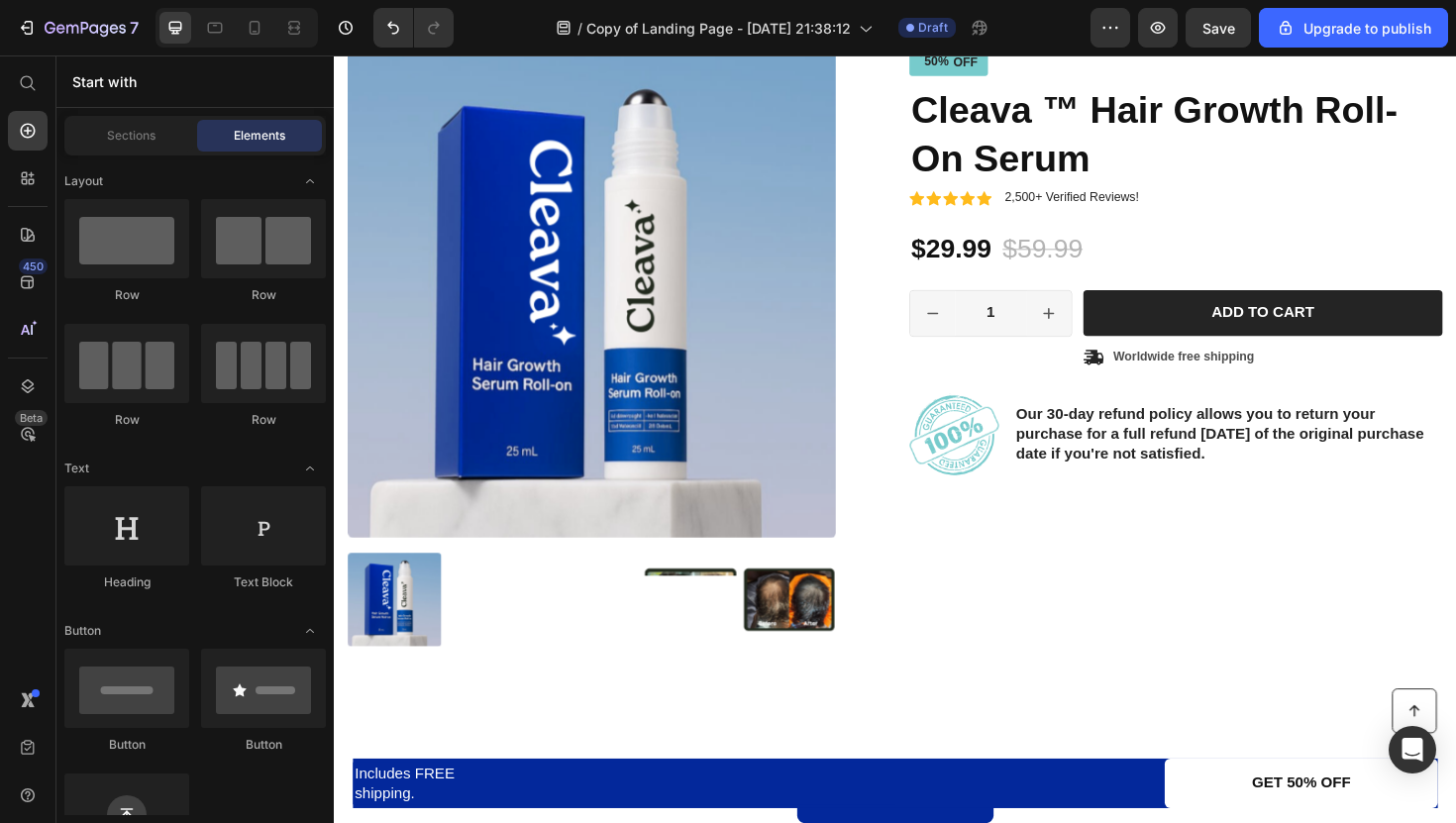 scroll, scrollTop: 4831, scrollLeft: 0, axis: vertical 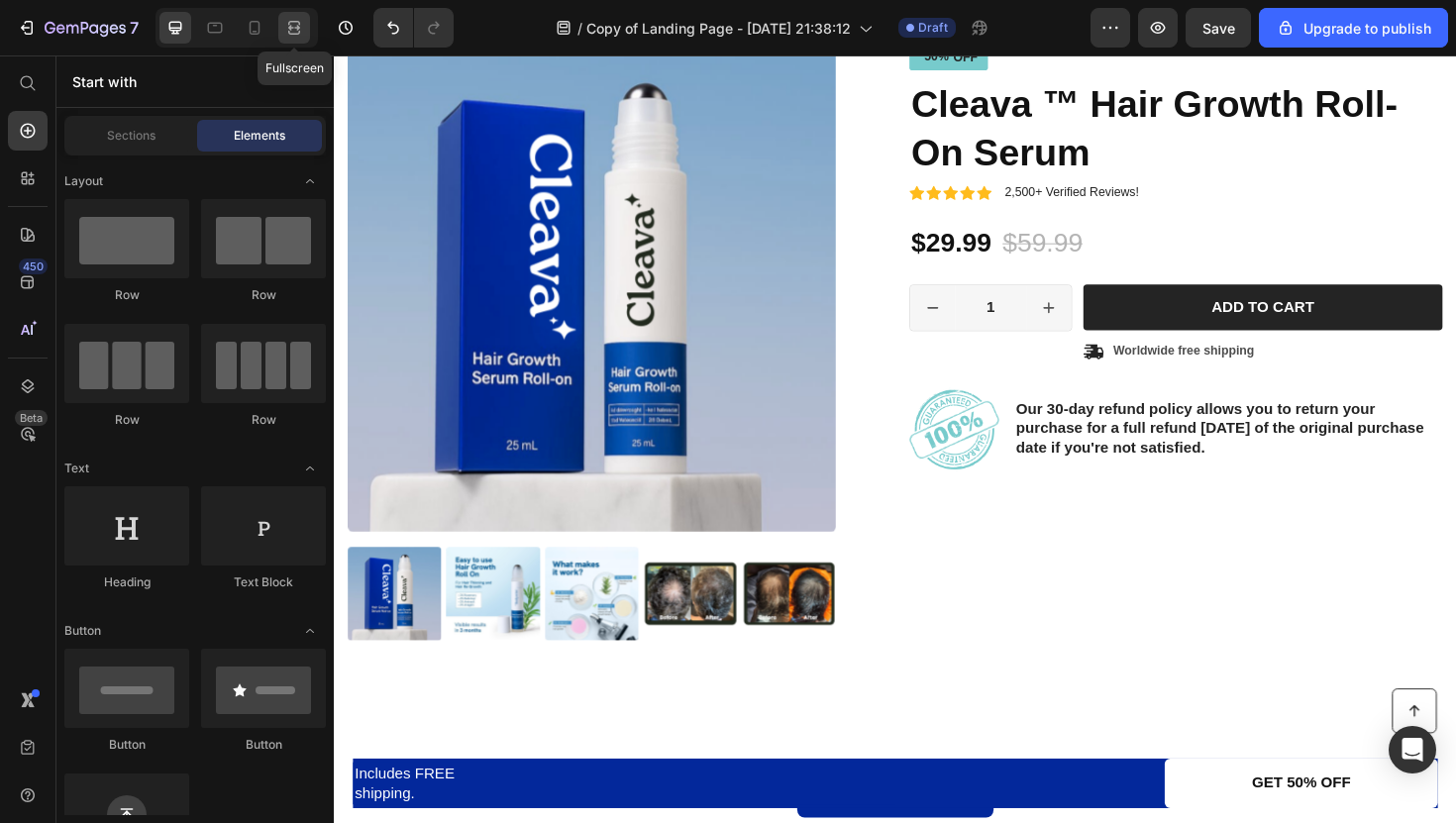 click 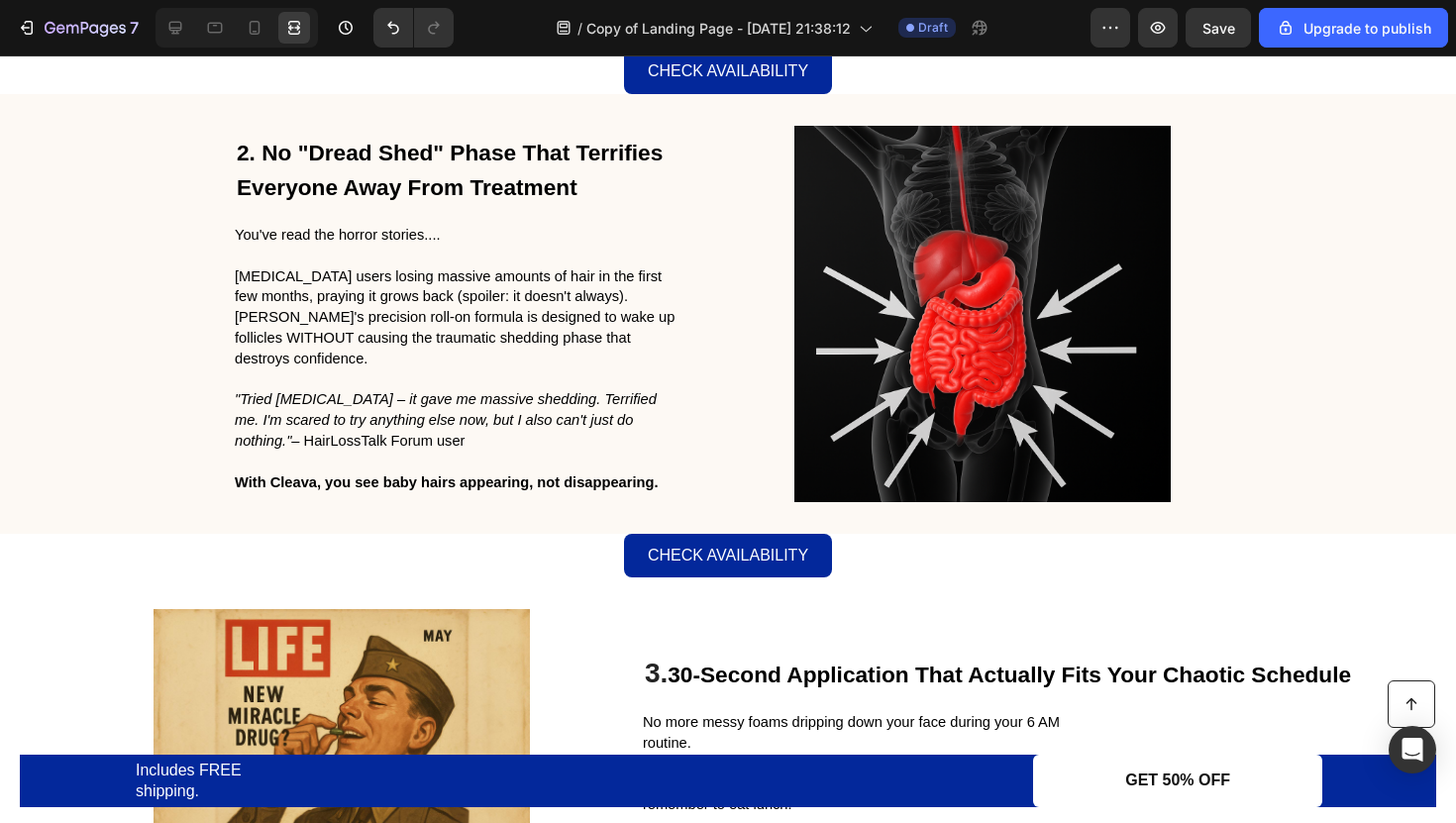 scroll, scrollTop: 750, scrollLeft: 0, axis: vertical 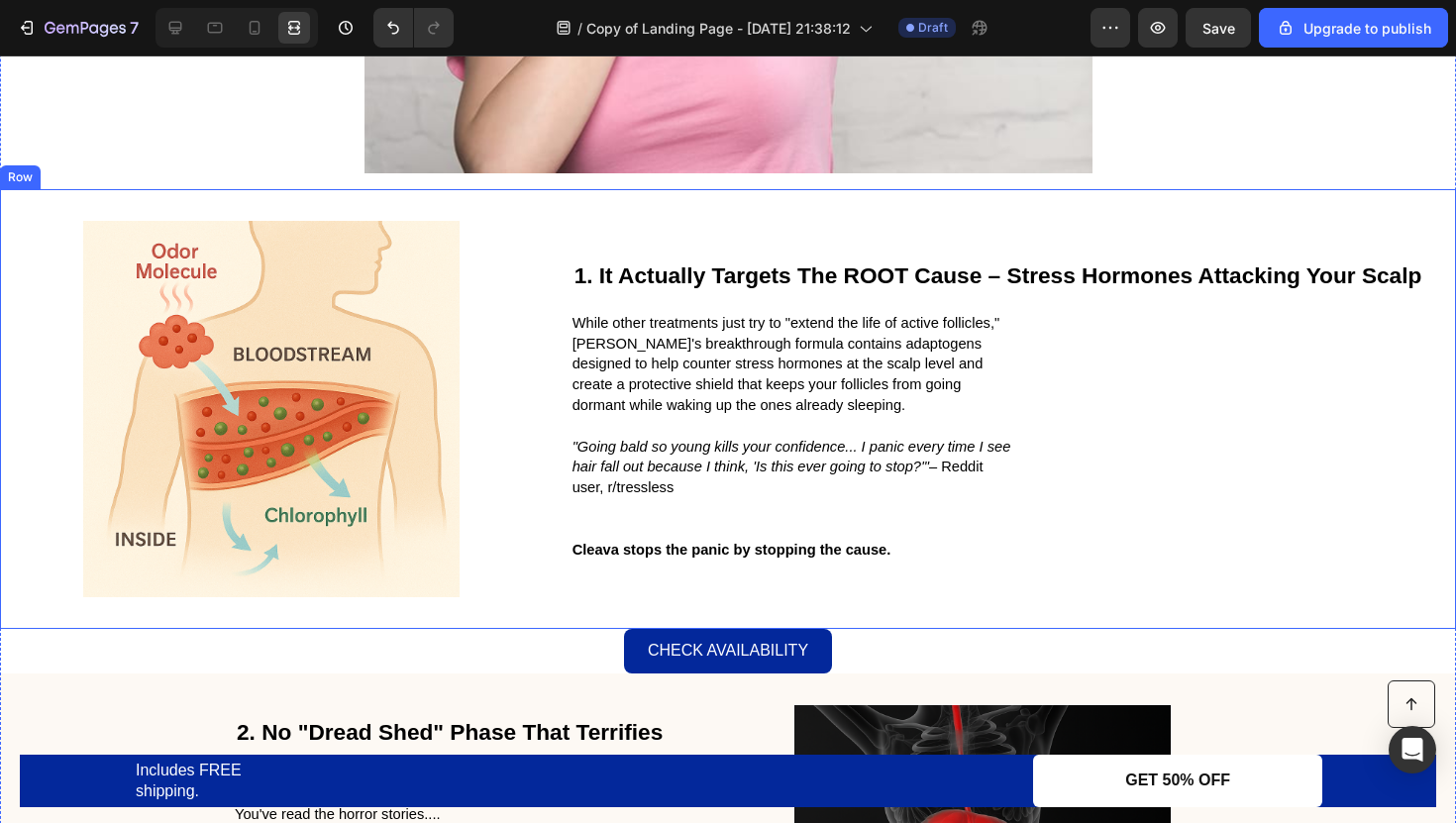 click on "1. It Actually Targets The ROOT Cause – Stress Hormones Attacking Your Scalp" at bounding box center (998, 275) 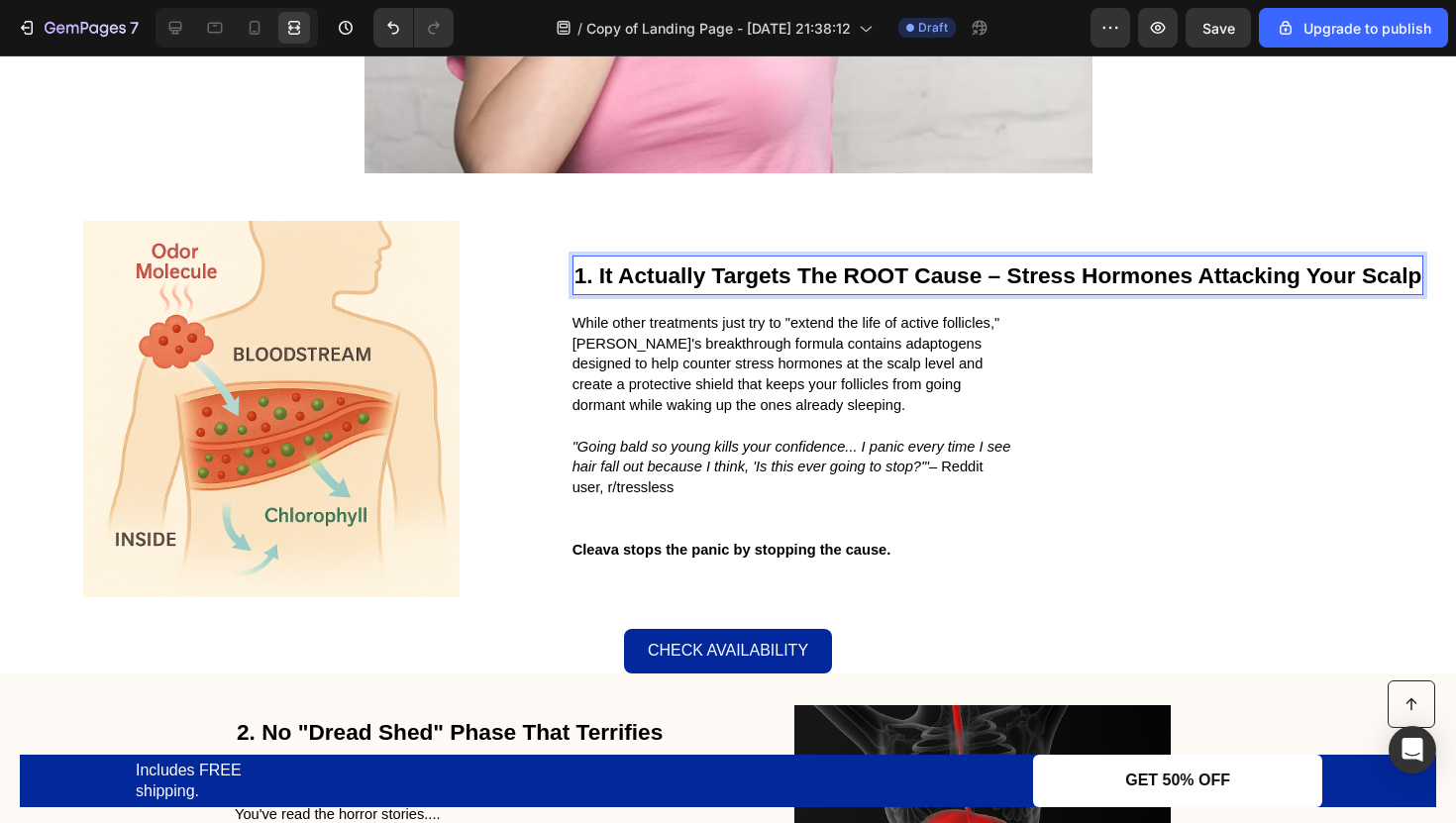 click on "1. It Actually Targets The ROOT Cause – Stress Hormones Attacking Your Scalp" at bounding box center (998, 275) 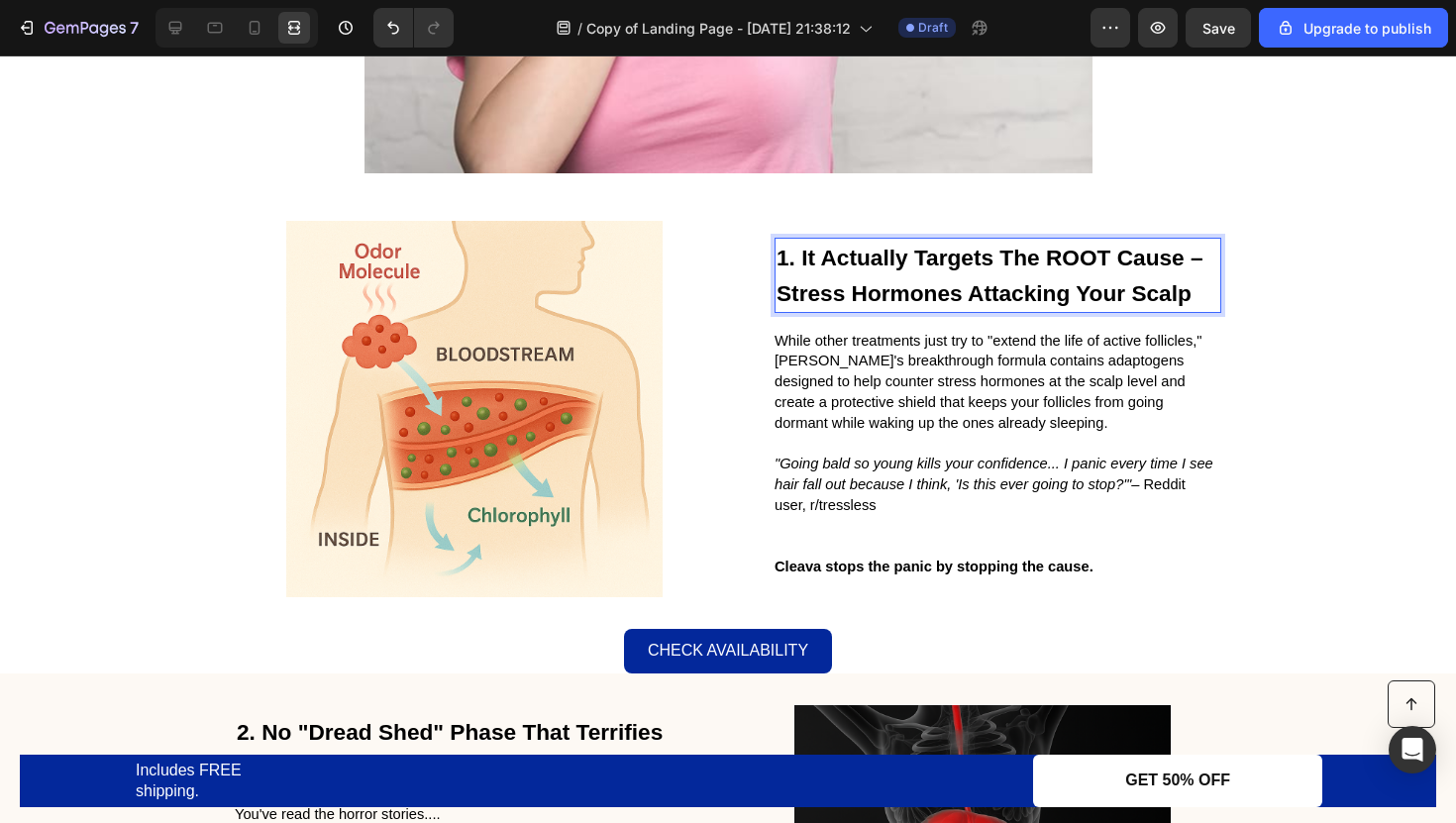 scroll, scrollTop: 732, scrollLeft: 0, axis: vertical 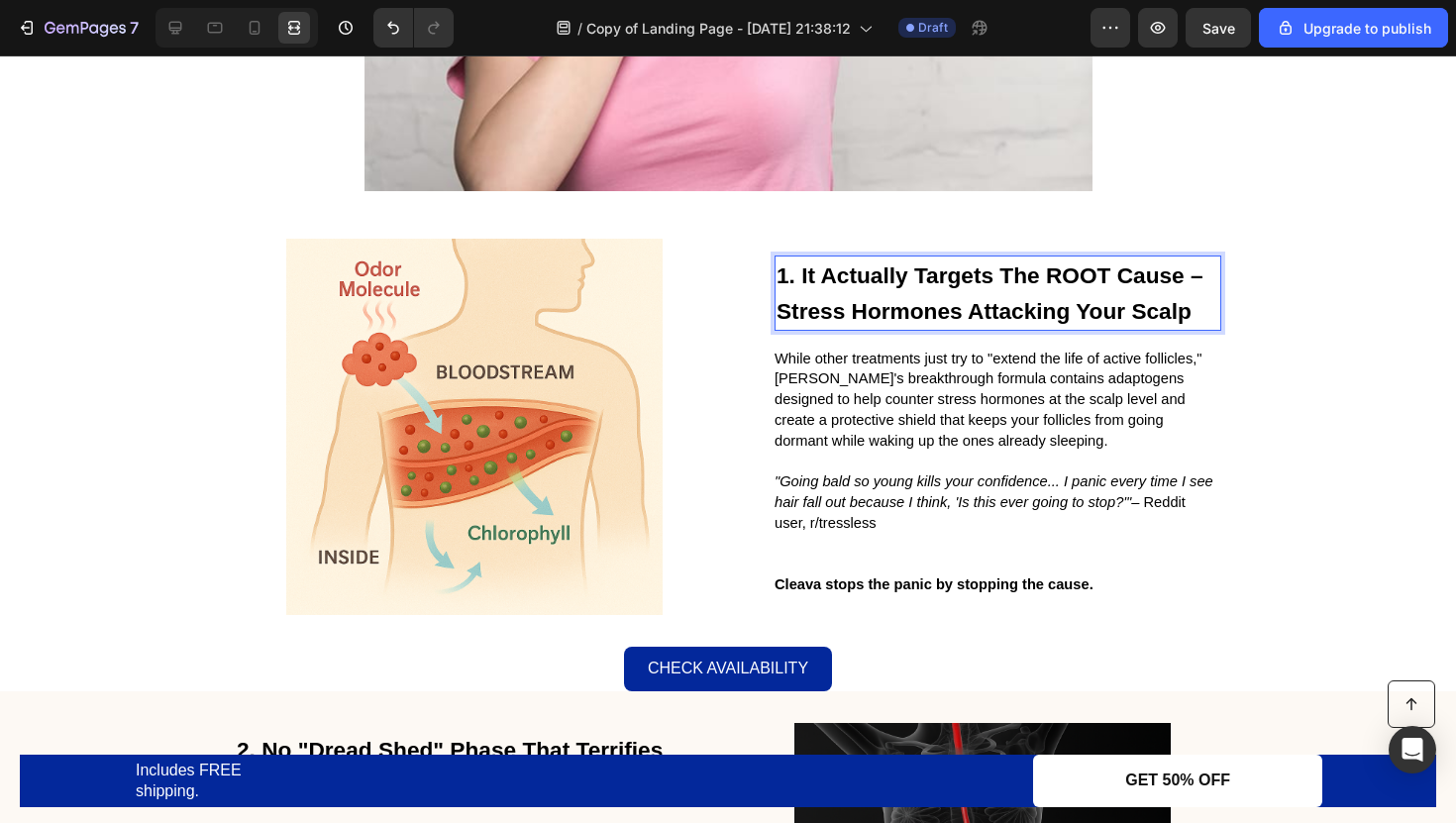 click on "1. It Actually Targets The ROOT Cause –" at bounding box center (989, 275) 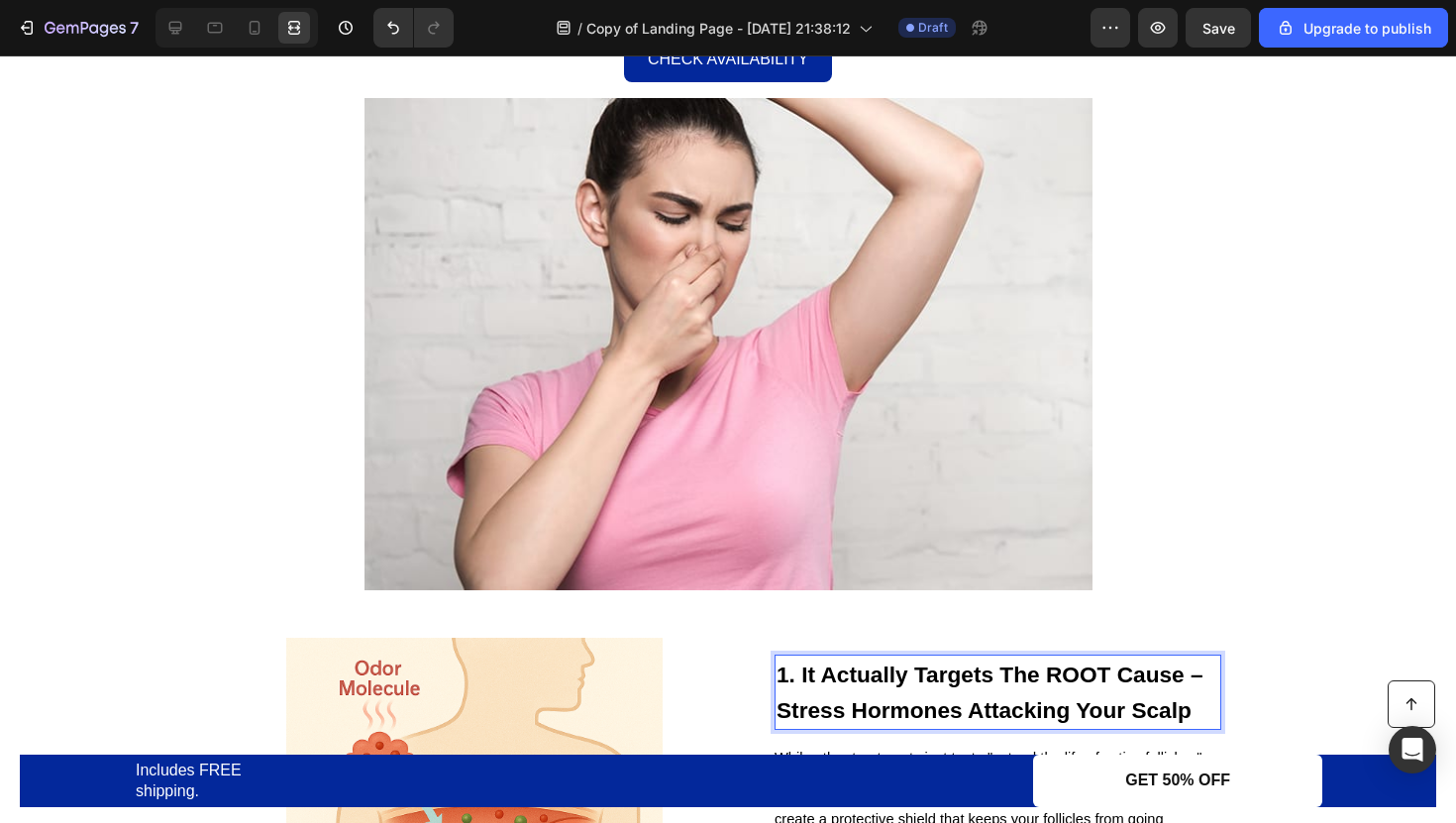 scroll, scrollTop: 199, scrollLeft: 0, axis: vertical 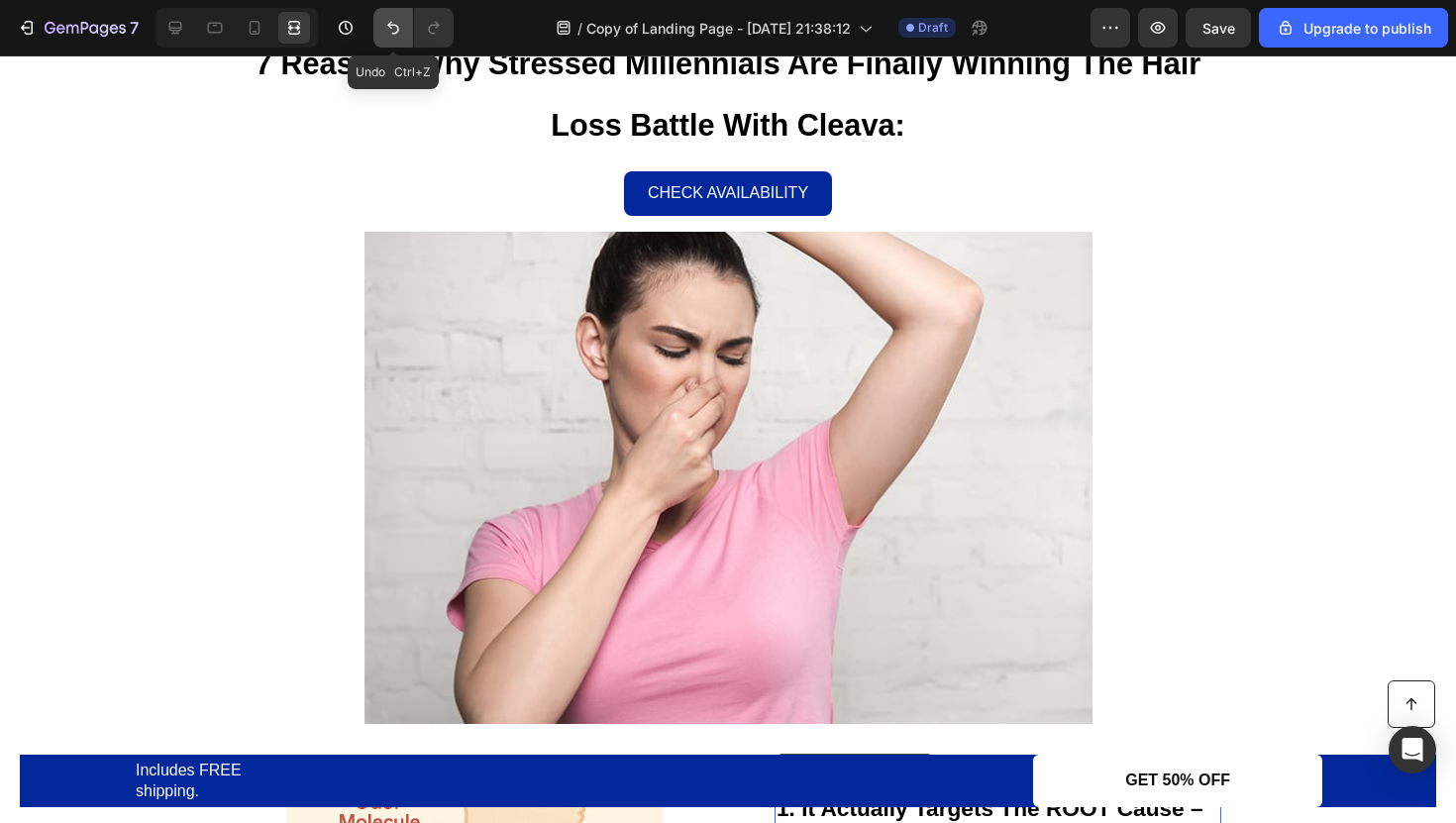 click 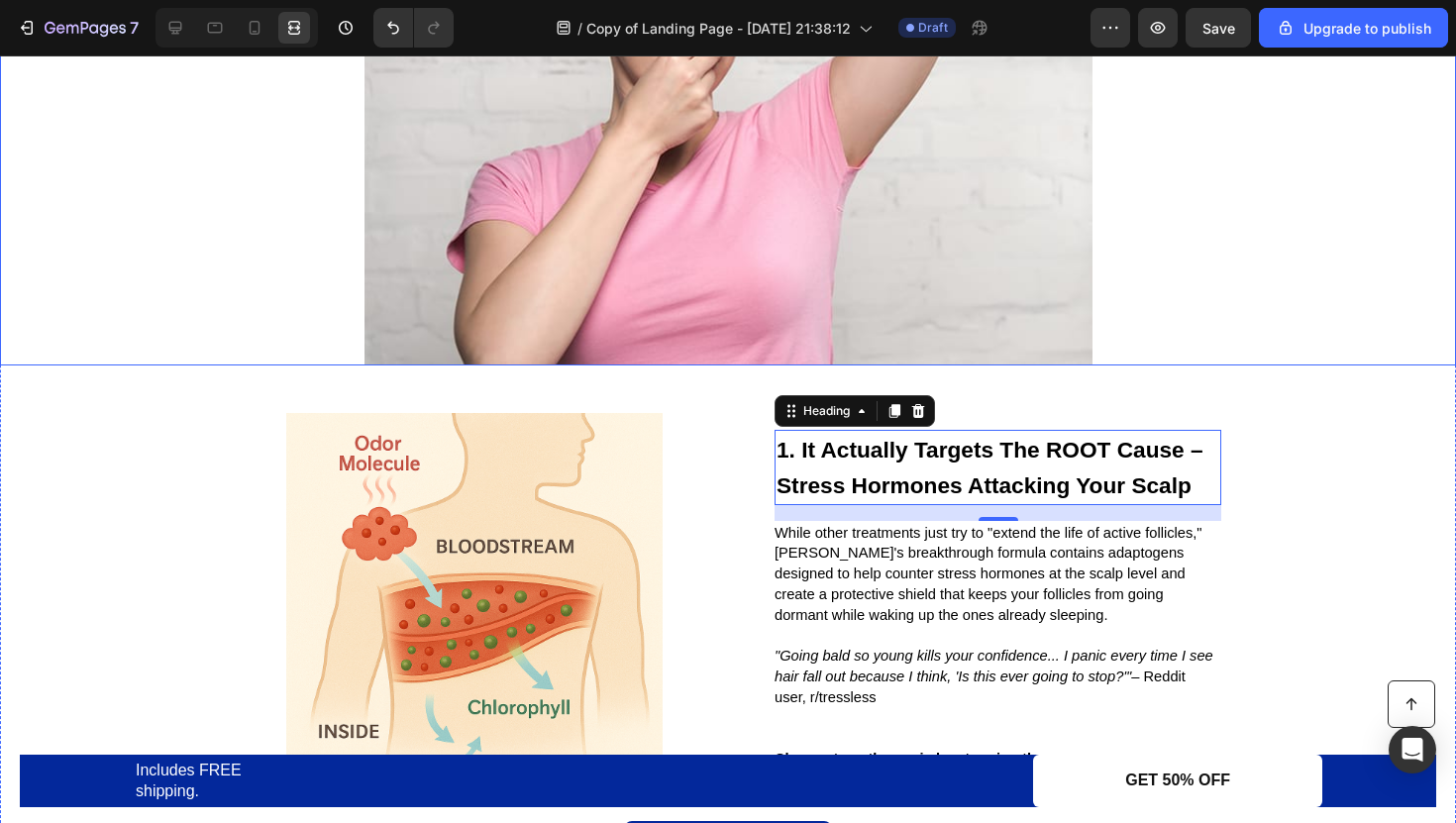 scroll, scrollTop: 563, scrollLeft: 0, axis: vertical 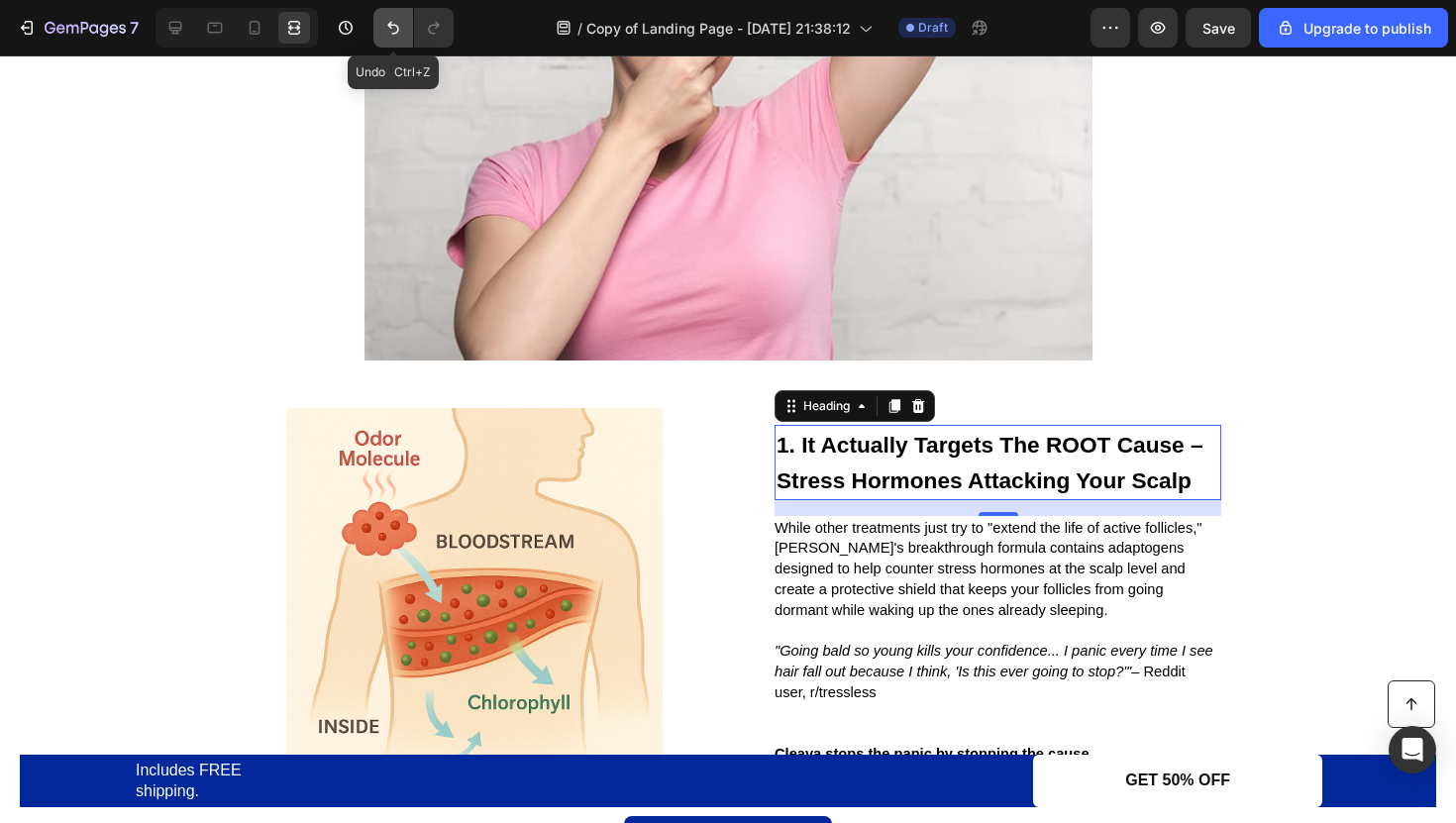 click 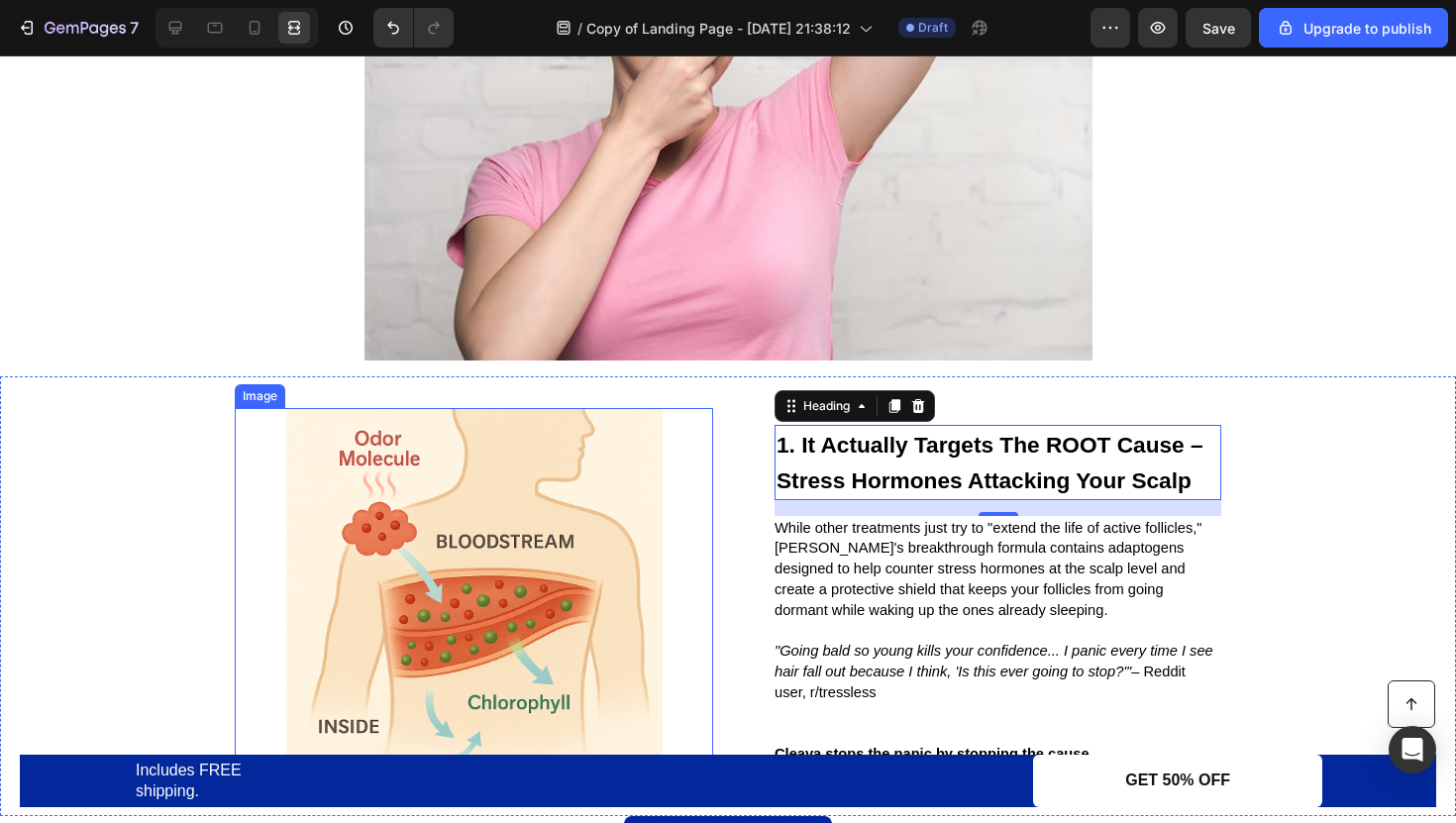 click at bounding box center (473, 596) 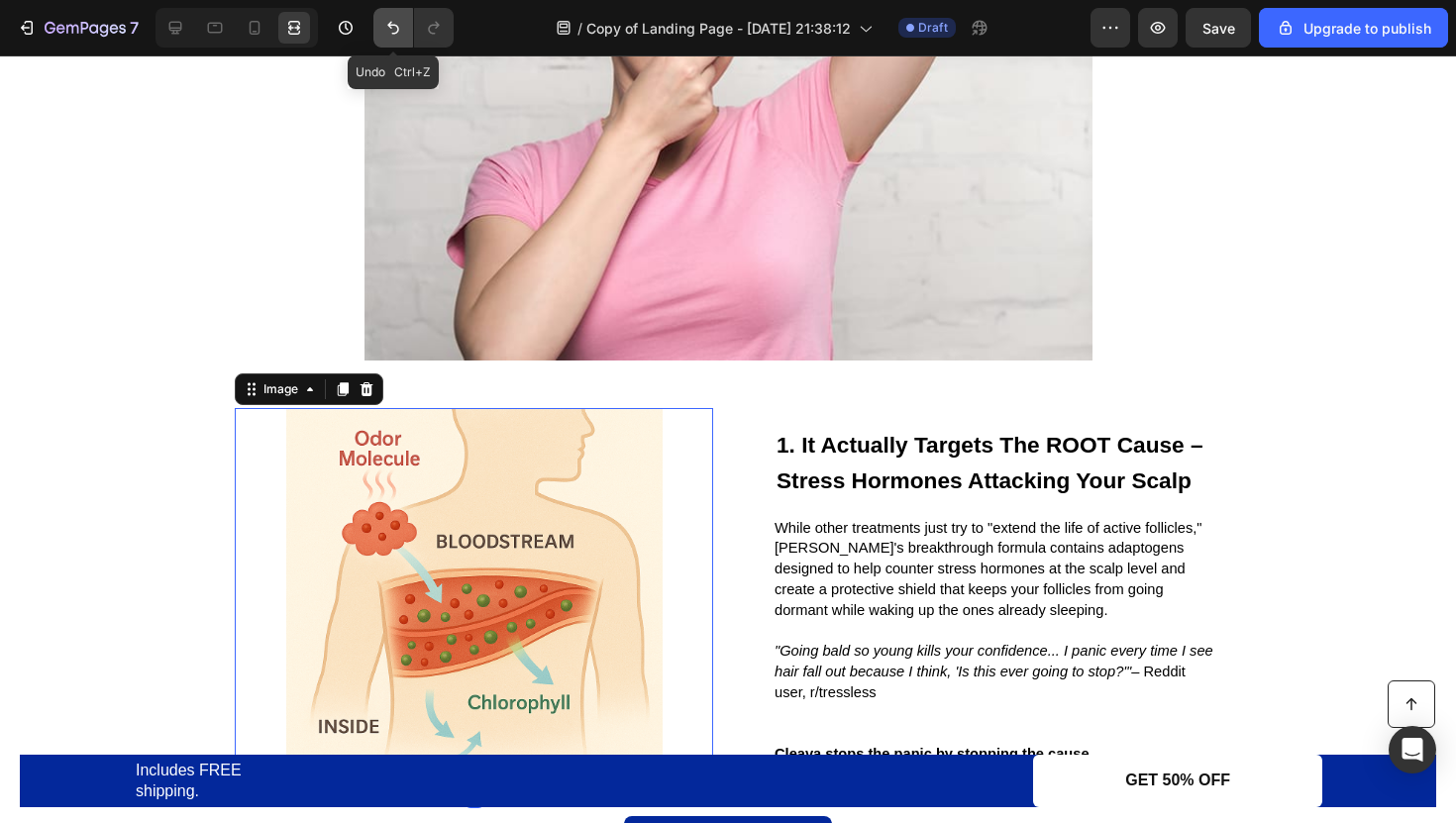 click 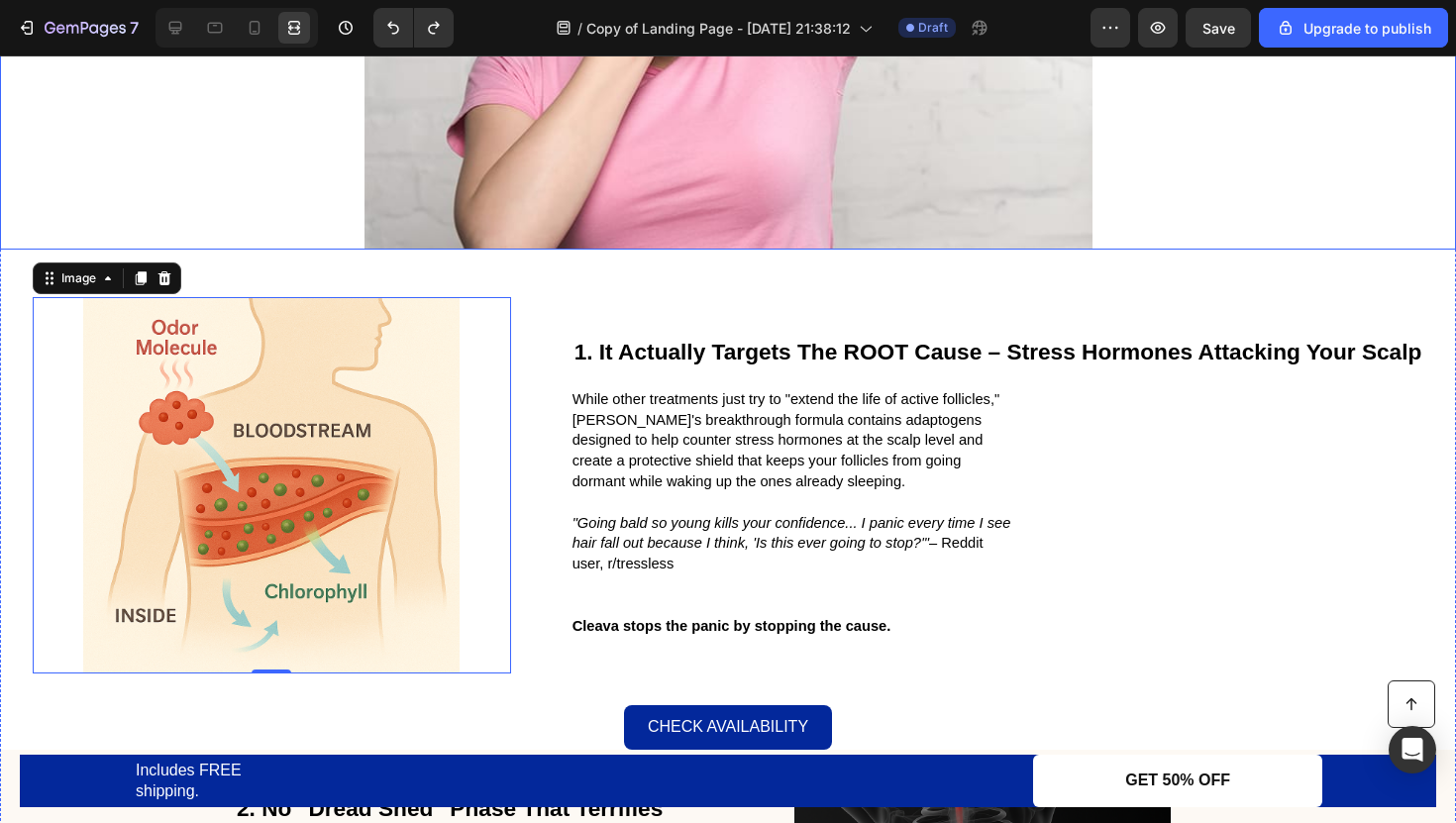 scroll, scrollTop: 661, scrollLeft: 0, axis: vertical 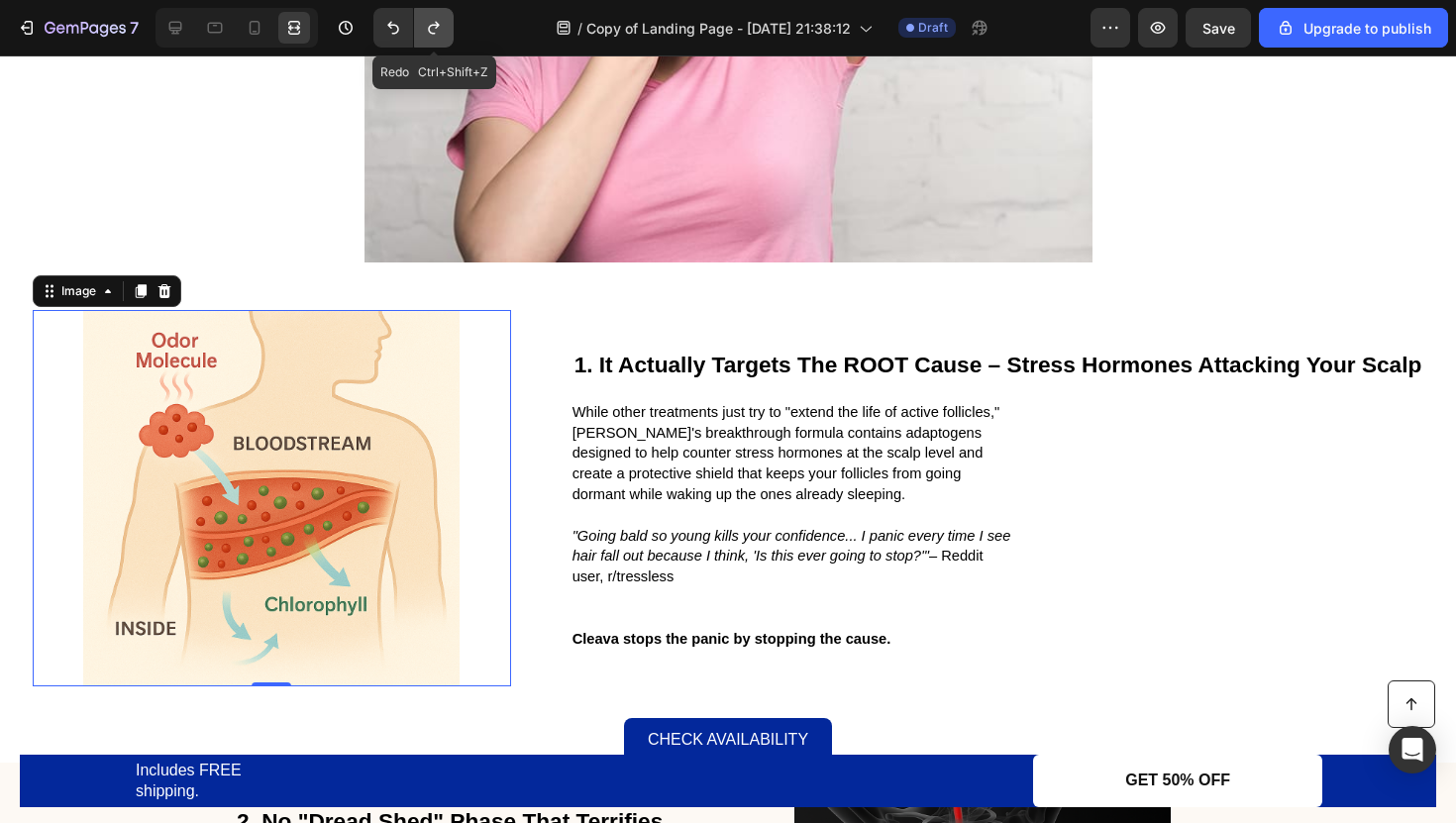 click 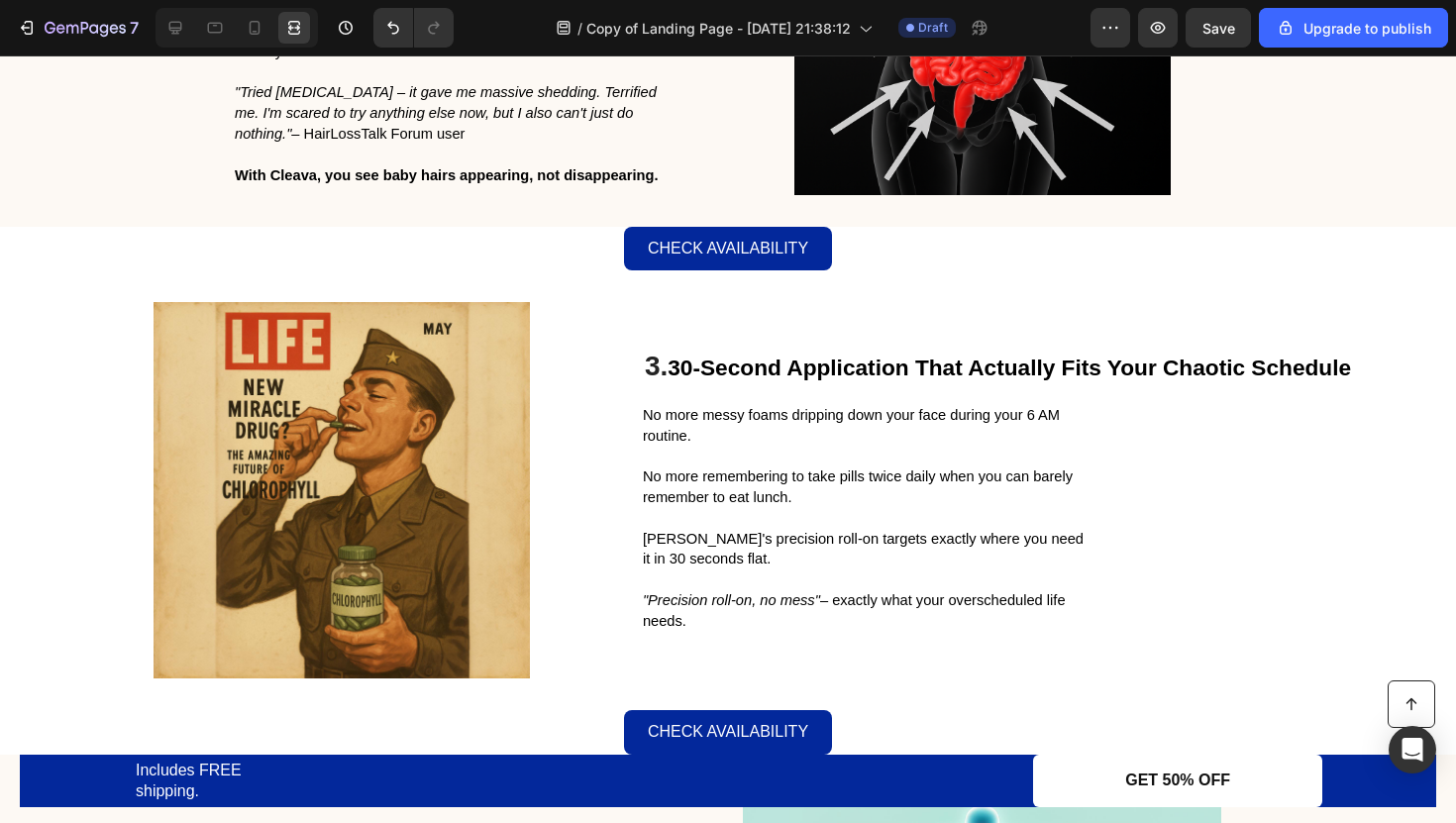 scroll, scrollTop: 1640, scrollLeft: 0, axis: vertical 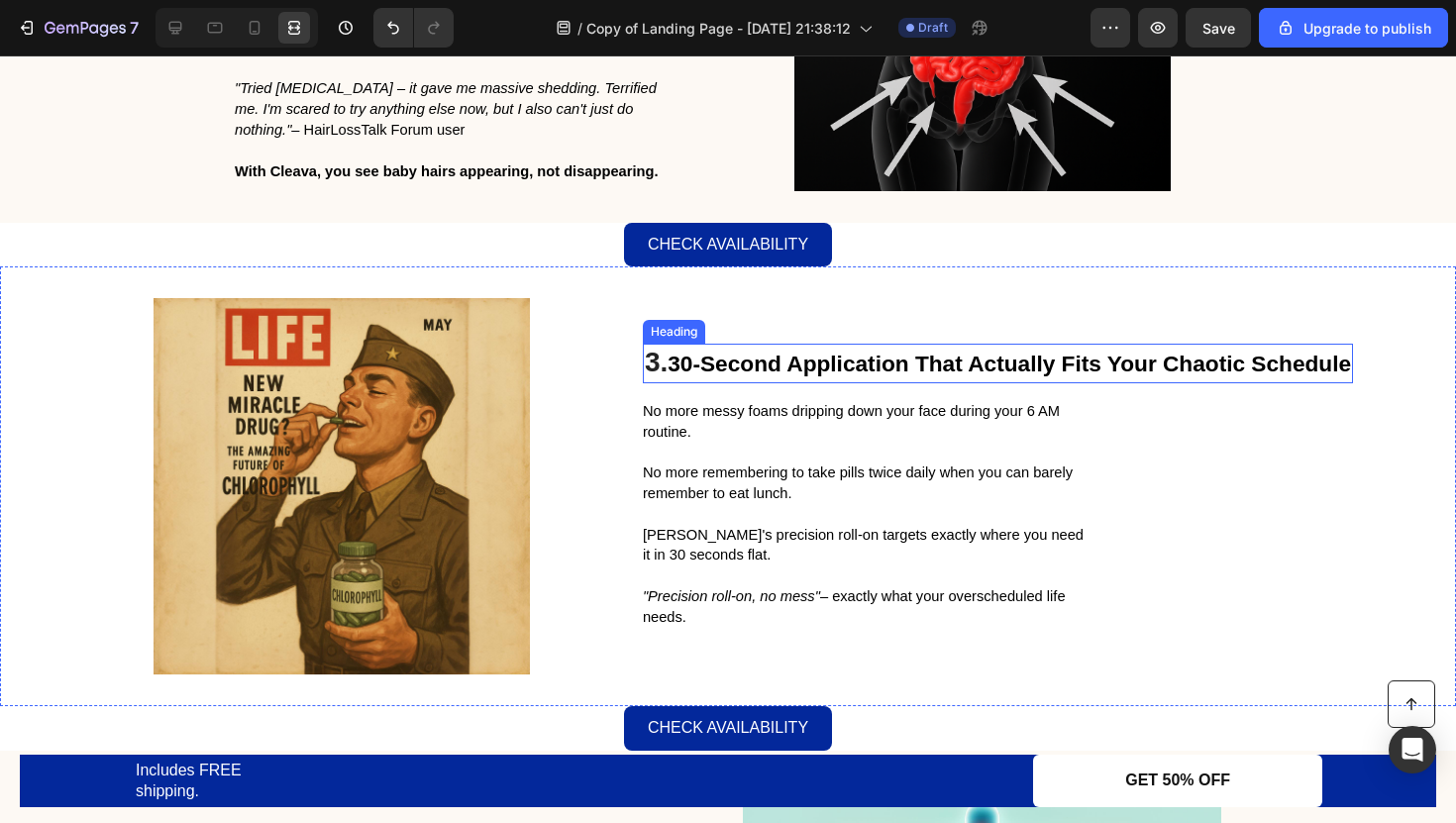 click on "30-Second Application That Actually Fits Your Chaotic Schedule" at bounding box center (1009, 363) 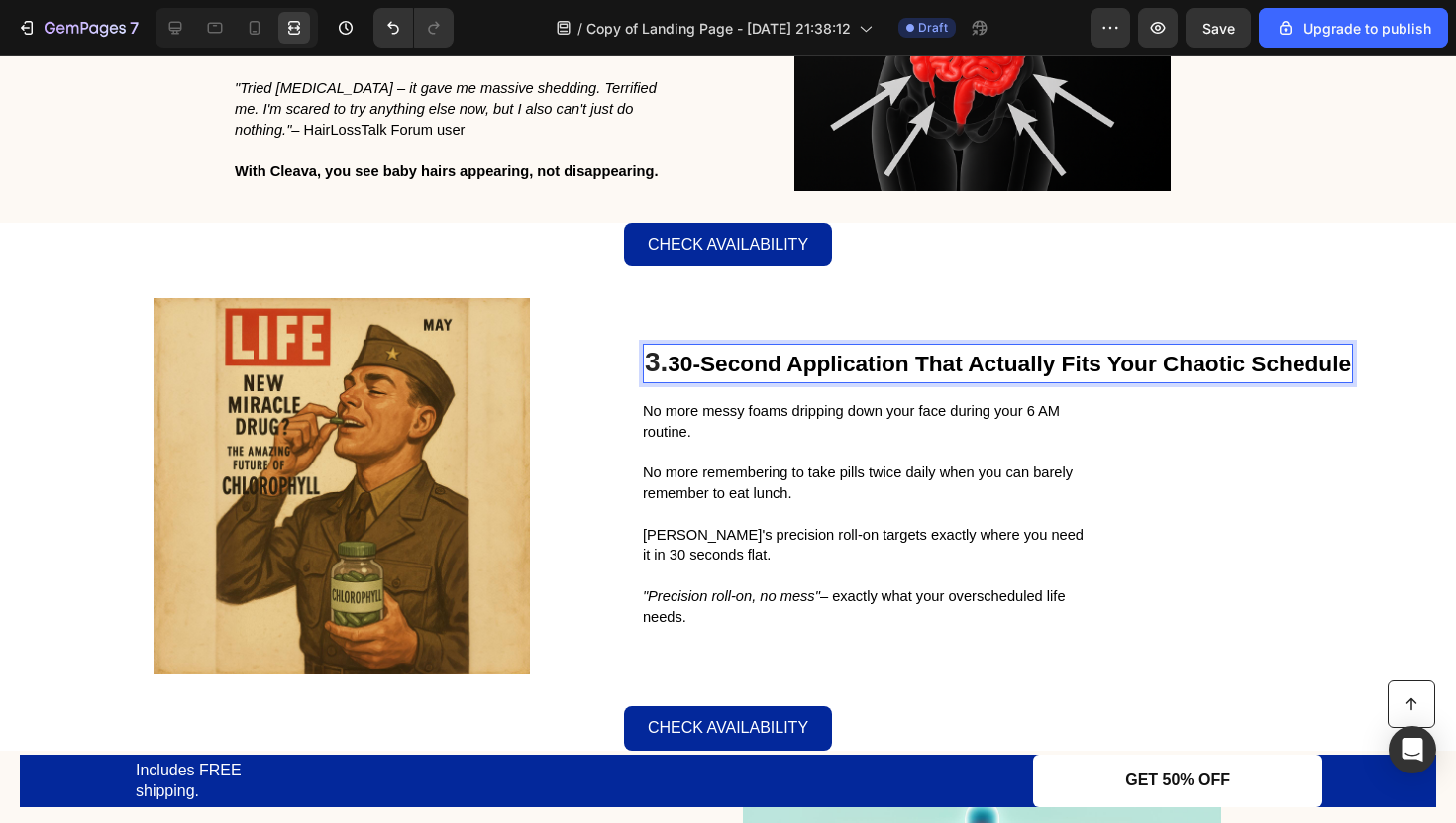 click on "30-Second Application That Actually Fits Your Chaotic Schedule" at bounding box center [1009, 363] 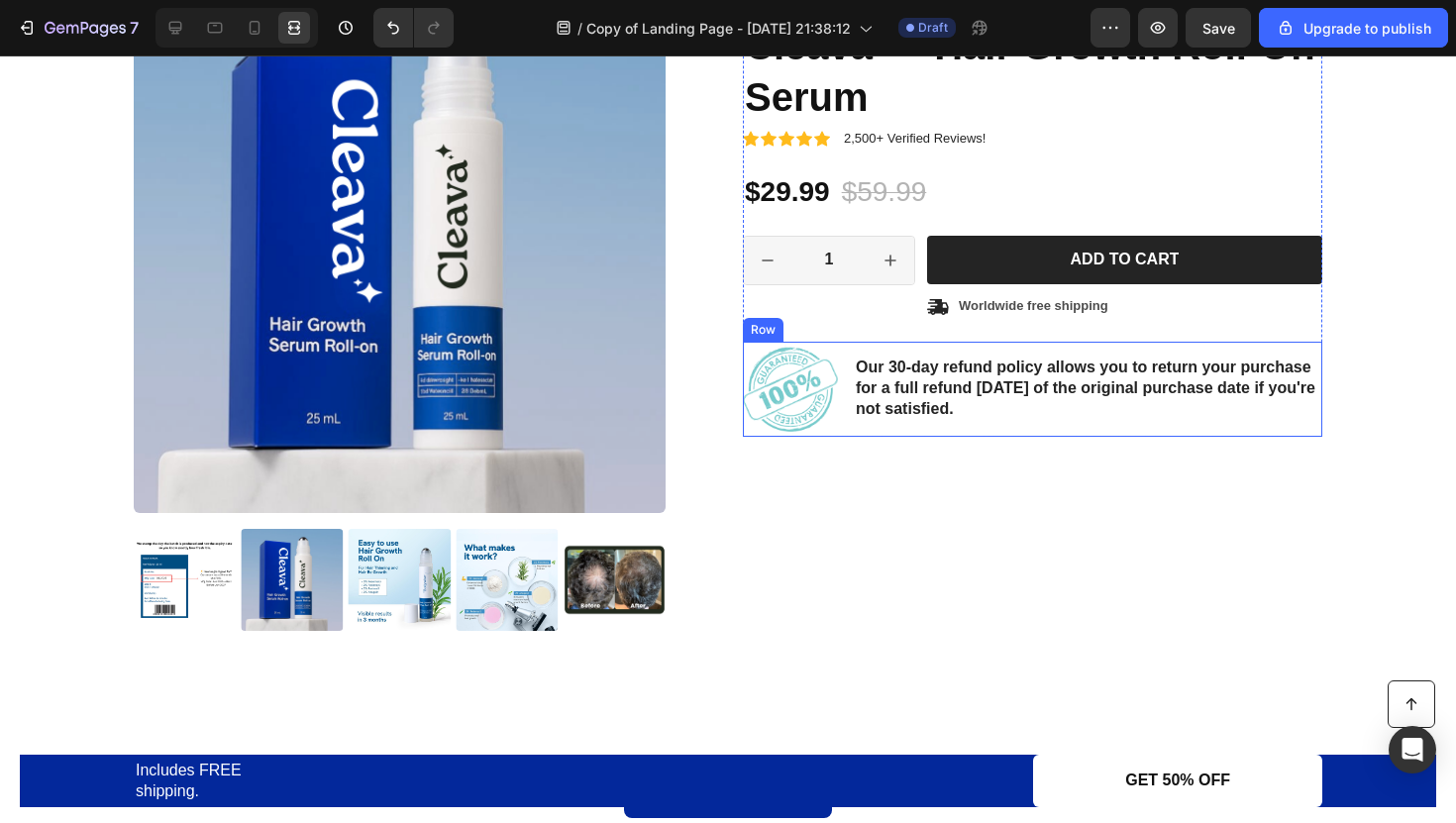 scroll, scrollTop: 4626, scrollLeft: 0, axis: vertical 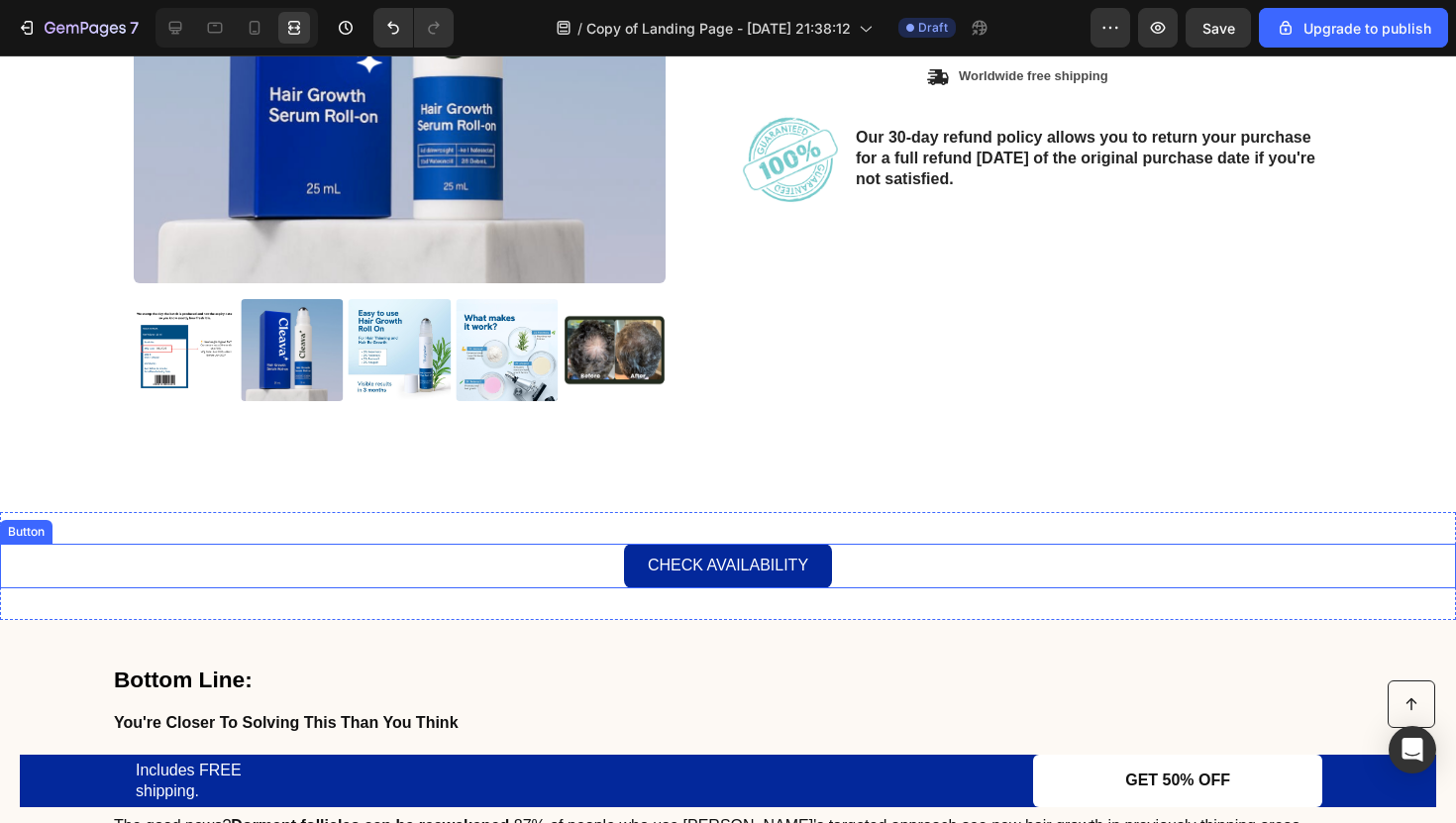 click on "Check Availability Button" at bounding box center (728, 566) 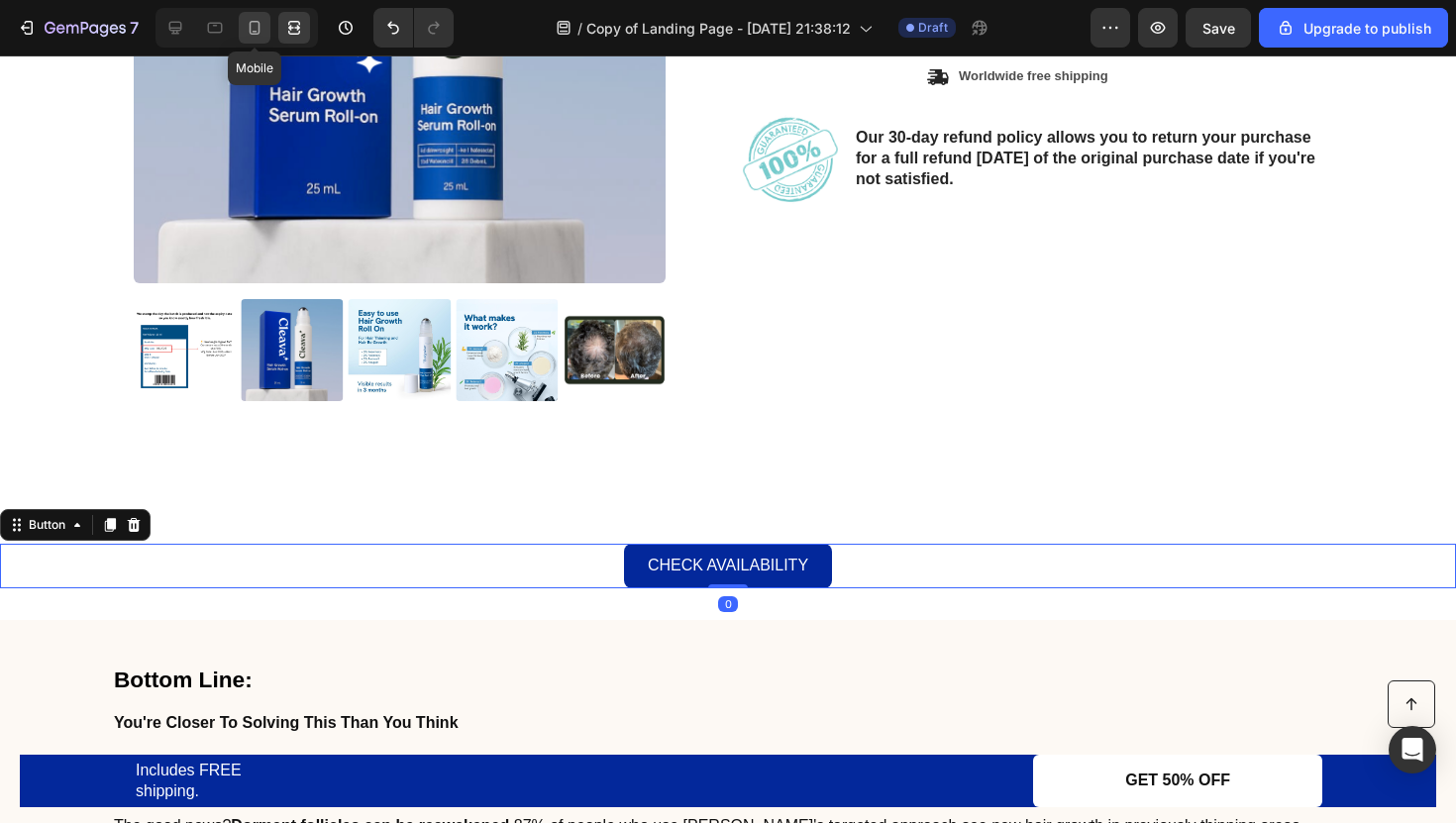 click 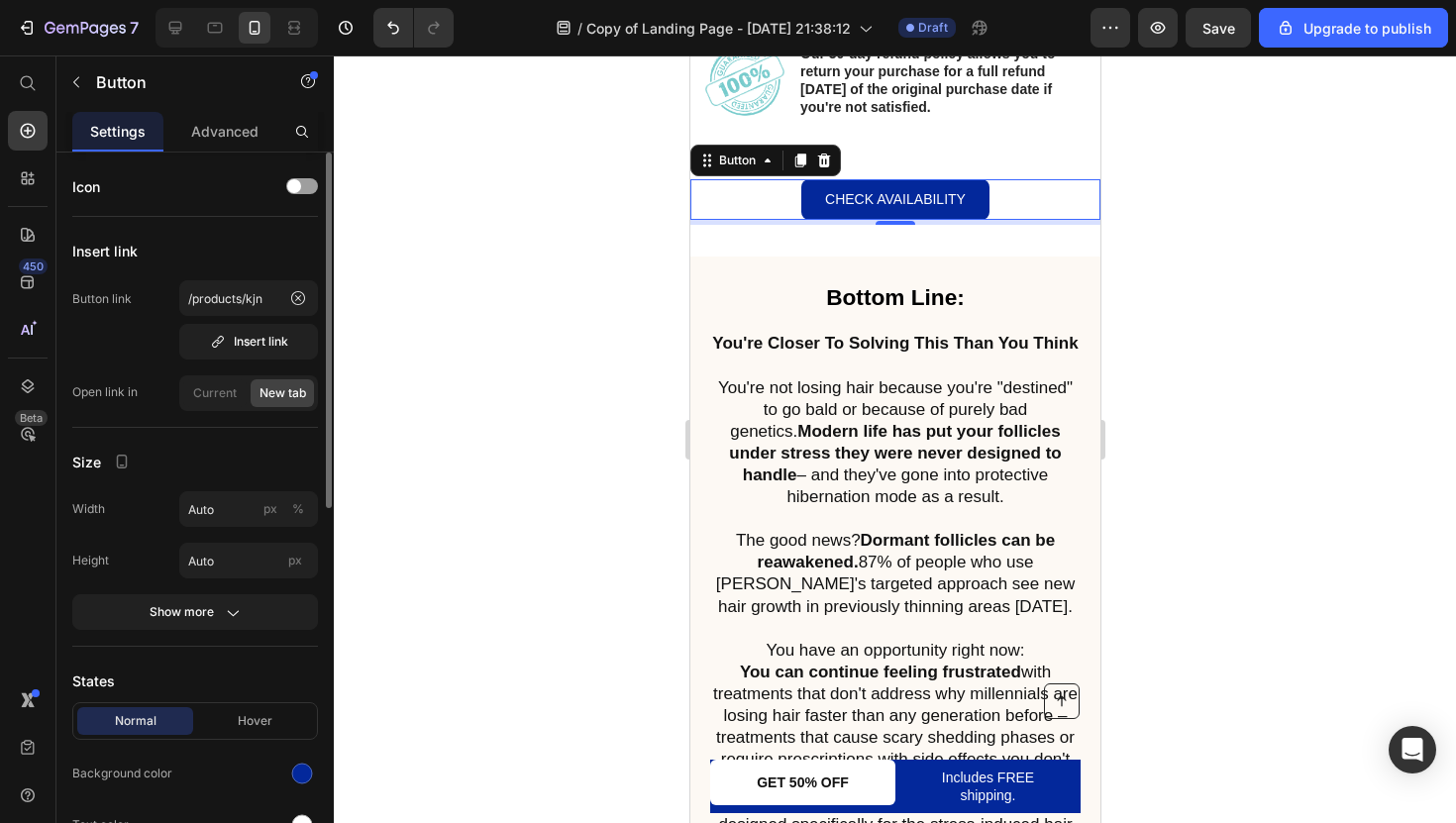 scroll, scrollTop: 5315, scrollLeft: 0, axis: vertical 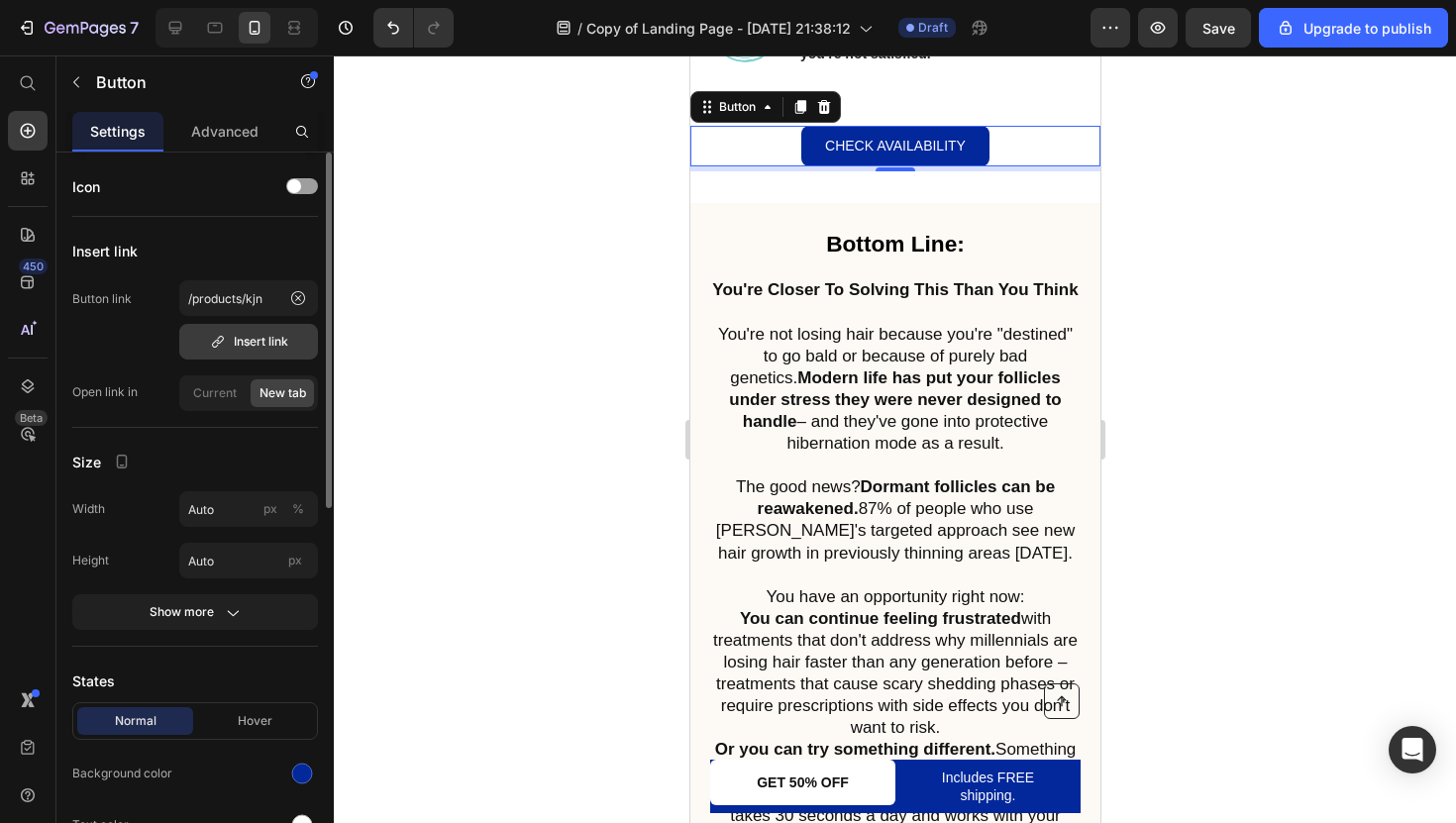 click on "Insert link" at bounding box center (249, 342) 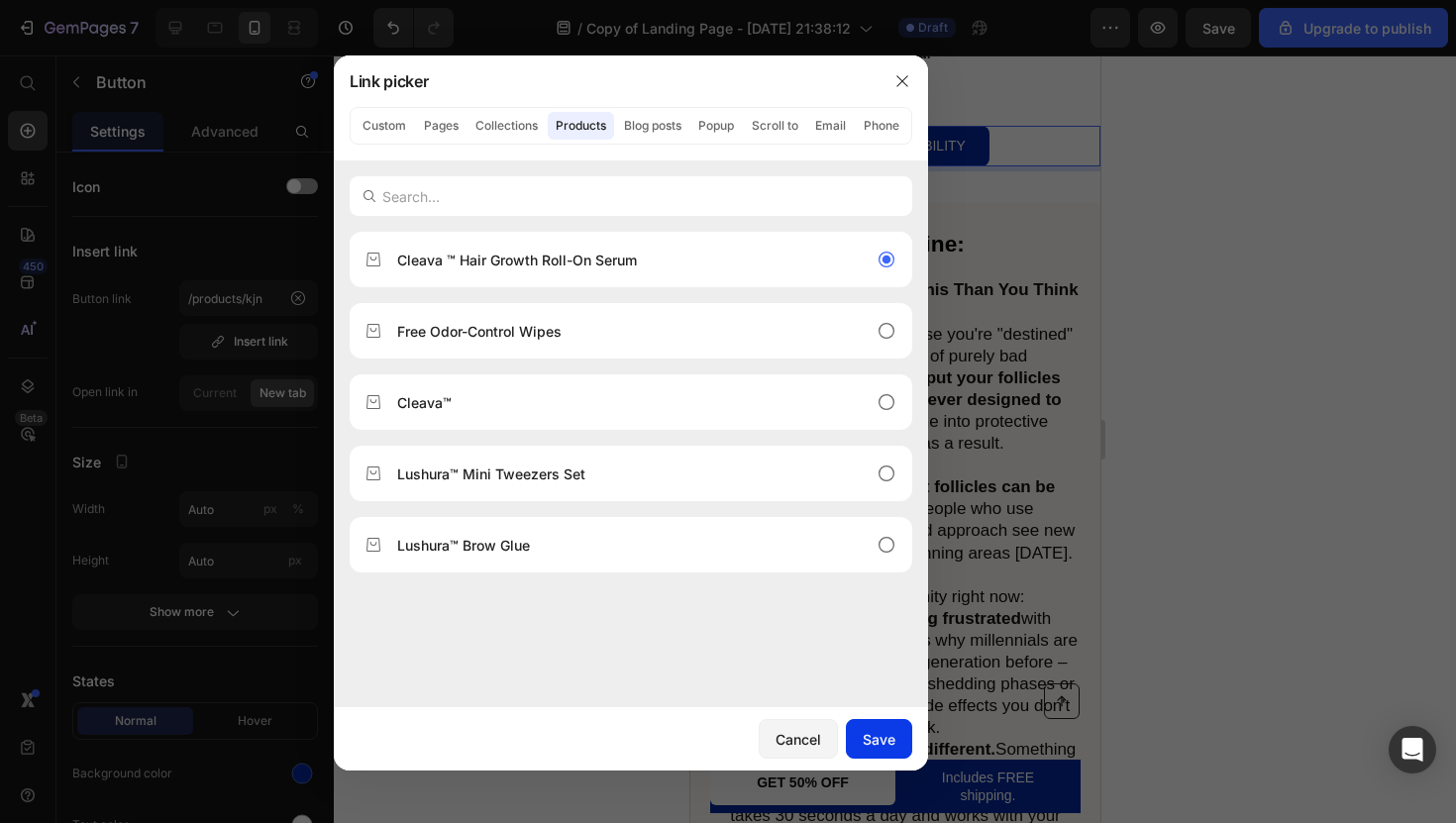 click on "Save" at bounding box center [879, 739] 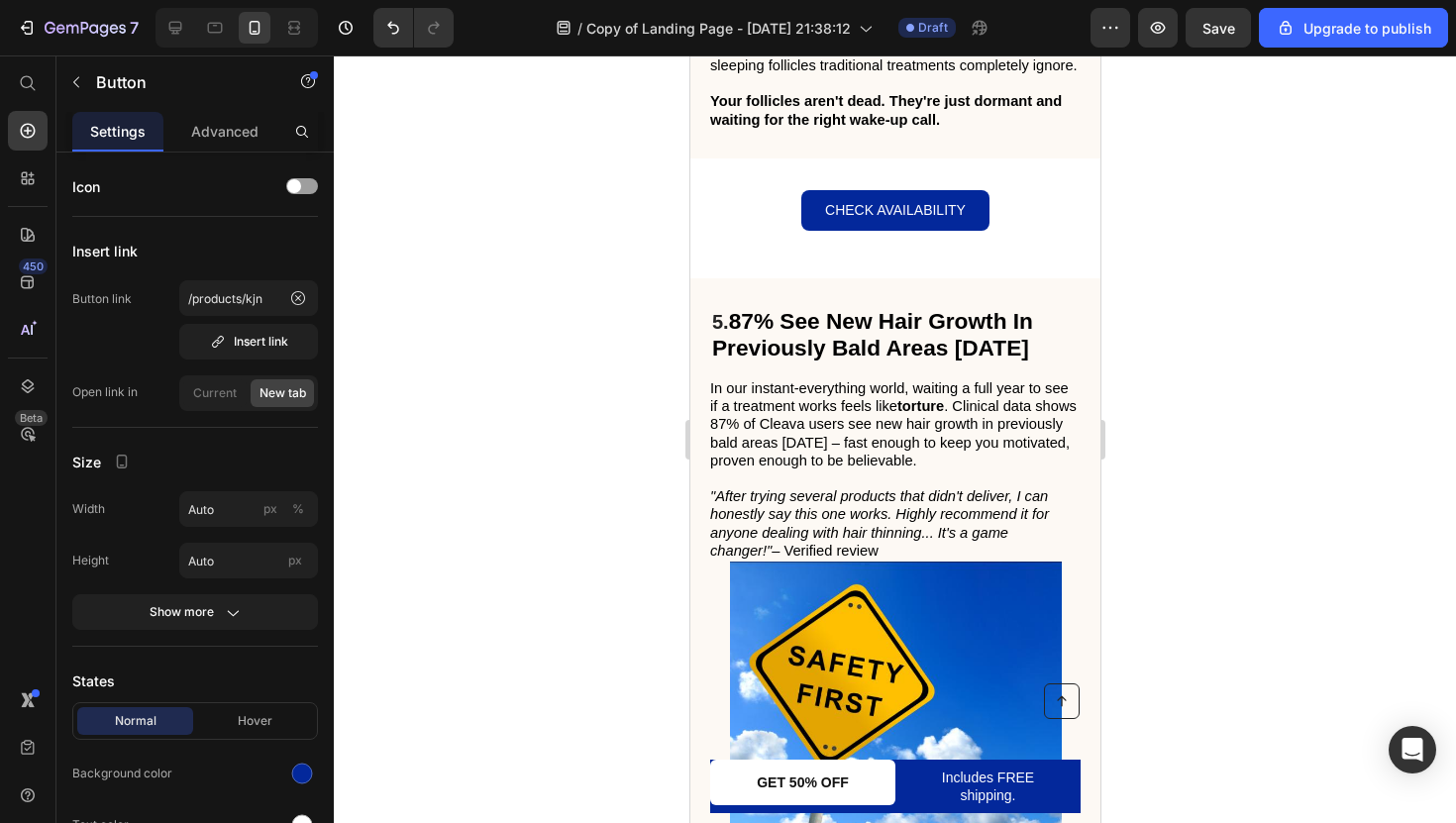 scroll, scrollTop: 3744, scrollLeft: 0, axis: vertical 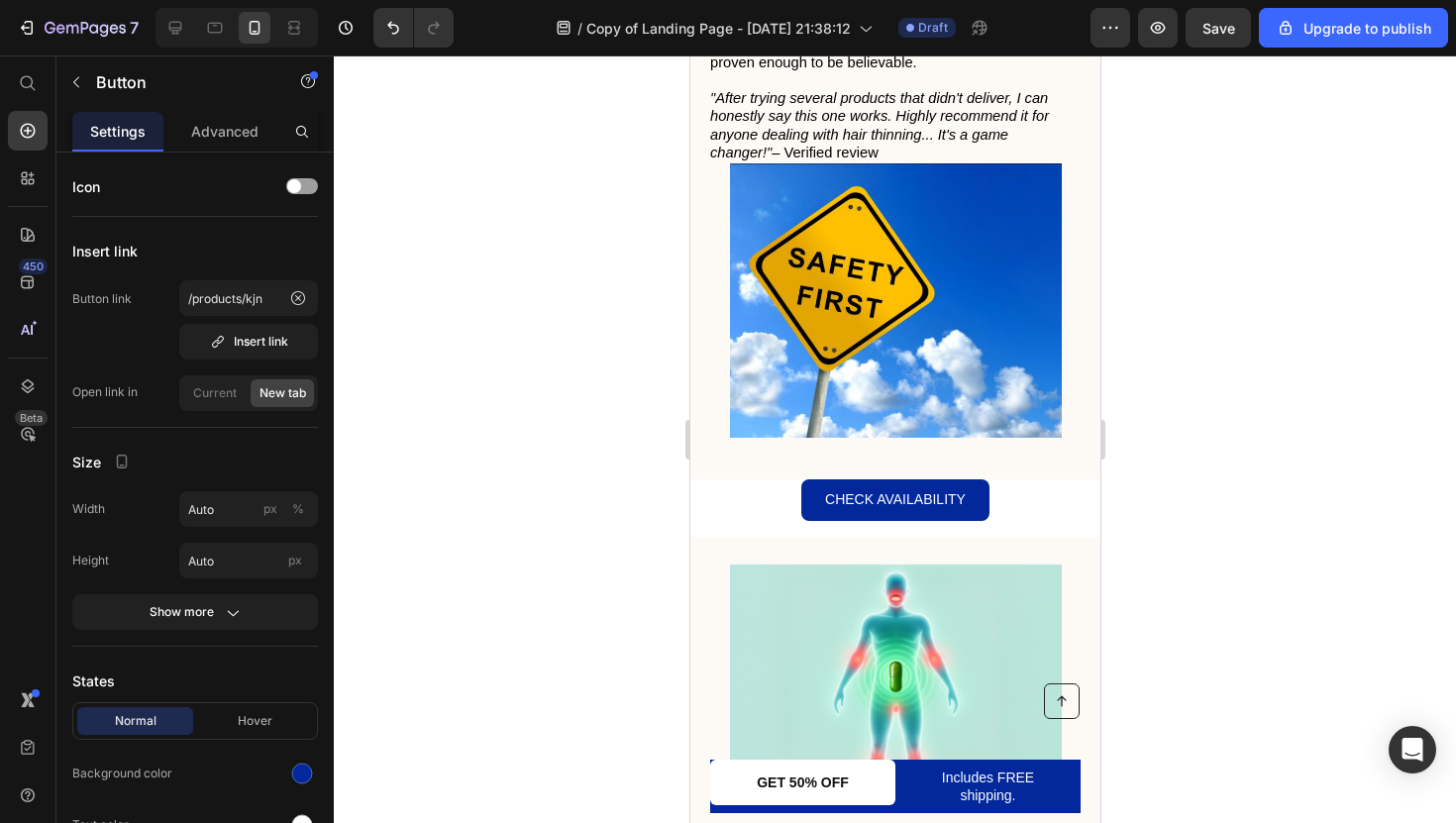 click on "Check Availability Button" at bounding box center (894, 499) 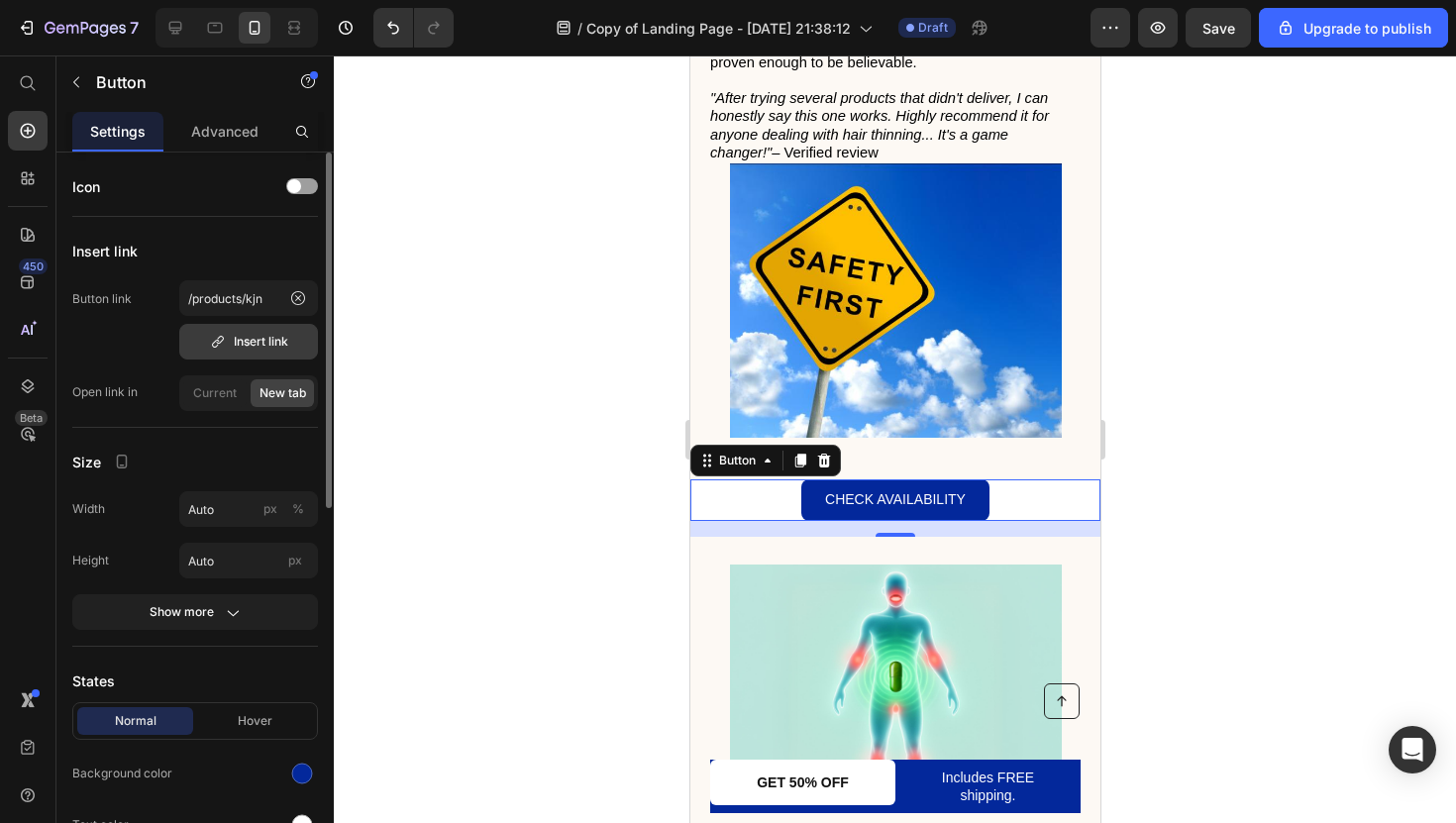 click on "Insert link" at bounding box center [249, 342] 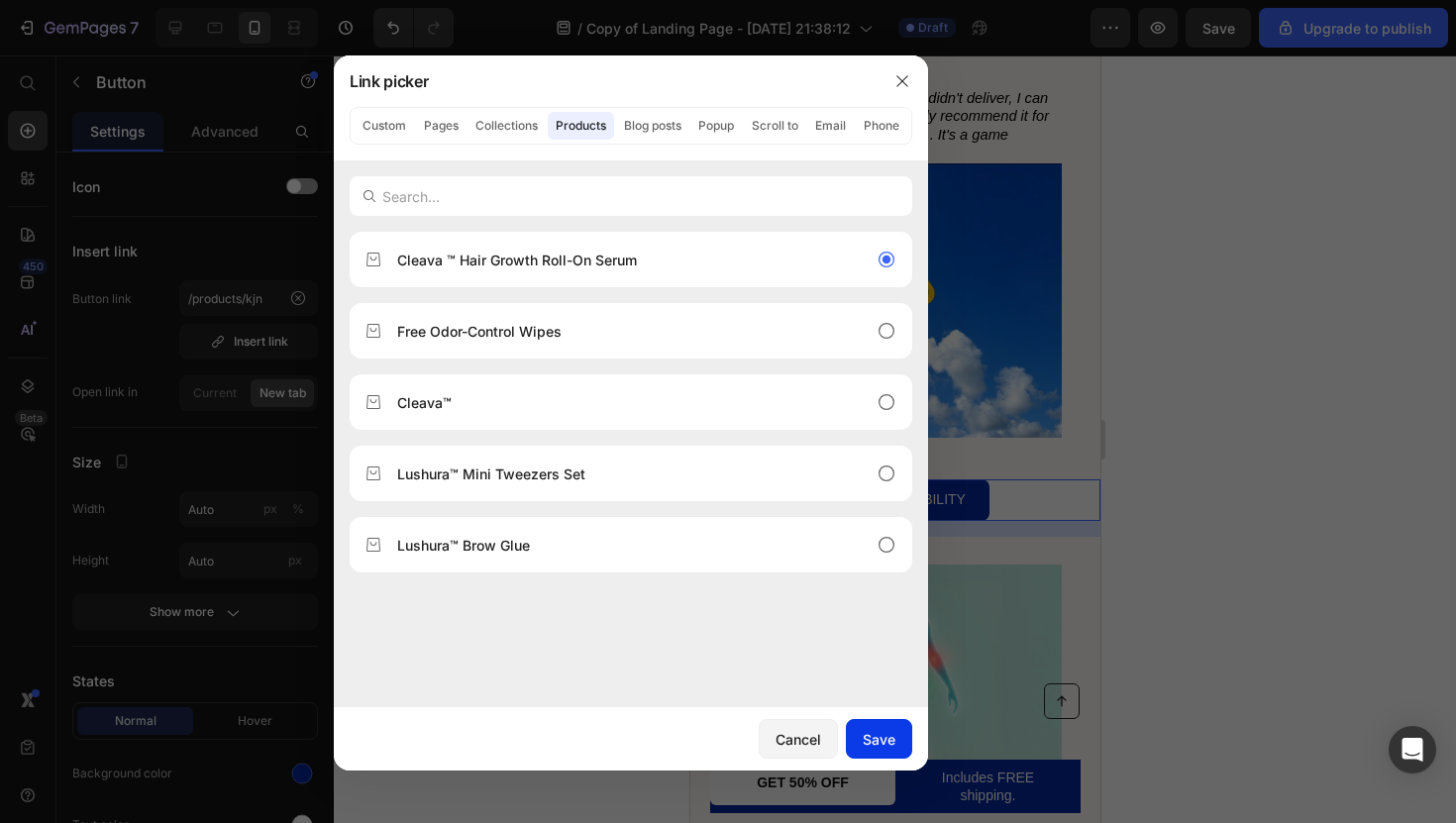 click on "Save" 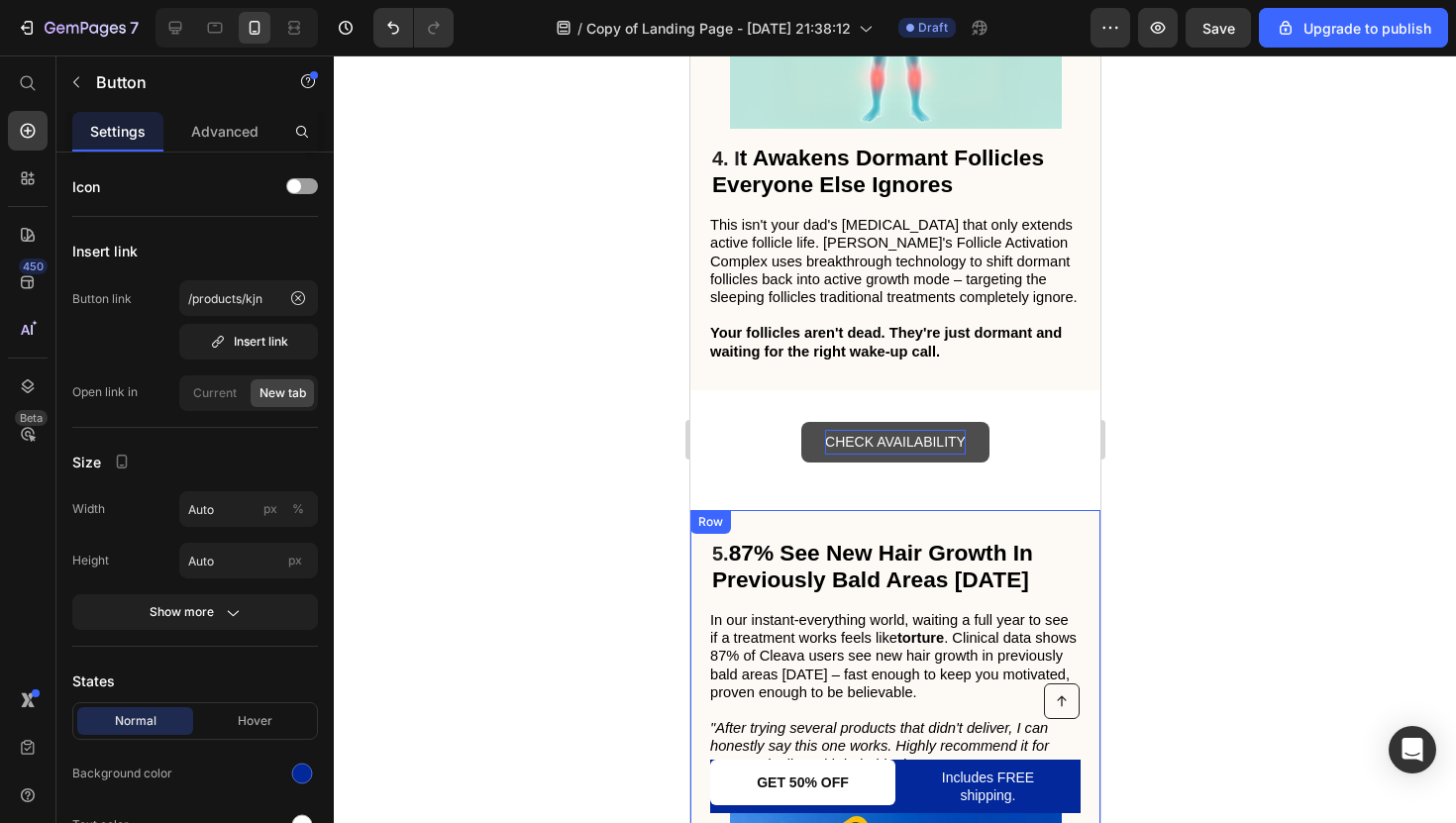 scroll, scrollTop: 3108, scrollLeft: 0, axis: vertical 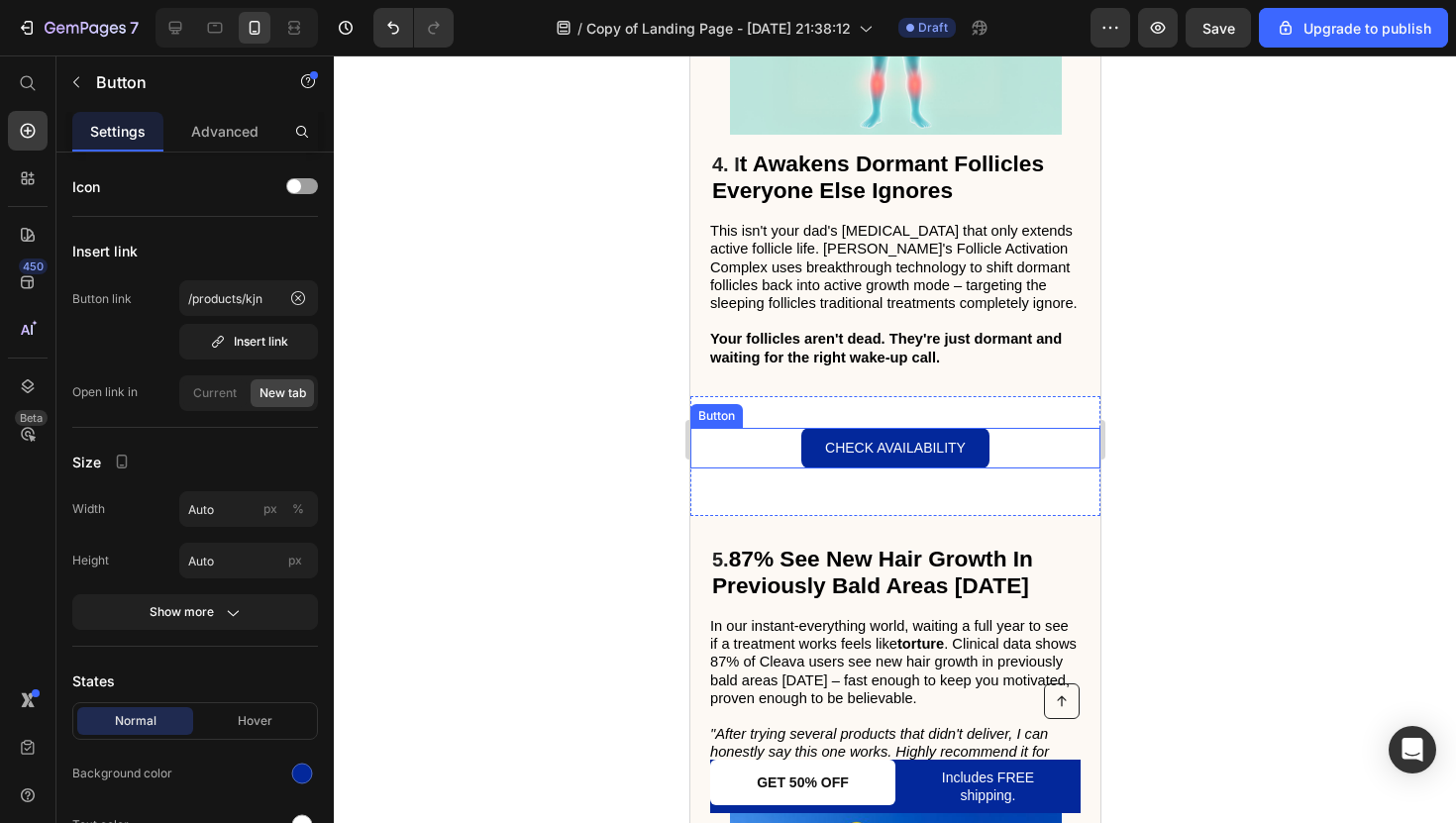 click on "Check Availability Button" at bounding box center (894, 448) 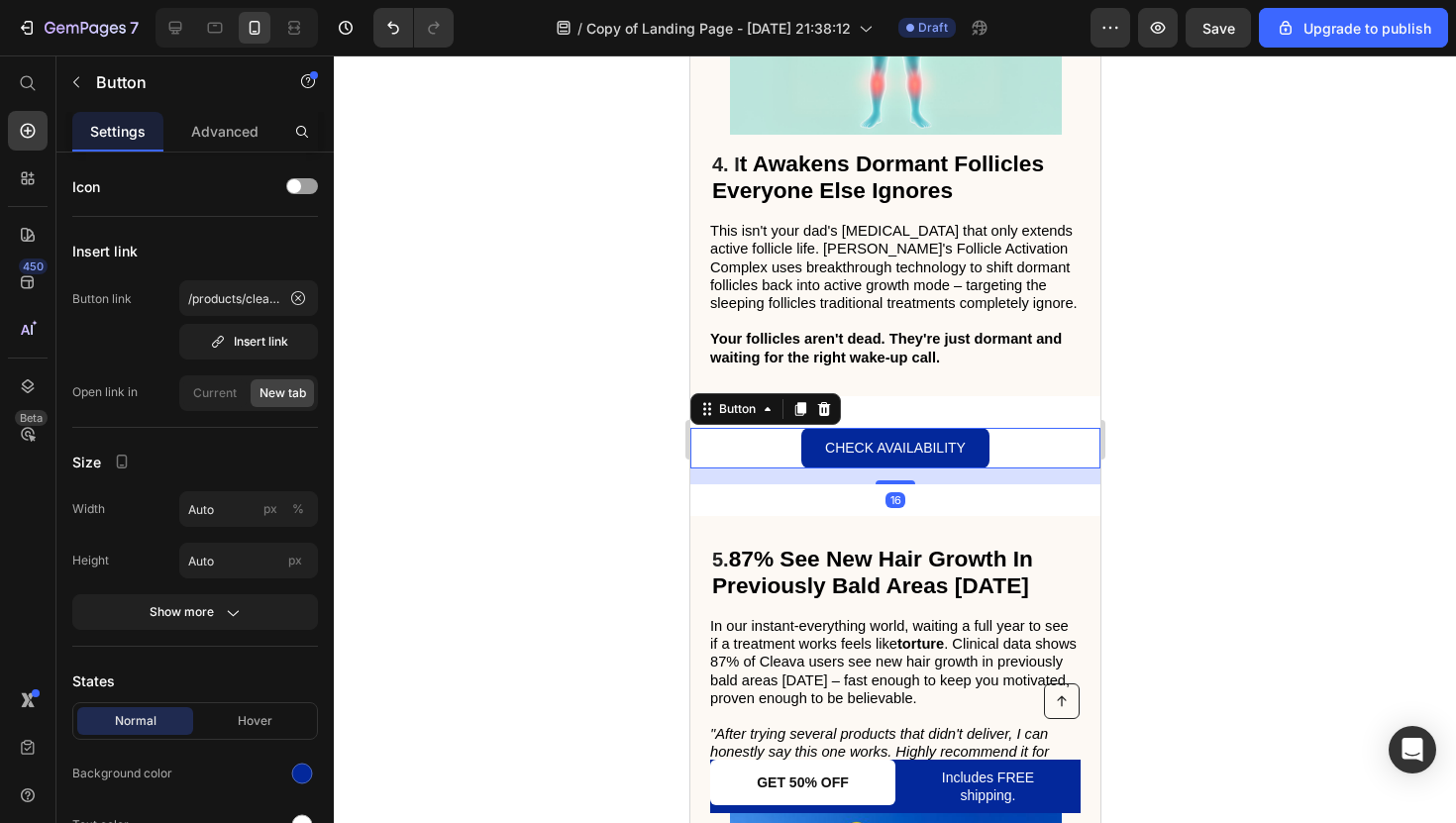 click on "Check Availability Button   16" at bounding box center (894, 448) 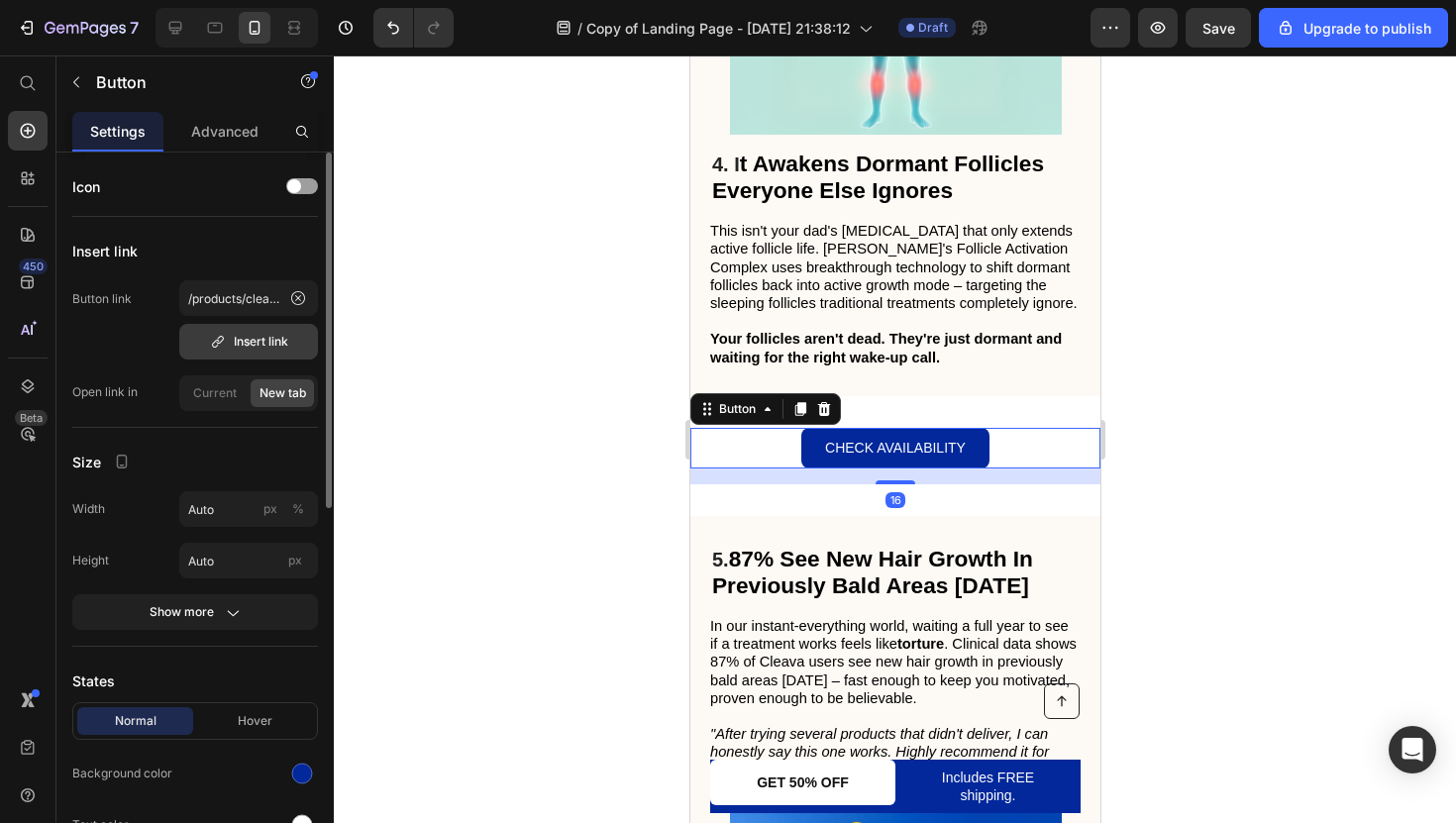 click on "Insert link" at bounding box center (249, 342) 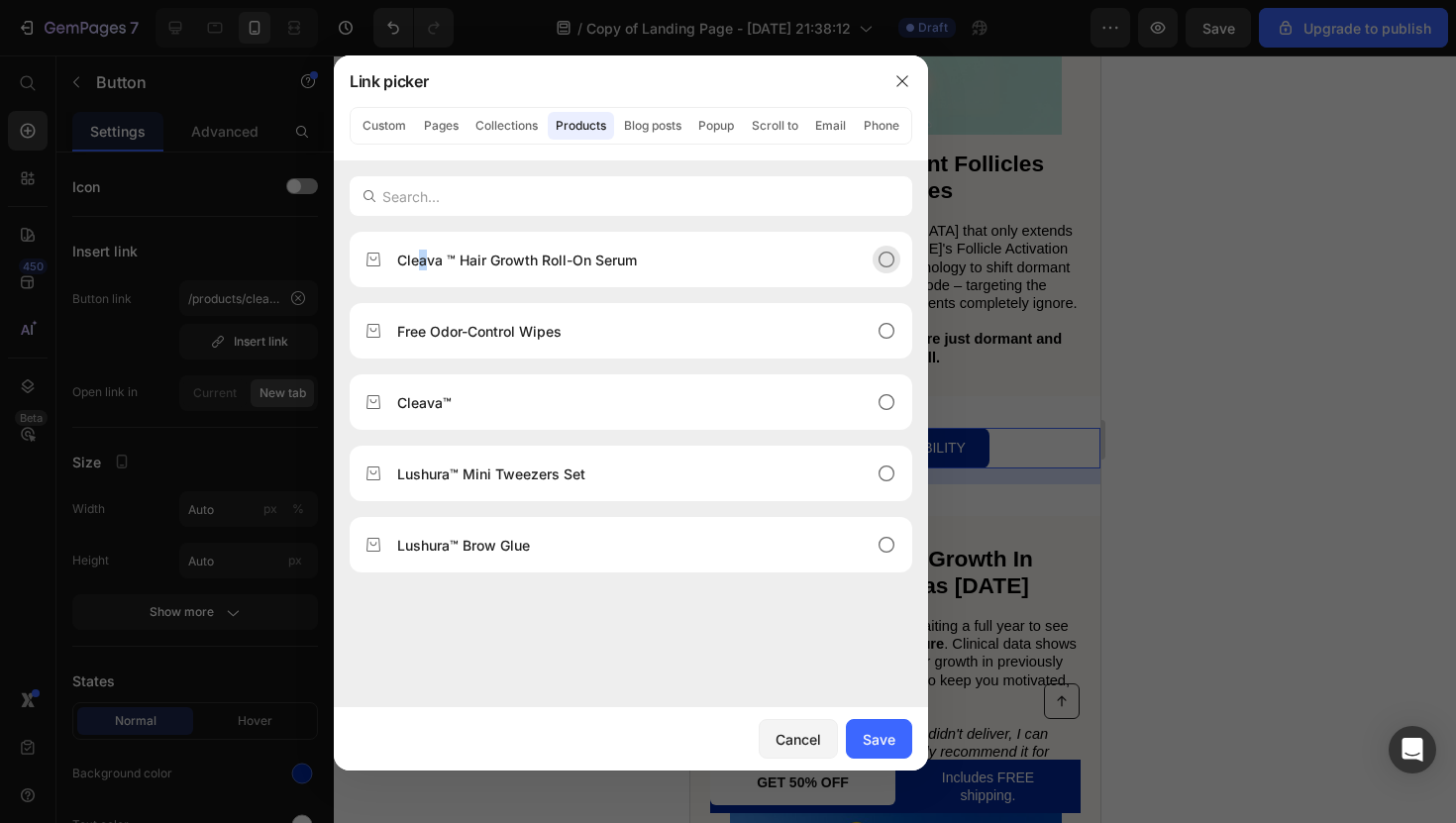 click on "Cleava ™ Hair Growth Roll-On Serum" at bounding box center (517, 259) 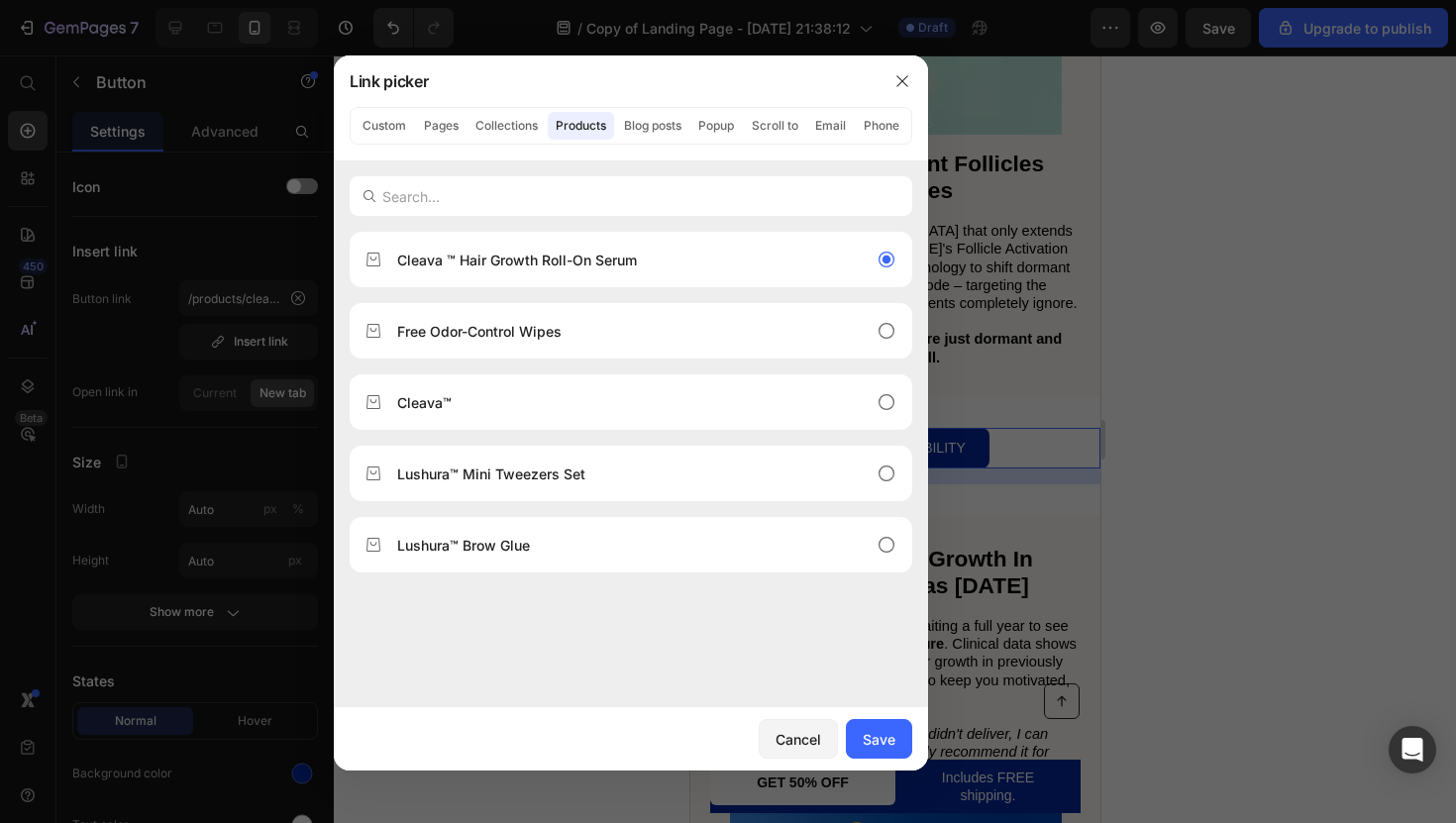 click on "Cancel Save" at bounding box center [631, 739] 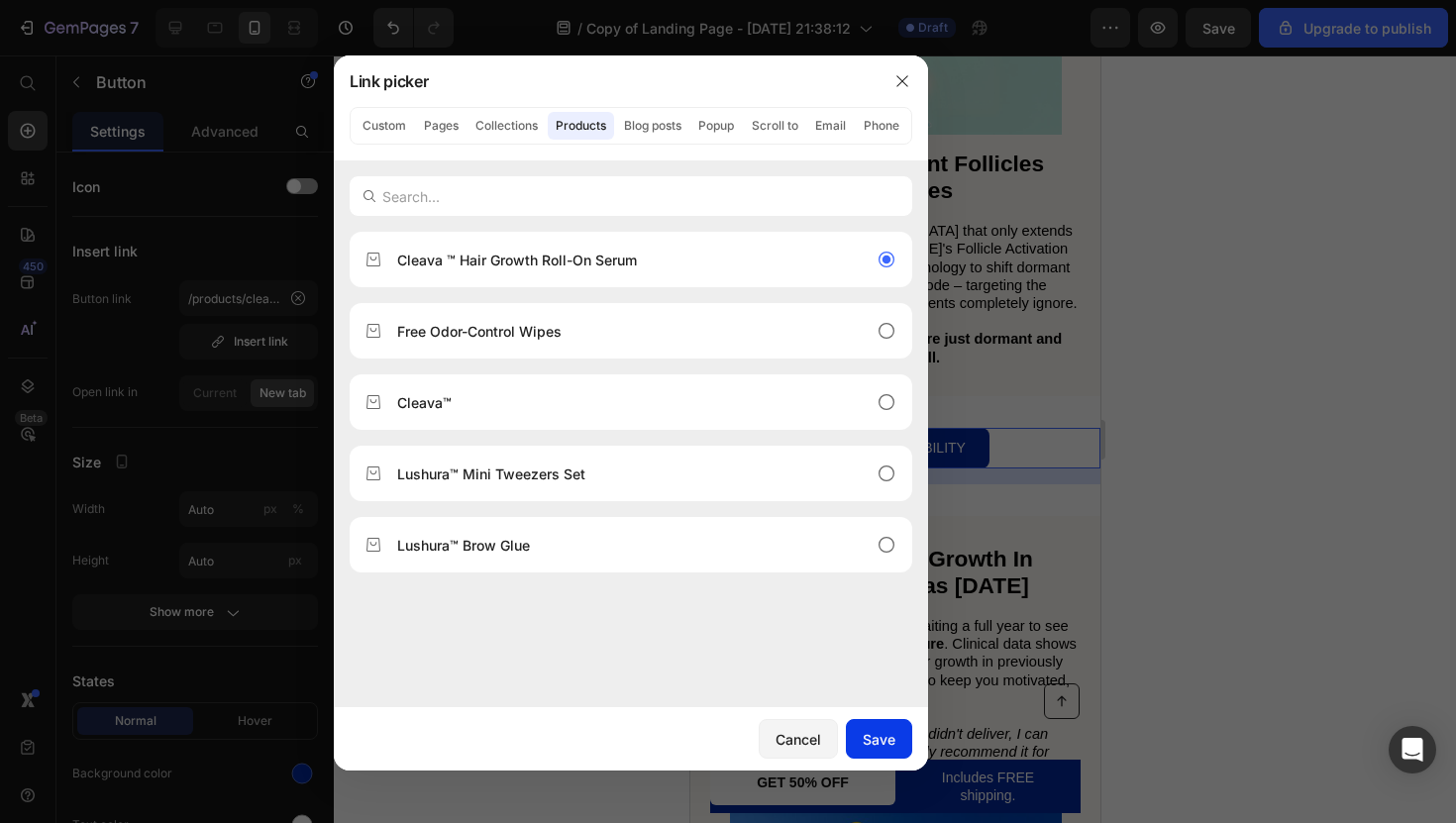 click on "Save" 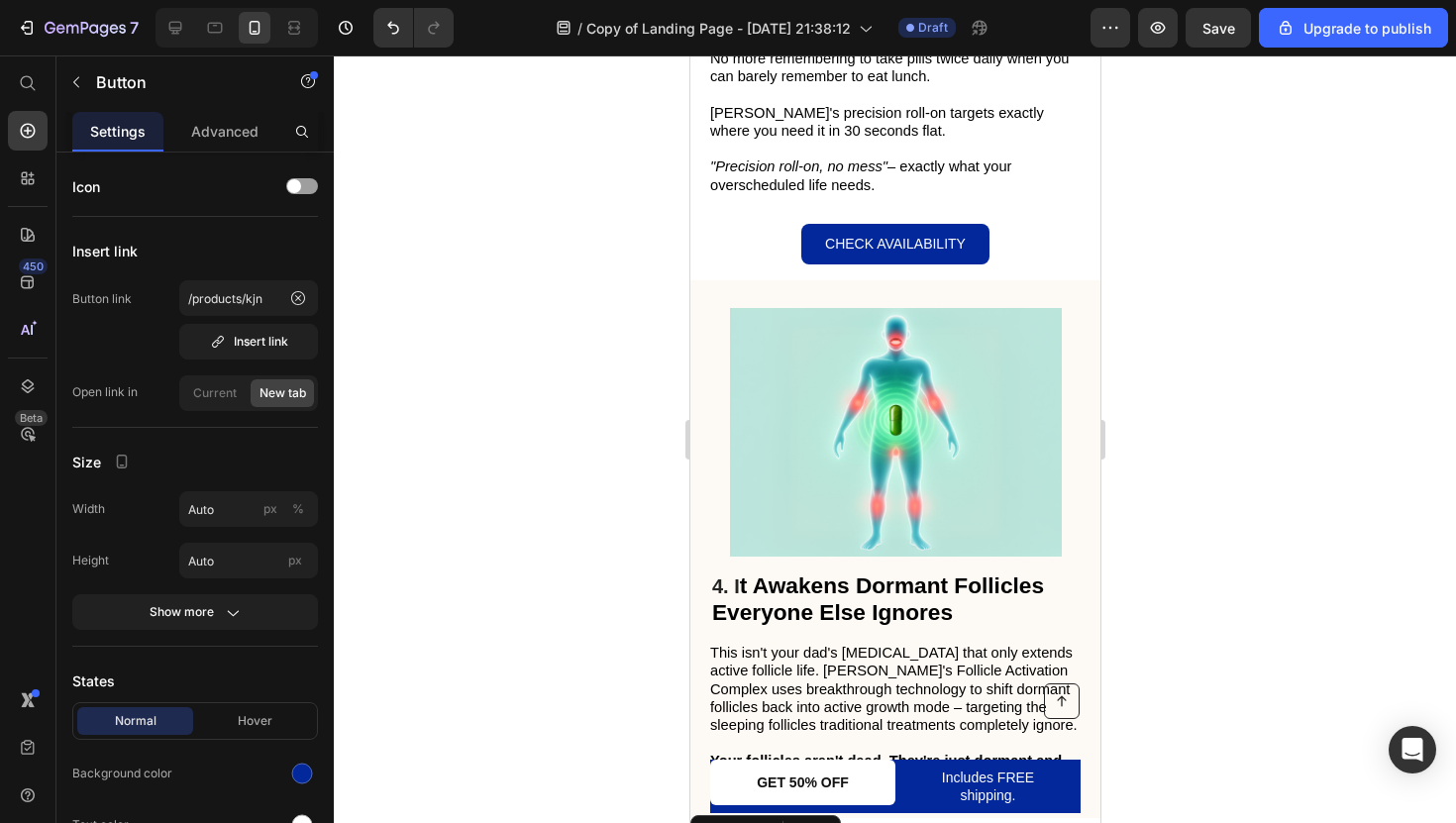 scroll, scrollTop: 2602, scrollLeft: 0, axis: vertical 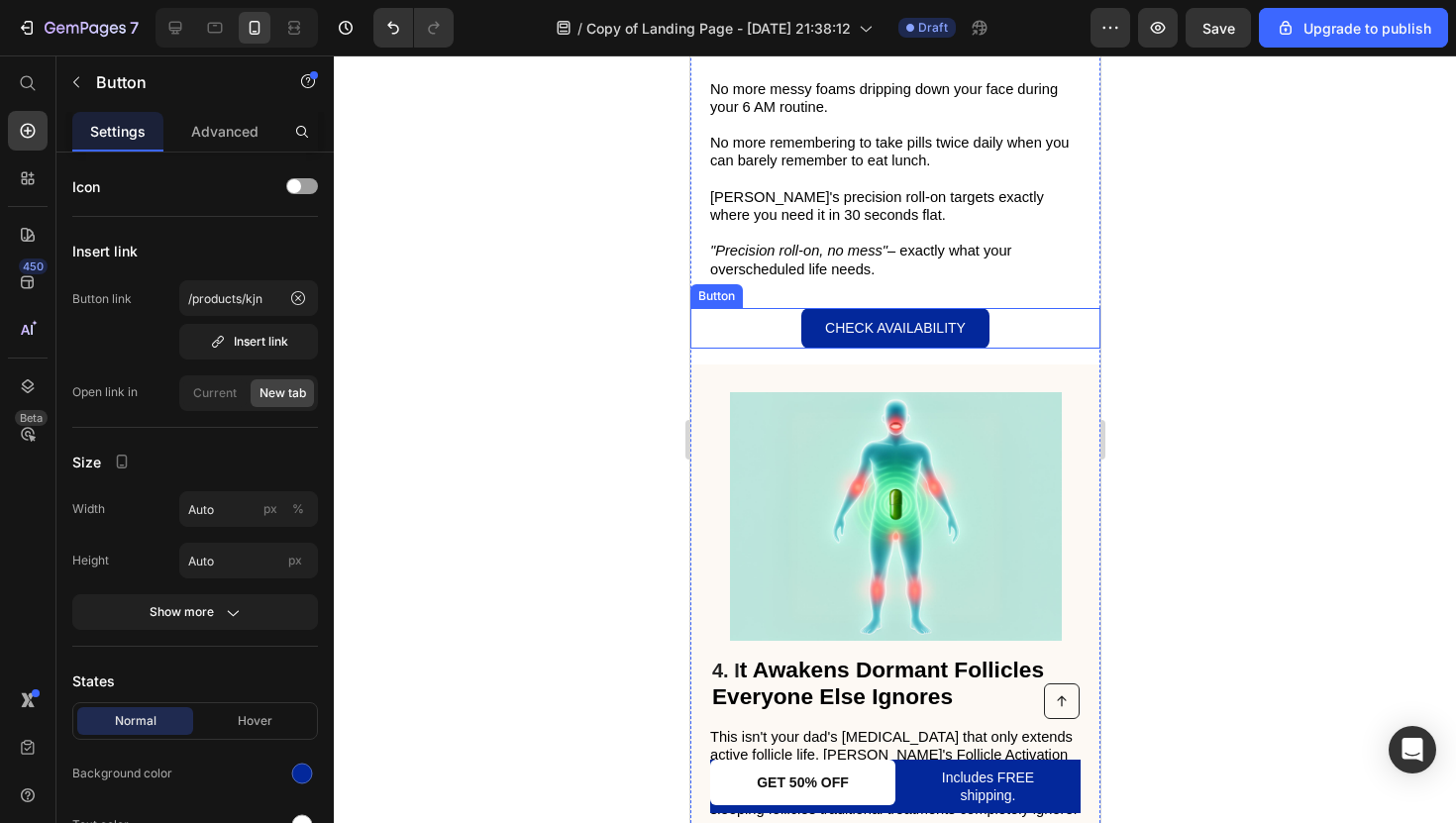 click on "Check Availability Button" at bounding box center (894, 328) 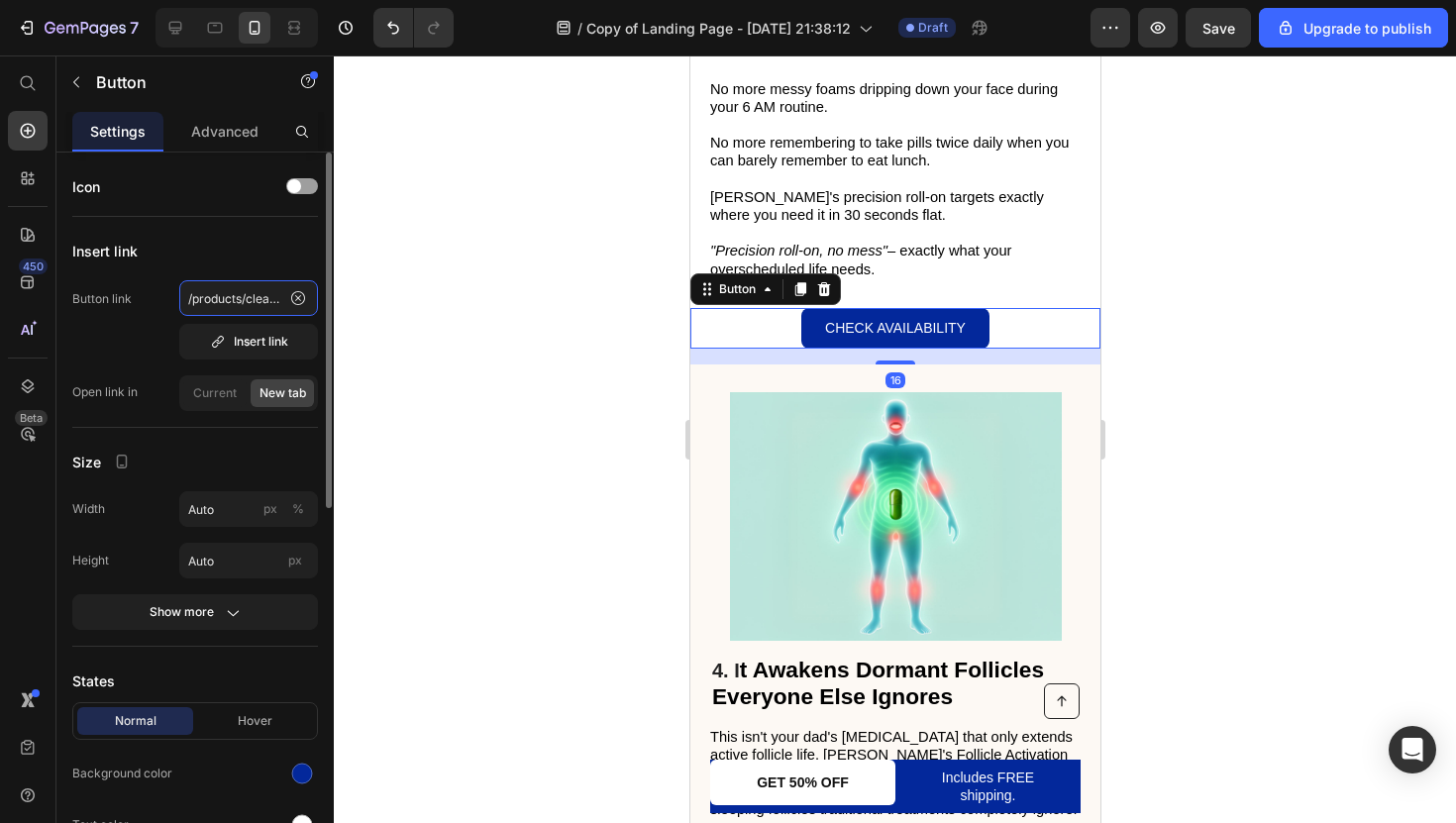 click on "/products/cleava%E2%84%A2-chlorophyll-supplement" 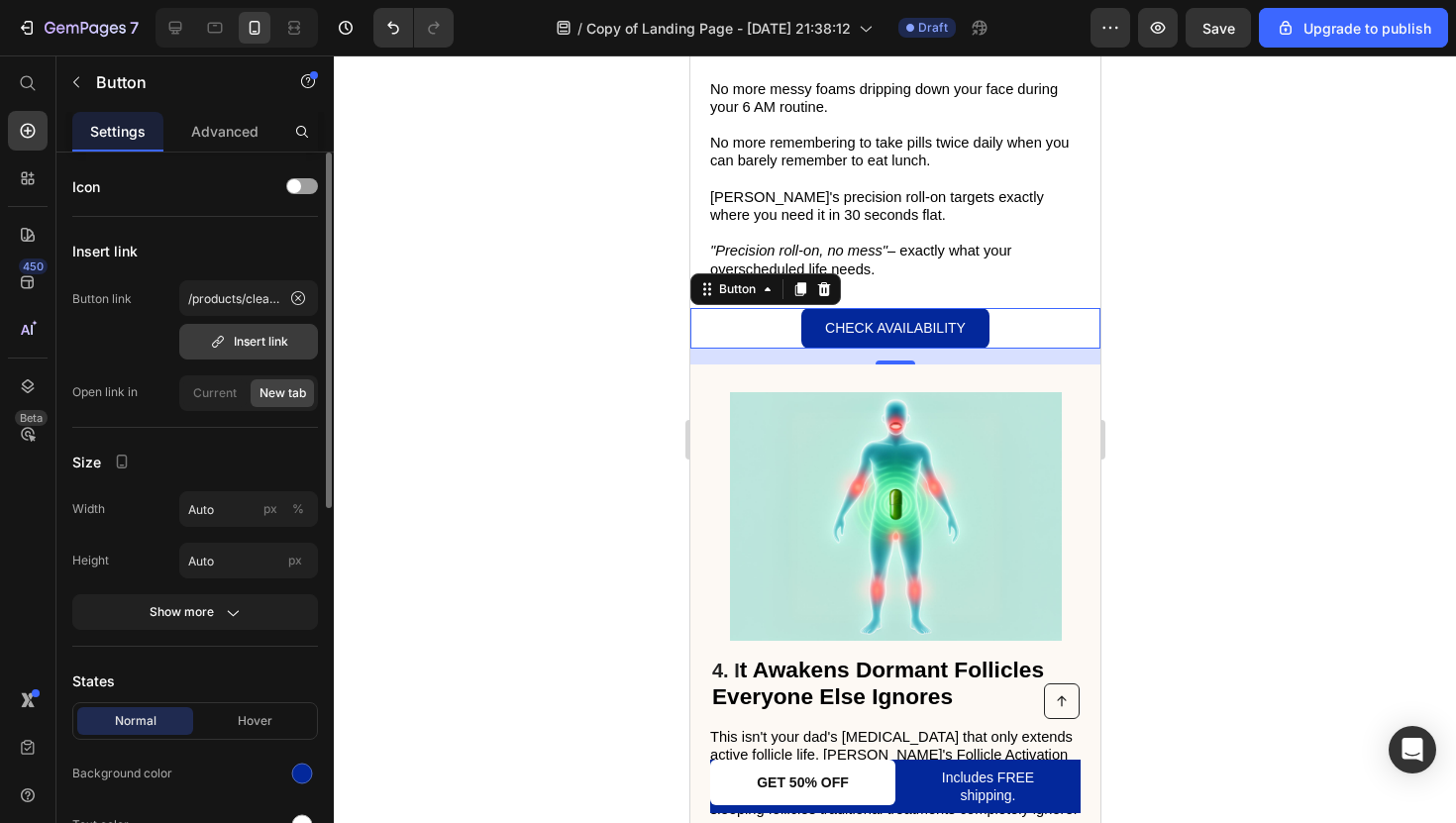 click on "Insert link" at bounding box center (249, 342) 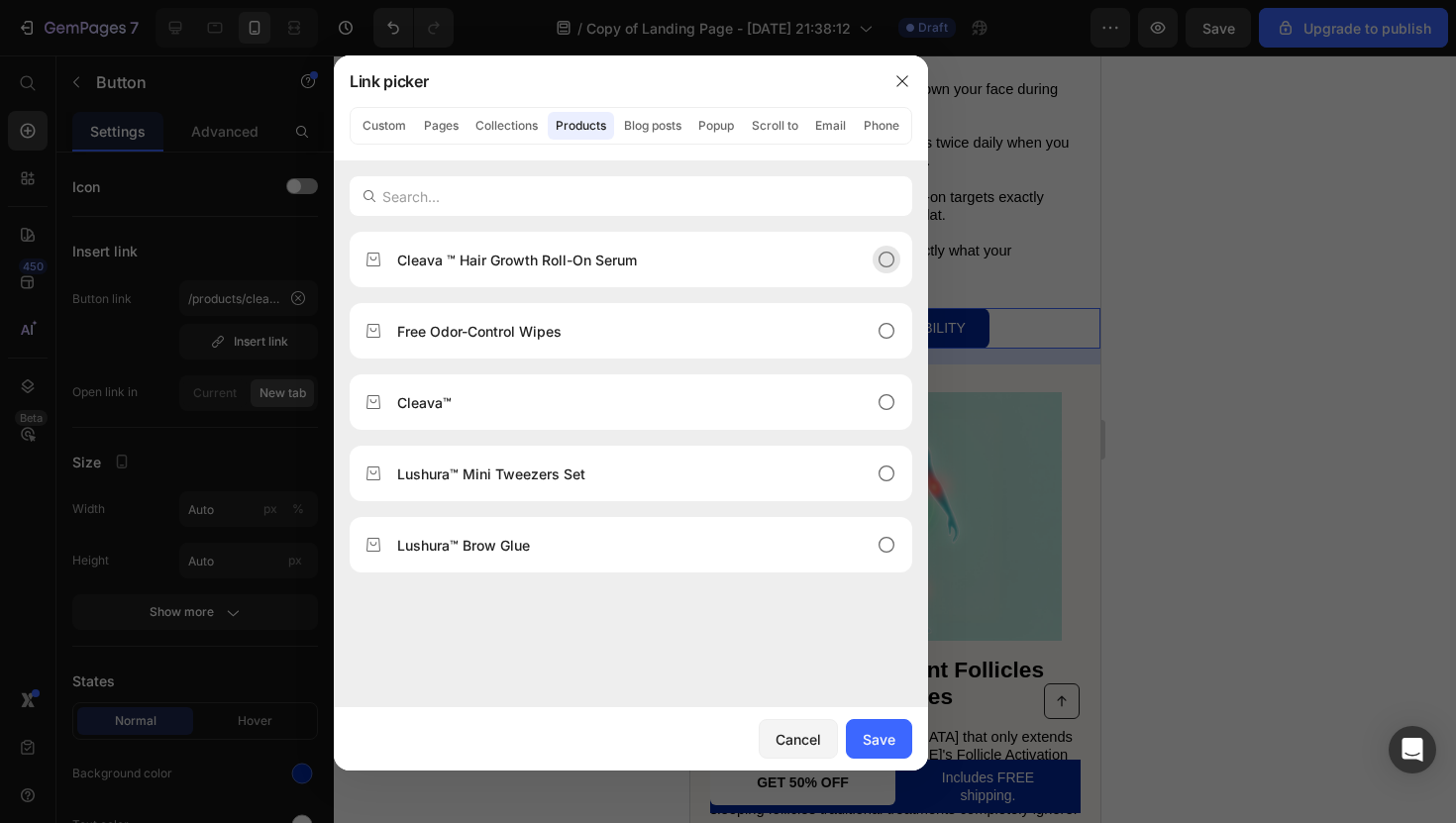 click on "Cleava ™ Hair Growth Roll-On Serum" 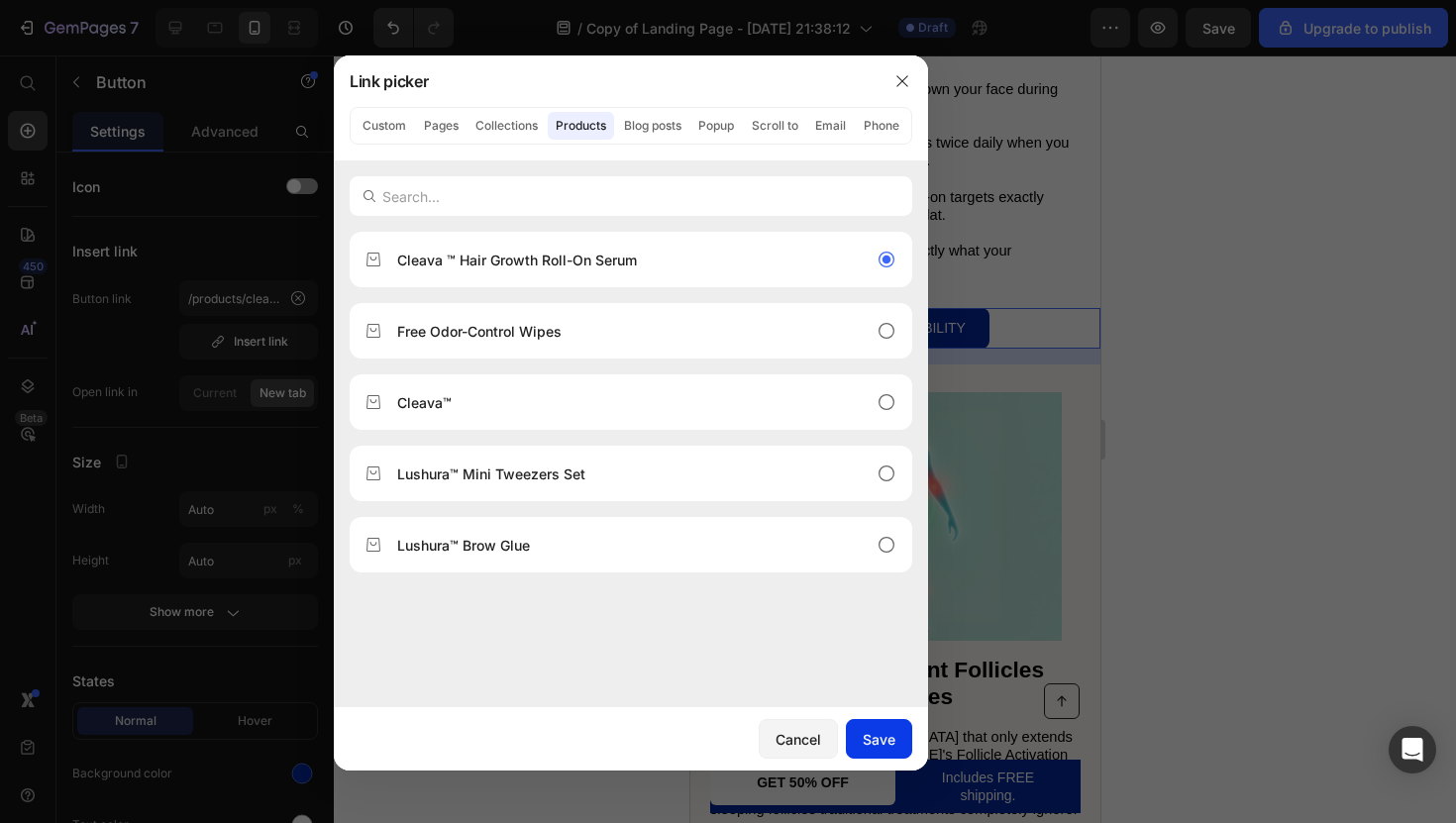 click on "Save" 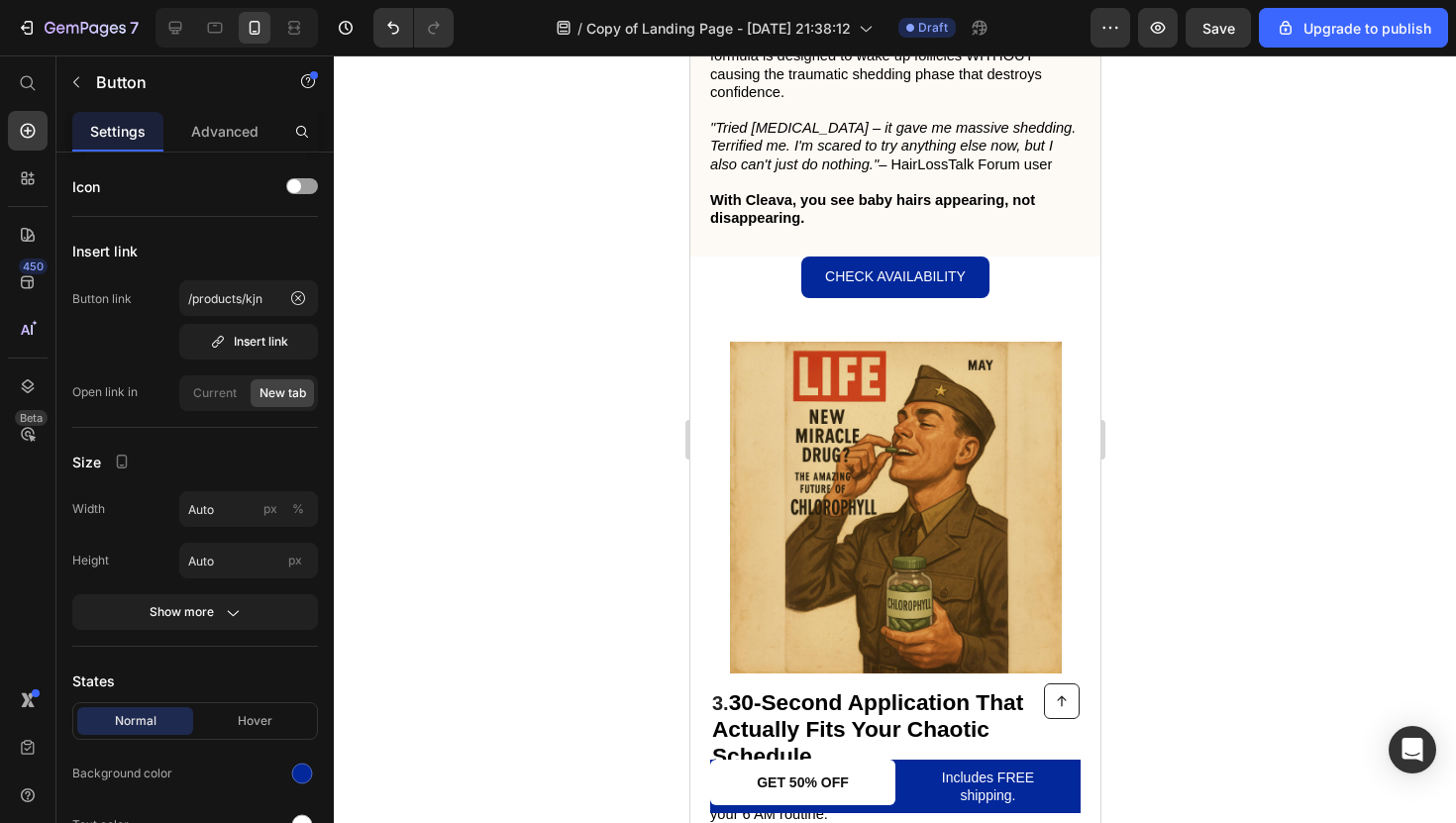 scroll, scrollTop: 1876, scrollLeft: 0, axis: vertical 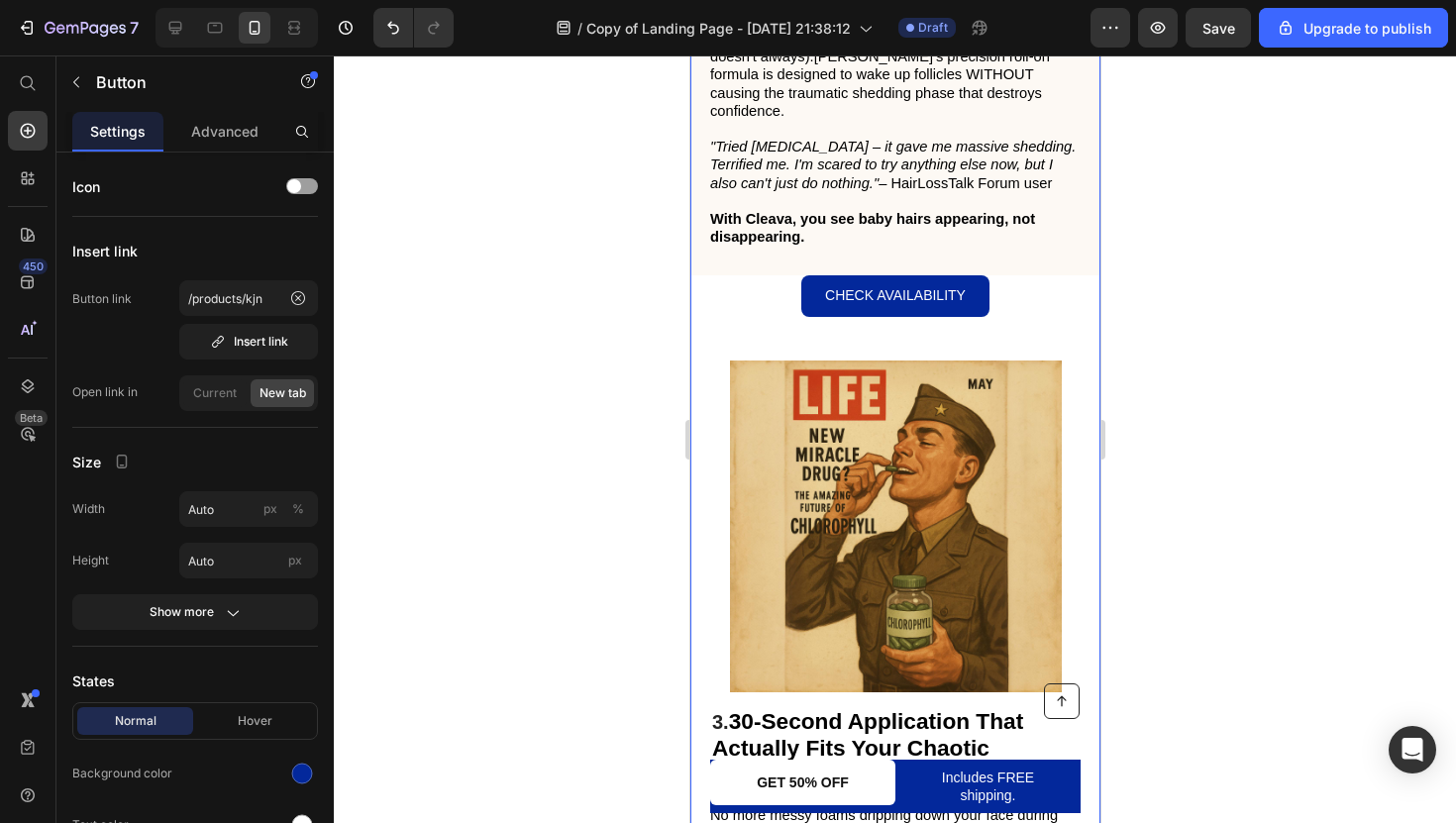 click on "Check Availability Button" at bounding box center [894, 295] 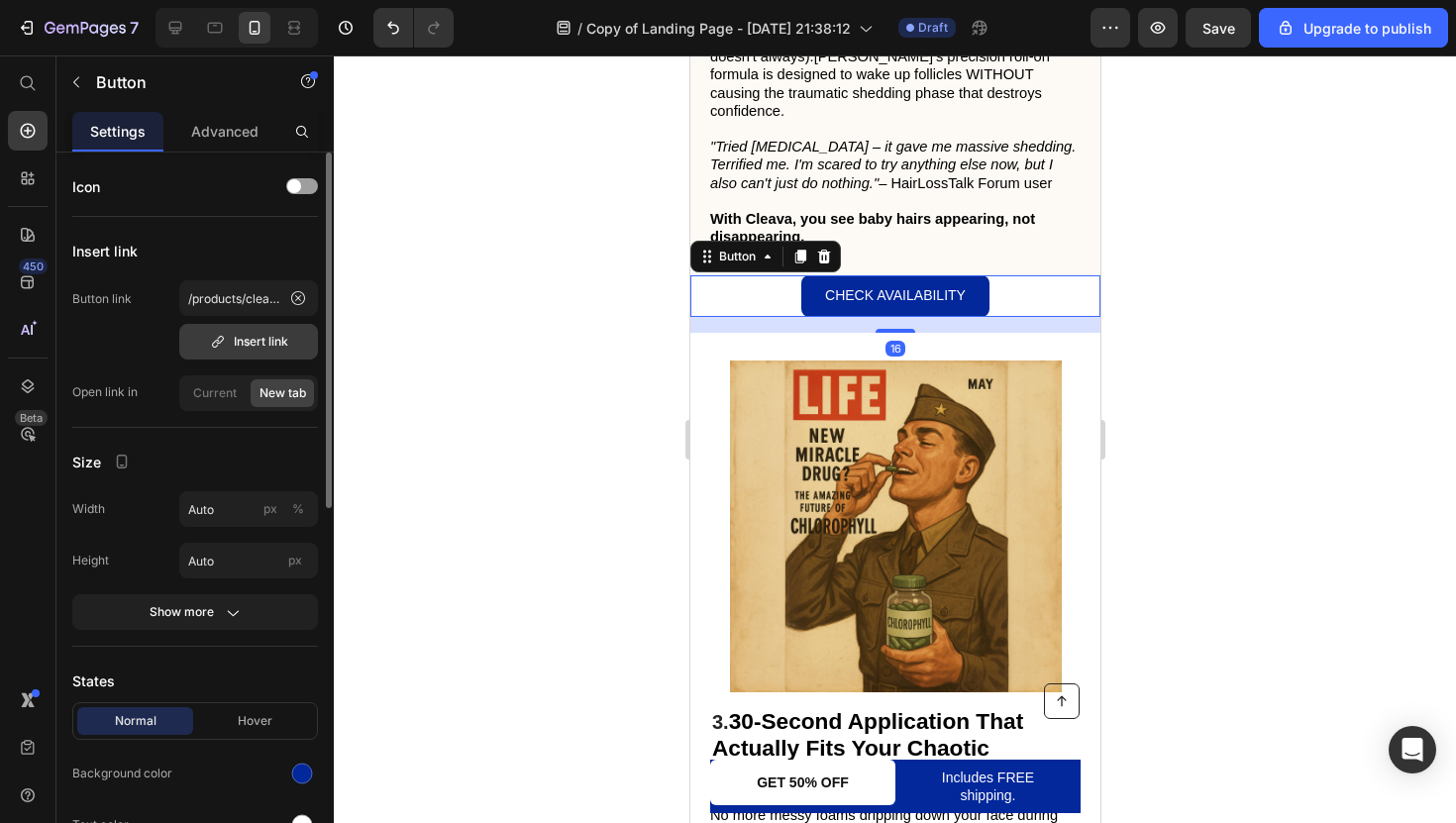 click on "Insert link" at bounding box center [249, 342] 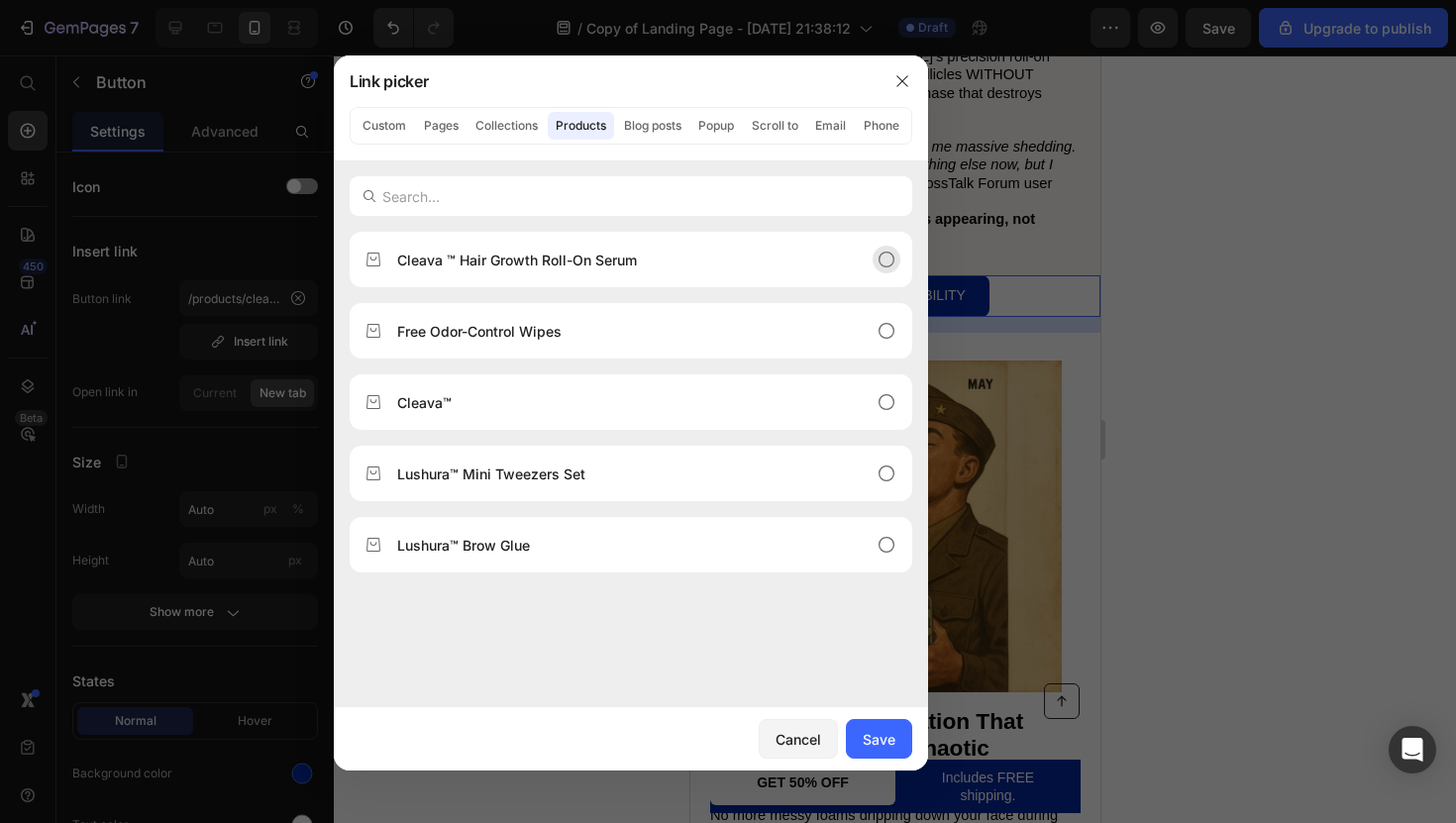 click on "Cleava ™ Hair Growth Roll-On Serum" at bounding box center (517, 259) 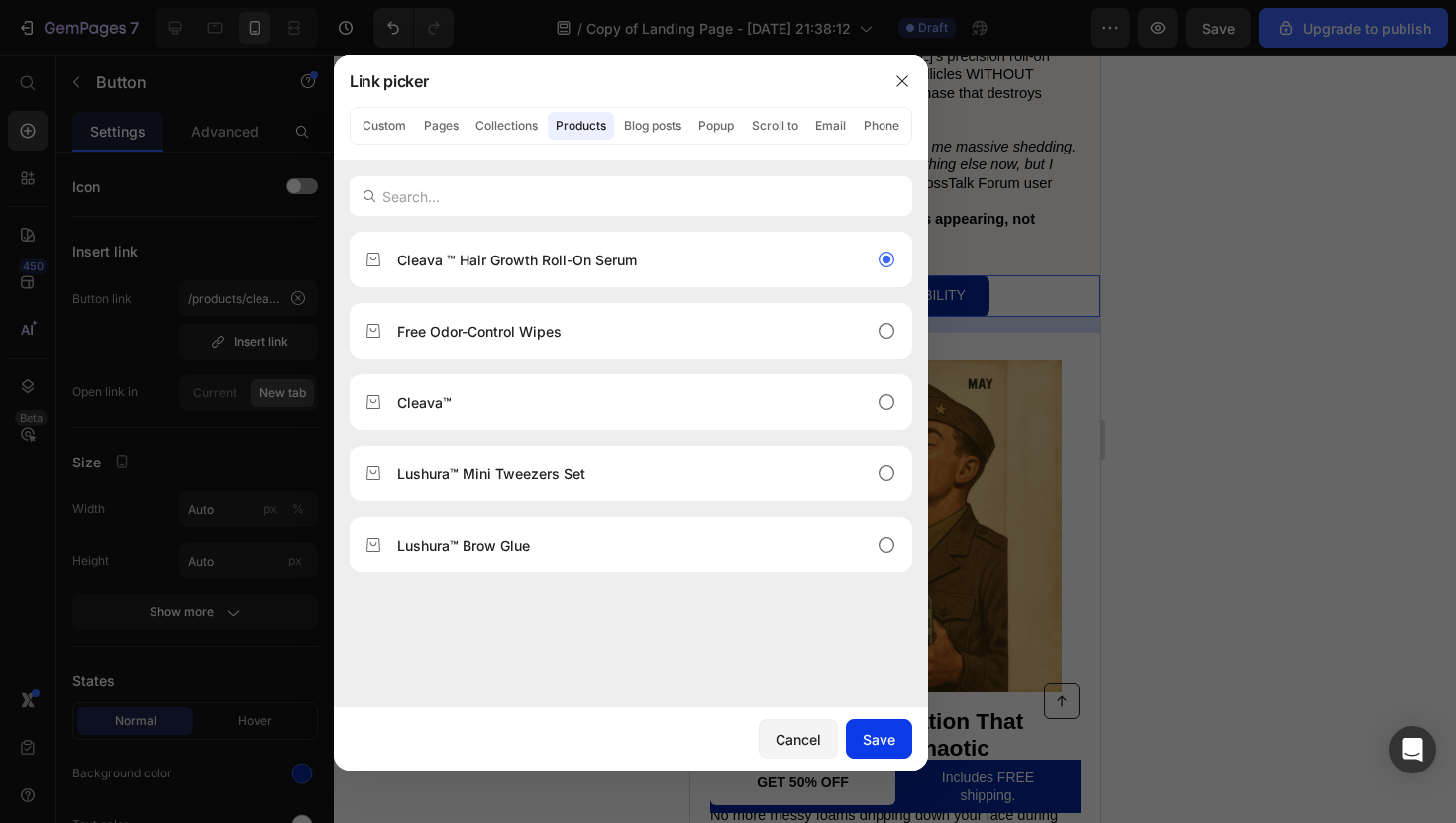 click on "Save" at bounding box center [879, 739] 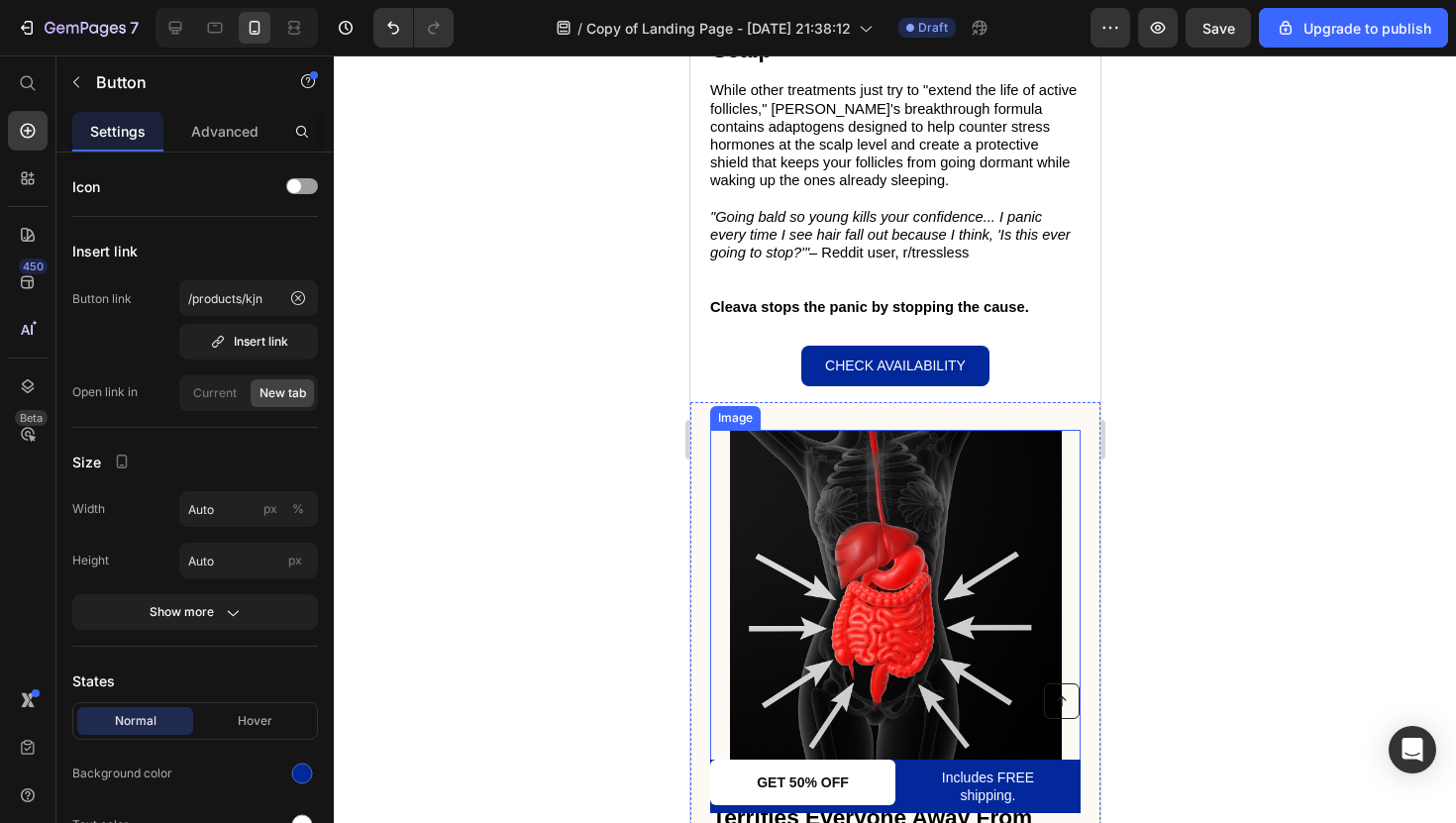 scroll, scrollTop: 870, scrollLeft: 0, axis: vertical 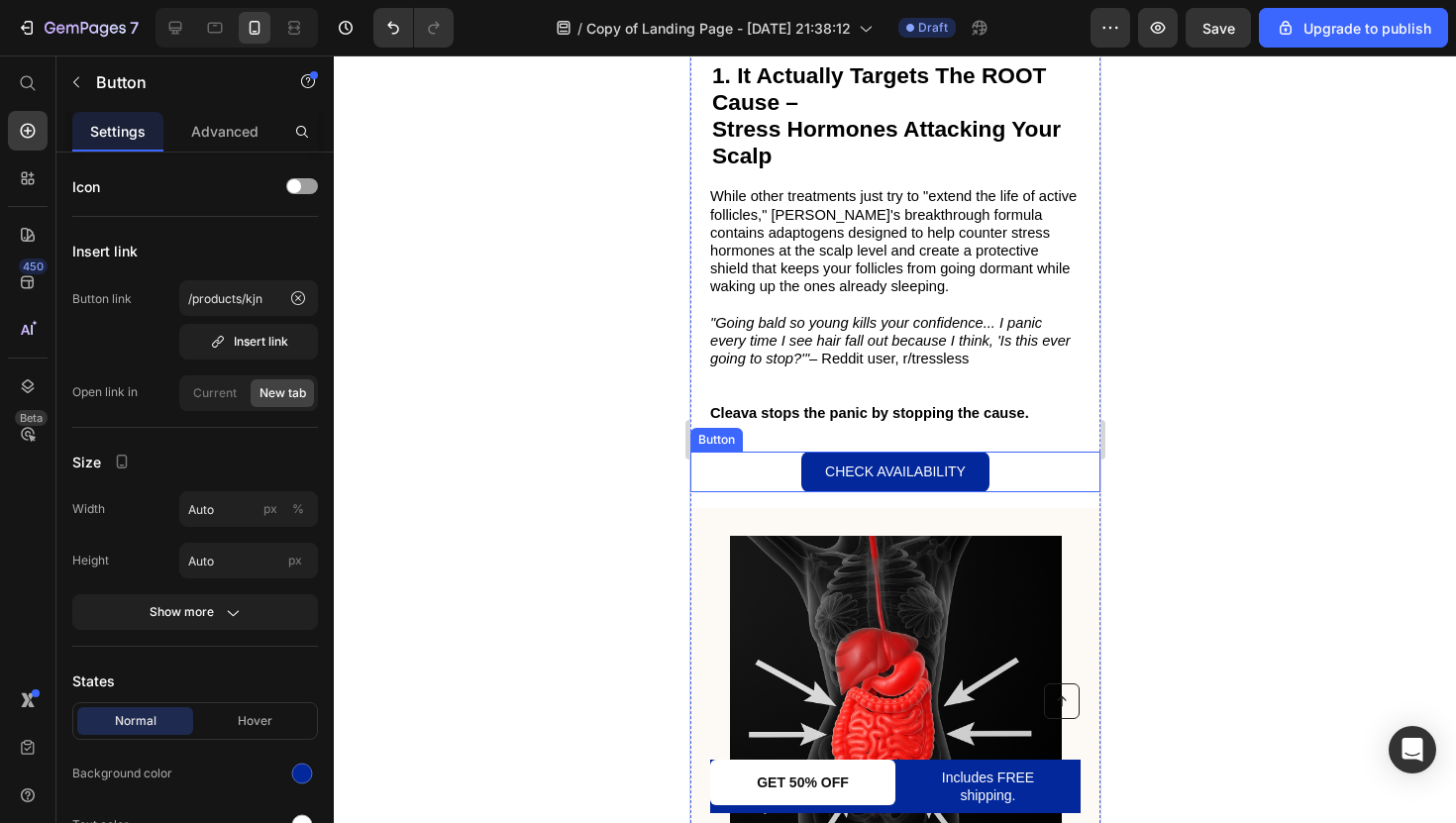 click on "Check Availability Button" at bounding box center (894, 471) 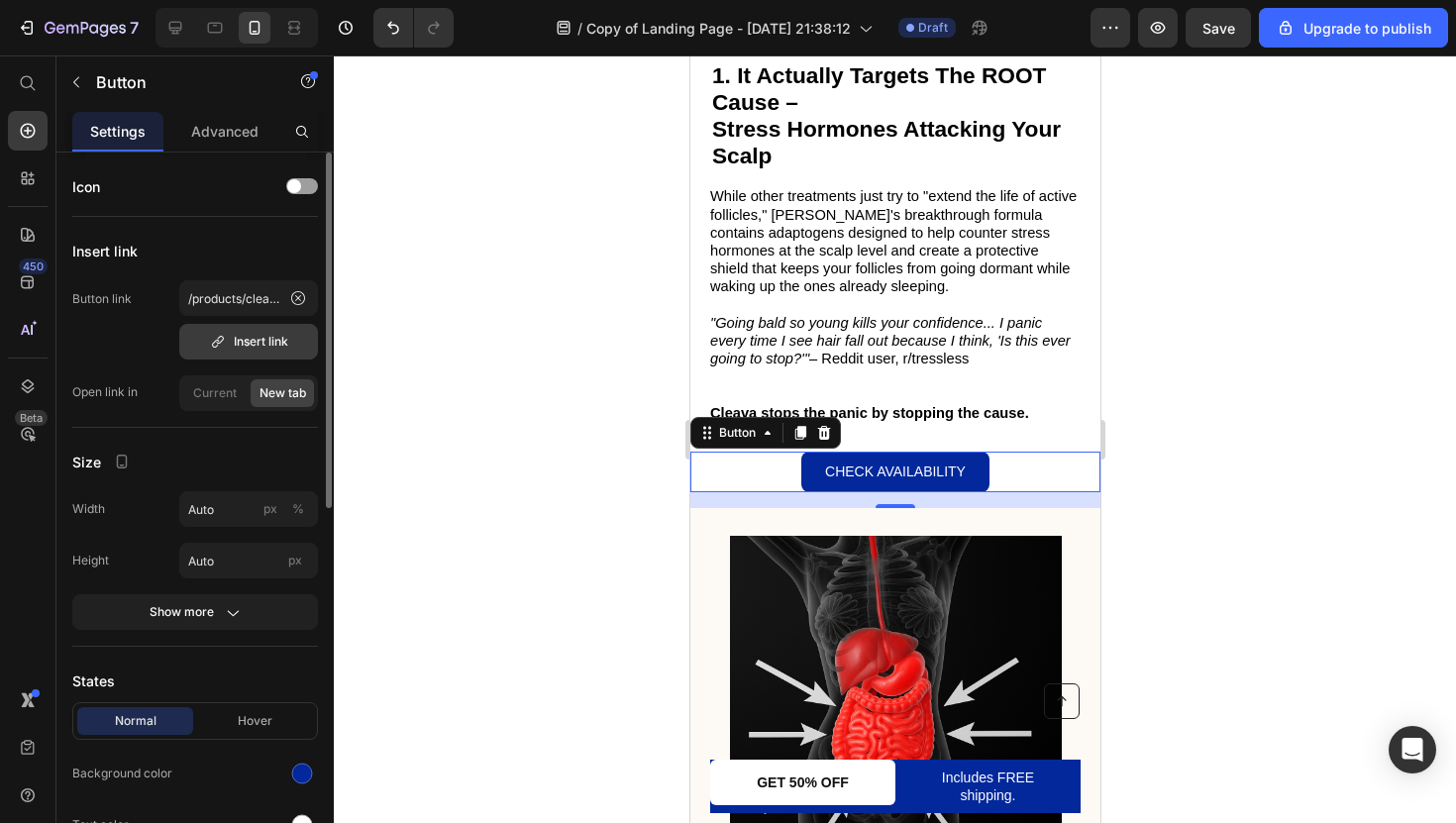 click on "Insert link" at bounding box center (249, 342) 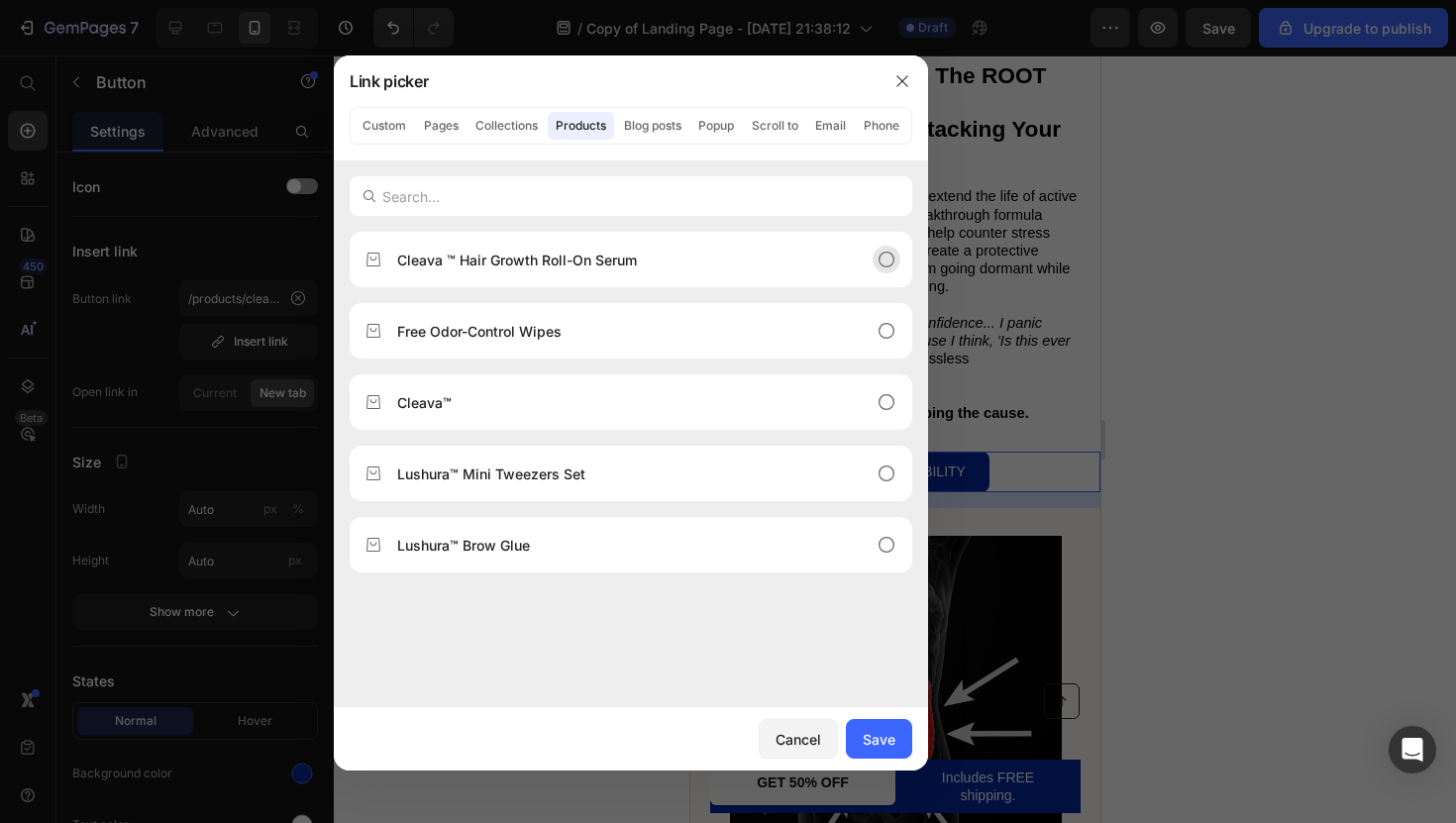 click on "Cleava ™ Hair Growth Roll-On Serum" 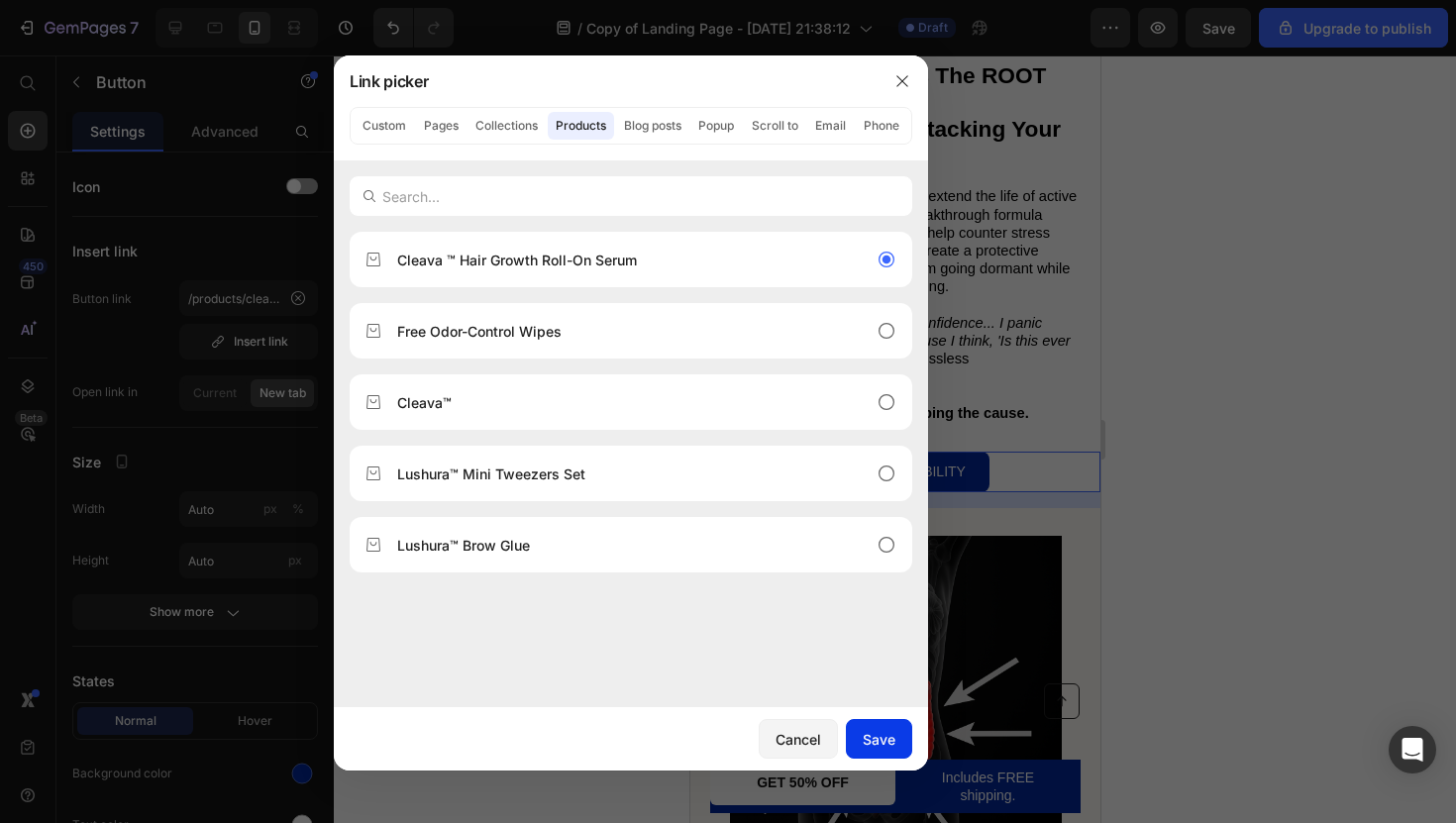 click on "Save" 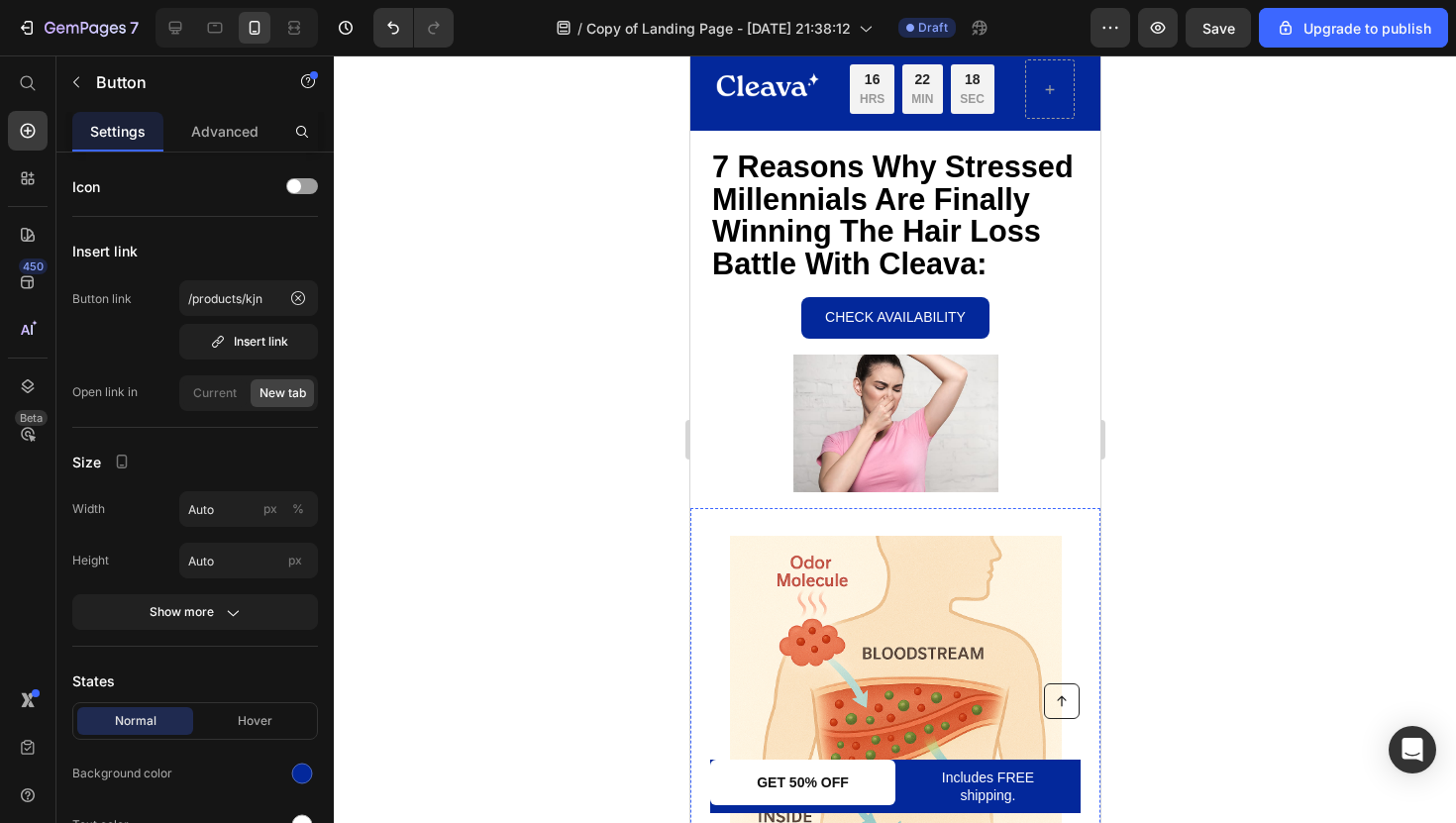 scroll, scrollTop: 0, scrollLeft: 0, axis: both 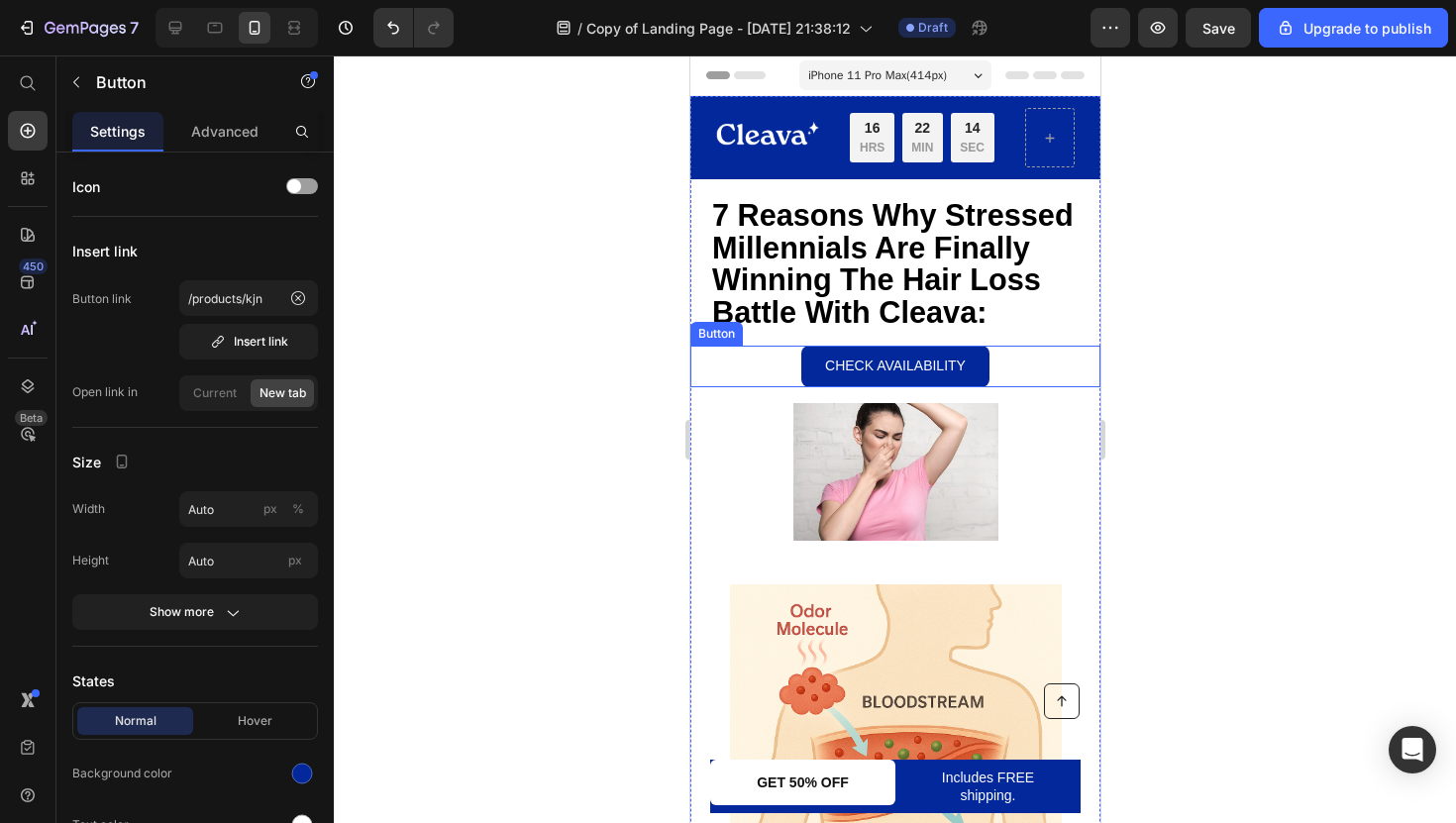 click on "Check Availability Button" at bounding box center (894, 365) 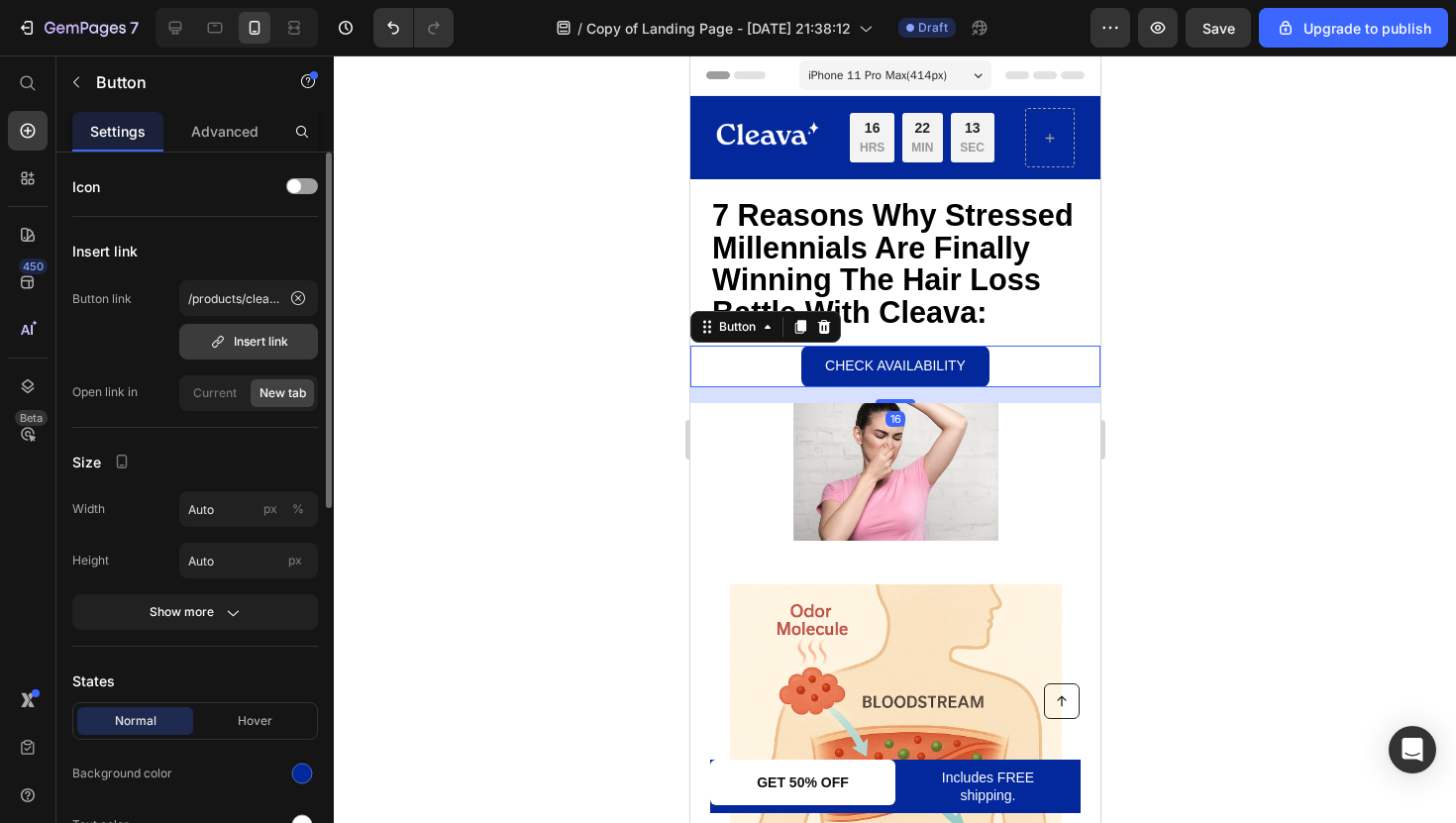 click on "Insert link" at bounding box center [249, 342] 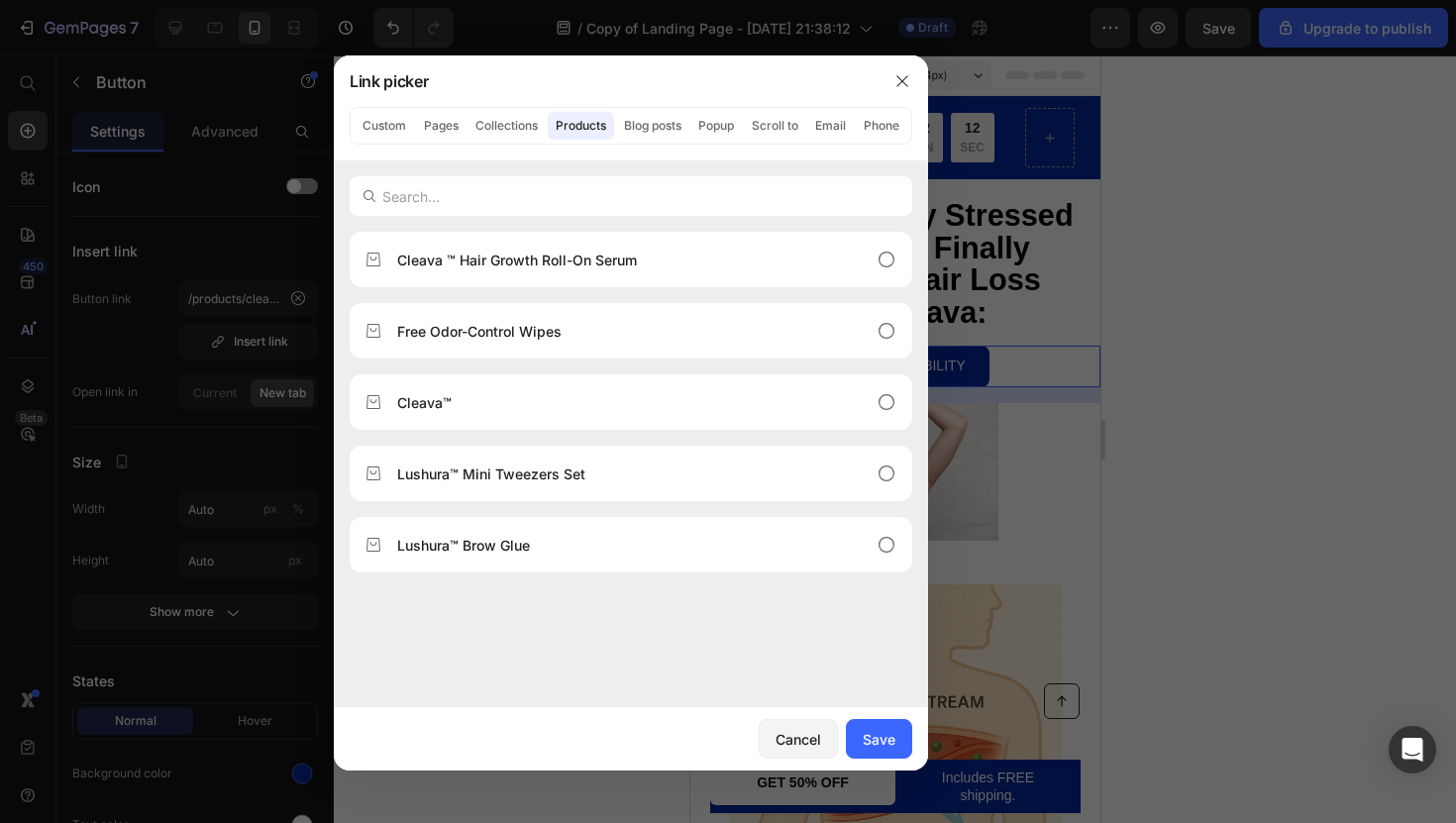 click on "Cleava ™ Hair Growth Roll-On Serum Free Odor-Control Wipes Cleava™ Lushura™ Mini Tweezers Set Lushura™ Brow Glue" at bounding box center [631, 469] 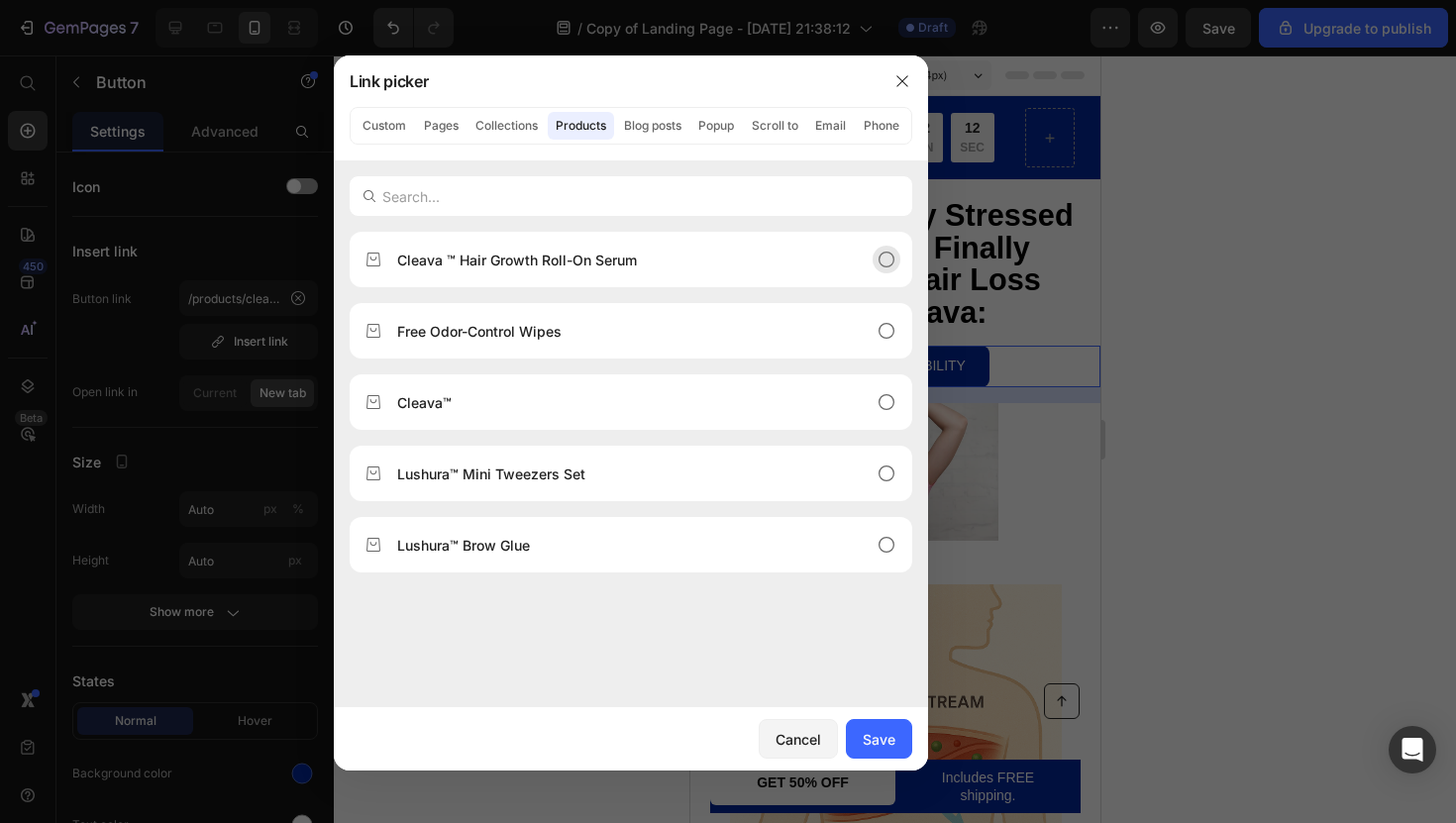 click on "Cleava ™ Hair Growth Roll-On Serum" at bounding box center (517, 259) 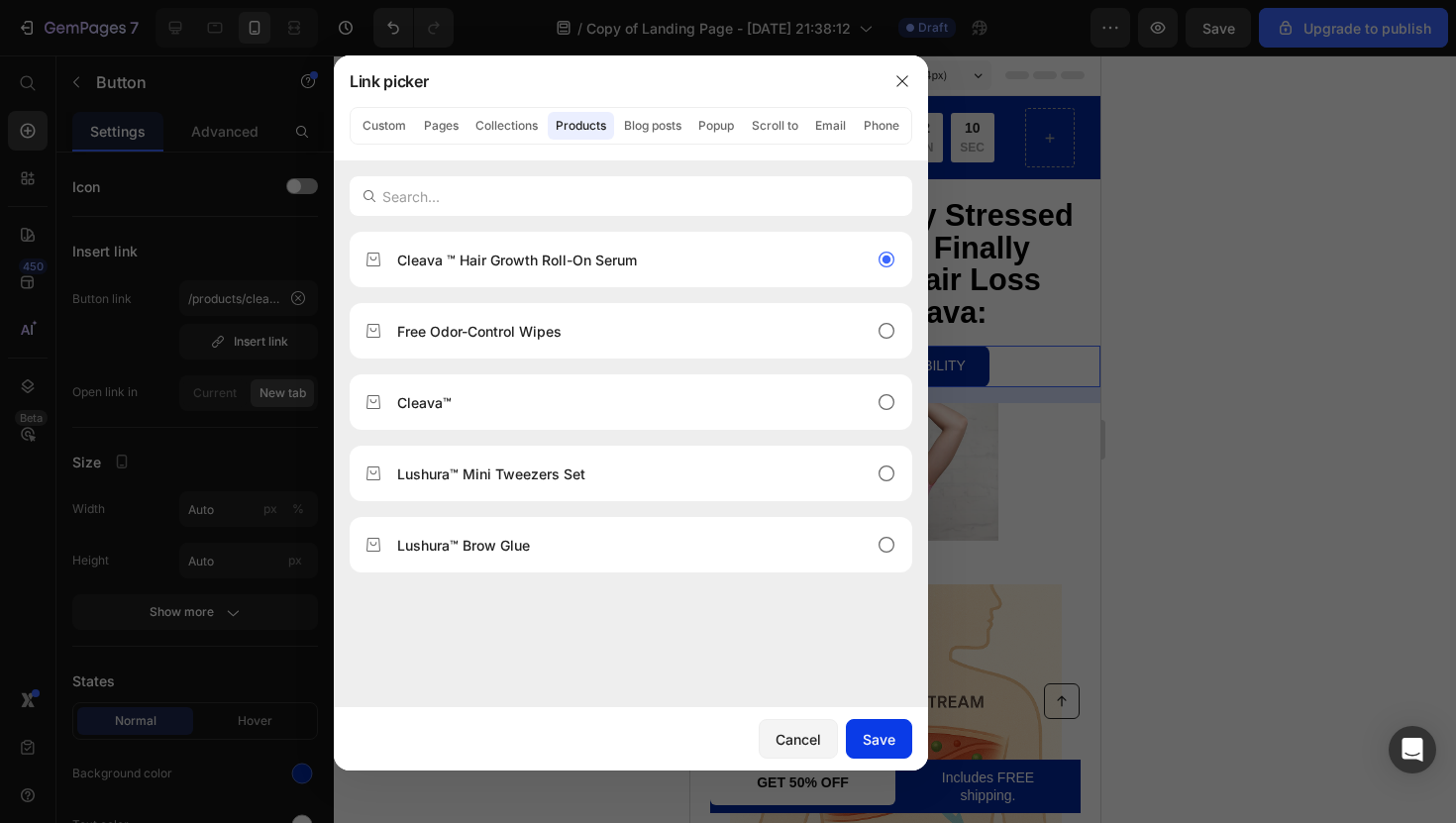 click on "Save" 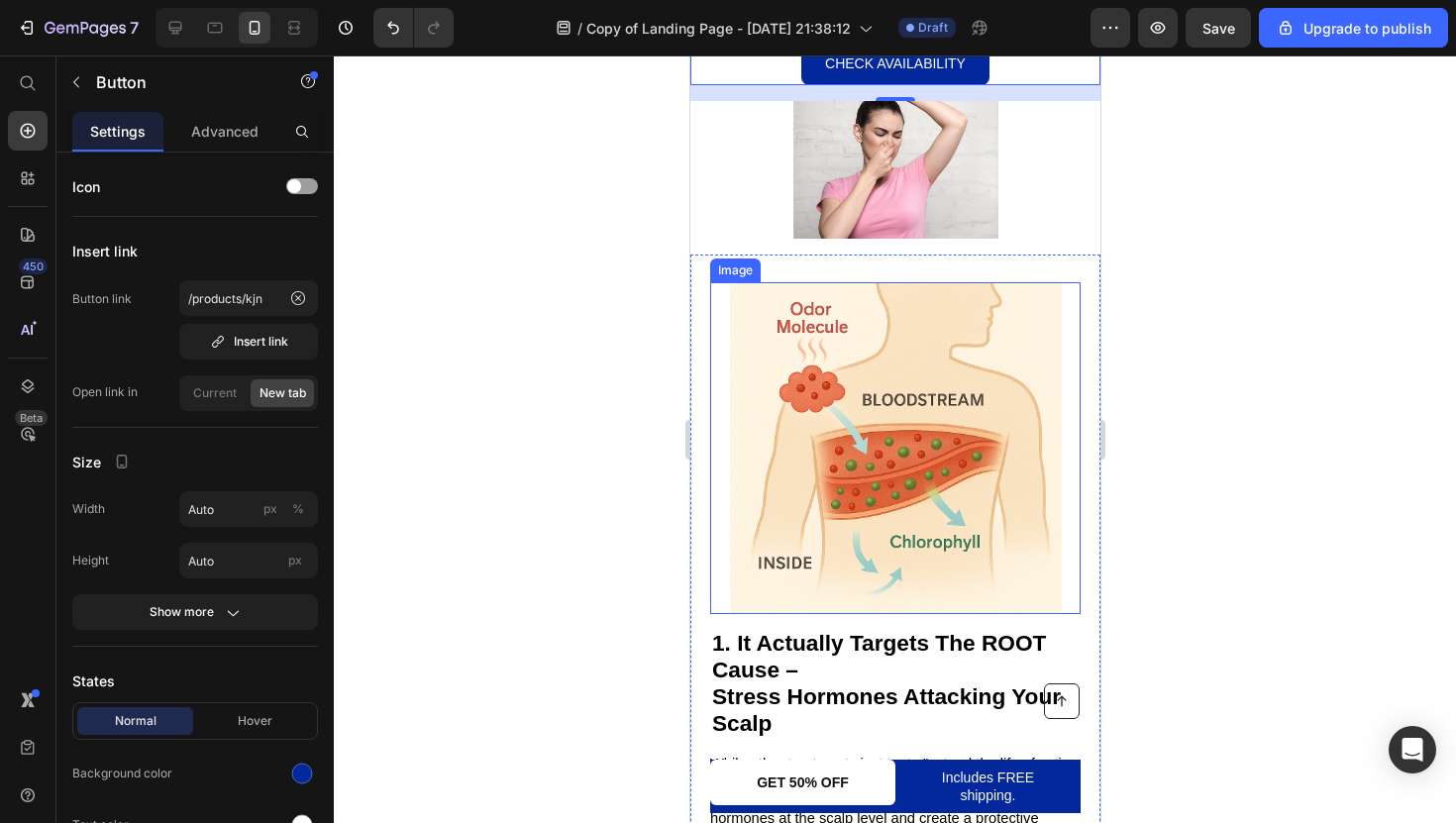 scroll, scrollTop: 0, scrollLeft: 0, axis: both 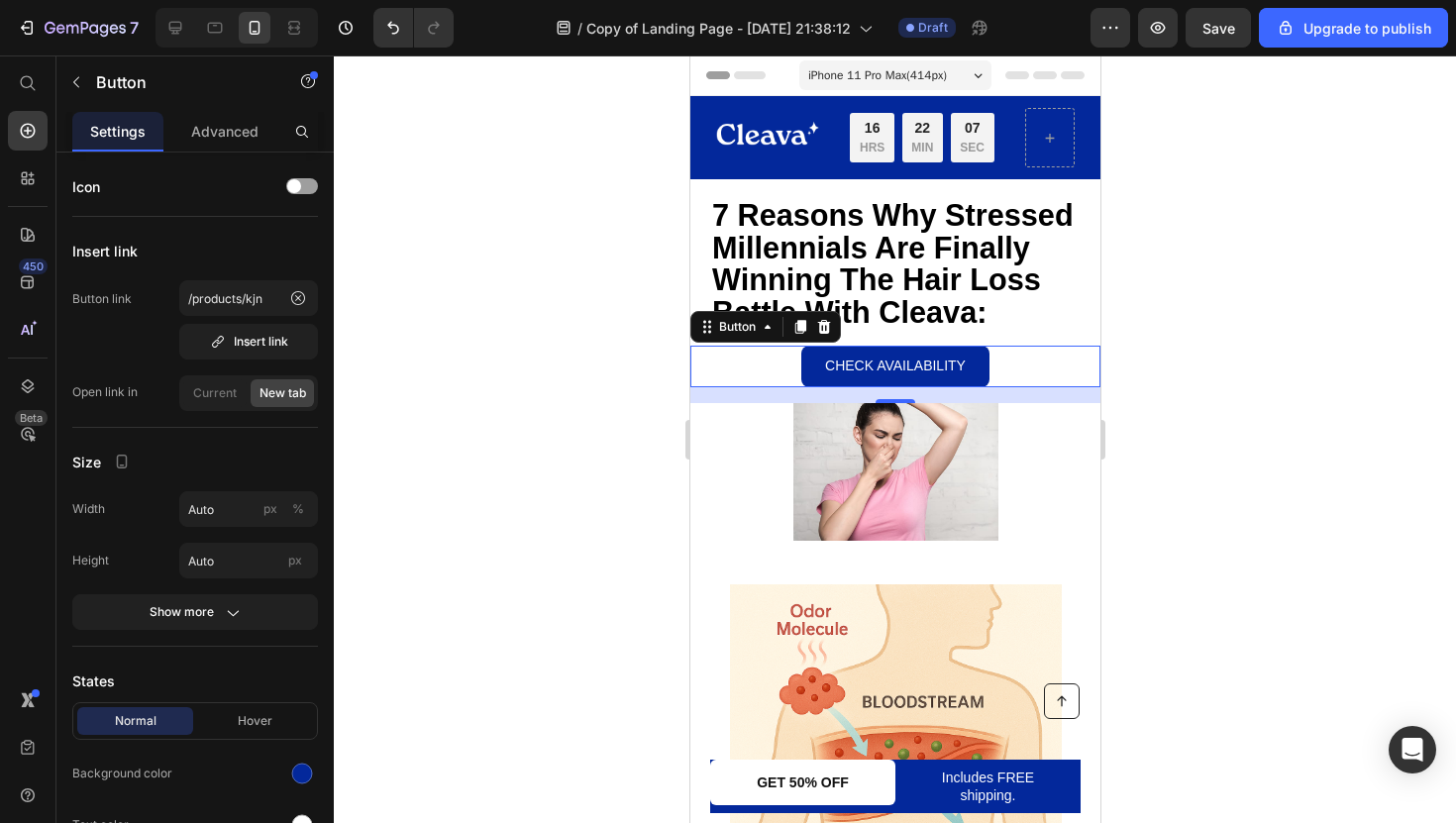 click on "16" at bounding box center (894, 395) 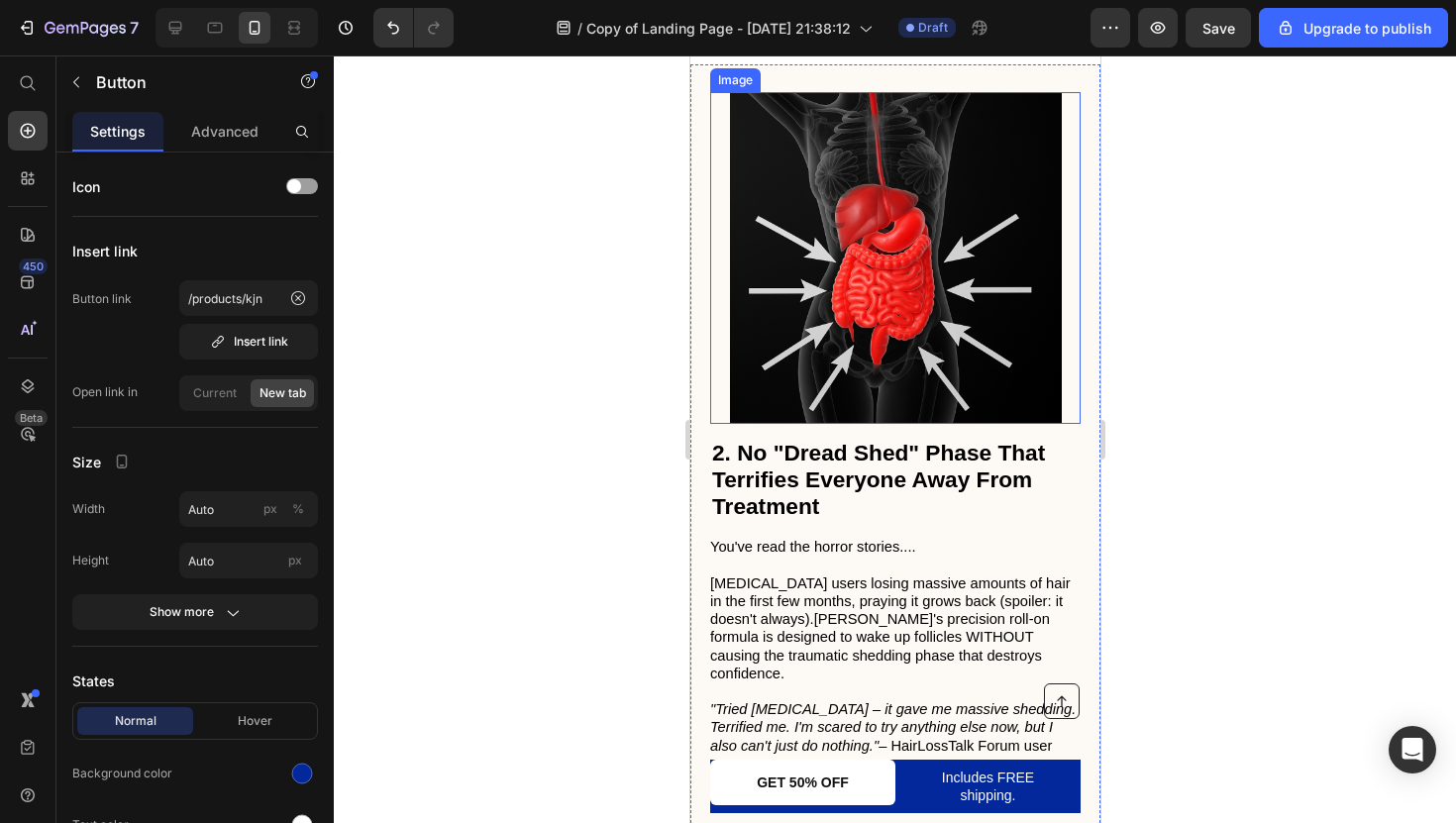 scroll, scrollTop: 1331, scrollLeft: 0, axis: vertical 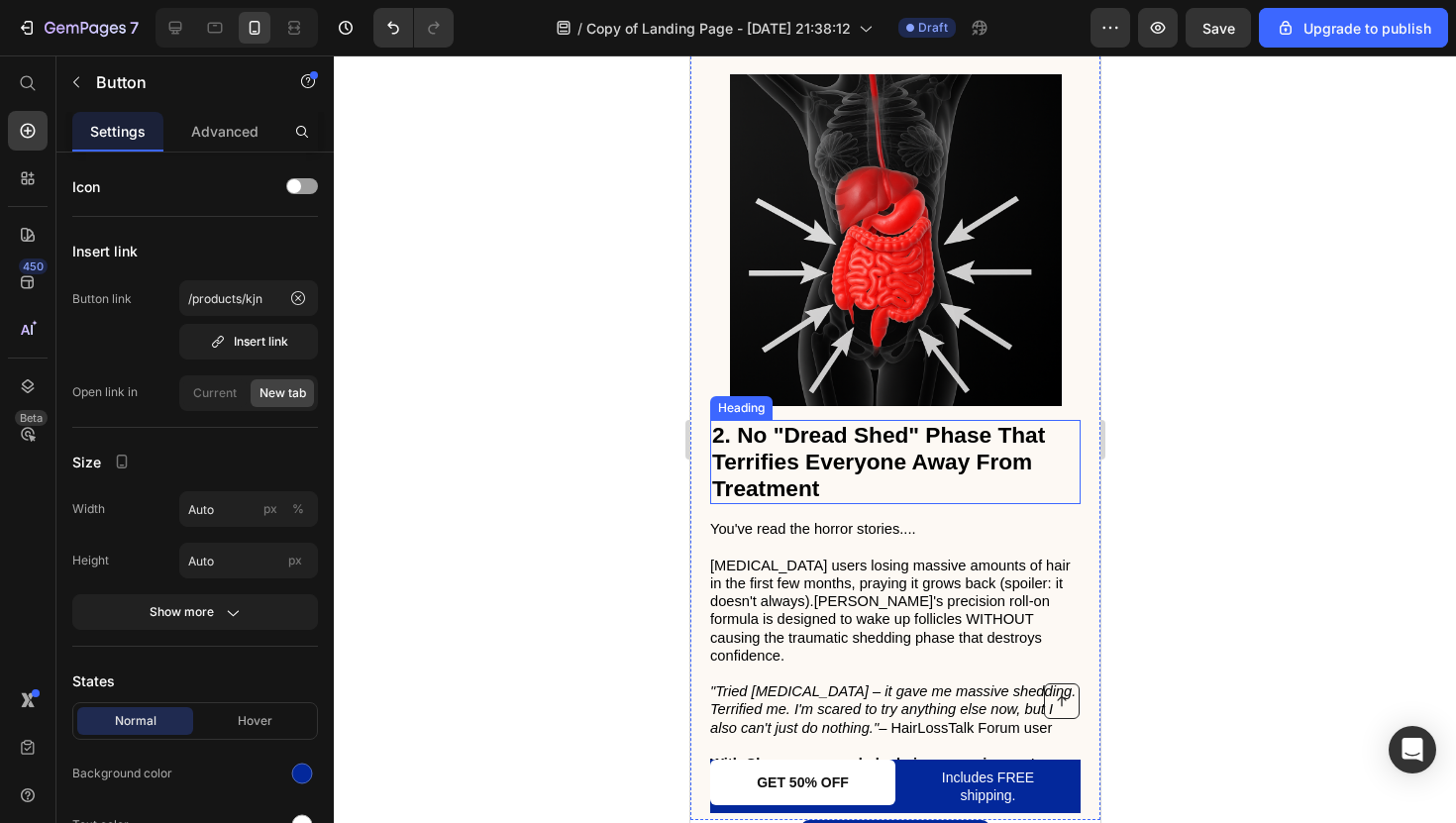 click on "2. No "Dread Shed" Phase That Terrifies Everyone Away From Treatment" at bounding box center [878, 462] 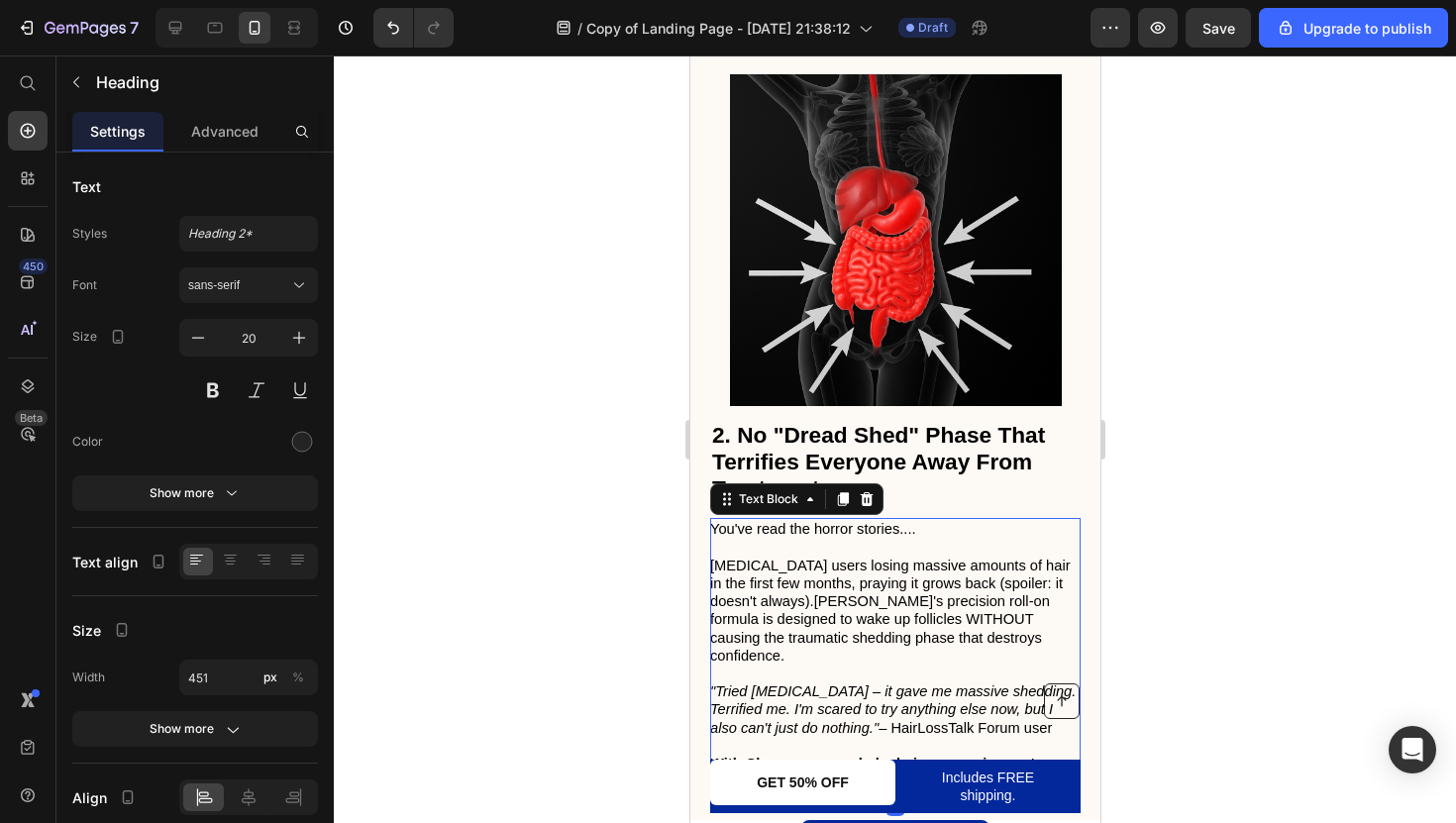 click on "[MEDICAL_DATA] users losing massive amounts of hair in the first few months, praying it grows back (spoiler: it doesn't always).[PERSON_NAME]'s precision roll-on formula is designed to wake up follicles WITHOUT causing the traumatic shedding phase that destroys confidence." at bounding box center [889, 610] 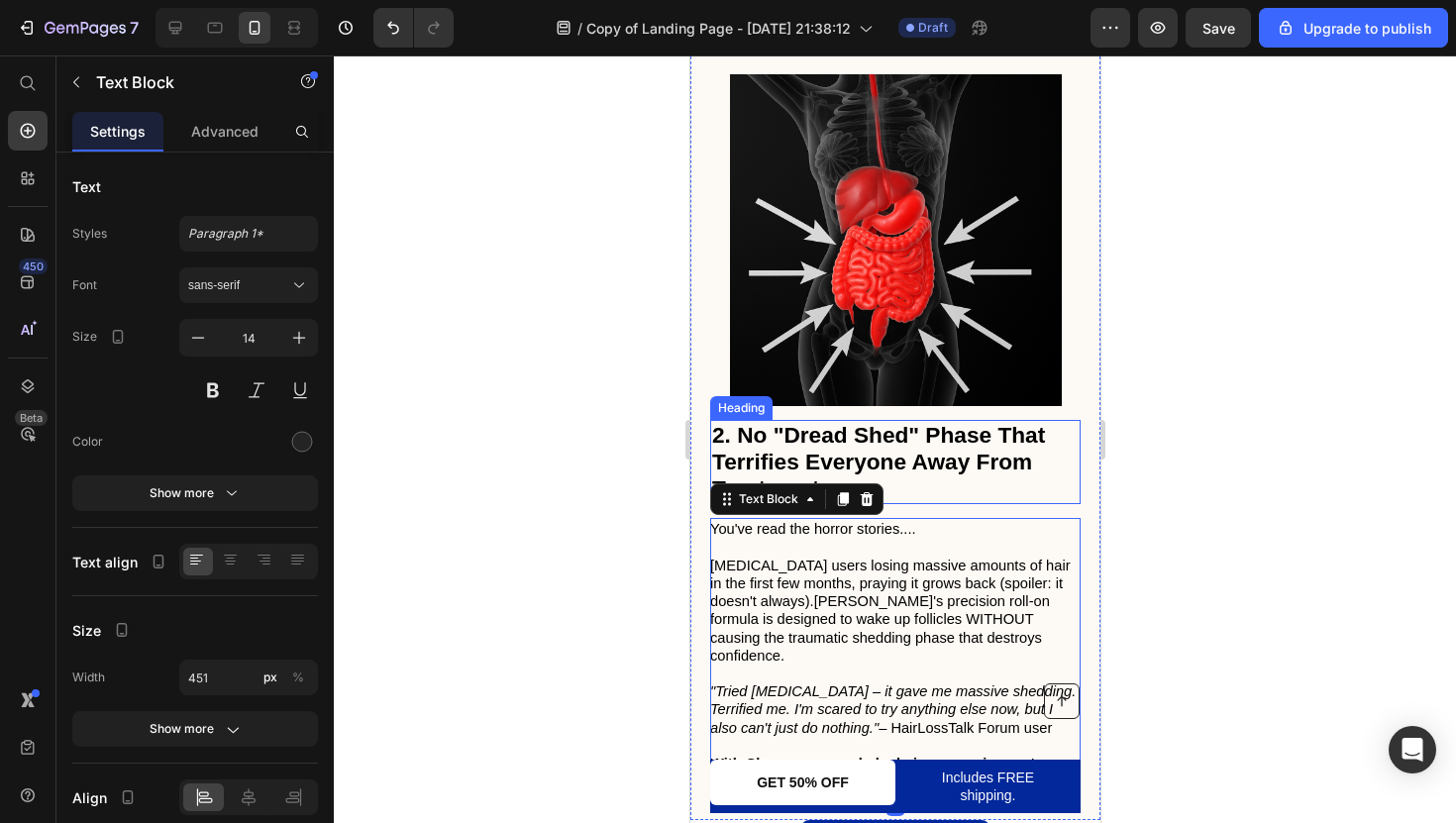 click on "2. No "Dread Shed" Phase That Terrifies Everyone Away From Treatment" at bounding box center [878, 462] 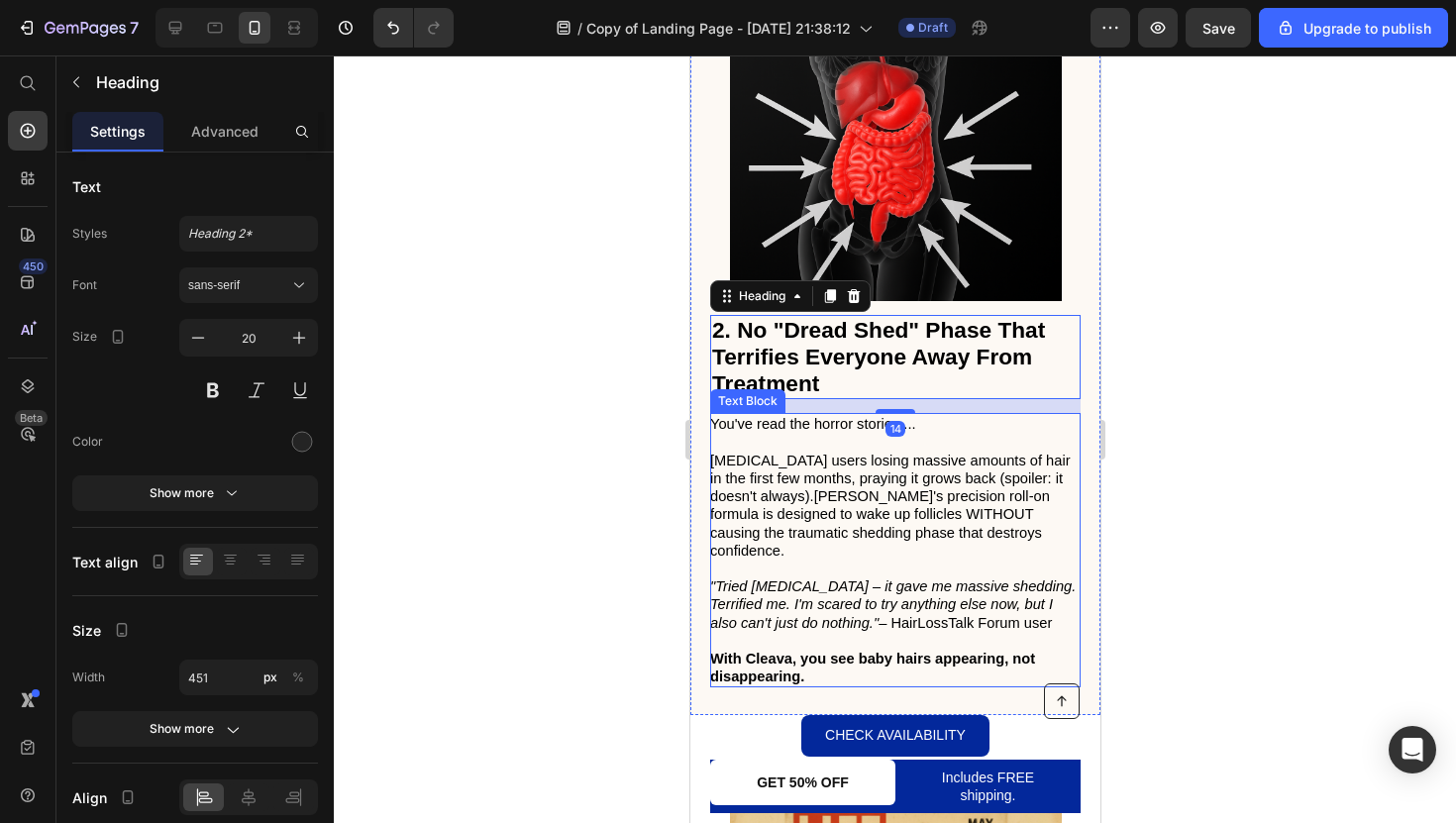 scroll, scrollTop: 1469, scrollLeft: 0, axis: vertical 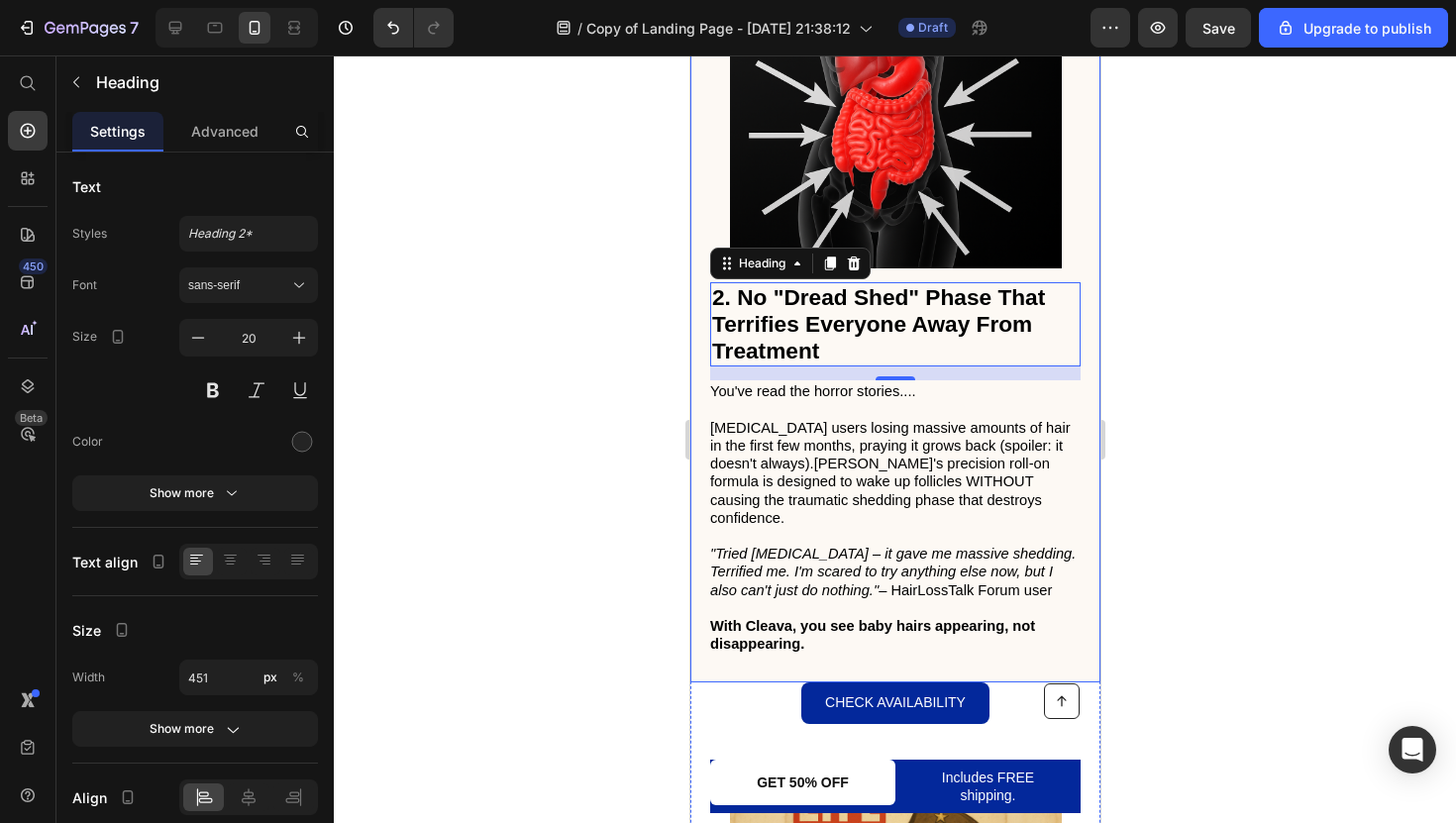 click on "2. No "Dread Shed" Phase That Terrifies Everyone Away From Treatment Heading   14 You've read the horror stories....   Rogaine users losing massive amounts of hair in the first few months, praying it grows back (spoiler: it doesn't always).Cleava's precision roll-on formula is designed to wake up follicles WITHOUT causing the traumatic shedding phase that destroys confidence.   "Tried Rogaine – it gave me massive shedding. Terrified me. I'm scared to try anything else now, but I also can't just do nothing."  – HairLossTalk Forum user   With Cleava, you see baby hairs appearing, not disappearing. Text Block Image Row" at bounding box center (894, 295) 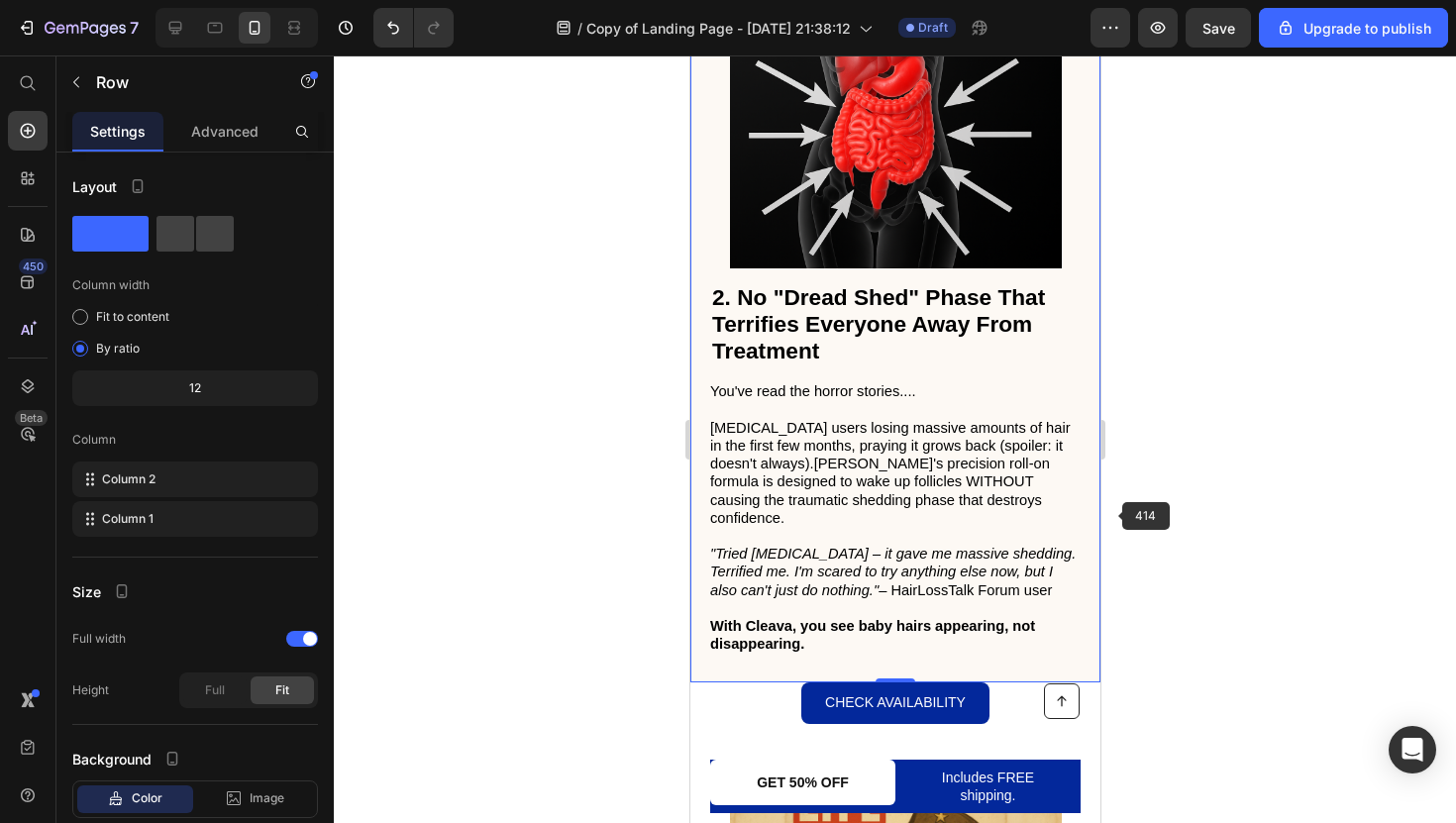 click 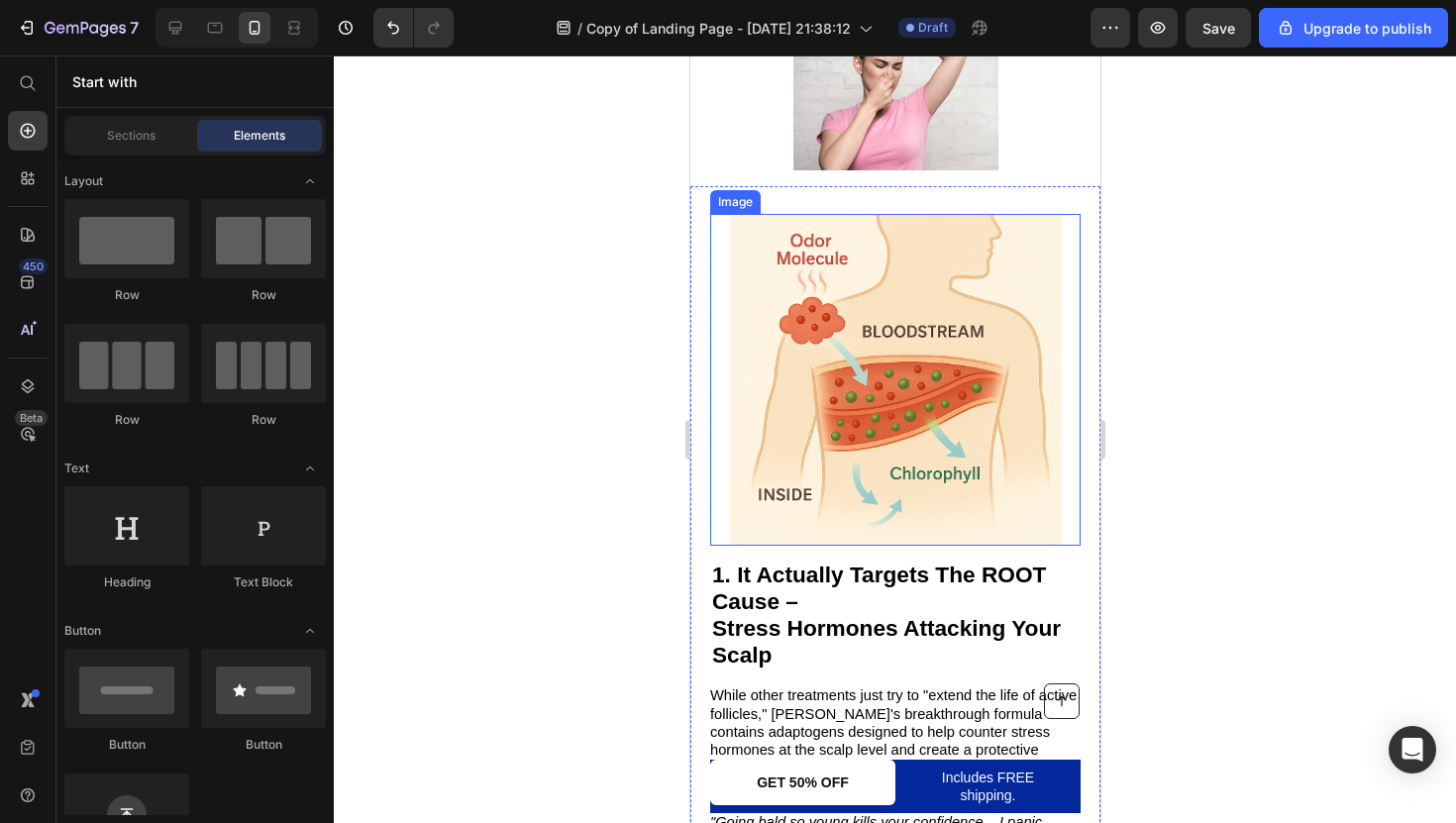 scroll, scrollTop: 360, scrollLeft: 0, axis: vertical 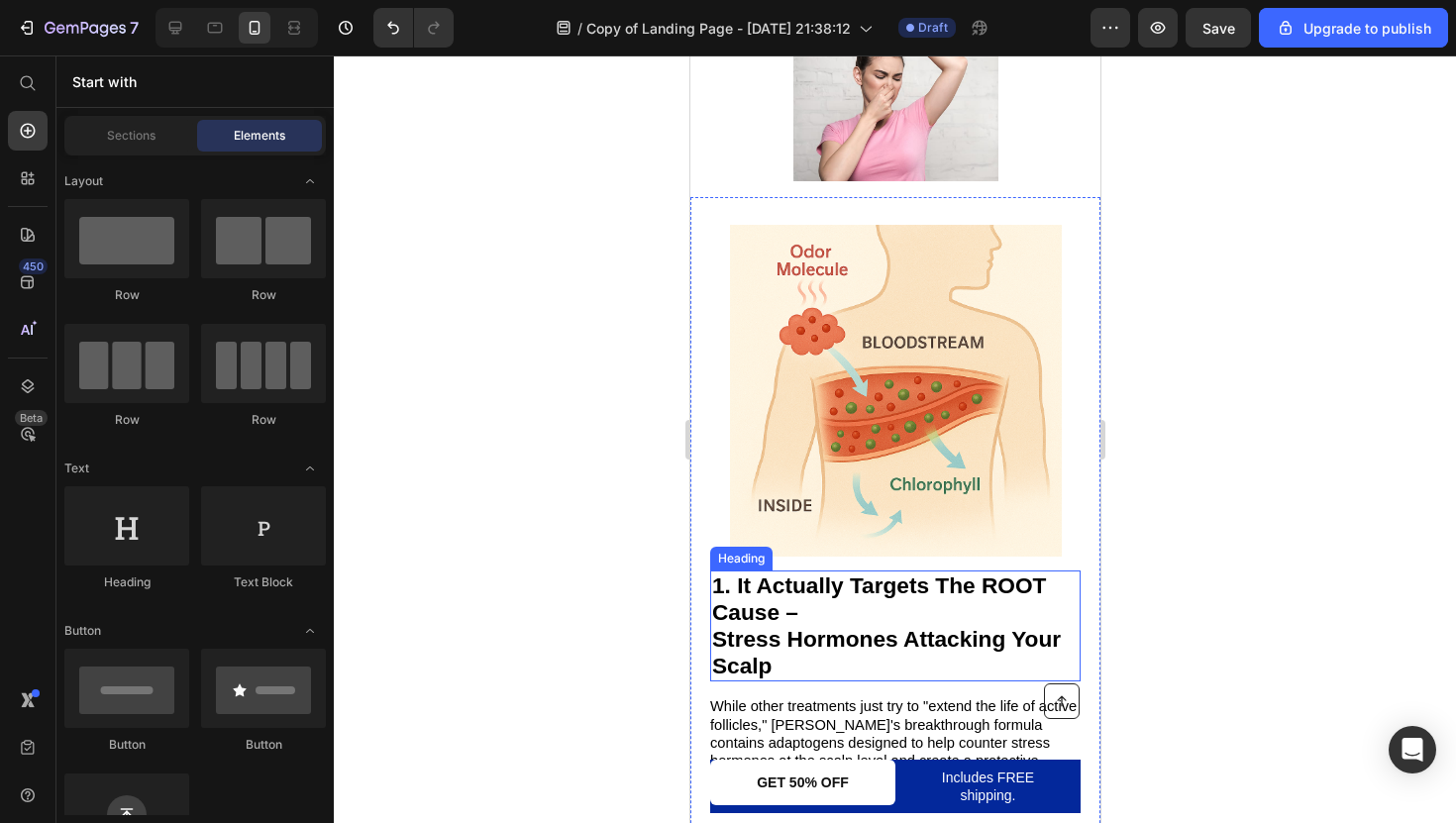 click on "Stress Hormones Attacking Your Scalp" at bounding box center [885, 652] 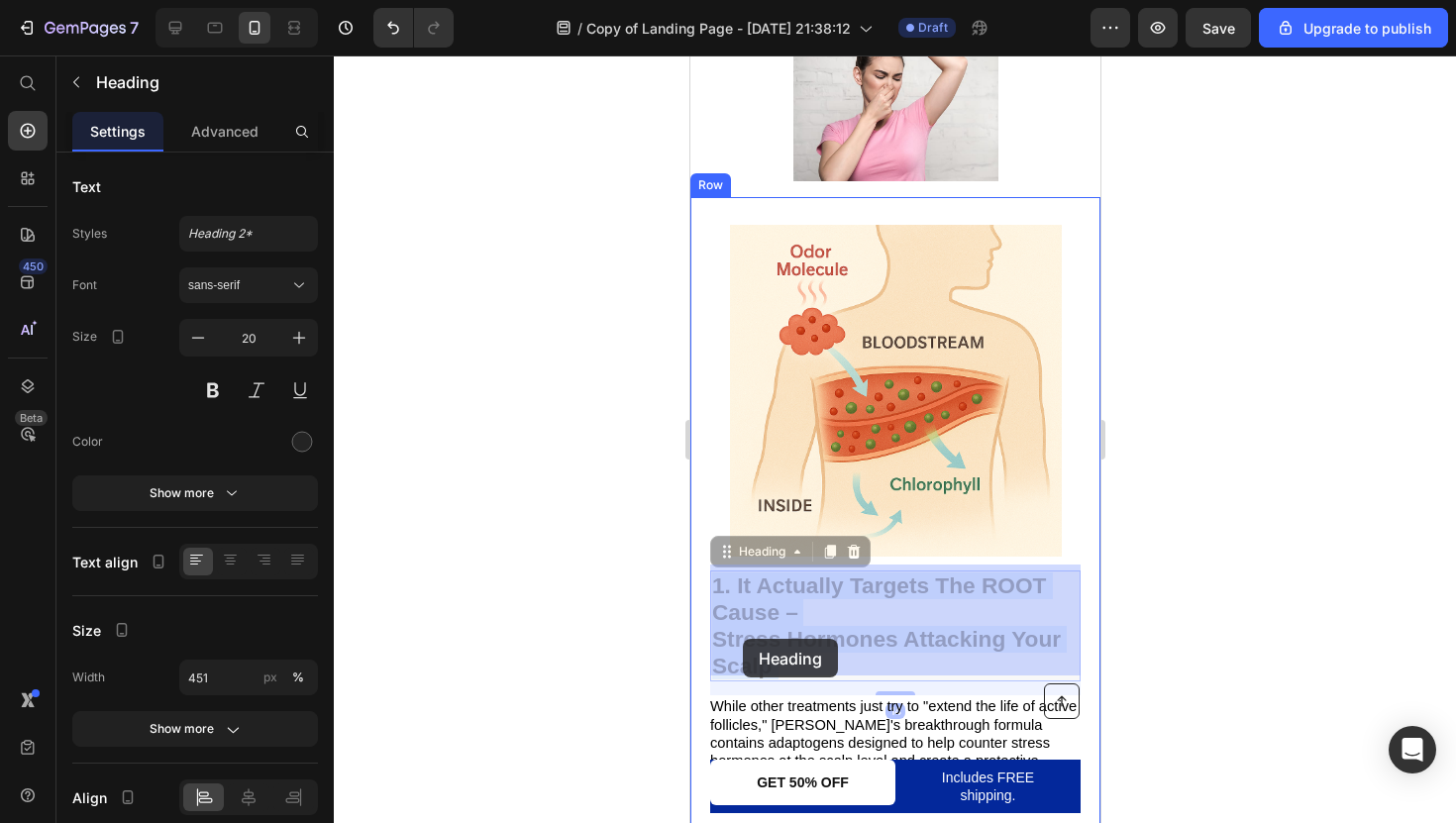 drag, startPoint x: 775, startPoint y: 654, endPoint x: 743, endPoint y: 639, distance: 35.341194 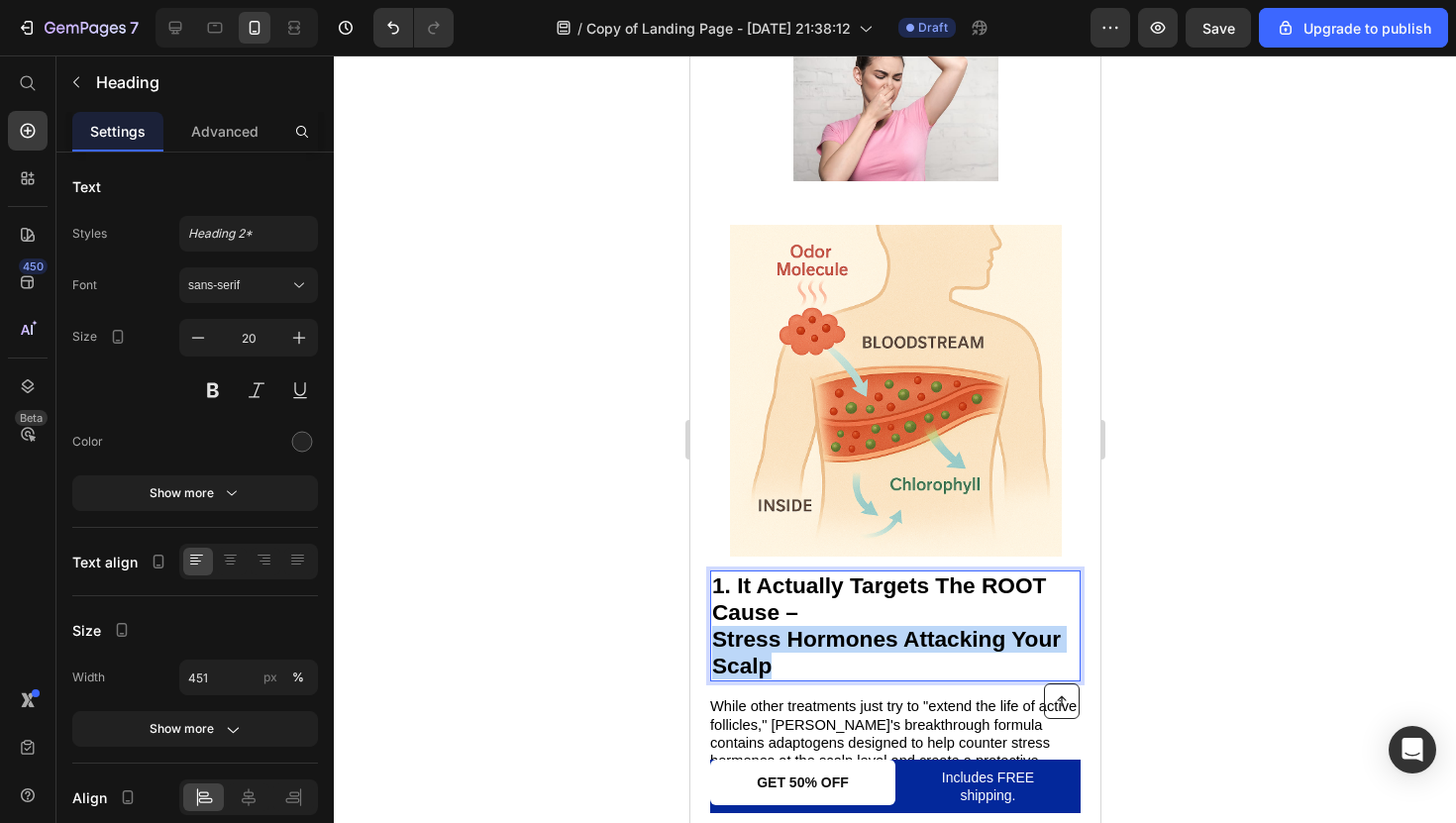 drag, startPoint x: 790, startPoint y: 656, endPoint x: 712, endPoint y: 627, distance: 83.21658 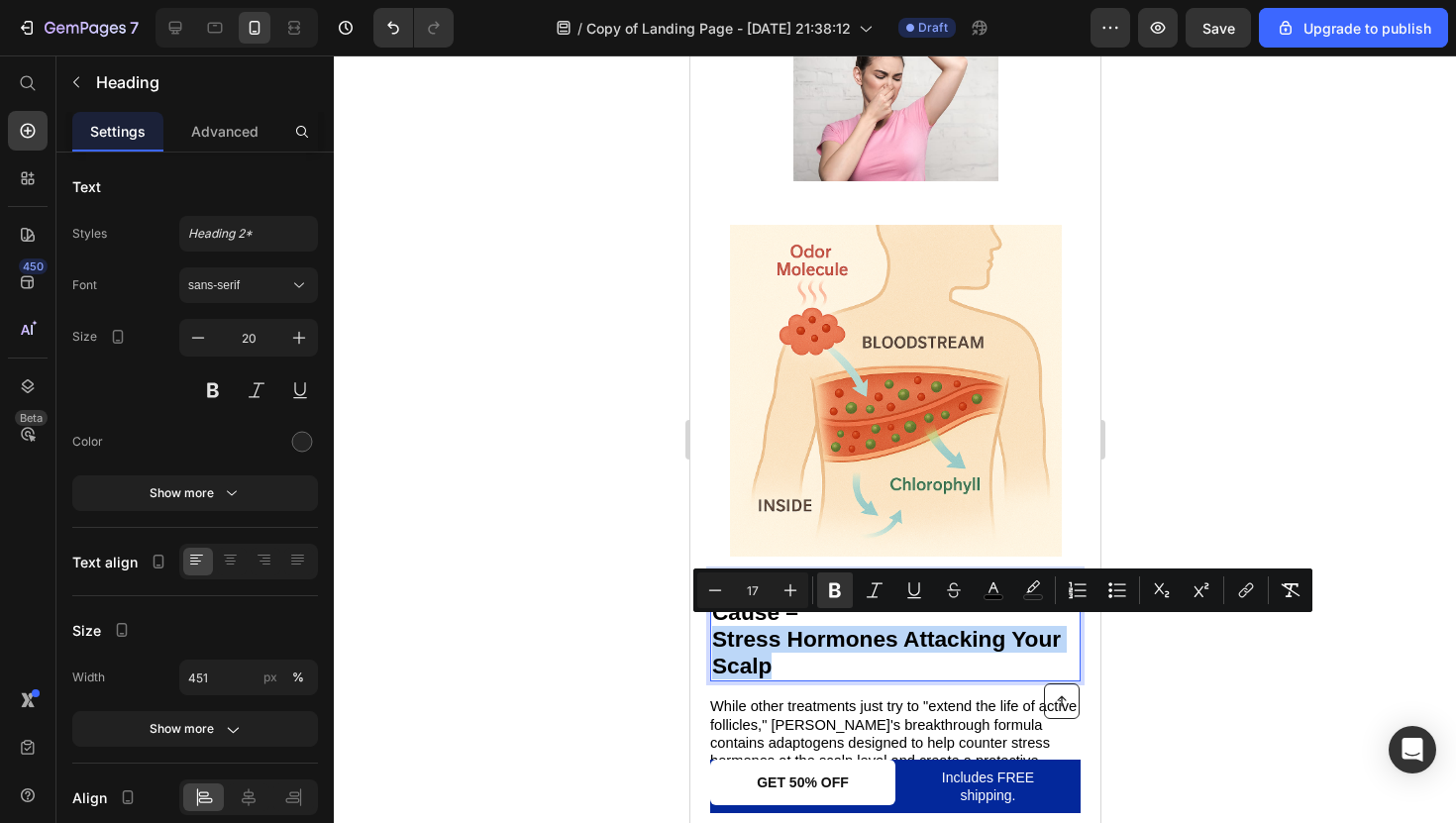 copy on "Stress Hormones Attacking Your Scalp" 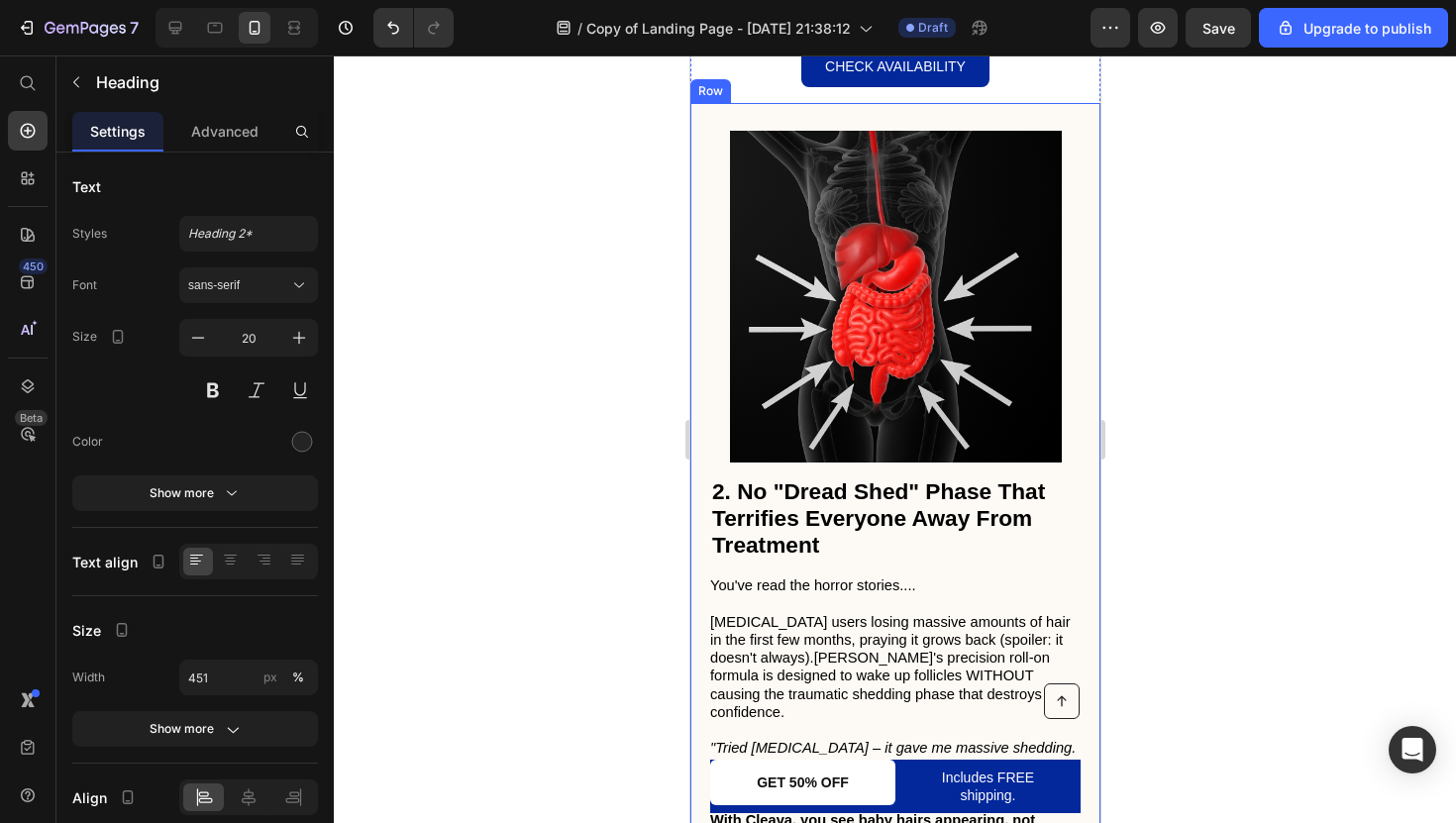 scroll, scrollTop: 1276, scrollLeft: 0, axis: vertical 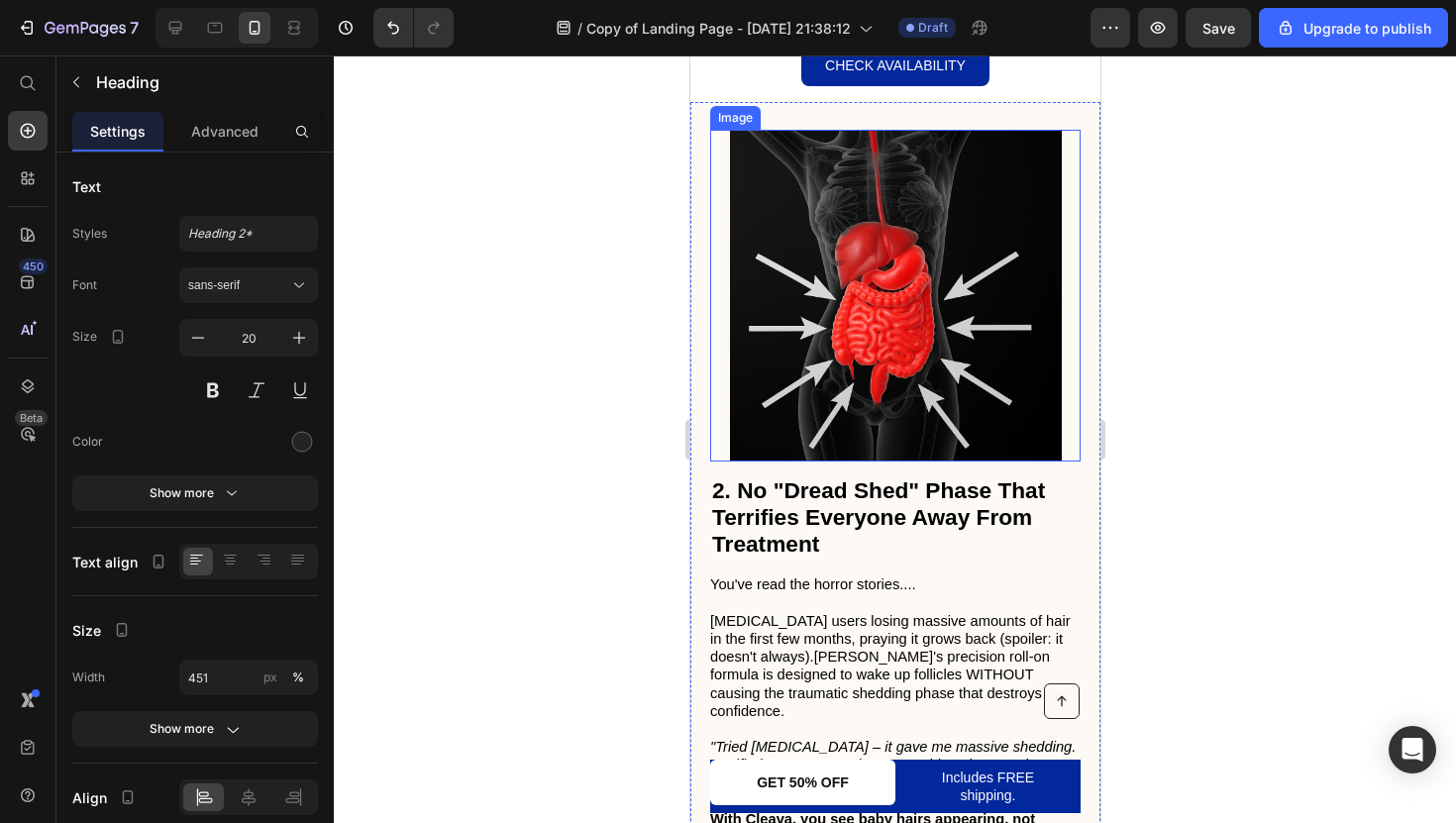 click at bounding box center [894, 295] 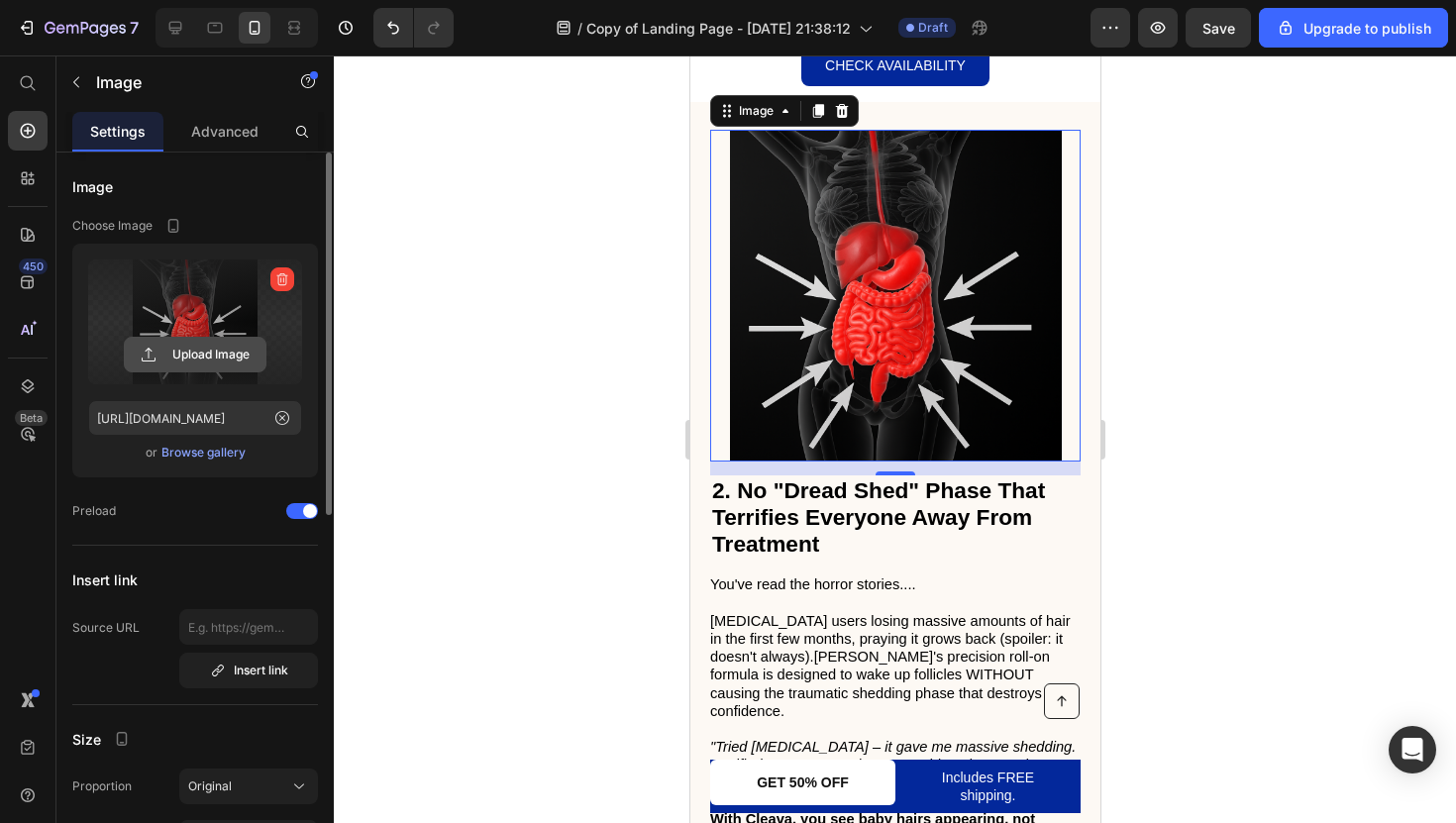 click 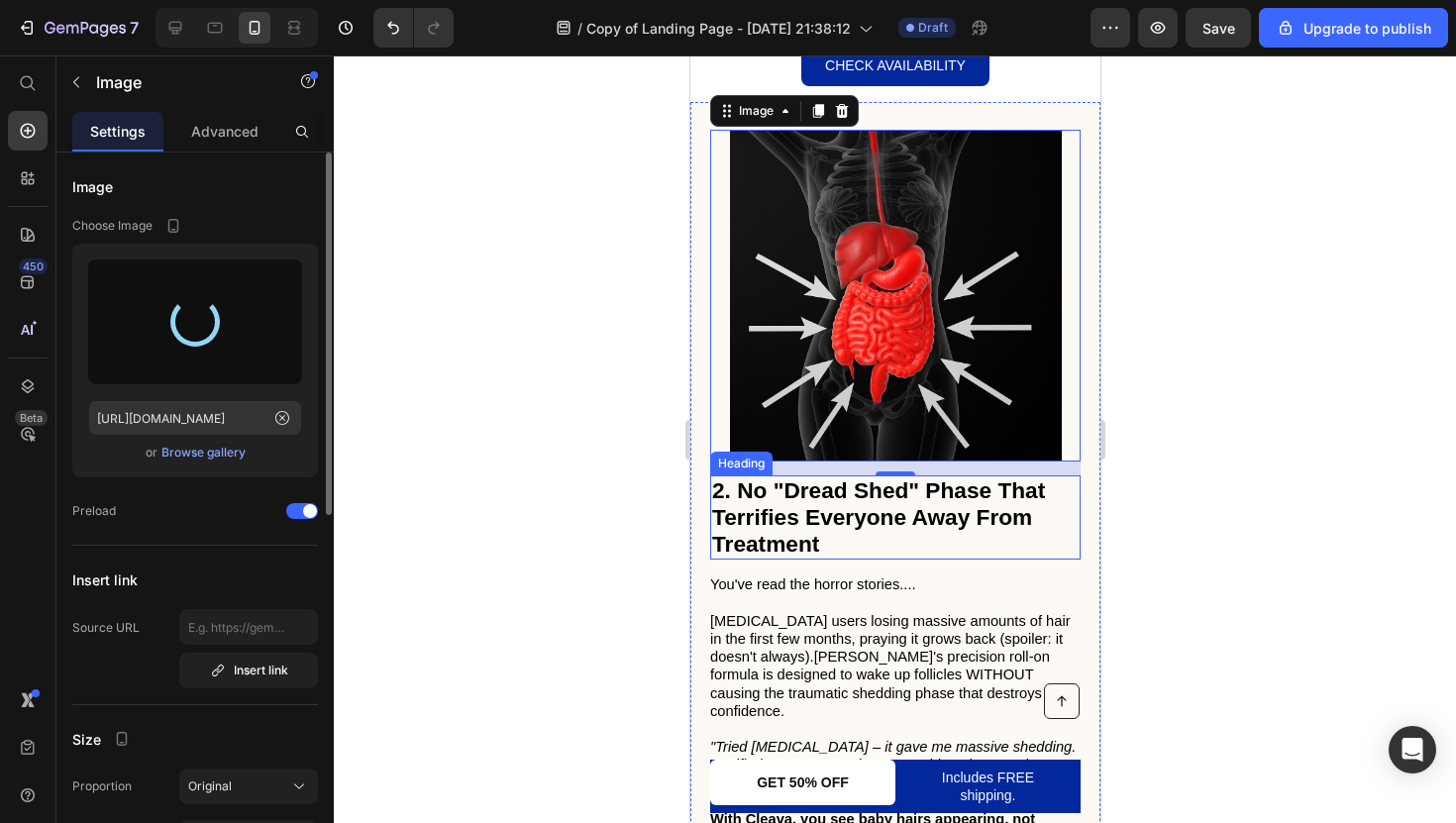 type on "[URL][DOMAIN_NAME]" 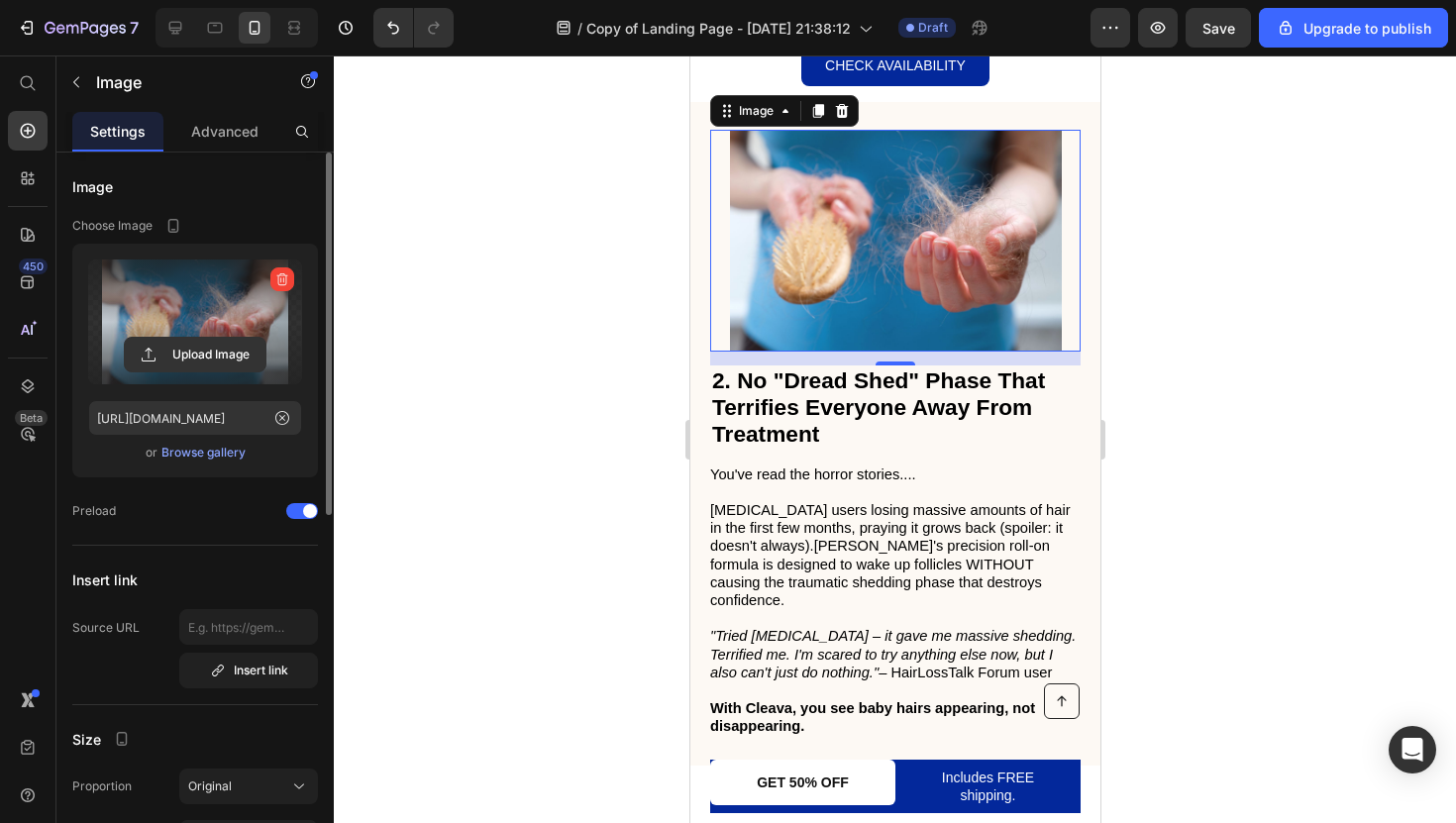 click 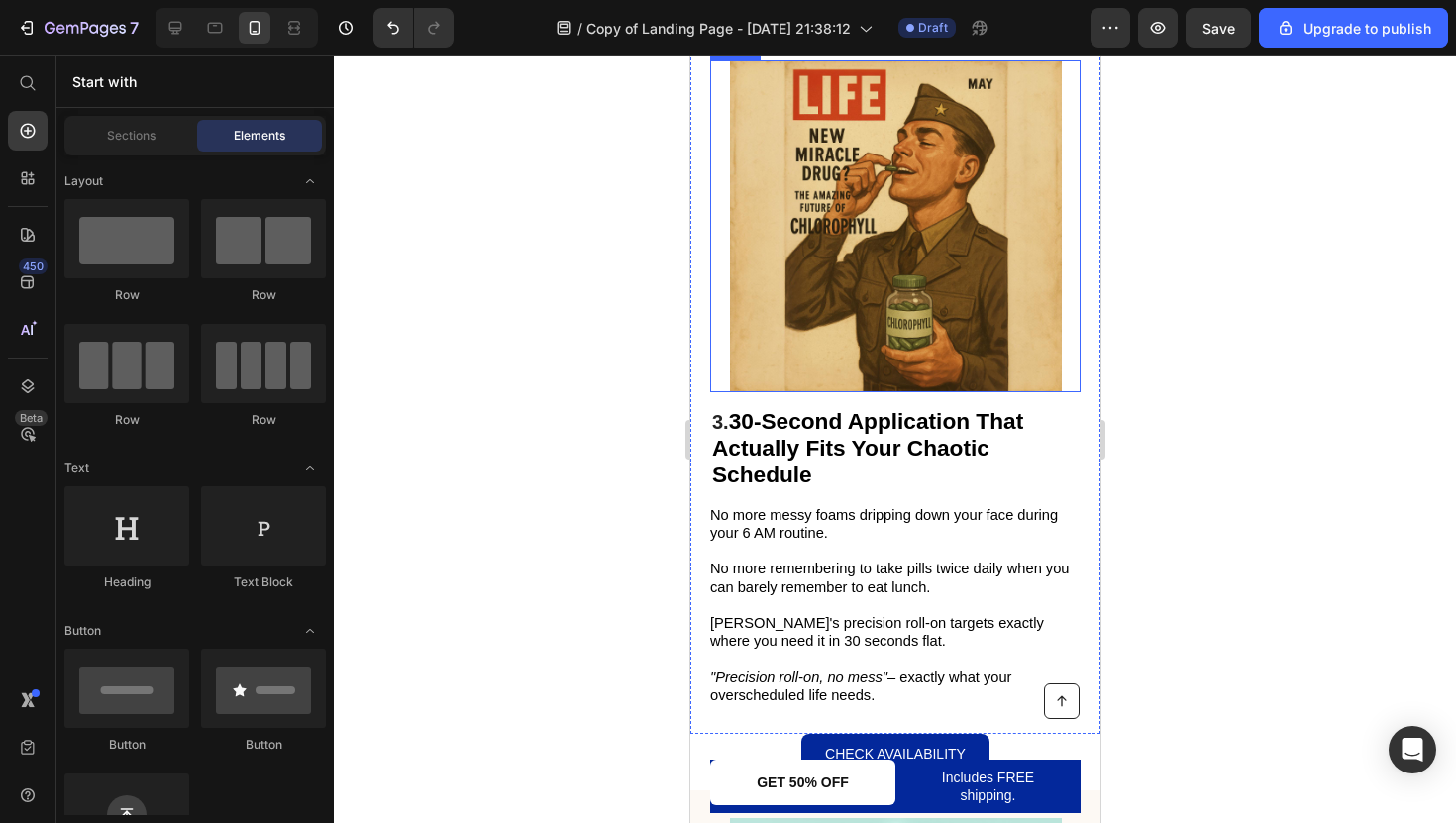 scroll, scrollTop: 1980, scrollLeft: 0, axis: vertical 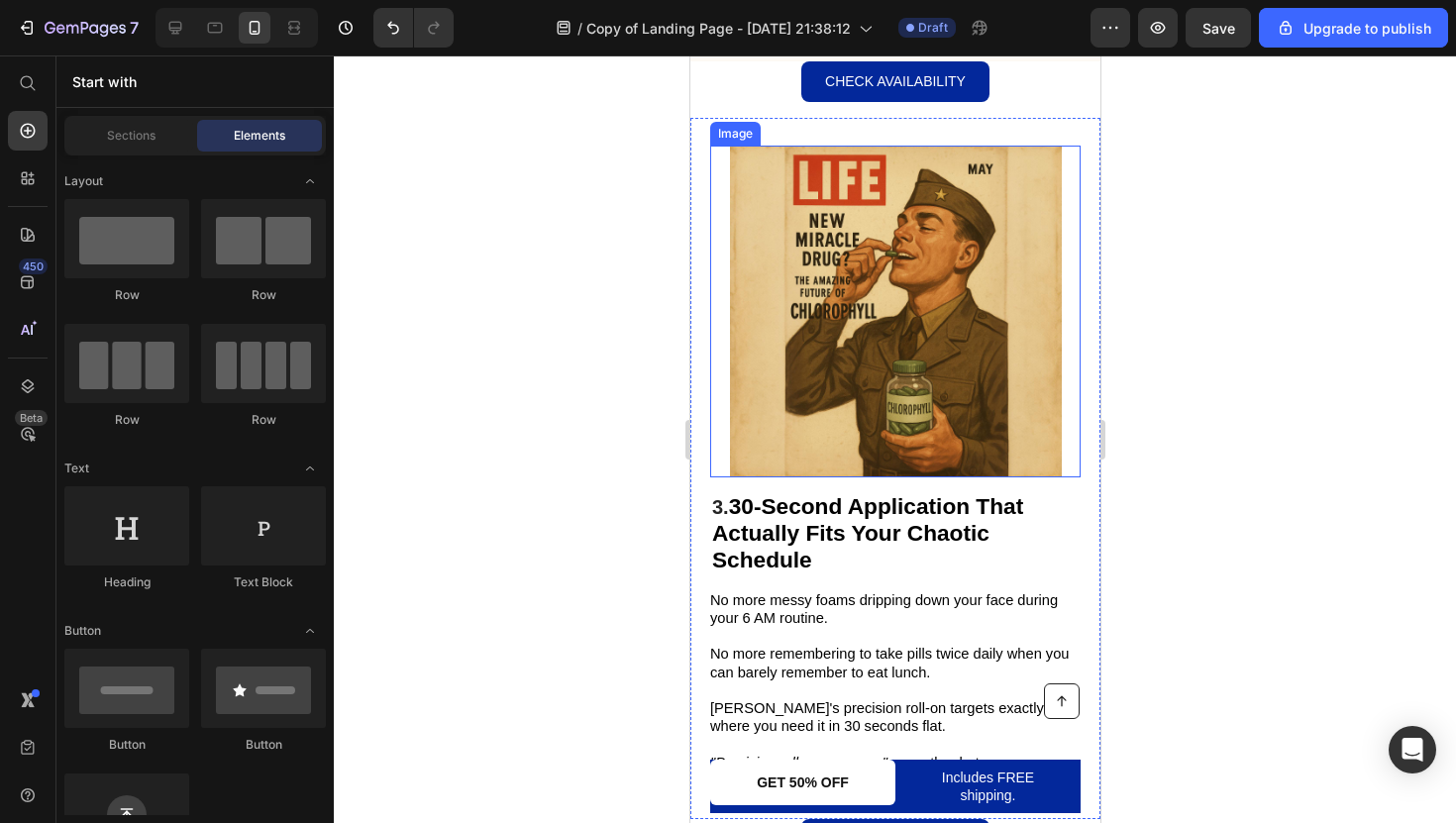 click at bounding box center [894, 311] 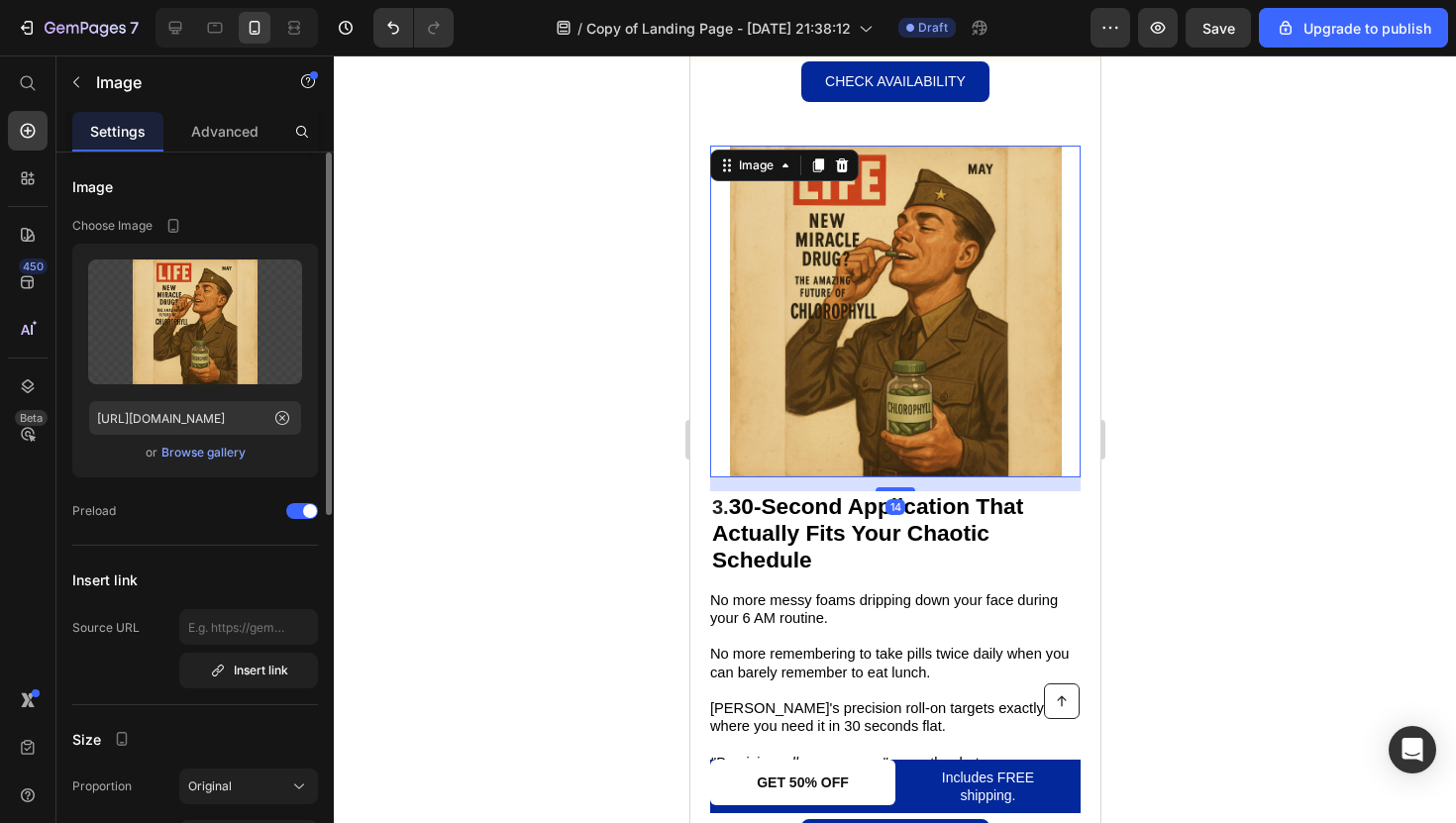 click on "Browse gallery" at bounding box center [203, 453] 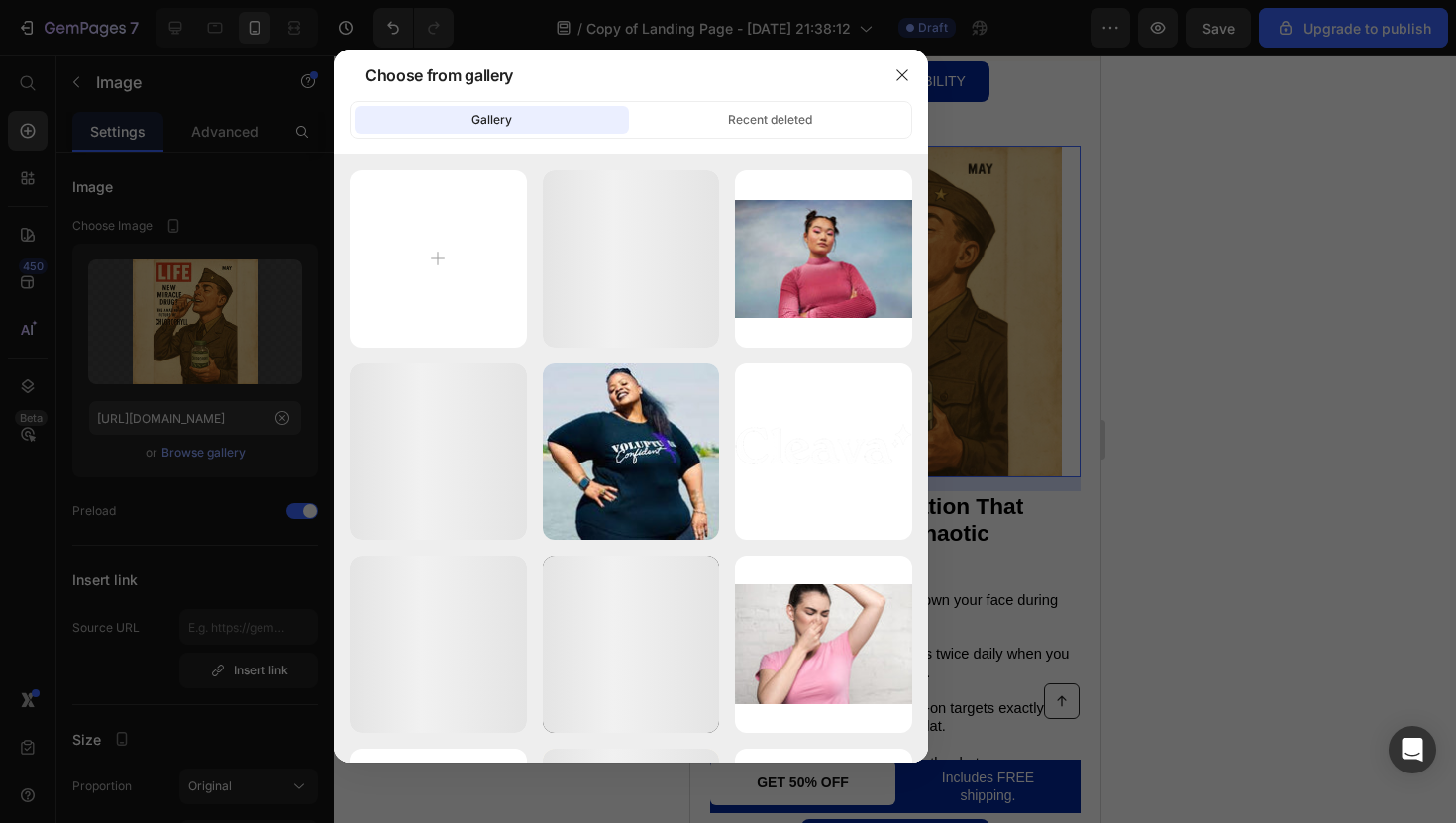 click at bounding box center [728, 411] 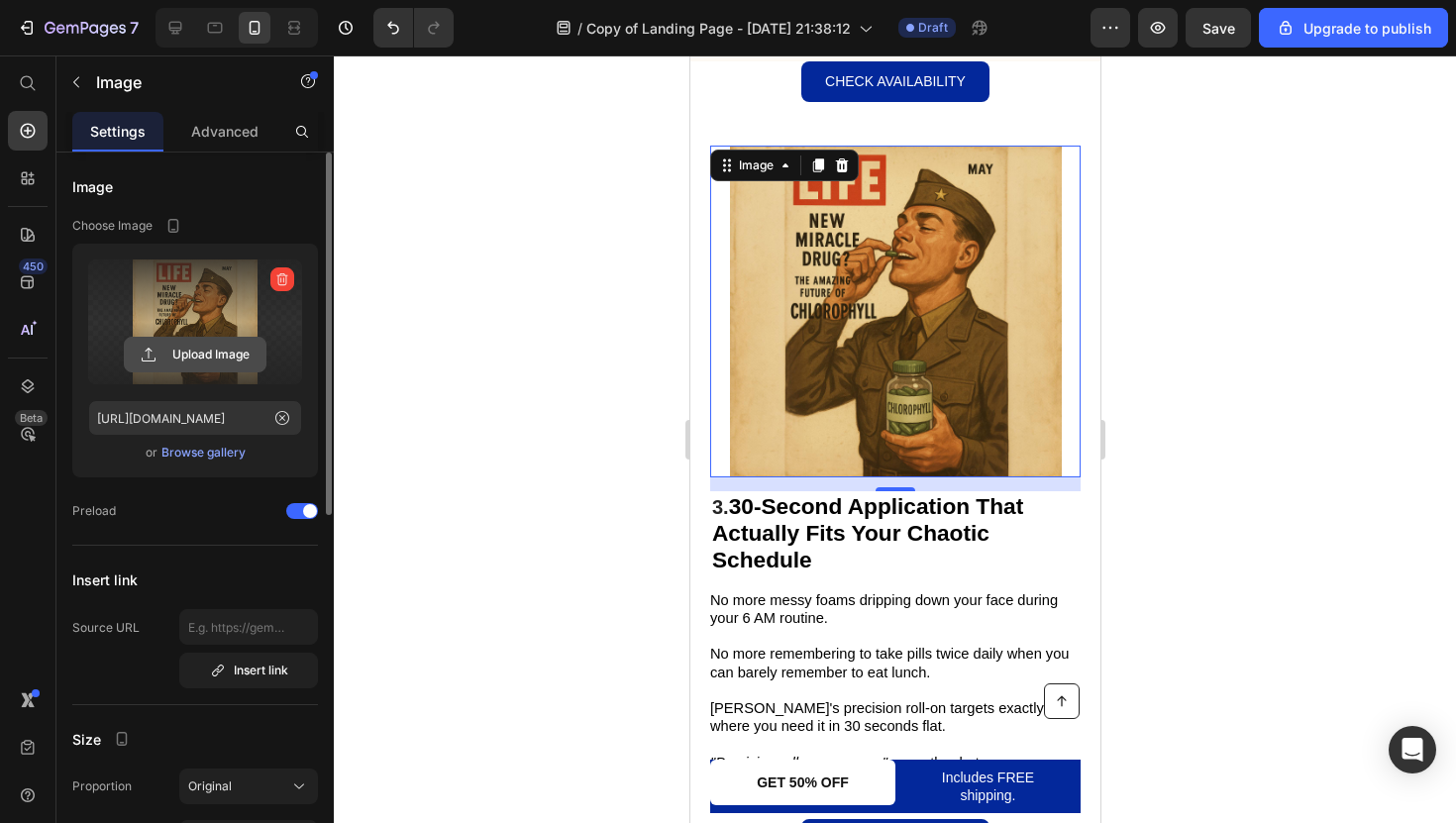 click 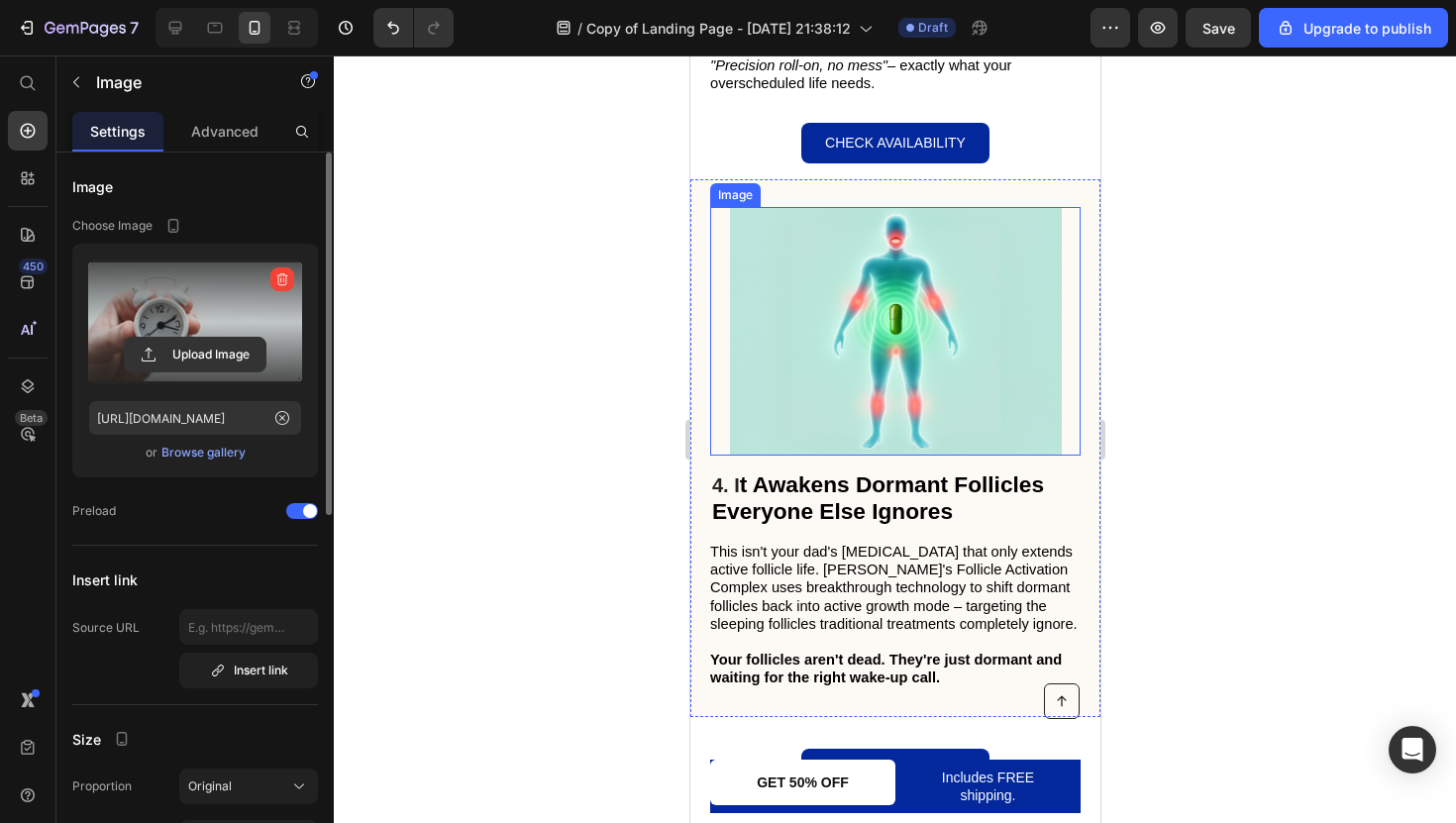 scroll, scrollTop: 2470, scrollLeft: 0, axis: vertical 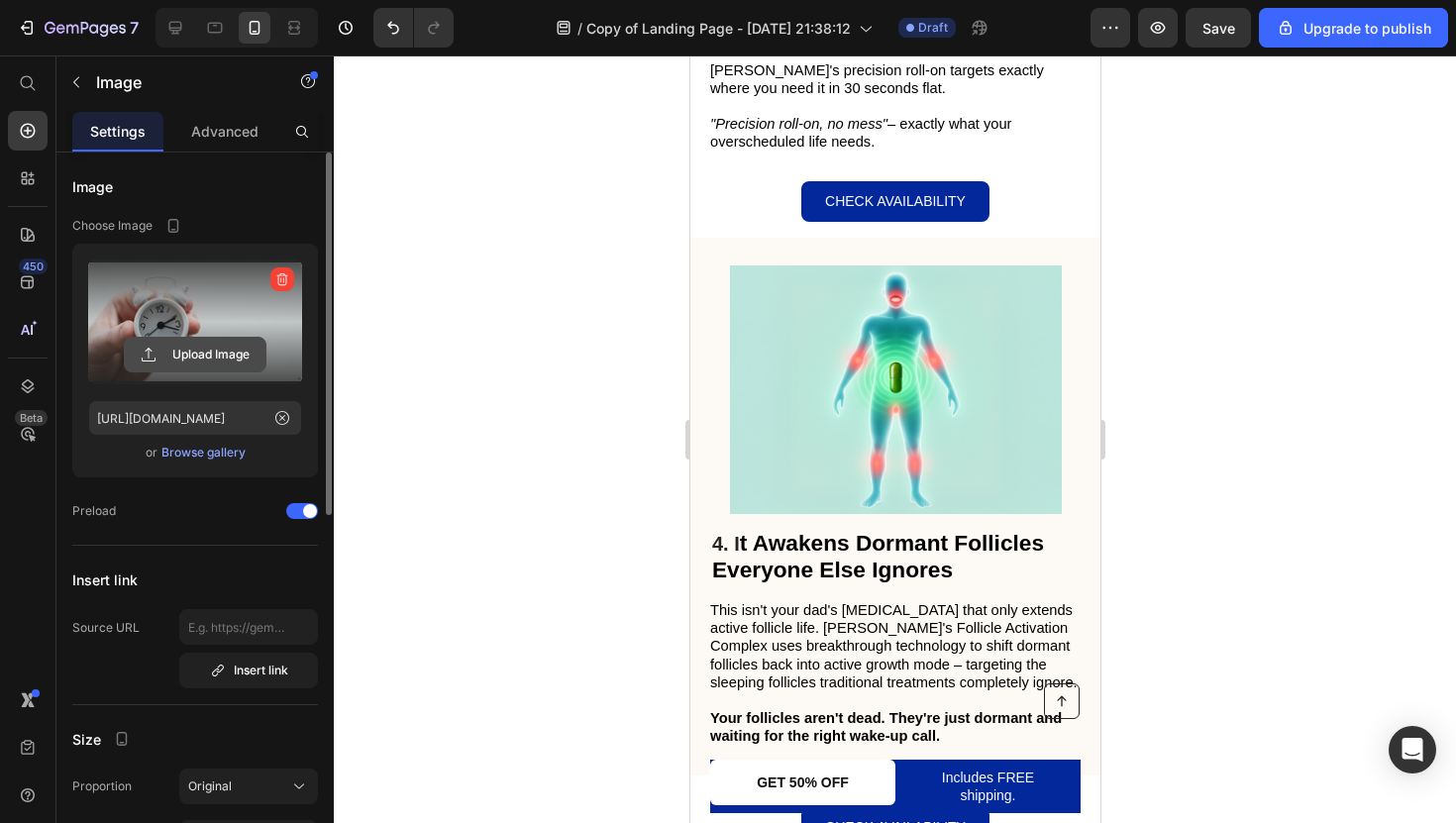 click 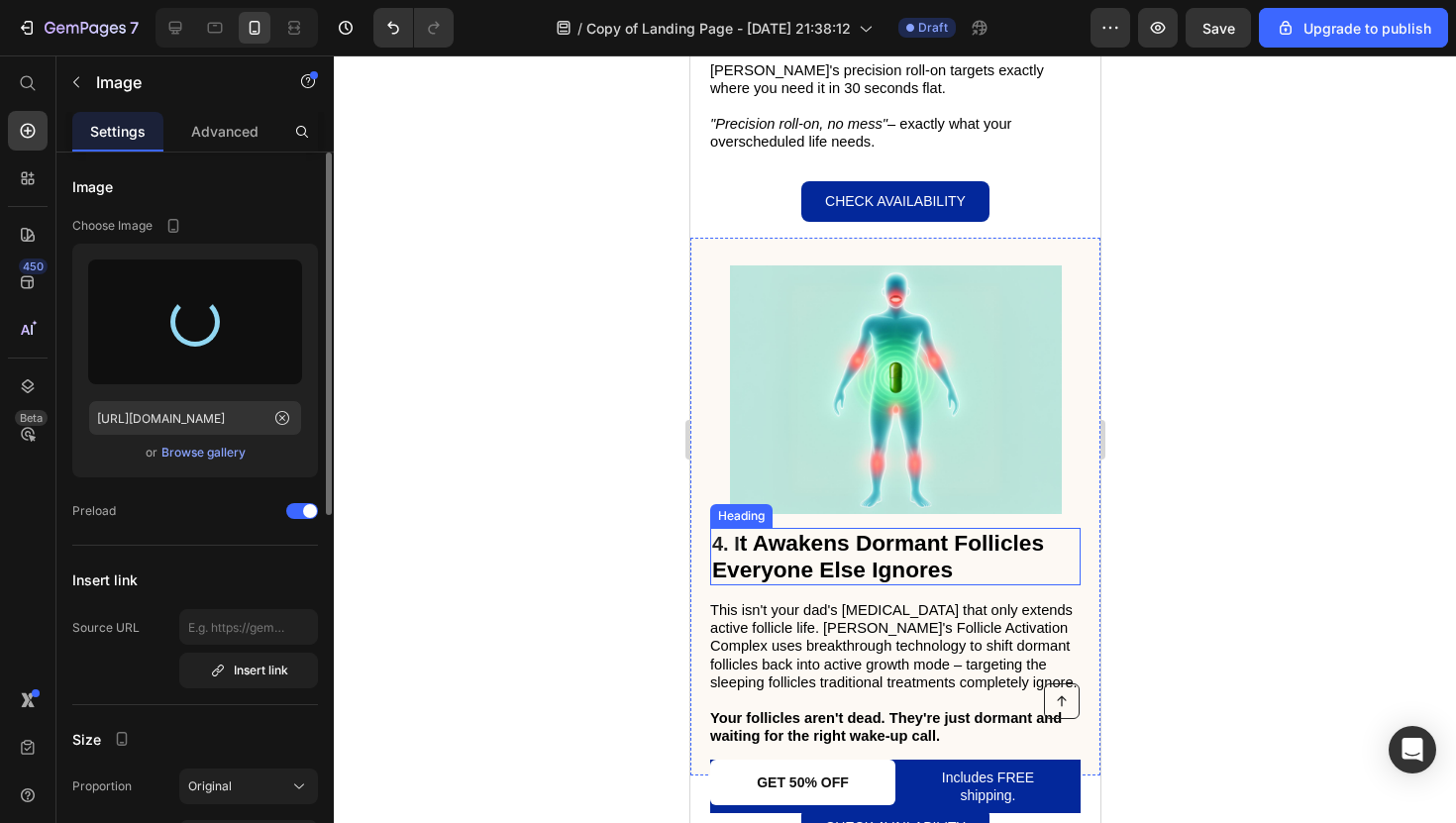 type on "[URL][DOMAIN_NAME]" 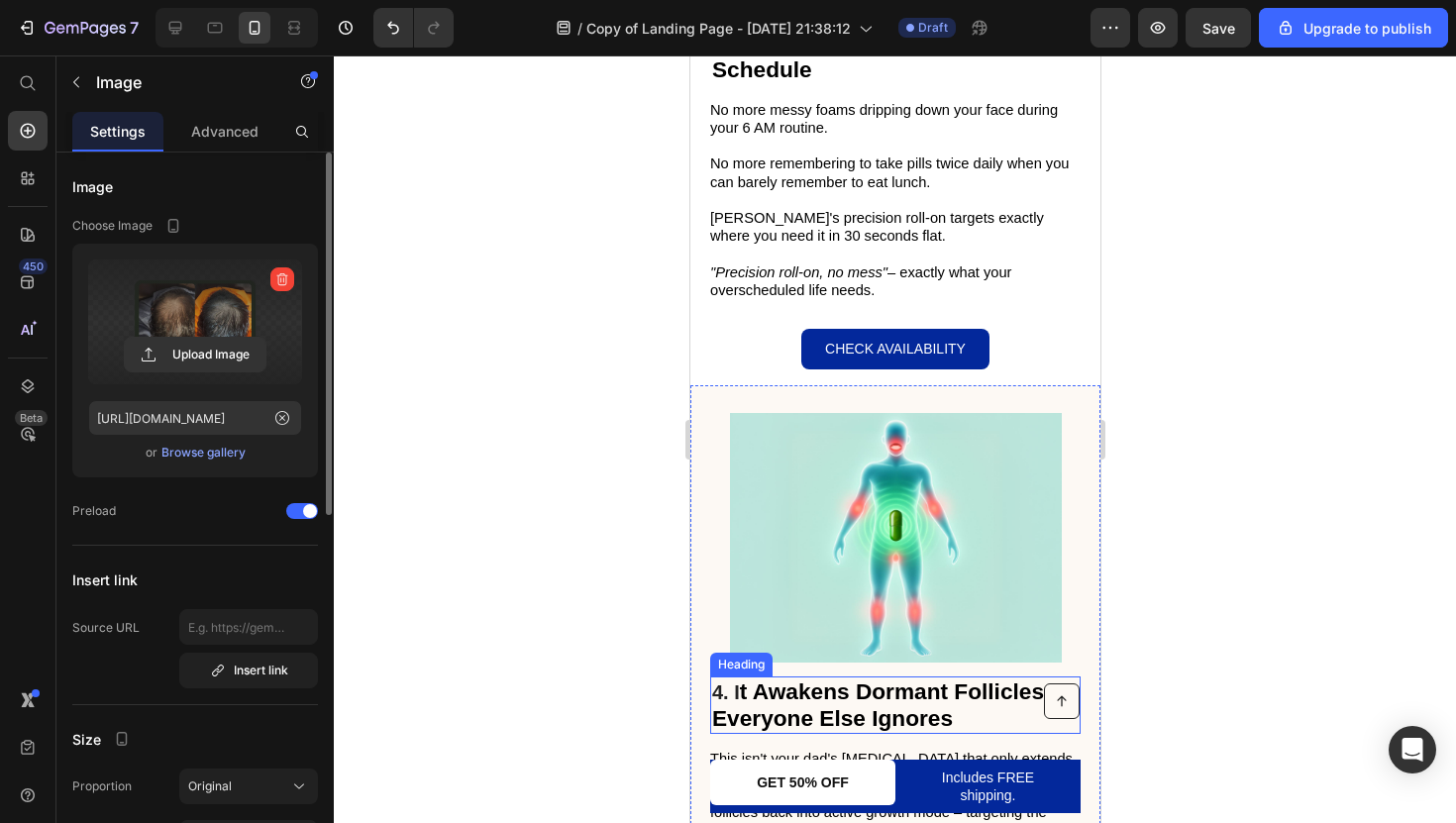 scroll, scrollTop: 2618, scrollLeft: 0, axis: vertical 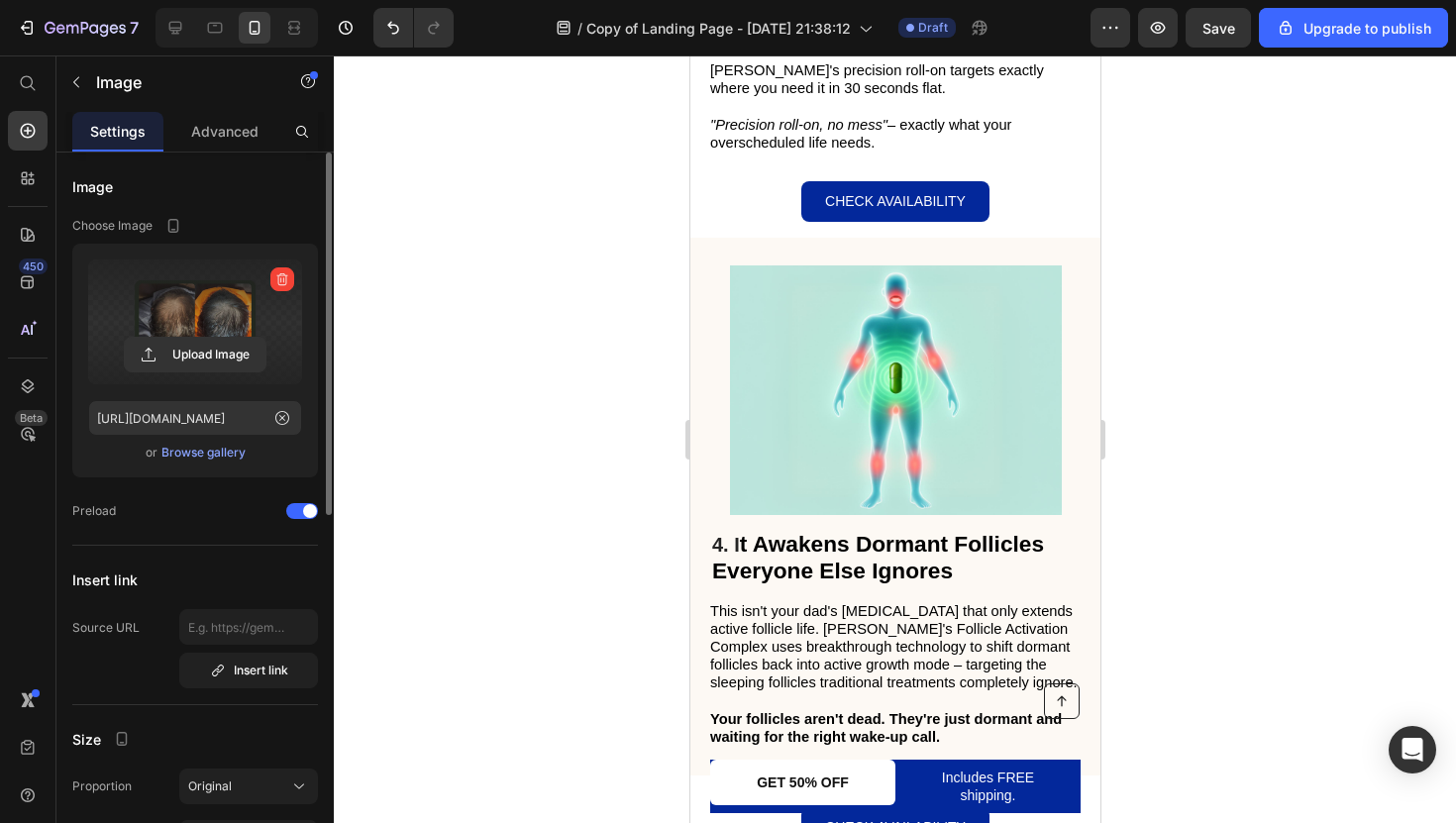 click on "Upload Image" at bounding box center [195, 355] 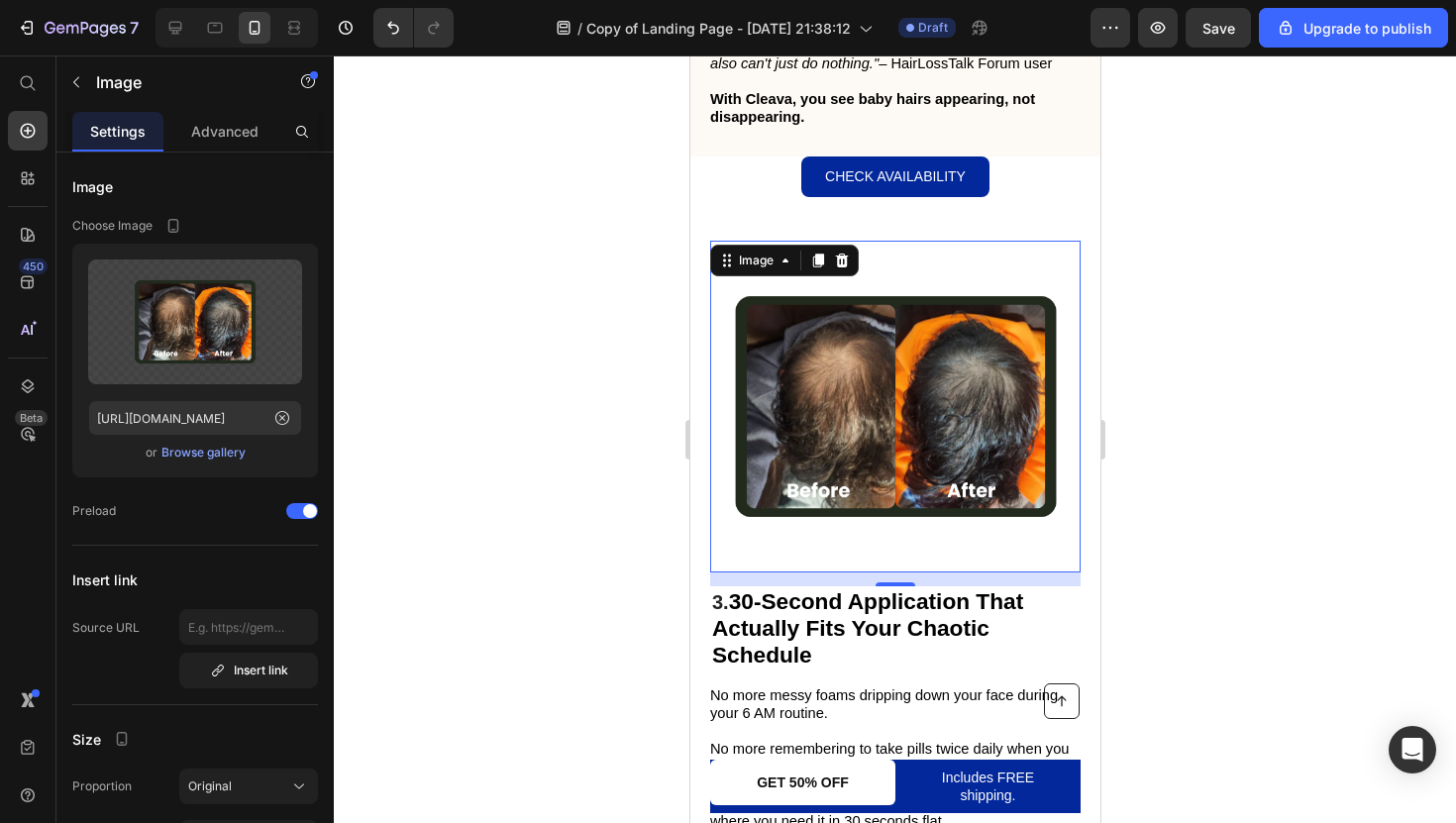 scroll, scrollTop: 1887, scrollLeft: 0, axis: vertical 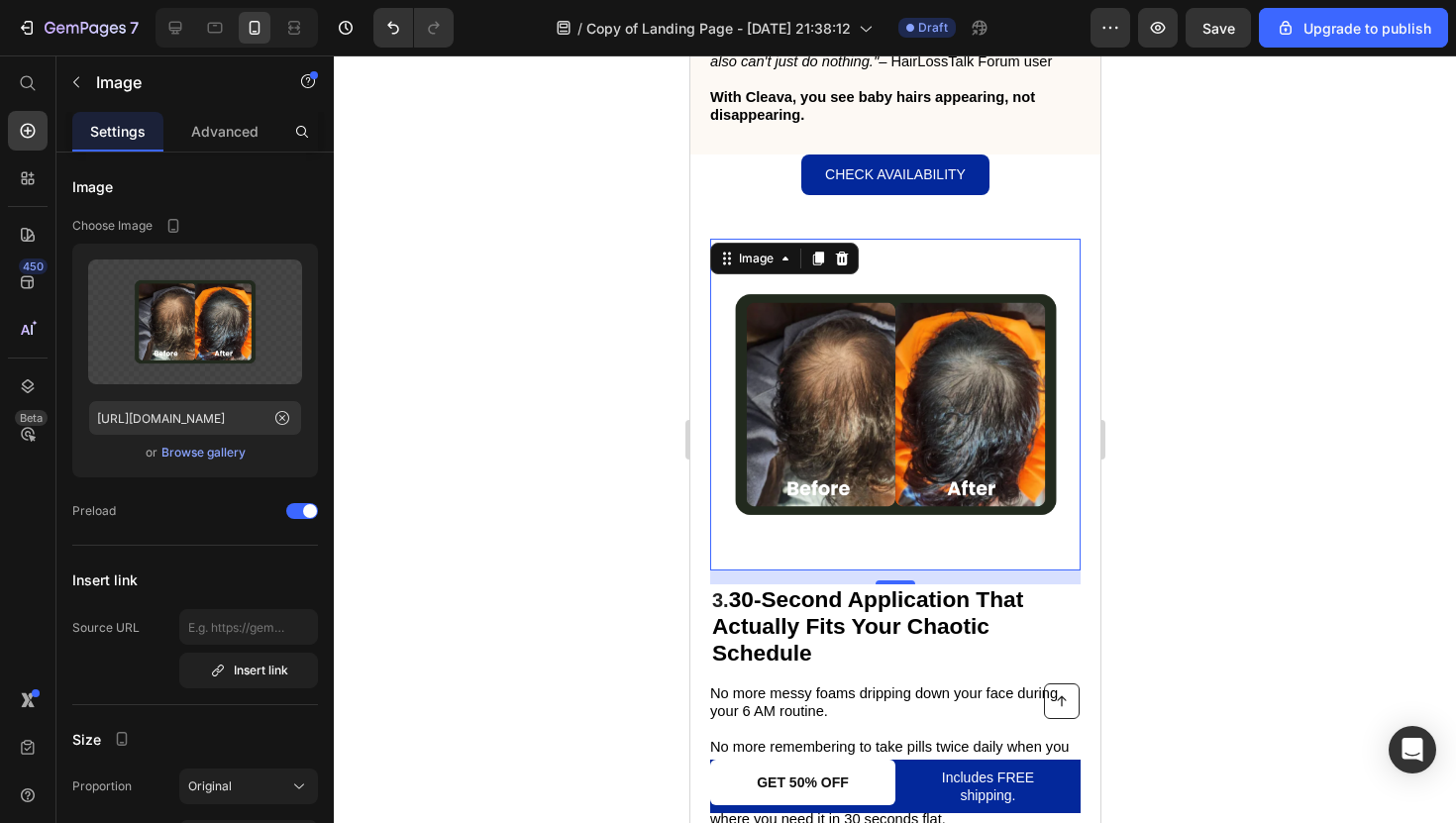 click 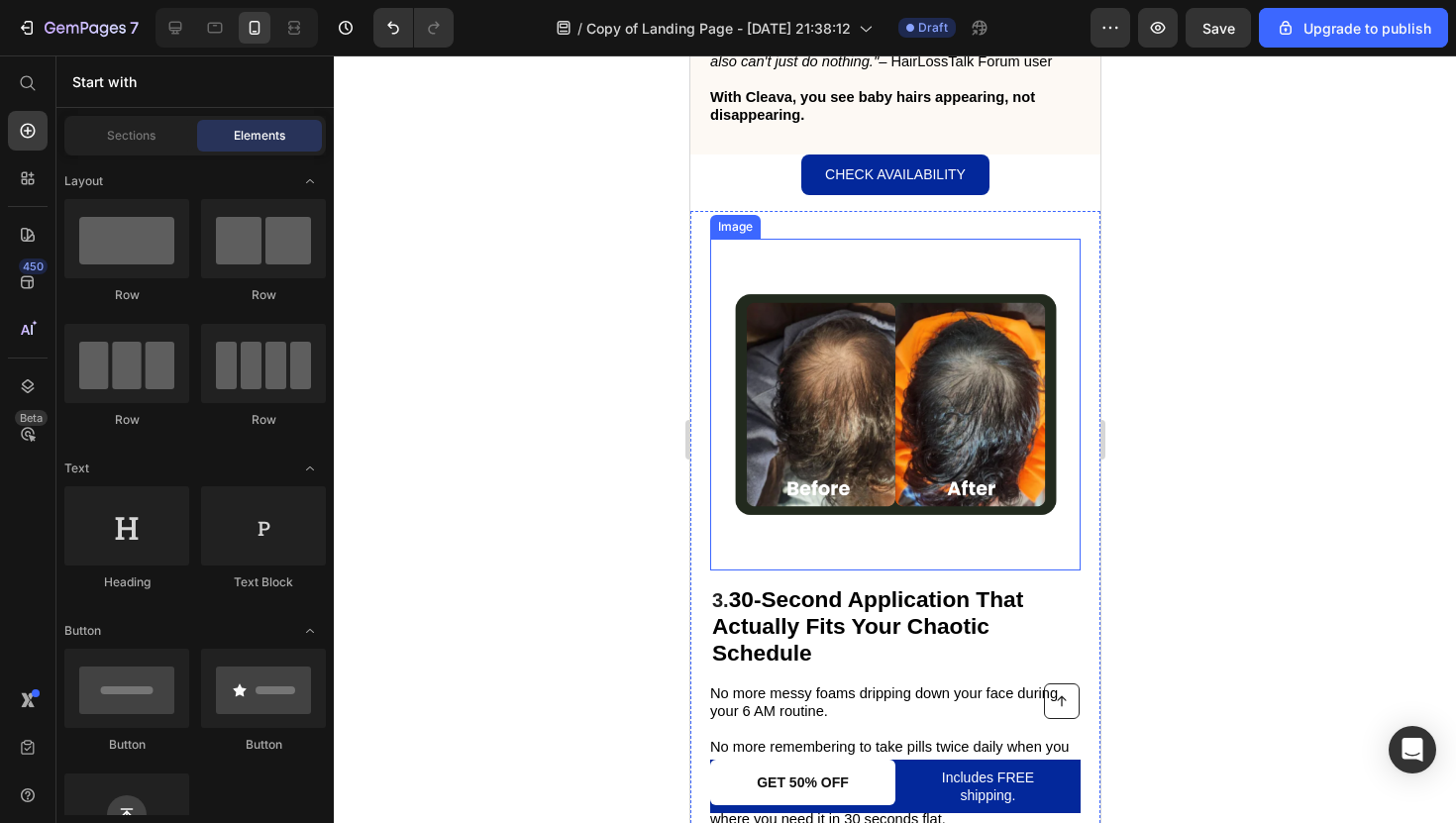 click at bounding box center (894, 404) 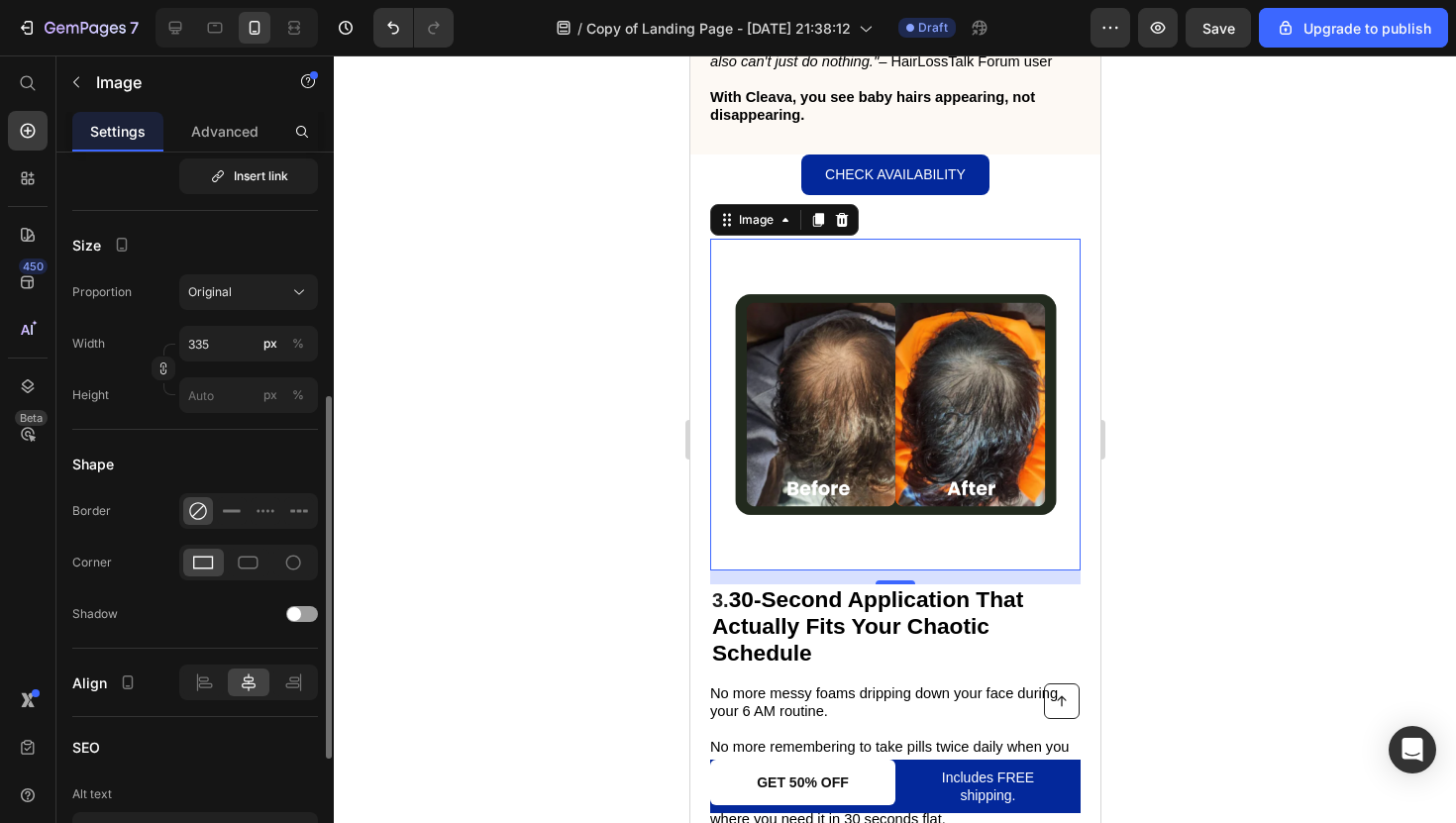 scroll, scrollTop: 482, scrollLeft: 0, axis: vertical 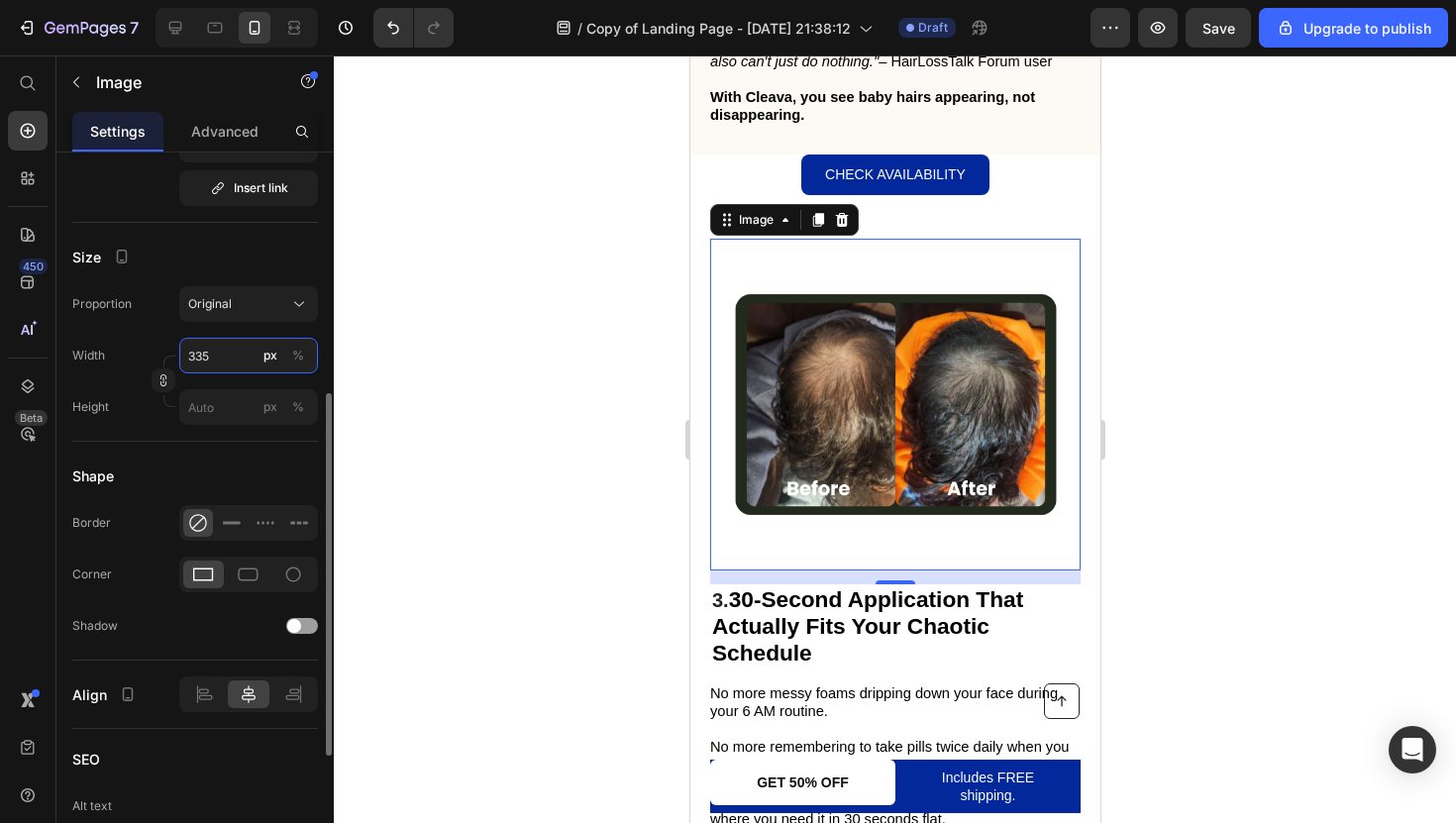 click on "335" at bounding box center [249, 356] 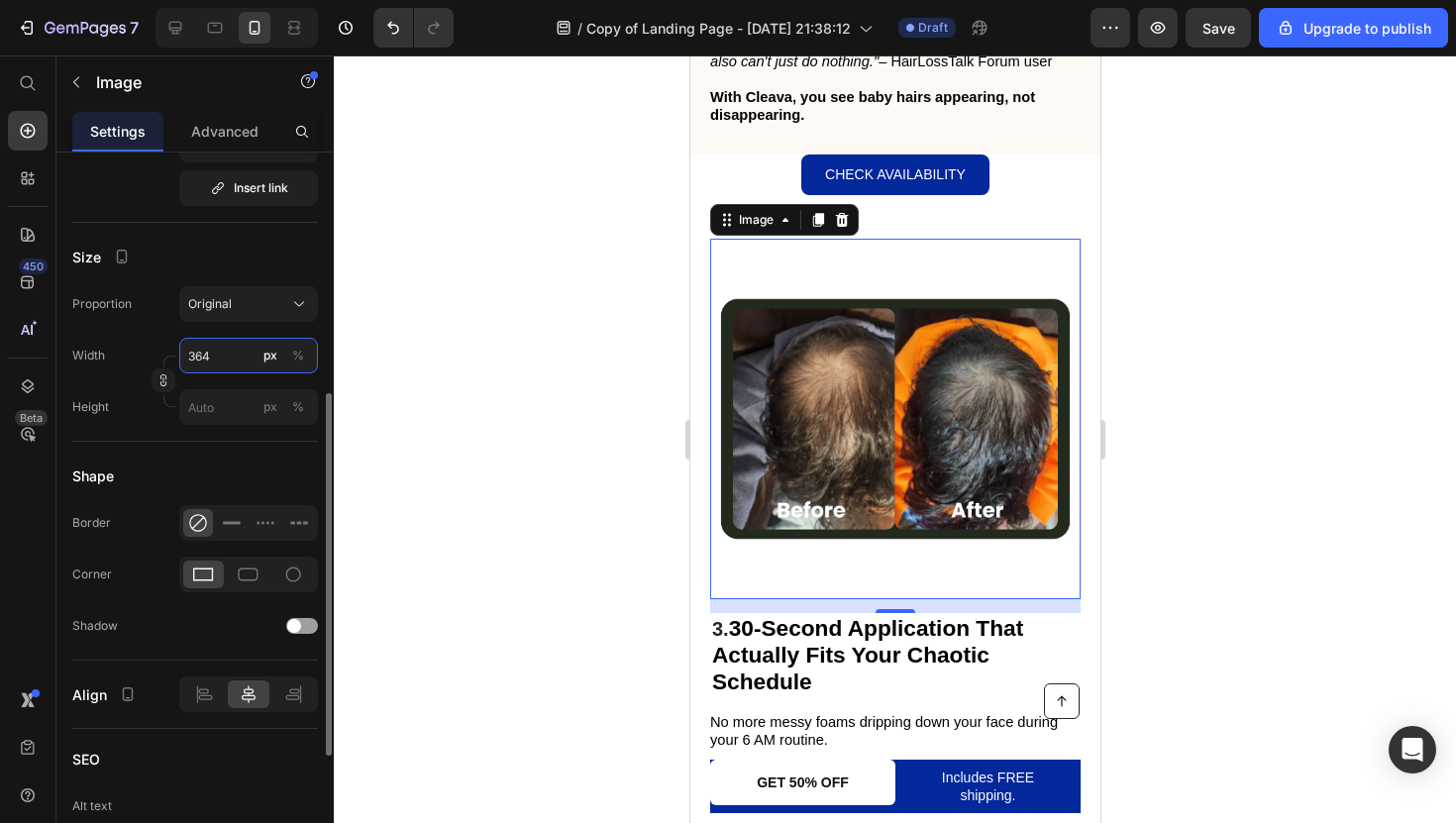 type on "365" 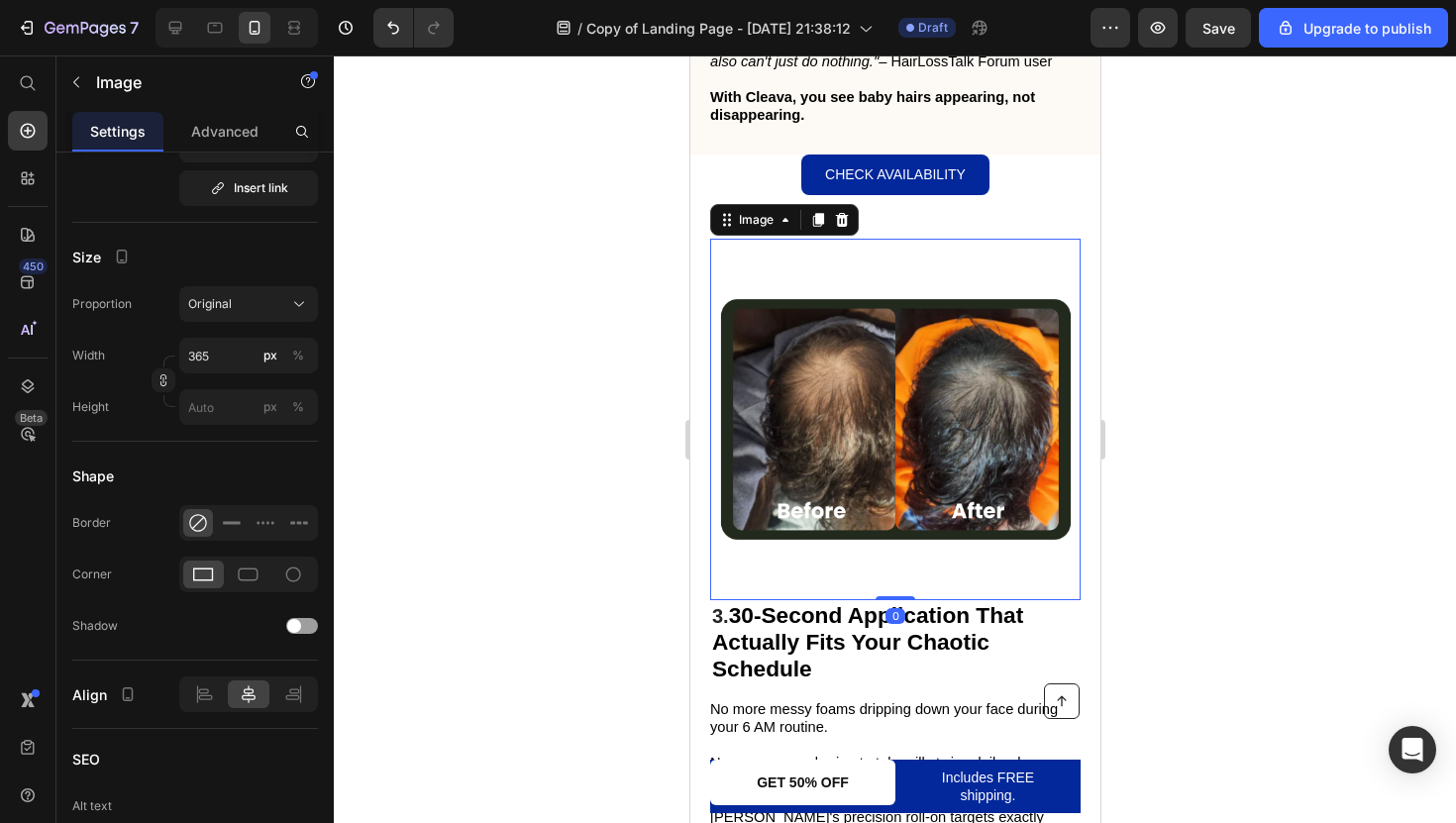 drag, startPoint x: 893, startPoint y: 584, endPoint x: 897, endPoint y: 507, distance: 77.10383 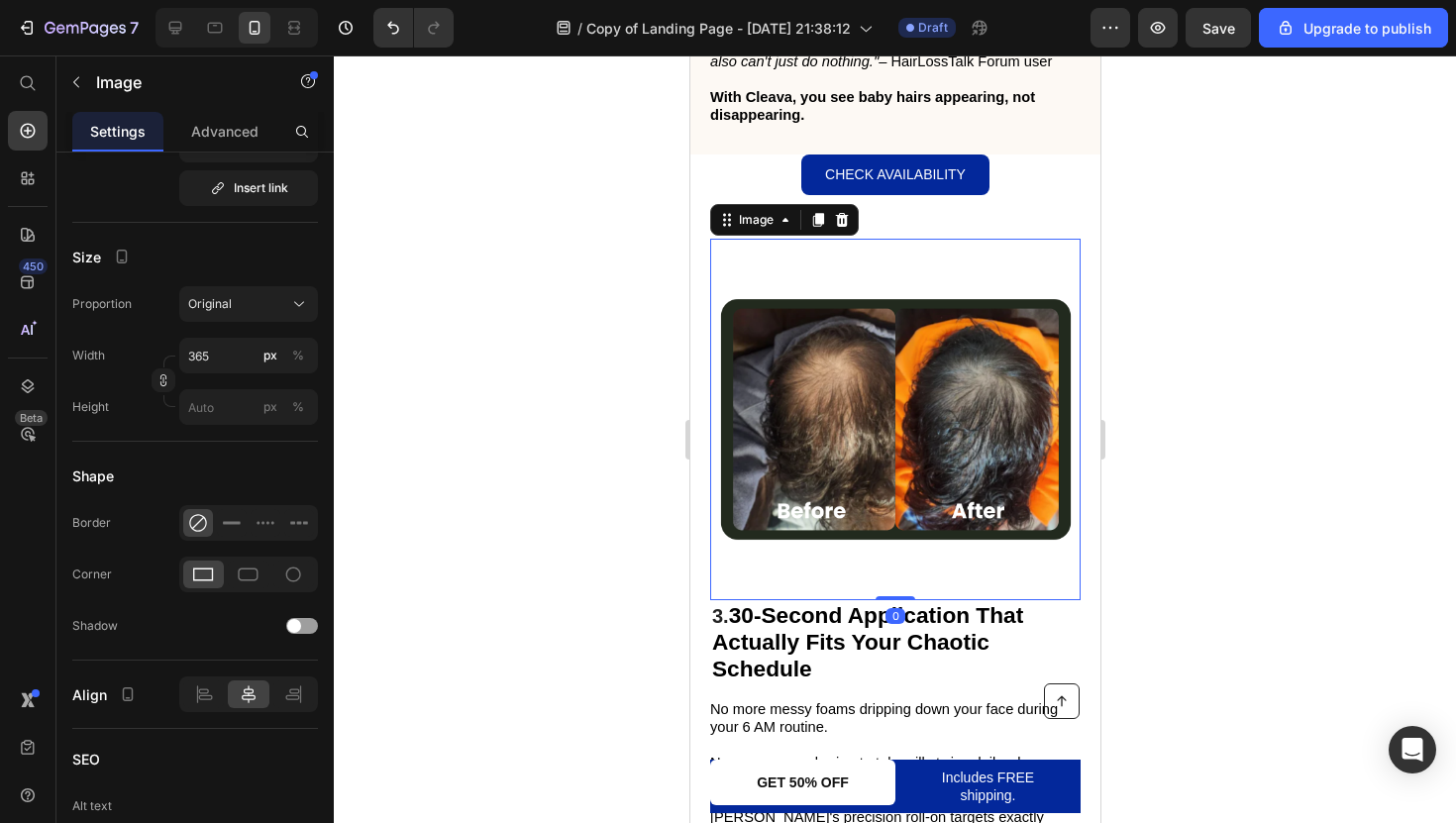 click 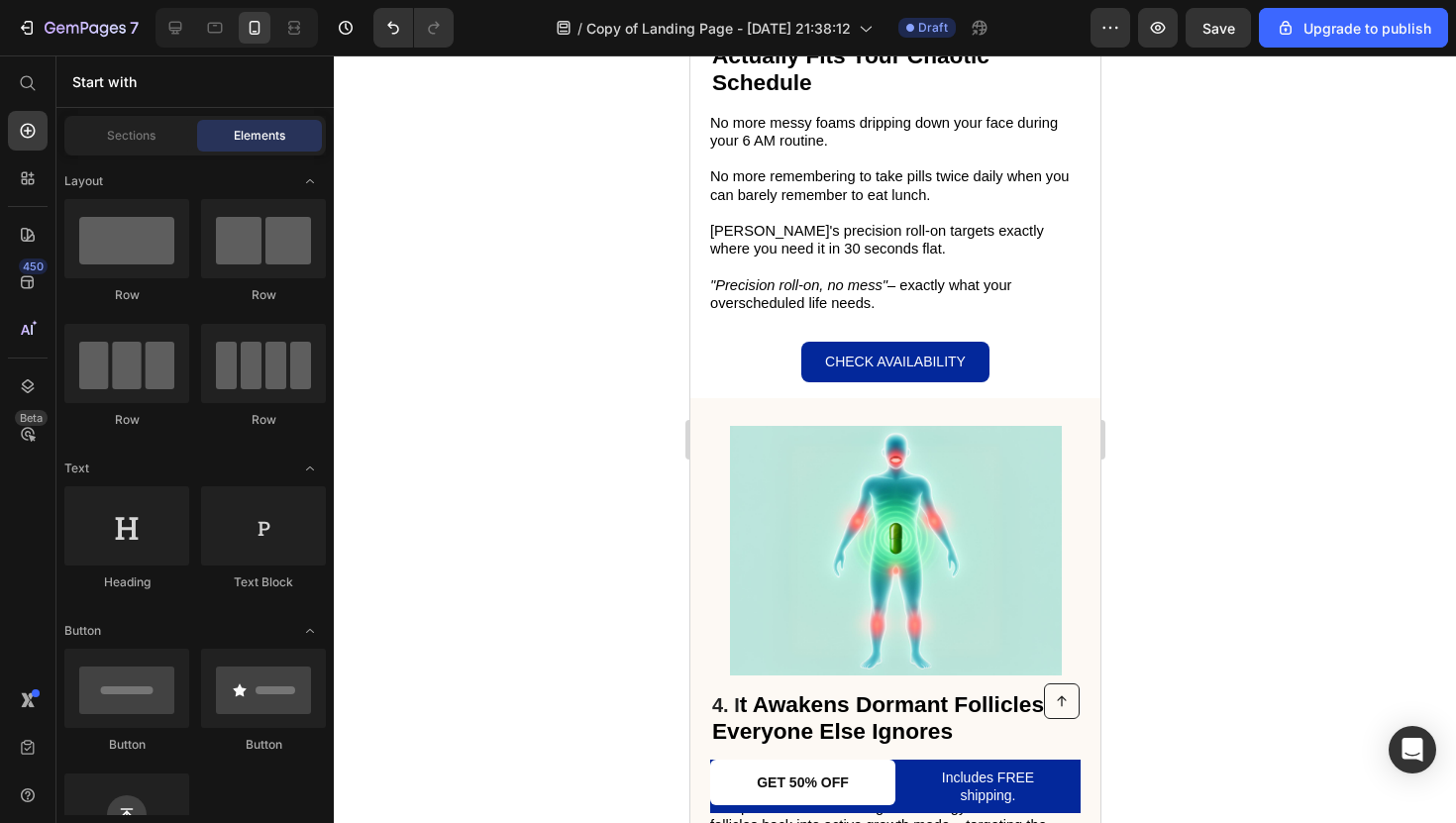 scroll, scrollTop: 2616, scrollLeft: 0, axis: vertical 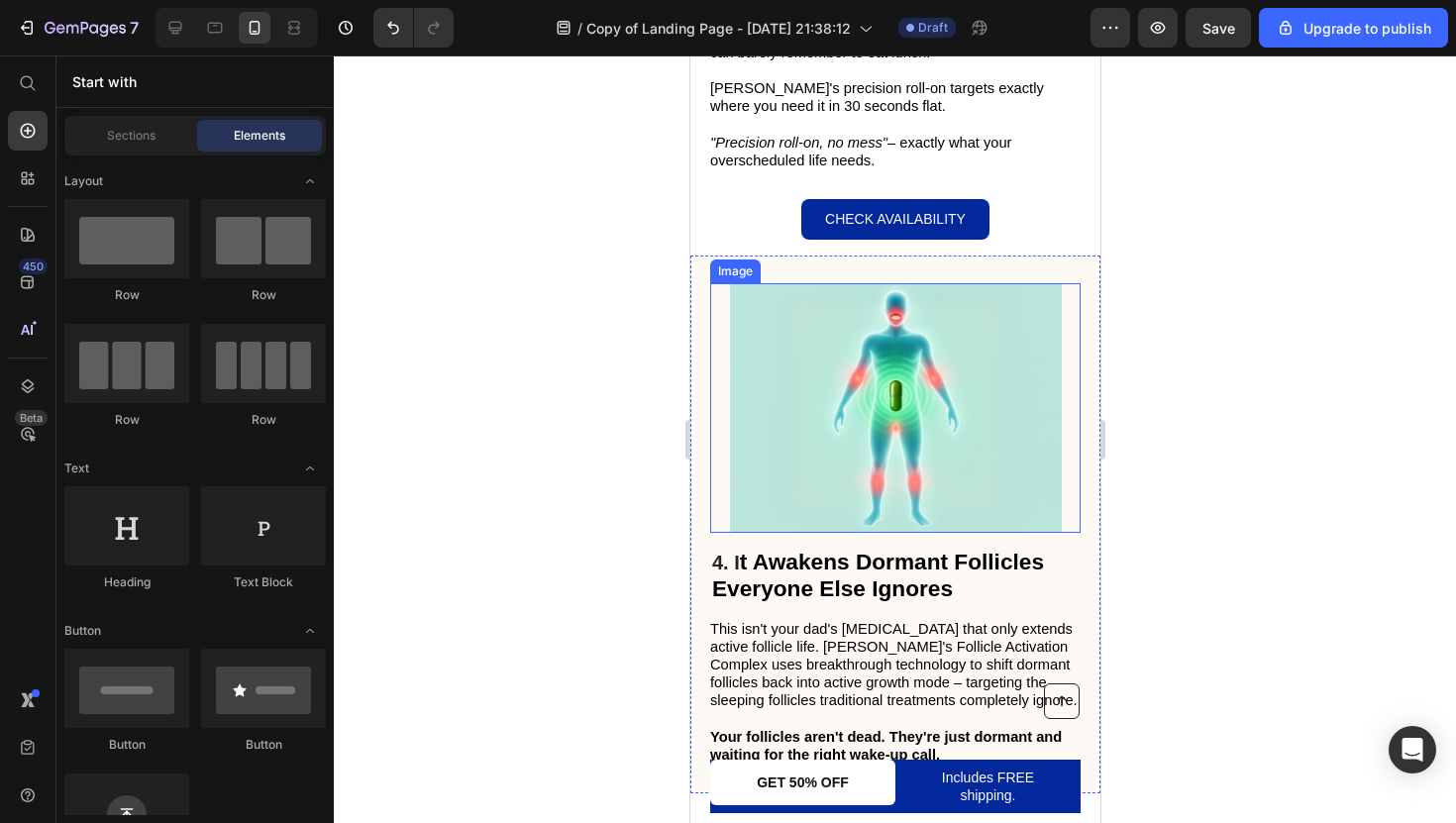 click at bounding box center (894, 407) 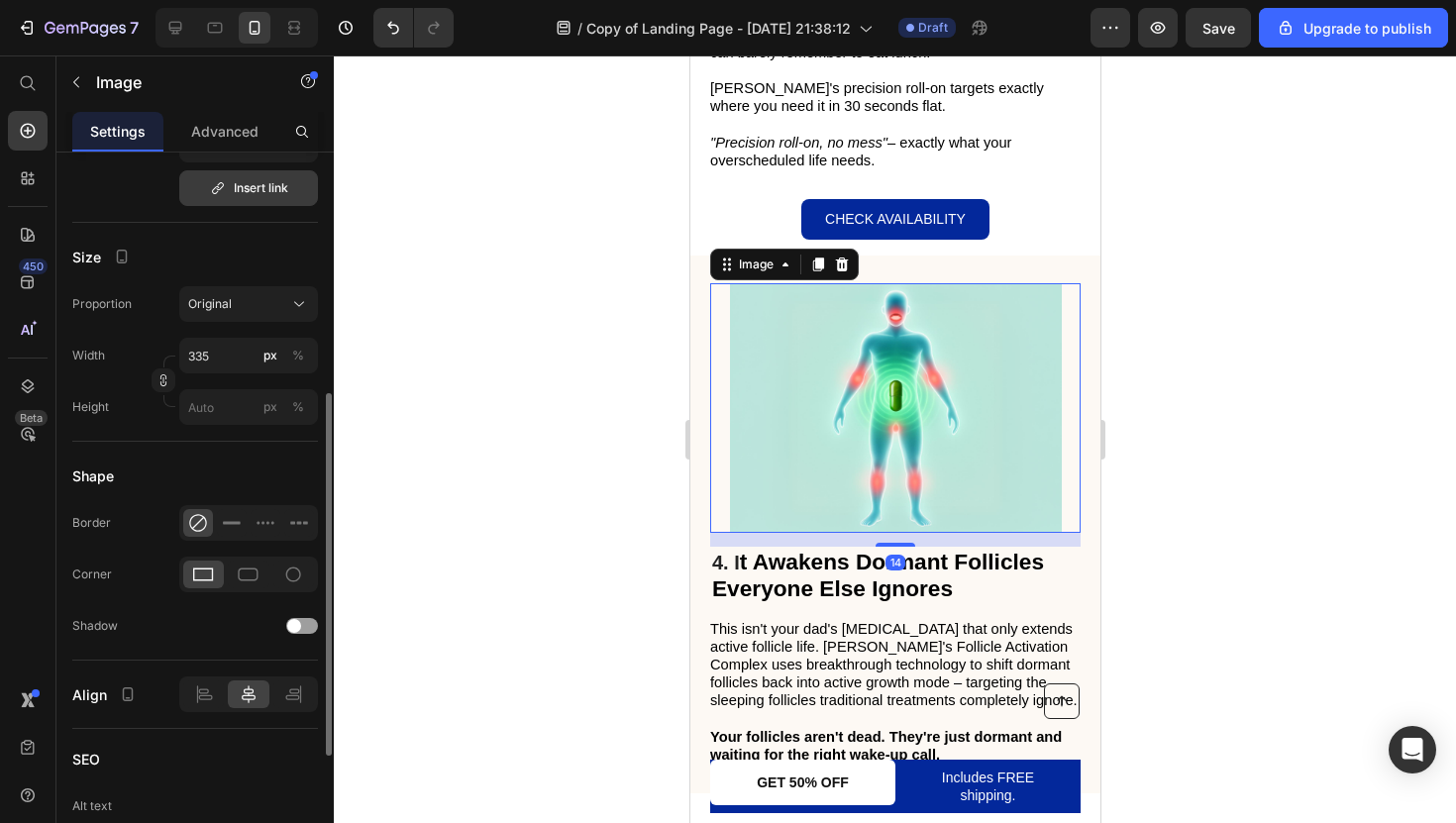 scroll, scrollTop: 0, scrollLeft: 0, axis: both 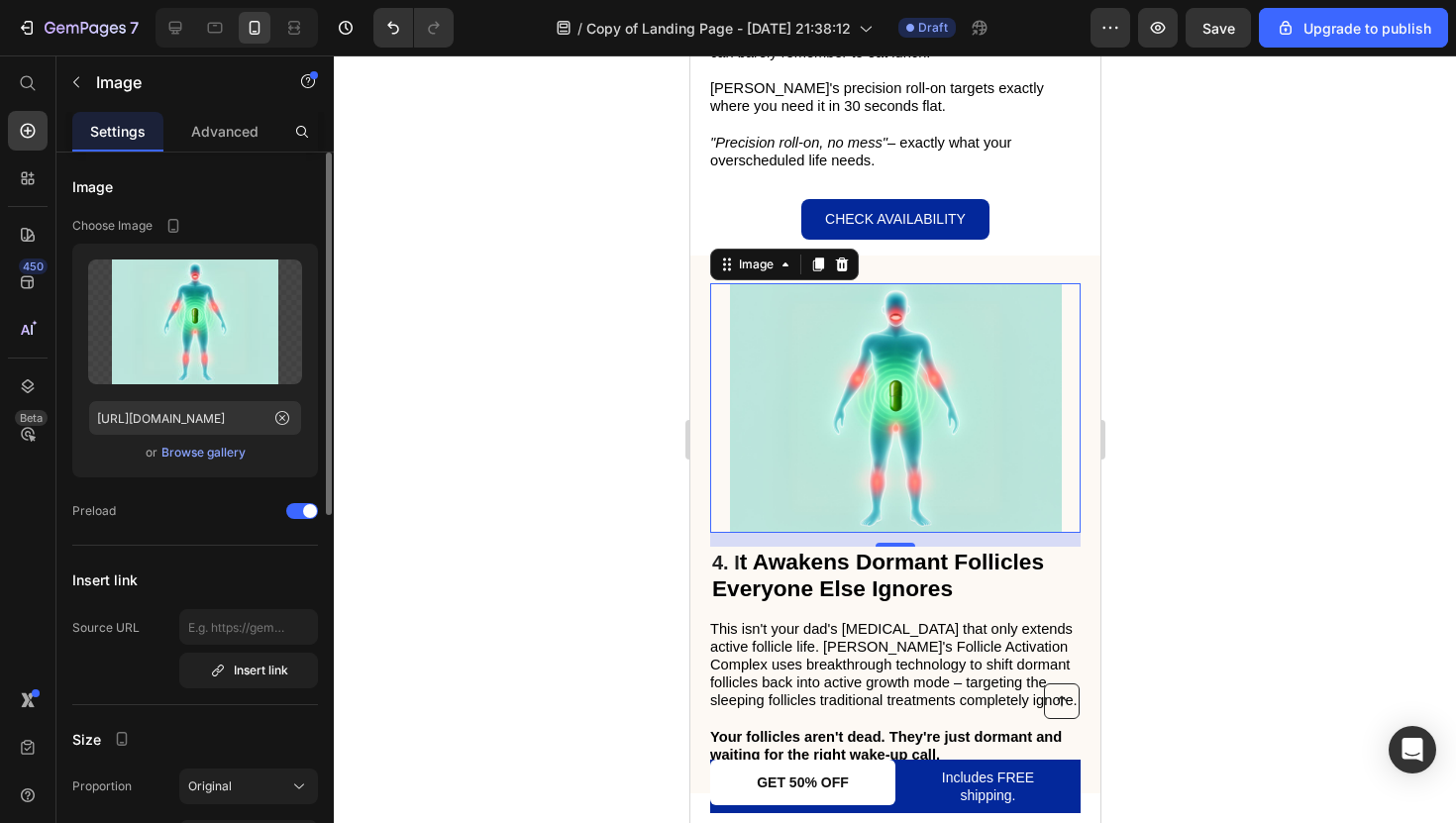 click on "Browse gallery" at bounding box center [203, 453] 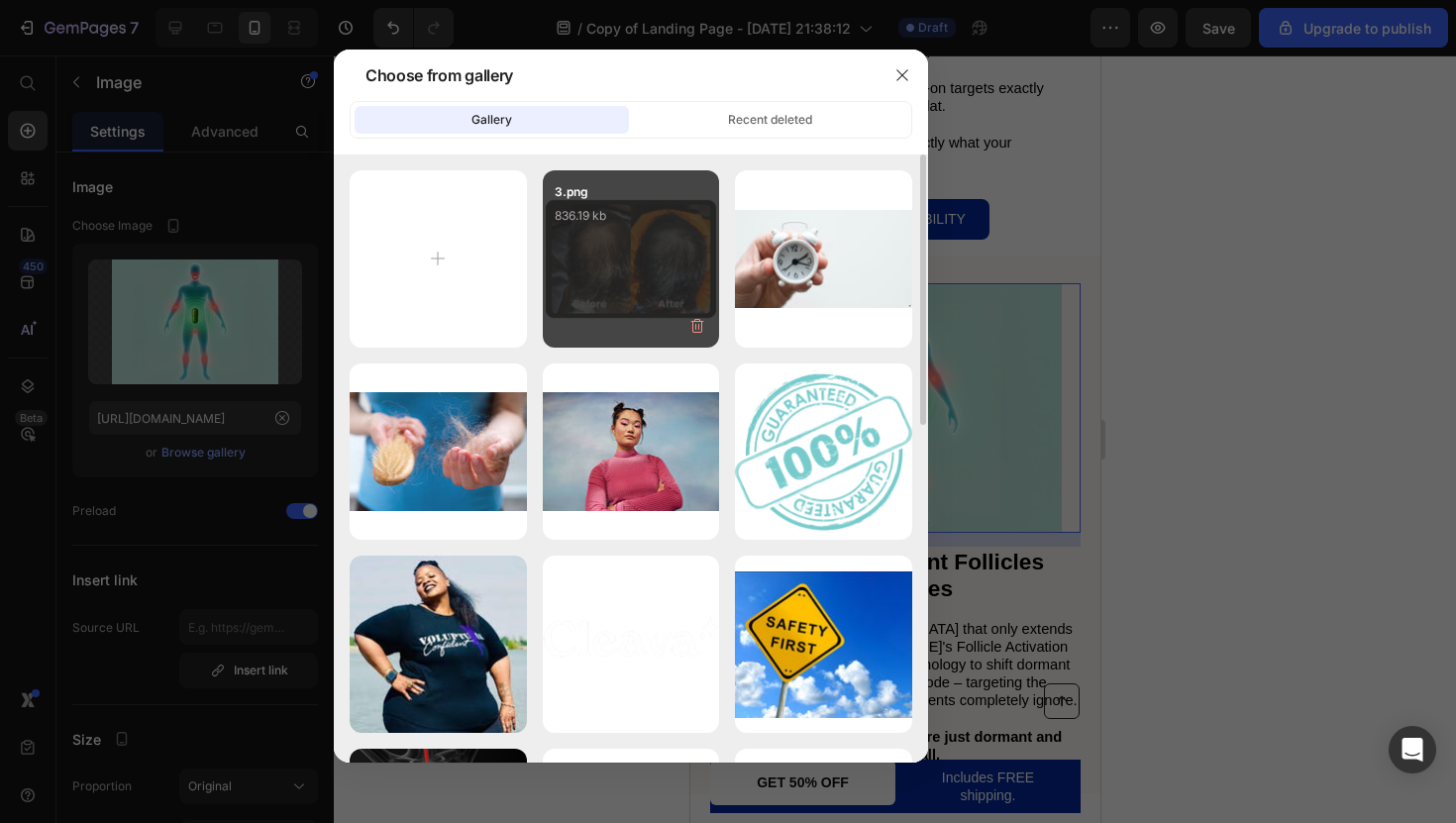 click on "3.png 836.19 kb" at bounding box center [631, 222] 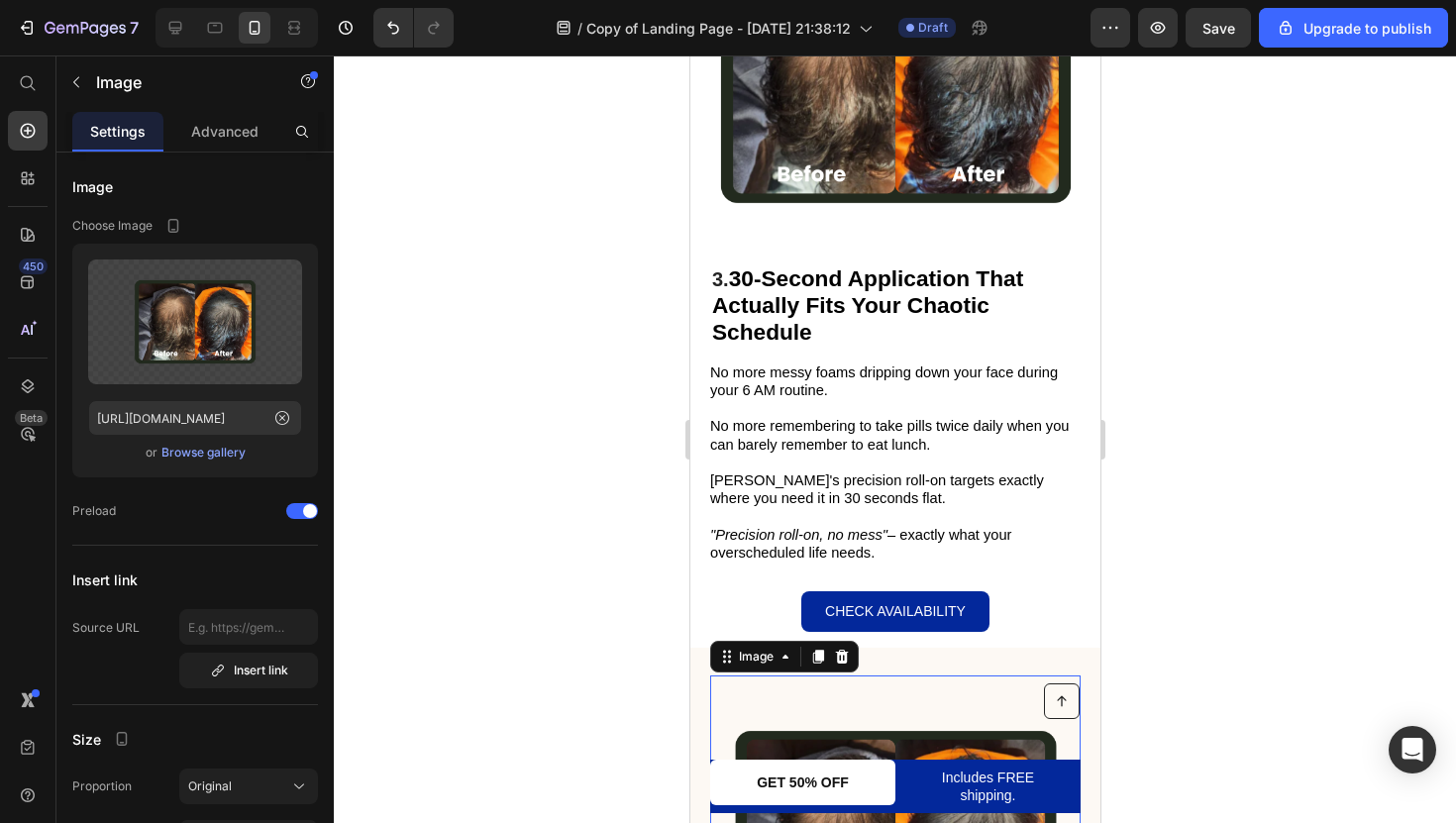 scroll, scrollTop: 1904, scrollLeft: 0, axis: vertical 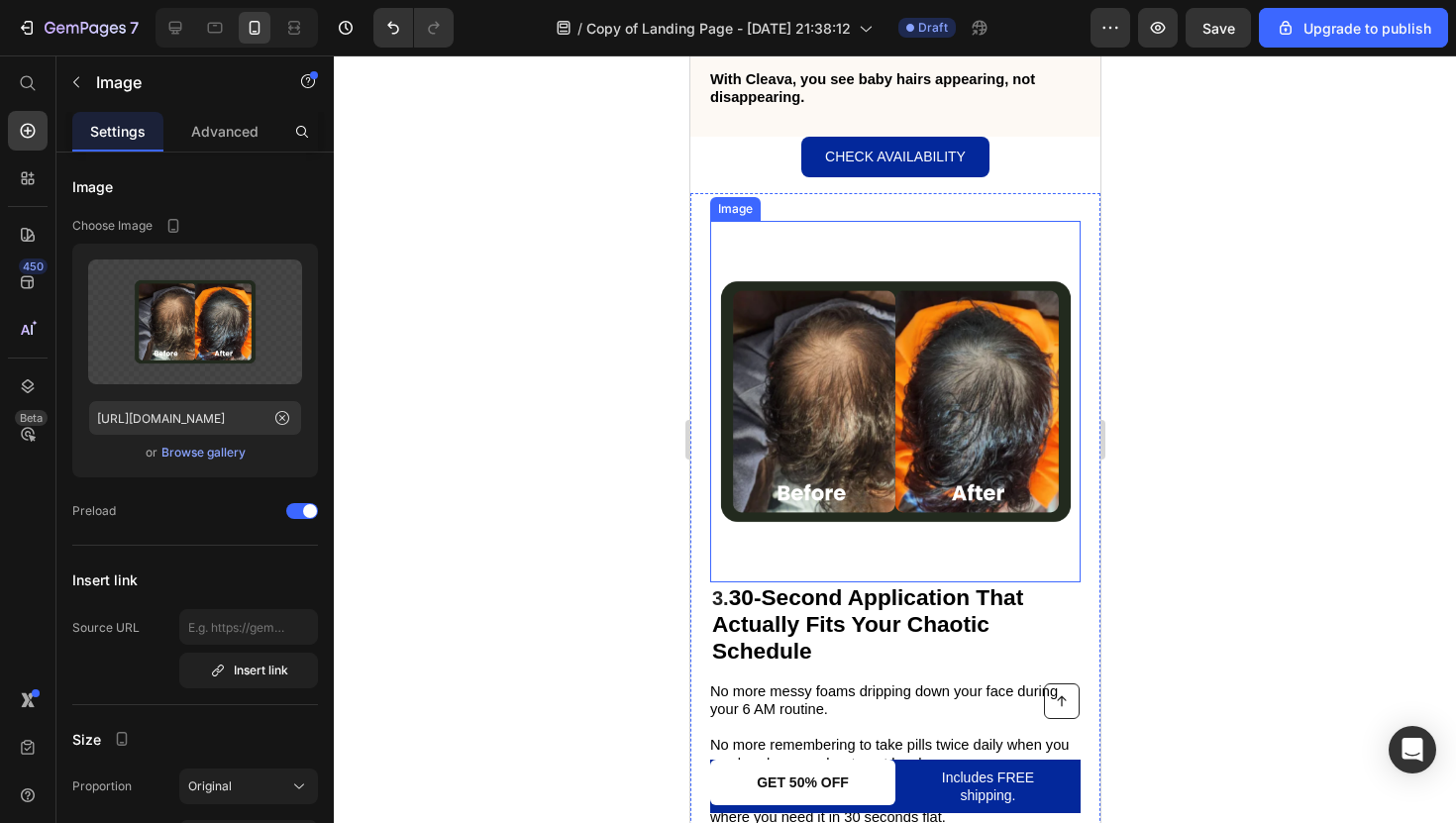 click at bounding box center [894, 401] 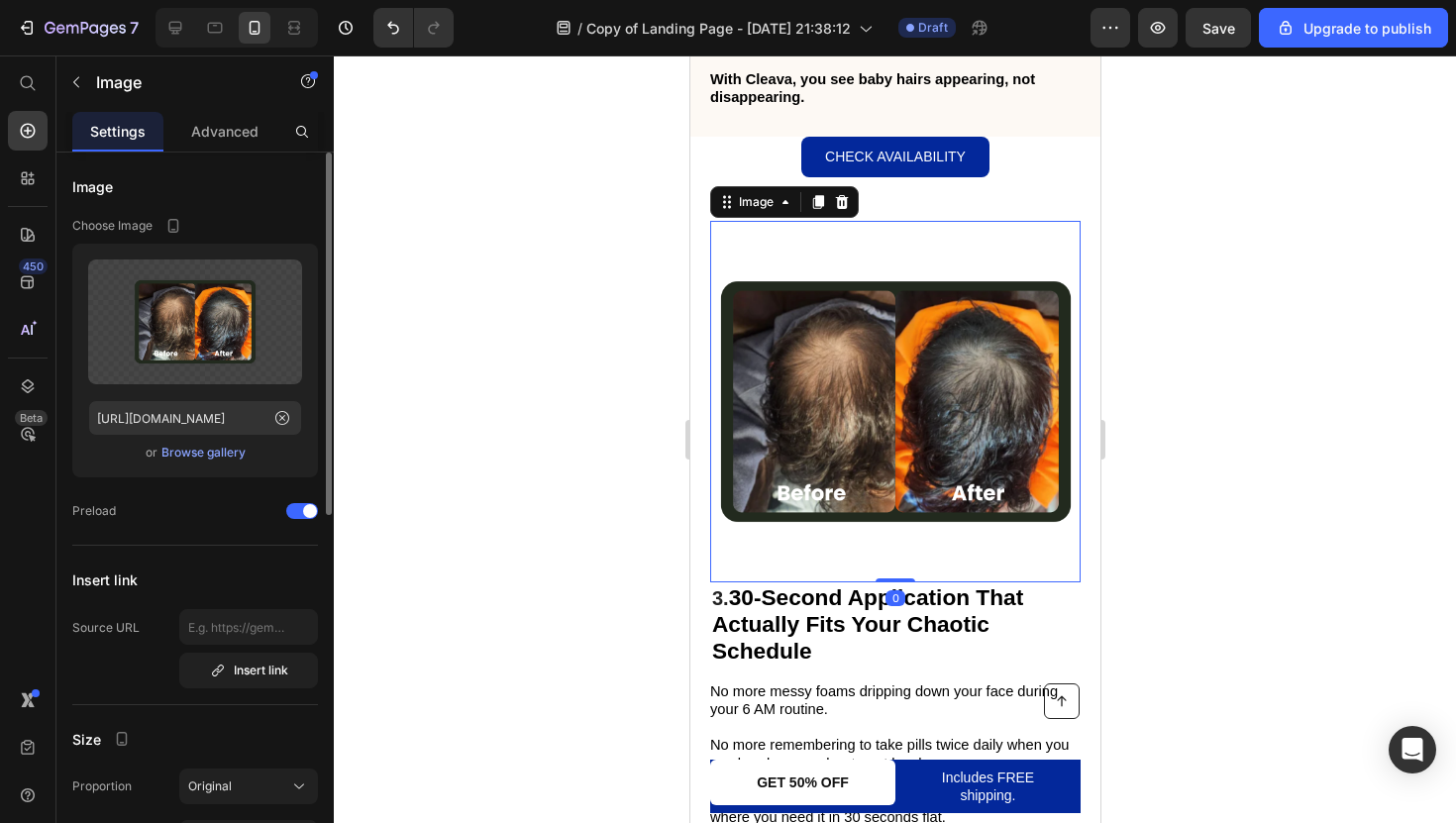 click on "Browse gallery" at bounding box center [203, 453] 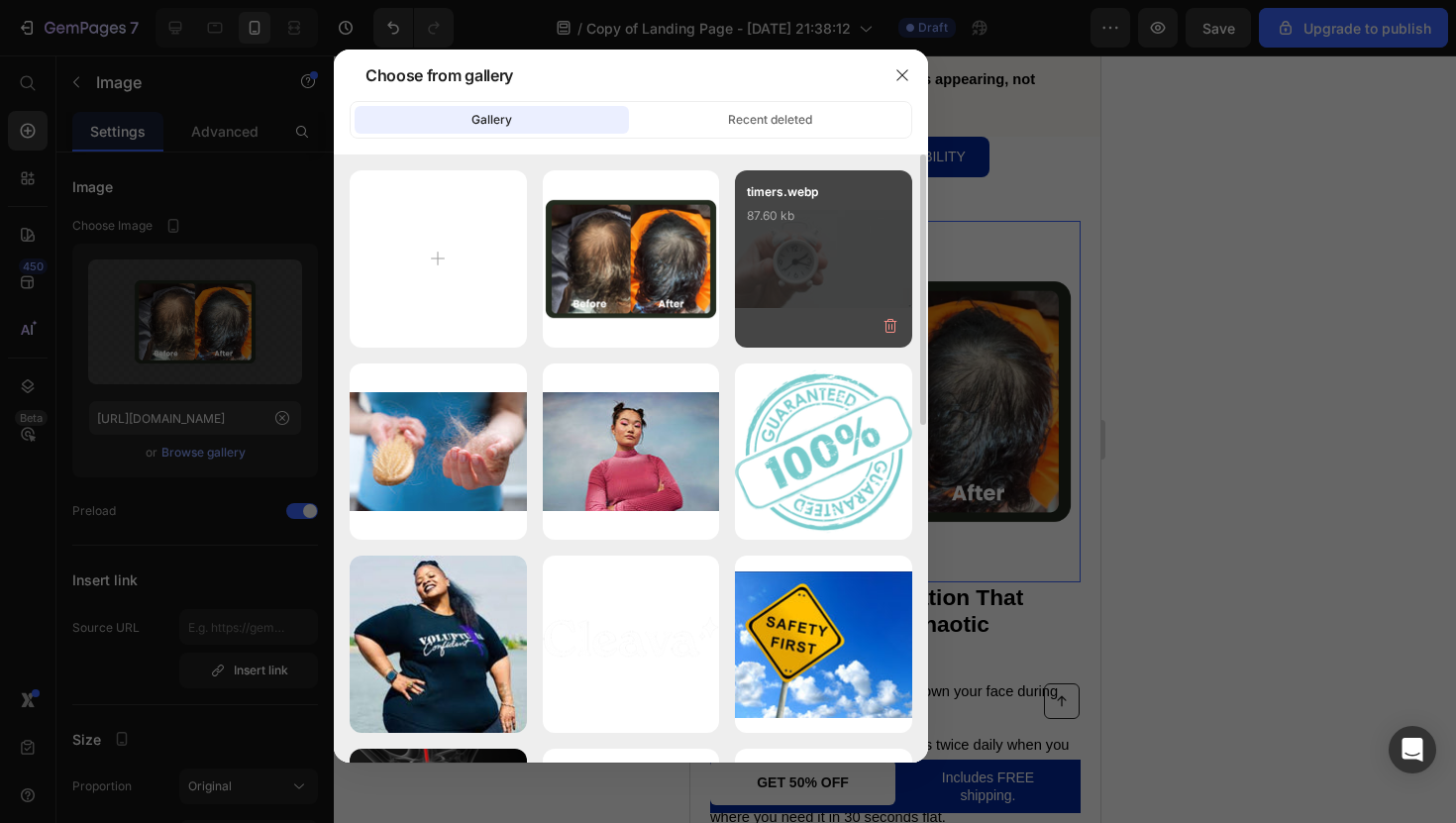 click on "timers.webp 87.60 kb" at bounding box center [823, 258] 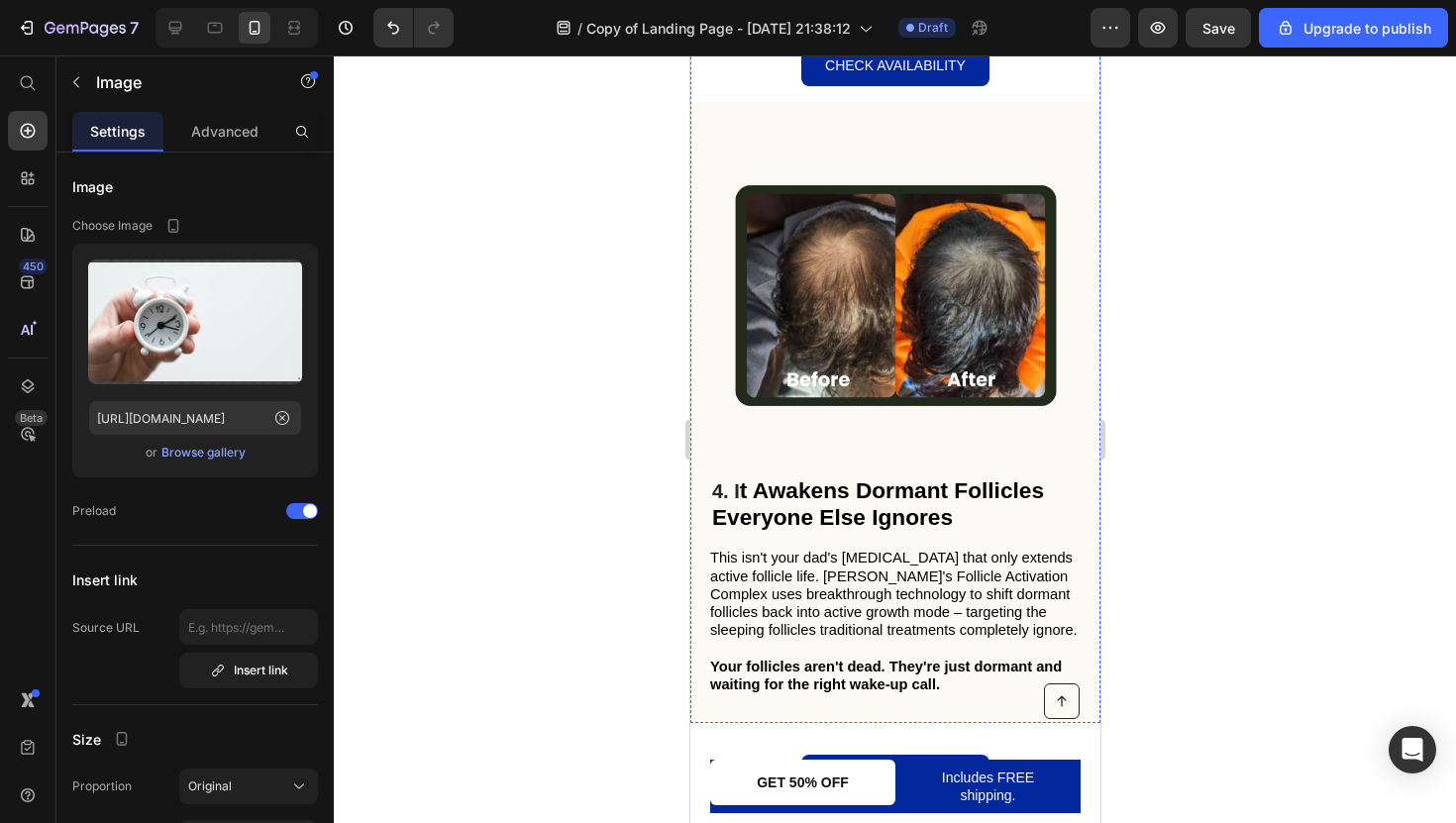 scroll, scrollTop: 2530, scrollLeft: 0, axis: vertical 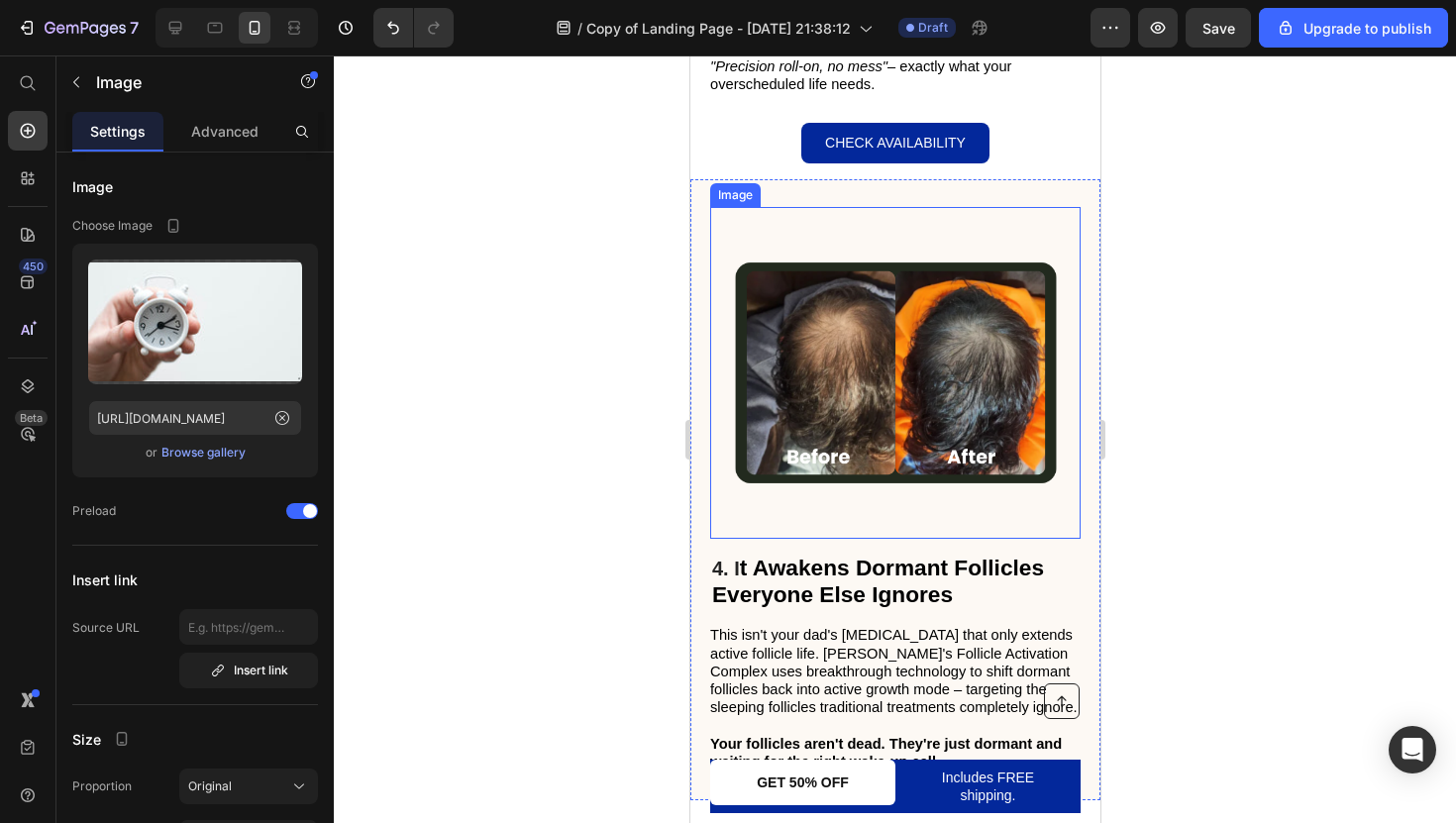click at bounding box center [894, 372] 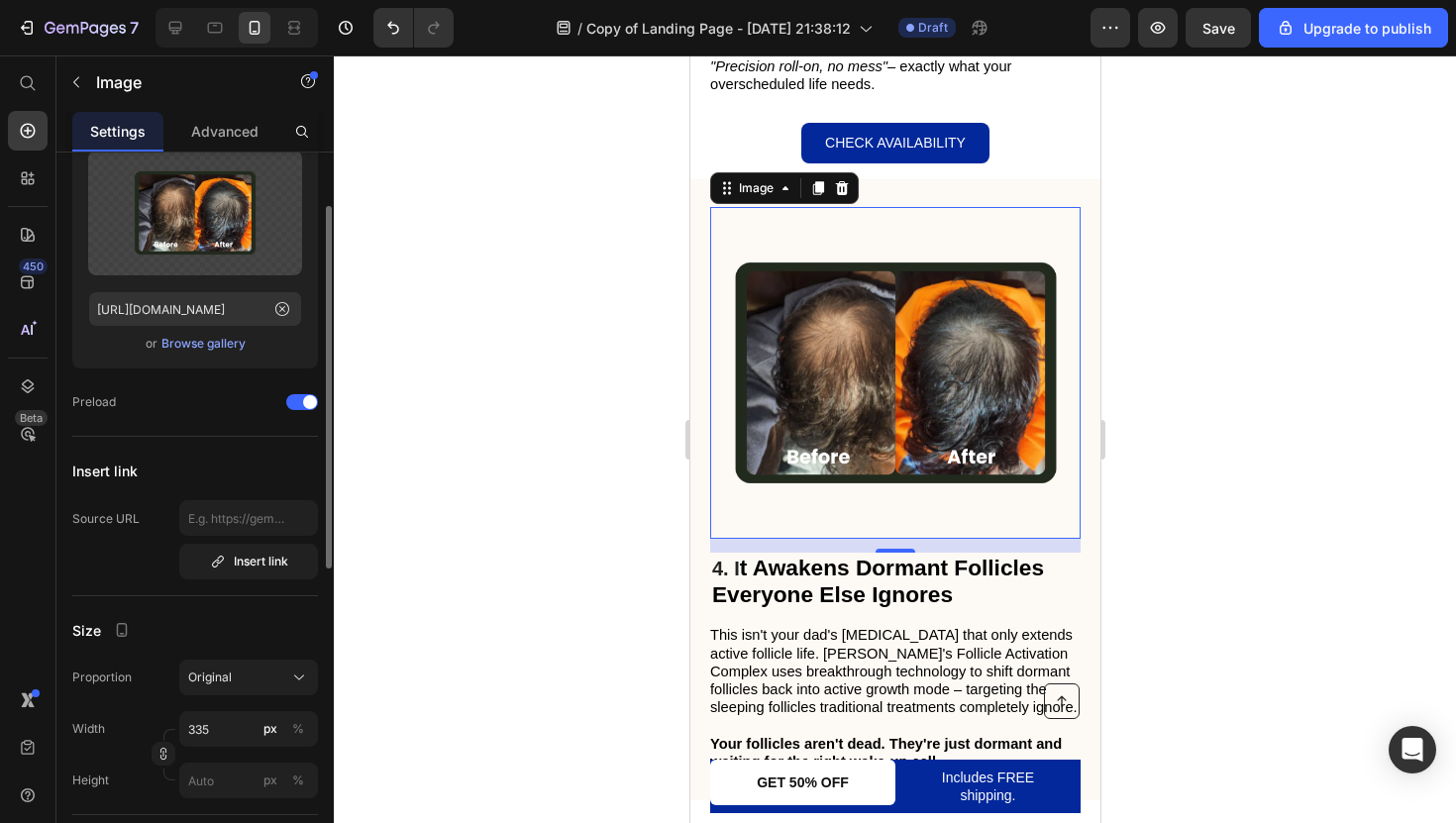 scroll, scrollTop: 86, scrollLeft: 0, axis: vertical 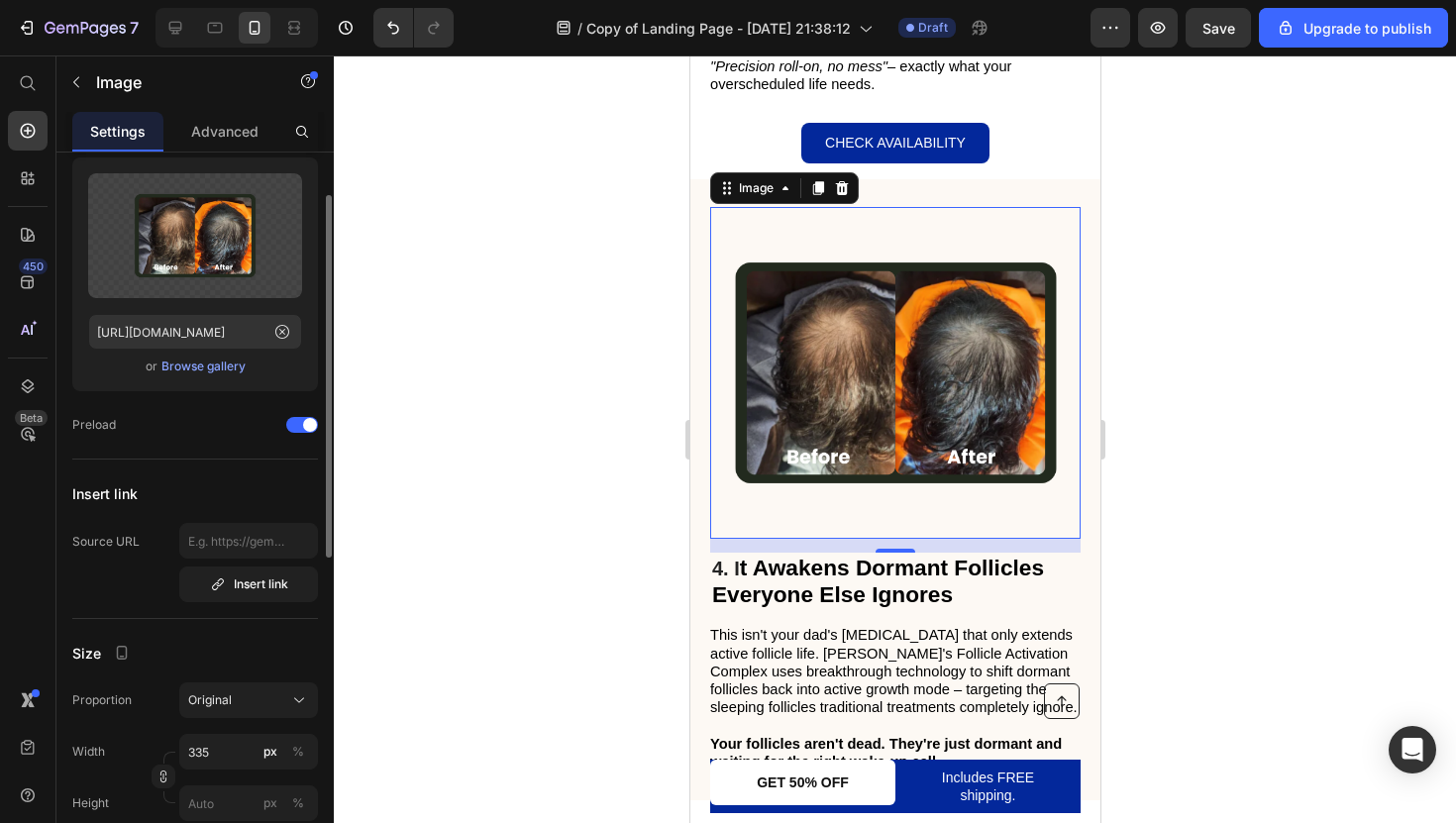 click at bounding box center [894, 372] 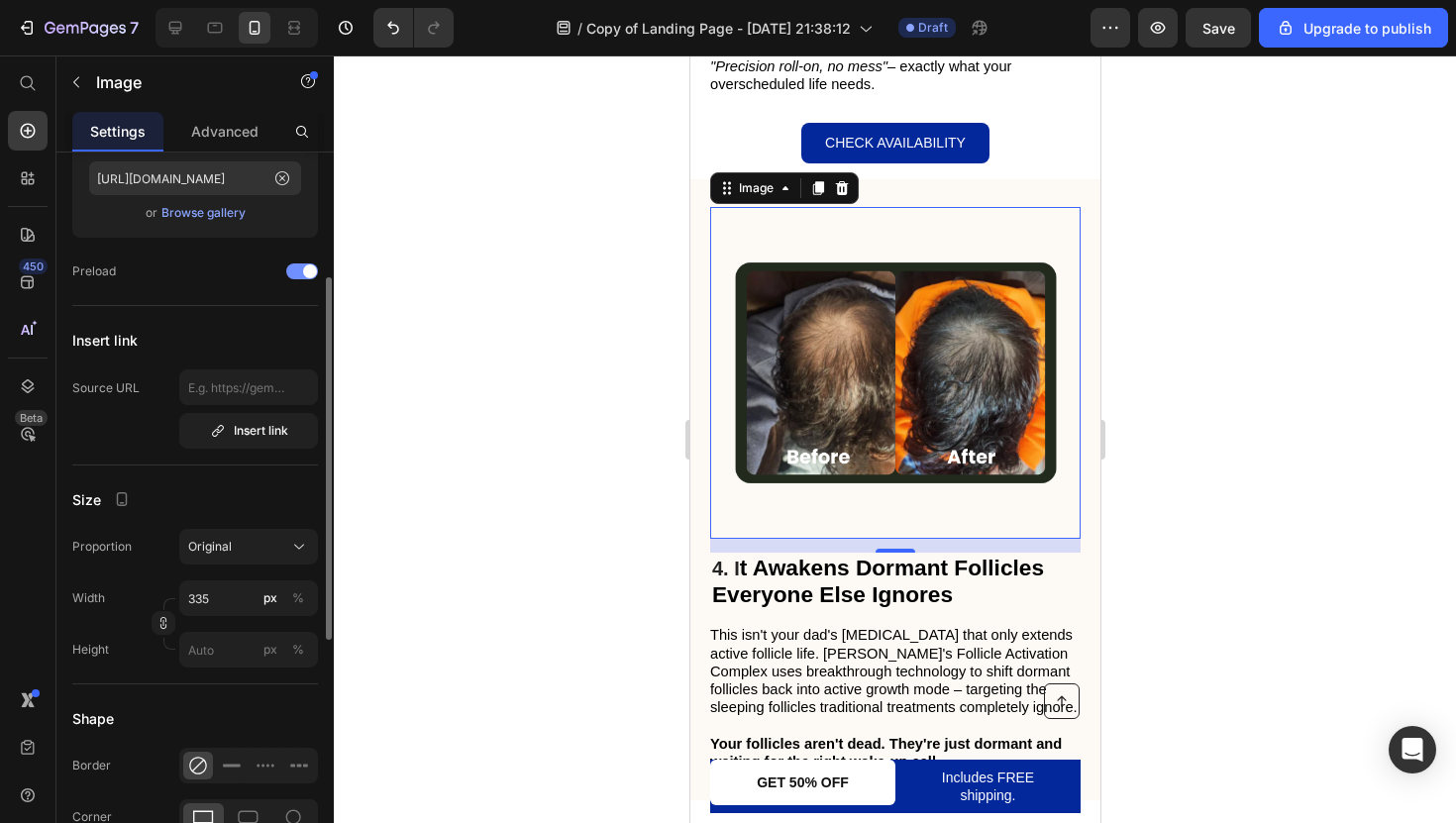 scroll, scrollTop: 245, scrollLeft: 0, axis: vertical 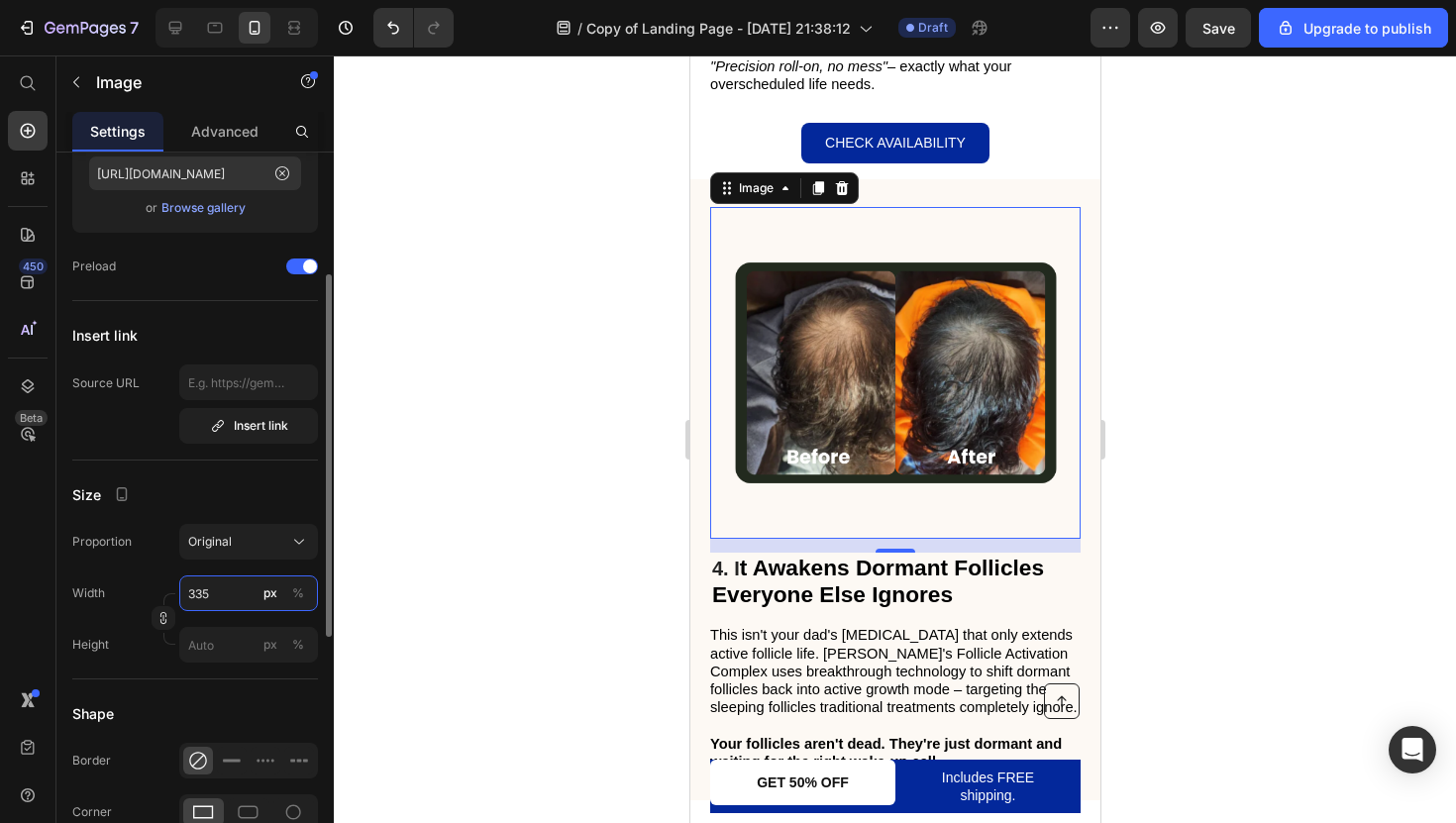 click on "335" at bounding box center (249, 593) 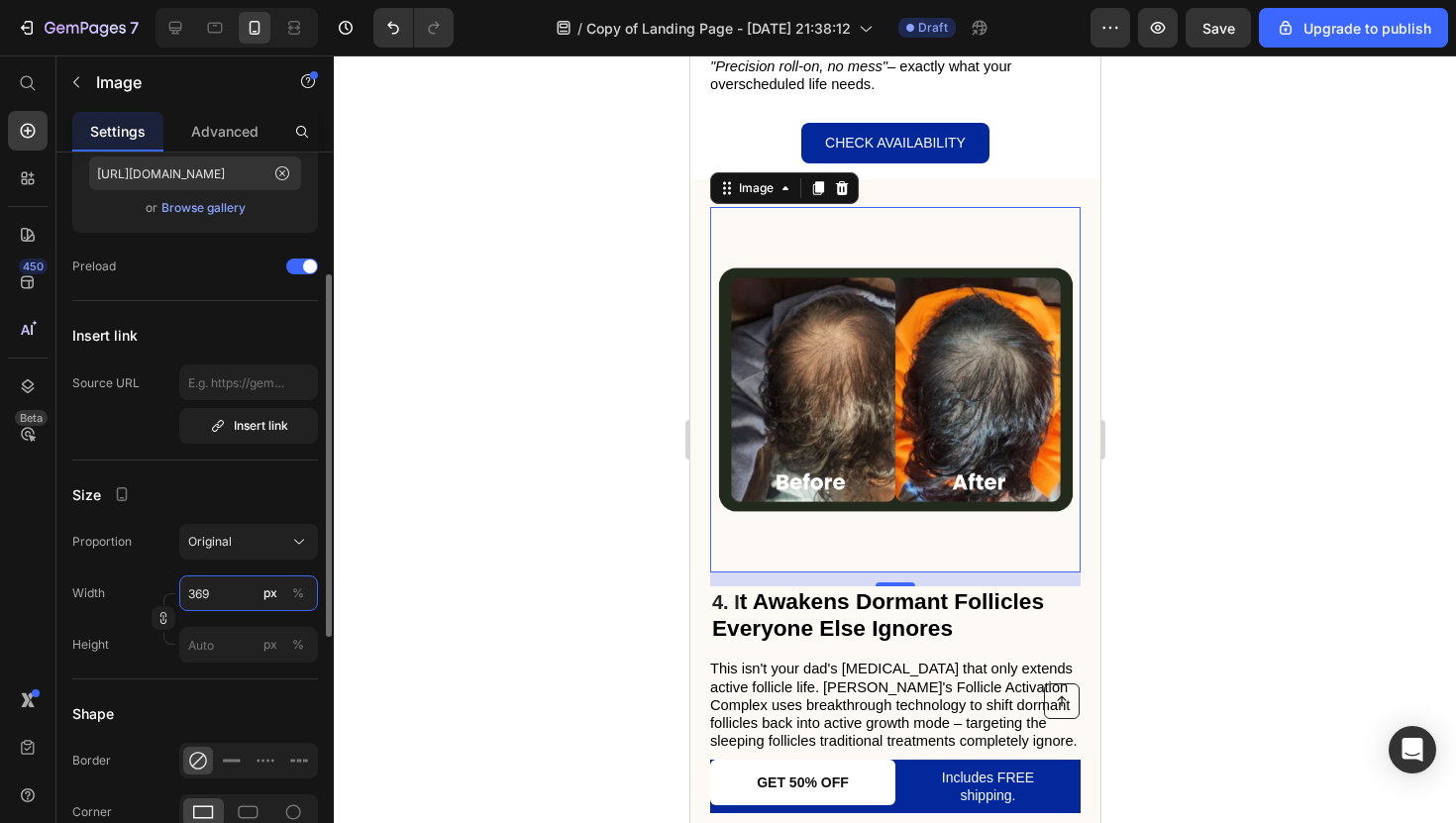 type on "370" 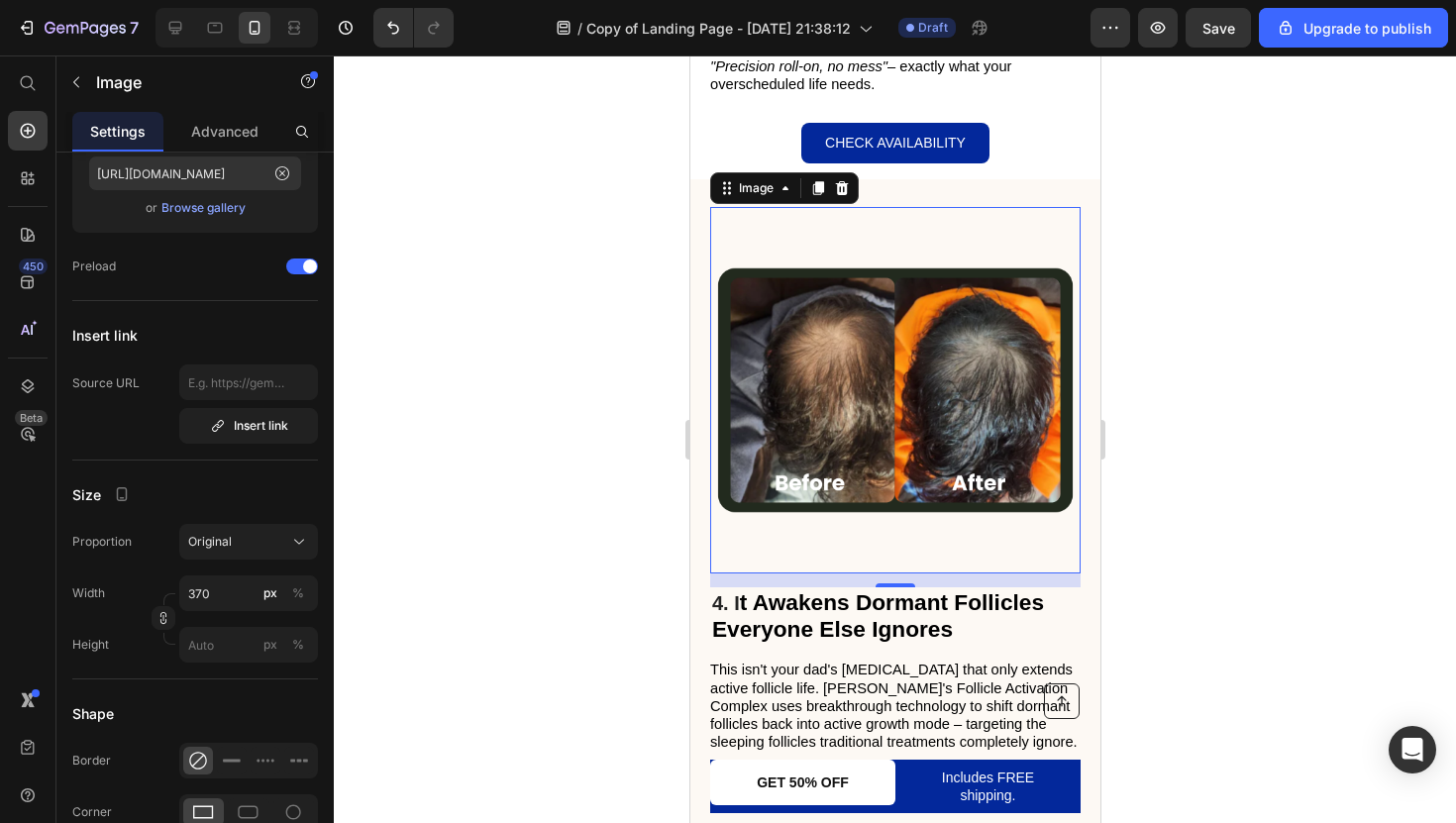 drag, startPoint x: 902, startPoint y: 558, endPoint x: 905, endPoint y: 522, distance: 36.124784 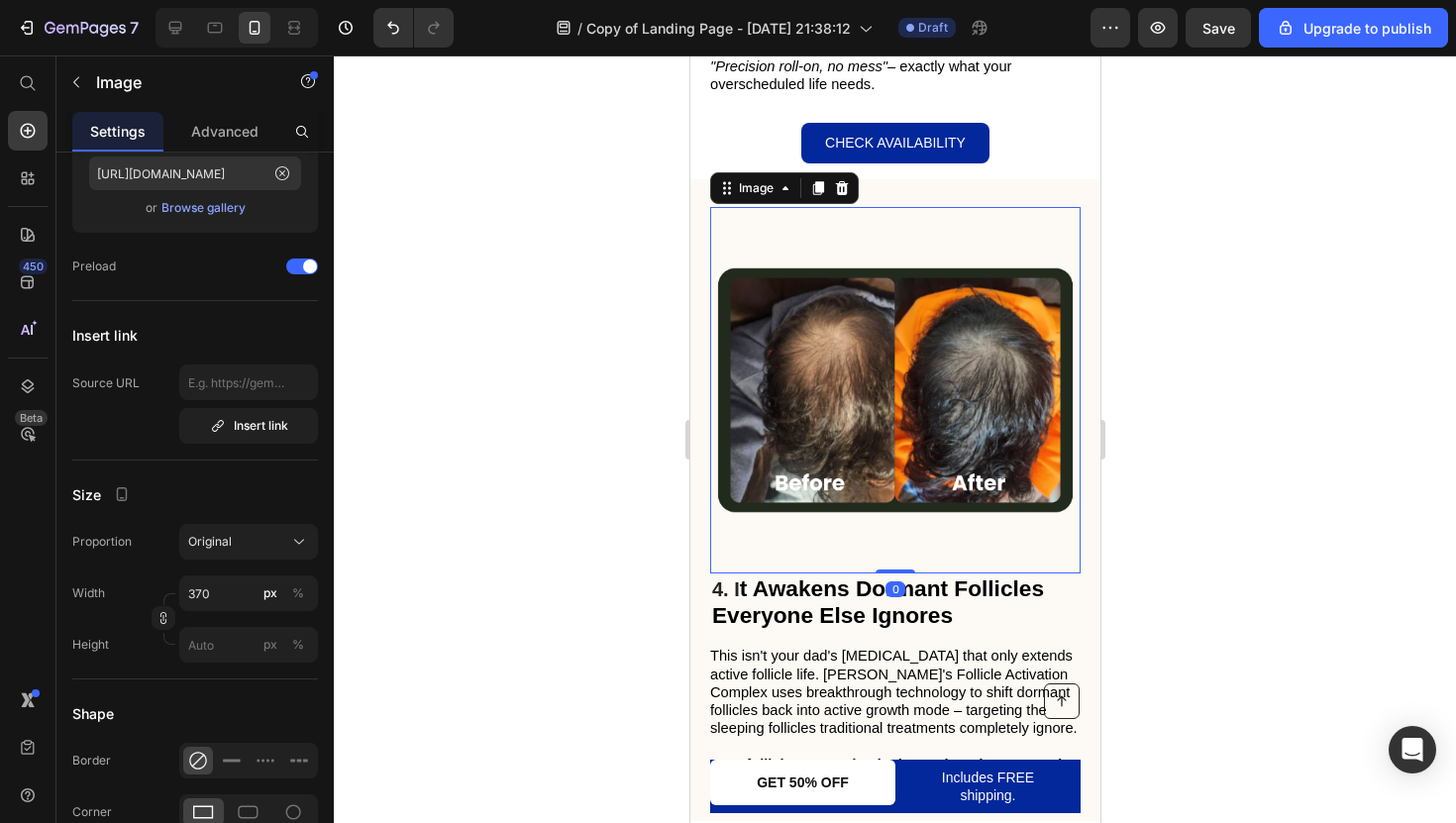 drag, startPoint x: 889, startPoint y: 560, endPoint x: 910, endPoint y: 476, distance: 86.58522 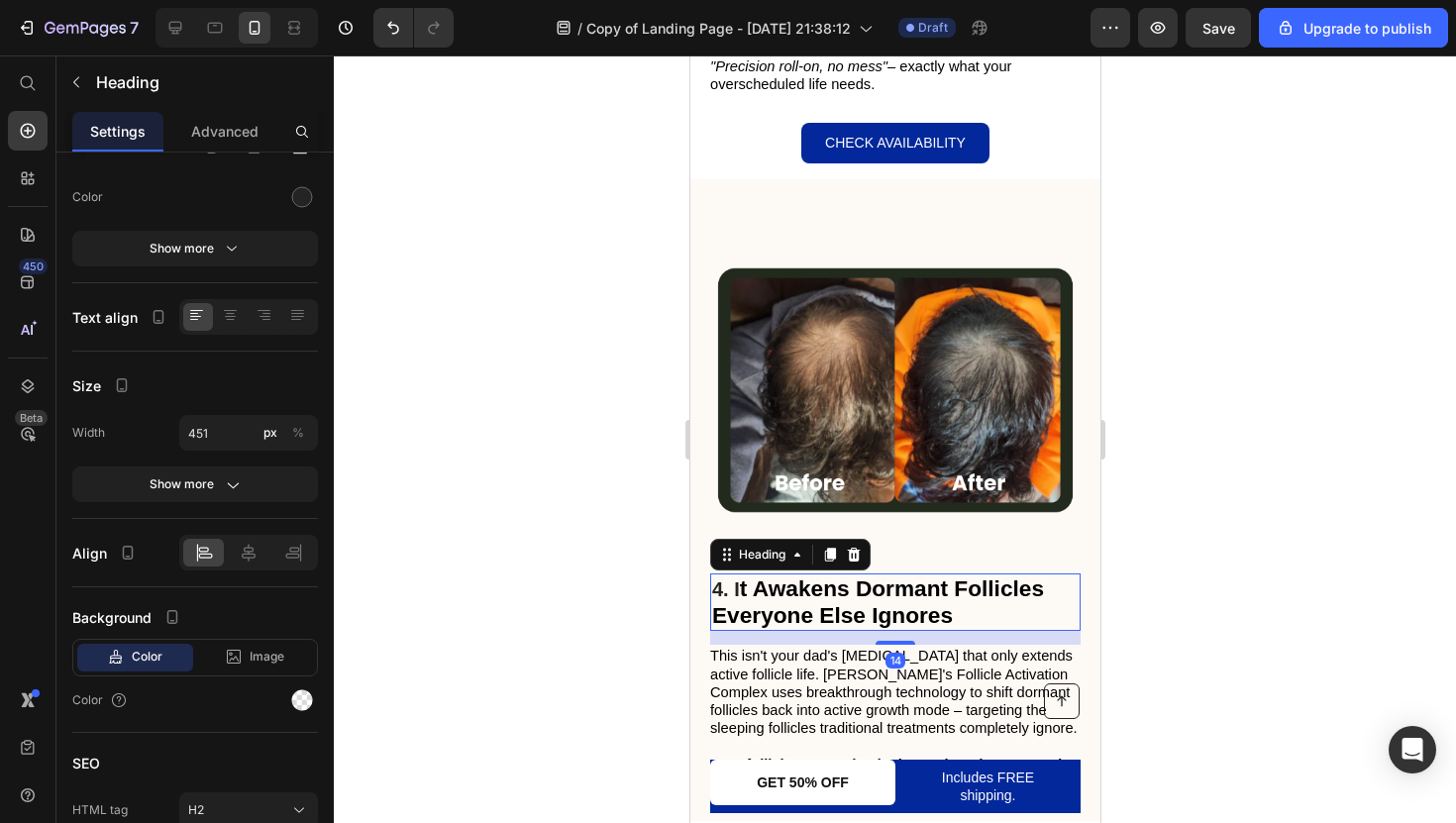 scroll, scrollTop: 0, scrollLeft: 0, axis: both 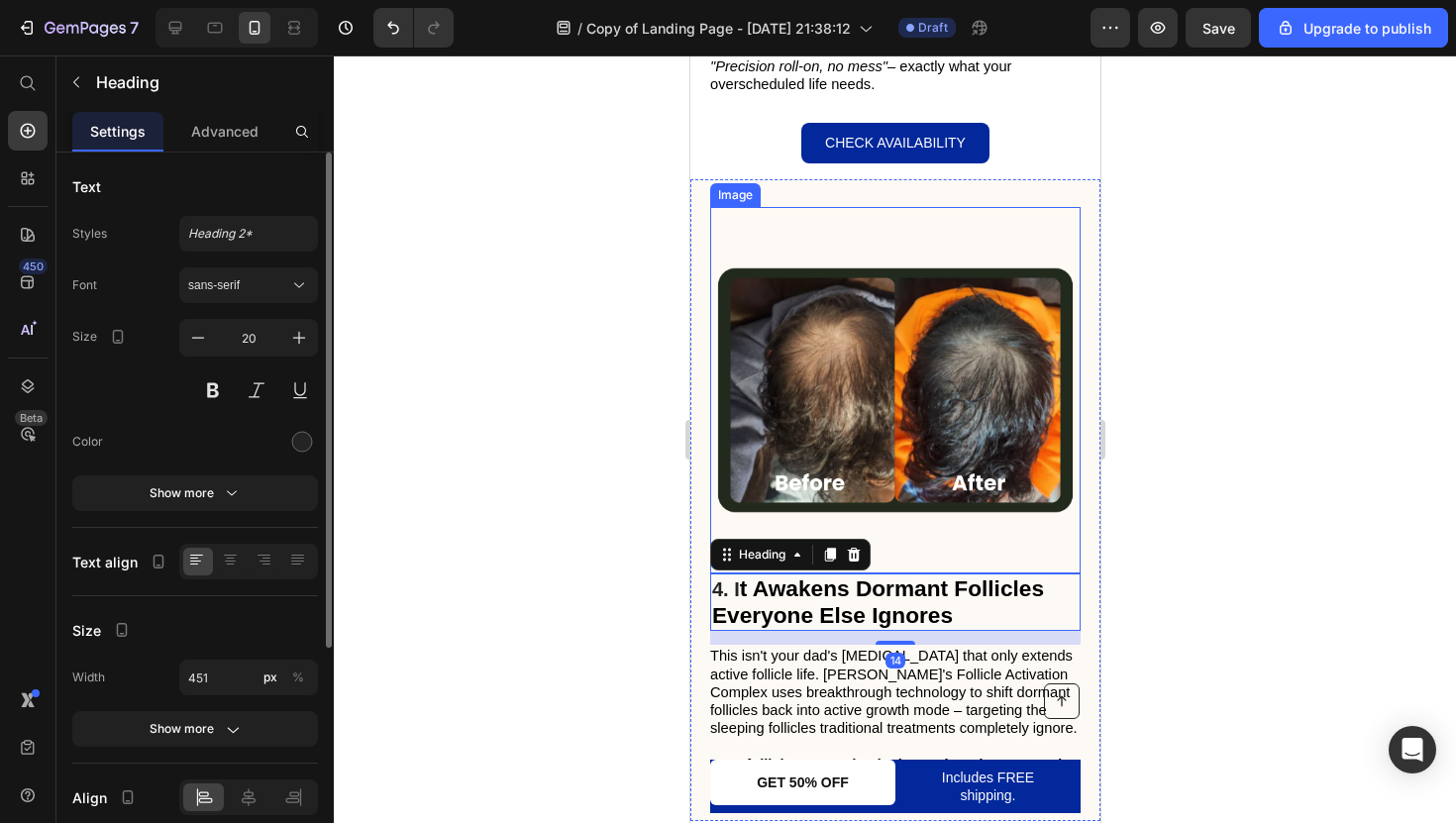 click at bounding box center (894, 390) 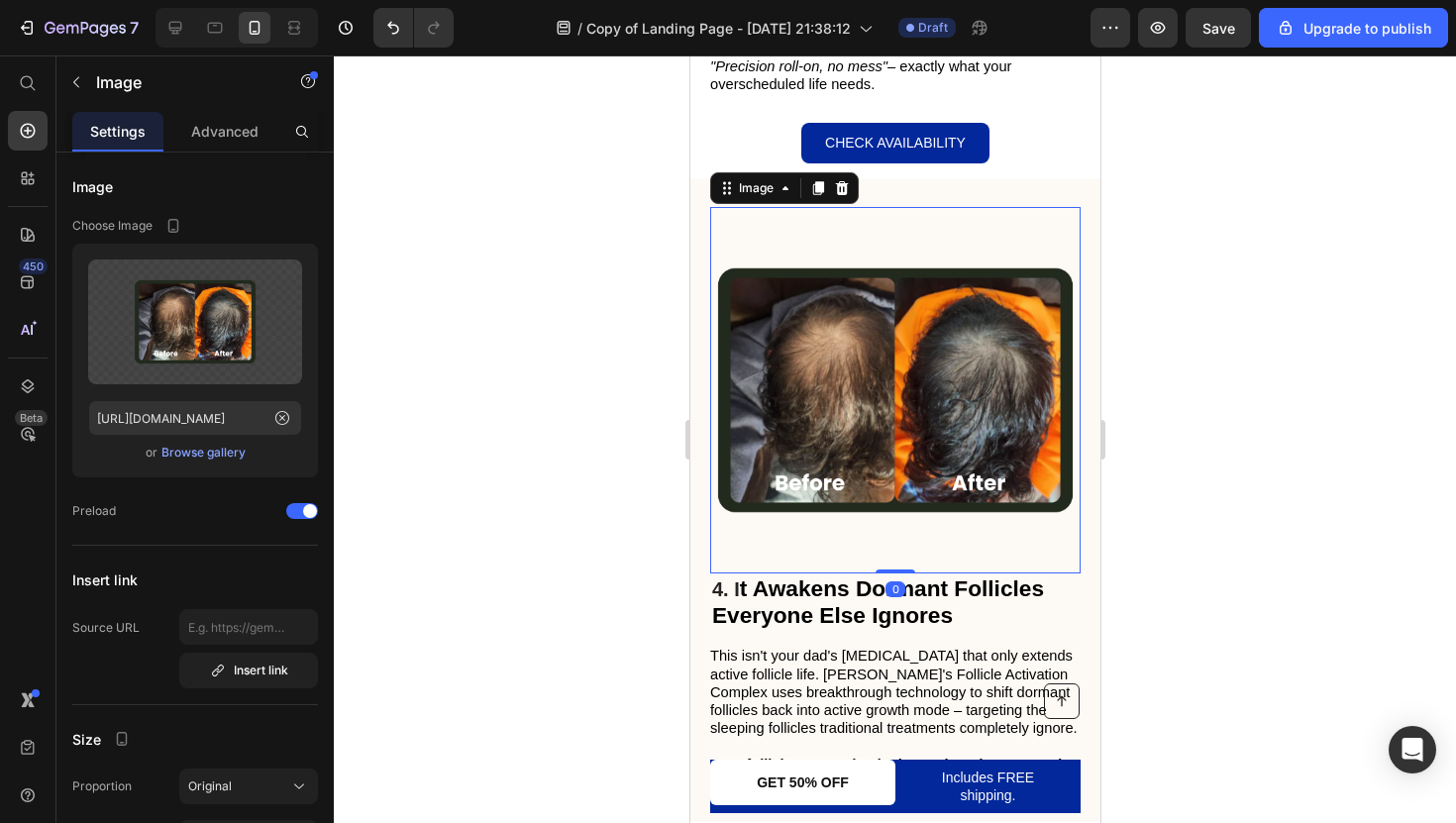 drag, startPoint x: 889, startPoint y: 545, endPoint x: 898, endPoint y: 472, distance: 73.552702 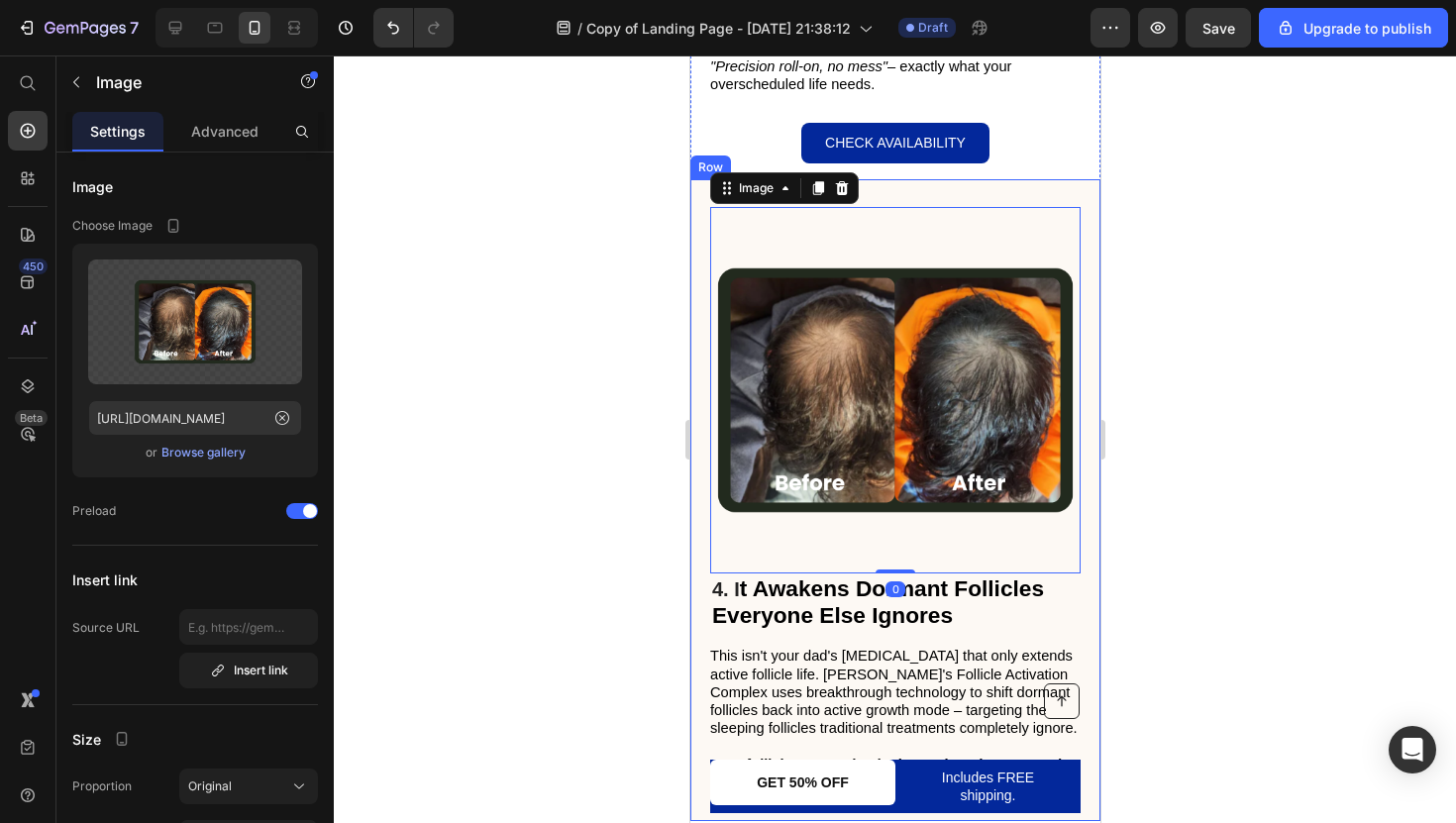 click 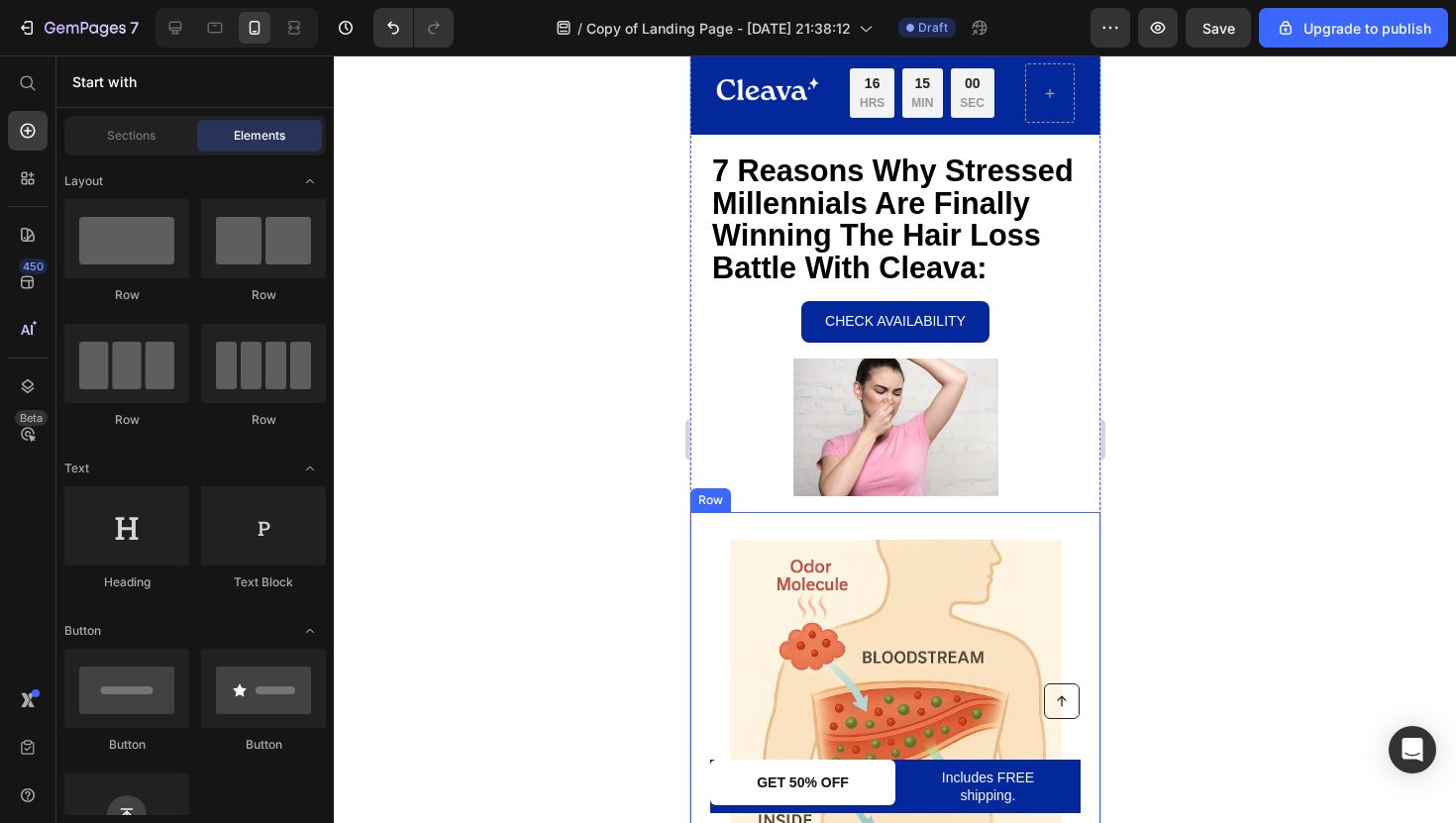 scroll, scrollTop: 50, scrollLeft: 0, axis: vertical 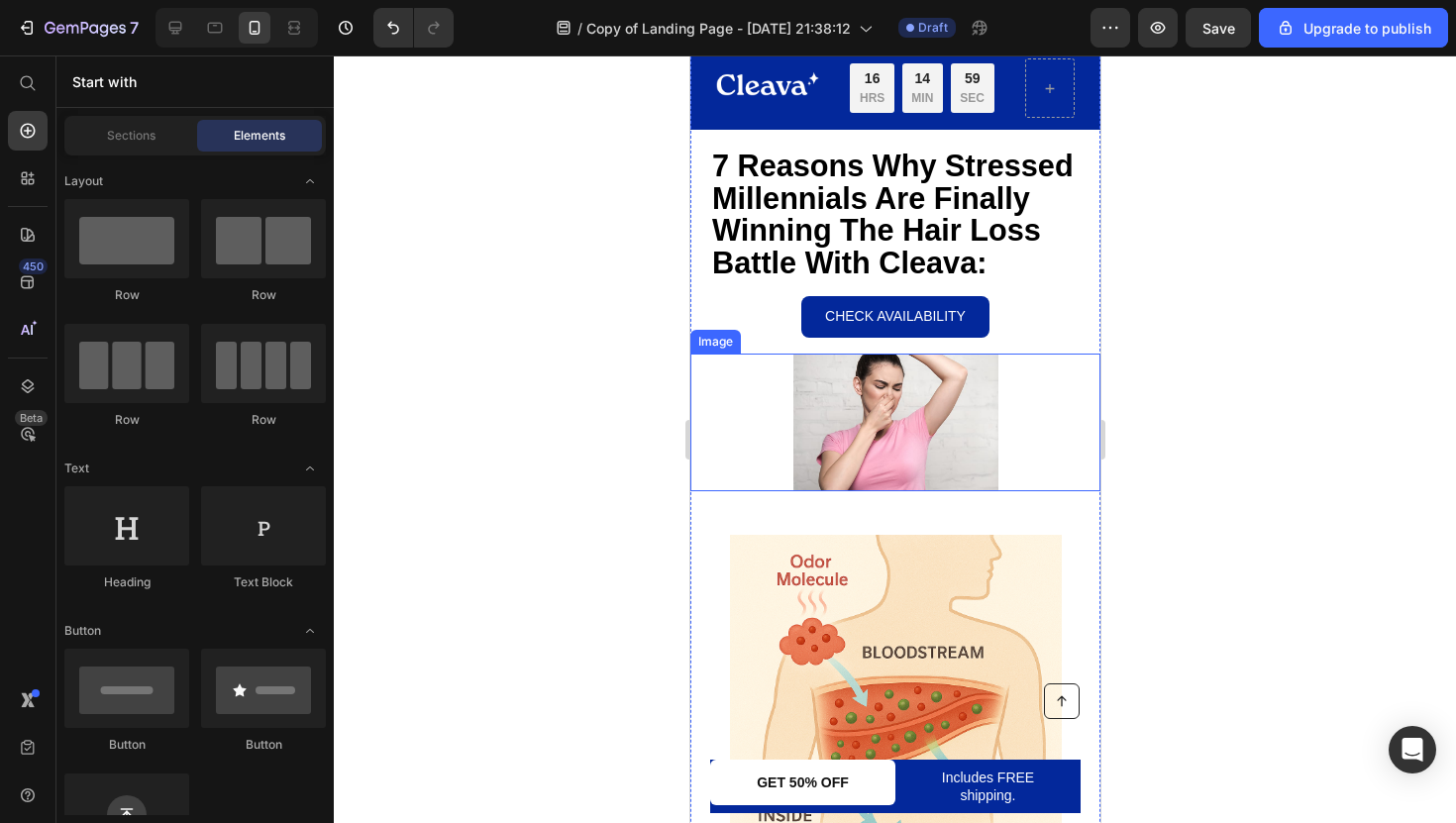 click at bounding box center [894, 423] 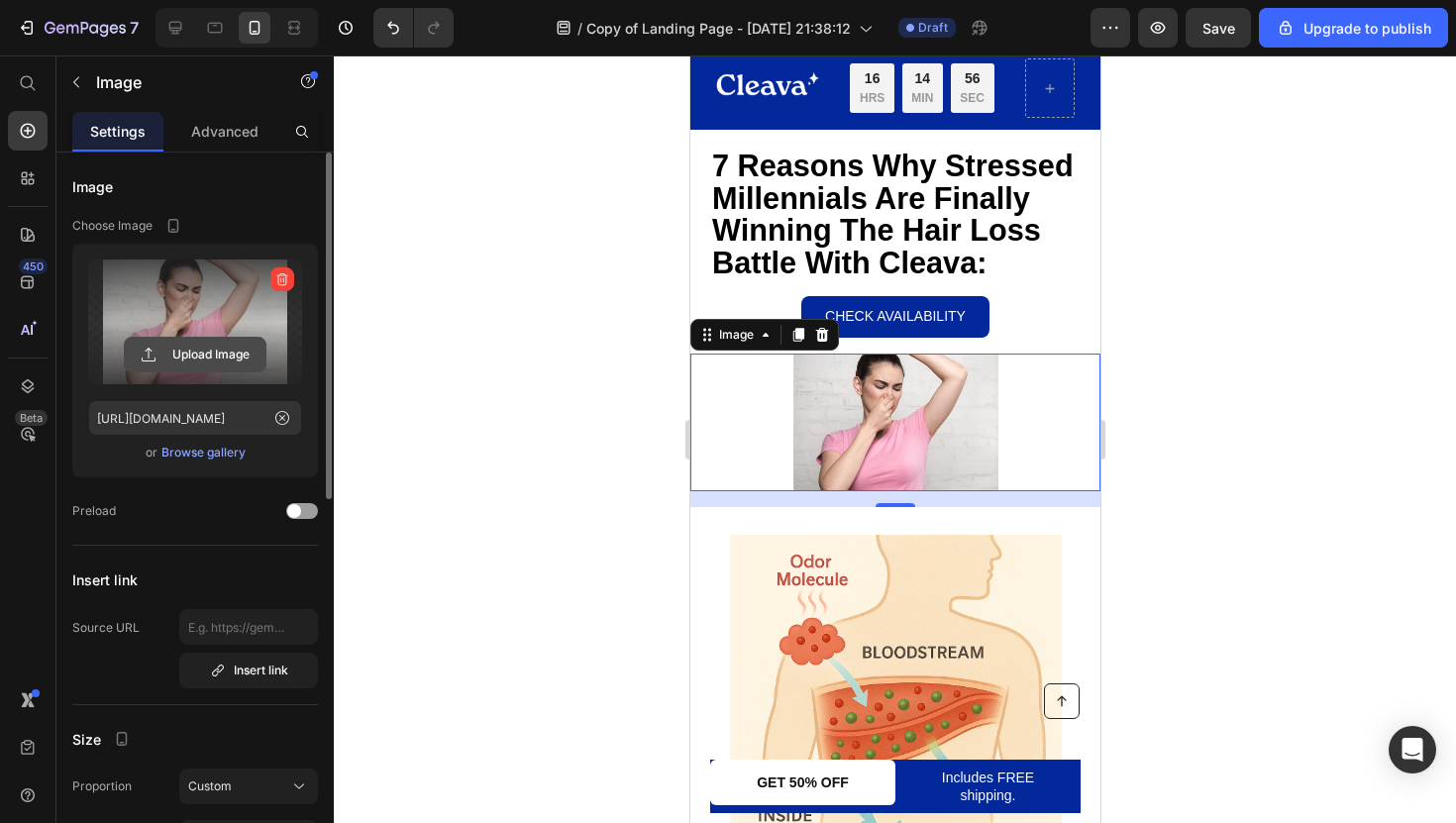 click 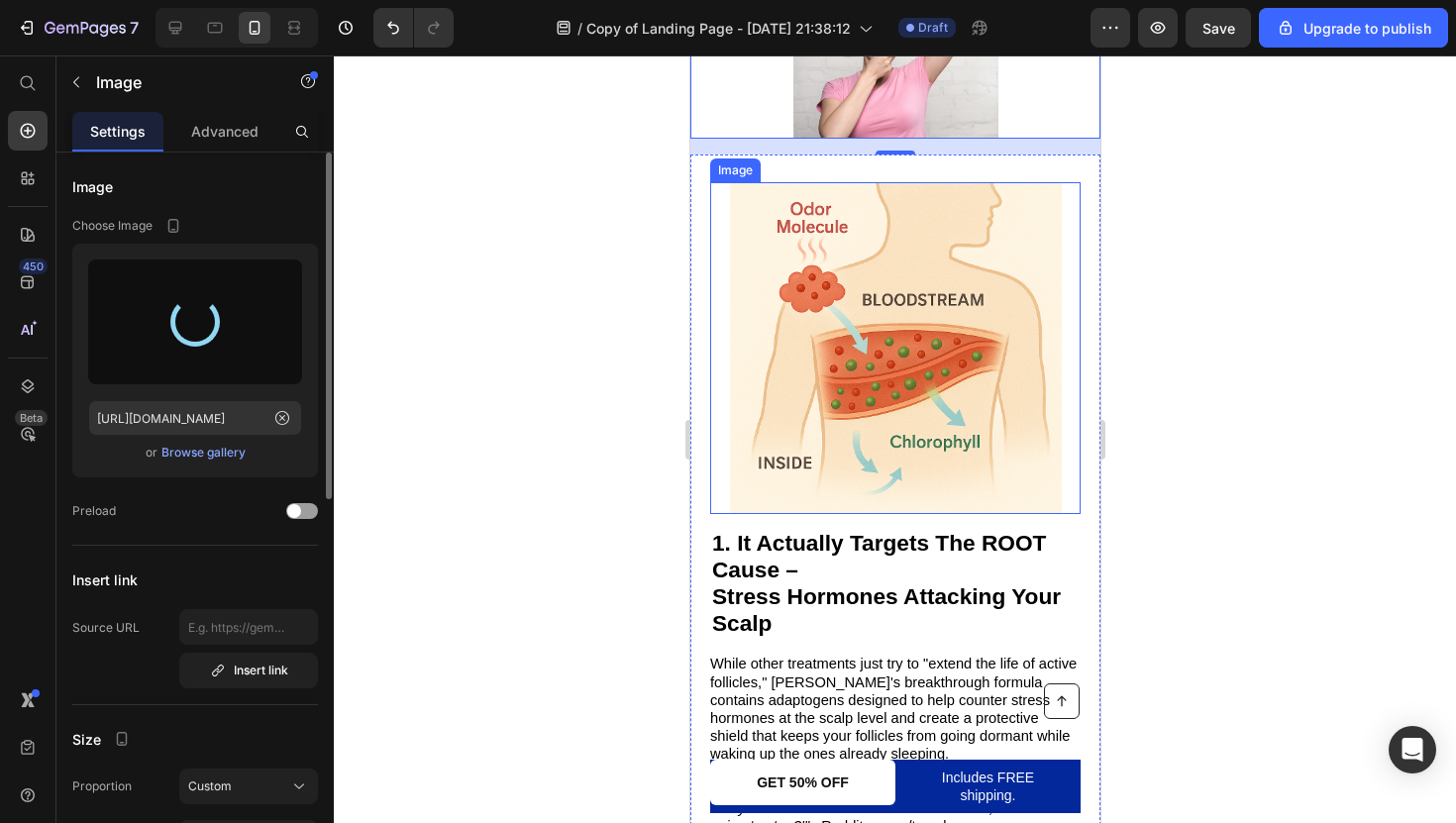 scroll, scrollTop: 519, scrollLeft: 0, axis: vertical 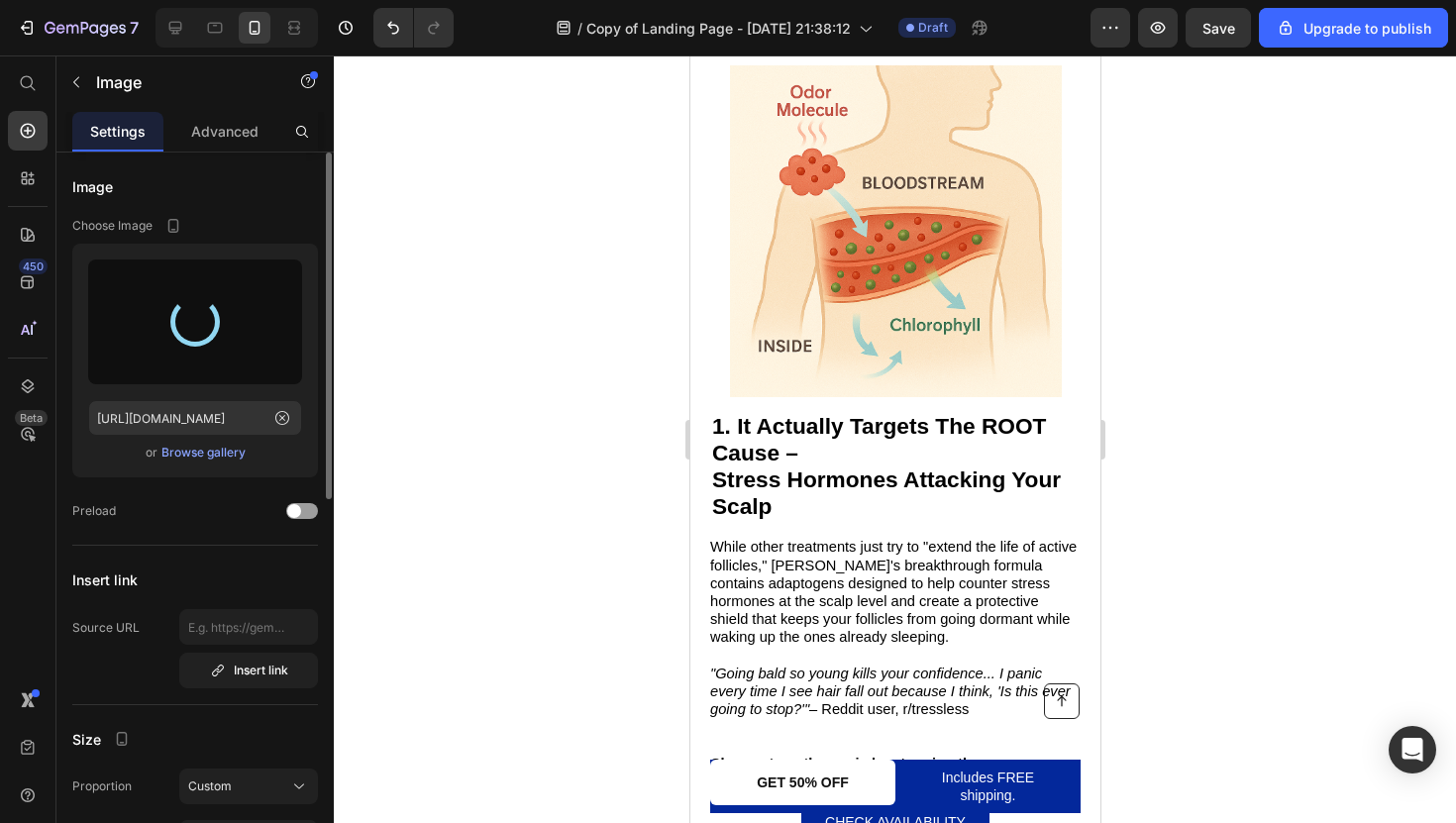 type on "[URL][DOMAIN_NAME]" 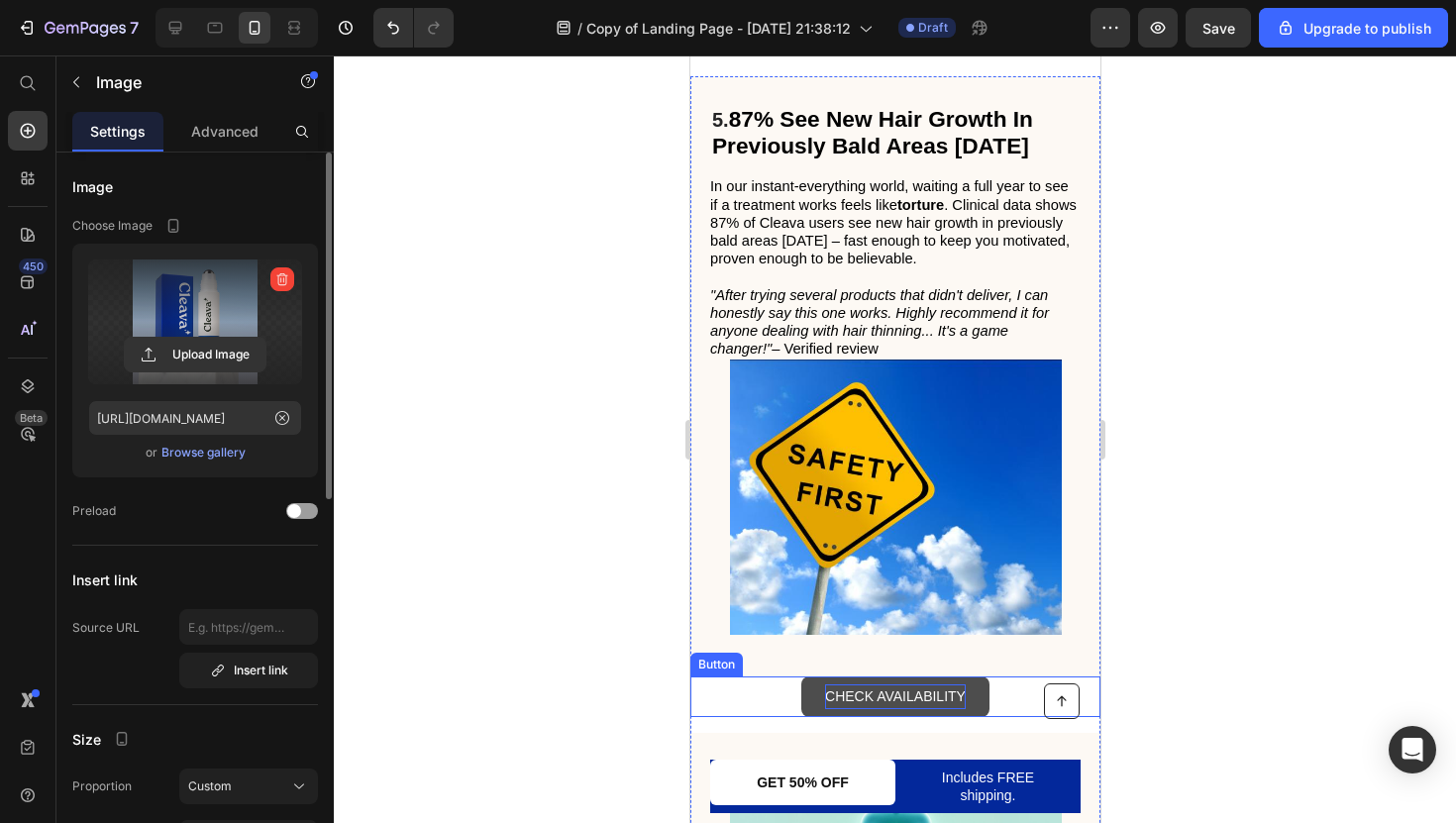 scroll, scrollTop: 3262, scrollLeft: 0, axis: vertical 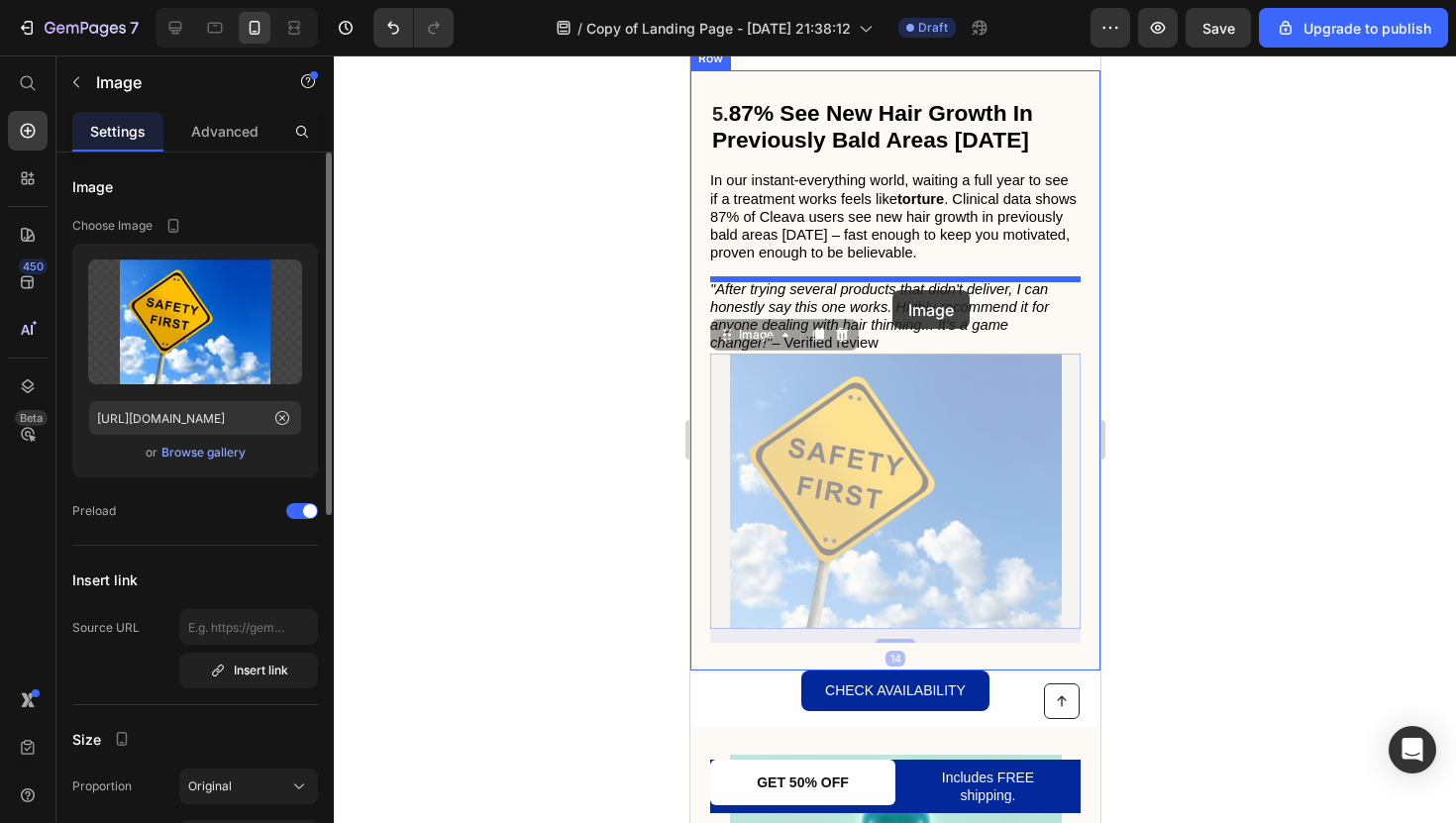 drag, startPoint x: 866, startPoint y: 624, endPoint x: 890, endPoint y: 289, distance: 335.8586 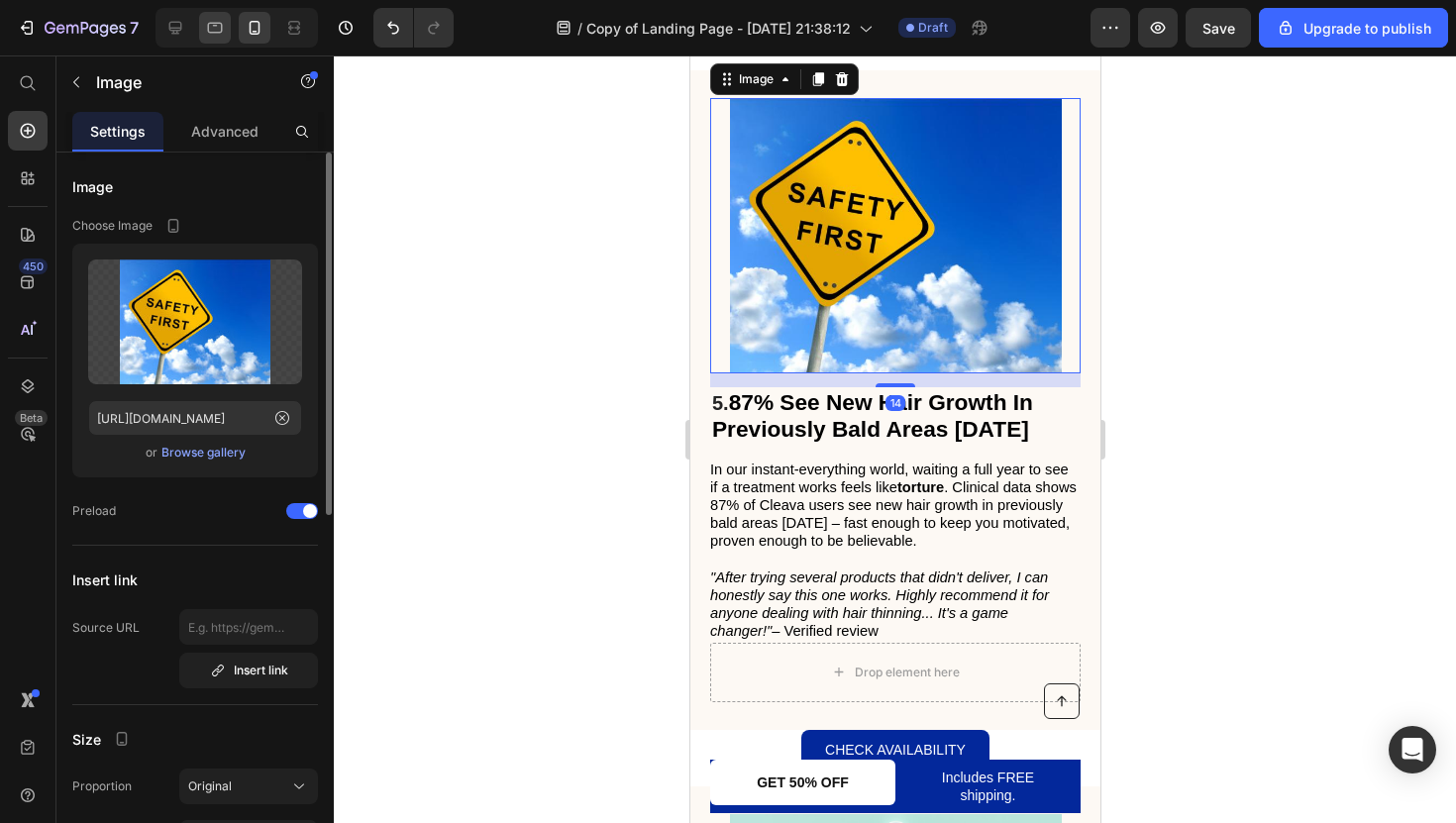 click 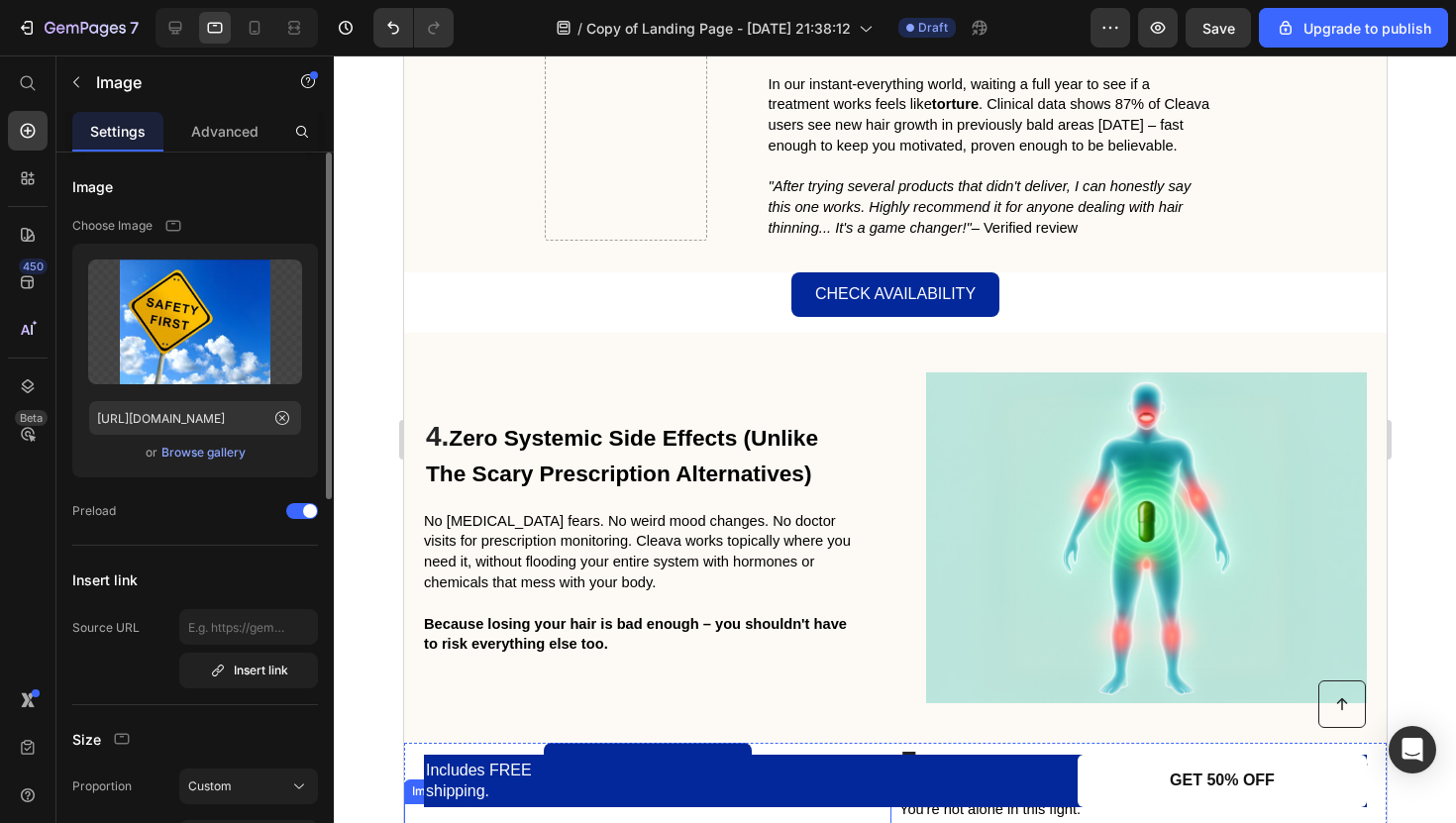 scroll, scrollTop: 3241, scrollLeft: 0, axis: vertical 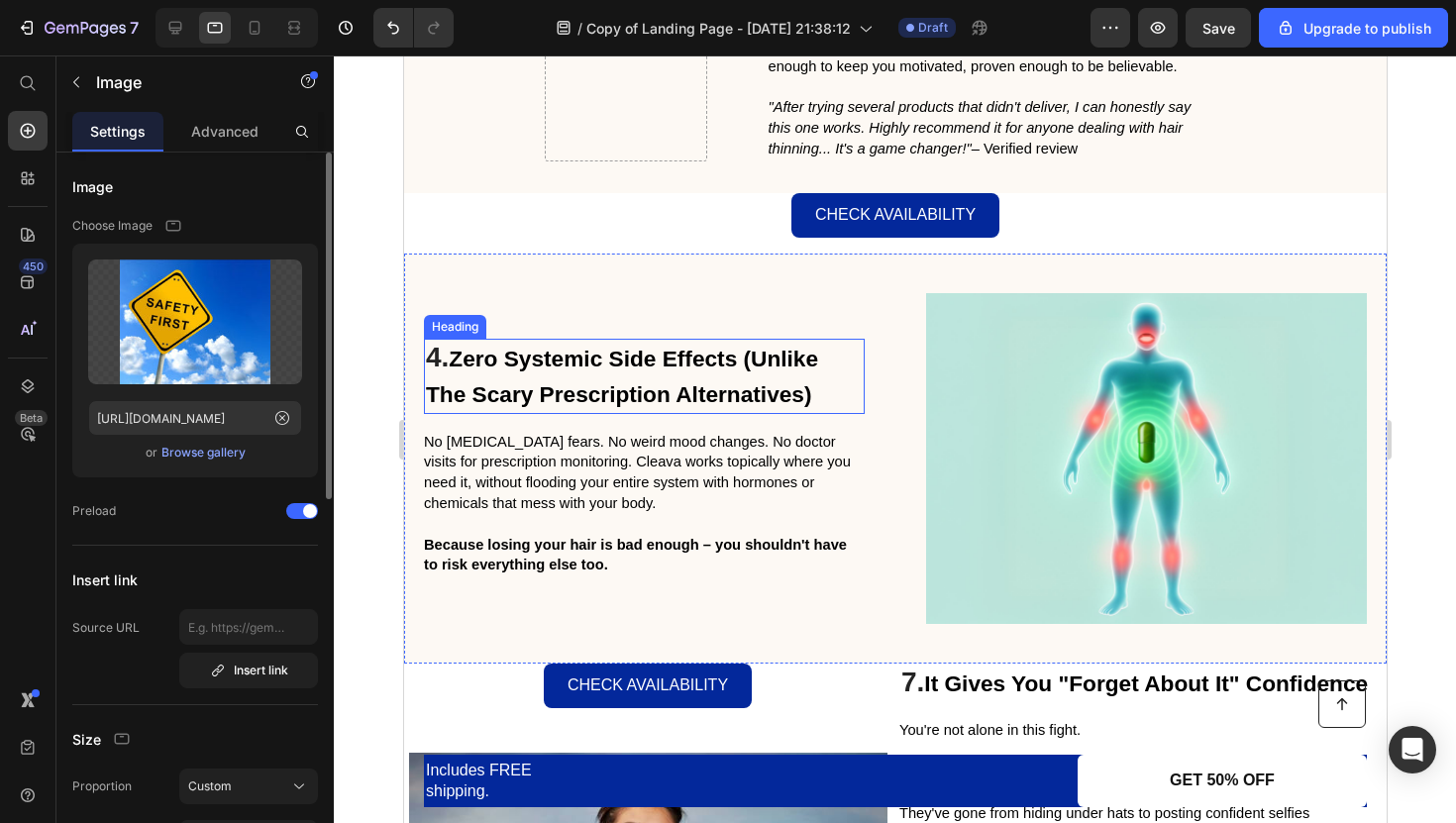 click on "4.  Zero Systemic Side Effects (Unlike The Scary Prescription Alternatives)" at bounding box center [643, 375] 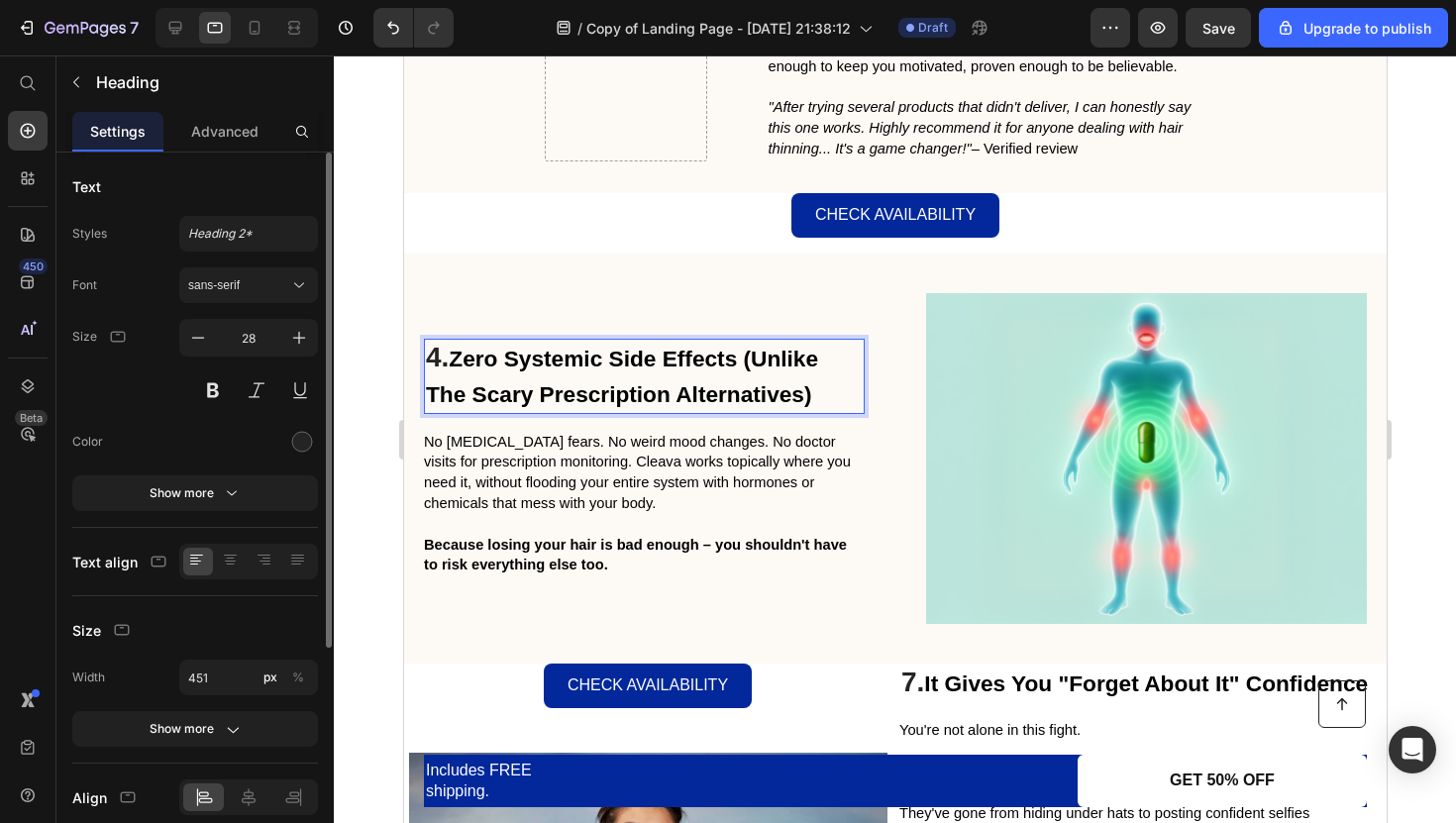 click on "4.  Zero Systemic Side Effects (Unlike The Scary Prescription Alternatives)" at bounding box center (643, 375) 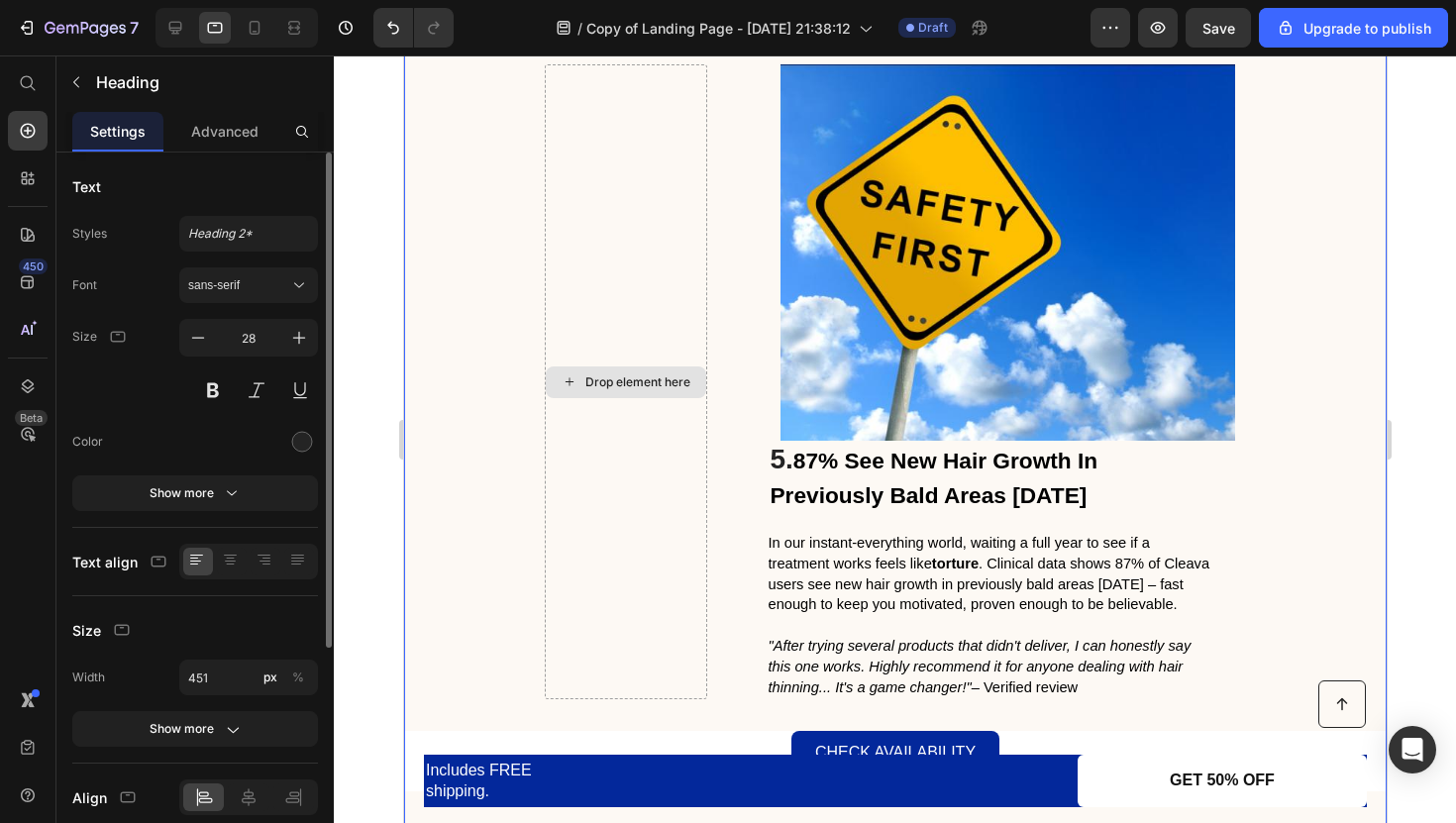 scroll, scrollTop: 2714, scrollLeft: 0, axis: vertical 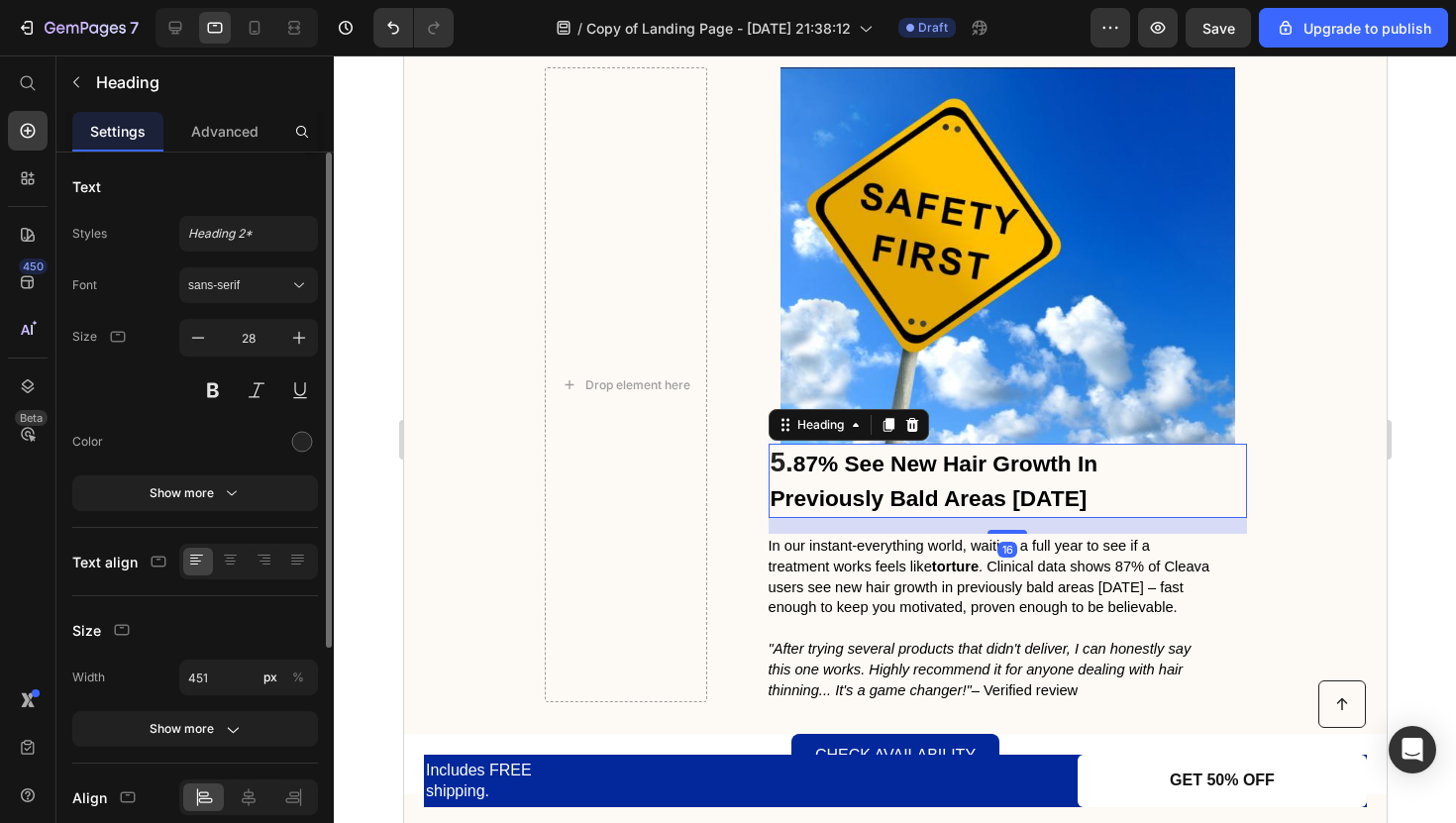 click on "5.  87% See New Hair Growth In Previously Bald Areas Within 12 Weeks" at bounding box center (990, 480) 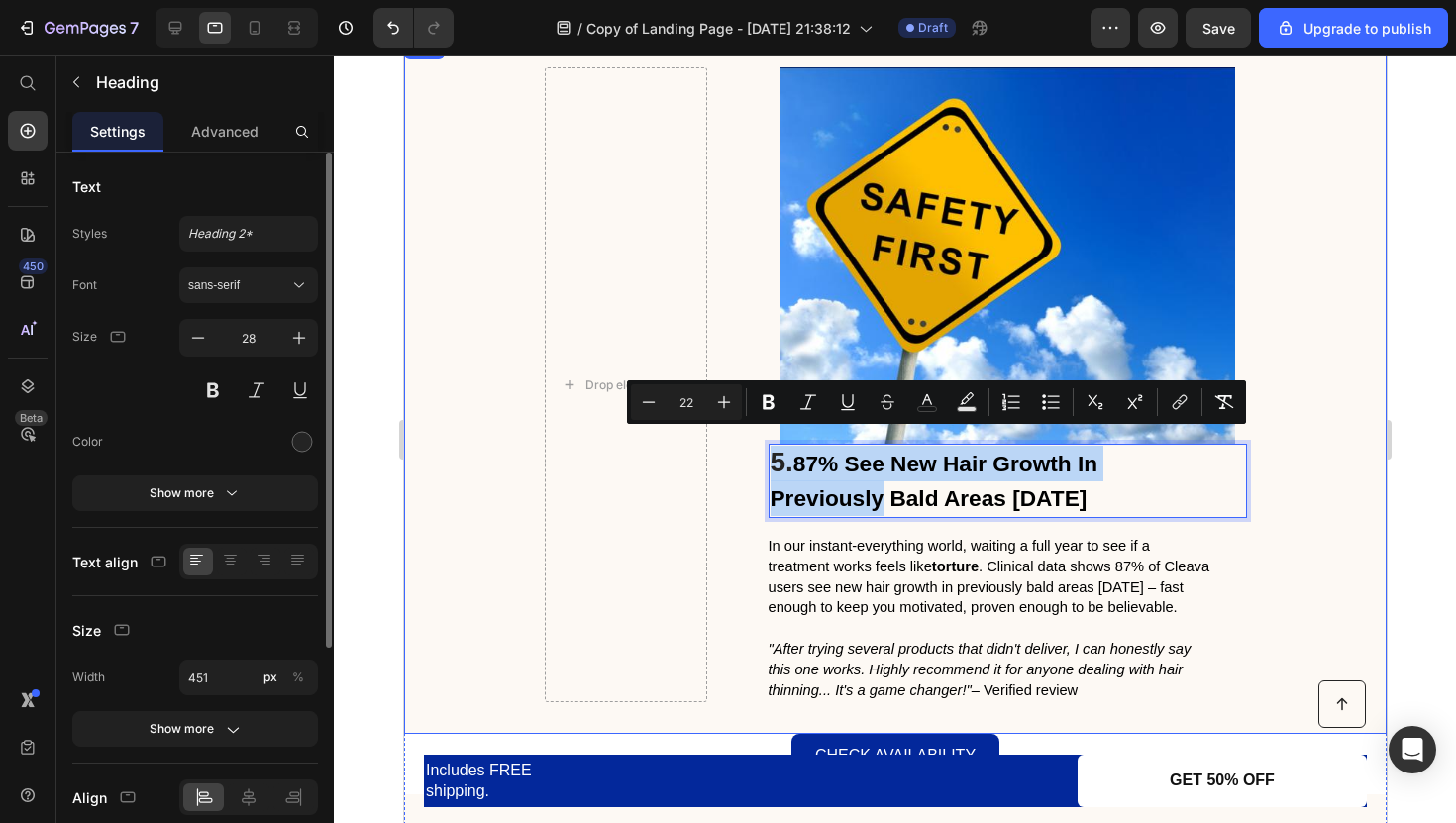 drag, startPoint x: 882, startPoint y: 474, endPoint x: 543, endPoint y: 332, distance: 367.5391 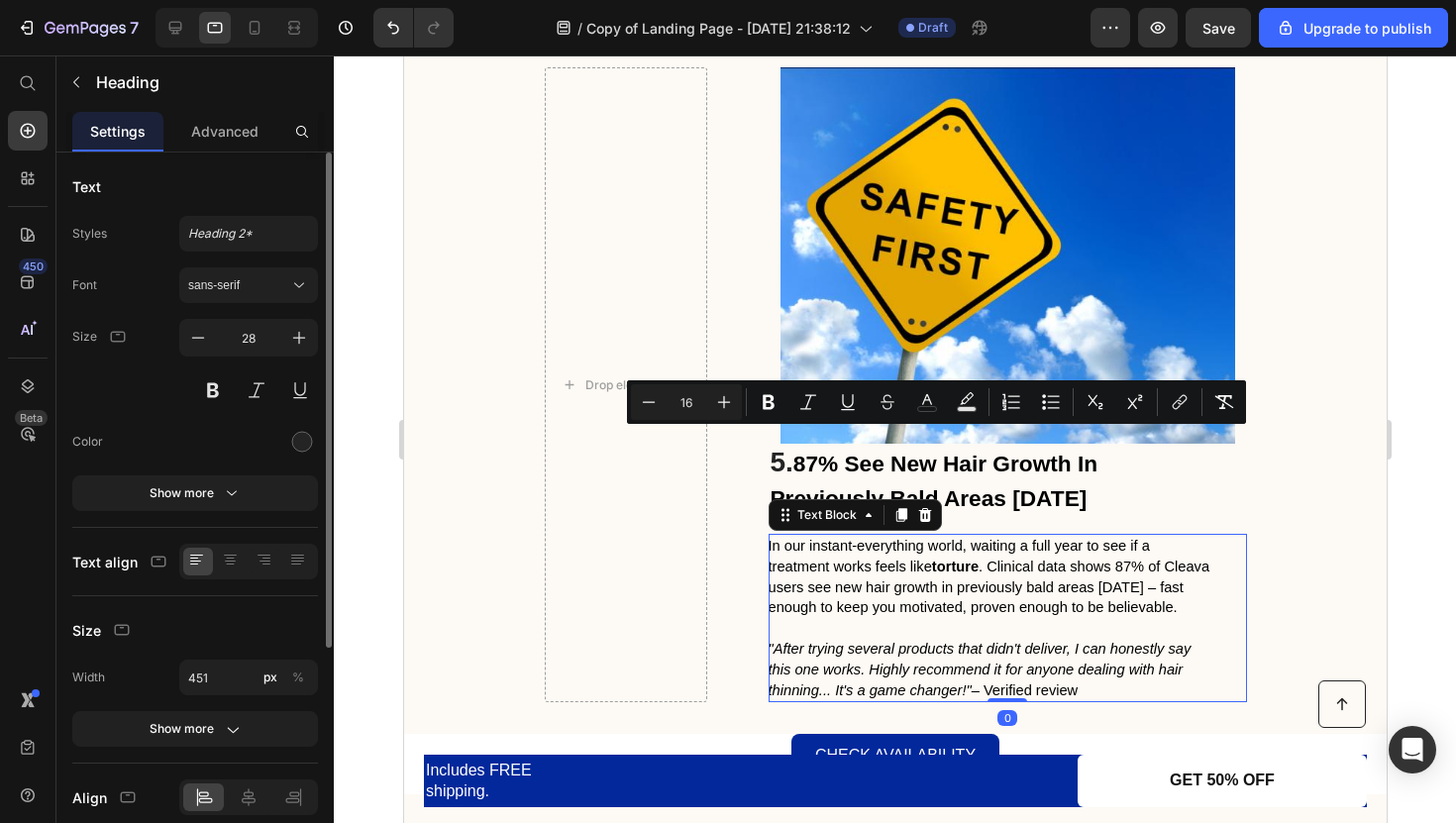 click on "In our instant-everything world, waiting a full year to see if a treatment works feels like  torture . Clinical data shows 87% of Cleava users see new hair growth in previously bald areas within 12 weeks – fast enough to keep you motivated, proven enough to be believable." at bounding box center (988, 576) 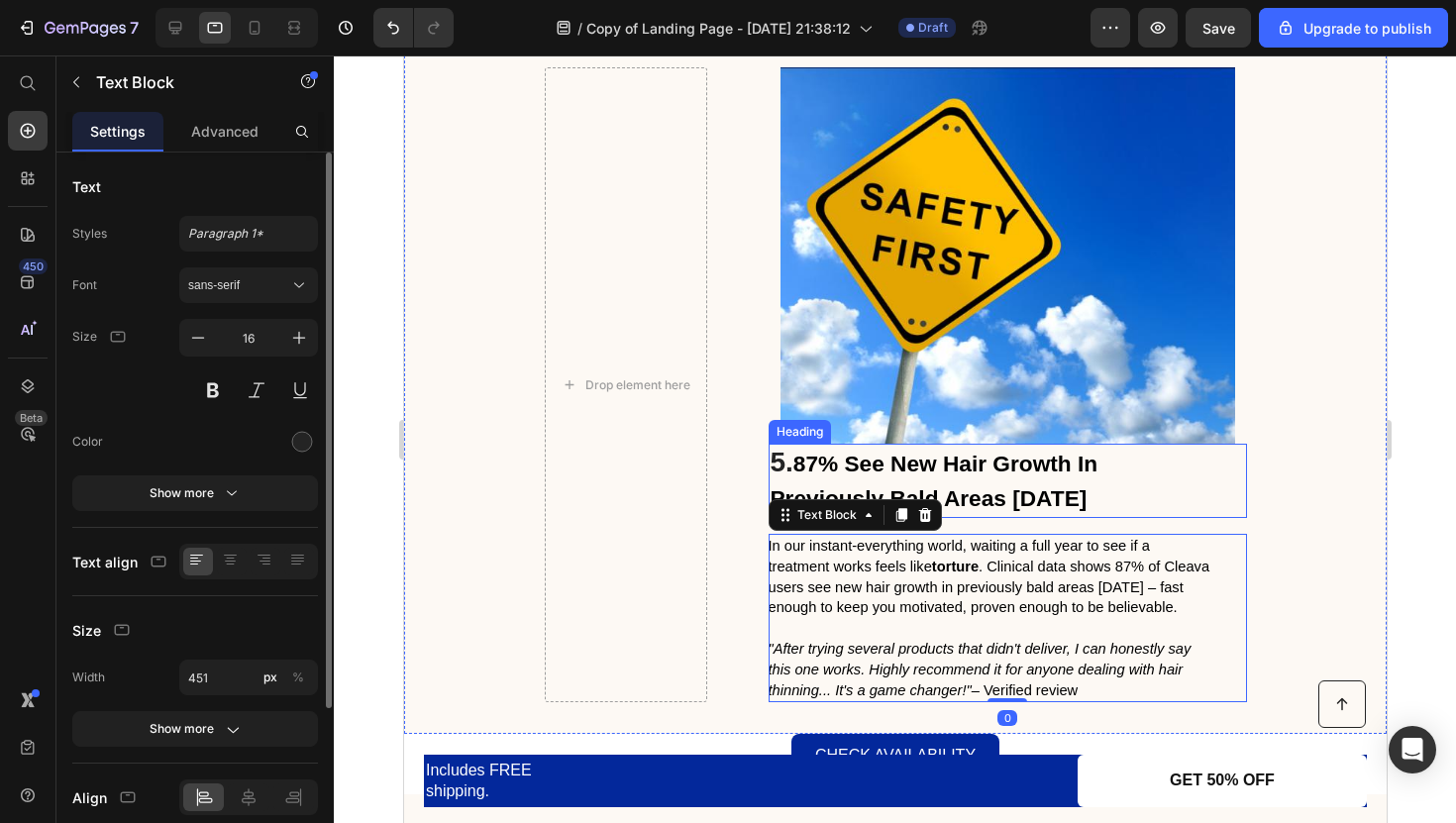 click on "5.  87% See New Hair Growth In Previously Bald Areas Within 12 Weeks" at bounding box center [990, 480] 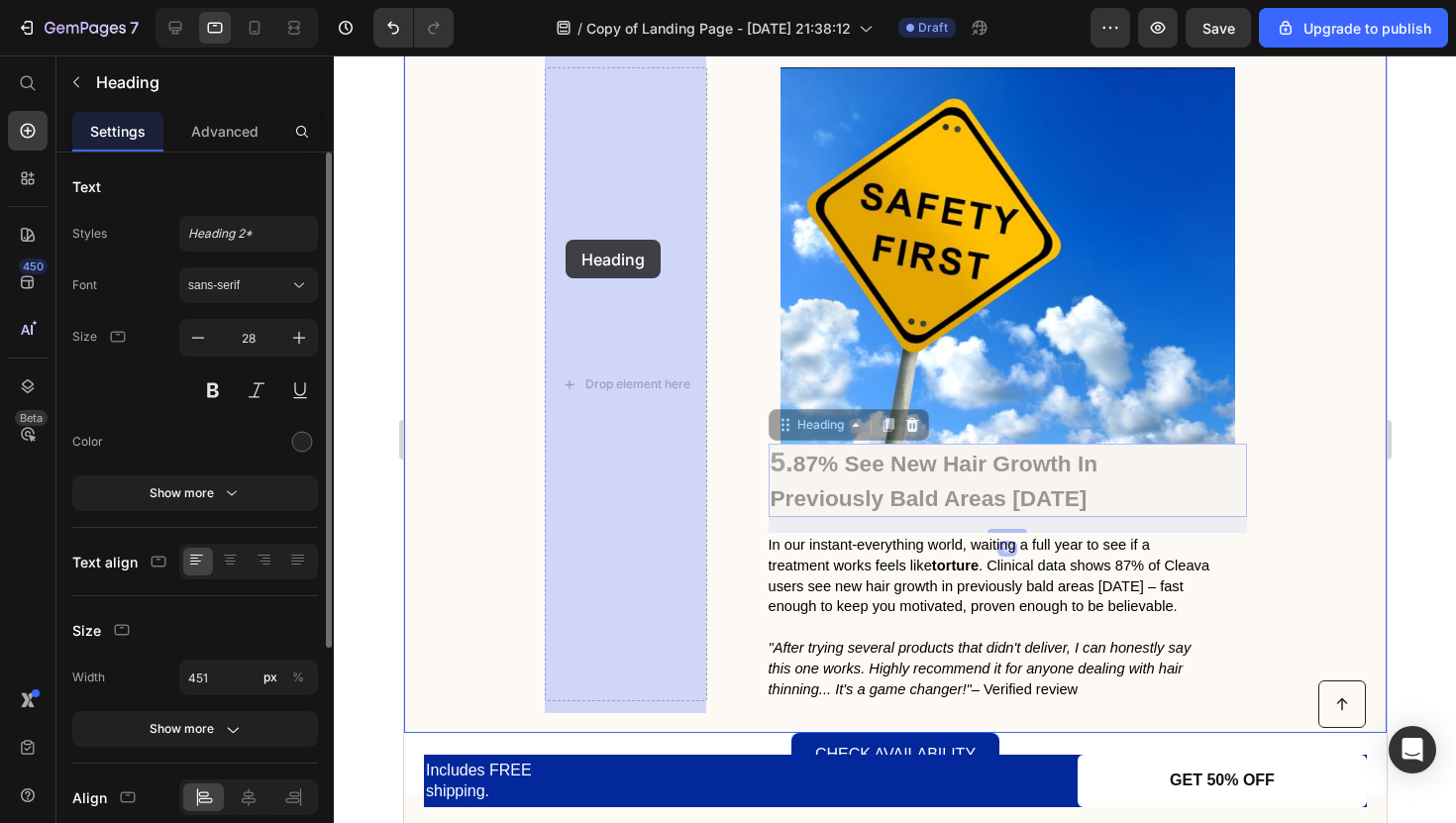 drag, startPoint x: 780, startPoint y: 414, endPoint x: 565, endPoint y: 240, distance: 276.58814 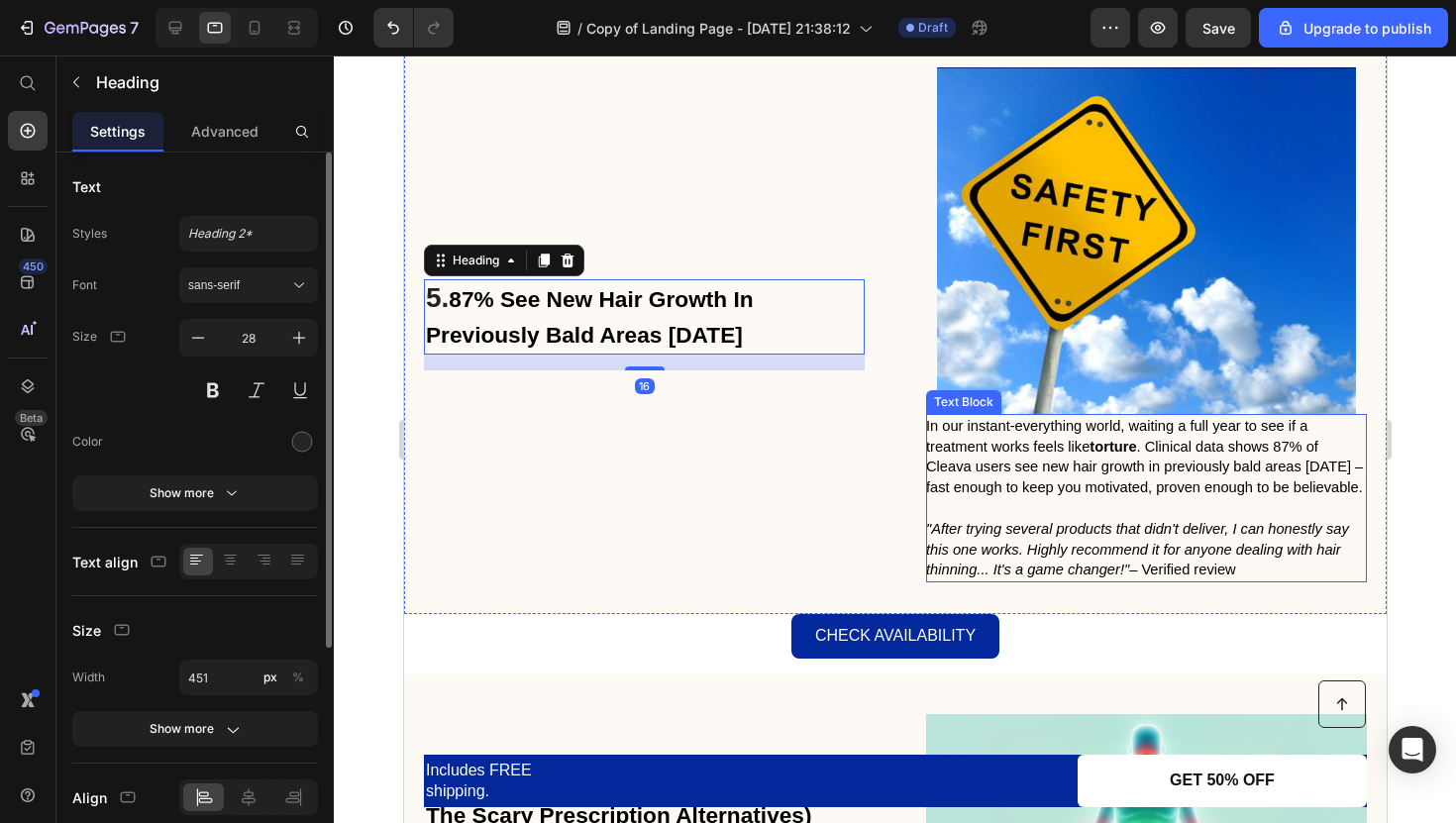 click on ""After trying several products that didn't deliver, I can honestly say this one works. Highly recommend it for anyone dealing with hair thinning... It's a game changer!"" at bounding box center [1136, 550] 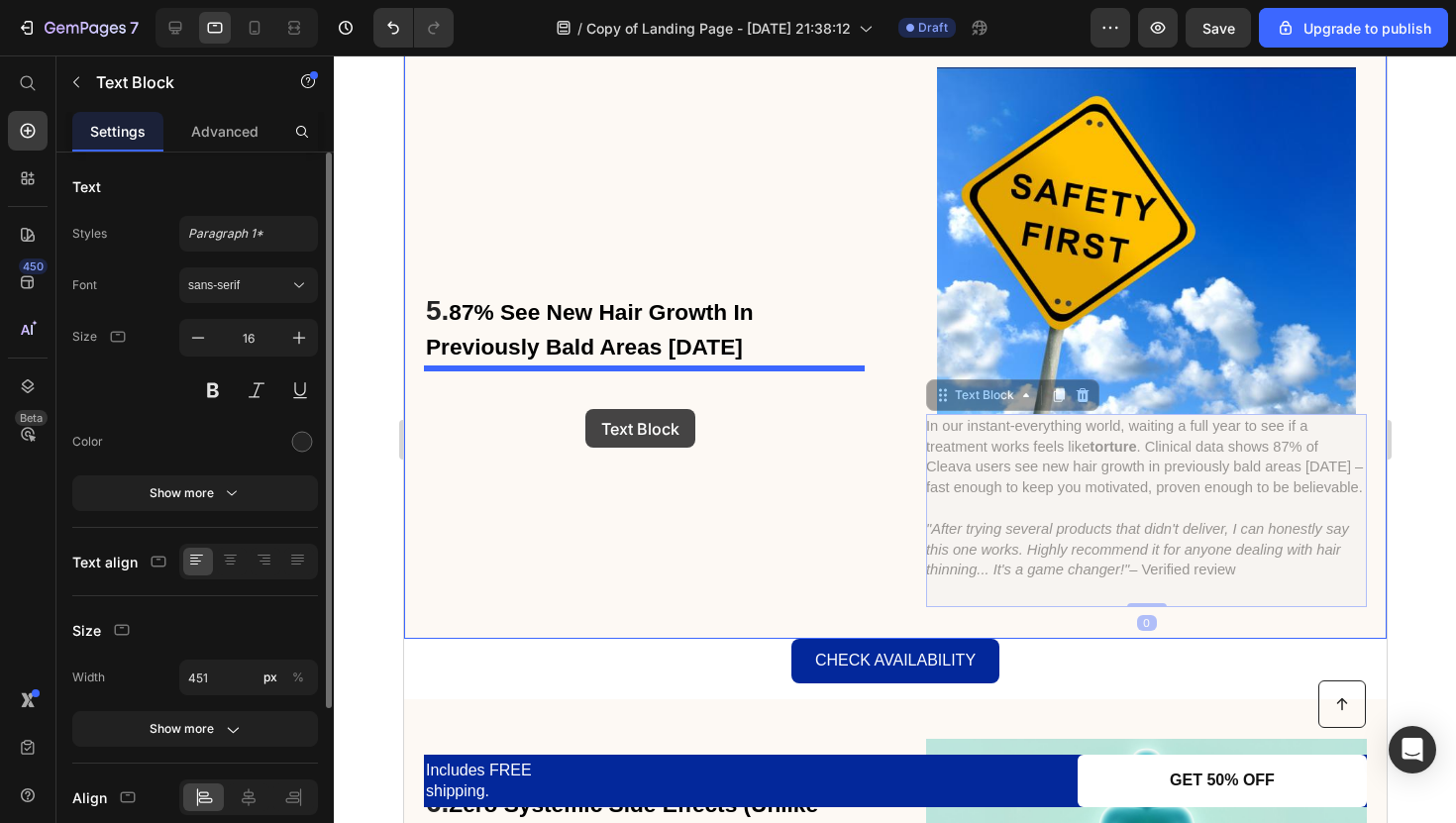 drag, startPoint x: 970, startPoint y: 386, endPoint x: 582, endPoint y: 407, distance: 388.56788 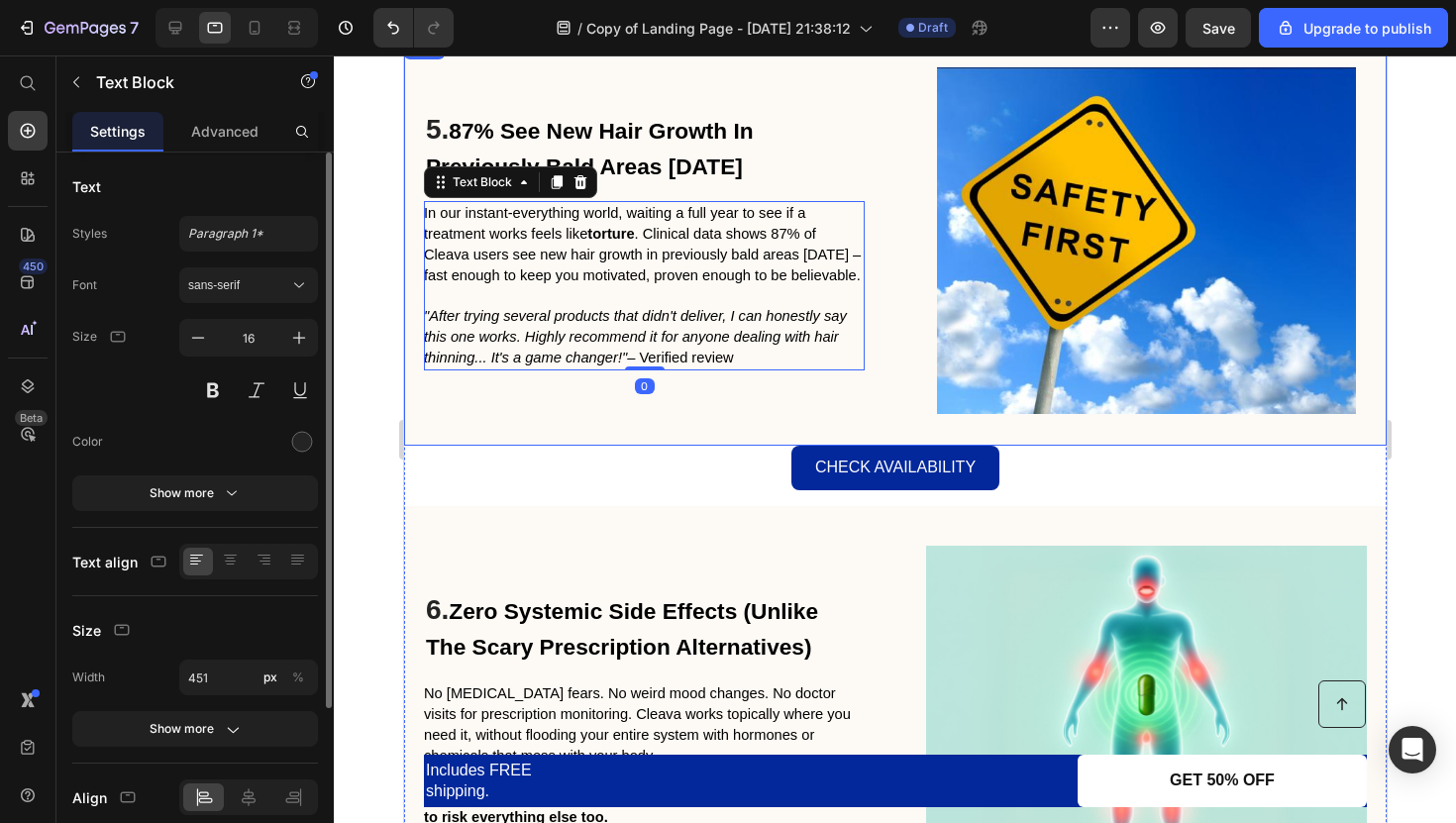 click on "Check Availability Button" at bounding box center [894, 467] 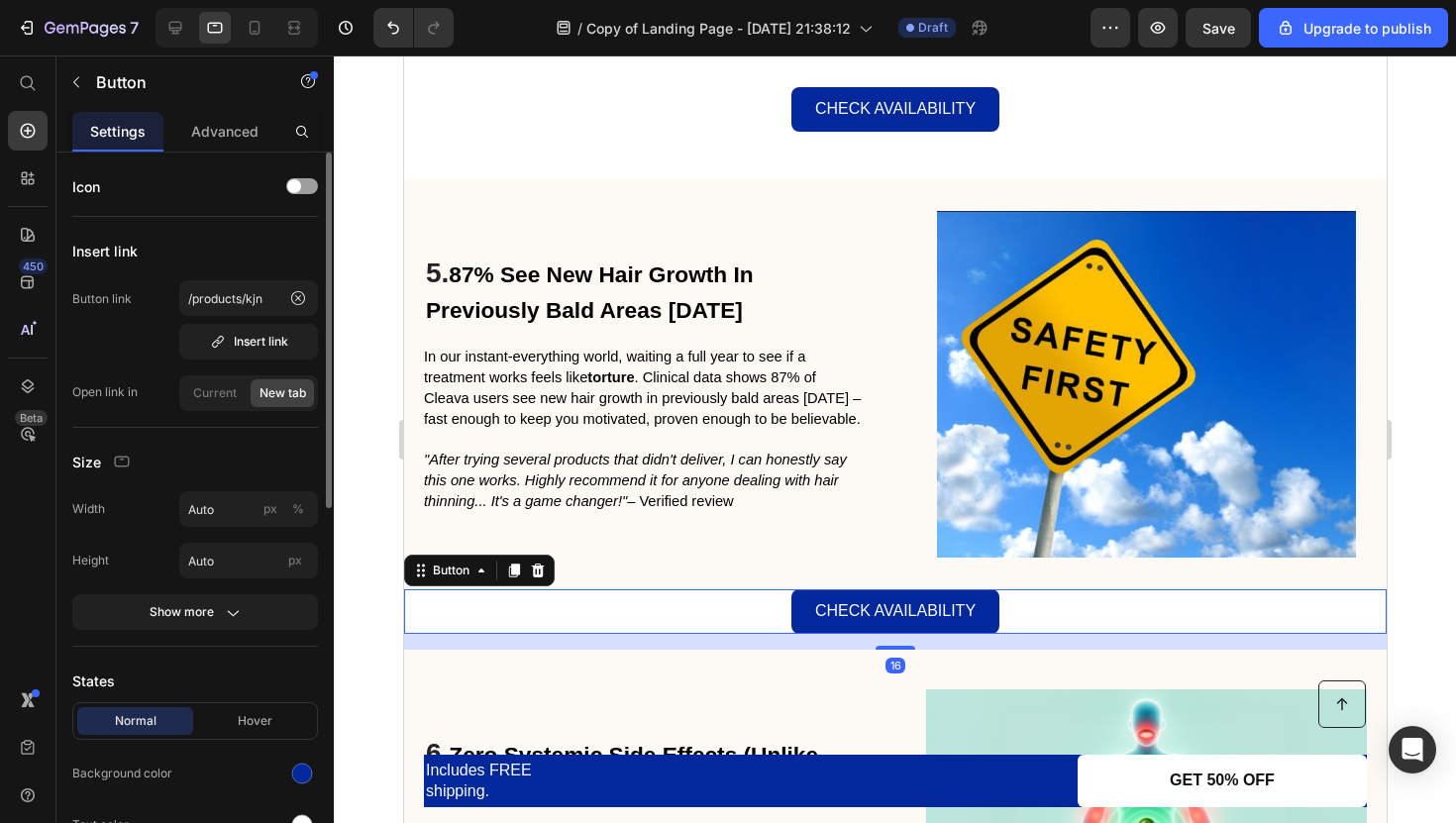 scroll, scrollTop: 2319, scrollLeft: 0, axis: vertical 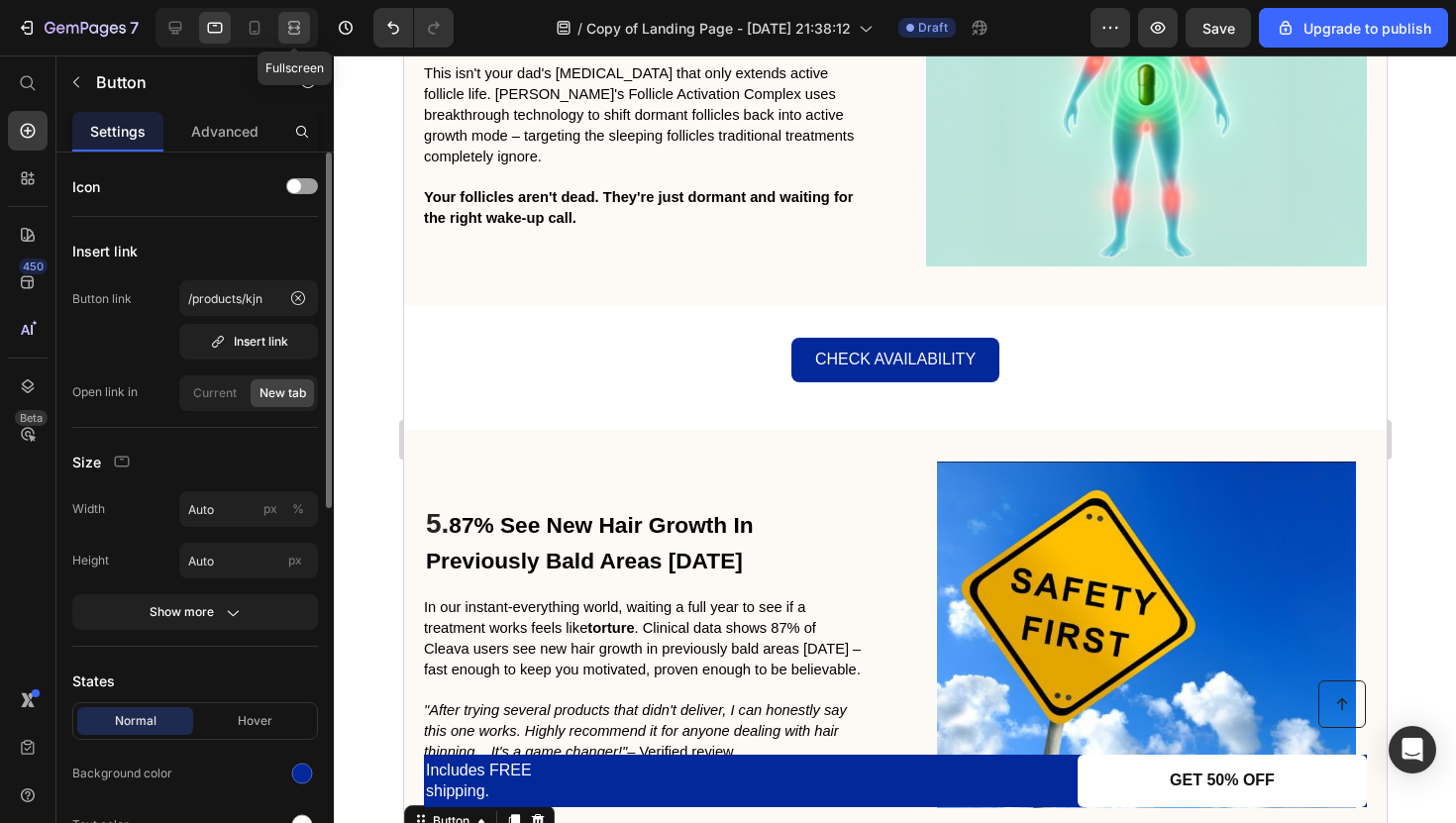 click 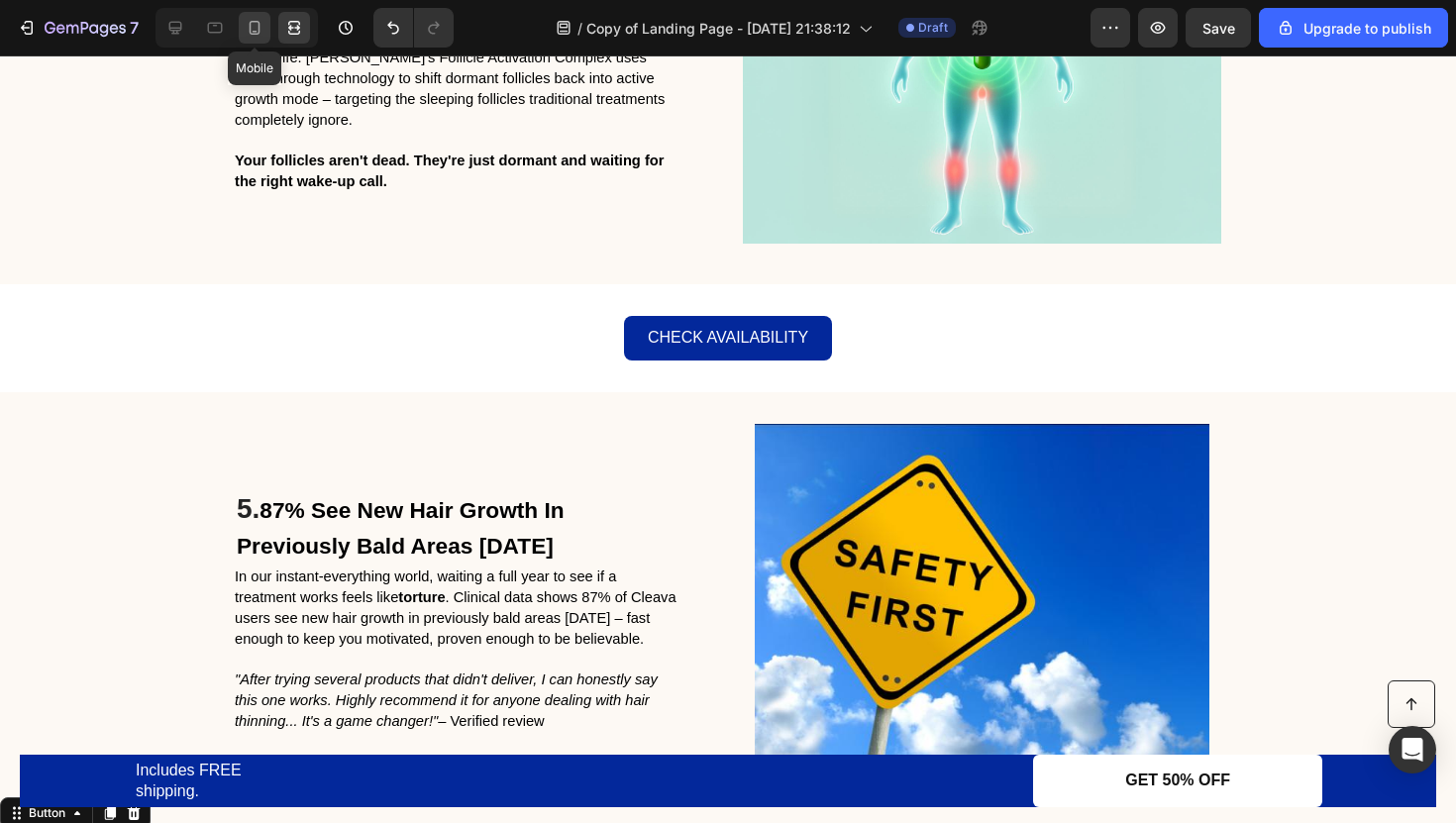 click 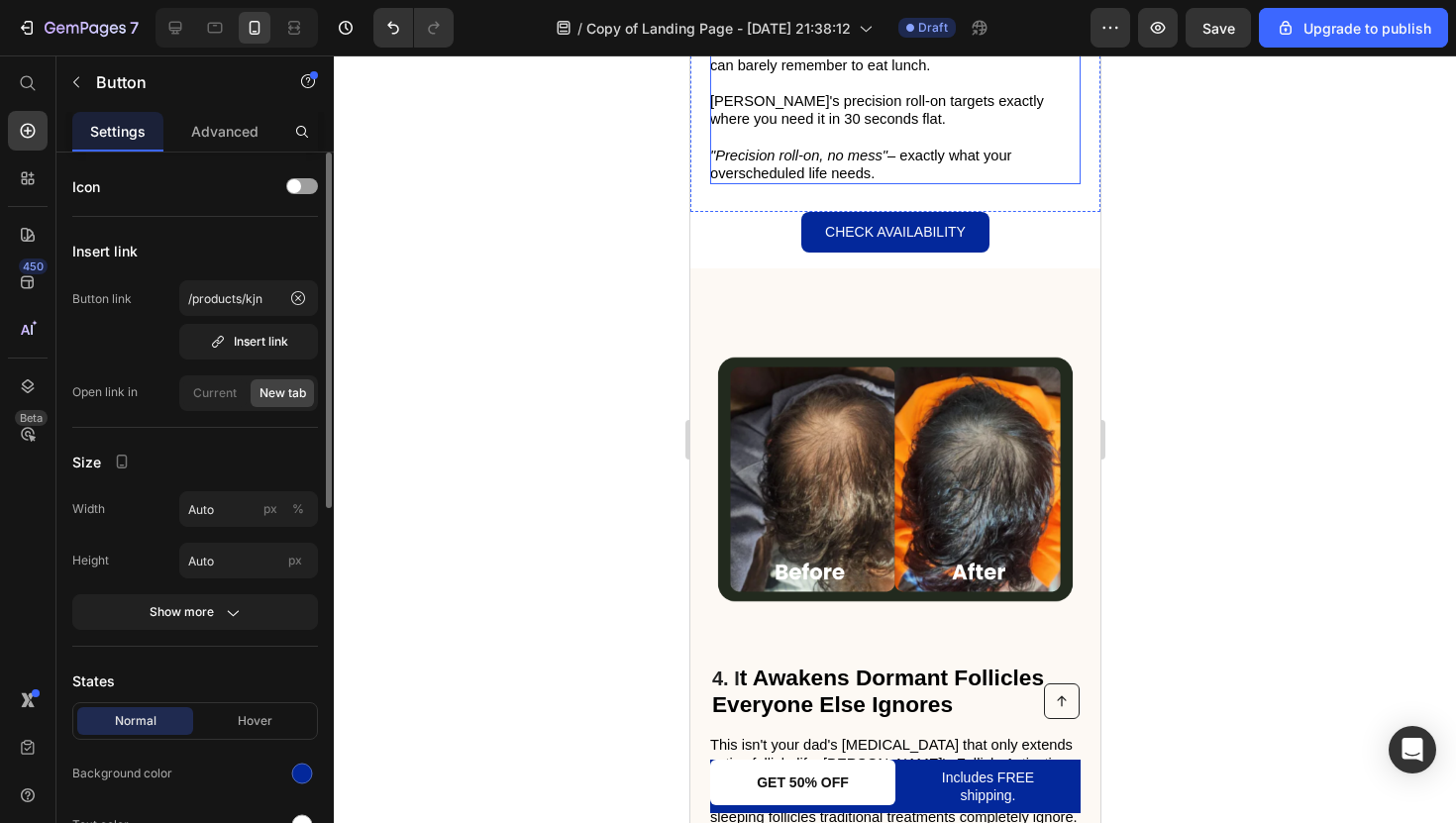 scroll, scrollTop: 2564, scrollLeft: 0, axis: vertical 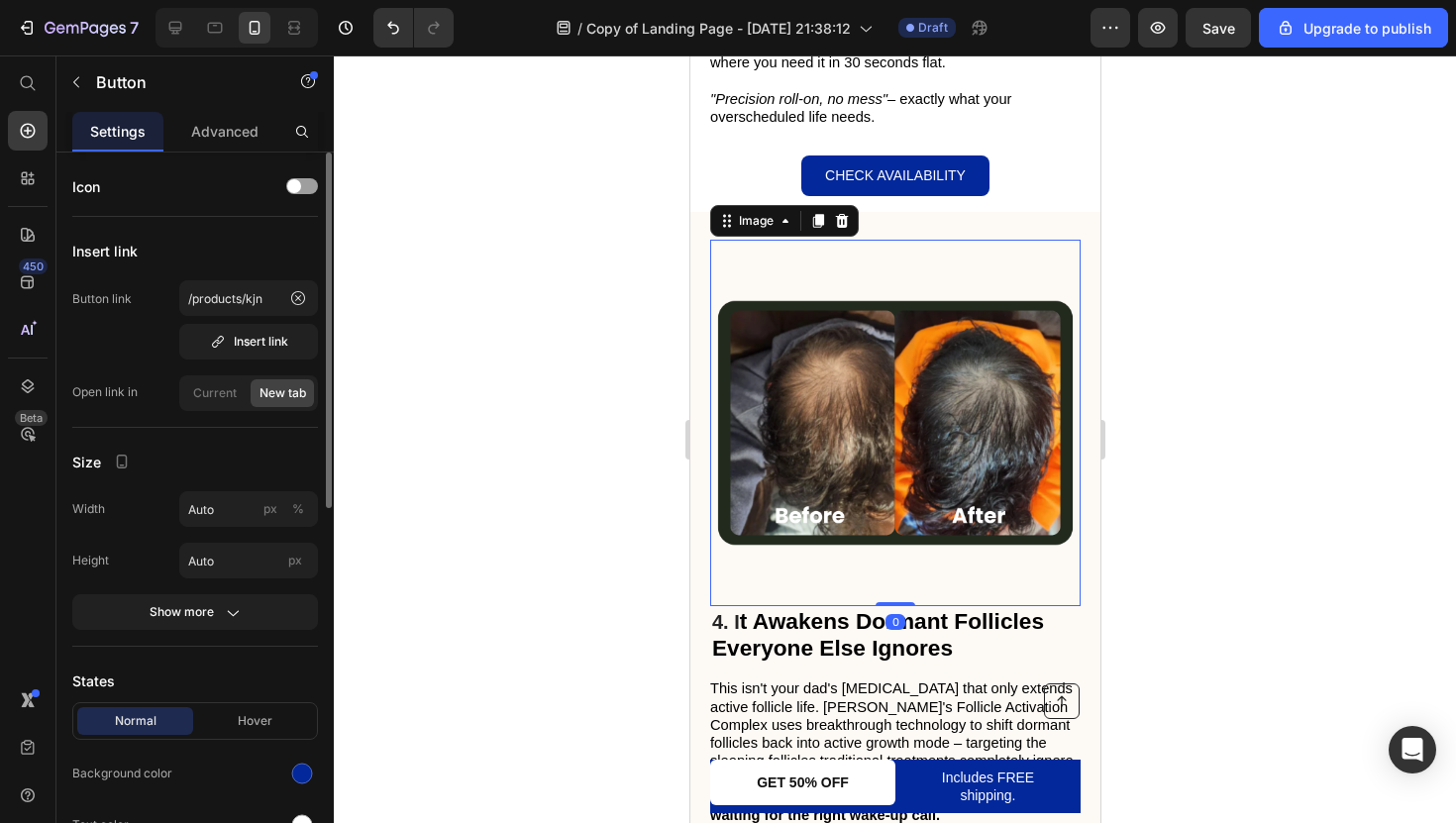 click at bounding box center [894, 423] 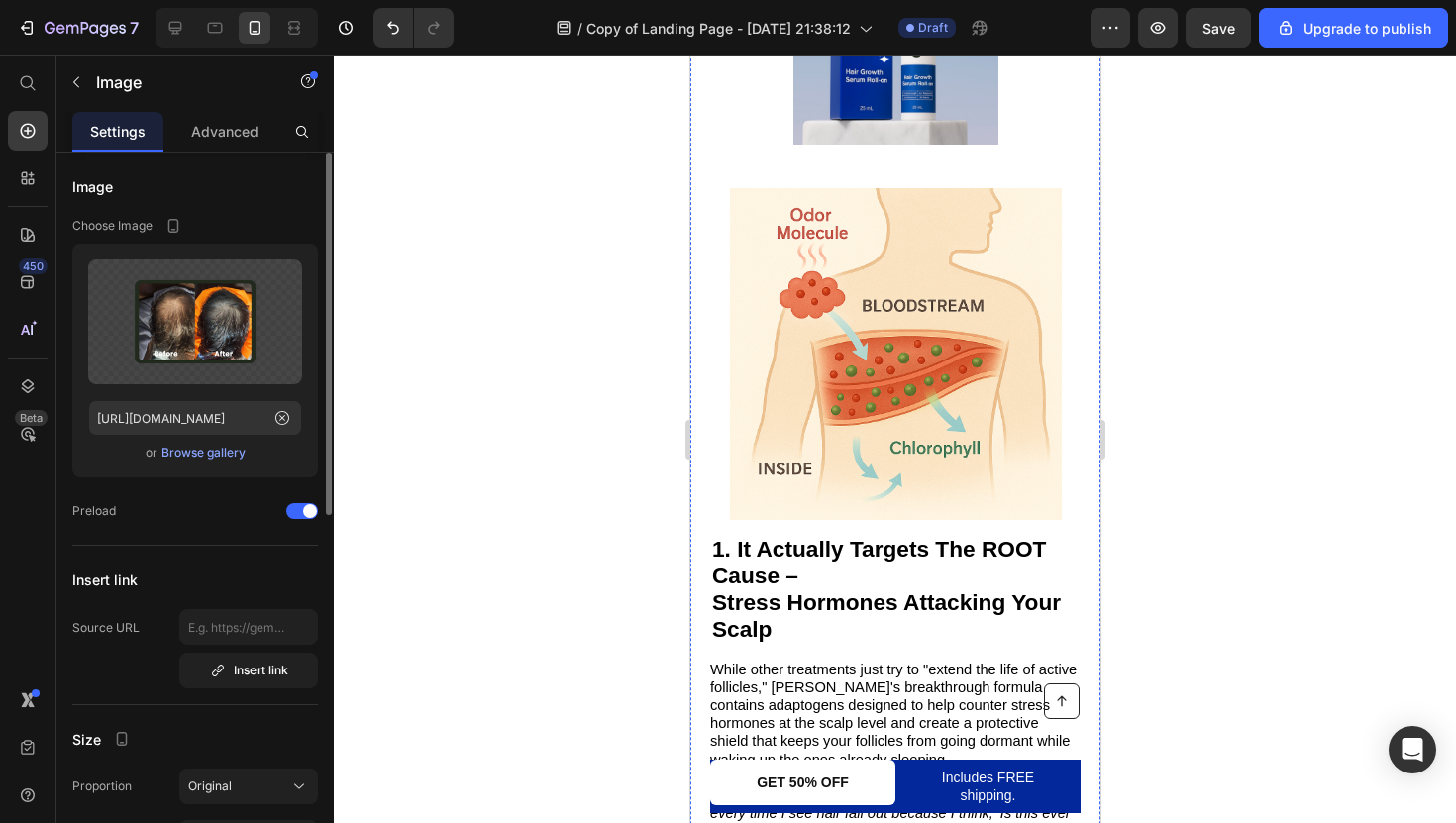 scroll, scrollTop: 476, scrollLeft: 0, axis: vertical 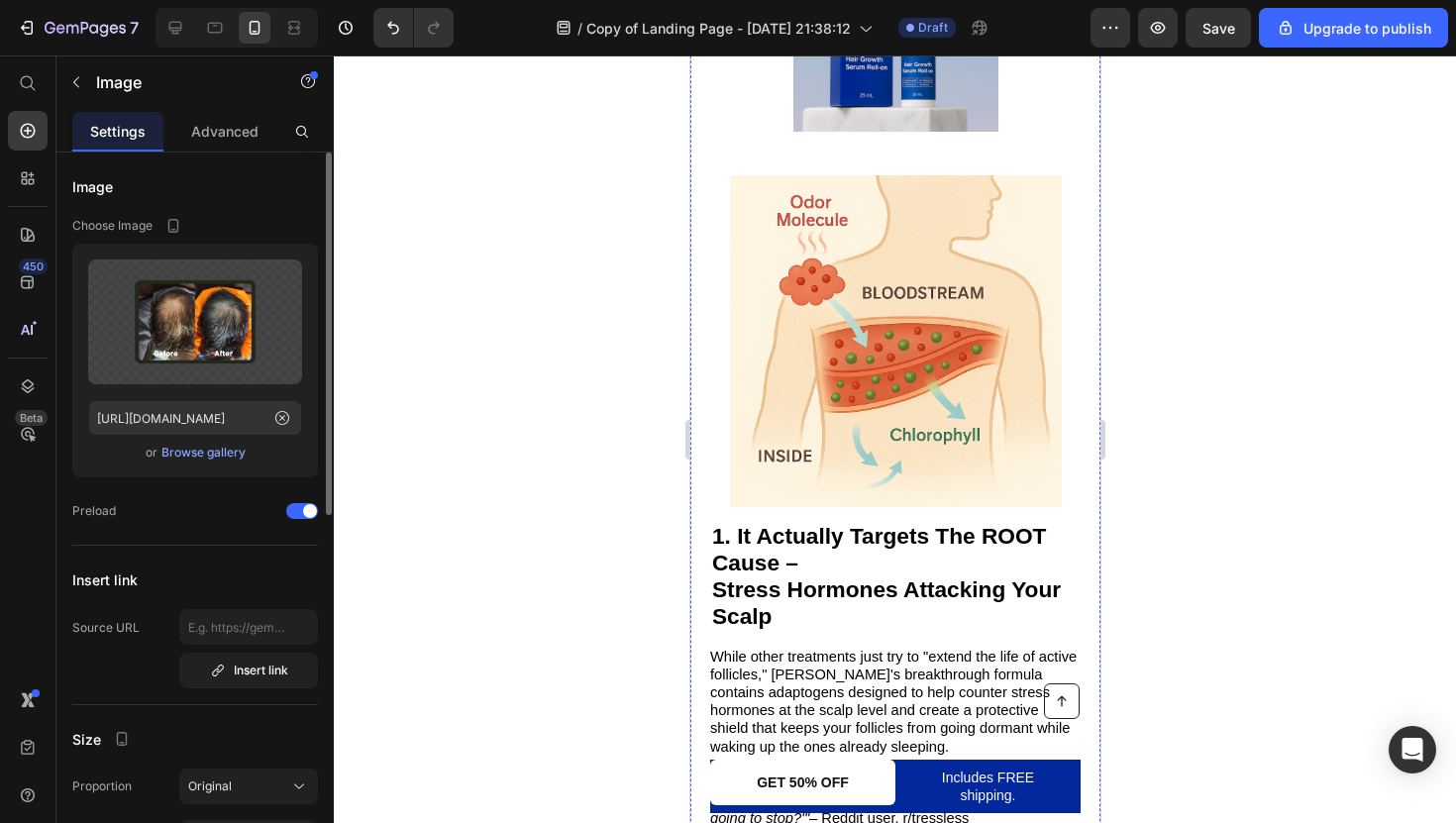 click at bounding box center (894, 341) 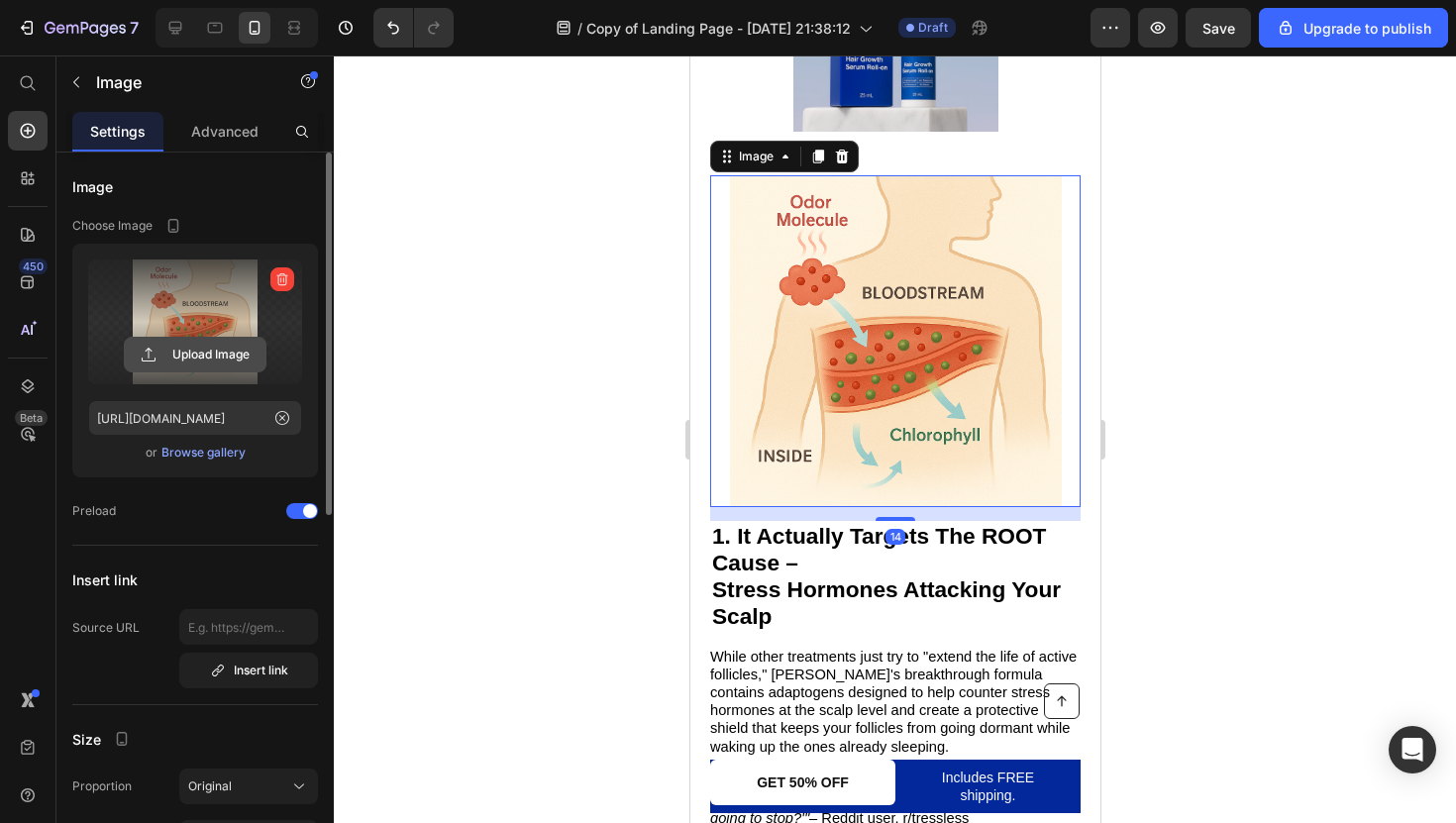 click 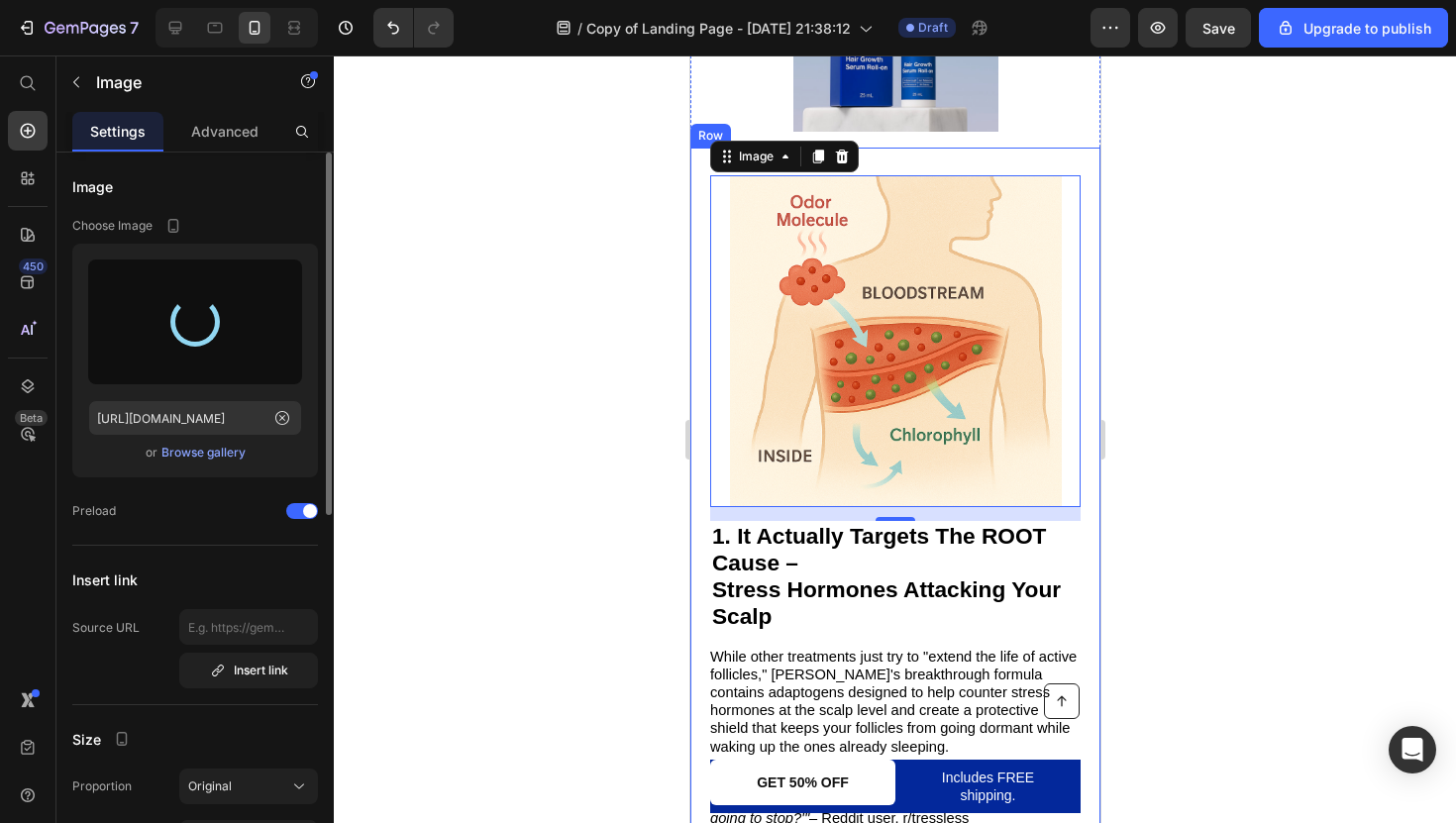 type on "https://cdn.shopify.com/s/files/1/0931/1220/5660/files/gempages_574291933841589294-45c569b6-597e-4aaf-9653-5658e51826e9.jpg" 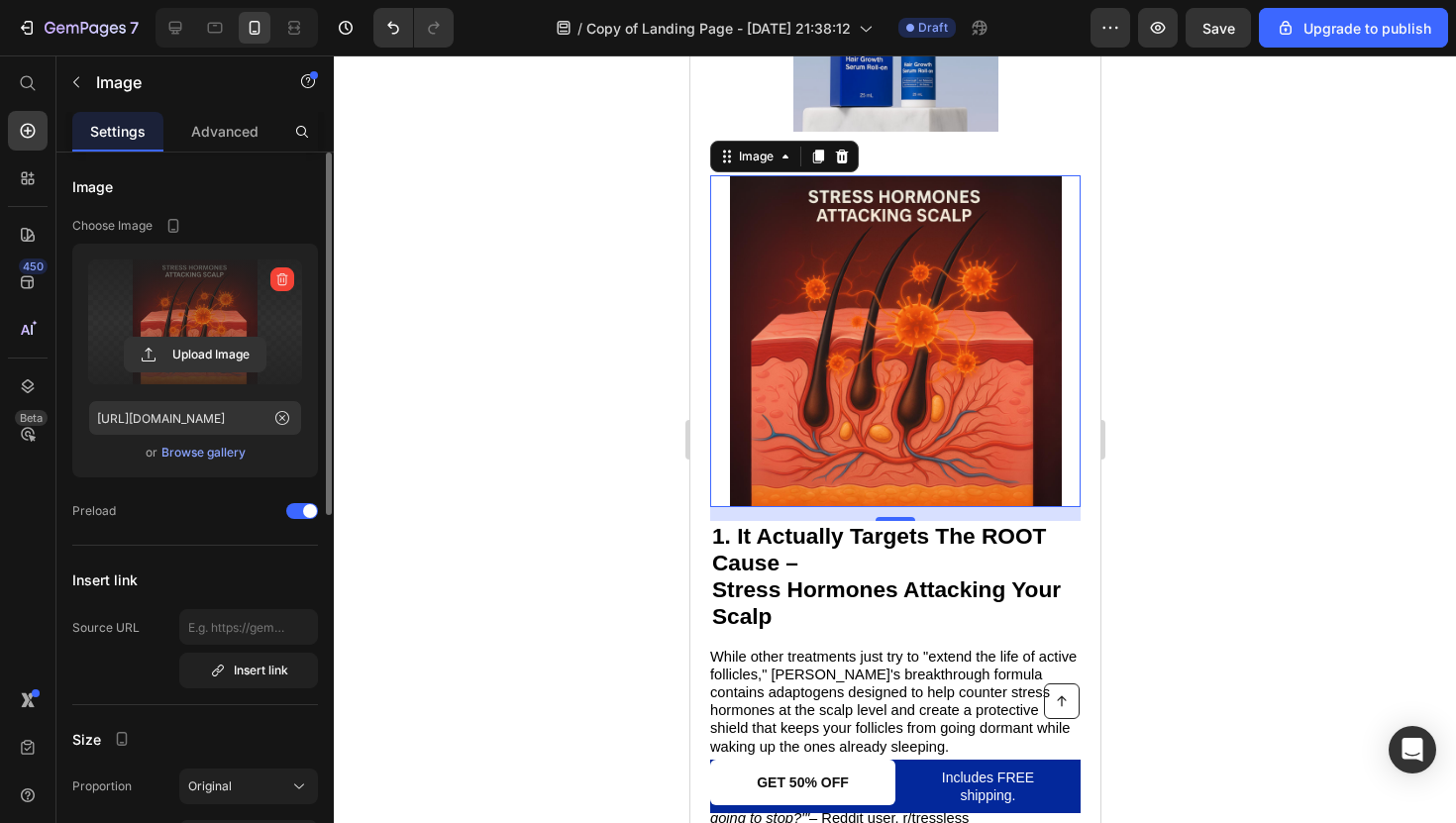 click 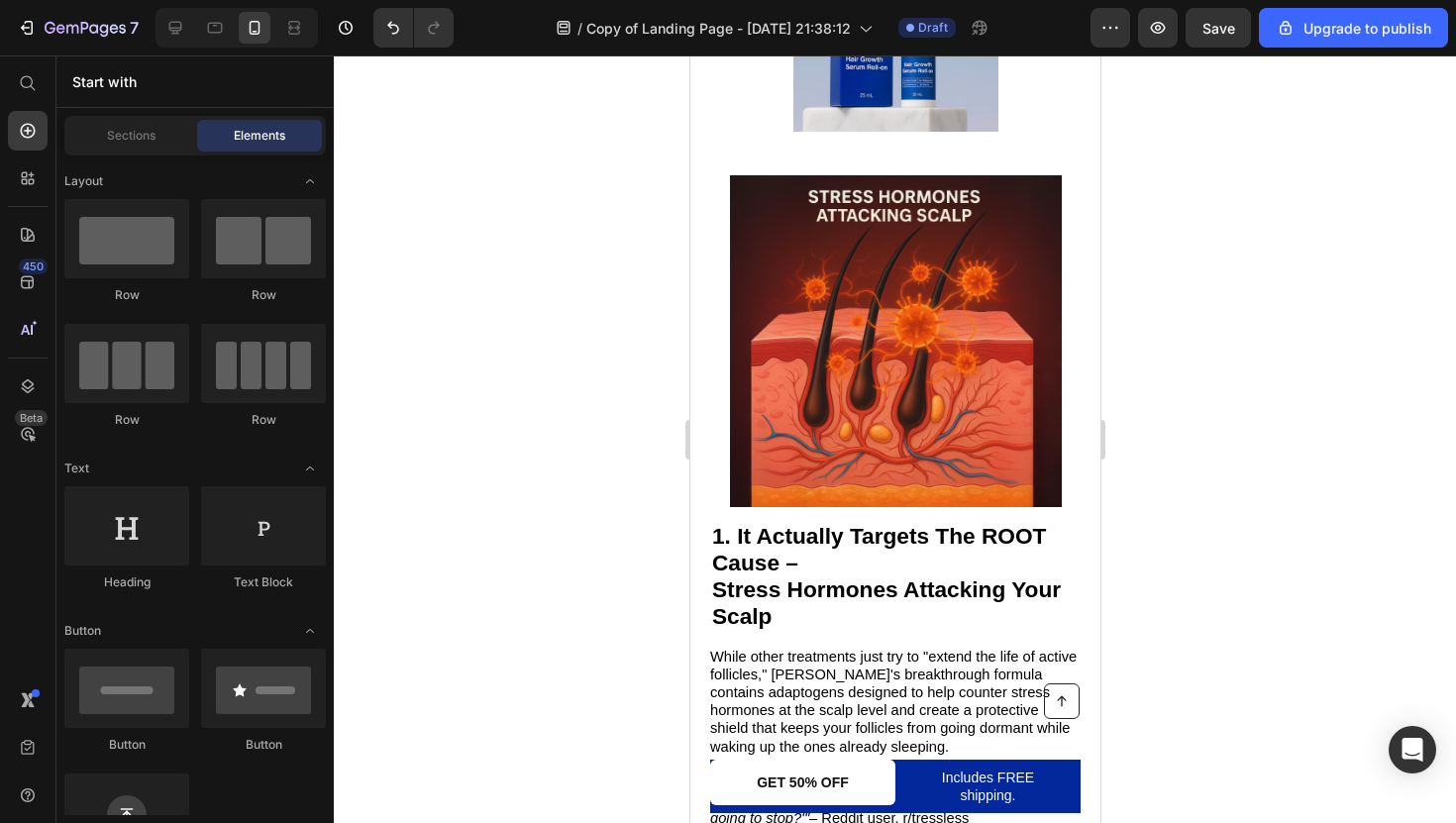 click at bounding box center (894, 341) 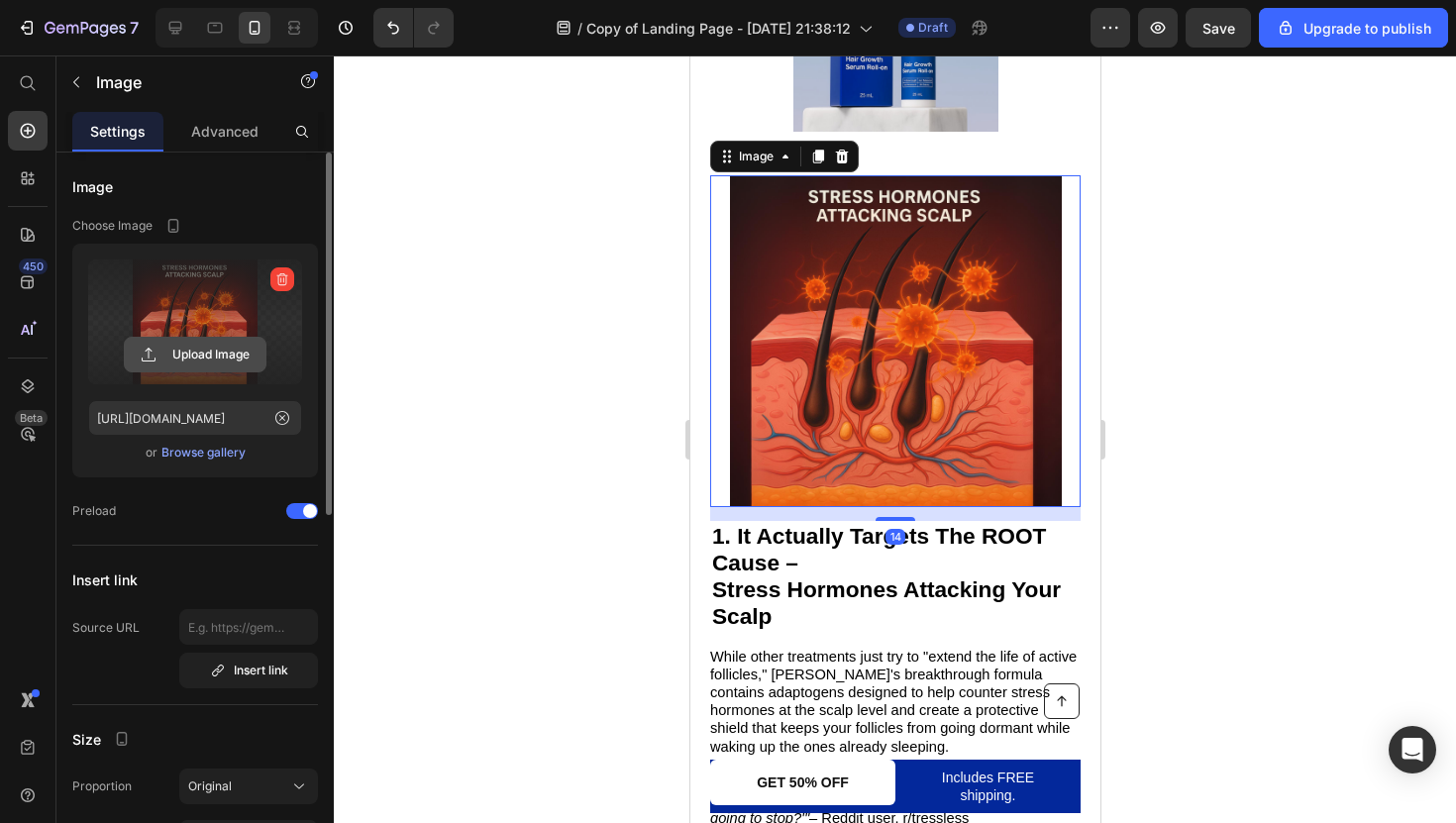 click 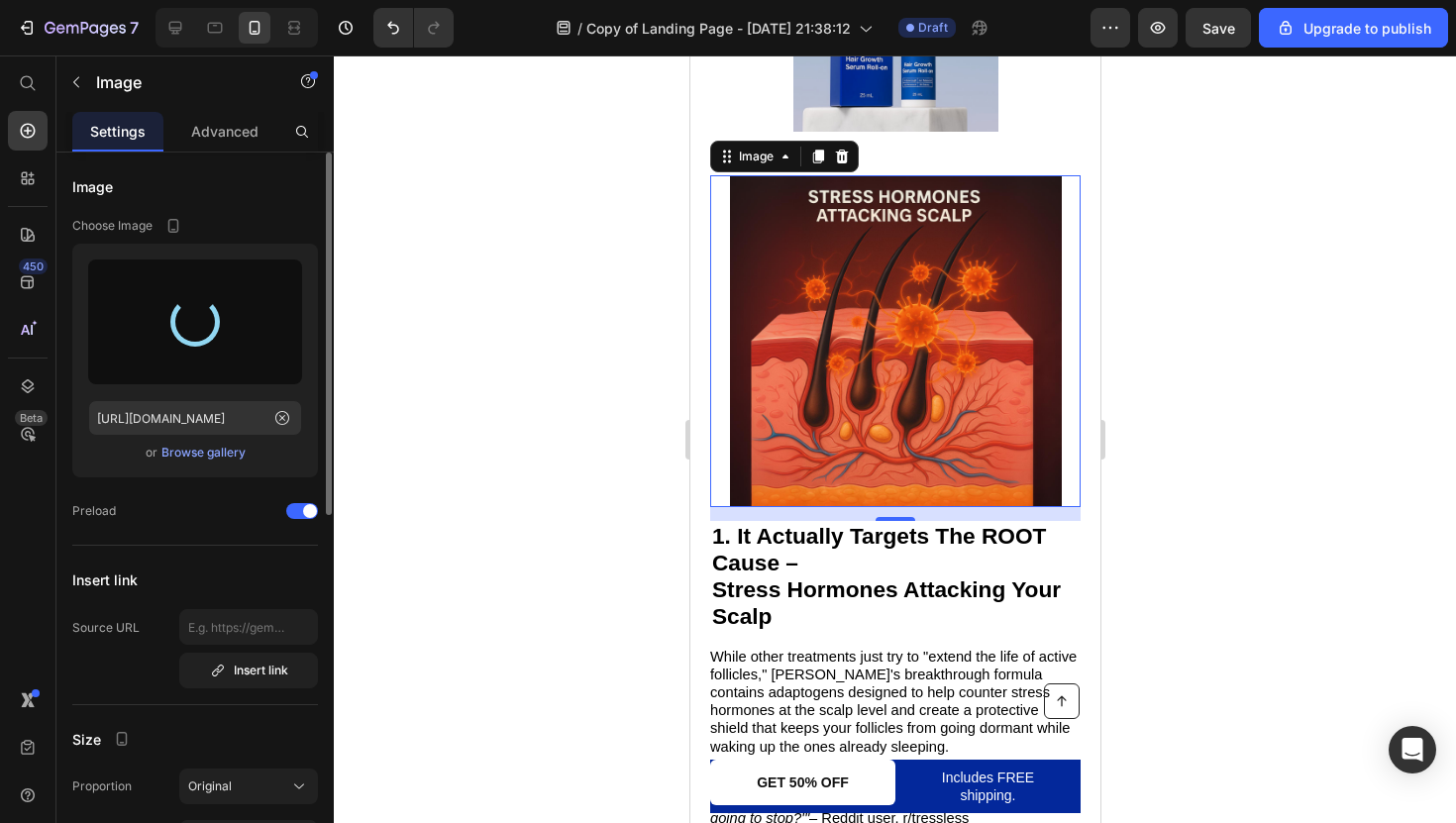 type on "[URL][DOMAIN_NAME]" 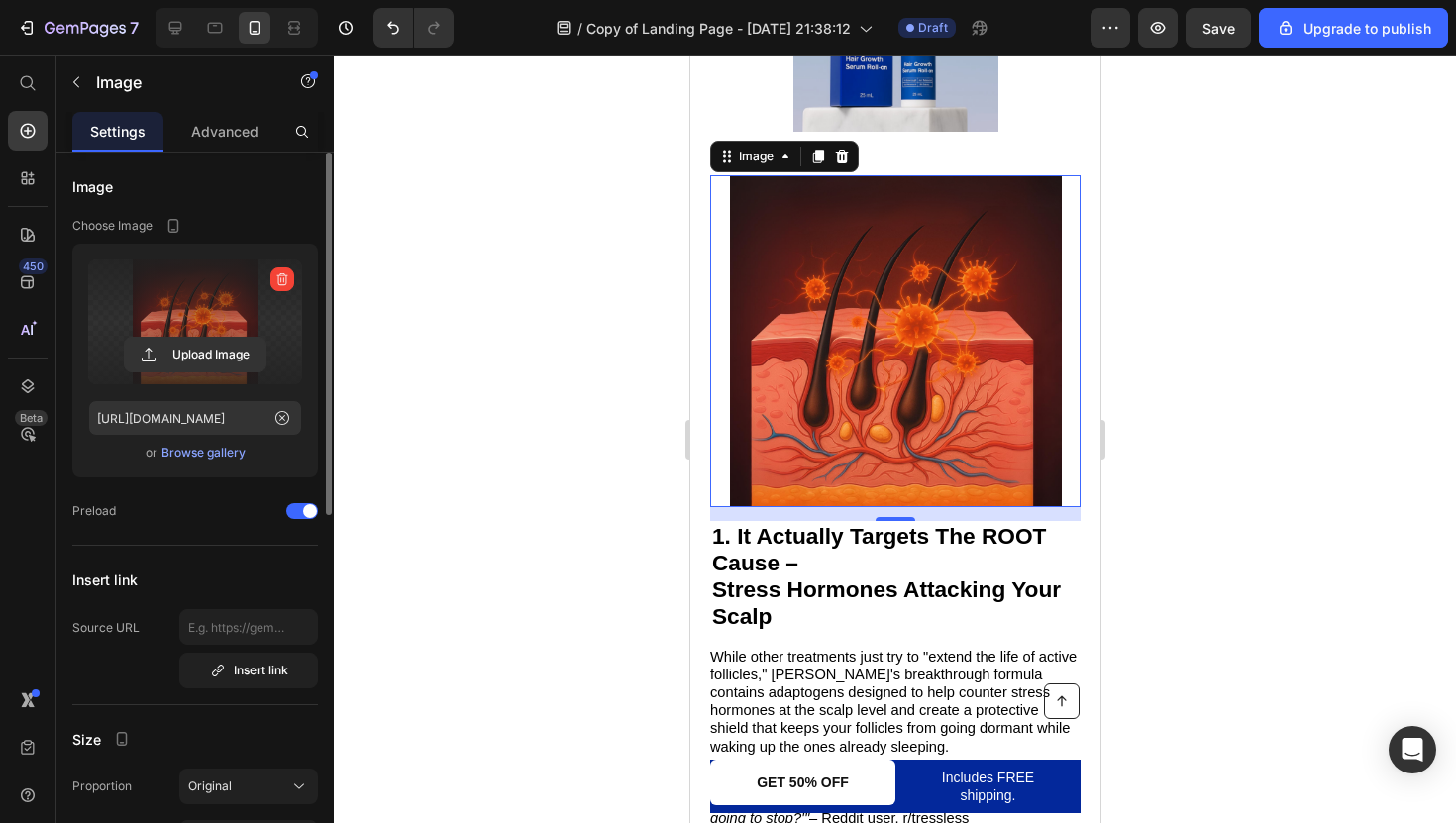 click 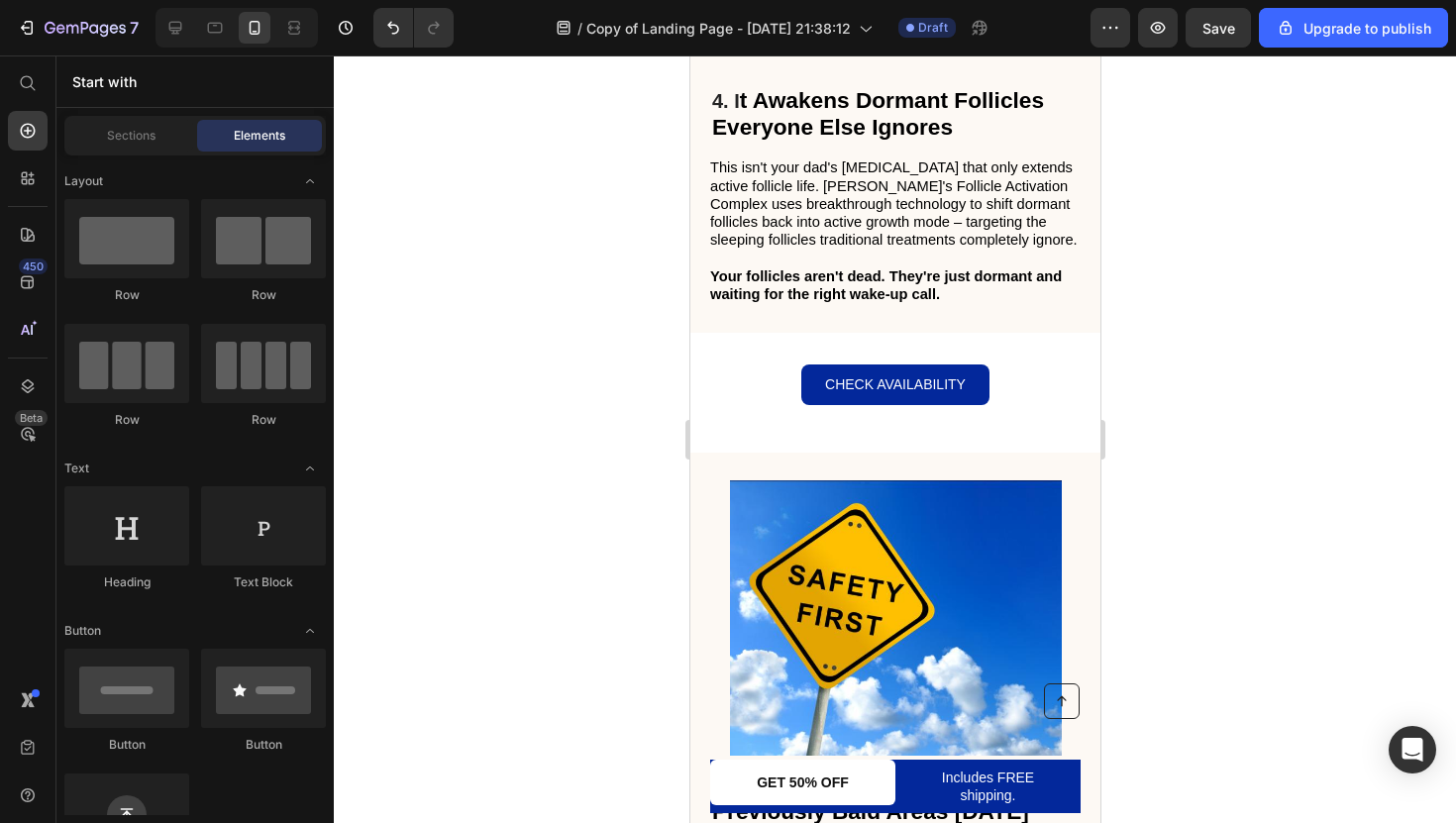 scroll, scrollTop: 3121, scrollLeft: 0, axis: vertical 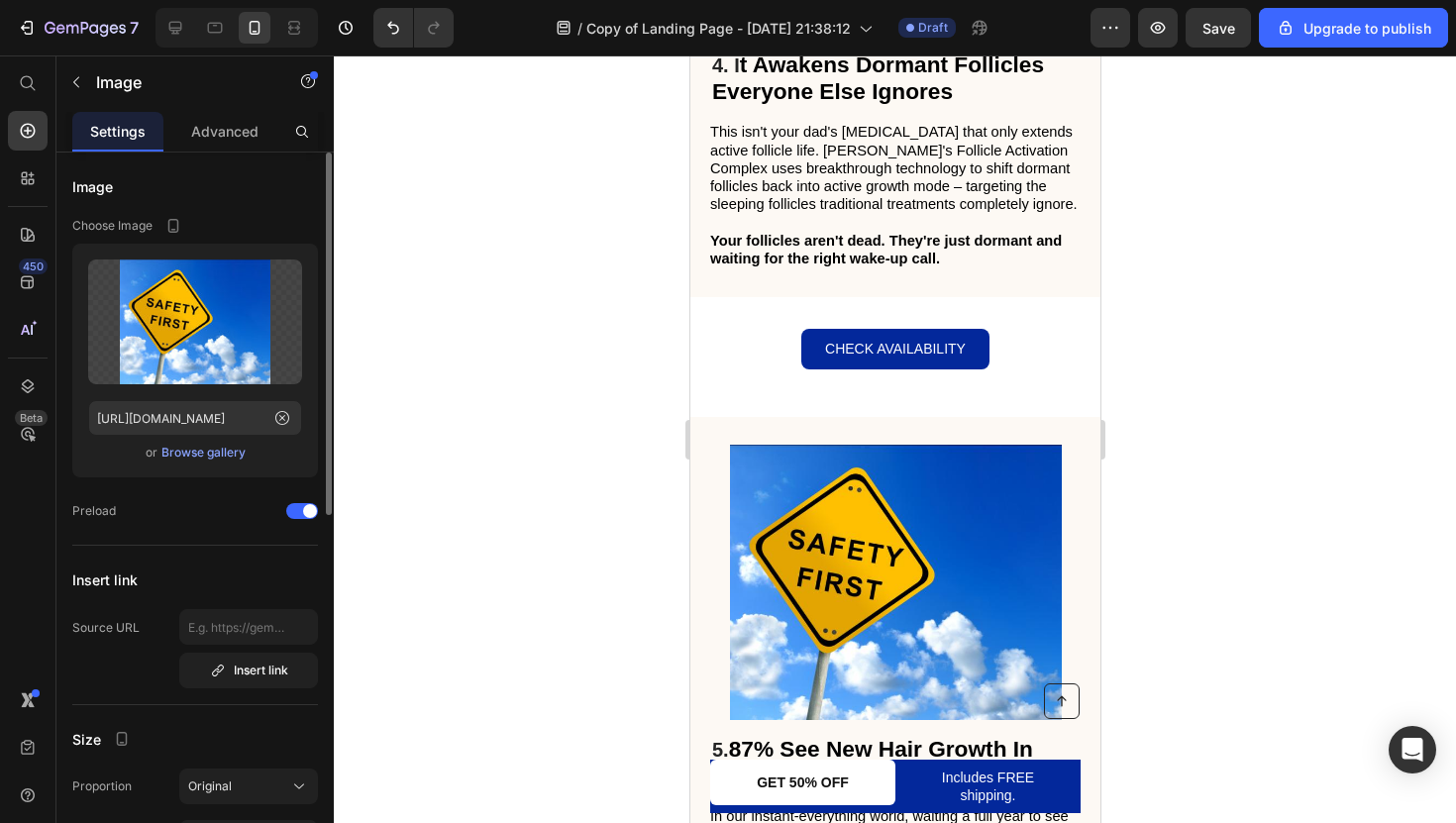 click at bounding box center (894, 581) 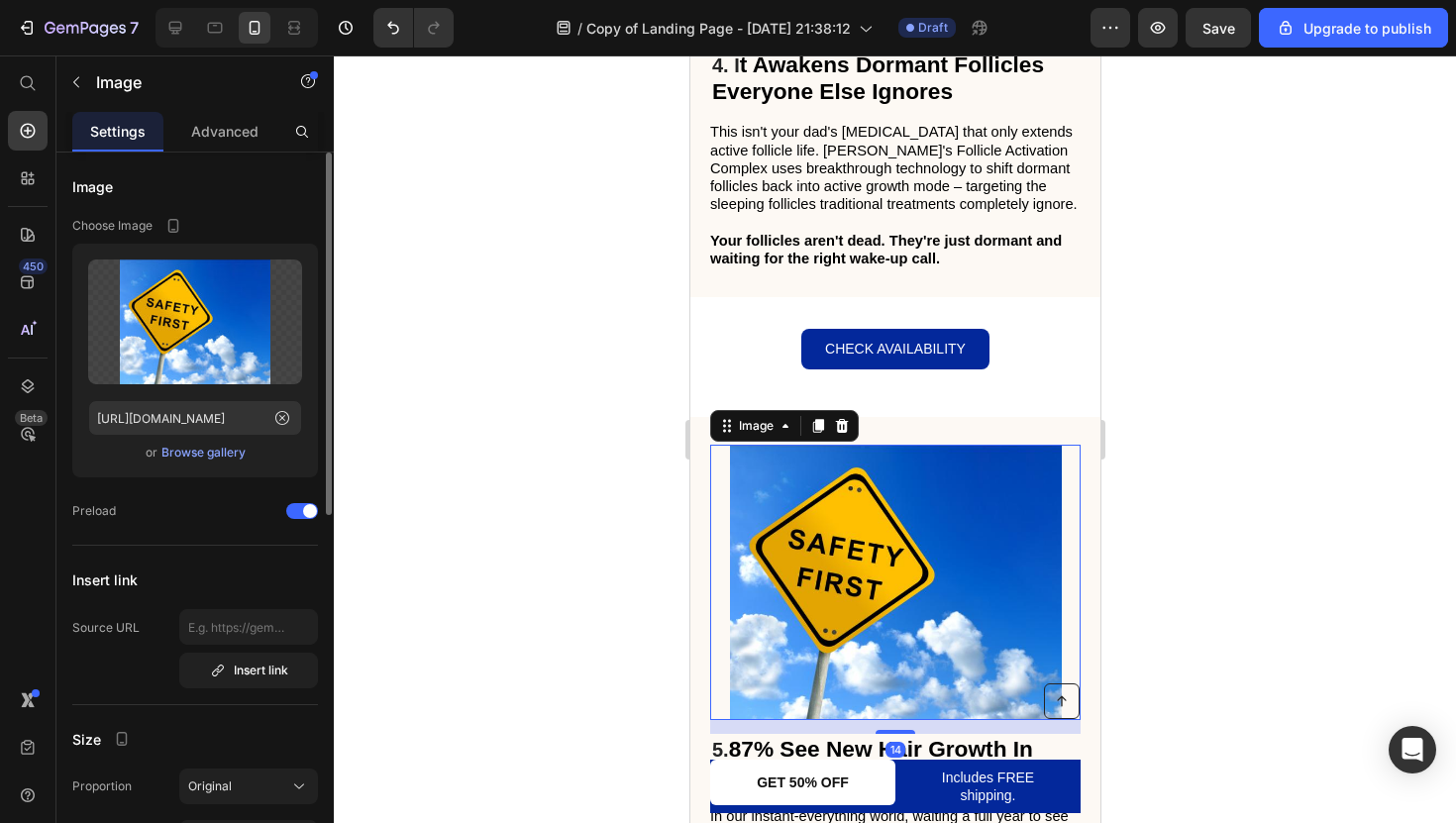 click on "Browse gallery" at bounding box center [203, 453] 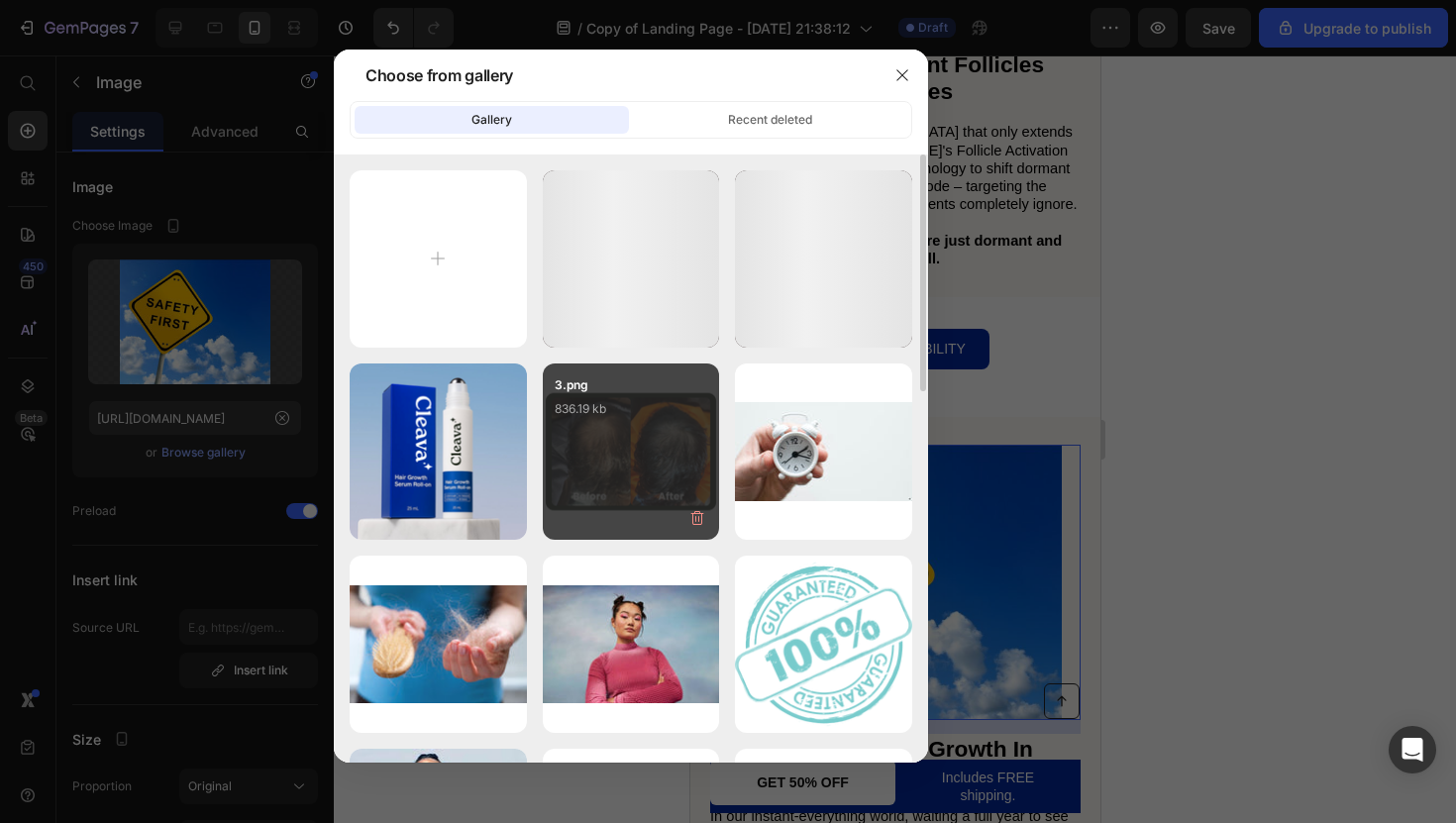 click on "3.png 836.19 kb" at bounding box center (631, 415) 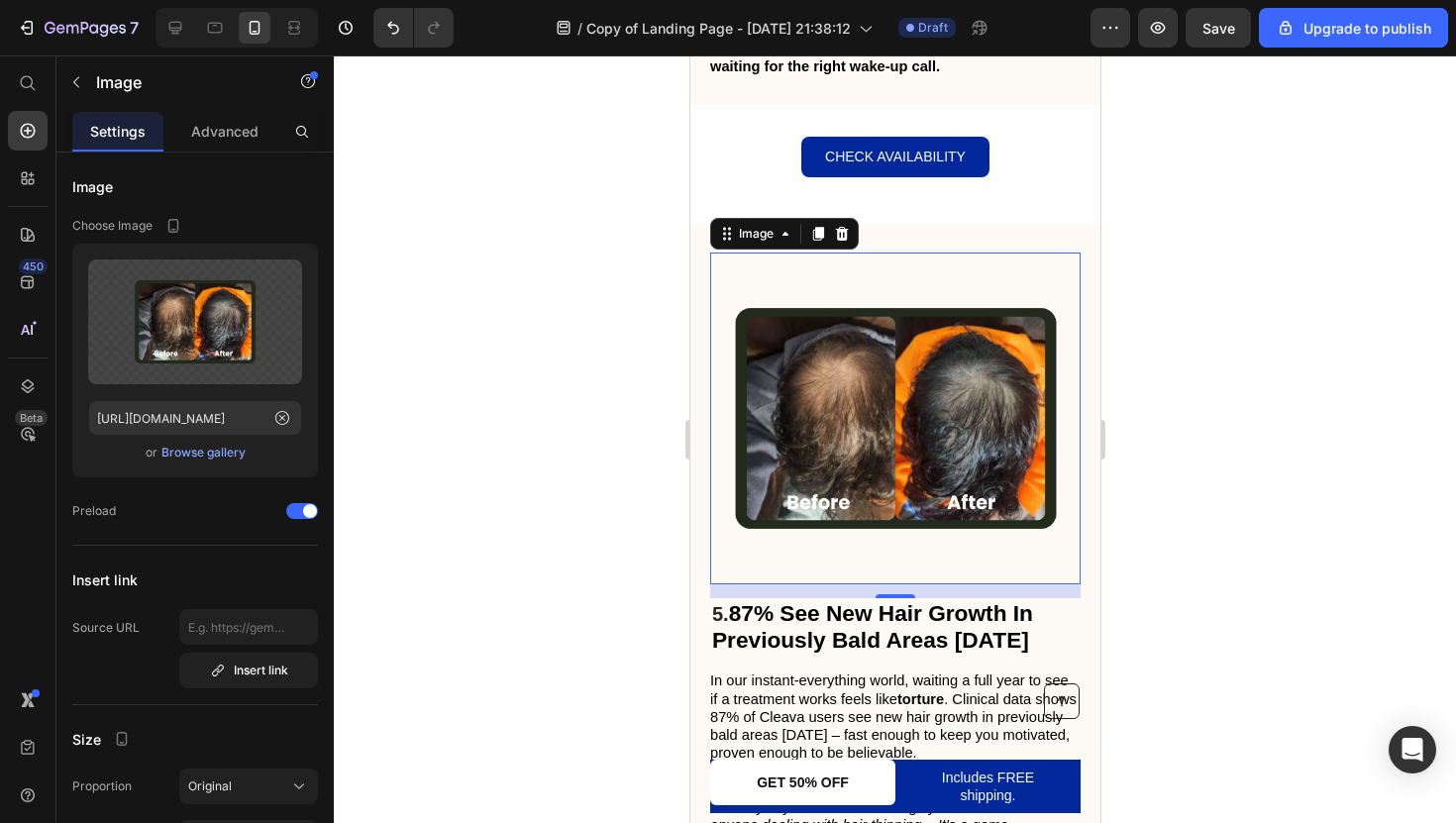 scroll, scrollTop: 3317, scrollLeft: 0, axis: vertical 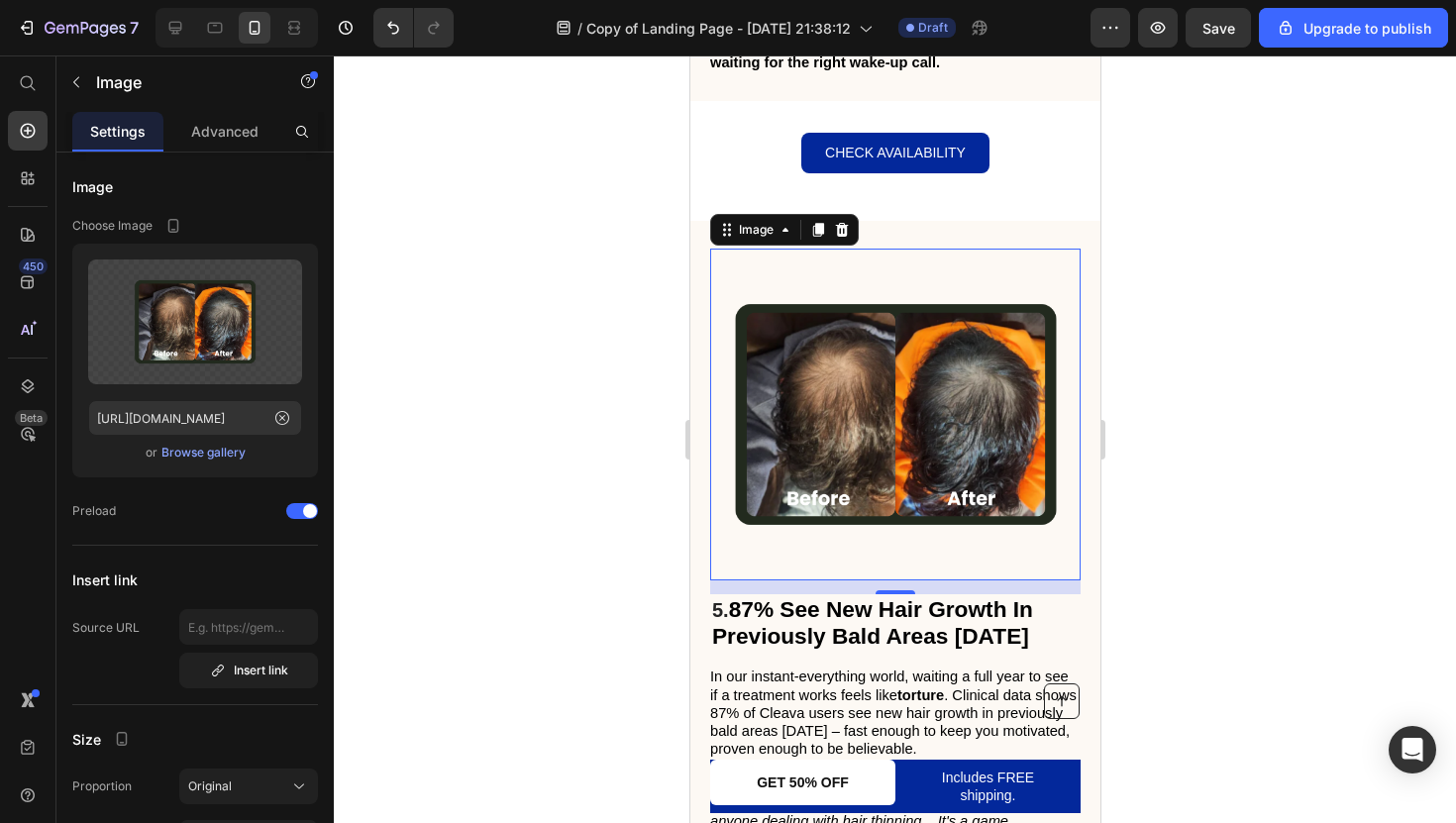 click at bounding box center [894, 414] 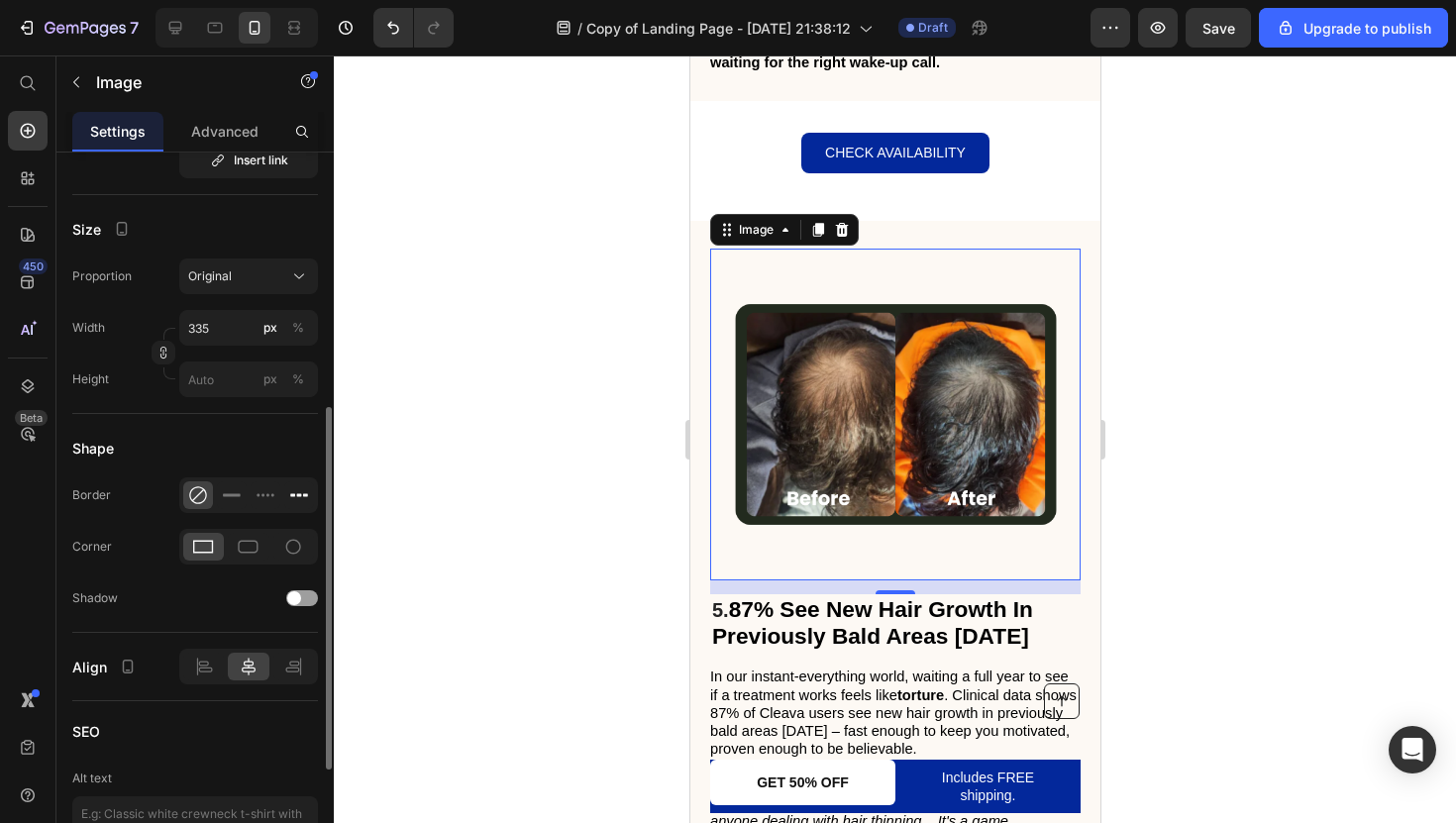 scroll, scrollTop: 504, scrollLeft: 0, axis: vertical 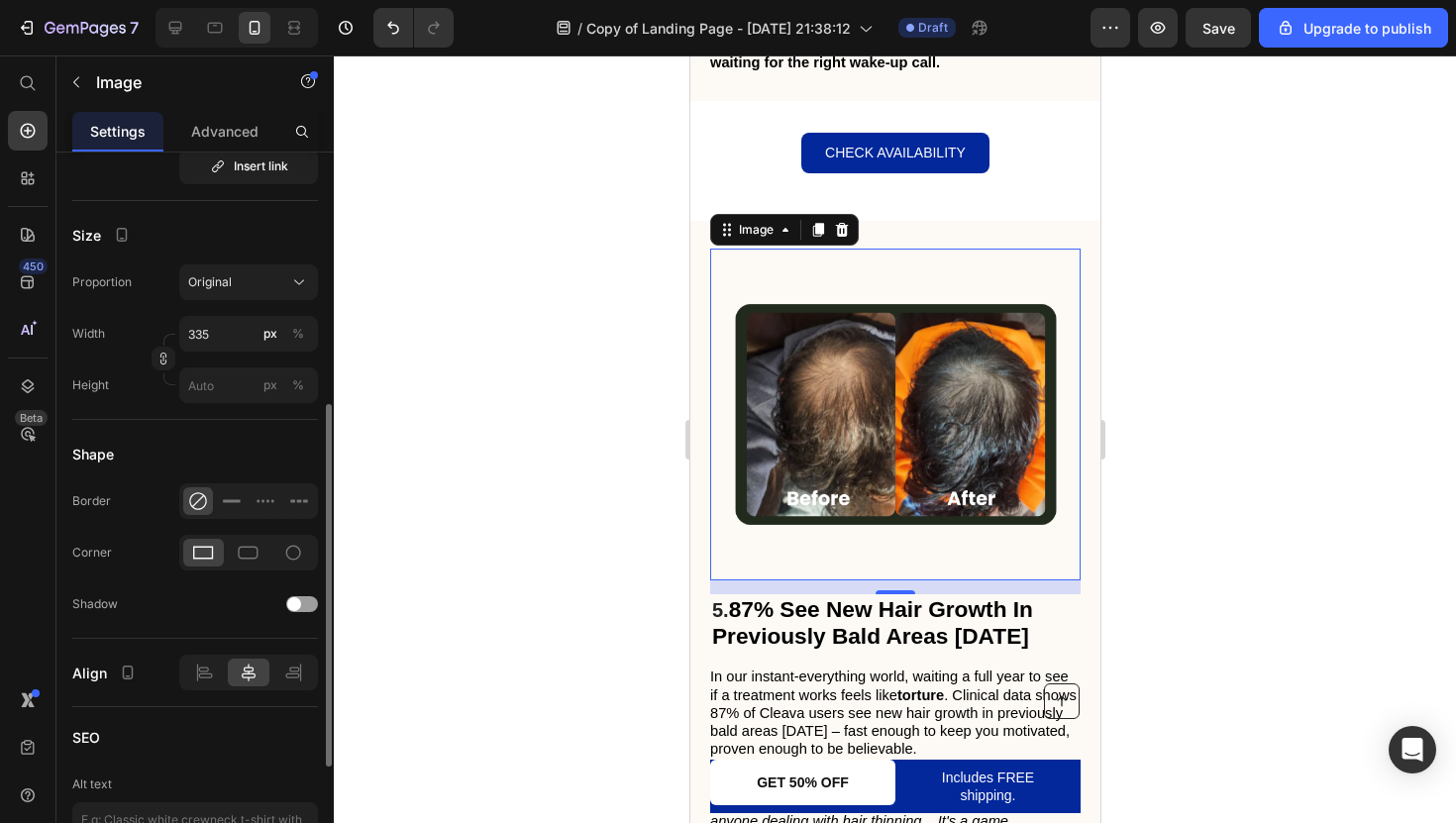 click on "Proportion Original Width 335 px % Height px %" at bounding box center [195, 334] 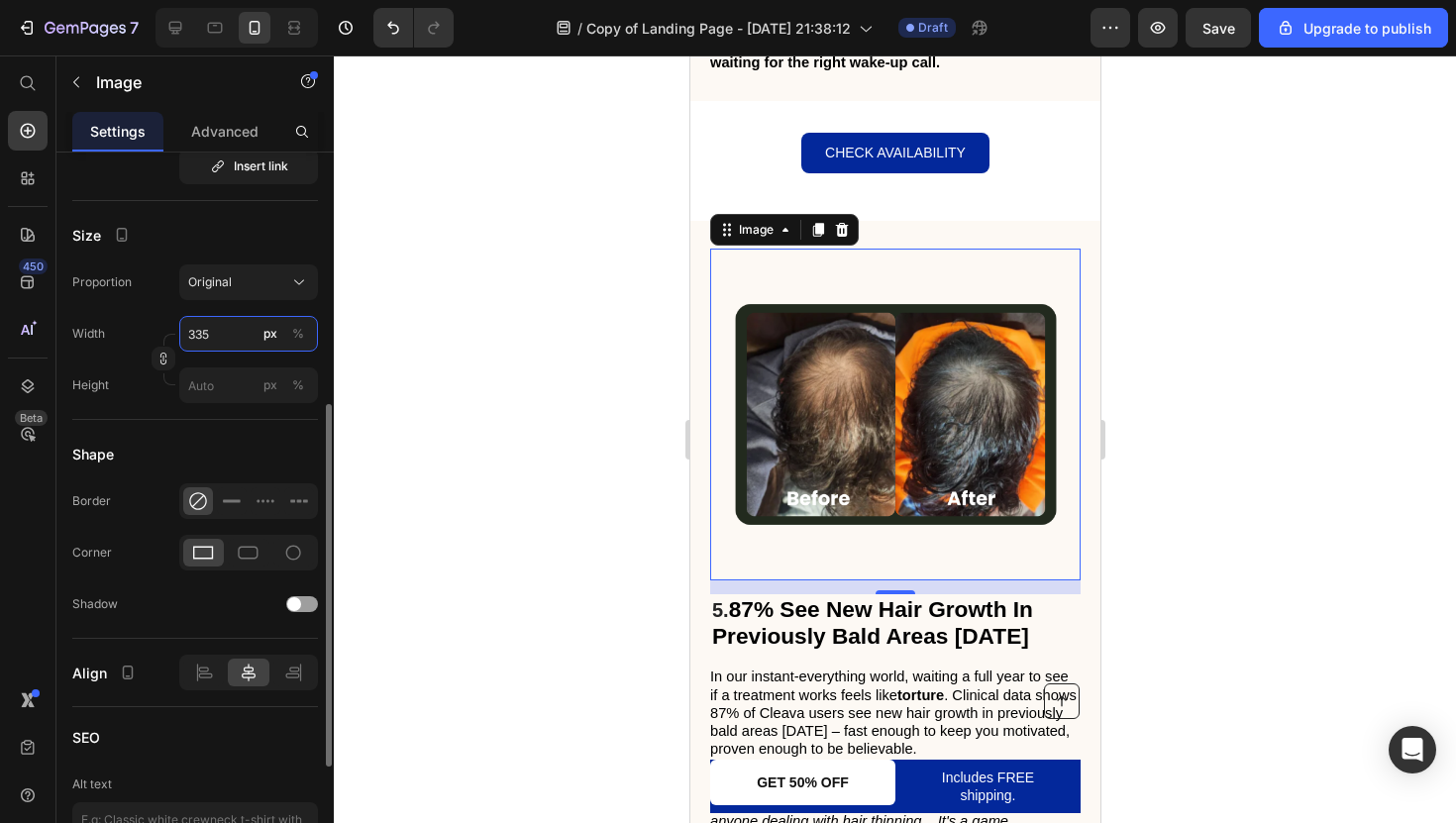 click on "335" at bounding box center (249, 334) 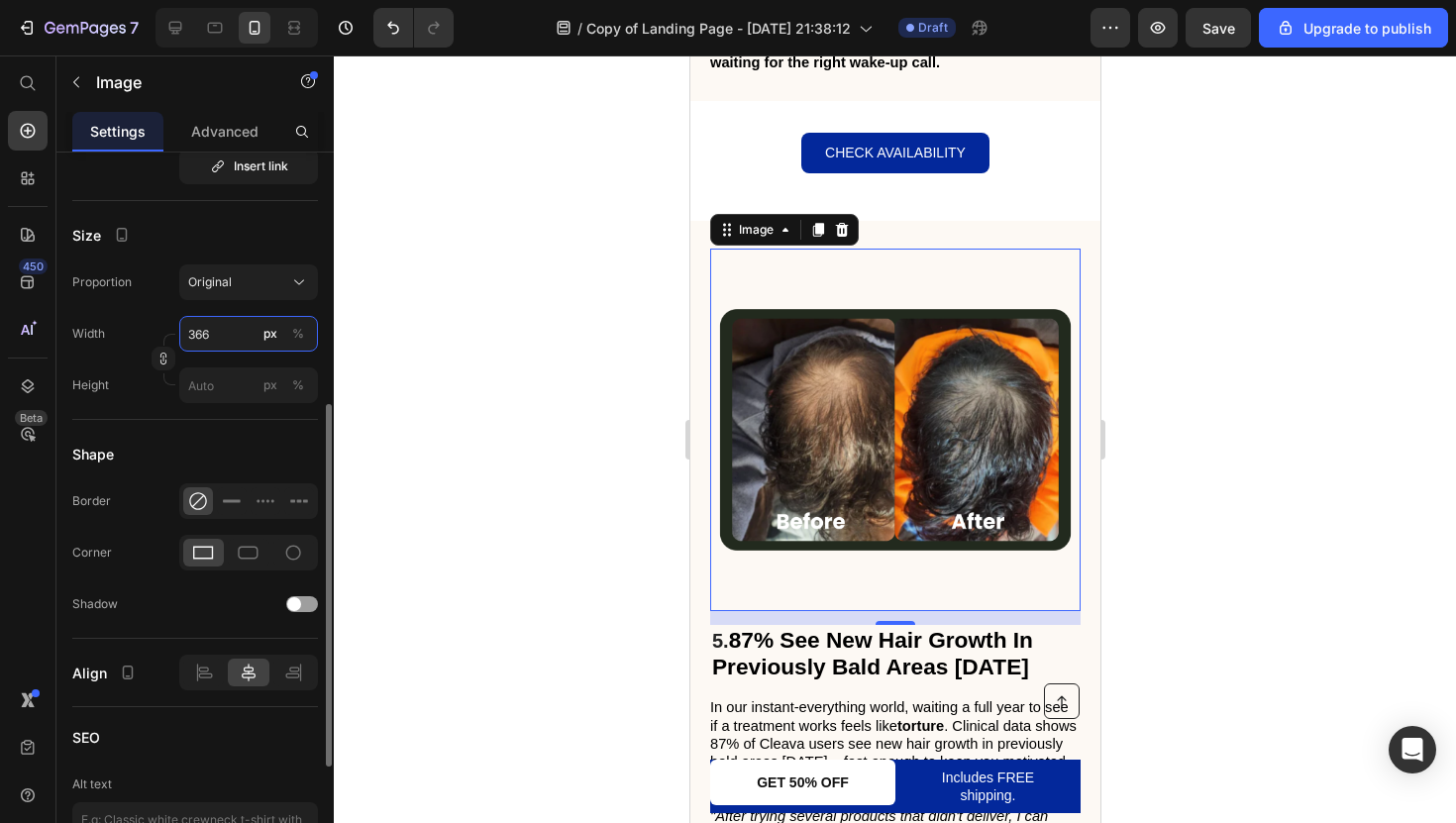 type on "367" 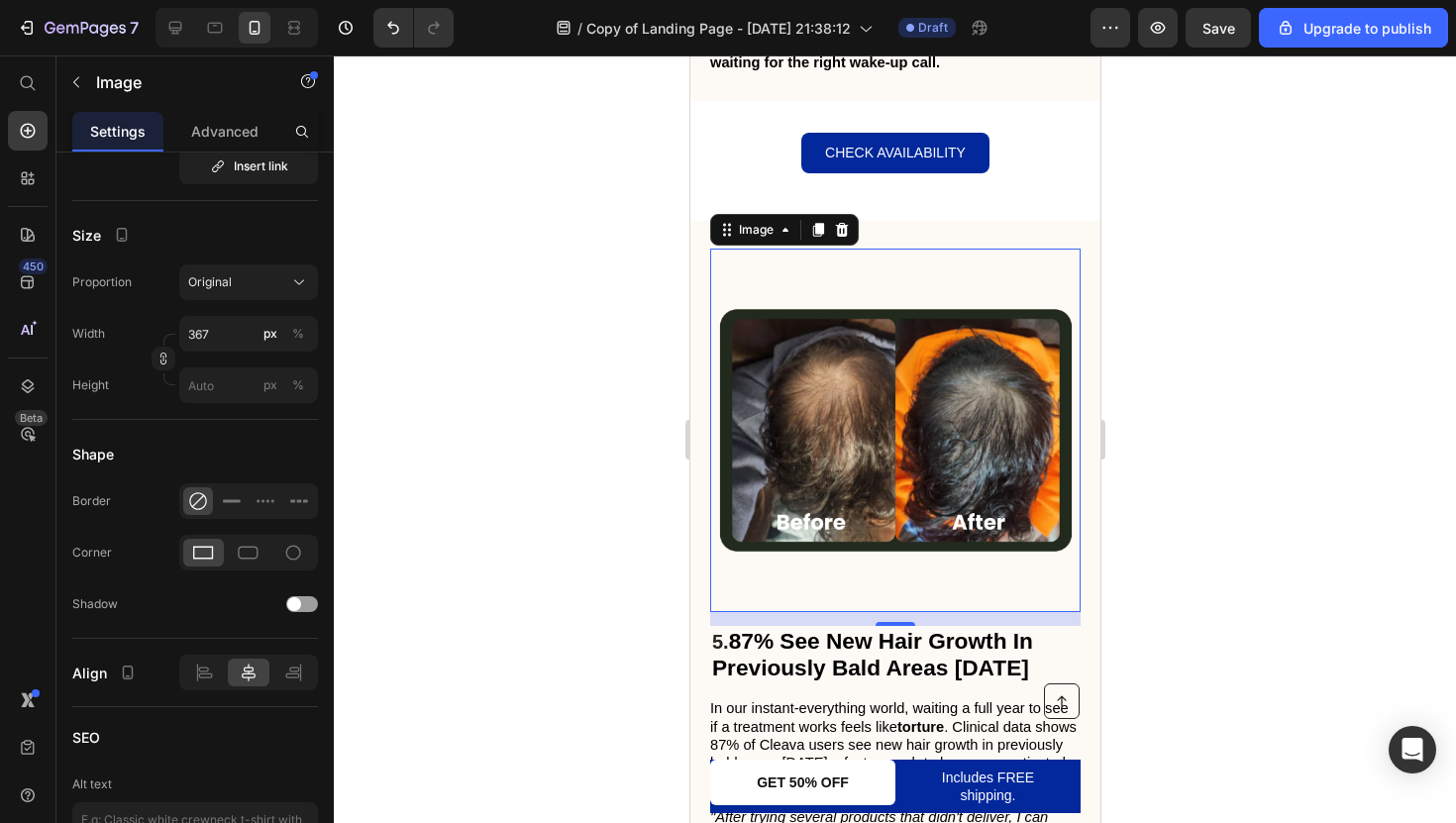 click 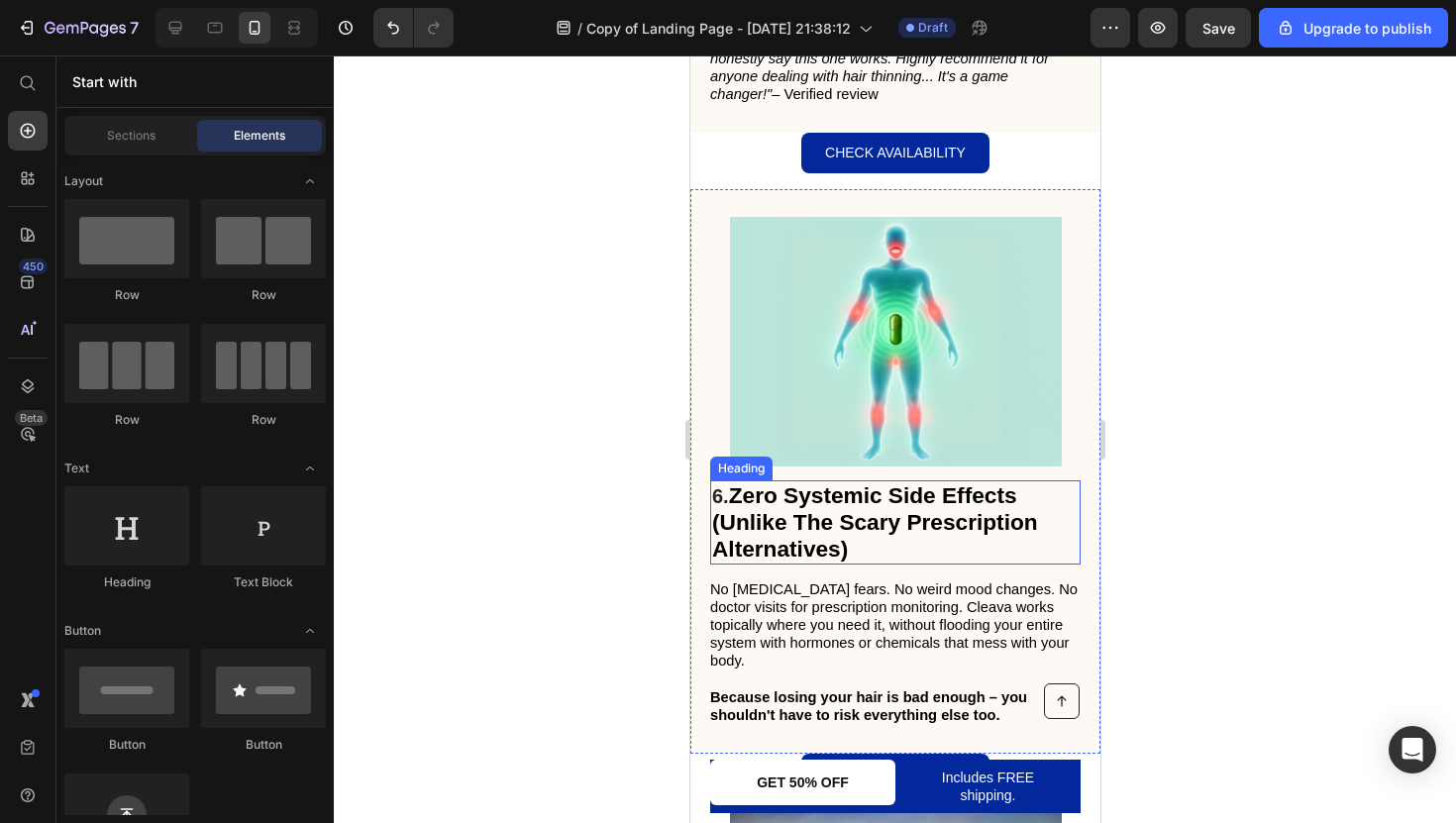 scroll, scrollTop: 4071, scrollLeft: 0, axis: vertical 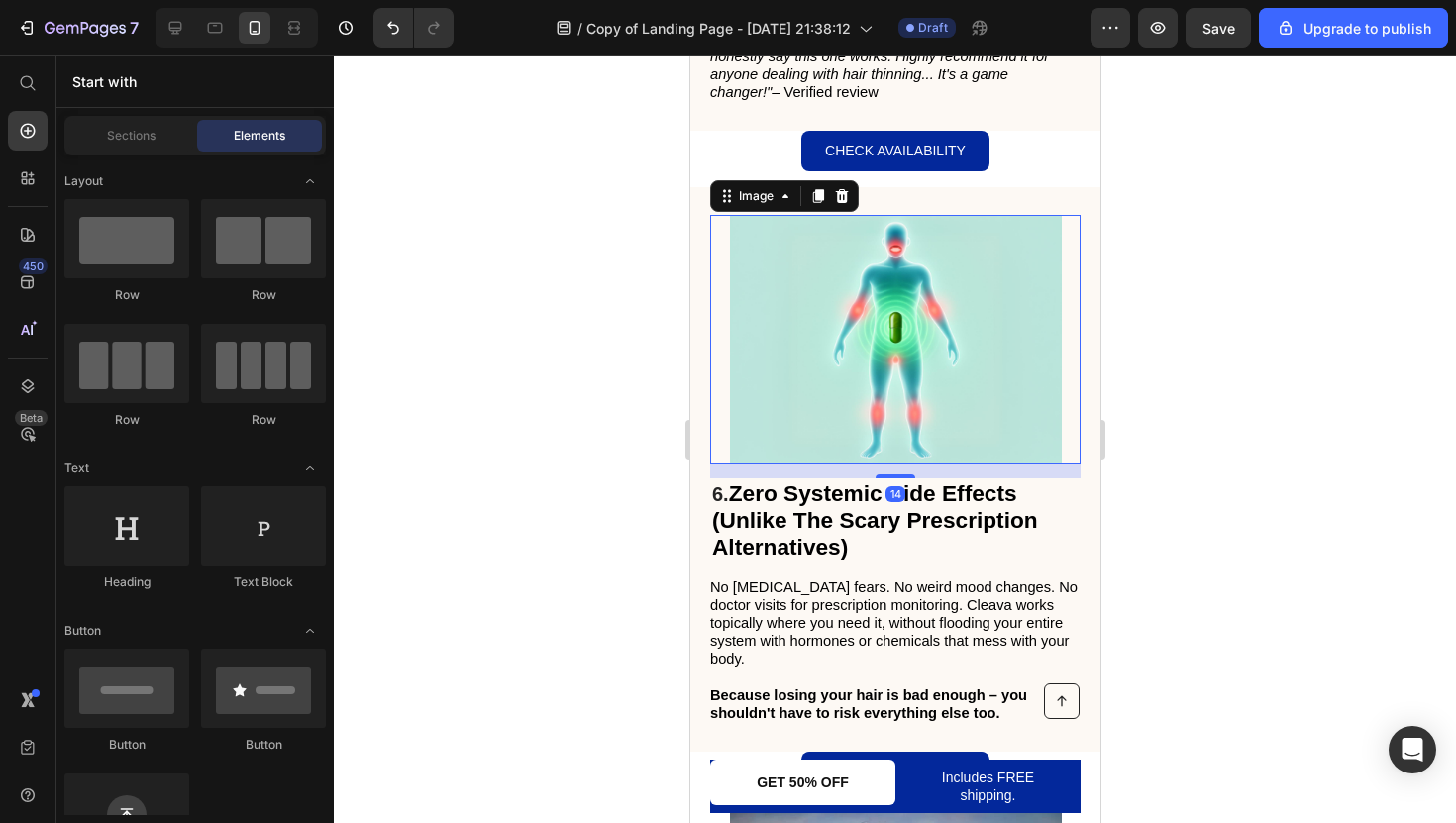click at bounding box center [894, 339] 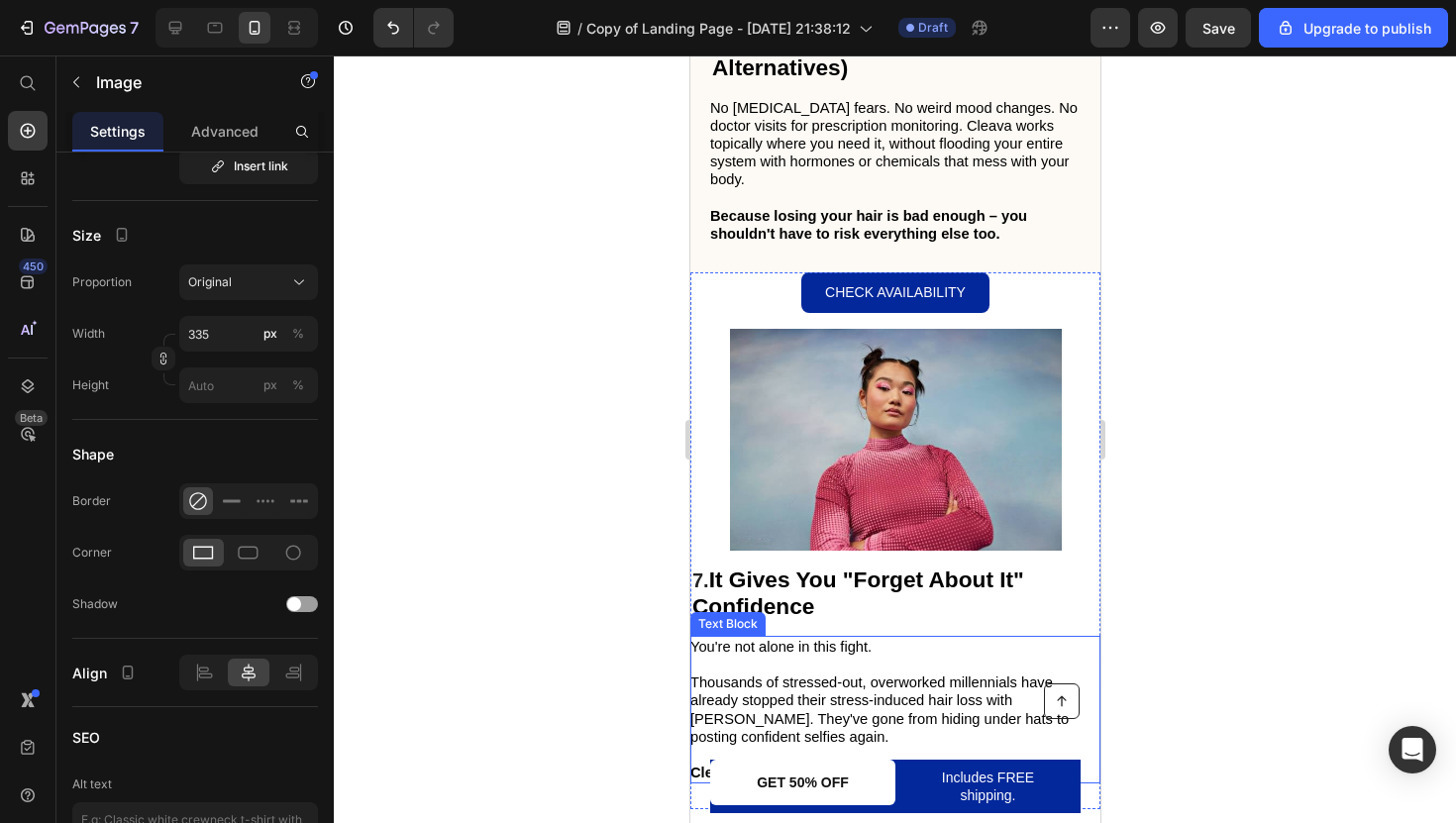 scroll, scrollTop: 4668, scrollLeft: 0, axis: vertical 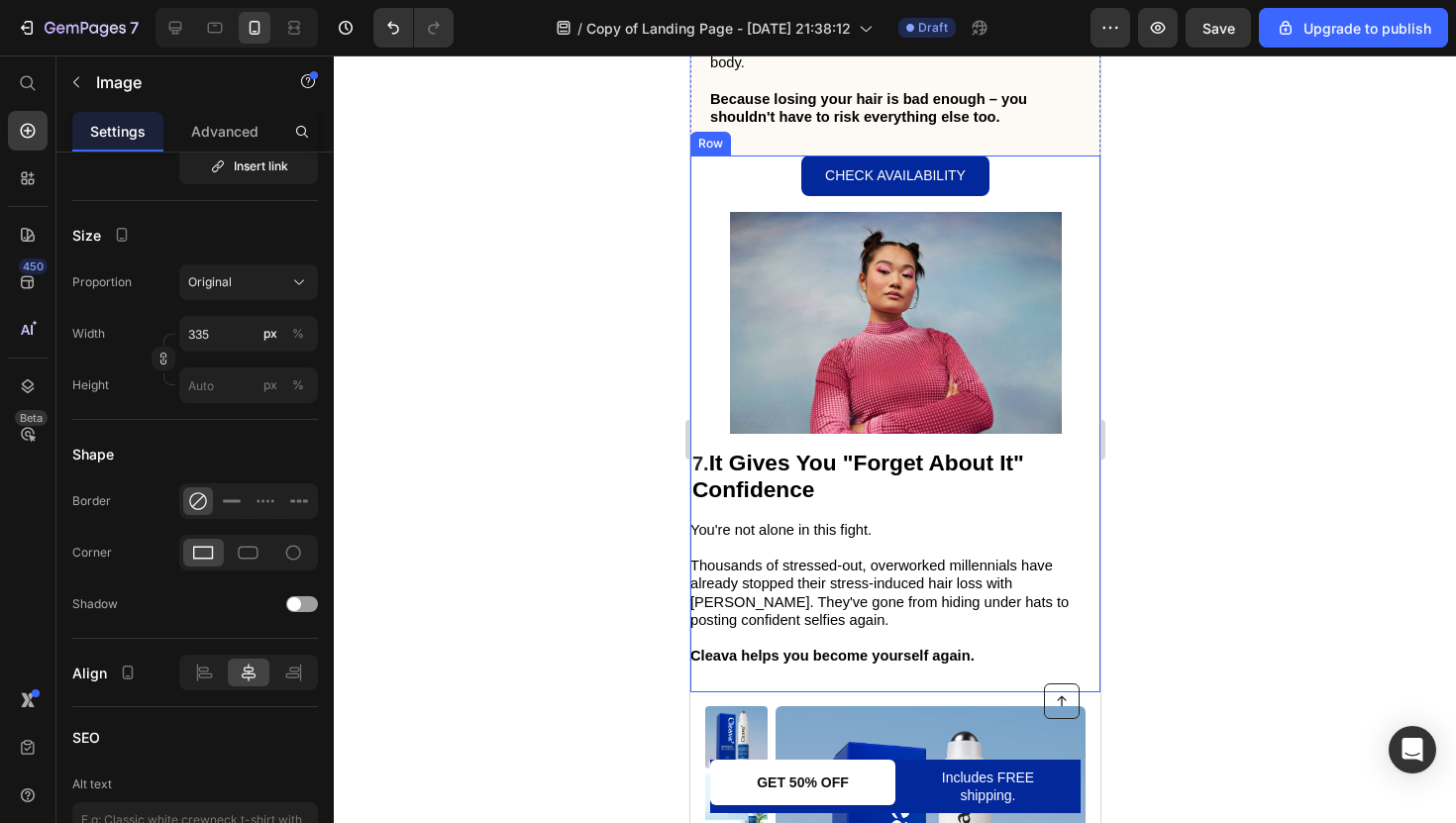 click on "You're not alone in this fight." at bounding box center (780, 530) 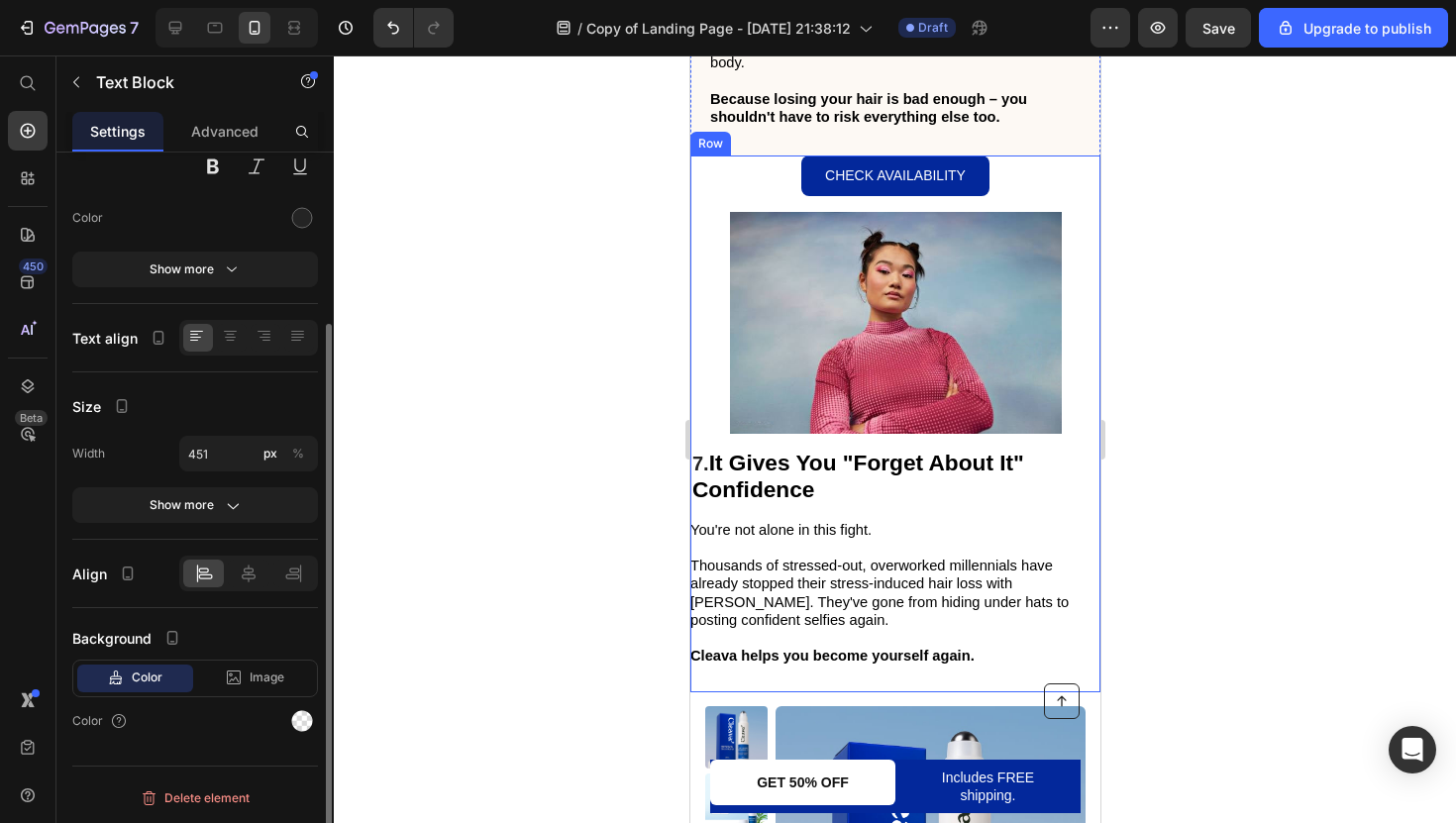 scroll, scrollTop: 0, scrollLeft: 0, axis: both 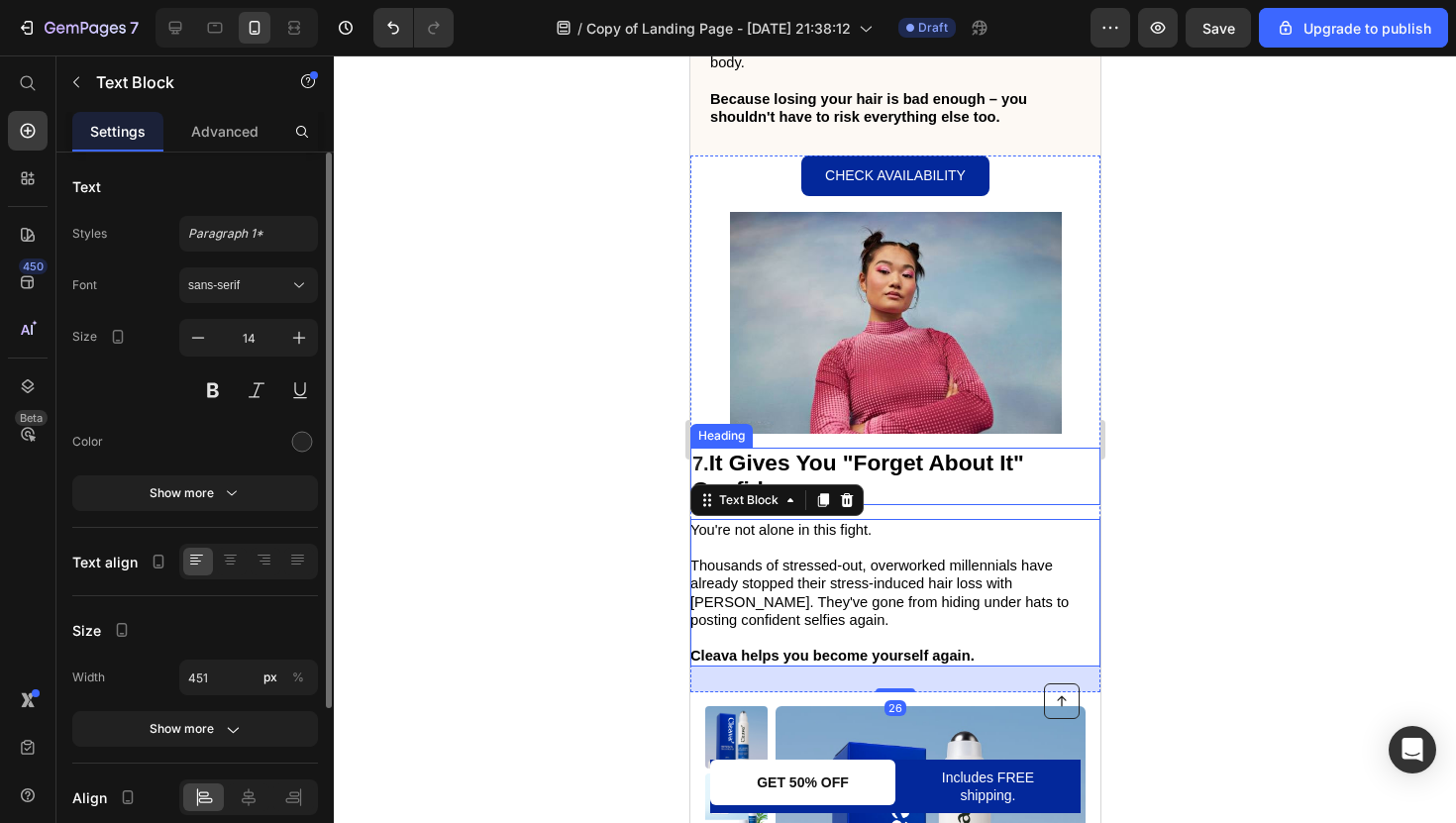 click on "It Gives You "Forget About It" Confidence" at bounding box center [857, 475] 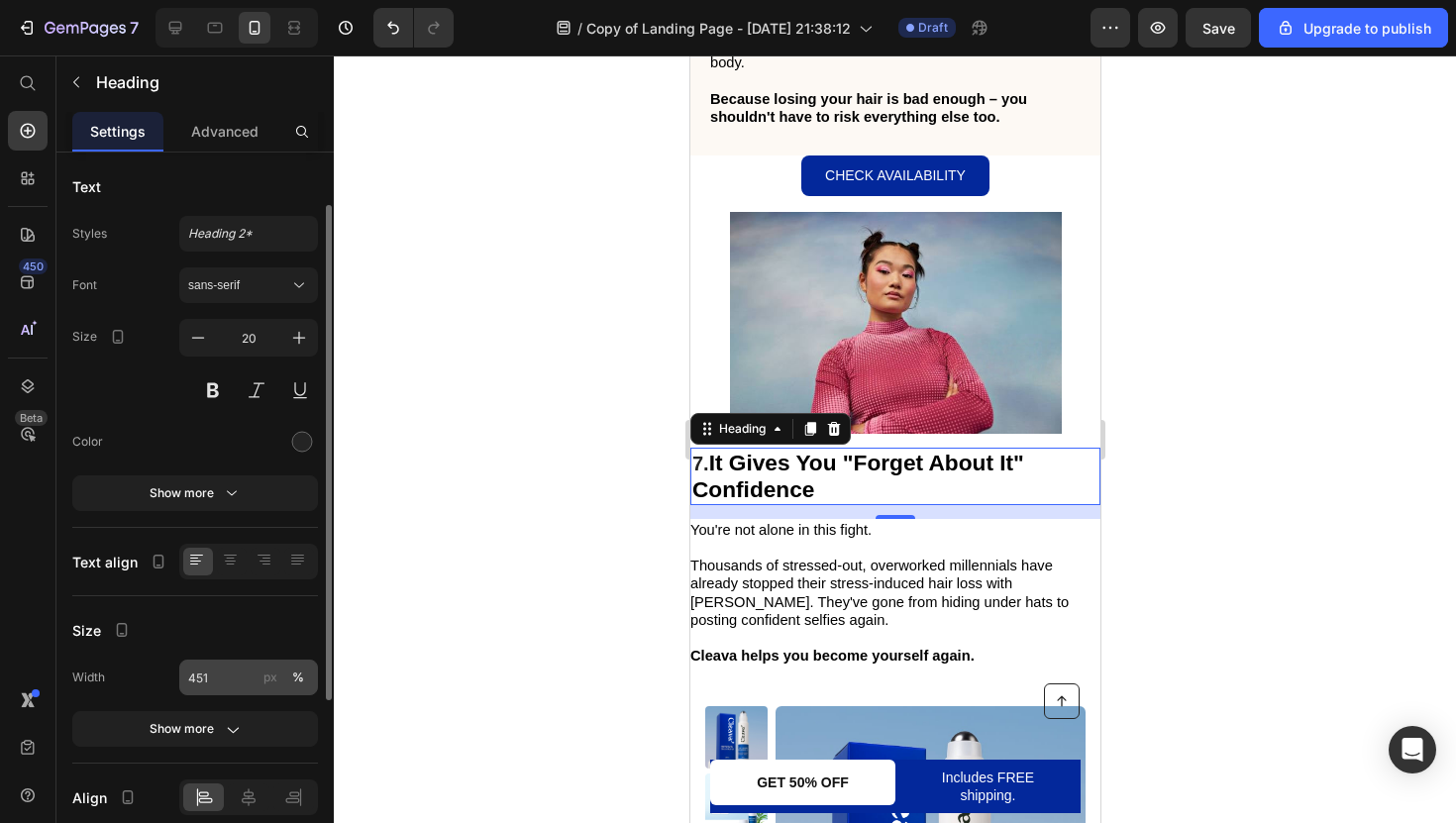 scroll, scrollTop: 92, scrollLeft: 0, axis: vertical 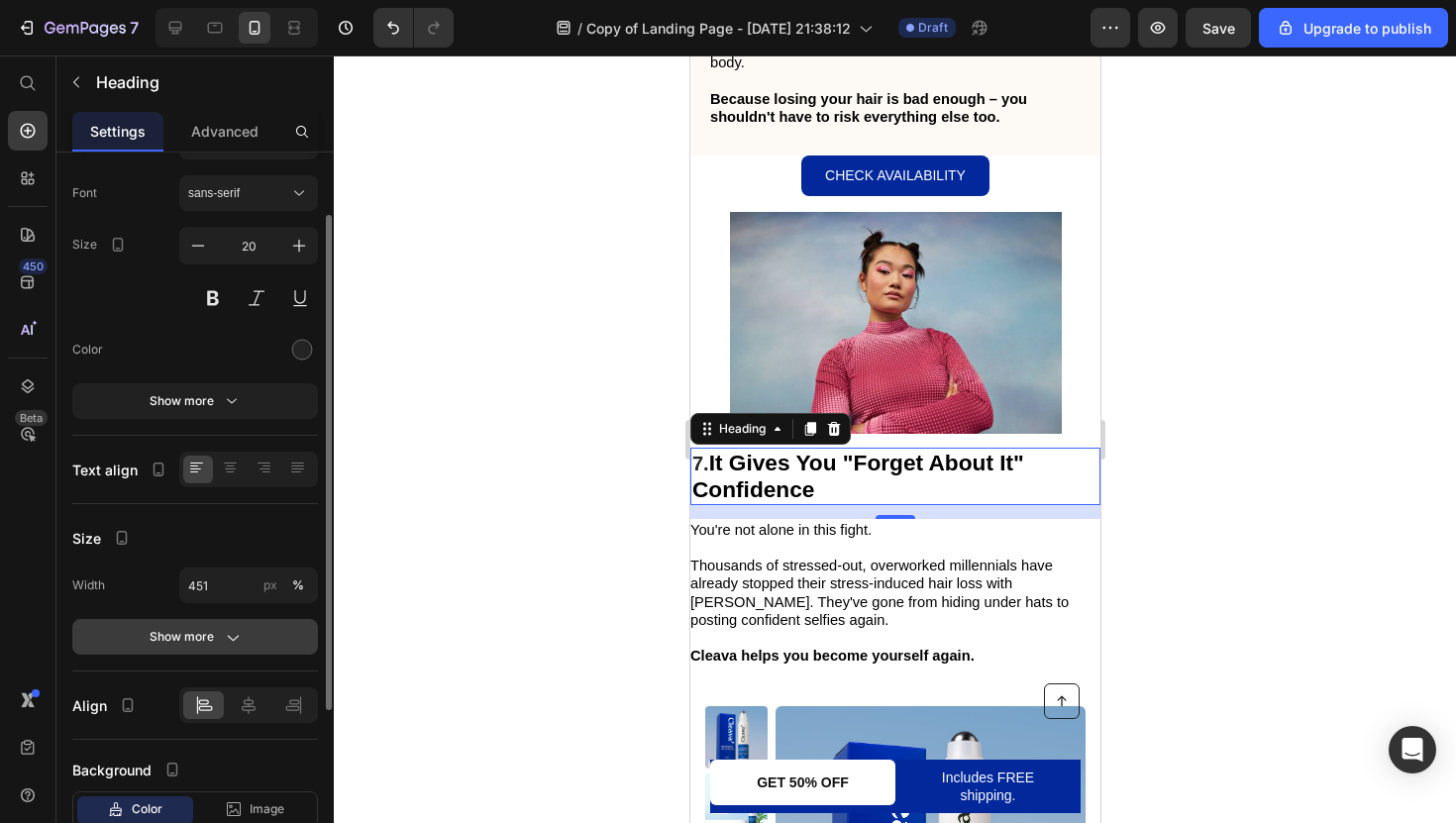 click on "Show more" at bounding box center [195, 637] 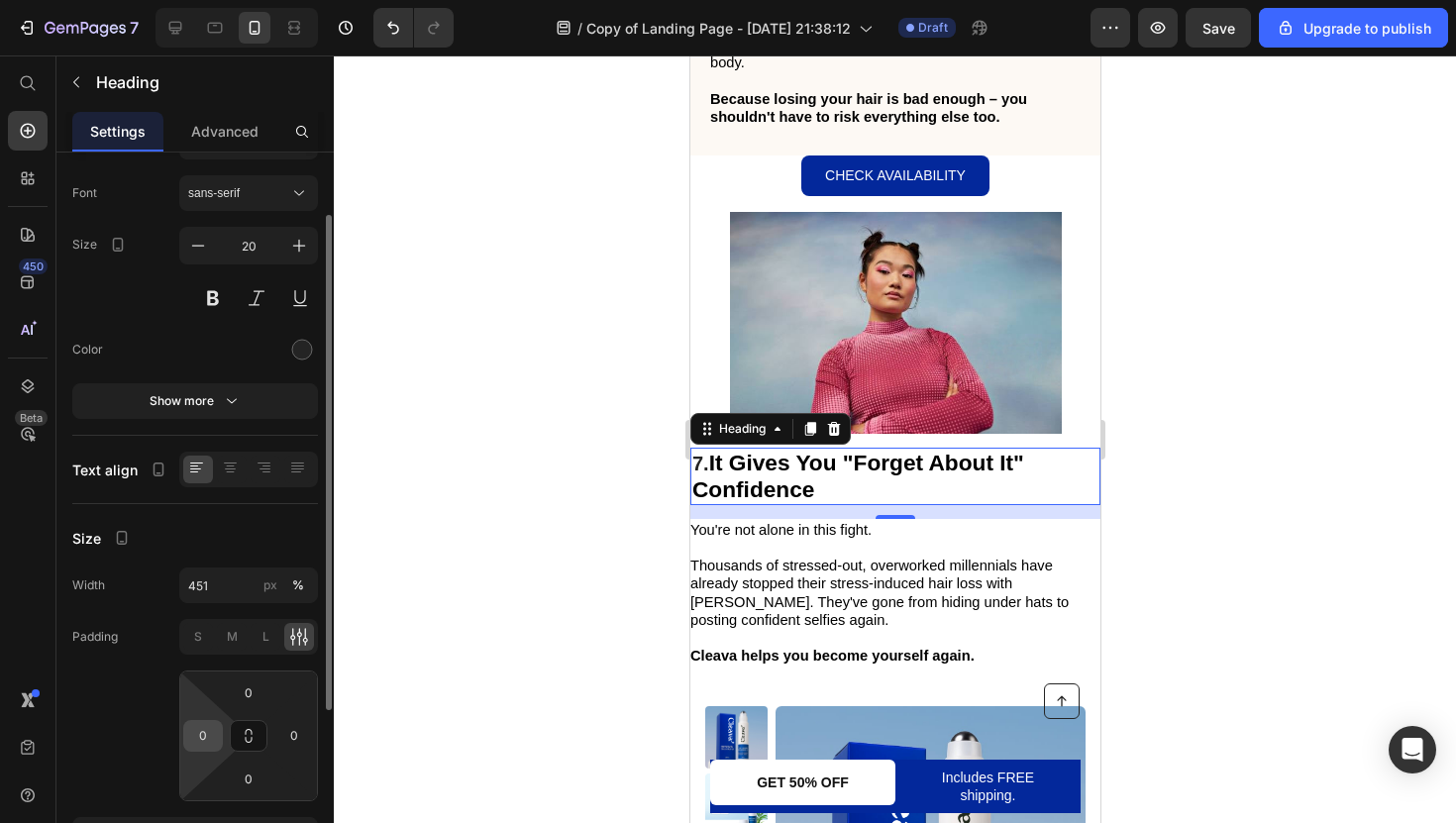 click on "0" at bounding box center (203, 736) 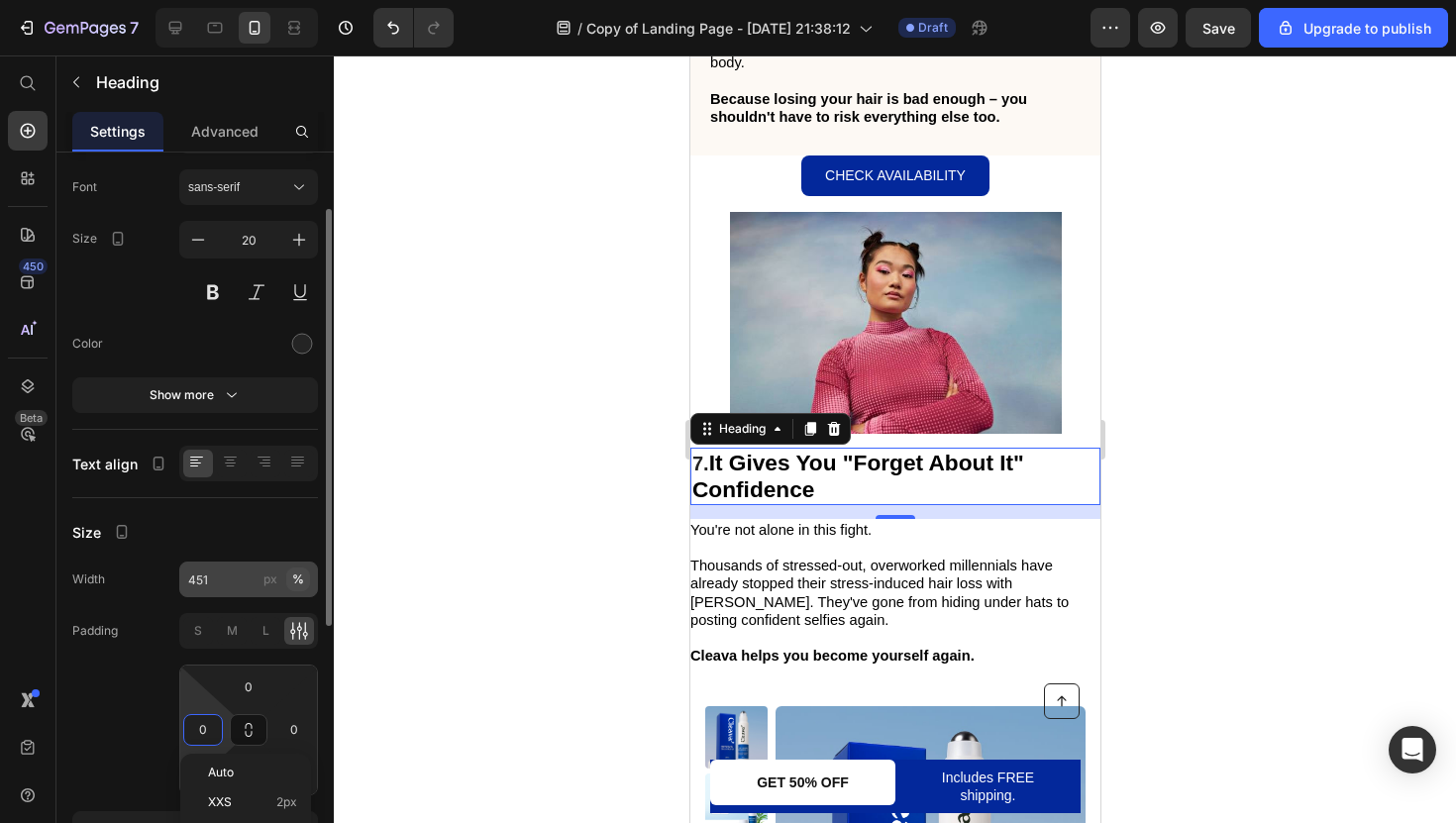 scroll, scrollTop: 291, scrollLeft: 0, axis: vertical 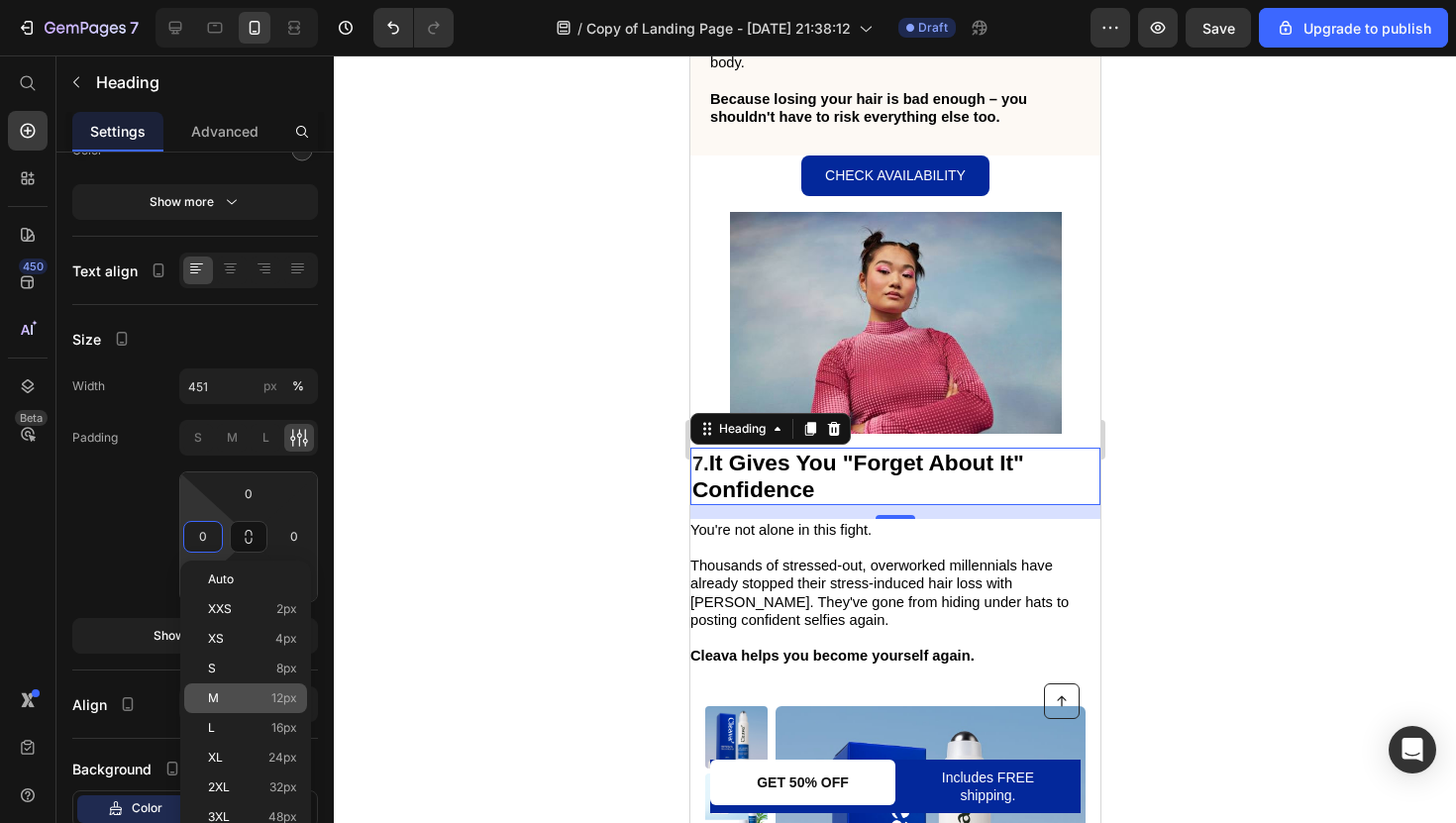 click on "M 12px" 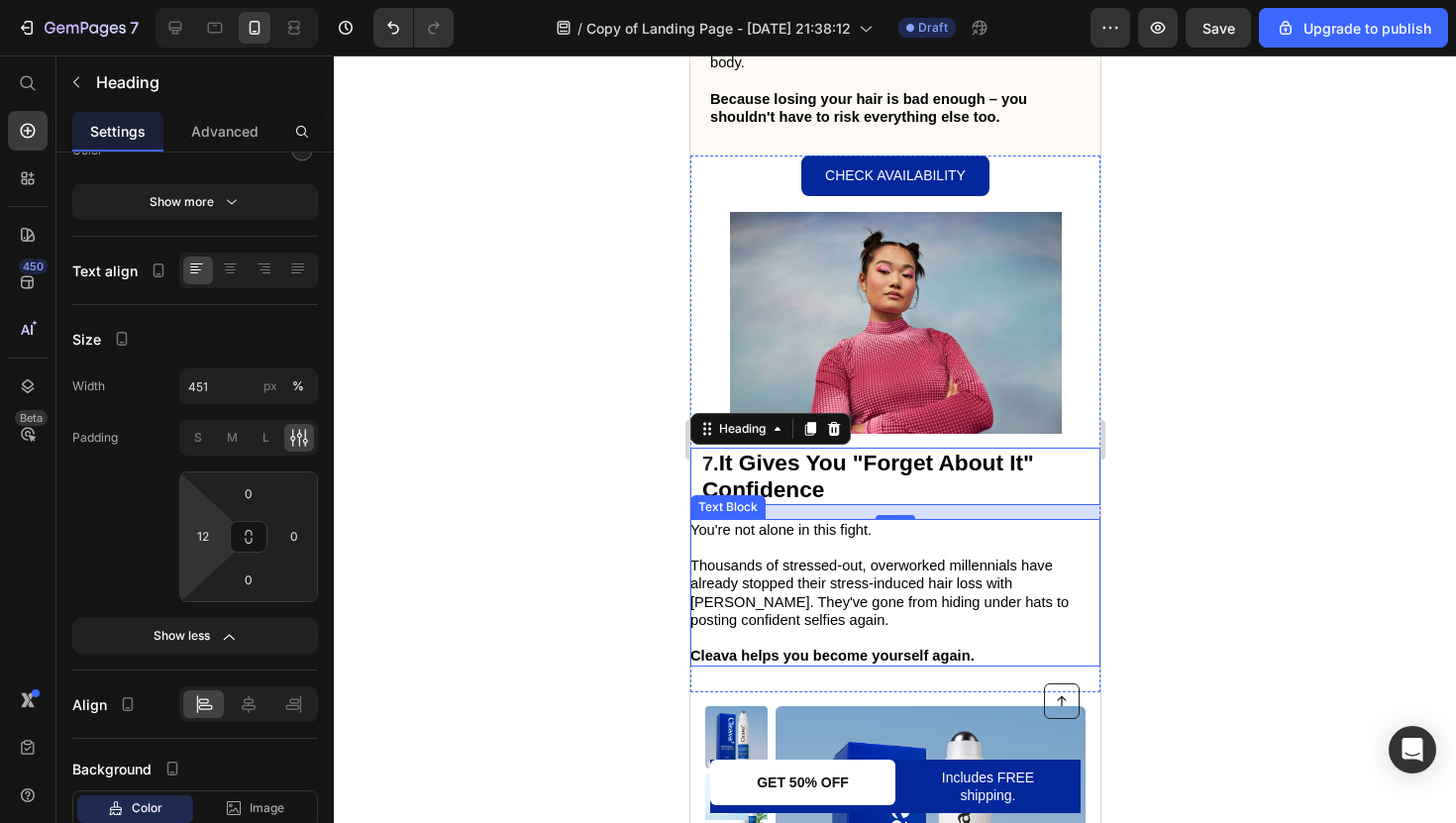 click on "Thousands of stressed-out, overworked millennials have already stopped their stress-induced hair loss with [PERSON_NAME]. They've gone from hiding under hats to posting confident selfies again." at bounding box center (879, 592) 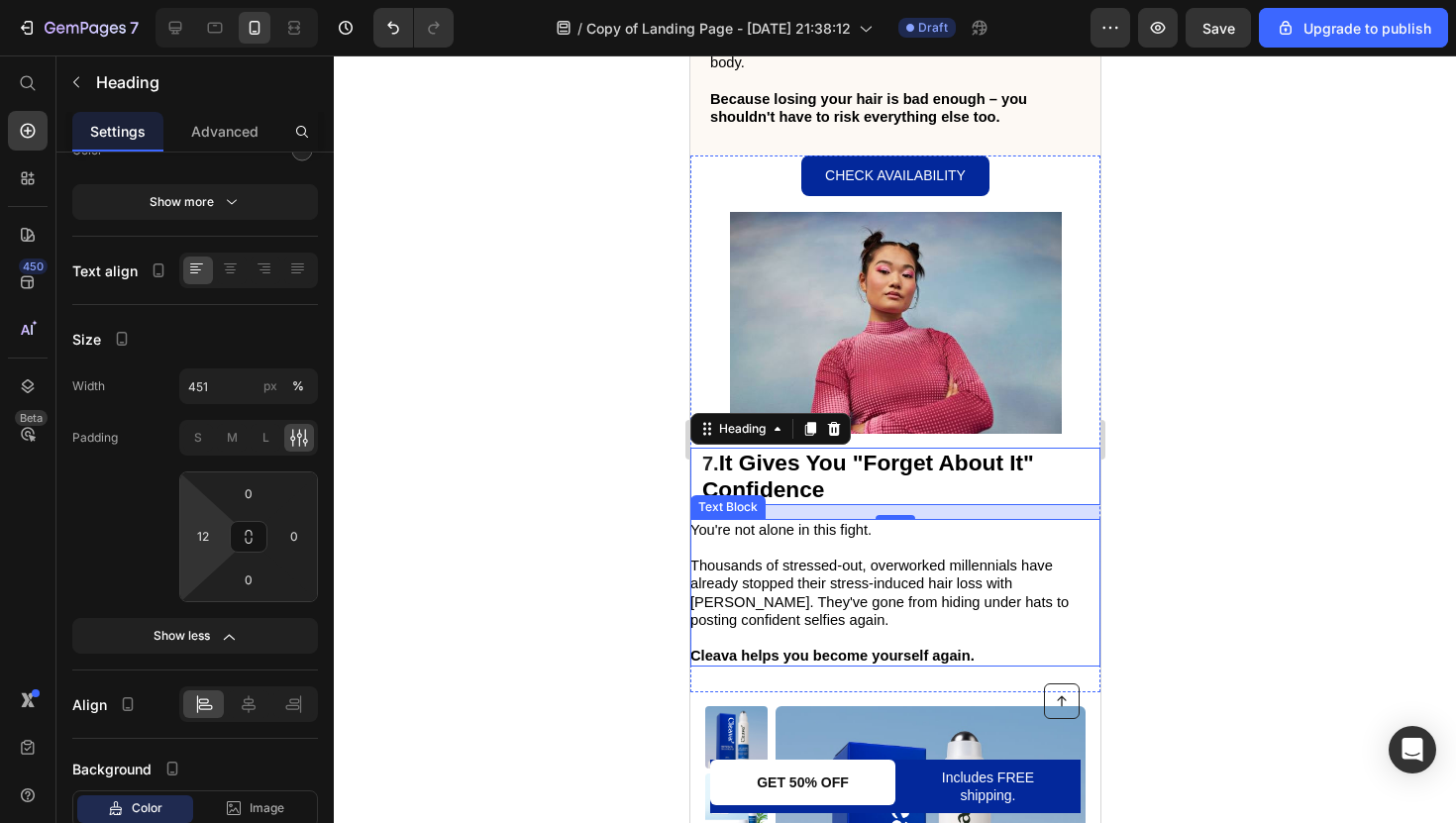 scroll, scrollTop: 0, scrollLeft: 0, axis: both 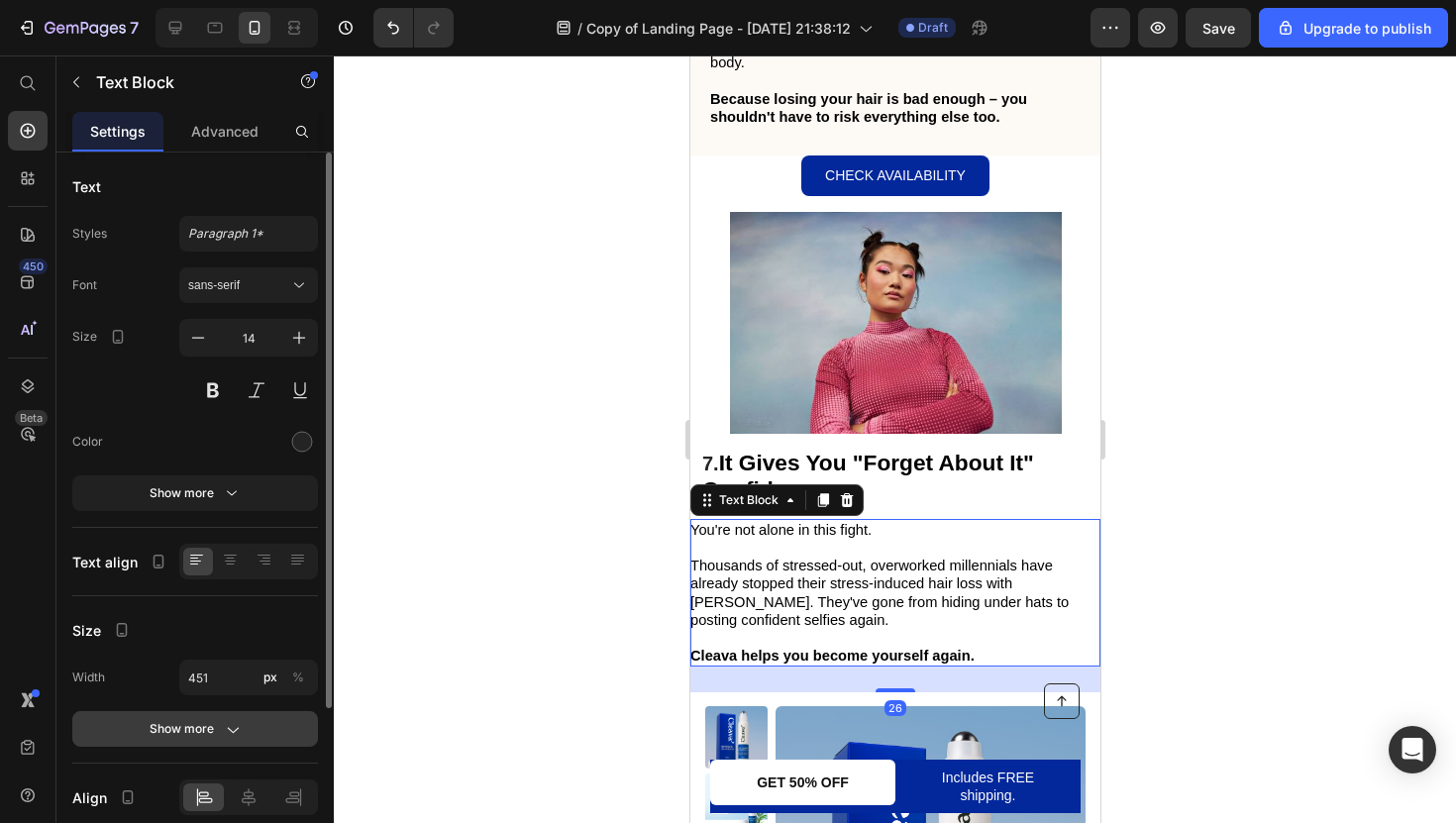 click on "Show more" at bounding box center [195, 729] 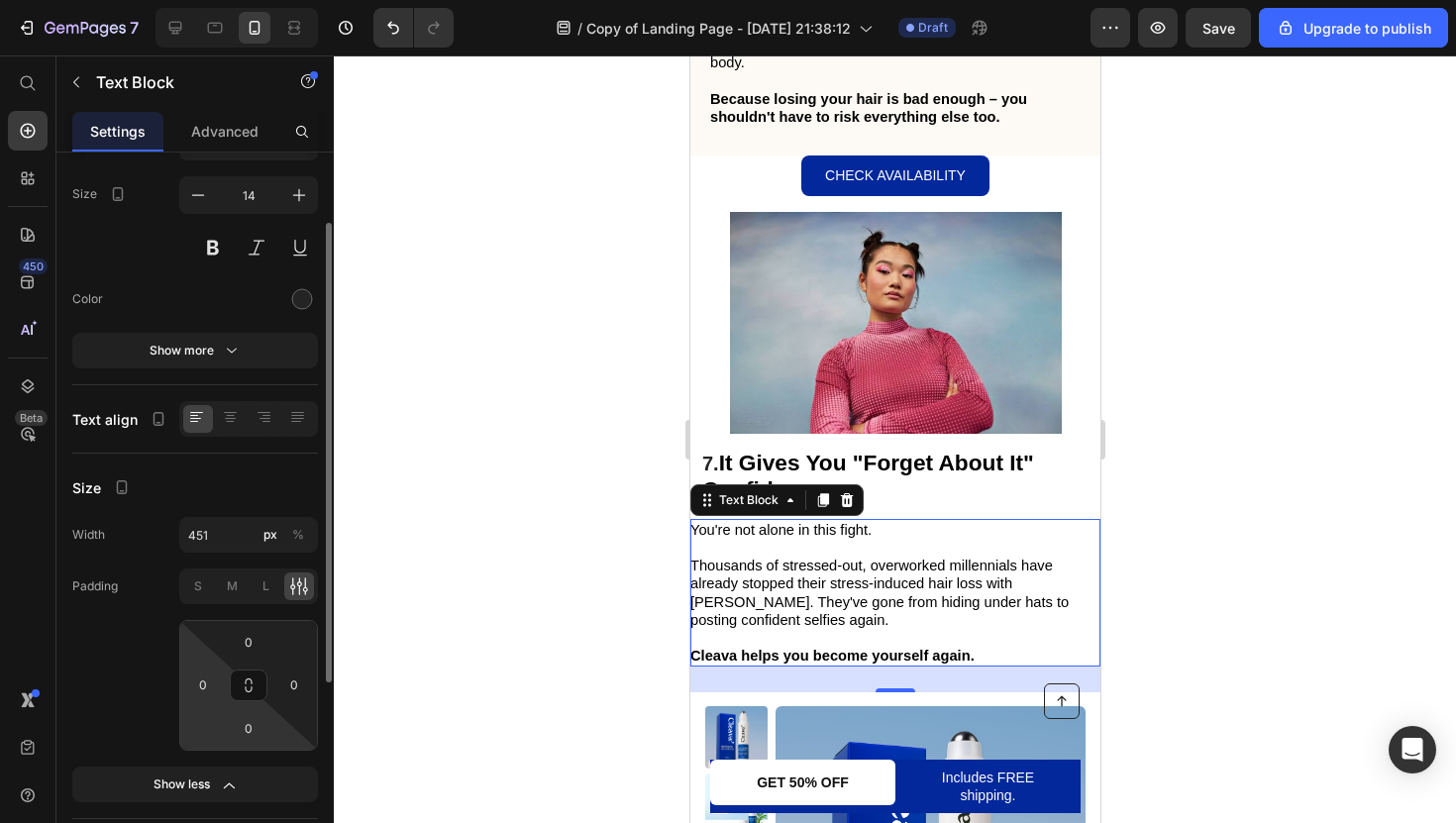 scroll, scrollTop: 145, scrollLeft: 0, axis: vertical 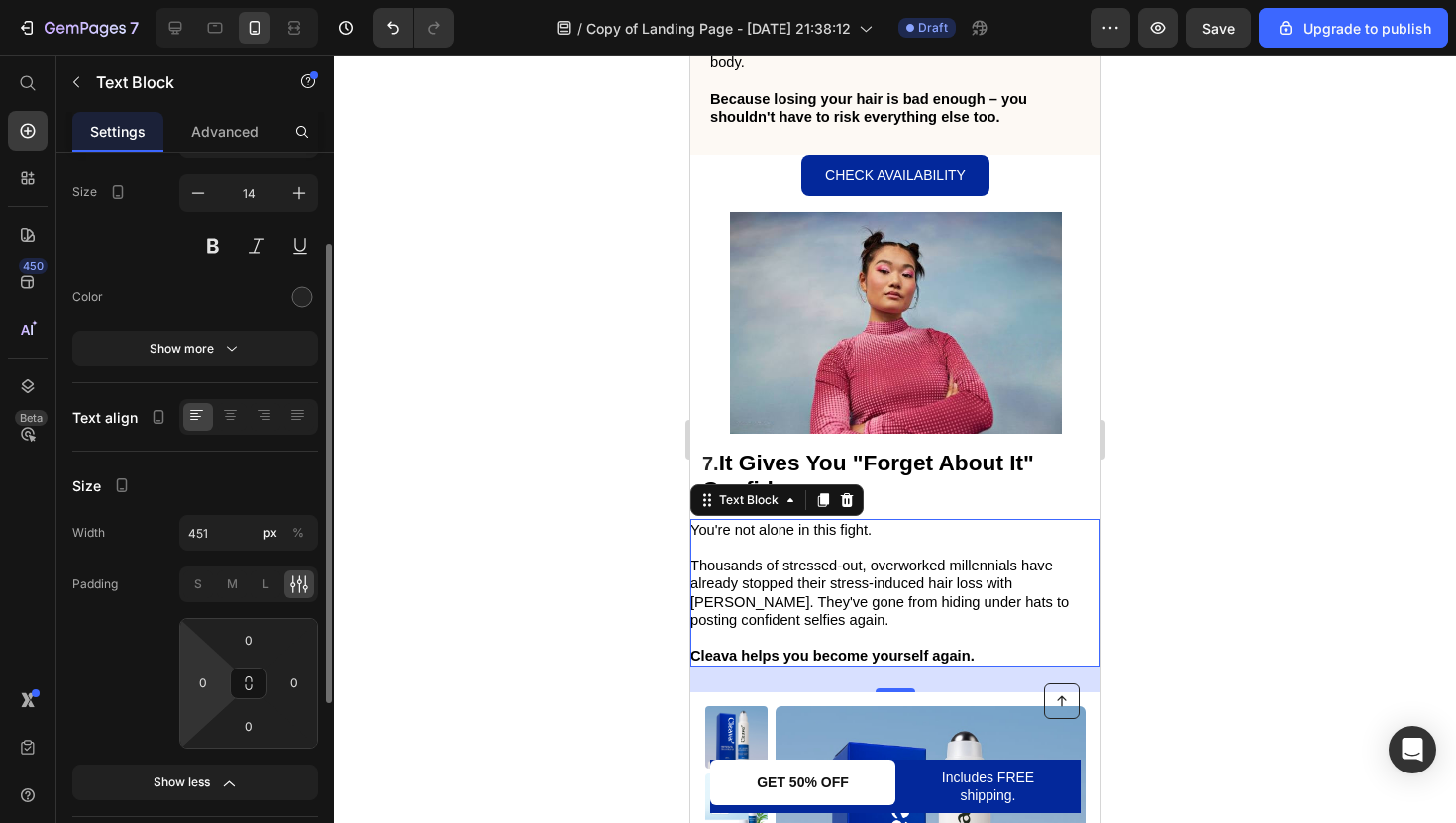 click on "7   /  Copy of Landing Page - Jul 6, 21:38:12 Draft Preview  Save  Upgrade to publish 450 Beta Start with Sections Elements Hero Section Product Detail Brands Trusted Badges Guarantee Product Breakdown How to use Testimonials Compare Bundle FAQs Social Proof Brand Story Product List Collection Blog List Contact Sticky Add to Cart Custom Footer Browse Library 450 Layout
Row
Row
Row
Row Text
Heading
Text Block Button
Button
Button
Sticky Back to top Media
Image Image" at bounding box center [728, 0] 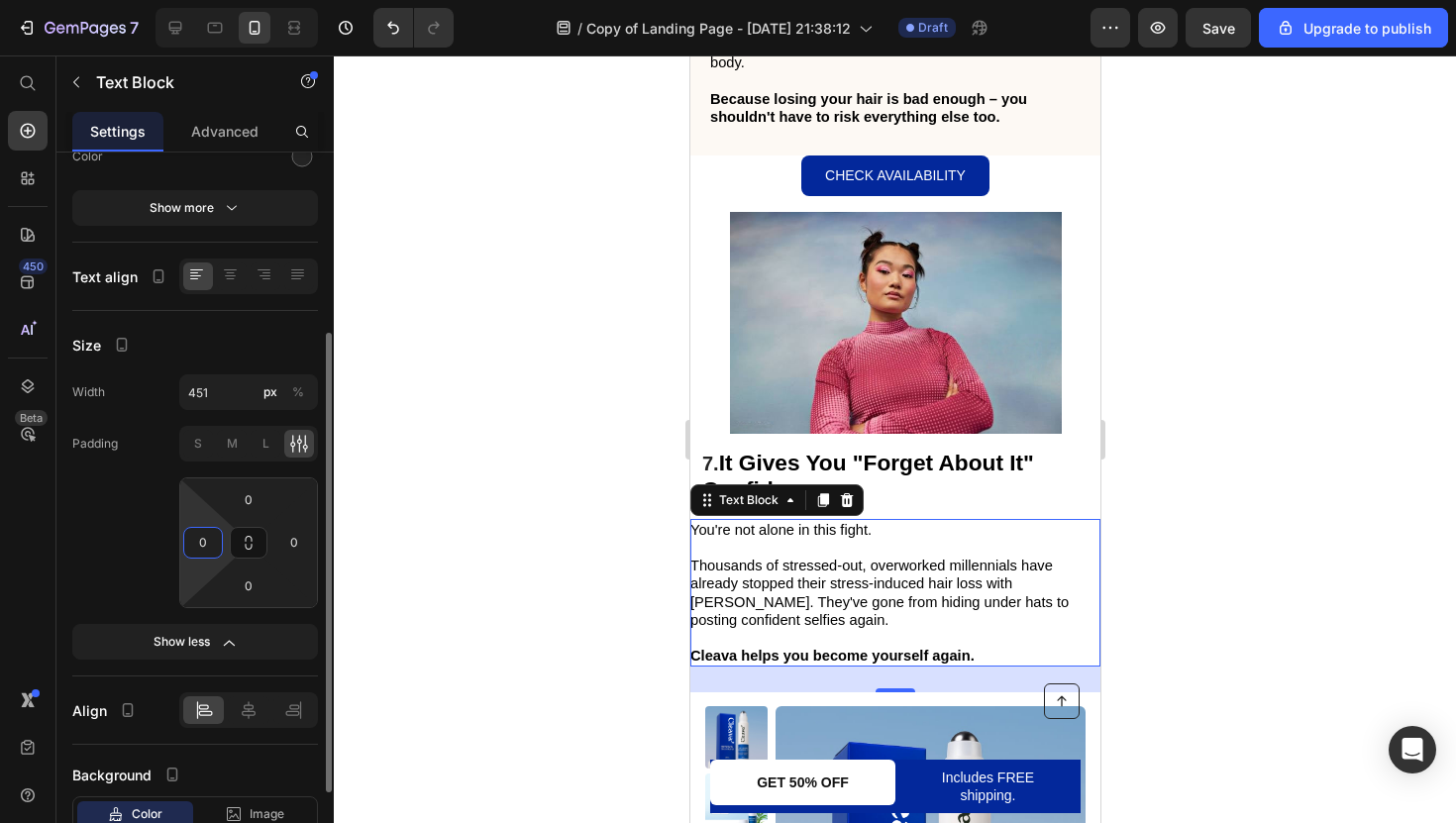 scroll, scrollTop: 320, scrollLeft: 0, axis: vertical 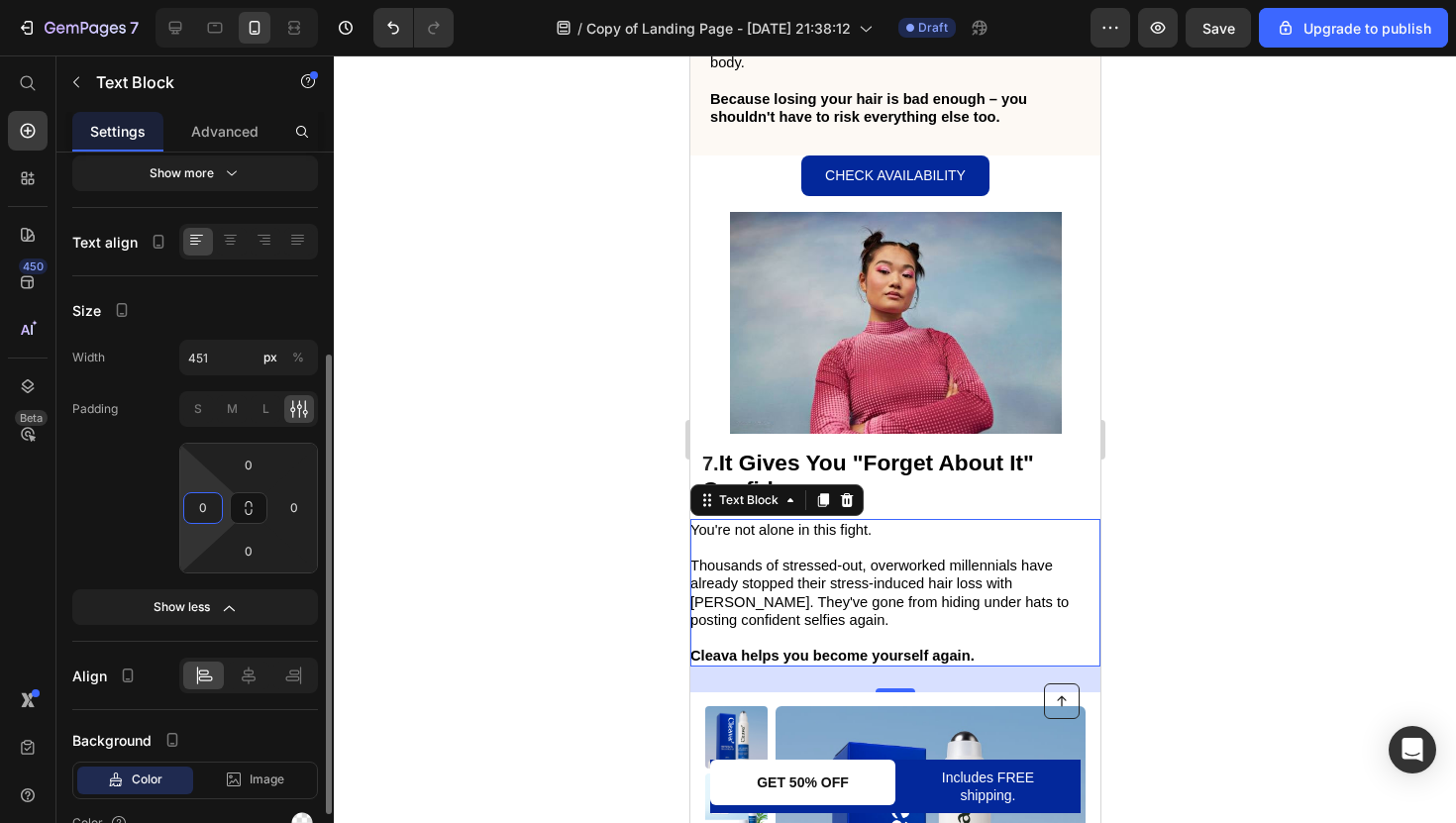 click on "7   /  Copy of Landing Page - Jul 6, 21:38:12 Draft Preview  Save  Upgrade to publish 450 Beta Start with Sections Elements Hero Section Product Detail Brands Trusted Badges Guarantee Product Breakdown How to use Testimonials Compare Bundle FAQs Social Proof Brand Story Product List Collection Blog List Contact Sticky Add to Cart Custom Footer Browse Library 450 Layout
Row
Row
Row
Row Text
Heading
Text Block Button
Button
Button
Sticky Back to top Media
Image Image" at bounding box center [728, 0] 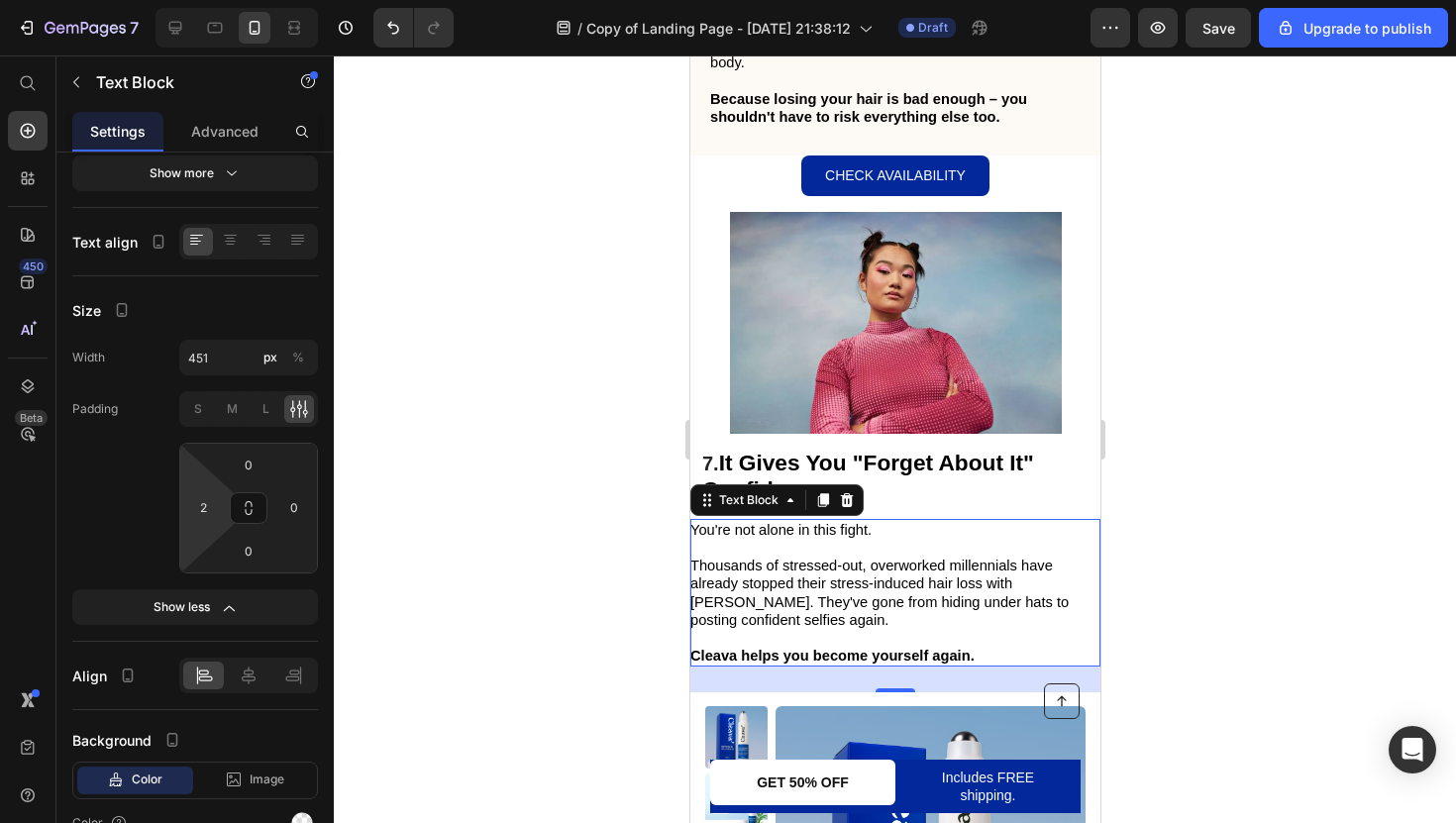 click on "7   /  Copy of Landing Page - Jul 6, 21:38:12 Draft Preview  Save  Upgrade to publish 450 Beta Start with Sections Elements Hero Section Product Detail Brands Trusted Badges Guarantee Product Breakdown How to use Testimonials Compare Bundle FAQs Social Proof Brand Story Product List Collection Blog List Contact Sticky Add to Cart Custom Footer Browse Library 450 Layout
Row
Row
Row
Row Text
Heading
Text Block Button
Button
Button
Sticky Back to top Media
Image Image" at bounding box center [728, 0] 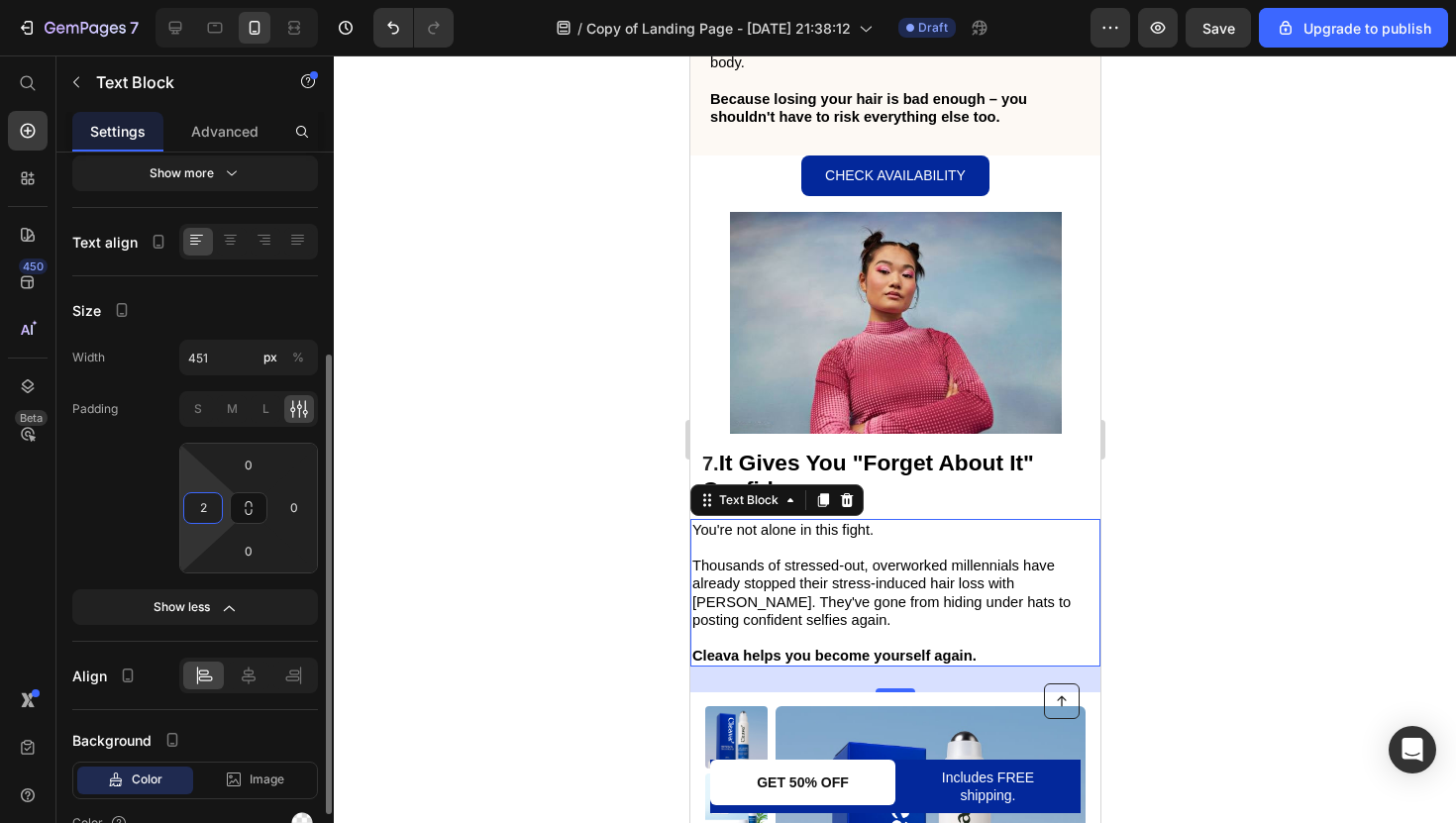 click on "2" at bounding box center (203, 508) 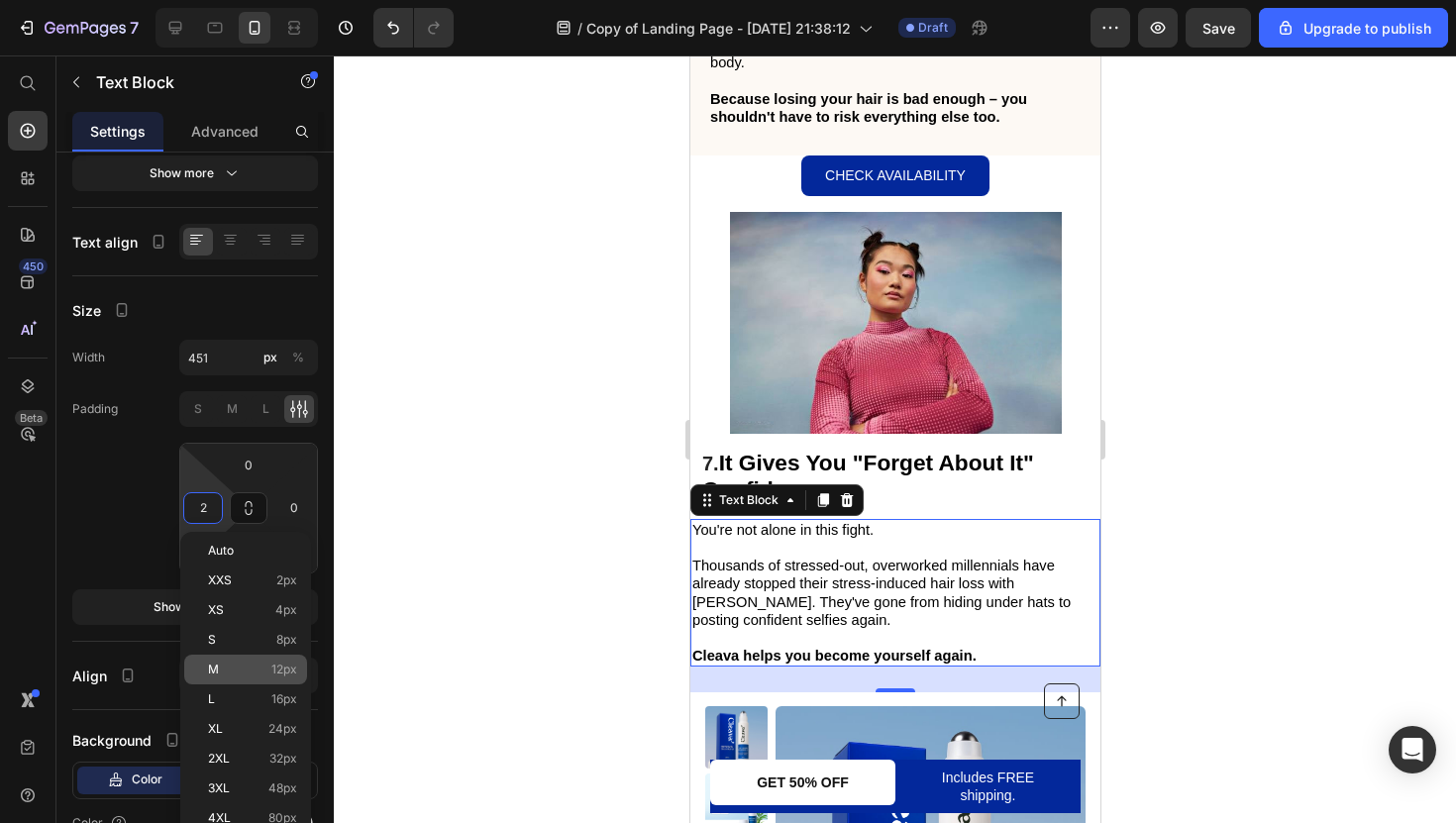 click on "M 12px" 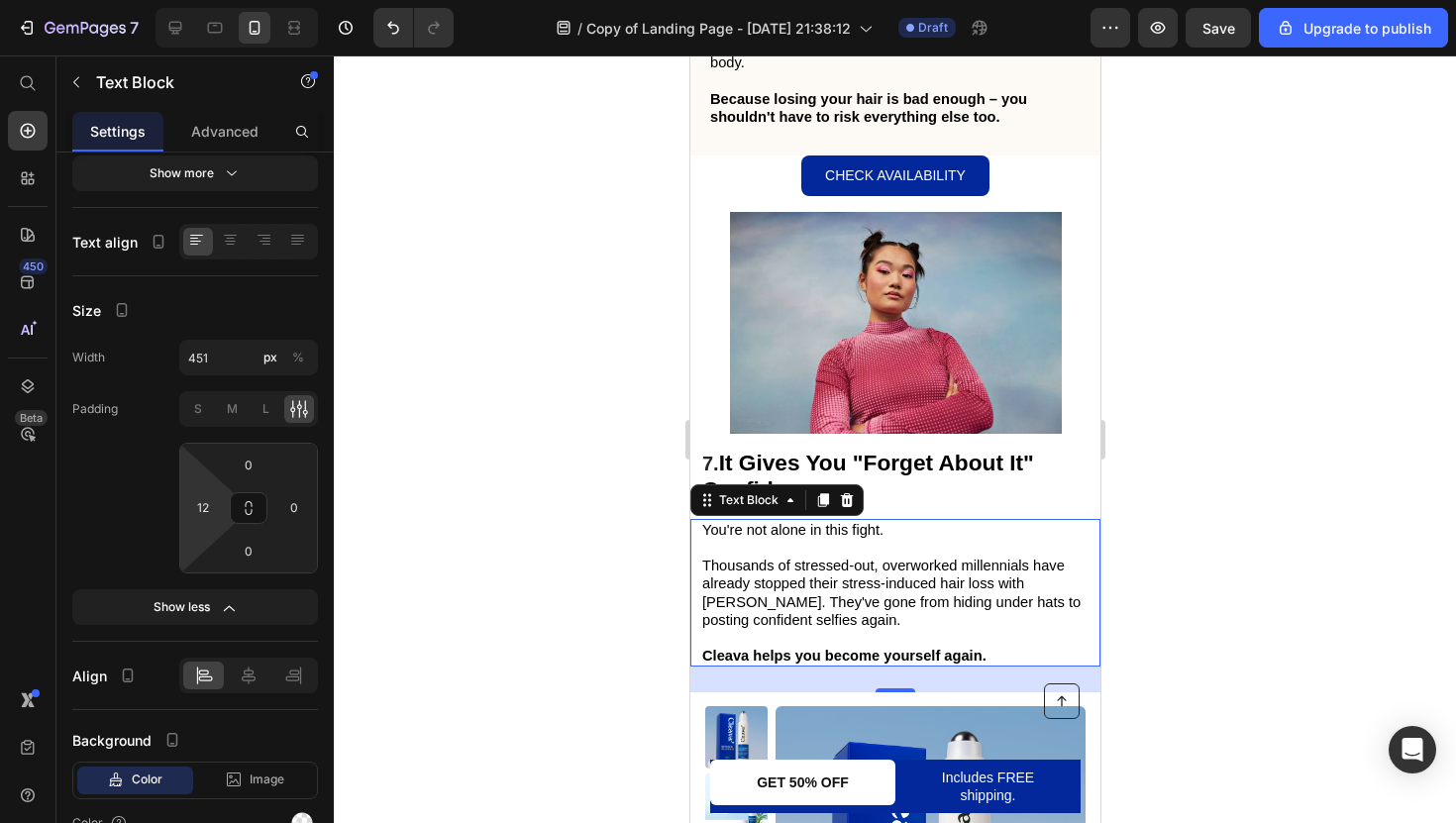 click 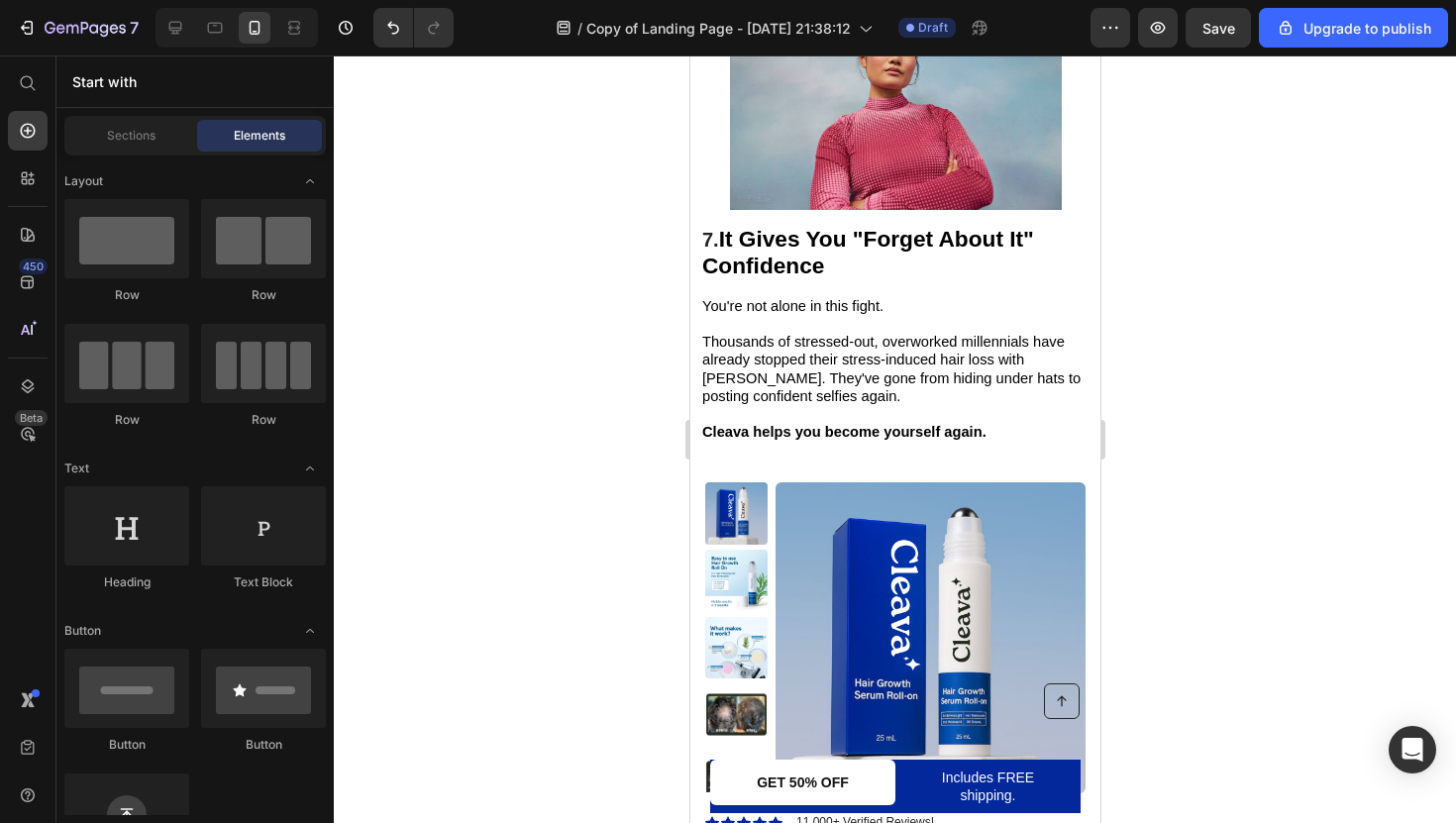 scroll, scrollTop: 4897, scrollLeft: 0, axis: vertical 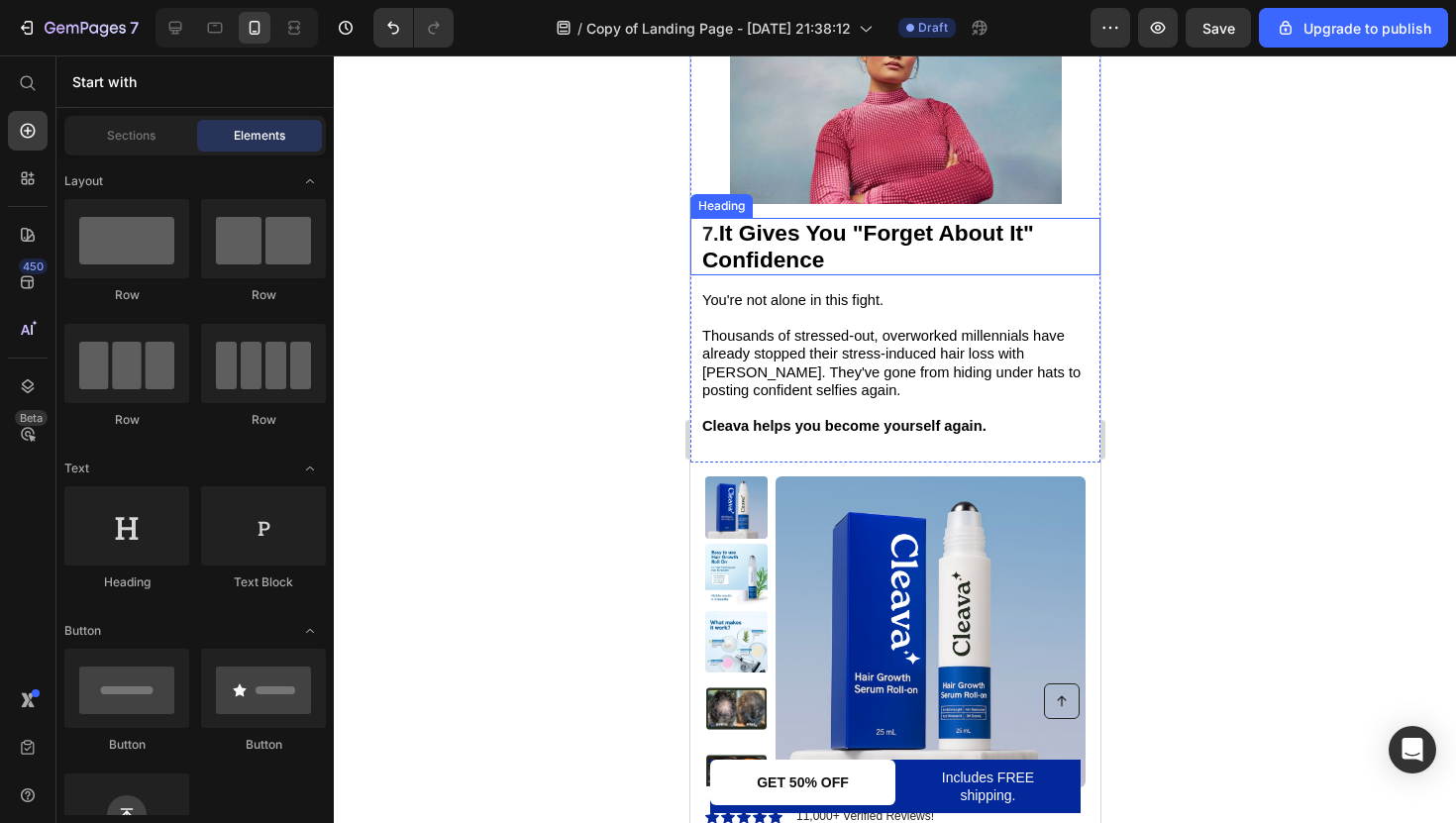 click on "It Gives You "Forget About It" Confidence" at bounding box center [867, 246] 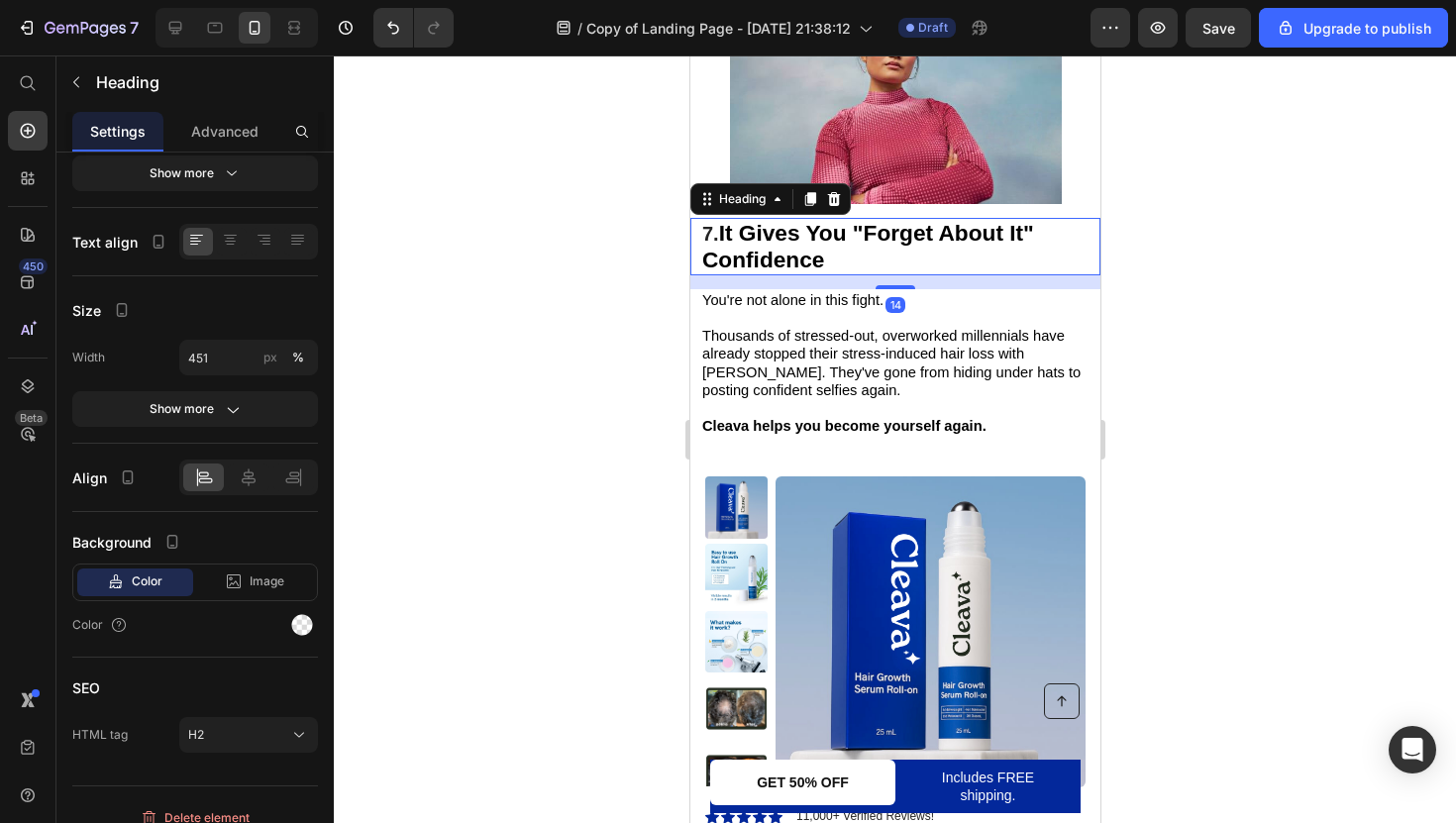 scroll, scrollTop: 0, scrollLeft: 0, axis: both 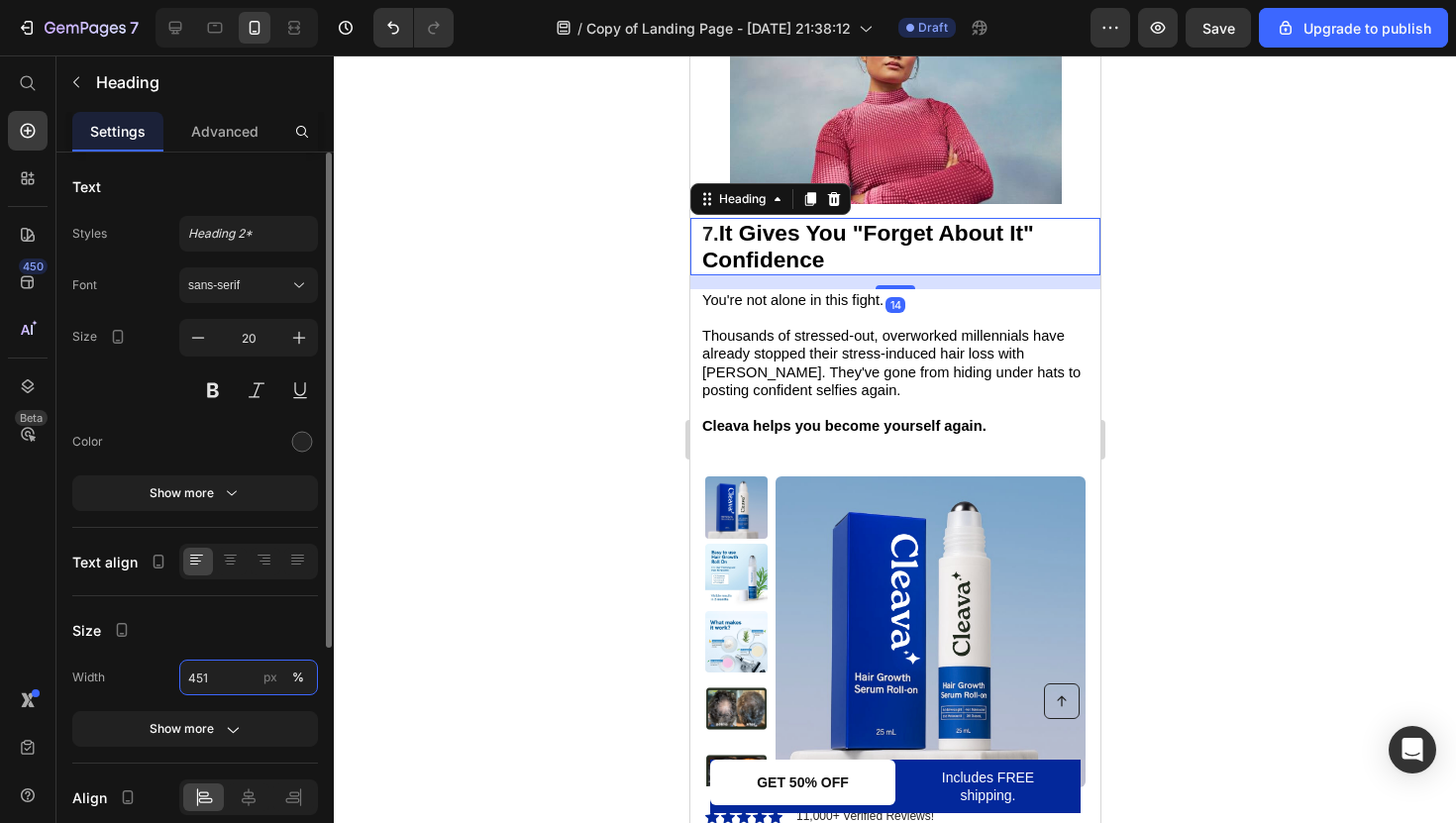 click on "451" at bounding box center (249, 677) 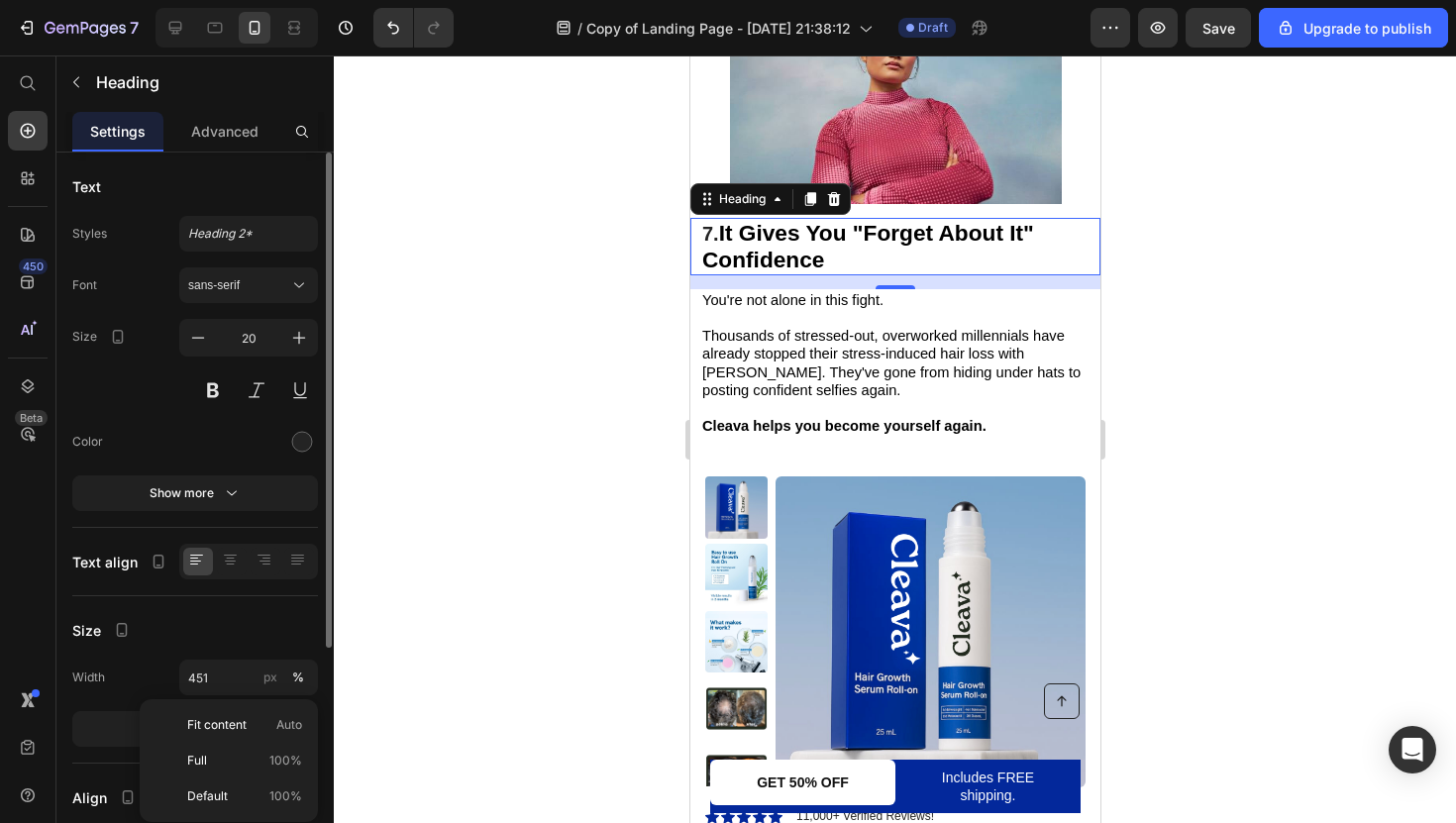 click on "Size" at bounding box center [195, 630] 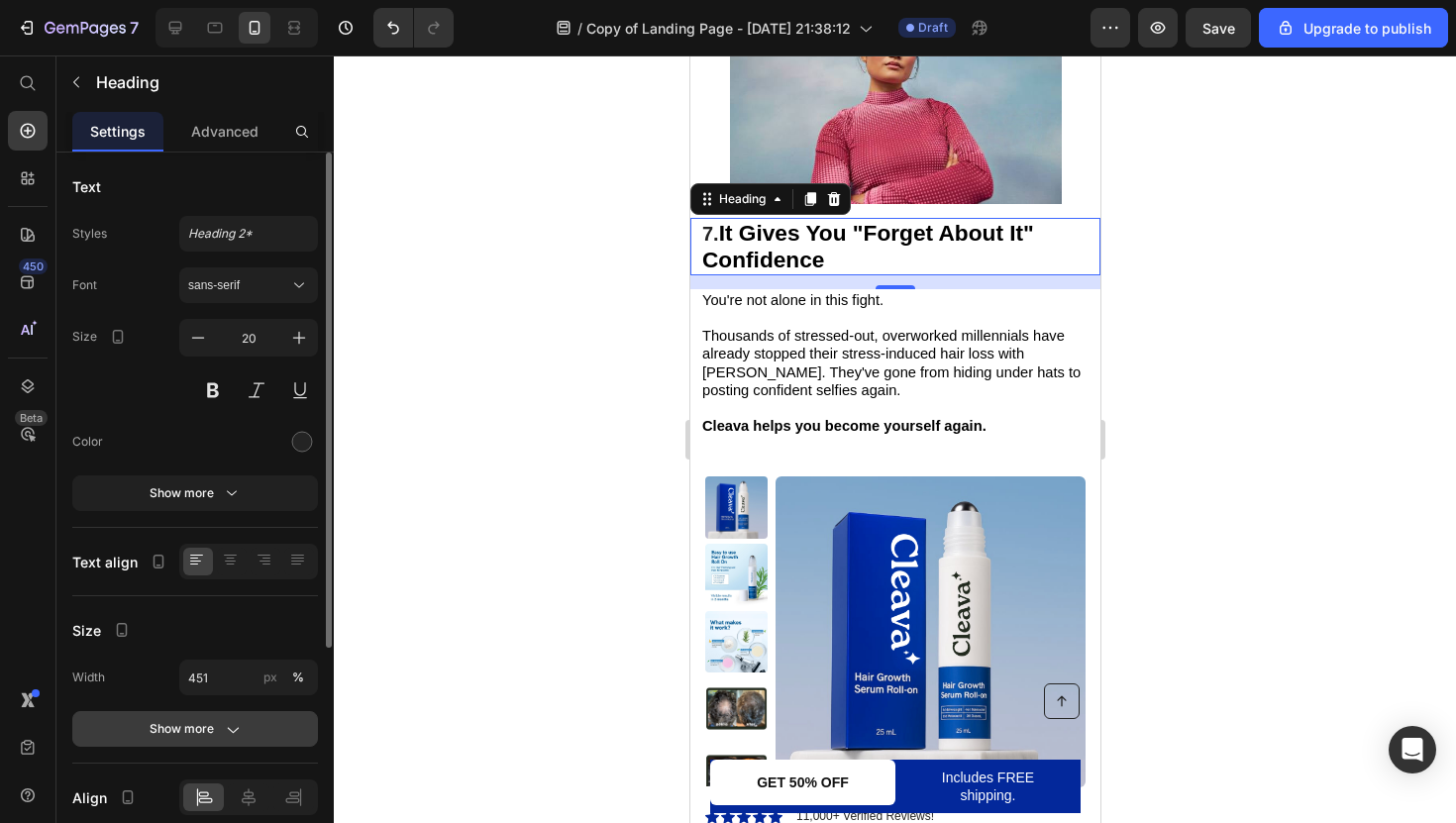 click on "Show more" 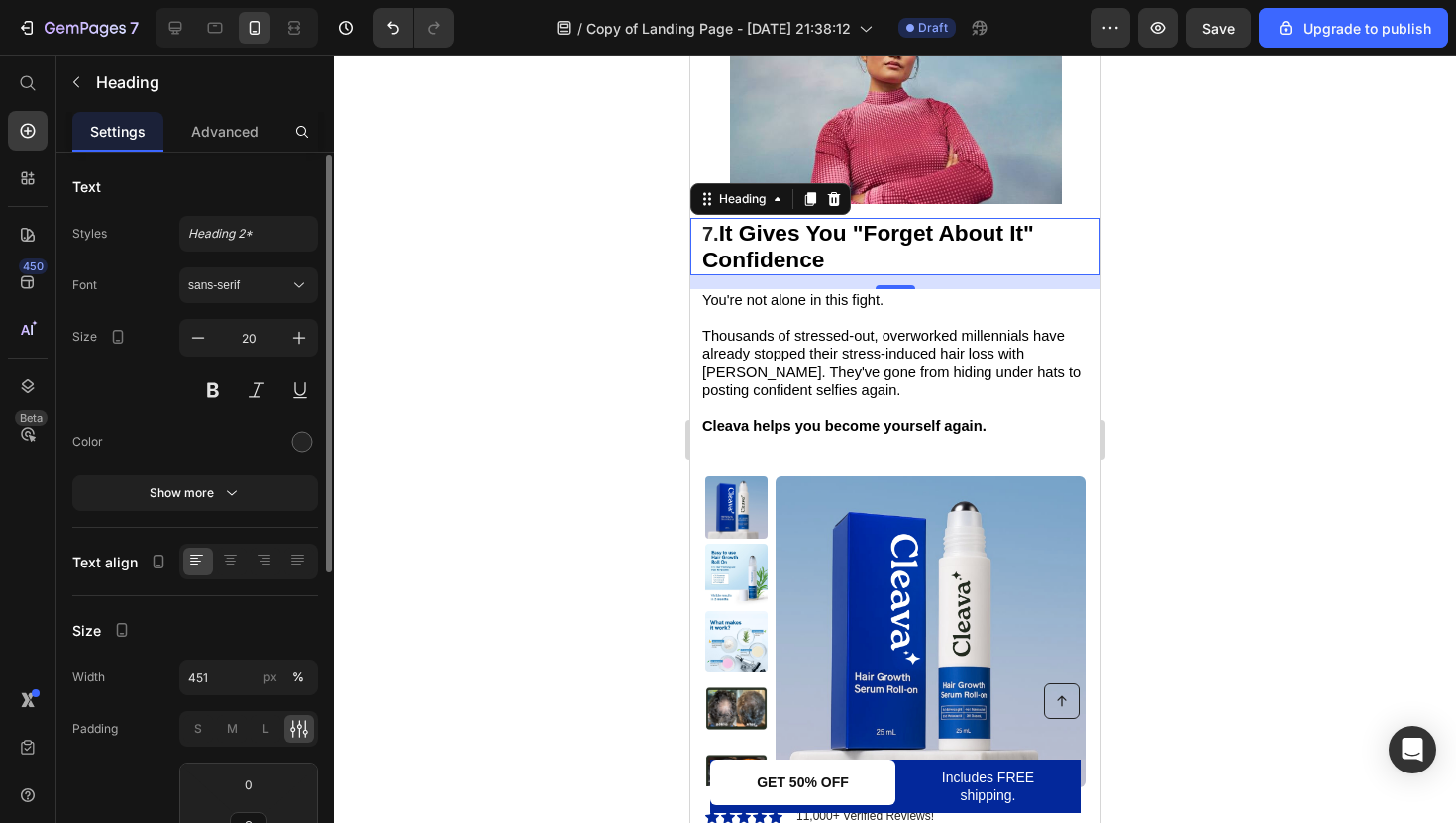 scroll, scrollTop: 124, scrollLeft: 0, axis: vertical 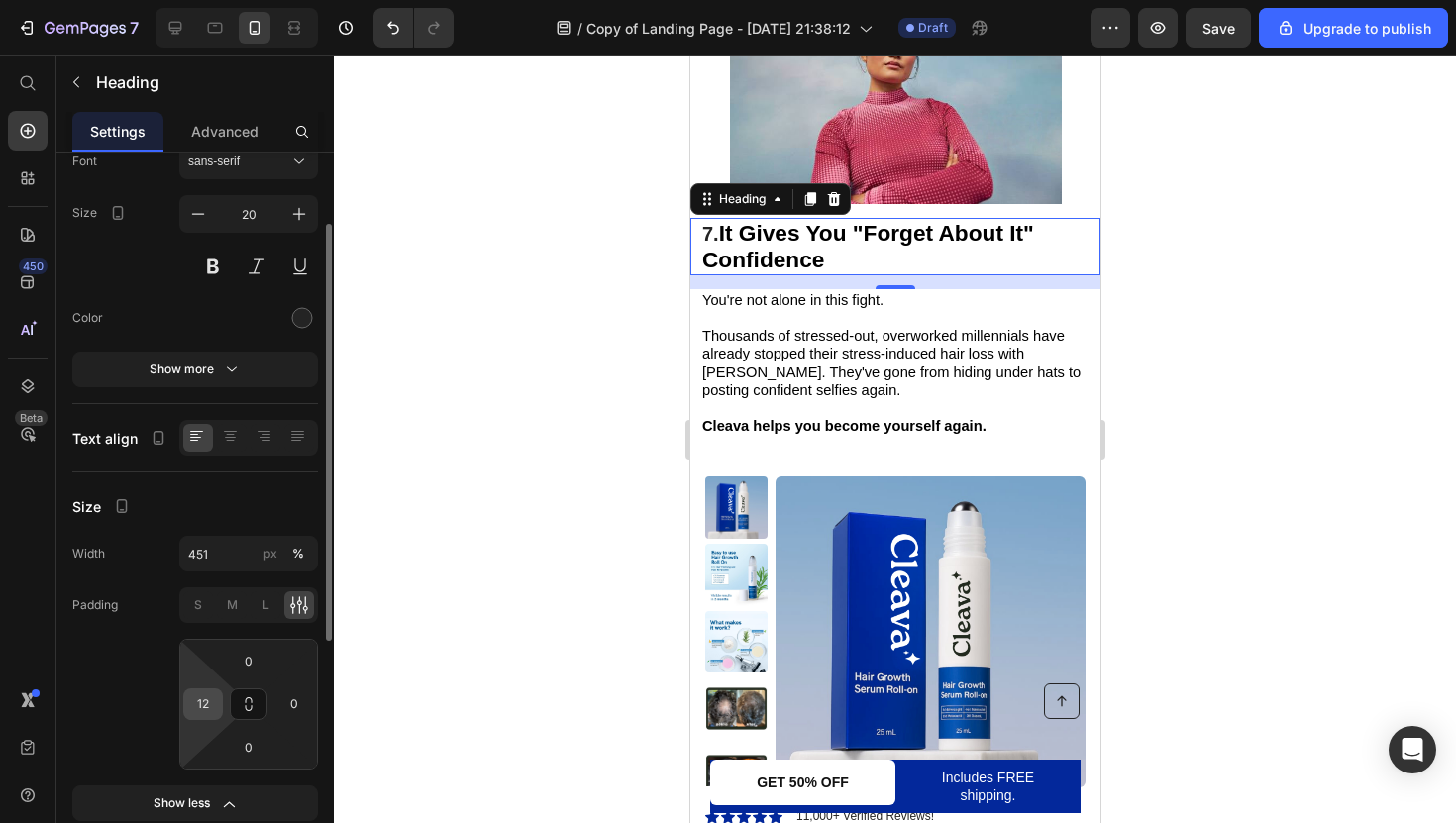 click on "12" at bounding box center (203, 704) 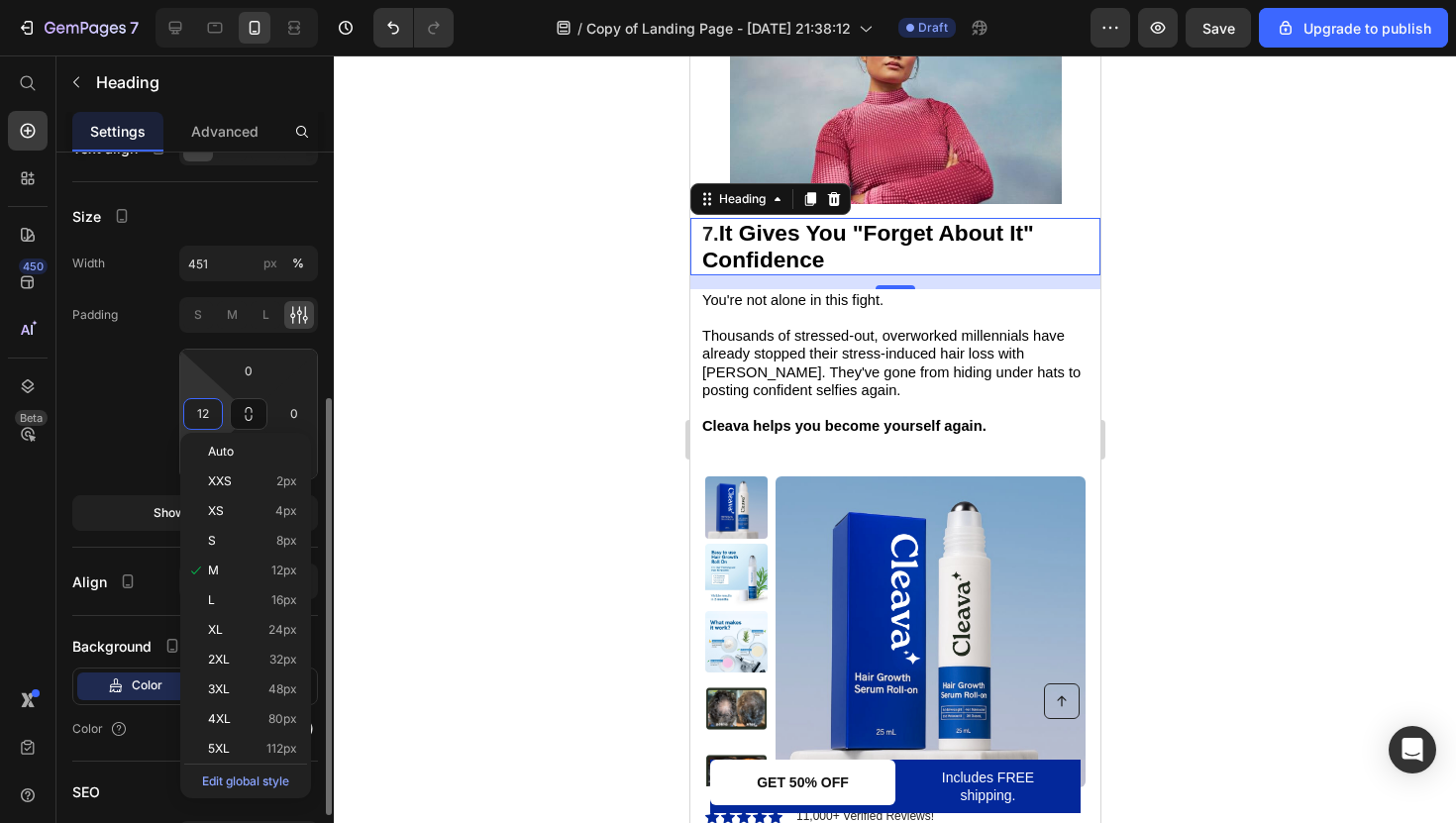 scroll, scrollTop: 414, scrollLeft: 0, axis: vertical 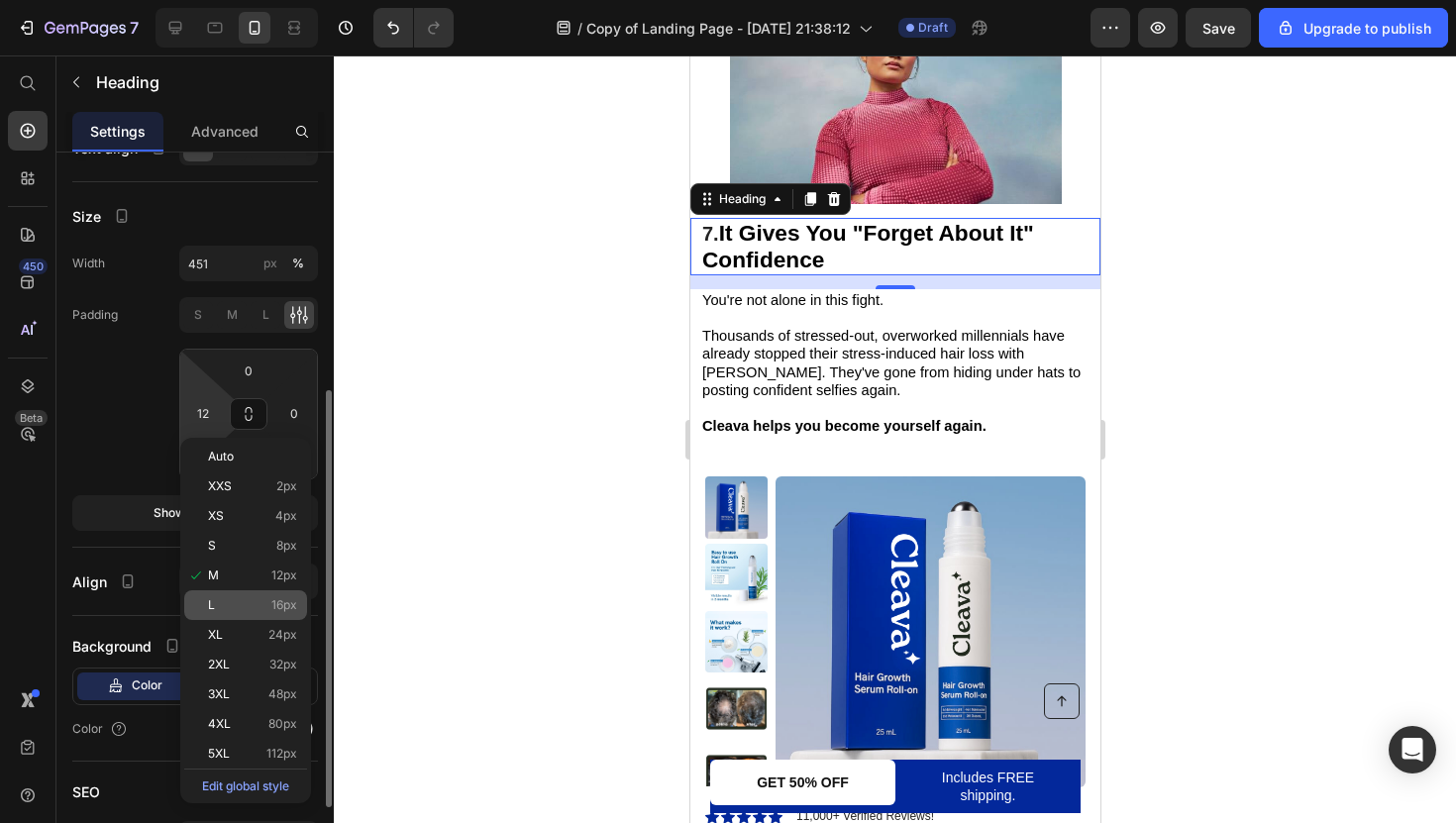 click on "L 16px" 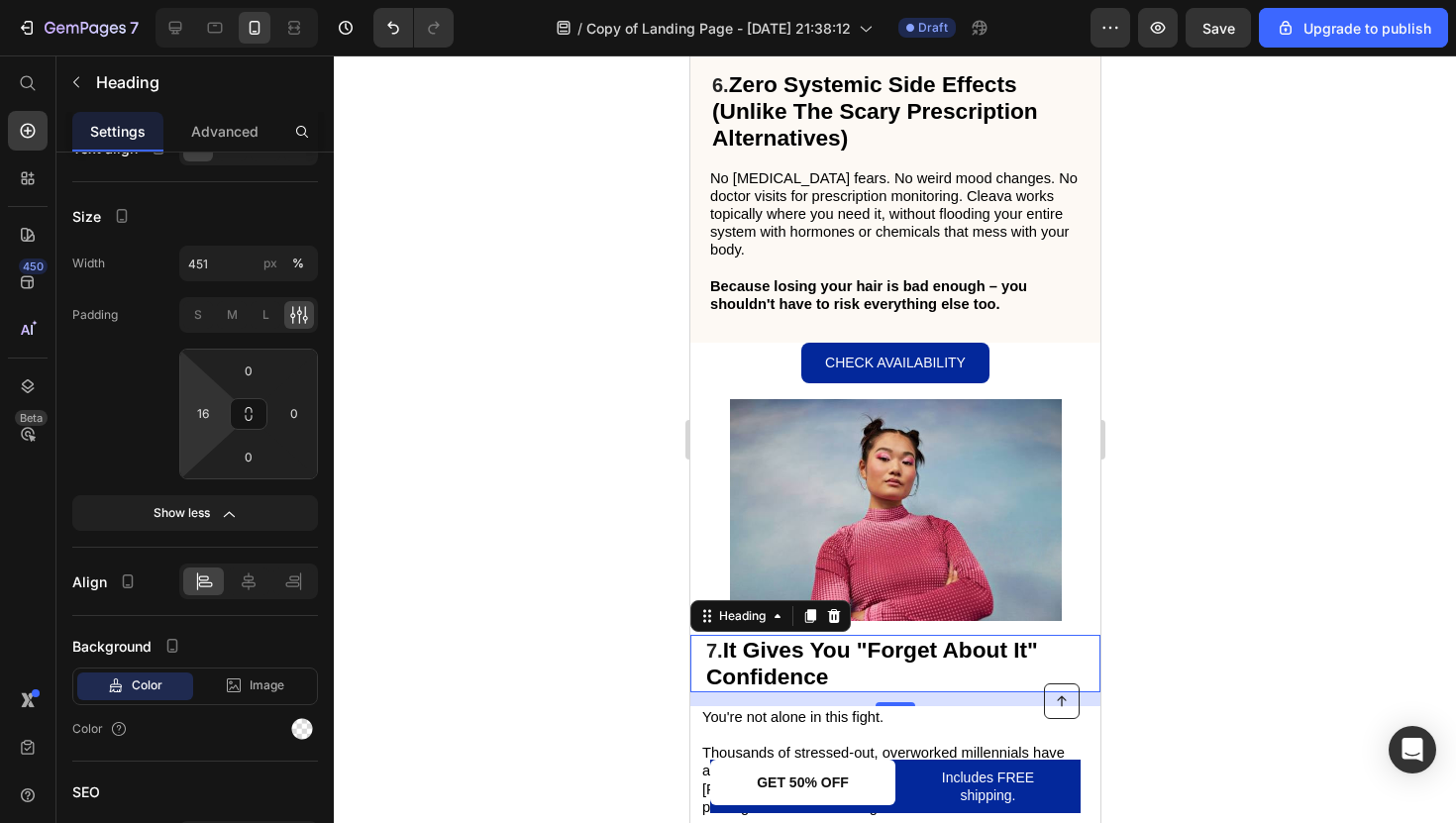 scroll, scrollTop: 4475, scrollLeft: 0, axis: vertical 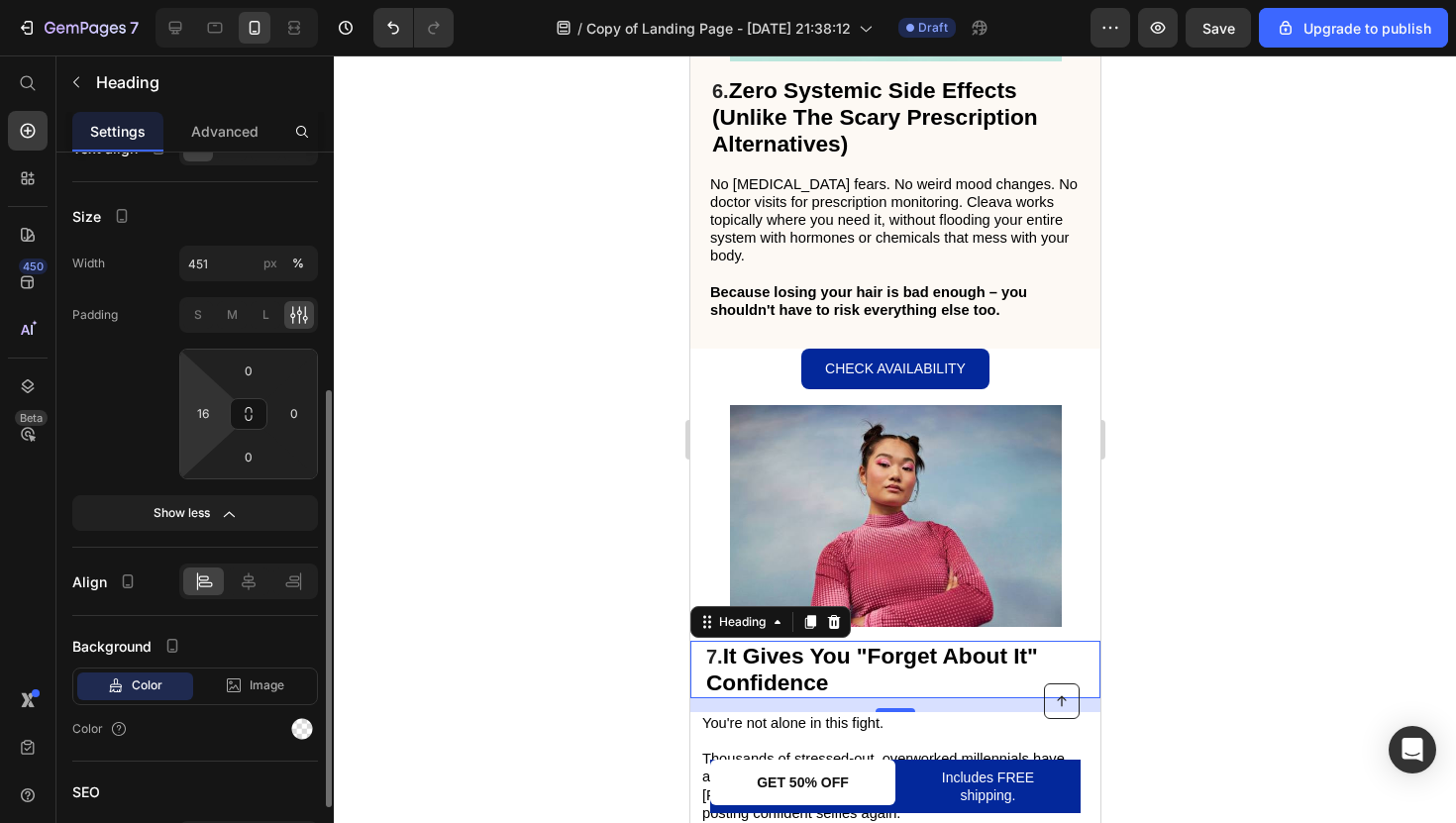 click on "7   /  Copy of Landing Page - Jul 6, 21:38:12 Draft Preview  Save  Upgrade to publish 450 Beta Start with Sections Elements Hero Section Product Detail Brands Trusted Badges Guarantee Product Breakdown How to use Testimonials Compare Bundle FAQs Social Proof Brand Story Product List Collection Blog List Contact Sticky Add to Cart Custom Footer Browse Library 450 Layout
Row
Row
Row
Row Text
Heading
Text Block Button
Button
Button
Sticky Back to top Media
Image Image" at bounding box center [728, 0] 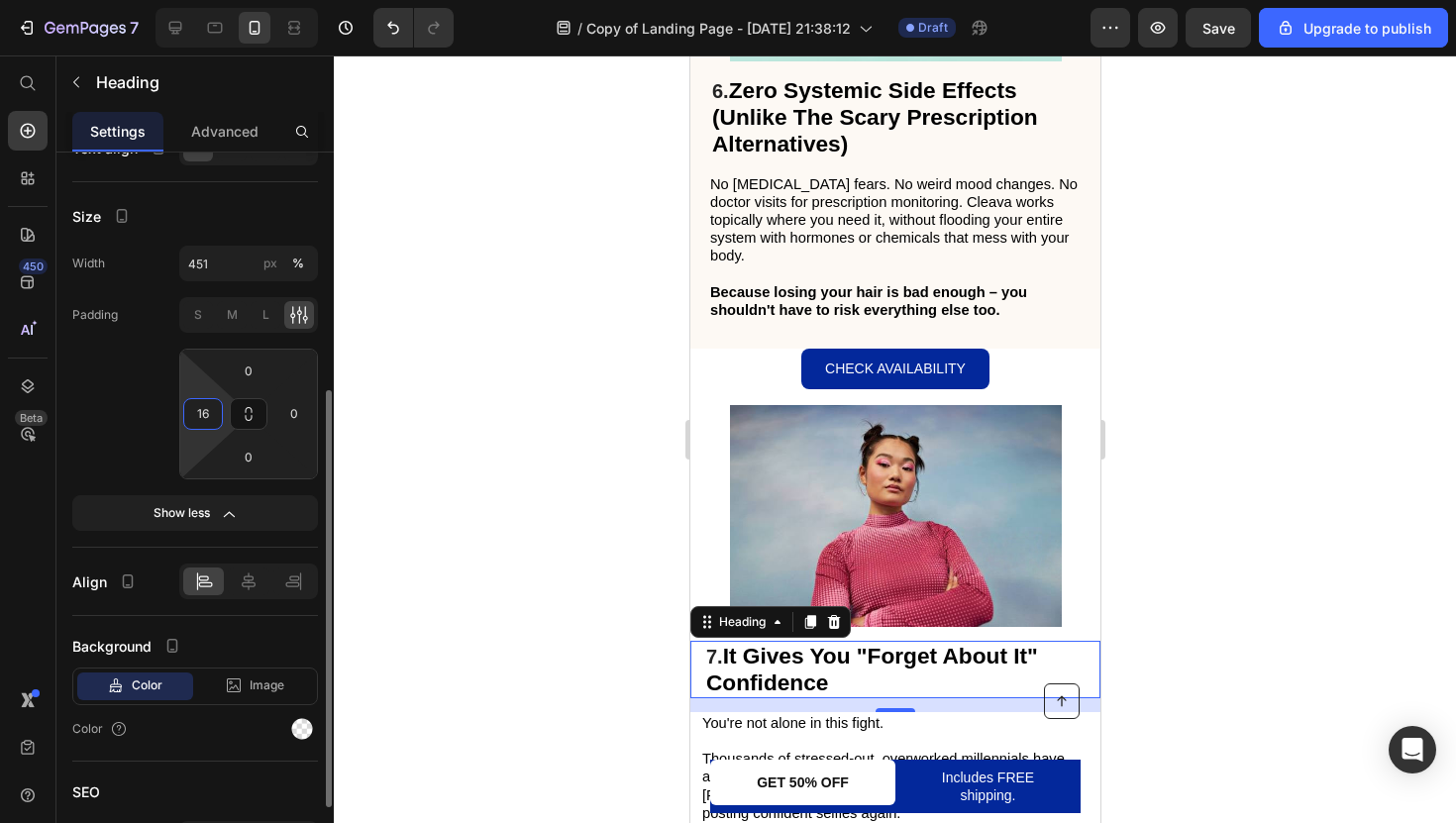 click on "16" at bounding box center [203, 414] 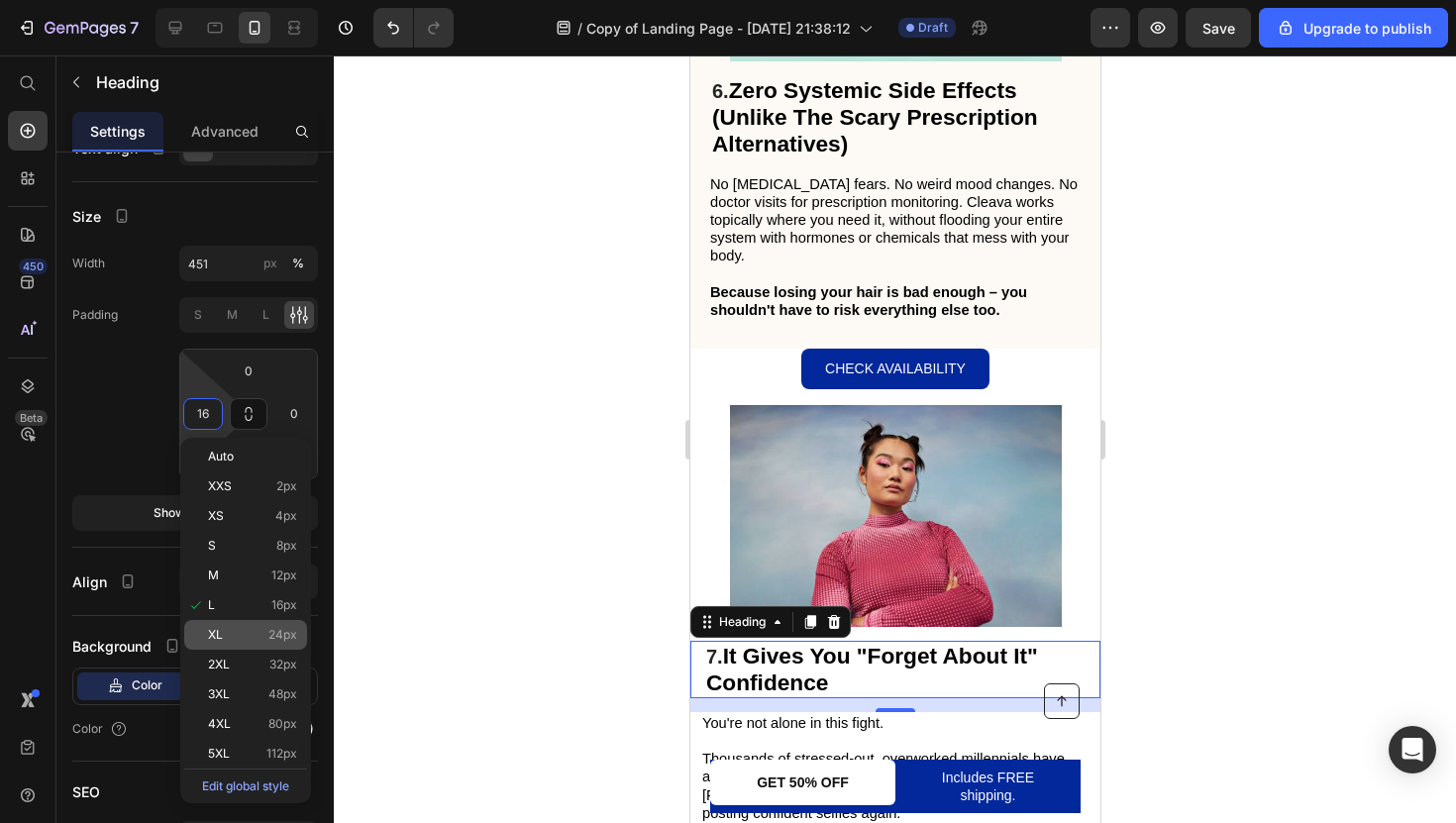 click on "XL 24px" 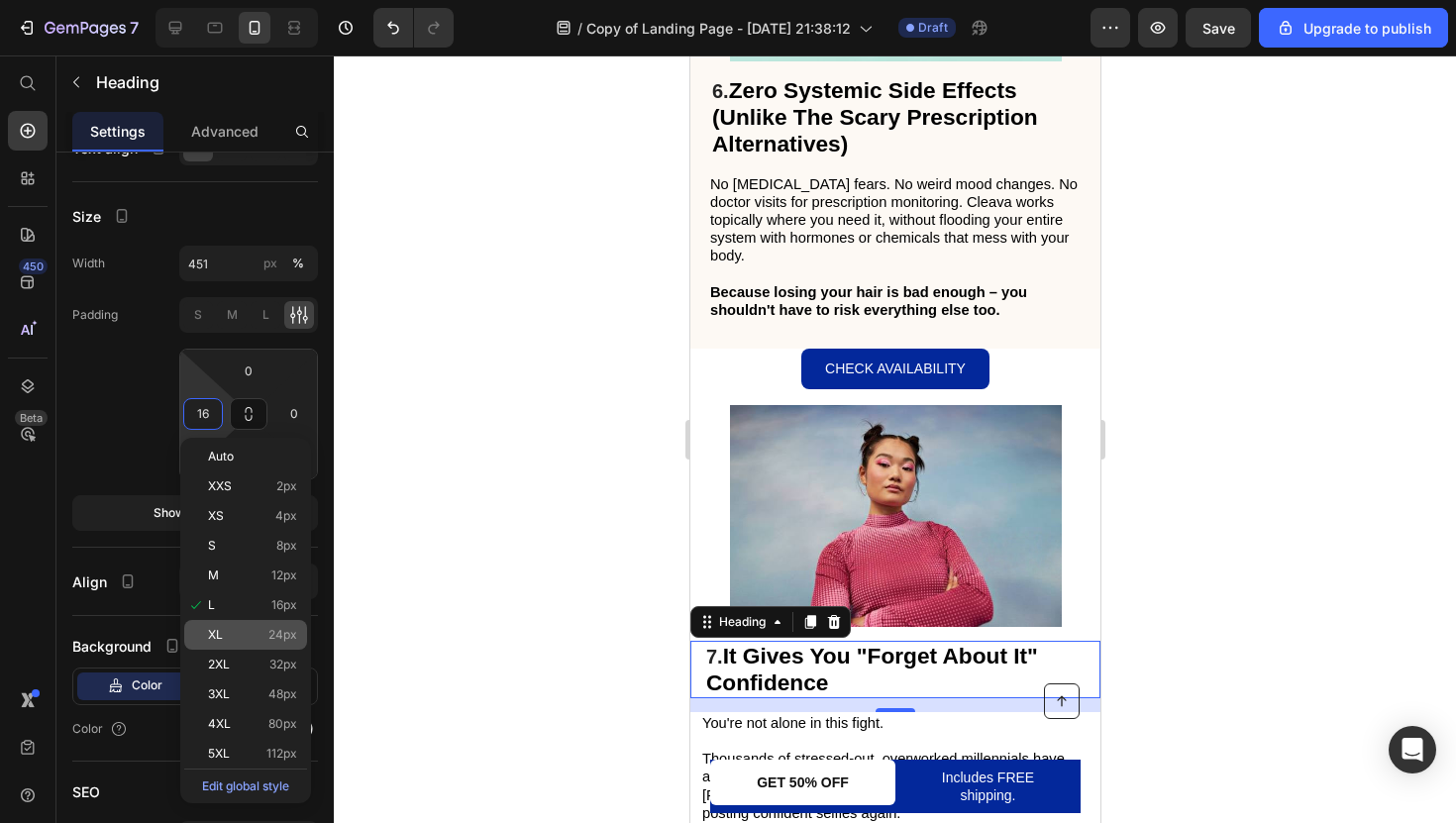 type on "24" 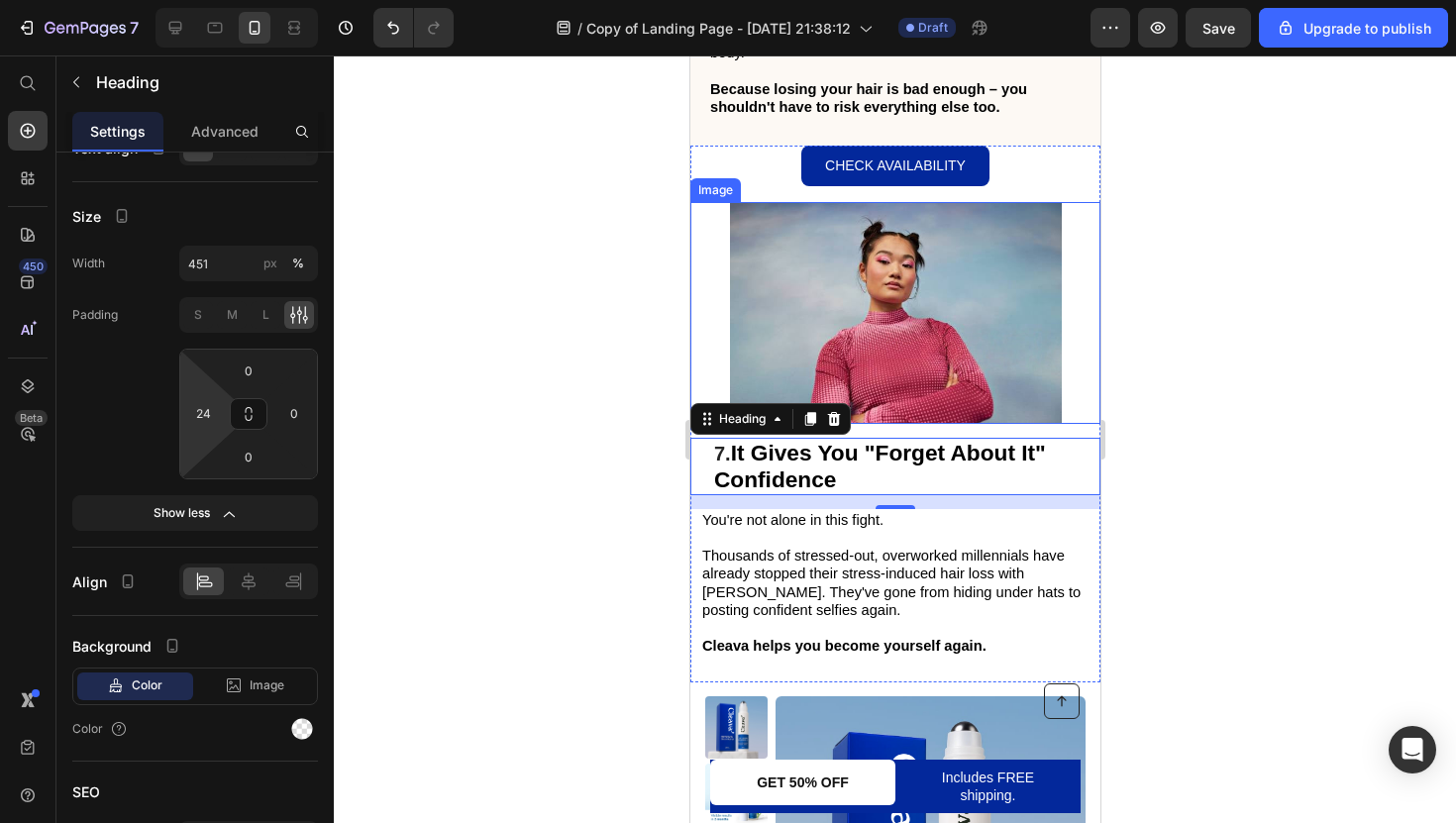 scroll, scrollTop: 4681, scrollLeft: 0, axis: vertical 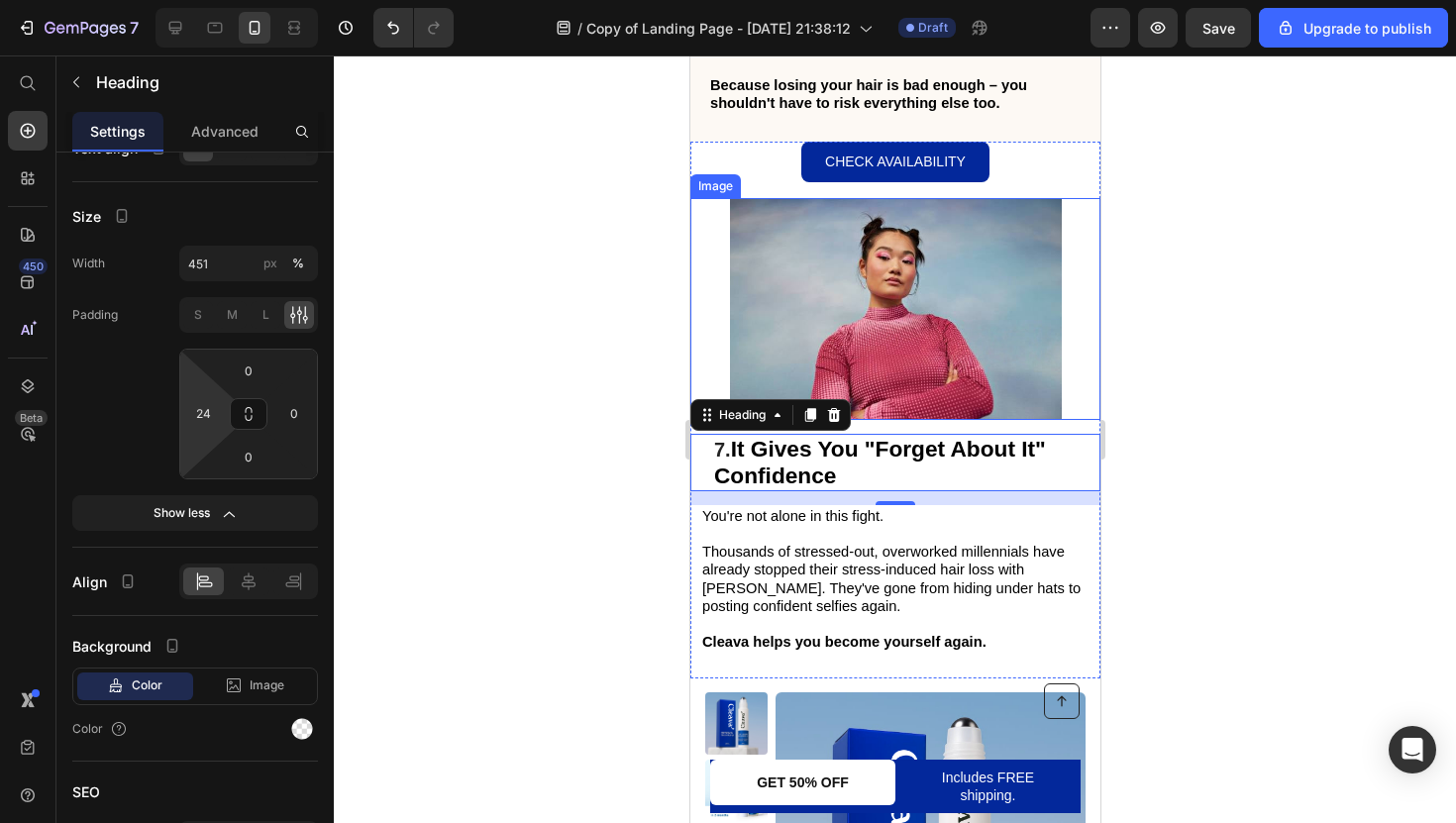 click on "Thousands of stressed-out, overworked millennials have already stopped their stress-induced hair loss with [PERSON_NAME]. They've gone from hiding under hats to posting confident selfies again." at bounding box center [899, 578] 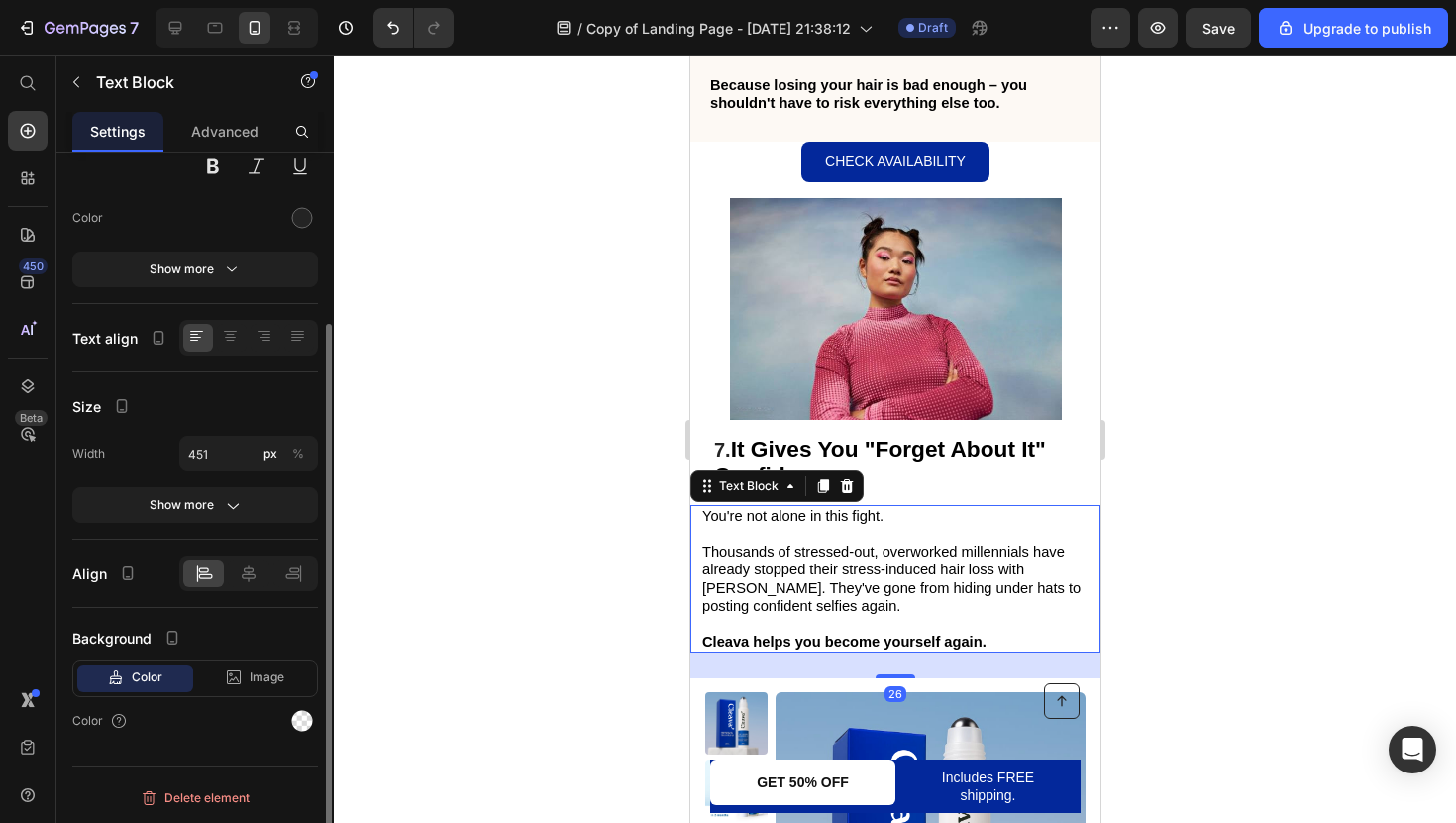 scroll, scrollTop: 0, scrollLeft: 0, axis: both 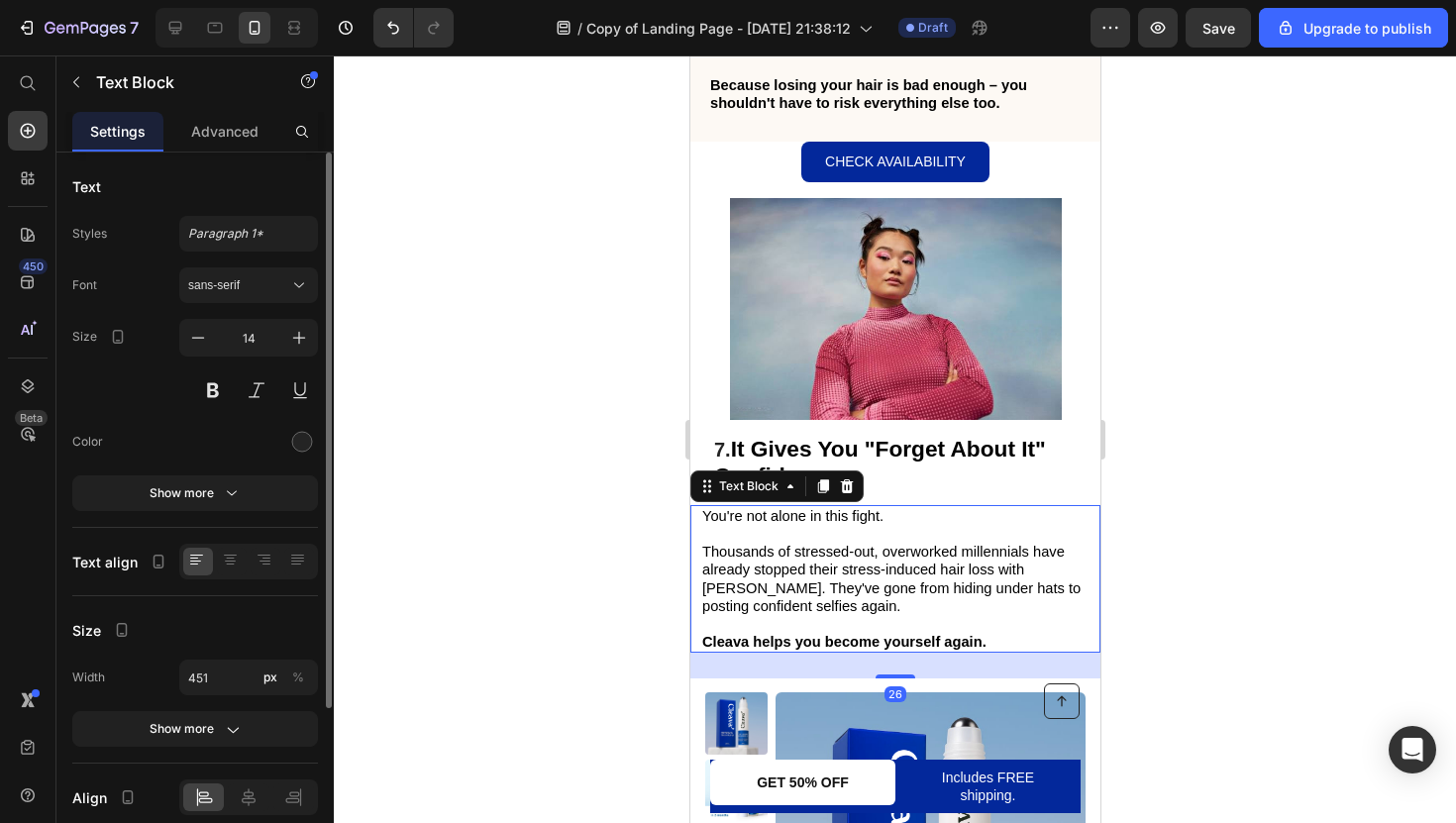 click on "Text Styles Paragraph 1* Font sans-serif Size 14 Color Show more" 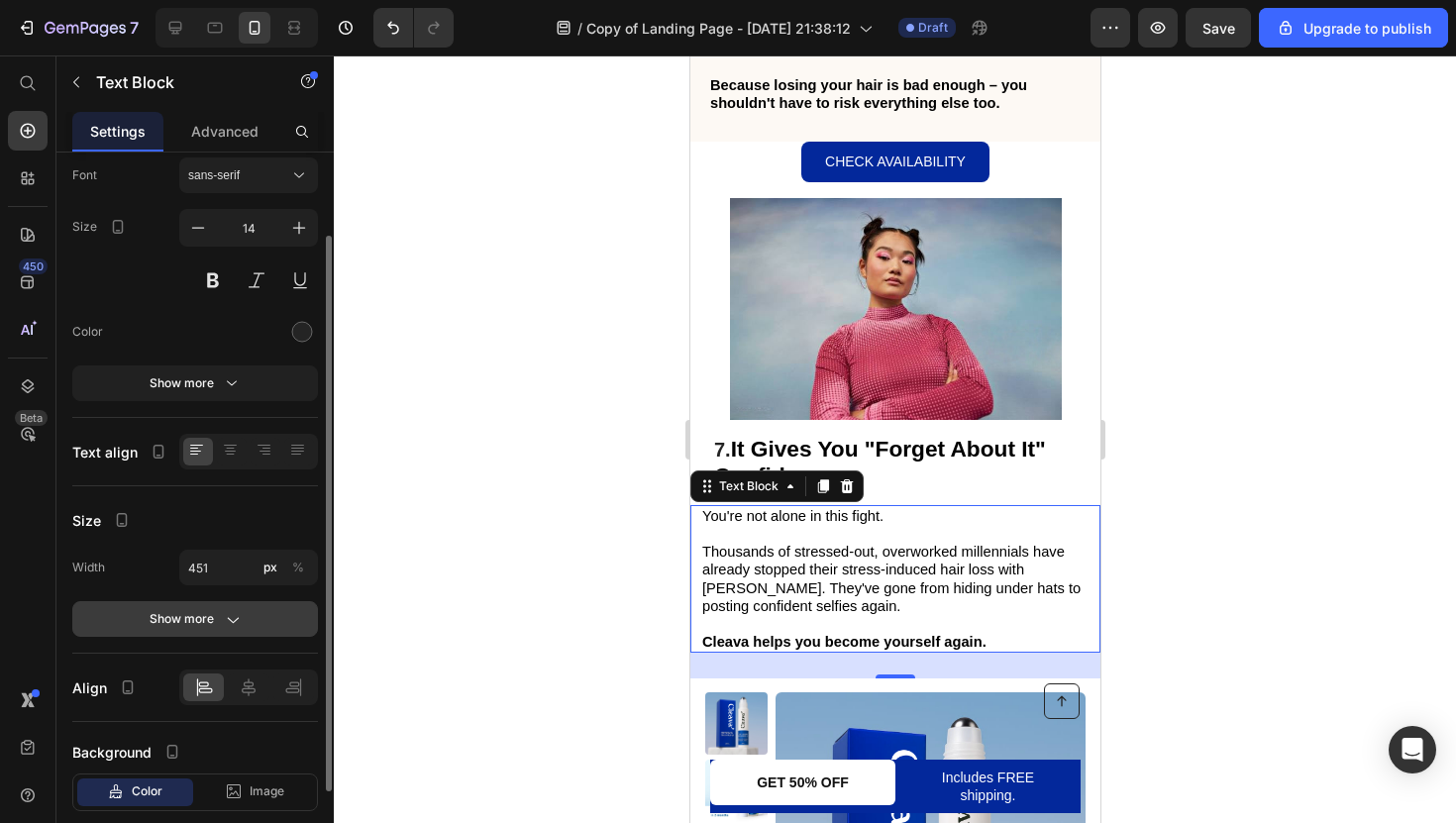 click on "Show more" 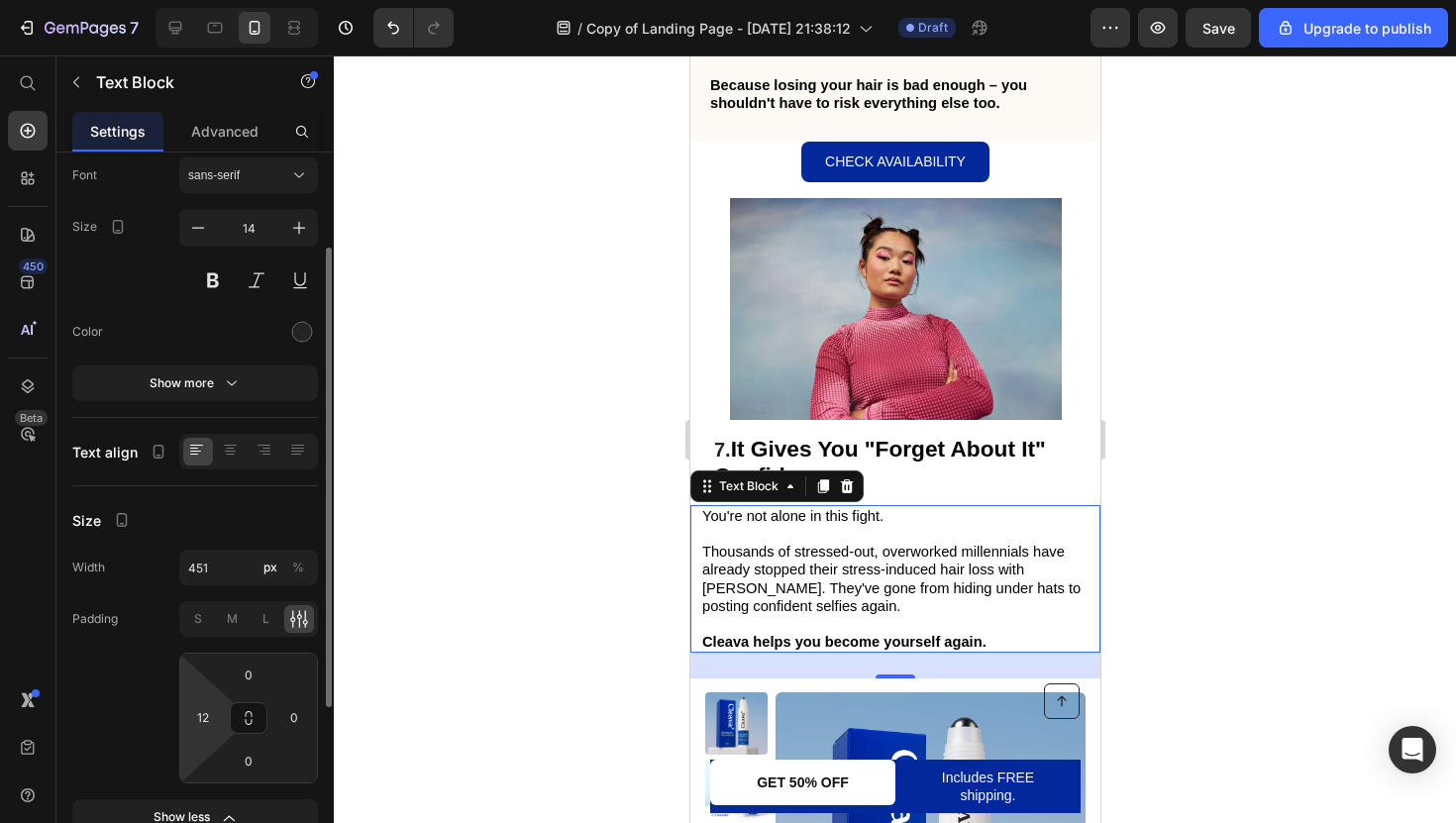 scroll, scrollTop: 129, scrollLeft: 0, axis: vertical 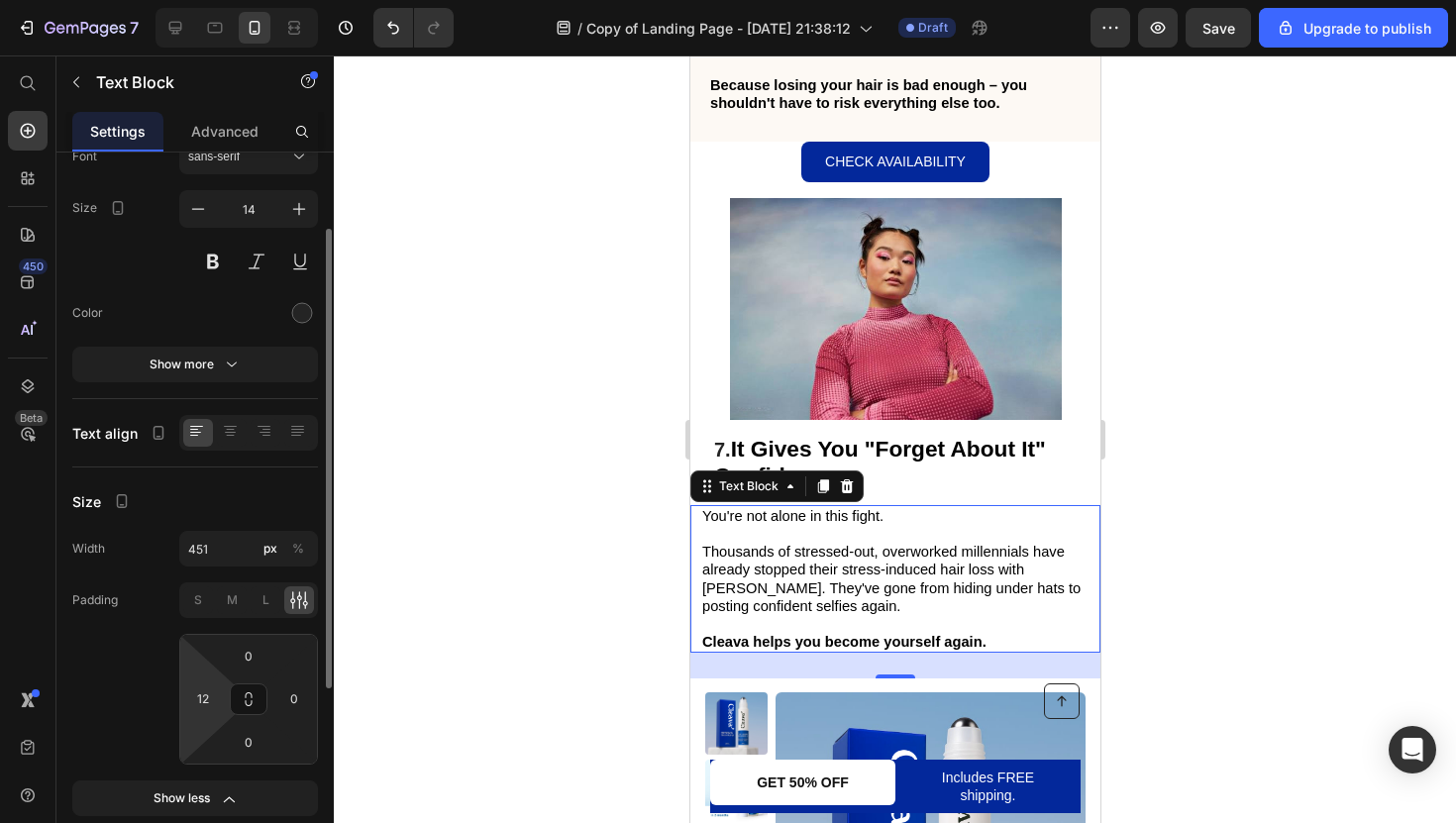click on "7   /  Copy of Landing Page - Jul 6, 21:38:12 Draft Preview  Save  Upgrade to publish 450 Beta Start with Sections Elements Hero Section Product Detail Brands Trusted Badges Guarantee Product Breakdown How to use Testimonials Compare Bundle FAQs Social Proof Brand Story Product List Collection Blog List Contact Sticky Add to Cart Custom Footer Browse Library 450 Layout
Row
Row
Row
Row Text
Heading
Text Block Button
Button
Button
Sticky Back to top Media
Image Image" at bounding box center [728, 0] 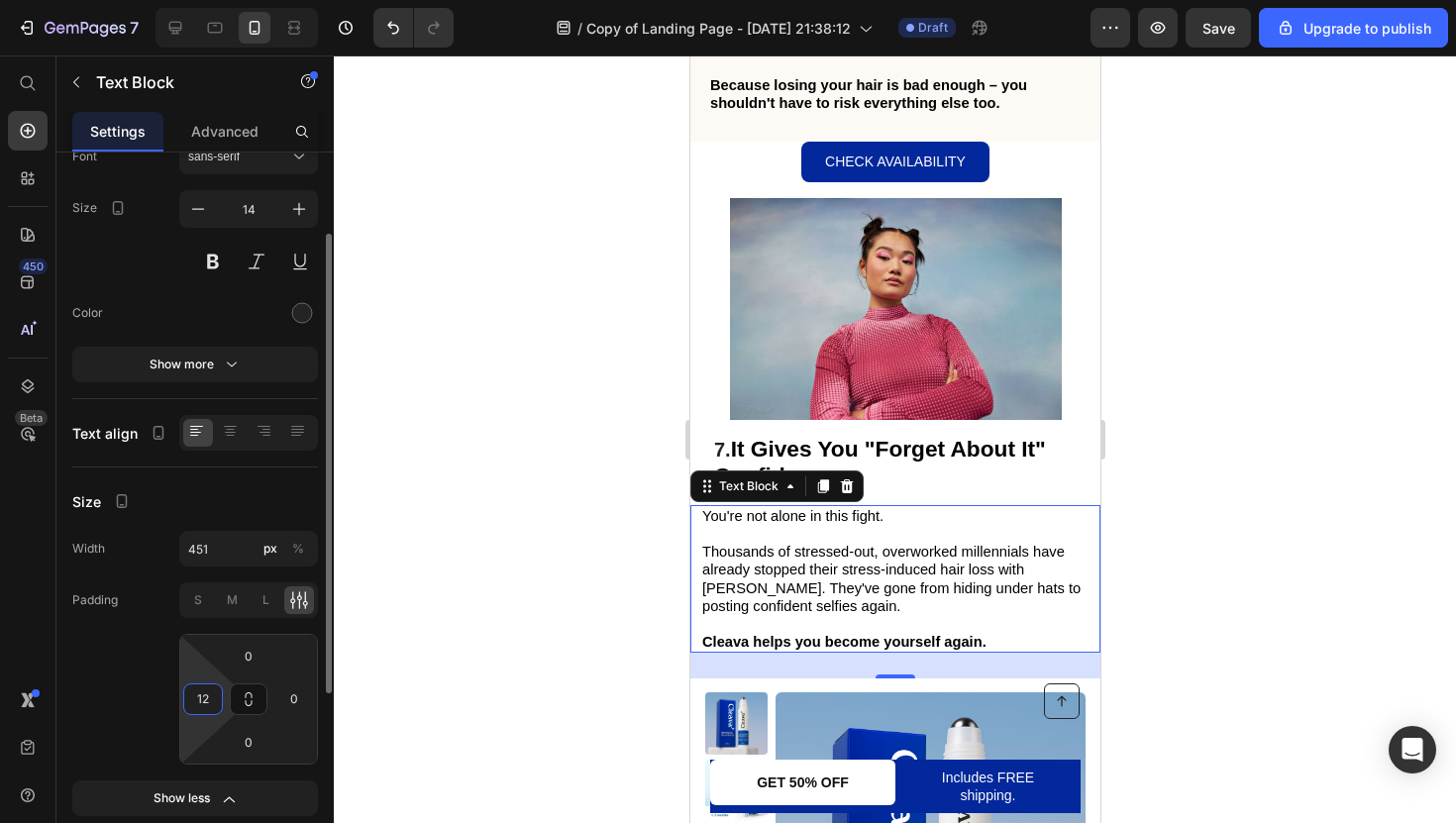 click on "12" at bounding box center (203, 699) 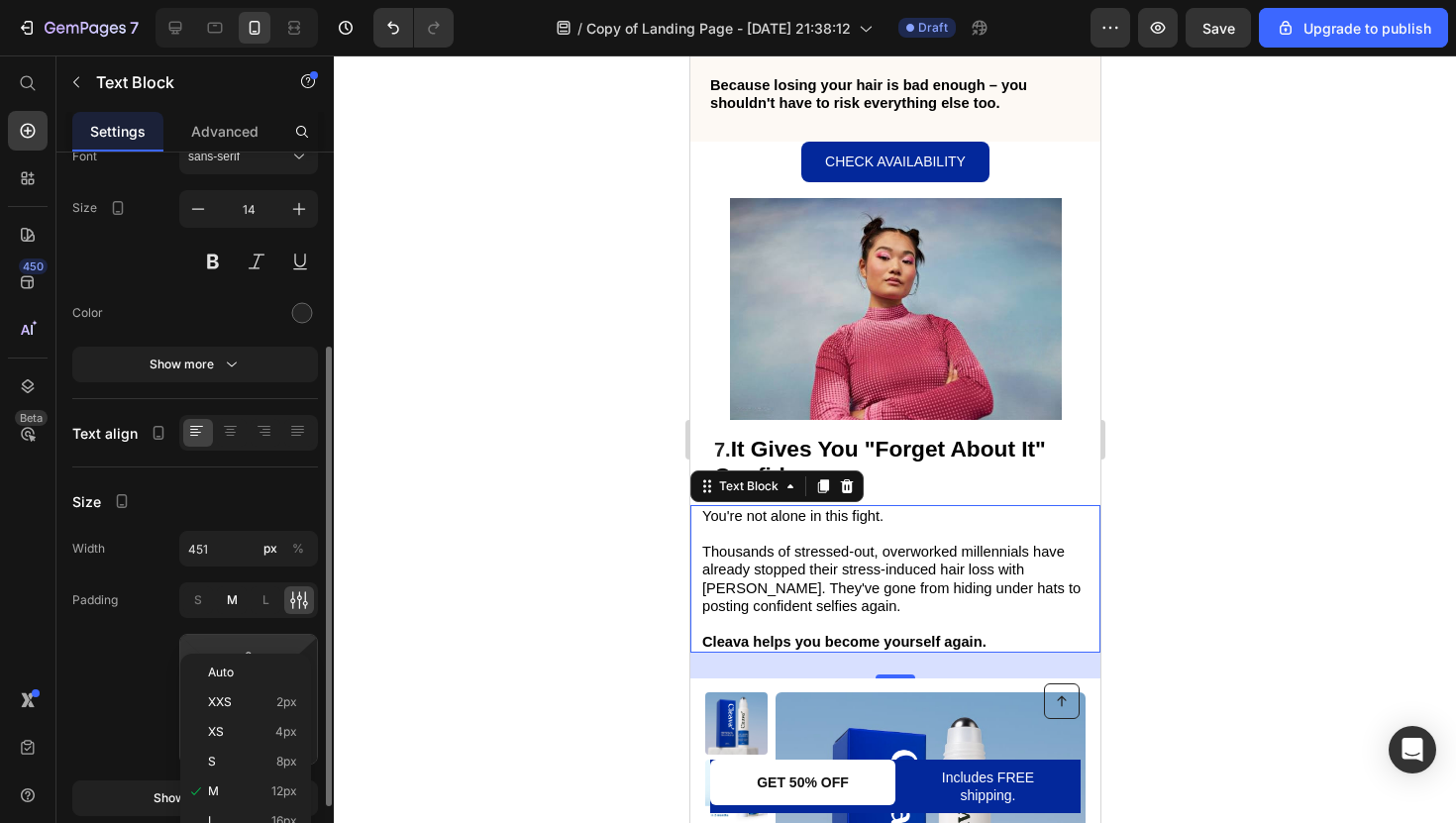 scroll, scrollTop: 258, scrollLeft: 0, axis: vertical 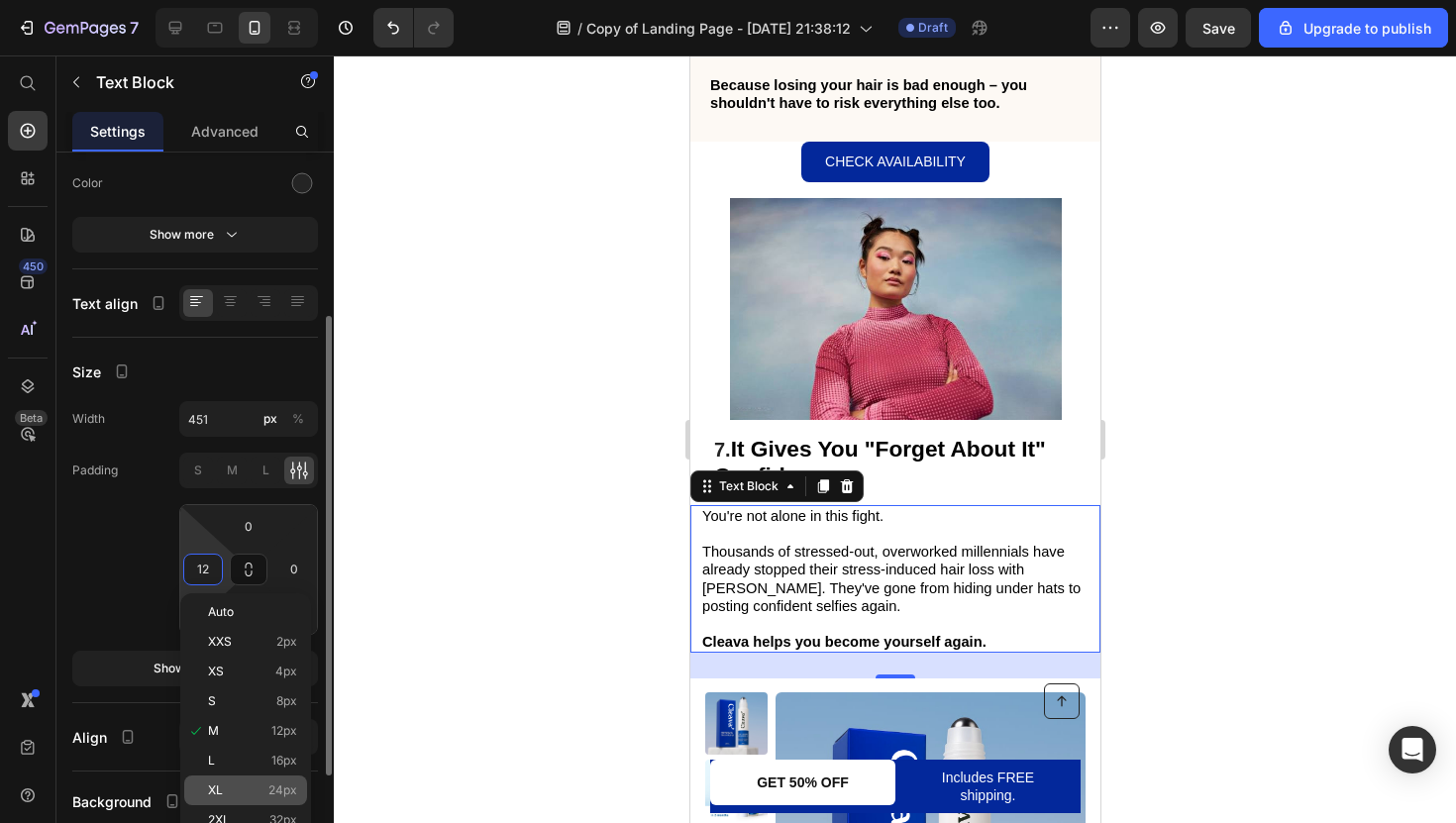 click on "XL" at bounding box center [215, 790] 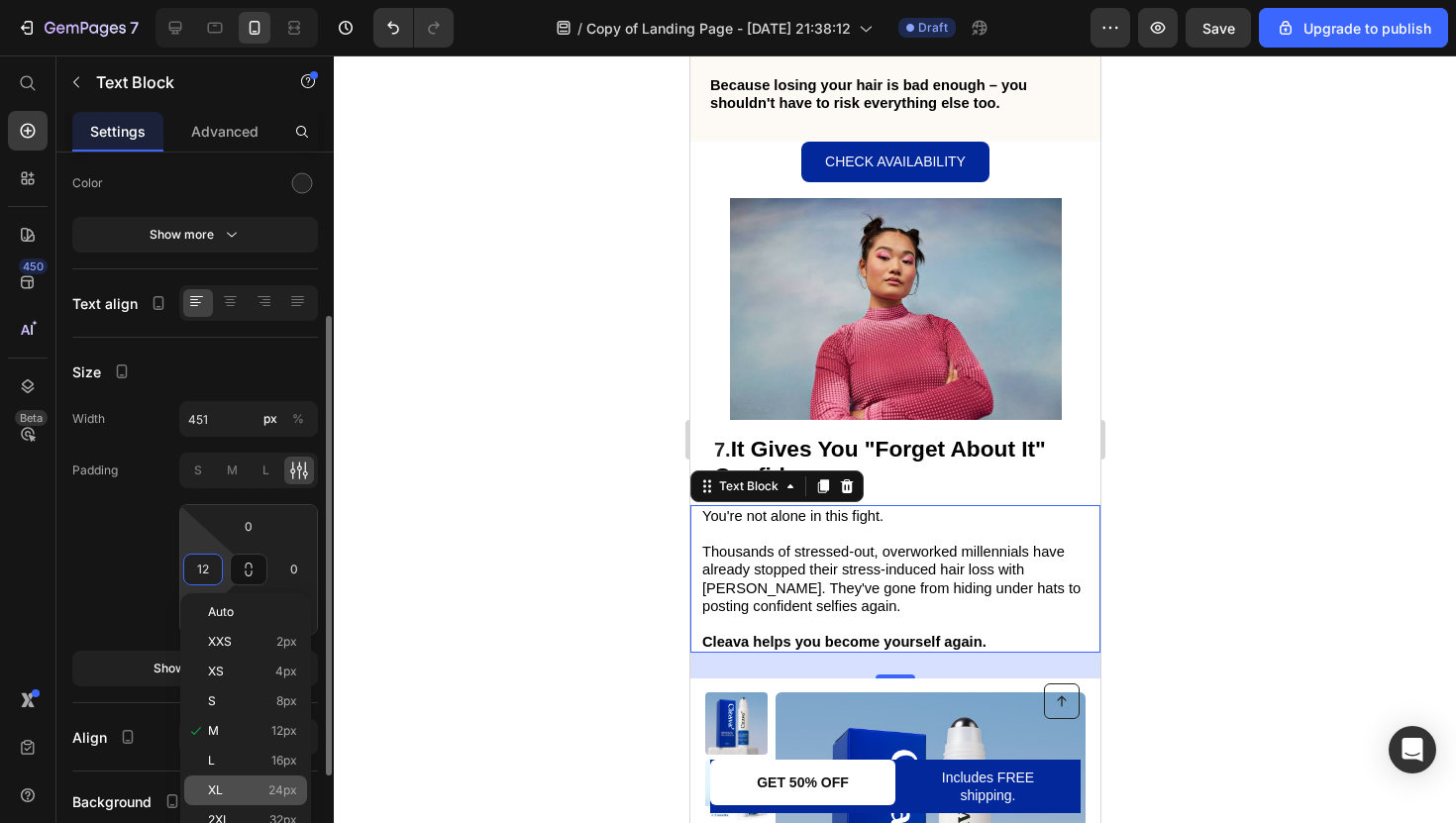 type on "24" 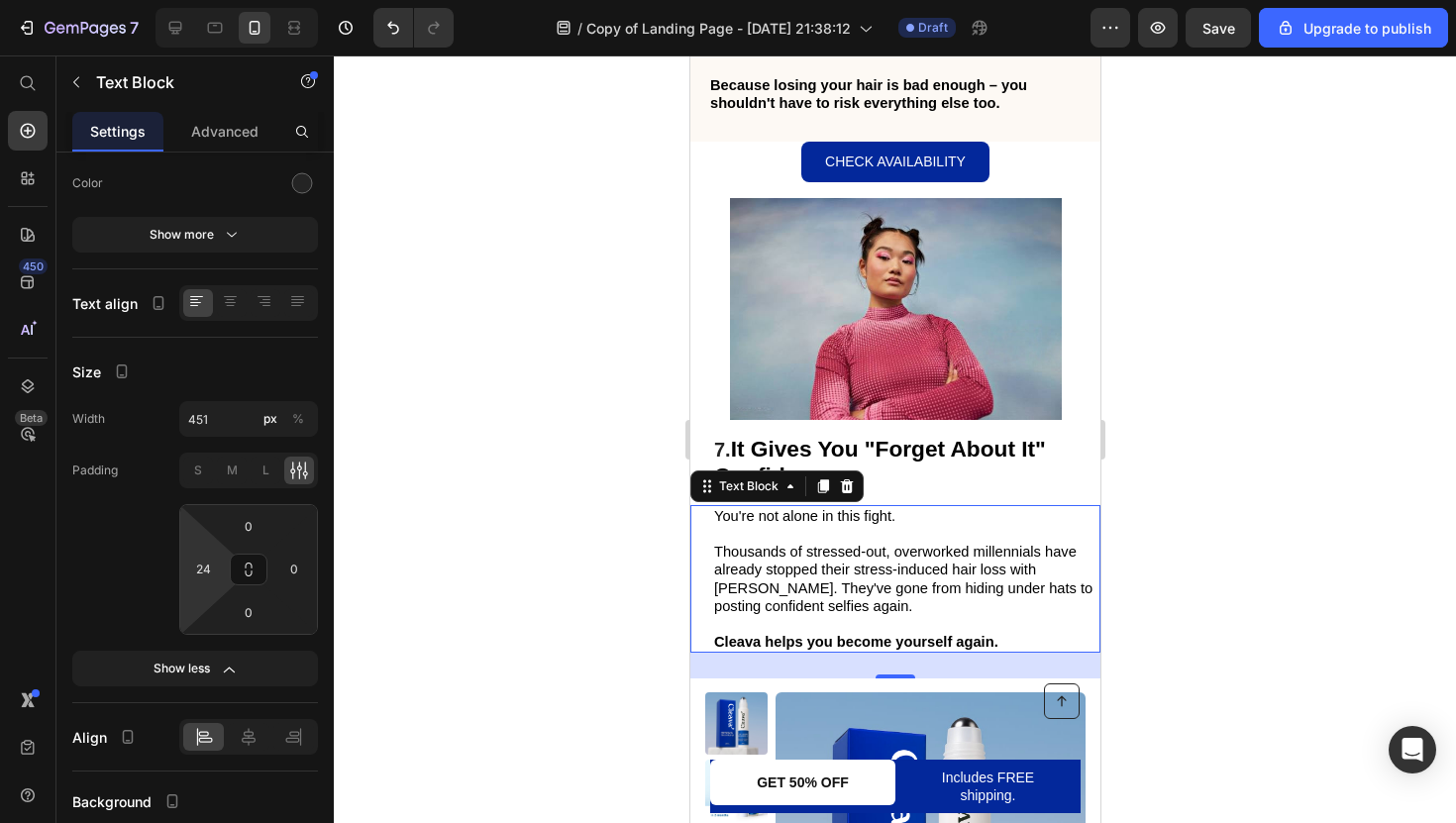 click 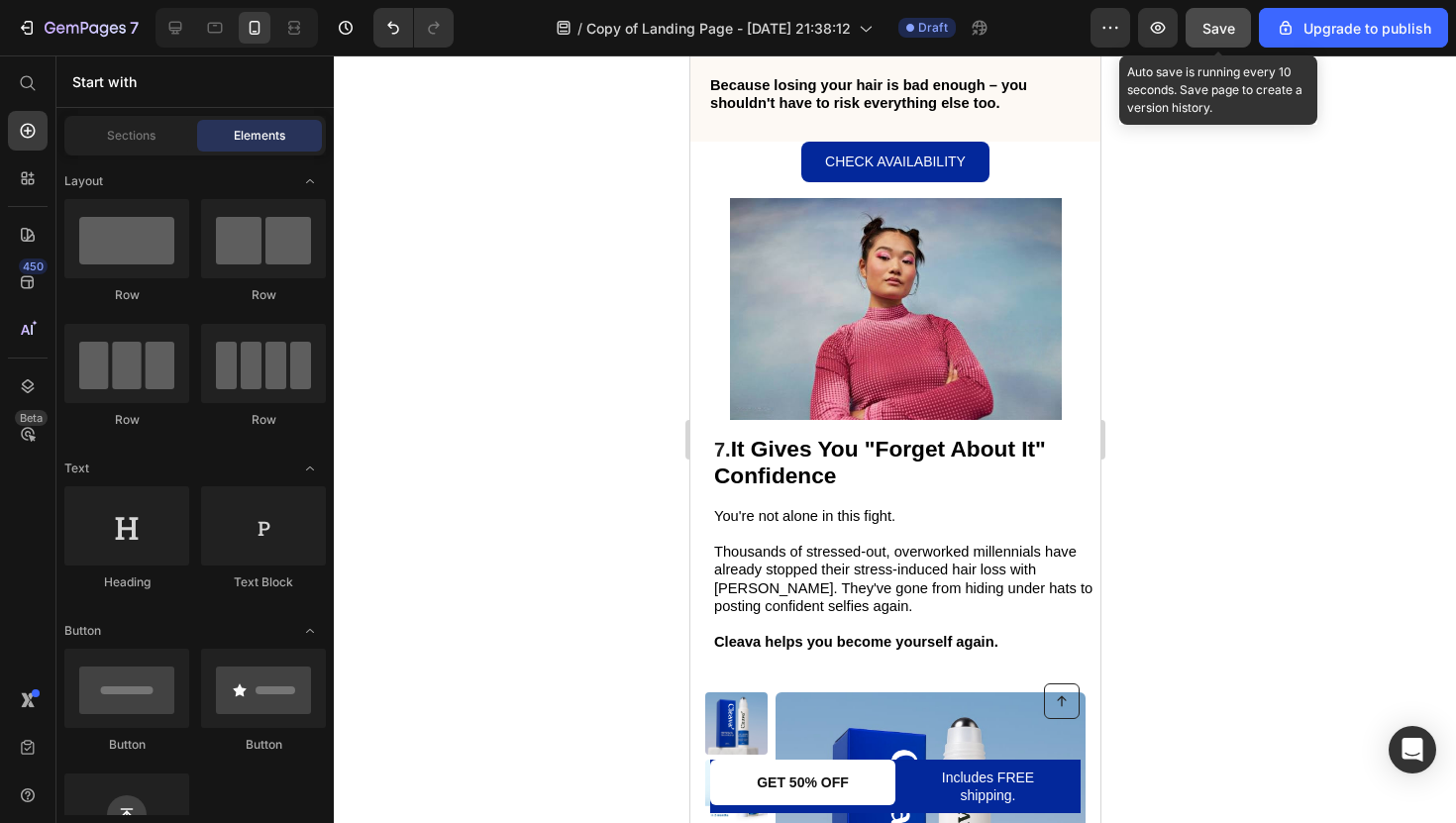 click on "Save" at bounding box center (1218, 28) 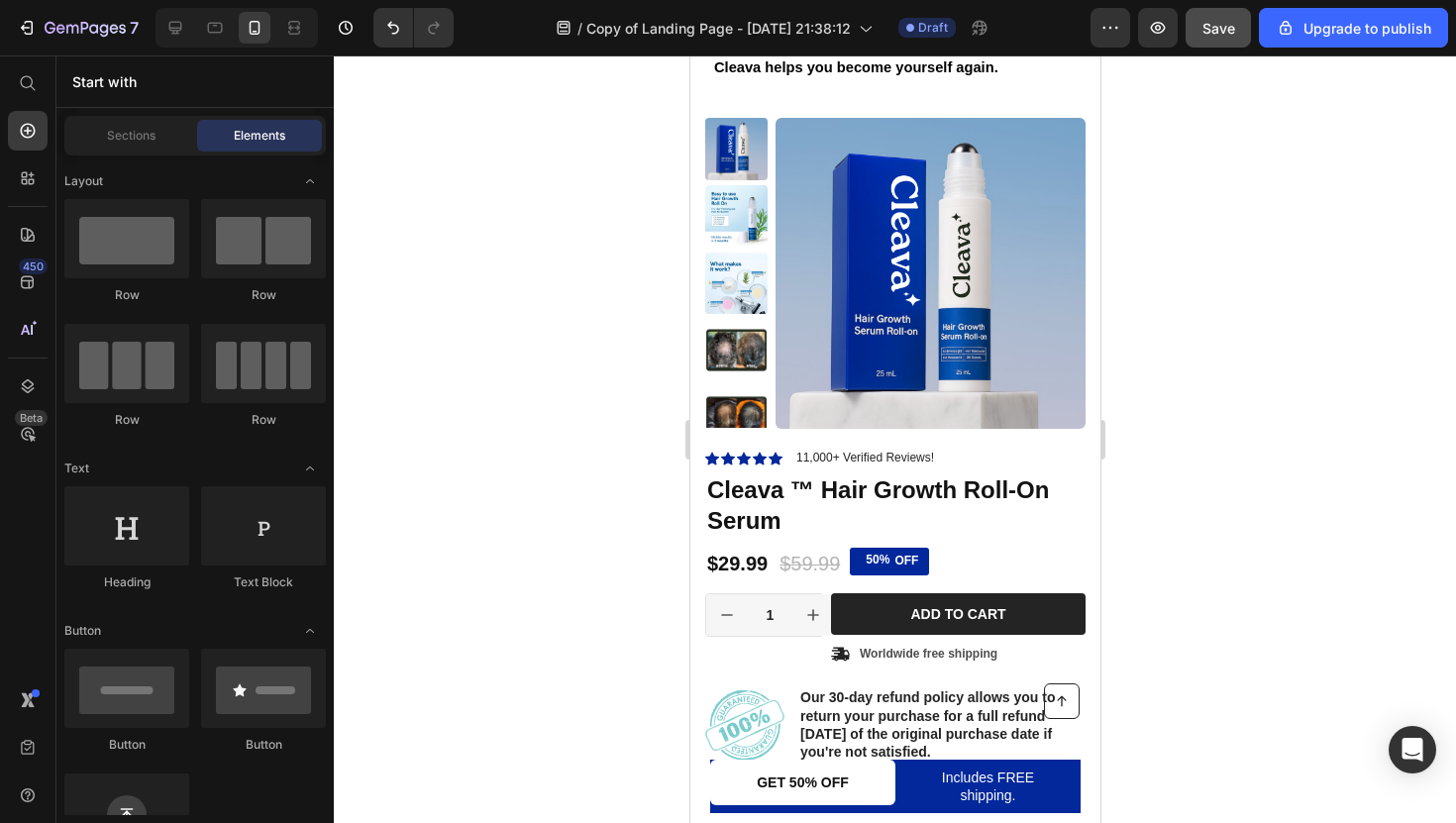scroll, scrollTop: 5269, scrollLeft: 0, axis: vertical 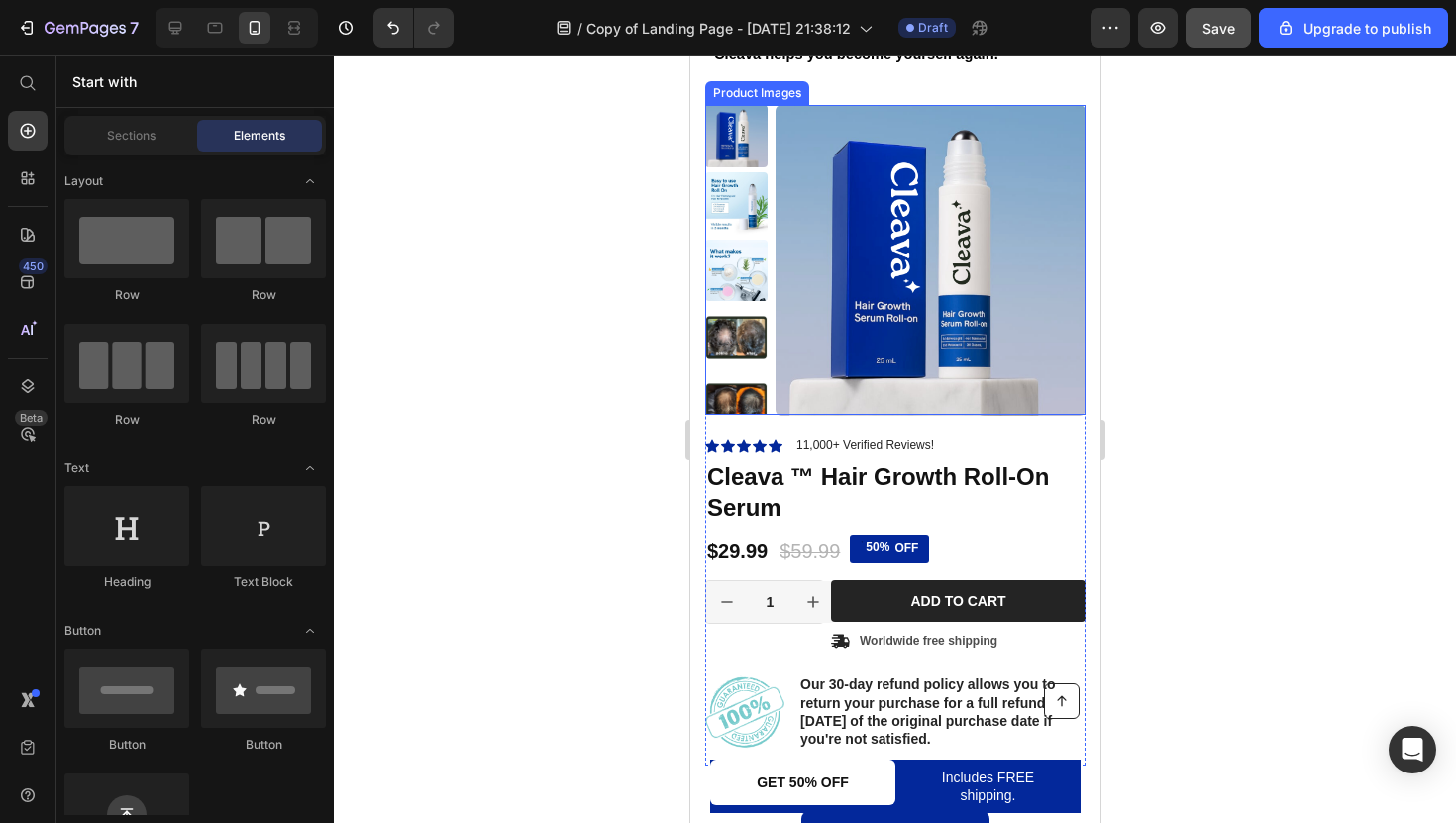 click at bounding box center (735, 270) 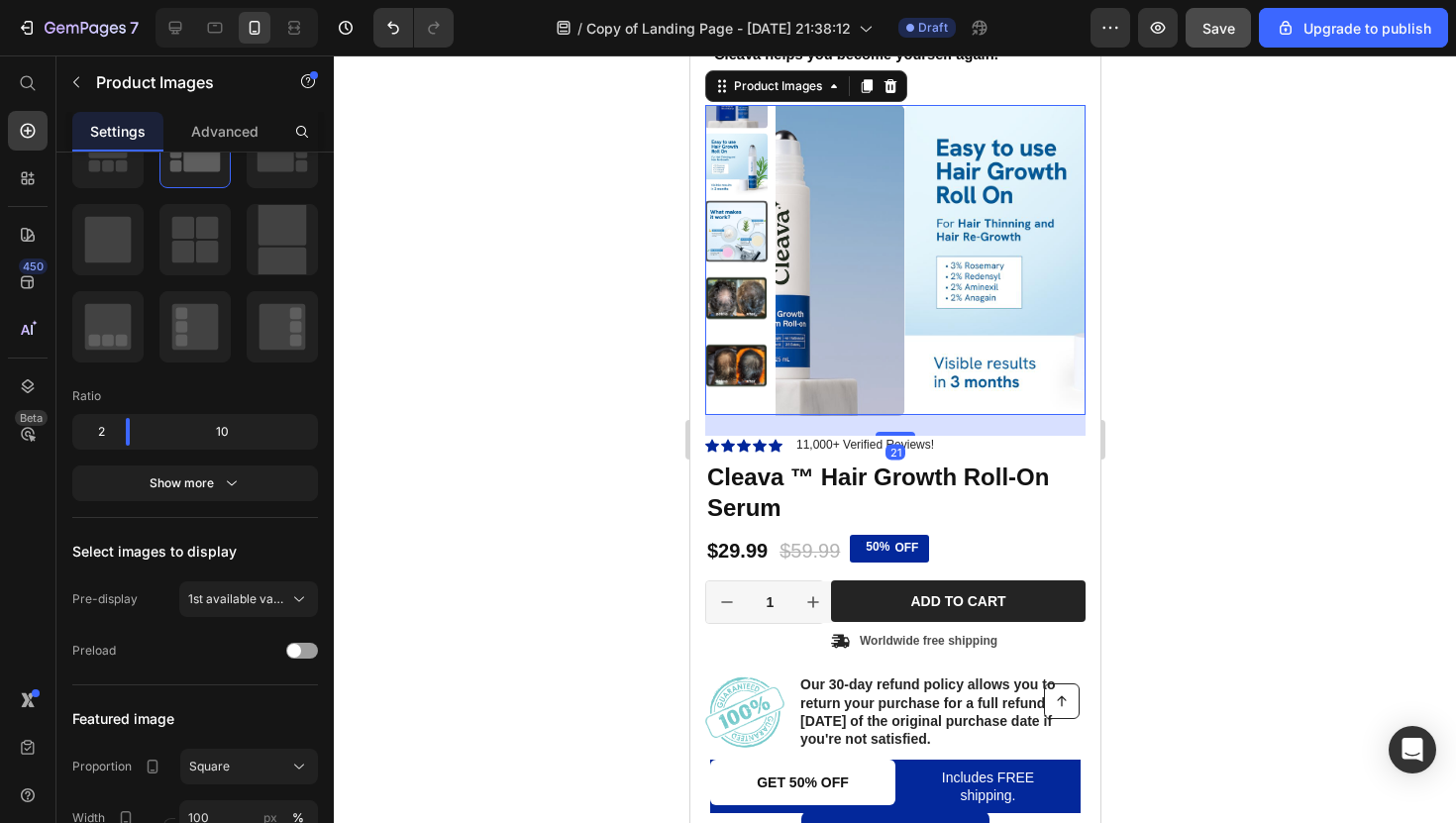scroll, scrollTop: 0, scrollLeft: 0, axis: both 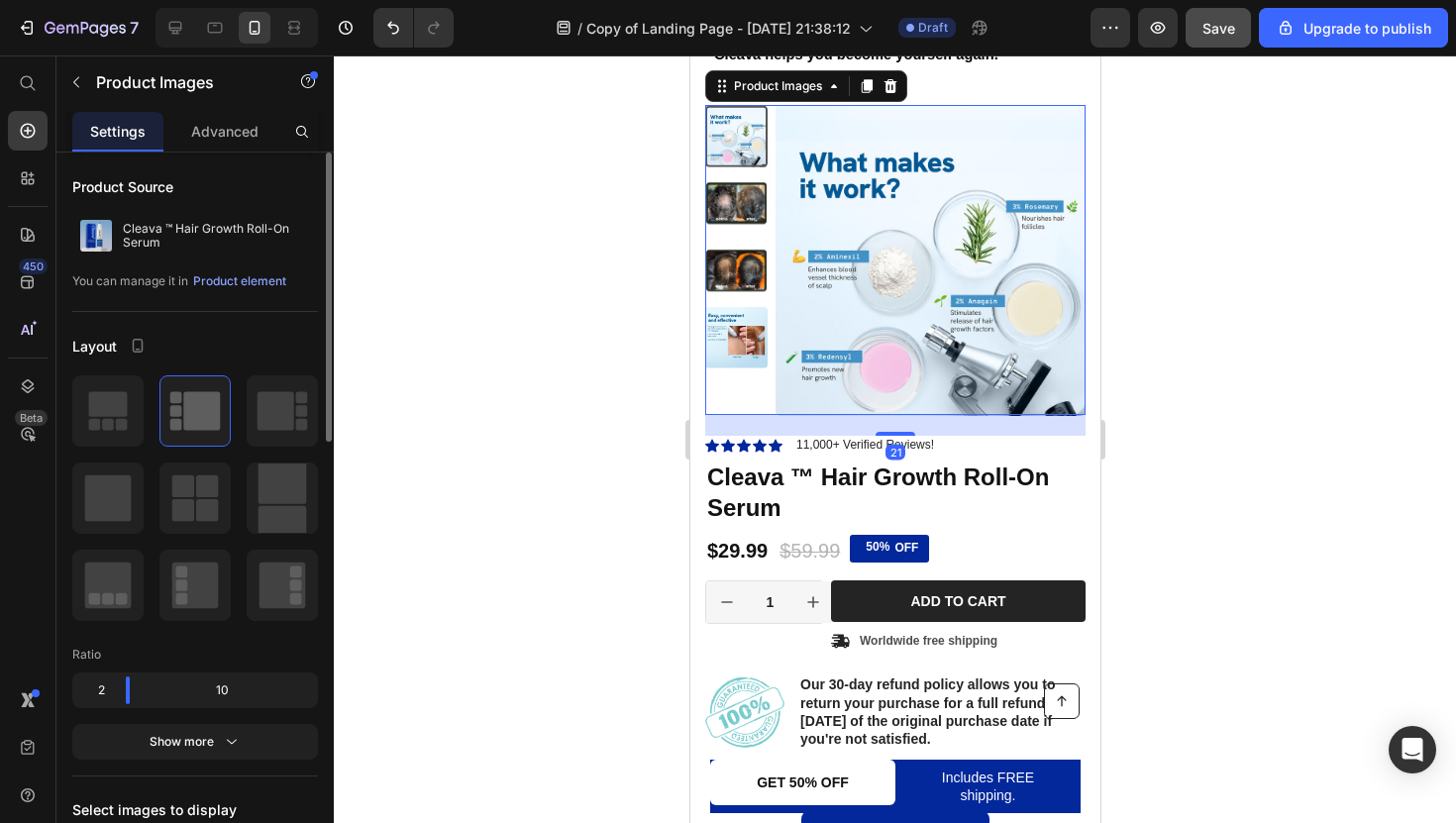 click at bounding box center (735, 270) 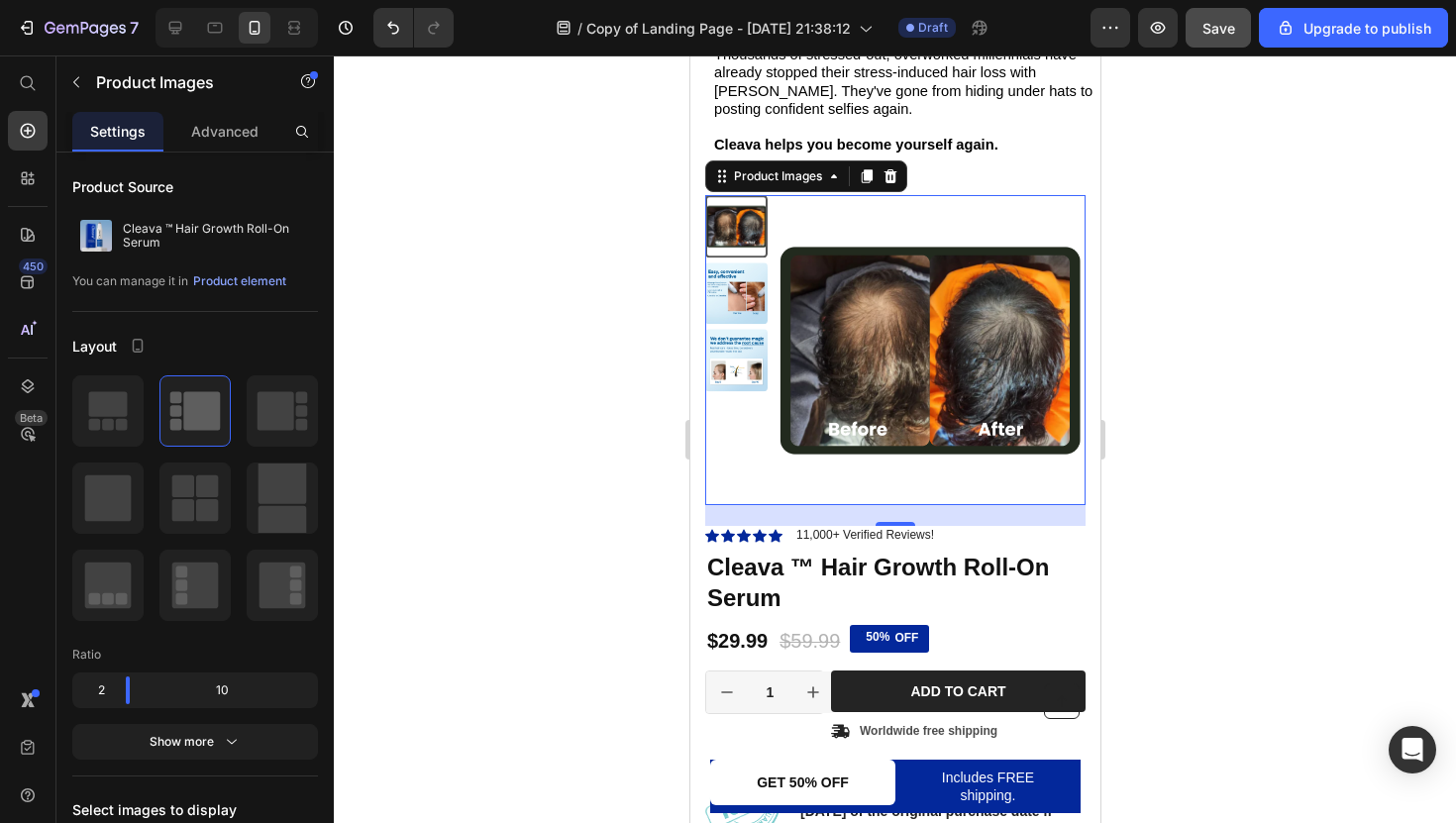 scroll, scrollTop: 5176, scrollLeft: 0, axis: vertical 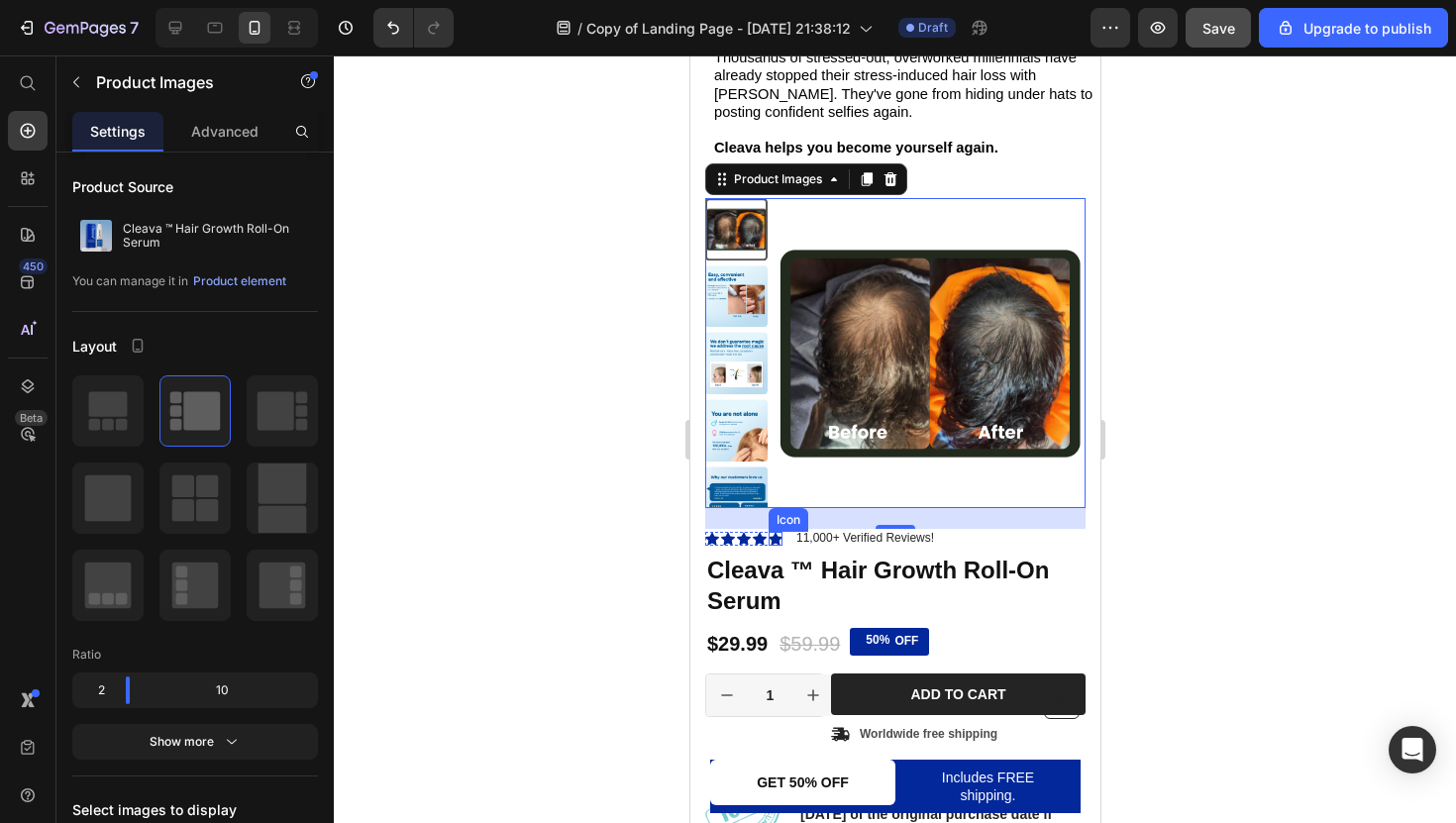 click on "Icon Icon Icon Icon Icon Icon List" at bounding box center [743, 539] 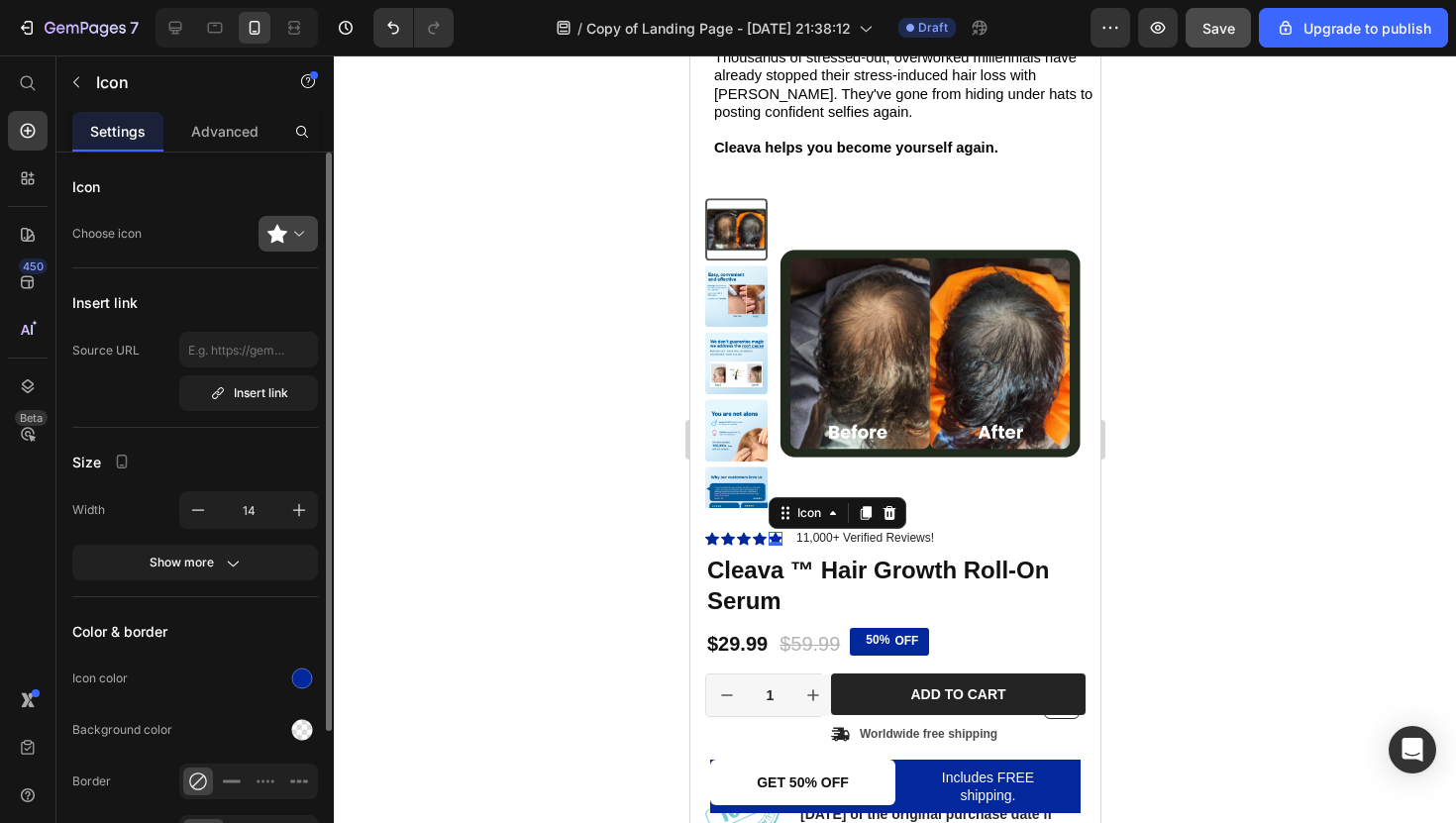 click at bounding box center [296, 234] 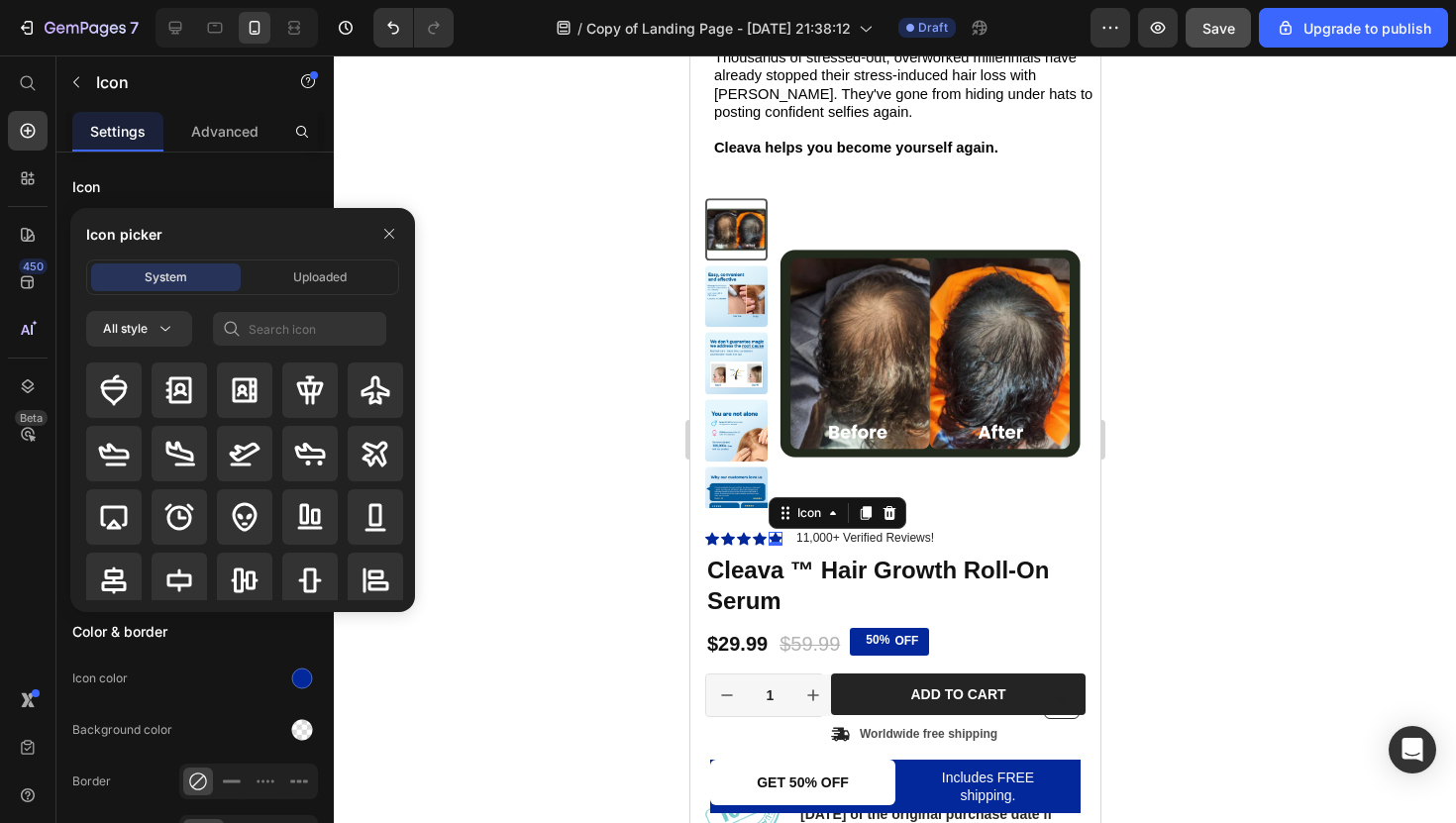 click 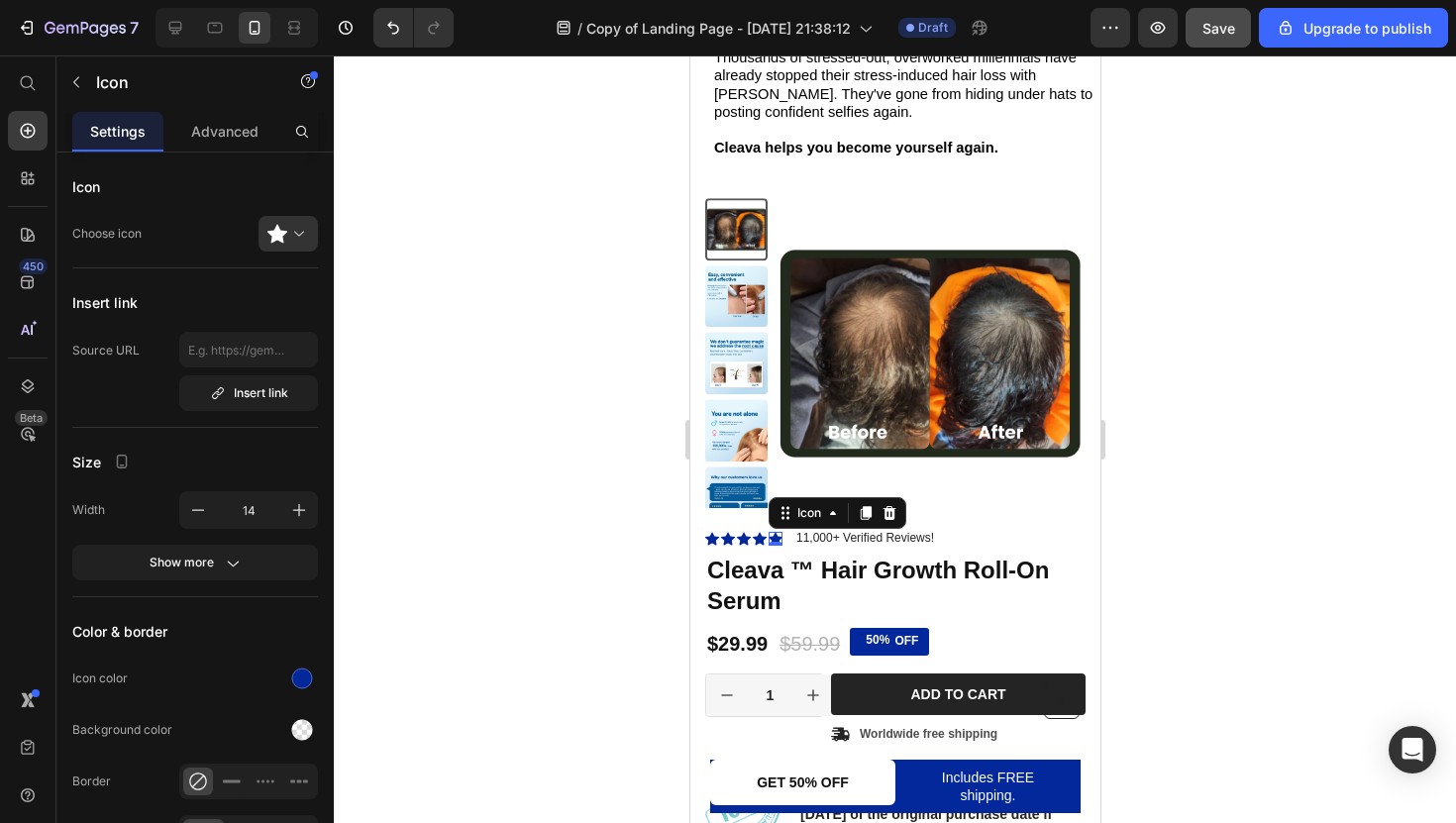 click on "Icon   0" at bounding box center (775, 539) 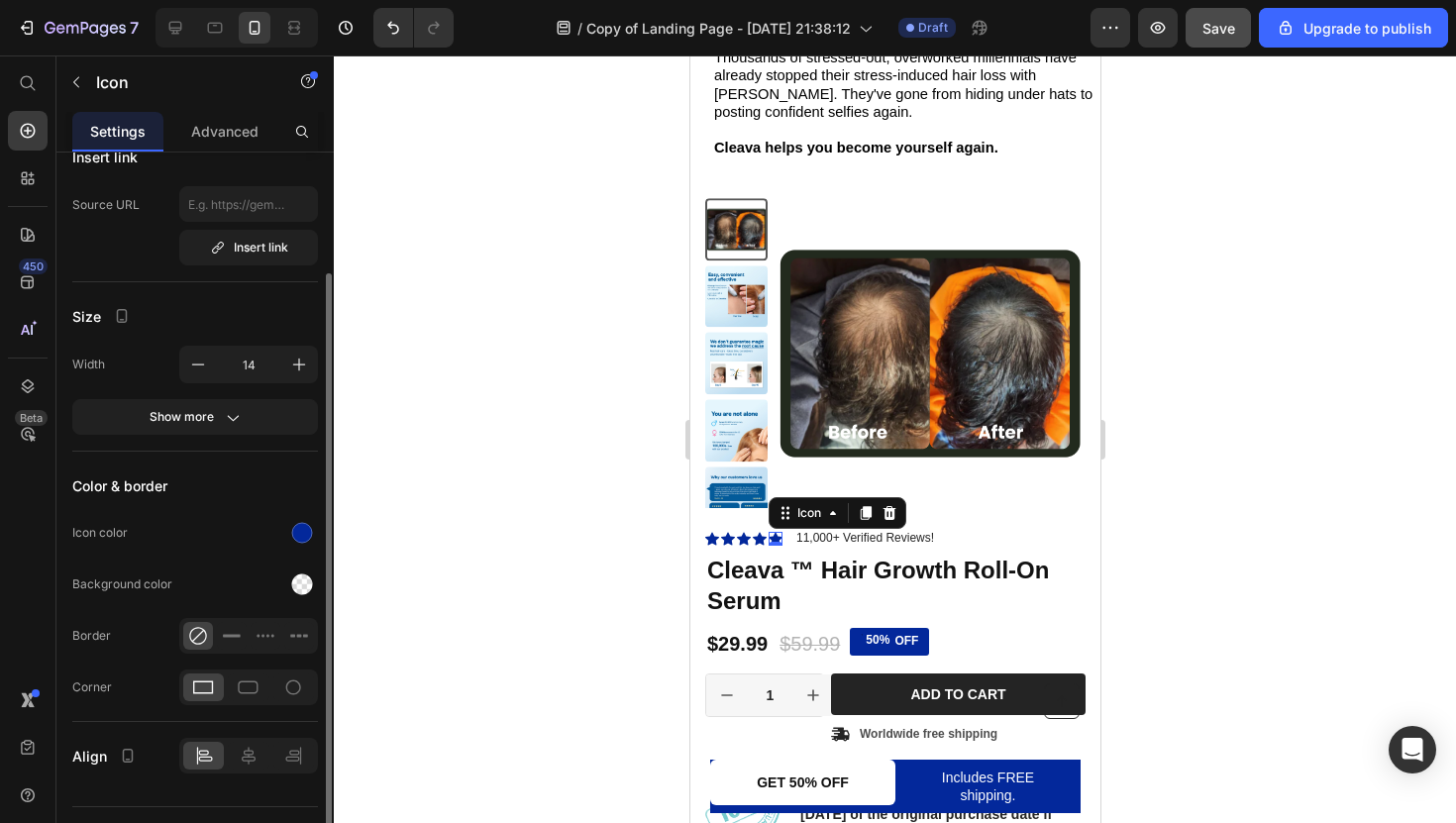 scroll, scrollTop: 151, scrollLeft: 0, axis: vertical 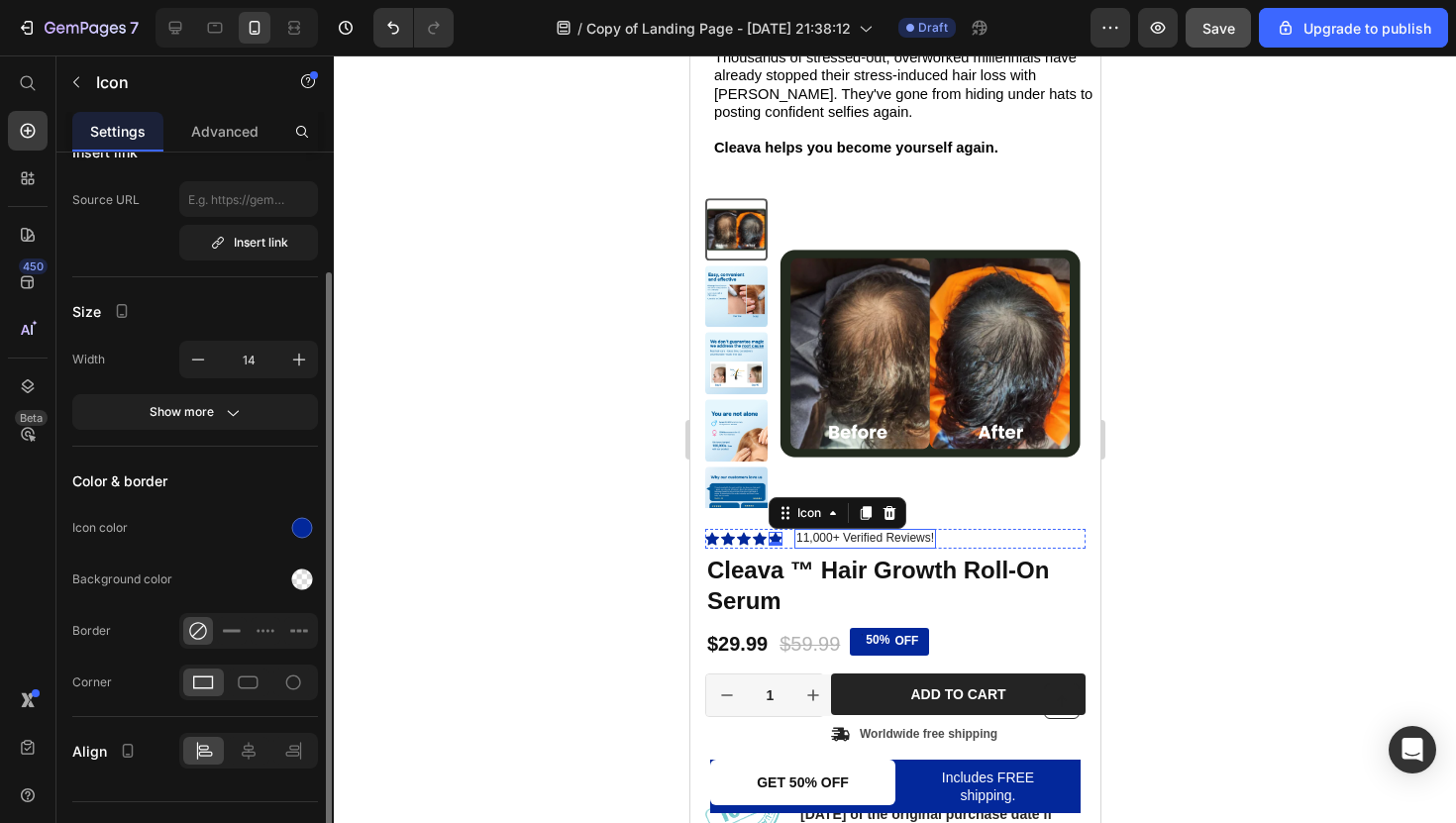 click on "11,000+ Verified Reviews!" at bounding box center [864, 539] 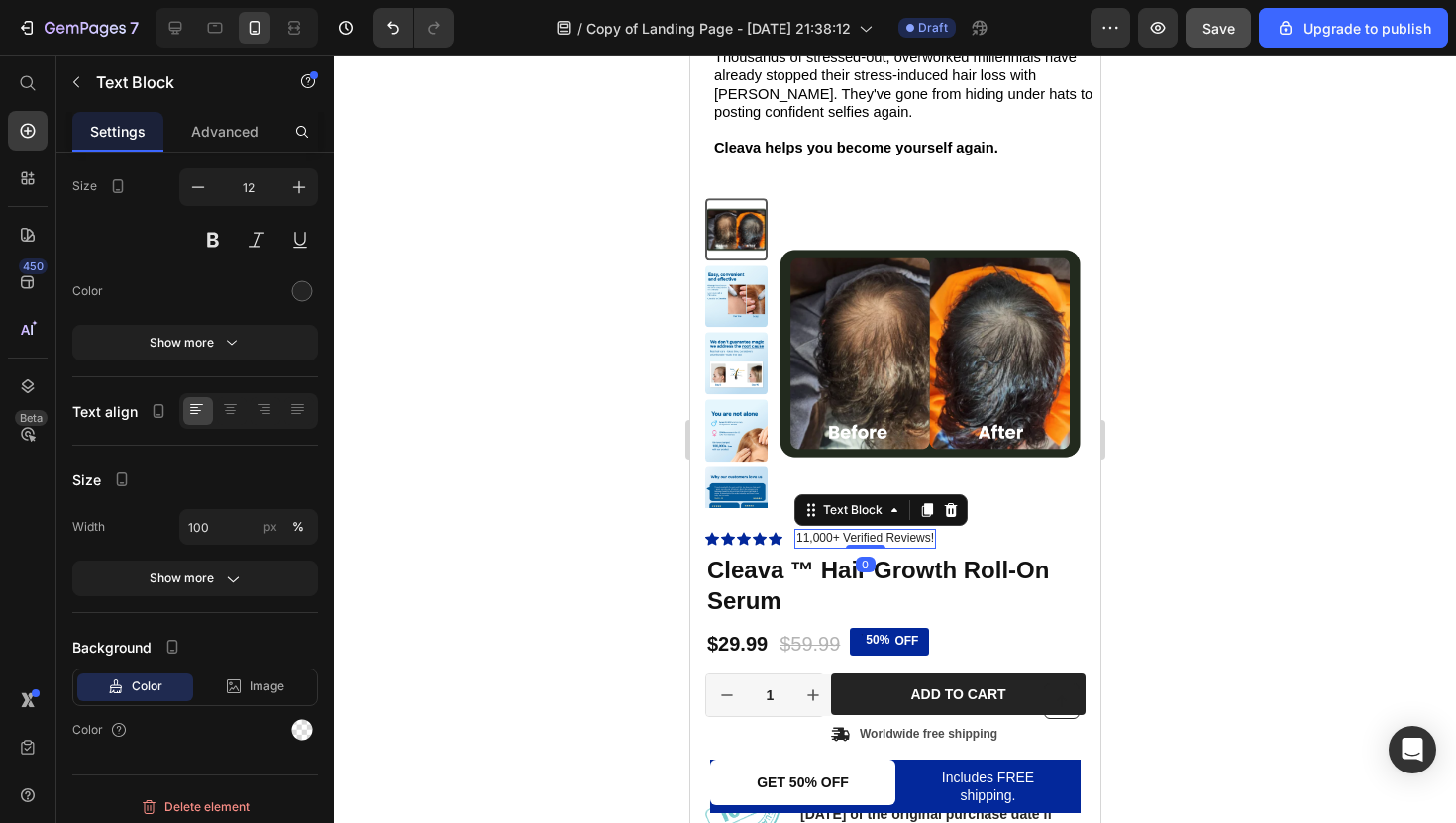 scroll, scrollTop: 0, scrollLeft: 0, axis: both 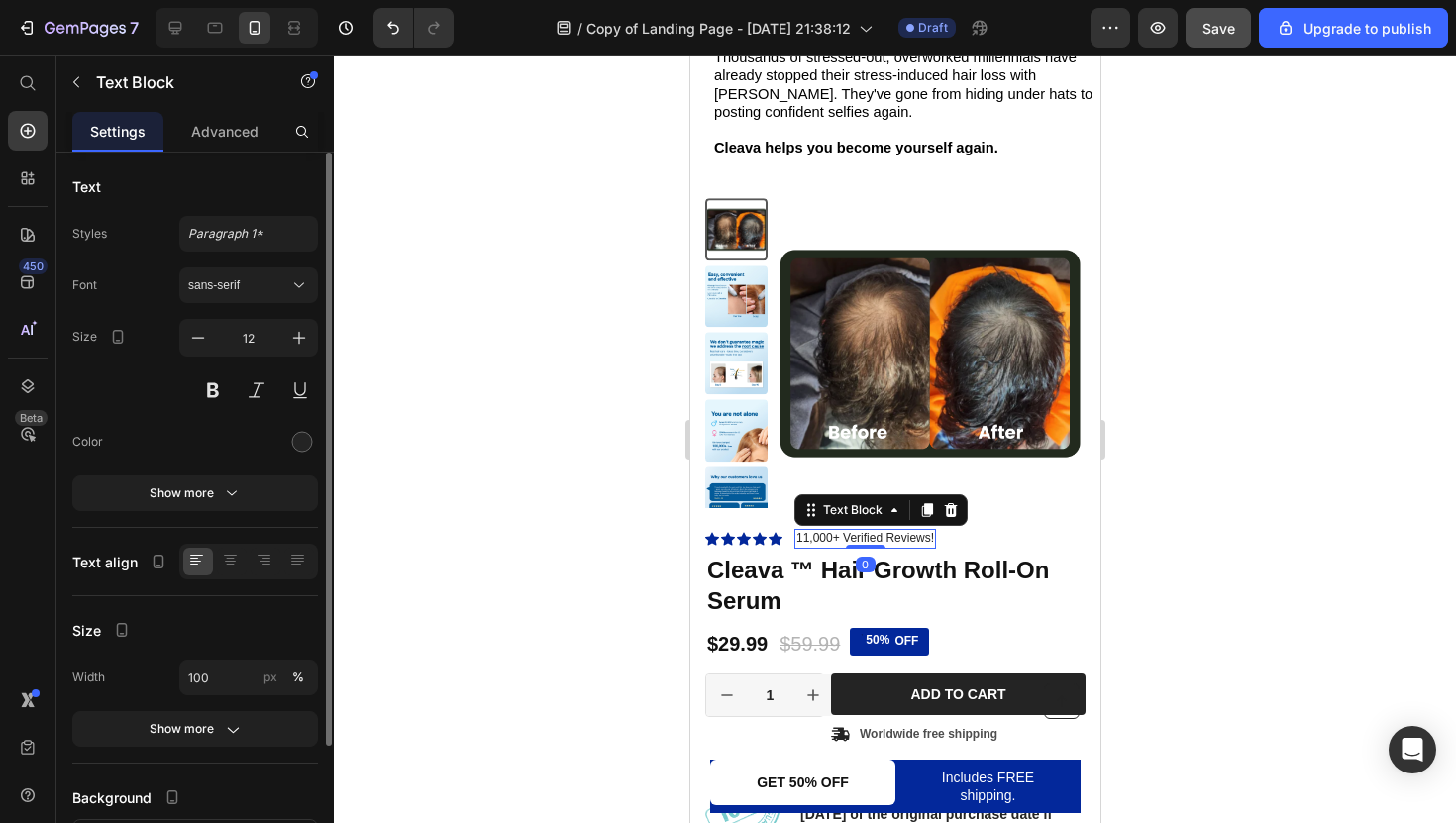 click on "11,000+ Verified Reviews!" at bounding box center (864, 539) 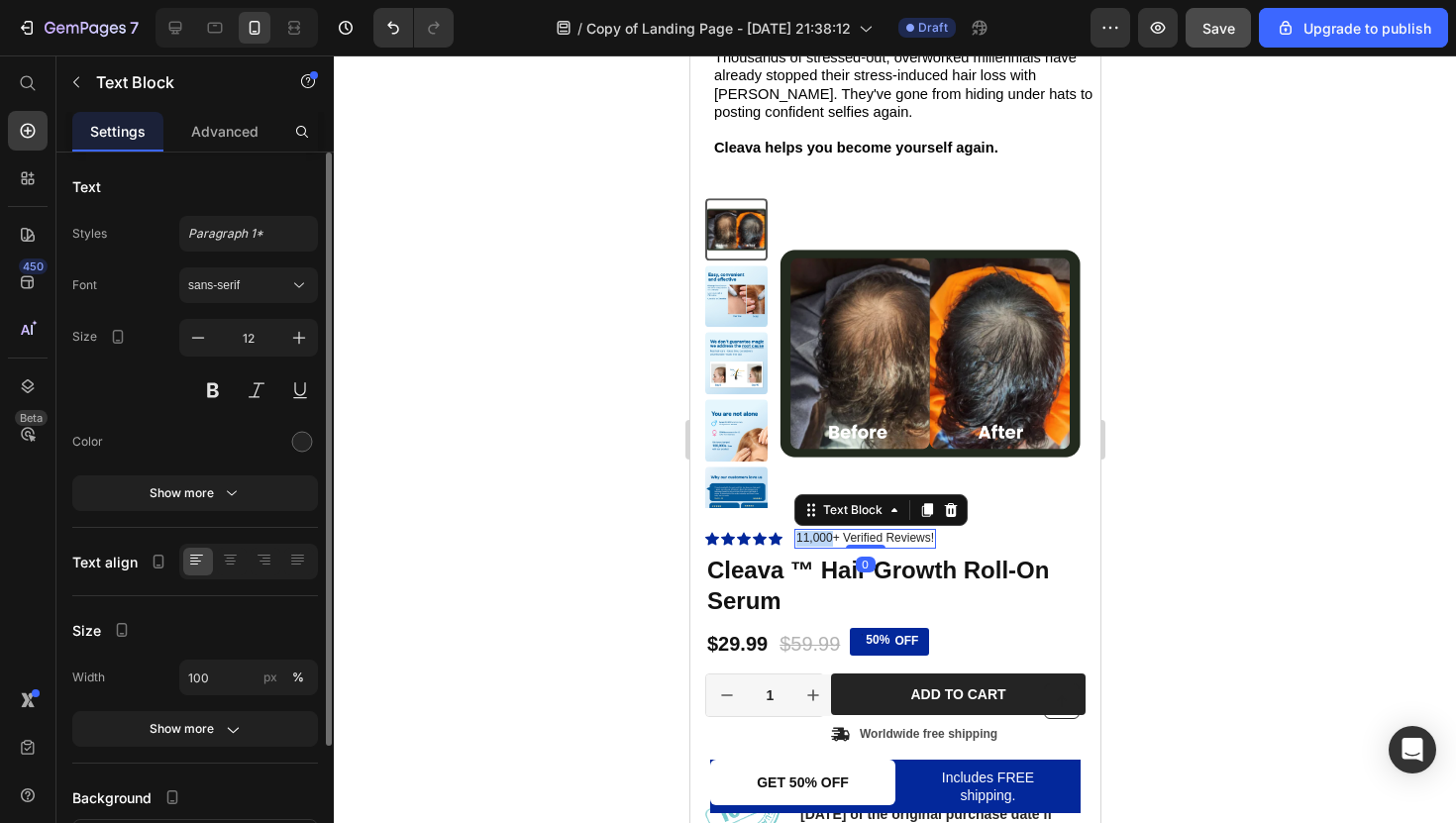 click on "11,000+ Verified Reviews!" at bounding box center [864, 539] 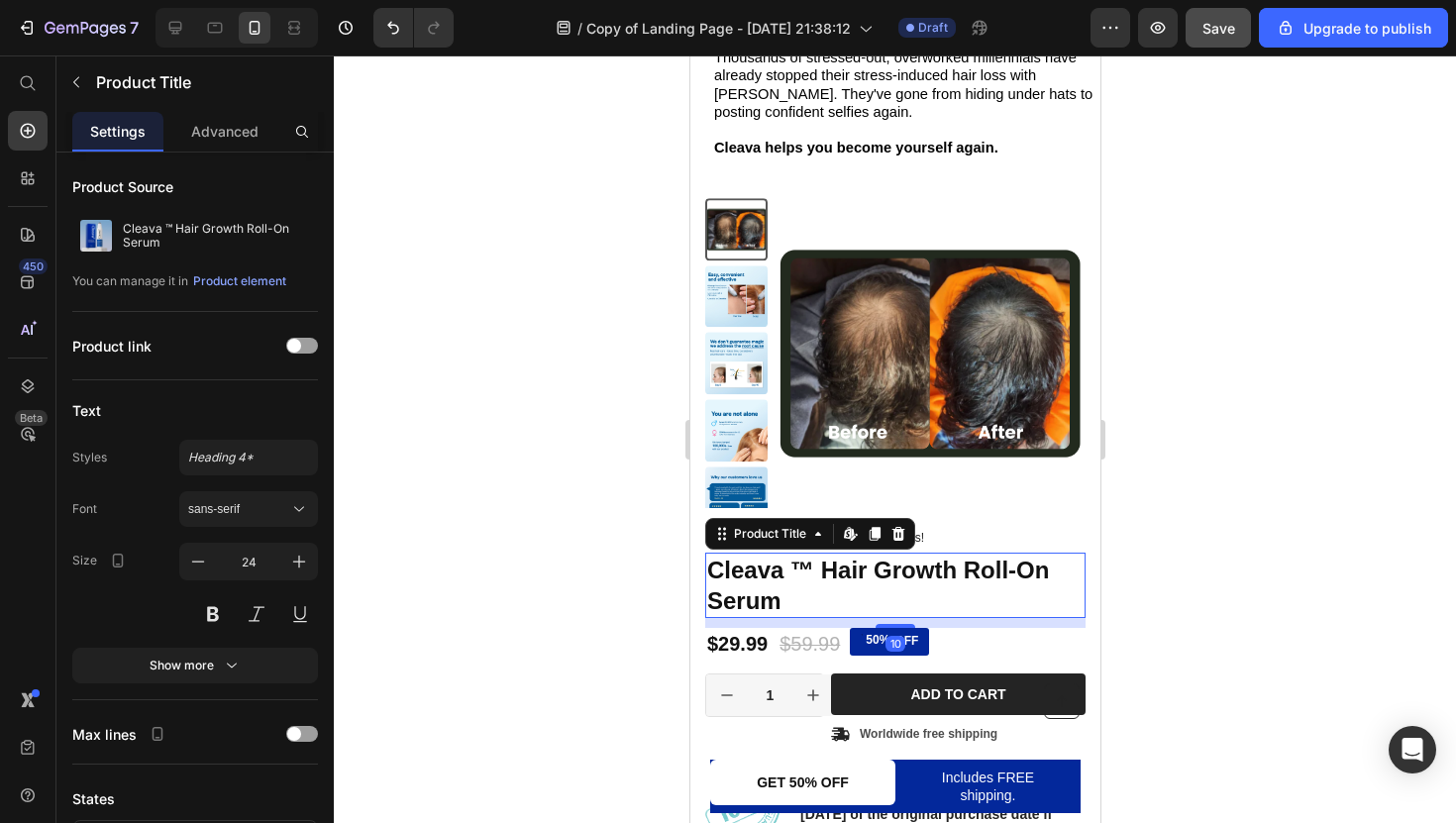 click on "Cleava ™ Hair Growth Roll-On Serum" at bounding box center [894, 585] 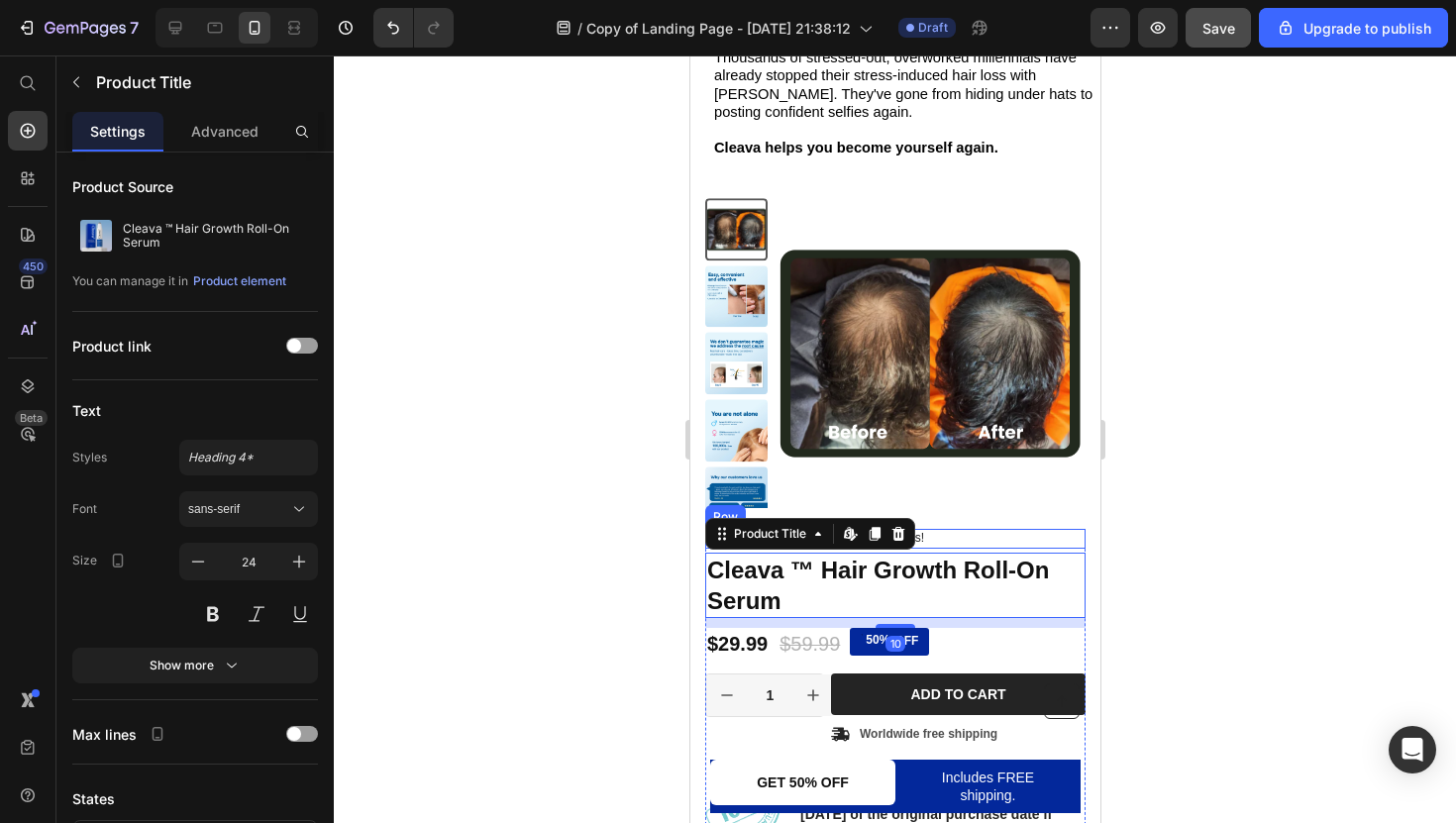 click on "Icon Icon Icon Icon Icon Icon List 4000+ Verified Reviews! Text Block Row" at bounding box center [894, 539] 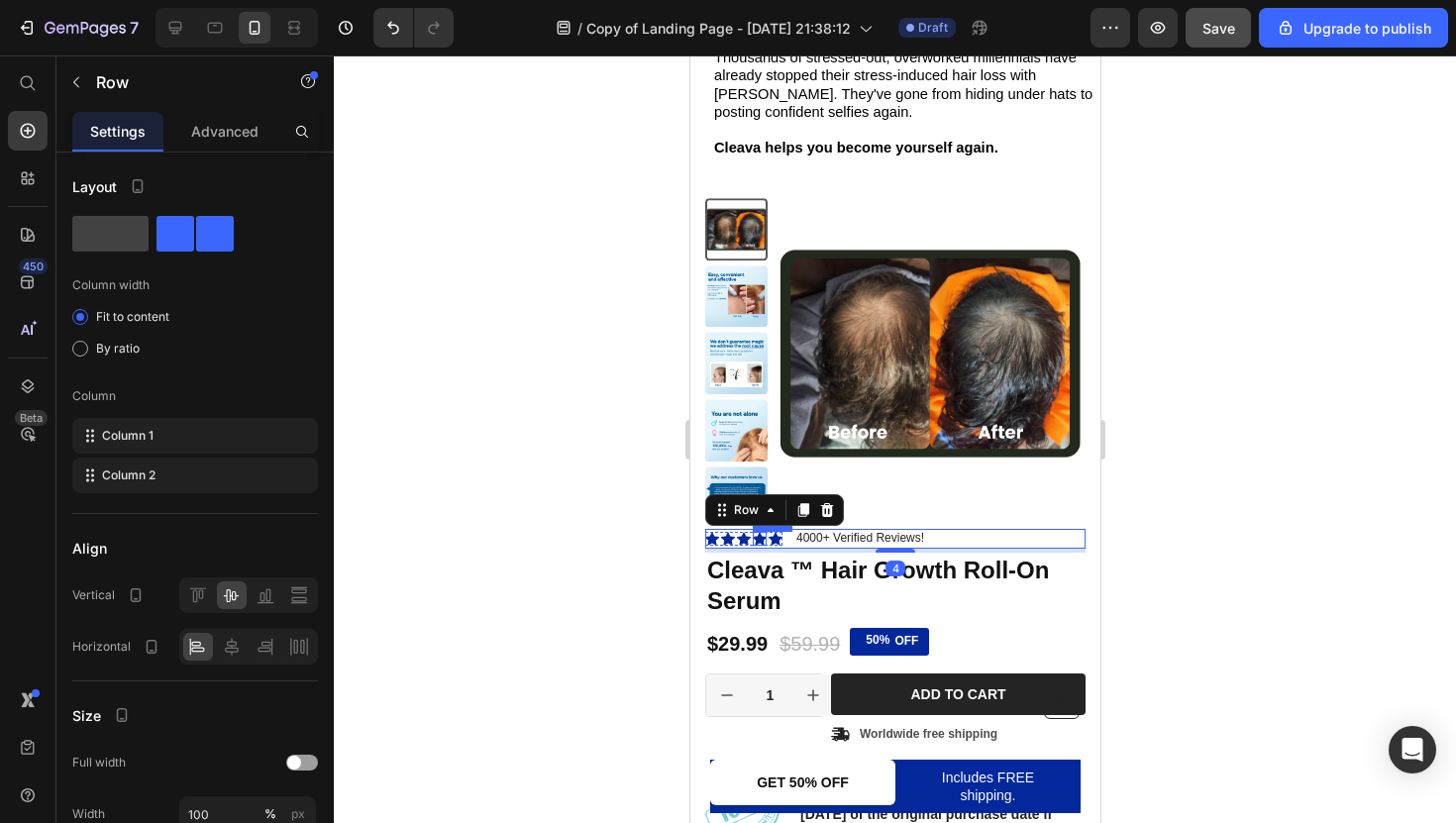 click 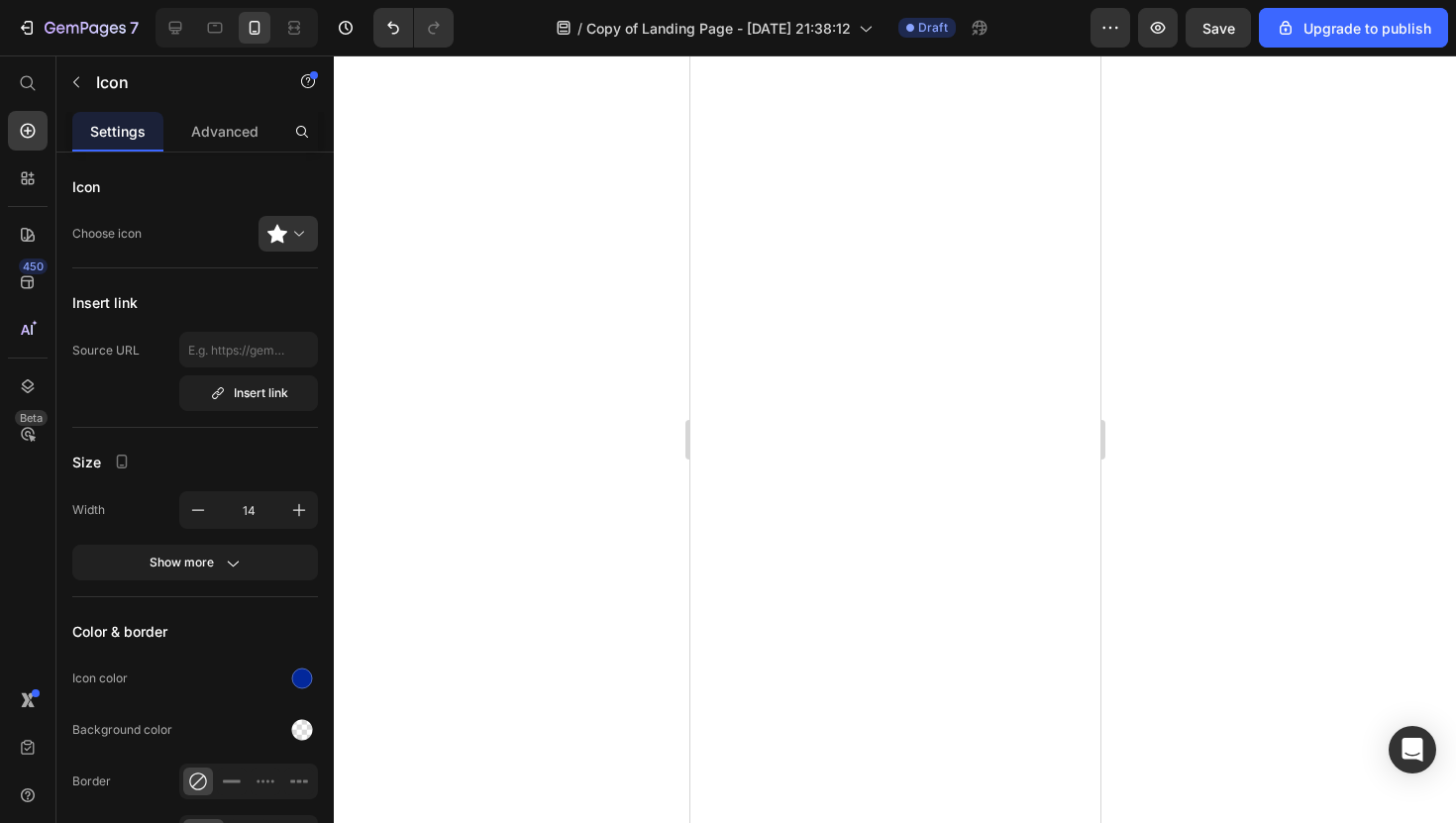 scroll, scrollTop: 0, scrollLeft: 0, axis: both 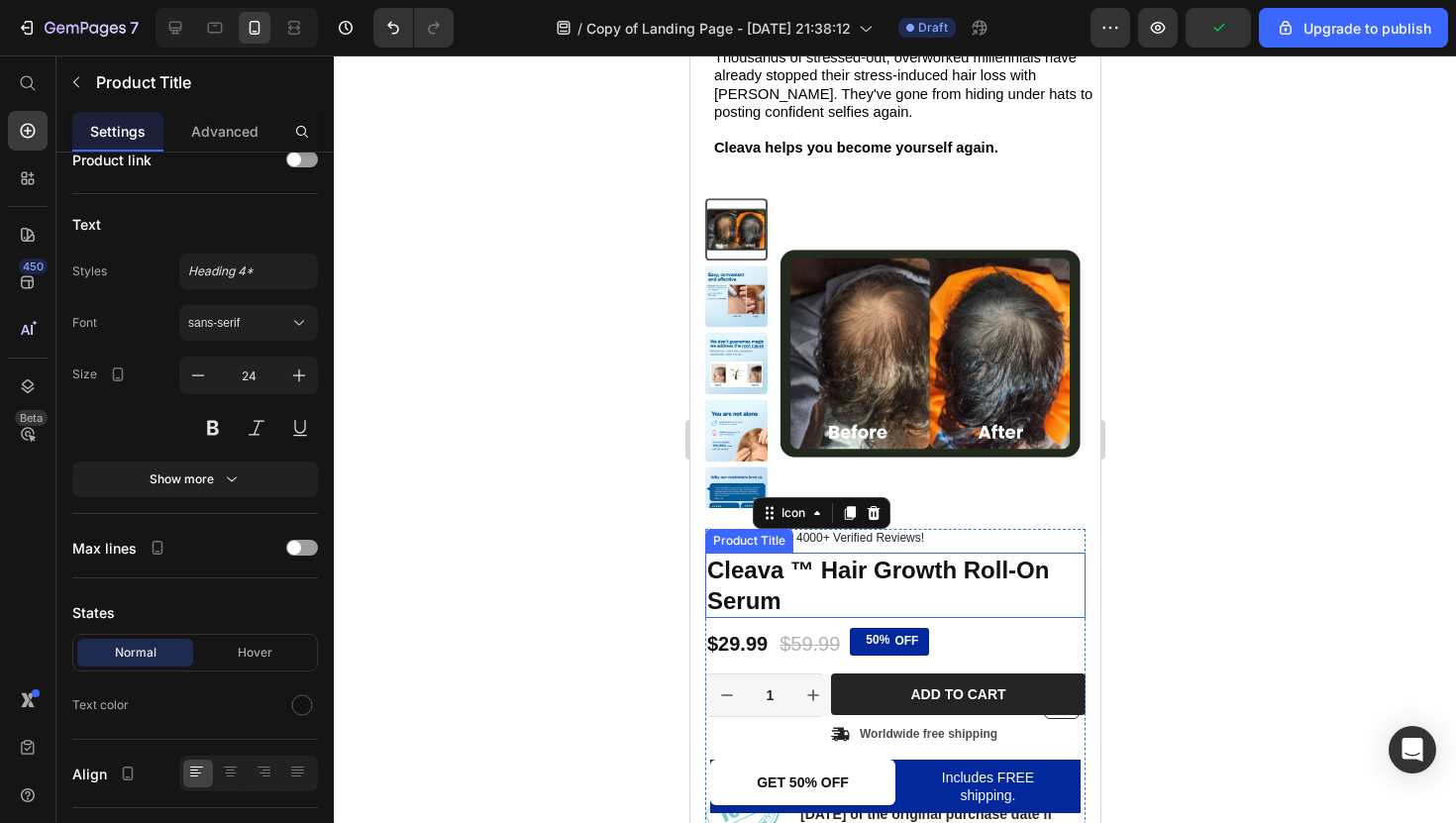 click on "Product Title" at bounding box center [748, 541] 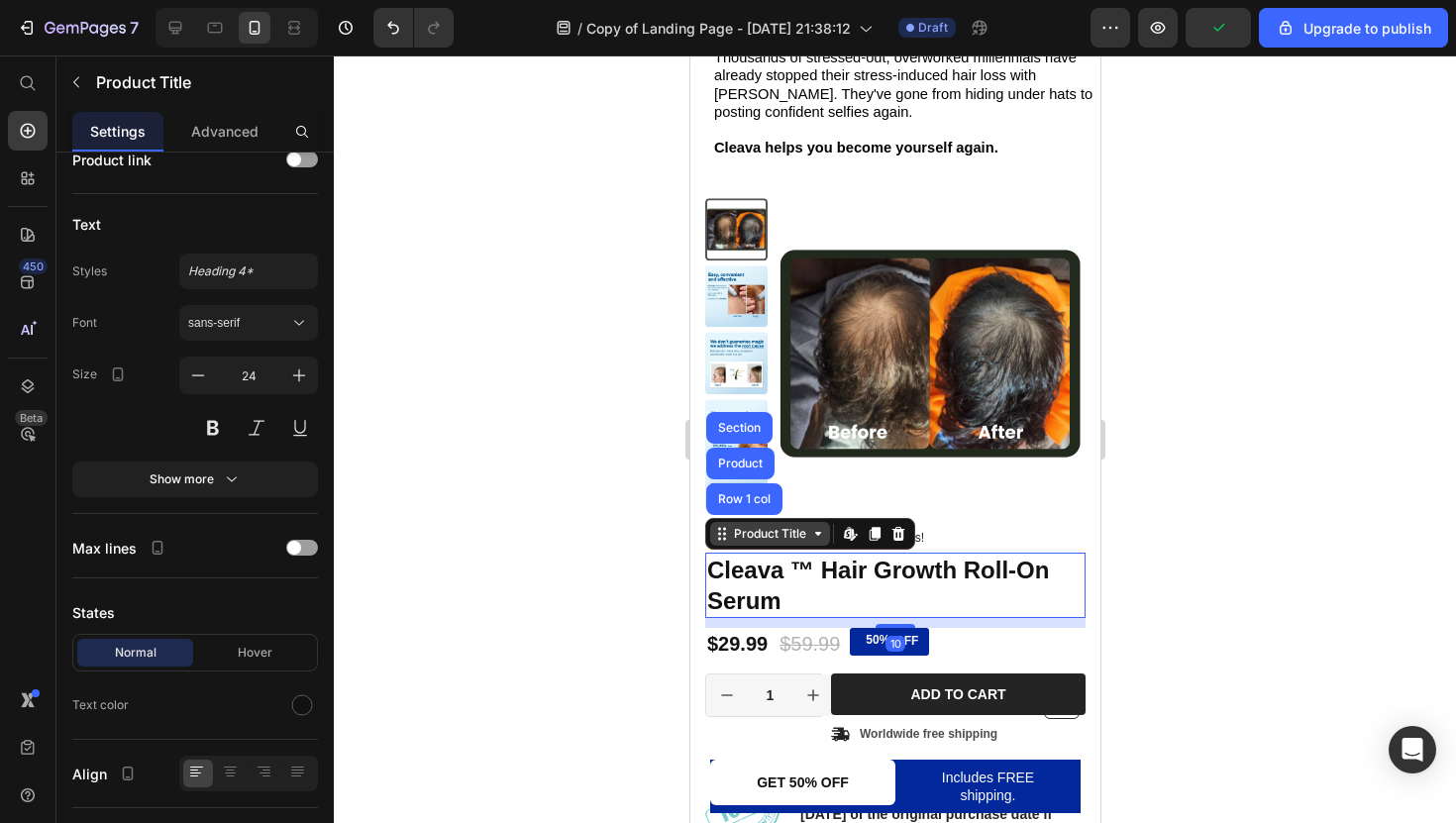 scroll, scrollTop: 0, scrollLeft: 0, axis: both 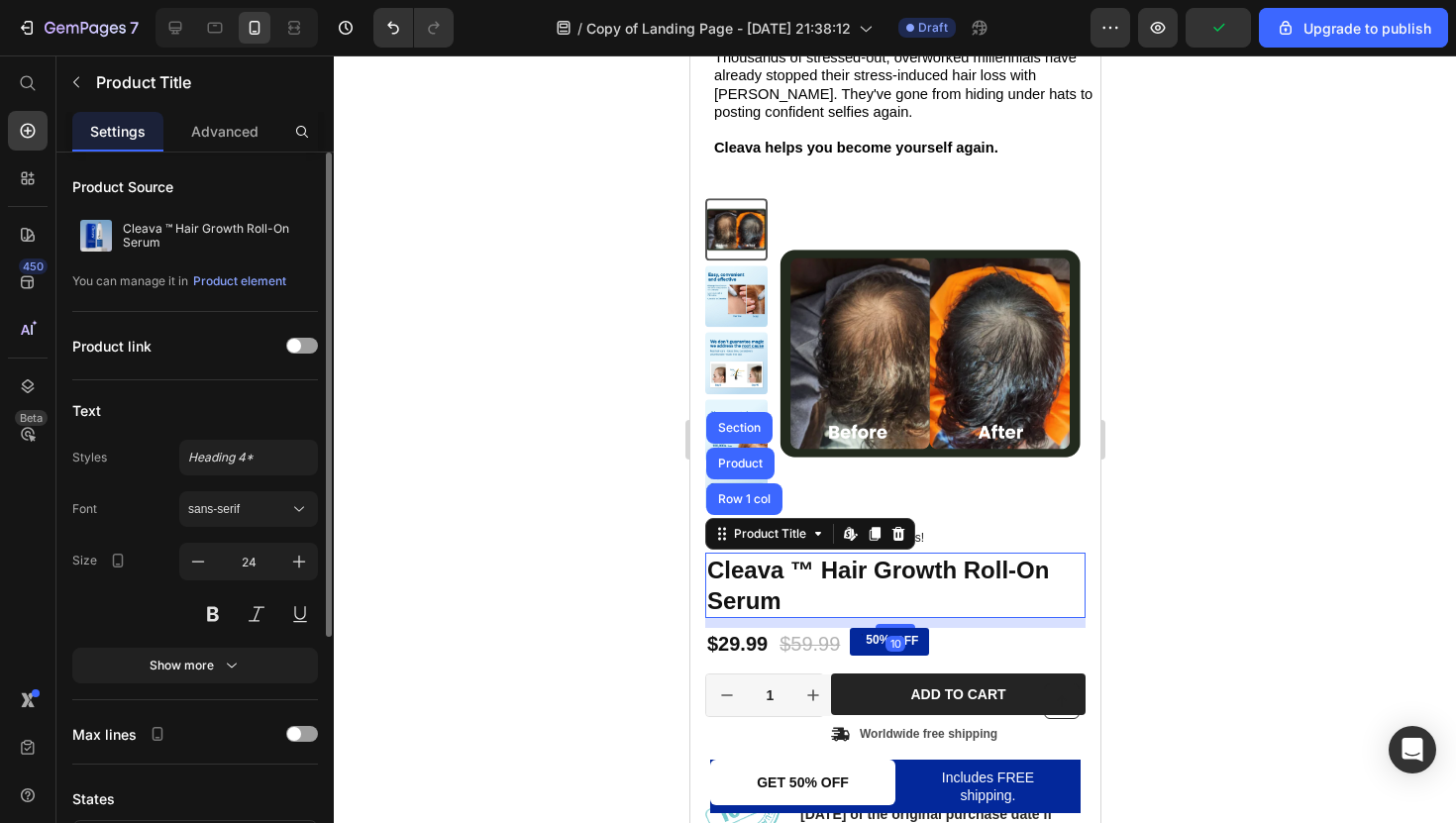 click on "Cleava ™ Hair Growth Roll-On Serum" at bounding box center [894, 585] 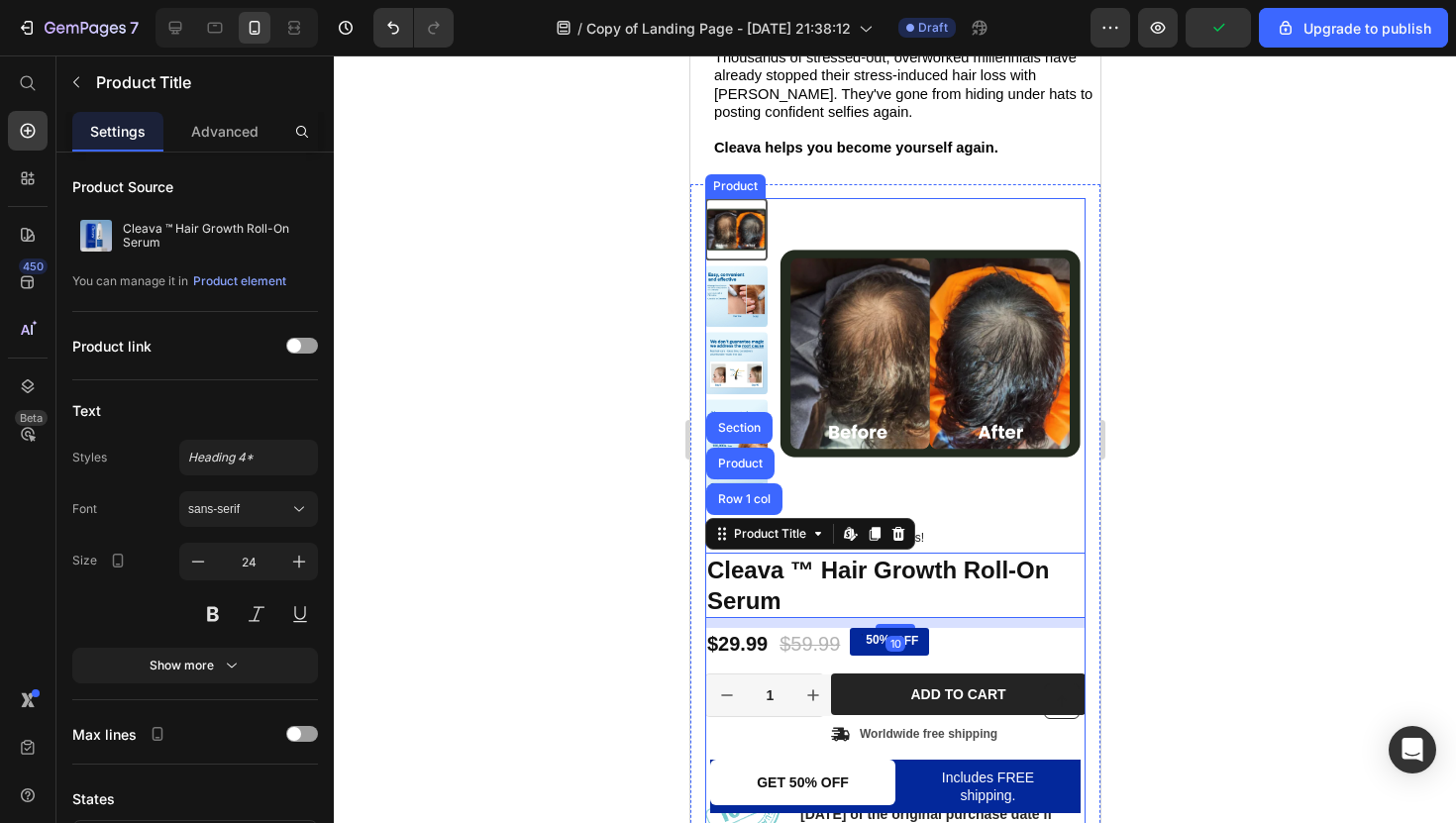 click on "Product Images" at bounding box center (894, 363) 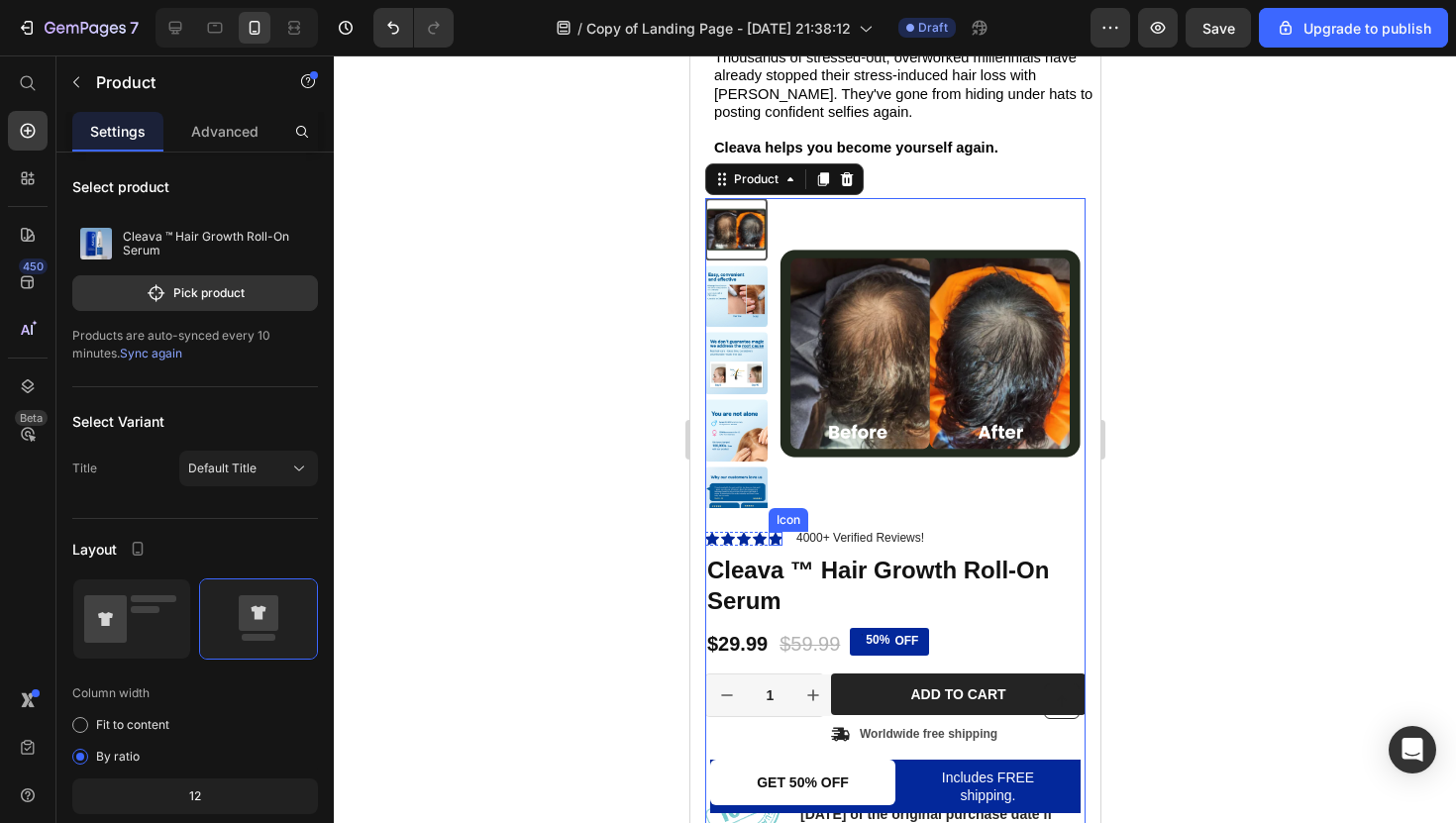 click on "Icon" at bounding box center (775, 539) 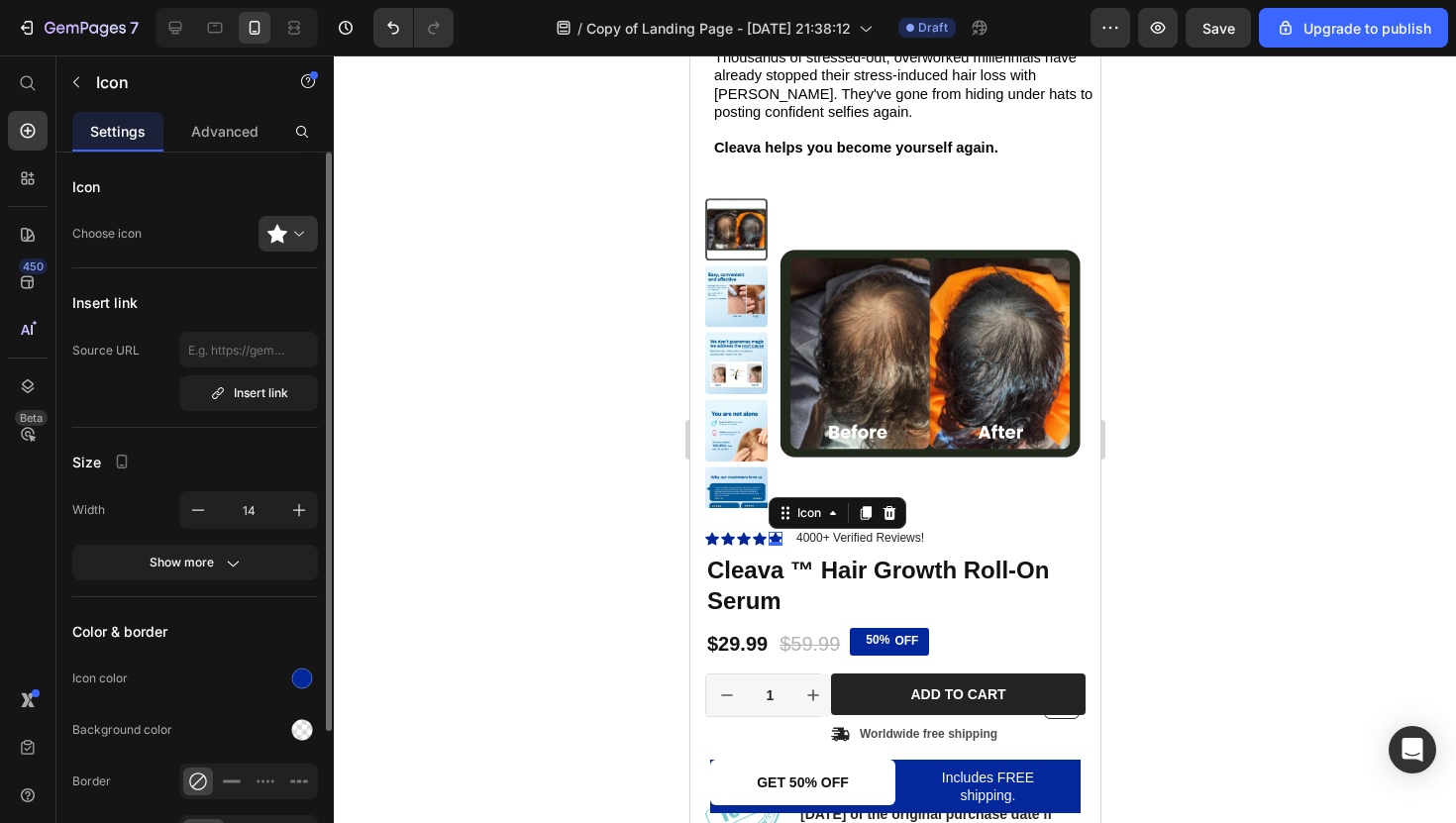 click on "Color & border Icon color Background color Border Corner" 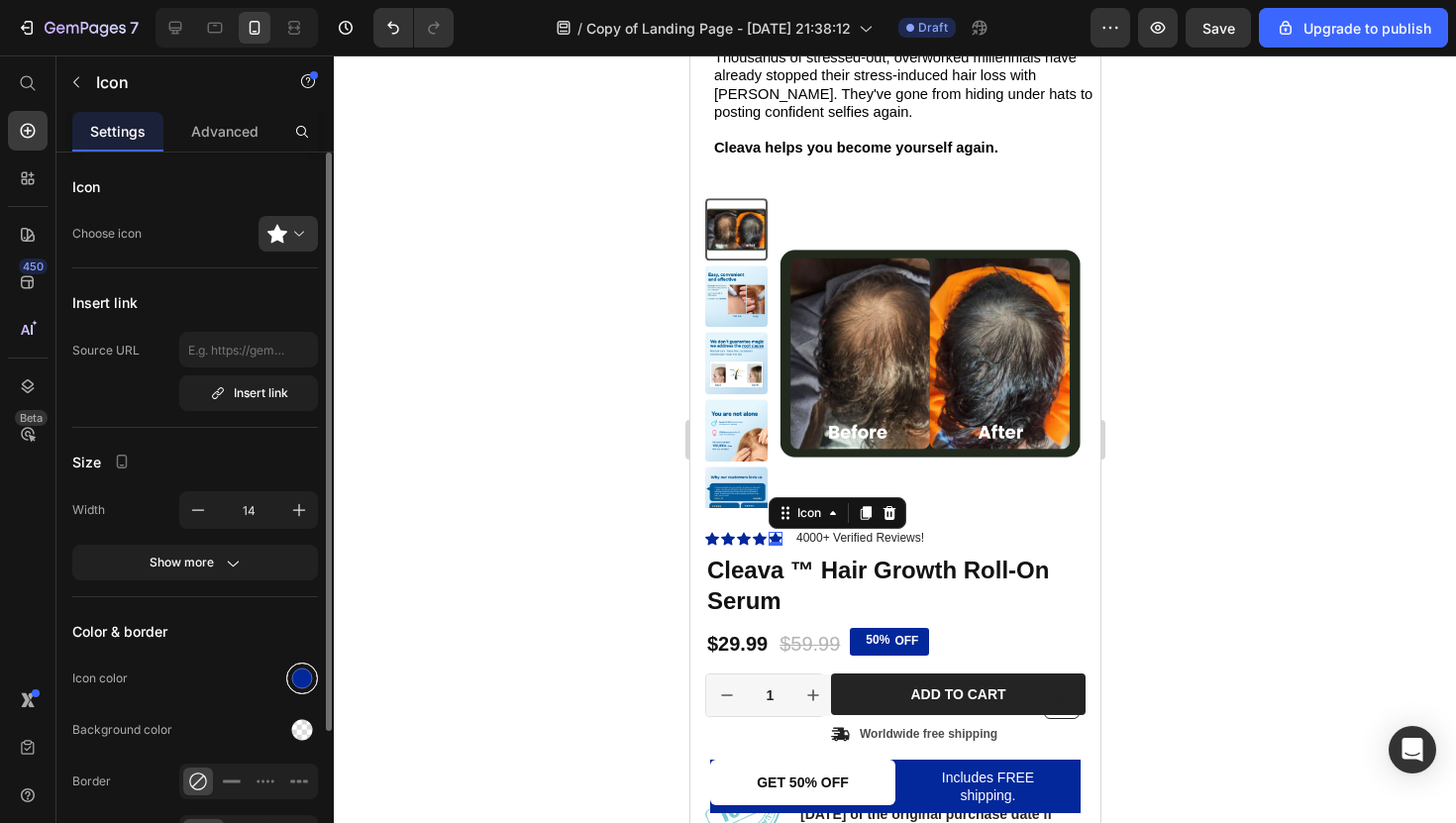 click at bounding box center (302, 678) 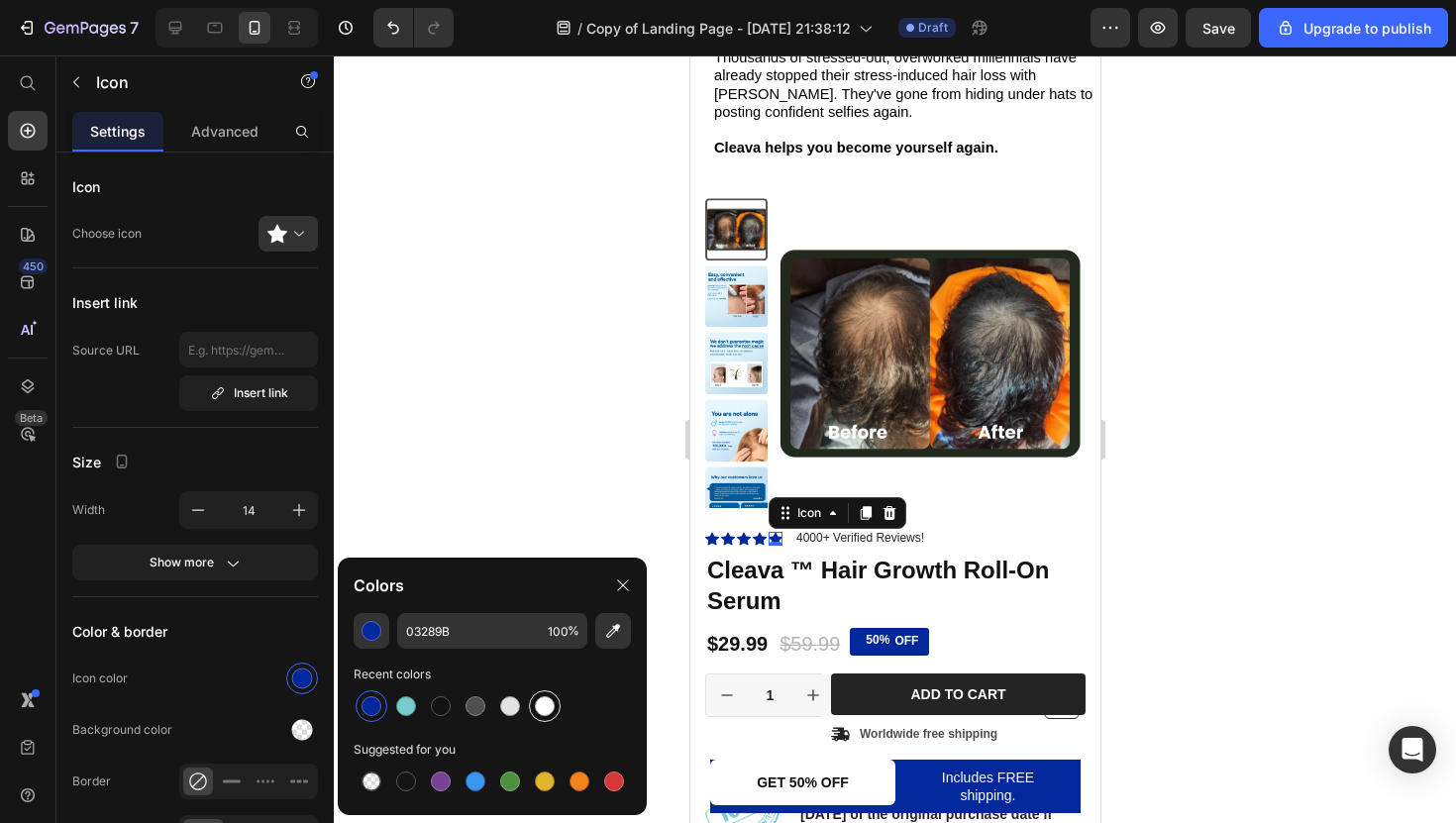 click at bounding box center [545, 706] 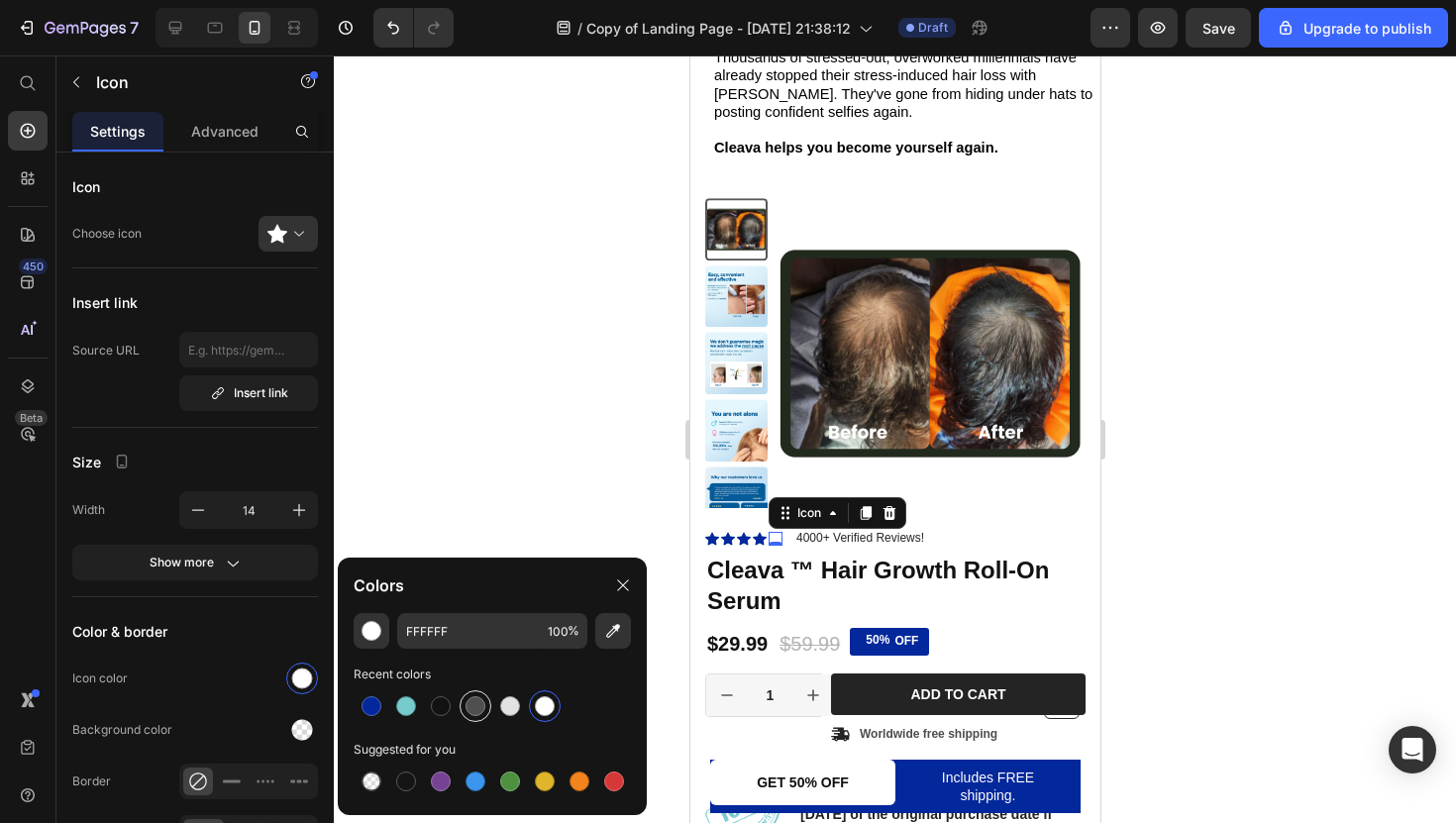 click at bounding box center (475, 706) 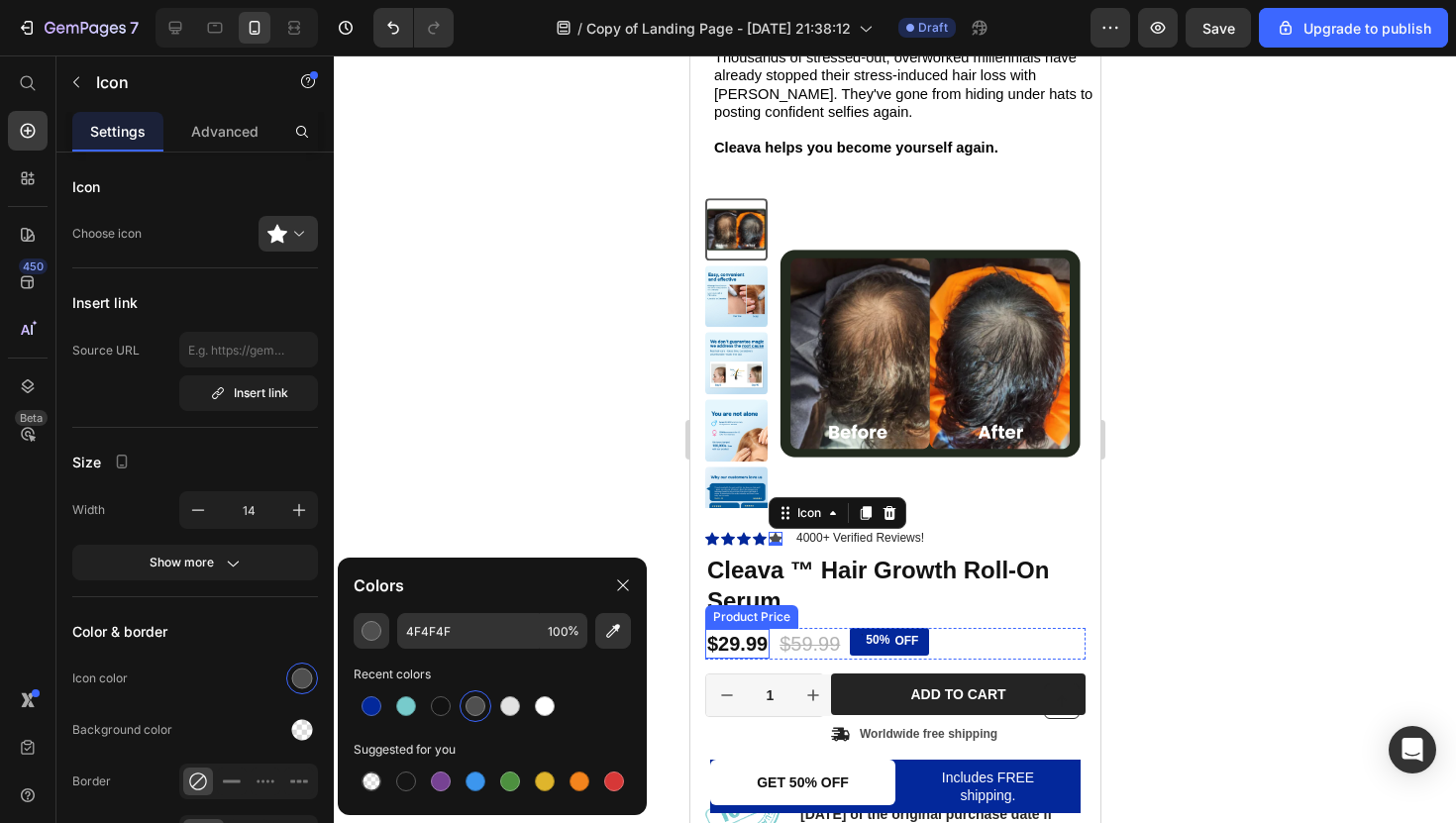 click on "$29.99" at bounding box center (736, 644) 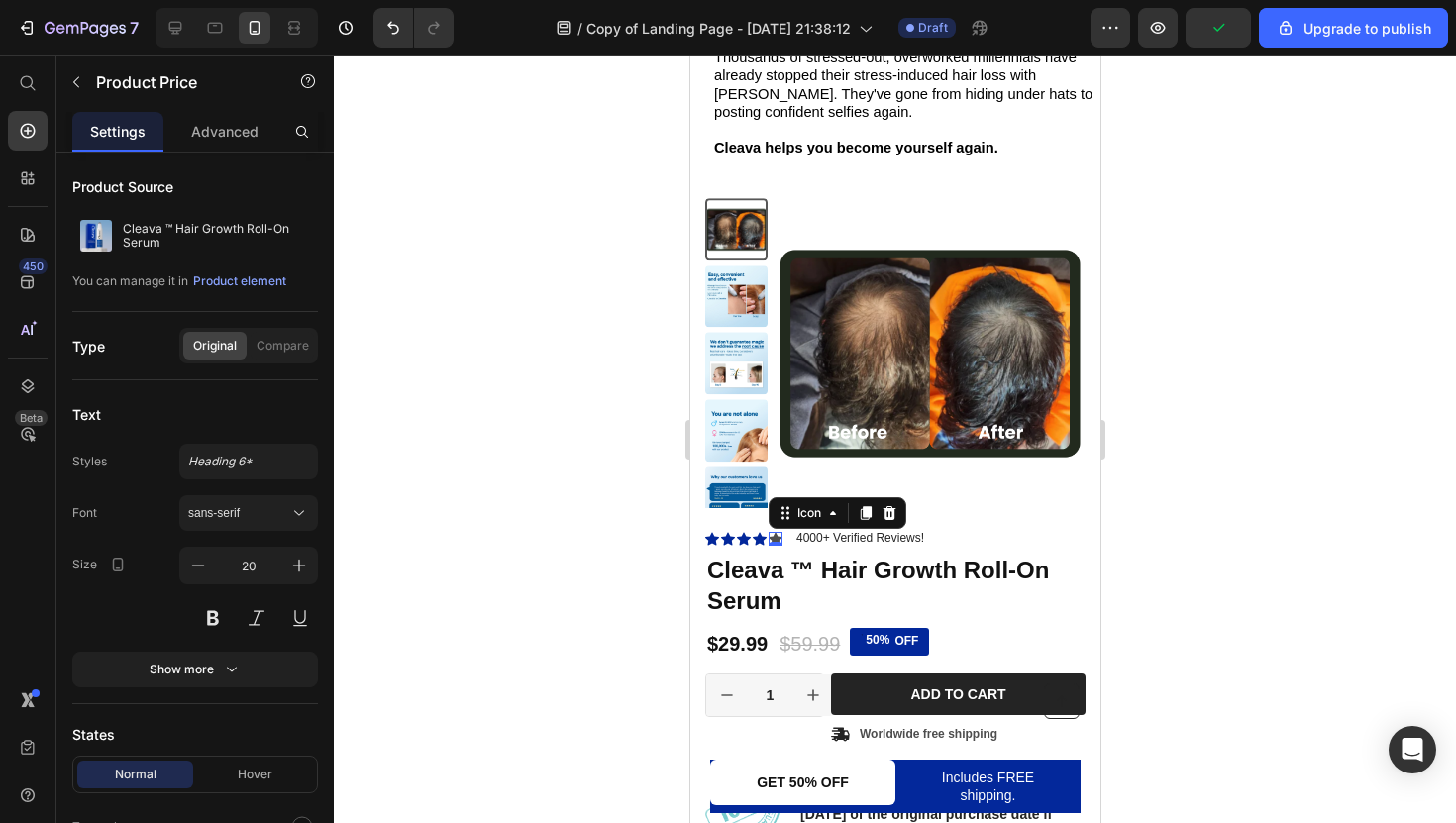 click on "Icon   0" at bounding box center (775, 539) 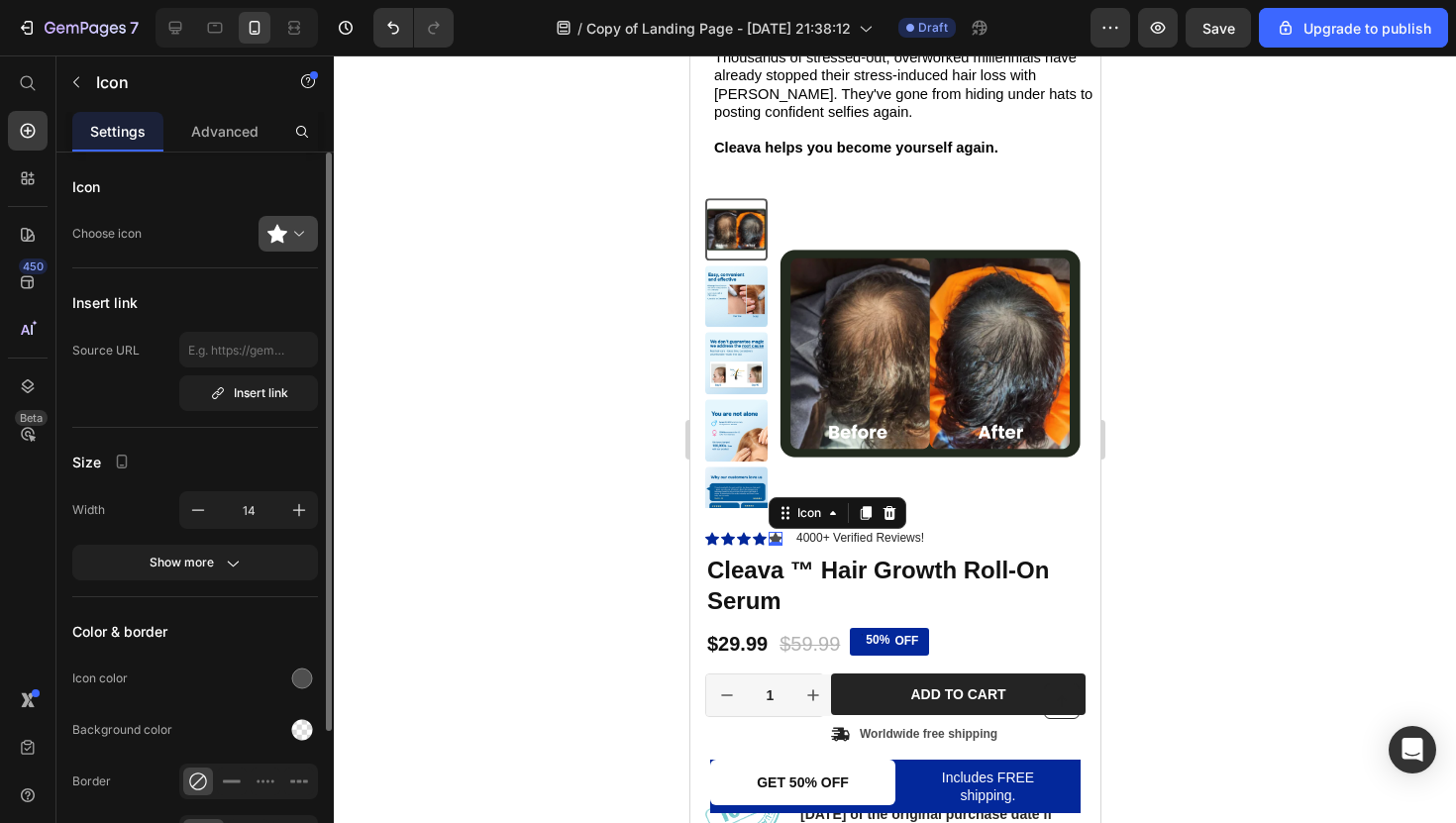 click at bounding box center (296, 234) 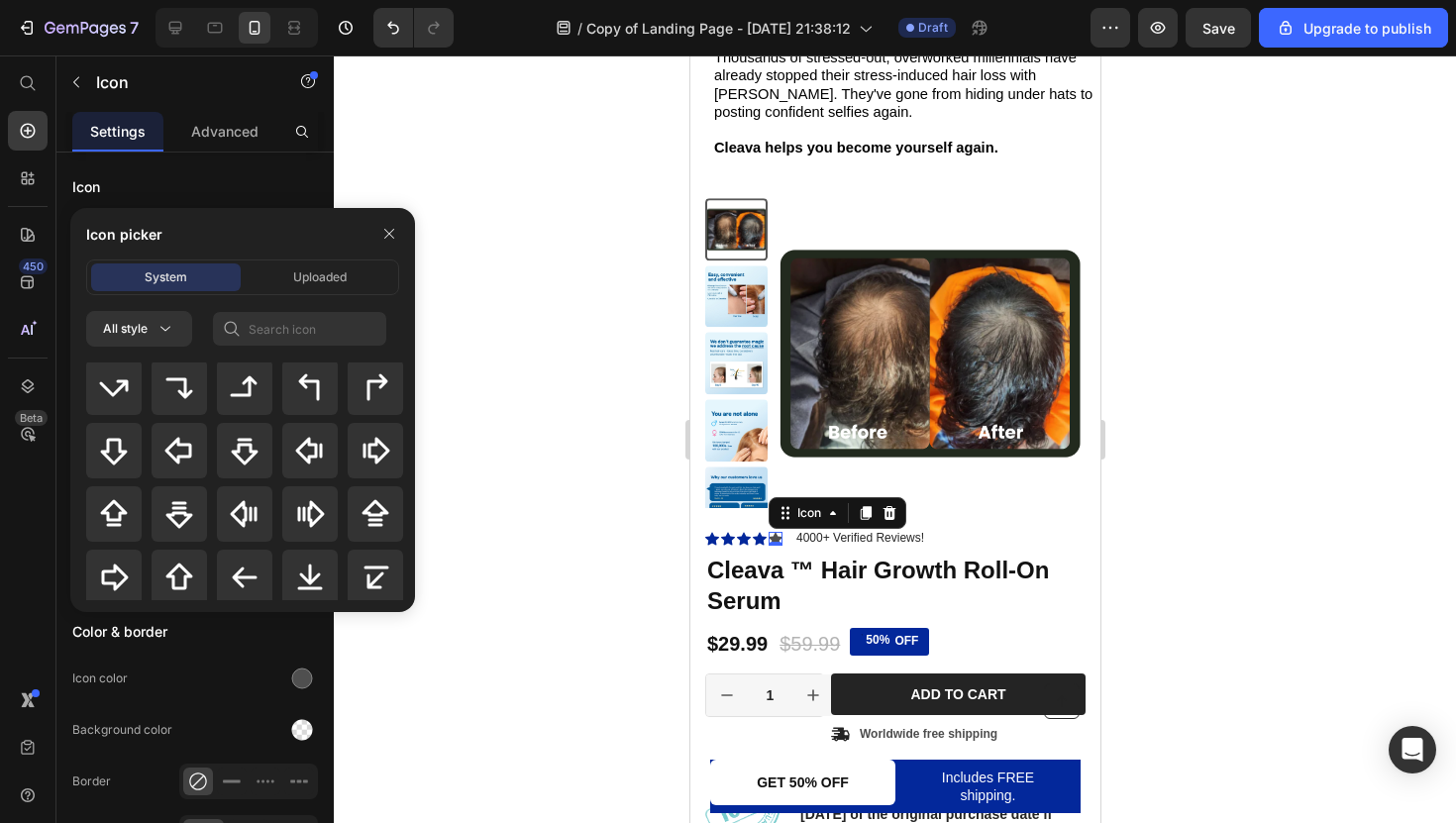 scroll, scrollTop: 826, scrollLeft: 0, axis: vertical 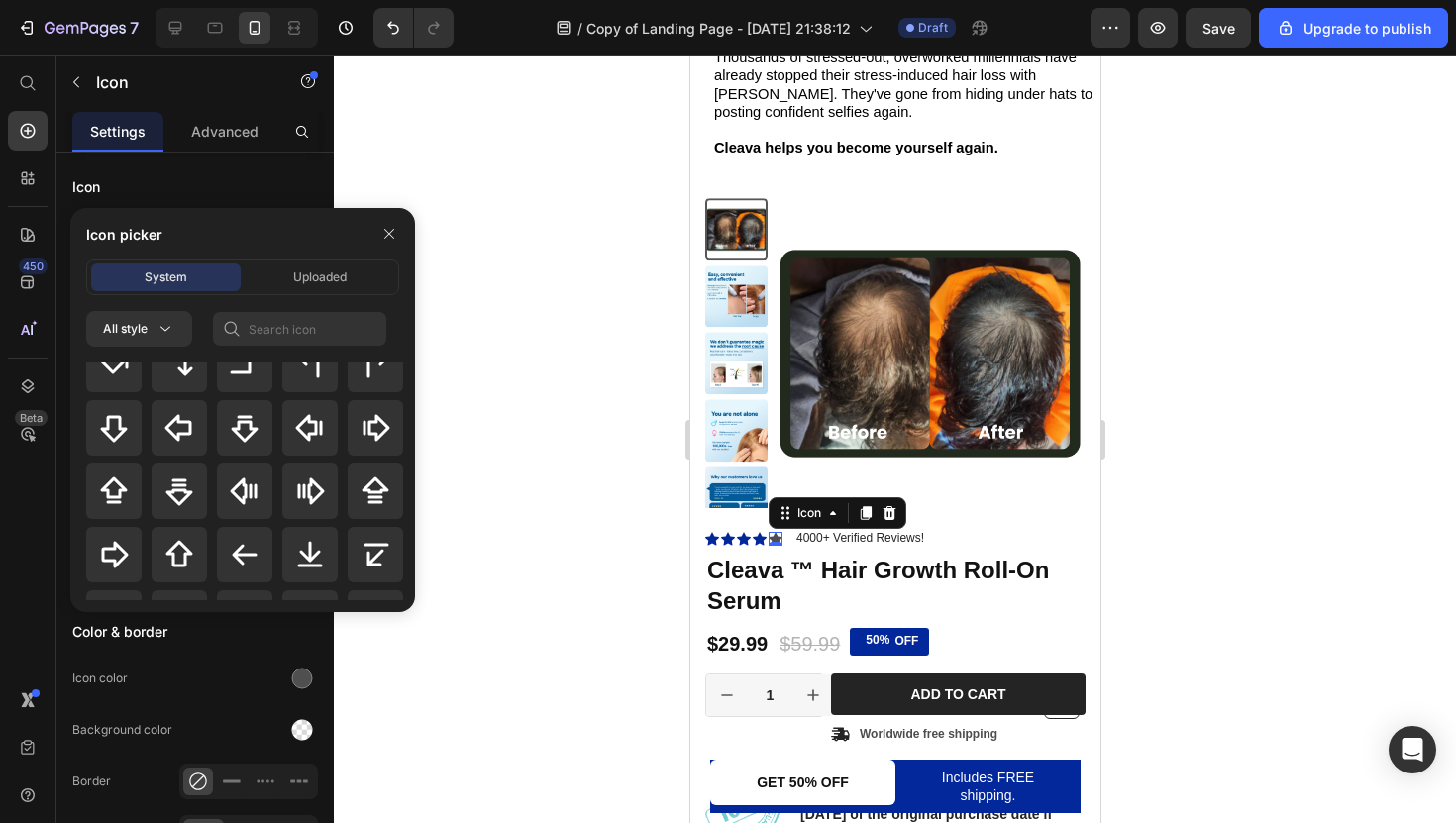 click at bounding box center (389, 234) 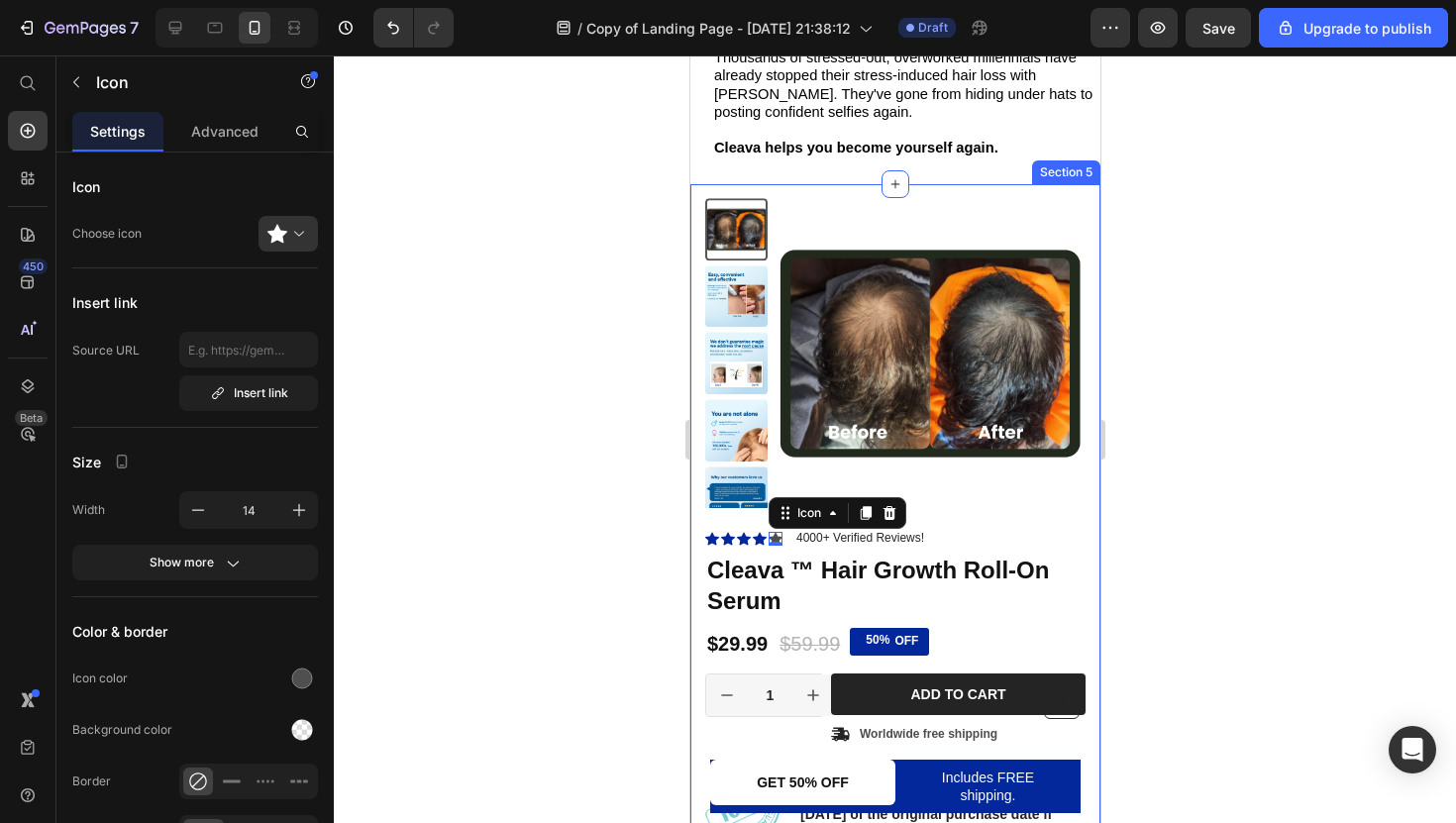 click 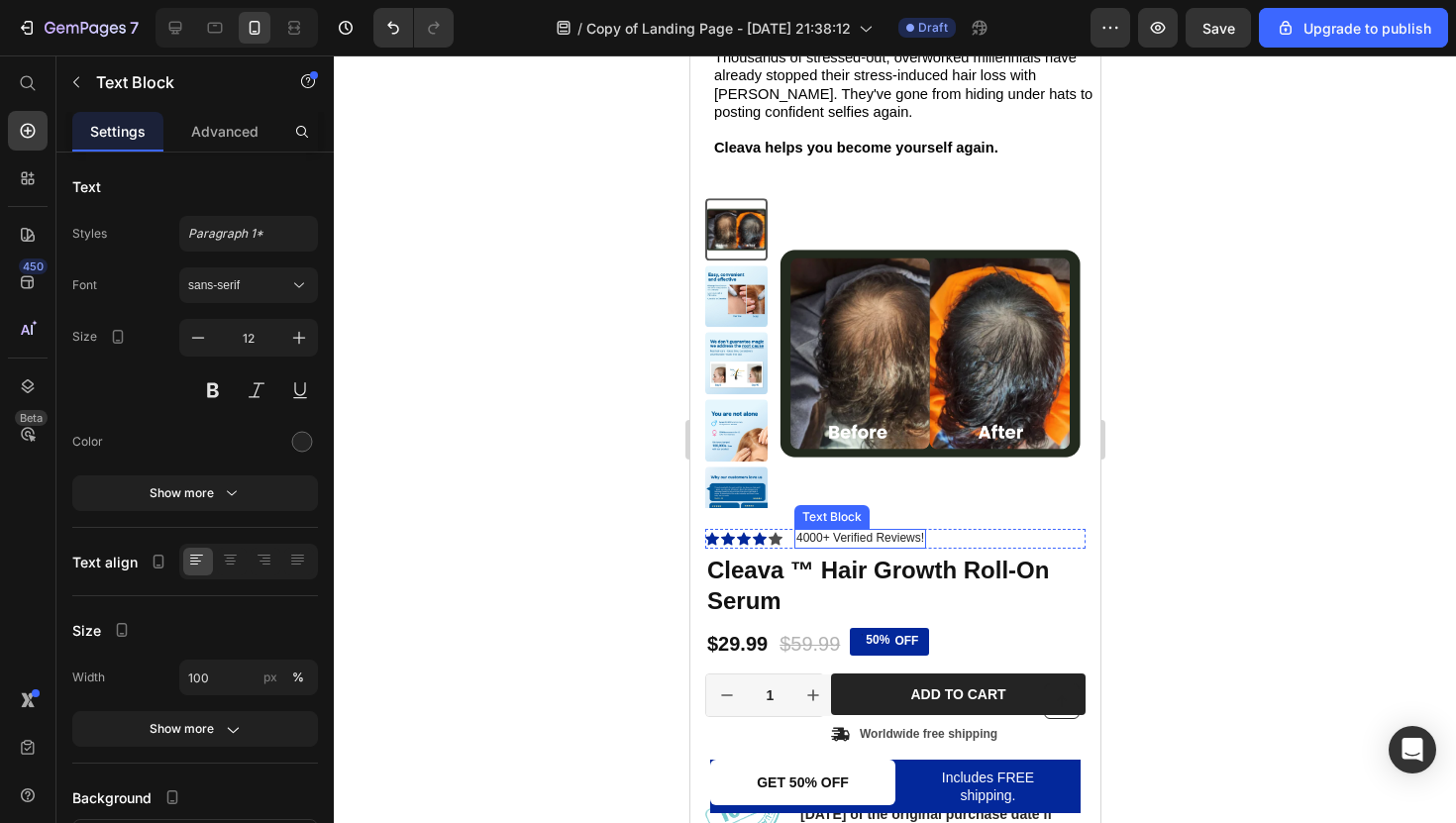 click on "4000+ Verified Reviews!" at bounding box center (859, 539) 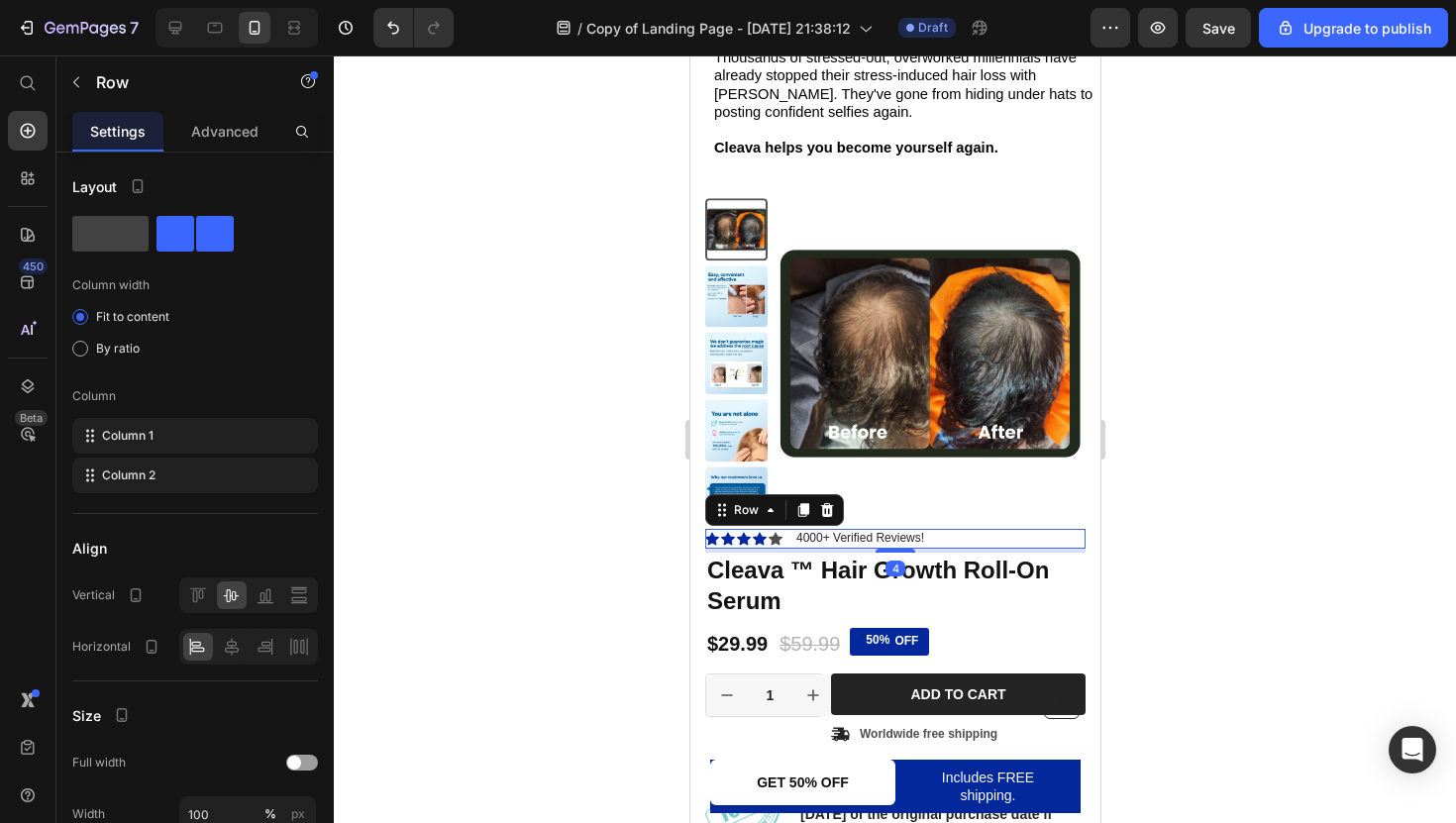 click on "Icon Icon Icon Icon Icon Icon List 4000+ Verified Reviews! Text Block Row   4" at bounding box center [894, 539] 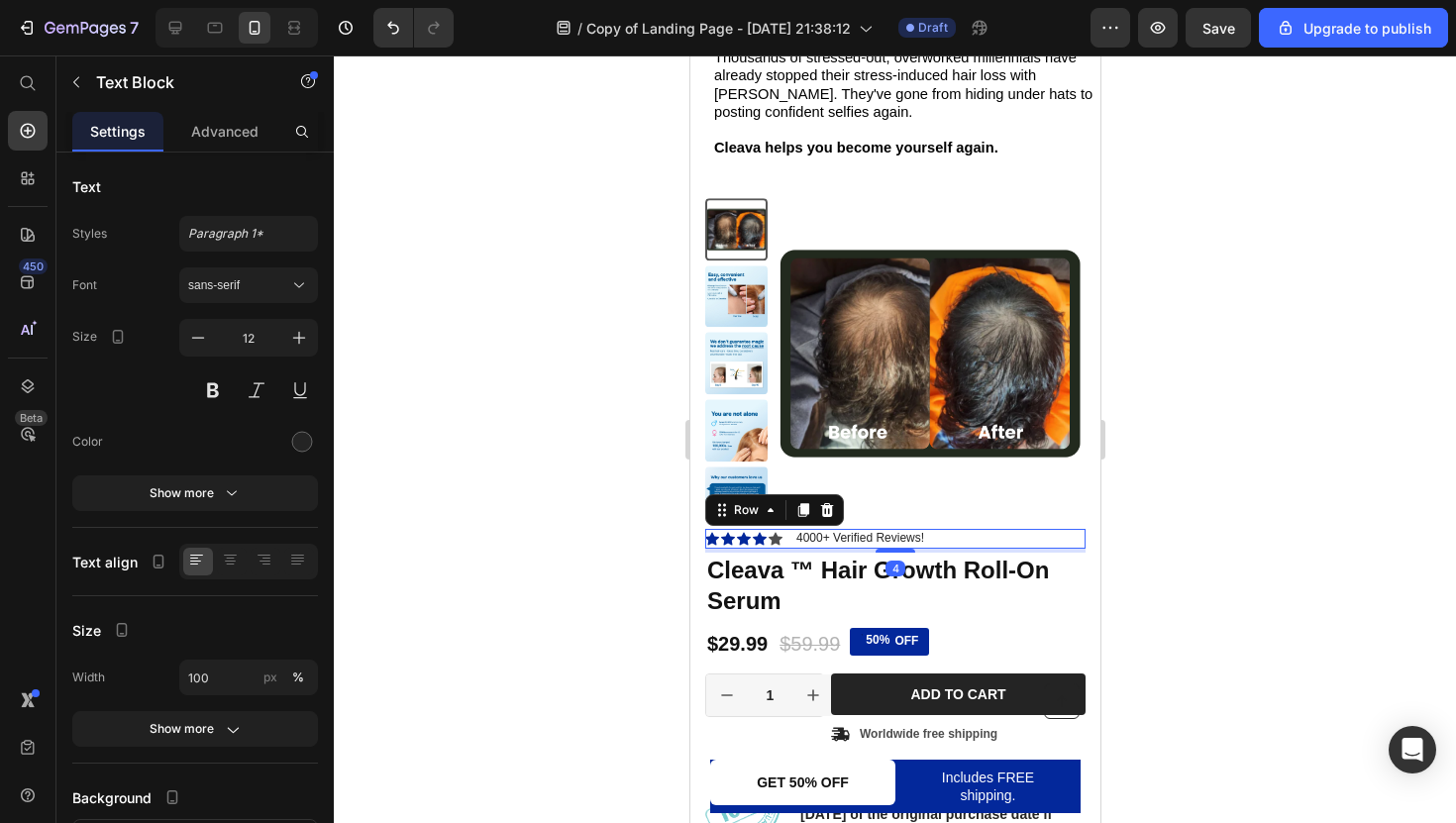 click on "4000+ Verified Reviews!" at bounding box center (859, 539) 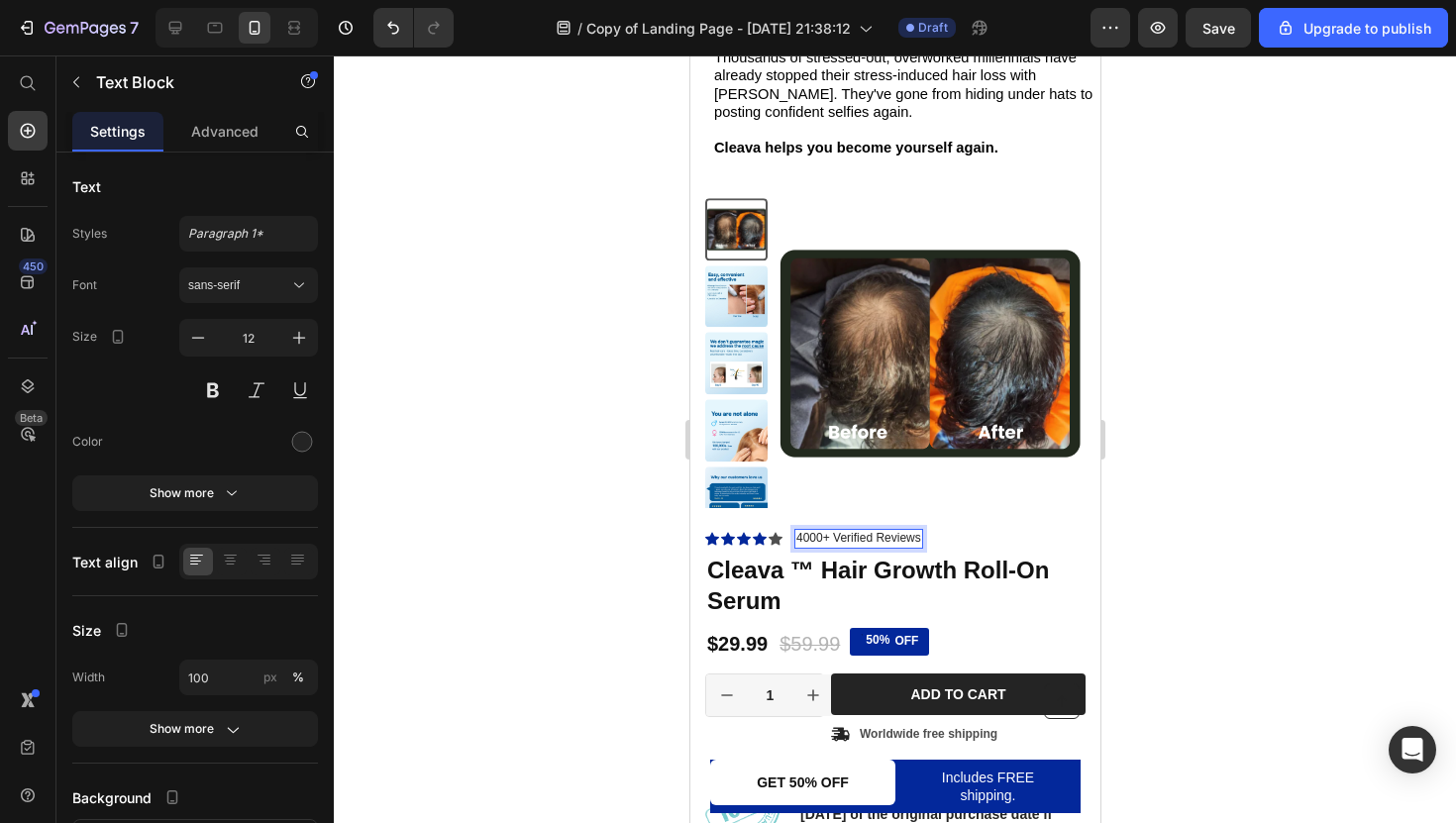 click 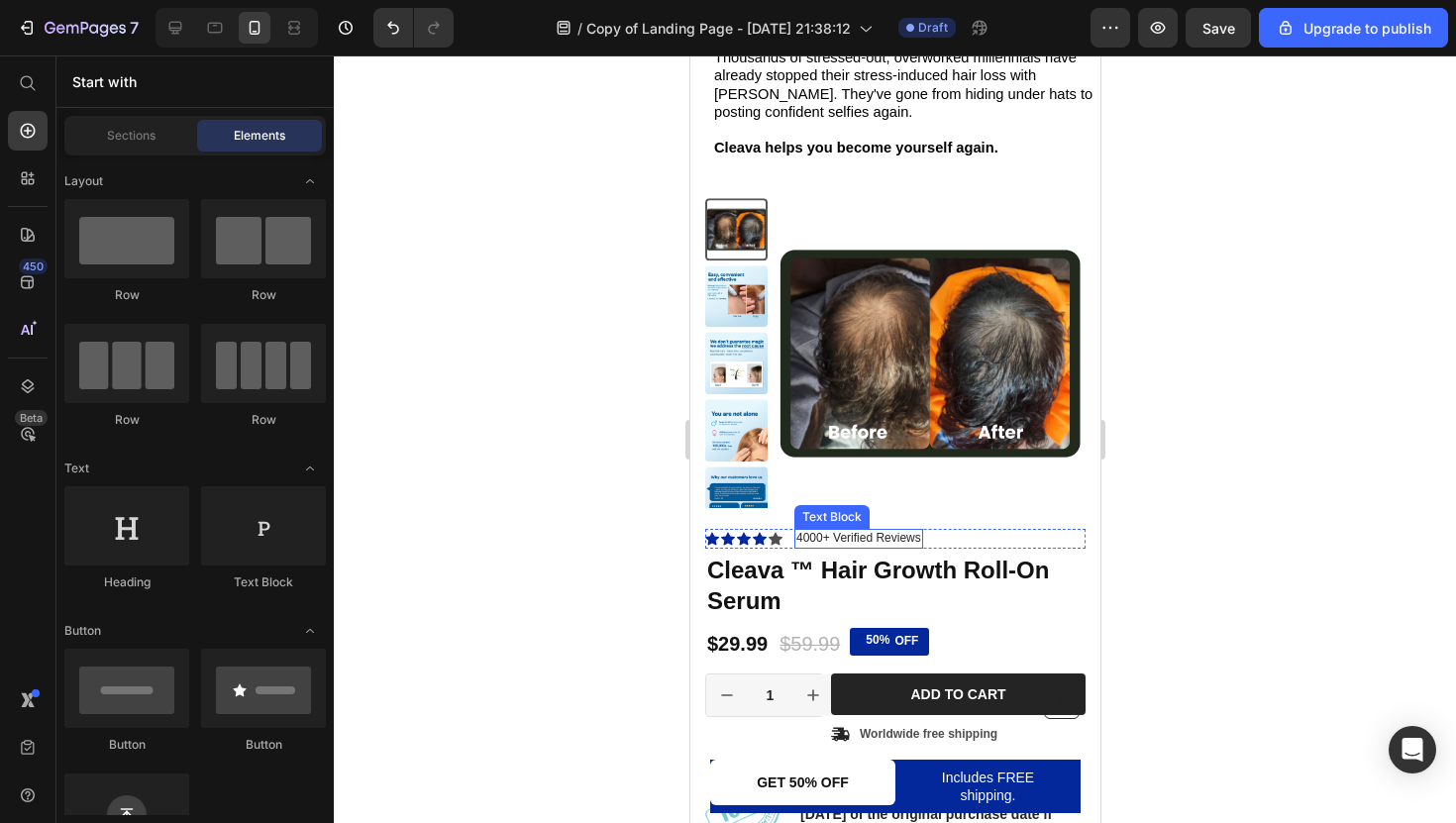 click on "4000+ Verified Reviews" at bounding box center (858, 539) 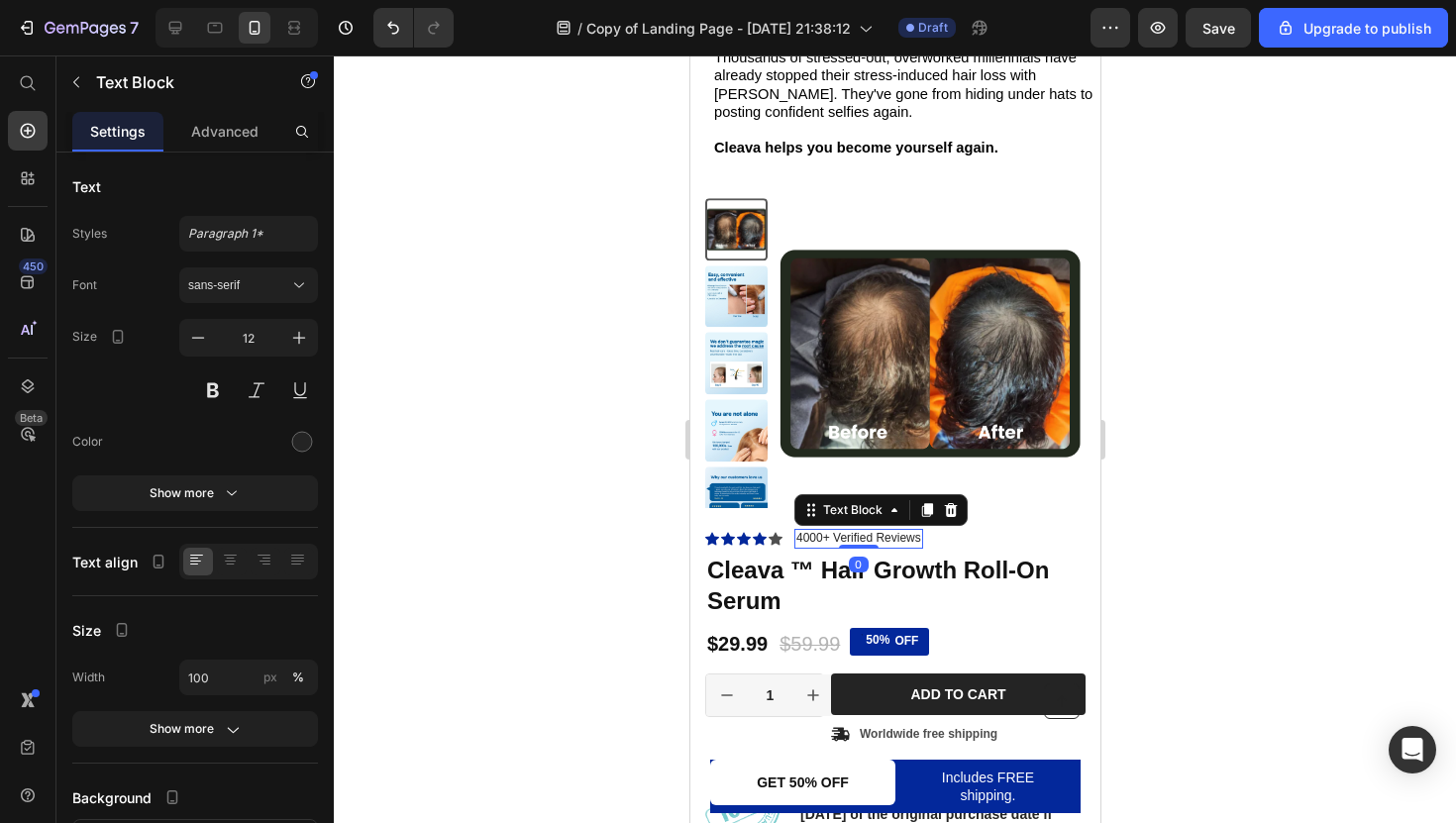 click on "4000+ Verified Reviews" at bounding box center [858, 539] 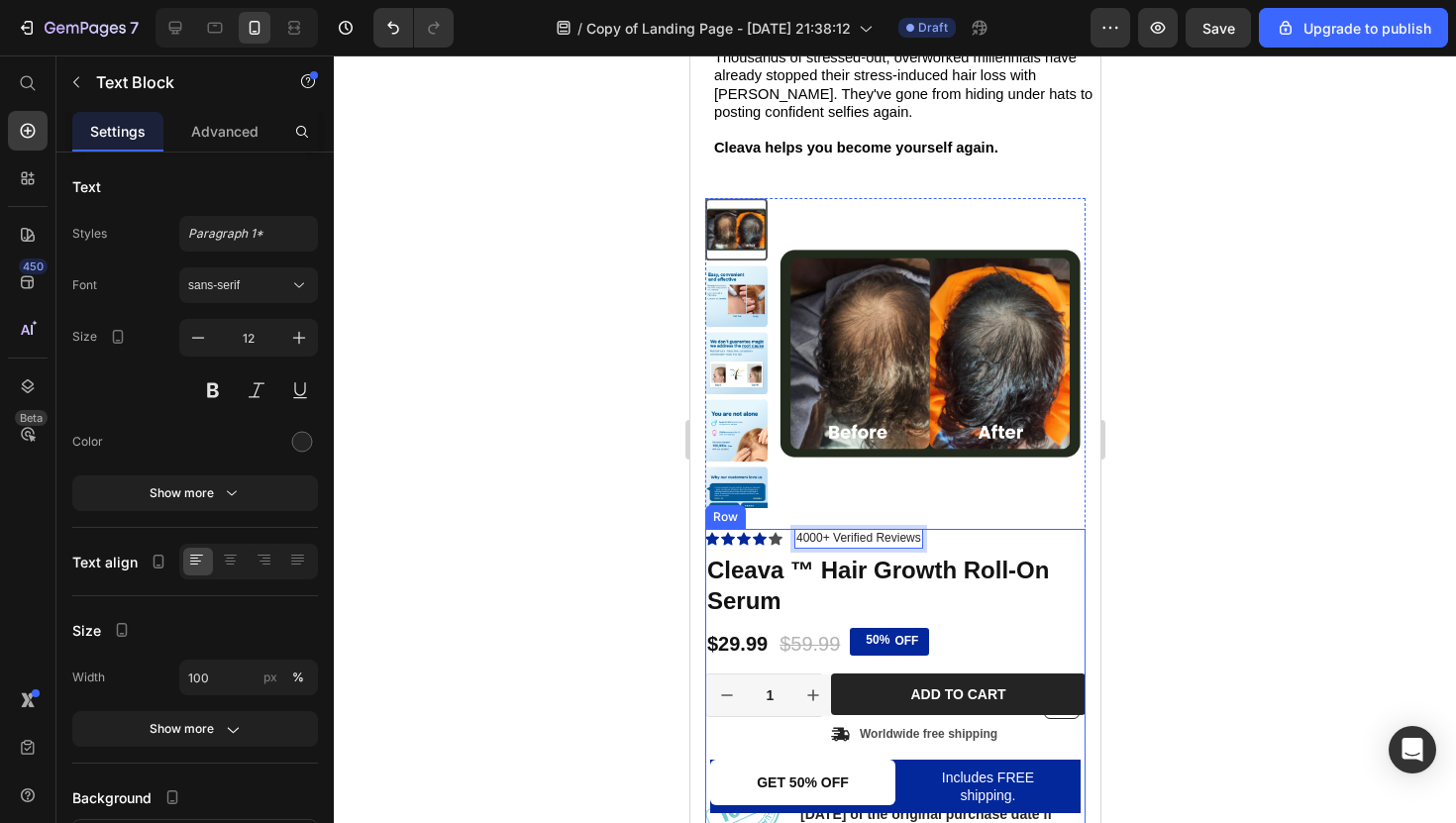 click at bounding box center (929, 353) 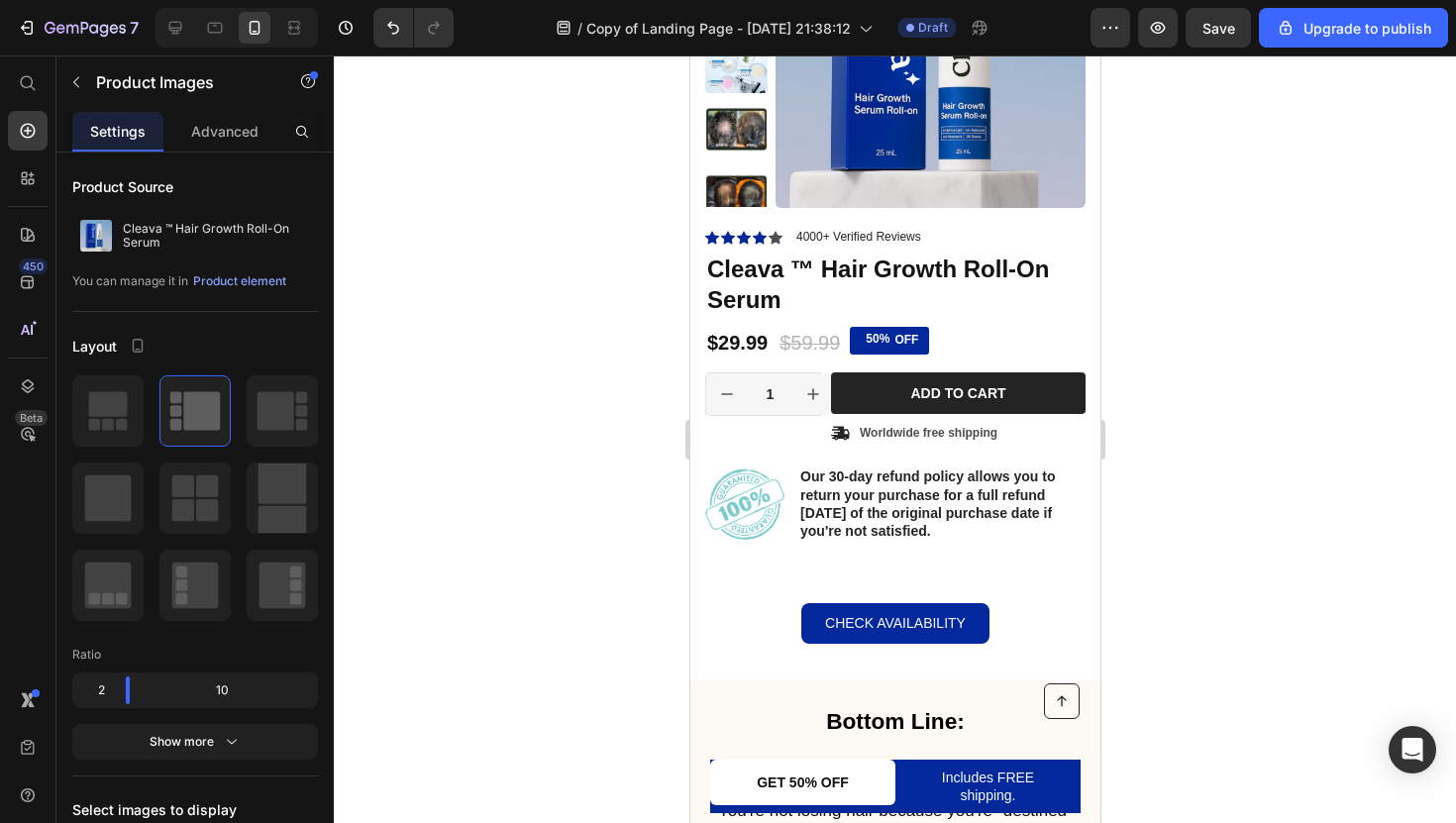 scroll, scrollTop: 5547, scrollLeft: 0, axis: vertical 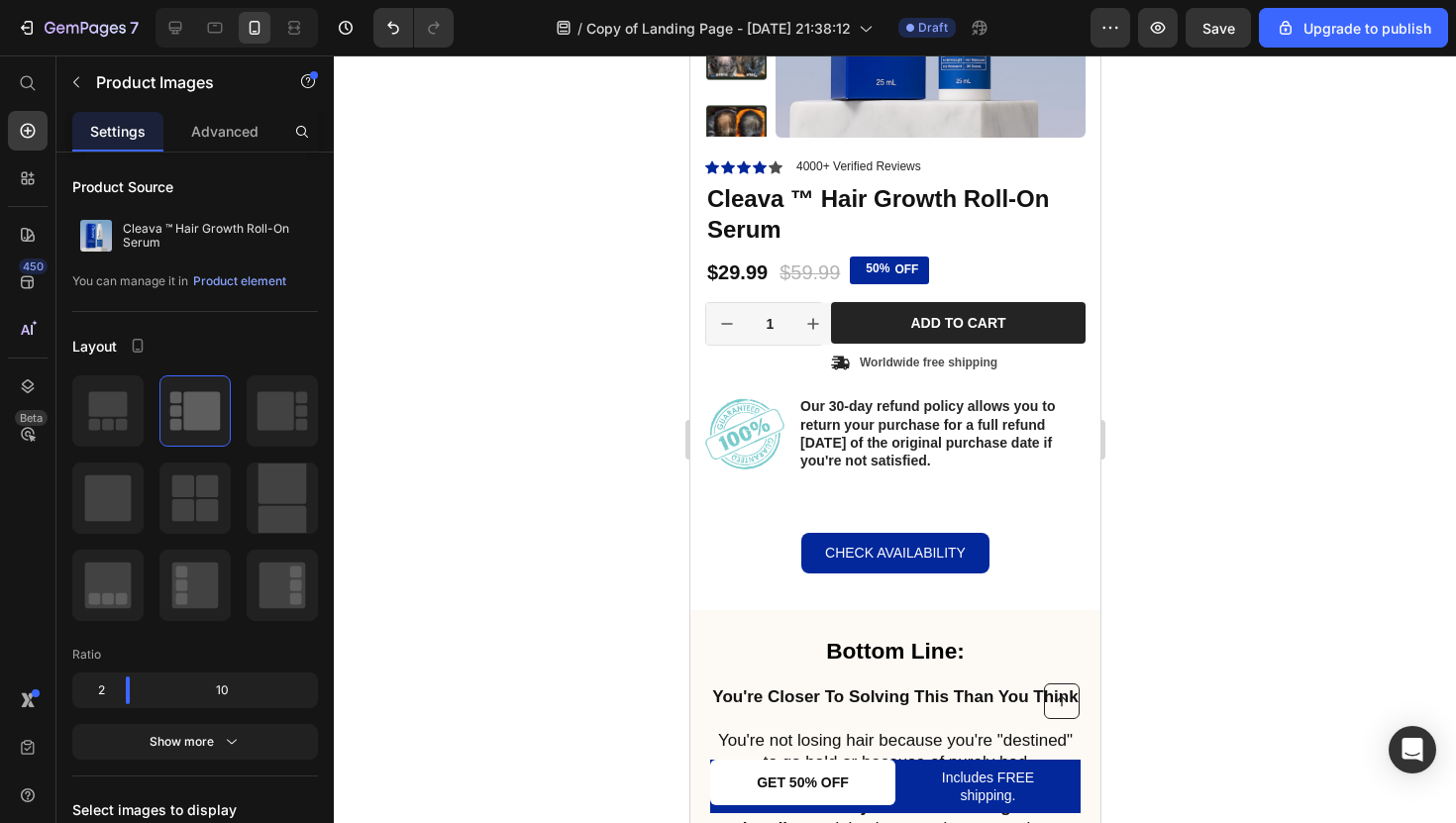 click on "Our 30-day refund policy allows you to return your purchase for a full refund [DATE] of the original purchase date if you're not satisfied." at bounding box center [941, 433] 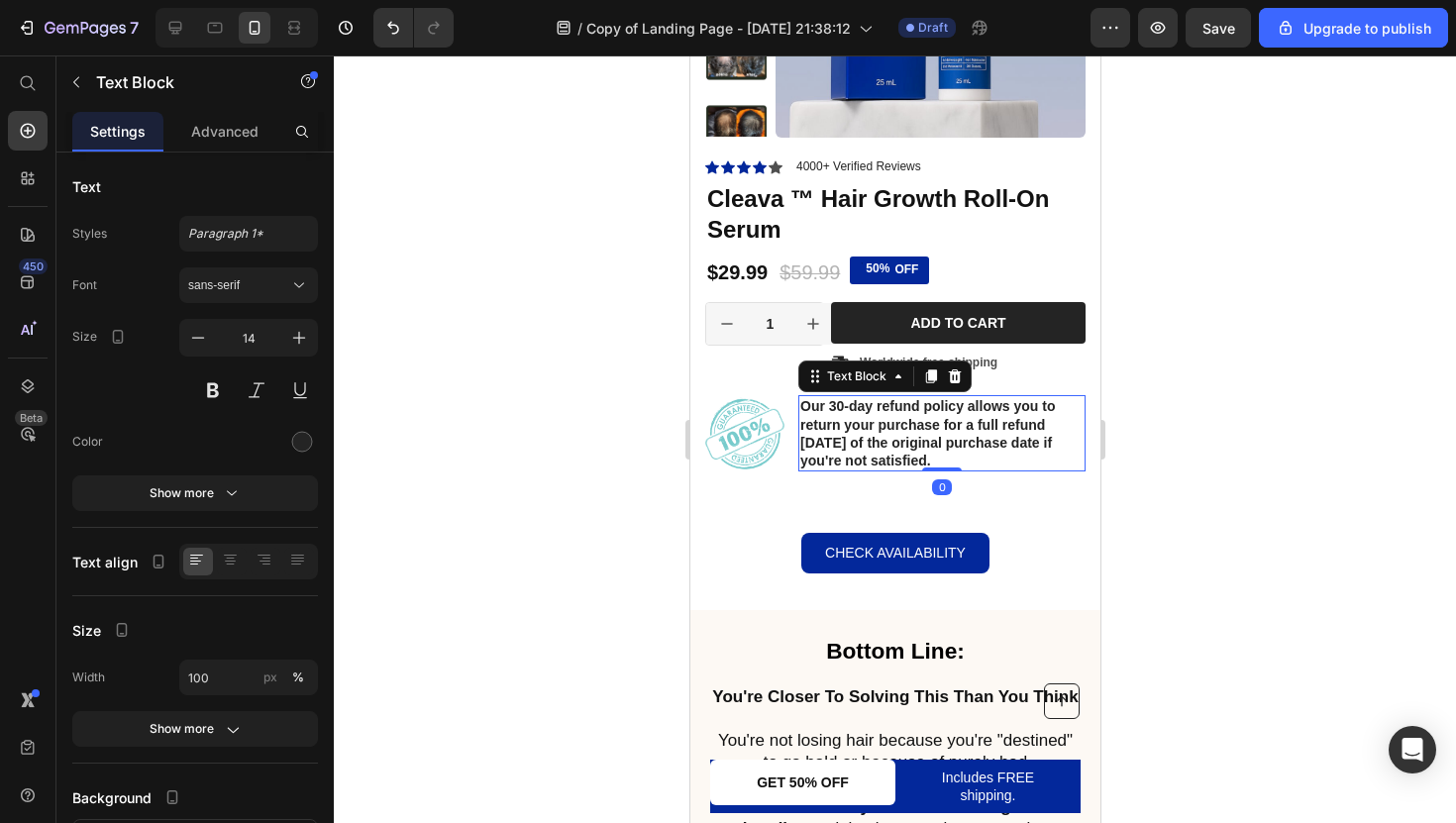 click on "Our 30-day refund policy allows you to return your purchase for a full refund [DATE] of the original purchase date if you're not satisfied." at bounding box center [941, 433] 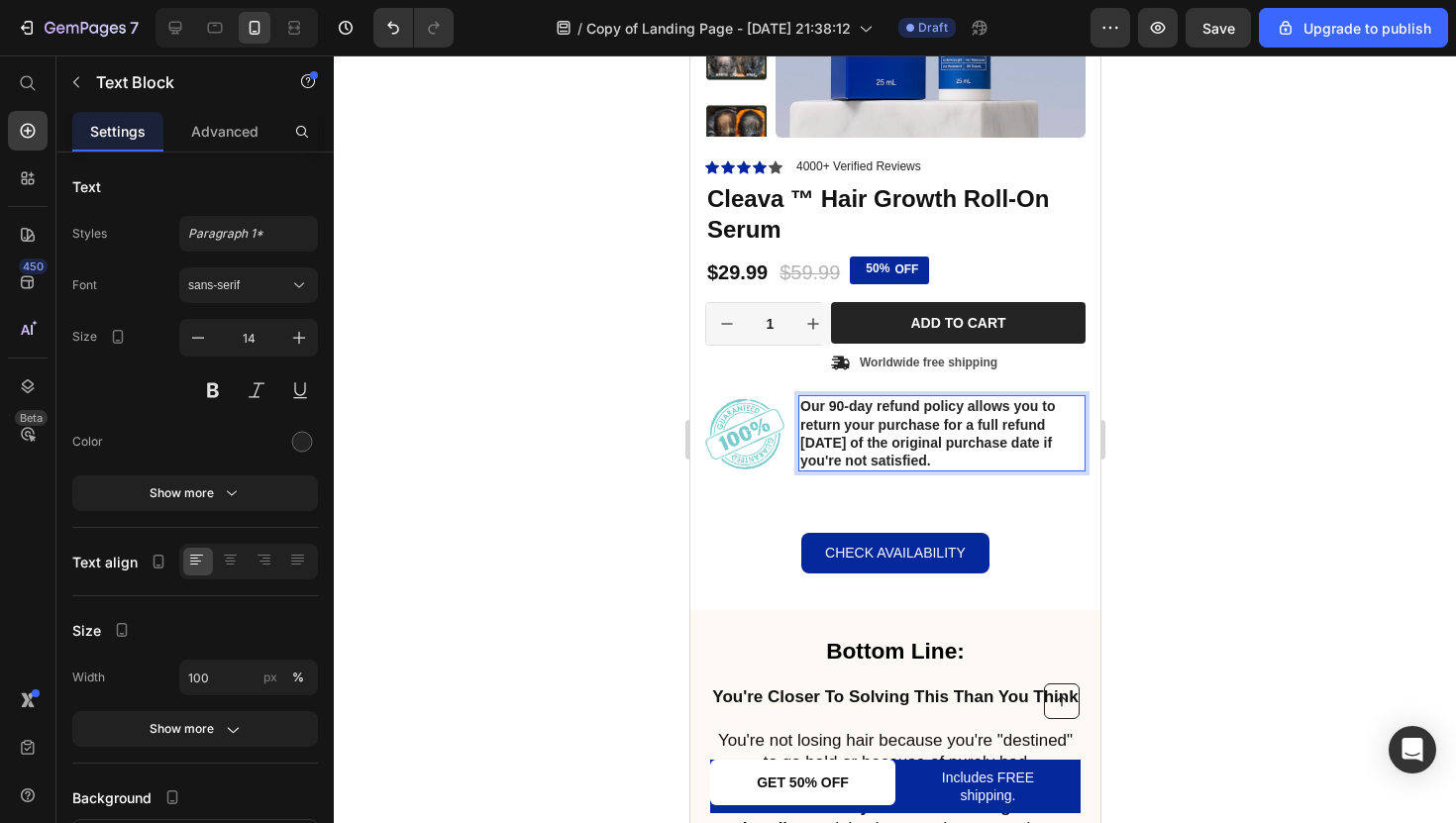 click on "Our 90-day refund policy allows you to return your purchase for a full refund [DATE] of the original purchase date if you're not satisfied." at bounding box center [941, 433] 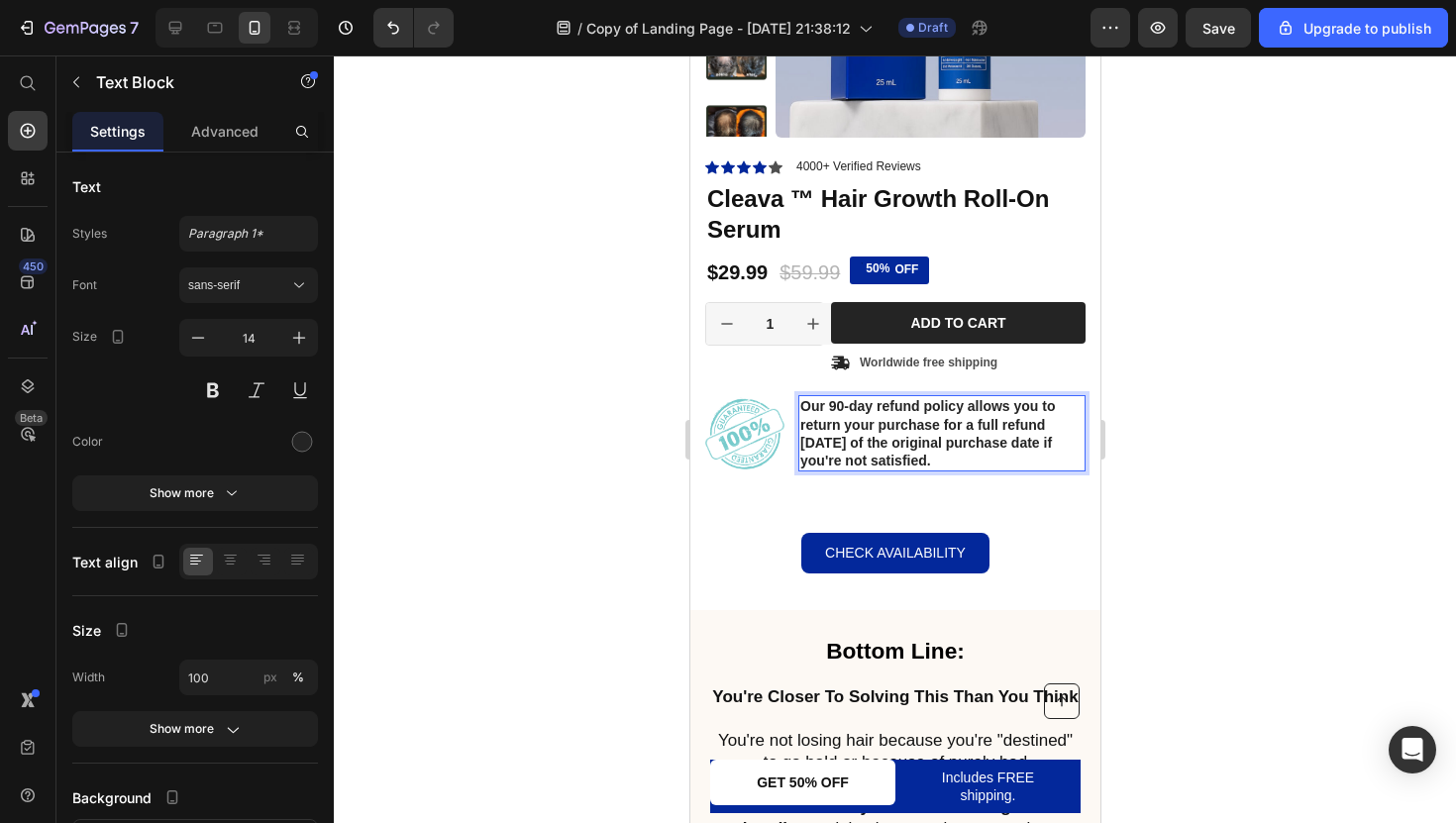 click on "Our 90-day refund policy allows you to return your purchase for a full refund [DATE] of the original purchase date if you're not satisfied." at bounding box center (941, 433) 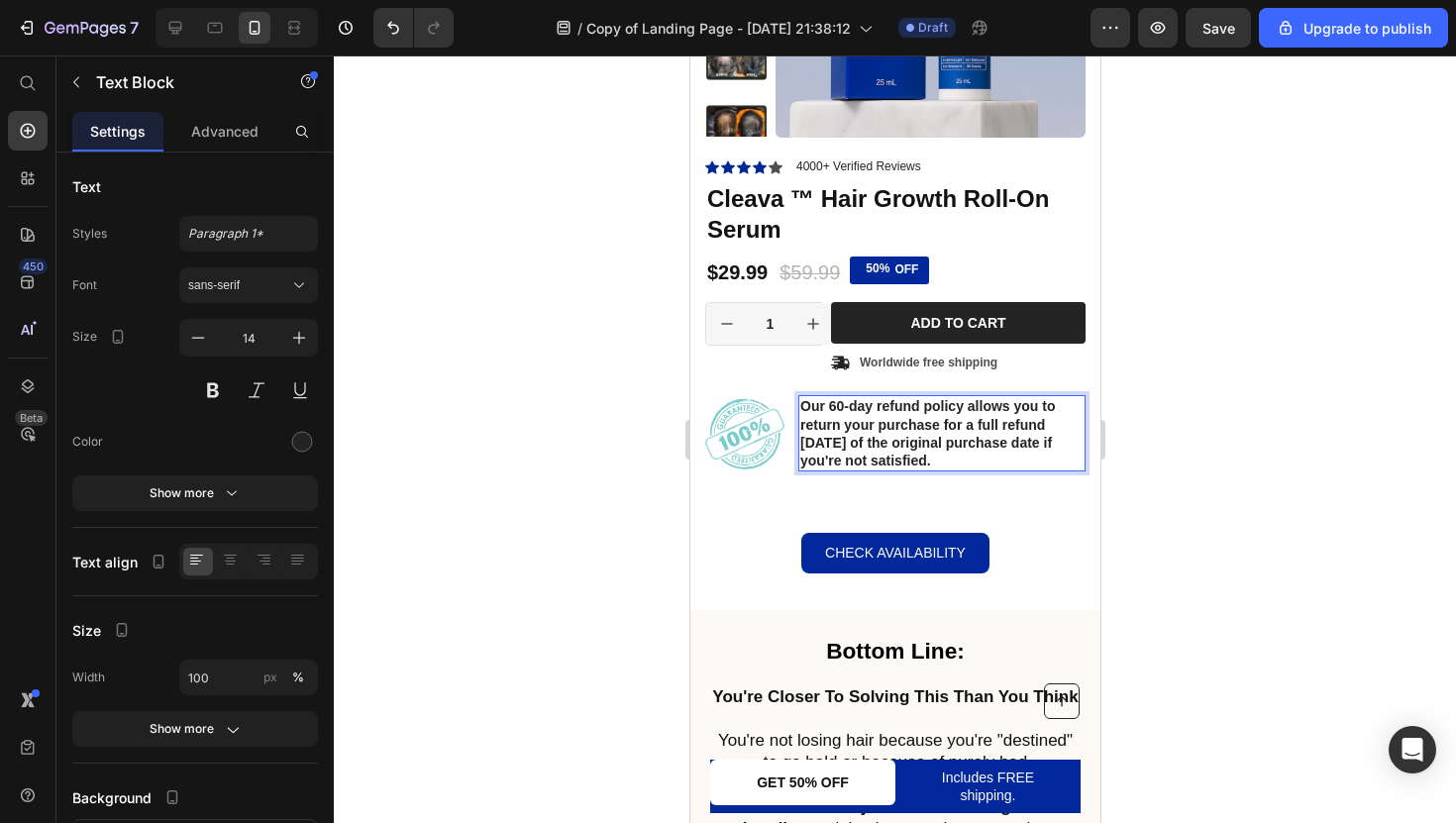 click on "Our 60-day refund policy allows you to return your purchase for a full refund [DATE] of the original purchase date if you're not satisfied." at bounding box center (941, 433) 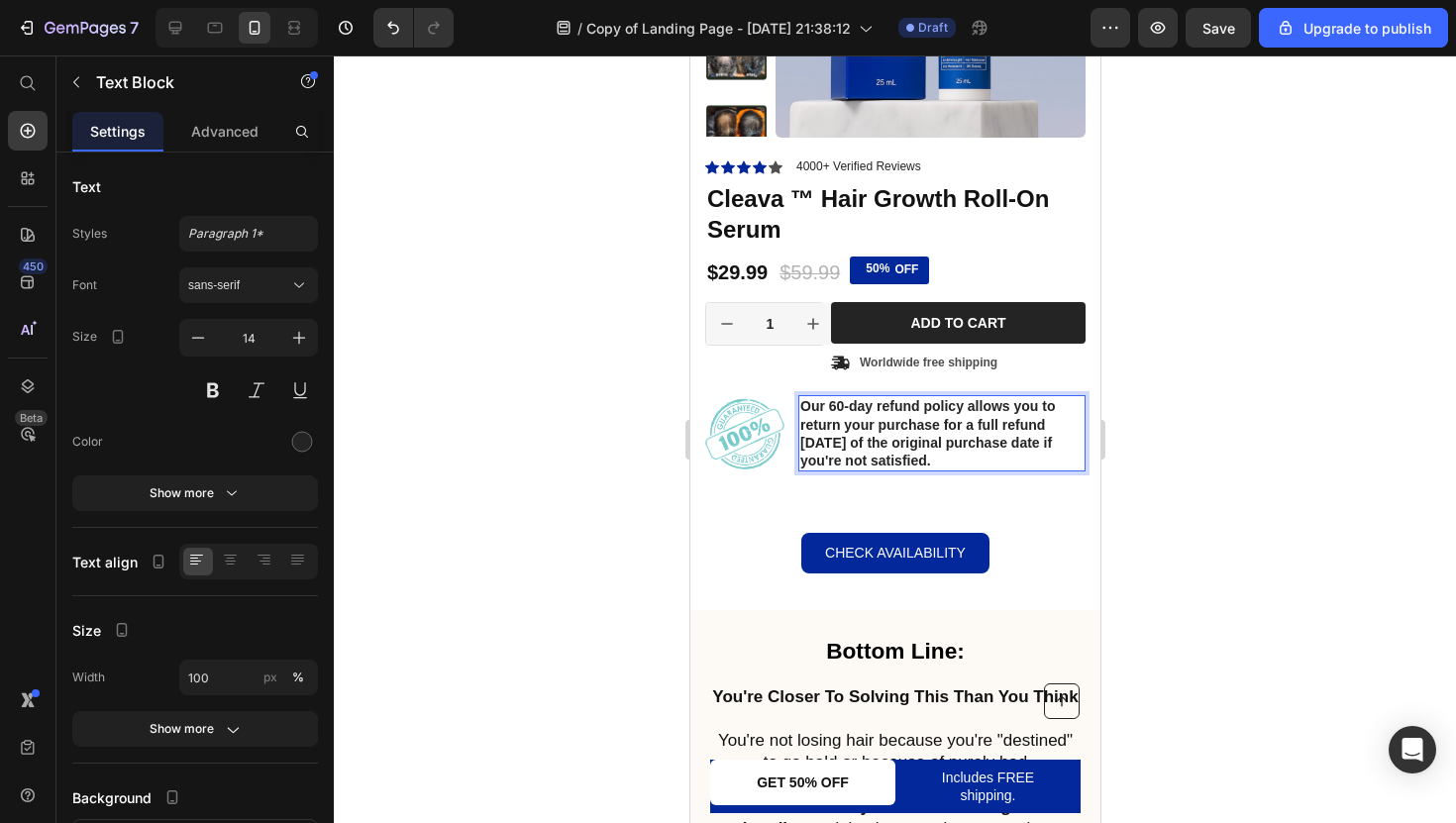 click 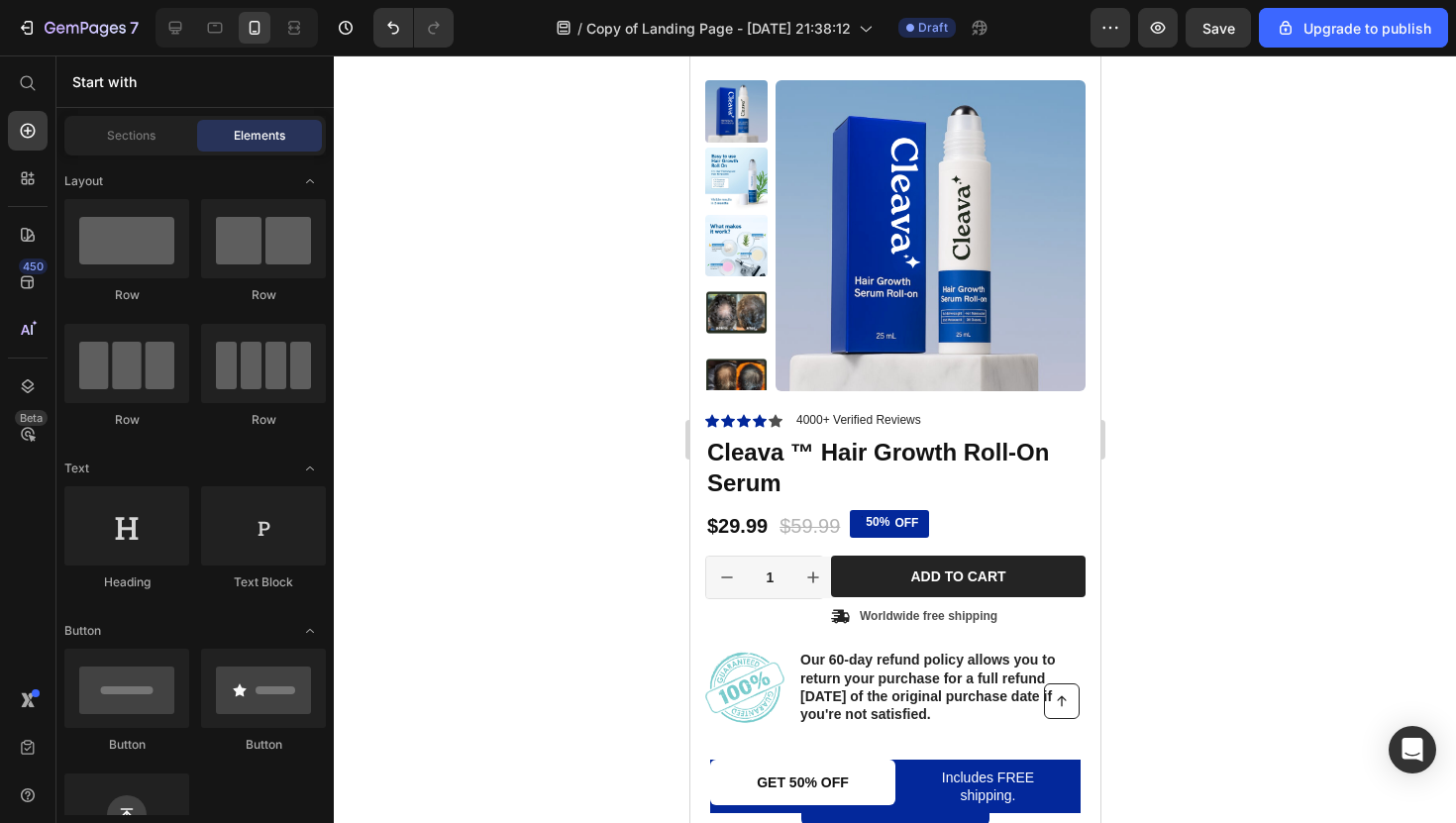 scroll, scrollTop: 5236, scrollLeft: 0, axis: vertical 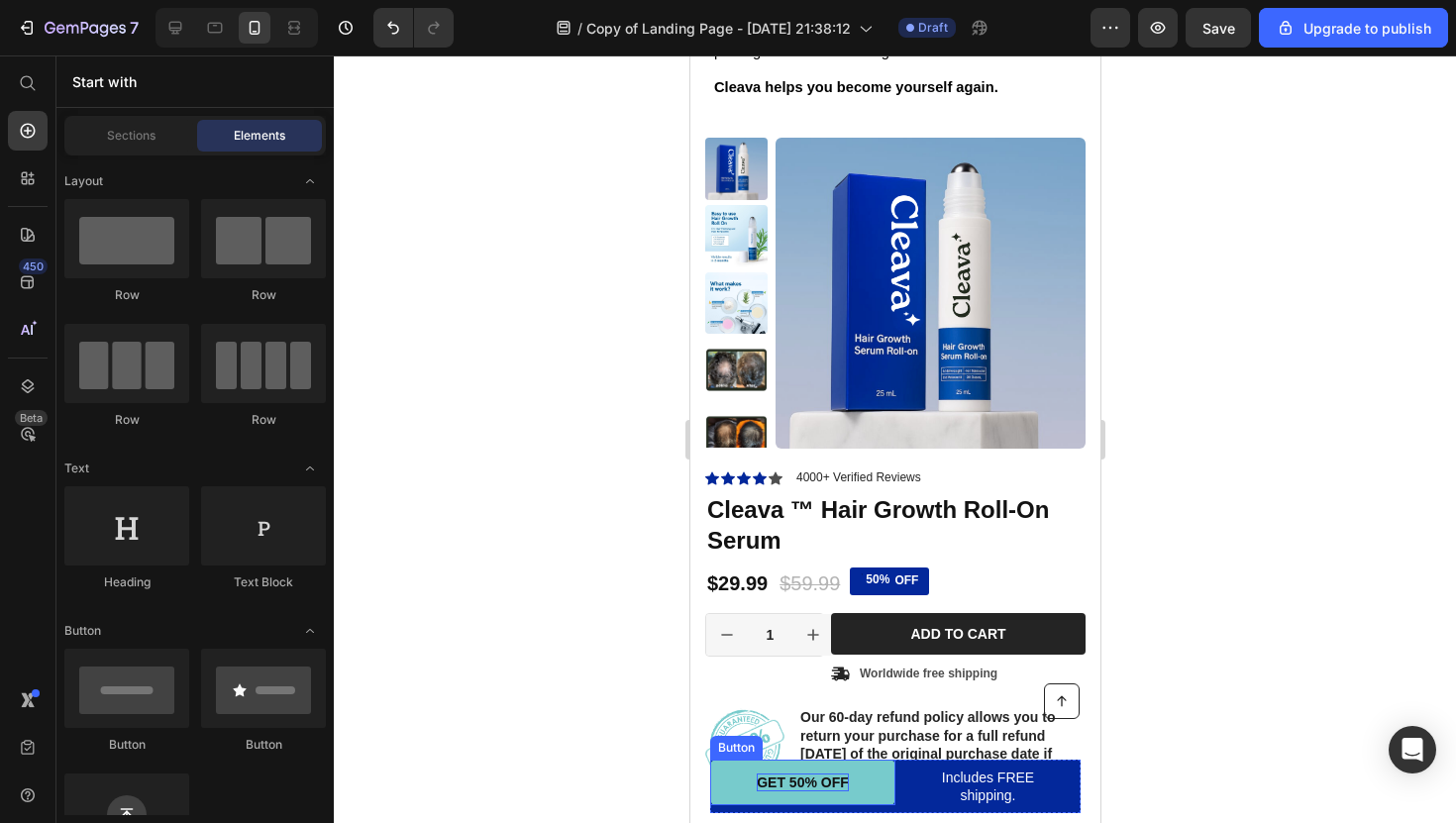 click on "GET 50% OFF" at bounding box center (801, 782) 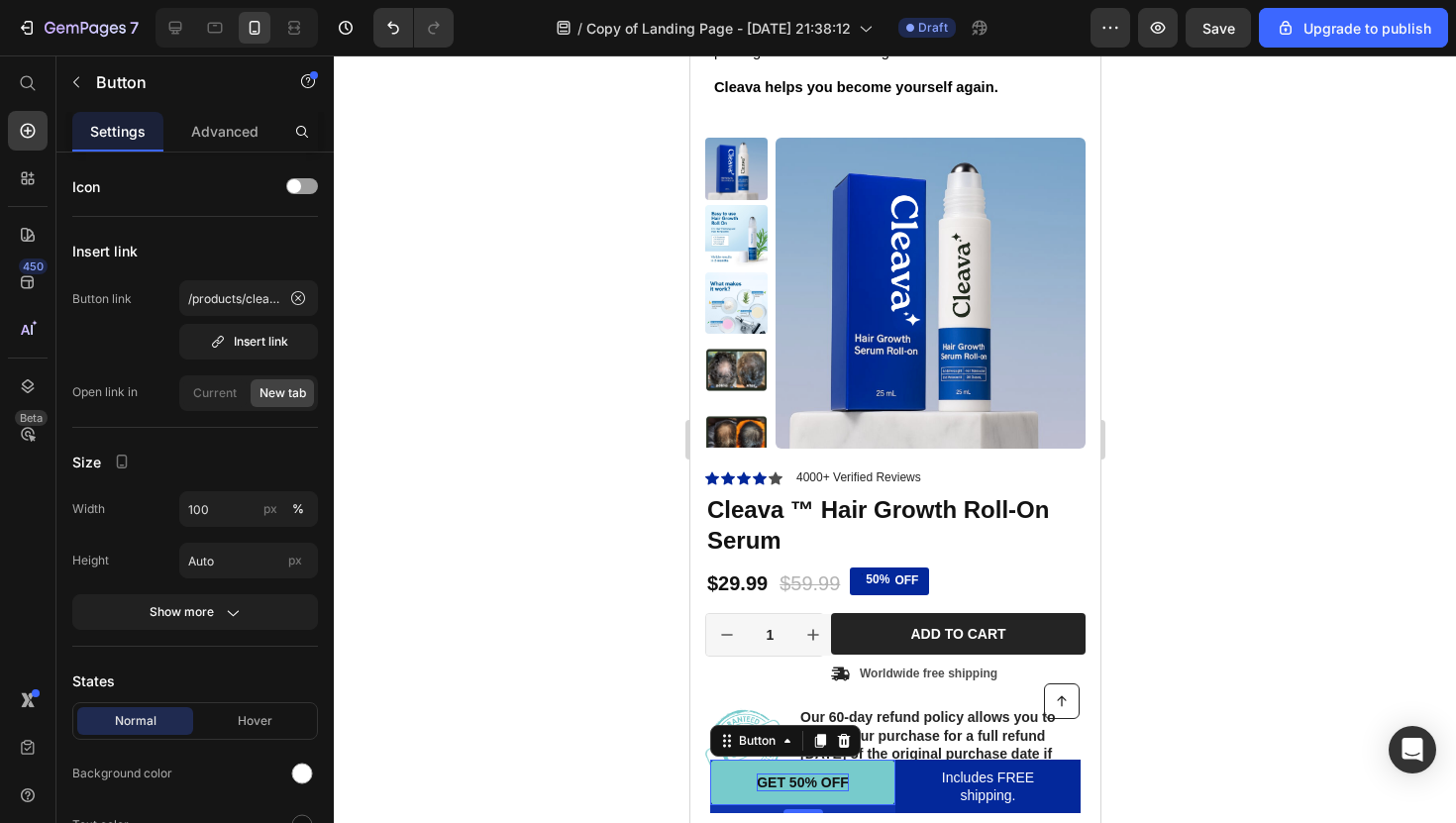 click on "GET 50% OFF" at bounding box center (801, 782) 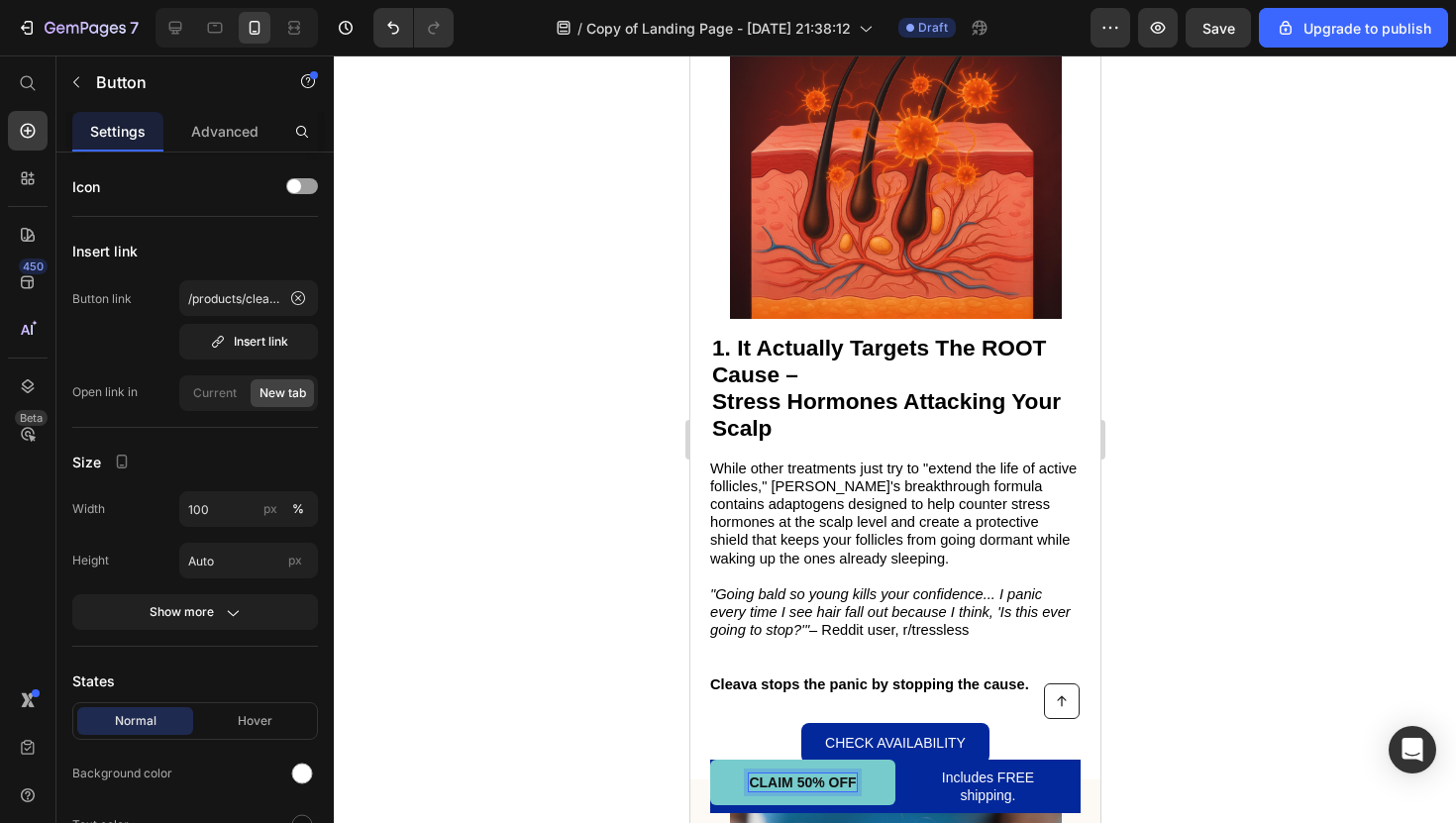 scroll, scrollTop: 0, scrollLeft: 0, axis: both 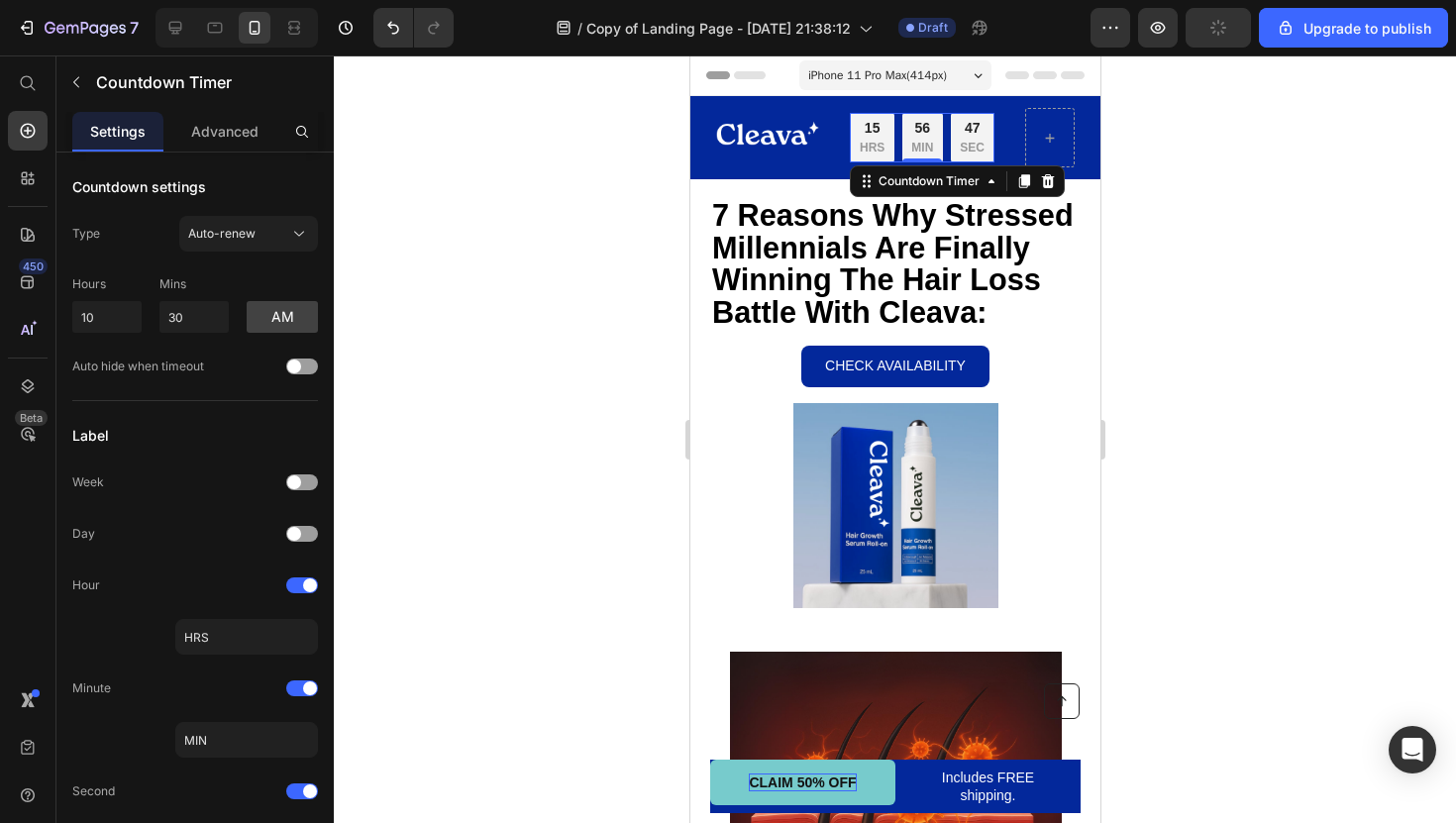 click on "15" at bounding box center [871, 128] 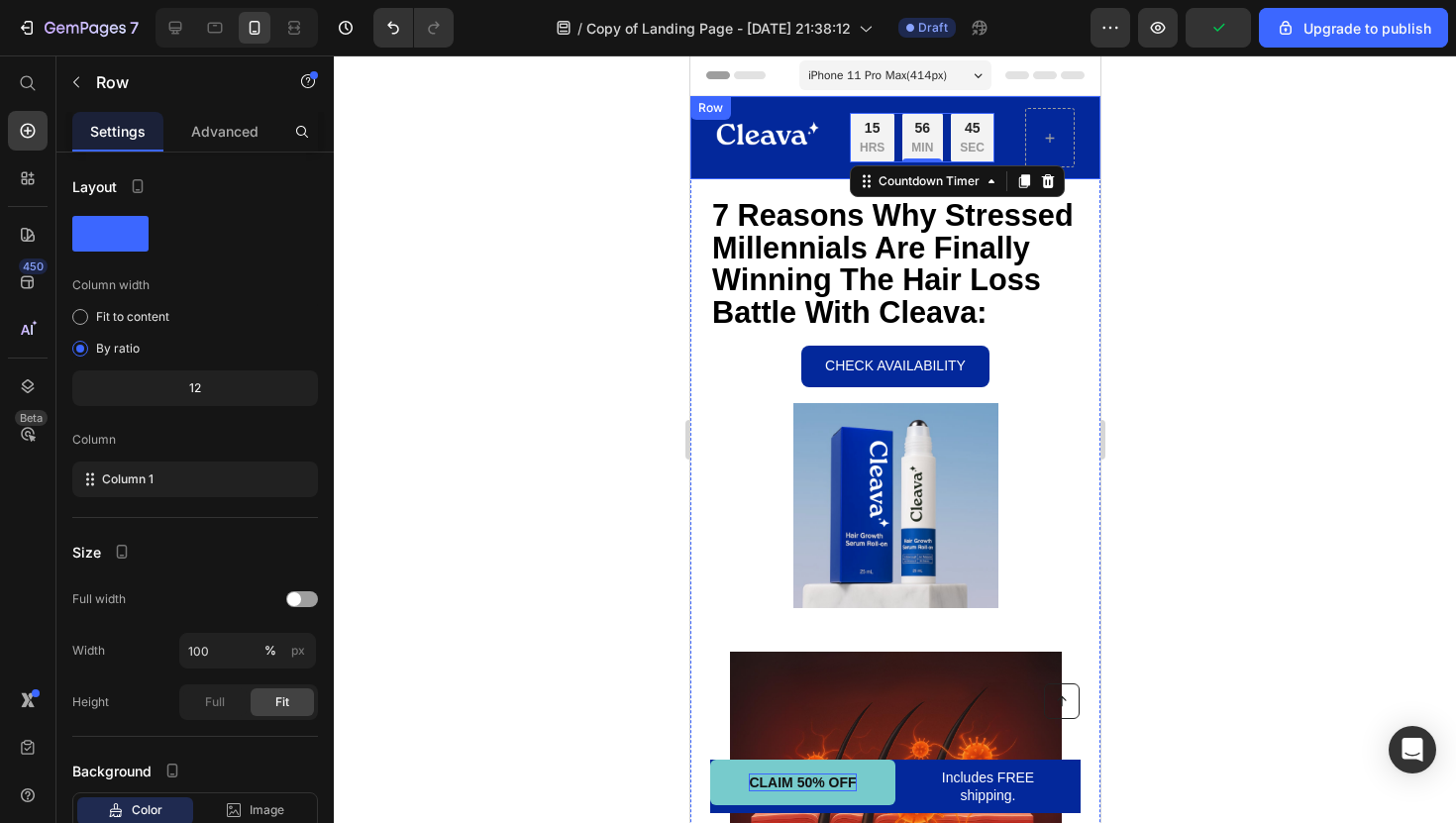 click on "Image Limited time: 50% OFF + FREESHIPPING Text Block 15 HRS 56 MIN 45 SEC Countdown Timer   0 Row
[GEOGRAPHIC_DATA]" at bounding box center [894, 138] 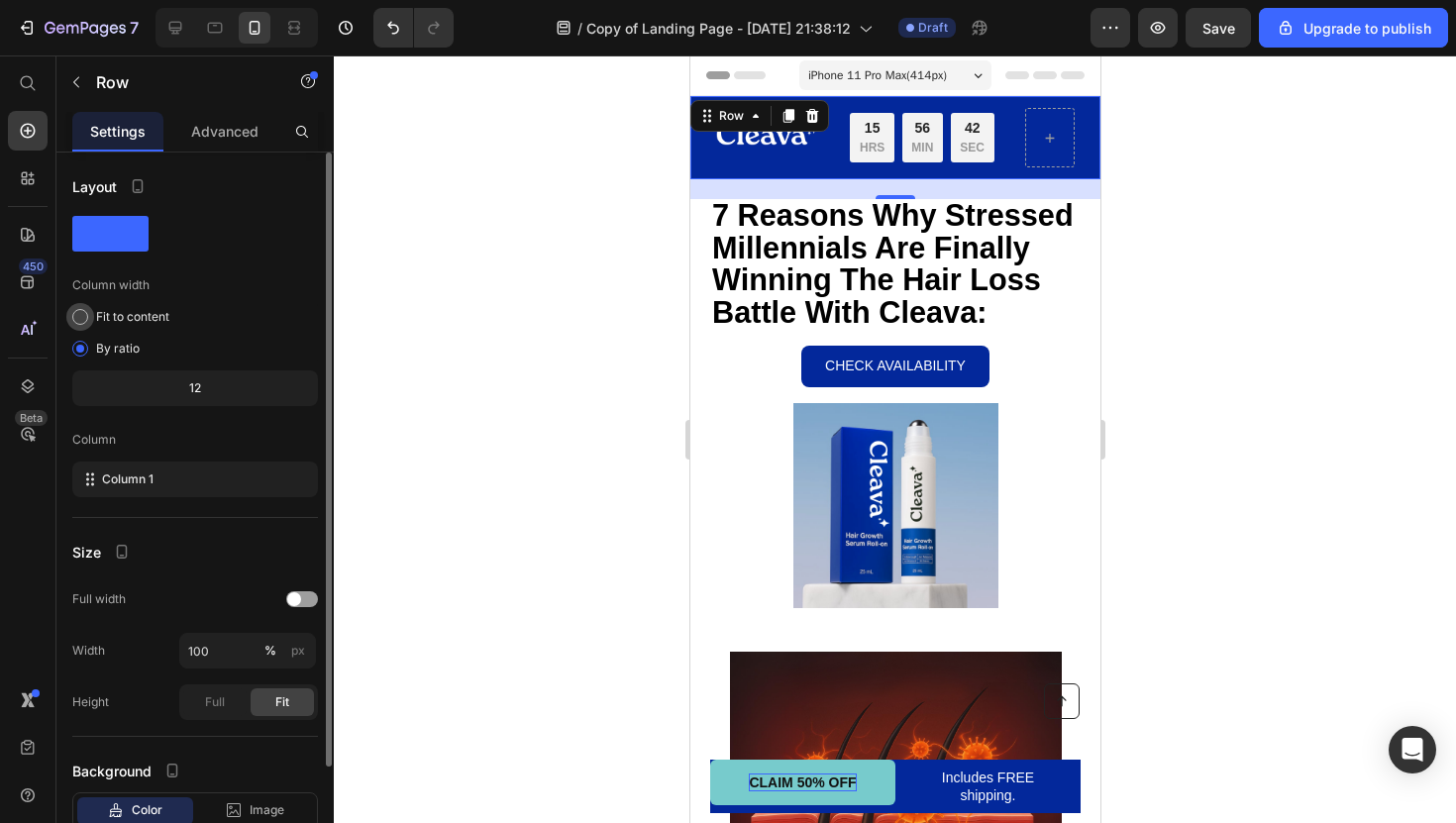 click on "Fit to content" at bounding box center [133, 317] 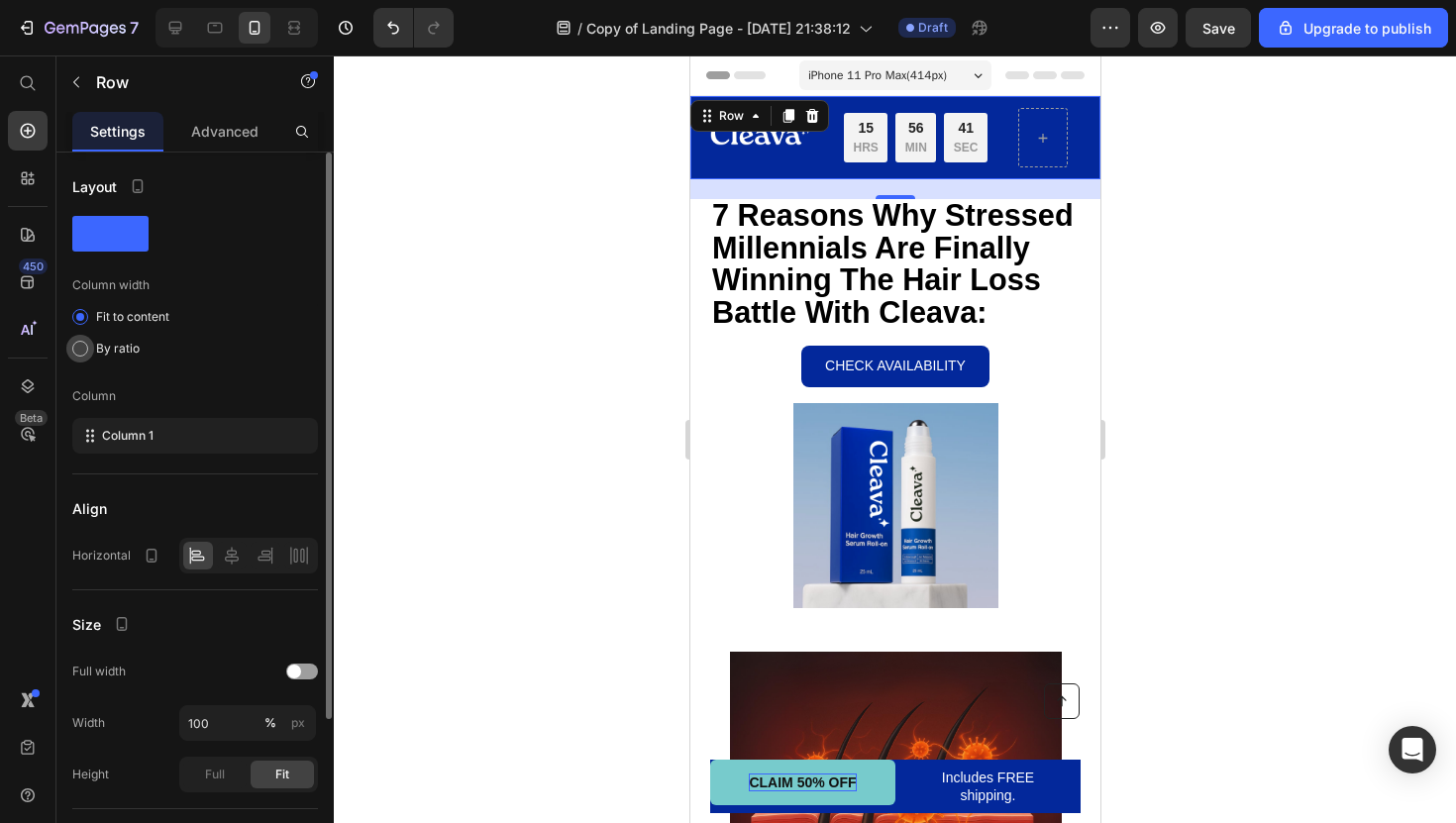 click on "By ratio" at bounding box center (118, 349) 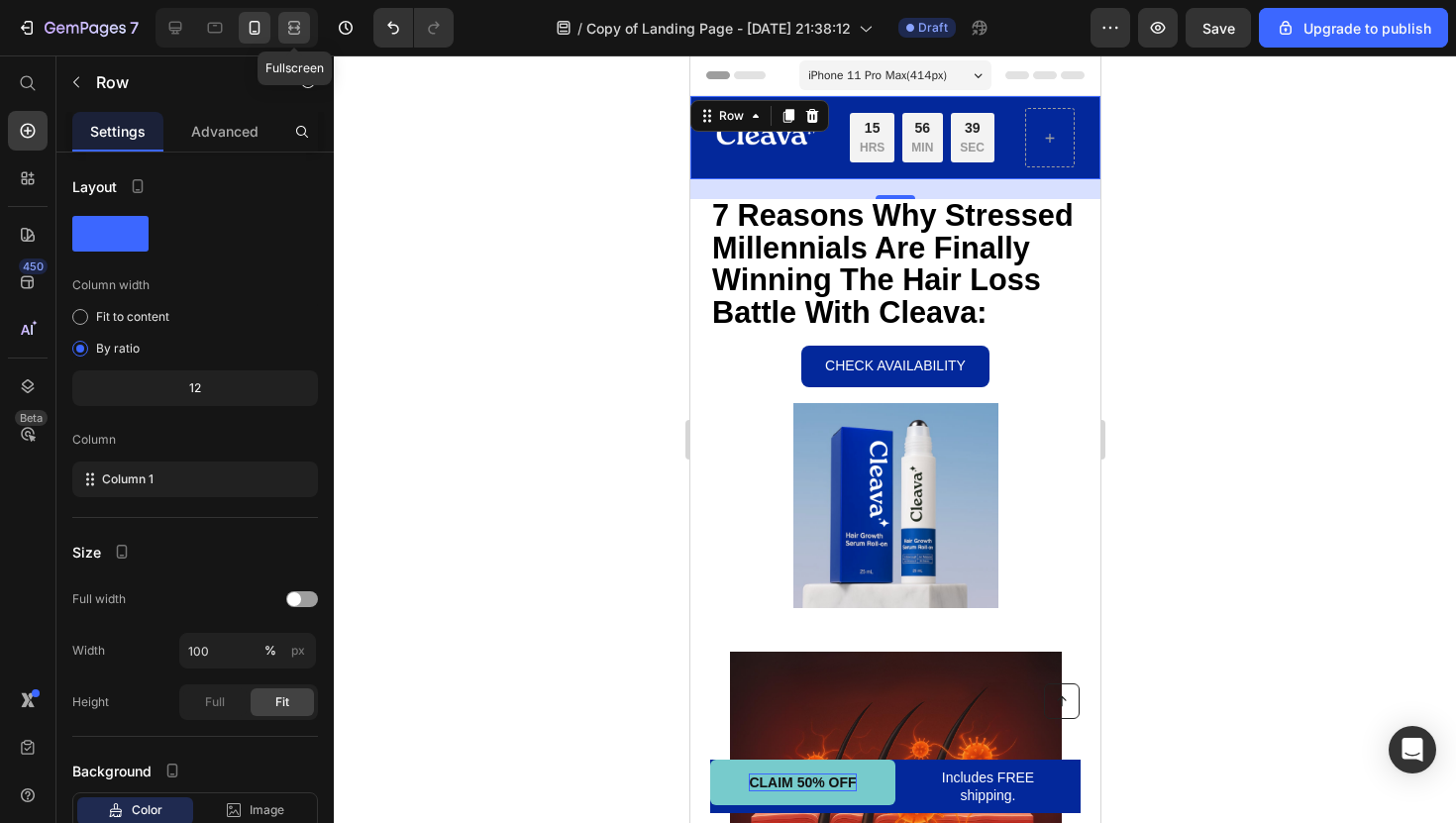 click 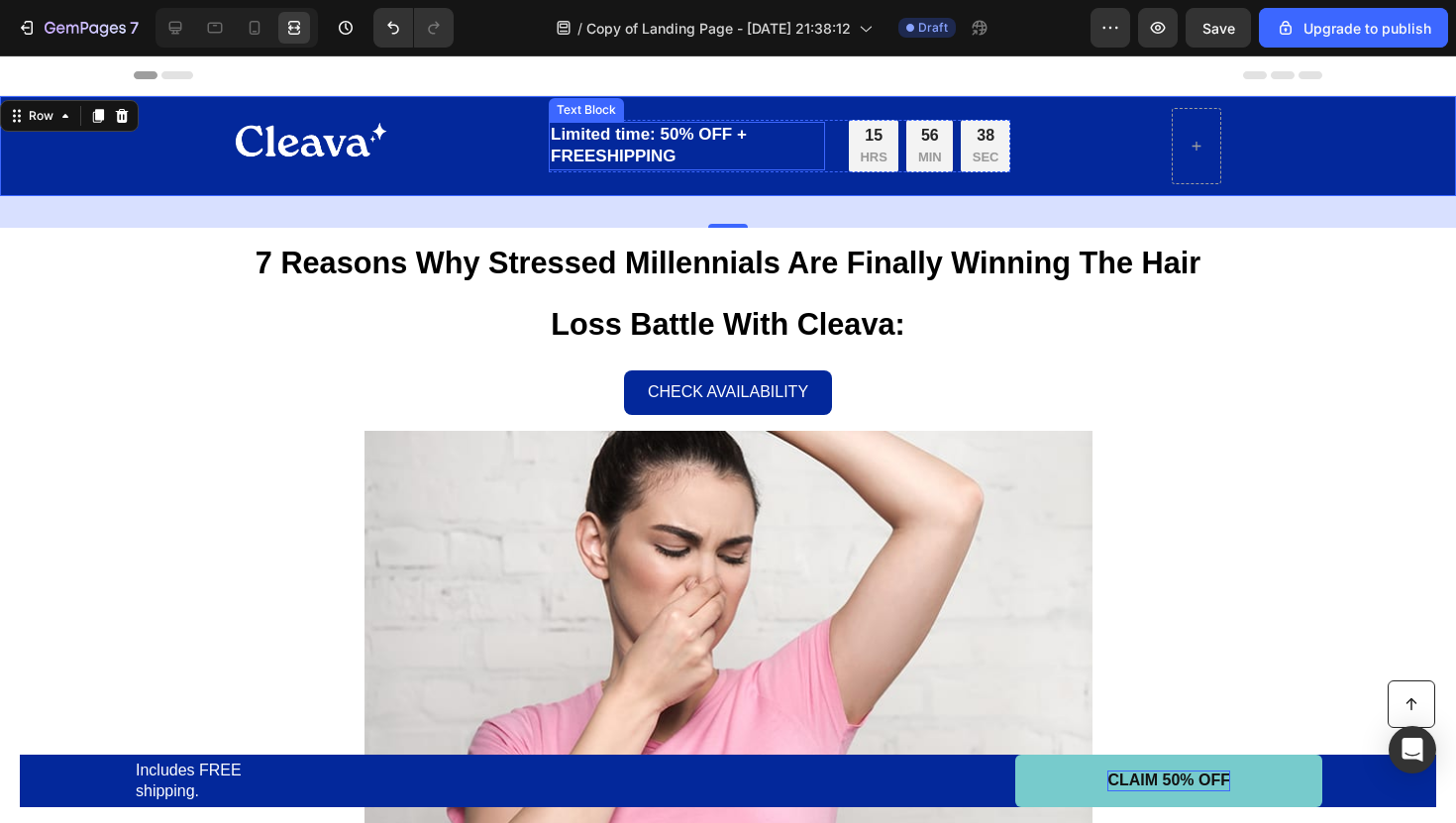 click on "Limited time: 50% OFF + FREESHIPPING" at bounding box center [686, 146] 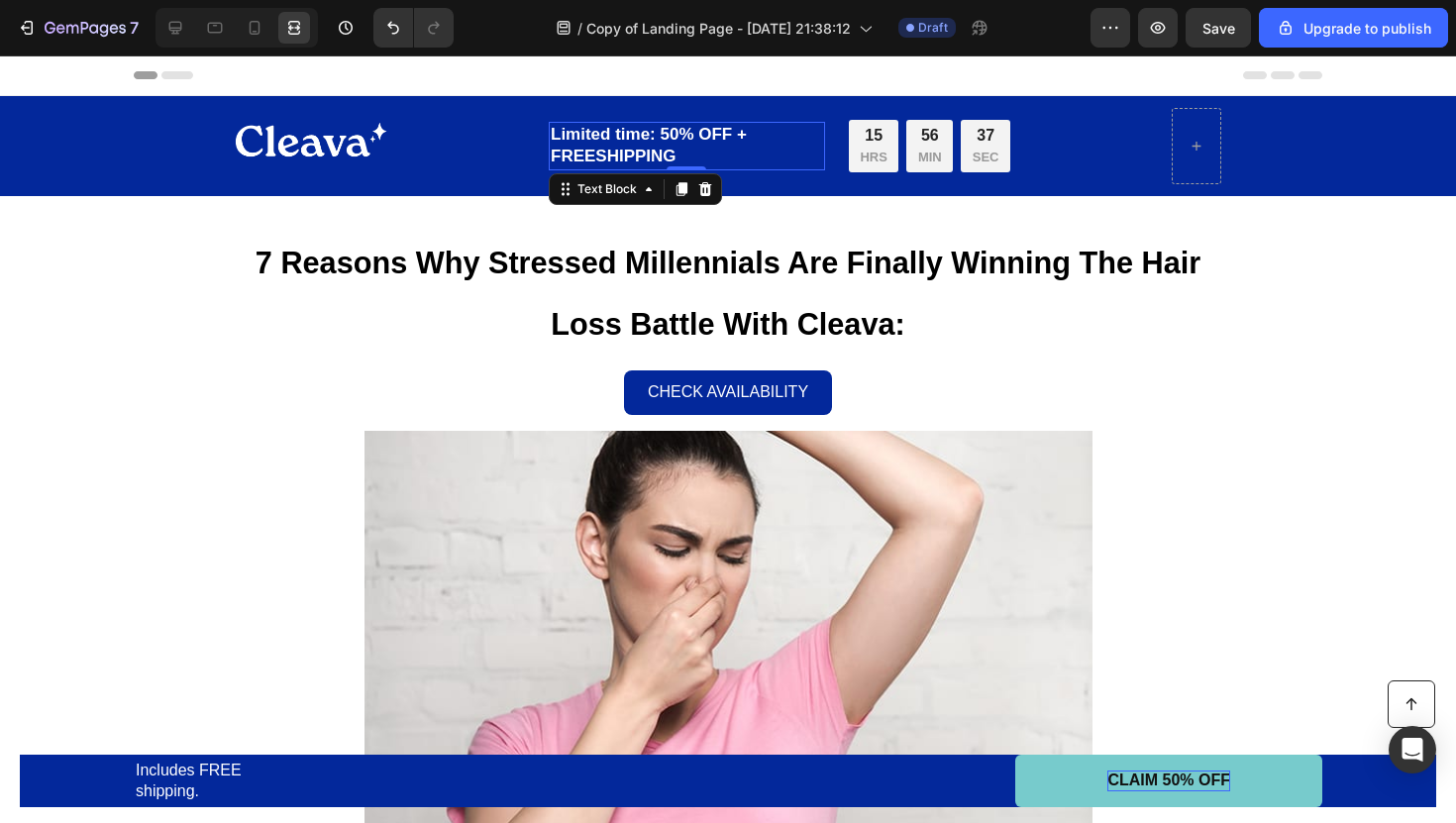 click on "Limited time: 50% OFF + FREESHIPPING" at bounding box center (686, 146) 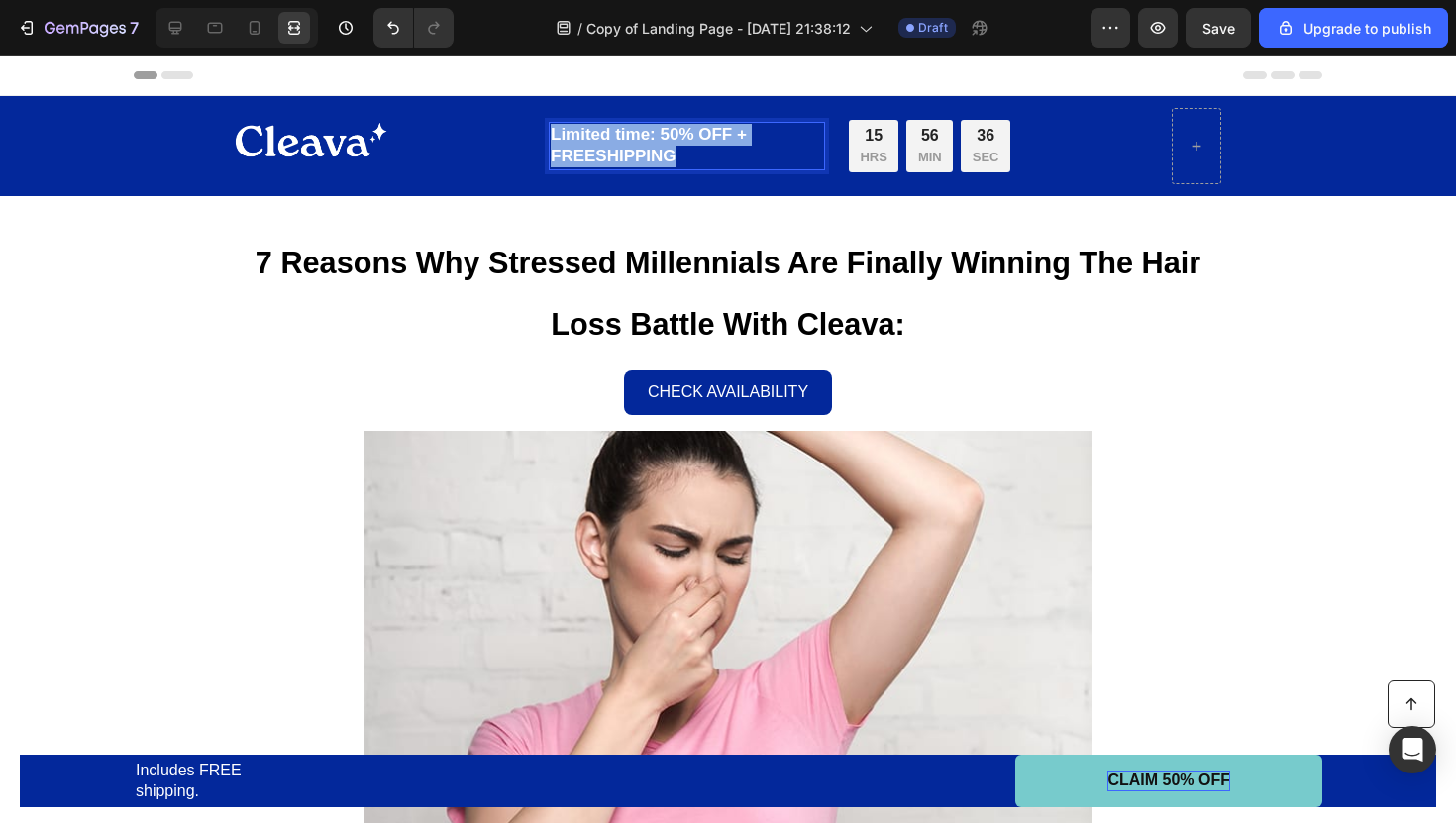 drag, startPoint x: 693, startPoint y: 155, endPoint x: 548, endPoint y: 130, distance: 147.13939 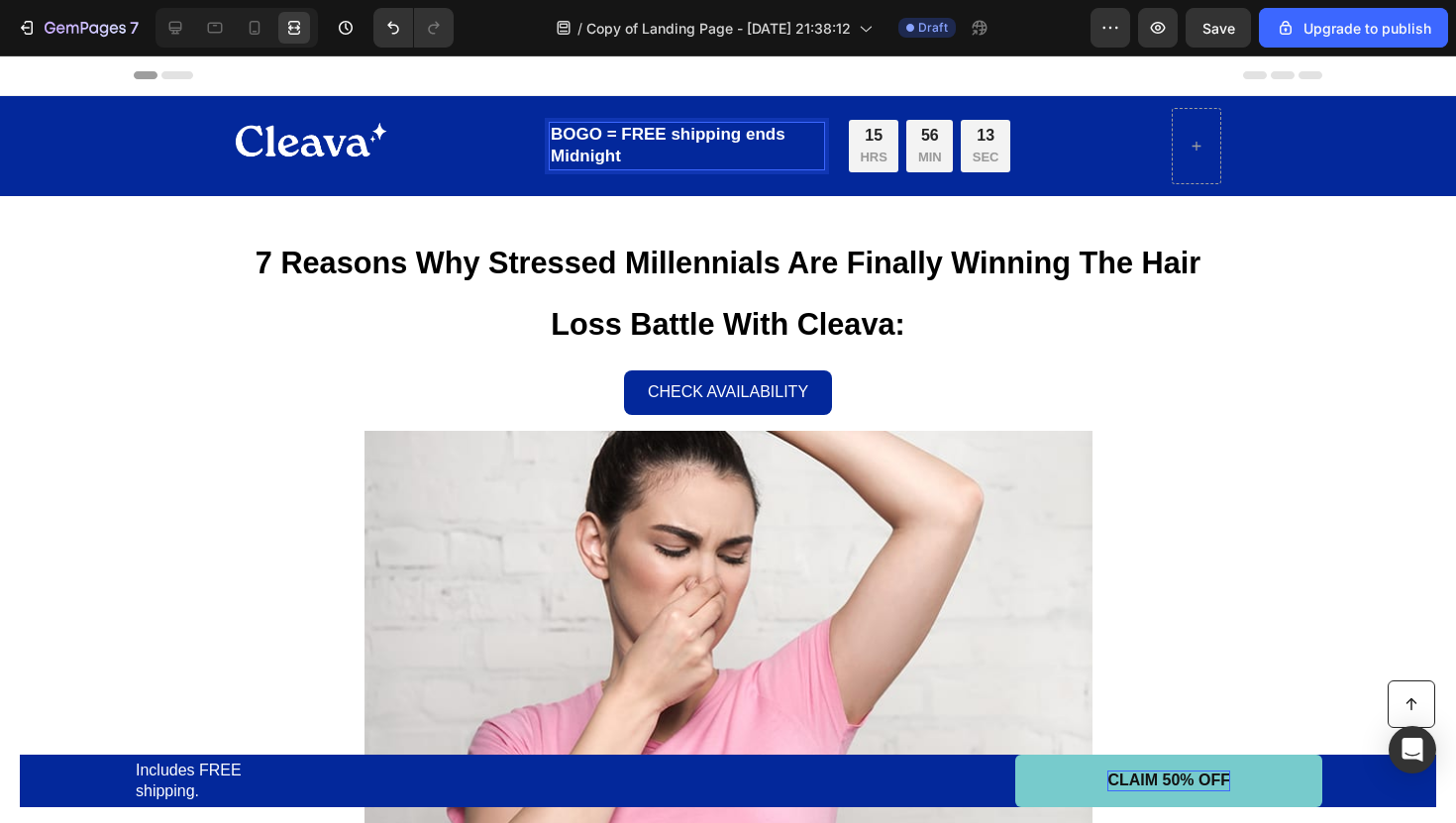 click on "BOGO = FREE shipping ends Midnight" at bounding box center (686, 146) 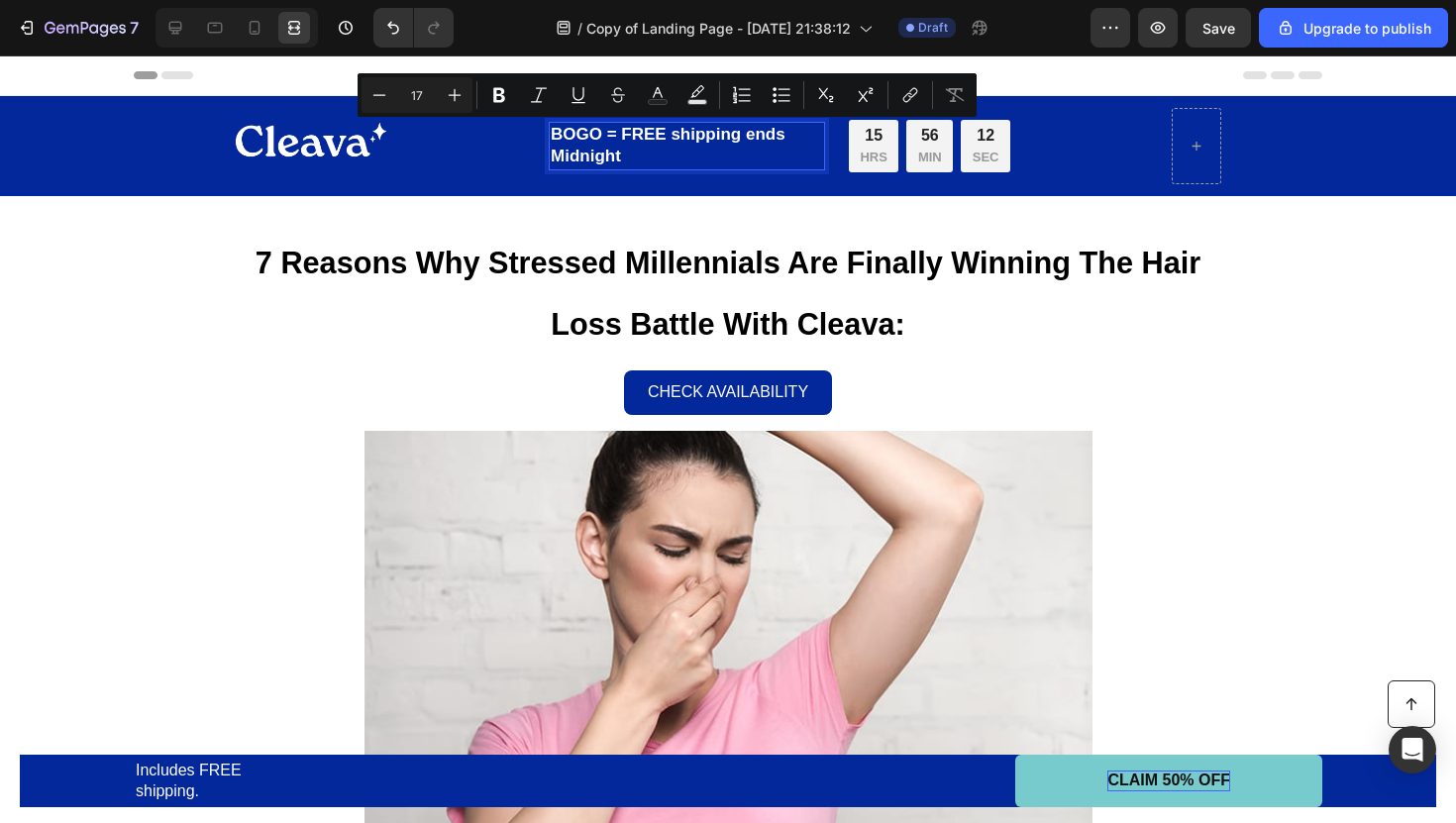 drag, startPoint x: 674, startPoint y: 133, endPoint x: 774, endPoint y: 157, distance: 102.839681 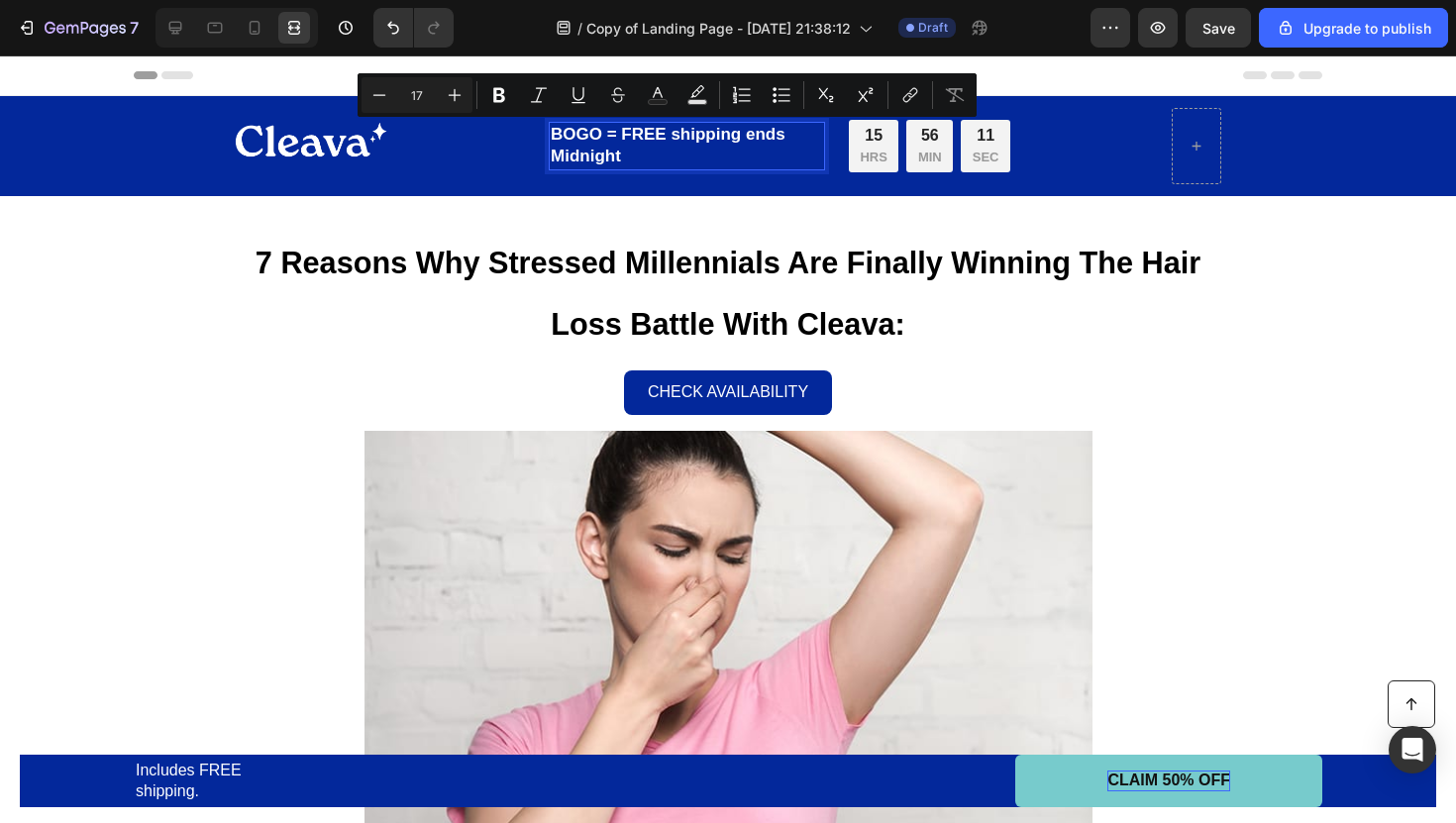 click on "BOGO = FREE shipping ends Midnight" at bounding box center (686, 146) 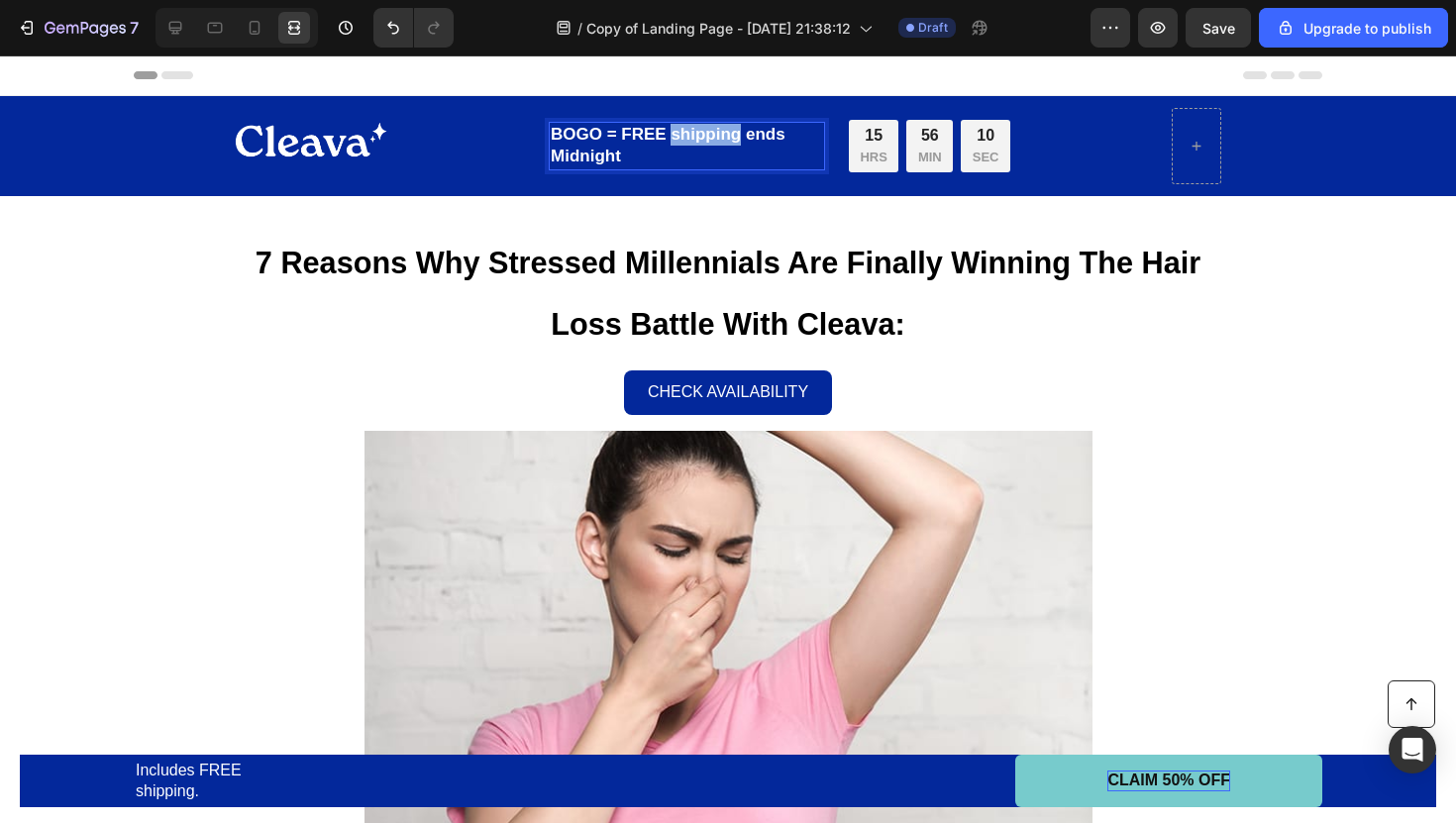 click on "BOGO = FREE shipping ends Midnight" at bounding box center [686, 146] 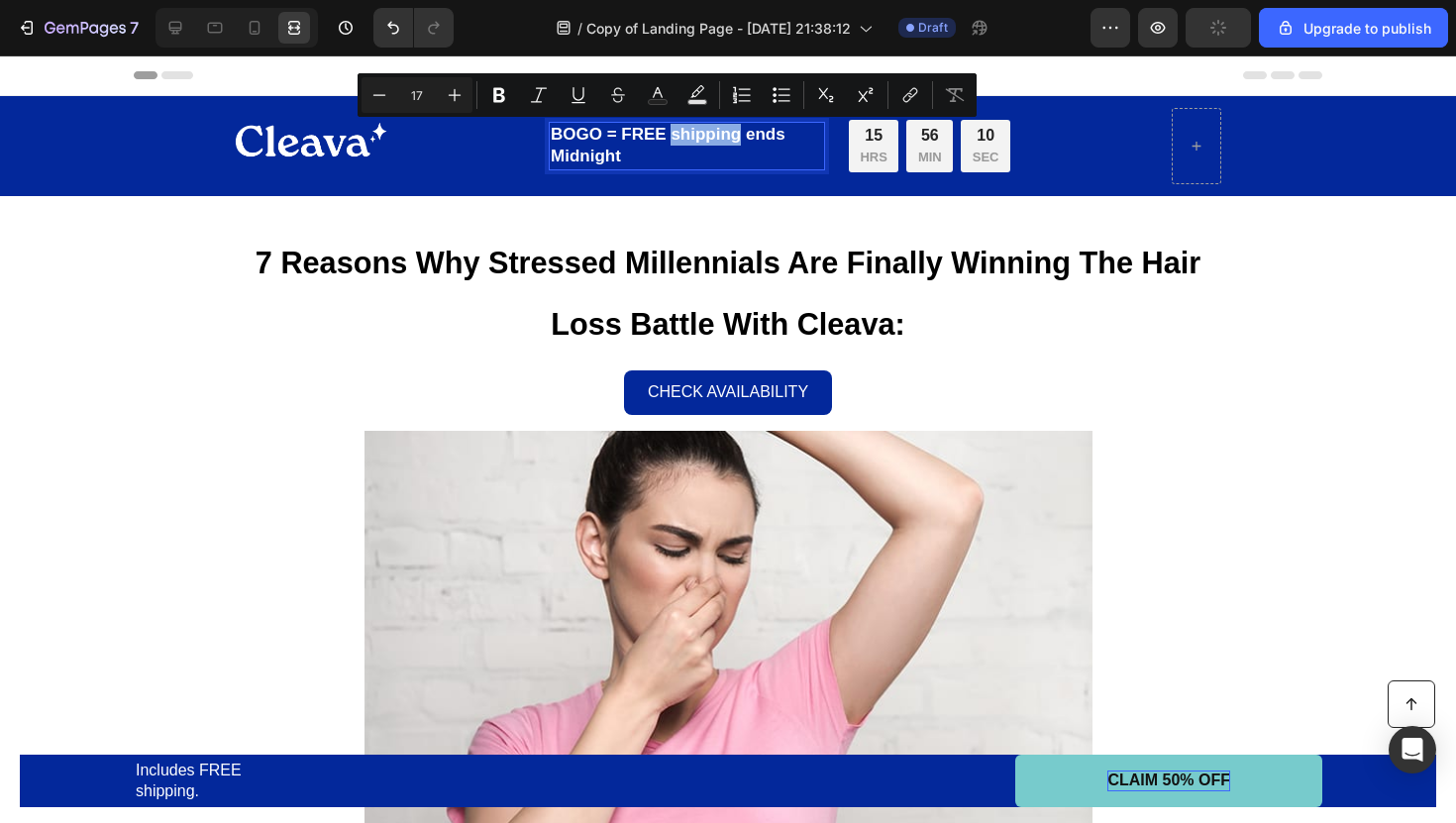click on "BOGO = FREE shipping ends Midnight" at bounding box center [686, 146] 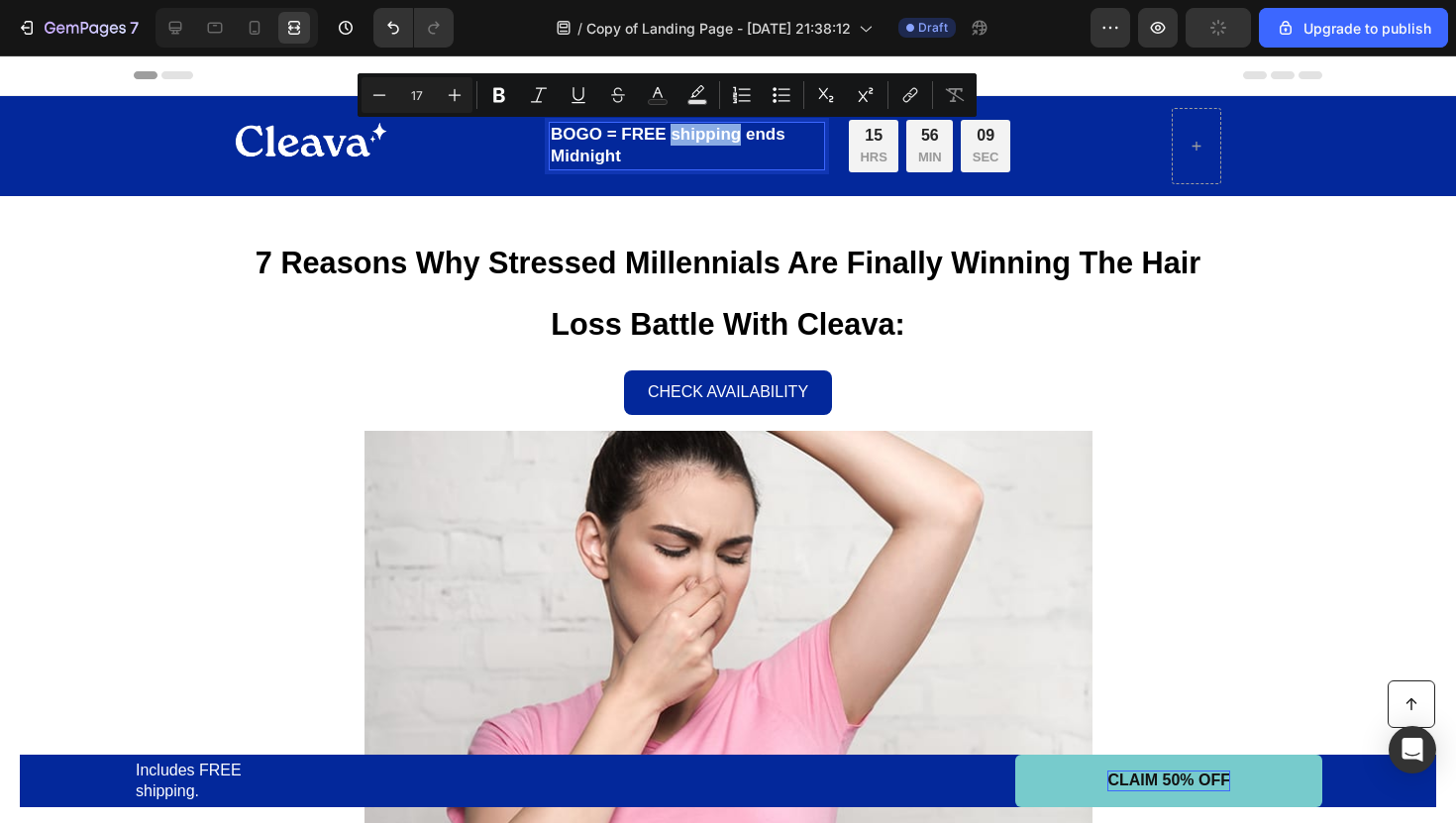 click on "BOGO = FREE shipping ends Midnight" at bounding box center [686, 146] 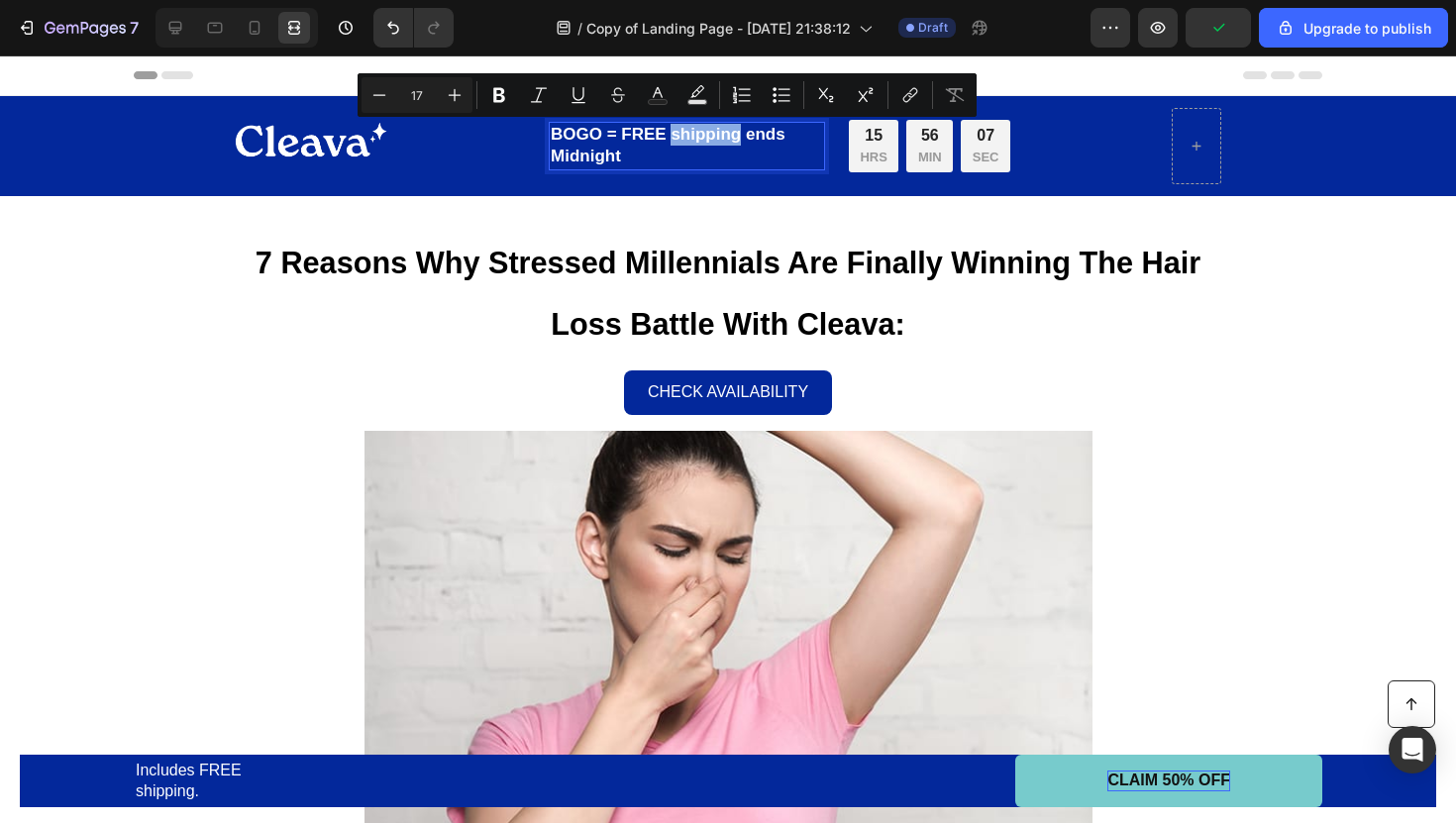 drag, startPoint x: 670, startPoint y: 132, endPoint x: 762, endPoint y: 160, distance: 96.16652 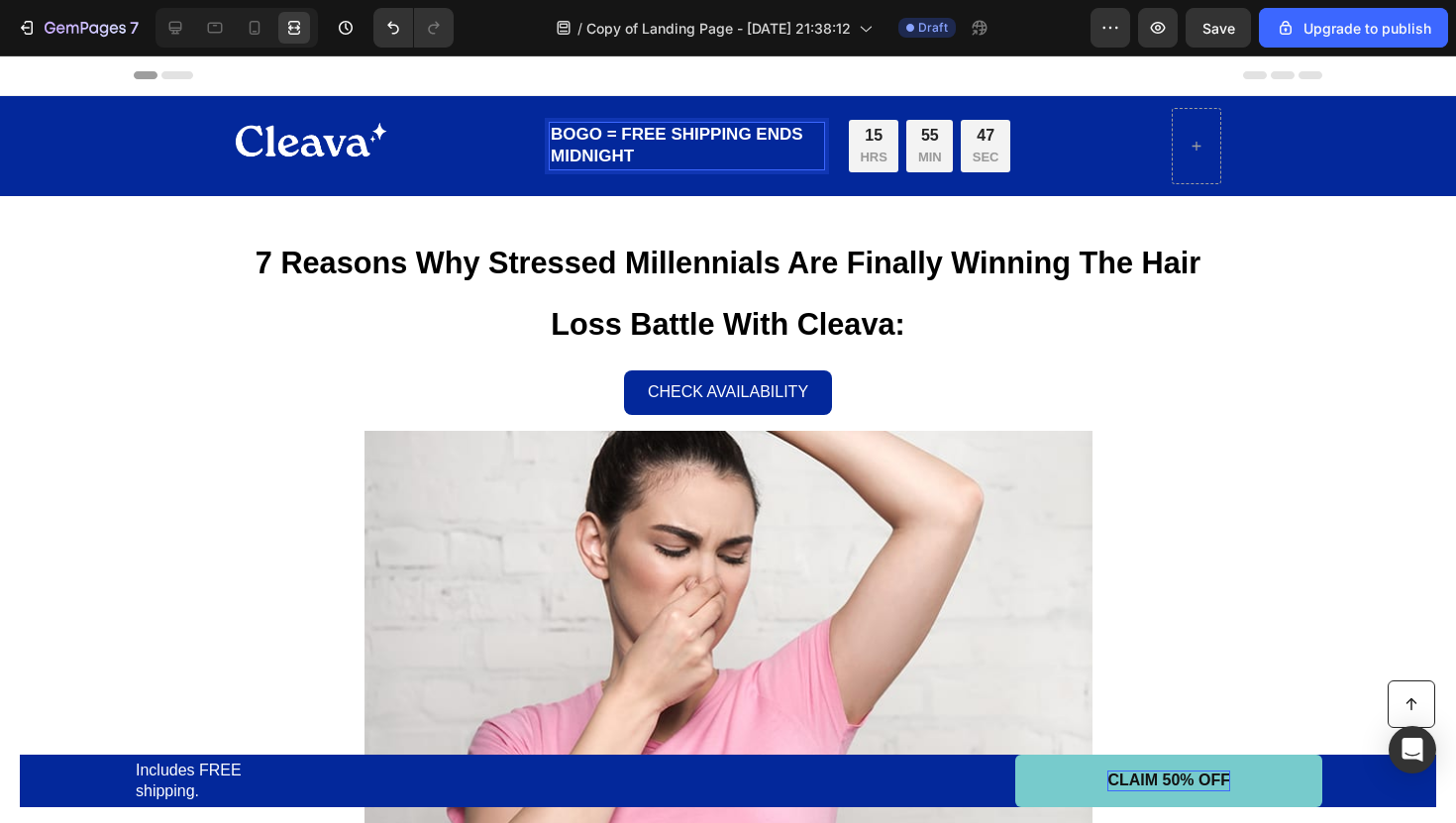 click on "BOGO = FREE SHIPPING ENDS MIDNIGHT" at bounding box center [686, 146] 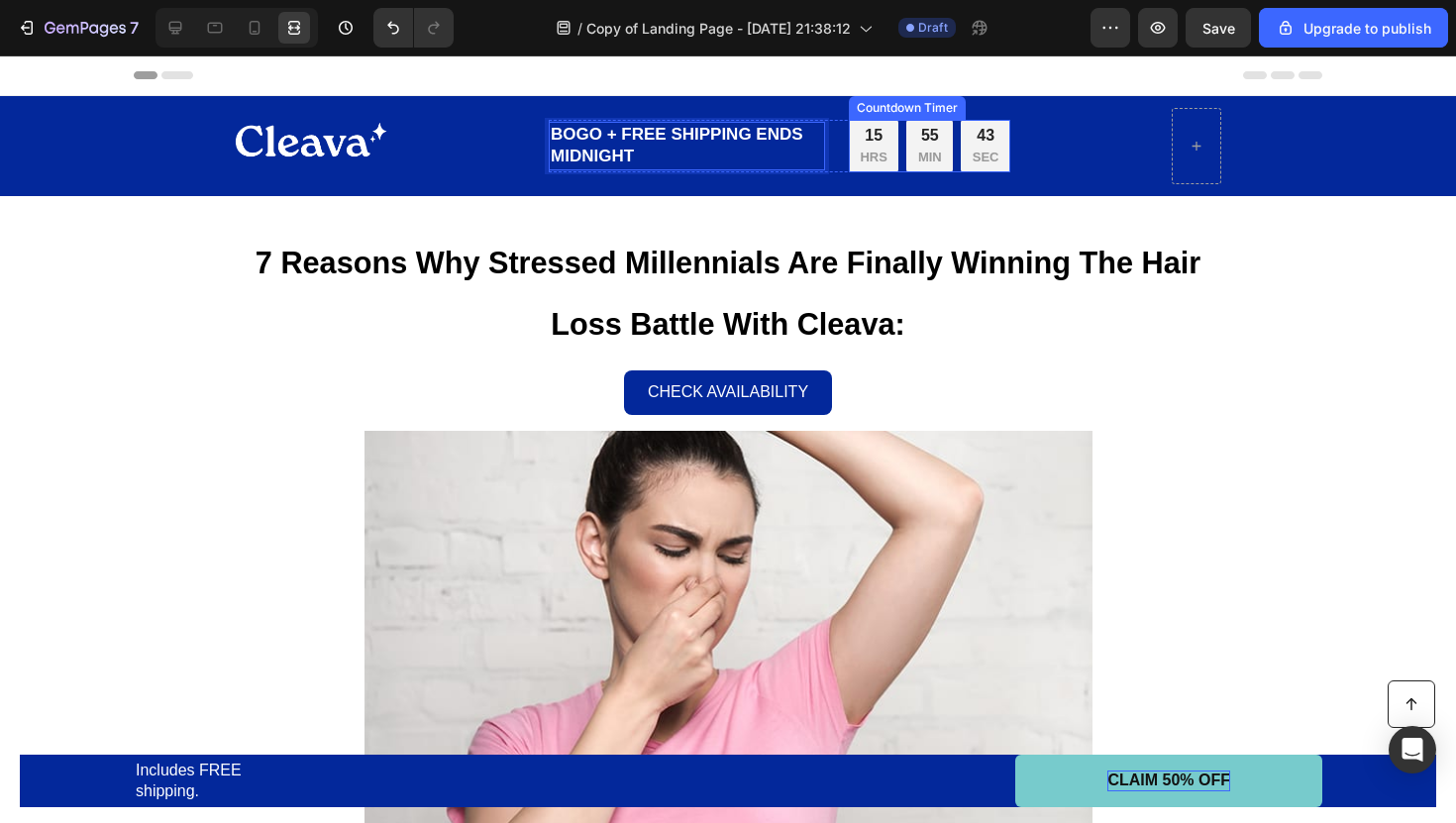 click on "15" at bounding box center (873, 136) 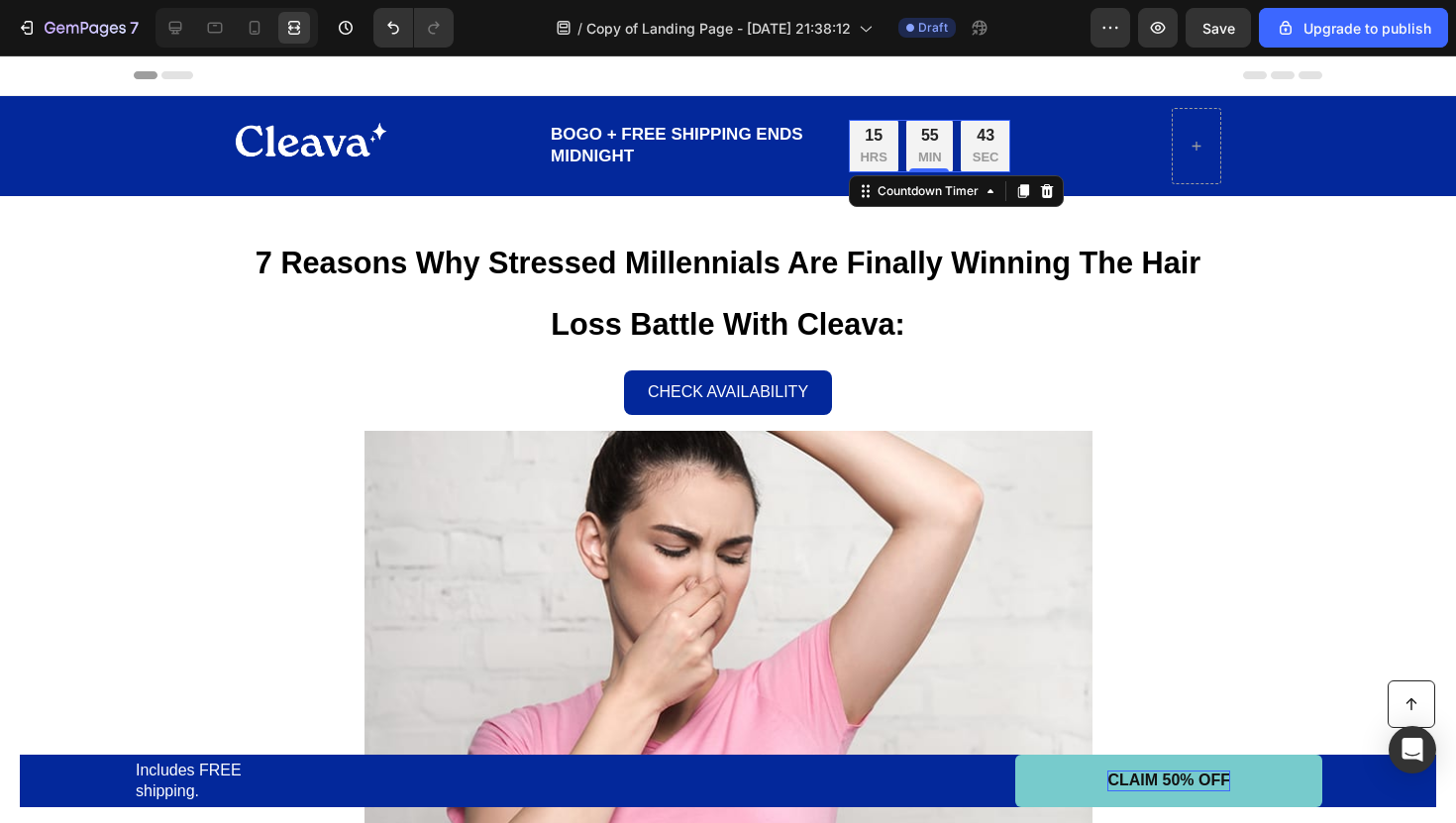 click on "55 MIN" at bounding box center (929, 147) 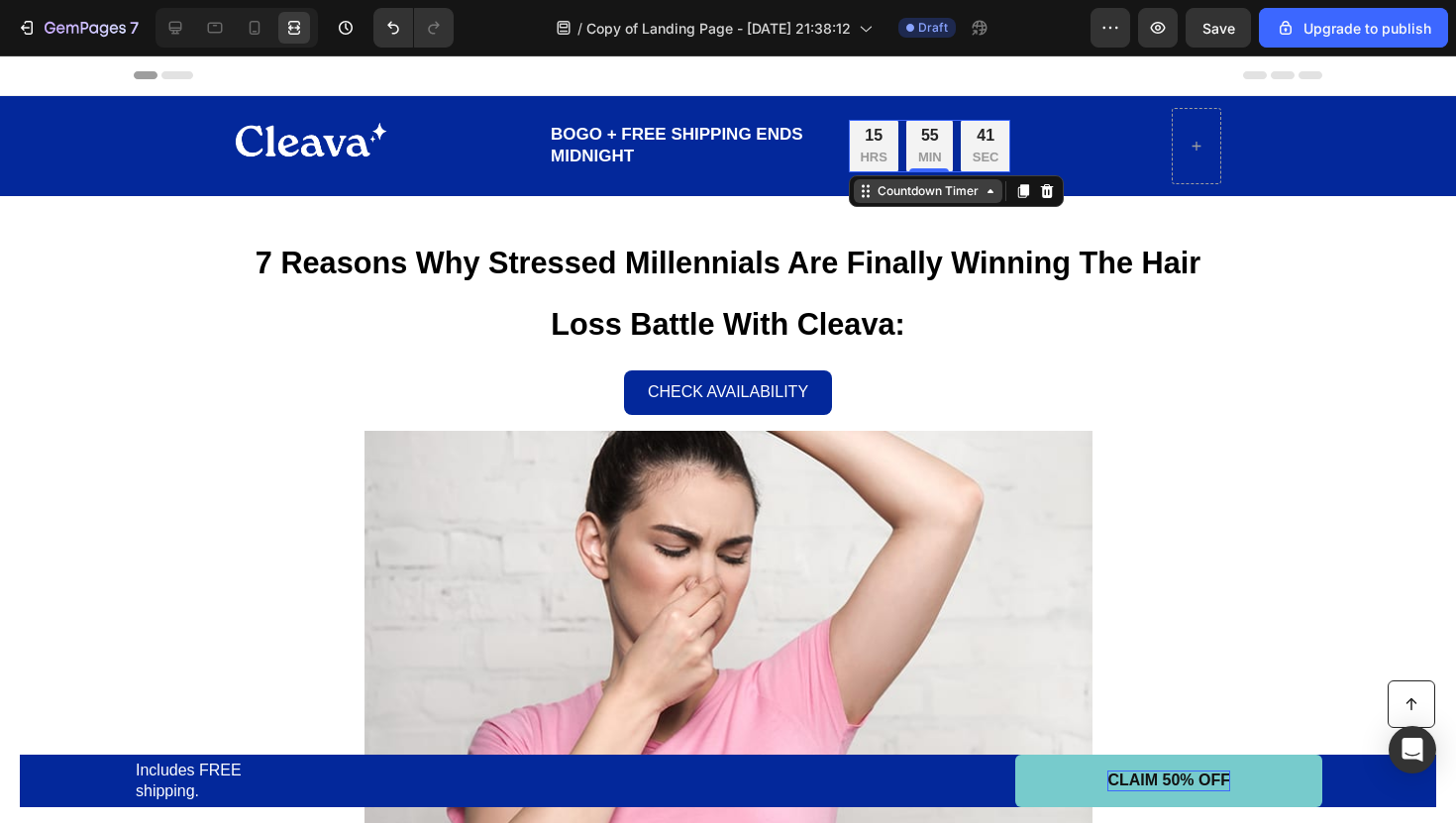 click on "Countdown Timer" at bounding box center [928, 191] 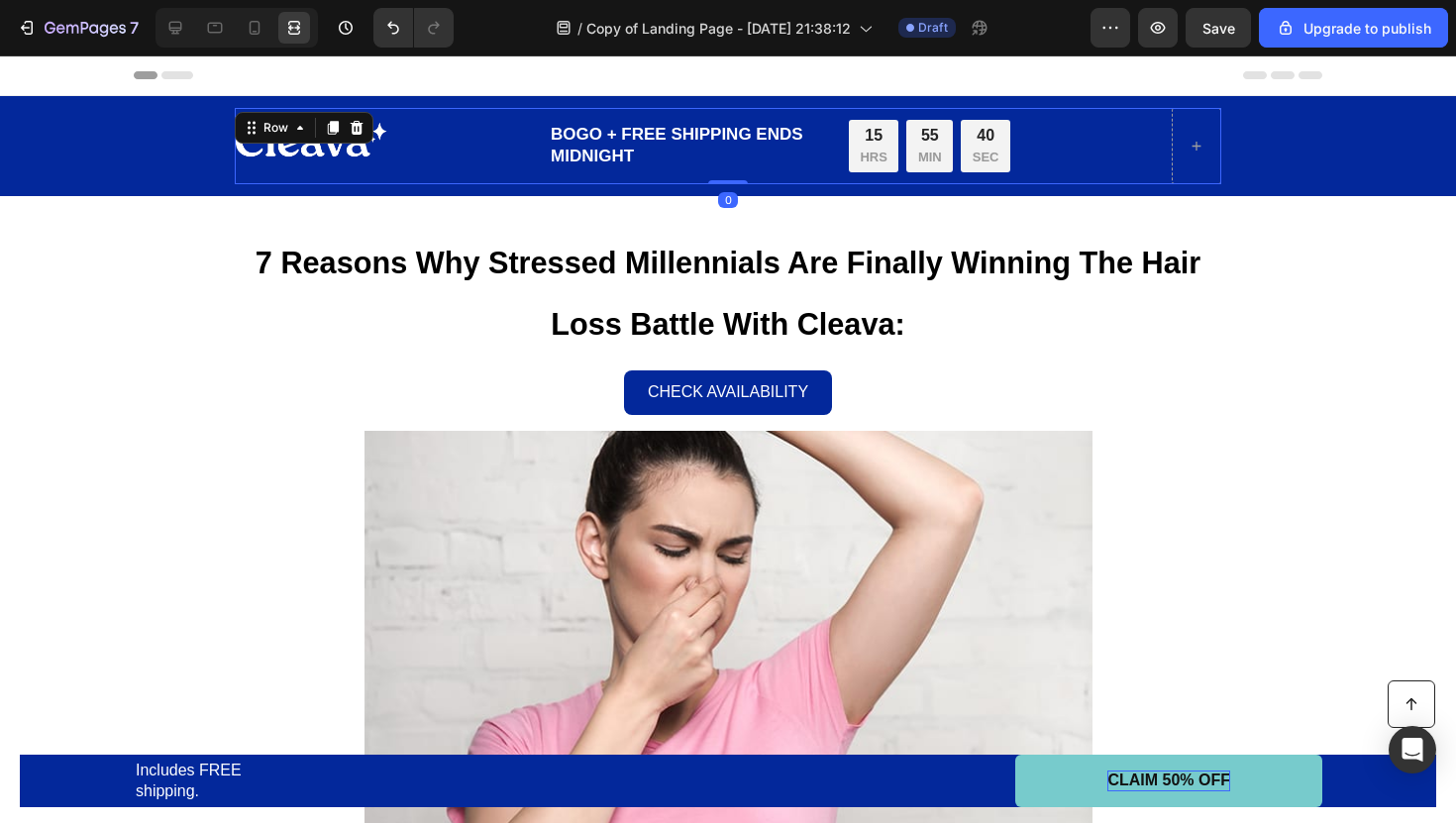 click on "Image BOGO + FREE SHIPPING ENDS MIDNIGHT Text Block 15 HRS 55 MIN 40 SEC Countdown Timer Row
Row   0" at bounding box center (728, 146) 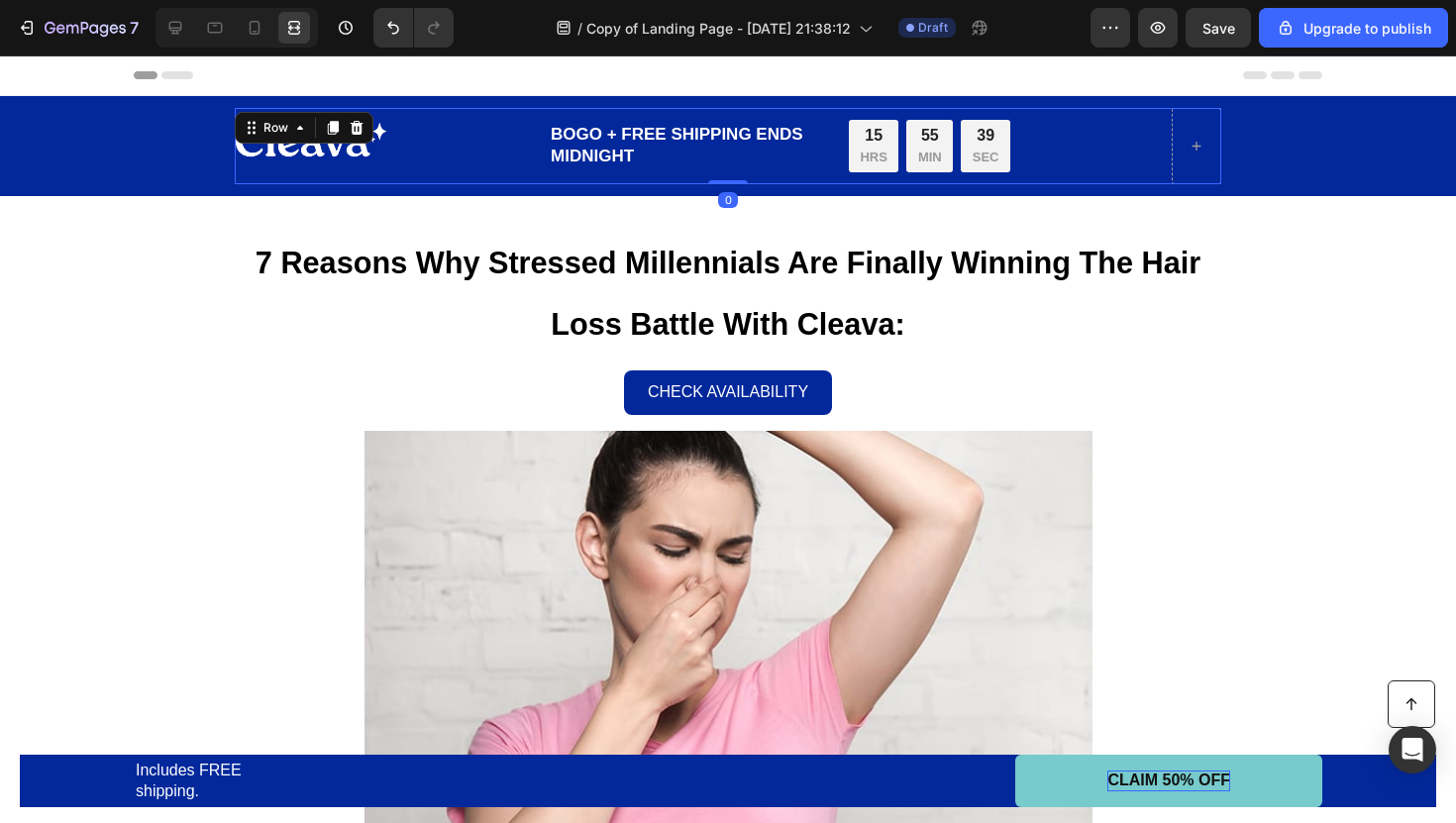 click on "7   /  Copy of Landing Page - [DATE] 21:38:12 Draft Preview  Save  Upgrade to publish" 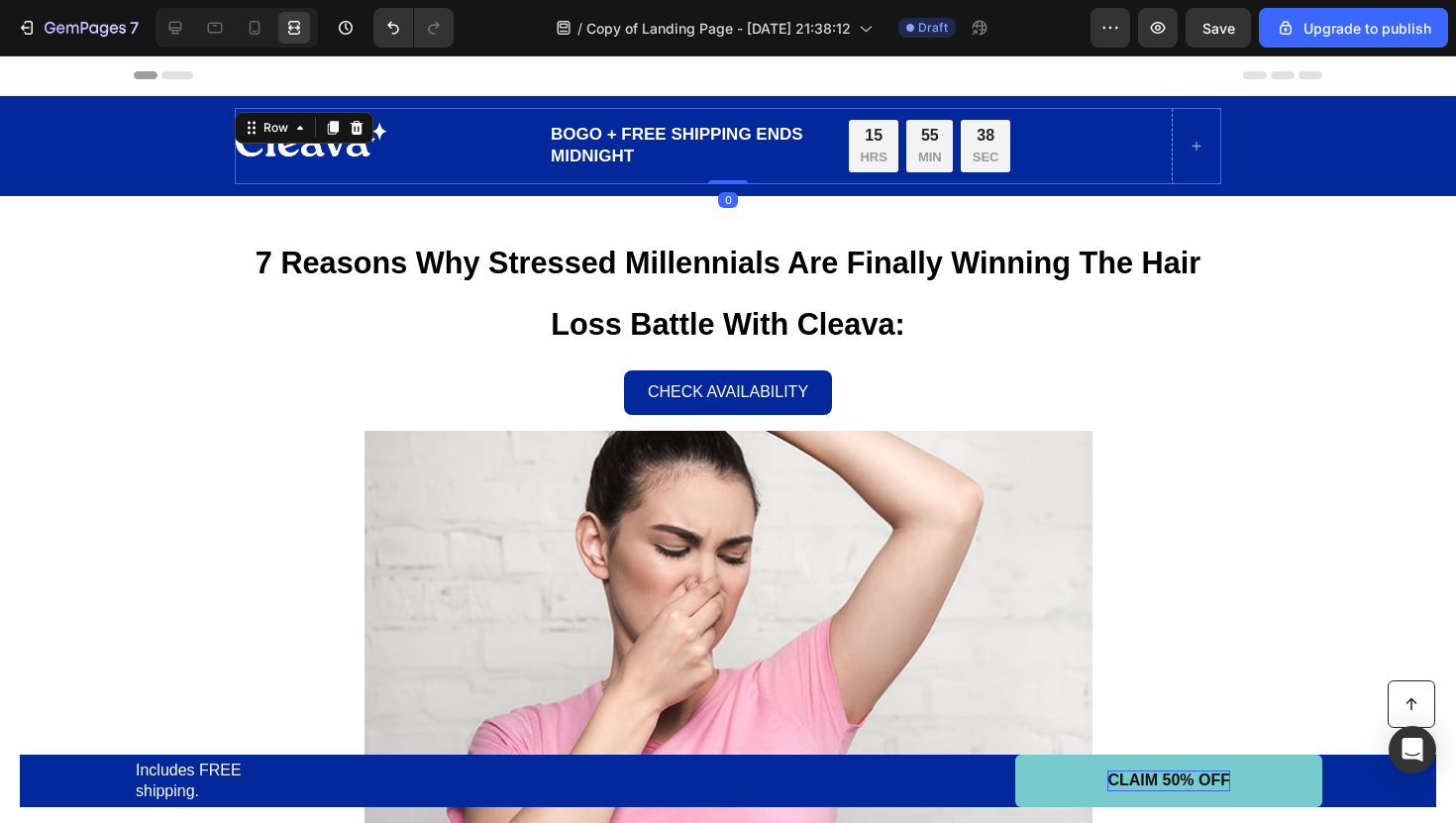 click at bounding box center (237, 28) 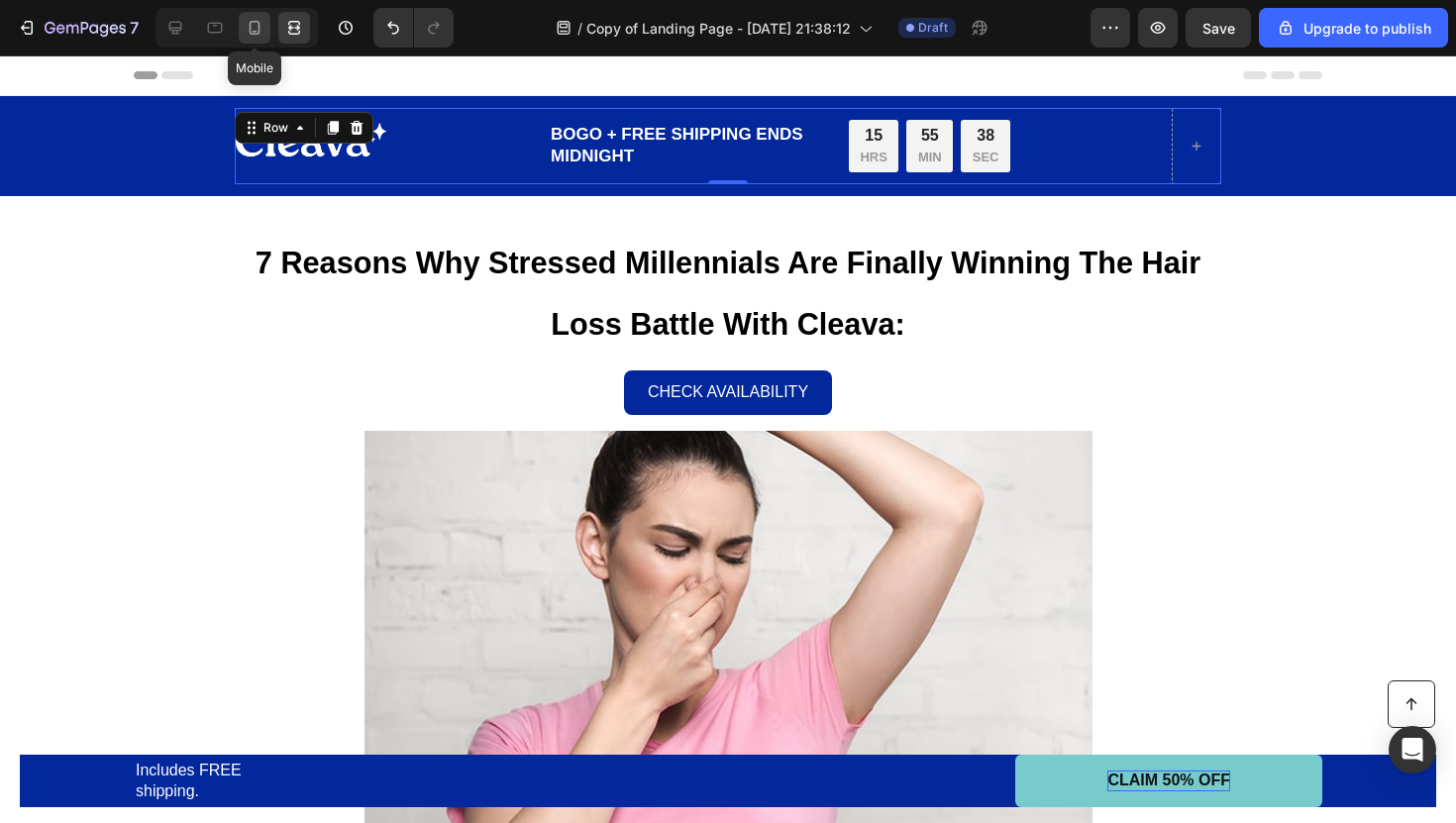click 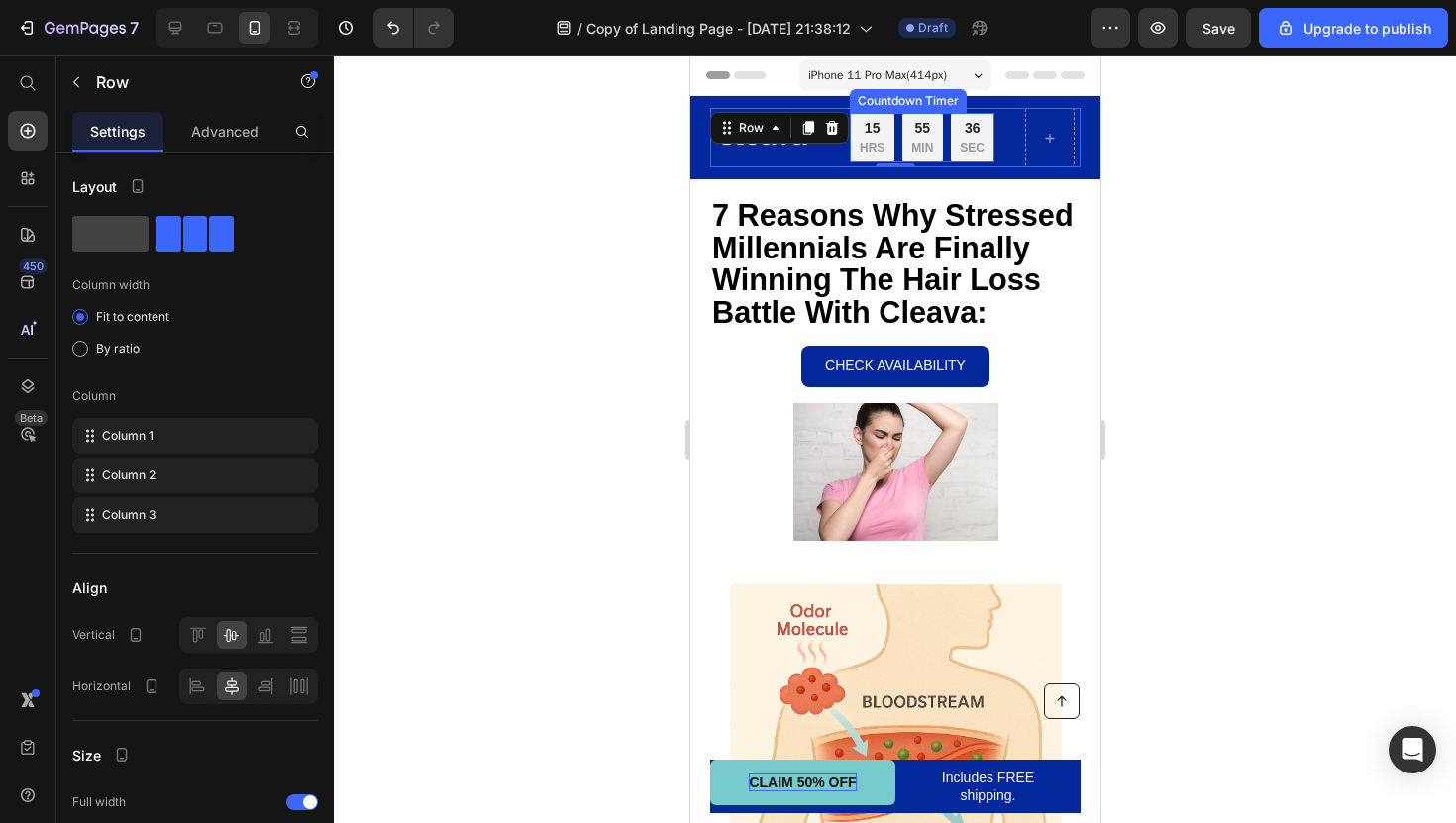 click on "55" at bounding box center [921, 128] 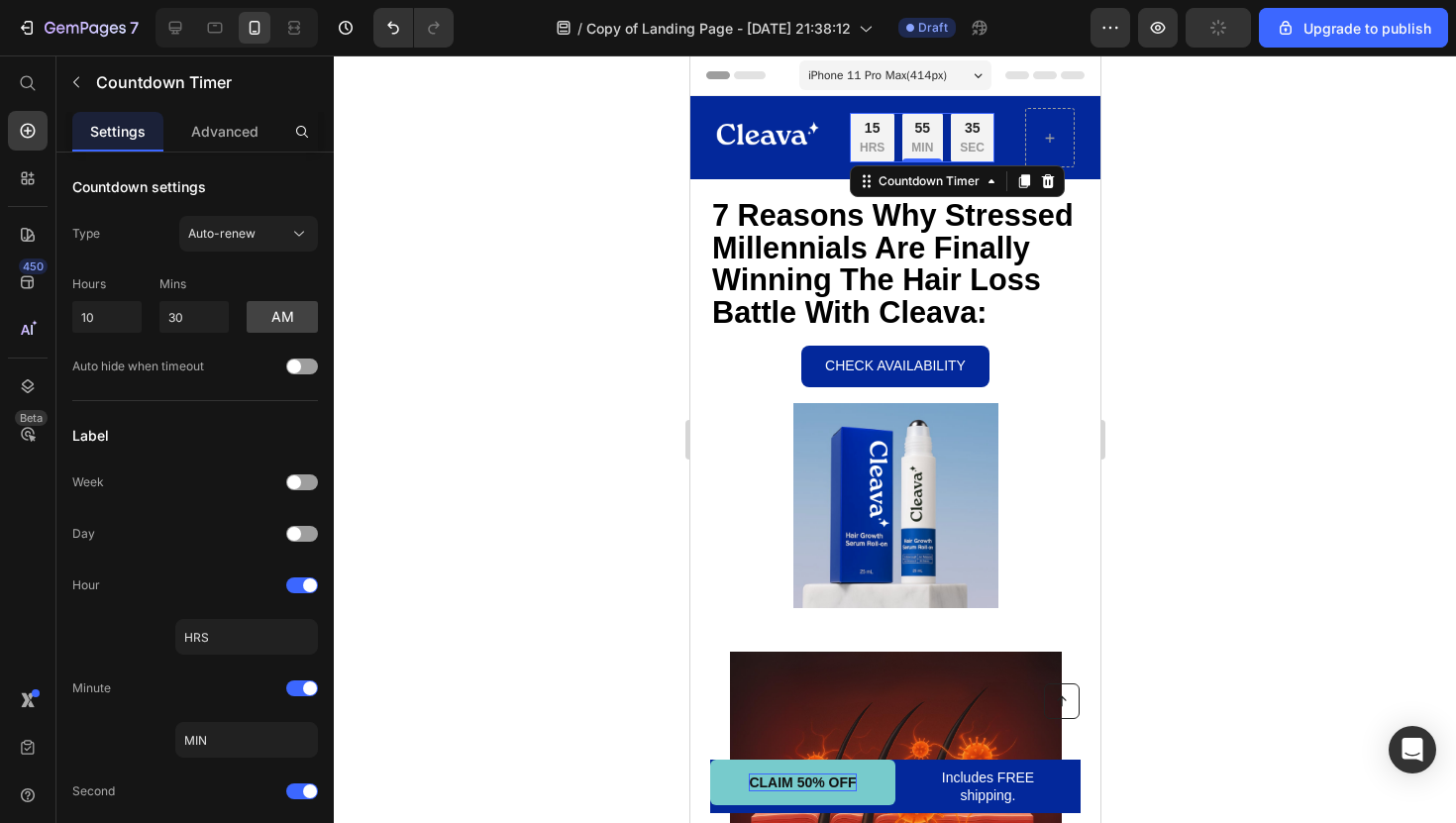 click on "55" at bounding box center [921, 128] 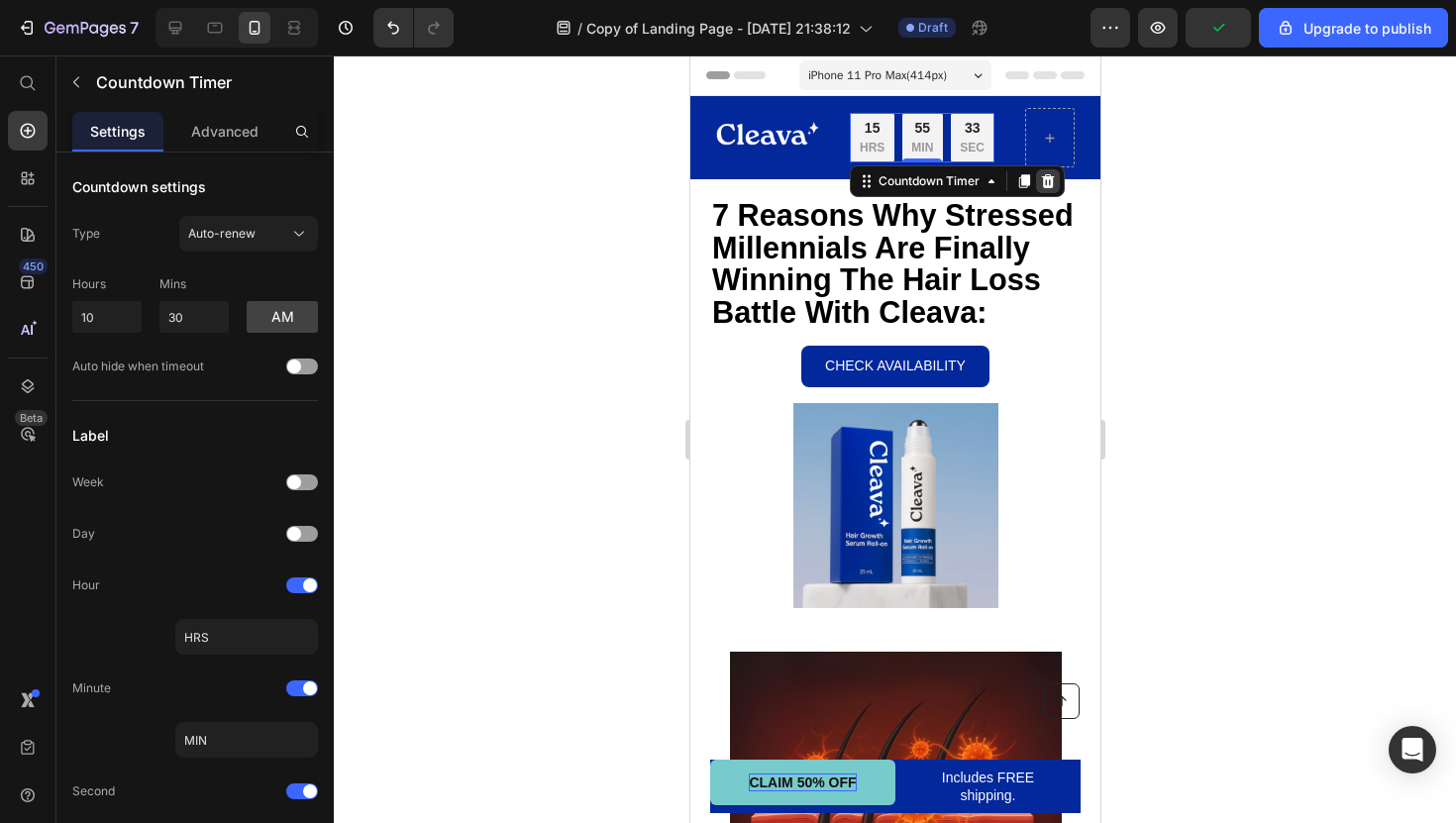 click 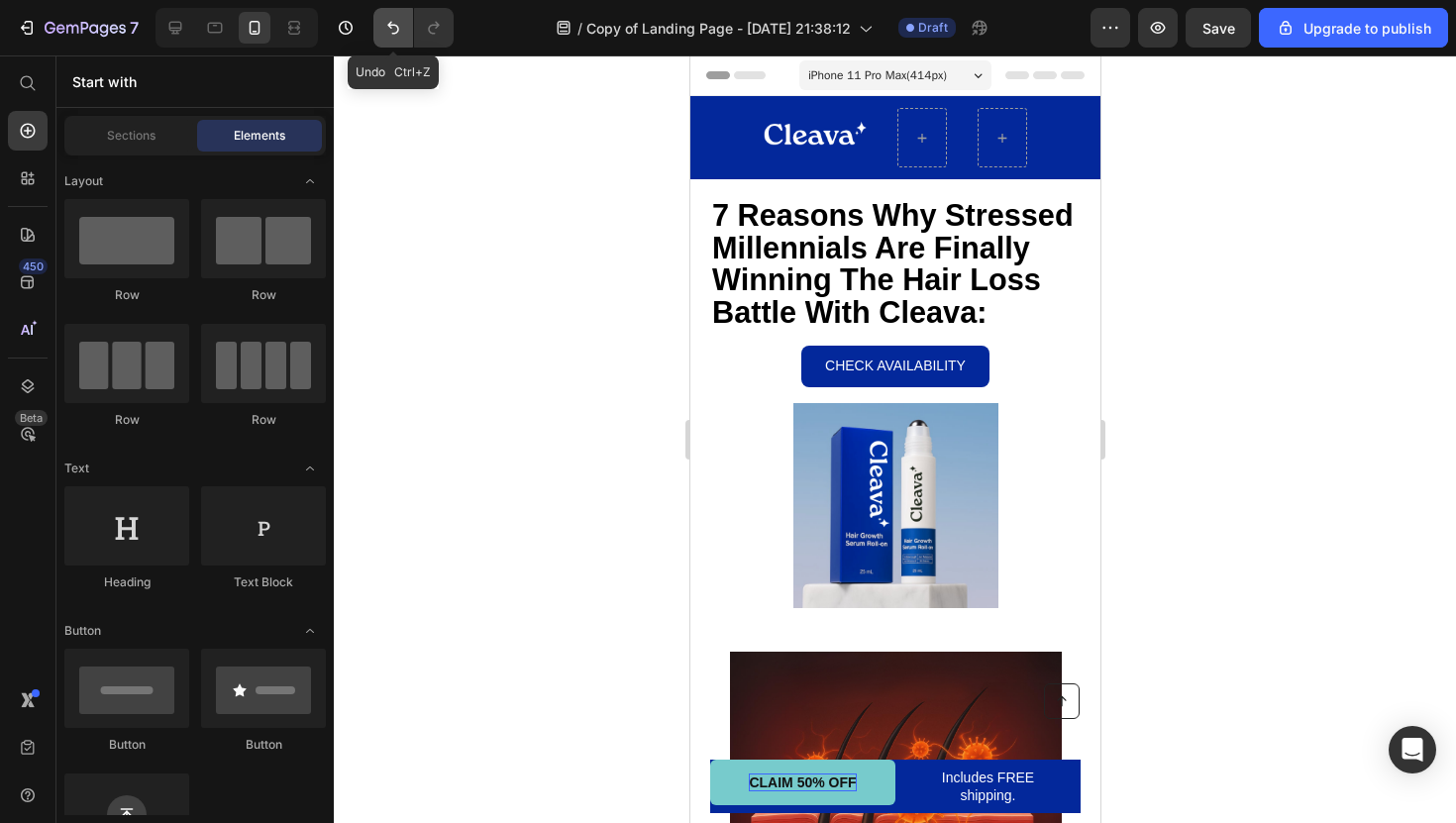 click 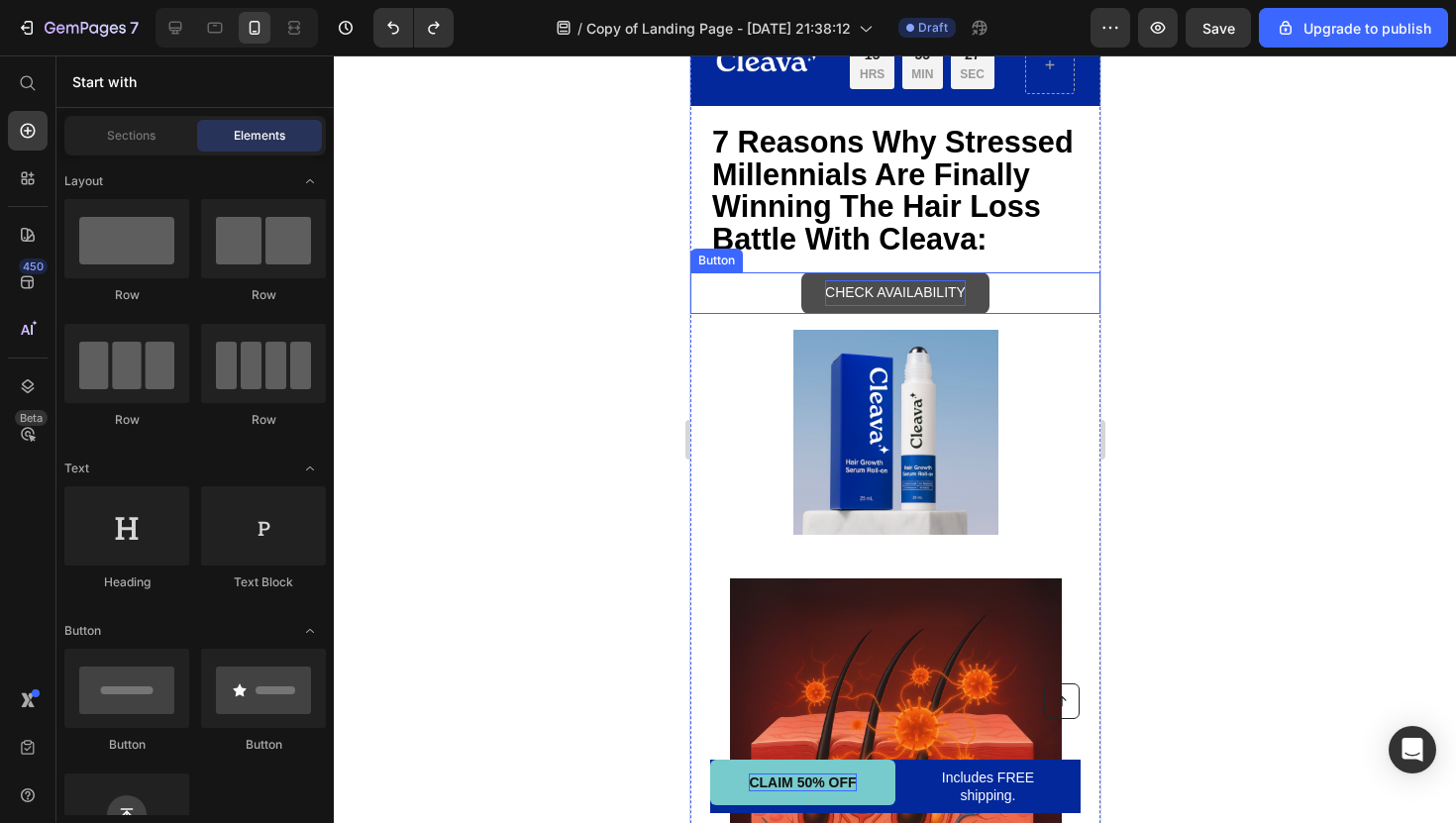 scroll, scrollTop: 0, scrollLeft: 0, axis: both 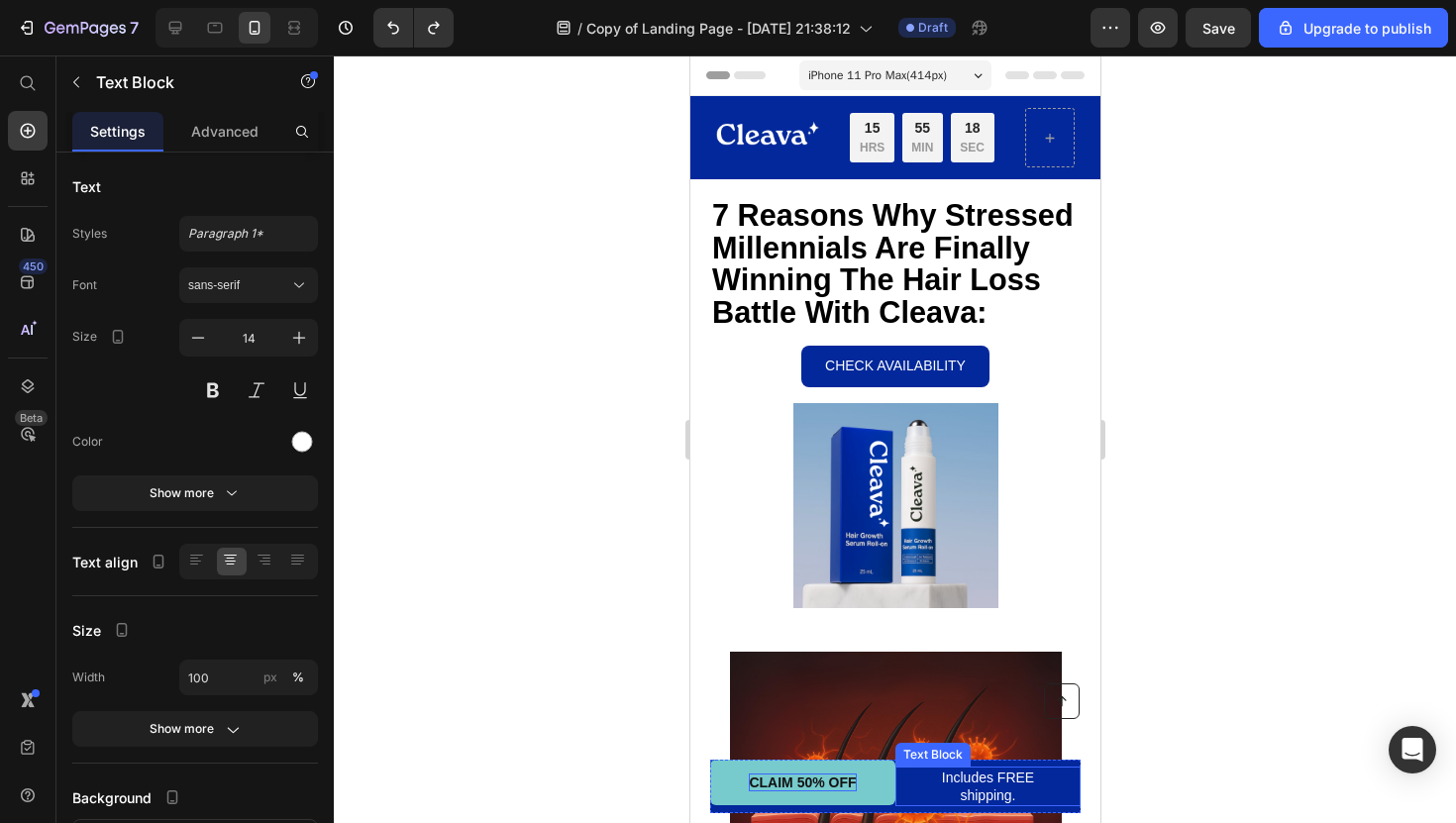 click on "shipping." at bounding box center [987, 795] 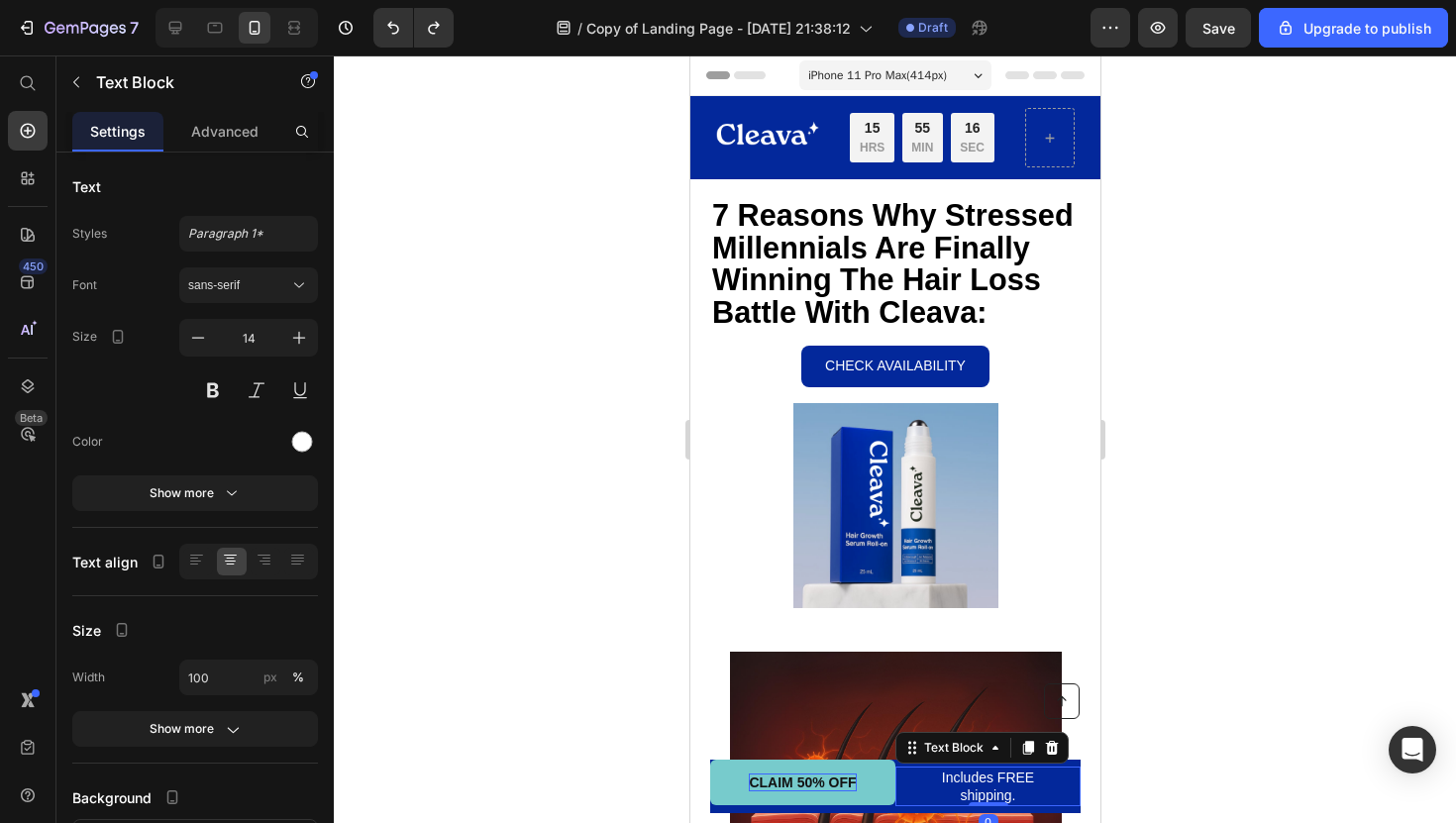 click 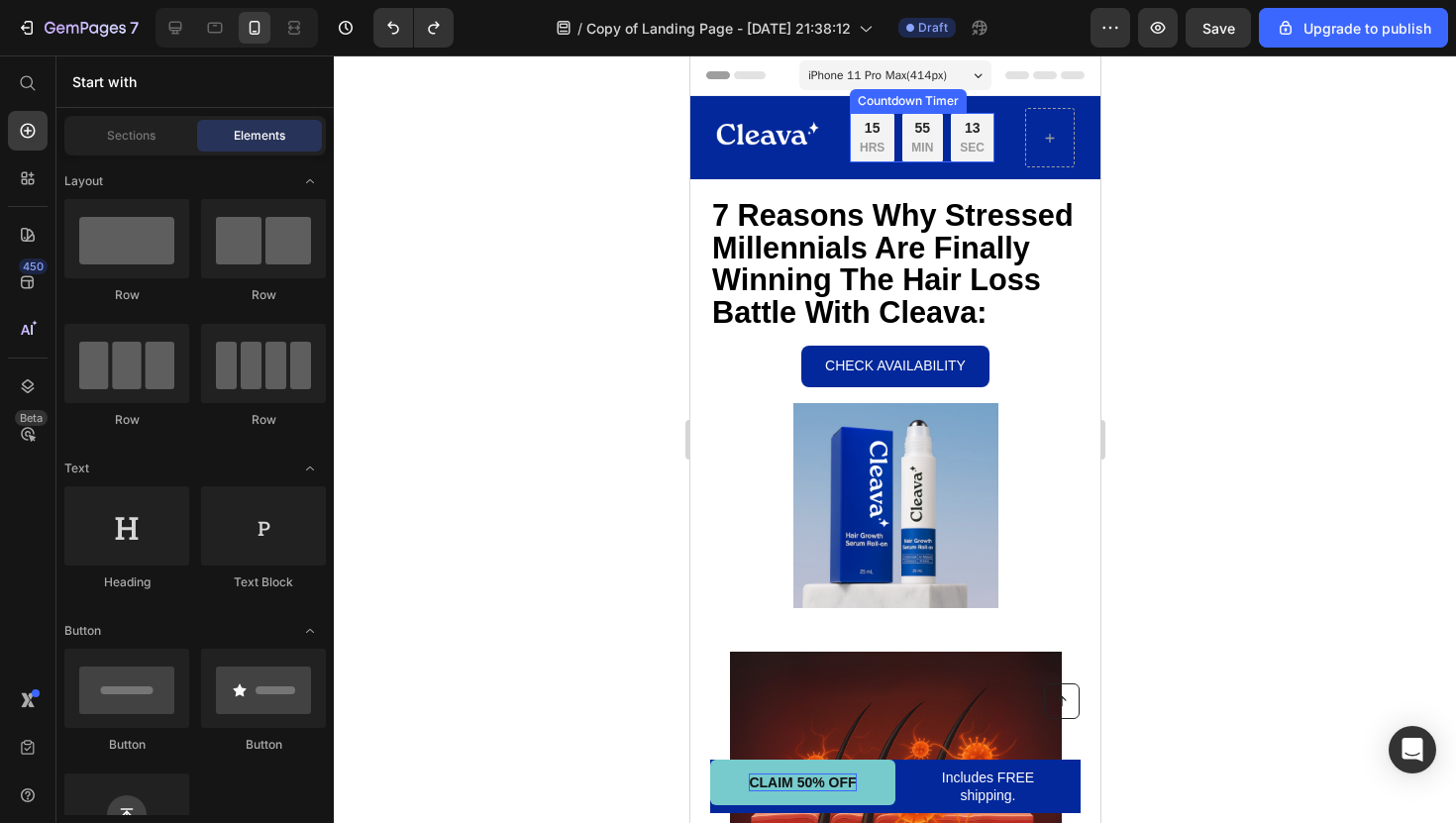 click on "MIN" at bounding box center [921, 149] 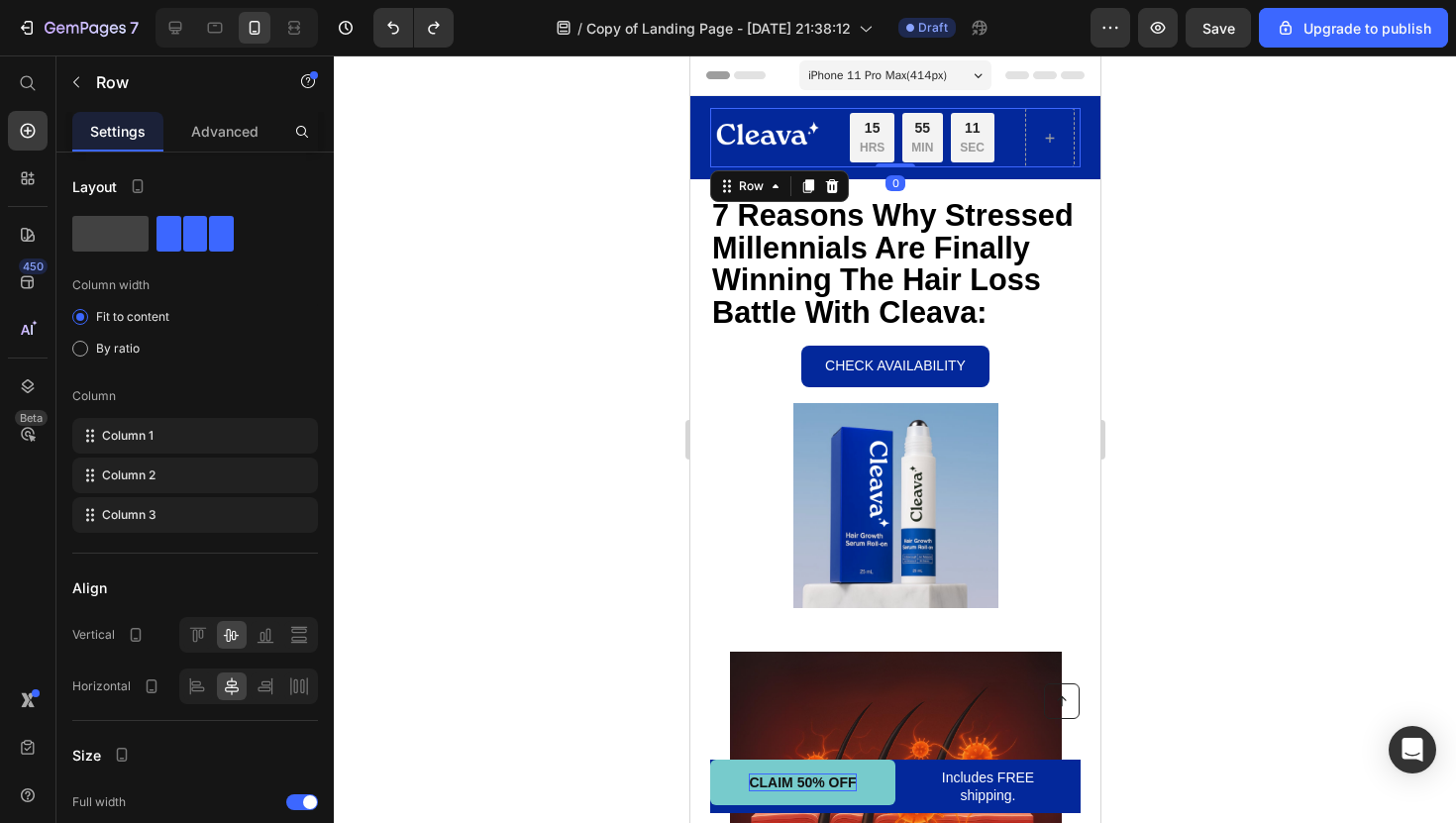 click on "Image BOGO + FREE SHIPPING ENDS MIDNIGHT Text Block 15 HRS 55 MIN 11 SEC Countdown Timer Row
Row   0" at bounding box center (894, 138) 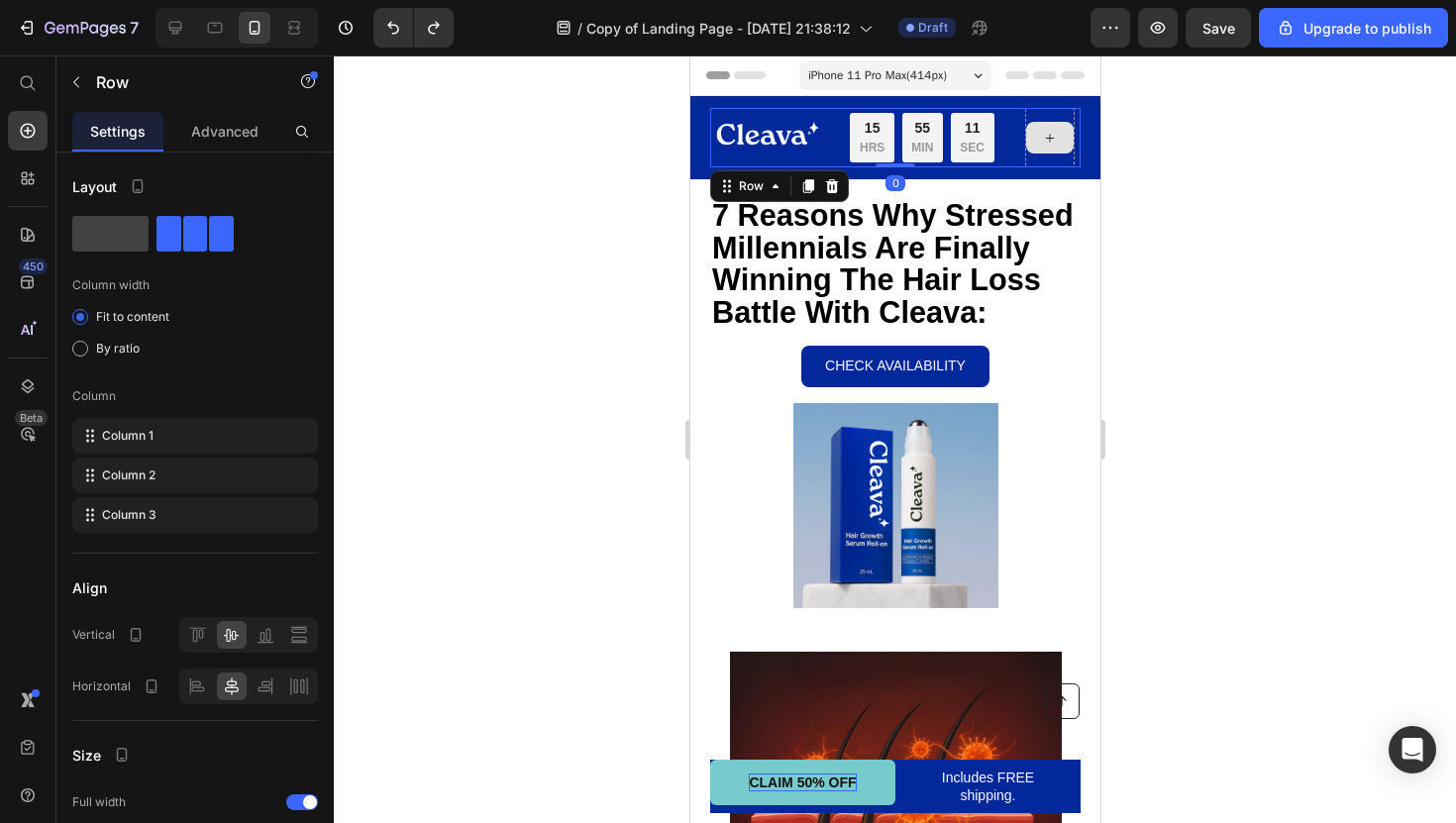 click at bounding box center [1049, 138] 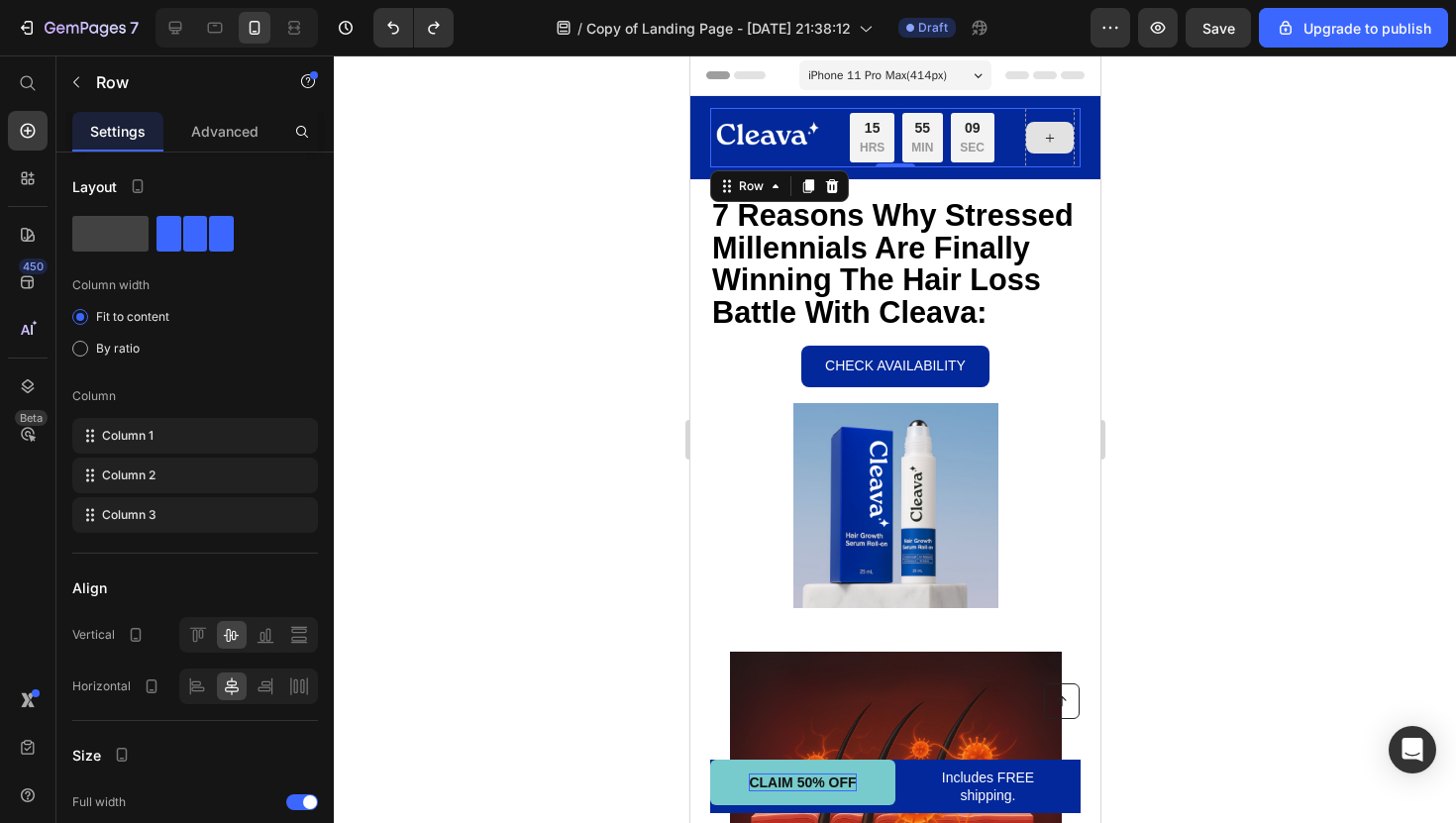 click 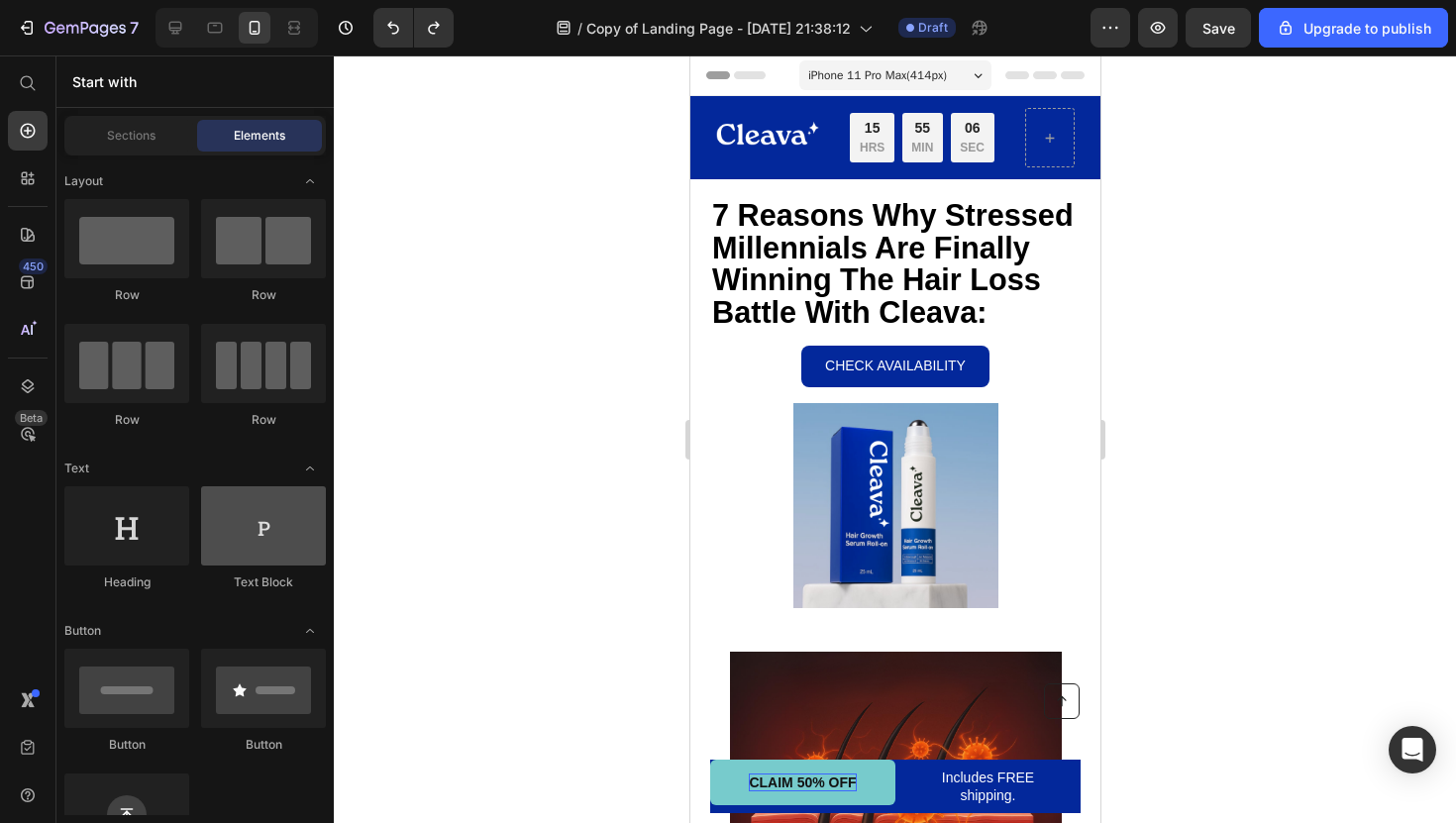 click at bounding box center [263, 526] 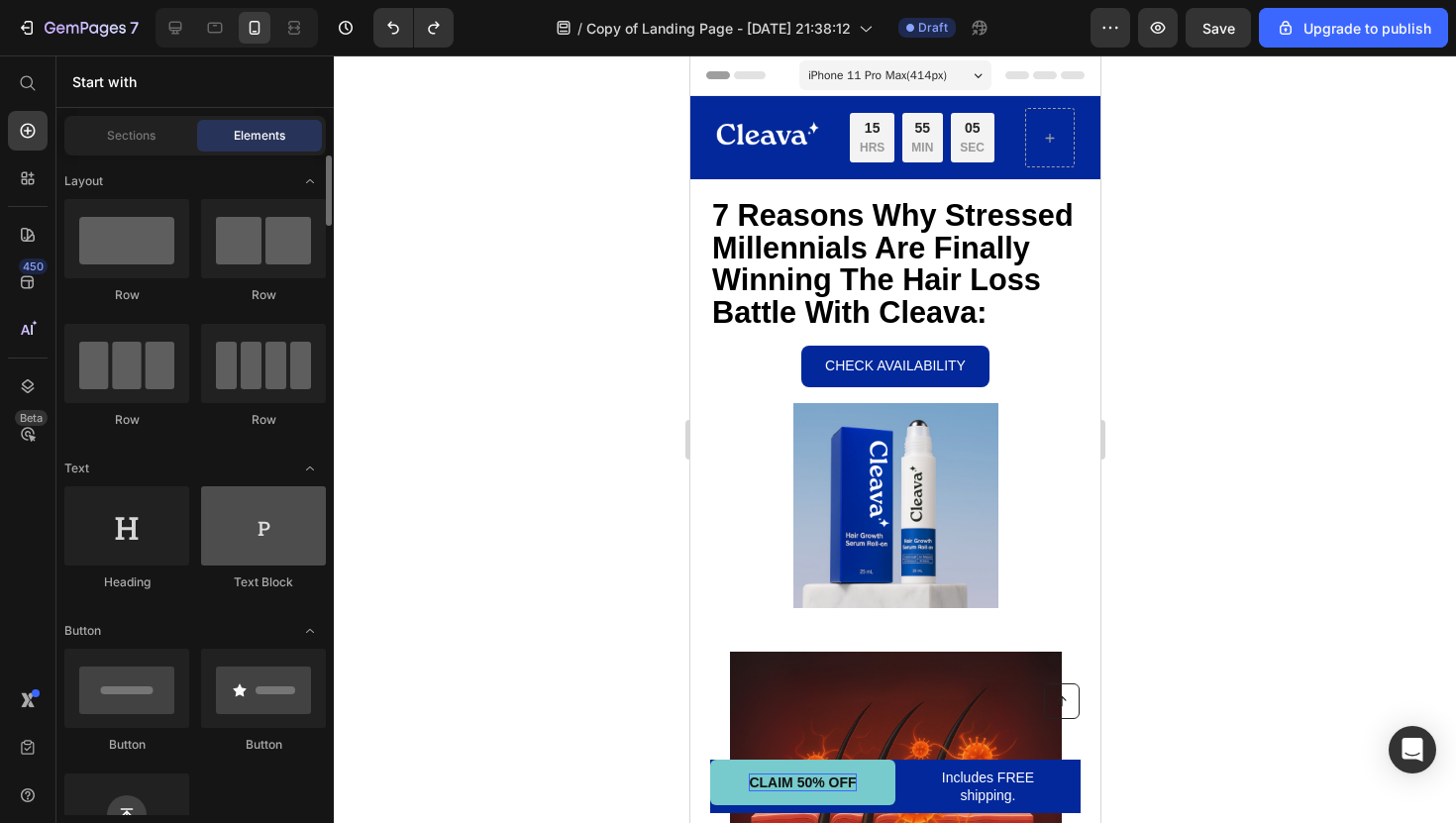 click at bounding box center (263, 526) 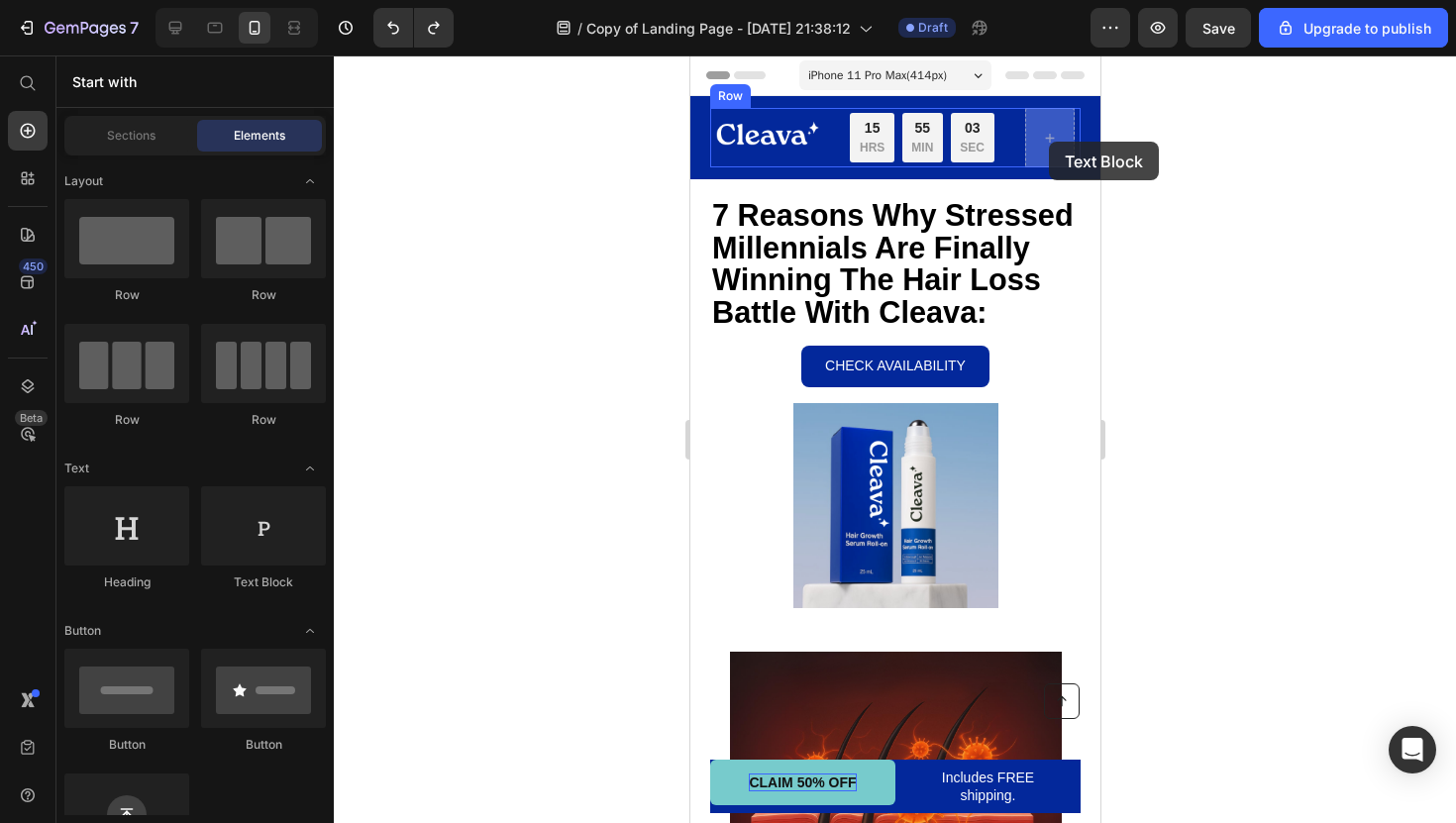 drag, startPoint x: 913, startPoint y: 578, endPoint x: 1048, endPoint y: 142, distance: 456.42195 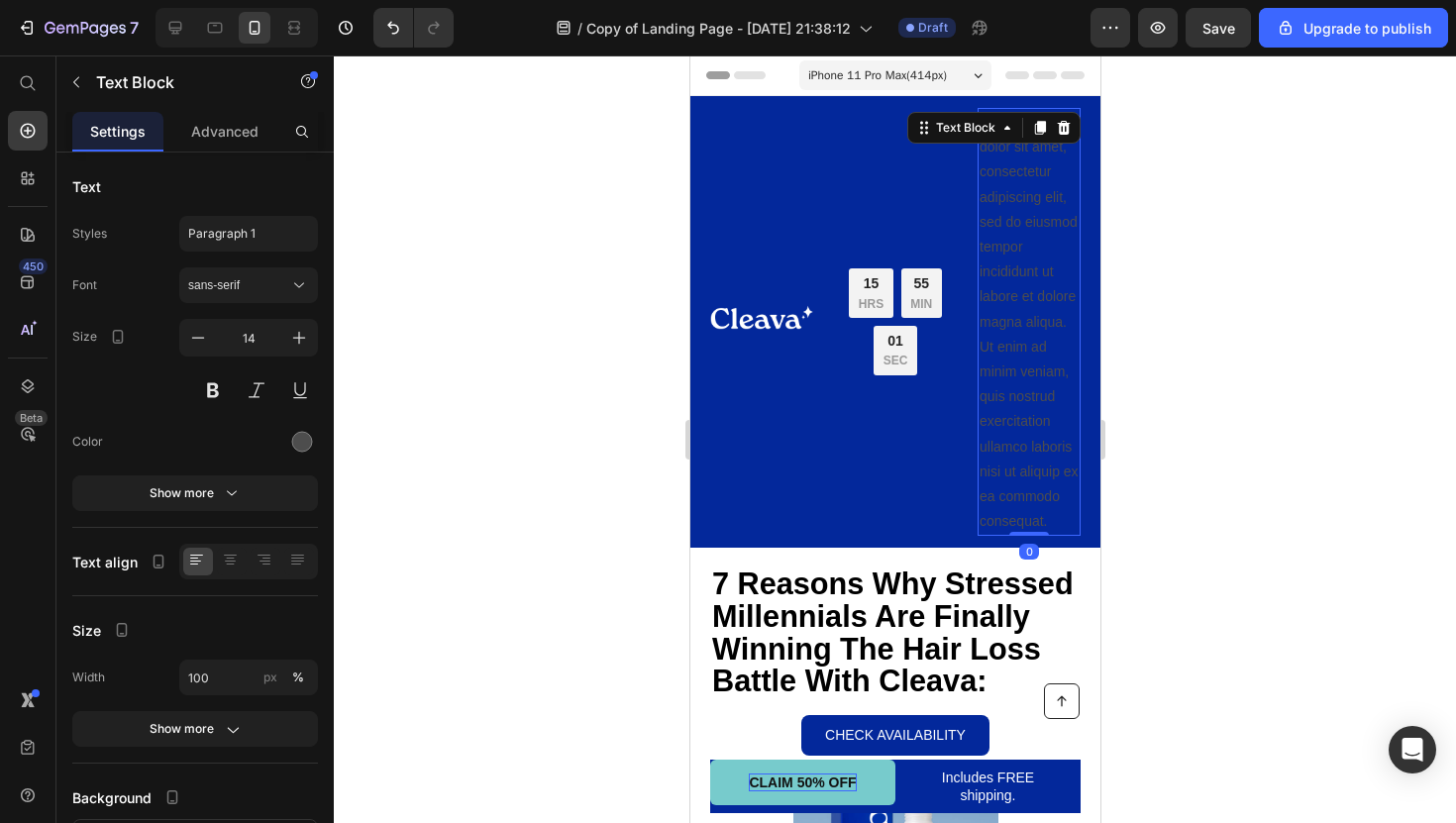 click on "Lorem ipsum dolor sit amet, consectetur adipiscing elit, sed do eiusmod tempor incididunt ut labore et dolore magna aliqua. Ut enim ad minim veniam, quis nostrud exercitation ullamco laboris nisi ut aliquip ex ea commodo consequat." at bounding box center [1028, 322] 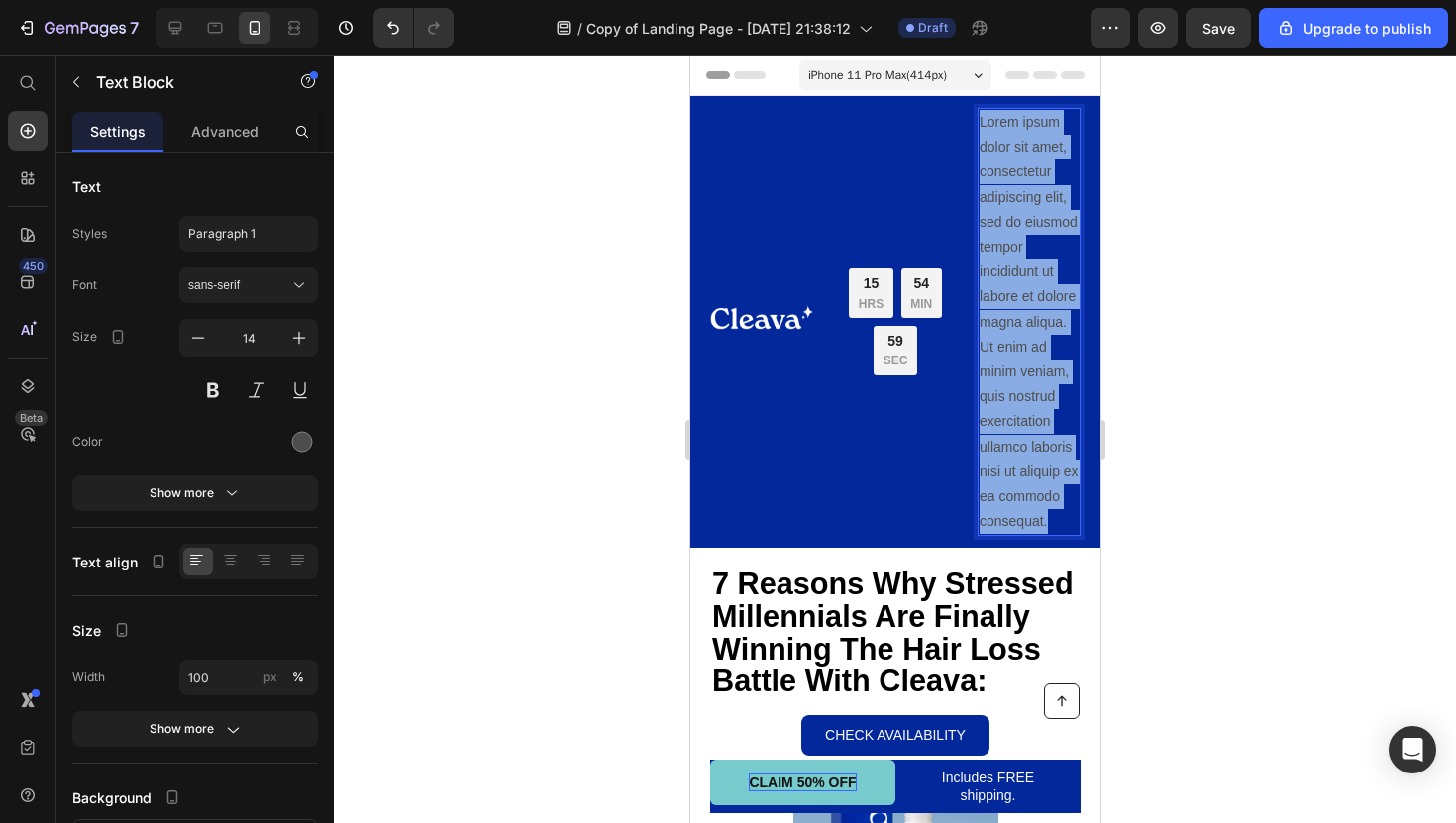 drag, startPoint x: 1050, startPoint y: 520, endPoint x: 1044, endPoint y: 78, distance: 442.04072 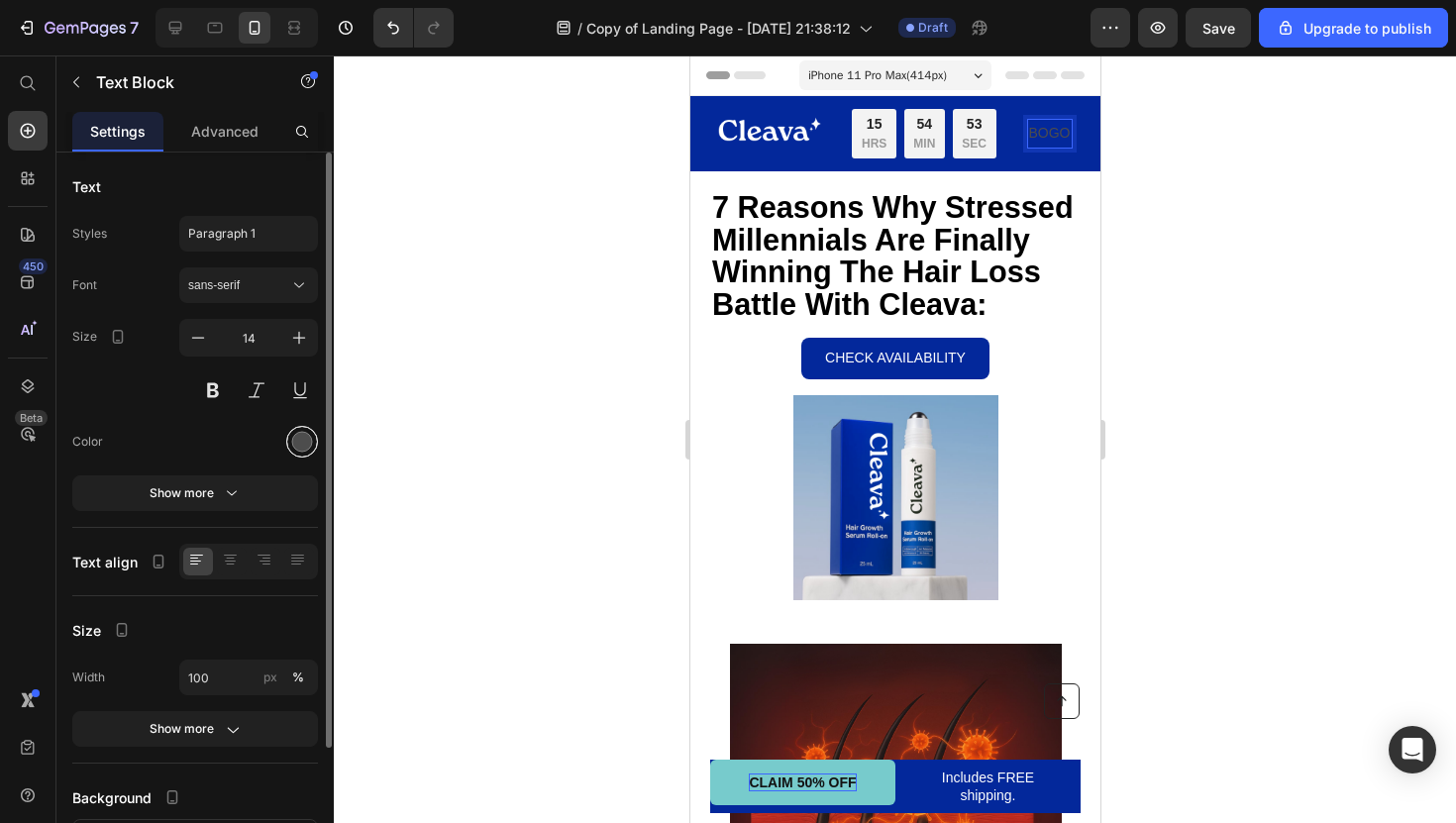 click at bounding box center (302, 442) 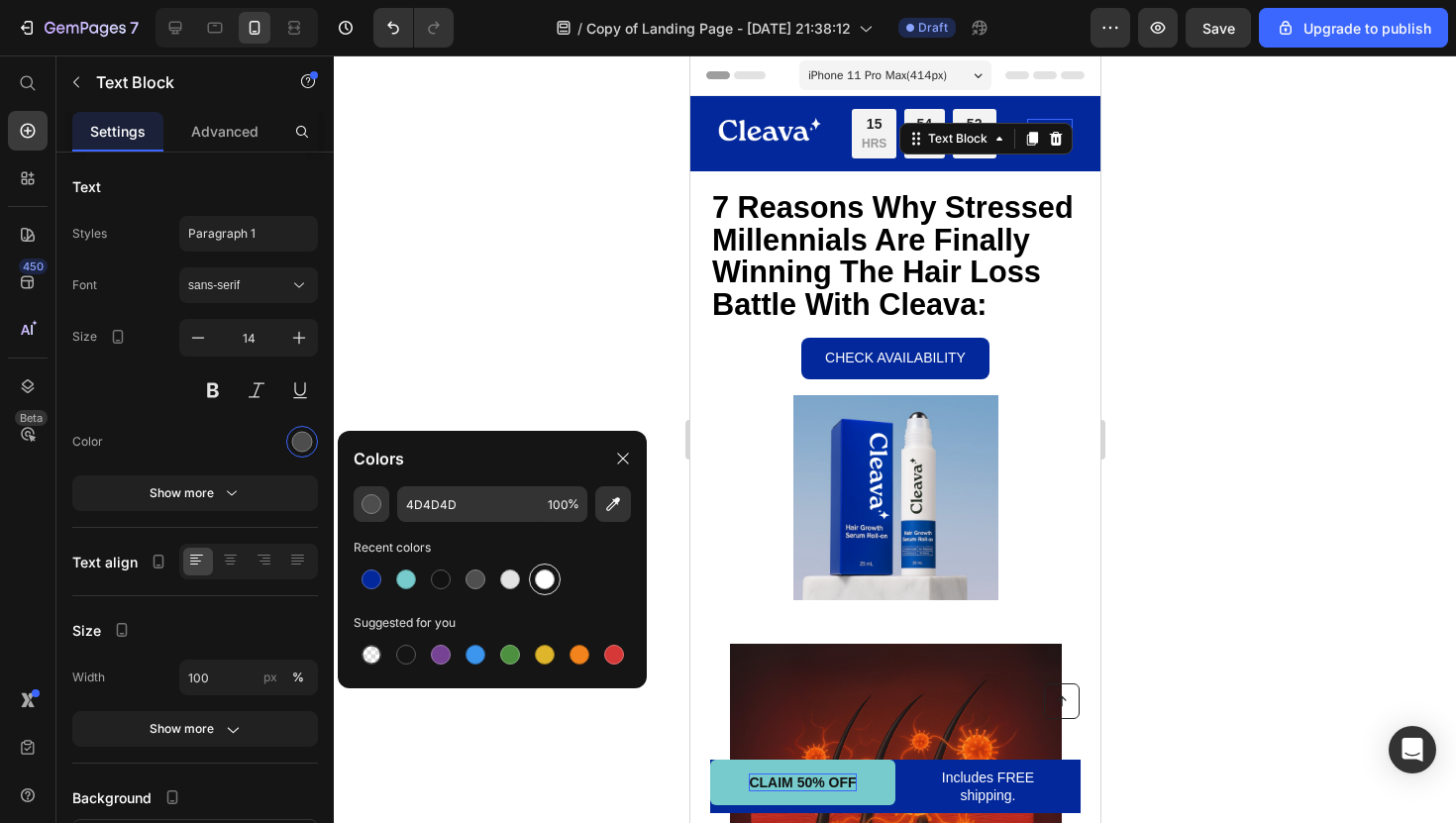 click at bounding box center (545, 579) 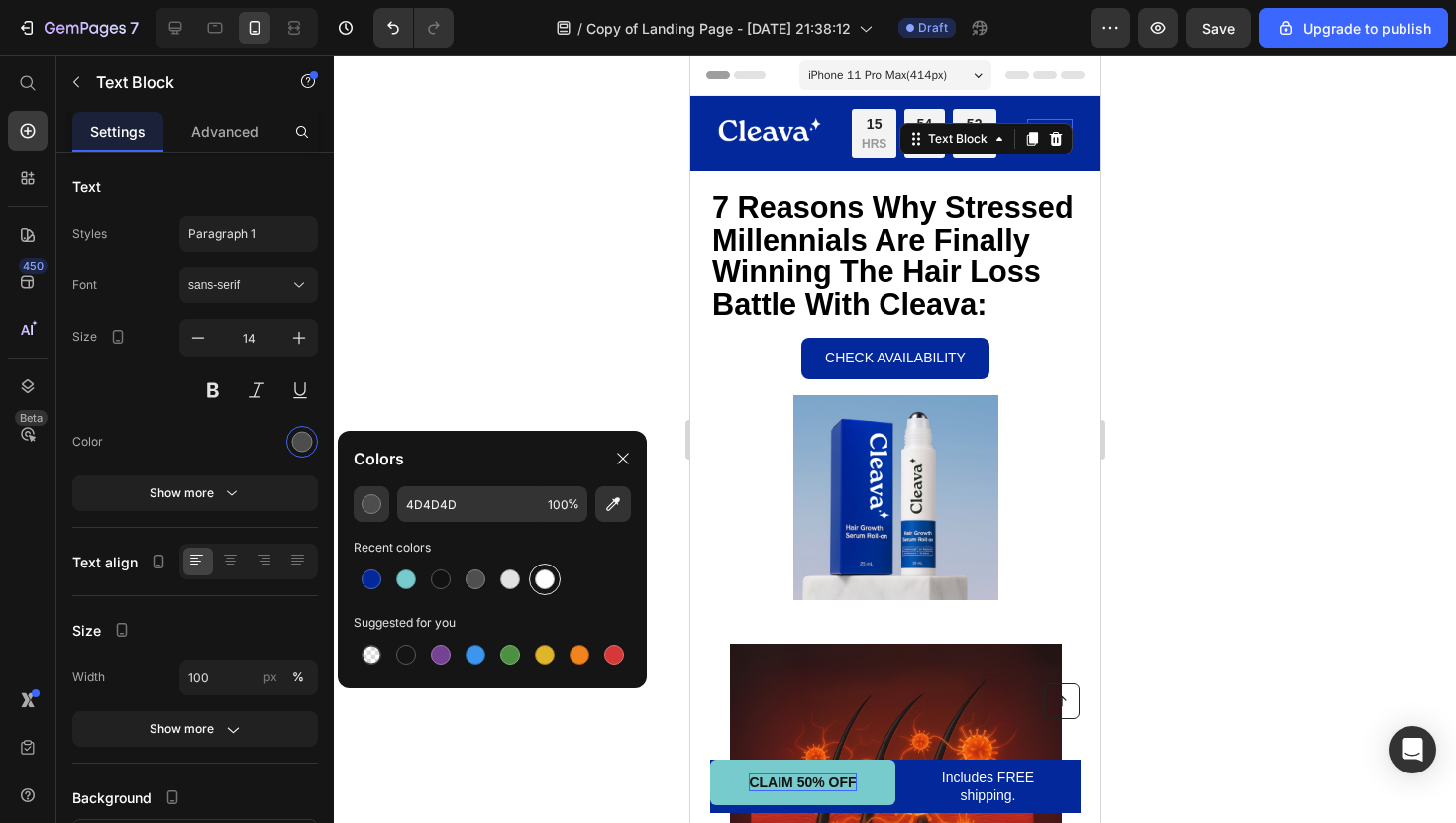 type on "FFFFFF" 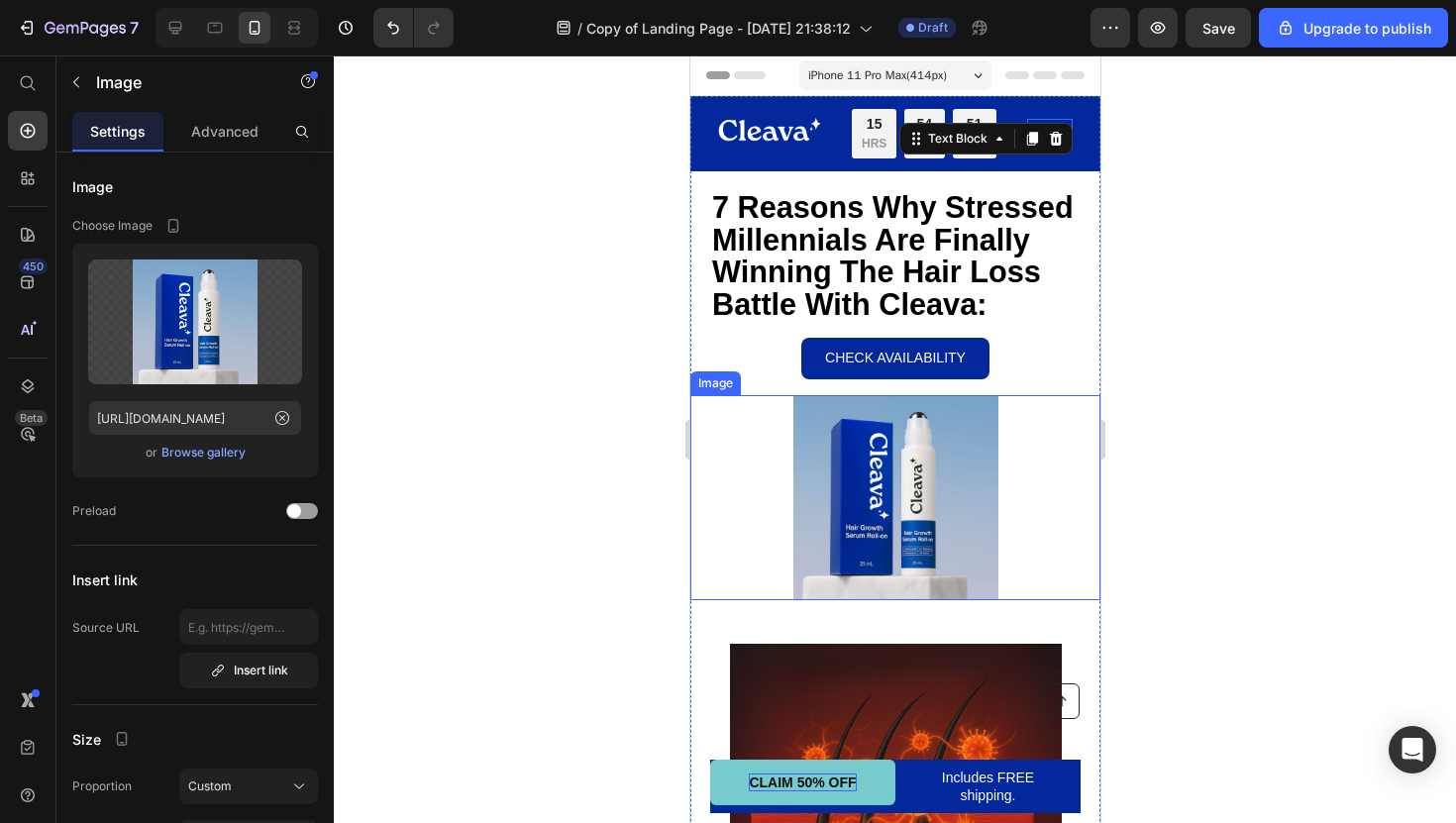 click at bounding box center (894, 497) 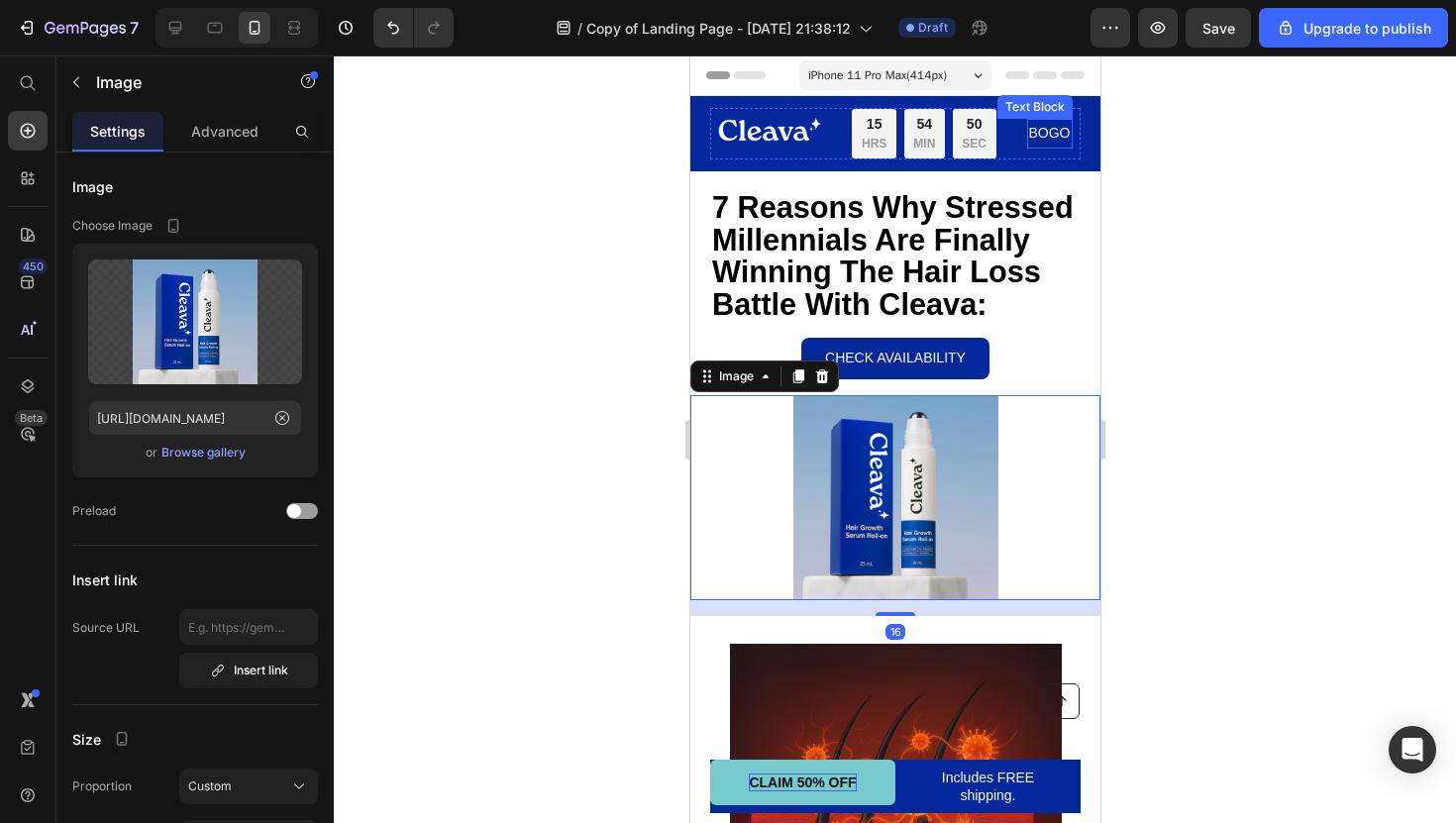 click on "BOGO" at bounding box center (1049, 133) 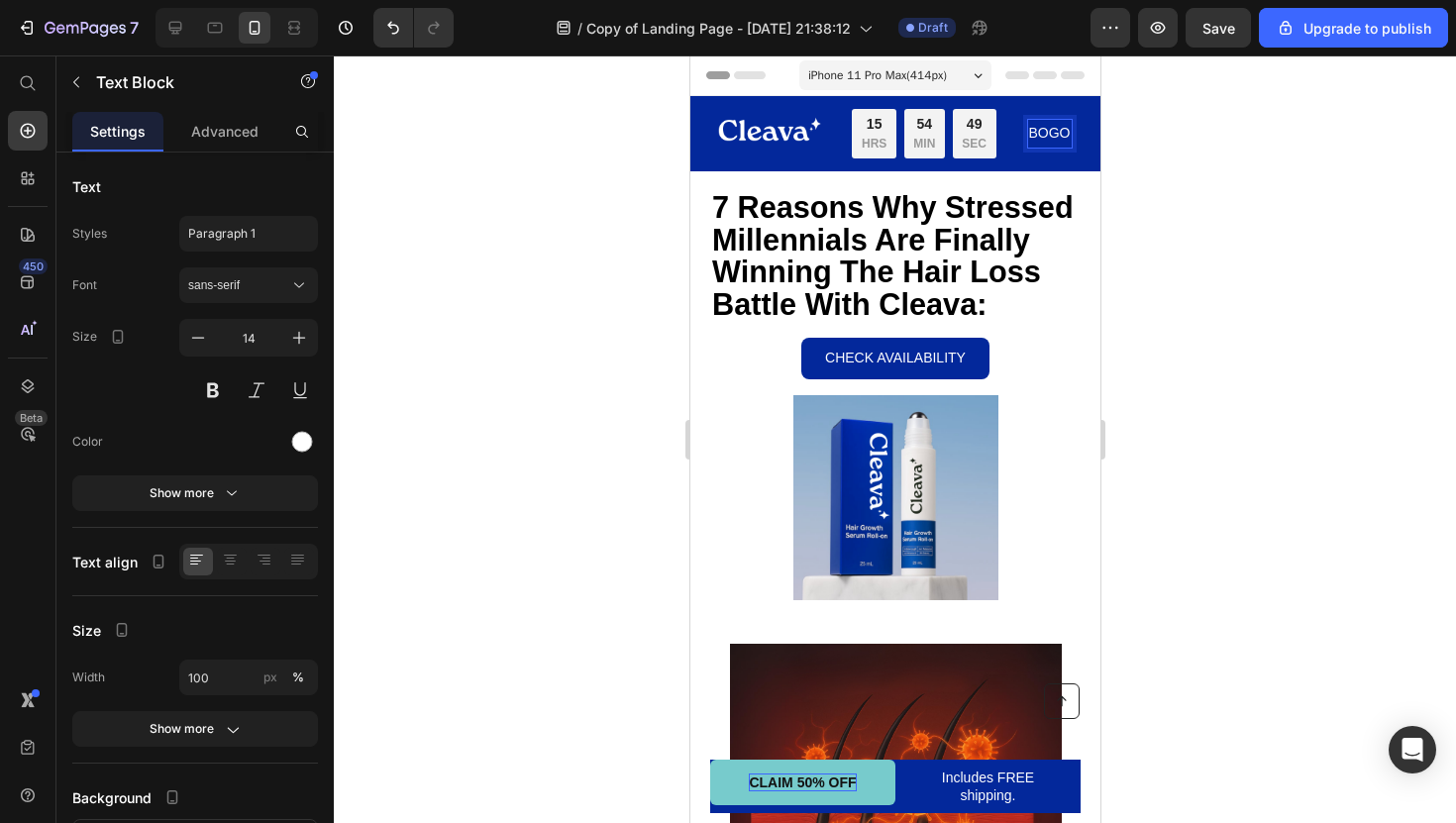 click on "BOGO" at bounding box center [1049, 133] 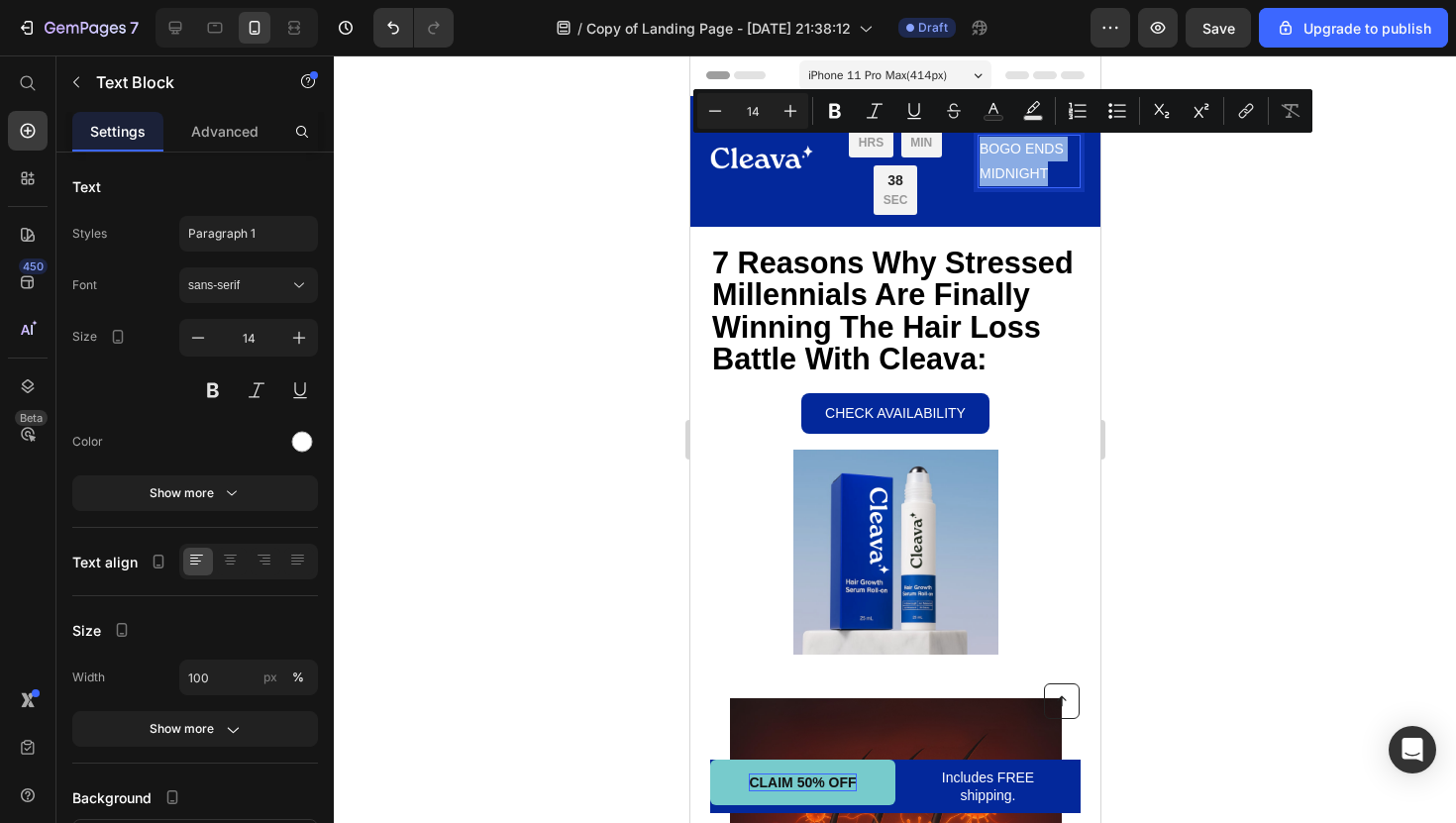 drag, startPoint x: 1050, startPoint y: 172, endPoint x: 976, endPoint y: 133, distance: 84 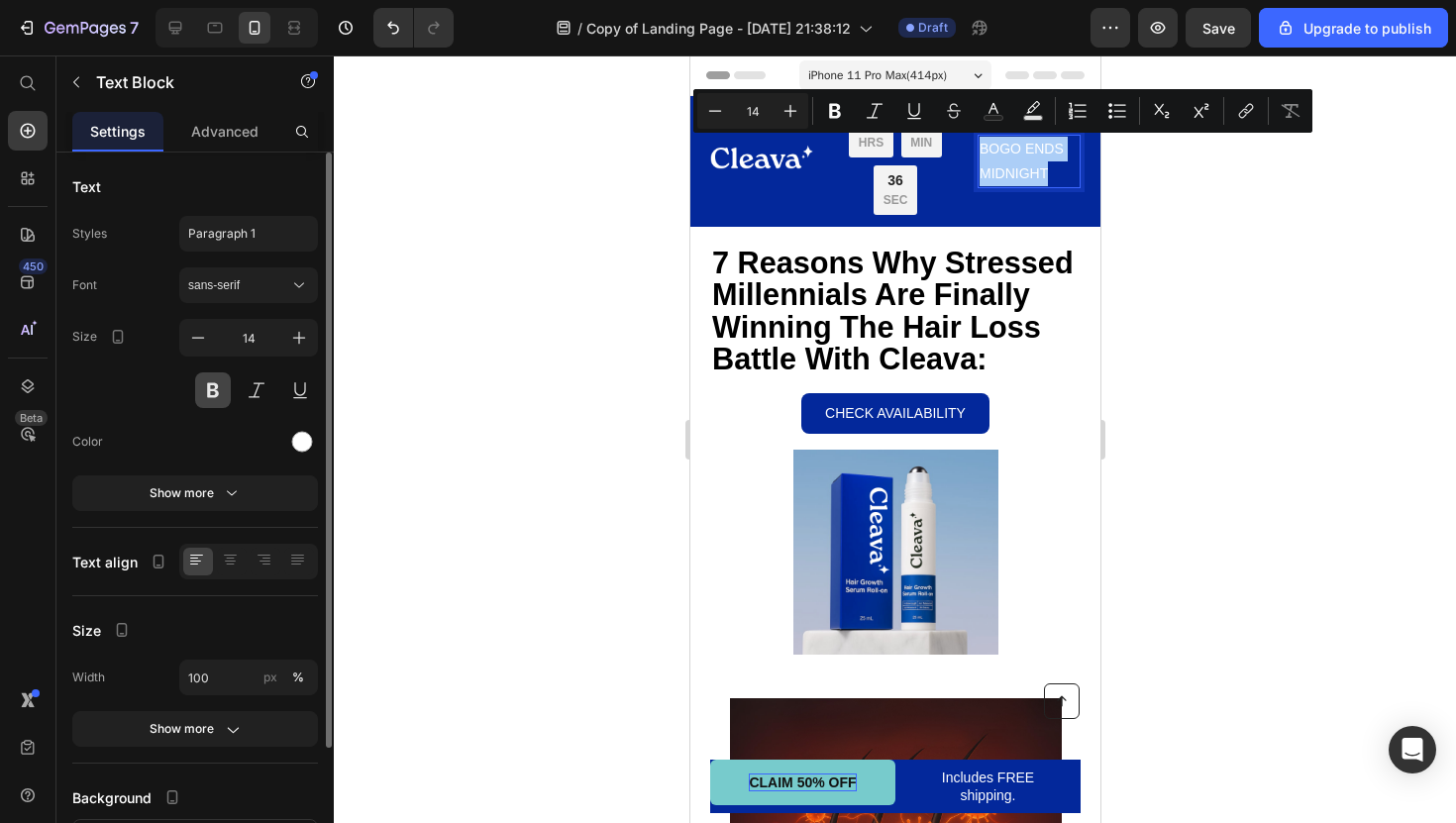 click at bounding box center (213, 390) 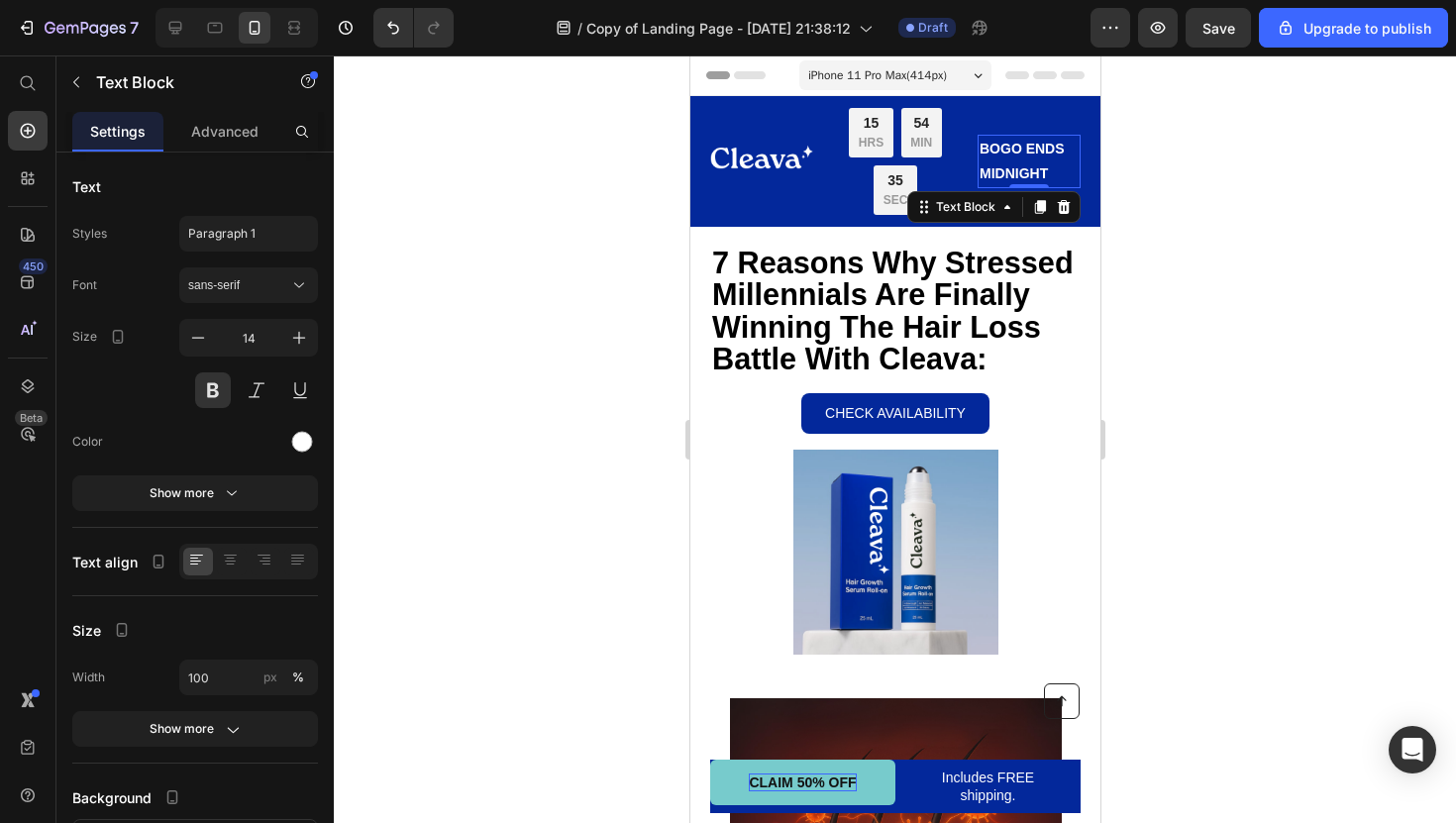 click on "BOGO ENDS MIDNIGHT" at bounding box center [1028, 161] 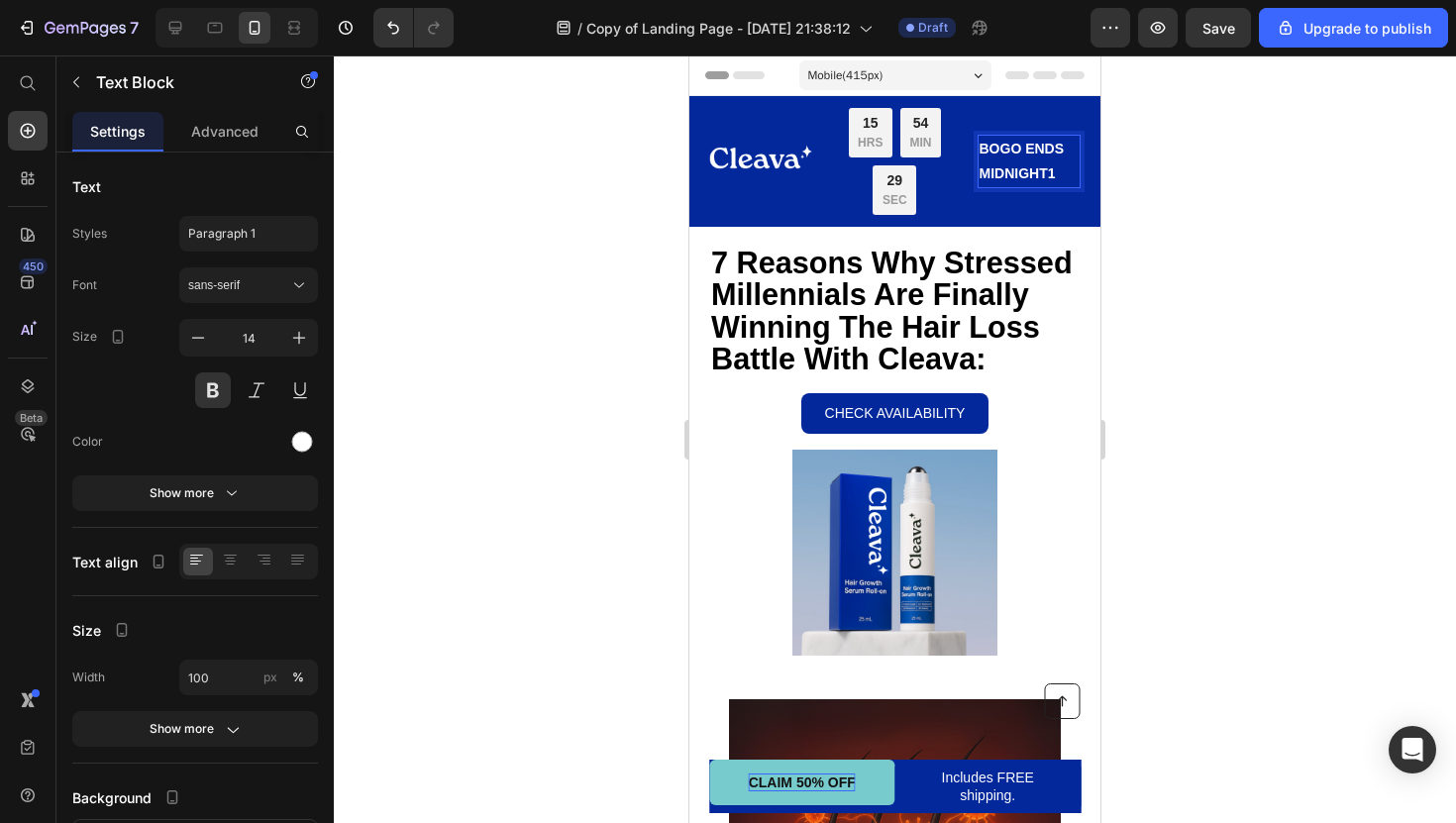 click on "BOGO ENDS MIDNIGHT1" at bounding box center (1029, 161) 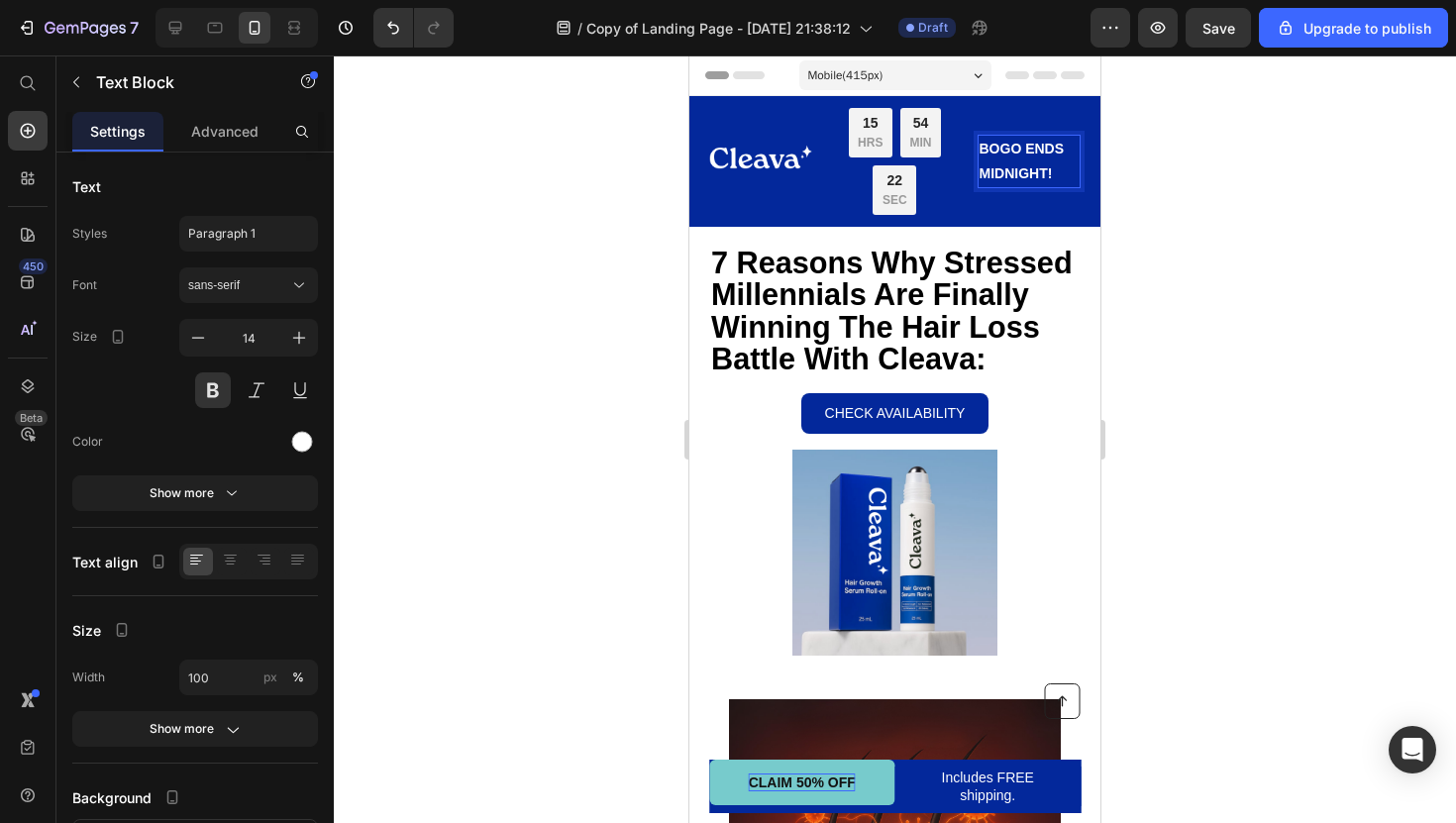 click 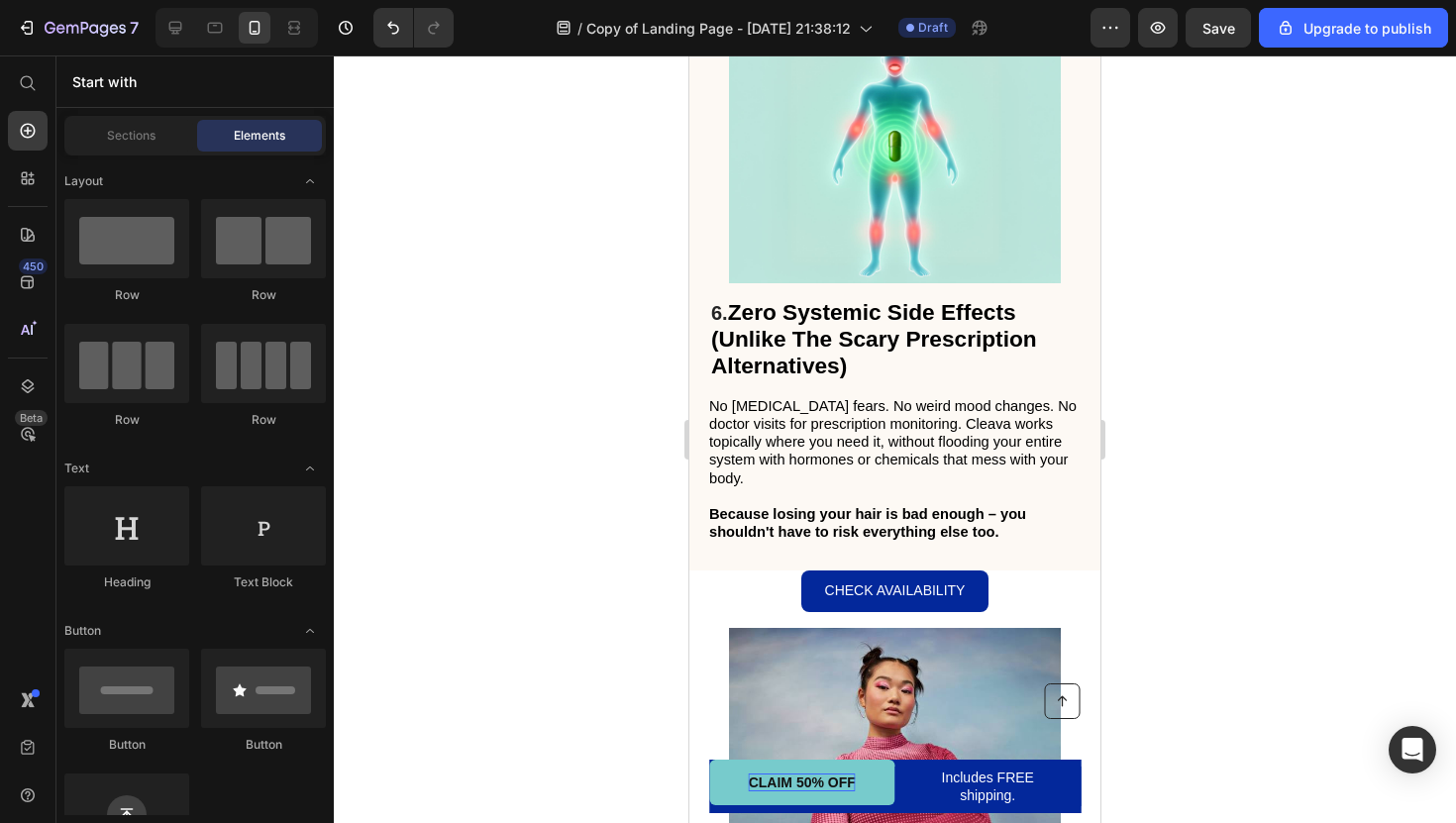 scroll, scrollTop: 4574, scrollLeft: 0, axis: vertical 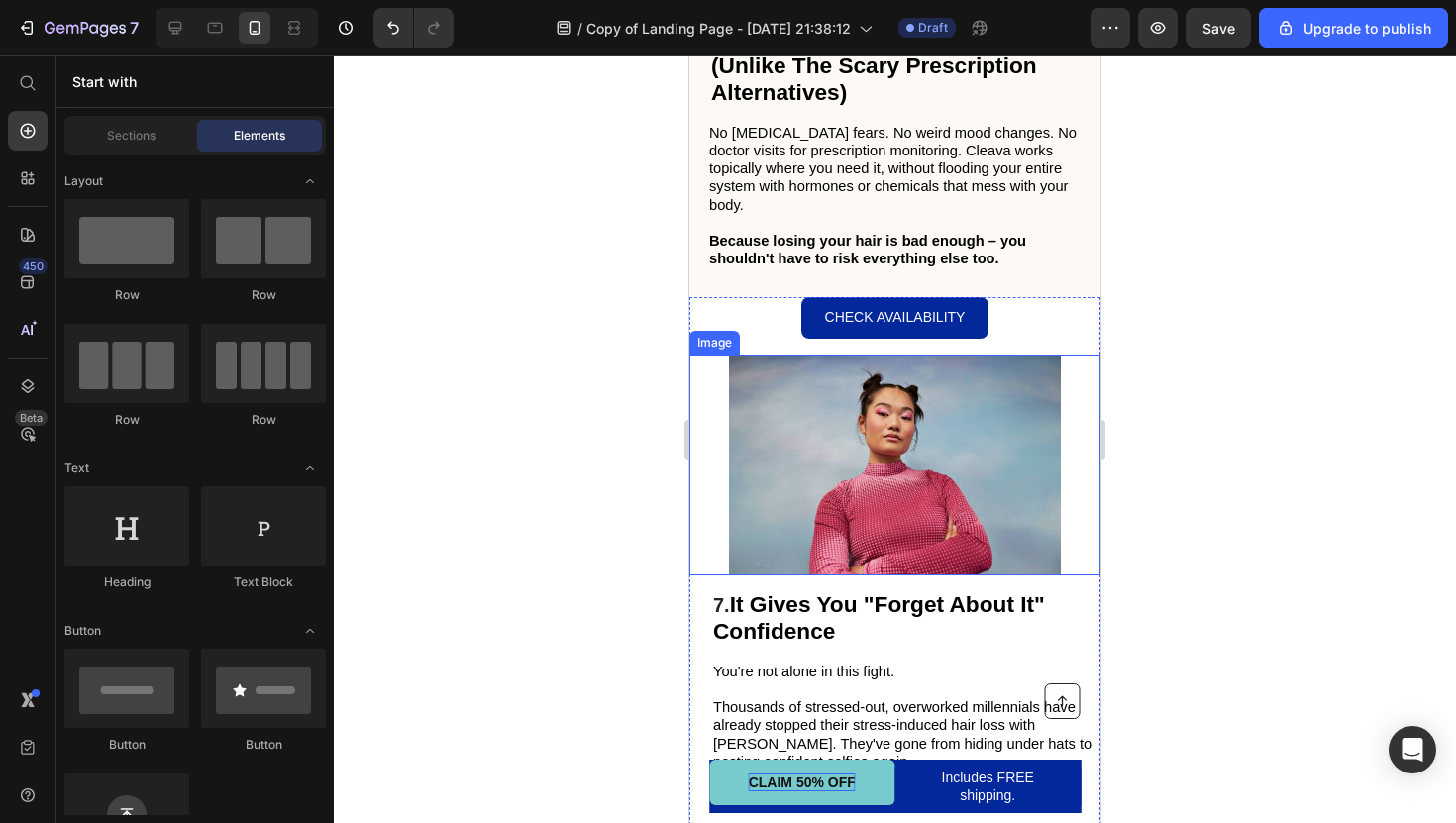 click at bounding box center [894, 464] 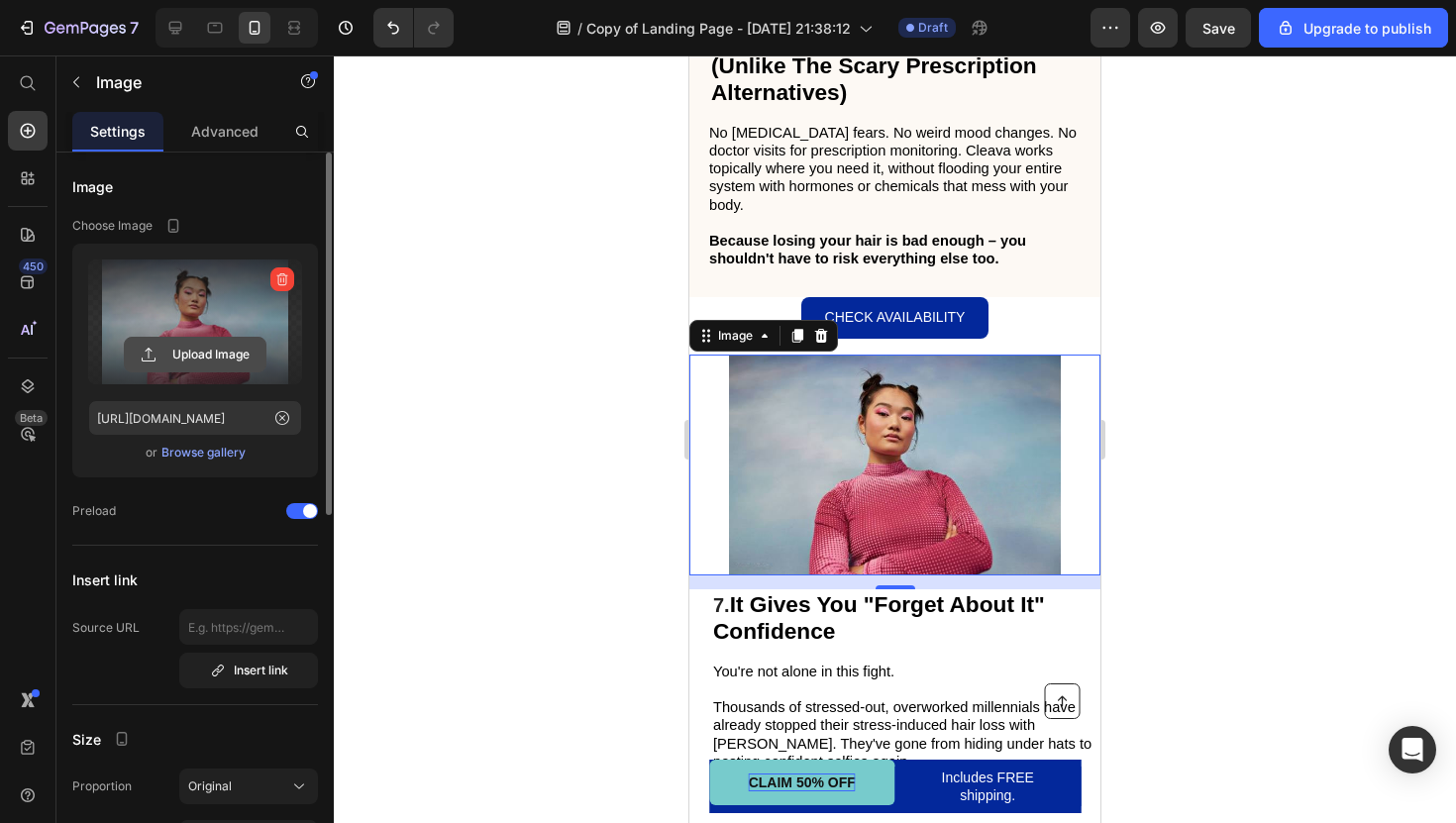 click 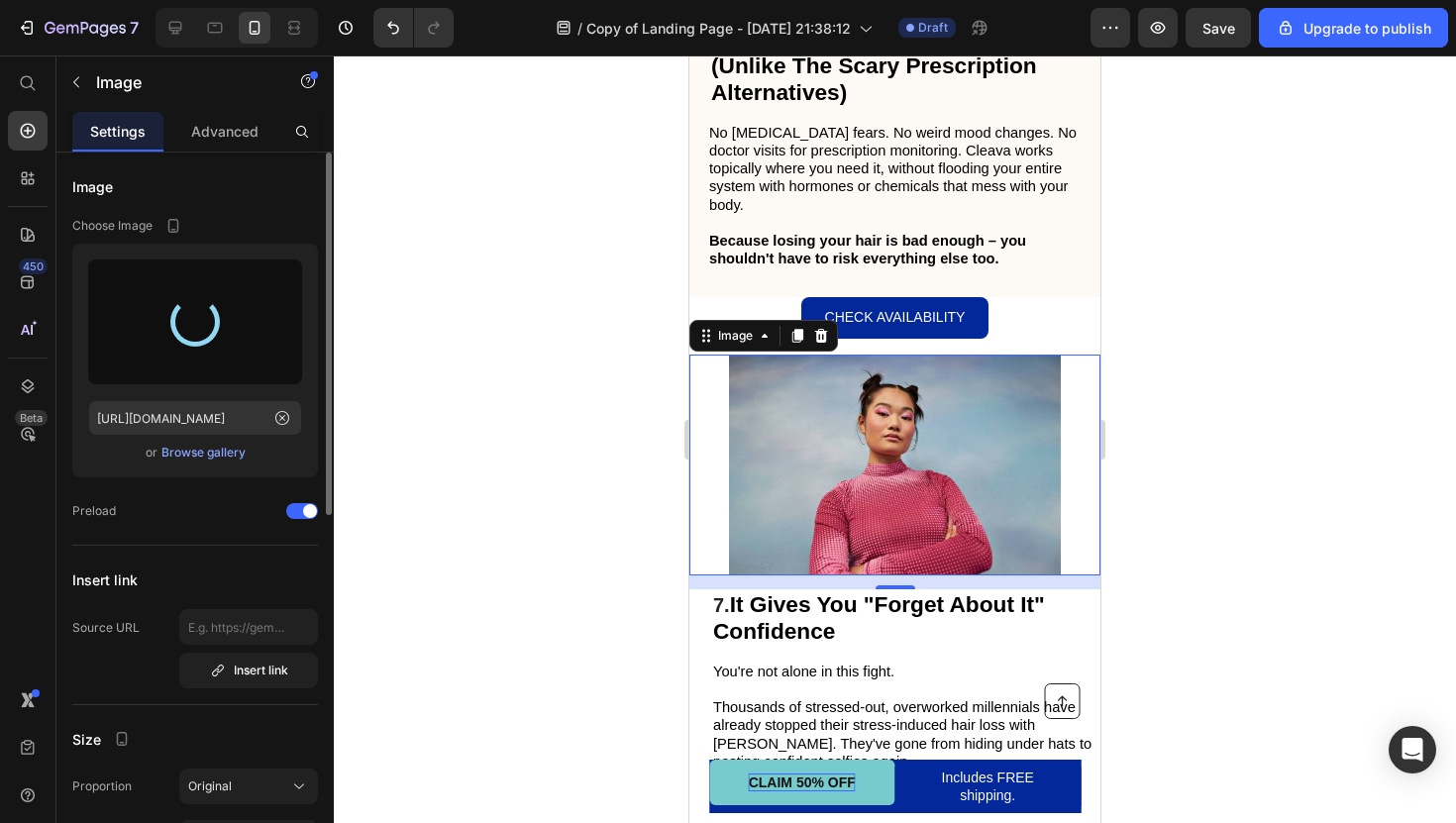 type on "[URL][DOMAIN_NAME]" 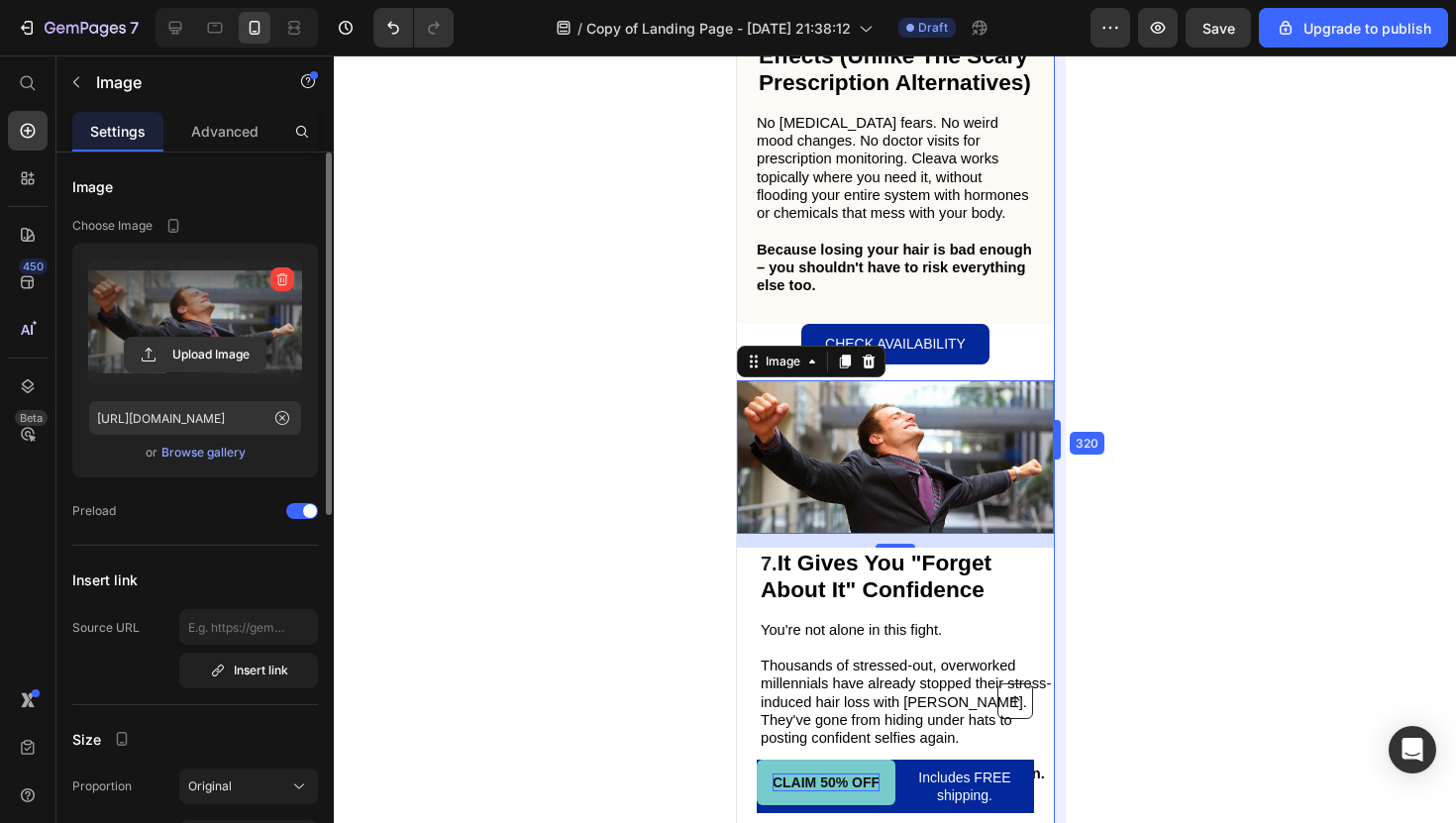 scroll, scrollTop: 4527, scrollLeft: 0, axis: vertical 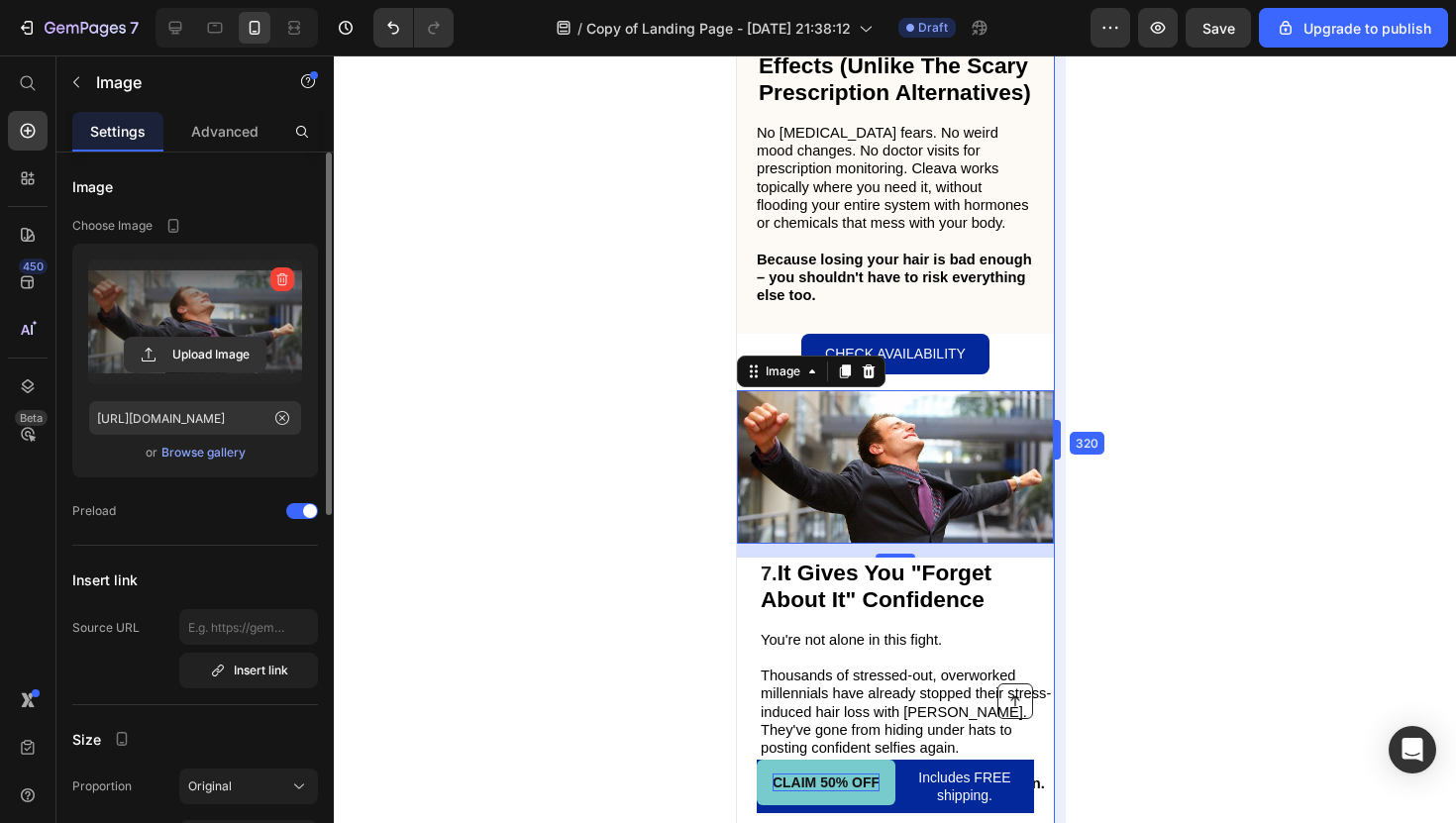 drag, startPoint x: 1099, startPoint y: 447, endPoint x: 804, endPoint y: 476, distance: 296.422 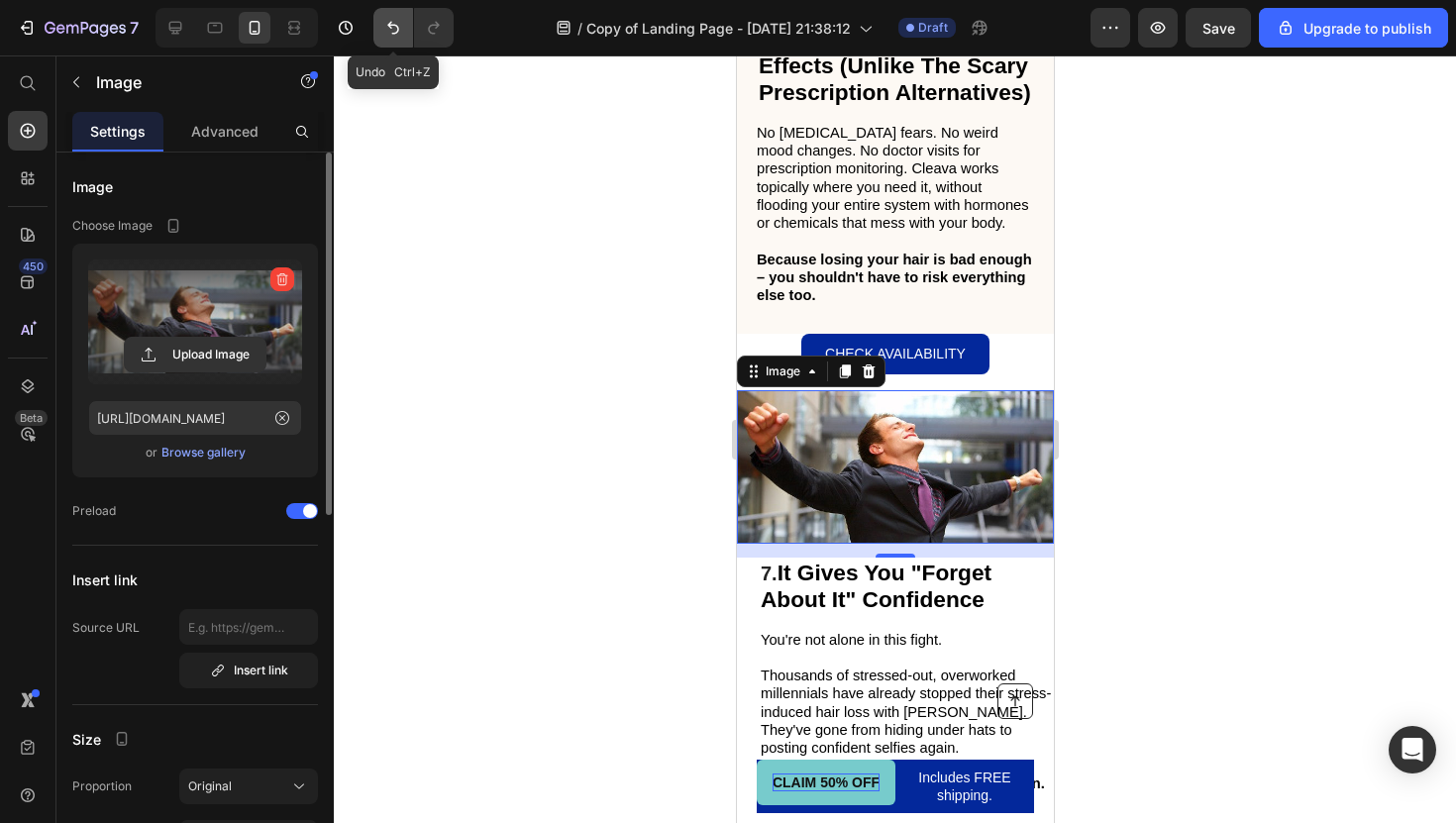 click 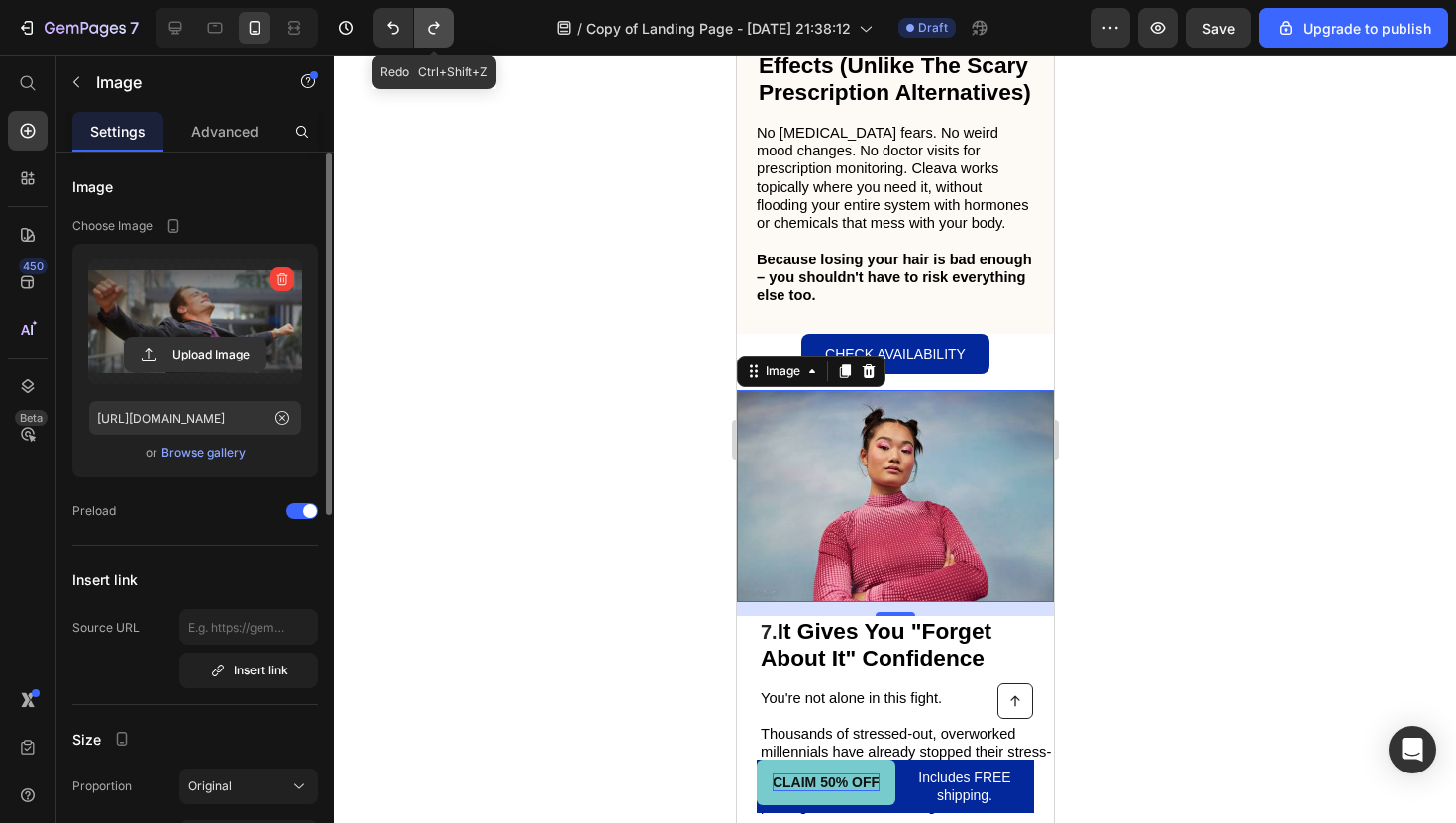 click 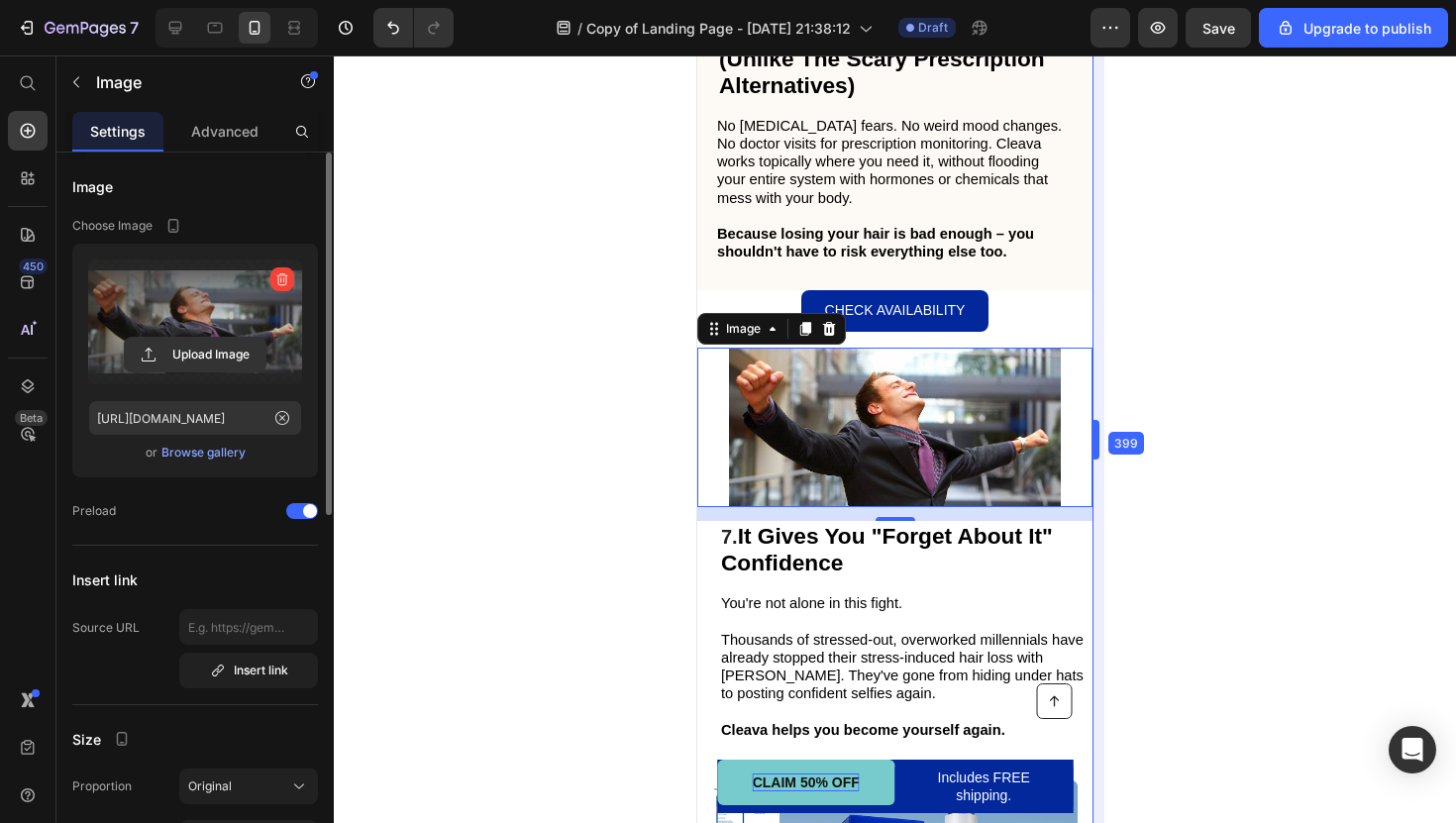 scroll, scrollTop: 4566, scrollLeft: 0, axis: vertical 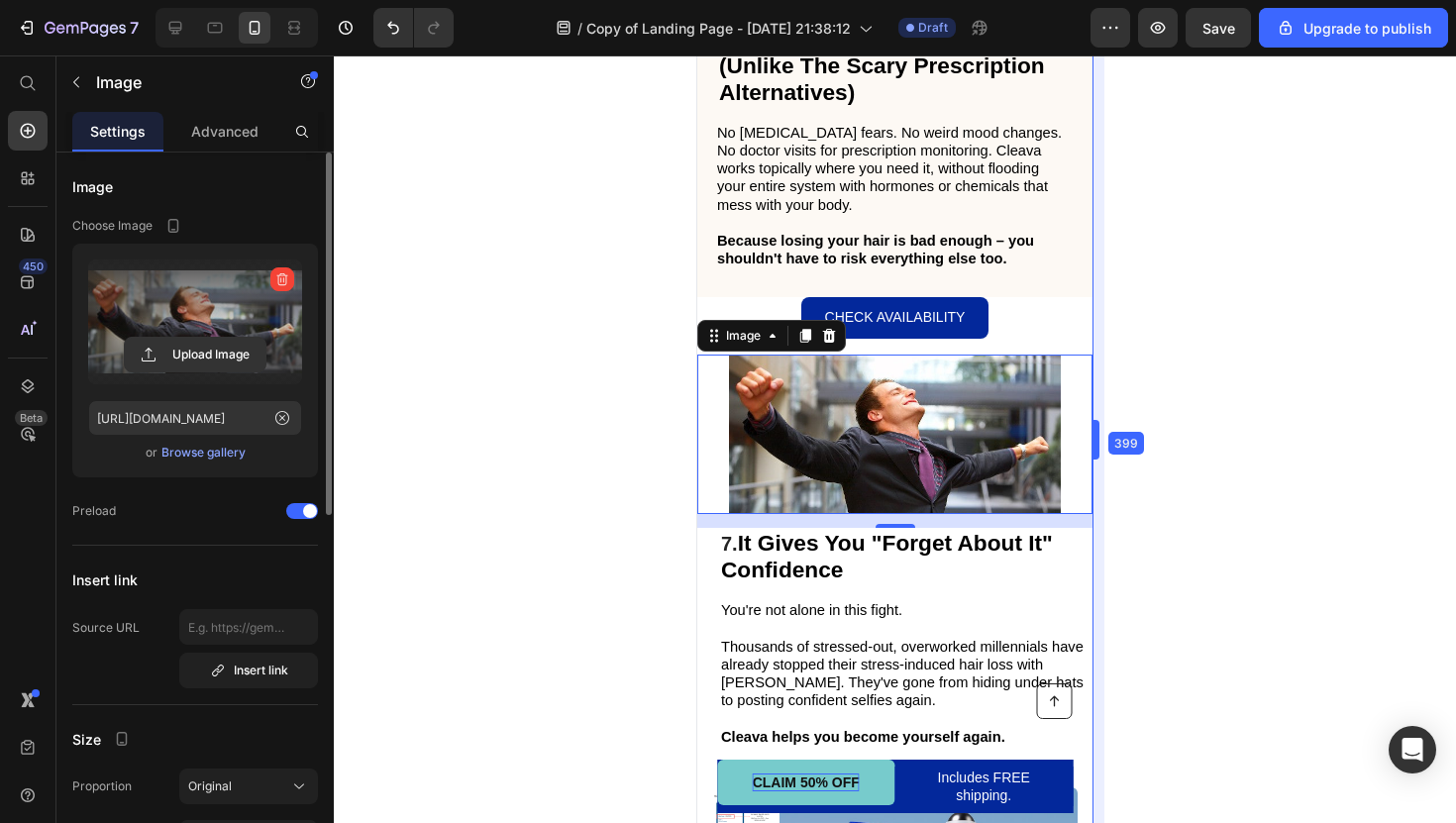 drag, startPoint x: 1057, startPoint y: 433, endPoint x: 1136, endPoint y: 483, distance: 93.493315 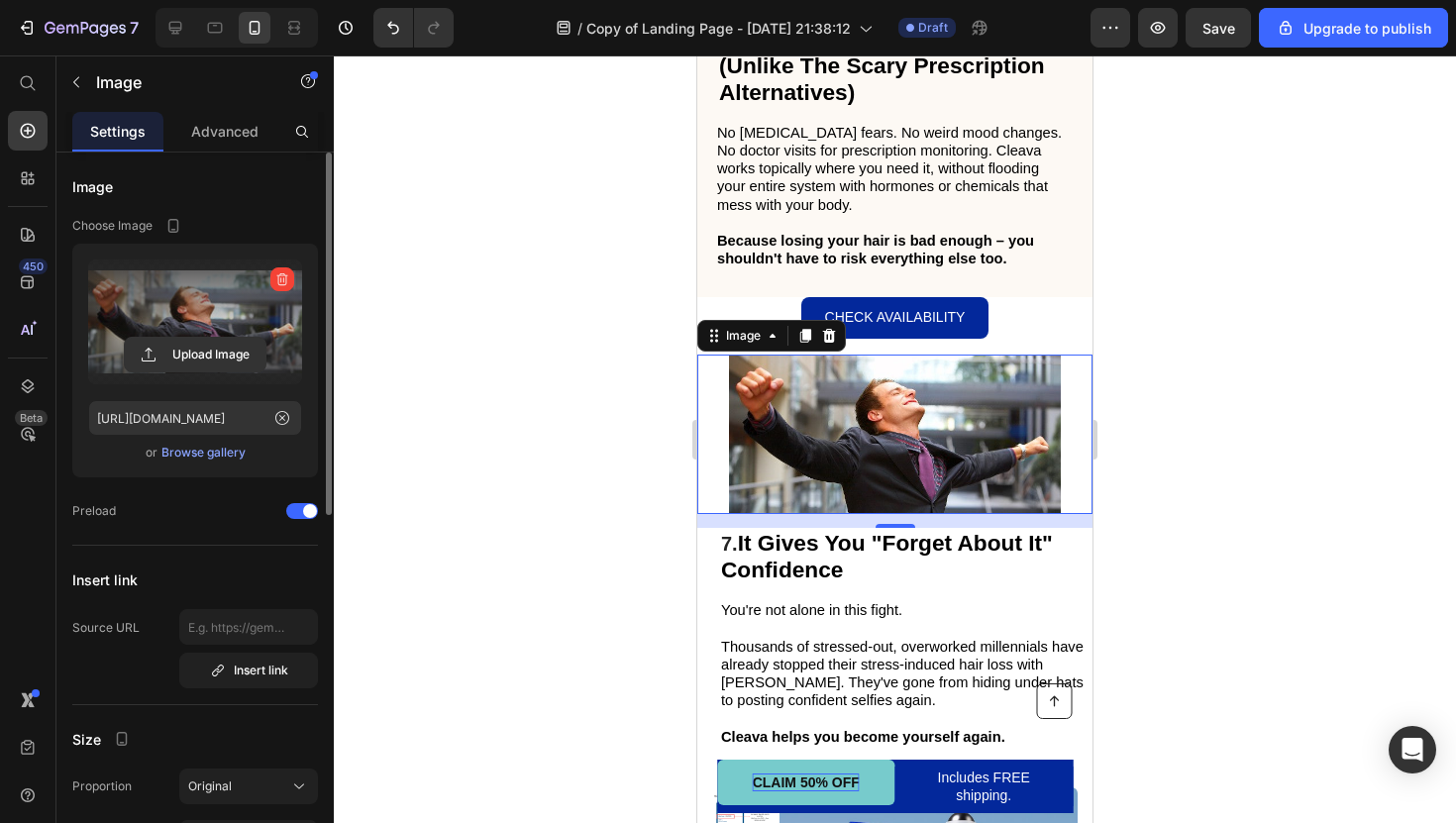 click 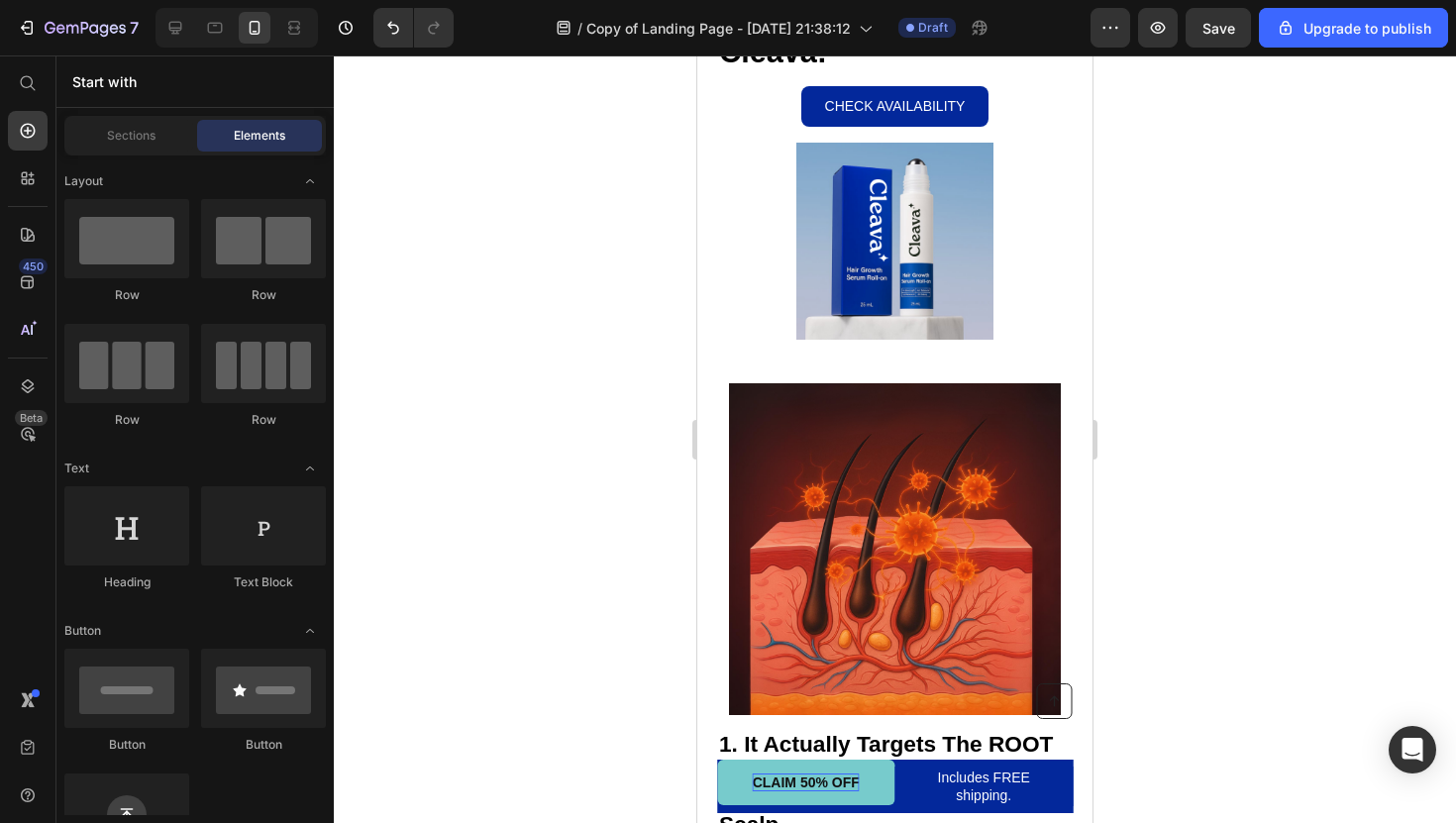 scroll, scrollTop: 0, scrollLeft: 0, axis: both 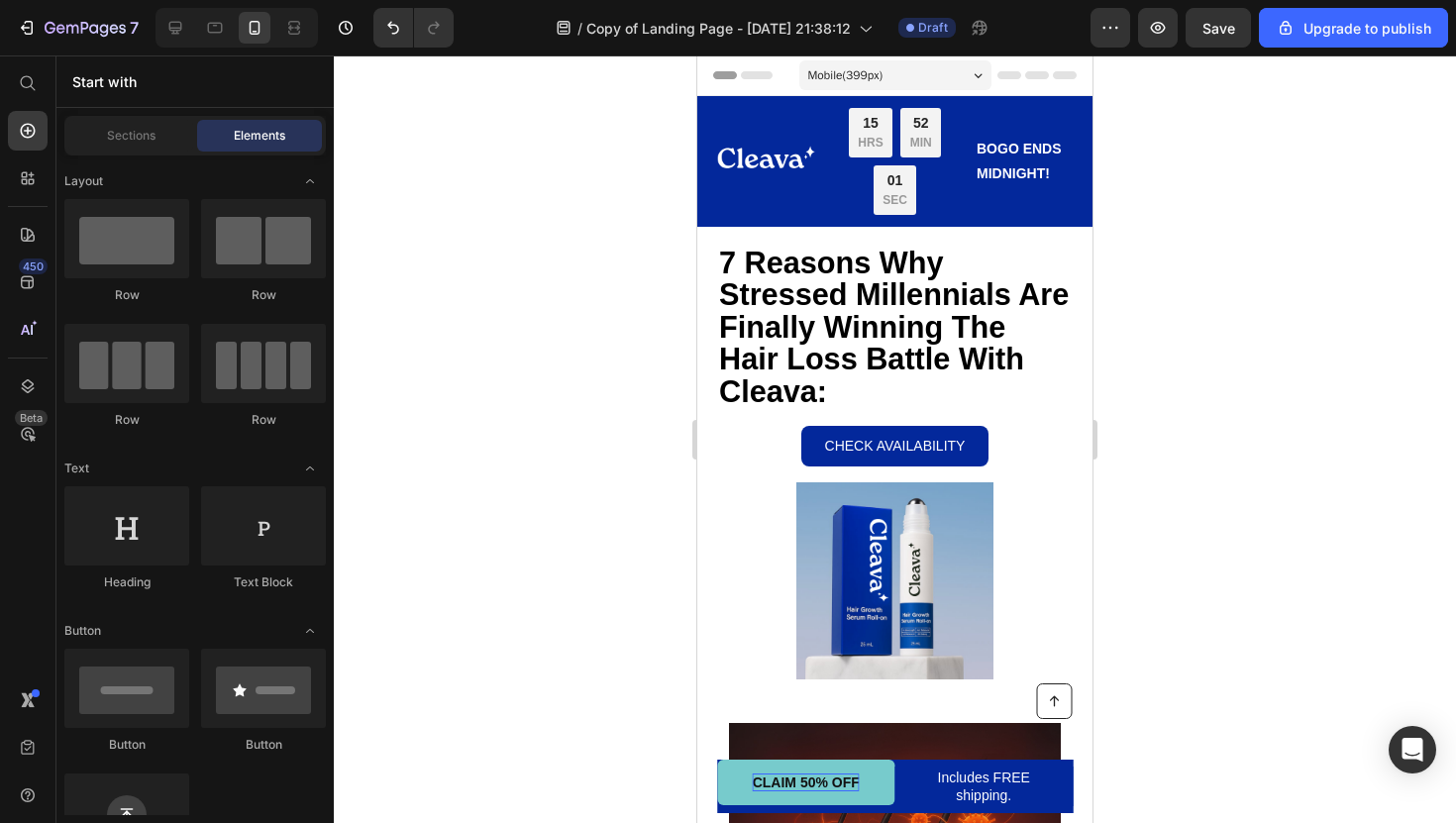 click on "Mobile  ( 399 px)" at bounding box center [895, 75] 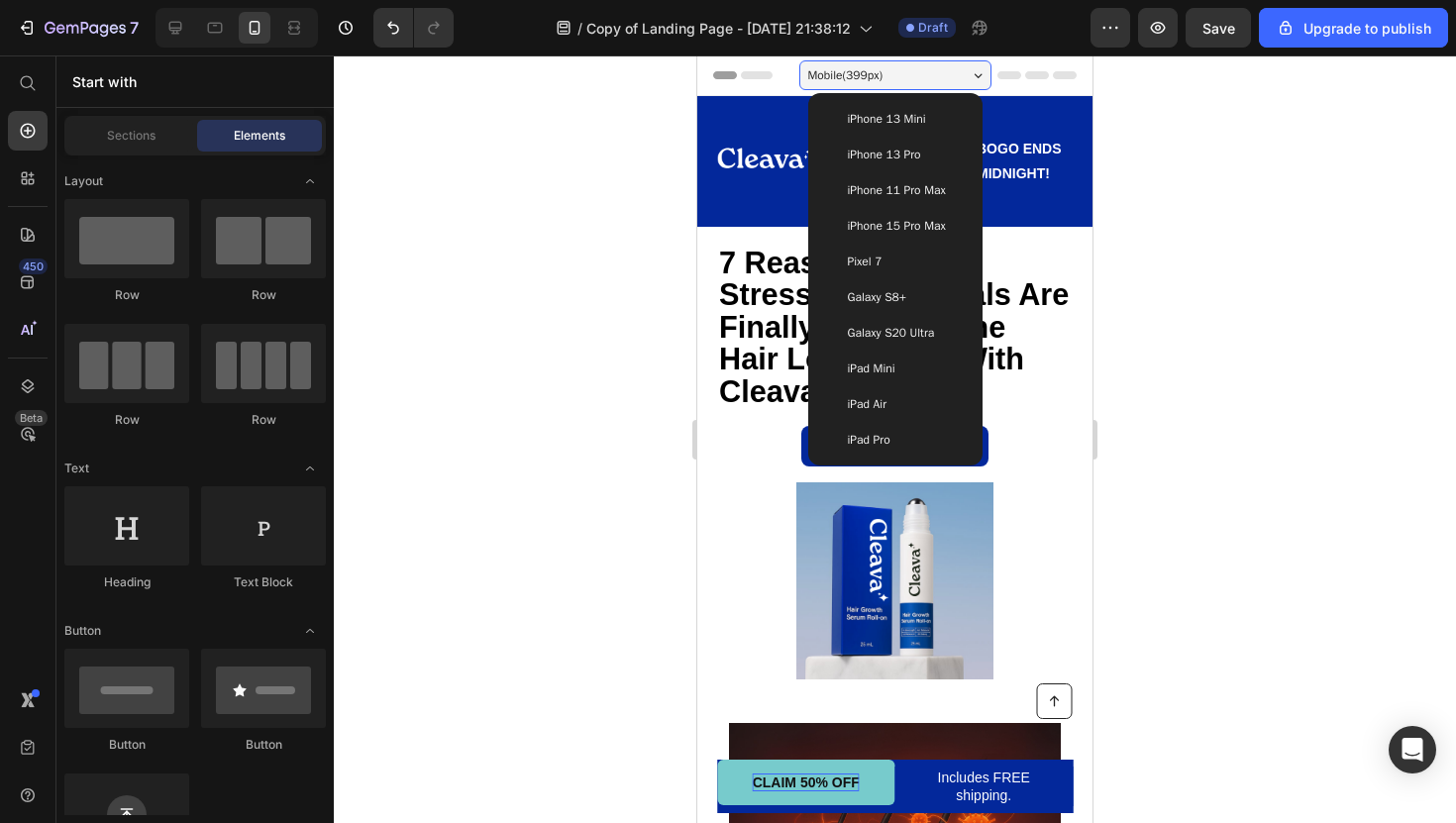click on "iPhone 13 Pro" at bounding box center (895, 154) 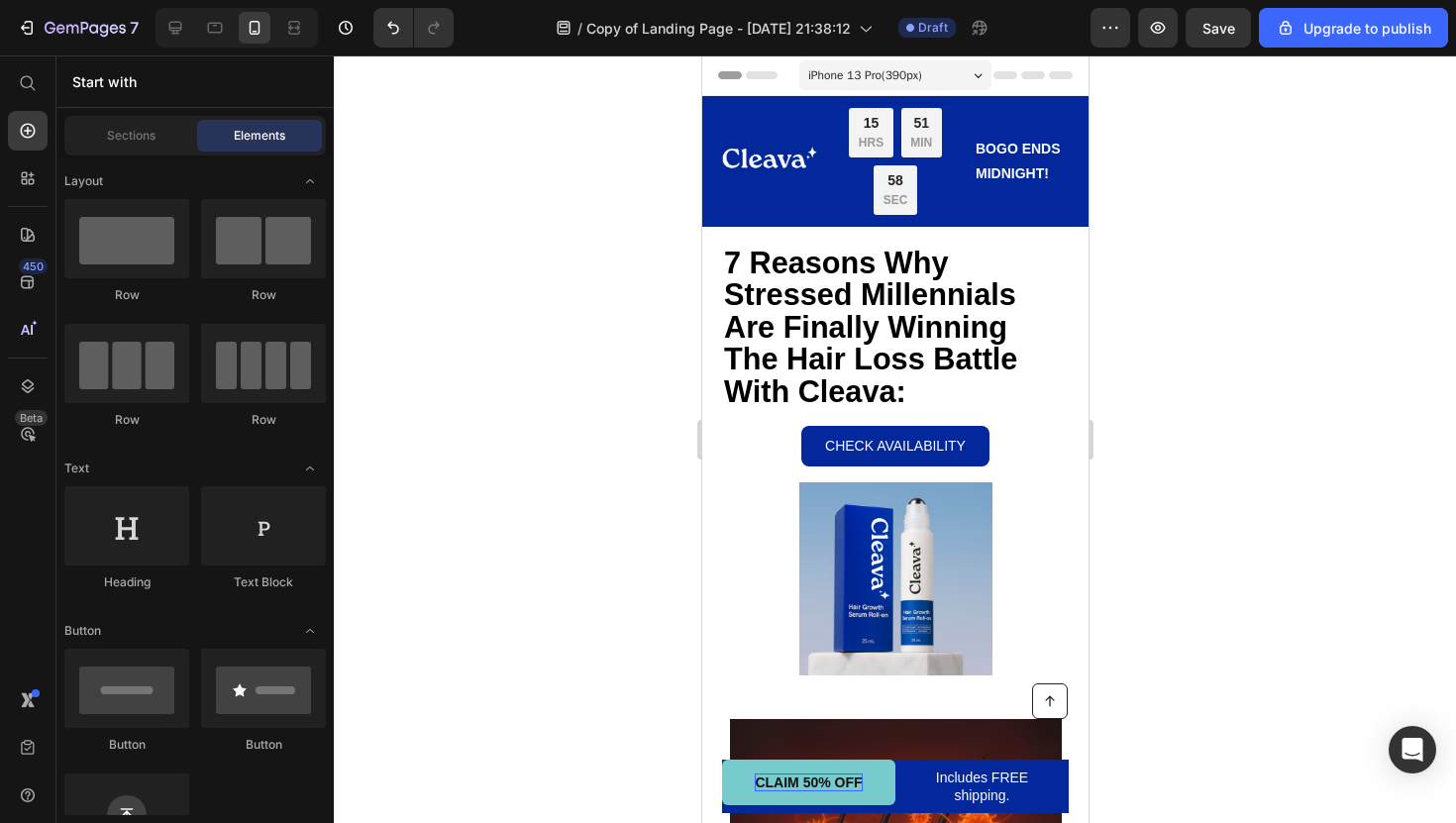 click on "iPhone 13 Pro  ( 390 px)" at bounding box center [894, 75] 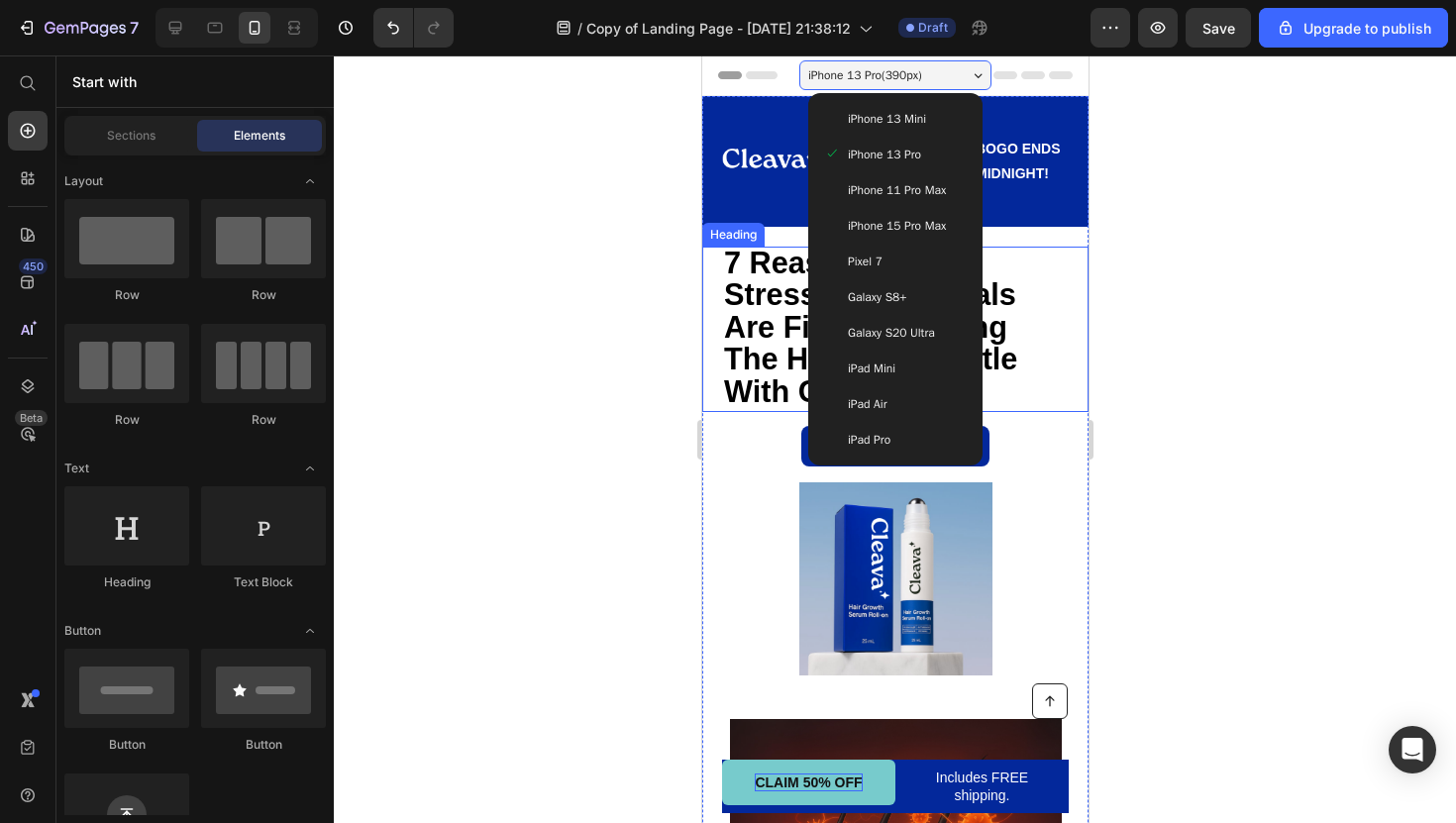 click on "7 Reasons Why Stressed Millennials Are Finally Winning The Hair Loss Battle With Cleava: Heading" at bounding box center [894, 329] 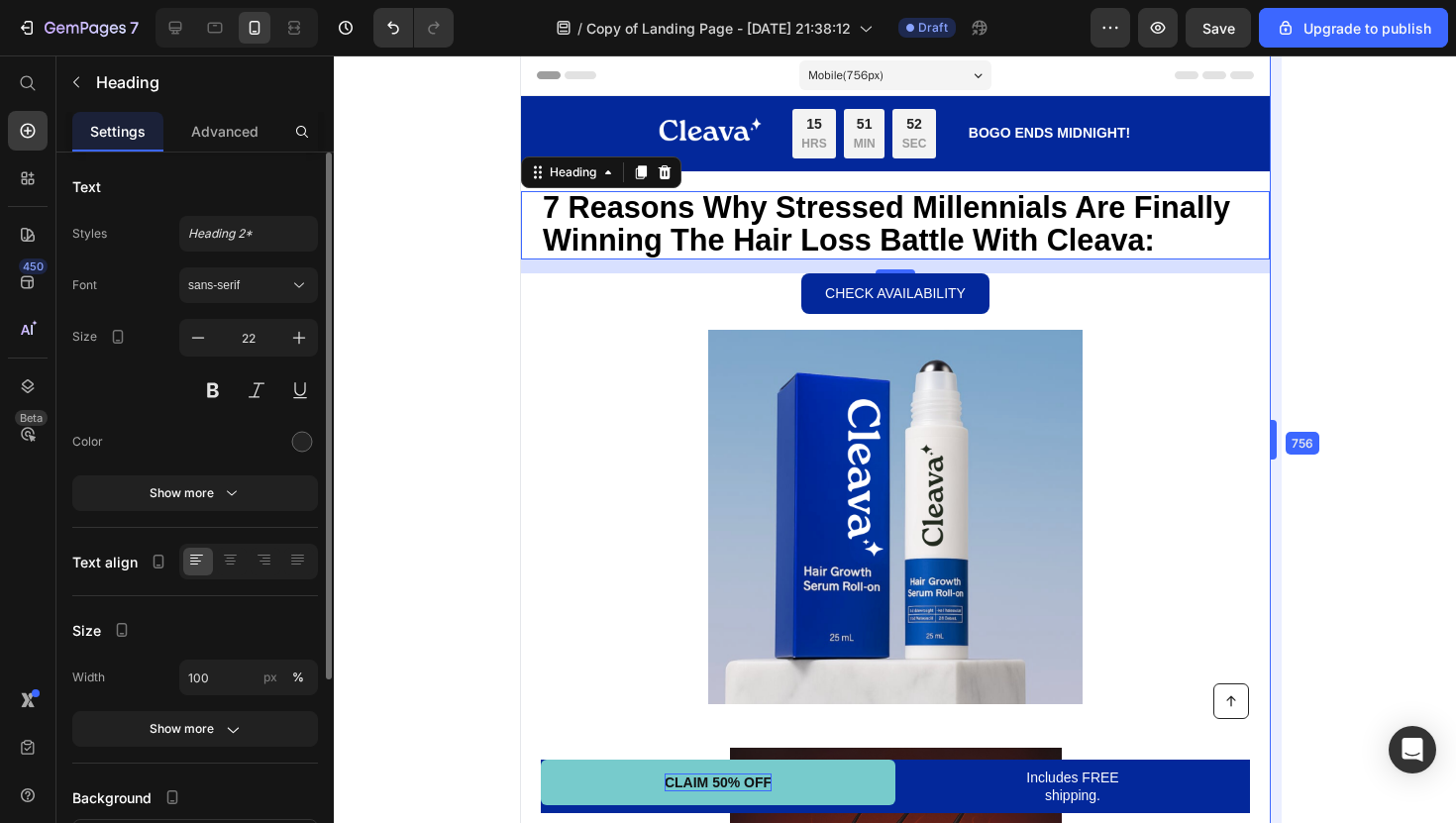 drag, startPoint x: 1092, startPoint y: 446, endPoint x: 1455, endPoint y: 530, distance: 372.5923 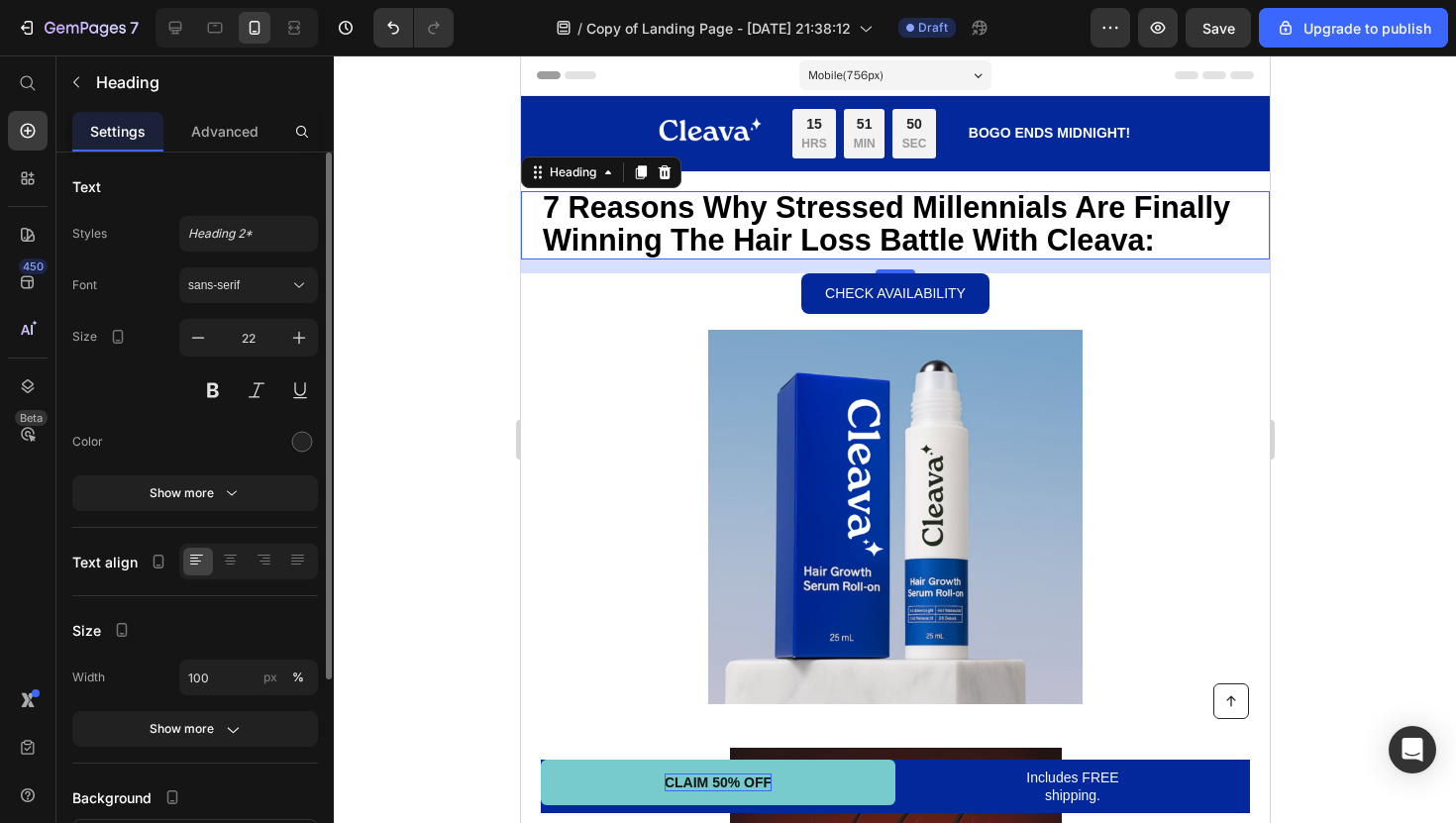 click on "Mobile  ( 756 px) iPhone 13 Mini iPhone 13 Pro iPhone 11 Pro Max iPhone 15 Pro Max Pixel 7 Galaxy S8+ Galaxy S20 Ultra iPad Mini iPad Air iPad Pro" at bounding box center [894, 77] 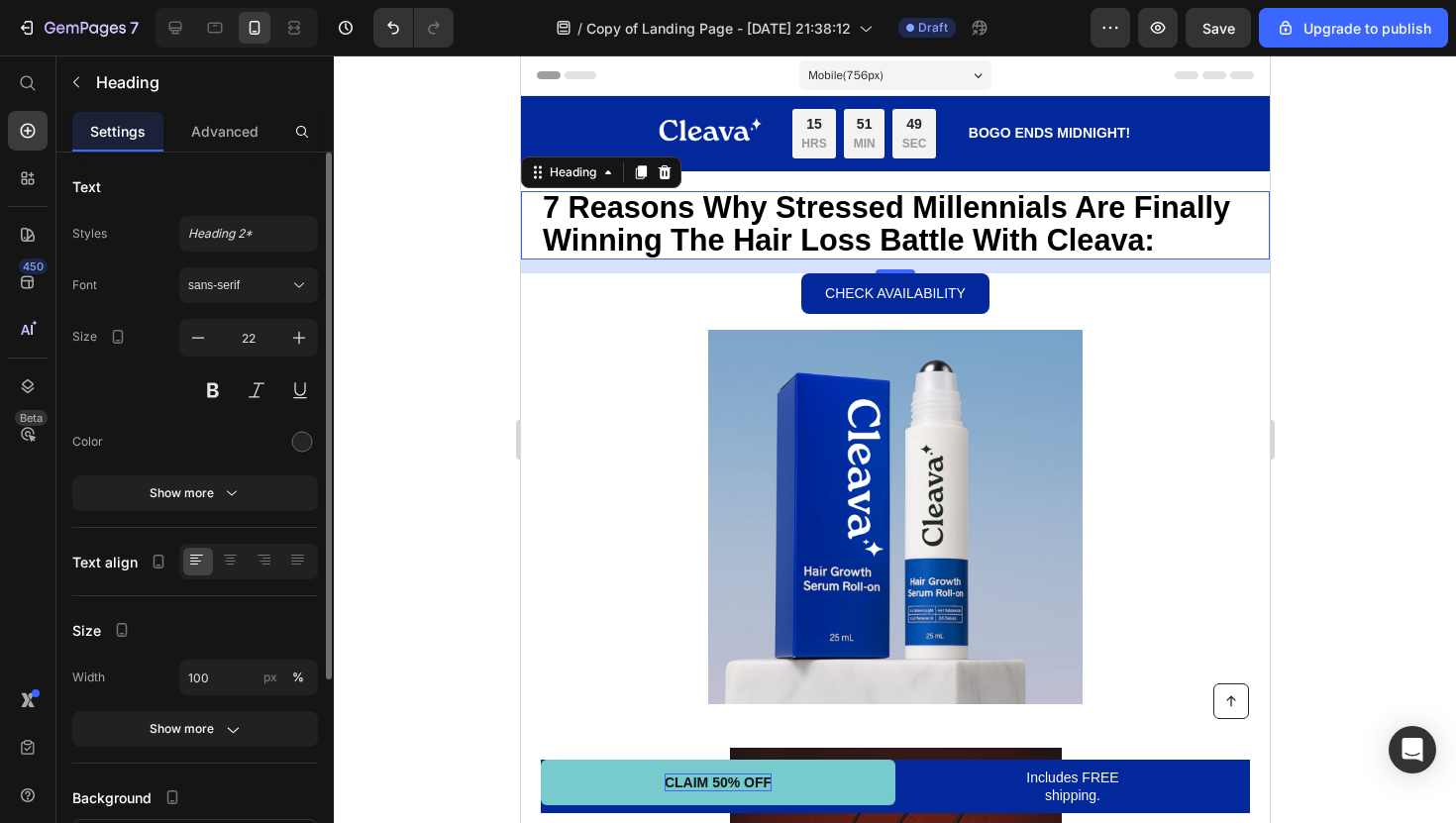 click on "Mobile  ( 756 px)" at bounding box center (894, 75) 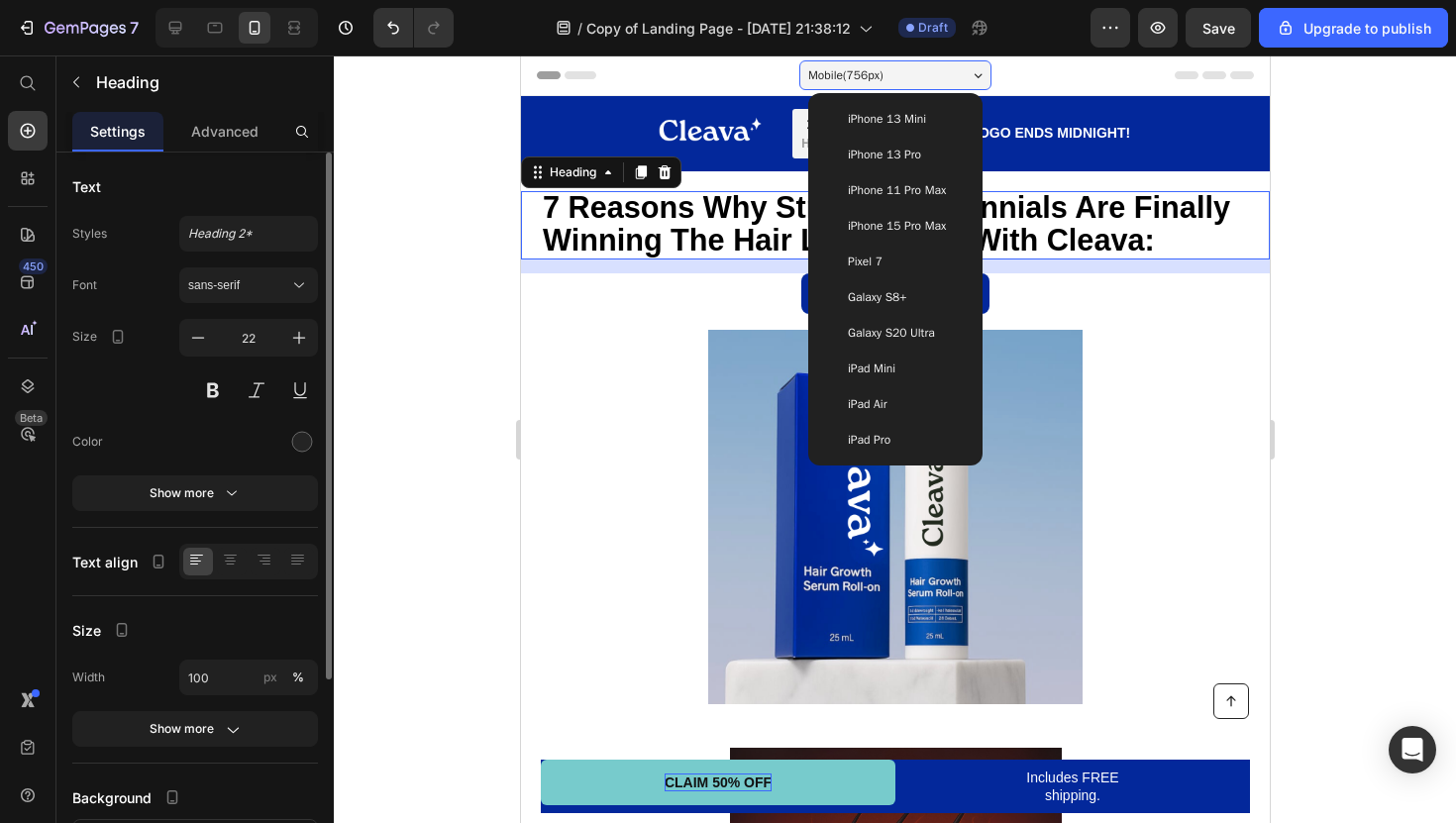 click on "Galaxy S8+" at bounding box center [876, 297] 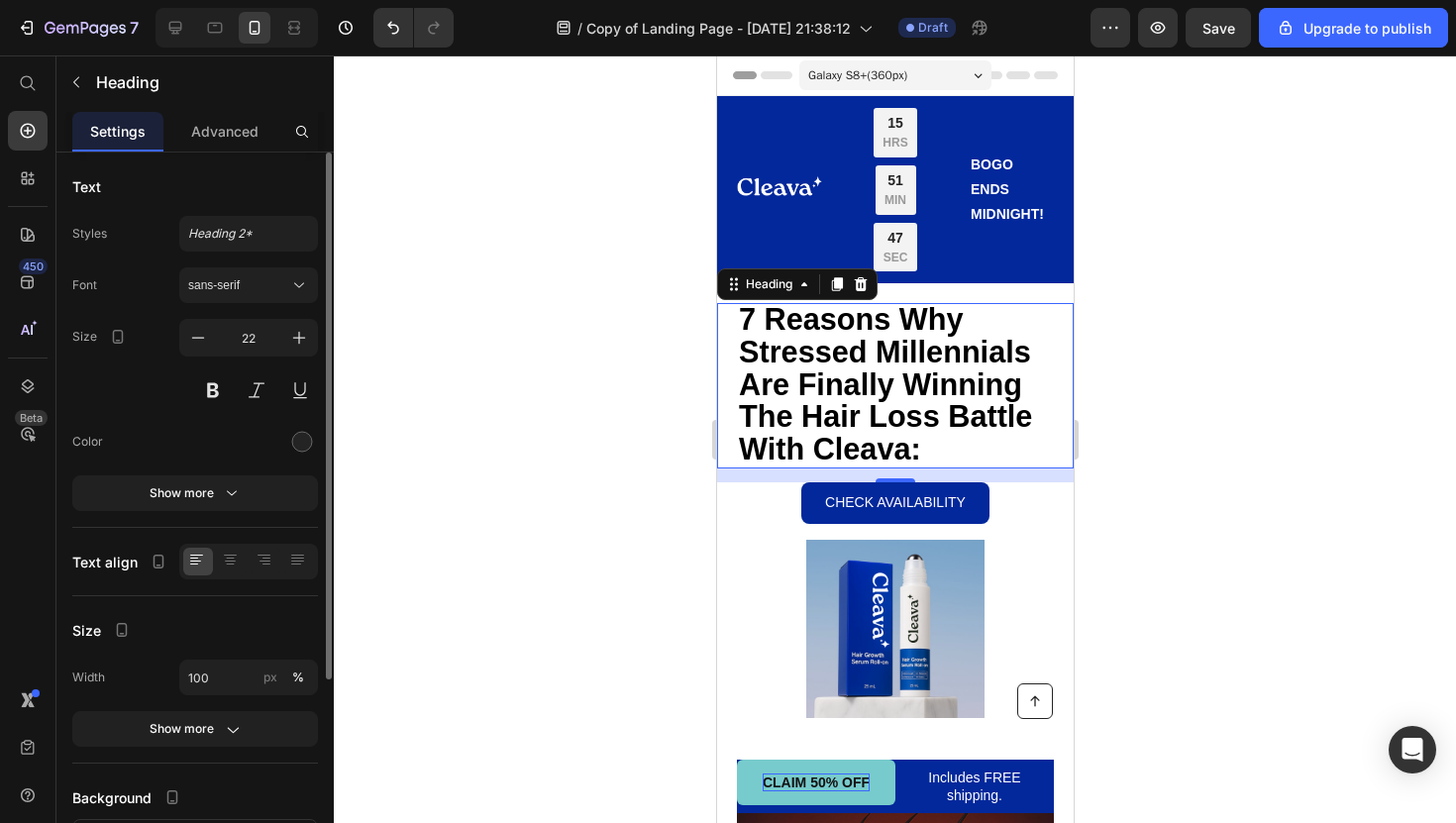 click on "Galaxy S8+  ( 360 px)" at bounding box center (894, 75) 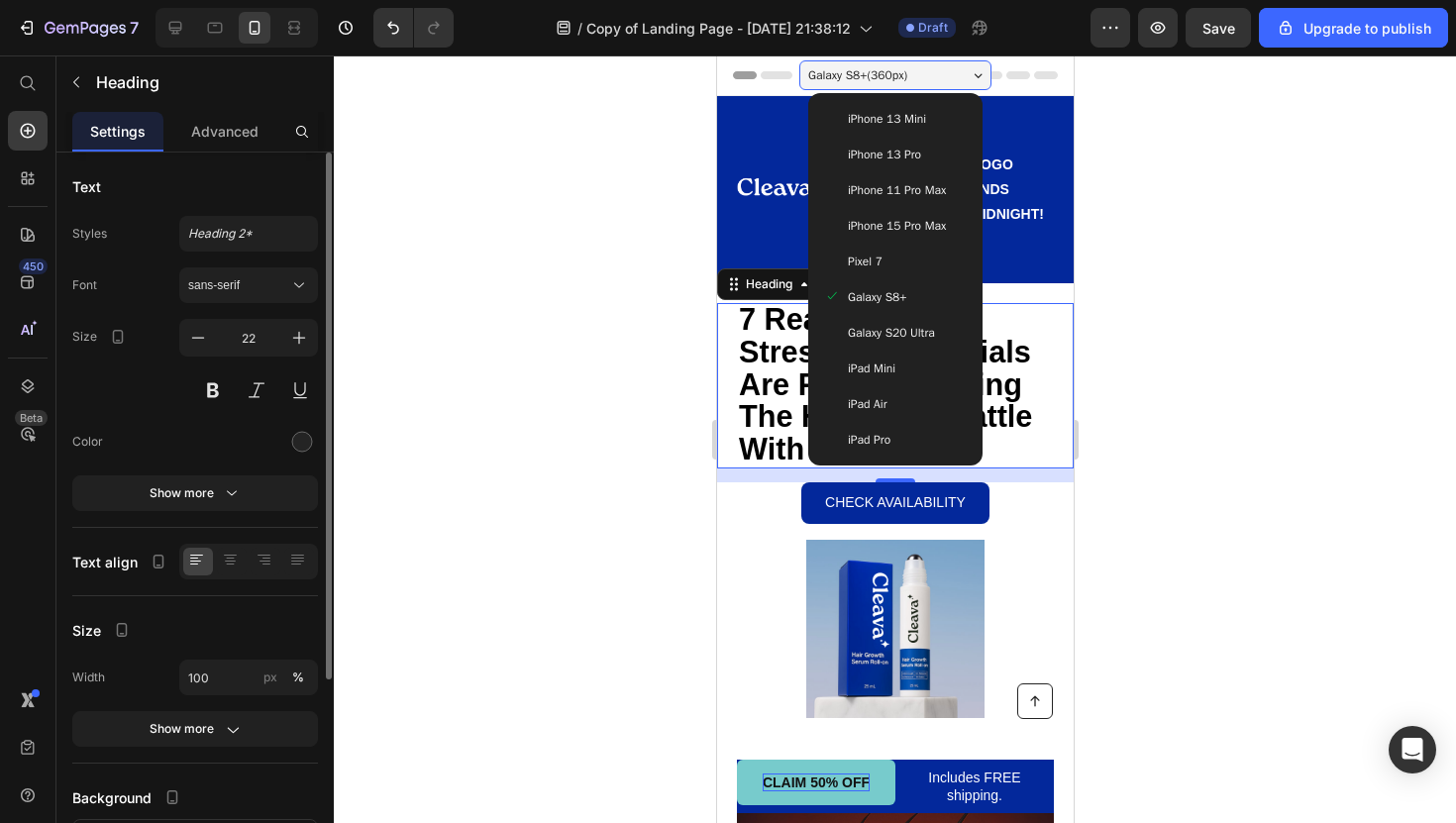 click on "iPhone 13 Mini" at bounding box center [885, 119] 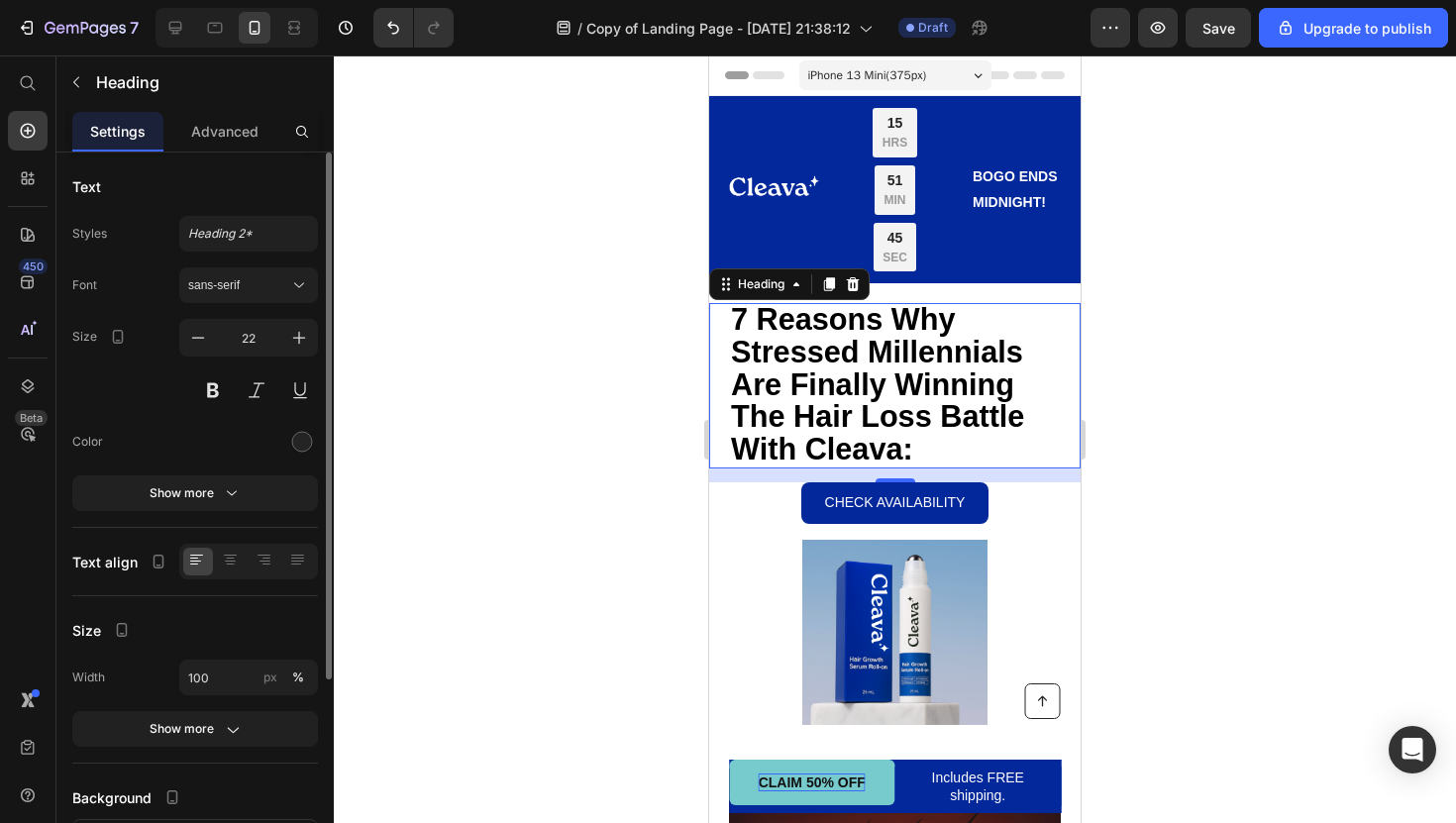 click on "iPhone 13 Mini  ( 375 px)" at bounding box center (868, 75) 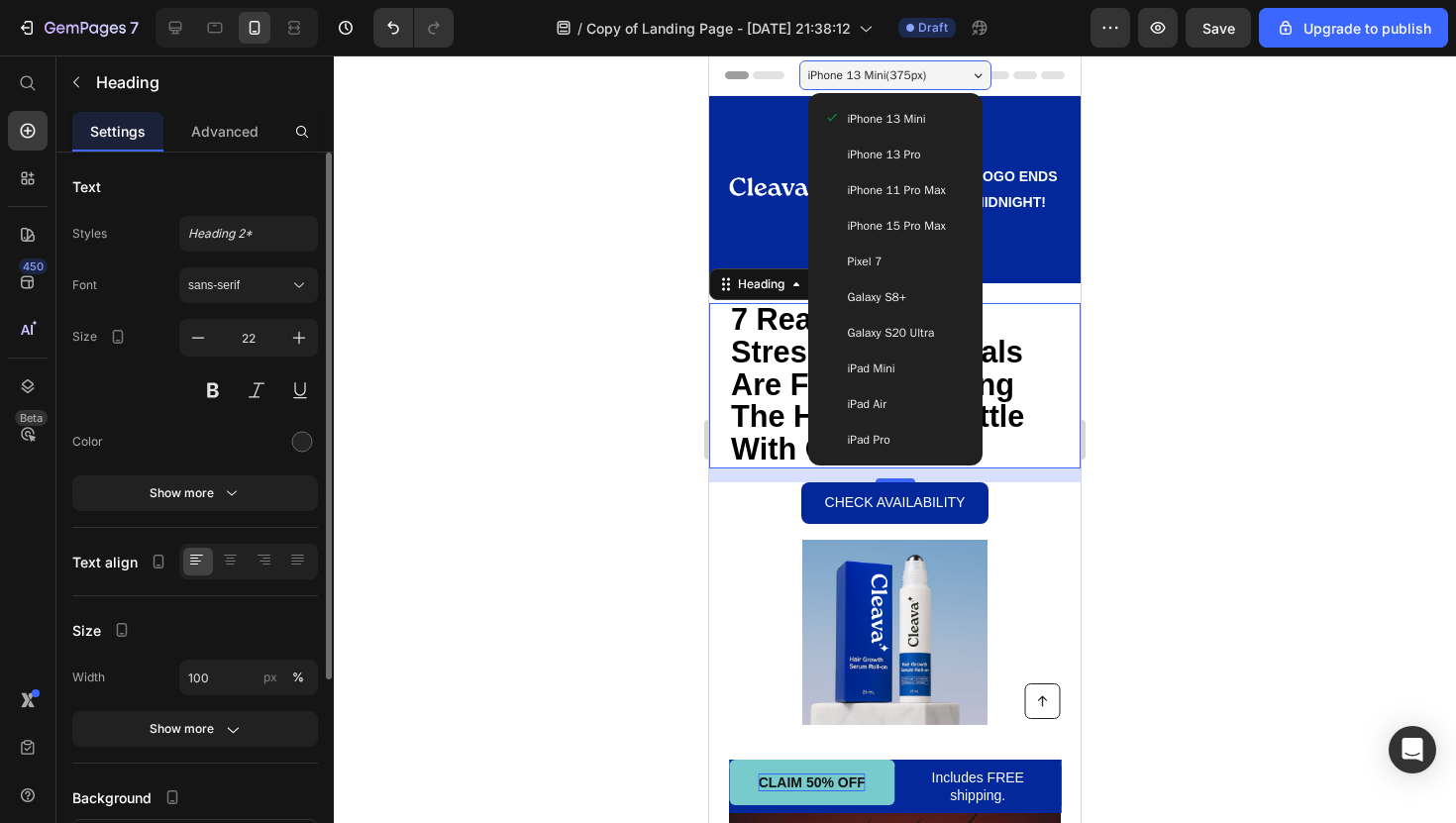 click on "iPad Air" at bounding box center (868, 404) 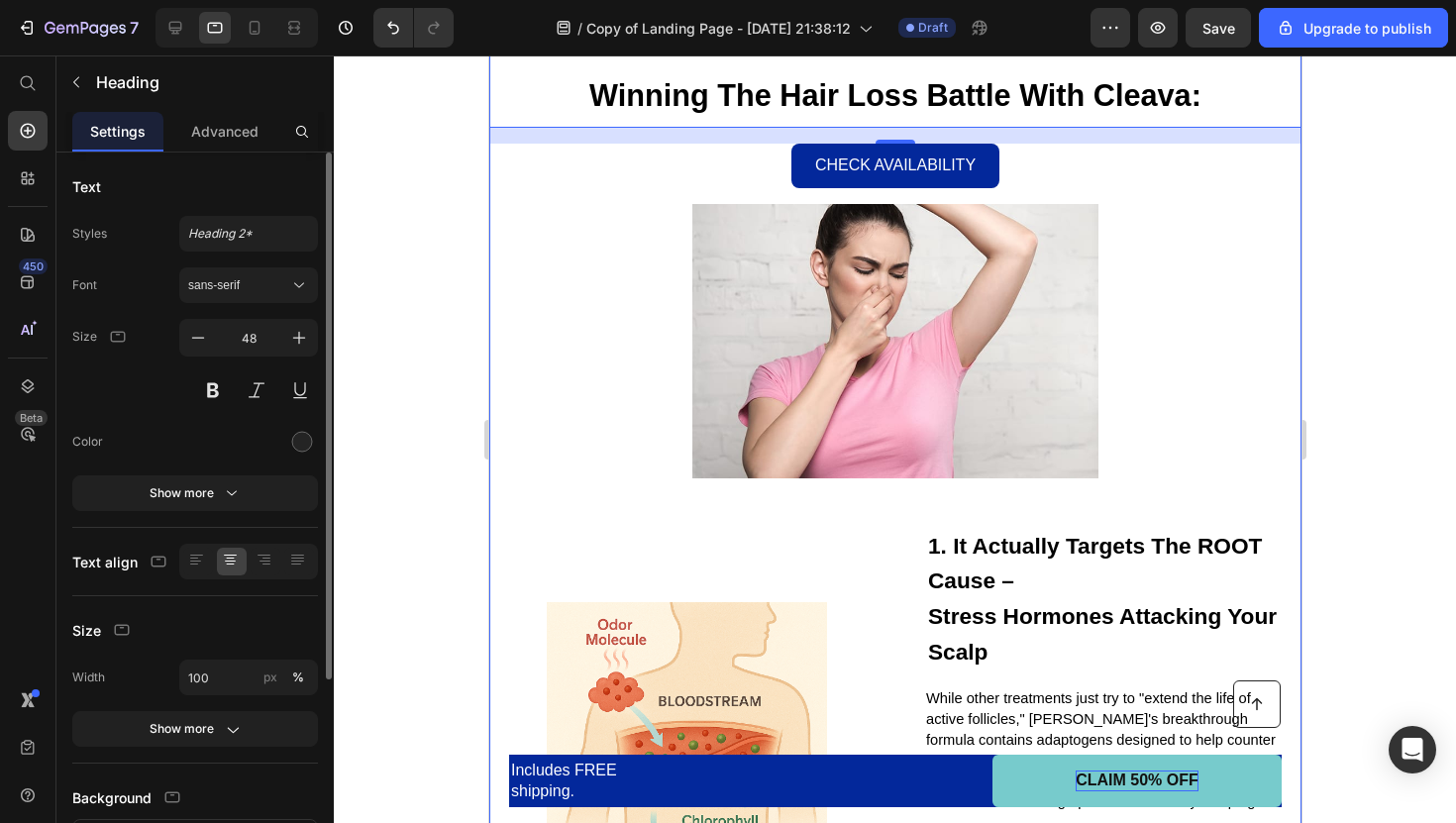 scroll, scrollTop: 0, scrollLeft: 0, axis: both 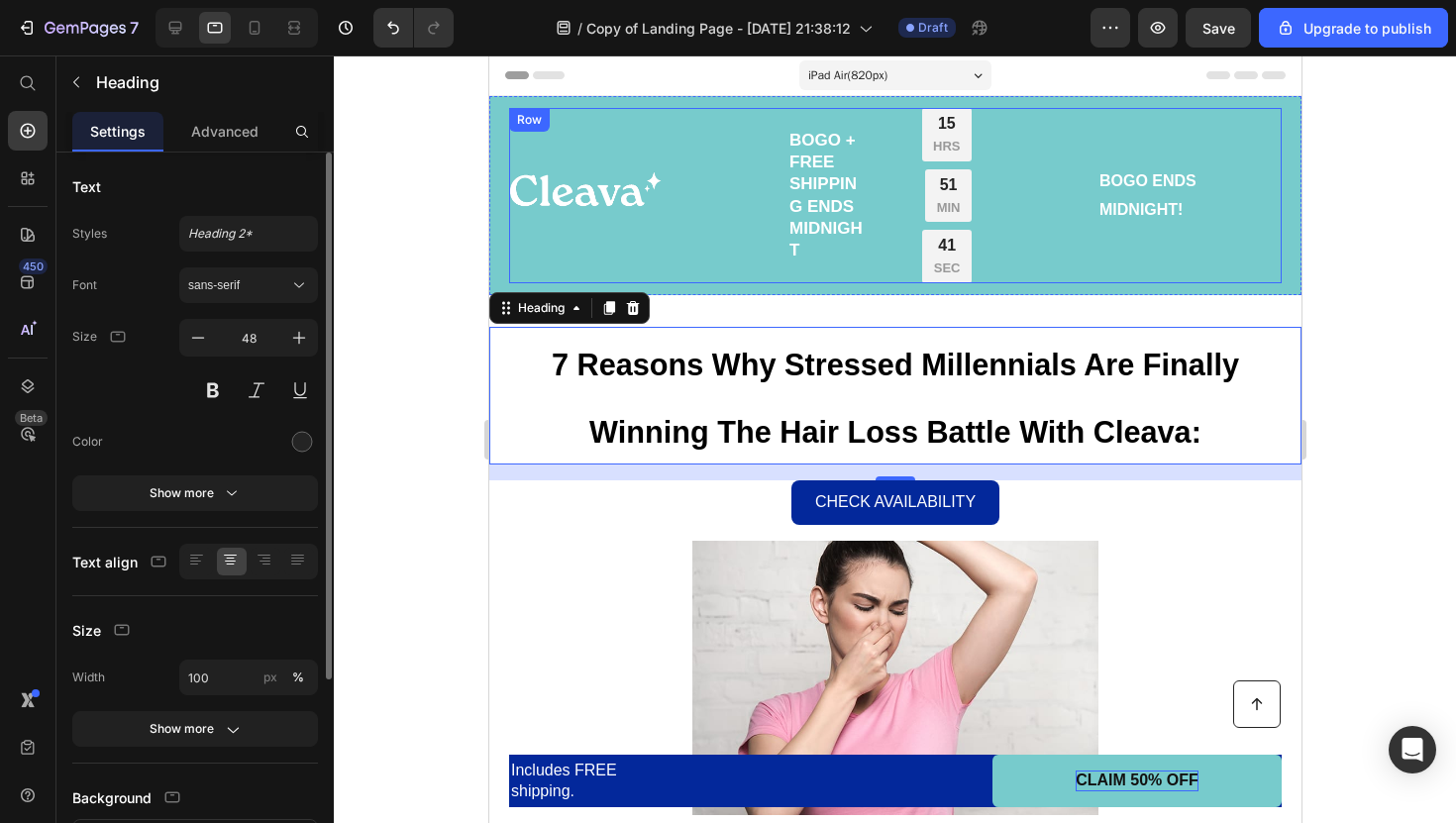 click on "Image BOGO + FREE SHIPPING ENDS MIDNIGHT Text Block 15 HRS 51 MIN 41 SEC Countdown Timer Row BOGO ENDS MIDNIGHT! Text Block Row" at bounding box center (894, 195) 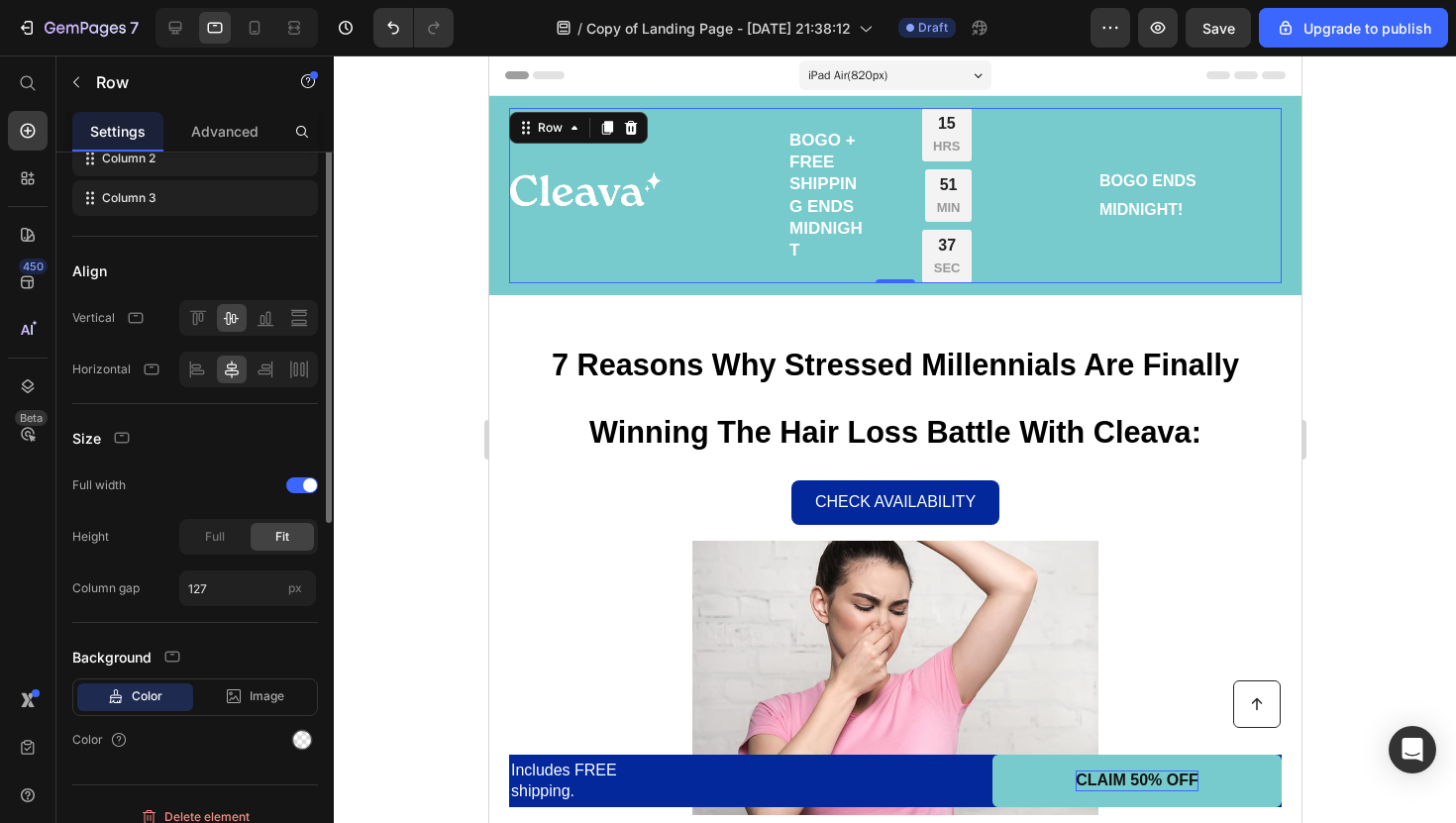 scroll, scrollTop: 336, scrollLeft: 0, axis: vertical 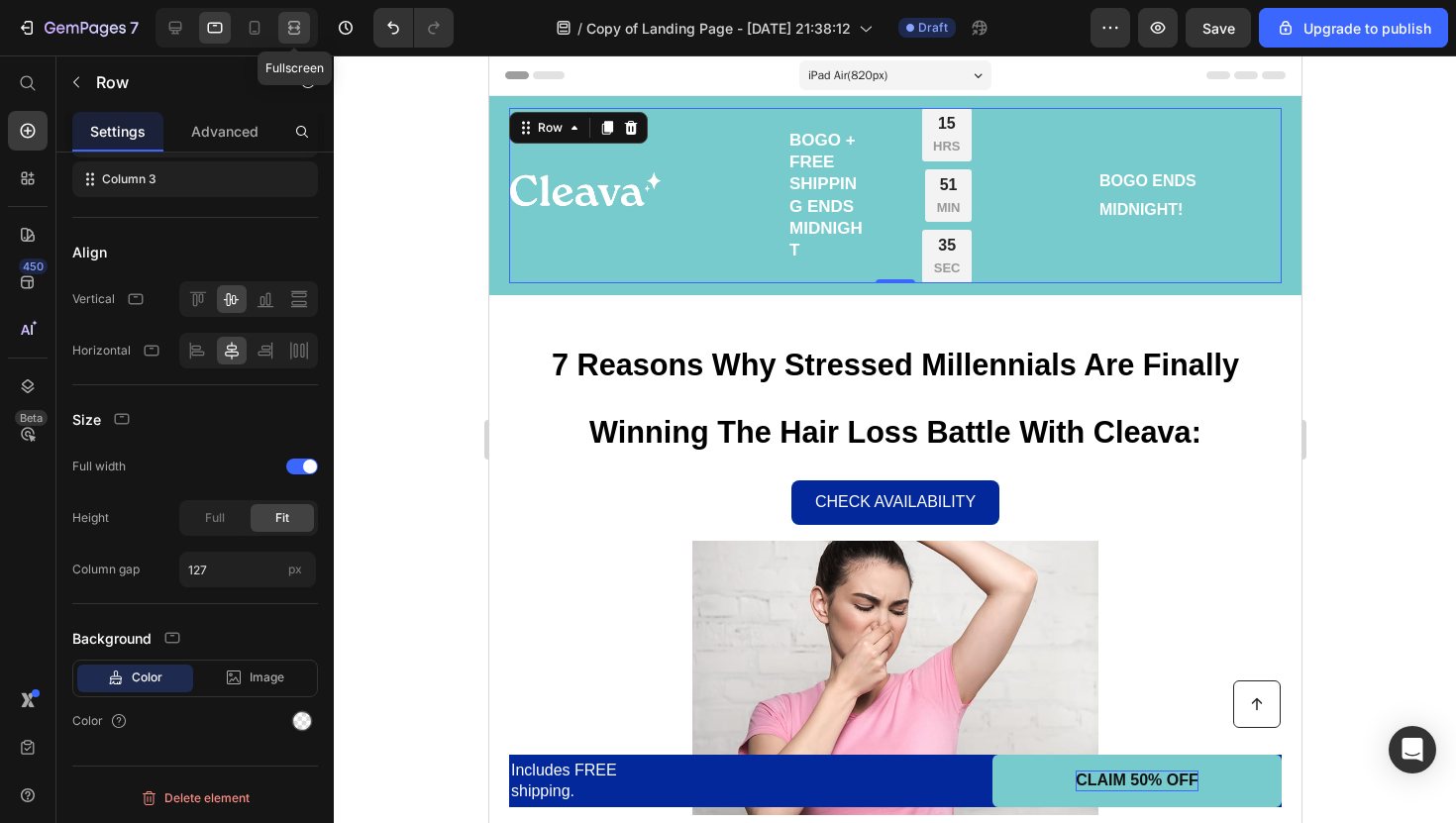 click 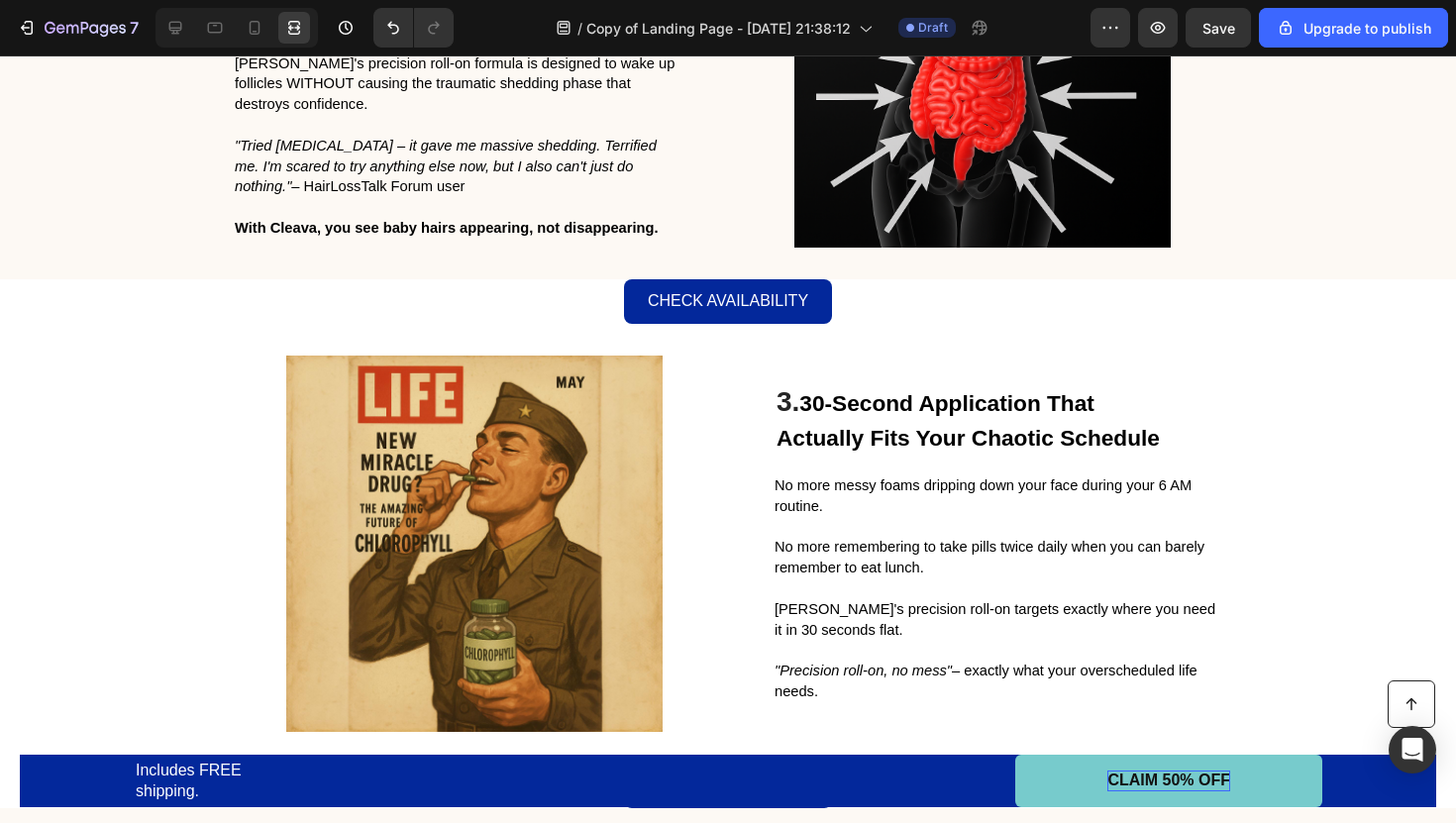 scroll, scrollTop: 0, scrollLeft: 0, axis: both 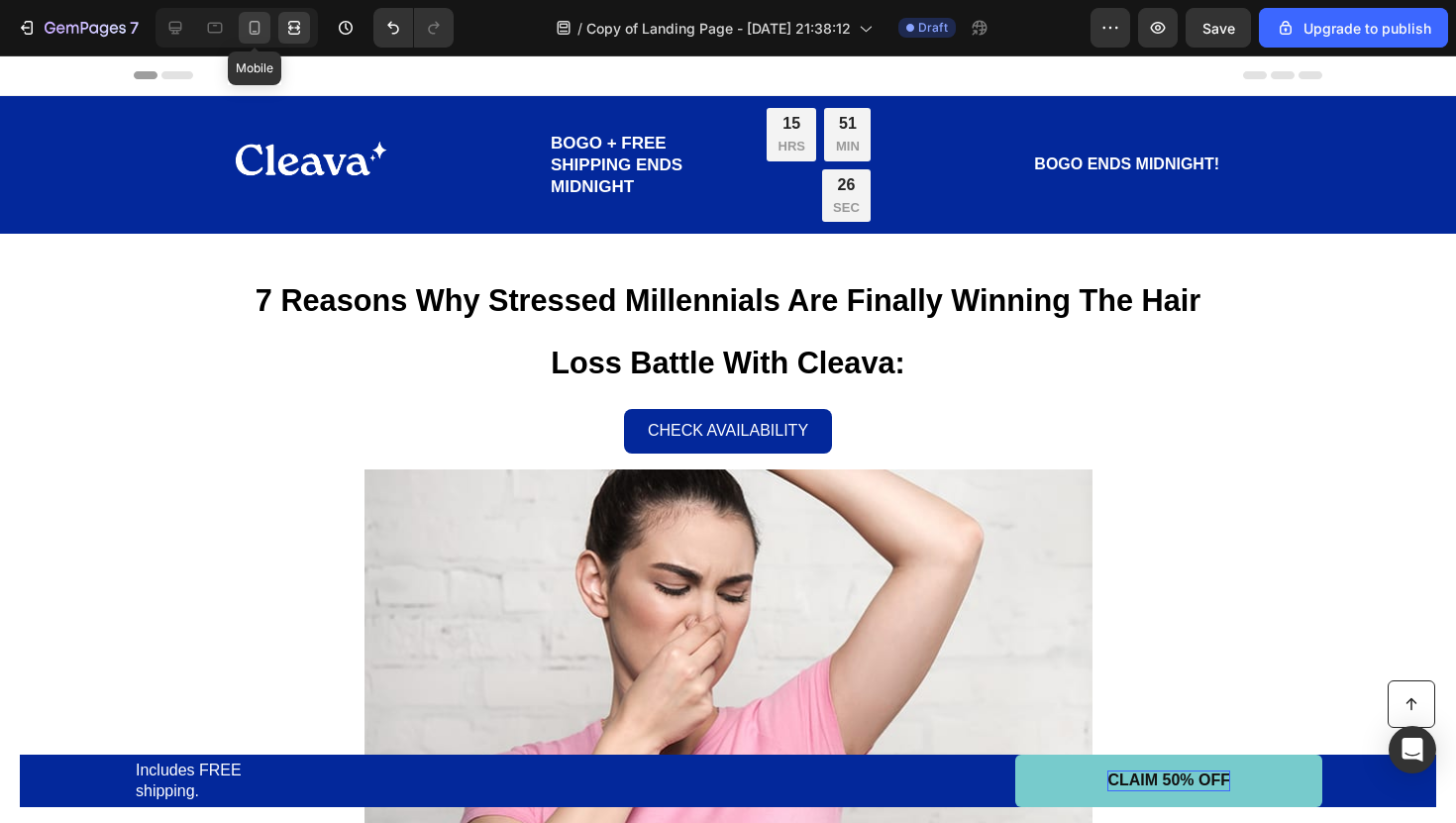 click 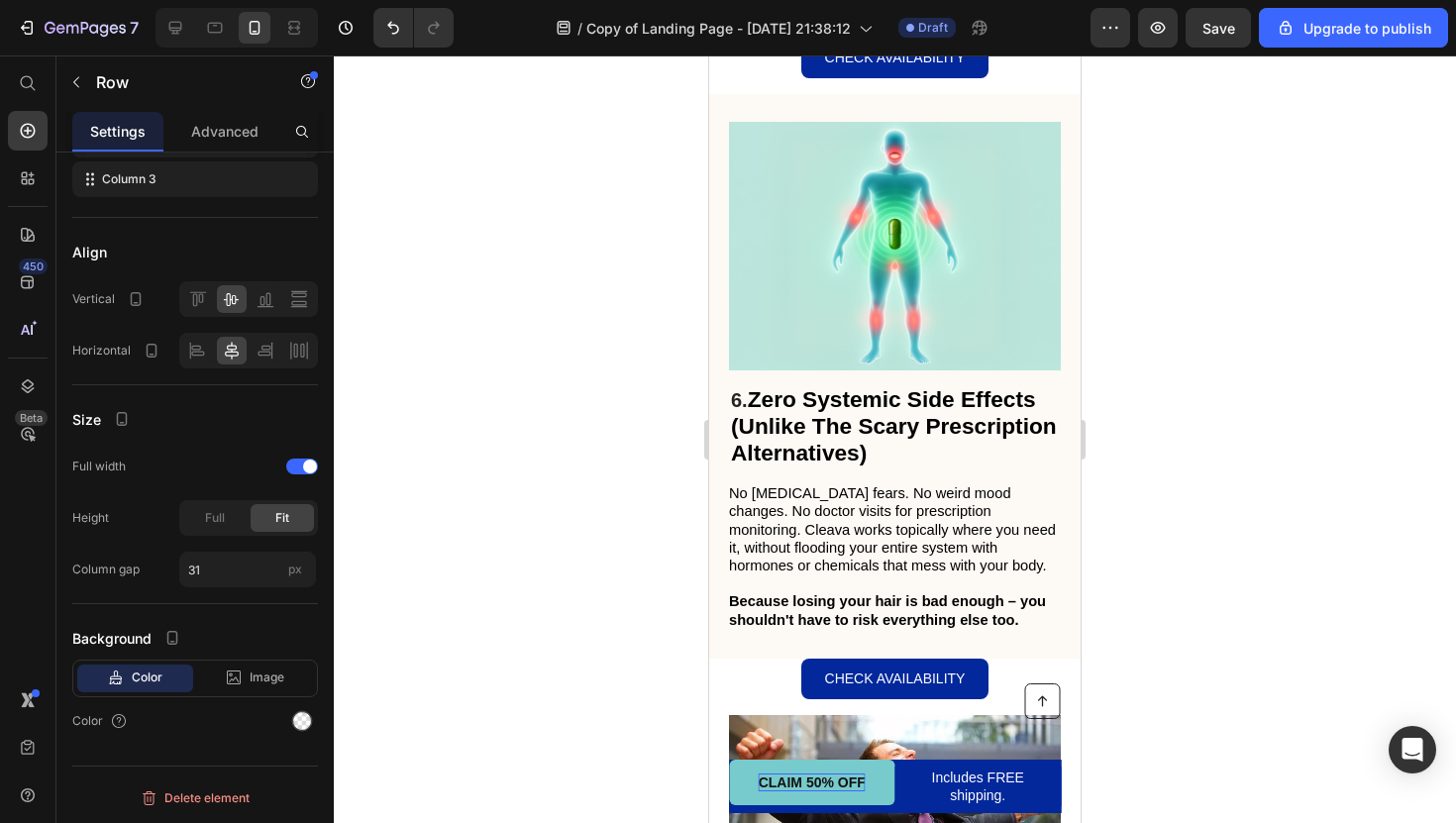 scroll, scrollTop: 4334, scrollLeft: 0, axis: vertical 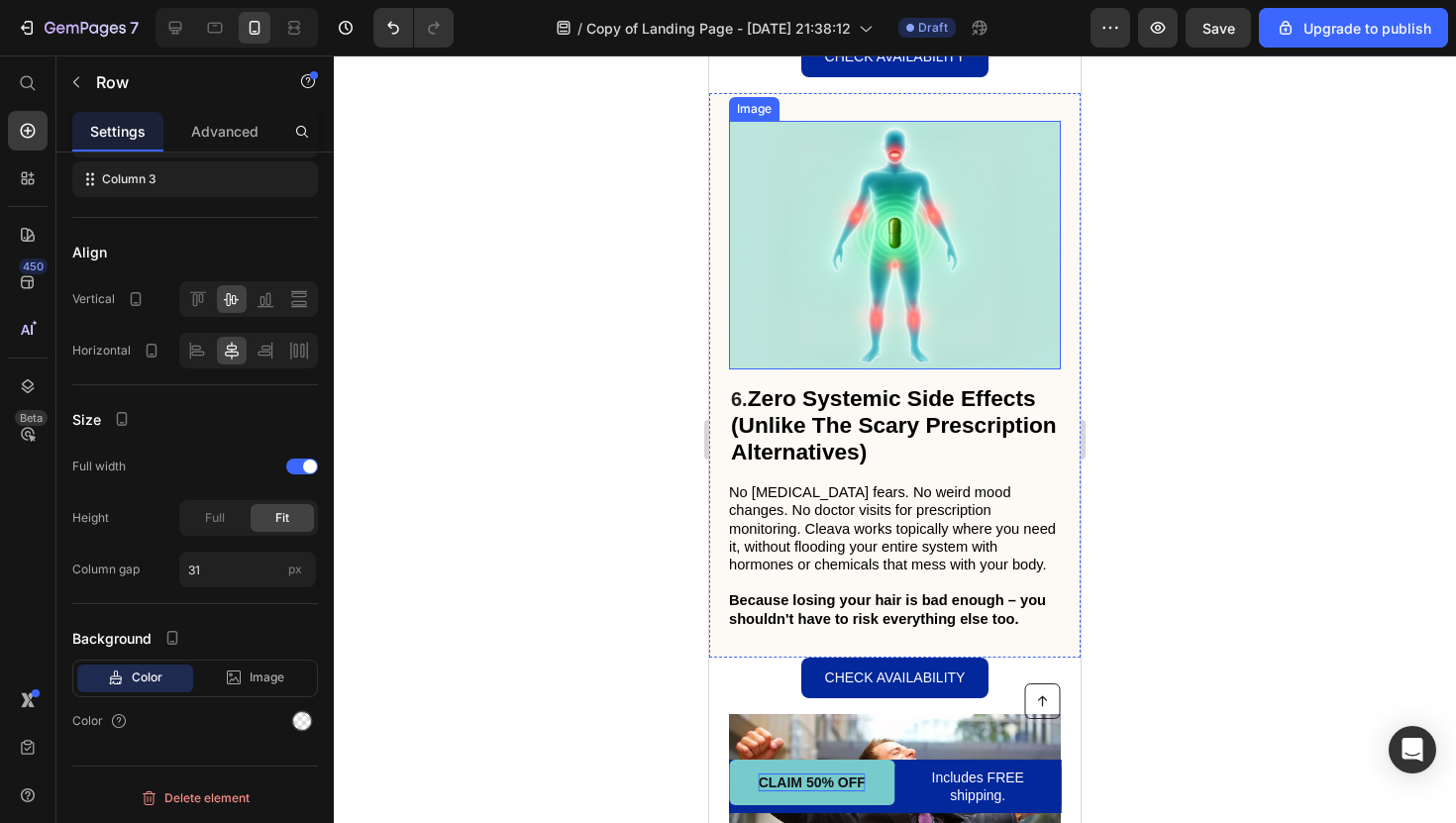 click at bounding box center (894, 245) 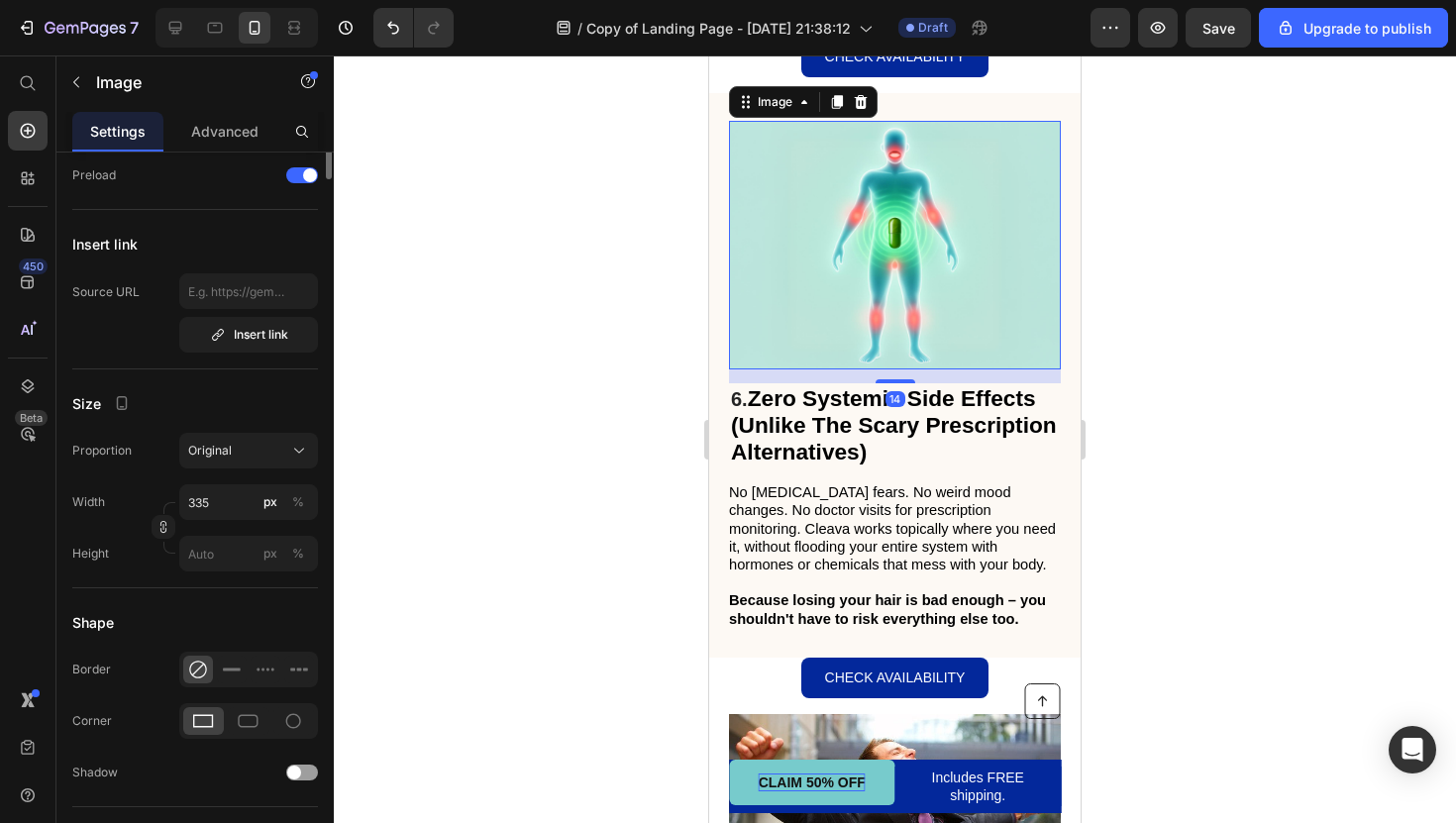 scroll, scrollTop: 0, scrollLeft: 0, axis: both 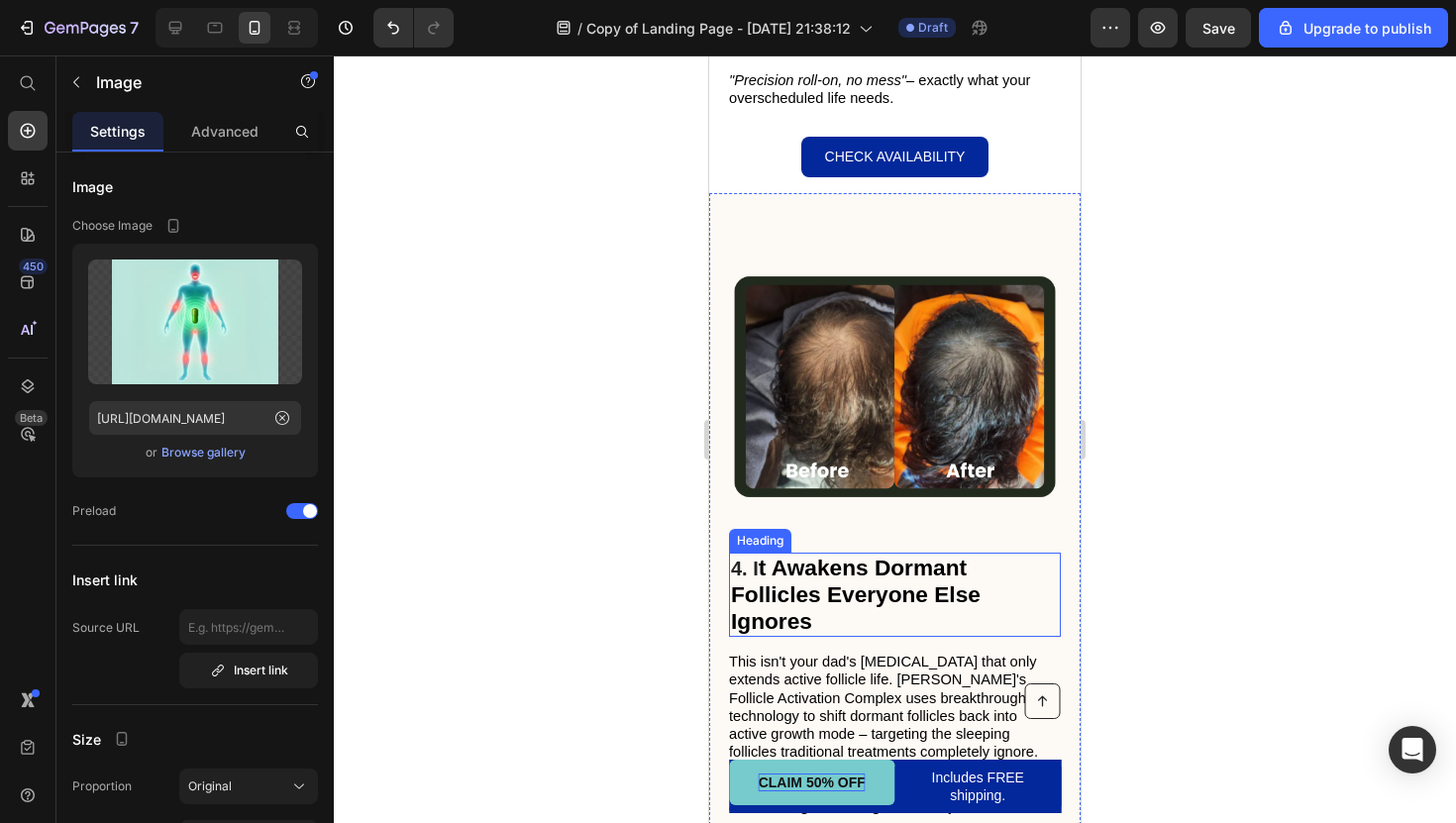 click at bounding box center (894, 386) 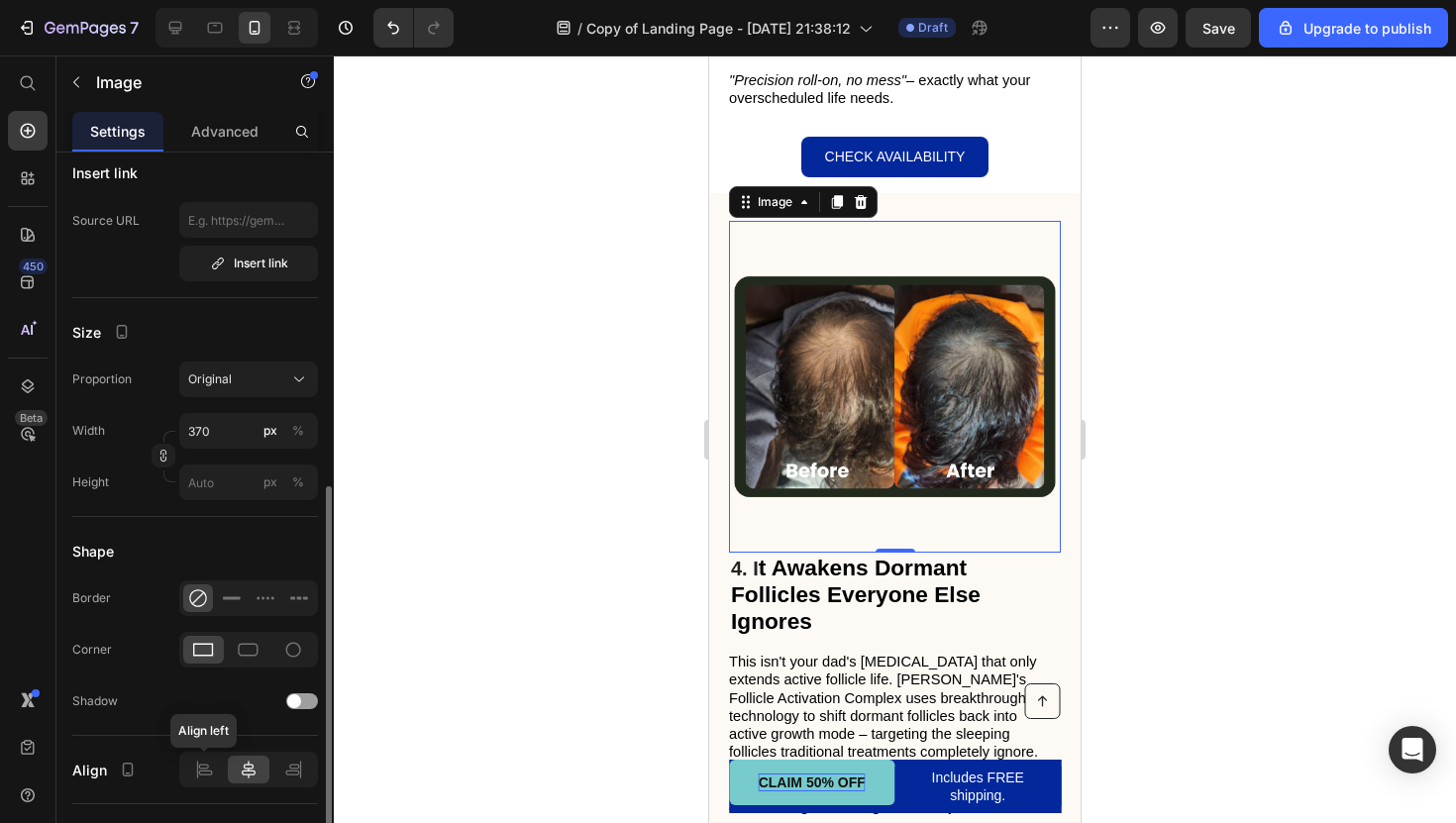 scroll, scrollTop: 0, scrollLeft: 0, axis: both 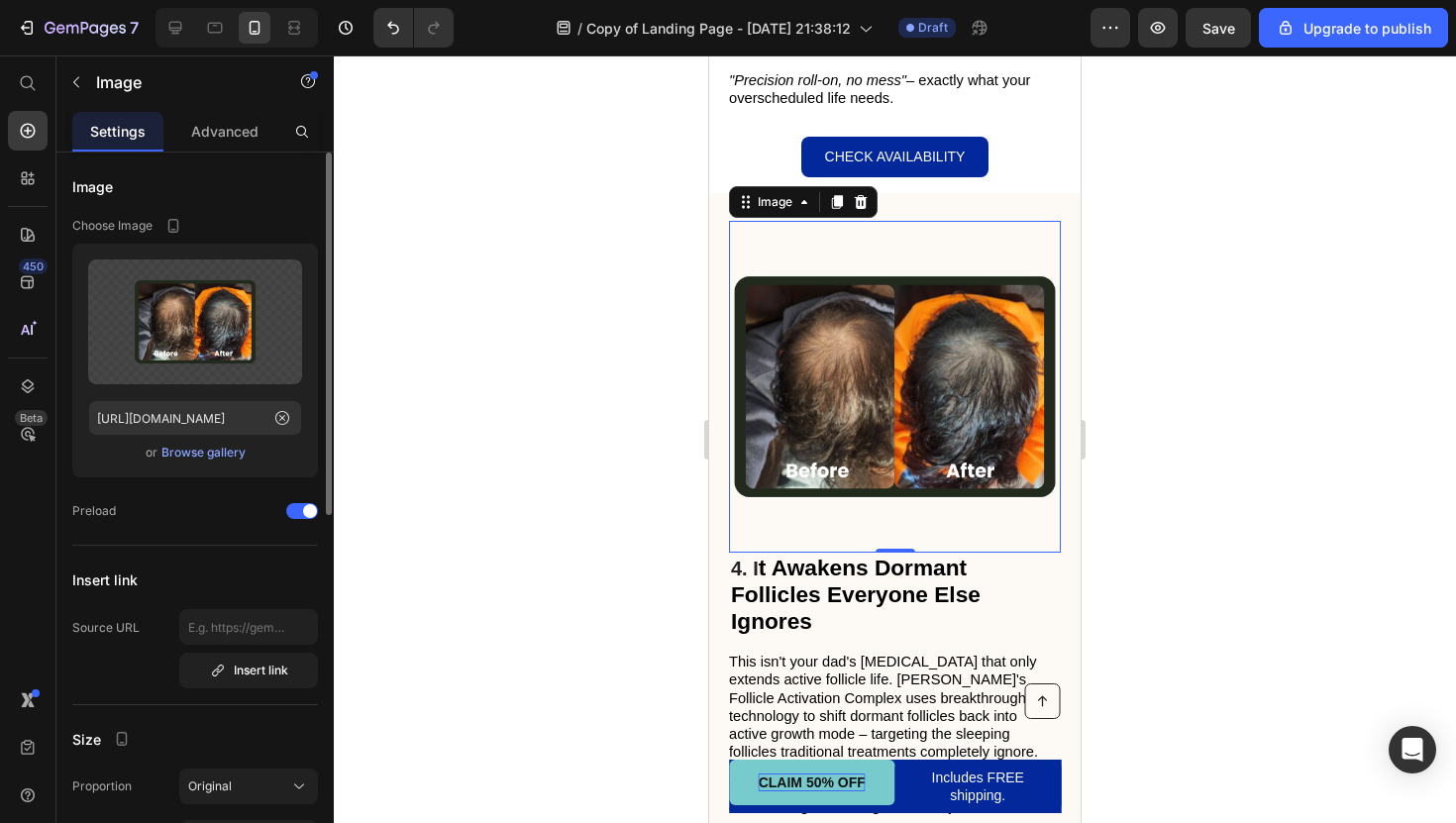 click on "Browse gallery" at bounding box center (203, 453) 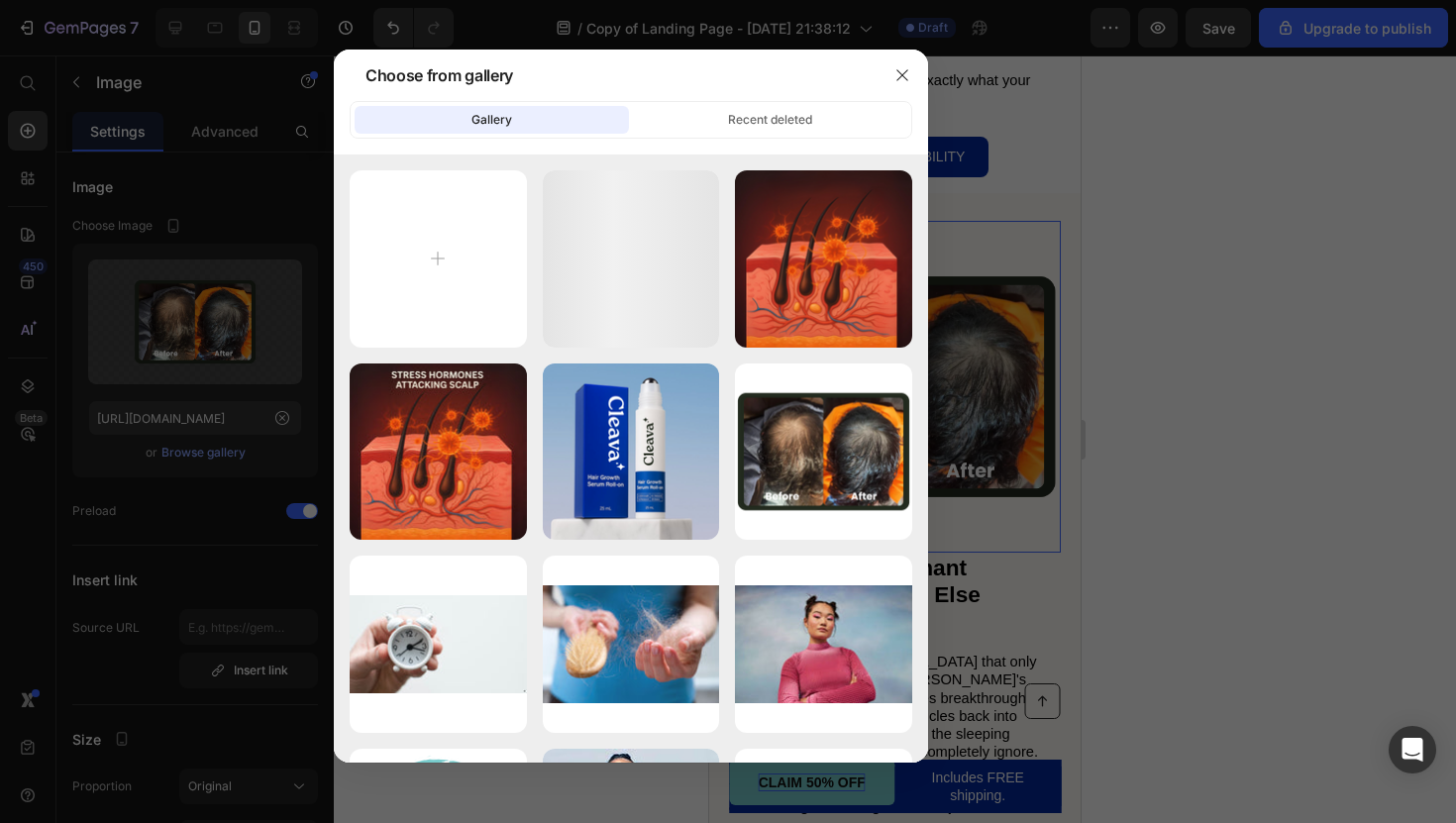 click at bounding box center (728, 411) 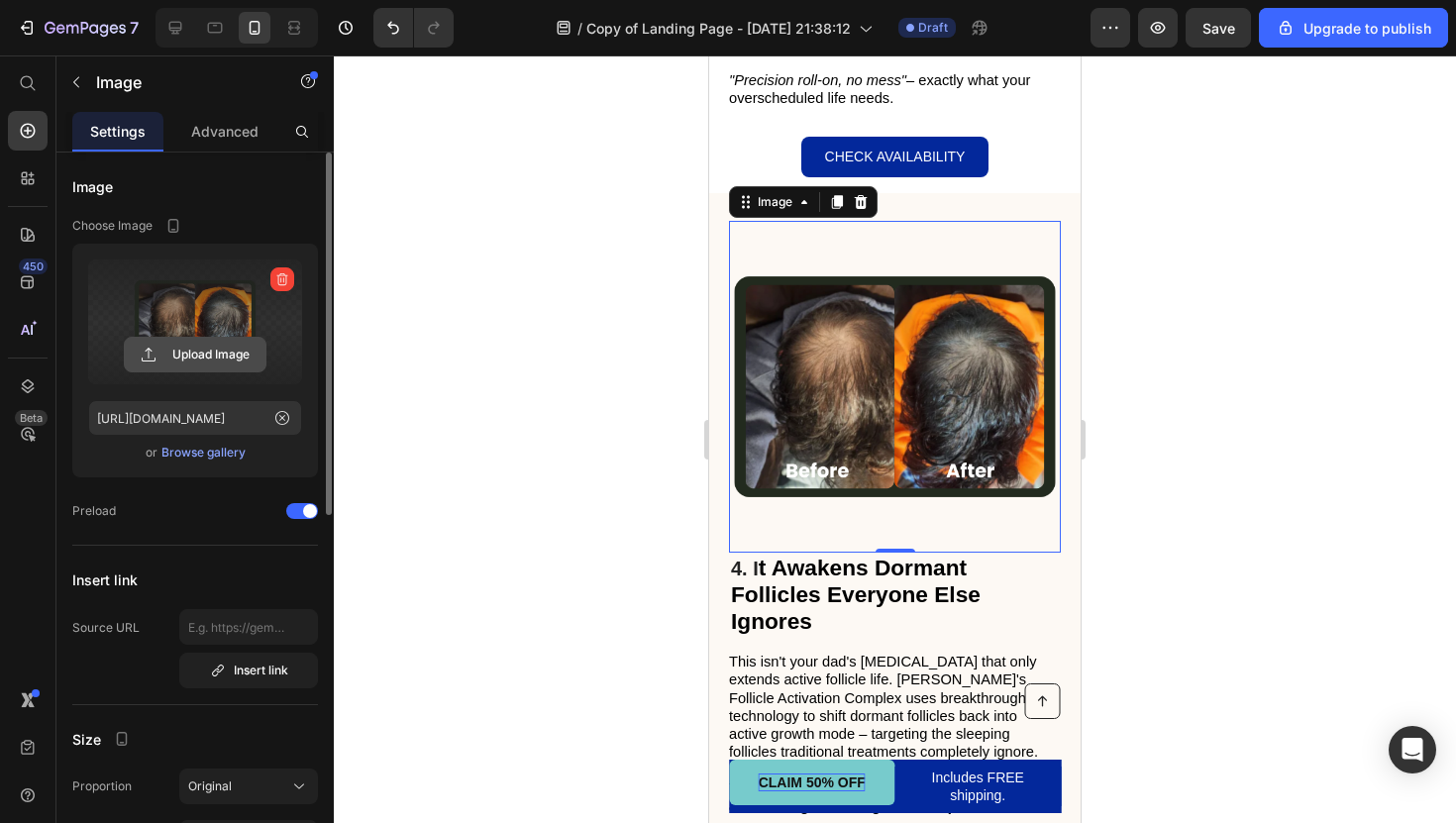 click 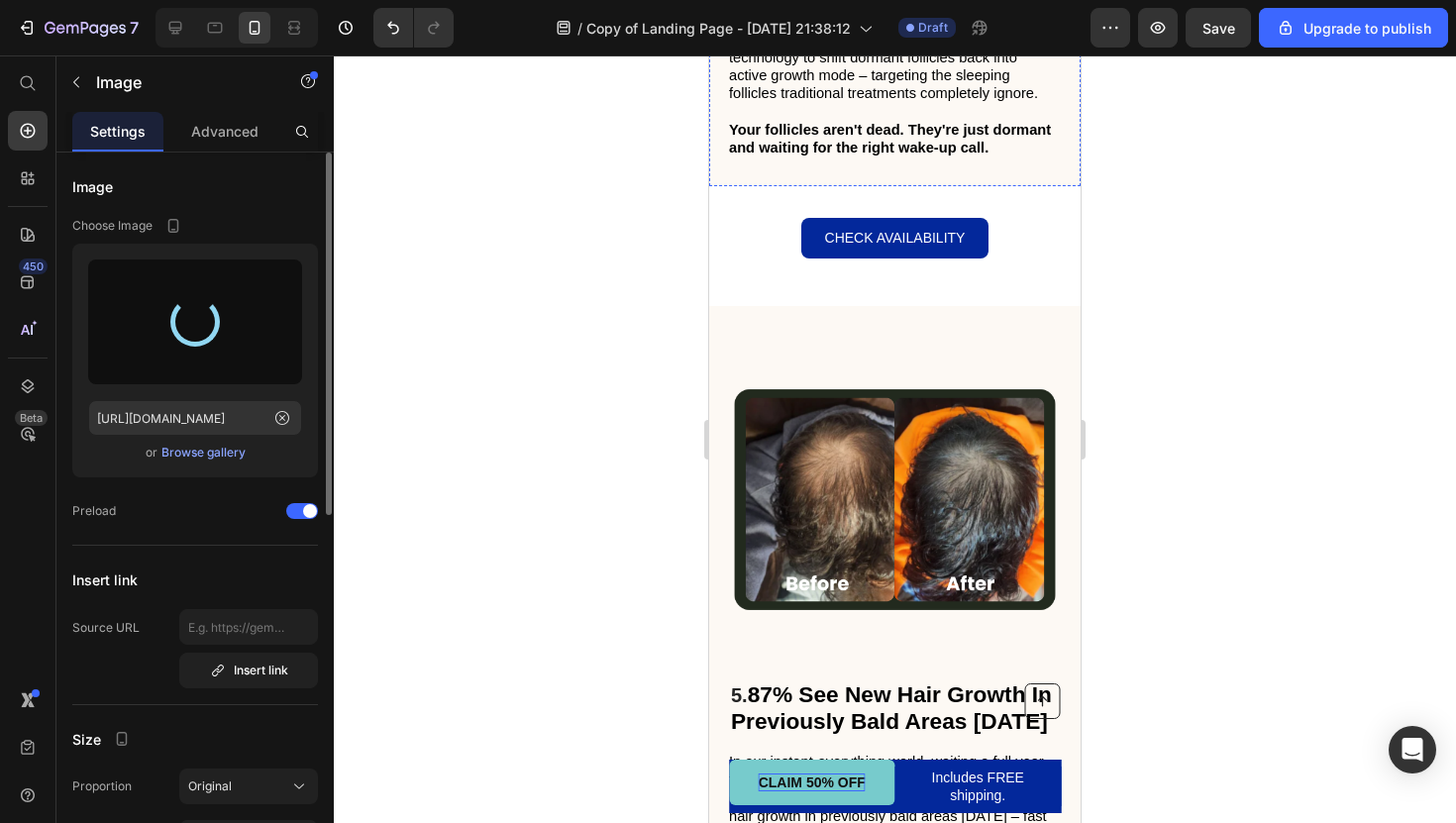 scroll, scrollTop: 3431, scrollLeft: 0, axis: vertical 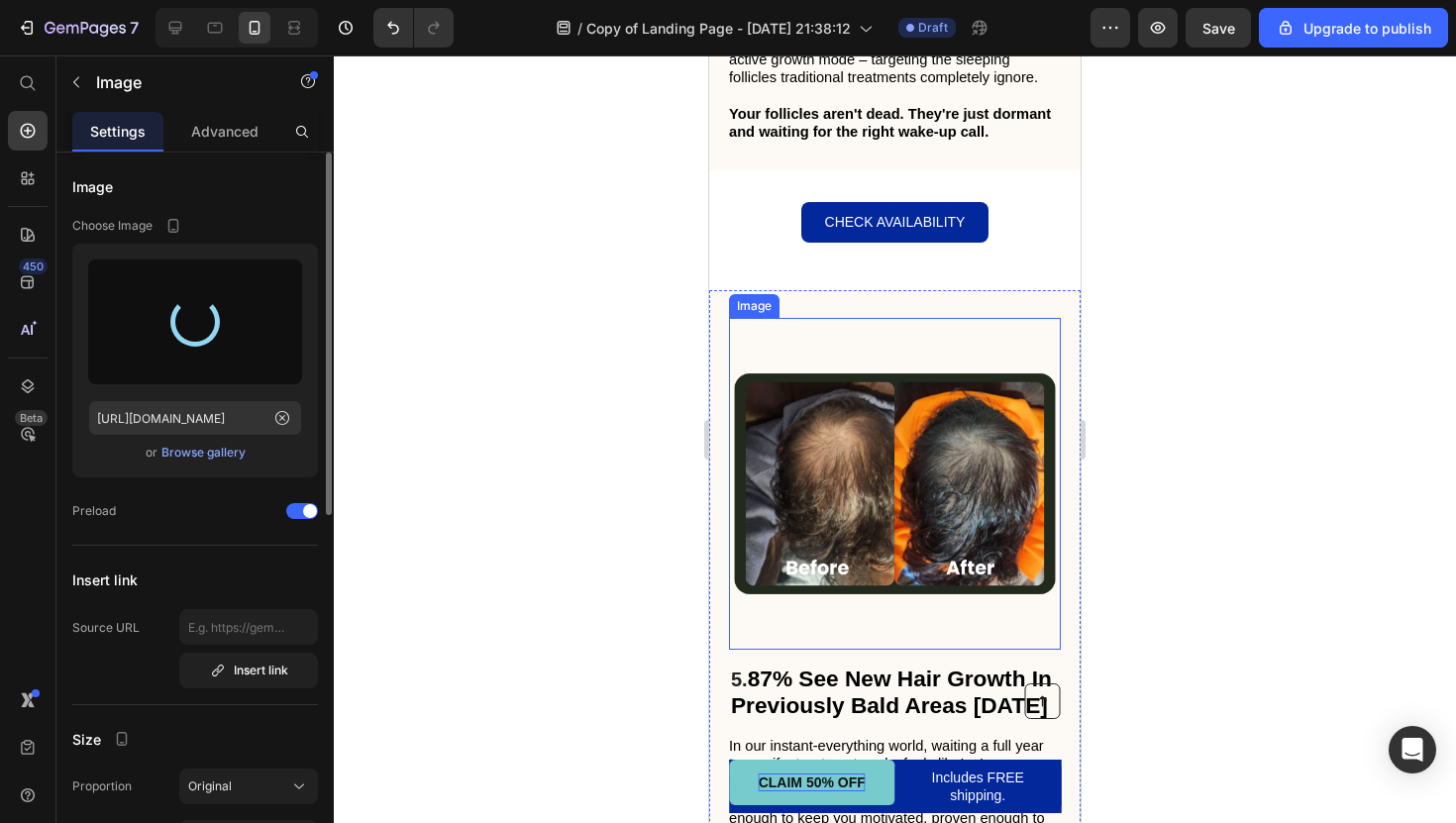 click at bounding box center (894, 483) 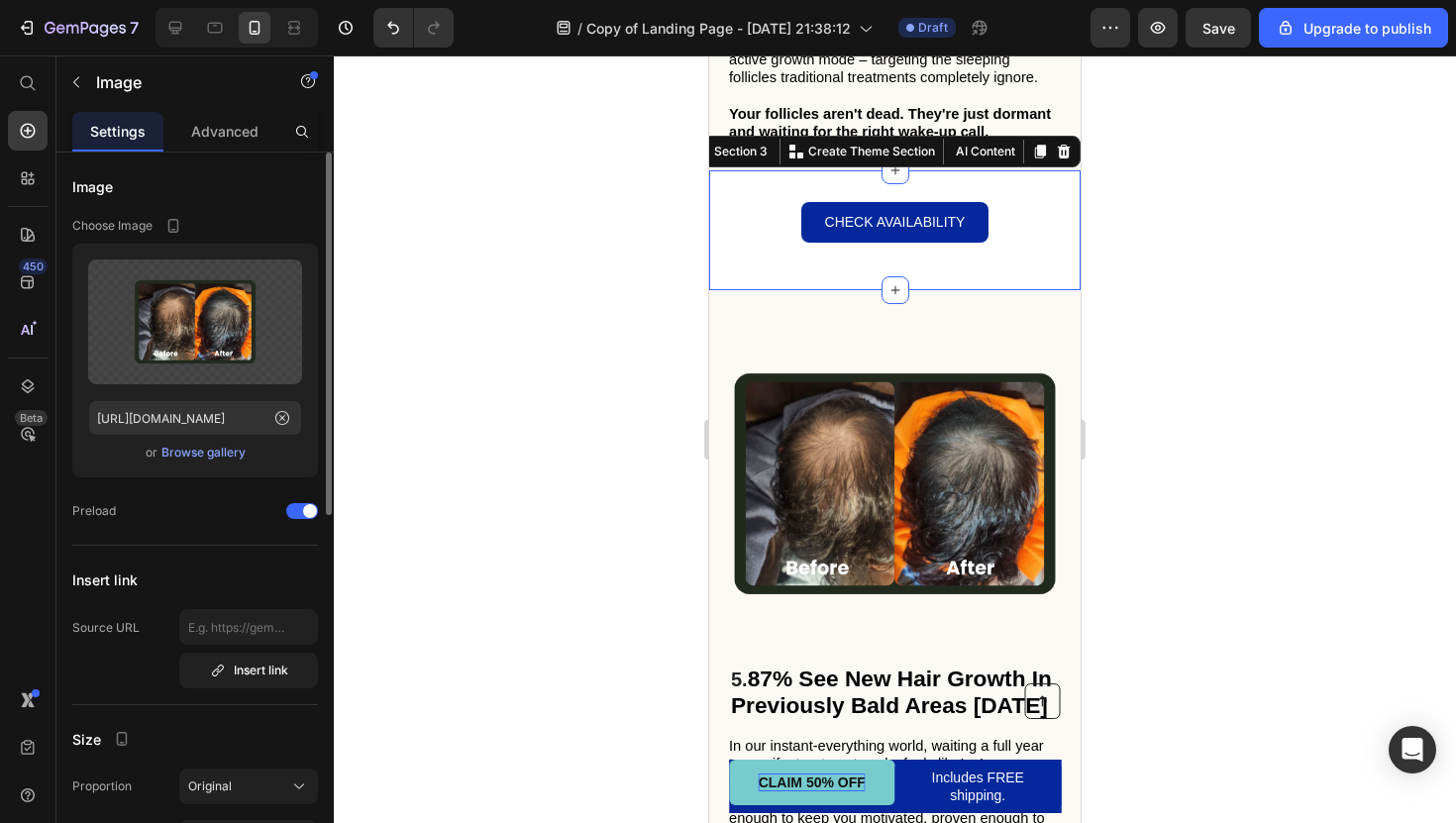 click on "Check Availability Button Section 3   You can create reusable sections Create Theme Section AI Content Write with GemAI What would you like to describe here? Tone and Voice Persuasive Product Show more Generate" at bounding box center (894, 230) 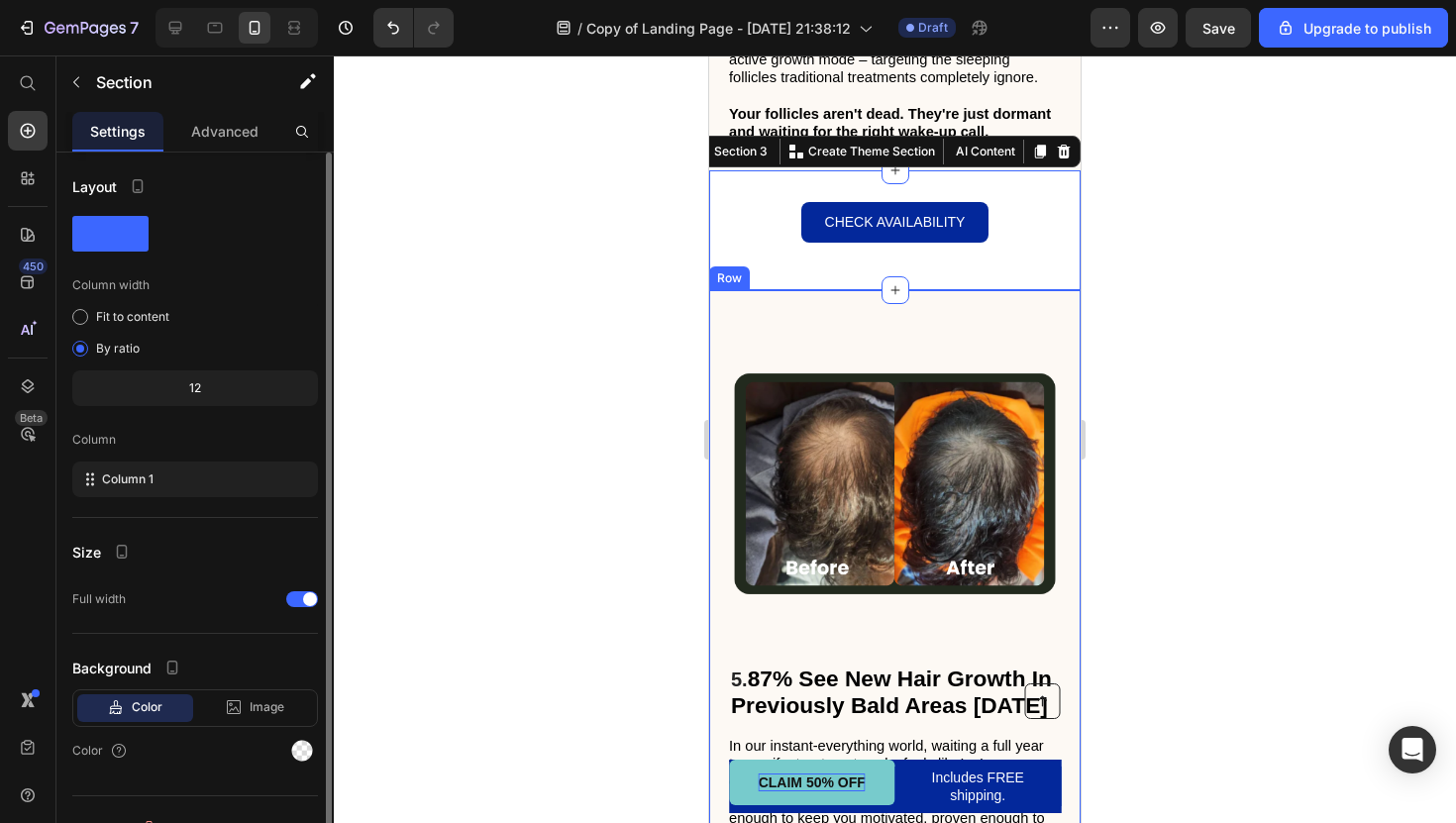 click on "5.  87% See New Hair Growth In Previously Bald Areas Within 12 Weeks Heading In our instant-everything world, waiting a full year to see if a treatment works feels like  torture . Clinical data shows 87% of Cleava users see new hair growth in previously bald areas within 12 weeks – fast enough to keep you motivated, proven enough to be believable.   "After trying several products that didn't deliver, I can honestly say this one works. Highly recommend it for anyone dealing with hair thinning... It's a game changer!"  – Verified review Text Block Image Row" at bounding box center [894, 627] 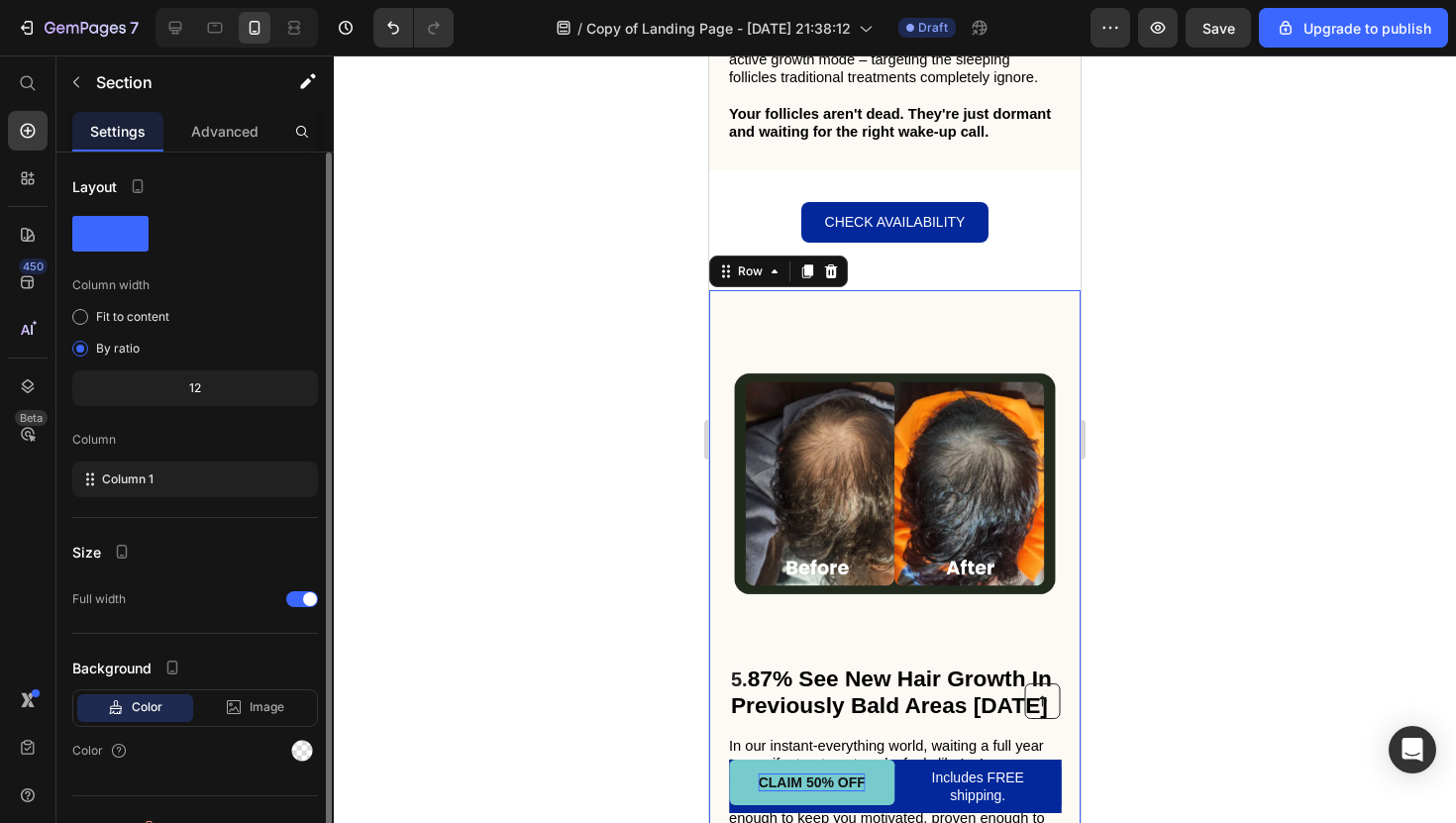click on "Check Availability Button Section 3" at bounding box center [894, 230] 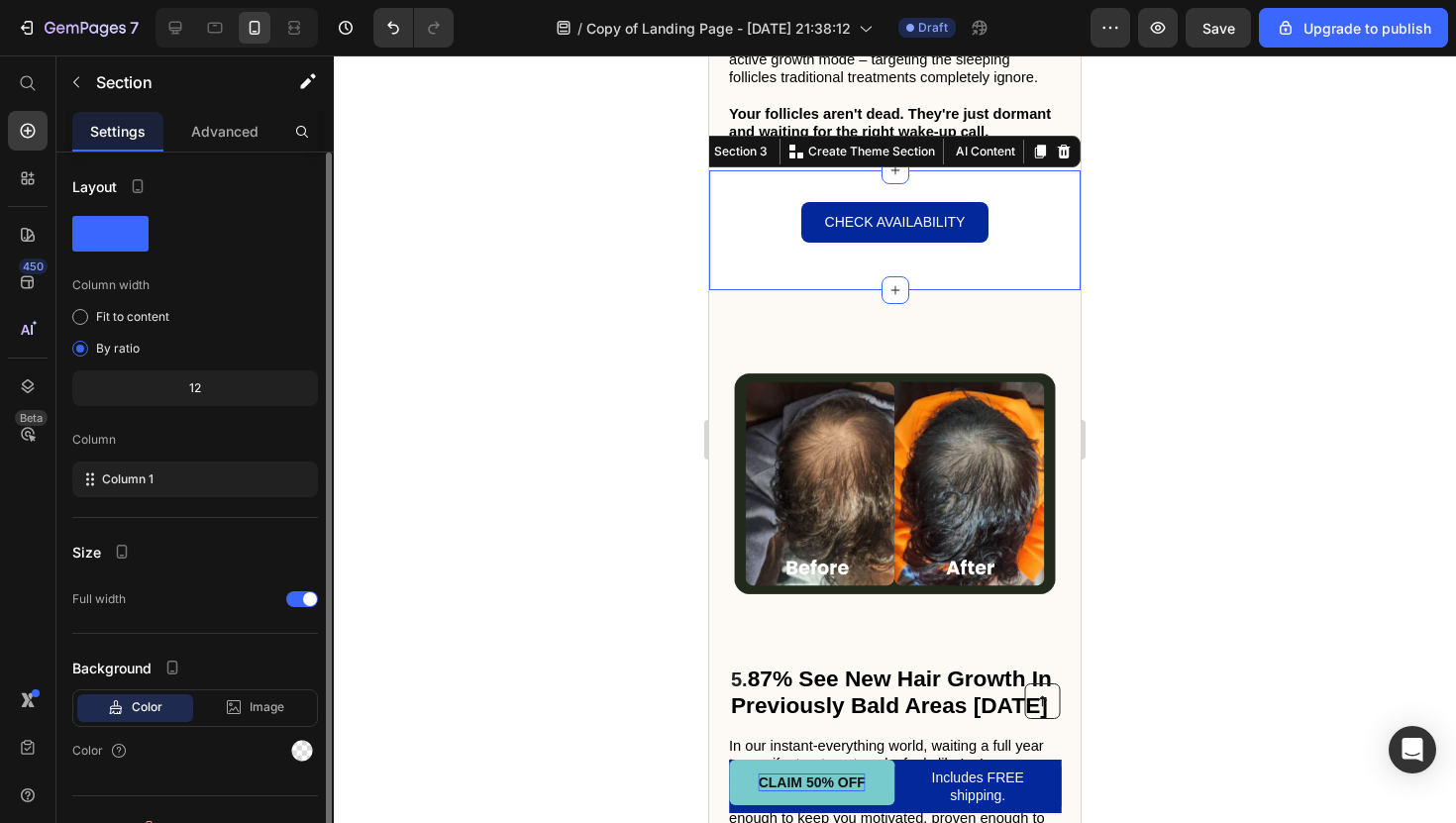 click on "Check Availability Button" at bounding box center (894, 222) 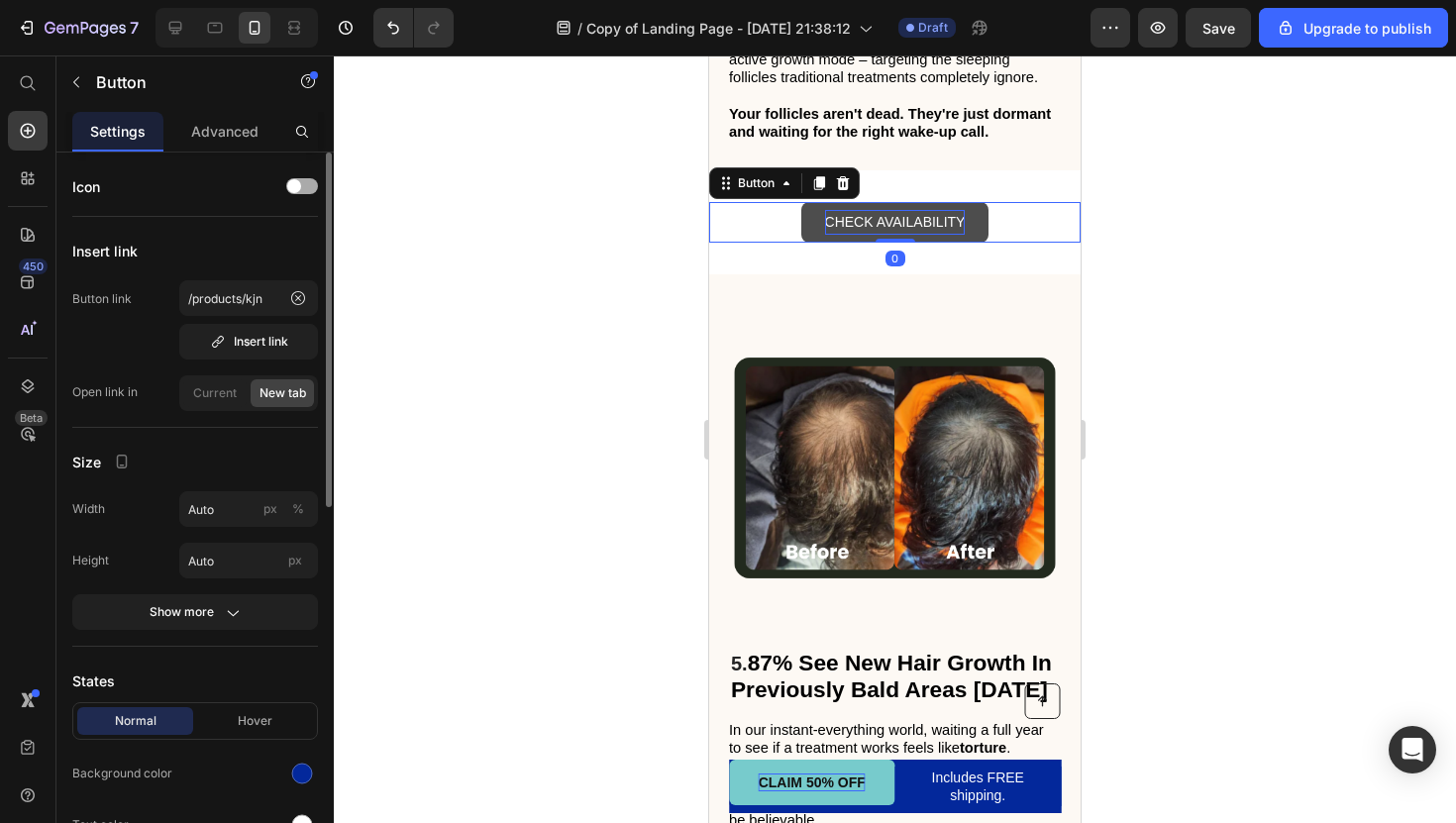 drag, startPoint x: 897, startPoint y: 231, endPoint x: 899, endPoint y: 197, distance: 34.058773 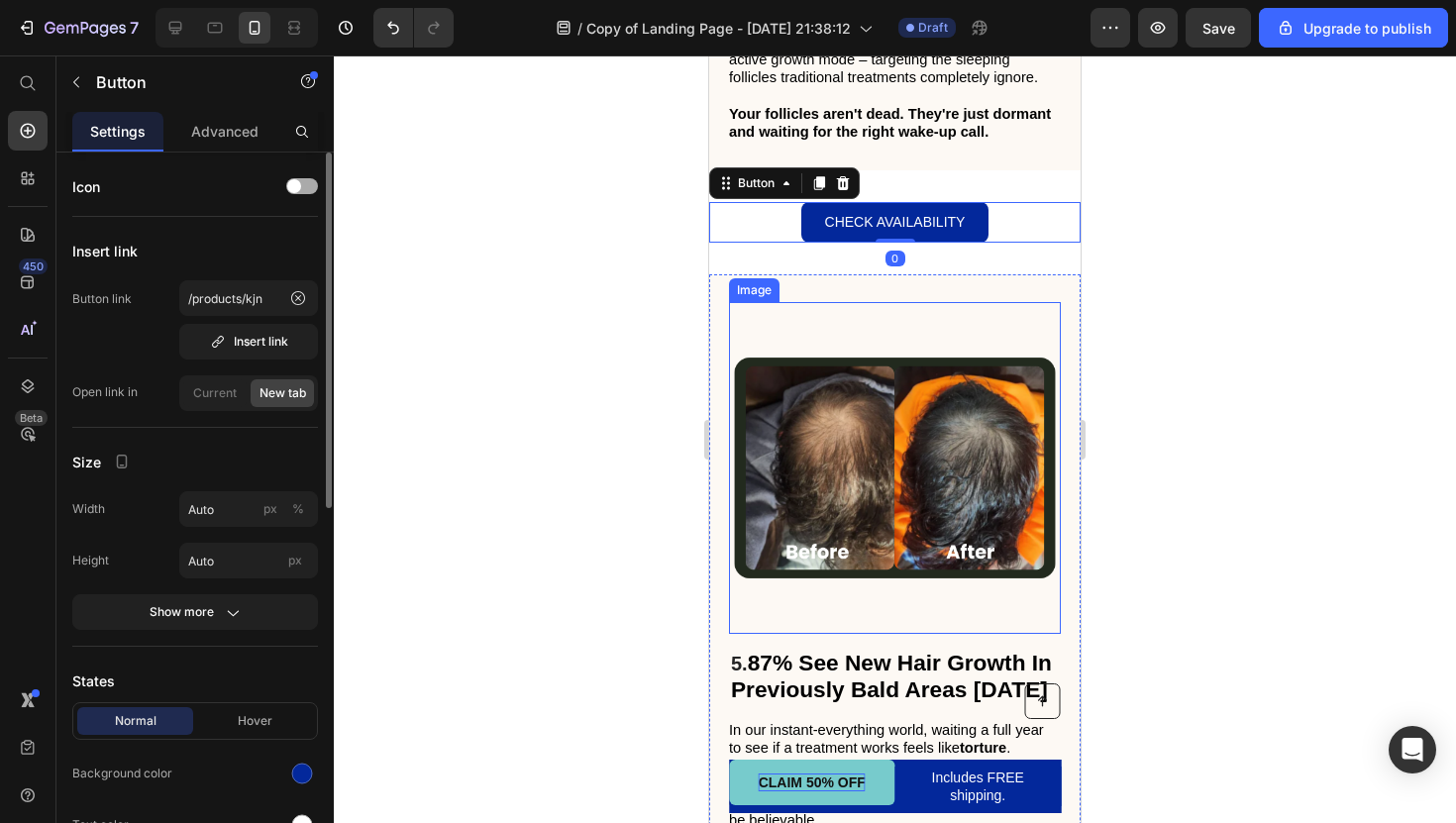 click at bounding box center (894, 467) 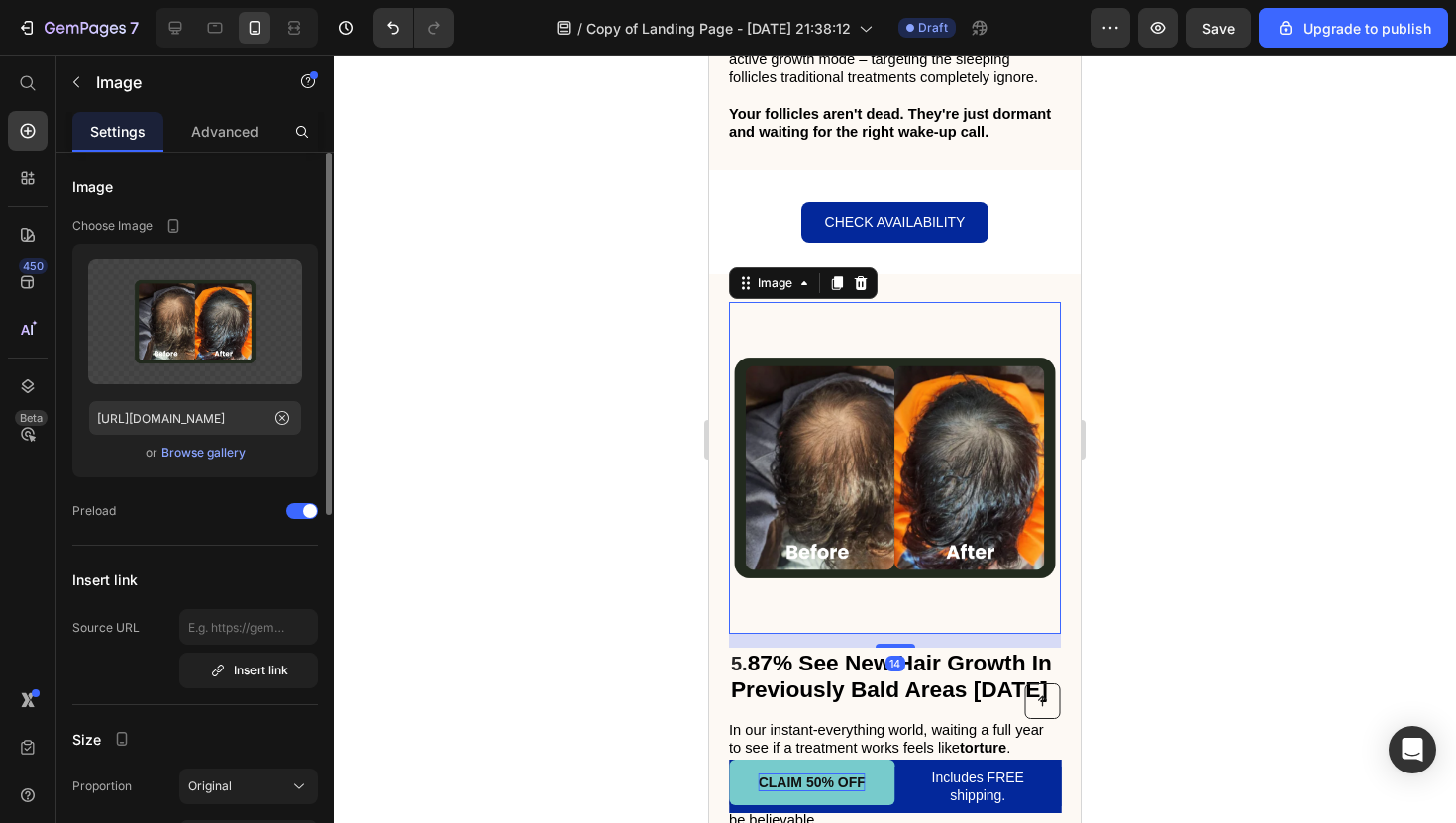 click at bounding box center [894, 467] 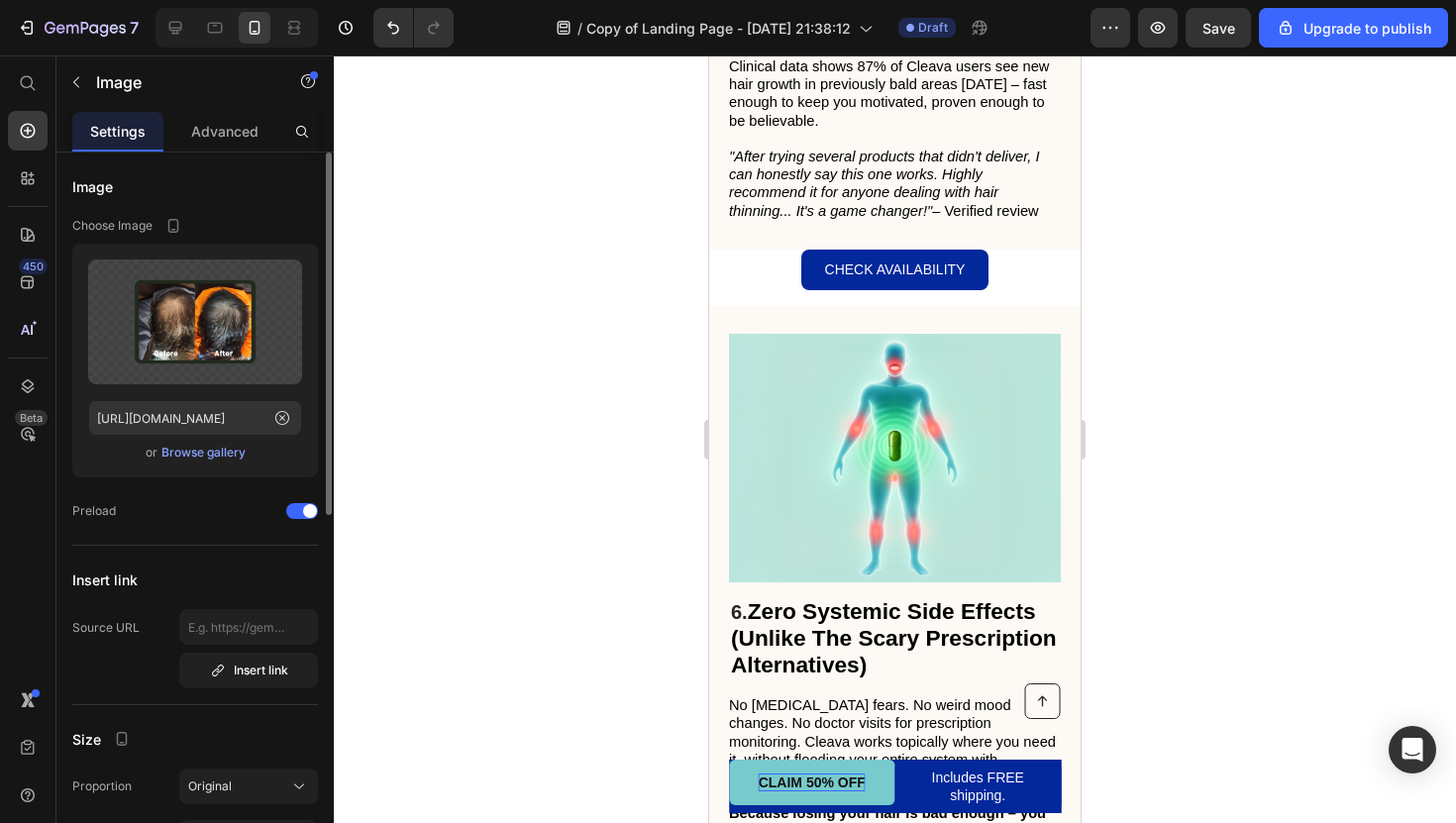 scroll, scrollTop: 4116, scrollLeft: 0, axis: vertical 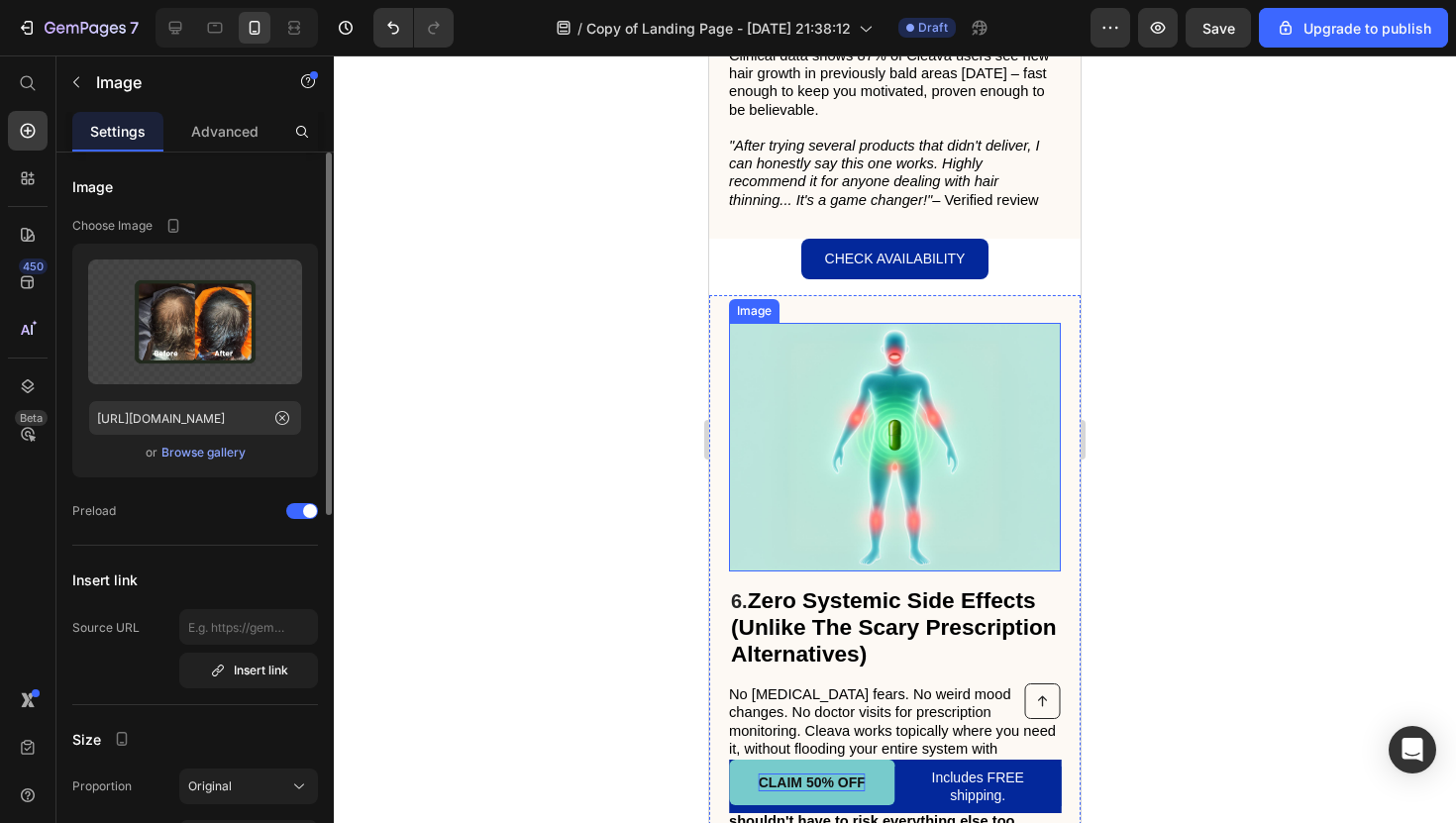 click at bounding box center (894, 447) 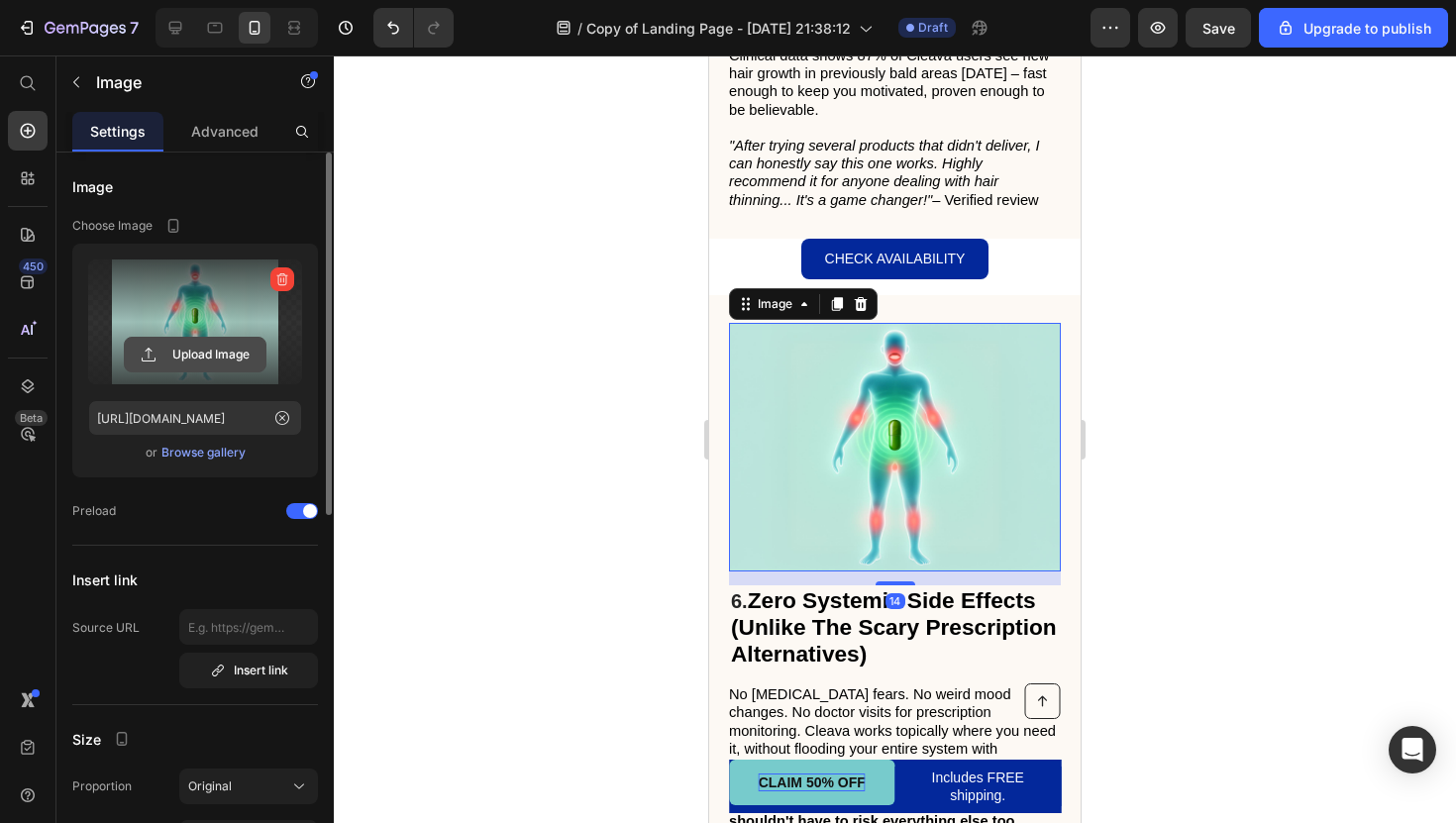 click 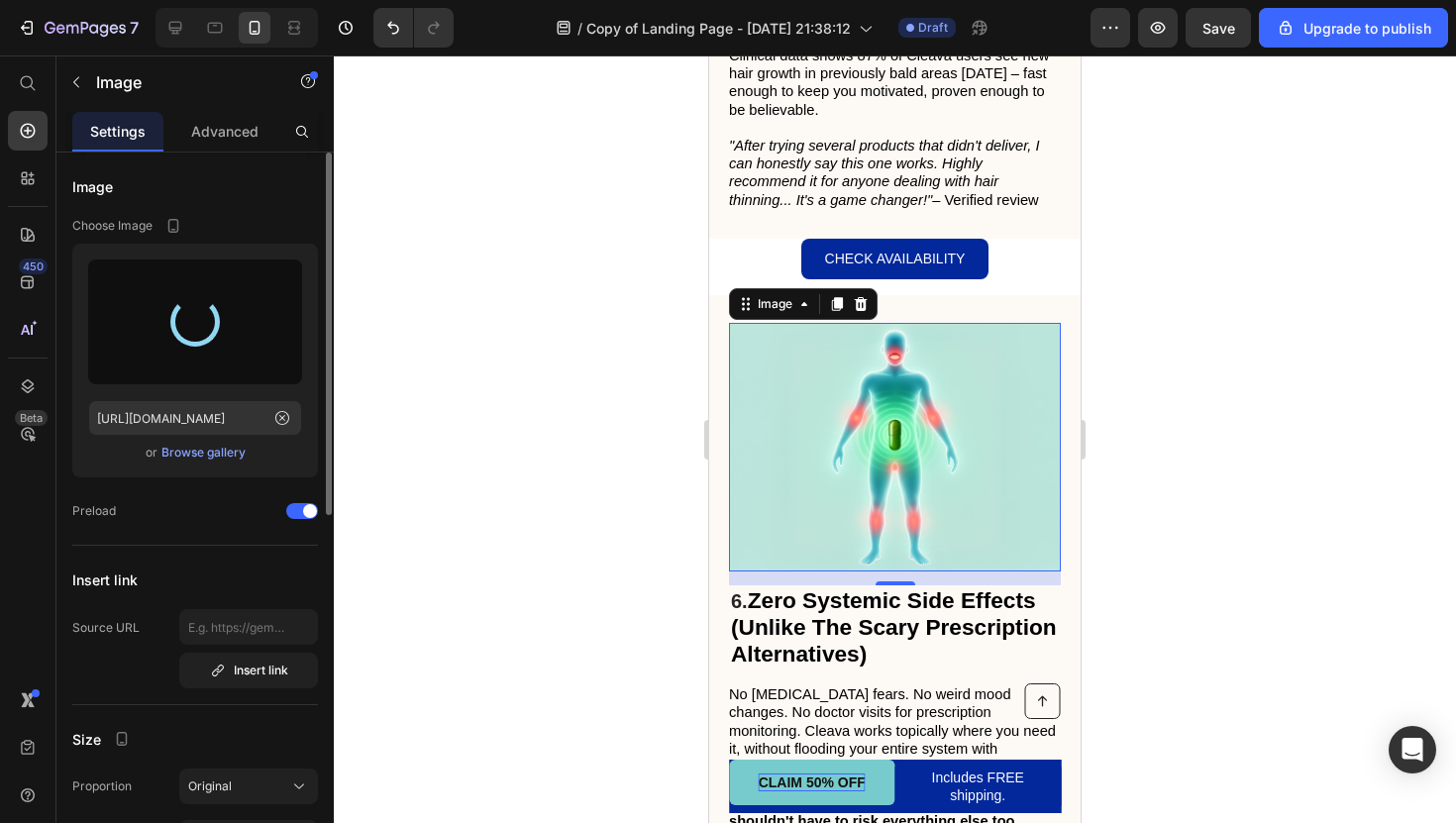type on "https://cdn.shopify.com/s/files/1/0931/1220/5660/files/gempages_574291933841589294-59aa03c1-ea67-4cce-9b88-974b6de91792.png" 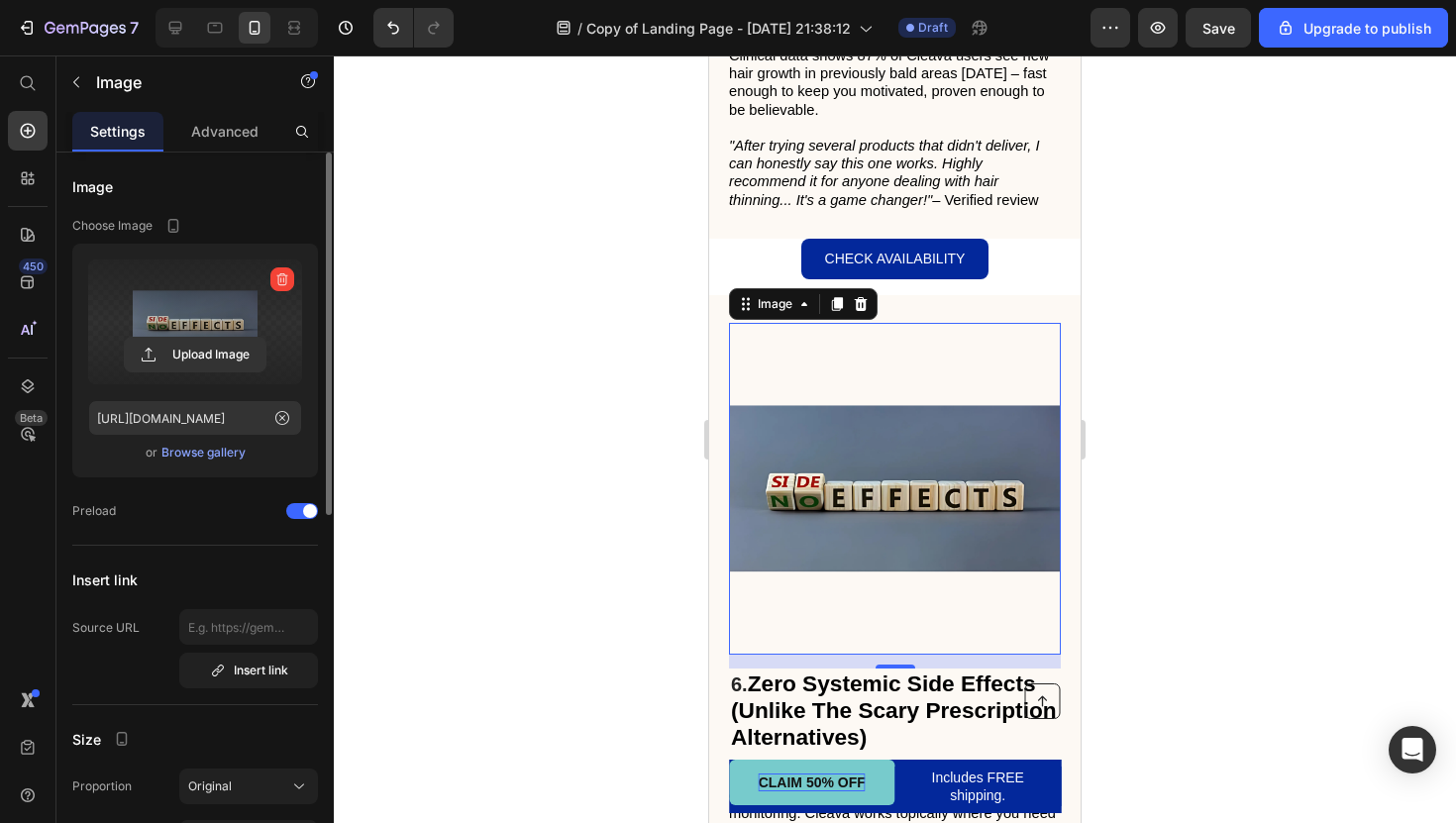 click 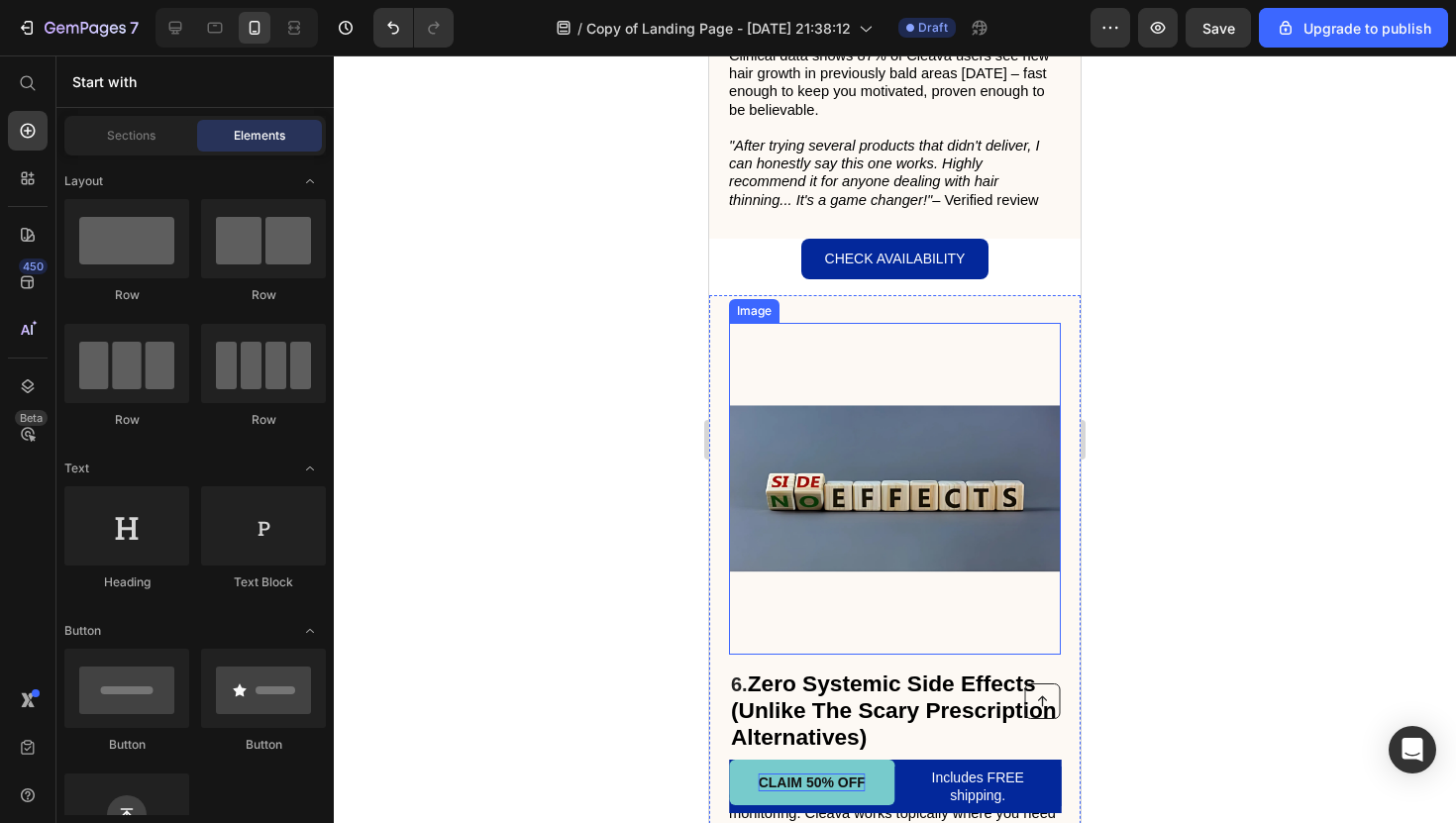 click at bounding box center (894, 488) 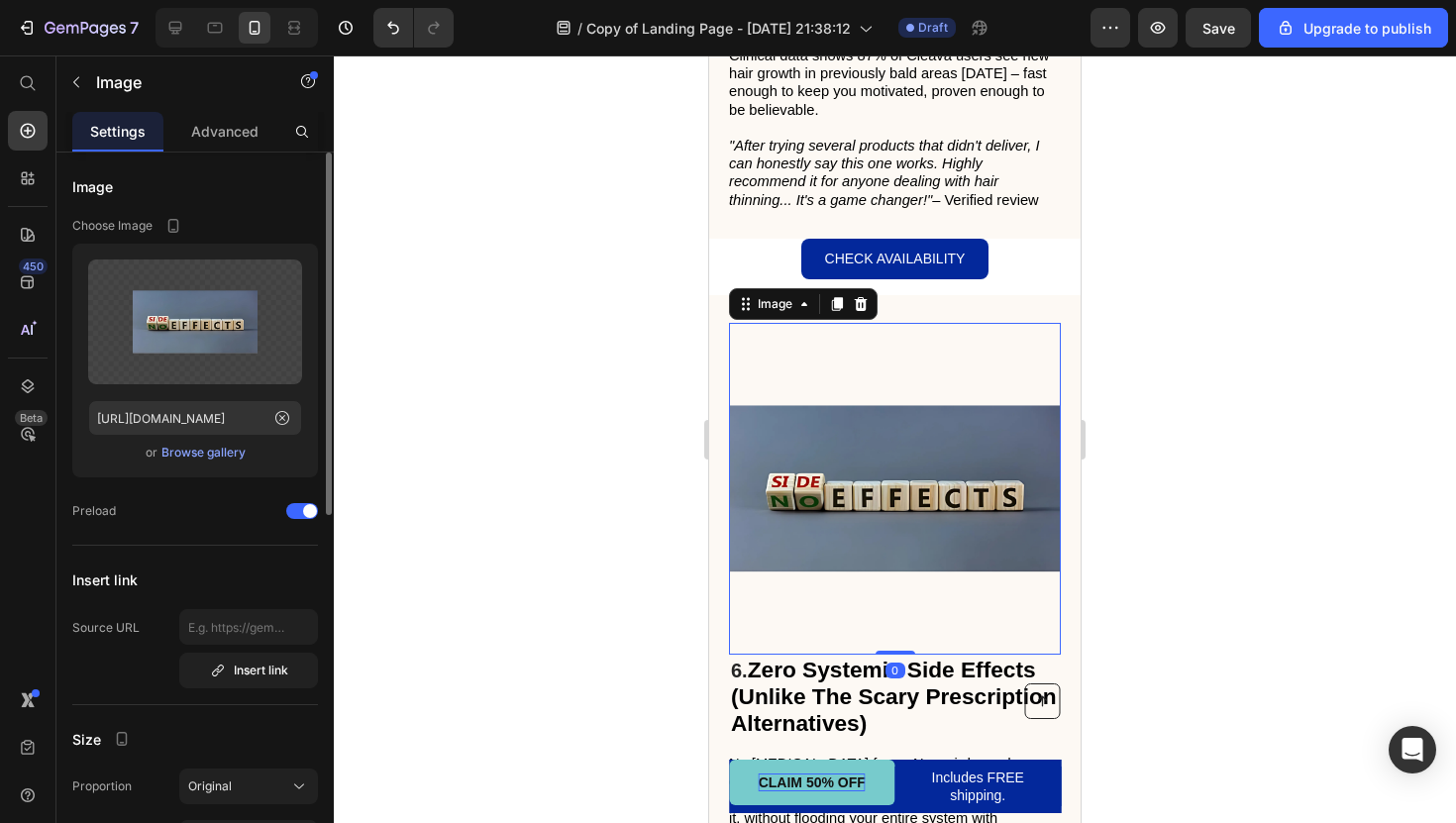 drag, startPoint x: 895, startPoint y: 690, endPoint x: 888, endPoint y: 575, distance: 115.21285 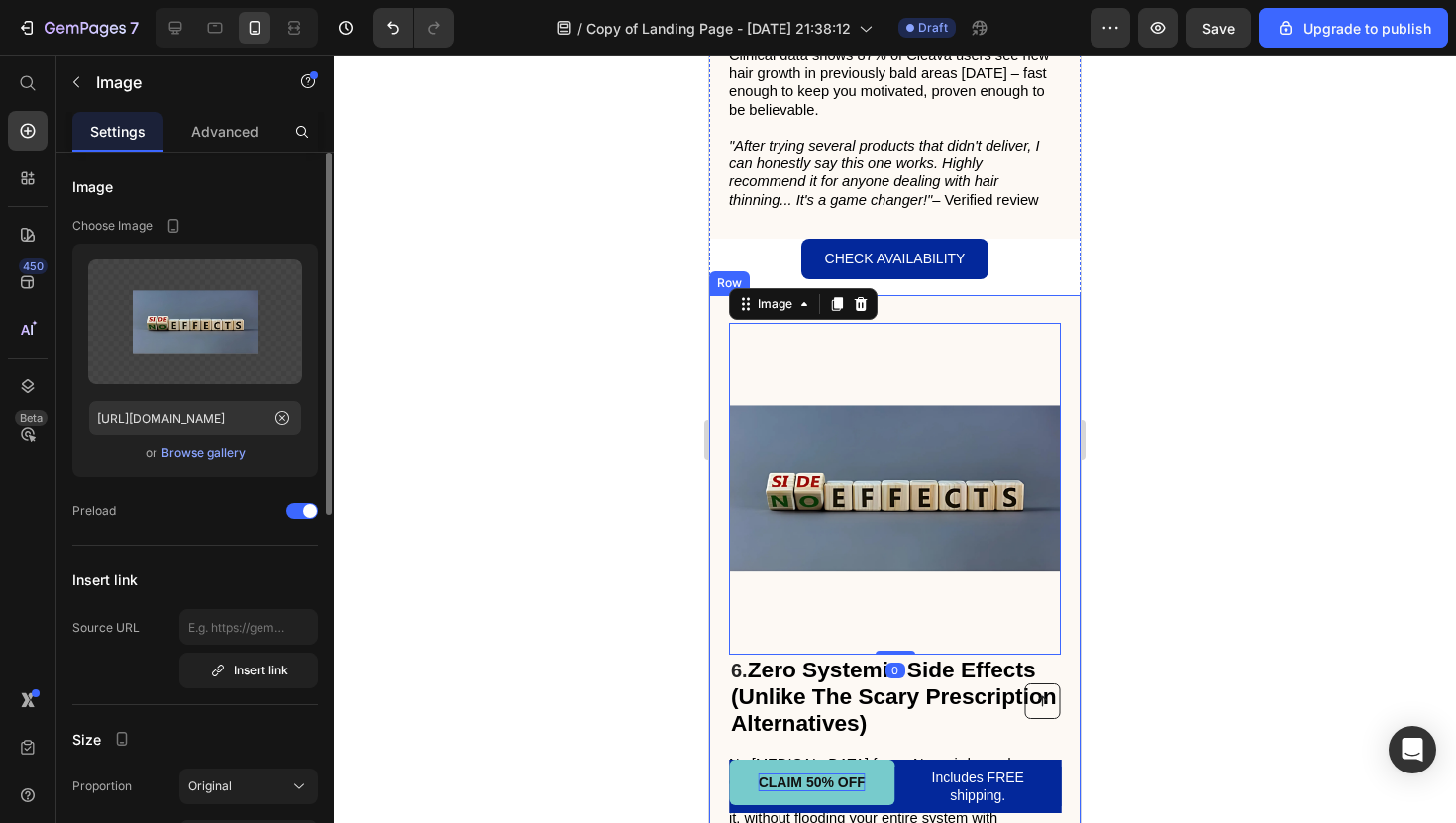 click on "6.  Zero Systemic Side Effects (Unlike The Scary Prescription Alternatives) Heading No sexual dysfunction fears. No weird mood changes. No doctor visits for prescription monitoring. Cleava works topically where you need it, without flooding your entire system with hormones or chemicals that mess with your body.   Because losing your hair is bad enough – you shouldn't have to risk everything else too. Text Block Image   0 Row" at bounding box center [894, 612] 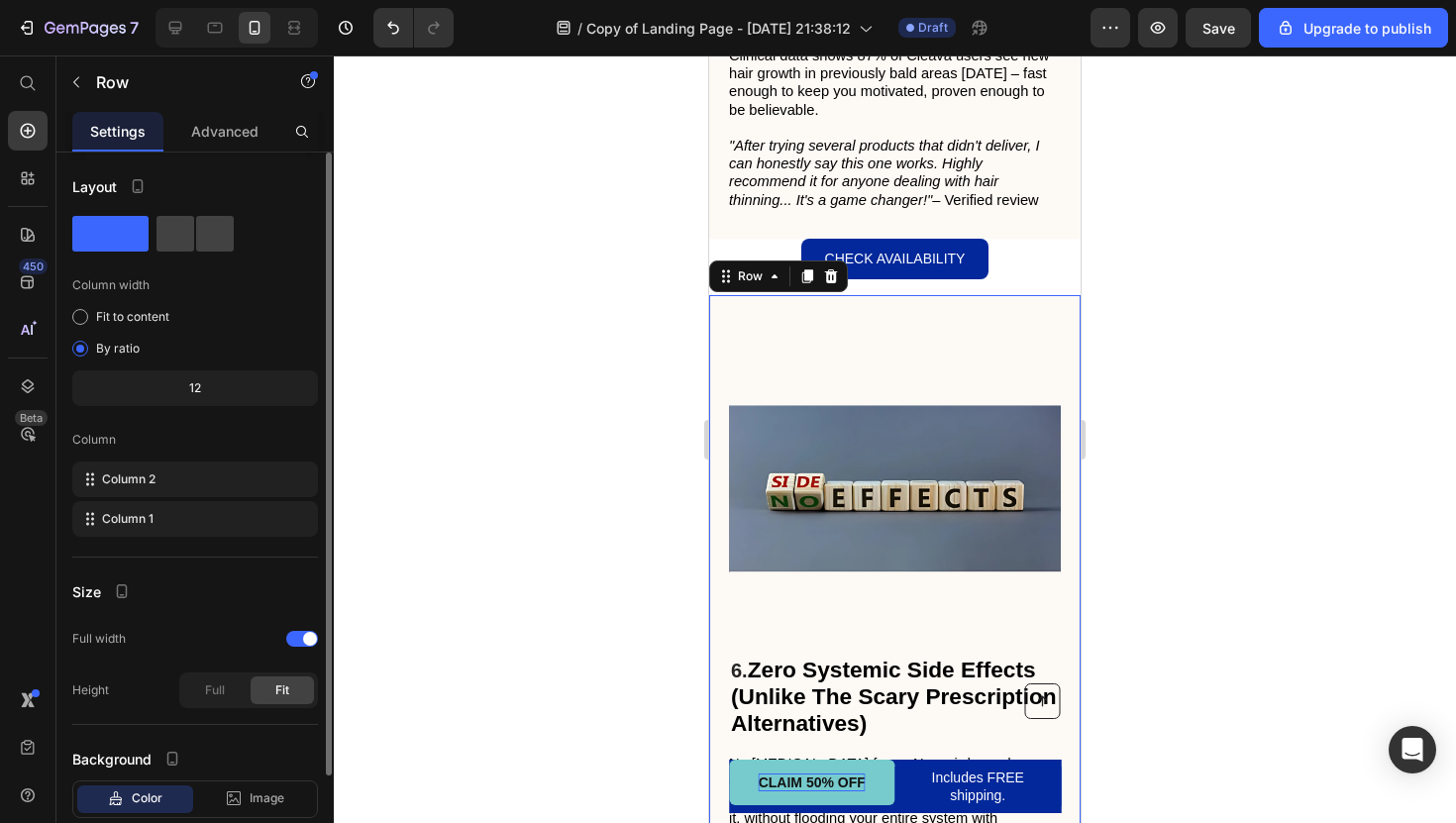 click on "6.  Zero Systemic Side Effects (Unlike The Scary Prescription Alternatives) Heading No sexual dysfunction fears. No weird mood changes. No doctor visits for prescription monitoring. Cleava works topically where you need it, without flooding your entire system with hormones or chemicals that mess with your body.   Because losing your hair is bad enough – you shouldn't have to risk everything else too. Text Block Image Row   0" at bounding box center [894, 612] 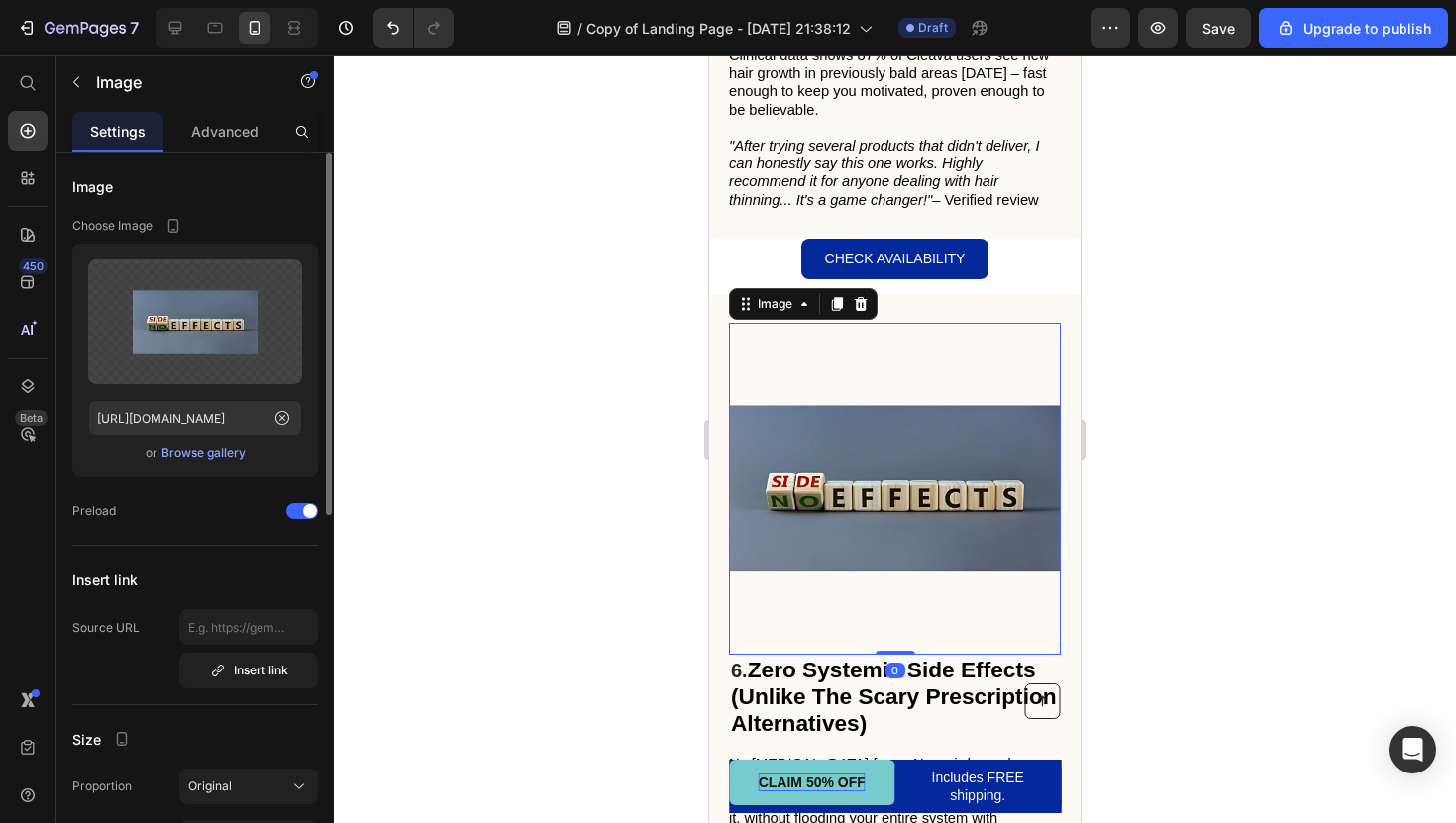 click at bounding box center (894, 488) 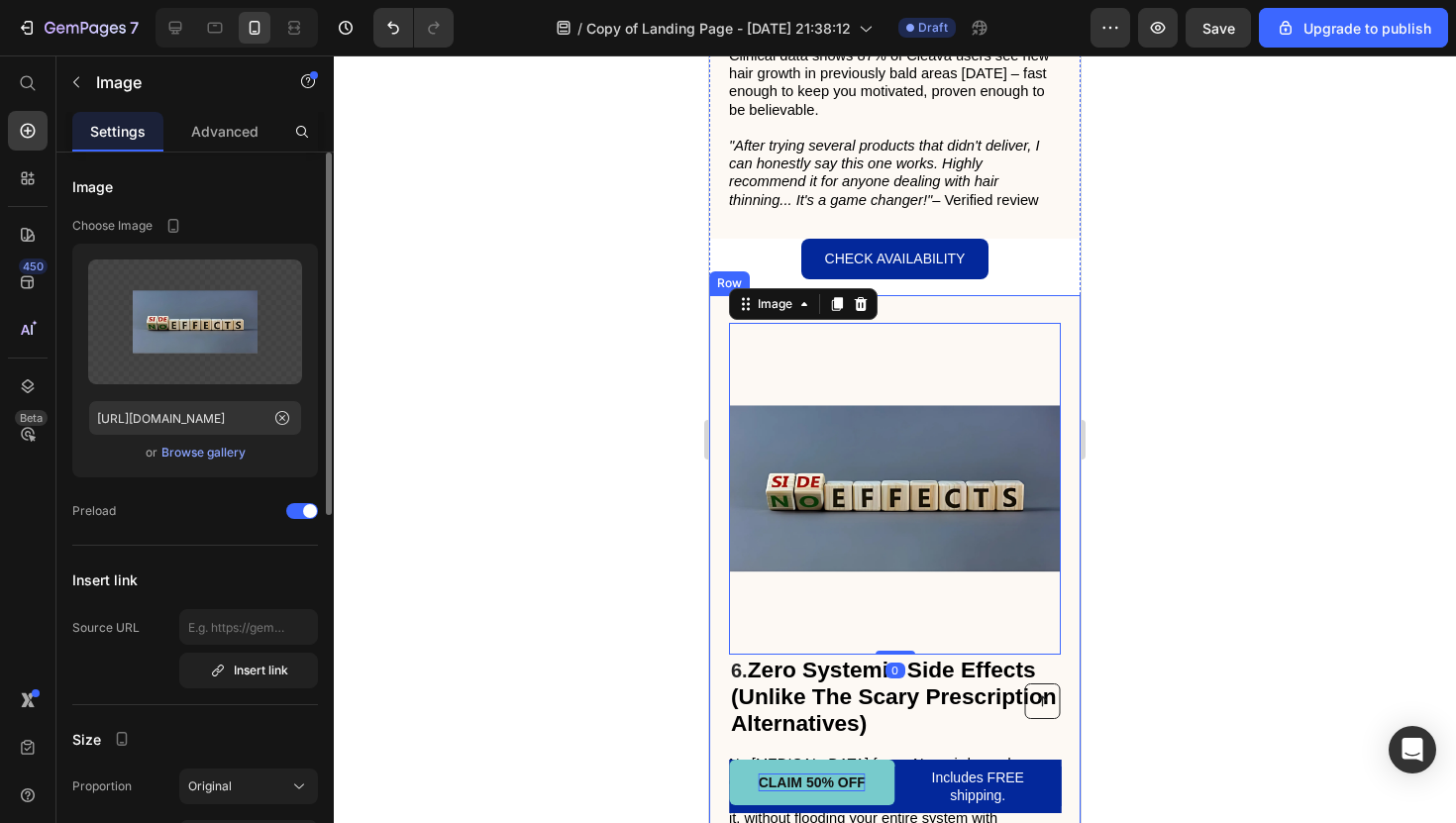 click on "6.  Zero Systemic Side Effects (Unlike The Scary Prescription Alternatives) Heading No sexual dysfunction fears. No weird mood changes. No doctor visits for prescription monitoring. Cleava works topically where you need it, without flooding your entire system with hormones or chemicals that mess with your body.   Because losing your hair is bad enough – you shouldn't have to risk everything else too. Text Block Image   0 Row" at bounding box center [894, 612] 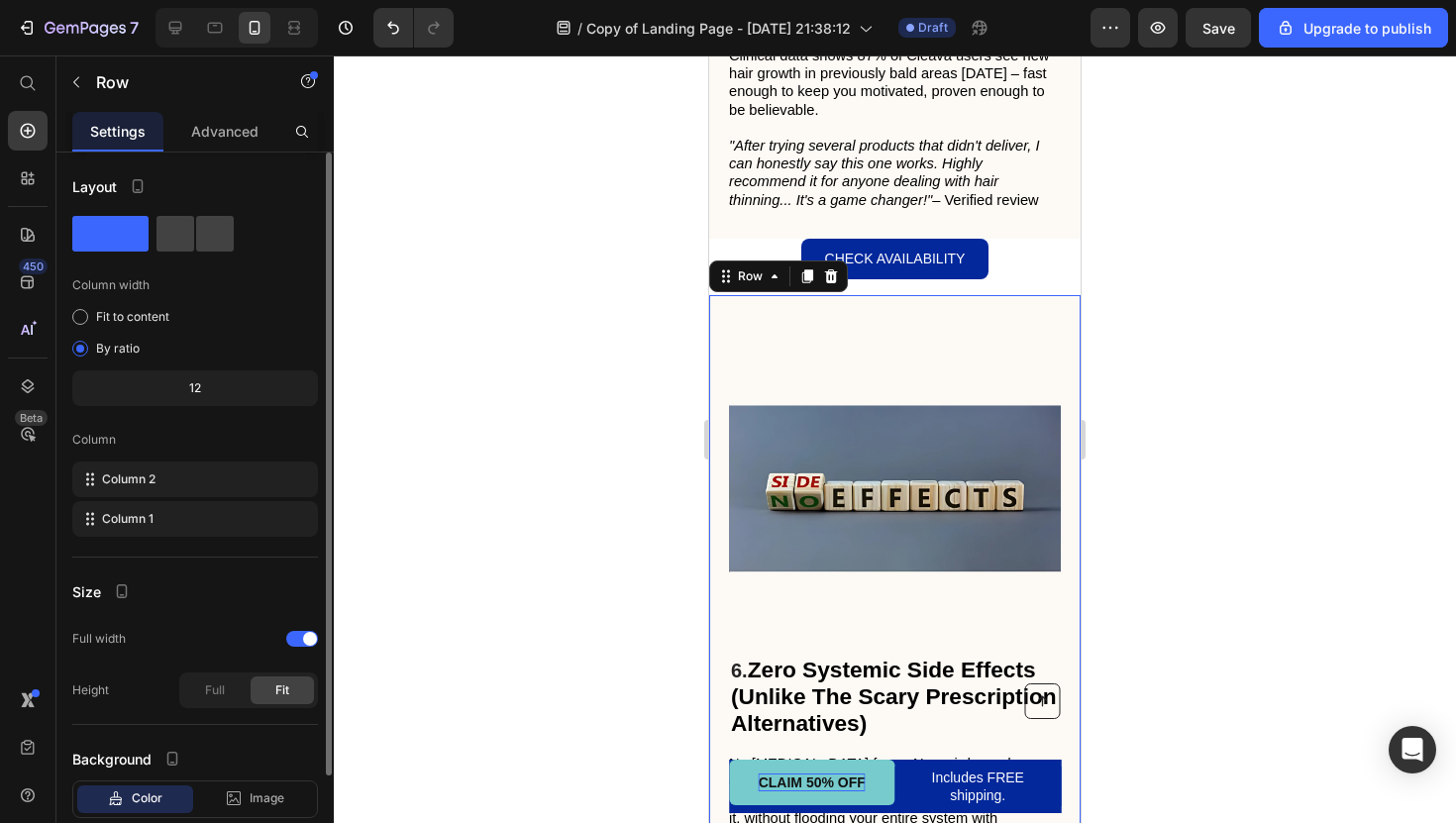 click 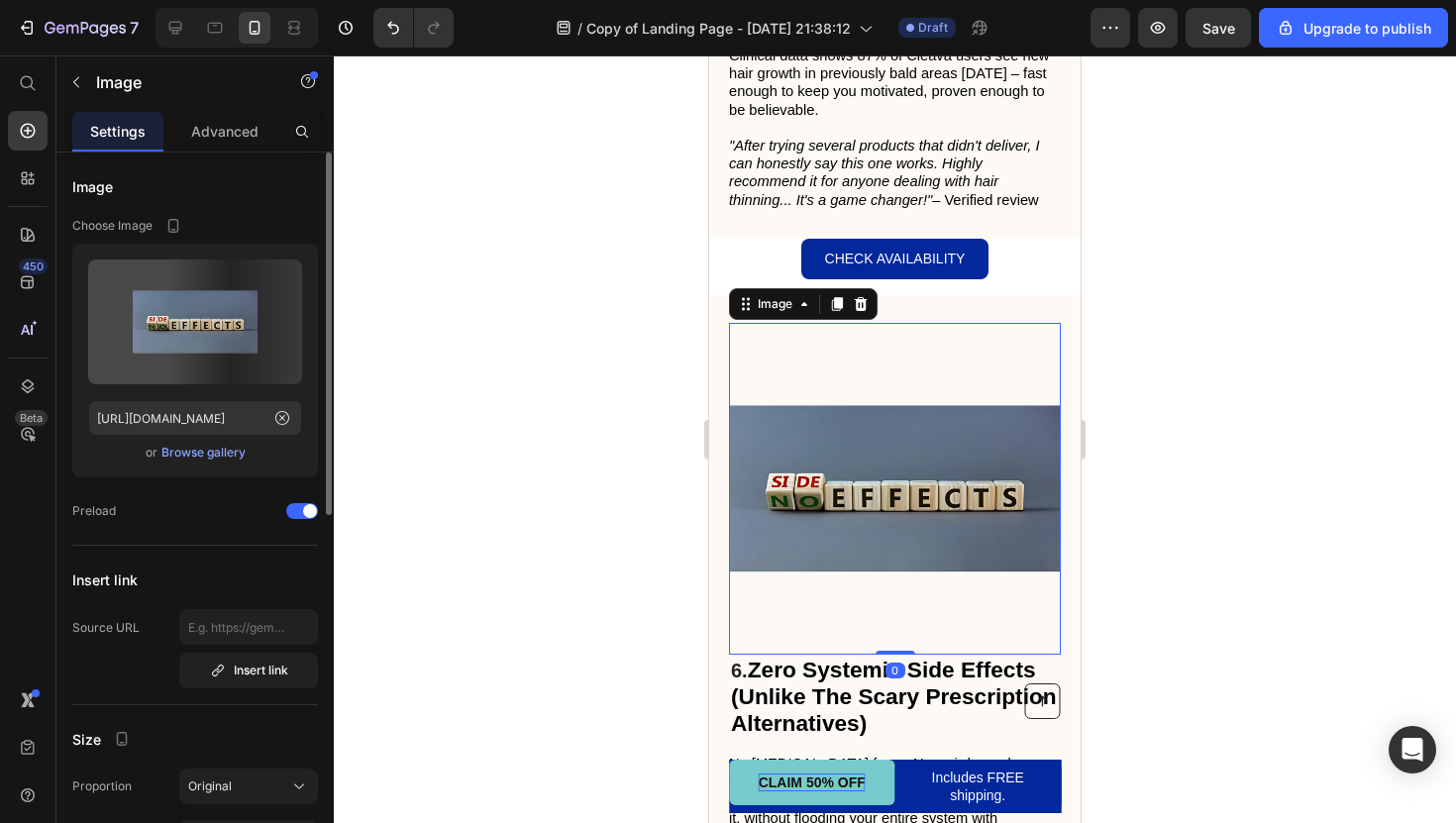 click at bounding box center [894, 488] 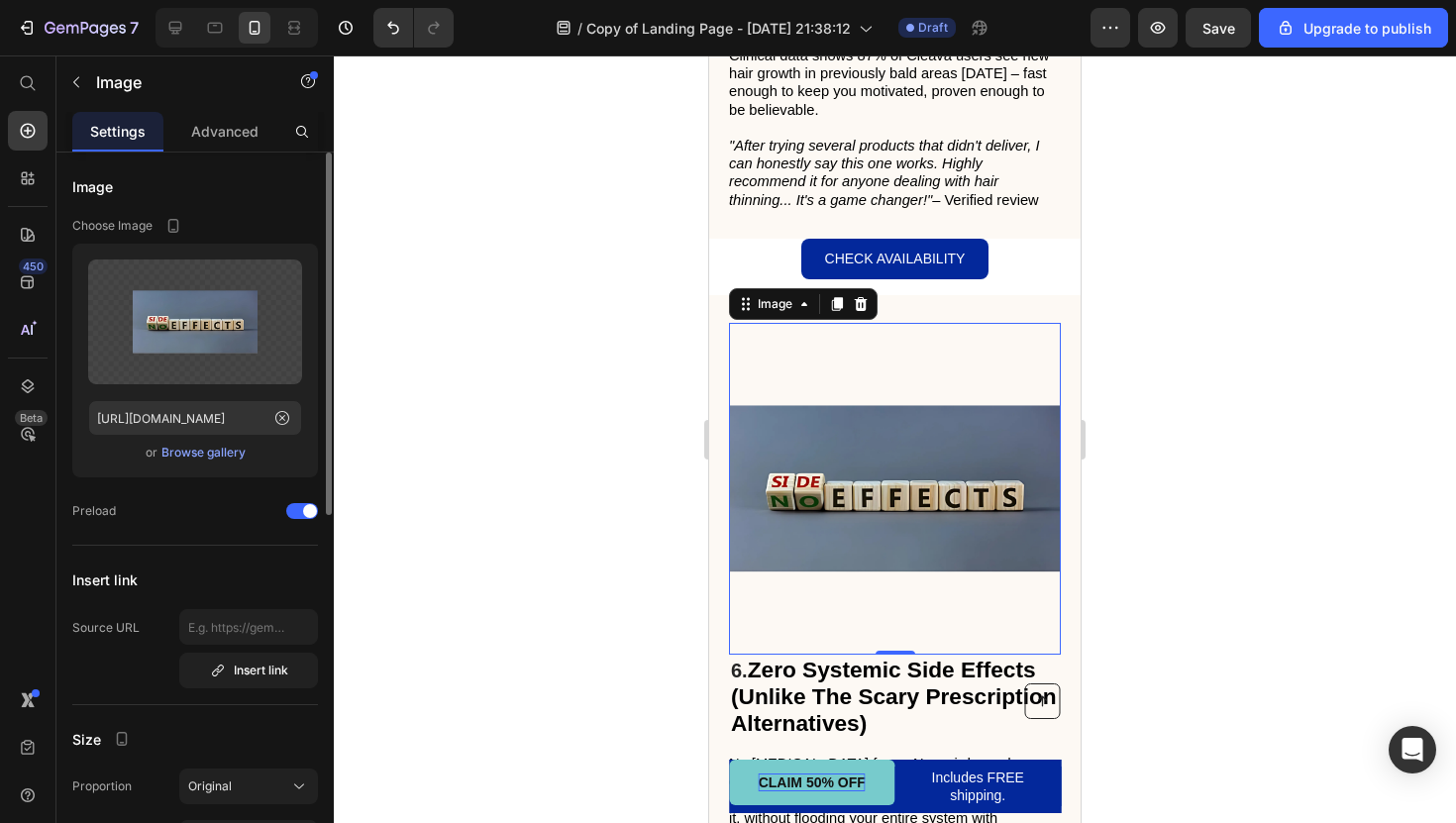 click 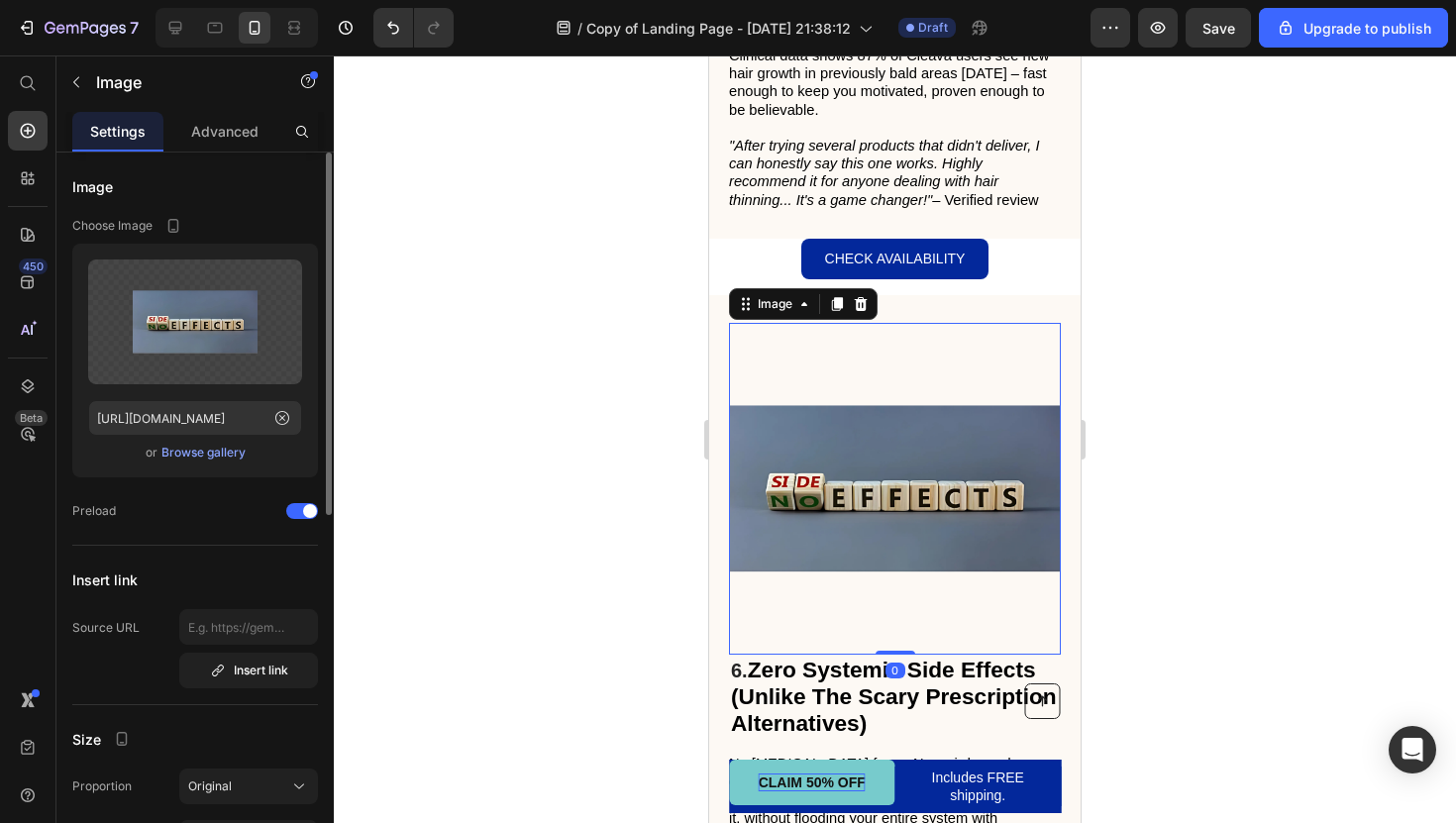 click at bounding box center (894, 488) 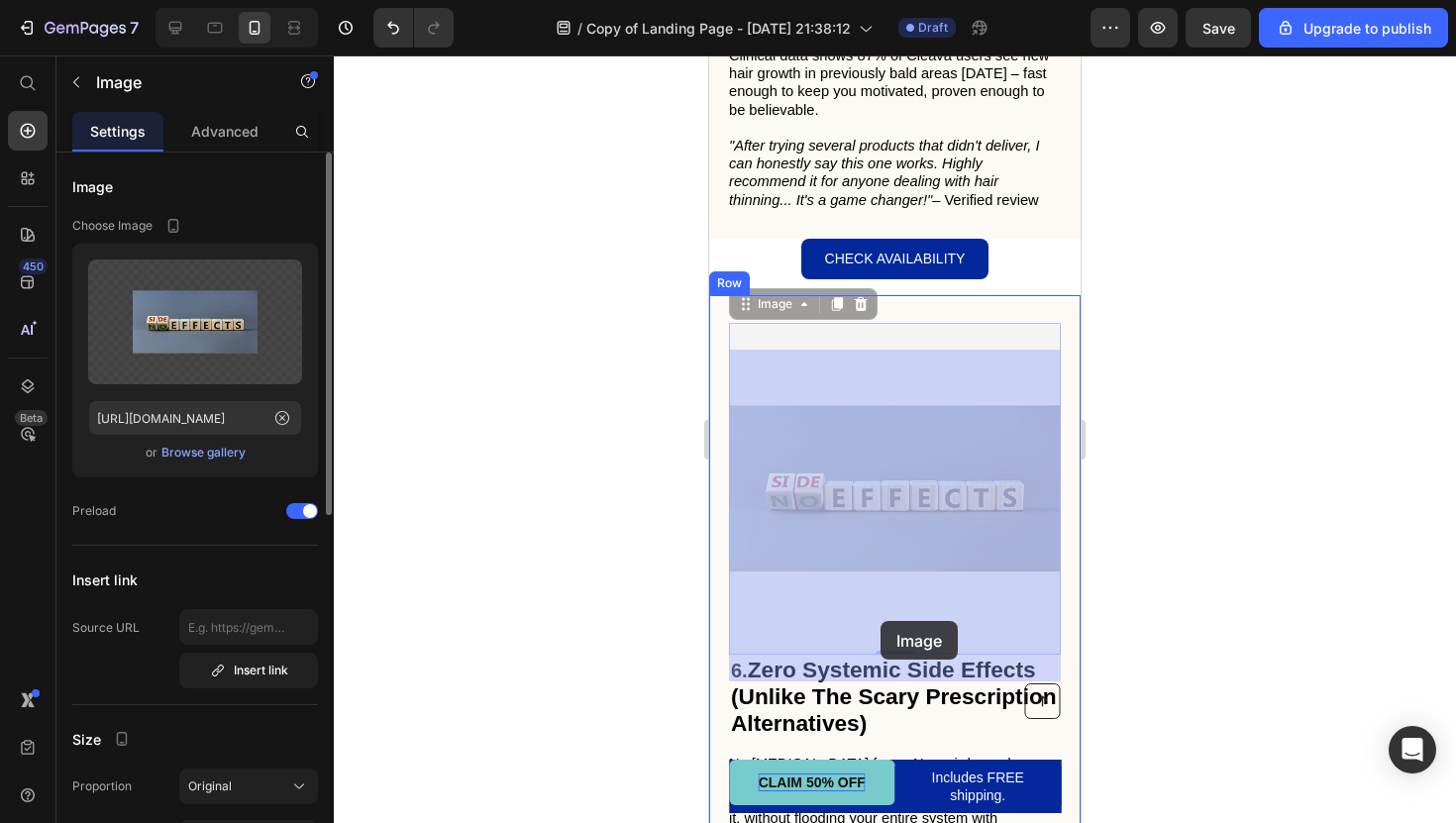 drag, startPoint x: 892, startPoint y: 674, endPoint x: 880, endPoint y: 619, distance: 56.29387 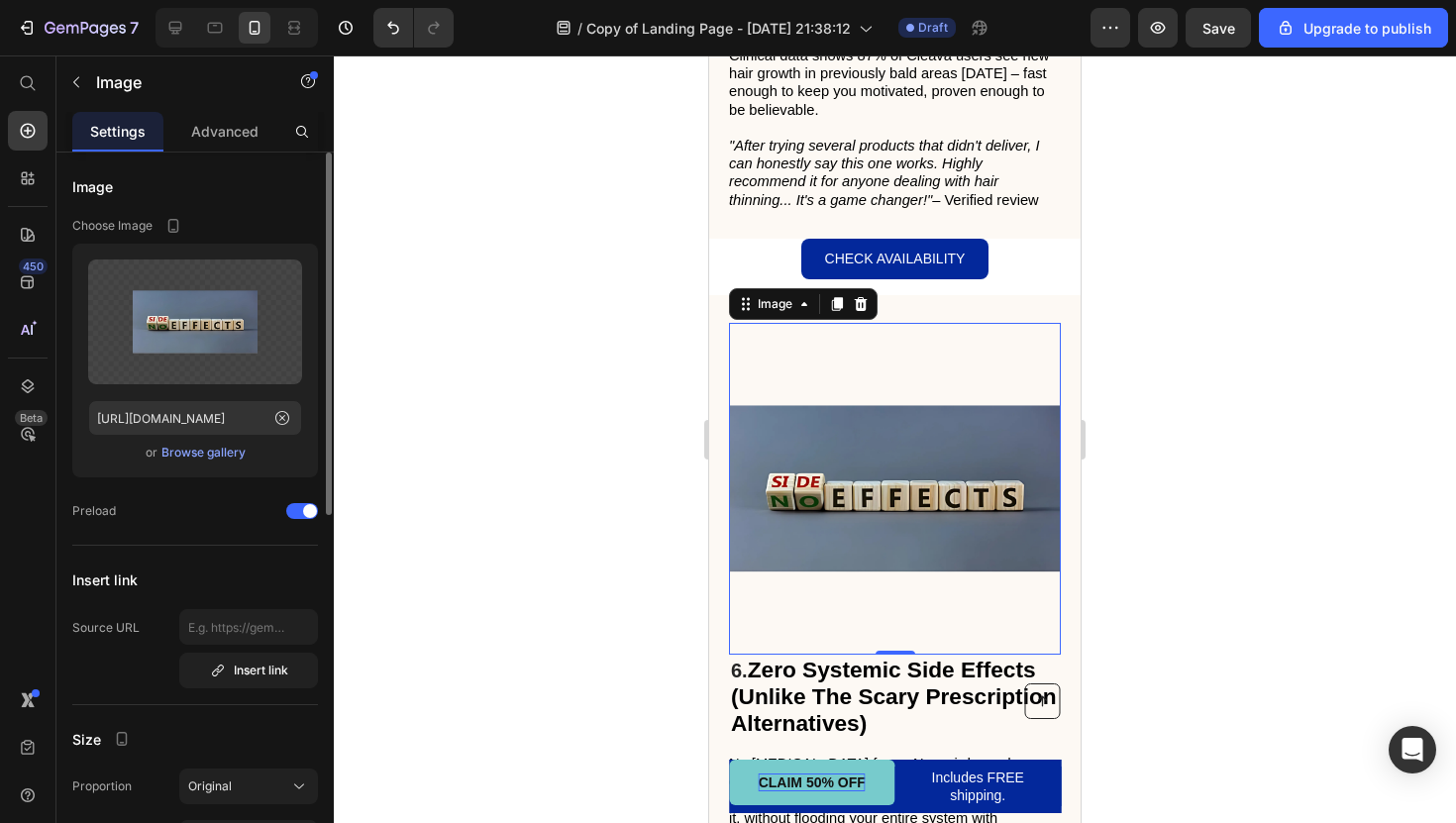 click 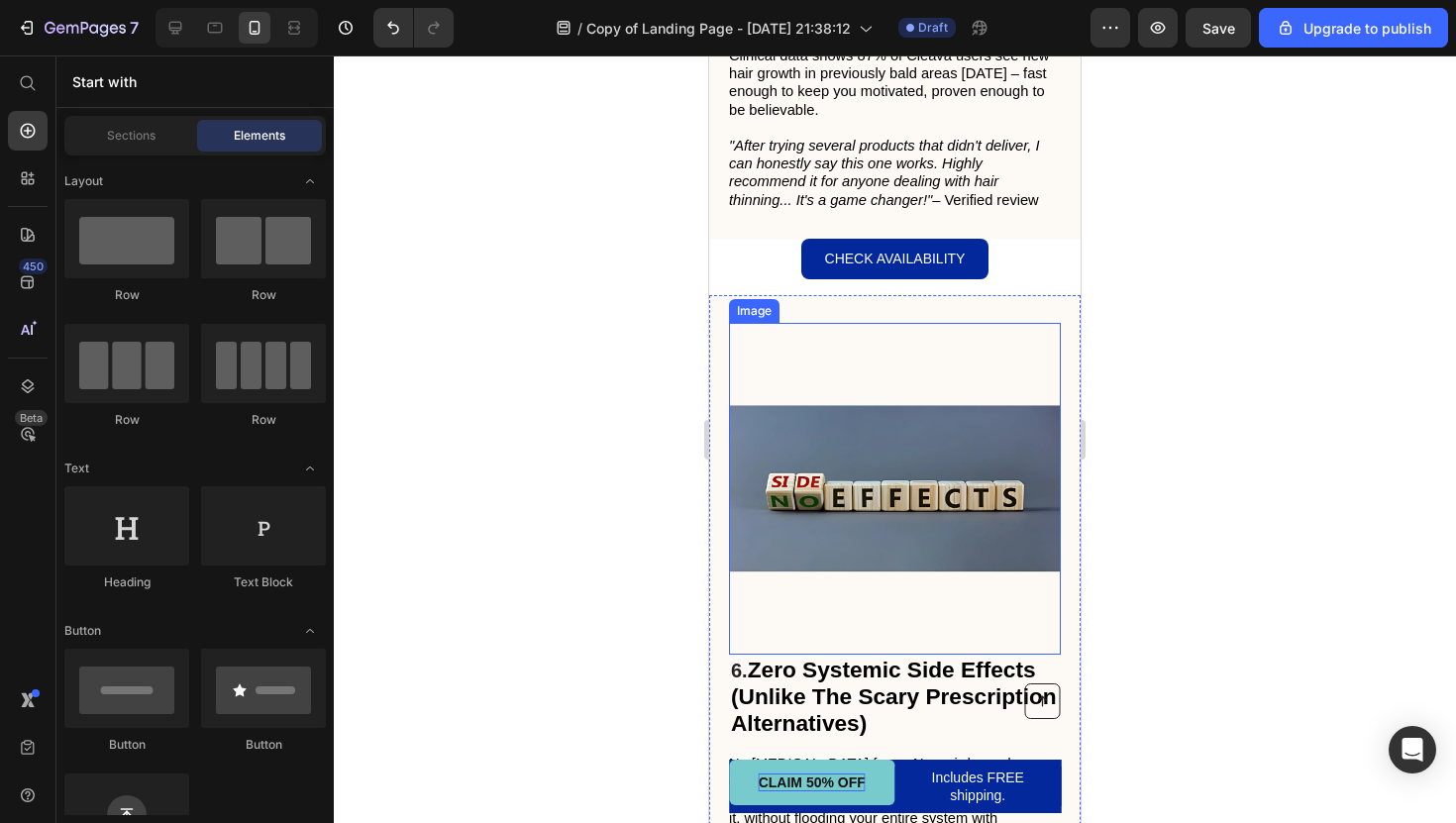 scroll, scrollTop: 4568, scrollLeft: 0, axis: vertical 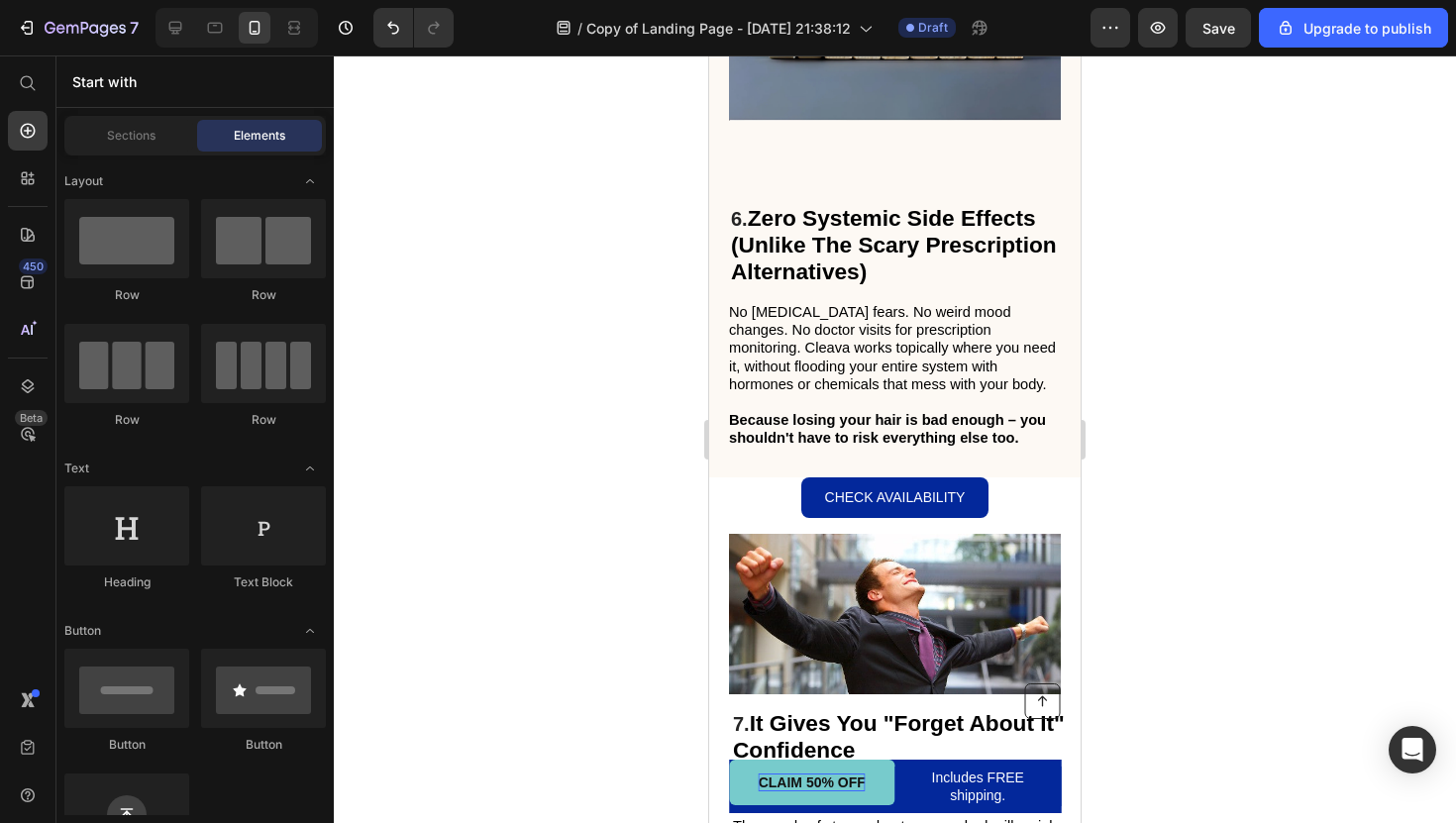 click 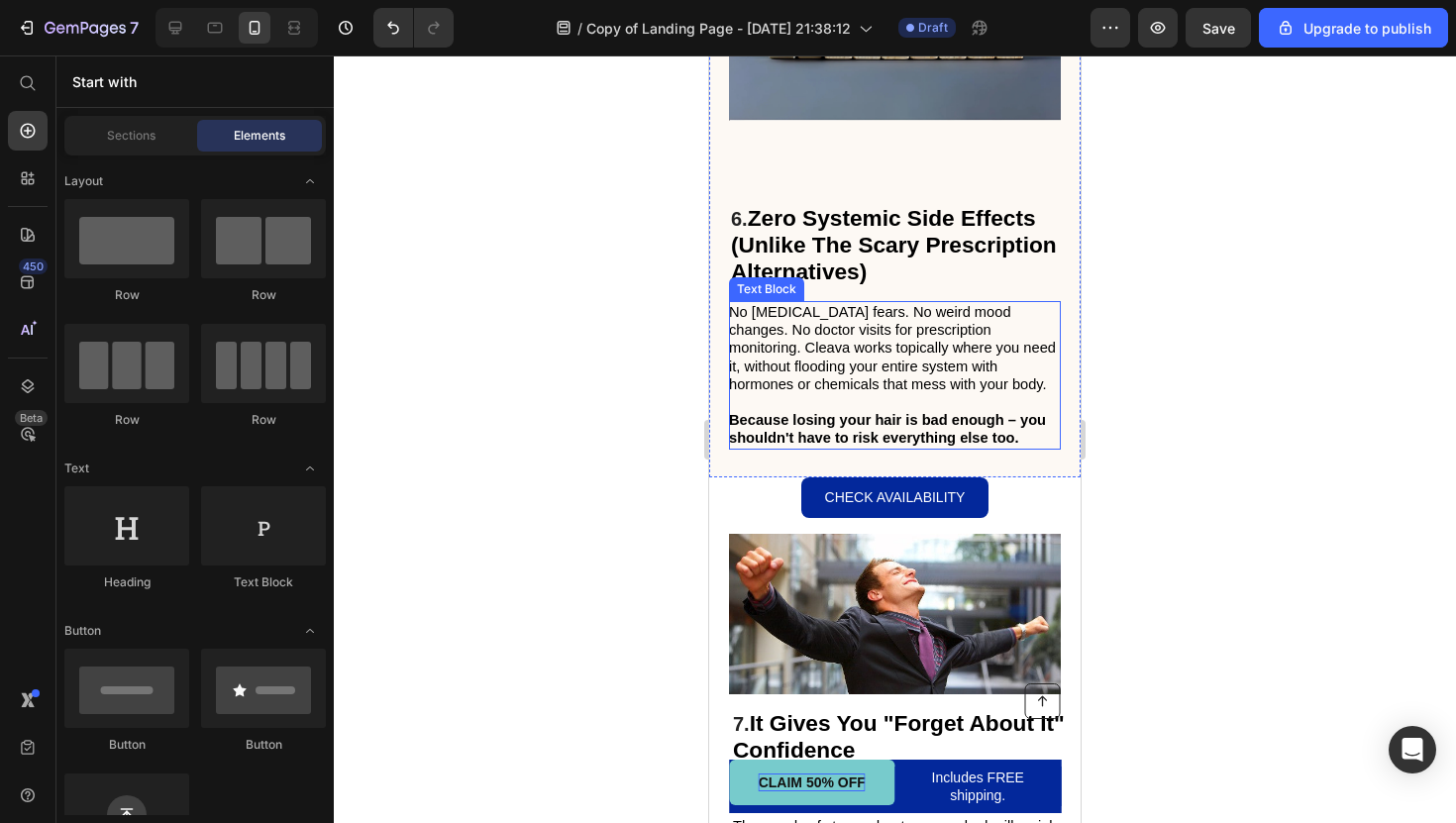 click on "No [MEDICAL_DATA] fears. No weird mood changes. No doctor visits for prescription monitoring. Cleava works topically where you need it, without flooding your entire system with hormones or chemicals that mess with your body." at bounding box center [892, 348] 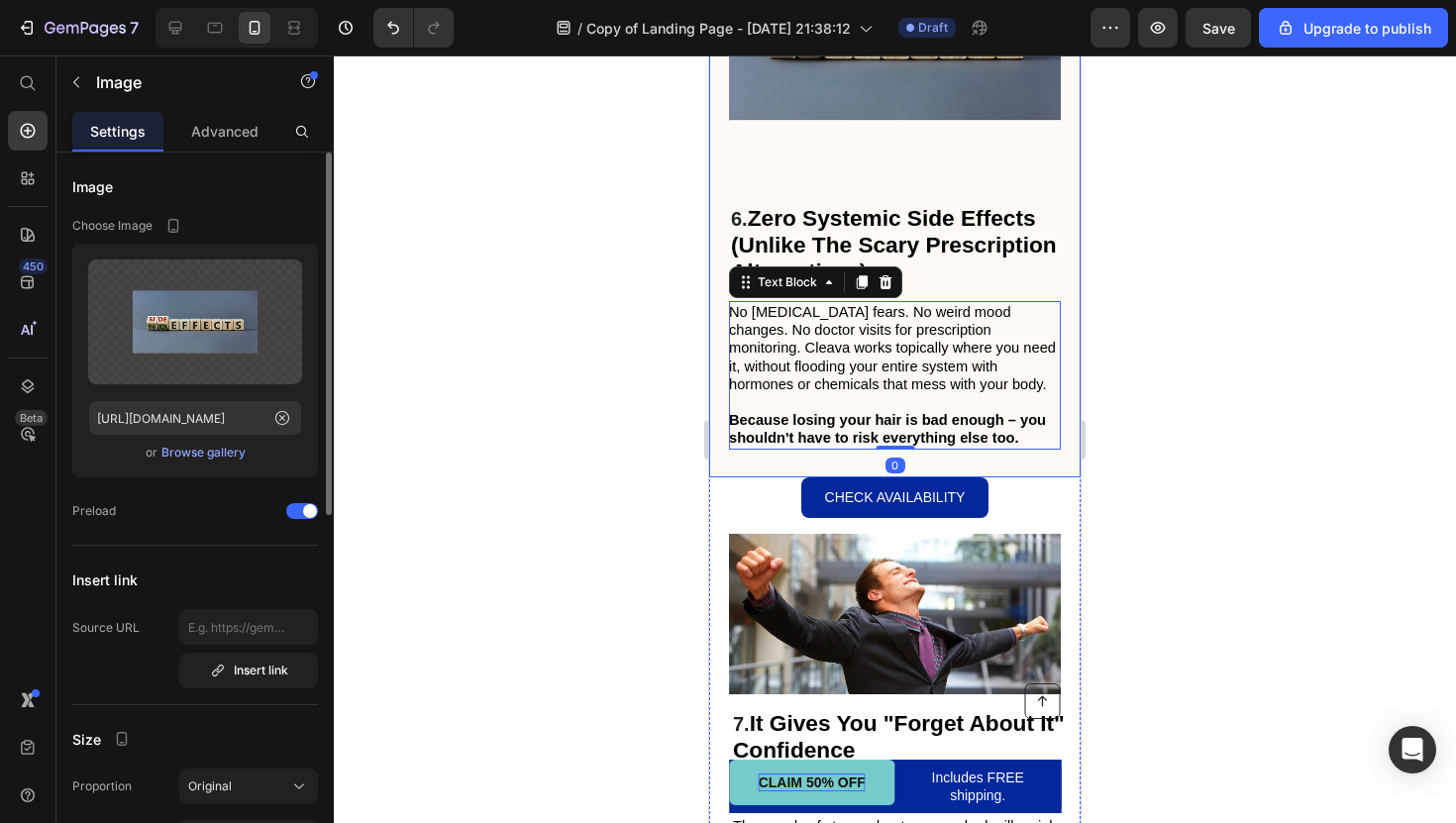 click at bounding box center [894, 37] 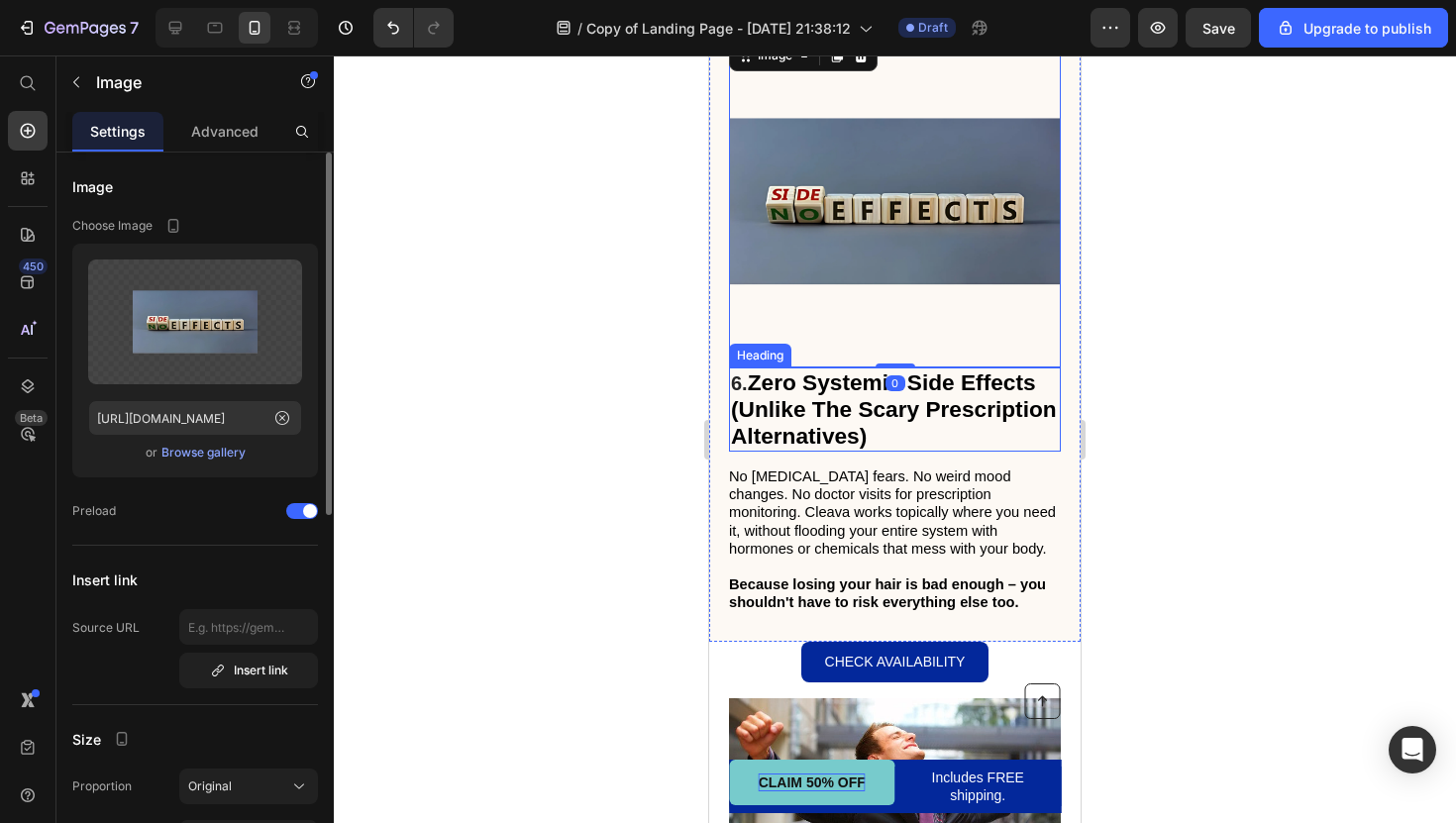 scroll, scrollTop: 4387, scrollLeft: 0, axis: vertical 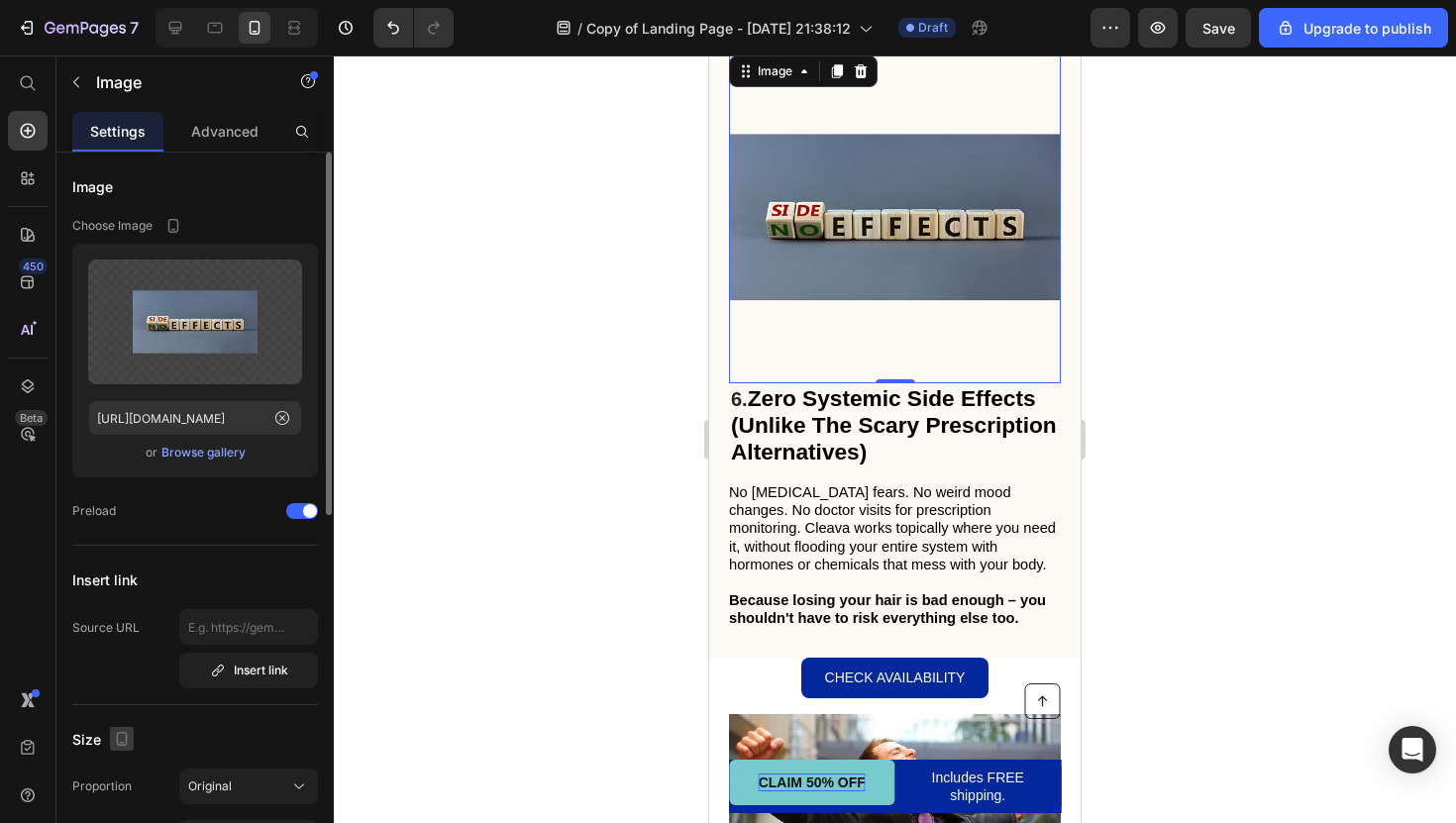 click 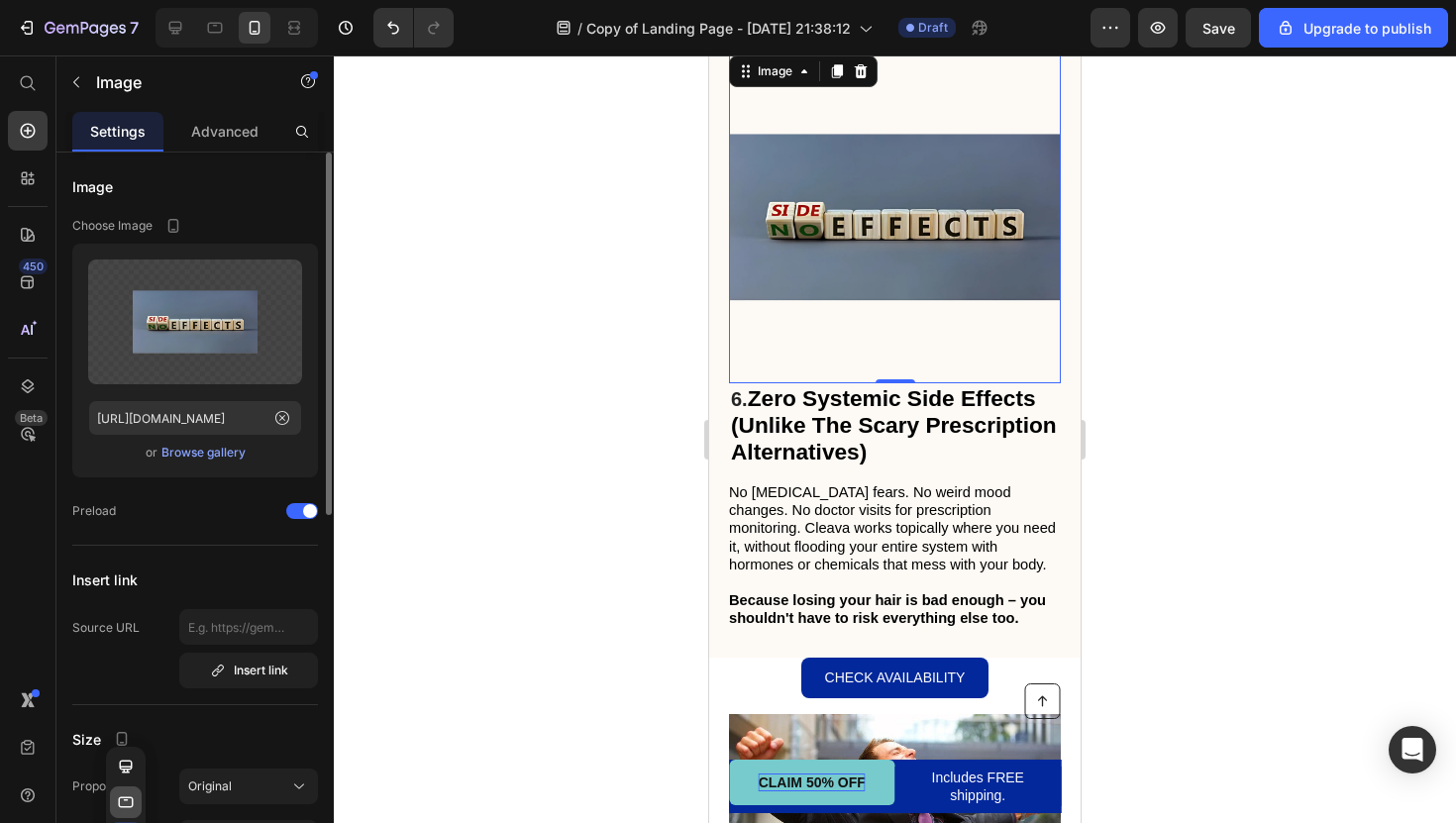 click 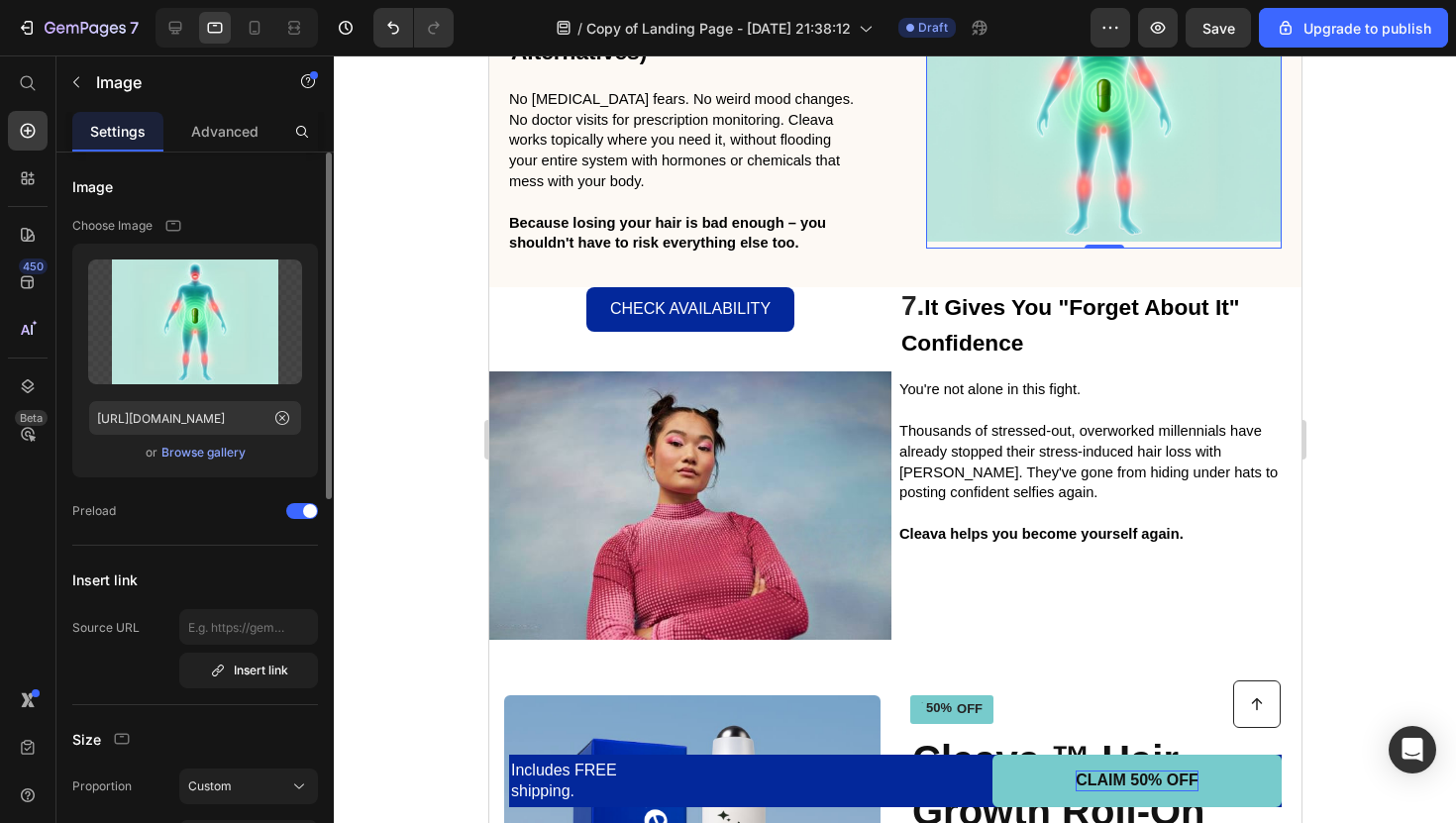 scroll, scrollTop: 4057, scrollLeft: 0, axis: vertical 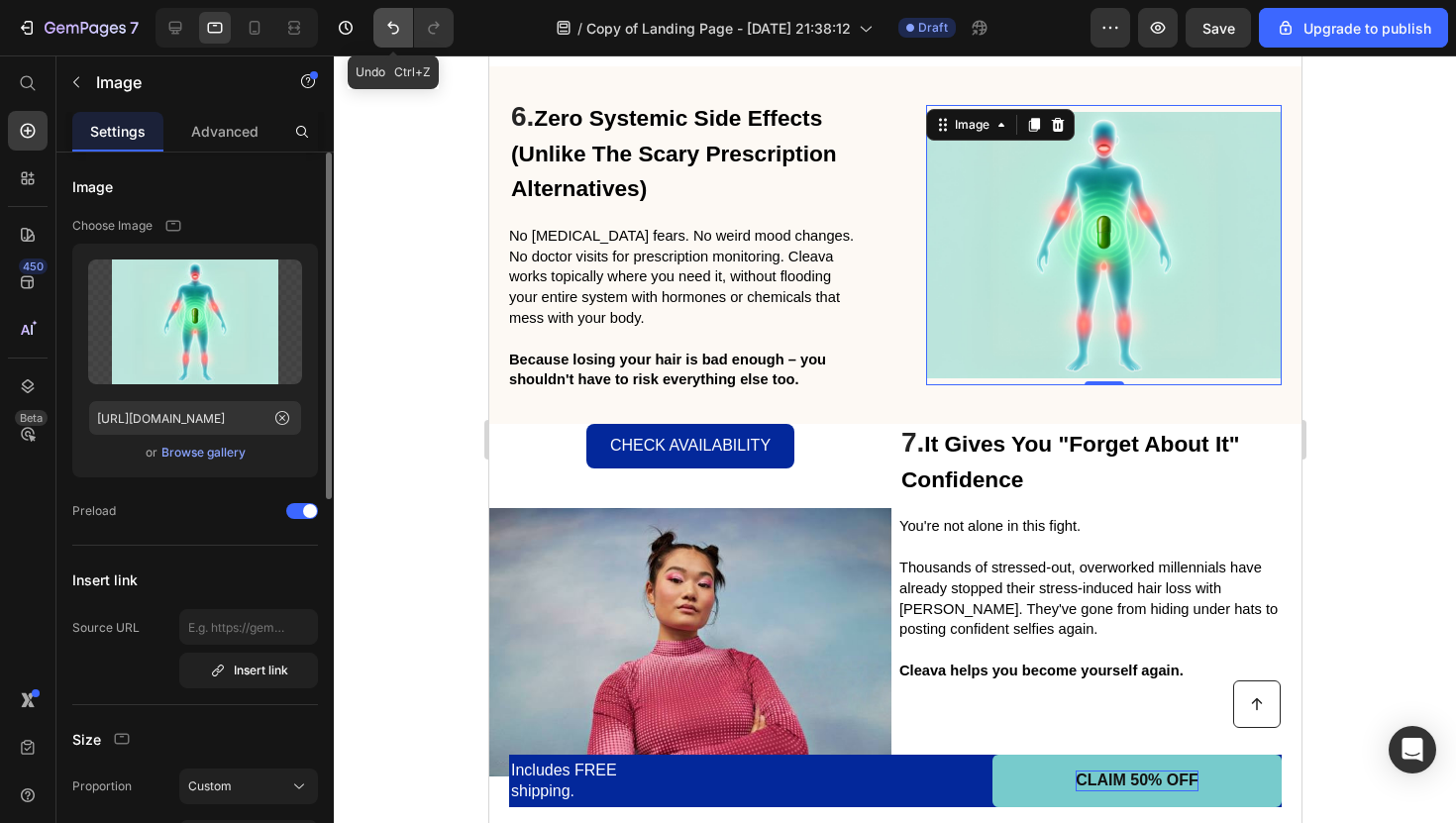 click 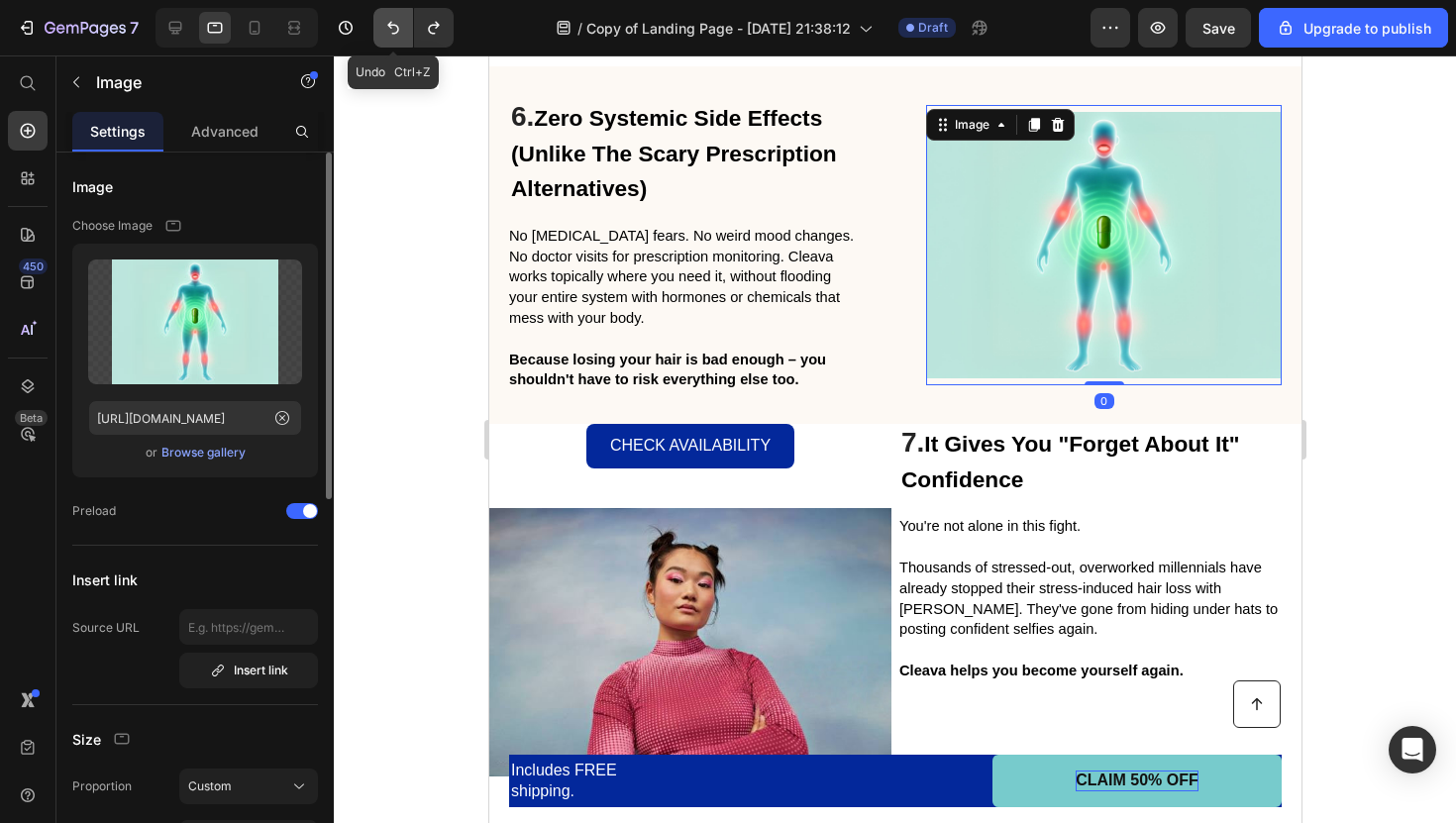 click 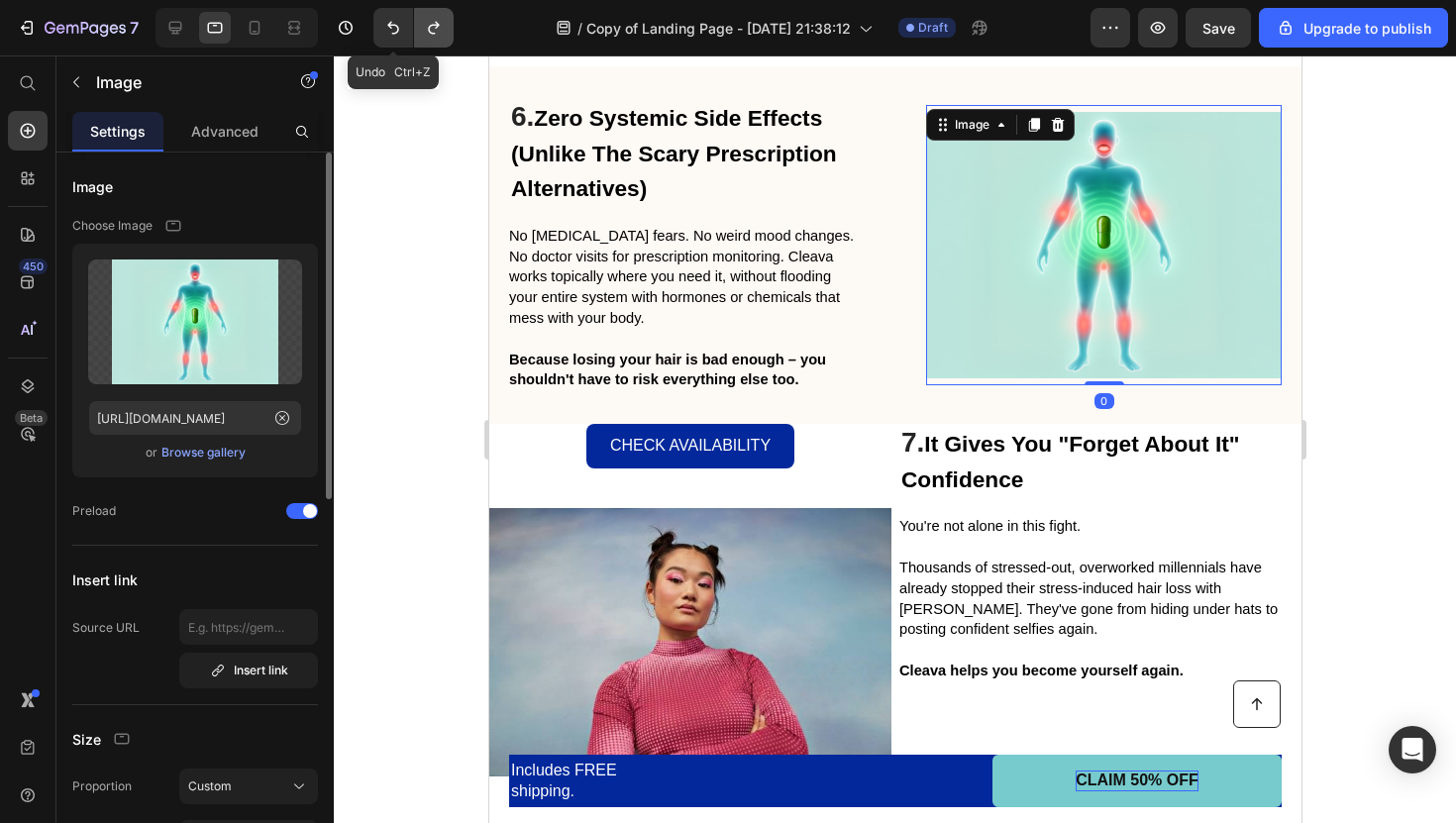click 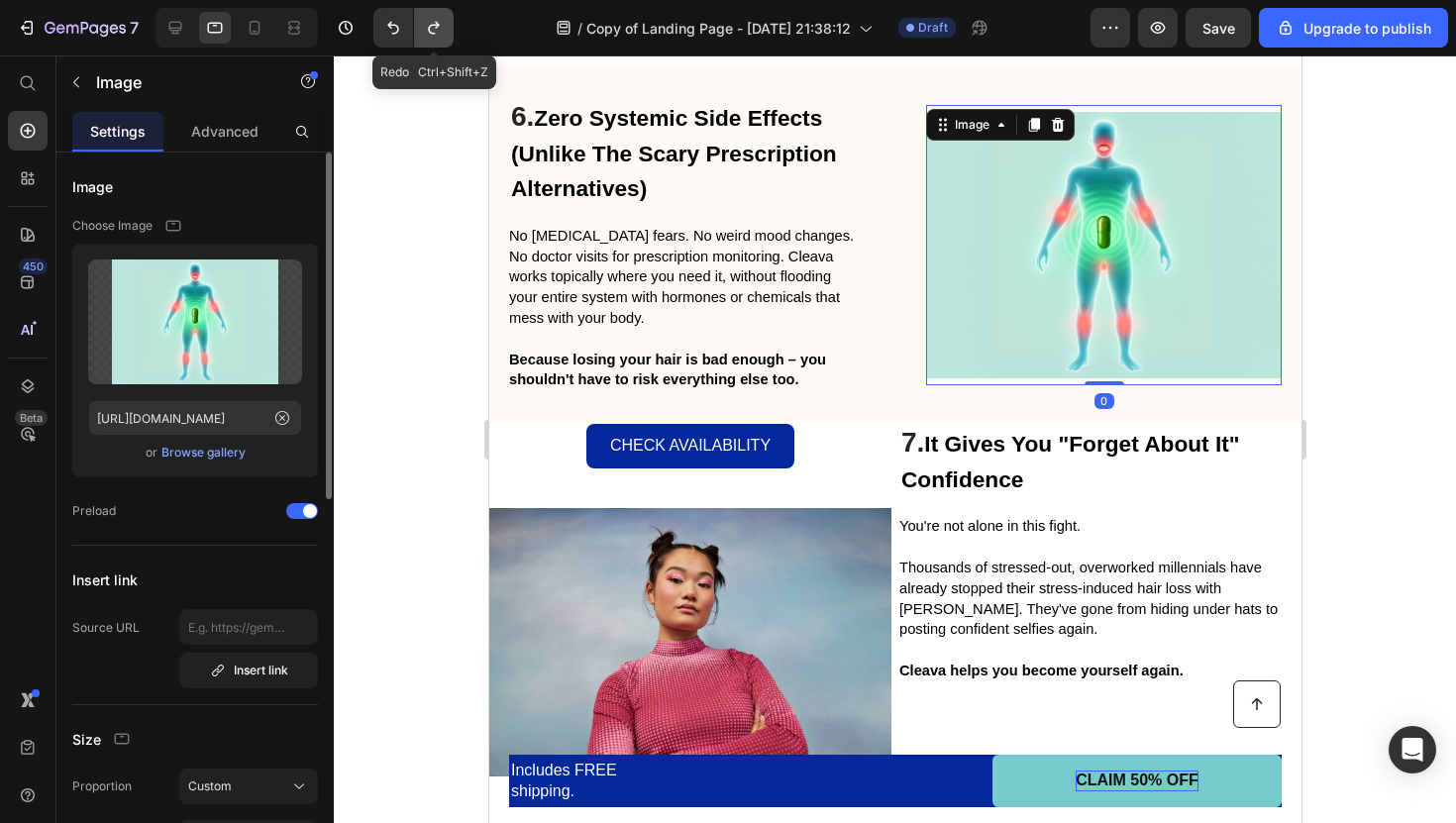 click 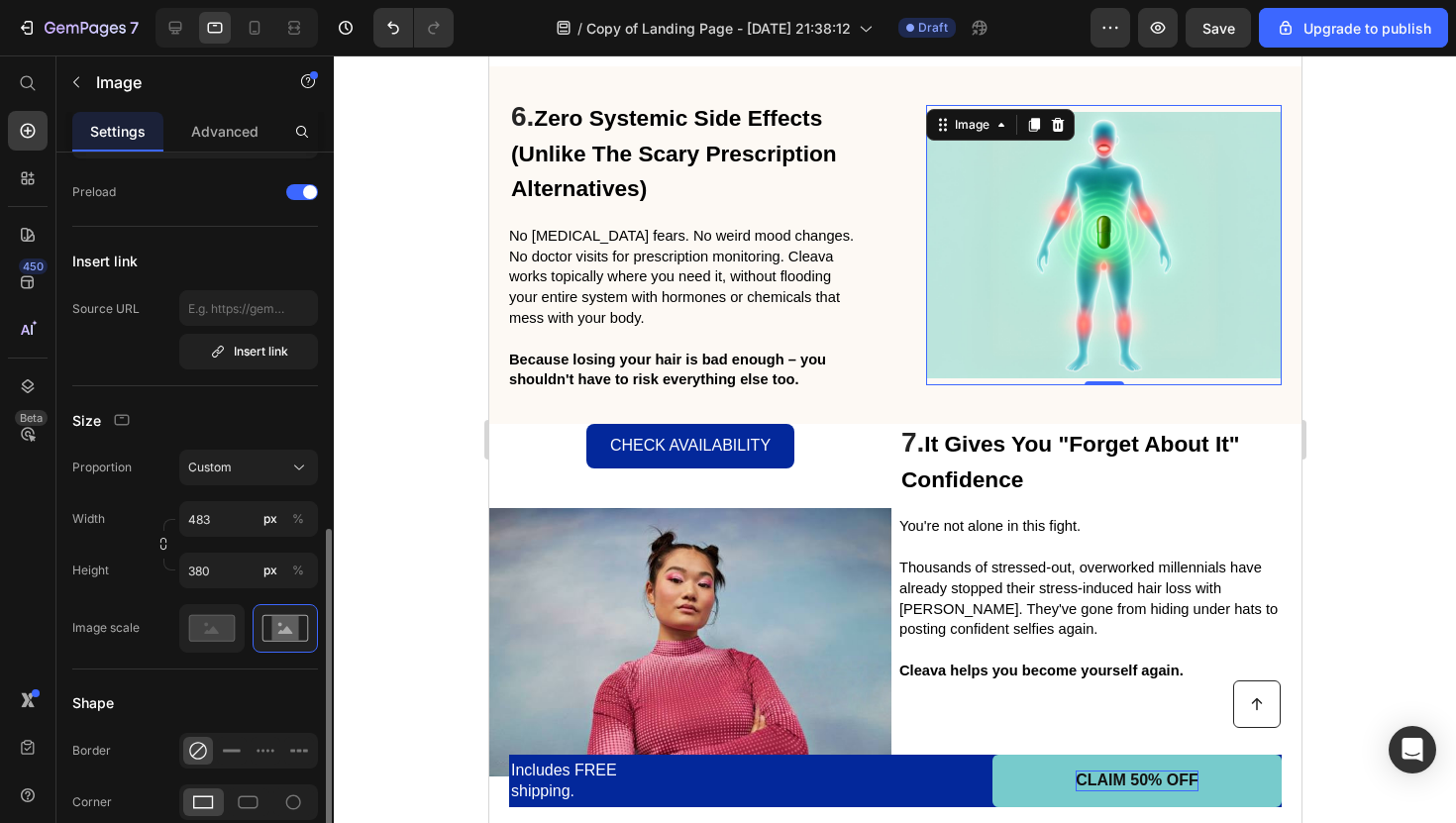 scroll, scrollTop: 179, scrollLeft: 0, axis: vertical 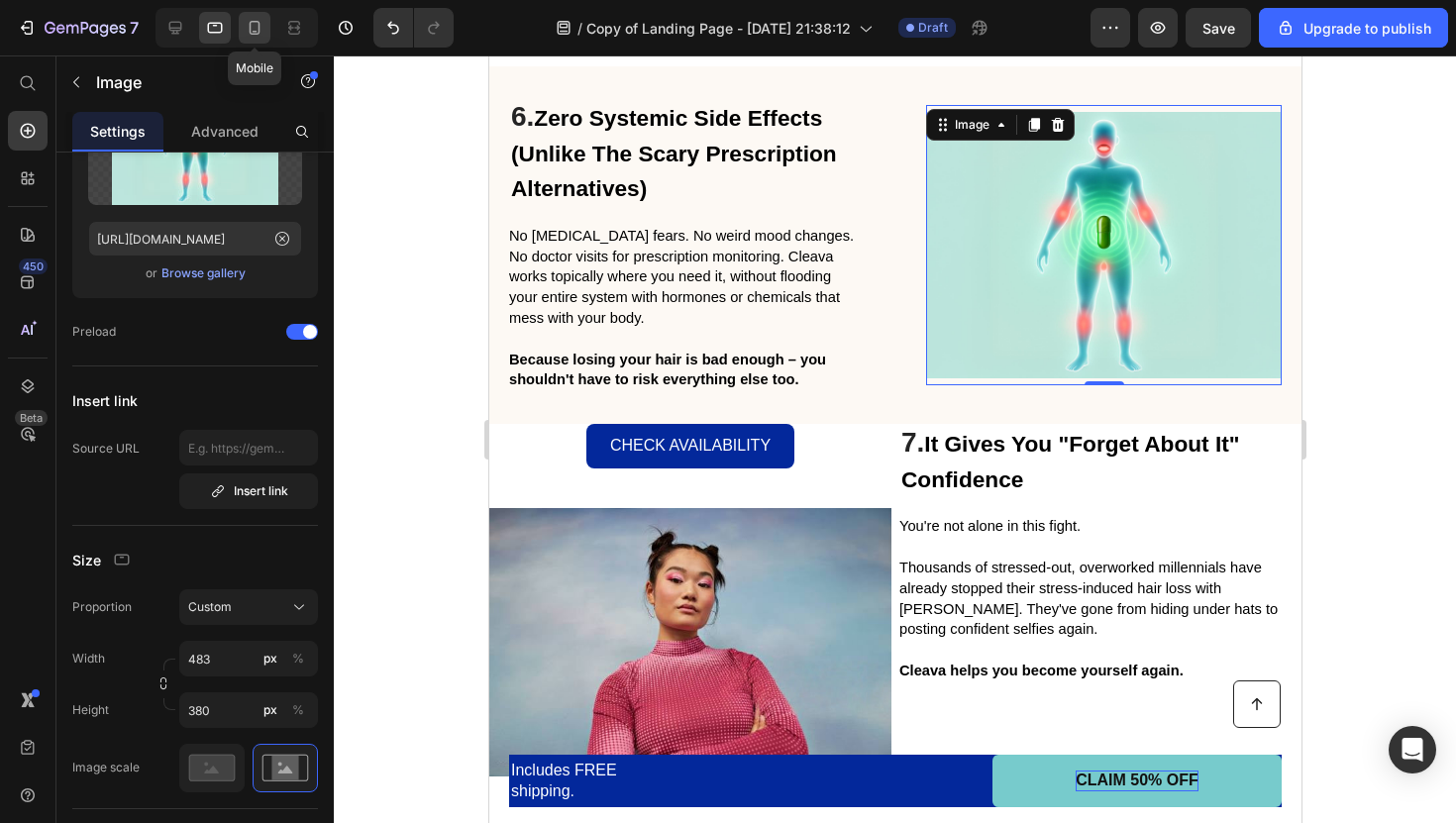 click 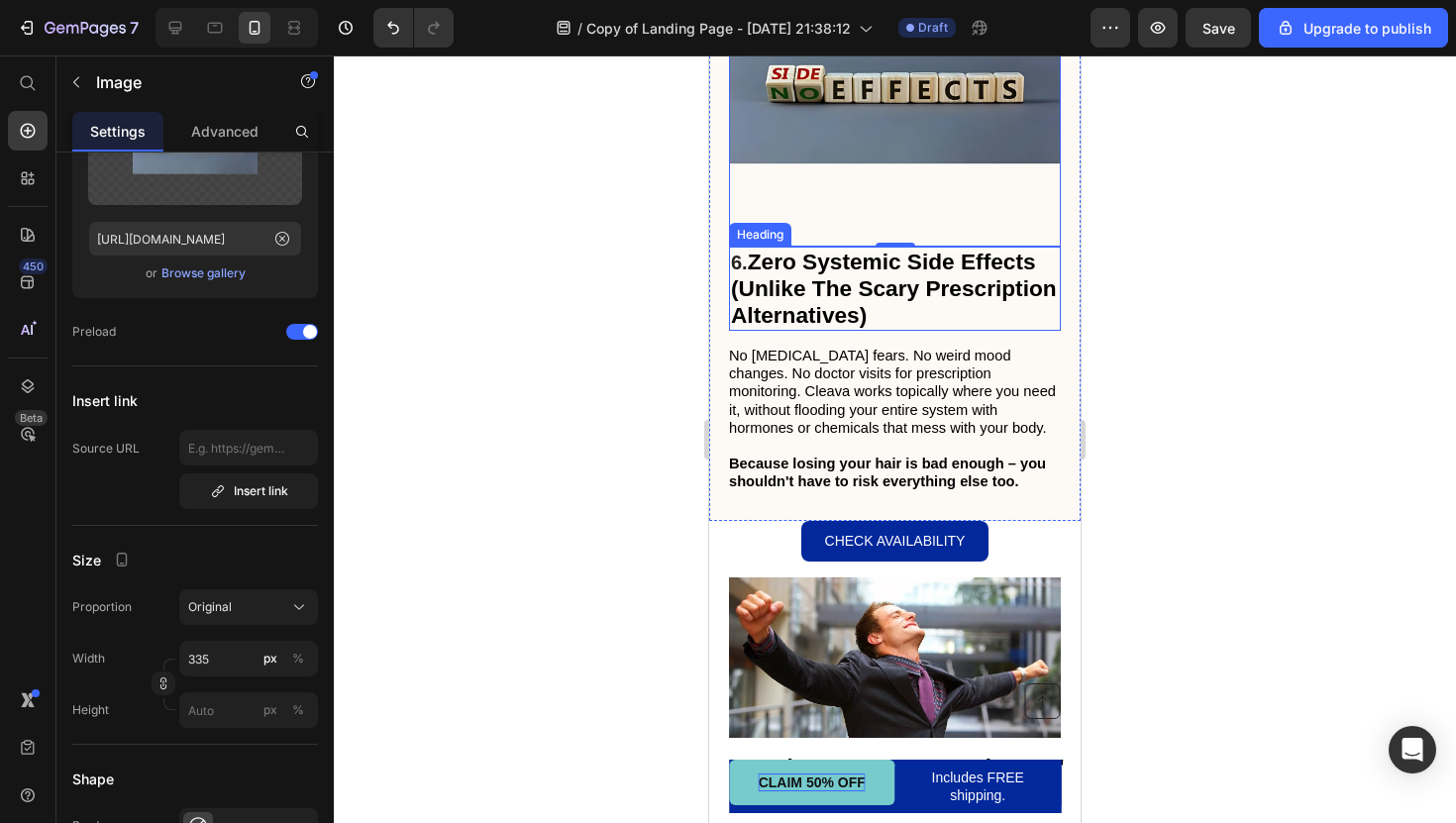 scroll, scrollTop: 4521, scrollLeft: 0, axis: vertical 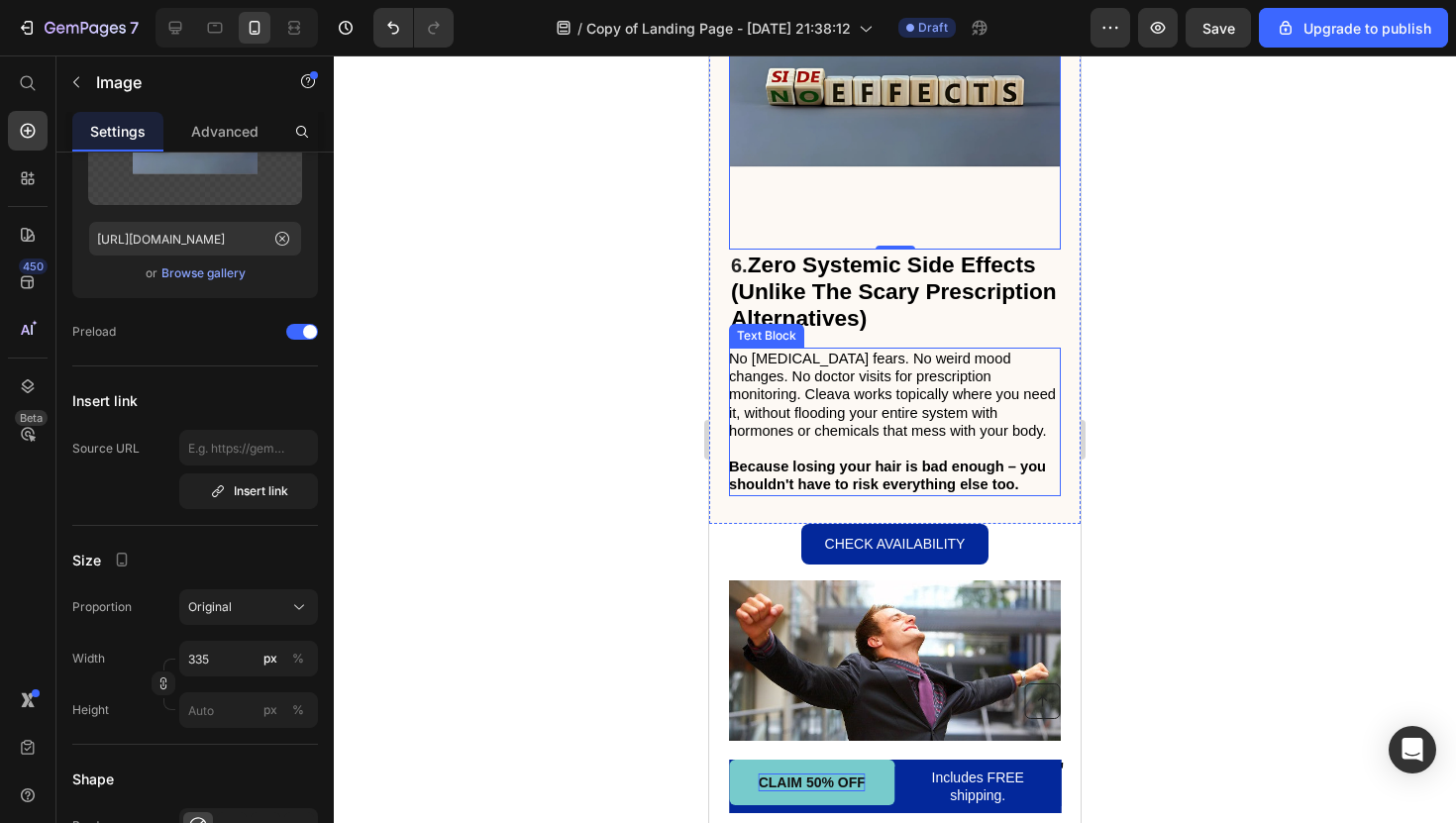 click on "No [MEDICAL_DATA] fears. No weird mood changes. No doctor visits for prescription monitoring. Cleava works topically where you need it, without flooding your entire system with hormones or chemicals that mess with your body." at bounding box center (892, 394) 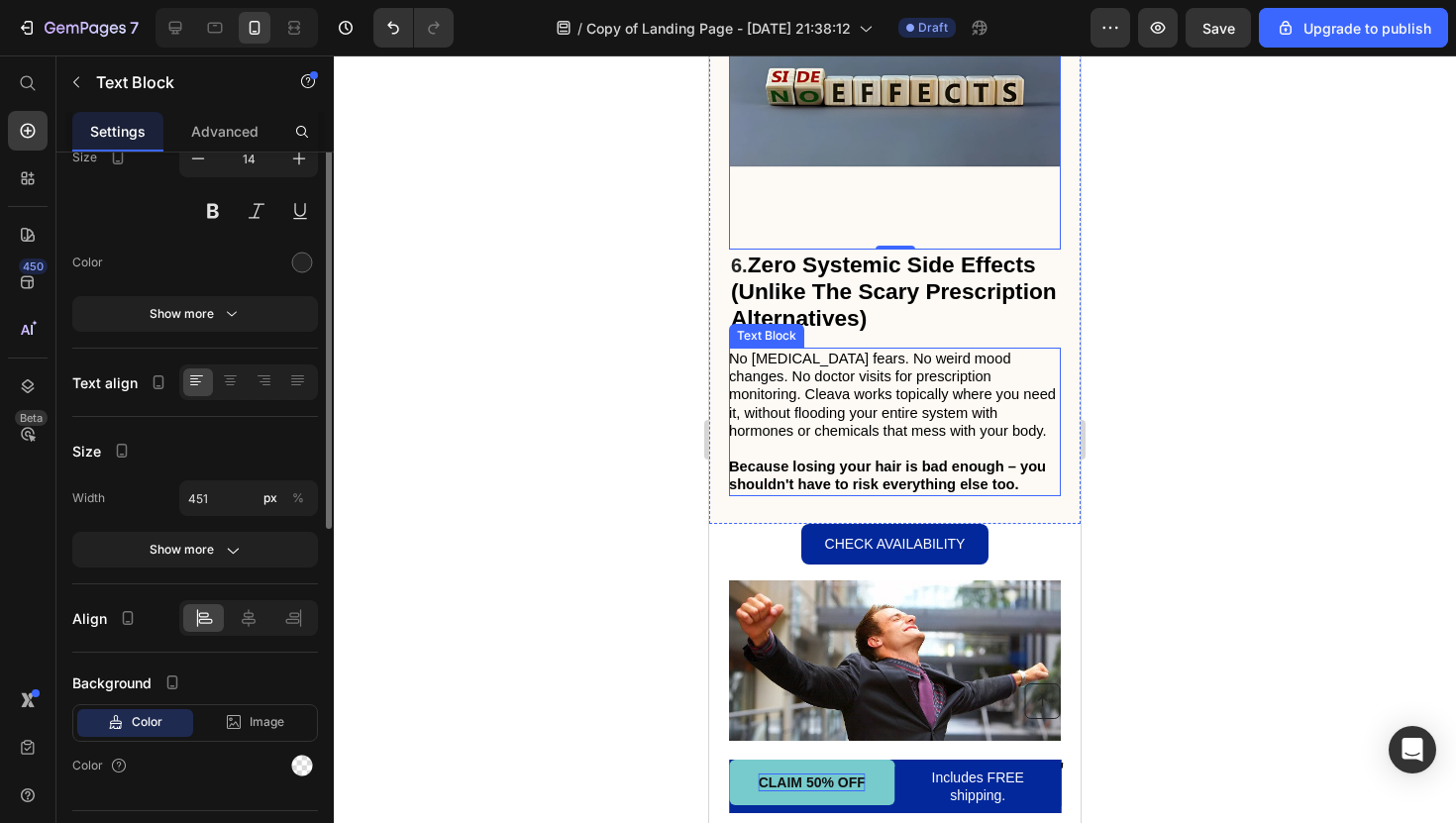 scroll, scrollTop: 0, scrollLeft: 0, axis: both 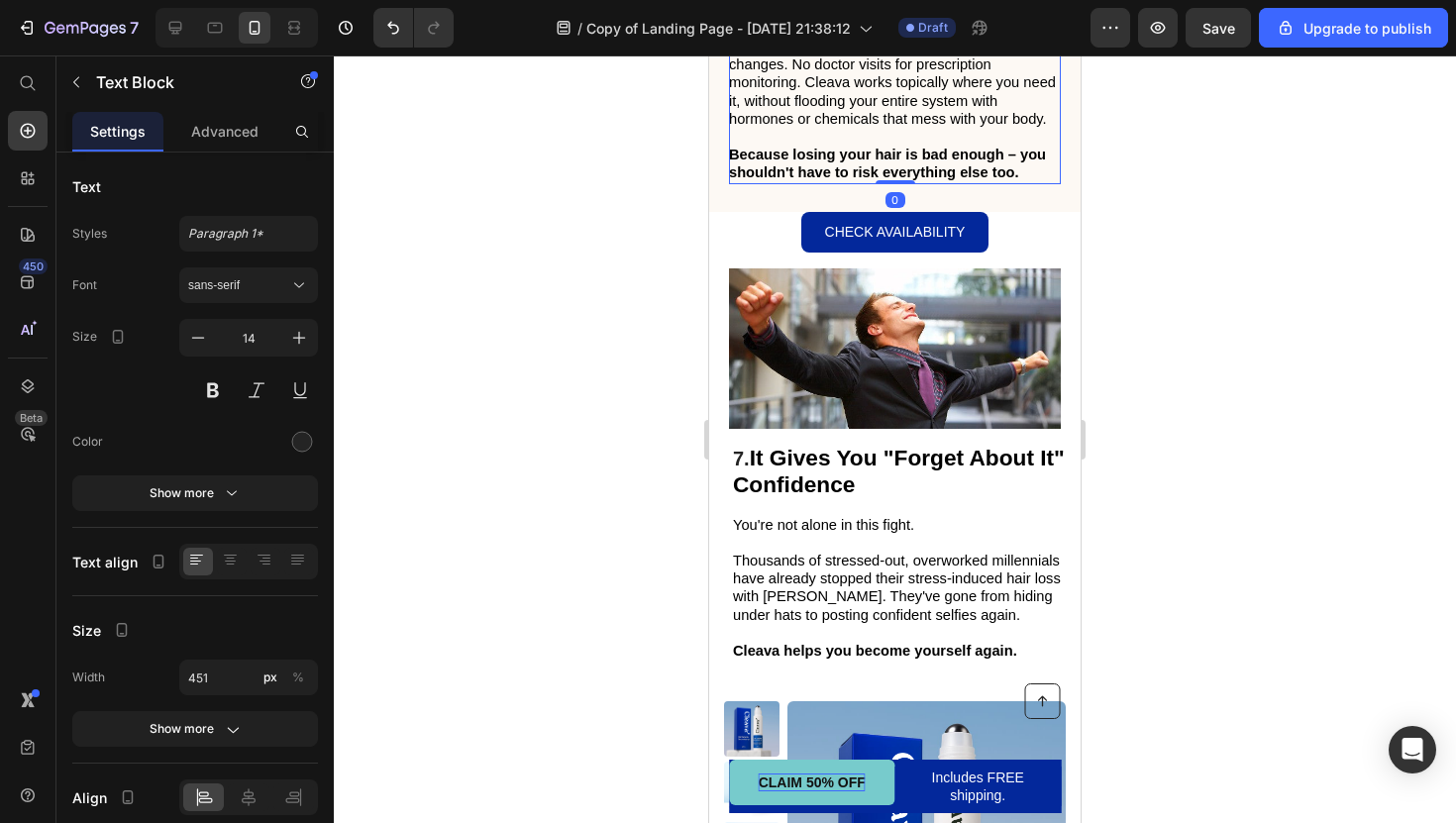 click on "7.  It Gives You "Forget About It" Confidence" at bounding box center [894, 471] 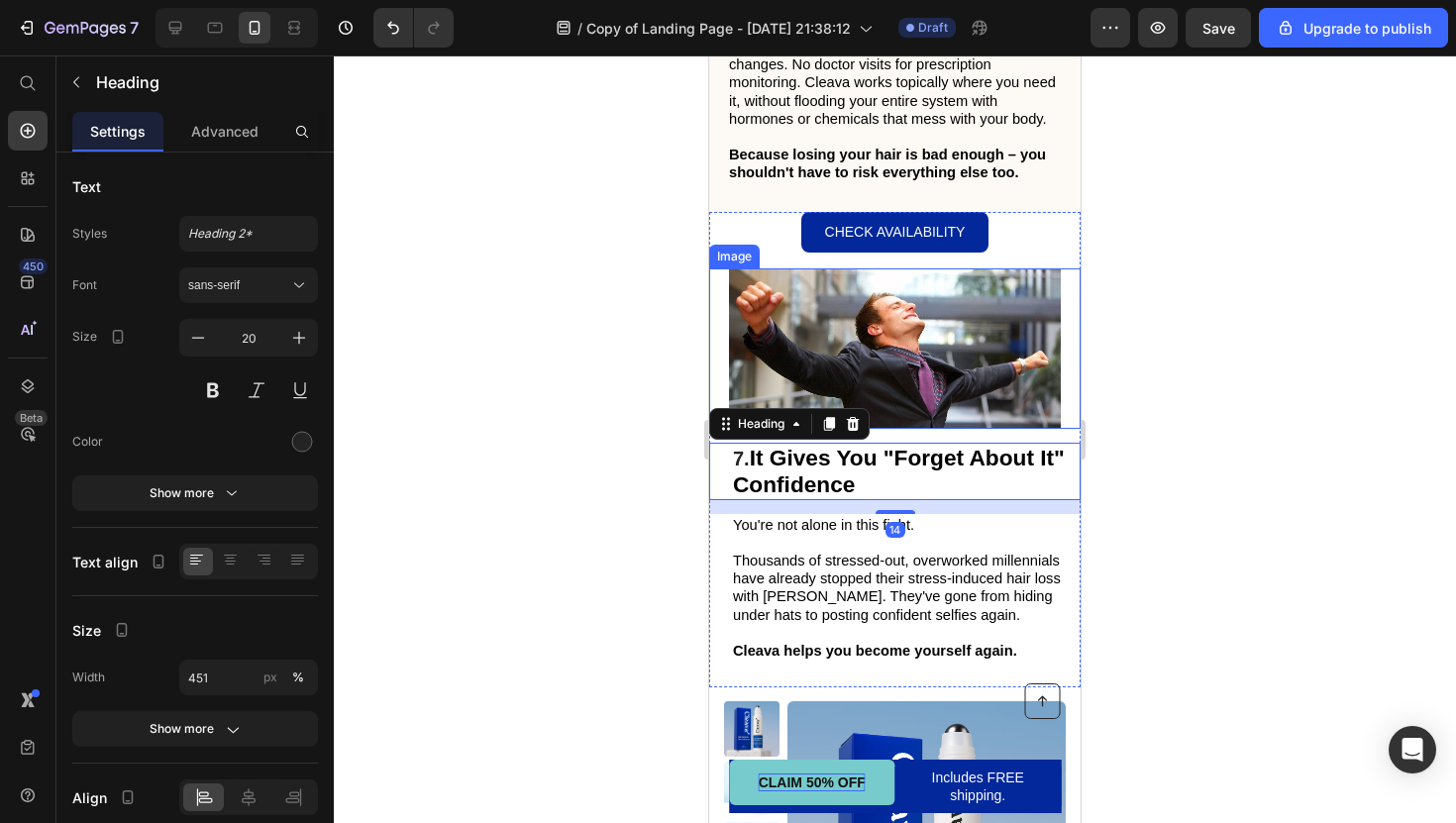 click at bounding box center [894, 349] 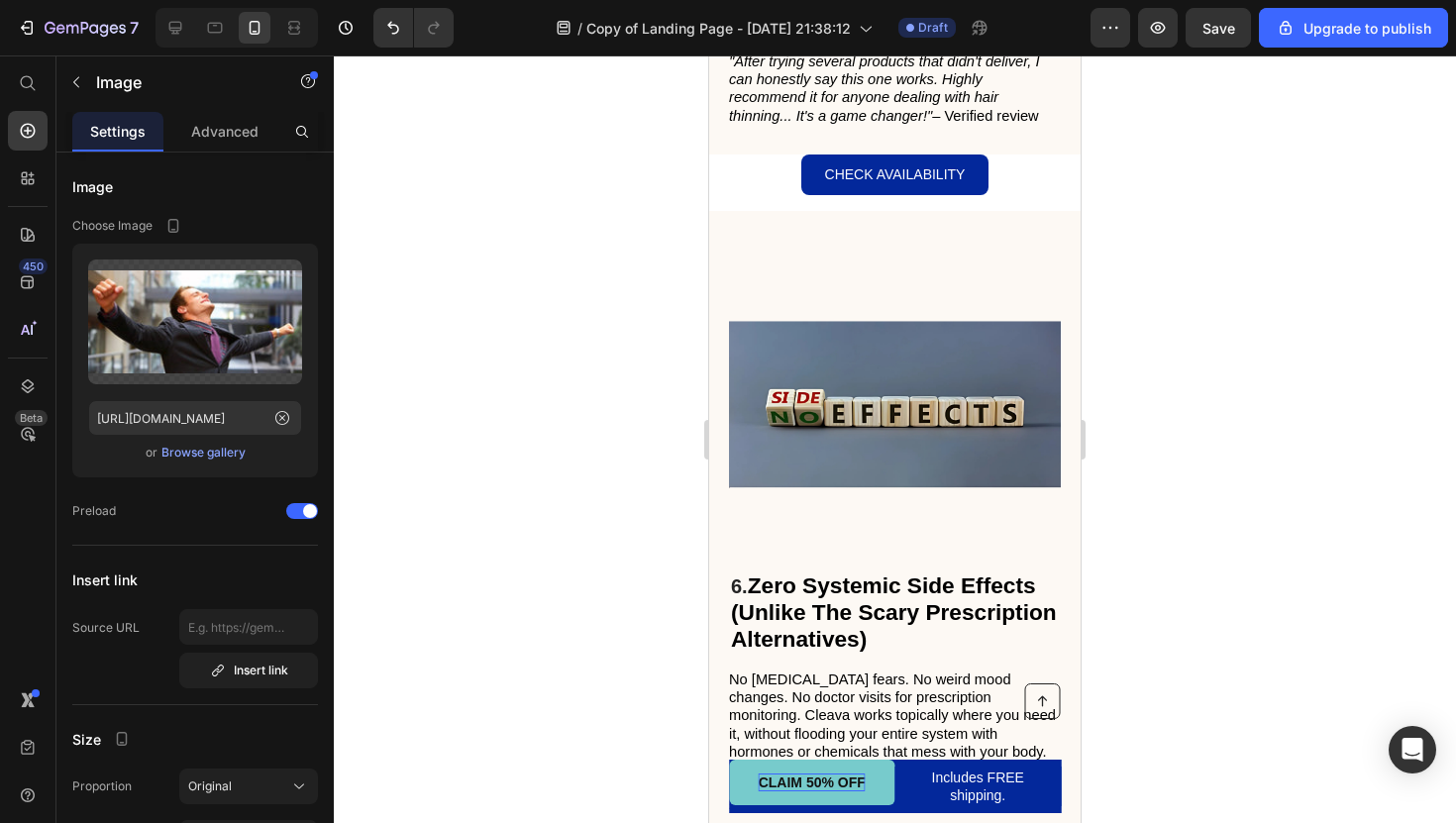 scroll, scrollTop: 4078, scrollLeft: 0, axis: vertical 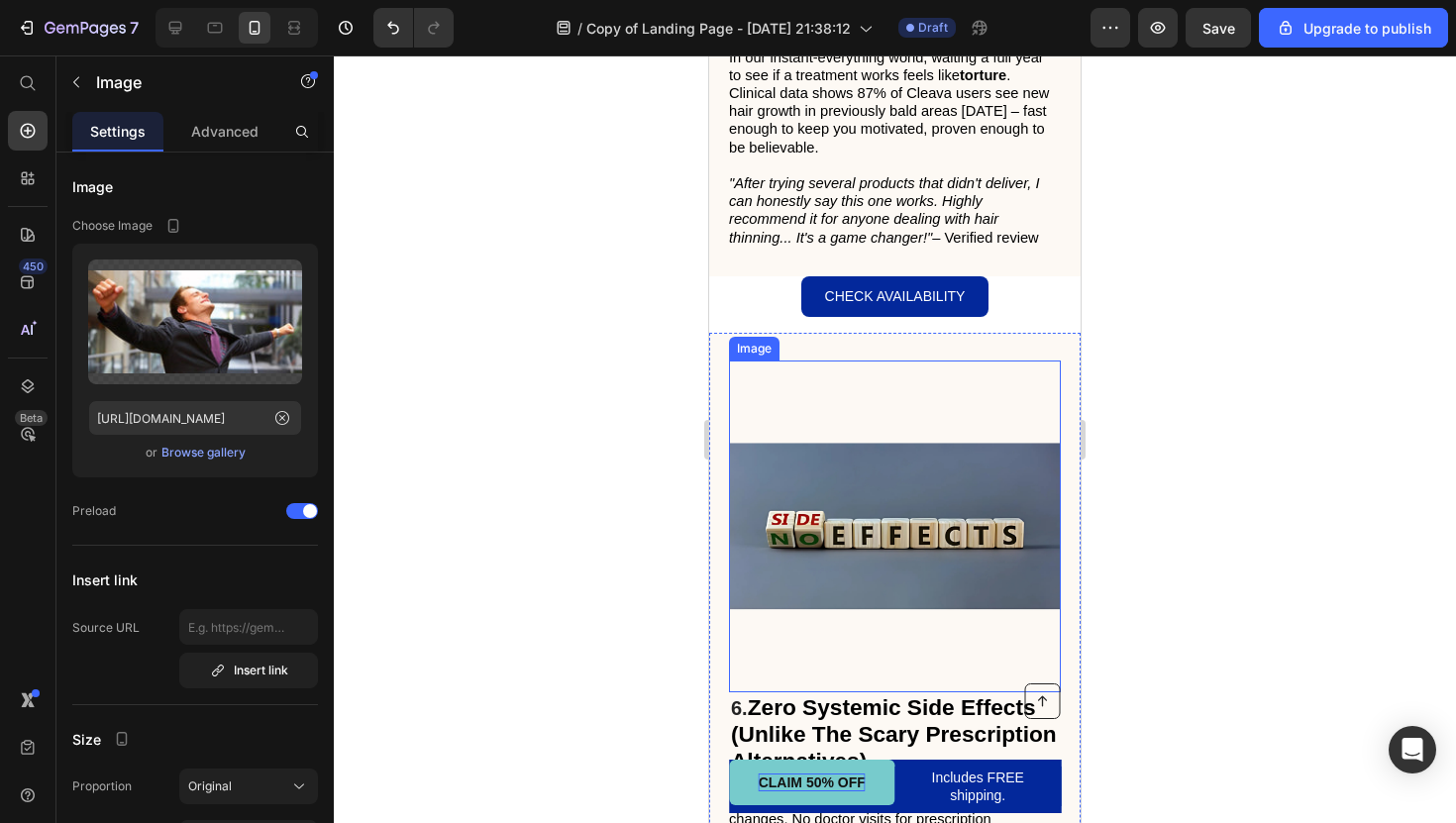 click at bounding box center (894, 526) 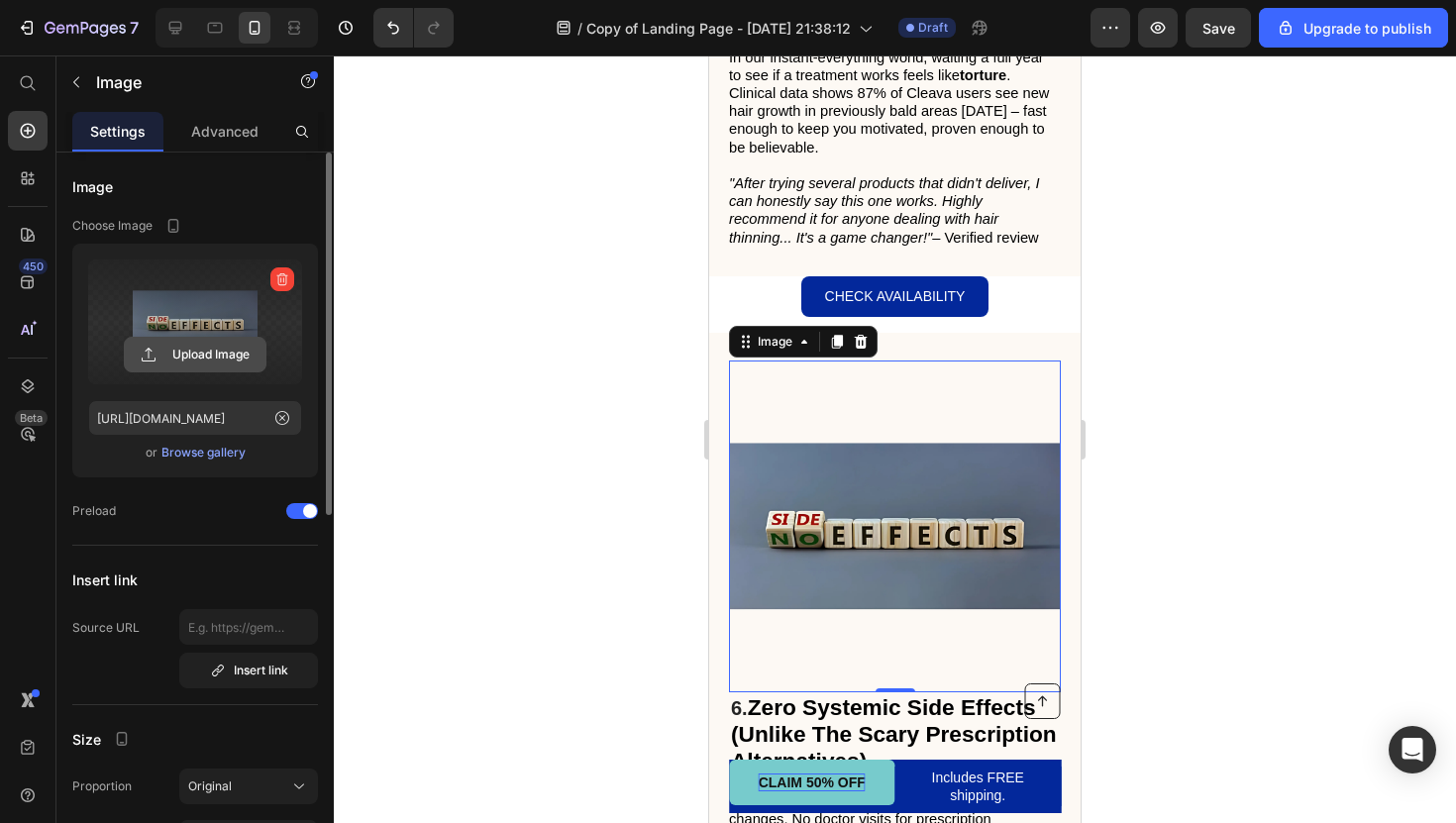 click 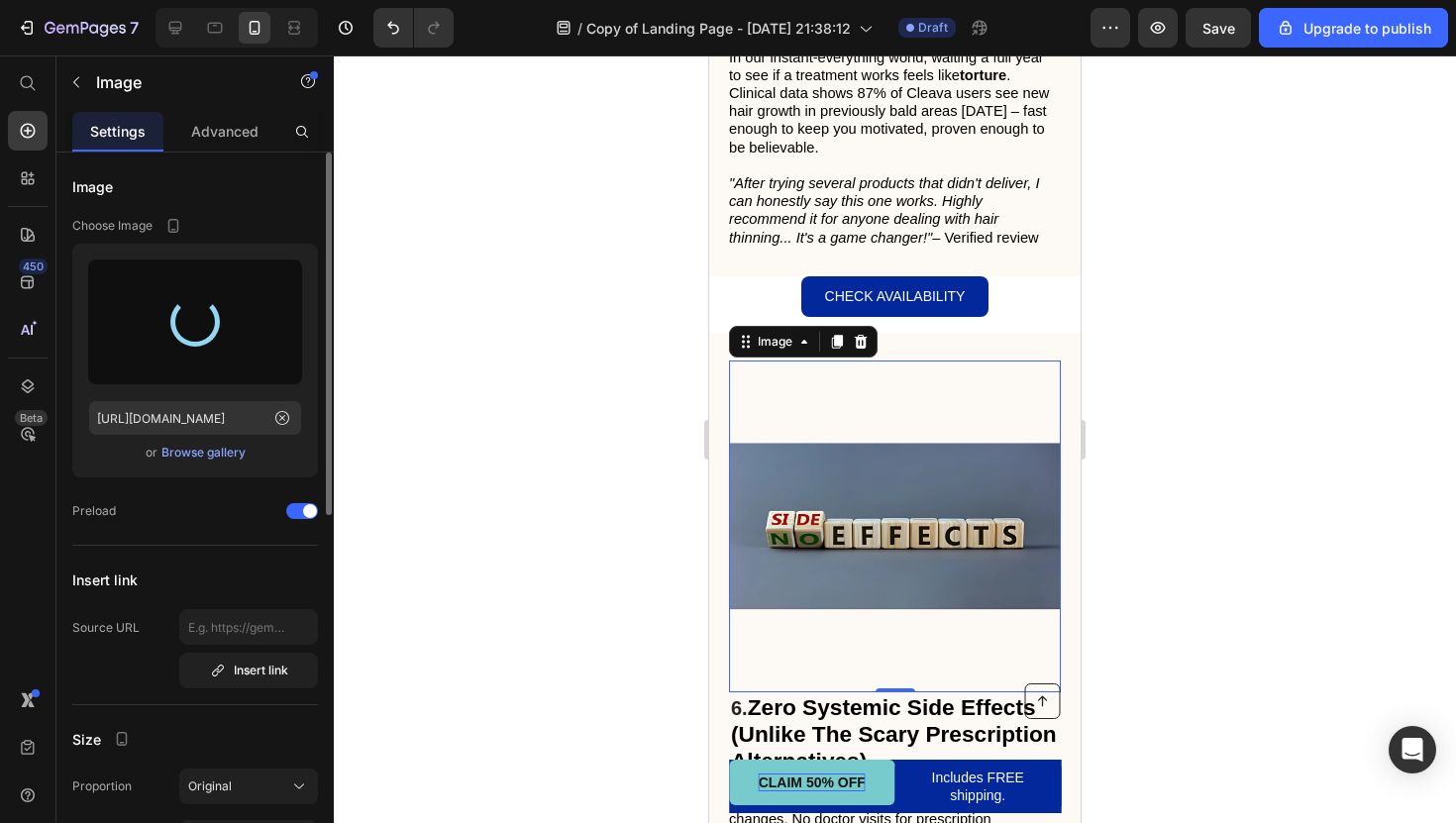 type on "https://cdn.shopify.com/s/files/1/0931/1220/5660/files/gempages_574291933841589294-e302a2ed-29a7-4a78-adef-b3e977a1485c.jpg" 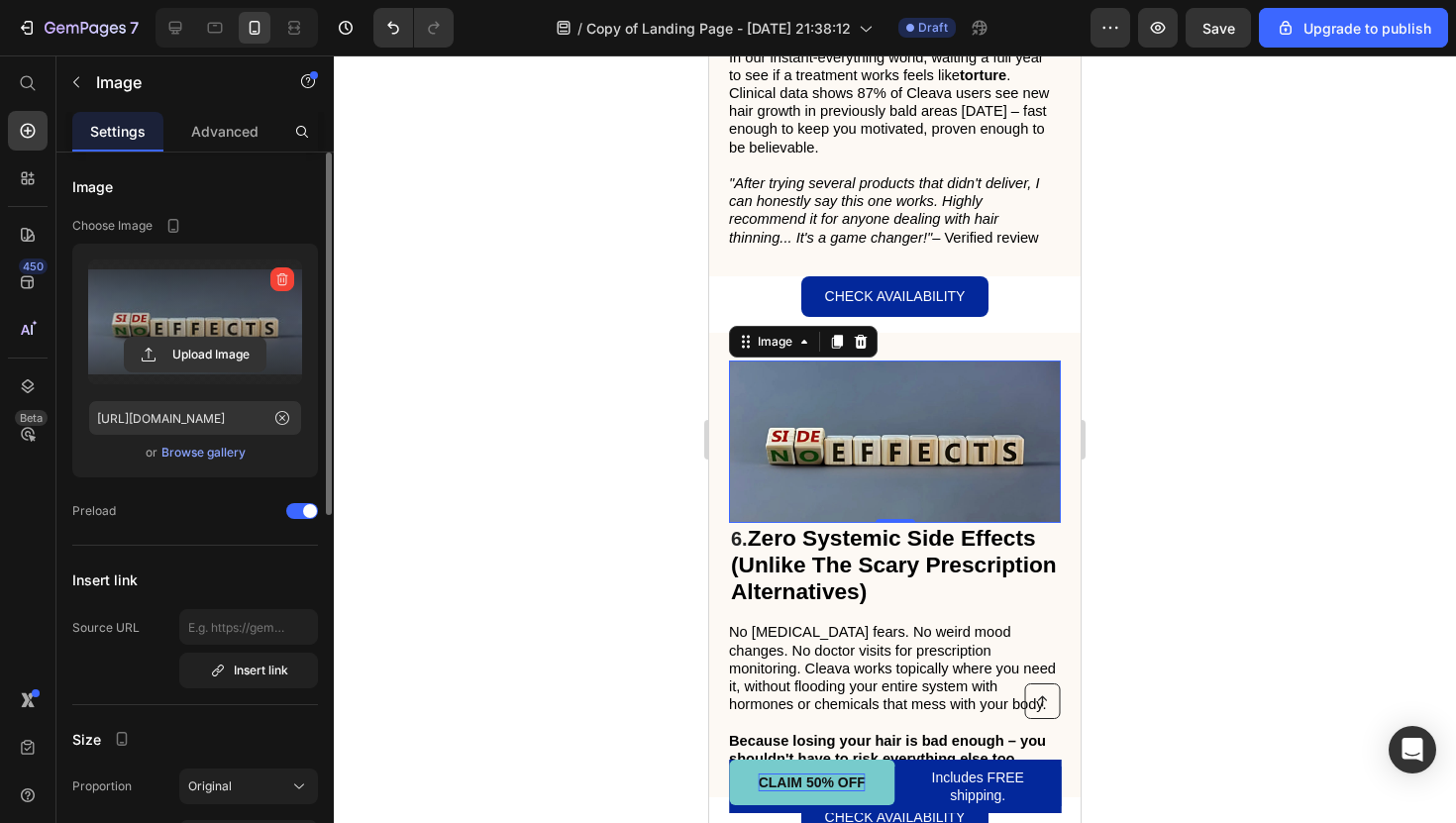 click 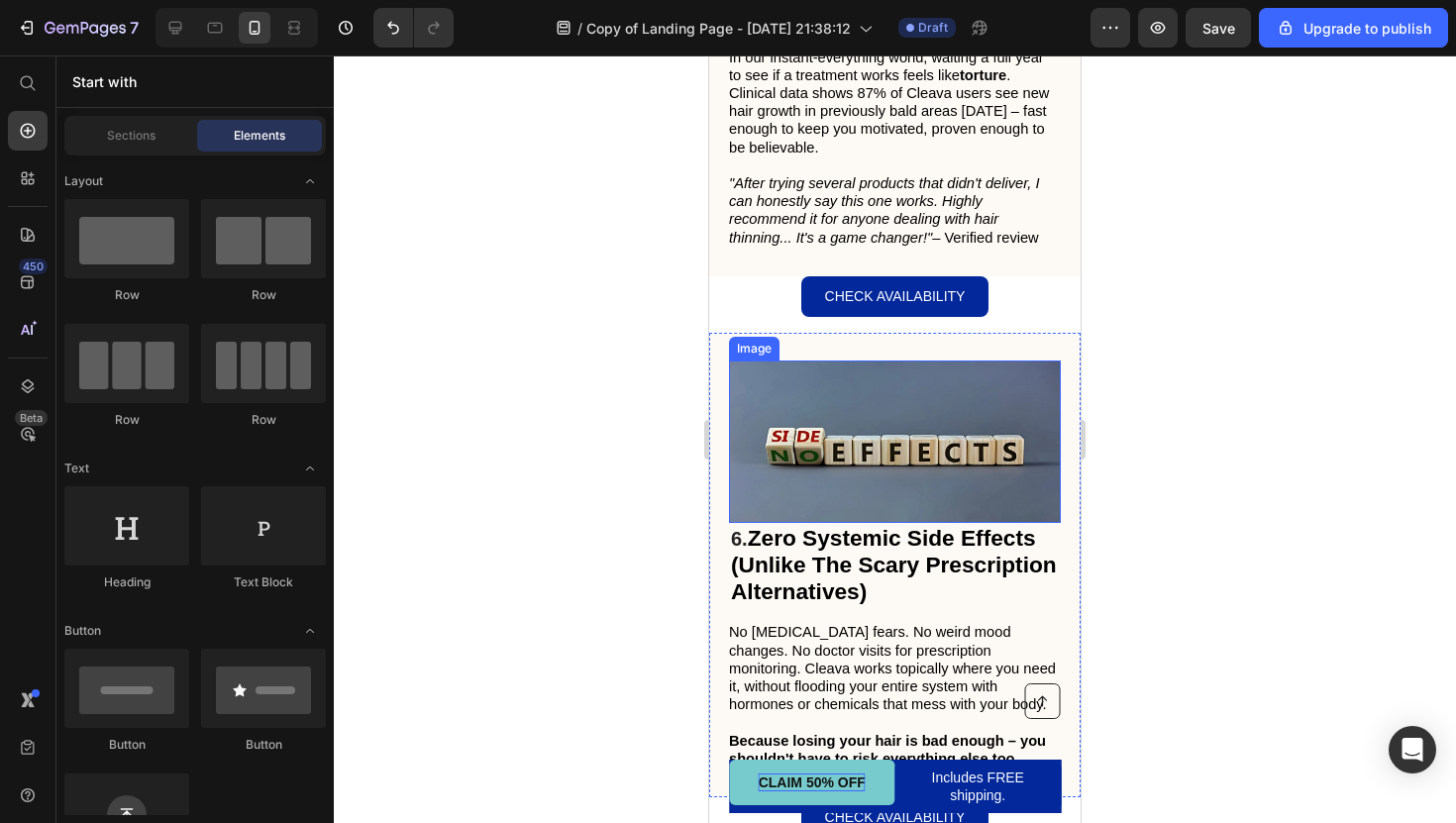 click at bounding box center (894, 442) 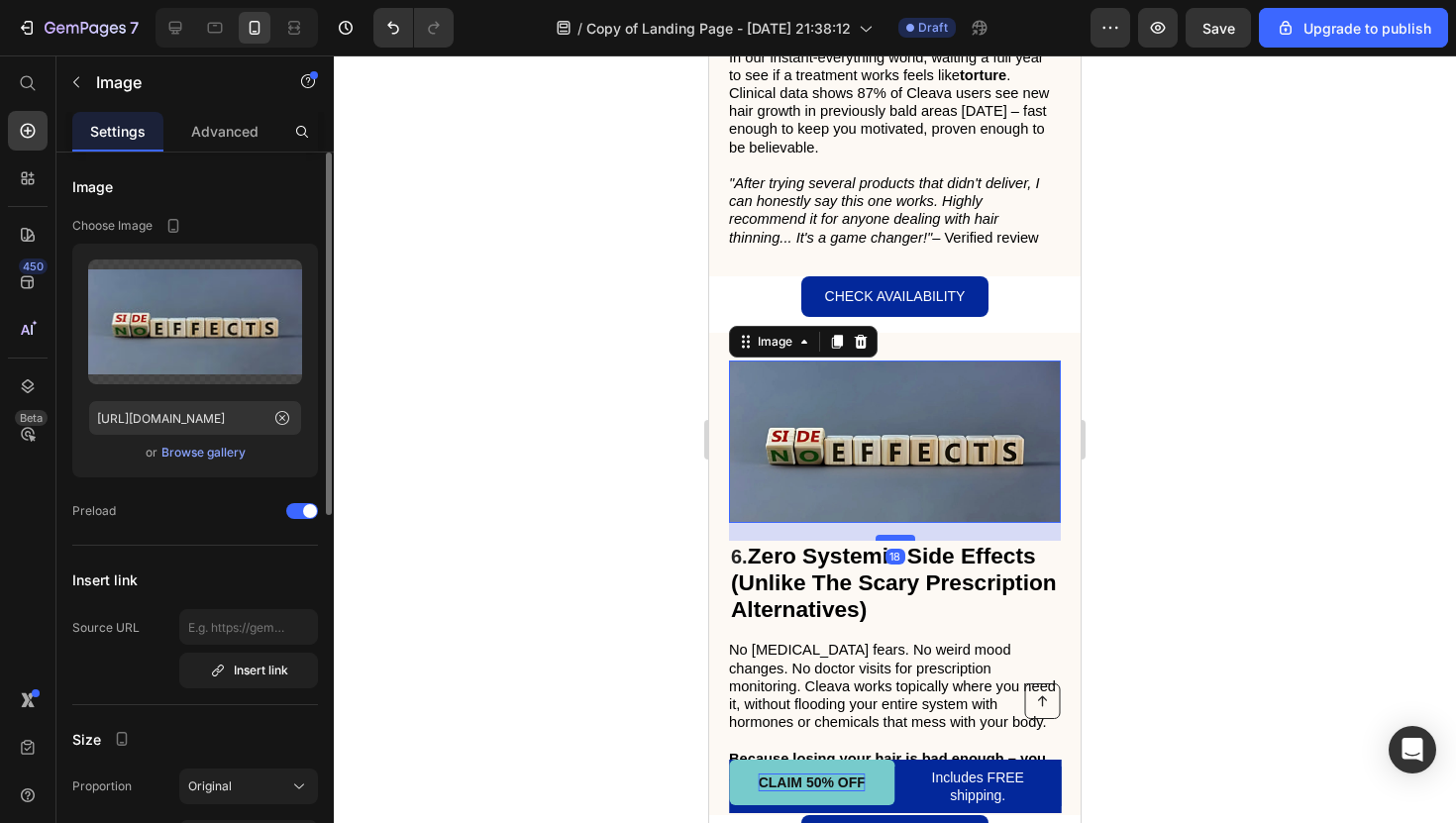 drag, startPoint x: 889, startPoint y: 547, endPoint x: 890, endPoint y: 565, distance: 18.027756 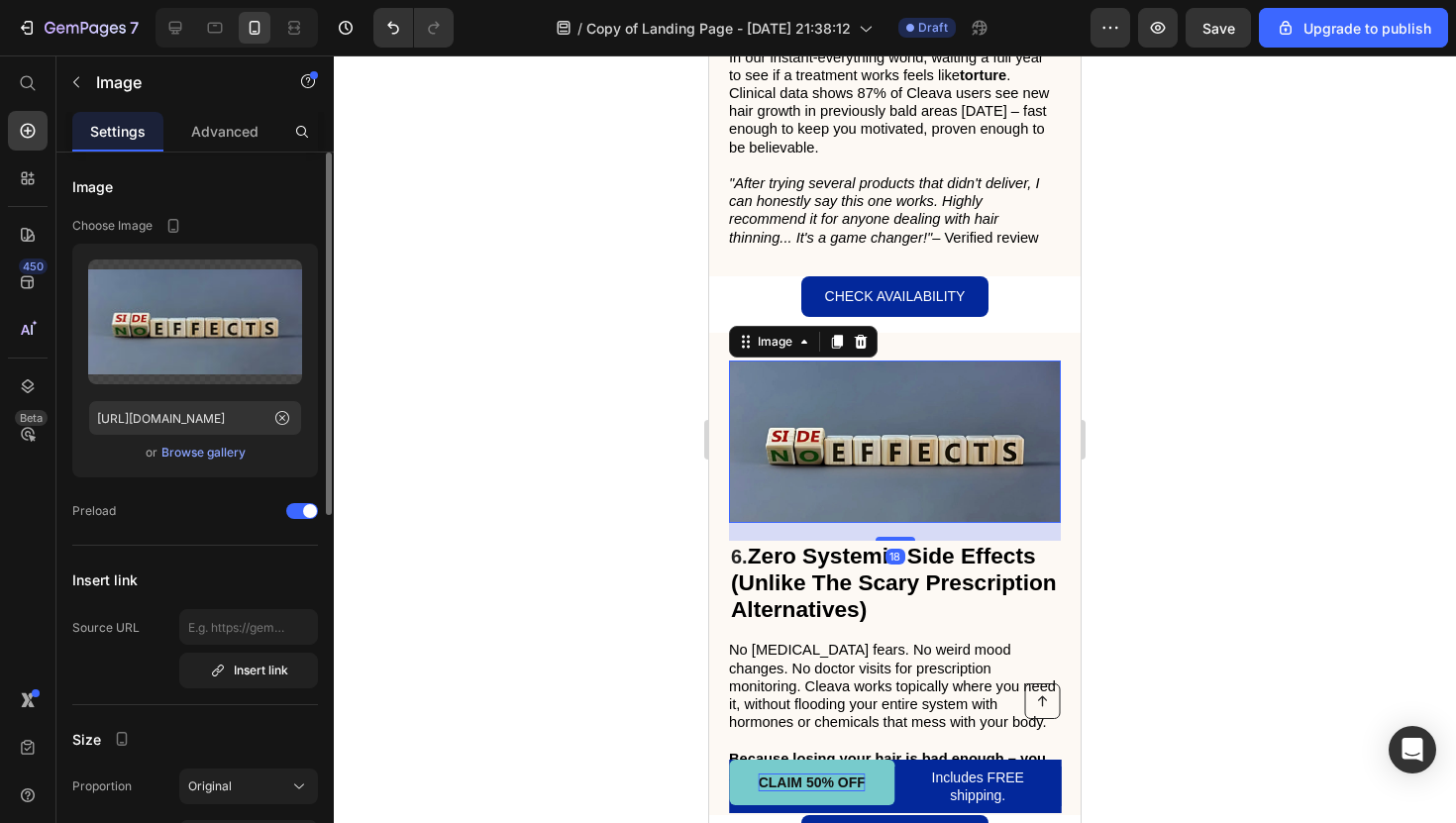click 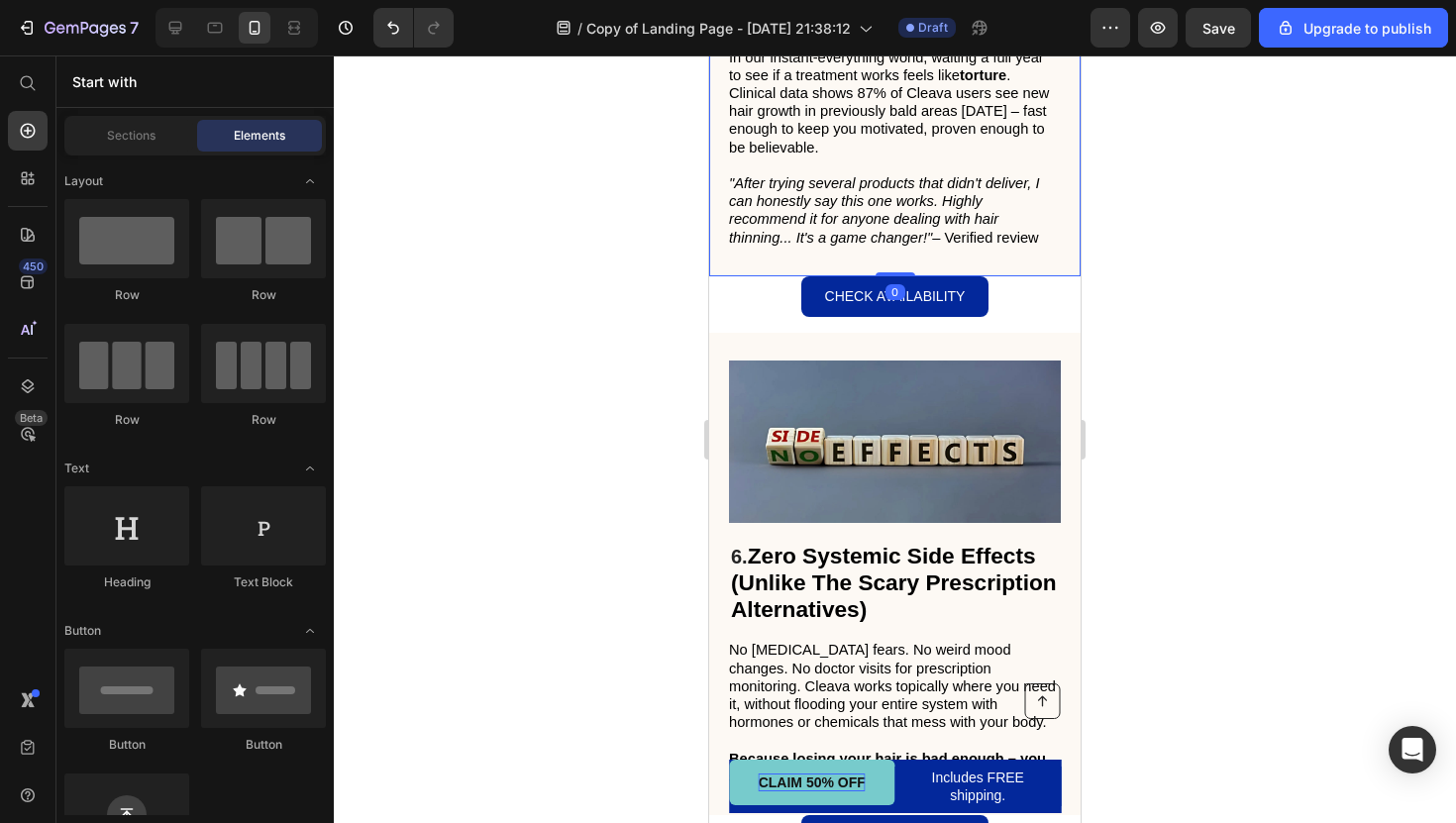 click on "5.  87% See New Hair Growth In Previously Bald Areas Within 12 Weeks Heading In our instant-everything world, waiting a full year to see if a treatment works feels like  torture . Clinical data shows 87% of Cleava users see new hair growth in previously bald areas within 12 weeks – fast enough to keep you motivated, proven enough to be believable.   "After trying several products that didn't deliver, I can honestly say this one works. Highly recommend it for anyone dealing with hair thinning... It's a game changer!"  – Verified review Text Block Image Row   0" at bounding box center (894, -61) 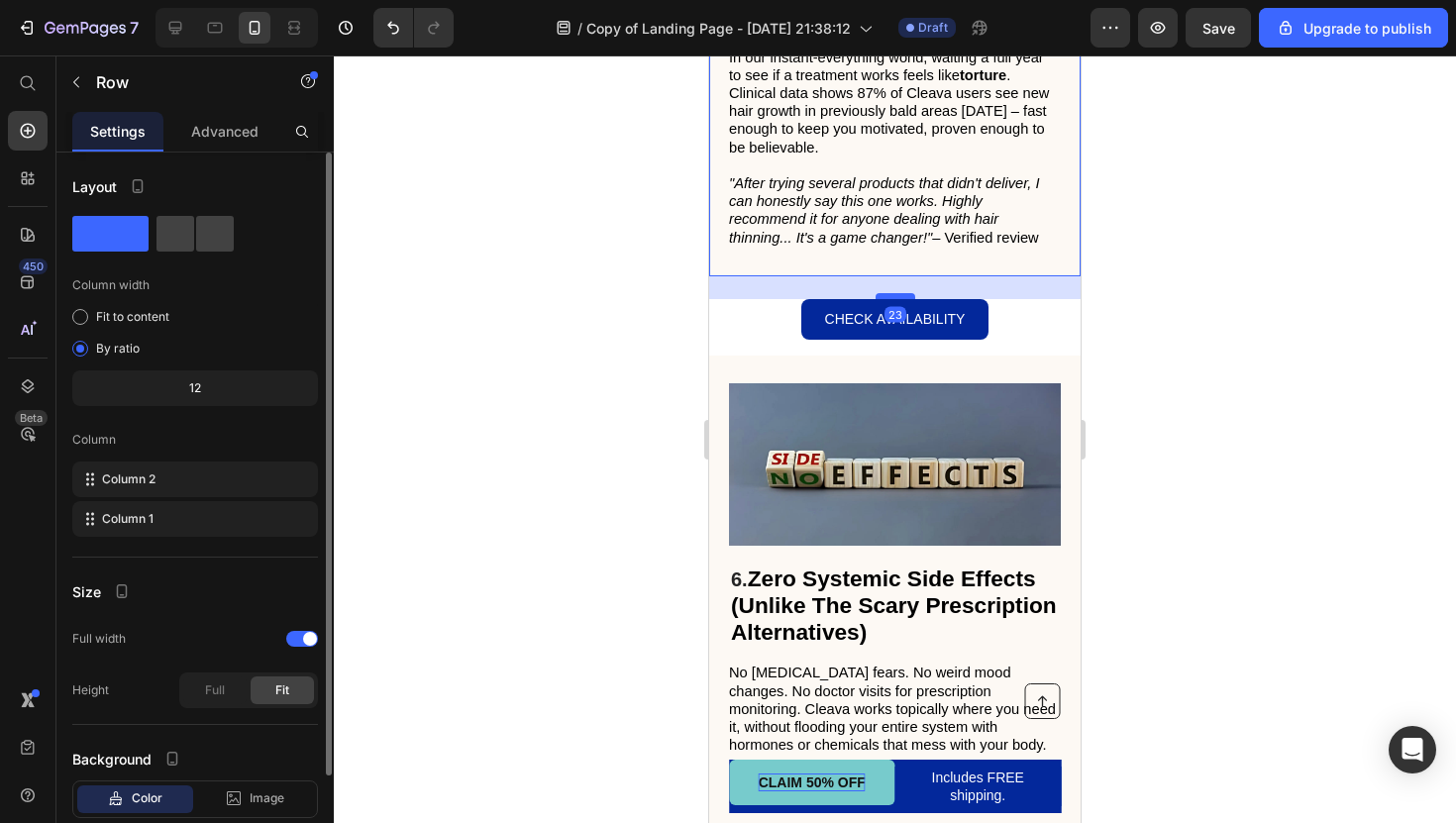 drag, startPoint x: 887, startPoint y: 301, endPoint x: 894, endPoint y: 324, distance: 24.04163 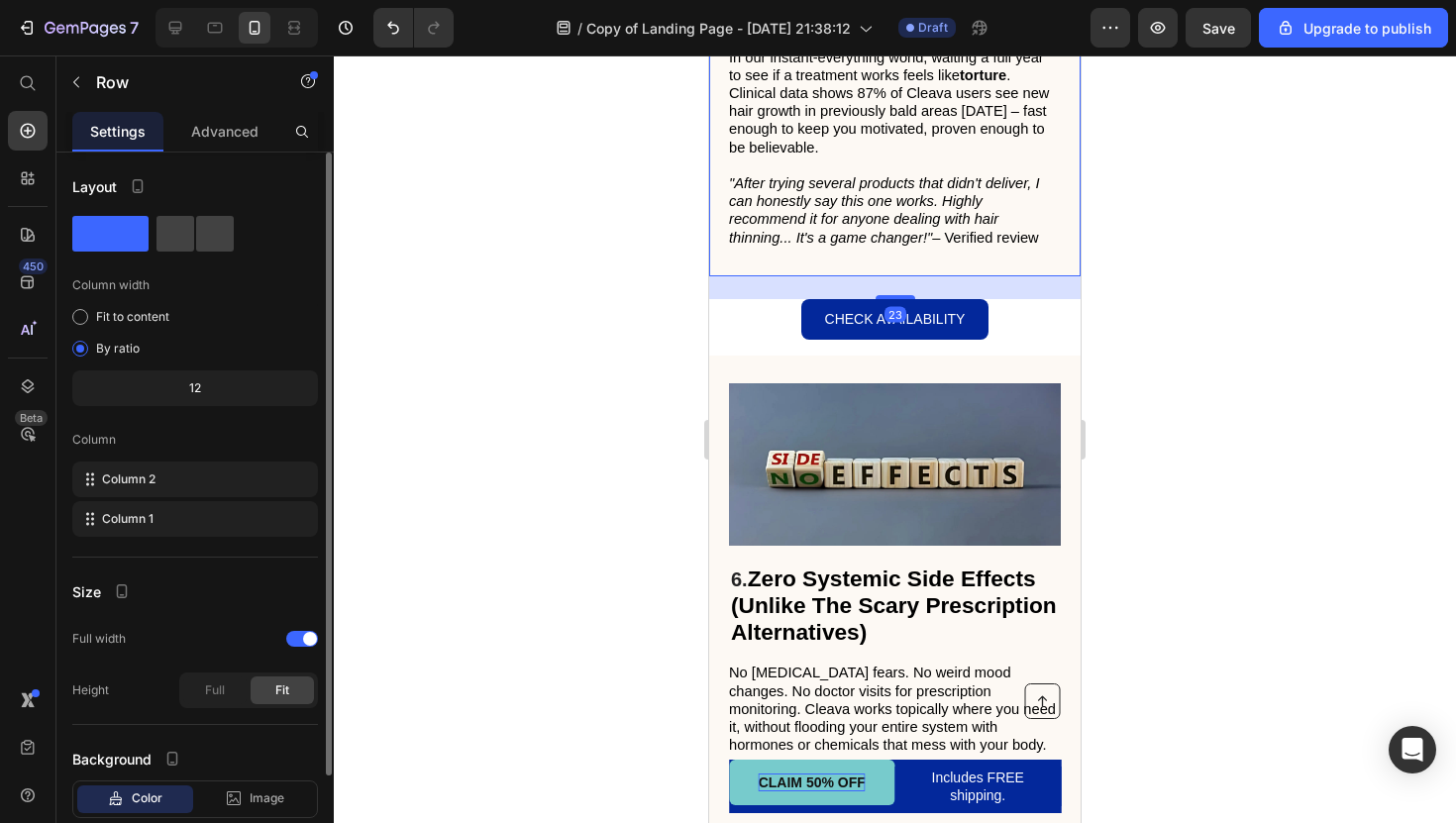 click 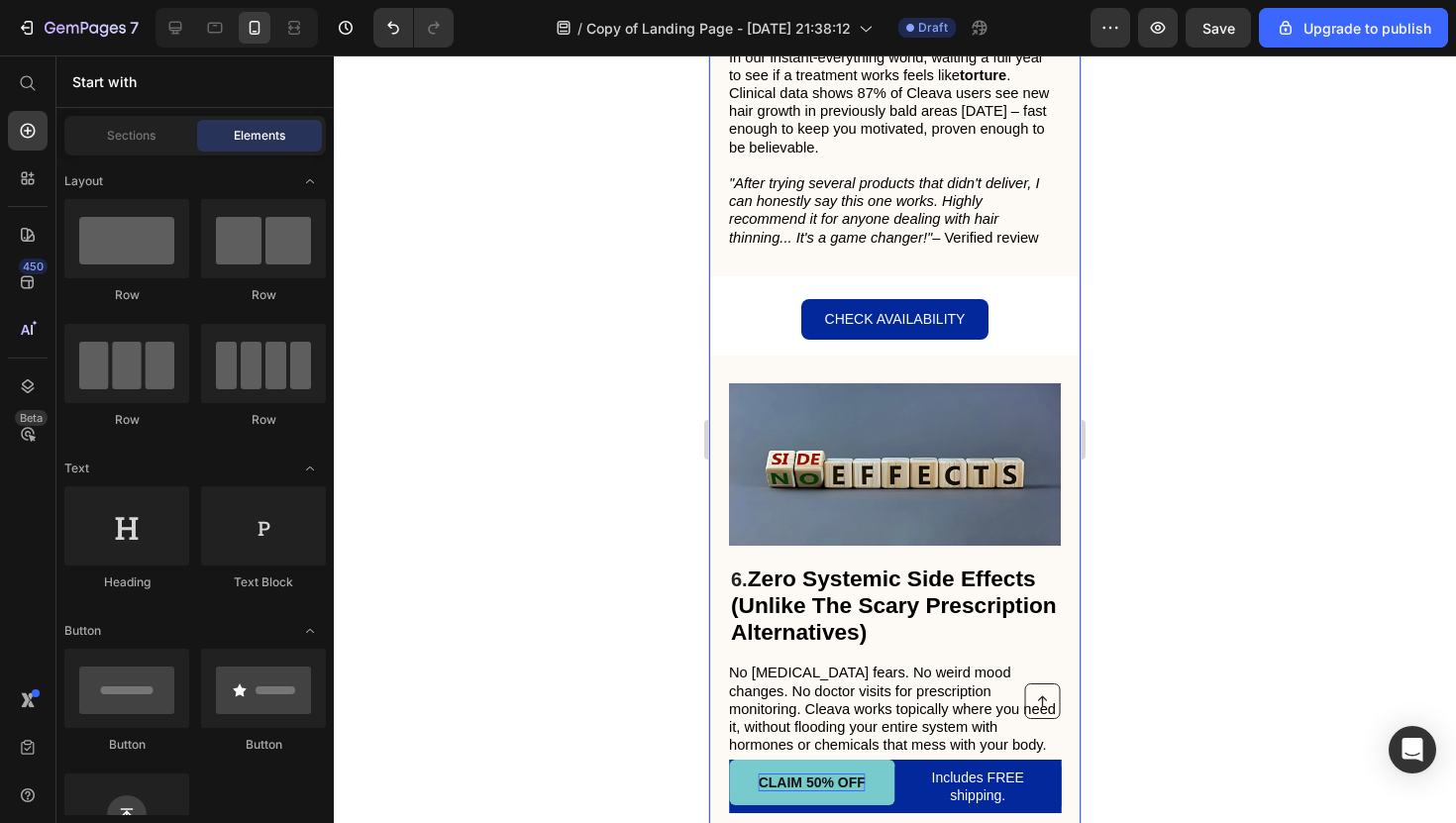 click on "5.  87% See New Hair Growth In Previously Bald Areas Within 12 Weeks Heading In our instant-everything world, waiting a full year to see if a treatment works feels like  torture . Clinical data shows 87% of Cleava users see new hair growth in previously bald areas within 12 weeks – fast enough to keep you motivated, proven enough to be believable.   "After trying several products that didn't deliver, I can honestly say this one works. Highly recommend it for anyone dealing with hair thinning... It's a game changer!"  – Verified review Text Block Image Row Check Availability Button 6.  Zero Systemic Side Effects (Unlike The Scary Prescription Alternatives) Heading No sexual dysfunction fears. No weird mood changes. No doctor visits for prescription monitoring. Cleava works topically where you need it, without flooding your entire system with hormones or chemicals that mess with your body.   Because losing your hair is bad enough – you shouldn't have to risk everything else too. Text Block Image Row 7." at bounding box center [894, 458] 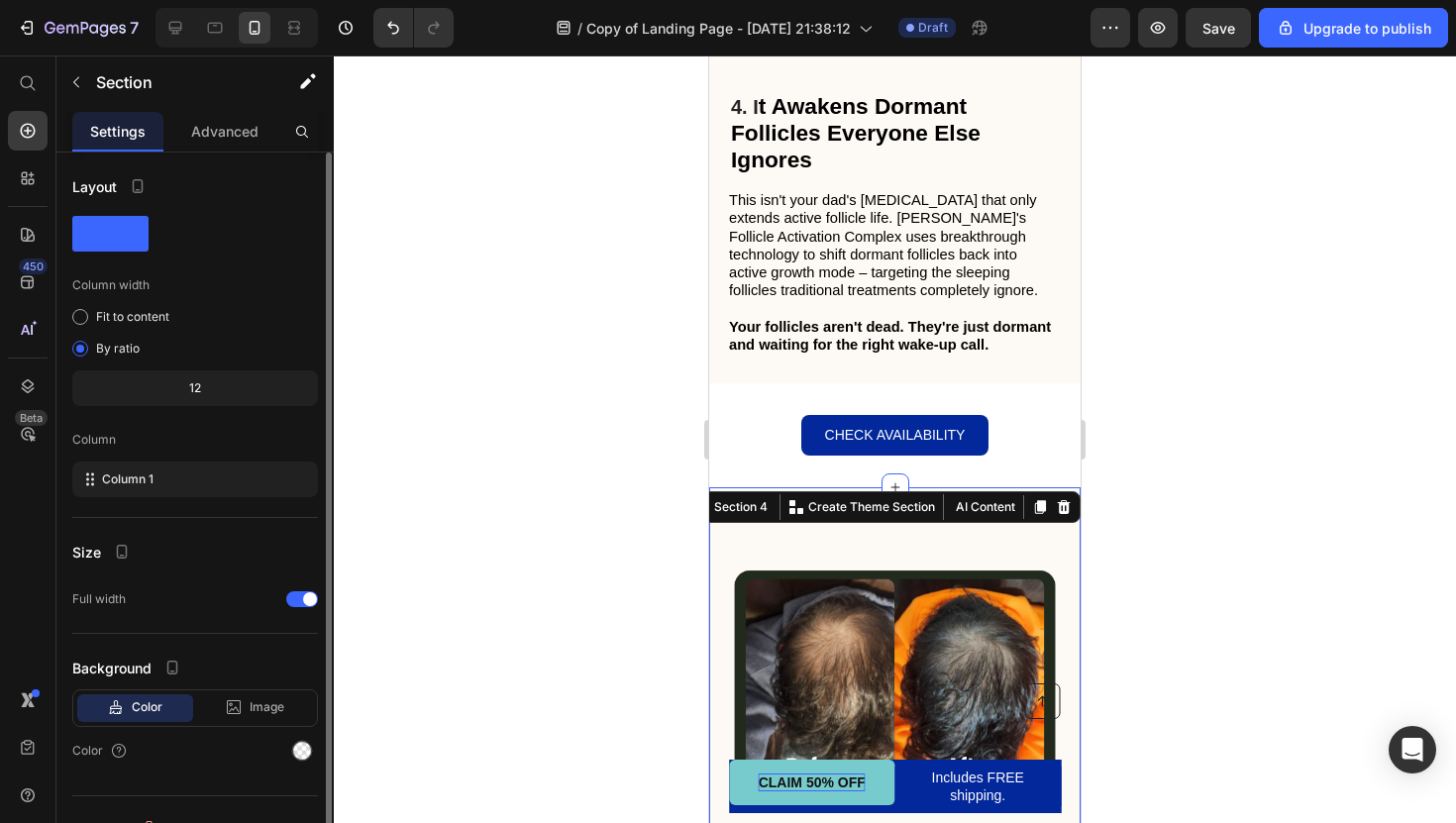 scroll, scrollTop: 3225, scrollLeft: 0, axis: vertical 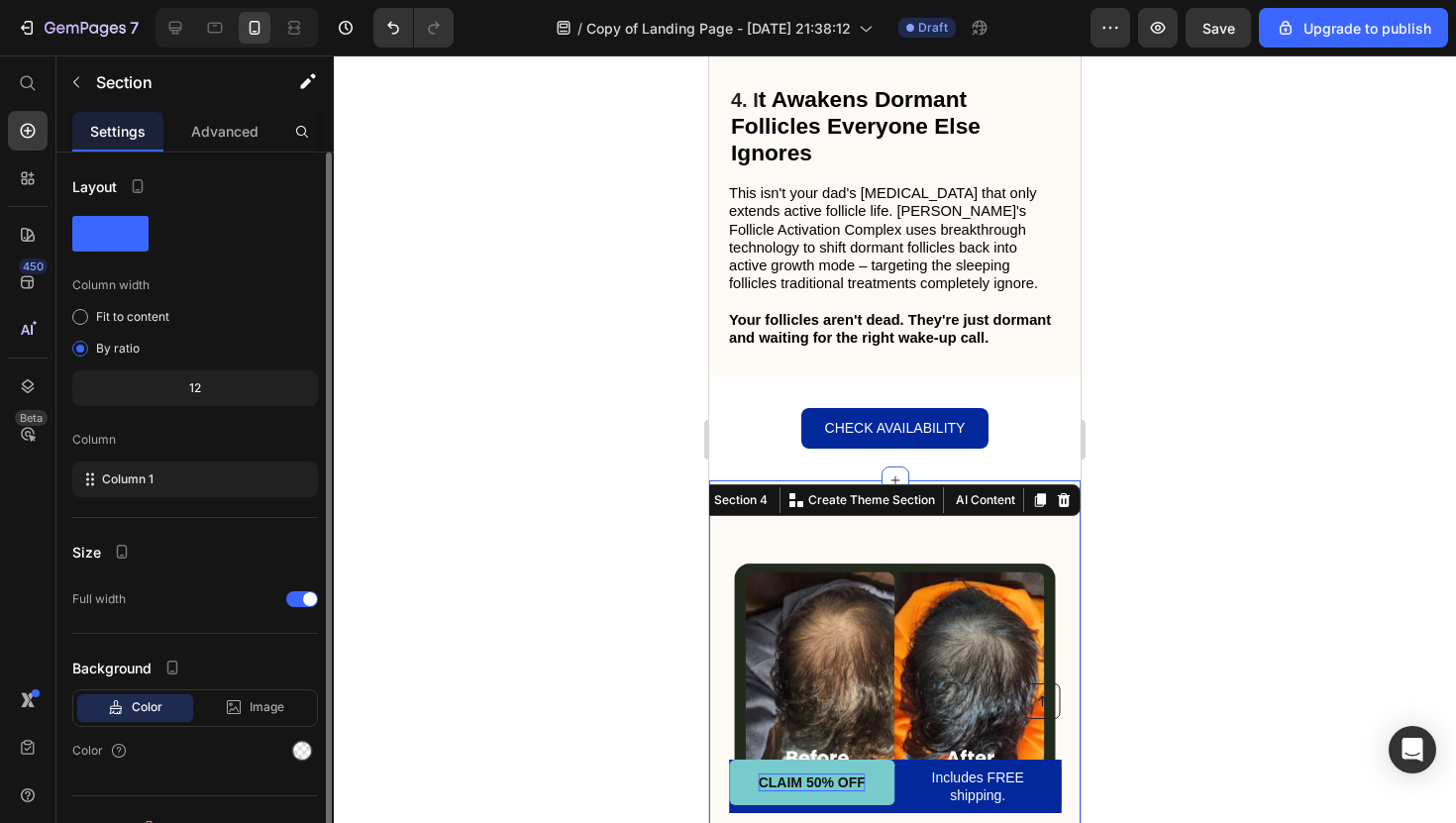 click 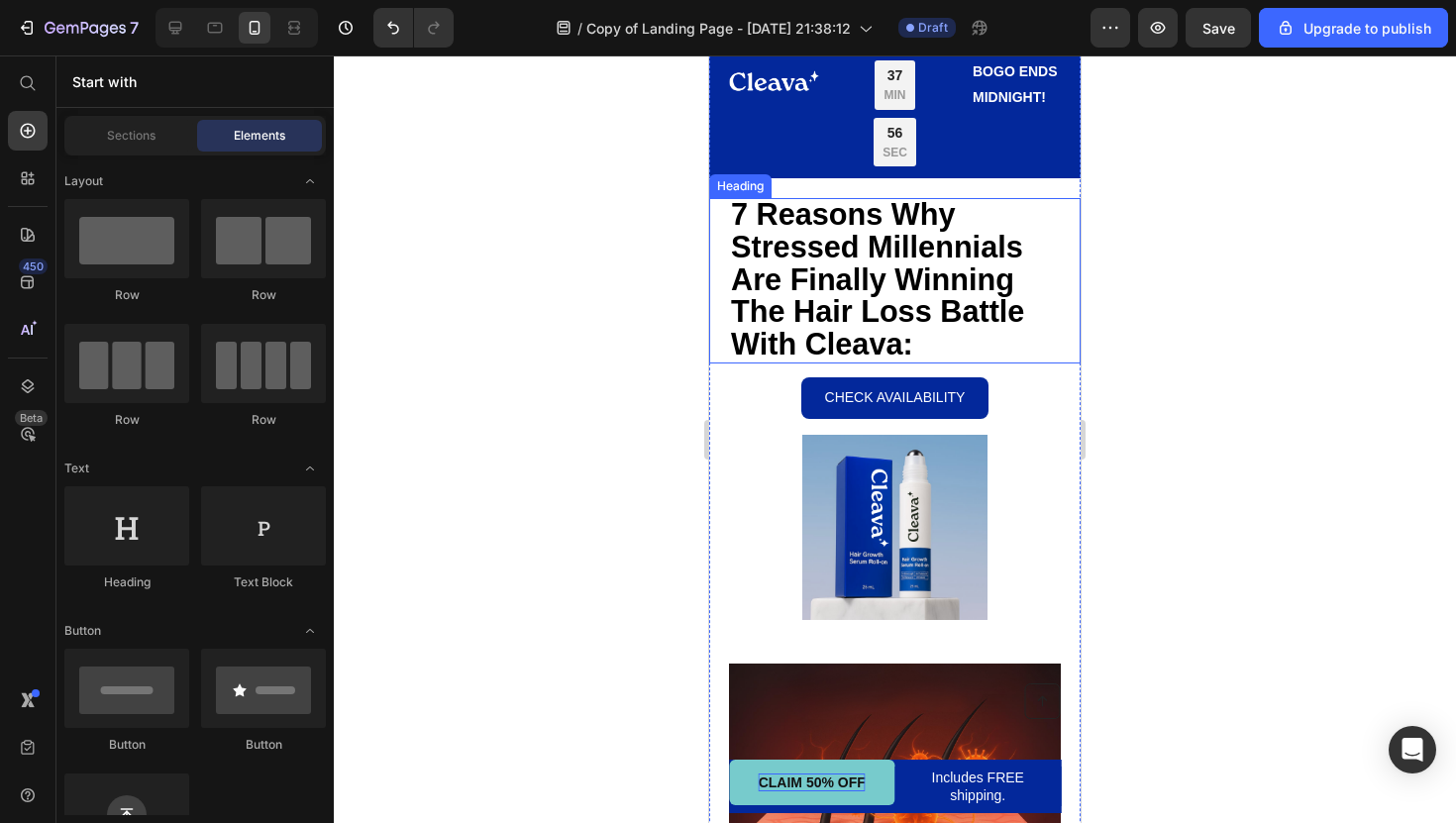 scroll, scrollTop: 195, scrollLeft: 0, axis: vertical 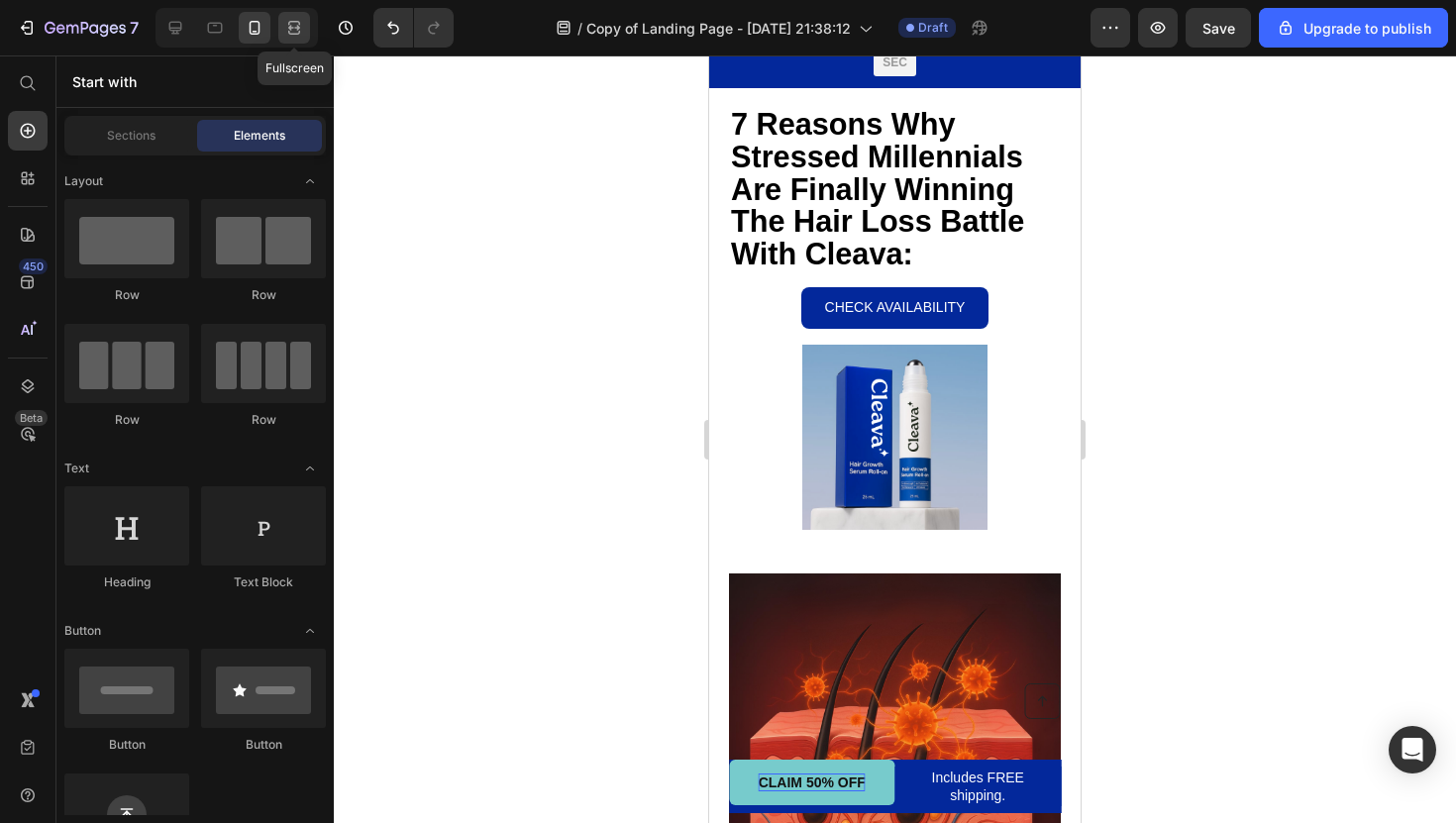 click 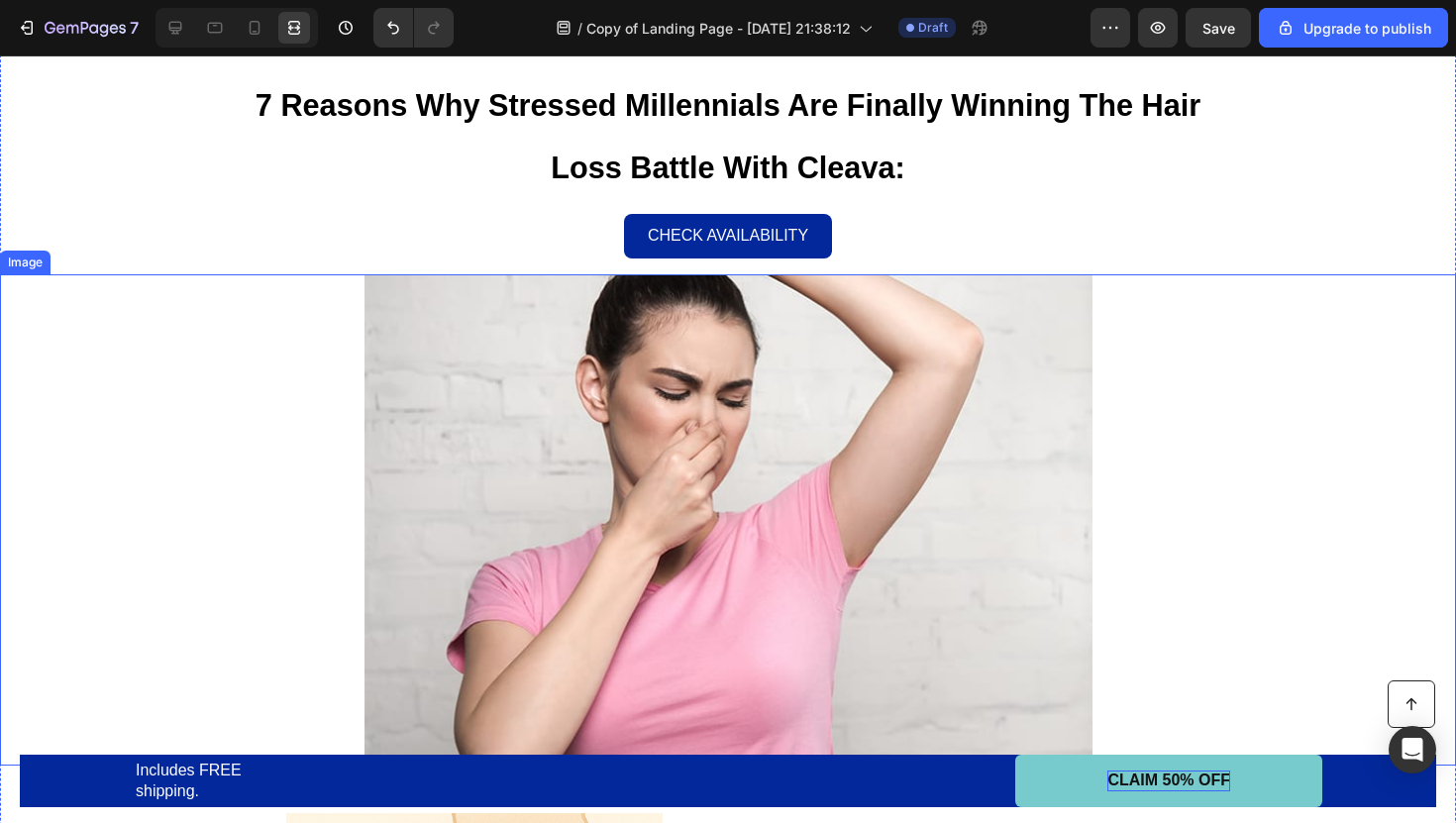 click at bounding box center [728, 520] 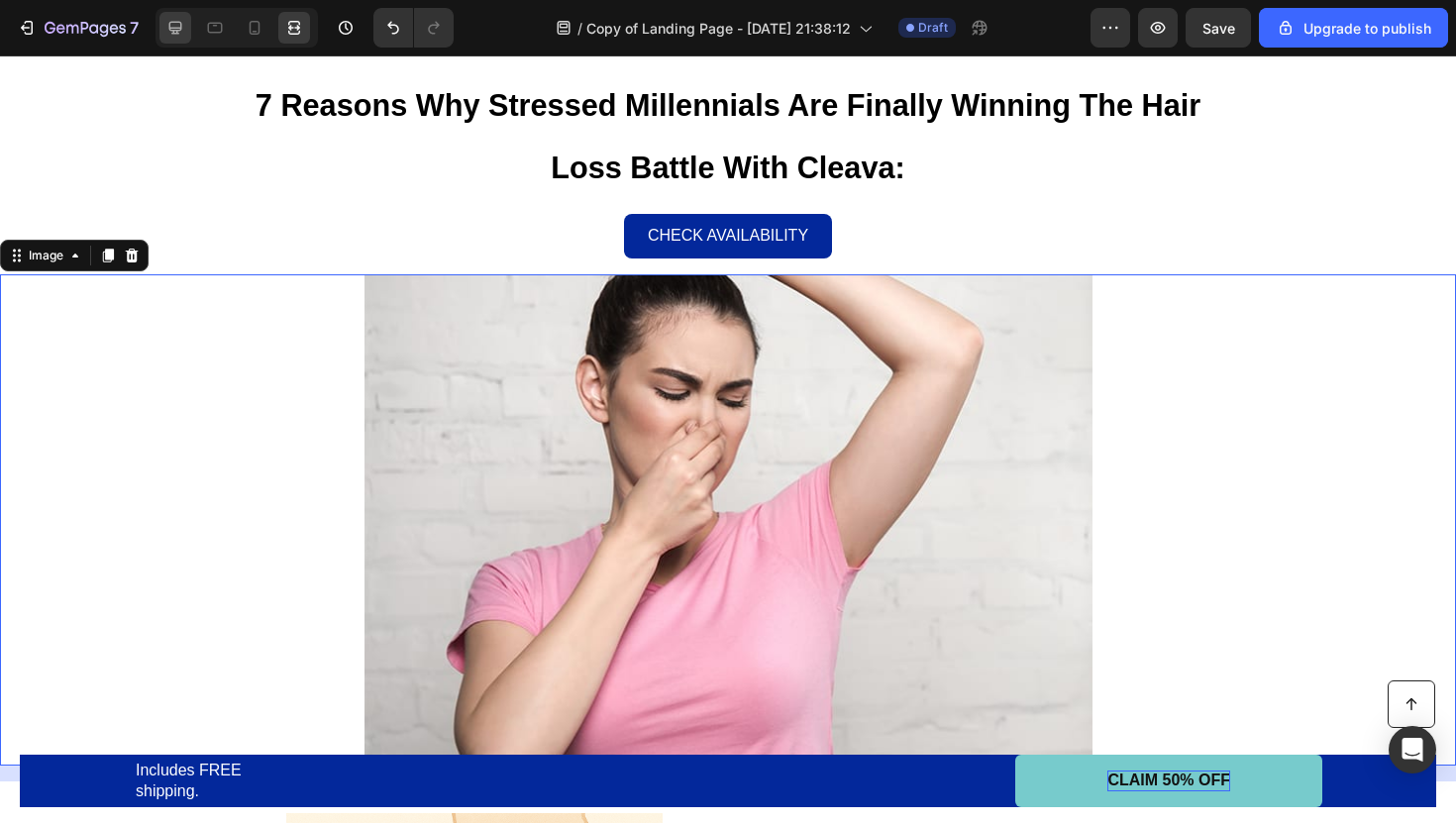 click 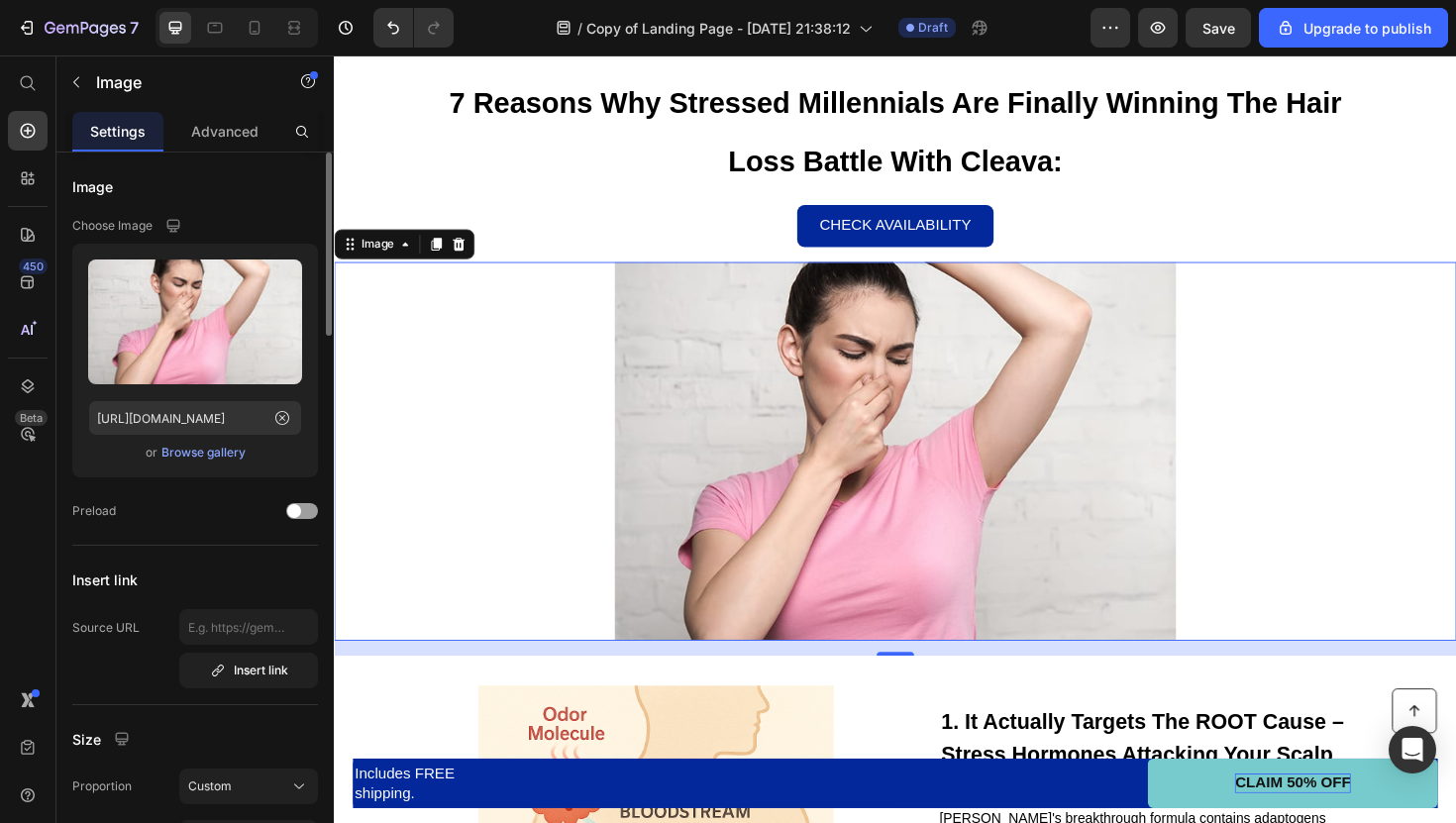 click on "Browse gallery" at bounding box center (203, 453) 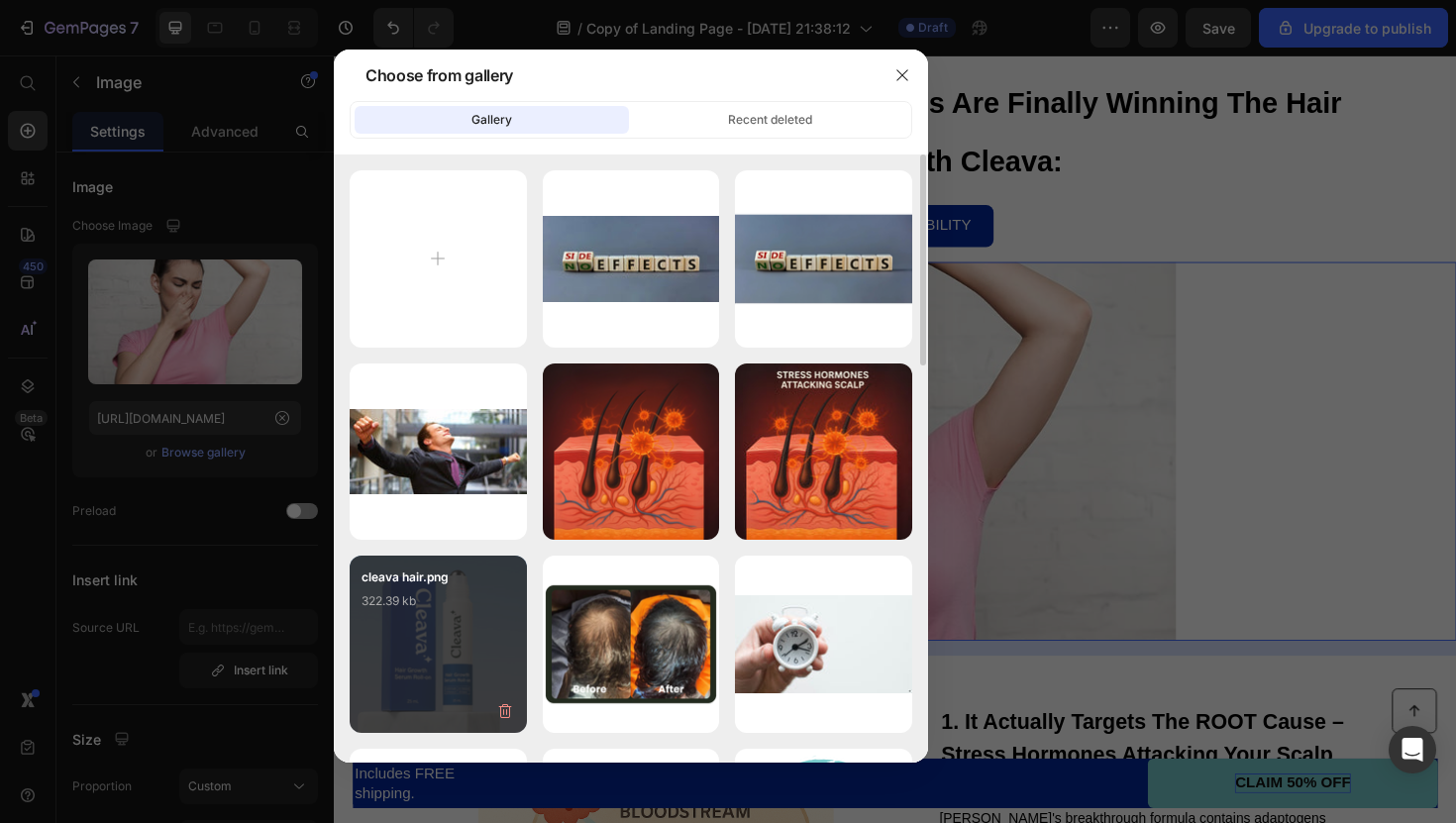 click on "322.39 kb" at bounding box center [438, 601] 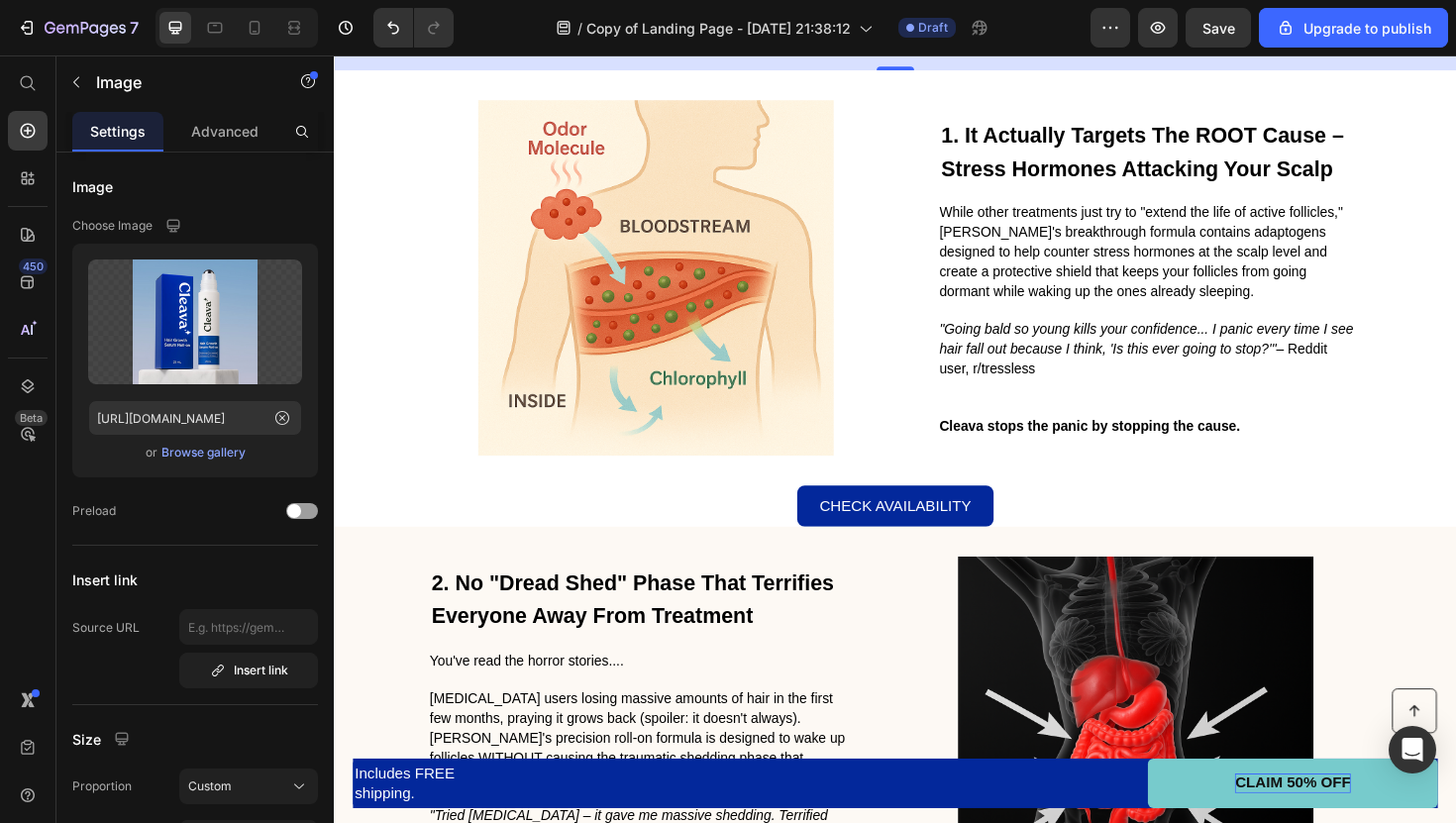 scroll, scrollTop: 1043, scrollLeft: 0, axis: vertical 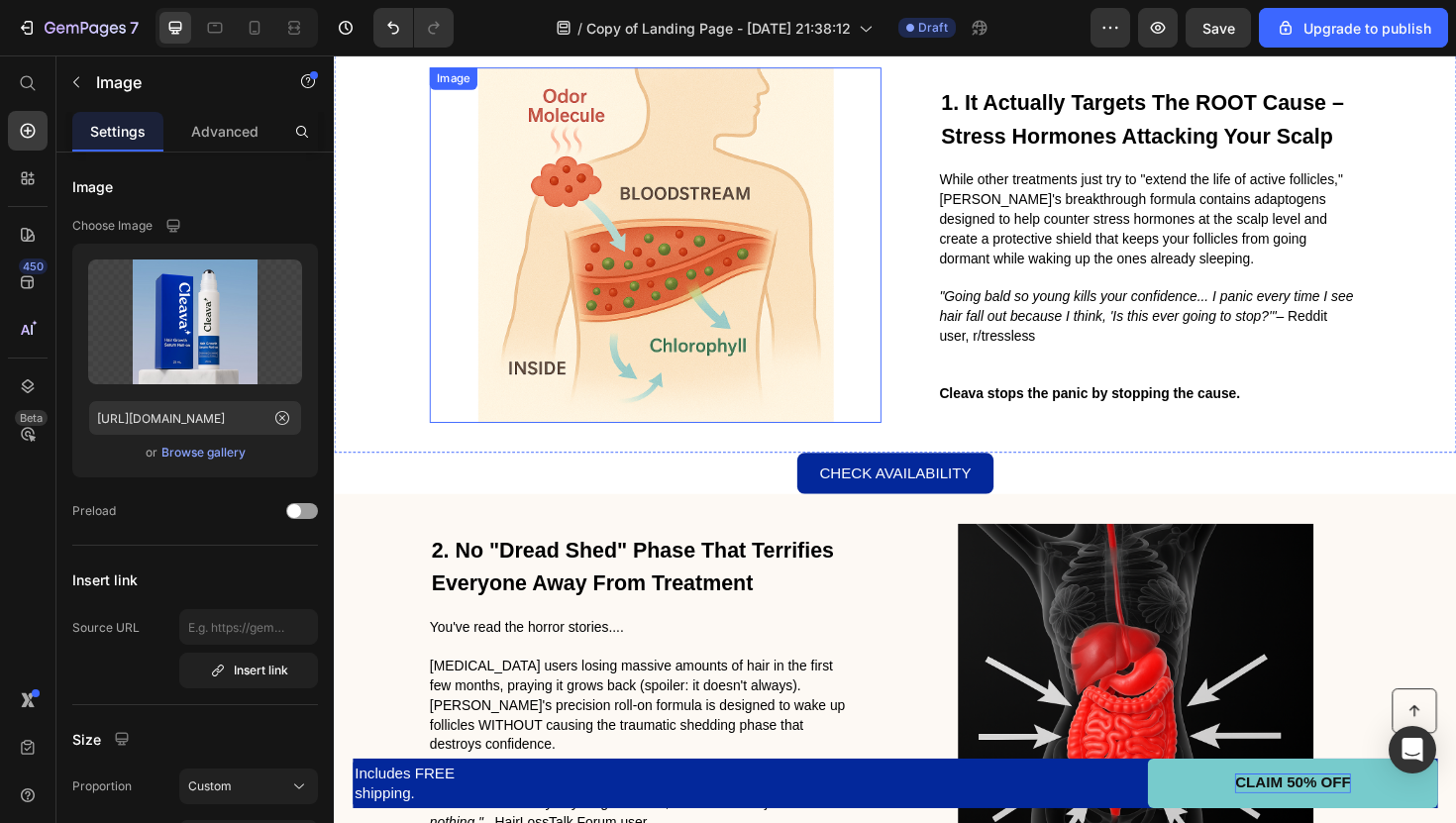 click at bounding box center [674, 257] 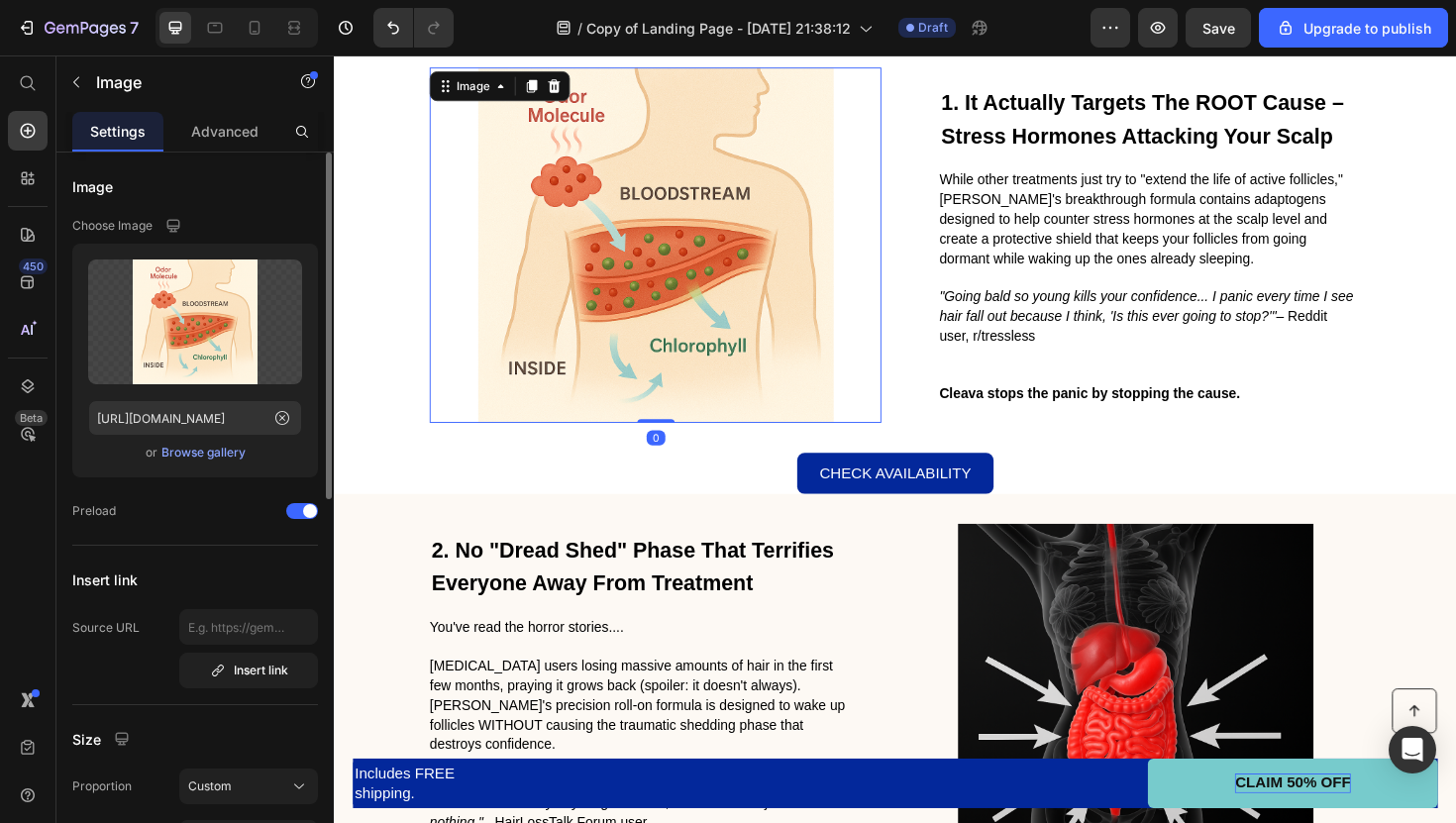 click on "Browse gallery" at bounding box center (203, 453) 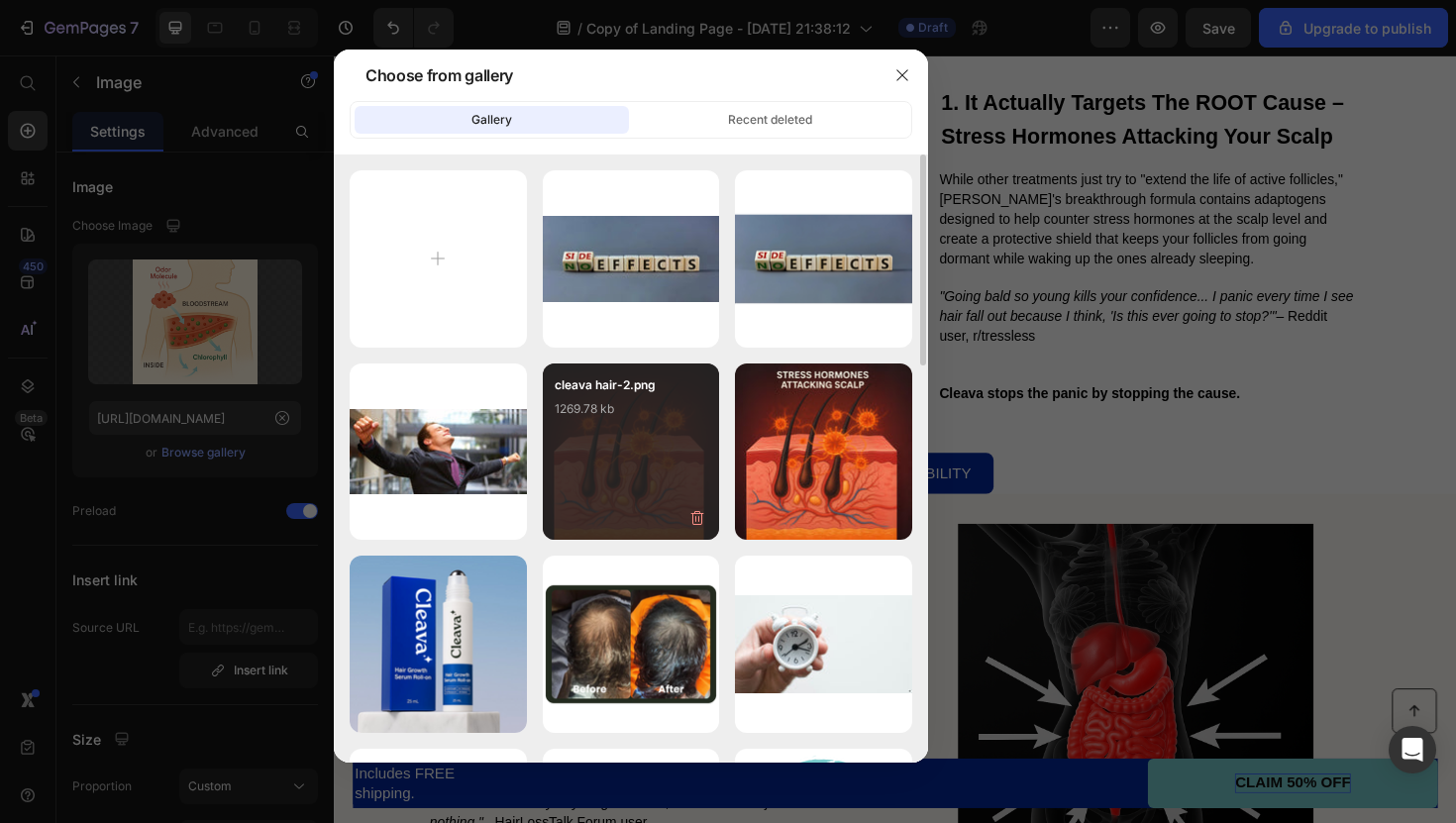 click on "cleava hair-2.png 1269.78 kb" at bounding box center (631, 452) 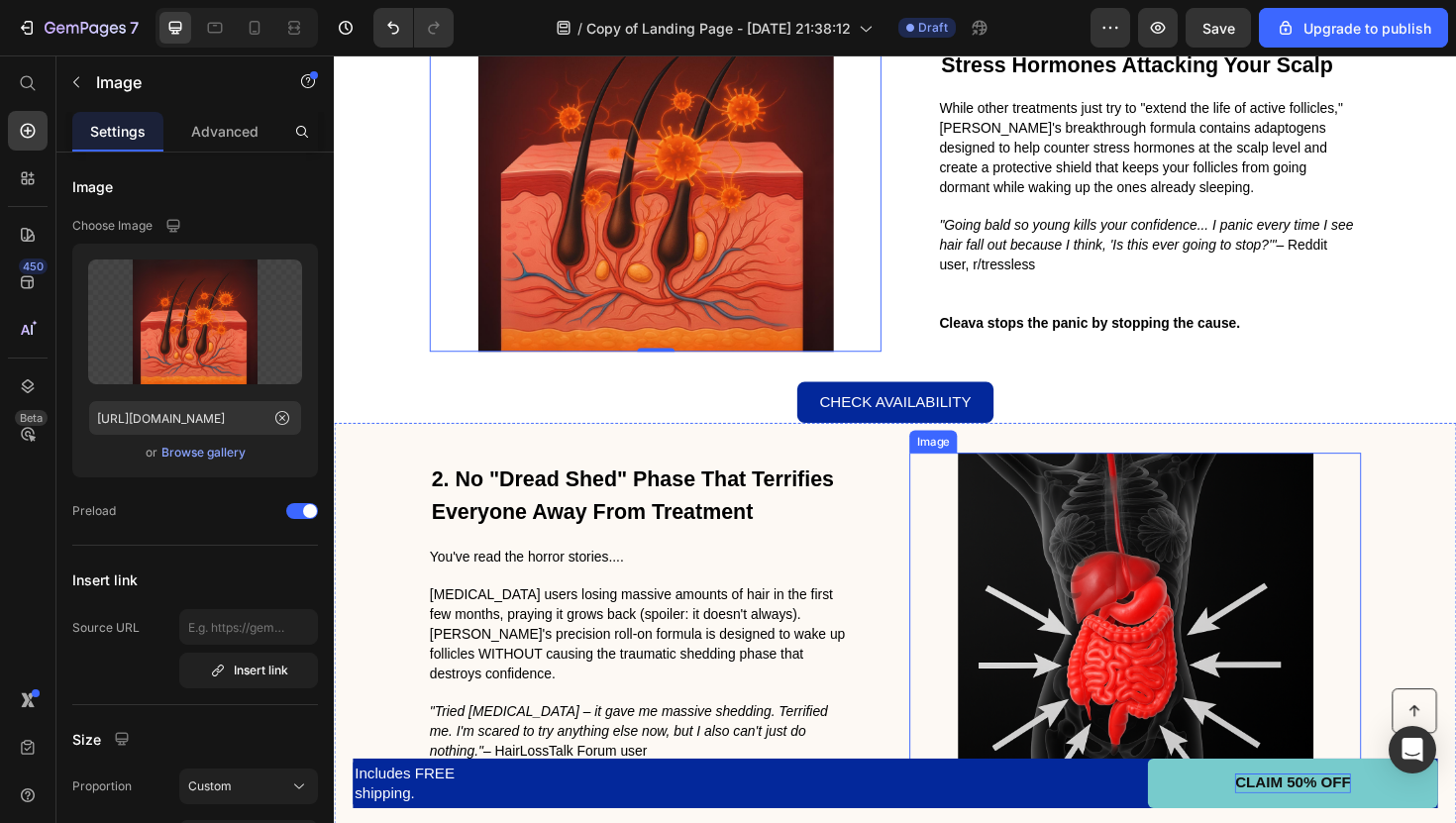 scroll, scrollTop: 1170, scrollLeft: 0, axis: vertical 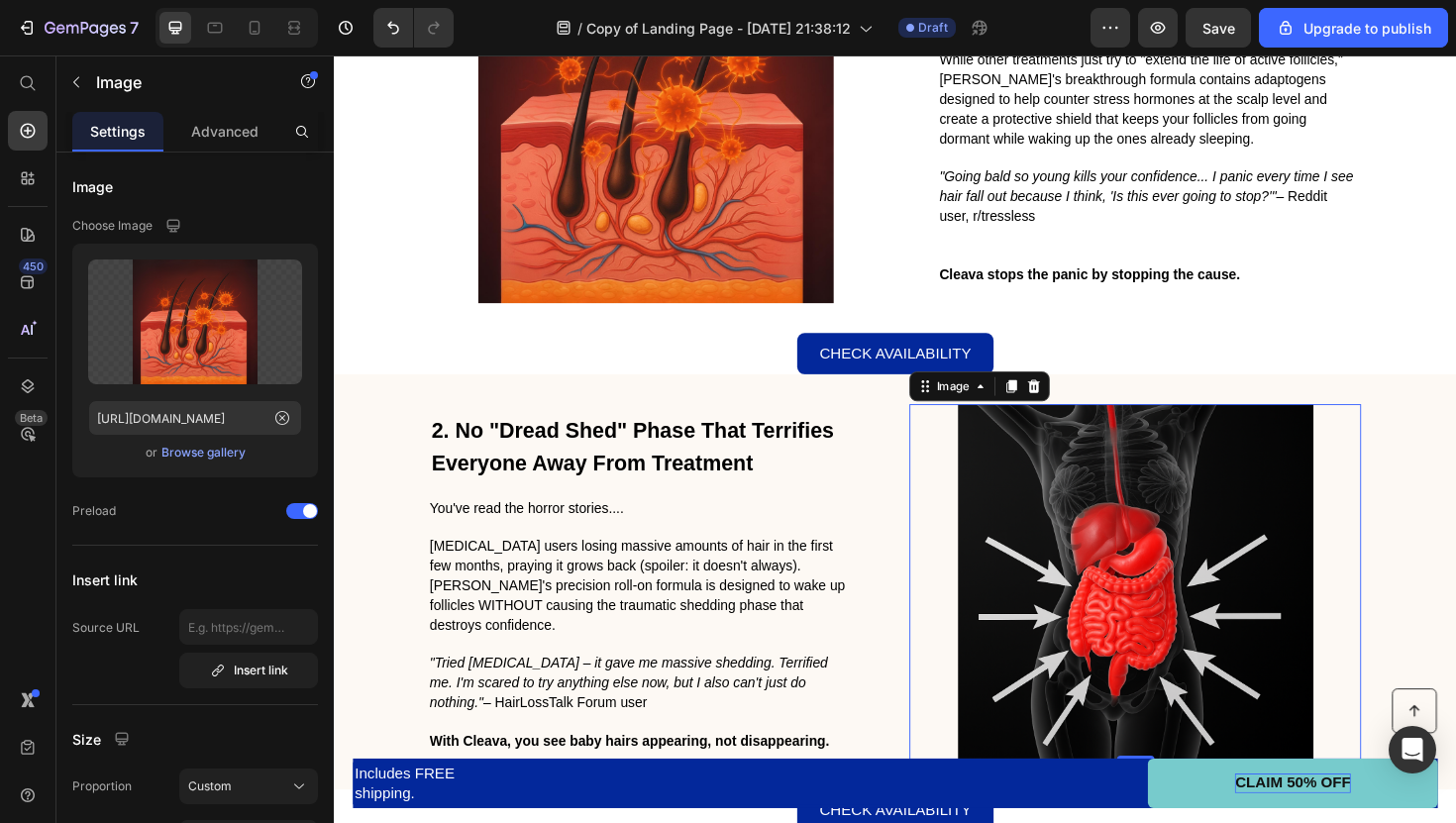 click at bounding box center [1182, 613] 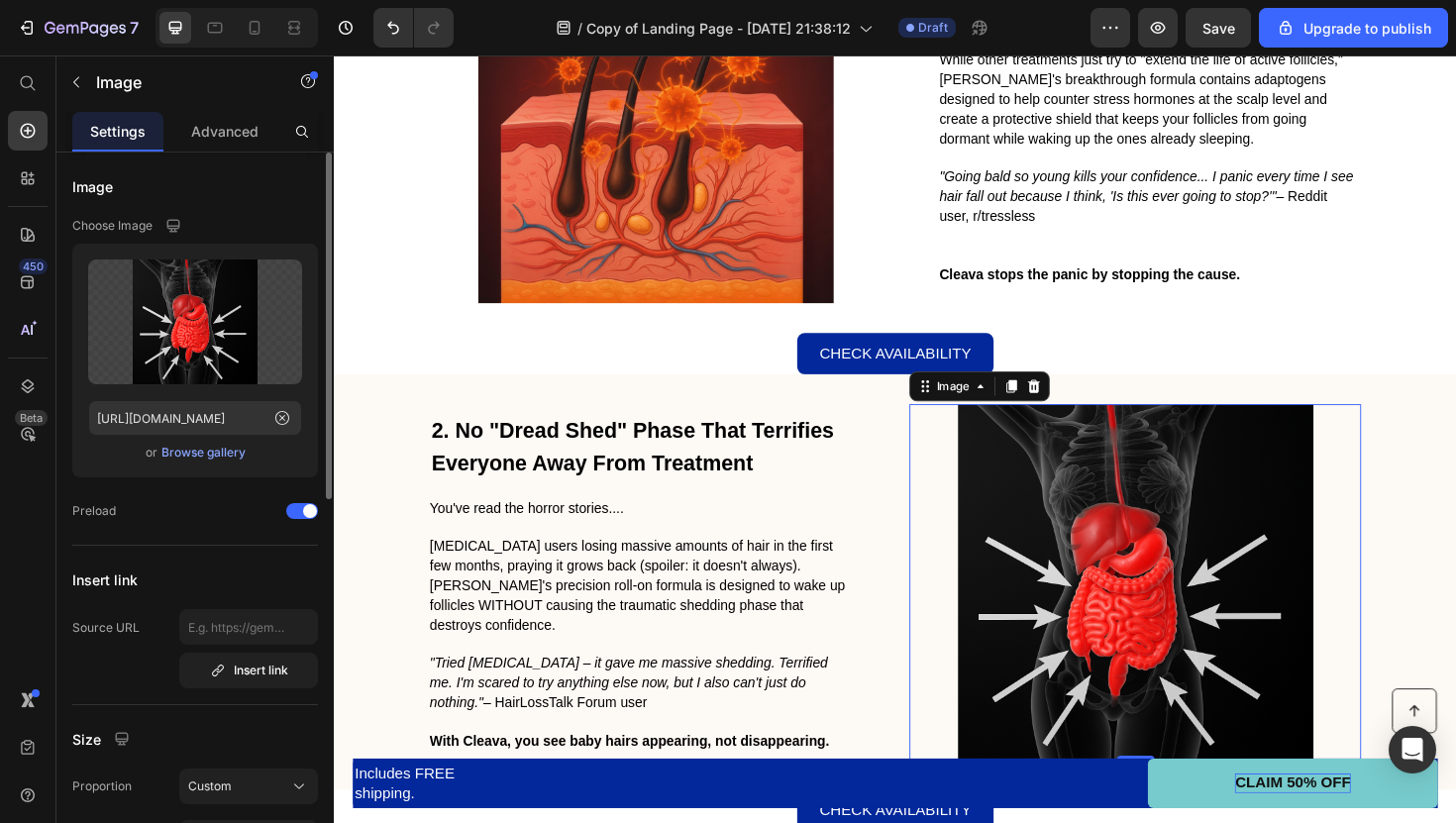 click on "Browse gallery" at bounding box center [203, 453] 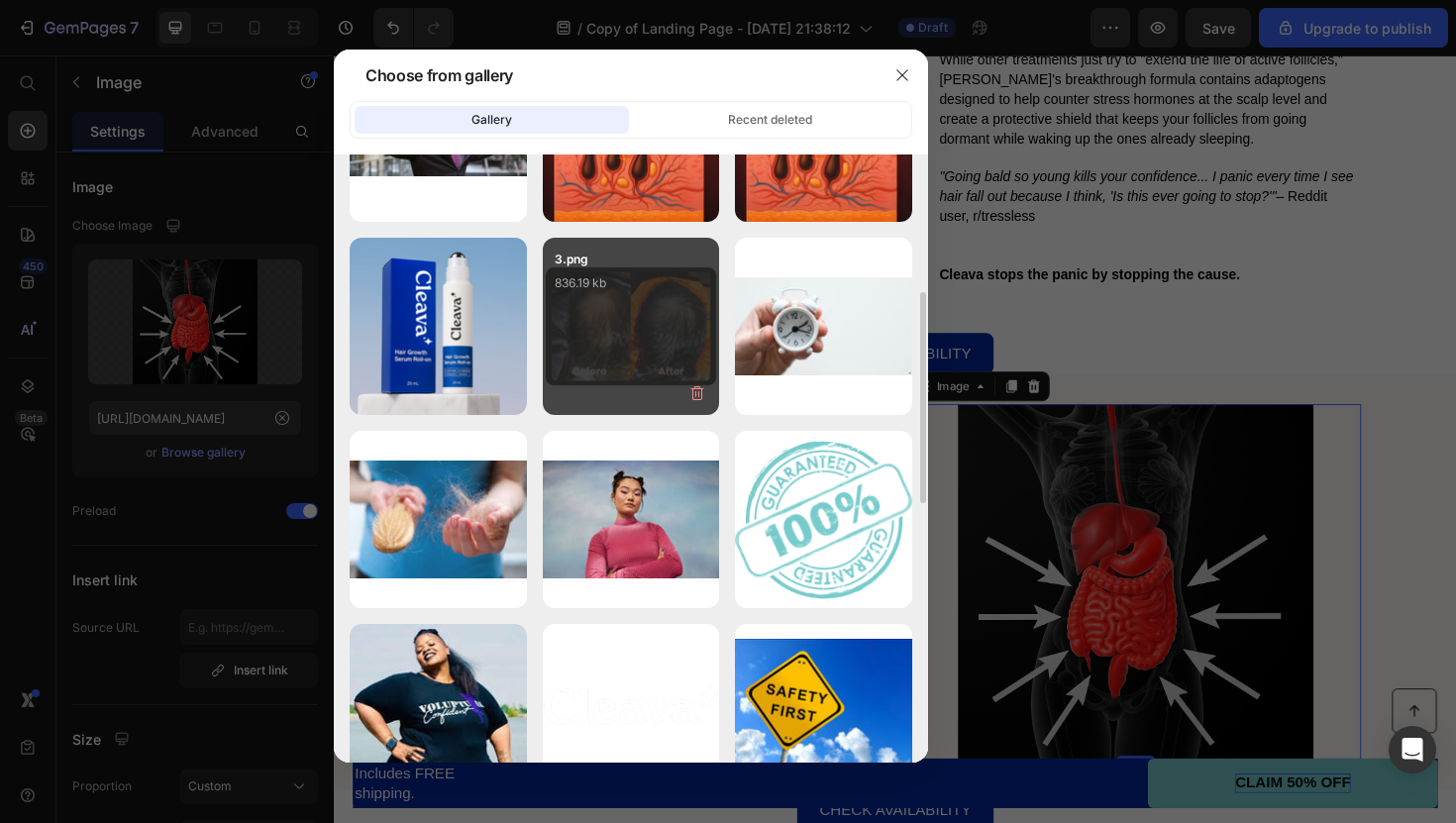scroll, scrollTop: 340, scrollLeft: 0, axis: vertical 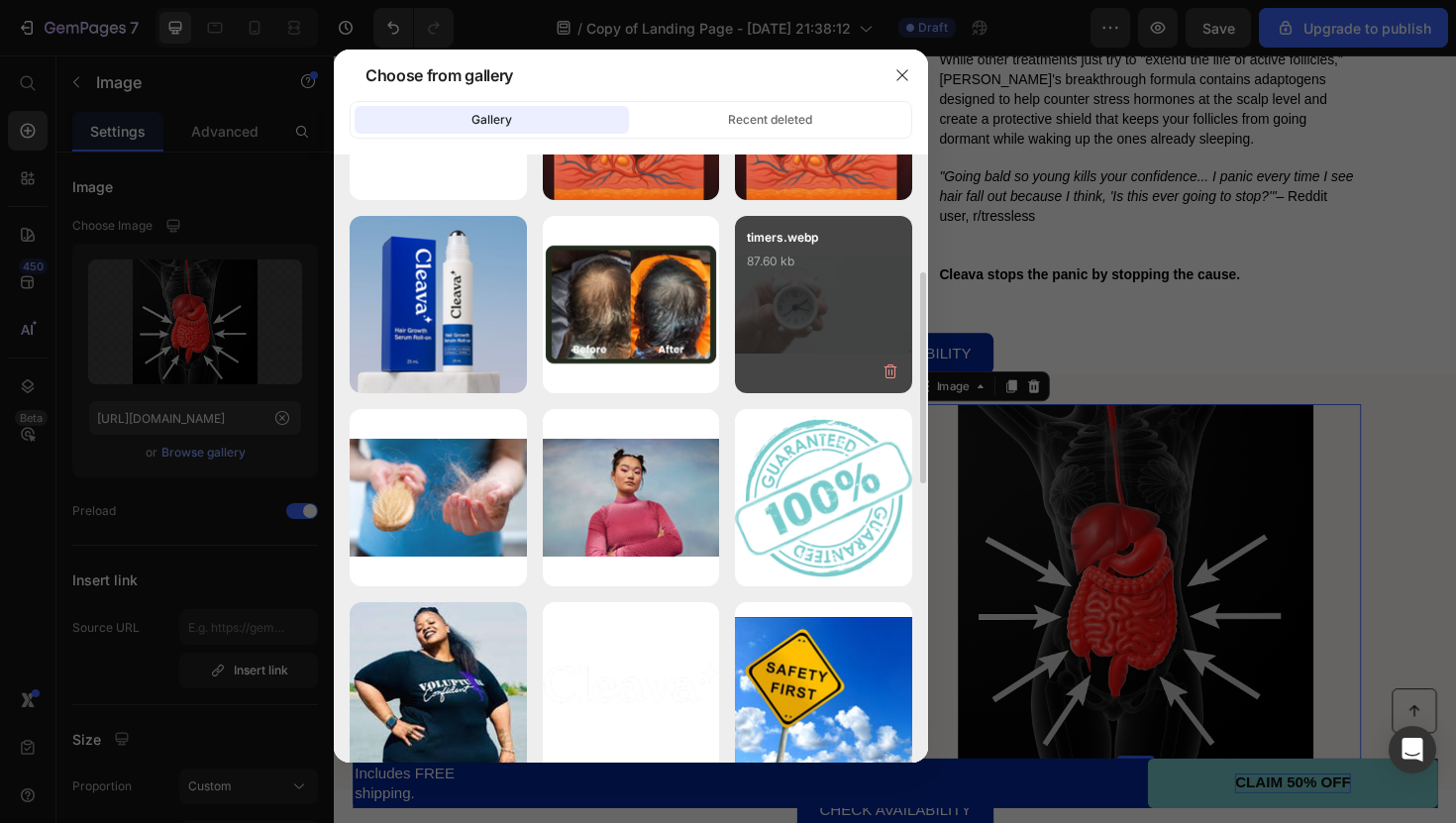 click on "timers.webp 87.60 kb" at bounding box center [823, 304] 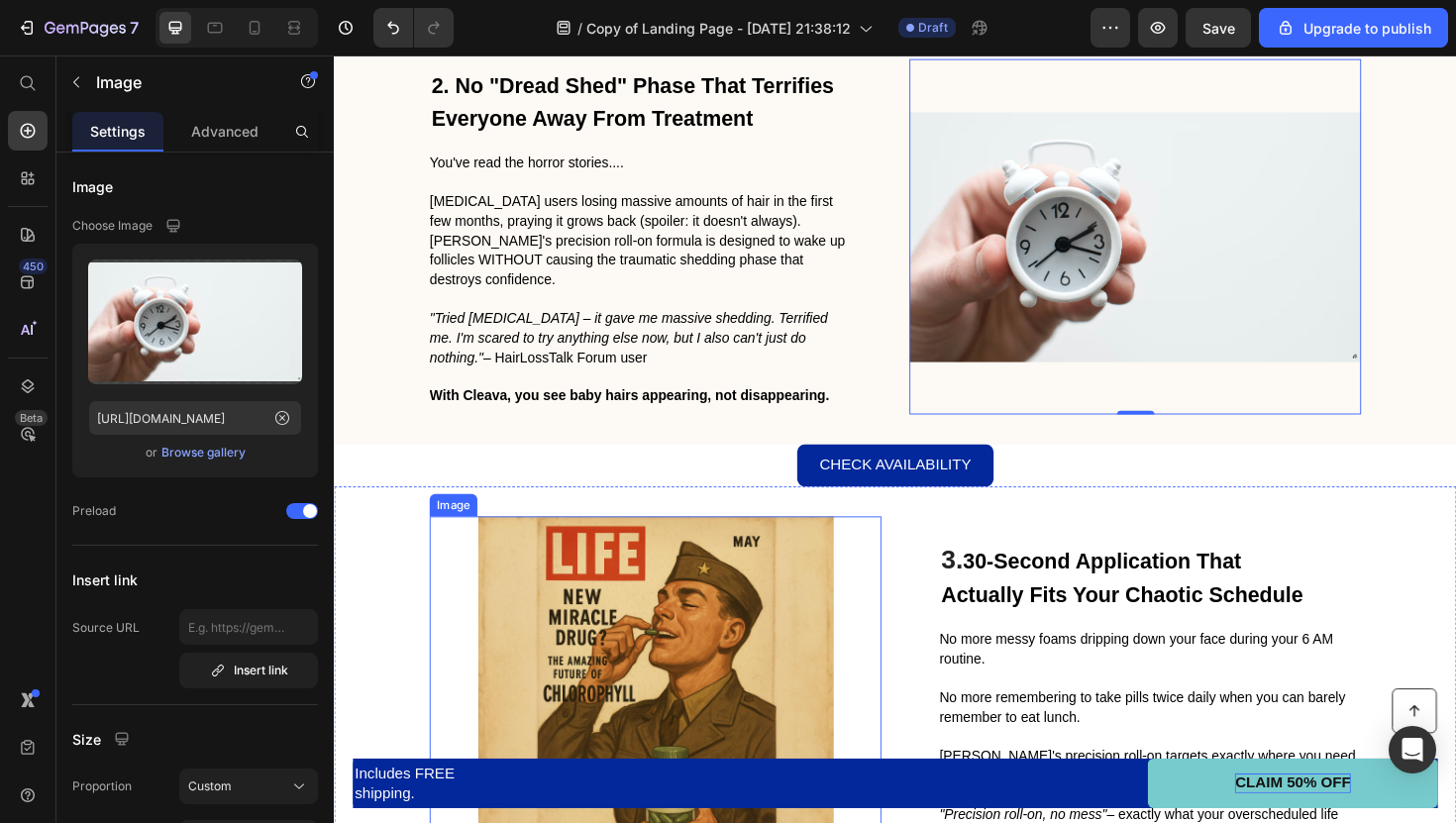 scroll, scrollTop: 1520, scrollLeft: 0, axis: vertical 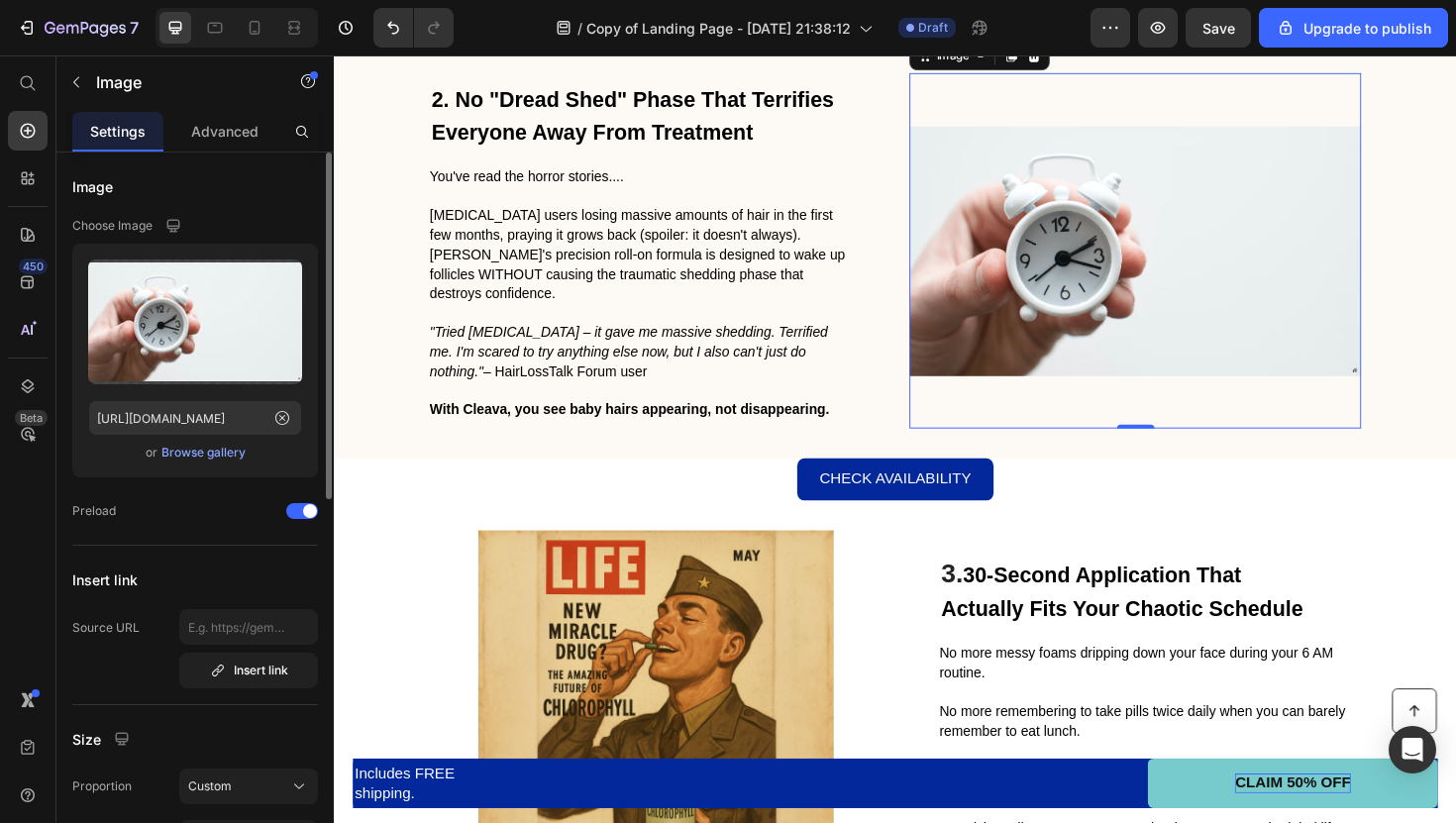 click on "Browse gallery" at bounding box center (203, 453) 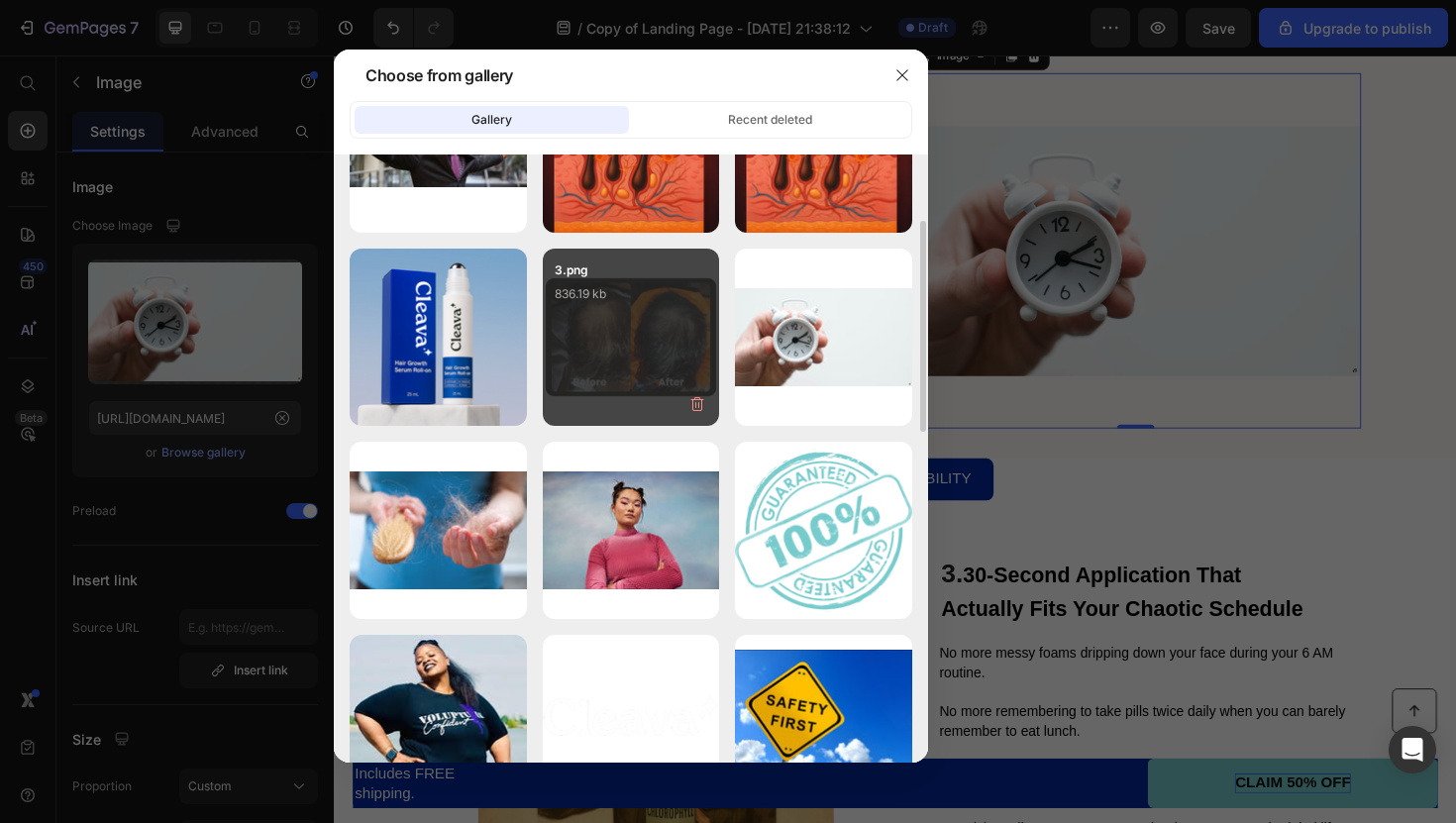 scroll, scrollTop: 315, scrollLeft: 0, axis: vertical 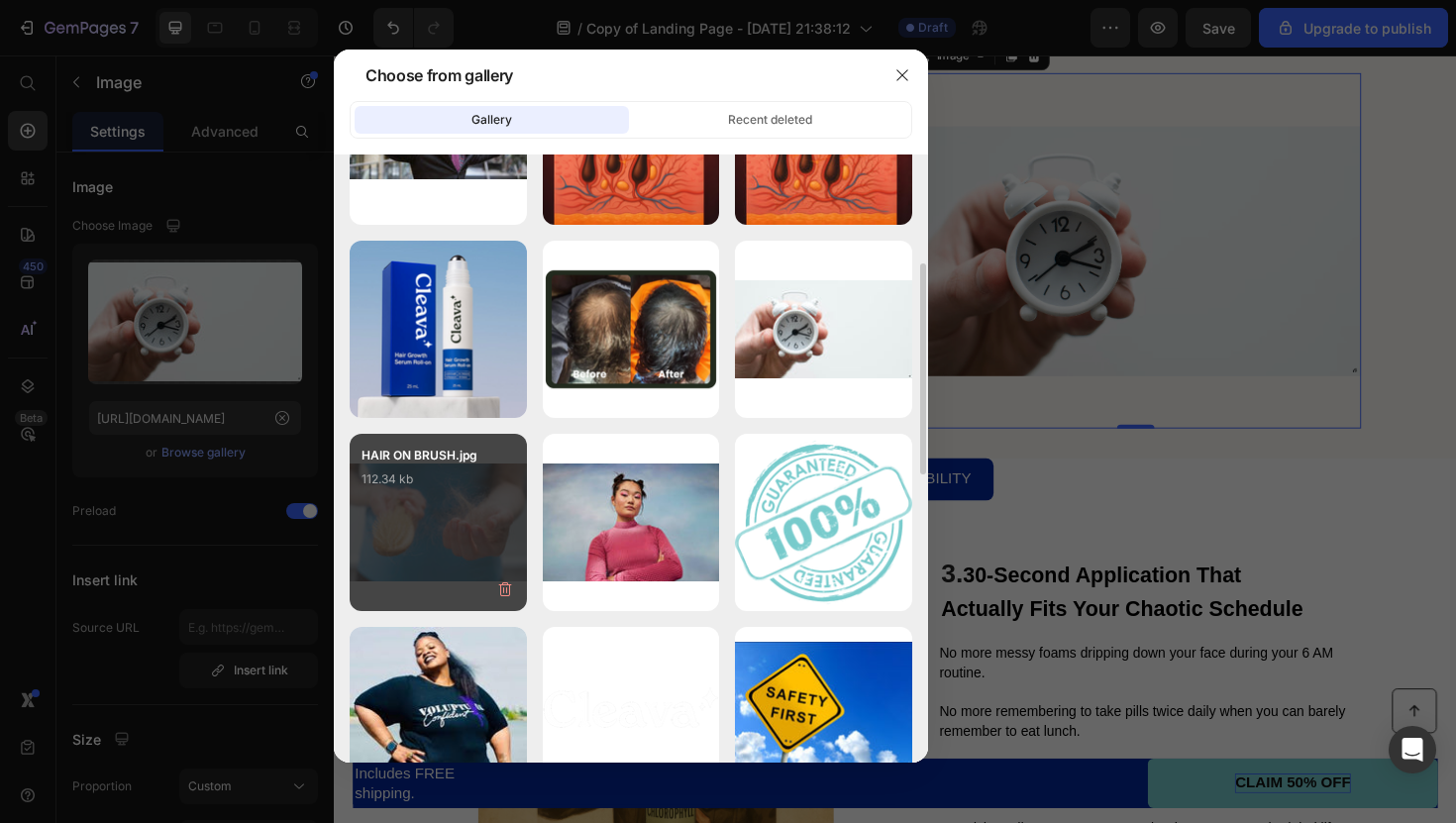 click on "HAIR ON BRUSH.jpg 112.34 kb" at bounding box center (438, 485) 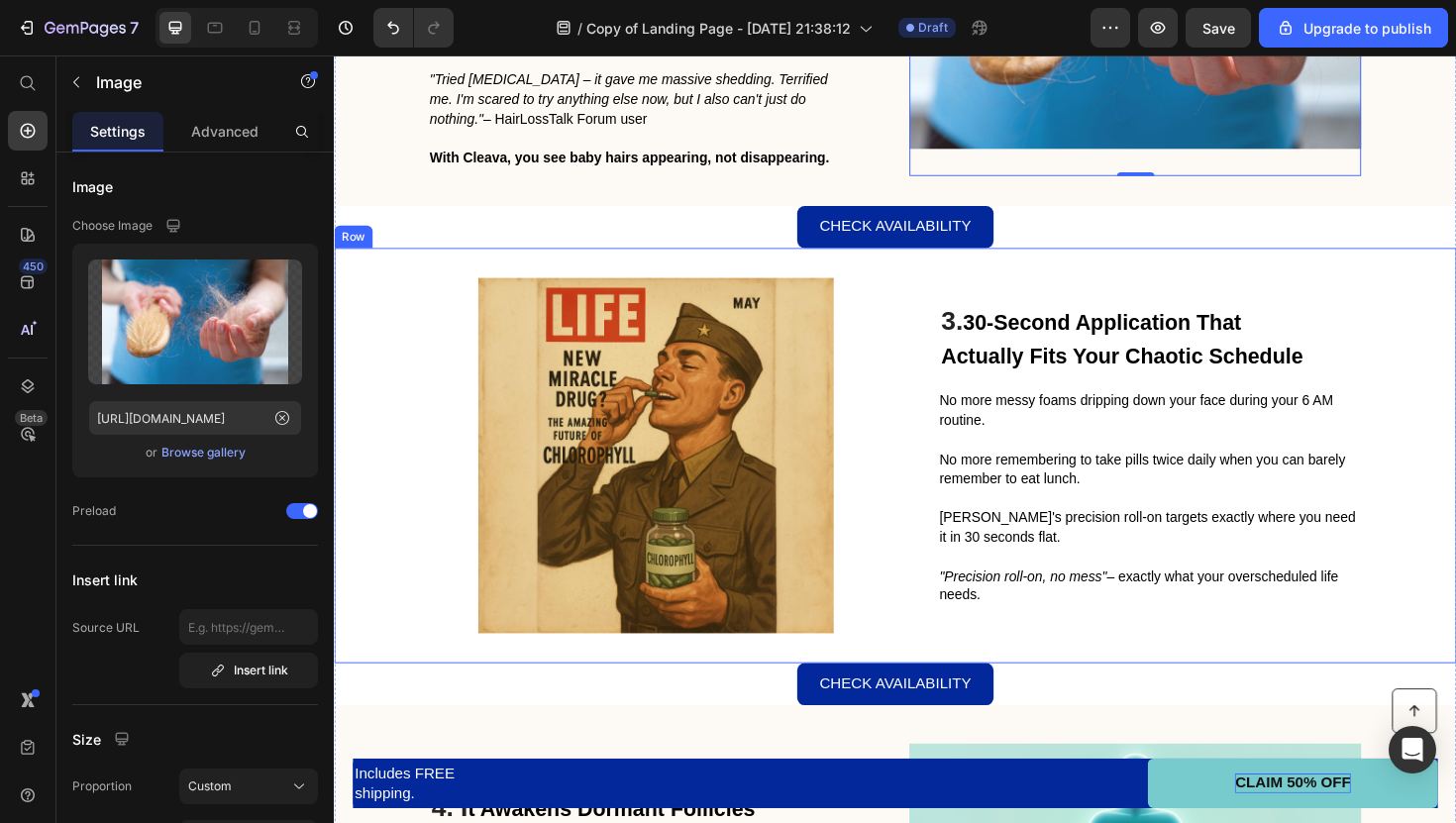 scroll, scrollTop: 1817, scrollLeft: 0, axis: vertical 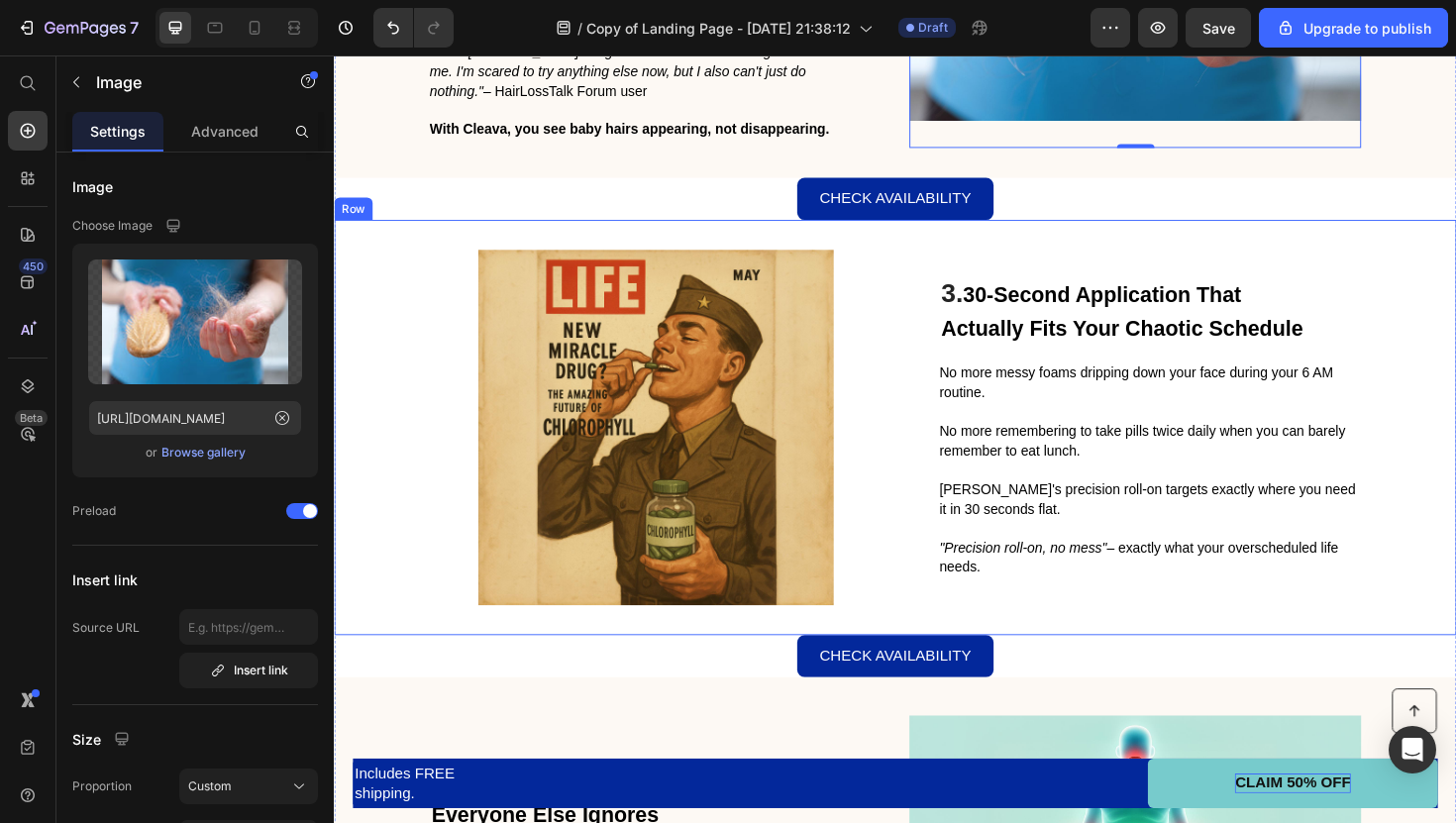 click at bounding box center (674, 450) 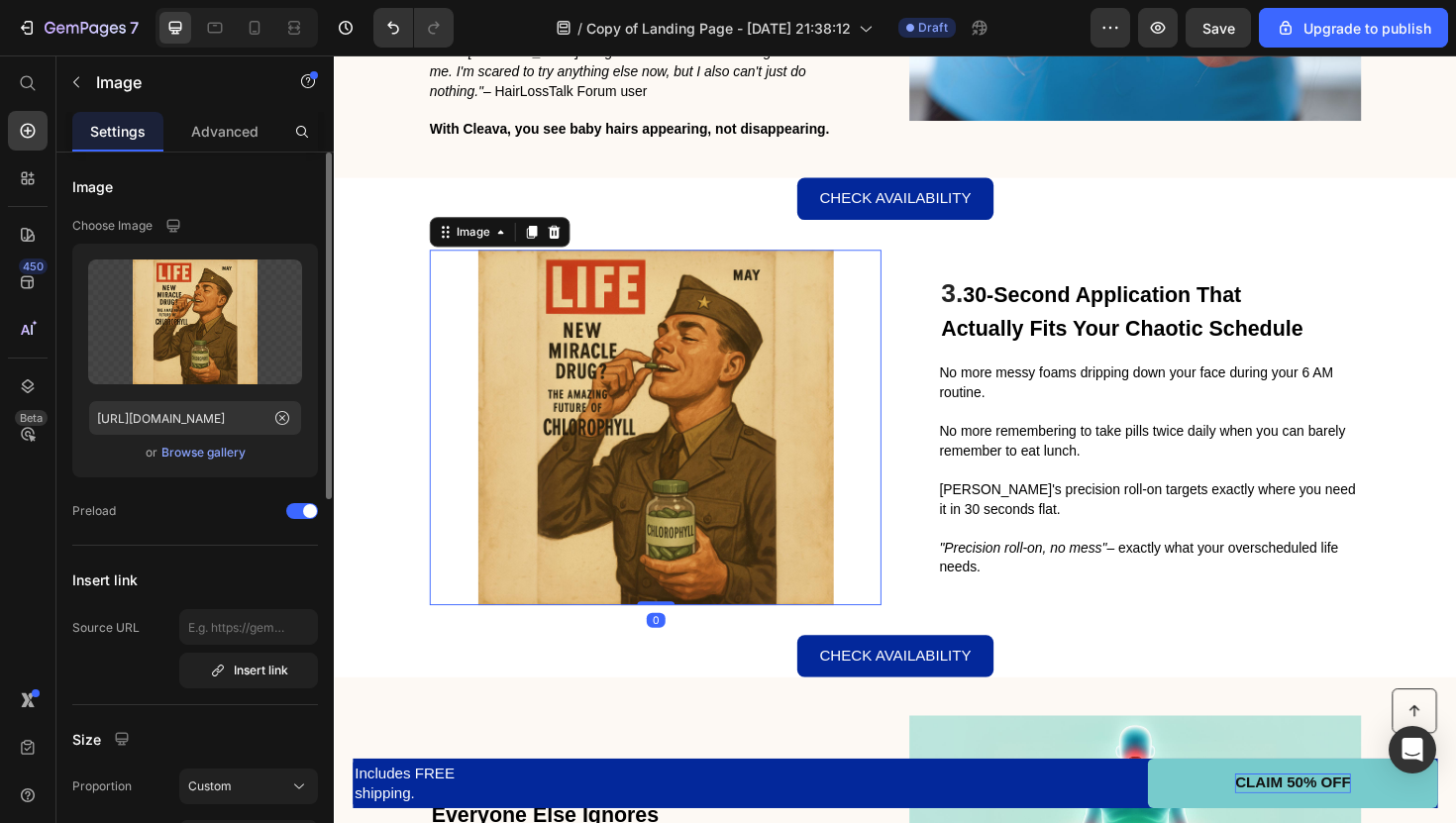 click on "Browse gallery" at bounding box center (203, 453) 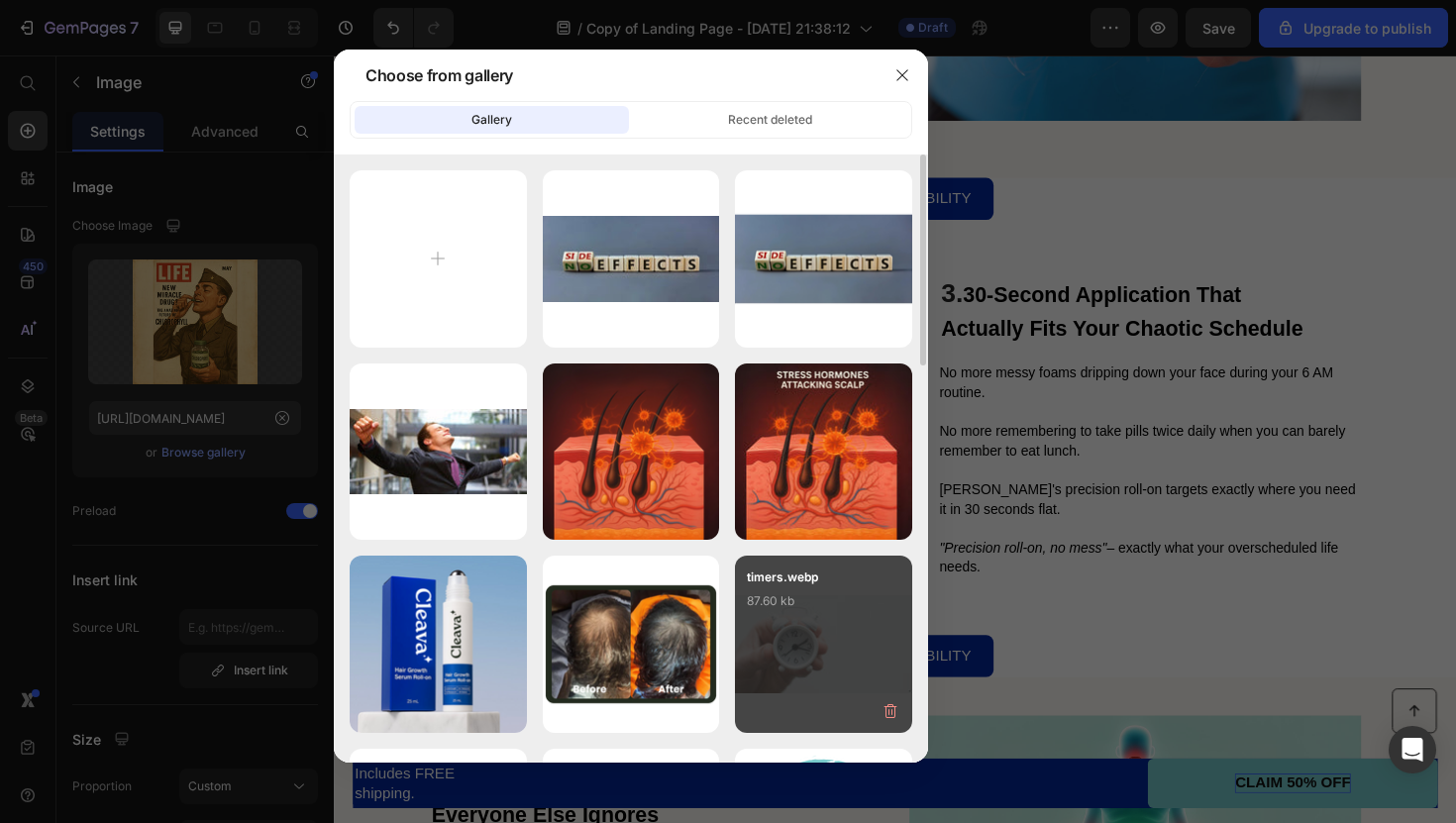 click on "timers.webp 87.60 kb" at bounding box center [823, 607] 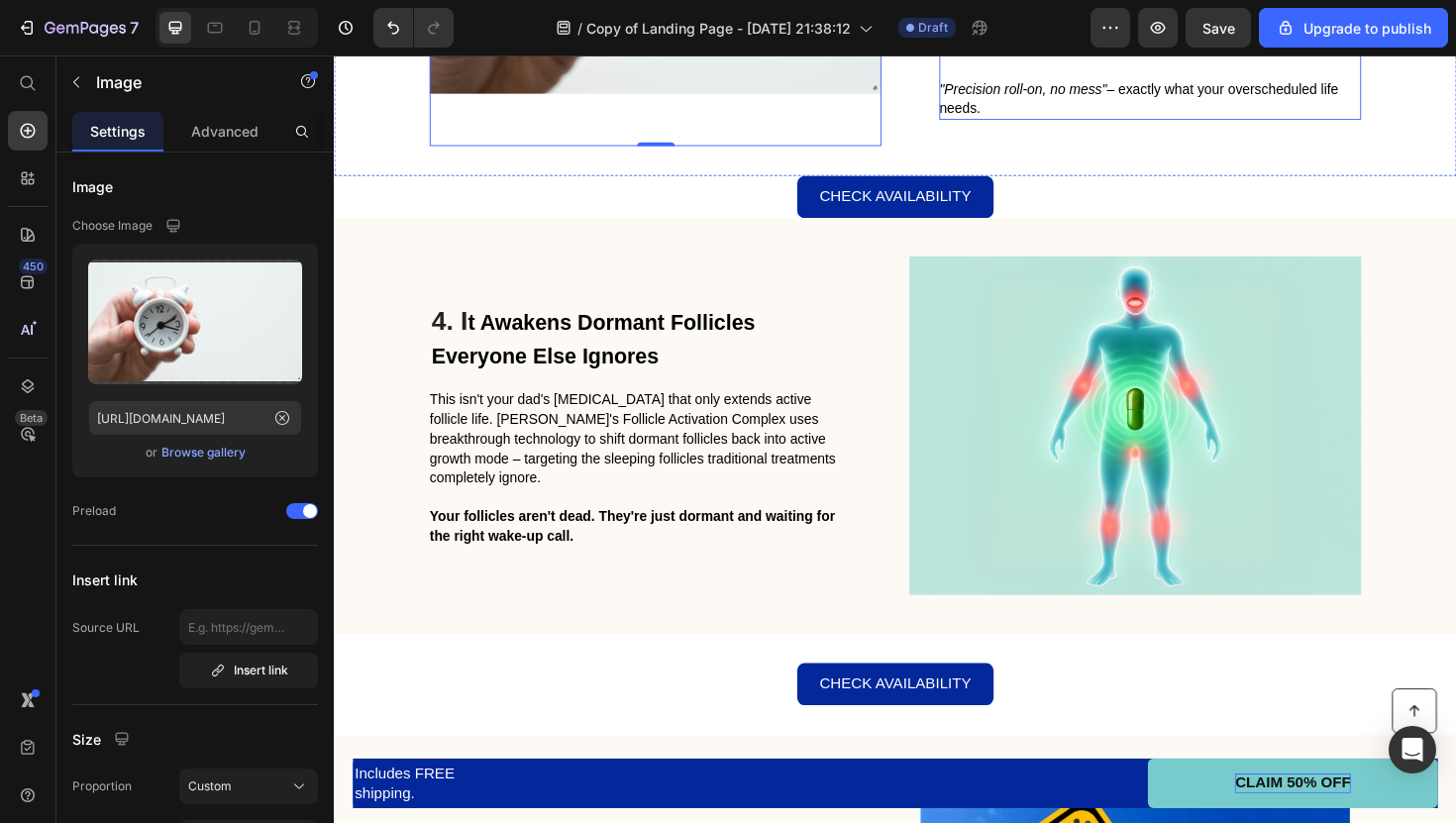 scroll, scrollTop: 2339, scrollLeft: 0, axis: vertical 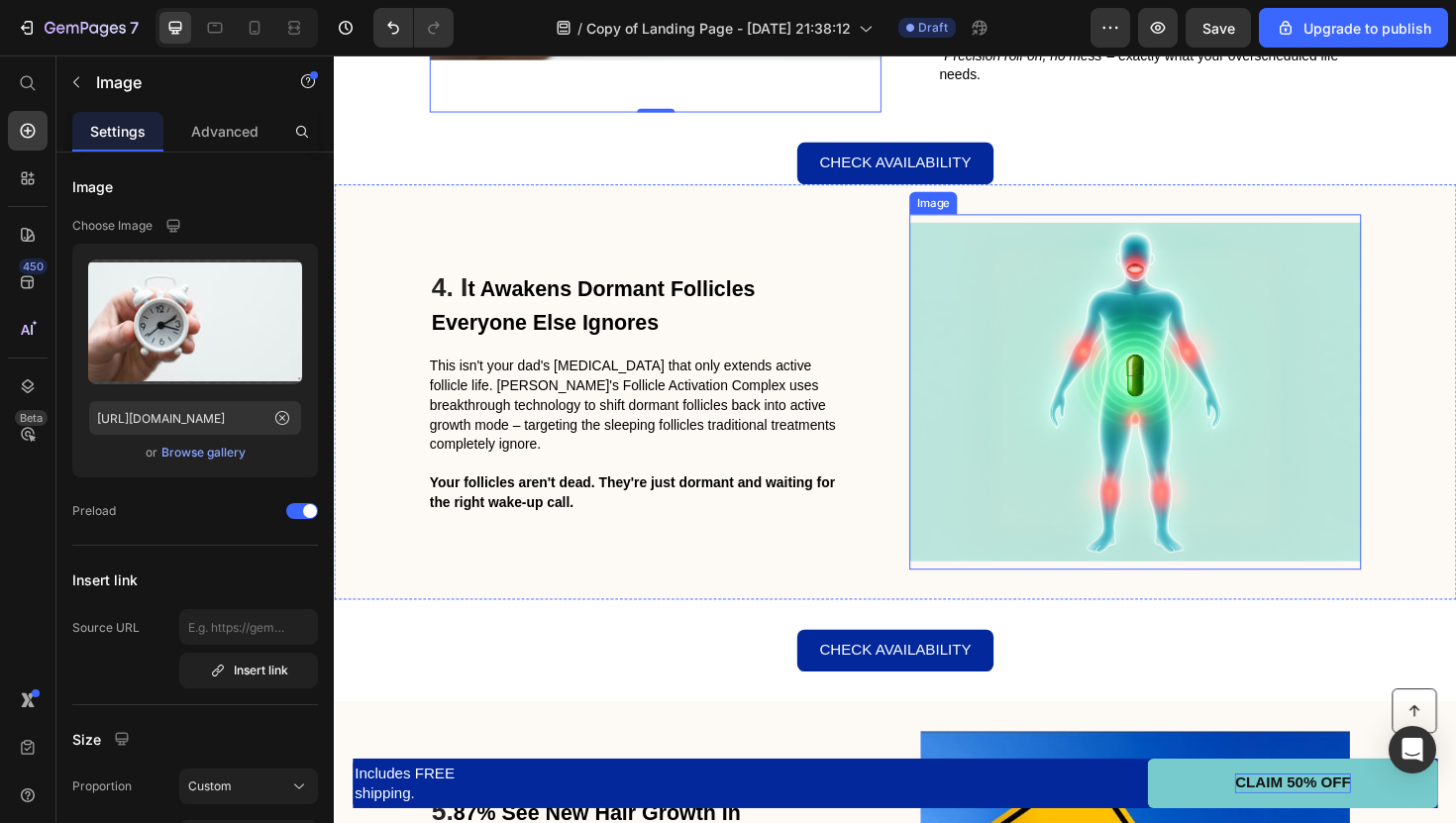 click at bounding box center (1182, 412) 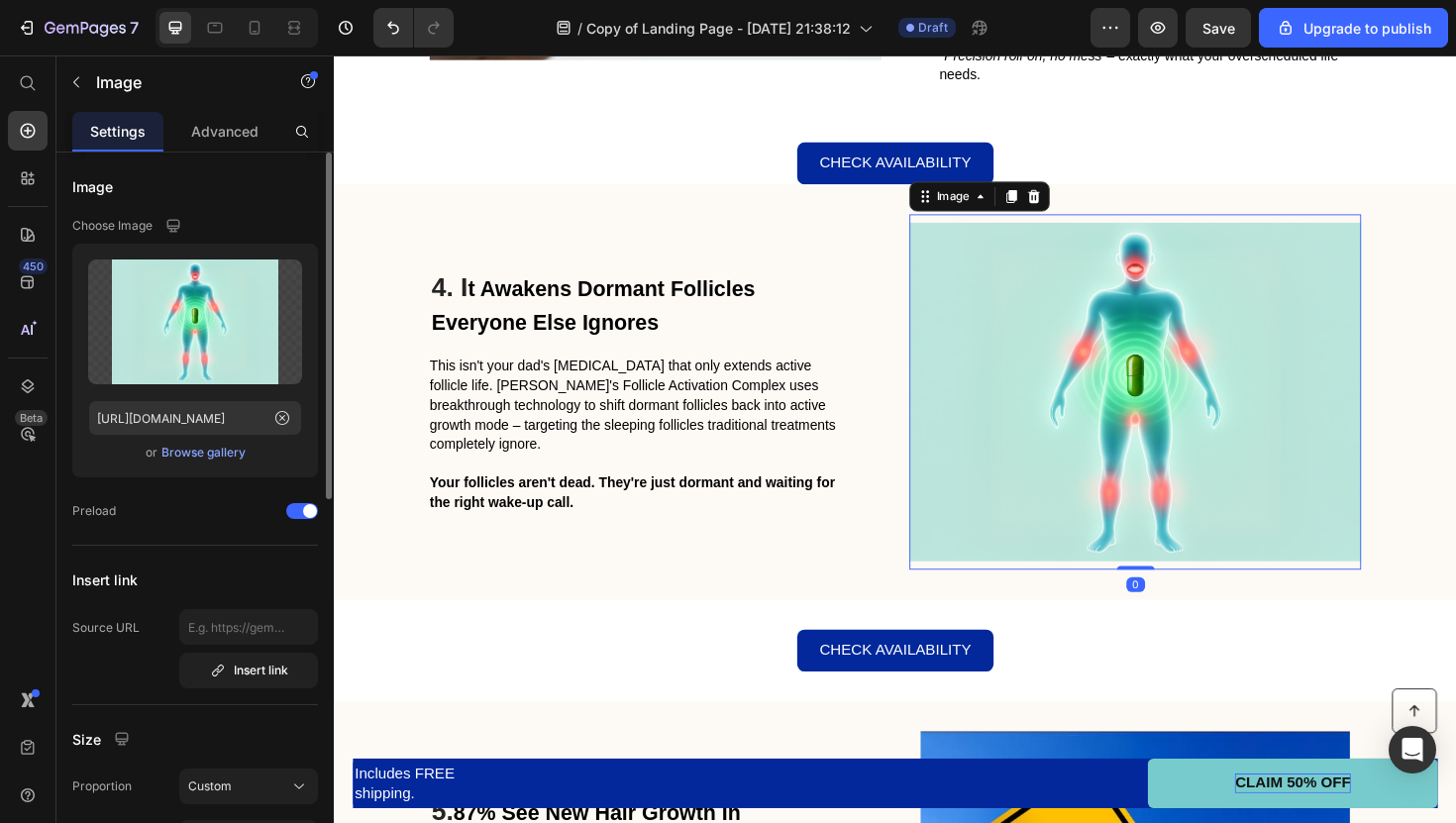 click on "Browse gallery" at bounding box center (203, 453) 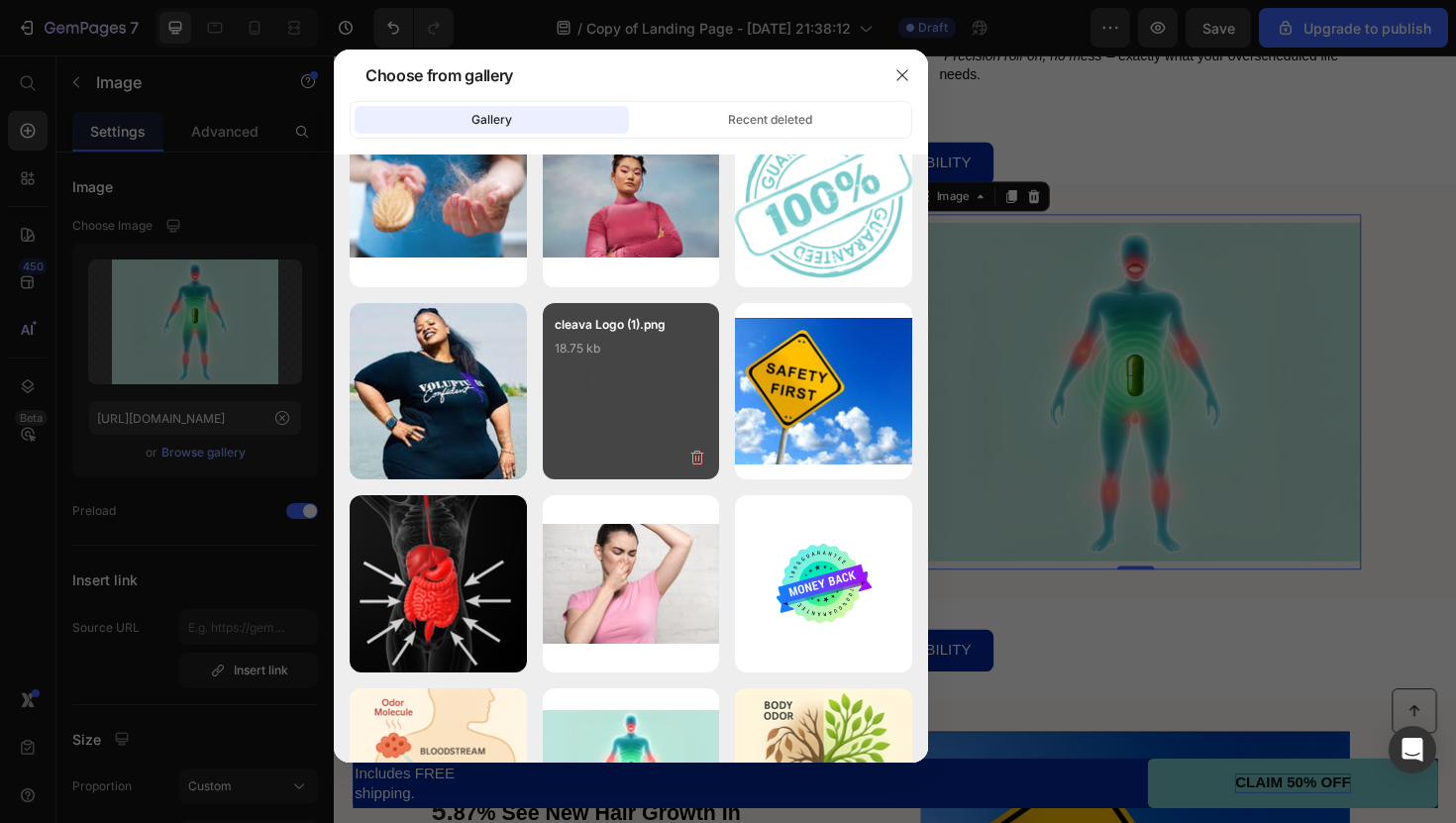 scroll, scrollTop: 0, scrollLeft: 0, axis: both 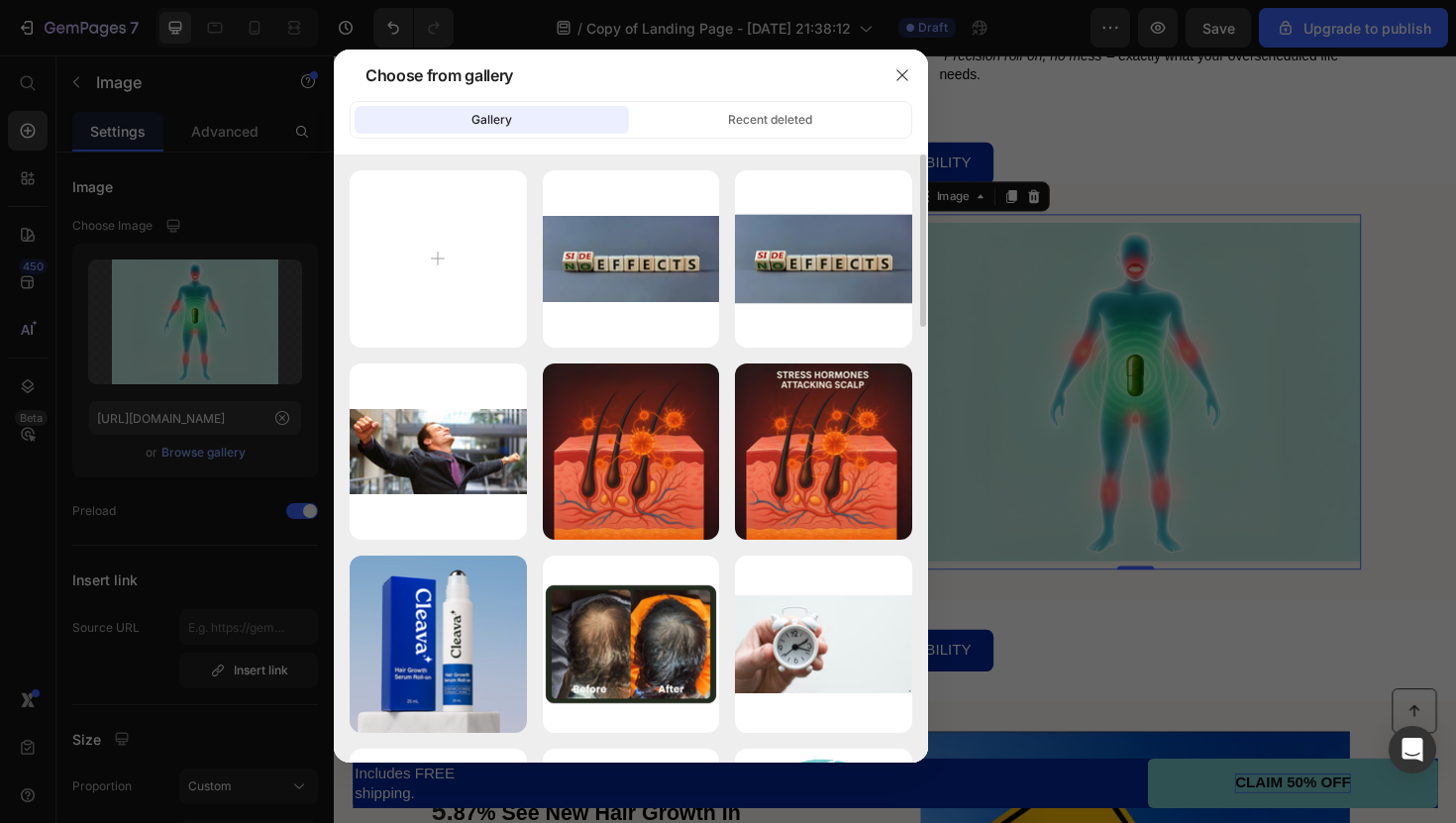click at bounding box center (728, 411) 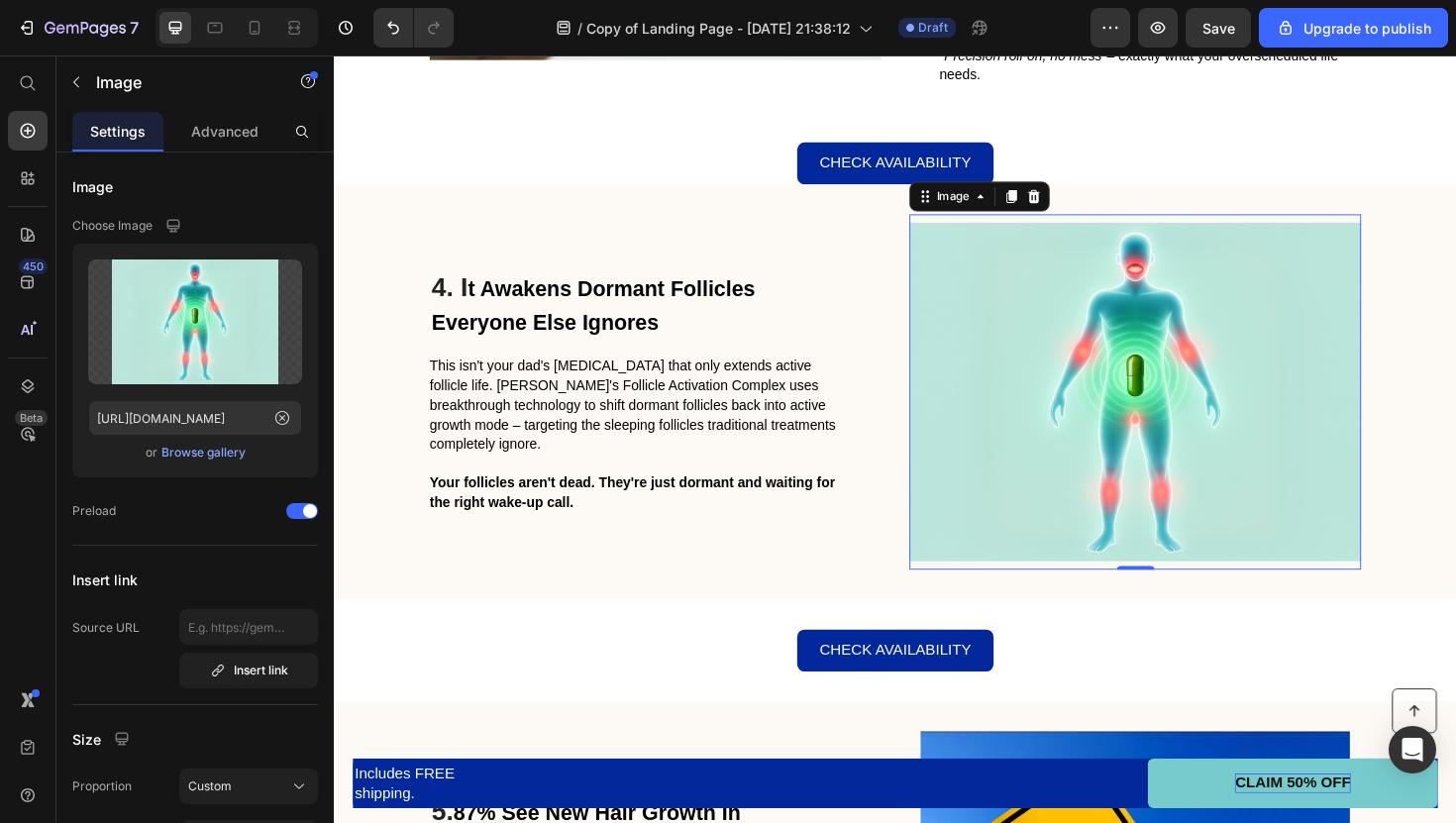 drag, startPoint x: 1389, startPoint y: 563, endPoint x: 1100, endPoint y: 532, distance: 290.65787 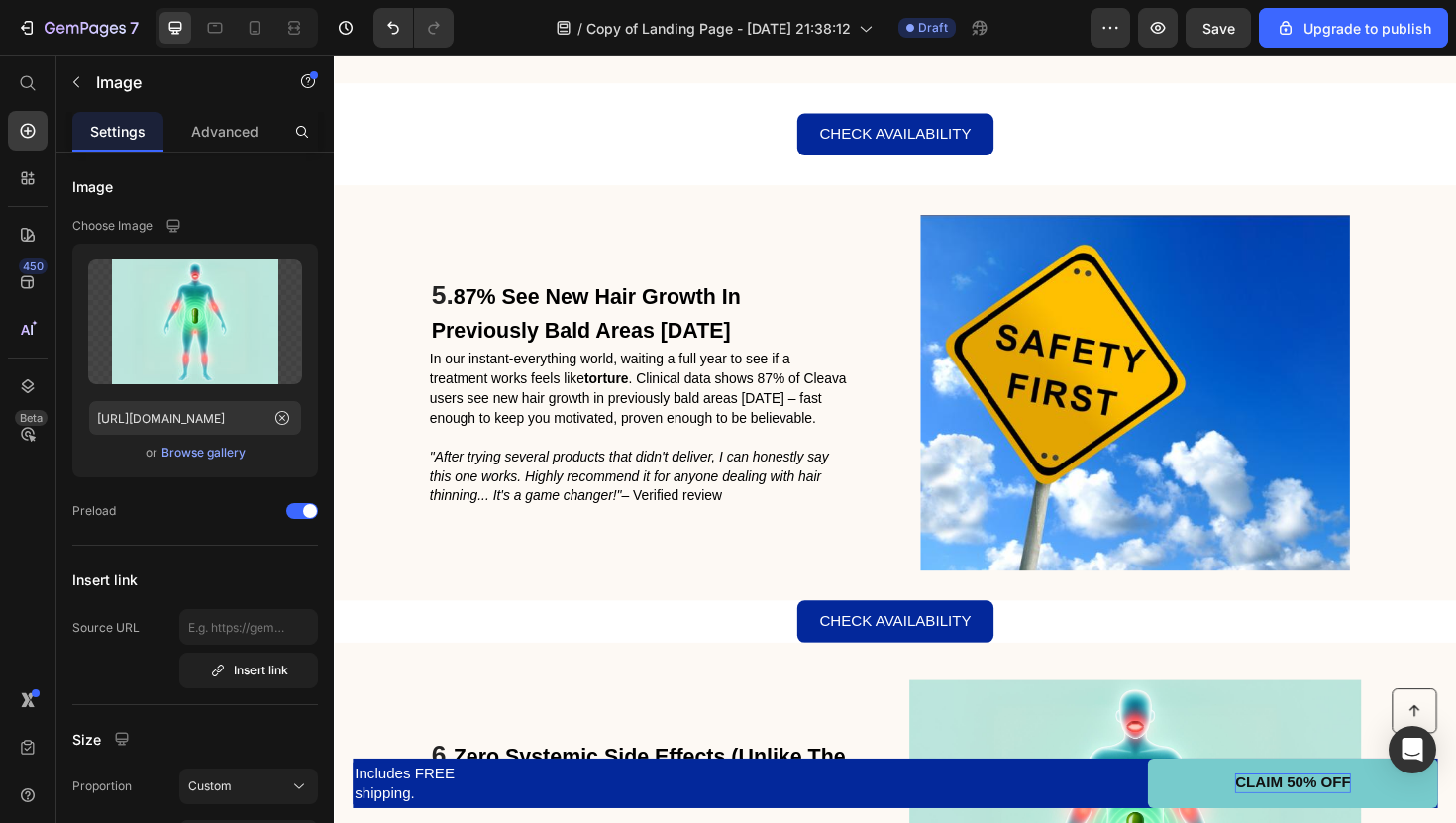 scroll, scrollTop: 2739, scrollLeft: 0, axis: vertical 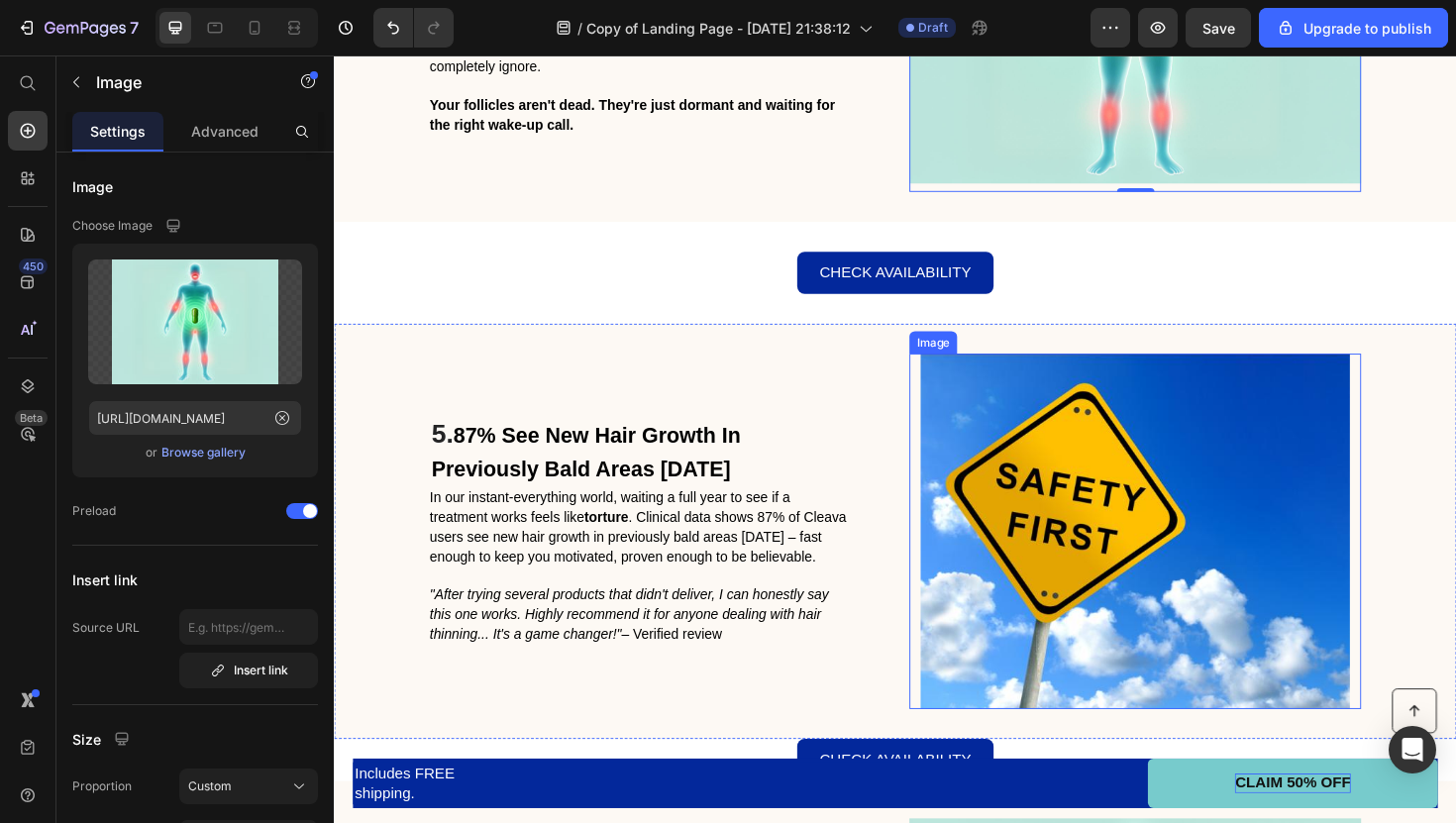 click at bounding box center (1182, 560) 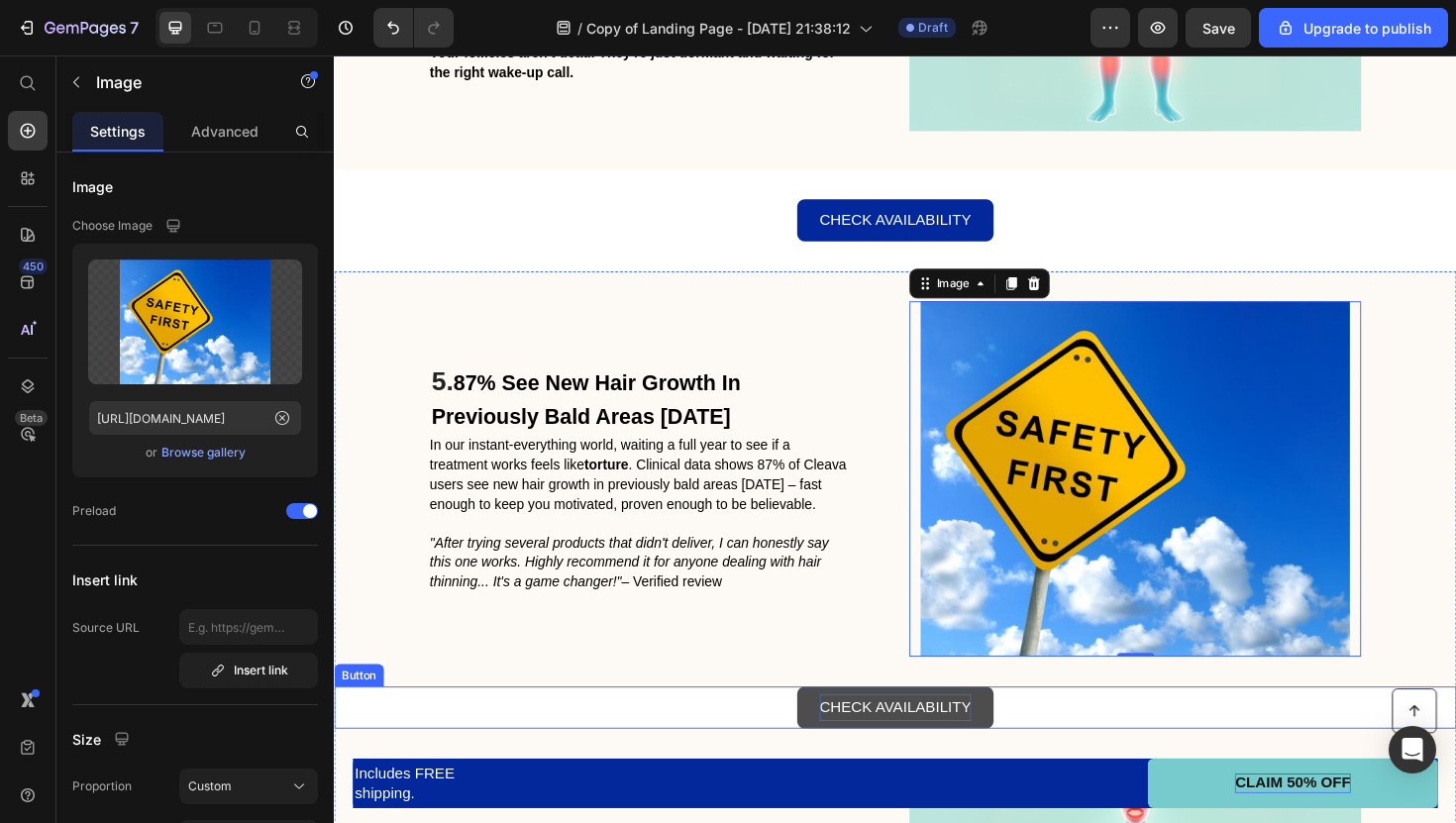 scroll, scrollTop: 2797, scrollLeft: 0, axis: vertical 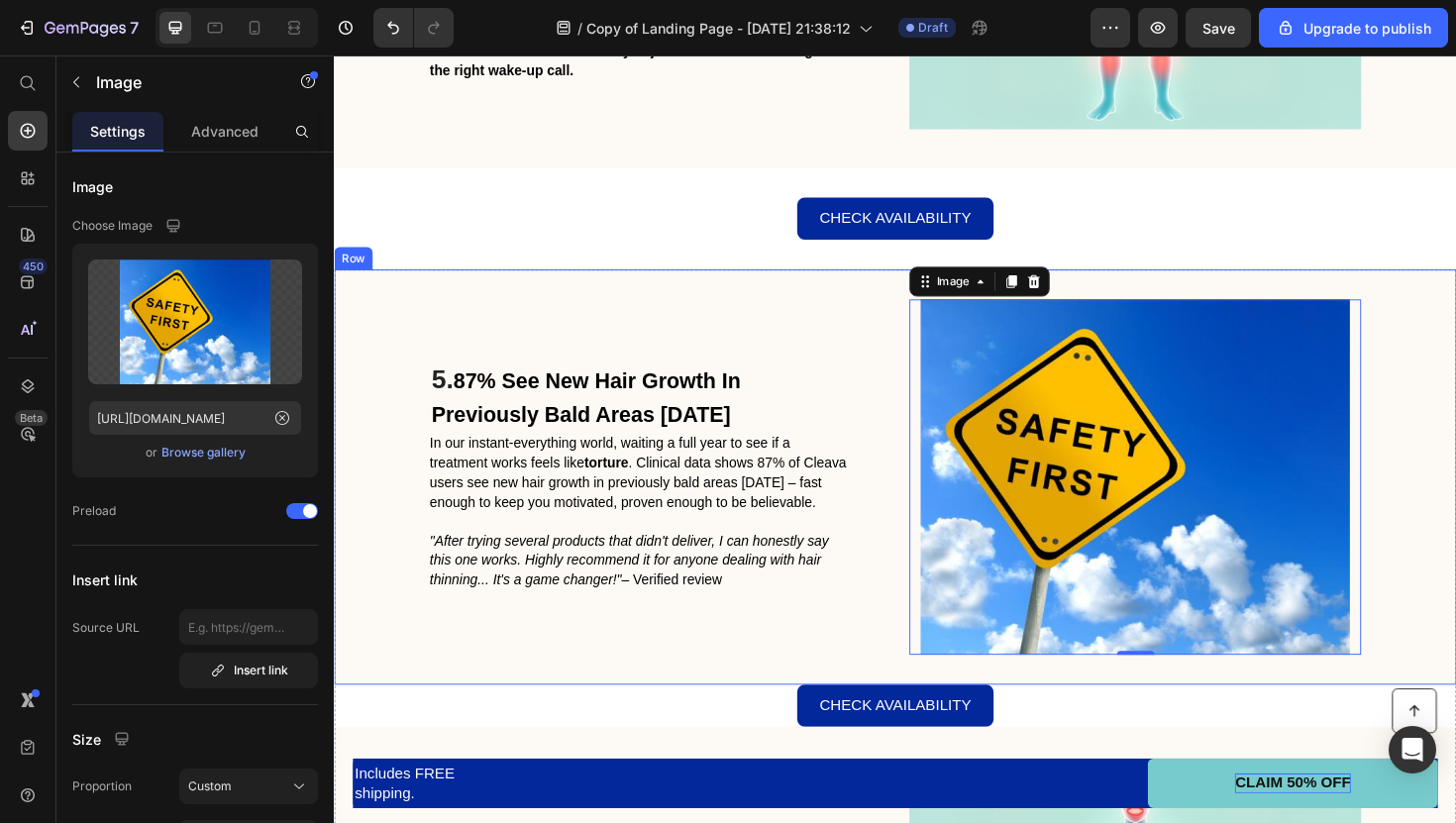 click at bounding box center (1182, 502) 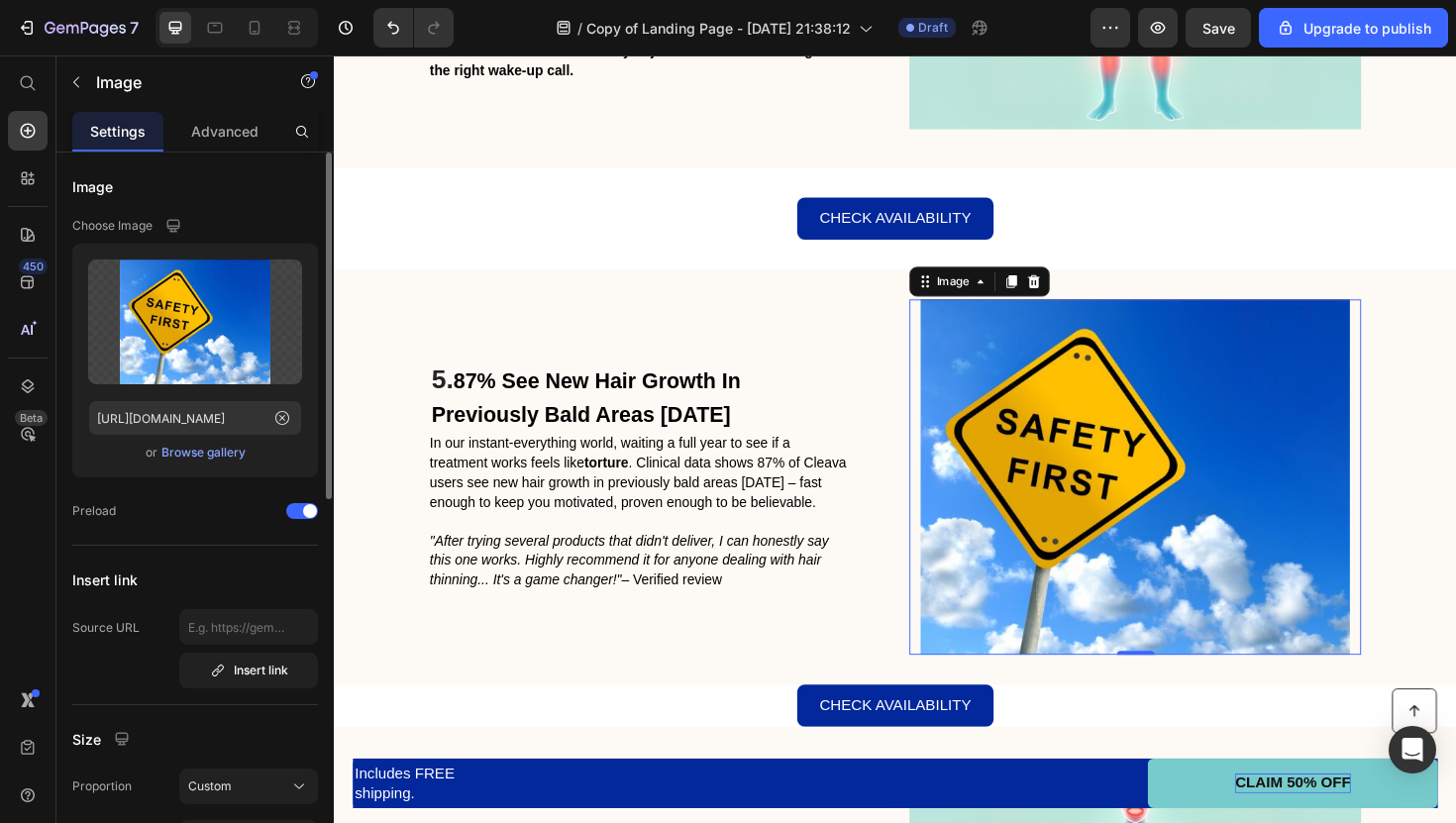click on "Browse gallery" at bounding box center [203, 453] 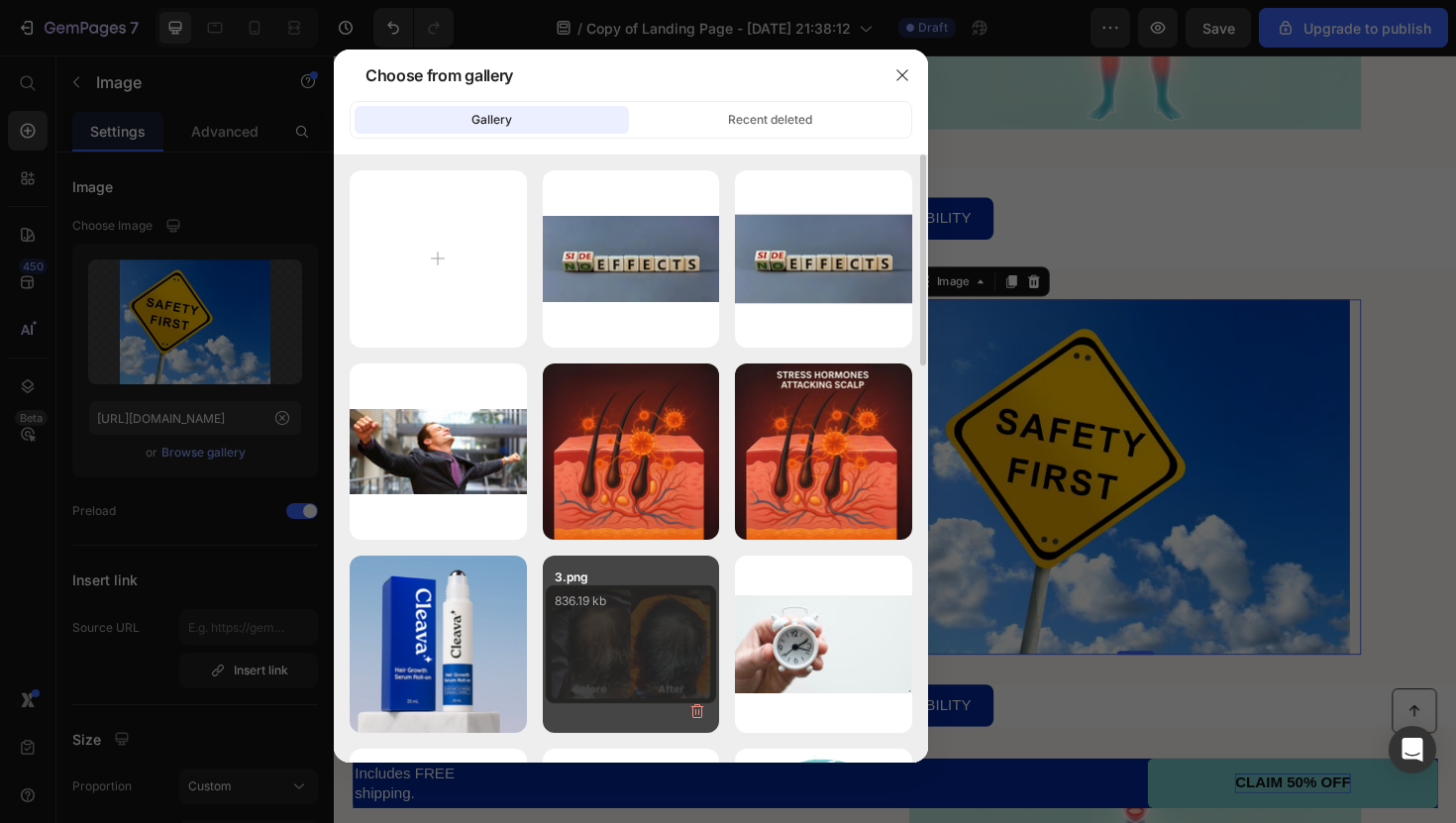 click on "3.png 836.19 kb" at bounding box center [631, 607] 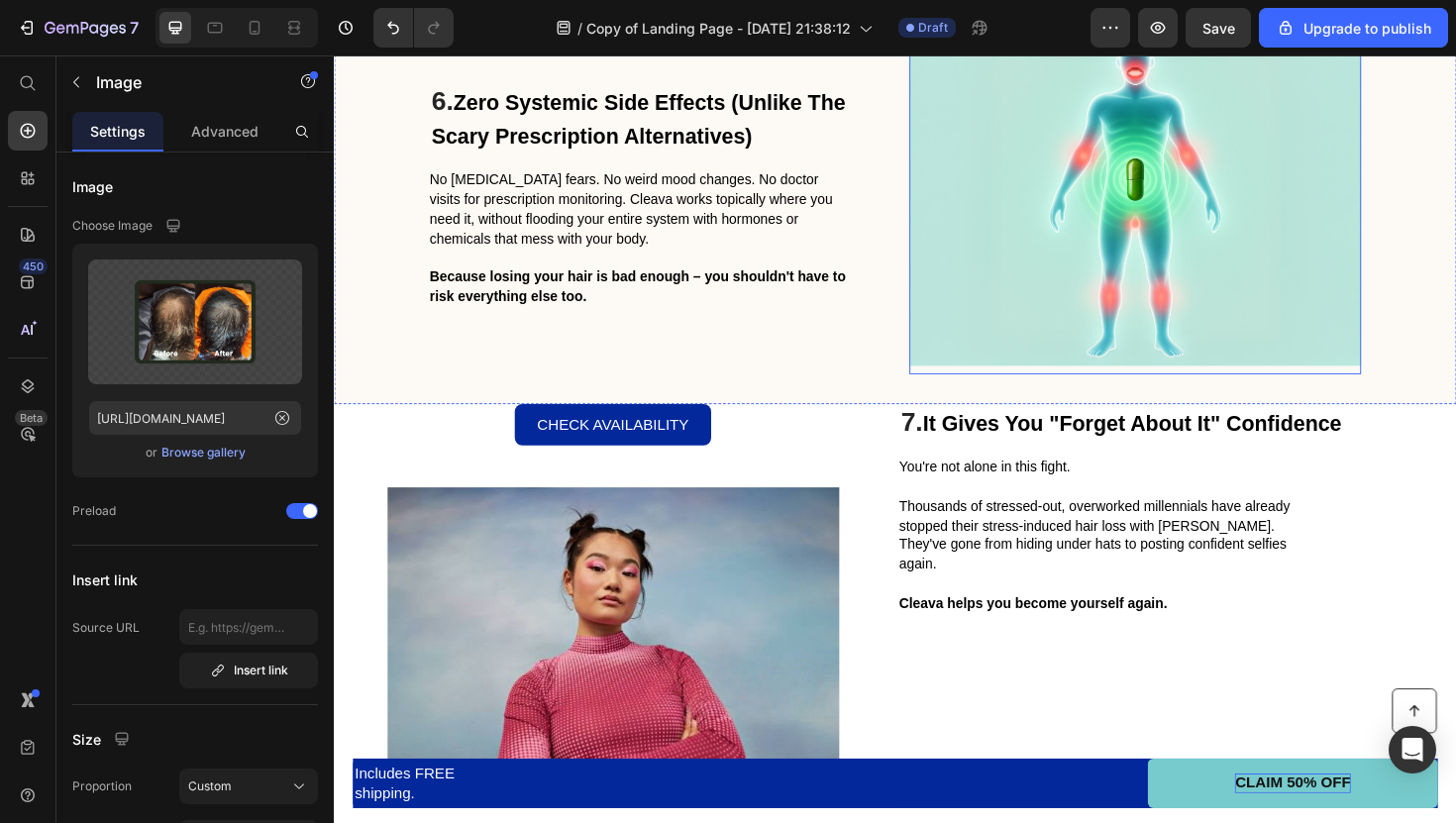 scroll, scrollTop: 3592, scrollLeft: 0, axis: vertical 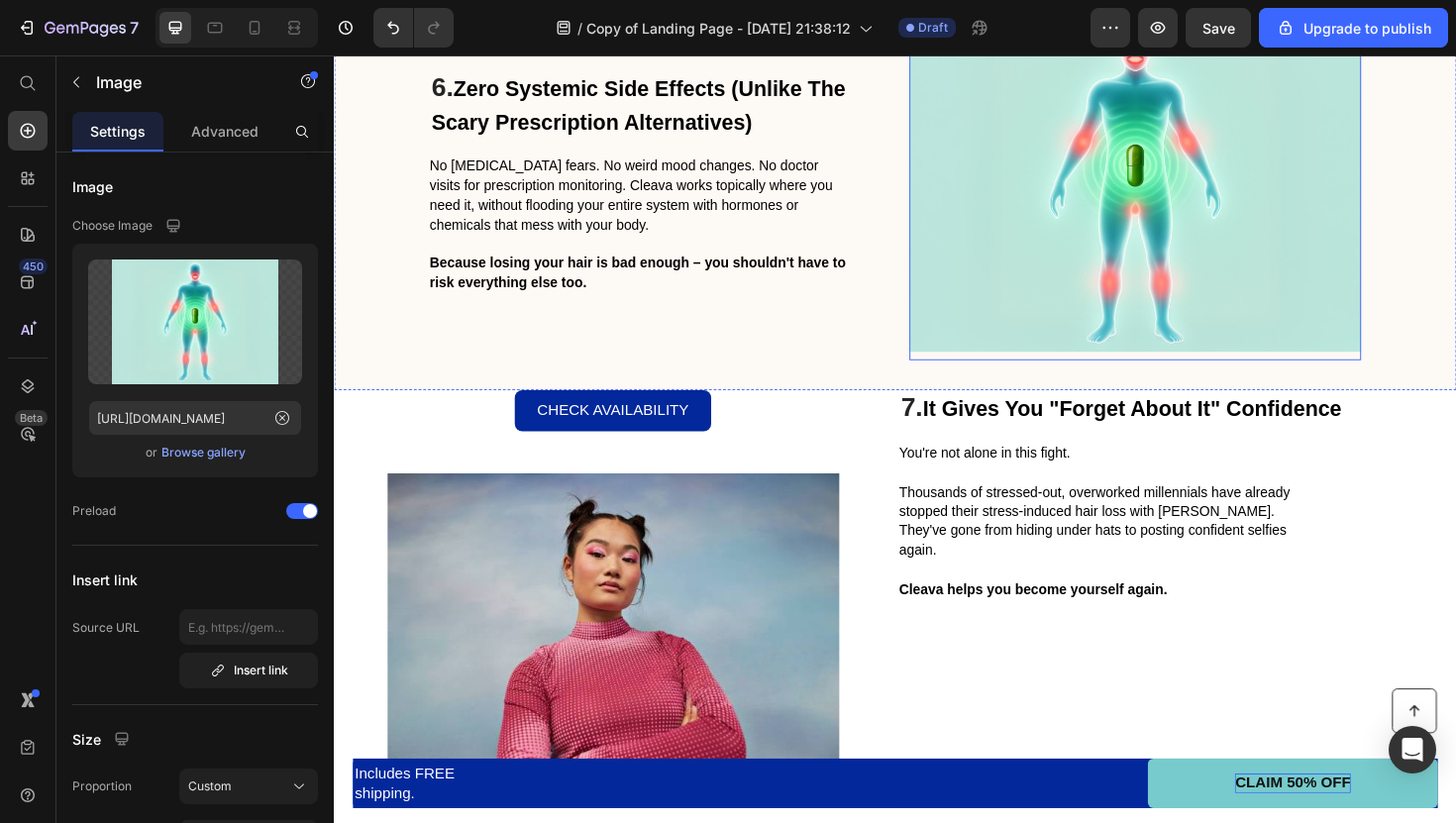 click at bounding box center (1182, 190) 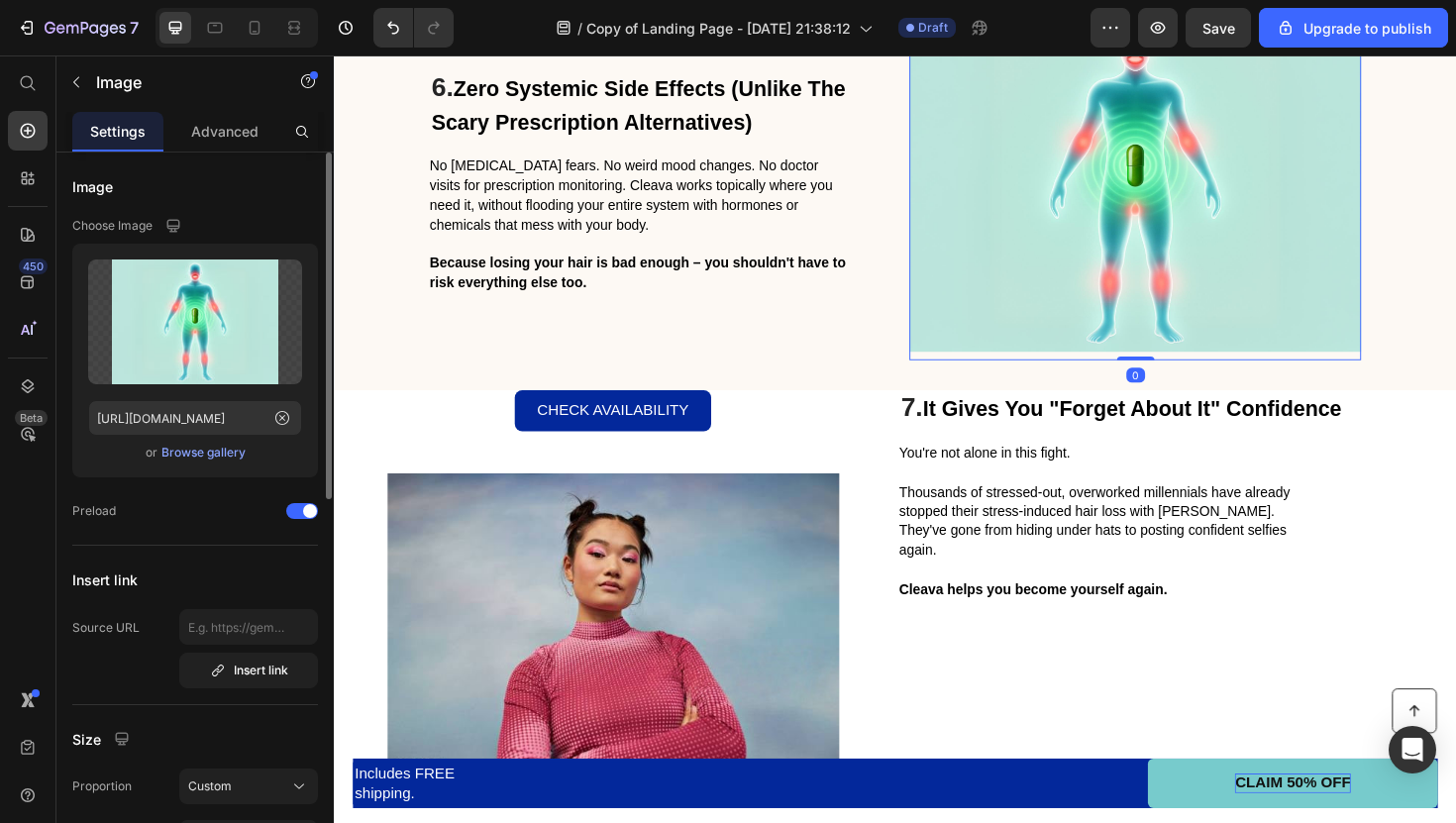 click on "Browse gallery" at bounding box center (203, 453) 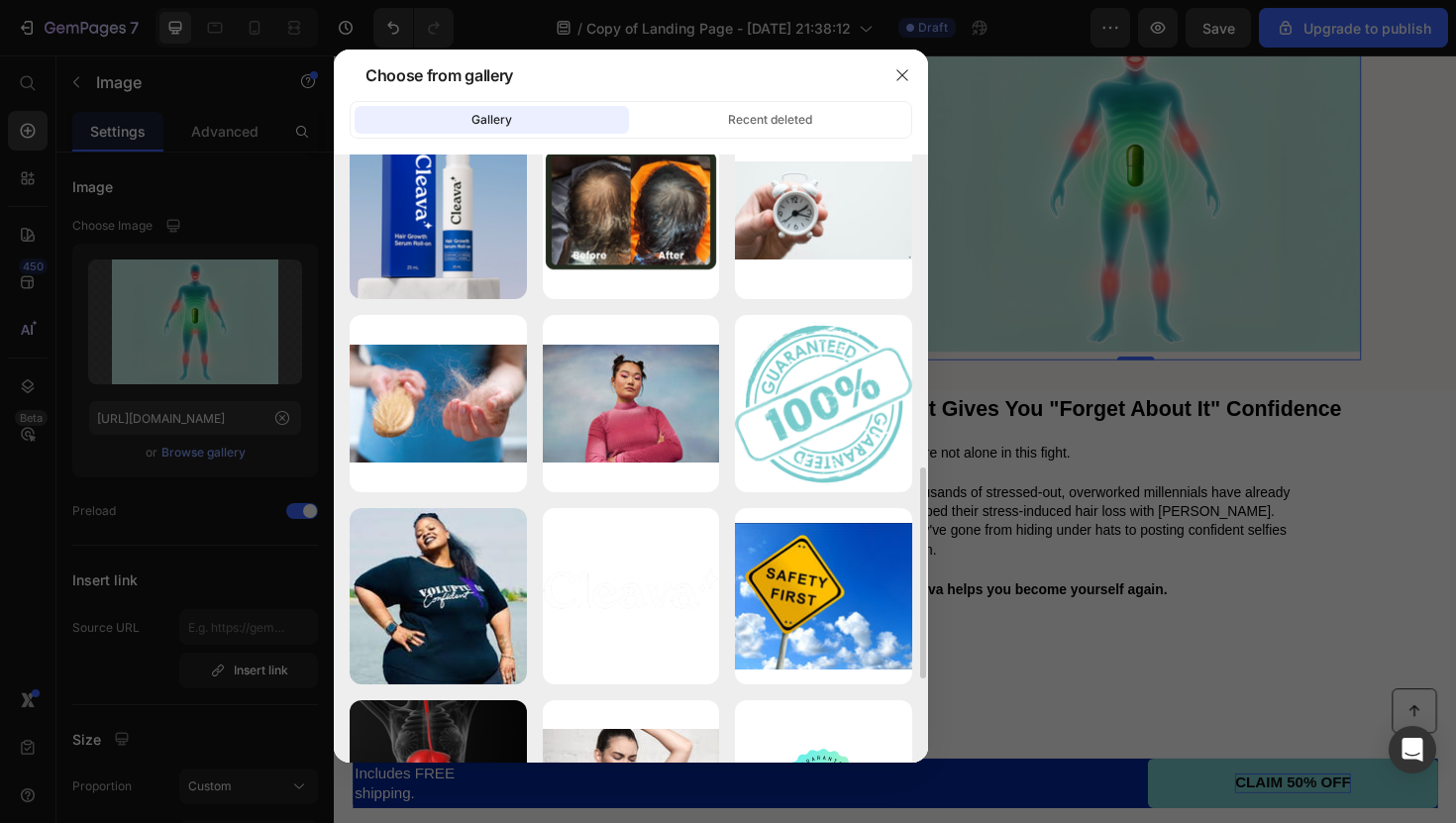 scroll, scrollTop: 0, scrollLeft: 0, axis: both 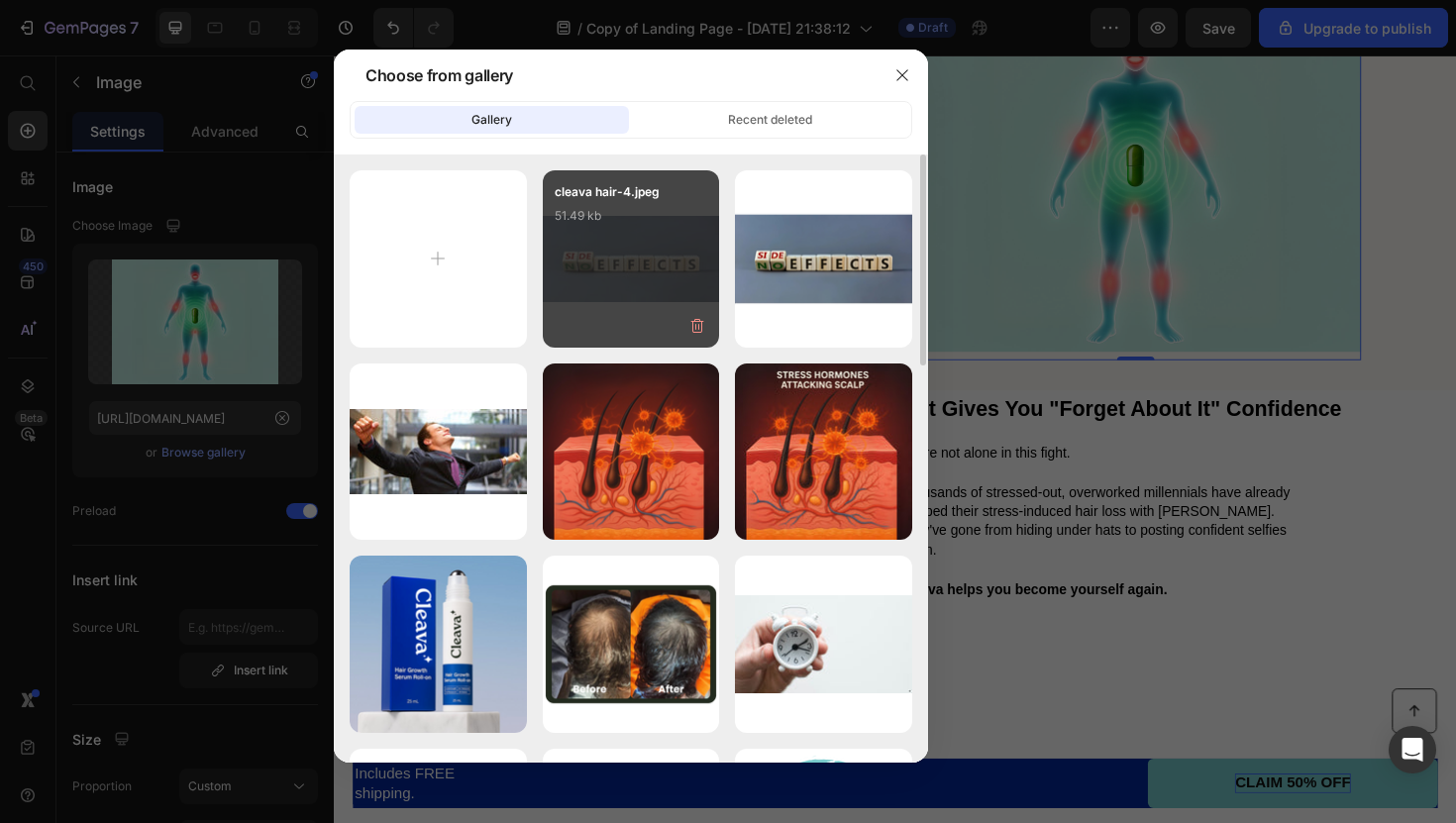click on "cleava hair-4.jpeg 51.49 kb" at bounding box center (631, 222) 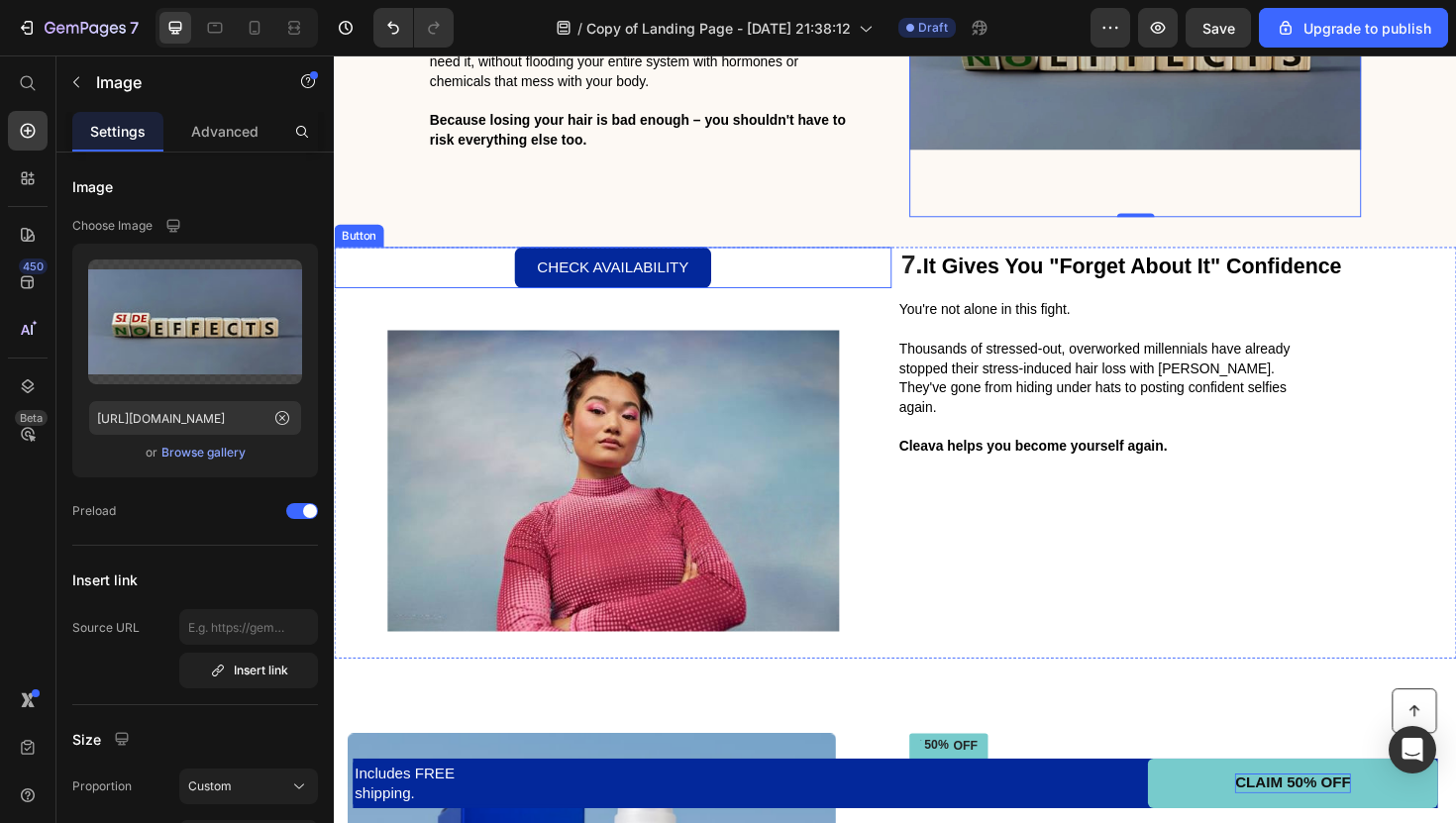scroll, scrollTop: 3754, scrollLeft: 0, axis: vertical 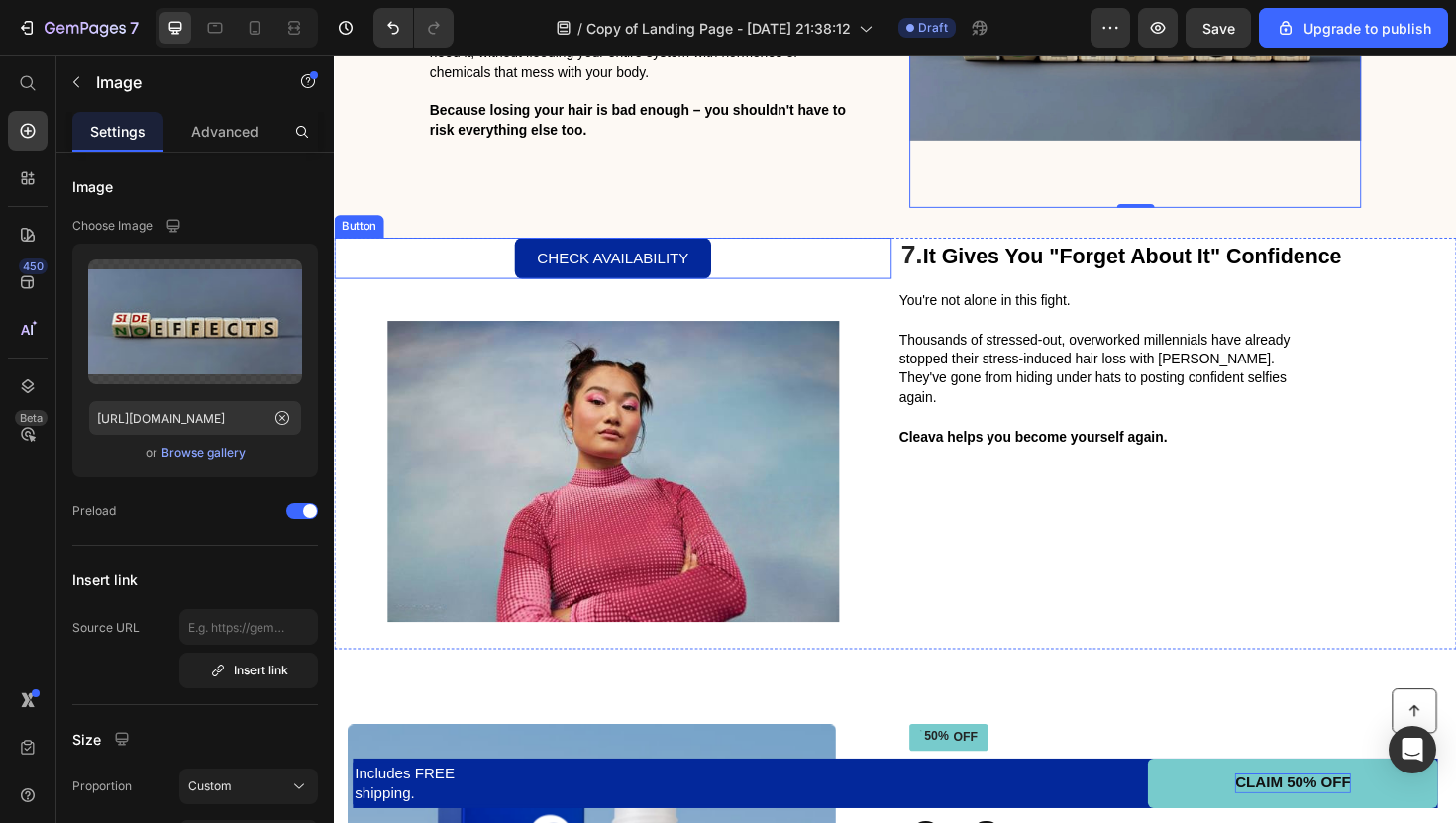 click at bounding box center [629, 496] 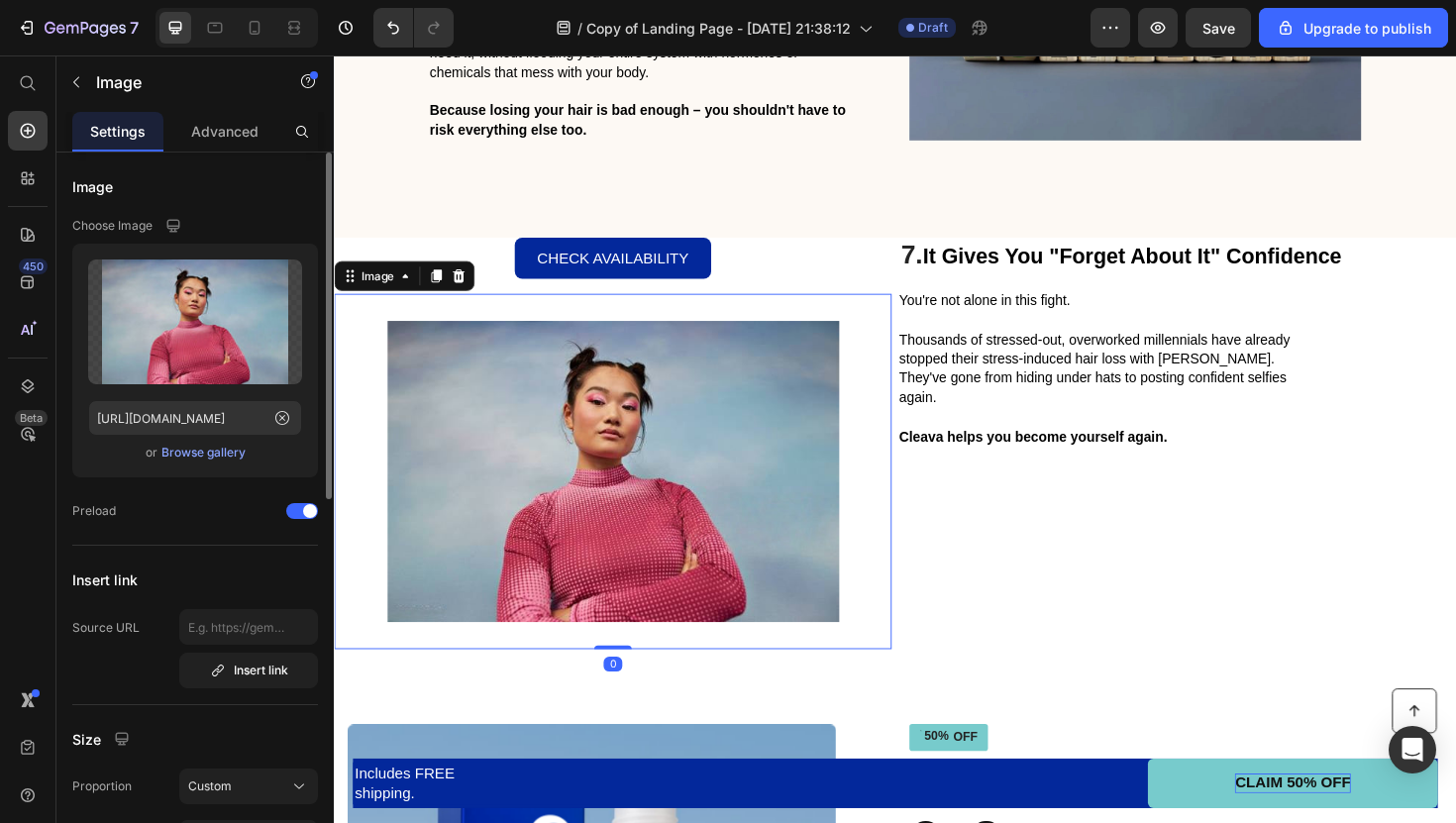 click on "Browse gallery" at bounding box center [203, 453] 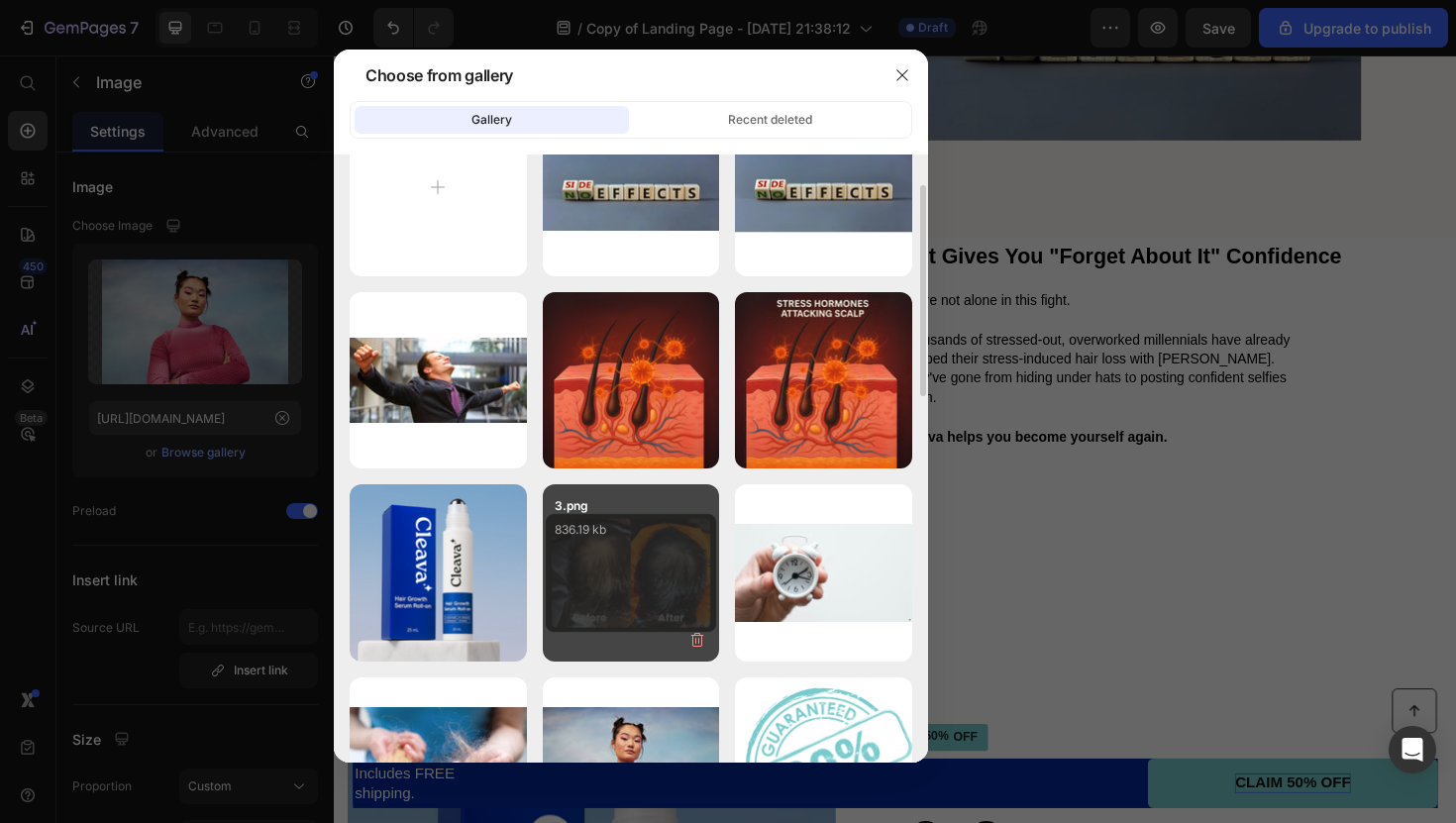 scroll, scrollTop: 77, scrollLeft: 0, axis: vertical 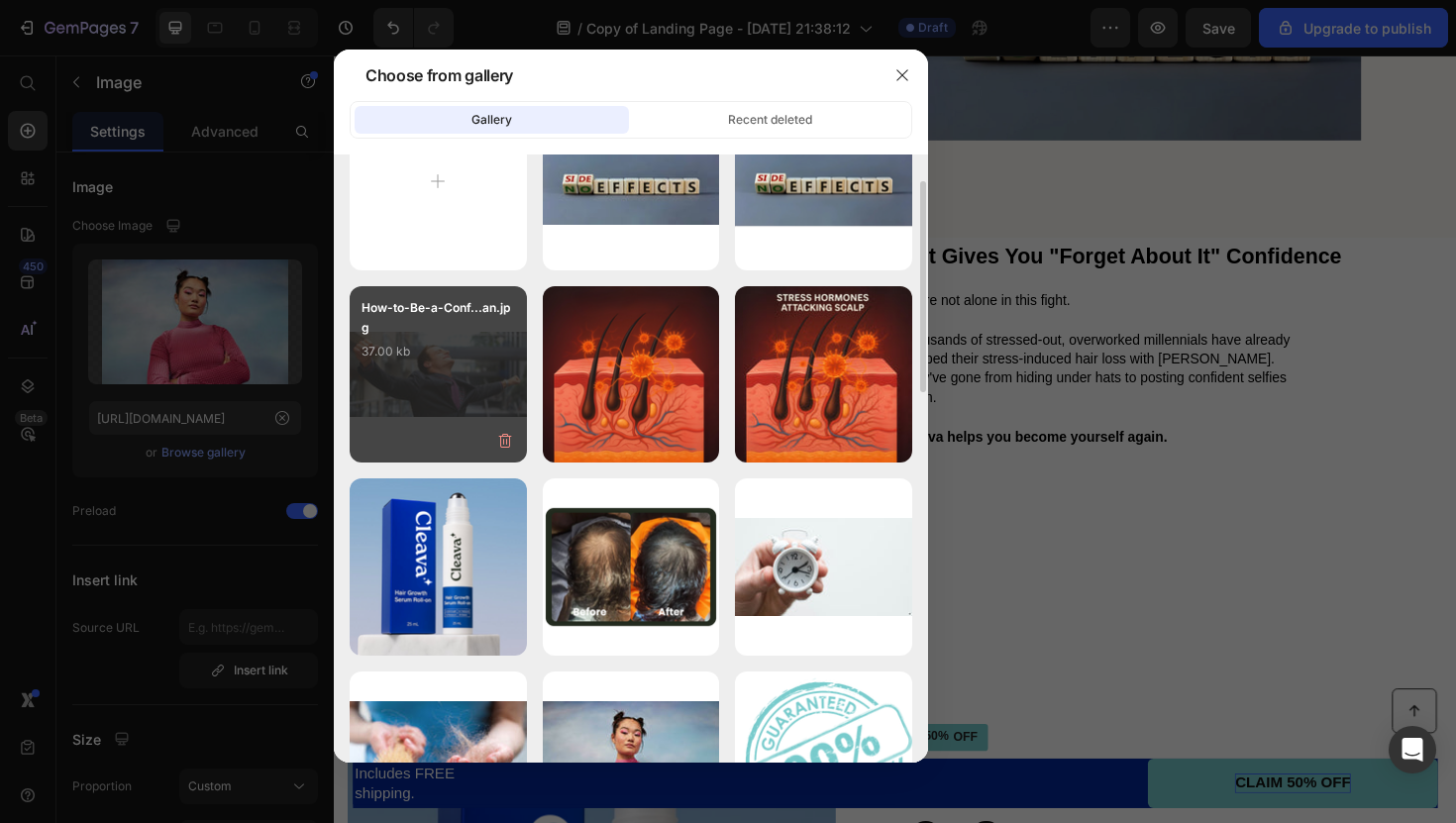 click on "How-to-Be-a-Conf...an.jpg 37.00 kb" at bounding box center (438, 374) 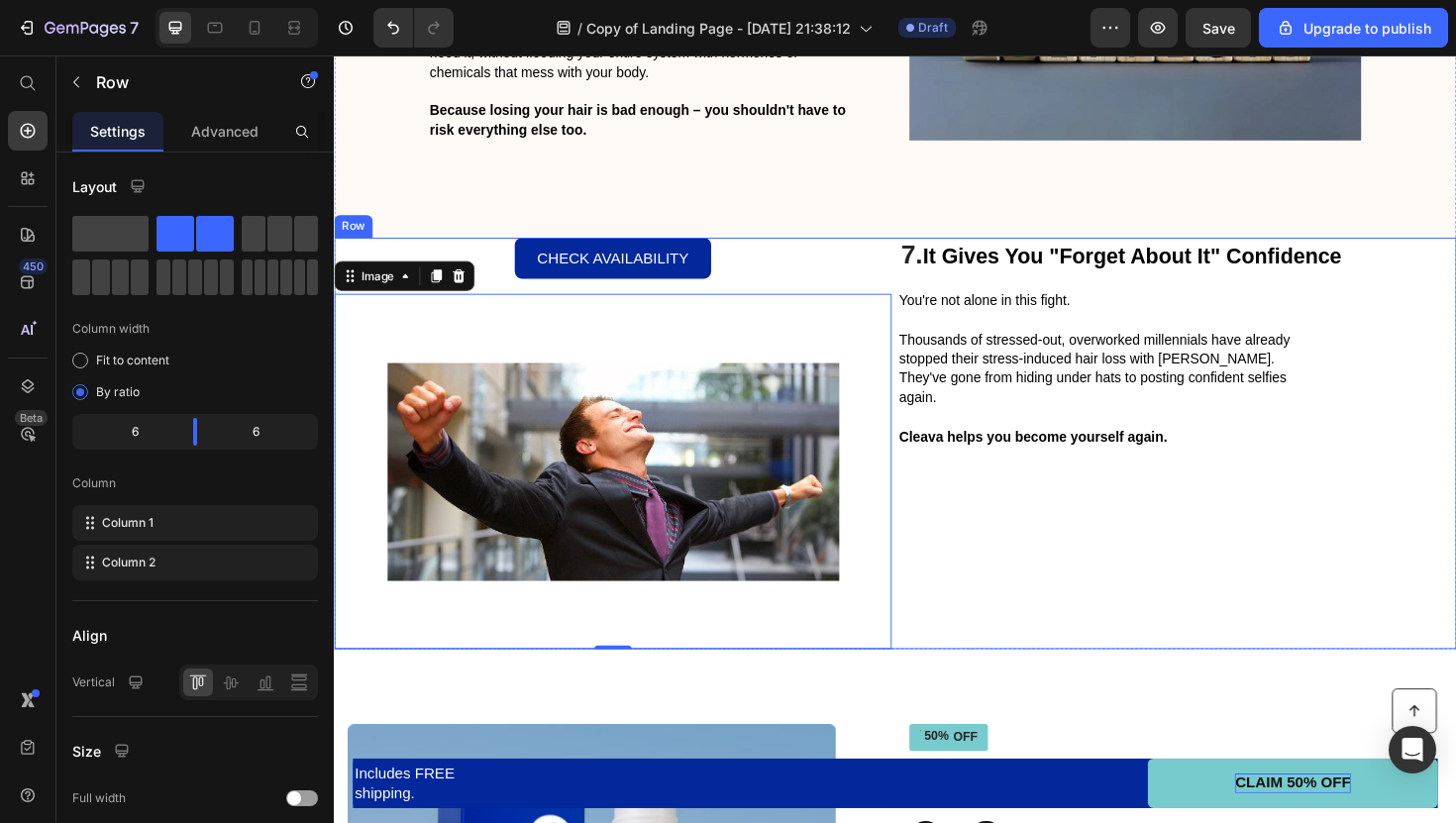 click on "7.  It Gives You "Forget About It" Confidence Heading You're not alone in this fight.   Thousands of stressed-out, overworked millennials have already stopped their stress-induced hair loss with Cleava. They've gone from hiding under hats to posting confident selfies again.   Cleava helps you become yourself again. Text Block" at bounding box center [1227, 466] 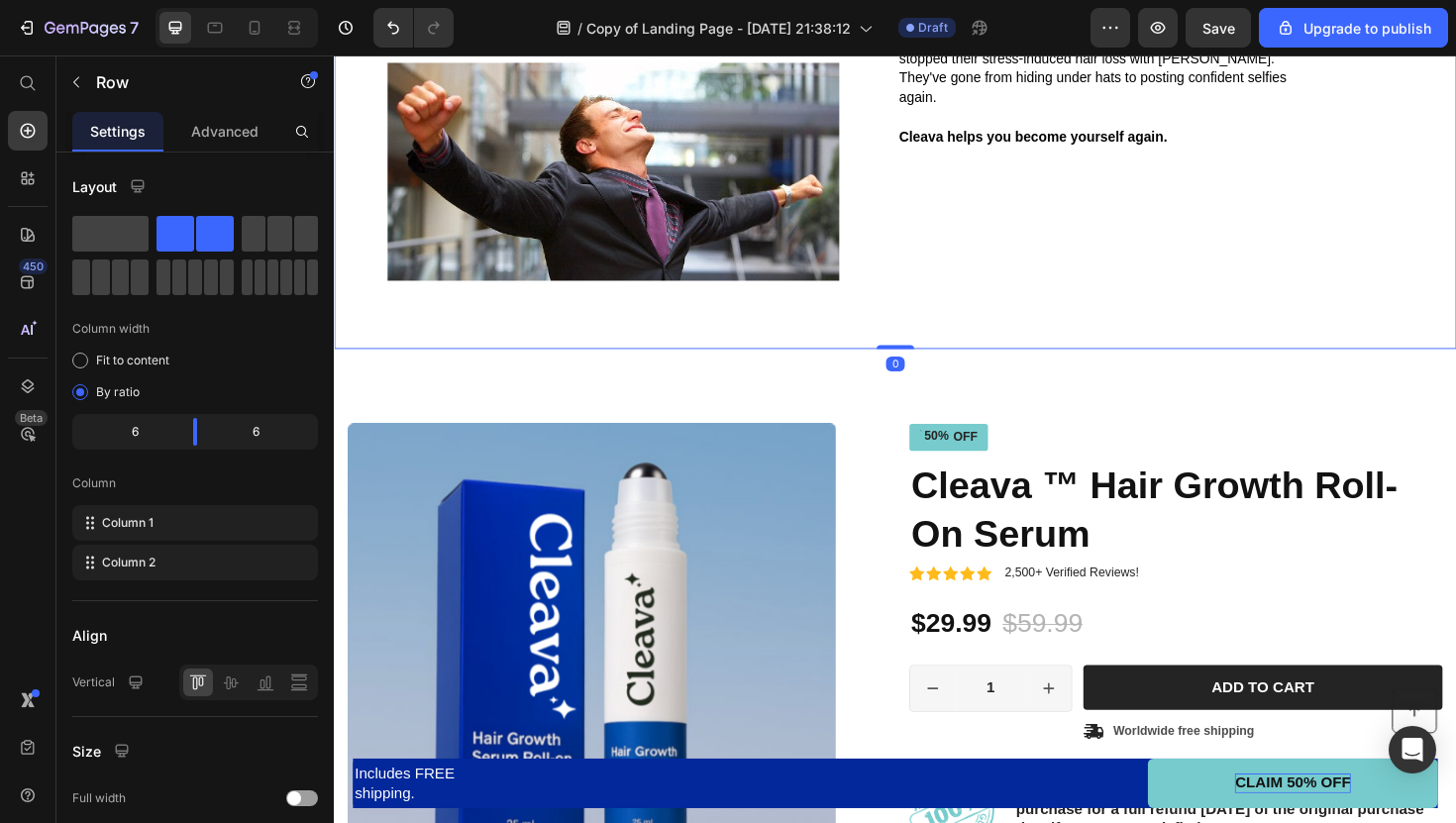 scroll, scrollTop: 4215, scrollLeft: 0, axis: vertical 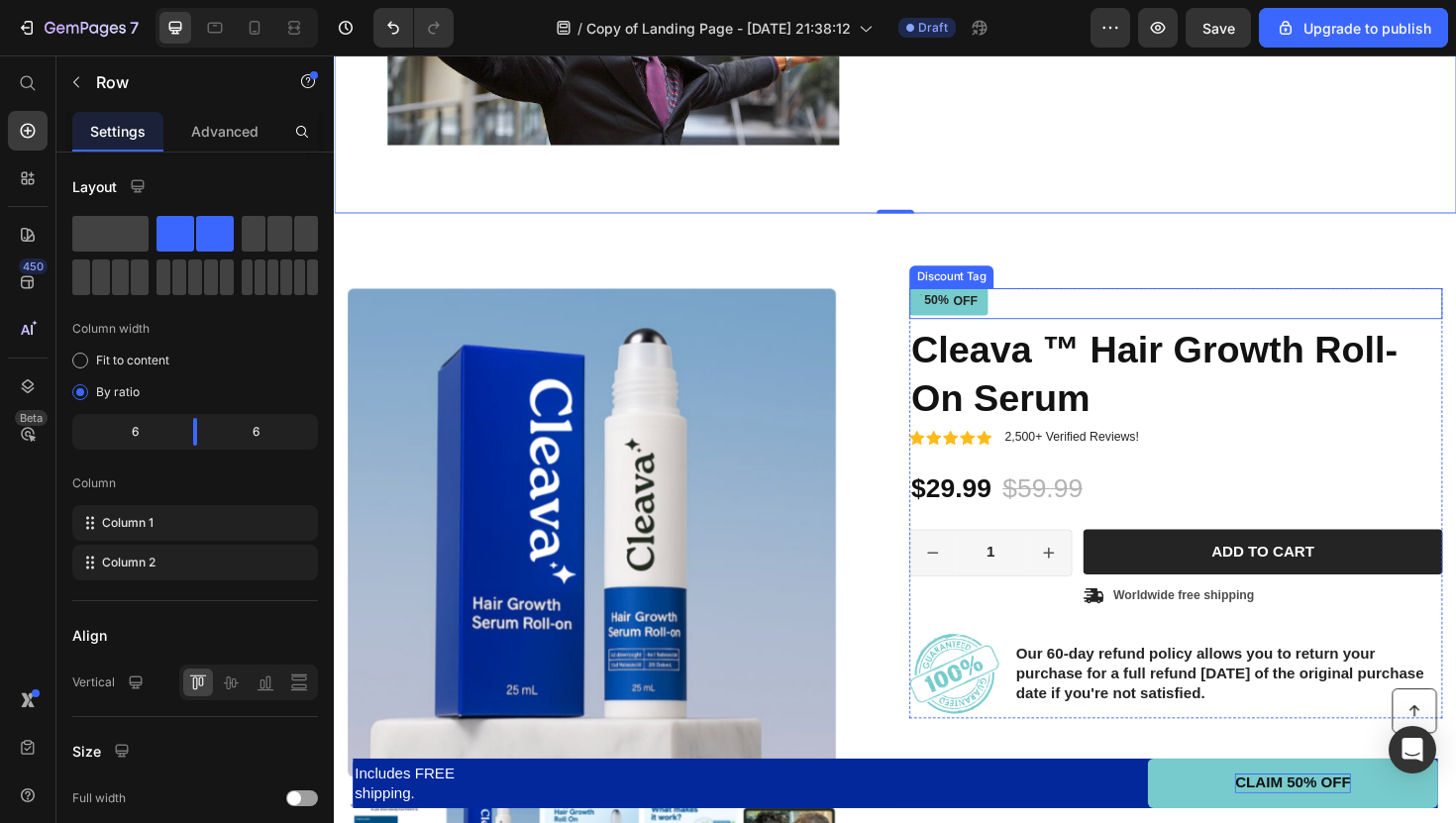 click on "OFF" at bounding box center (1002, 316) 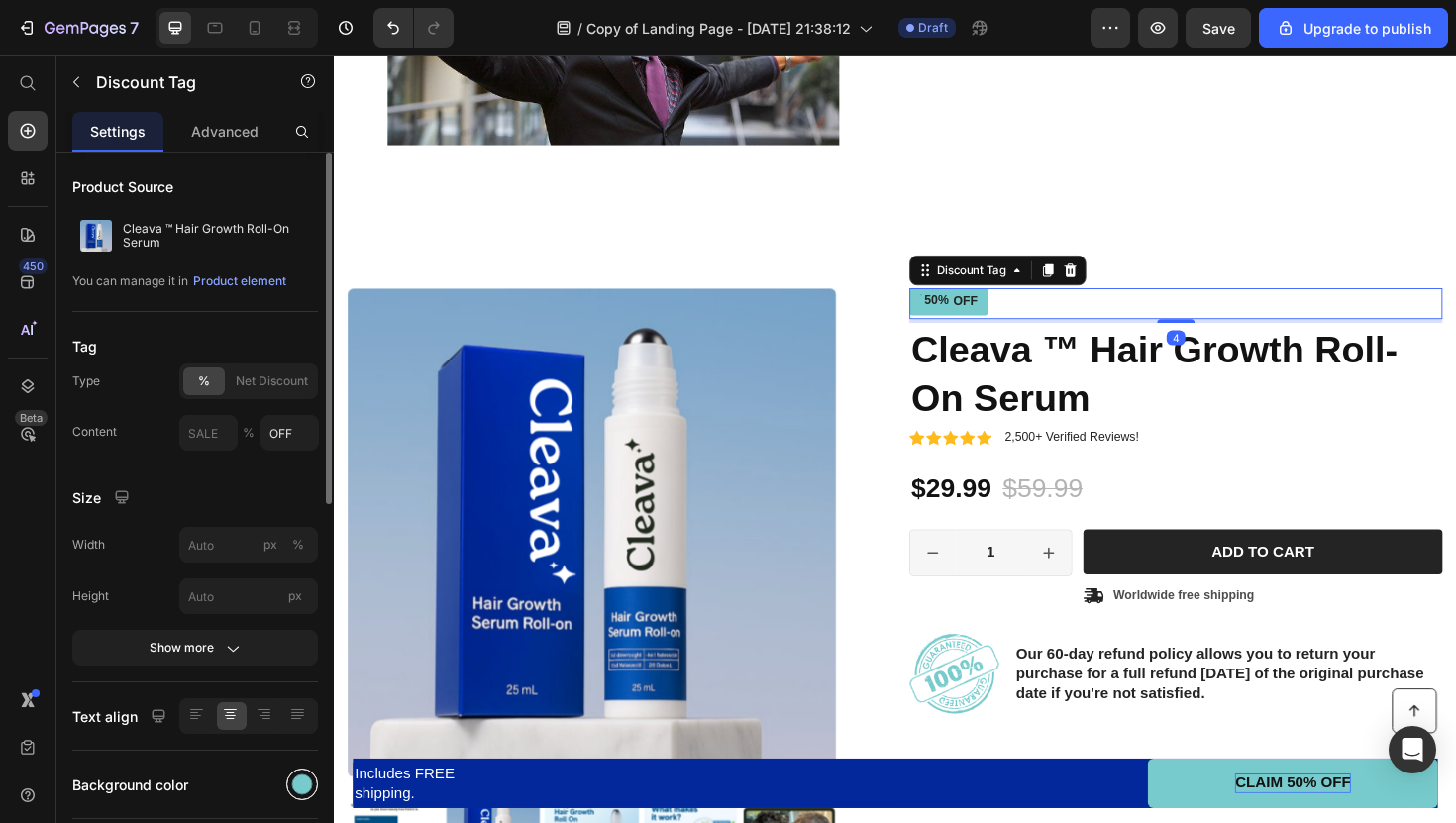click at bounding box center (302, 784) 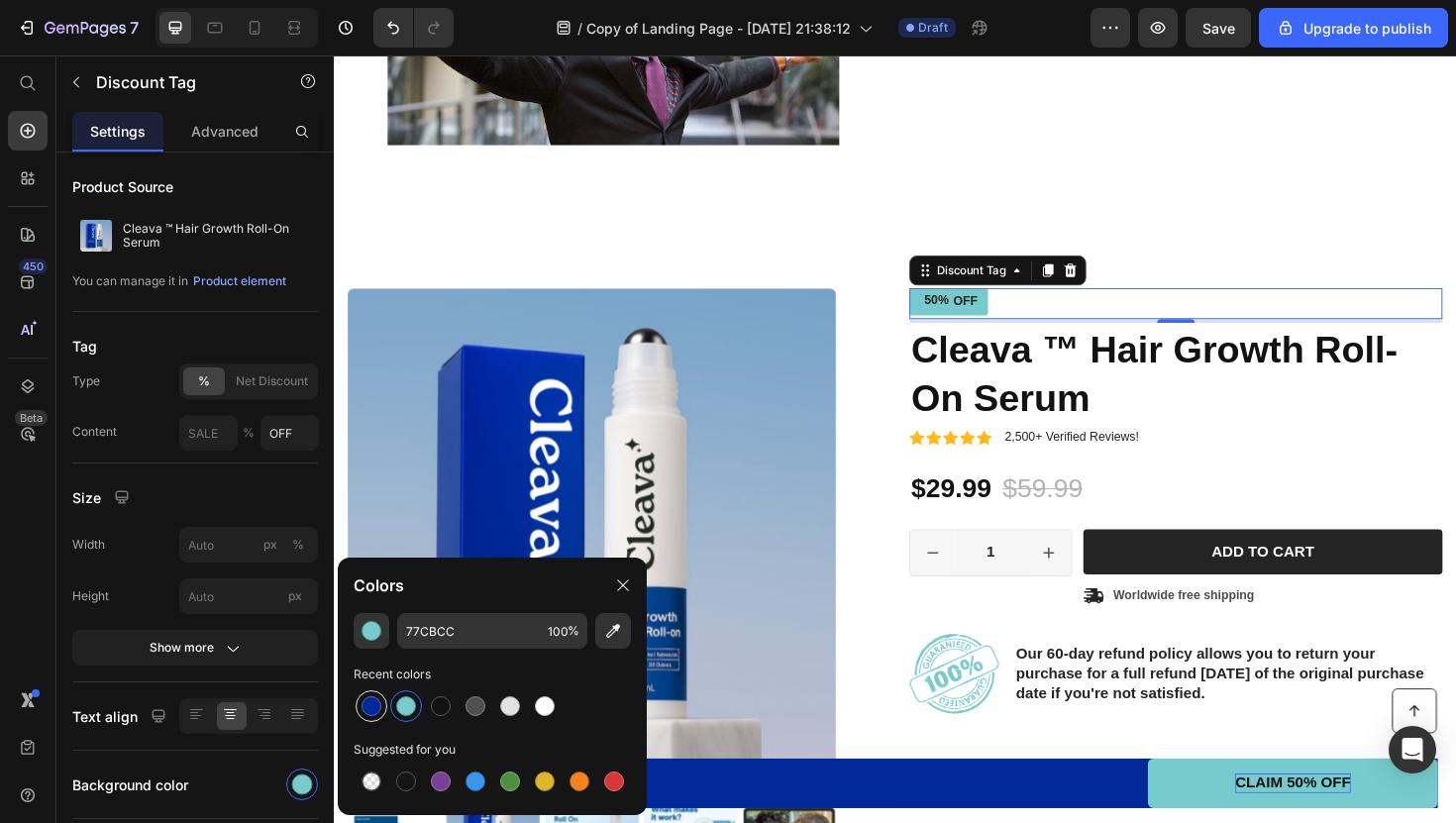 click at bounding box center [371, 706] 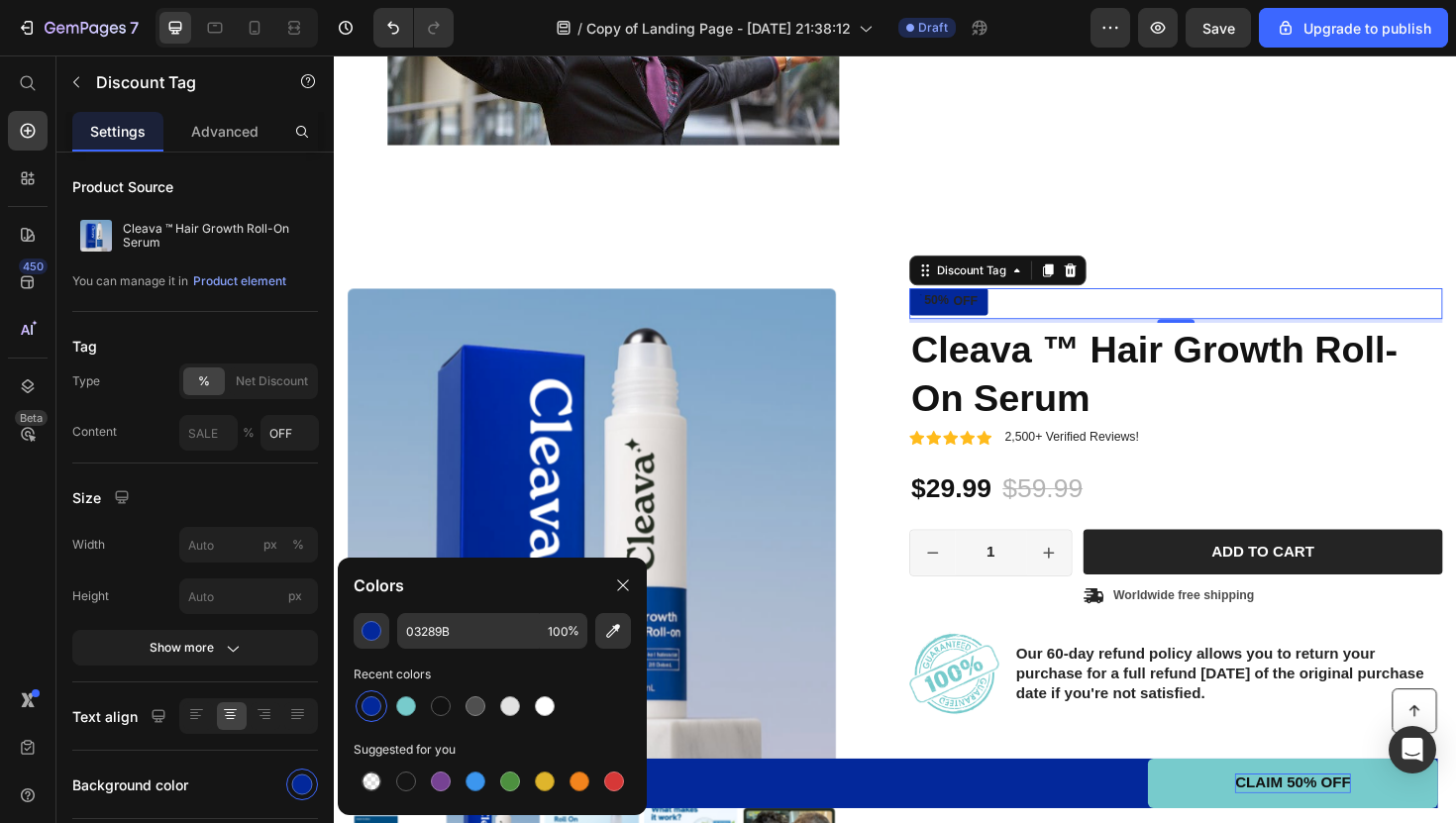 click on "Discount Tag" at bounding box center (1036, 283) 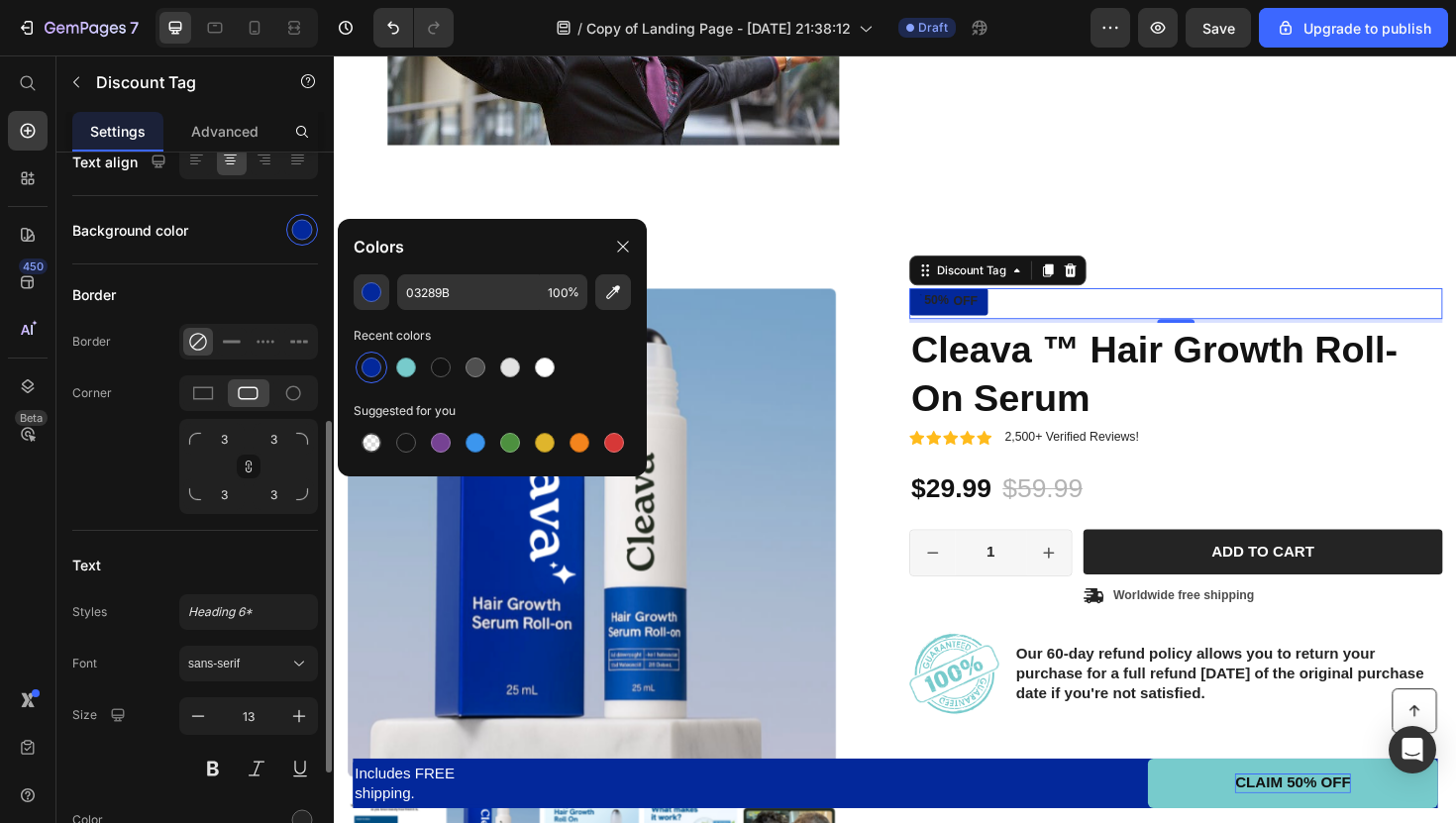scroll, scrollTop: 775, scrollLeft: 0, axis: vertical 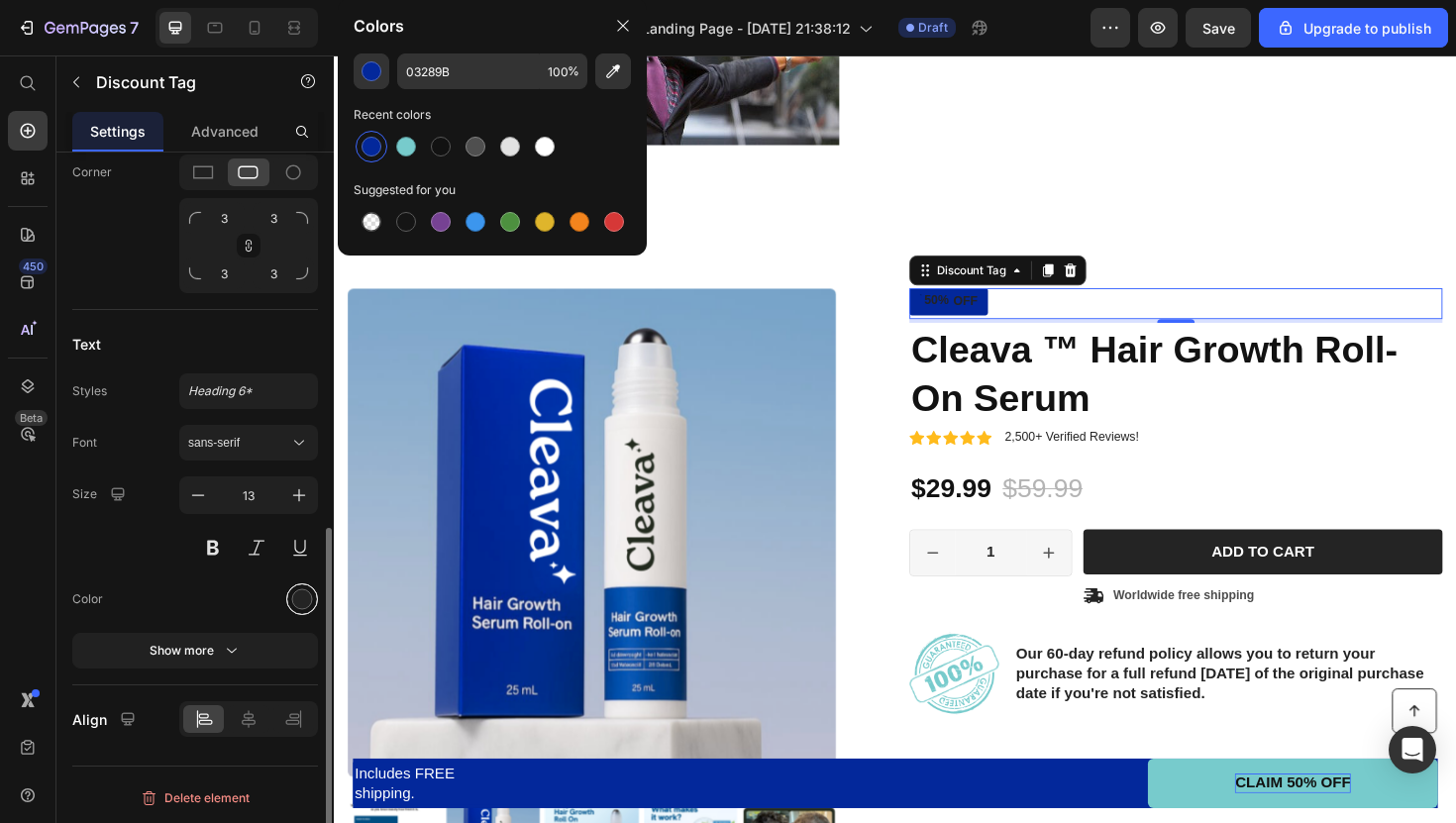 click at bounding box center [302, 599] 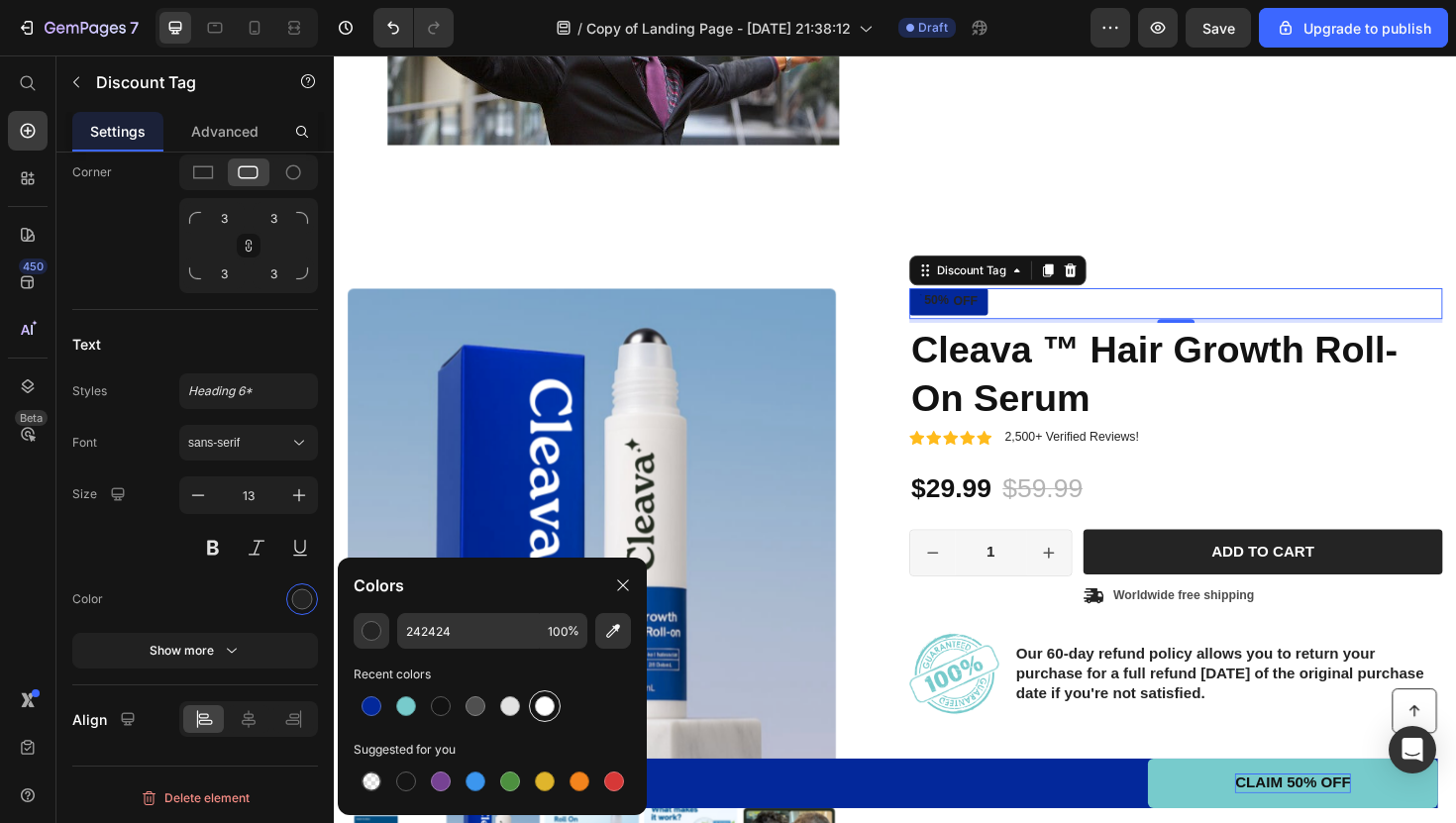 click at bounding box center (545, 706) 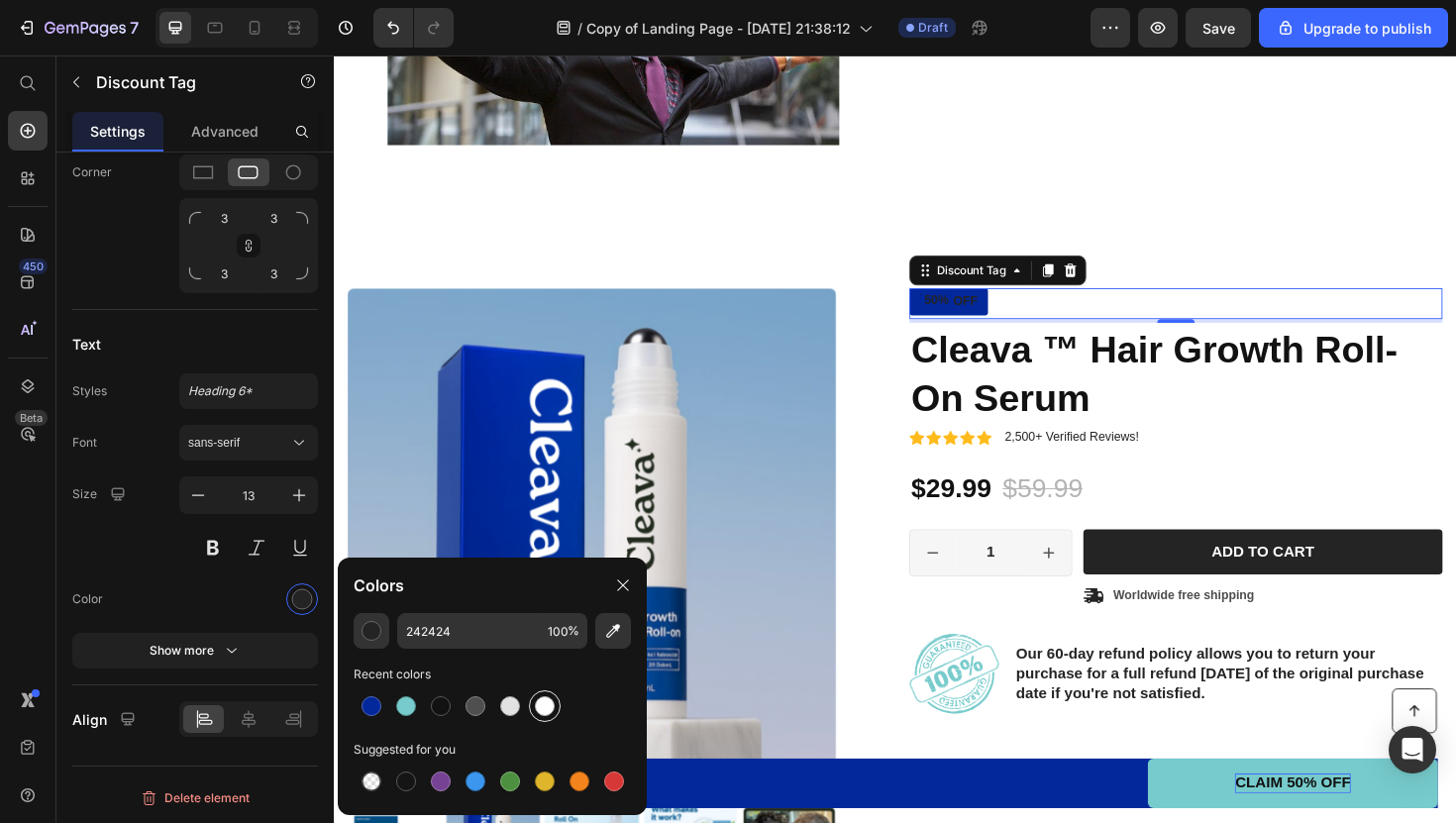 type on "FFFFFF" 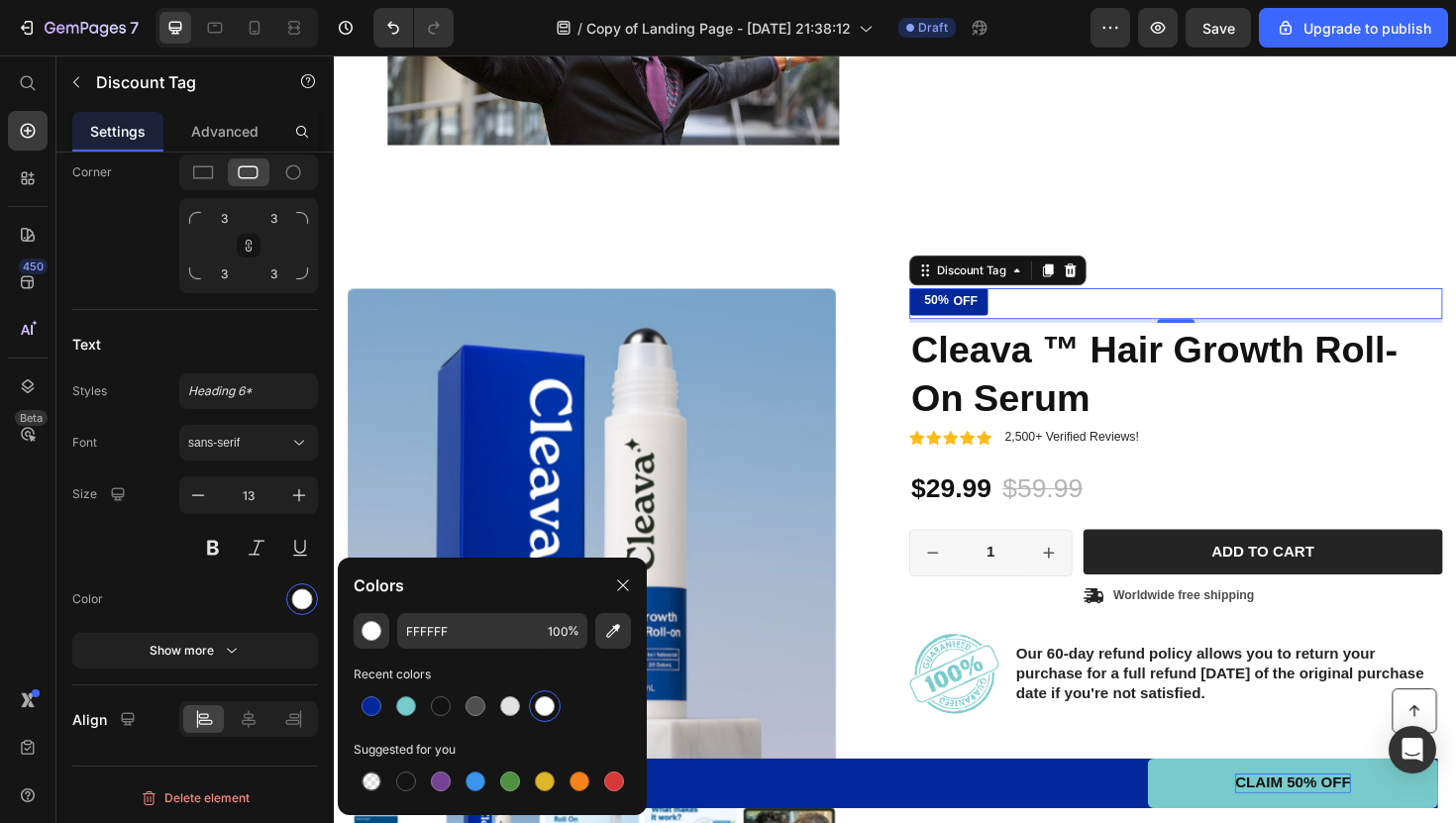 click on "/  Copy of Landing Page - Jul 6, 21:38:12 Draft" 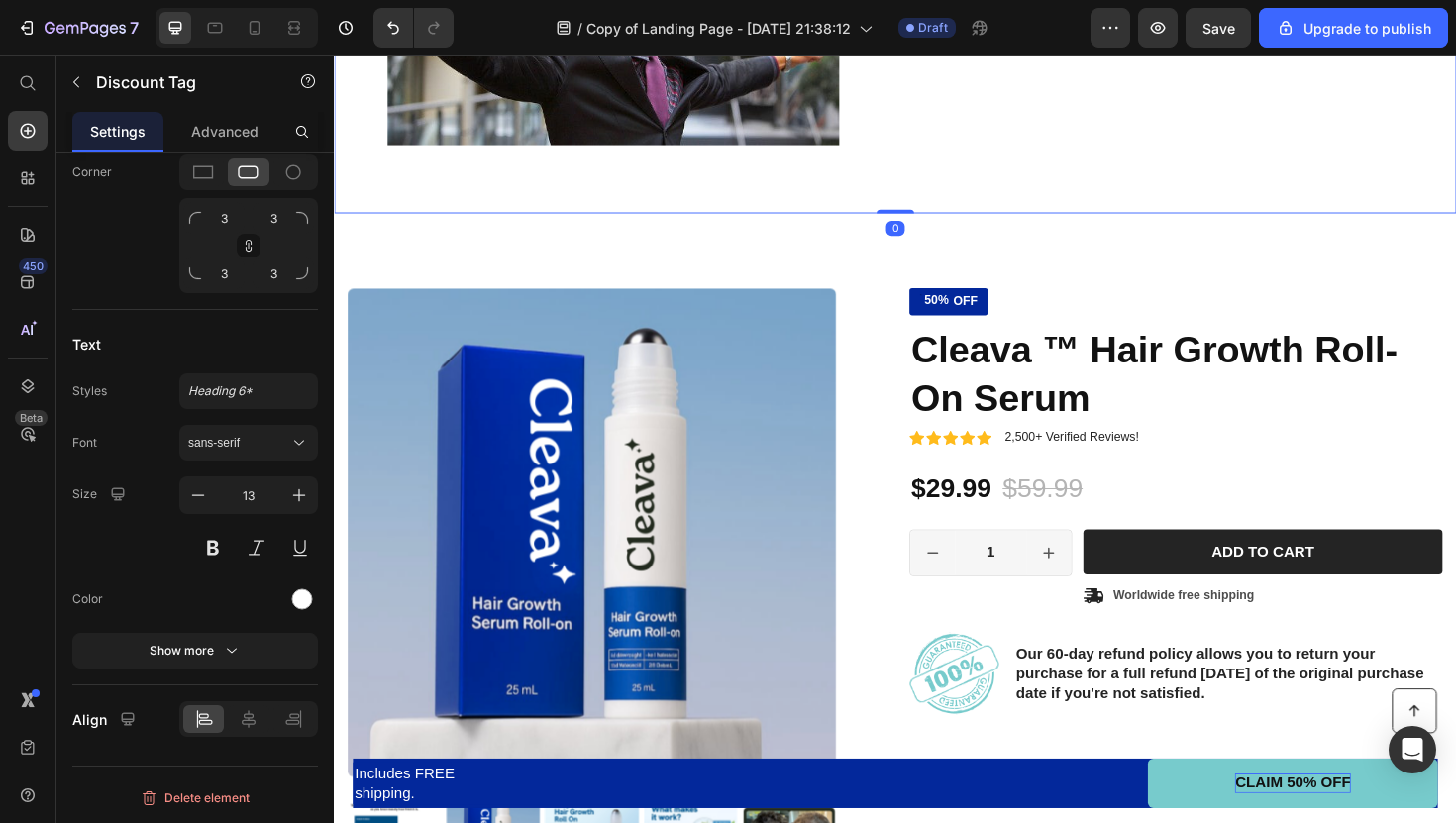 click on "7.  It Gives You "Forget About It" Confidence Heading You're not alone in this fight.   Thousands of stressed-out, overworked millennials have already stopped their stress-induced hair loss with Cleava. They've gone from hiding under hats to posting confident selfies again.   Cleava helps you become yourself again. Text Block" at bounding box center [1227, 5] 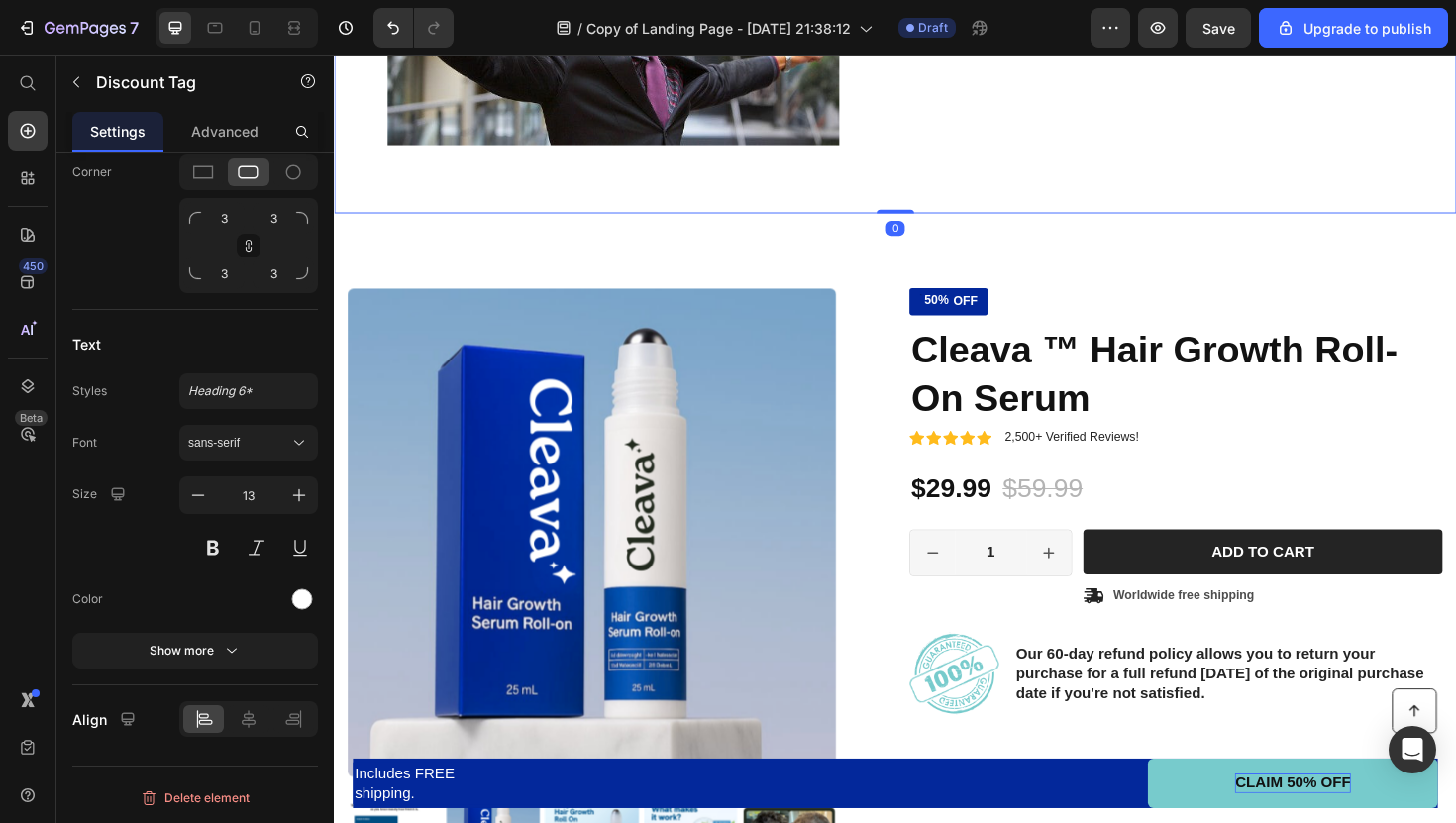 scroll, scrollTop: 0, scrollLeft: 0, axis: both 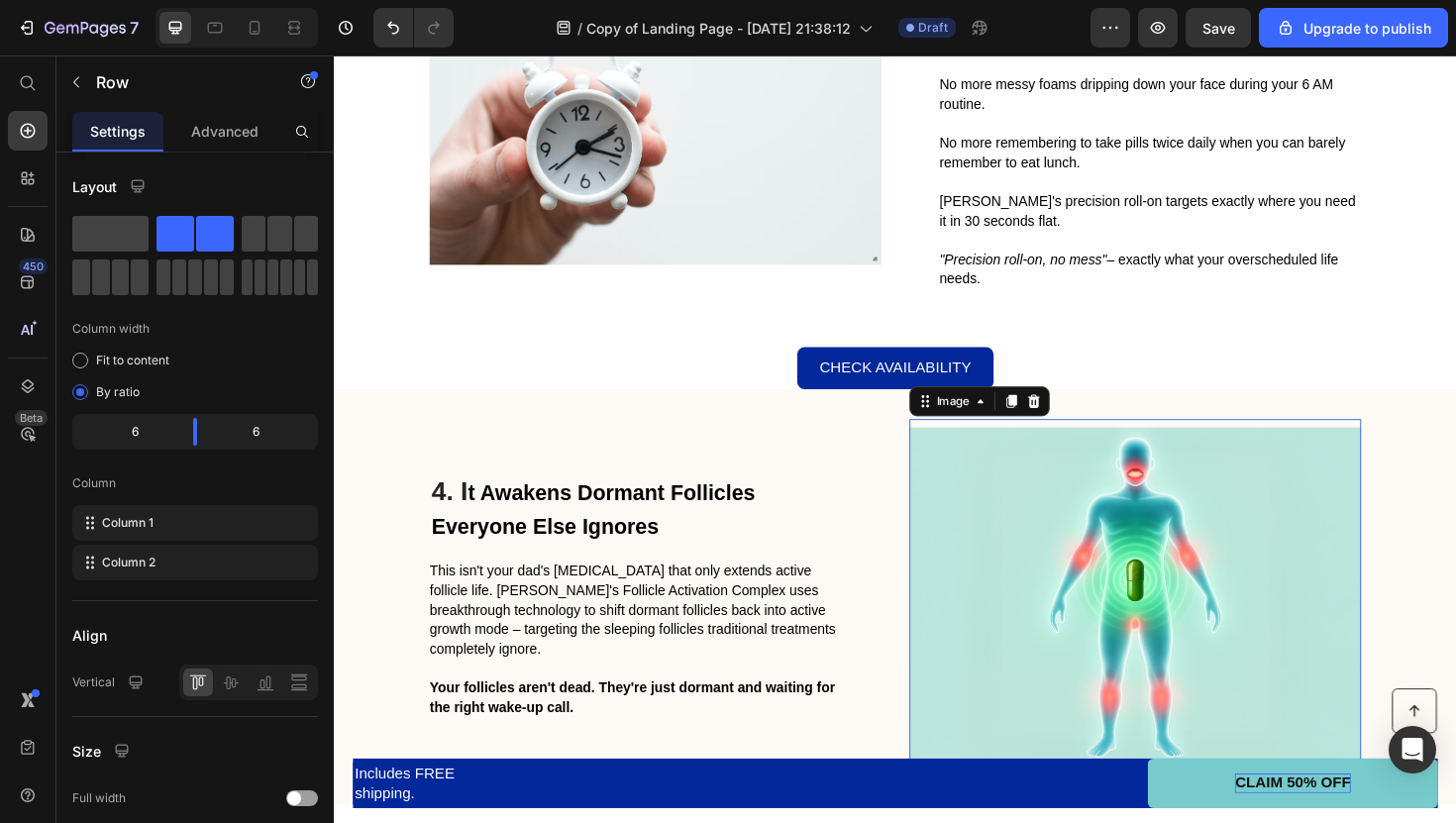 click at bounding box center [1182, 629] 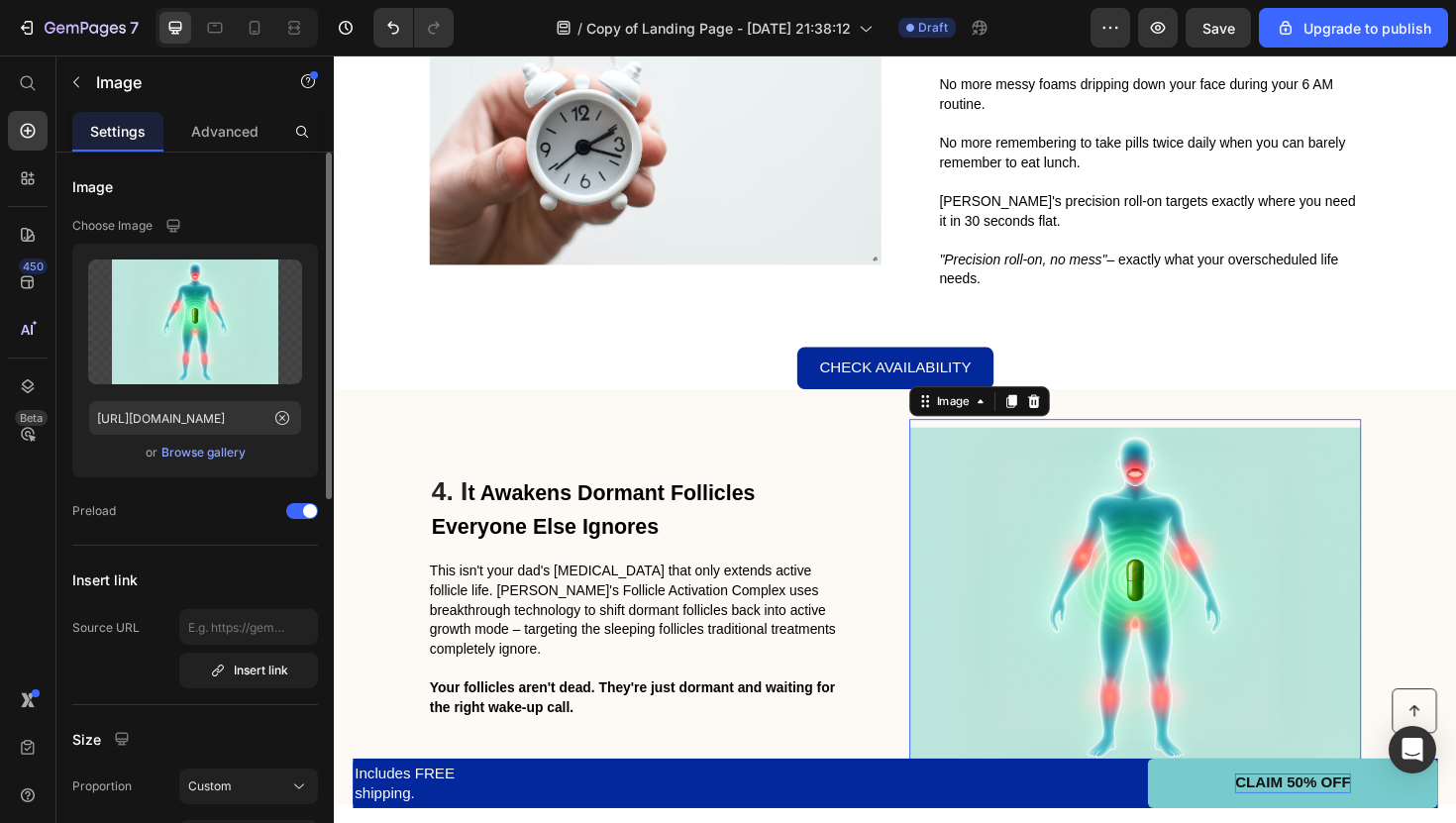 click on "Browse gallery" at bounding box center [203, 453] 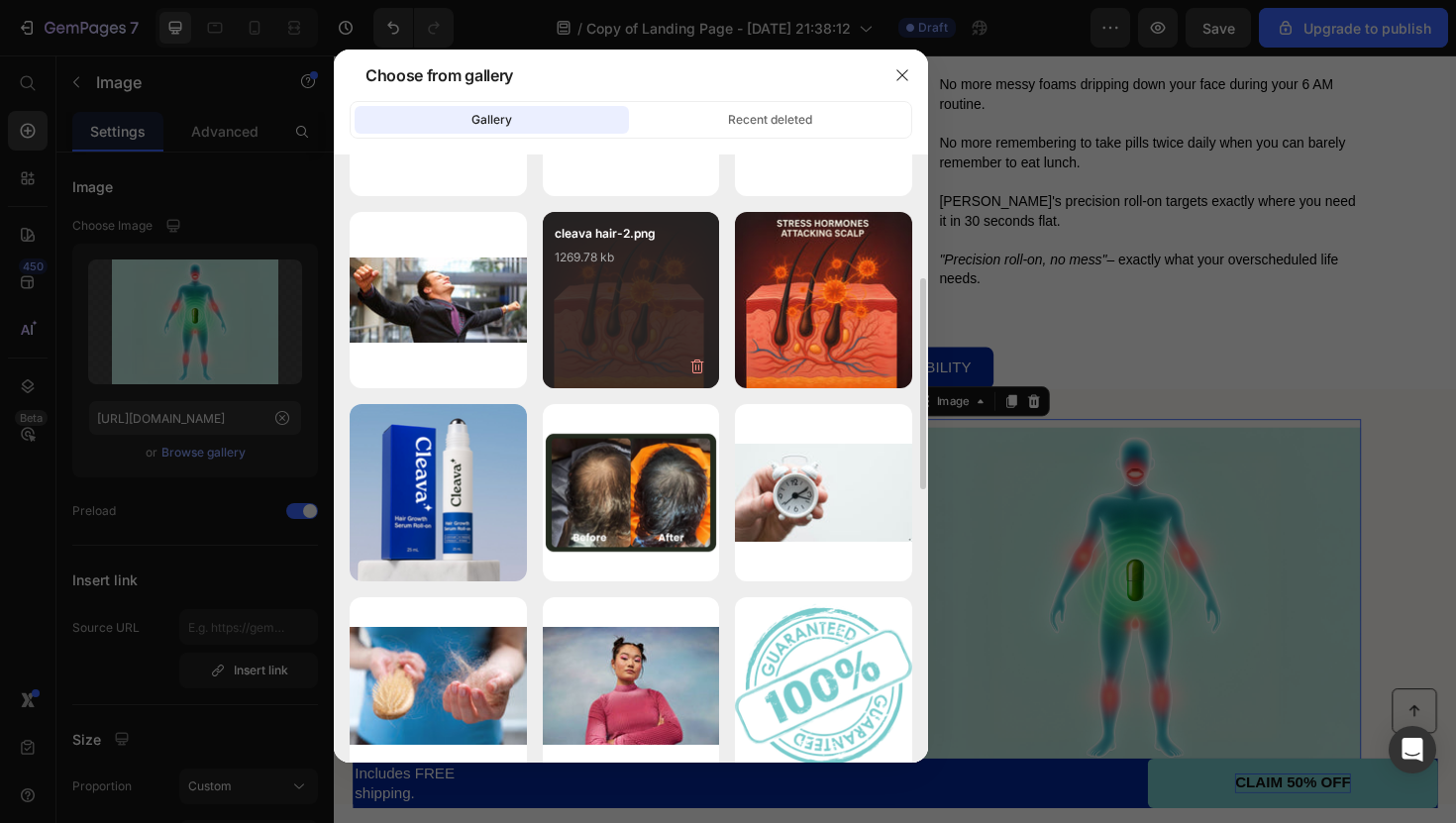 scroll, scrollTop: 383, scrollLeft: 0, axis: vertical 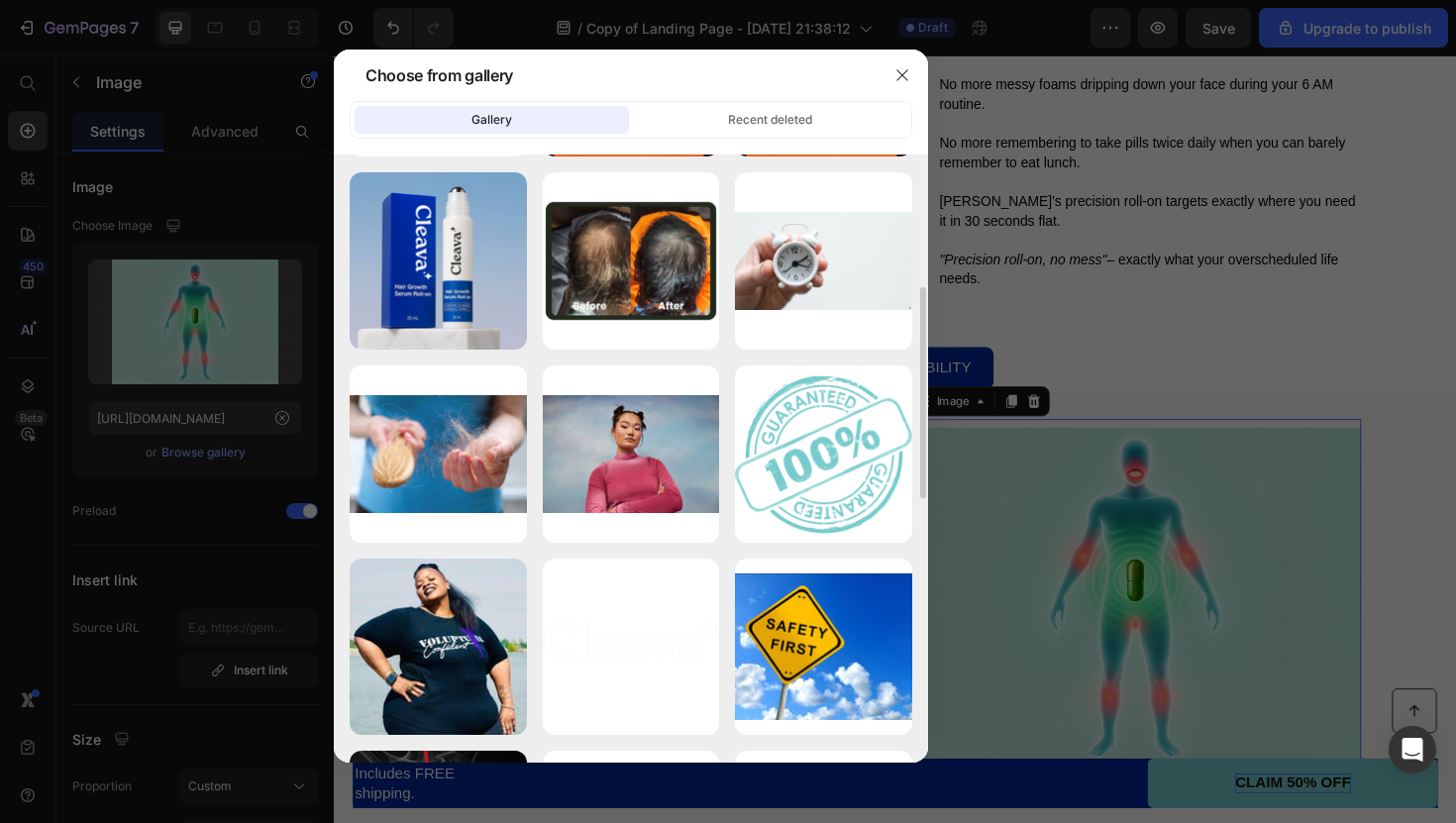 click on "Choose from gallery" at bounding box center (605, 75) 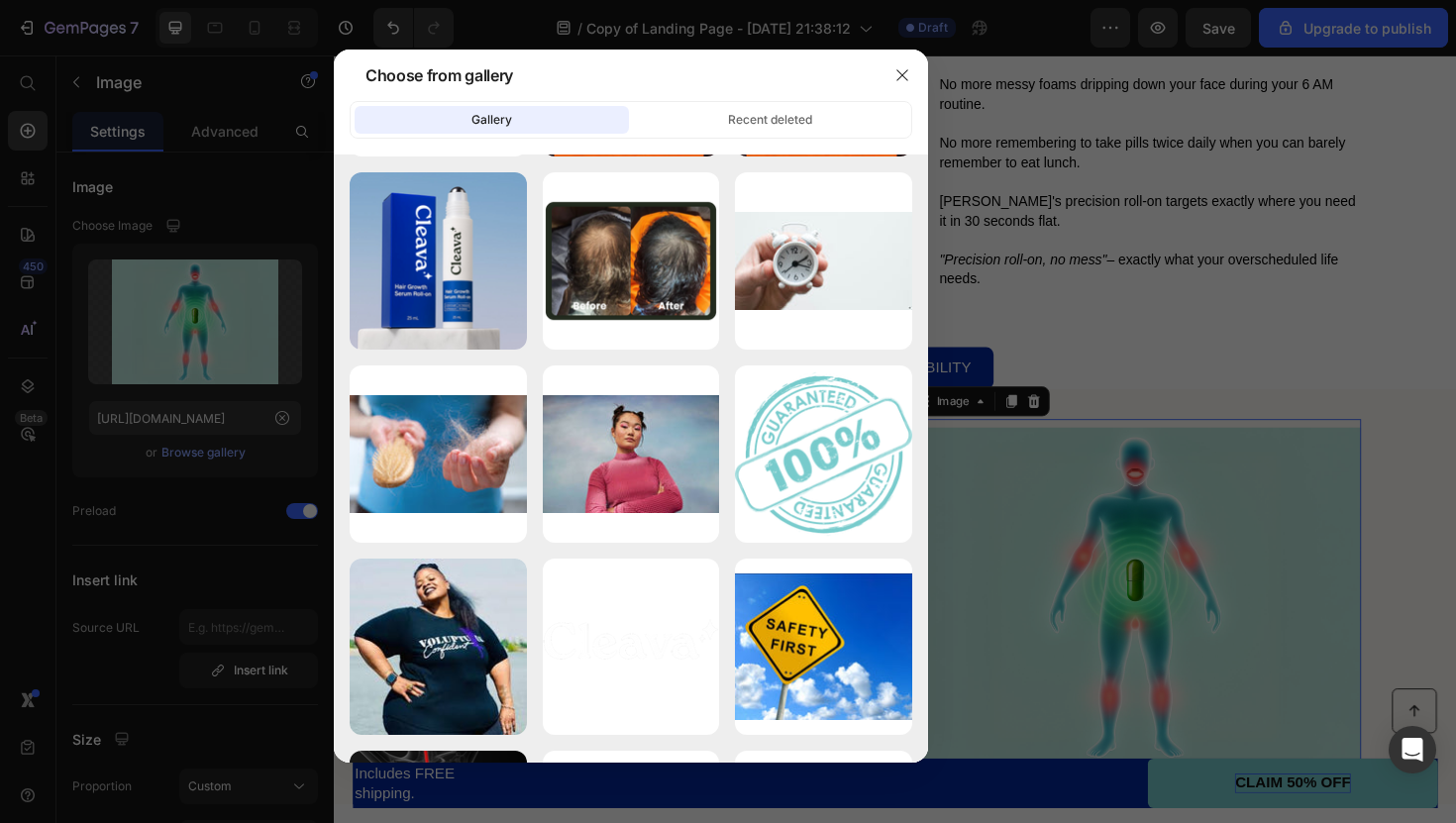 click on "Gallery Recent deleted" 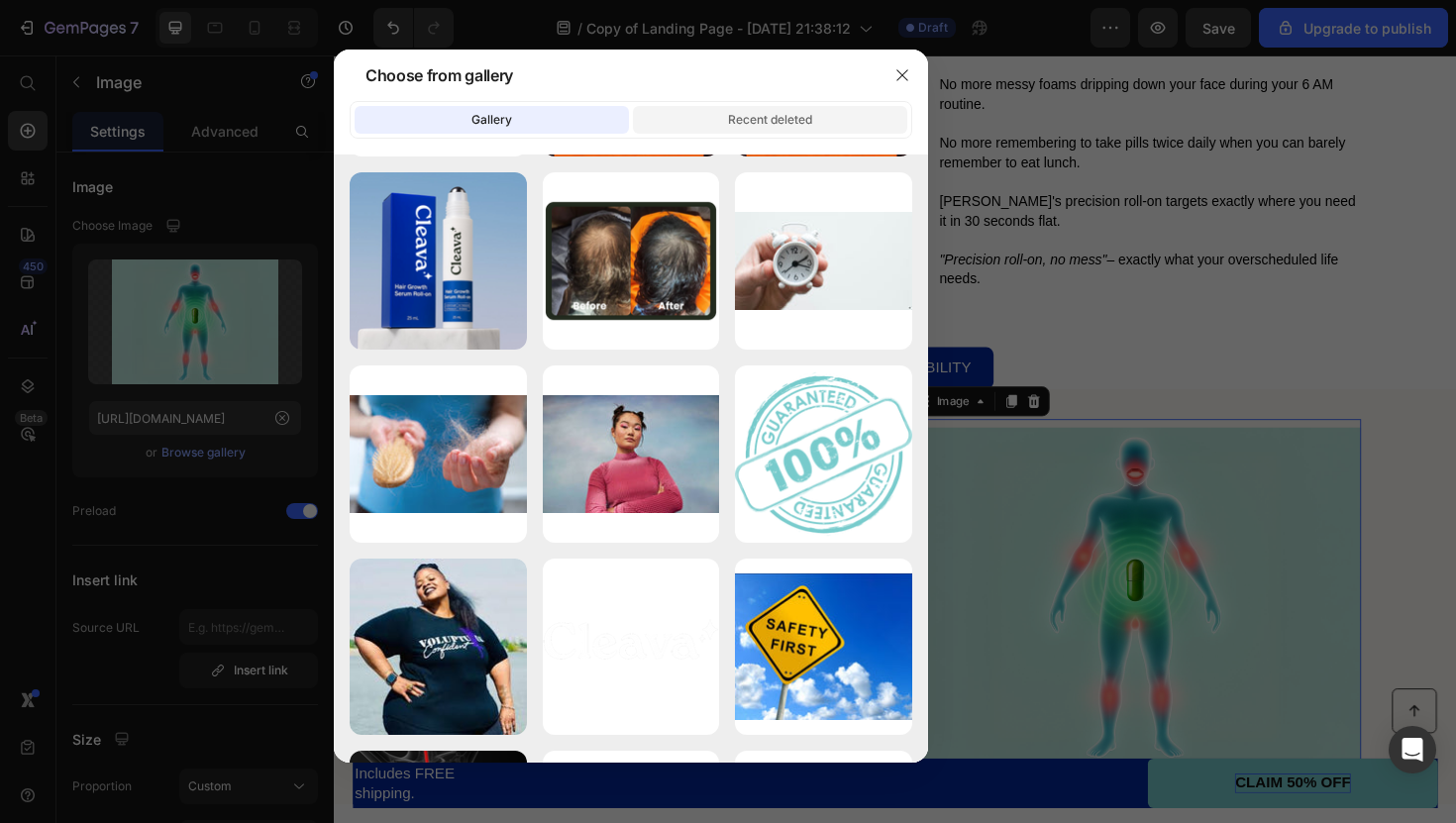 click on "Recent deleted" 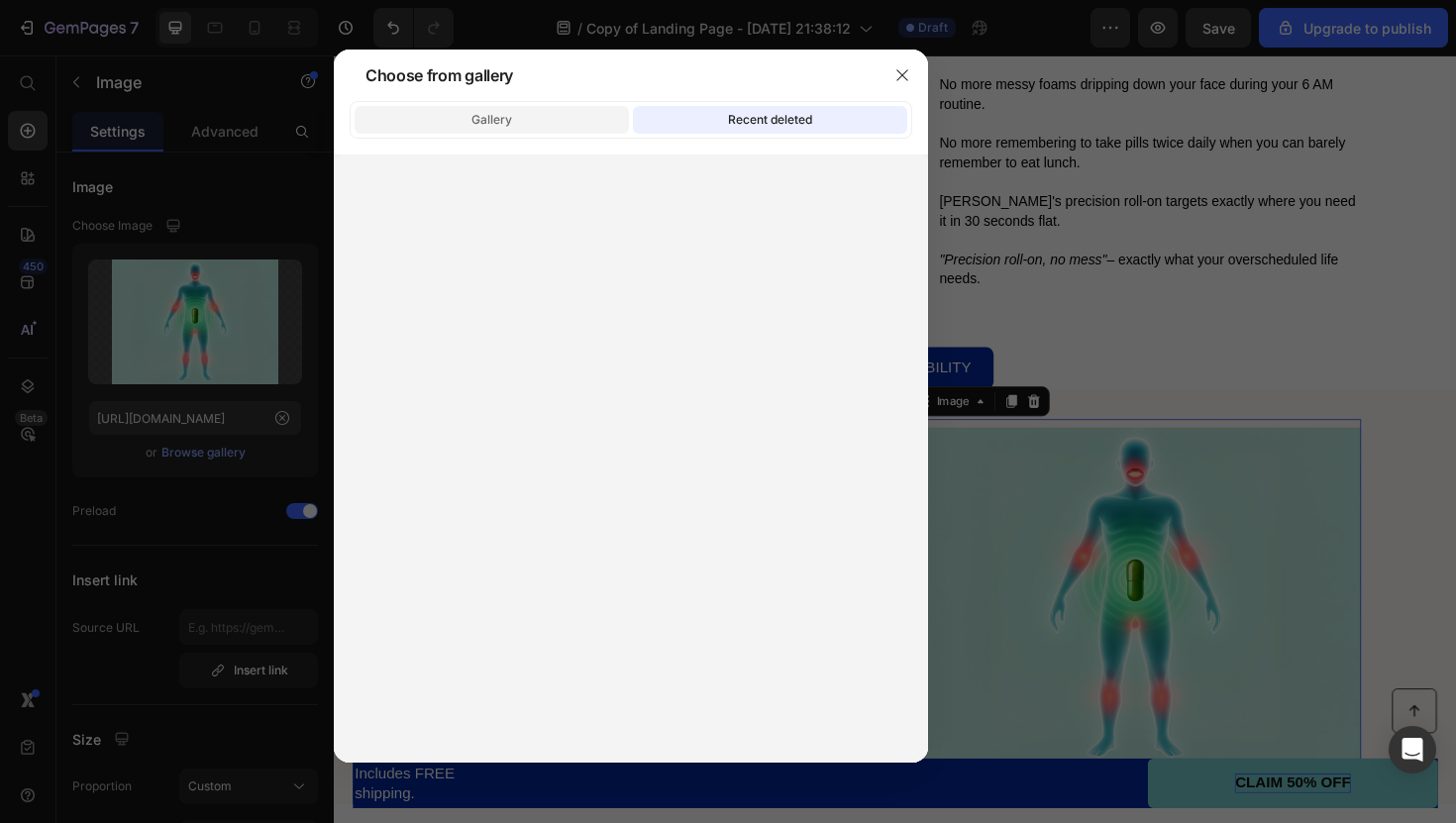 click on "Gallery" 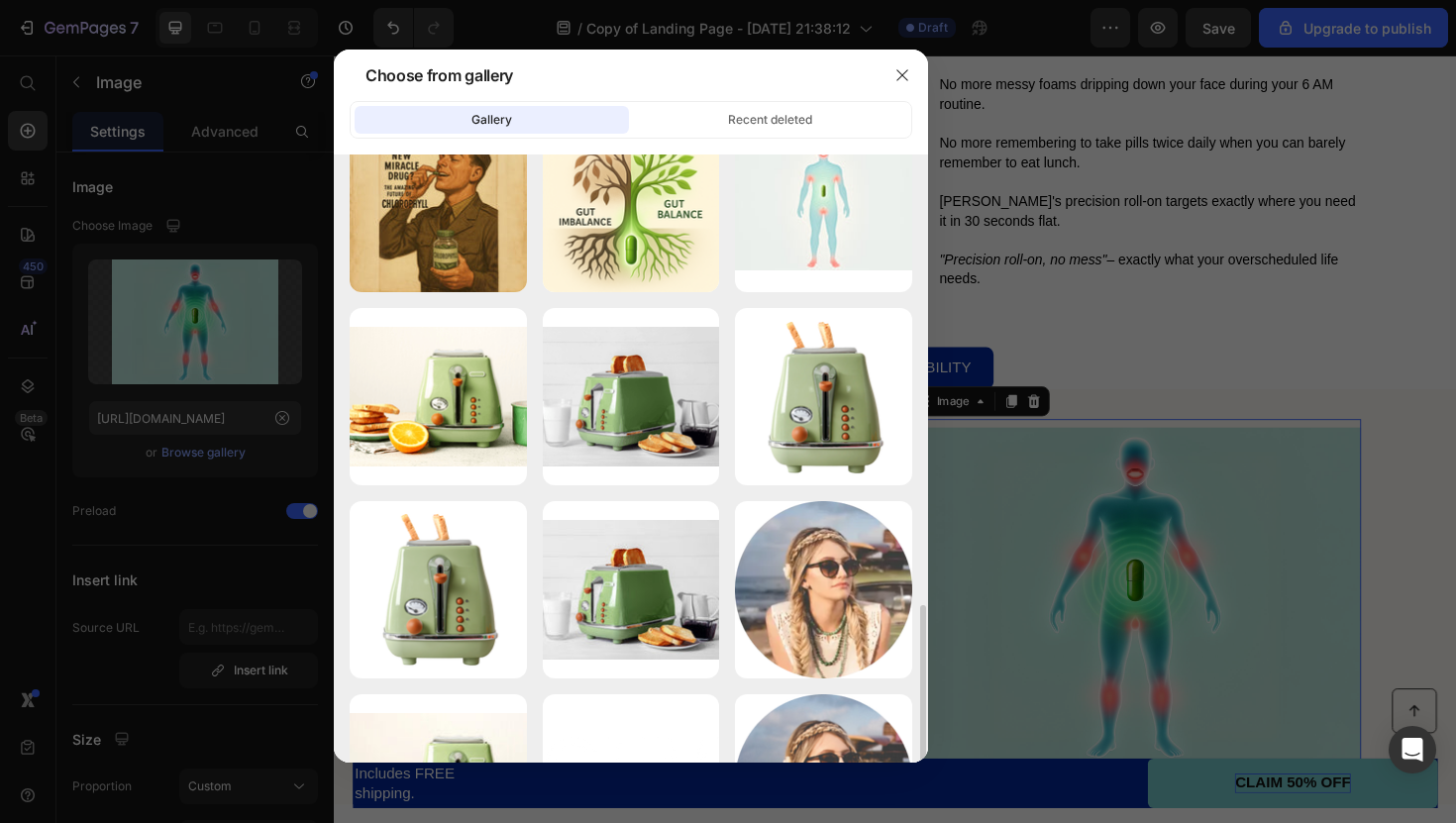 scroll, scrollTop: 1528, scrollLeft: 0, axis: vertical 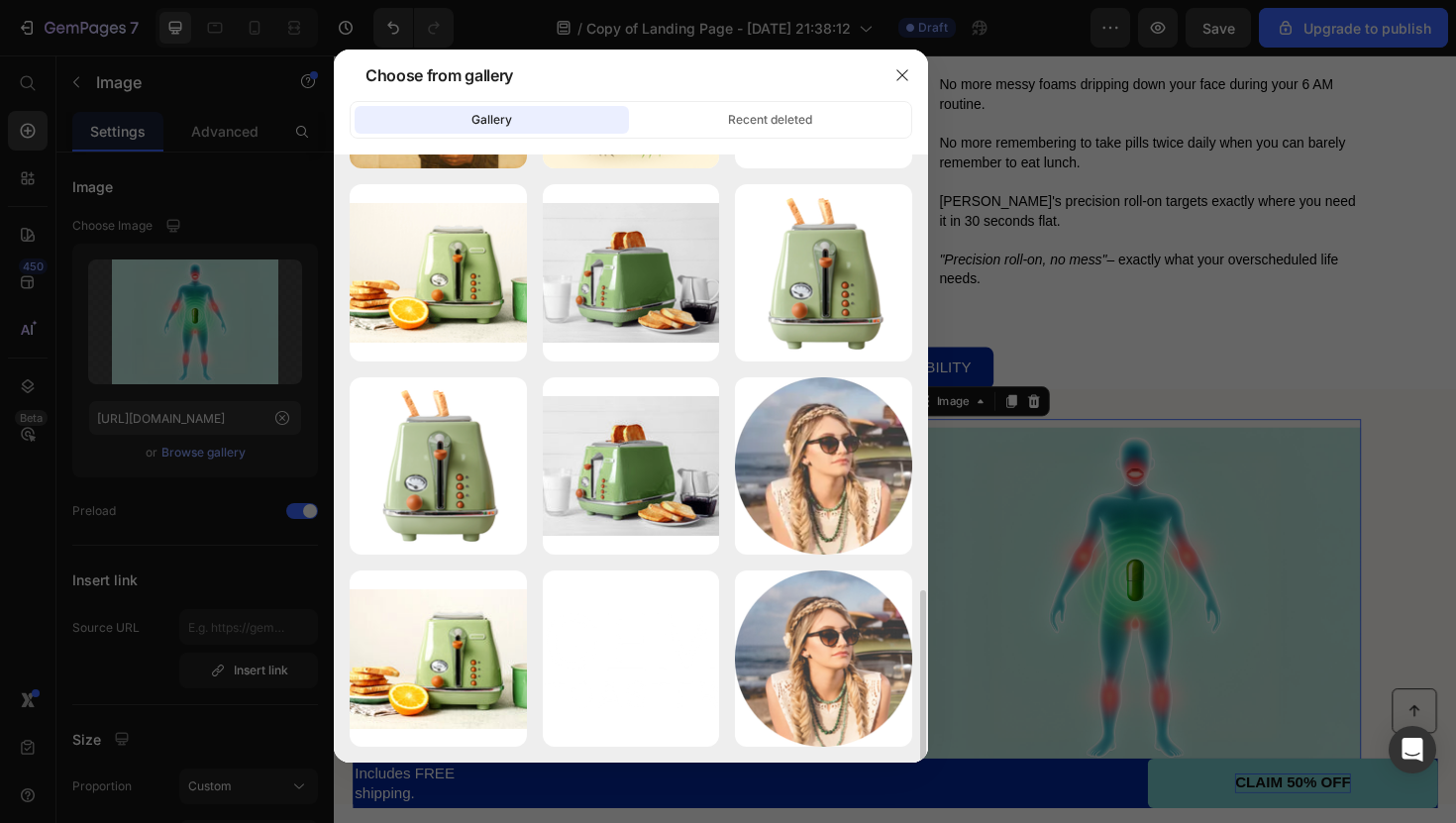 click at bounding box center [728, 411] 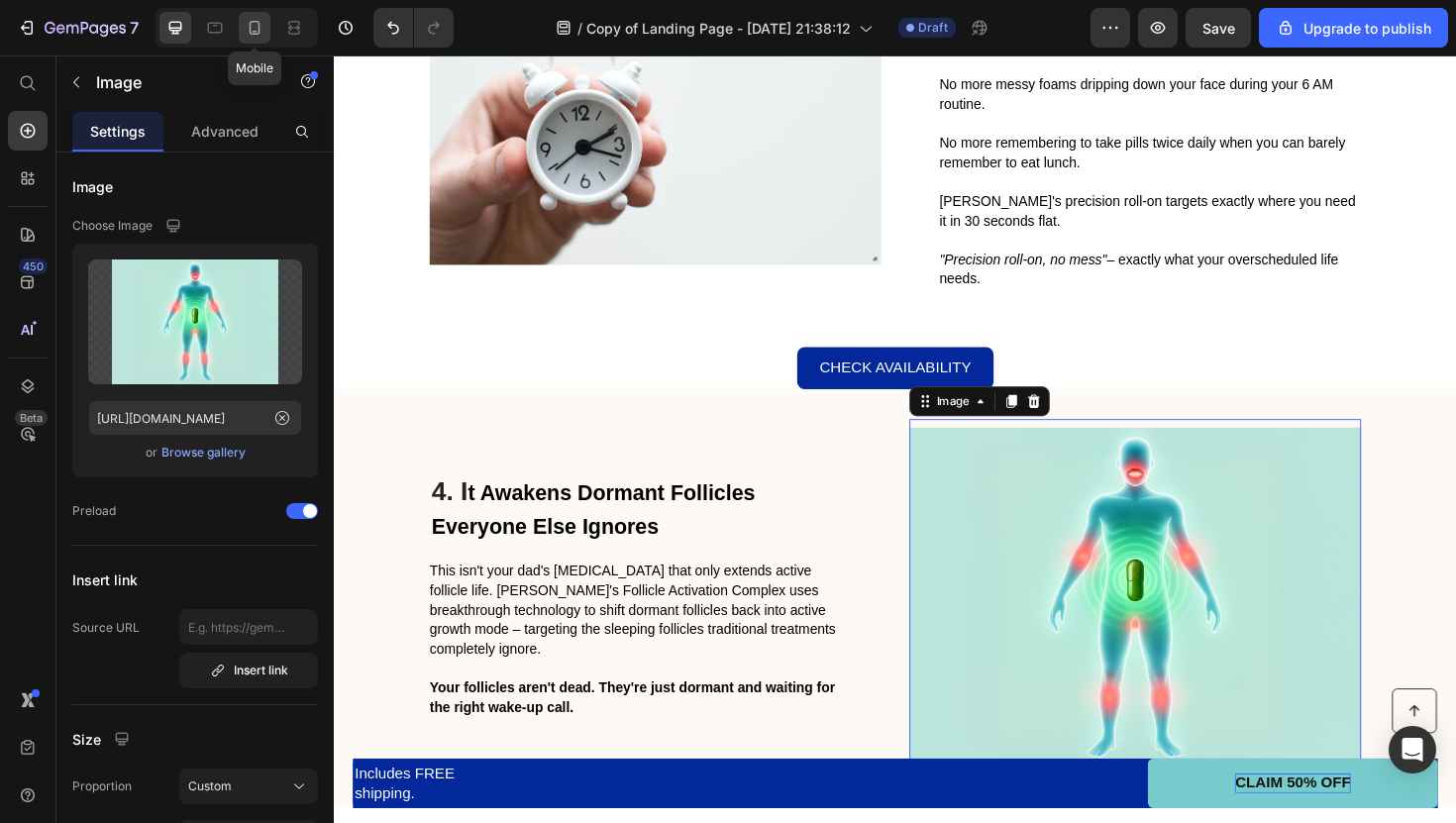 click 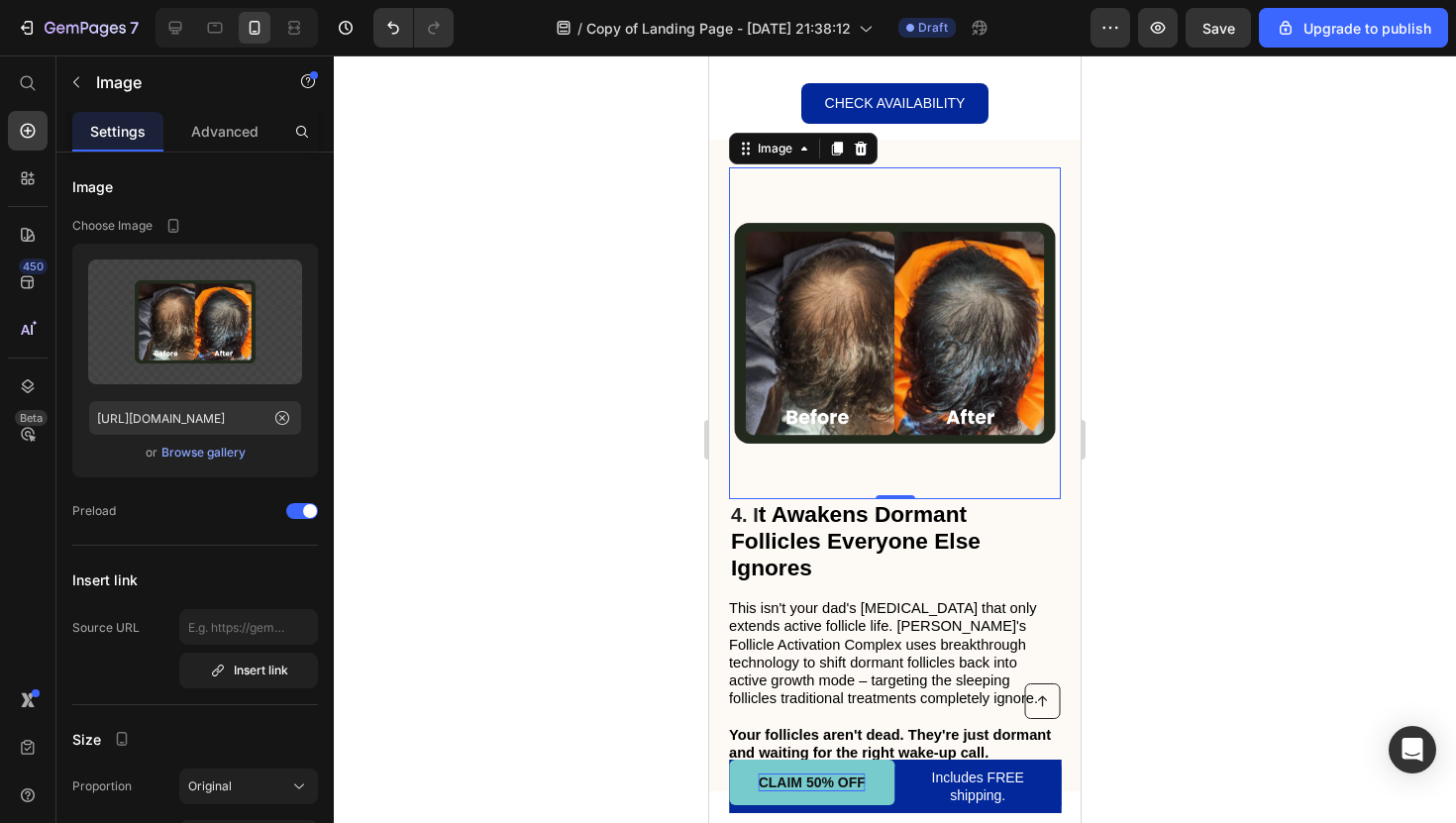 scroll, scrollTop: 2858, scrollLeft: 0, axis: vertical 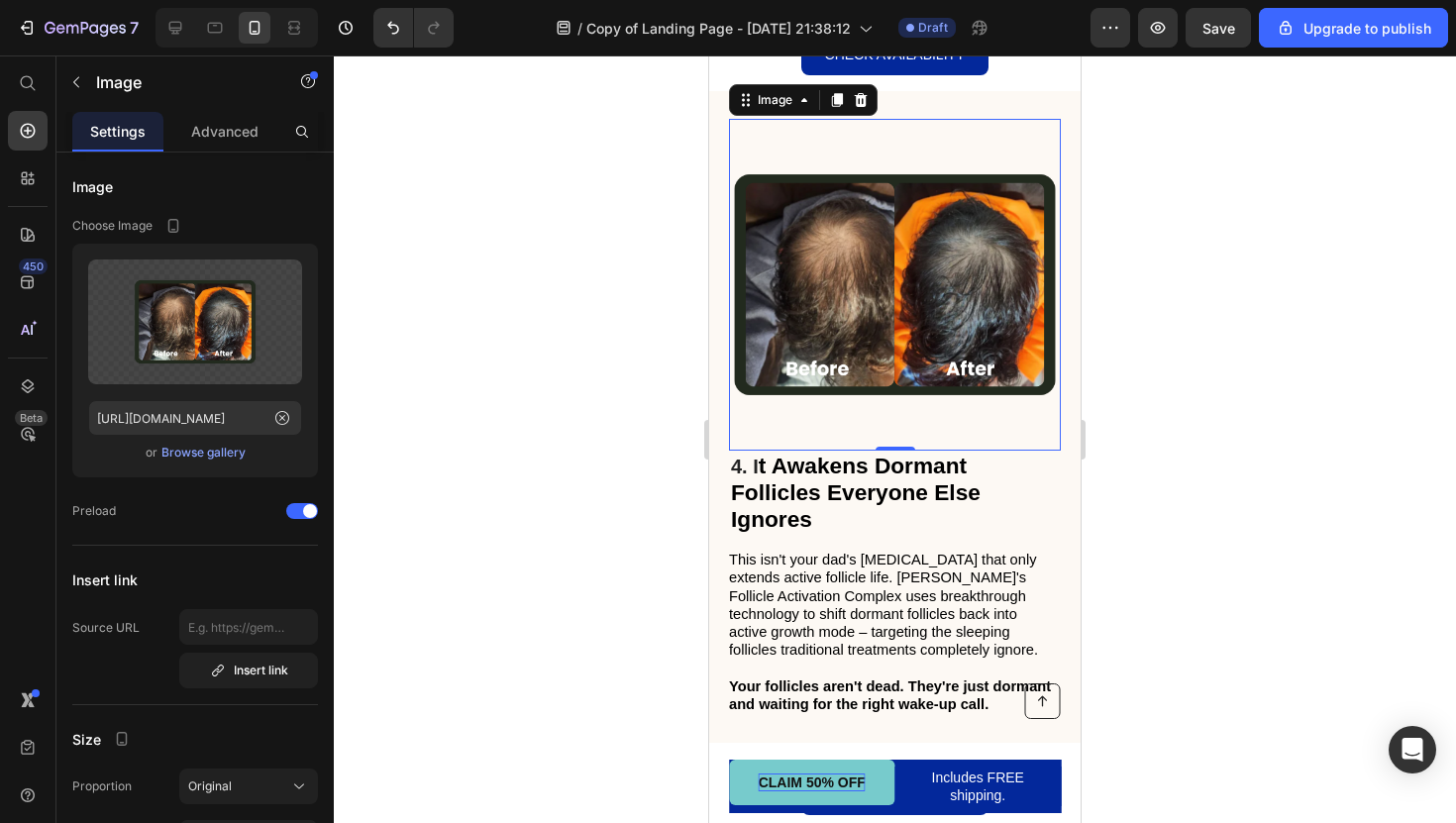 click at bounding box center [894, 284] 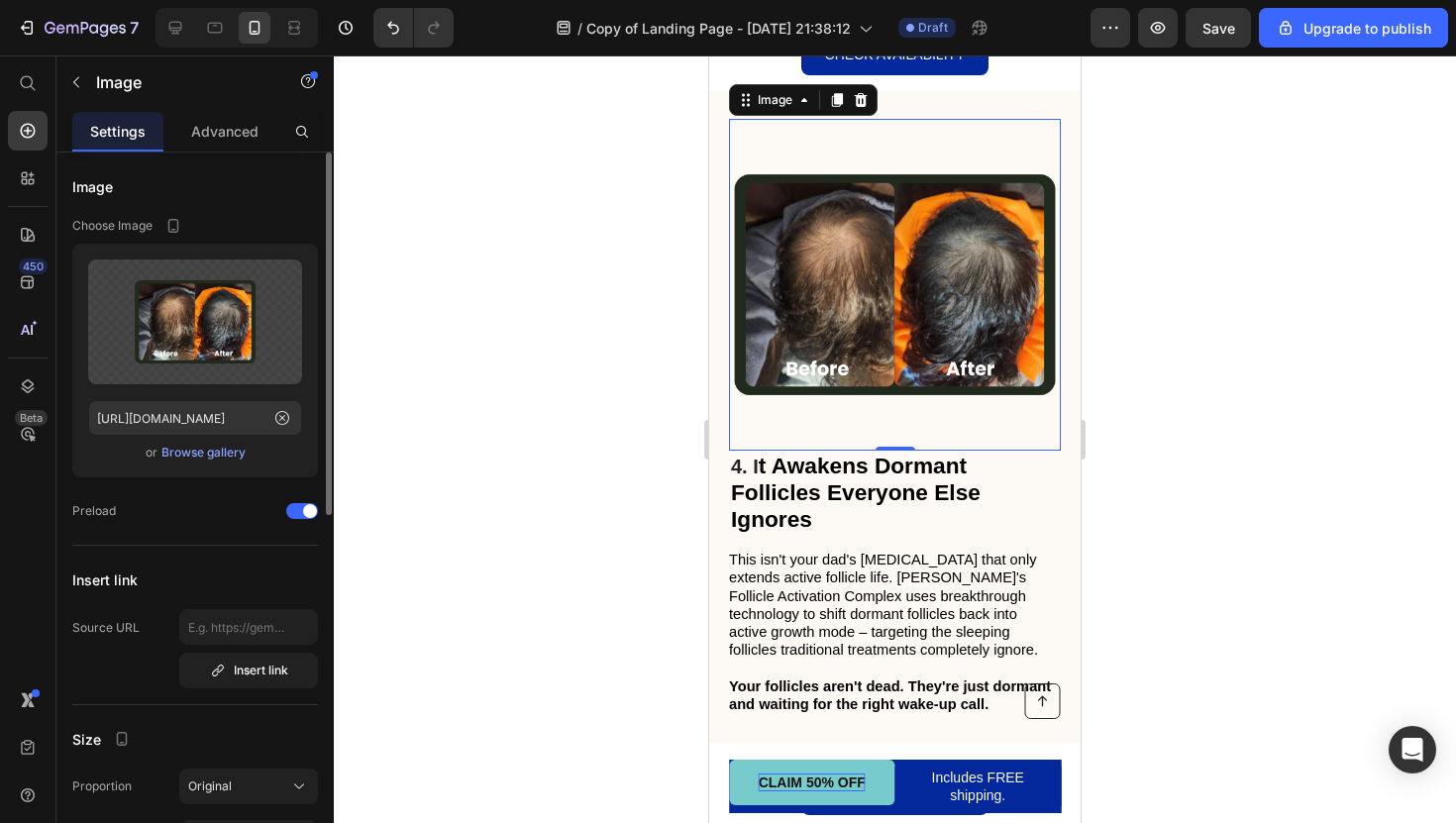click on "Browse gallery" at bounding box center [203, 453] 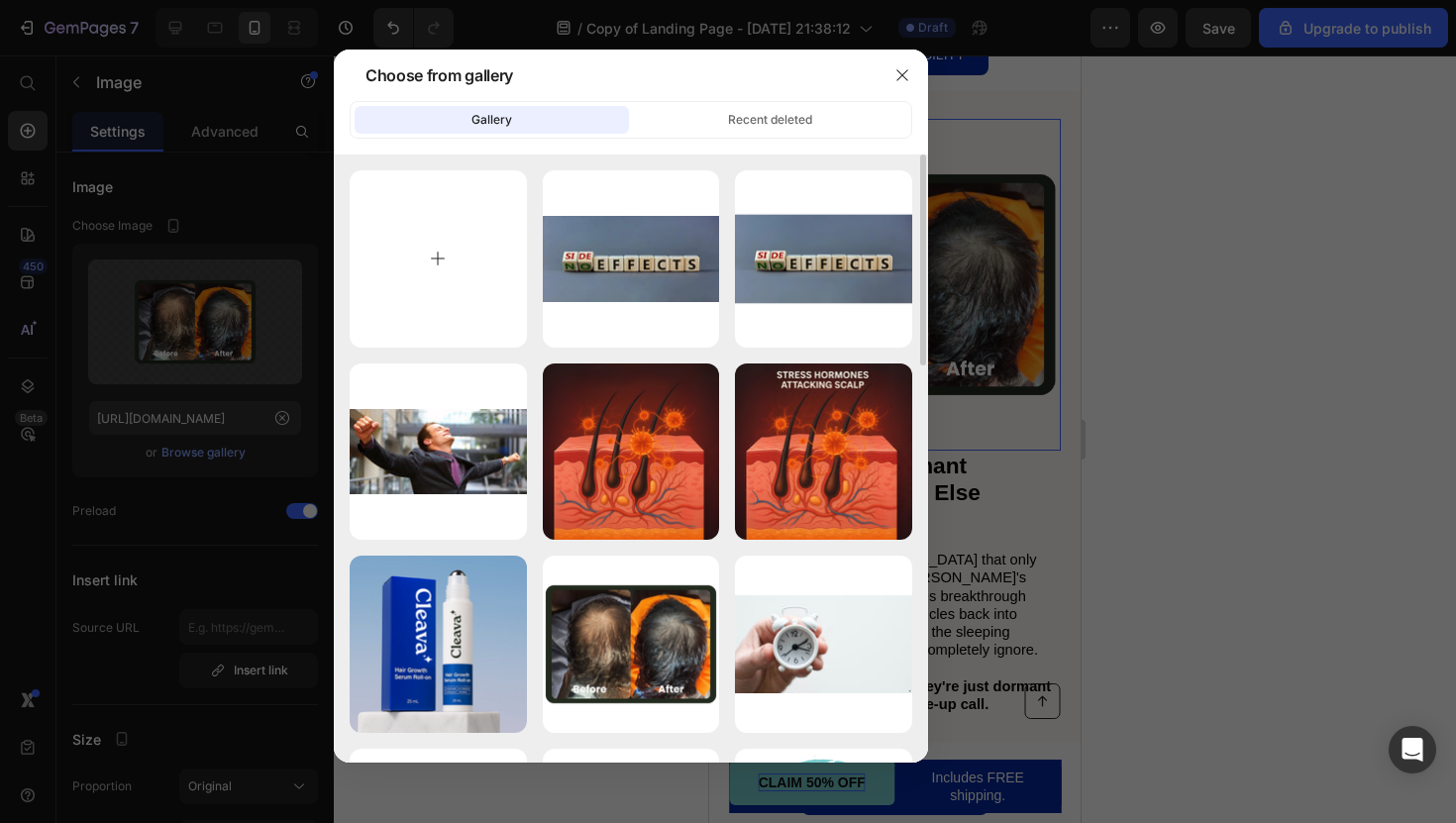 click at bounding box center (438, 258) 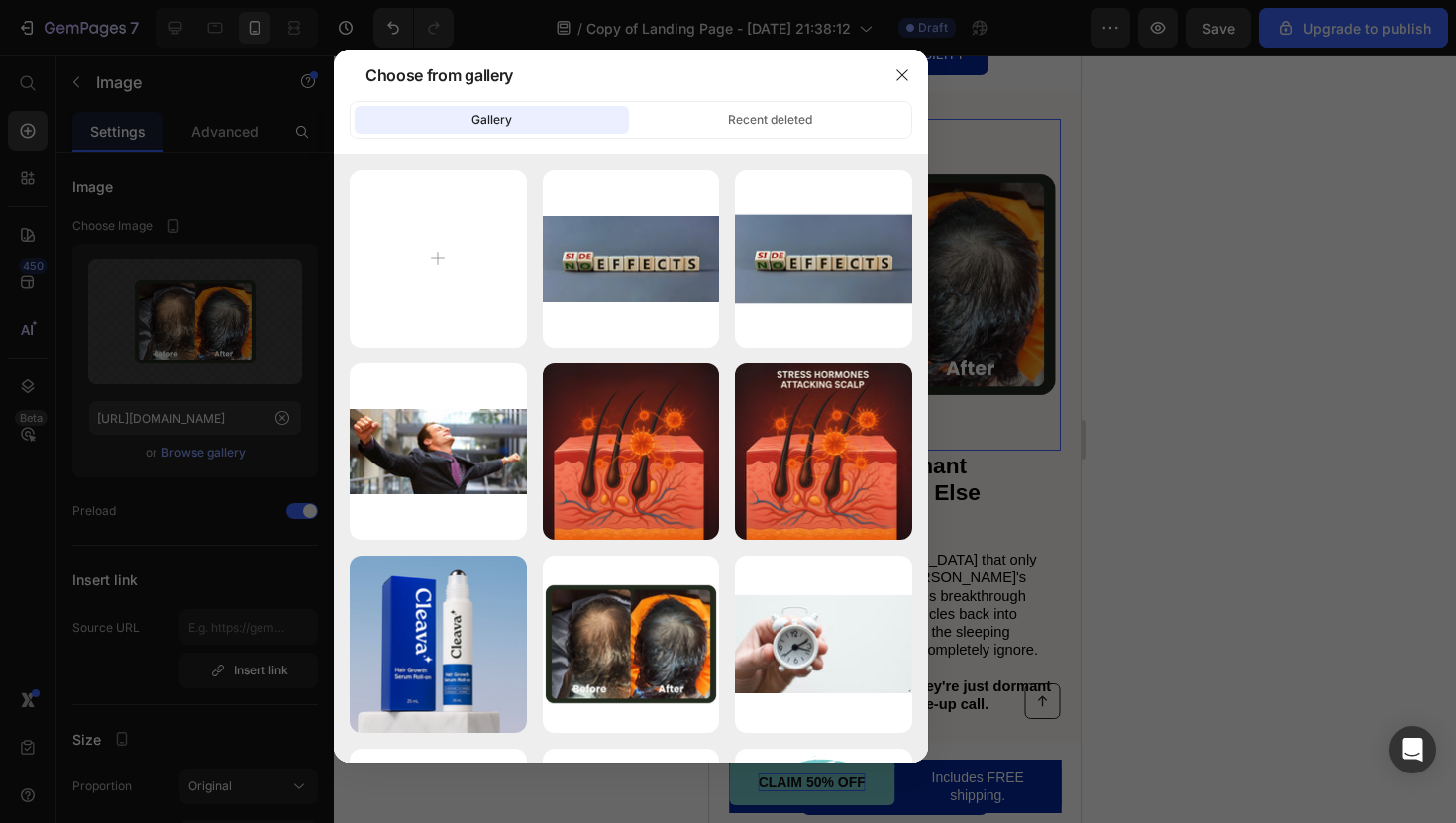 type on "C:\fakepath\cleava hair-3.png" 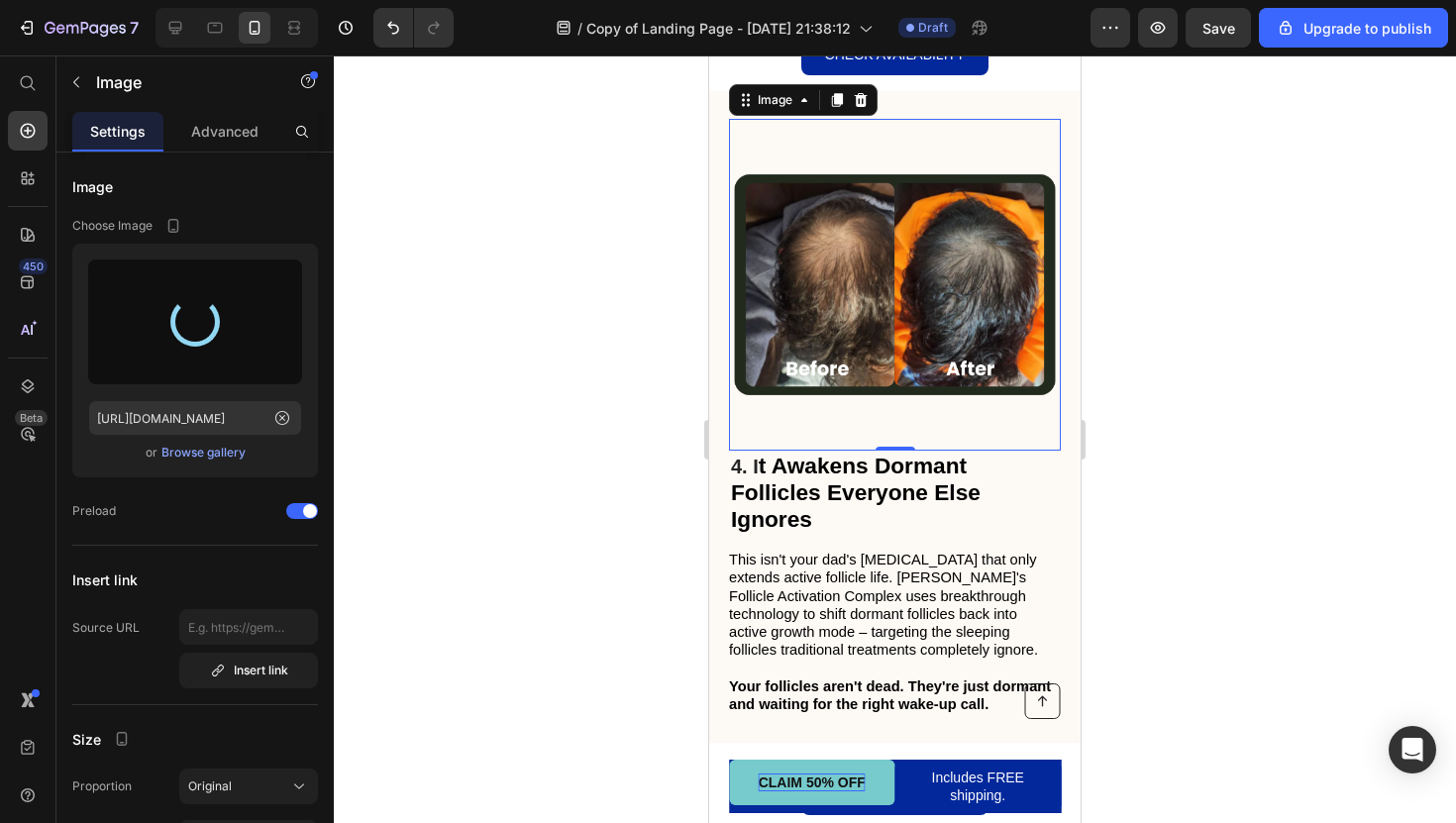 type on "https://cdn.shopify.com/s/files/1/0931/1220/5660/files/gempages_574291933841589294-f30d00ac-97a9-43fc-a6a9-af8c0b61c356.png" 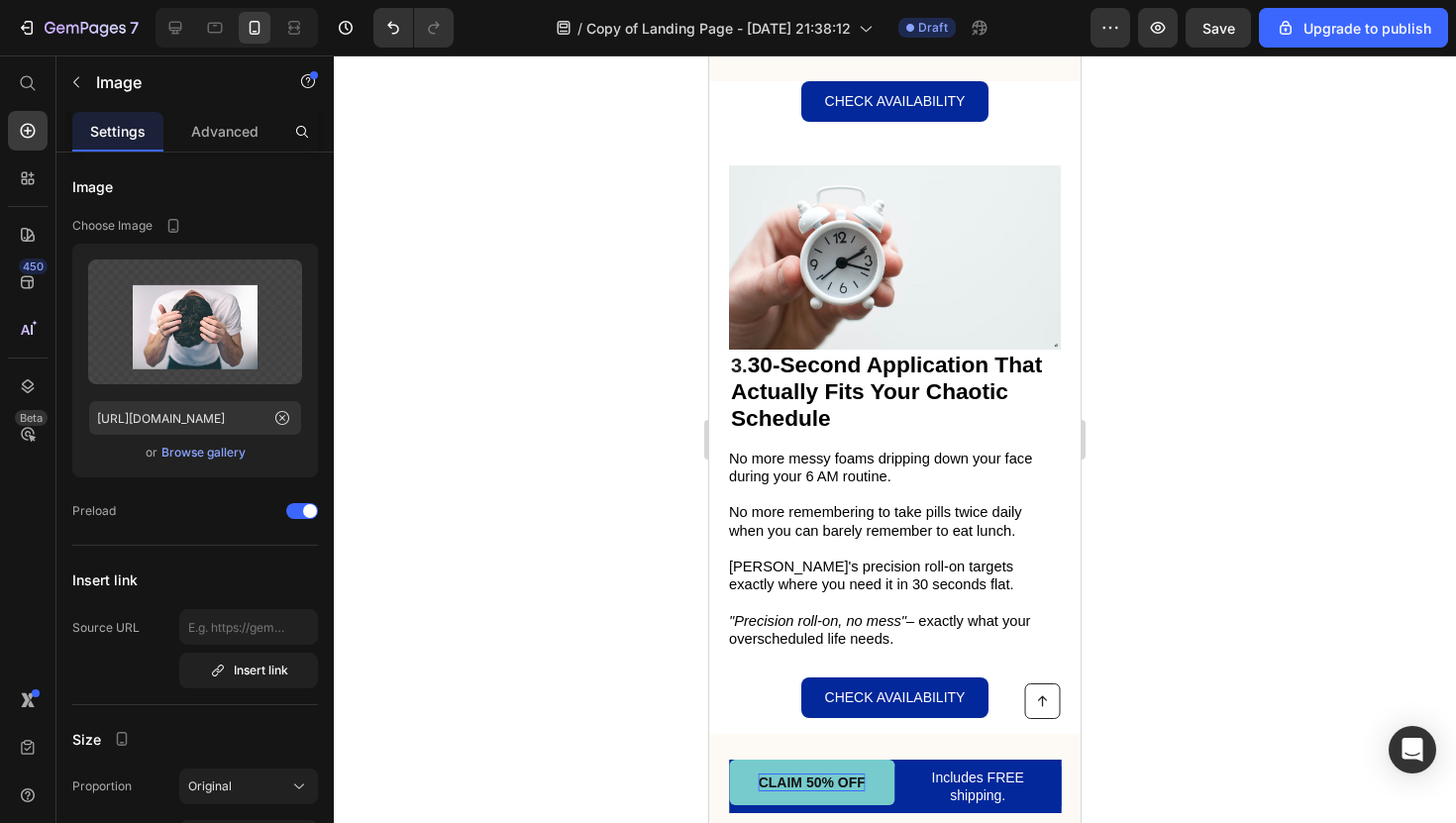 scroll, scrollTop: 2204, scrollLeft: 0, axis: vertical 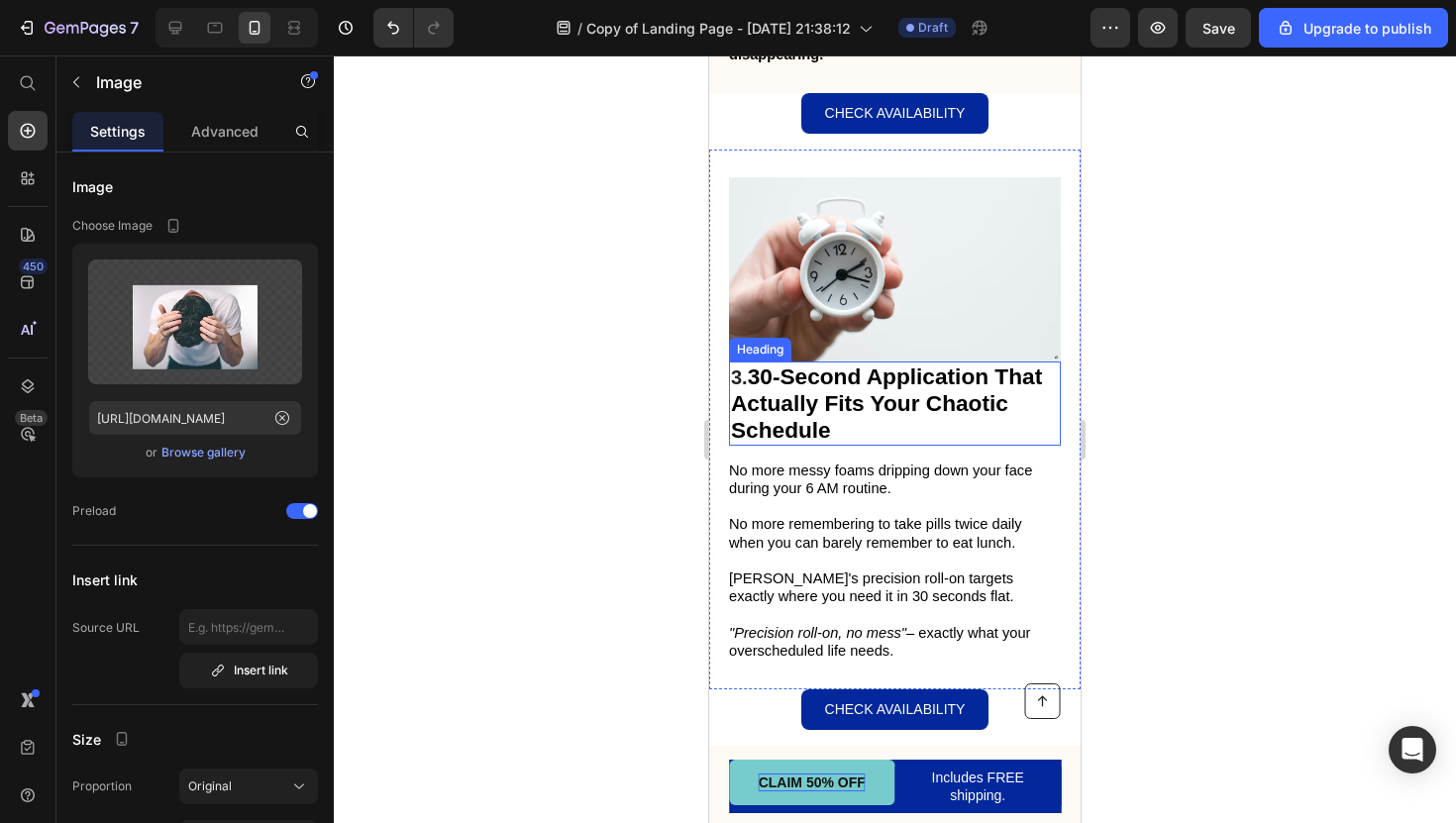 click on "30-Second Application That" at bounding box center [895, 376] 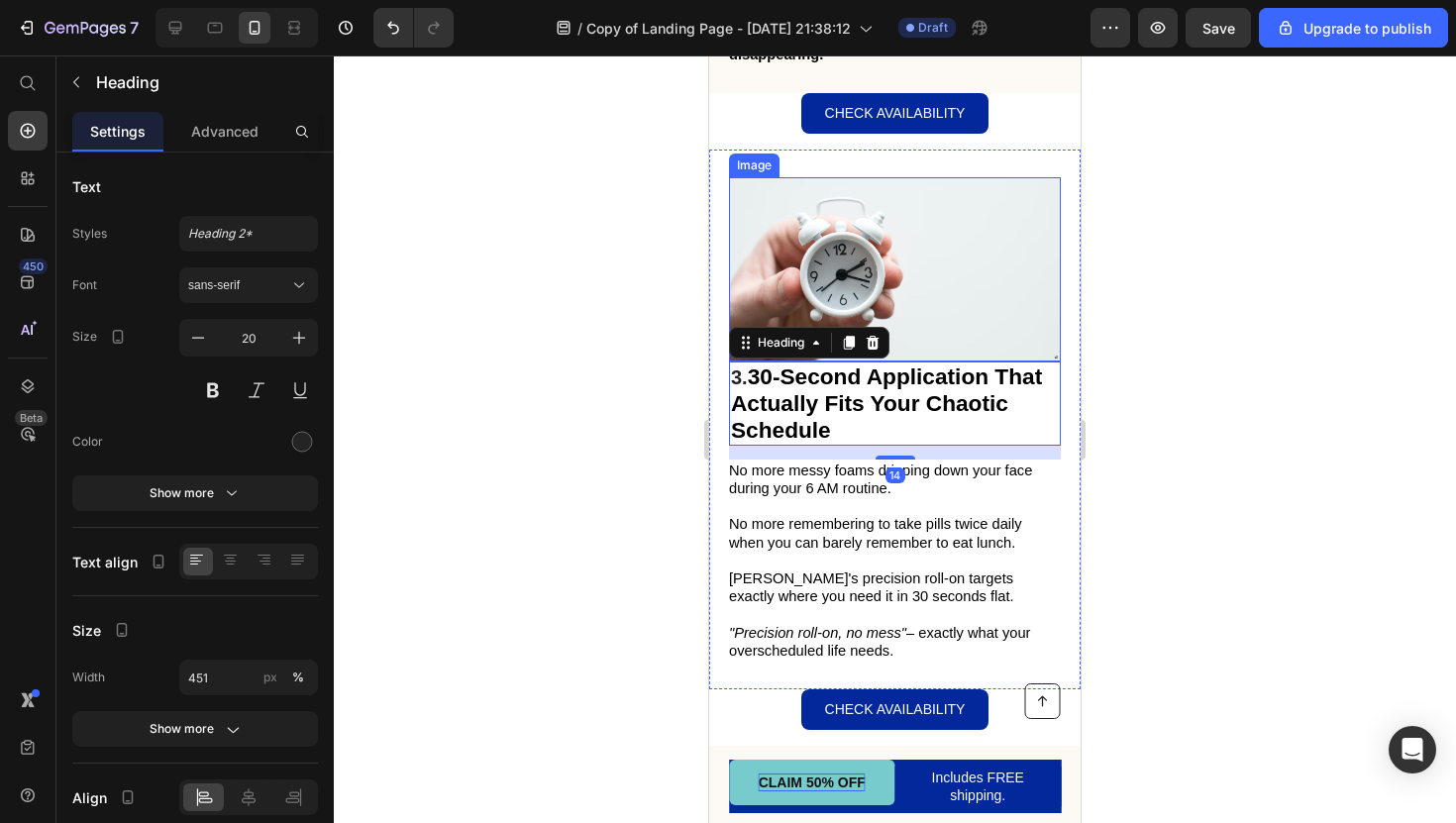 click at bounding box center [894, 268] 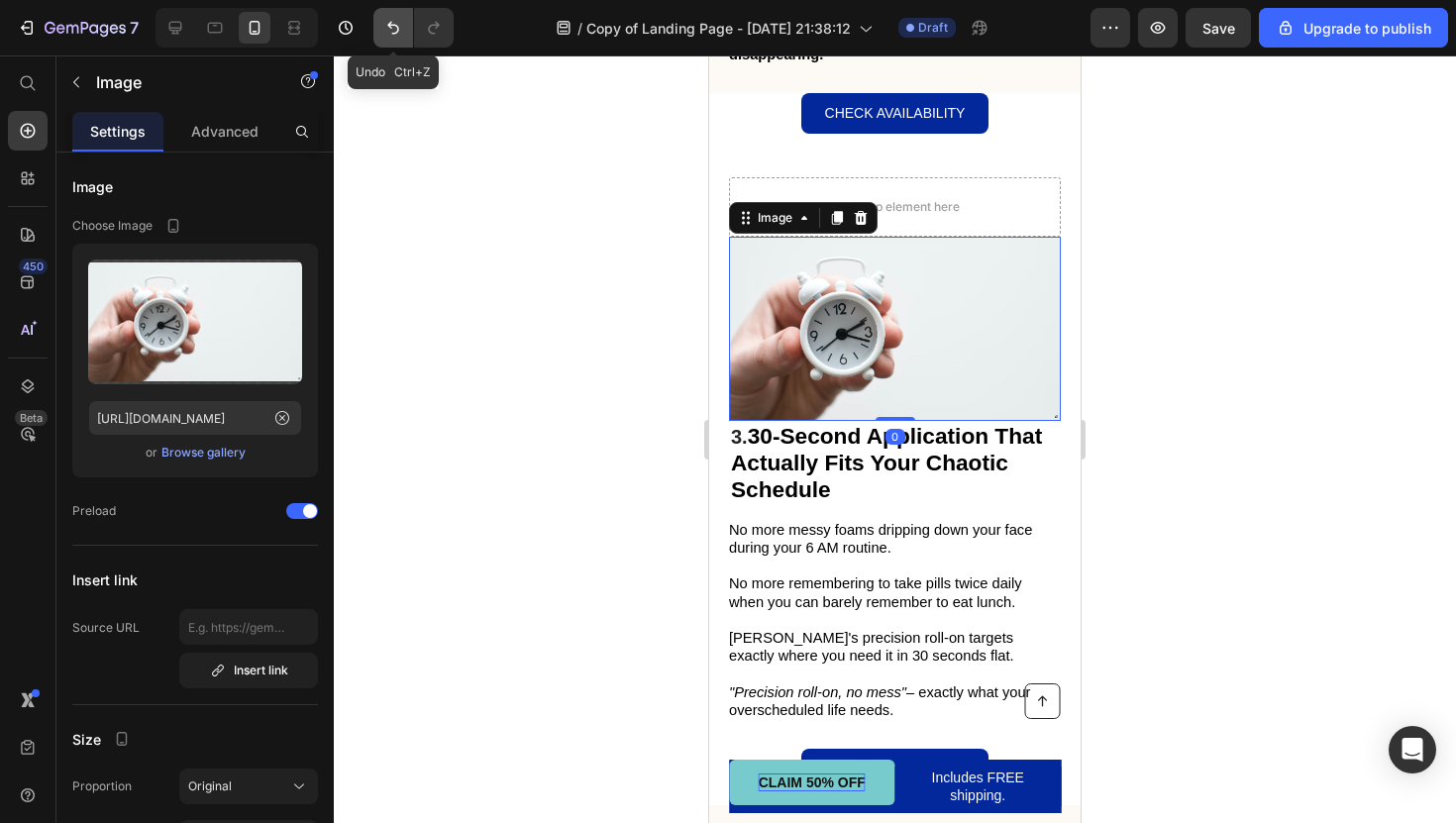 click 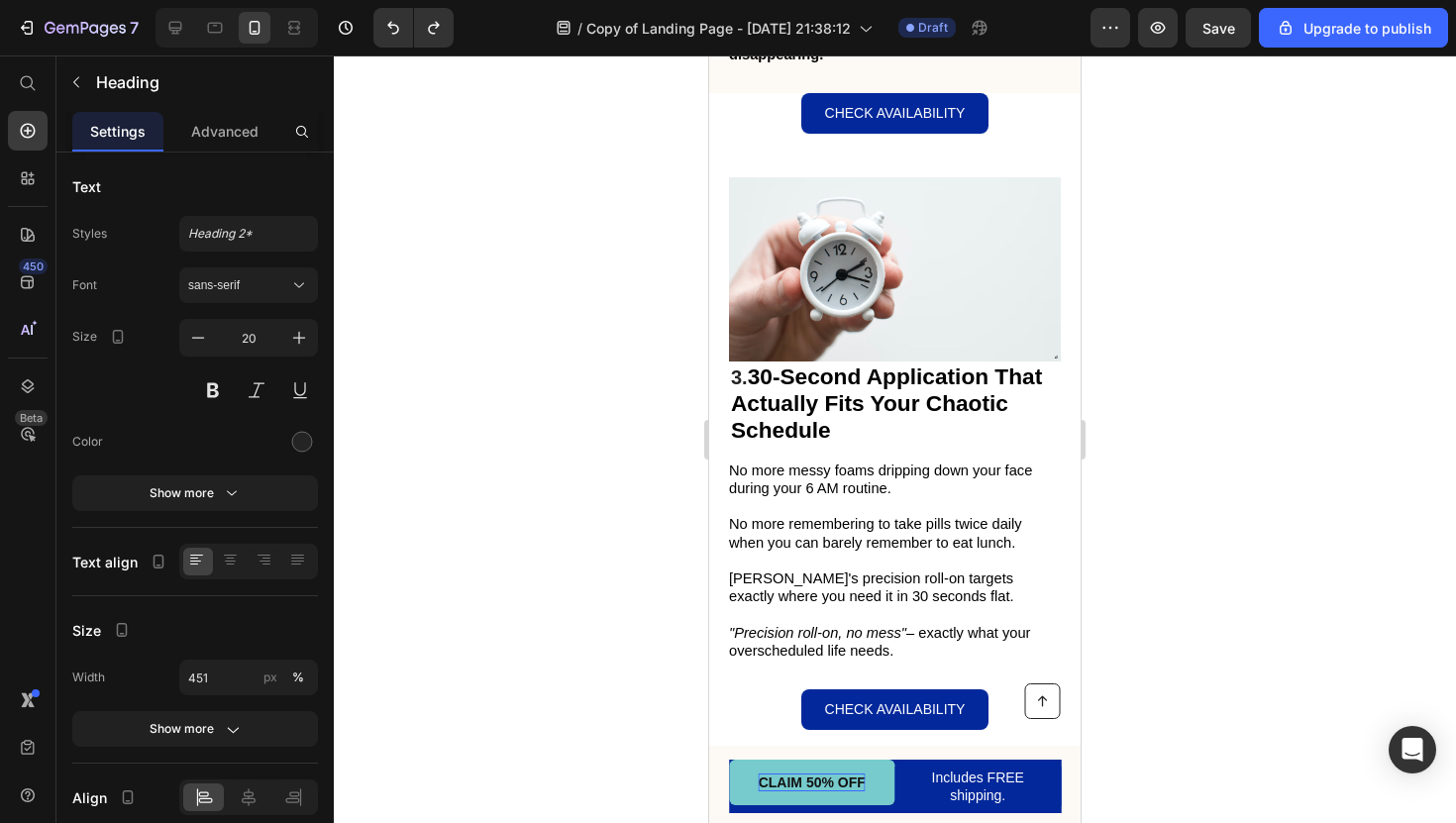 click on "3.  30-Second Application That  Actually Fits Your Chaotic Schedule" at bounding box center (894, 403) 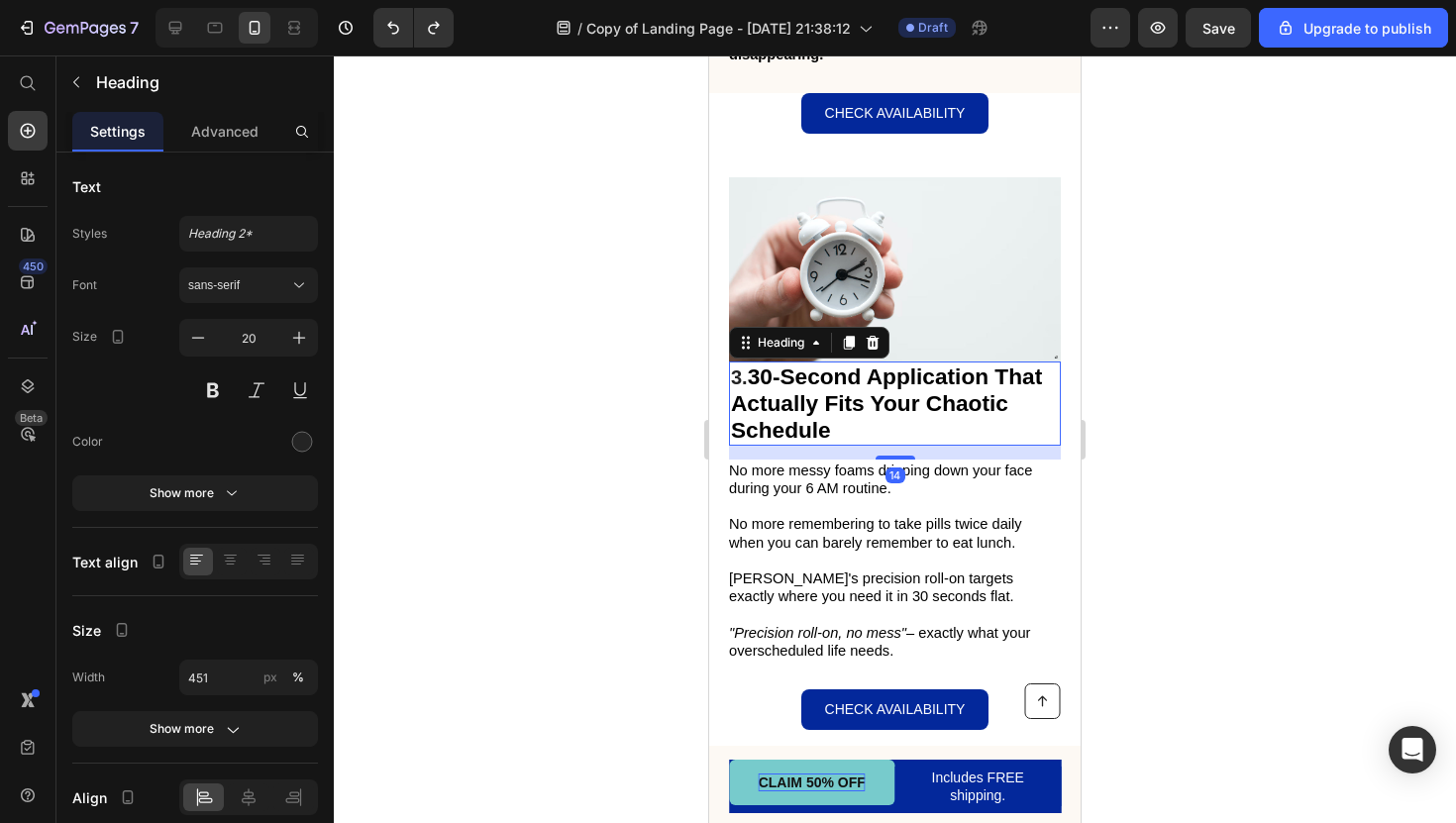 click at bounding box center [894, 268] 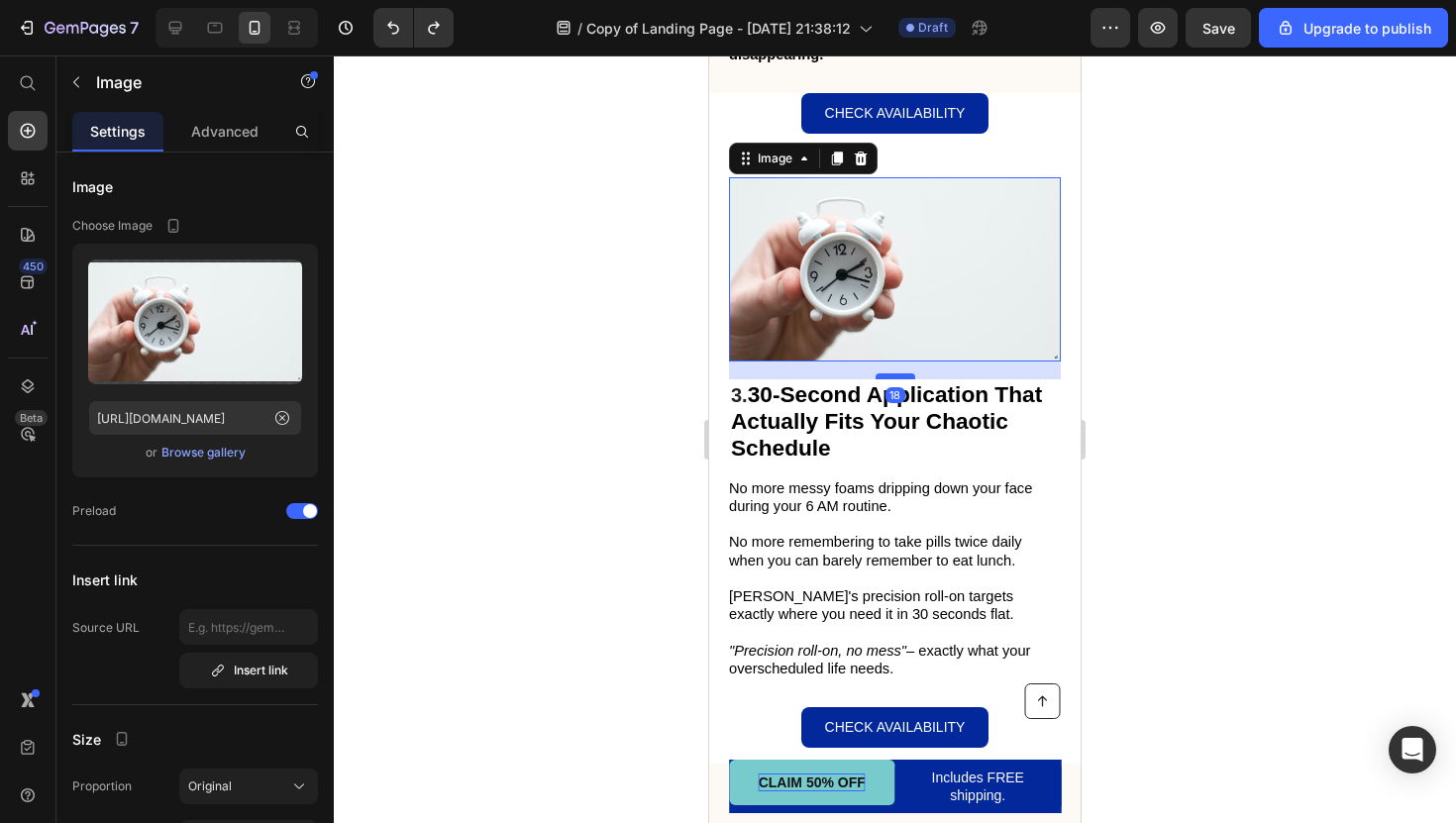 drag, startPoint x: 892, startPoint y: 333, endPoint x: 884, endPoint y: 353, distance: 21.540659 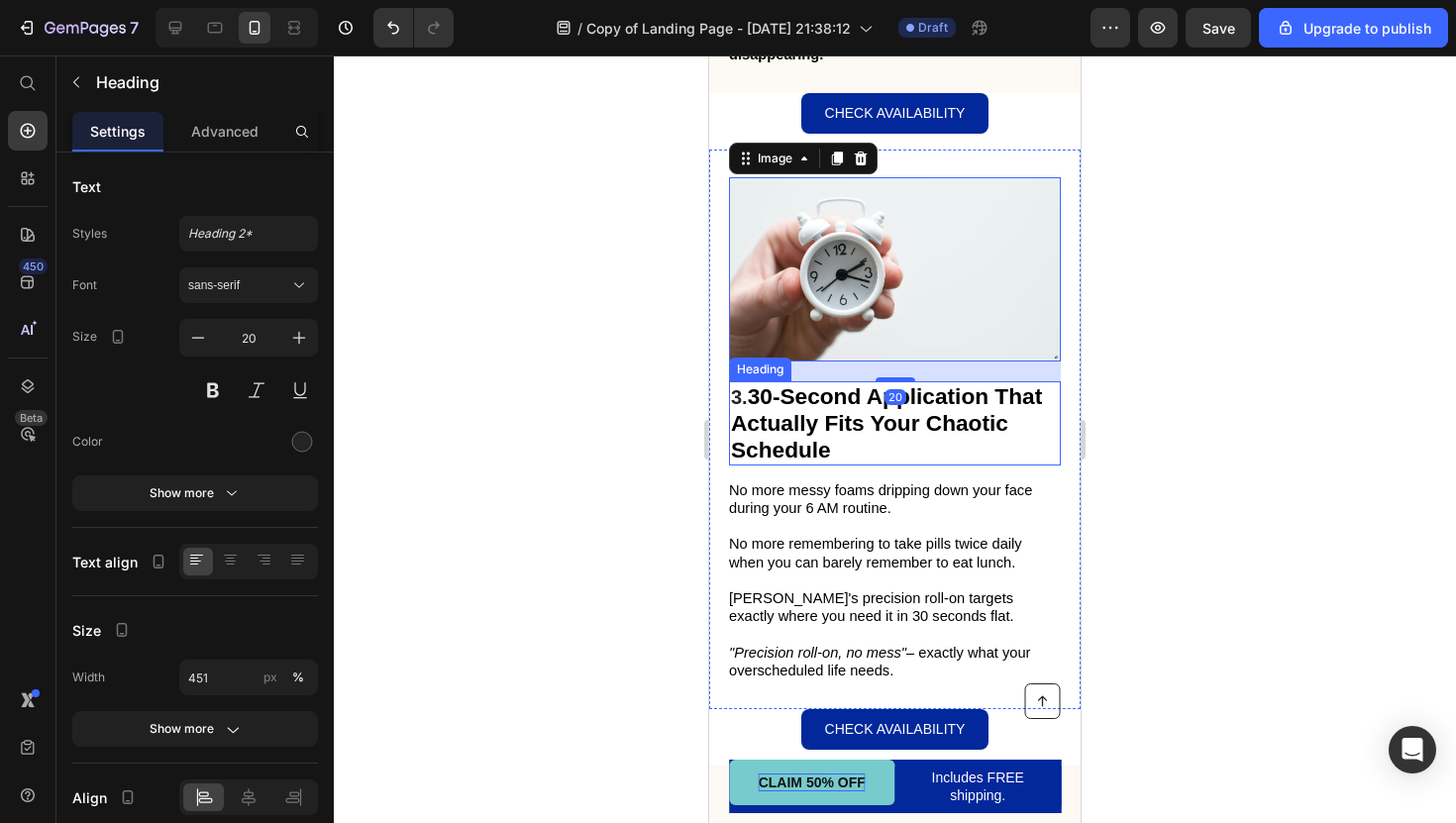 click on "3.  30-Second Application That  Actually Fits Your Chaotic Schedule" at bounding box center (894, 423) 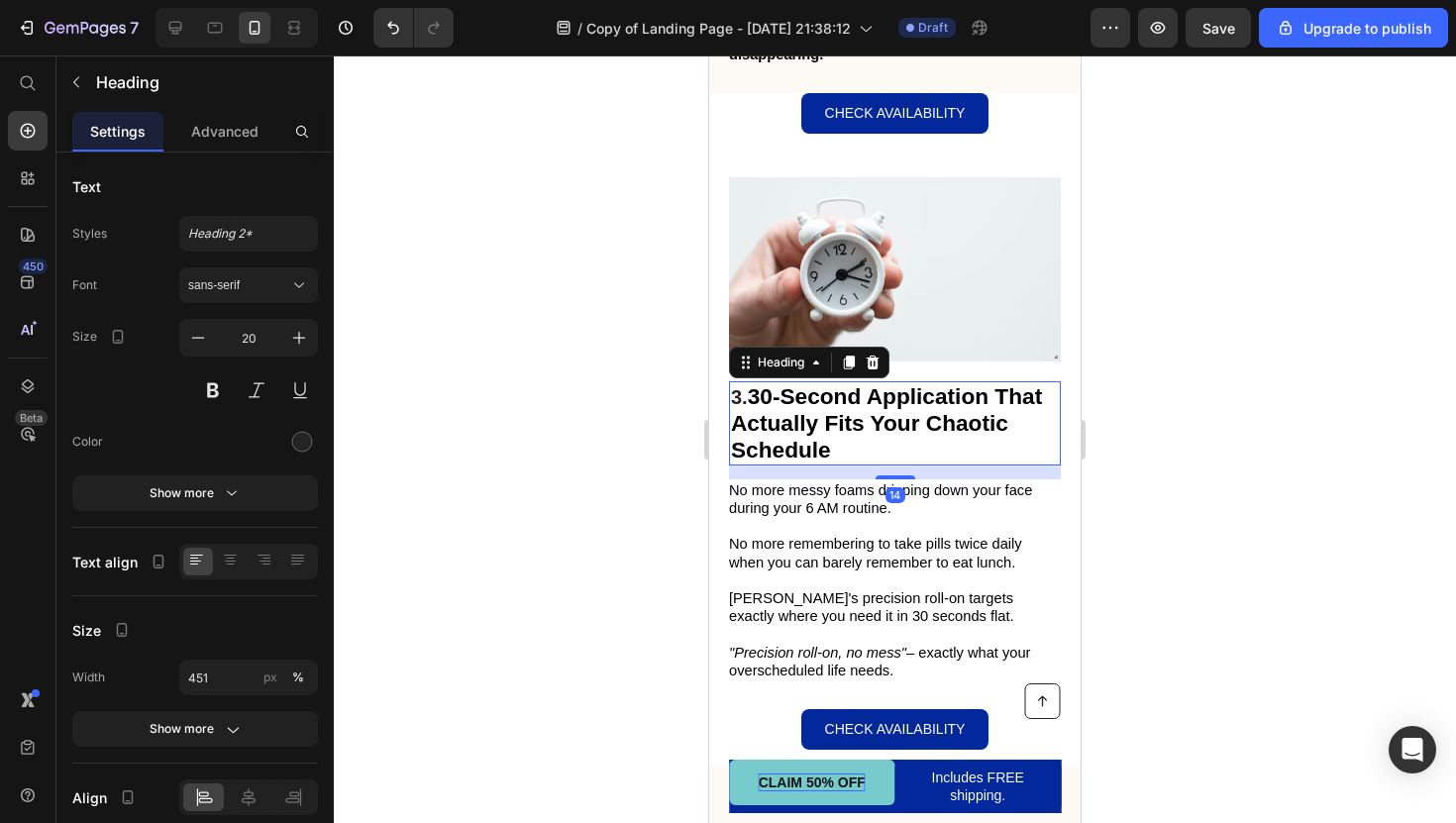 click 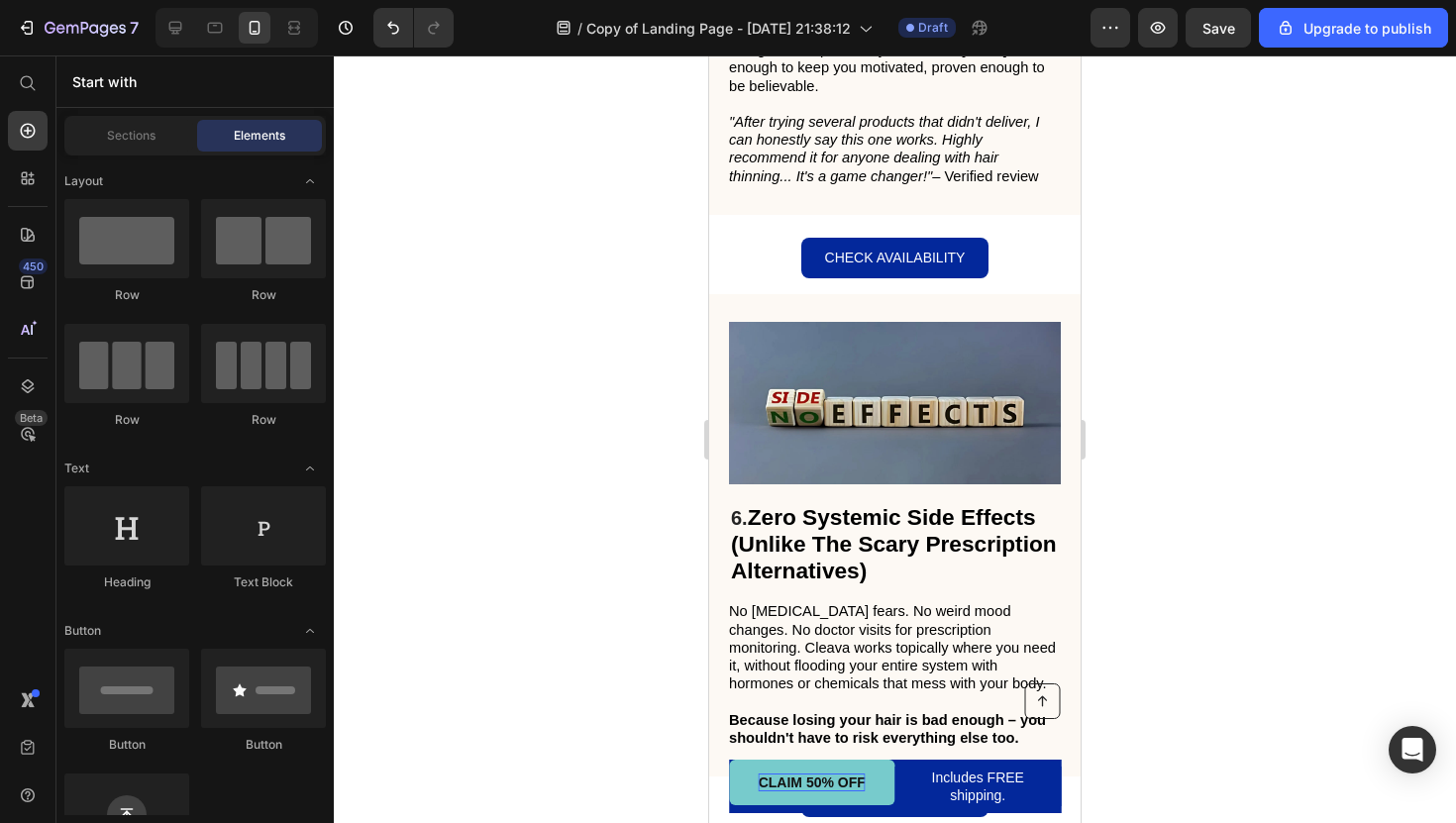 scroll, scrollTop: 4648, scrollLeft: 0, axis: vertical 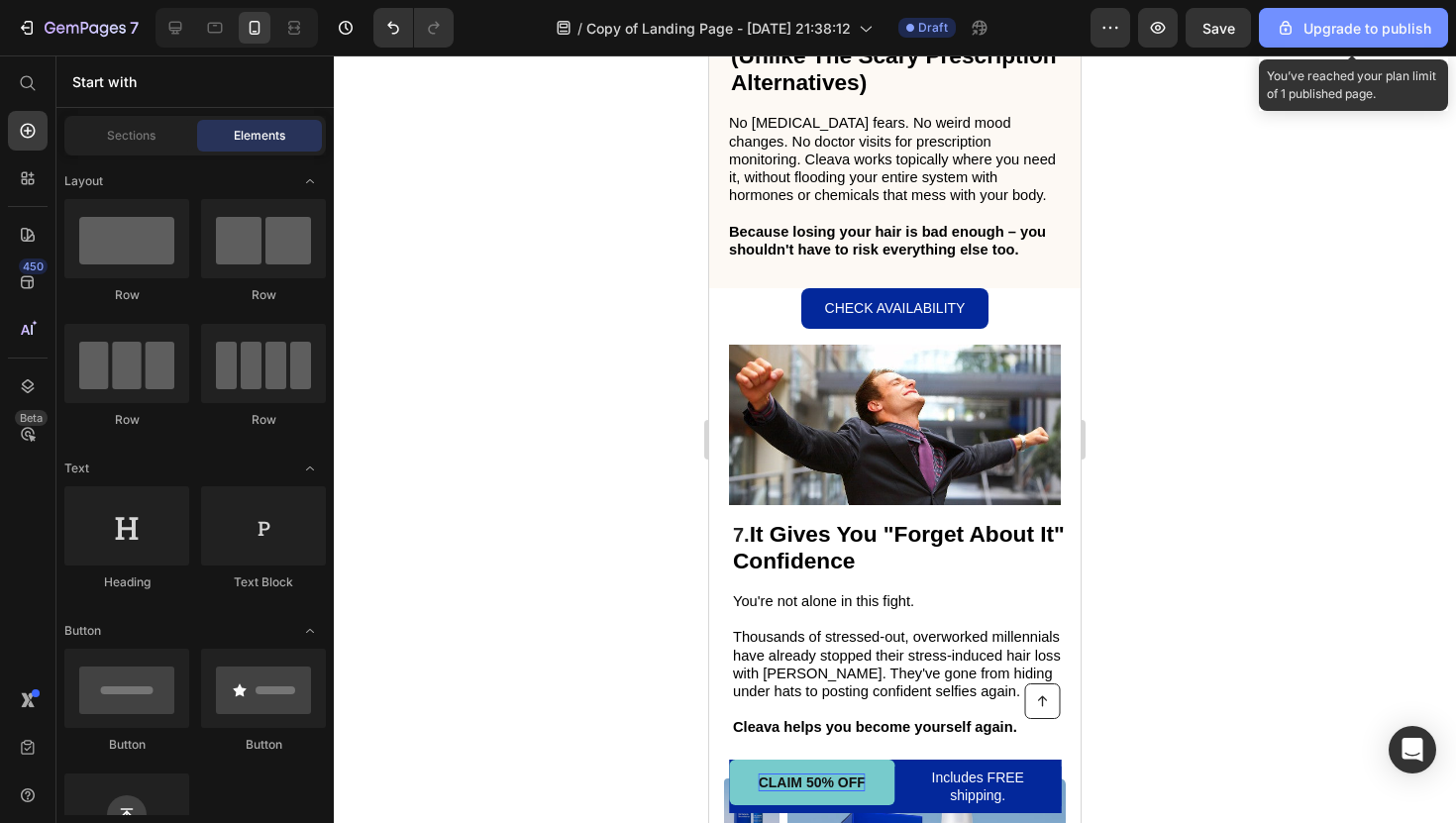 click on "Upgrade to publish" at bounding box center [1353, 28] 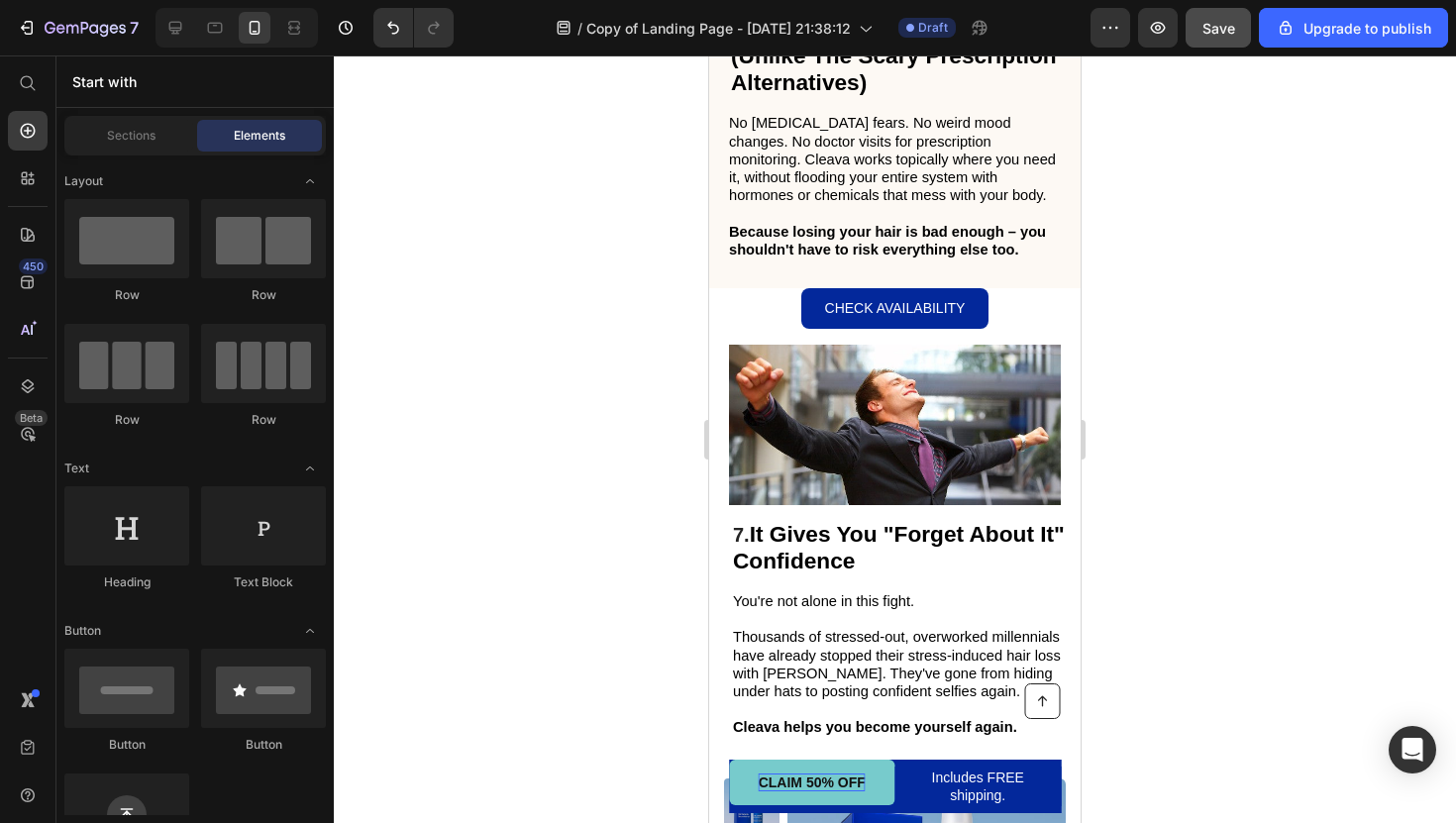 click on "Save" at bounding box center [1218, 28] 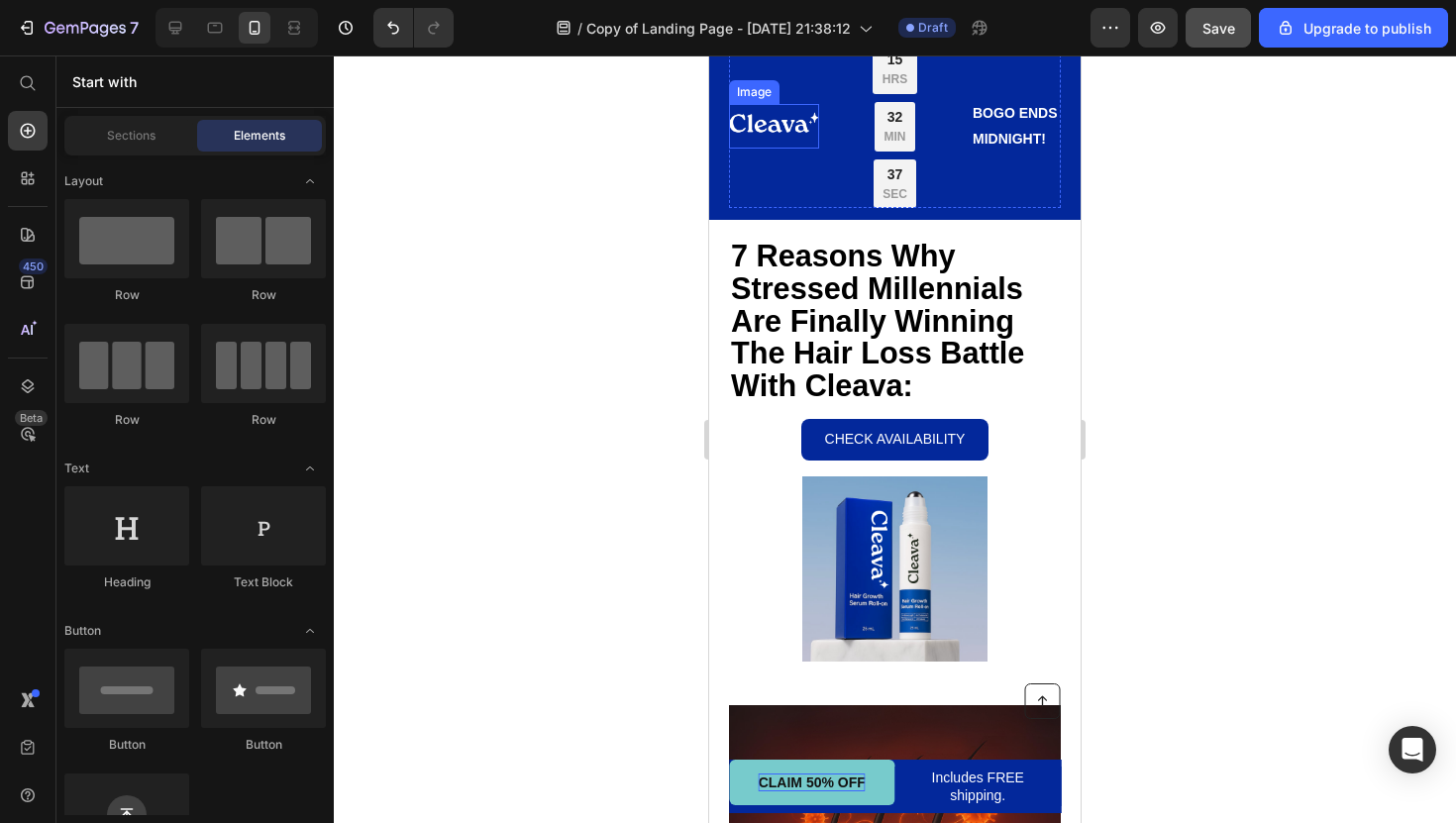 scroll, scrollTop: 0, scrollLeft: 0, axis: both 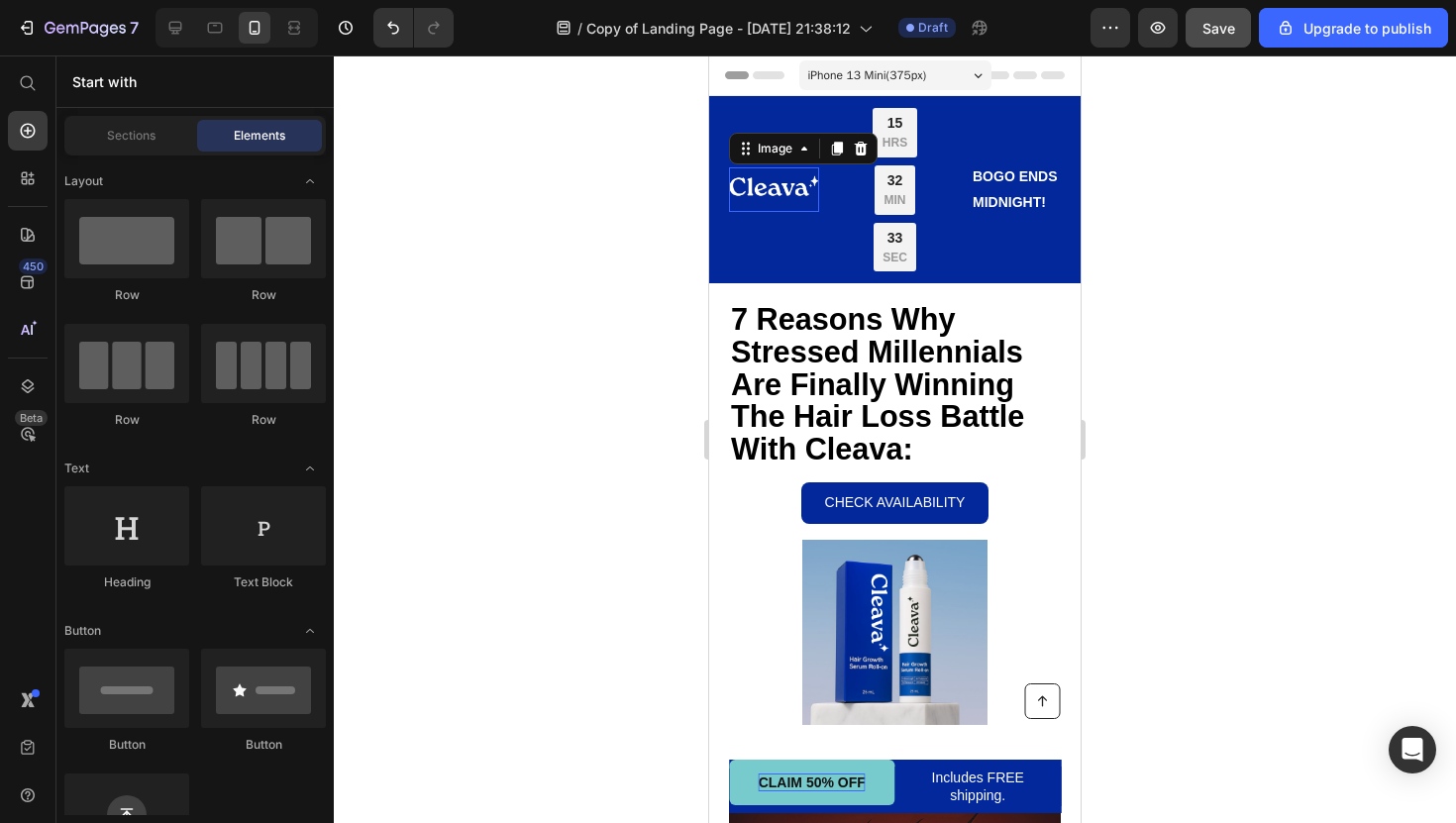 click at bounding box center (774, 190) 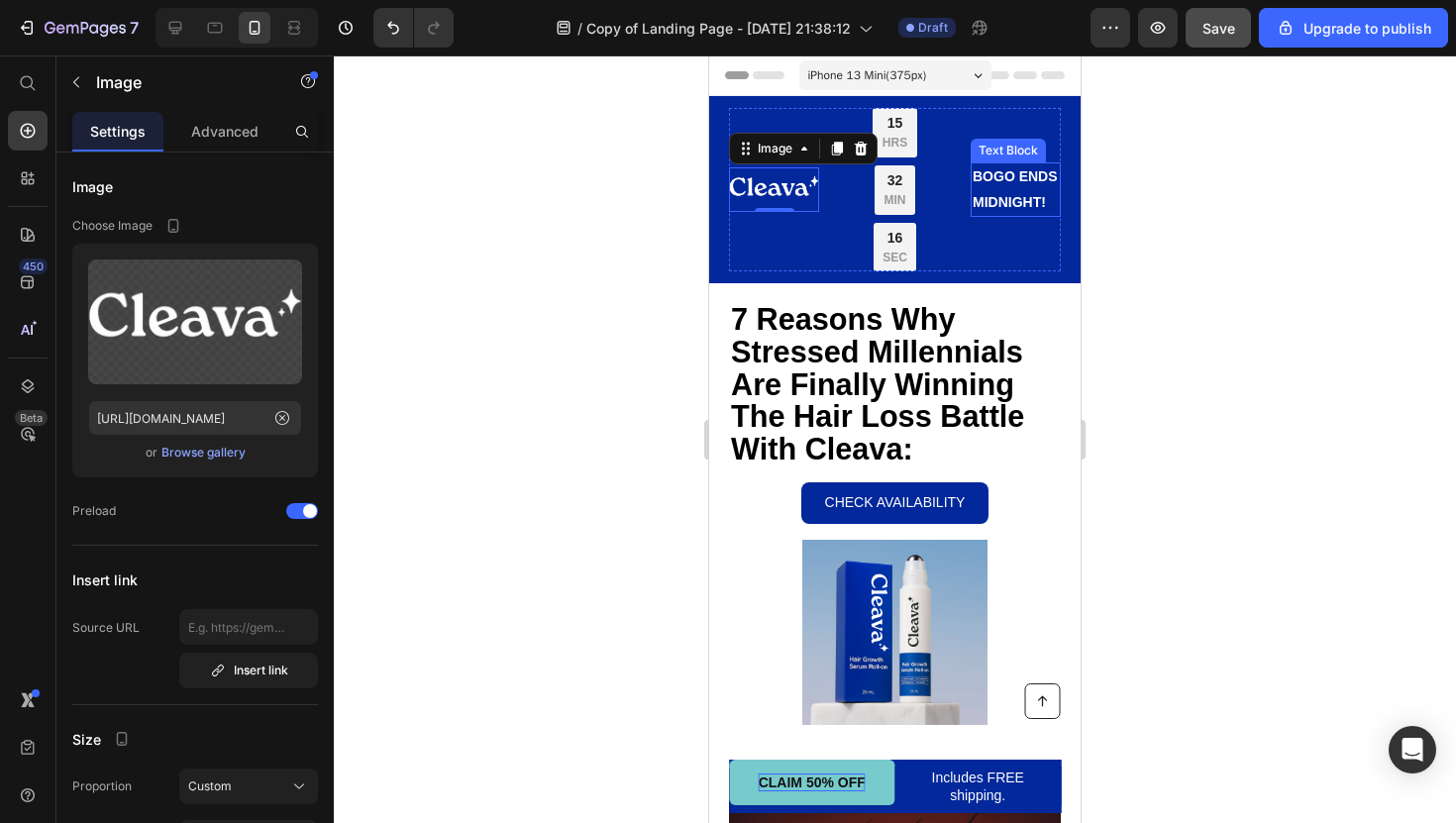 click on "BOGO ENDS MIDNIGHT!" at bounding box center [1015, 189] 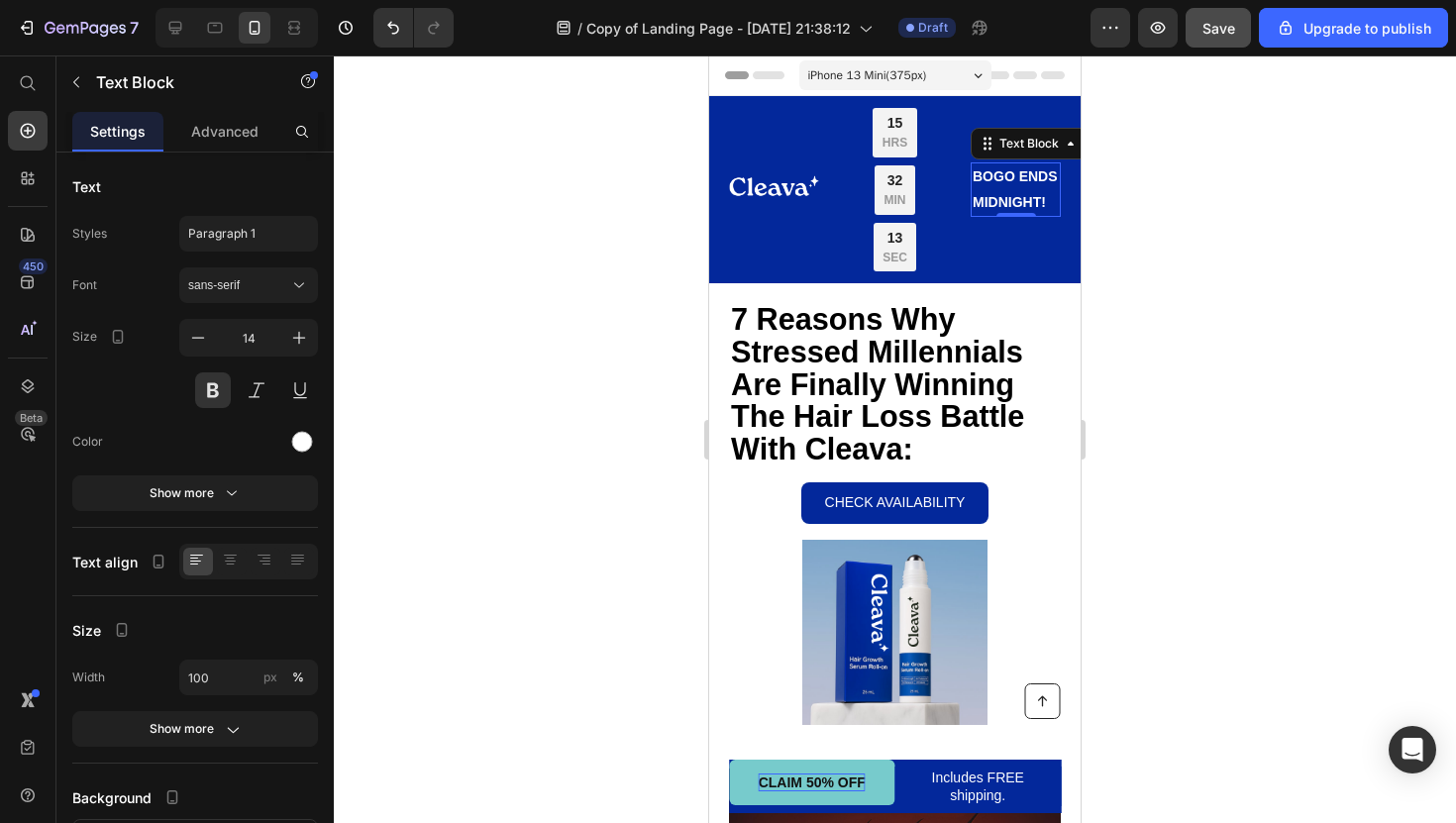 click on "BOGO ENDS MIDNIGHT! Text Block   0" at bounding box center (1015, 189) 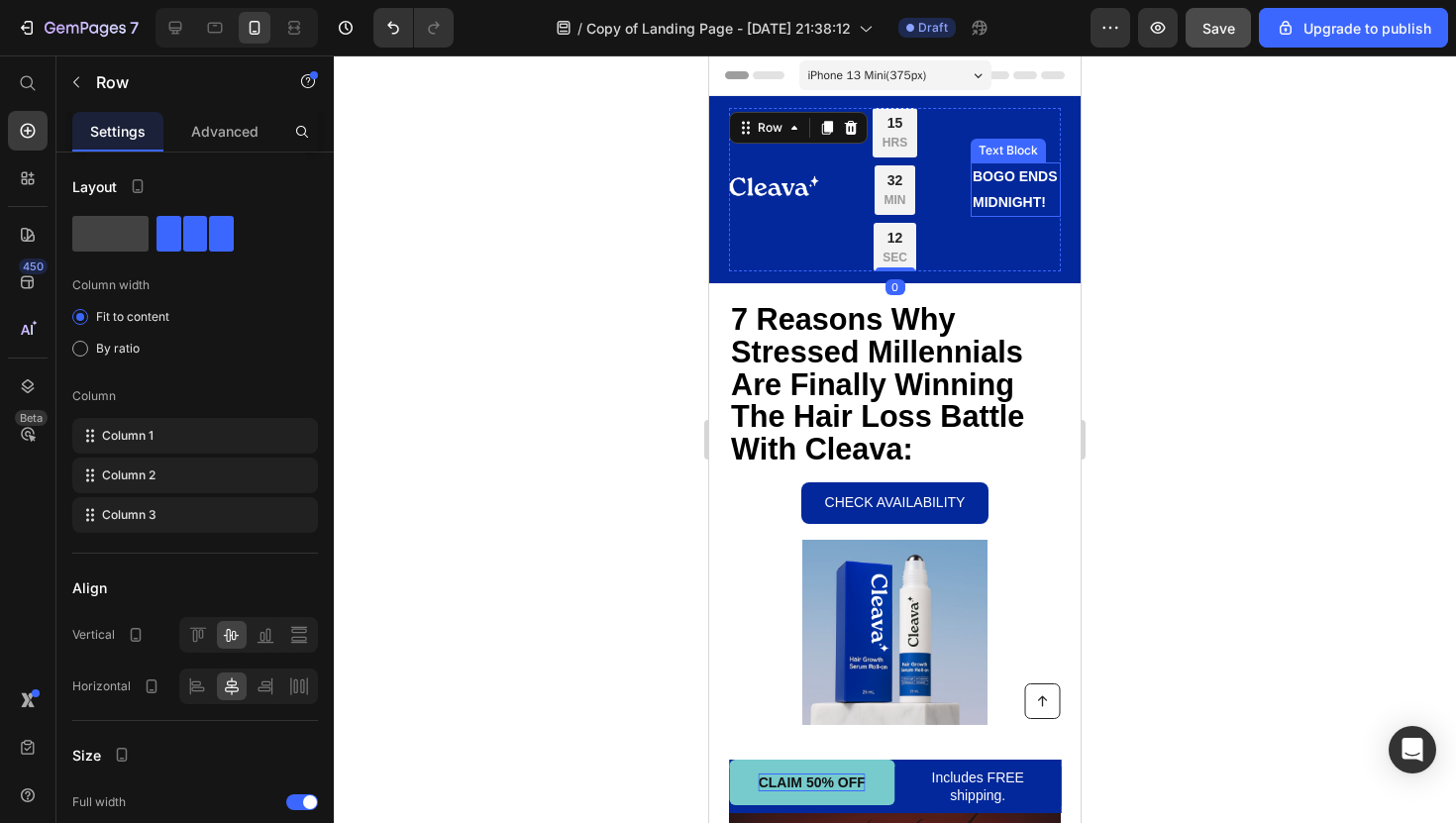 click on "BOGO ENDS MIDNIGHT!" at bounding box center (1015, 189) 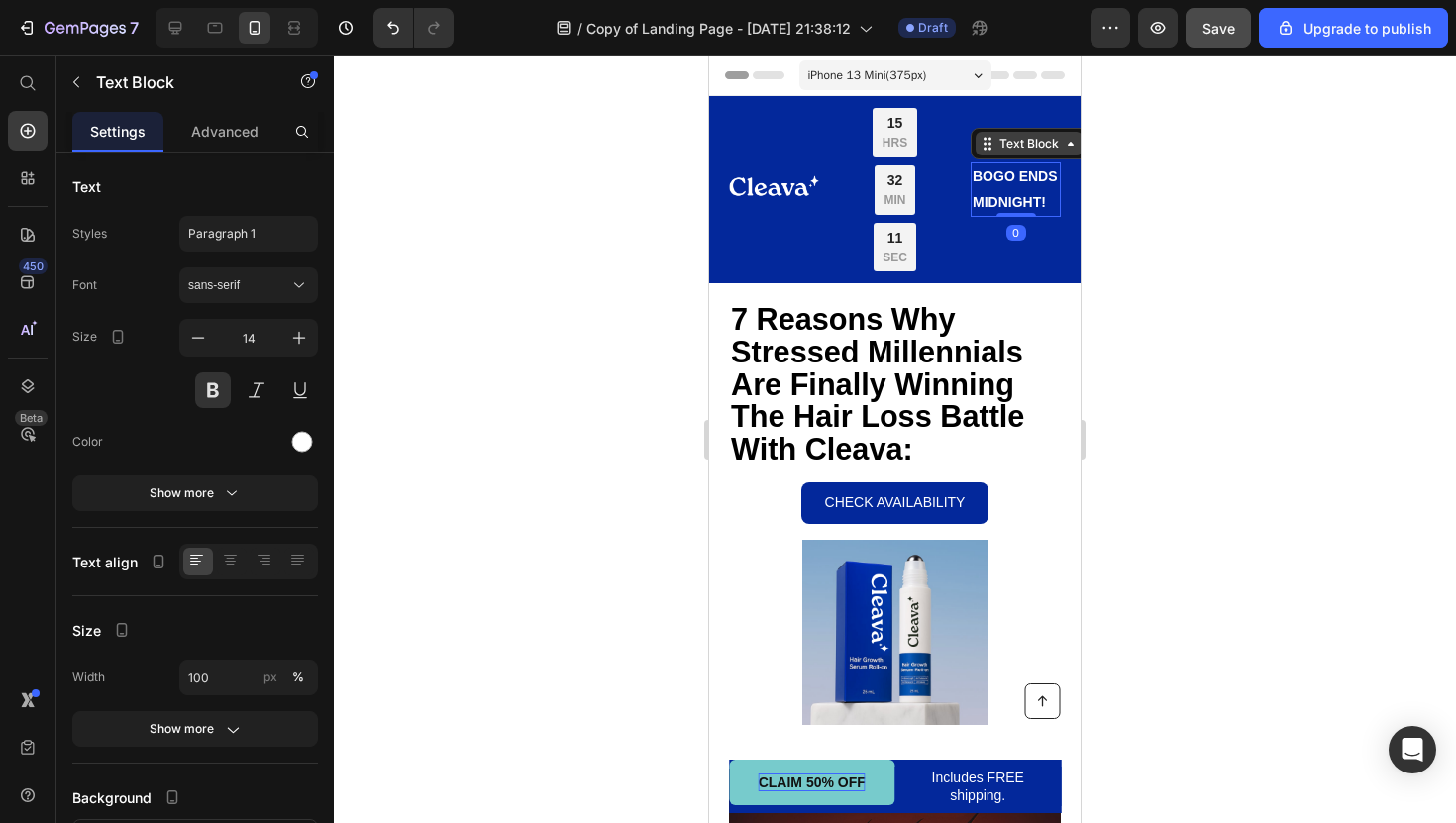 click 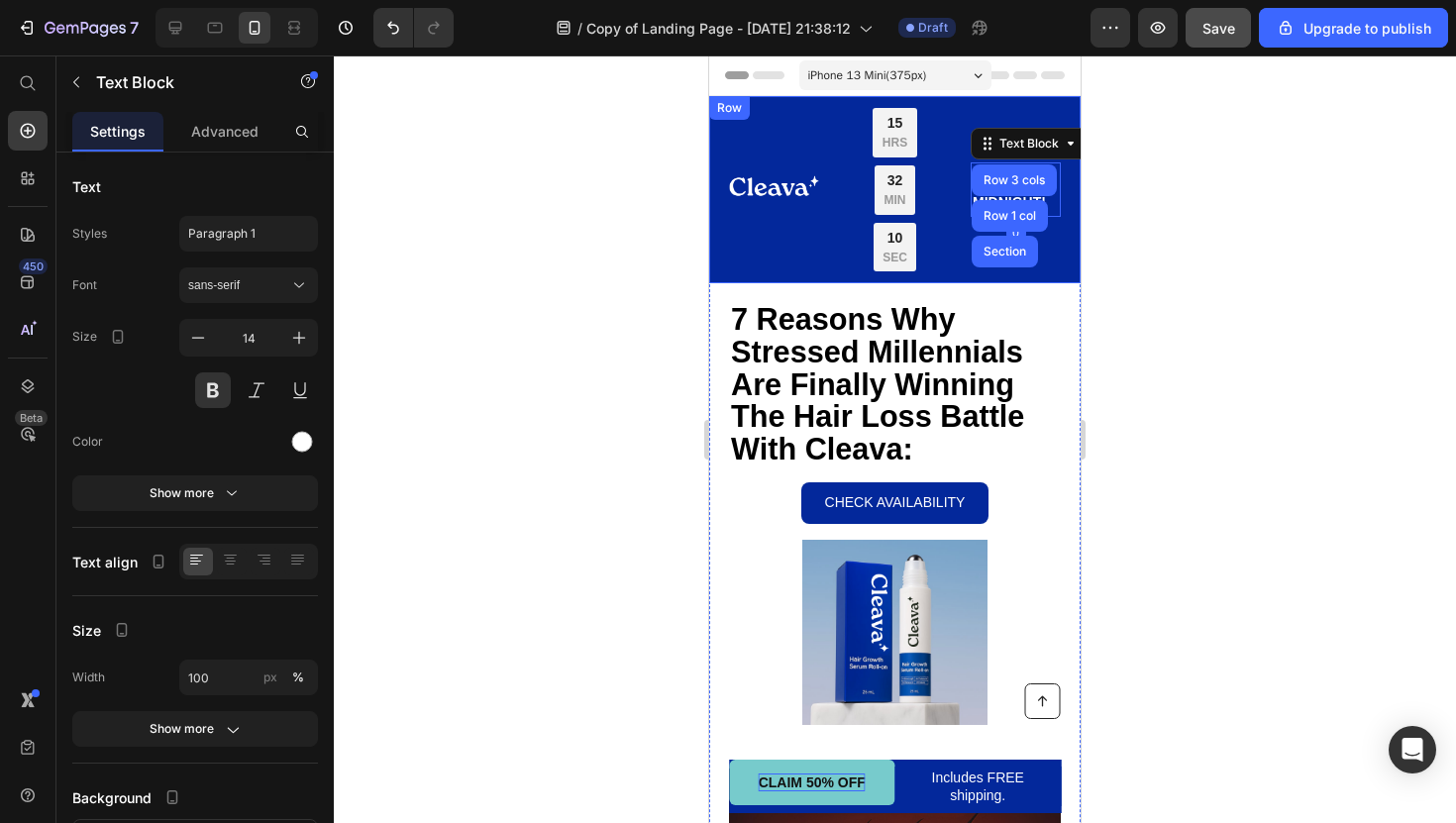 click on "Image BOGO + FREE SHIPPING ENDS MIDNIGHT Text Block 15 HRS 32 MIN 10 SEC Countdown Timer Row BOGO ENDS MIDNIGHT! Text Block Row 3 cols Row 1 col Section   0 Row Row" at bounding box center [894, 189] 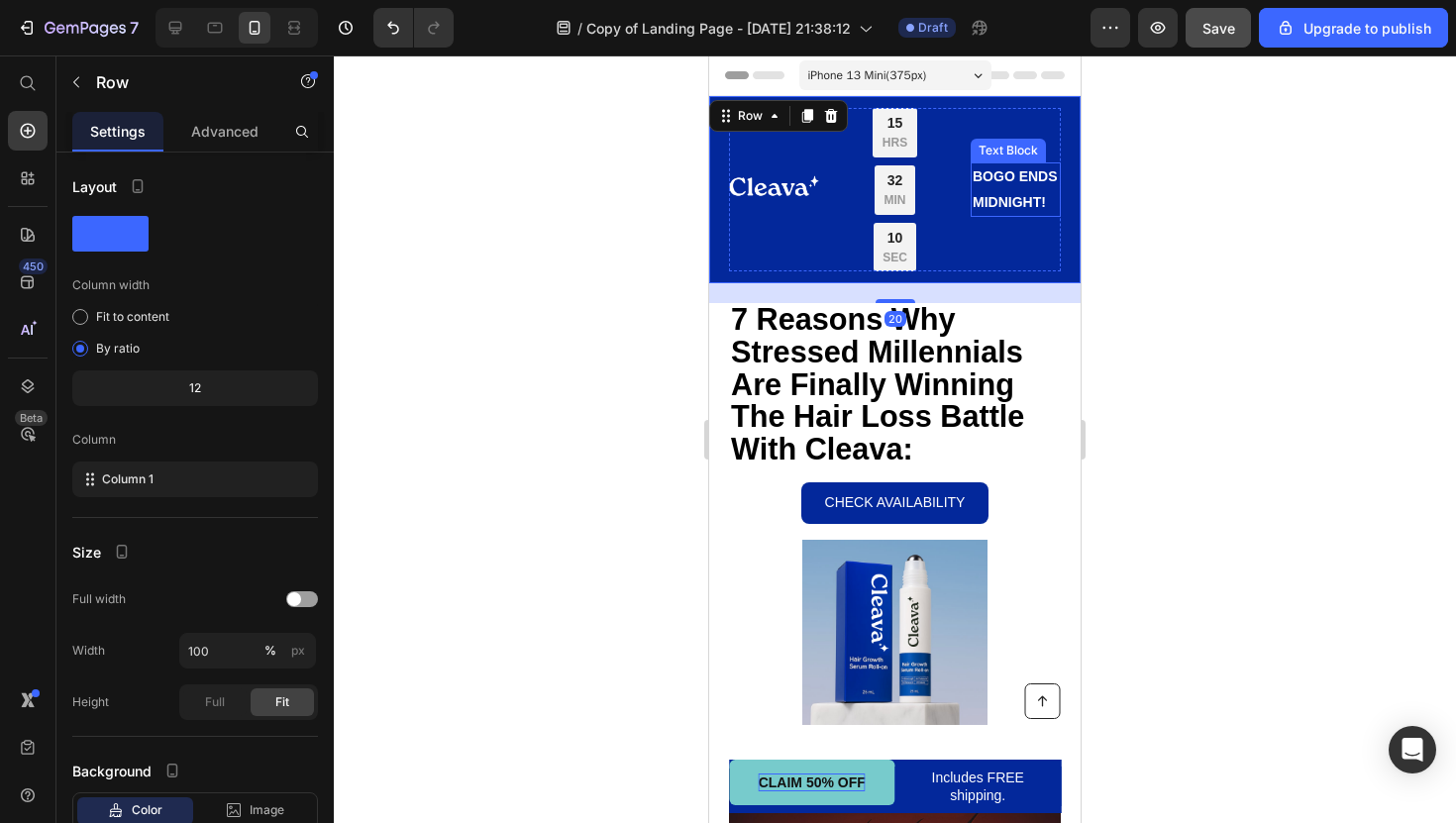 click on "BOGO ENDS MIDNIGHT!" at bounding box center [1015, 189] 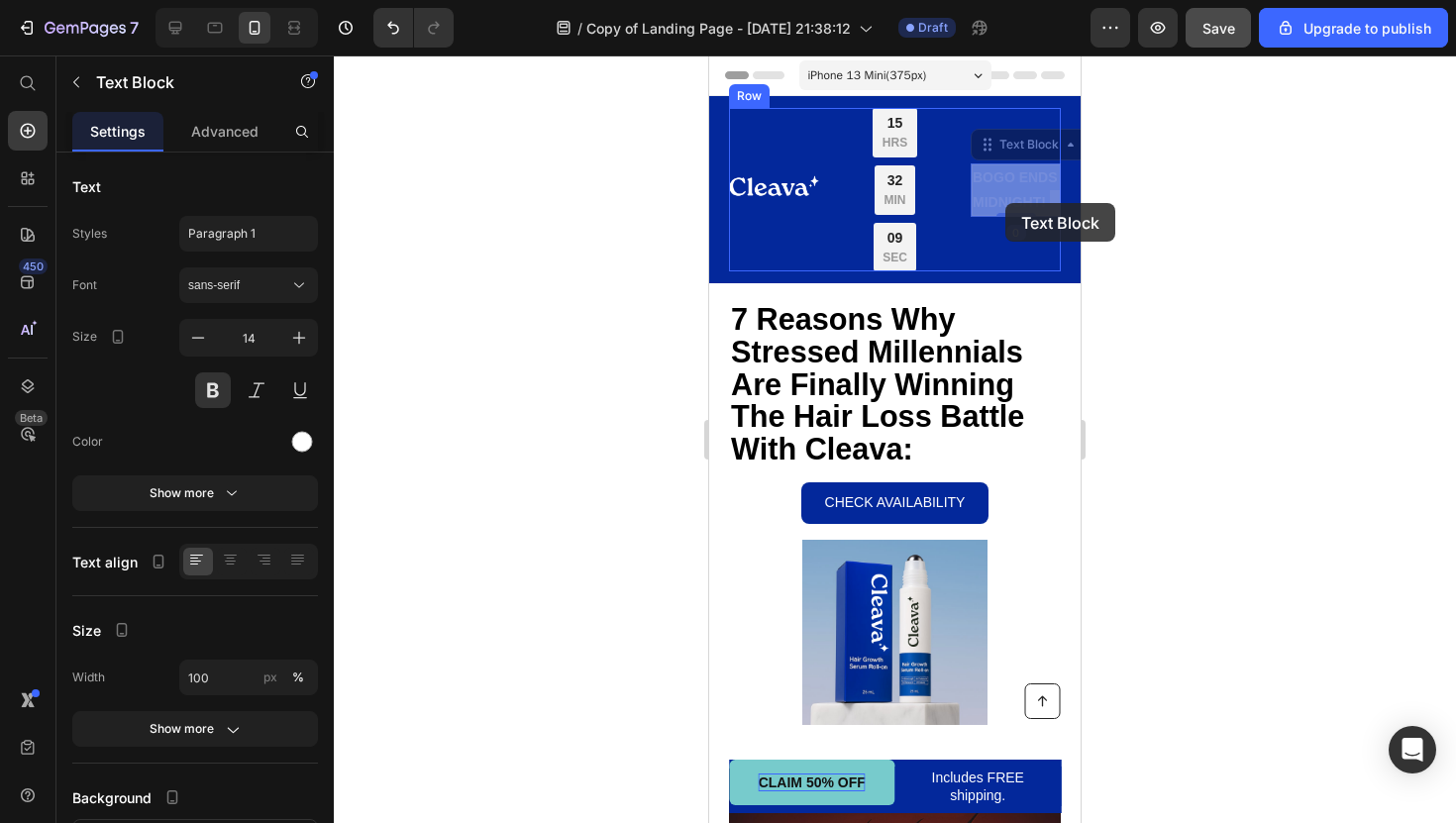drag, startPoint x: 1018, startPoint y: 188, endPoint x: 1005, endPoint y: 202, distance: 19.104973 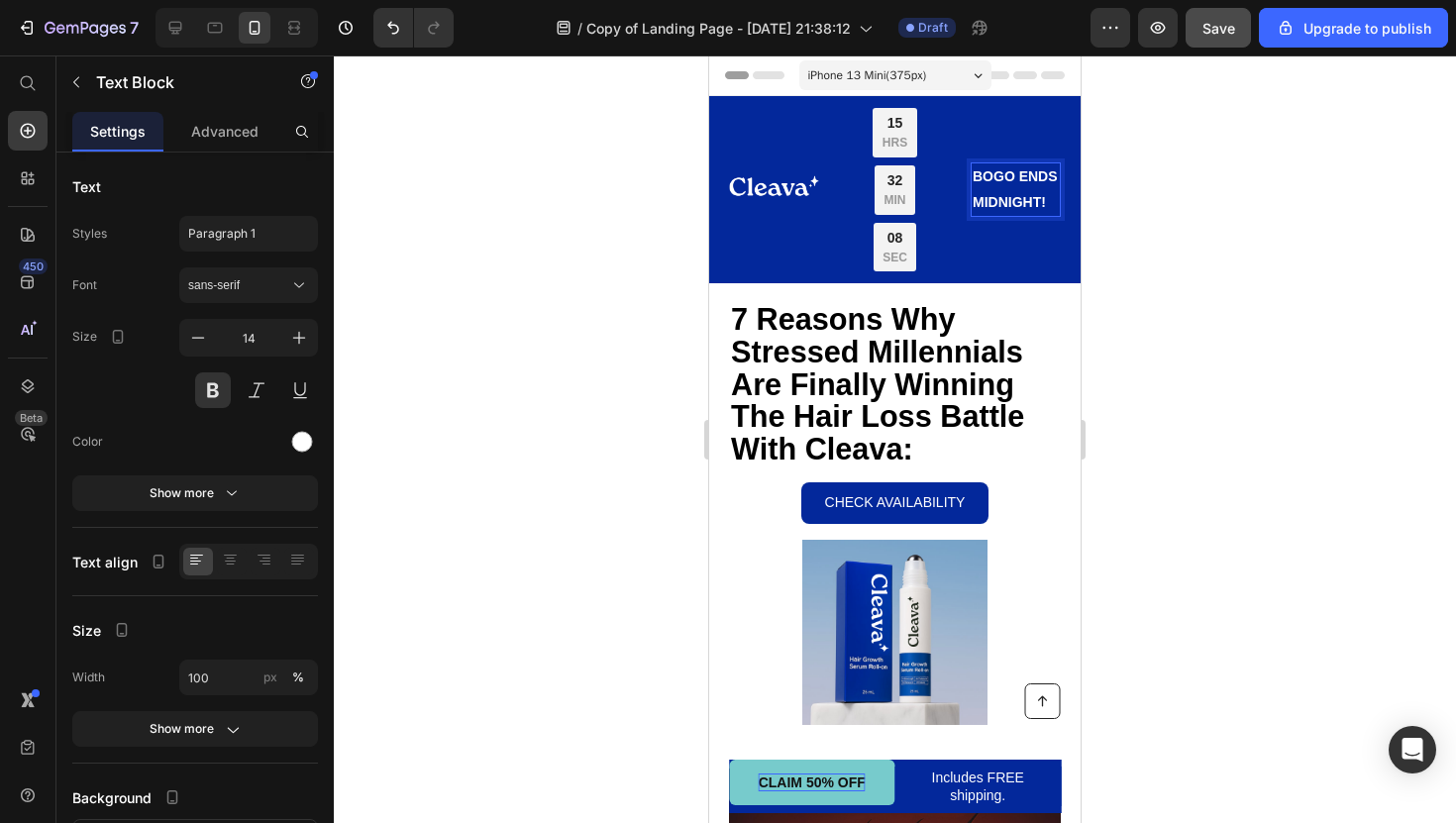click on "BOGO ENDS MIDNIGHT!" at bounding box center (1015, 189) 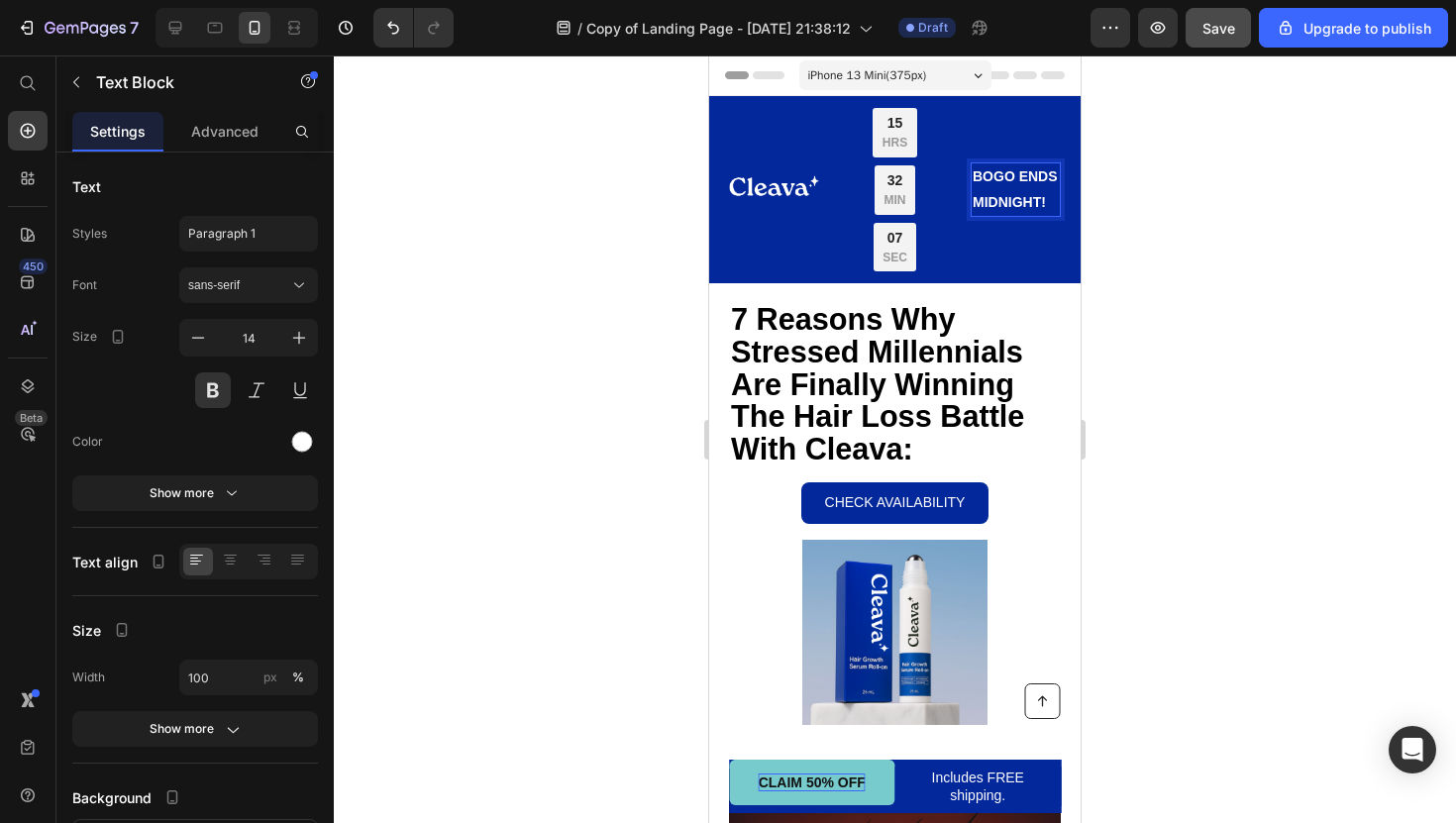 click 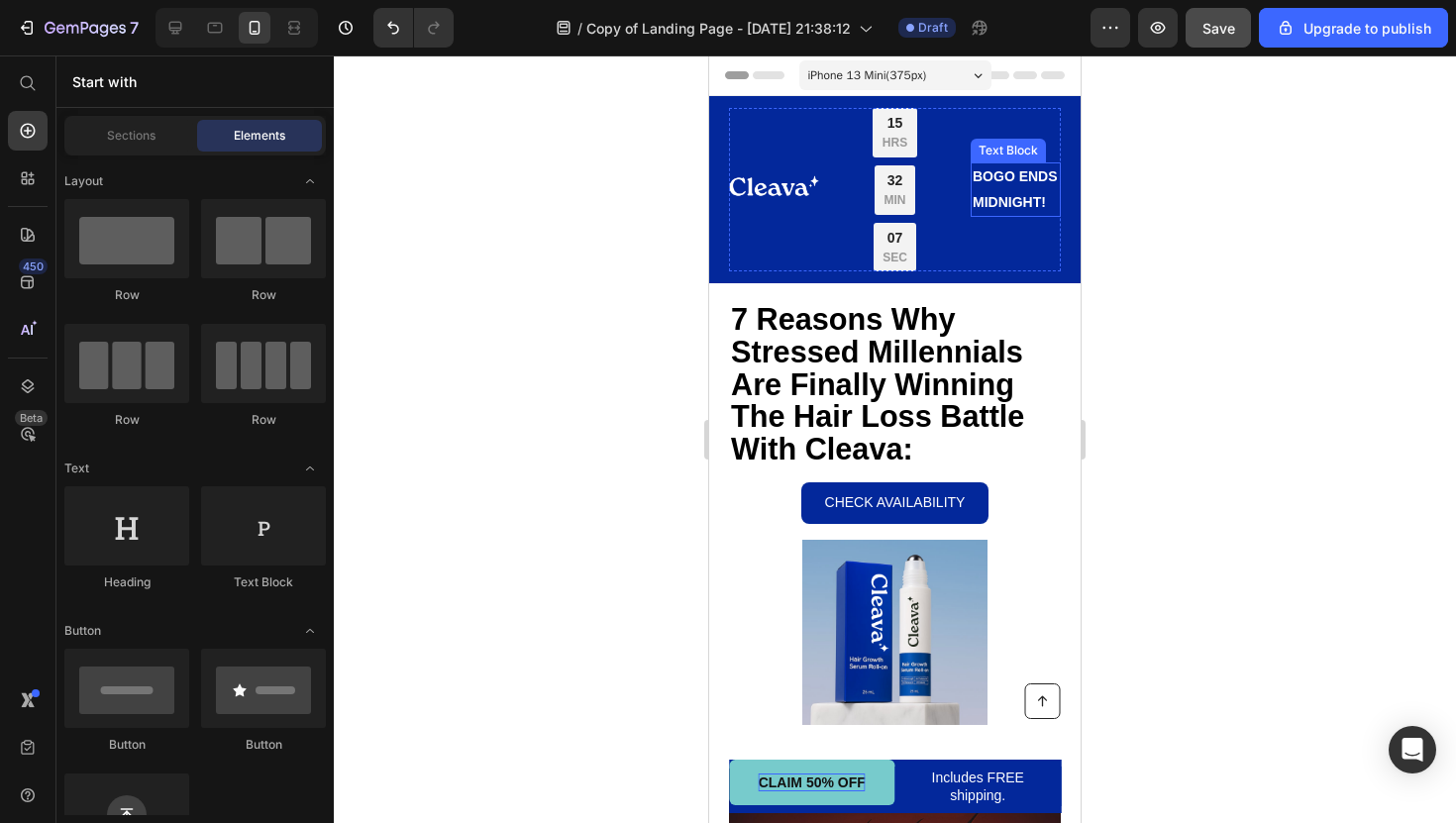 click on "BOGO ENDS MIDNIGHT!" at bounding box center [1015, 189] 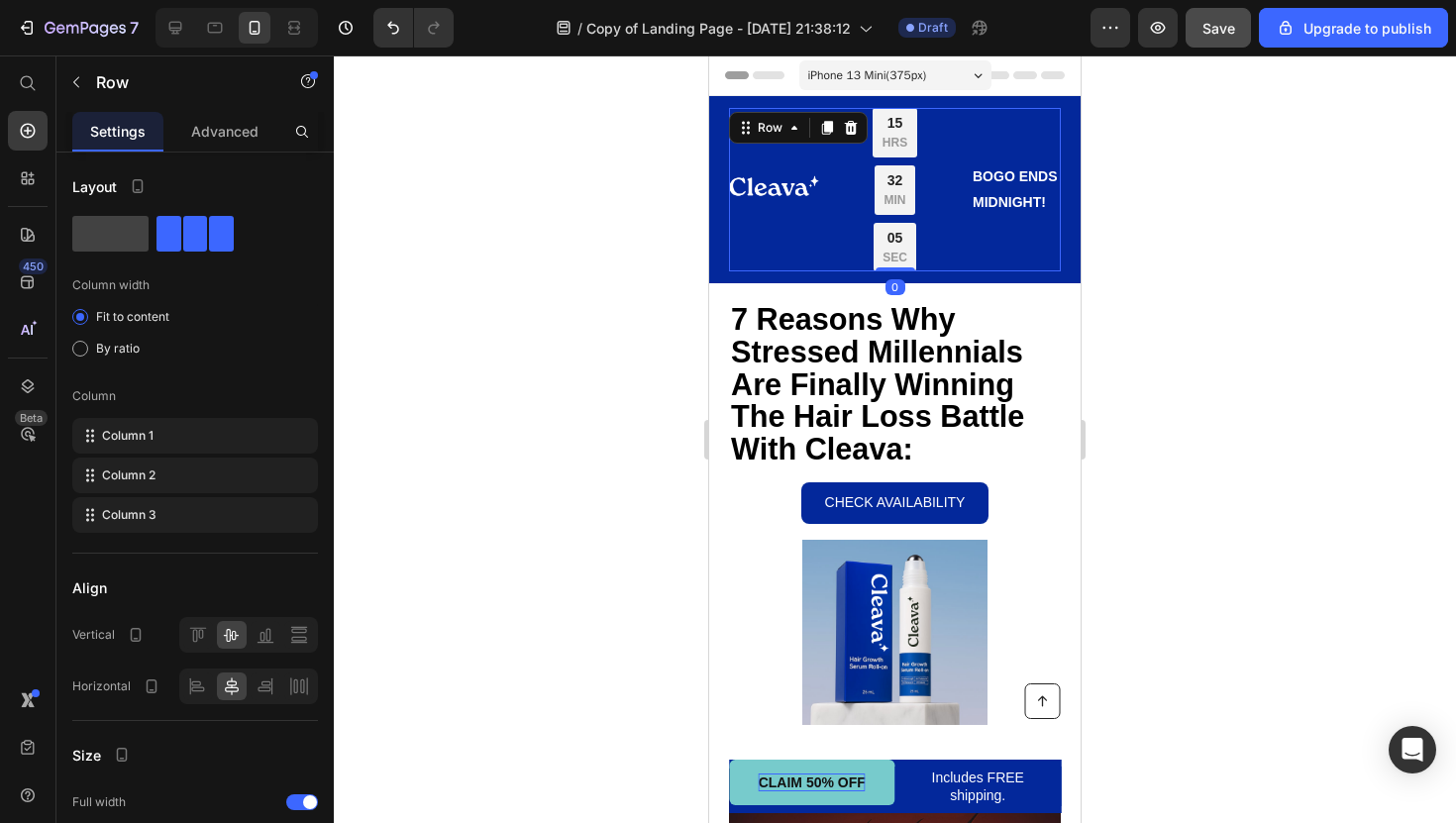 click on "BOGO ENDS MIDNIGHT! Text Block" at bounding box center (1015, 189) 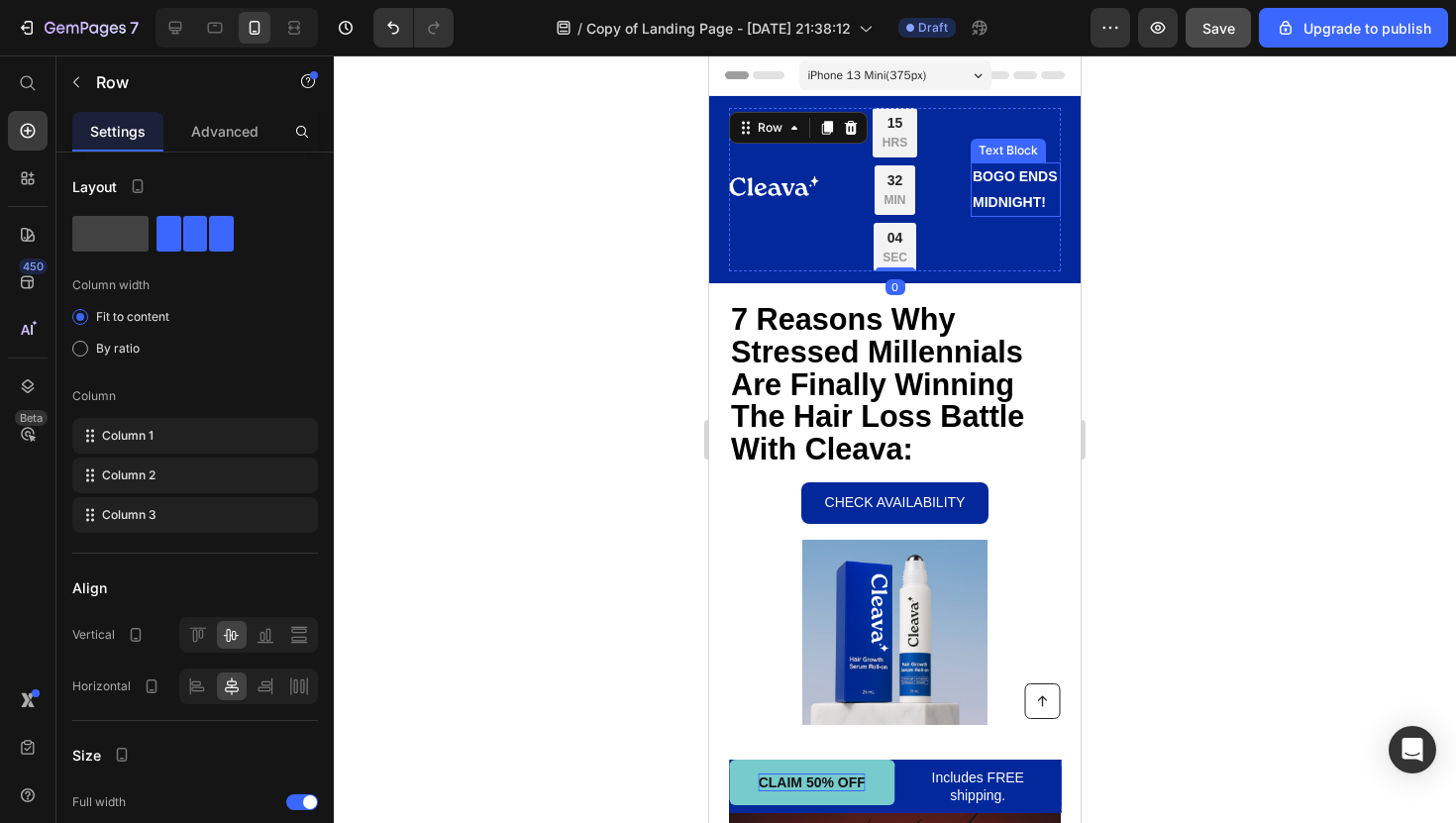 click on "BOGO ENDS MIDNIGHT!" at bounding box center (1015, 189) 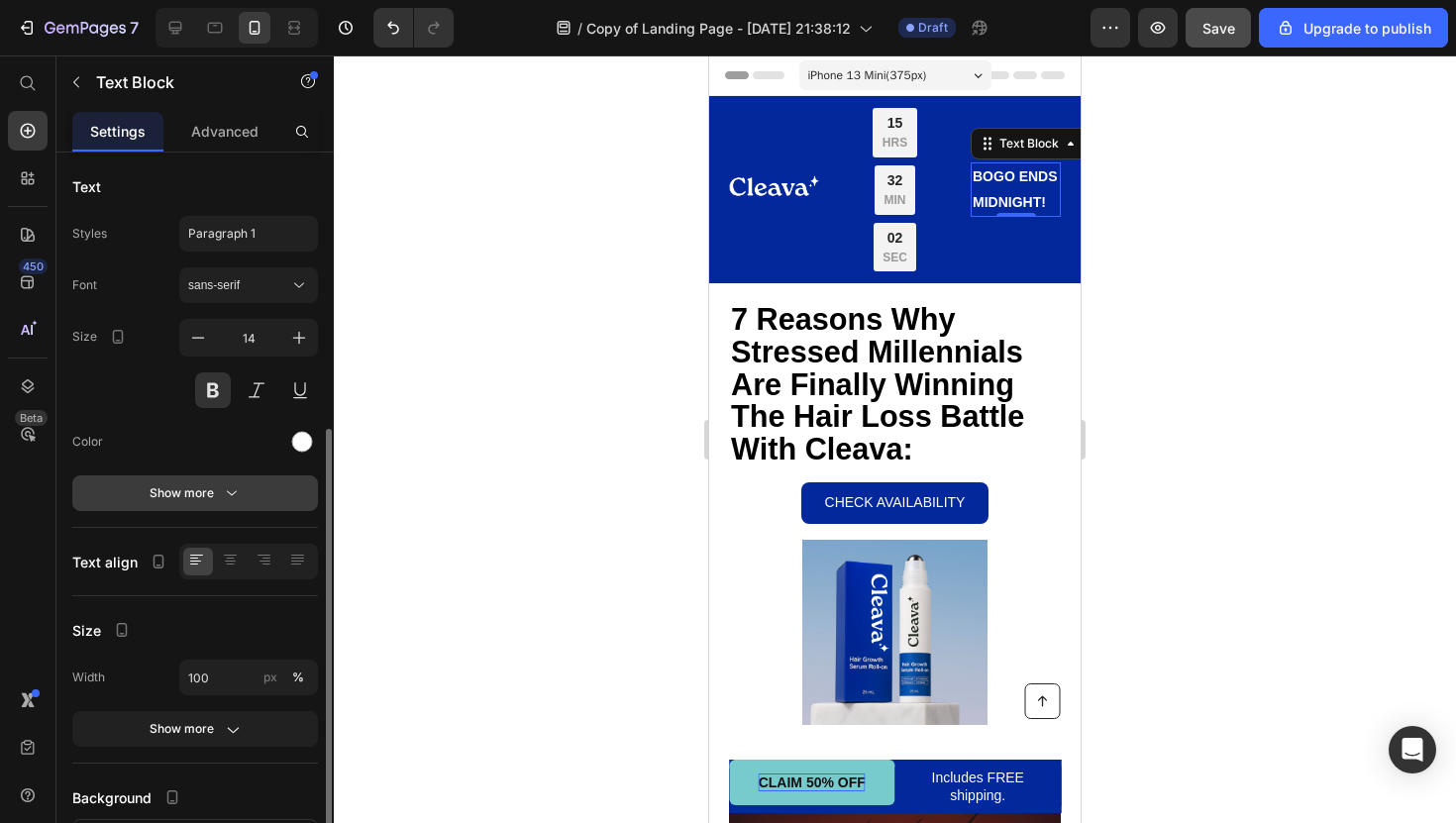 scroll, scrollTop: 159, scrollLeft: 0, axis: vertical 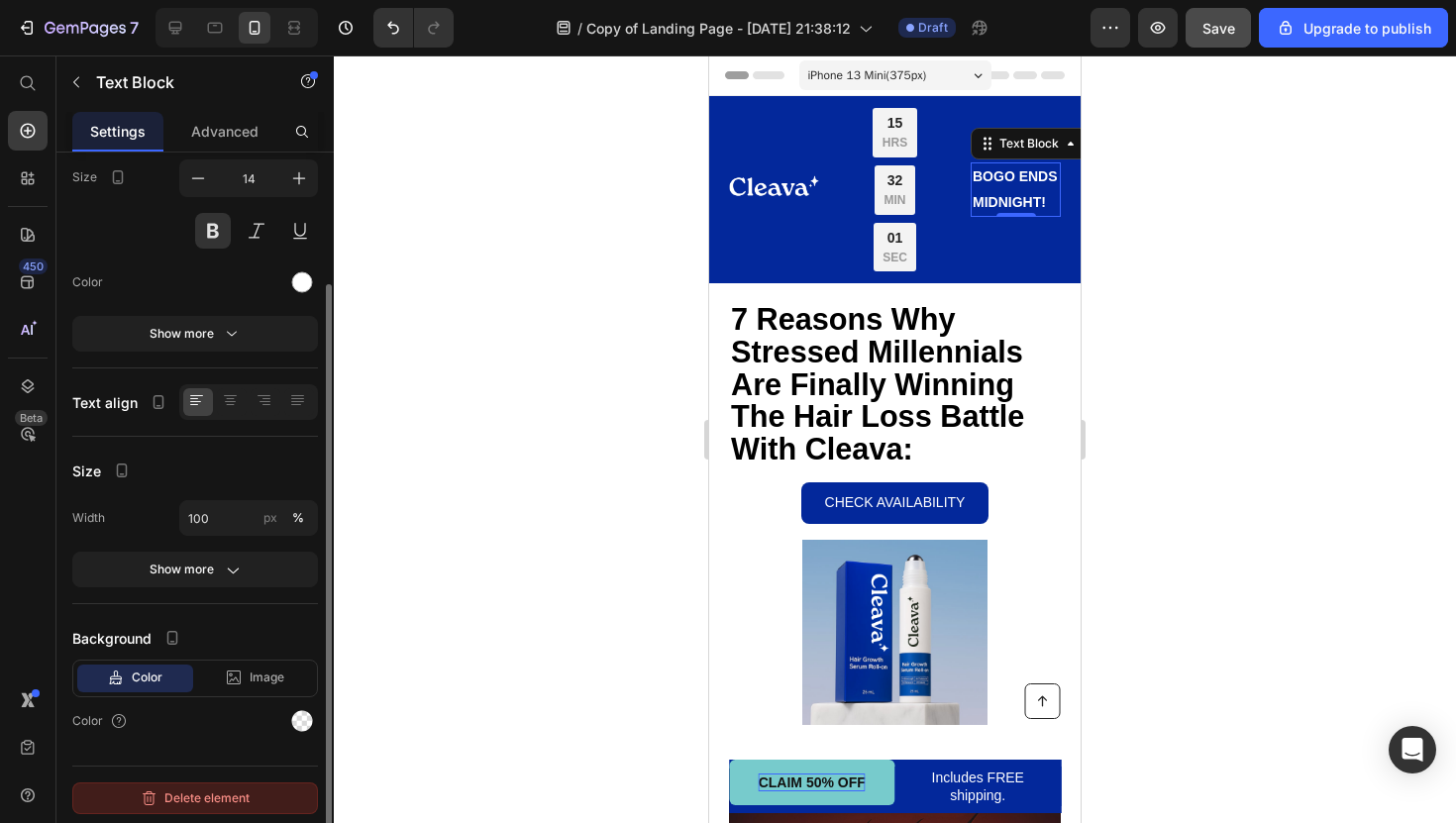 click on "Delete element" at bounding box center [195, 798] 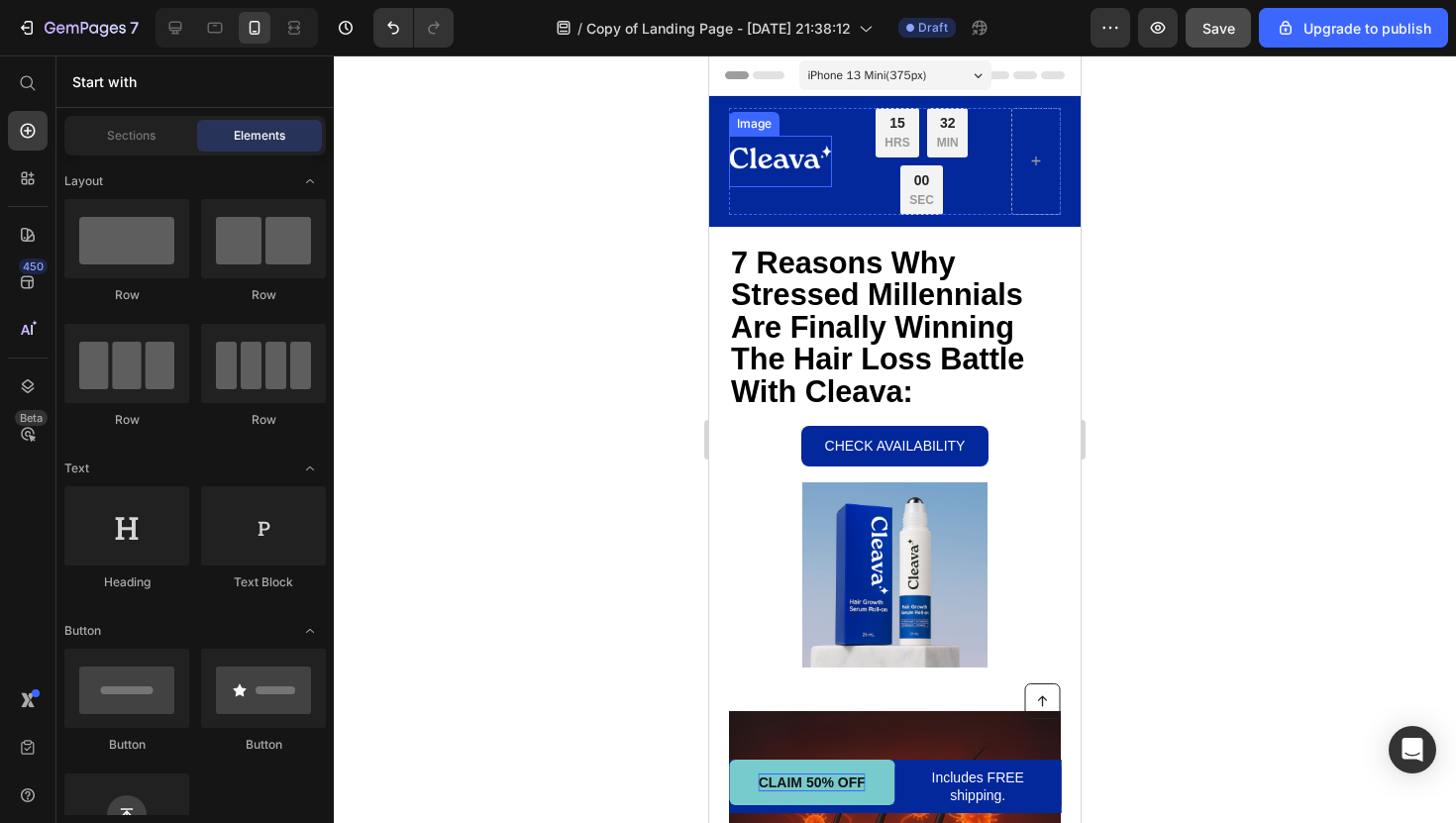 click at bounding box center (780, 161) 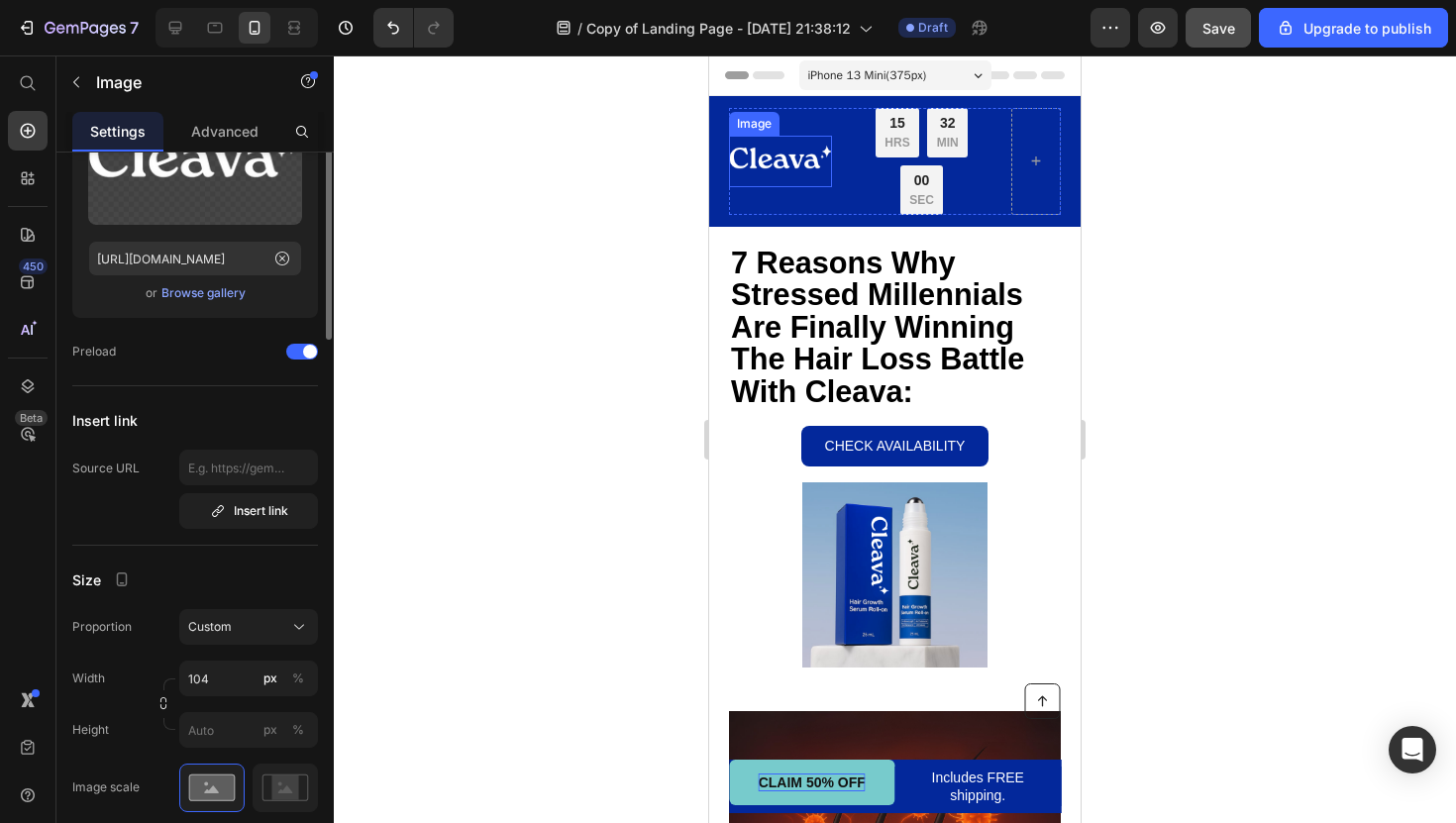 scroll, scrollTop: 0, scrollLeft: 0, axis: both 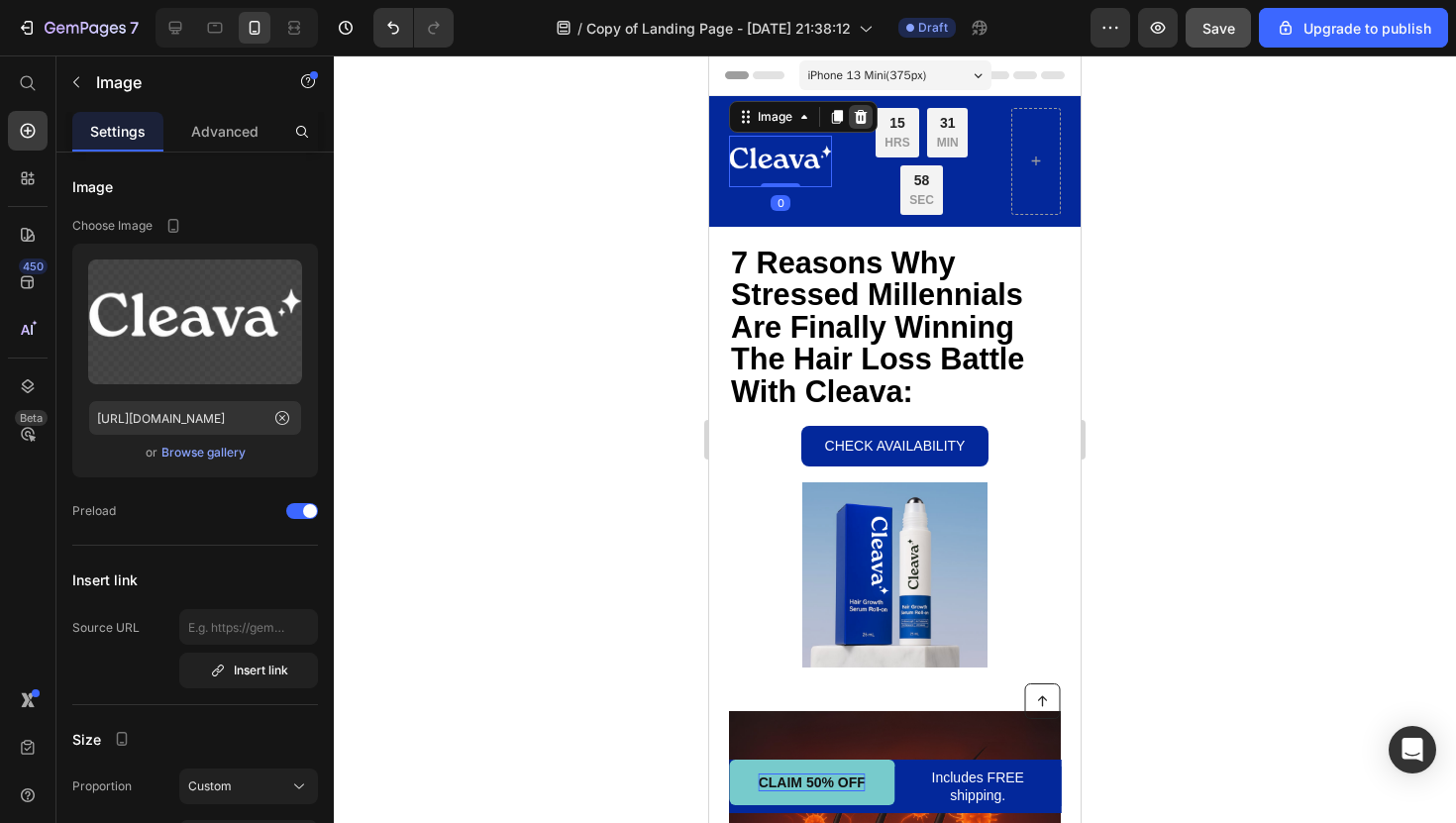 click 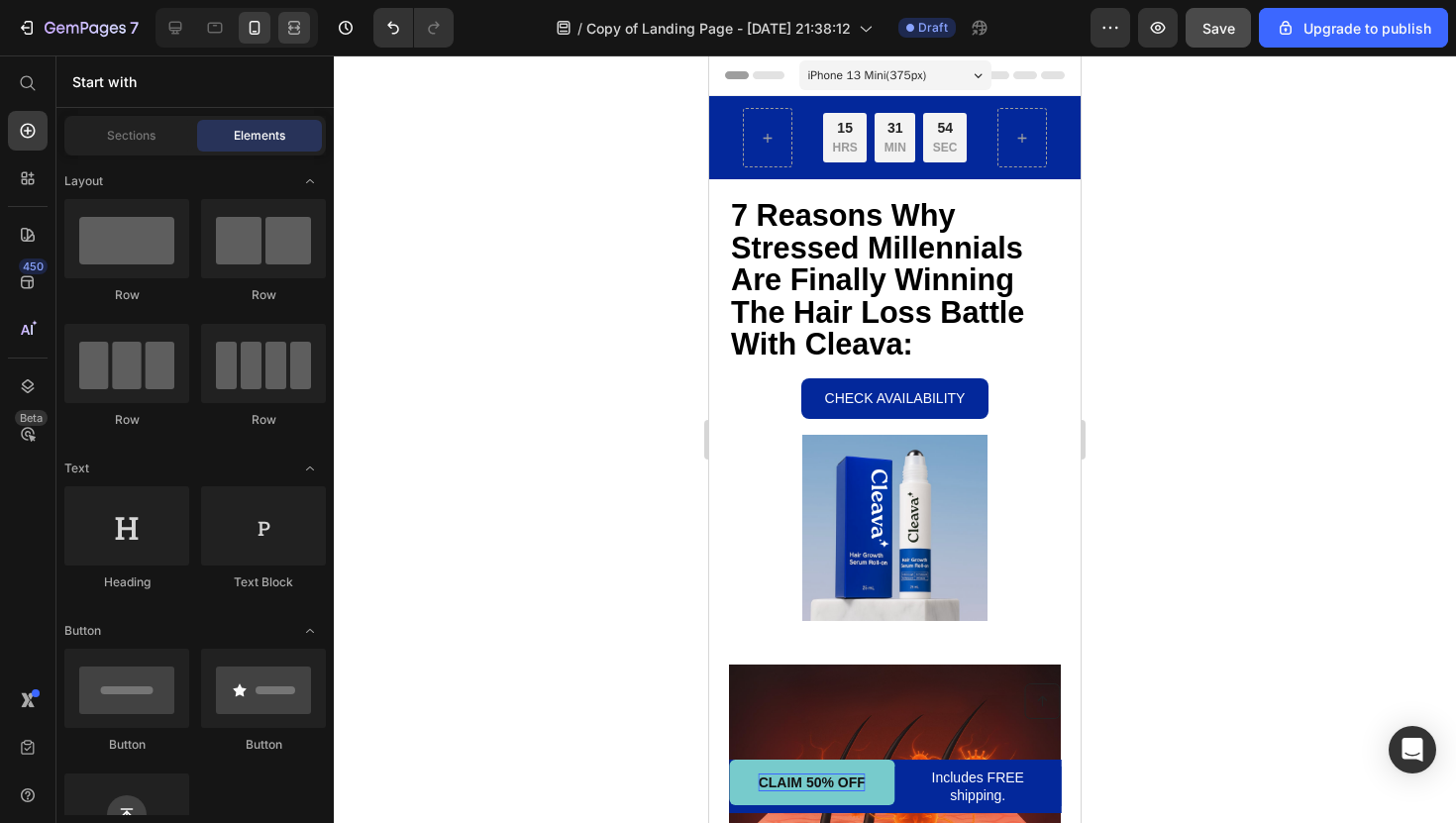 click 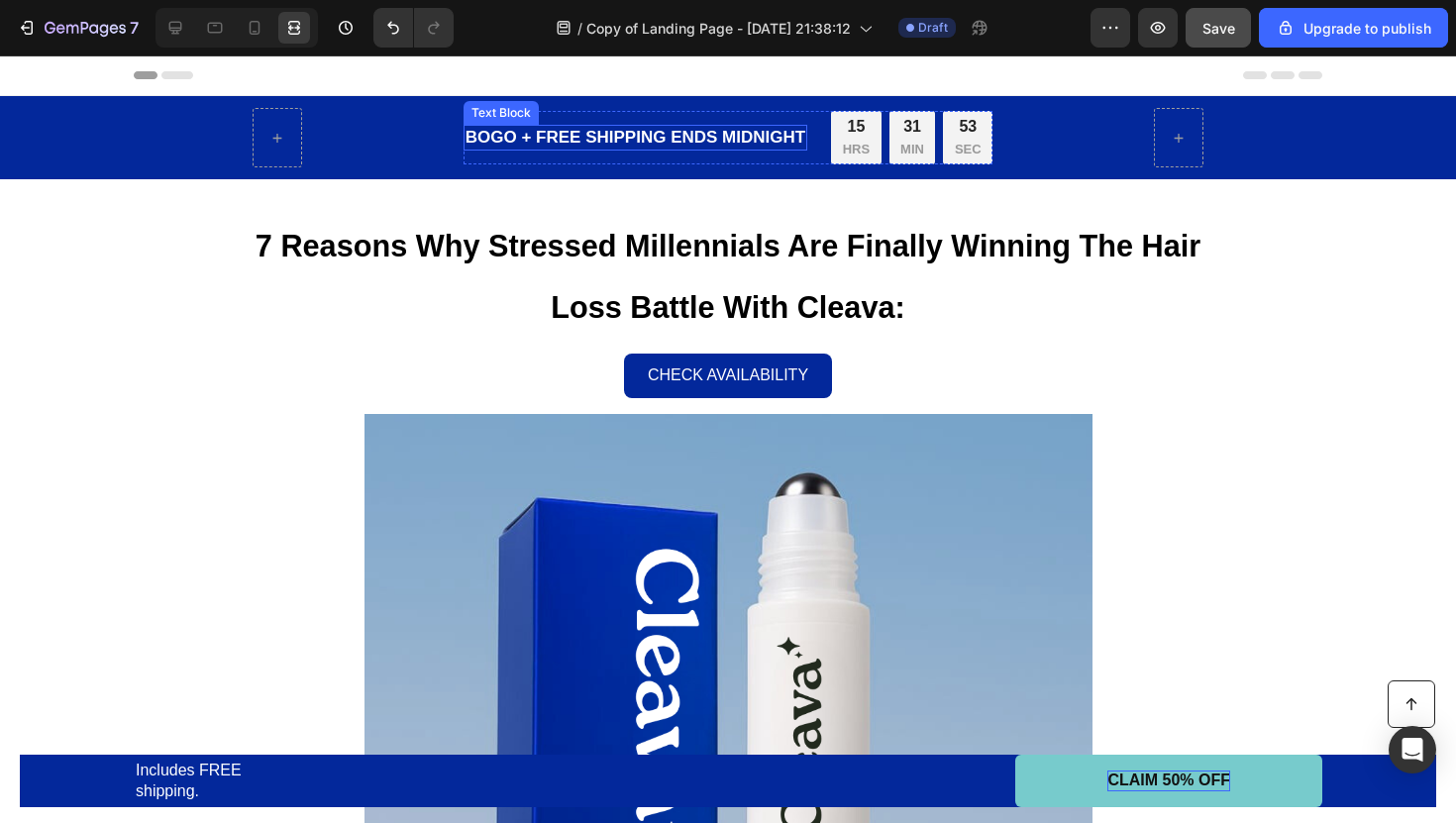 click on "BOGO + FREE SHIPPING ENDS MIDNIGHT" at bounding box center [635, 138] 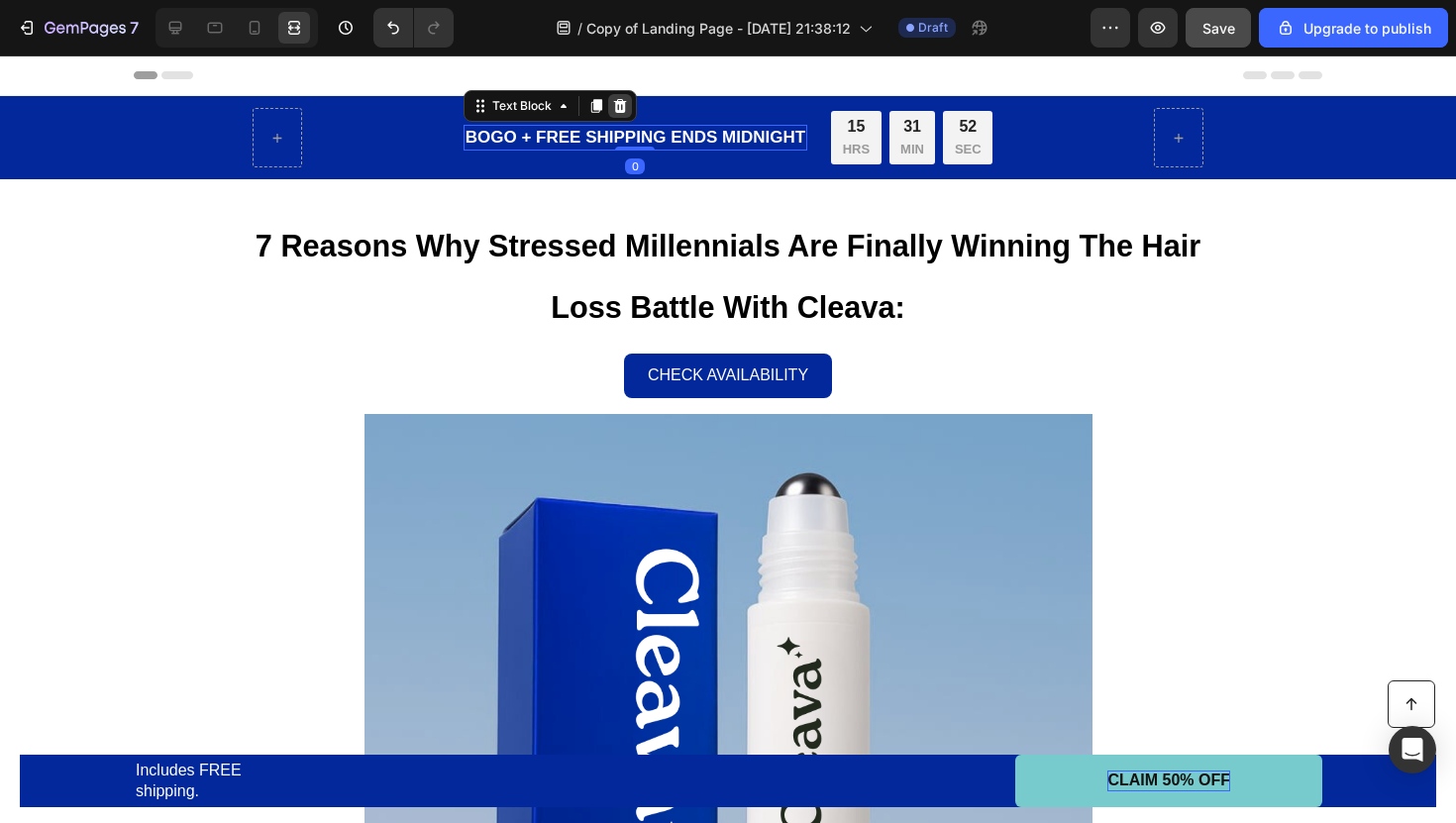 click 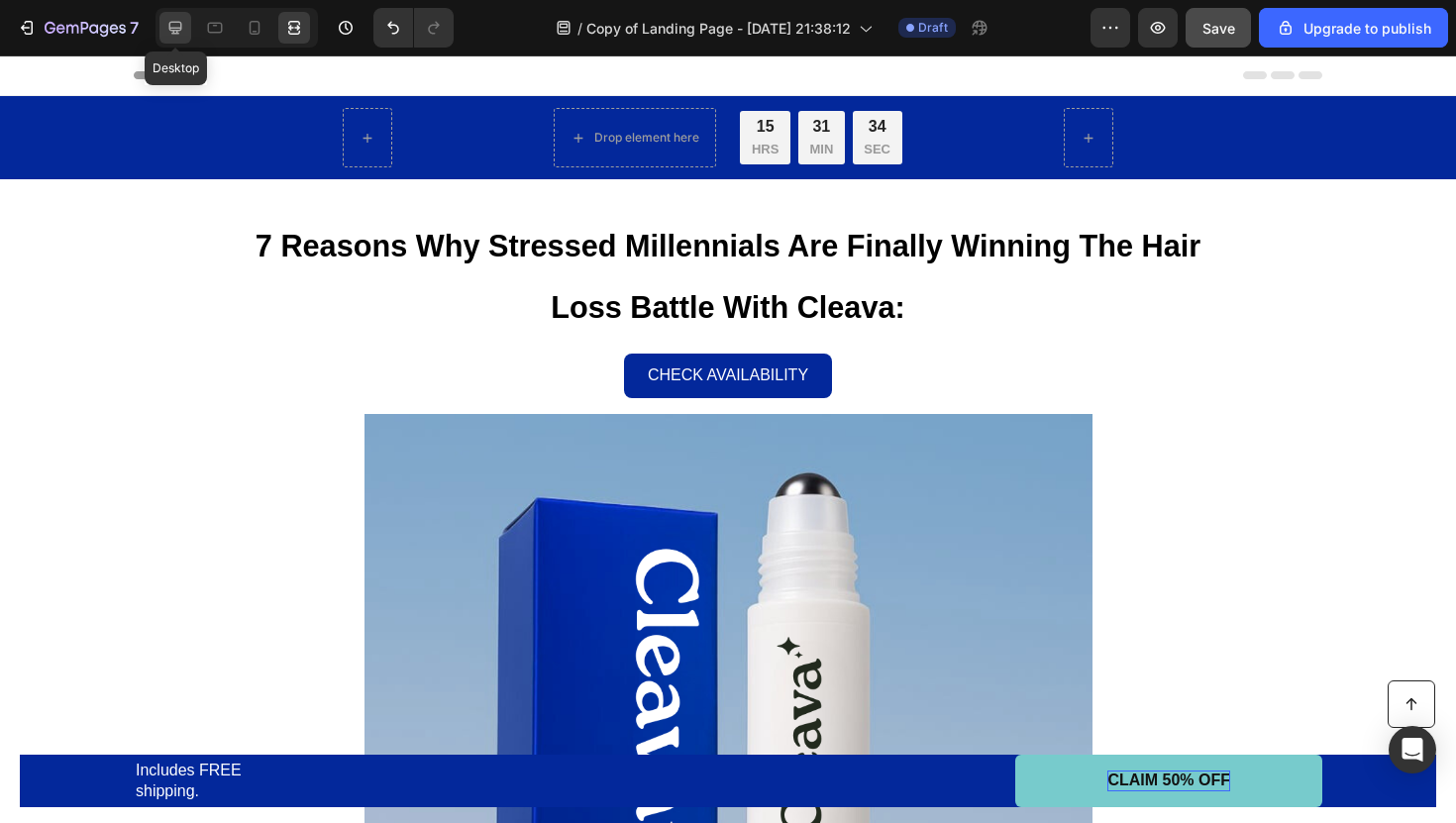 click 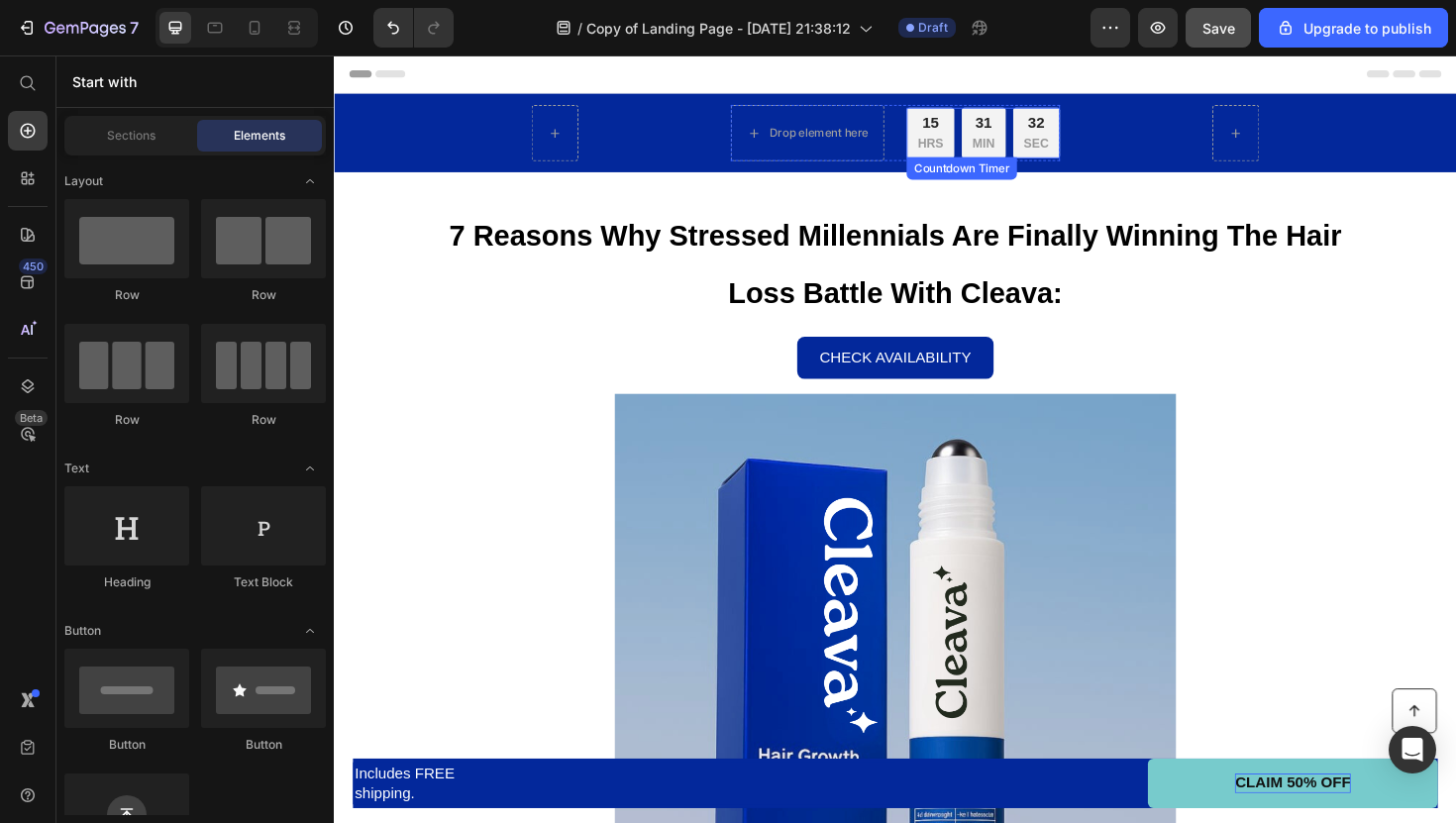 click on "15 HRS 31 MIN 32 SEC" at bounding box center (1020, 138) 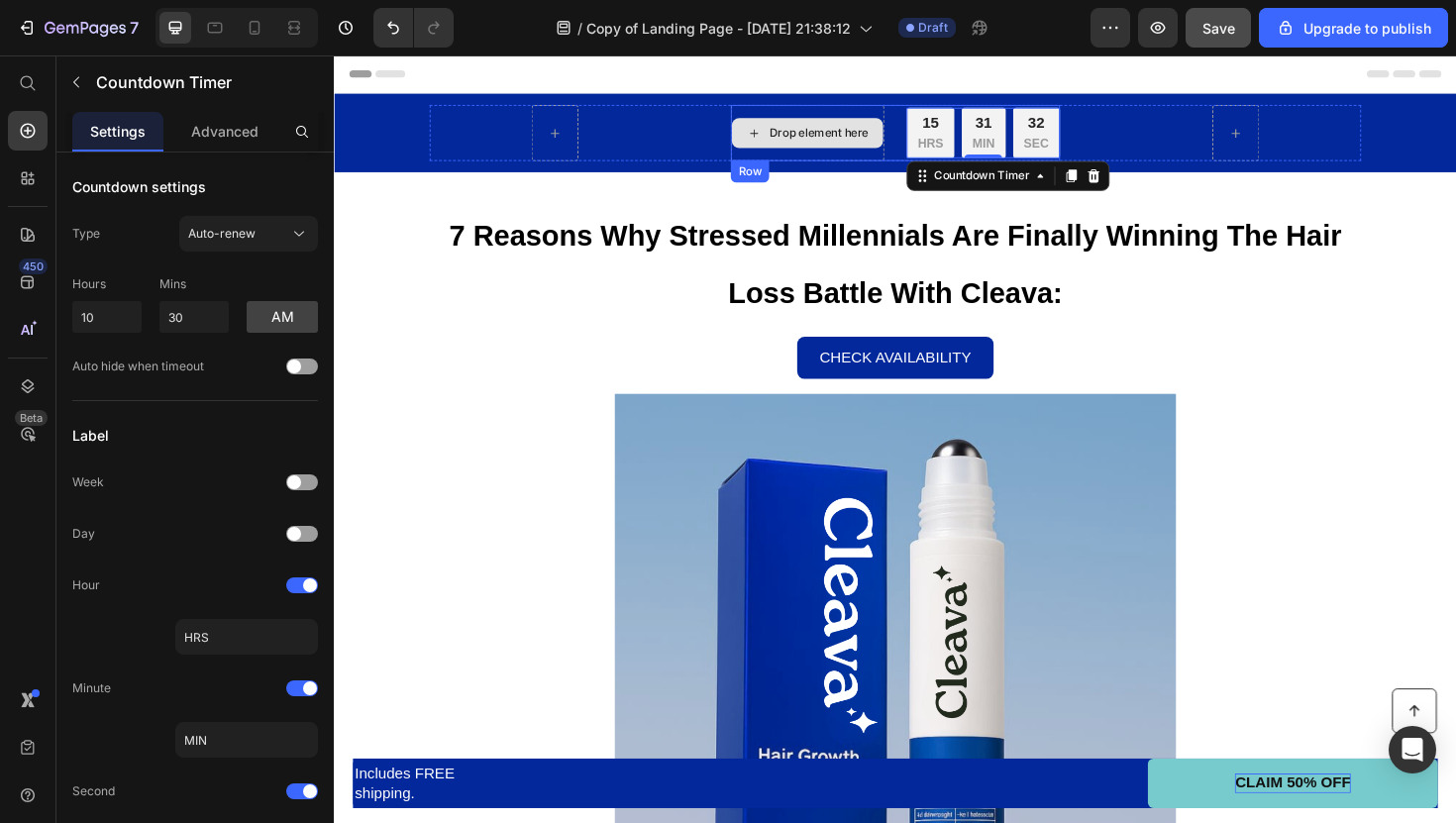 click on "Drop element here" at bounding box center (835, 138) 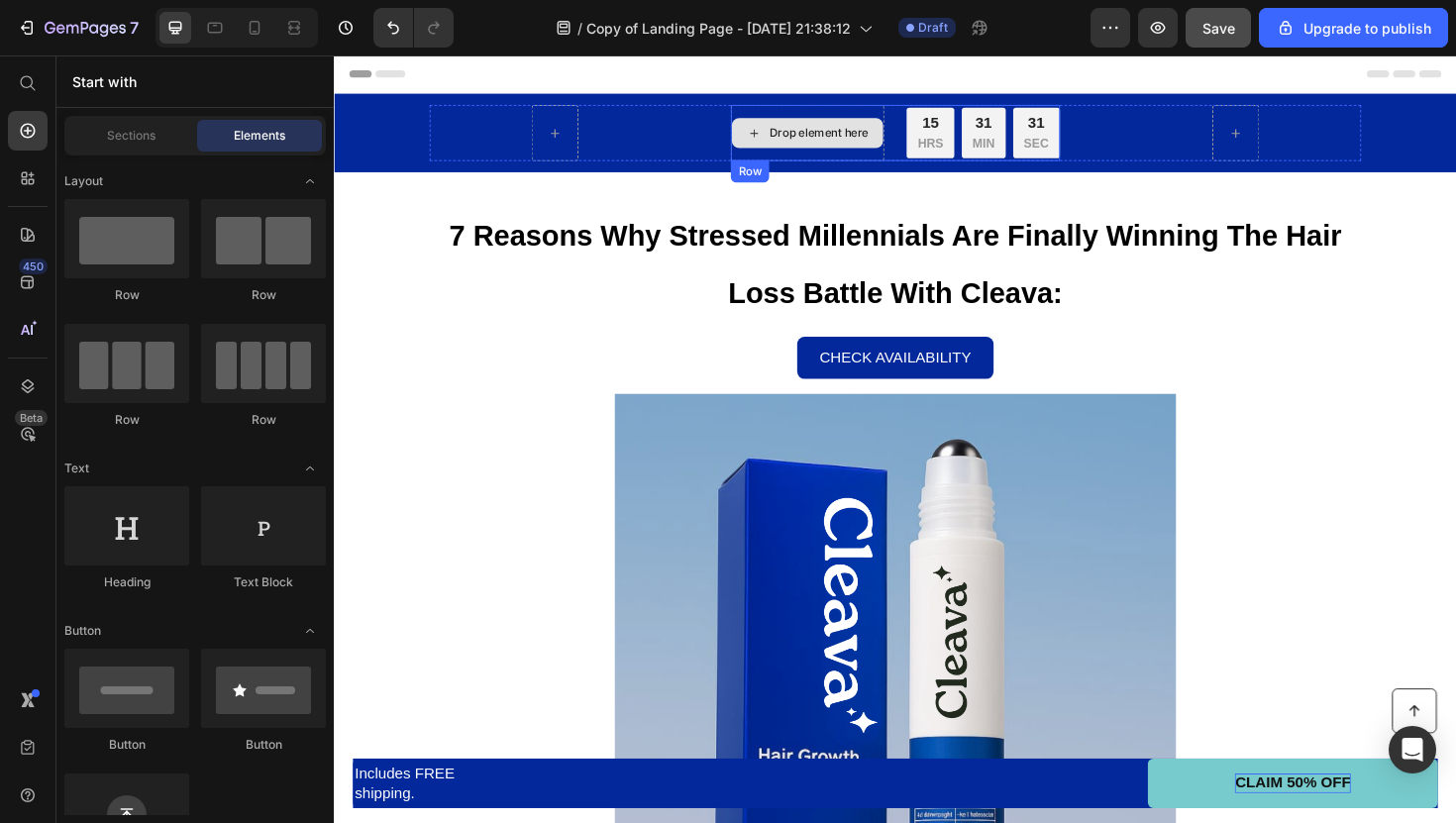 click on "Drop element here" at bounding box center (835, 138) 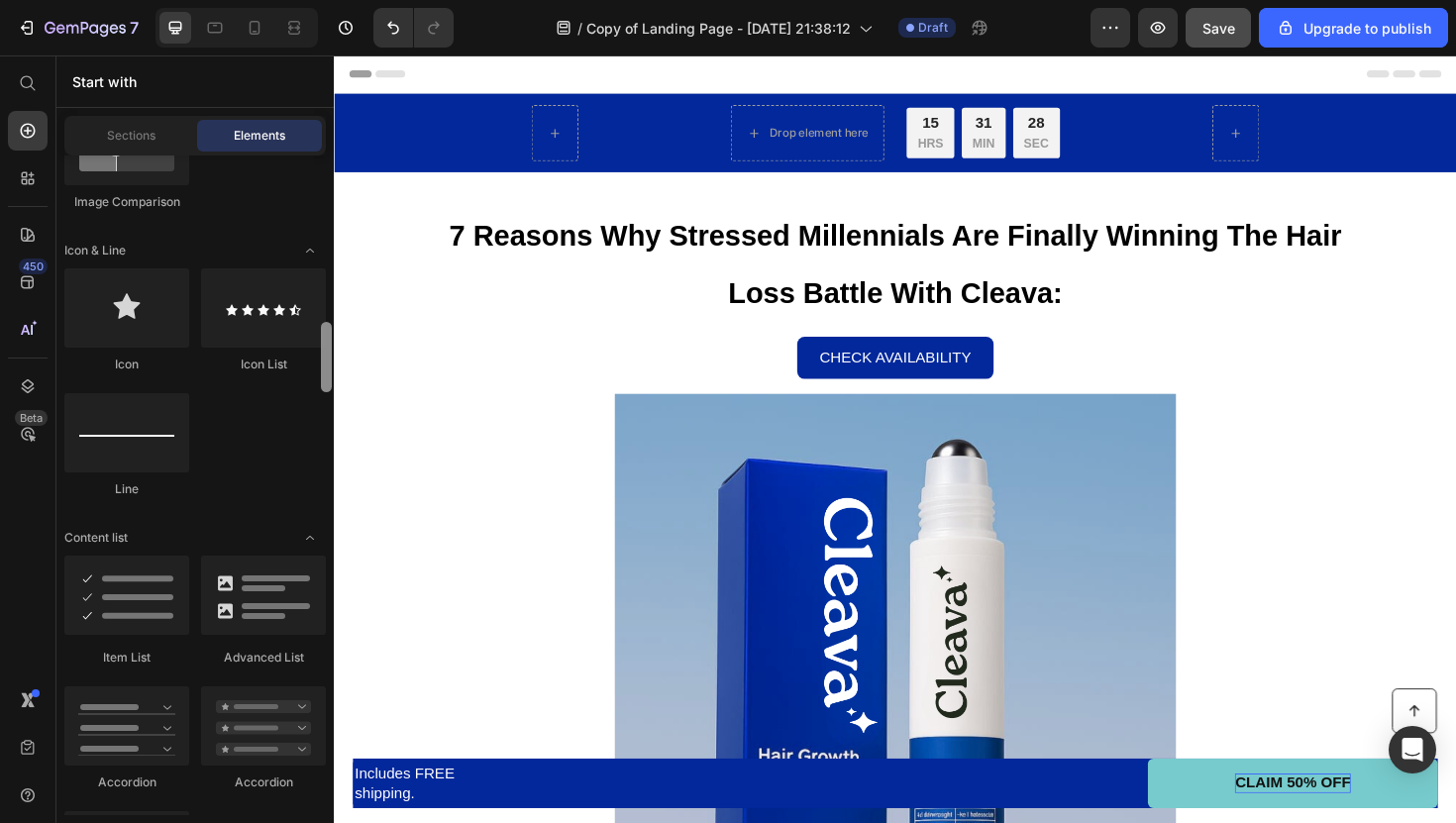 scroll, scrollTop: 1350, scrollLeft: 0, axis: vertical 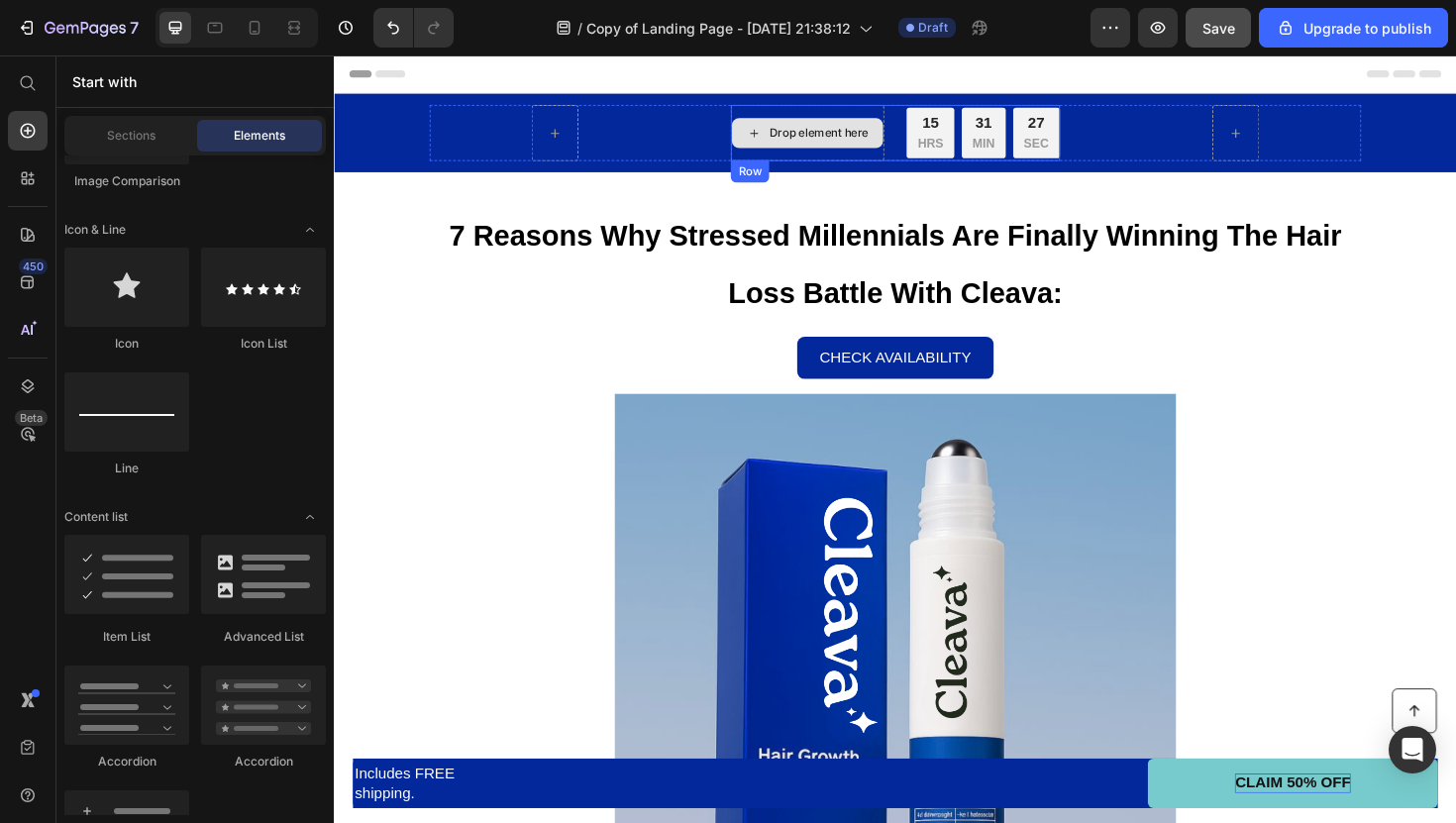 click on "Drop element here" at bounding box center [847, 138] 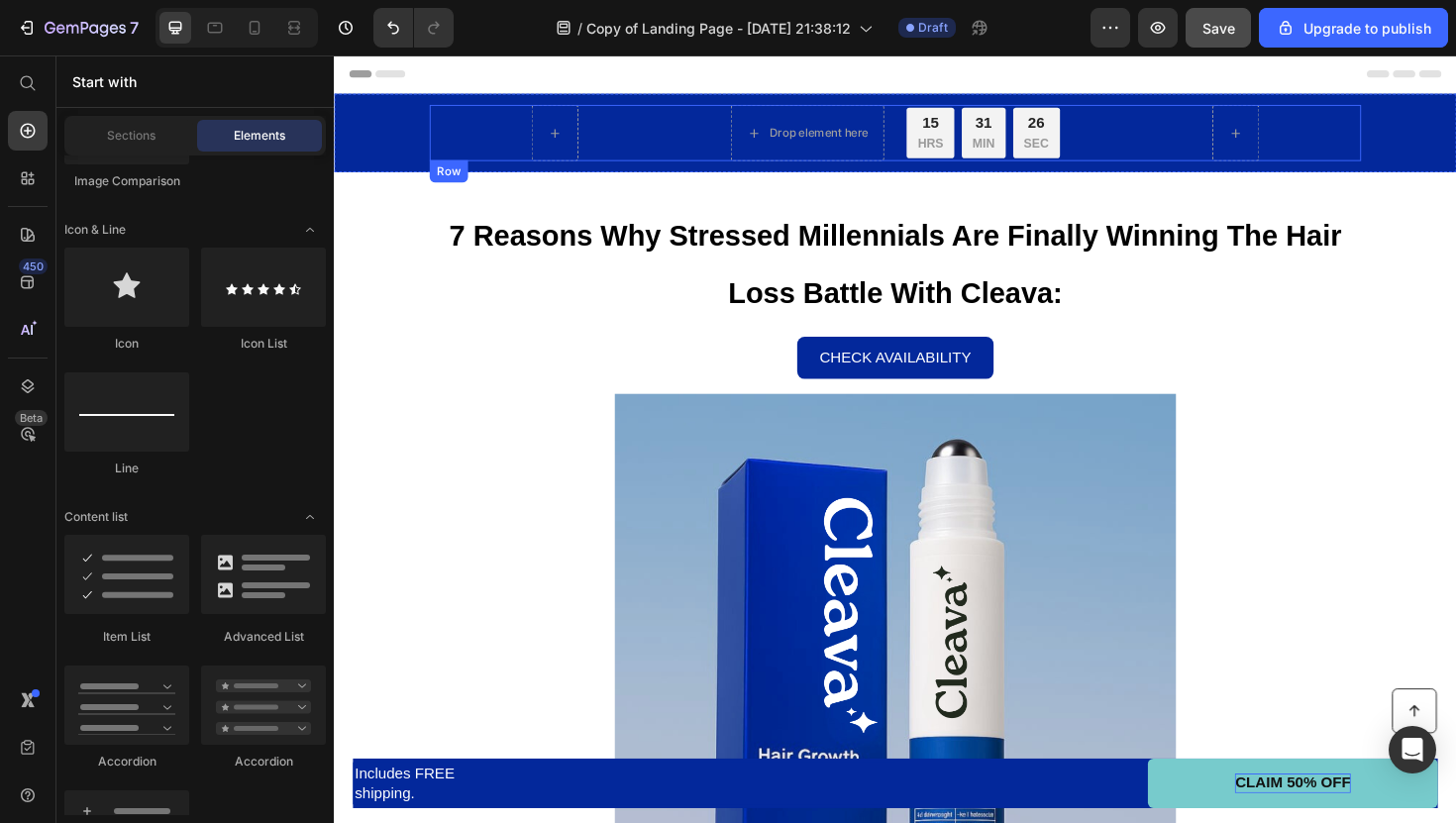 click on "Drop element here 15 HRS 31 MIN 26 SEC Countdown Timer Row
Row" at bounding box center [928, 138] 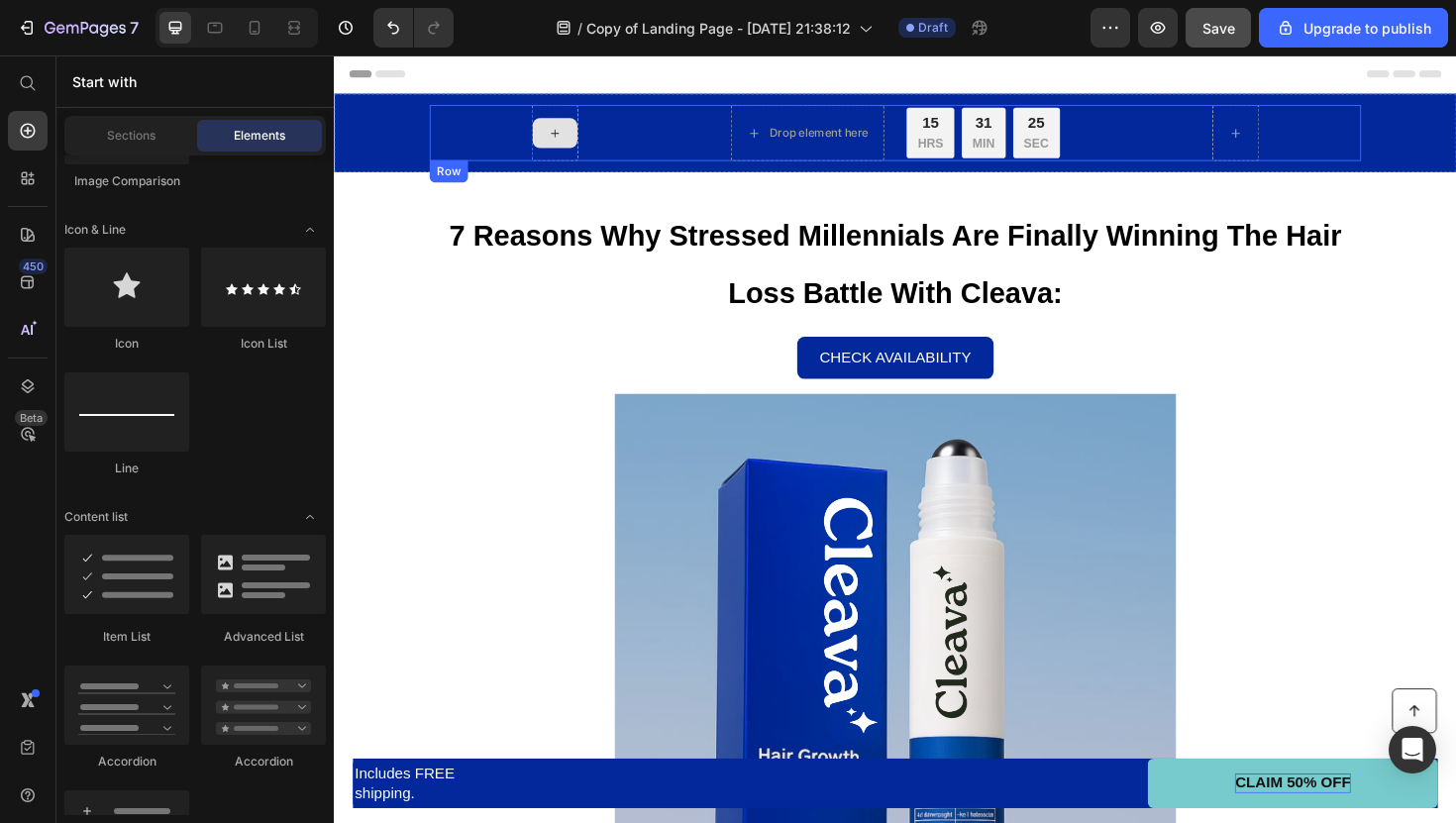 click at bounding box center [568, 138] 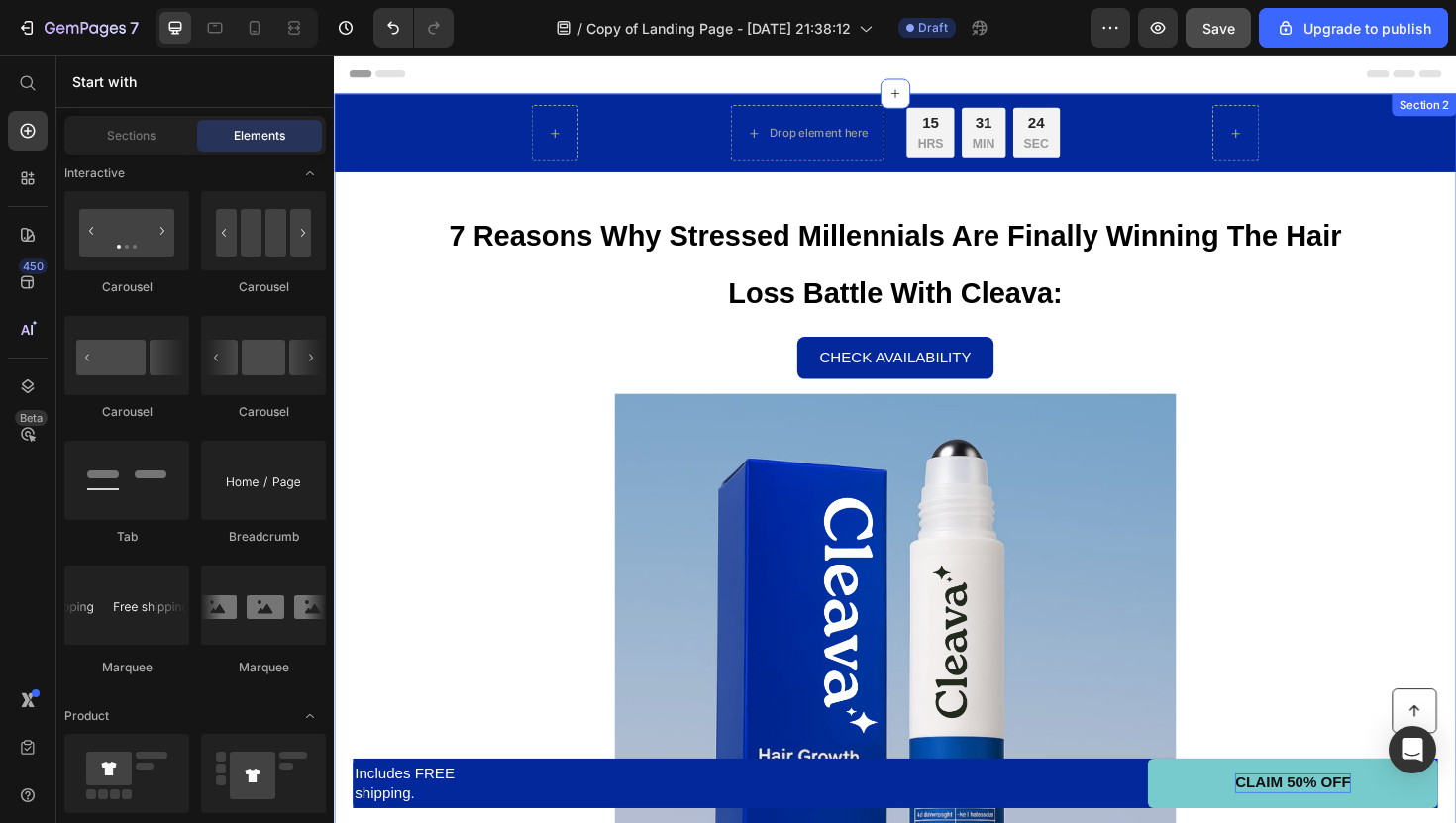scroll, scrollTop: 2868, scrollLeft: 0, axis: vertical 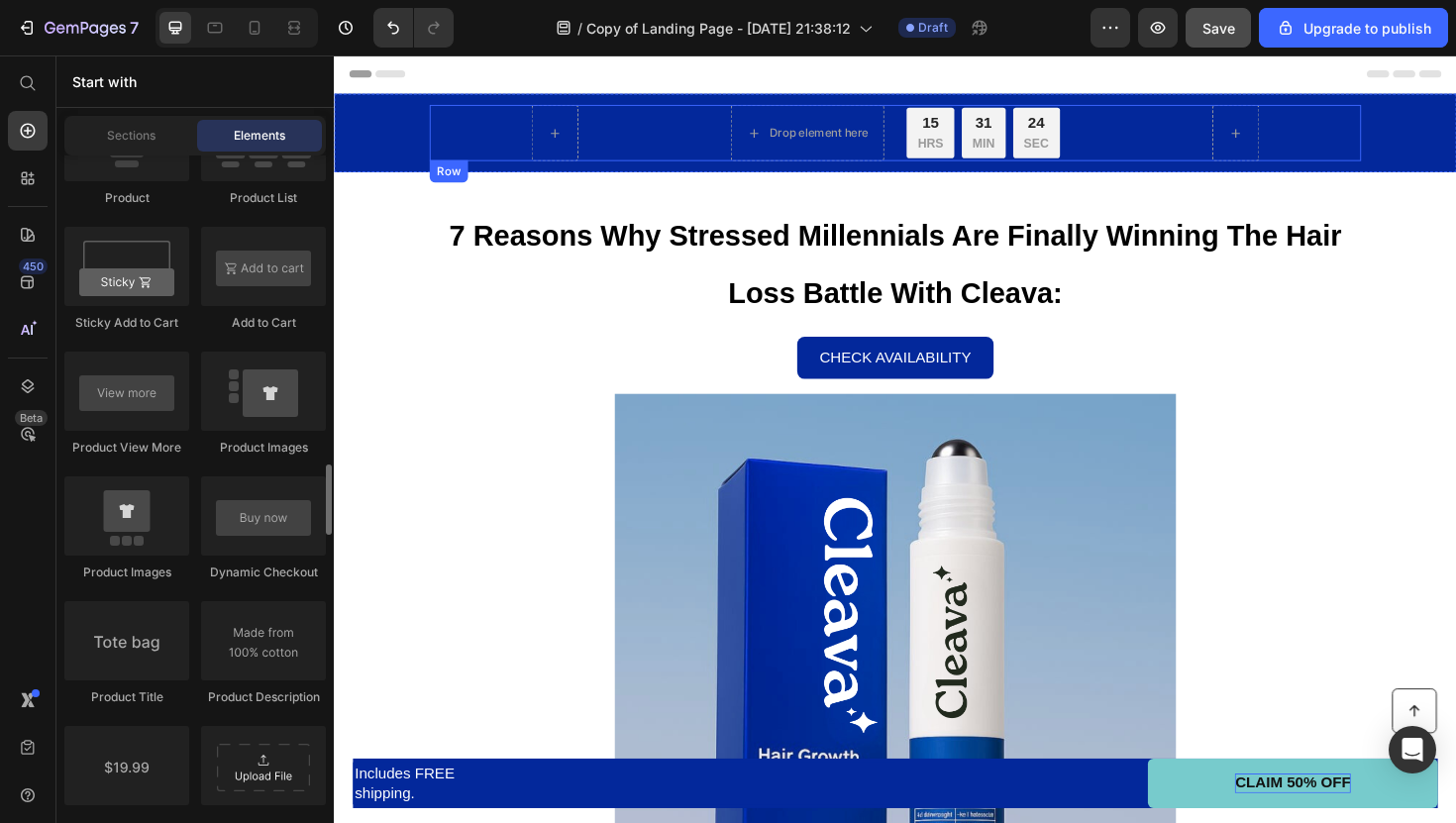 click at bounding box center (568, 138) 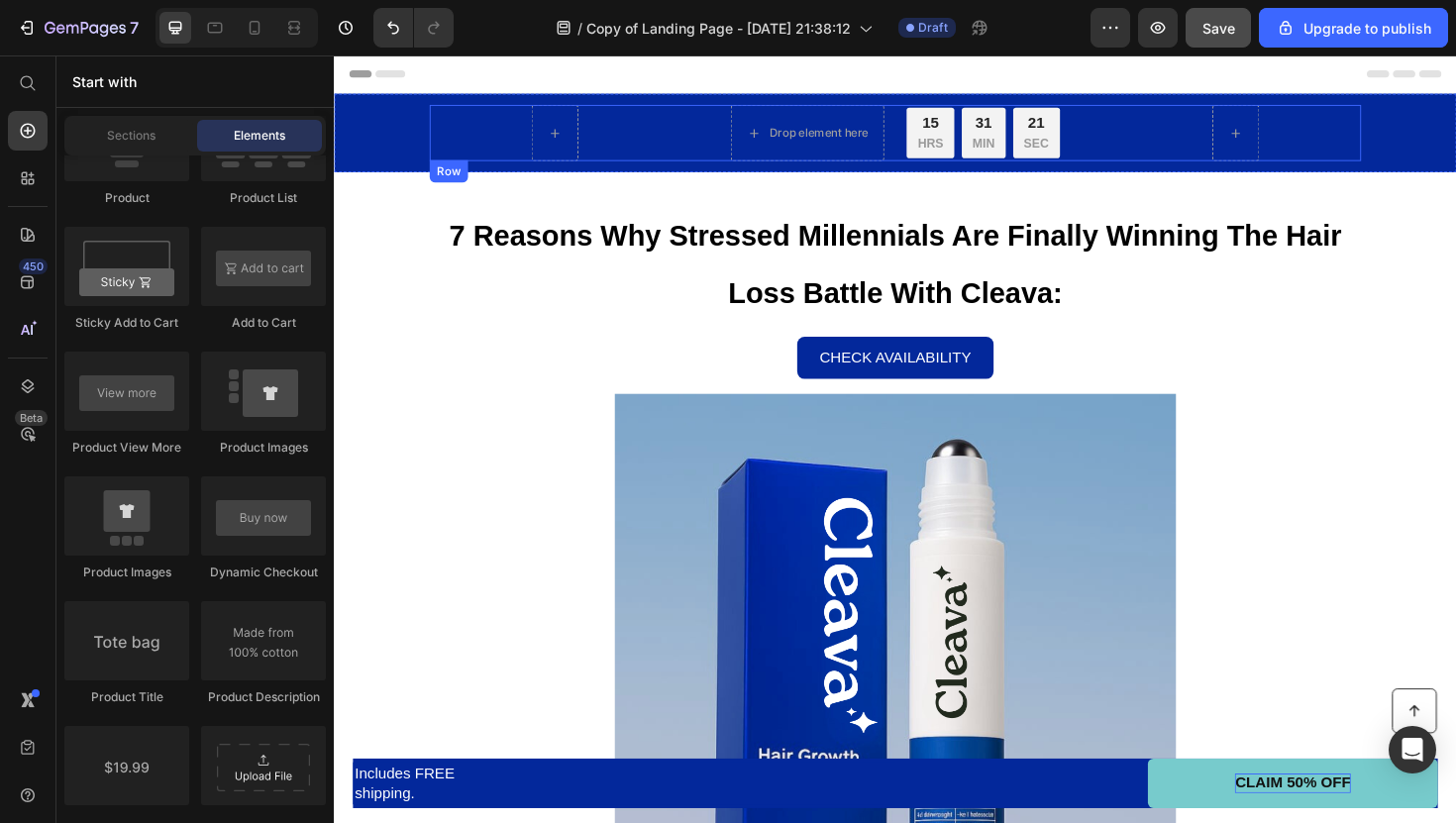 click on "Drop element here 15 HRS 31 MIN 21 SEC Countdown Timer Row
Row" at bounding box center (928, 138) 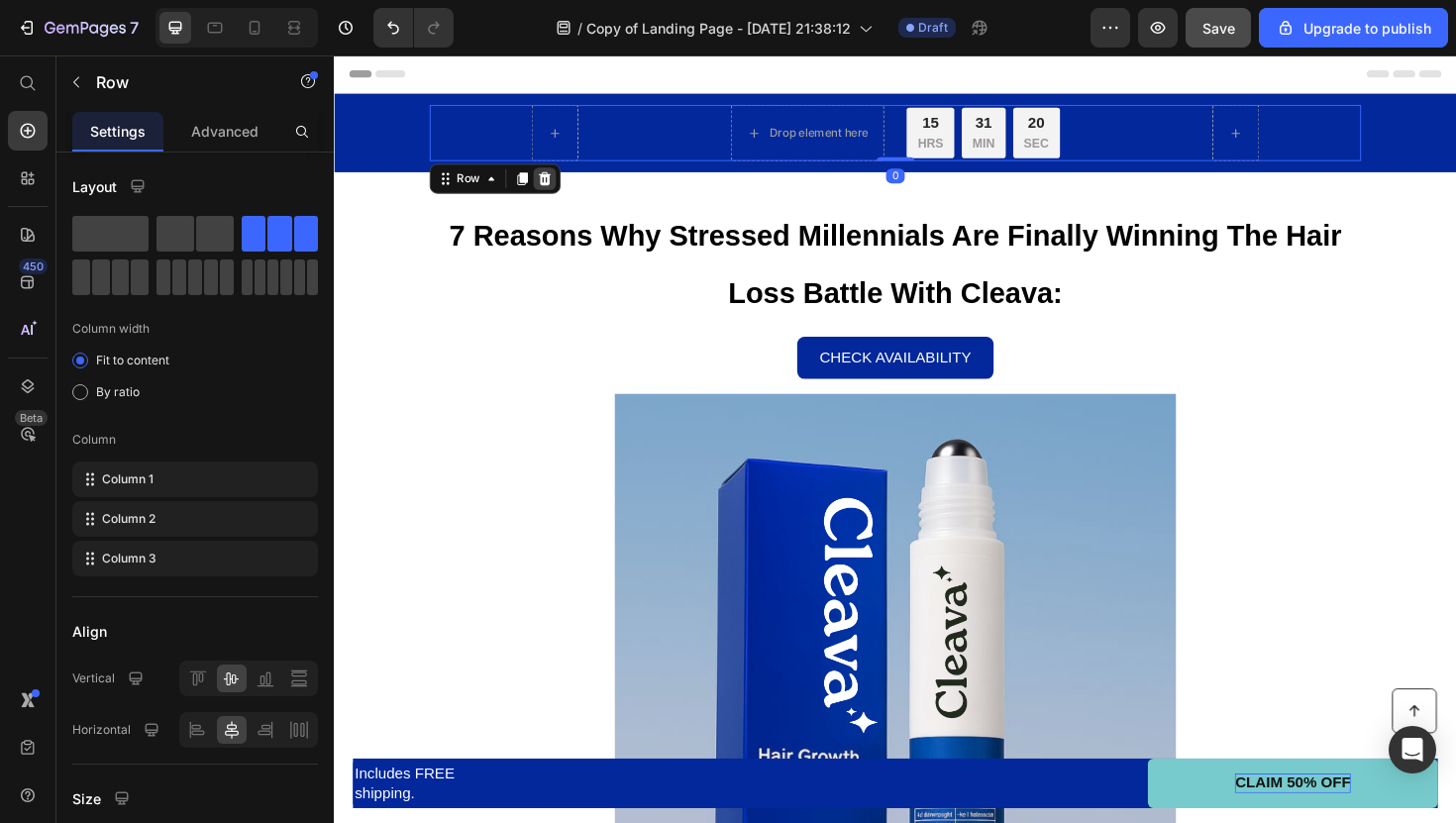 click 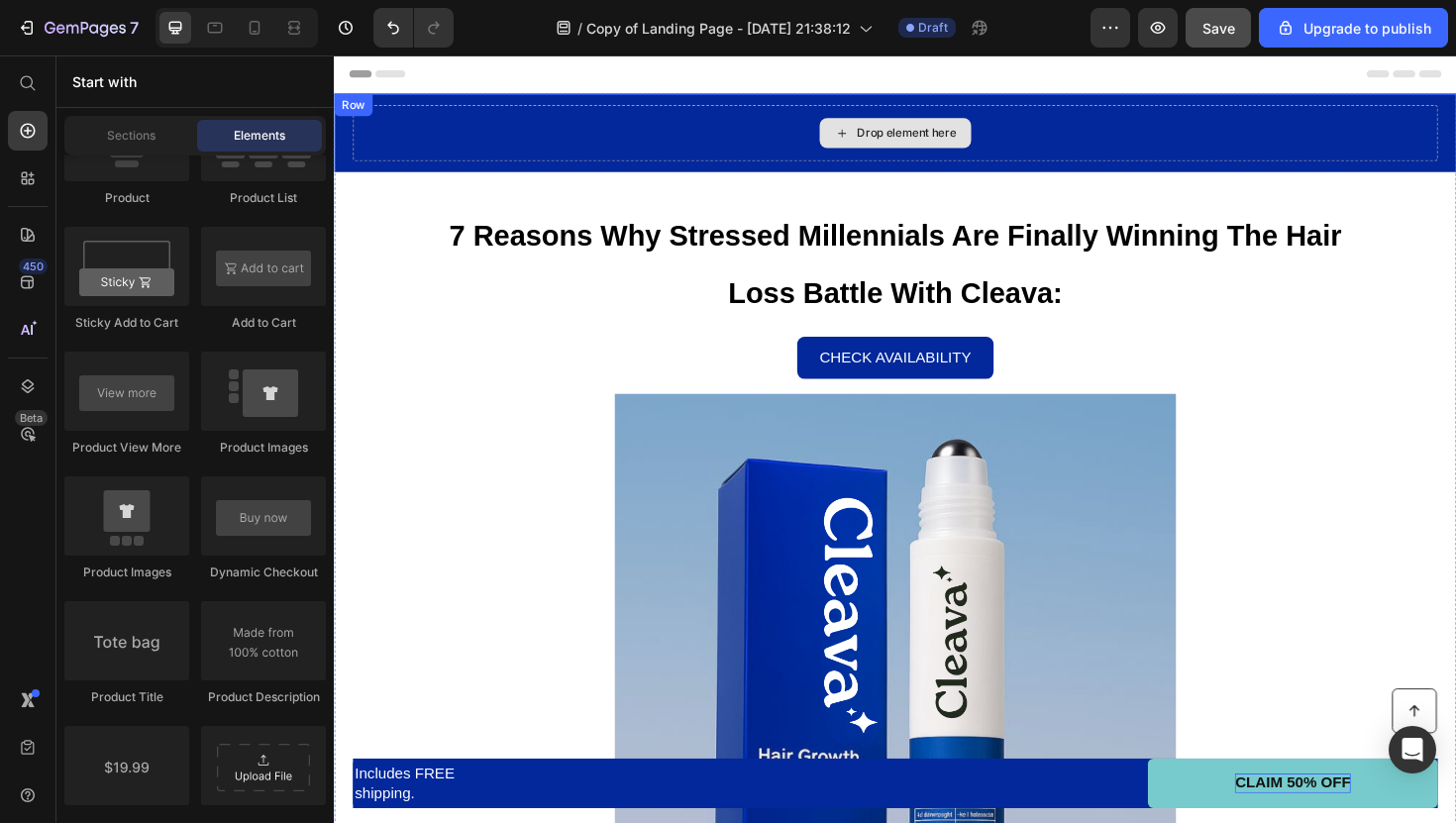 click 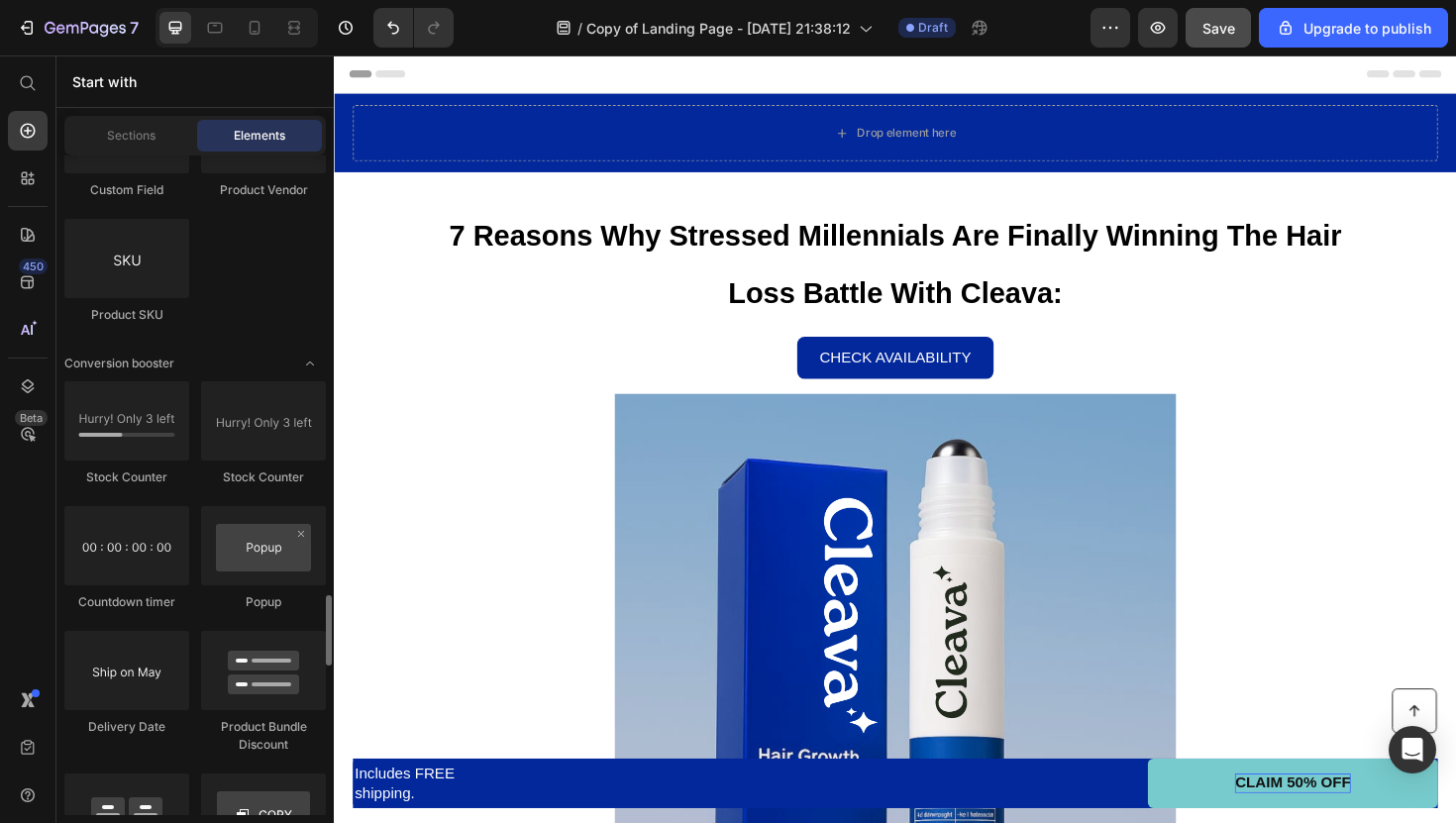scroll, scrollTop: 4007, scrollLeft: 0, axis: vertical 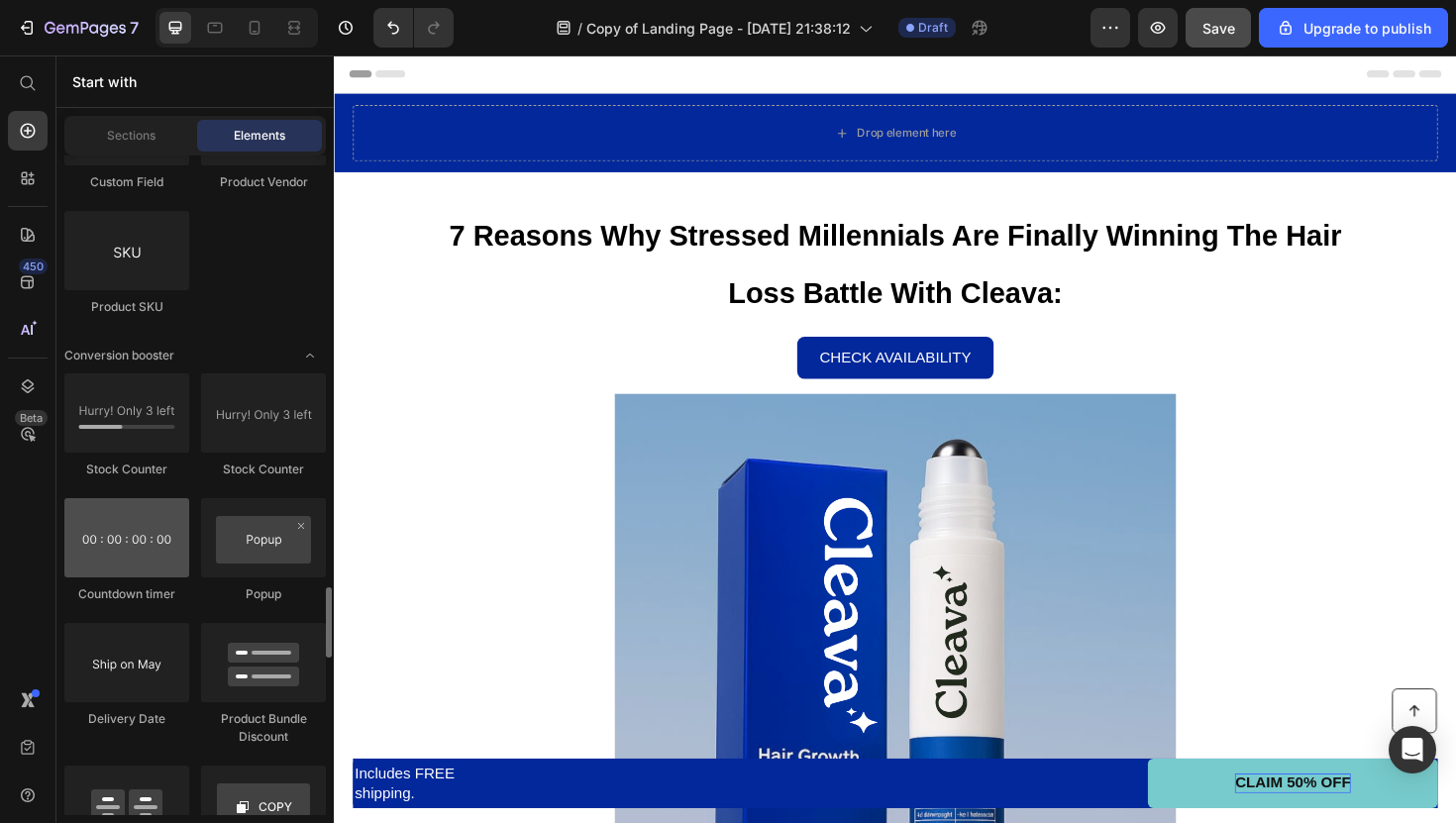click at bounding box center (127, 538) 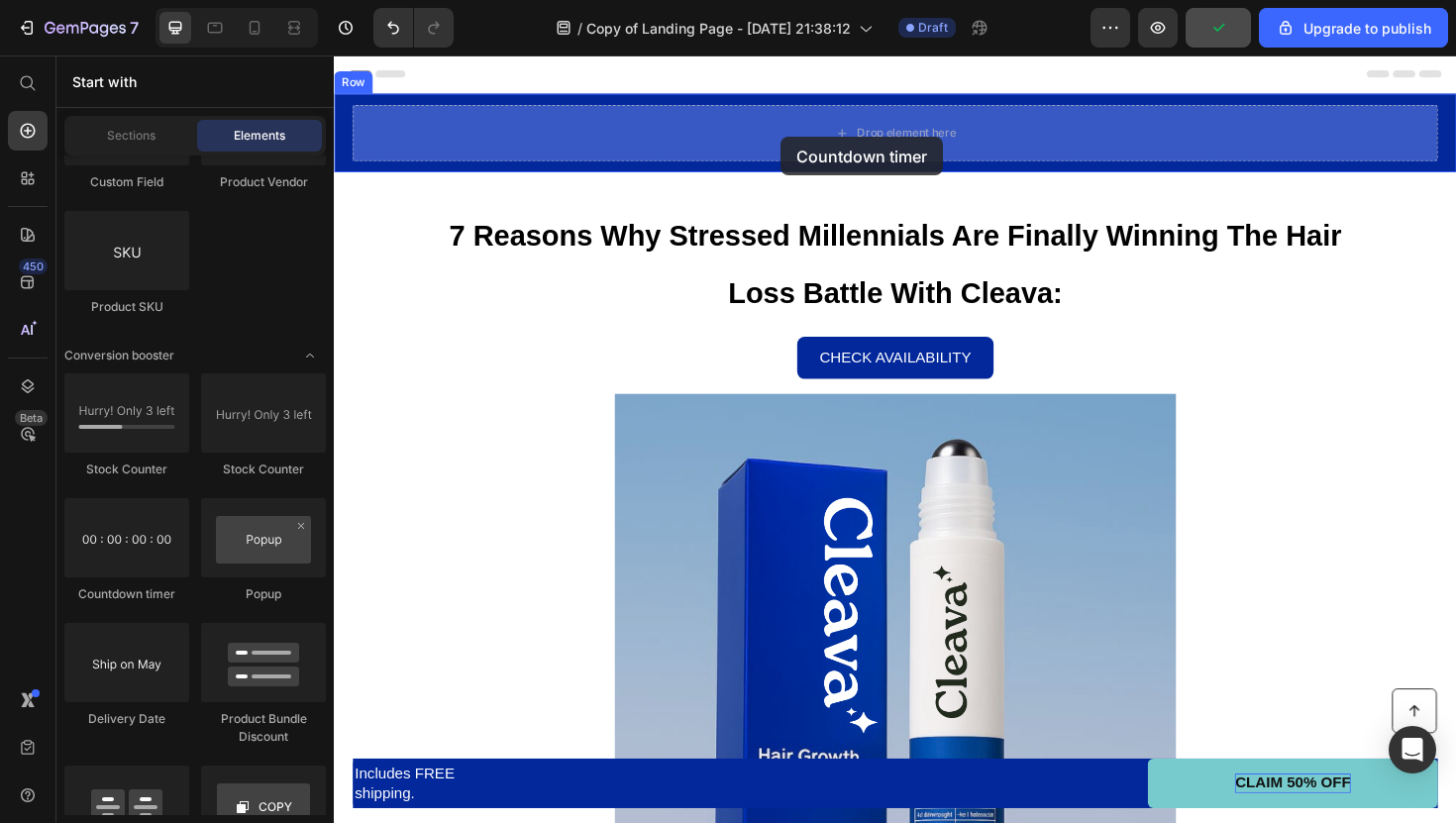 drag, startPoint x: 459, startPoint y: 607, endPoint x: 812, endPoint y: 135, distance: 589.4005 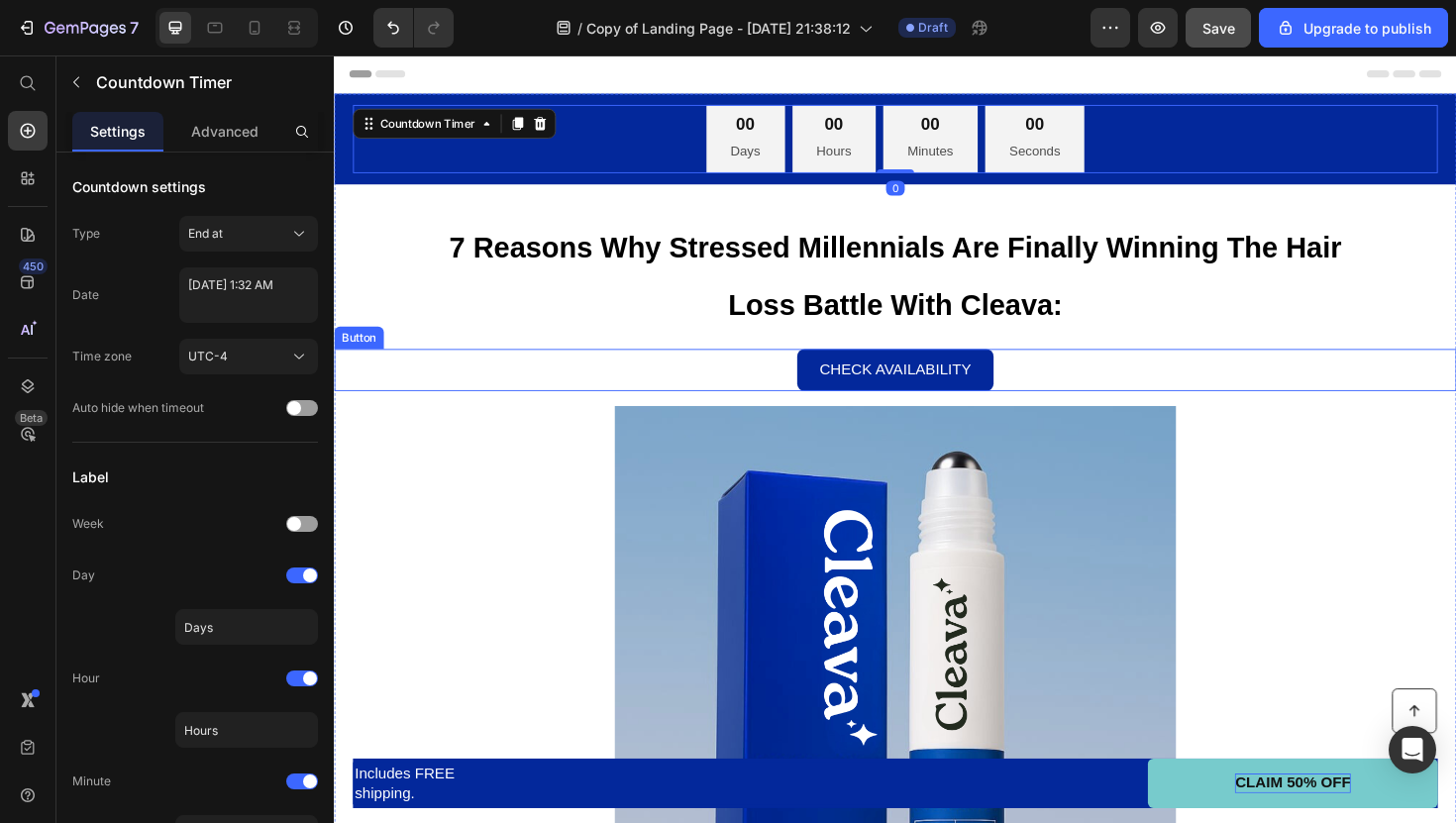 click on "Check Availability Button" at bounding box center (928, 388) 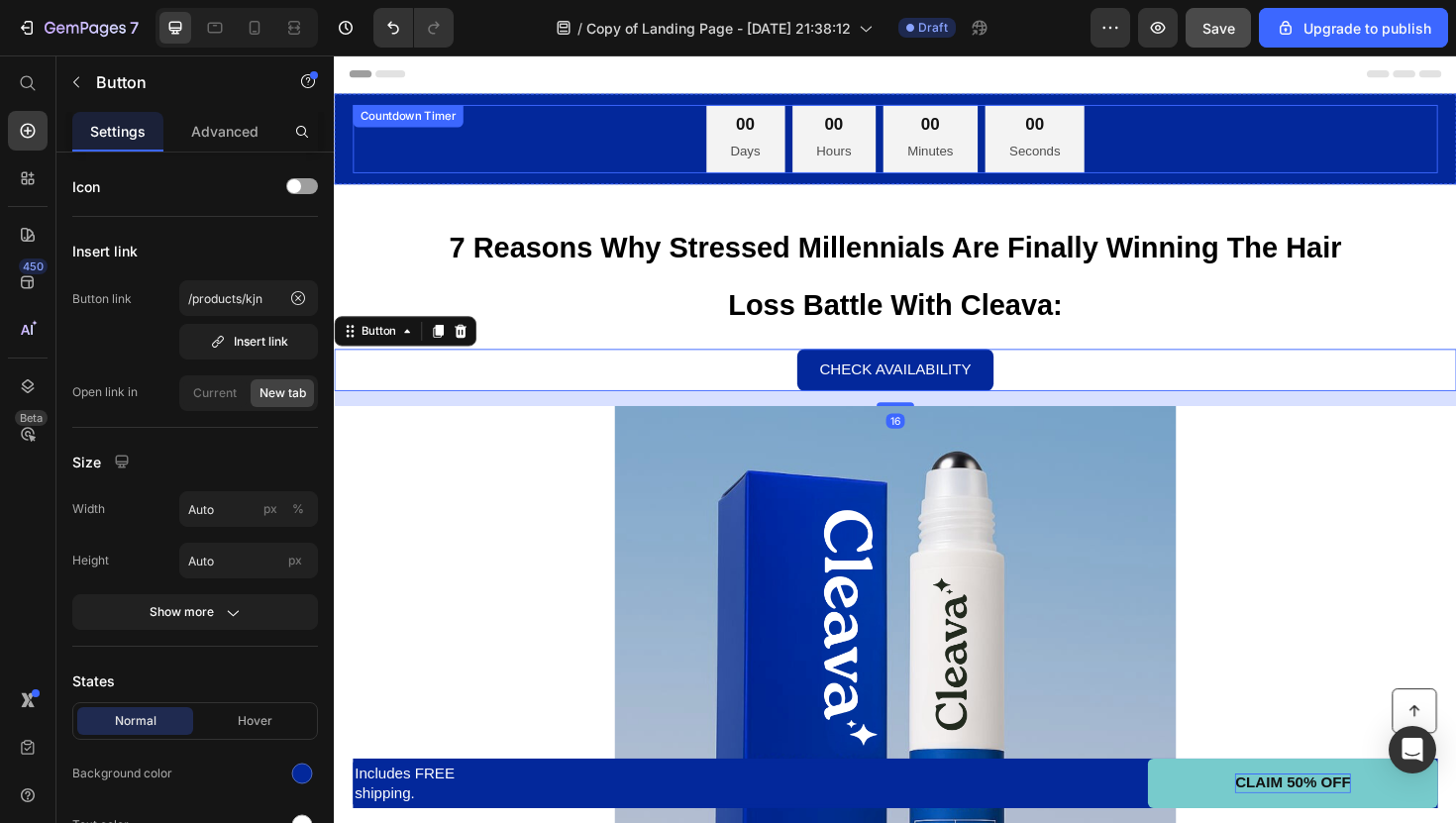 click on "00 Minutes" at bounding box center (965, 144) 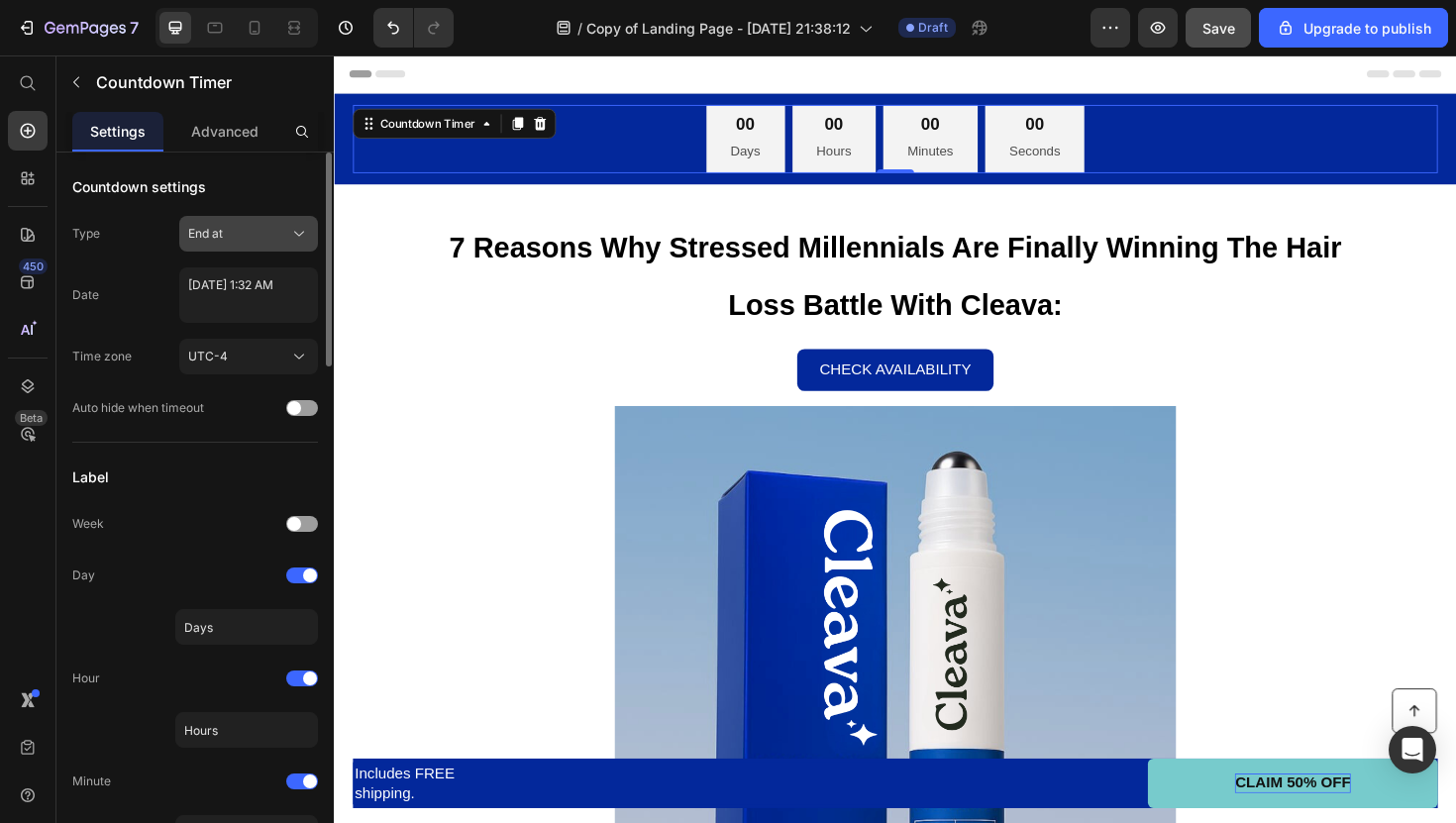 click on "End at" at bounding box center [249, 234] 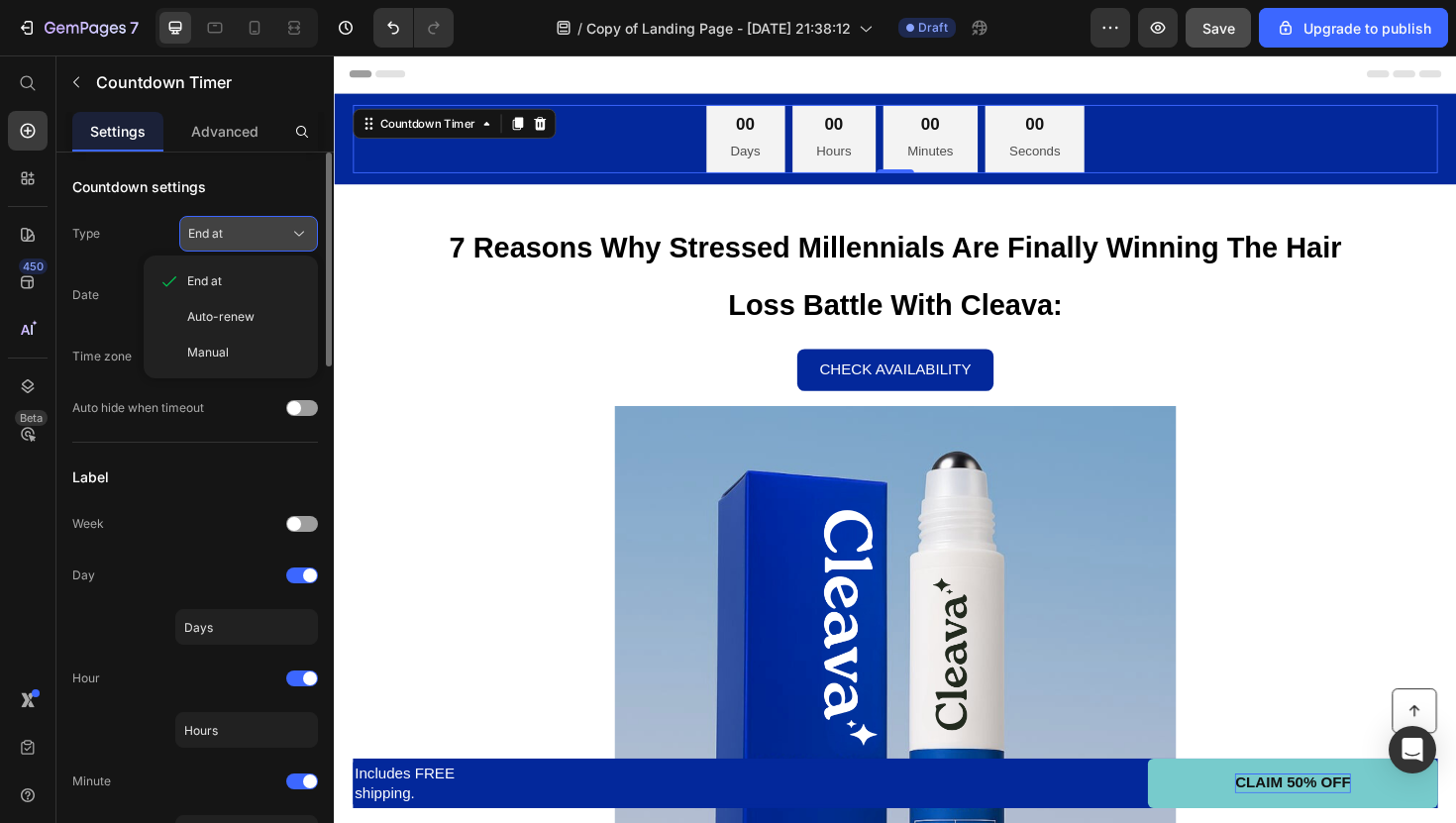 click on "End at" at bounding box center (249, 234) 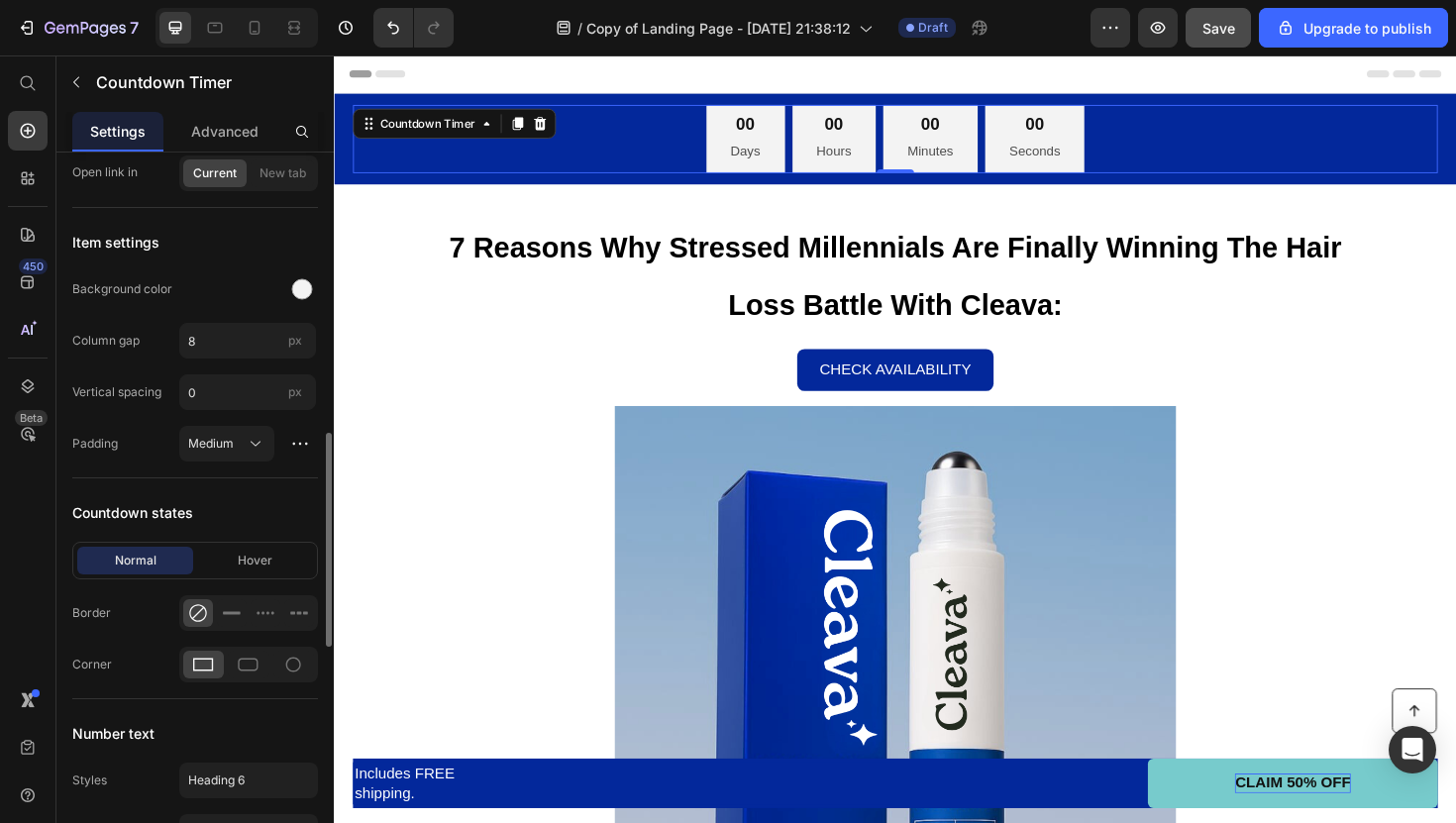 scroll, scrollTop: 975, scrollLeft: 0, axis: vertical 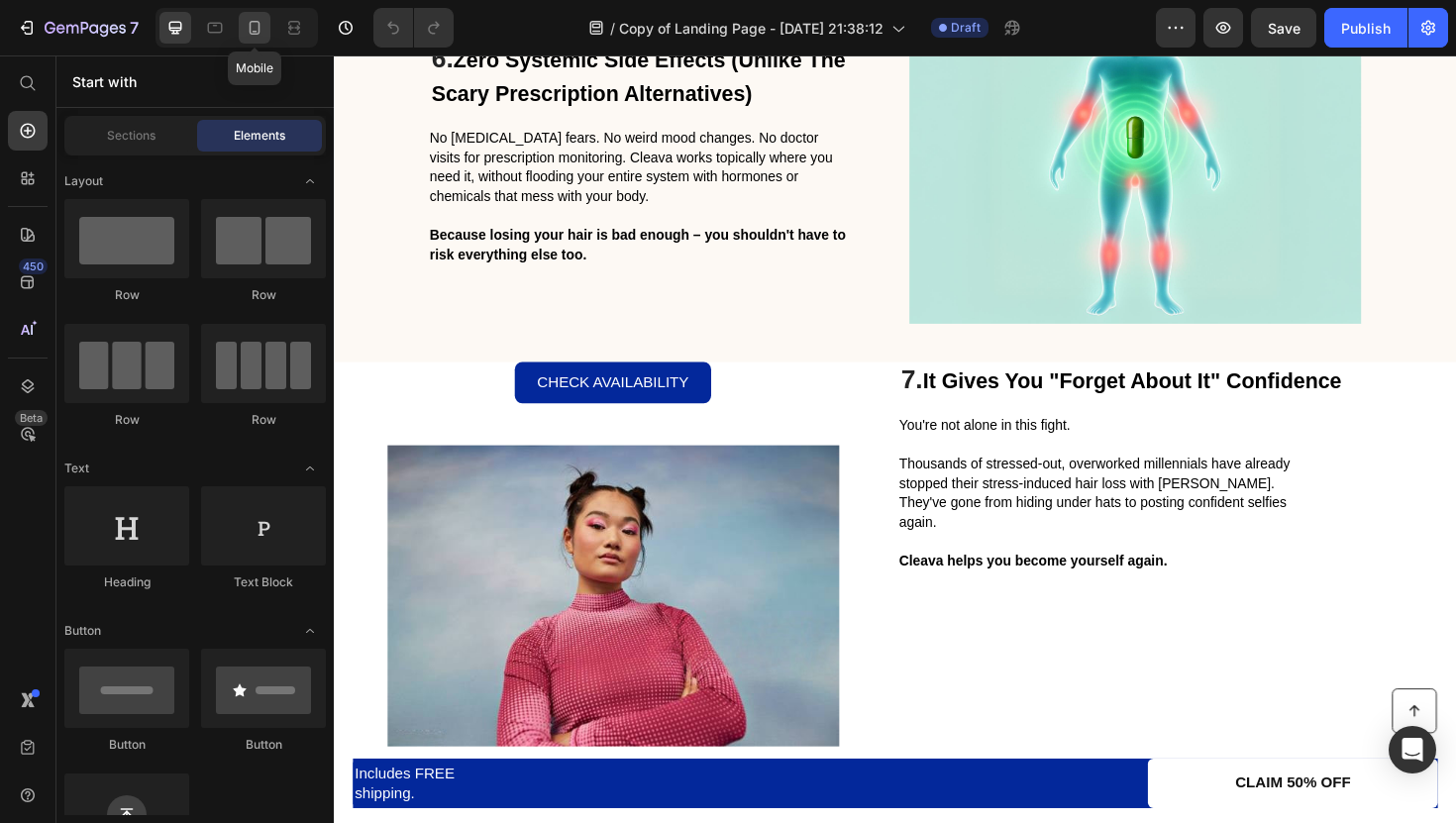 click 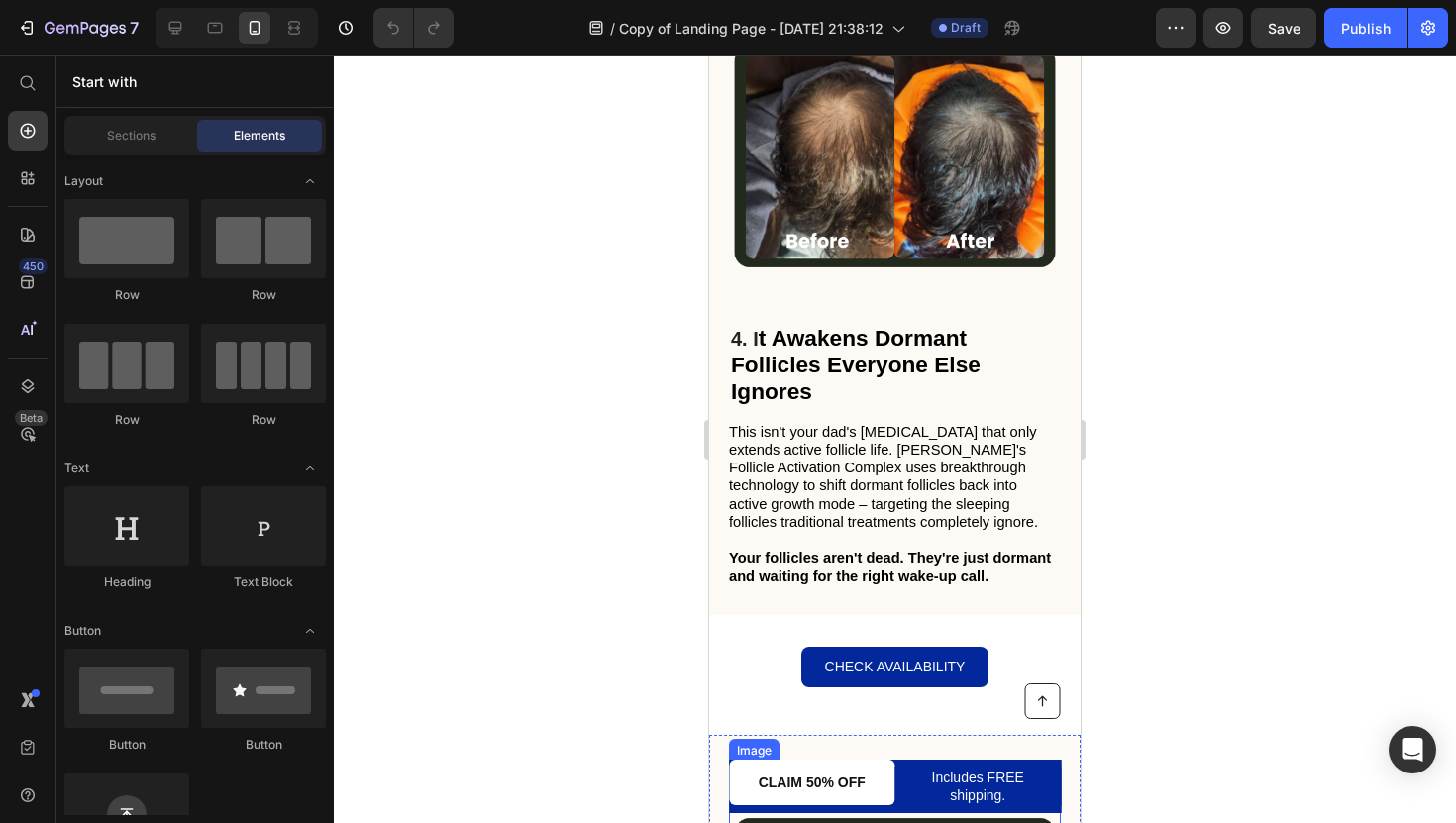 scroll, scrollTop: 2721, scrollLeft: 0, axis: vertical 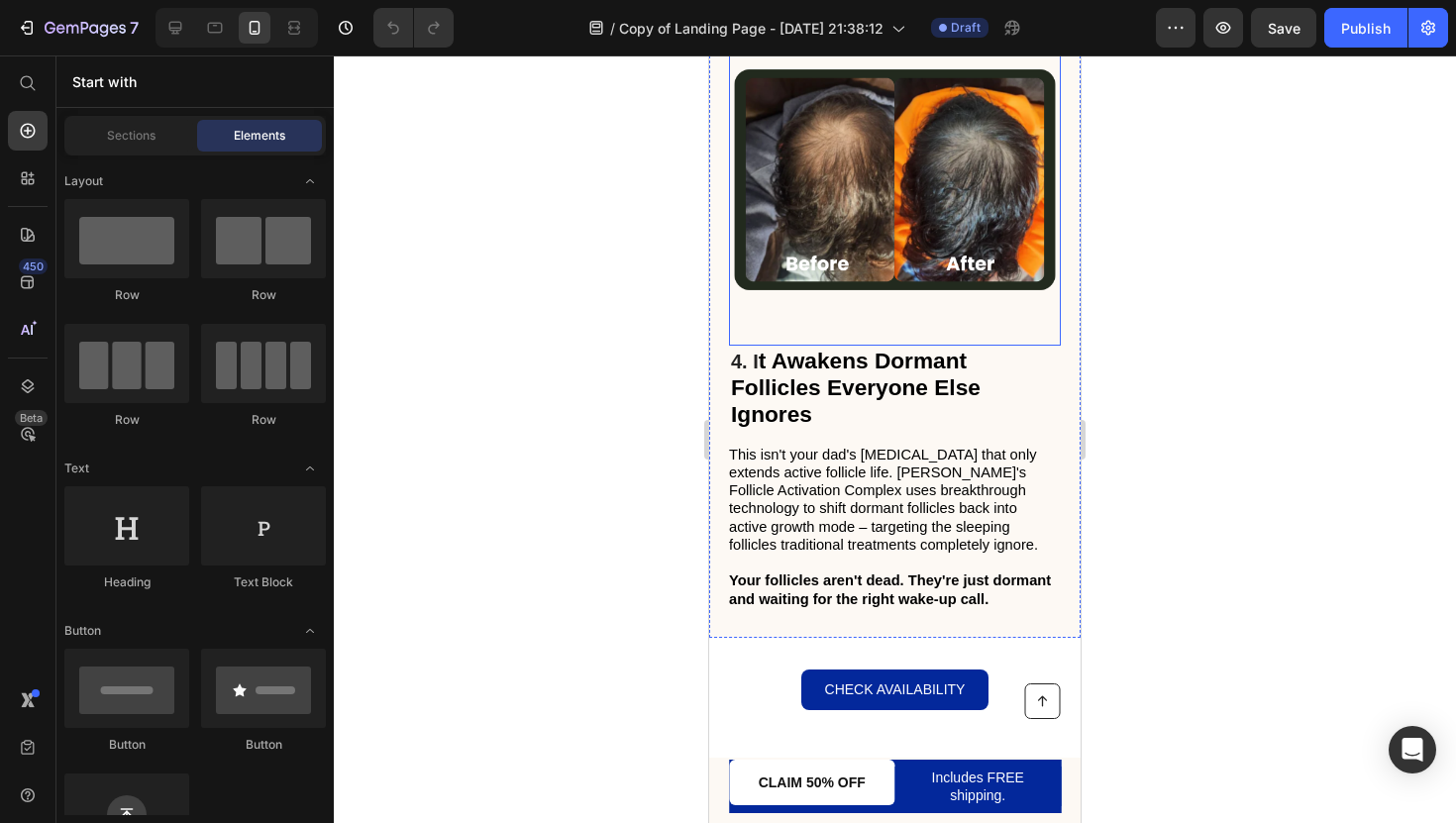 click at bounding box center [894, 179] 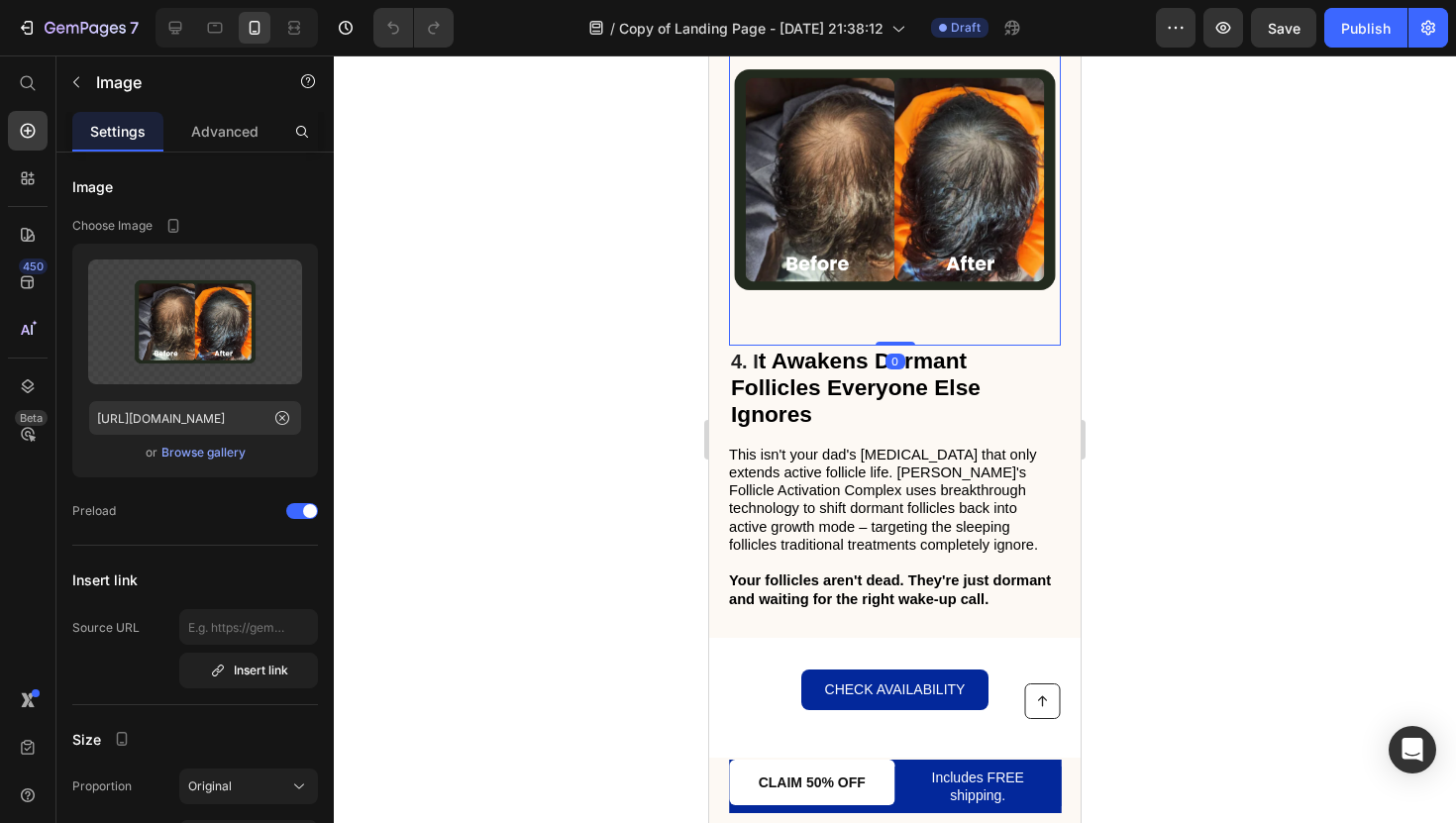 click at bounding box center (894, 179) 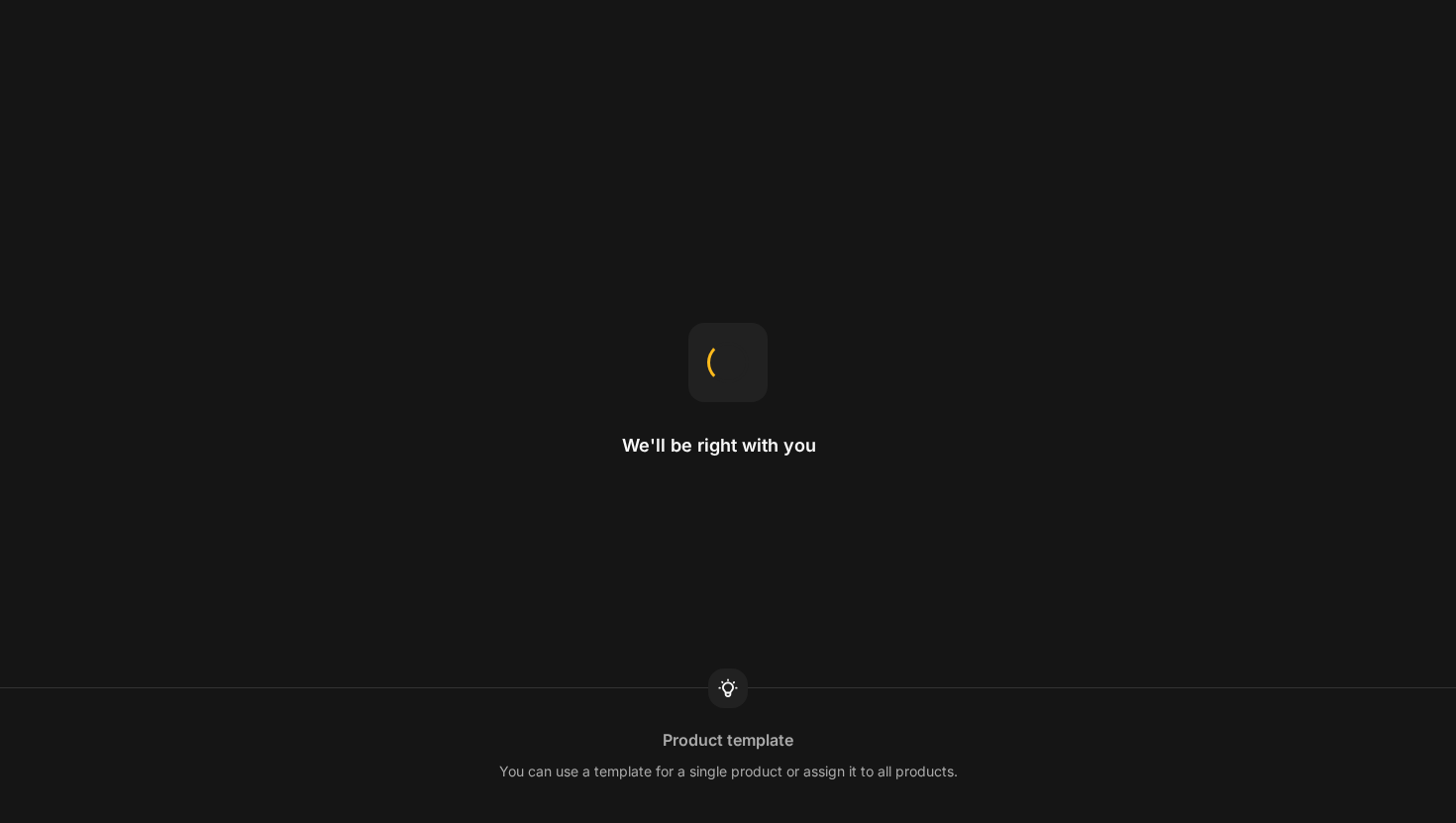 scroll, scrollTop: 0, scrollLeft: 0, axis: both 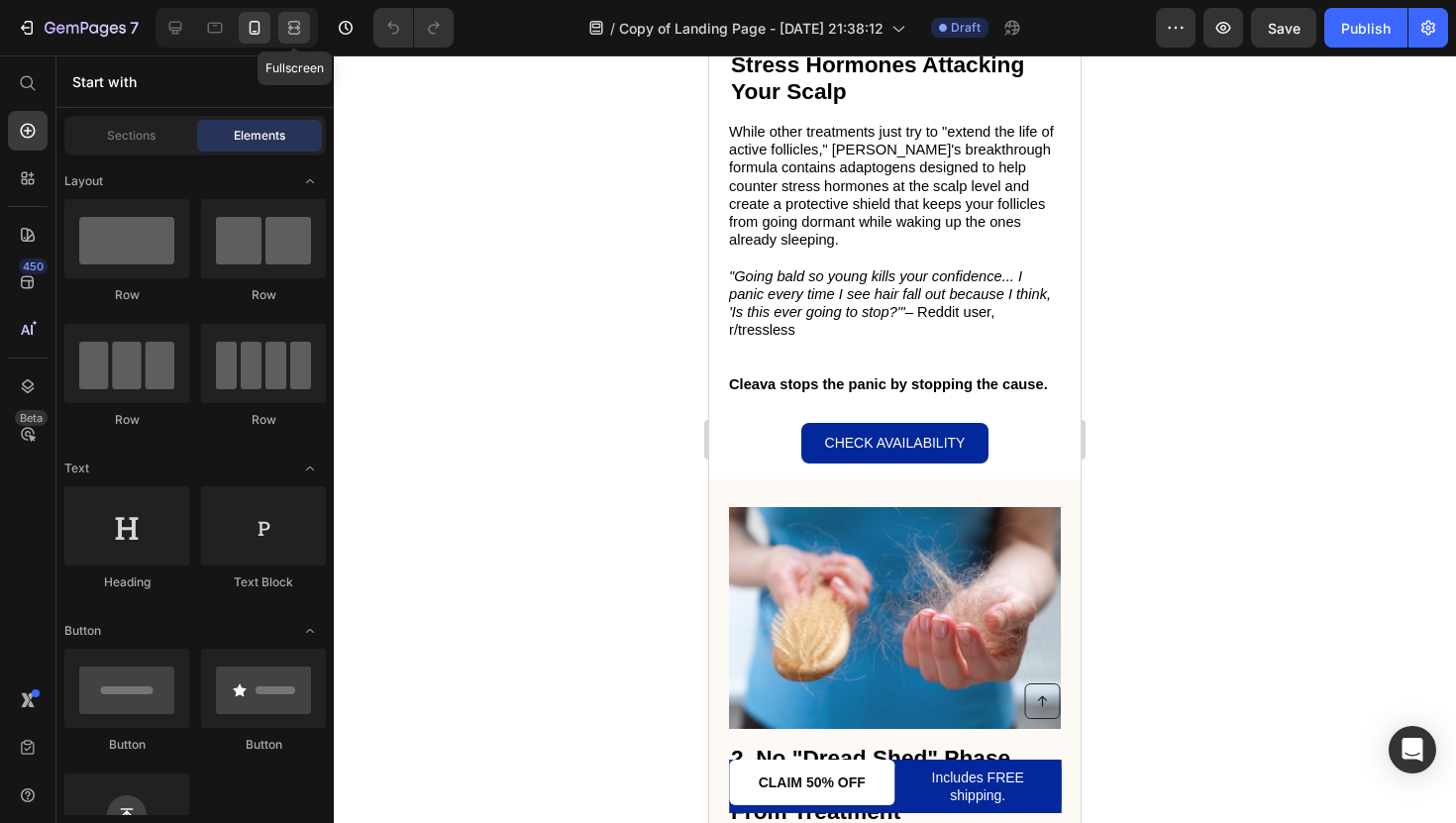 click 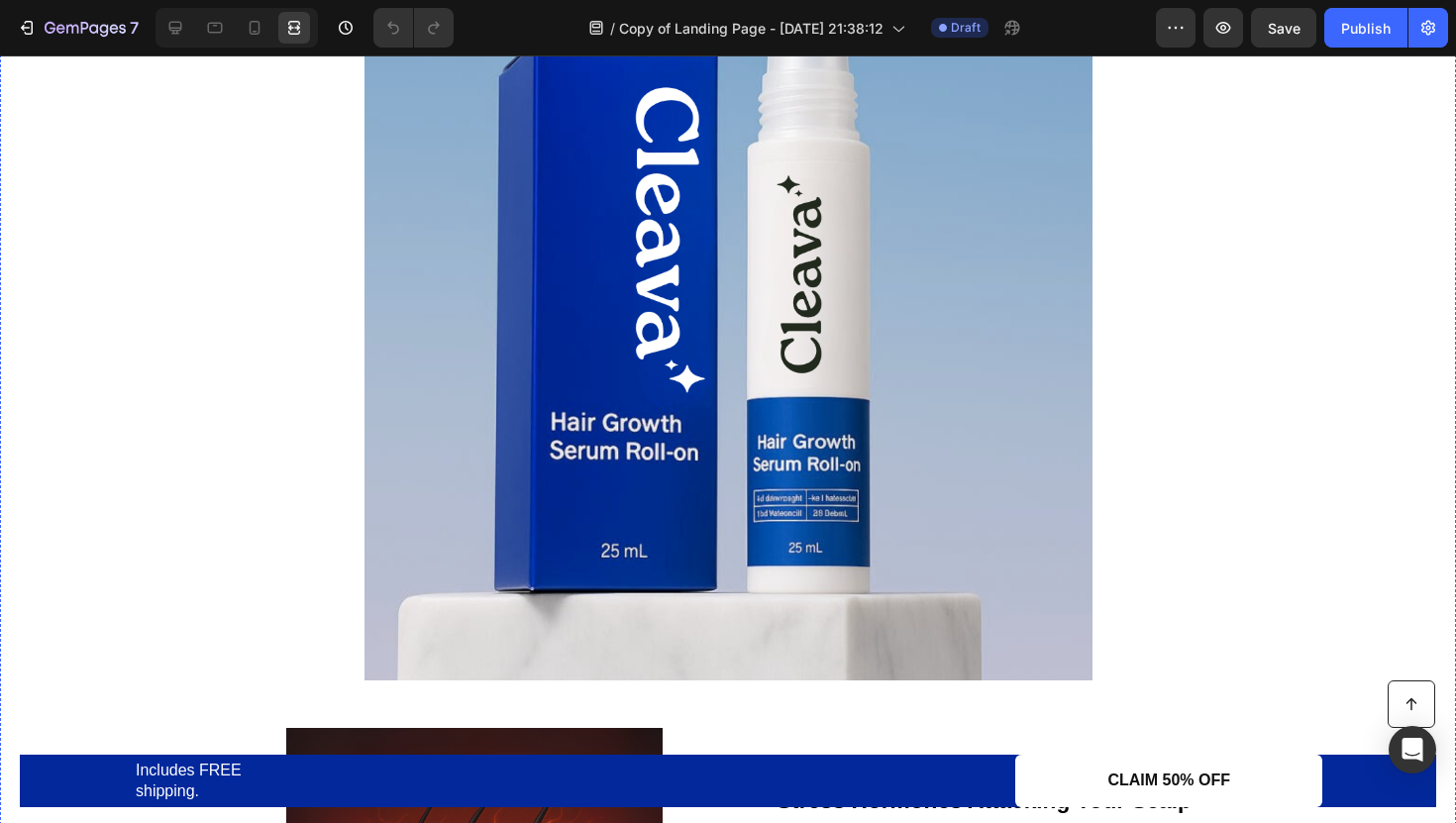 scroll, scrollTop: 0, scrollLeft: 0, axis: both 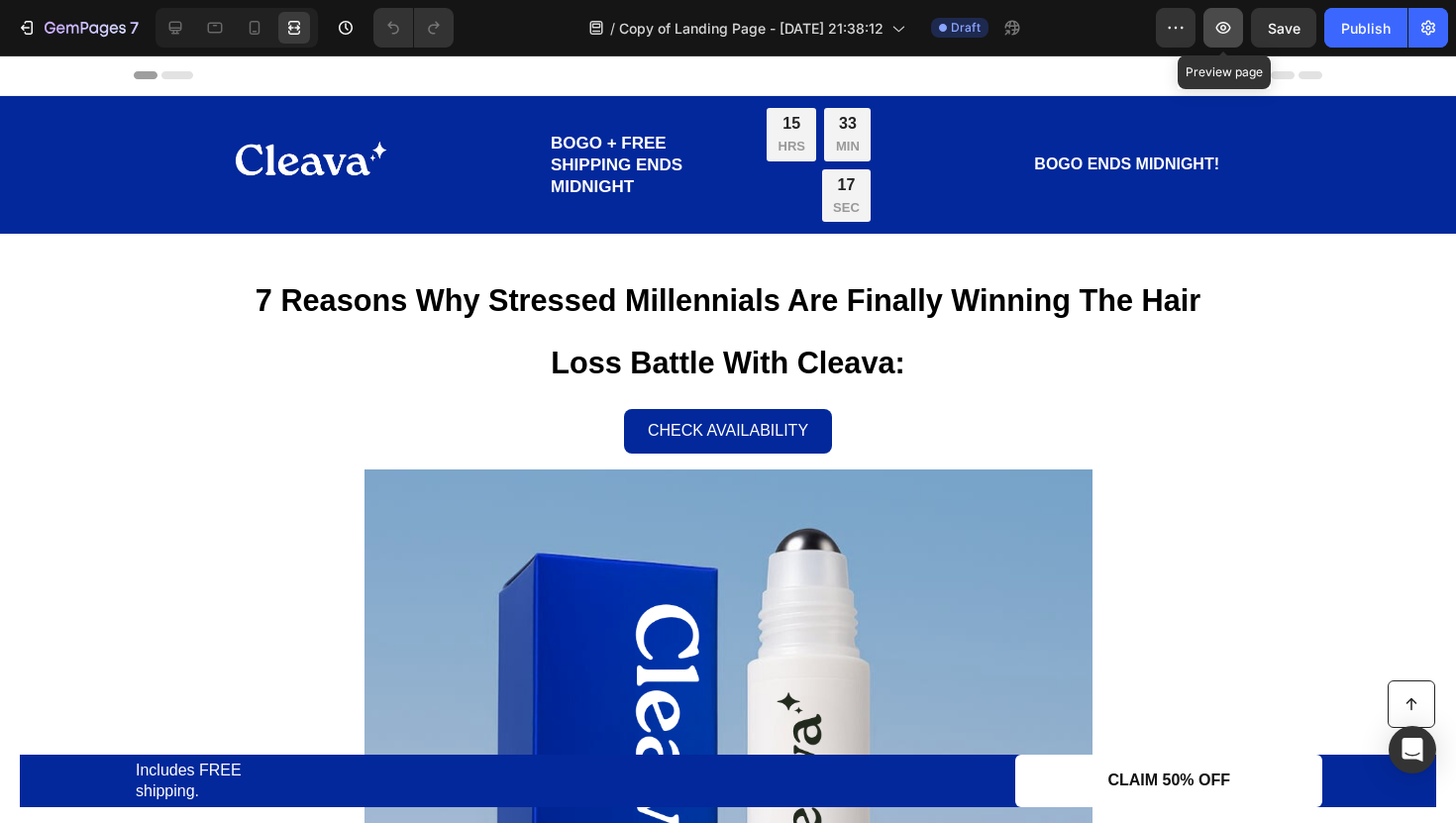 click 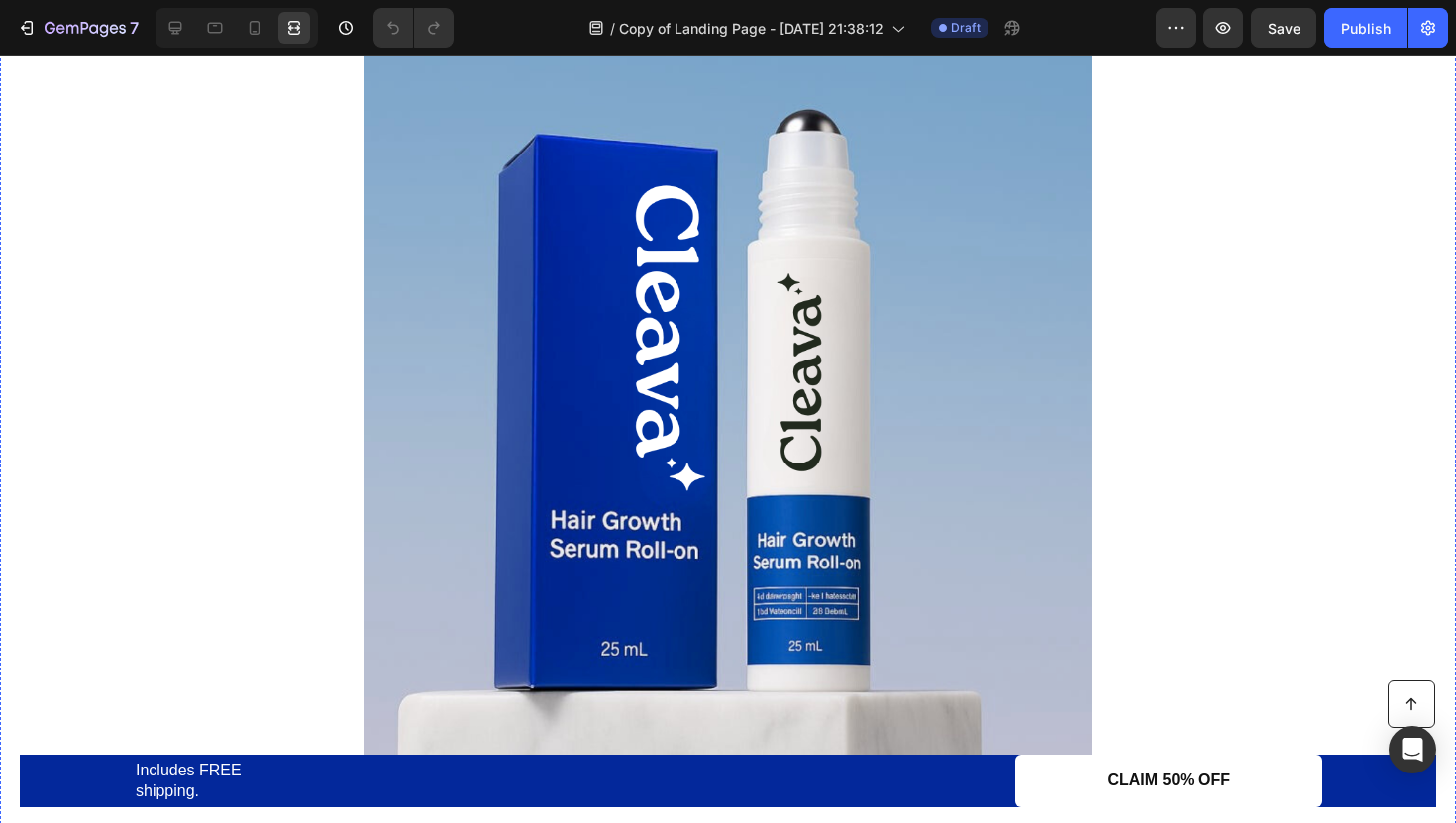 scroll, scrollTop: 0, scrollLeft: 0, axis: both 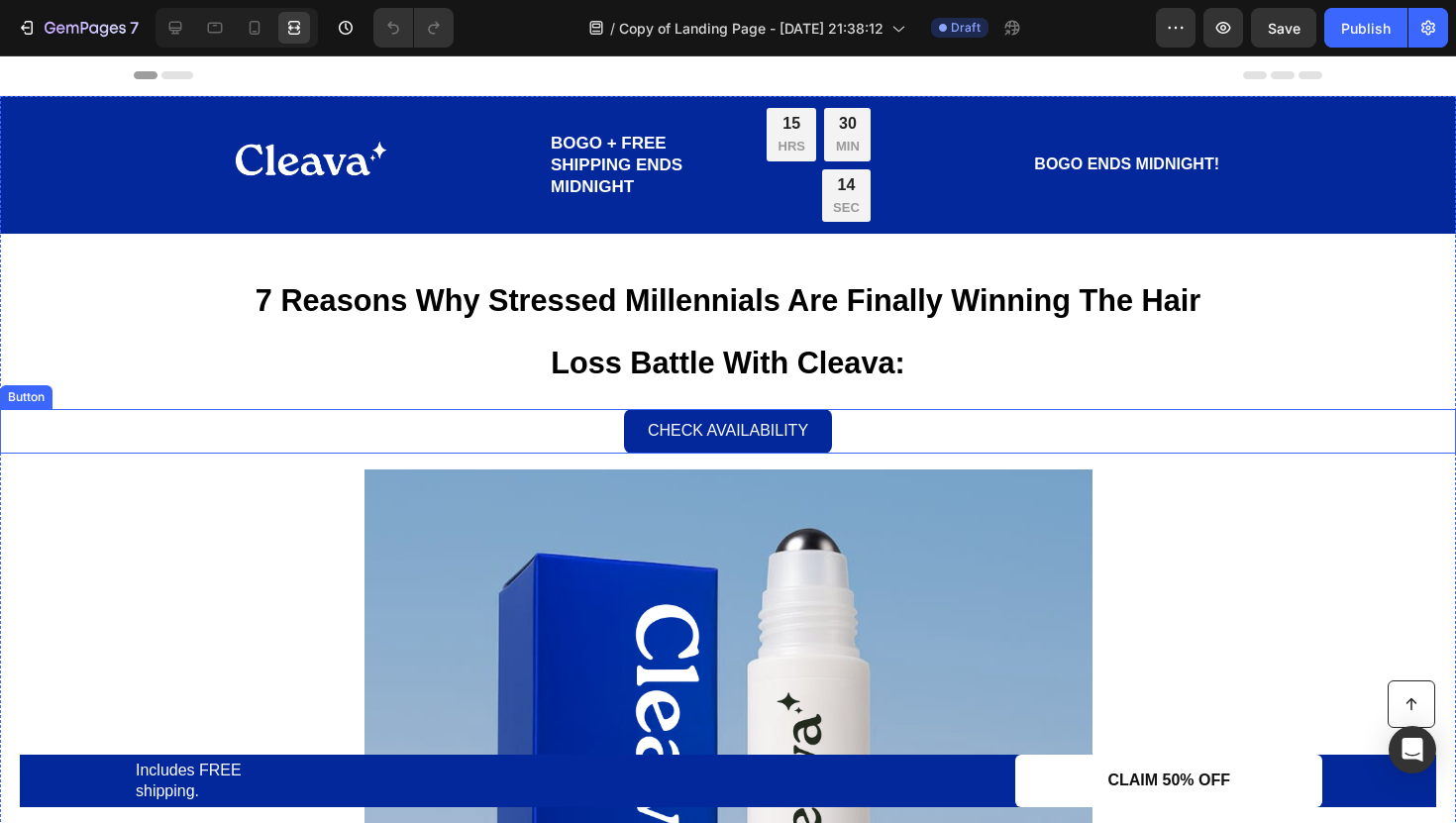 click on "Check Availability Button" at bounding box center (728, 431) 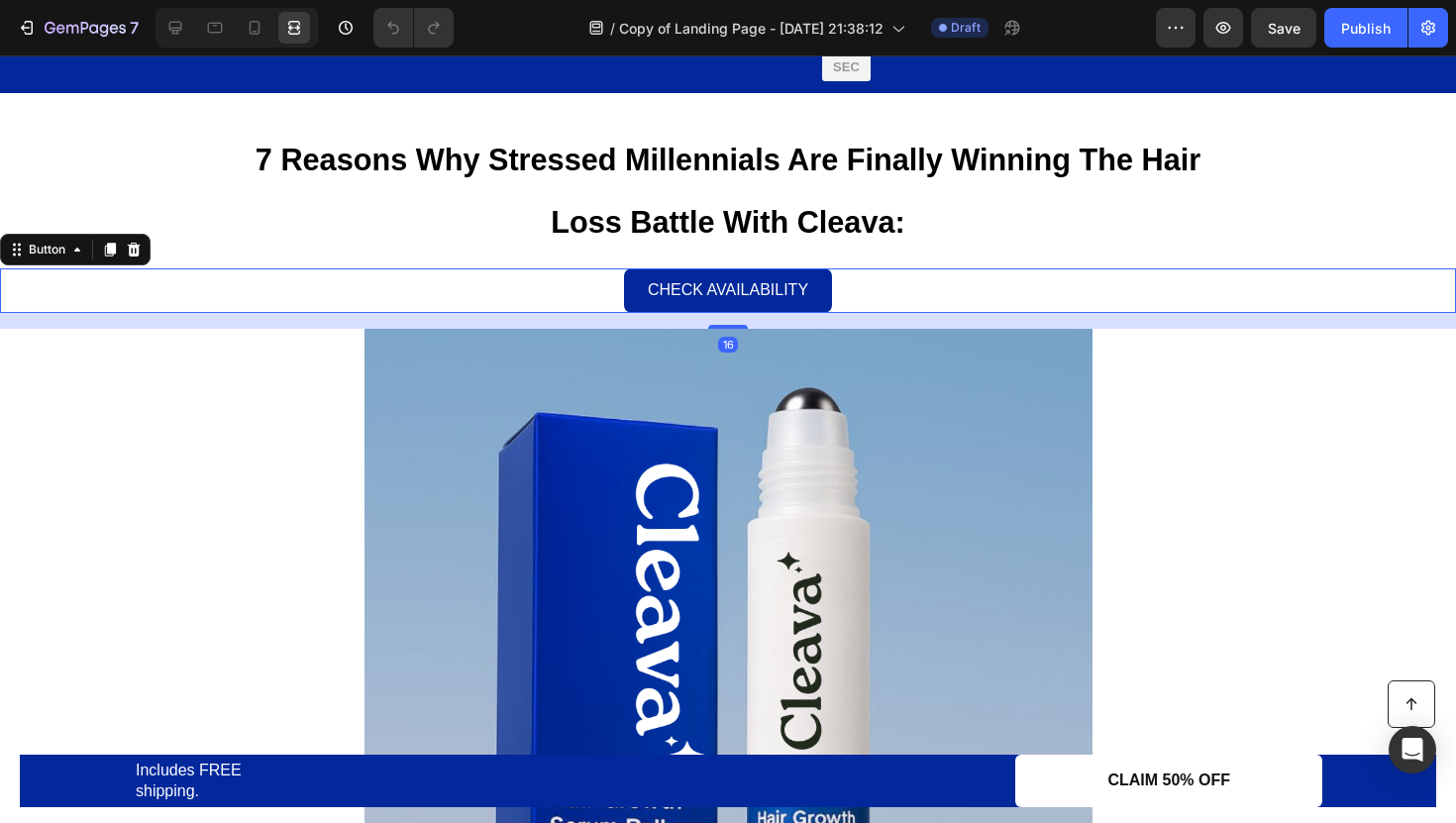 scroll, scrollTop: 145, scrollLeft: 0, axis: vertical 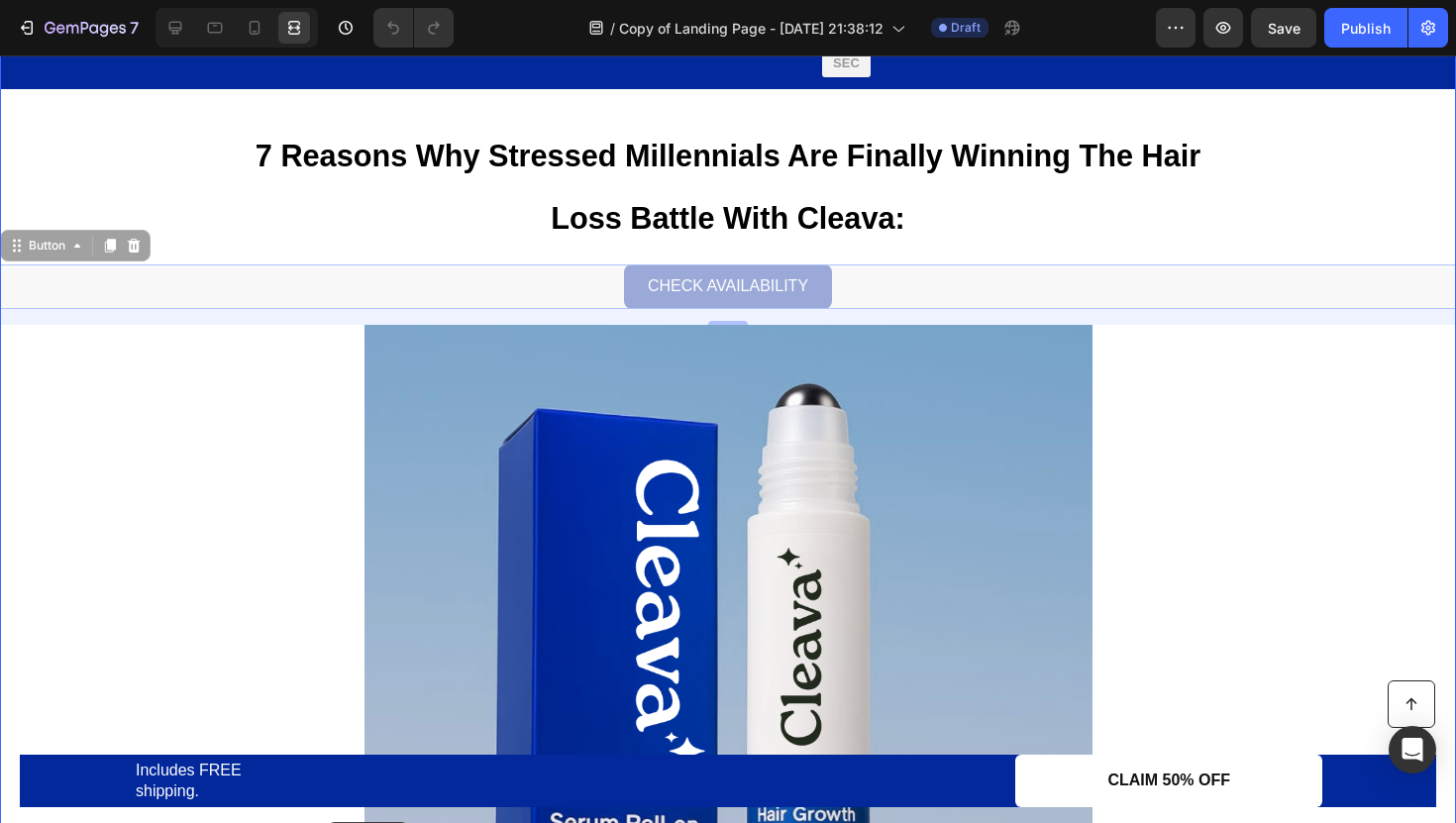 drag, startPoint x: 51, startPoint y: 248, endPoint x: 327, endPoint y: 816, distance: 631.5061 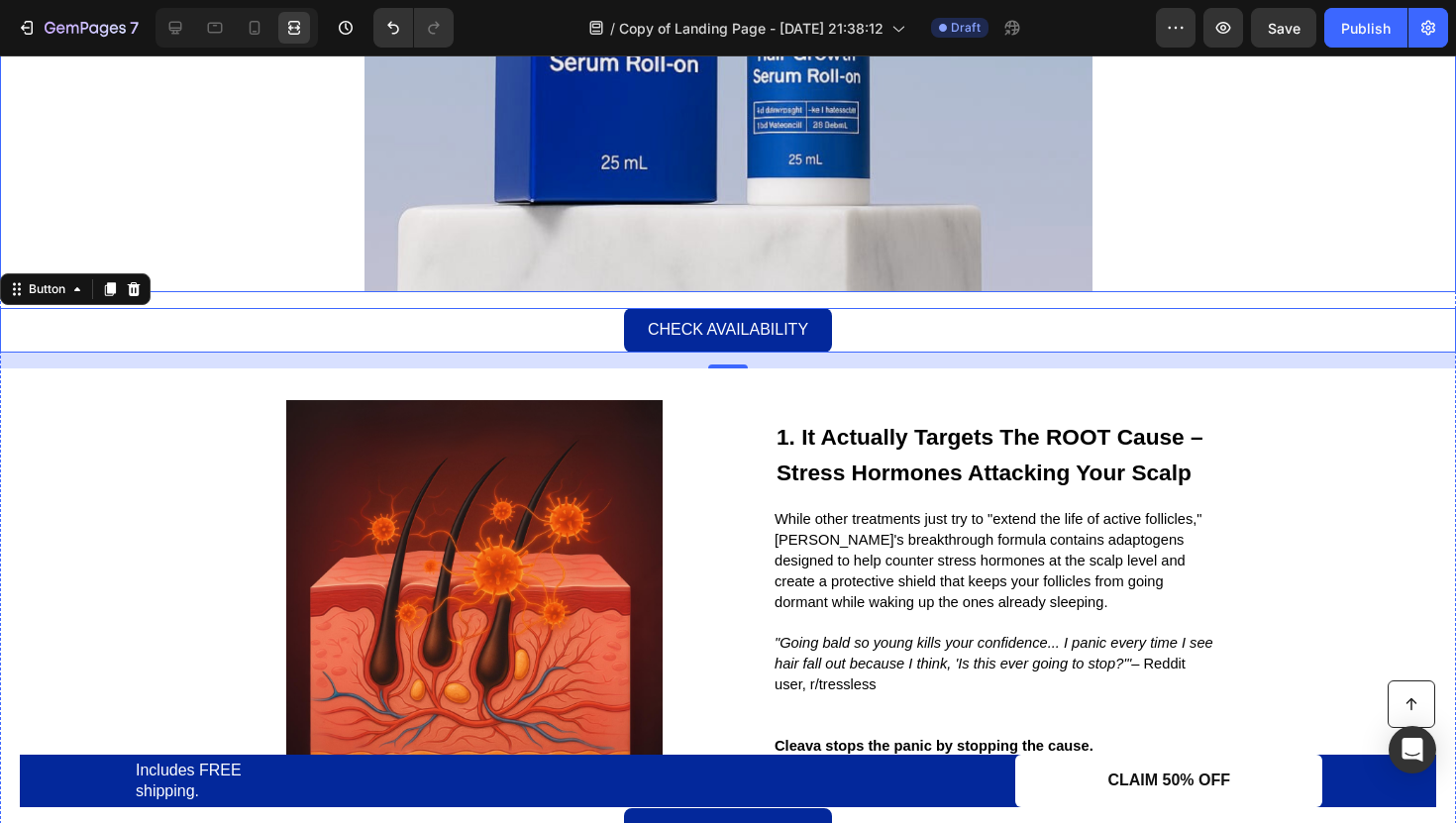 scroll, scrollTop: 848, scrollLeft: 0, axis: vertical 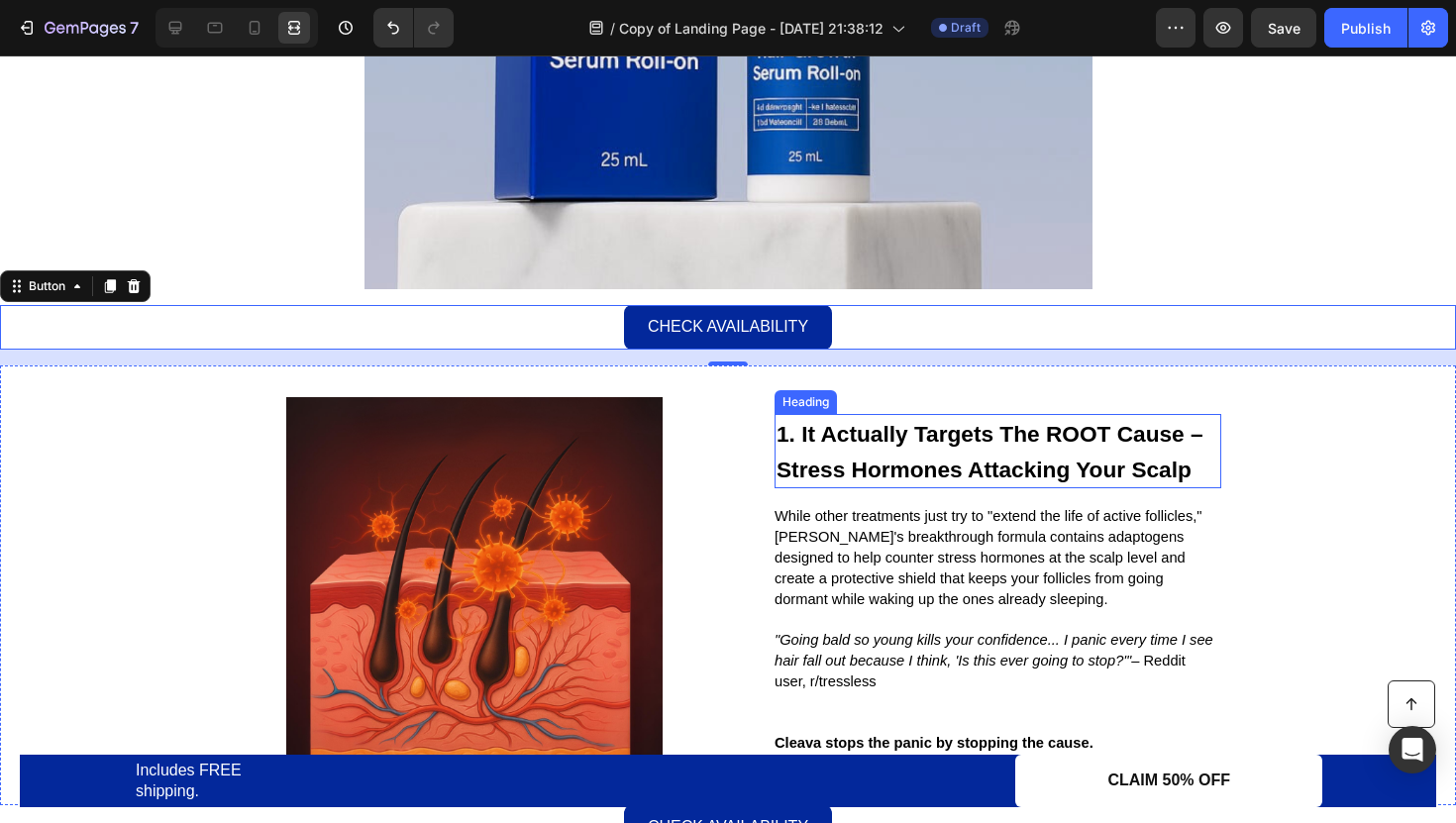 click on "1. It Actually Targets The ROOT Cause –  Stress Hormones Attacking Your Scalp" at bounding box center (997, 451) 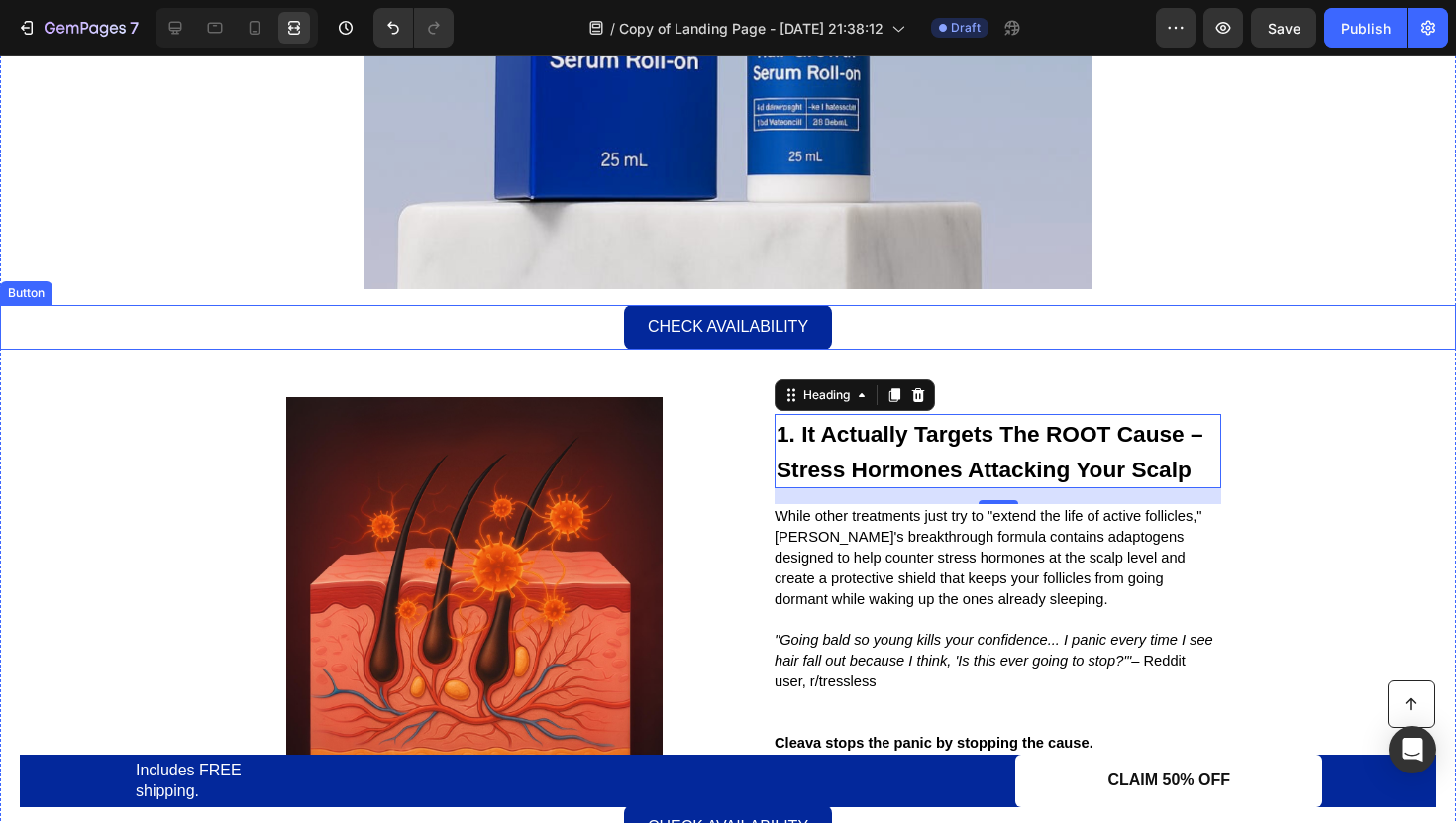 click on "Check Availability Button" at bounding box center (728, 327) 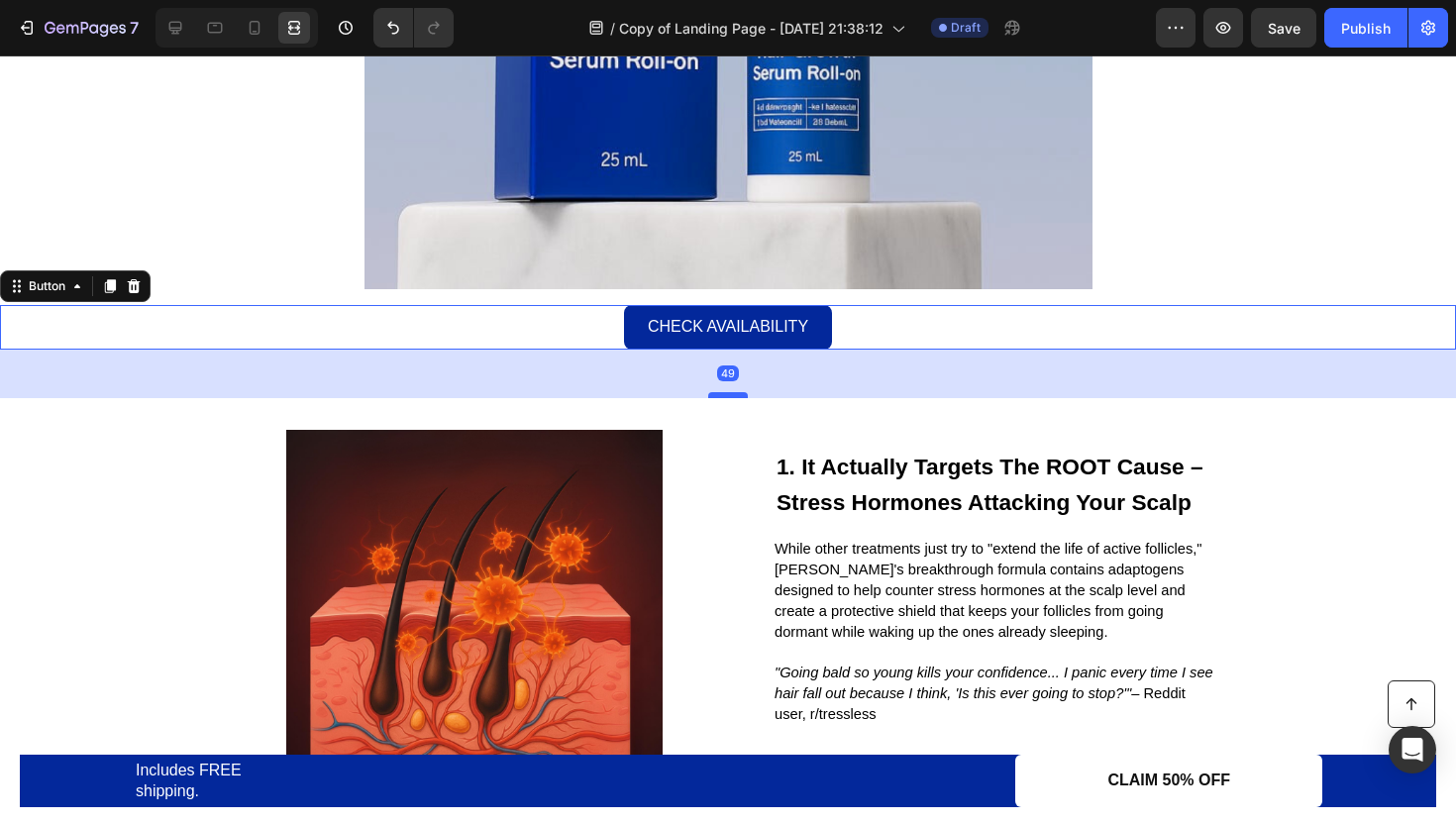 drag, startPoint x: 728, startPoint y: 362, endPoint x: 732, endPoint y: 392, distance: 30.265492 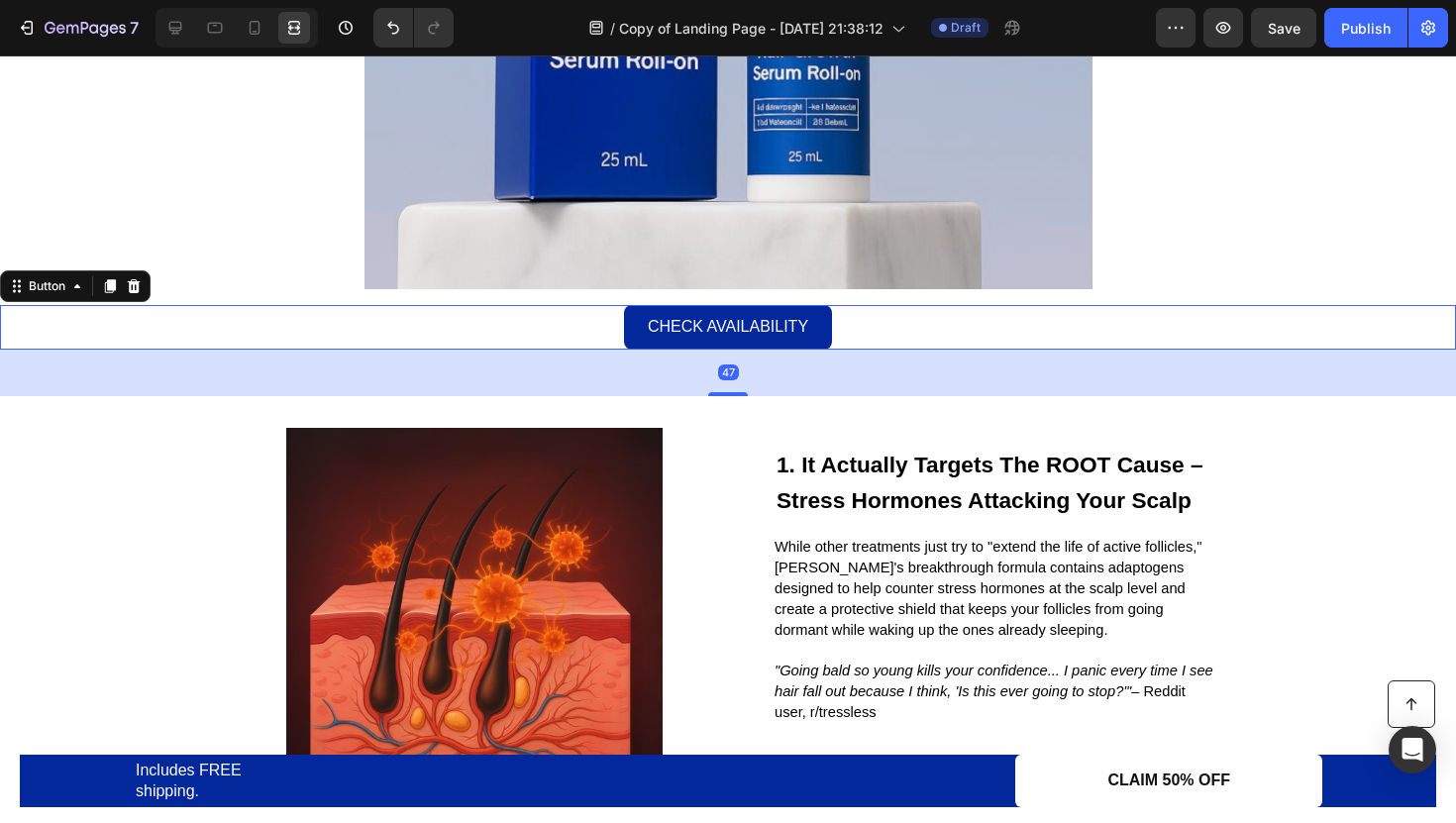 click on "Image 1. It Actually Targets The ROOT Cause –  Stress Hormones Attacking Your Scalp Heading While other treatments just try to "extend the life of active follicles," Cleava's breakthrough formula contains adaptogens designed to help counter stress hormones at the scalp level and create a protective shield that keeps your follicles from going dormant while waking up the ones already sleeping.   "Going bald so young kills your confidence... I panic every time I see hair fall out because I think, 'Is this ever going to stop?'"  – Reddit user, r/tressless     Cleava stops the panic by stopping the cause. Text Block Row" at bounding box center [728, 616] 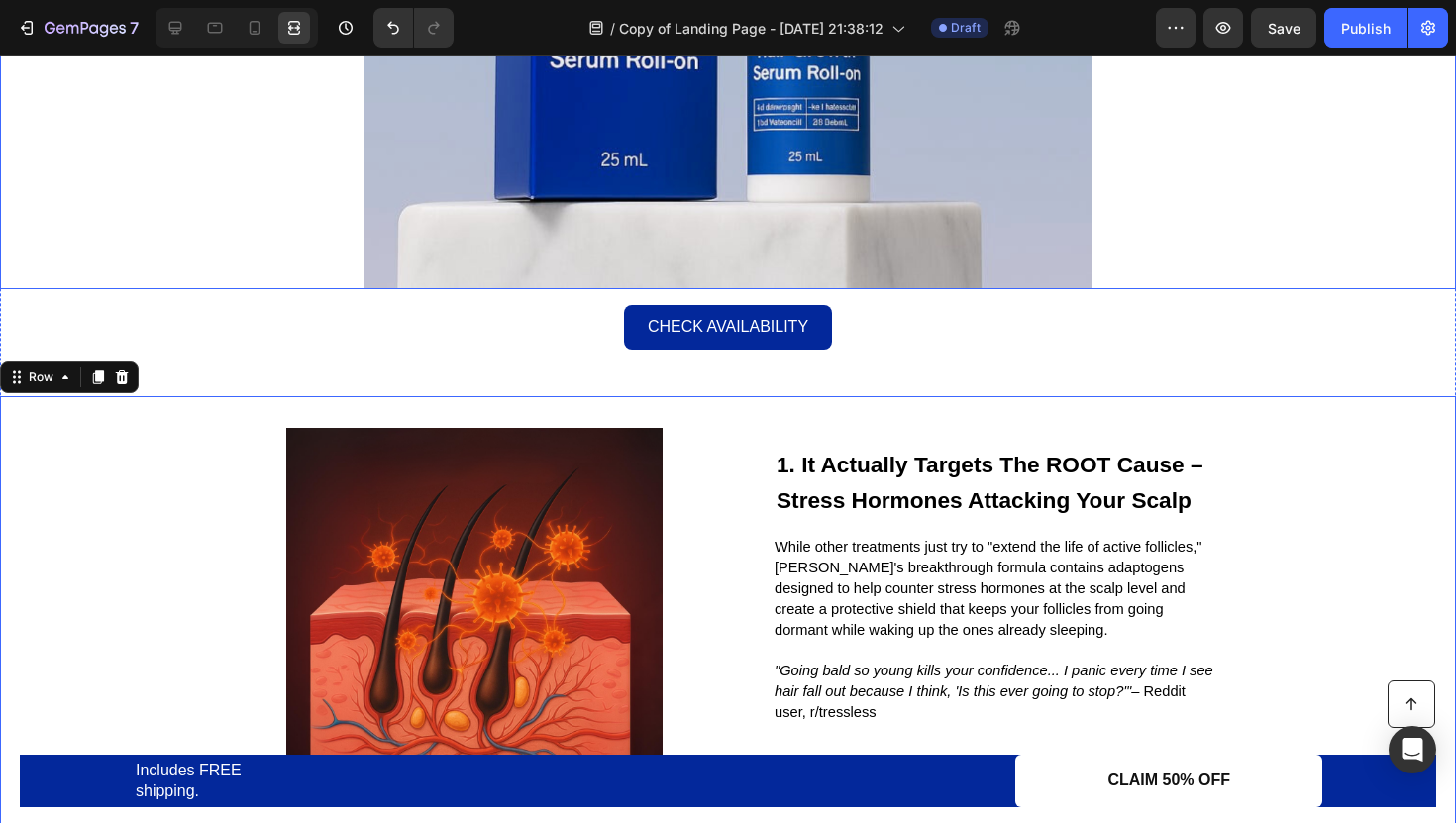 click at bounding box center (728, -75) 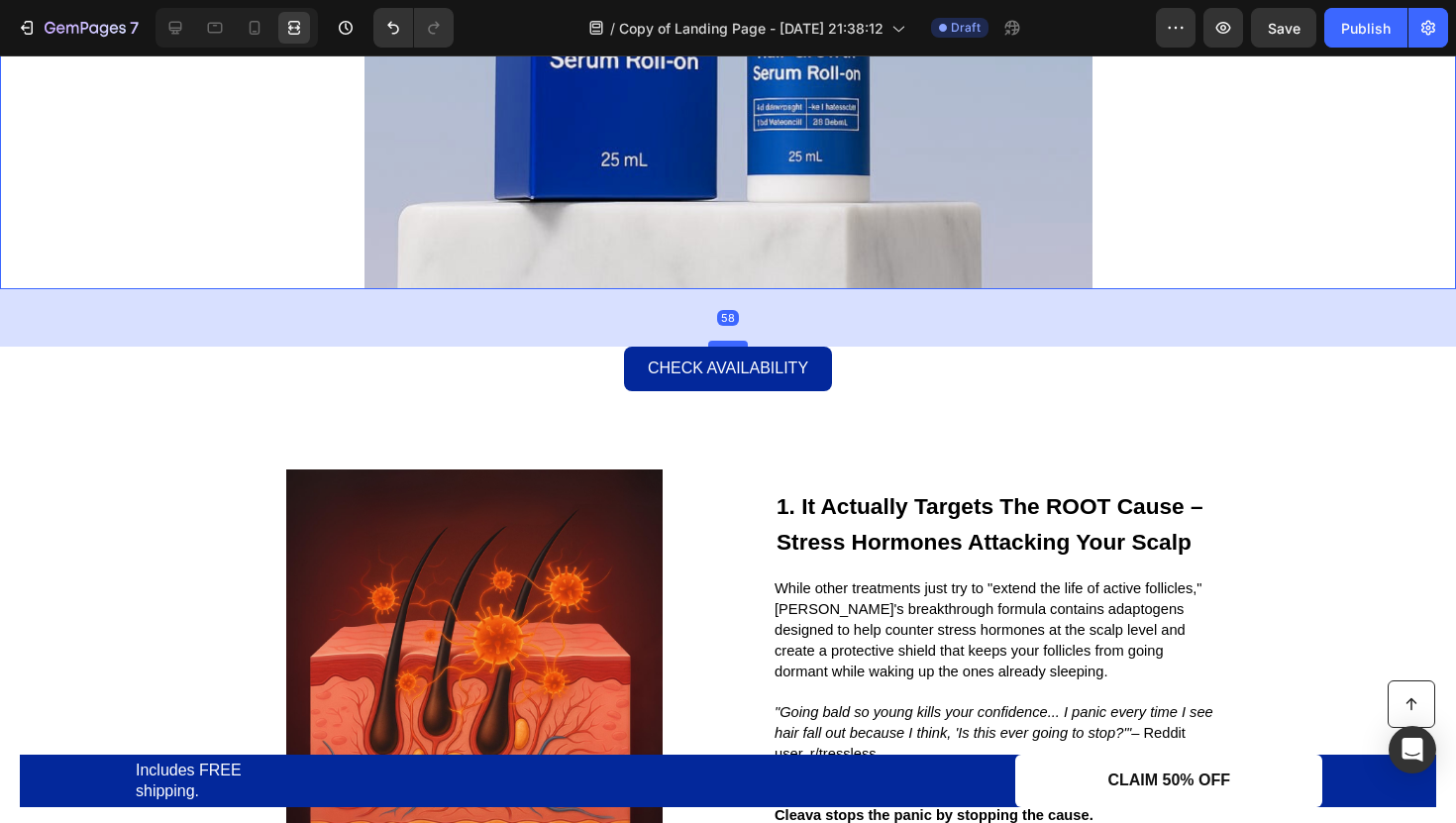 drag, startPoint x: 727, startPoint y: 299, endPoint x: 729, endPoint y: 341, distance: 42.047592 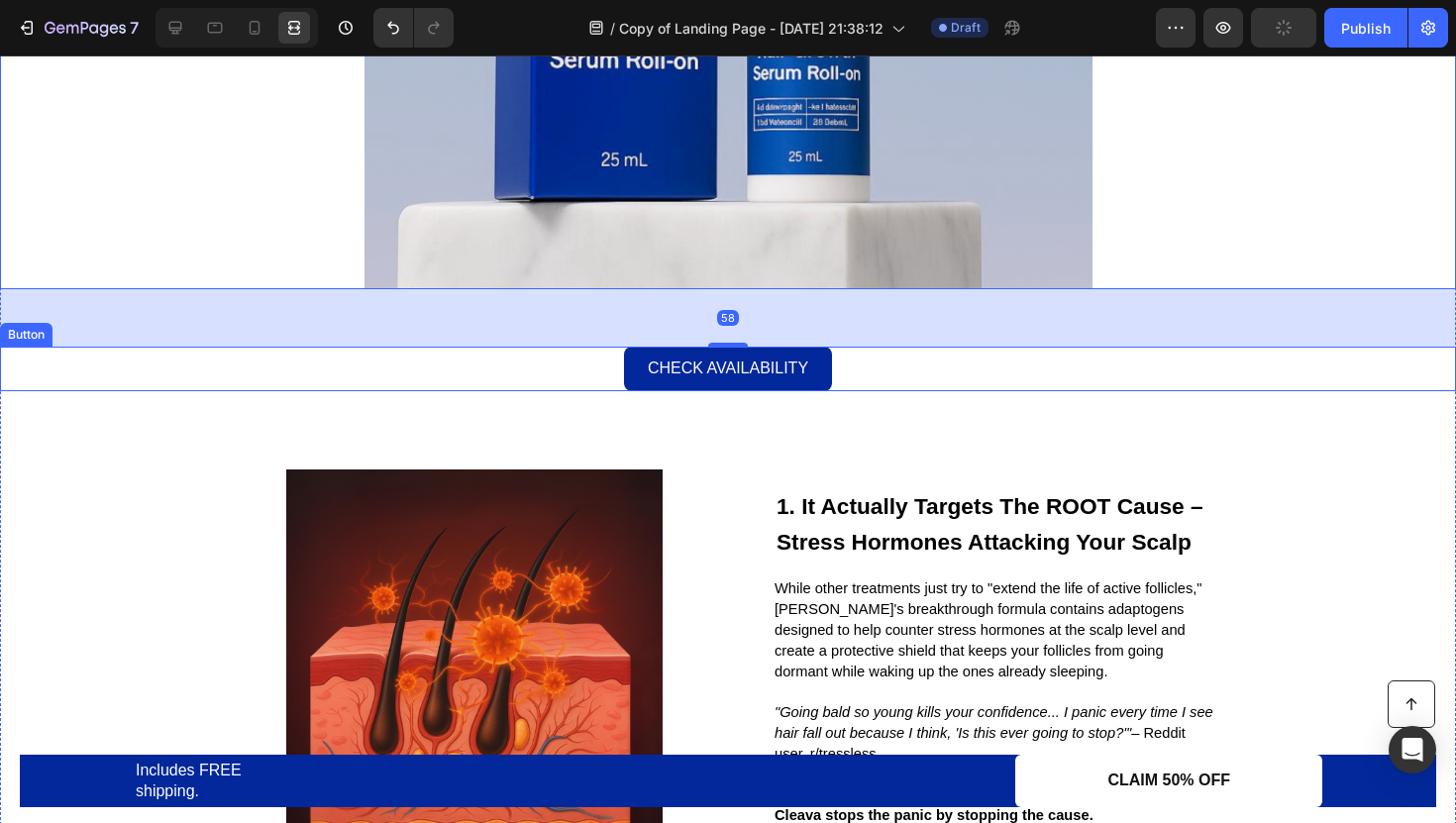 click on "Image BOGO + FREE SHIPPING ENDS MIDNIGHT Text Block 15 HRS 29 MIN 52 SEC Countdown Timer Row BOGO ENDS MIDNIGHT! Text Block Row Row 7 Reasons Why Stressed Millennials Are Finally Winning The Hair Loss Battle With Cleava: Heading Image   58 Check Availability Button Image 1. It Actually Targets The ROOT Cause –  Stress Hormones Attacking Your Scalp Heading While other treatments just try to "extend the life of active follicles," Cleava's breakthrough formula contains adaptogens designed to help counter stress hormones at the scalp level and create a protective shield that keeps your follicles from going dormant while waking up the ones already sleeping.   "Going bald so young kills your confidence... I panic every time I see hair fall out because I think, 'Is this ever going to stop?'"  – Reddit user, r/tressless     Cleava stops the panic by stopping the cause. Text Block Row Check Availability Button 2. No "Dread Shed" Phase That Terrifies Everyone Away From Treatment Heading       Text Block Row" at bounding box center [728, 788] 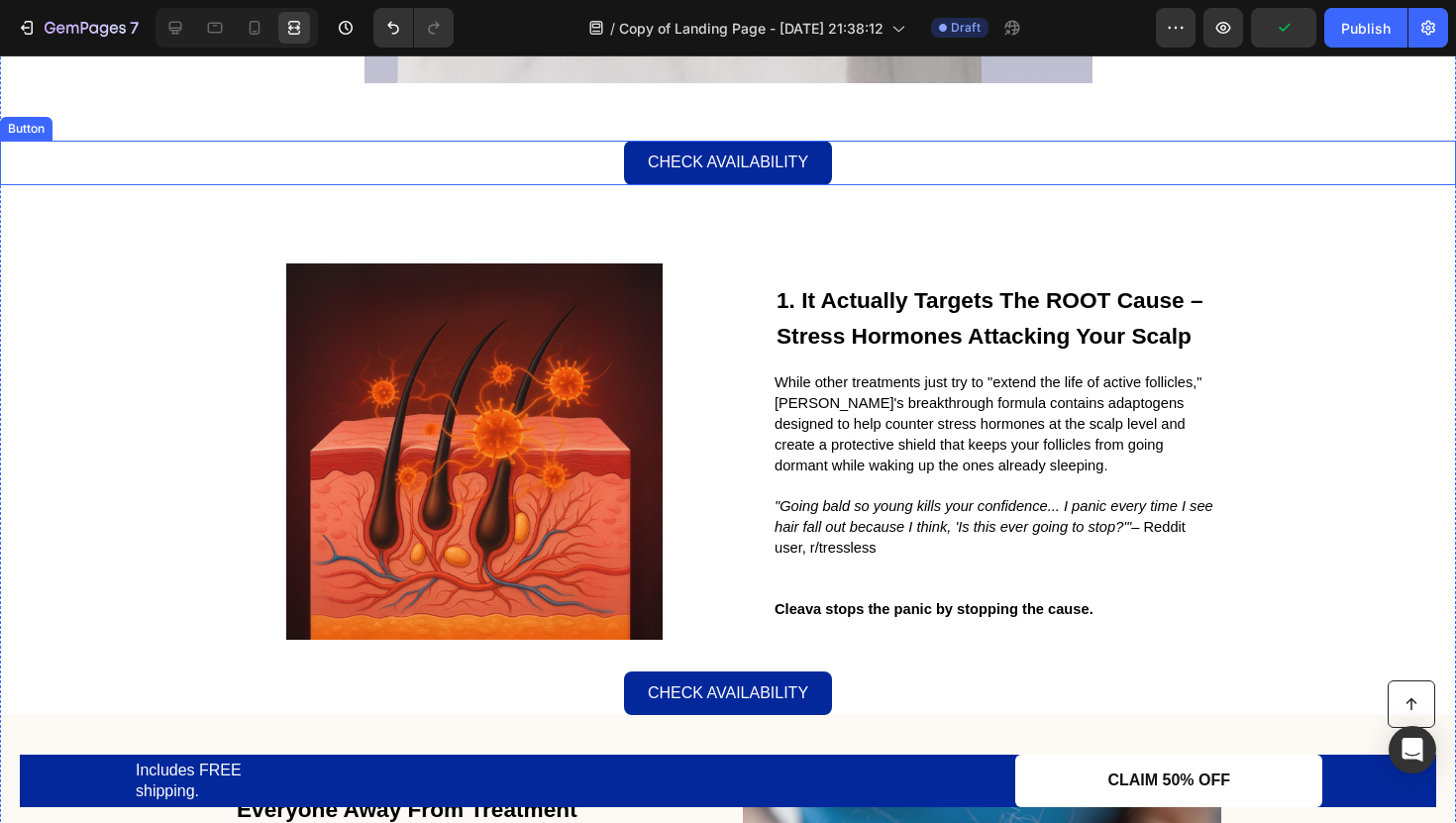 scroll, scrollTop: 1071, scrollLeft: 0, axis: vertical 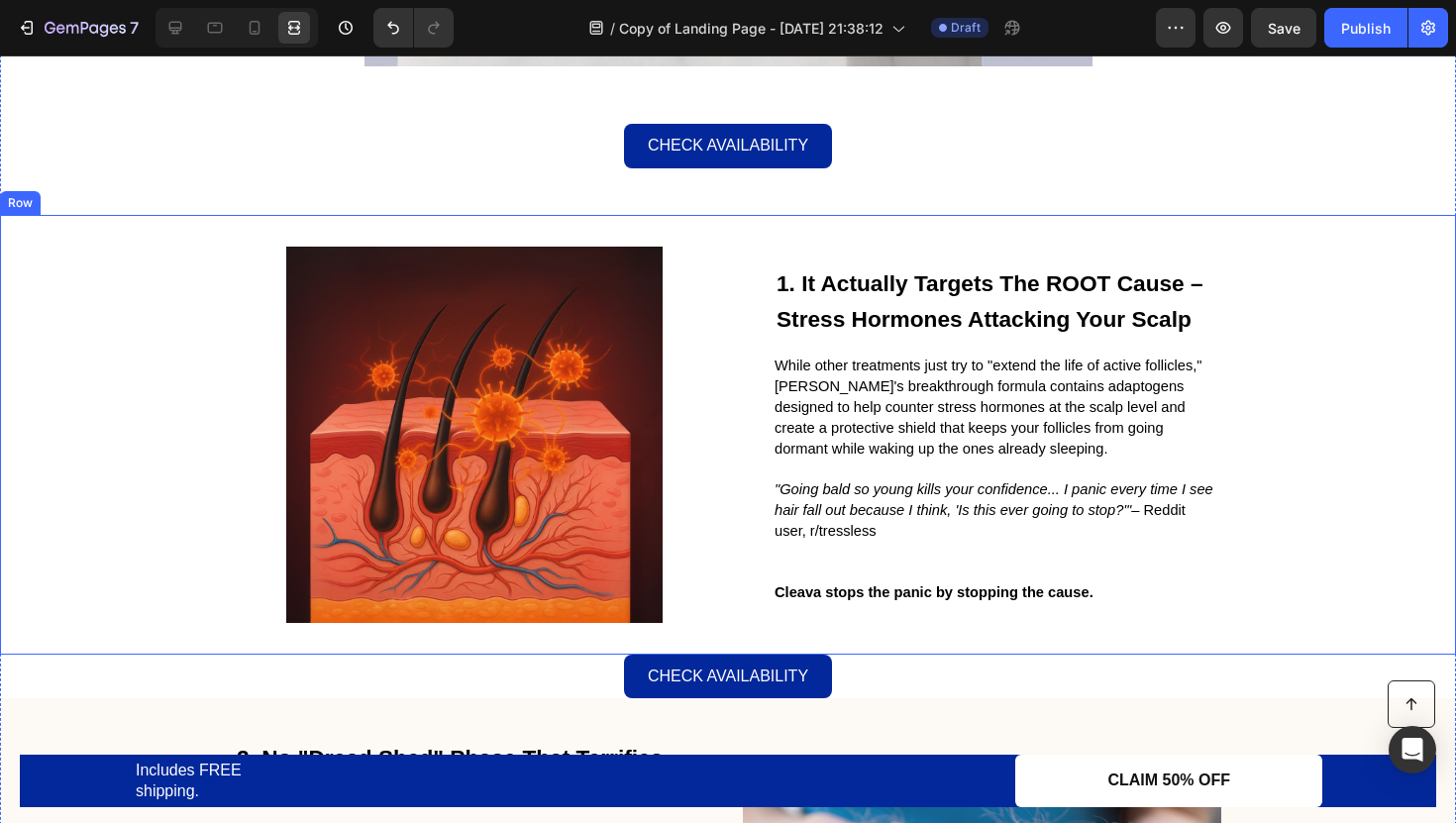 click on "Image 1. It Actually Targets The ROOT Cause –  Stress Hormones Attacking Your Scalp Heading While other treatments just try to "extend the life of active follicles," Cleava's breakthrough formula contains adaptogens designed to help counter stress hormones at the scalp level and create a protective shield that keeps your follicles from going dormant while waking up the ones already sleeping.   "Going bald so young kills your confidence... I panic every time I see hair fall out because I think, 'Is this ever going to stop?'"  – Reddit user, r/tressless     Cleava stops the panic by stopping the cause. Text Block Row" at bounding box center (728, 435) 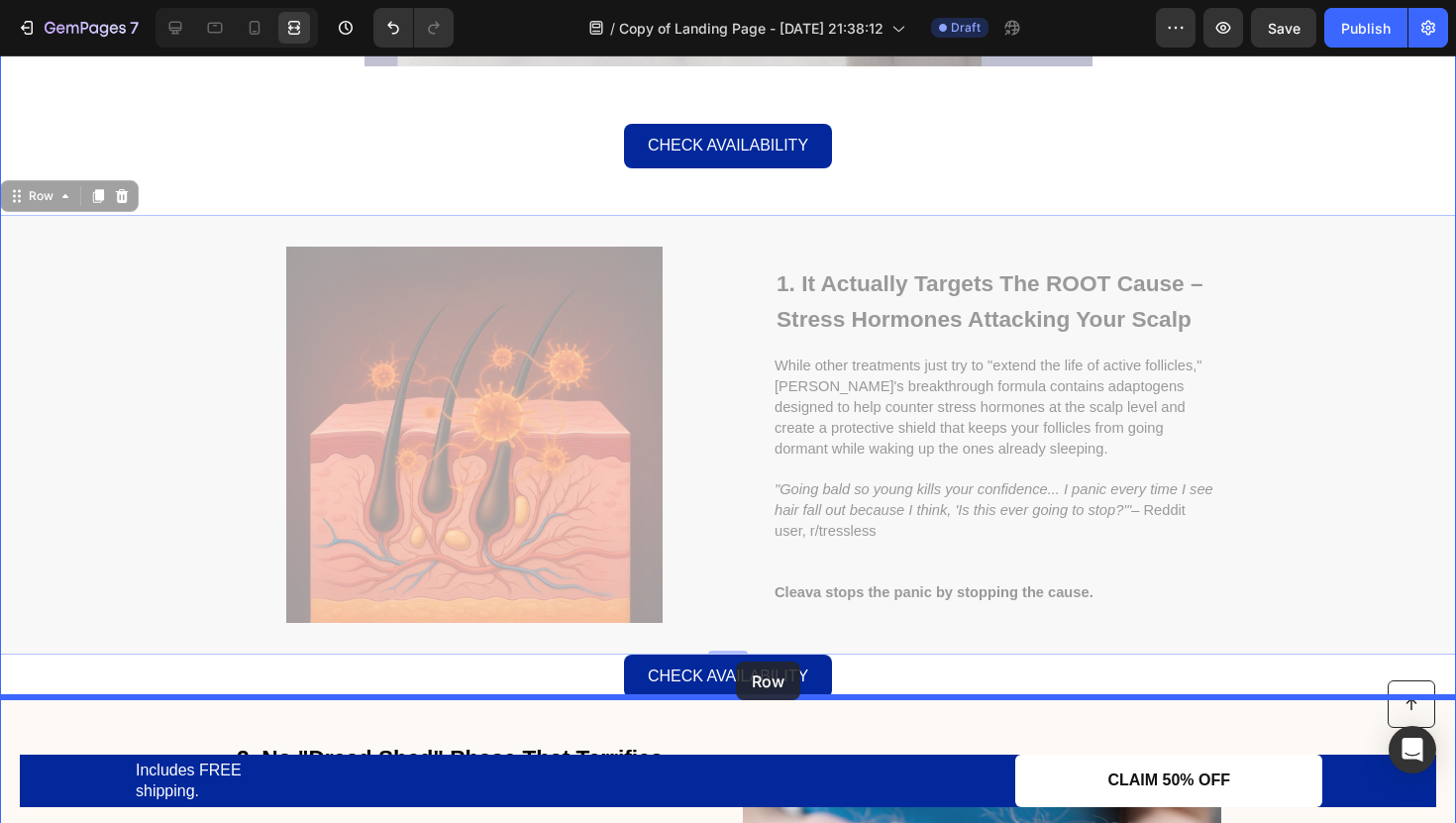 drag, startPoint x: 736, startPoint y: 646, endPoint x: 736, endPoint y: 662, distance: 16 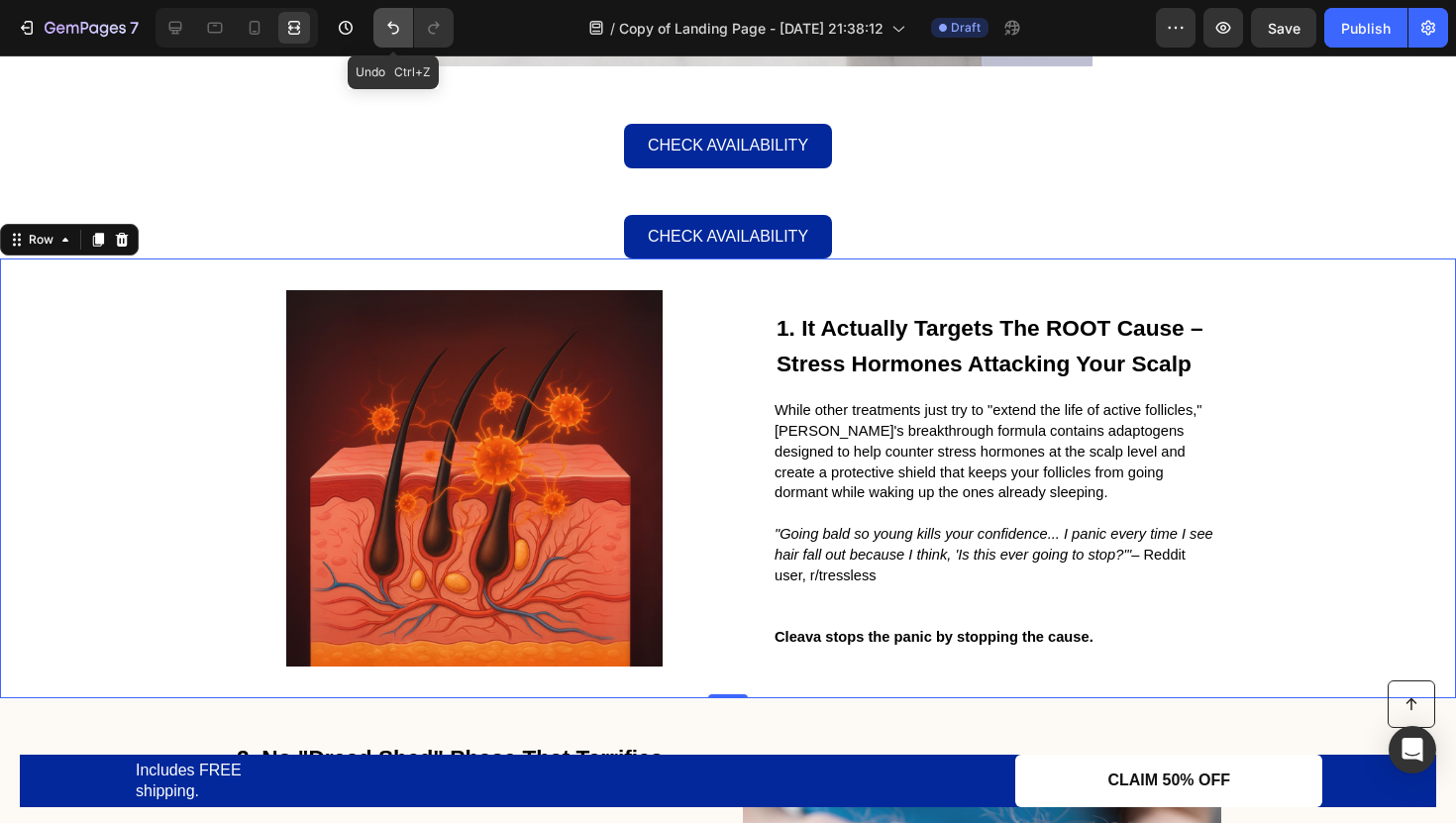 click 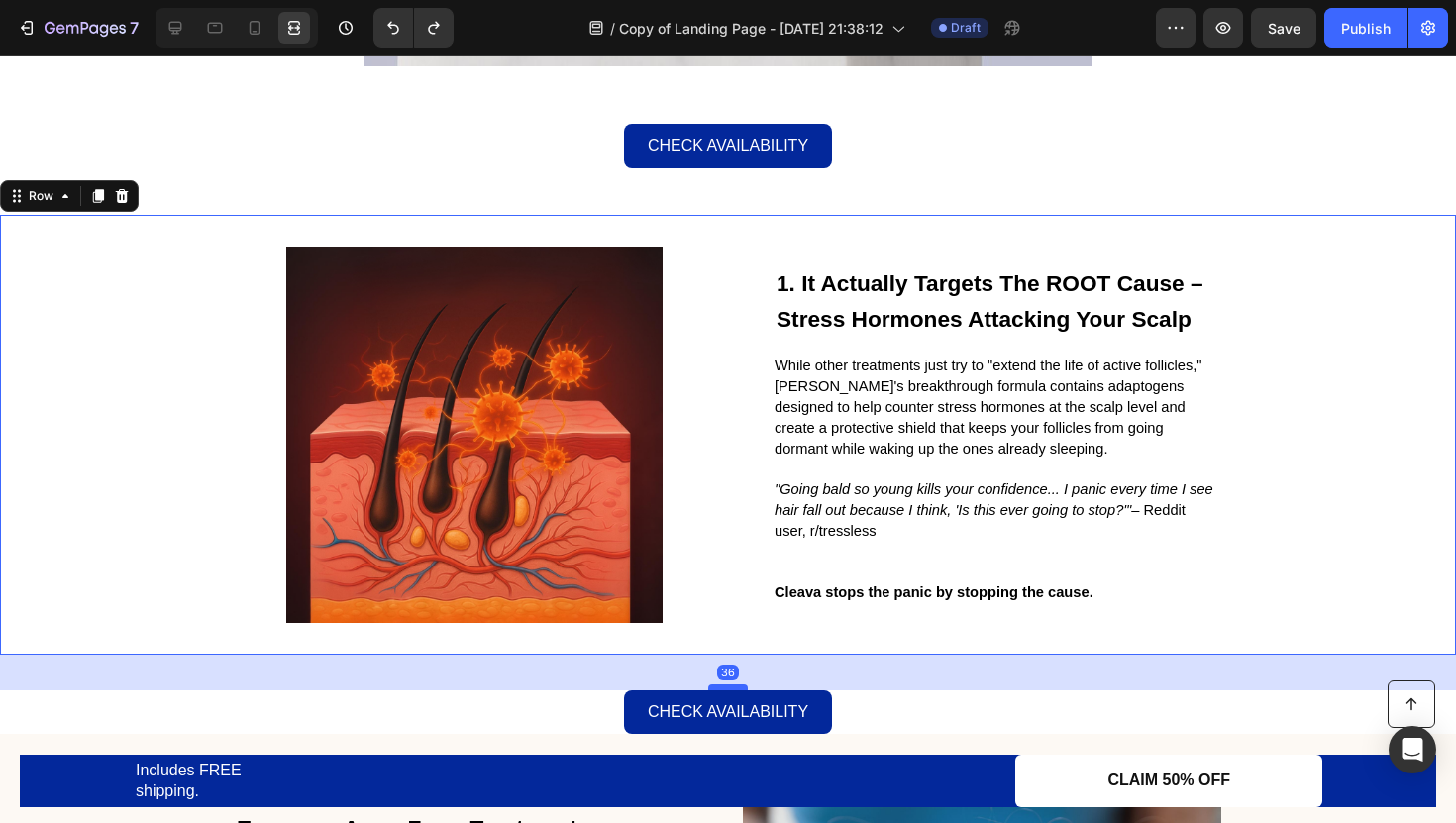 drag, startPoint x: 720, startPoint y: 652, endPoint x: 727, endPoint y: 687, distance: 35.69314 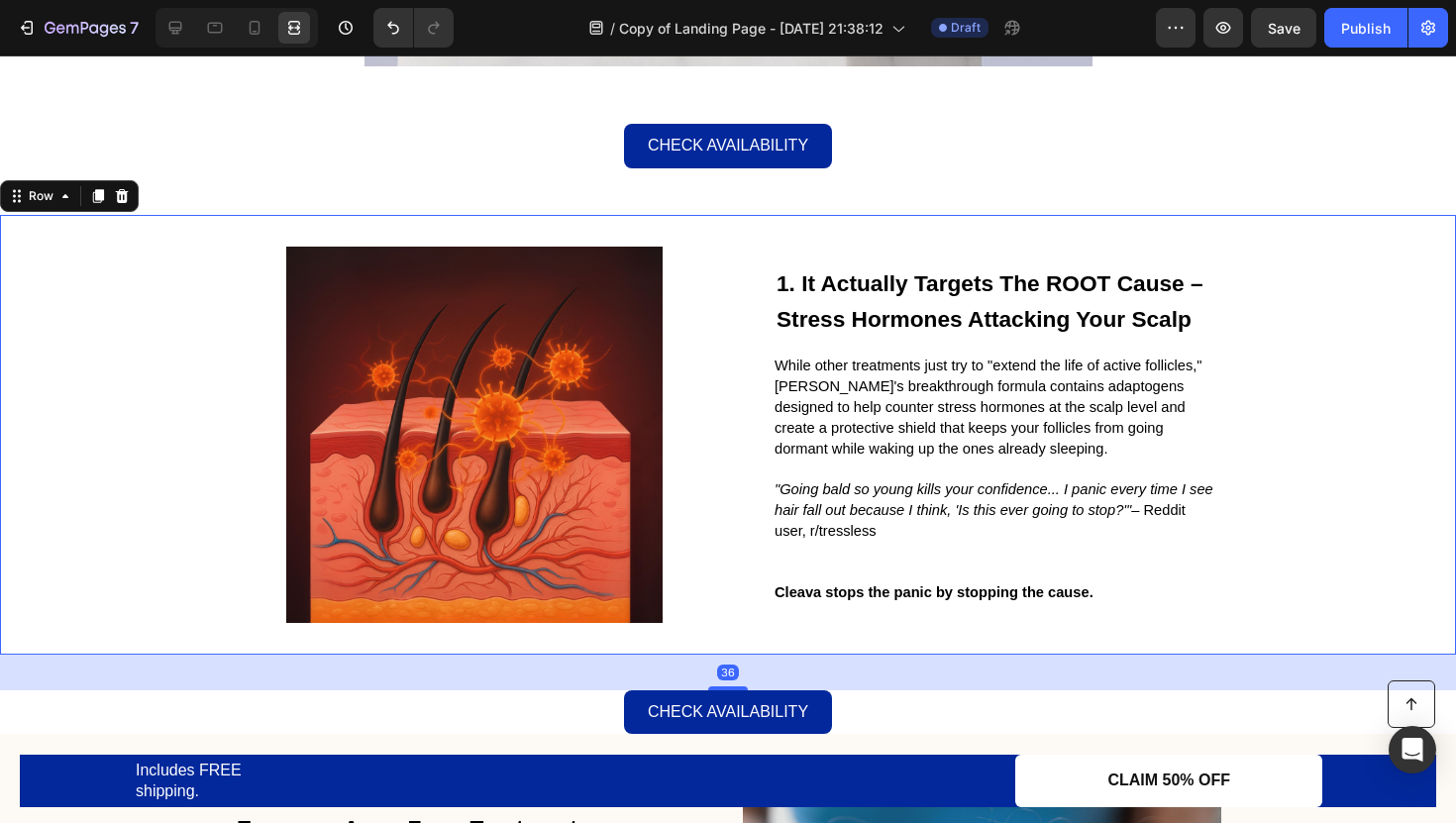 click on "36" at bounding box center [728, 672] 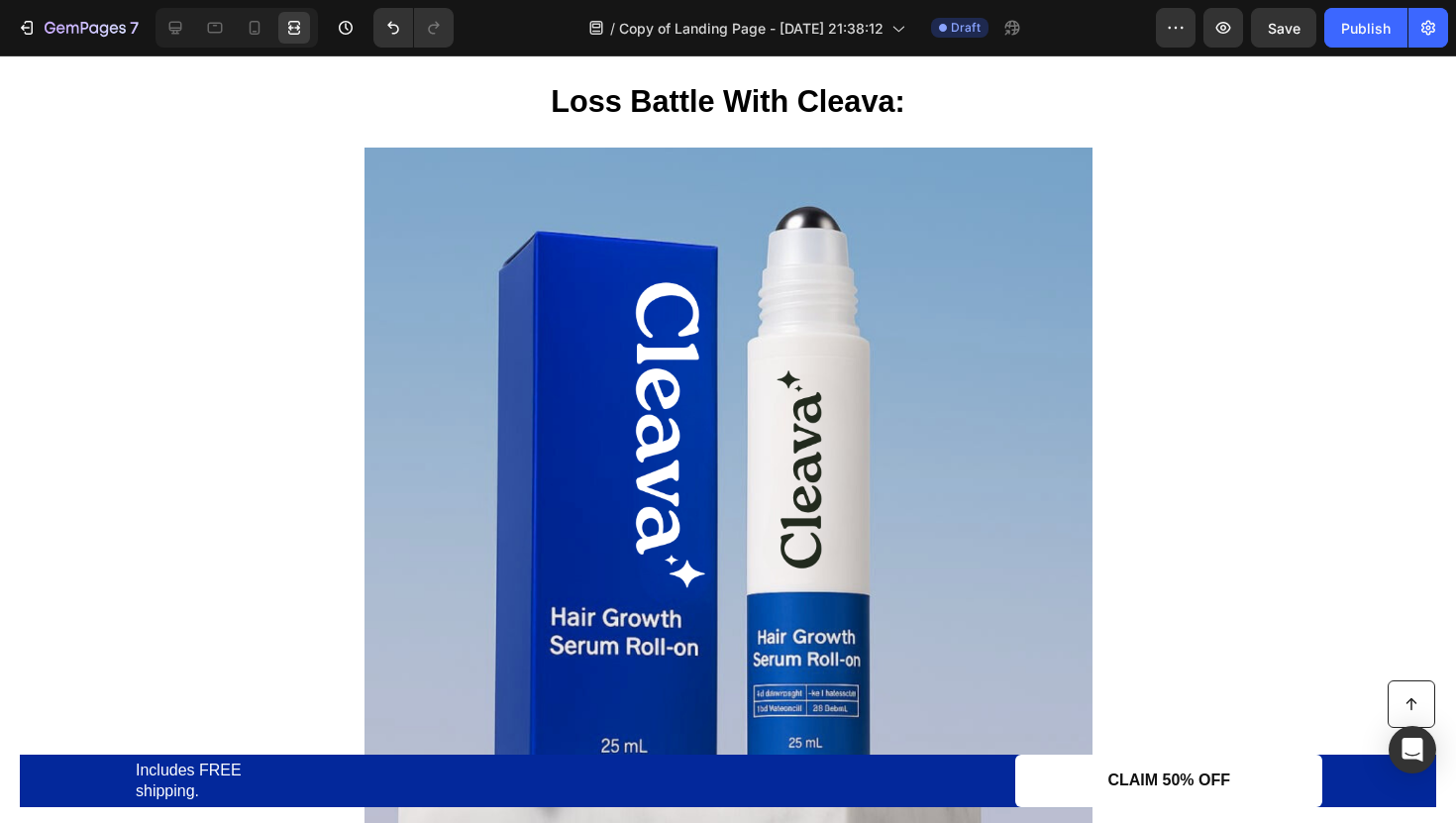 scroll, scrollTop: 0, scrollLeft: 0, axis: both 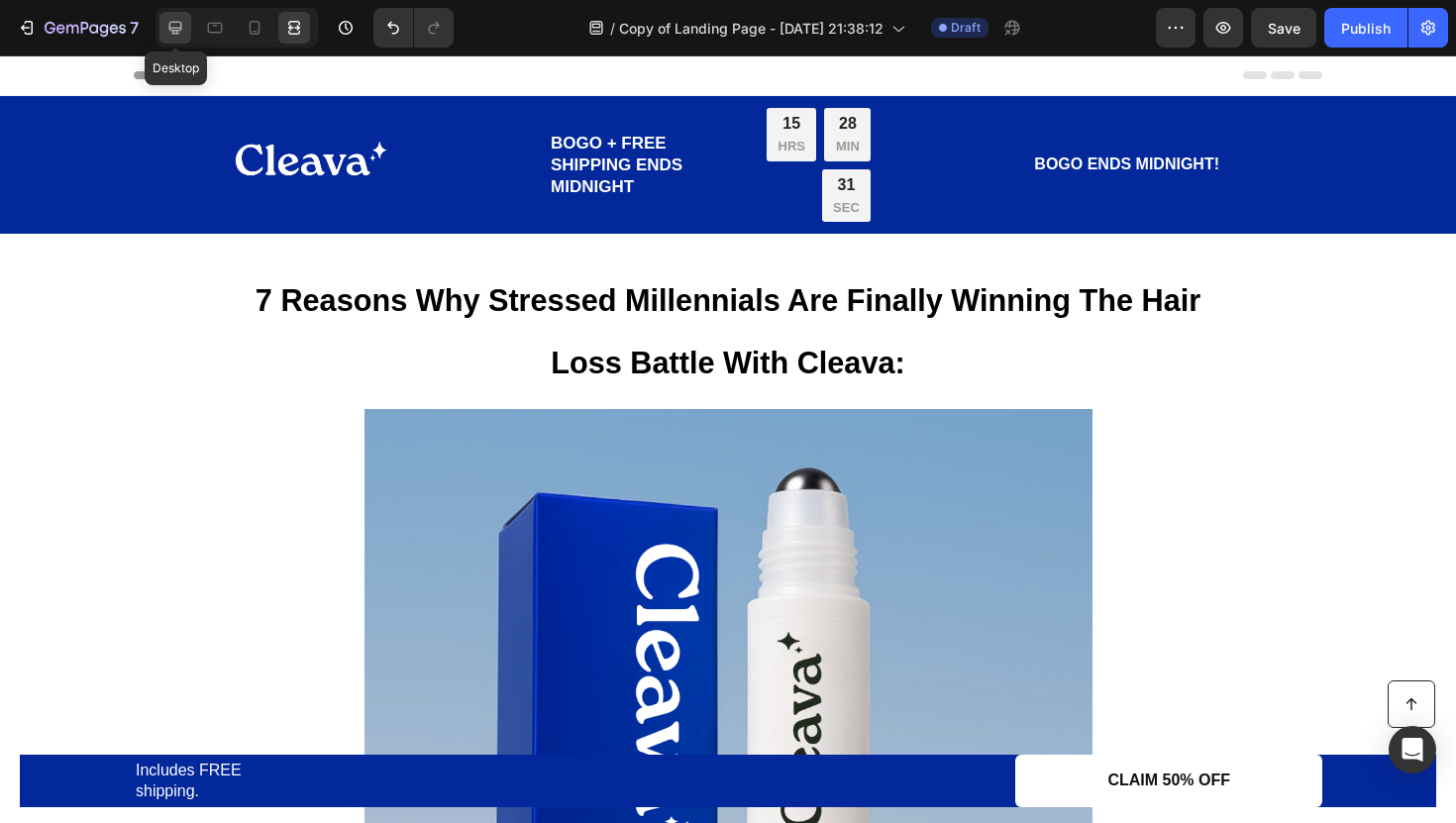 click 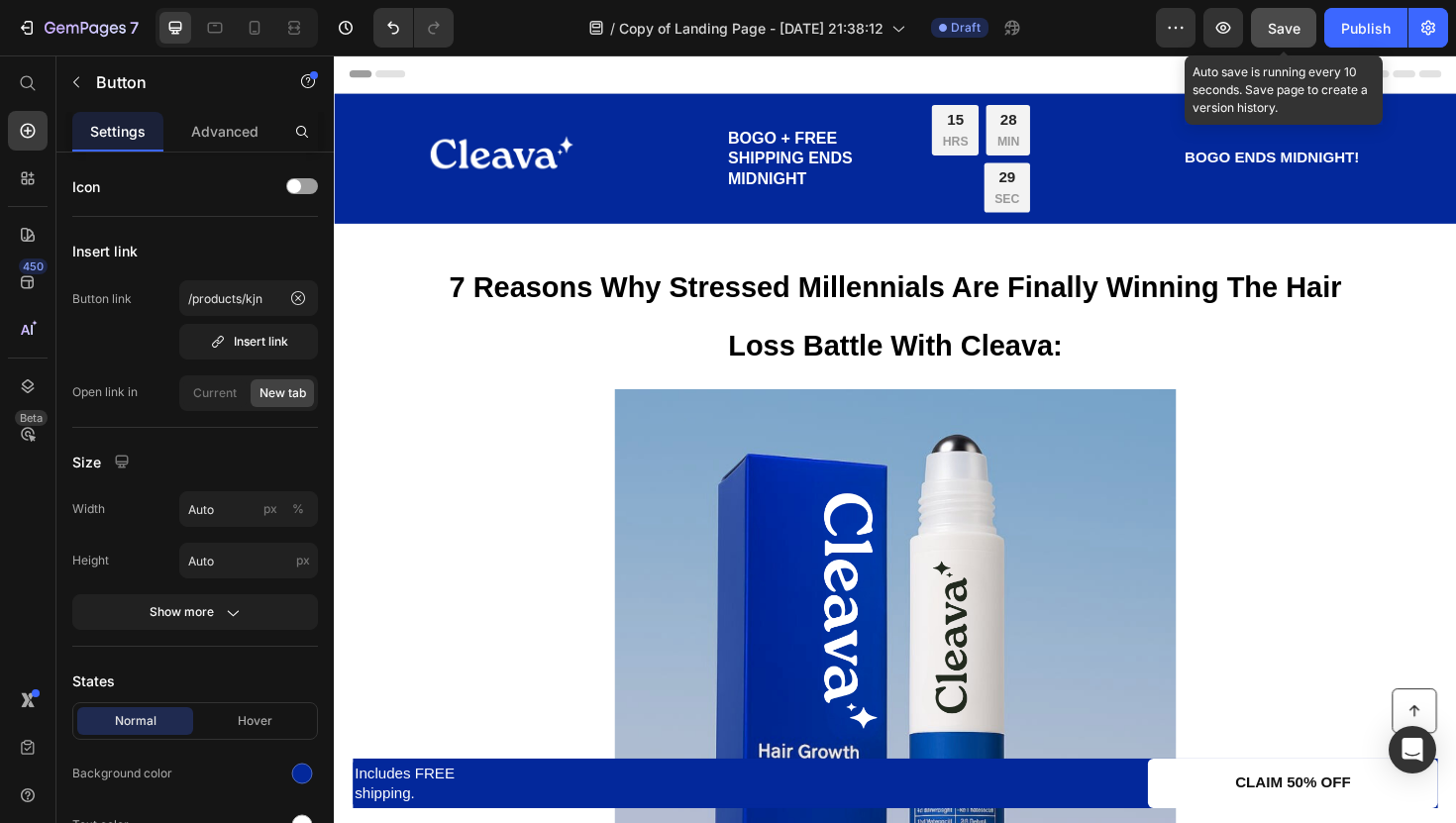 click on "Save" at bounding box center (1284, 28) 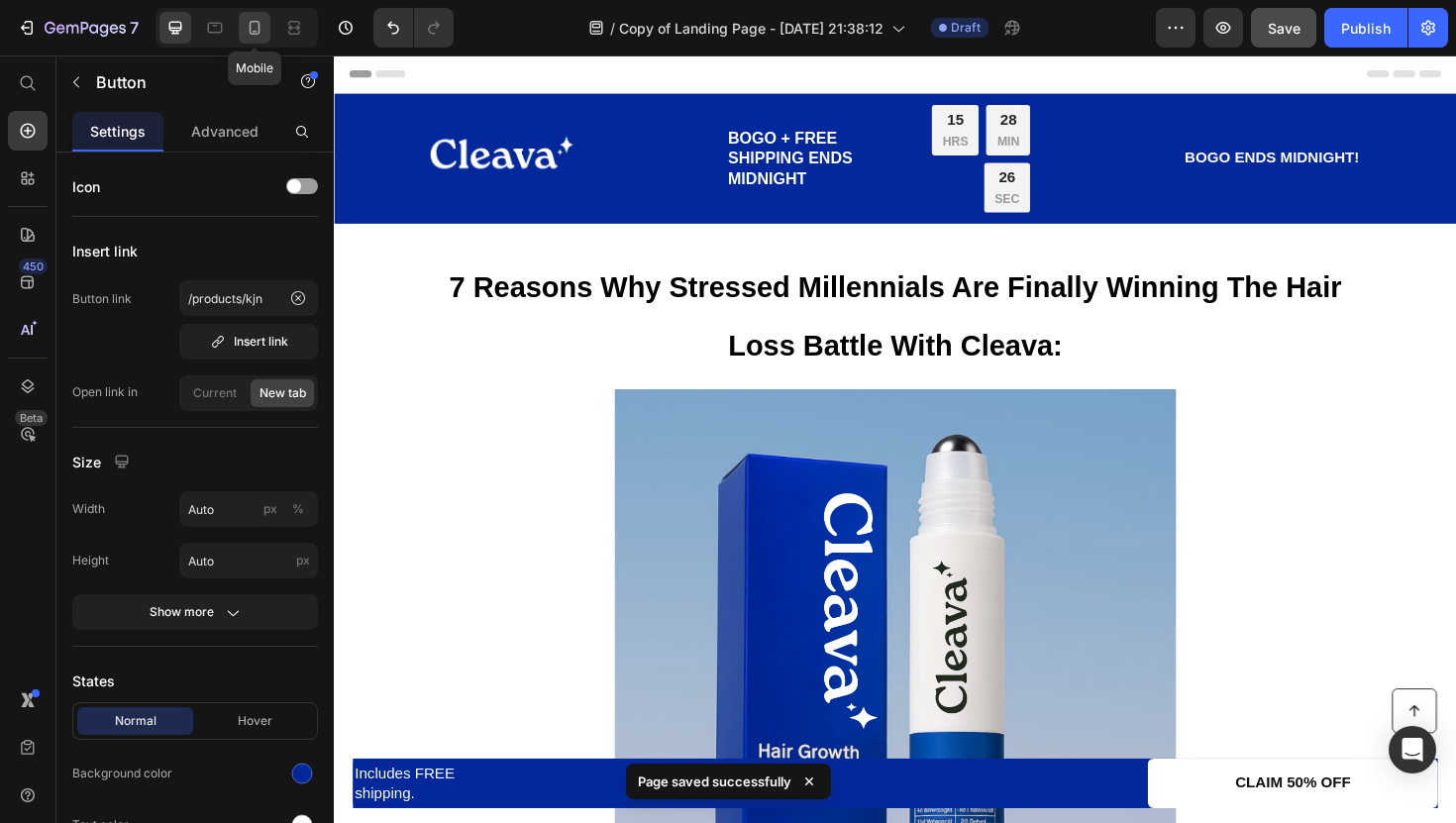 click 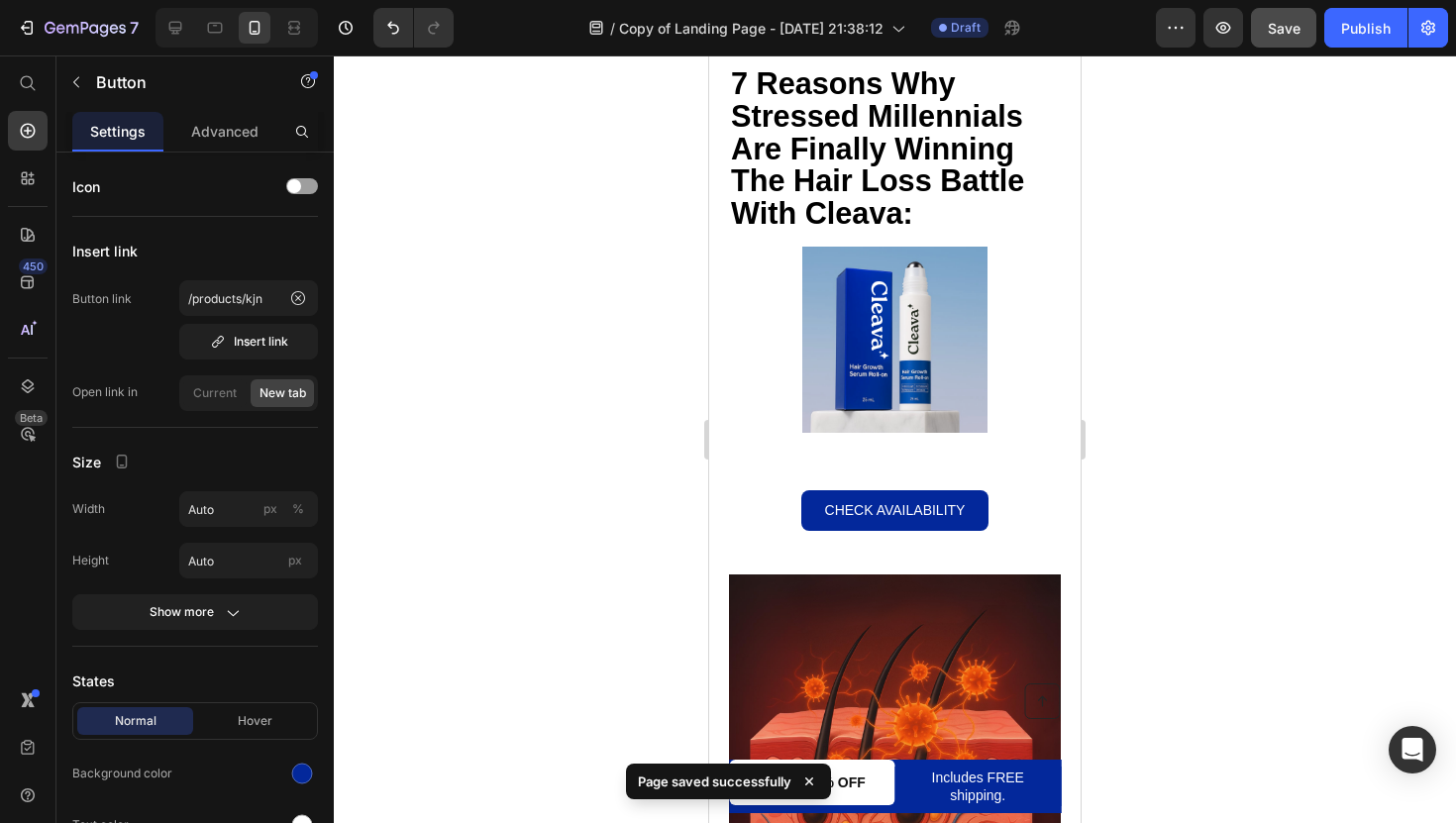 scroll, scrollTop: 0, scrollLeft: 0, axis: both 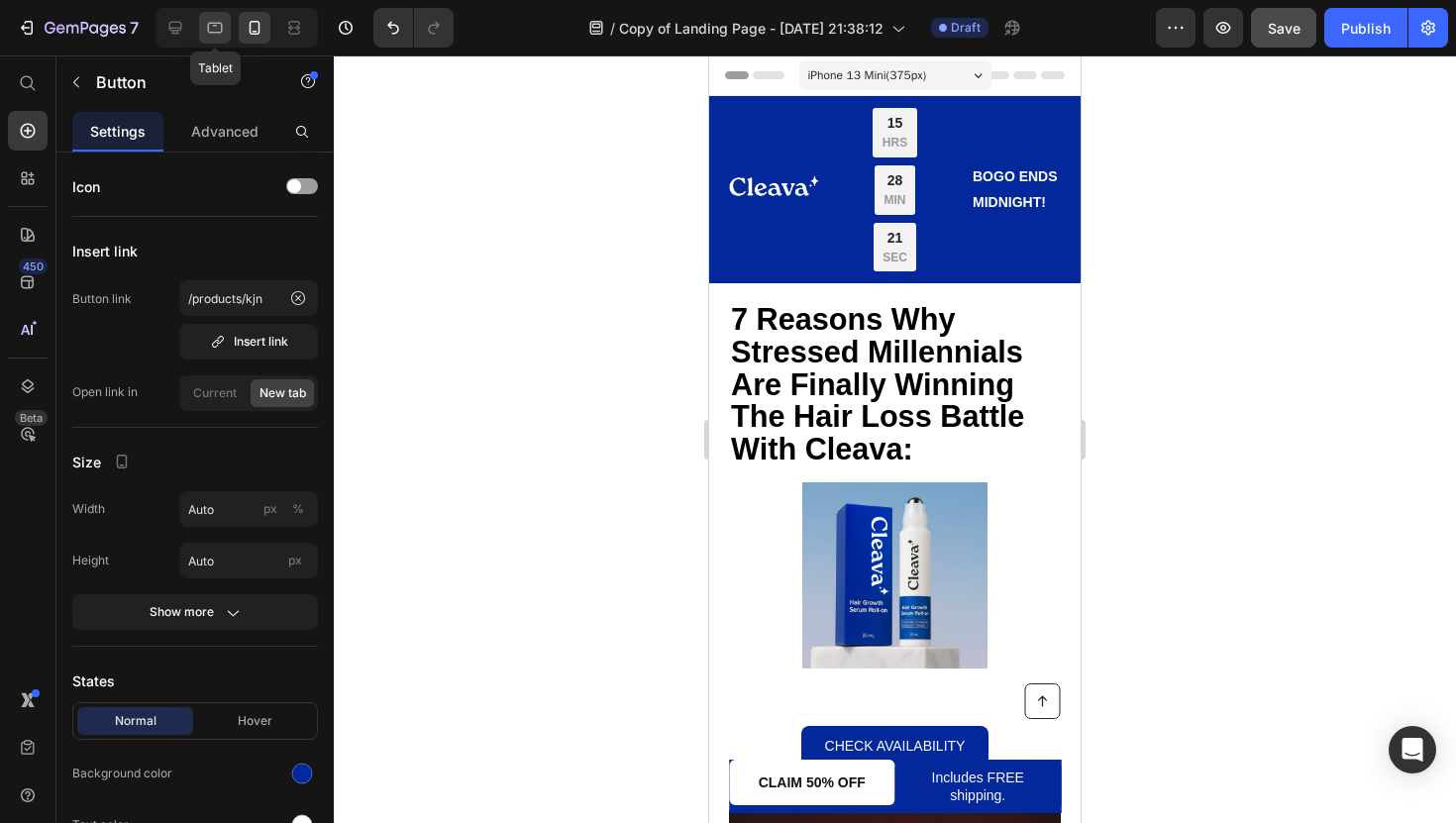 click 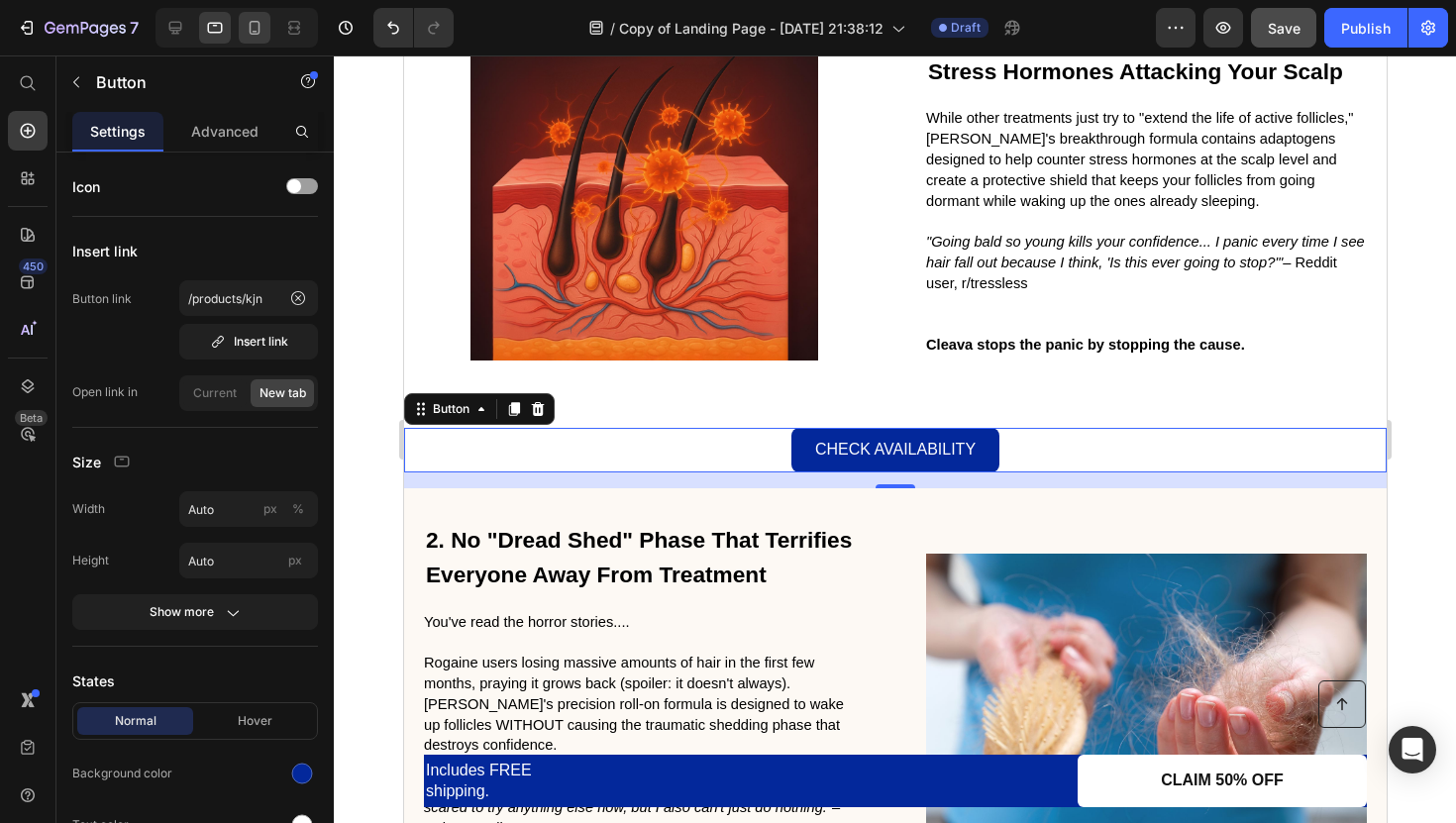 scroll, scrollTop: 1312, scrollLeft: 0, axis: vertical 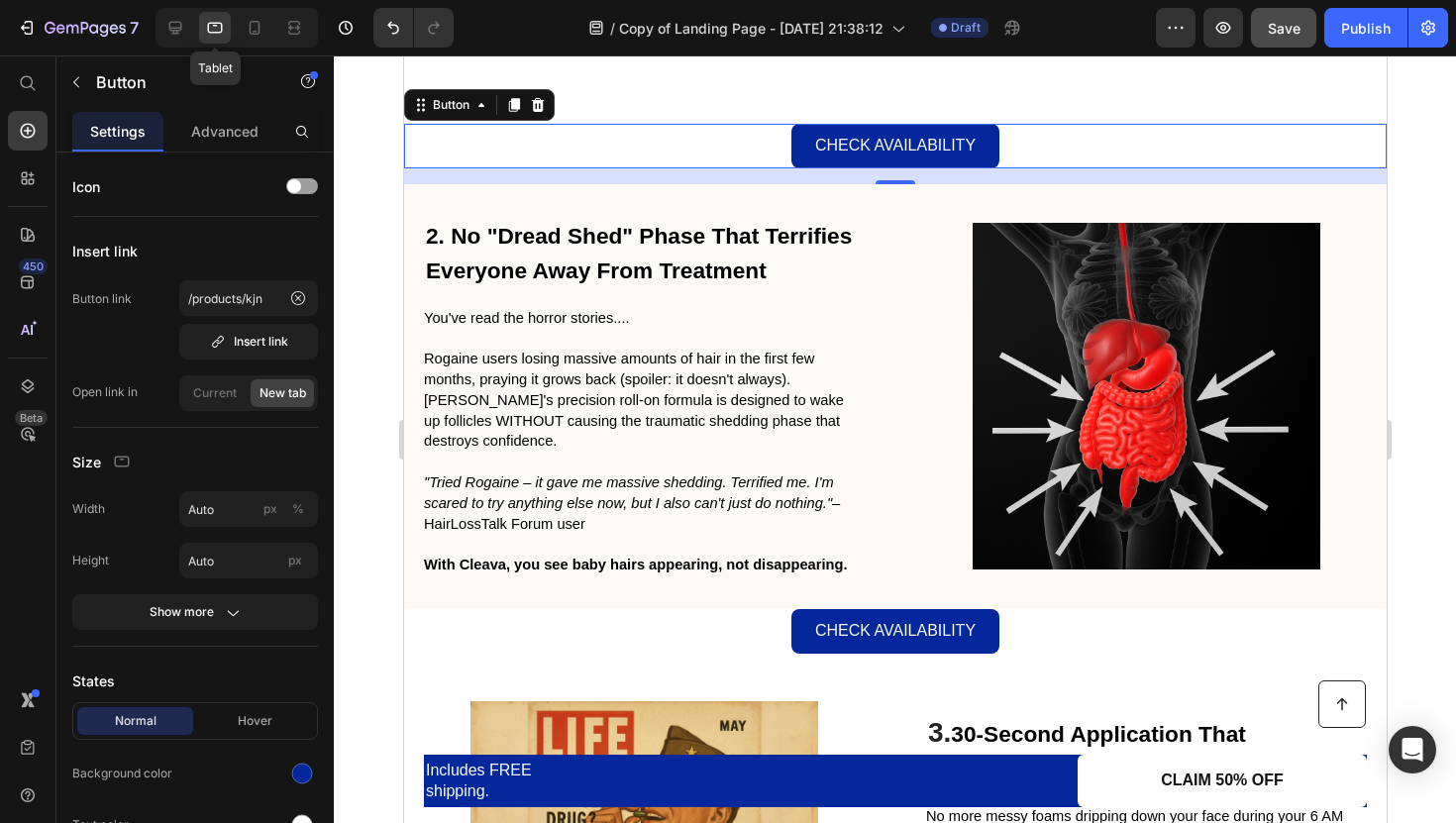 click on "Tablet" at bounding box center [237, 28] 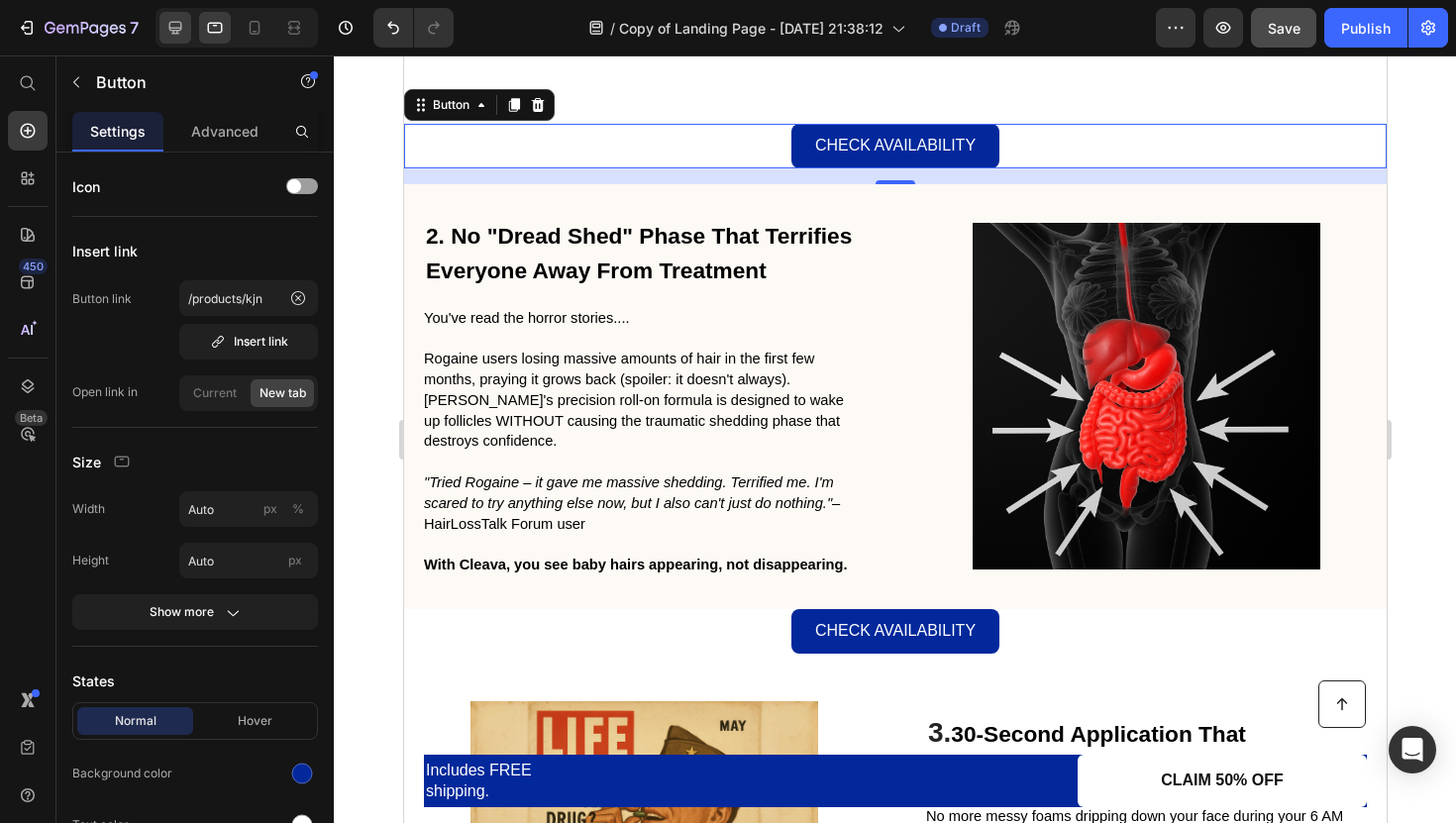 click 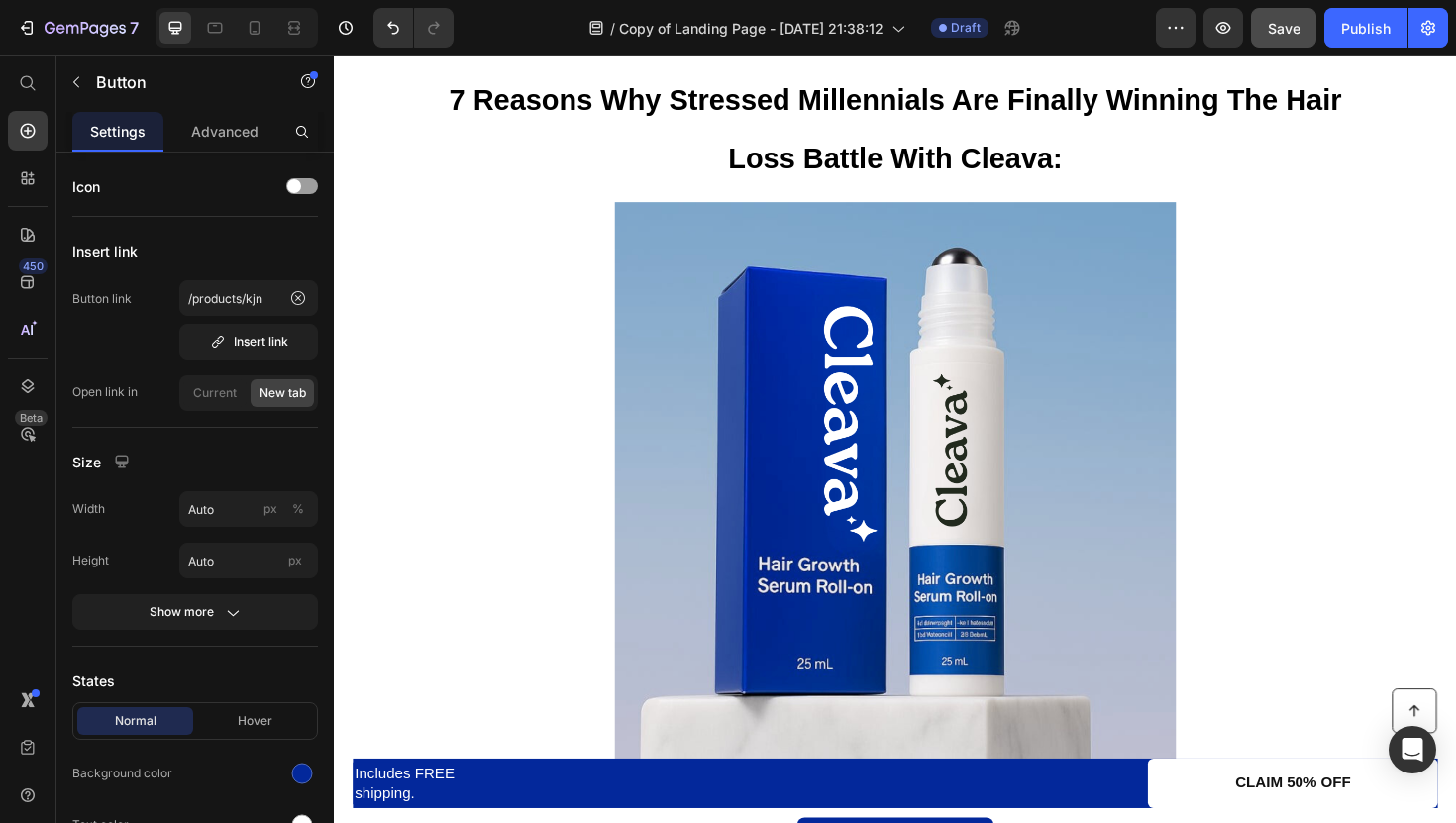 scroll, scrollTop: 0, scrollLeft: 0, axis: both 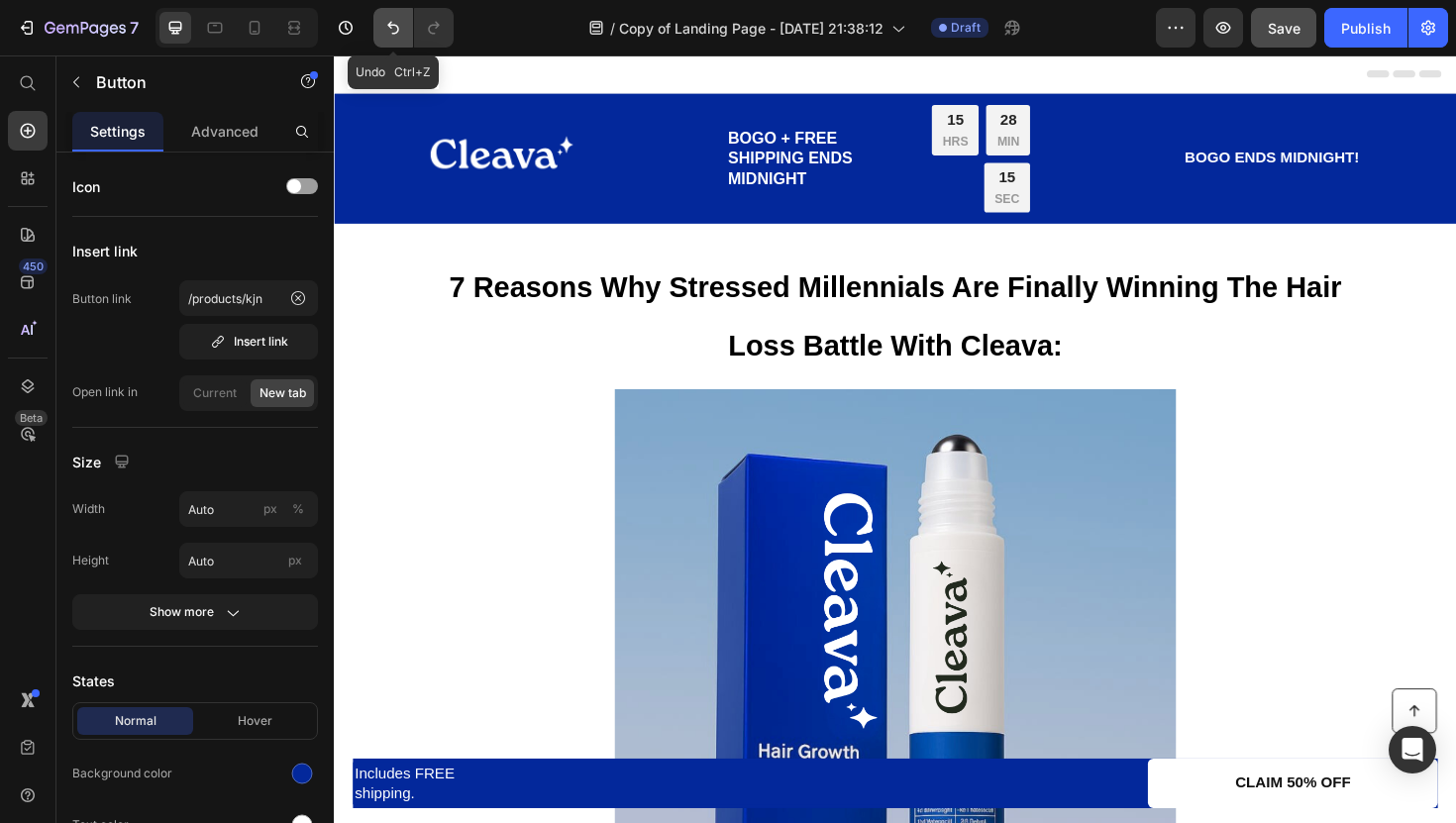 click 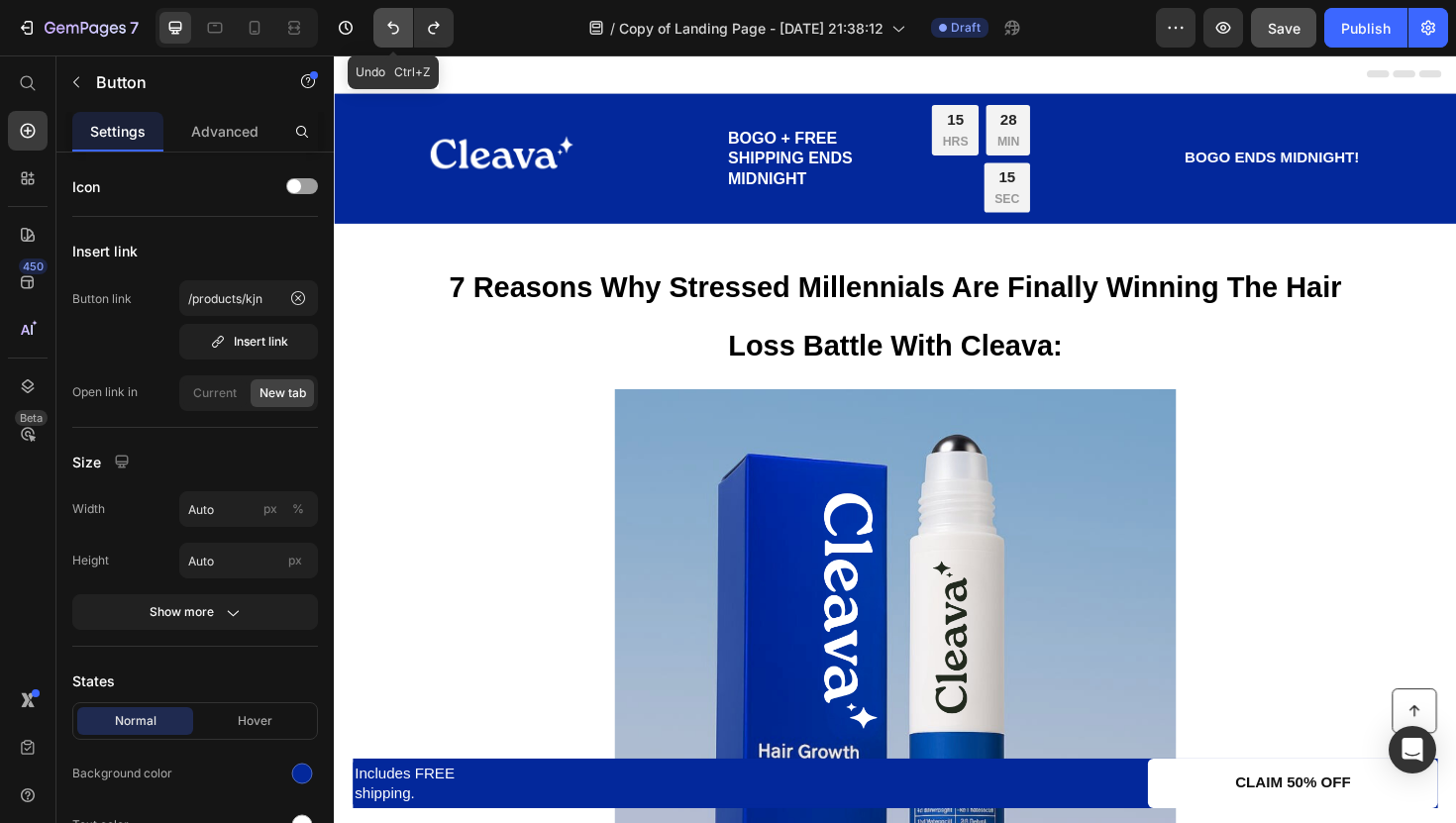 click 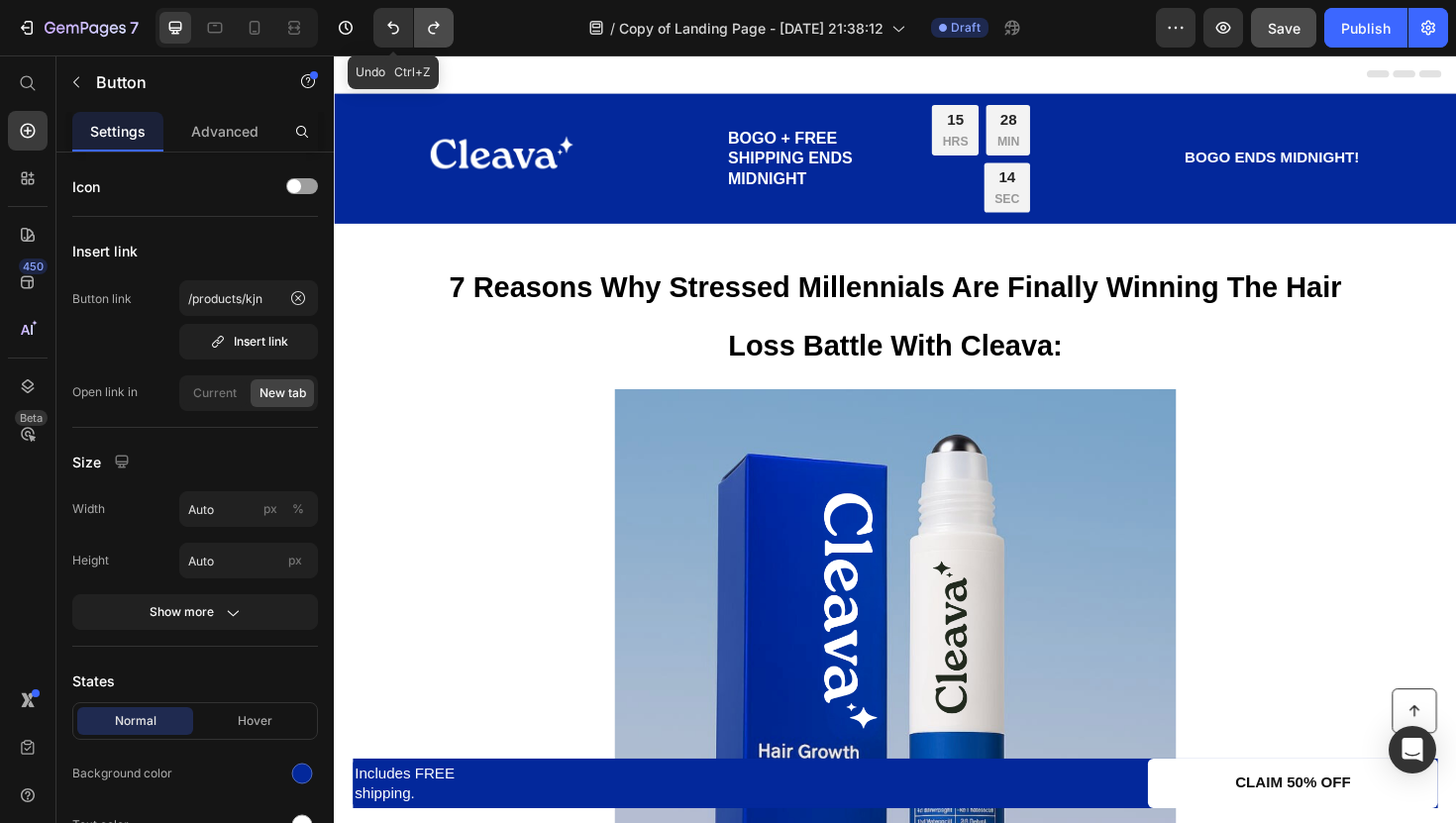 click 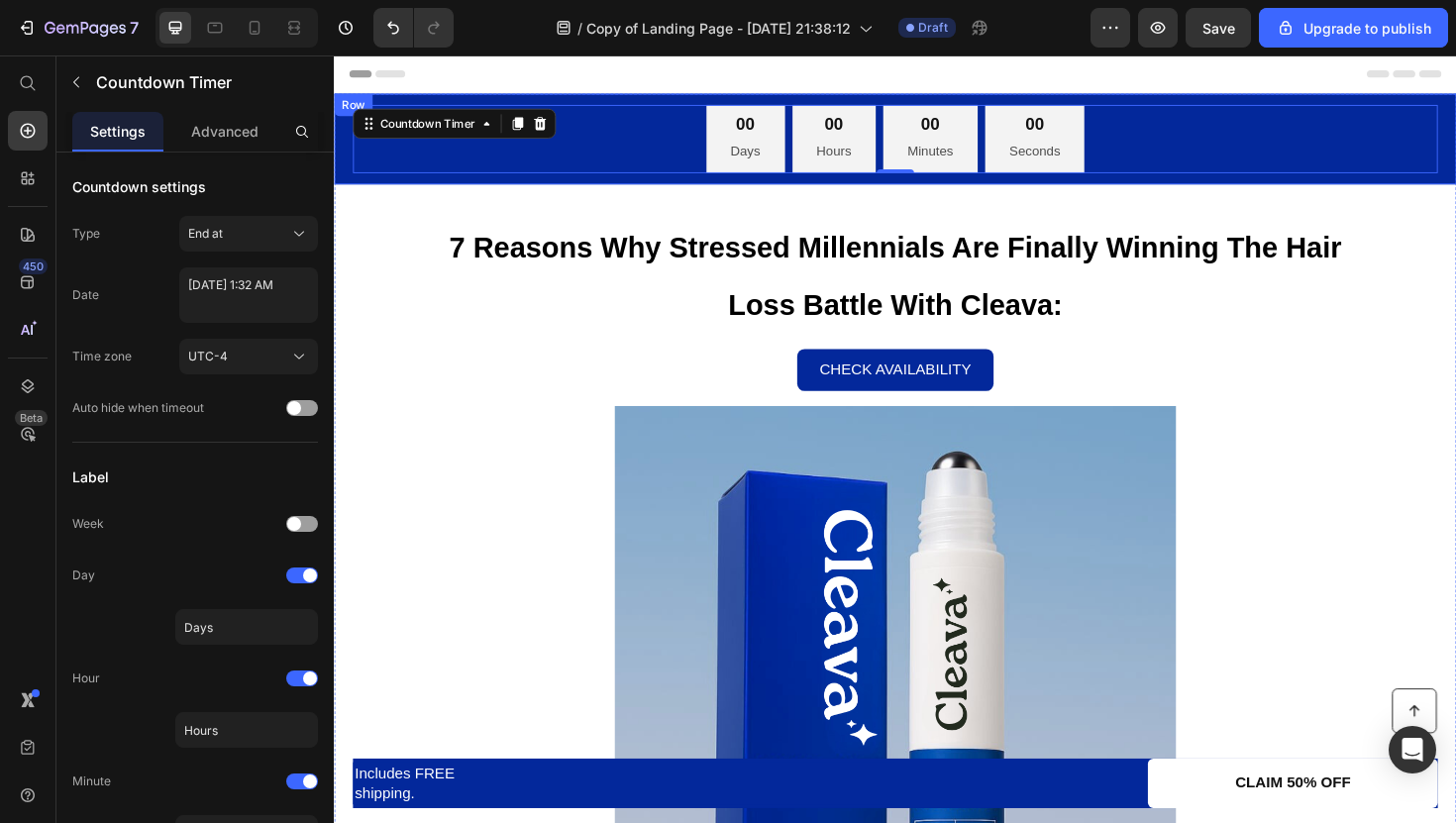 scroll, scrollTop: 0, scrollLeft: 0, axis: both 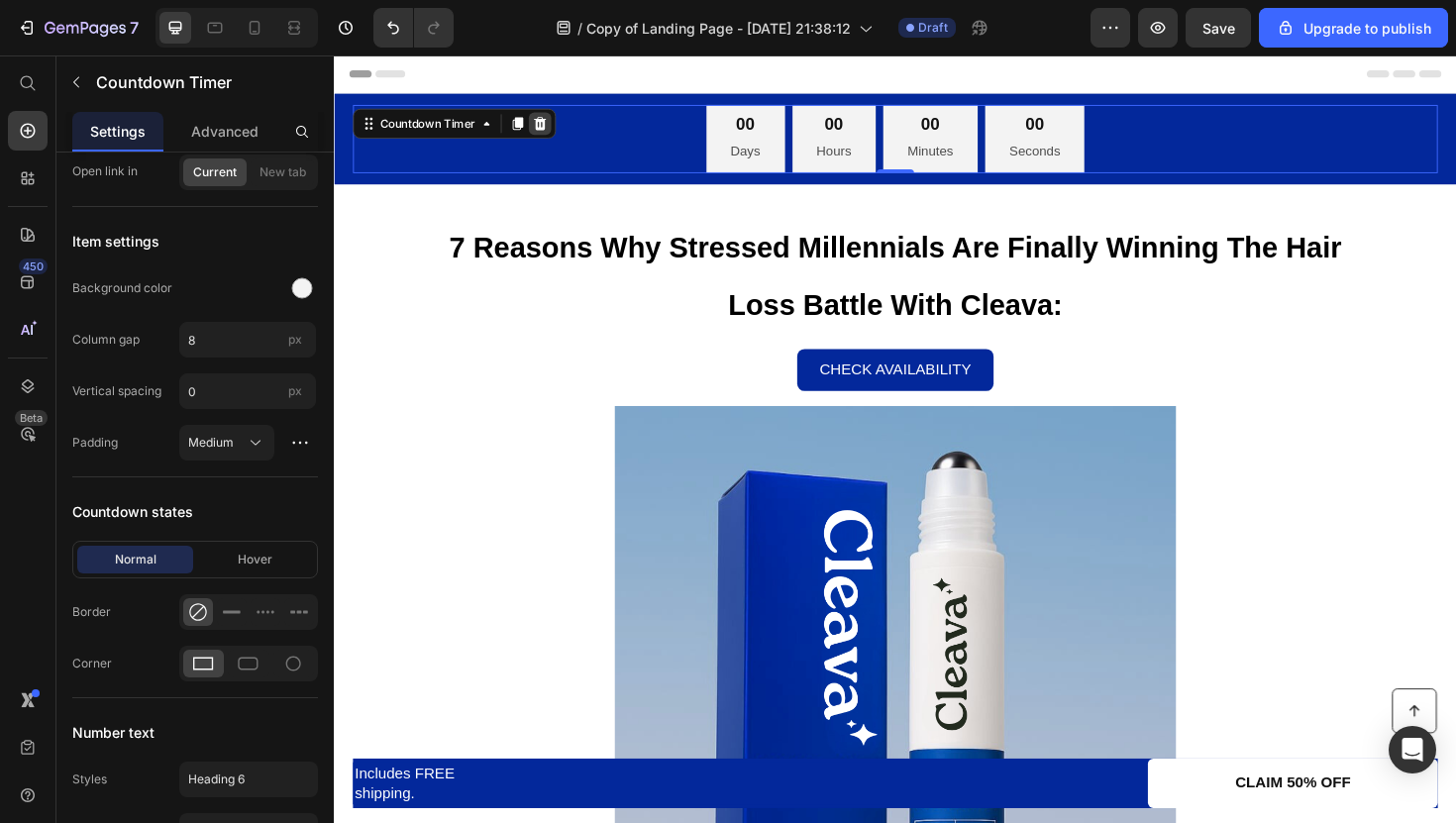 click 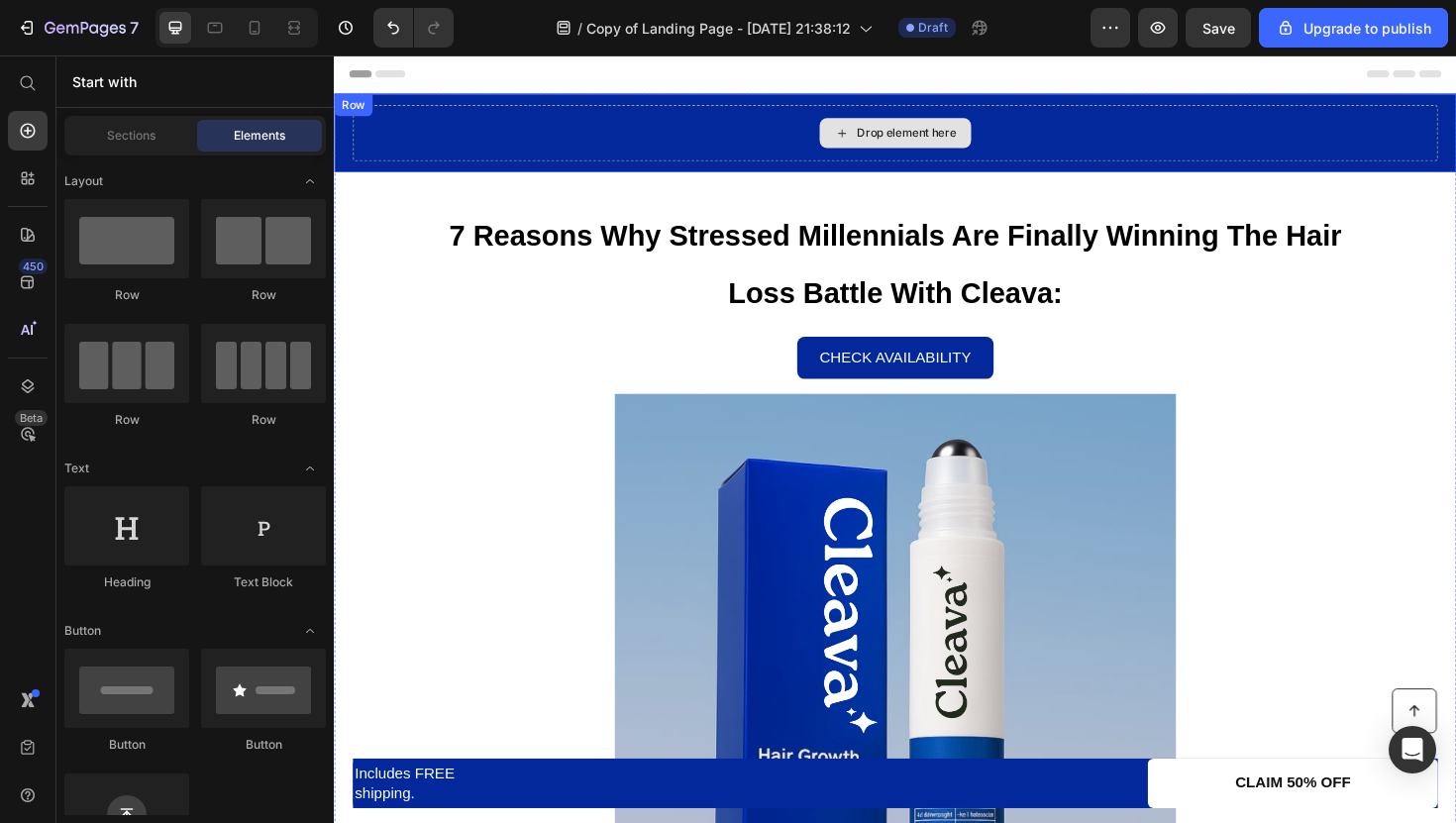click on "Drop element here" at bounding box center (928, 138) 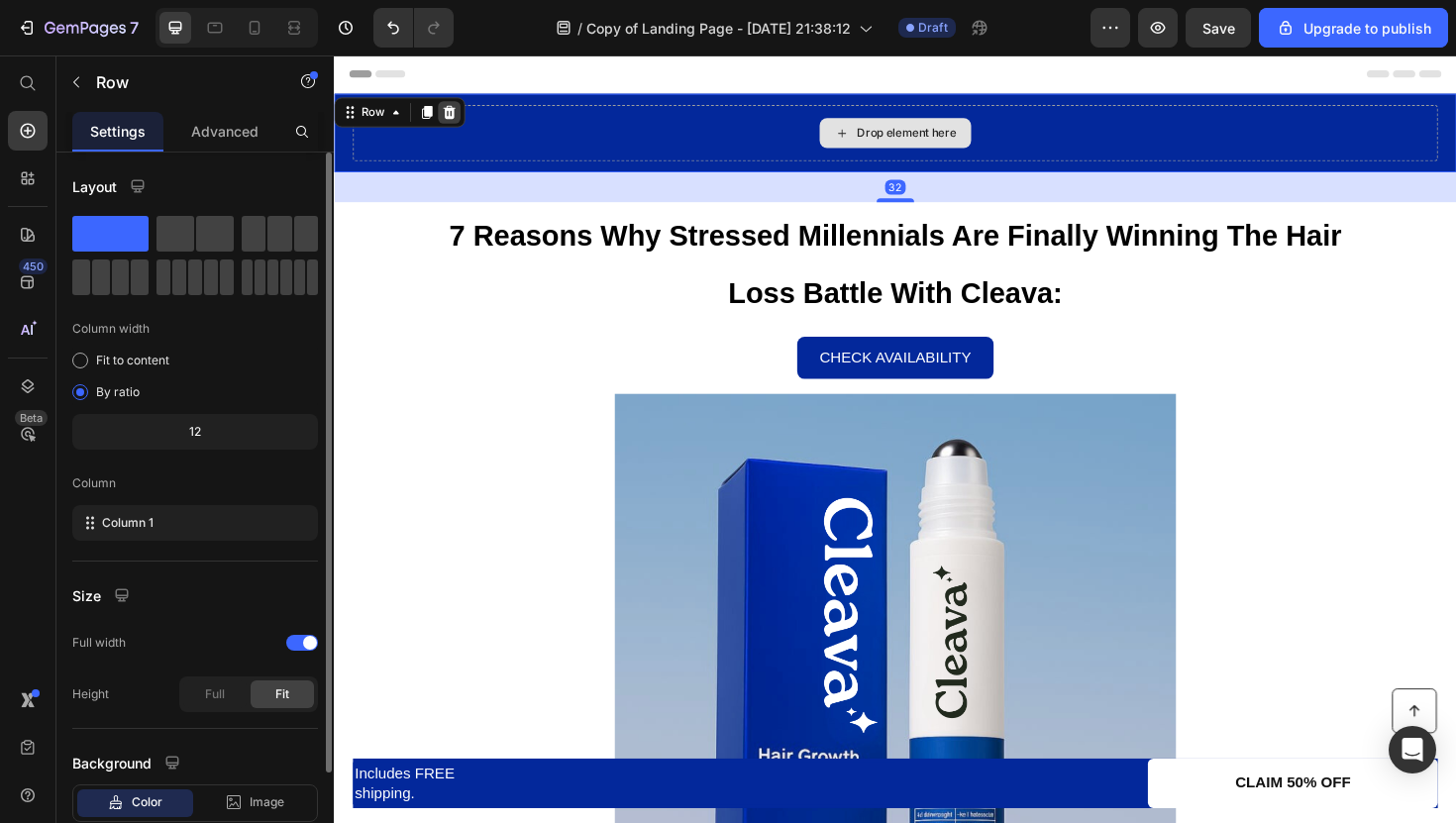 click at bounding box center (456, 116) 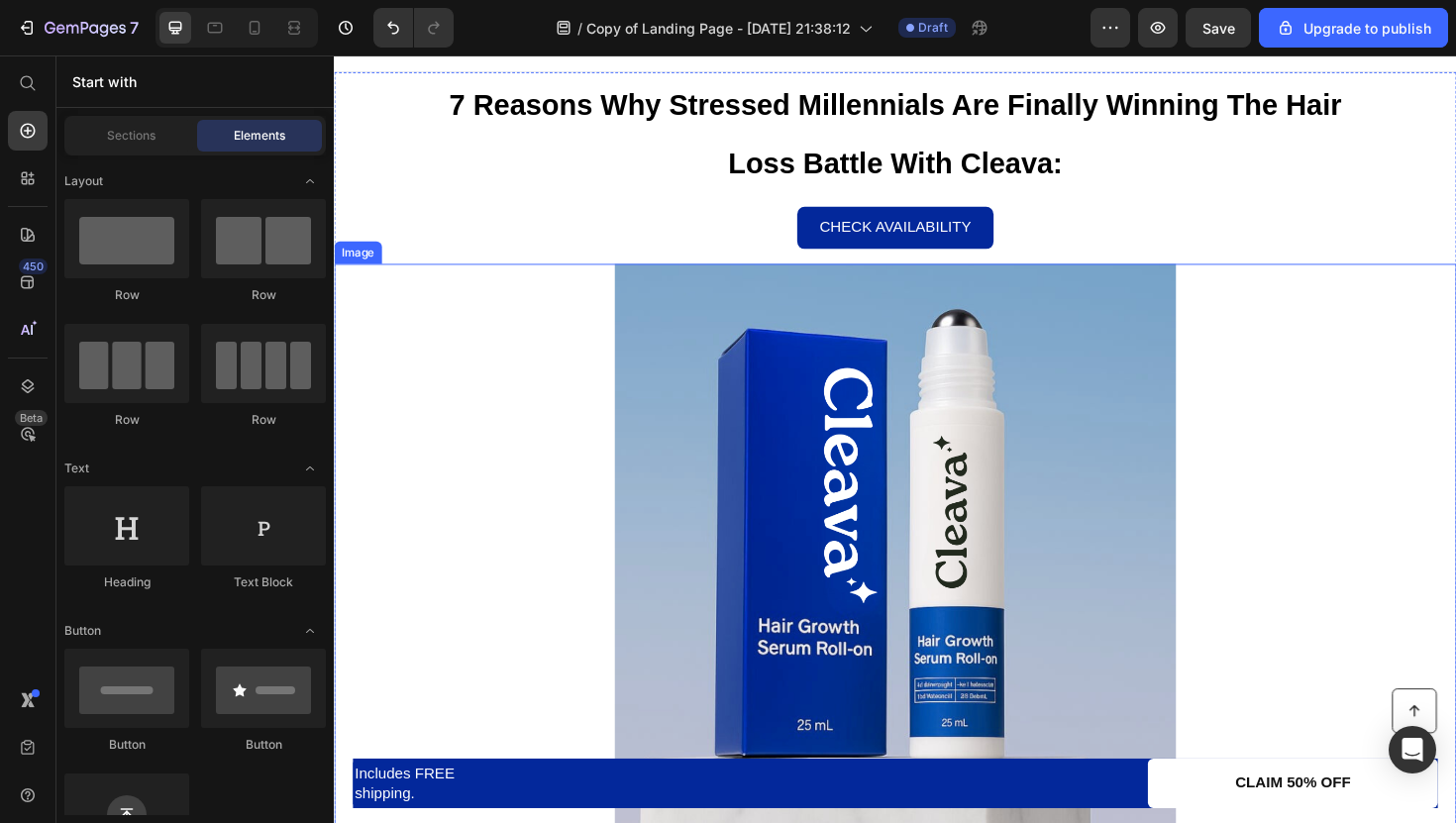 scroll, scrollTop: 0, scrollLeft: 0, axis: both 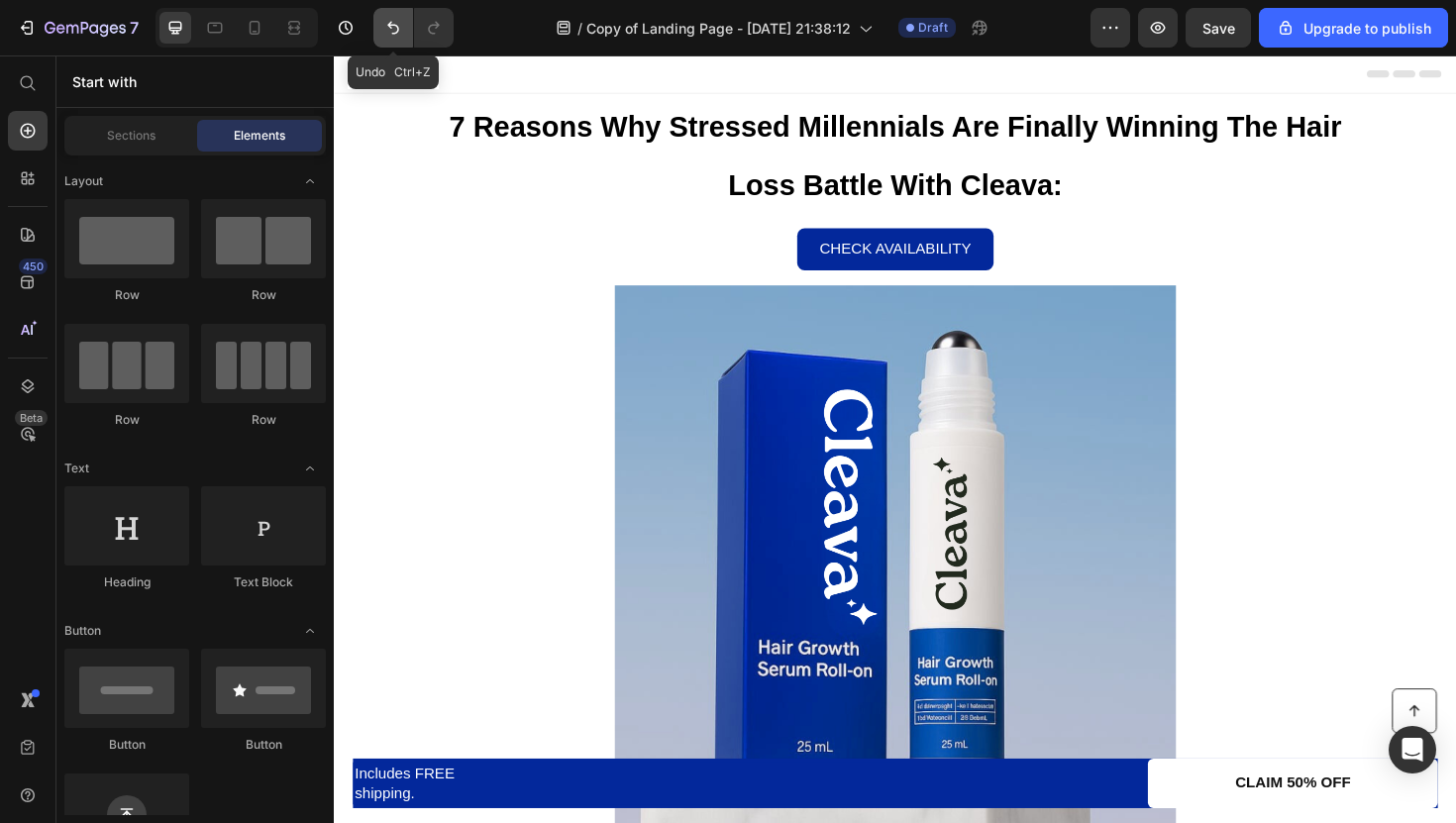 click 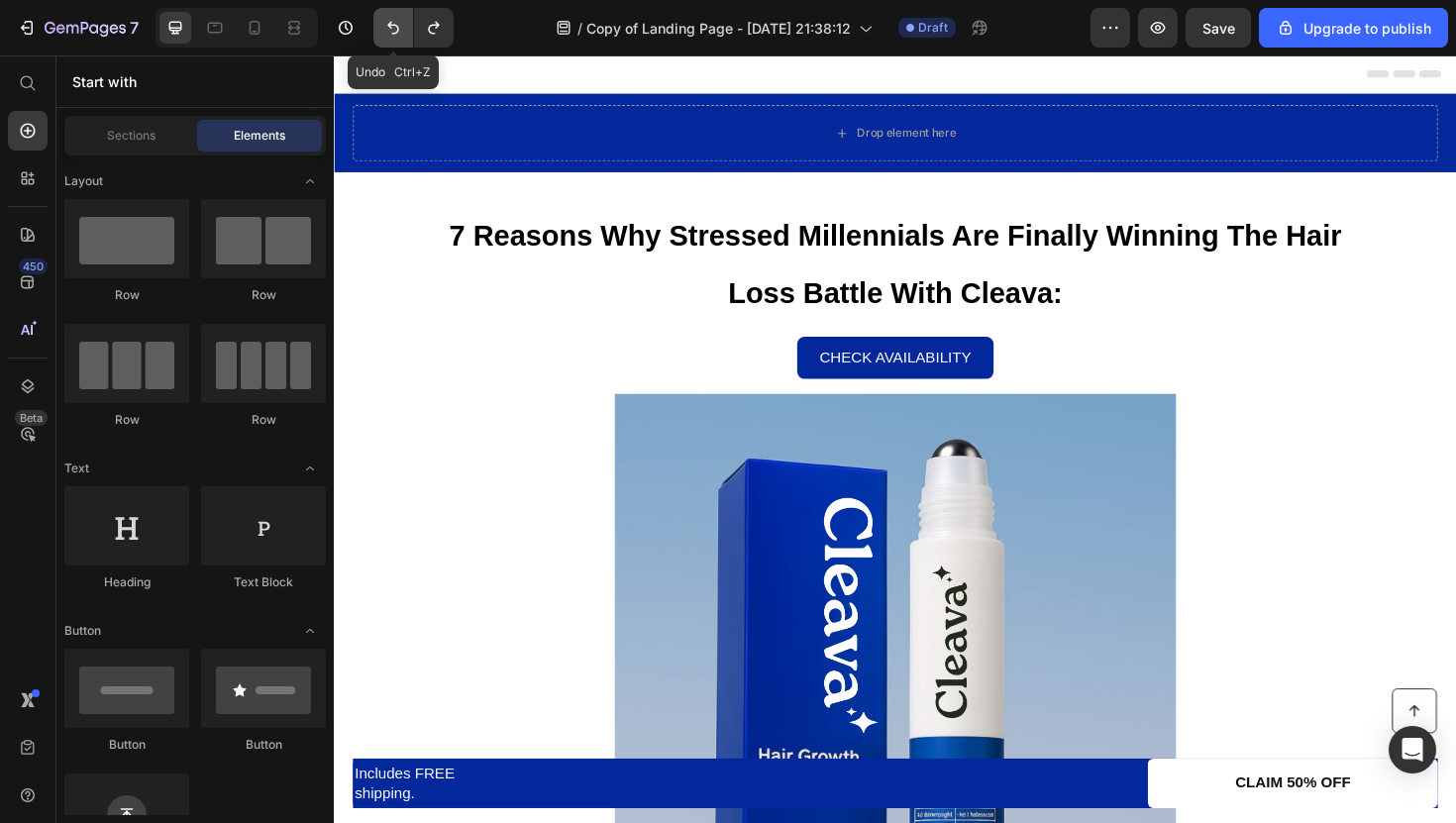 click 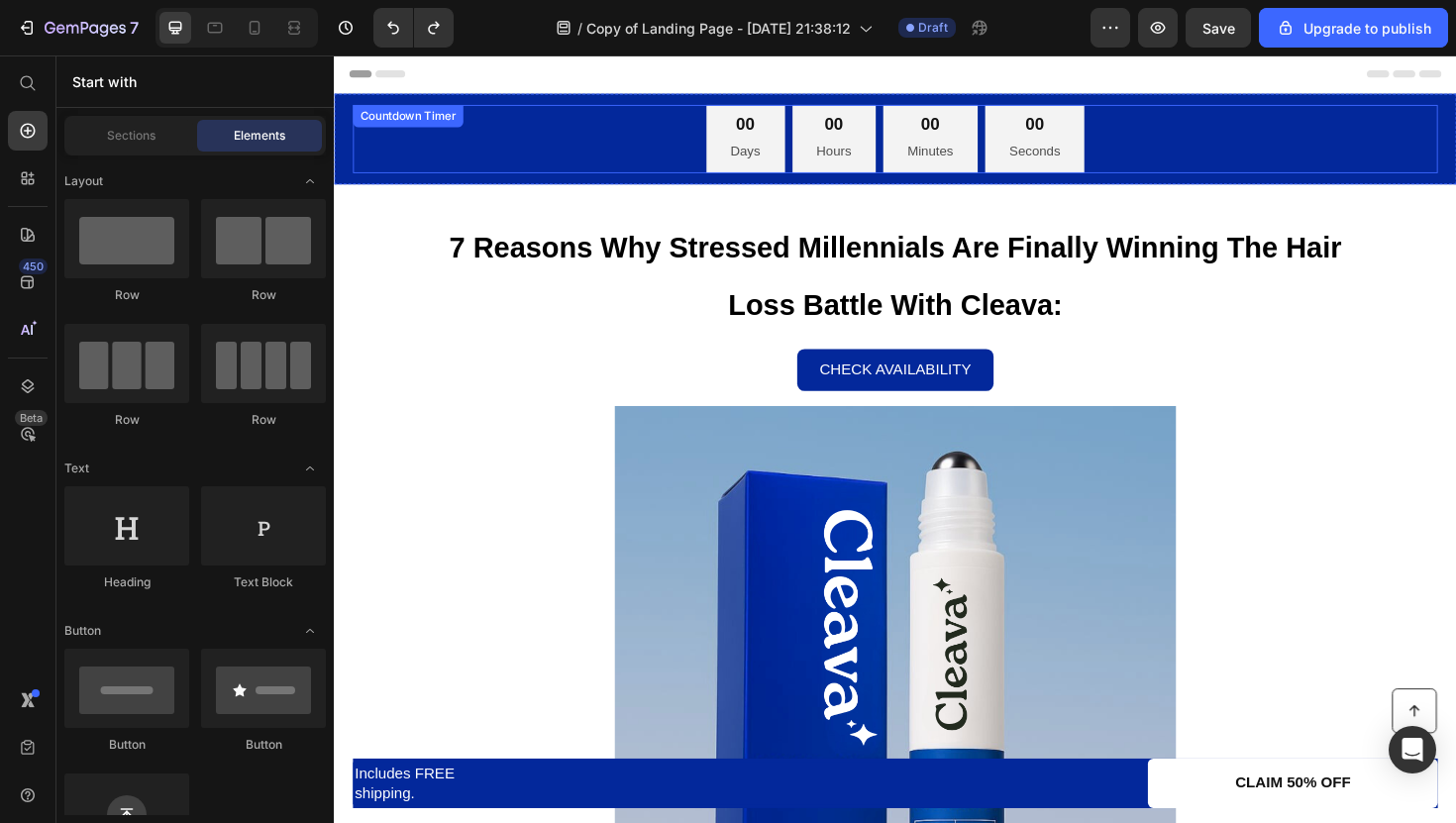 click on "00 Days" at bounding box center [770, 144] 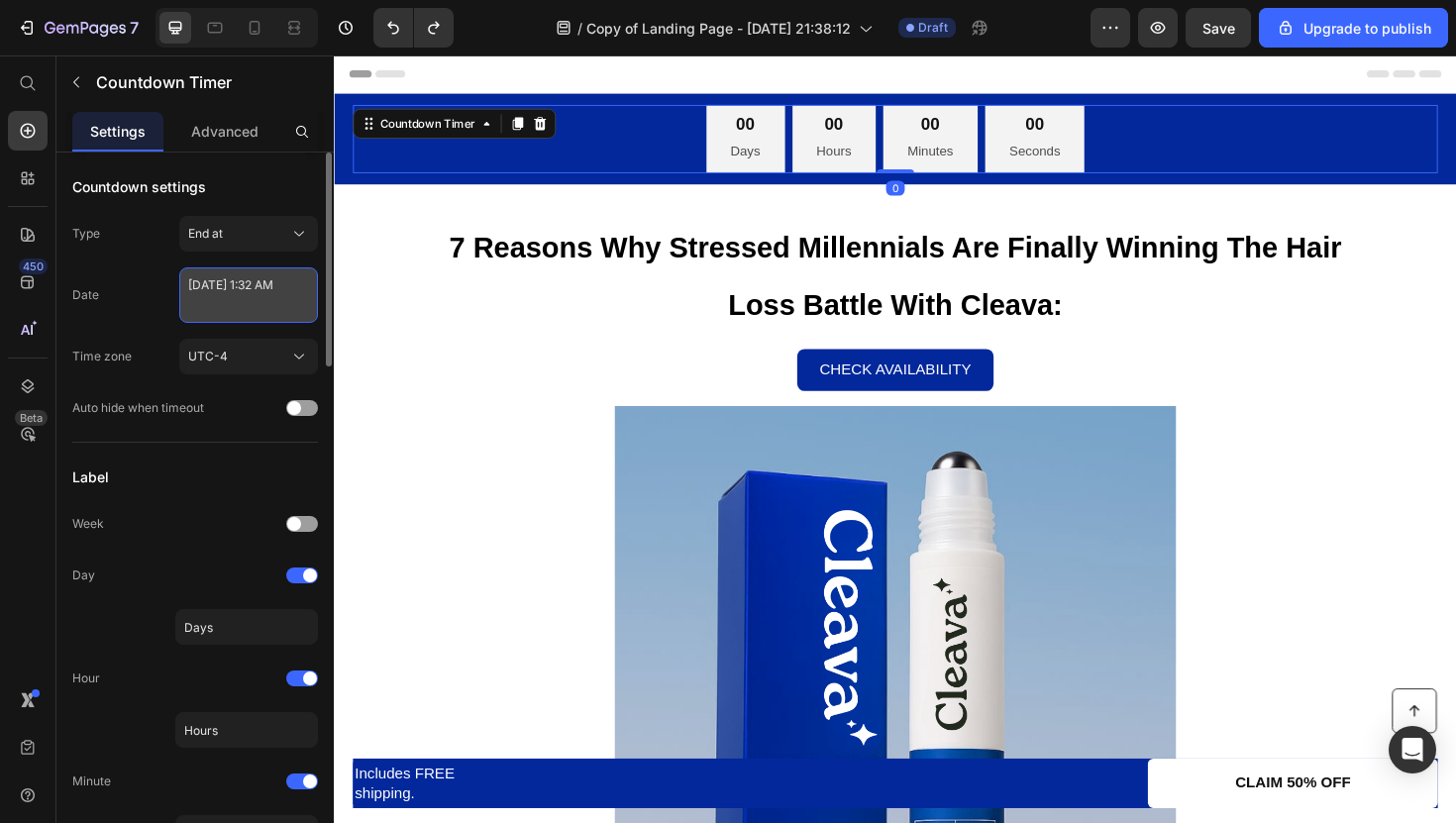 select on "1" 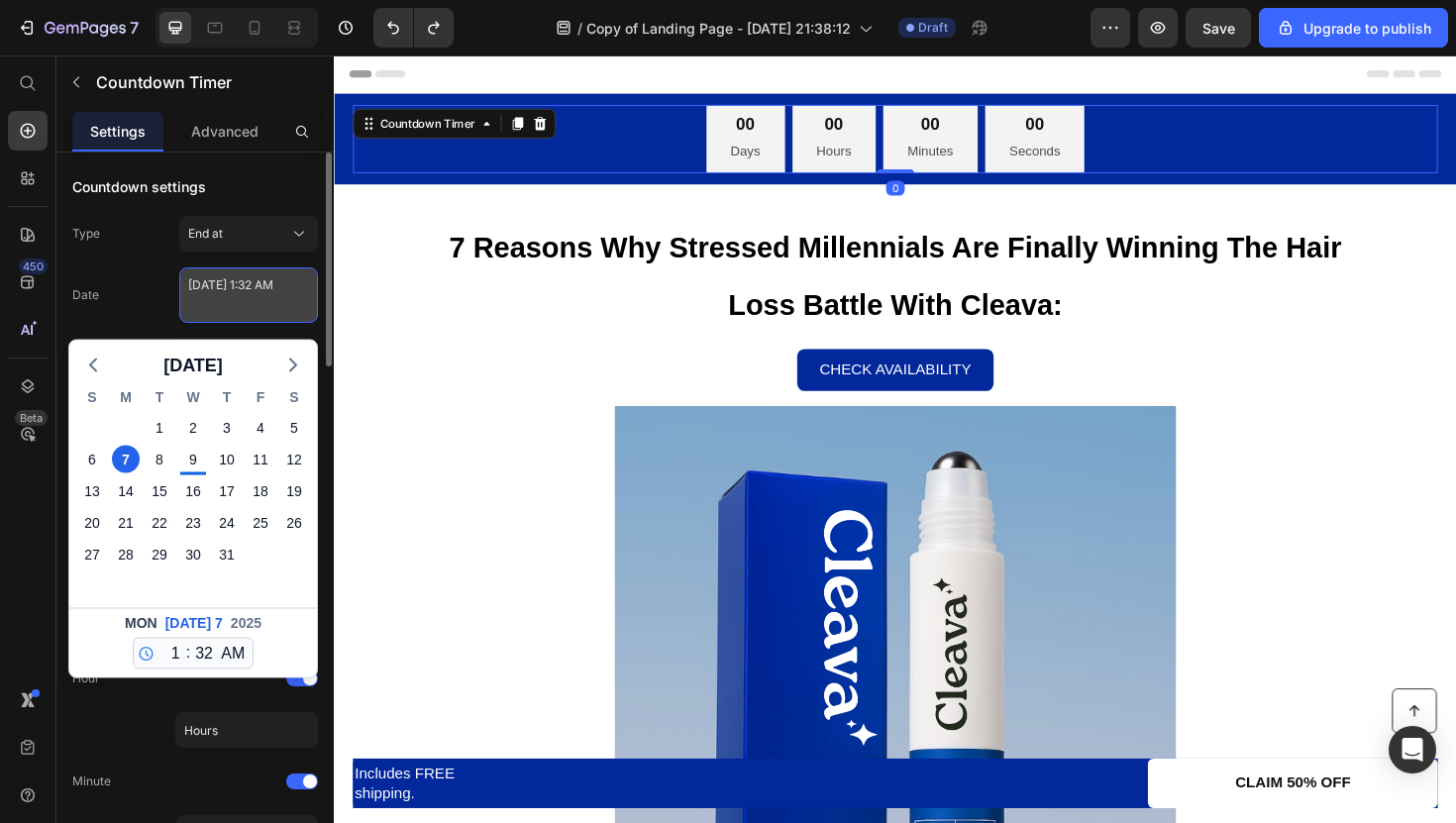 click on "[DATE] 1:32 AM" at bounding box center (249, 295) 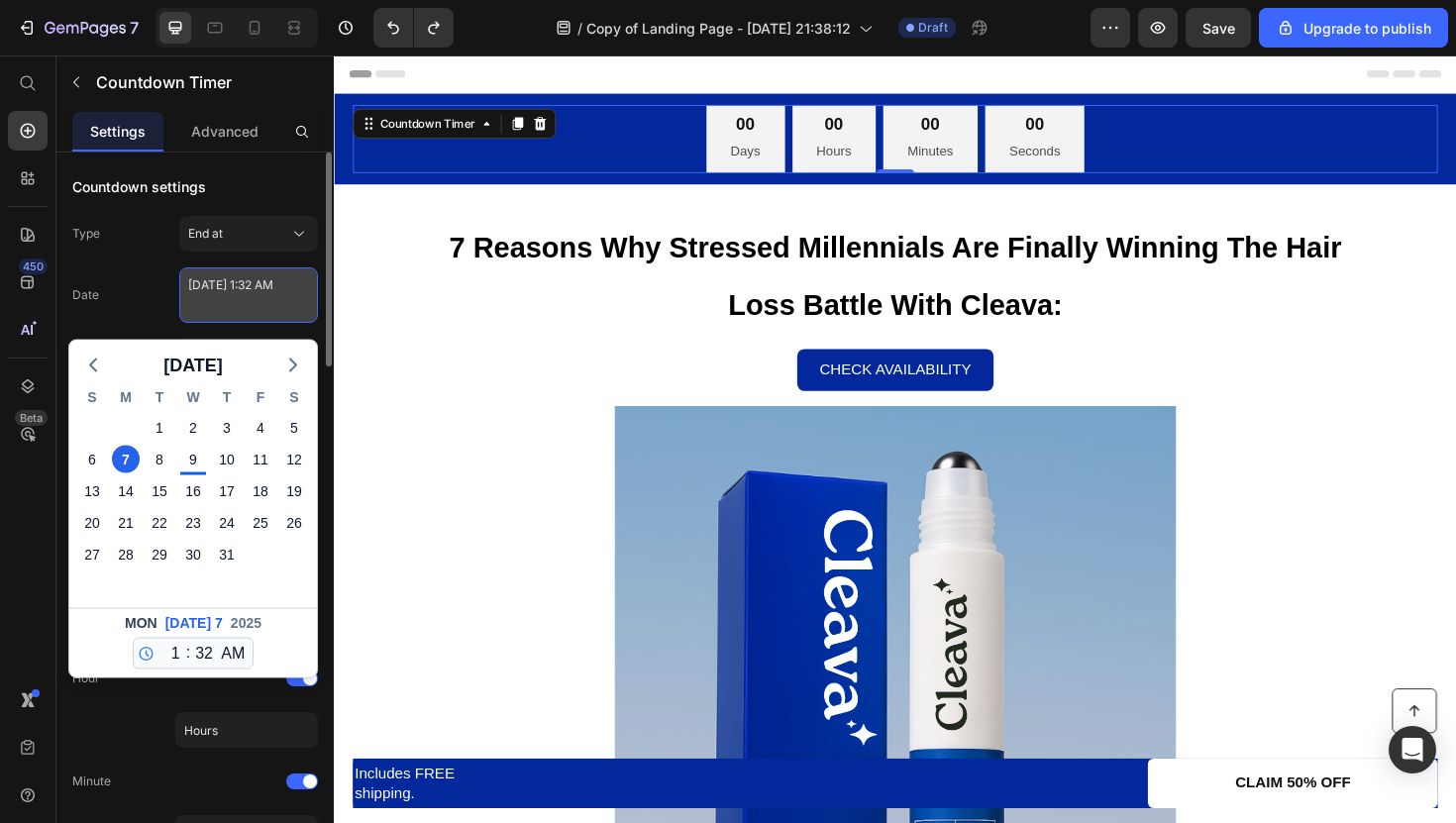 click on "[DATE] 1:32 AM" at bounding box center [249, 295] 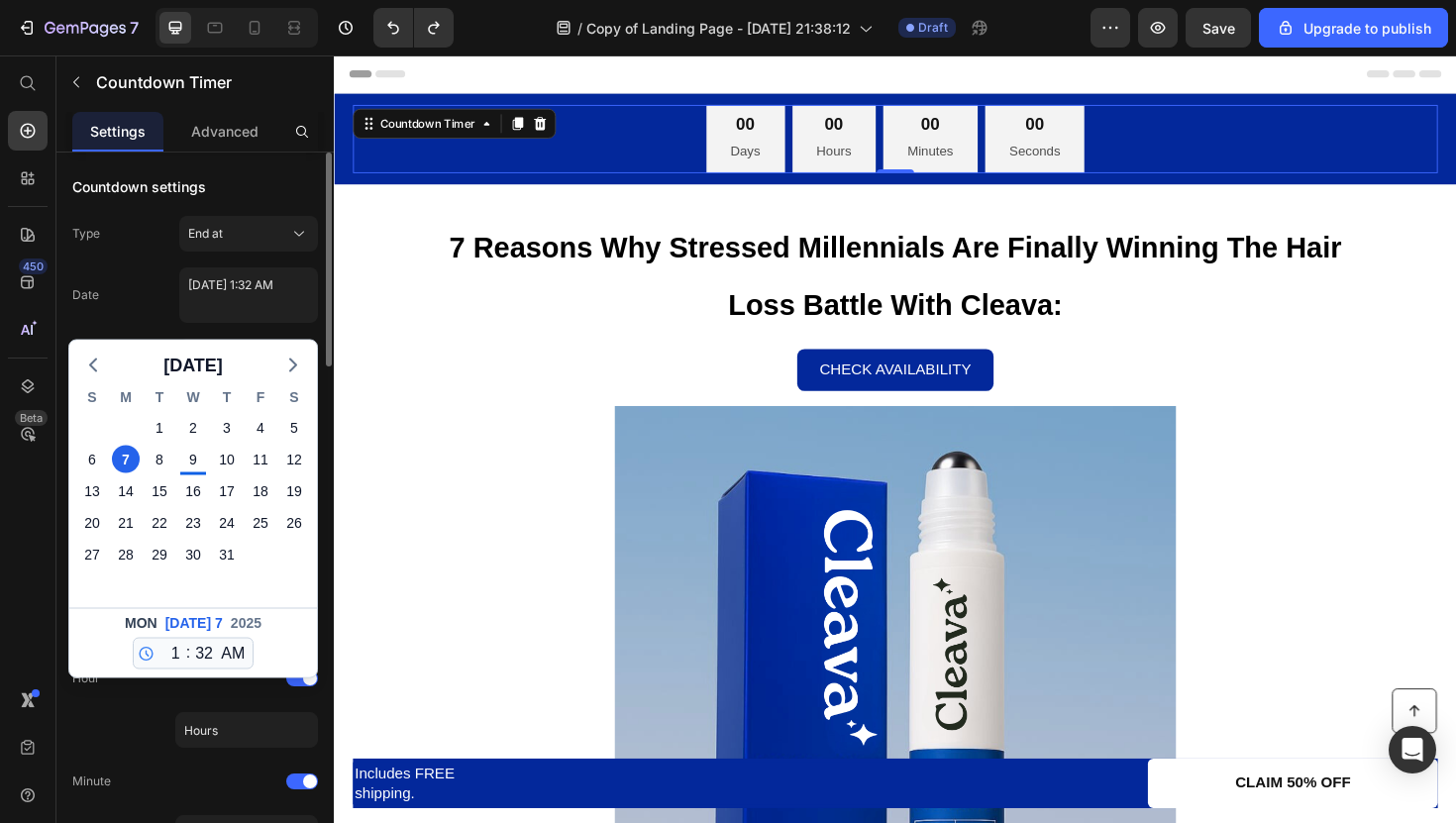 click on "Date July 07 2025 1:32 AM July 2025 S M T W T F S 29 30 1 2 3 4 5 6 7 8 9 10 11 12 13 14 15 16 17 18 19 20 21 22 23 24 25 26 27 28 29 30 31 1 2 3 4 5 6 7 8 9 Mon Jul 7 2025 12 1 2 3 4 5 6 7 8 9 10 11 : 00 01 02 03 04 05 06 07 08 09 10 11 12 13 14 15 16 17 18 19 20 21 22 23 24 25 26 27 28 29 30 31 32 33 34 35 36 37 38 39 40 41 42 43 44 45 46 47 48 49 50 51 52 53 54 55 56 57 58 59 AM PM" 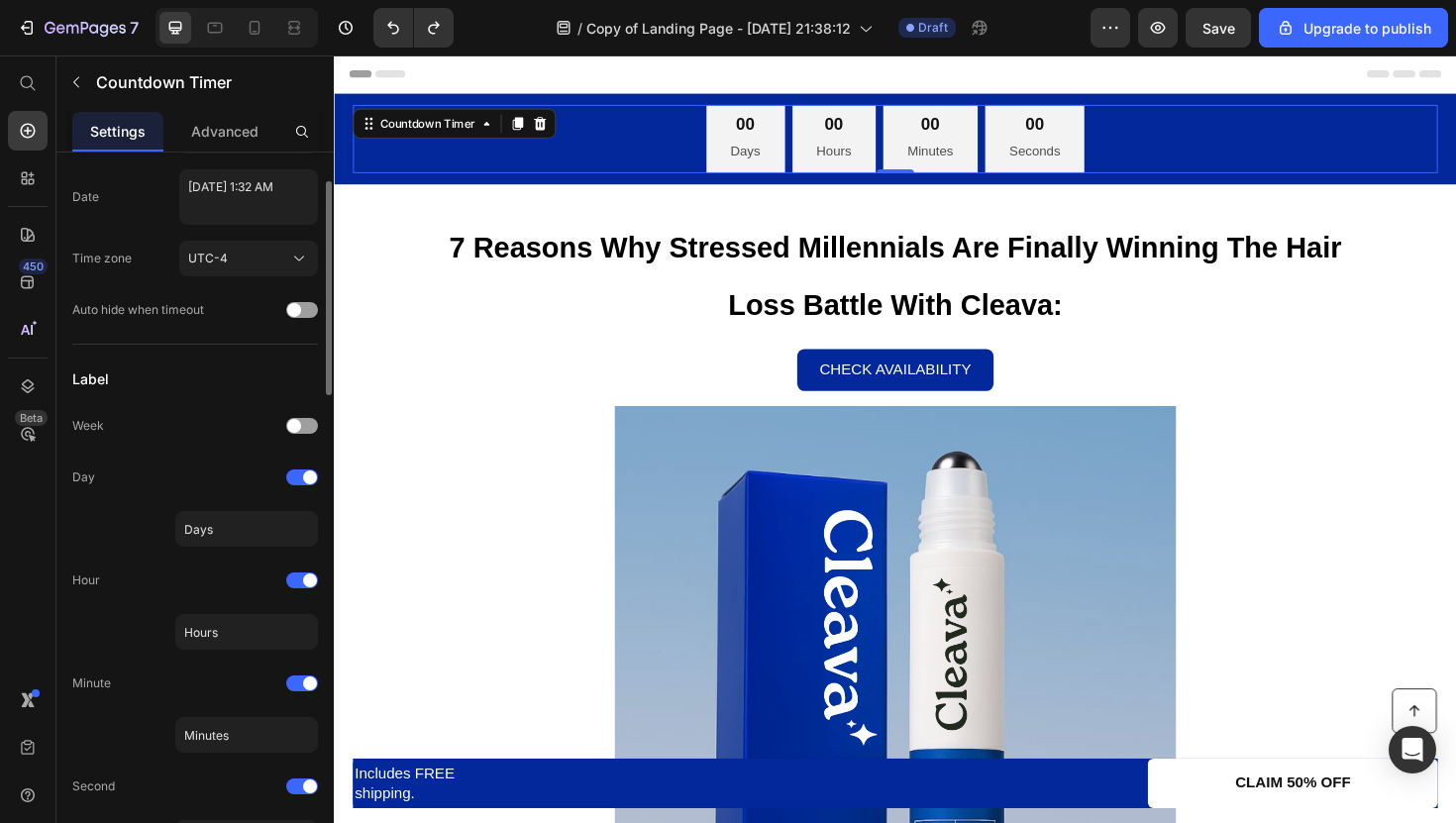 scroll, scrollTop: 101, scrollLeft: 0, axis: vertical 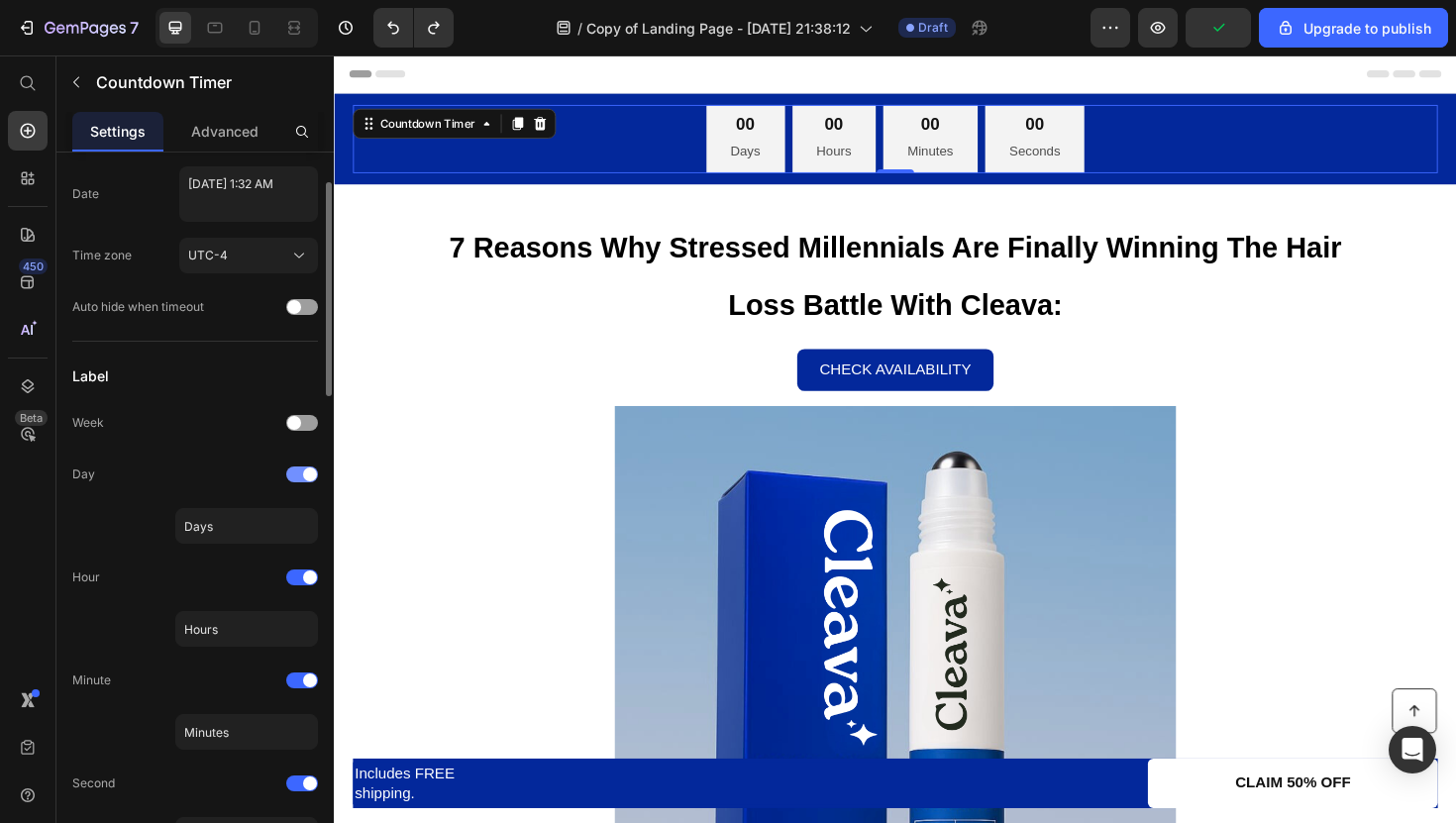 click on "Day" 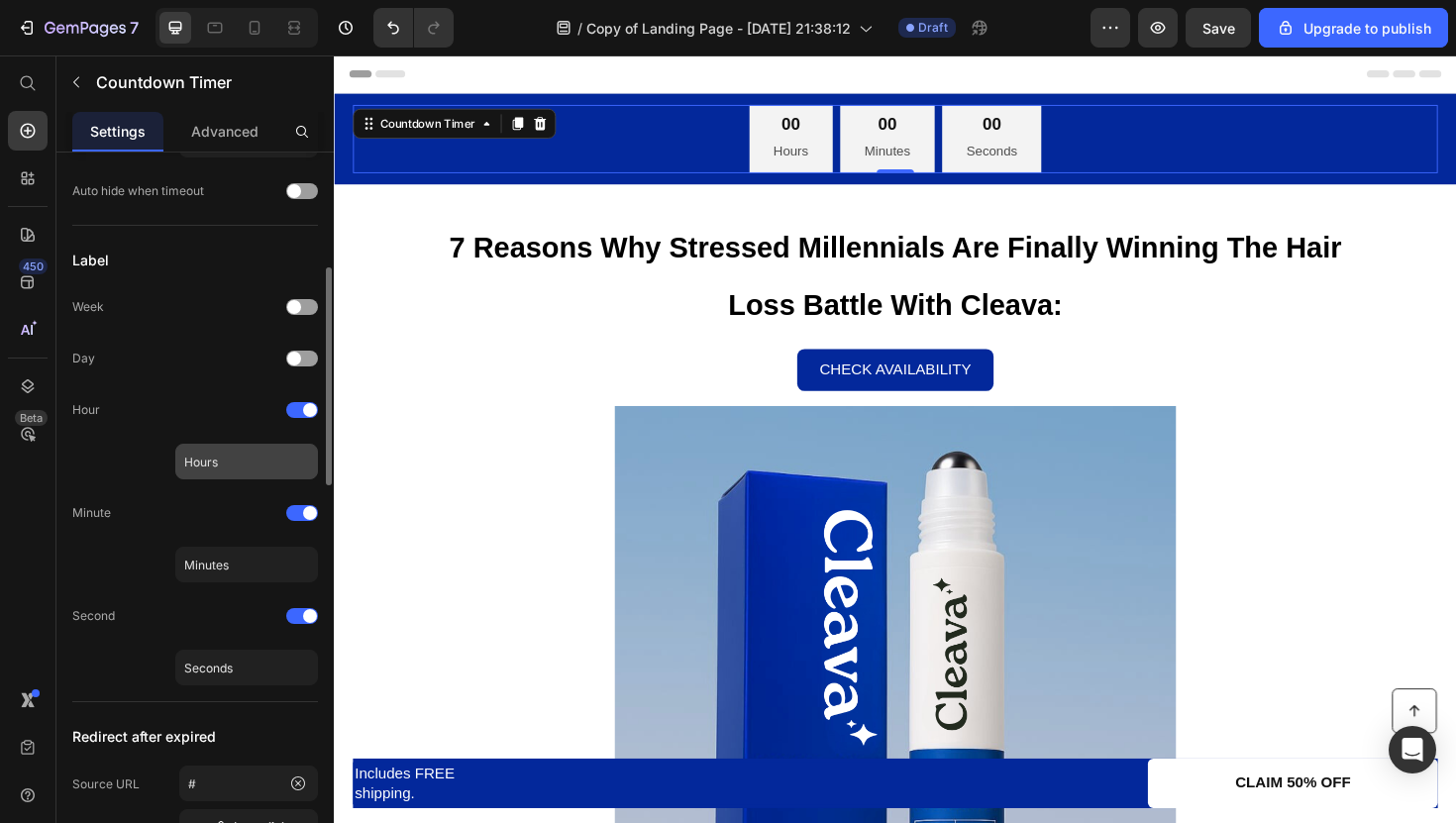scroll, scrollTop: 257, scrollLeft: 0, axis: vertical 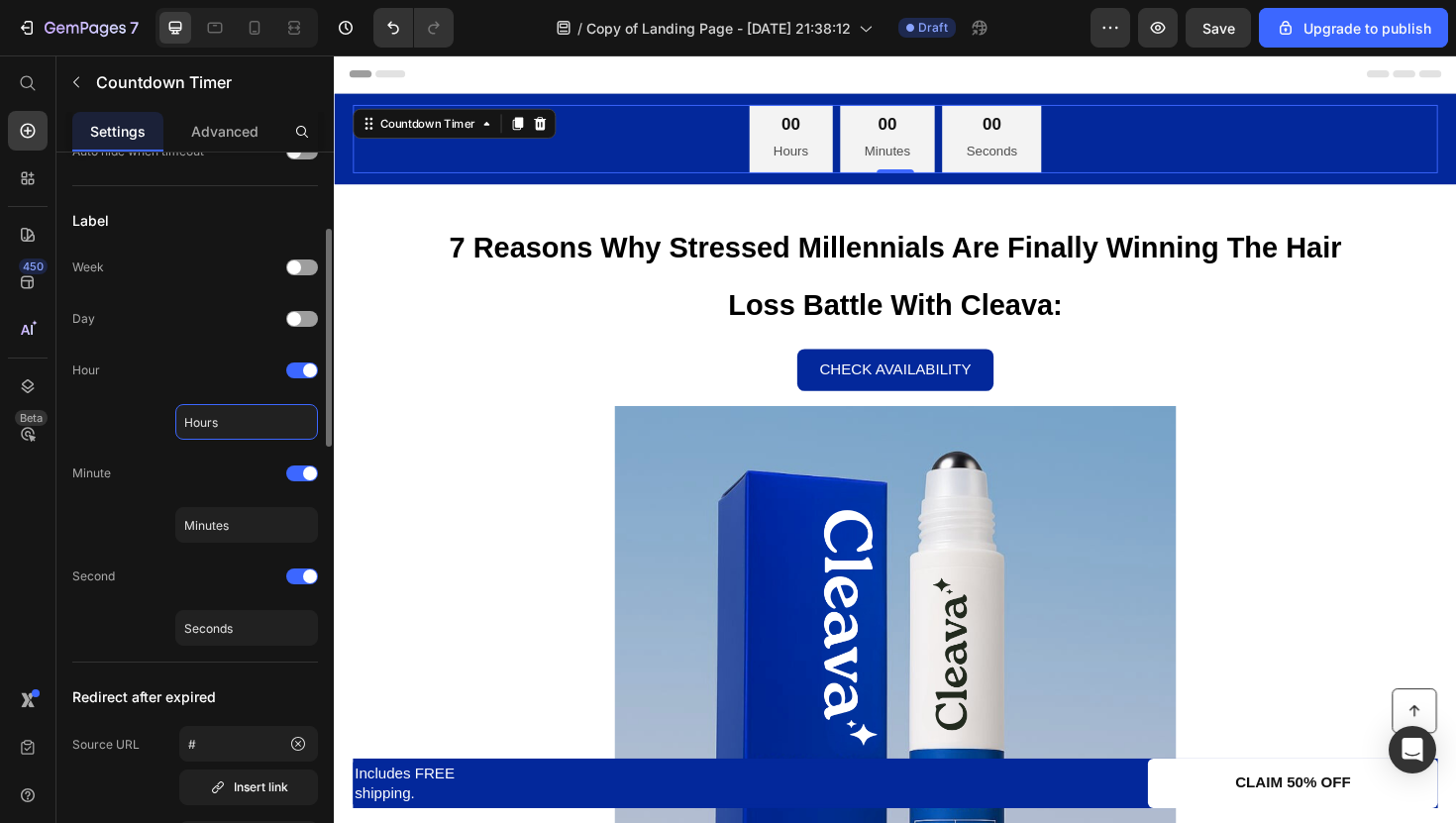 click on "Hours" 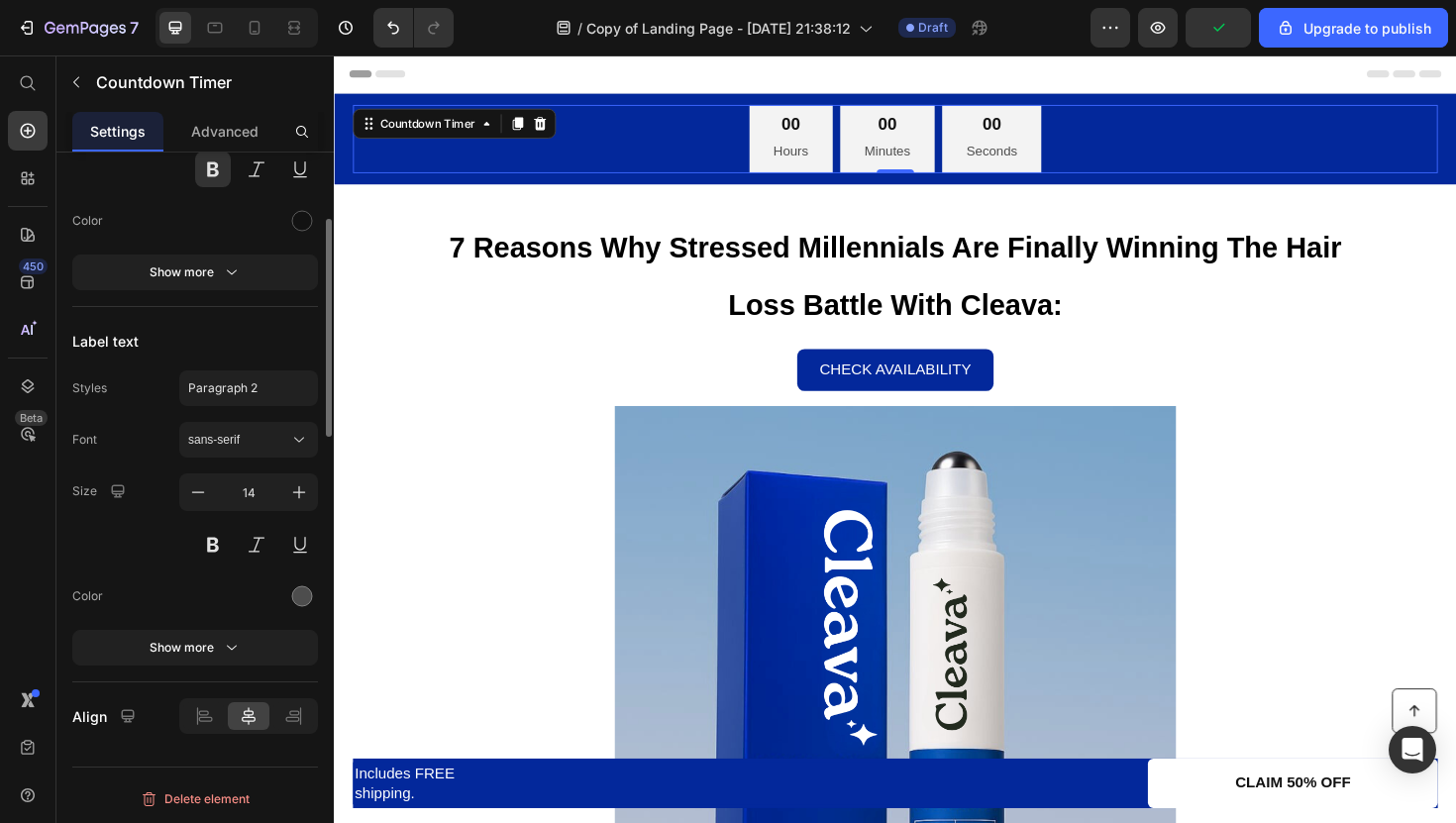 scroll, scrollTop: 0, scrollLeft: 0, axis: both 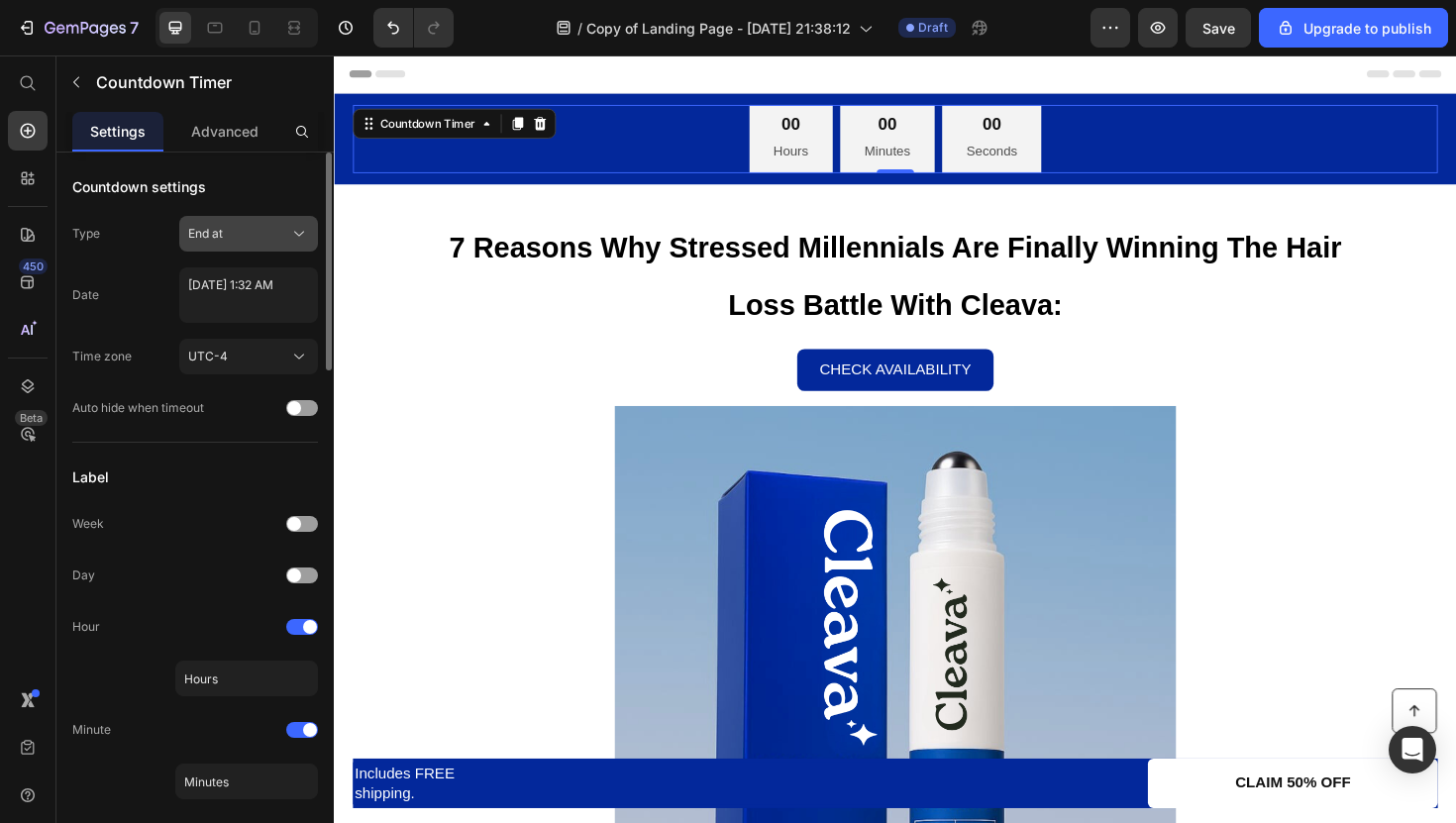 click on "End at" at bounding box center (249, 234) 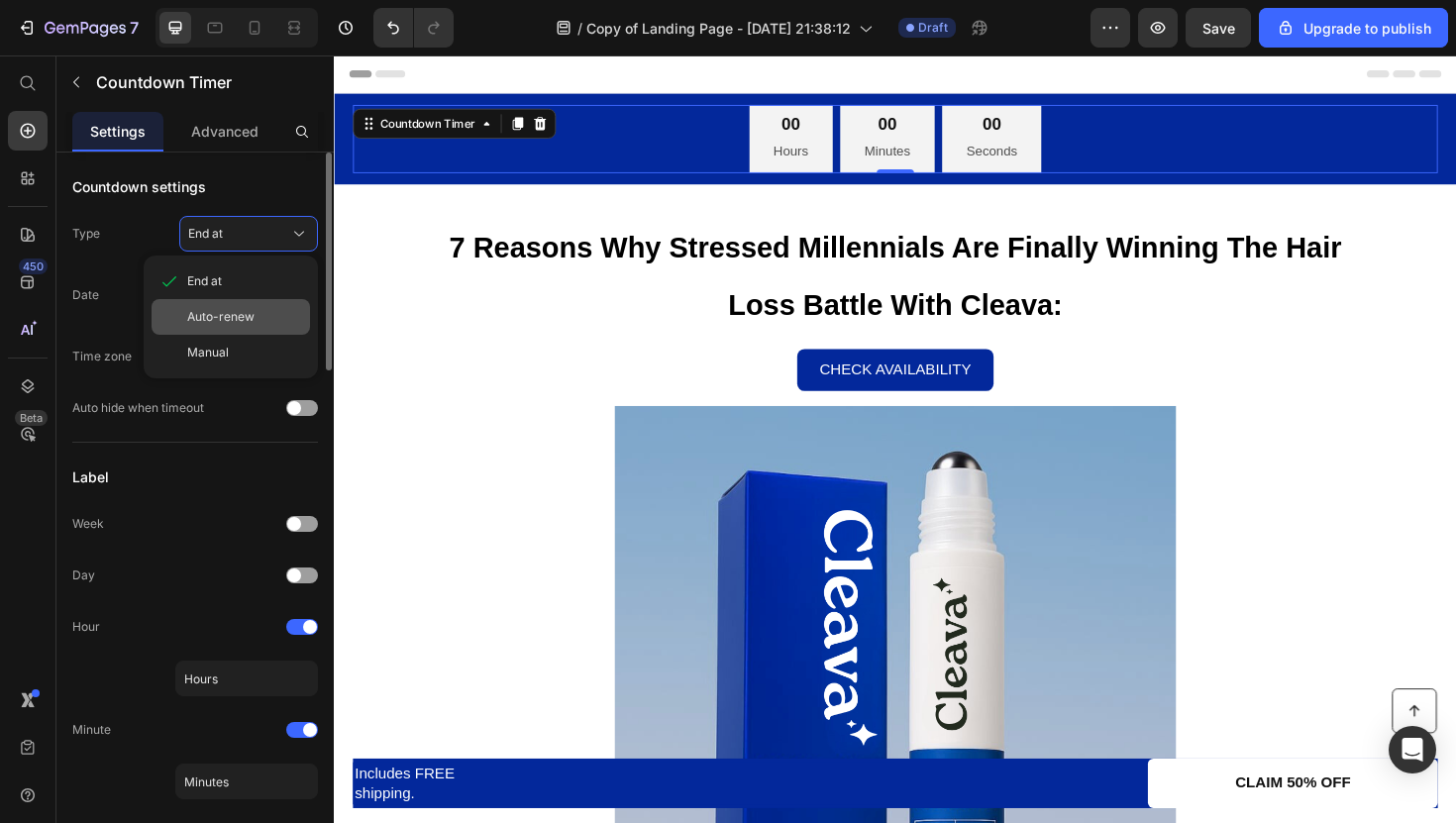 click on "Auto-renew" 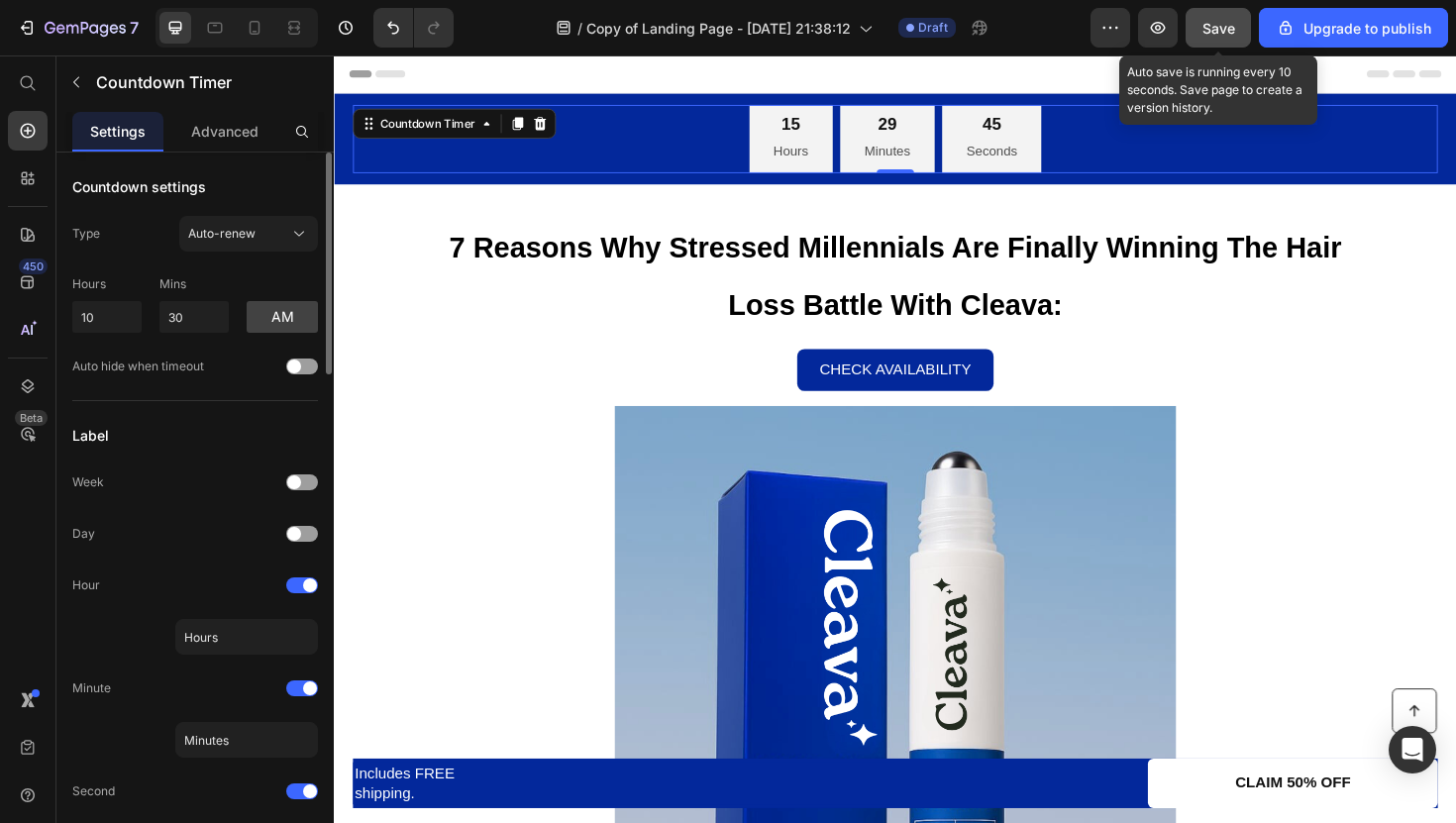 click on "Save" at bounding box center (1218, 28) 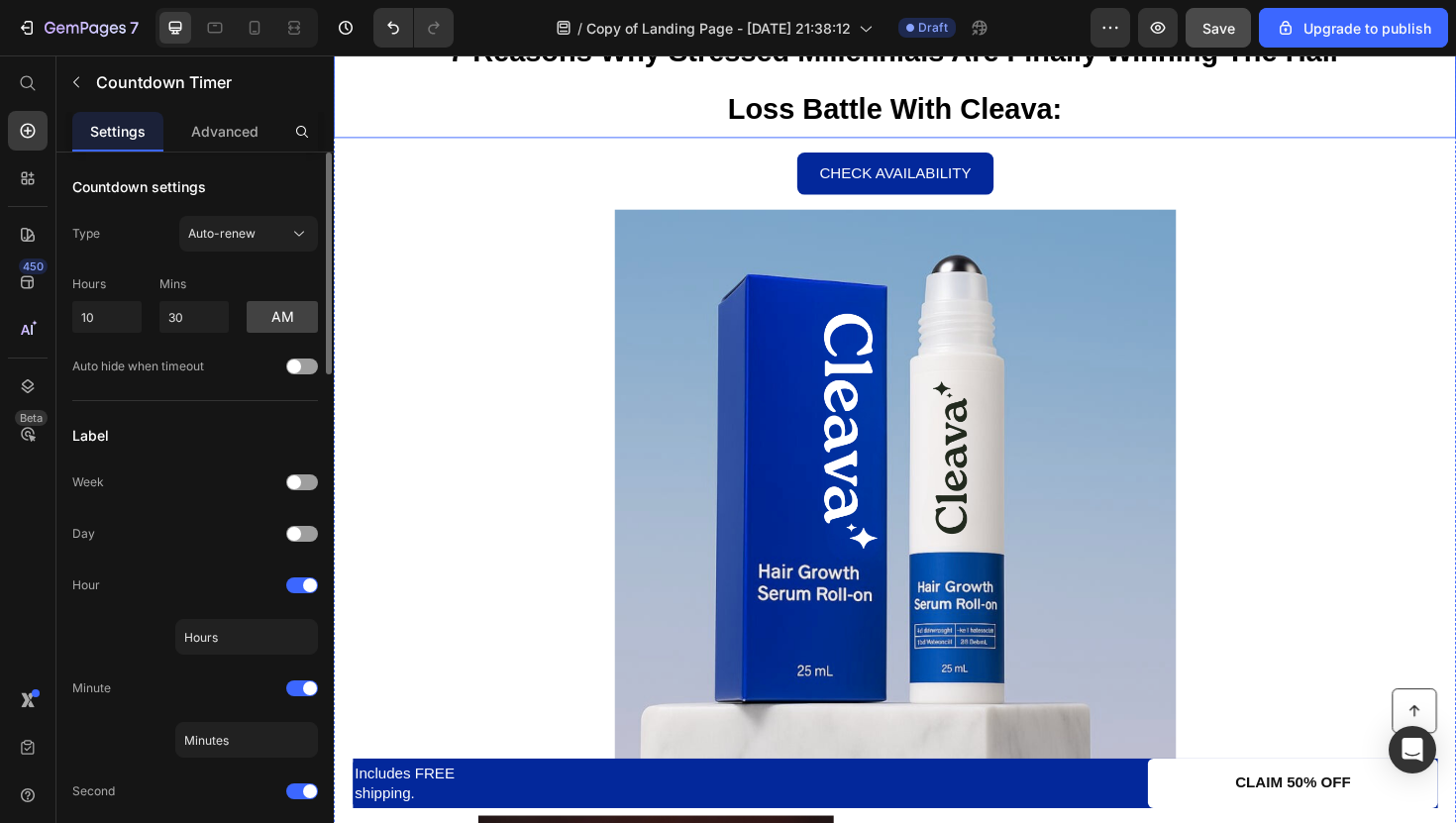 scroll, scrollTop: 206, scrollLeft: 0, axis: vertical 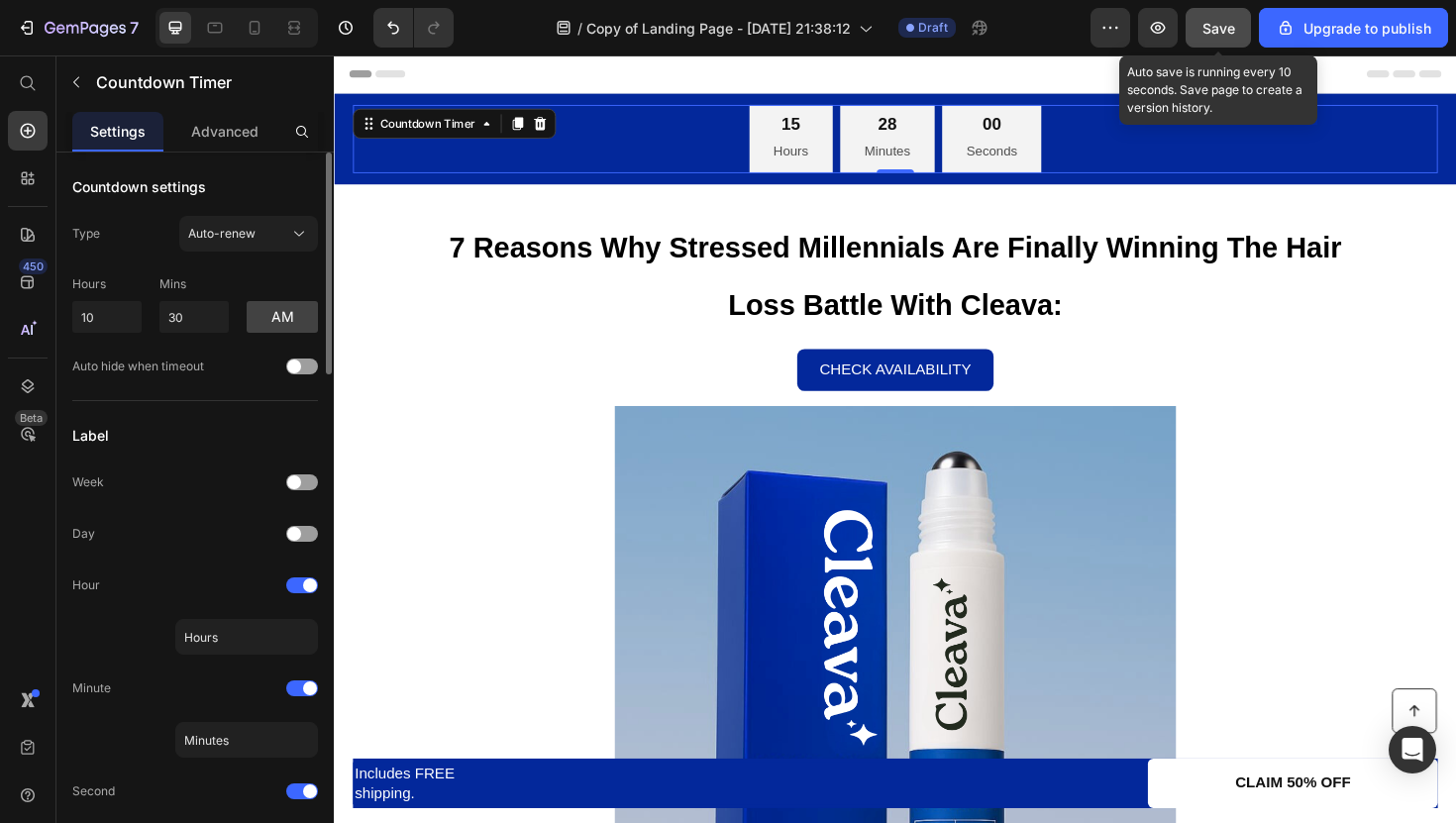click on "Save" at bounding box center (1218, 28) 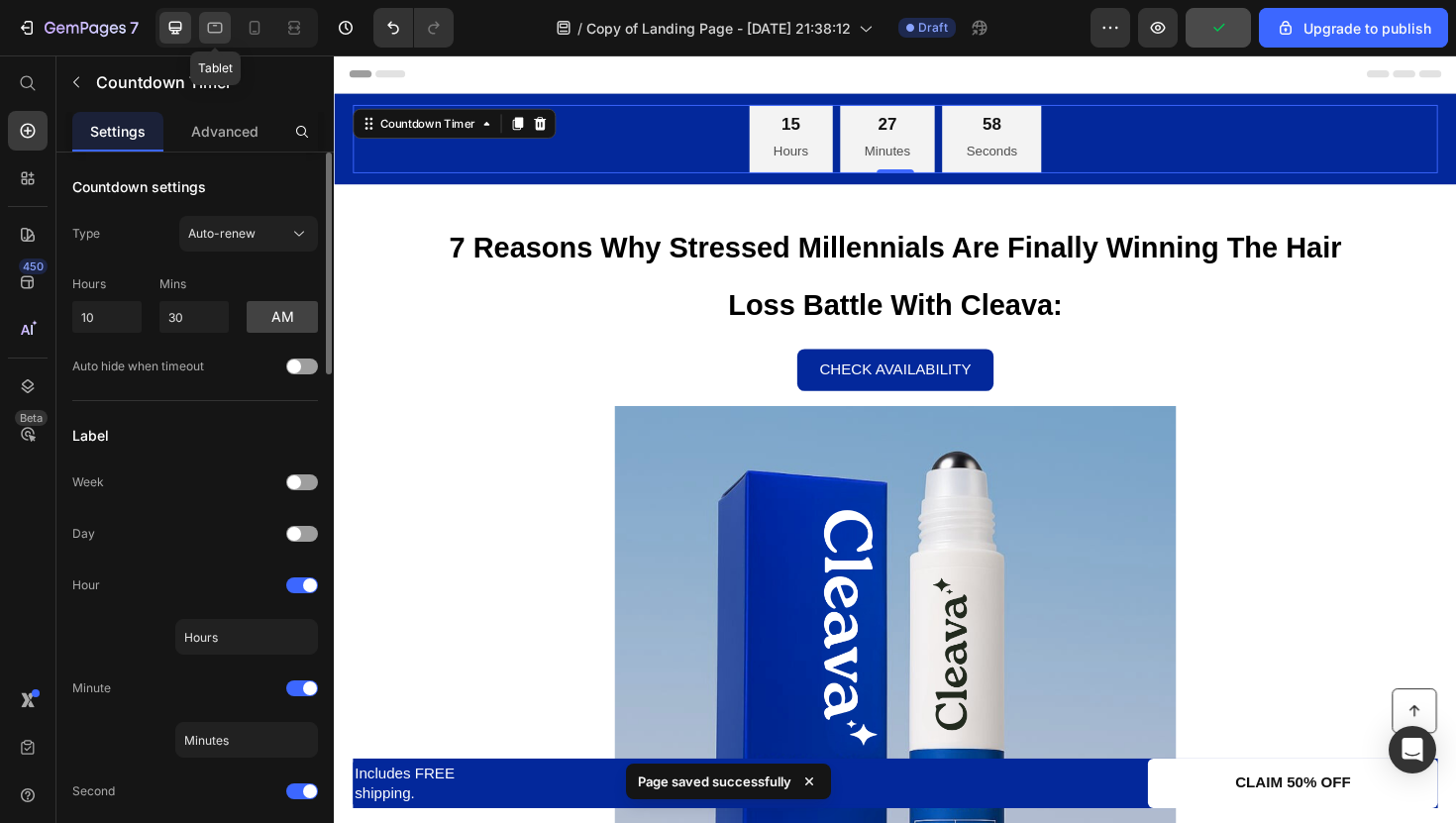 click 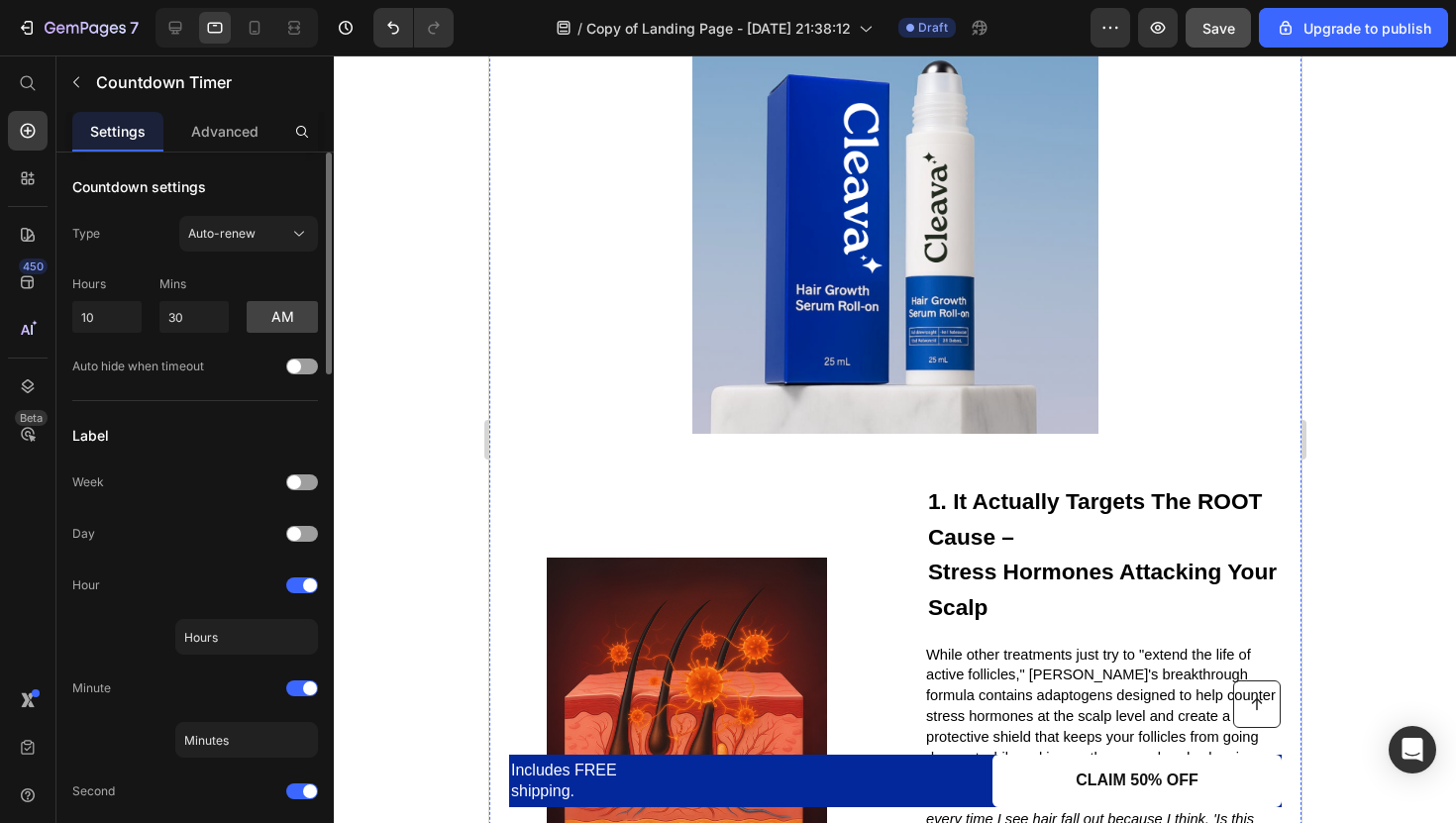scroll, scrollTop: 0, scrollLeft: 0, axis: both 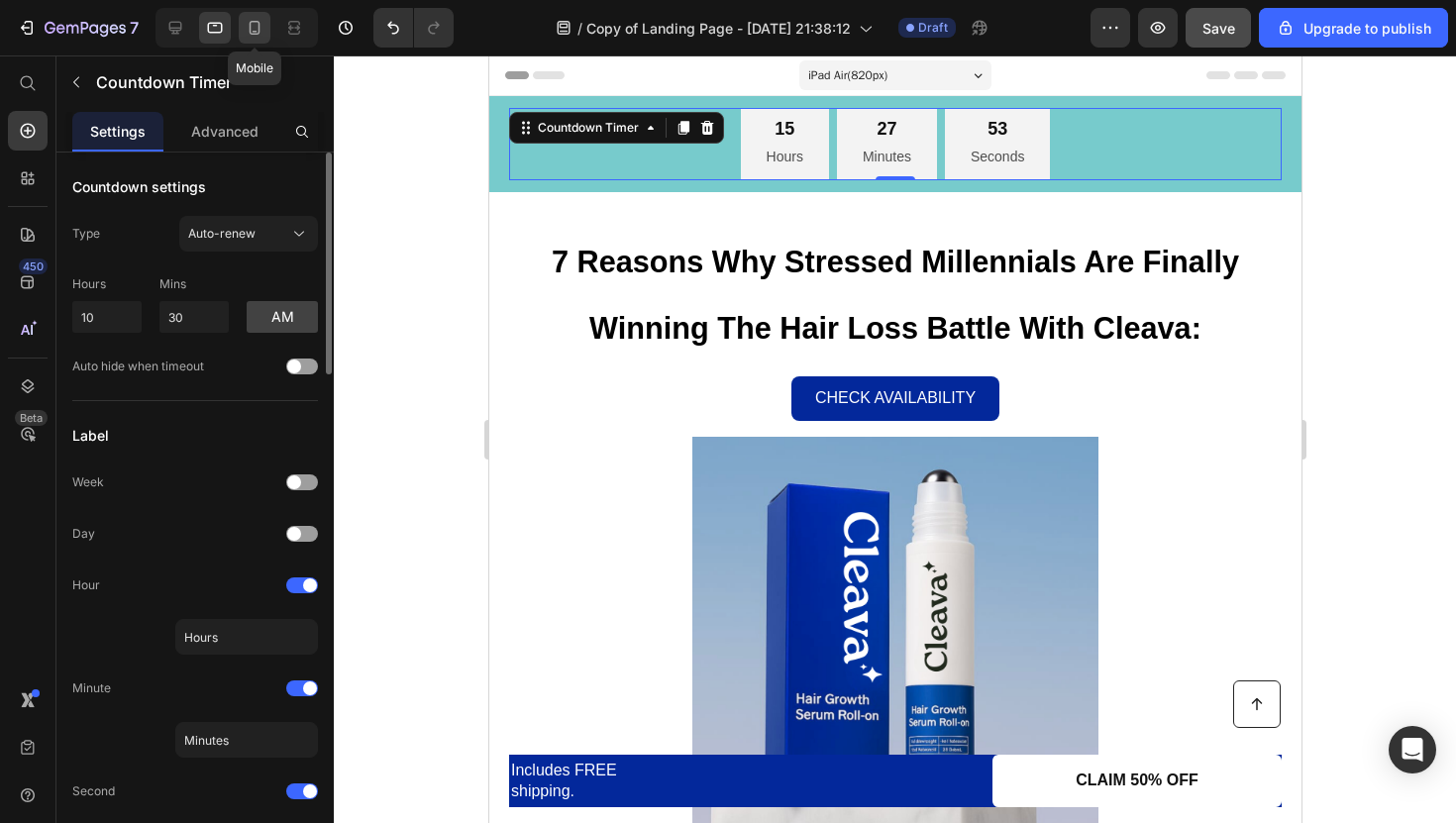click 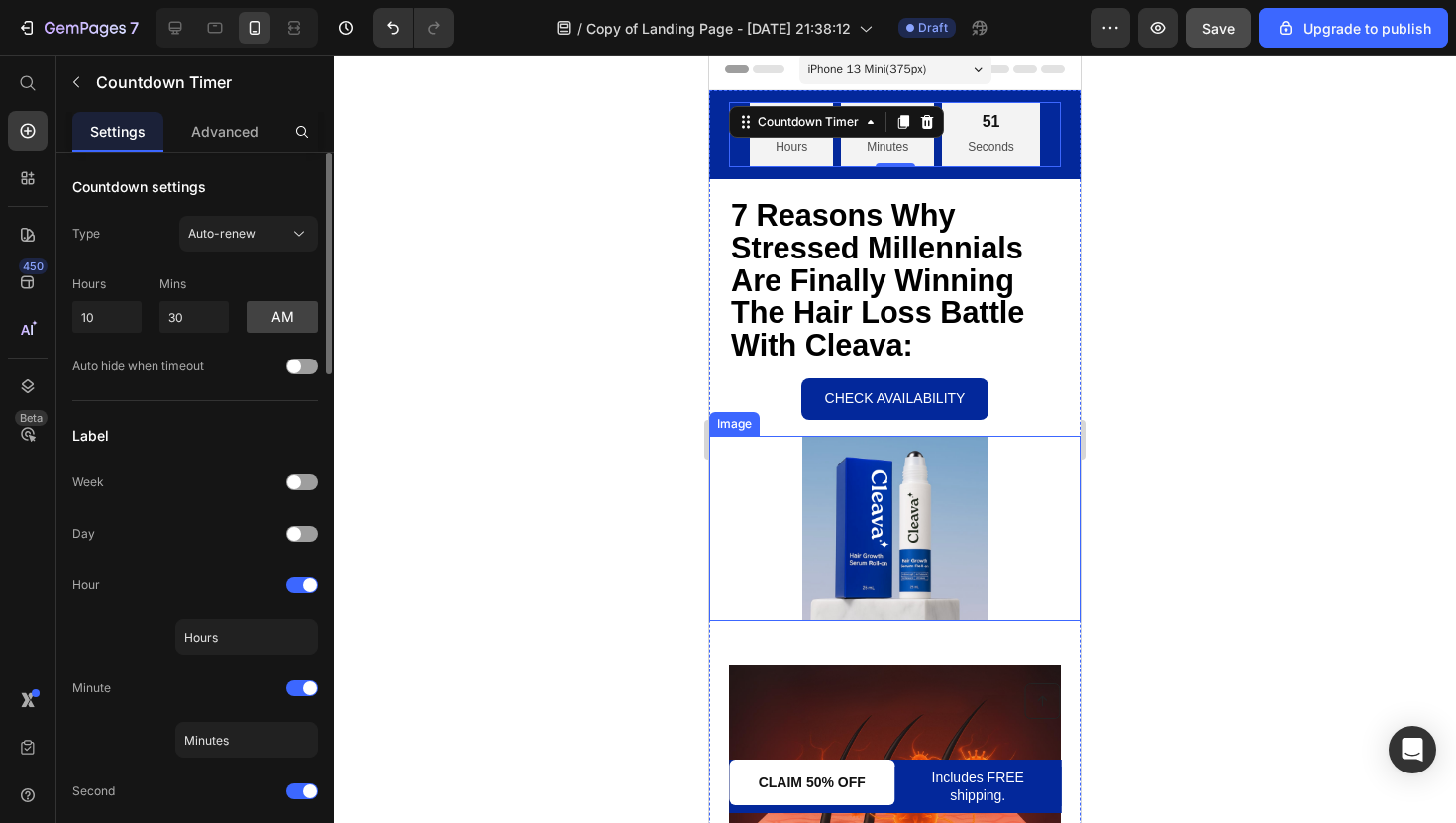 scroll, scrollTop: 0, scrollLeft: 0, axis: both 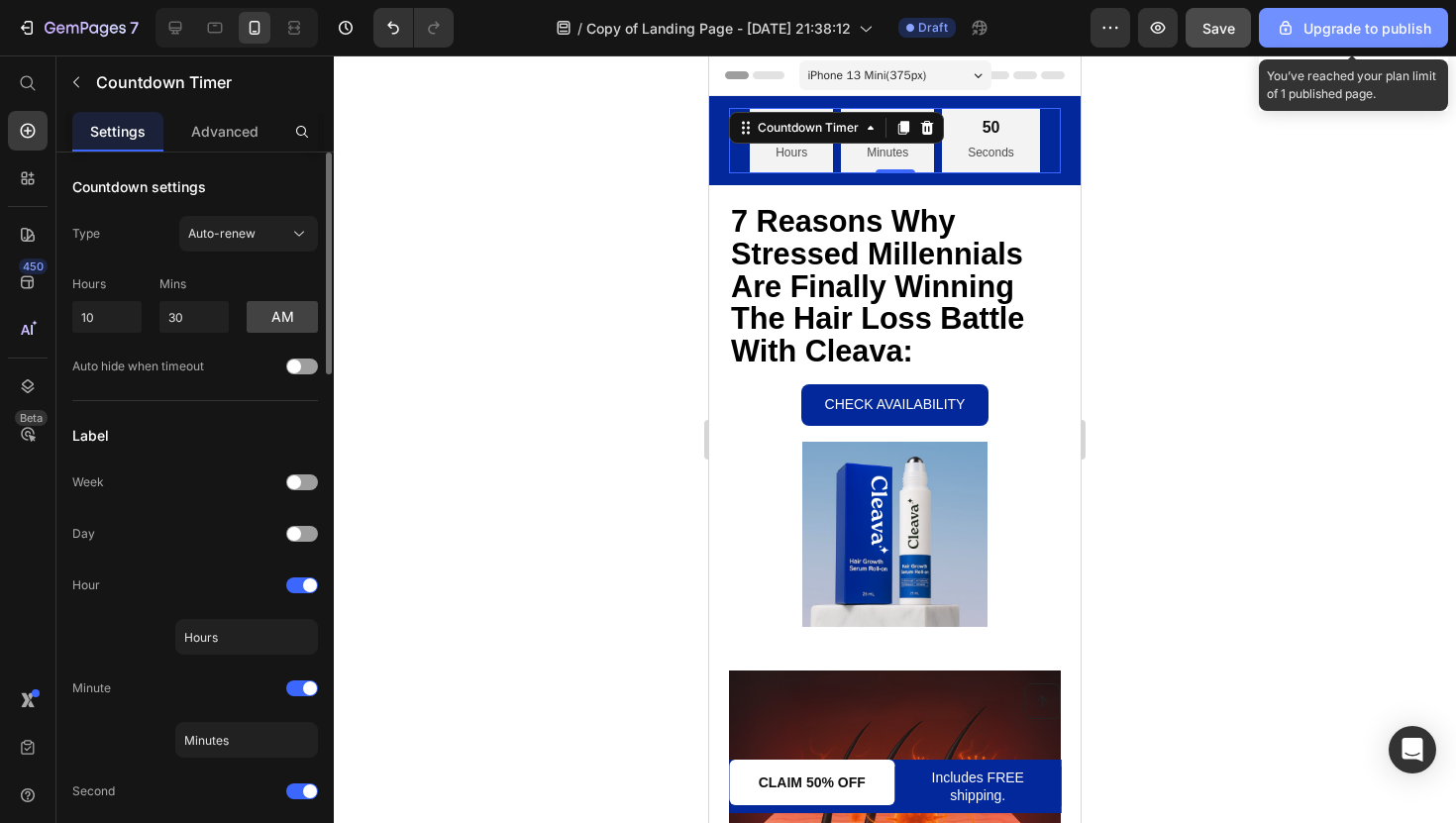 click on "Upgrade to publish" 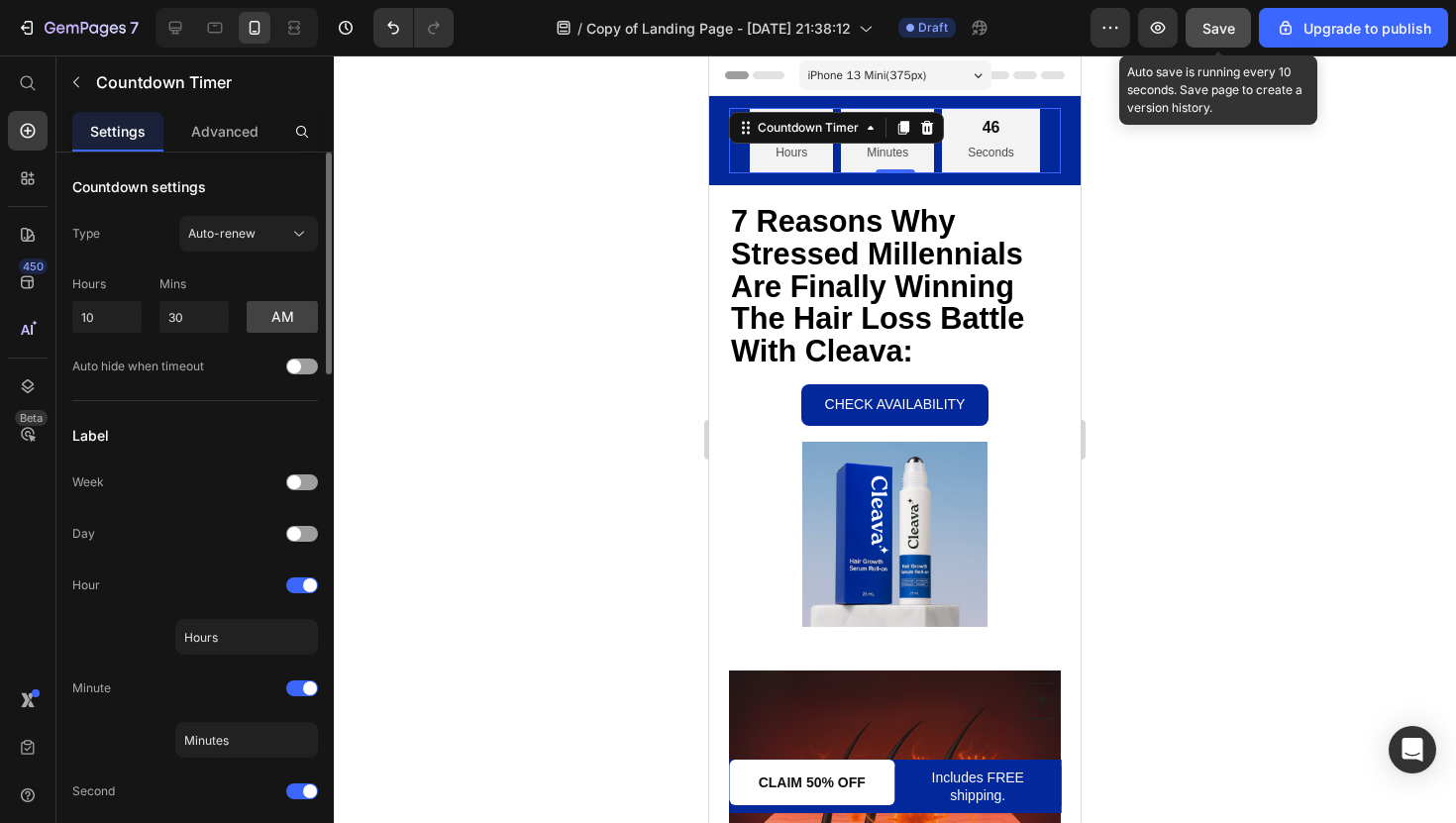 click on "Save" at bounding box center (1218, 28) 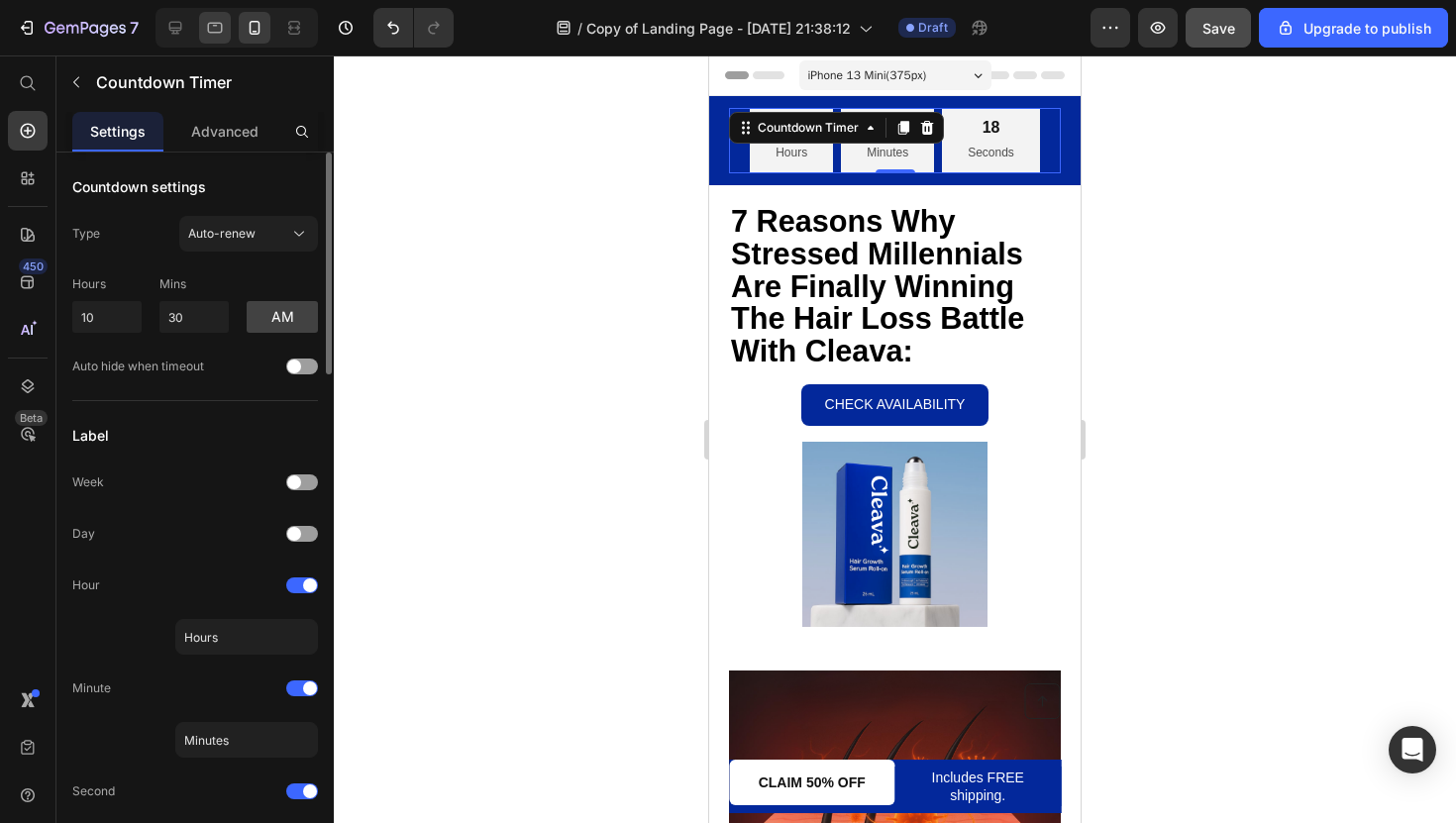 click 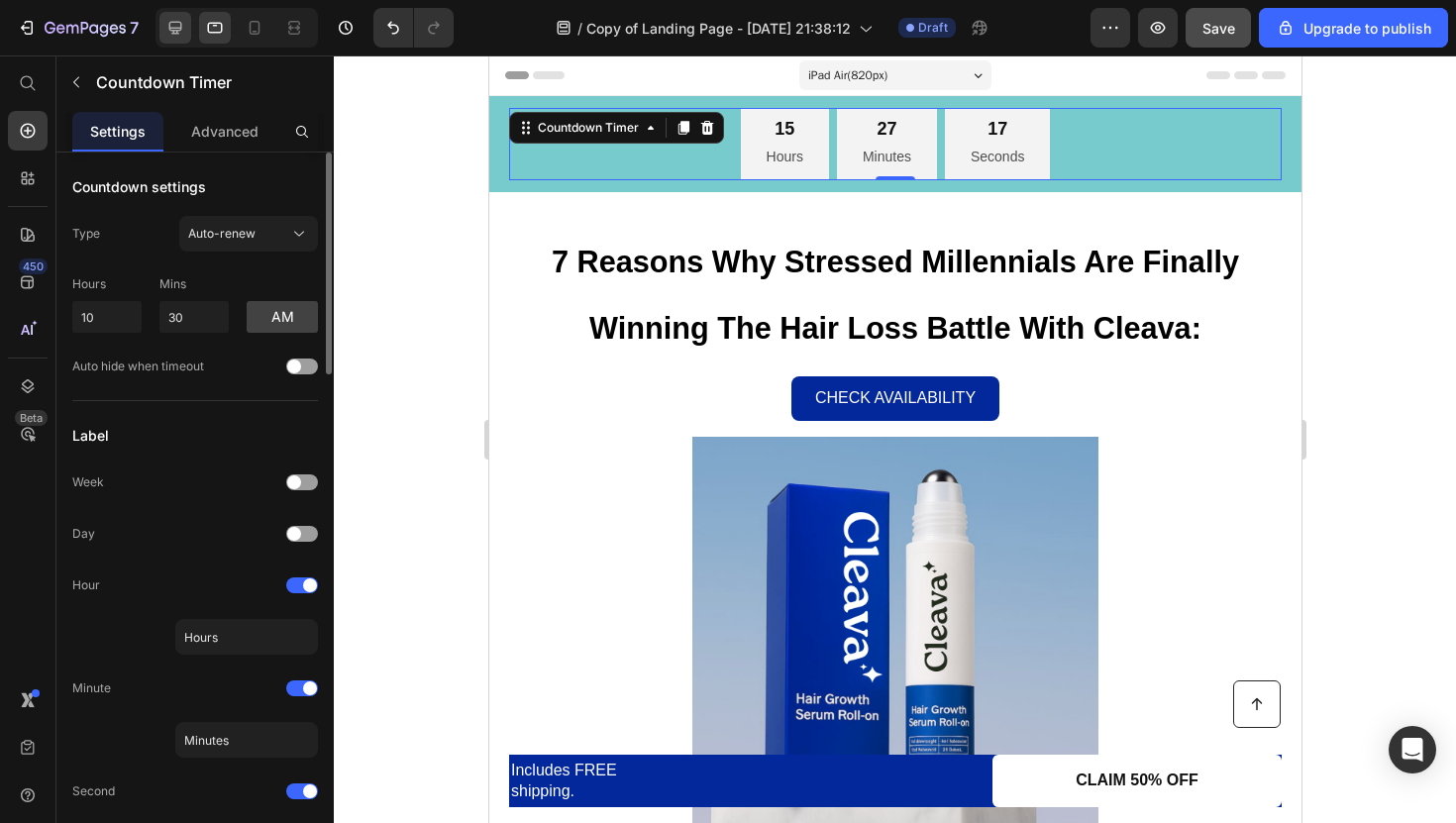 click 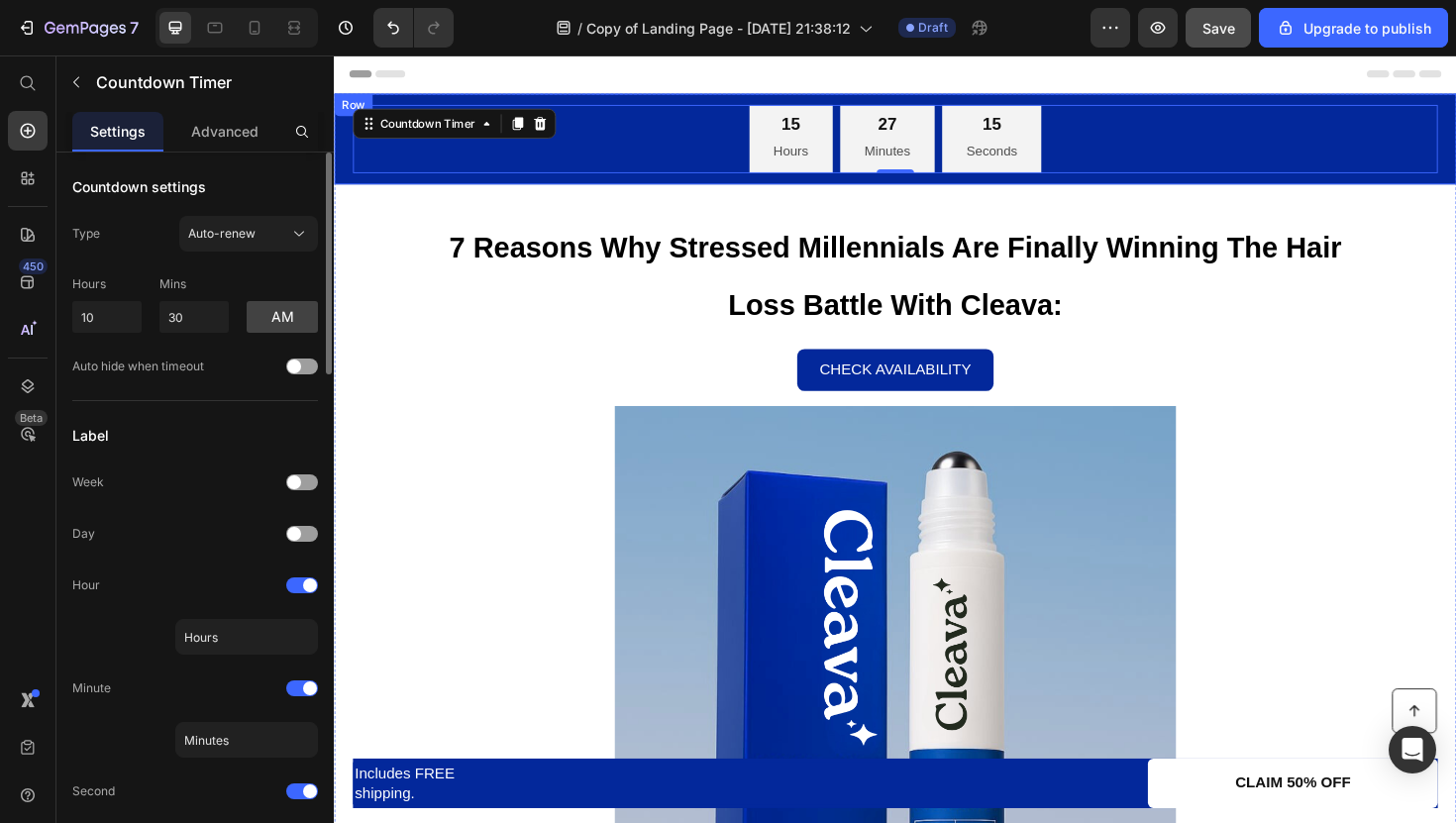 click on "7   /  Copy of Landing Page - Jul 6, 21:38:12 Draft Preview  Save  Upgrade to publish" 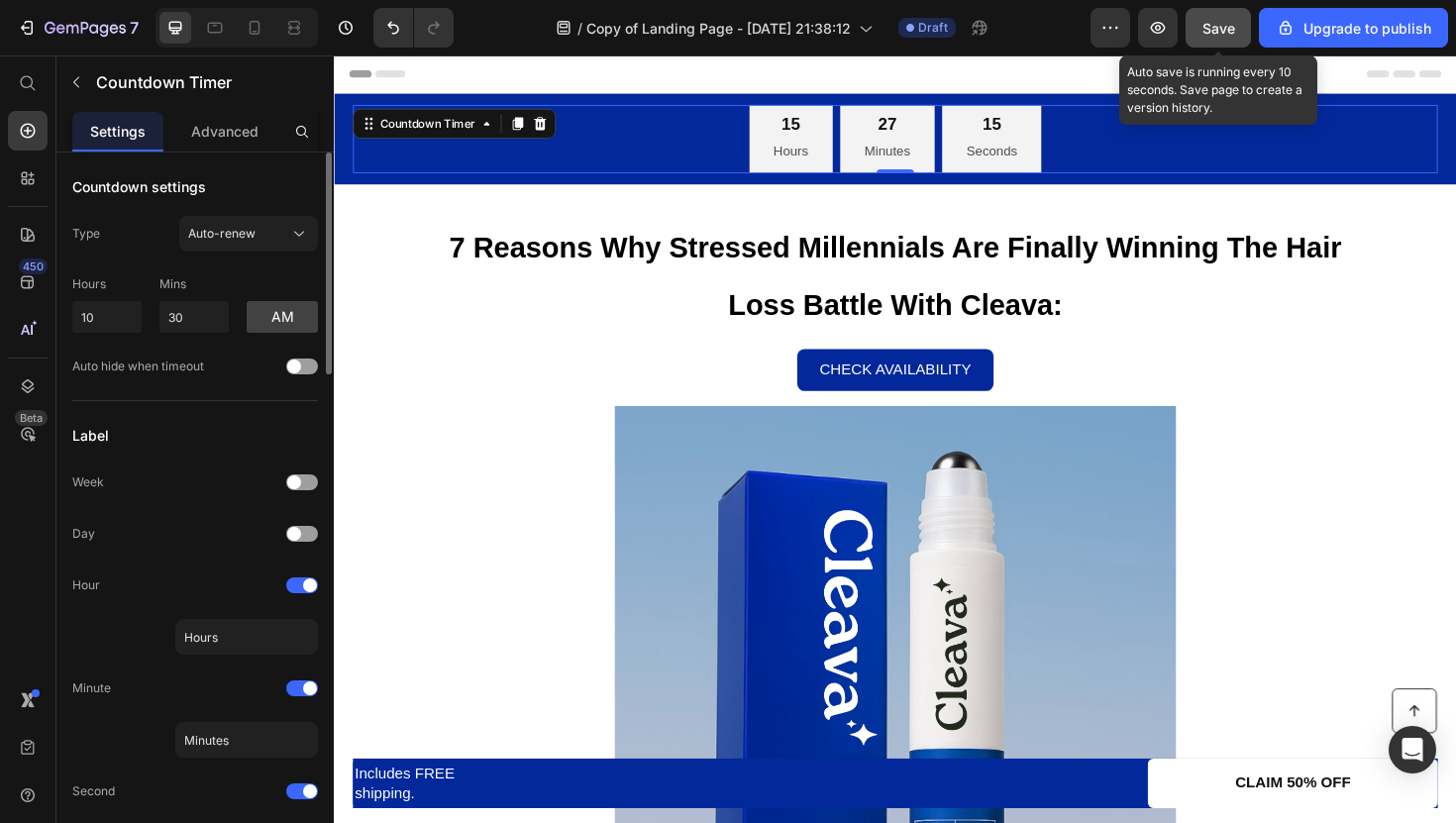 click on "Save" 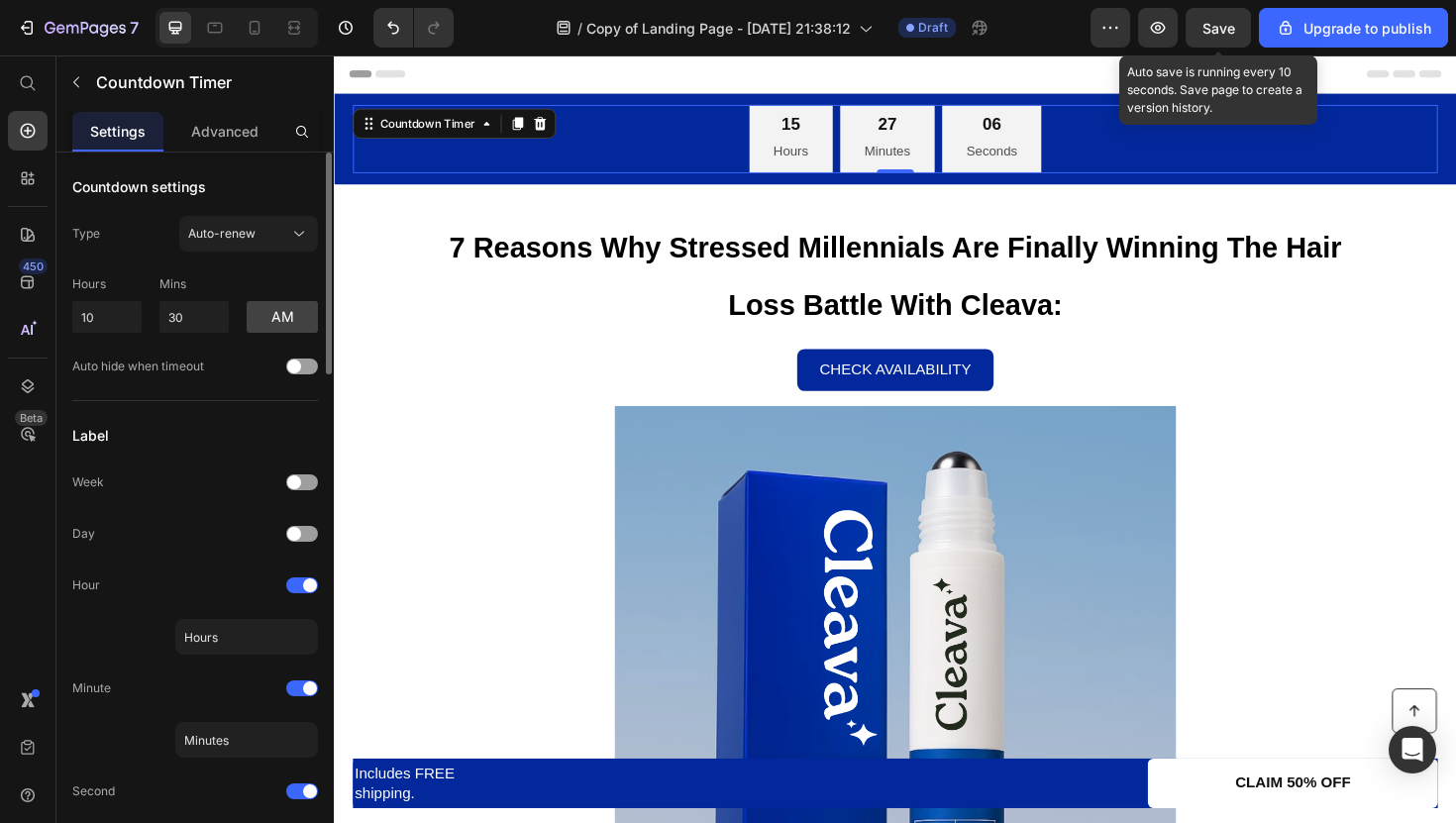 click on "Save" at bounding box center (1218, 28) 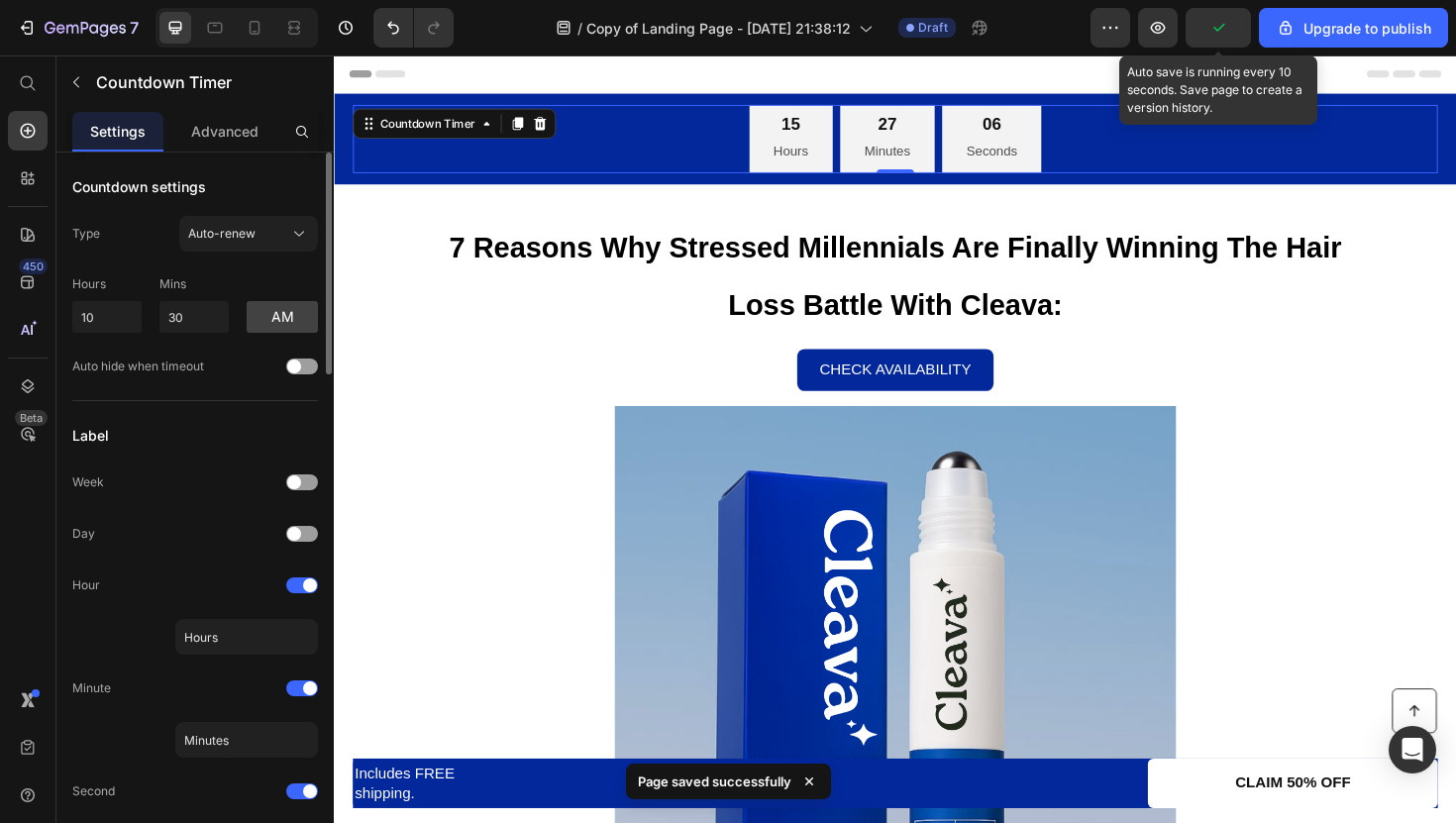 click 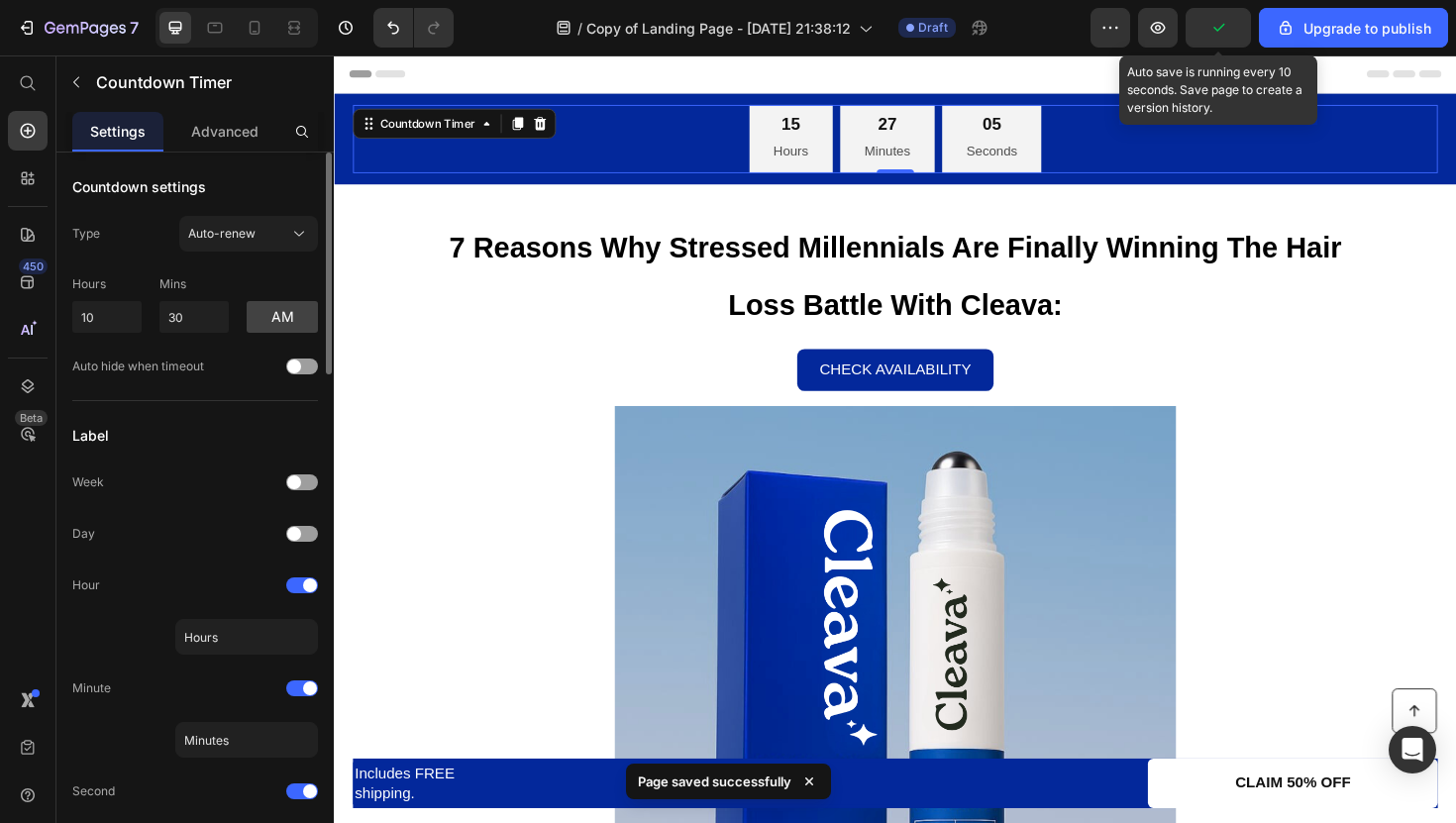 click 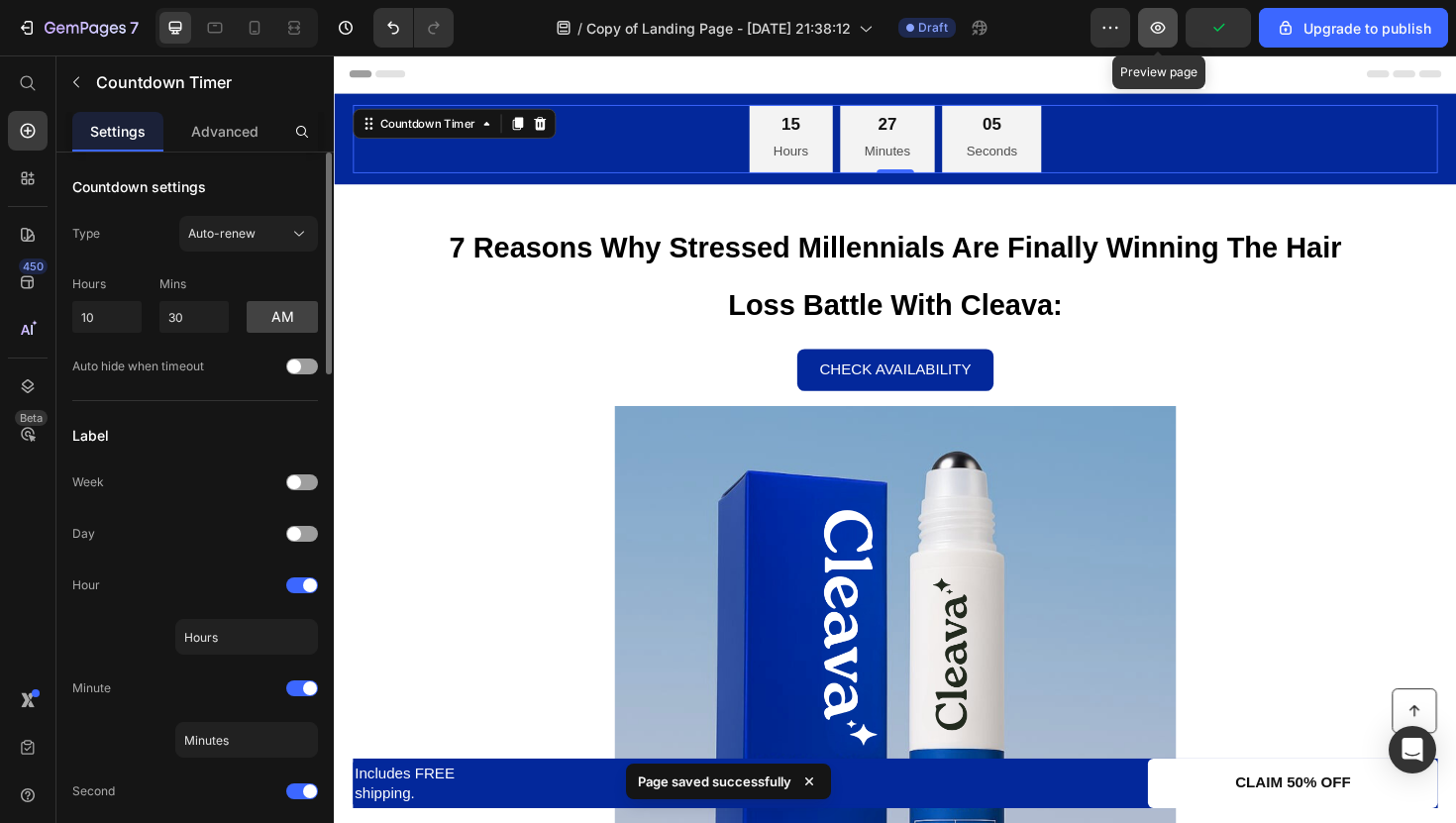 click 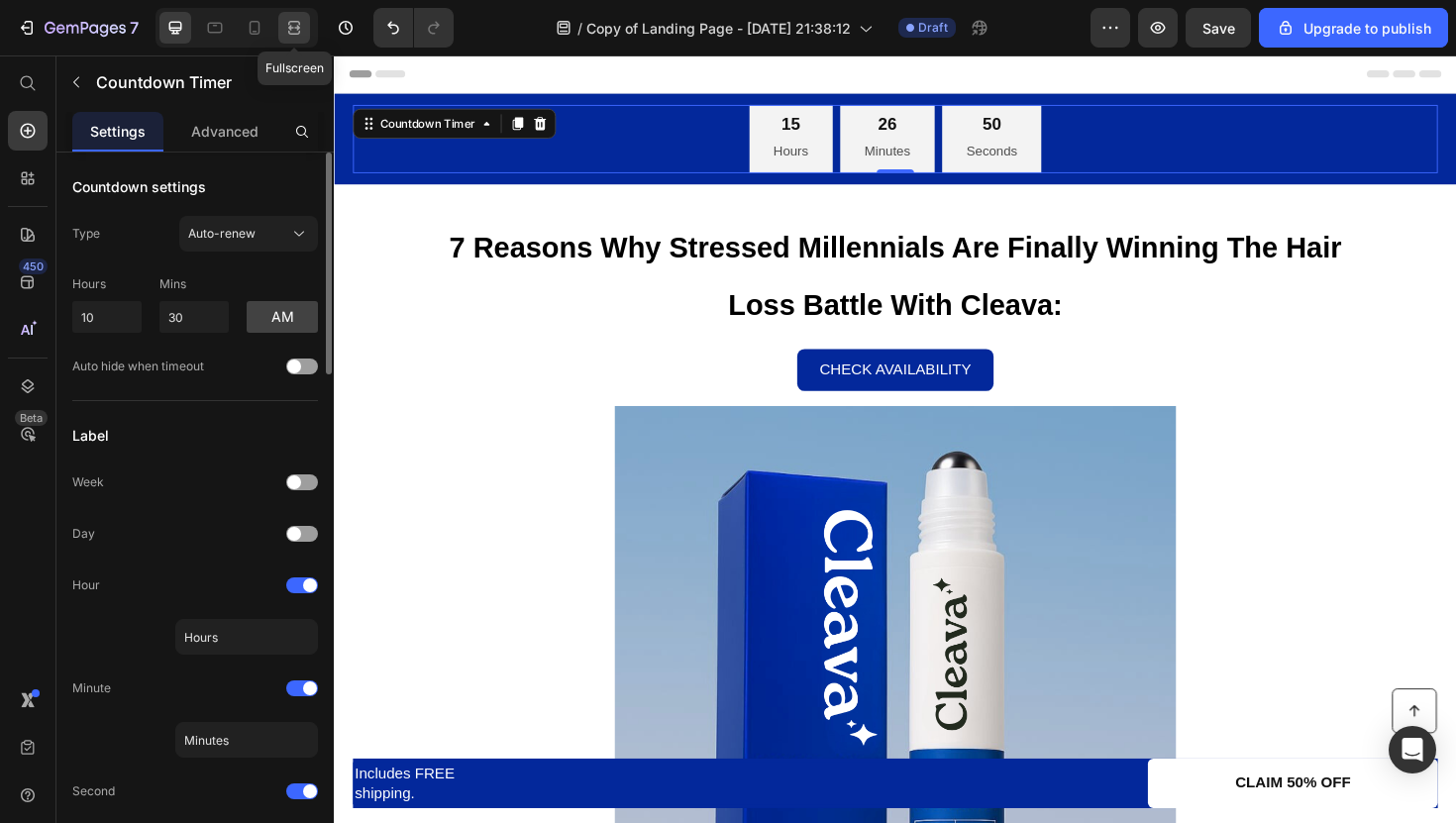 click 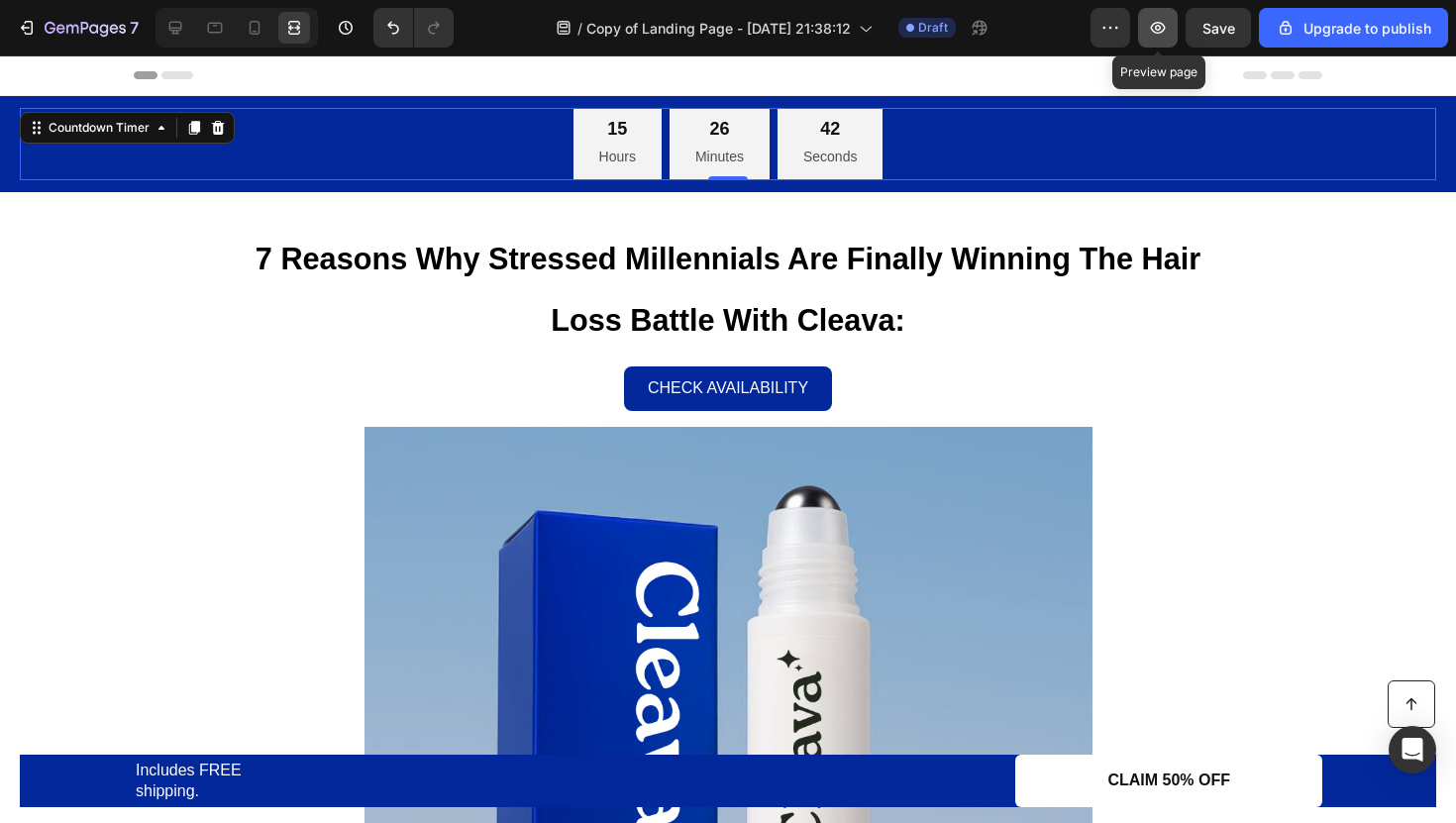 click 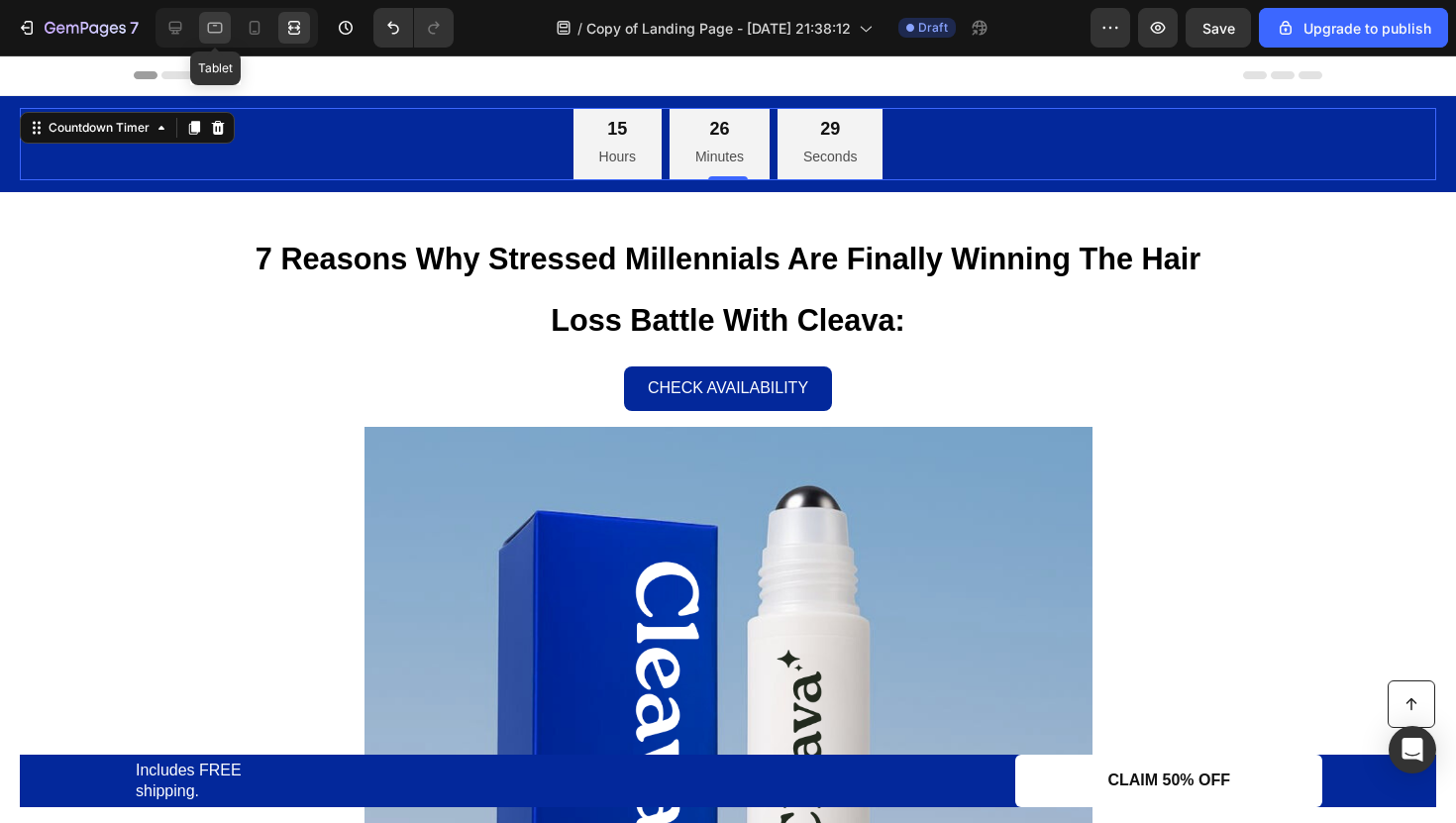 click 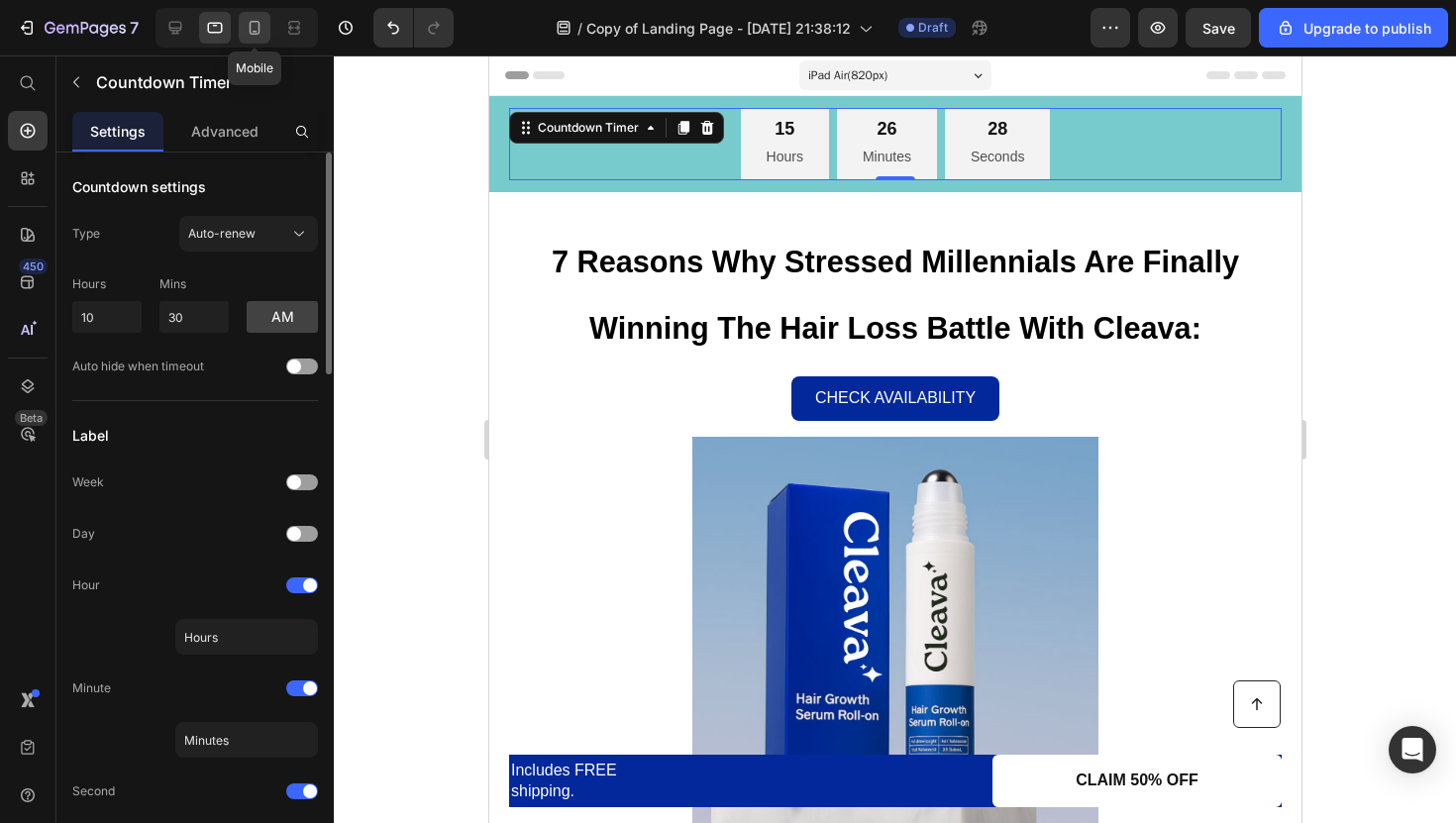 click 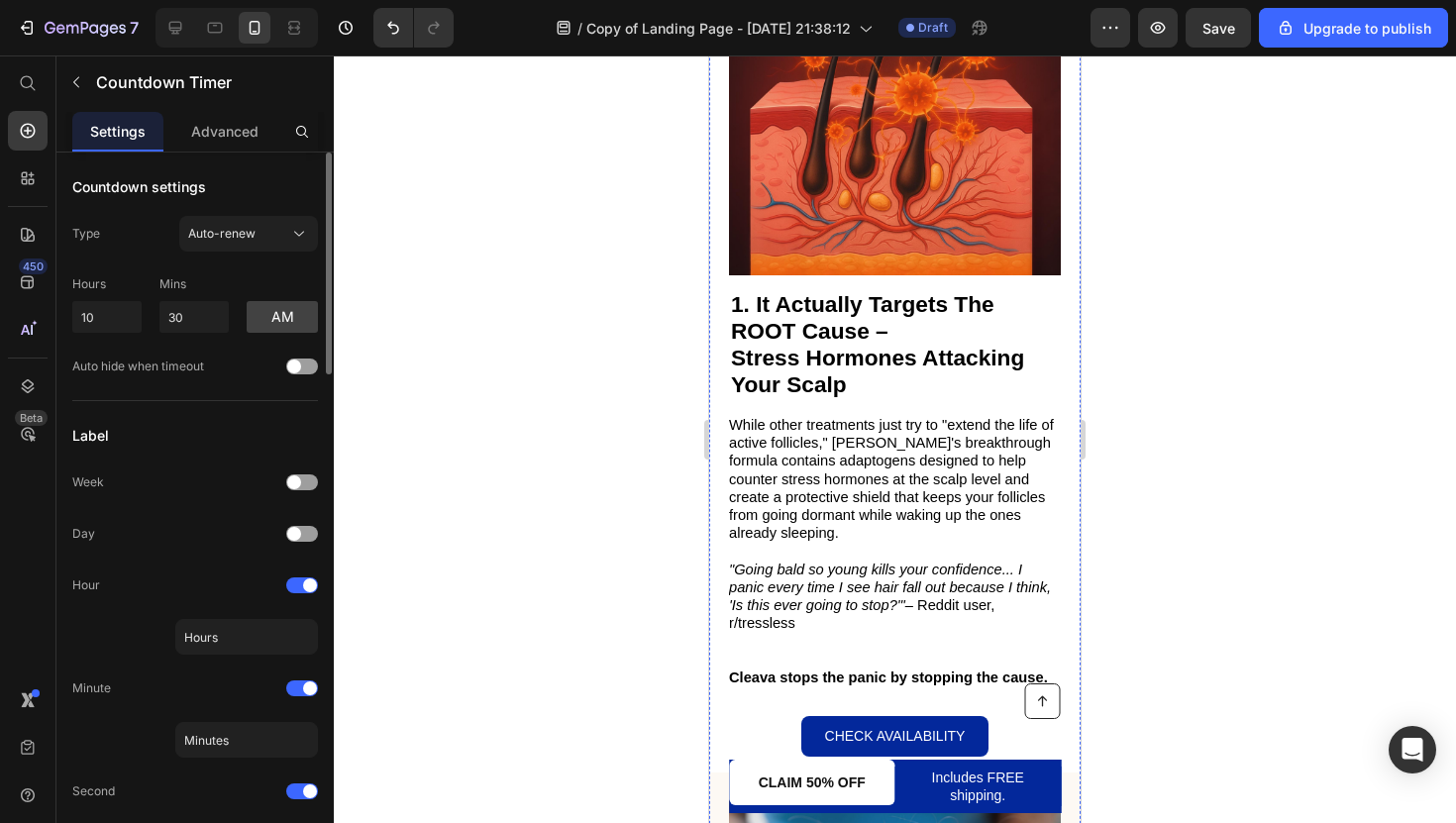 scroll, scrollTop: 745, scrollLeft: 0, axis: vertical 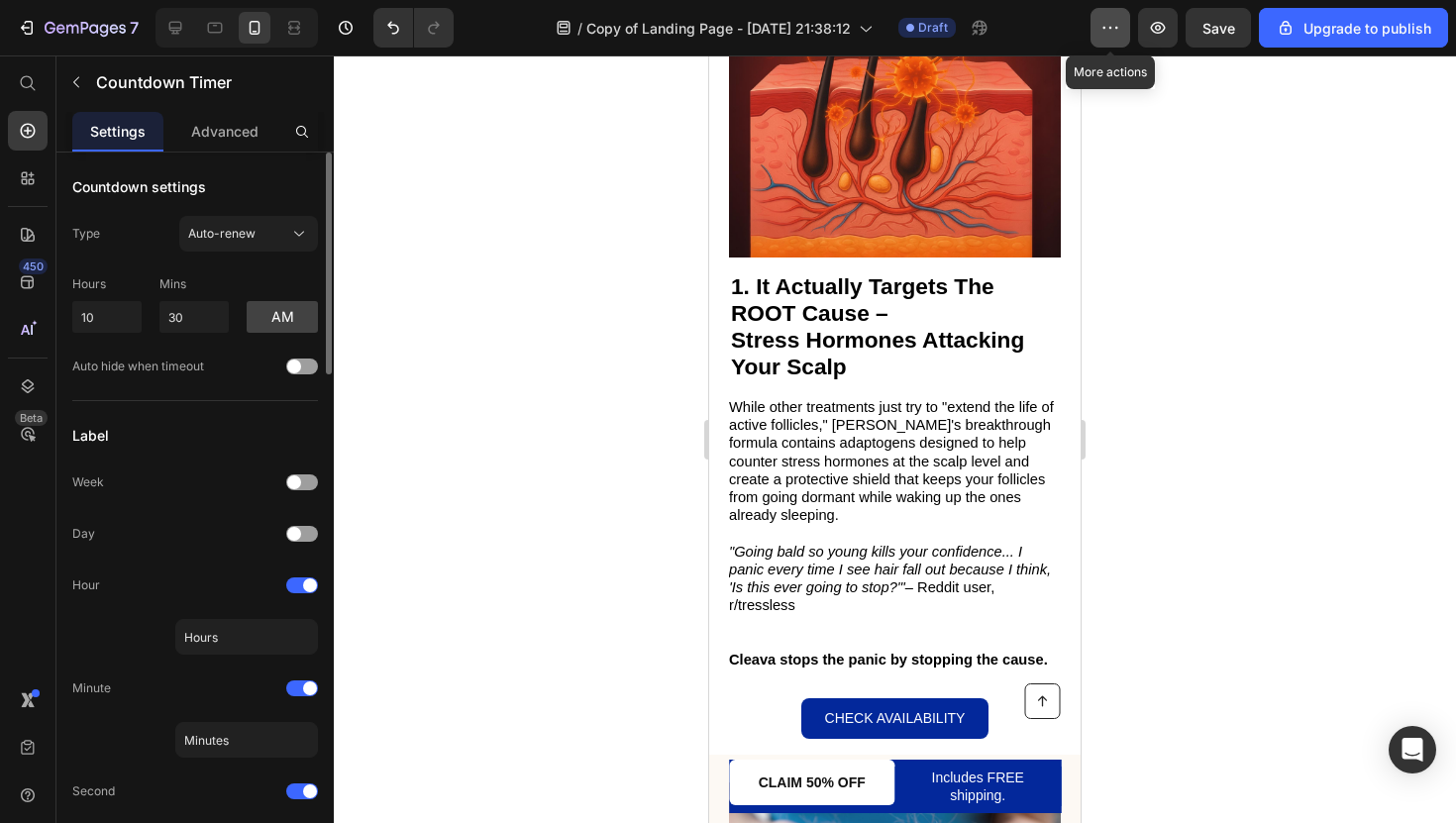 click 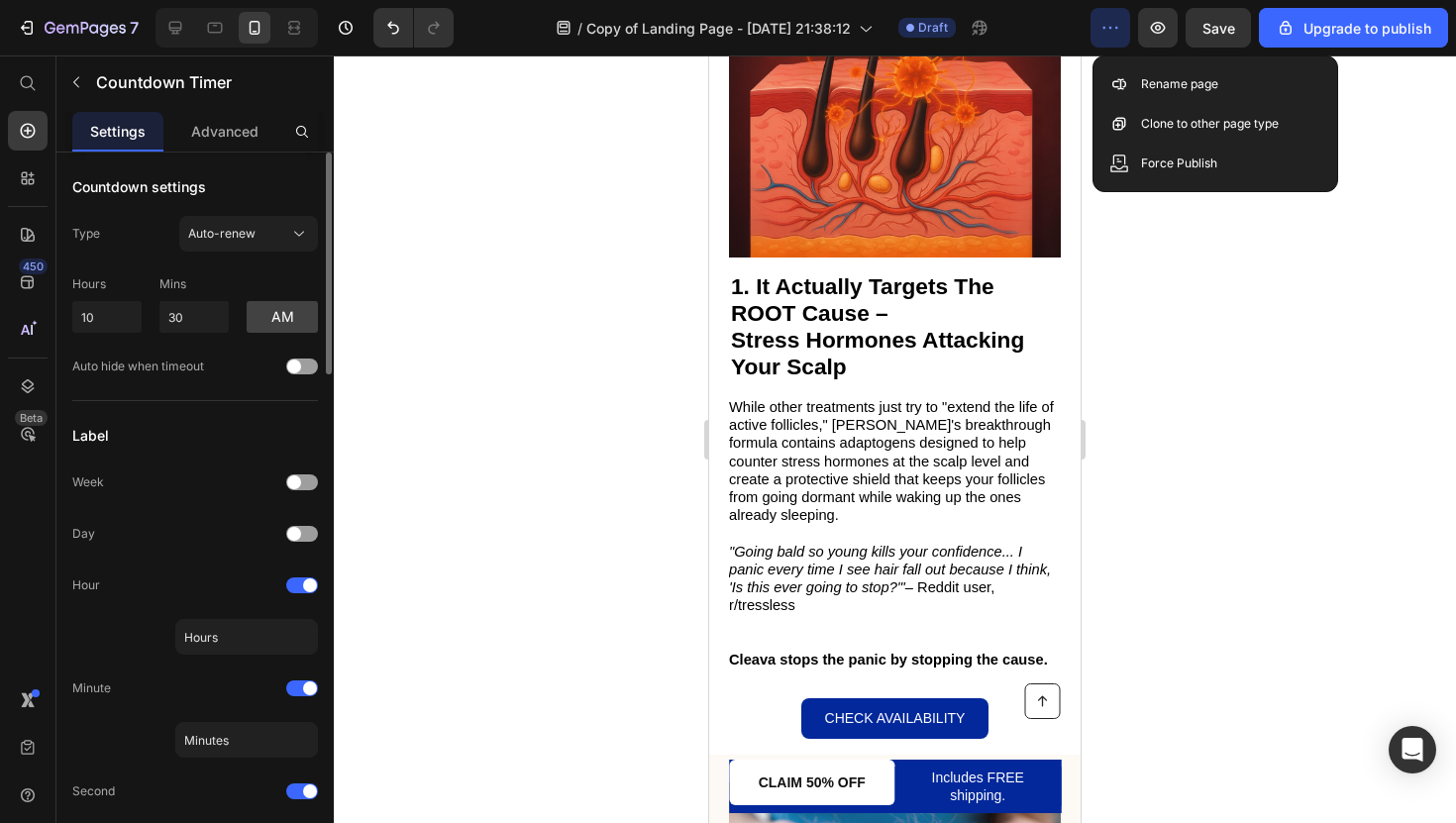 click 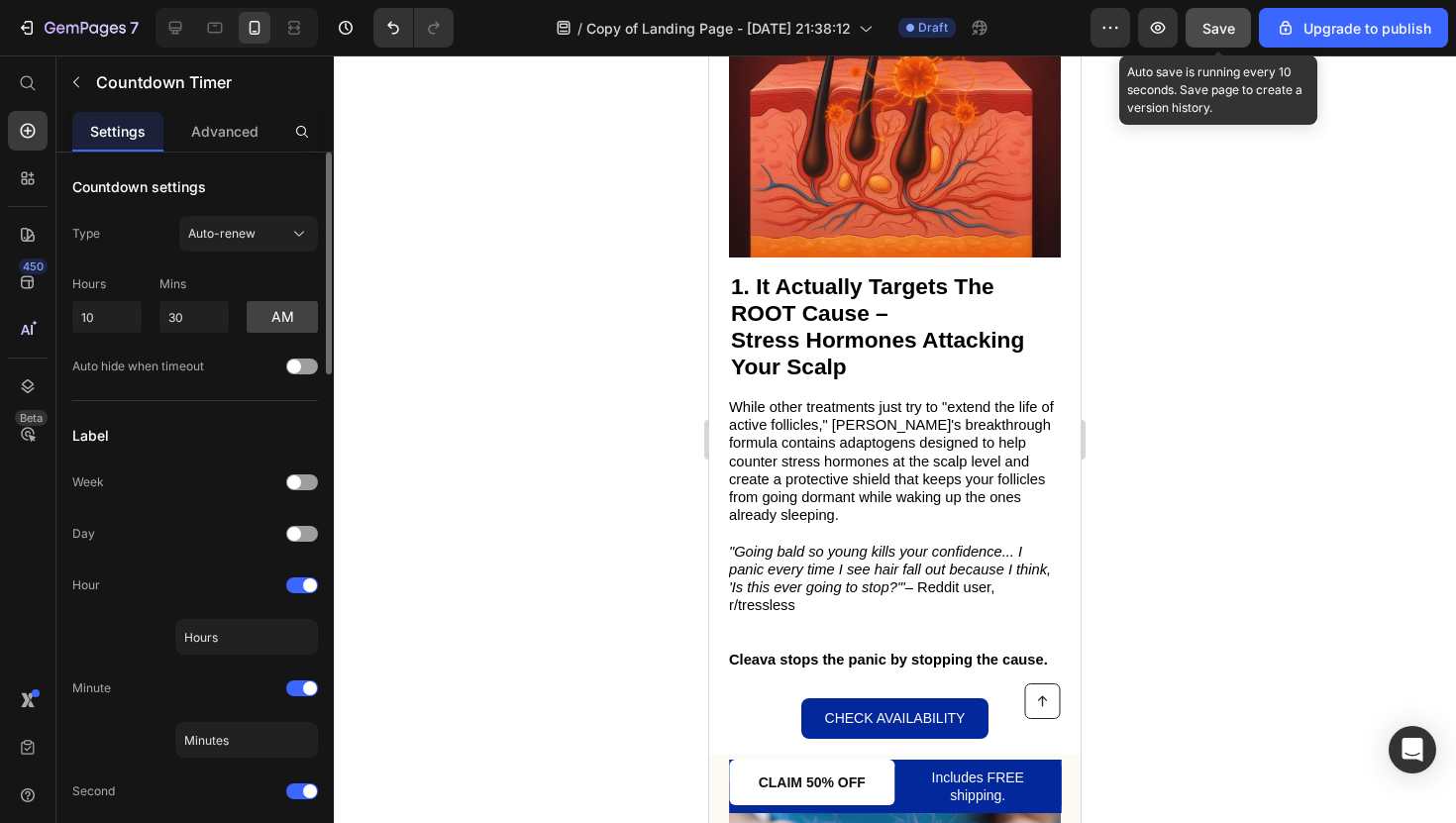 click on "Save" at bounding box center [1218, 28] 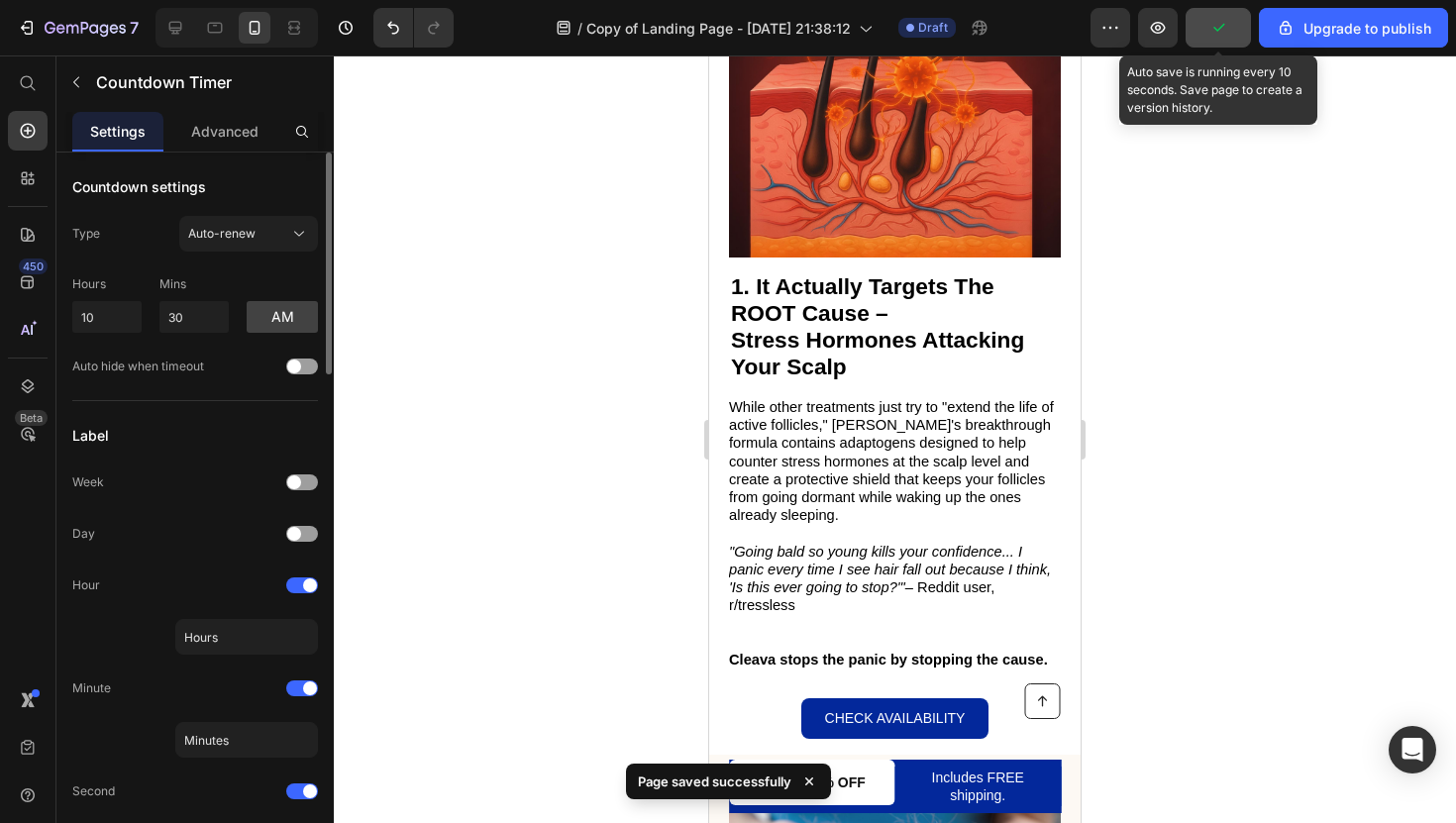 click 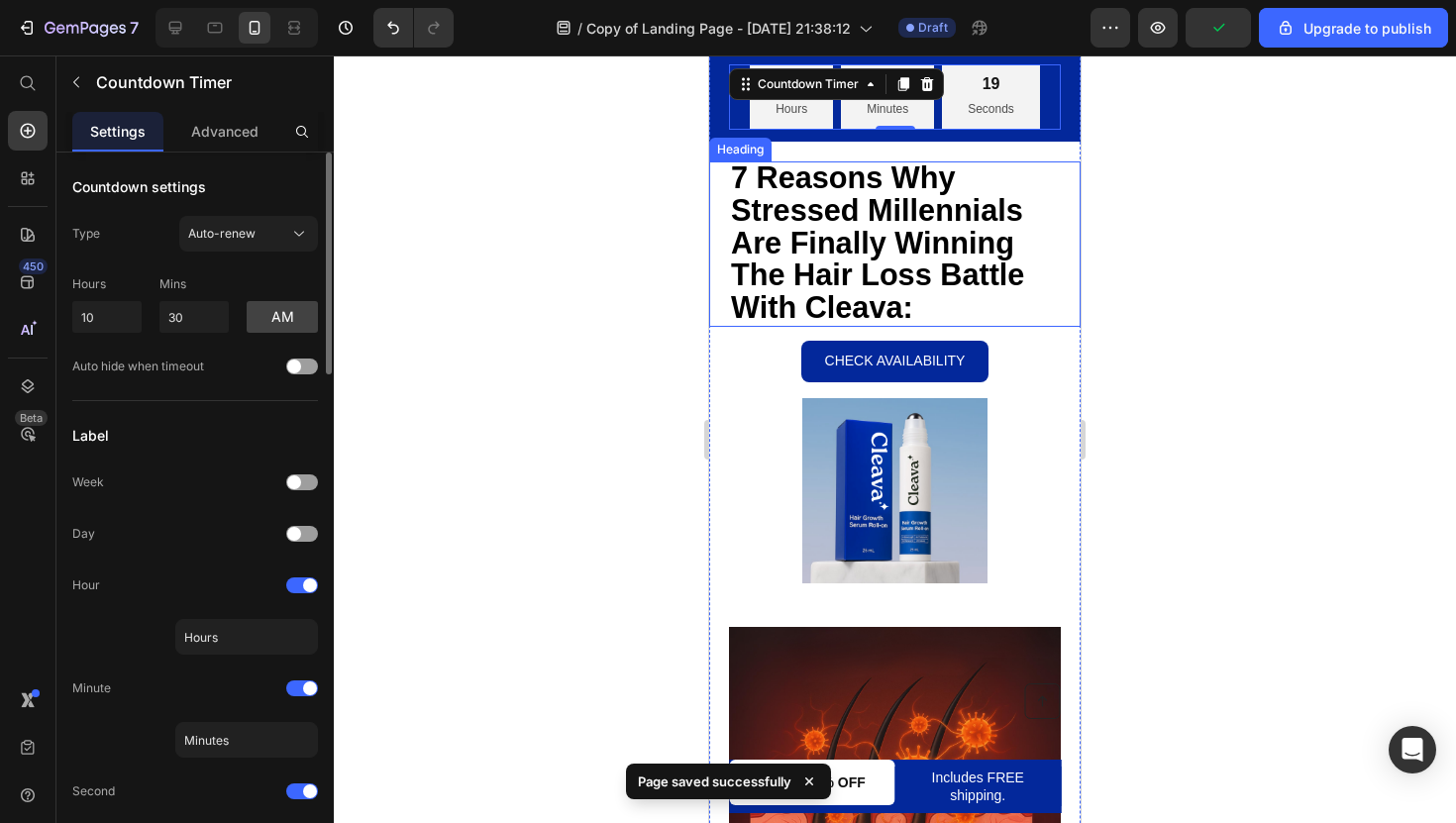 scroll, scrollTop: 0, scrollLeft: 0, axis: both 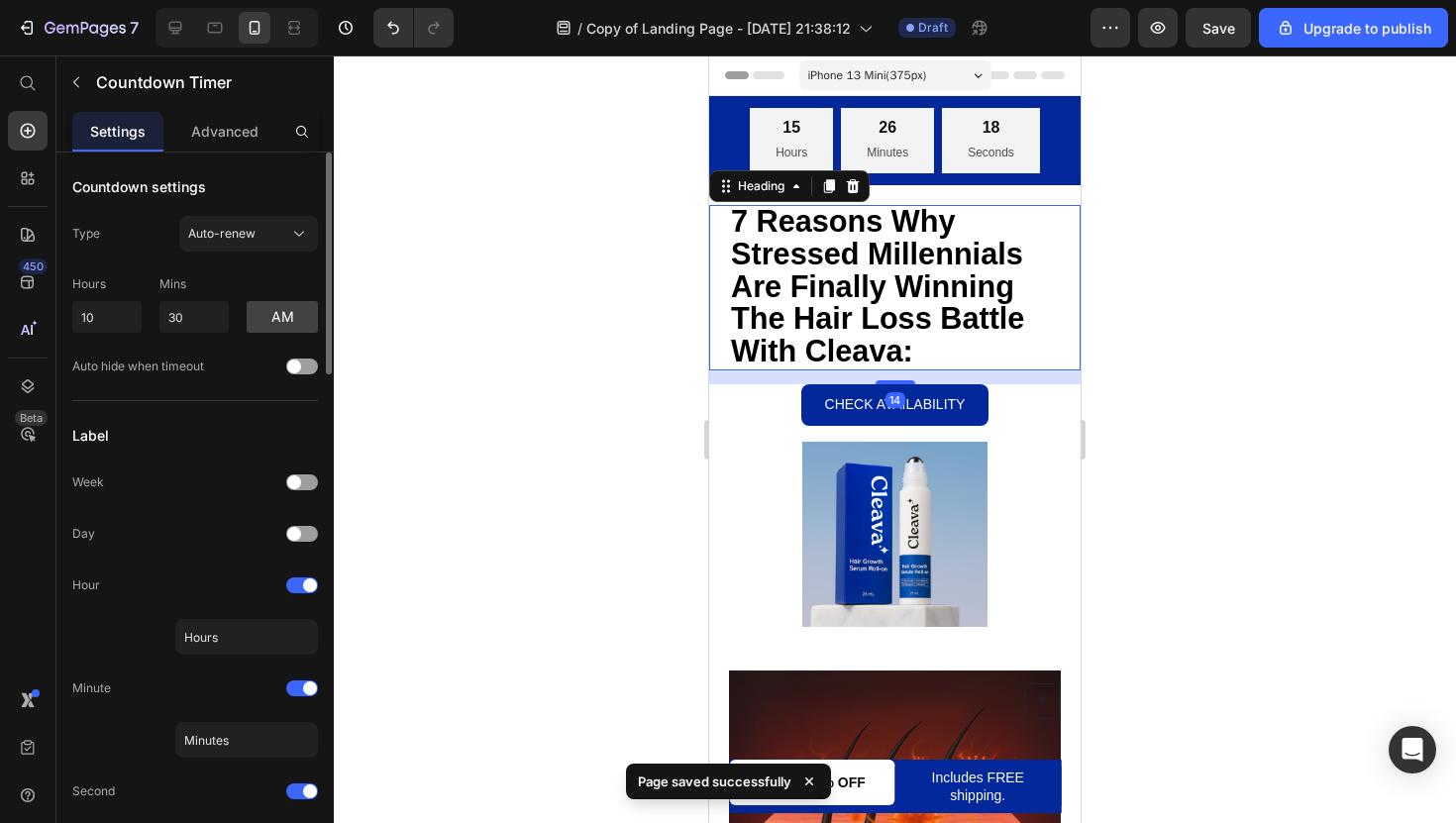 click on "7 Reasons Why Stressed Millennials Are Finally Winning The Hair Loss Battle With Cleava:" at bounding box center [878, 285] 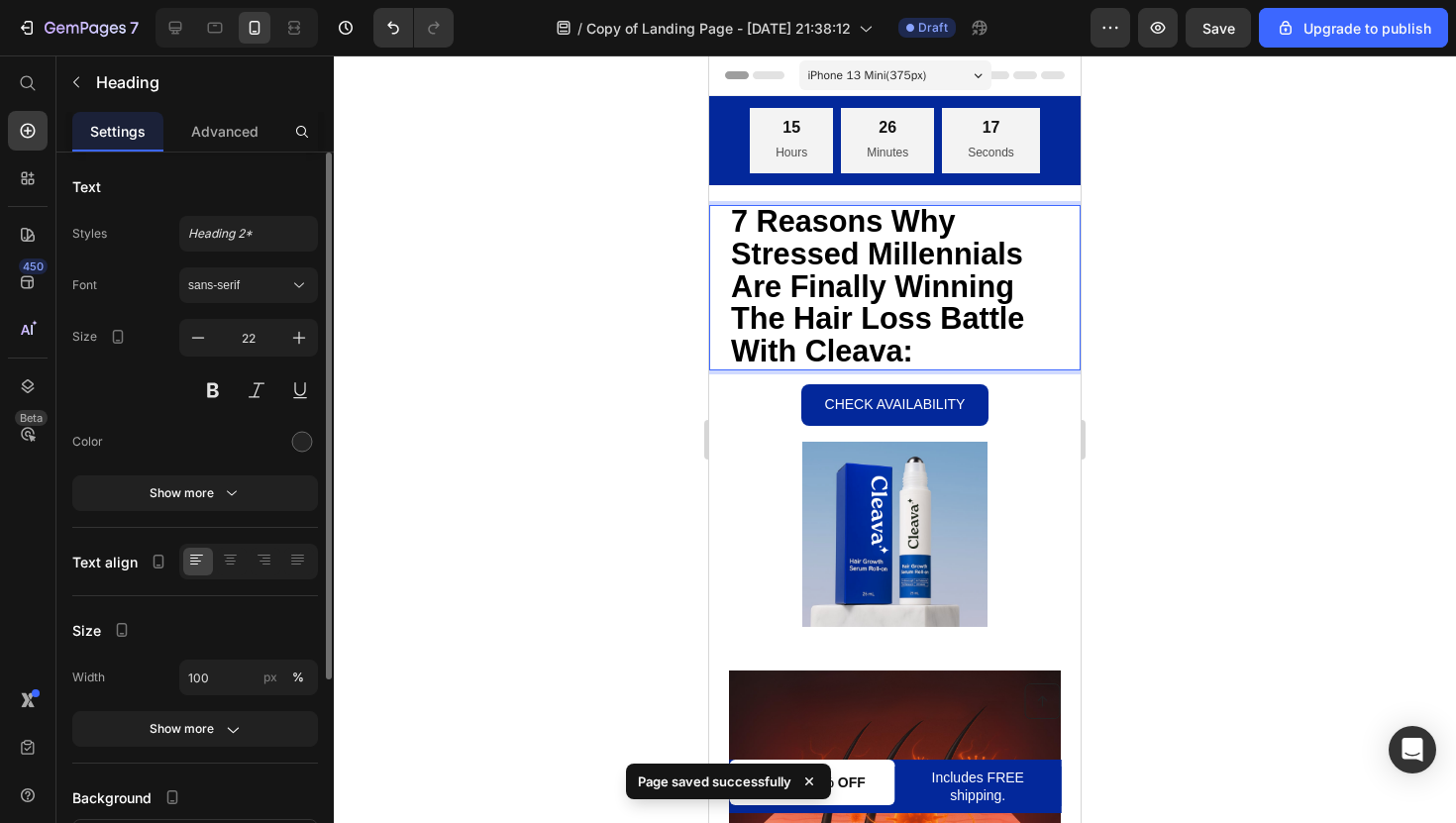 click on "7 Reasons Why Stressed Millennials Are Finally Winning The Hair Loss Battle With Cleava:" at bounding box center (894, 287) 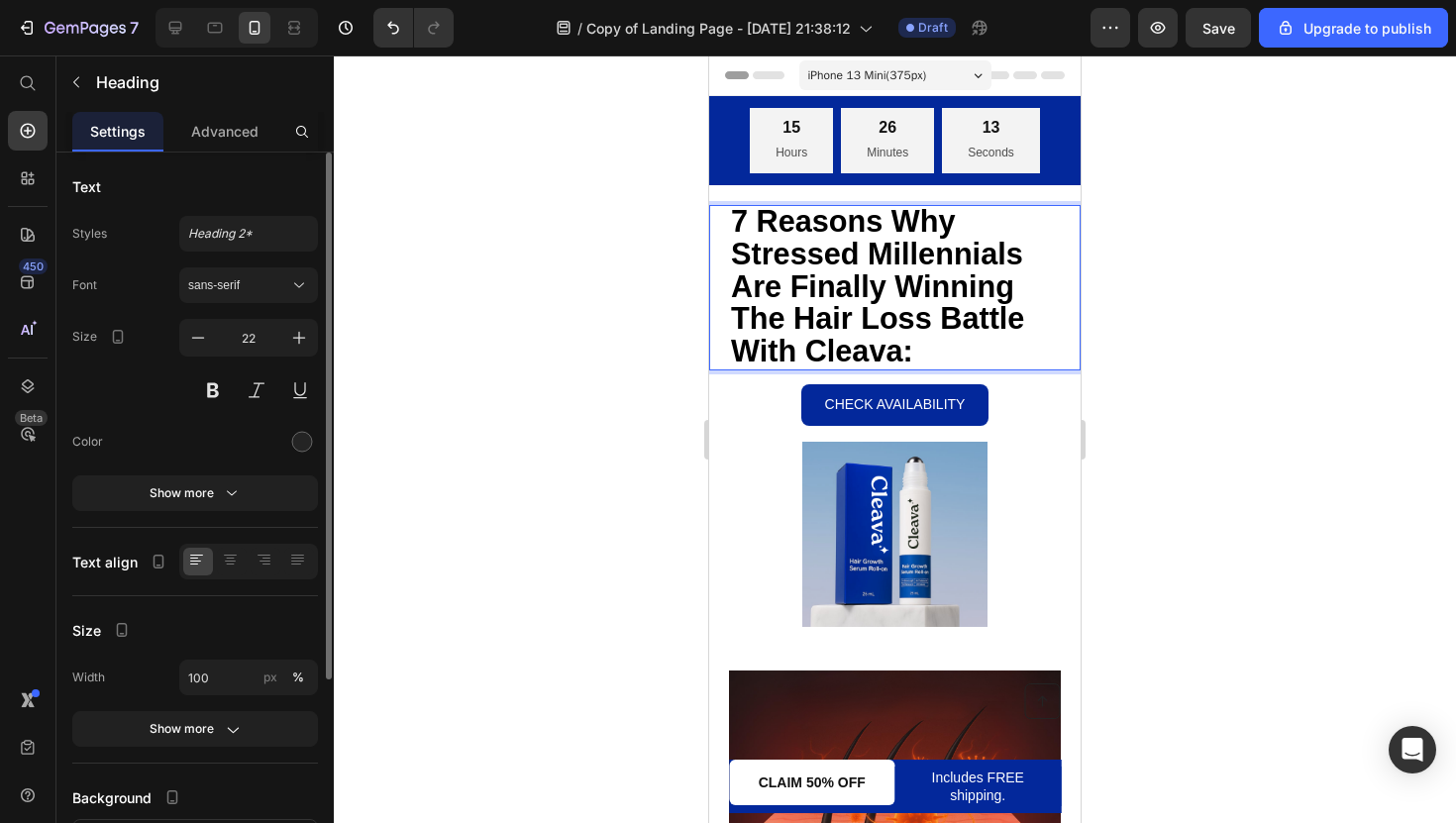 click on "7   /  Copy of Landing Page - Jul 6, 21:38:12 Draft Preview  Save  Upgrade to publish" 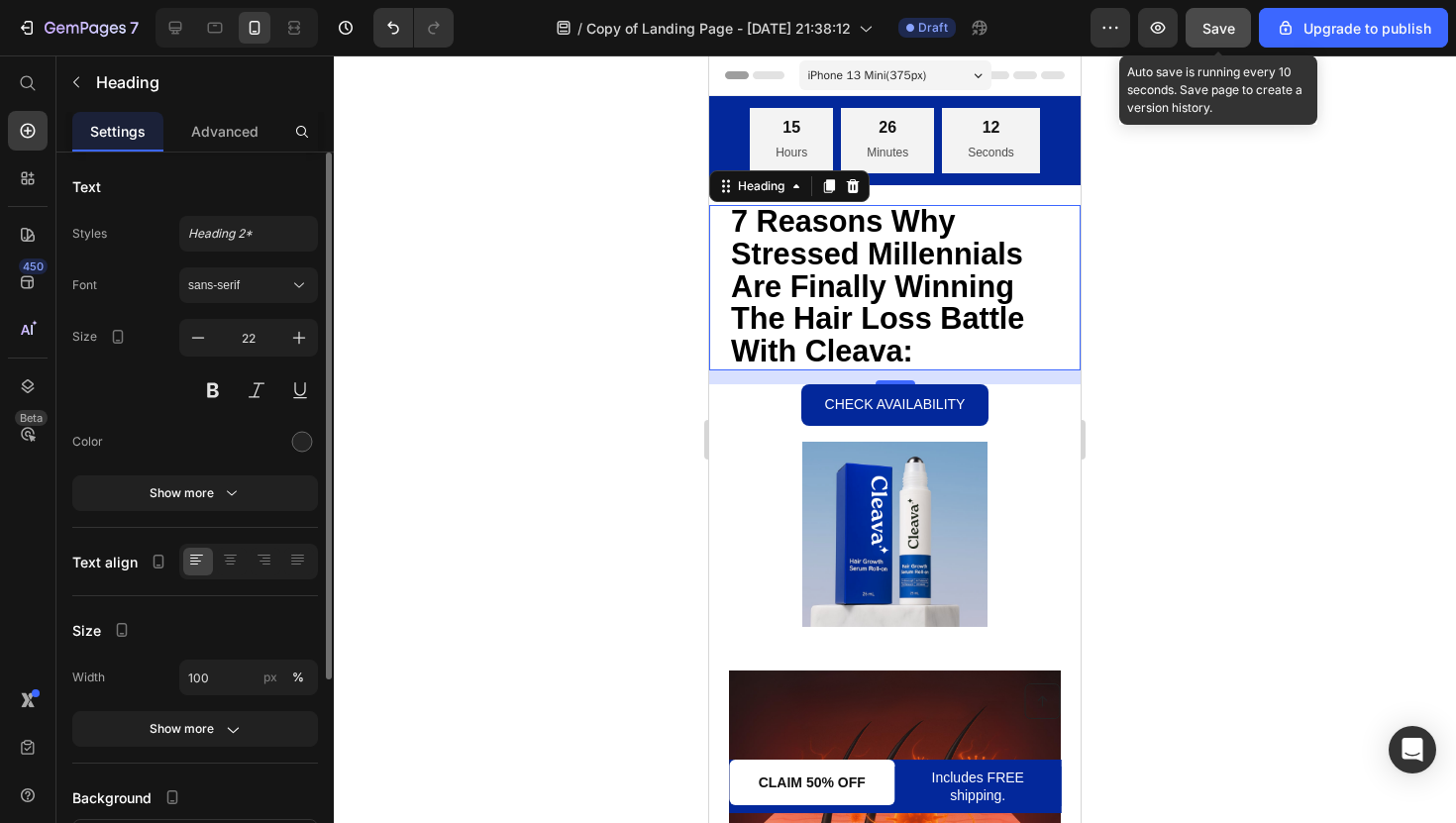 click on "Save" 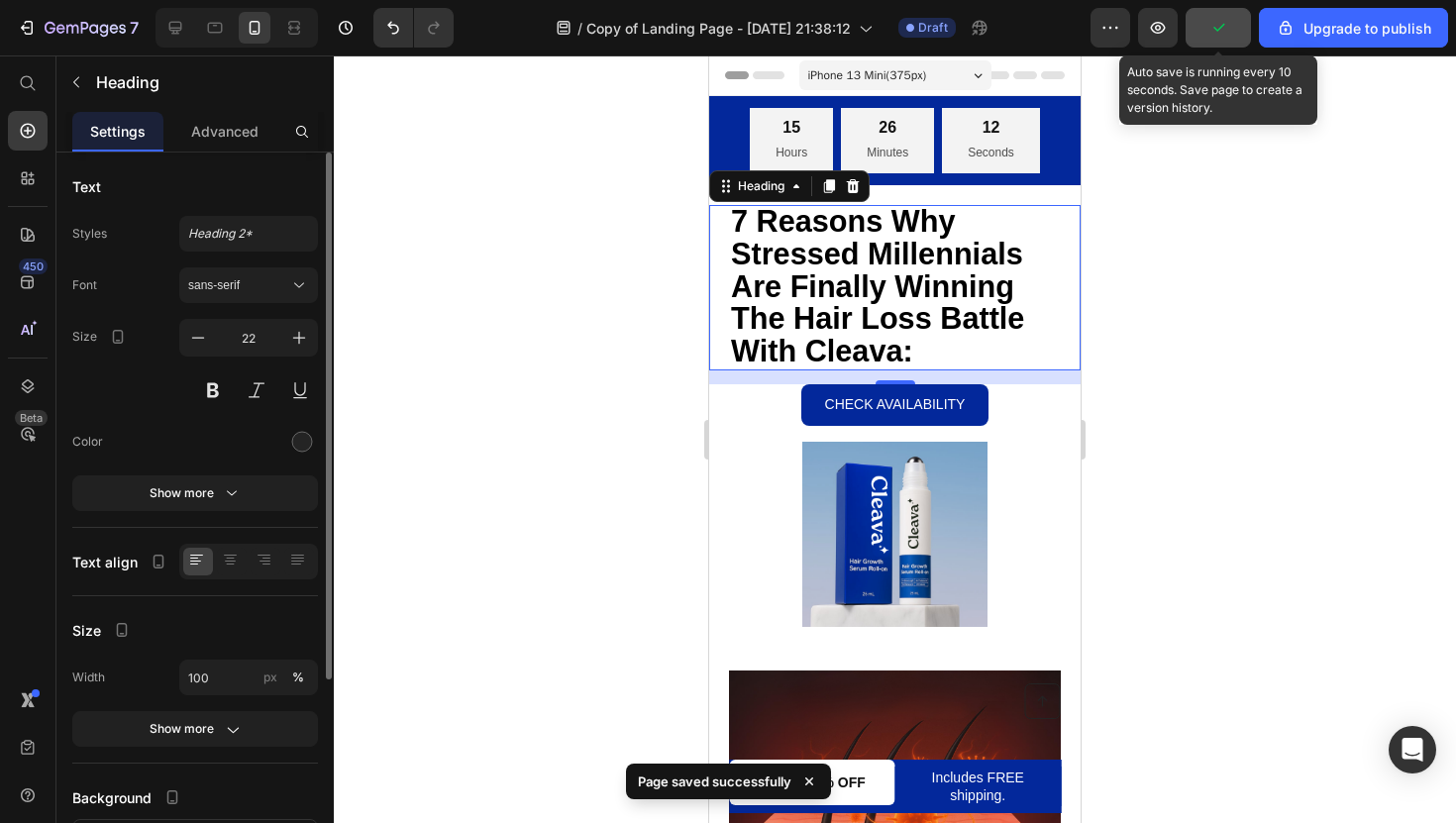 click 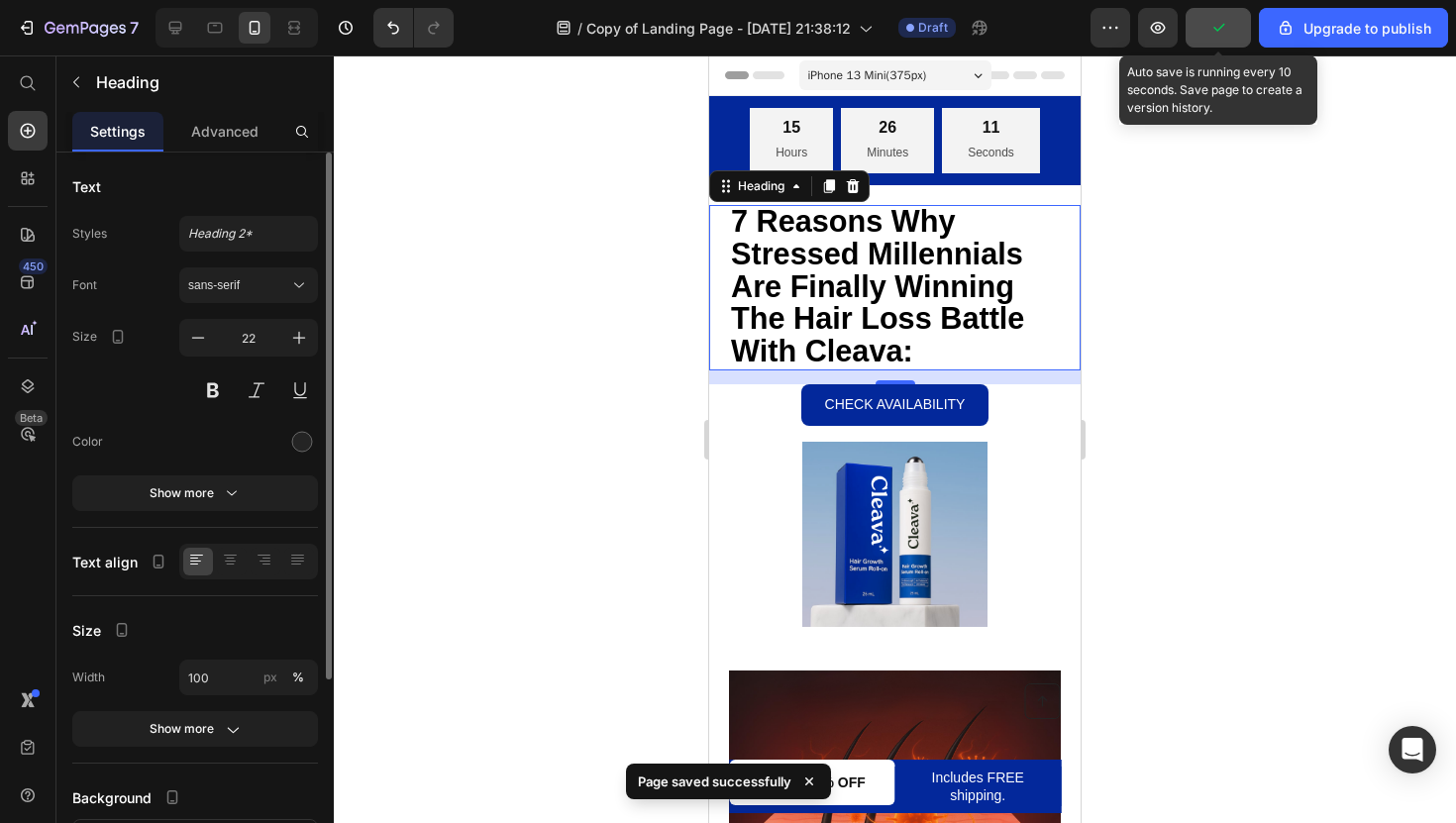 click 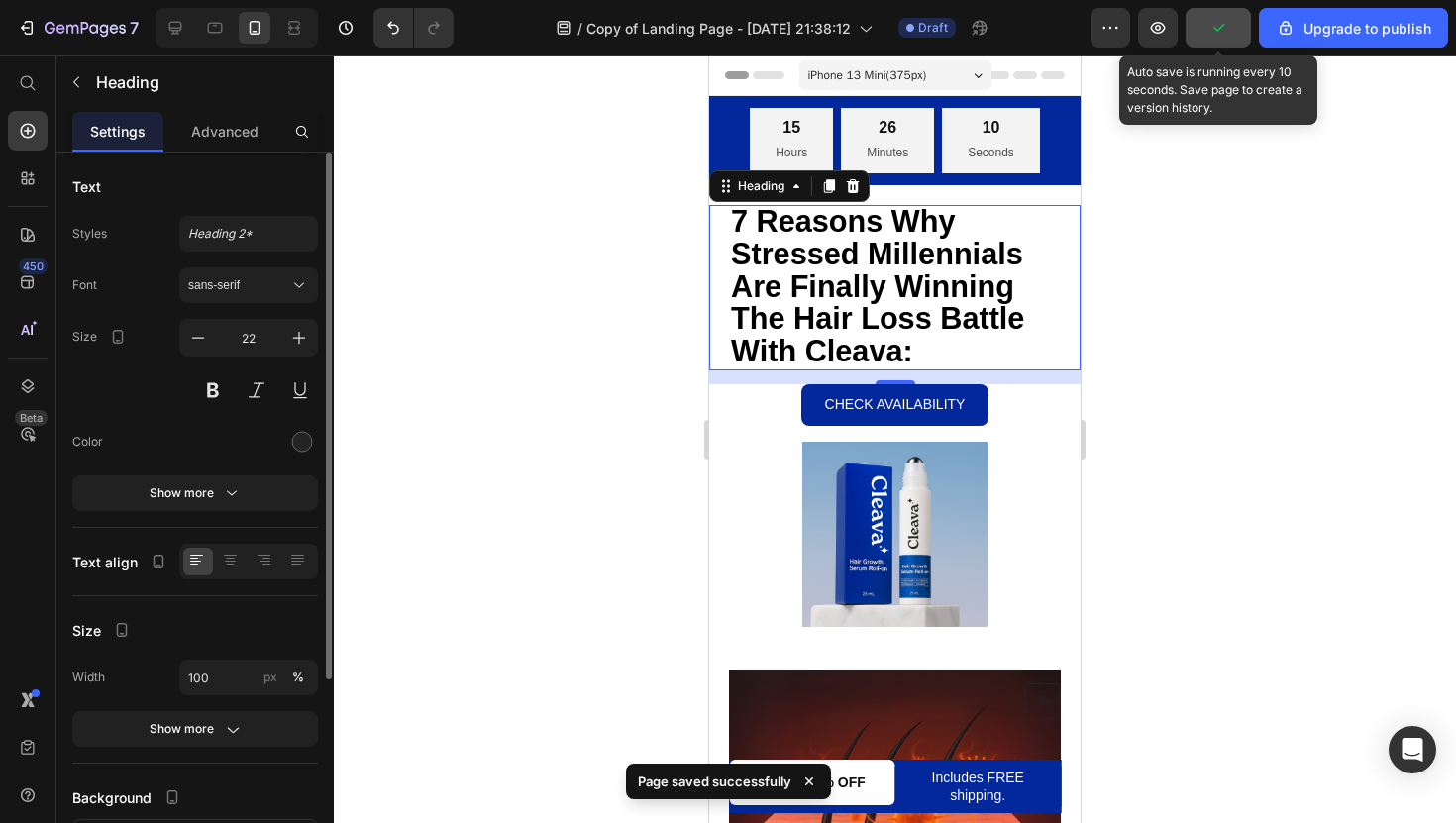 click 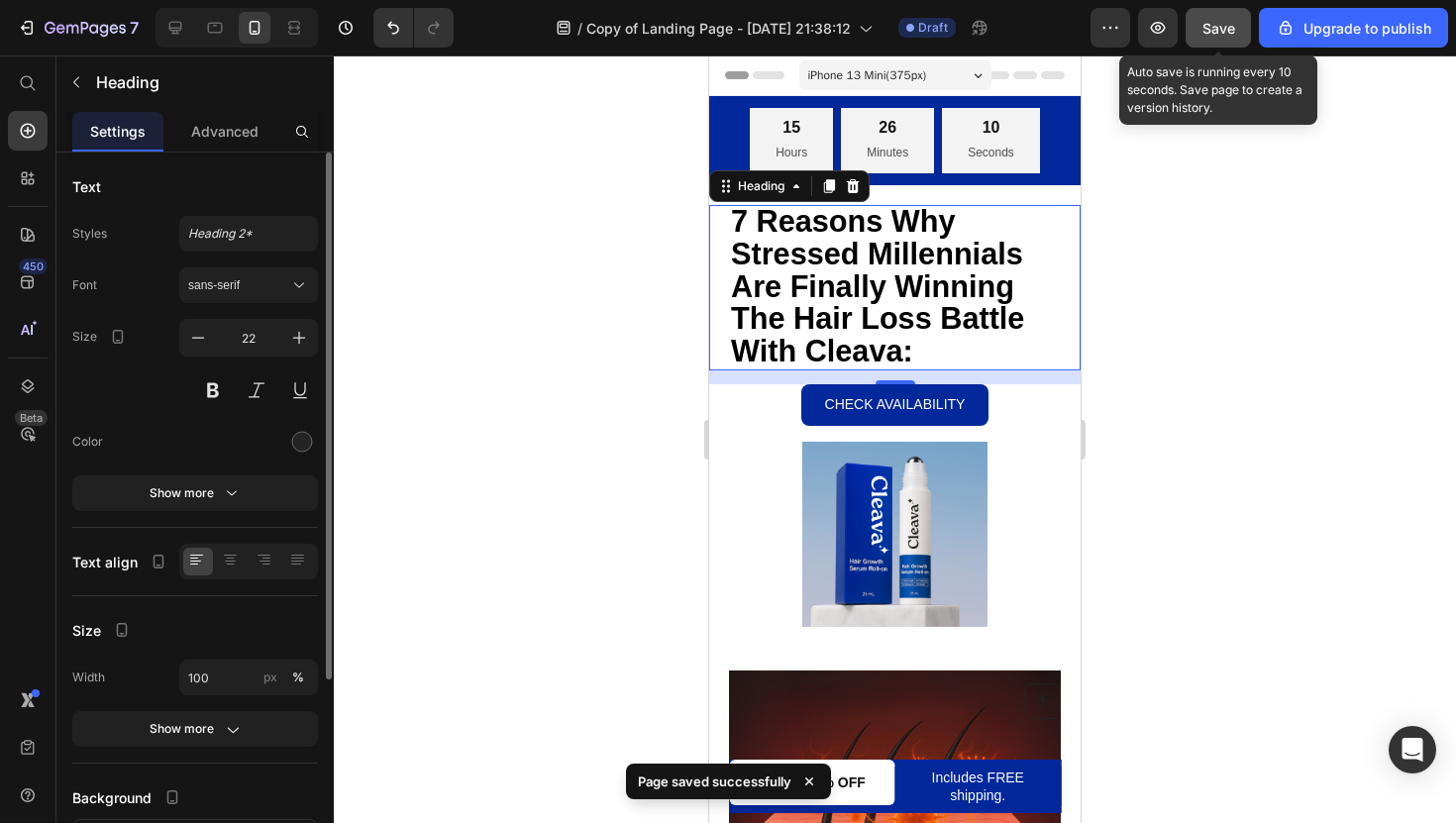 click on "Save" 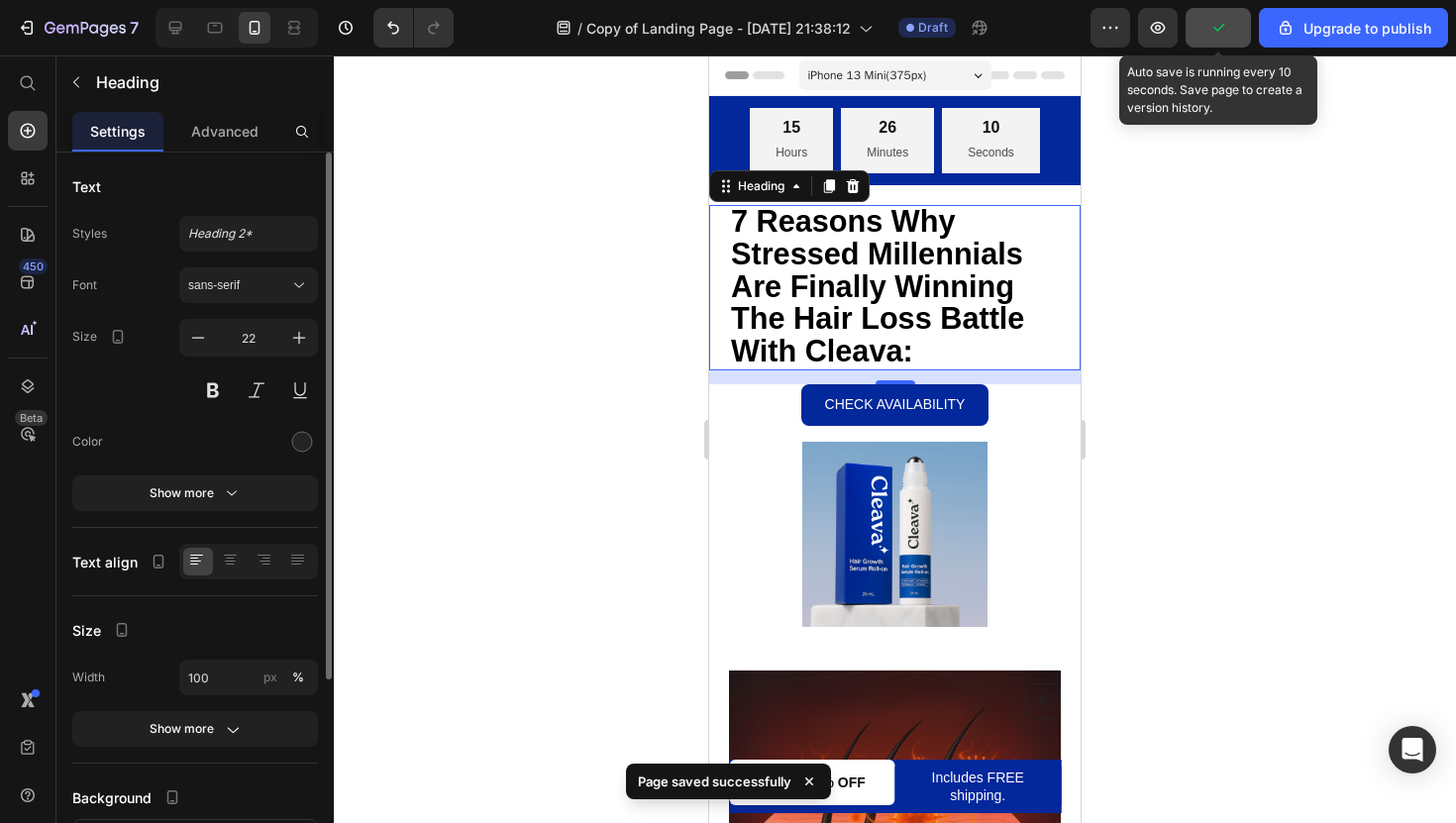 click 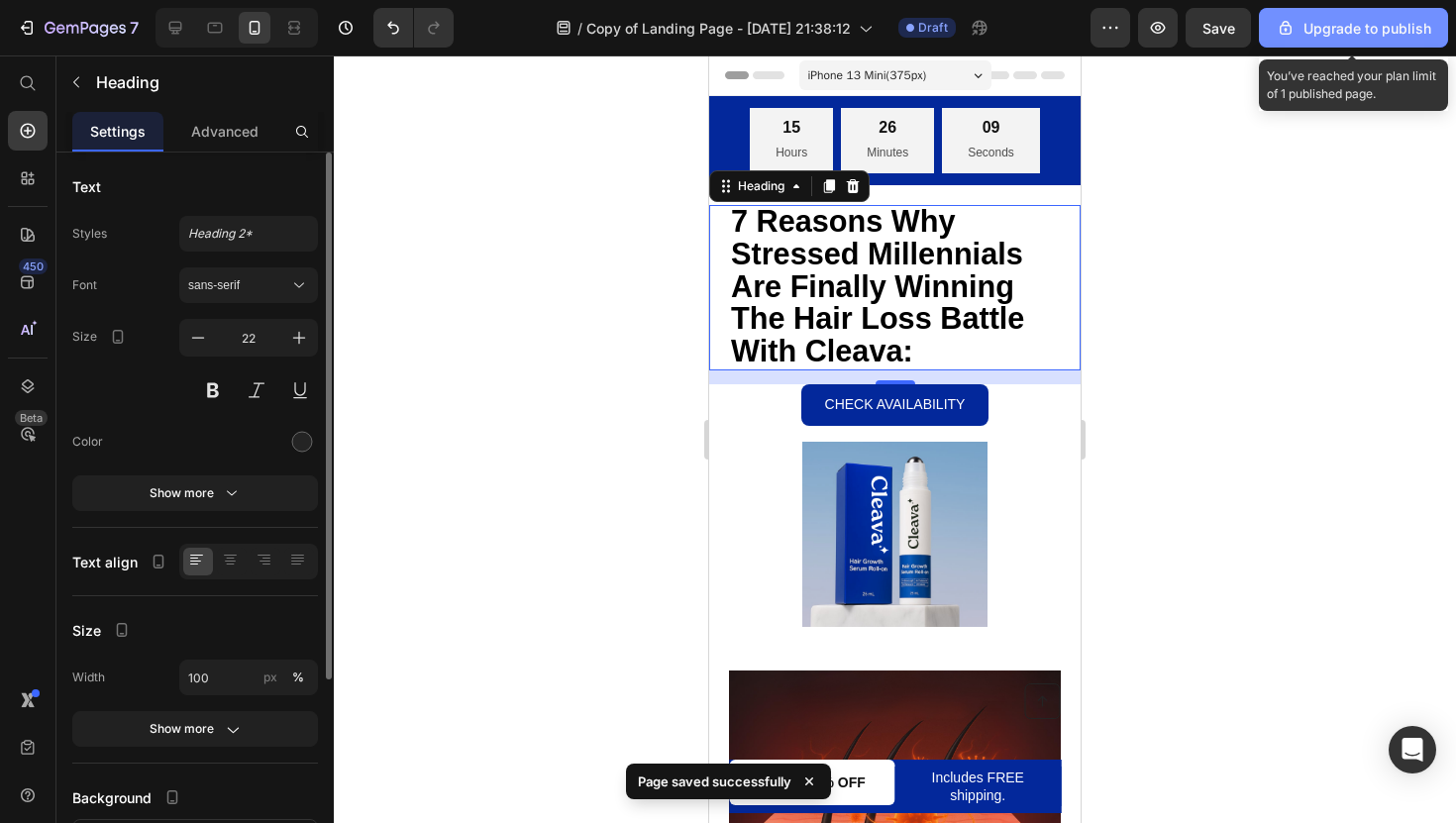 click 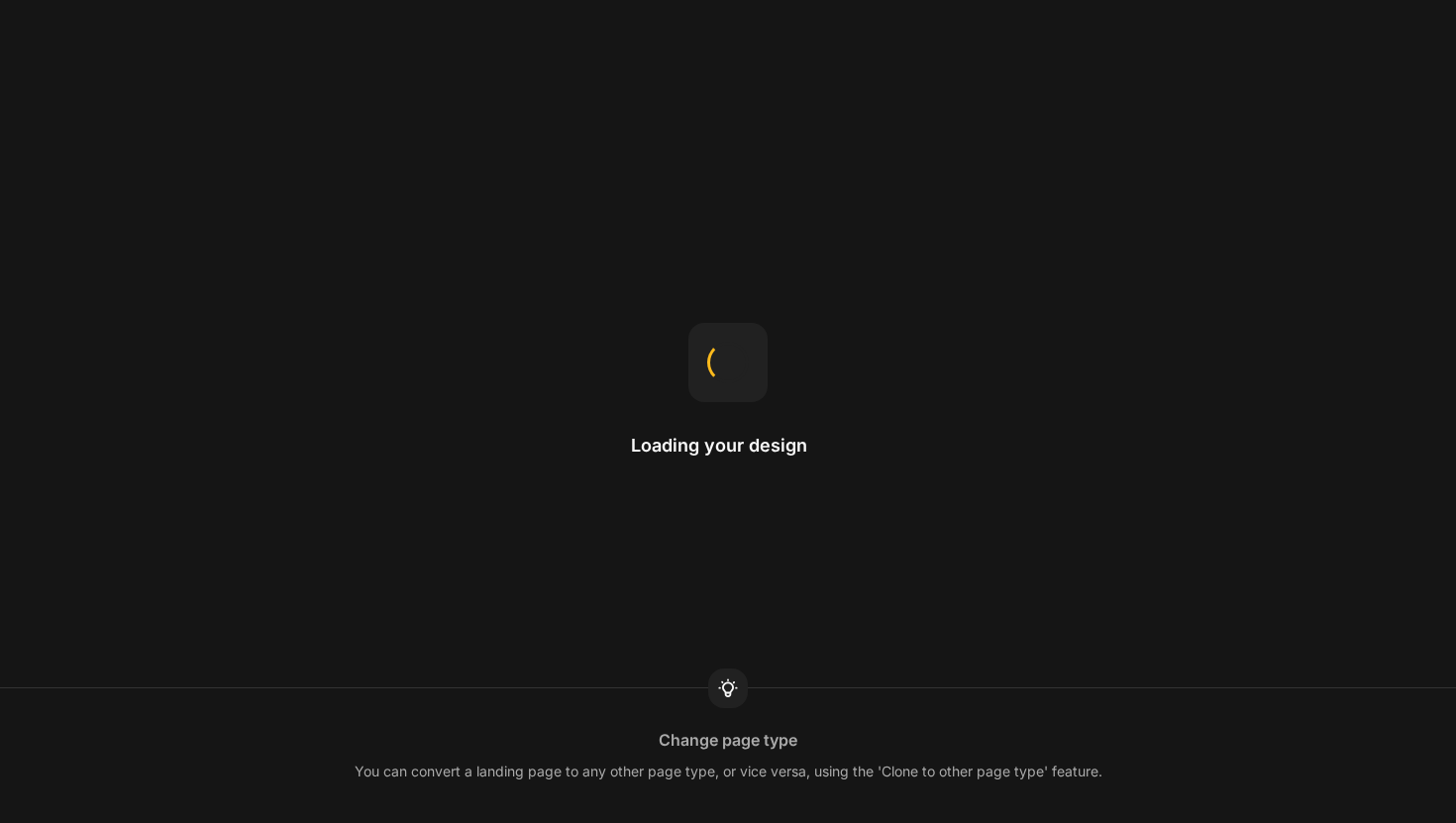scroll, scrollTop: 0, scrollLeft: 0, axis: both 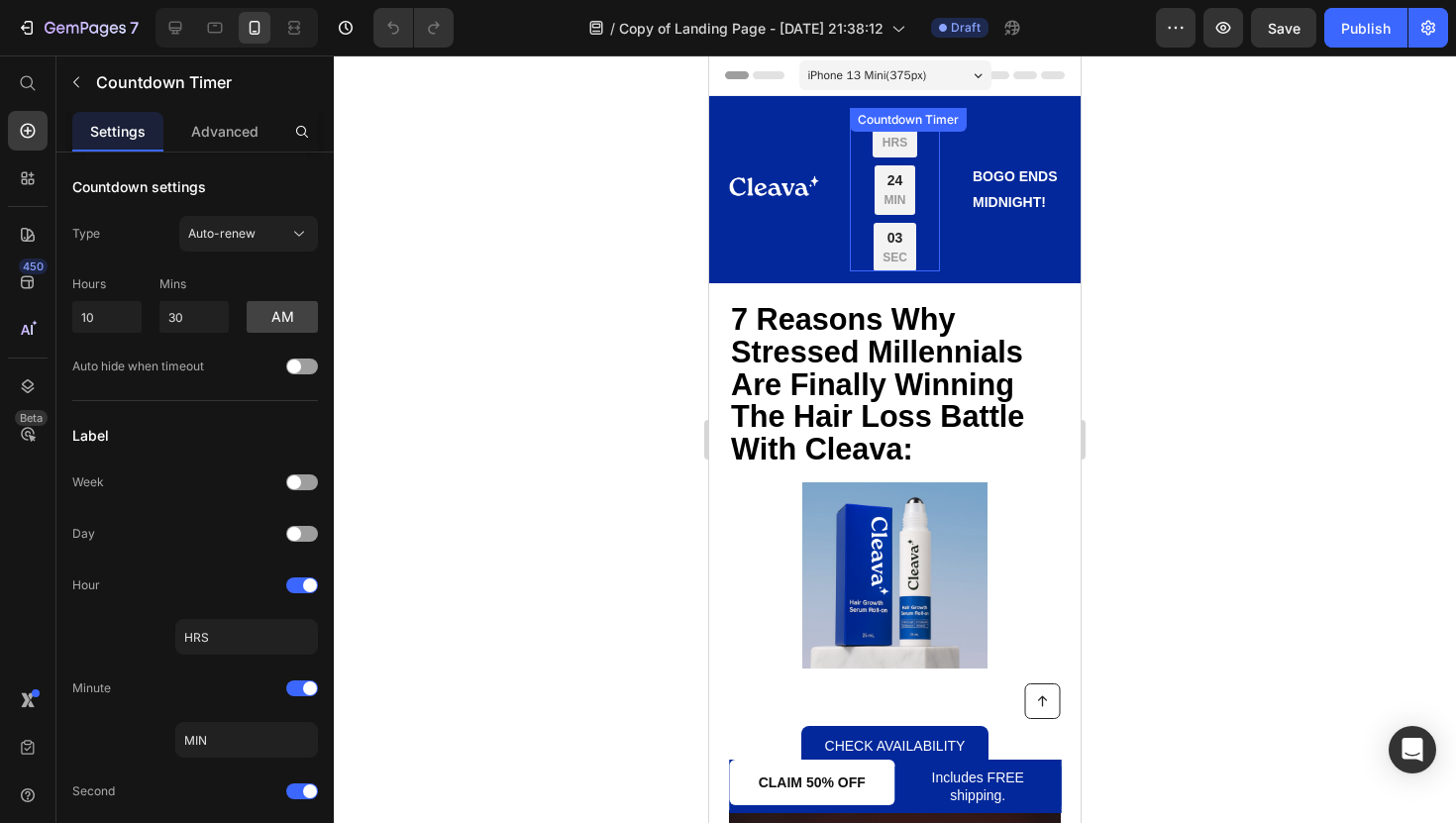 click on "24 MIN" at bounding box center (894, 190) 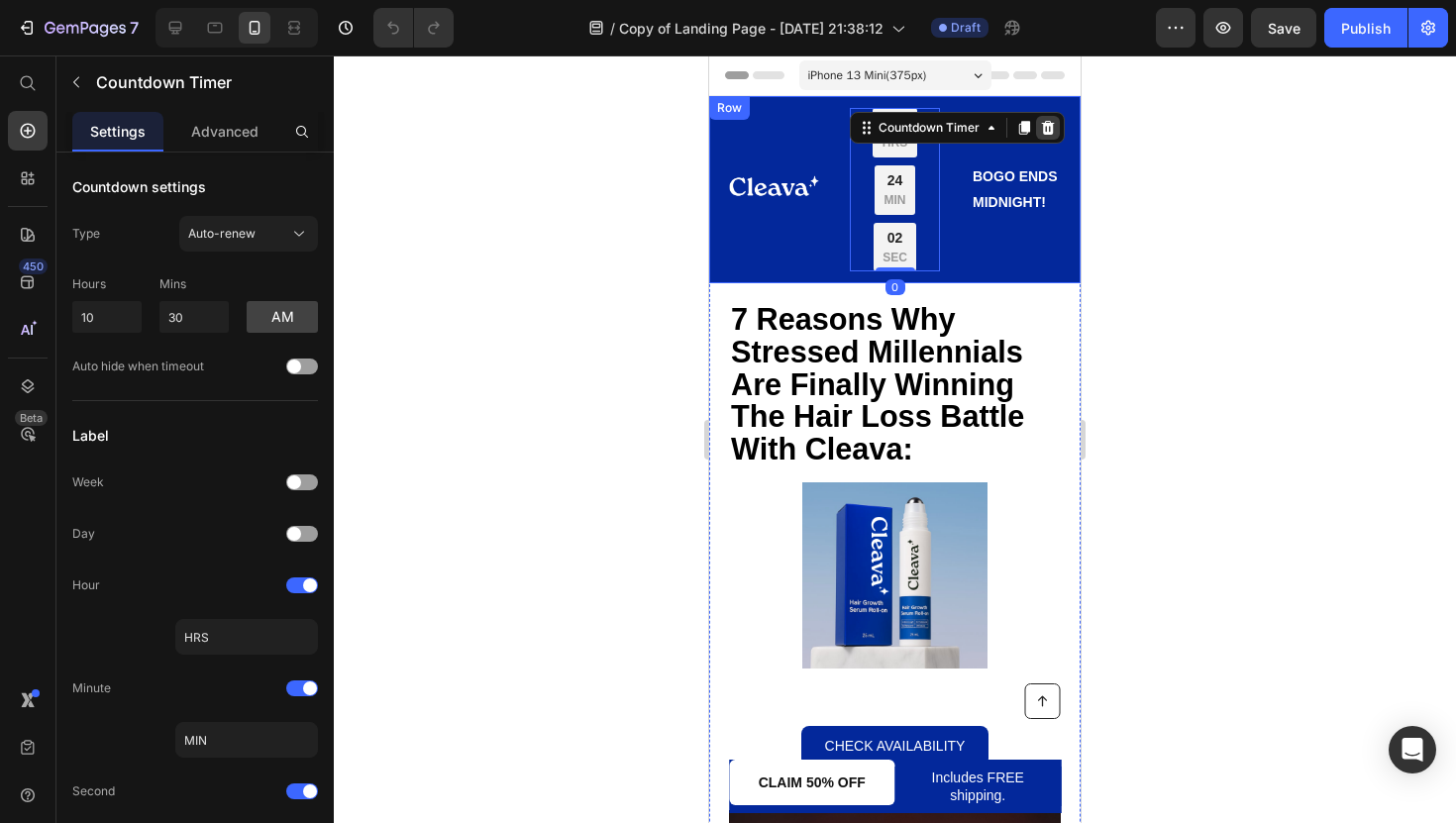 click 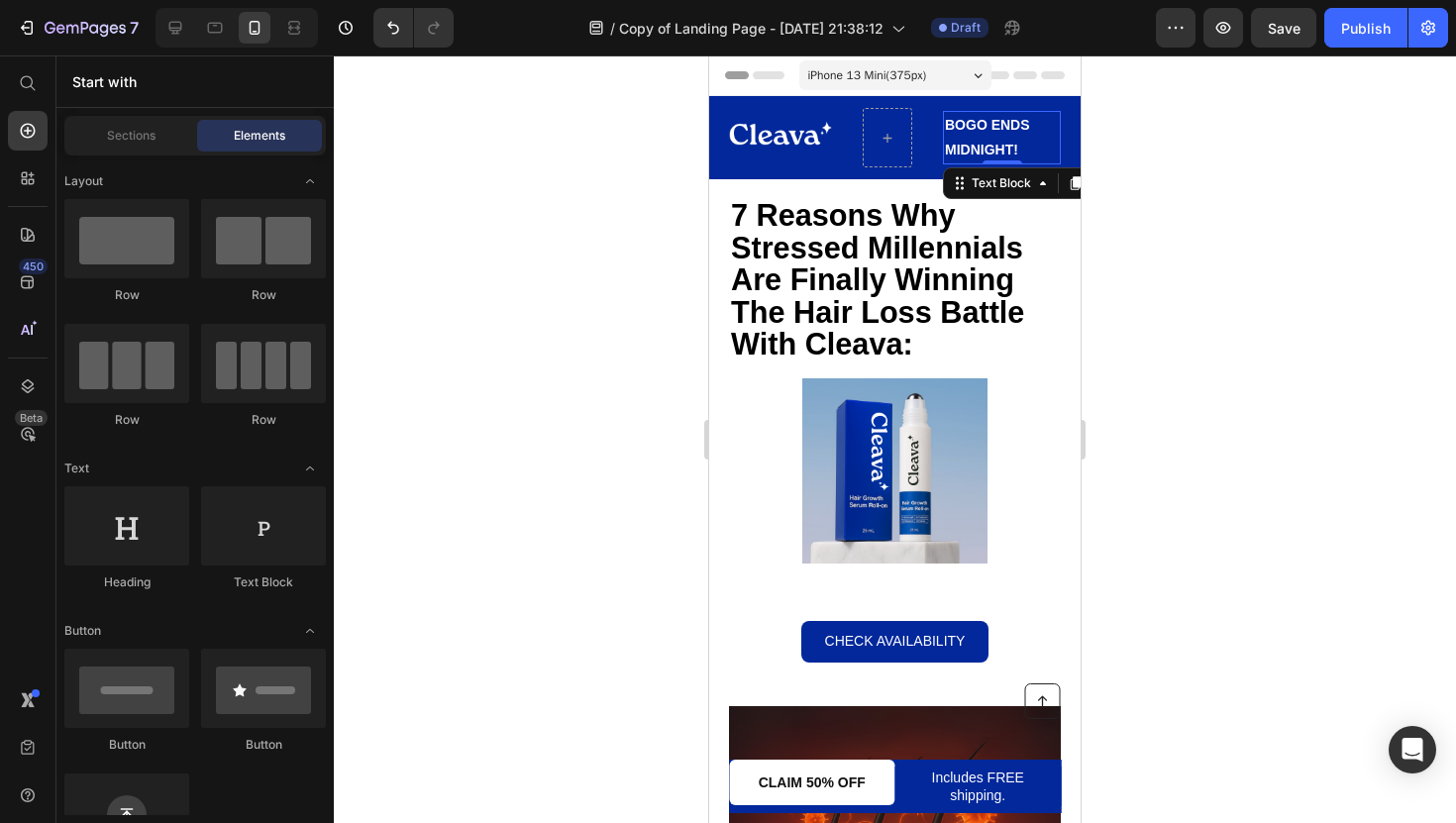click on "BOGO ENDS MIDNIGHT!" at bounding box center [1001, 138] 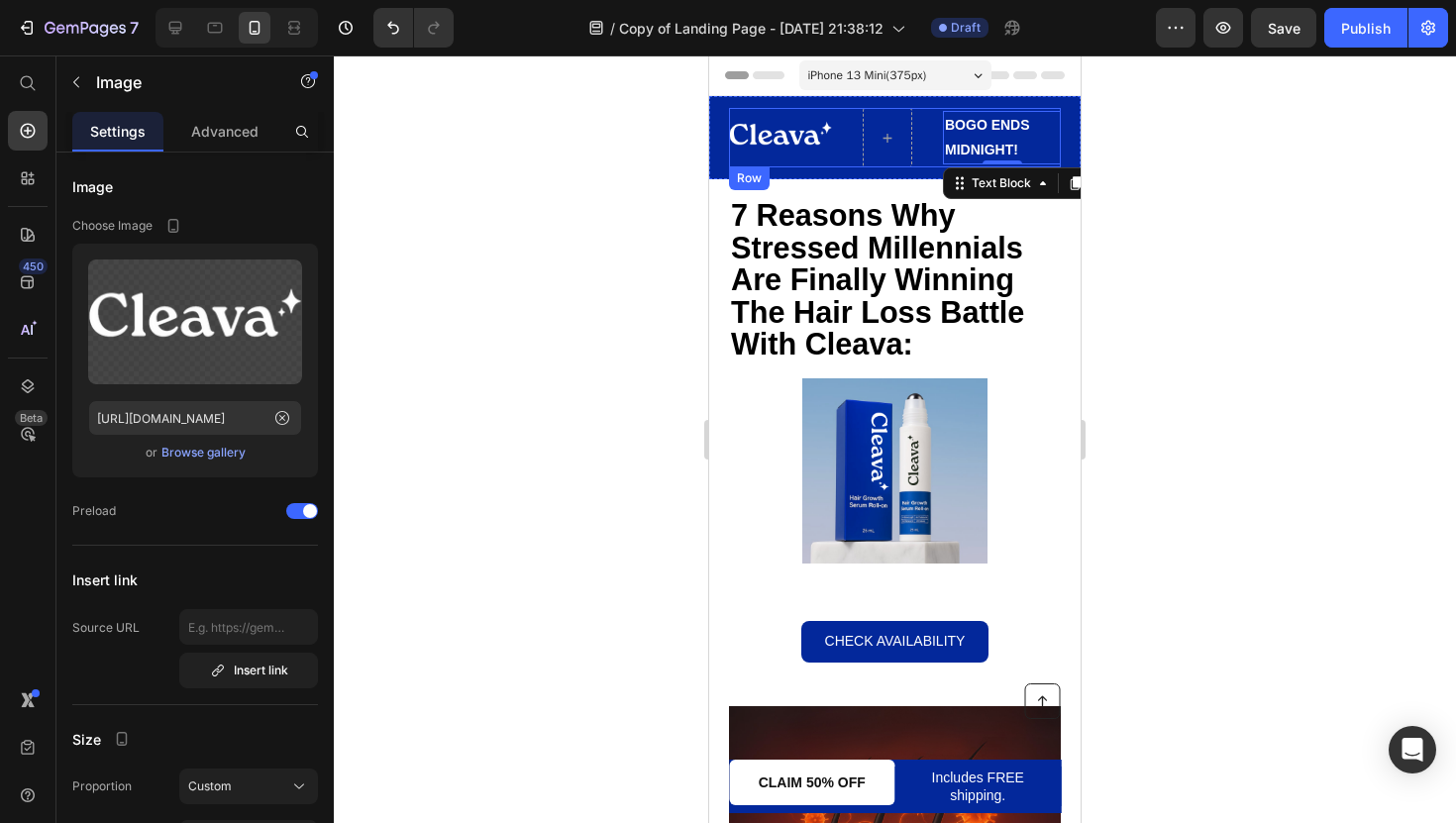 click at bounding box center [780, 138] 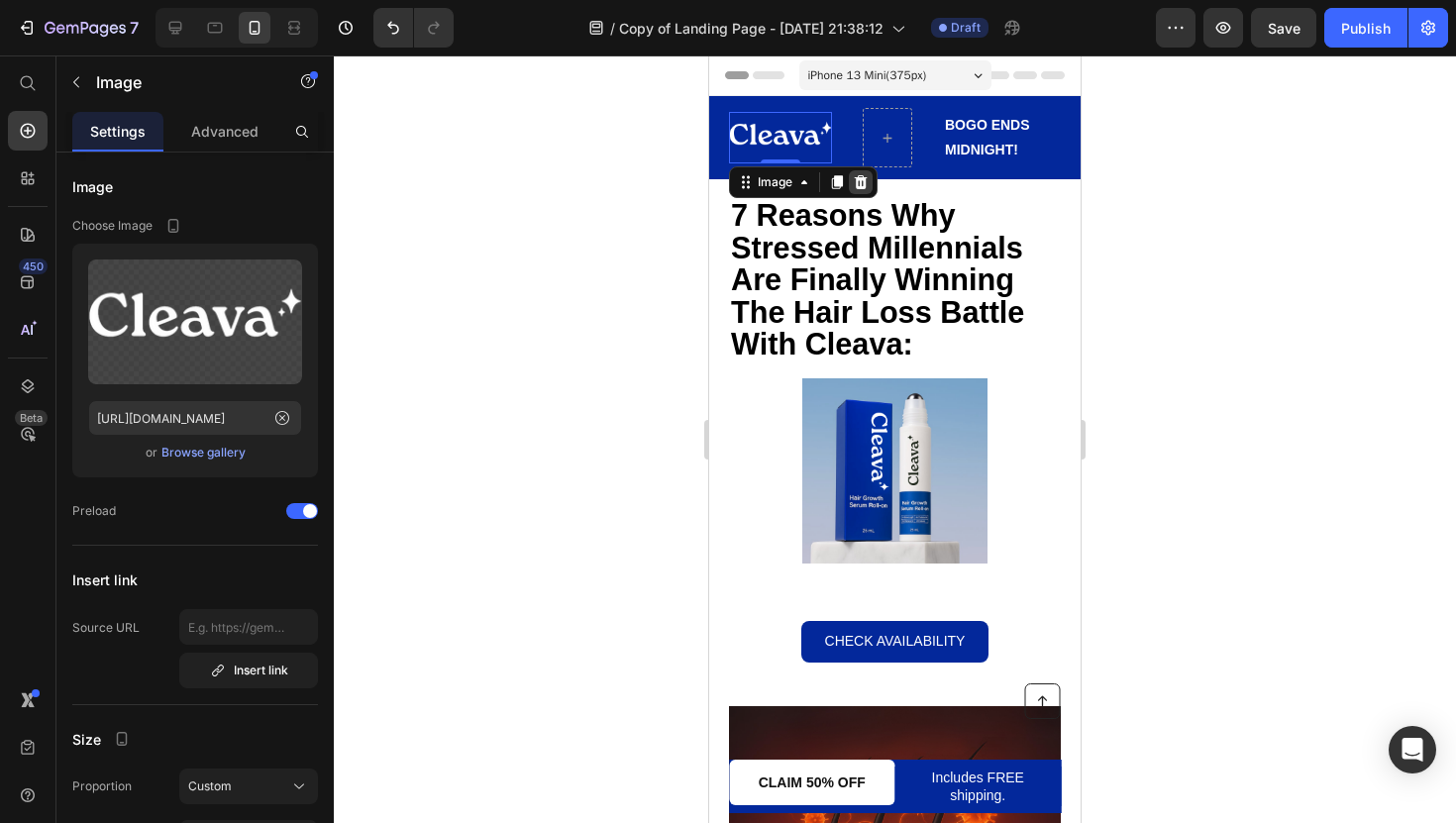 click 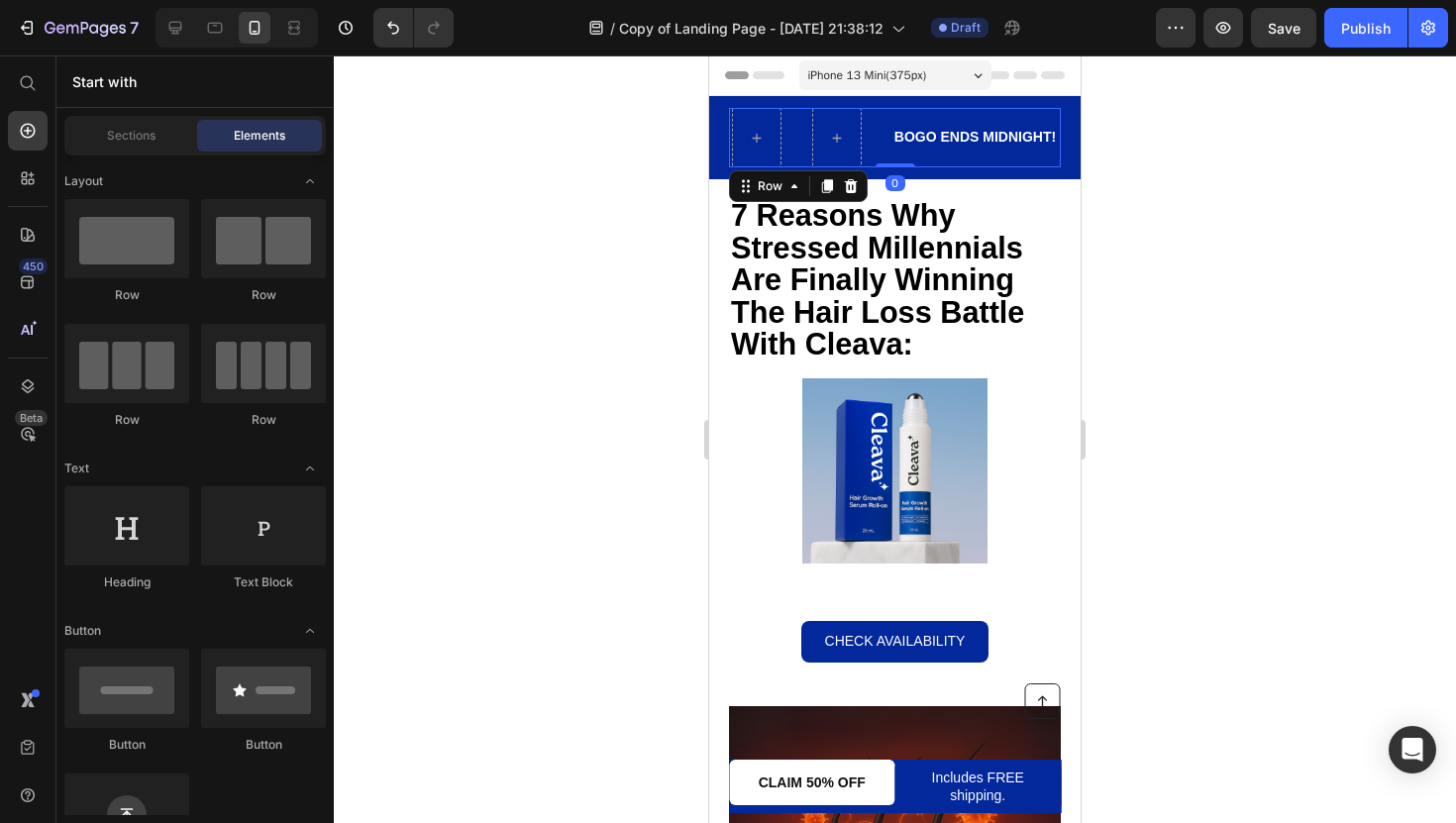 click on "BOGO + FREE SHIPPING ENDS MIDNIGHT Text Block
Row BOGO ENDS MIDNIGHT! Text Block Row   0" at bounding box center (894, 138) 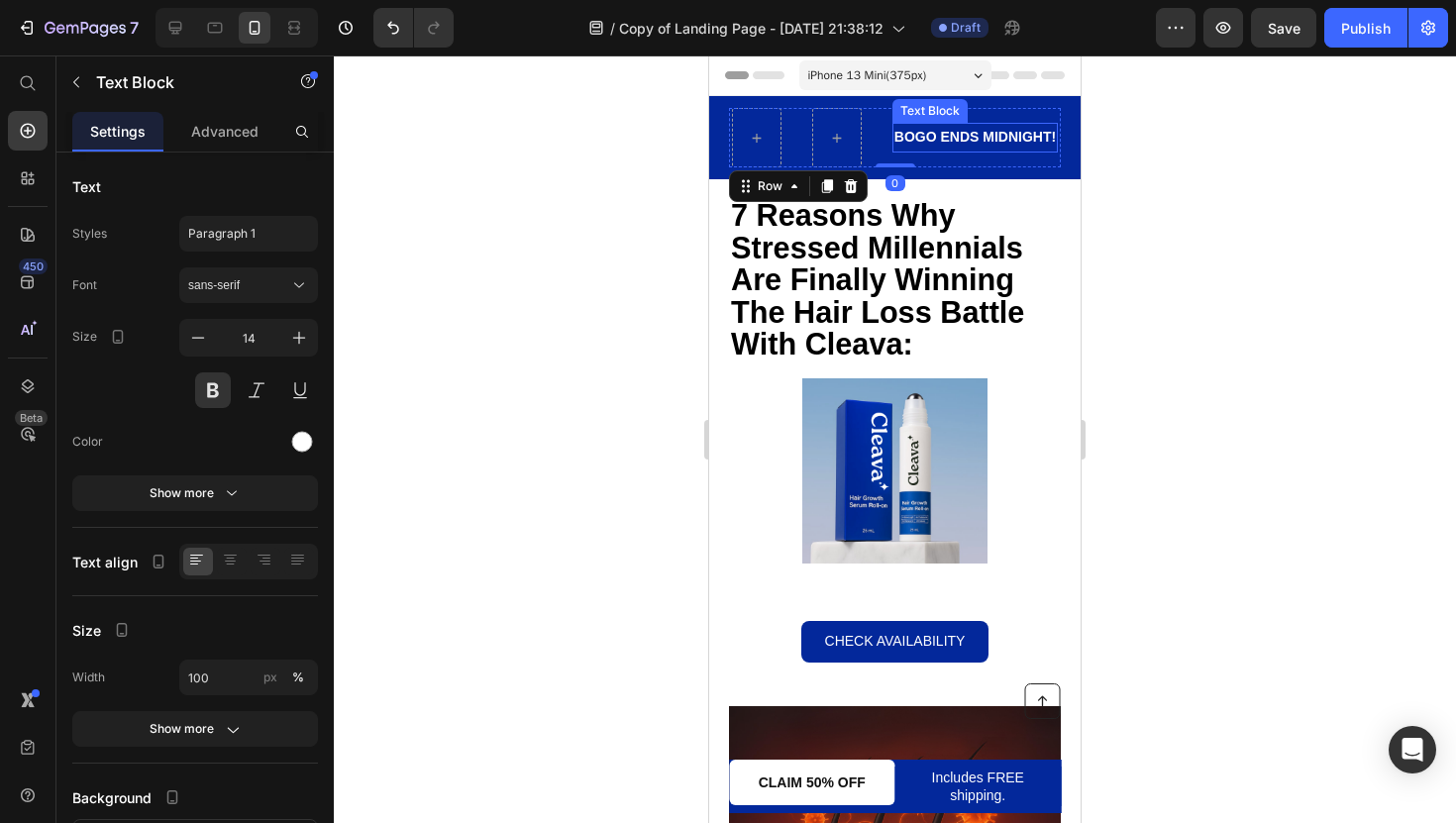 click on "BOGO ENDS MIDNIGHT!" at bounding box center (975, 137) 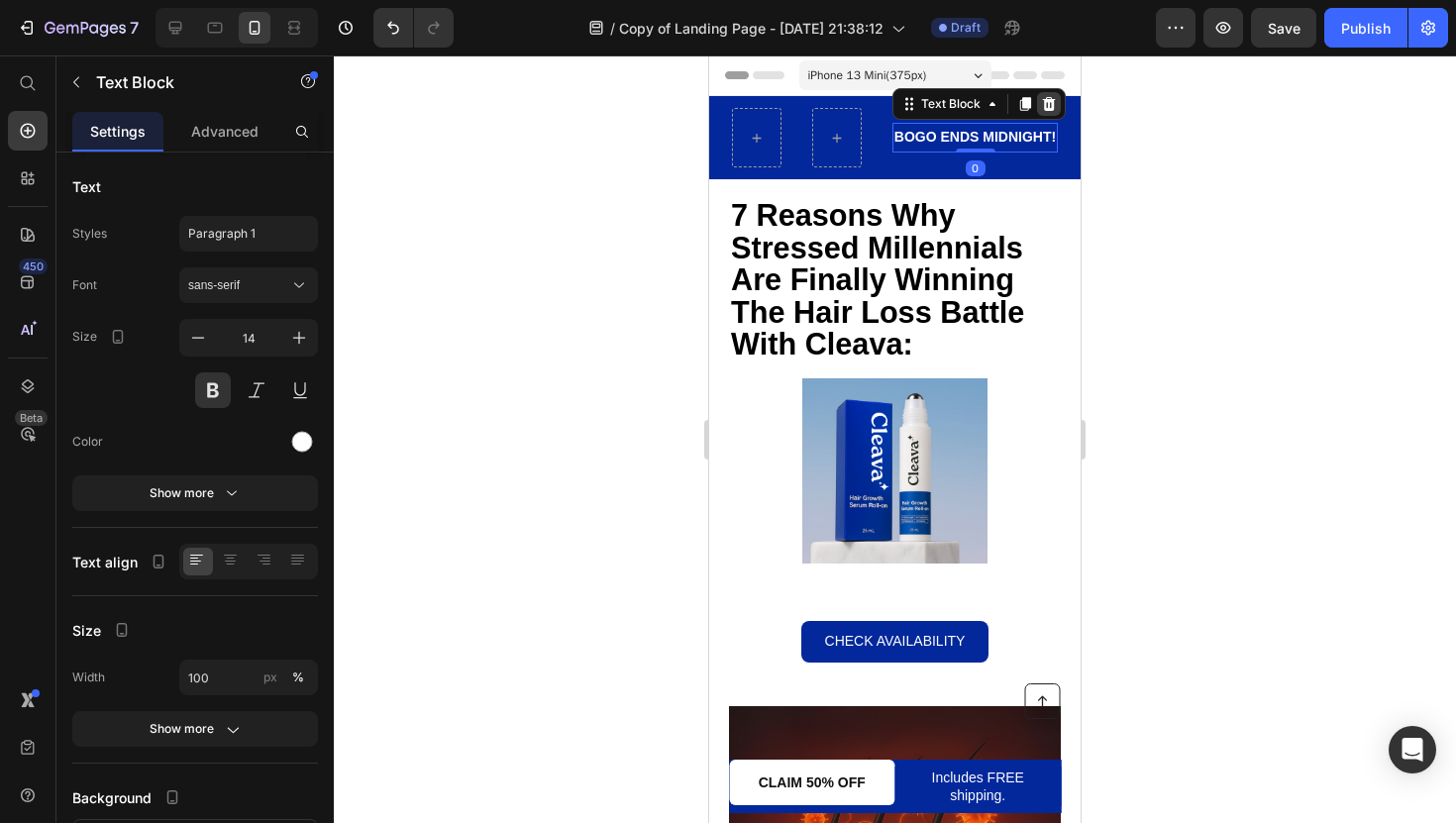 click 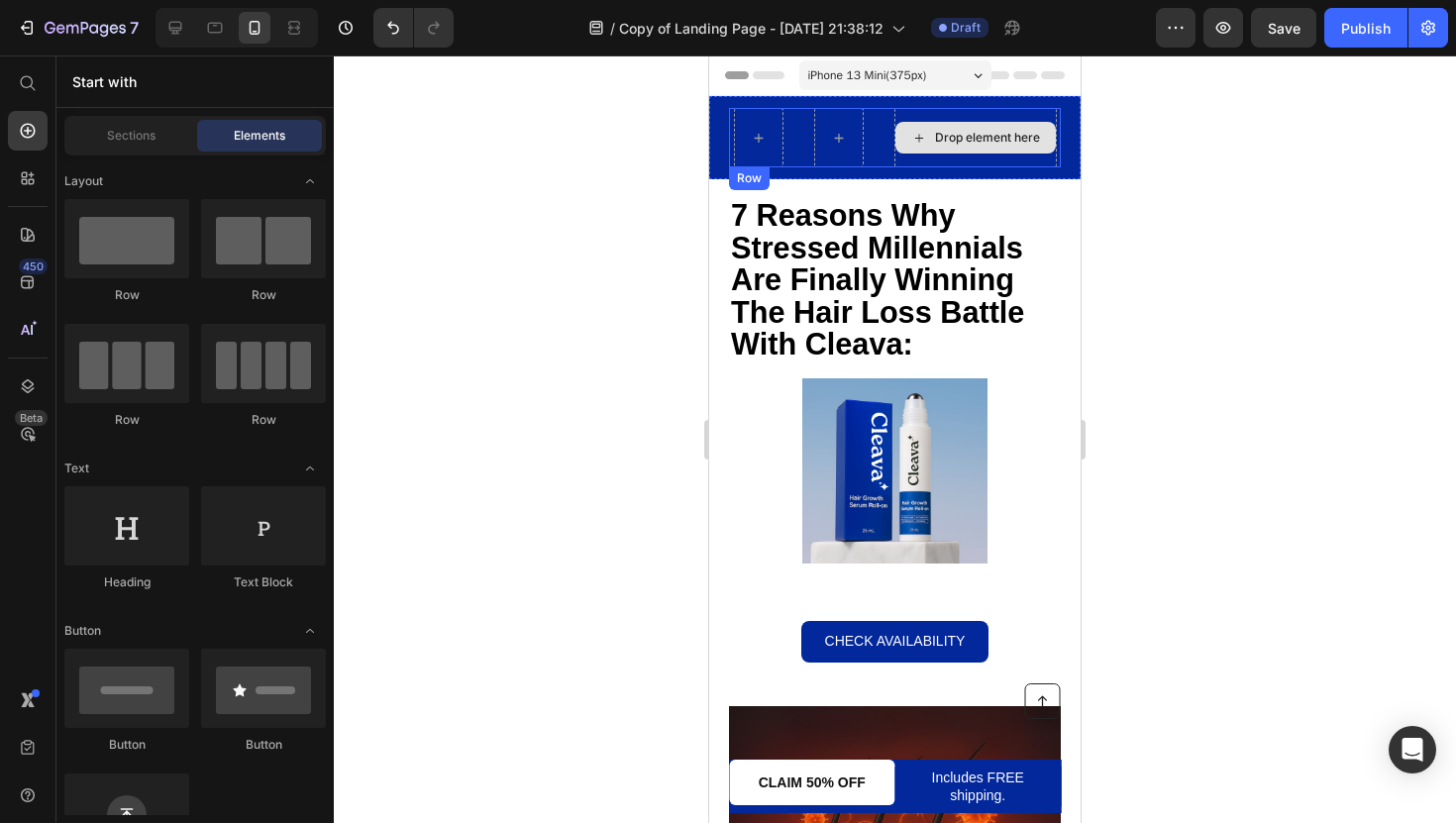 click on "Drop element here" at bounding box center [976, 138] 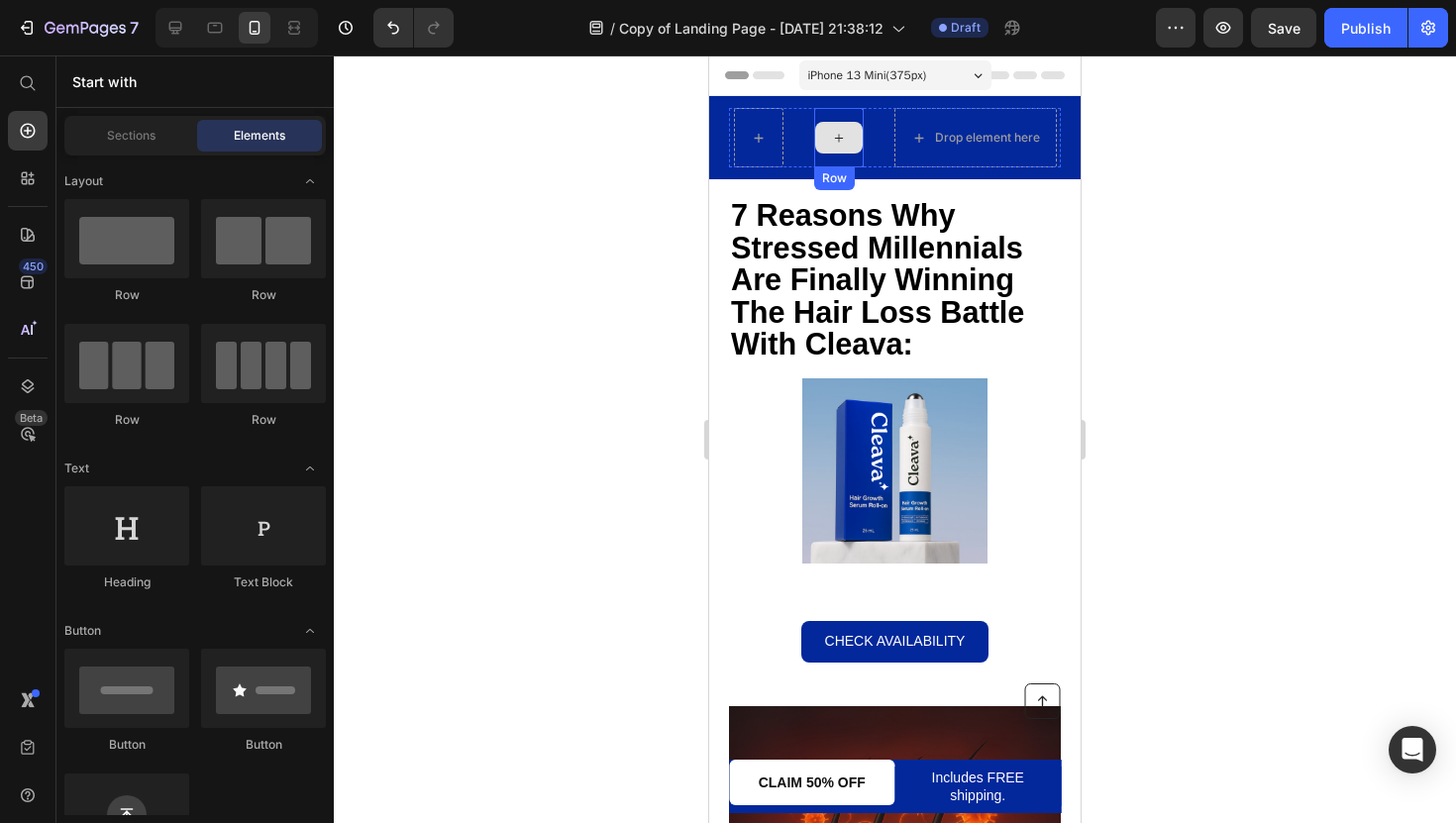 click at bounding box center [839, 138] 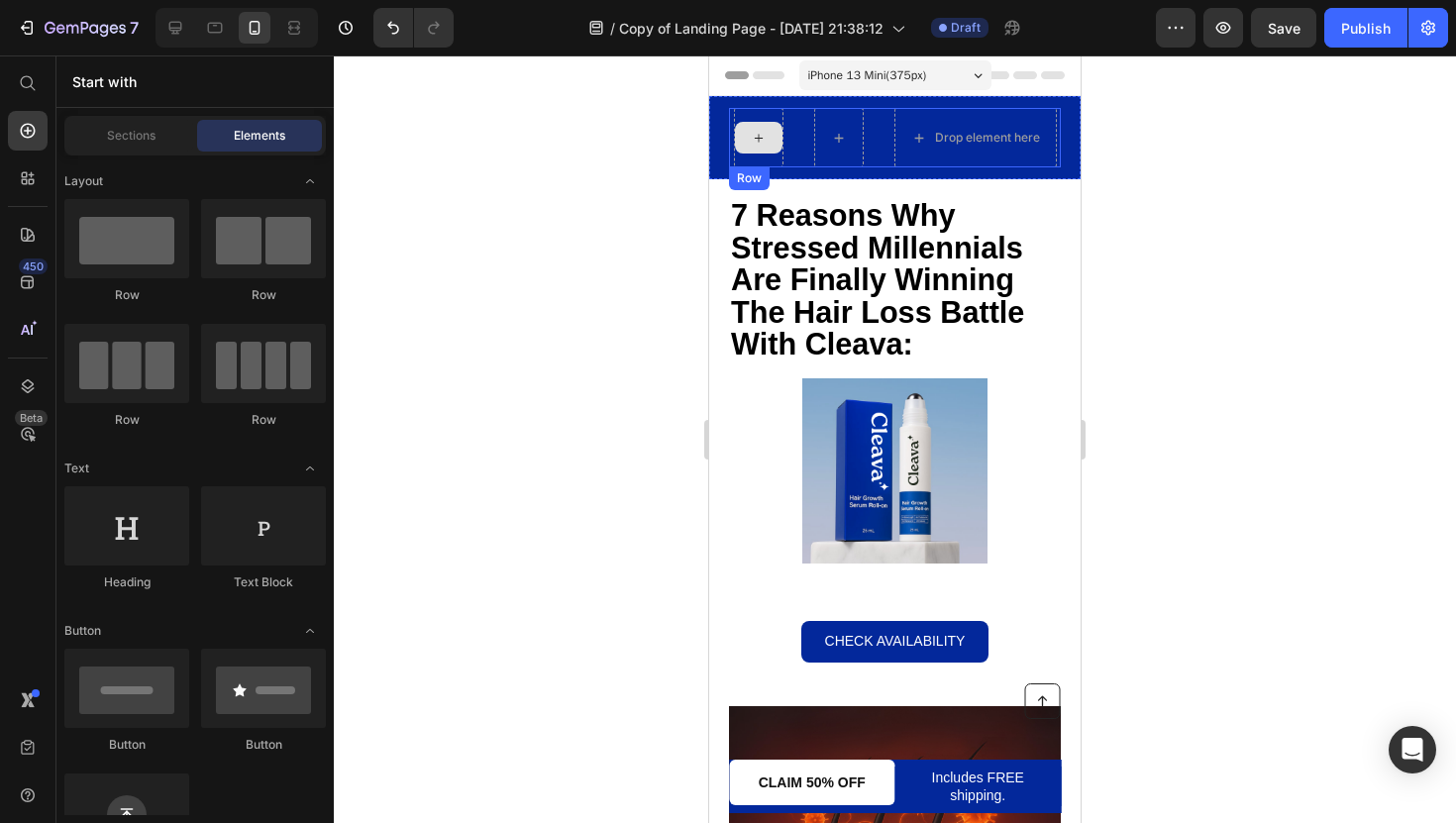 click at bounding box center [759, 138] 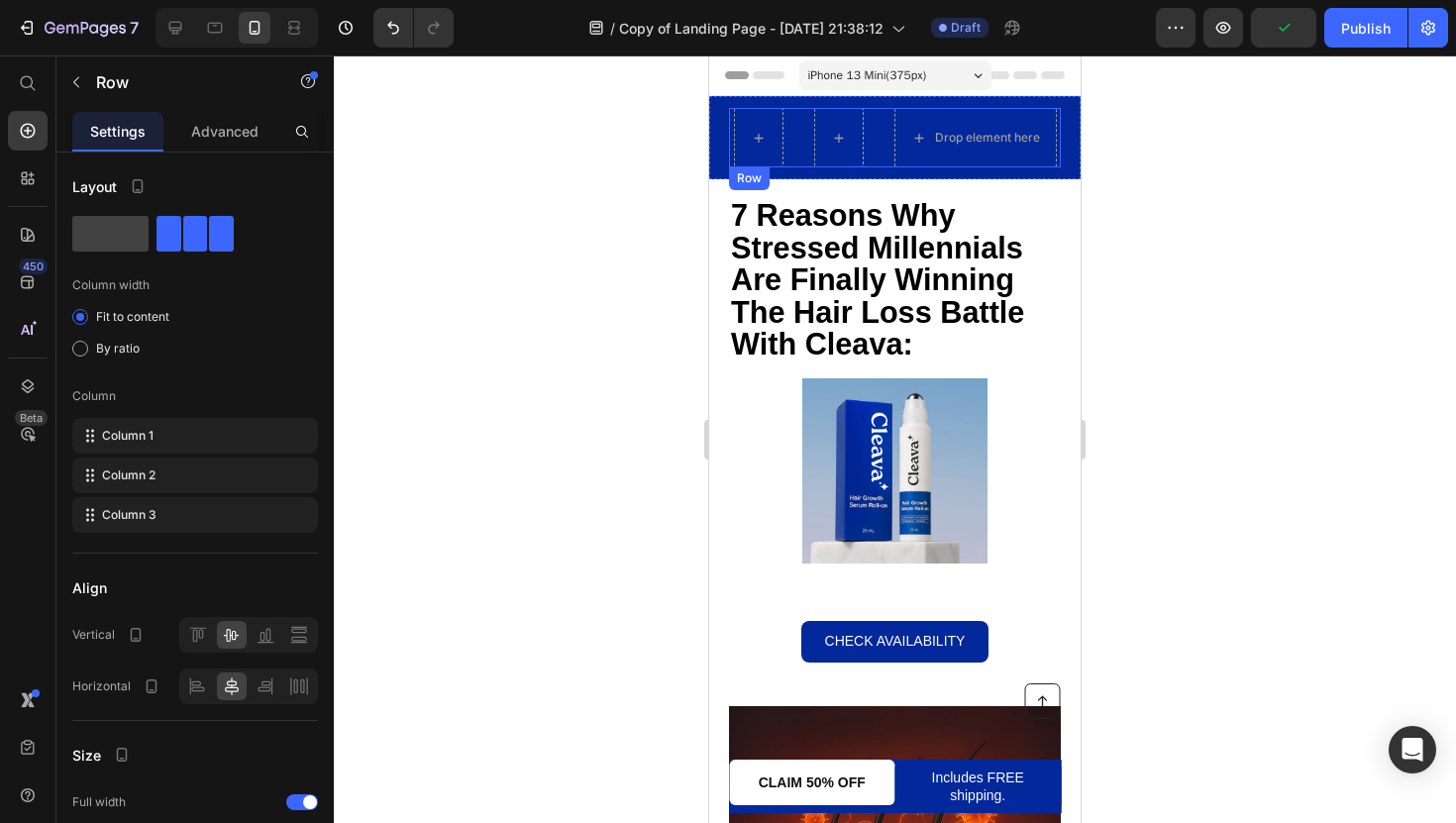 click on "BOGO + FREE SHIPPING ENDS MIDNIGHT Text Block
Row
Drop element here Row" at bounding box center [894, 138] 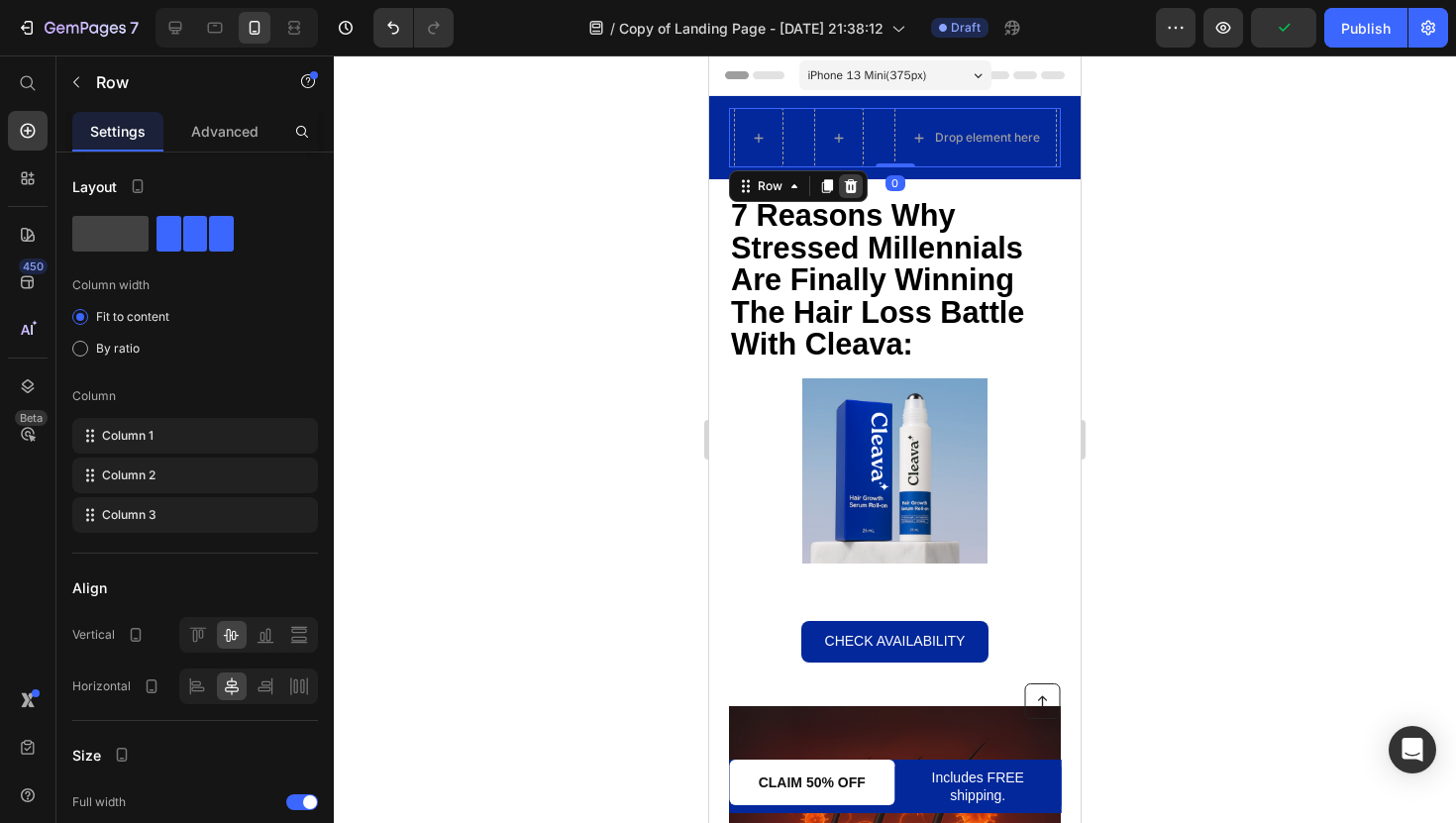 click at bounding box center (851, 186) 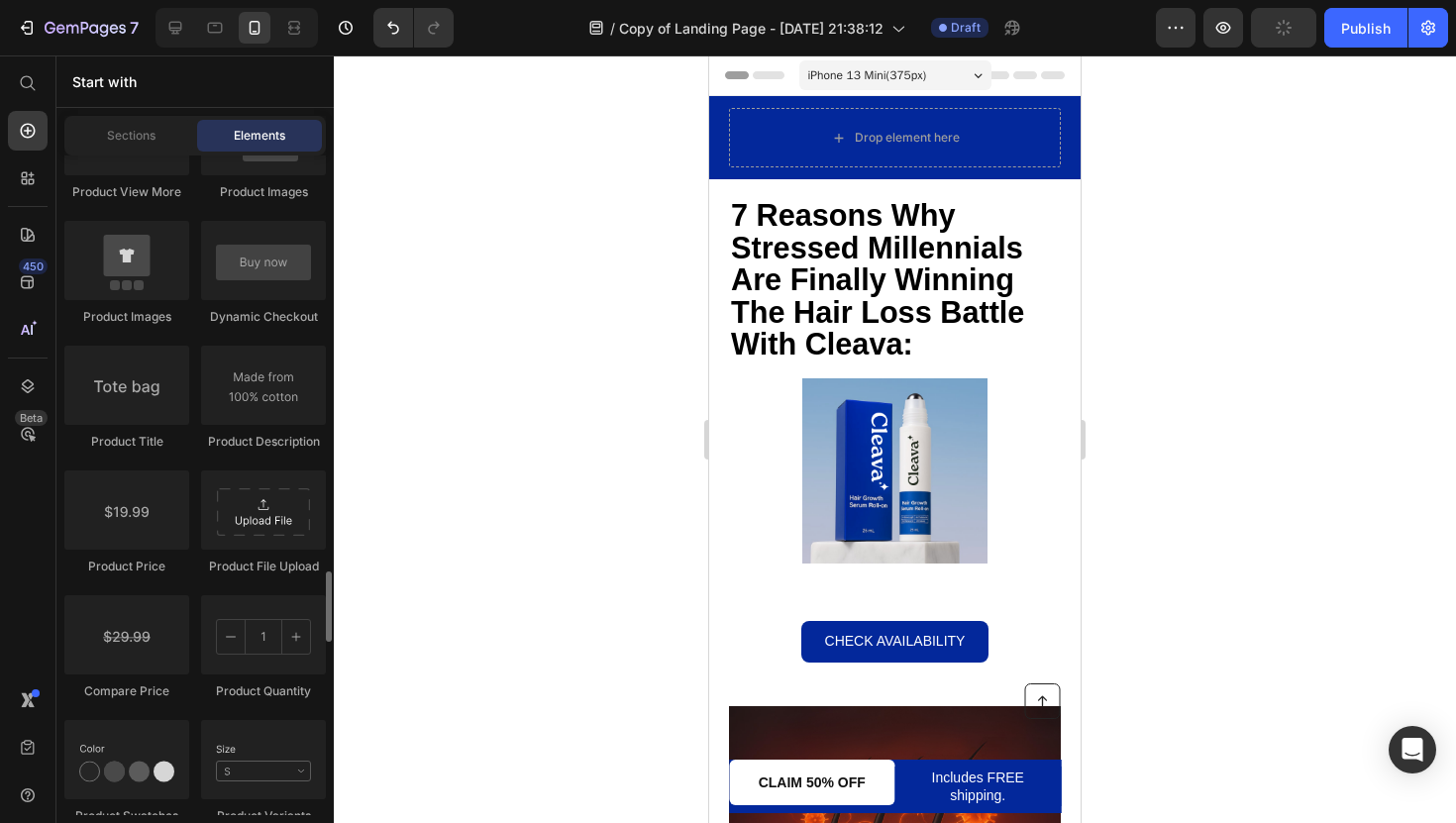 scroll, scrollTop: 3195, scrollLeft: 0, axis: vertical 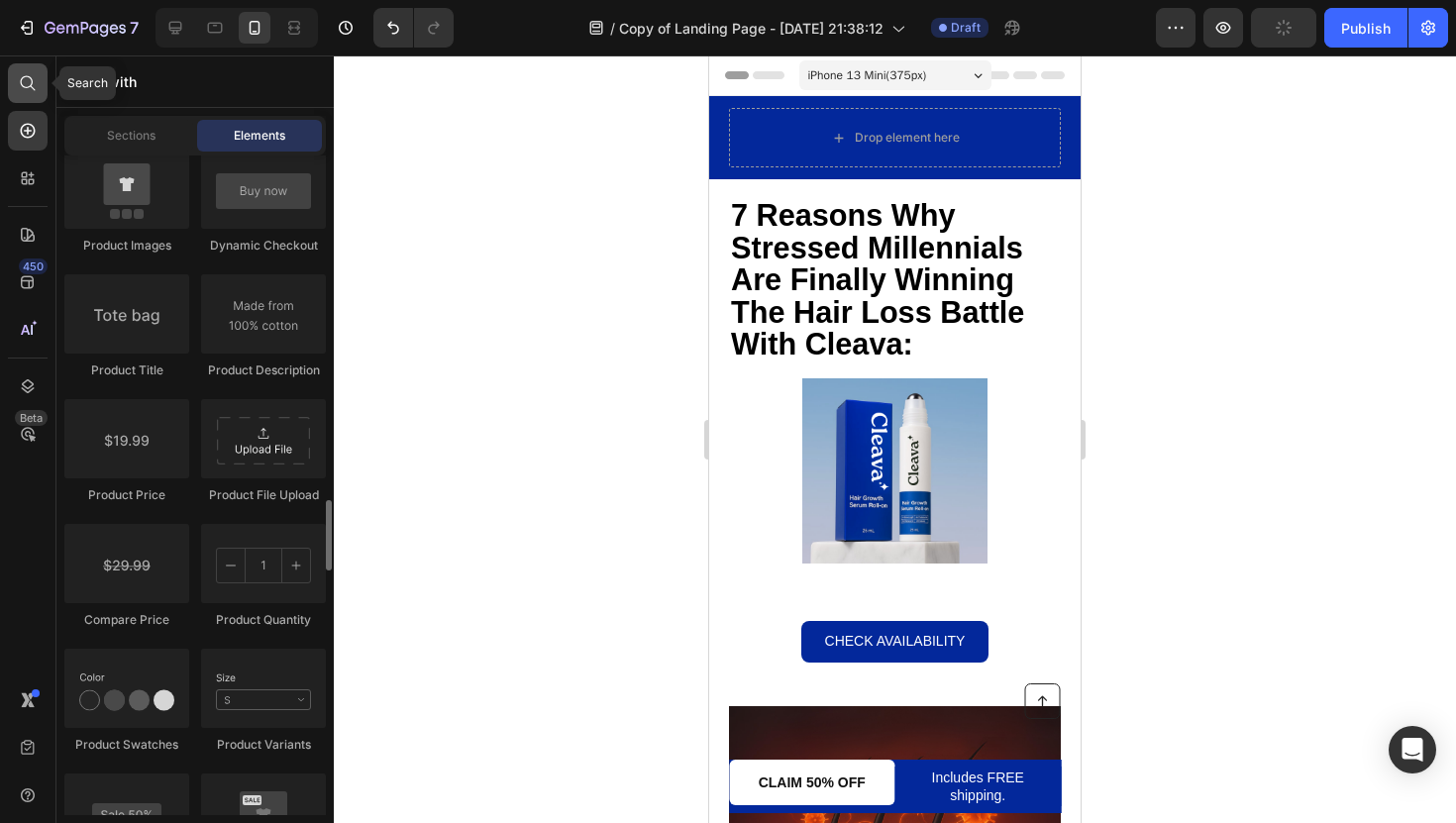 click 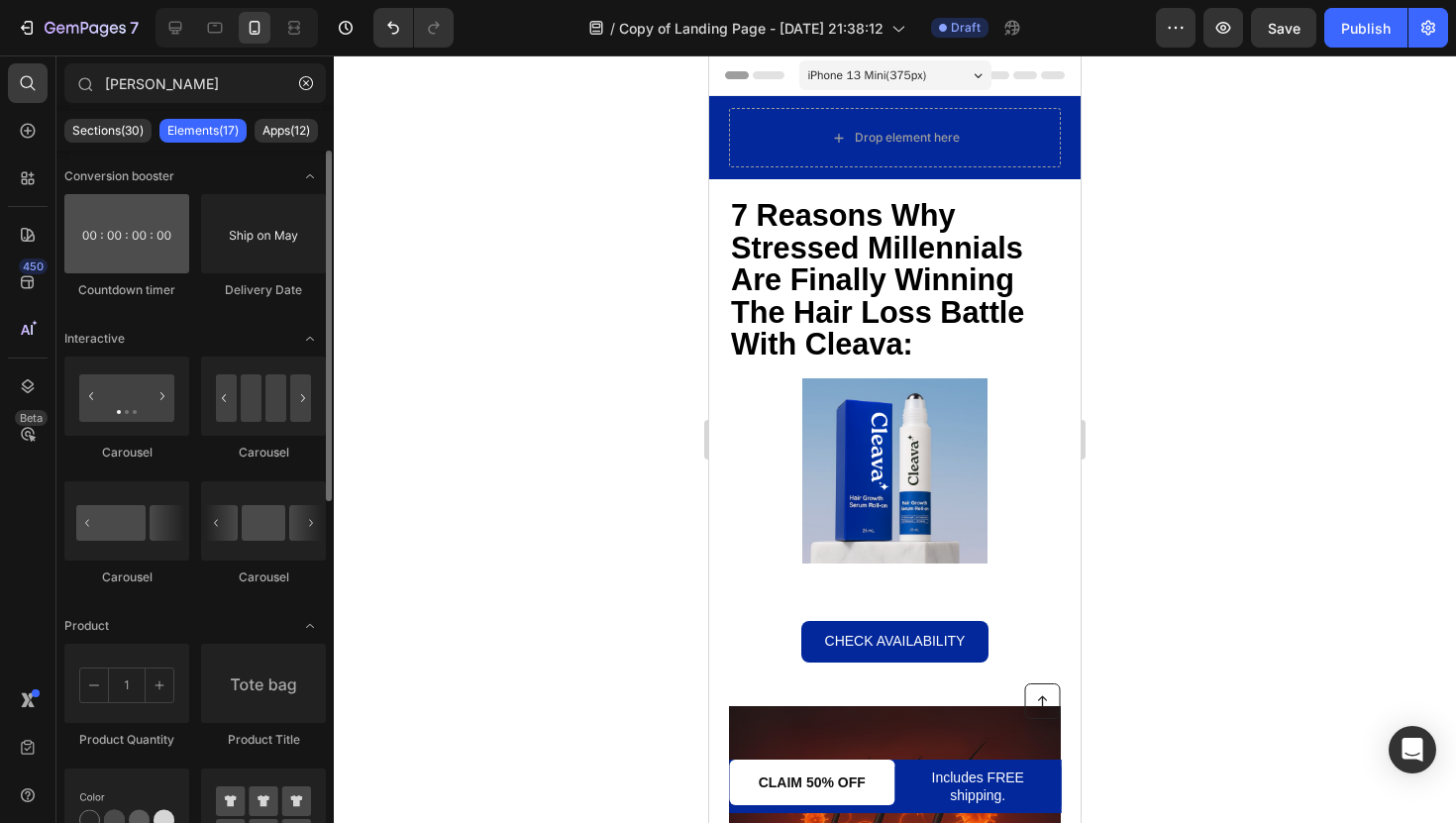type on "[PERSON_NAME]" 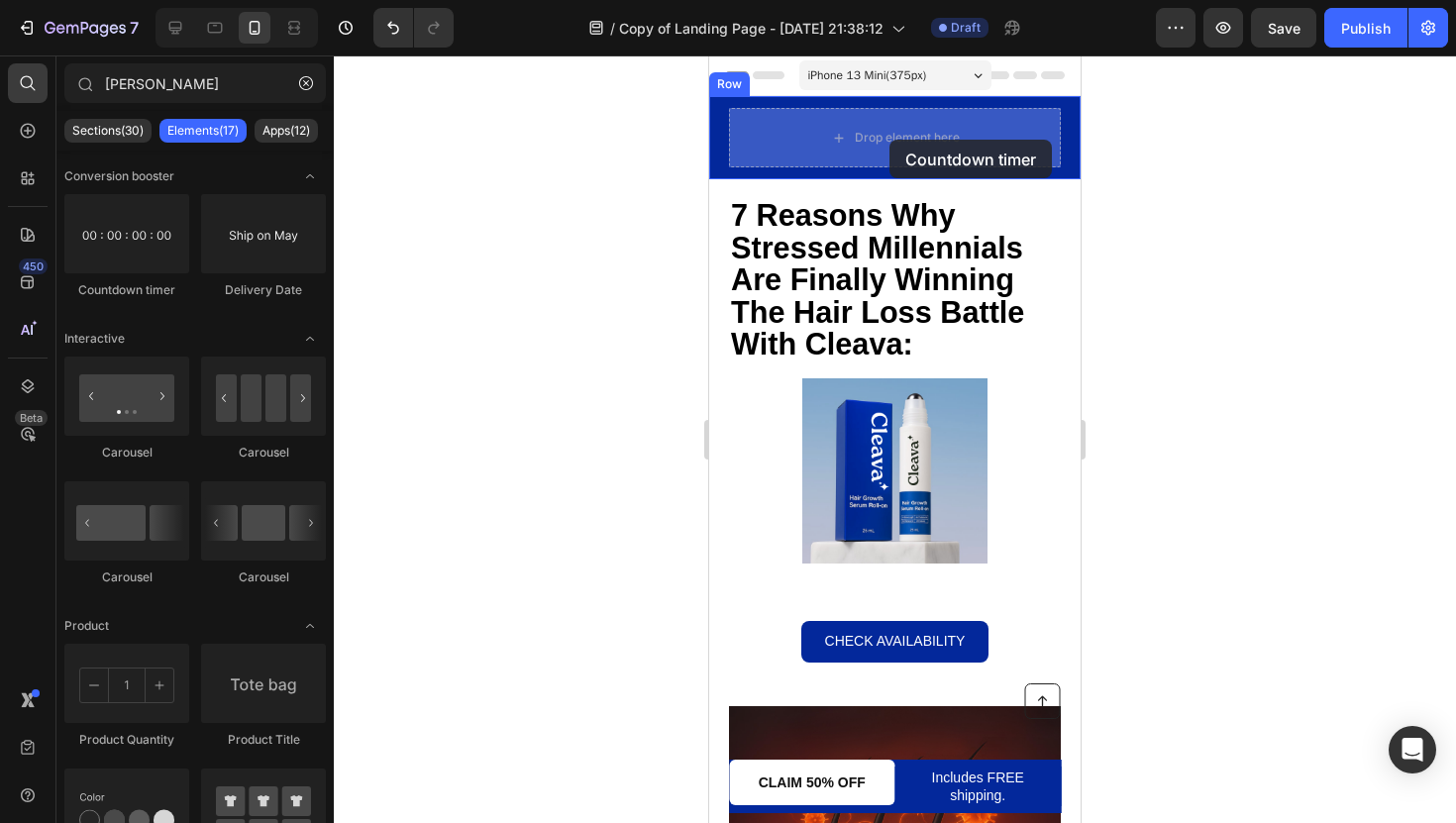 drag, startPoint x: 842, startPoint y: 283, endPoint x: 879, endPoint y: 124, distance: 163.24828 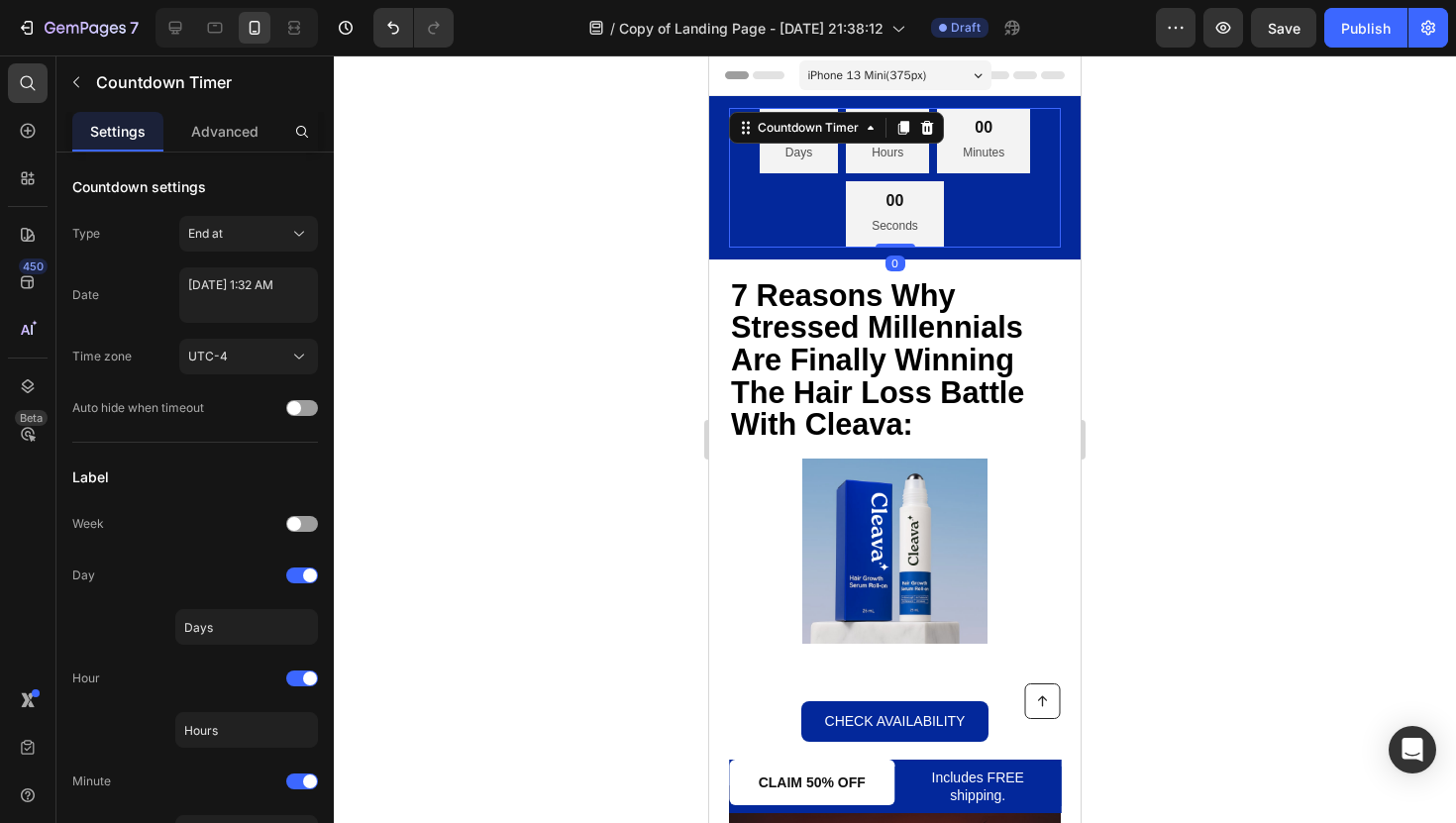 click on "00 Days" at bounding box center [798, 141] 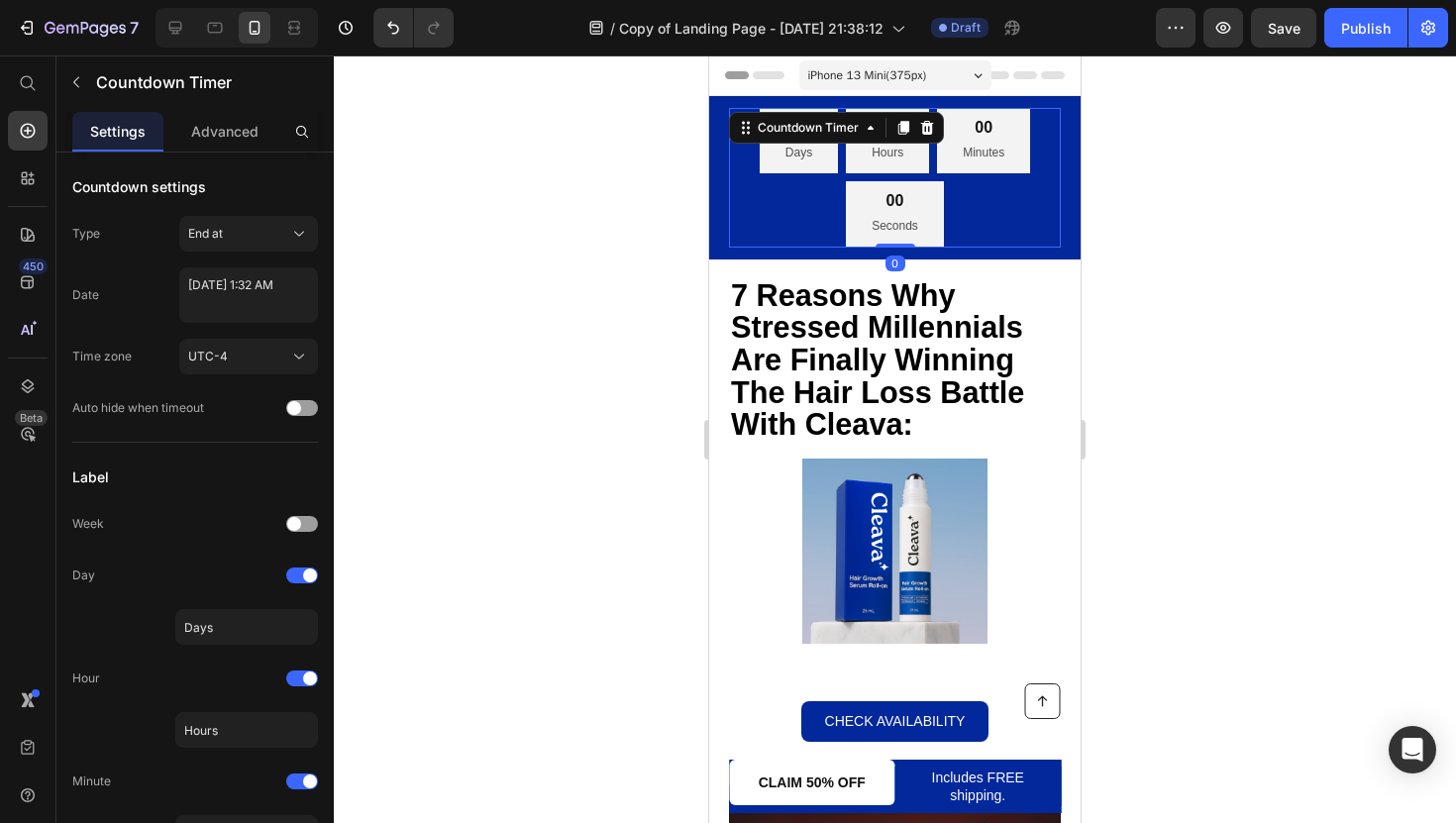 click on "Days" at bounding box center [798, 154] 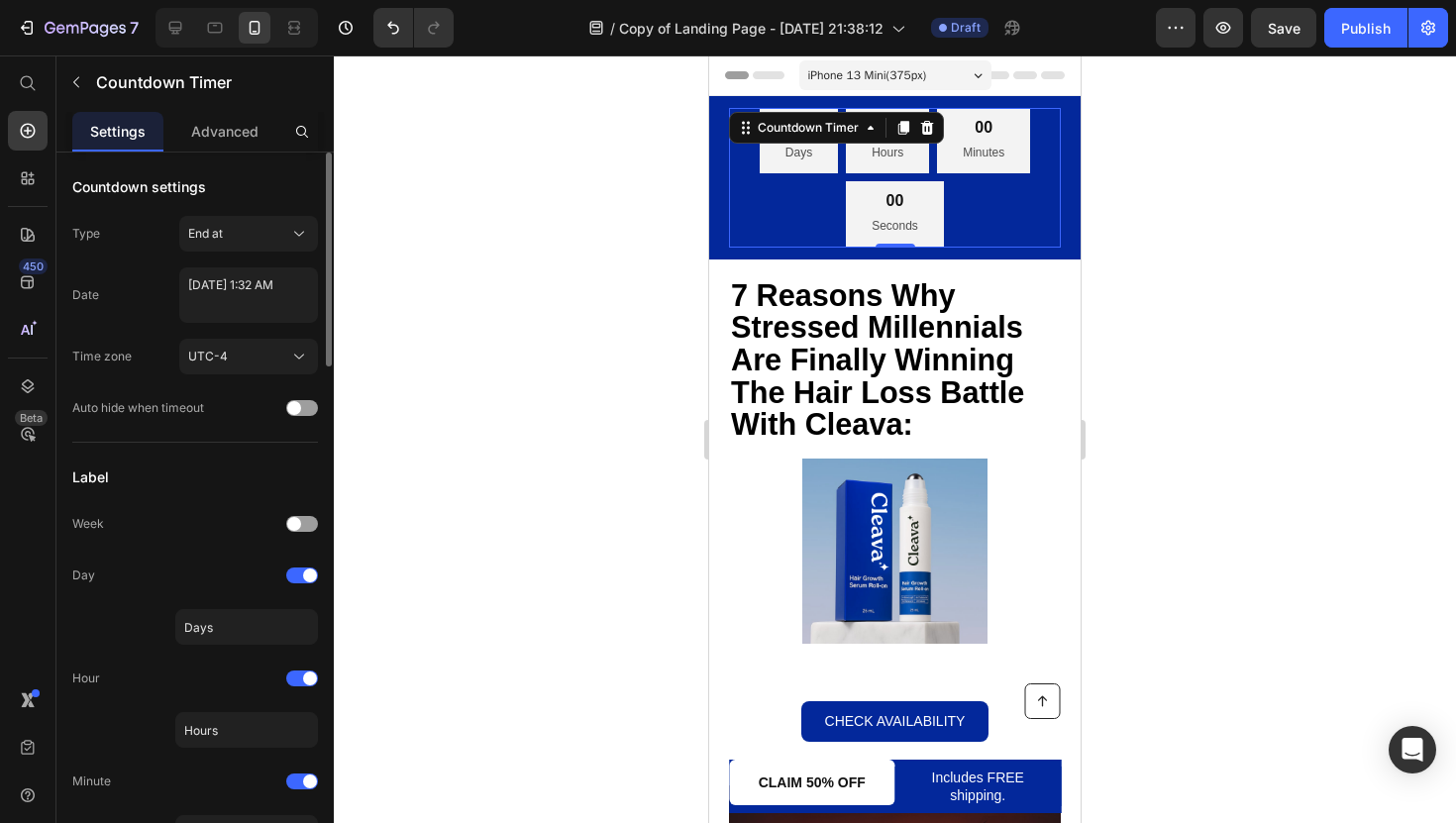 scroll, scrollTop: 149, scrollLeft: 0, axis: vertical 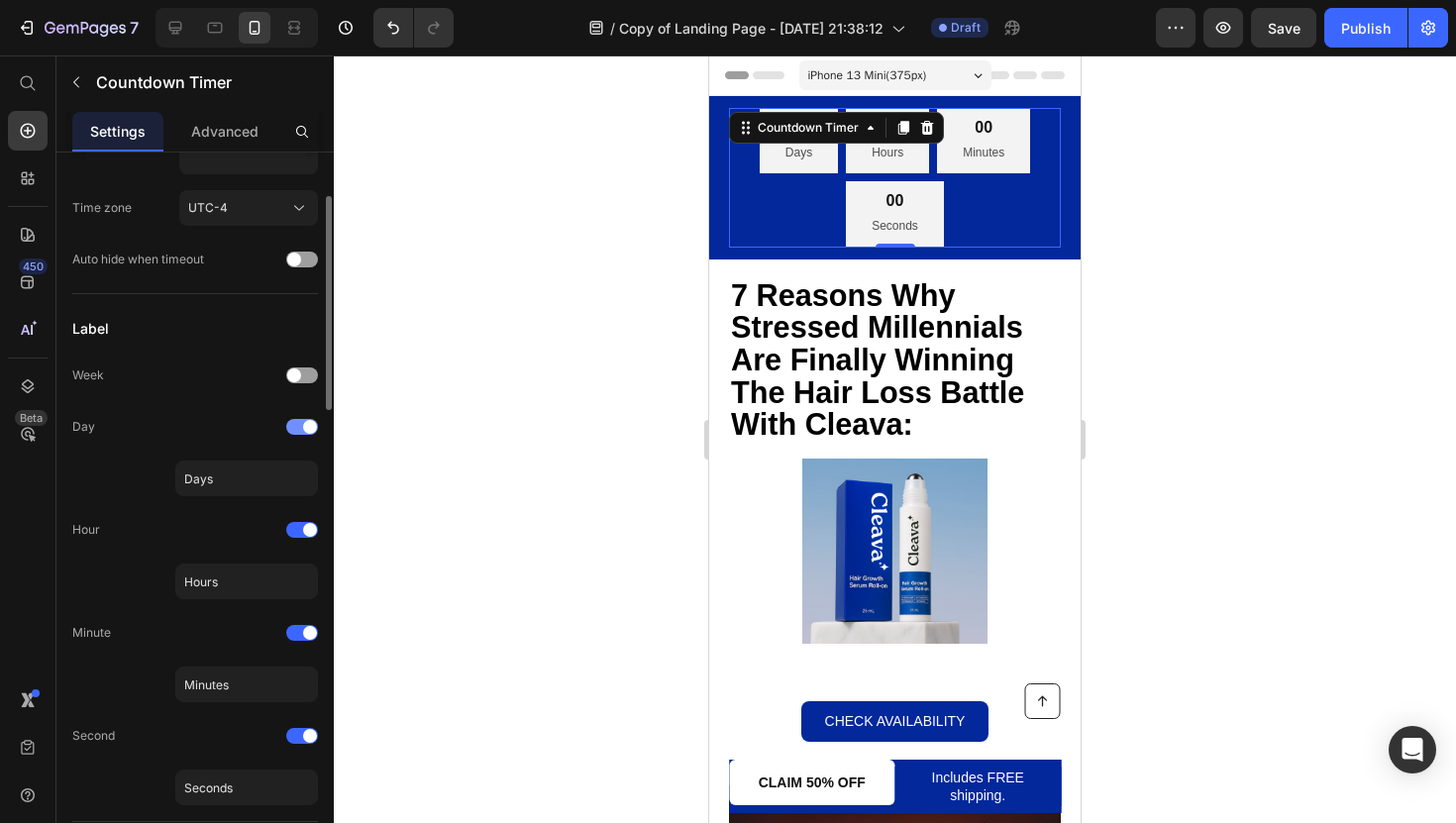 click at bounding box center (310, 427) 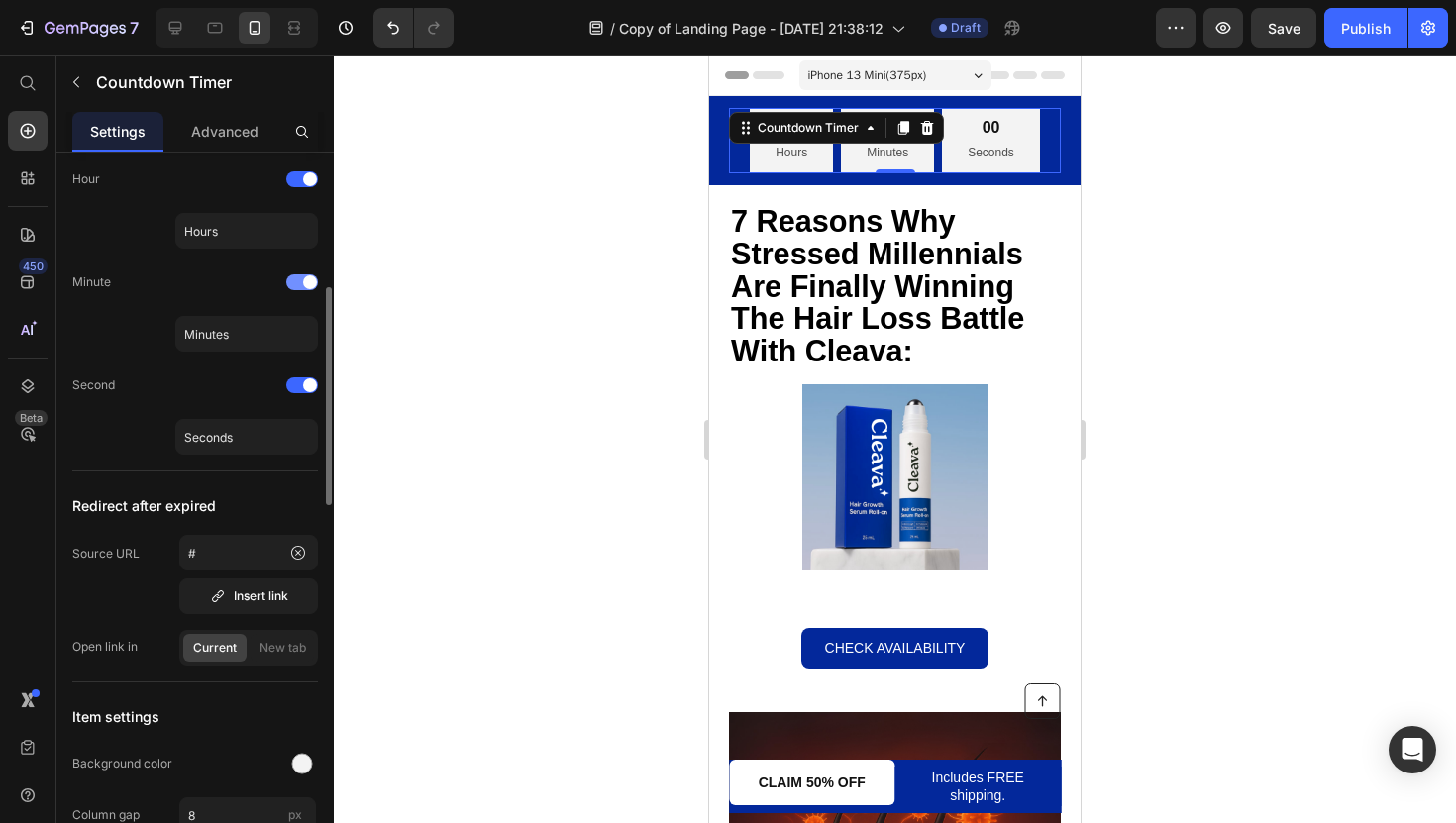 scroll, scrollTop: 0, scrollLeft: 0, axis: both 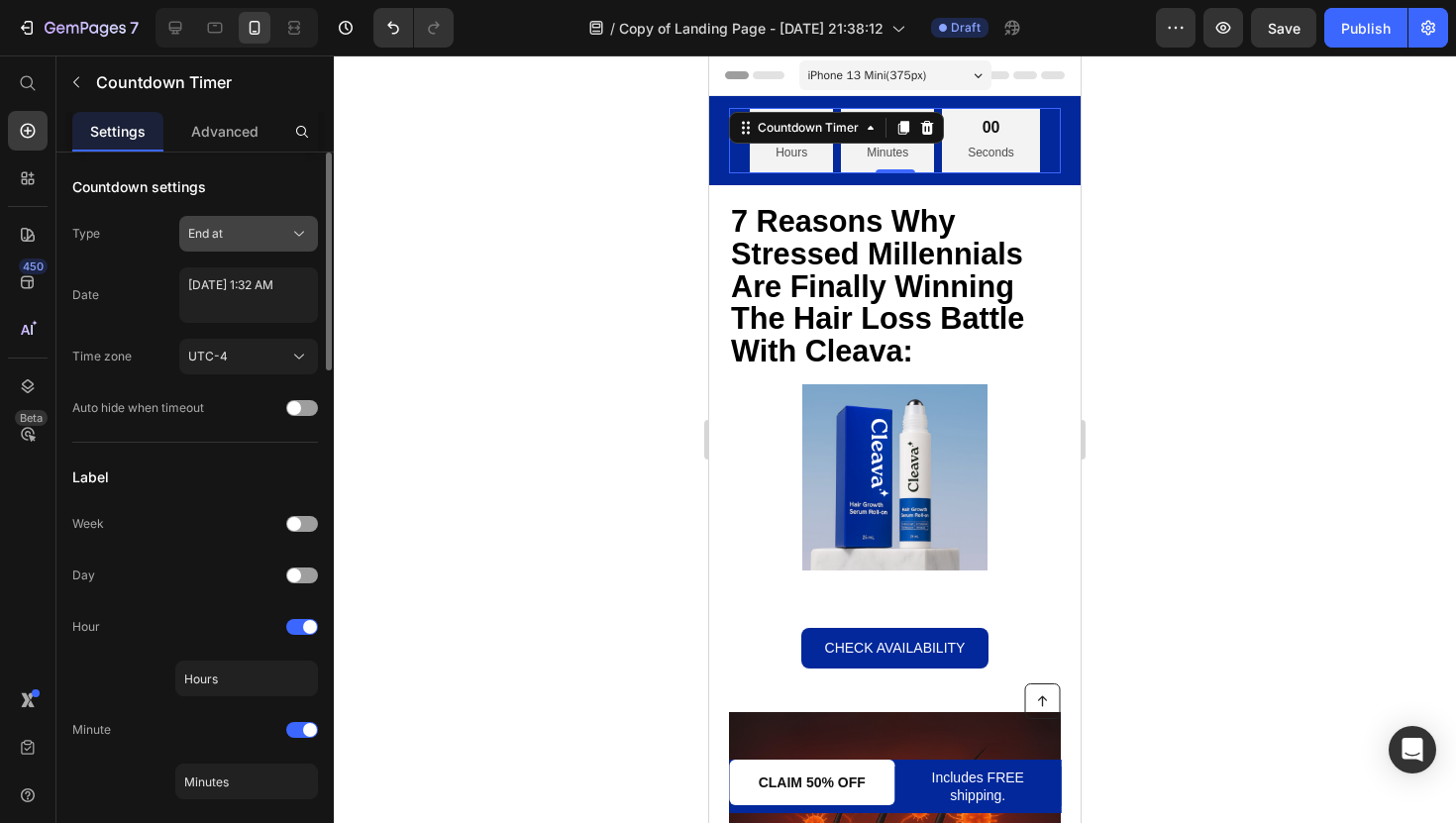 click on "End at" at bounding box center [249, 234] 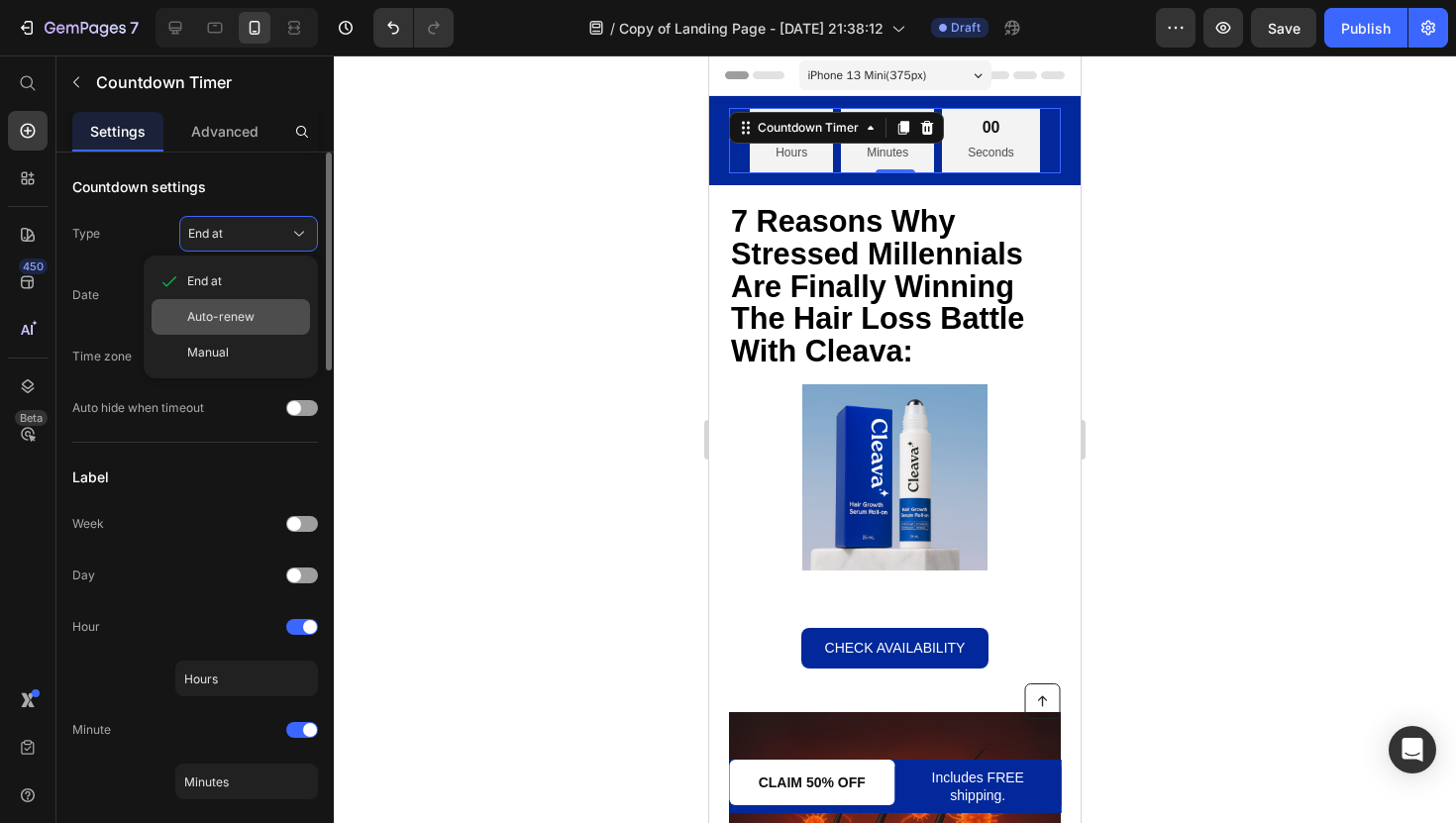 click on "Auto-renew" at bounding box center (221, 317) 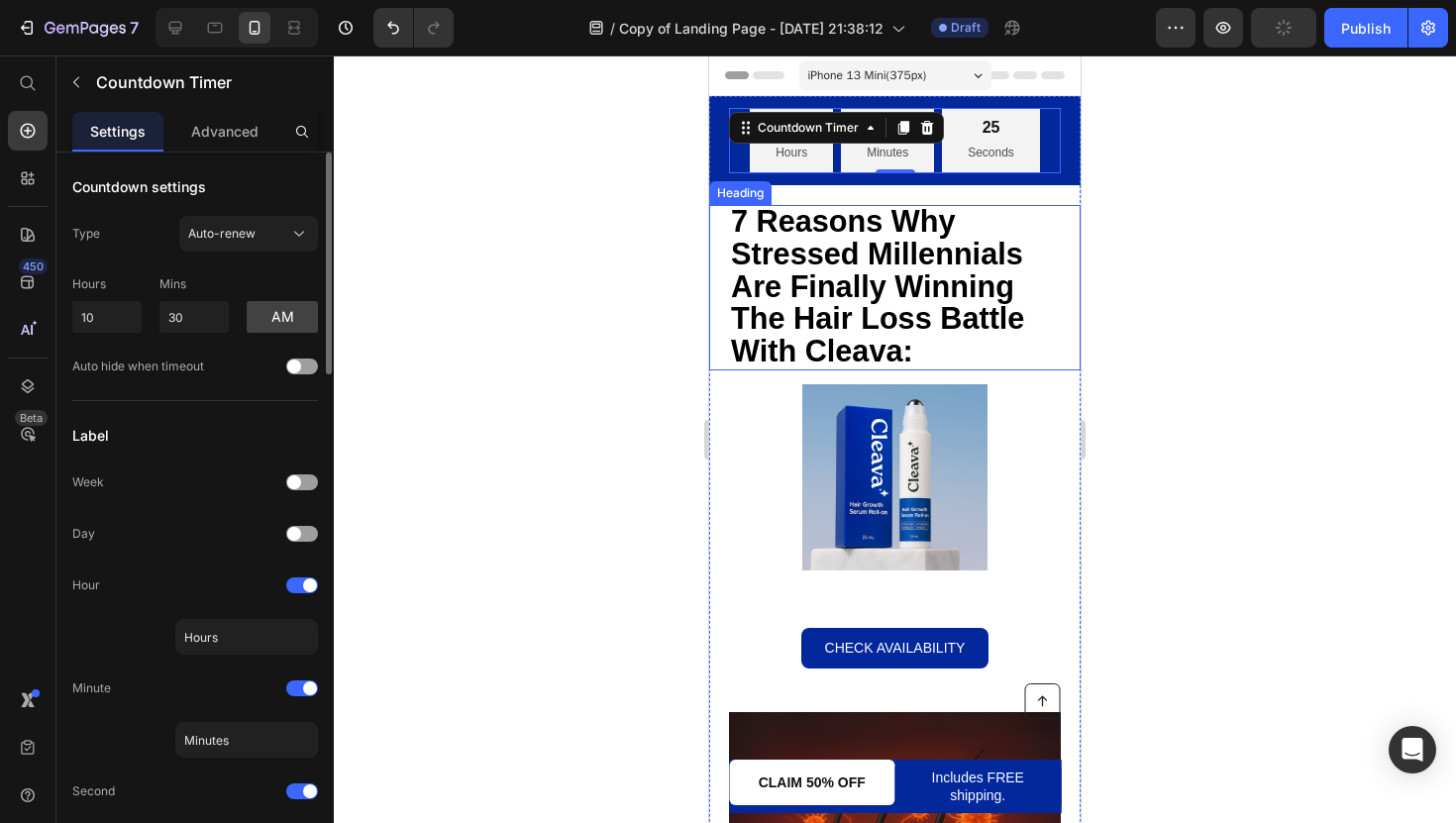 click on "7 Reasons Why Stressed Millennials Are Finally Winning The Hair Loss Battle With Cleava:" at bounding box center [878, 285] 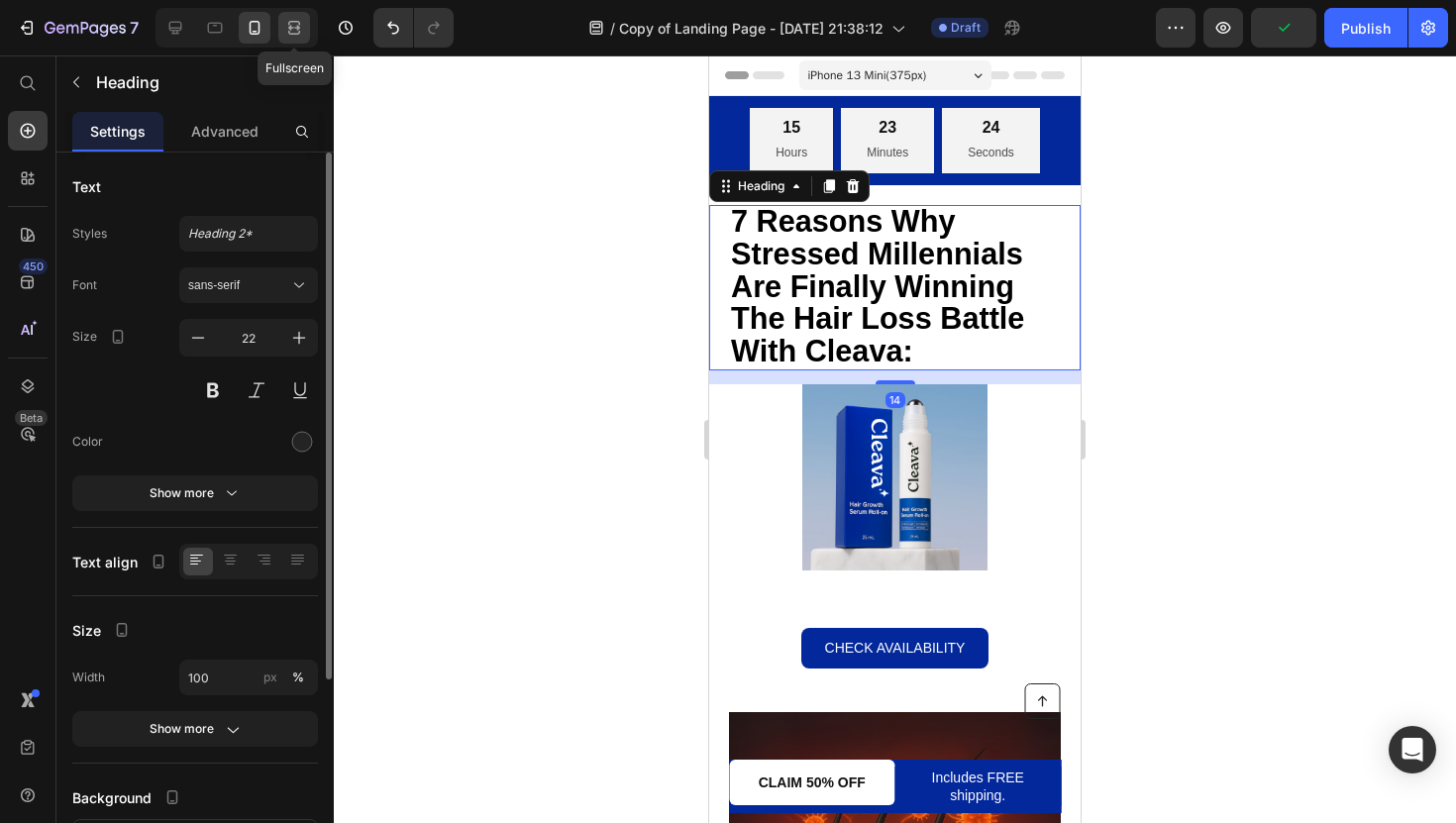 click 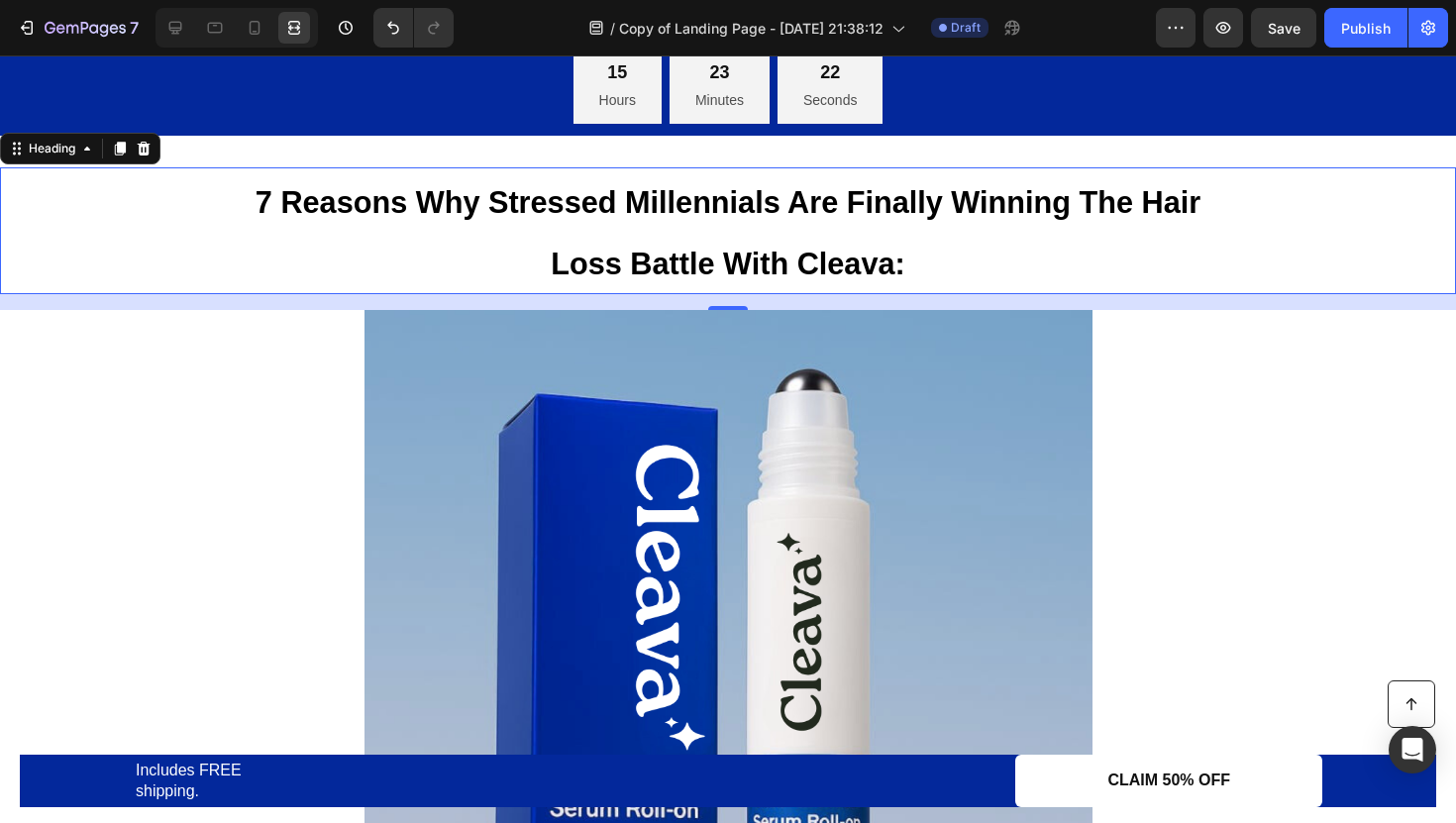 scroll, scrollTop: 12, scrollLeft: 0, axis: vertical 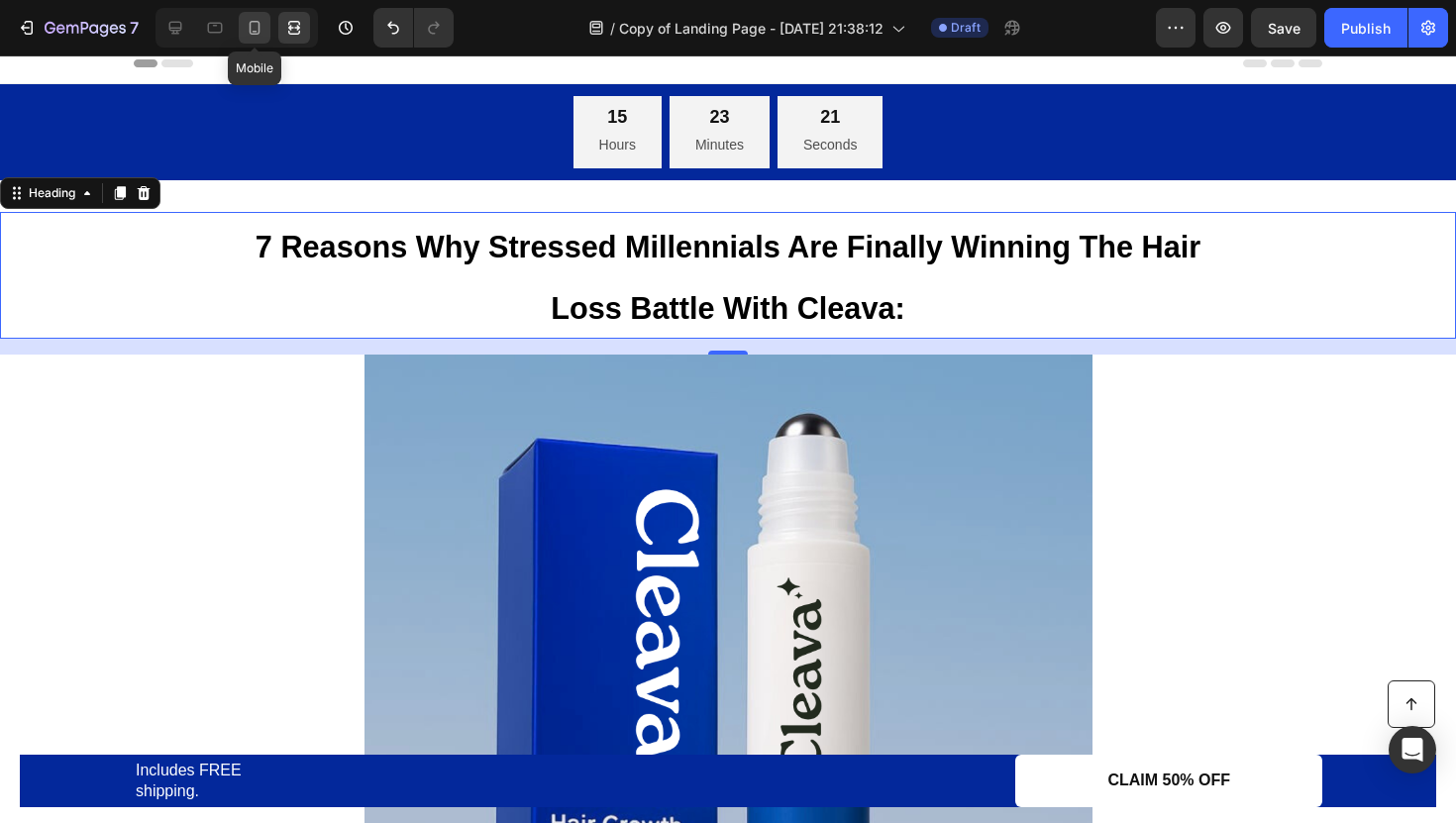 click 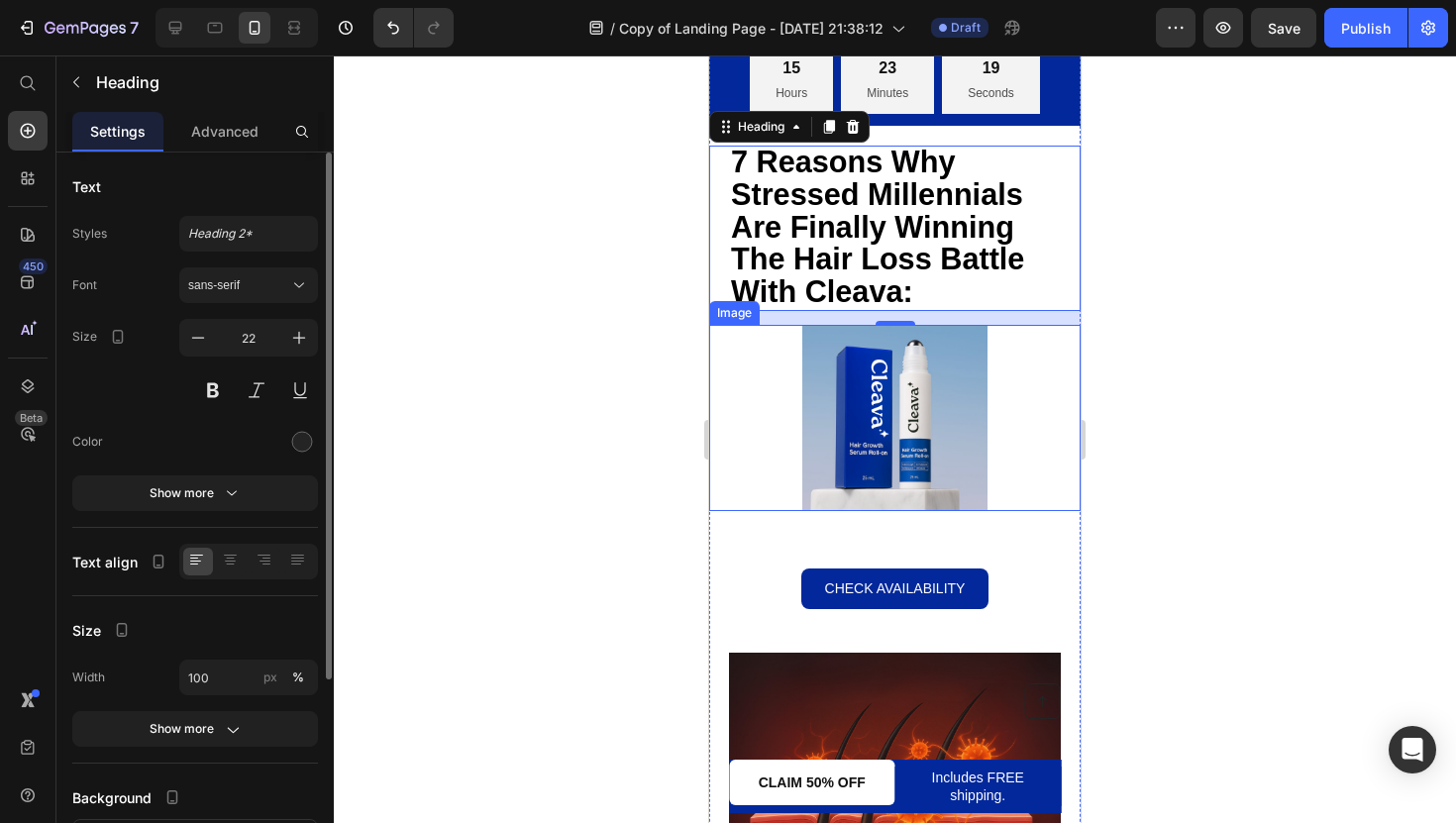 scroll, scrollTop: 0, scrollLeft: 0, axis: both 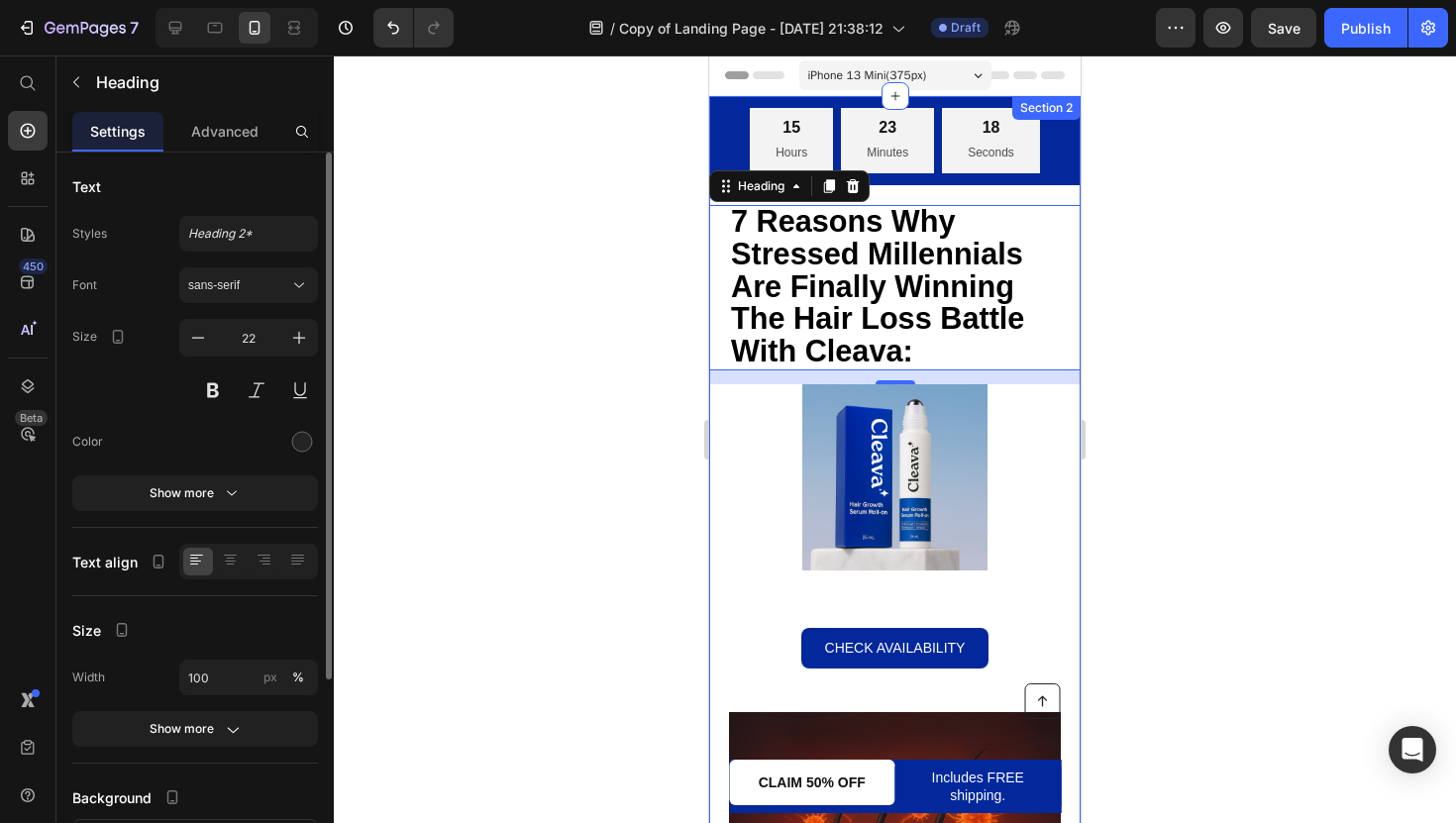 click on "15 Hours 23 Minutes 18 Seconds Countdown Timer Row 7 Reasons Why Stressed Millennials Are Finally Winning The Hair Loss Battle With Cleava: Heading   14 Image Check Availability Button Image 1. It Actually Targets The ROOT Cause –  Stress Hormones Attacking Your Scalp Heading While other treatments just try to "extend the life of active follicles," Cleava's breakthrough formula contains adaptogens designed to help counter stress hormones at the scalp level and create a protective shield that keeps your follicles from going dormant while waking up the ones already sleeping.   "Going bald so young kills your confidence... I panic every time I see hair fall out because I think, 'Is this ever going to stop?'"  – Reddit user, r/tressless     Cleava stops the panic by stopping the cause. Text Block Row Check Availability Button 2. No "Dread Shed" Phase That Terrifies Everyone Away From Treatment Heading You've read the horror stories....      – HairLossTalk Forum user   Text Block Image Row Button 3." at bounding box center (894, 1830) 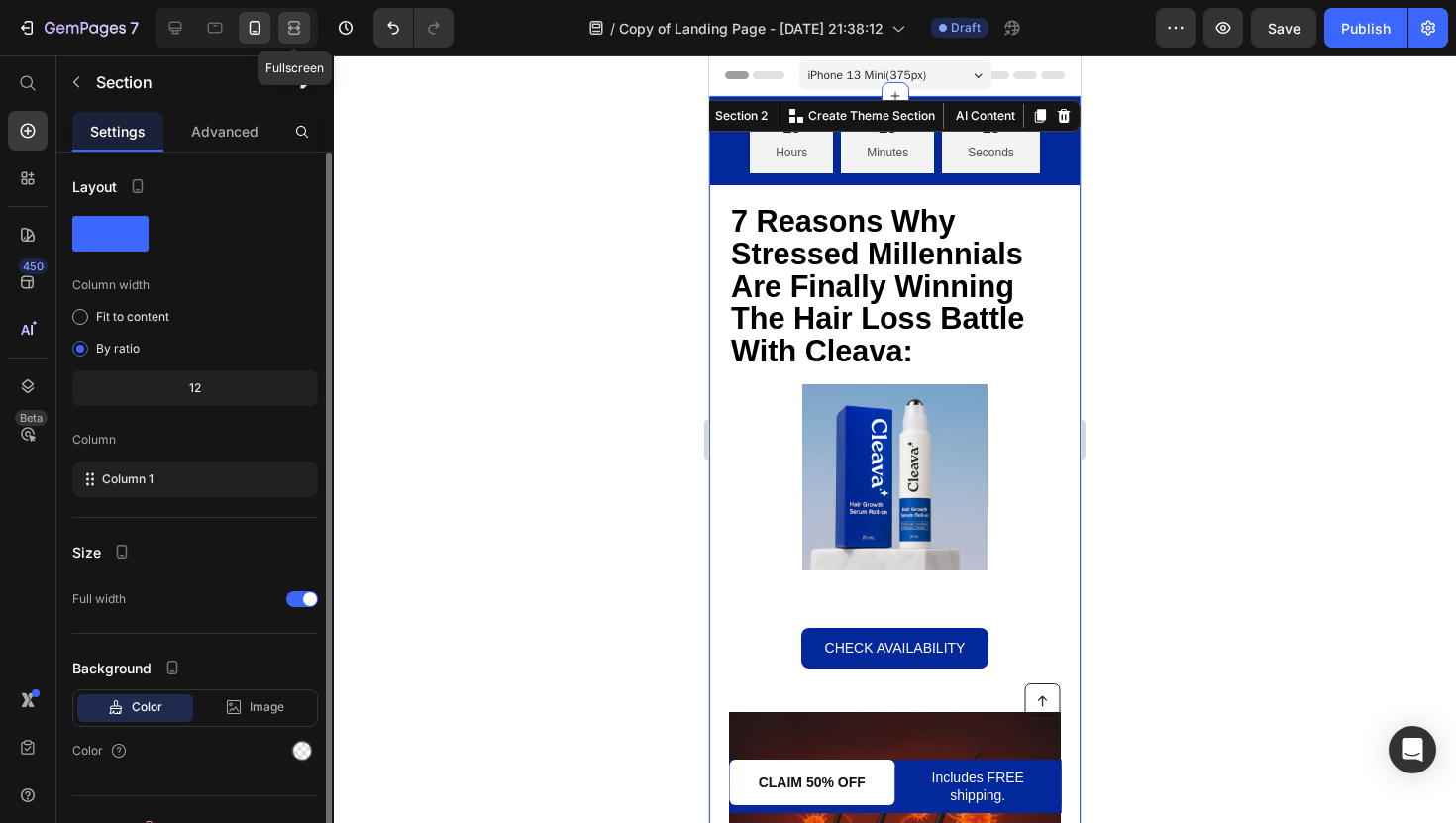 click 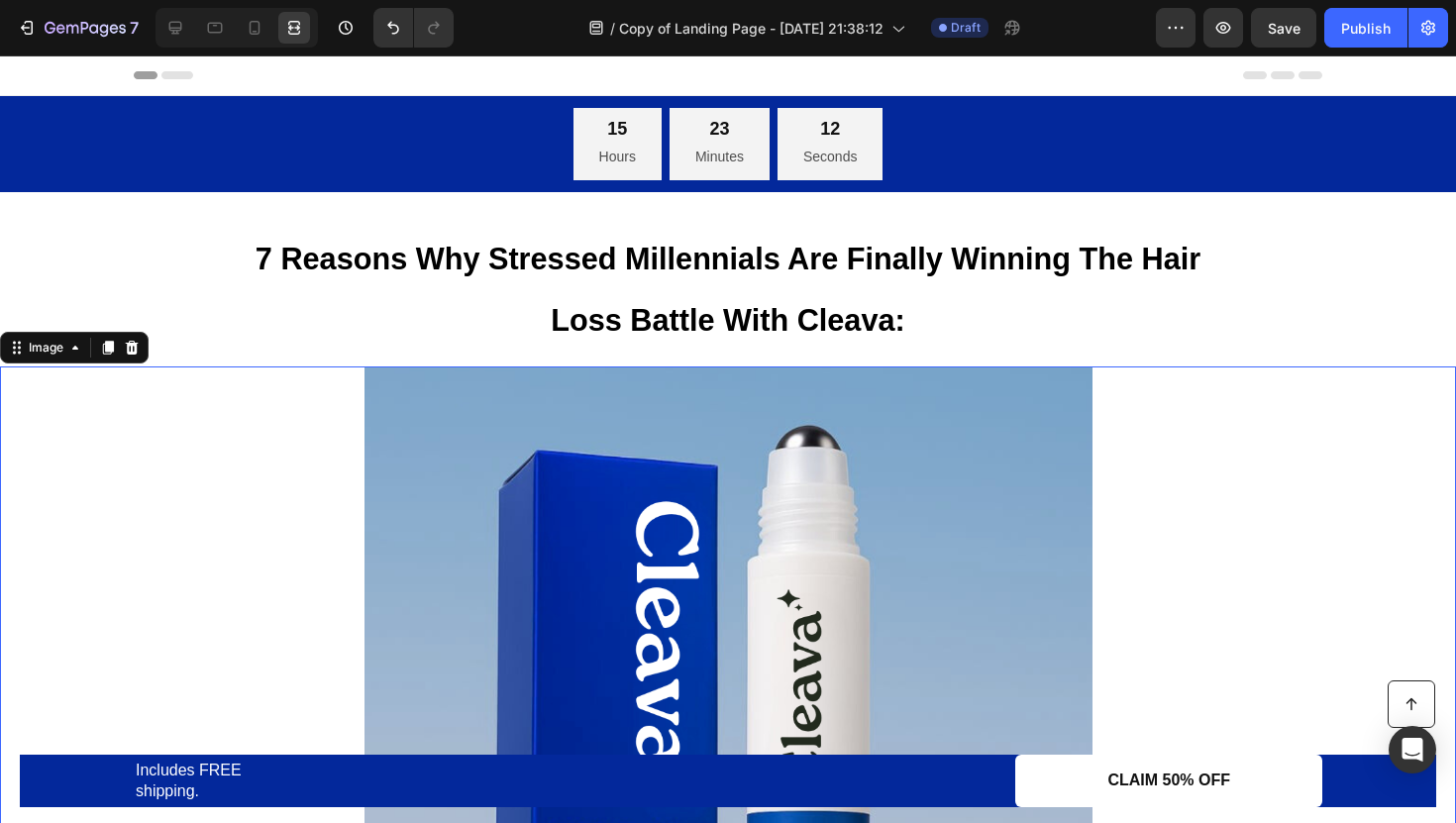 click at bounding box center (728, 730) 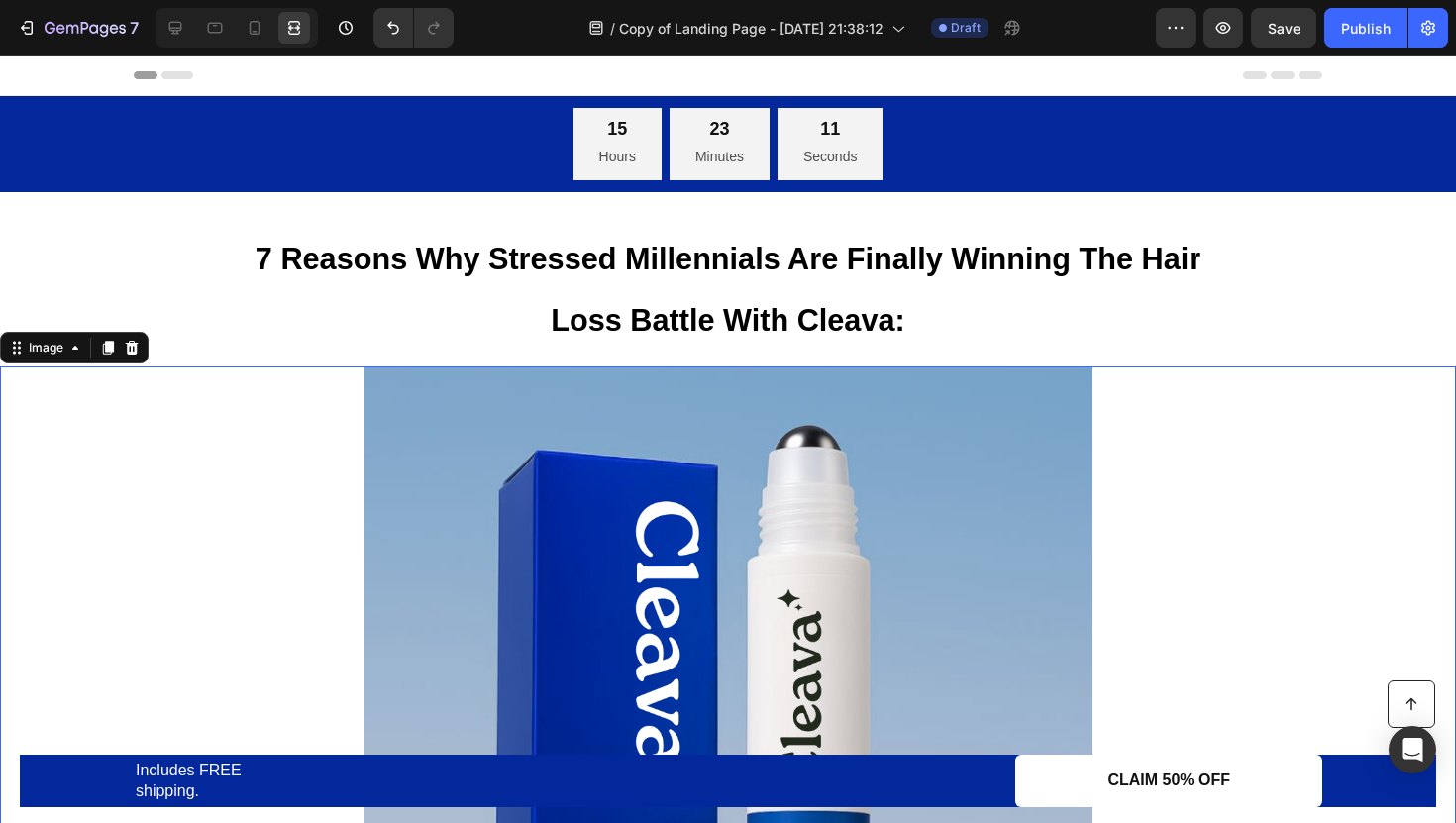 click on "7  Version history  /  Copy of Landing Page - [DATE] 21:38:12 Draft Preview  Save   Publish" 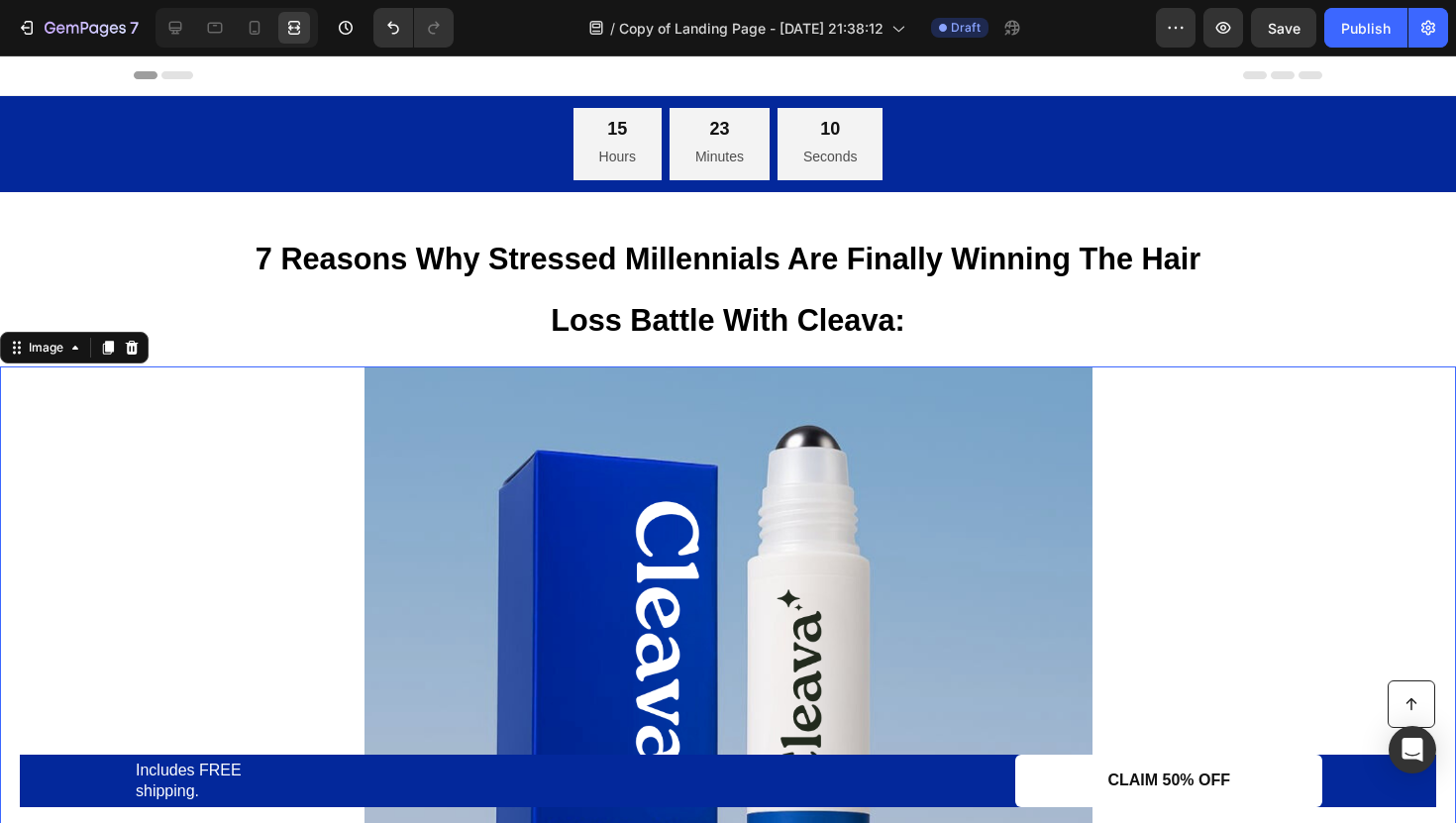 click on "7  Version history  /  Copy of Landing Page - [DATE] 21:38:12 Draft Preview  Save   Publish" 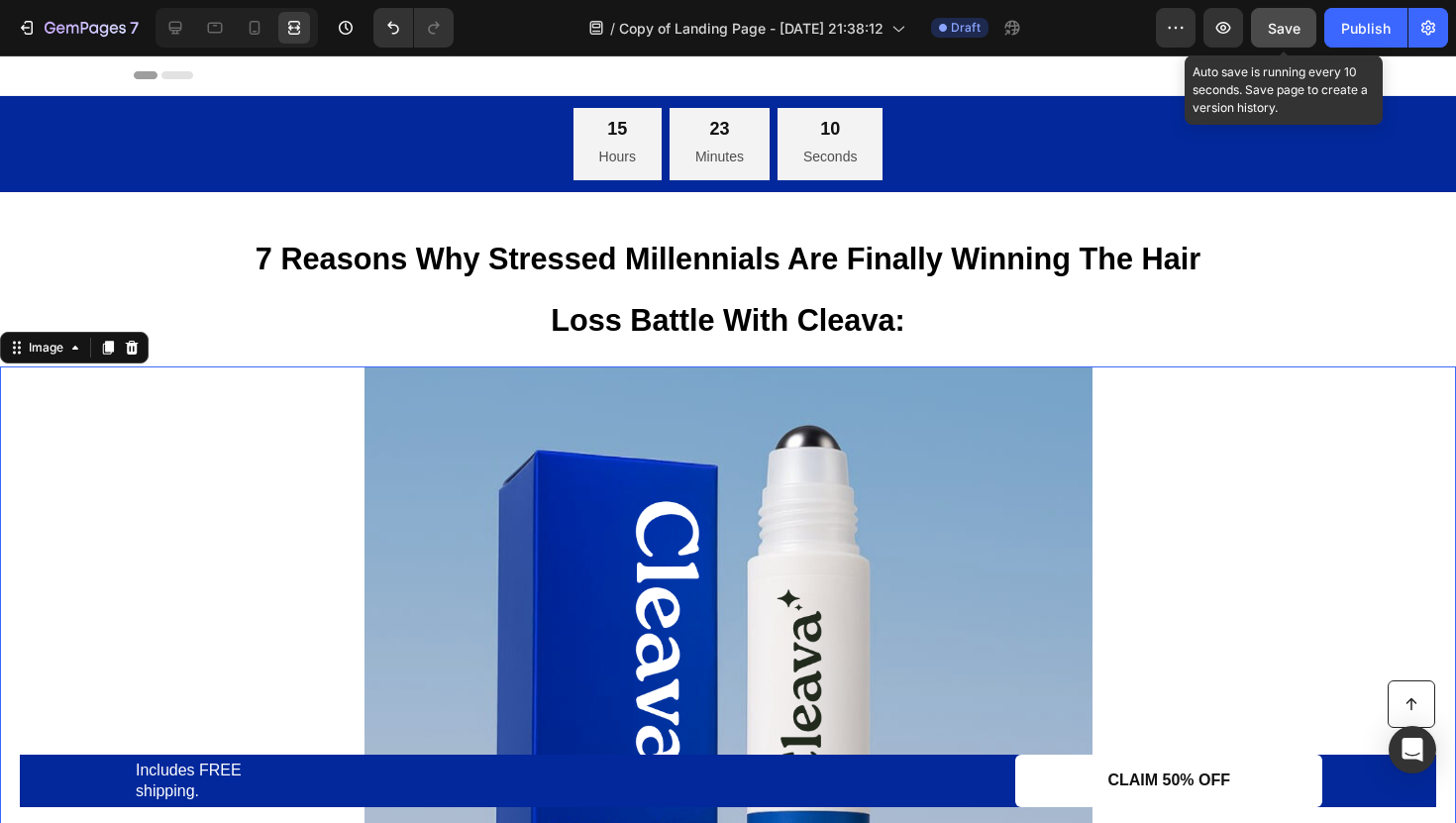click on "Save" at bounding box center [1284, 28] 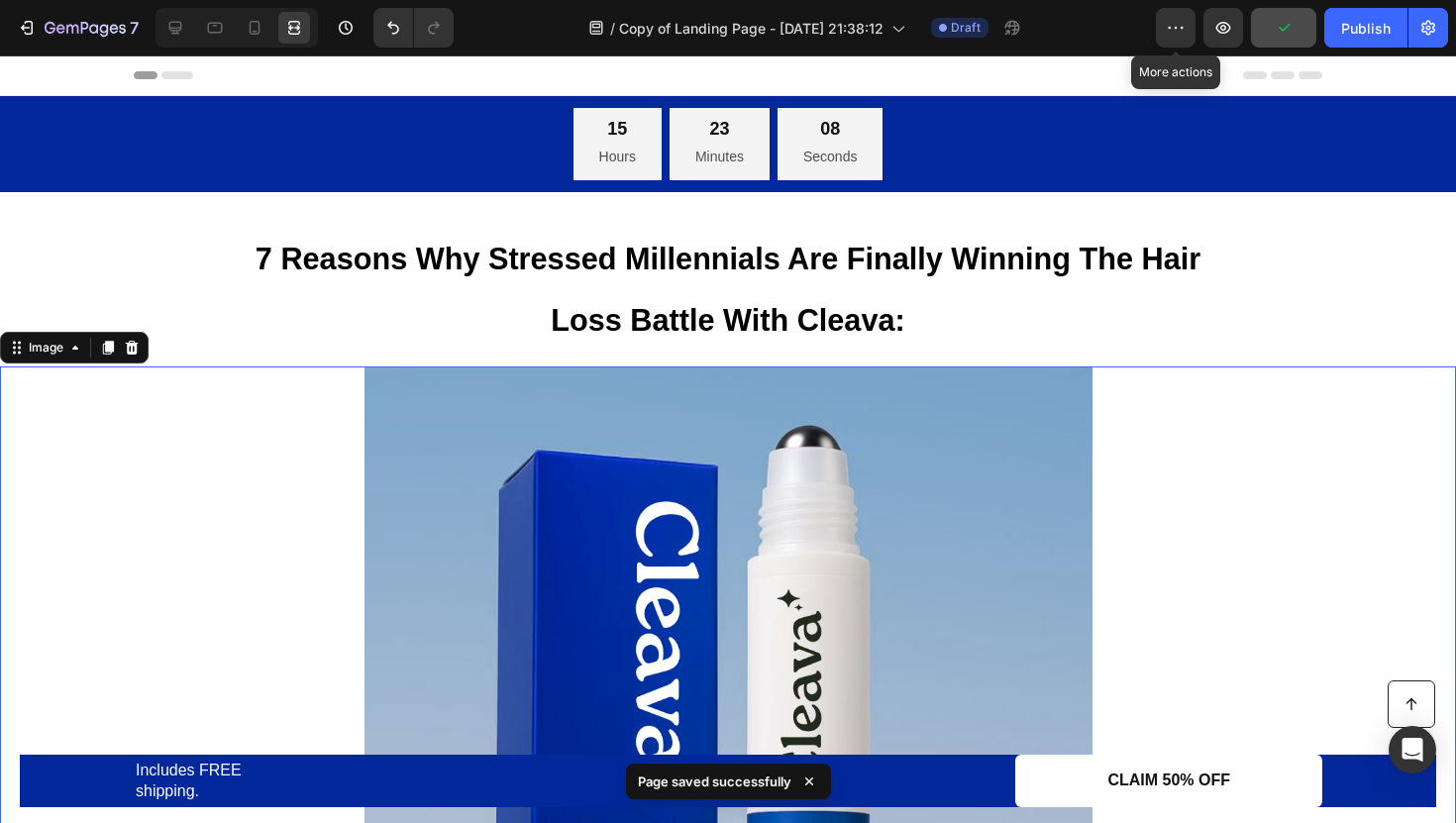 click on "More actions Preview  Publish" at bounding box center (1301, 28) 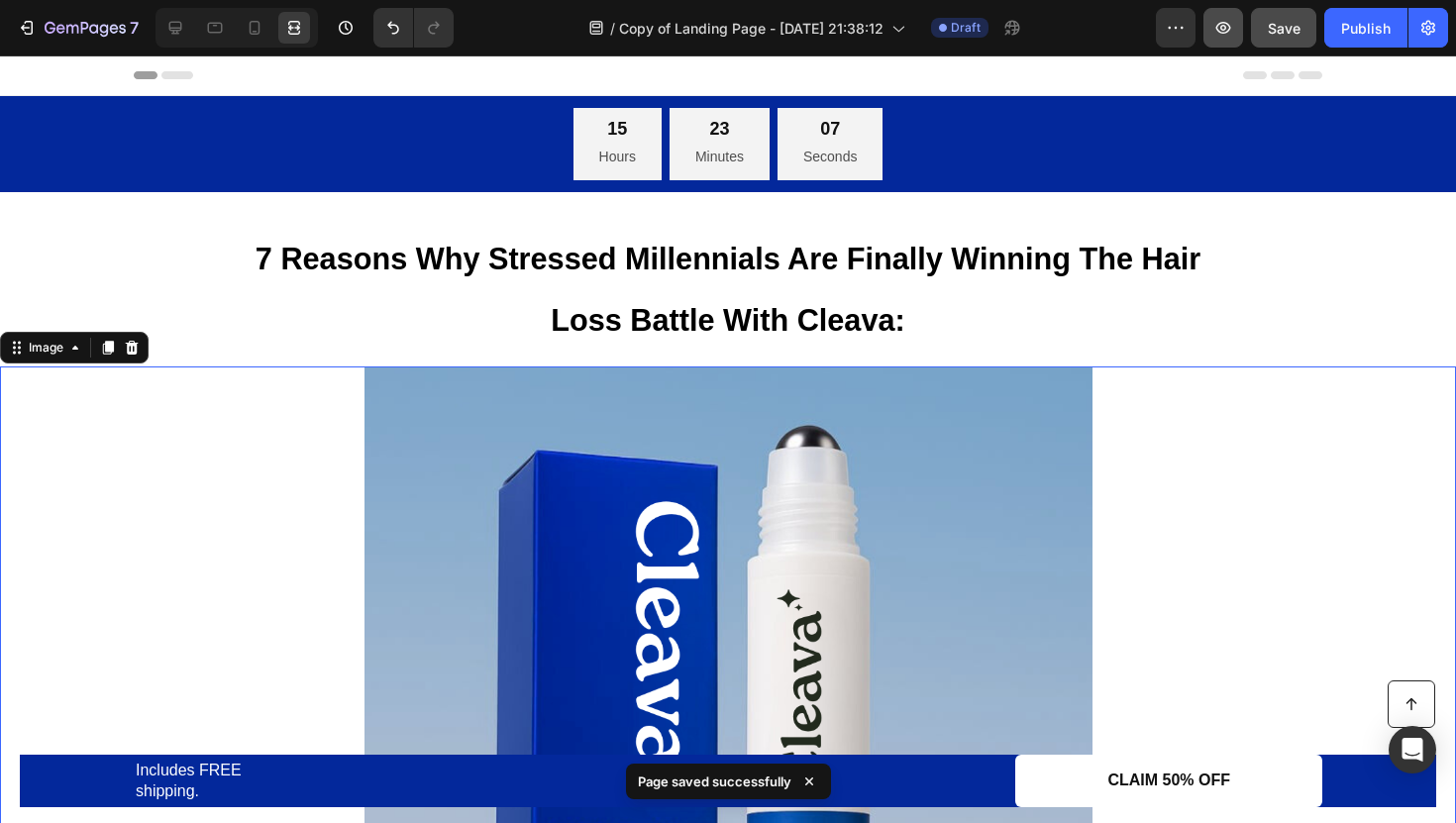 click 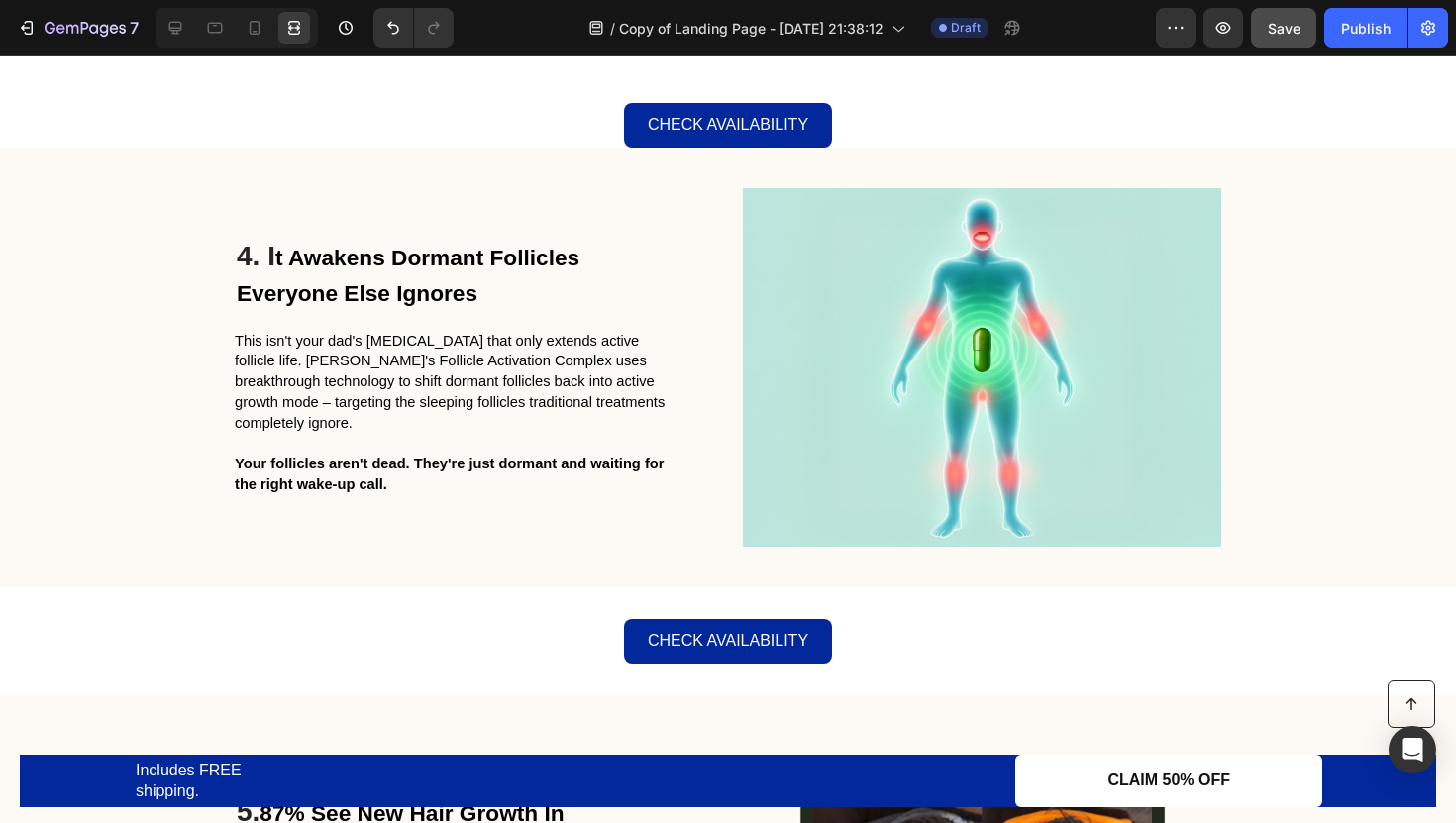 scroll, scrollTop: 2643, scrollLeft: 0, axis: vertical 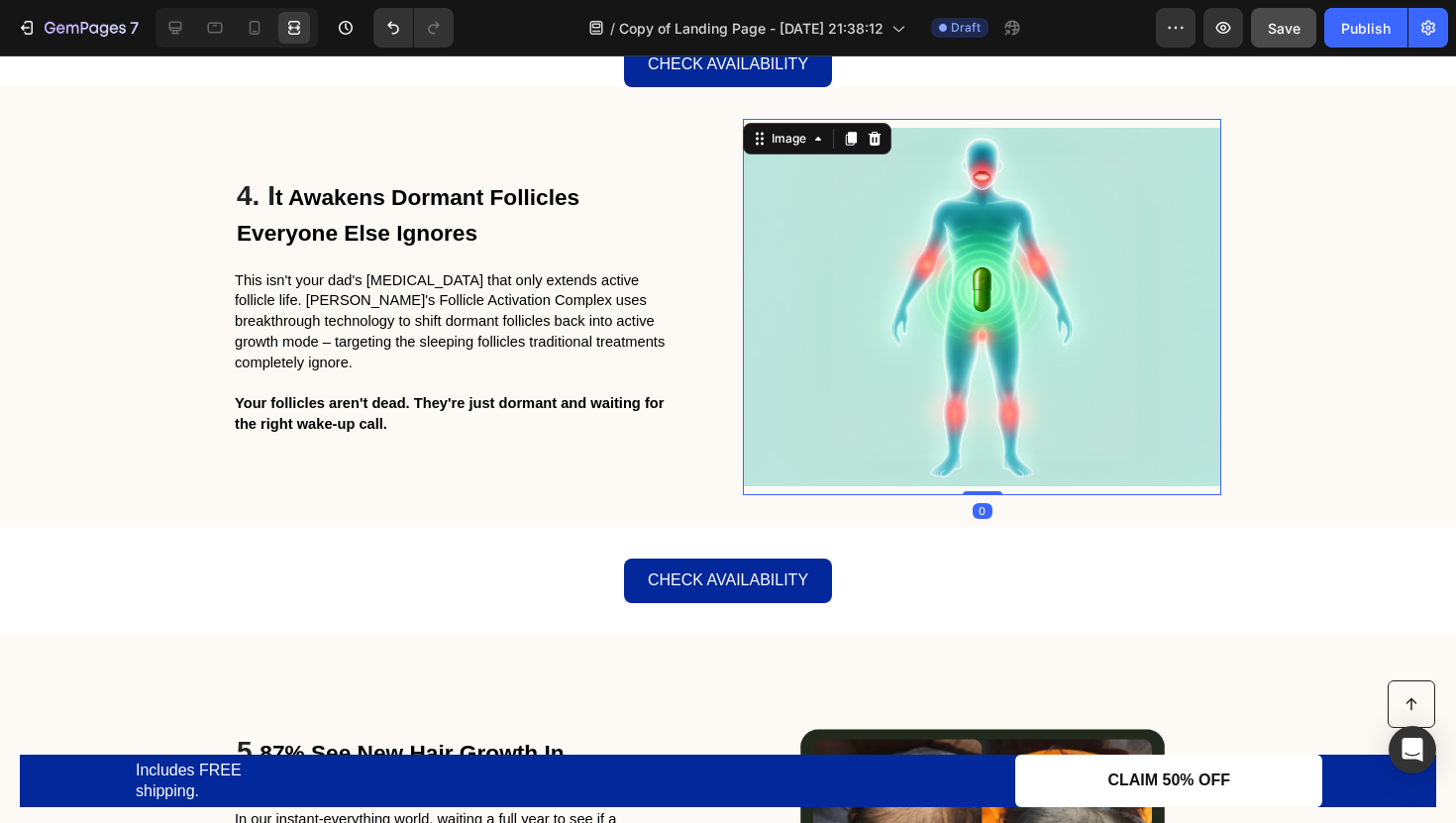 click at bounding box center (982, 307) 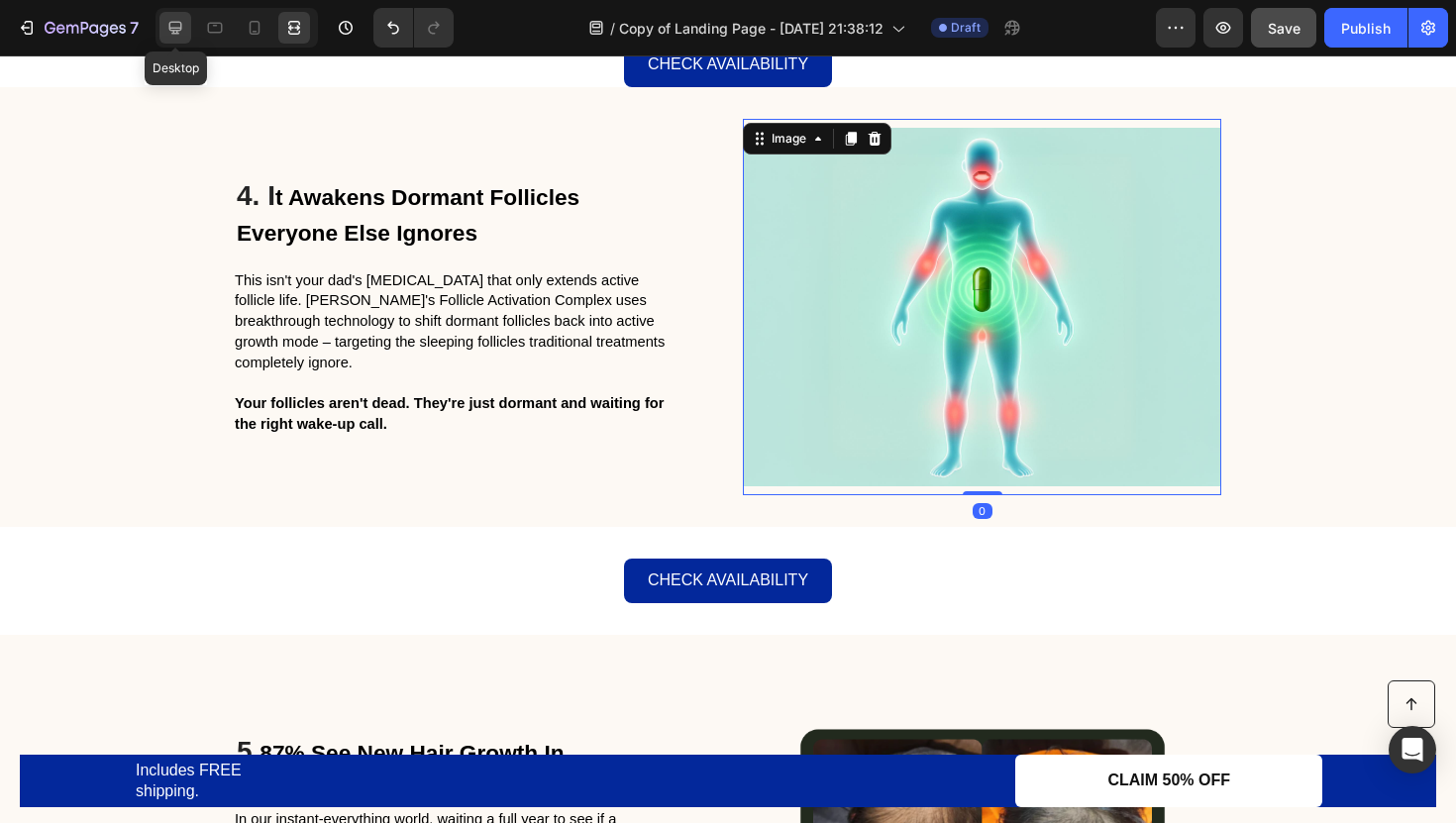 click 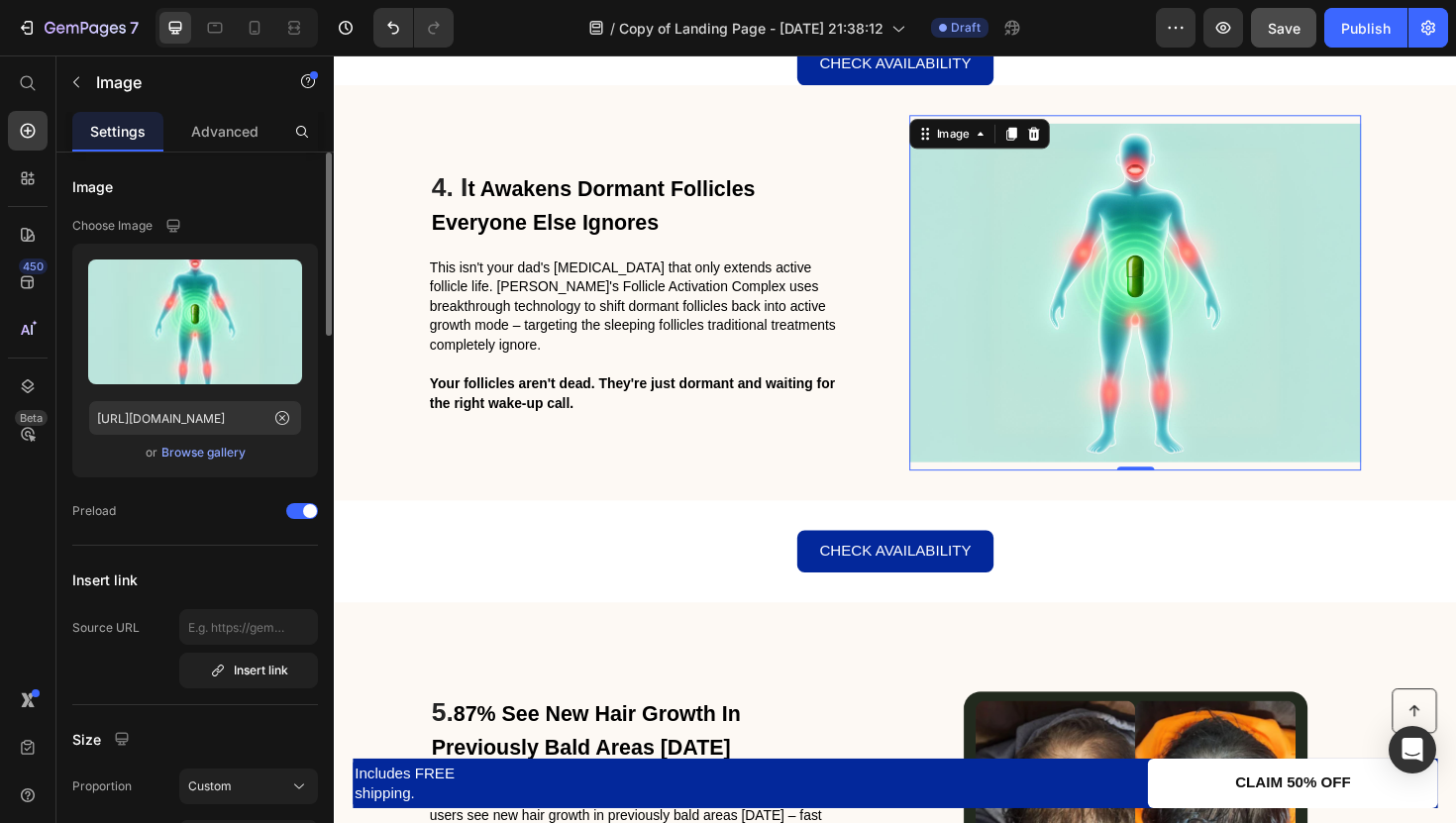 click on "Upload Image [URL][DOMAIN_NAME]  or   Browse gallery" 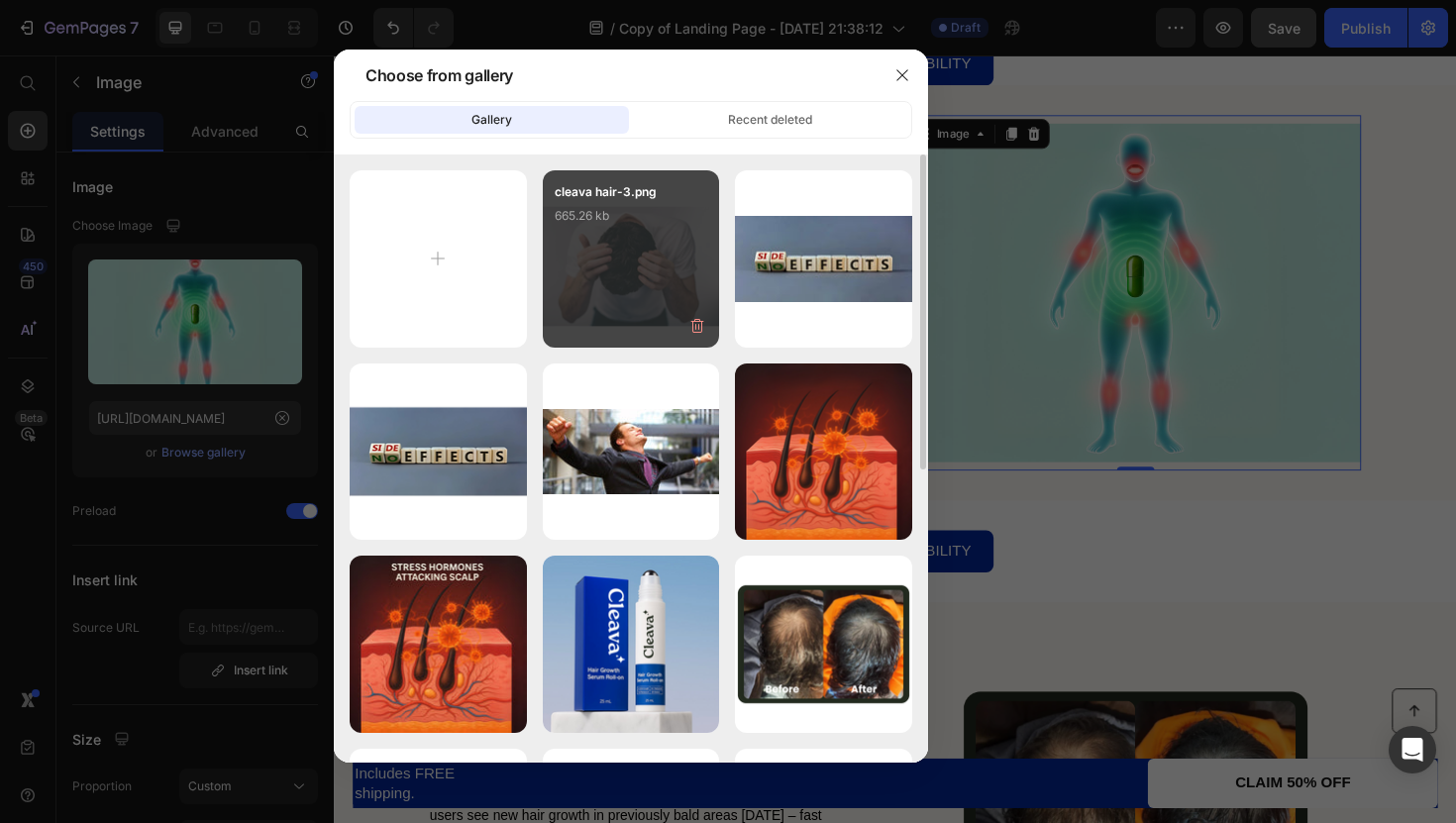 click on "cleava hair-3.png 665.26 kb" at bounding box center (631, 258) 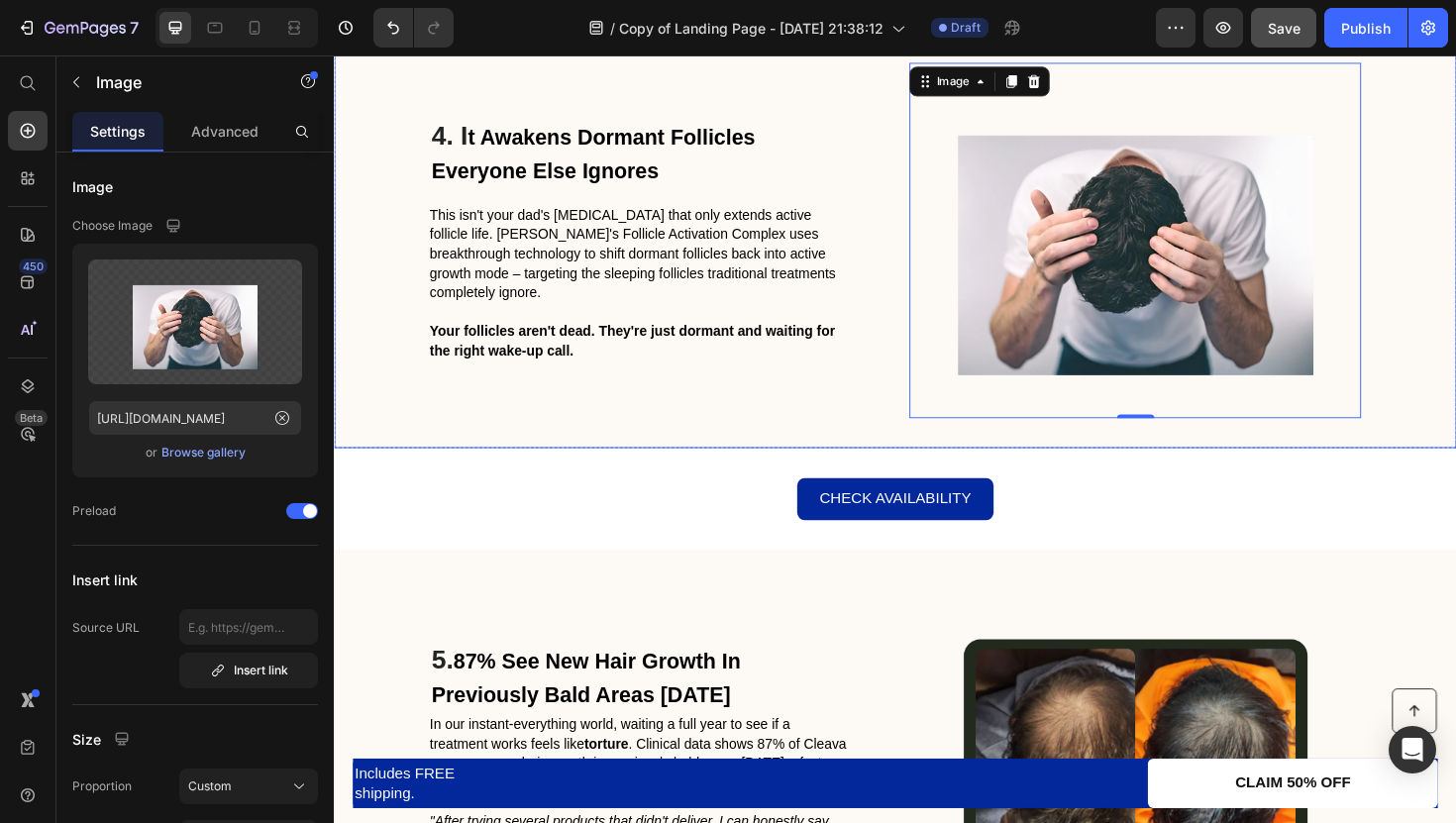 scroll, scrollTop: 2542, scrollLeft: 0, axis: vertical 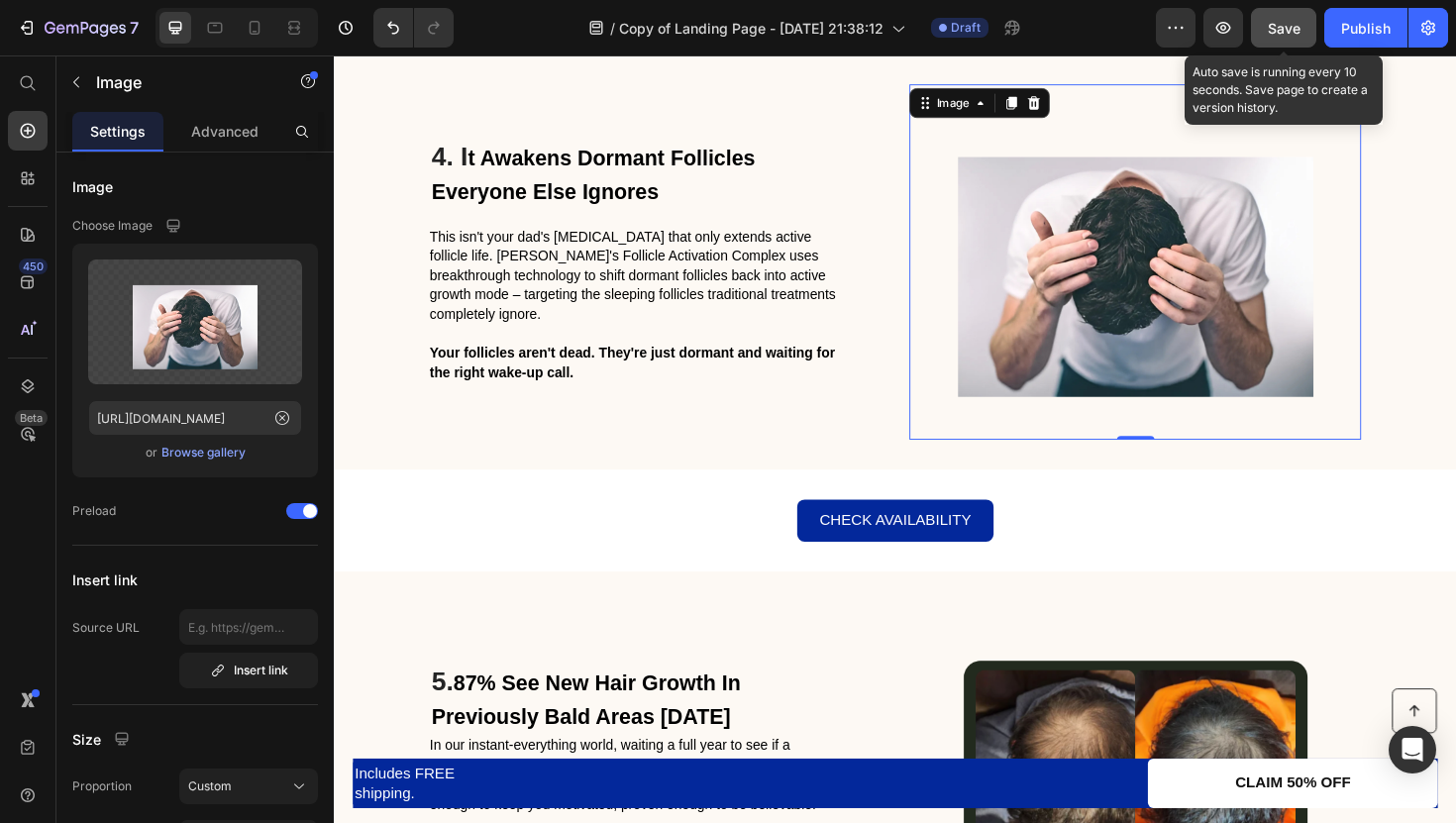 click on "Save" at bounding box center (1284, 28) 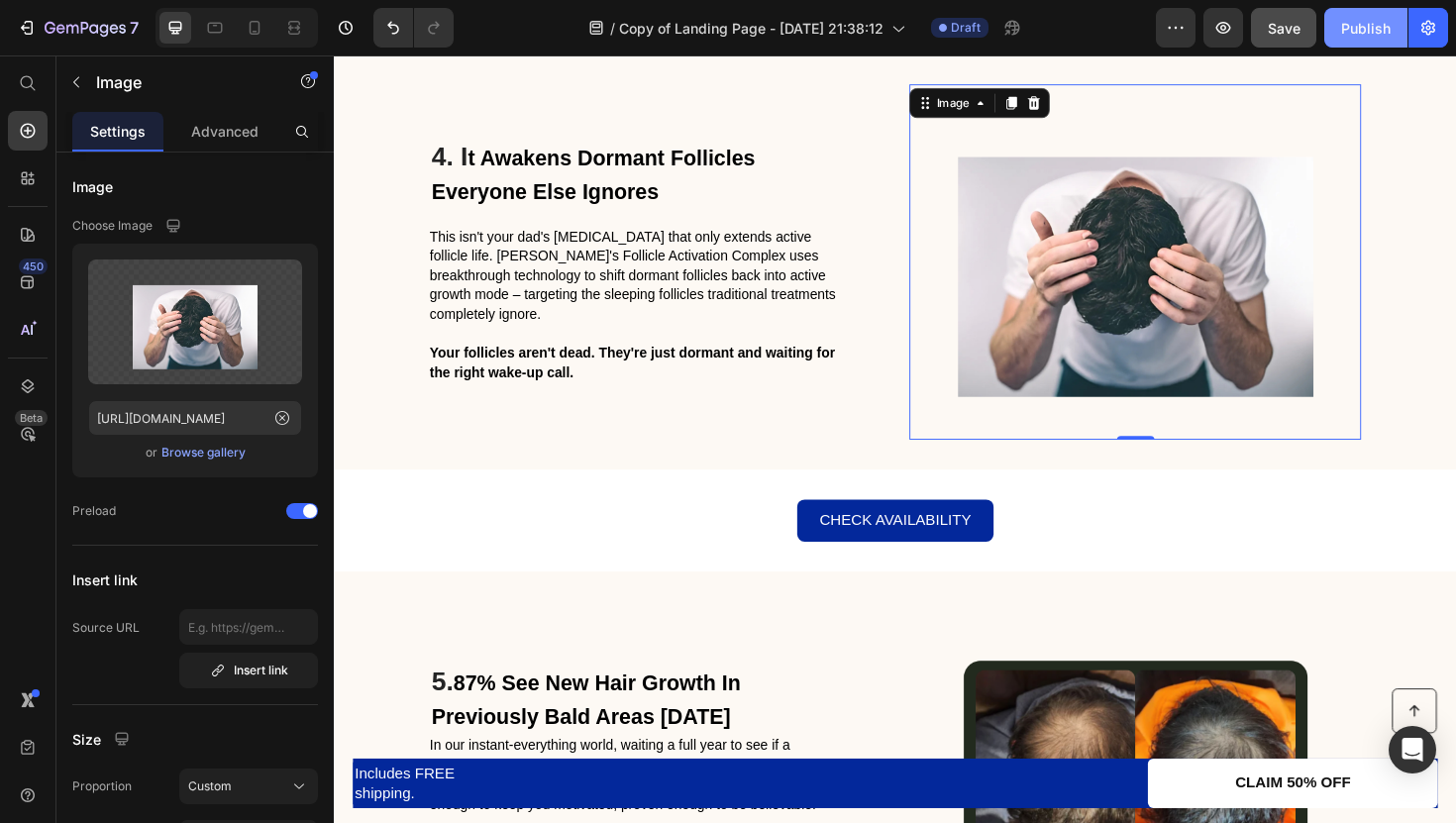click on "Publish" at bounding box center (1366, 28) 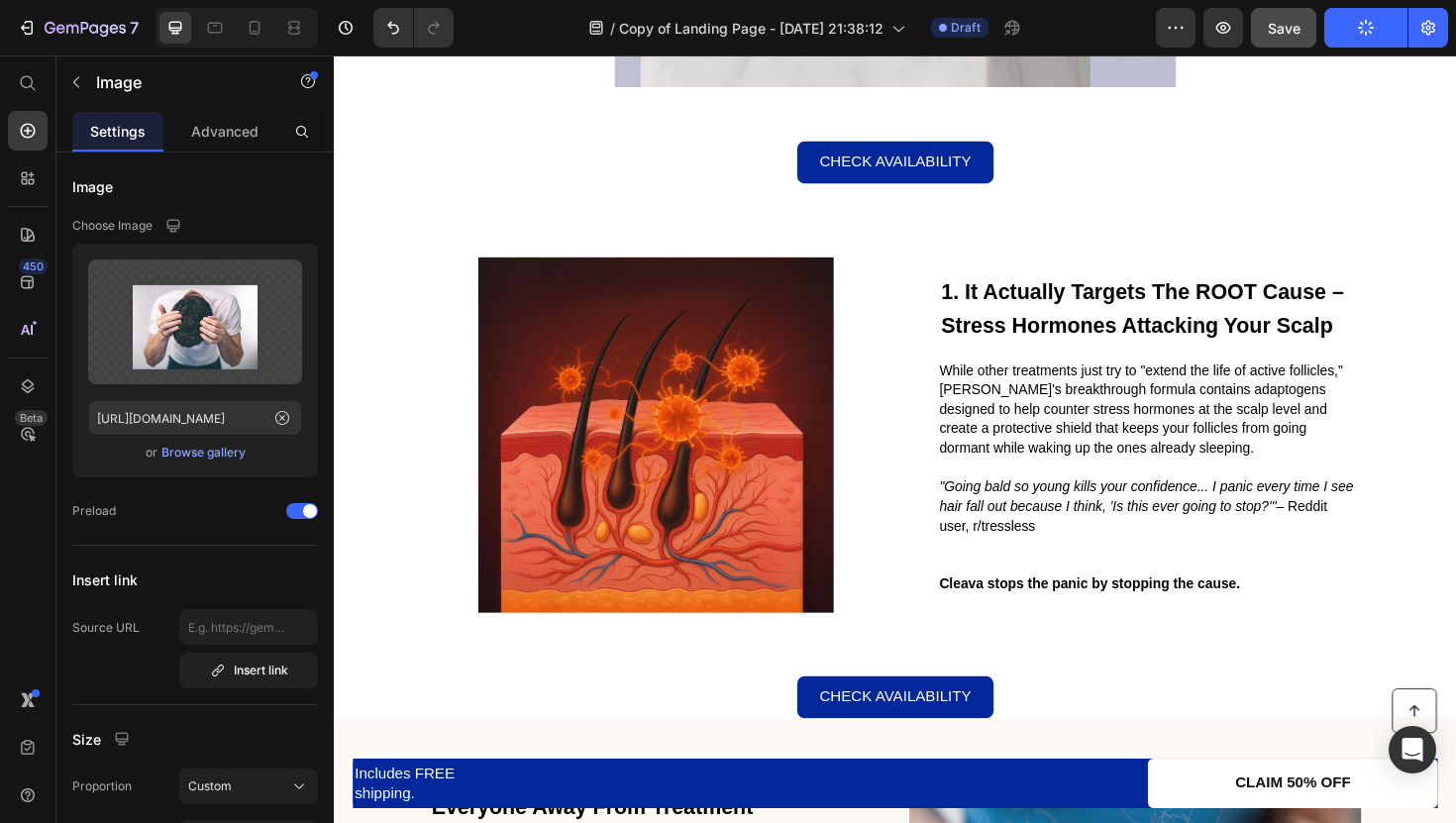 scroll, scrollTop: 0, scrollLeft: 0, axis: both 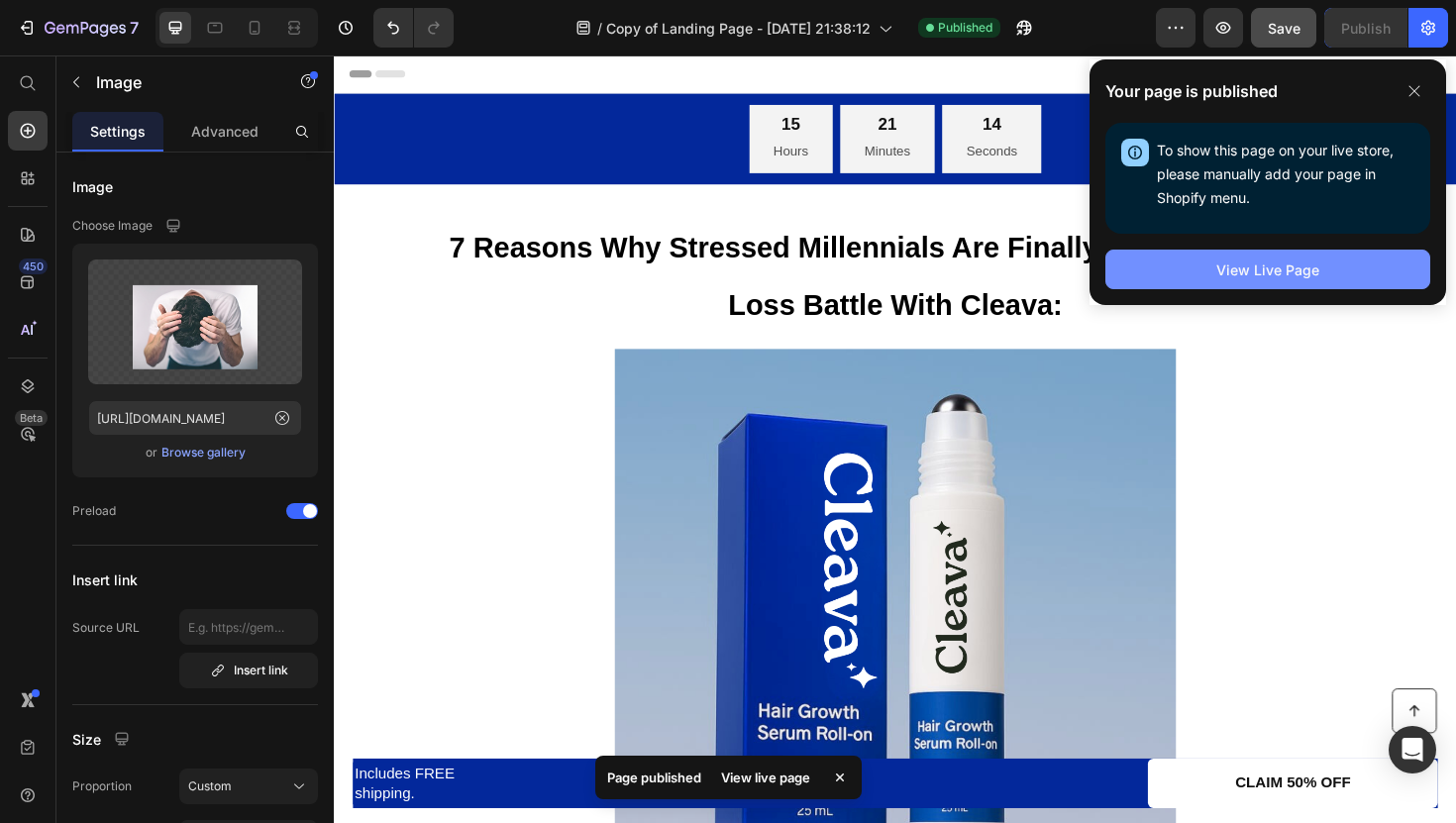 click on "View Live Page" at bounding box center [1268, 269] 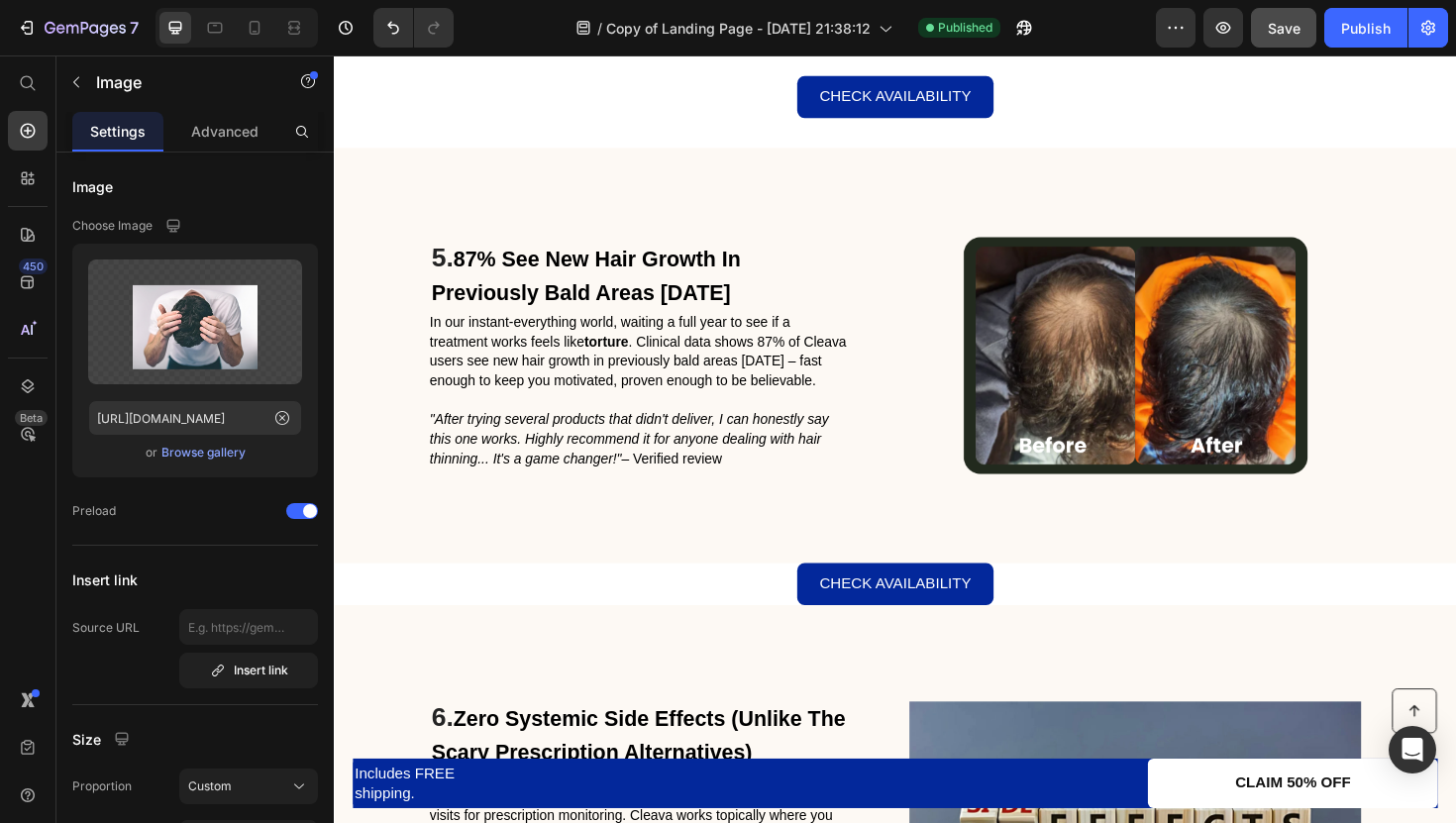 scroll, scrollTop: 3008, scrollLeft: 0, axis: vertical 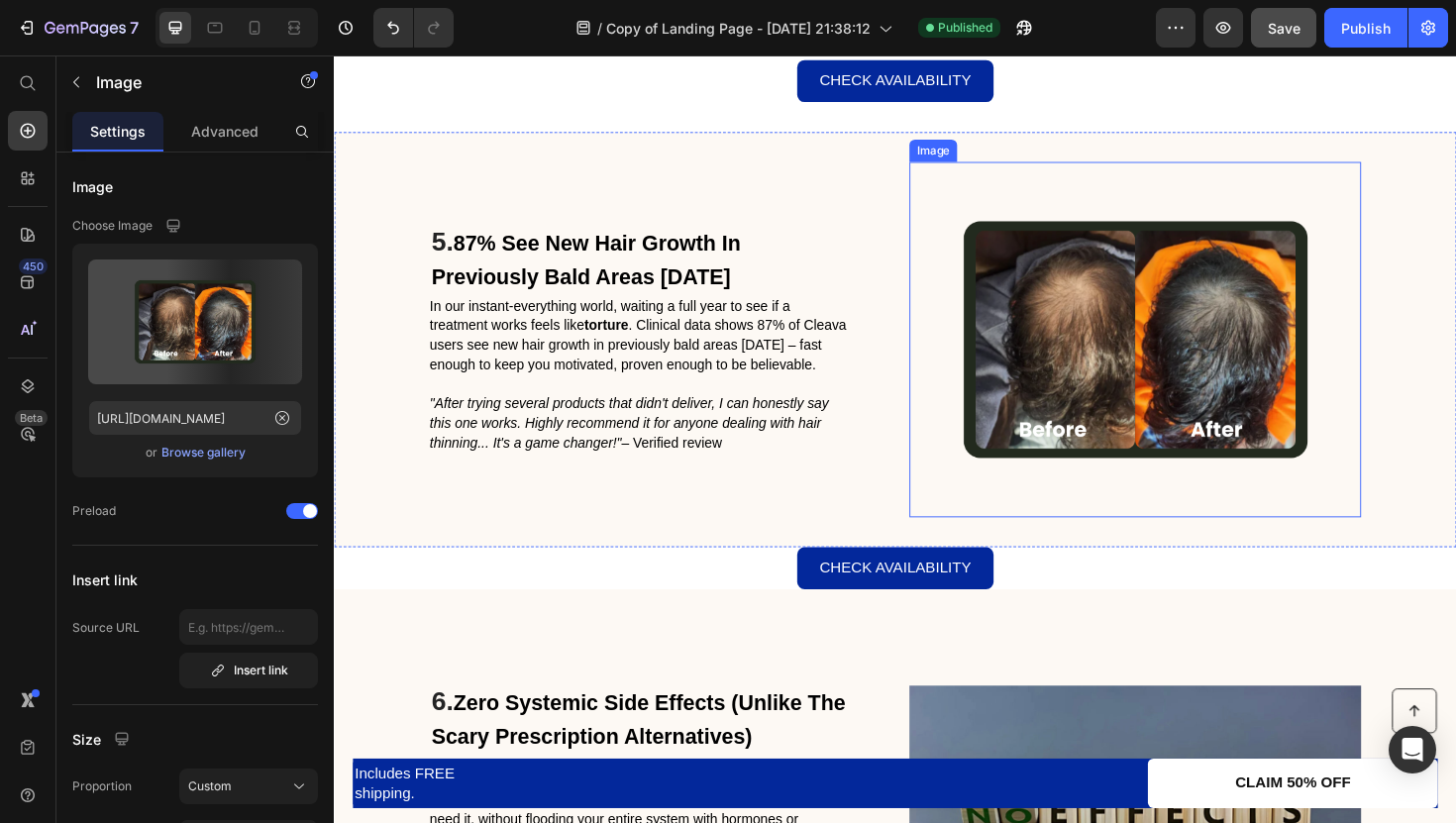 click at bounding box center (1182, 357) 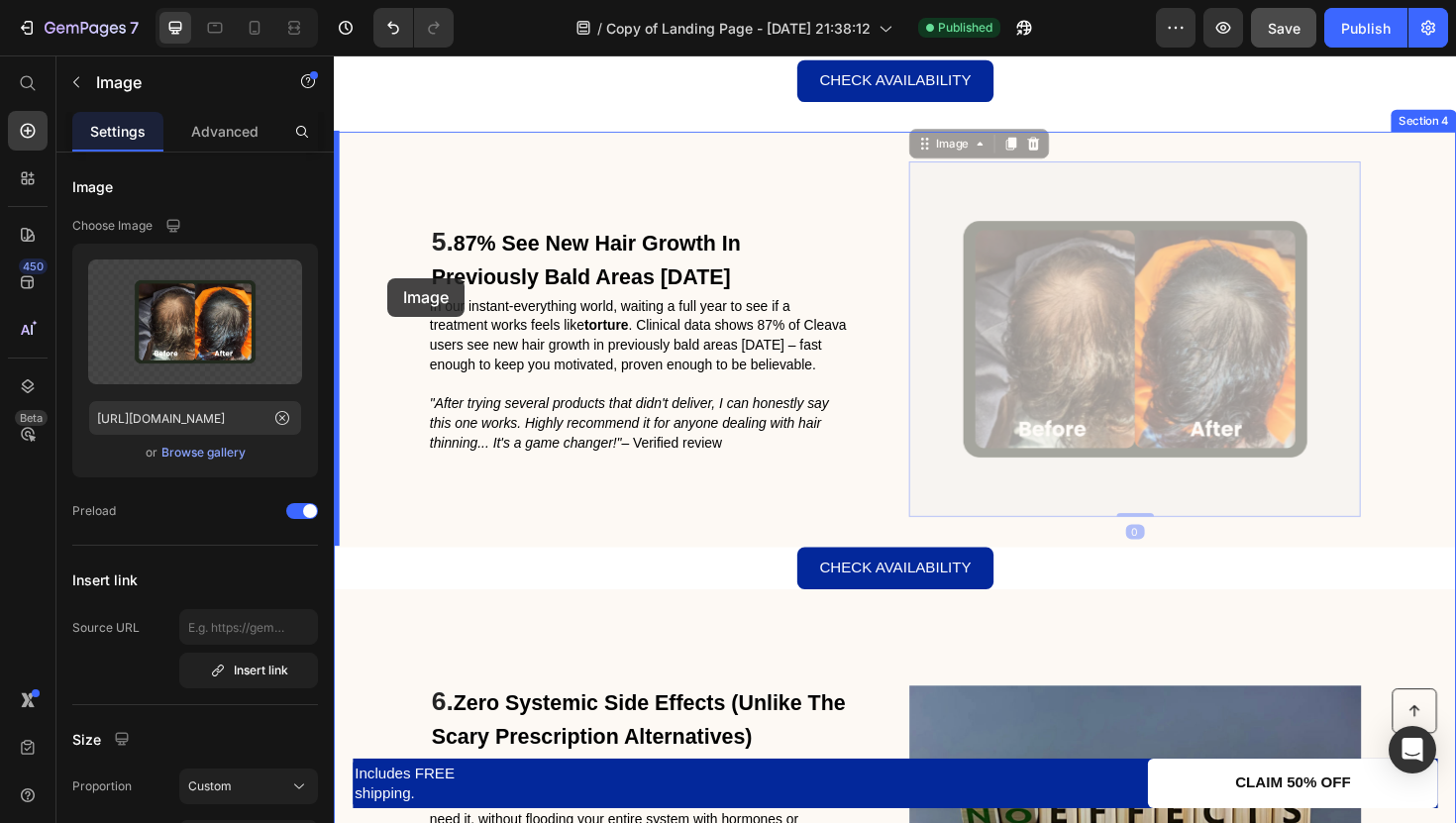 drag, startPoint x: 1093, startPoint y: 302, endPoint x: 390, endPoint y: 291, distance: 703.0861 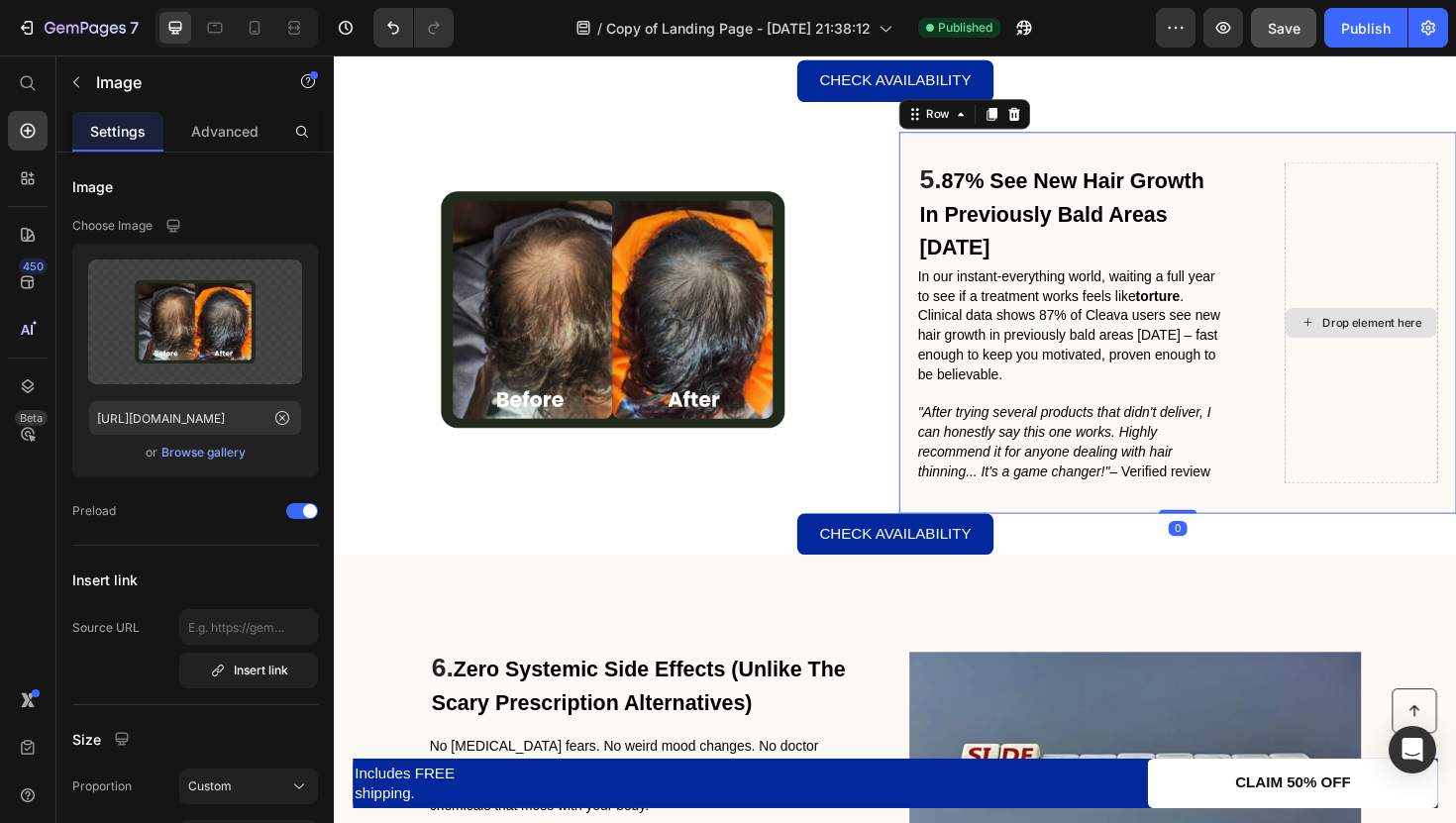 click on "Drop element here" at bounding box center [1421, 339] 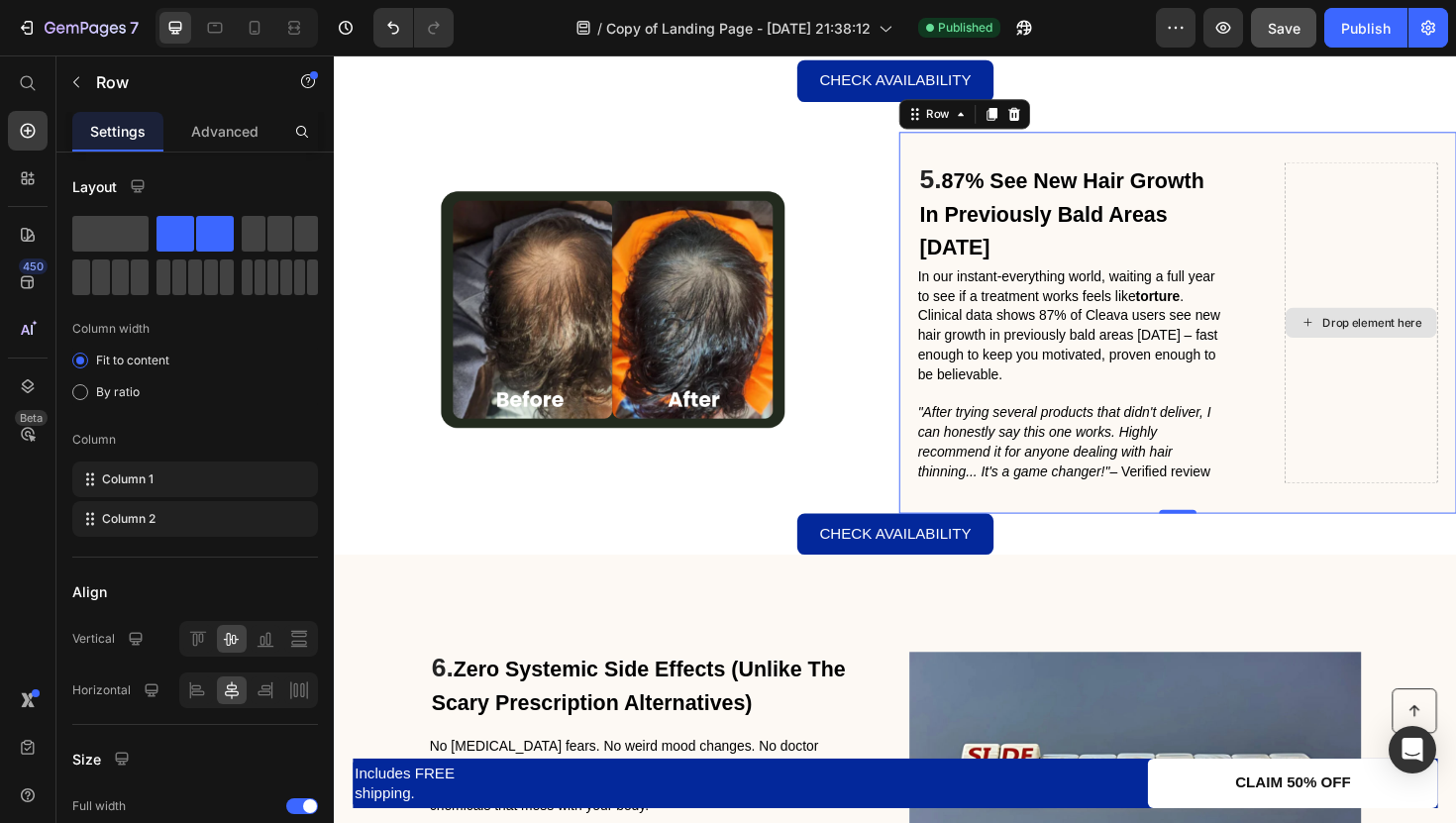 click on "Drop element here" at bounding box center [1421, 339] 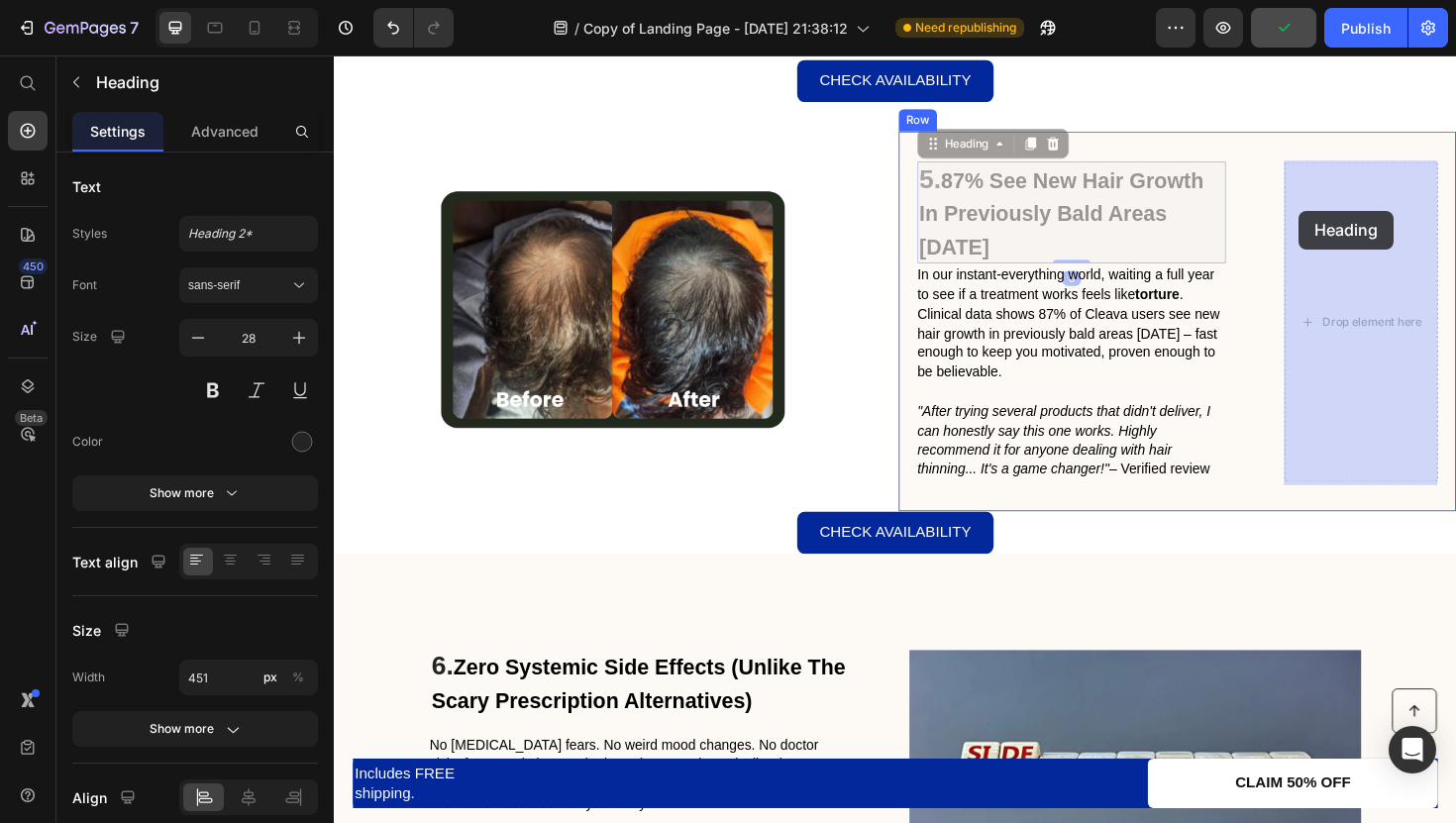 drag, startPoint x: 1037, startPoint y: 239, endPoint x: 1354, endPoint y: 220, distance: 317.56889 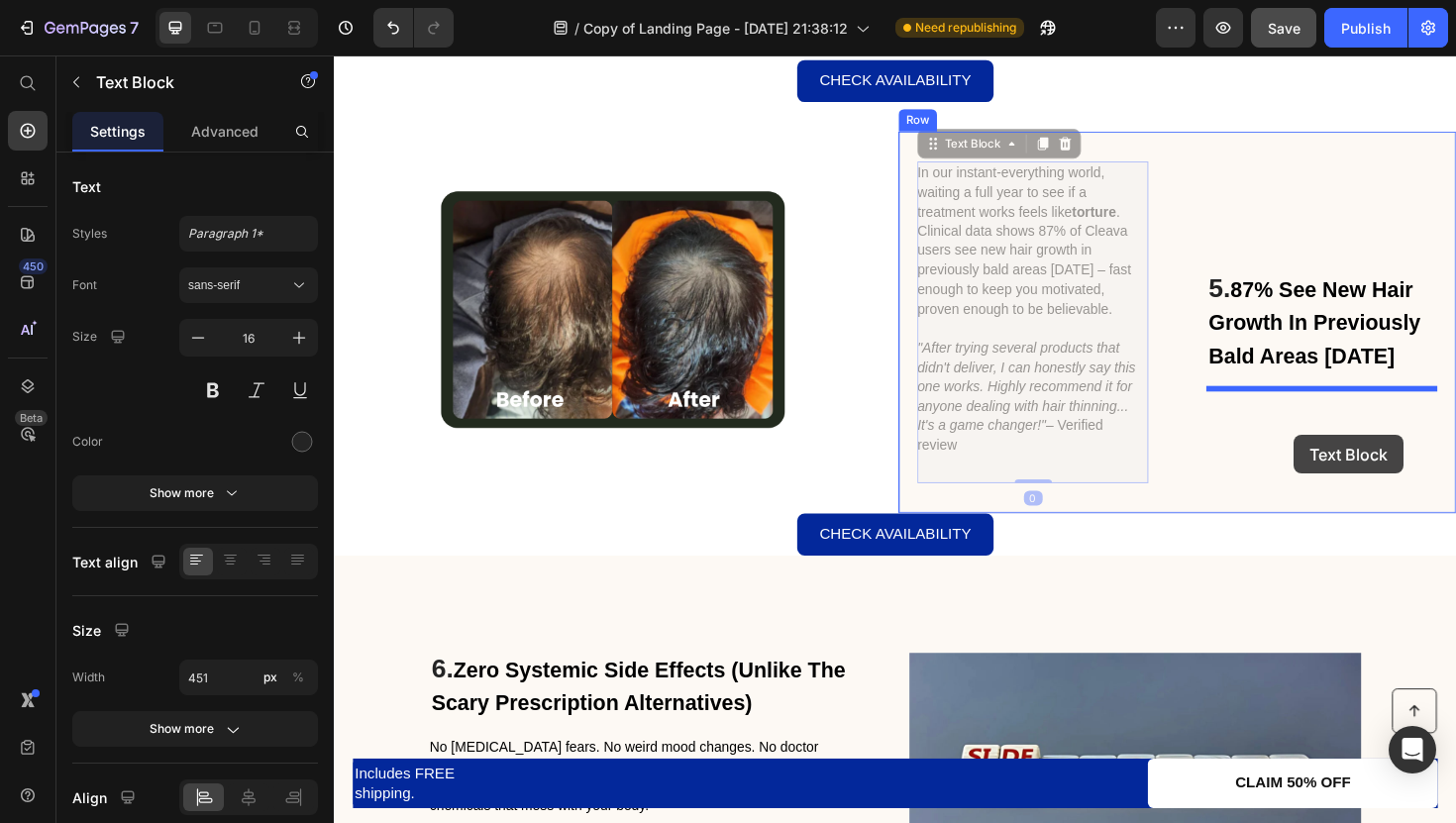 drag, startPoint x: 1108, startPoint y: 260, endPoint x: 1350, endPoint y: 458, distance: 312.6787 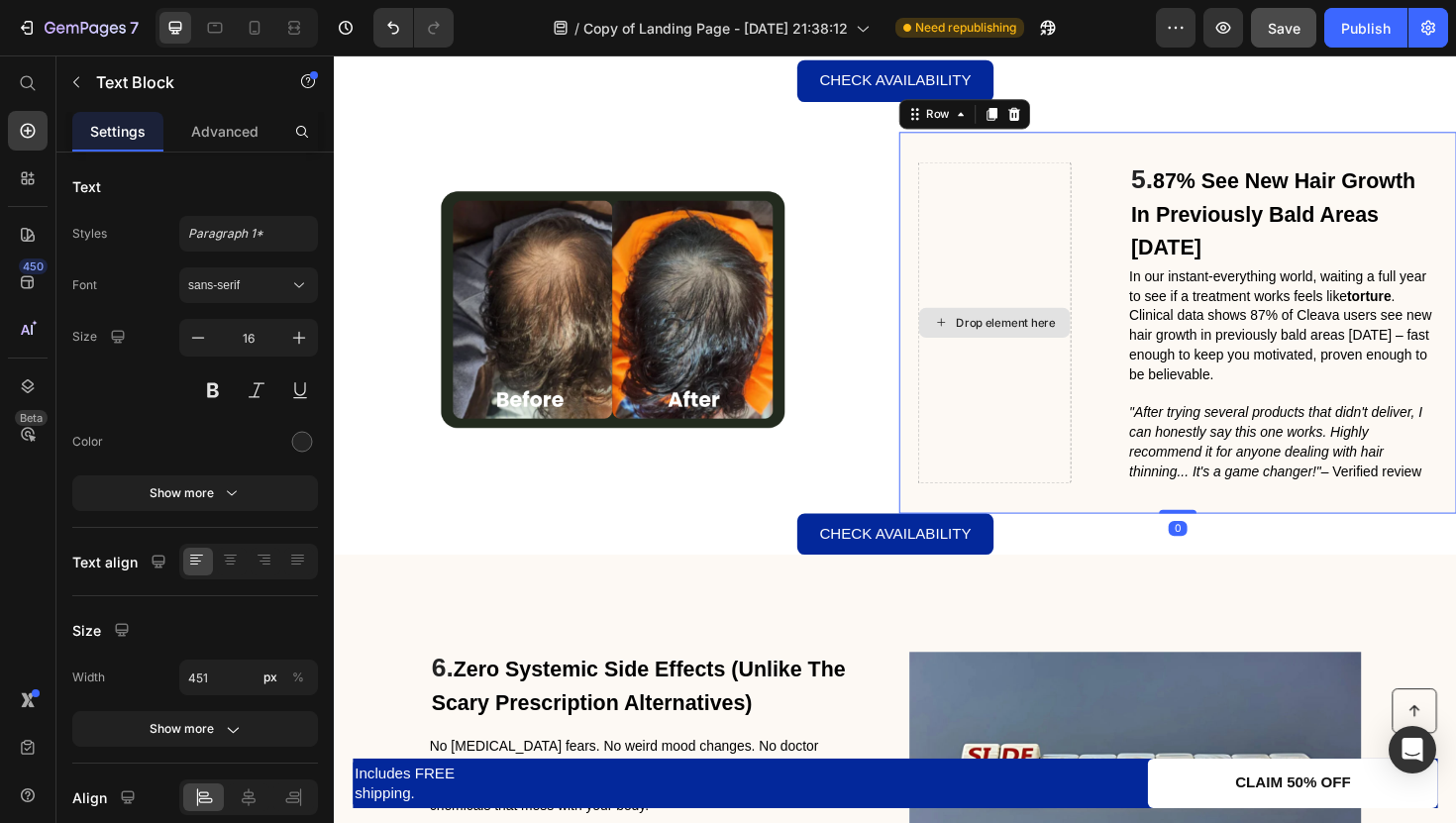 click on "Drop element here" at bounding box center [1033, 339] 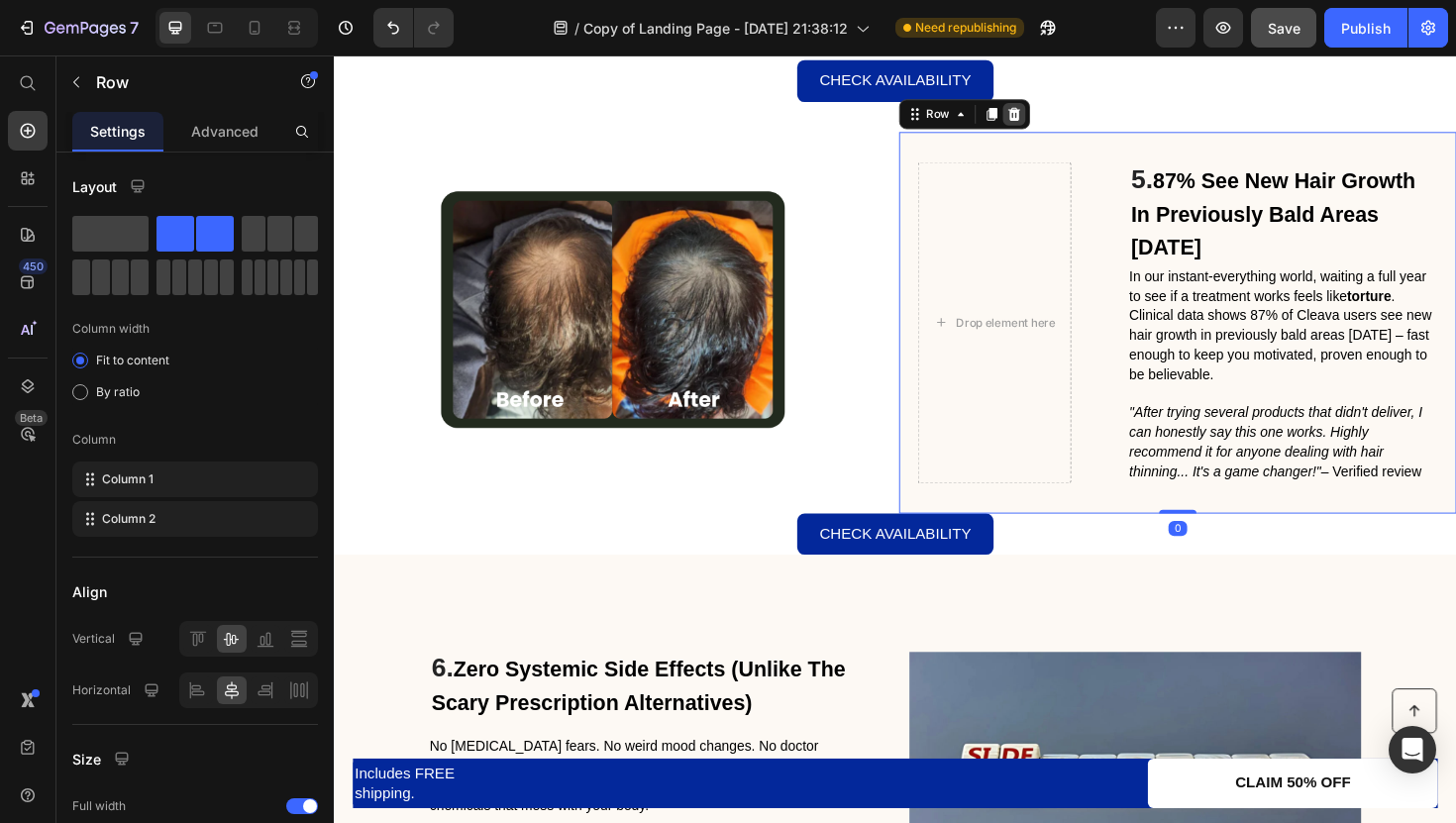 click at bounding box center [1054, 118] 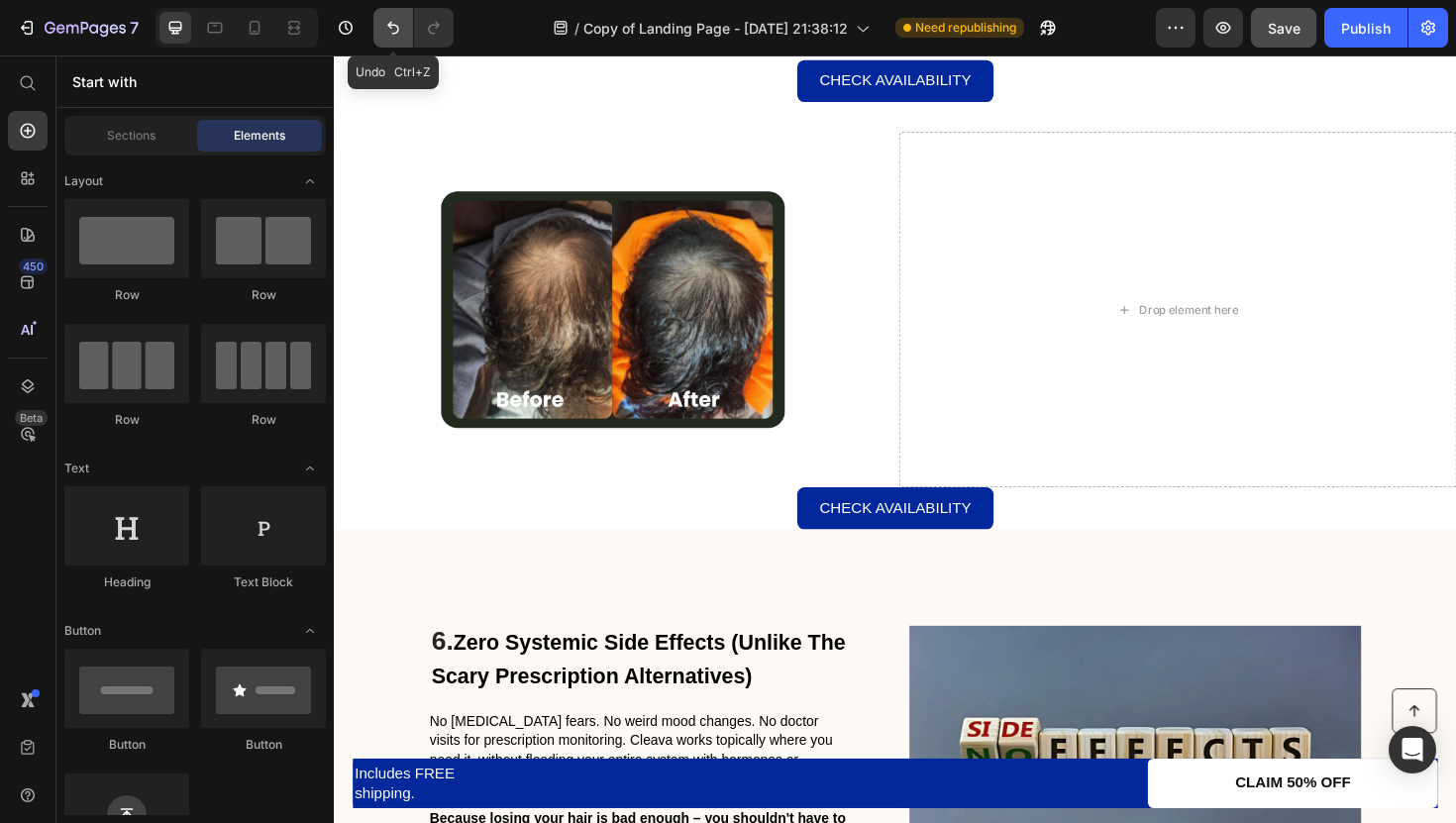 click 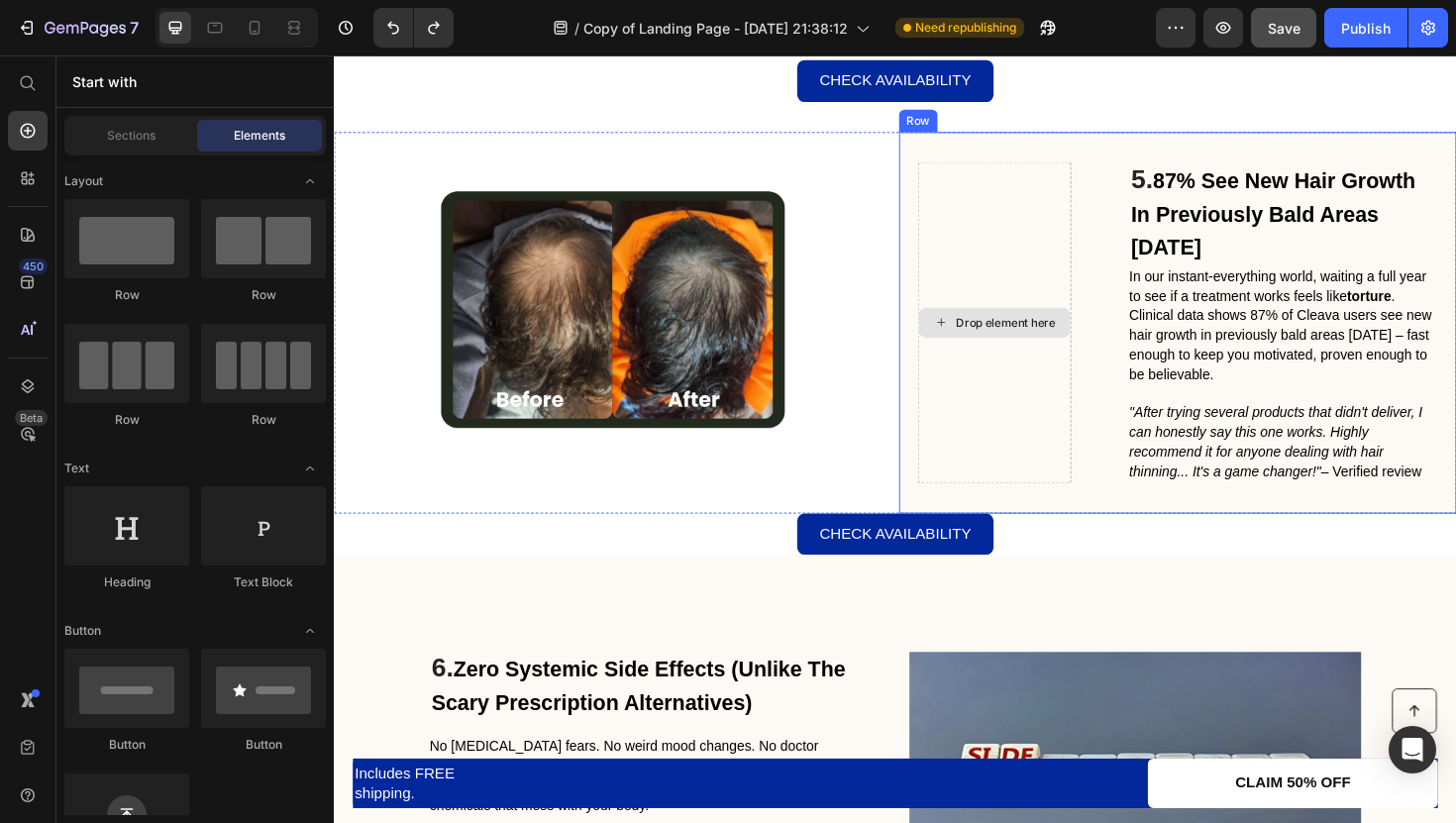 click on "Drop element here" at bounding box center [1033, 339] 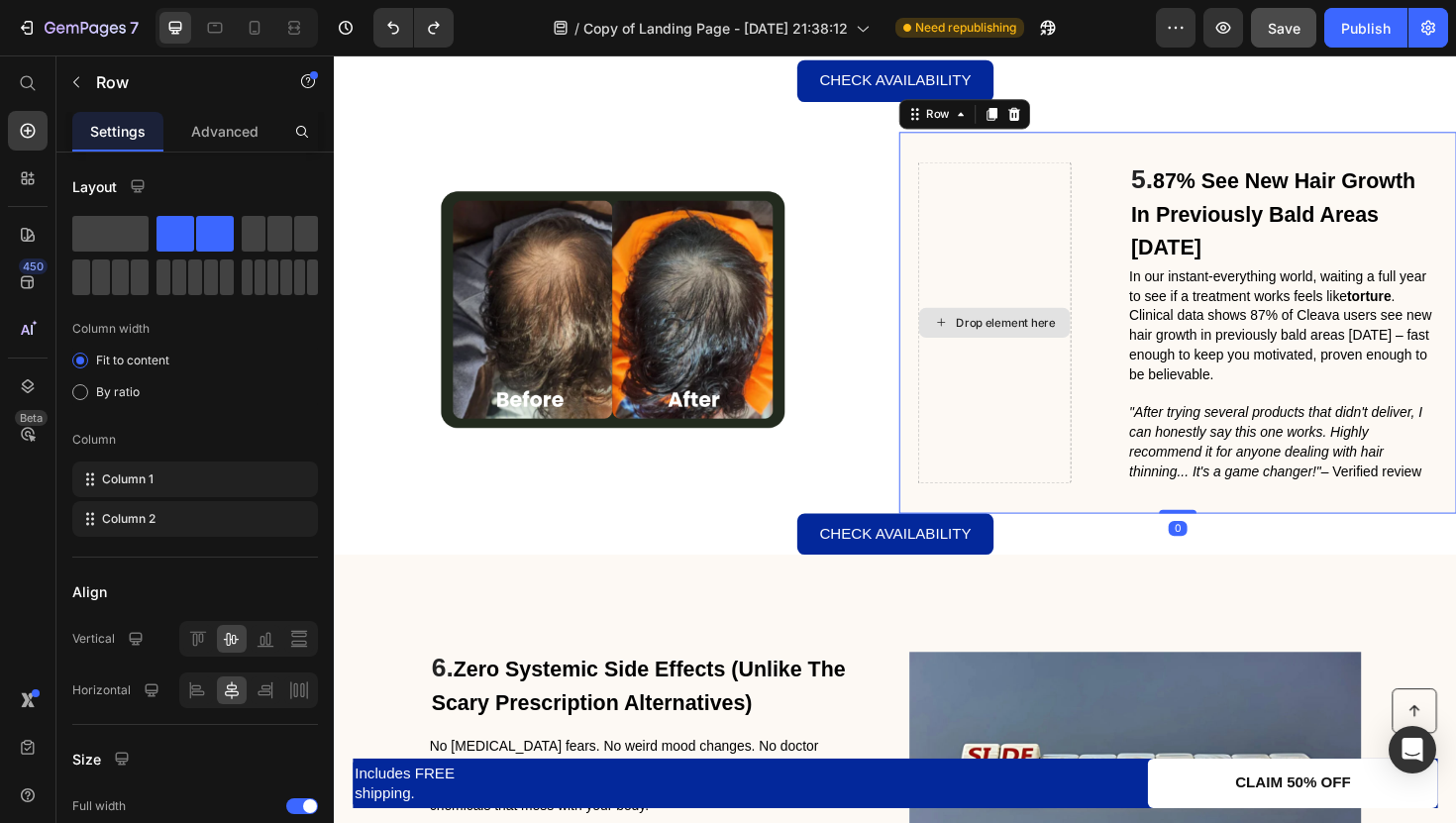 click on "Drop element here" at bounding box center (1033, 339) 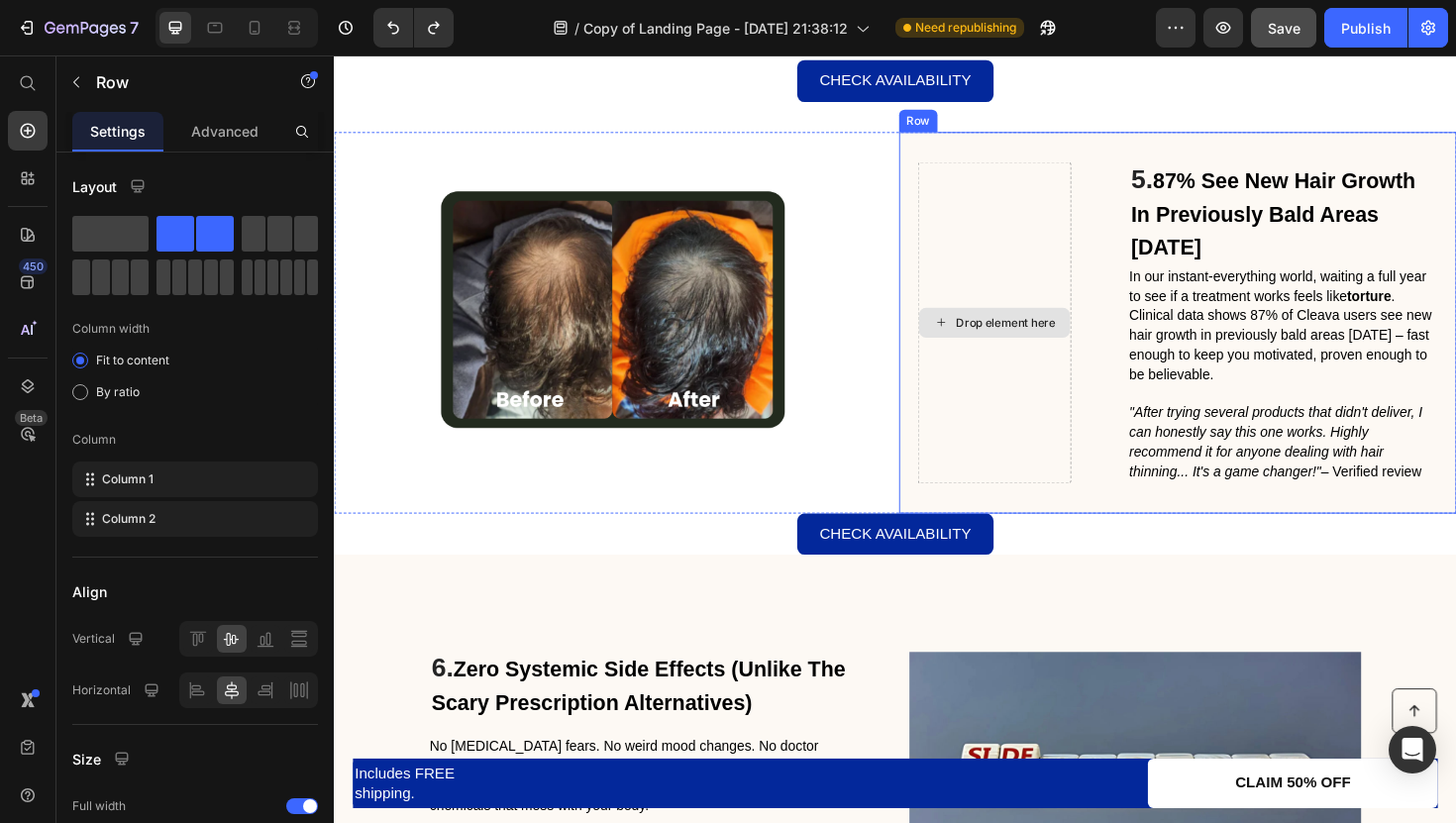 drag, startPoint x: 1028, startPoint y: 312, endPoint x: 1019, endPoint y: 292, distance: 21.931712 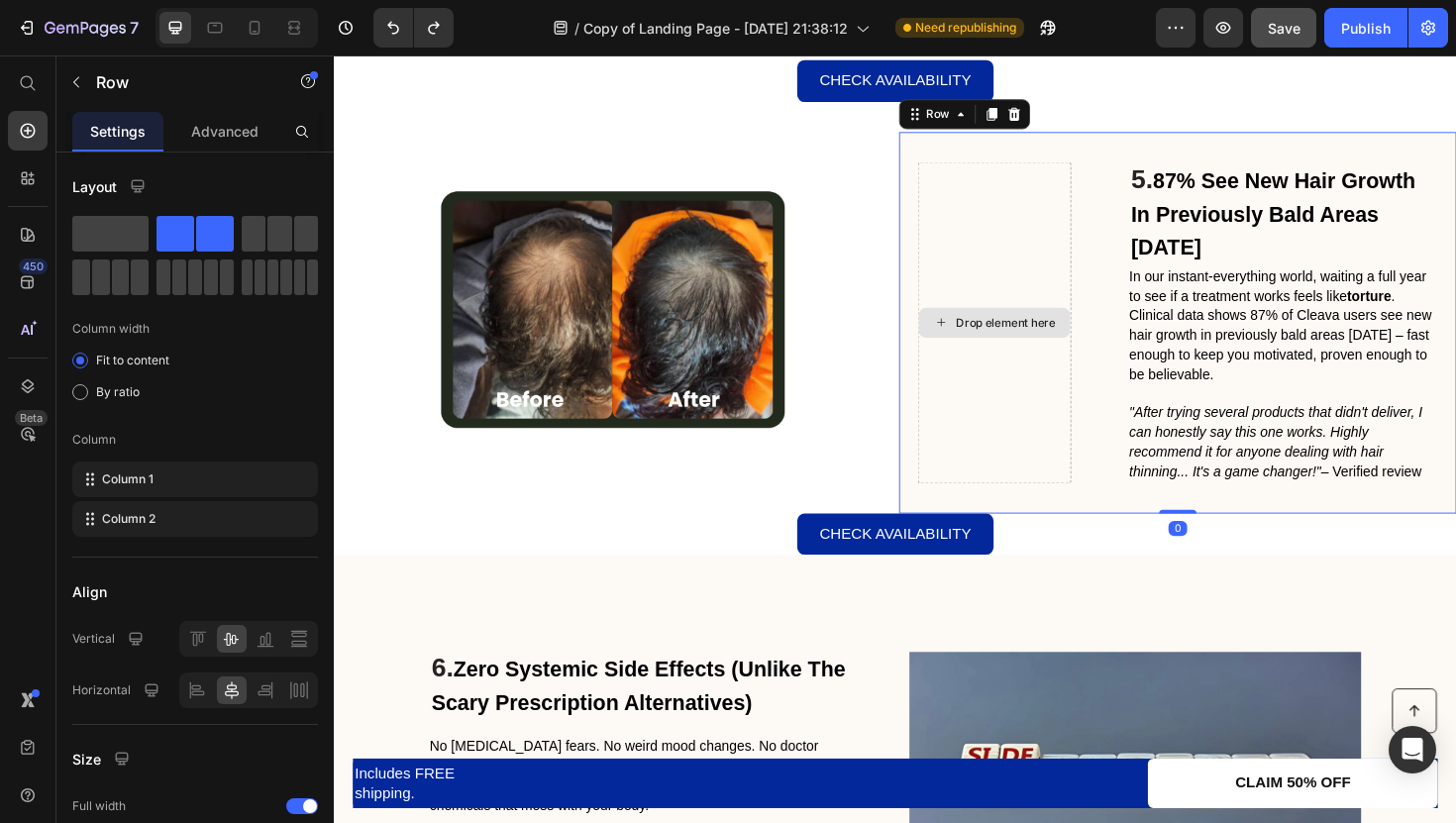 drag, startPoint x: 1019, startPoint y: 292, endPoint x: 1024, endPoint y: 303, distance: 12.083046 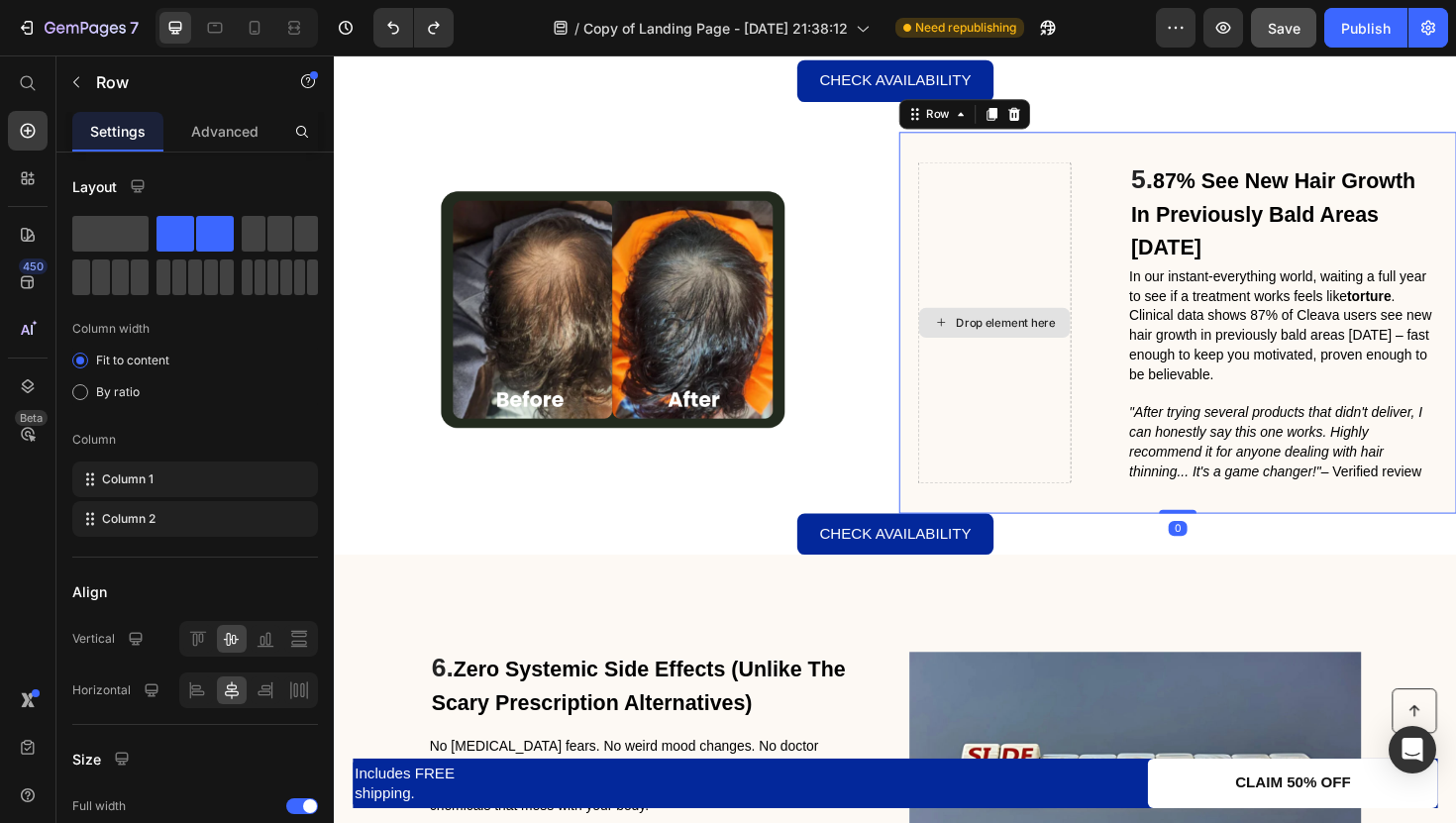 click on "Drop element here" at bounding box center (1033, 339) 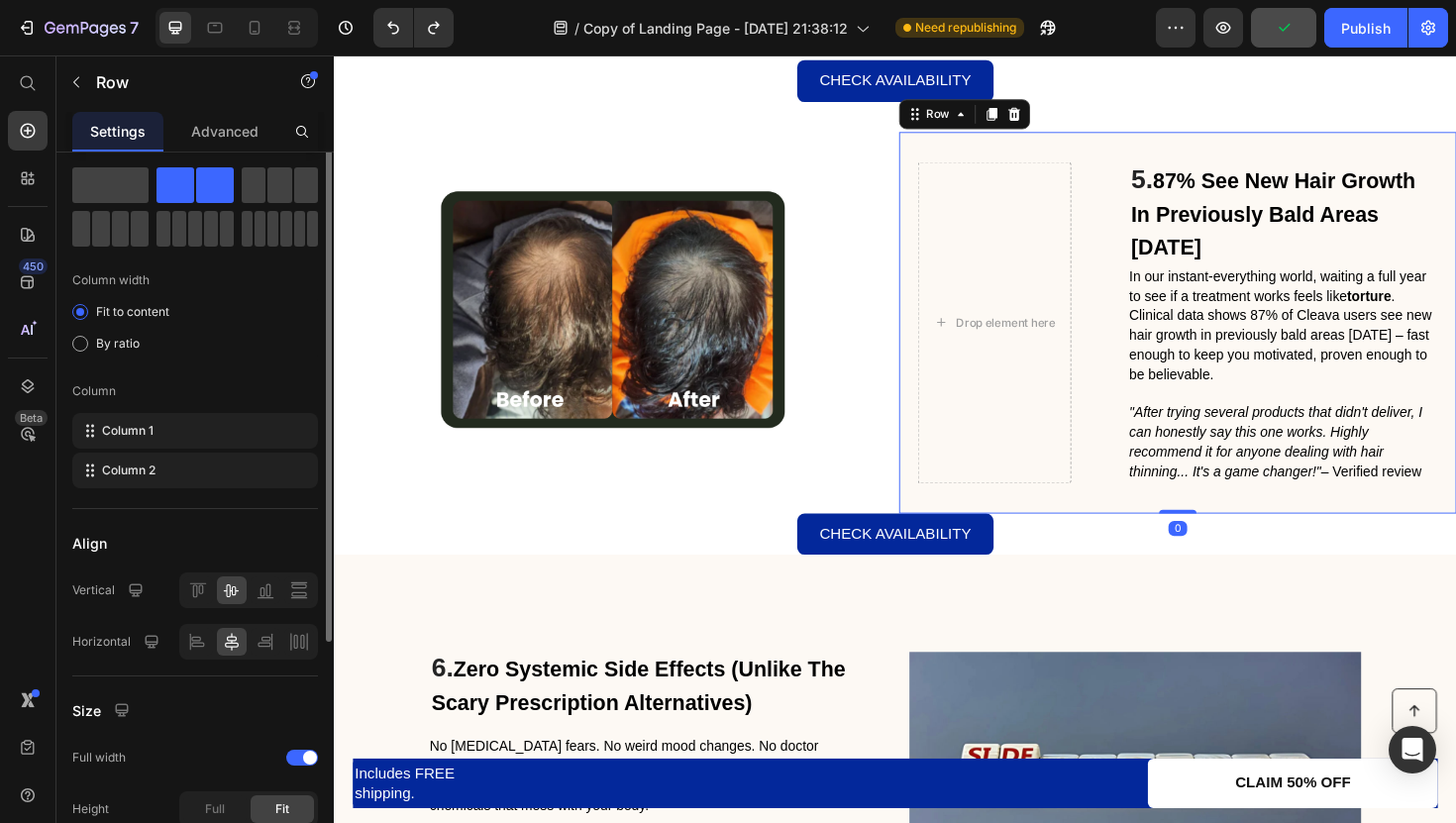 scroll, scrollTop: 0, scrollLeft: 0, axis: both 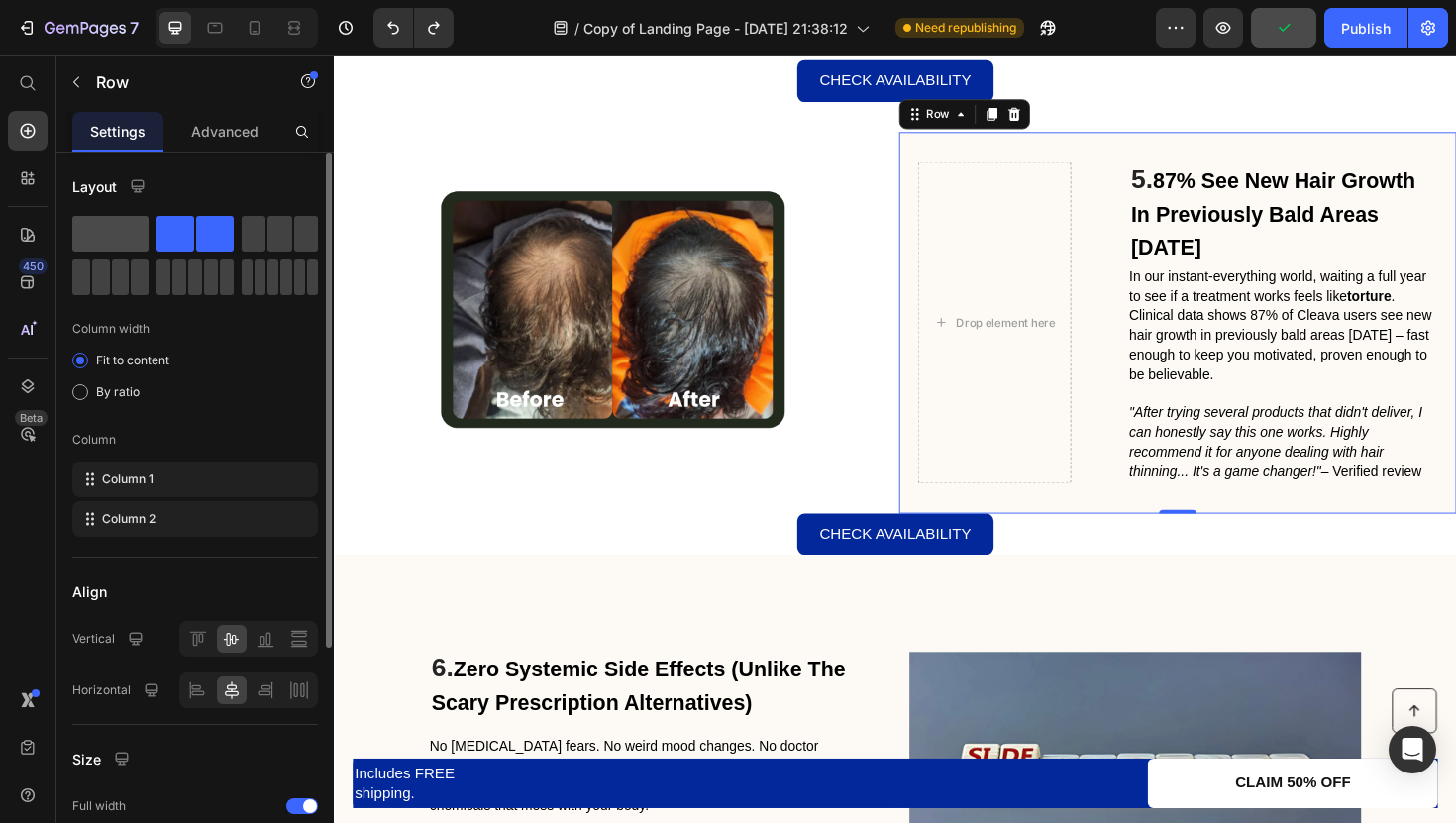 click 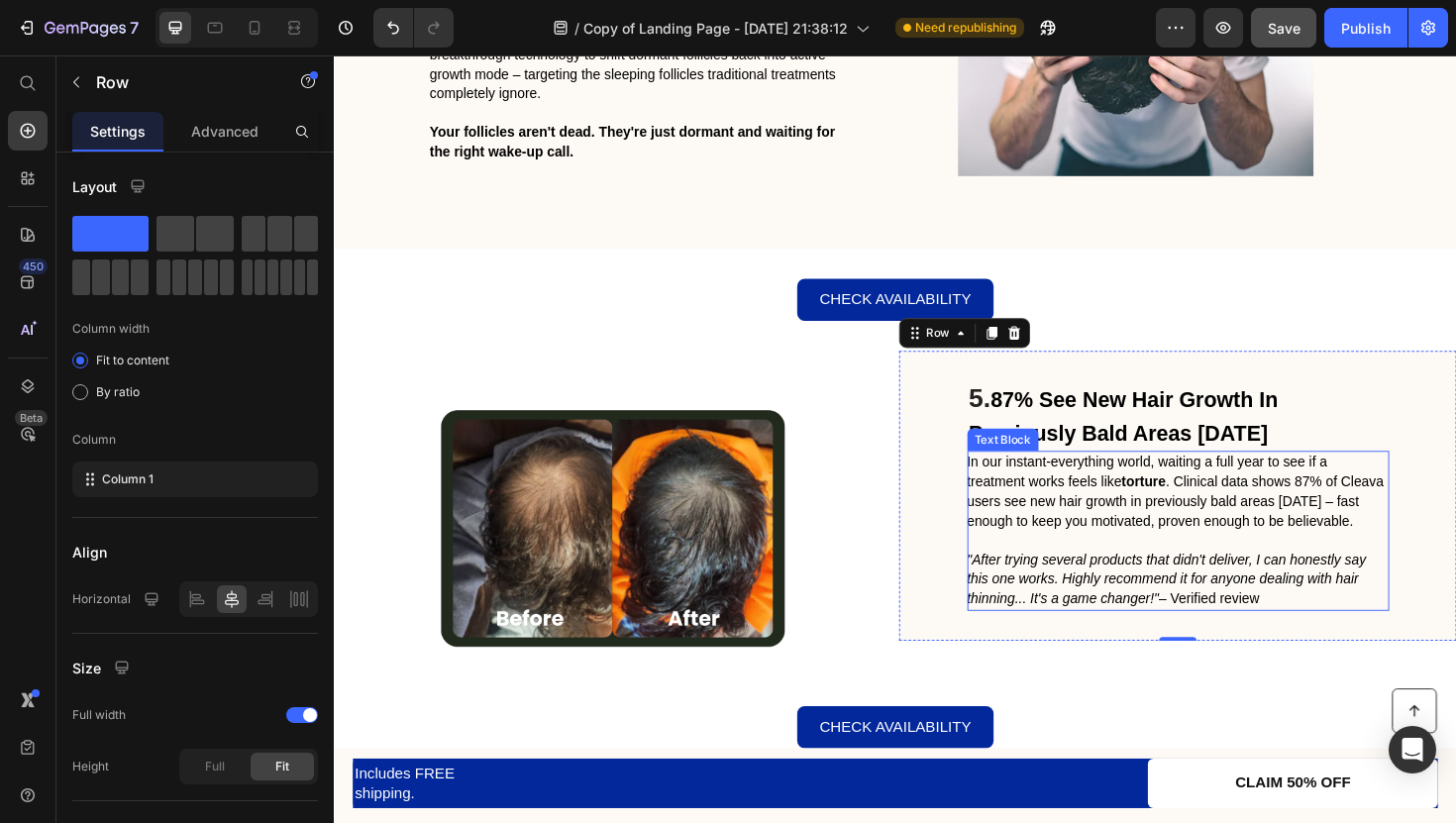 scroll, scrollTop: 2756, scrollLeft: 0, axis: vertical 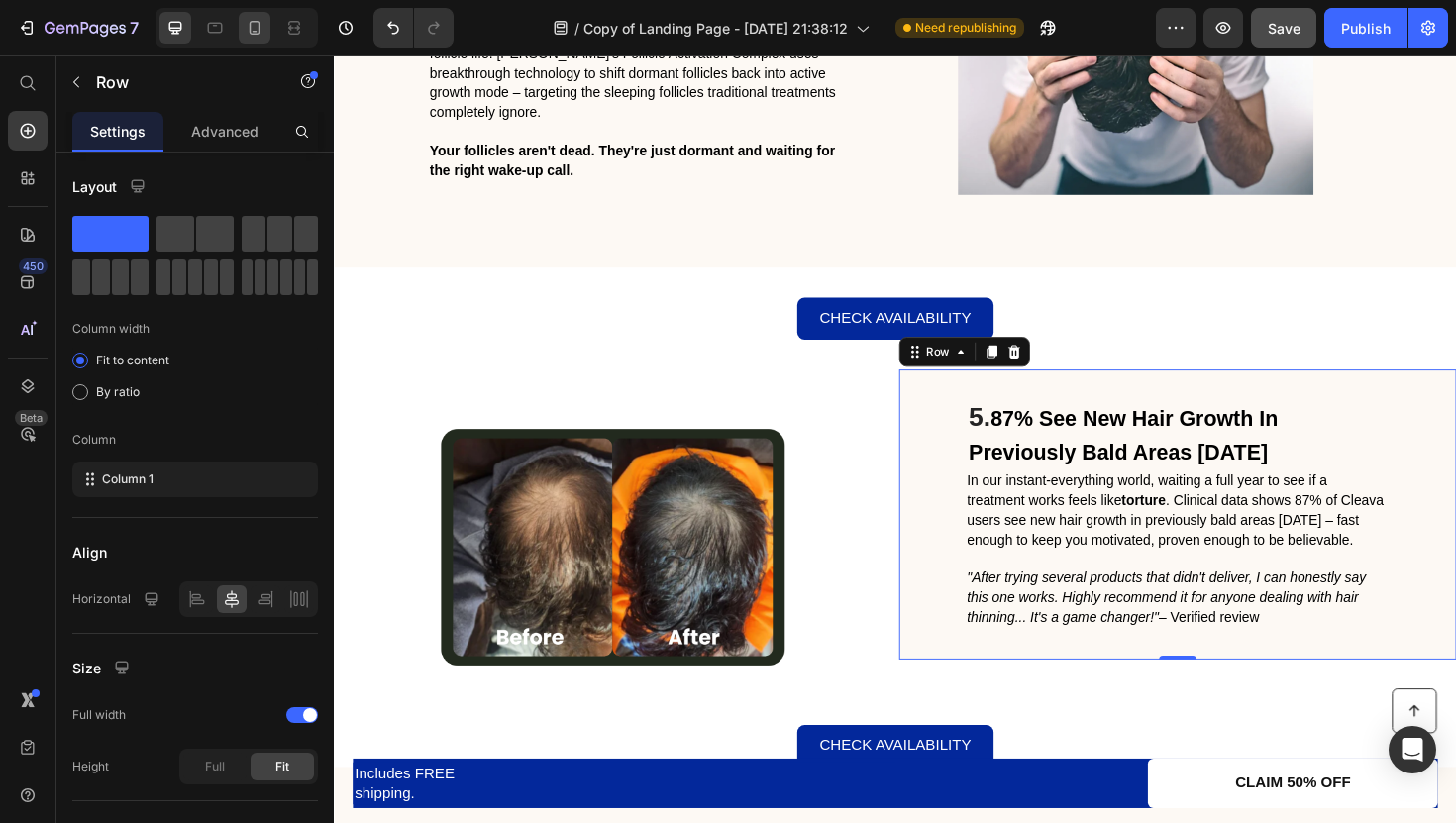 click 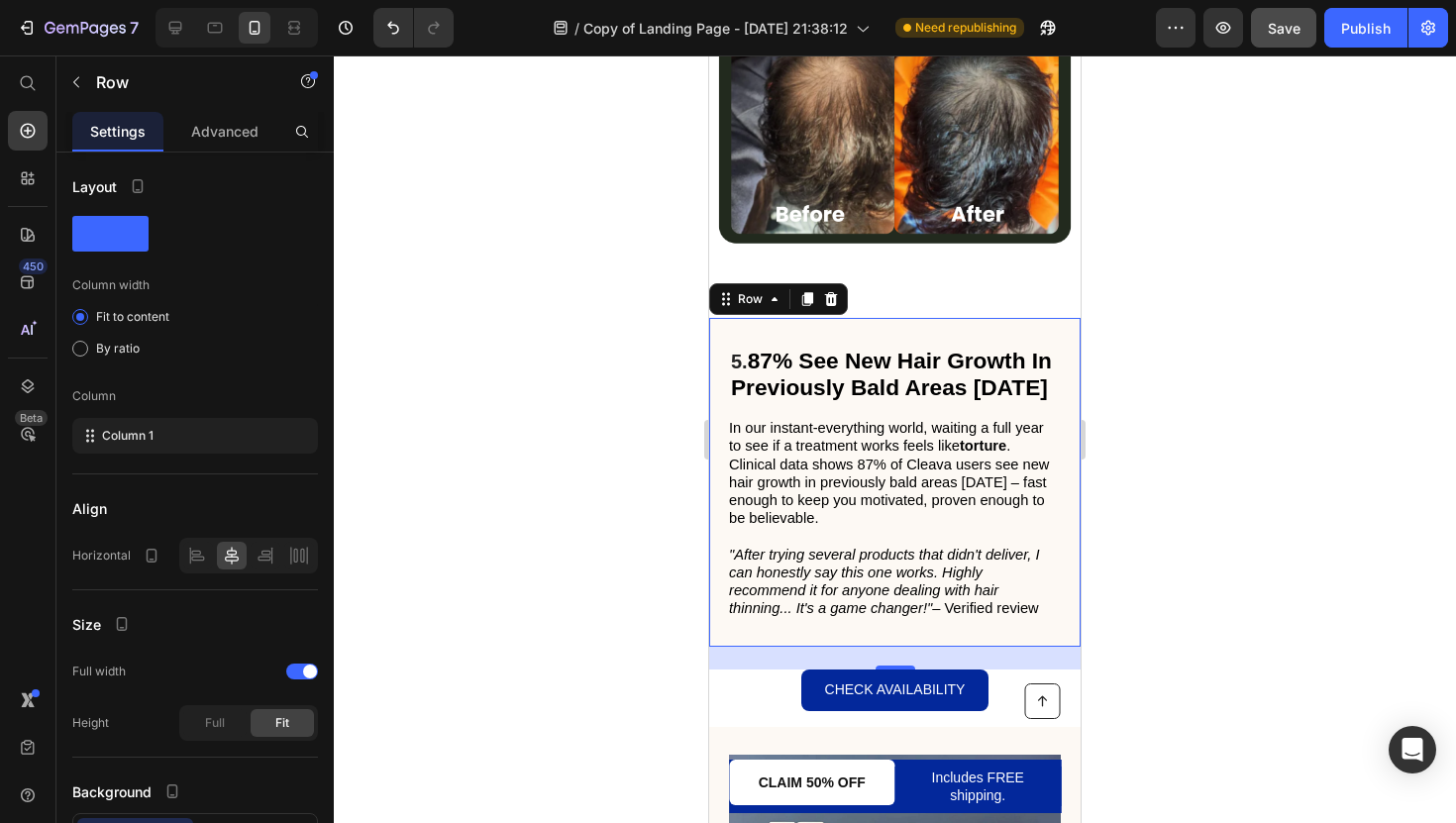 scroll, scrollTop: 3737, scrollLeft: 0, axis: vertical 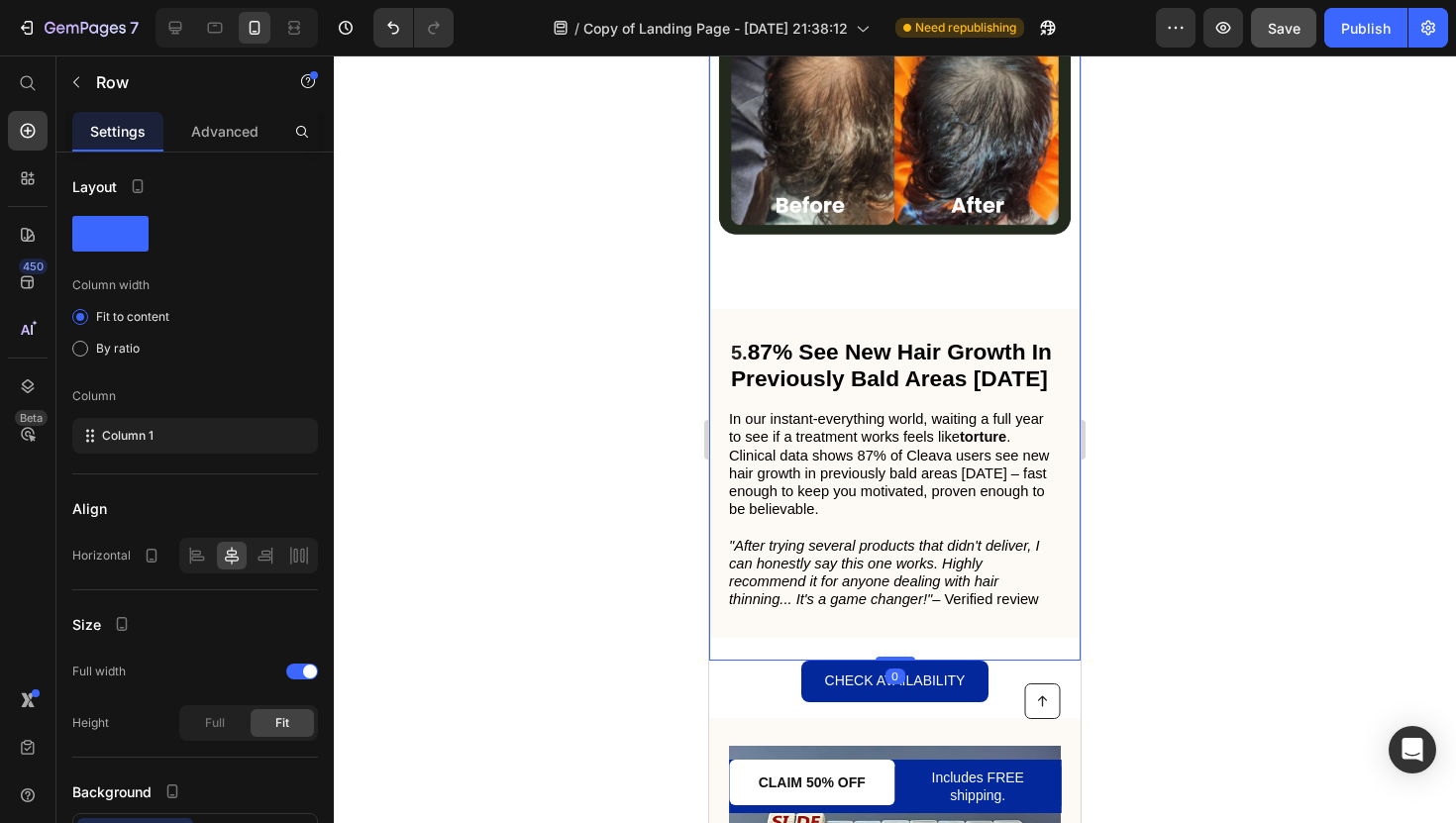 click on "Image" at bounding box center [894, 120] 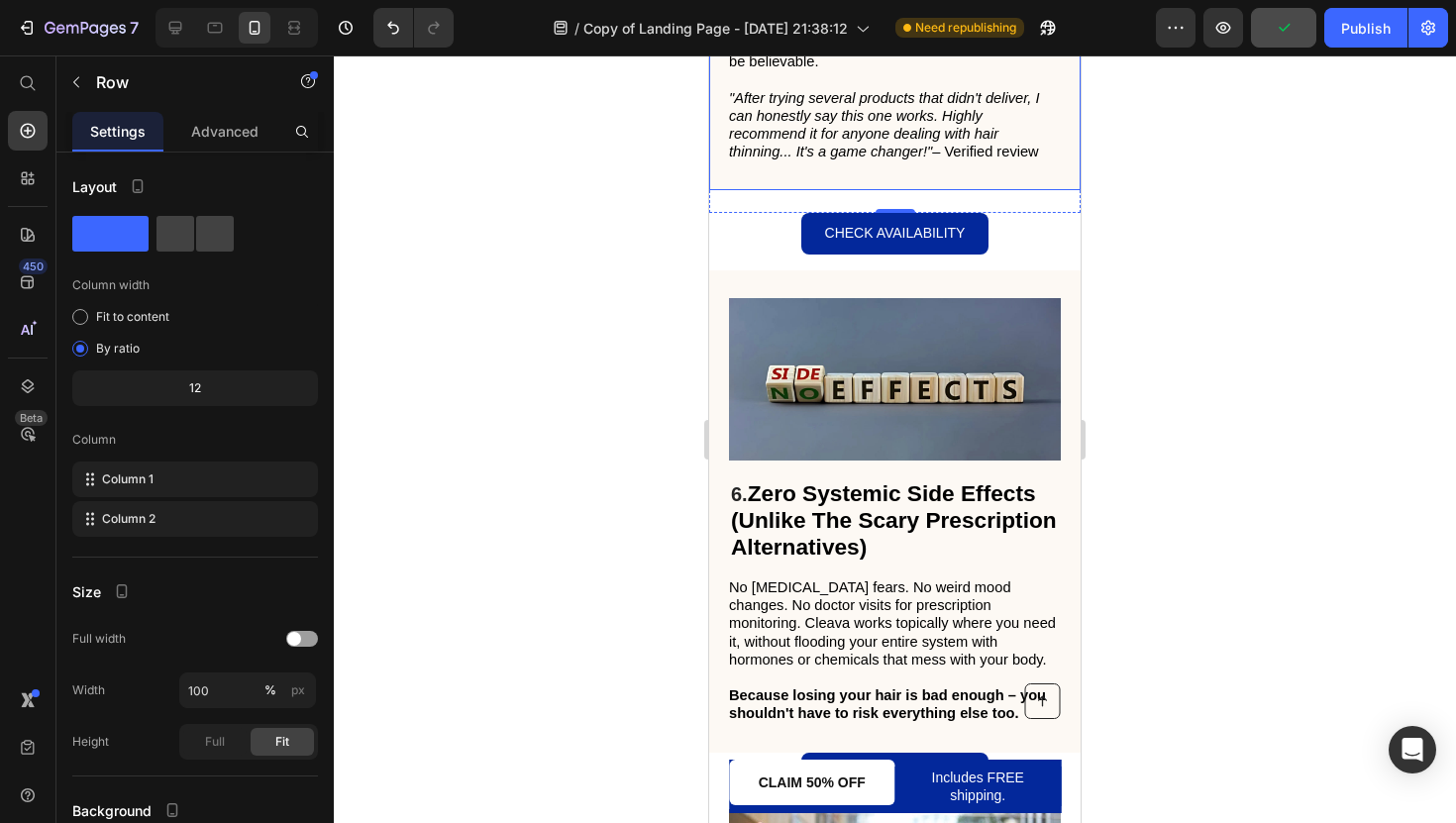 scroll, scrollTop: 3103, scrollLeft: 0, axis: vertical 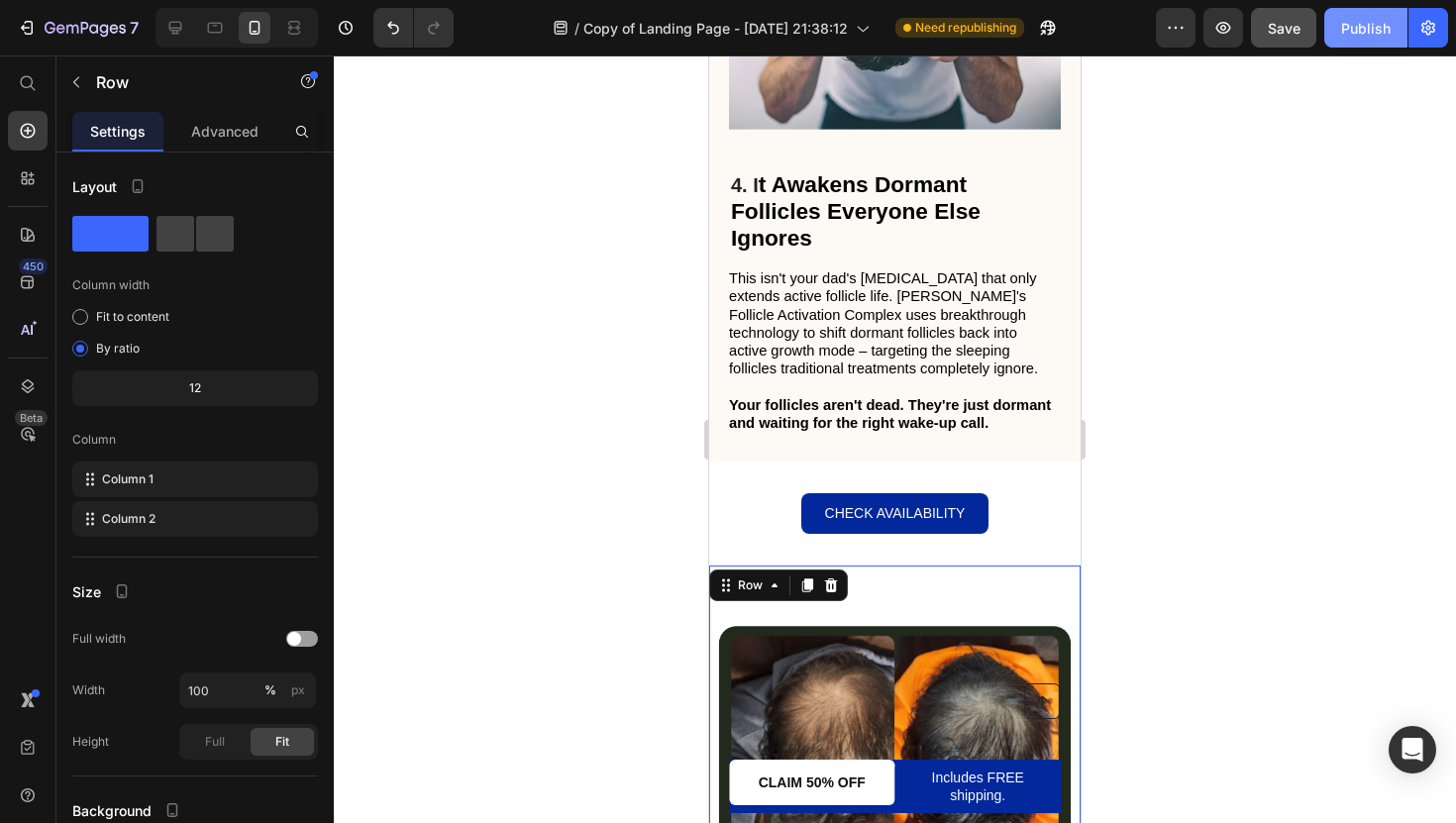 click on "Publish" at bounding box center [1366, 28] 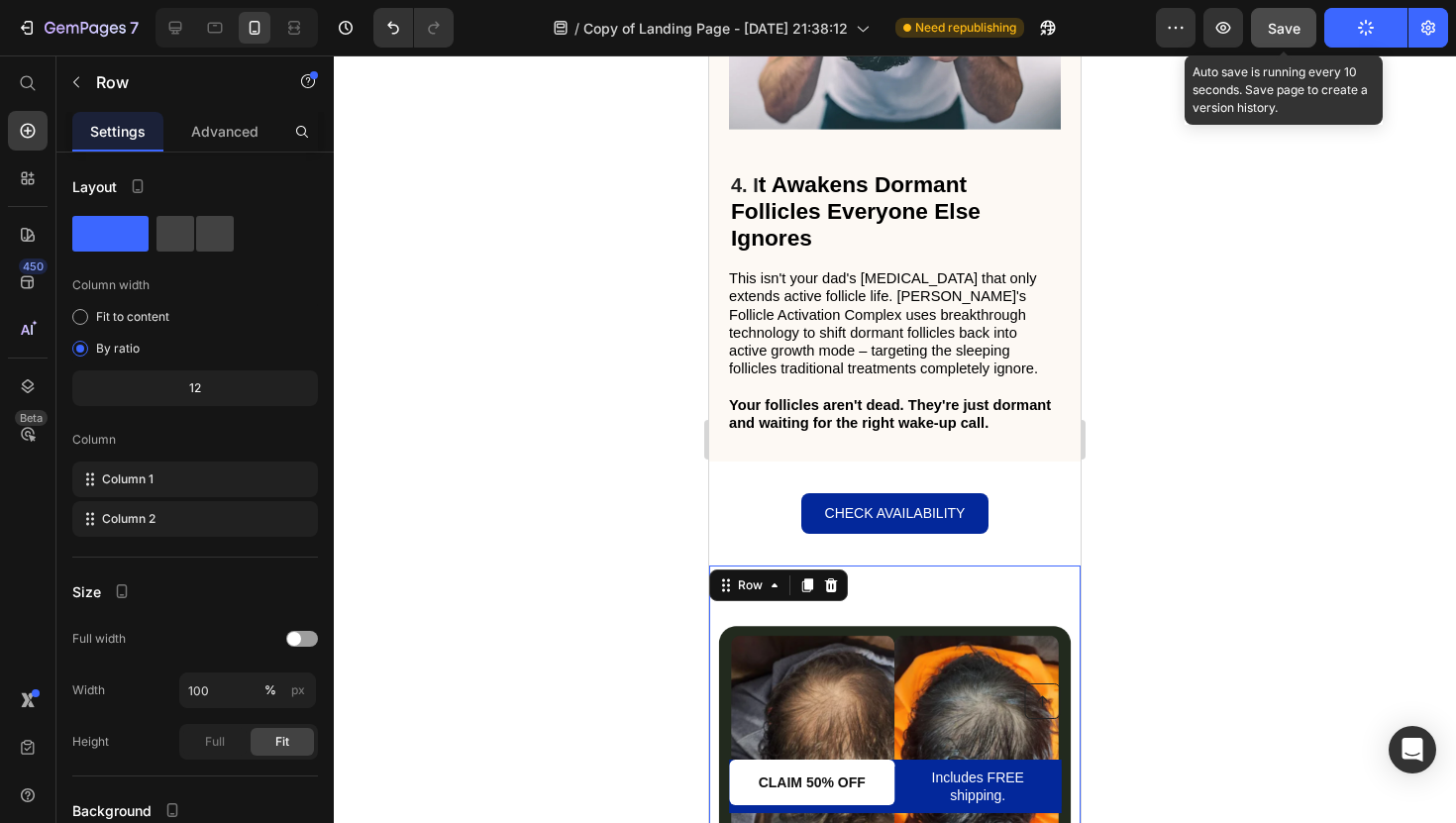 click on "Save" 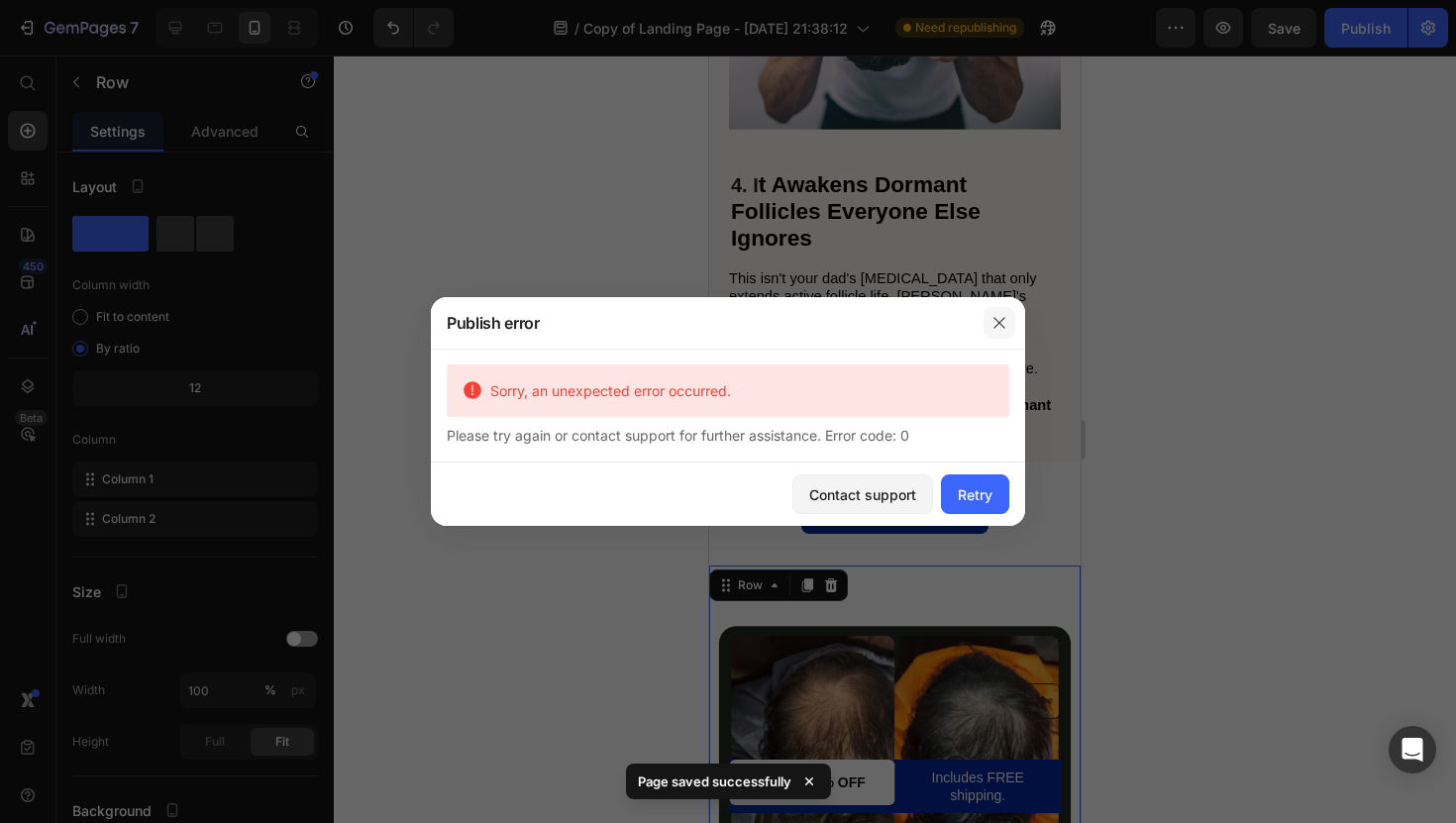 click 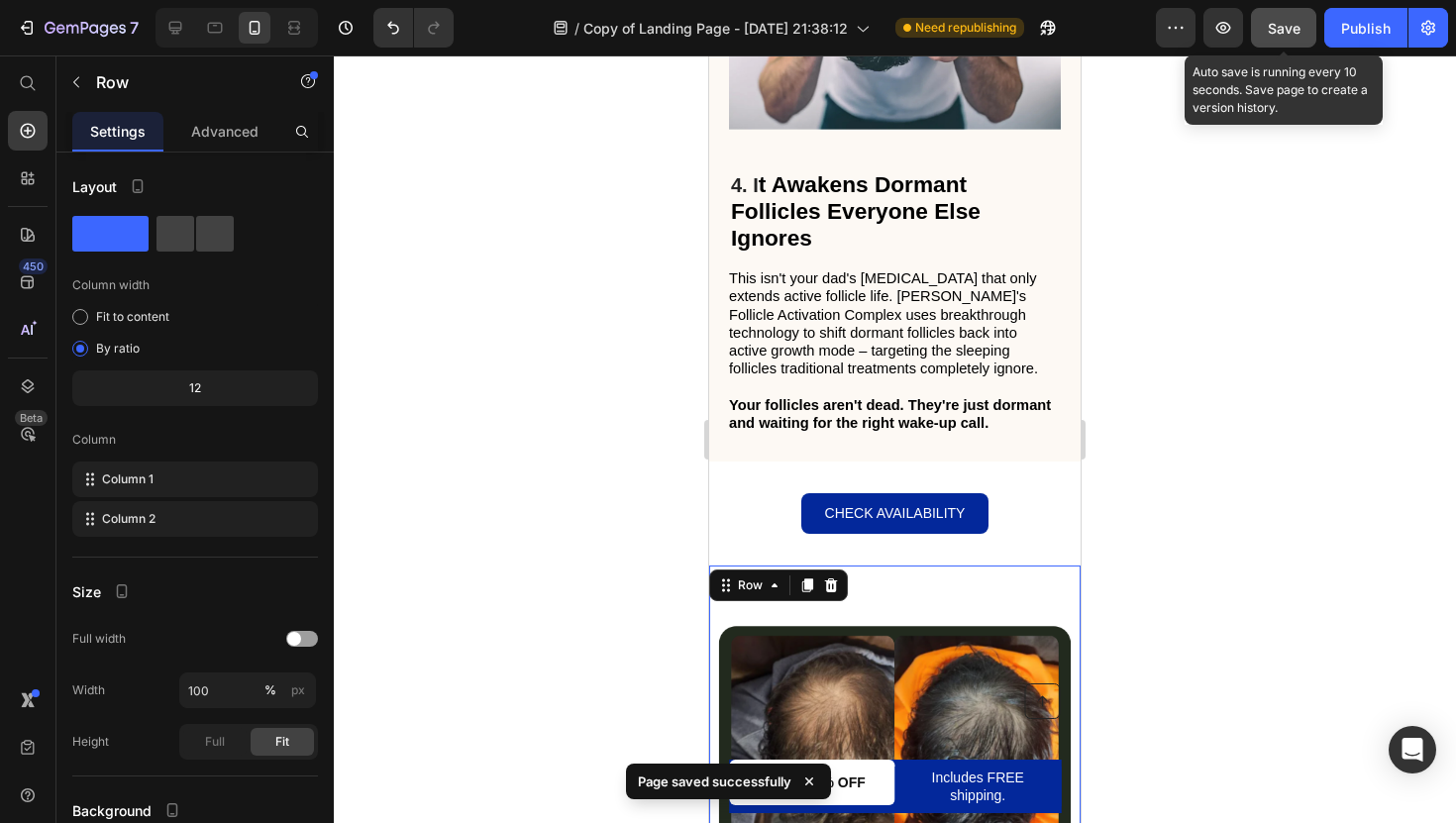 click on "Save" 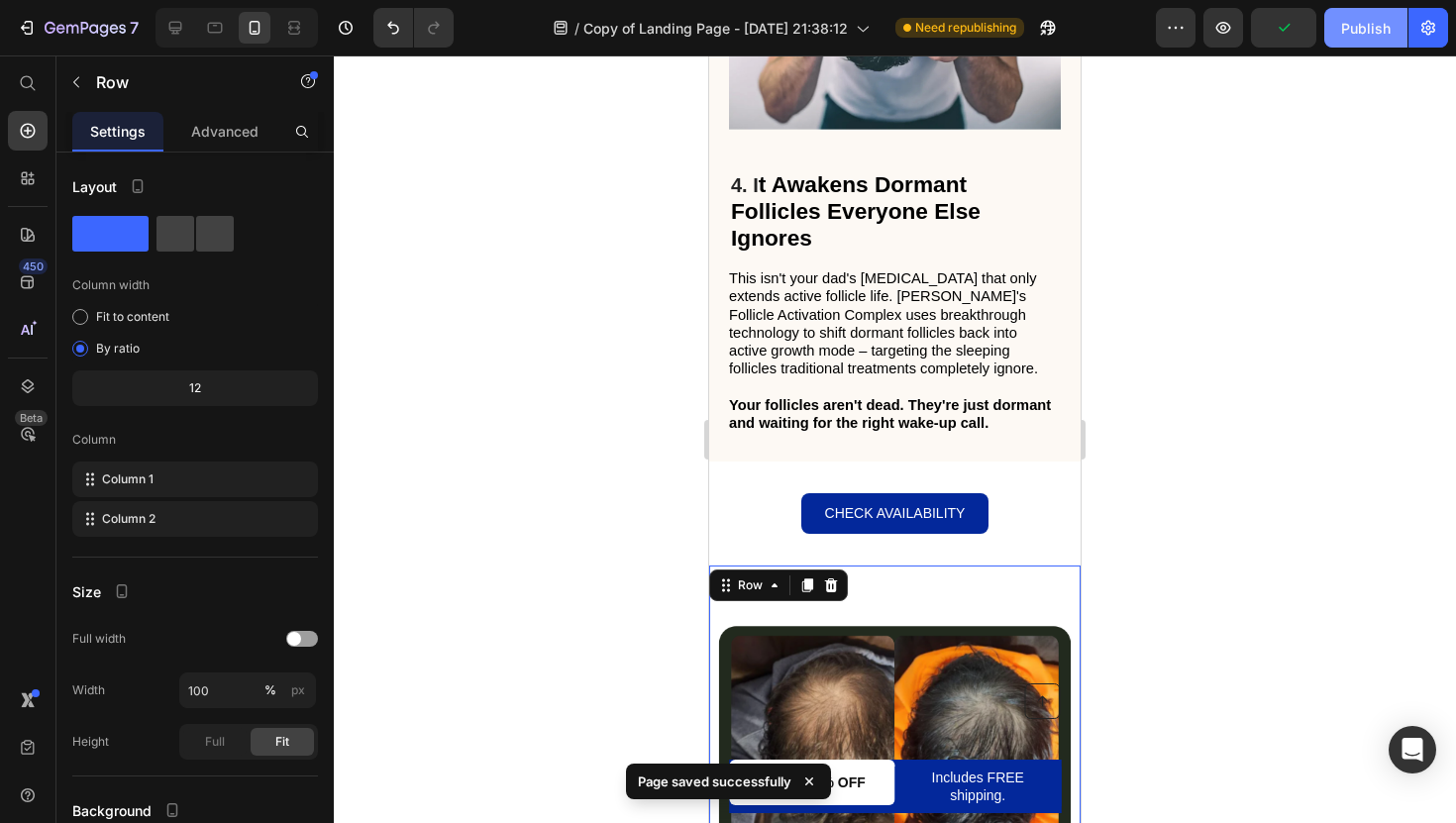 click on "Publish" at bounding box center [1366, 28] 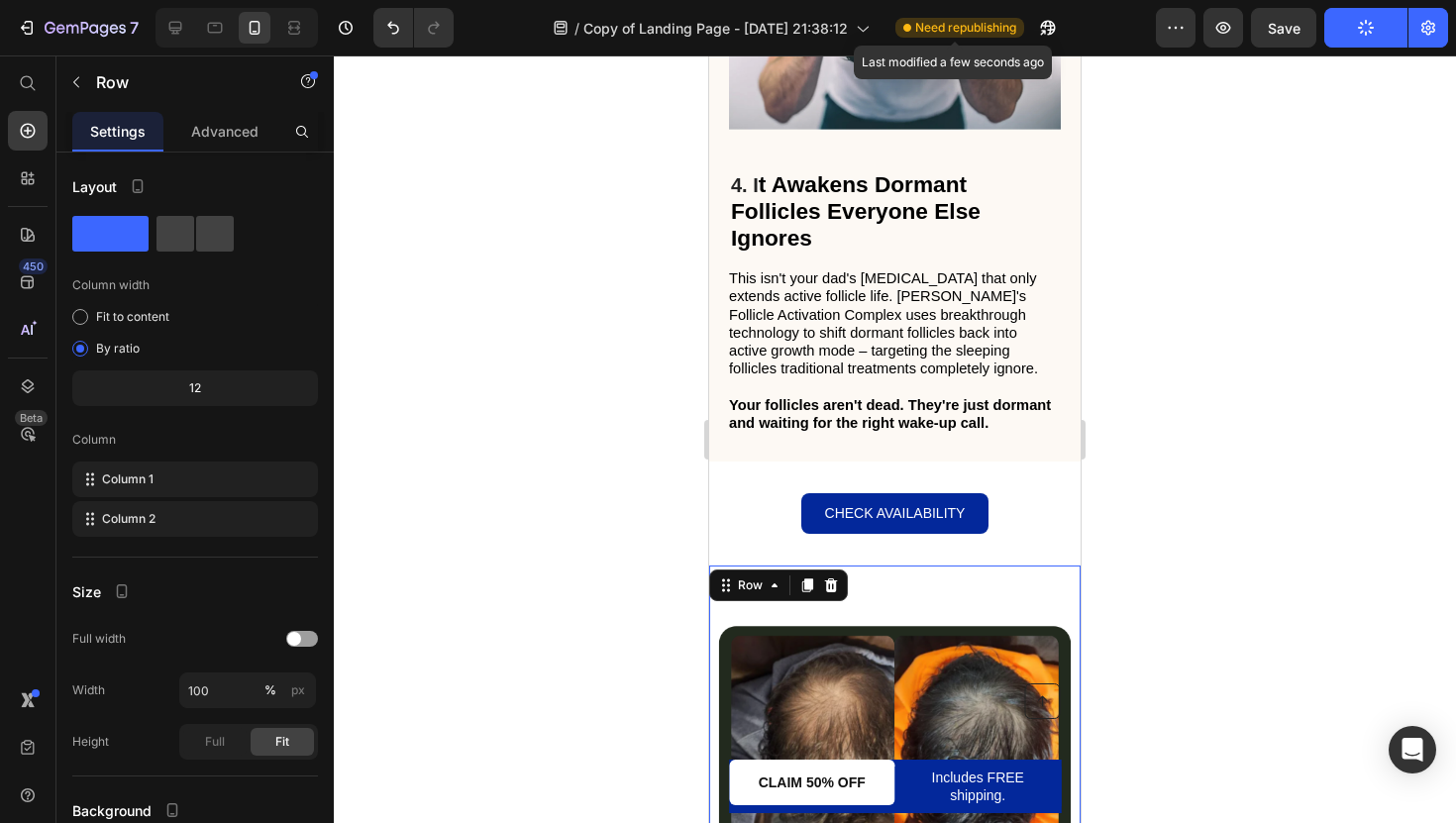 click on "Need republishing" at bounding box center [966, 28] 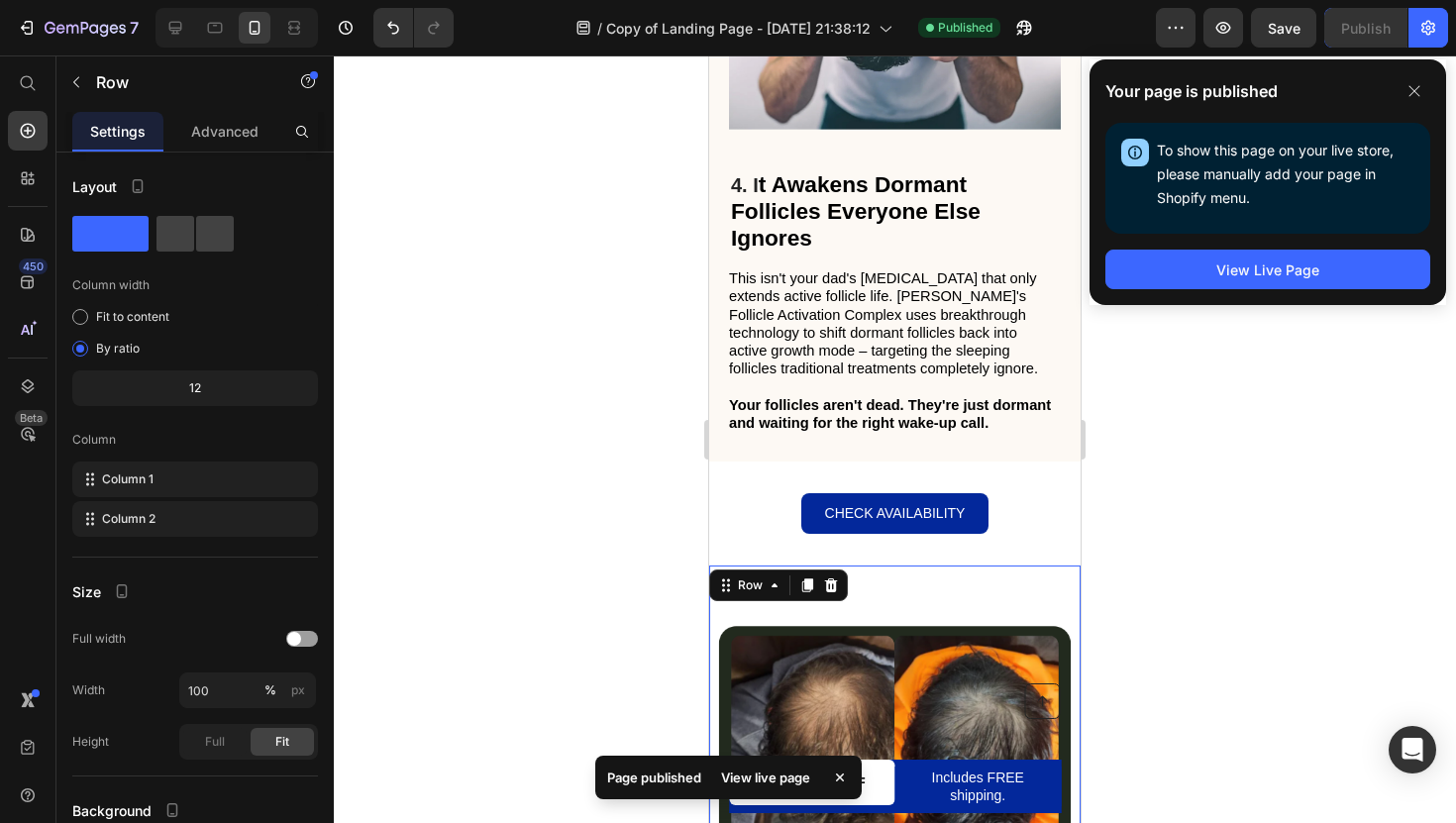 click on "Your page is published To show this page on your live store, please manually add your page in Shopify menu. Open Shopify Menu View Live Page" 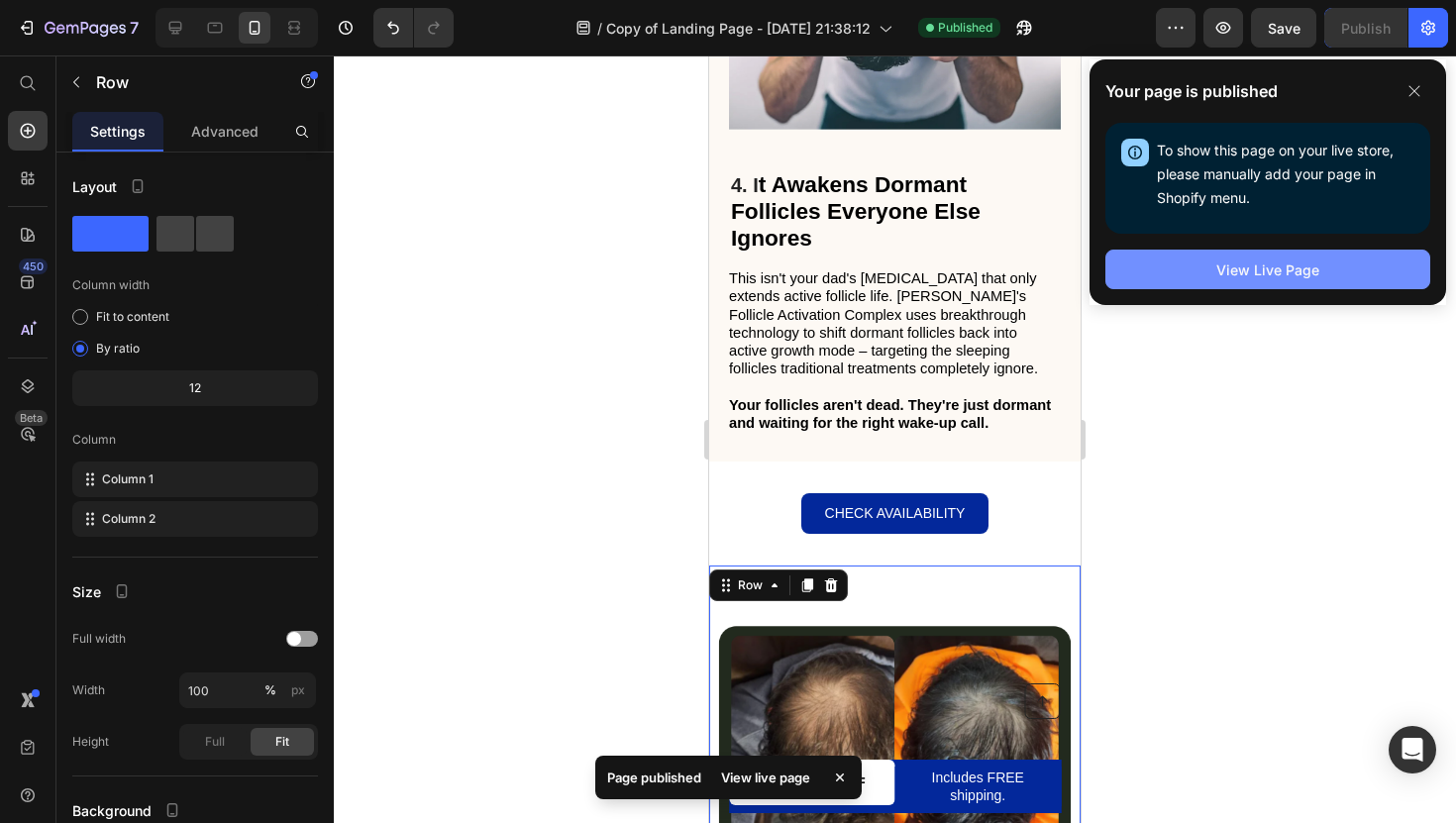 click on "View Live Page" at bounding box center (1268, 269) 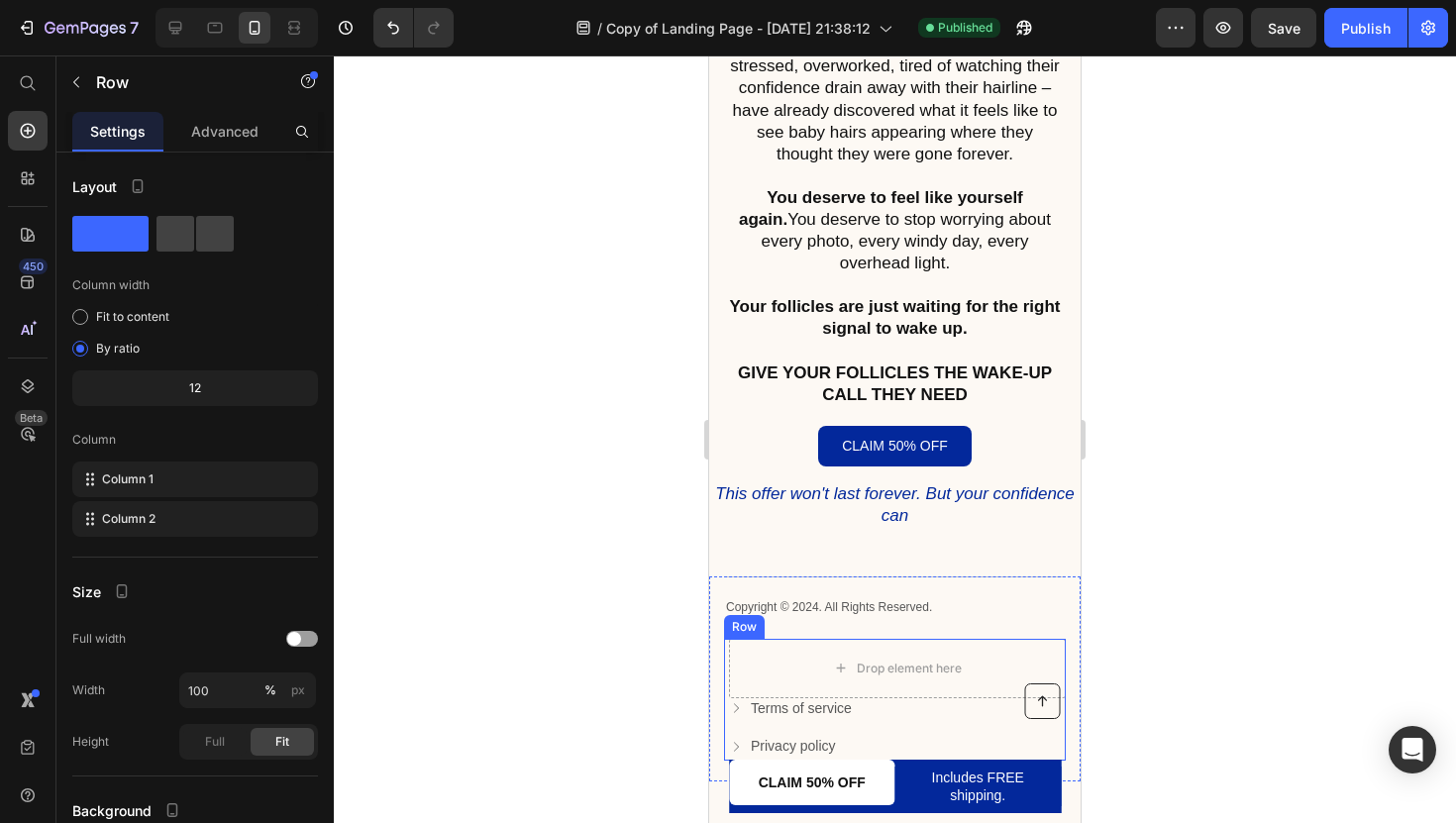 scroll, scrollTop: 6711, scrollLeft: 0, axis: vertical 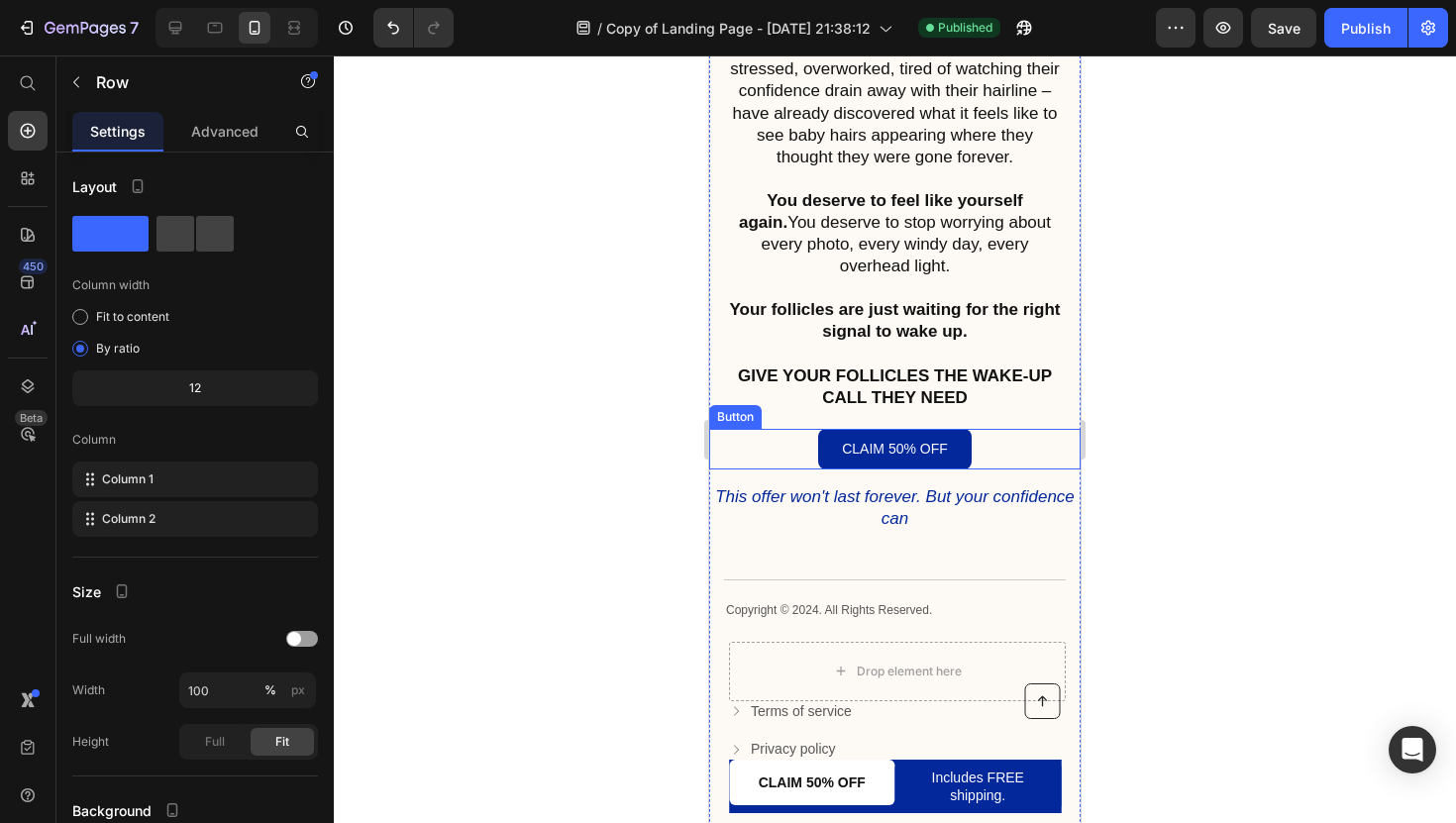 click on "CLAIM 50% OFF Button" at bounding box center [894, 449] 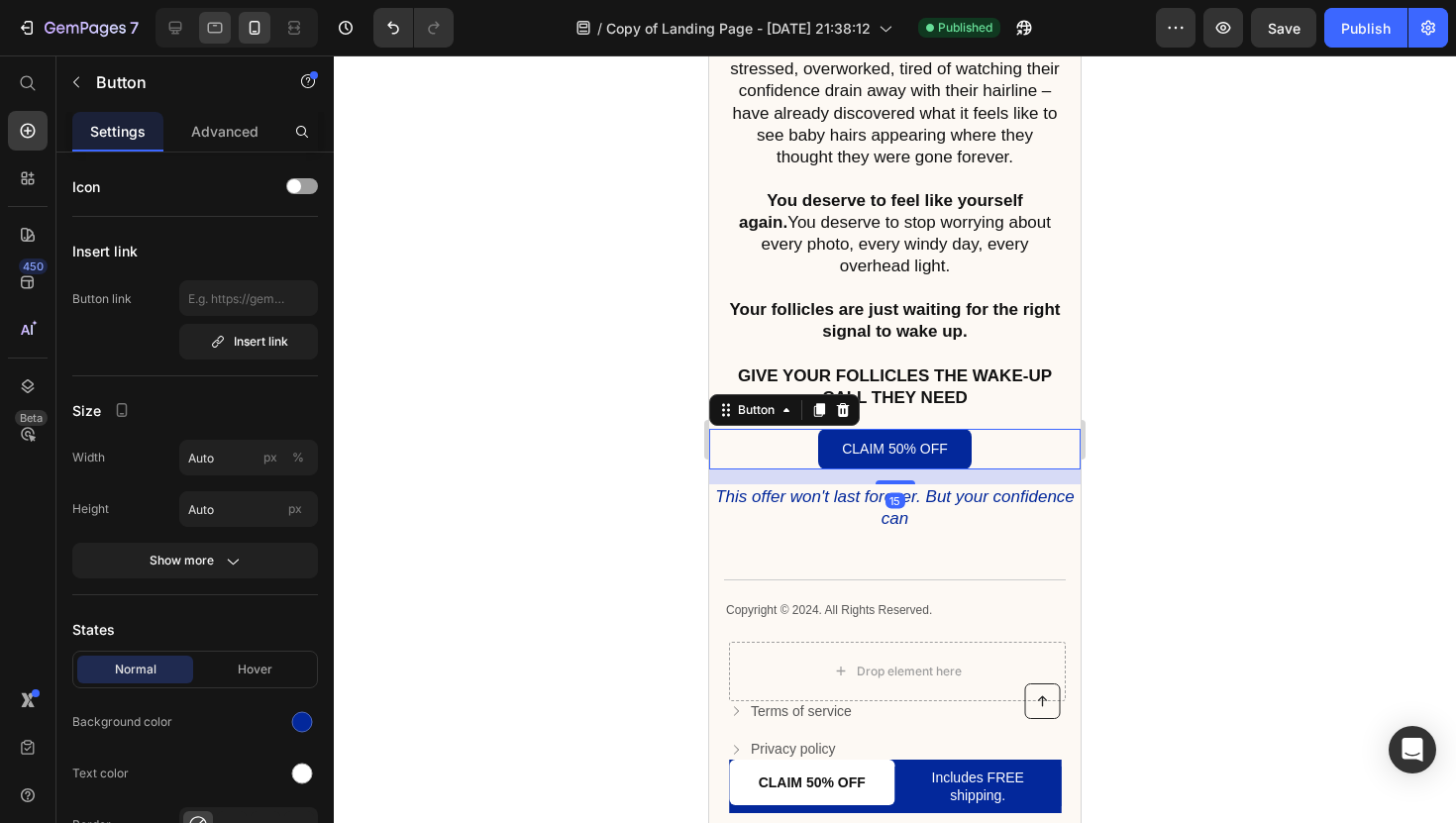 click 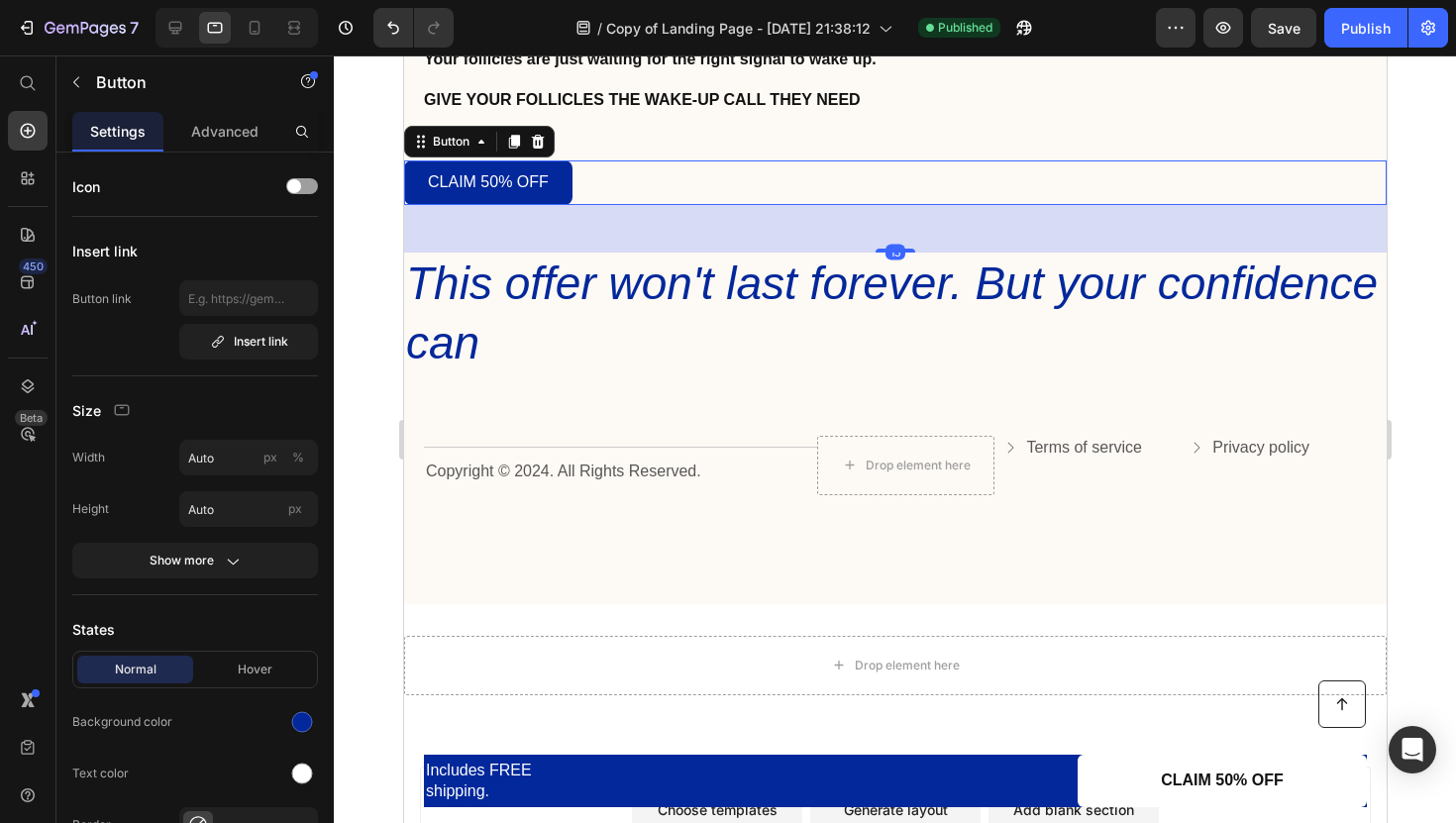 scroll, scrollTop: 6507, scrollLeft: 0, axis: vertical 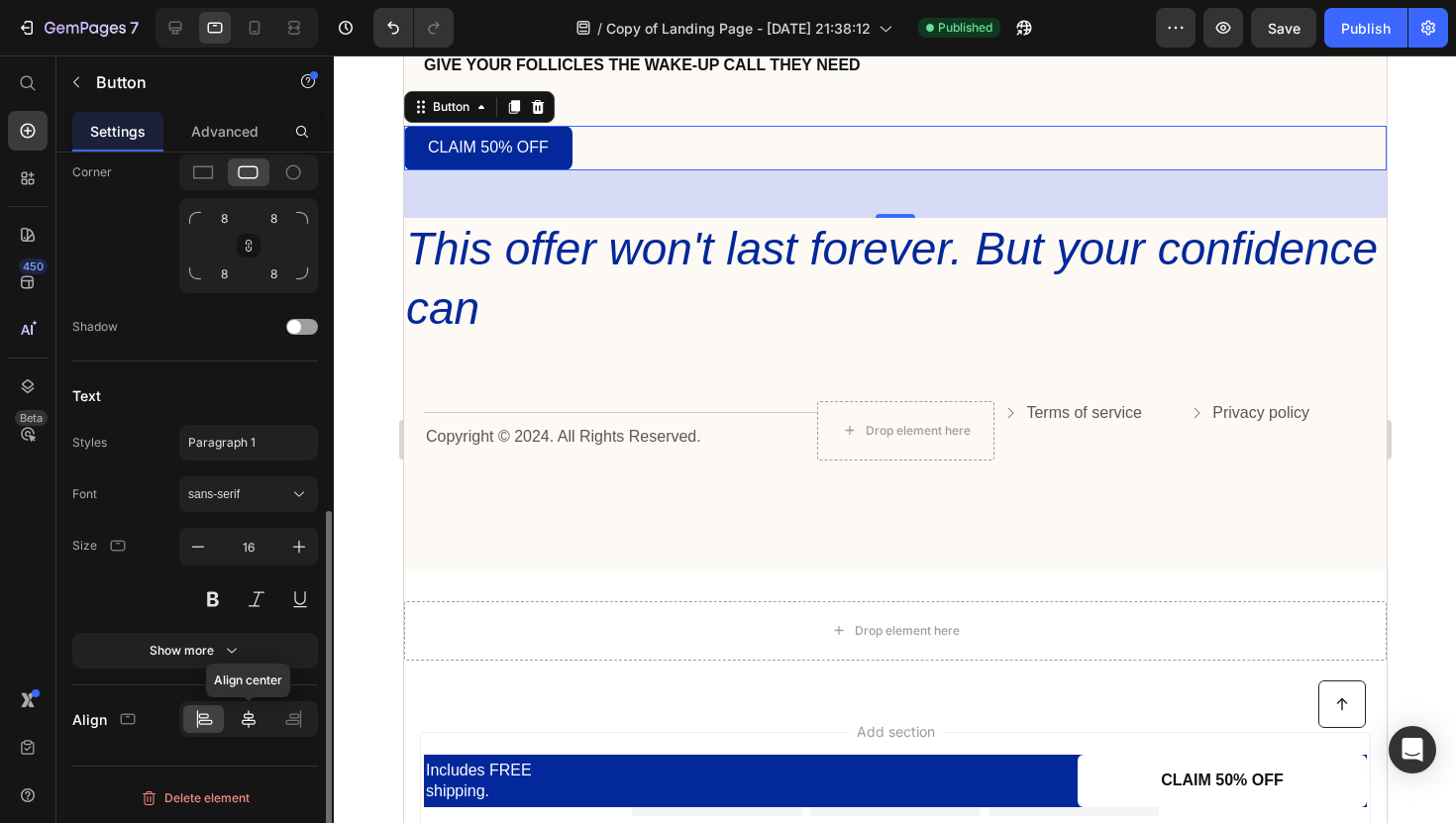 click 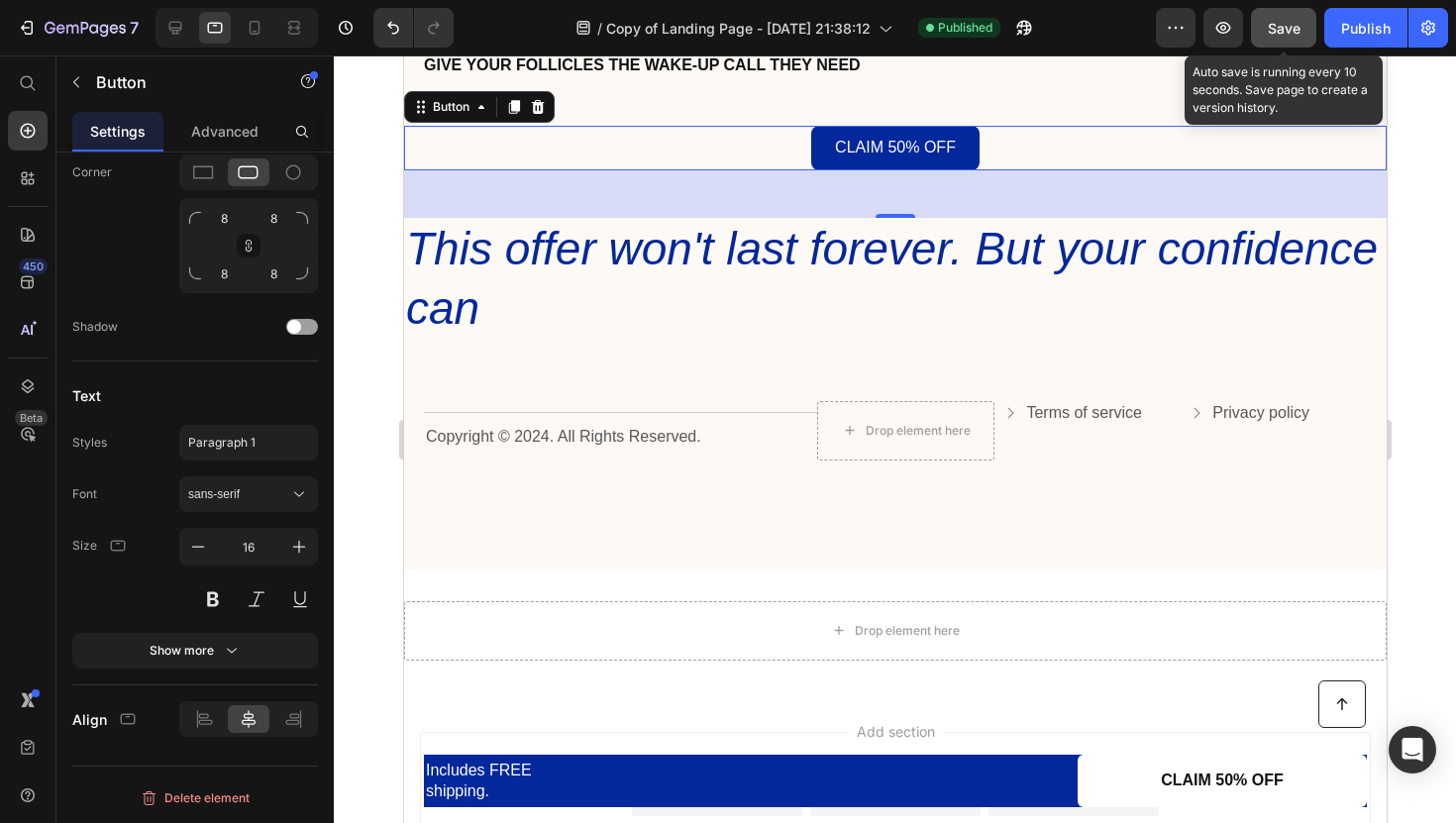 click on "Save" at bounding box center [1284, 28] 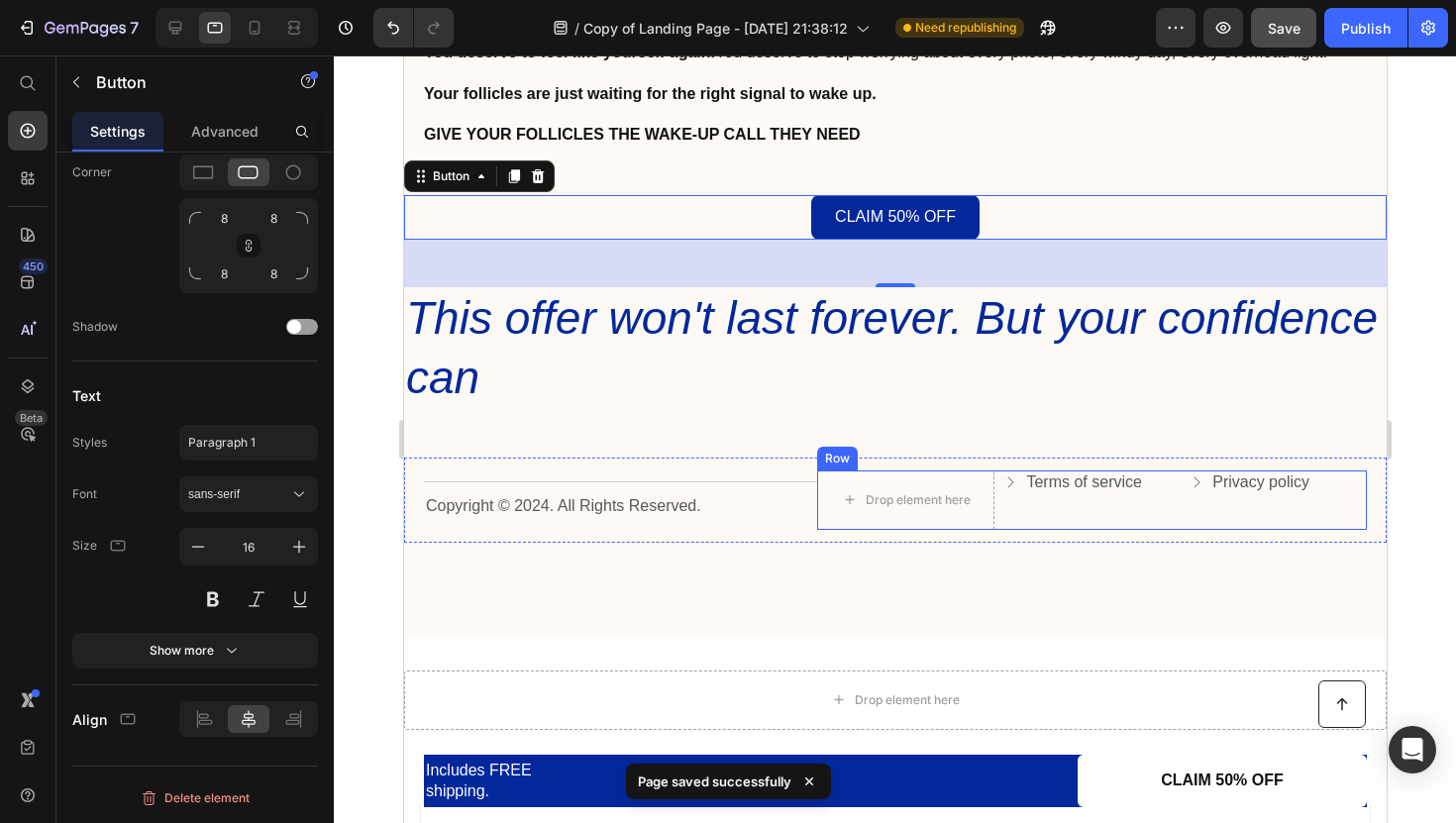 scroll, scrollTop: 6388, scrollLeft: 0, axis: vertical 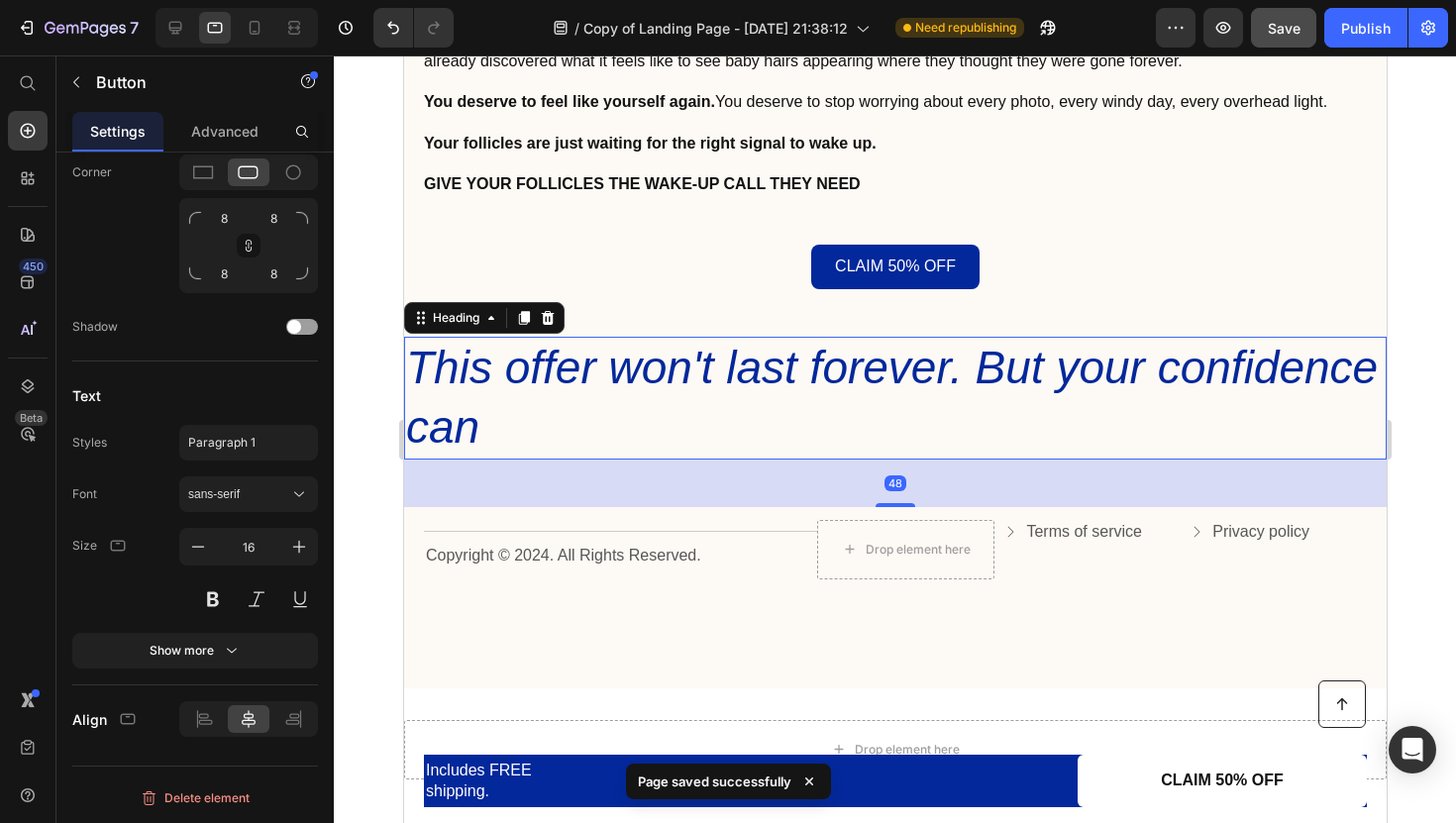 click on "This offer won't last forever. But your confidence can" at bounding box center (894, 398) 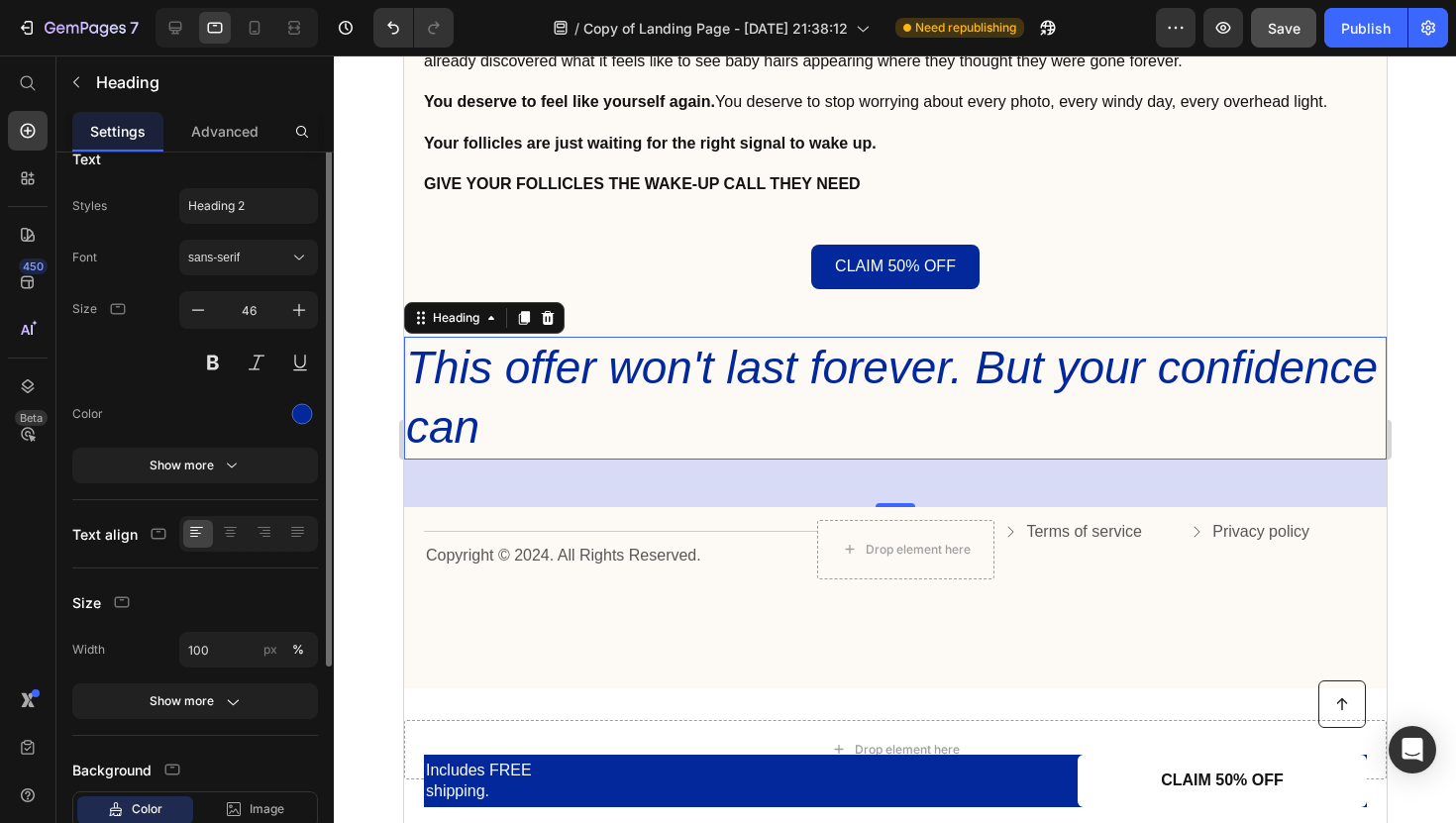 scroll, scrollTop: 0, scrollLeft: 0, axis: both 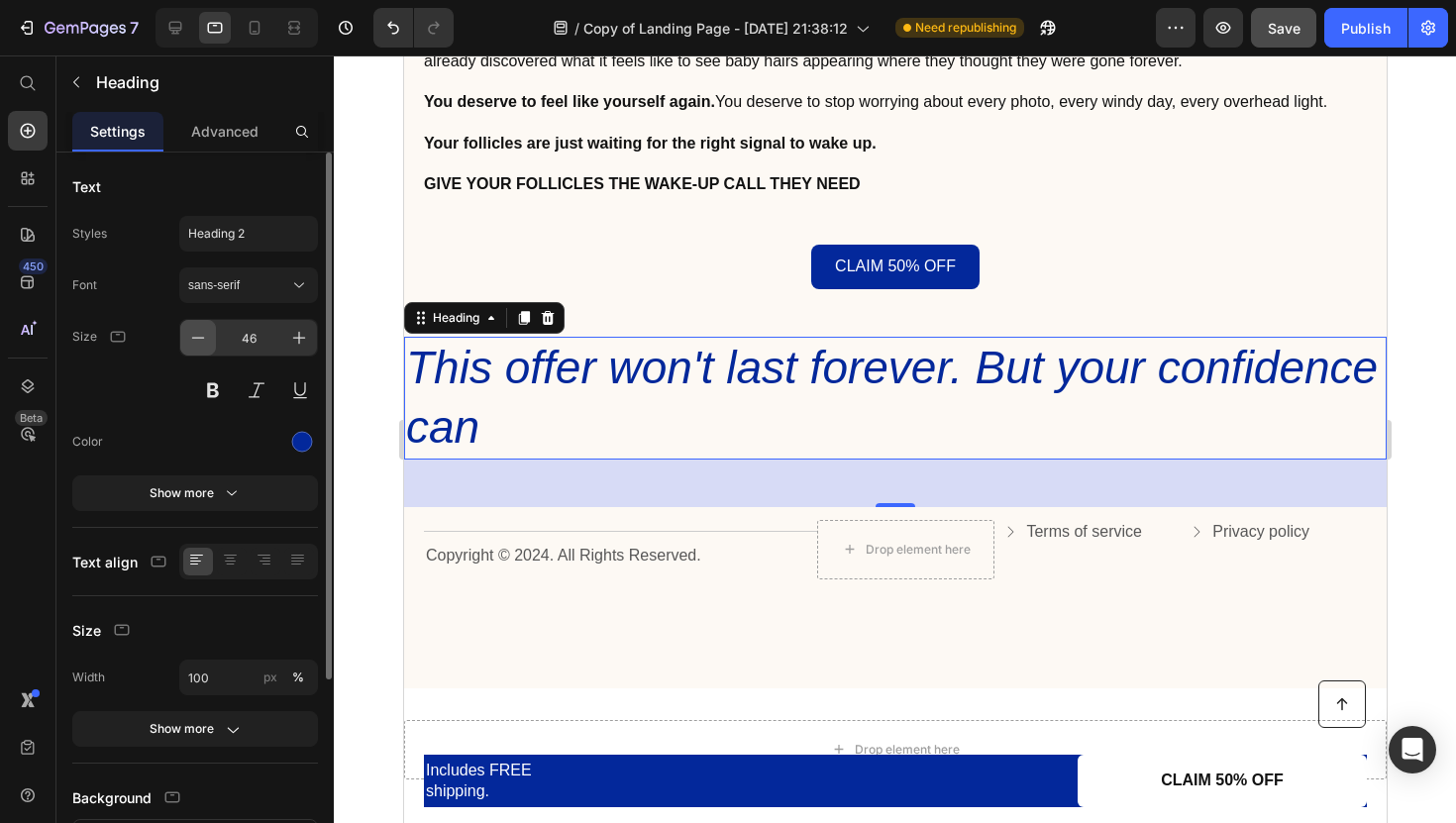 click at bounding box center (198, 338) 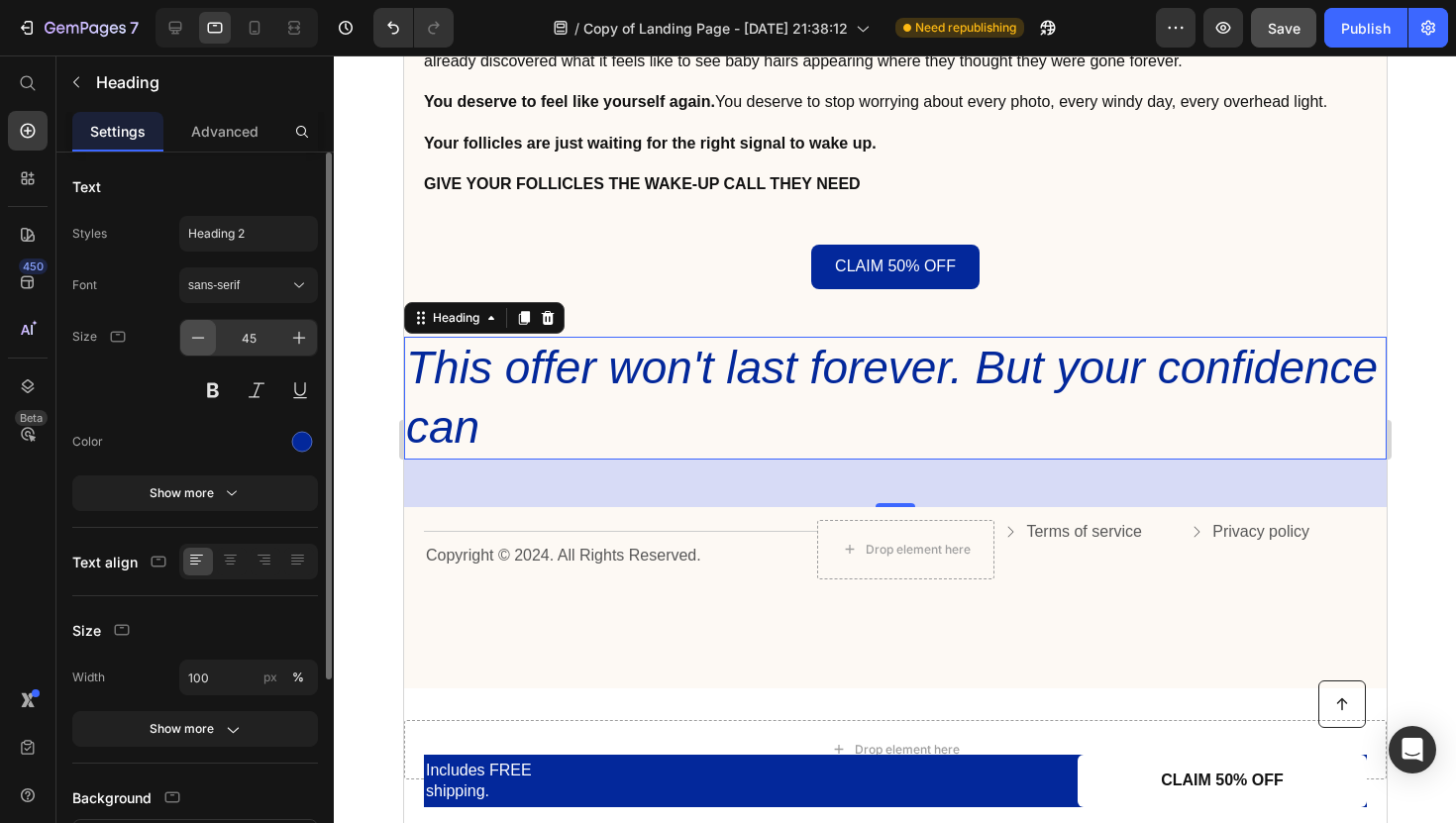 click at bounding box center (198, 338) 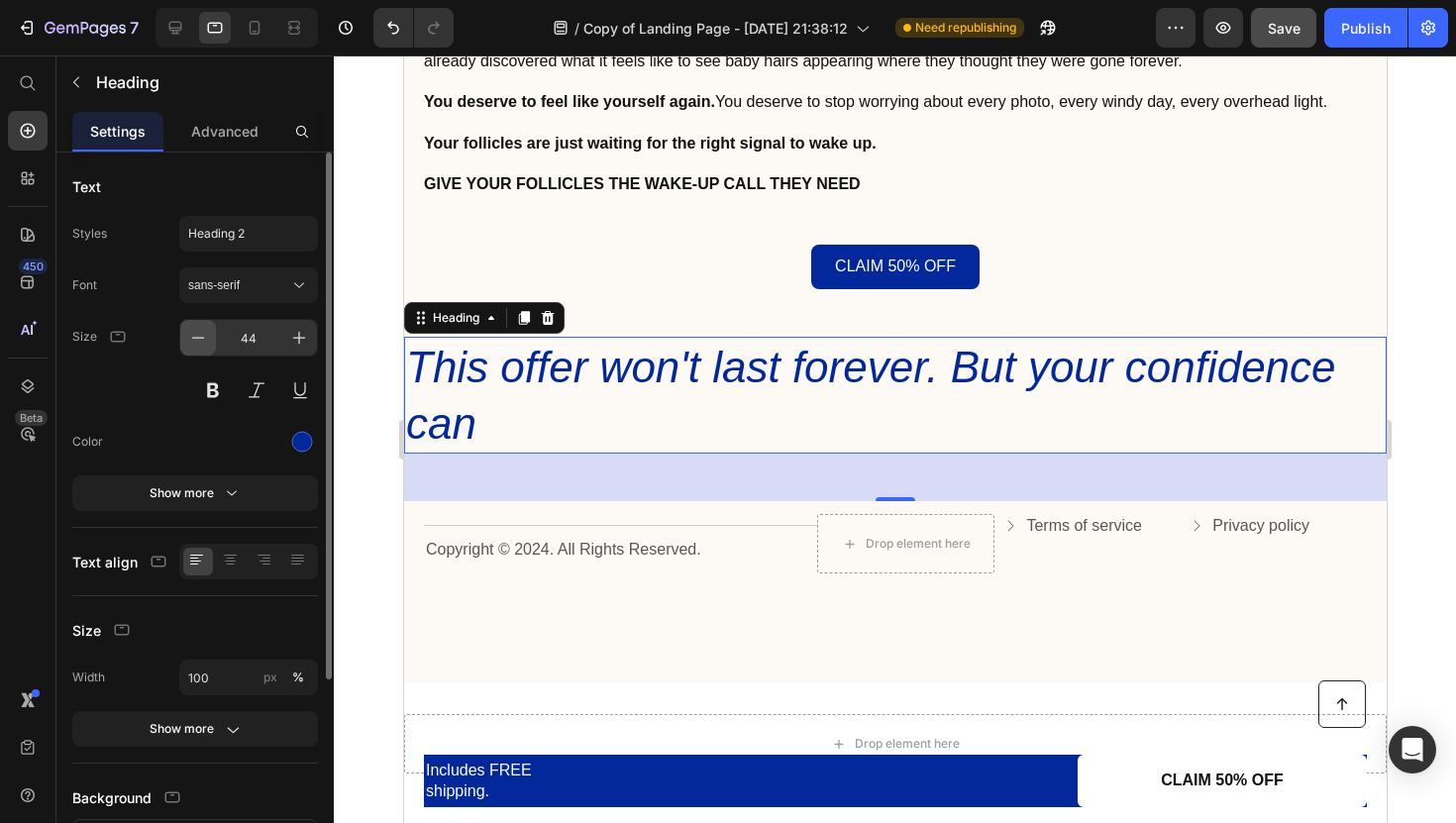 click at bounding box center (198, 338) 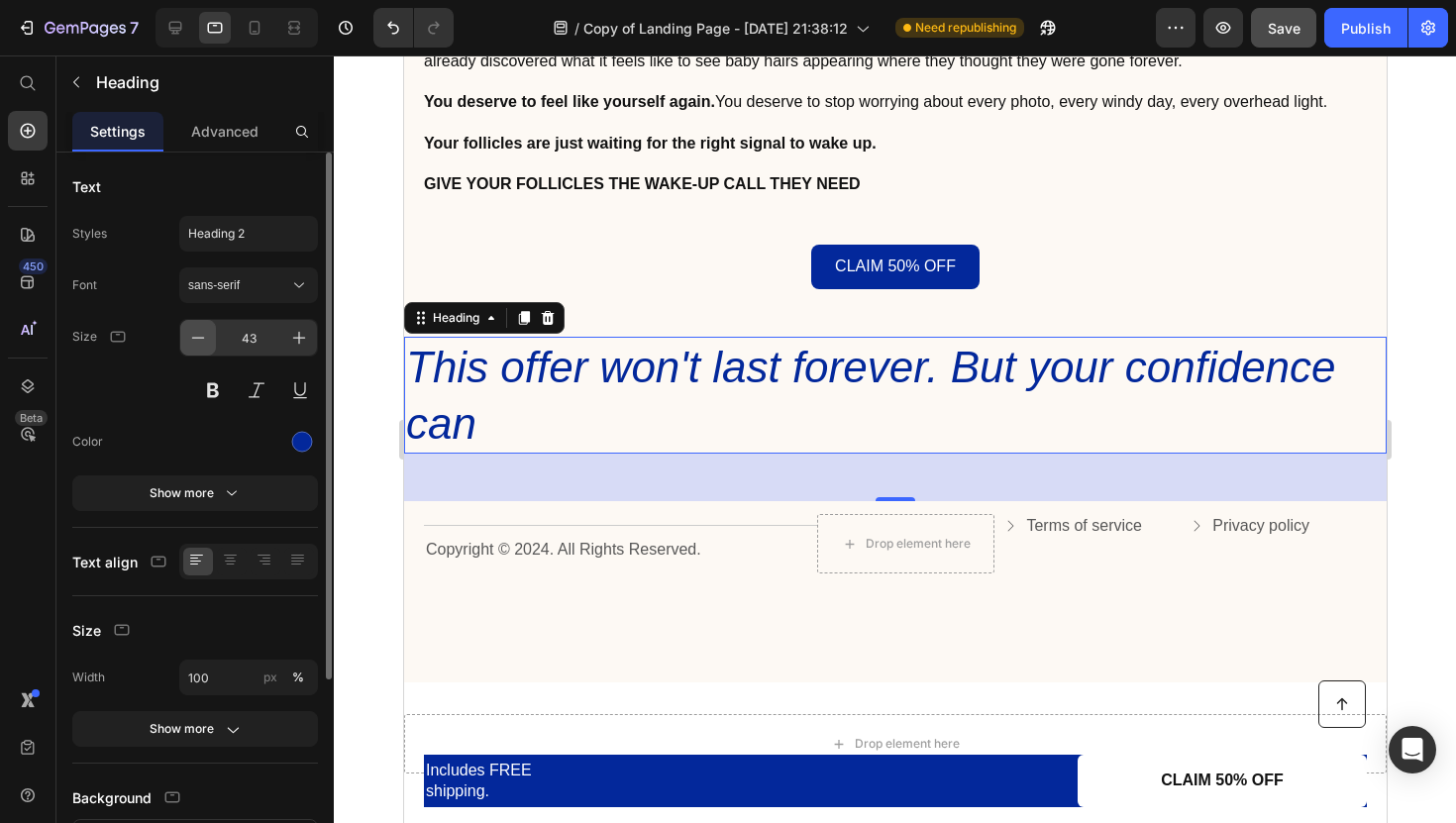 click at bounding box center [198, 338] 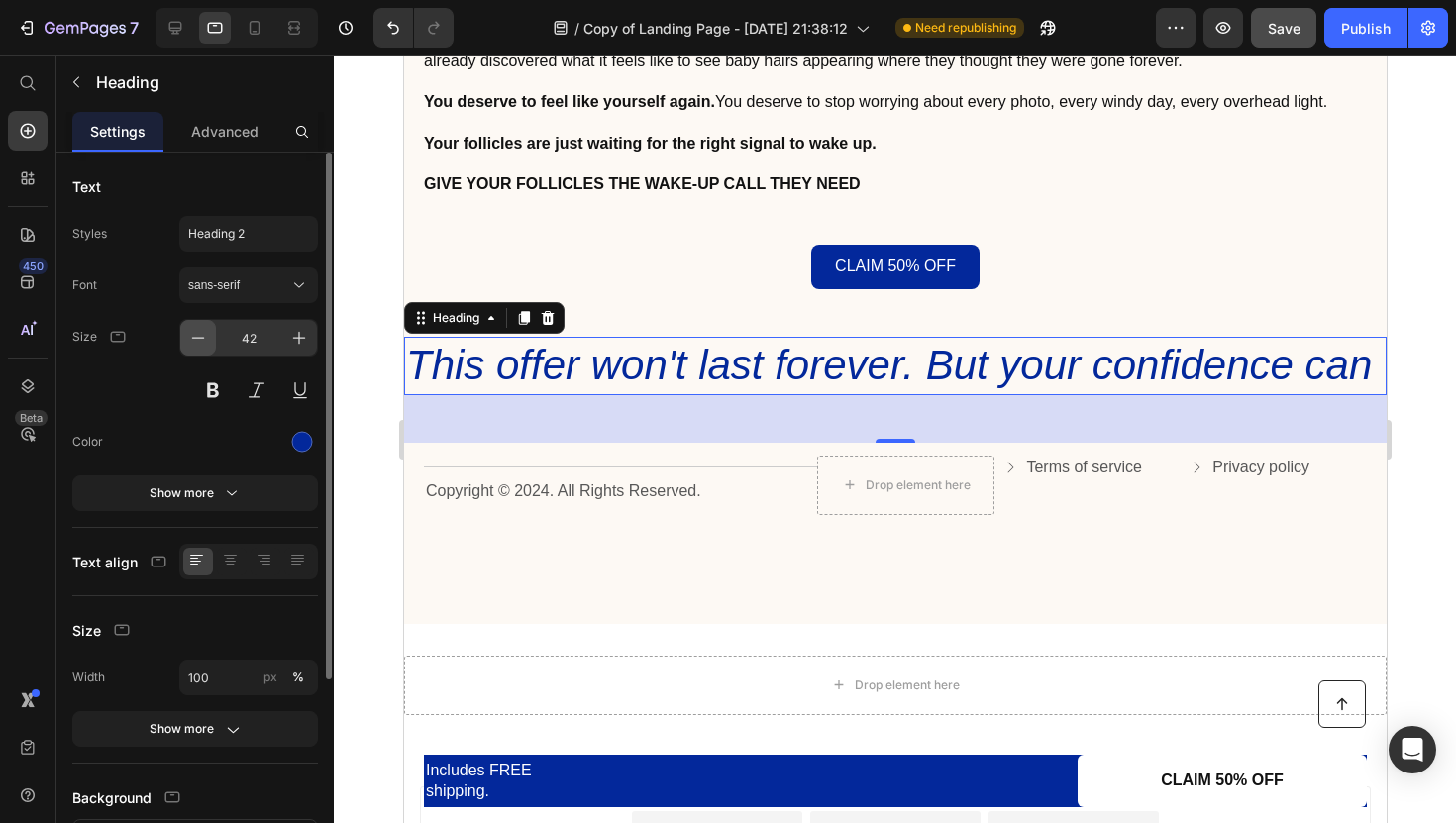 click at bounding box center [198, 338] 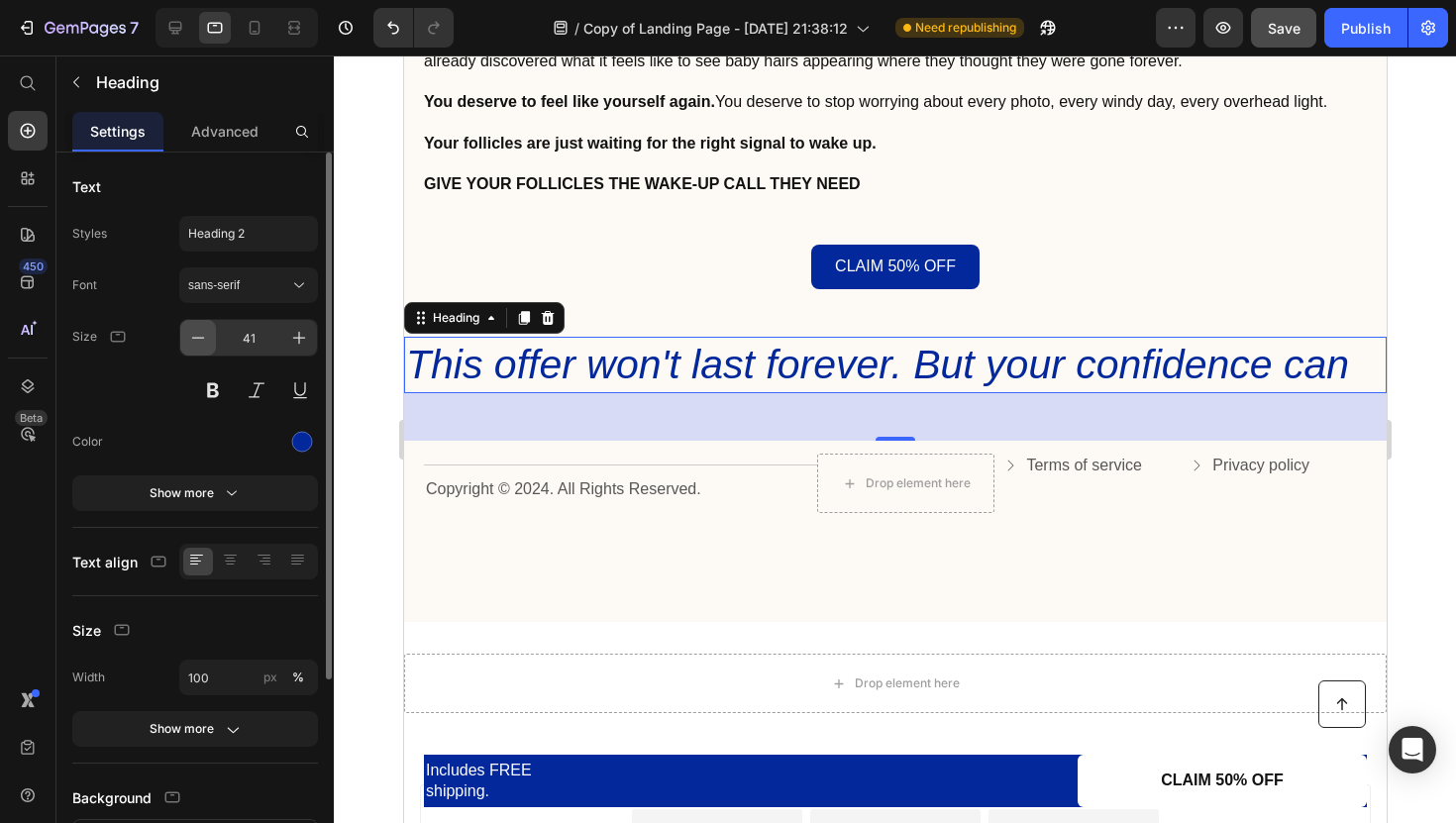 click at bounding box center [198, 338] 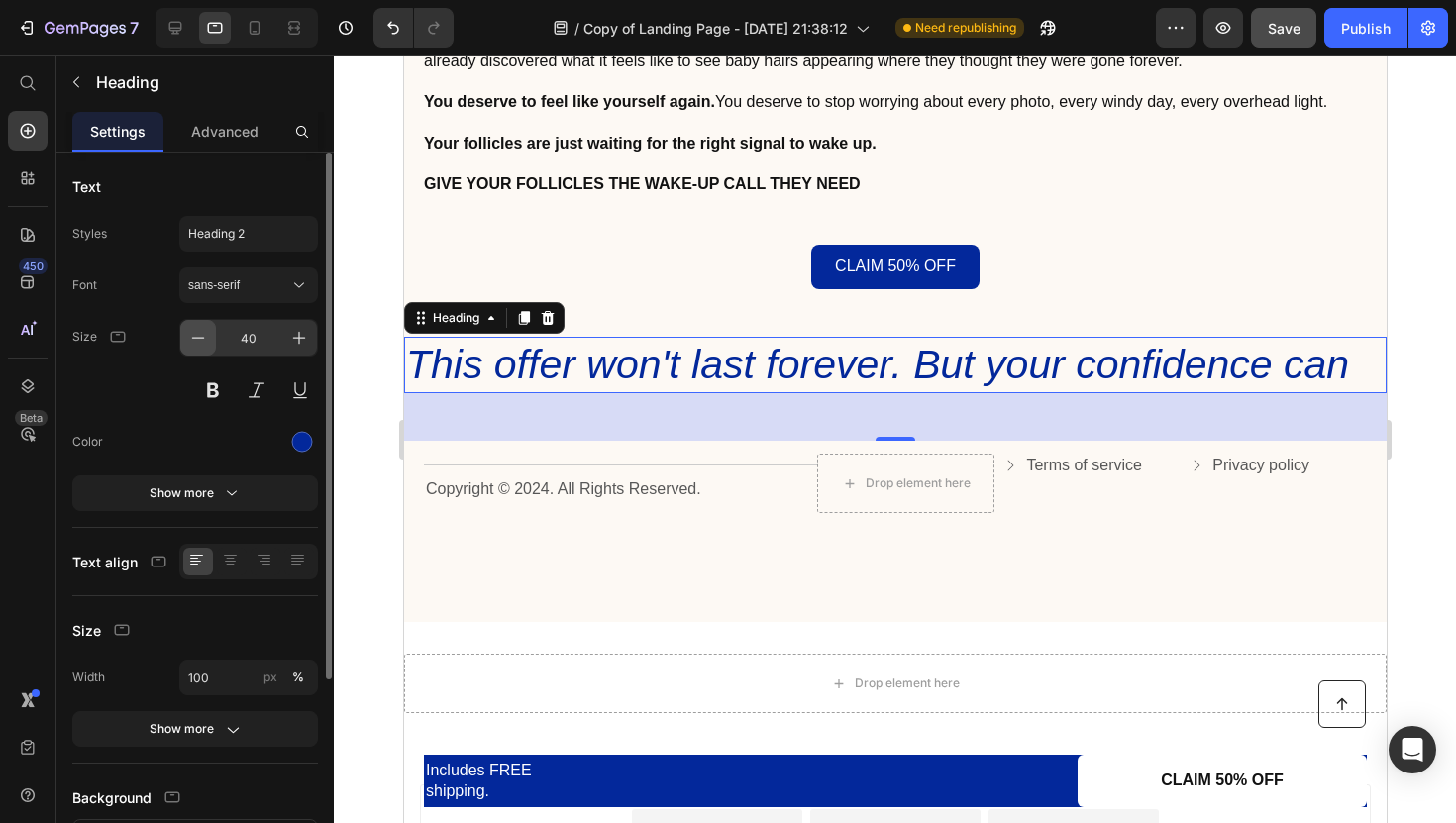 click at bounding box center (198, 338) 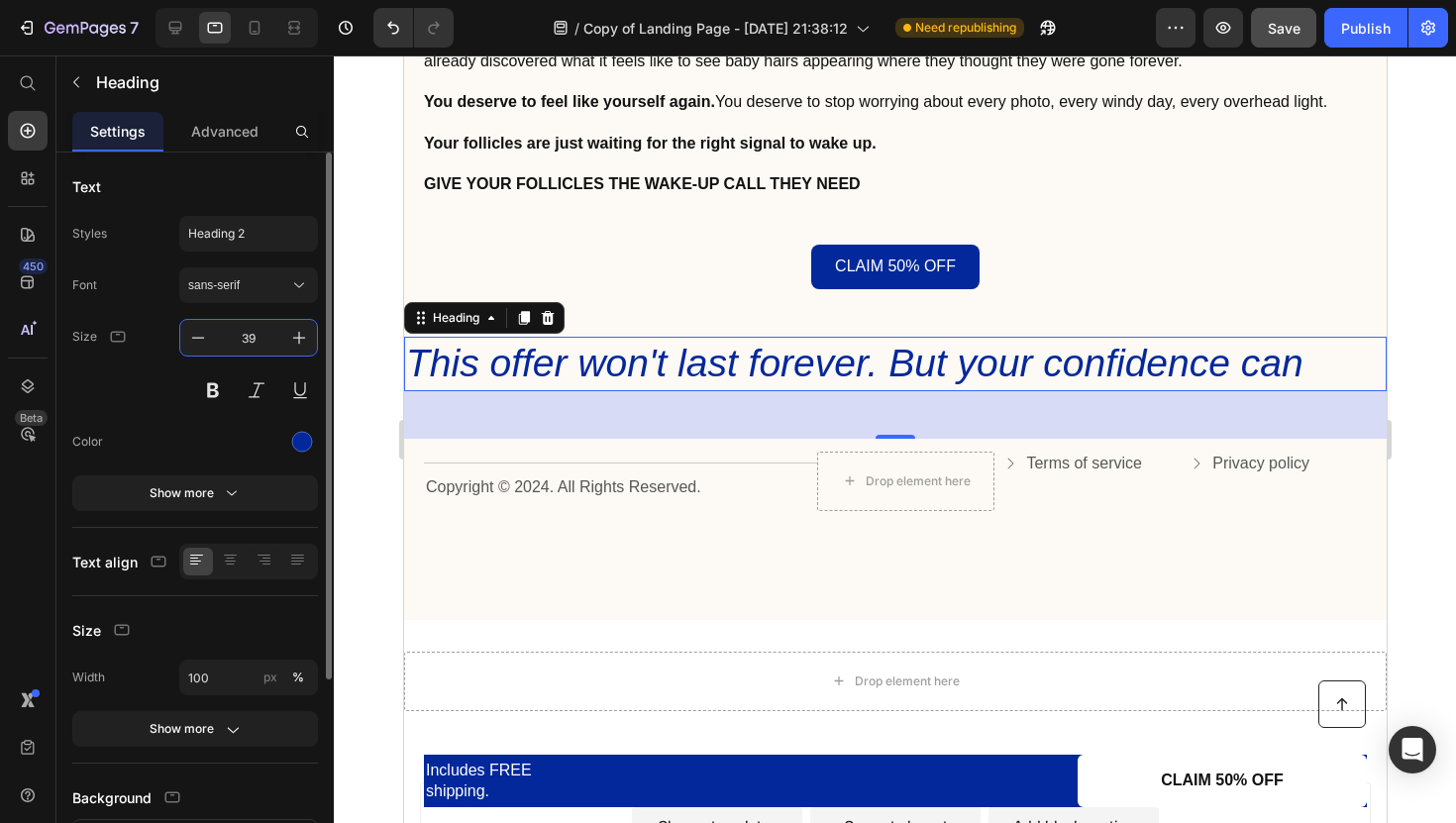 click on "39" at bounding box center [249, 338] 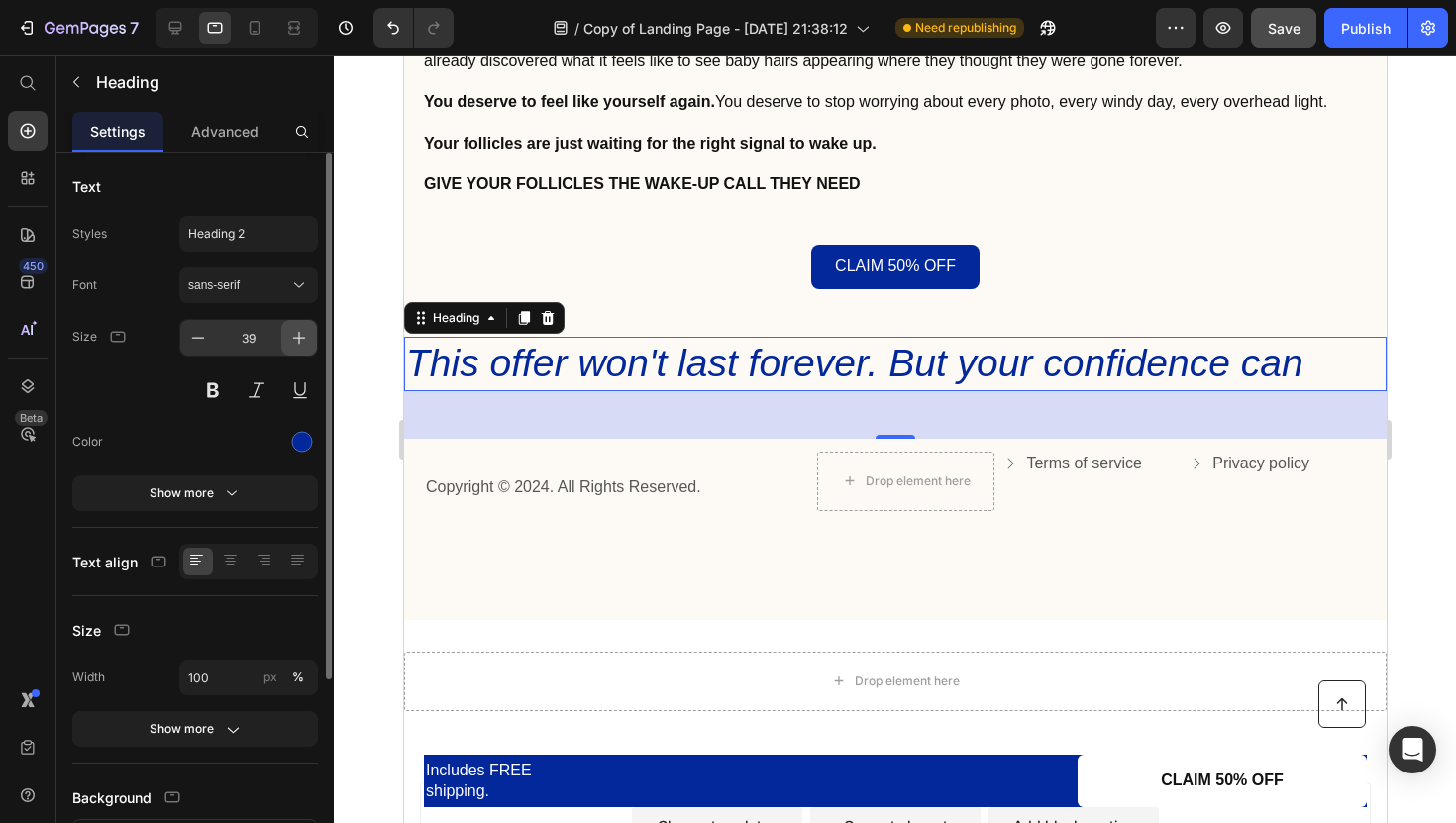 click 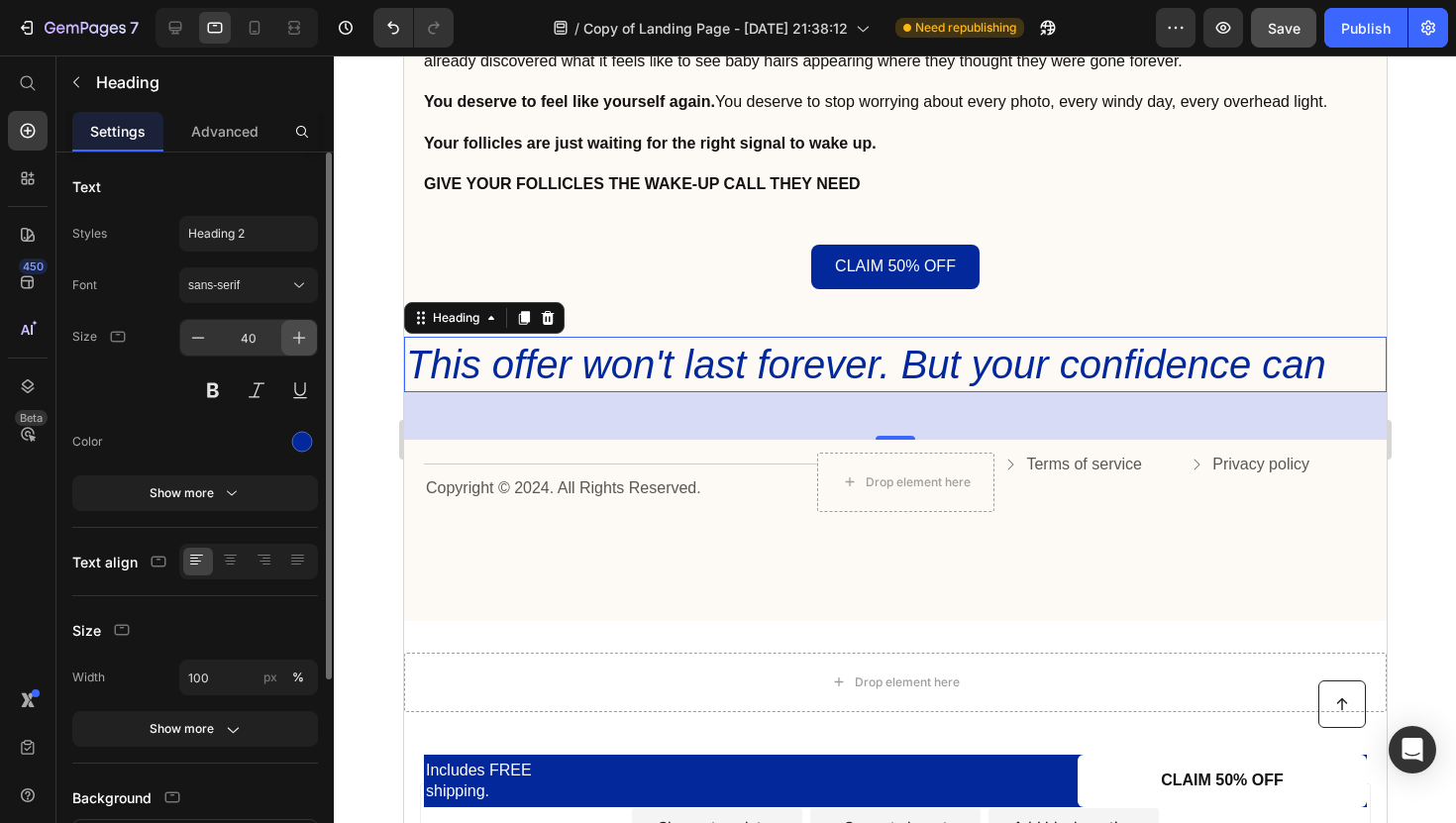 click 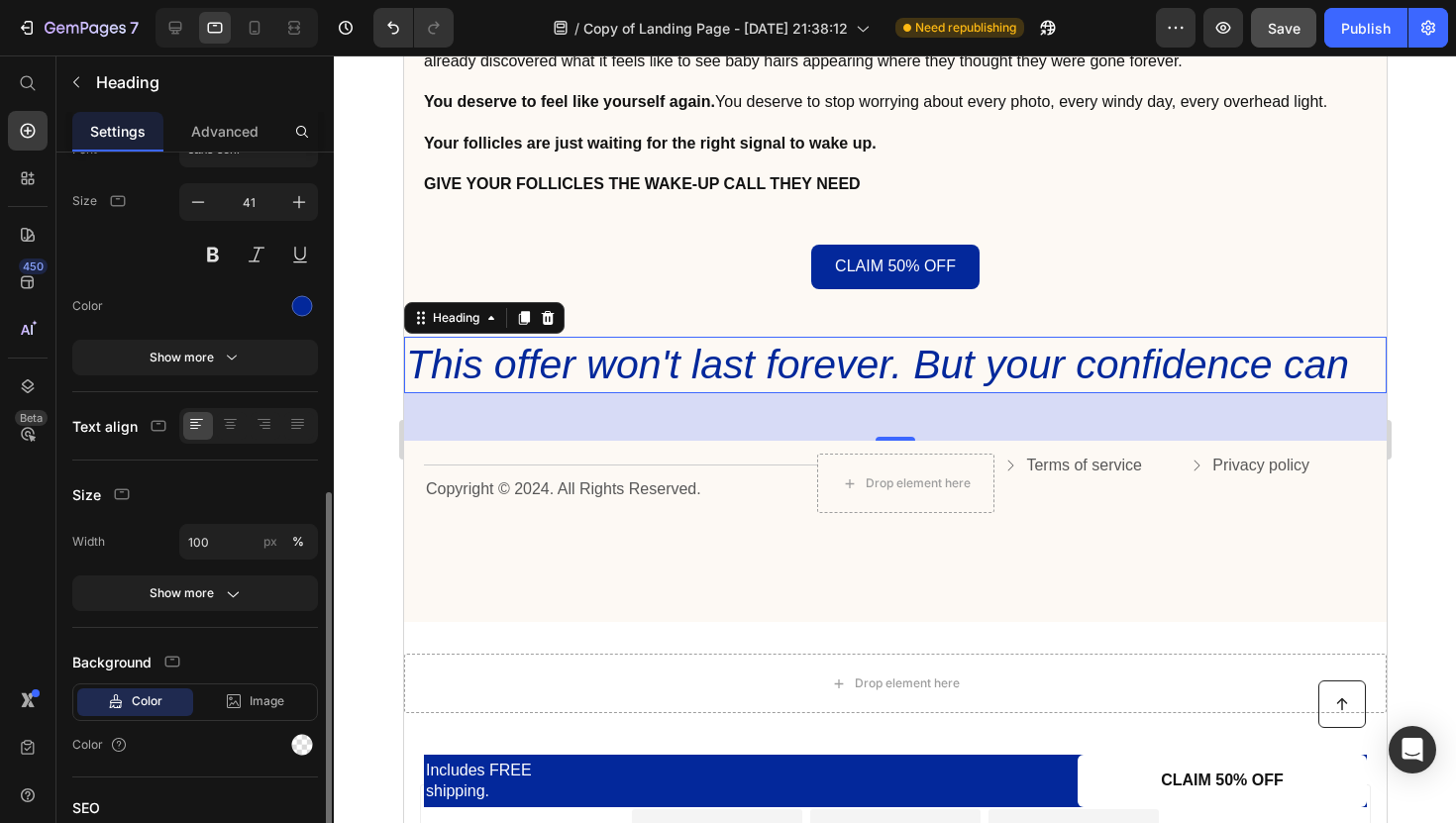 scroll, scrollTop: 275, scrollLeft: 0, axis: vertical 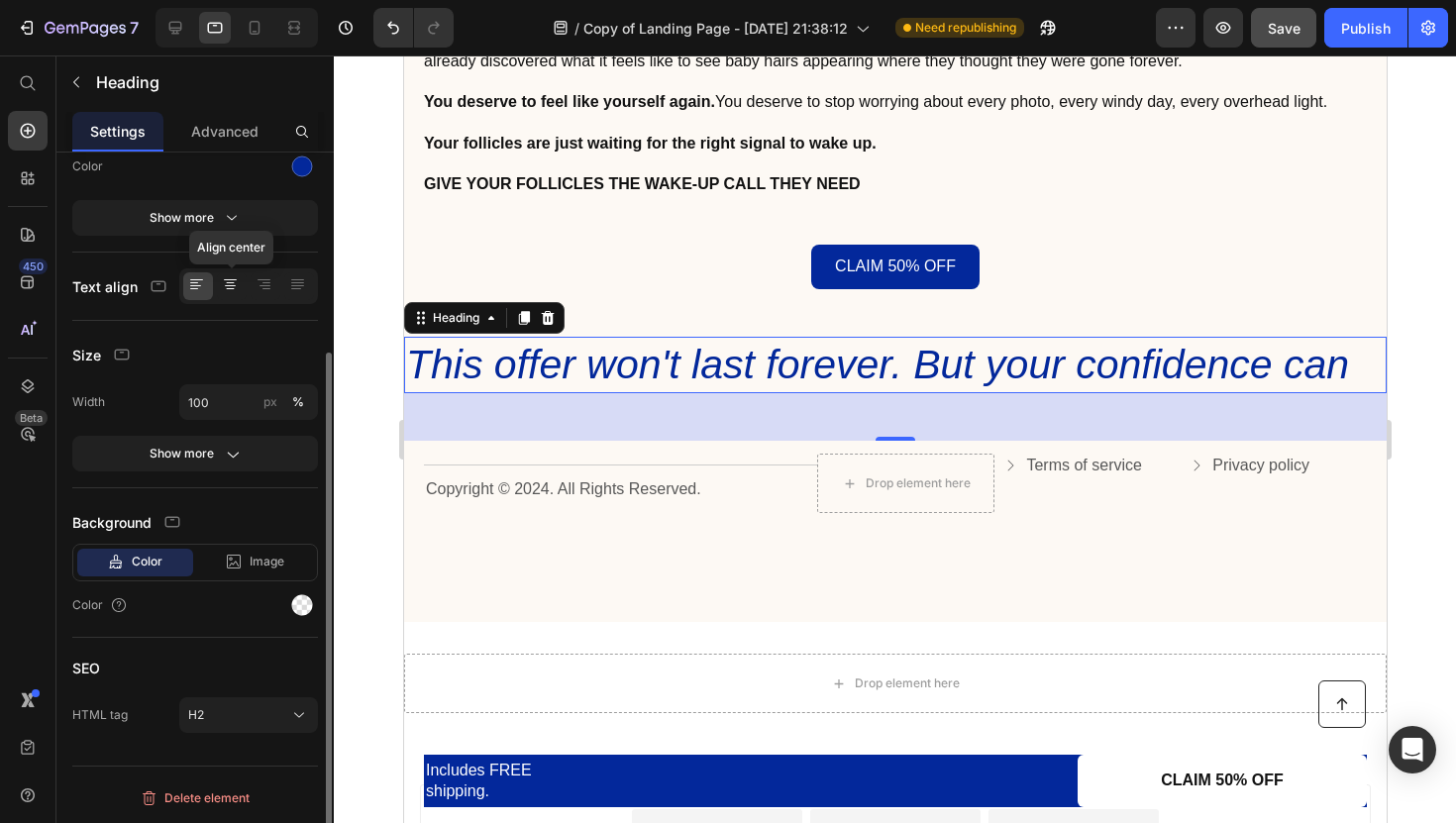 click 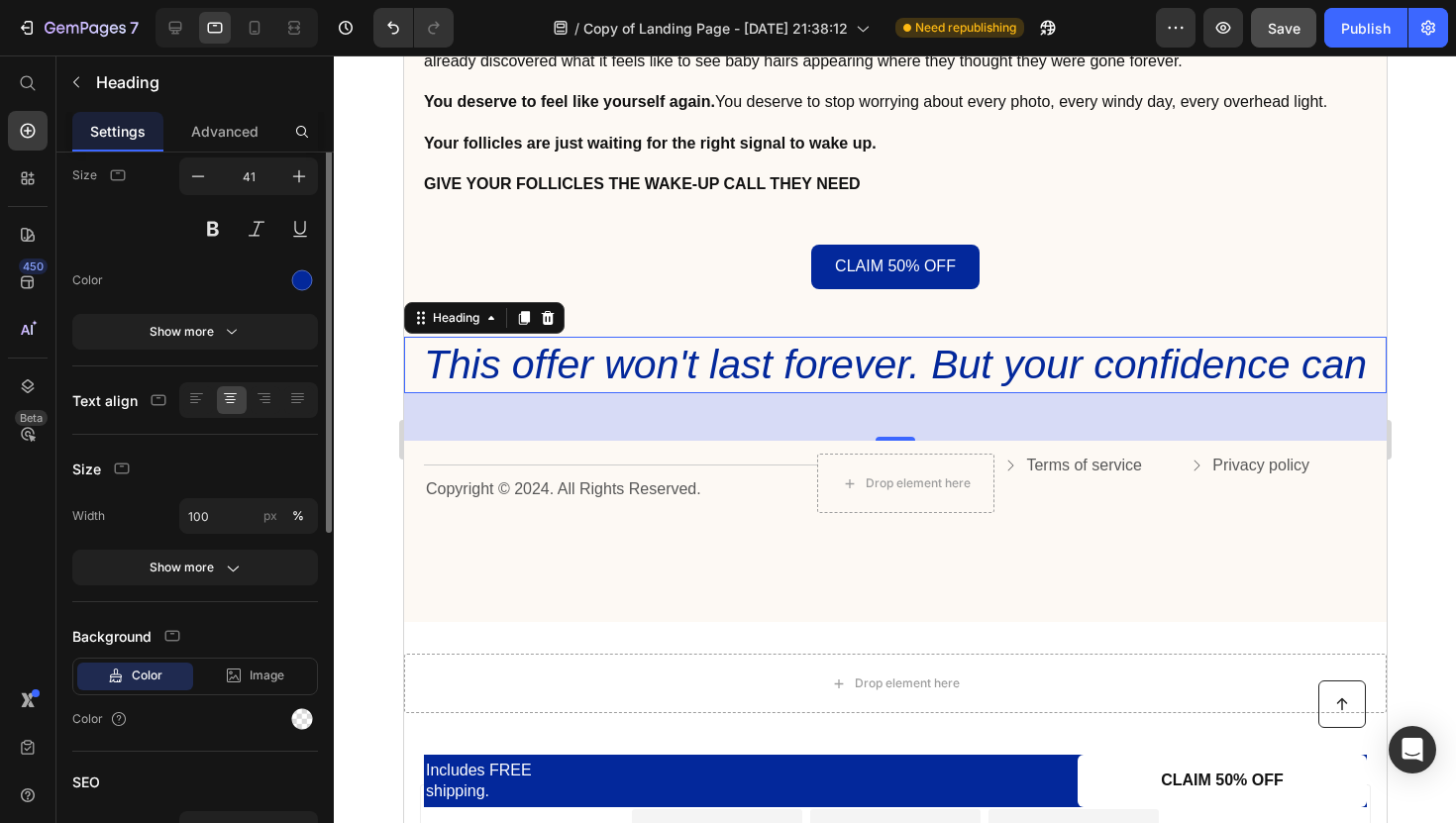 scroll, scrollTop: 0, scrollLeft: 0, axis: both 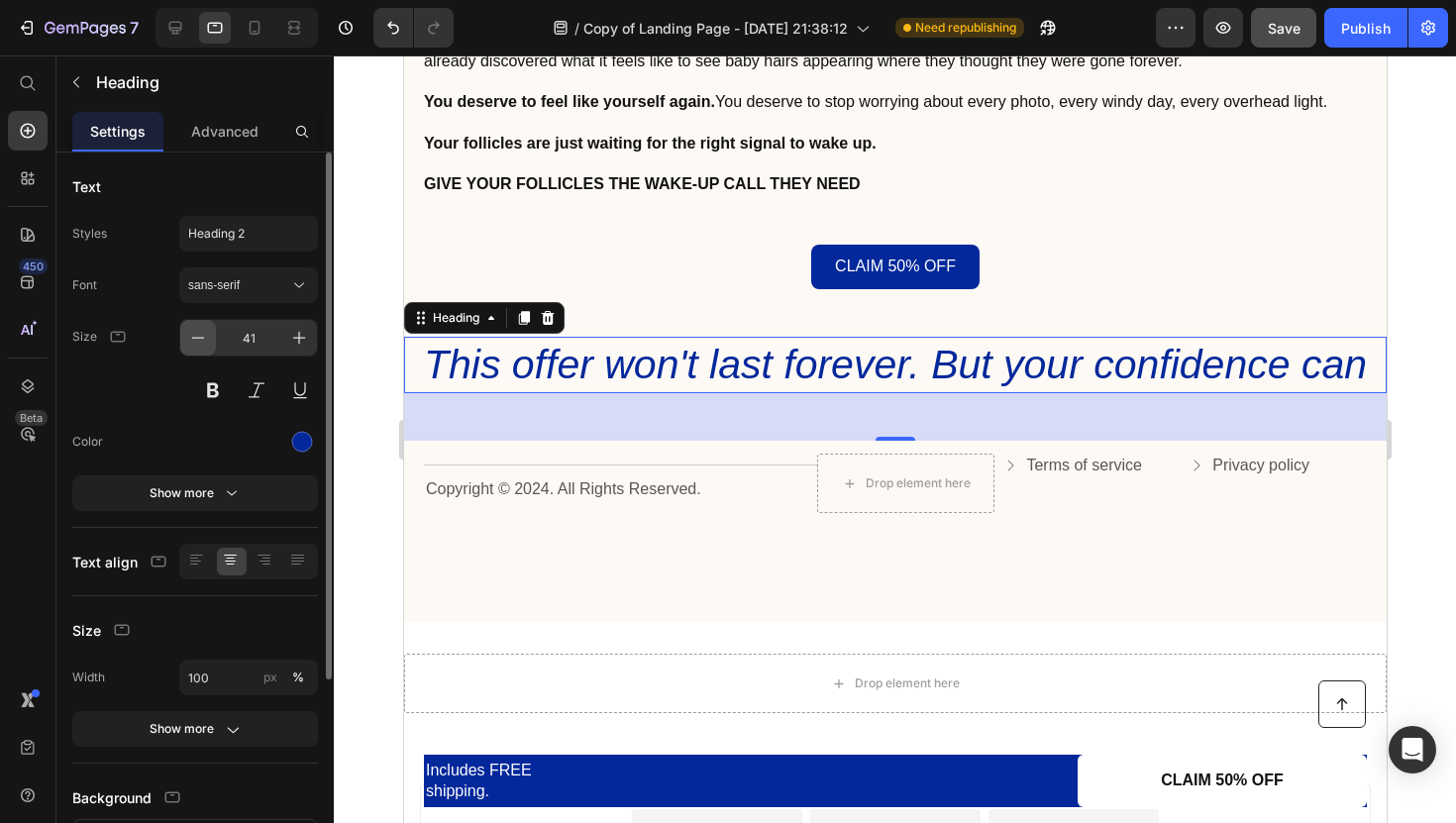 click at bounding box center [198, 338] 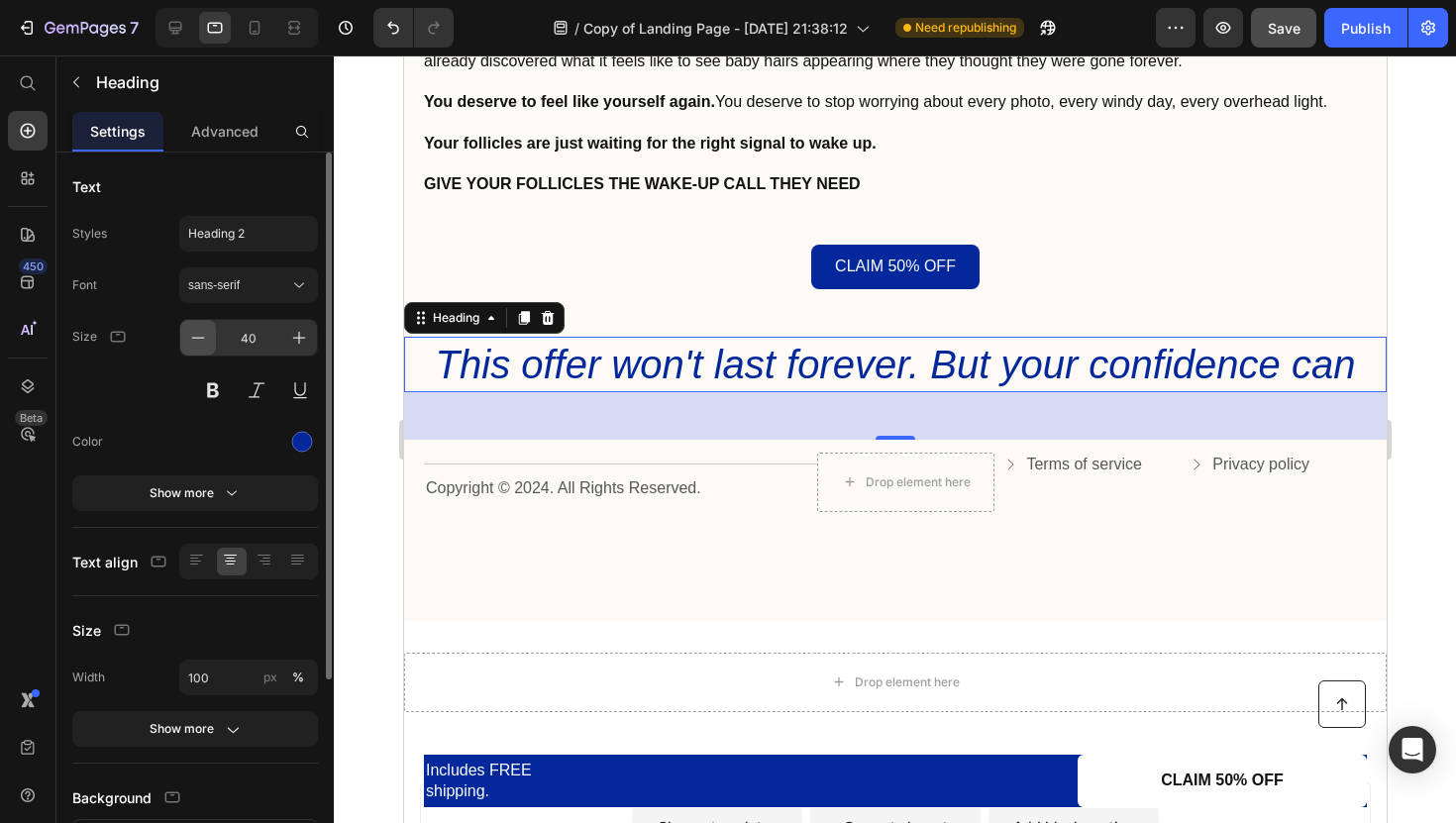 click at bounding box center [198, 338] 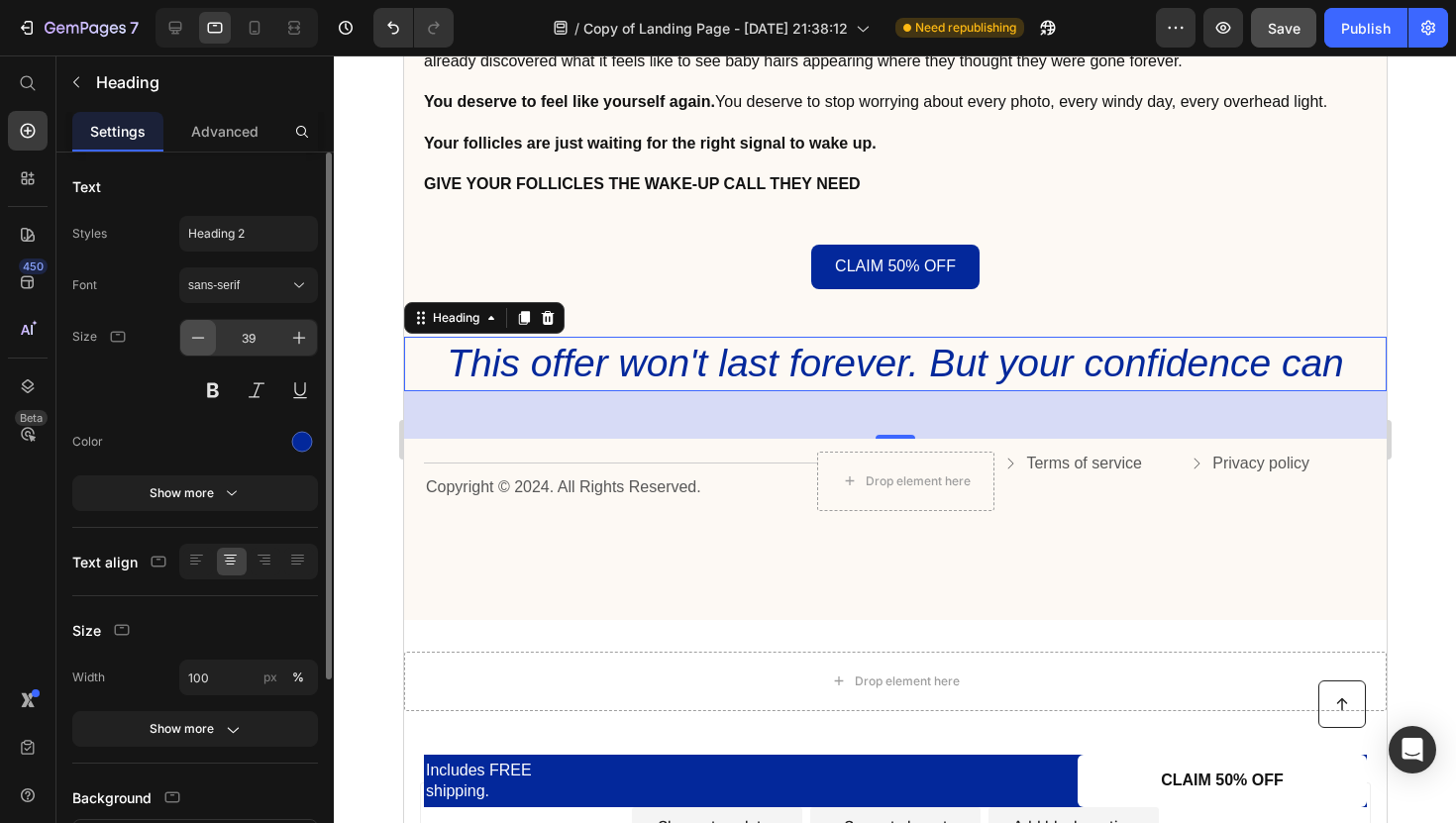 click 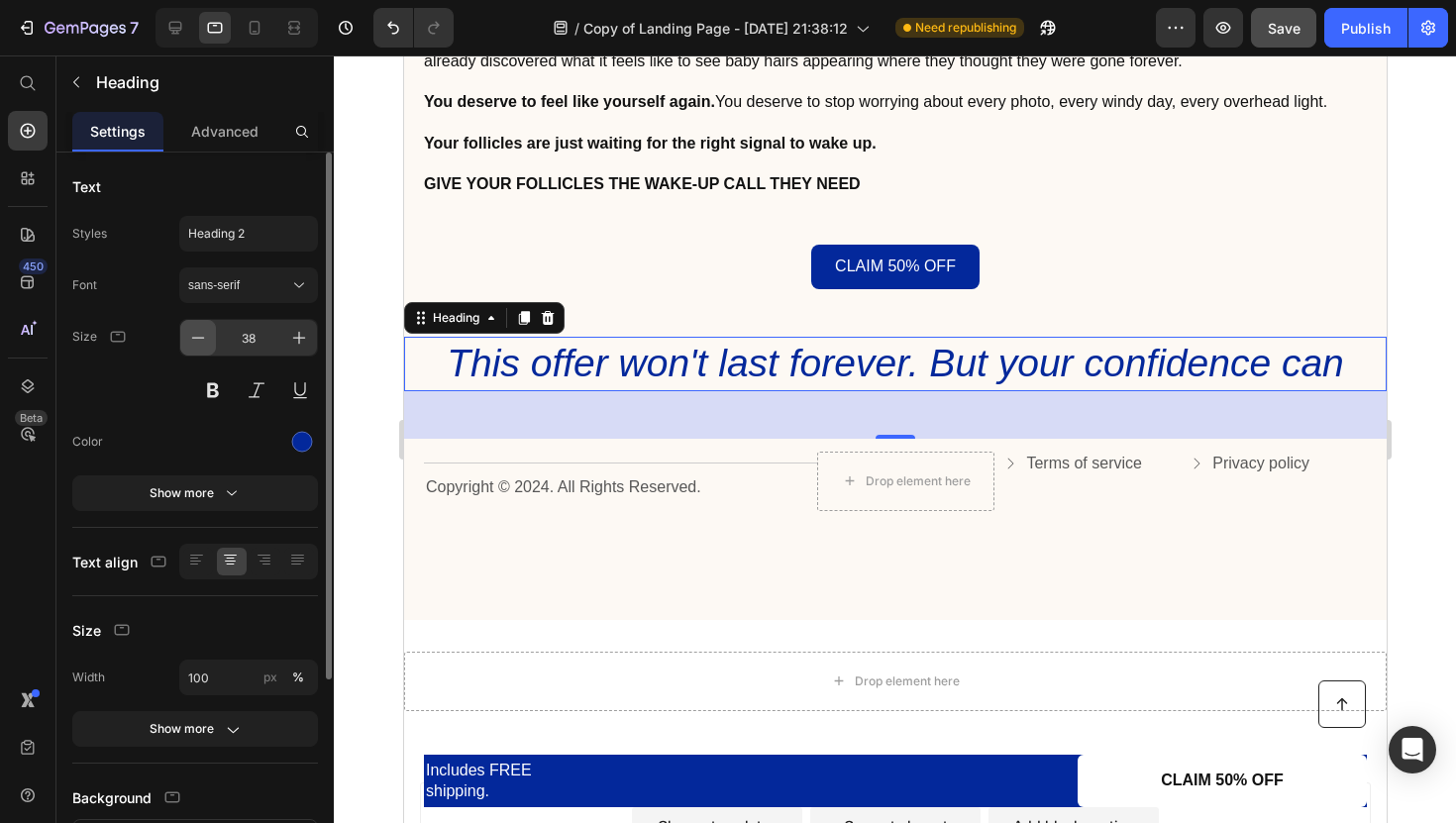 click 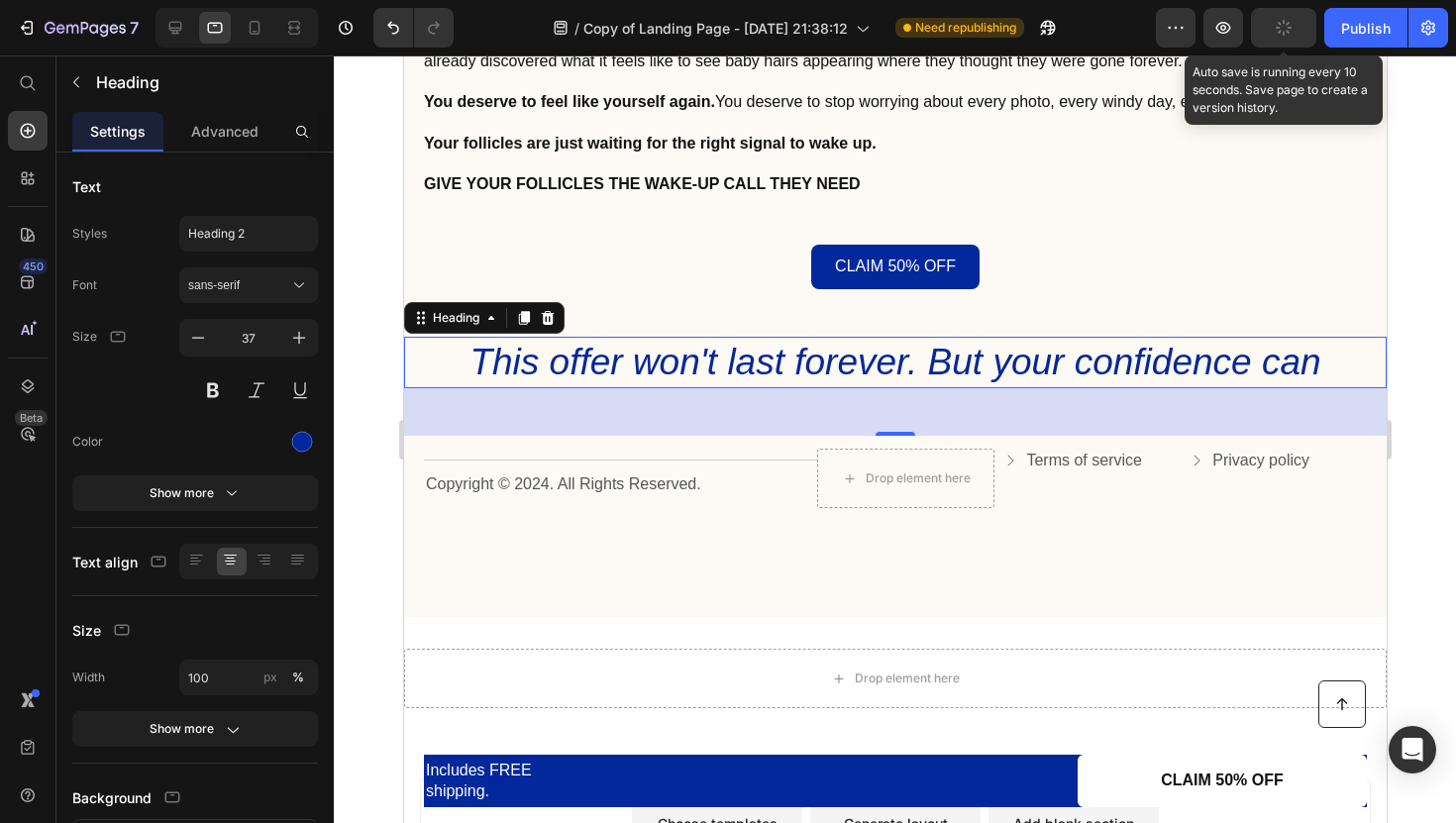 click 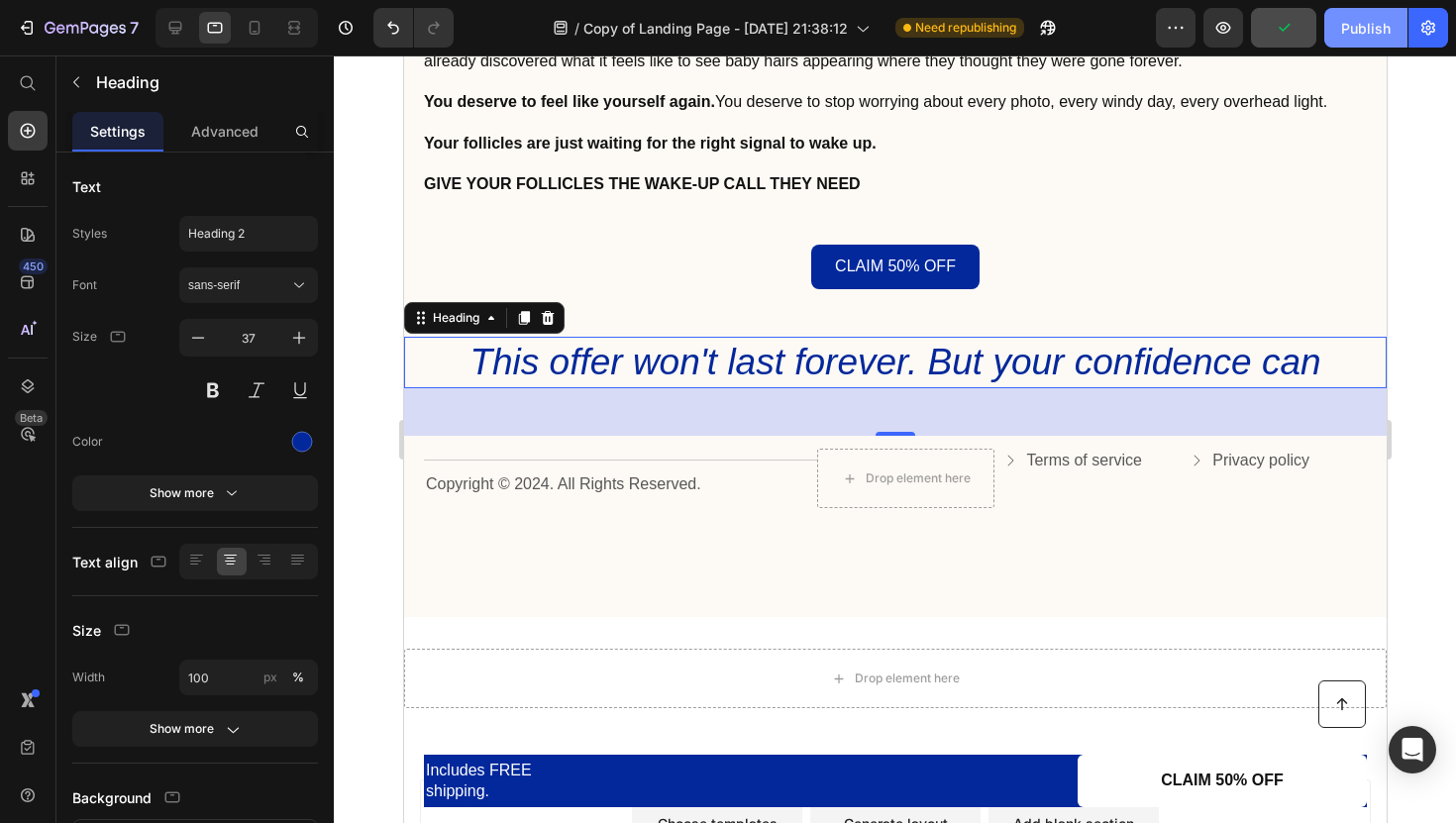 click on "Publish" at bounding box center [1366, 28] 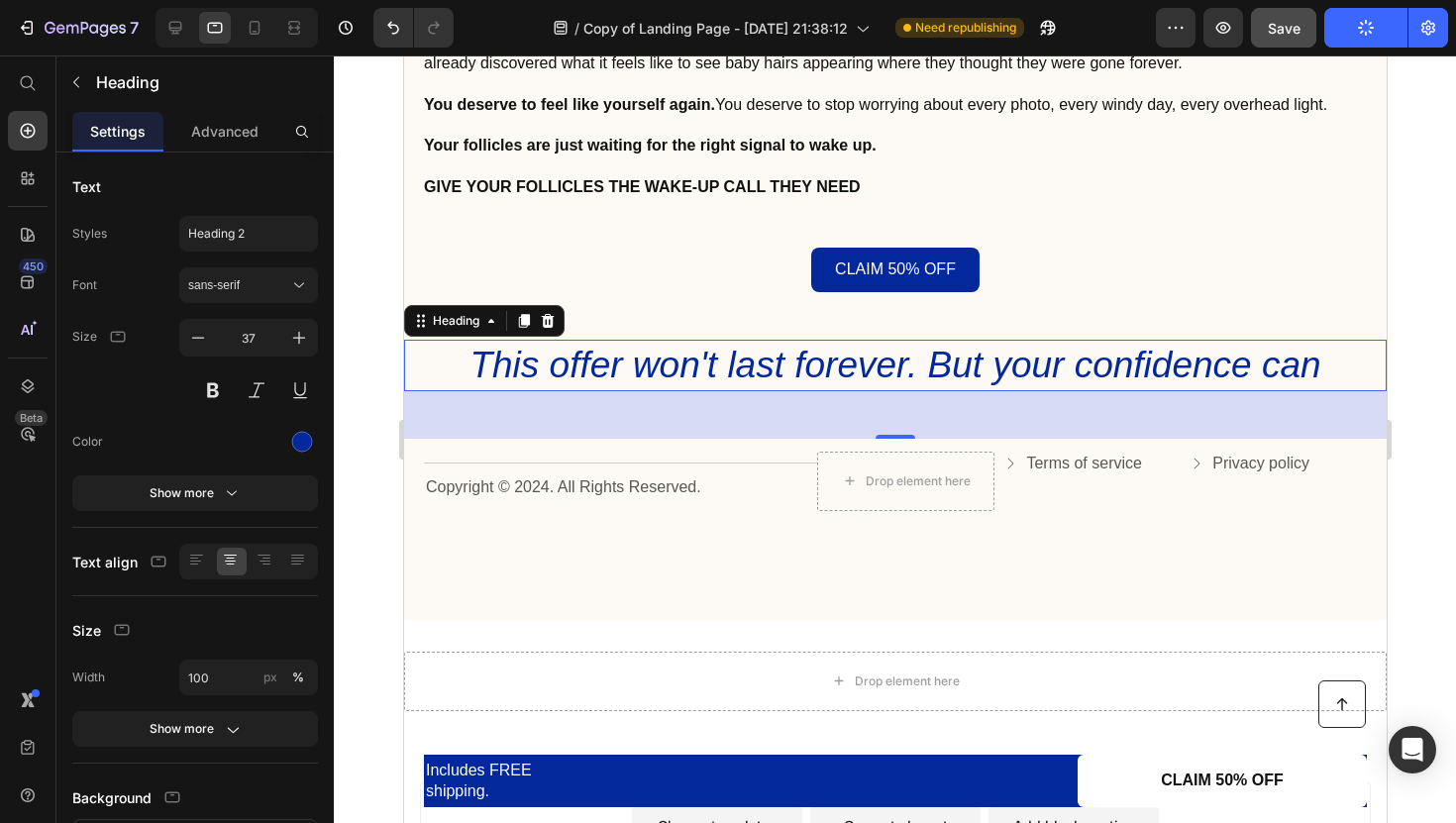 scroll, scrollTop: 5822, scrollLeft: 0, axis: vertical 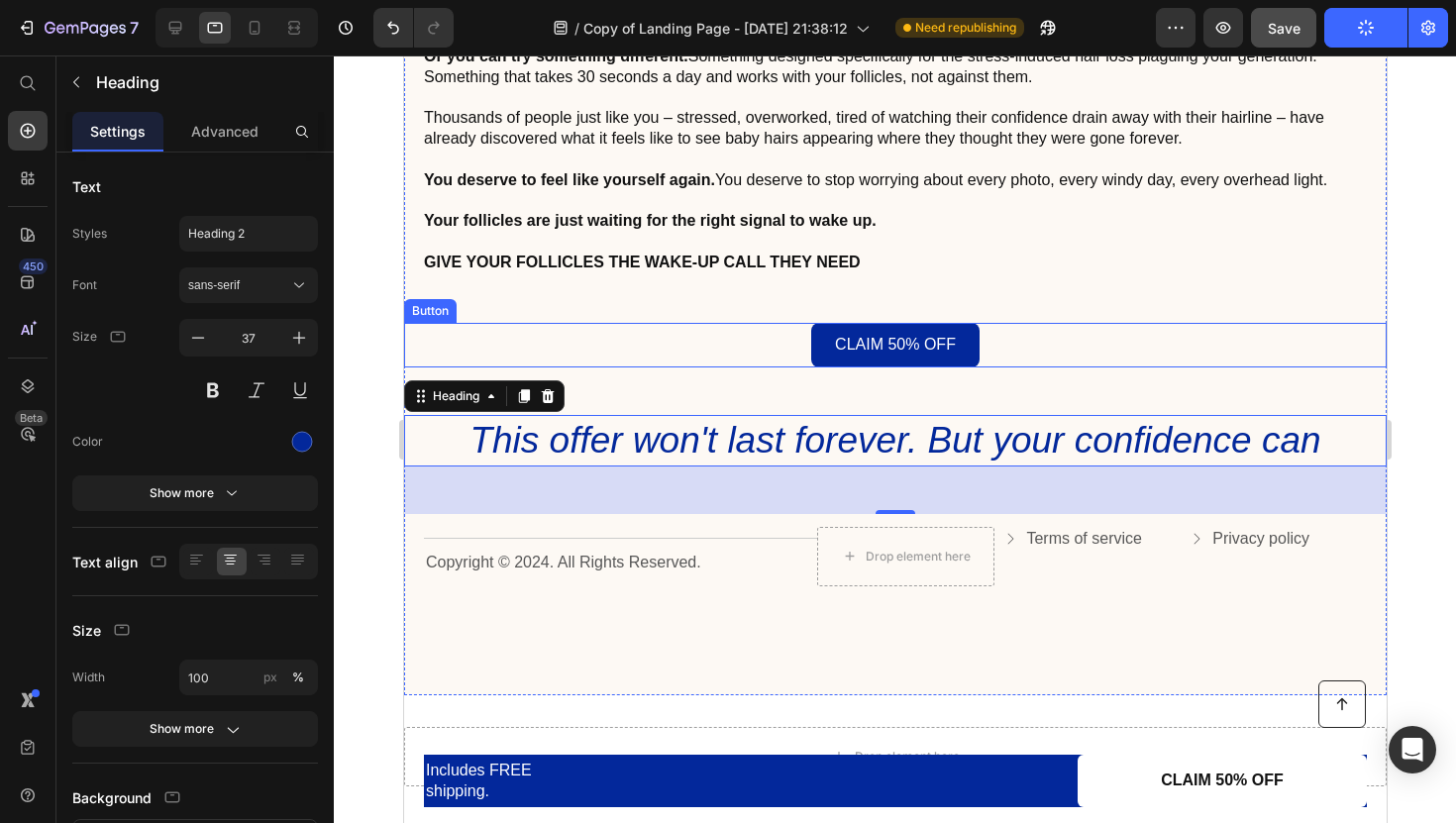 click on "CLAIM 50% OFF Button" at bounding box center (894, 345) 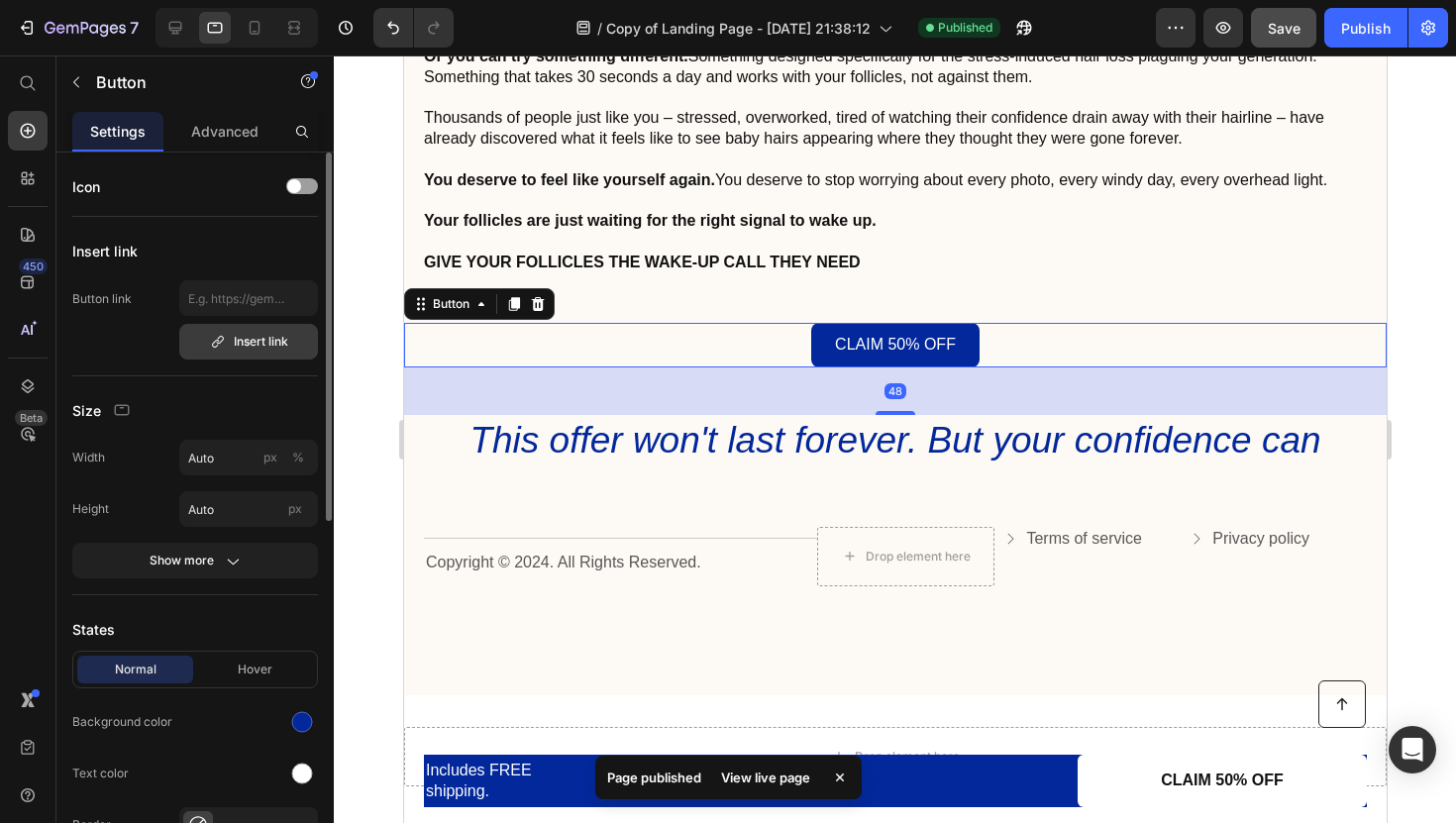 click on "Insert link" at bounding box center (249, 342) 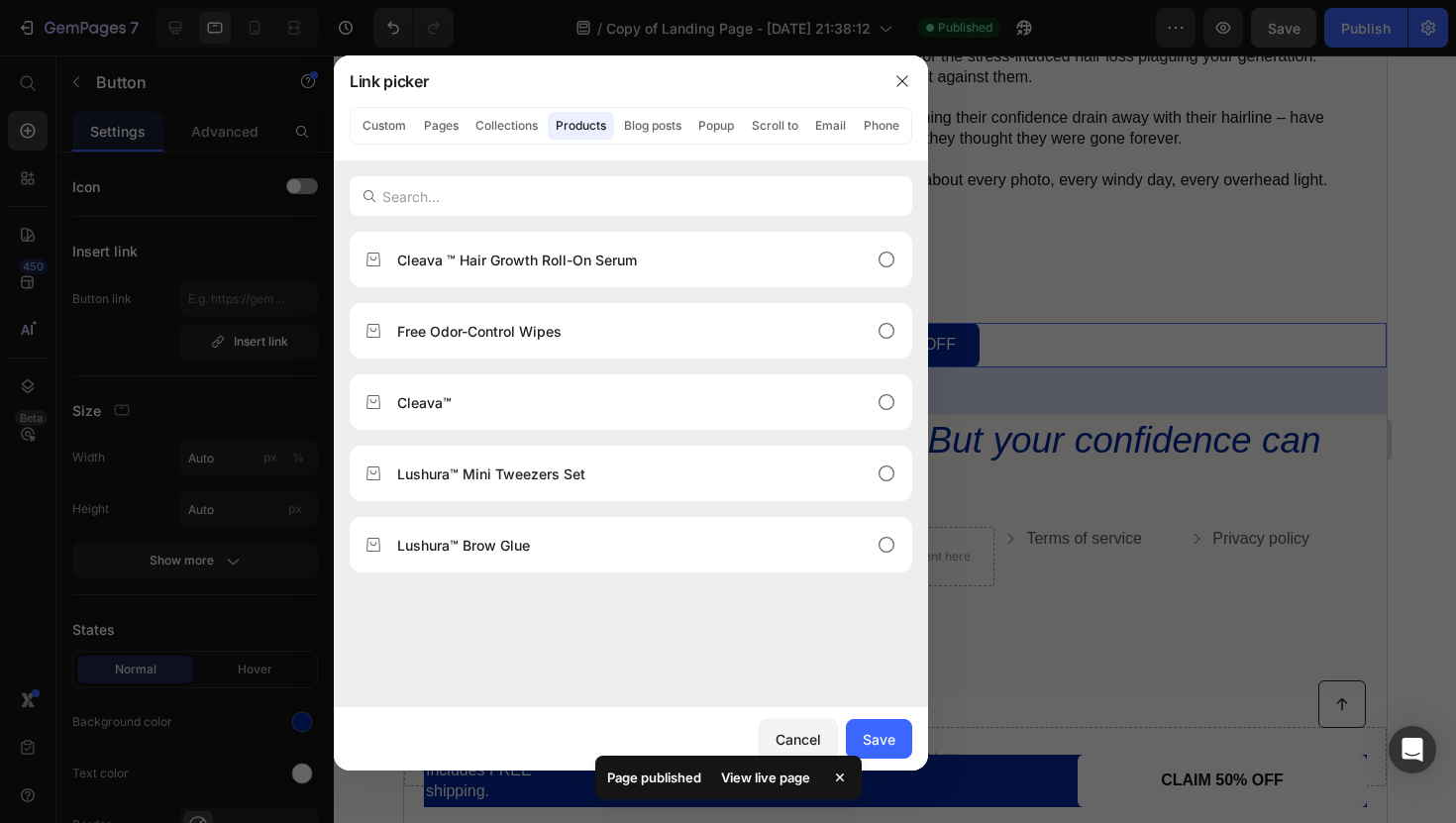click on "Cleava ™ Hair Growth Roll-On Serum Free Odor-Control Wipes Cleava™ Lushura™ Mini Tweezers Set Lushura™ Brow Glue" at bounding box center (631, 469) 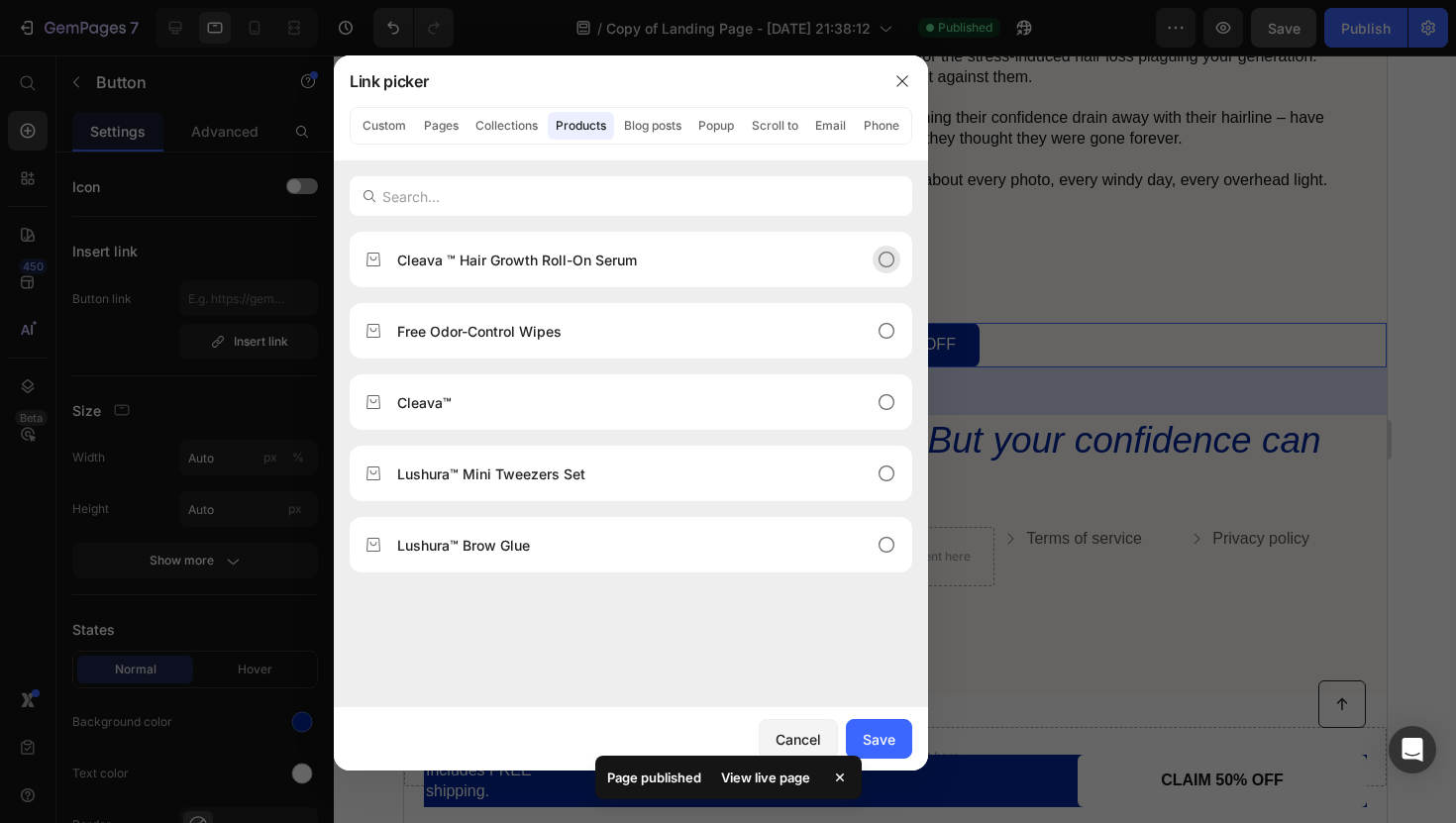 click on "Cleava ™ Hair Growth Roll-On Serum" 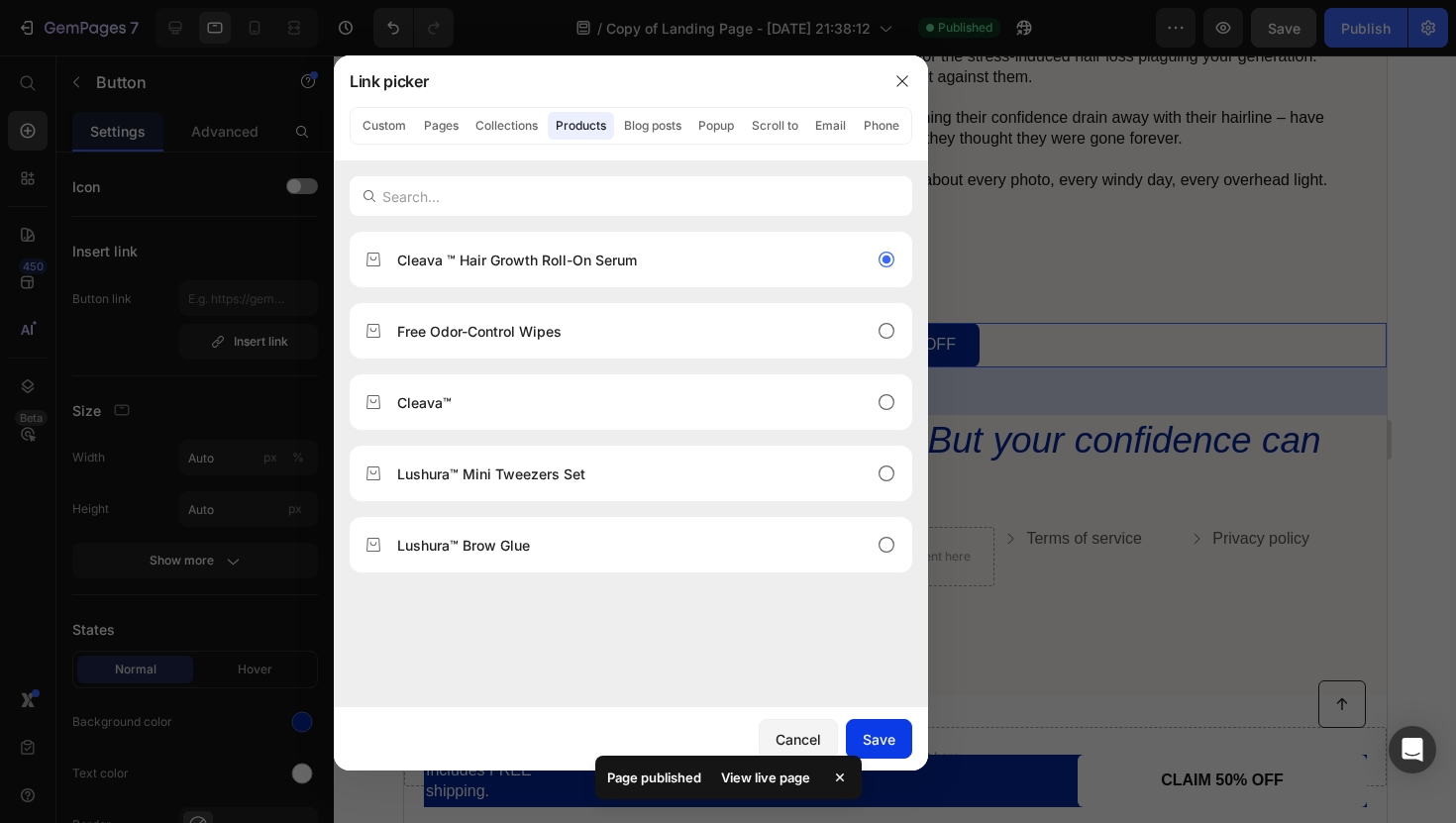 click on "Save" at bounding box center (879, 739) 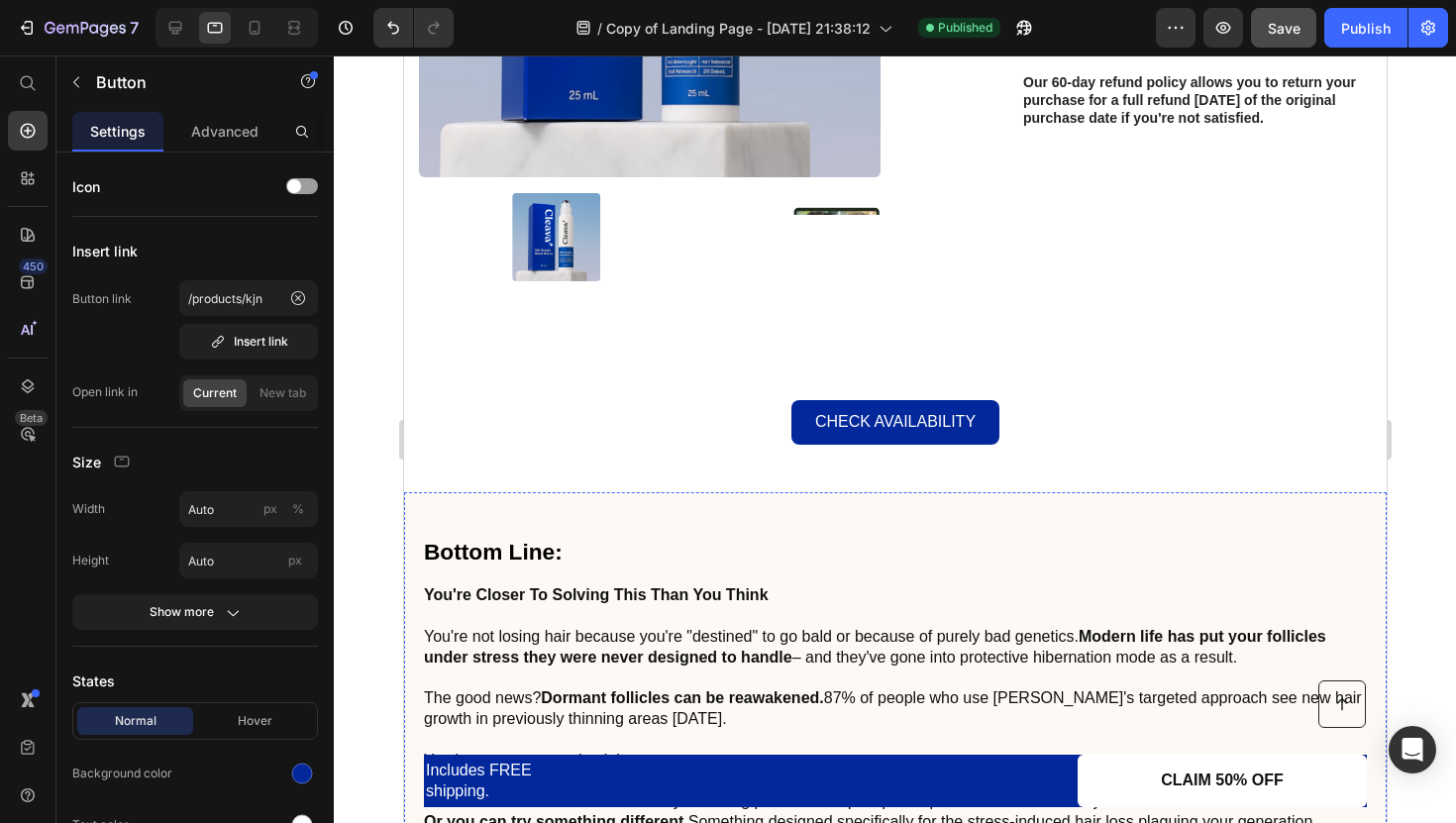 scroll, scrollTop: 5022, scrollLeft: 0, axis: vertical 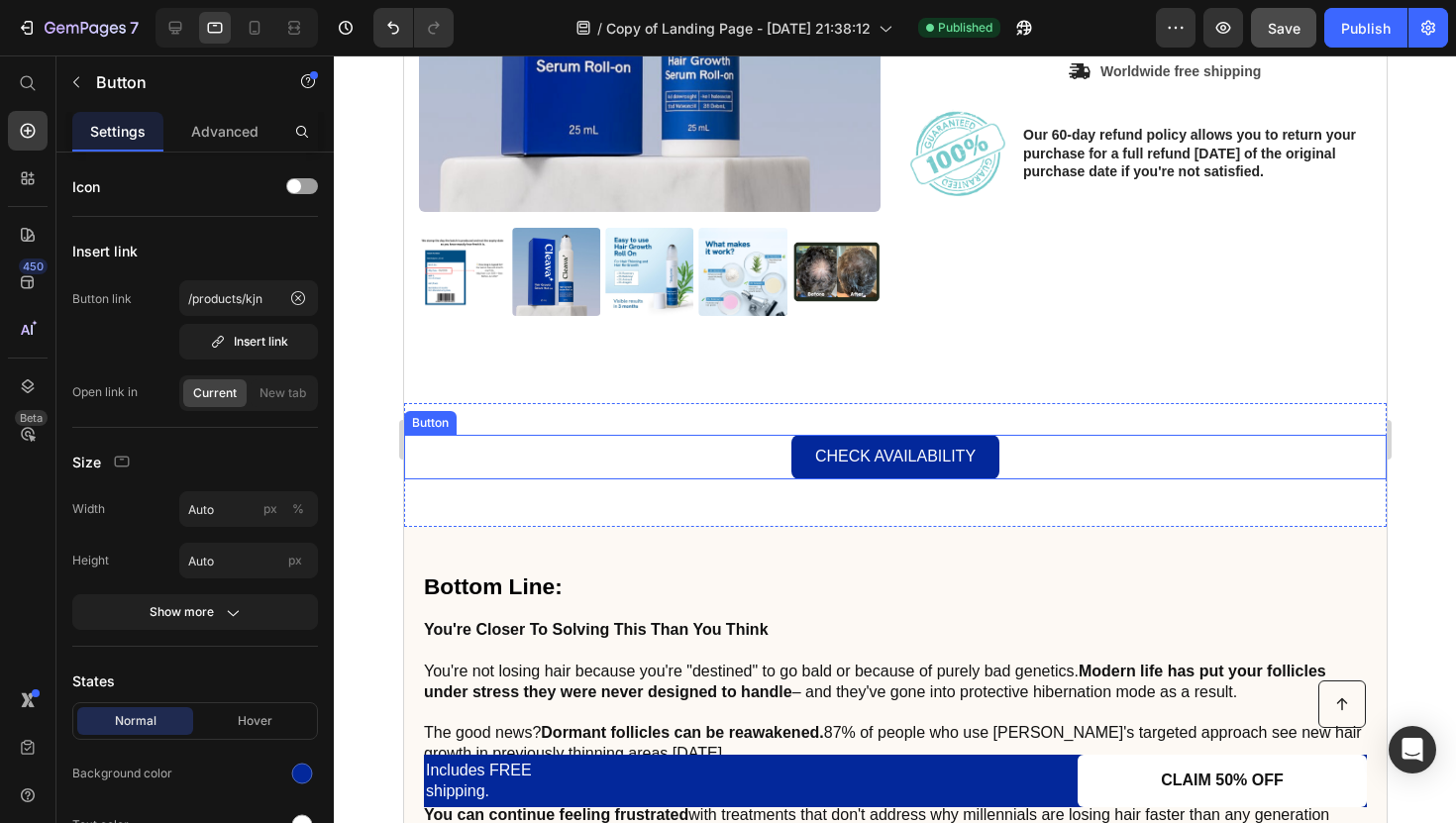 click on "Check Availability Button" at bounding box center [894, 457] 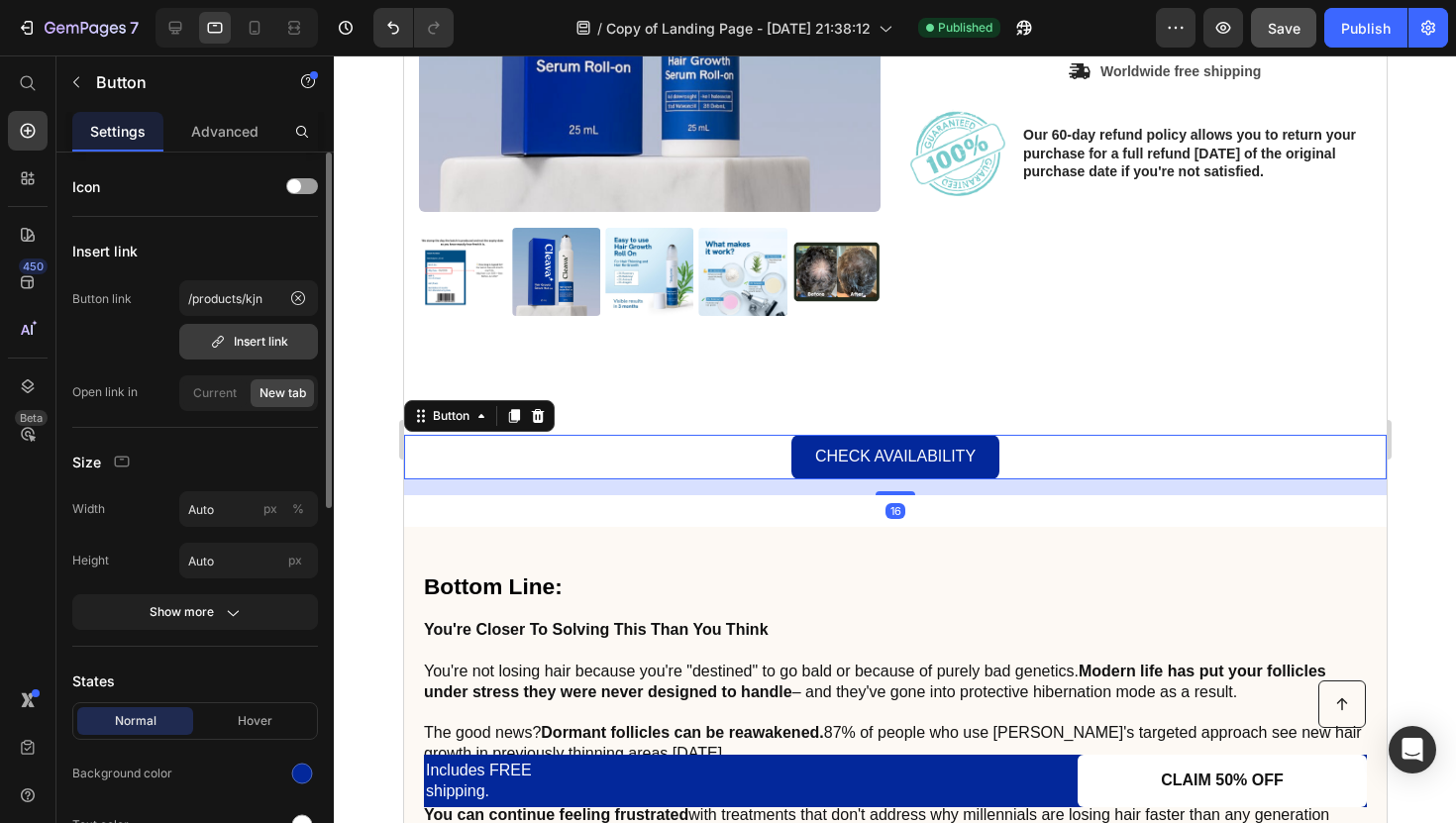 click on "Insert link" at bounding box center [249, 342] 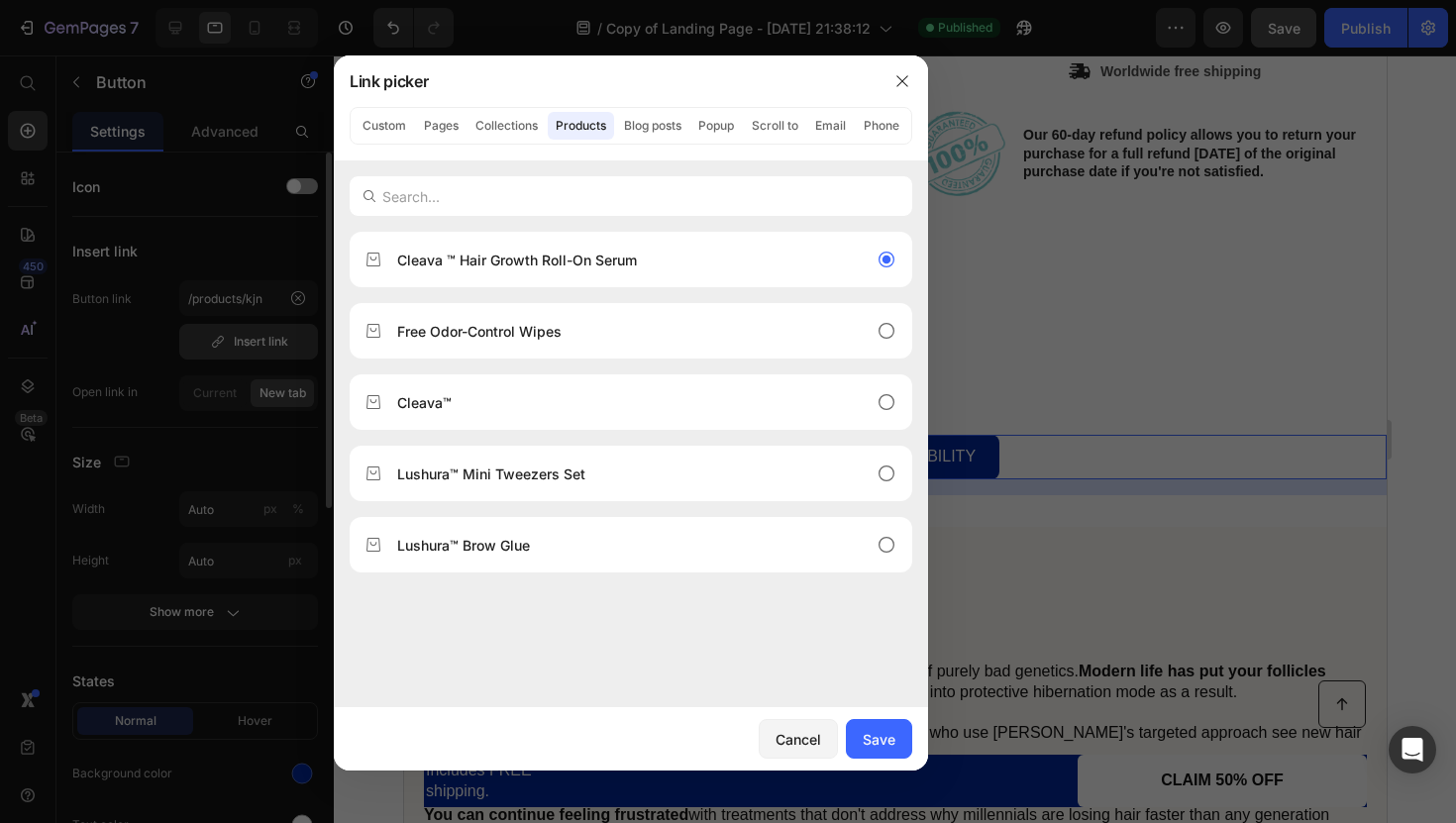 click at bounding box center (728, 411) 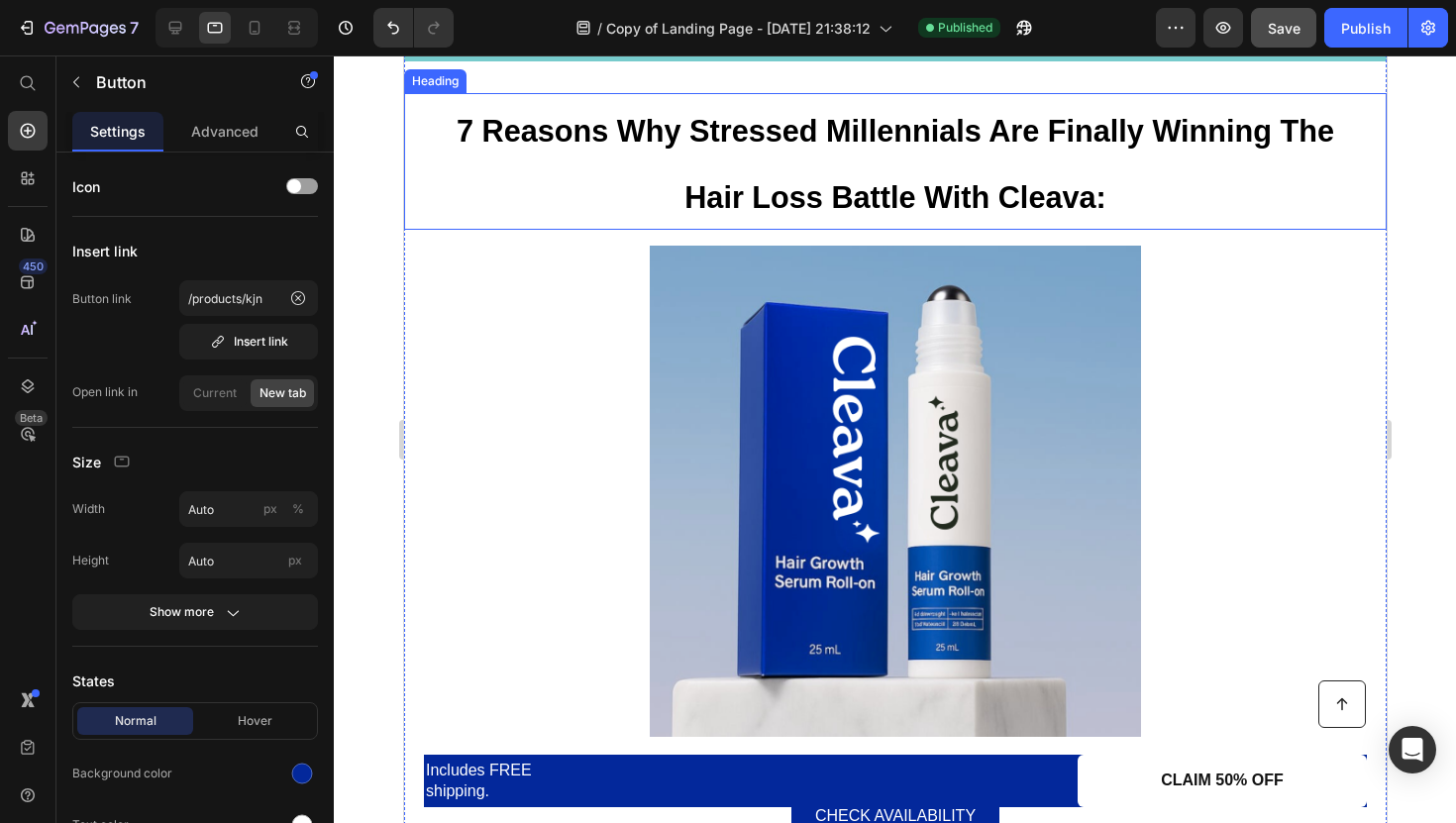 scroll, scrollTop: 588, scrollLeft: 0, axis: vertical 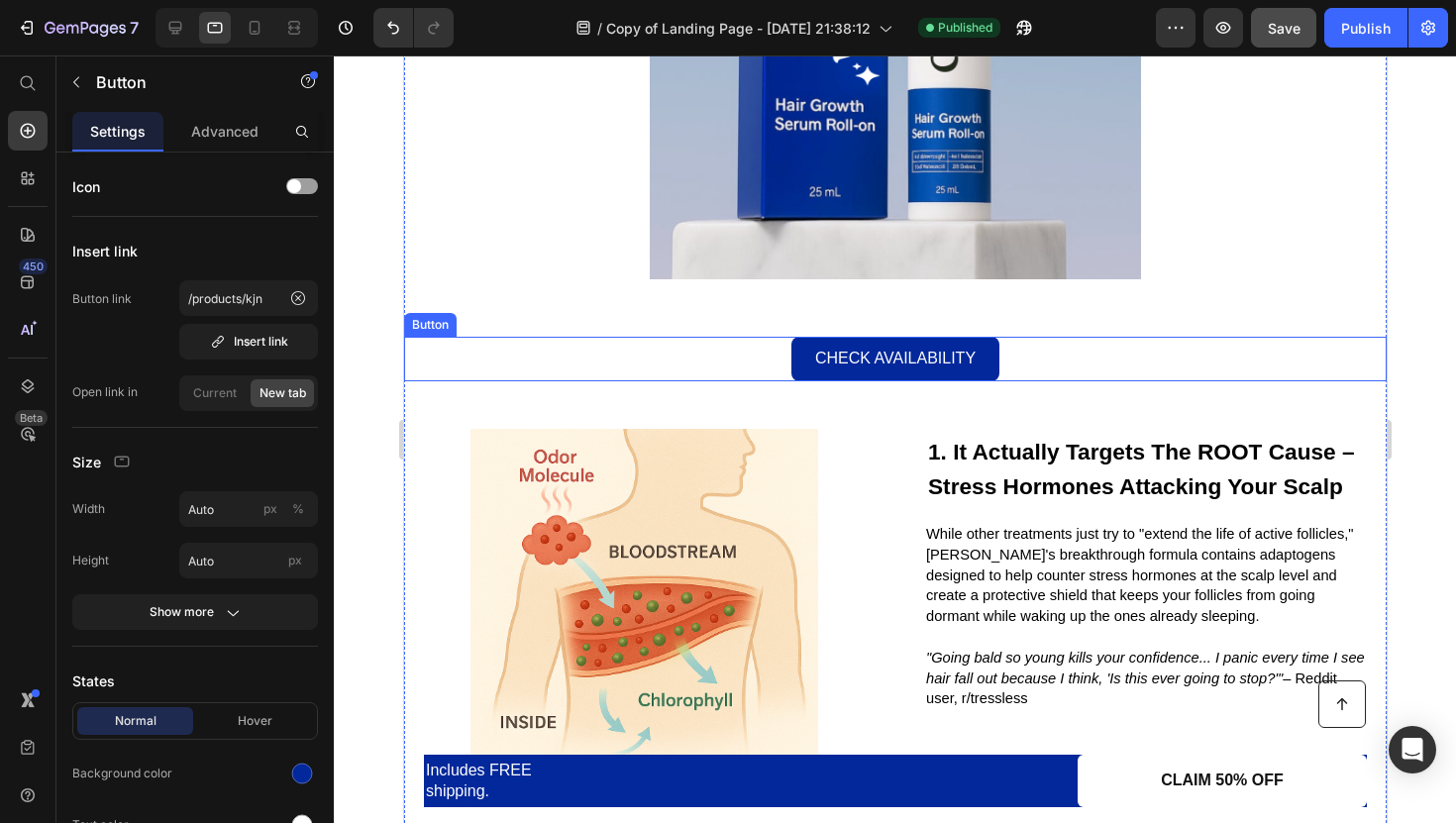 click on "Check Availability Button" at bounding box center (894, 359) 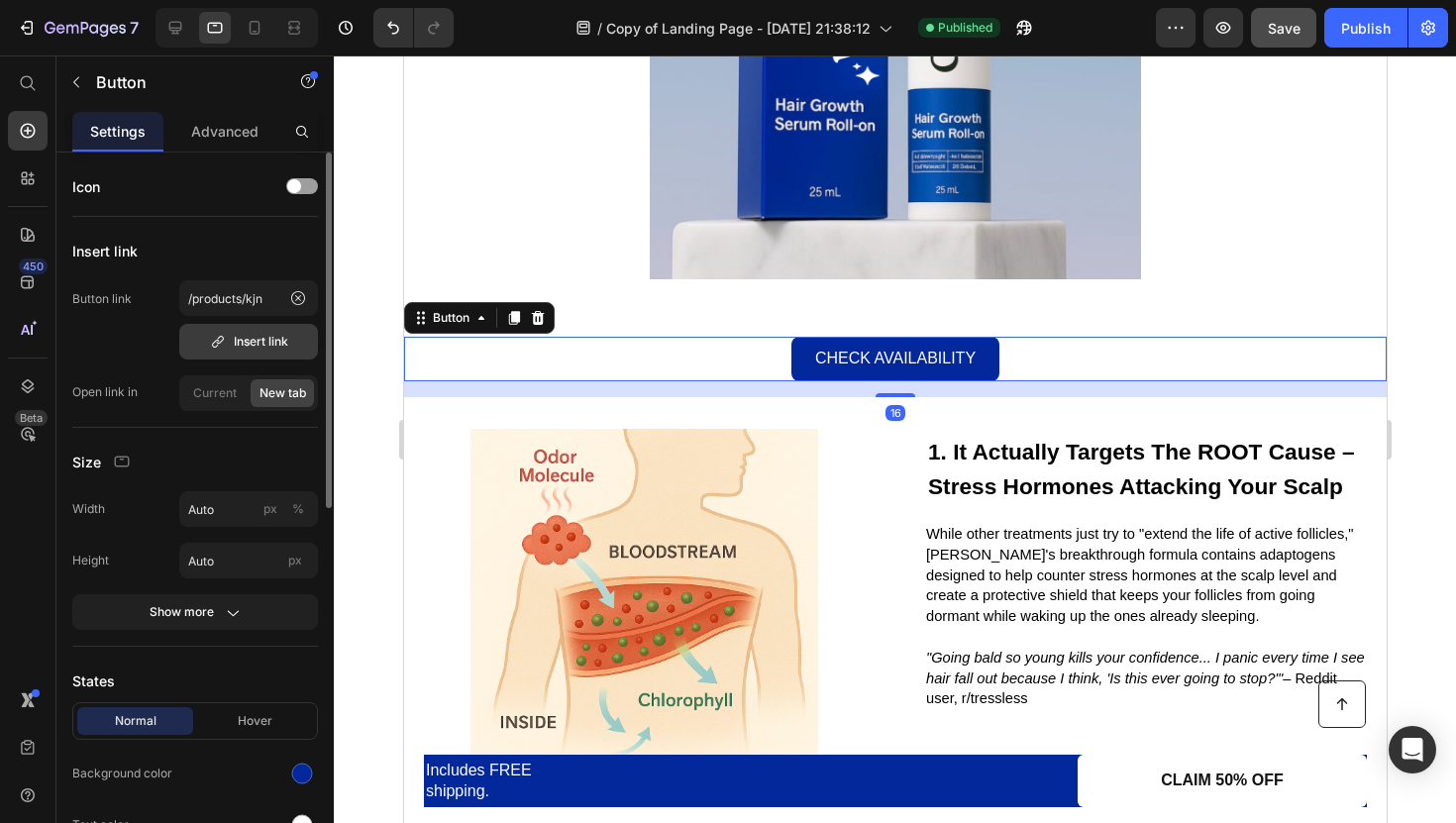 click 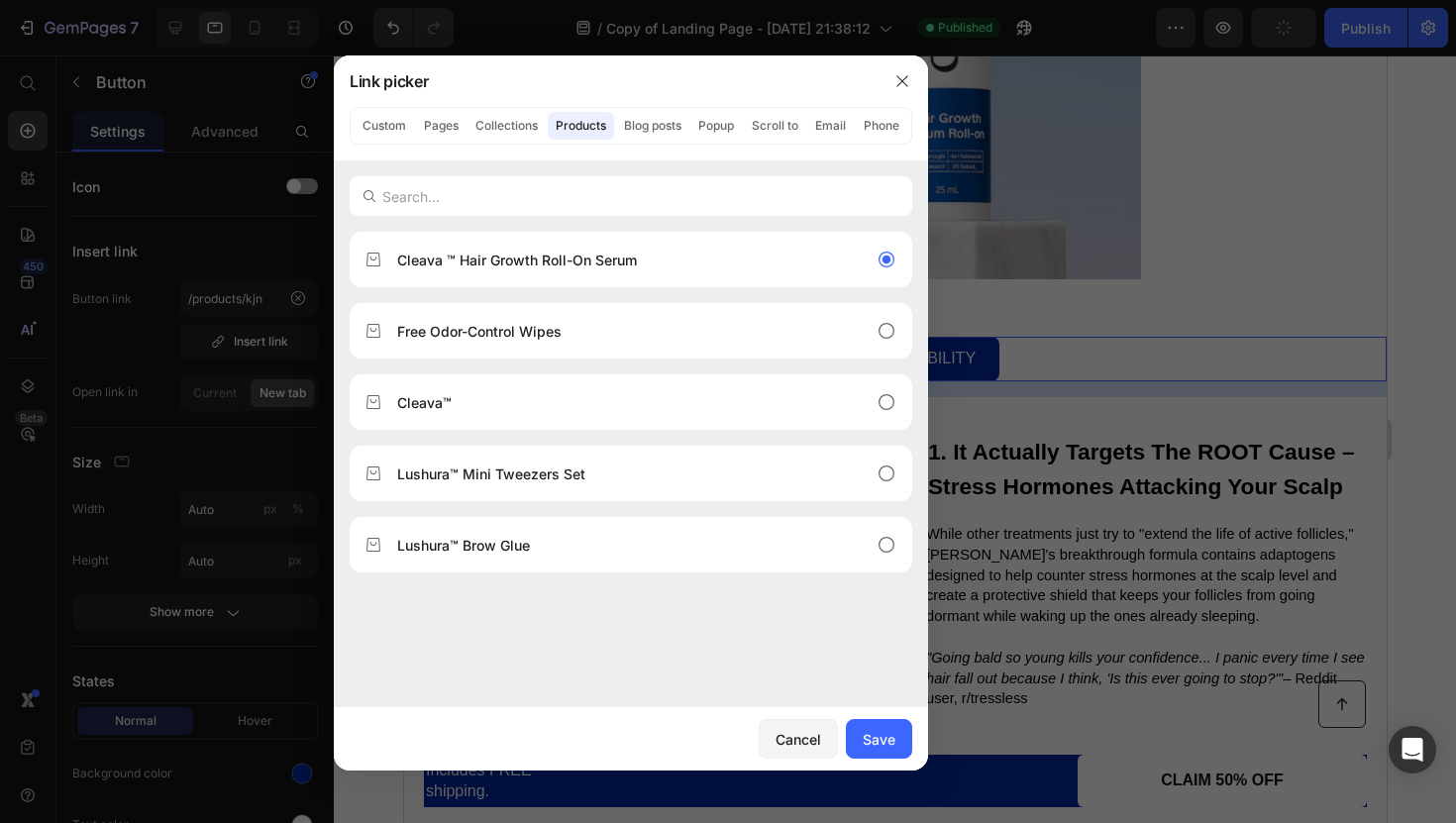 click at bounding box center [728, 411] 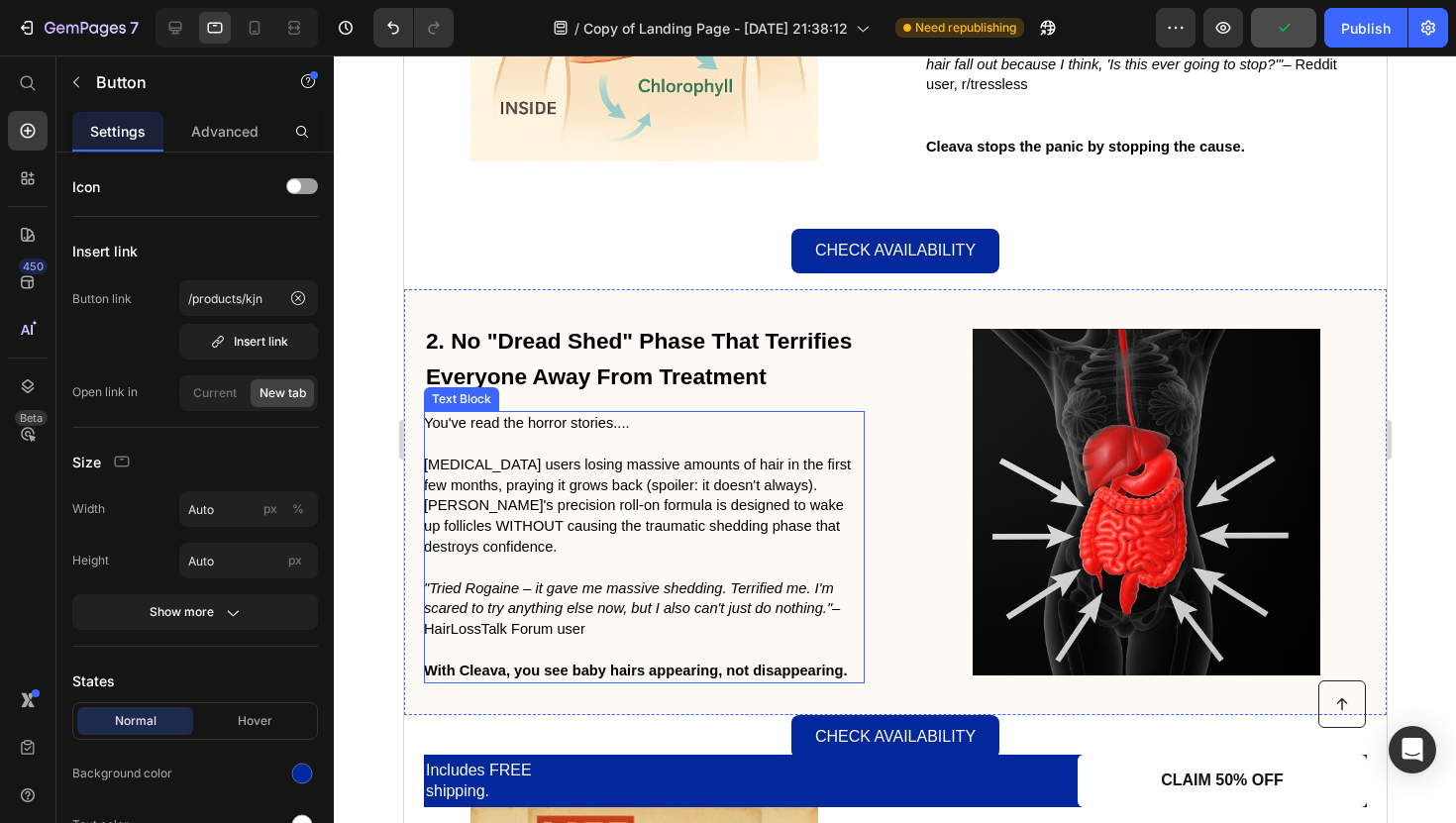 scroll, scrollTop: 1460, scrollLeft: 0, axis: vertical 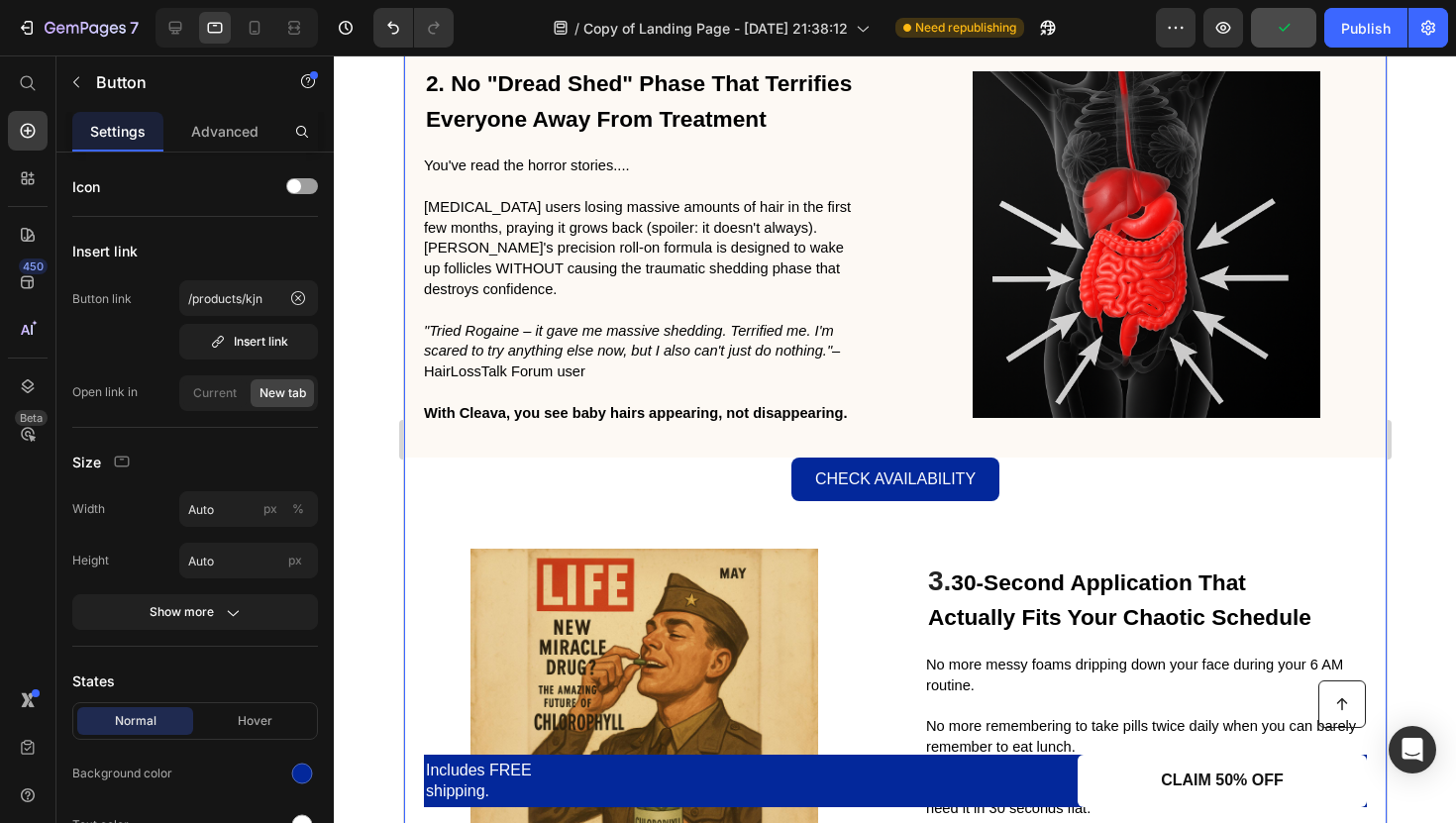 click on "Check Availability Button" at bounding box center (894, 479) 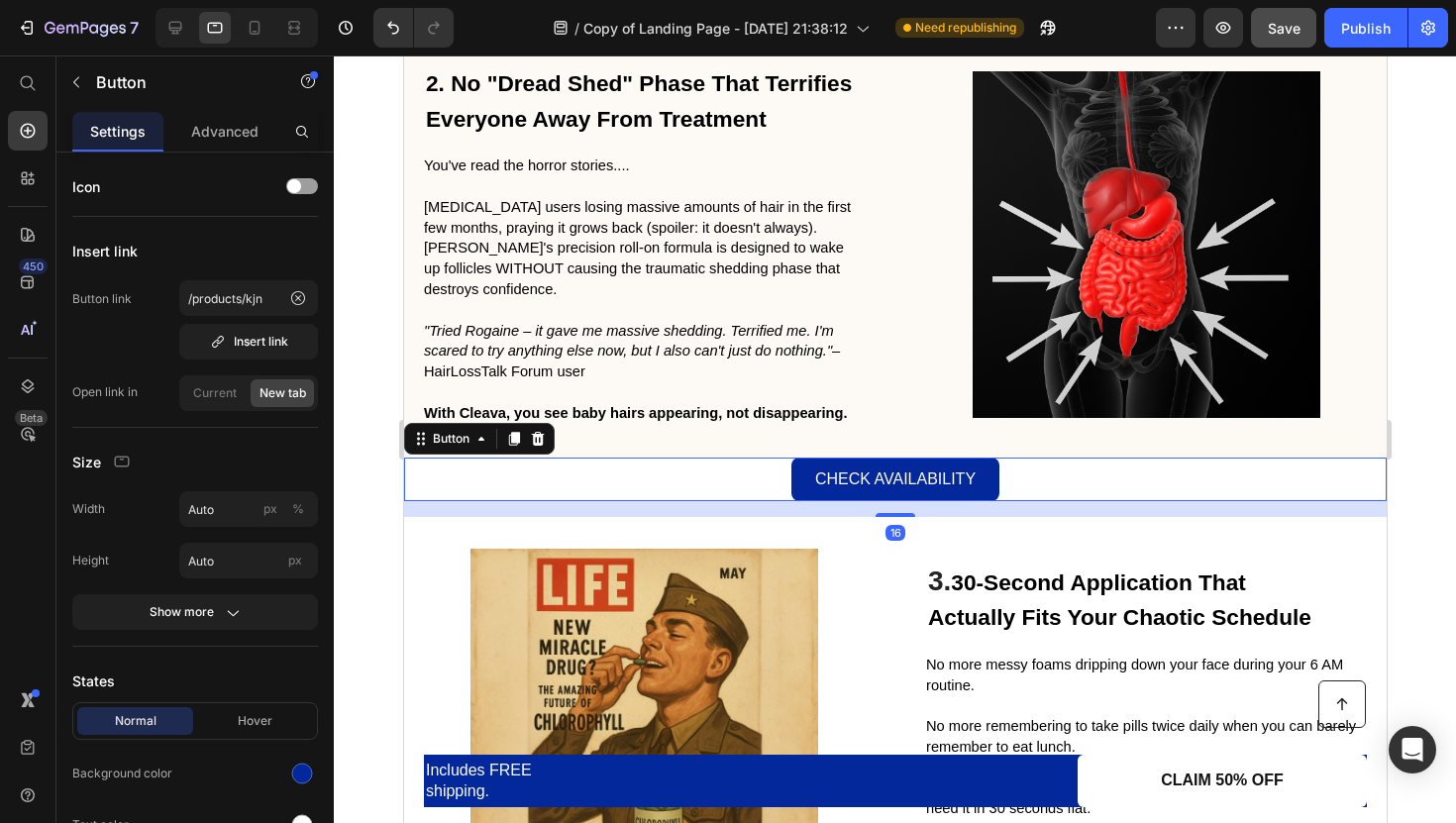 click on "Check Availability Button   16" at bounding box center (894, 479) 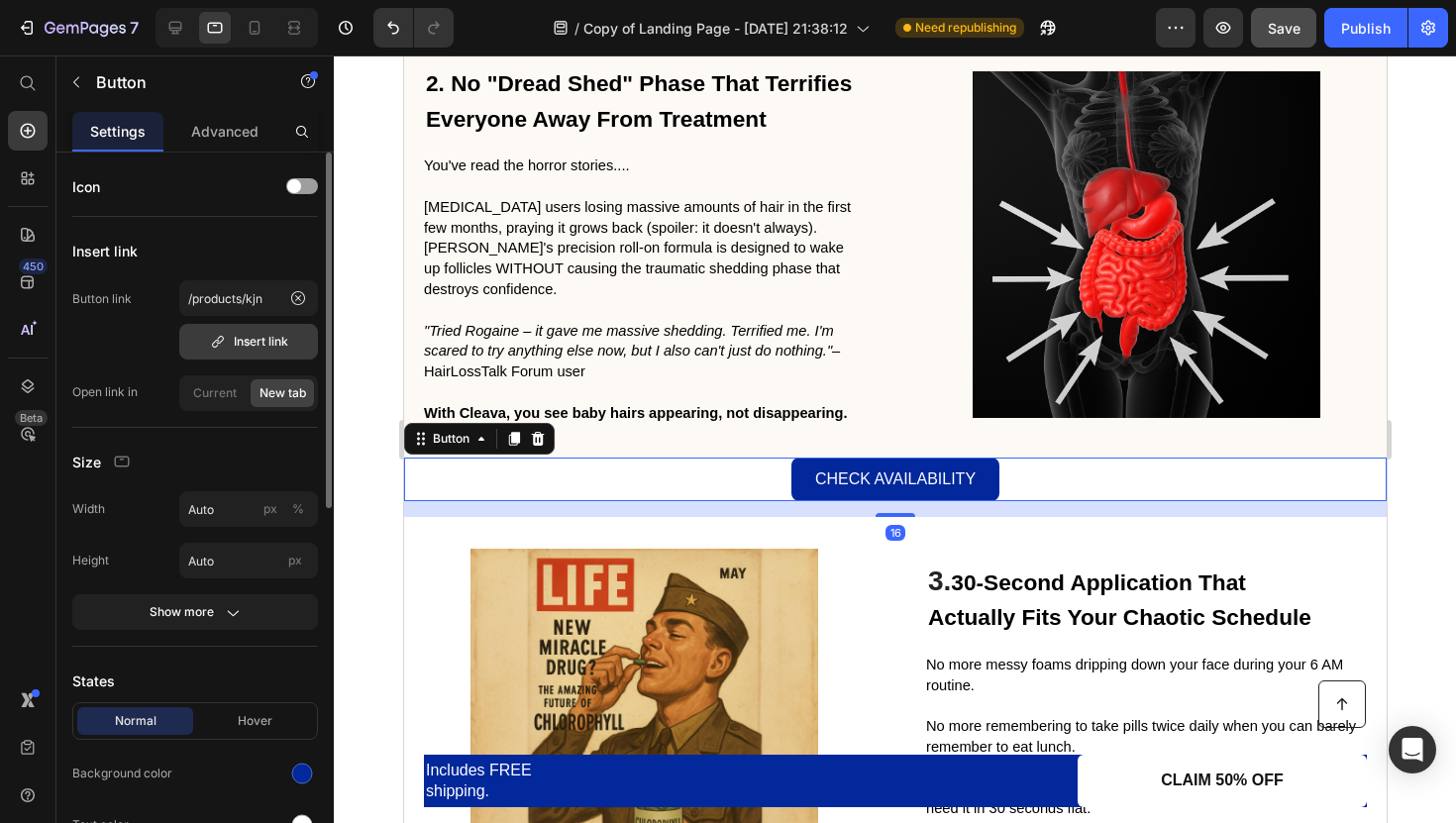 click on "Insert link" at bounding box center [249, 342] 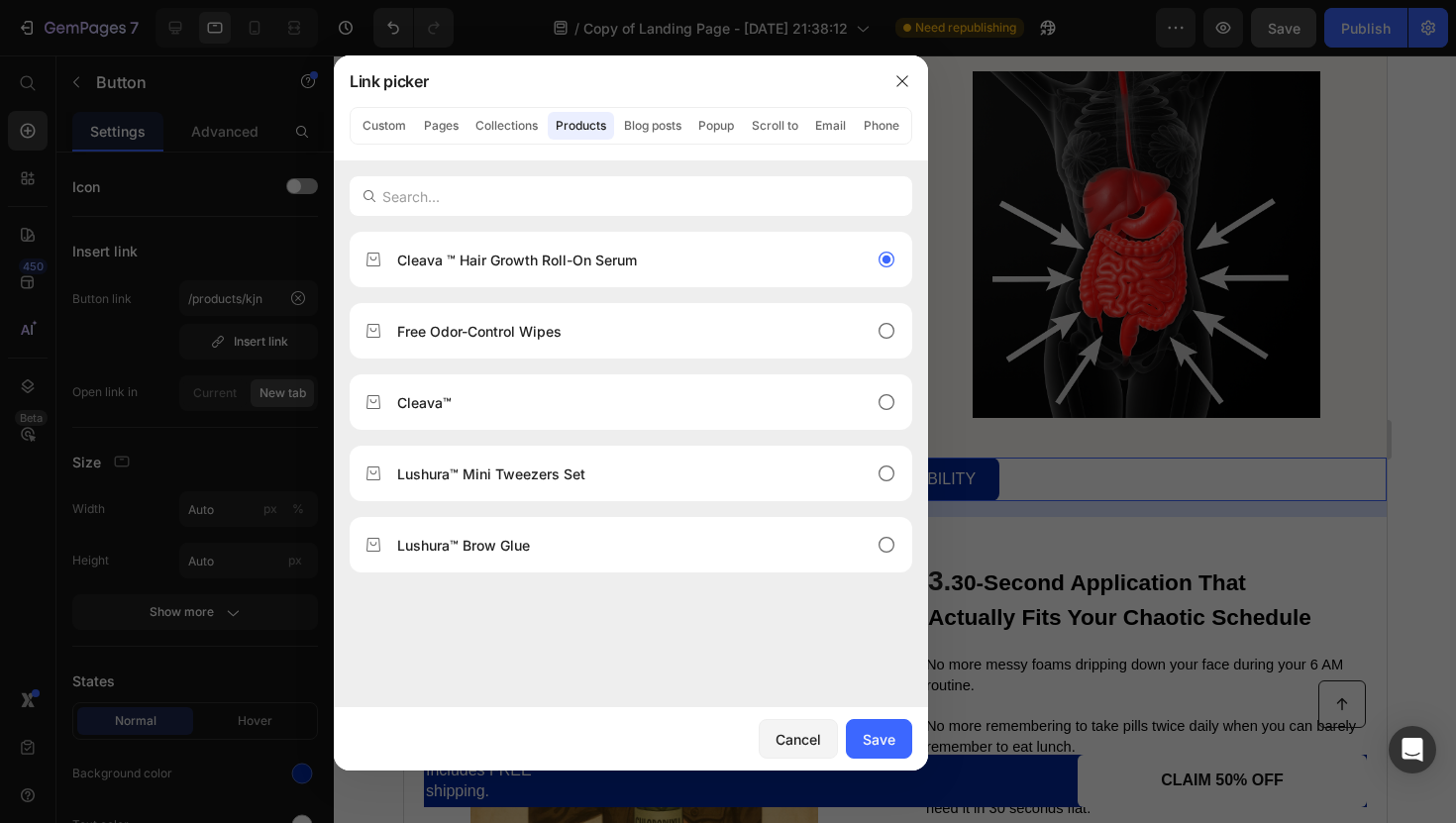 click at bounding box center [728, 411] 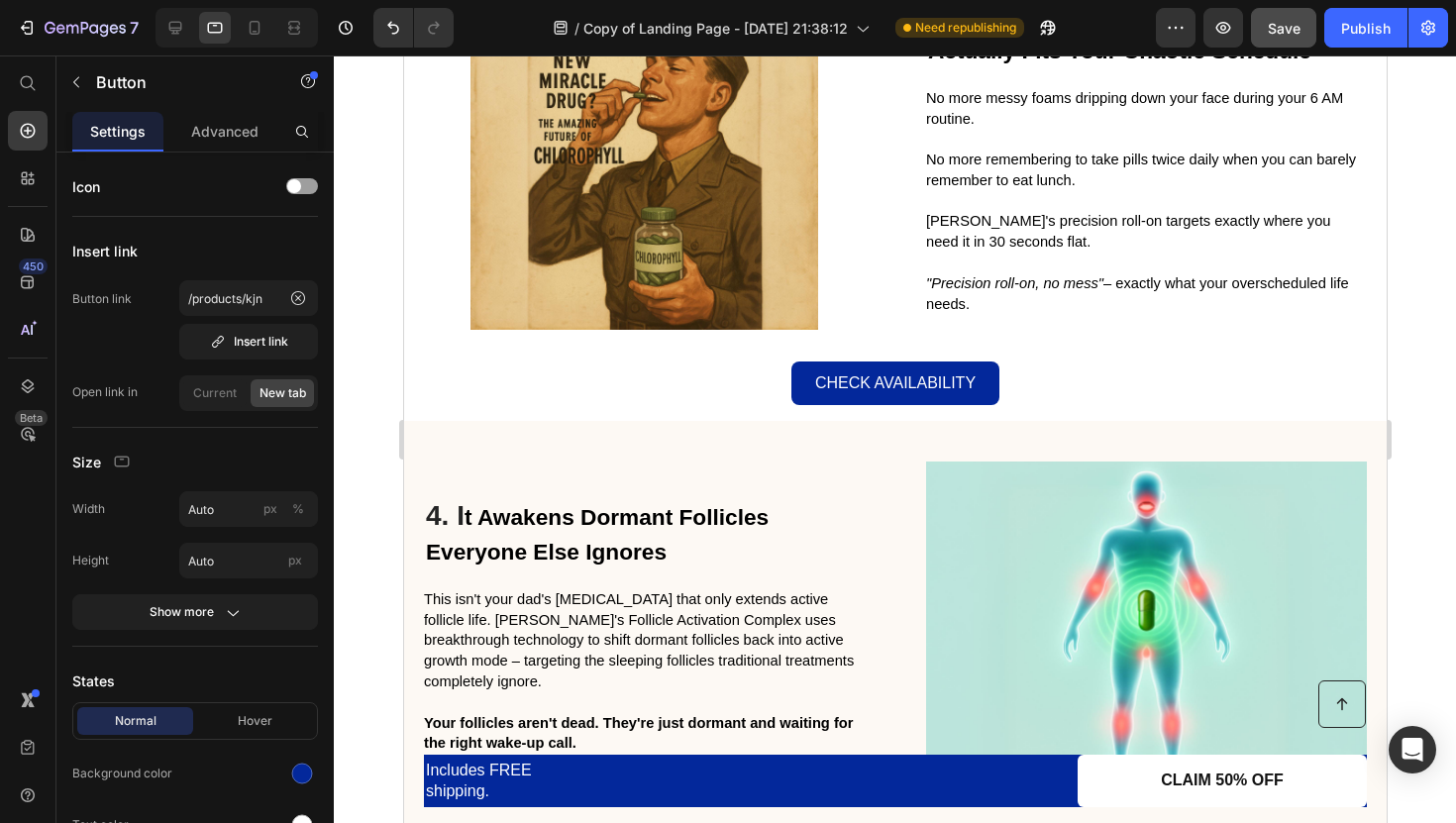 scroll, scrollTop: 2028, scrollLeft: 0, axis: vertical 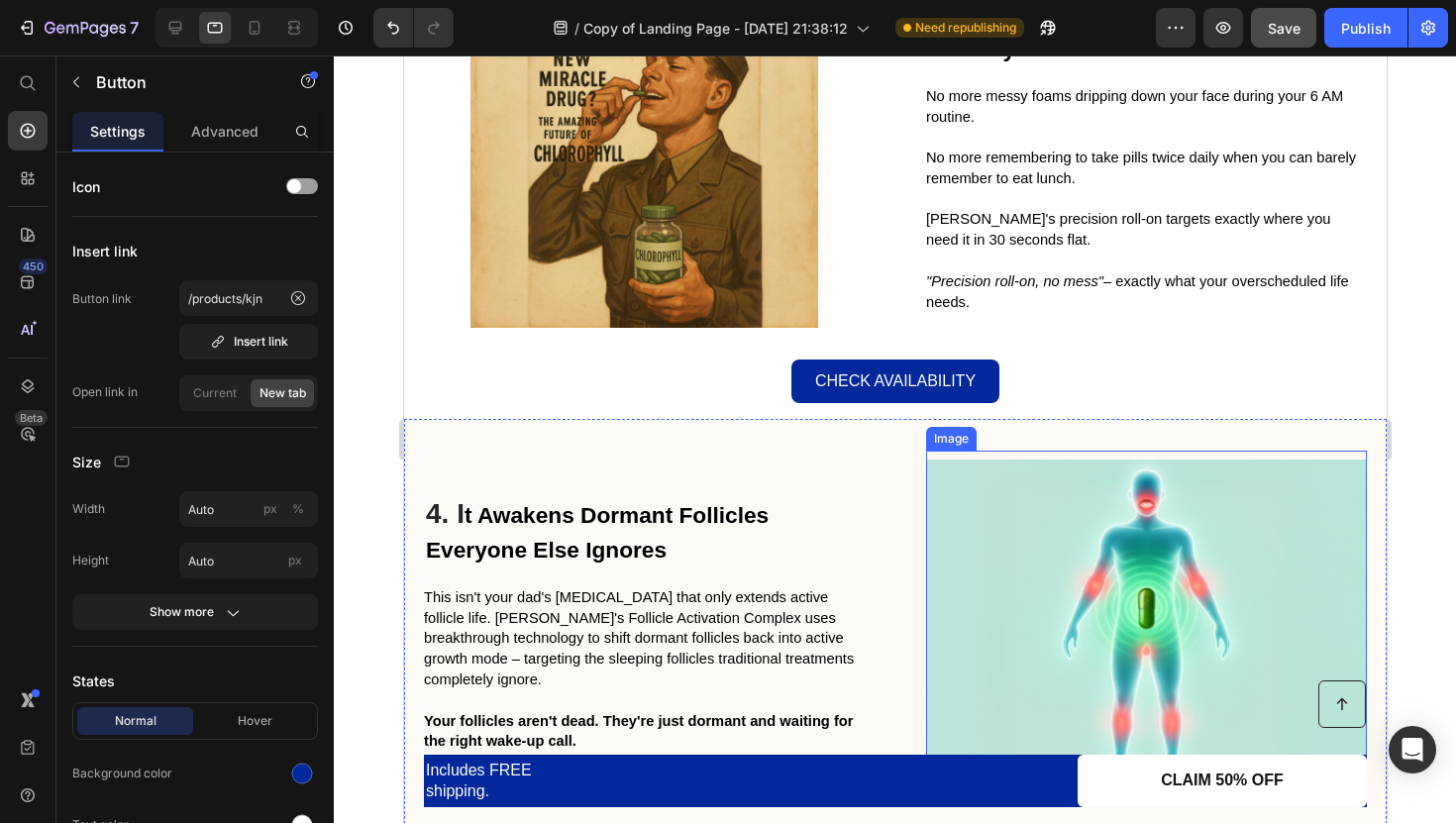click on "4. I t Awakens Dormant Follicles Everyone Else Ignores Heading This isn't your dad's Rogaine that only extends active follicle life. Cleava's Follicle Activation Complex uses breakthrough technology to shift dormant follicles back into active growth mode – targeting the sleeping follicles traditional treatments completely ignore.   Your follicles aren't dead. They're just dormant and waiting for the right wake-up call. Text Block Image Row" at bounding box center (894, 624) 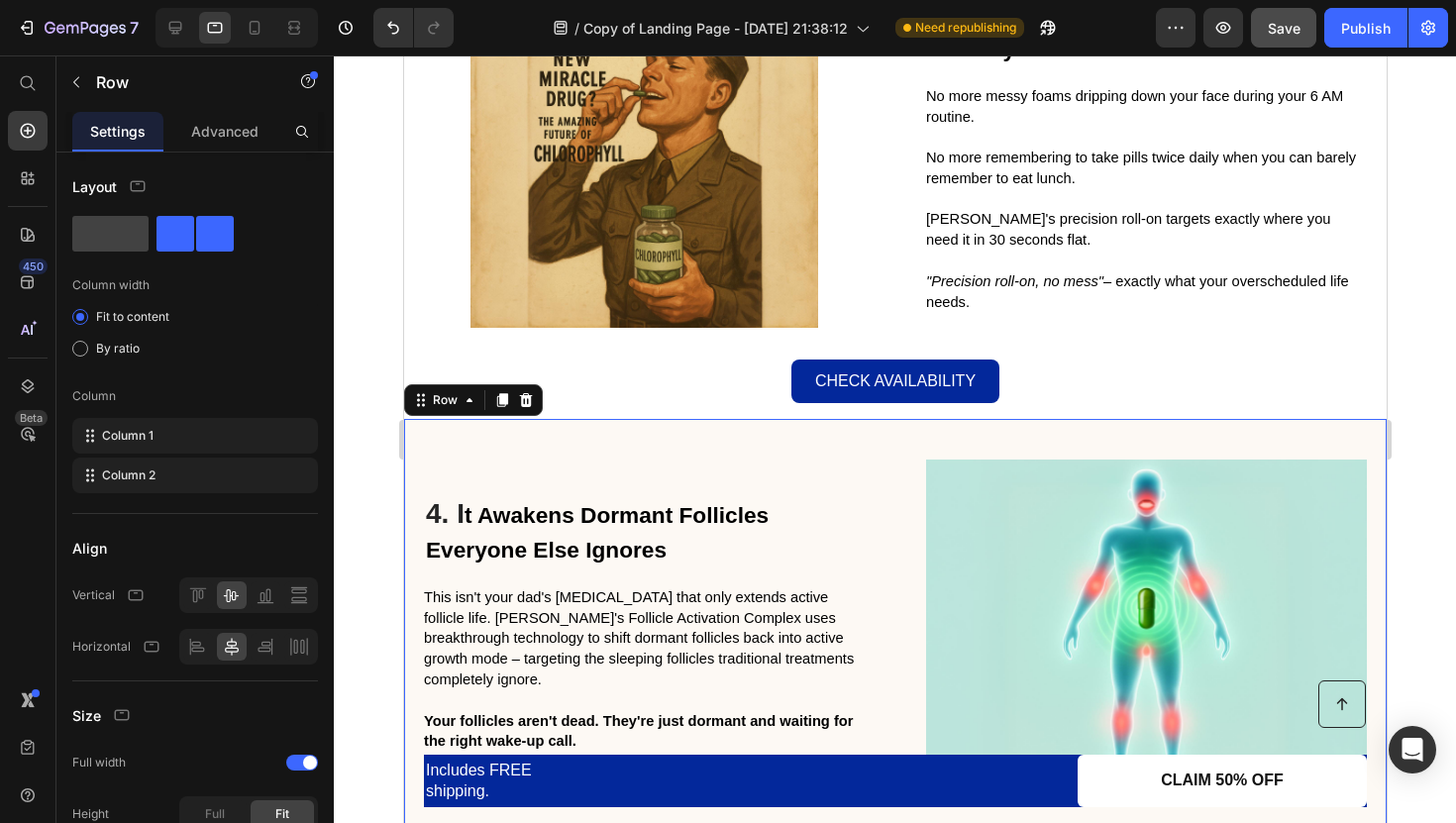 click on "4. I t Awakens Dormant Follicles Everyone Else Ignores Heading This isn't your dad's Rogaine that only extends active follicle life. Cleava's Follicle Activation Complex uses breakthrough technology to shift dormant follicles back into active growth mode – targeting the sleeping follicles traditional treatments completely ignore.   Your follicles aren't dead. They're just dormant and waiting for the right wake-up call. Text Block Image Row   0" at bounding box center (894, 624) 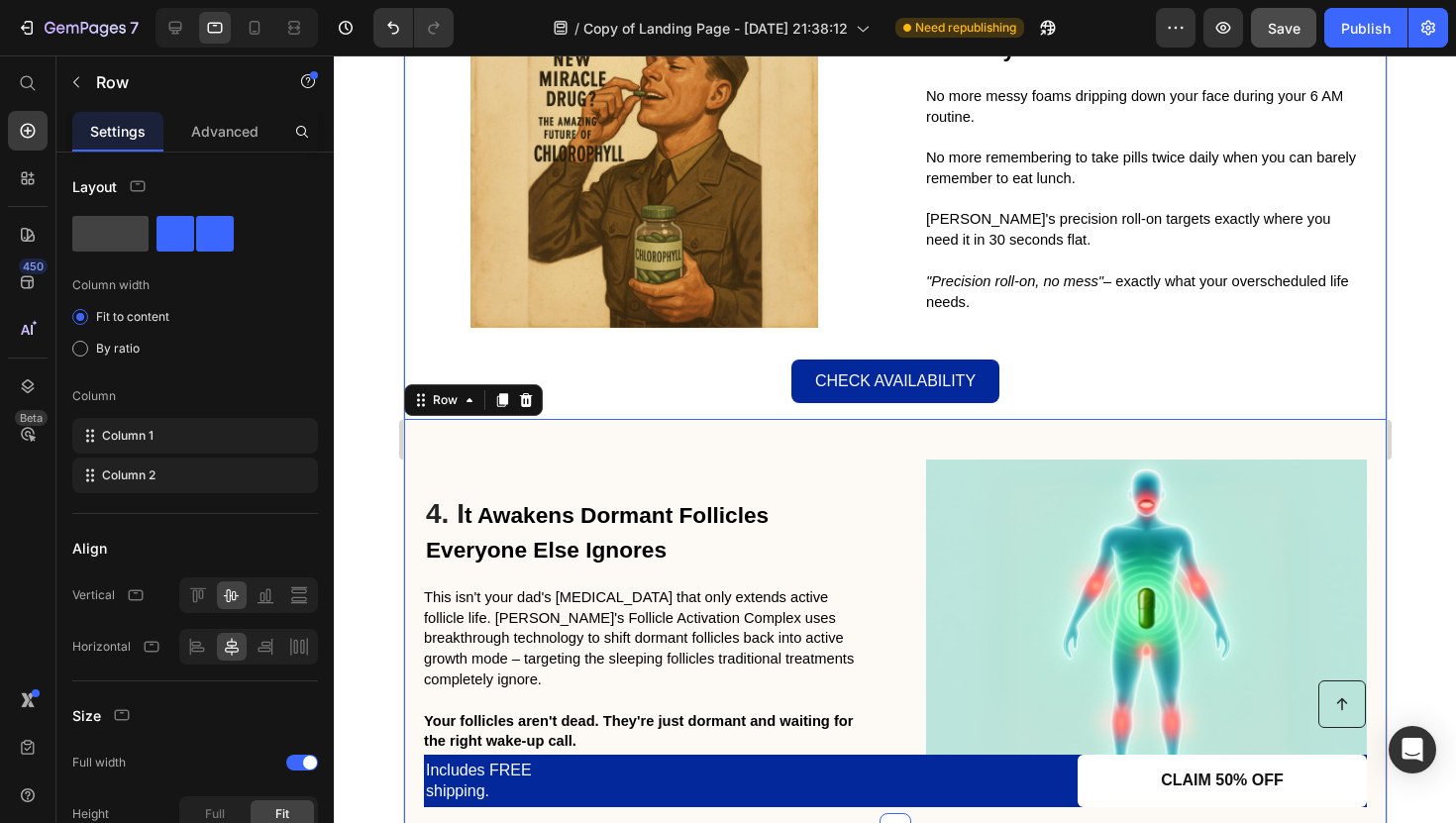 click on "Check Availability Button" at bounding box center [894, 381] 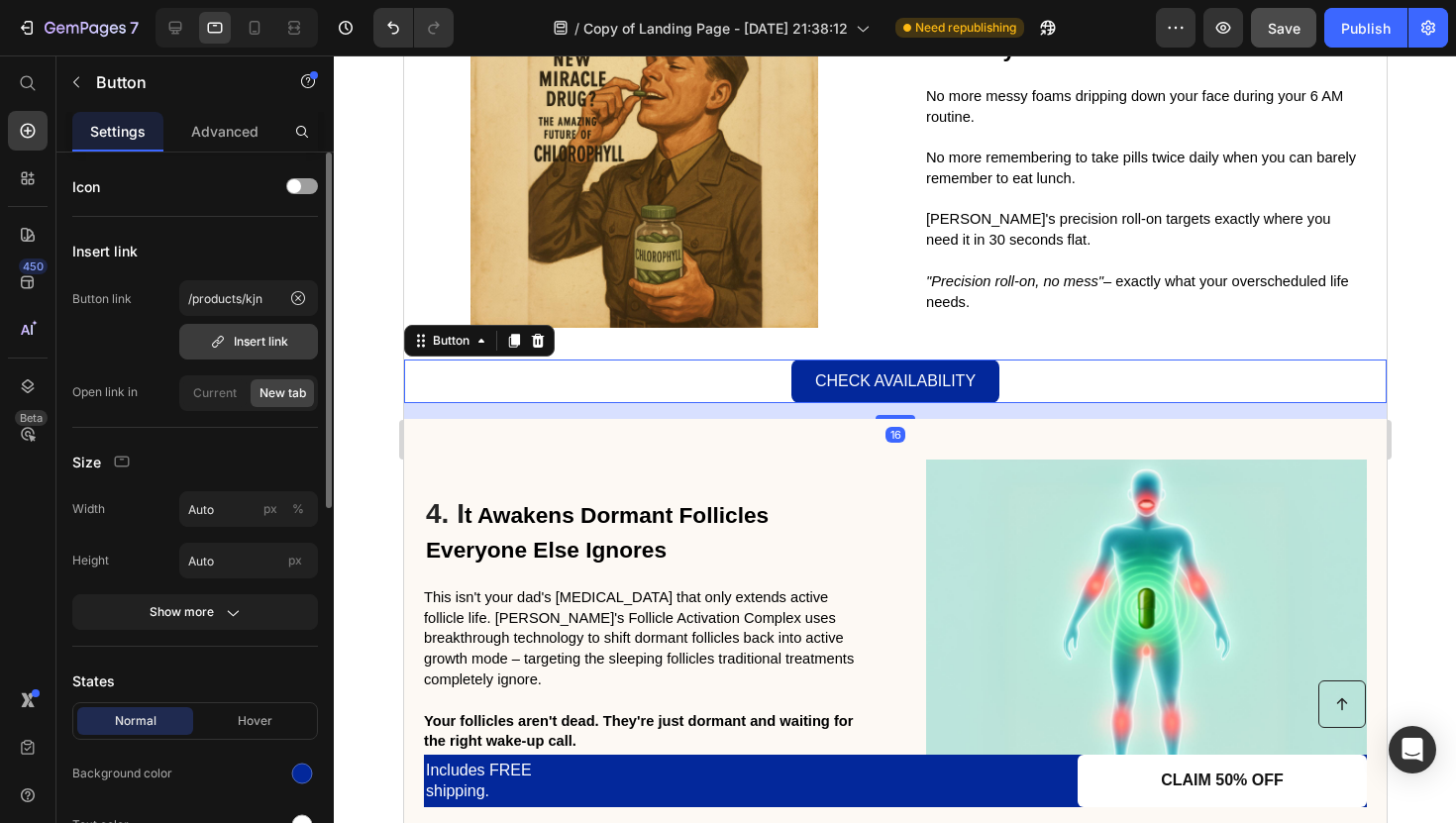 click on "Insert link" at bounding box center [249, 342] 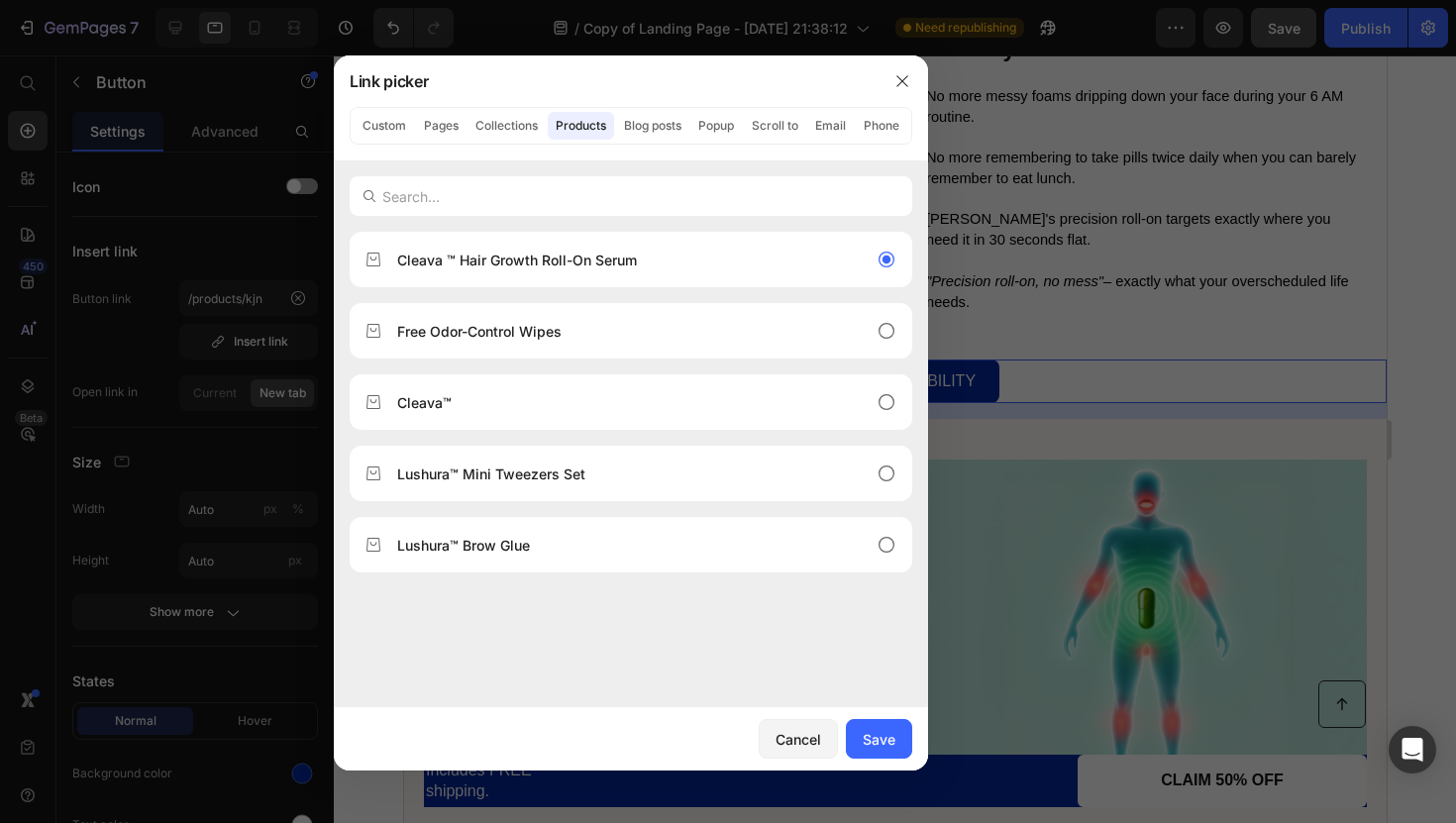 click at bounding box center [728, 411] 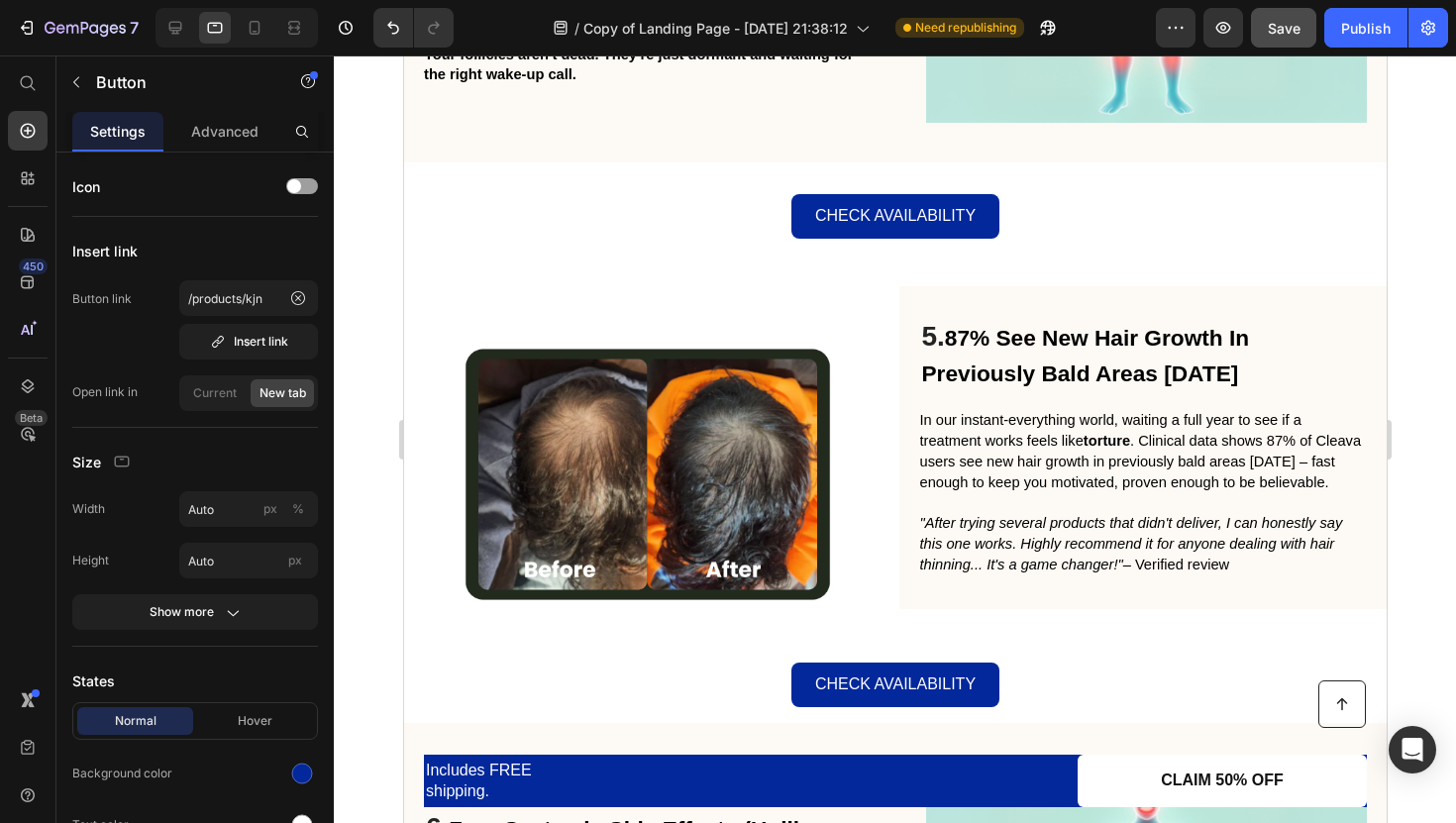 scroll, scrollTop: 2699, scrollLeft: 0, axis: vertical 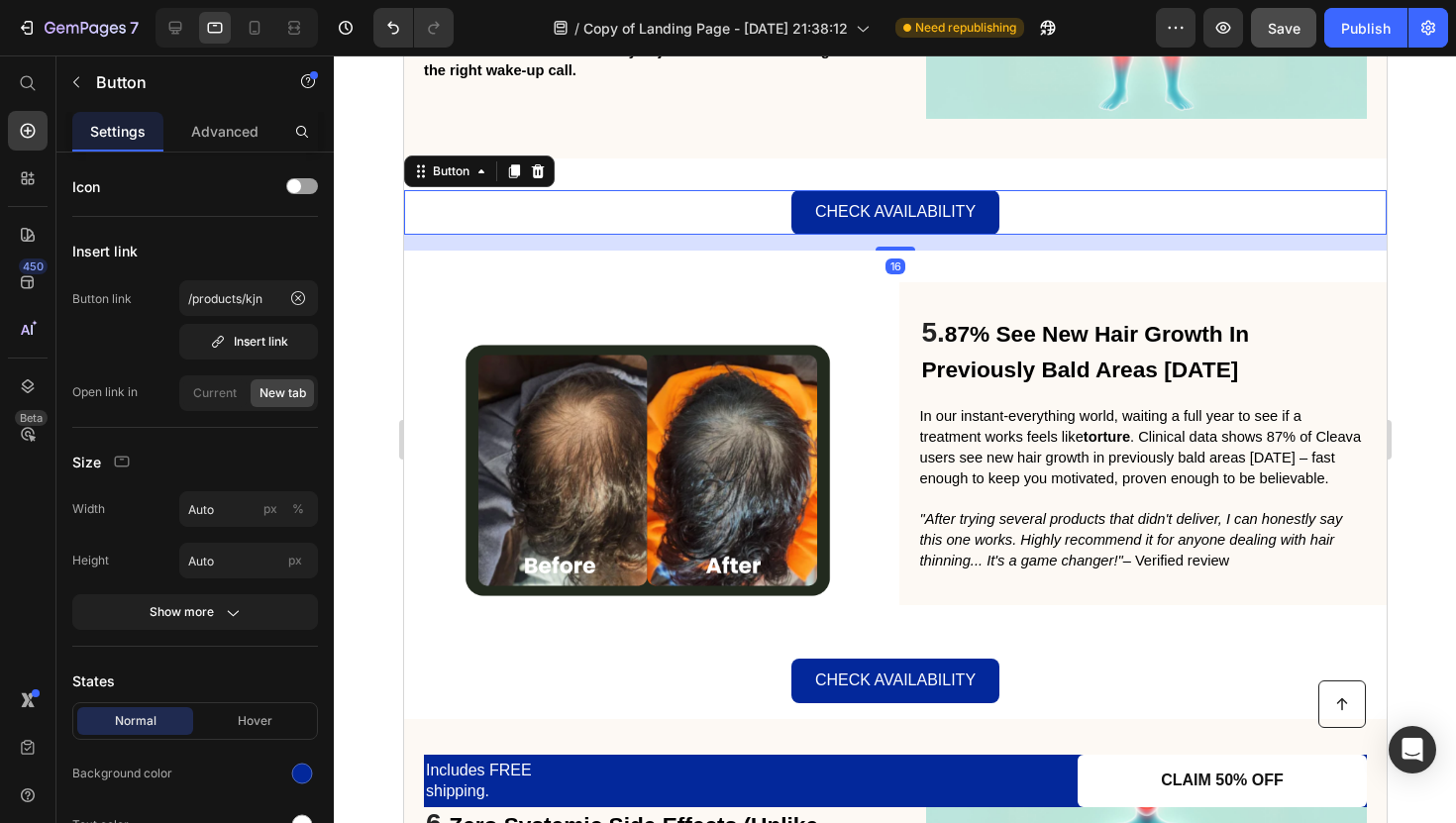 click on "Check Availability Button   16" at bounding box center (894, 212) 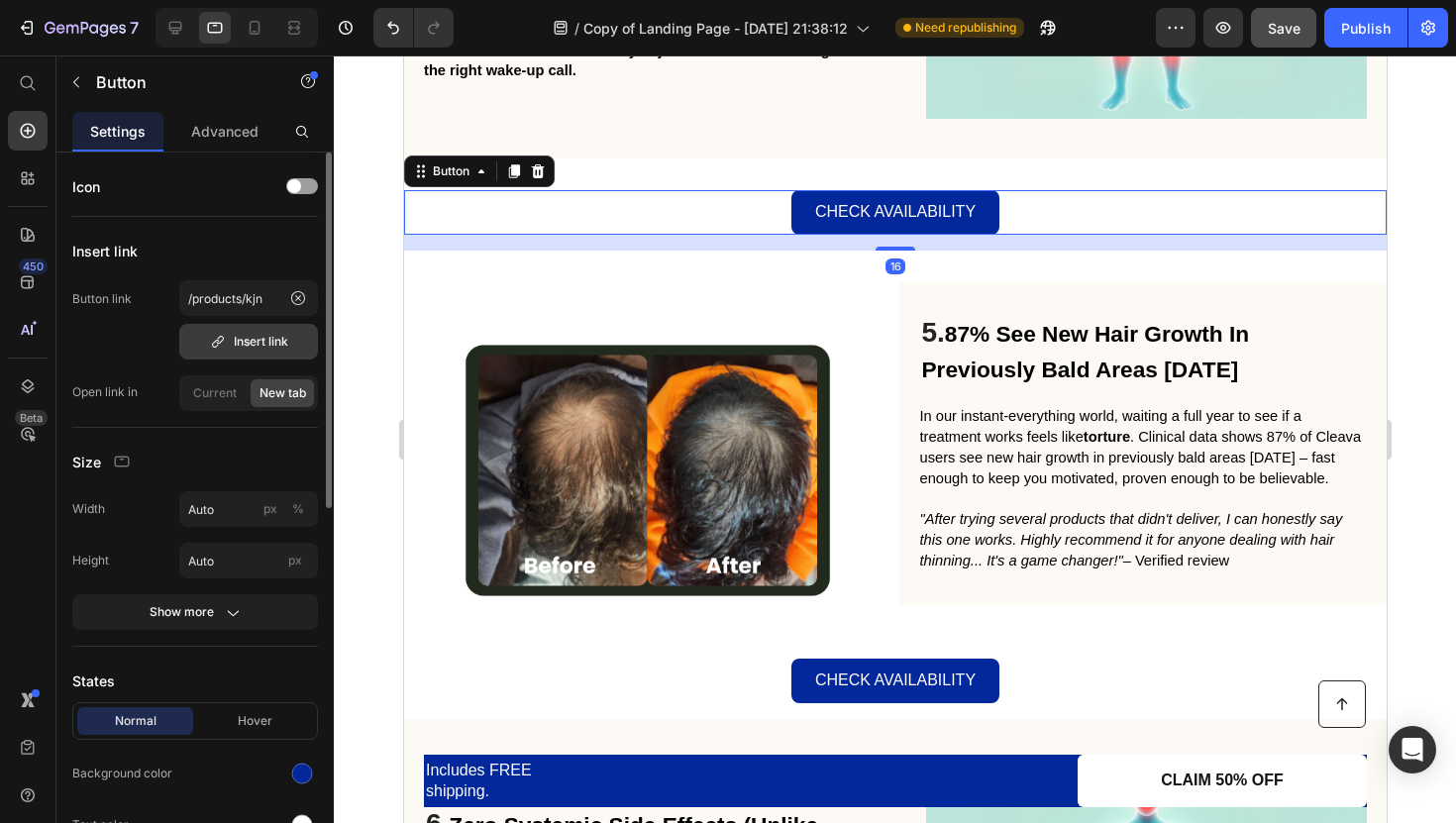 click on "Insert link" at bounding box center (249, 342) 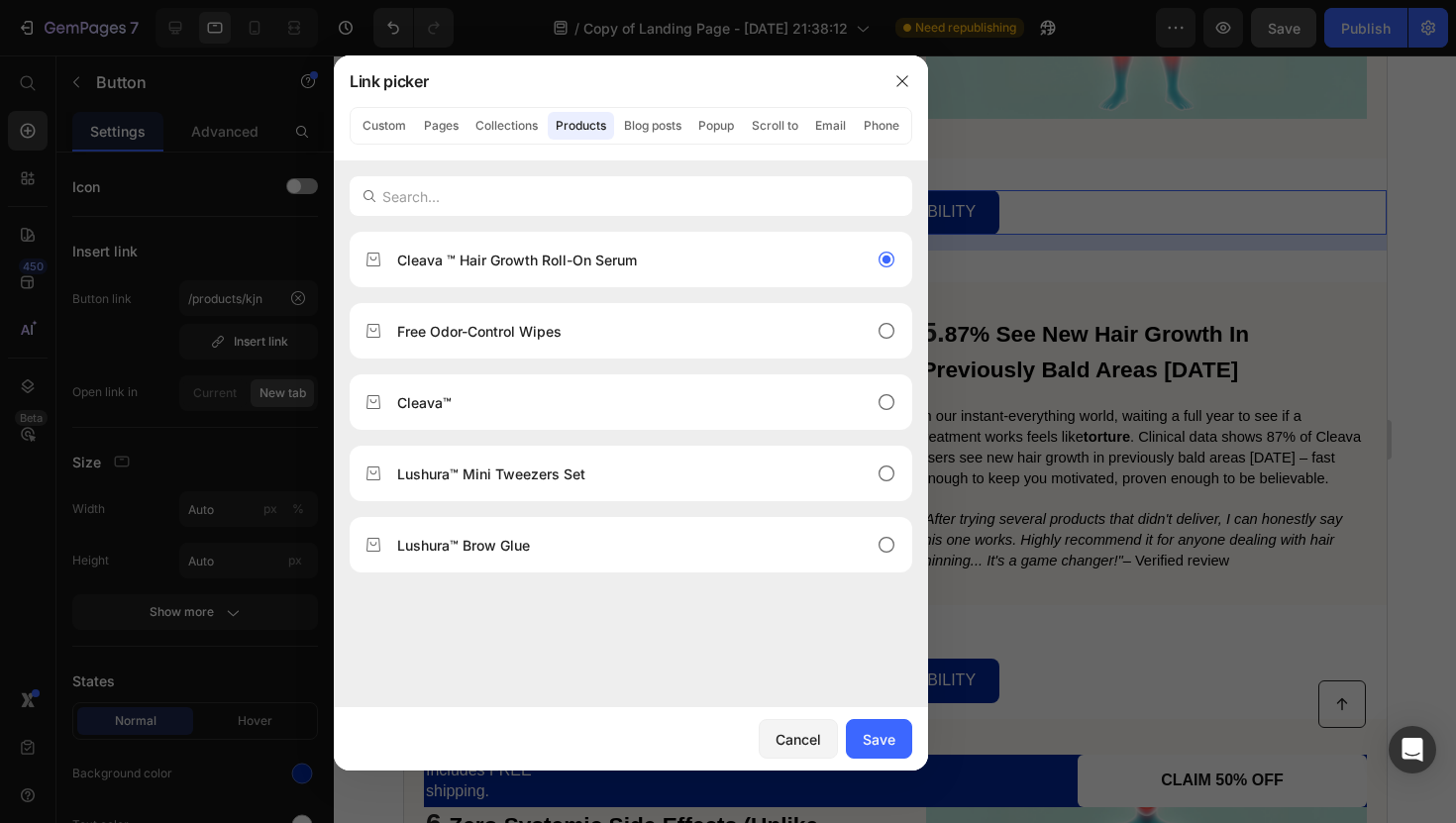click at bounding box center [728, 411] 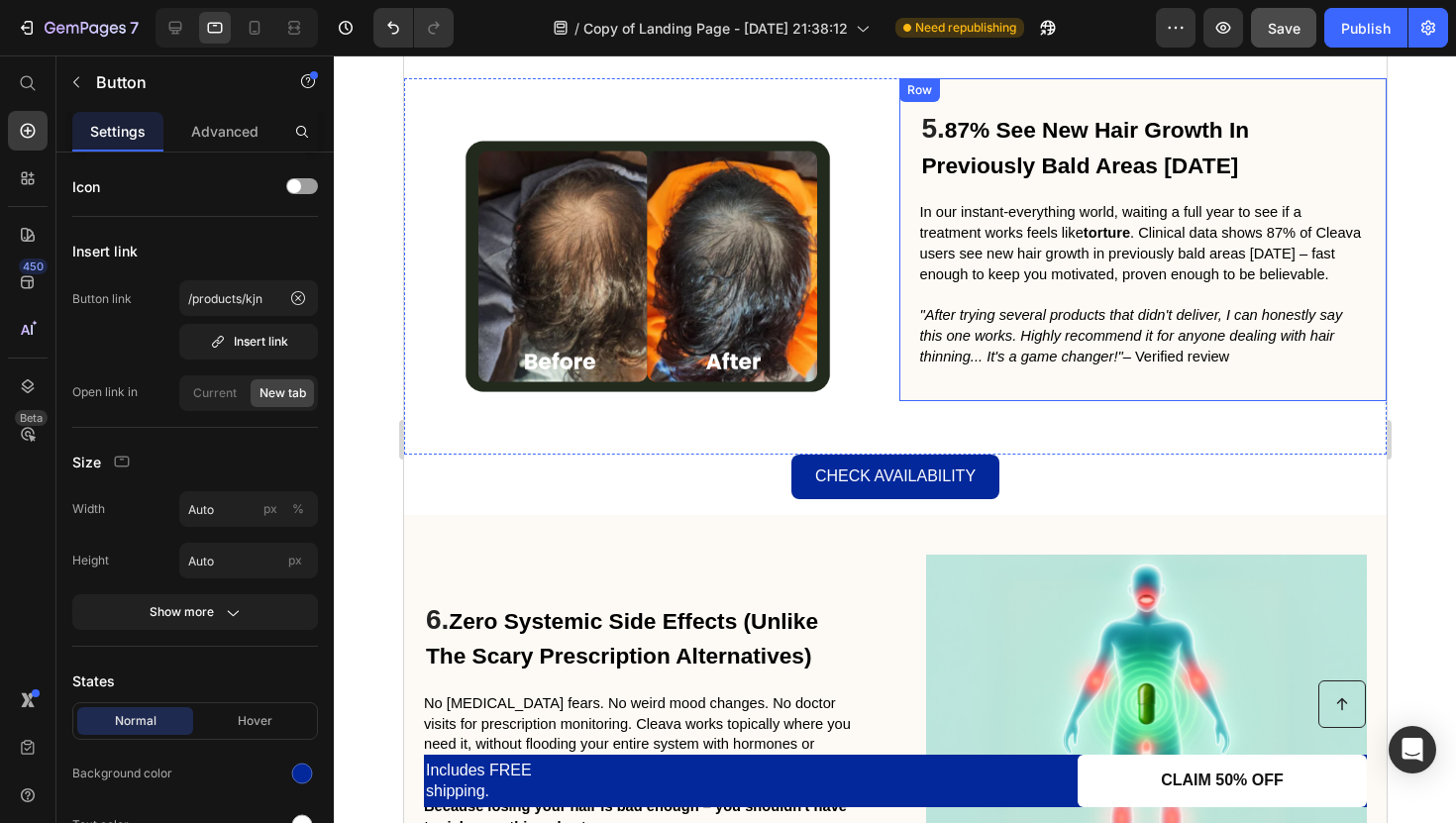 scroll, scrollTop: 2936, scrollLeft: 0, axis: vertical 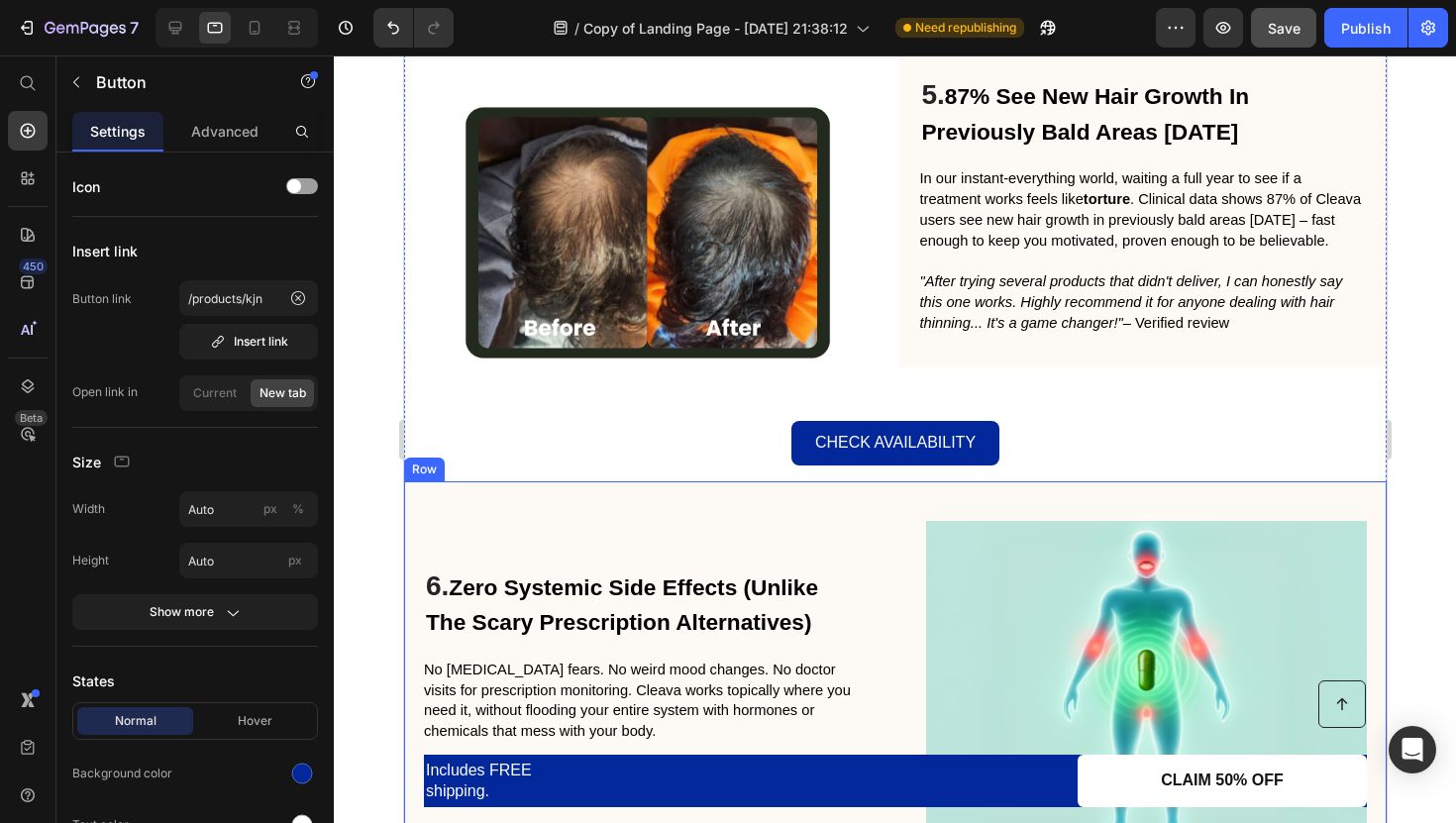click on "6.  Zero Systemic Side Effects (Unlike The Scary Prescription Alternatives) Heading No sexual dysfunction fears. No weird mood changes. No doctor visits for prescription monitoring. Cleava works topically where you need it, without flooding your entire system with hormones or chemicals that mess with your body.   Because losing your hair is bad enough – you shouldn't have to risk everything else too. Text Block Image Row" at bounding box center [894, 686] 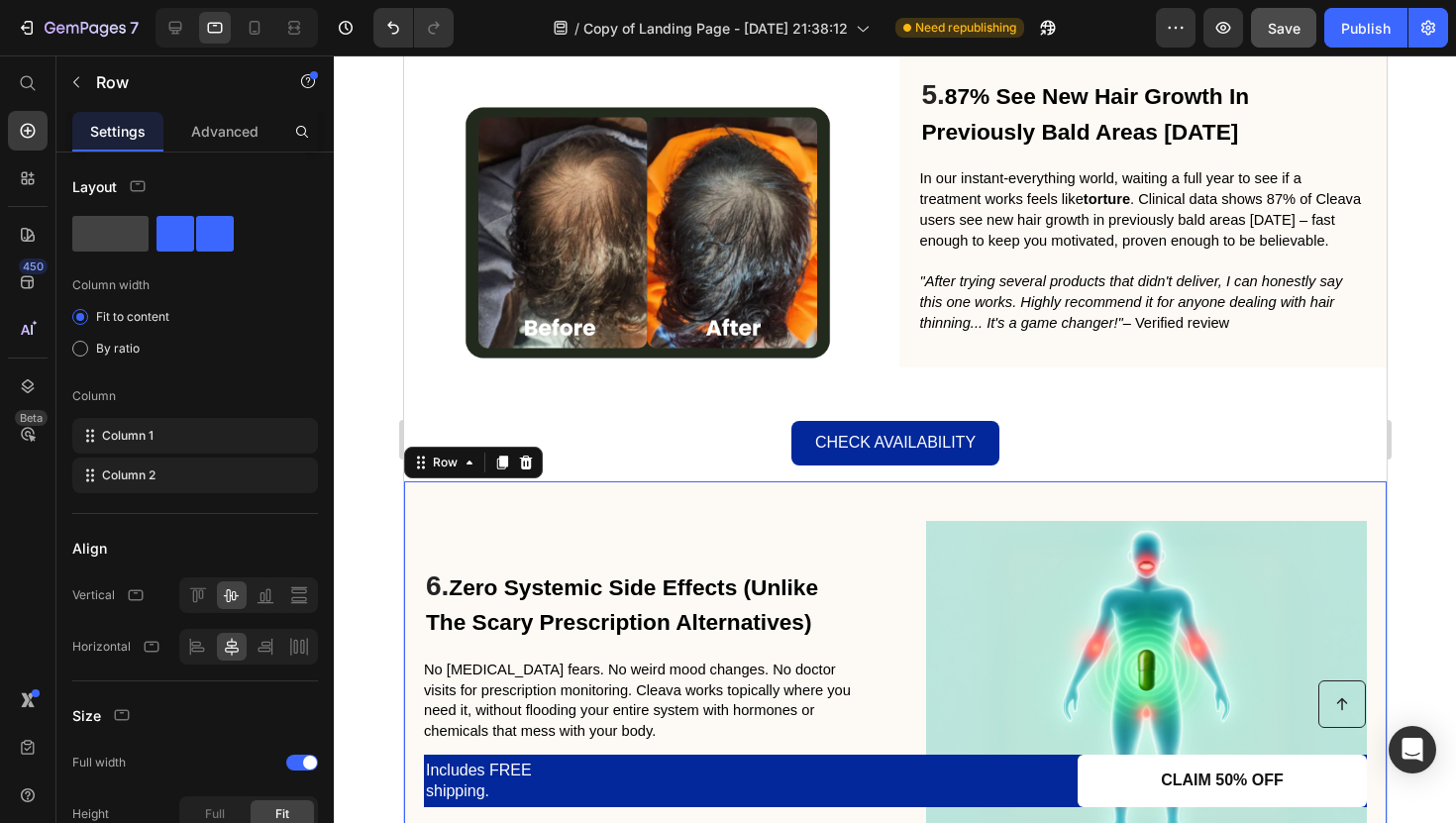 click on "Check Availability Button" at bounding box center [894, 443] 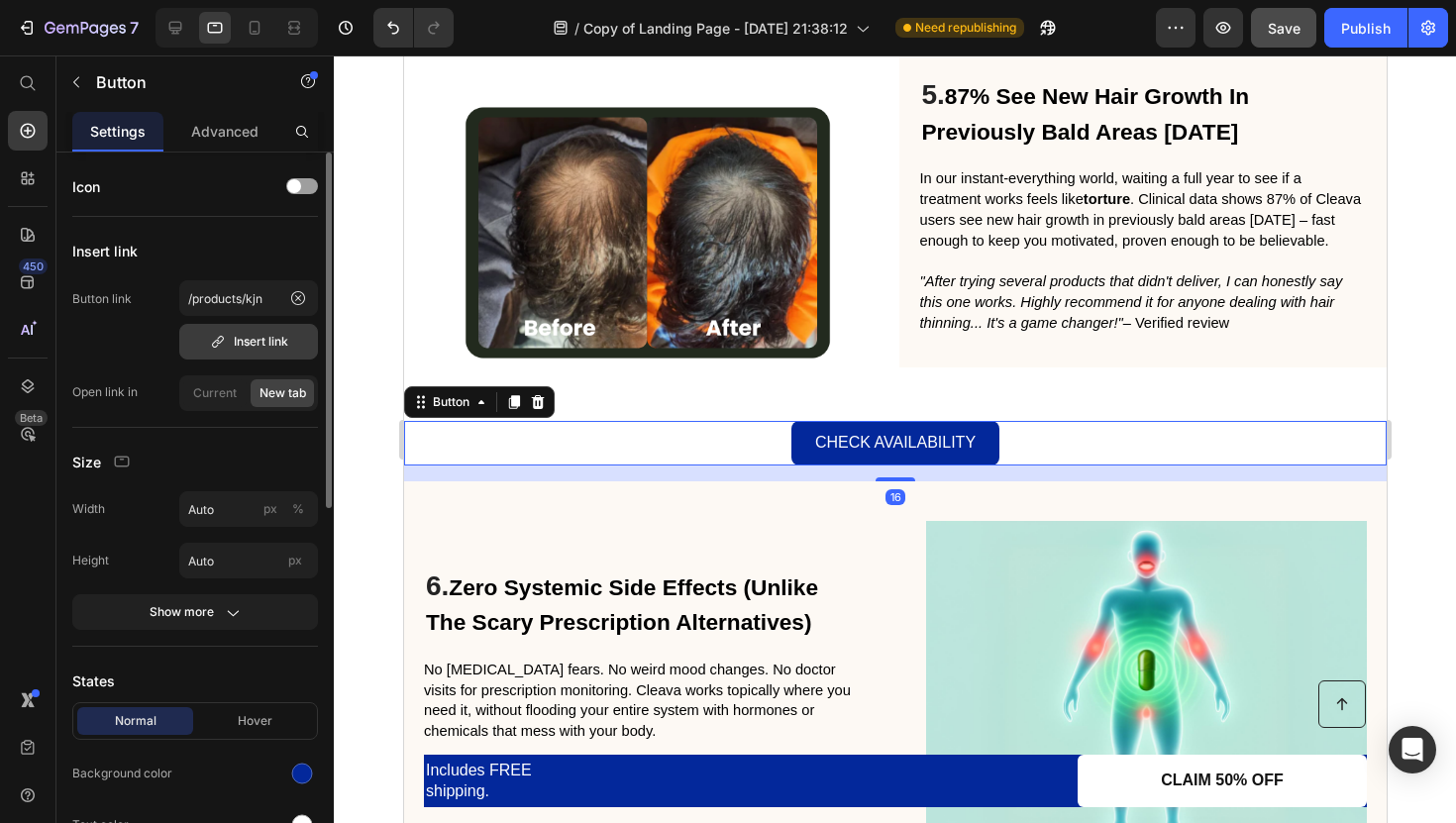 click on "Insert link" at bounding box center (249, 342) 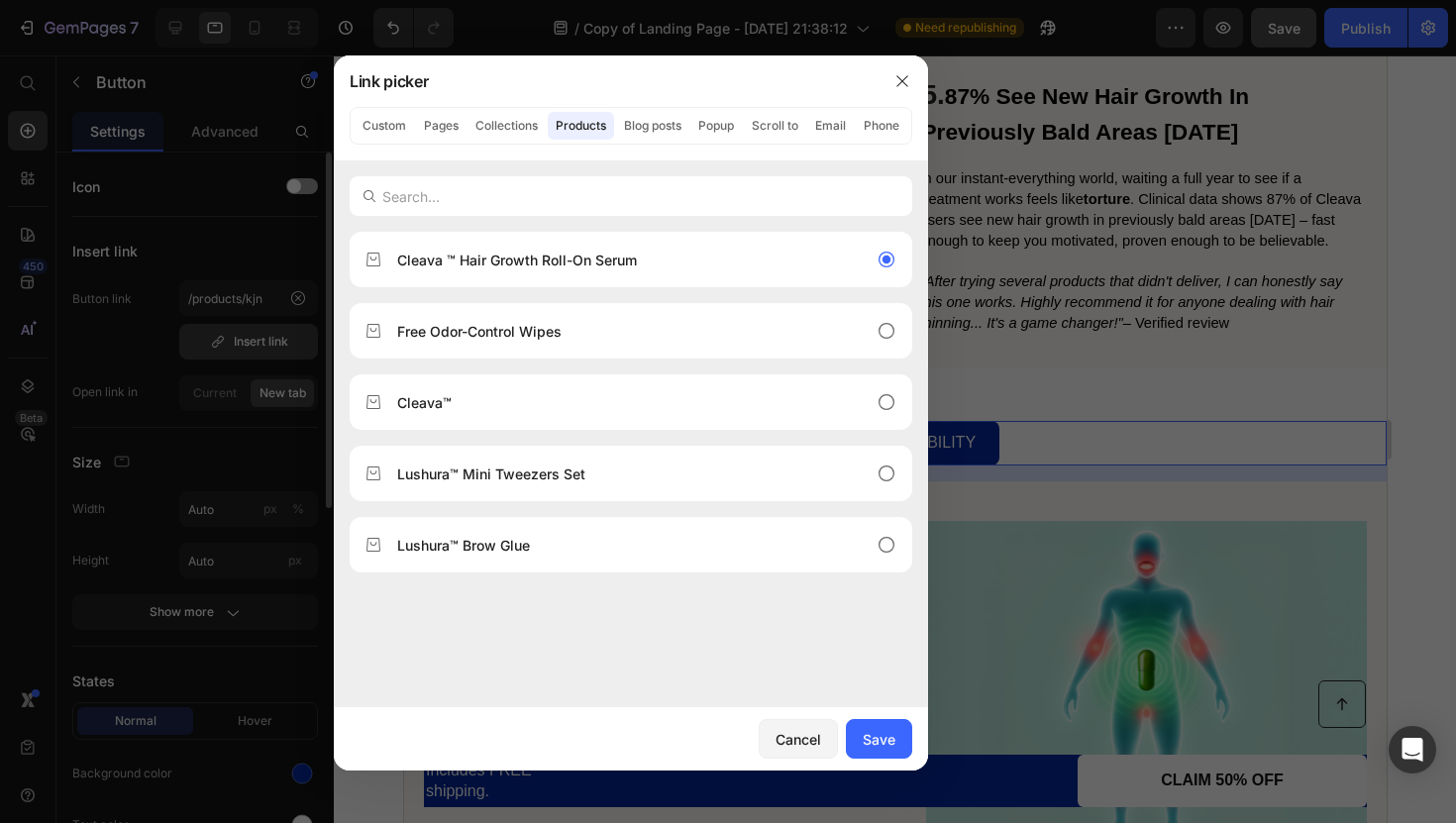 click at bounding box center (728, 411) 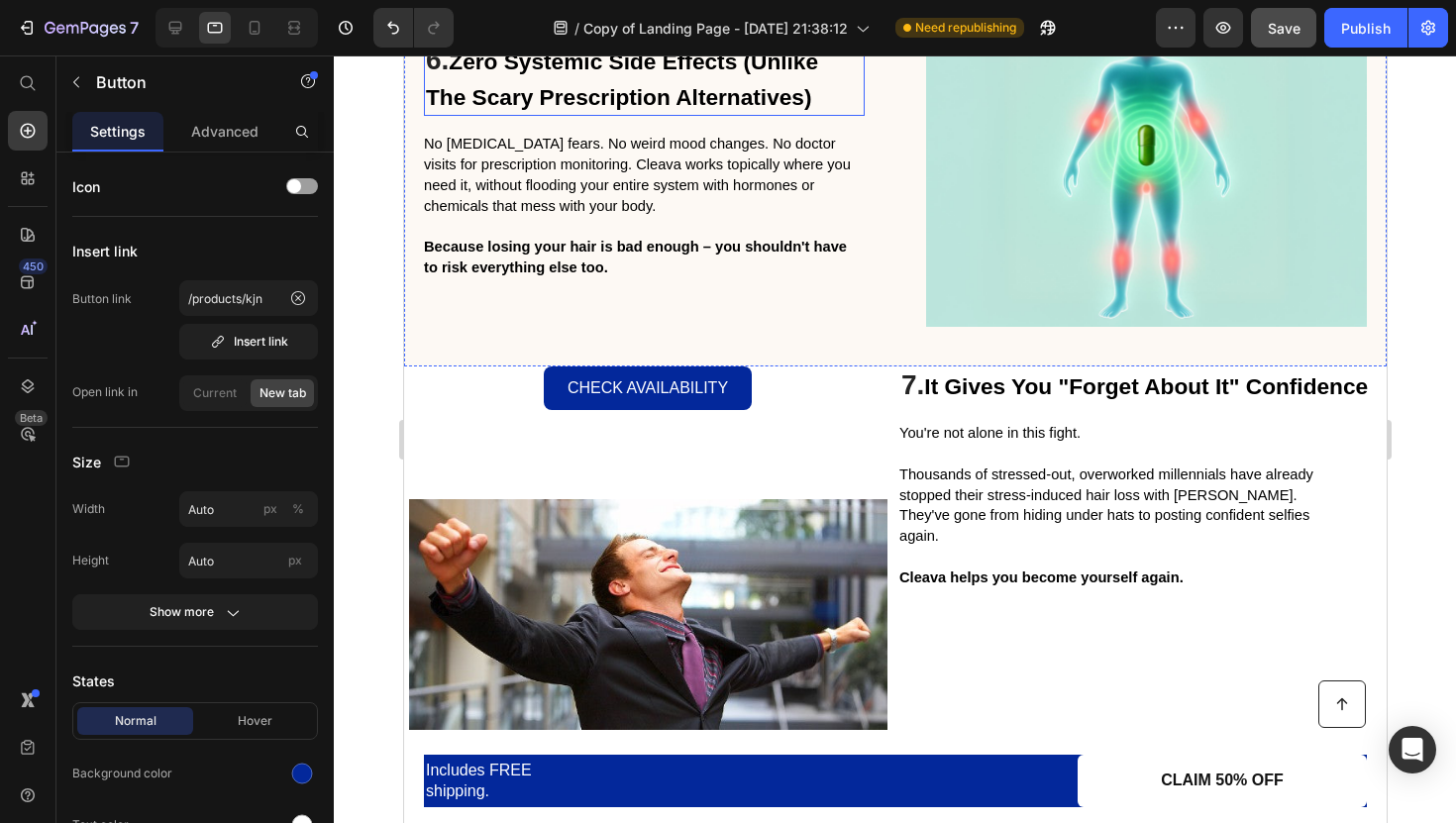 scroll, scrollTop: 3449, scrollLeft: 0, axis: vertical 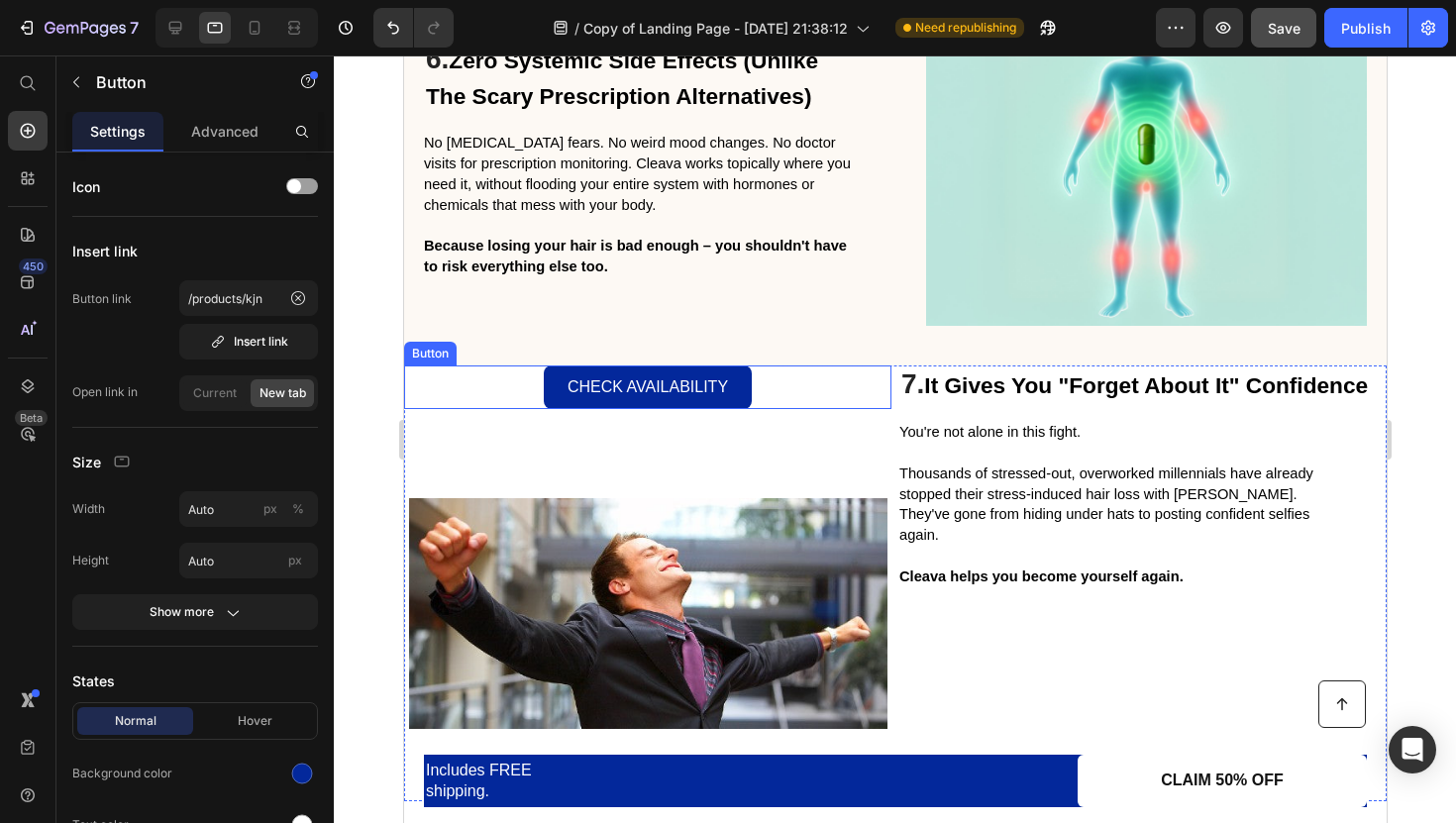click on "Check Availability Button" at bounding box center [647, 387] 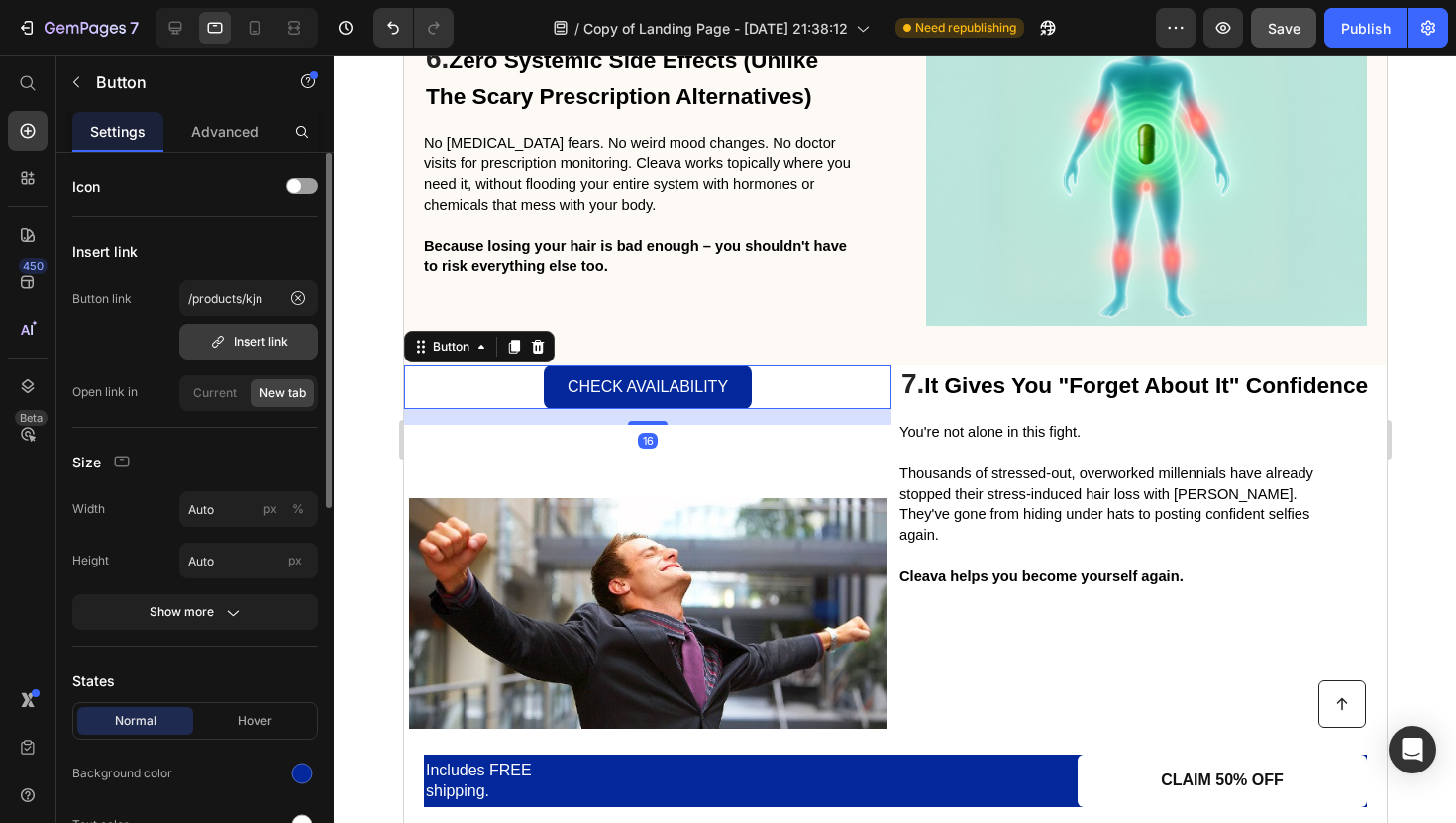 click on "Insert link" at bounding box center [249, 342] 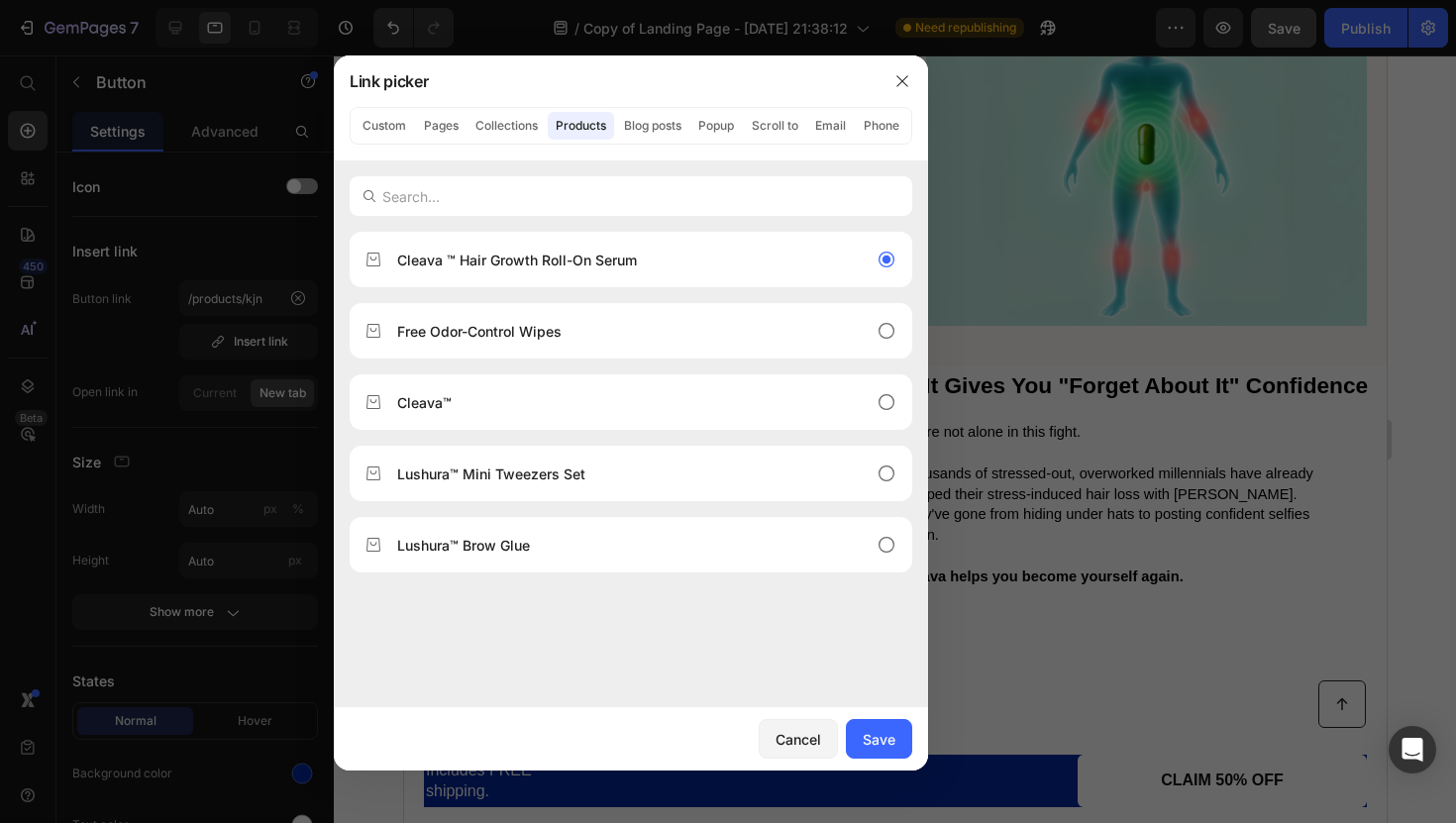 click on "Cleava ™ Hair Growth Roll-On Serum Free Odor-Control Wipes Cleava™ Lushura™ Mini Tweezers Set Lushura™ Brow Glue" at bounding box center [631, 469] 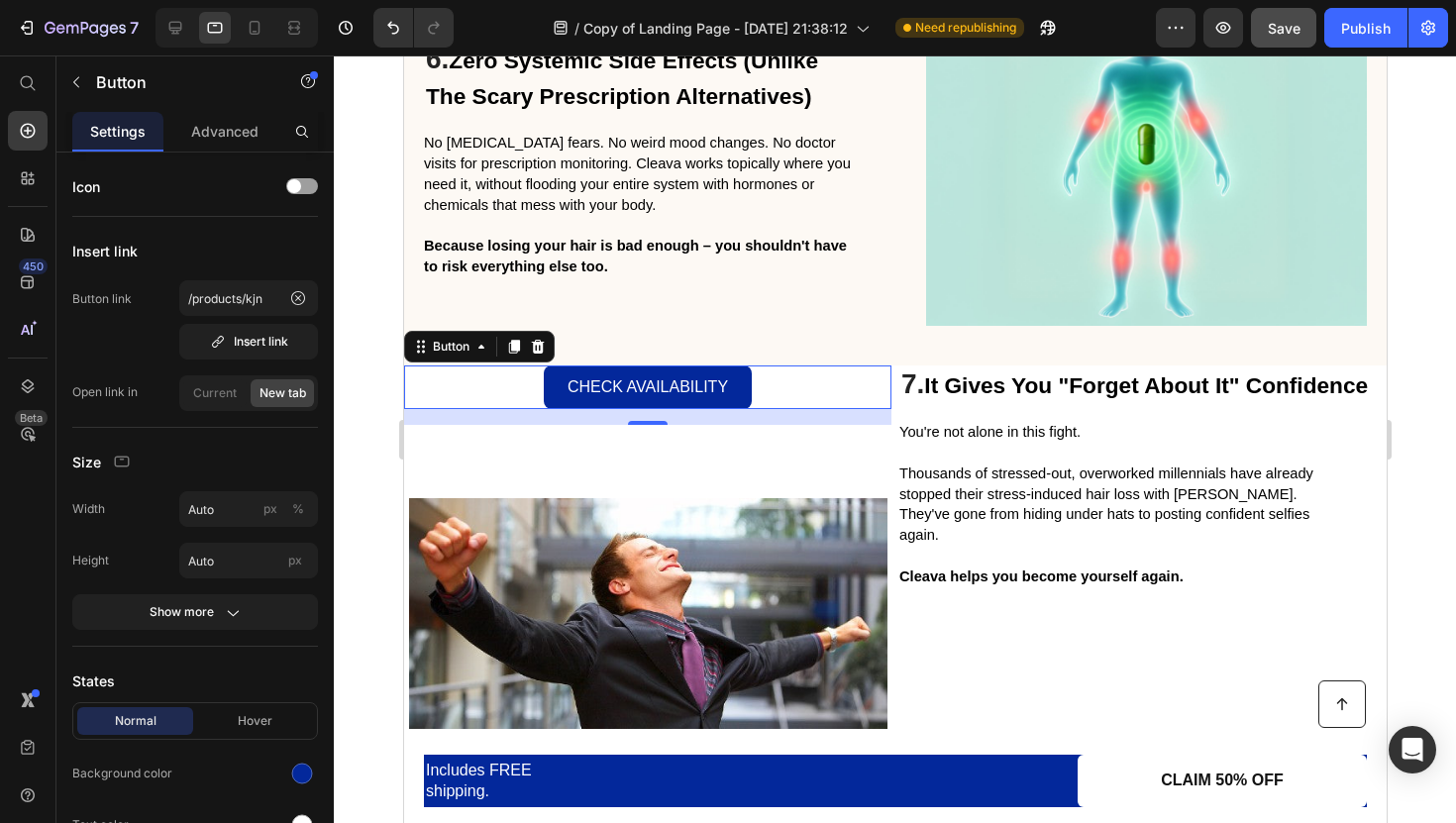 click on "Check Availability Button   16" at bounding box center [647, 387] 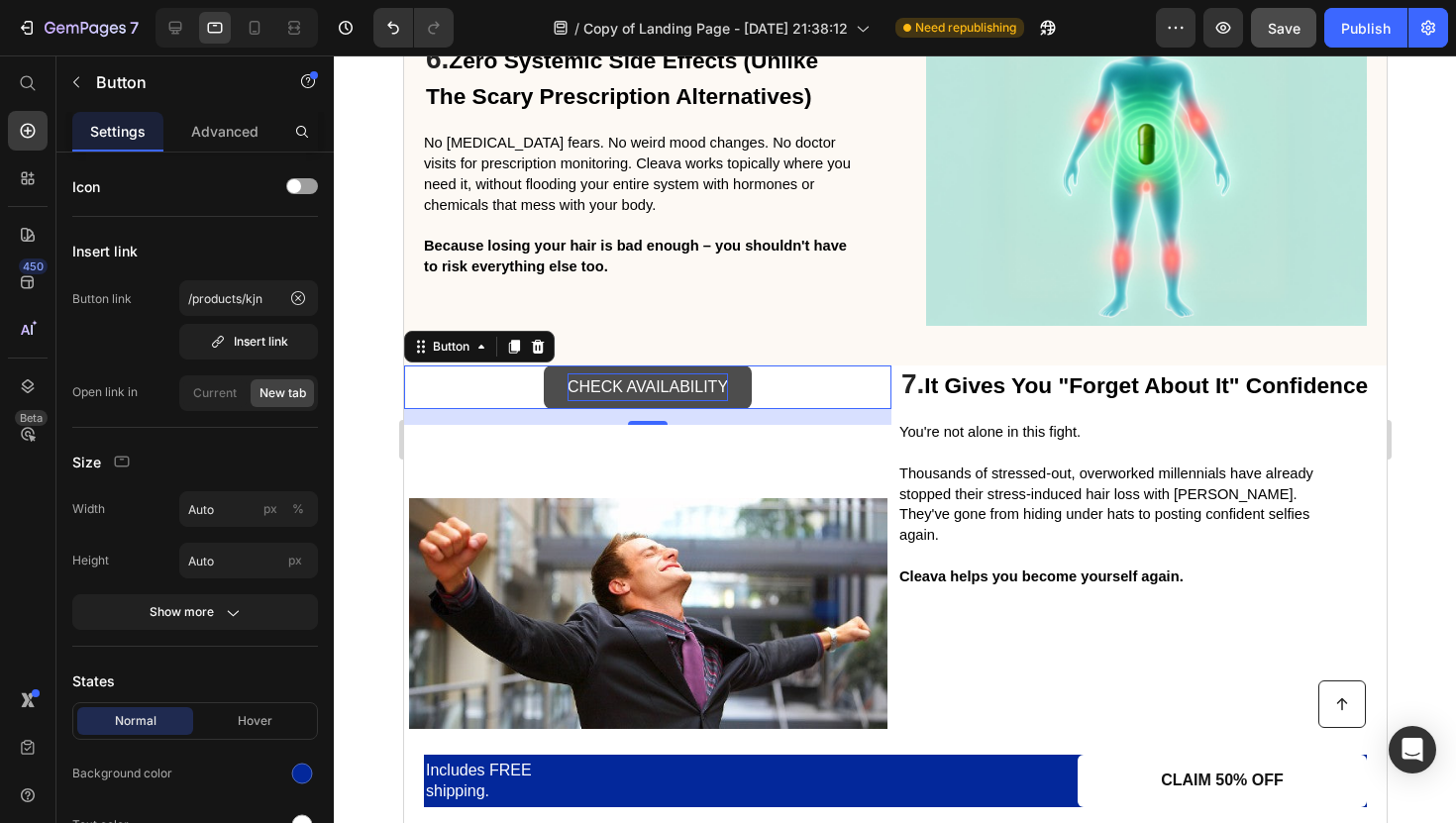 click on "Check Availability" at bounding box center [647, 387] 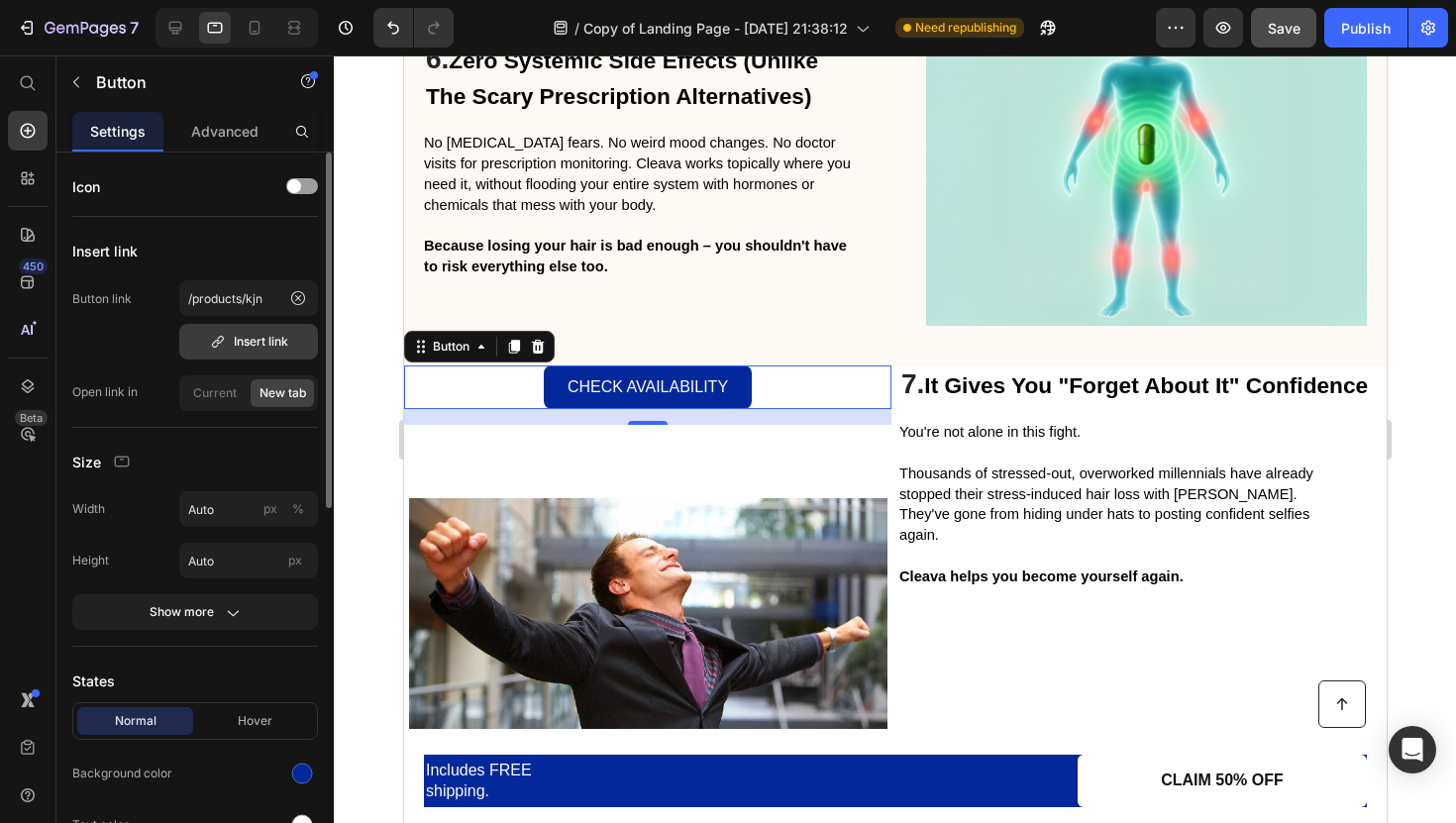 click on "Insert link" at bounding box center (249, 342) 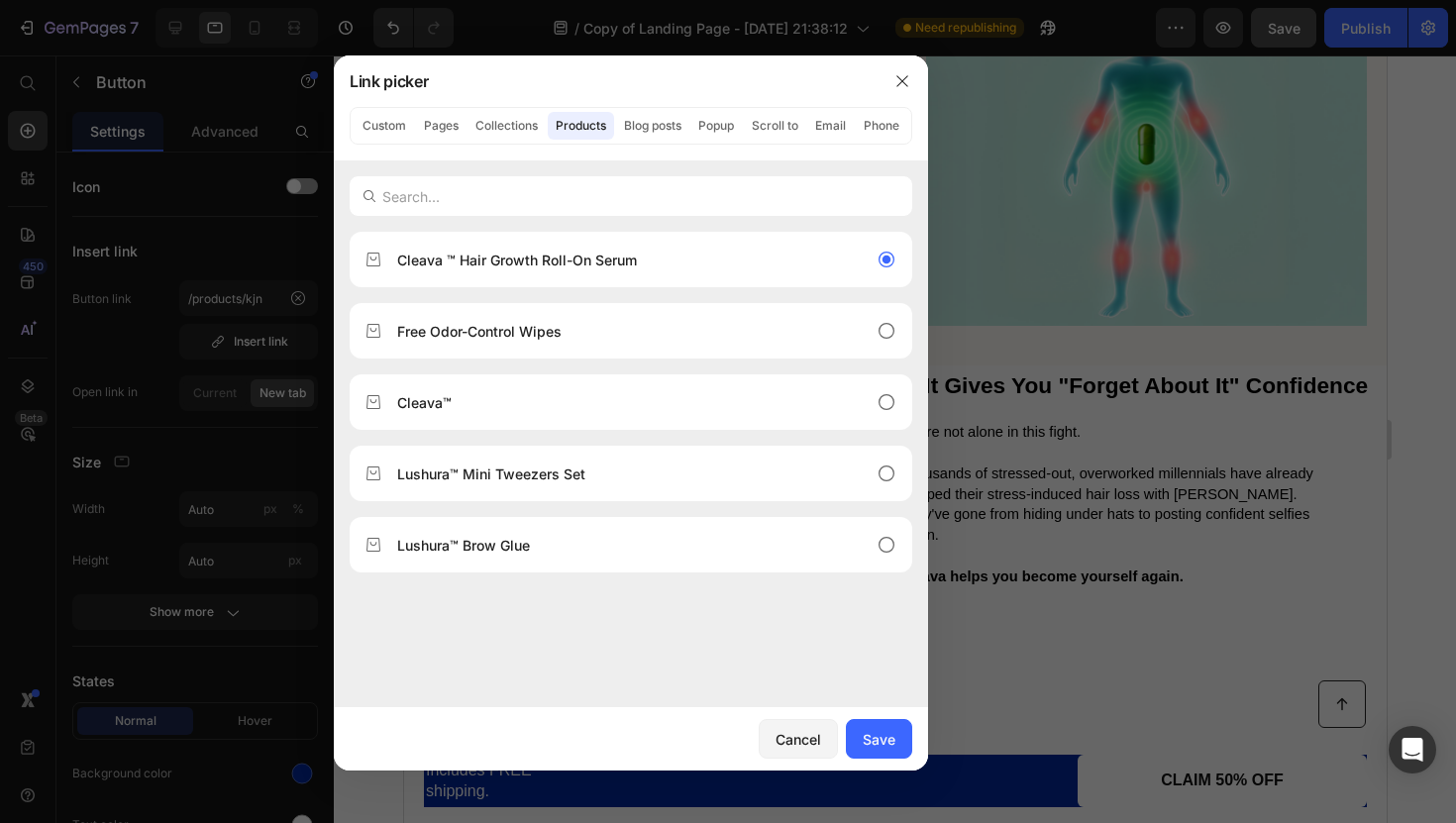 click at bounding box center (728, 411) 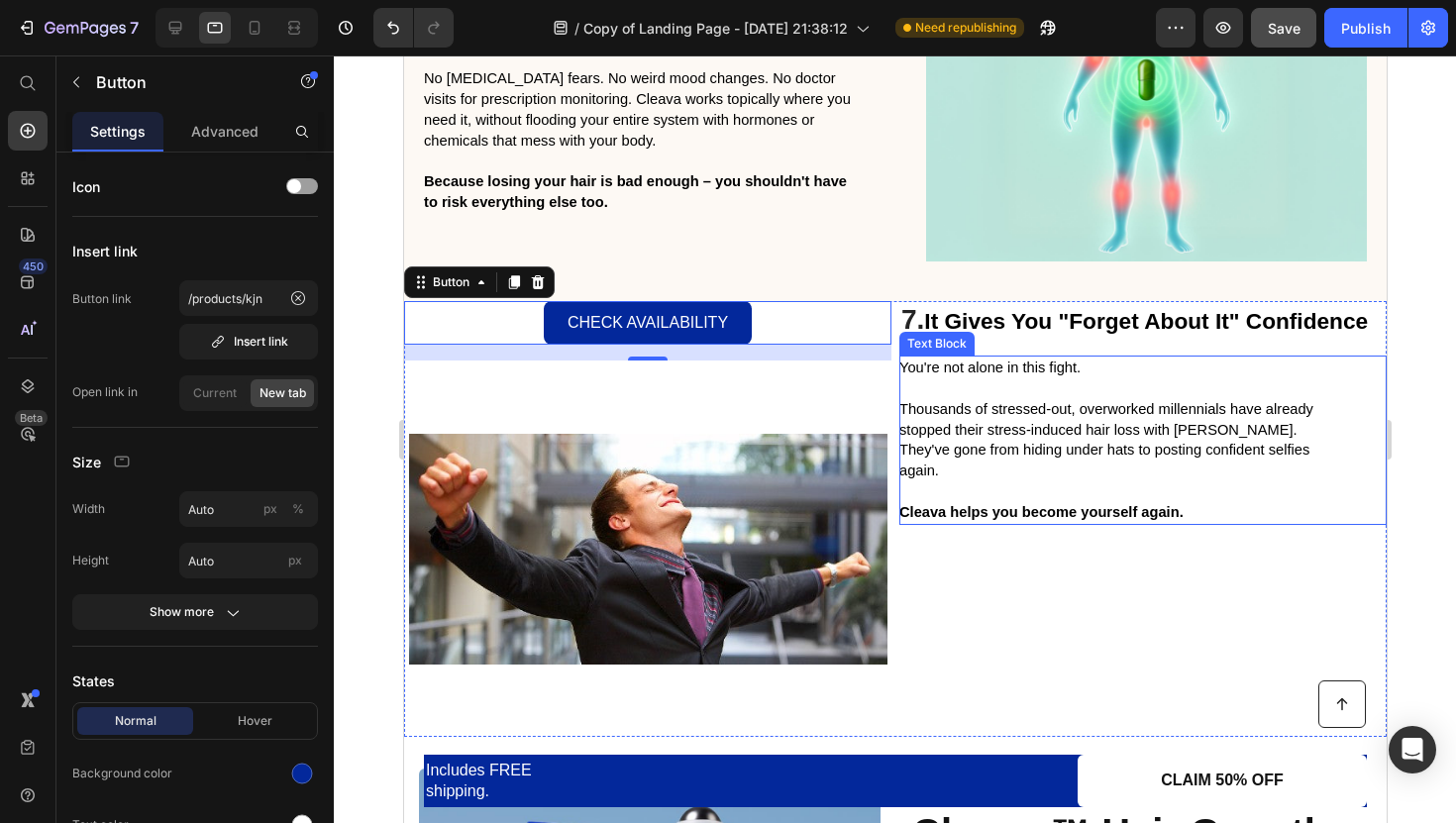 scroll, scrollTop: 3519, scrollLeft: 0, axis: vertical 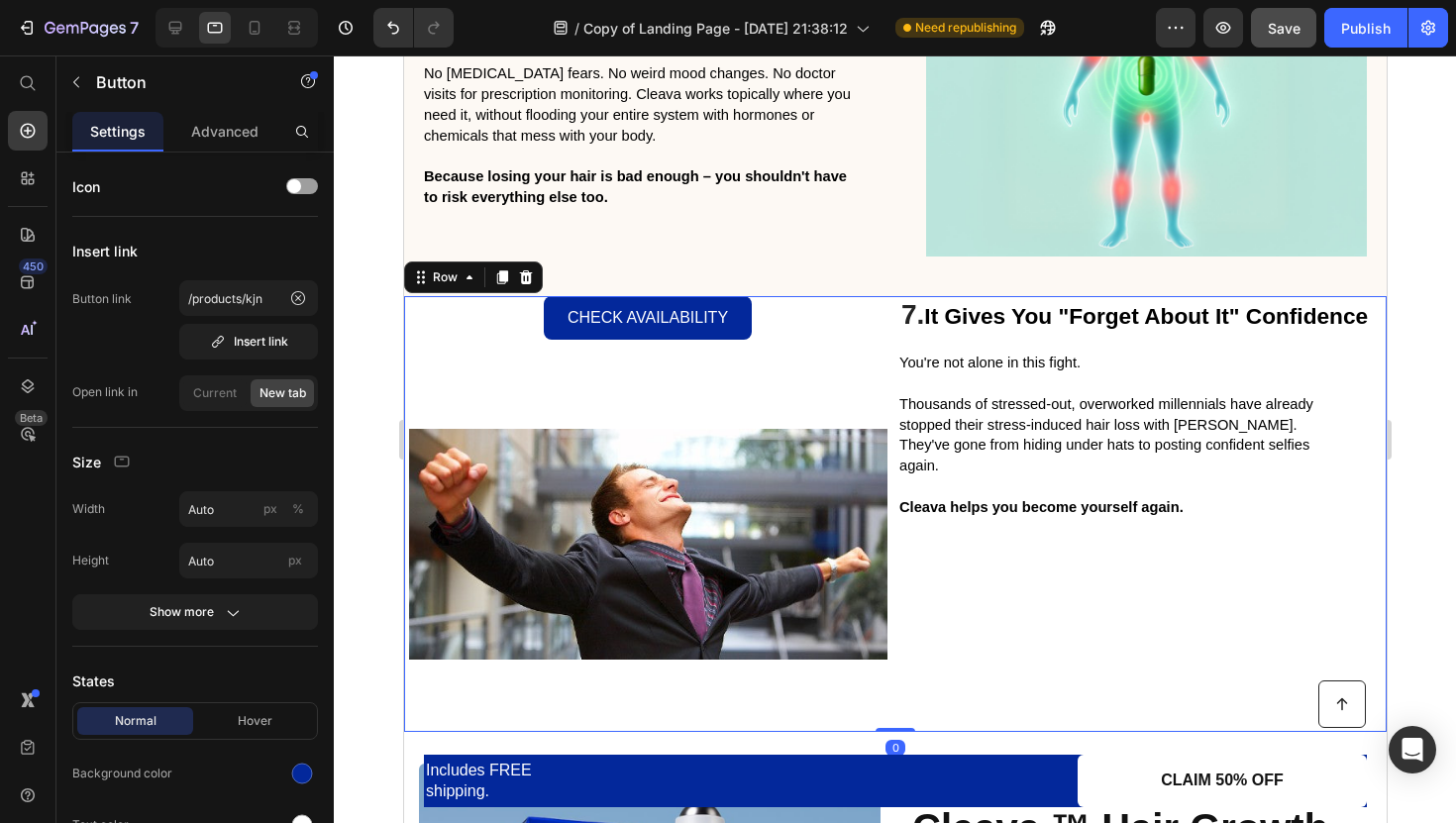 click on "7.  It Gives You "Forget About It" Confidence Heading You're not alone in this fight.   Thousands of stressed-out, overworked millennials have already stopped their stress-induced hair loss with Cleava. They've gone from hiding under hats to posting confident selfies again.   Cleava helps you become yourself again. Text Block" at bounding box center (1142, 514) 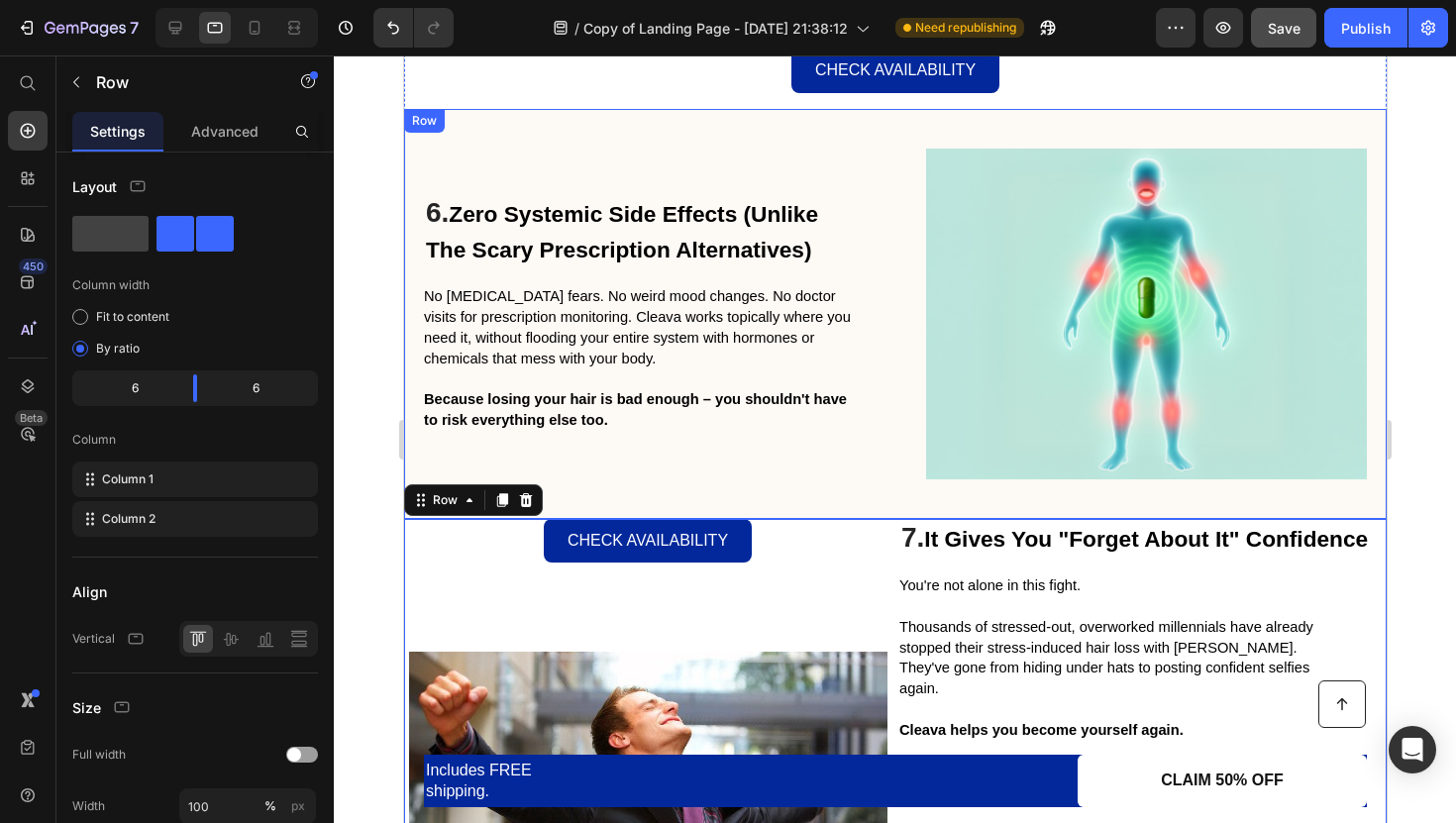 scroll, scrollTop: 3291, scrollLeft: 0, axis: vertical 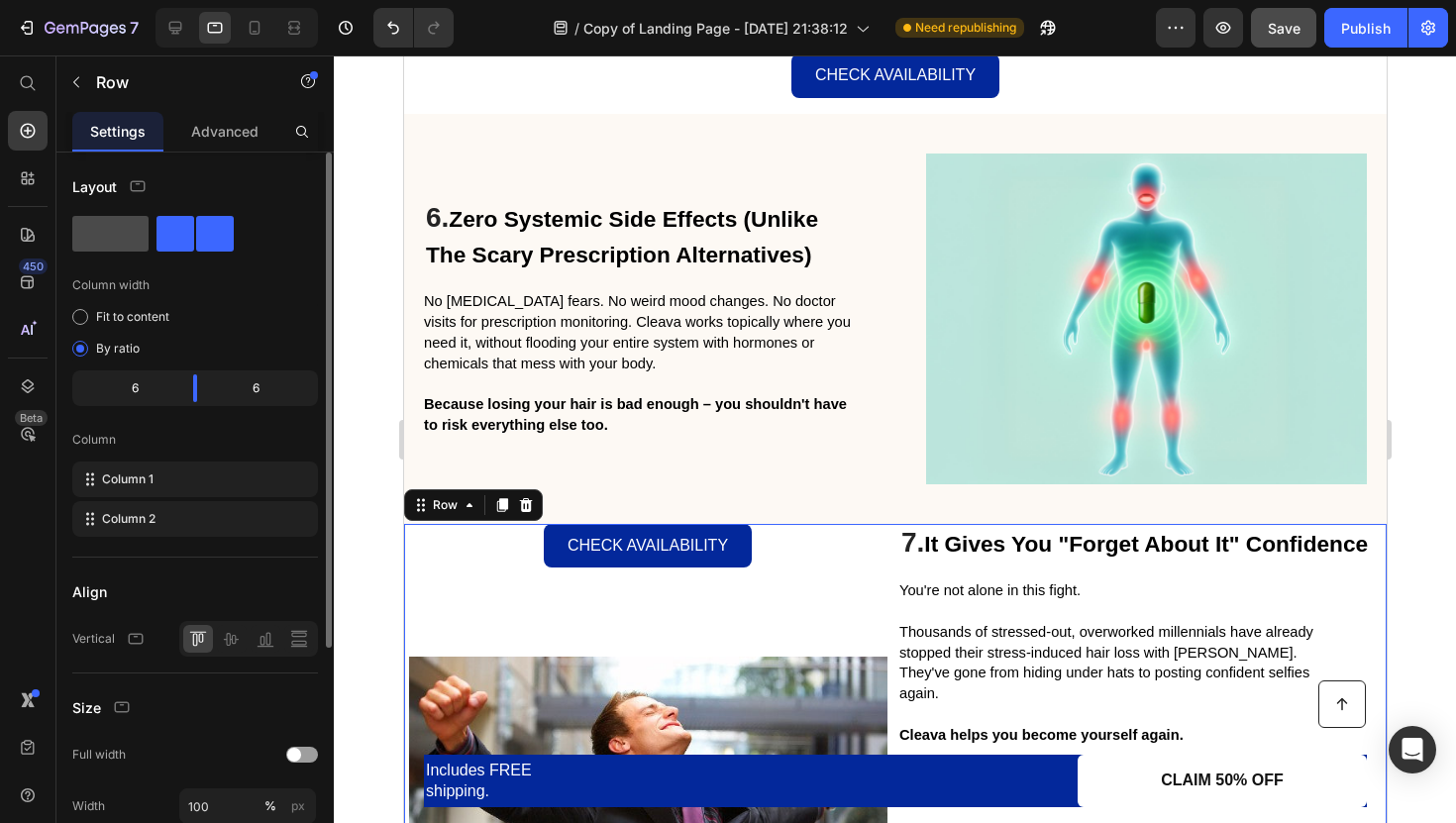 click 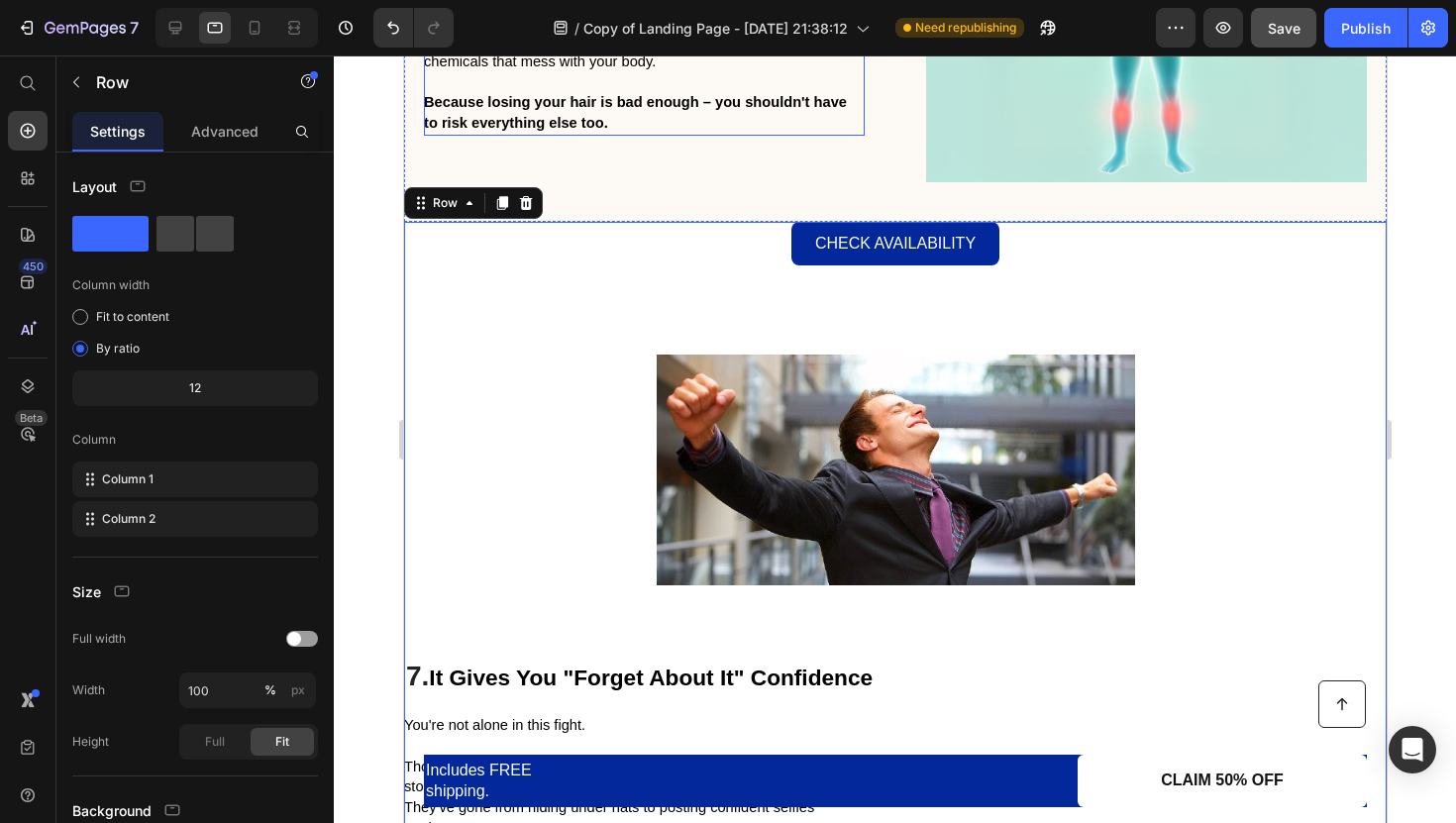 scroll, scrollTop: 3560, scrollLeft: 0, axis: vertical 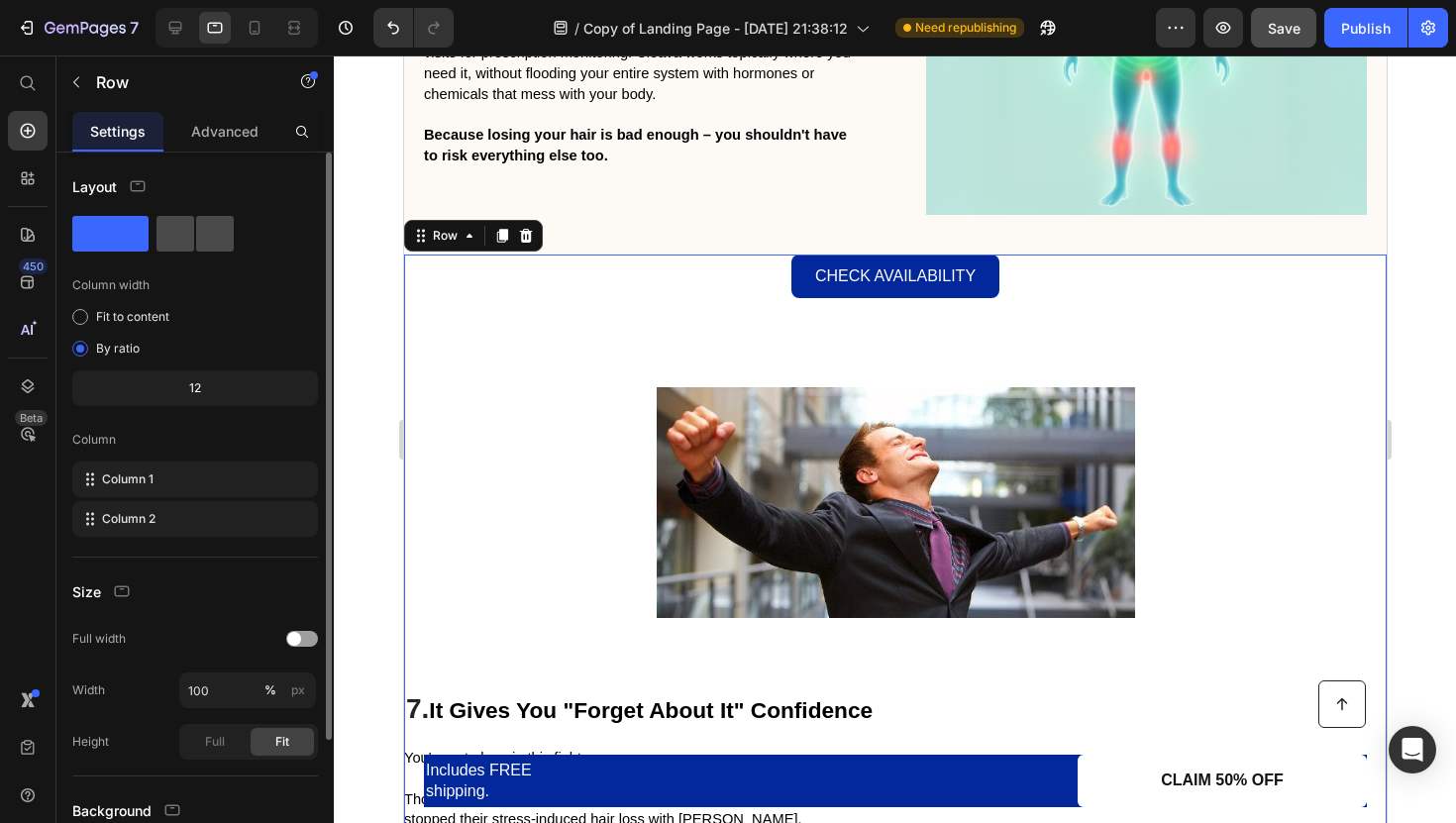 click 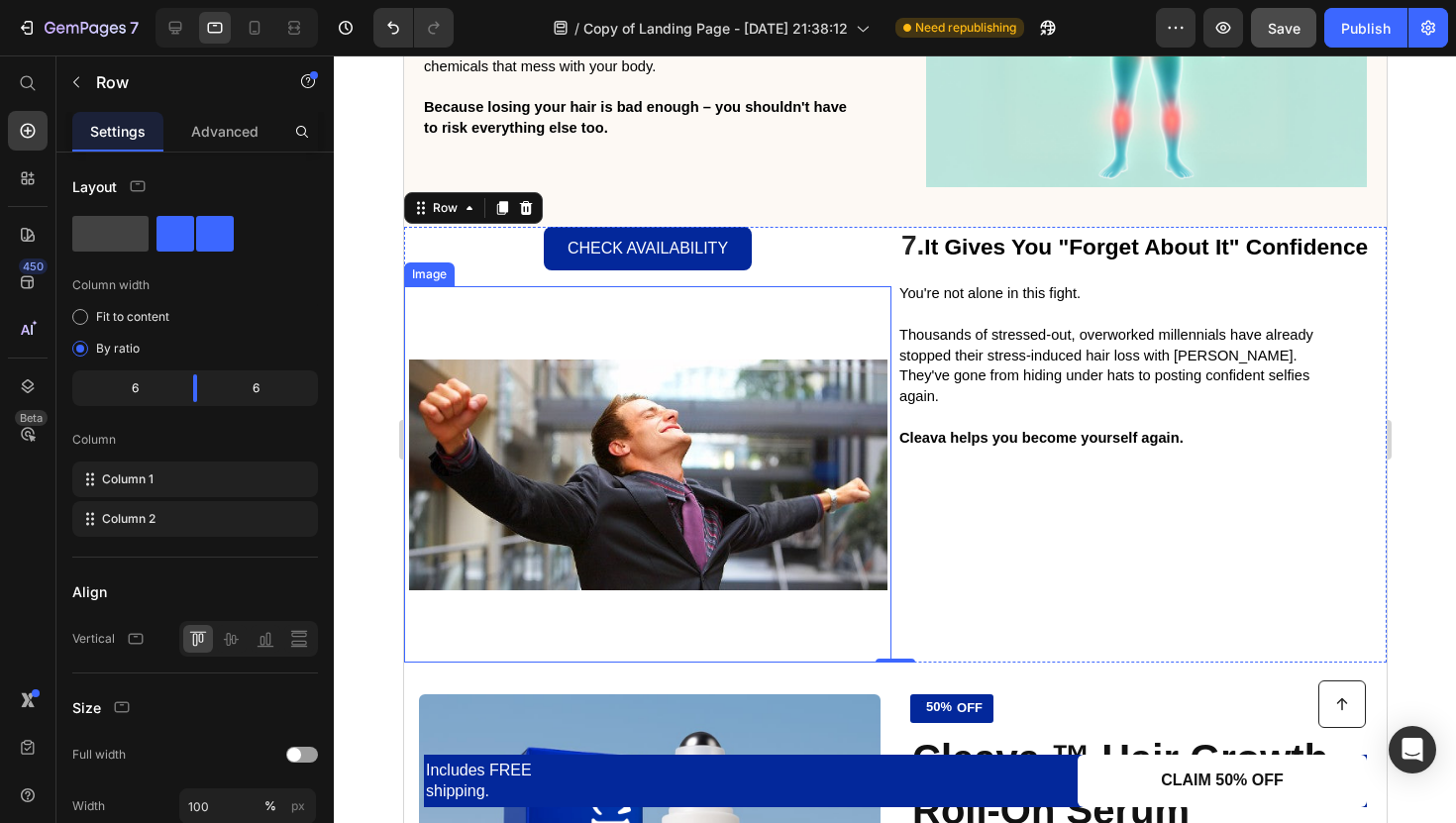 scroll, scrollTop: 3585, scrollLeft: 0, axis: vertical 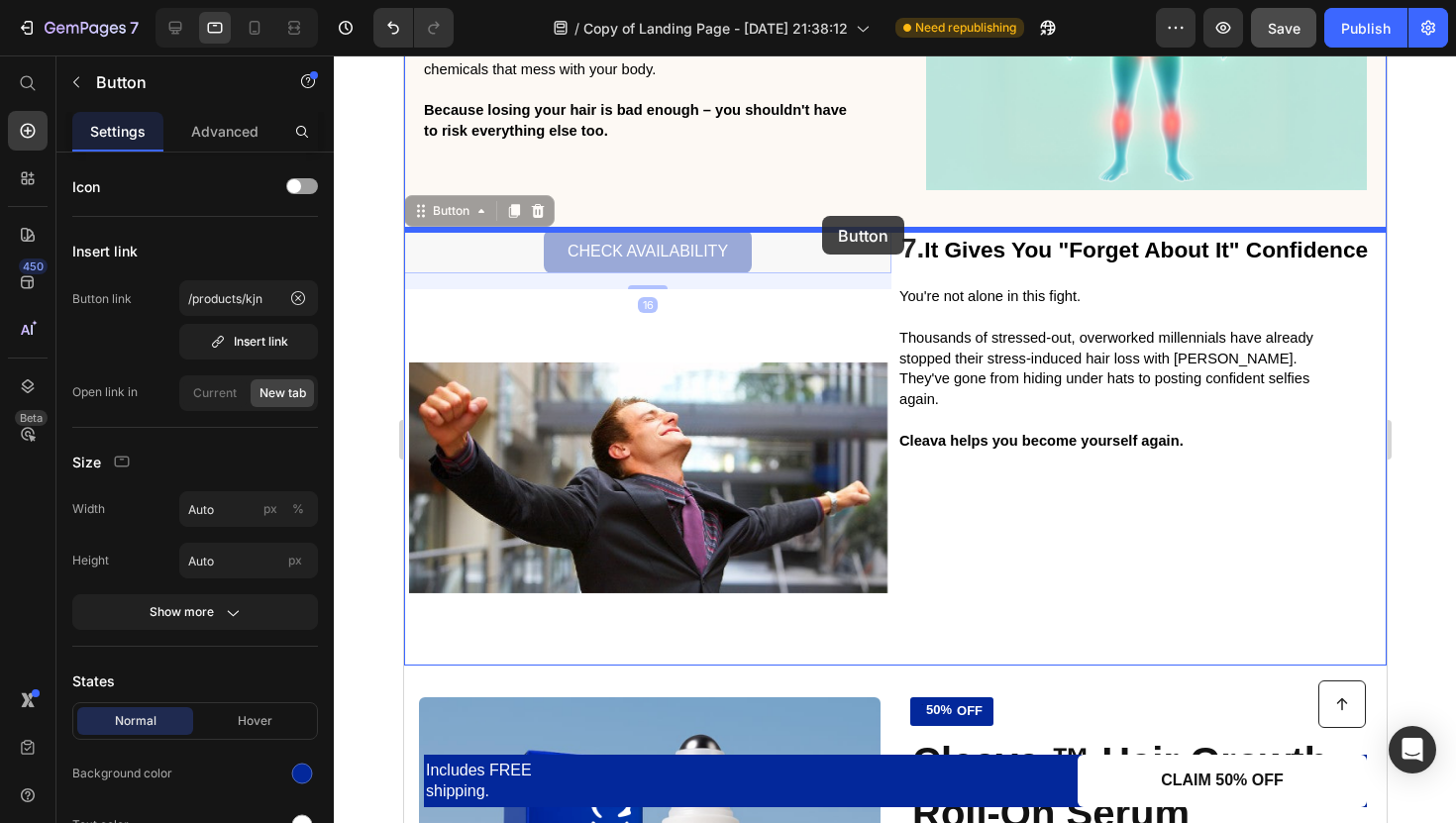 drag, startPoint x: 780, startPoint y: 261, endPoint x: 821, endPoint y: 216, distance: 60.876925 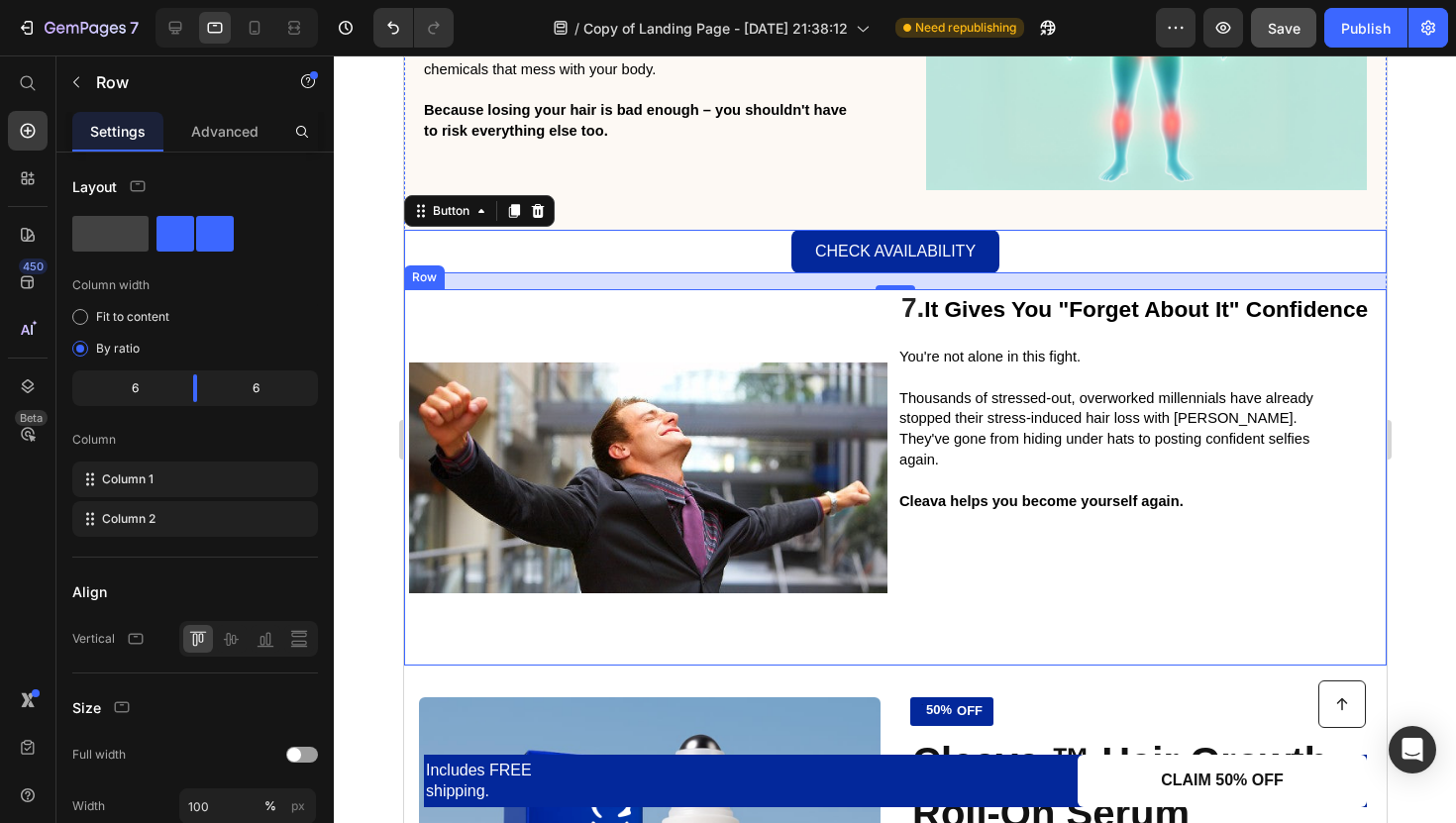 click on "7.  It Gives You "Forget About It" Confidence Heading You're not alone in this fight.   Thousands of stressed-out, overworked millennials have already stopped their stress-induced hair loss with Cleava. They've gone from hiding under hats to posting confident selfies again.   Cleava helps you become yourself again. Text Block" at bounding box center (1142, 477) 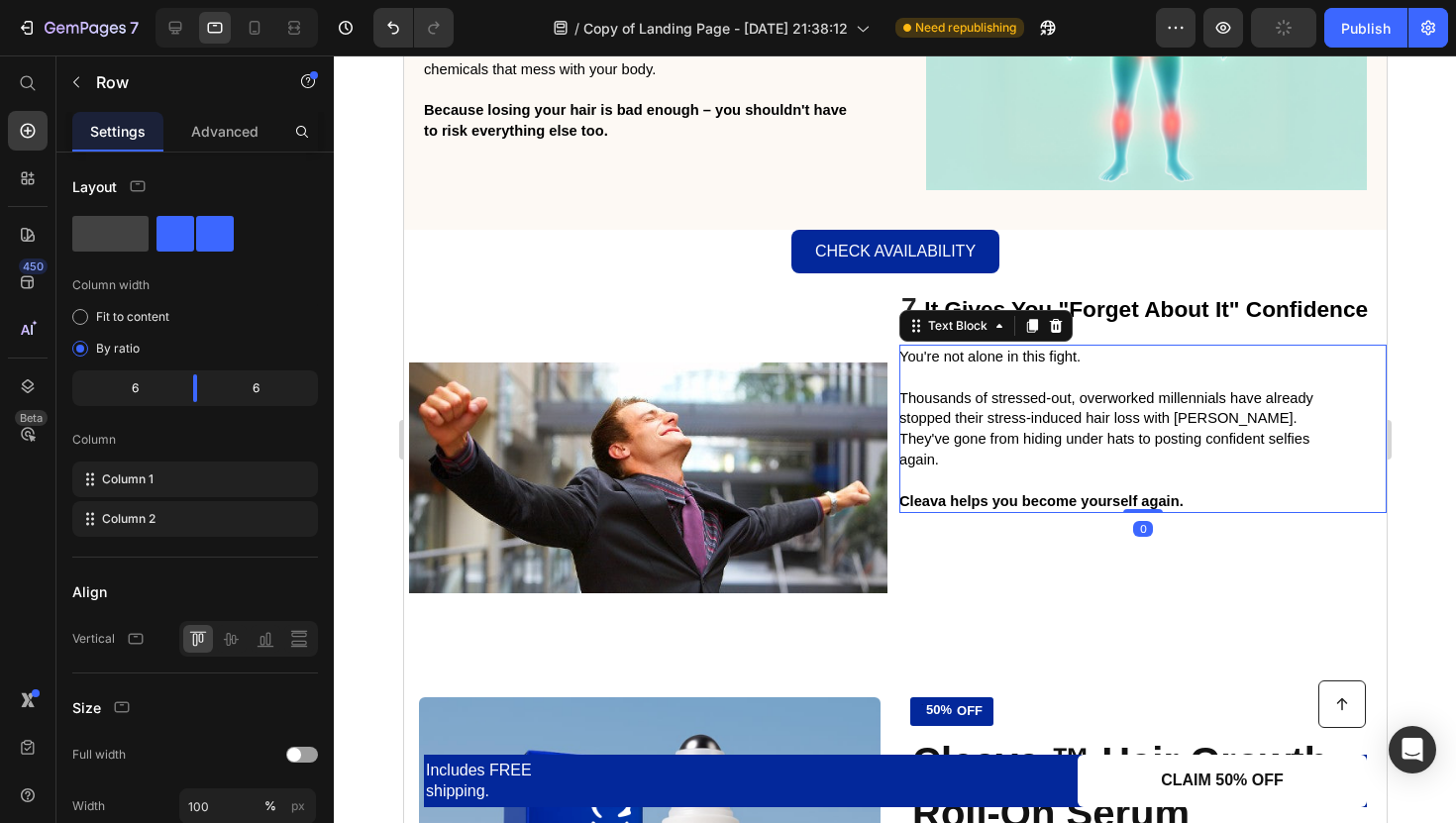 click on "You're not alone in this fight." at bounding box center (1120, 357) 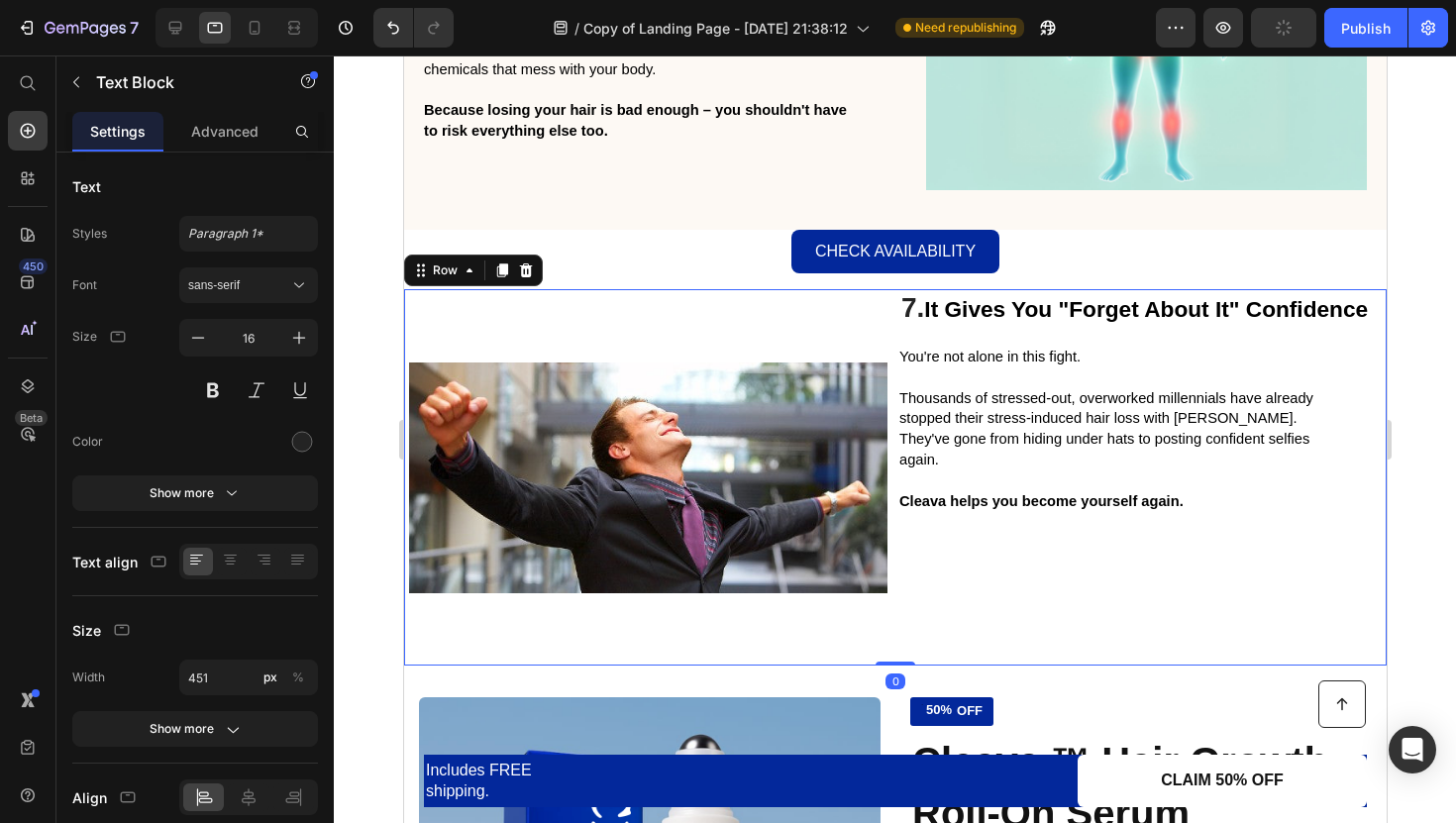 click on "7.  It Gives You "Forget About It" Confidence Heading You're not alone in this fight.   Thousands of stressed-out, overworked millennials have already stopped their stress-induced hair loss with Cleava. They've gone from hiding under hats to posting confident selfies again.   Cleava helps you become yourself again. Text Block" at bounding box center [1142, 477] 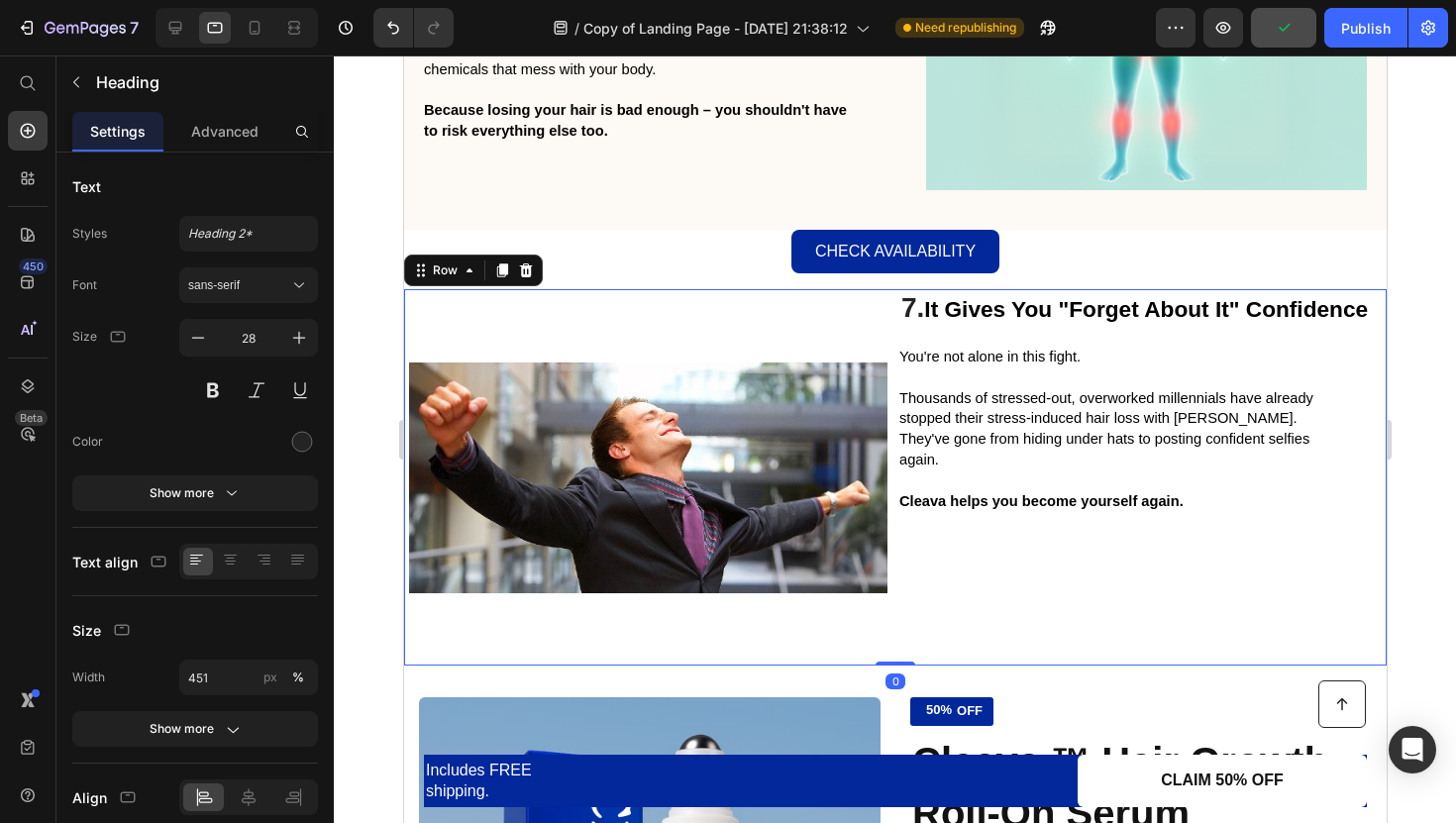 click on "7.  It Gives You "Forget About It" Confidence" at bounding box center (1142, 309) 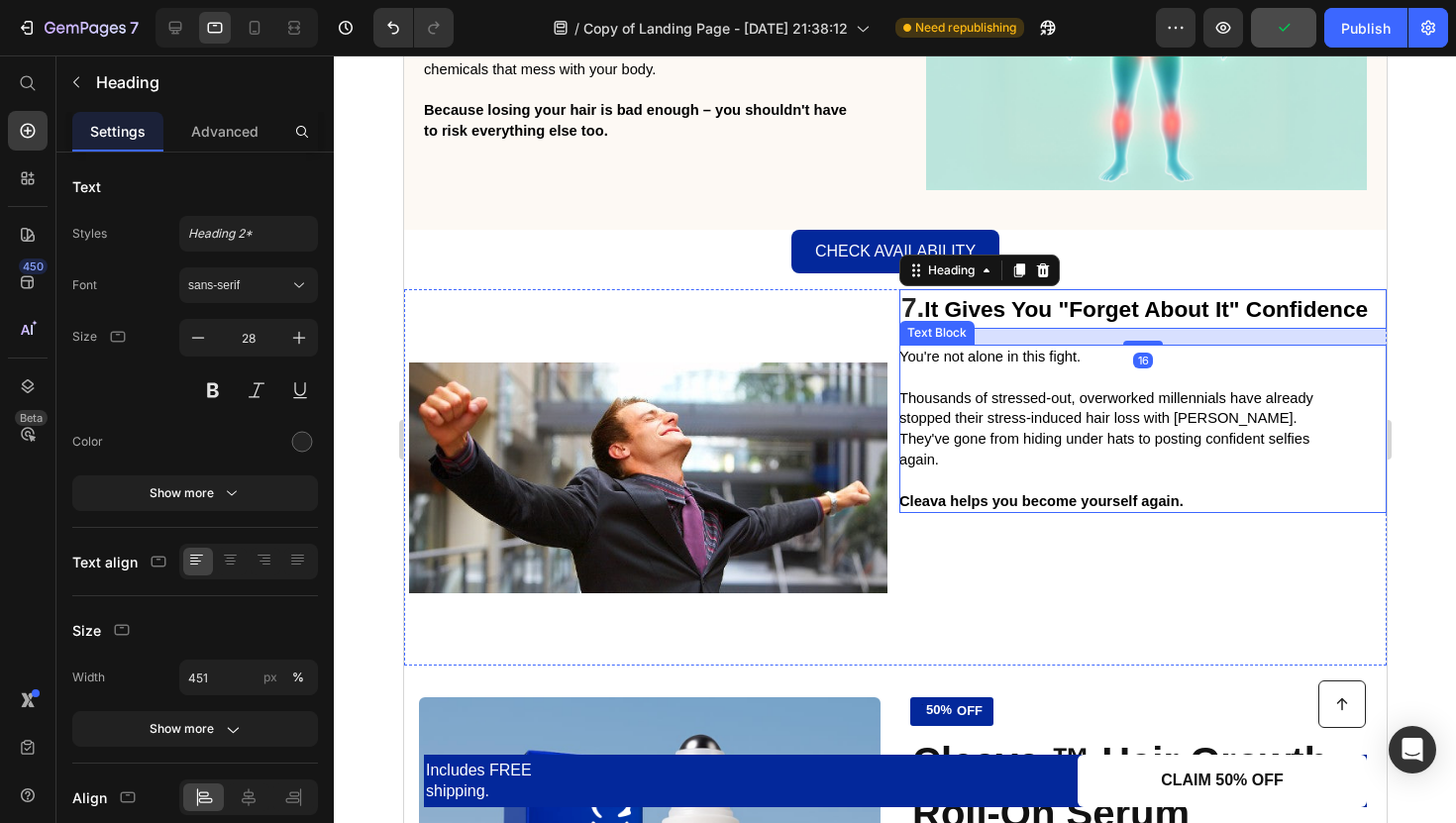 click on "Thousands of stressed-out, overworked millennials have already stopped their stress-induced hair loss with [PERSON_NAME]. They've gone from hiding under hats to posting confident selfies again." at bounding box center (1105, 429) 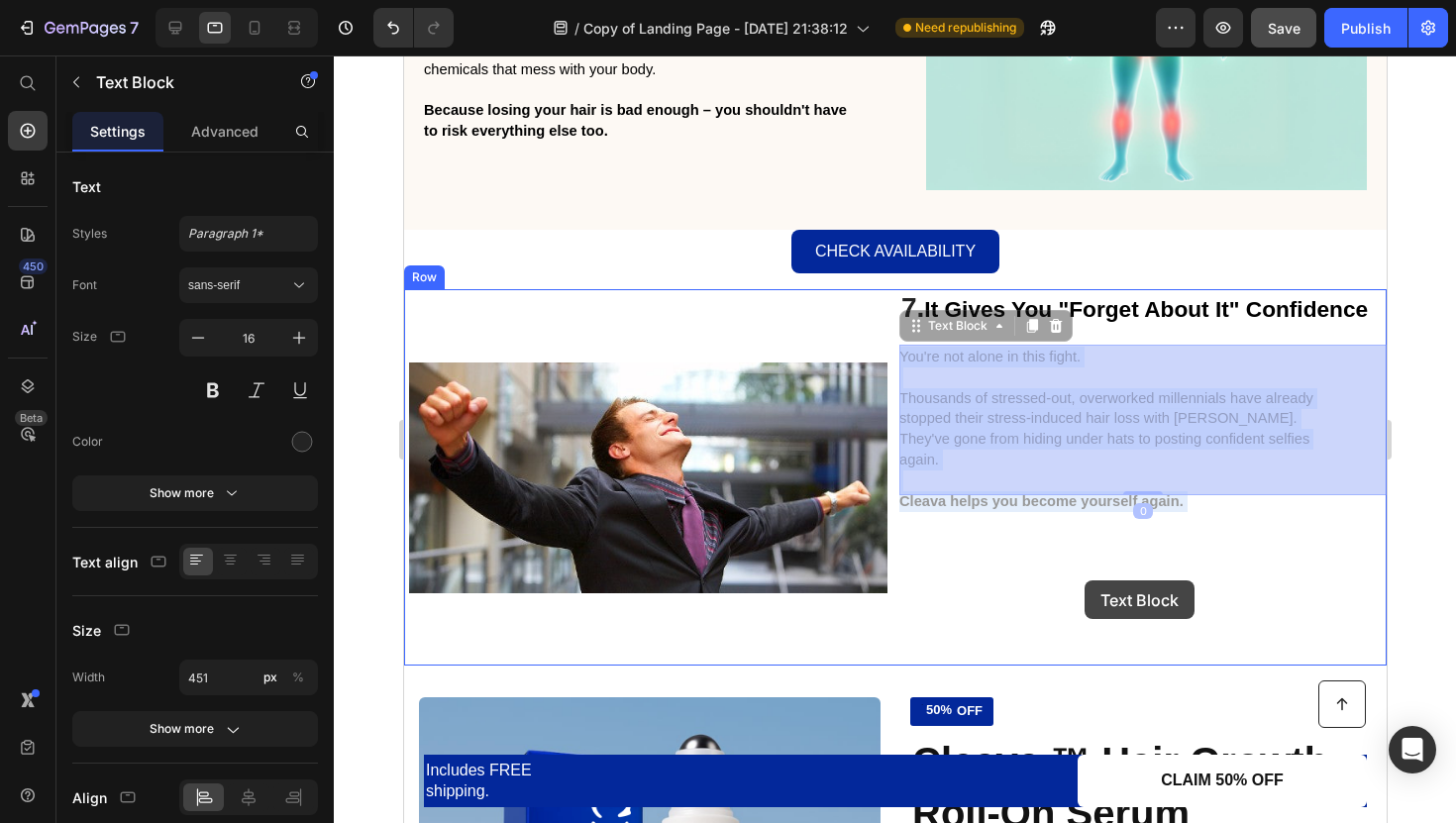 drag, startPoint x: 1246, startPoint y: 384, endPoint x: 1084, endPoint y: 580, distance: 254.2833 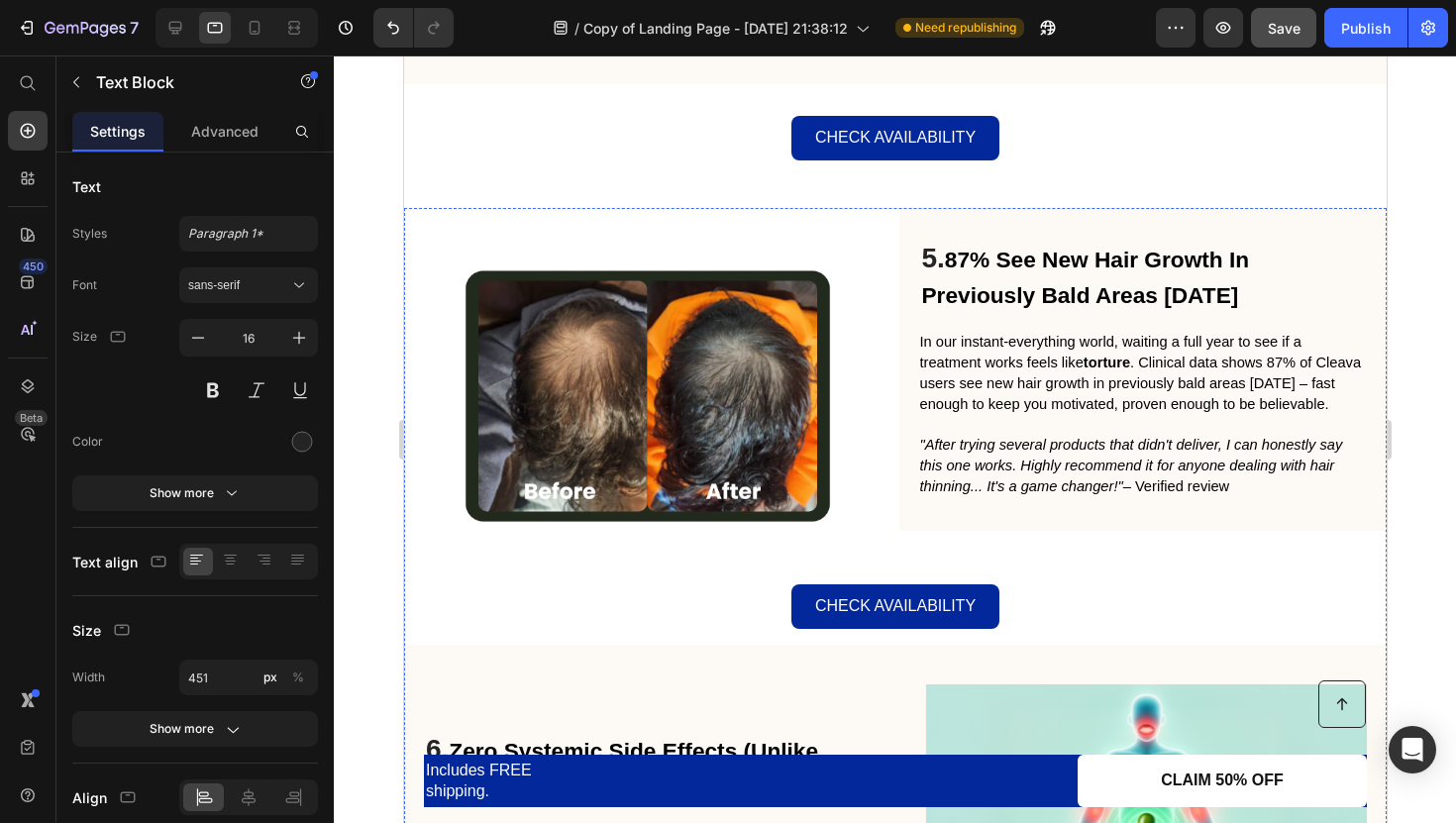 scroll, scrollTop: 3008, scrollLeft: 0, axis: vertical 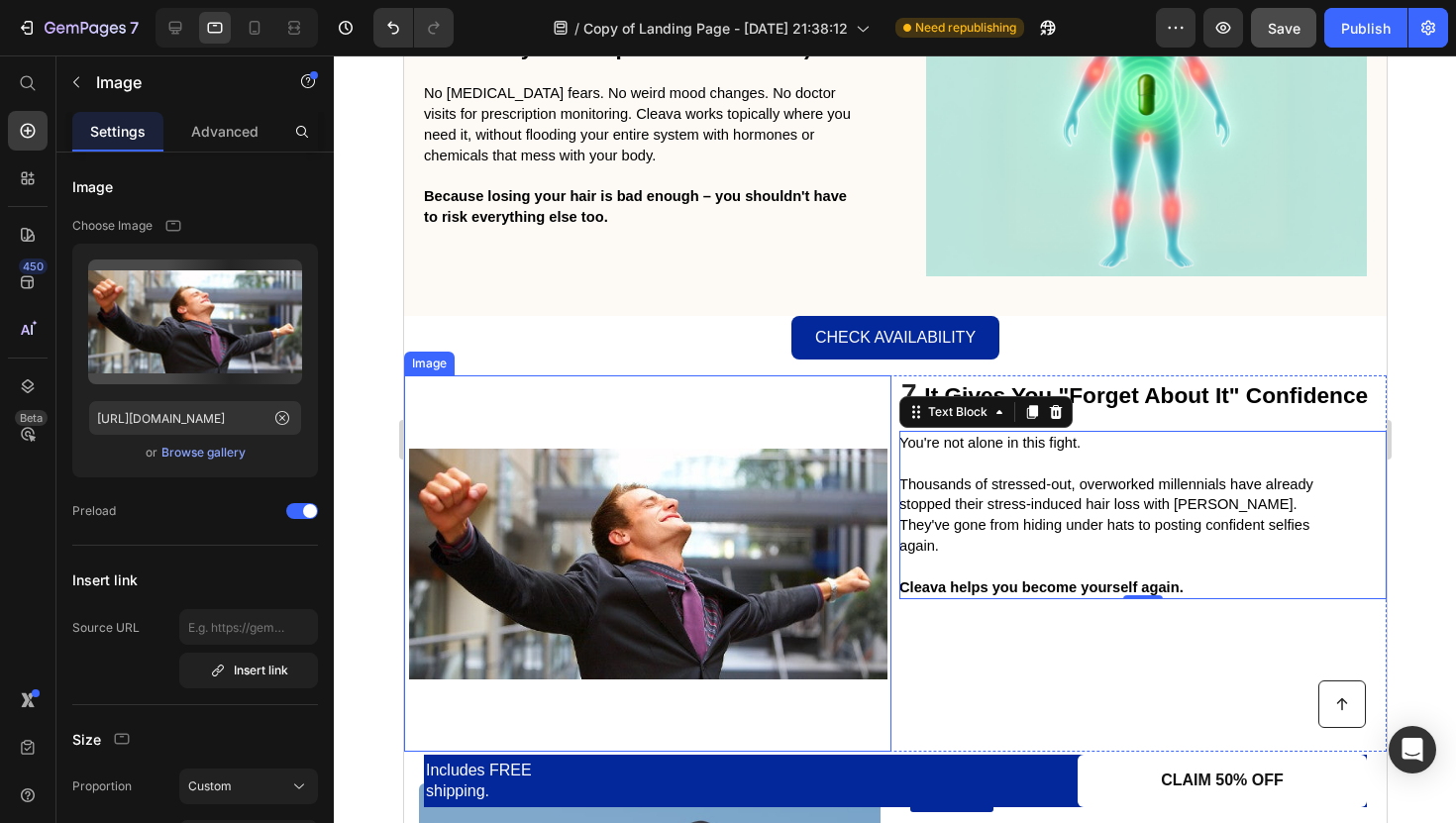 click at bounding box center [647, 564] 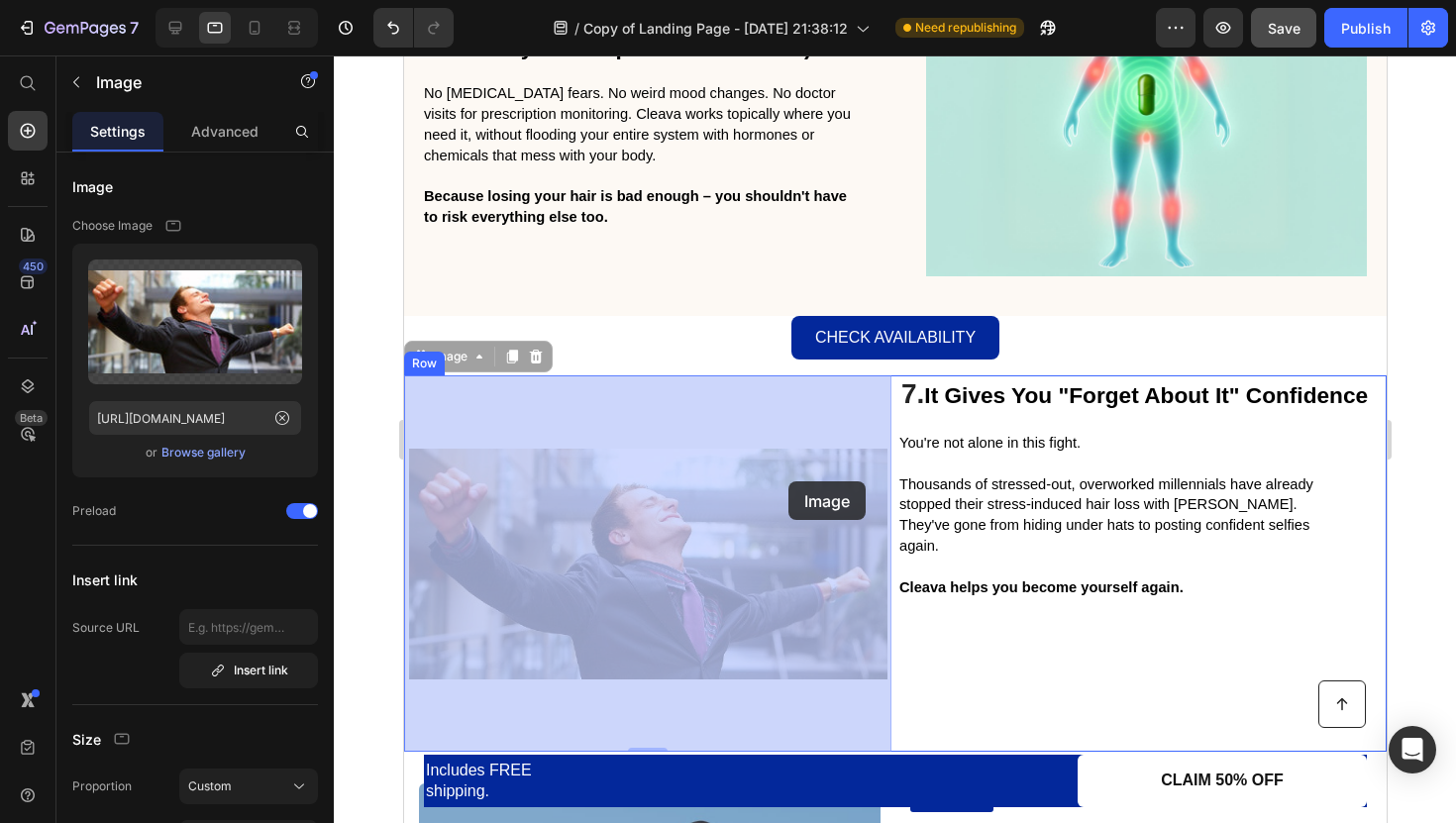 drag, startPoint x: 816, startPoint y: 476, endPoint x: 787, endPoint y: 493, distance: 33.61547 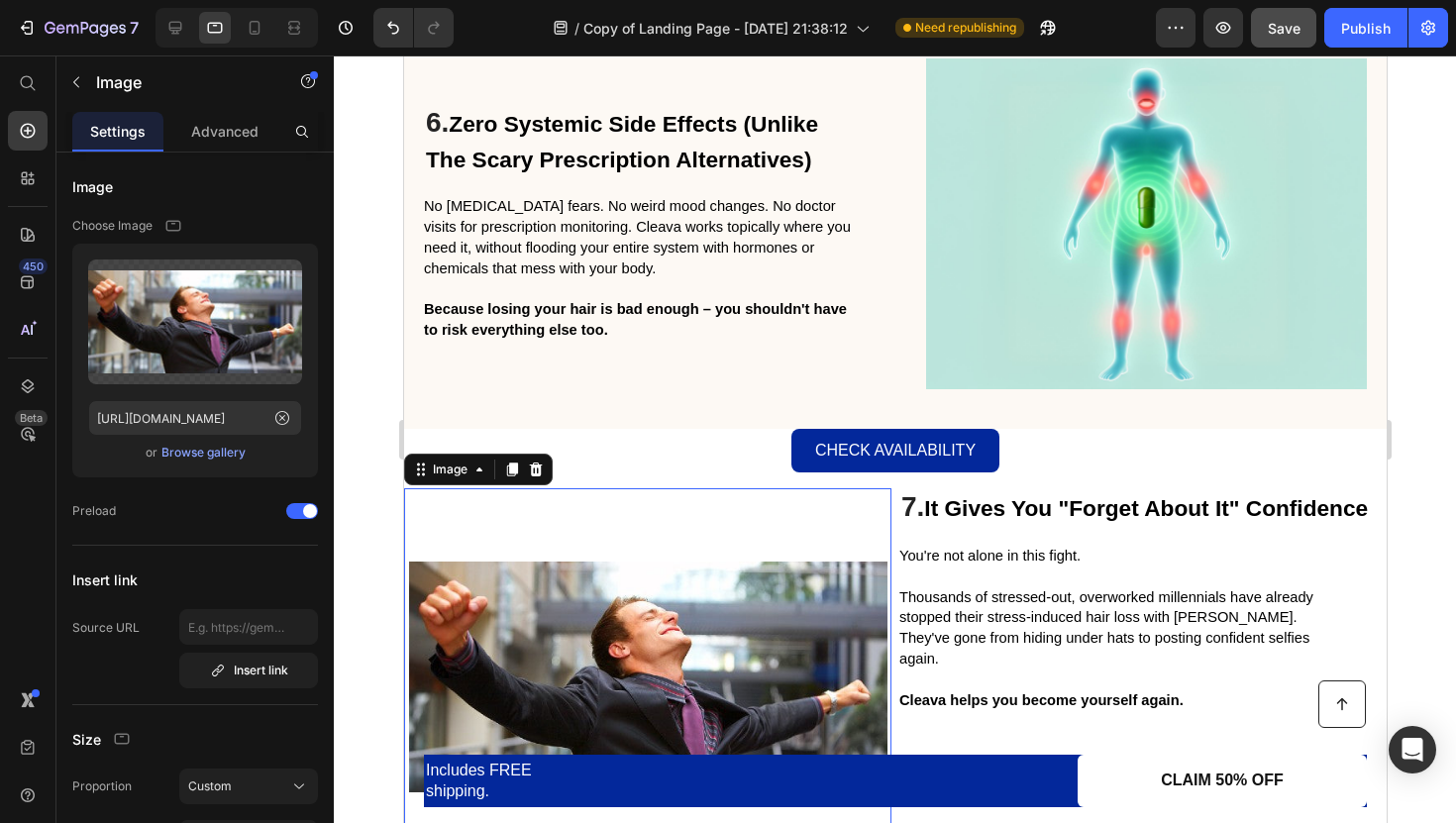 scroll, scrollTop: 3258, scrollLeft: 0, axis: vertical 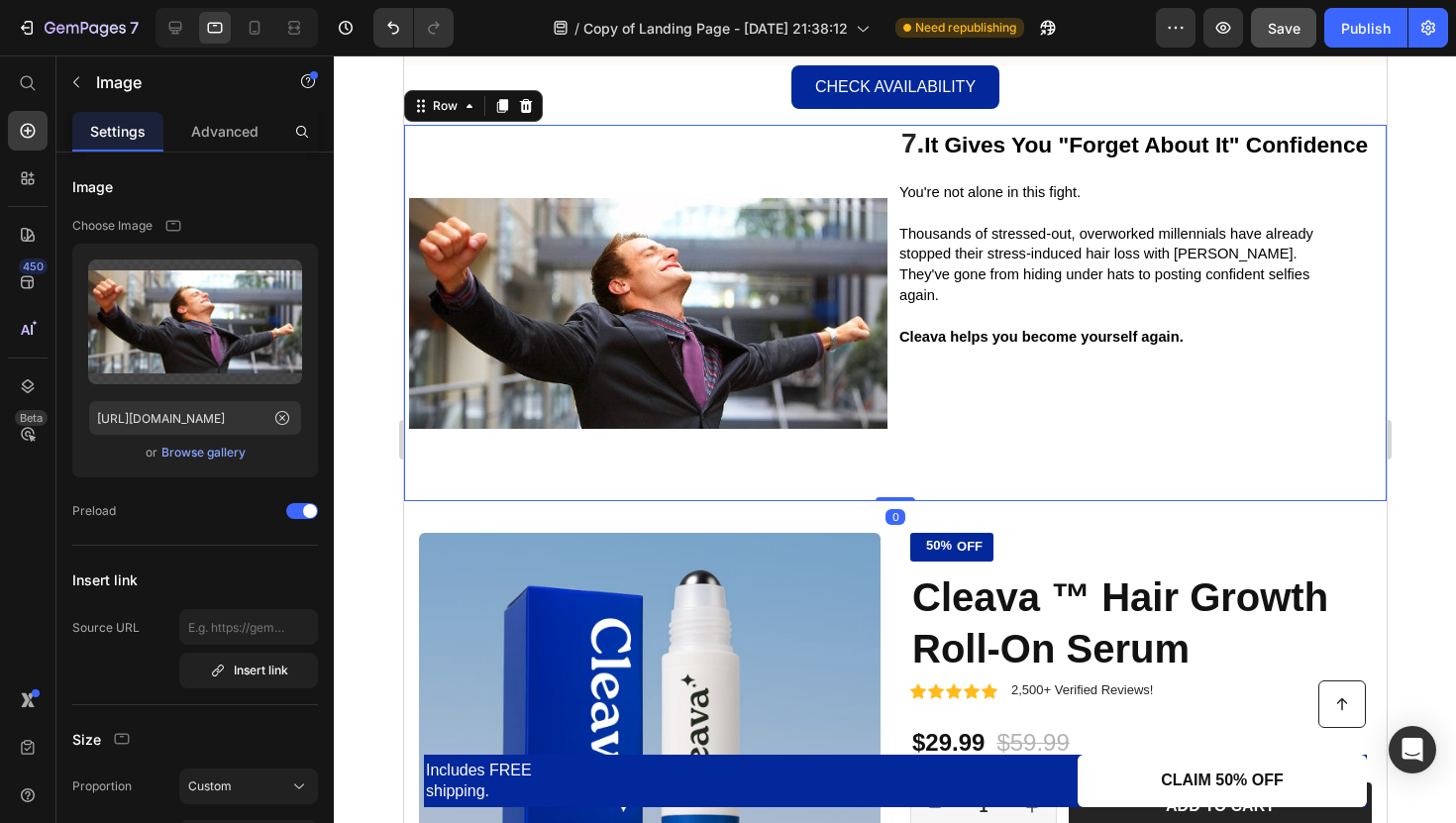click on "7.  It Gives You "Forget About It" Confidence Heading You're not alone in this fight. Thousands of stressed-out, overworked millennials have already stopped their stress-induced hair loss with Cleava. They've gone from hiding under hats to posting confident selfies again. Cleava helps you become yourself again. Text Block" at bounding box center [1142, 313] 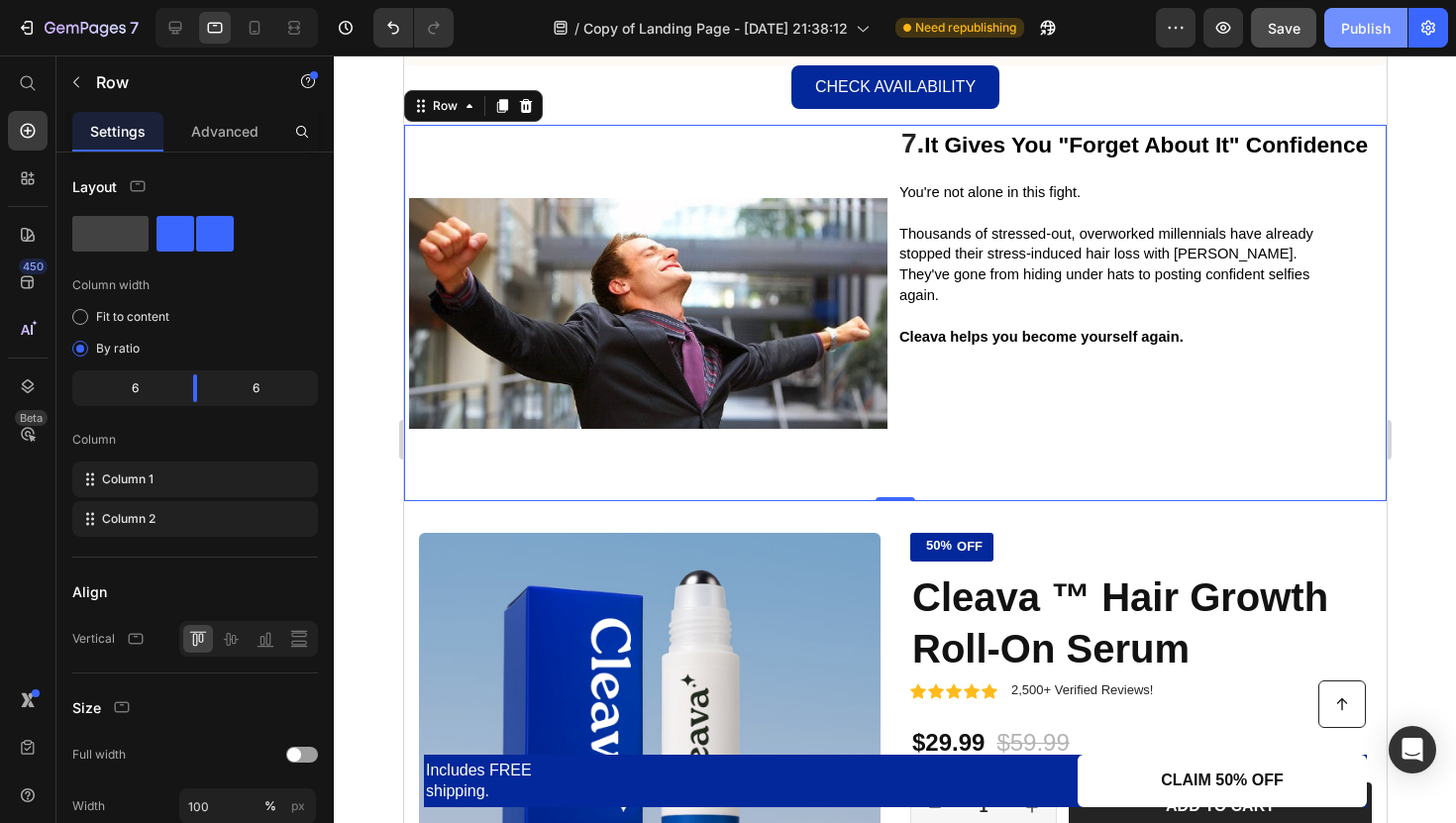 click on "Publish" at bounding box center (1366, 28) 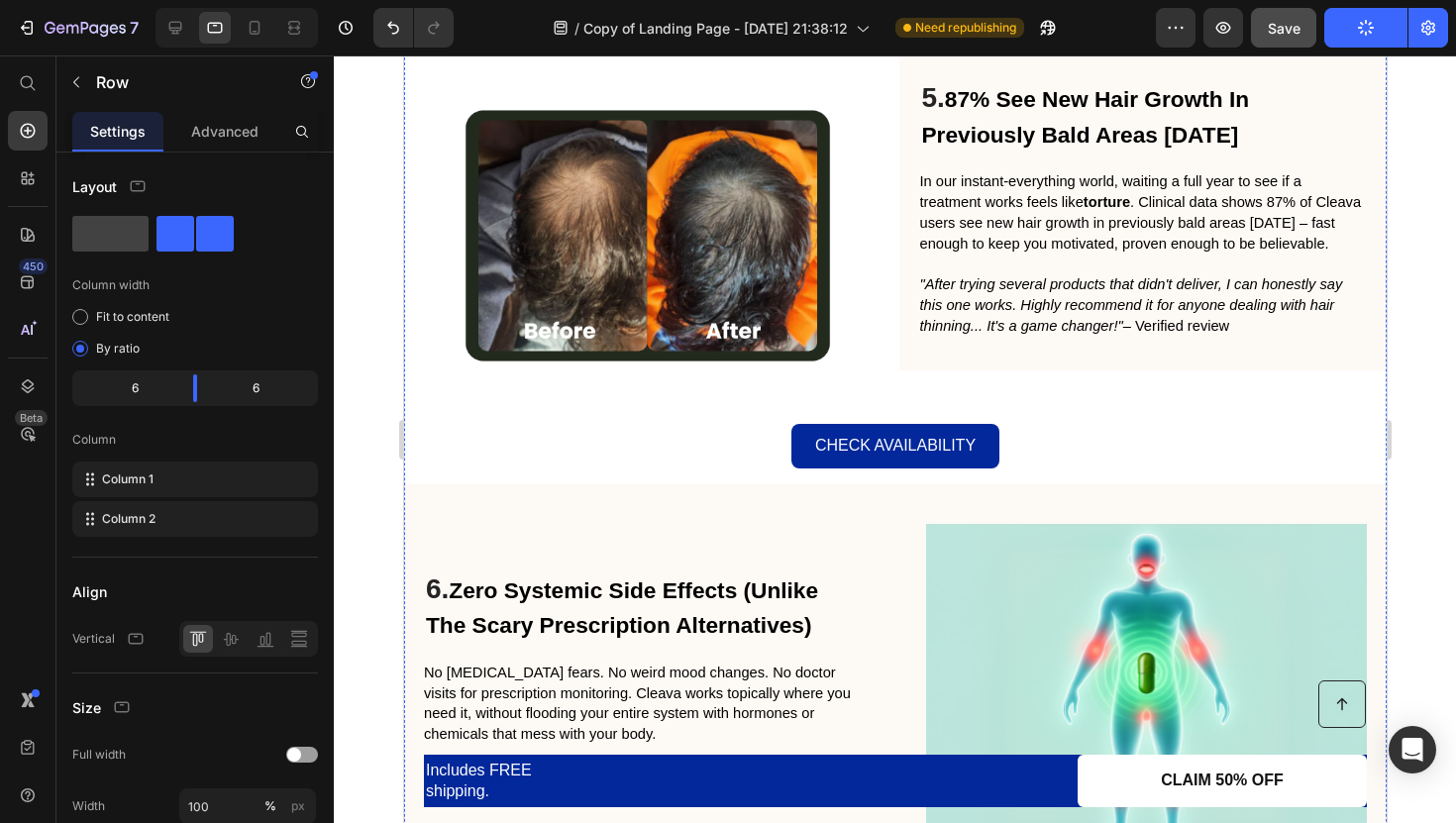 scroll, scrollTop: 1629, scrollLeft: 0, axis: vertical 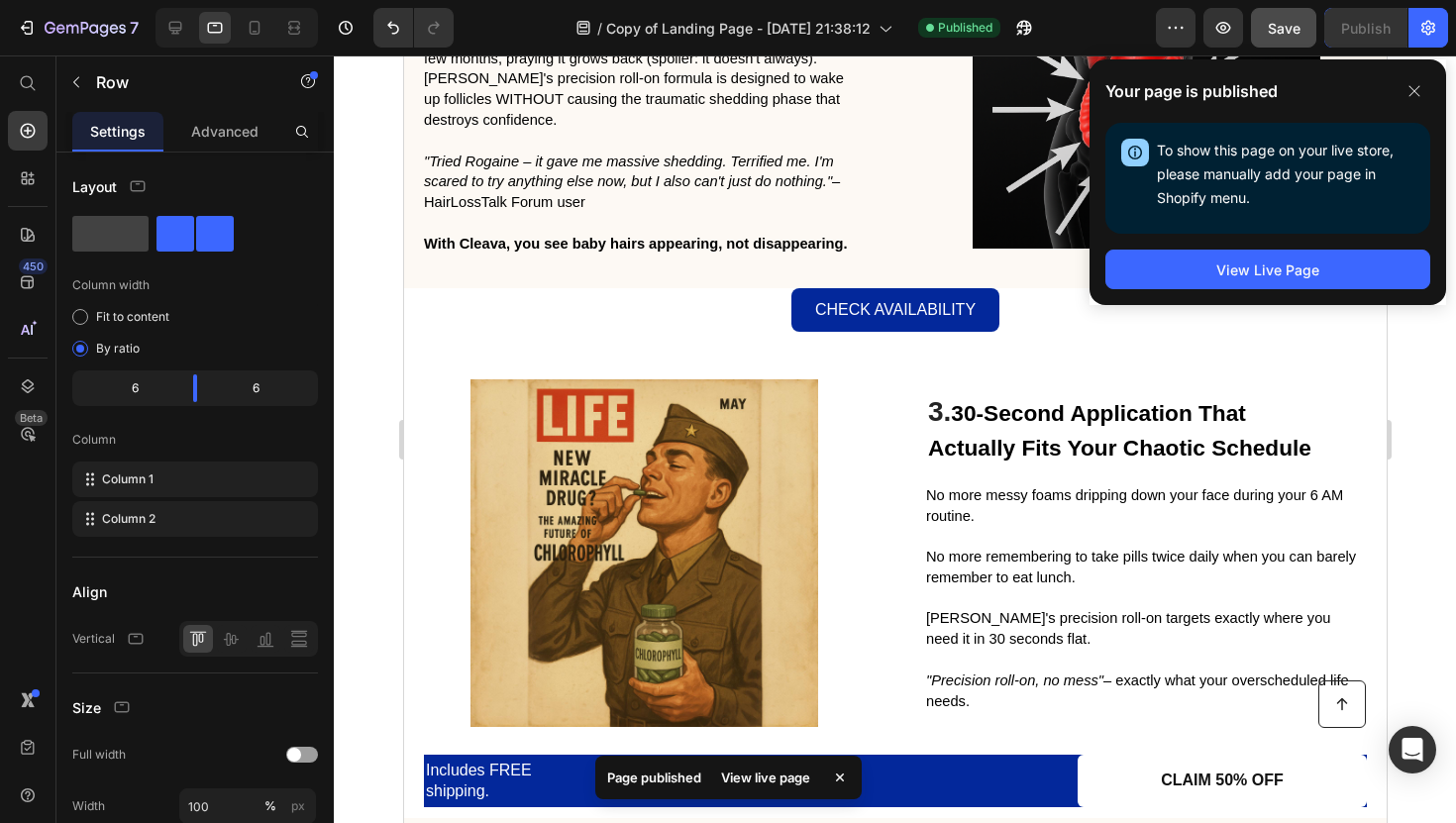 click on "To show this page on your live store, please manually add your page in Shopify menu. Open Shopify Menu" at bounding box center [1268, 178] 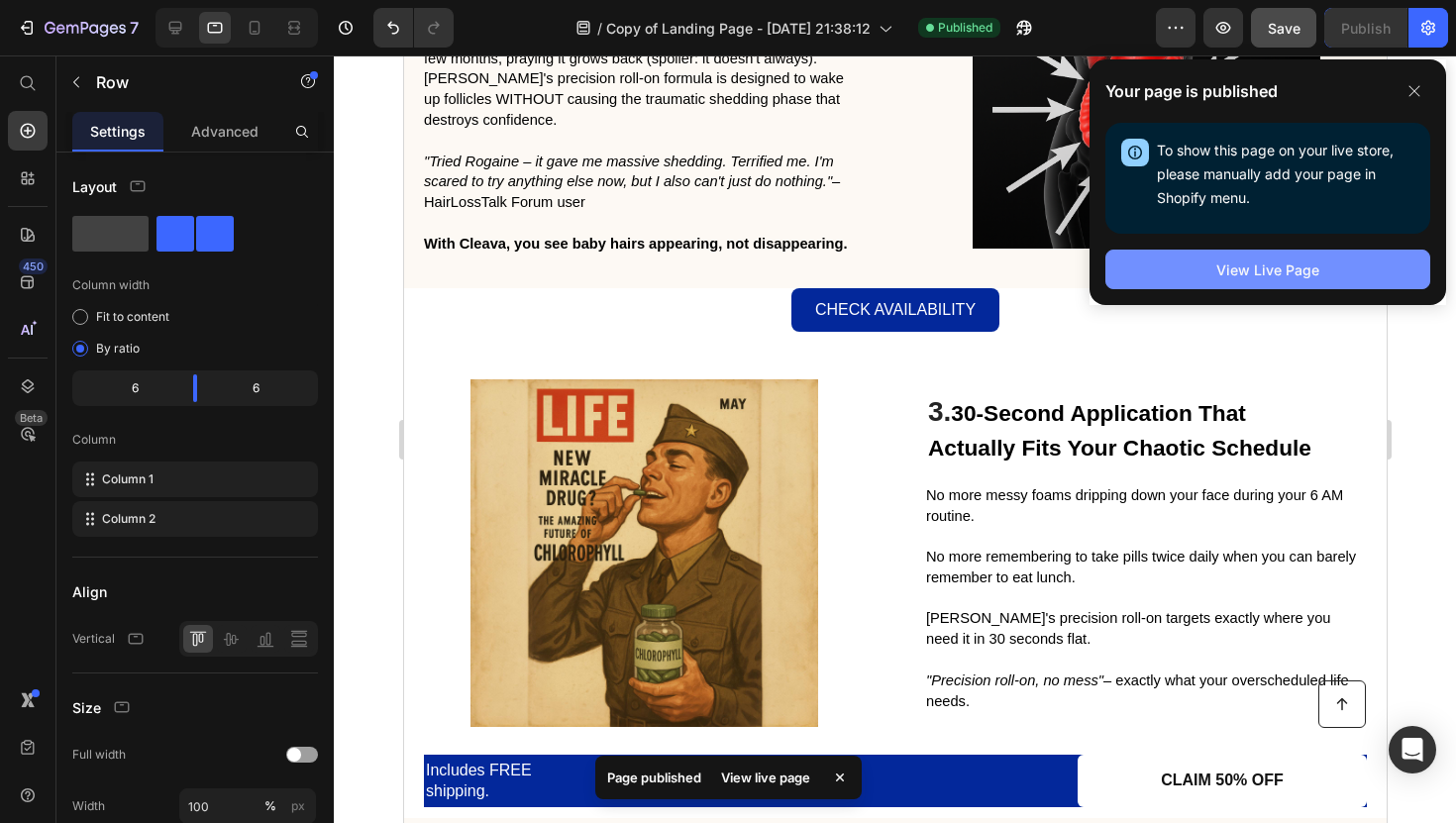 click on "View Live Page" at bounding box center [1268, 269] 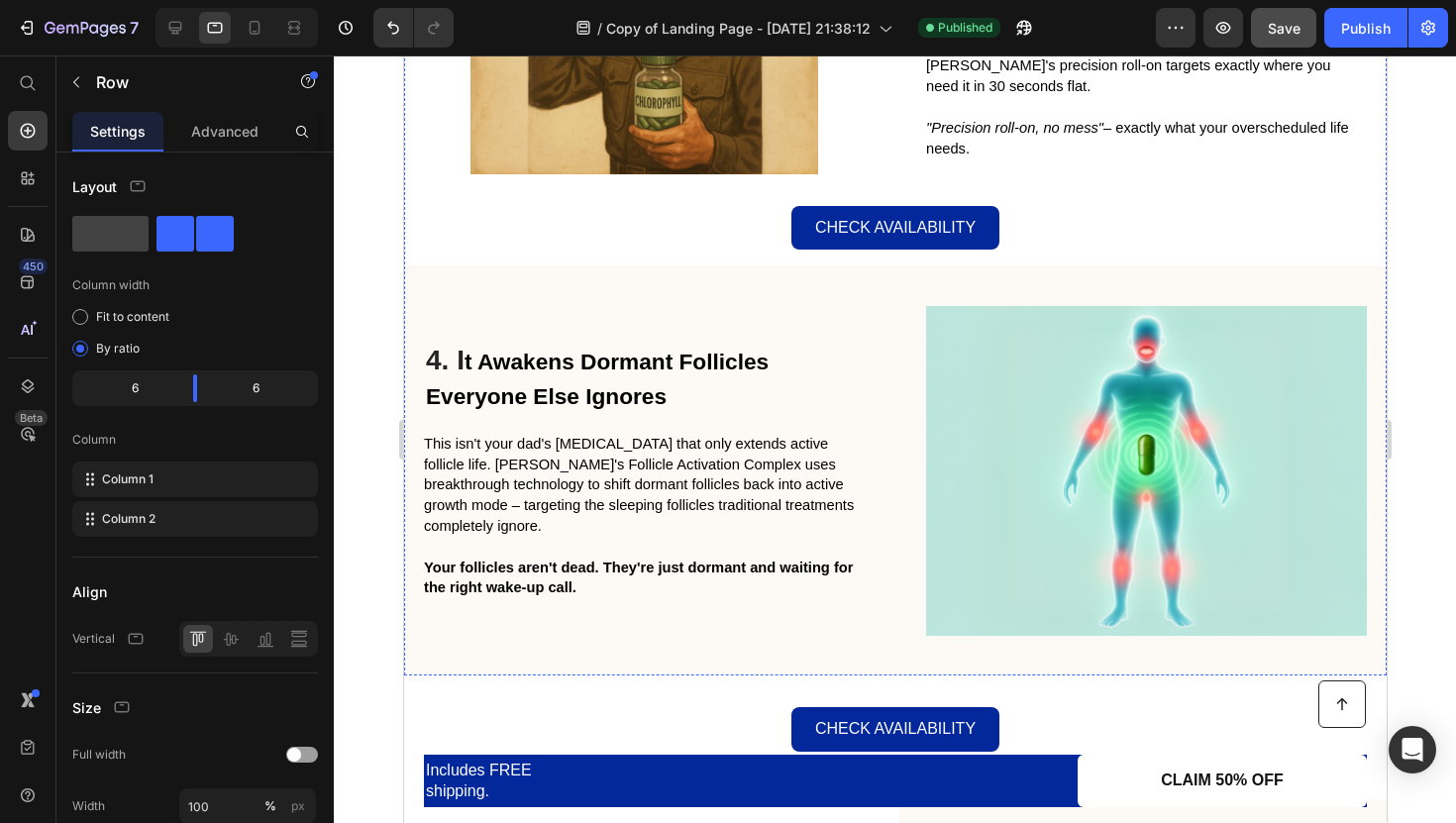 scroll, scrollTop: 2189, scrollLeft: 0, axis: vertical 